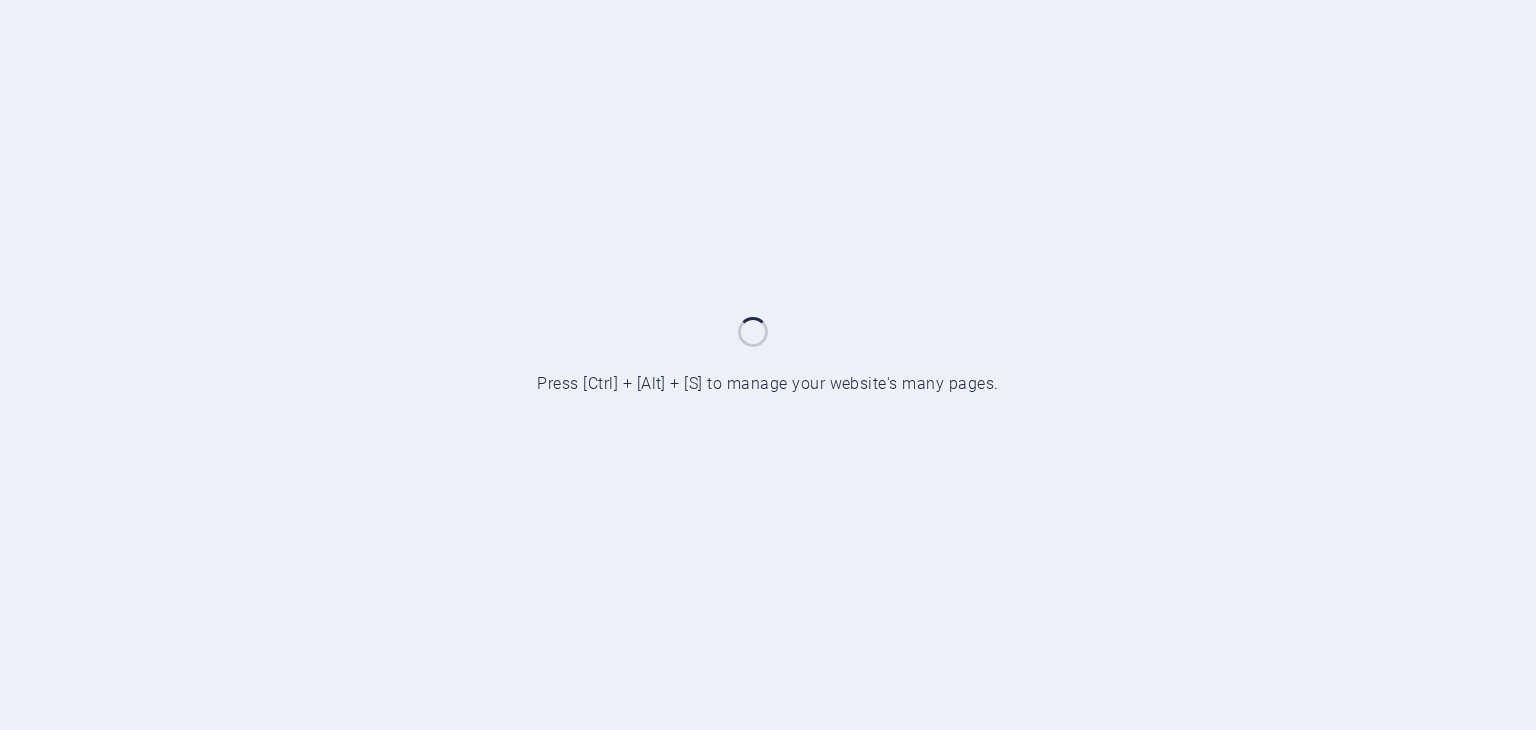 scroll, scrollTop: 0, scrollLeft: 0, axis: both 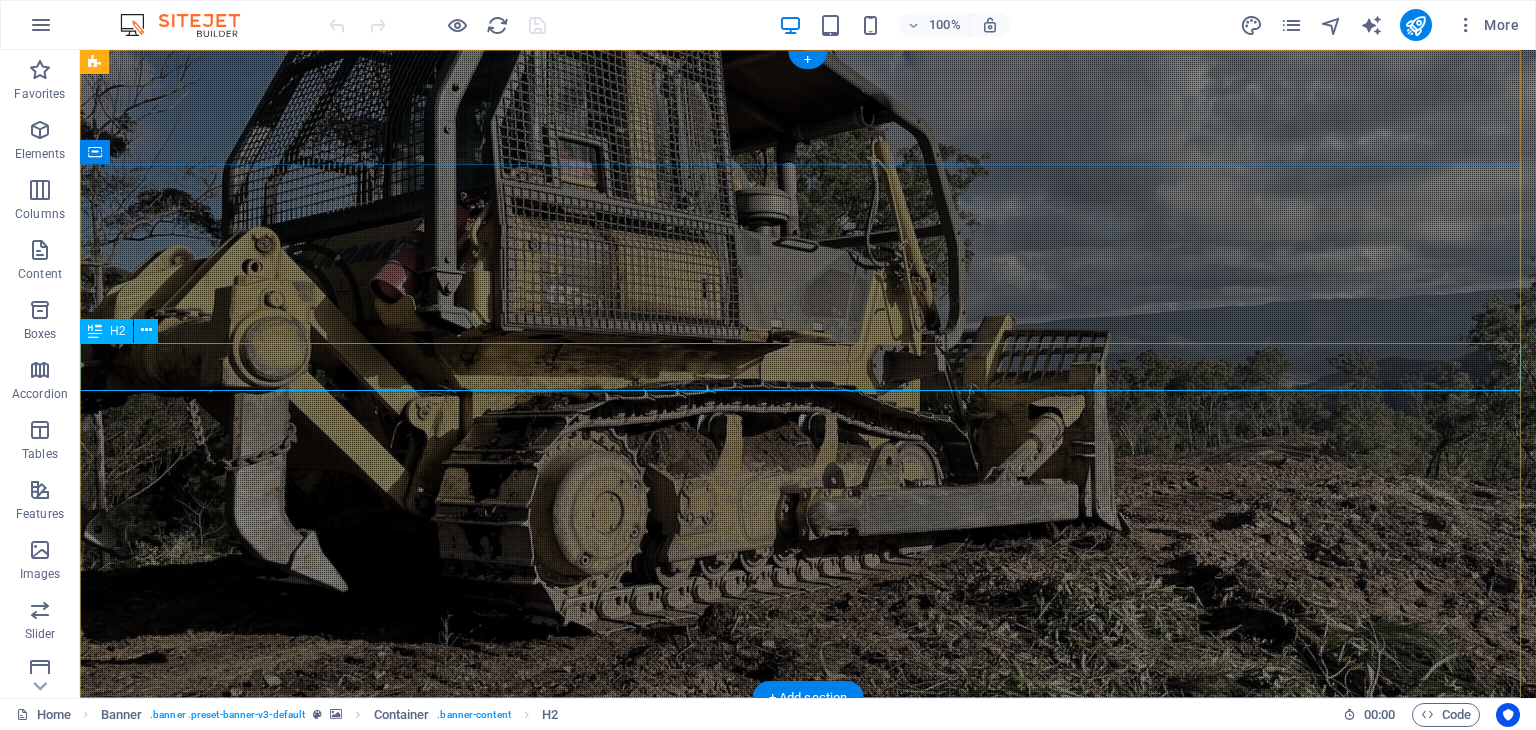 click on "Turnbull Industries" at bounding box center (808, 939) 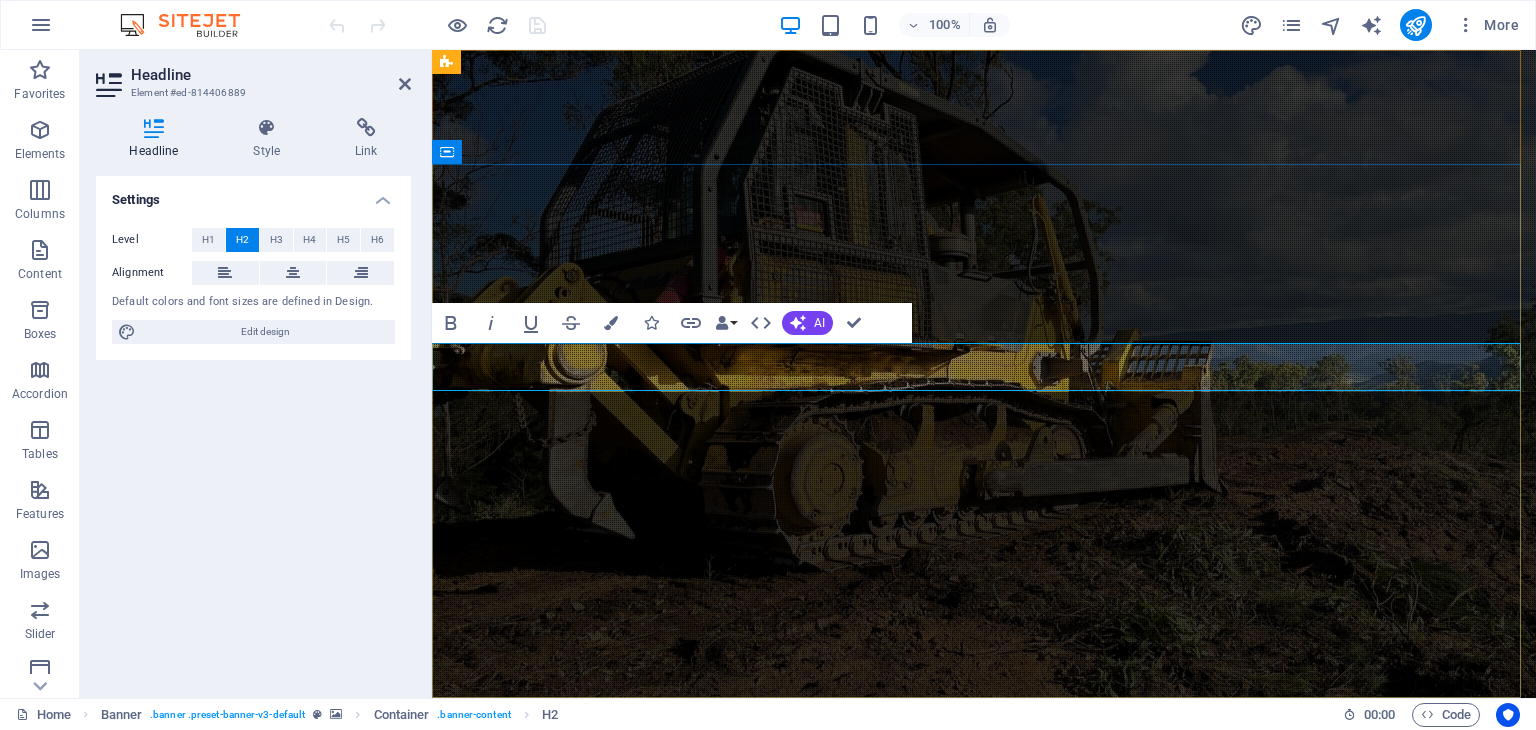 drag, startPoint x: 1097, startPoint y: 371, endPoint x: 1071, endPoint y: 371, distance: 26 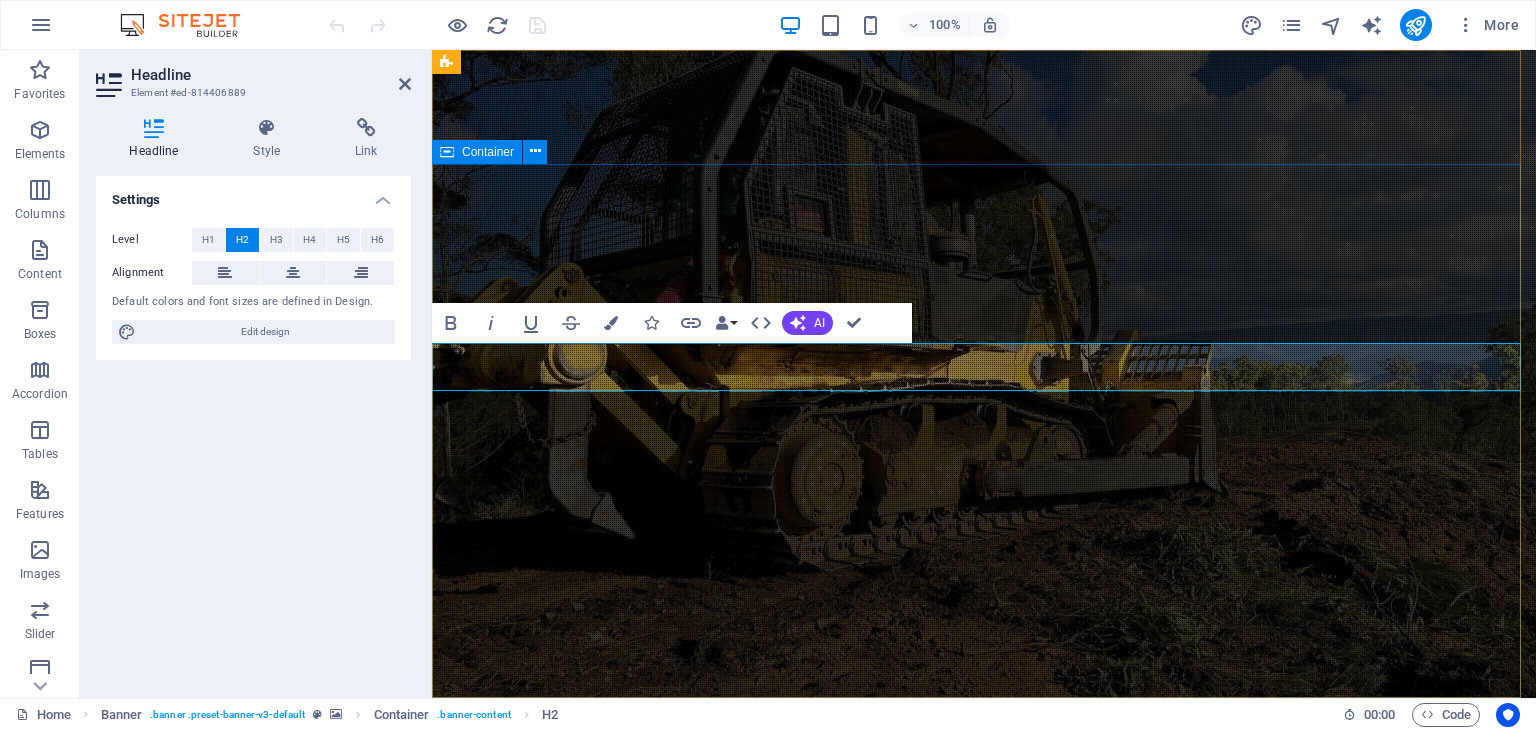 click on "Turnbull Industries Professional road works, drainage solutions,  and infrastructure services in NSW Learn more" at bounding box center [984, 1003] 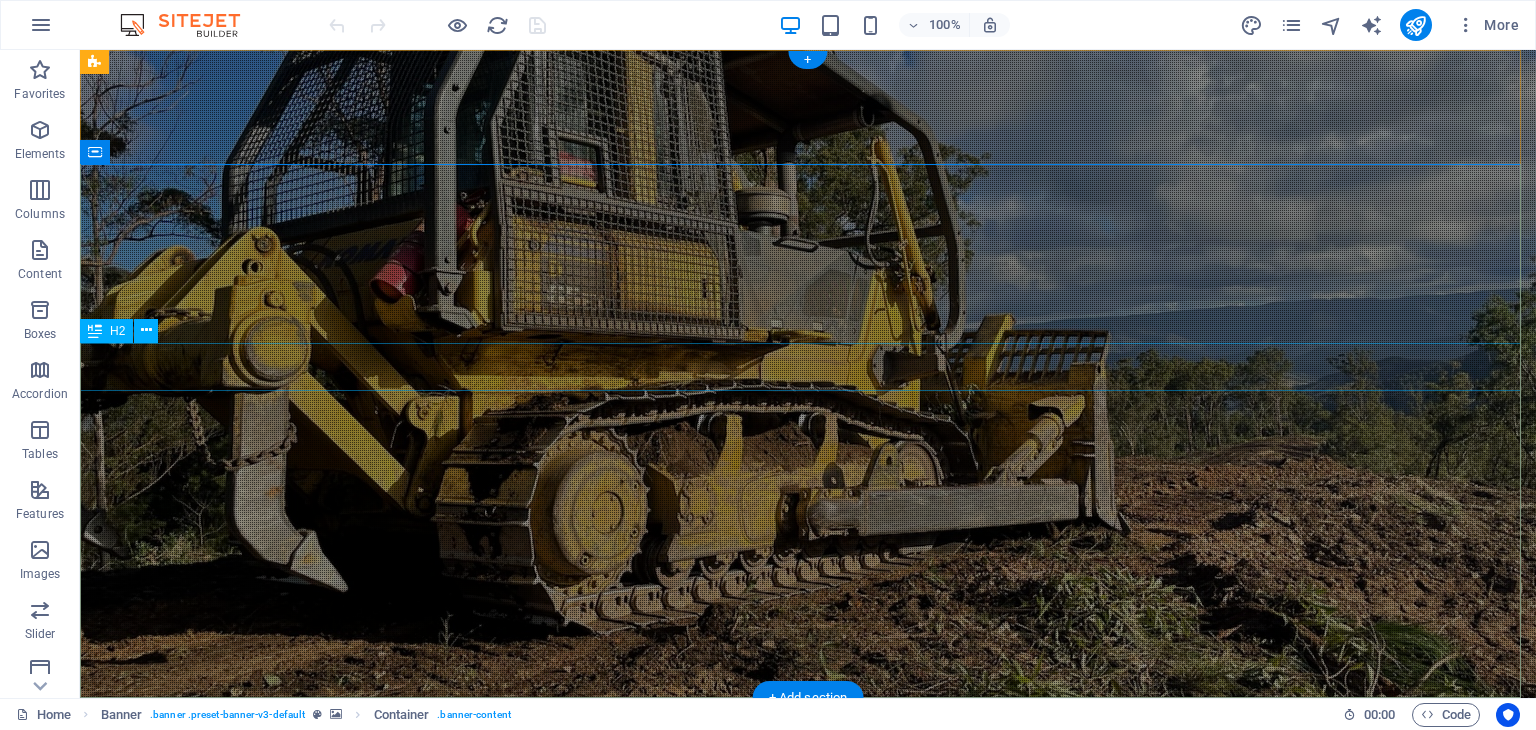 click on "Turnbull Industries" at bounding box center [808, 939] 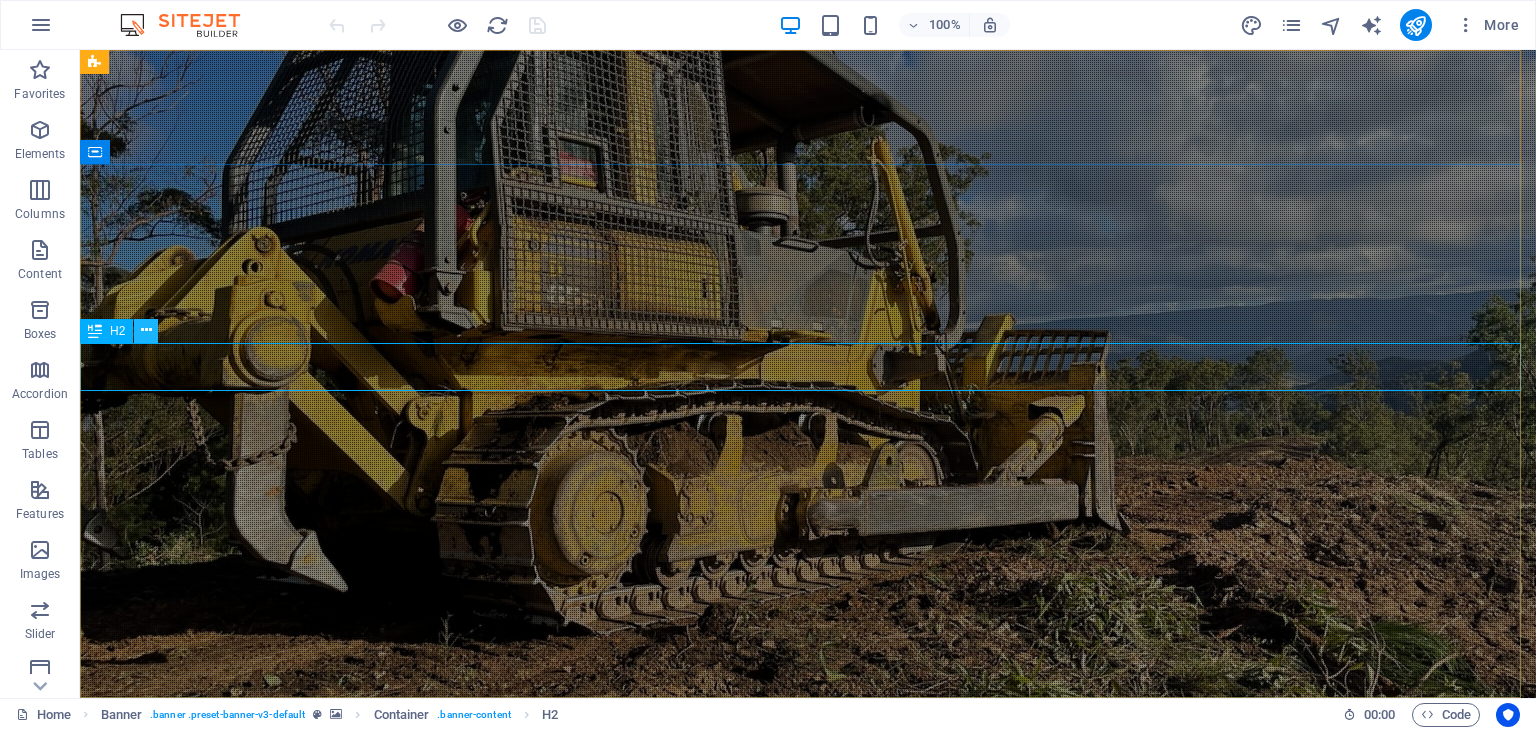 click at bounding box center (146, 331) 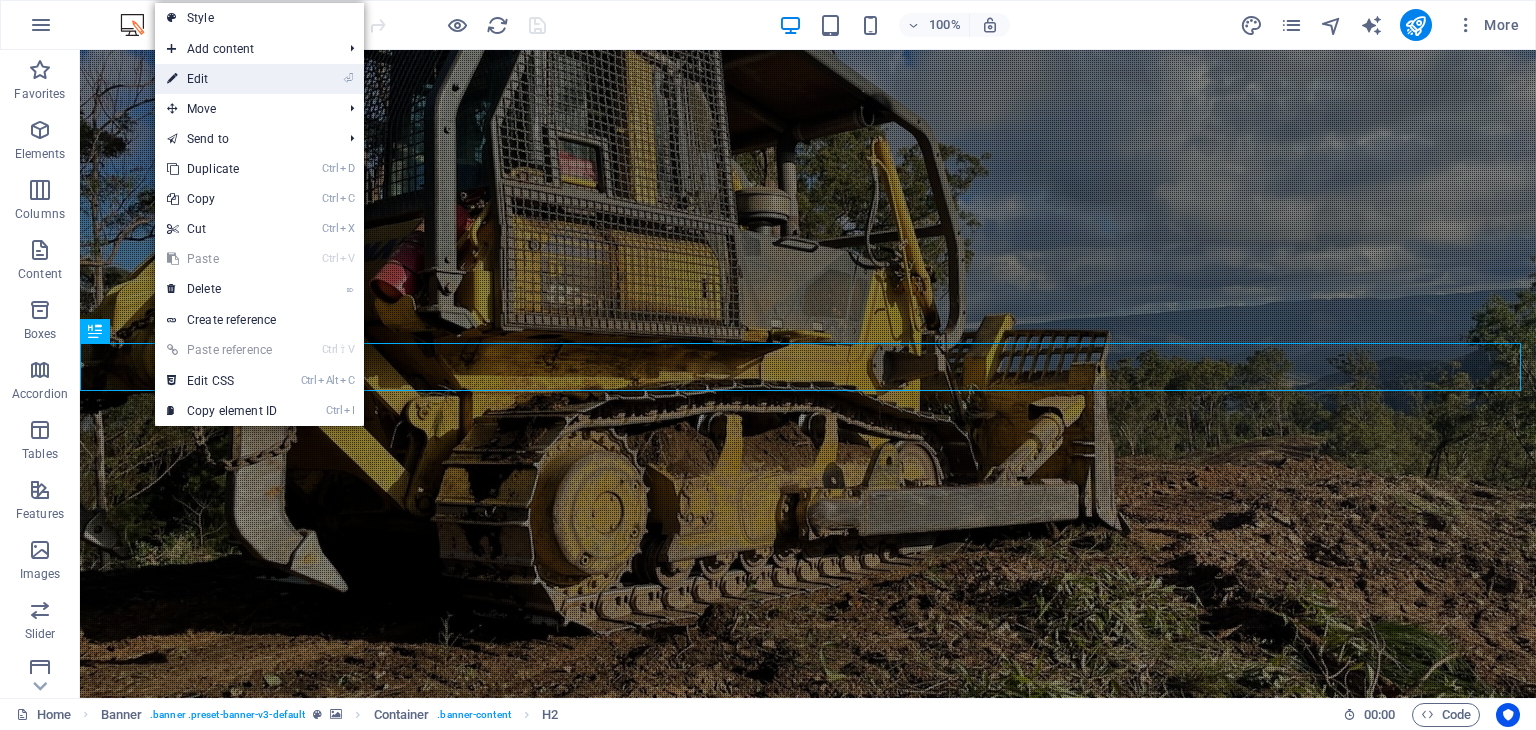 click on "⏎  Edit" at bounding box center (259, 79) 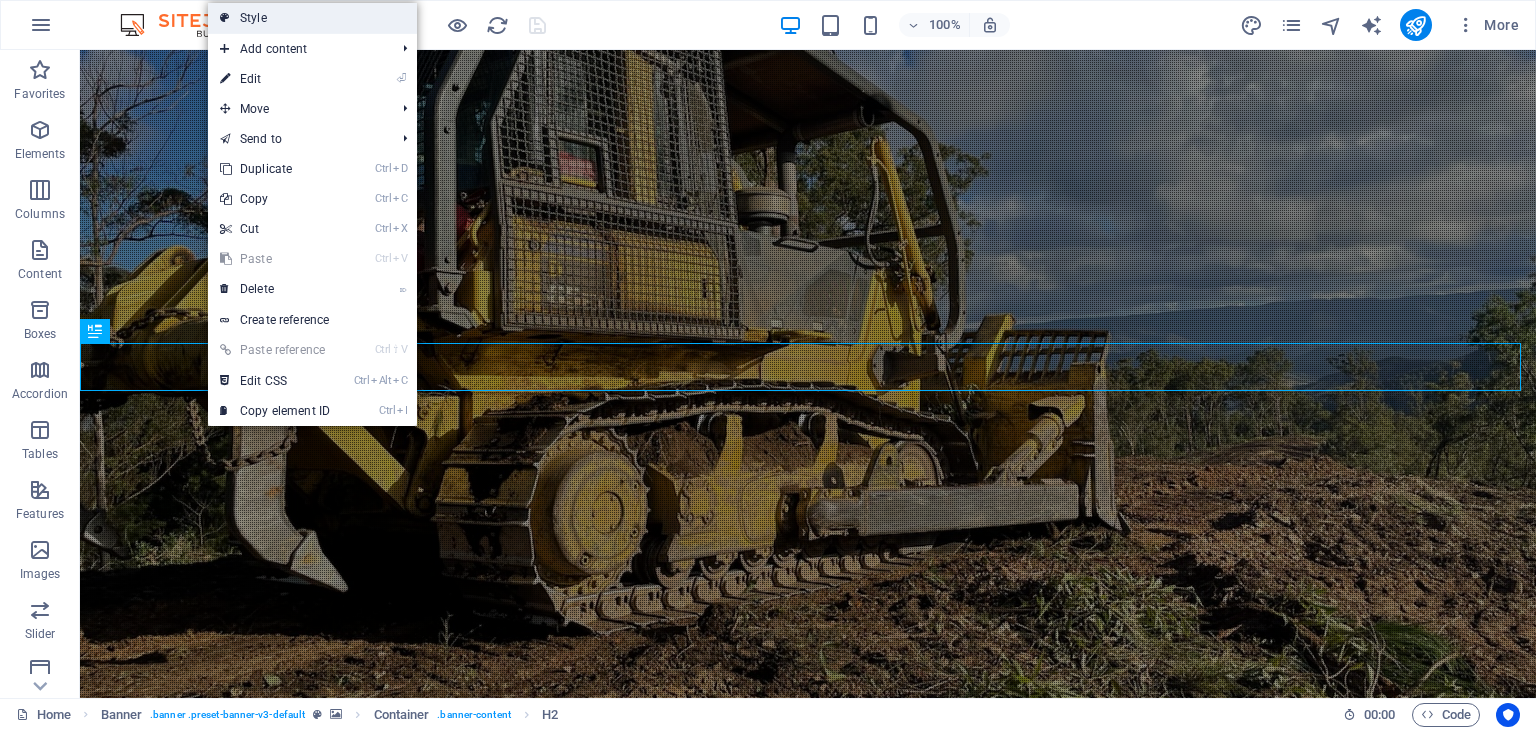 click on "Style" at bounding box center [312, 18] 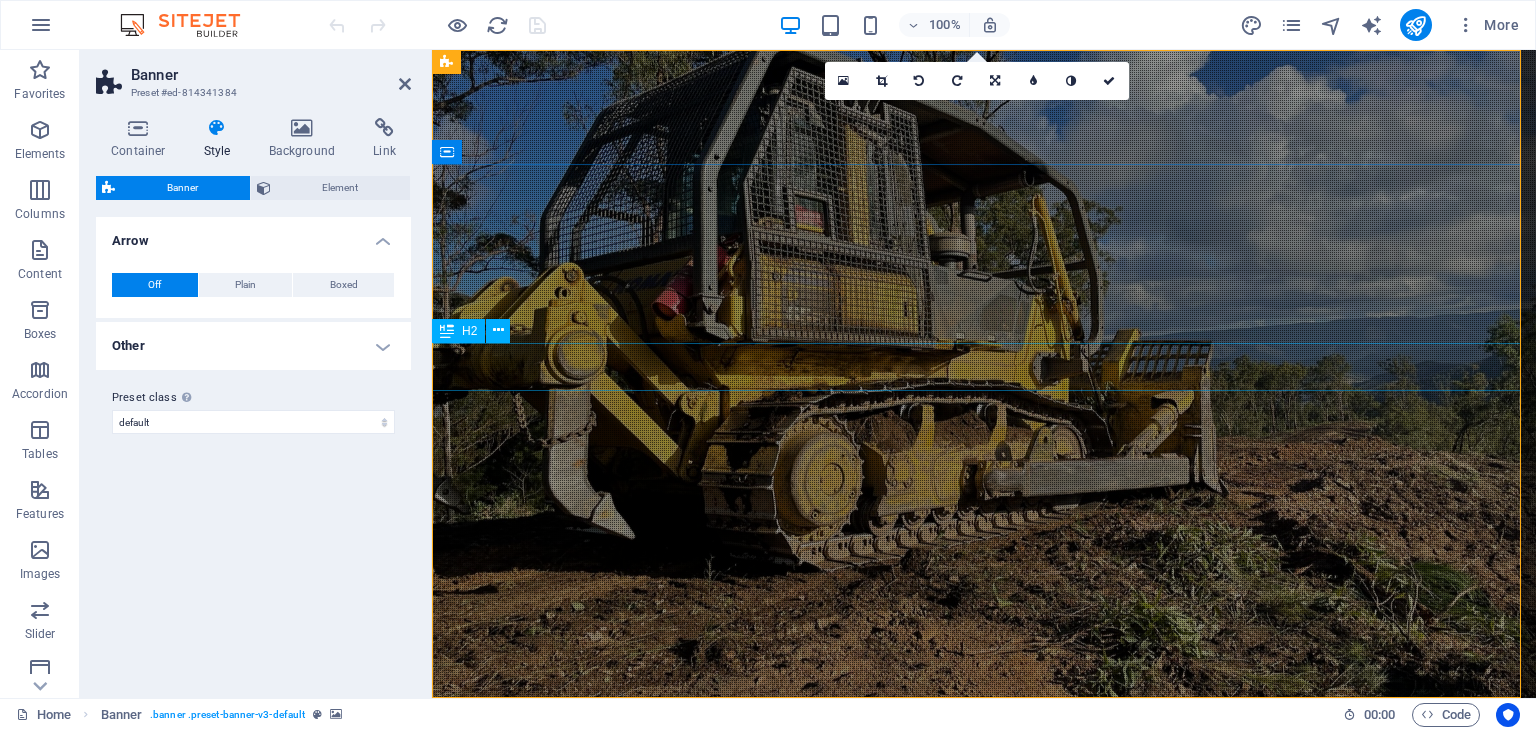 click on "Turnbull Industries" at bounding box center [984, 939] 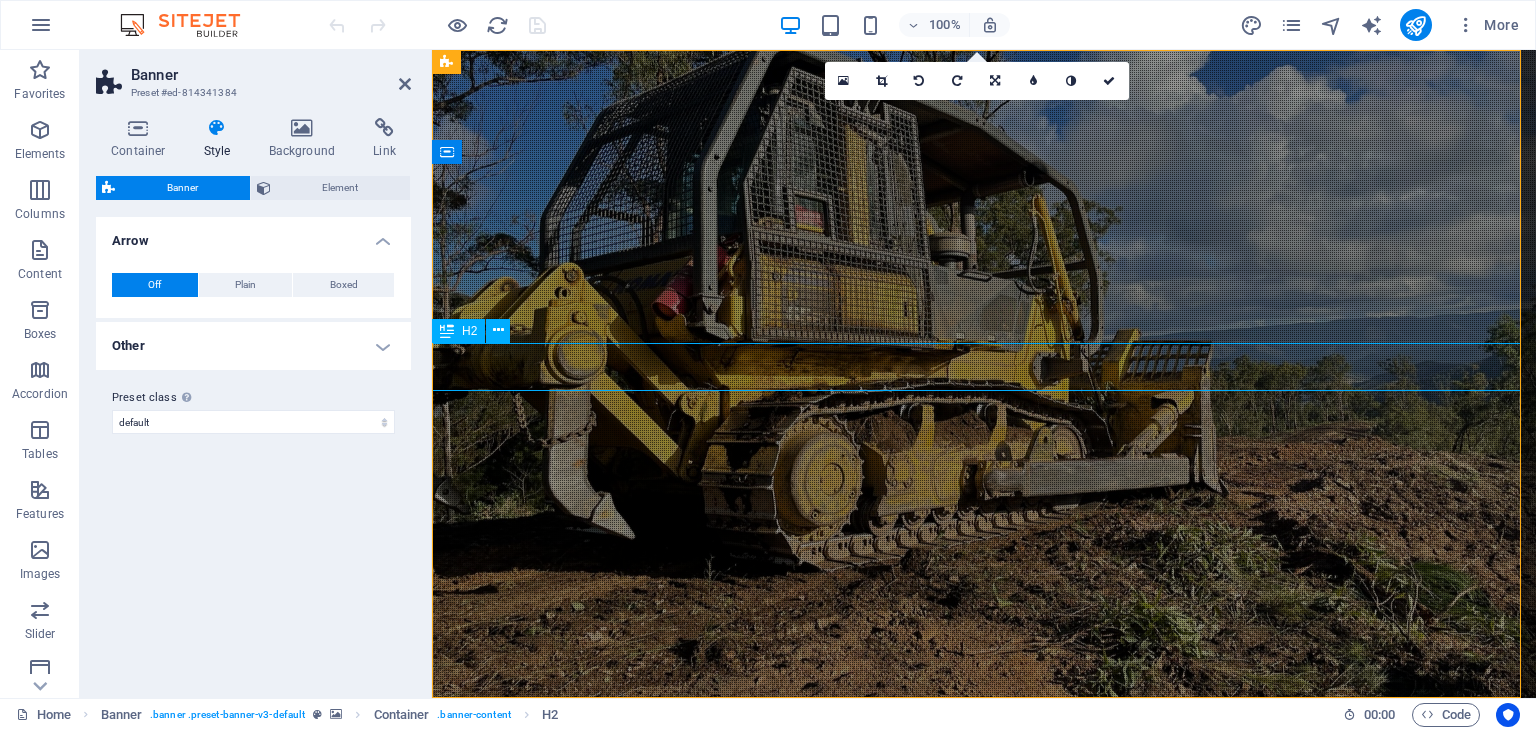 click on "Turnbull Industries" at bounding box center (984, 939) 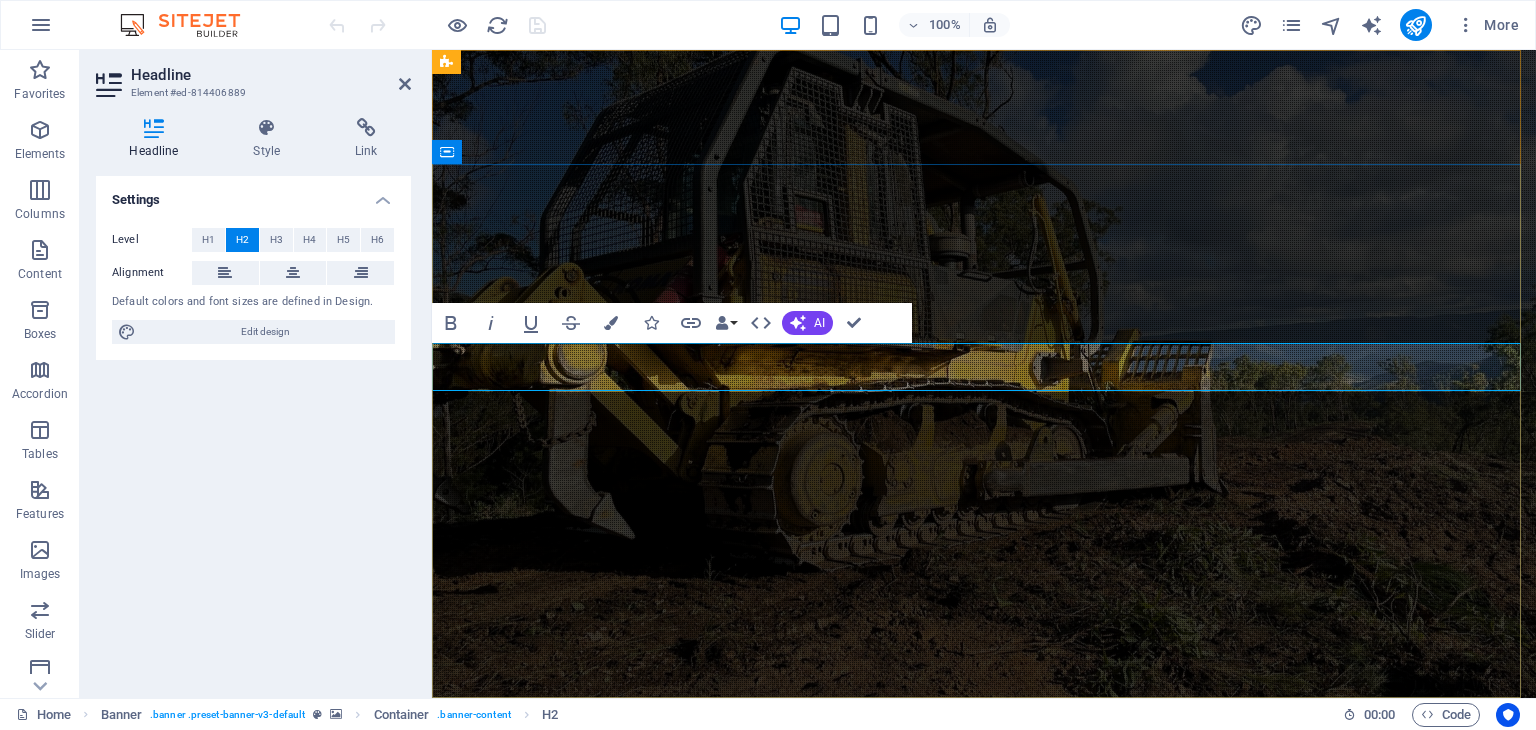 click on "Turnbull Industries" at bounding box center [984, 938] 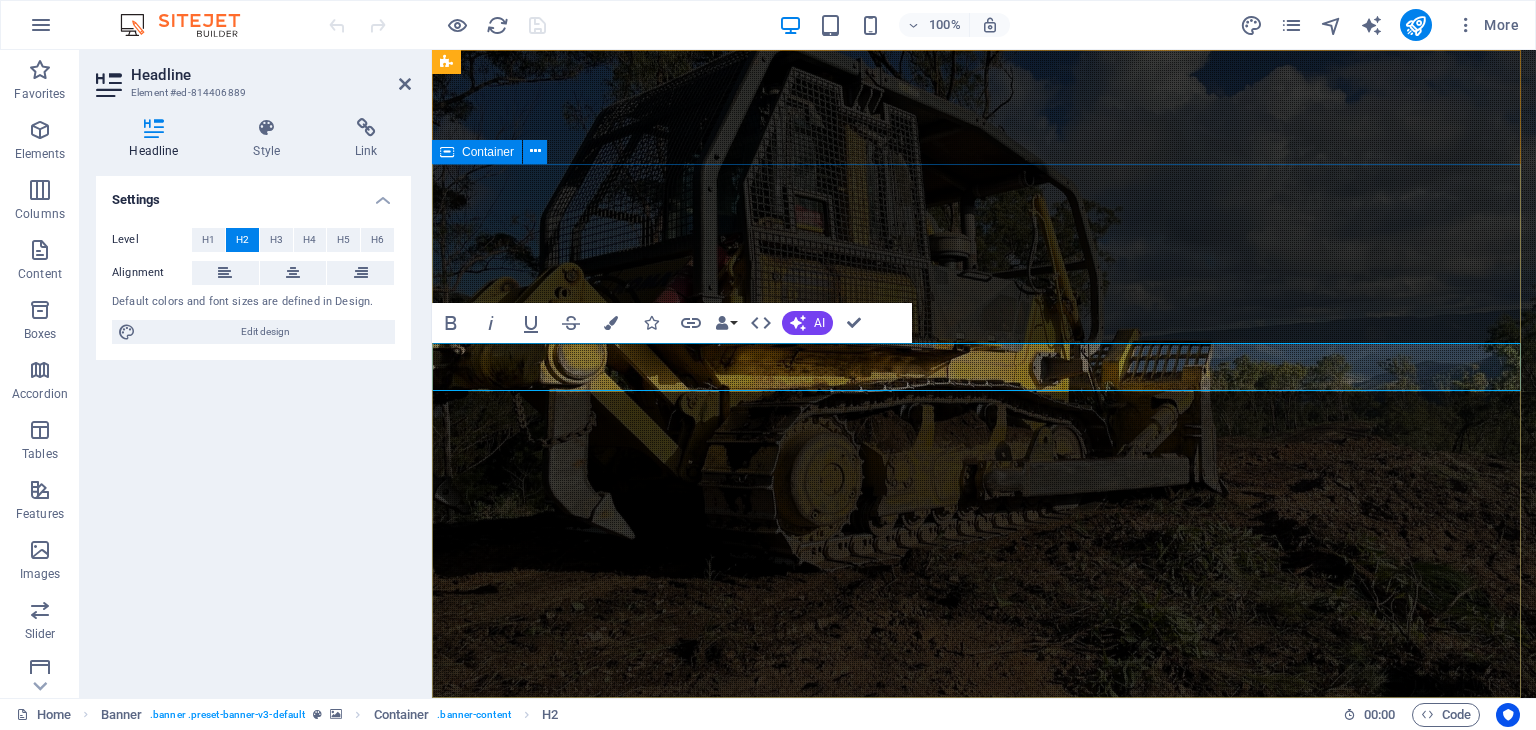 click on "Turnbull Industries Professional road works, drainage solutions,  and infrastructure services in NSW Learn more" at bounding box center (984, 1003) 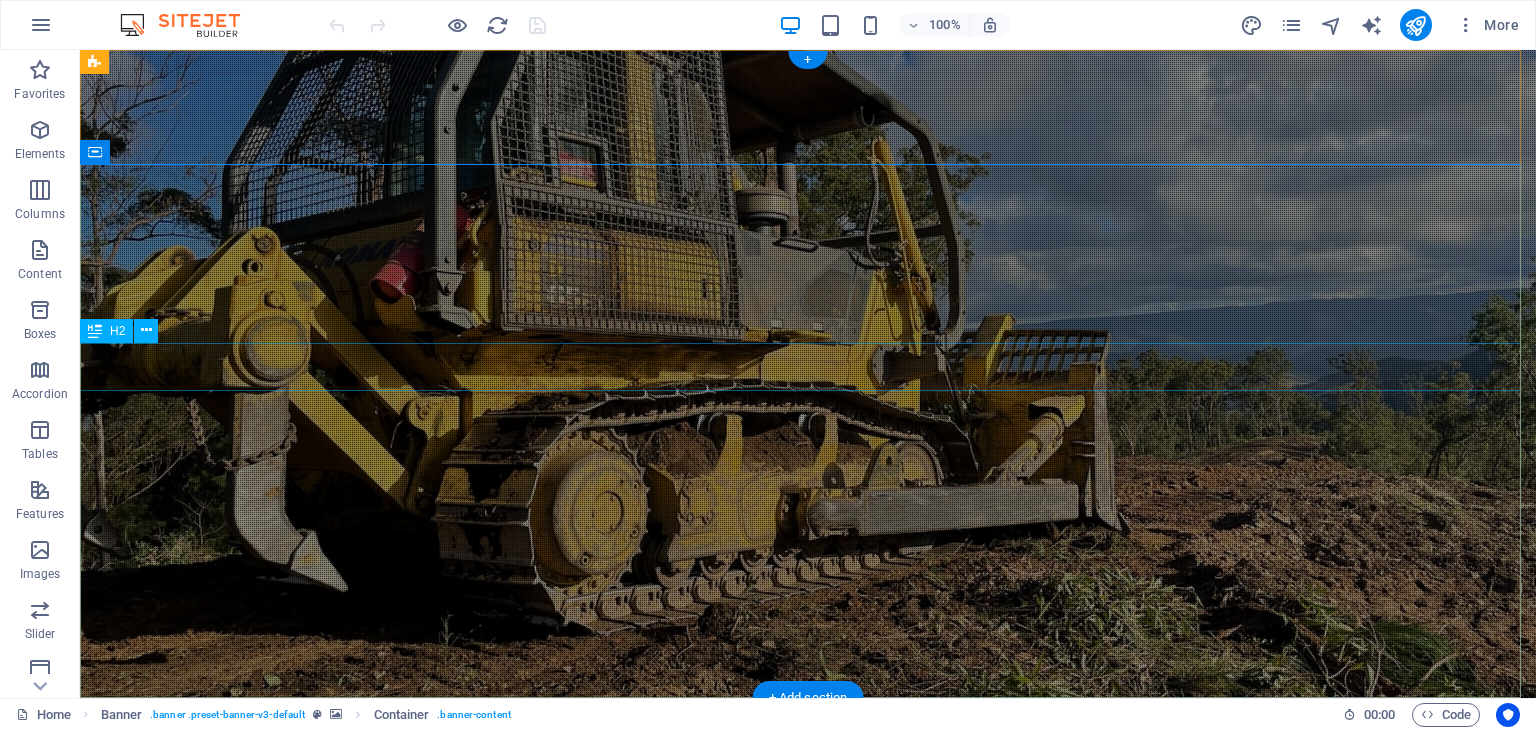 click on "Turnbull Industries" at bounding box center (808, 939) 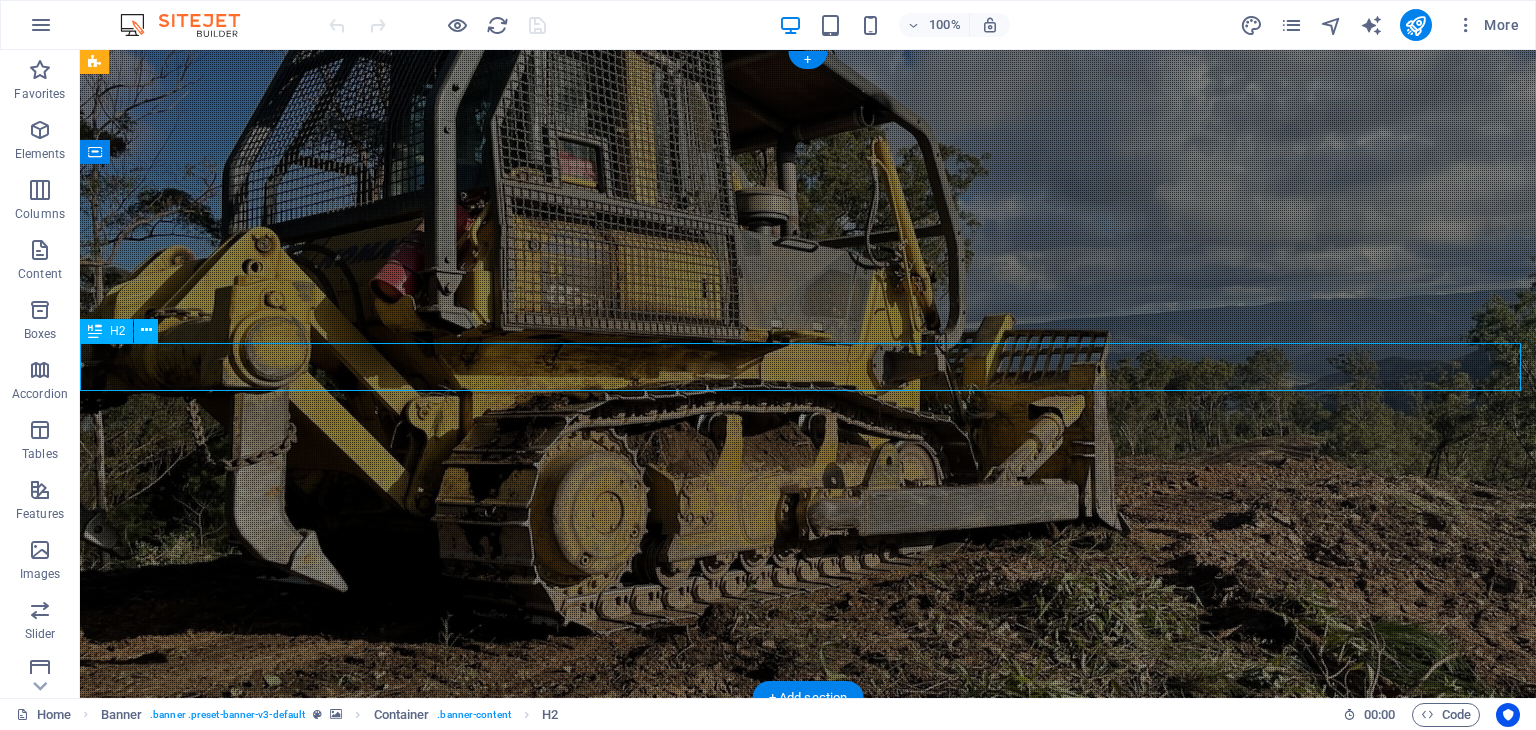 click on "Turnbull Industries" at bounding box center [808, 939] 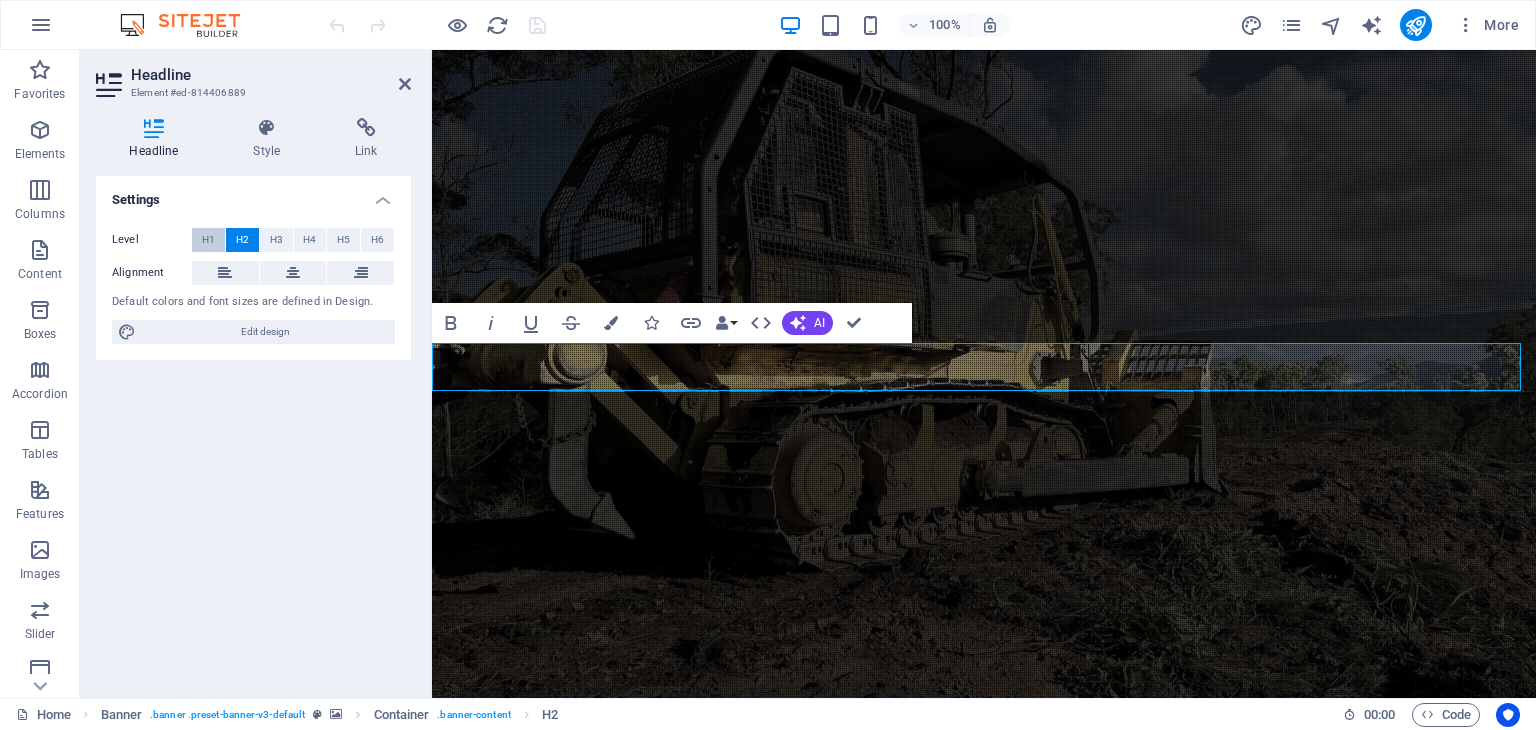 click on "H1" at bounding box center [208, 240] 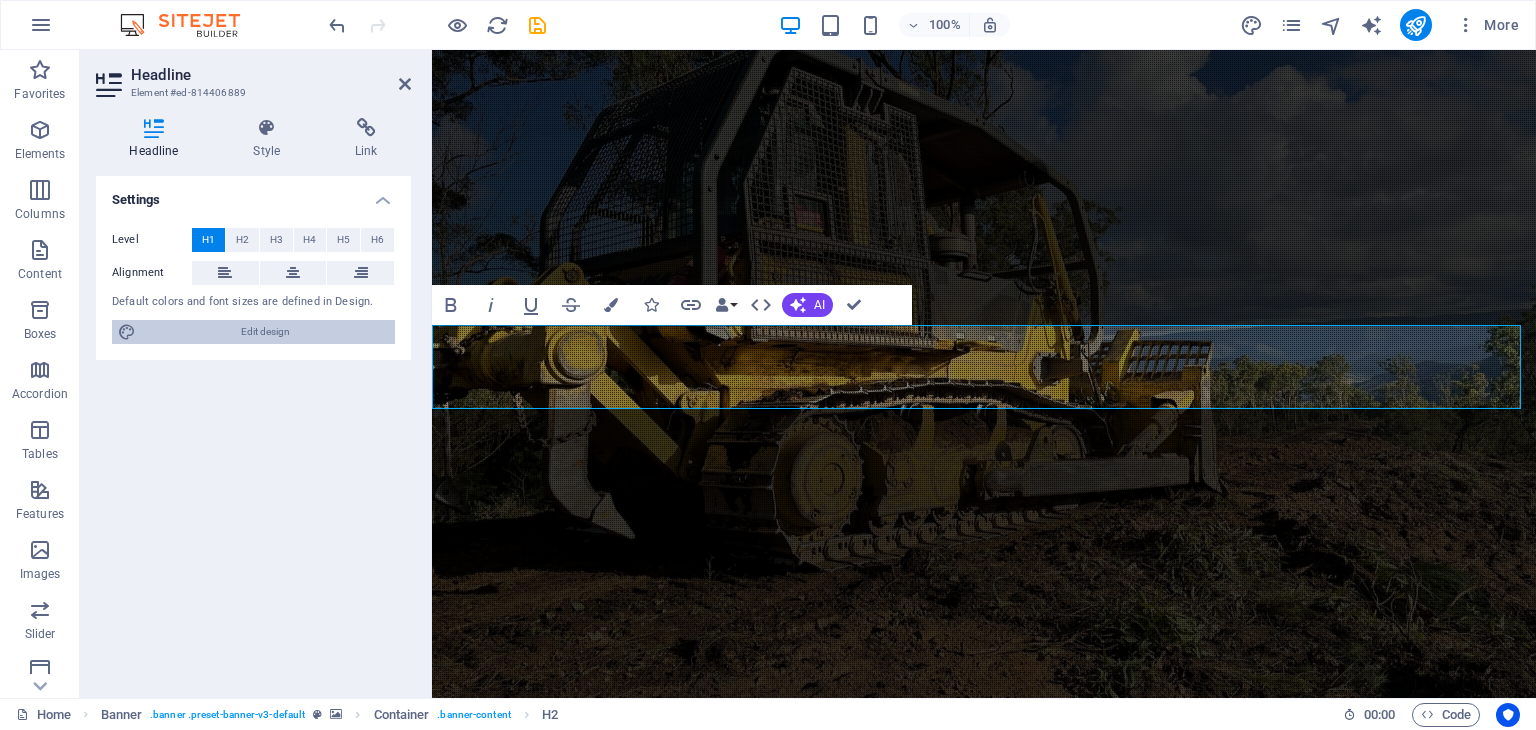 click on "Edit design" at bounding box center (265, 332) 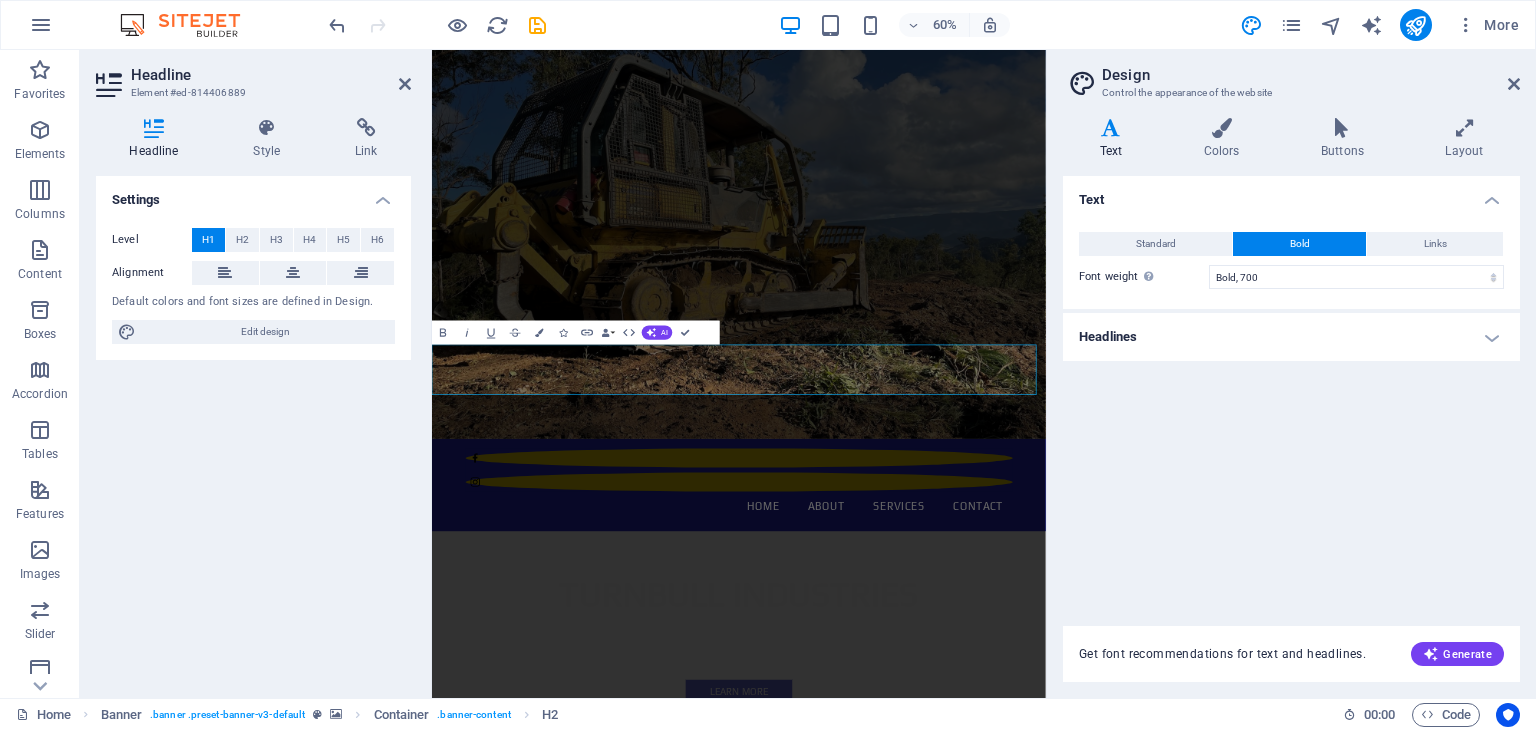 click on "Headlines" at bounding box center (1291, 337) 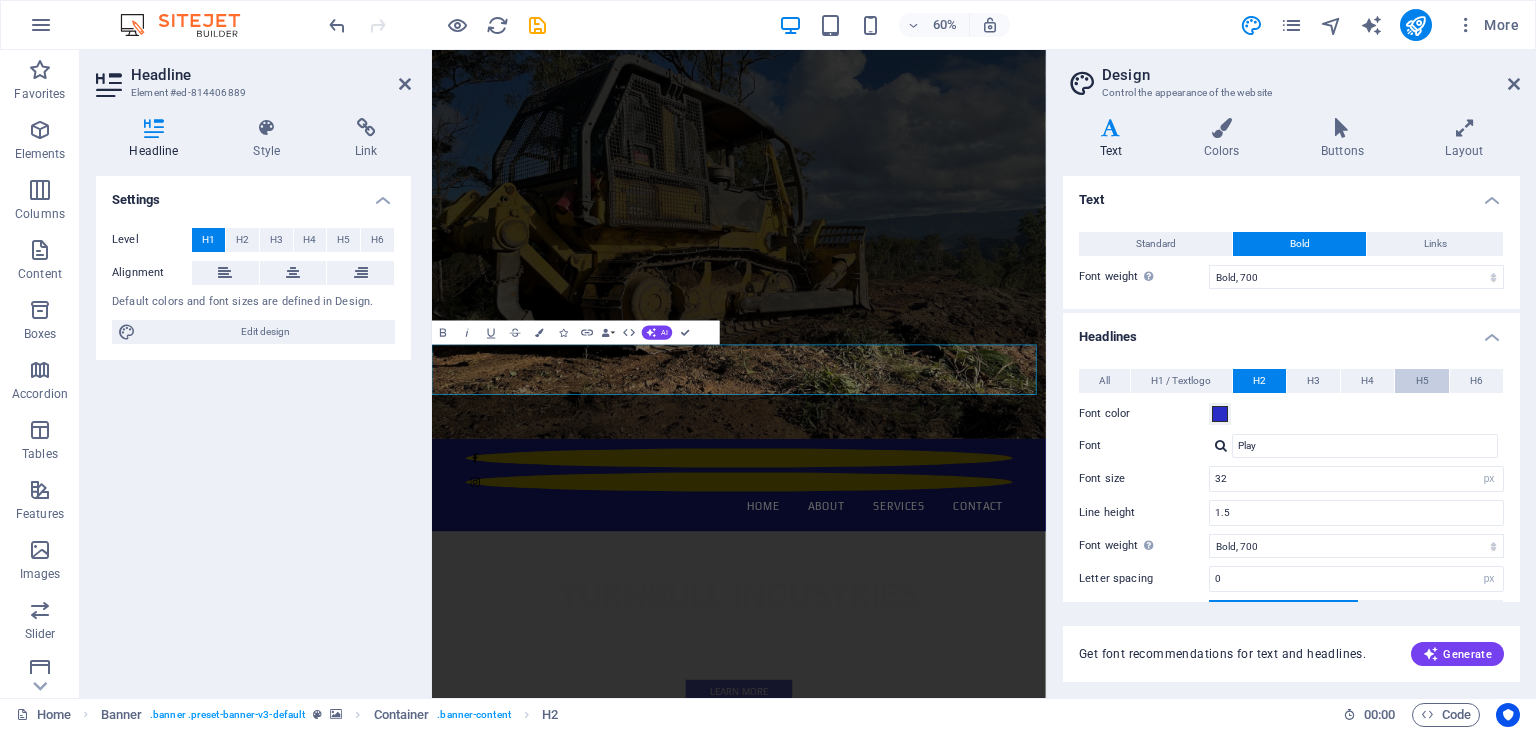 scroll, scrollTop: 100, scrollLeft: 0, axis: vertical 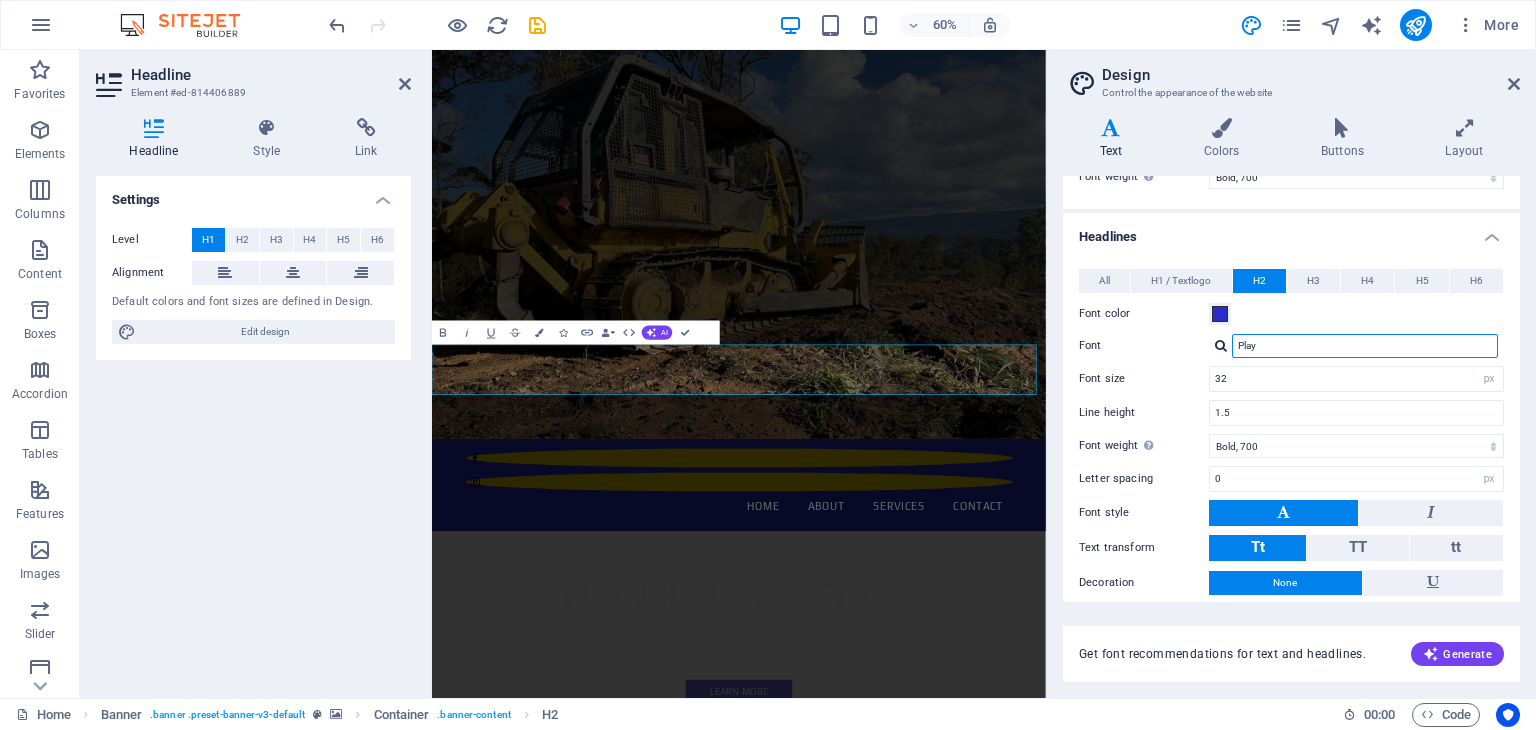 click on "Play" at bounding box center [1365, 346] 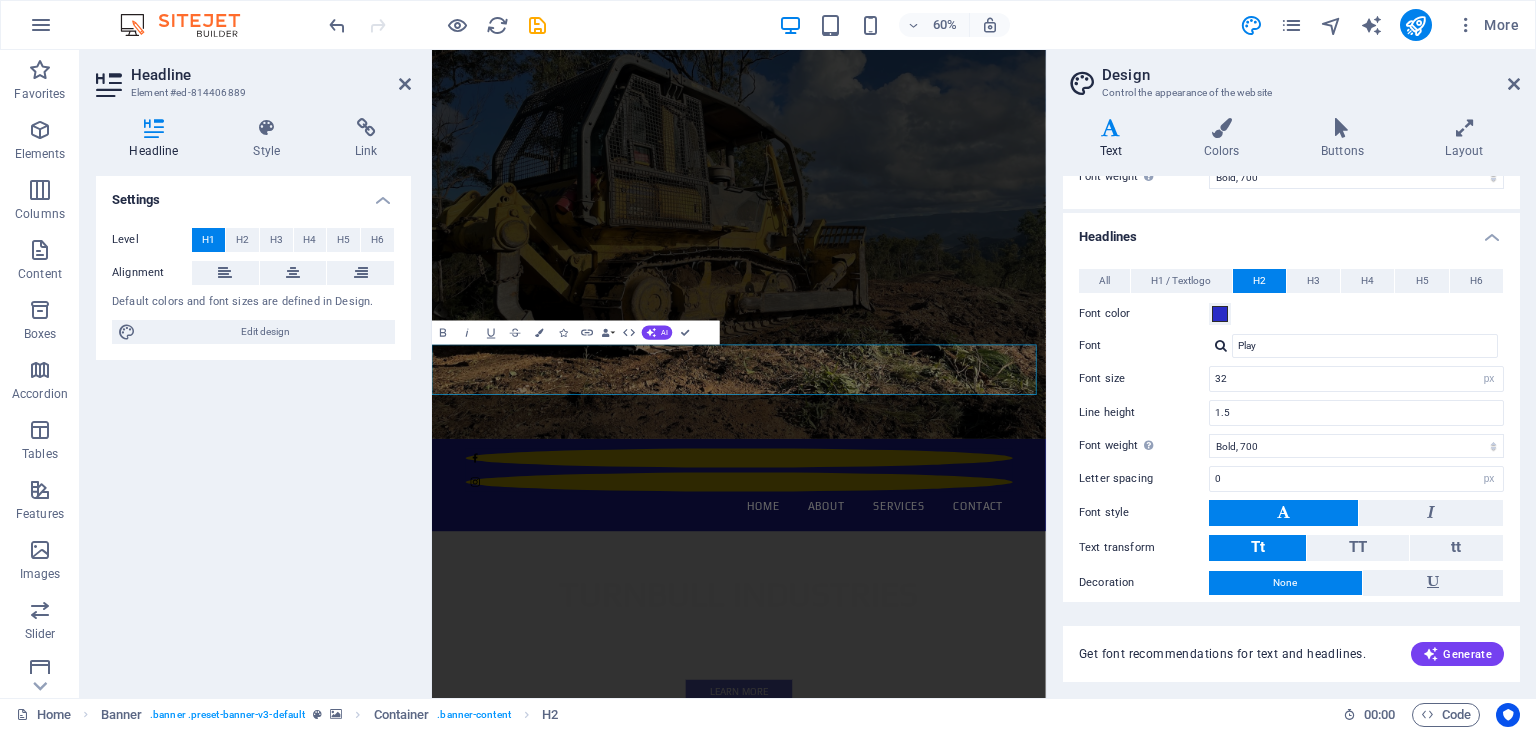 click at bounding box center (1221, 345) 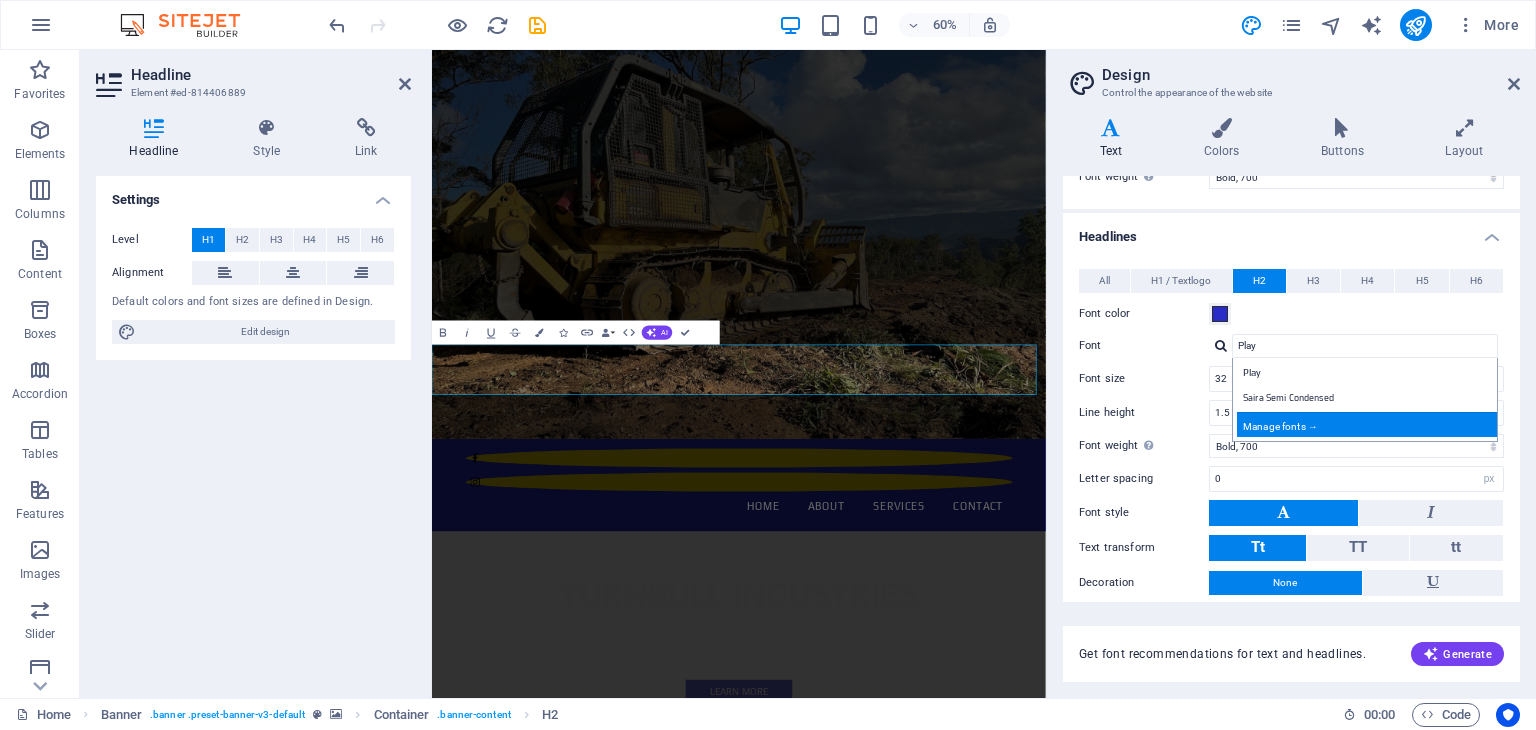 click on "Manage fonts →" at bounding box center [1369, 424] 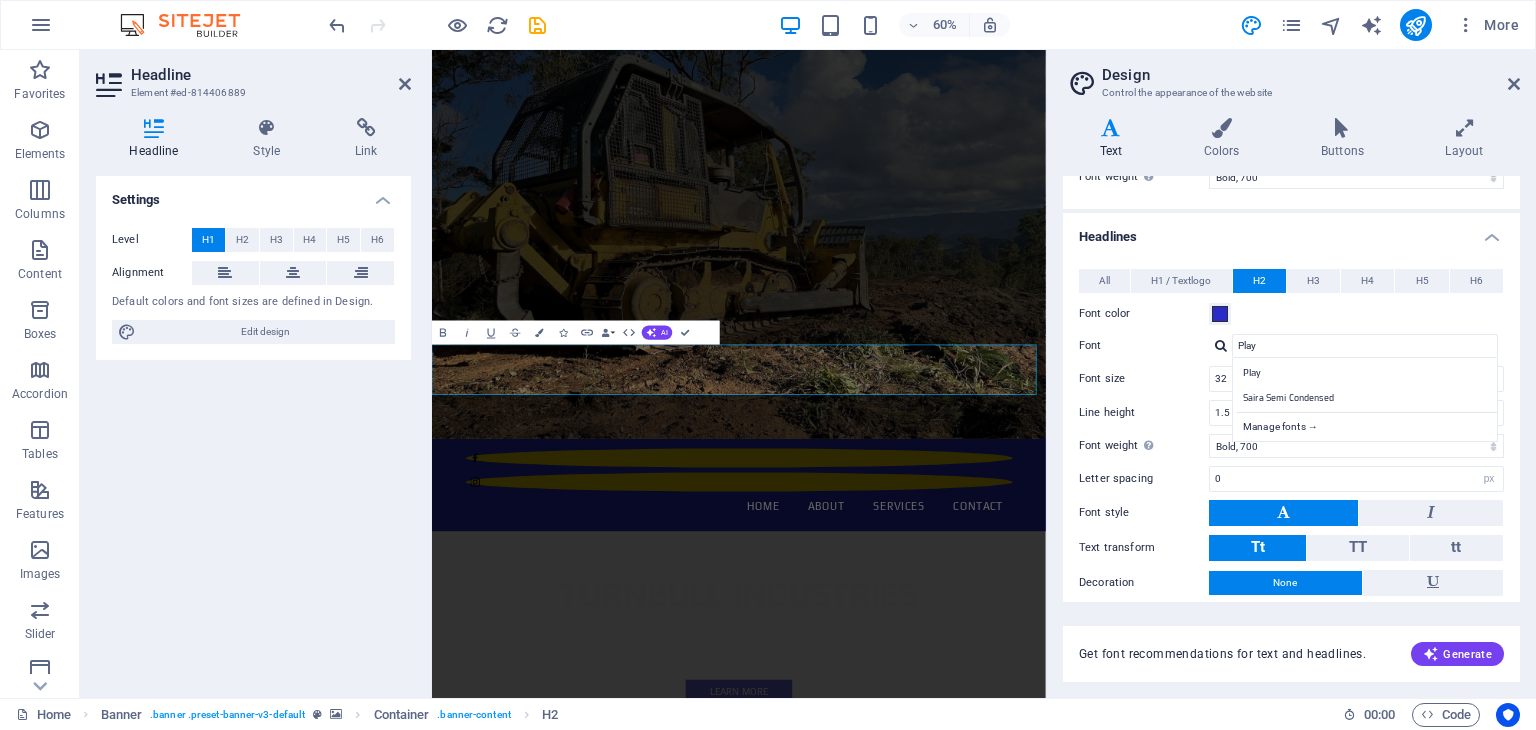 select on "popularity" 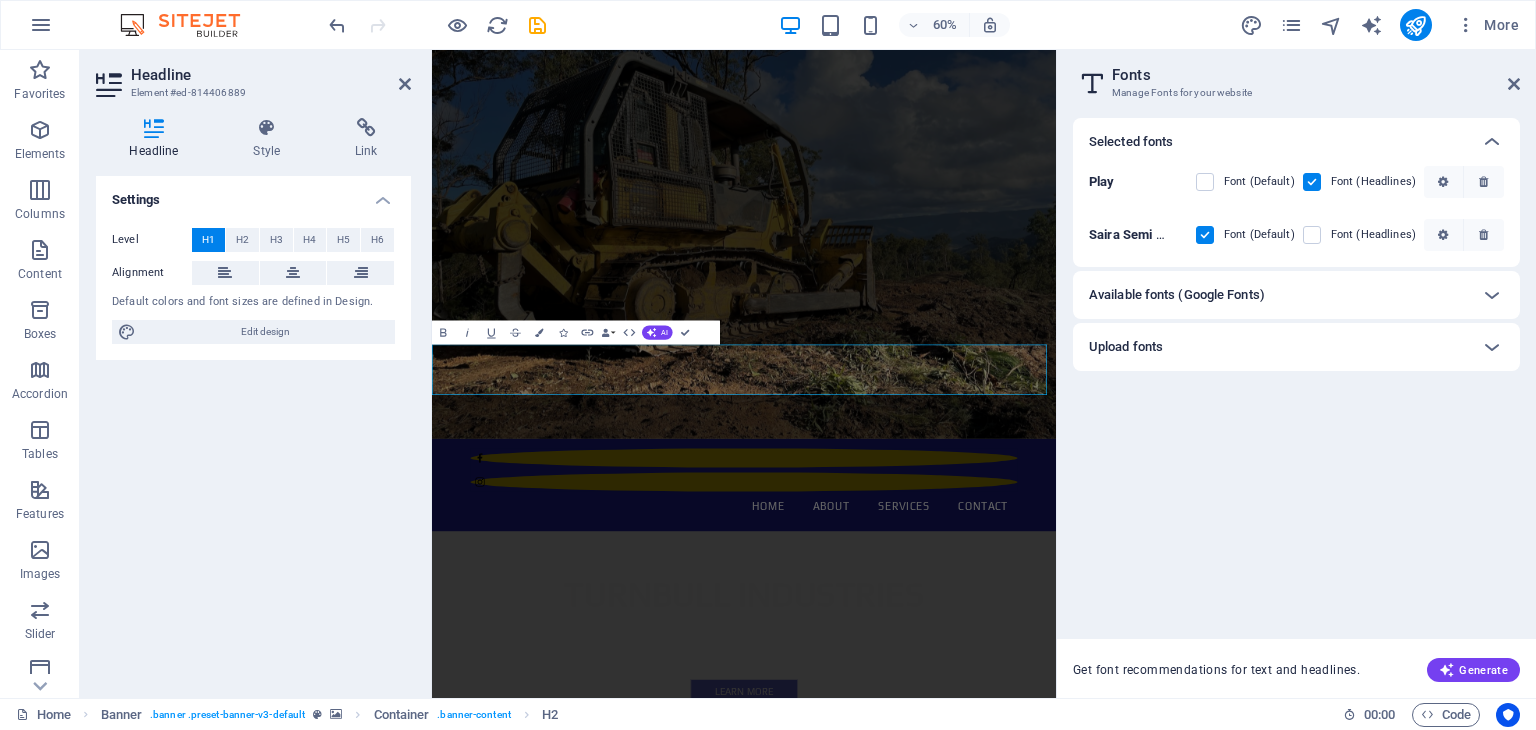 click on "Available fonts (Google Fonts)" at bounding box center [1278, 295] 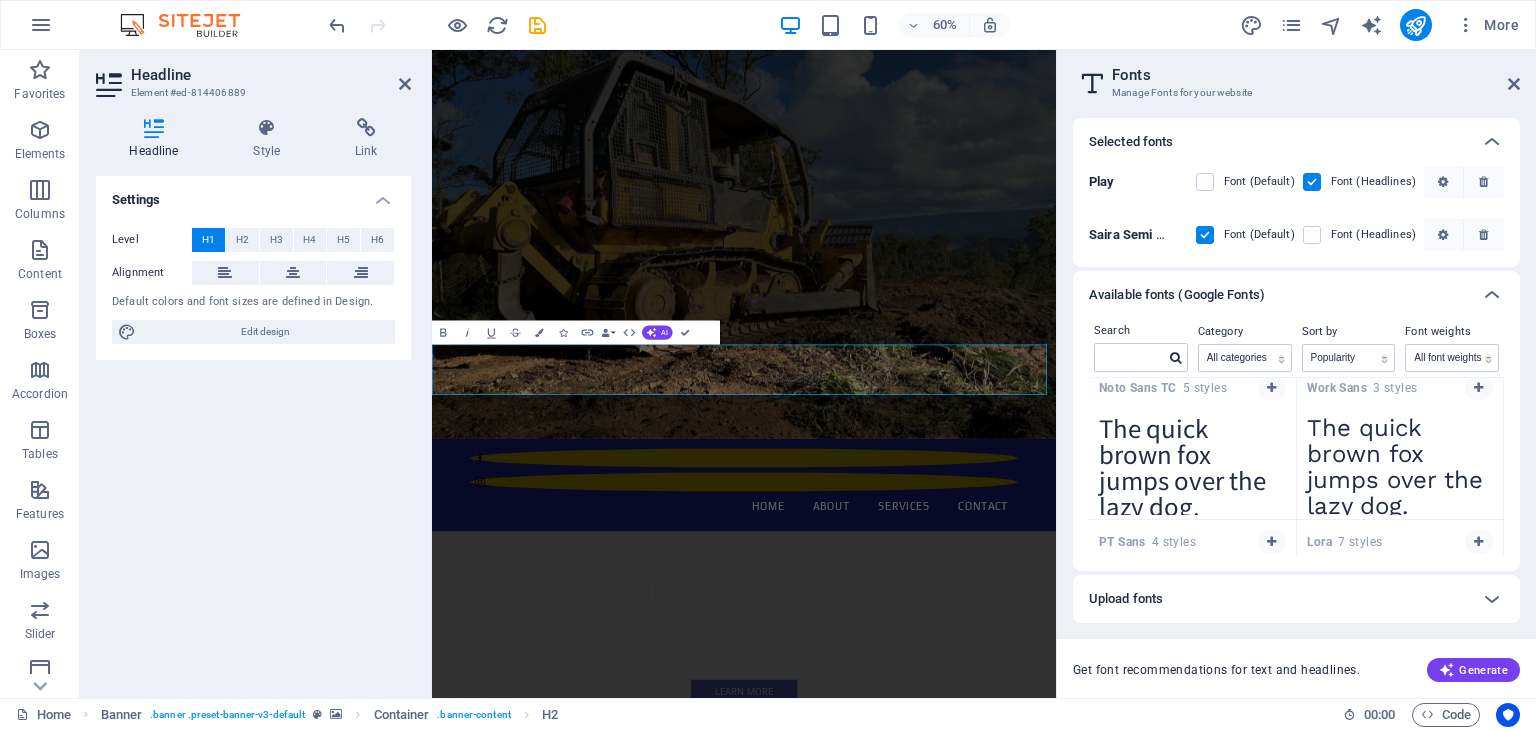 scroll, scrollTop: 1760, scrollLeft: 0, axis: vertical 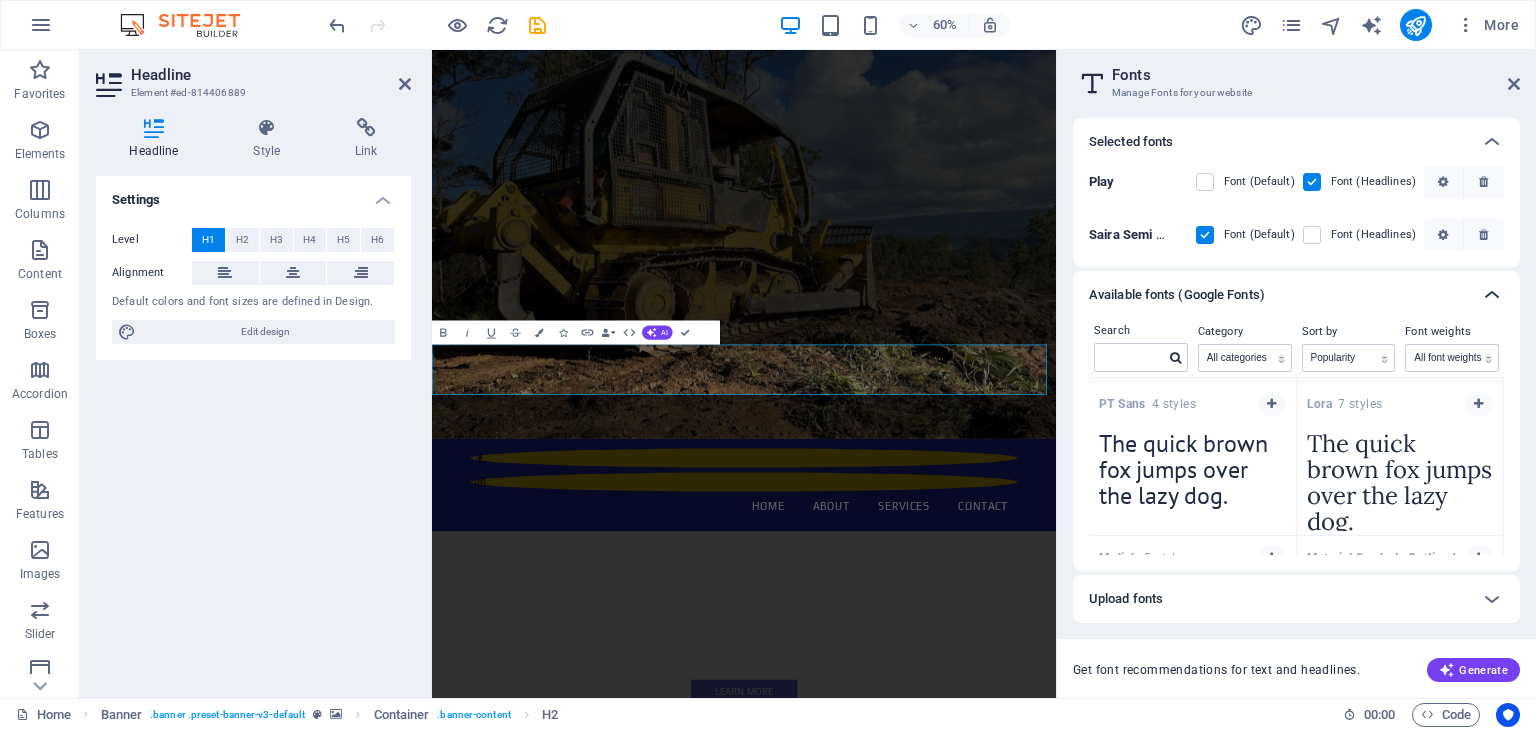 click at bounding box center [1492, 295] 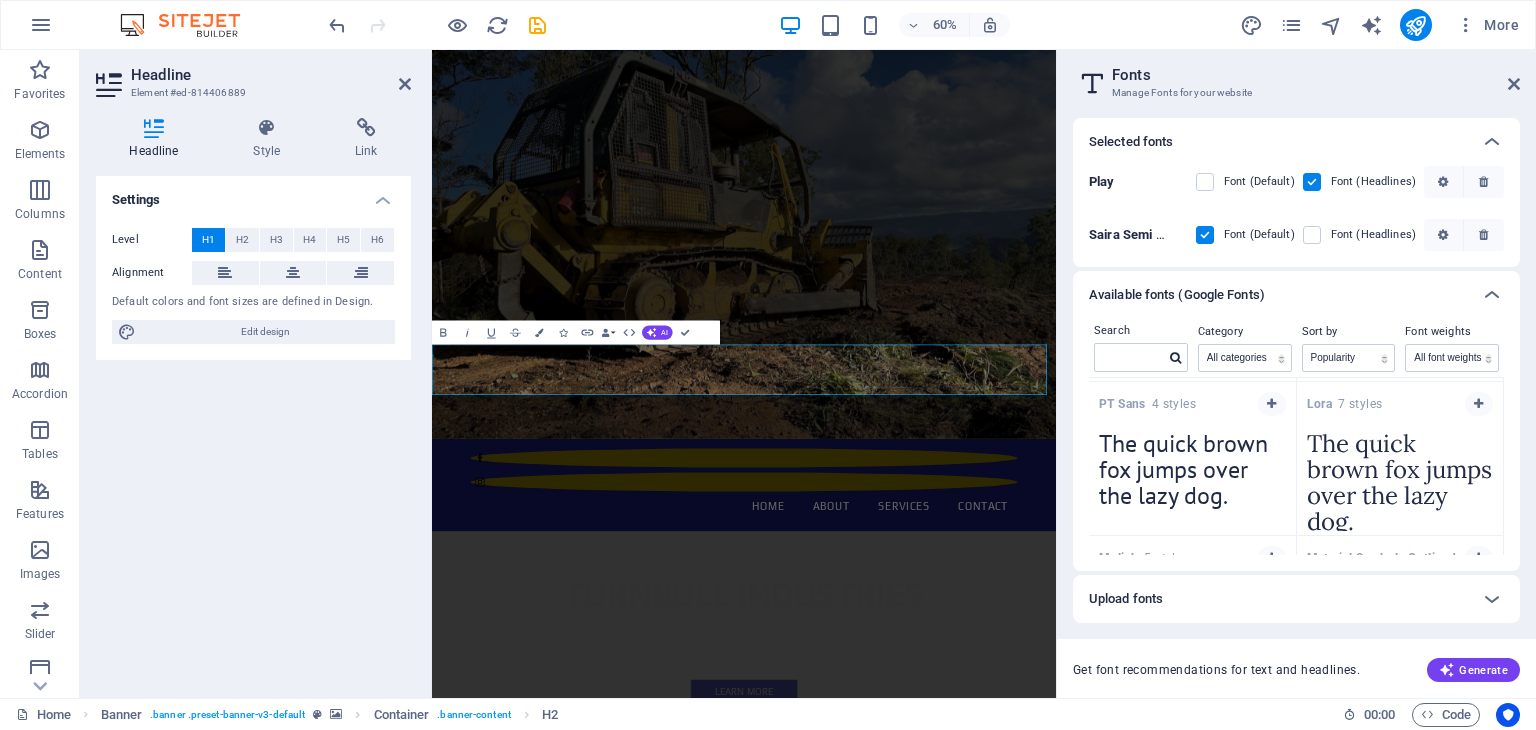 scroll, scrollTop: 0, scrollLeft: 0, axis: both 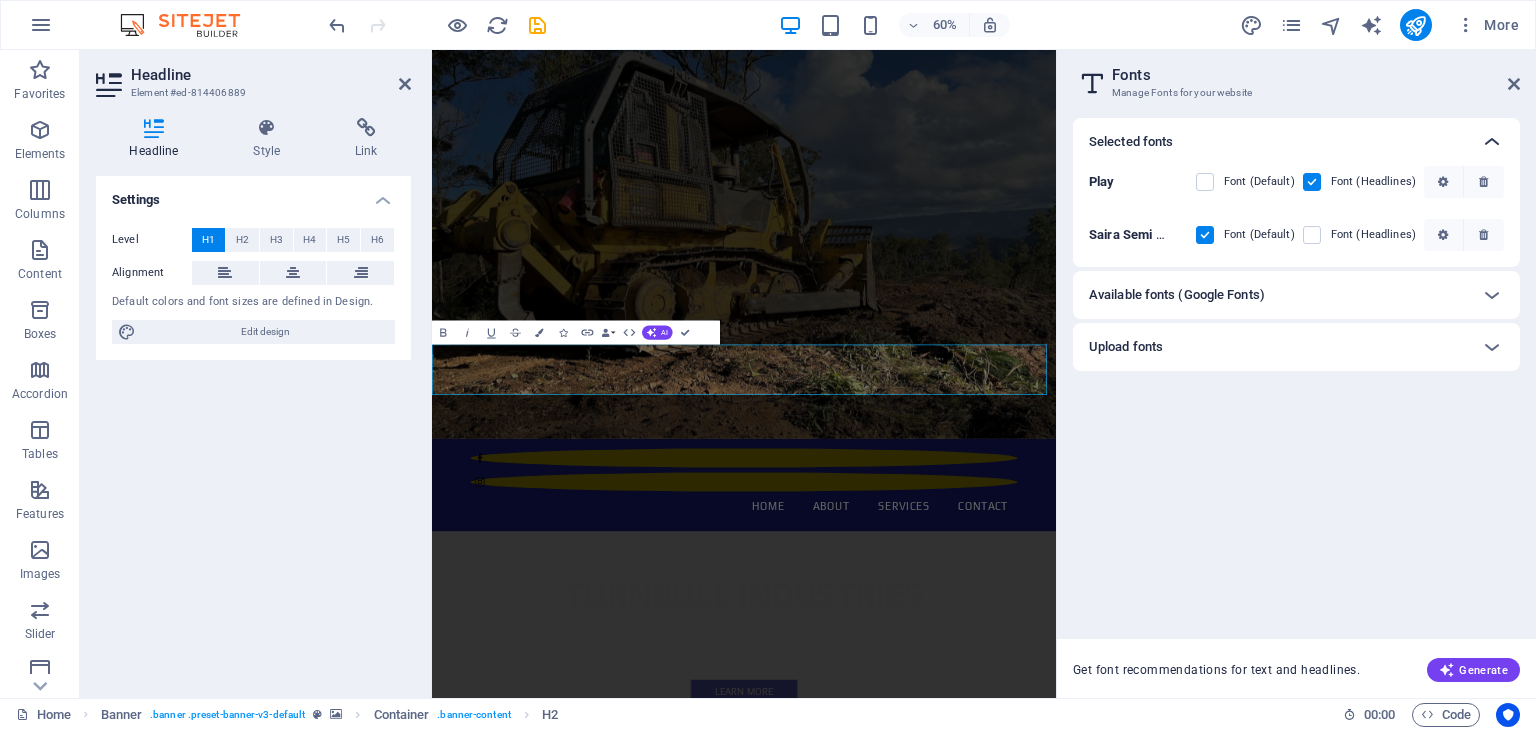 click at bounding box center [1492, 142] 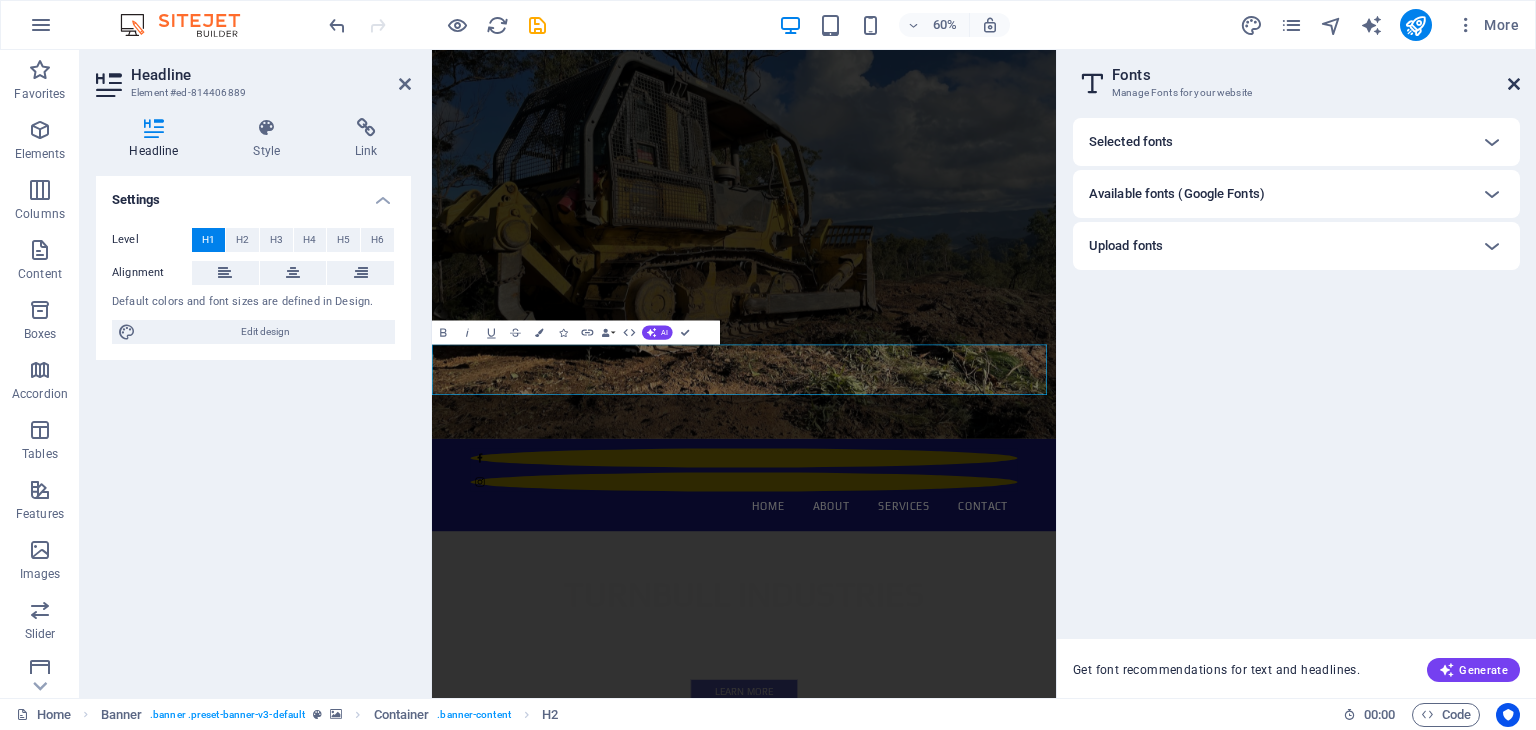 click at bounding box center (1514, 84) 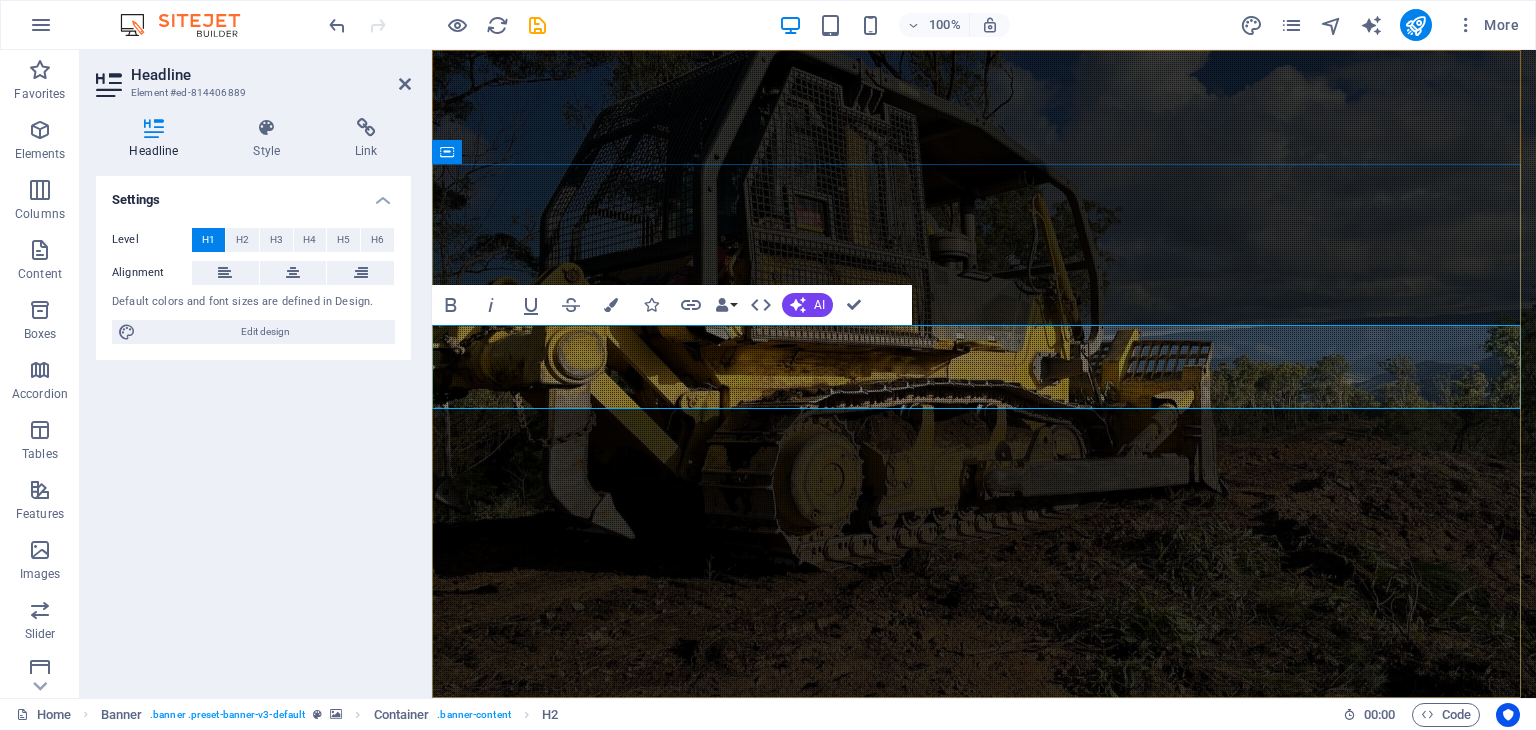 click on "Turnbull Industries" at bounding box center (984, 957) 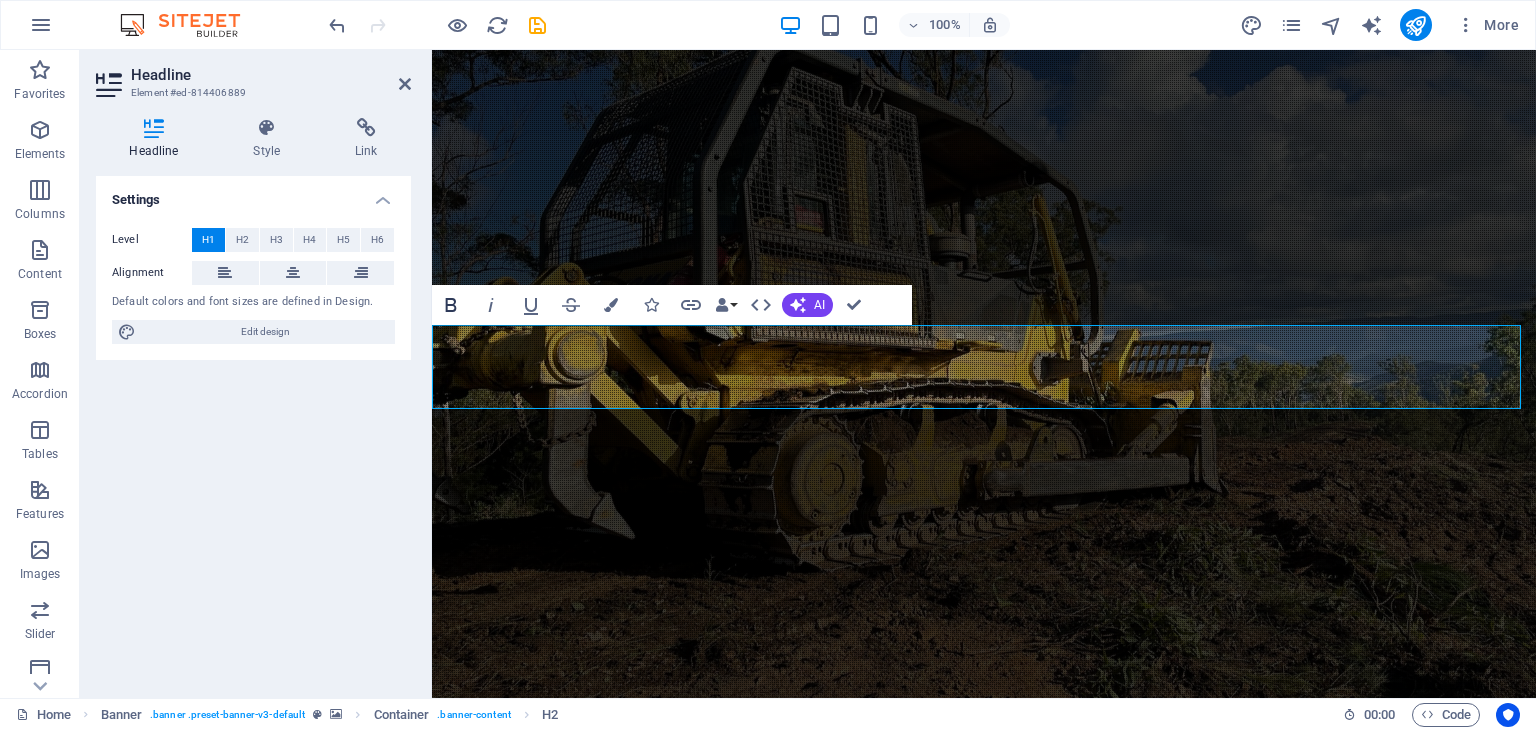 click 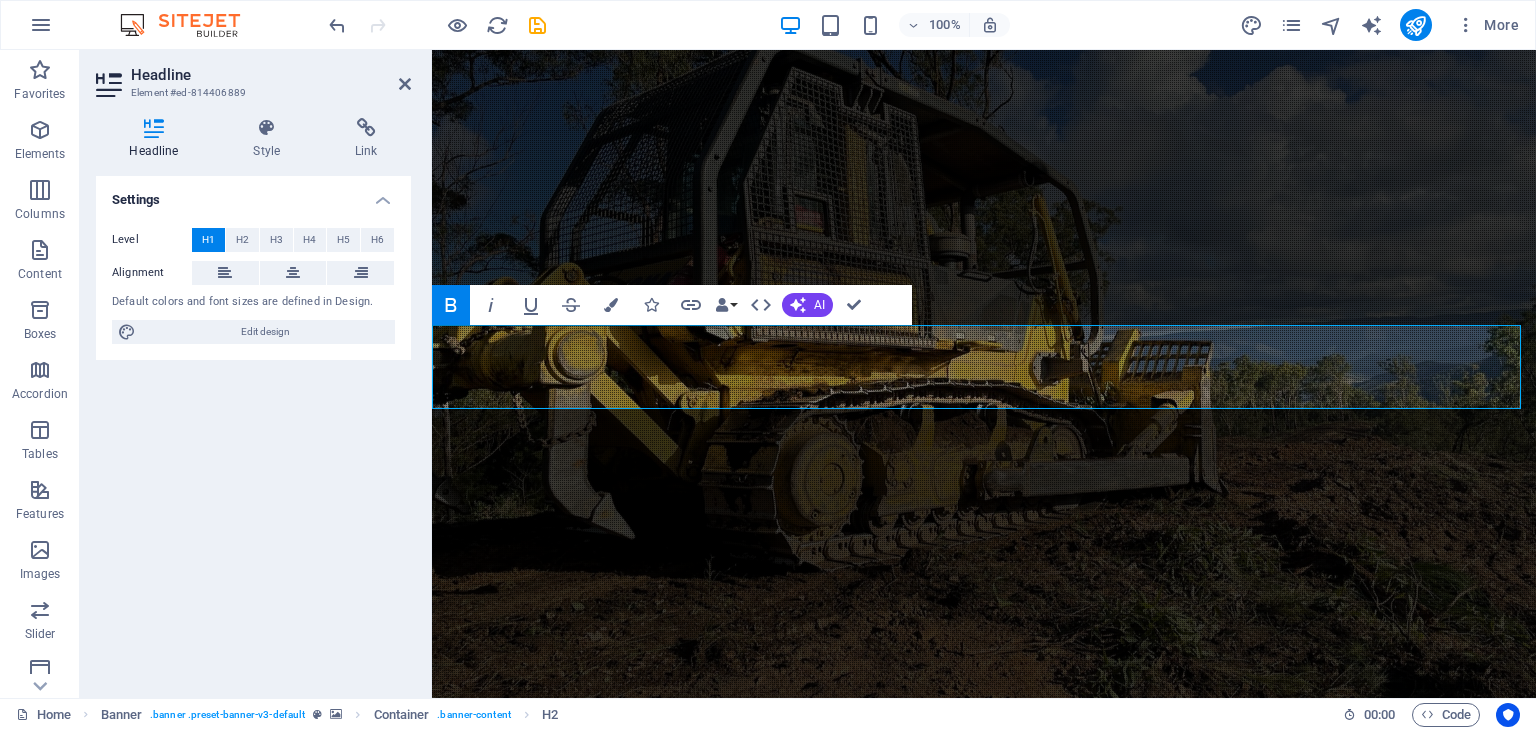 click 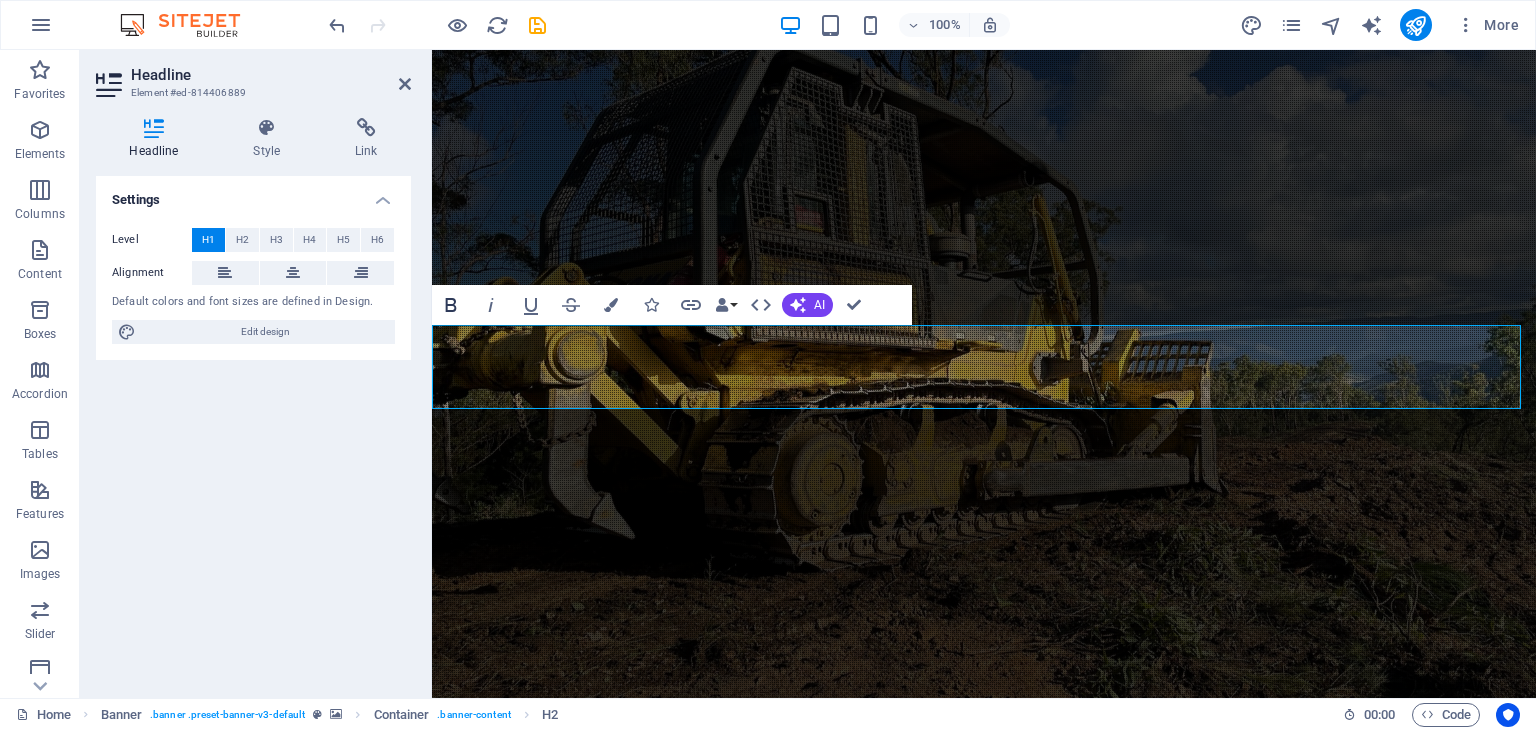 click 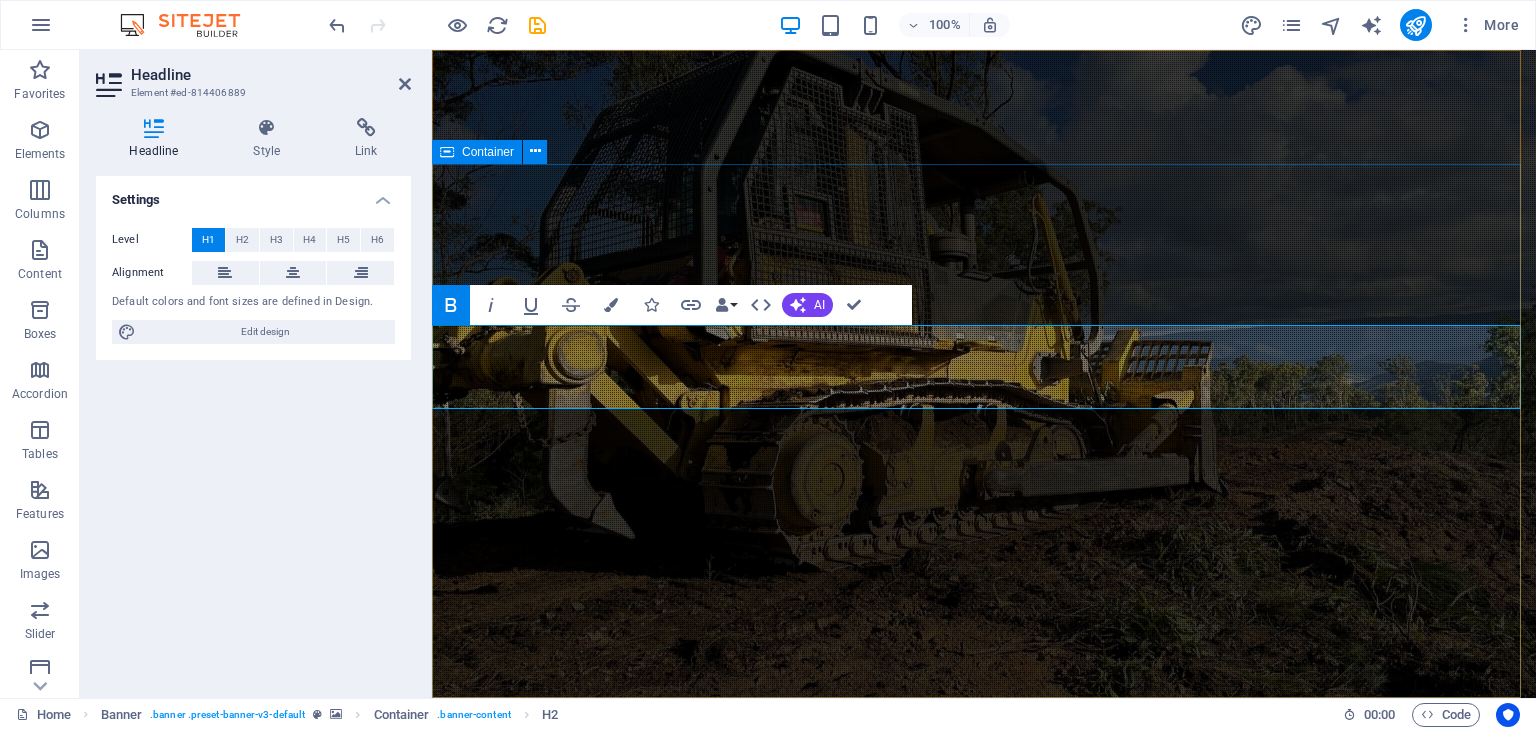 click on "Turnbull Industries Professional road works, drainage solutions,  and infrastructure services in NSW Learn more" at bounding box center (984, 1021) 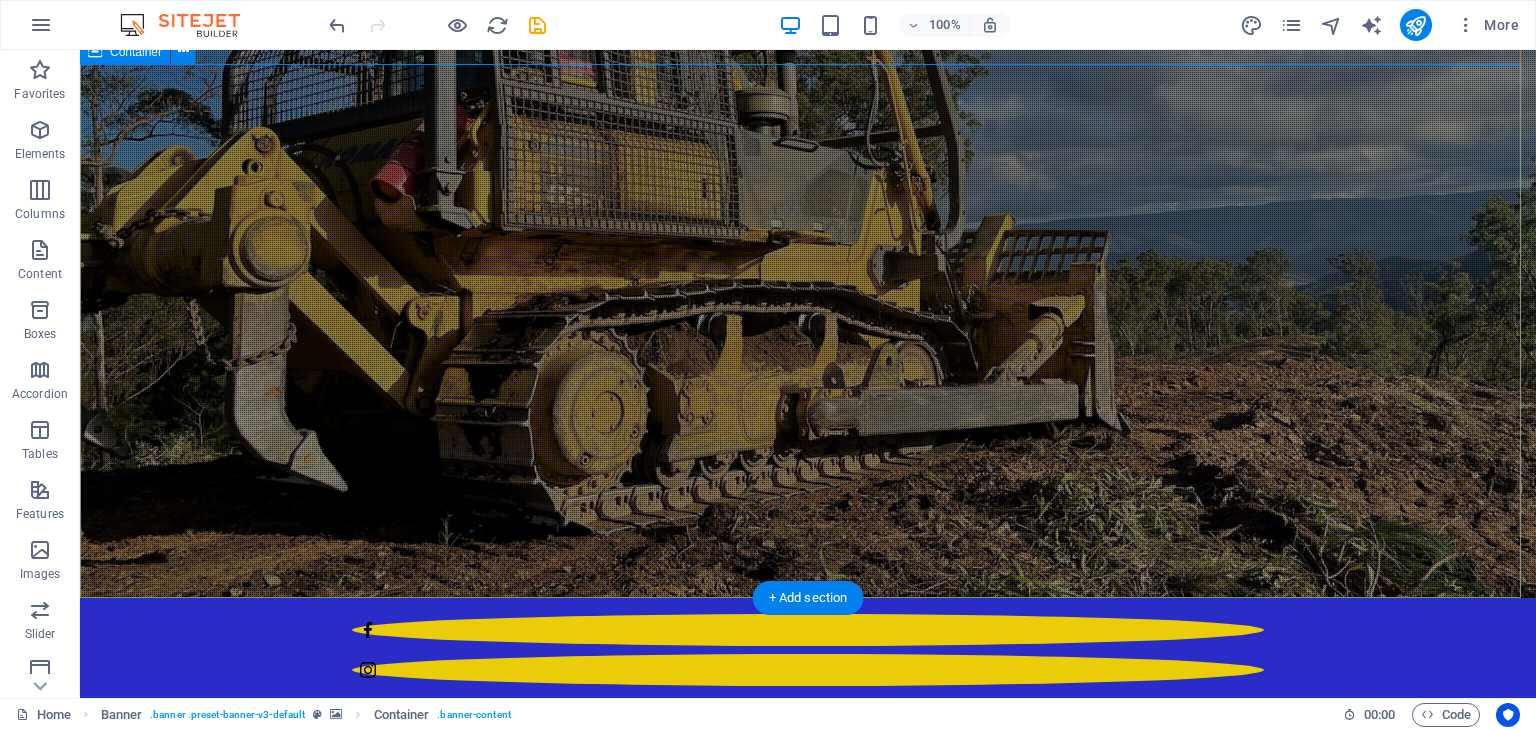 scroll, scrollTop: 0, scrollLeft: 0, axis: both 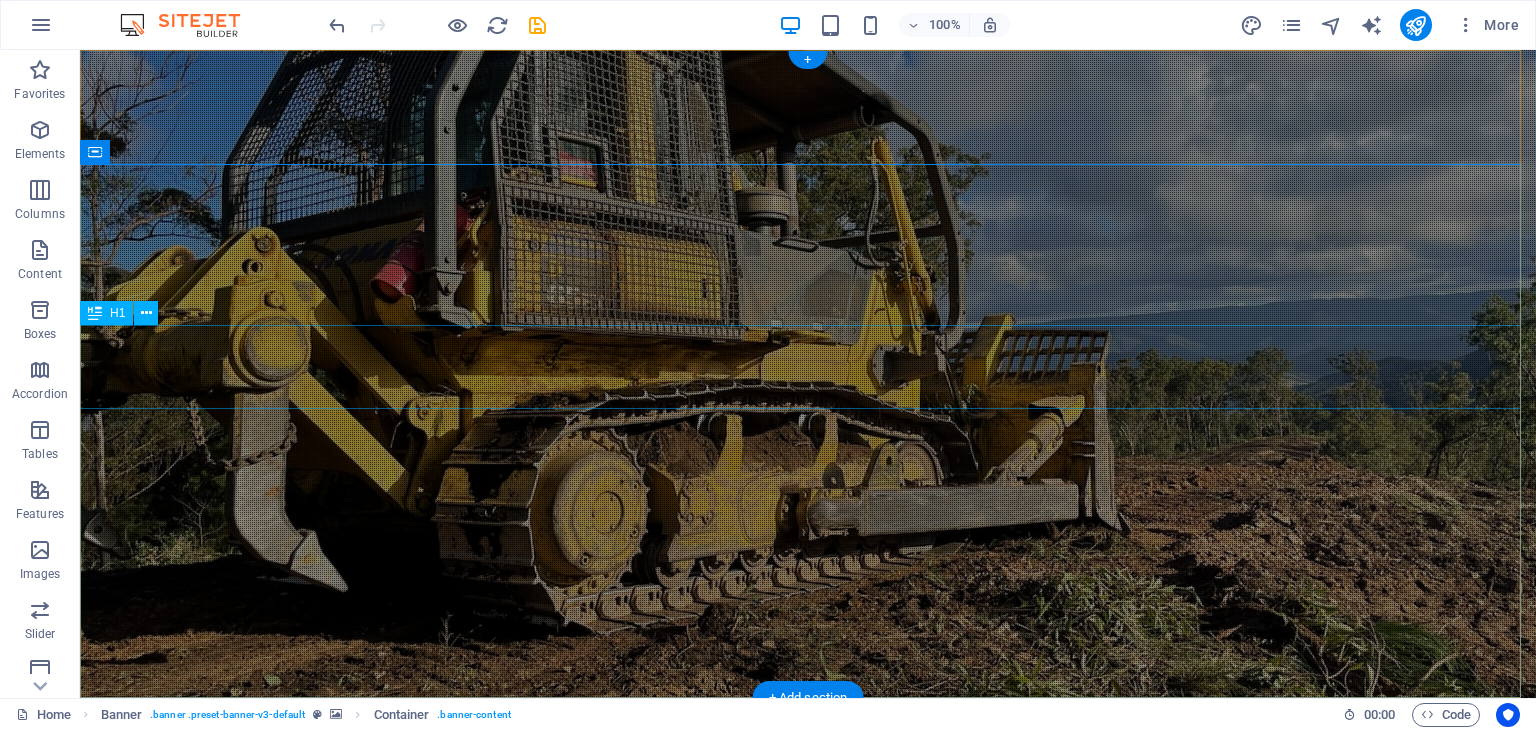 click on "Turnbull Industries" at bounding box center [808, 957] 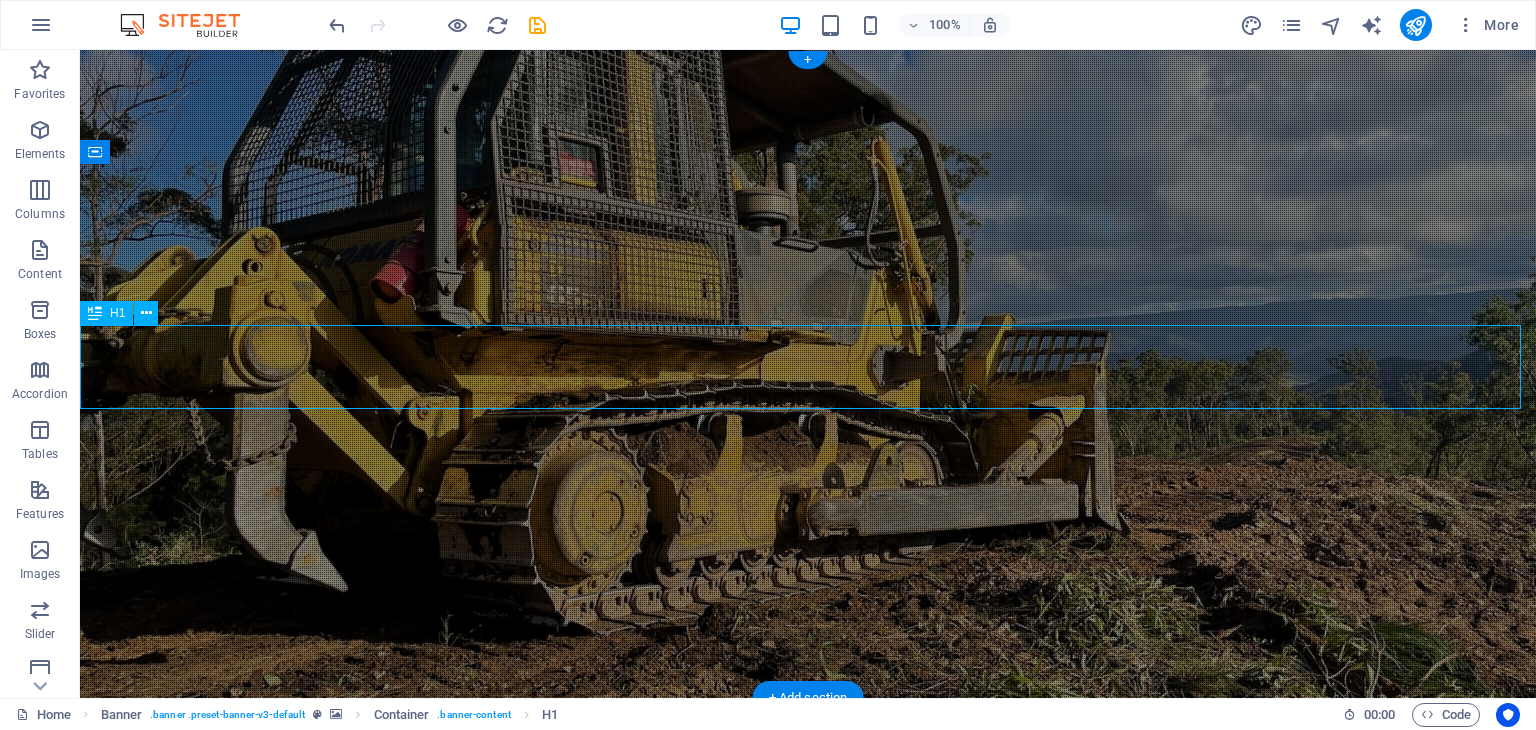 click on "Turnbull Industries" at bounding box center (808, 957) 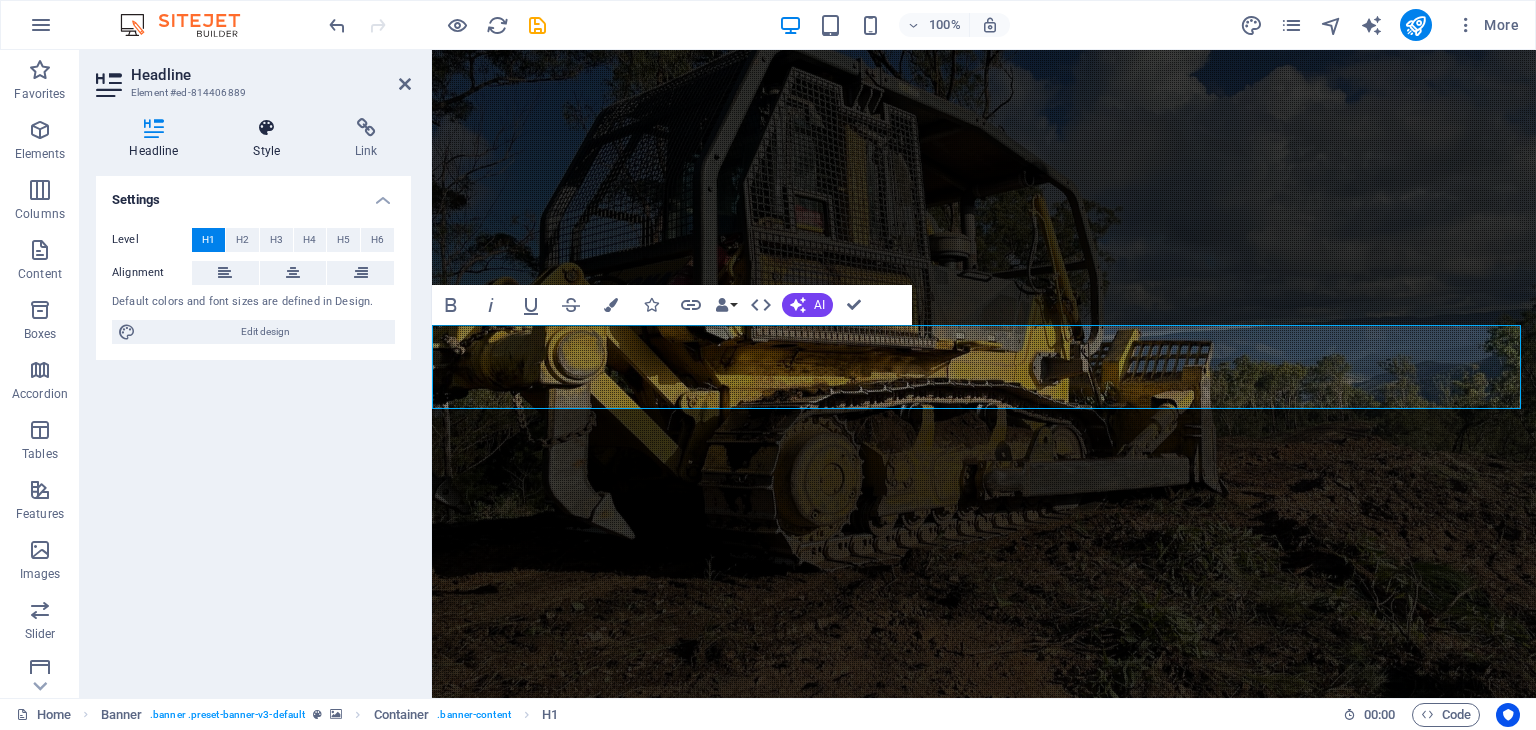 click at bounding box center [267, 128] 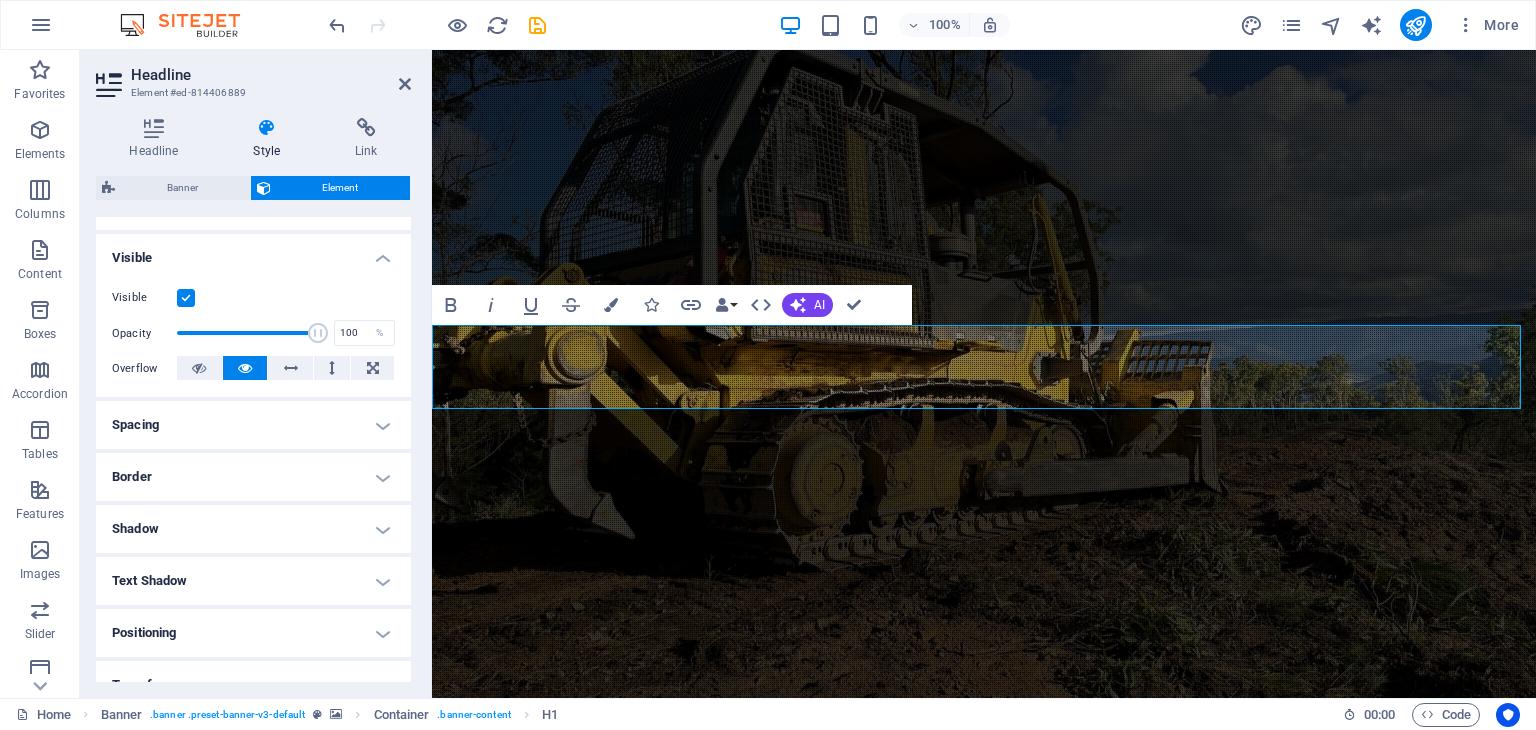 scroll, scrollTop: 200, scrollLeft: 0, axis: vertical 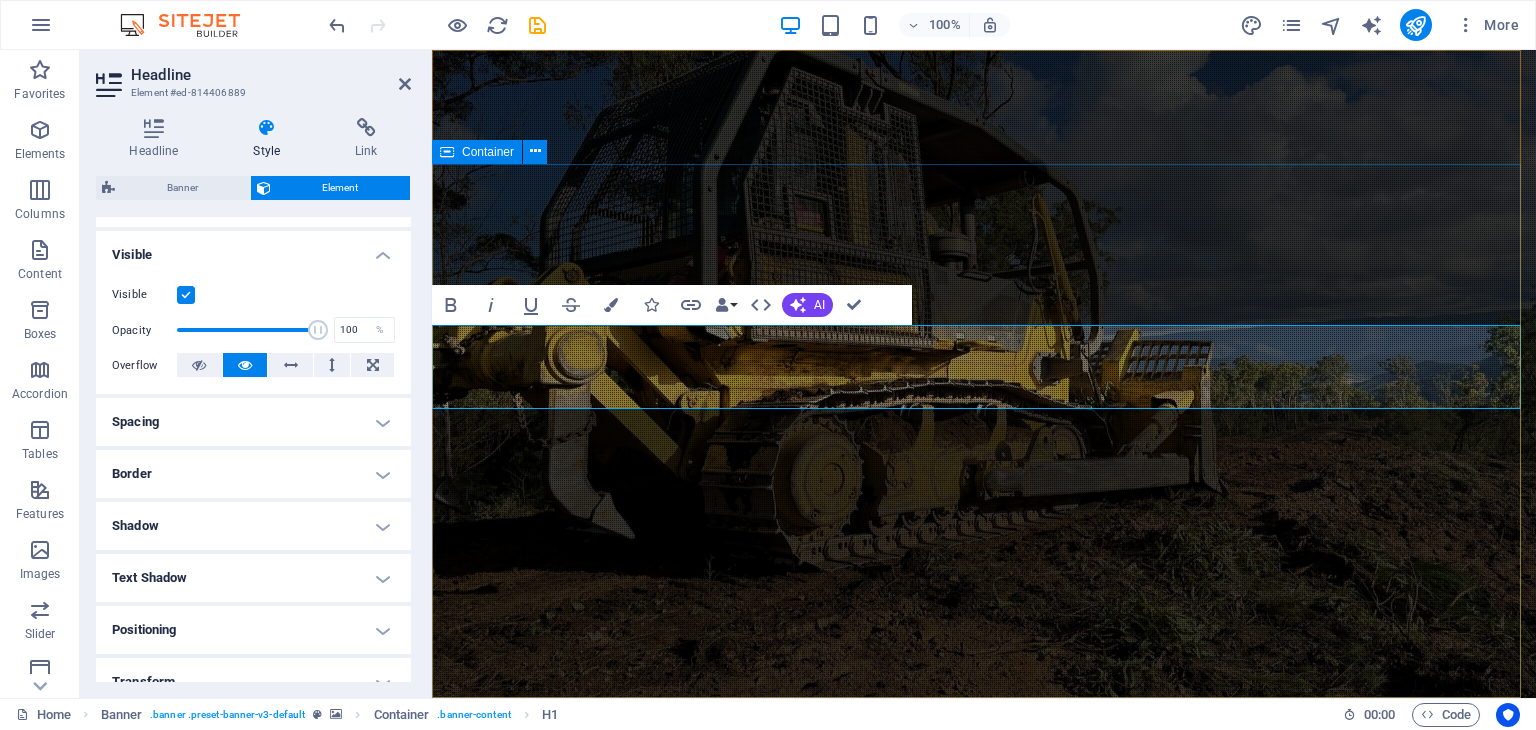 click on "Turnbull Industries Professional road works, drainage solutions,  and infrastructure services in NSW Learn more" at bounding box center (984, 1021) 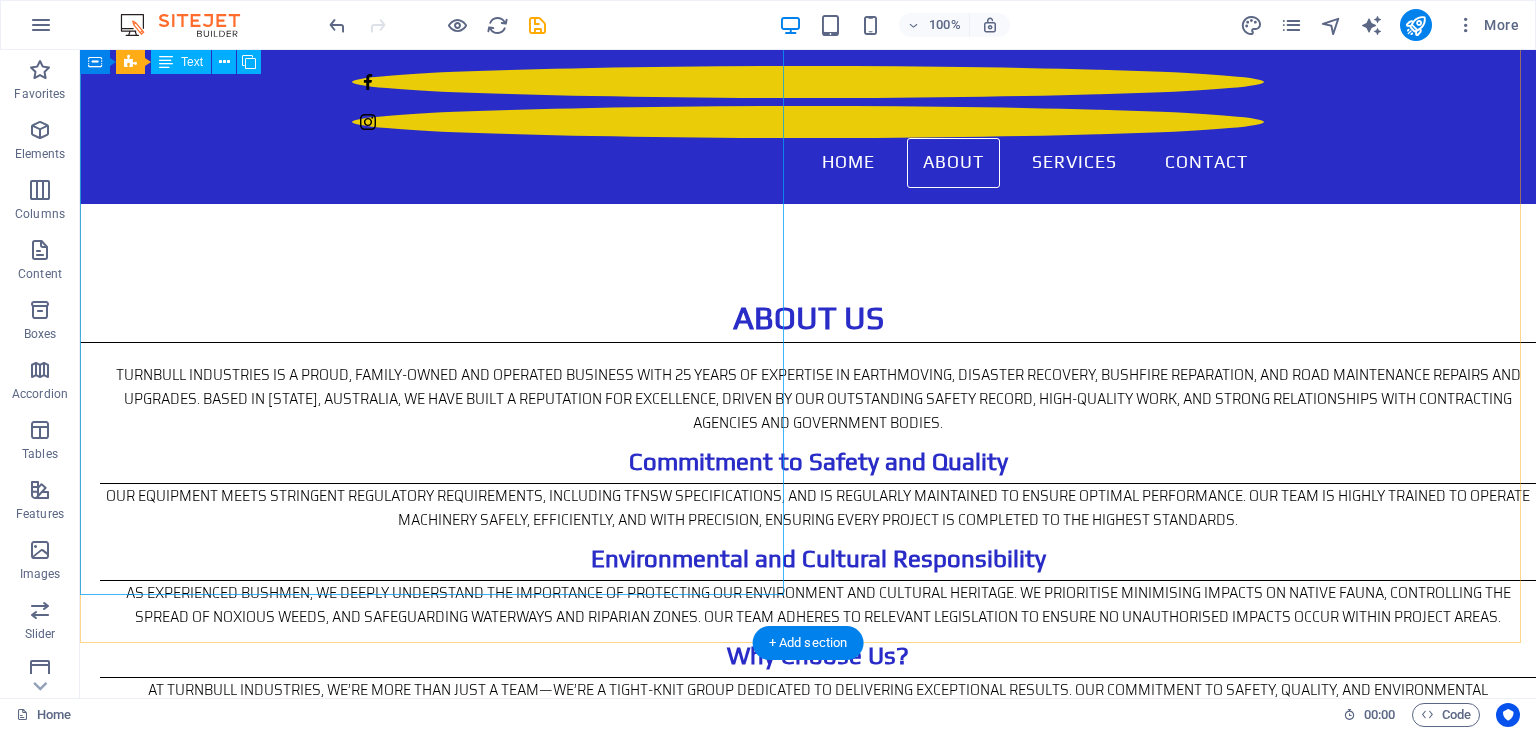 scroll, scrollTop: 700, scrollLeft: 0, axis: vertical 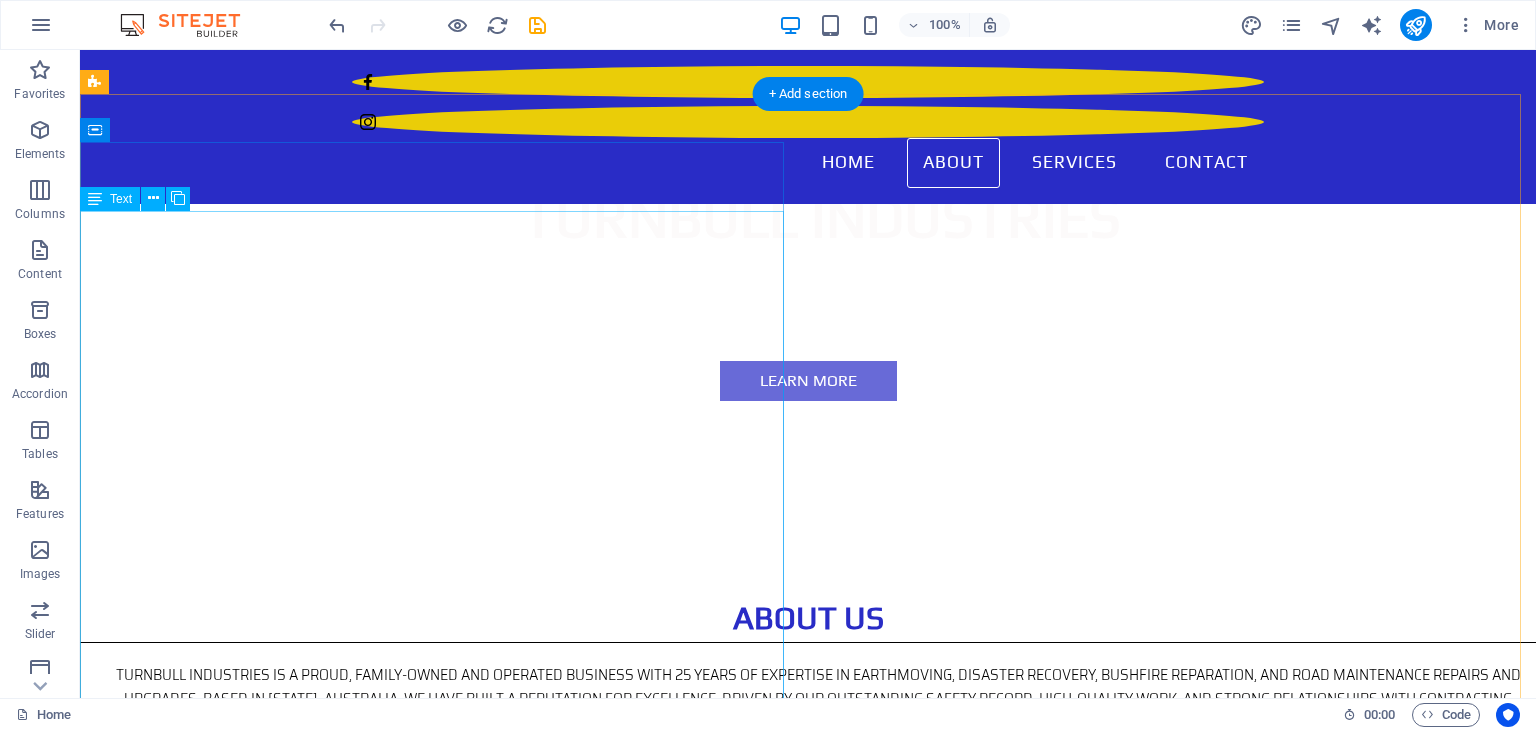 click on "Turnbull Industries is a proud, family-owned and operated business with 25 years of expertise in earthmoving, disaster recovery, bushfire reparation, and road maintenance repairs and upgrades. Based in NSW, Australia, we have built a reputation for excellence, driven by our outstanding safety record, high-quality work, and strong relationships with contracting agencies and government bodies. Commitment to Safety and Quality Our equipment meets stringent regulatory requirements, including TfNSW specifications, and is regularly maintained to ensure optimal performance. Our team is highly trained to operate machinery safely, efficiently, and with precision, ensuring every project is completed to the highest standards. Environmental and Cultural Responsibility Why Choose Us? Let Turnbull Industries bring our expertise, reliability, and passion to your next project." at bounding box center (808, 856) 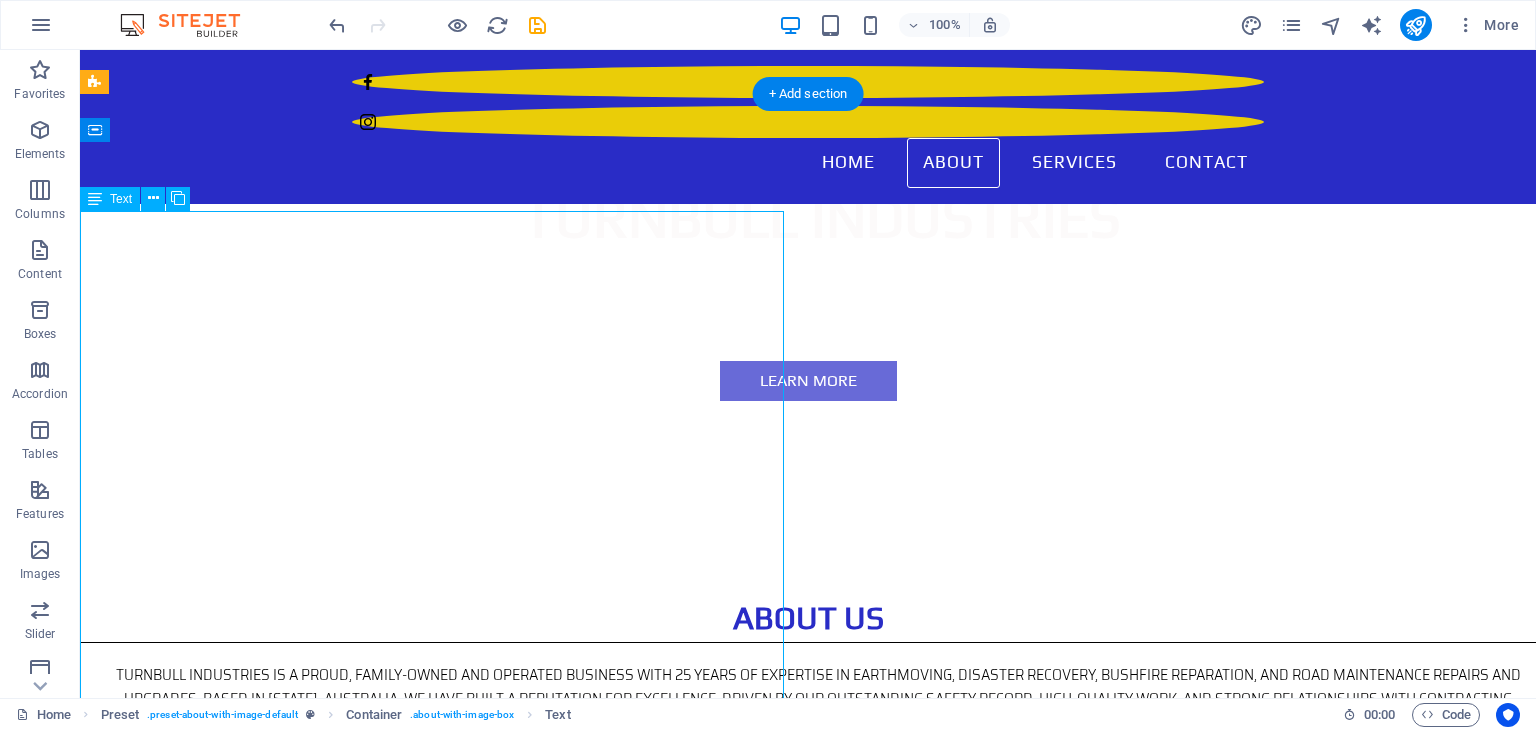 click on "Turnbull Industries is a proud, family-owned and operated business with 25 years of expertise in earthmoving, disaster recovery, bushfire reparation, and road maintenance repairs and upgrades. Based in NSW, Australia, we have built a reputation for excellence, driven by our outstanding safety record, high-quality work, and strong relationships with contracting agencies and government bodies. Commitment to Safety and Quality Our equipment meets stringent regulatory requirements, including TfNSW specifications, and is regularly maintained to ensure optimal performance. Our team is highly trained to operate machinery safely, efficiently, and with precision, ensuring every project is completed to the highest standards. Environmental and Cultural Responsibility Why Choose Us? Let Turnbull Industries bring our expertise, reliability, and passion to your next project." at bounding box center [808, 856] 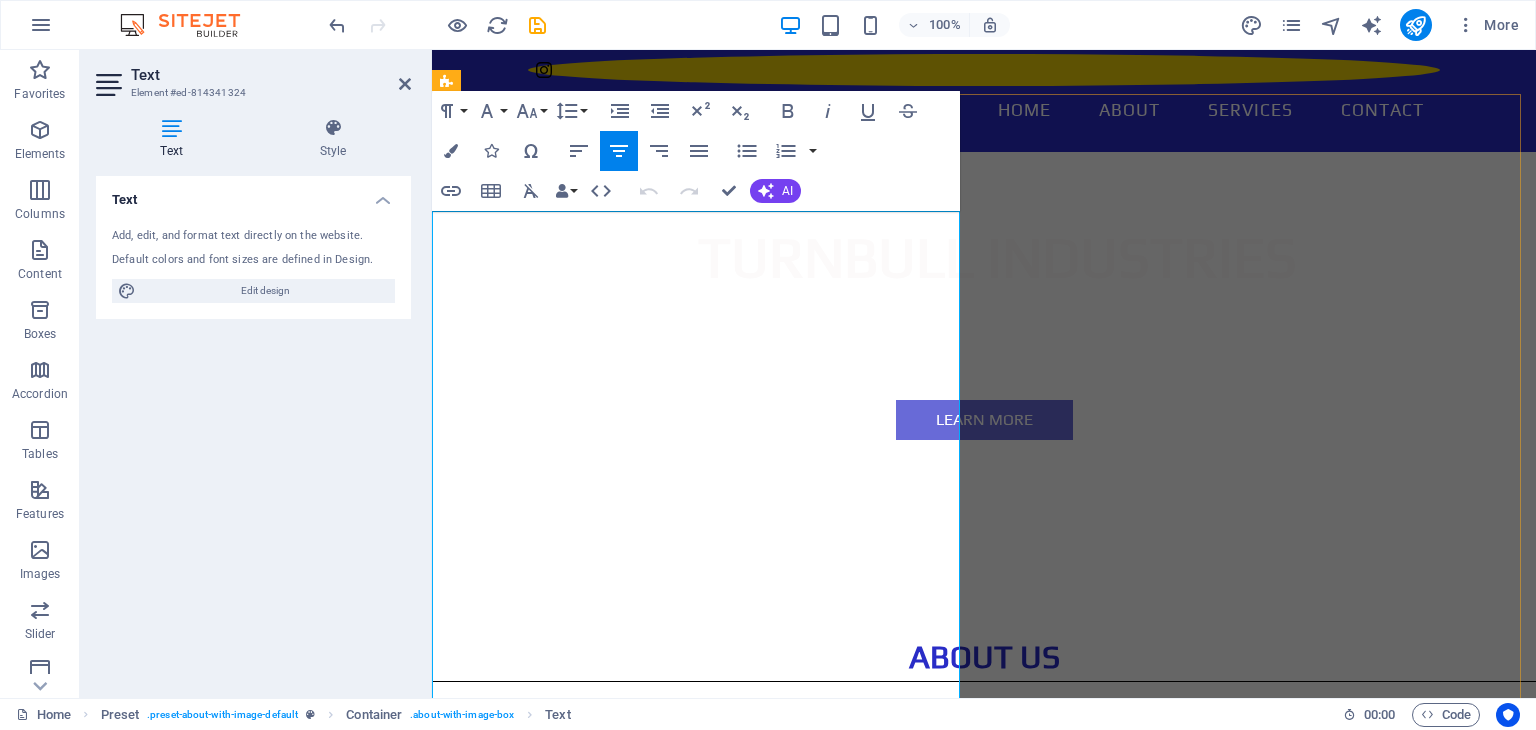 drag, startPoint x: 832, startPoint y: 380, endPoint x: 459, endPoint y: 211, distance: 409.4997 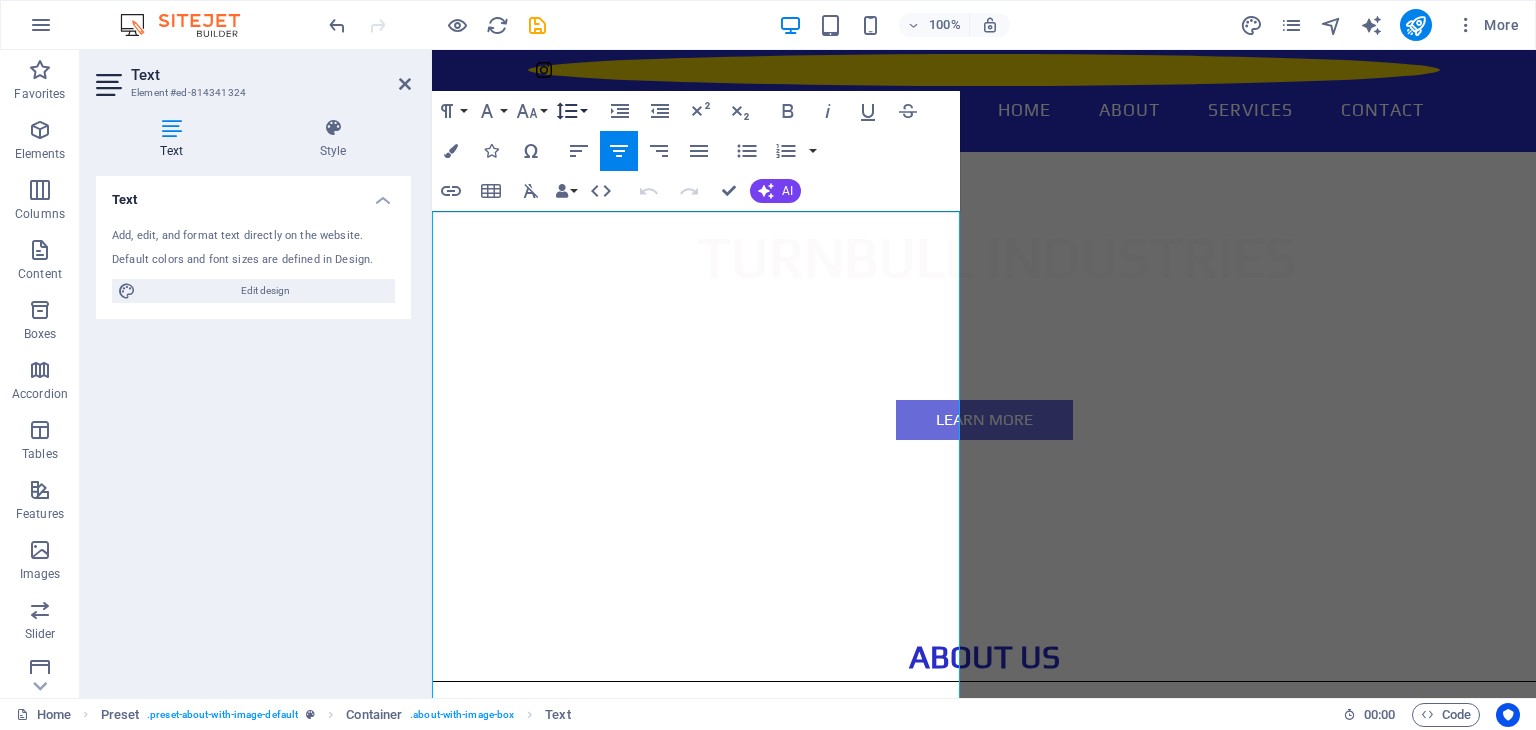 click on "Line Height" at bounding box center [571, 111] 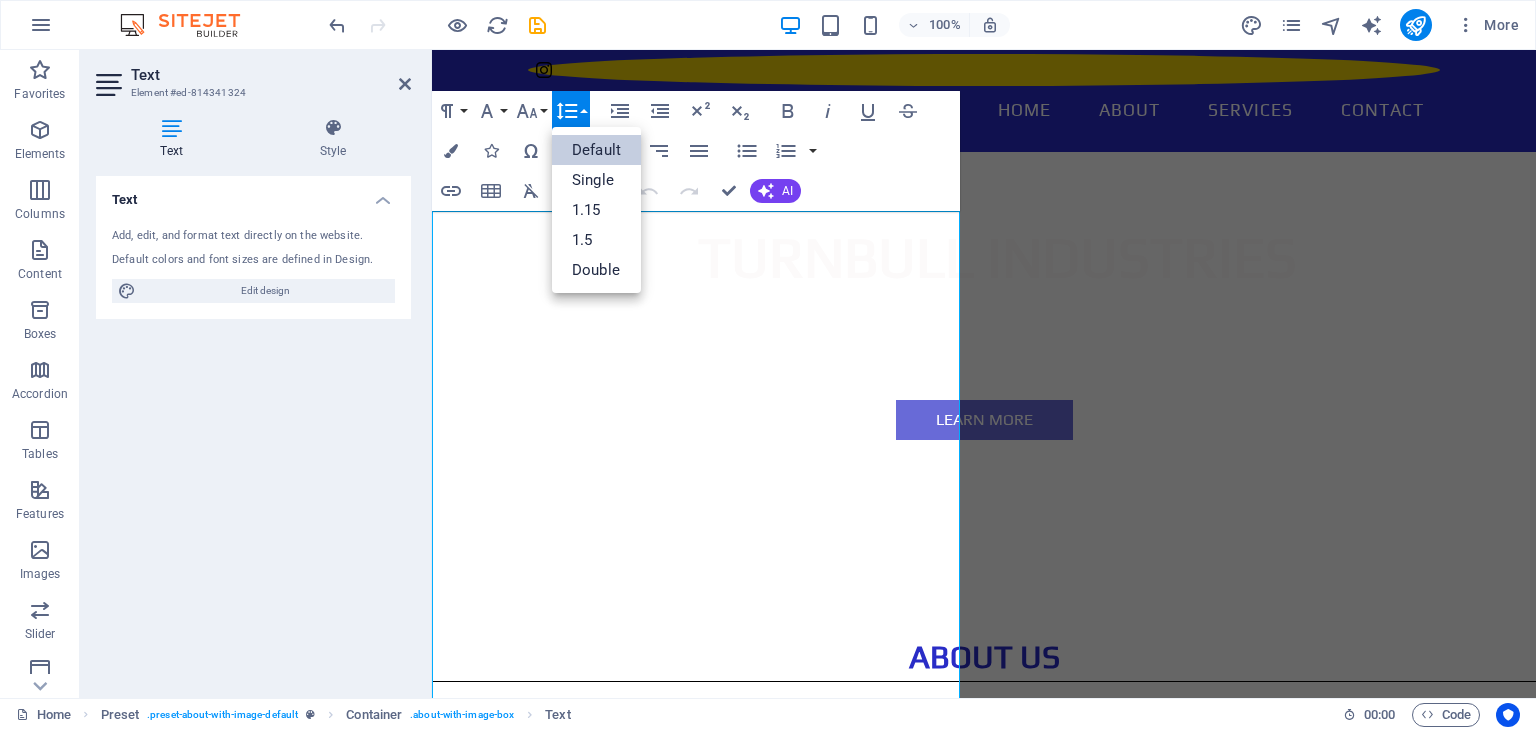 scroll, scrollTop: 0, scrollLeft: 0, axis: both 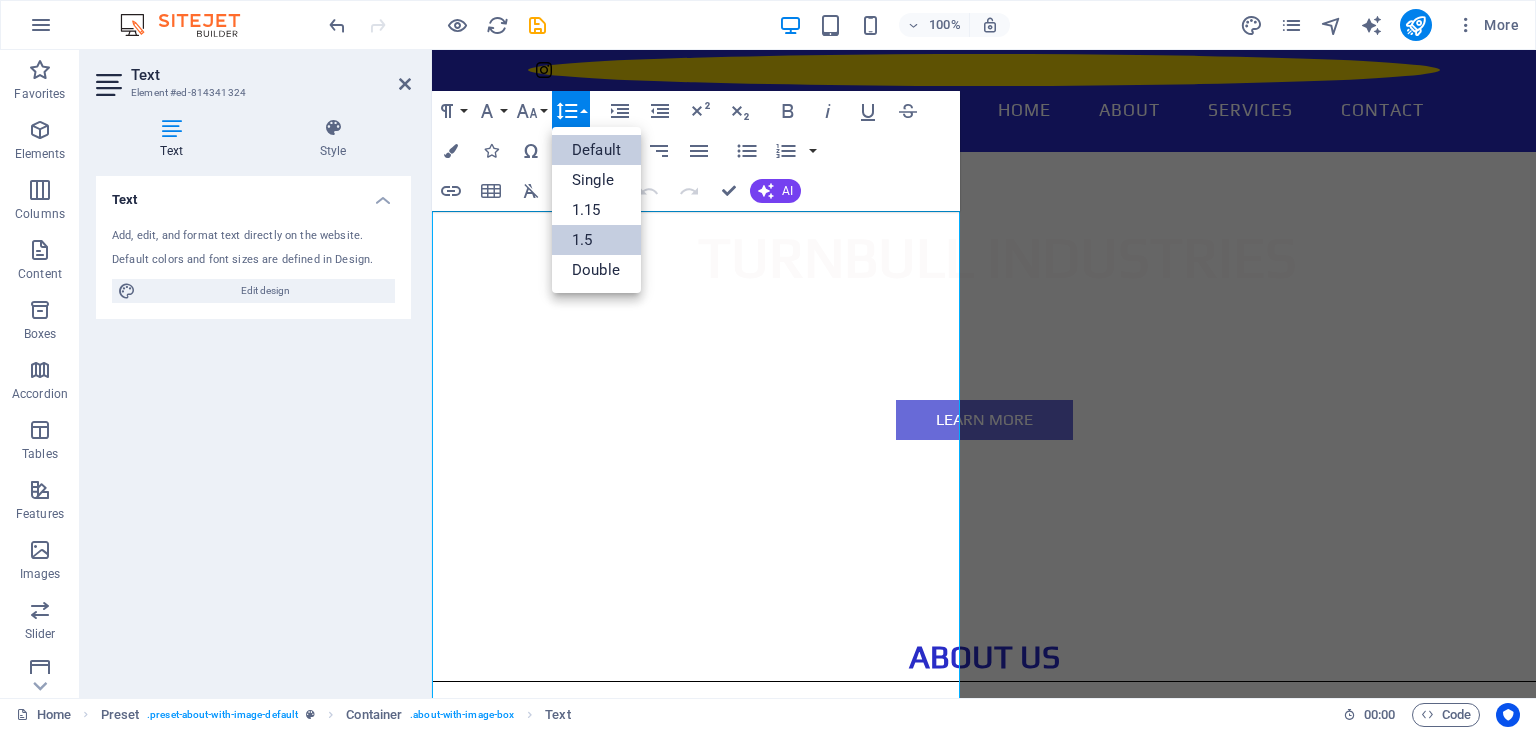 click on "1.5" at bounding box center (596, 240) 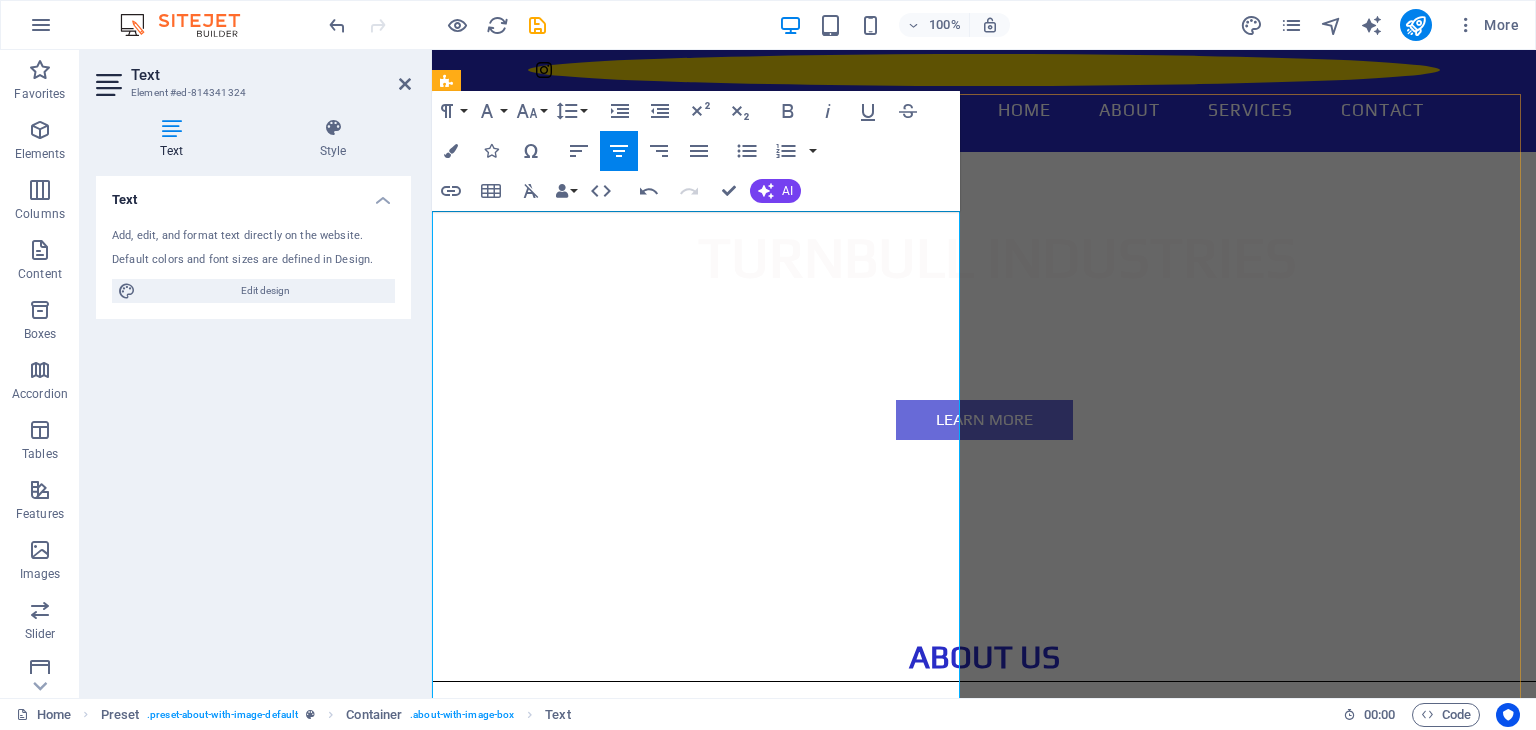 click on "Our equipment meets stringent regulatory requirements, including TfNSW specifications, and is regularly maintained to ensure optimal performance. Our team is highly trained to operate machinery safely, efficiently, and with precision, ensuring every project is completed to the highest standards." at bounding box center (994, 859) 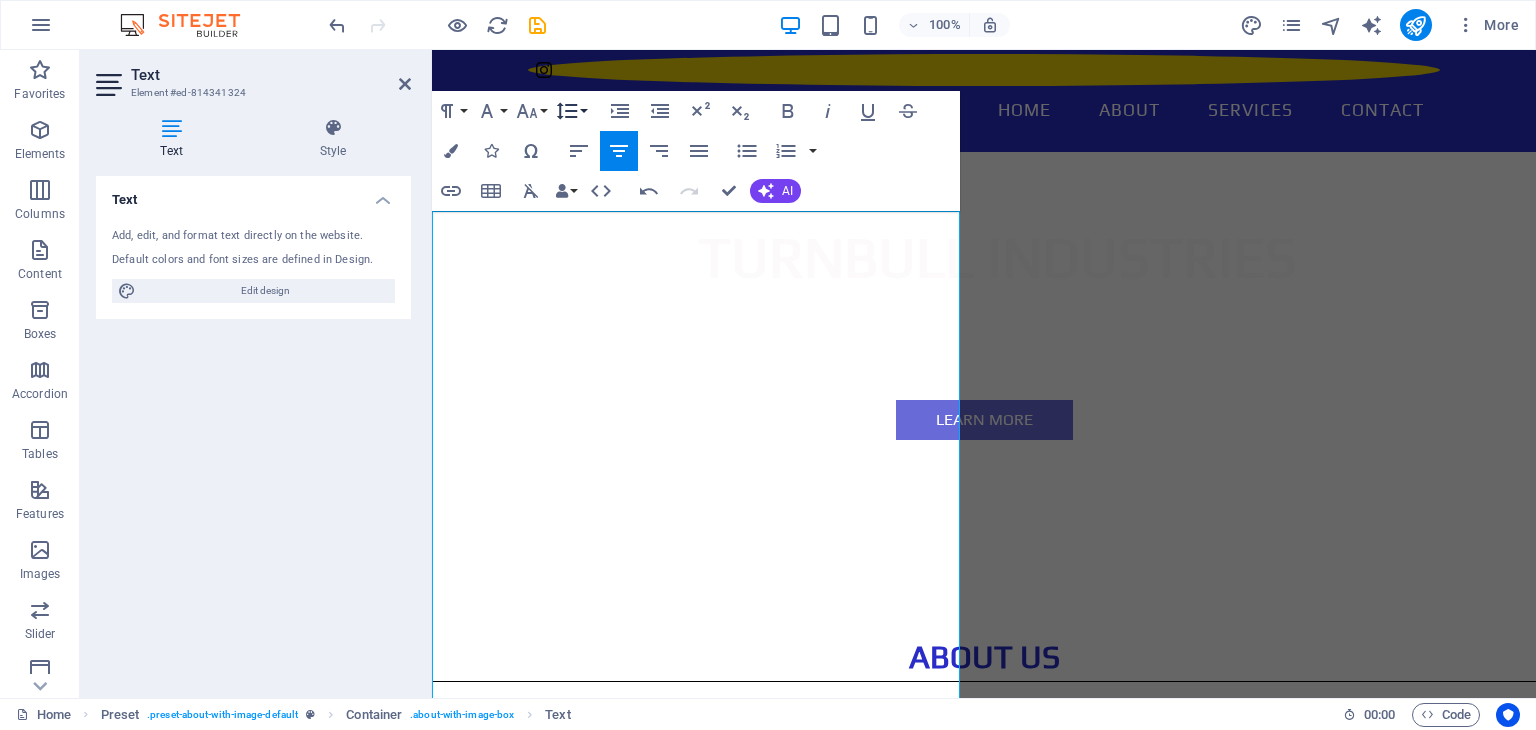 click on "Line Height" at bounding box center (571, 111) 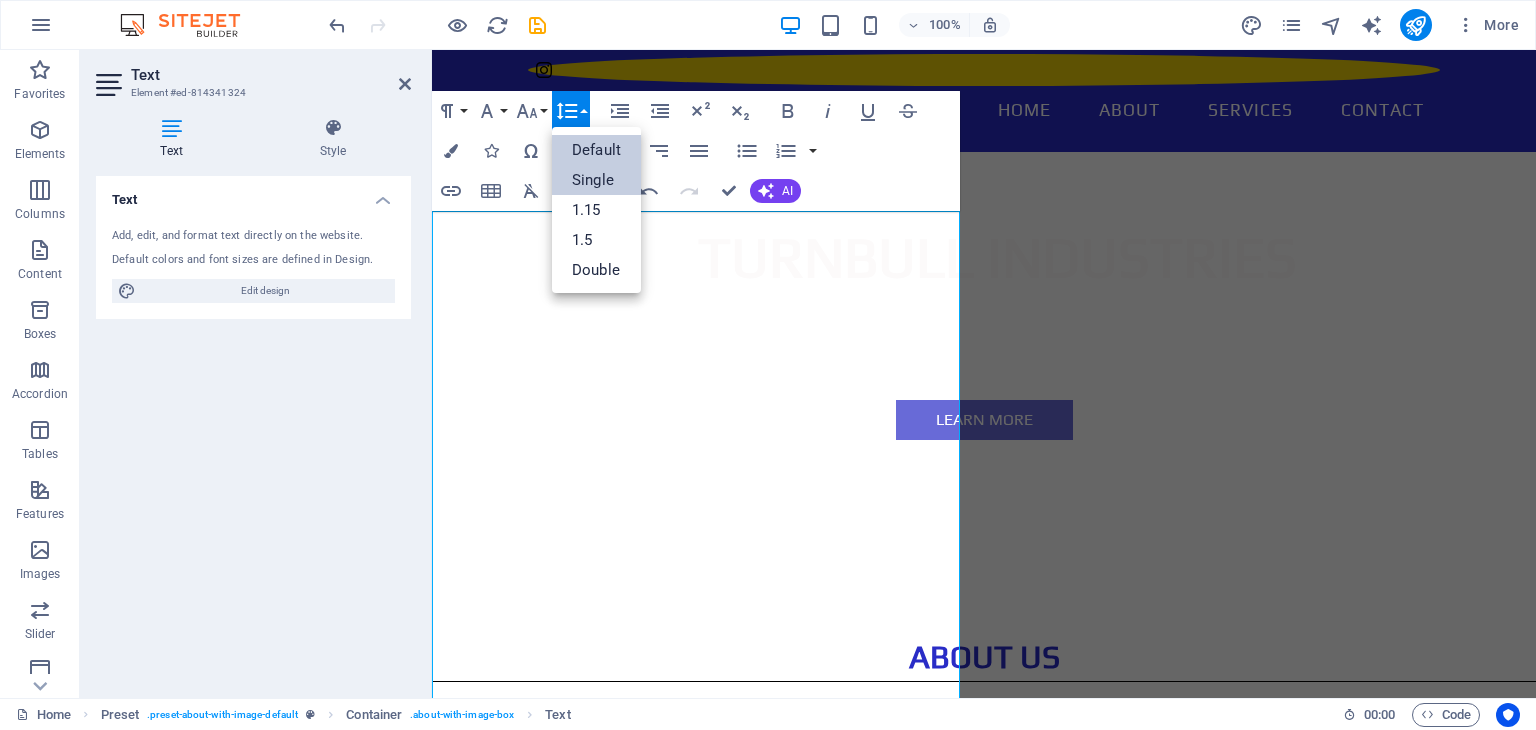 scroll, scrollTop: 0, scrollLeft: 0, axis: both 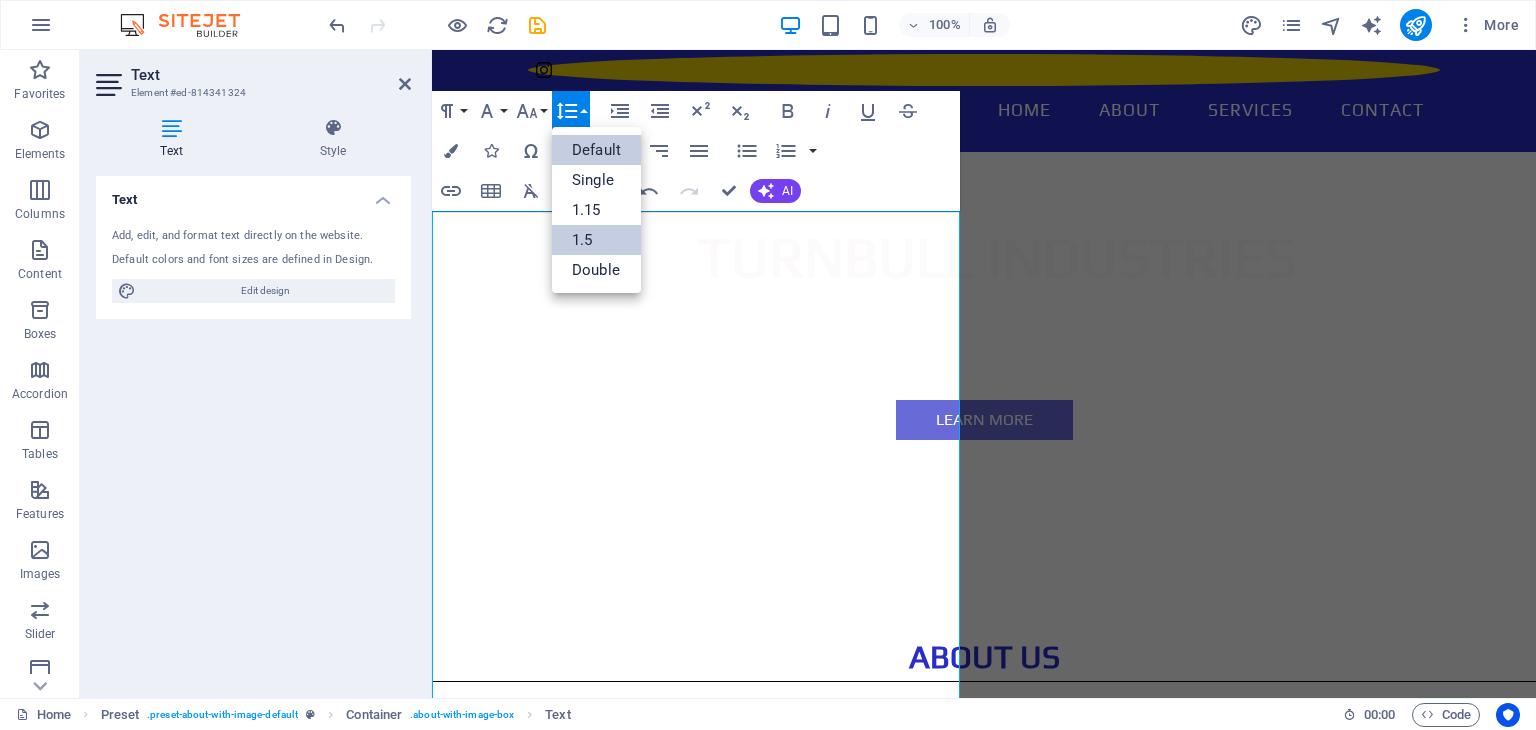 click on "1.5" at bounding box center [596, 240] 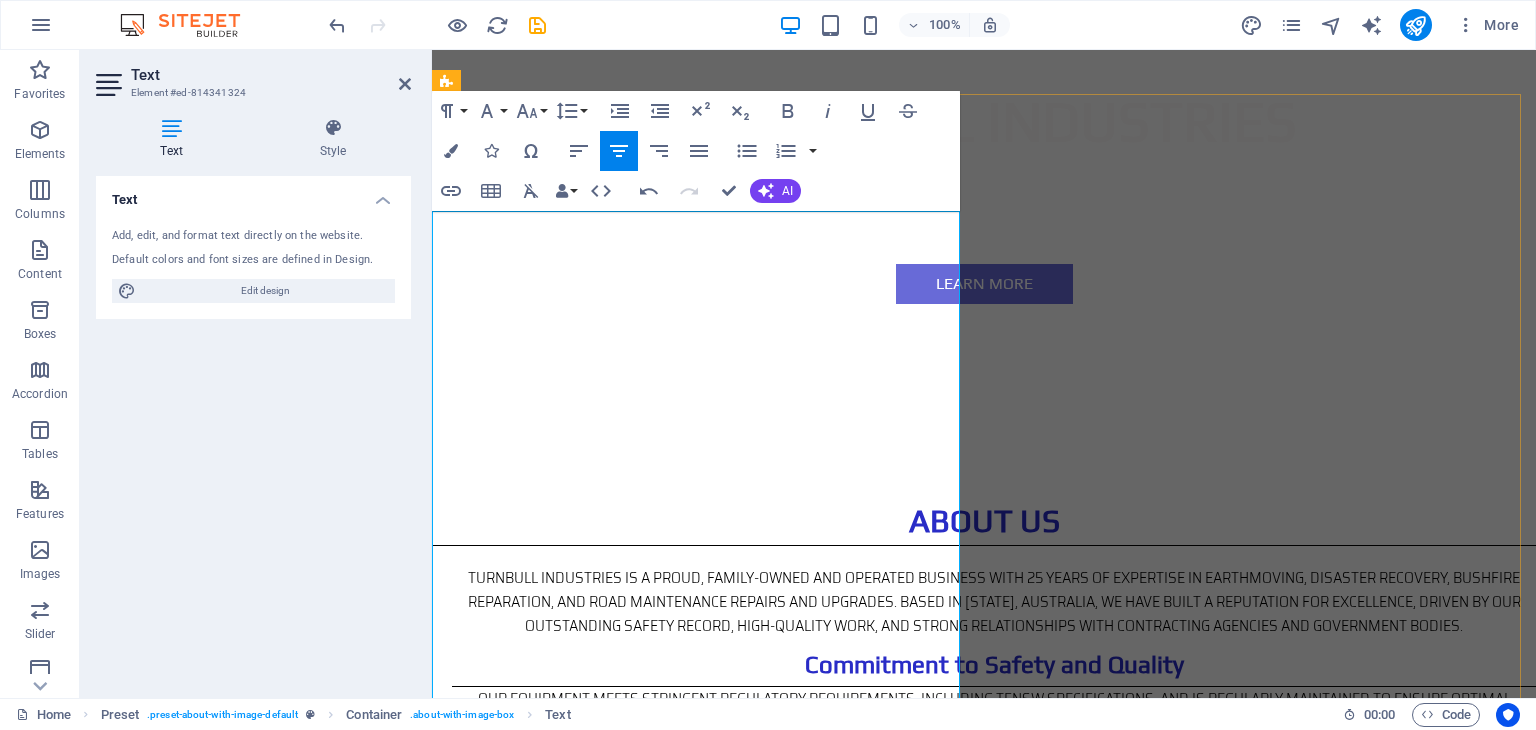 scroll, scrollTop: 1000, scrollLeft: 0, axis: vertical 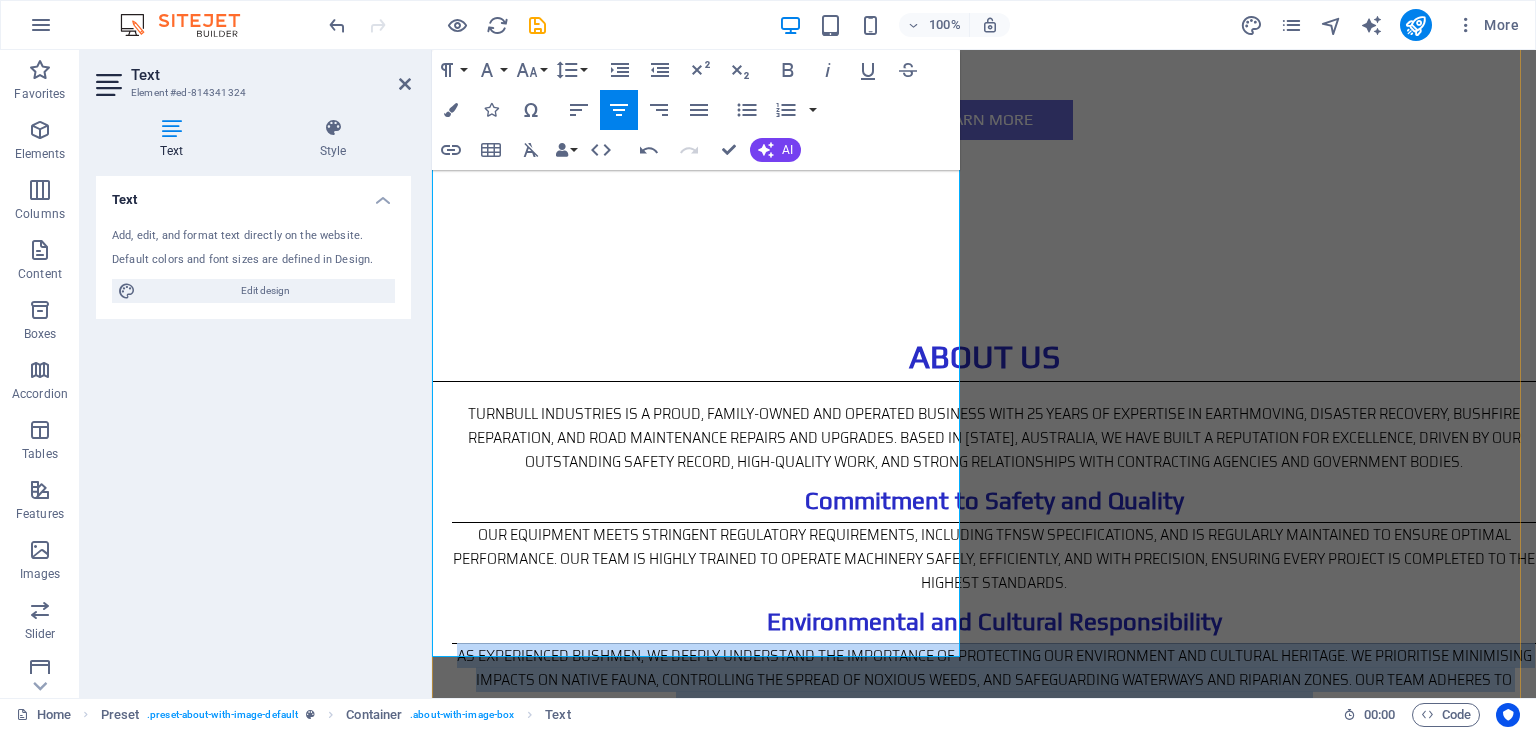 drag, startPoint x: 924, startPoint y: 437, endPoint x: 452, endPoint y: 314, distance: 487.76328 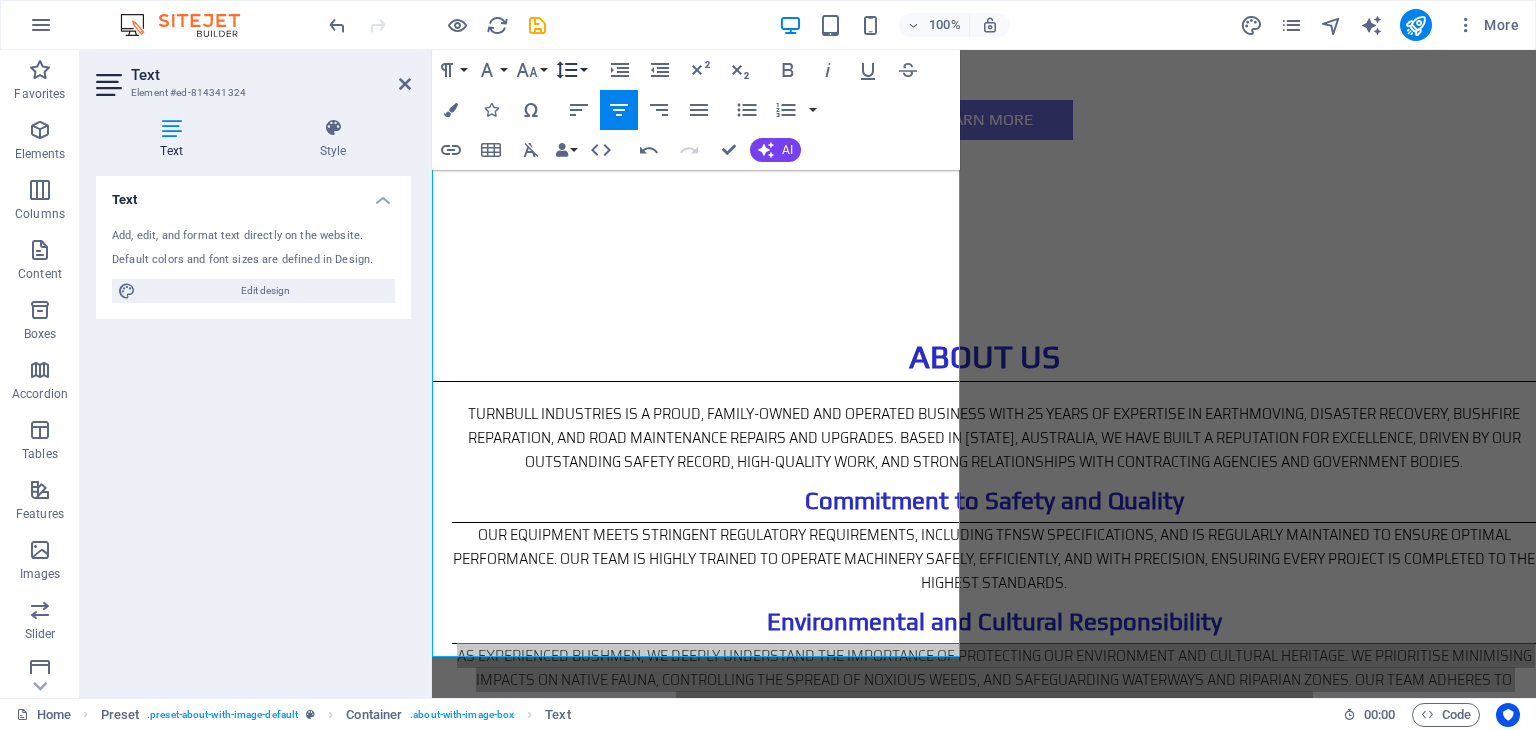 click on "Line Height" at bounding box center (571, 70) 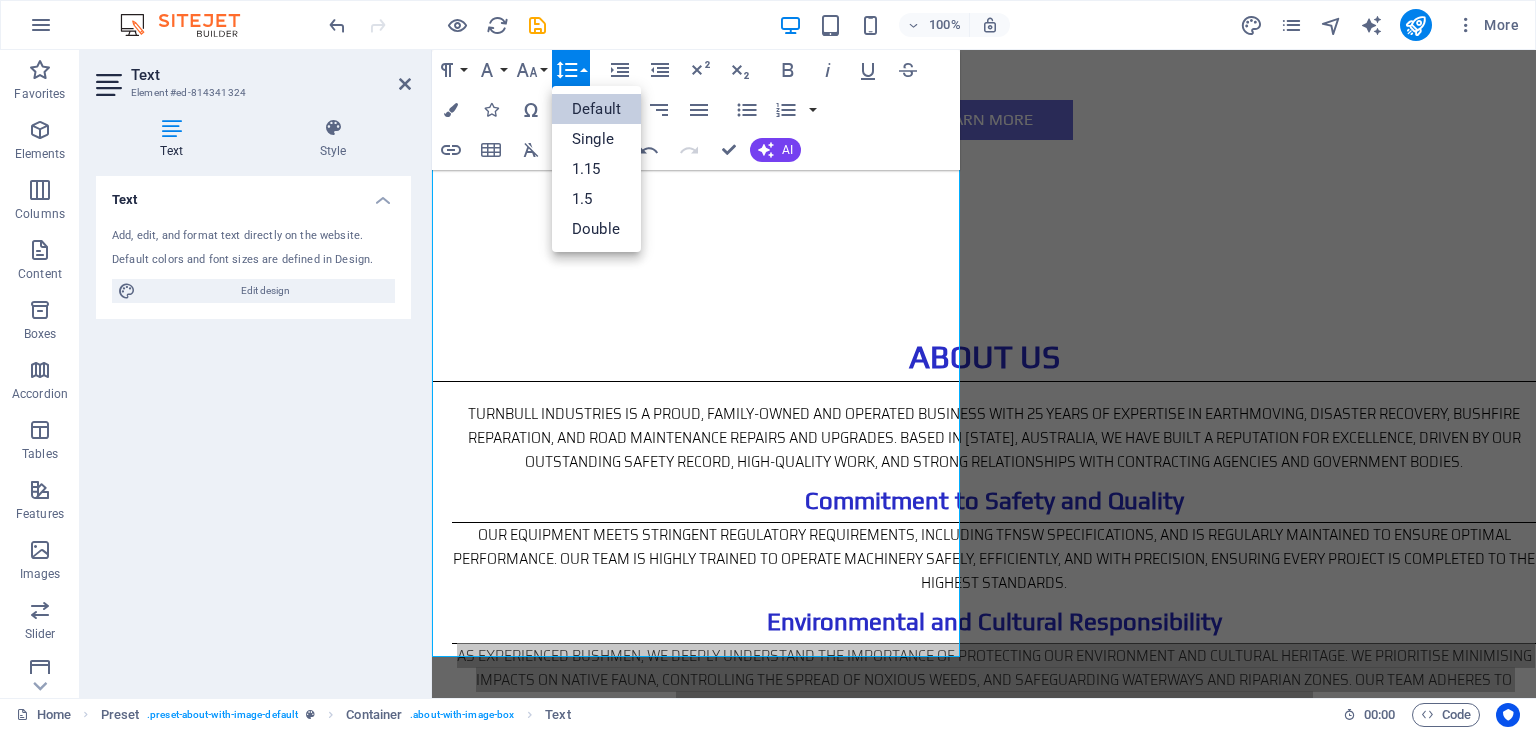 scroll, scrollTop: 0, scrollLeft: 0, axis: both 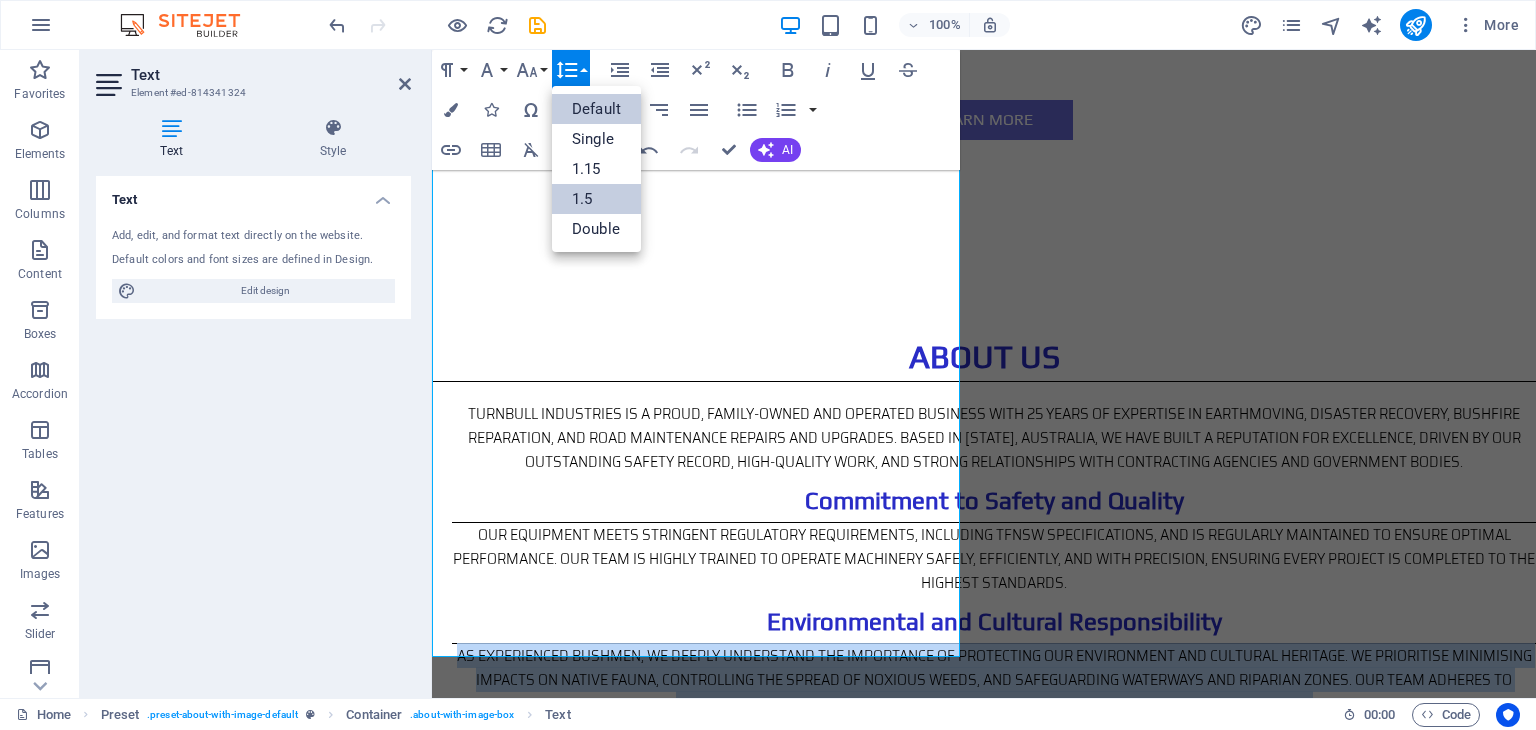 click on "1.5" at bounding box center (596, 199) 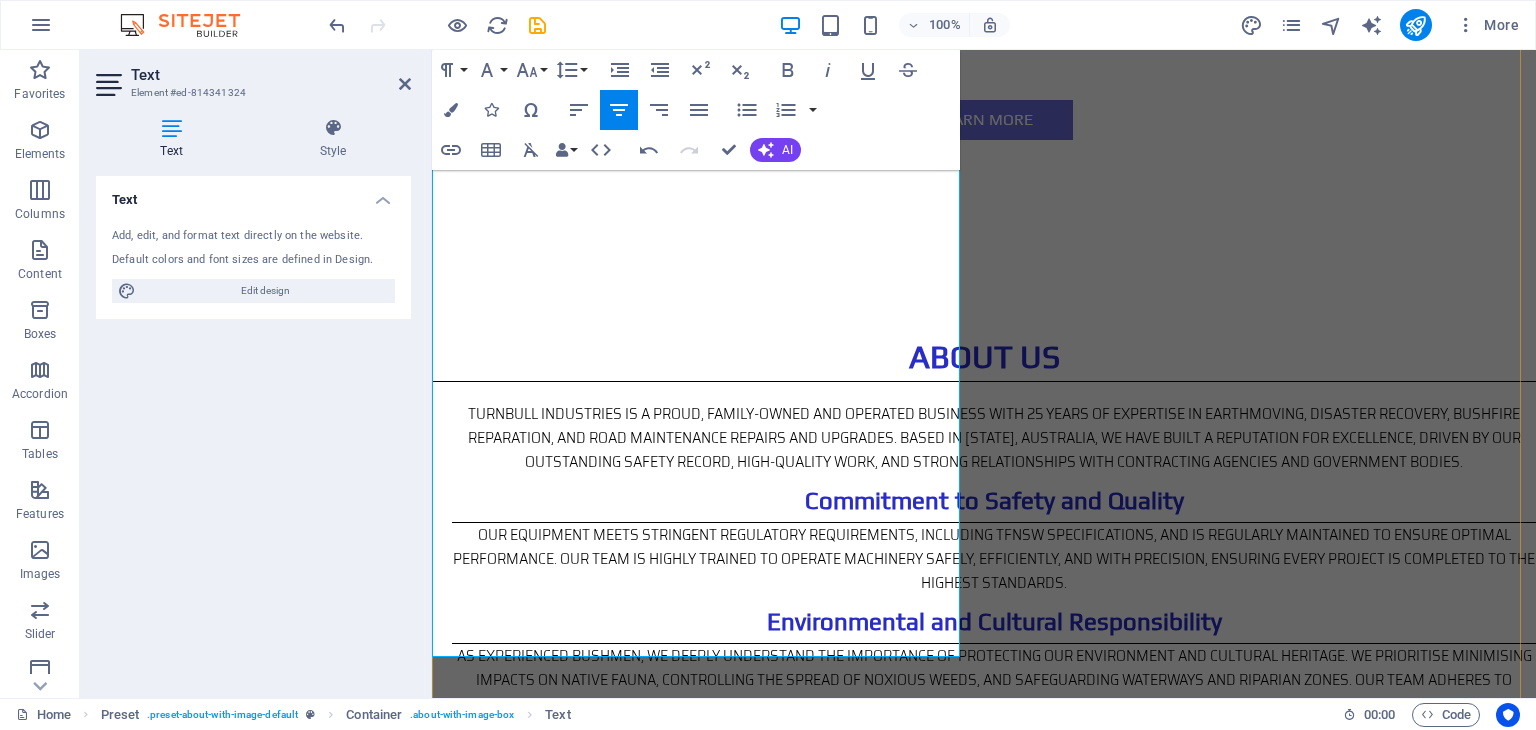 drag, startPoint x: 835, startPoint y: 641, endPoint x: 468, endPoint y: 506, distance: 391.0422 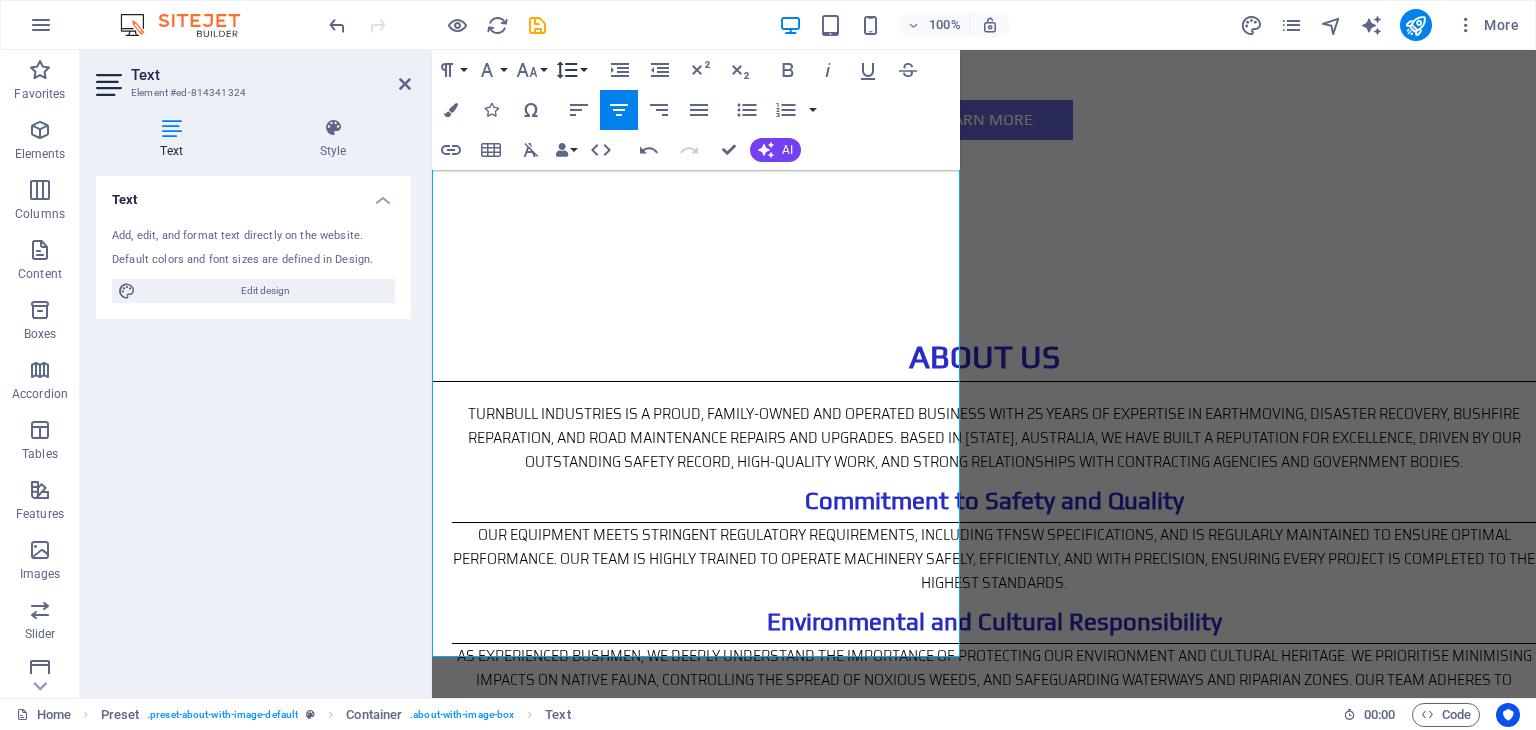 click on "Line Height" at bounding box center (571, 70) 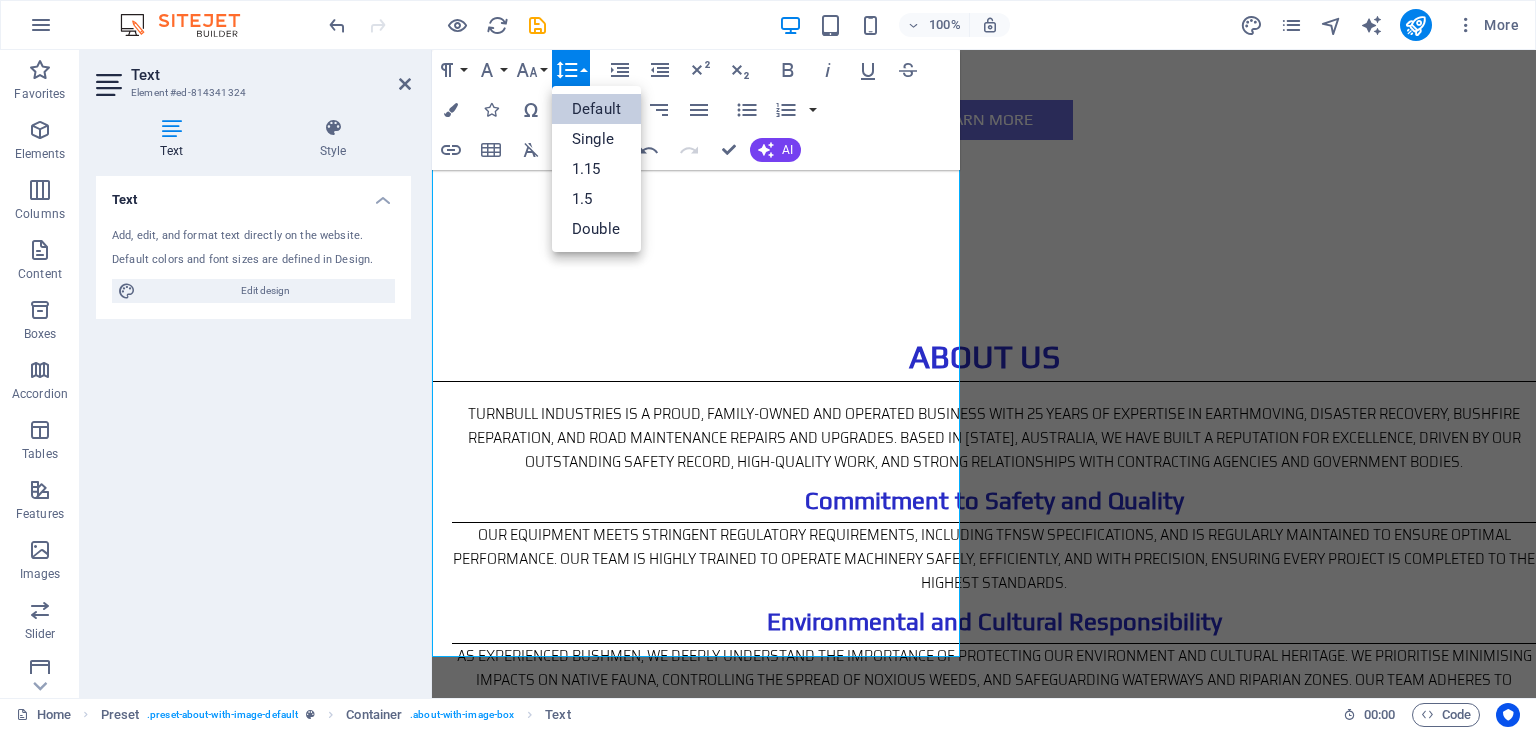 scroll, scrollTop: 0, scrollLeft: 0, axis: both 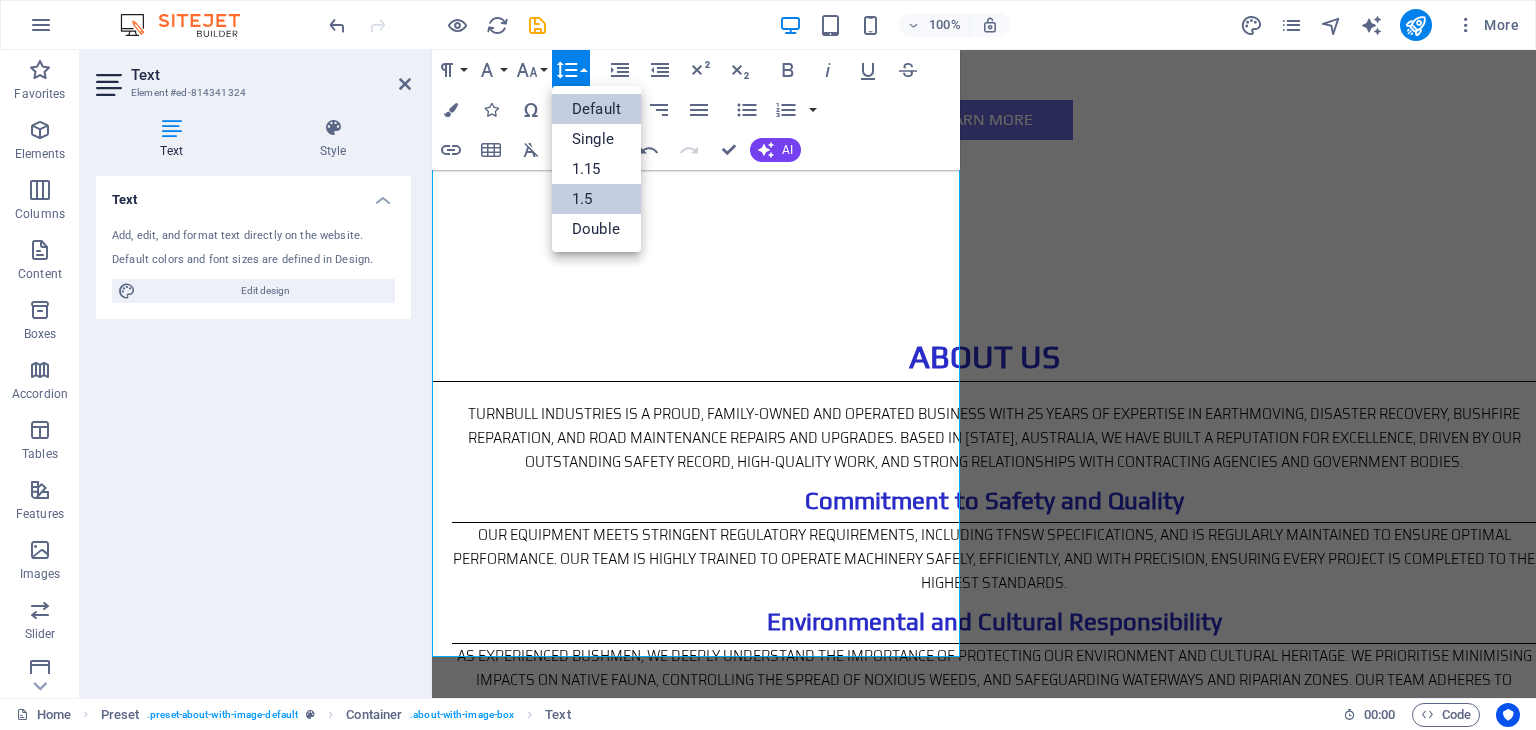 click on "1.5" at bounding box center [596, 199] 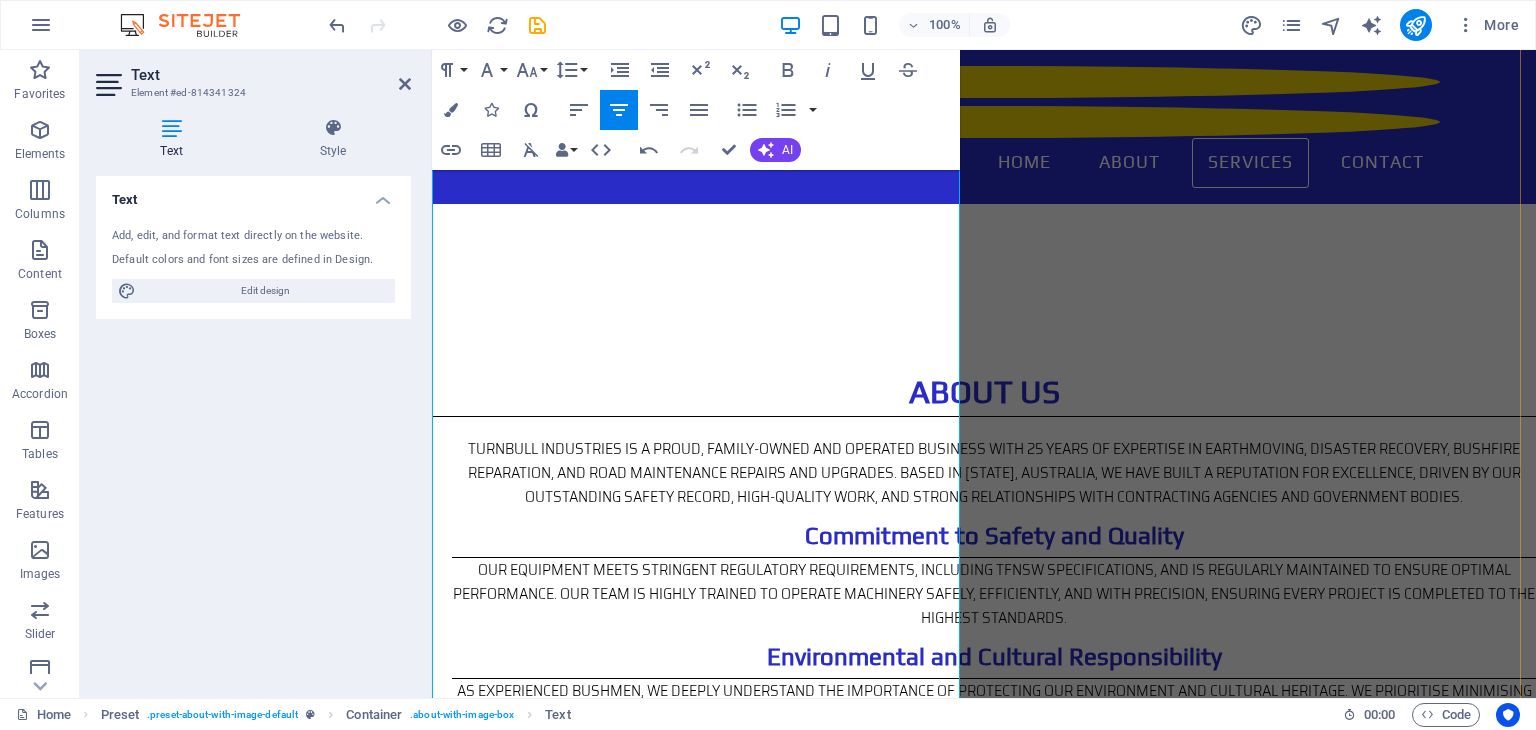 scroll, scrollTop: 900, scrollLeft: 0, axis: vertical 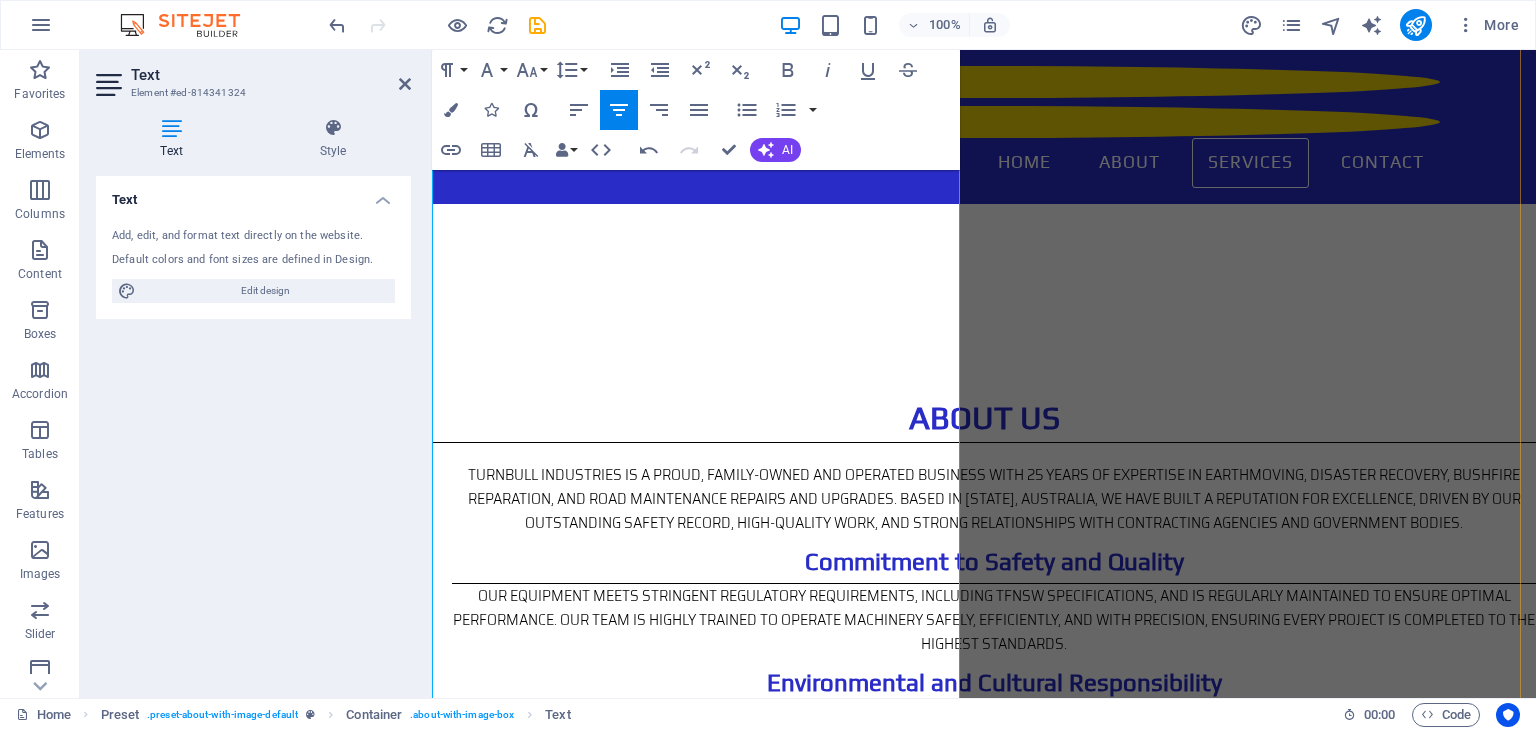 click on "Environmental and Cultural Responsibility" at bounding box center (994, 680) 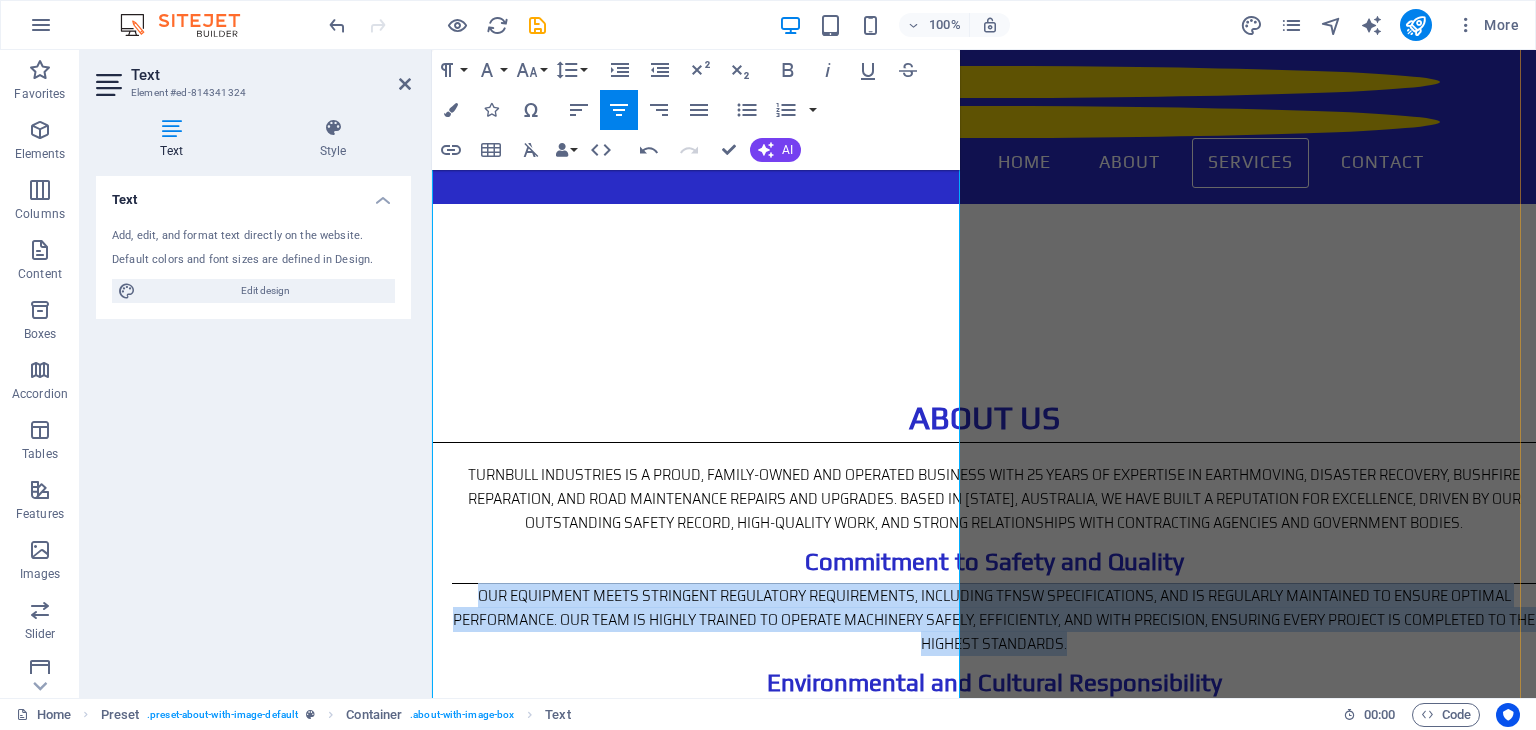 drag, startPoint x: 924, startPoint y: 333, endPoint x: 477, endPoint y: 231, distance: 458.4899 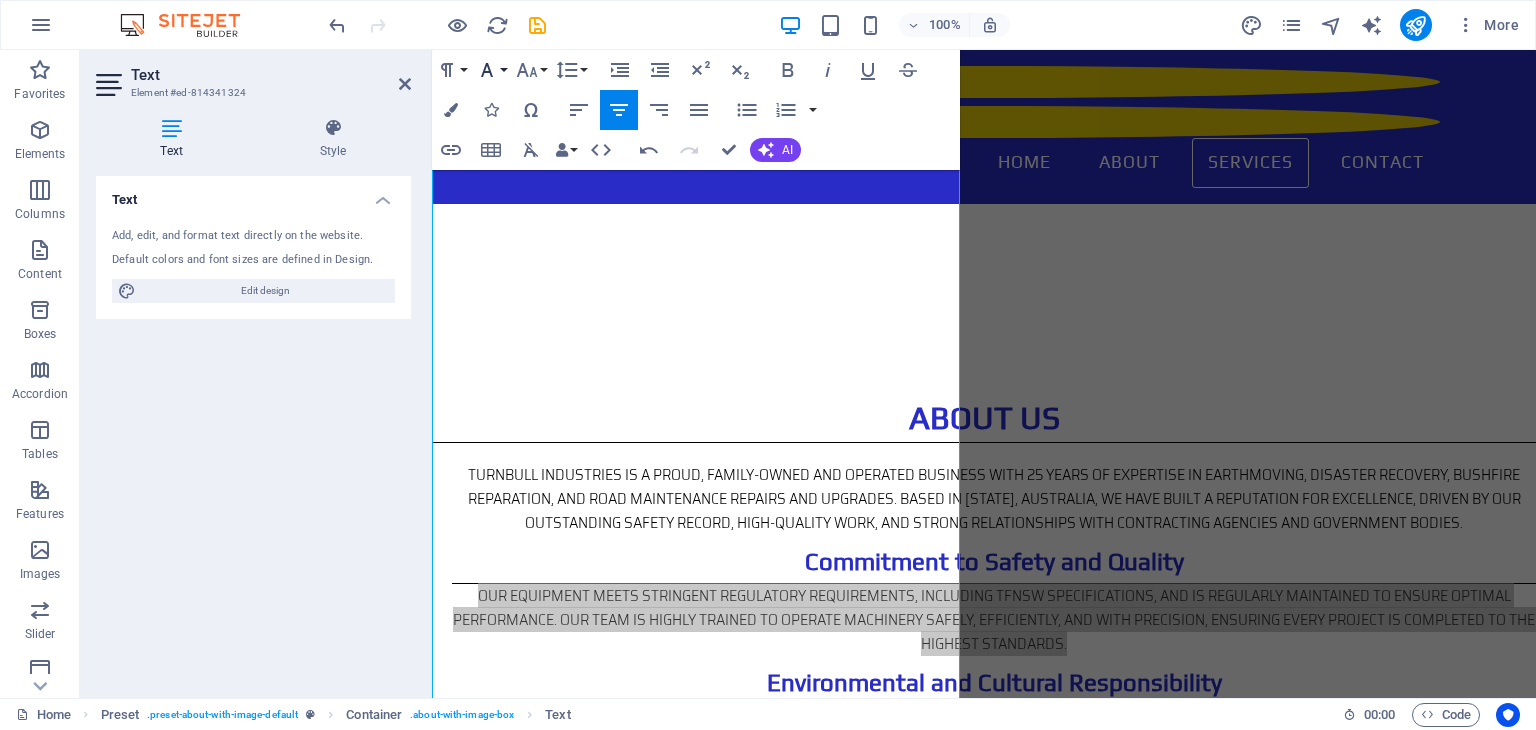 click on "Font Family" at bounding box center (491, 70) 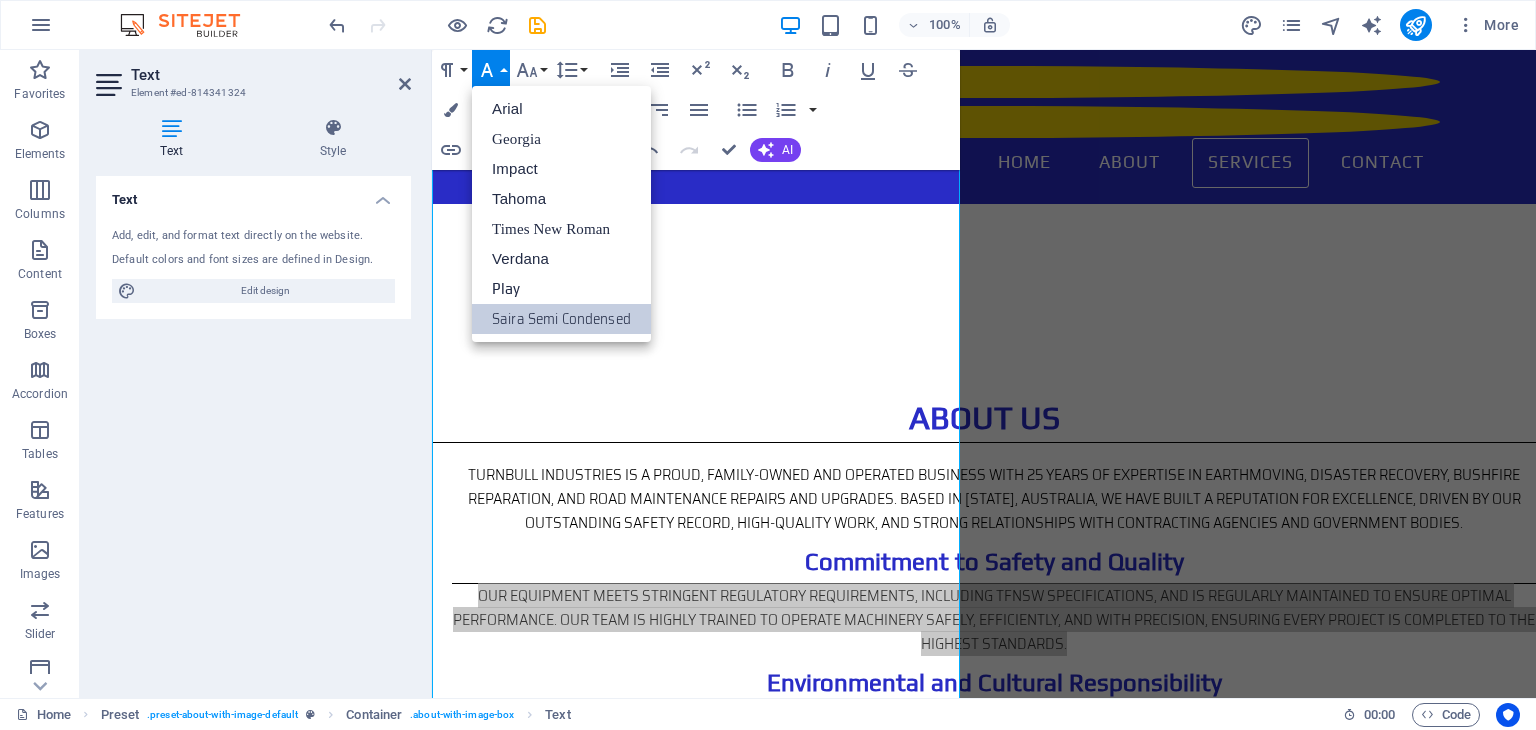 scroll, scrollTop: 0, scrollLeft: 0, axis: both 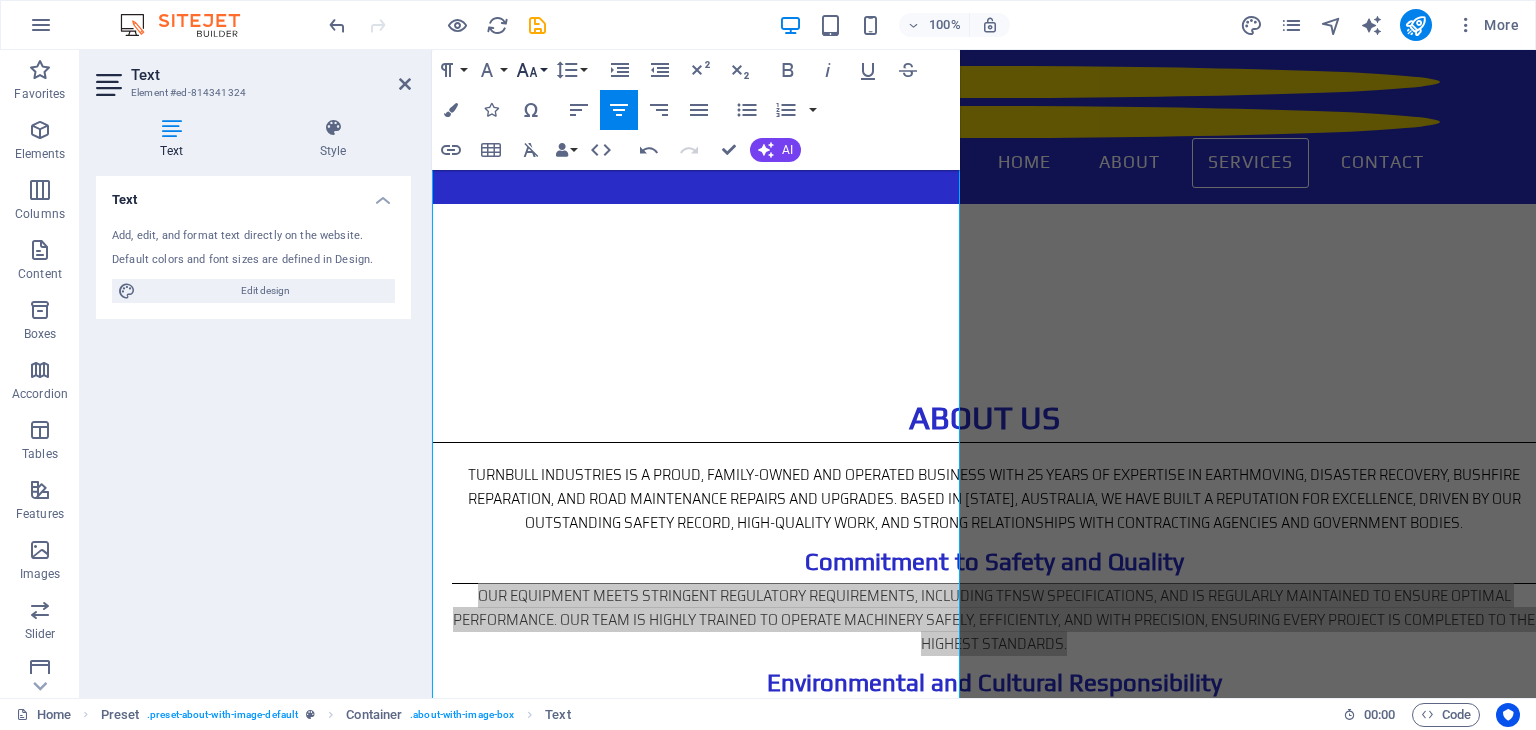 click on "Font Size" at bounding box center [531, 70] 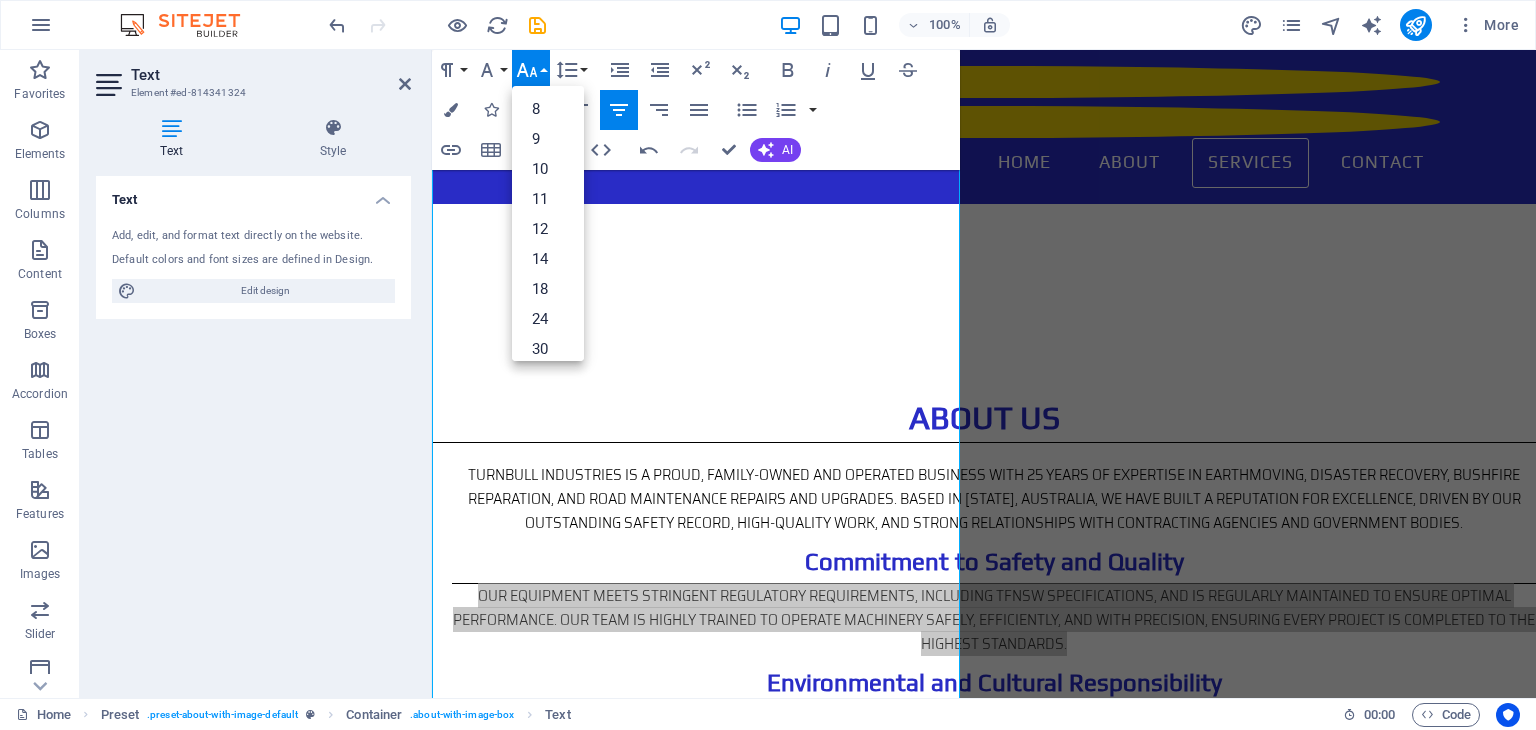 click on "Font Size" at bounding box center (531, 70) 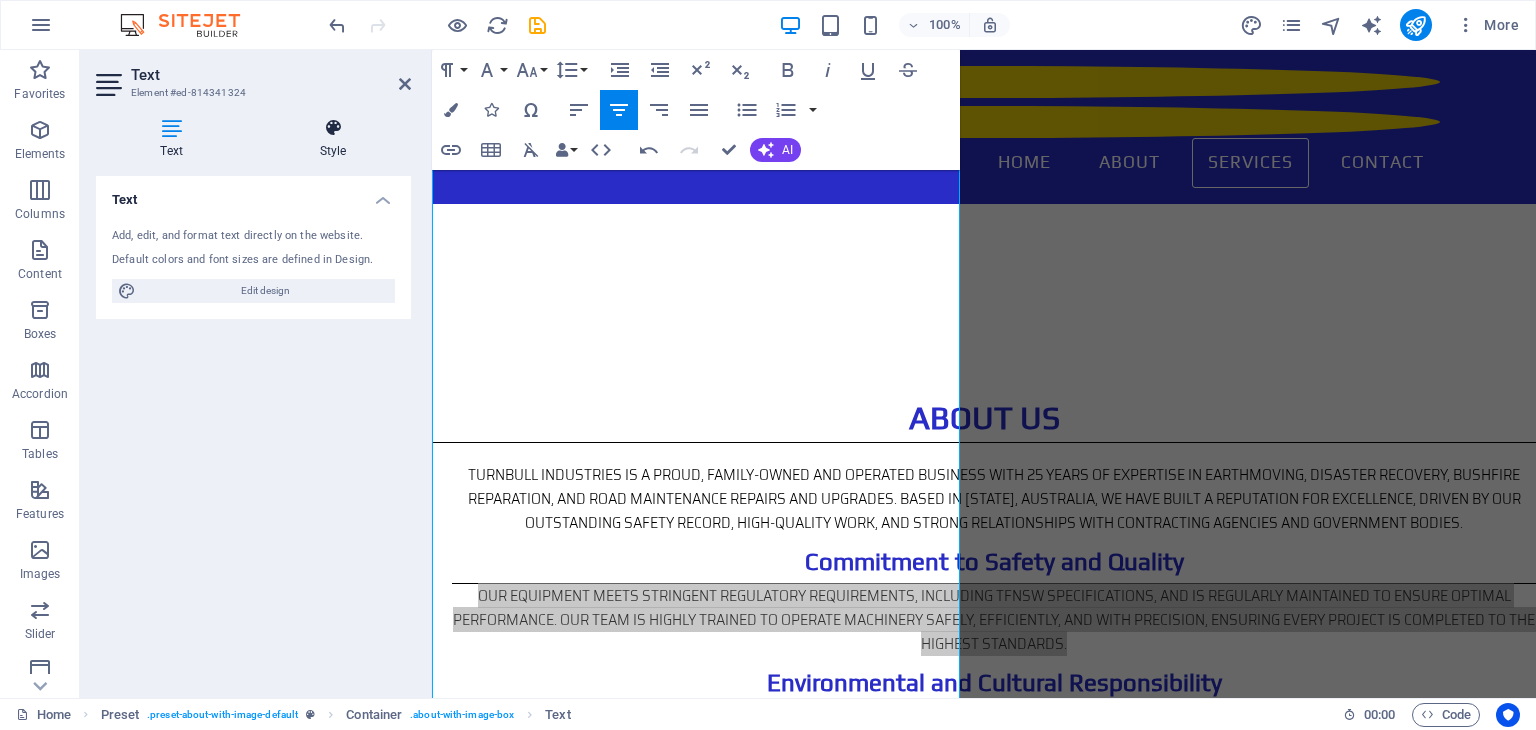 click on "Style" at bounding box center [333, 139] 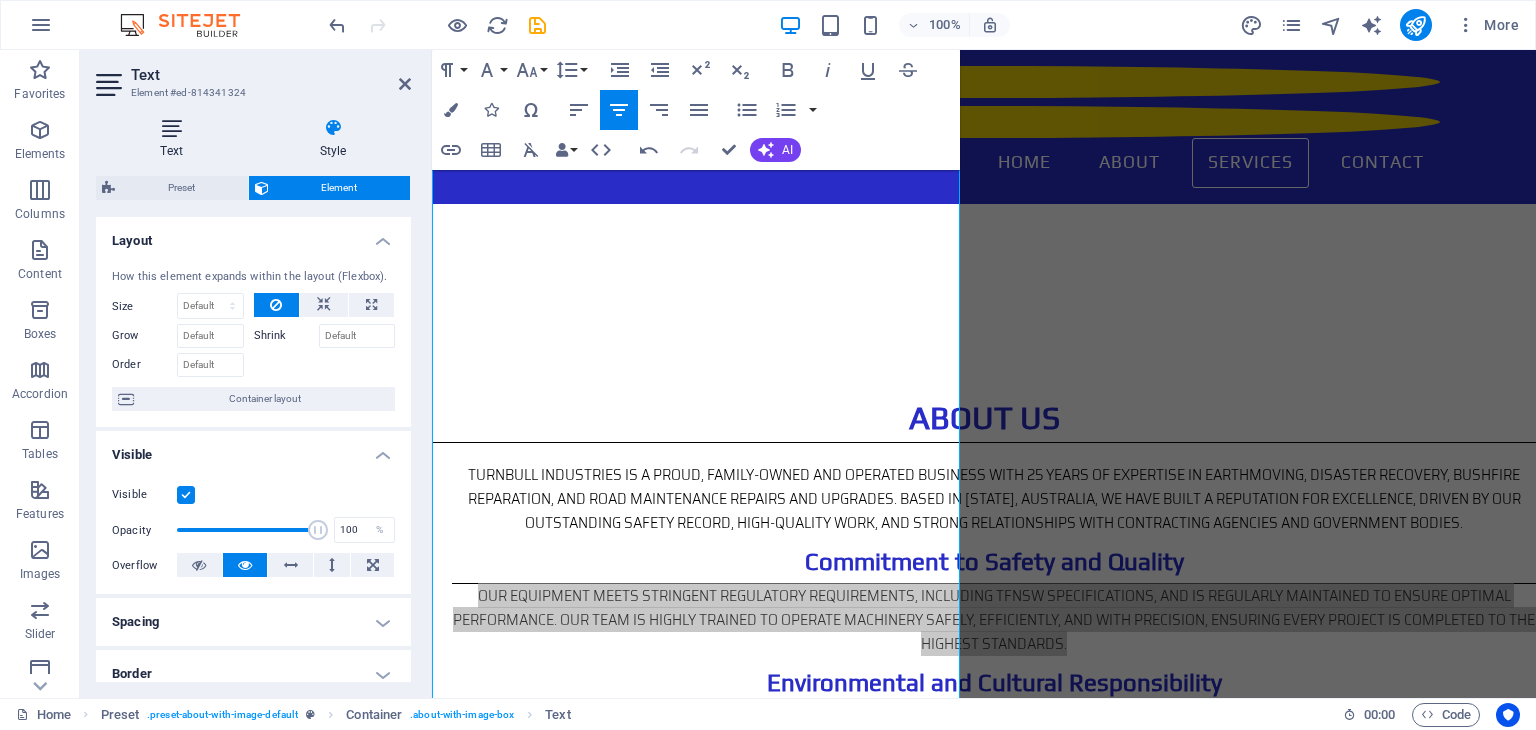 click on "Text" at bounding box center [175, 139] 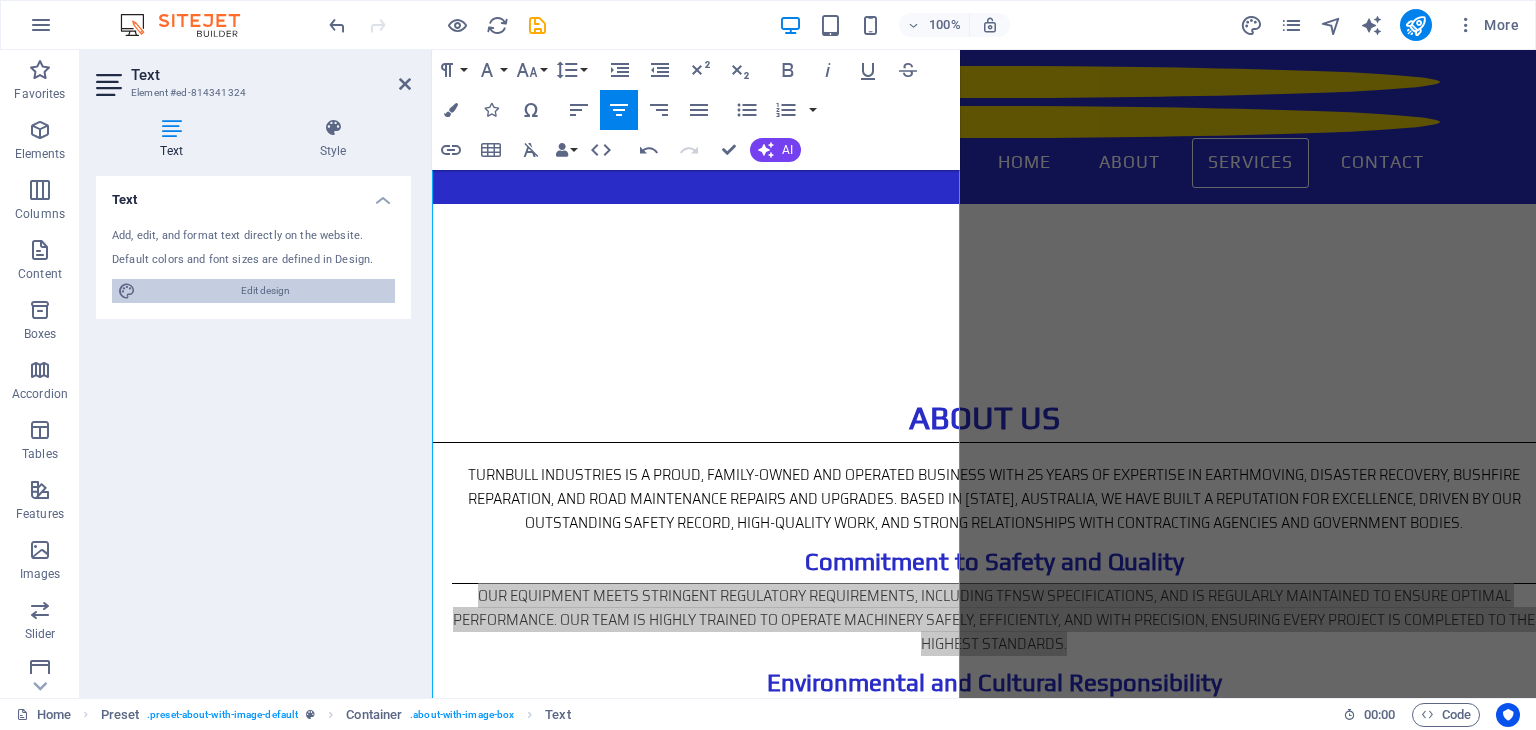 click on "Edit design" at bounding box center [265, 291] 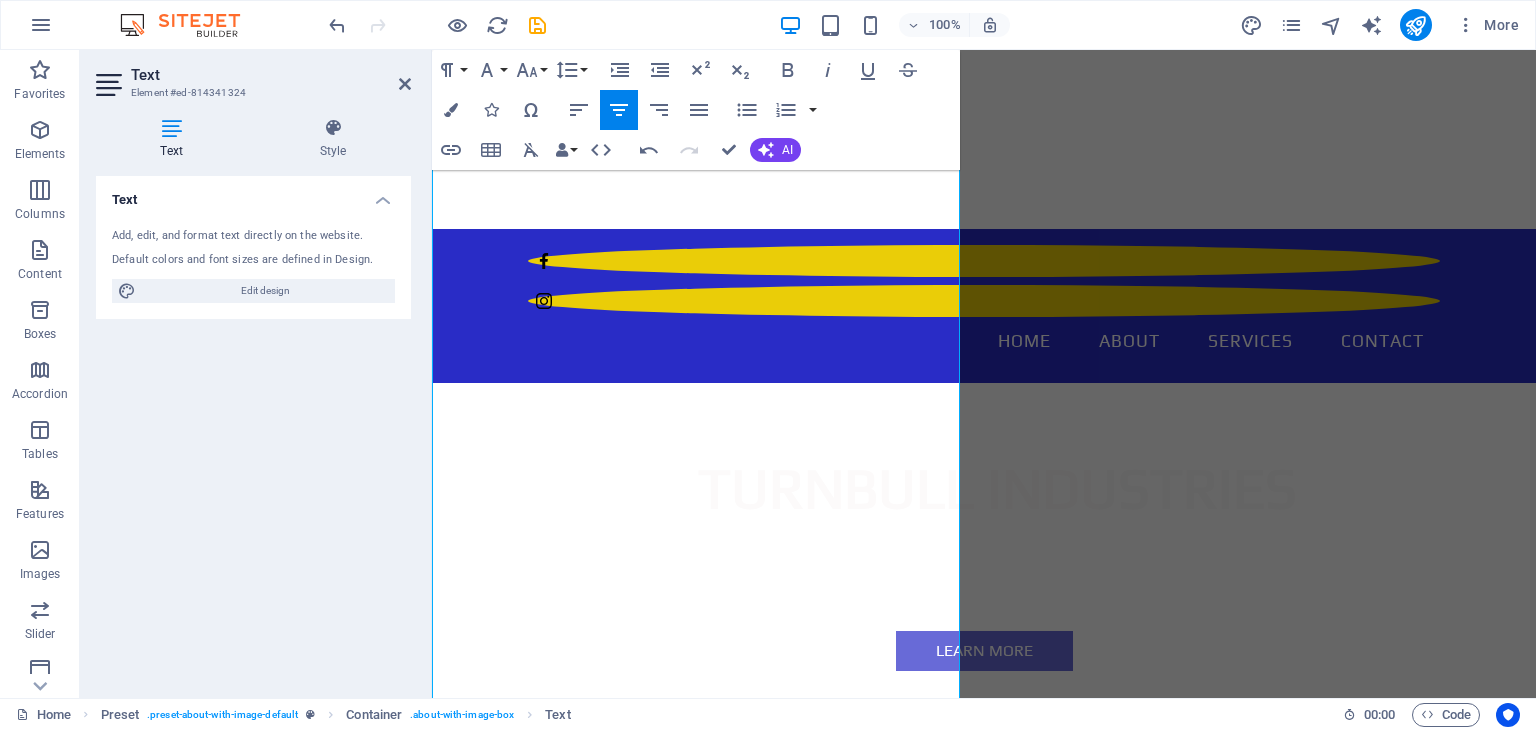 scroll, scrollTop: 1331, scrollLeft: 0, axis: vertical 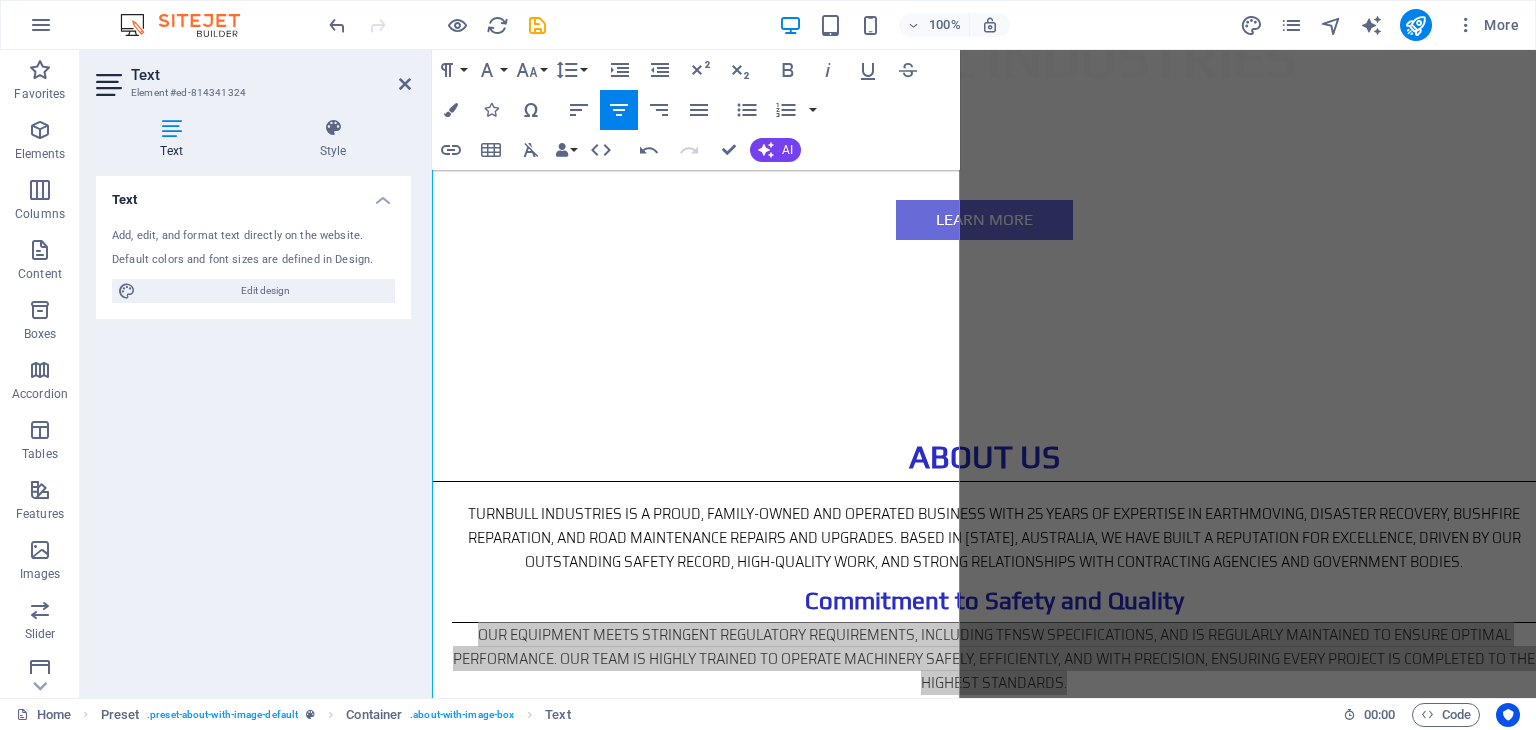 select on "700" 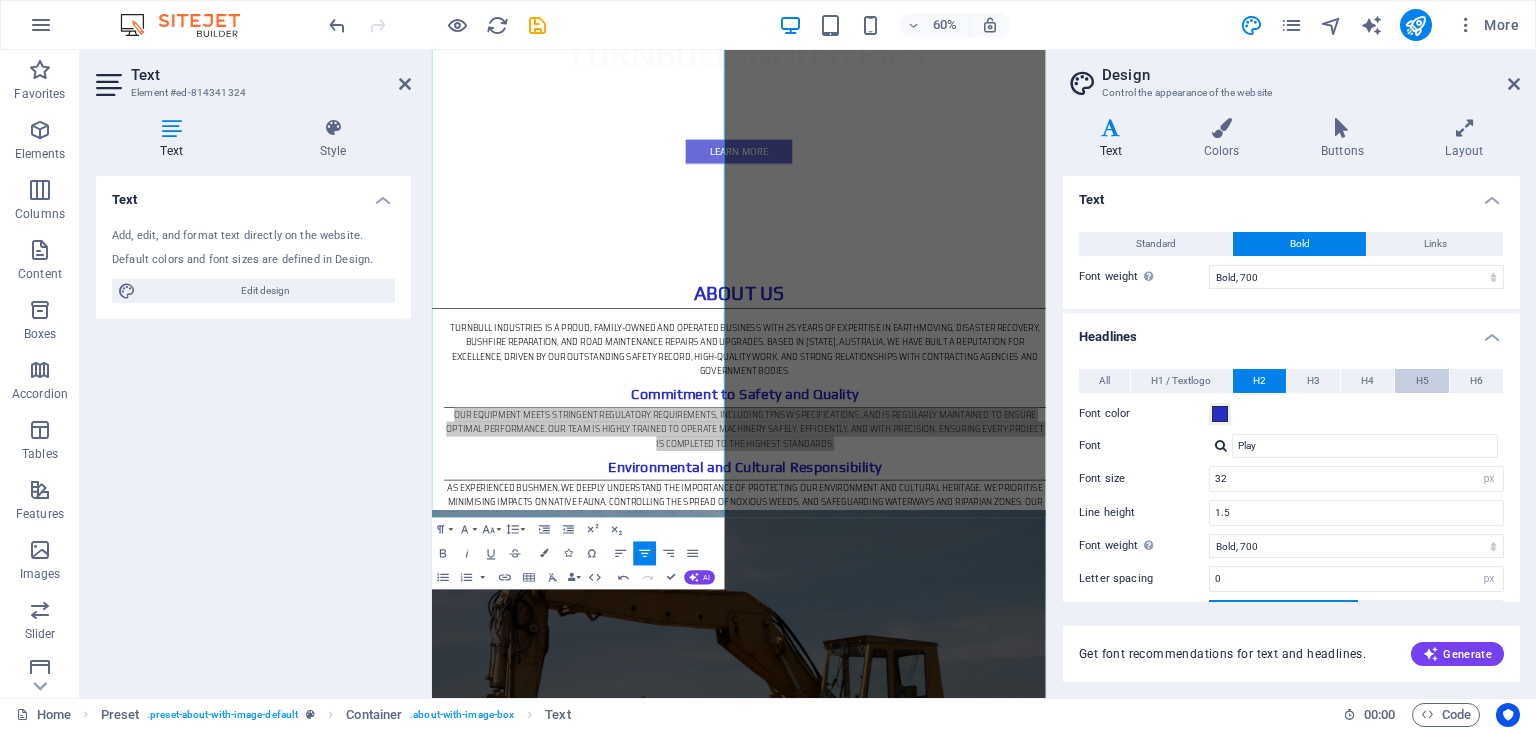 scroll, scrollTop: 100, scrollLeft: 0, axis: vertical 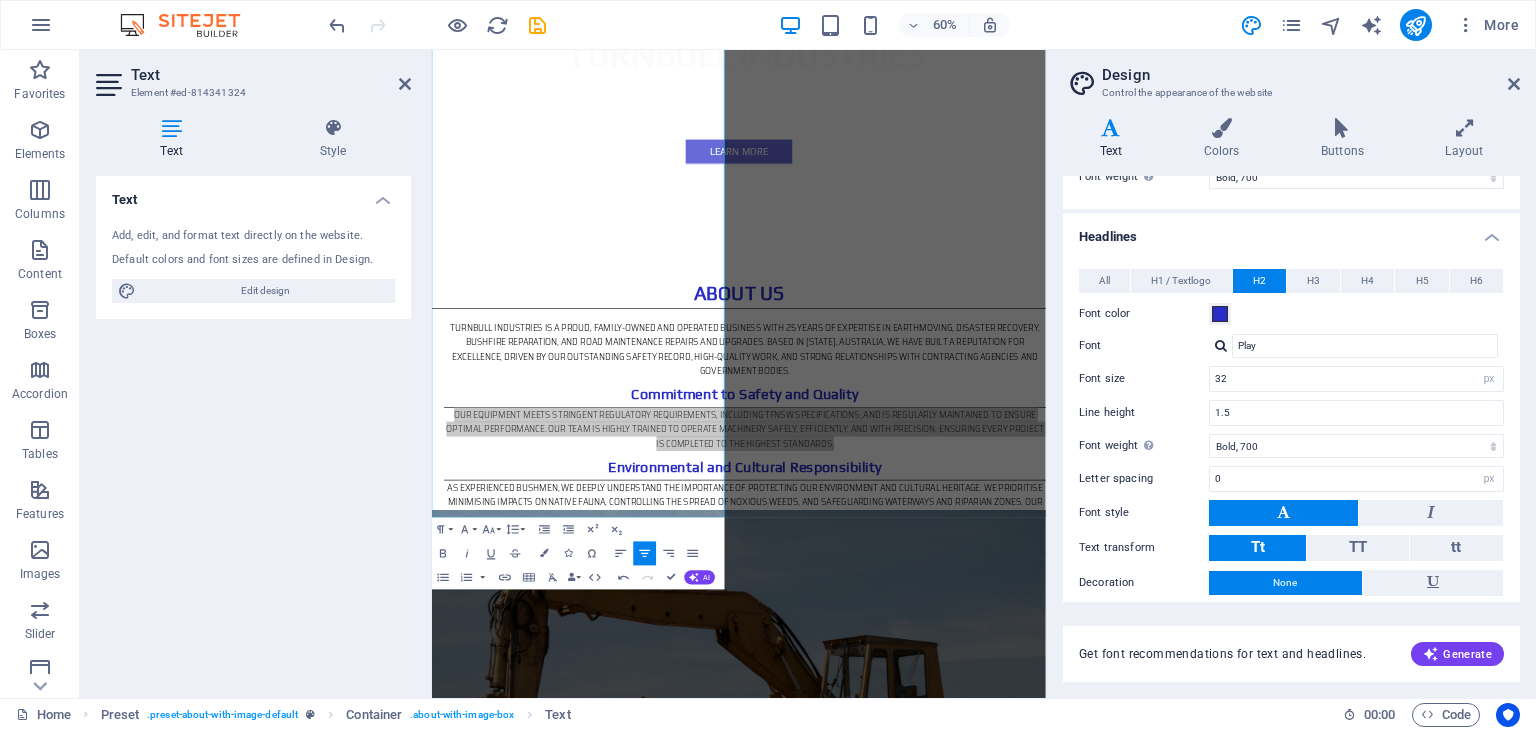click on "Headlines" at bounding box center [1291, 231] 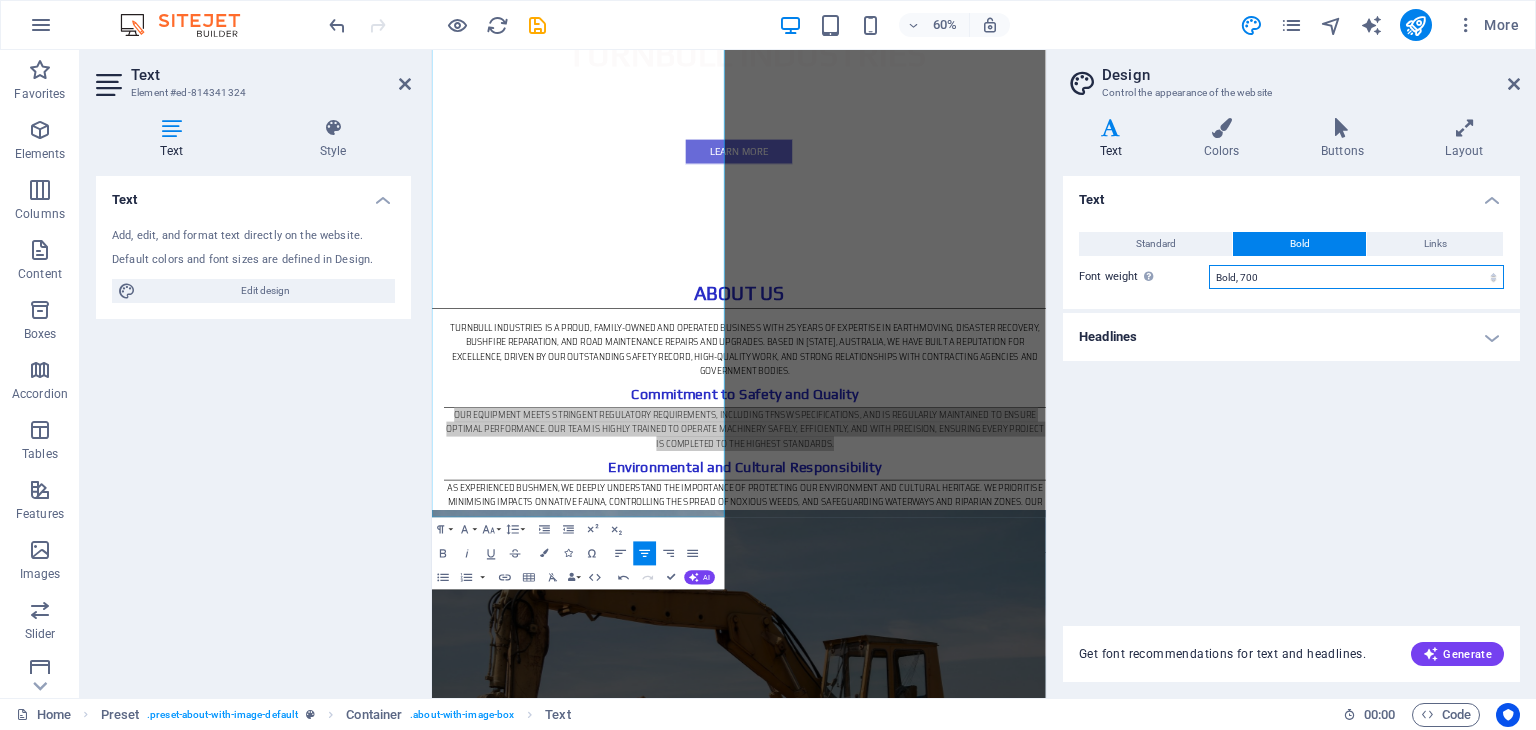 click on "Thin, 100 Extra-light, 200 Light, 300 Regular, 400 Medium, 500 Semi-bold, 600 Bold, 700 Extra-bold, 800 Black, 900" at bounding box center (1356, 277) 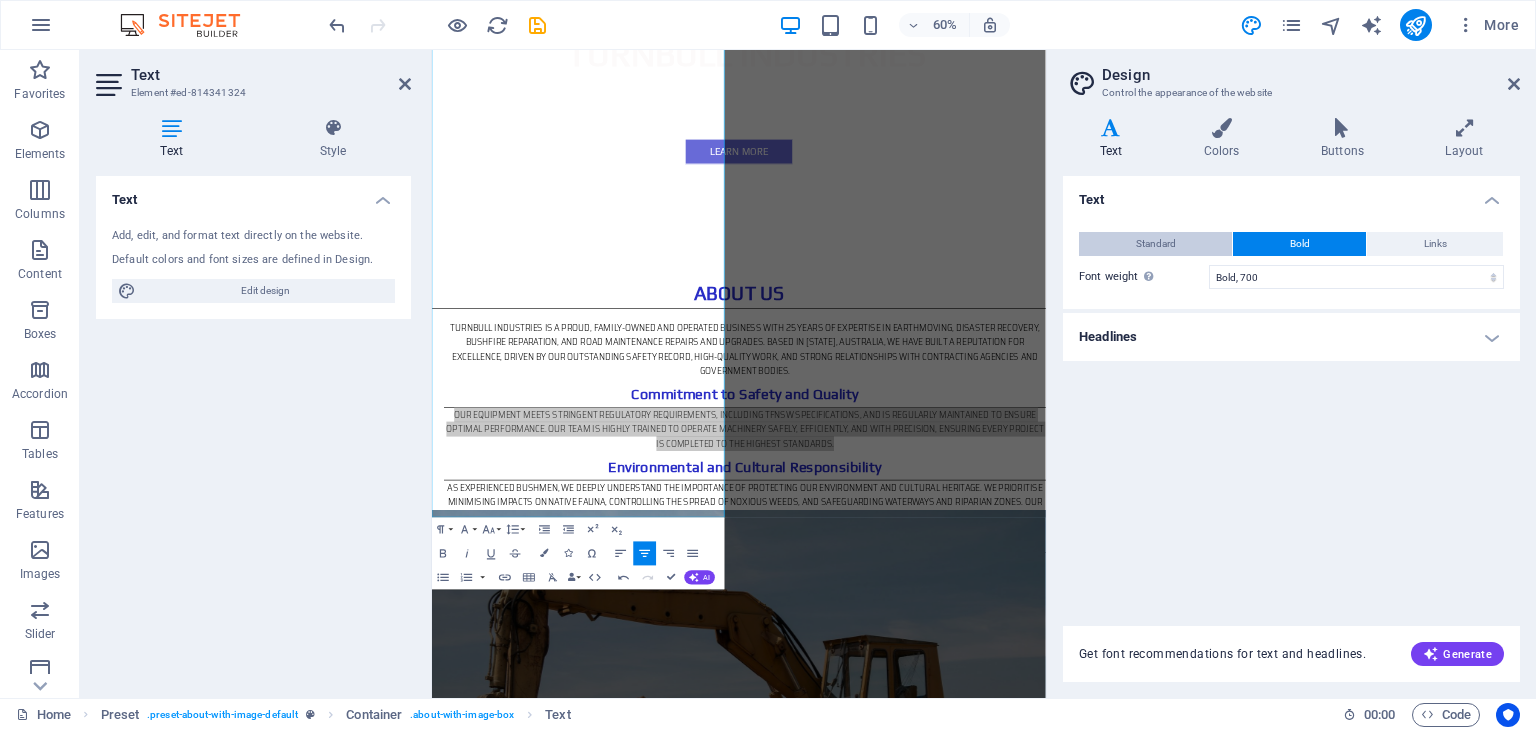 click on "Standard" at bounding box center [1156, 244] 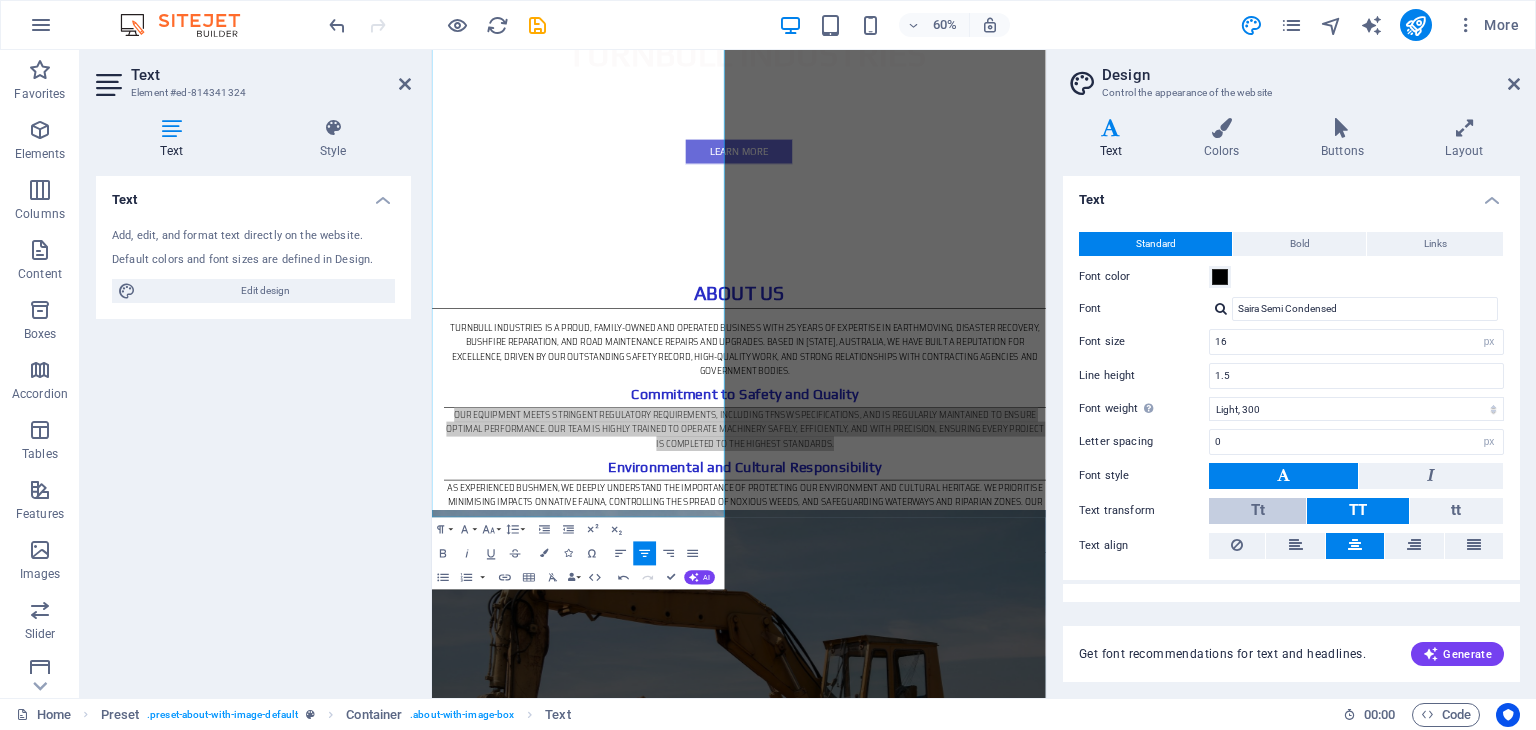 click on "Tt" at bounding box center (1257, 511) 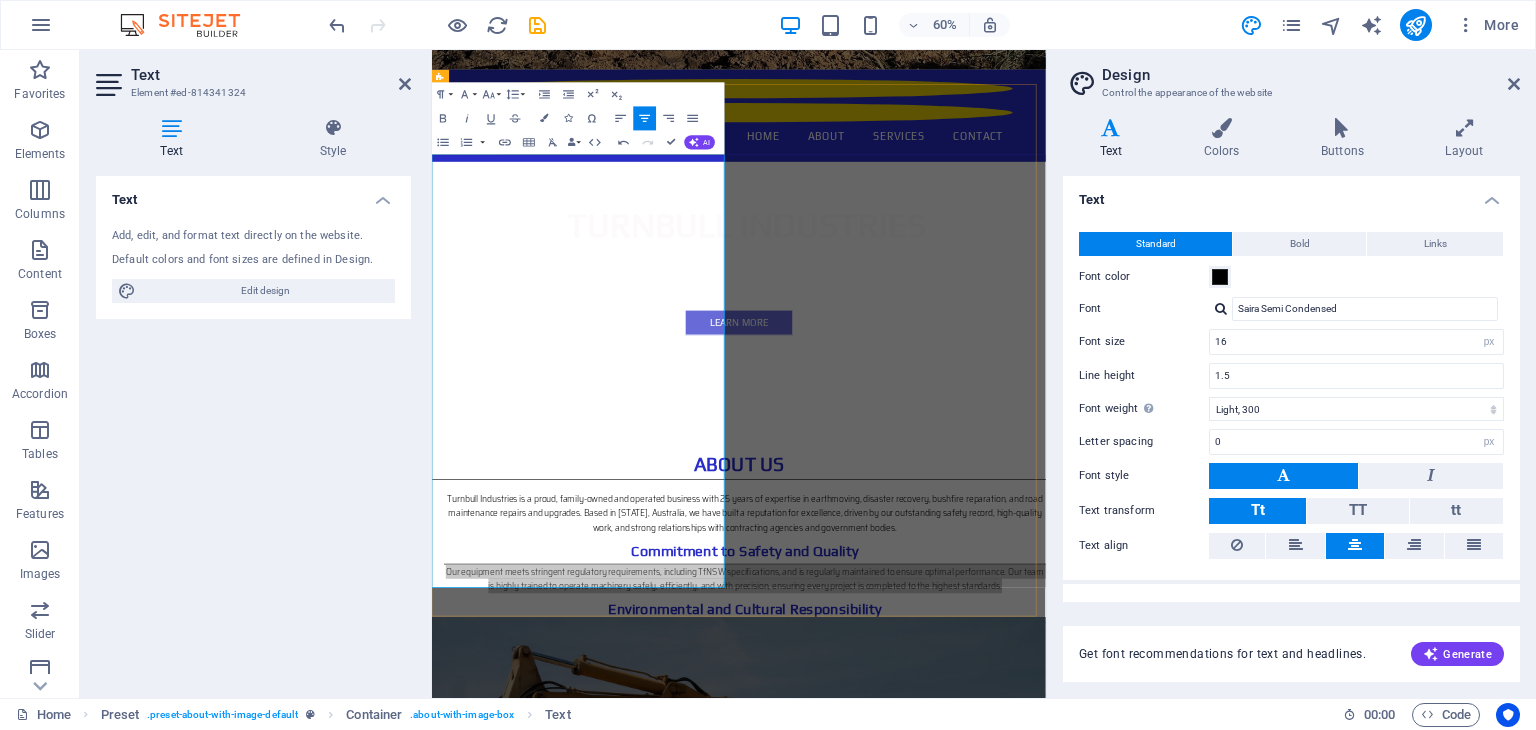 scroll, scrollTop: 1131, scrollLeft: 0, axis: vertical 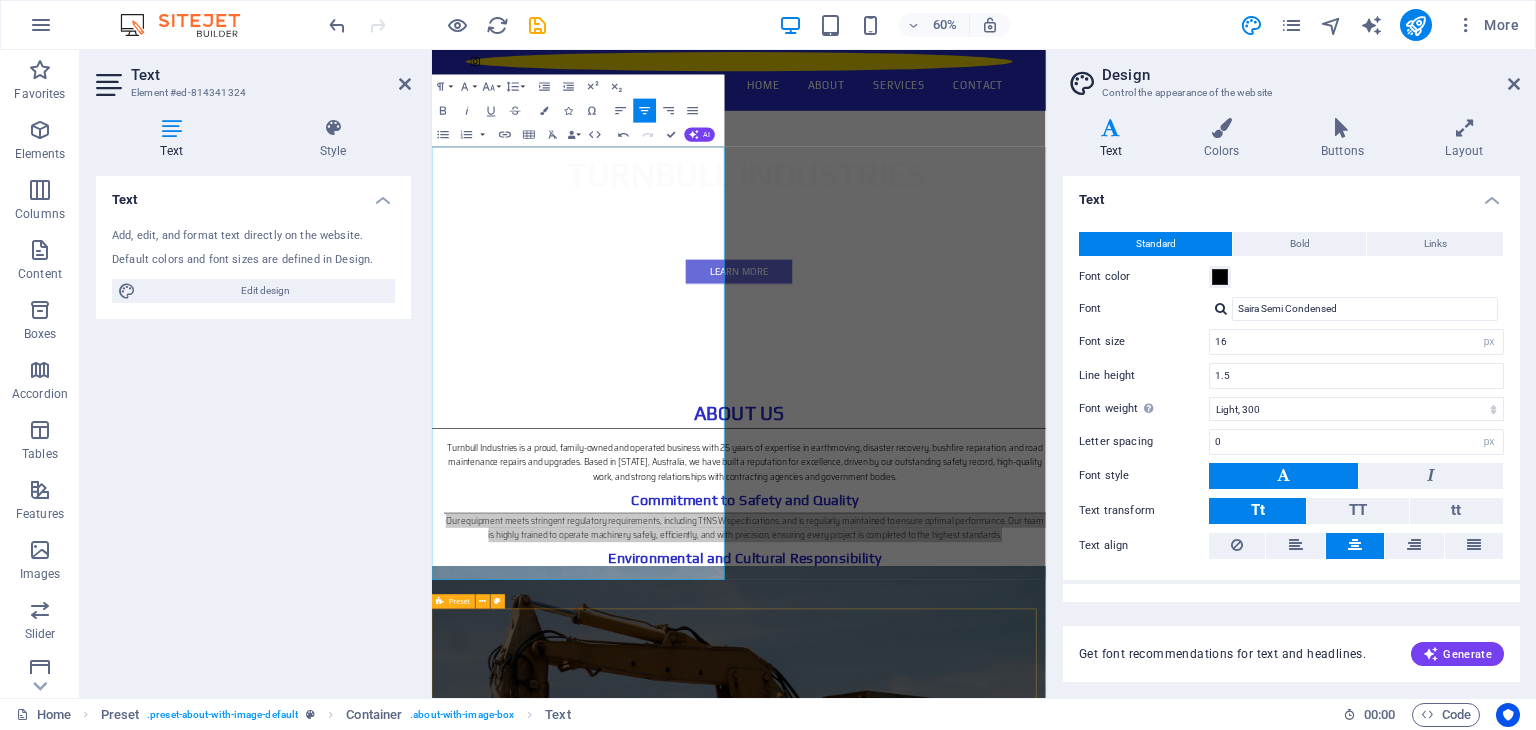 click on "Our Services" at bounding box center (943, 1359) 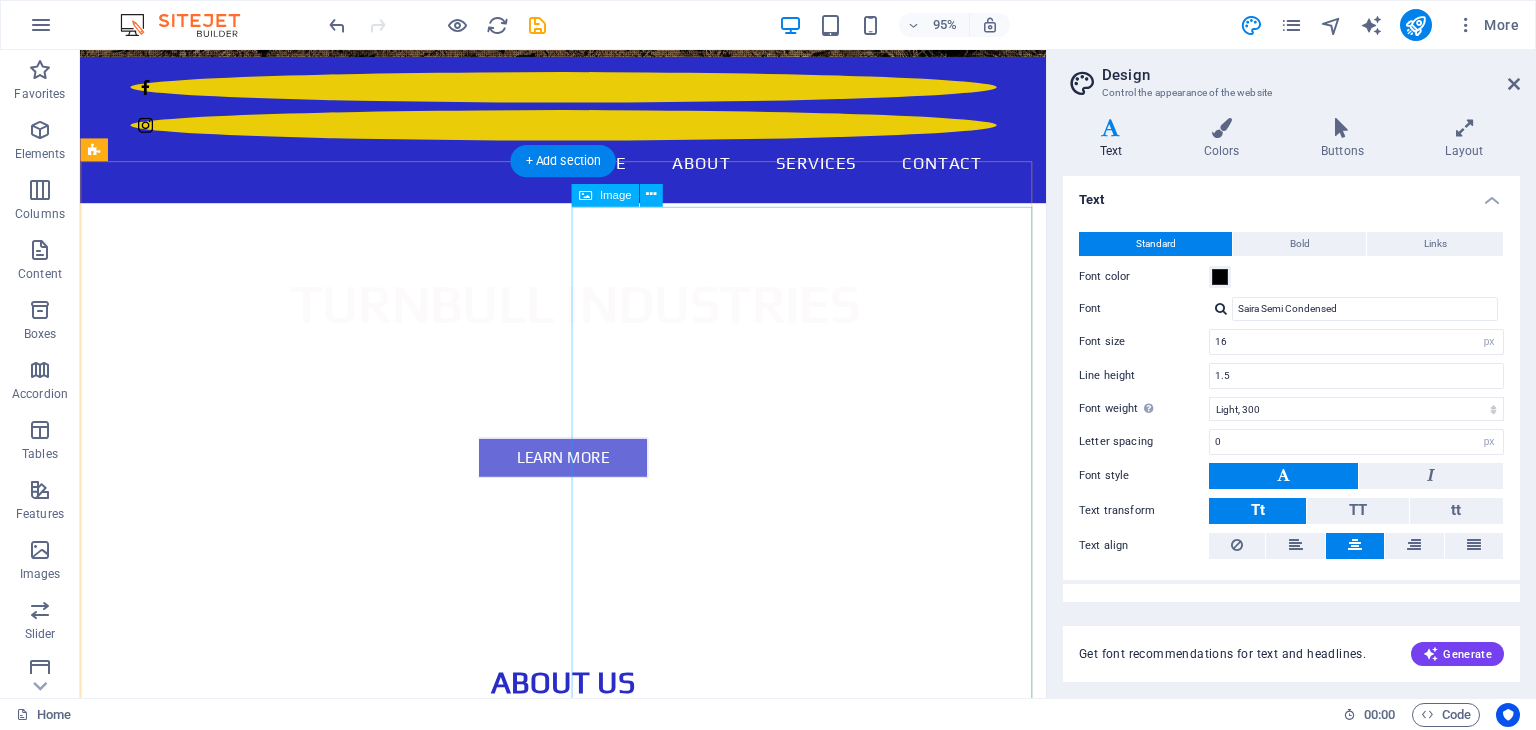 scroll, scrollTop: 706, scrollLeft: 0, axis: vertical 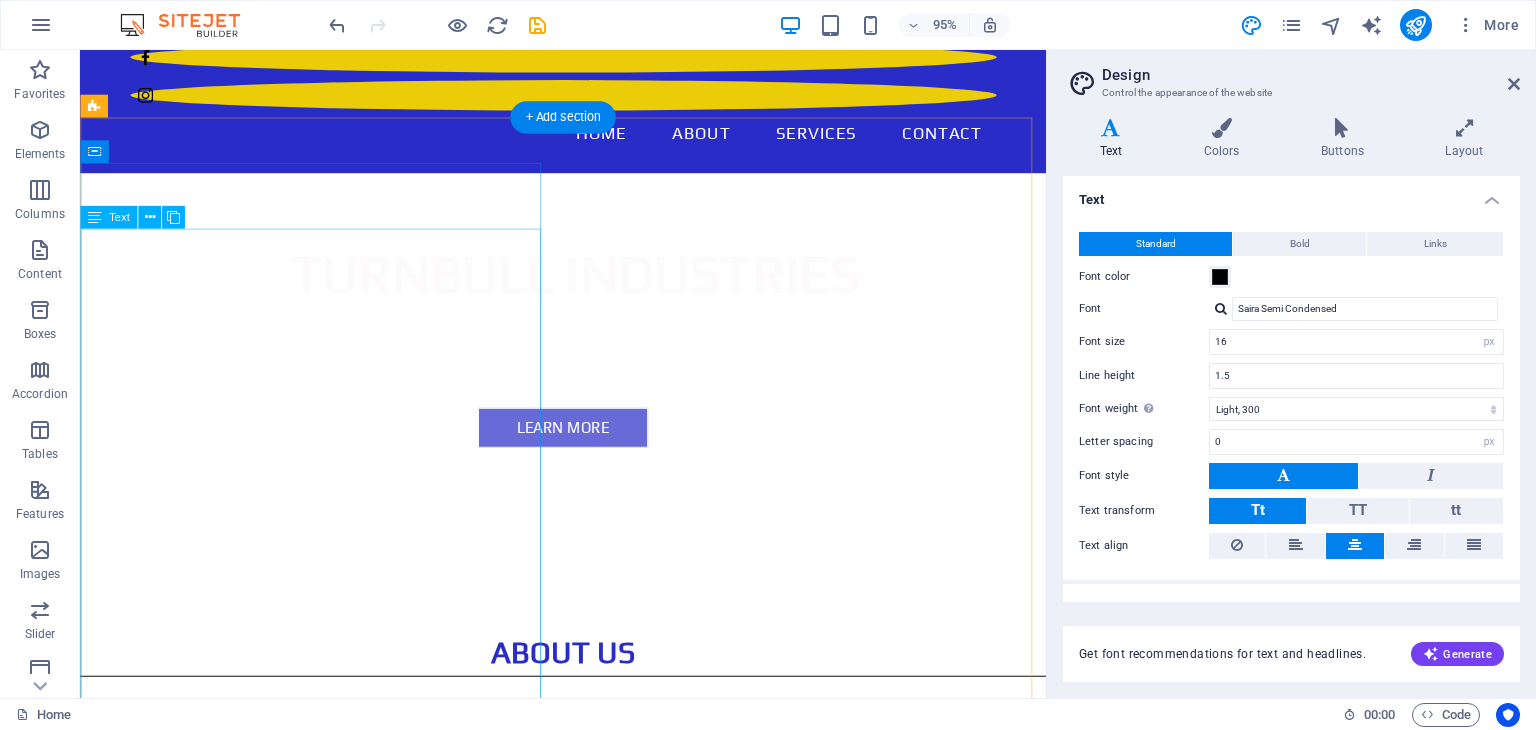 click on "Turnbull Industries is a proud, family-owned and operated business with 25 years of expertise in earthmoving, disaster recovery, bushfire reparation, and road maintenance repairs and upgrades. Based in NSW, Australia, we have built a reputation for excellence, driven by our outstanding safety record, high-quality work, and strong relationships with contracting agencies and government bodies. Commitment to Safety and Quality Our equipment meets stringent regulatory requirements, including TfNSW specifications, and is regularly maintained to ensure optimal performance. Our team is highly trained to operate machinery safely, efficiently, and with precision, ensuring every project is completed to the highest standards. Environmental and Cultural Responsibility Why Choose Us? Let Turnbull Industries bring our expertise, reliability, and passion to your next project." at bounding box center (588, 935) 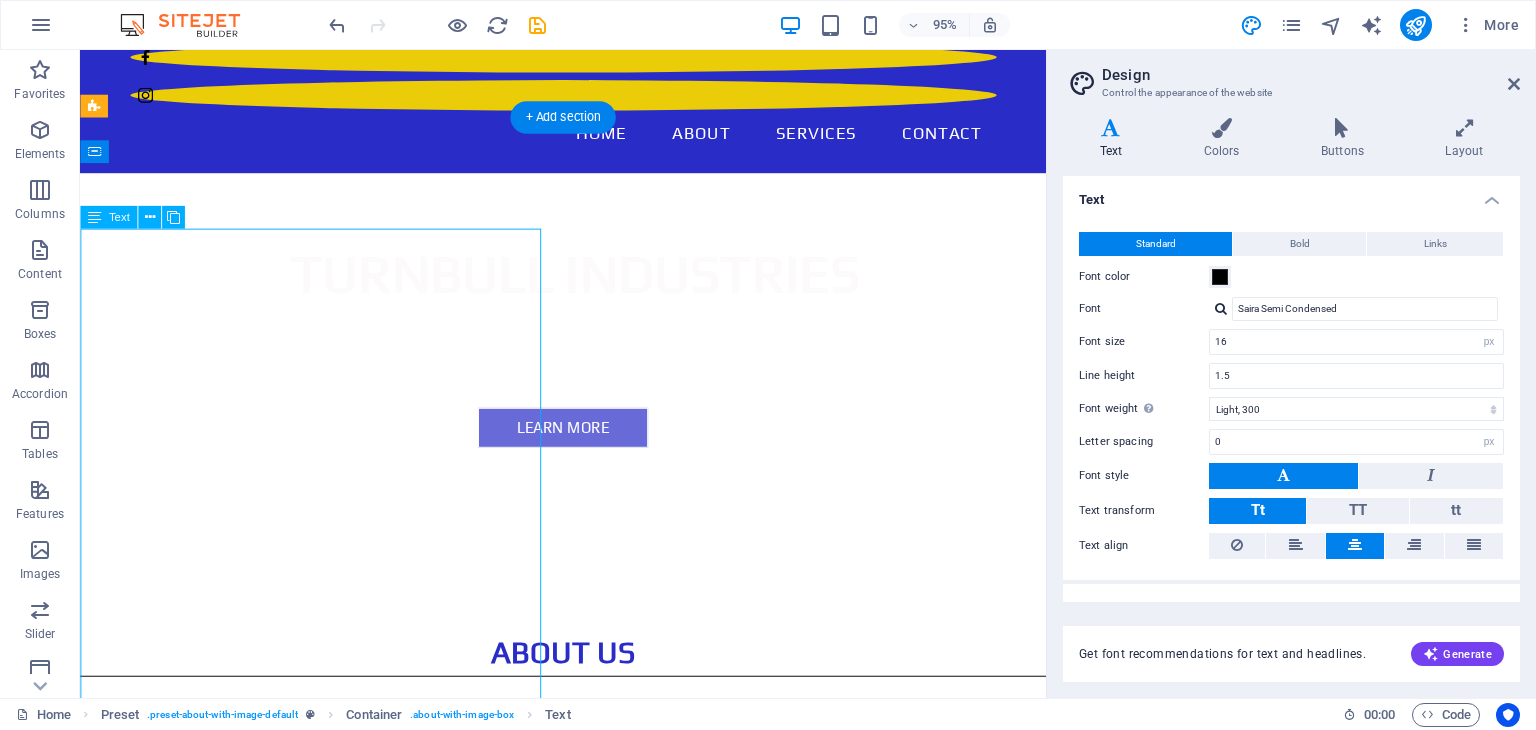 click on "Turnbull Industries is a proud, family-owned and operated business with 25 years of expertise in earthmoving, disaster recovery, bushfire reparation, and road maintenance repairs and upgrades. Based in NSW, Australia, we have built a reputation for excellence, driven by our outstanding safety record, high-quality work, and strong relationships with contracting agencies and government bodies. Commitment to Safety and Quality Our equipment meets stringent regulatory requirements, including TfNSW specifications, and is regularly maintained to ensure optimal performance. Our team is highly trained to operate machinery safely, efficiently, and with precision, ensuring every project is completed to the highest standards. Environmental and Cultural Responsibility Why Choose Us? Let Turnbull Industries bring our expertise, reliability, and passion to your next project." at bounding box center [588, 935] 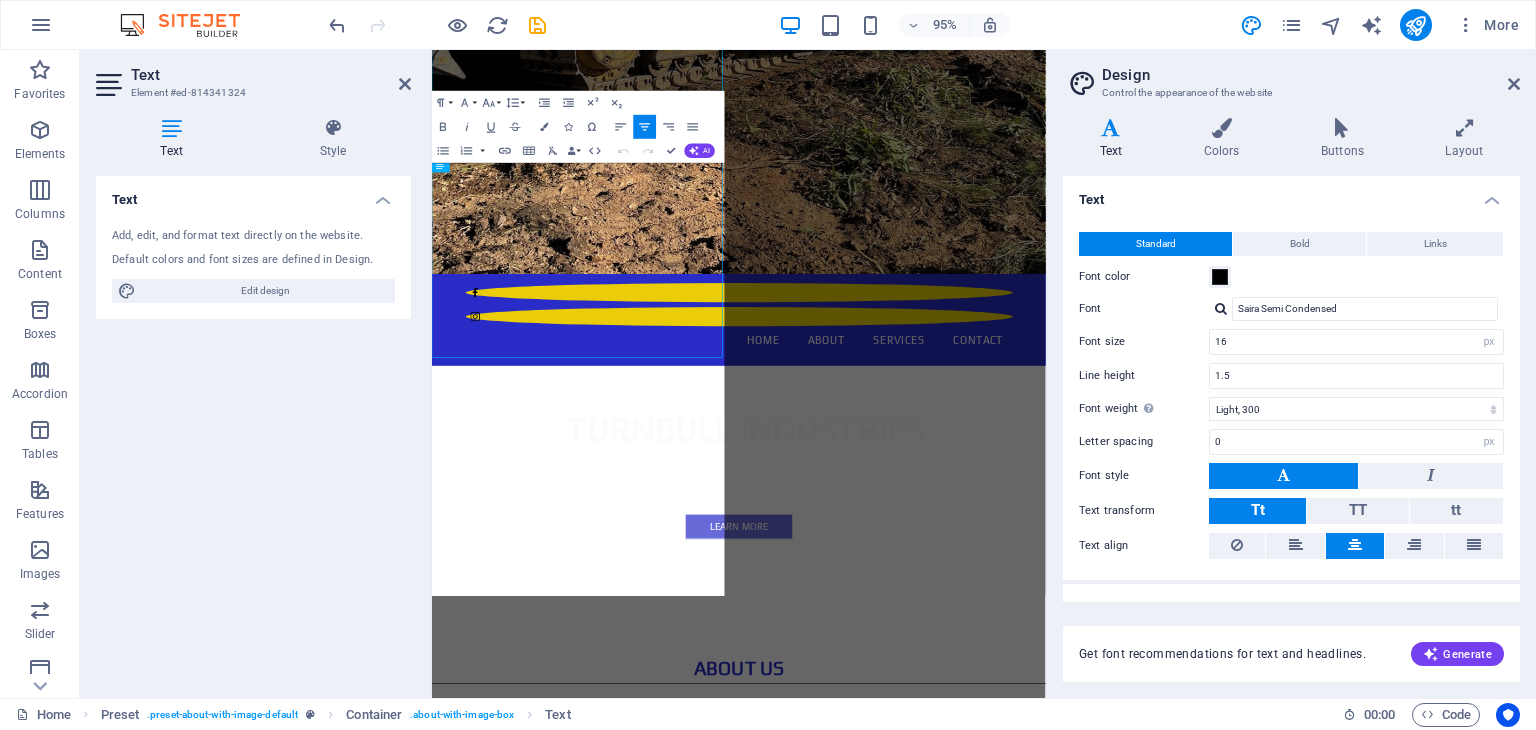 scroll, scrollTop: 1104, scrollLeft: 0, axis: vertical 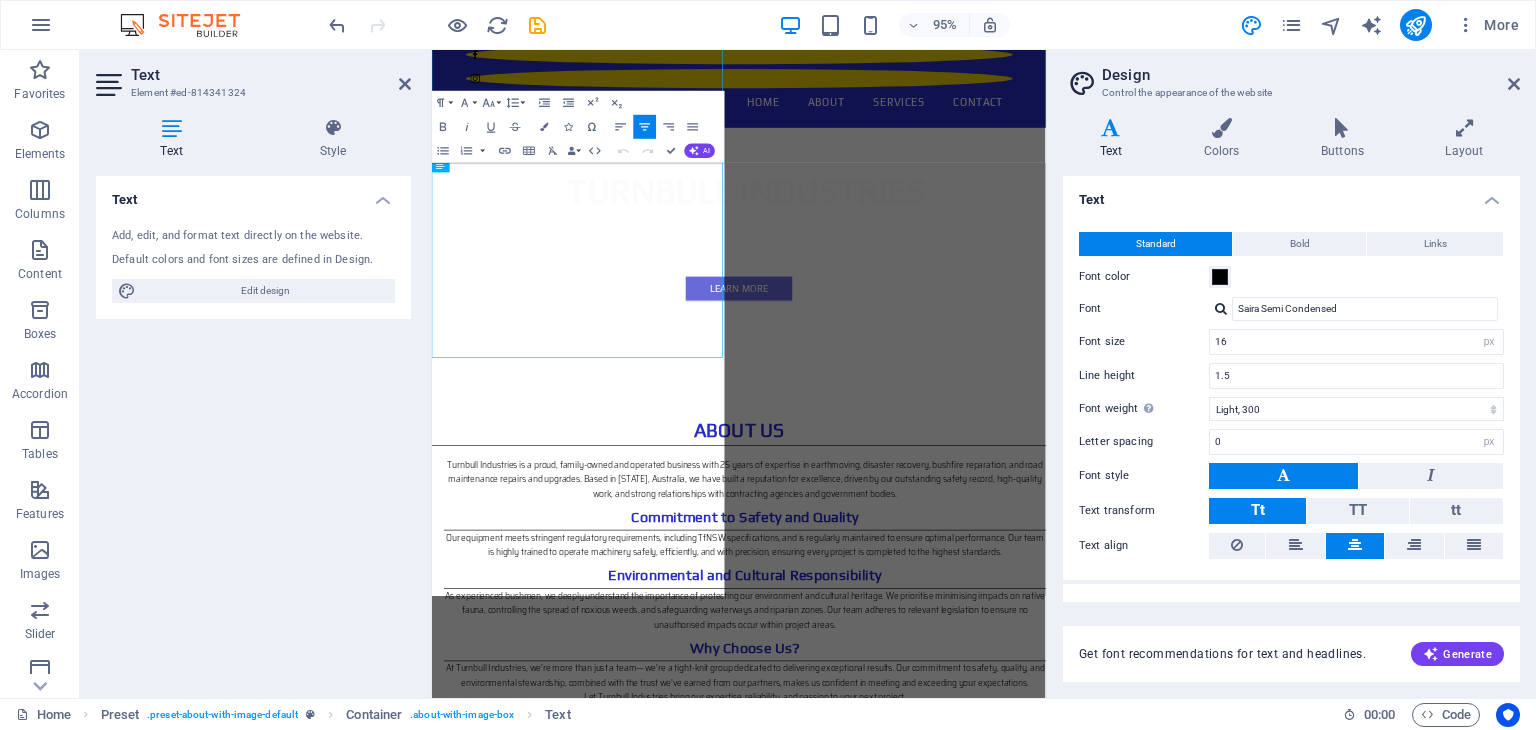 click on "Text Add, edit, and format text directly on the website. Default colors and font sizes are defined in Design. Edit design Alignment Left aligned Centered Right aligned" at bounding box center [253, 429] 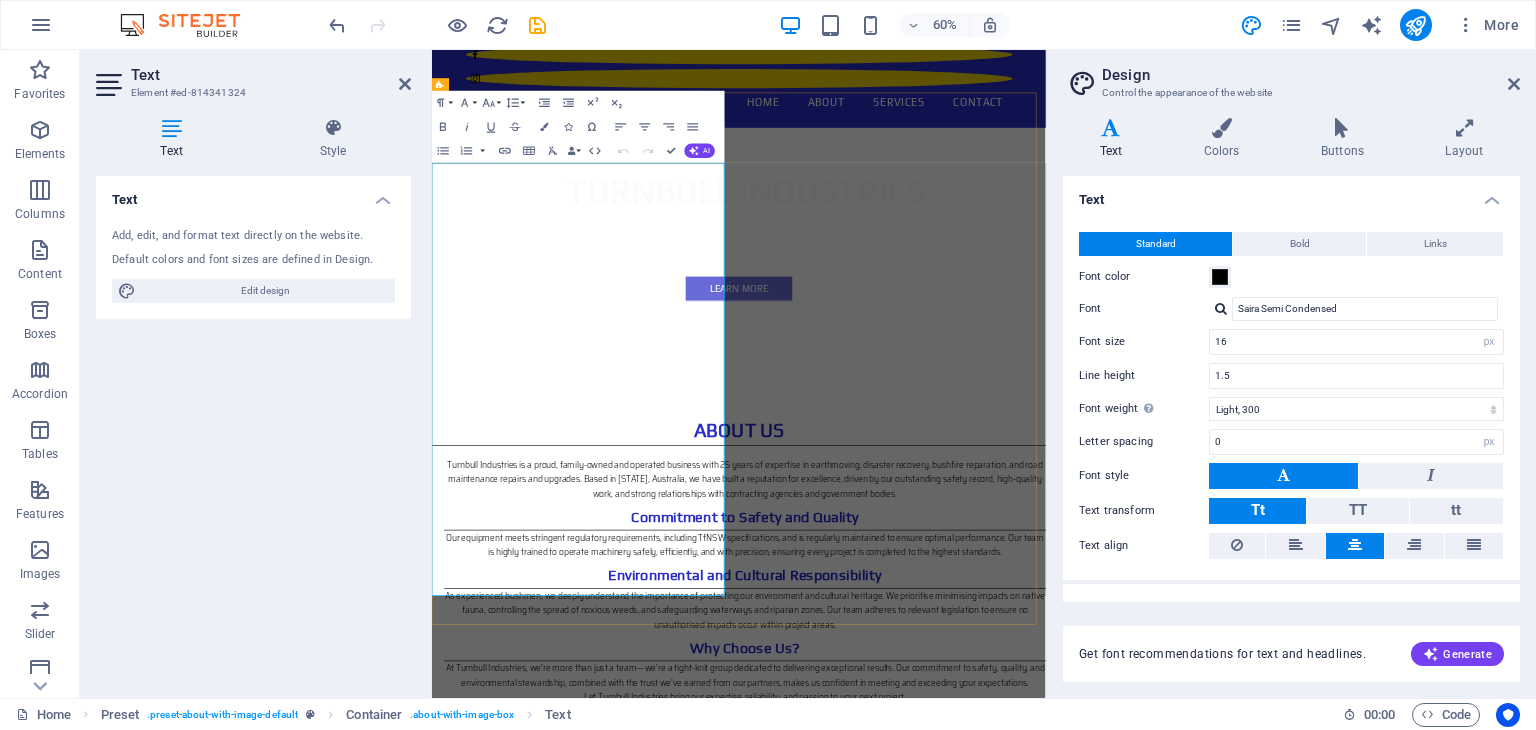 click on "Our equipment meets stringent regulatory requirements, including TfNSW specifications, and is regularly maintained to ensure optimal performance. Our team is highly trained to operate machinery safely, efficiently, and with precision, ensuring every project is completed to the highest standards." at bounding box center (953, 874) 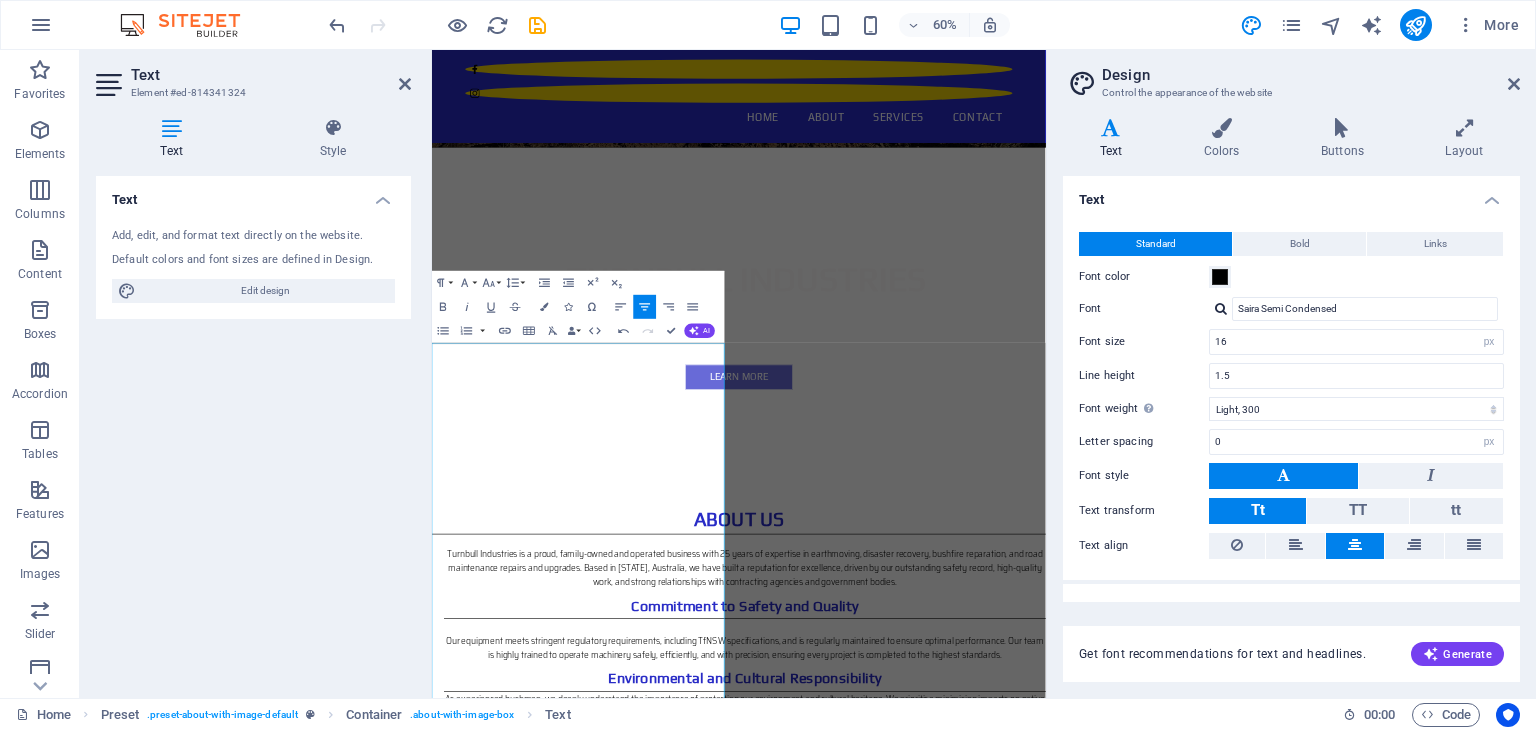 scroll, scrollTop: 804, scrollLeft: 0, axis: vertical 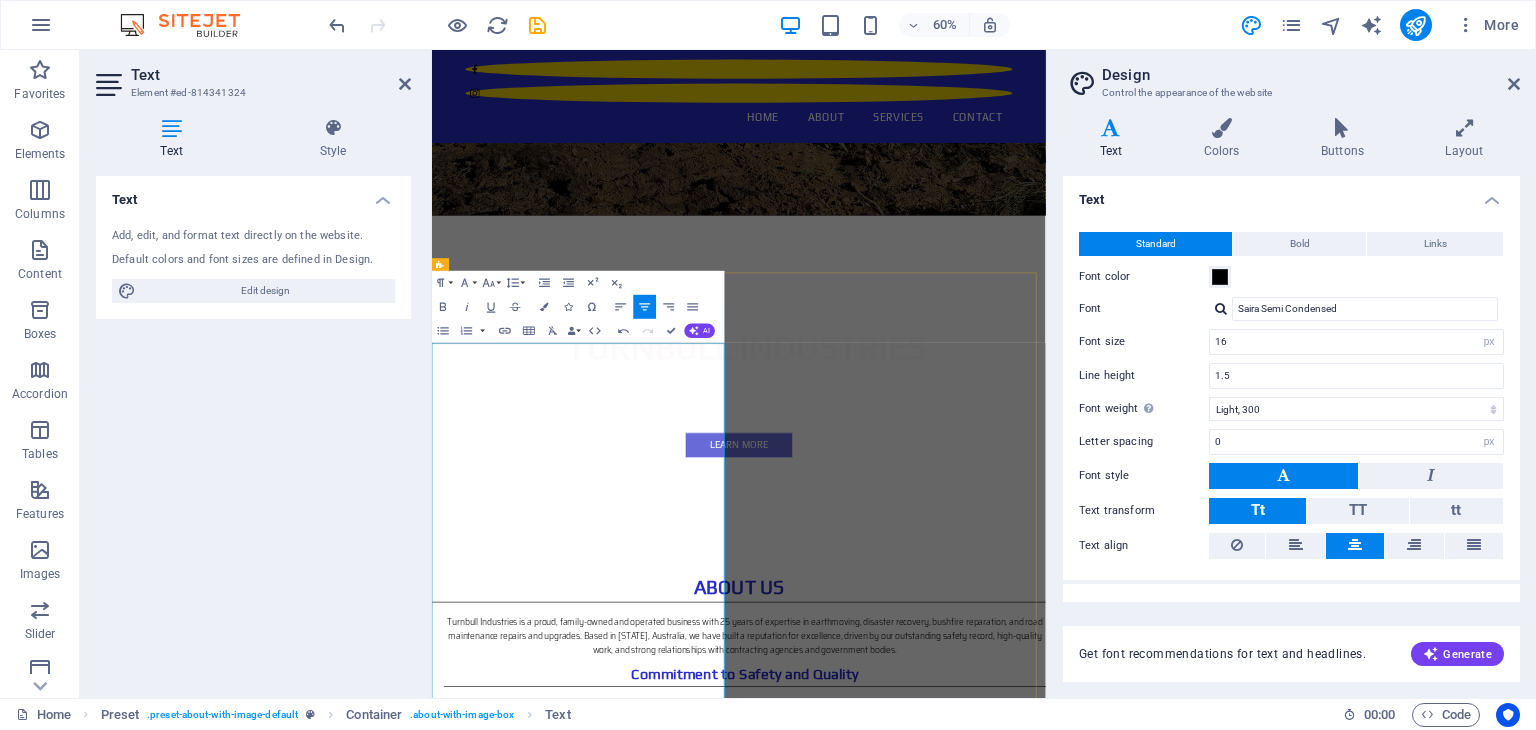 click on "As experienced bushmen, we deeply understand the importance of protecting our environment and cultural heritage. We prioritise minimising impacts on native fauna, controlling the spread of noxious weeds, and safeguarding waterways and riparian zones. Our team adheres to relevant legislation to ensure no unauthorised impacts occur within project areas." at bounding box center [953, 1268] 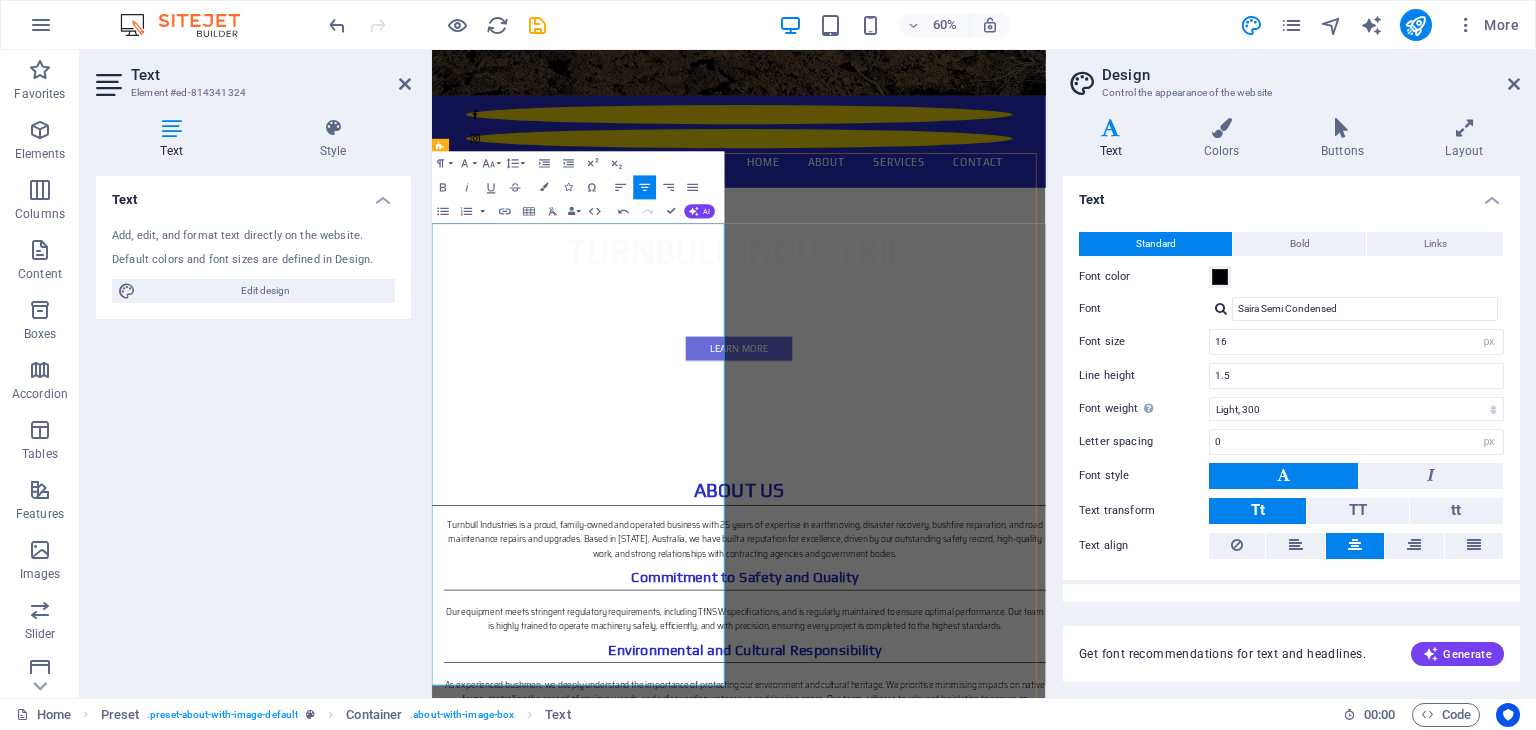scroll, scrollTop: 1004, scrollLeft: 0, axis: vertical 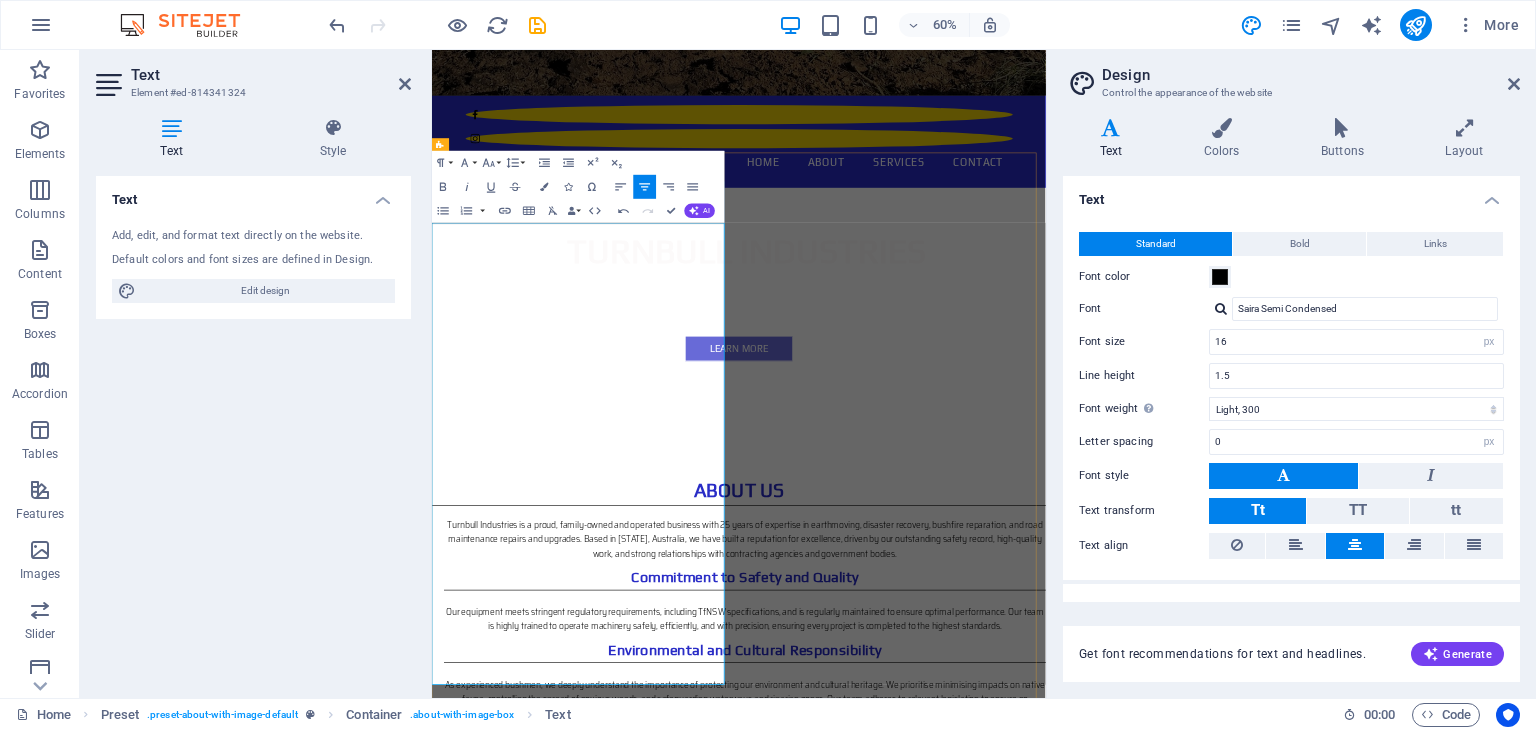 click on "At Turnbull Industries, we’re more than just a team—we’re a tight-knit group dedicated to delivering exceptional results. Our commitment to safety, quality, and environmental stewardship, combined with the trust we’ve earned from our partners, makes us confident in meeting and exceeding your expectations." at bounding box center [953, 1240] 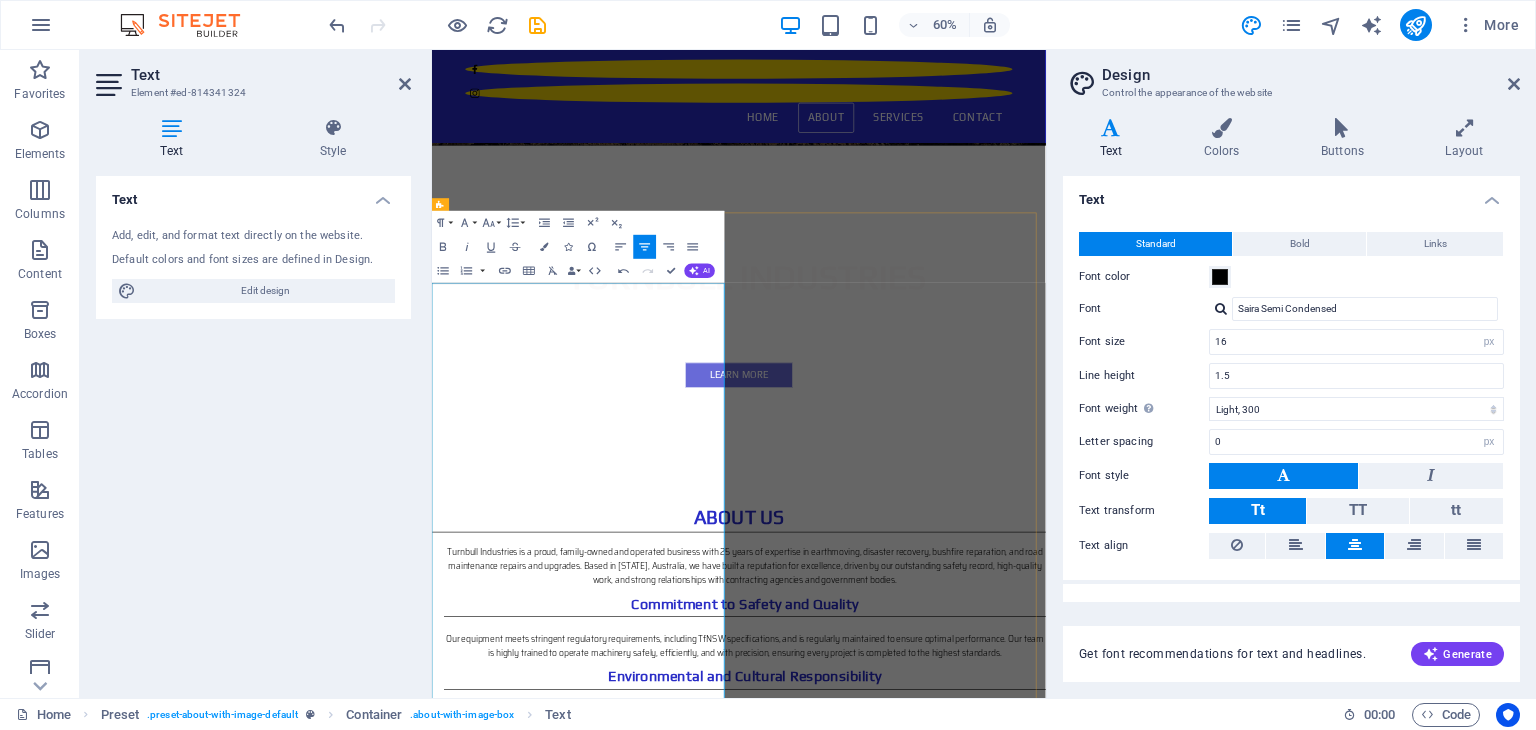 scroll, scrollTop: 904, scrollLeft: 0, axis: vertical 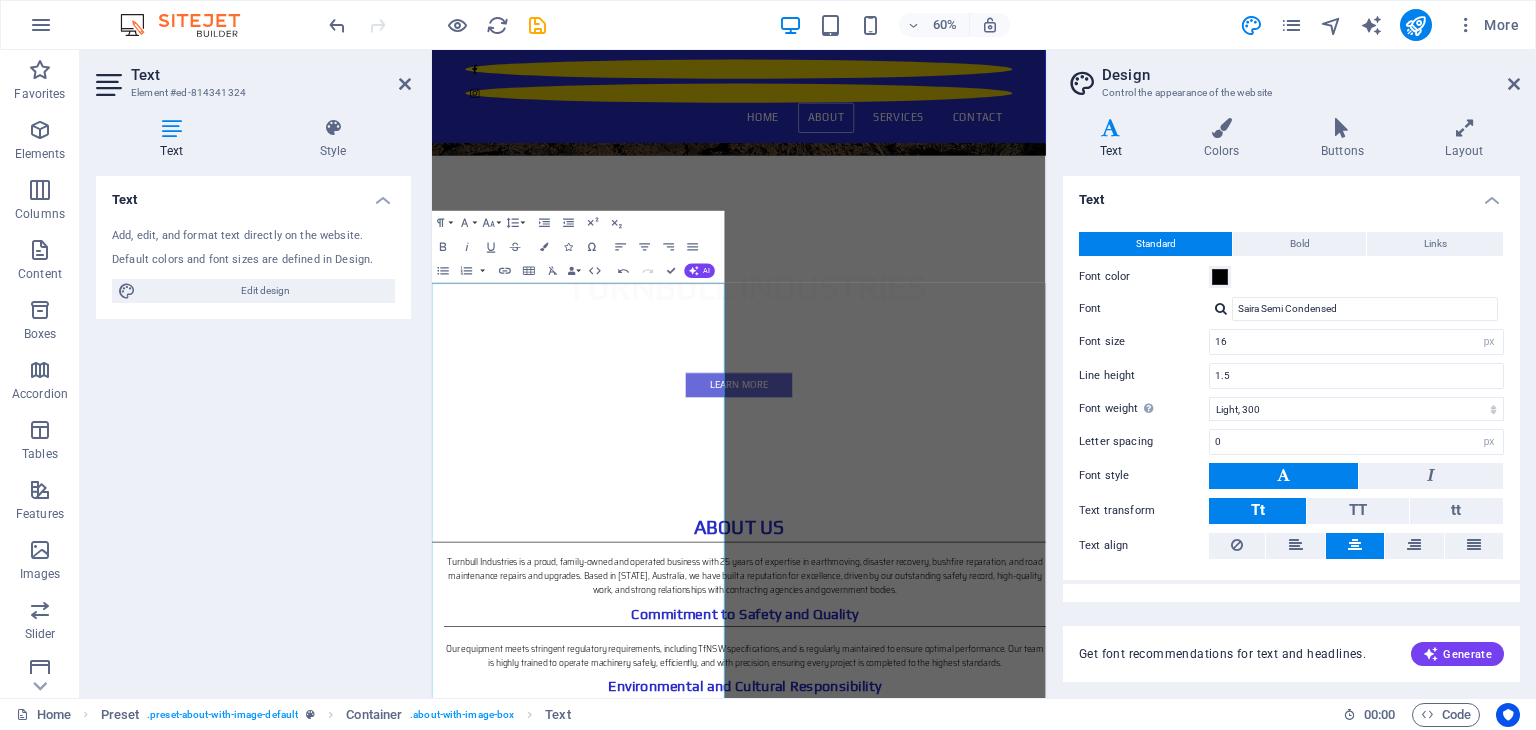 click on "Text Add, edit, and format text directly on the website. Default colors and font sizes are defined in Design. Edit design Alignment Left aligned Centered Right aligned" at bounding box center (253, 429) 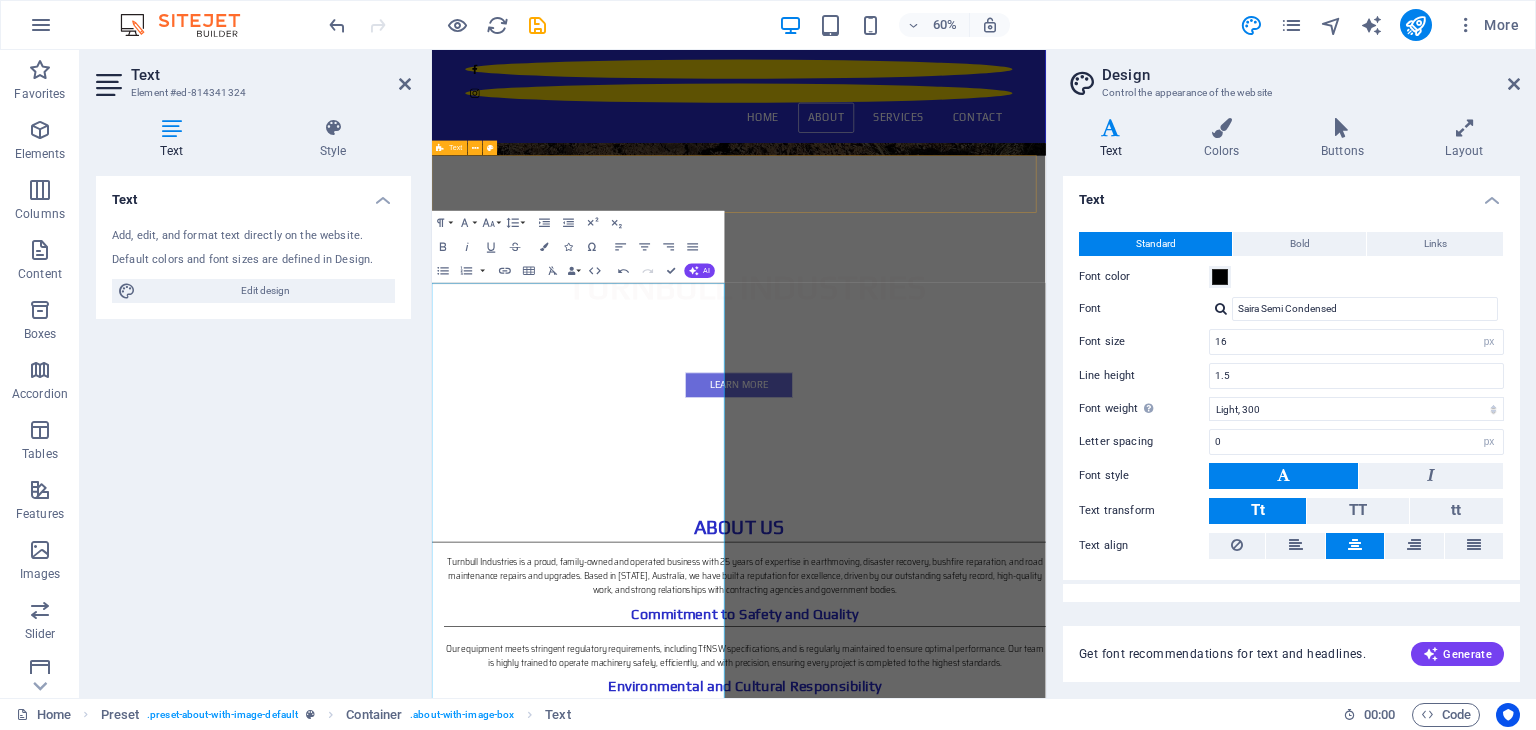 click at bounding box center (943, 725) 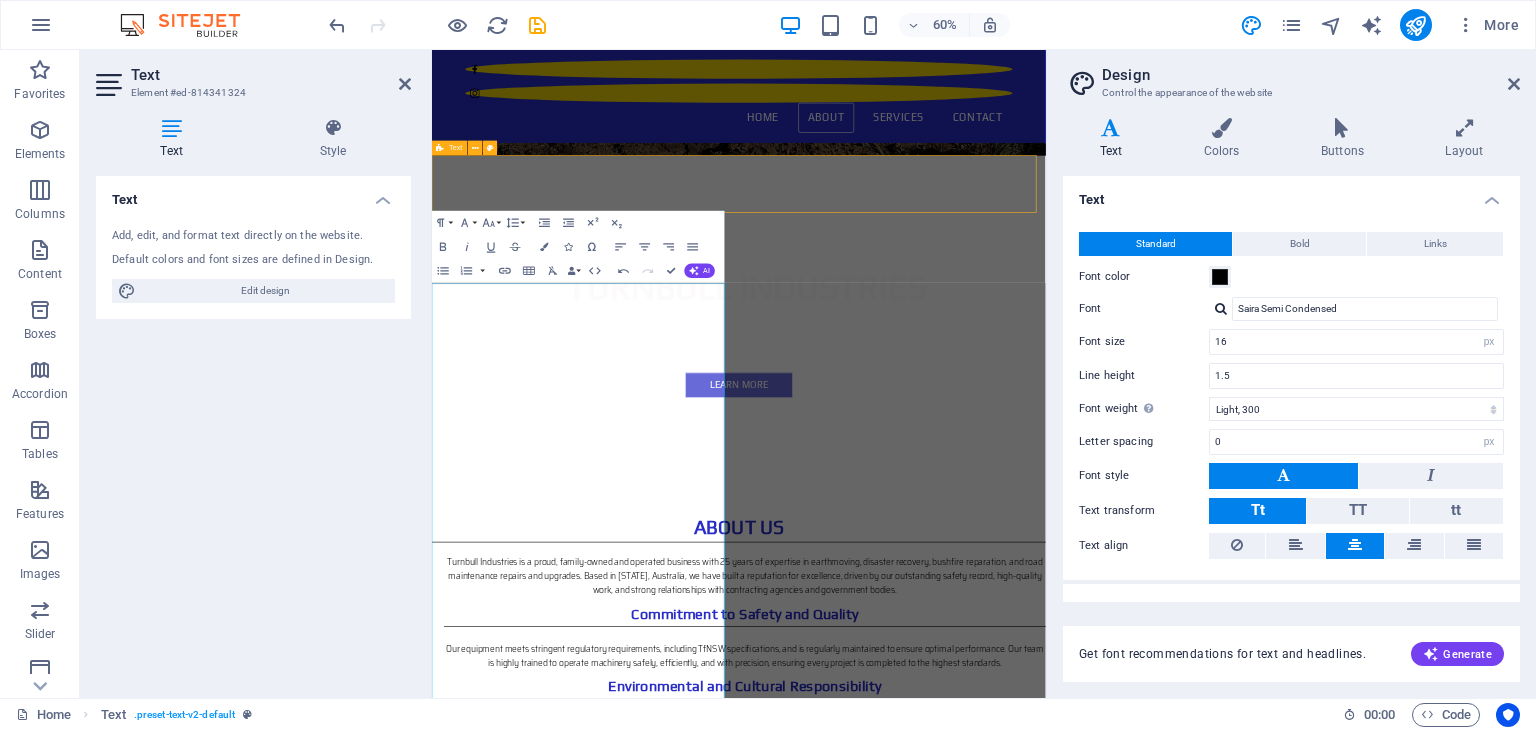 click at bounding box center (943, 725) 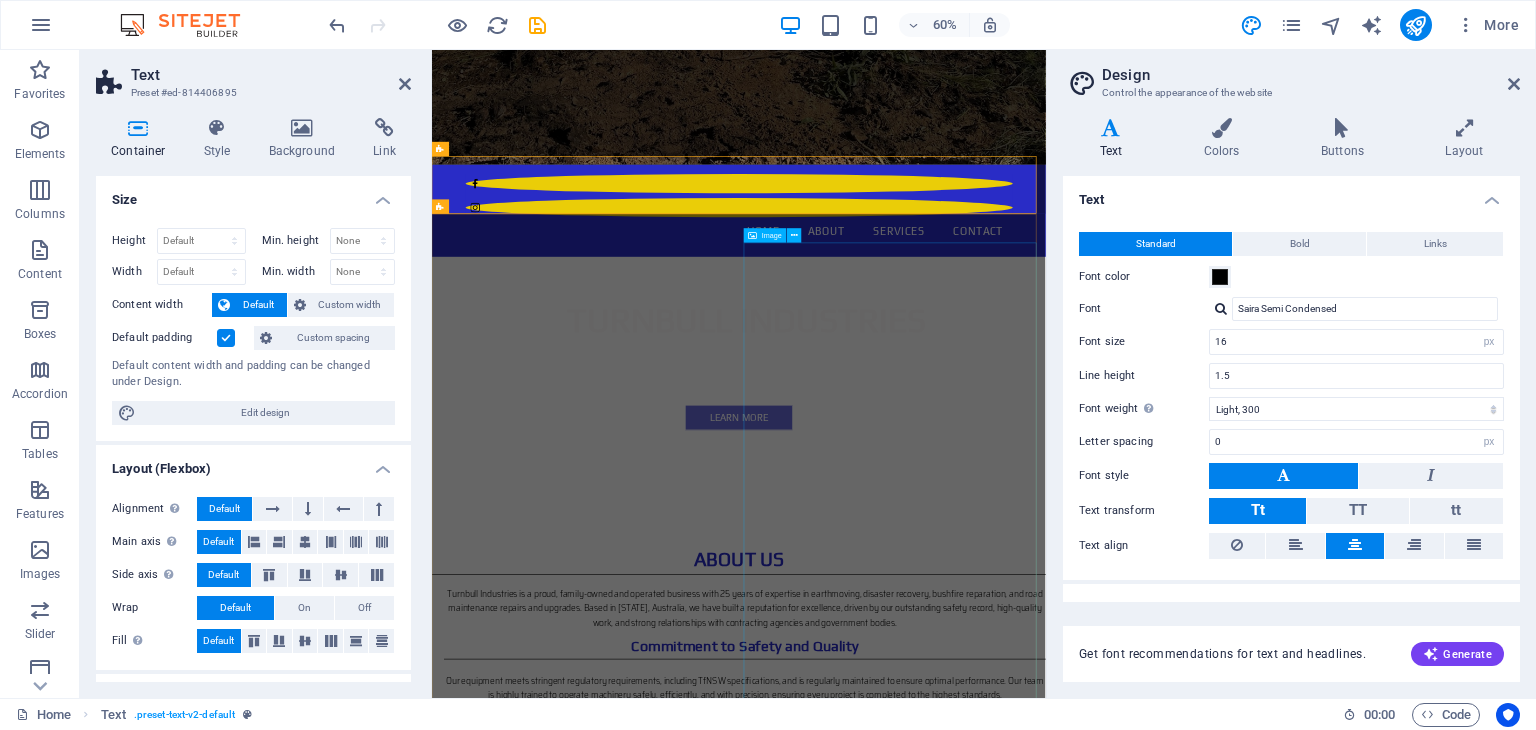 scroll, scrollTop: 988, scrollLeft: 0, axis: vertical 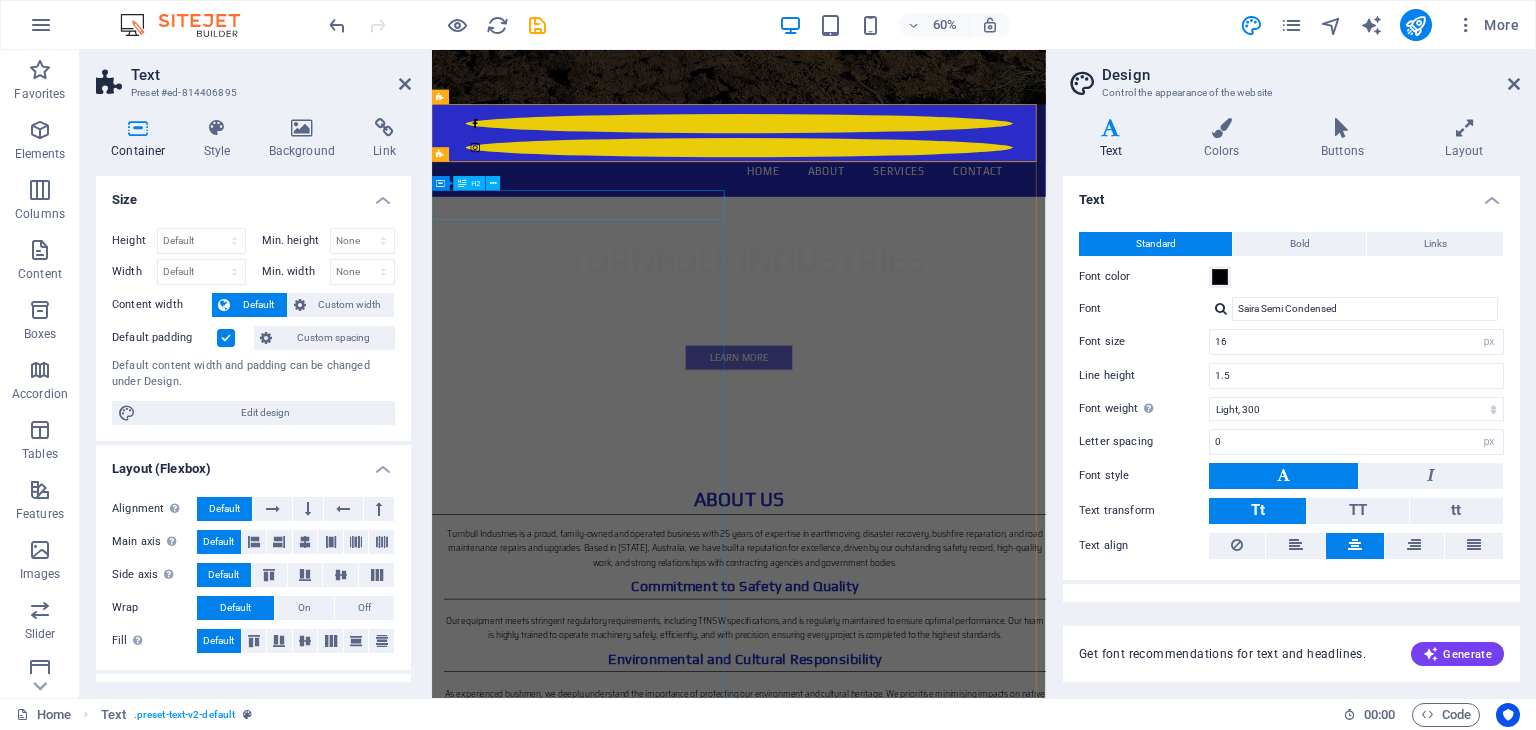 click on "ABOUT US" at bounding box center [943, 800] 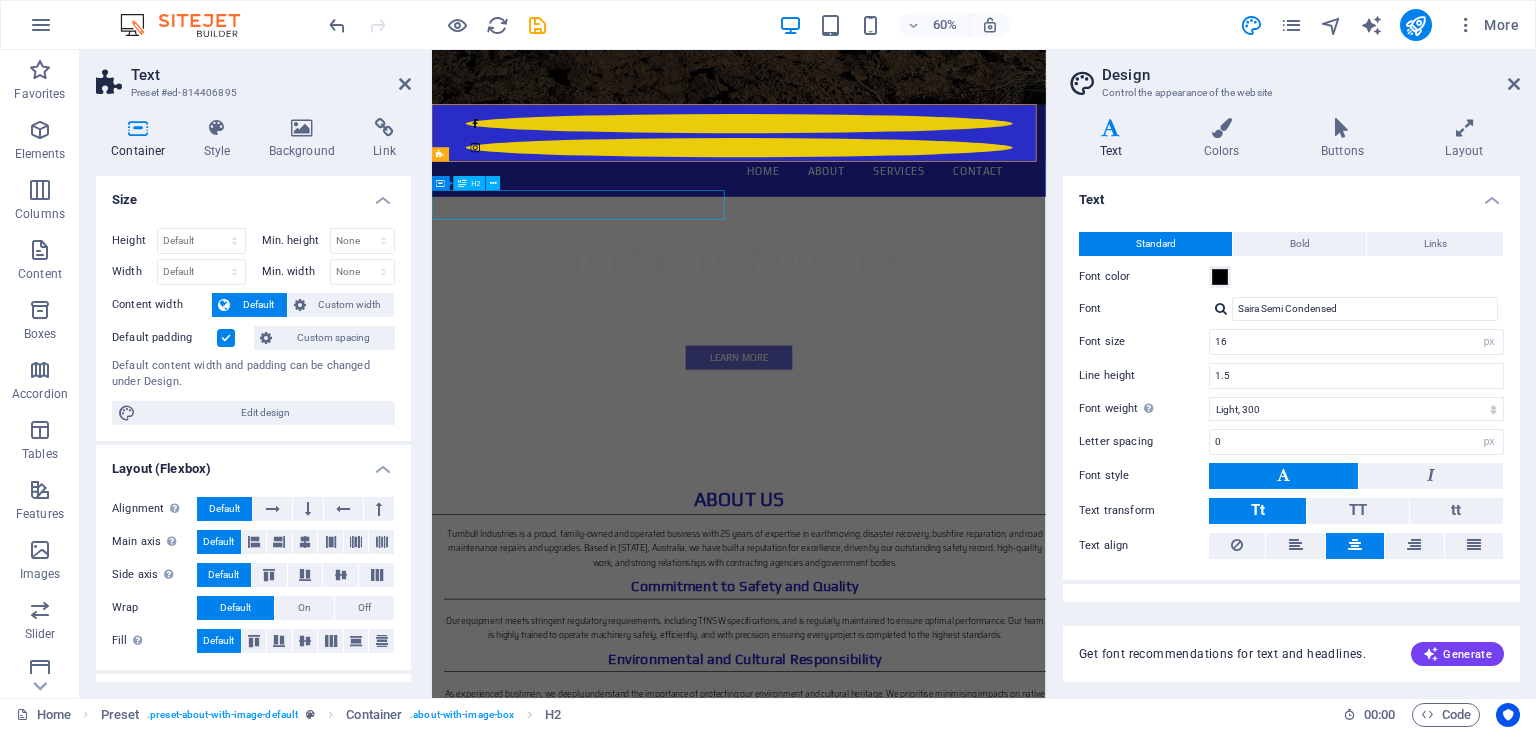 click on "ABOUT US" at bounding box center (943, 800) 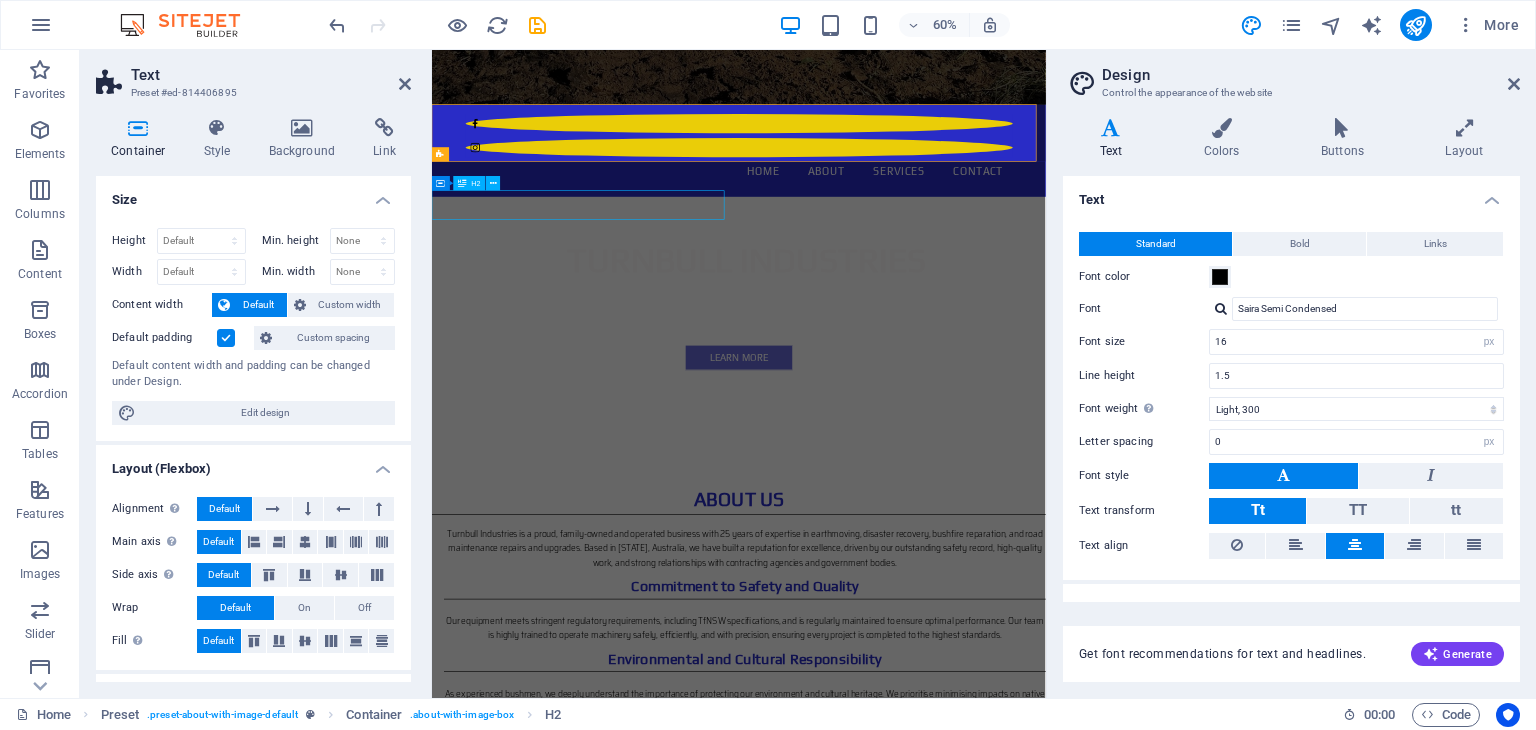 scroll, scrollTop: 508, scrollLeft: 0, axis: vertical 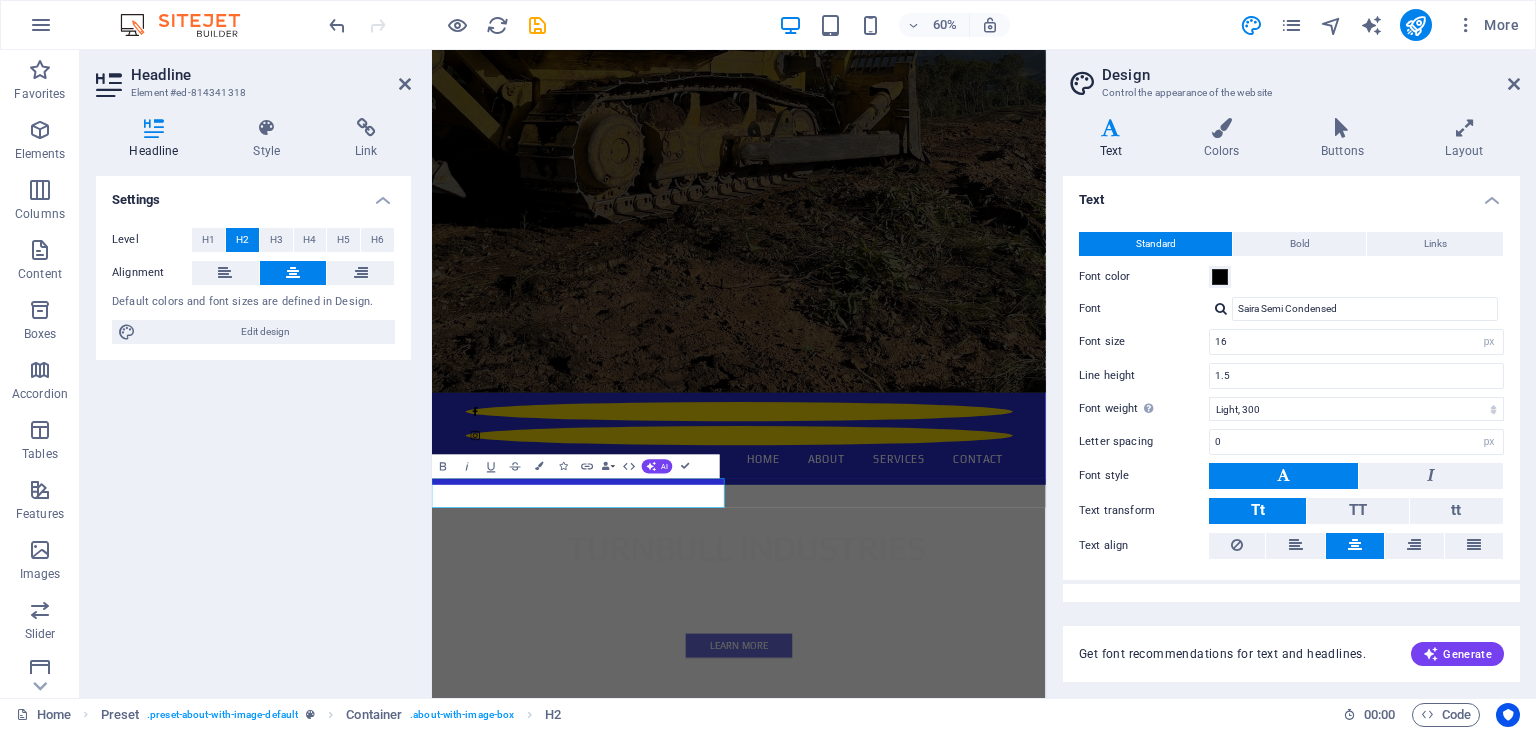 click on "Tt" at bounding box center [1257, 511] 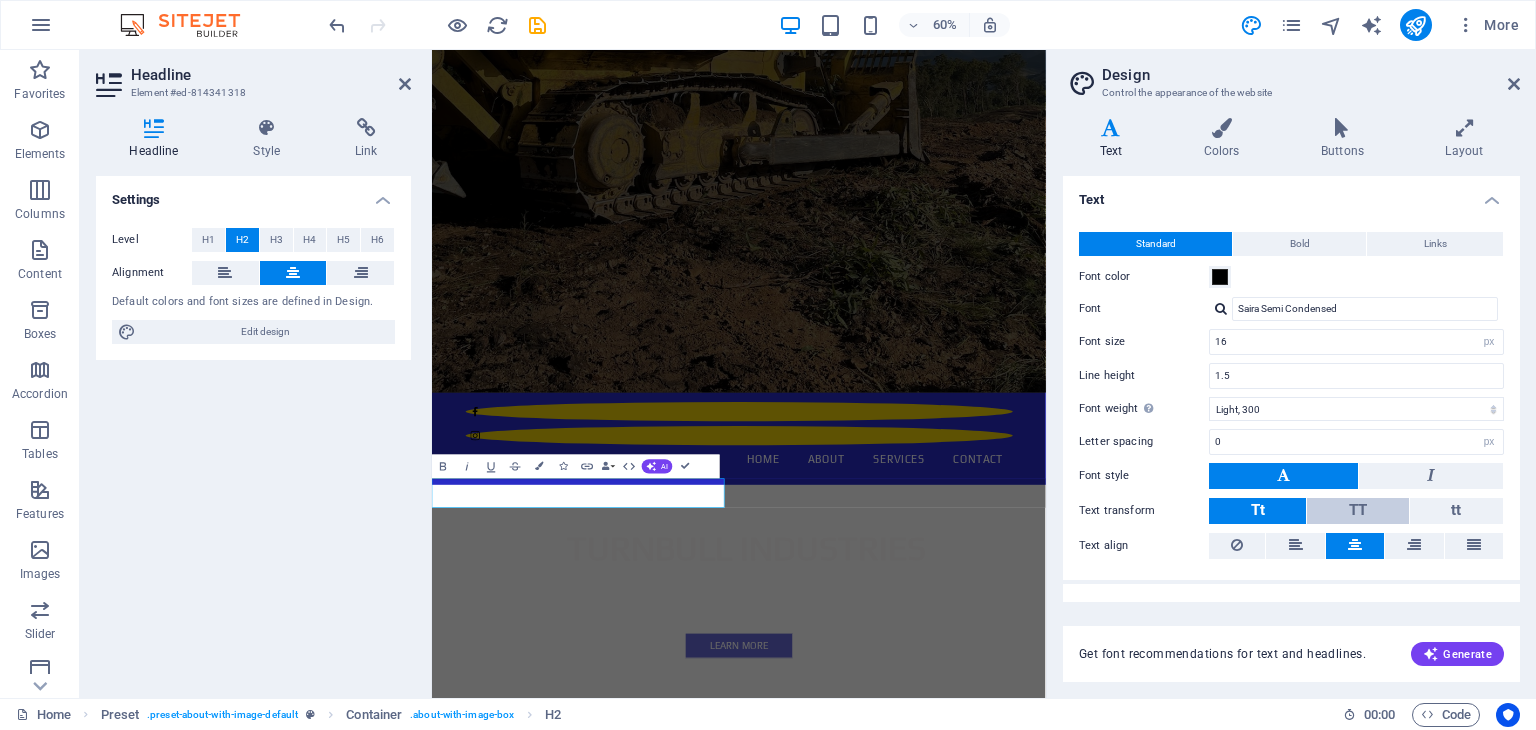click on "TT" at bounding box center (1357, 511) 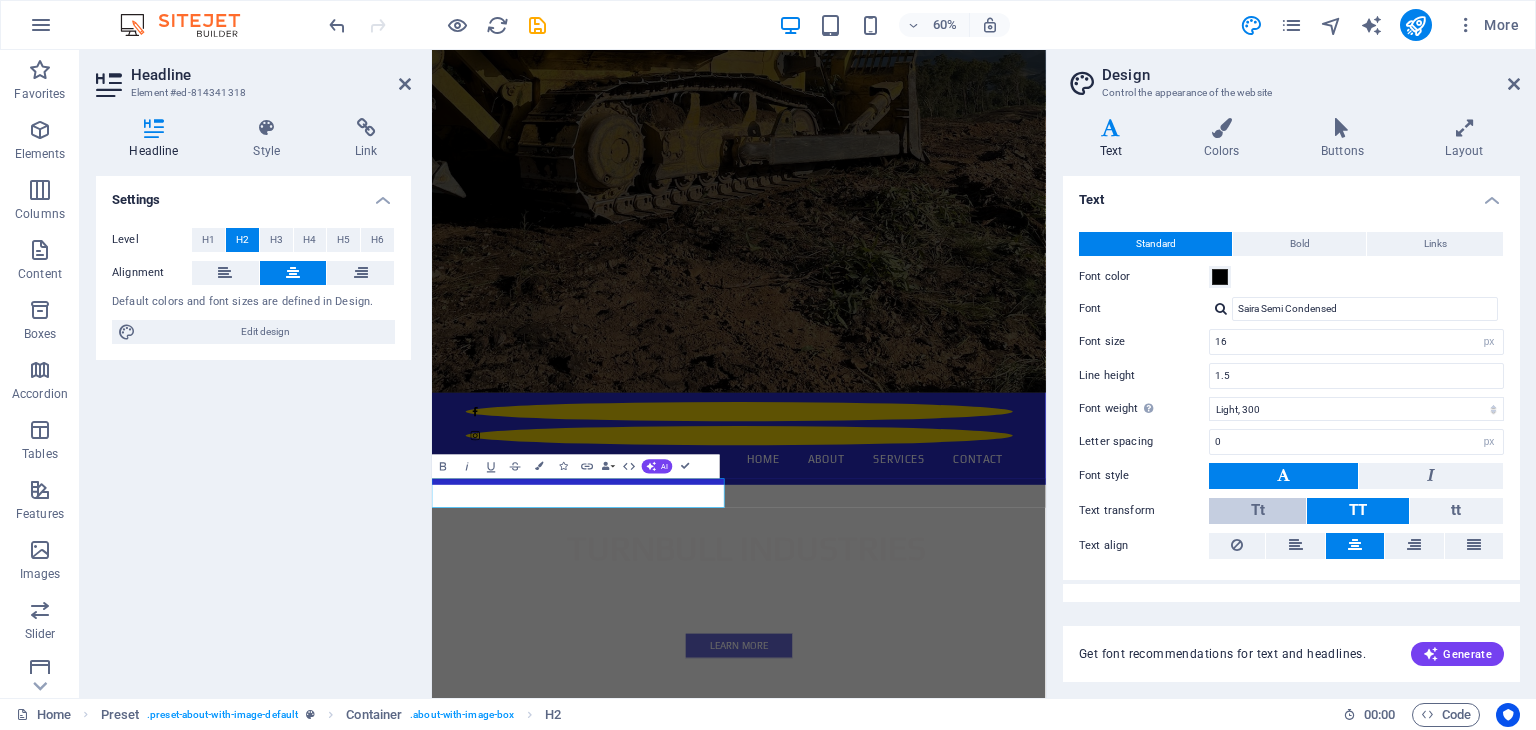 click on "Tt" at bounding box center (1257, 511) 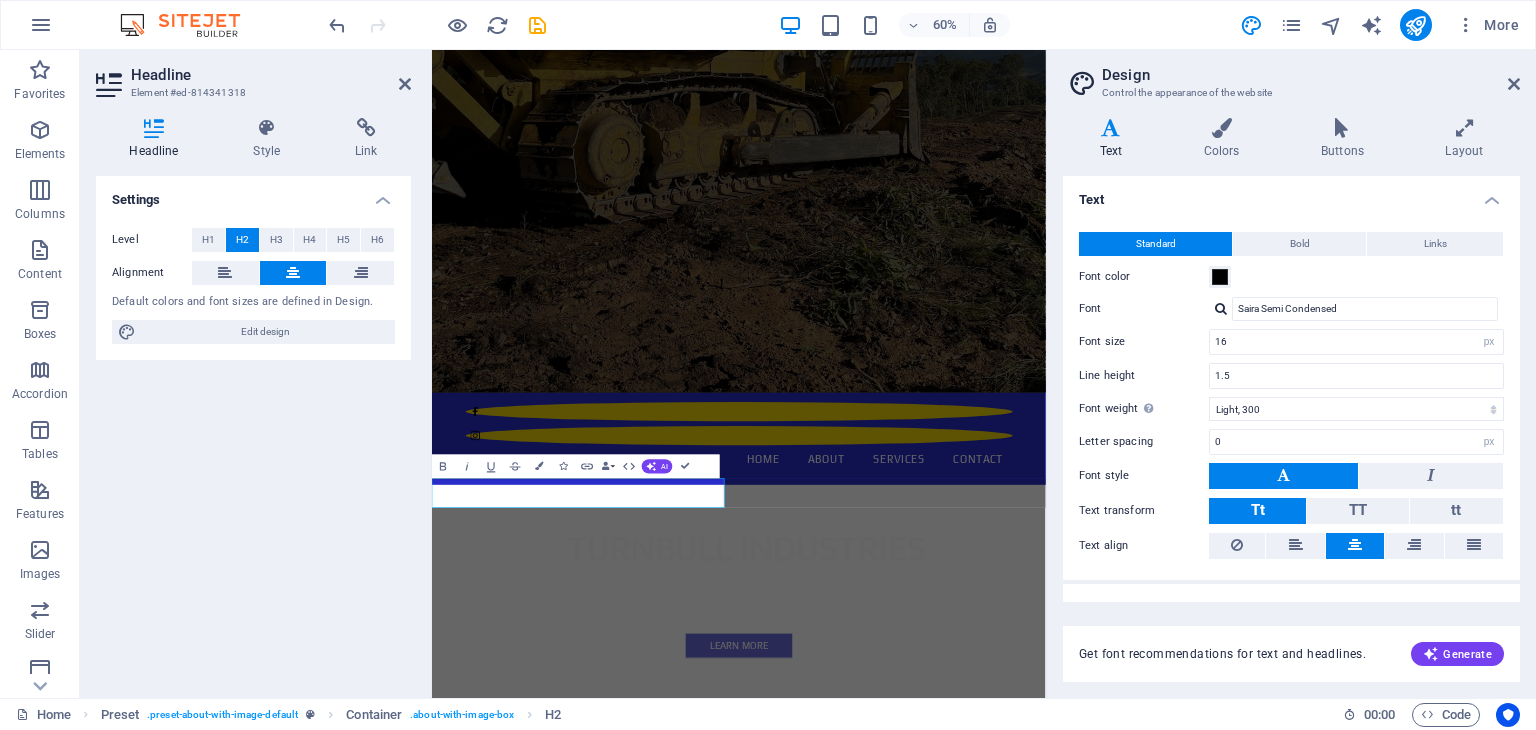 click on "Tt" at bounding box center (1257, 511) 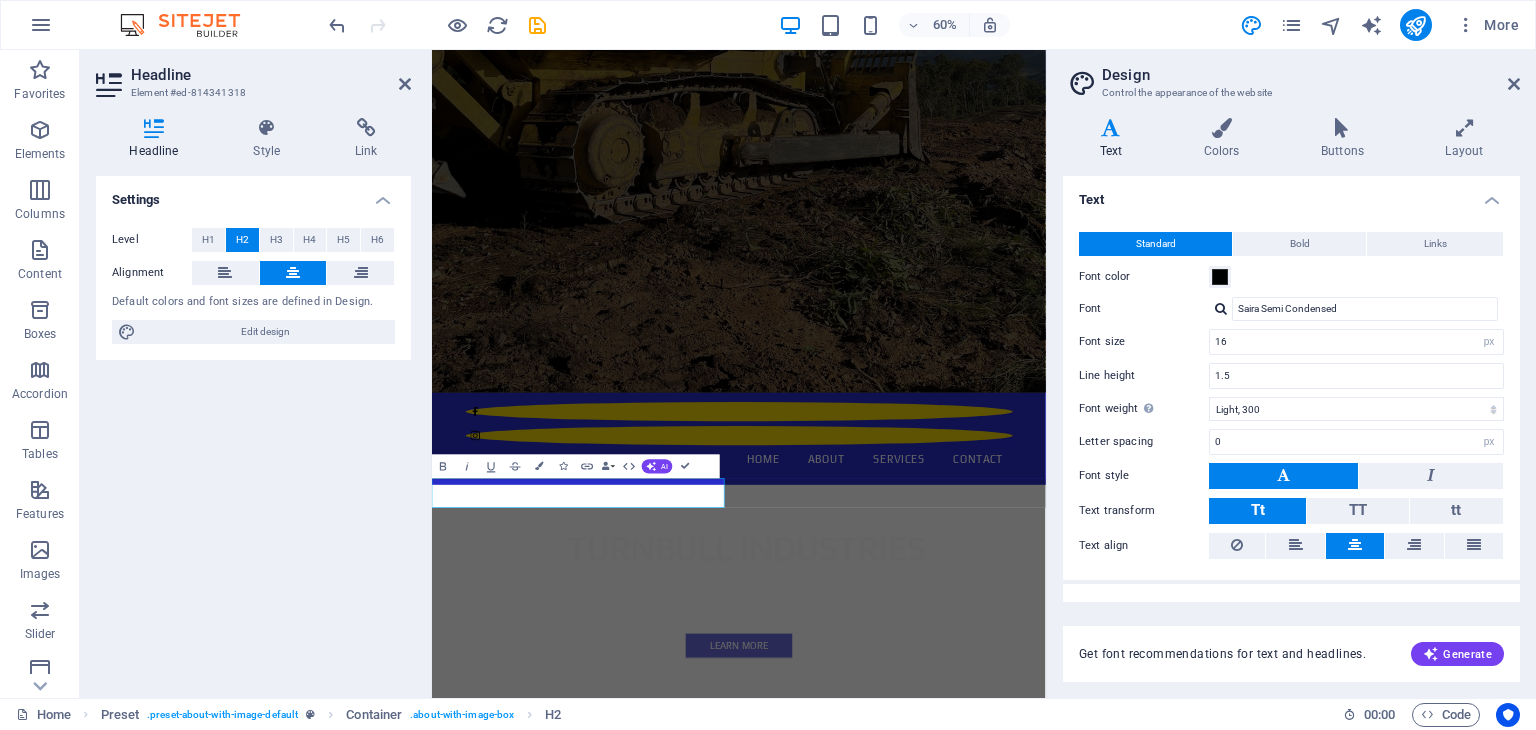 scroll, scrollTop: 27, scrollLeft: 0, axis: vertical 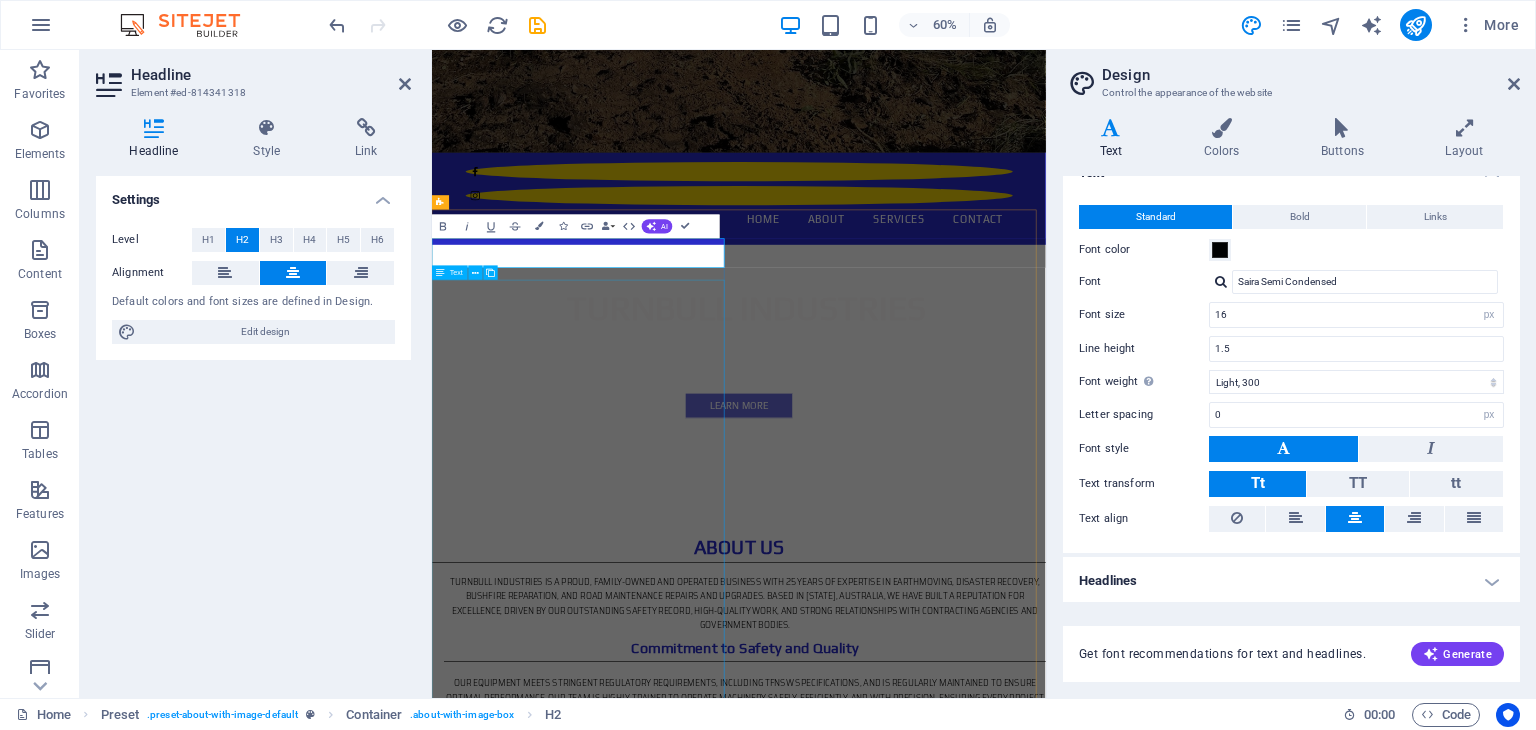 click on "Turnbull Industries is a proud, family-owned and operated business with 25 years of expertise in earthmoving, disaster recovery, bushfire reparation, and road maintenance repairs and upgrades. Based in NSW, Australia, we have built a reputation for excellence, driven by our outstanding safety record, high-quality work, and strong relationships with contracting agencies and government bodies. Commitment to Safety and Quality Our equipment meets stringent regulatory requirements, including TfNSW specifications, and is regularly maintained to ensure optimal performance. Our team is highly trained to operate machinery safely, efficiently, and with precision, ensuring every project is completed to the highest standards. Environmental and Cultural Responsibility Why Choose Us? Let Turnbull Industries bring our expertise, reliability, and passion to your next project." at bounding box center [943, 1202] 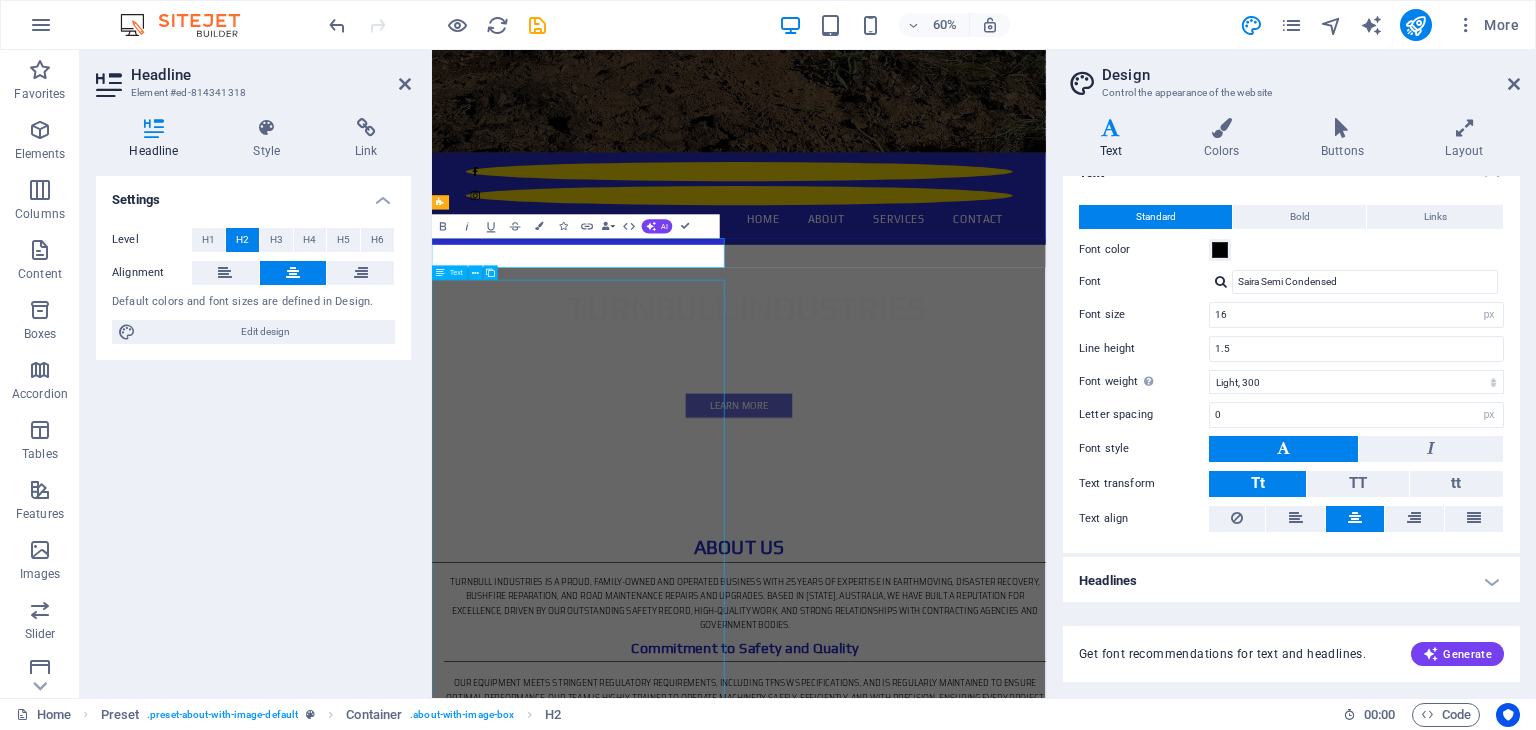 click on "Turnbull Industries is a proud, family-owned and operated business with 25 years of expertise in earthmoving, disaster recovery, bushfire reparation, and road maintenance repairs and upgrades. Based in NSW, Australia, we have built a reputation for excellence, driven by our outstanding safety record, high-quality work, and strong relationships with contracting agencies and government bodies. Commitment to Safety and Quality Our equipment meets stringent regulatory requirements, including TfNSW specifications, and is regularly maintained to ensure optimal performance. Our team is highly trained to operate machinery safely, efficiently, and with precision, ensuring every project is completed to the highest standards. Environmental and Cultural Responsibility Why Choose Us? Let Turnbull Industries bring our expertise, reliability, and passion to your next project." at bounding box center [943, 1202] 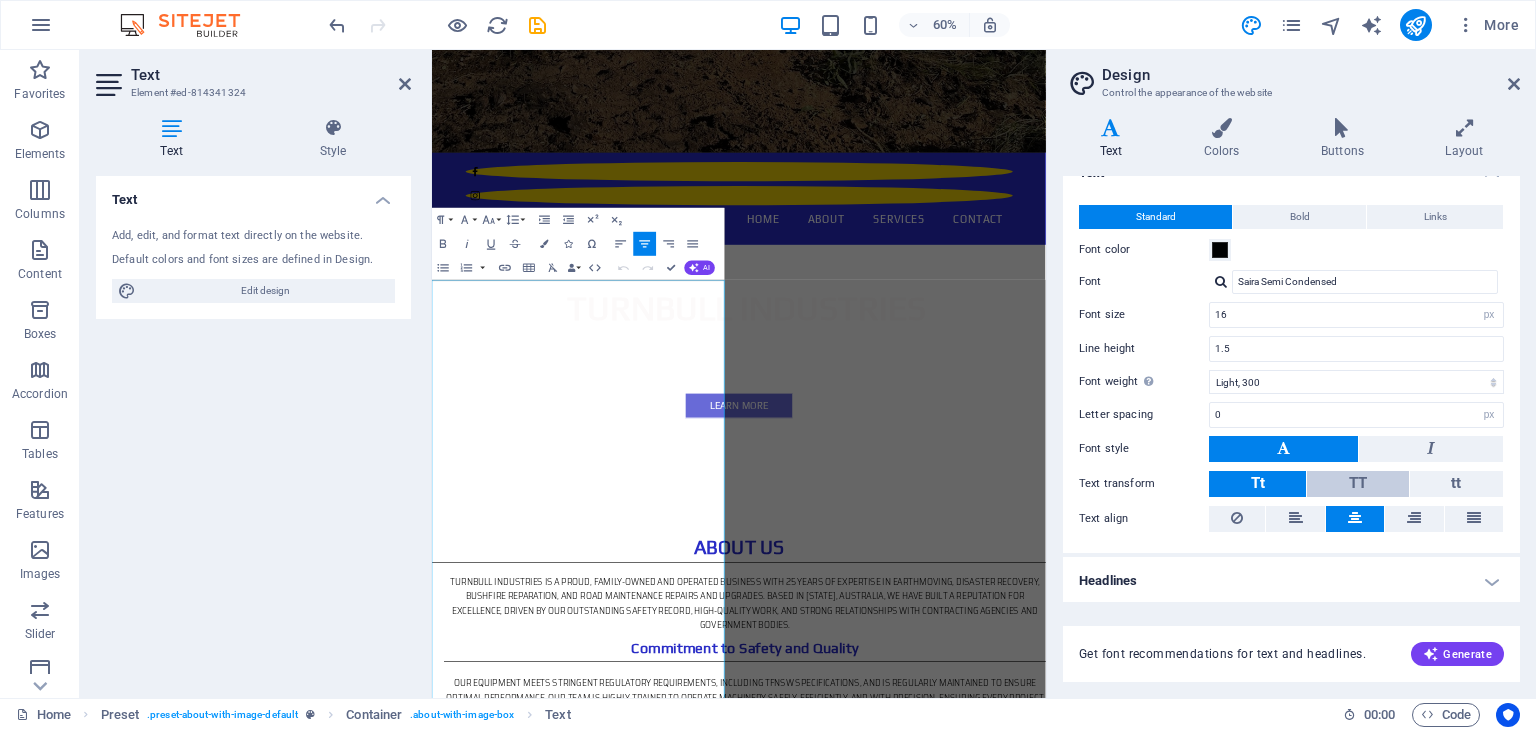 click on "TT" at bounding box center (1357, 484) 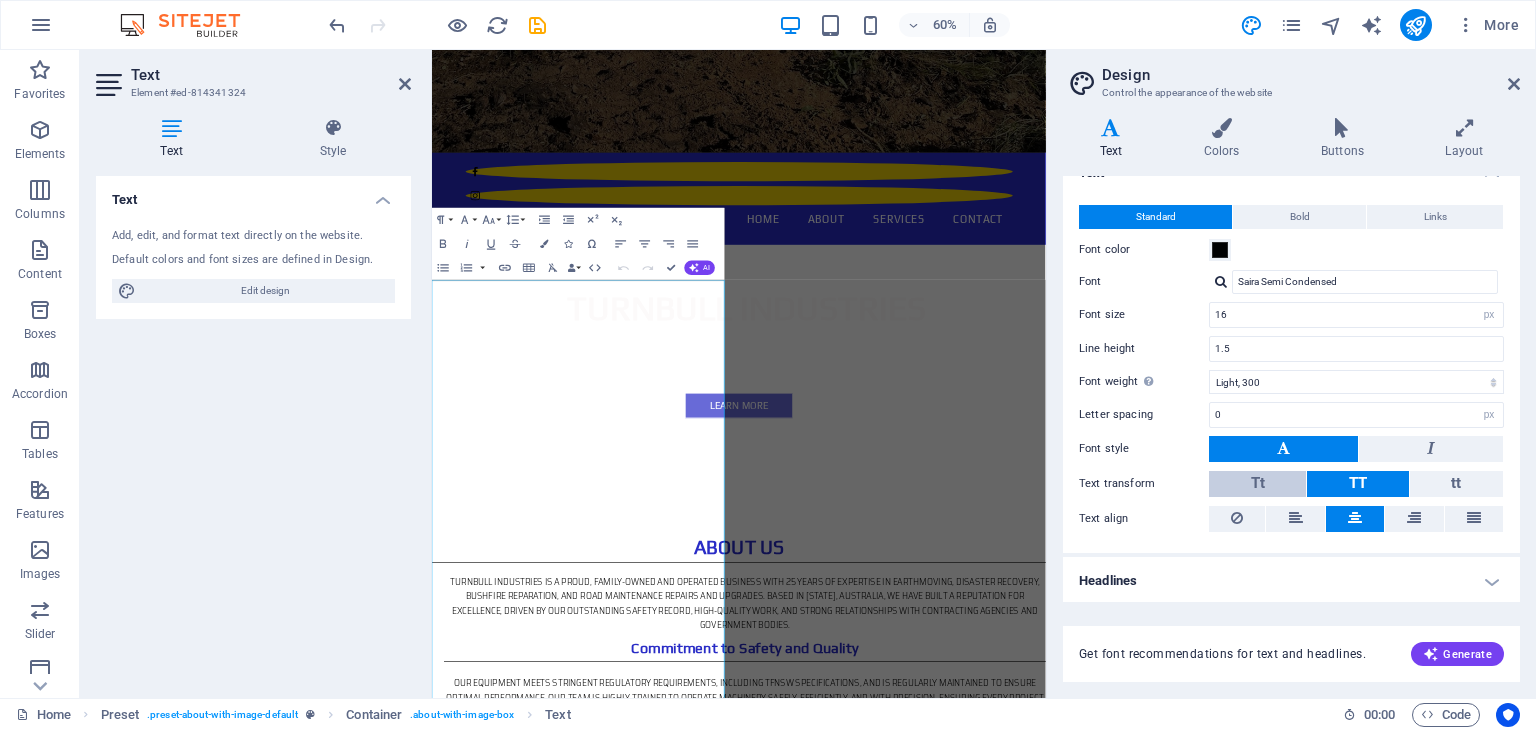click on "Tt" at bounding box center (1258, 483) 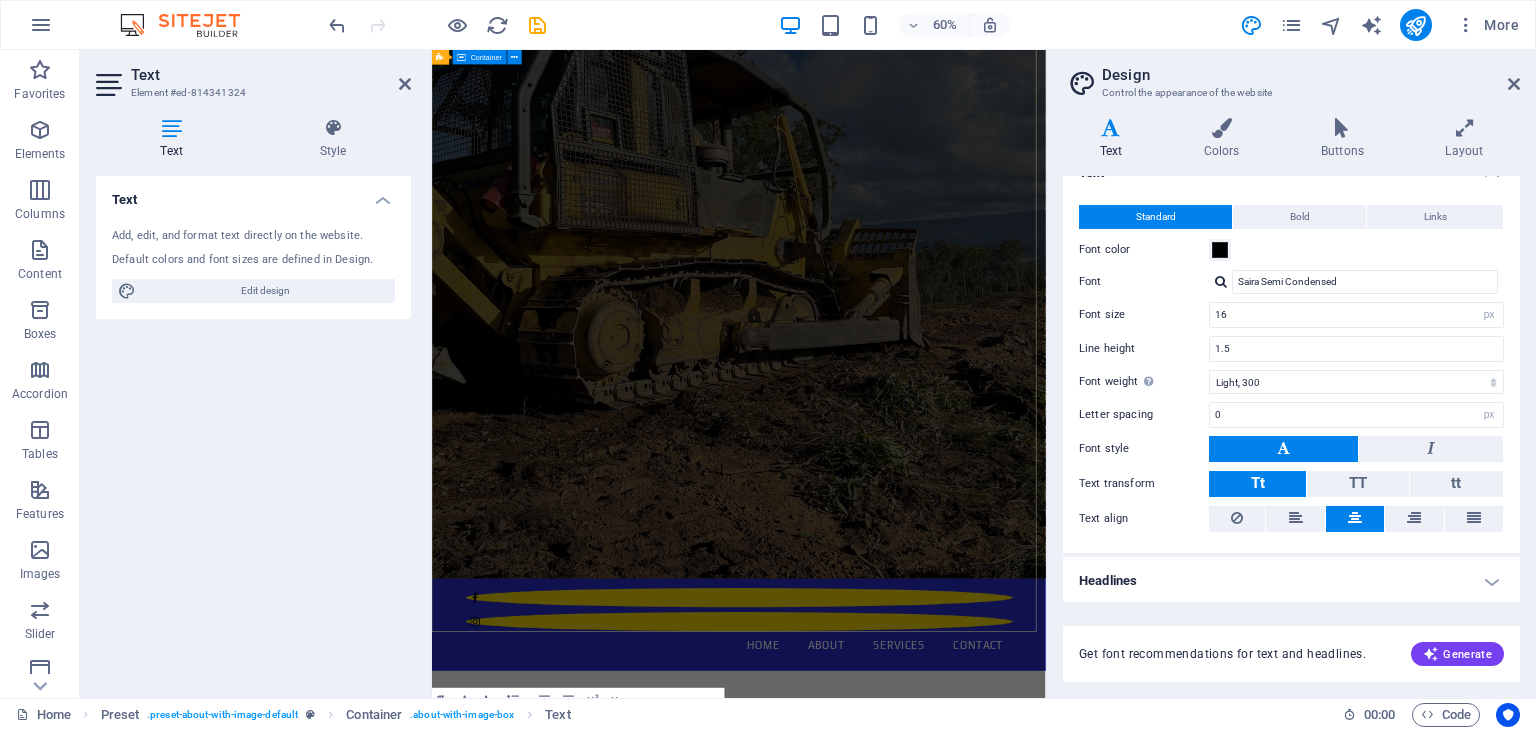 scroll, scrollTop: 108, scrollLeft: 0, axis: vertical 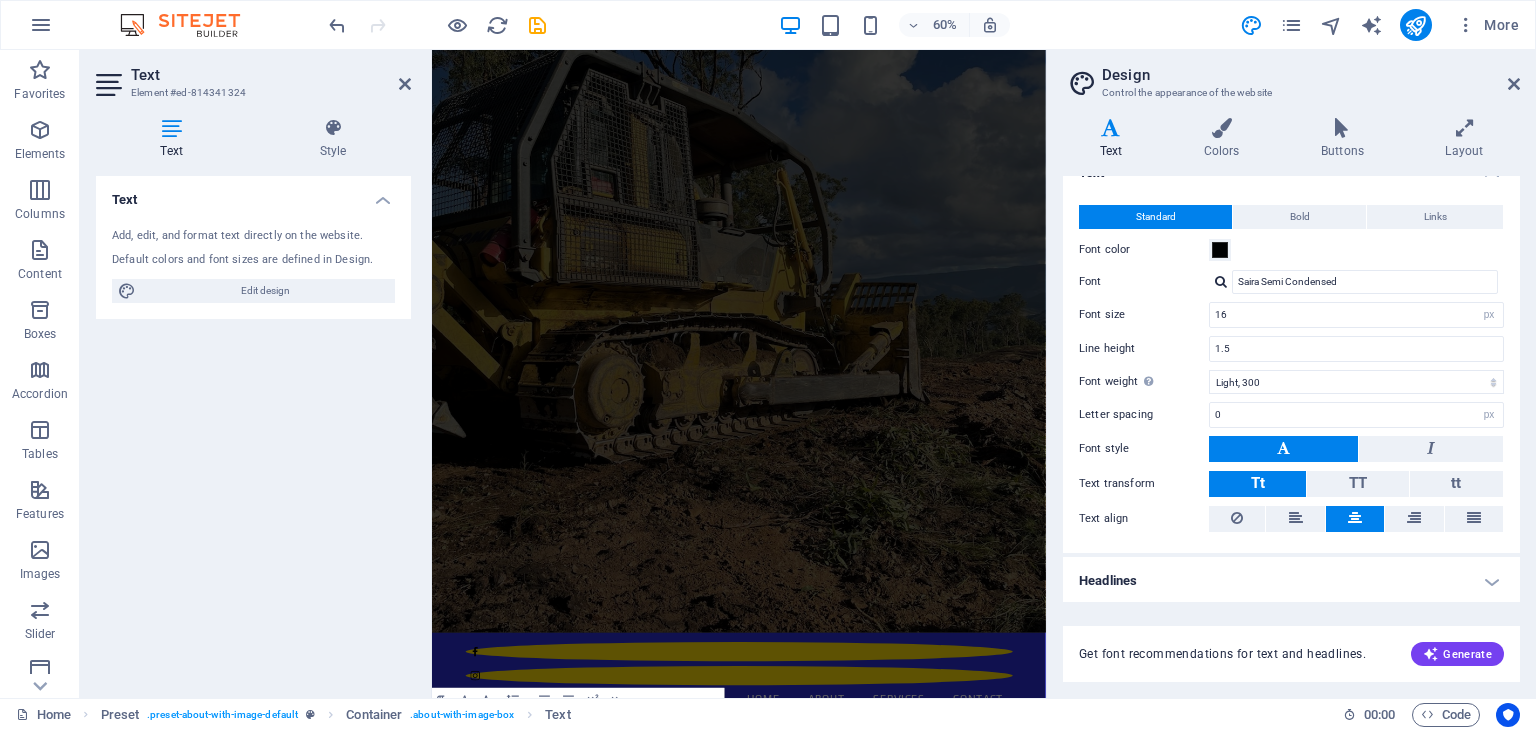 click on "Text Add, edit, and format text directly on the website. Default colors and font sizes are defined in Design. Edit design Alignment Left aligned Centered Right aligned" at bounding box center [253, 429] 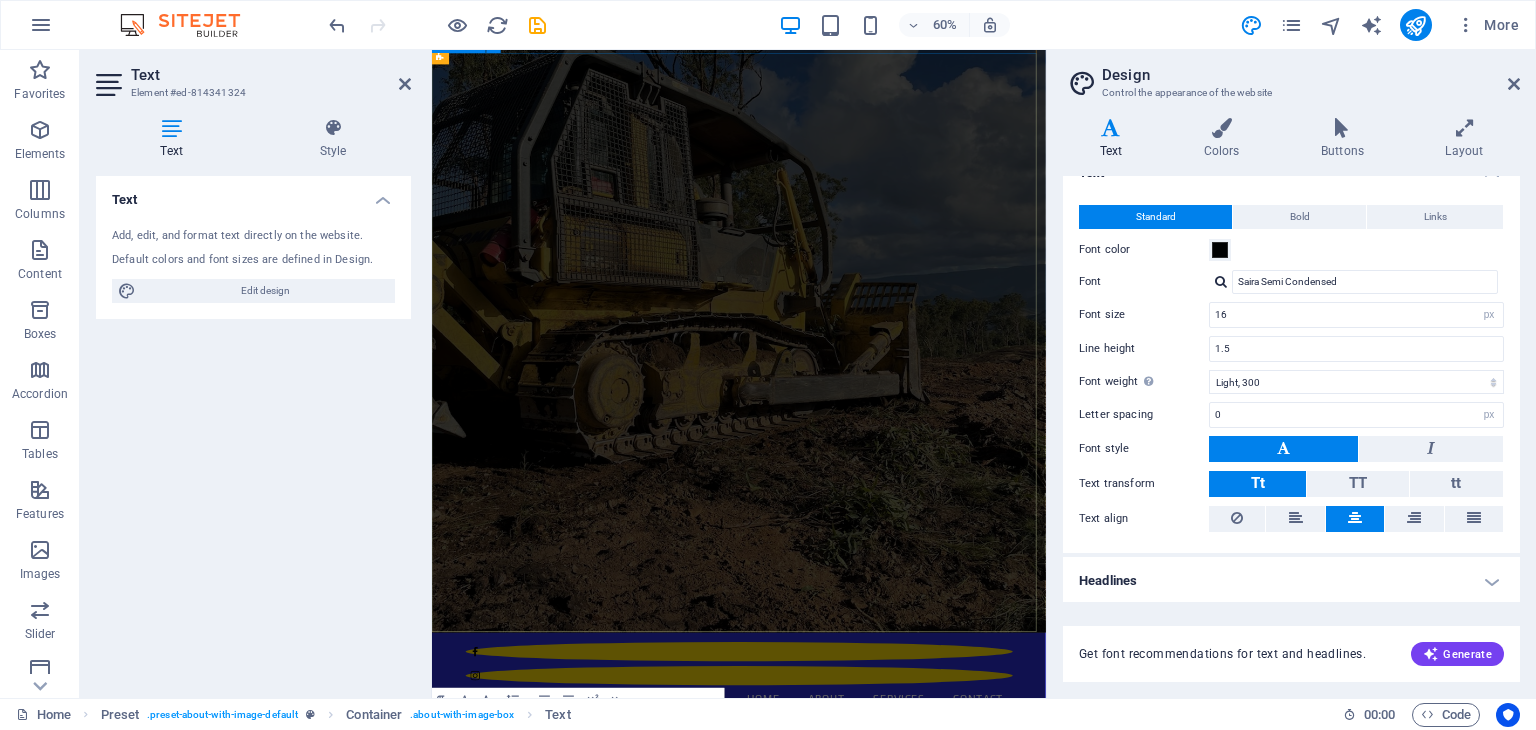 scroll, scrollTop: 608, scrollLeft: 0, axis: vertical 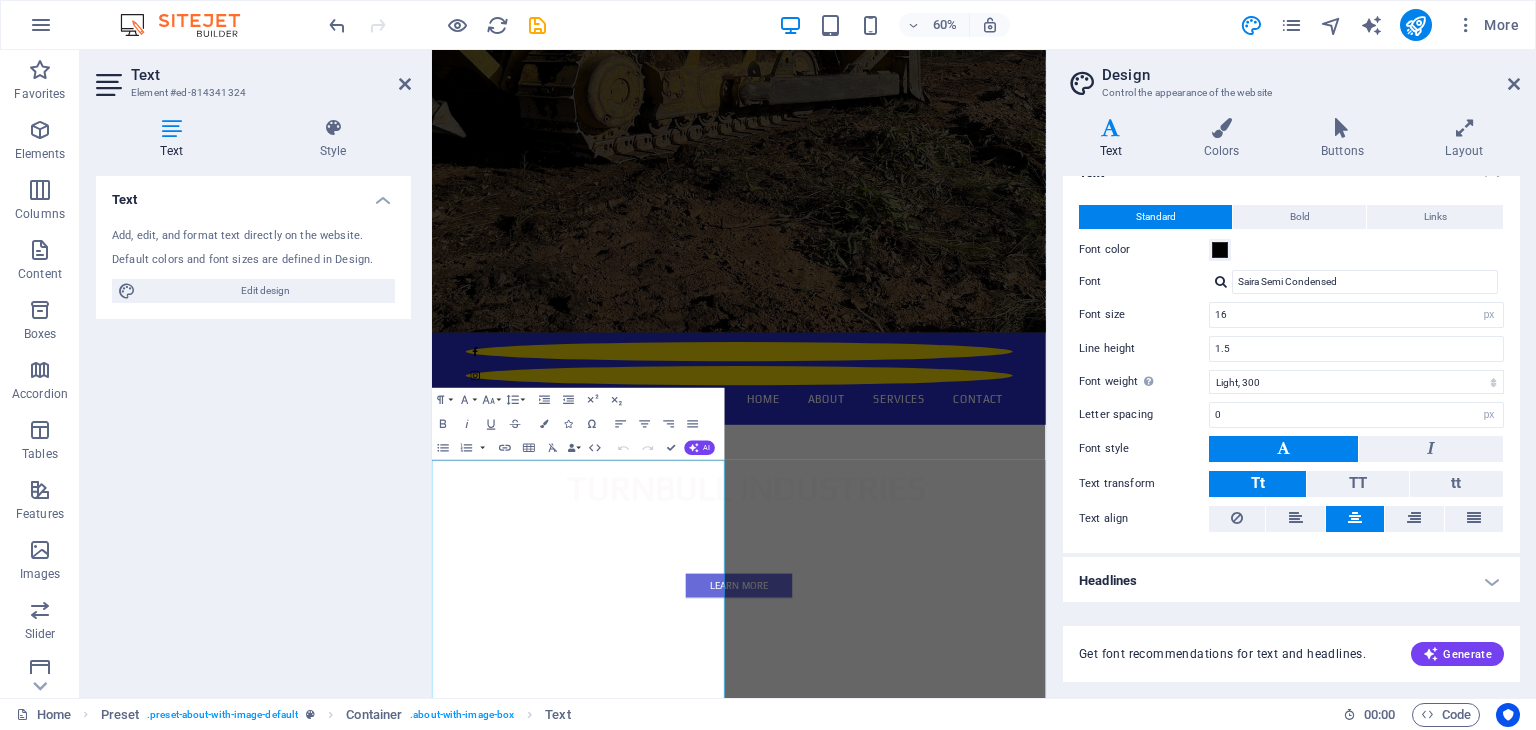 click on "Text Add, edit, and format text directly on the website. Default colors and font sizes are defined in Design. Edit design Alignment Left aligned Centered Right aligned" at bounding box center [253, 429] 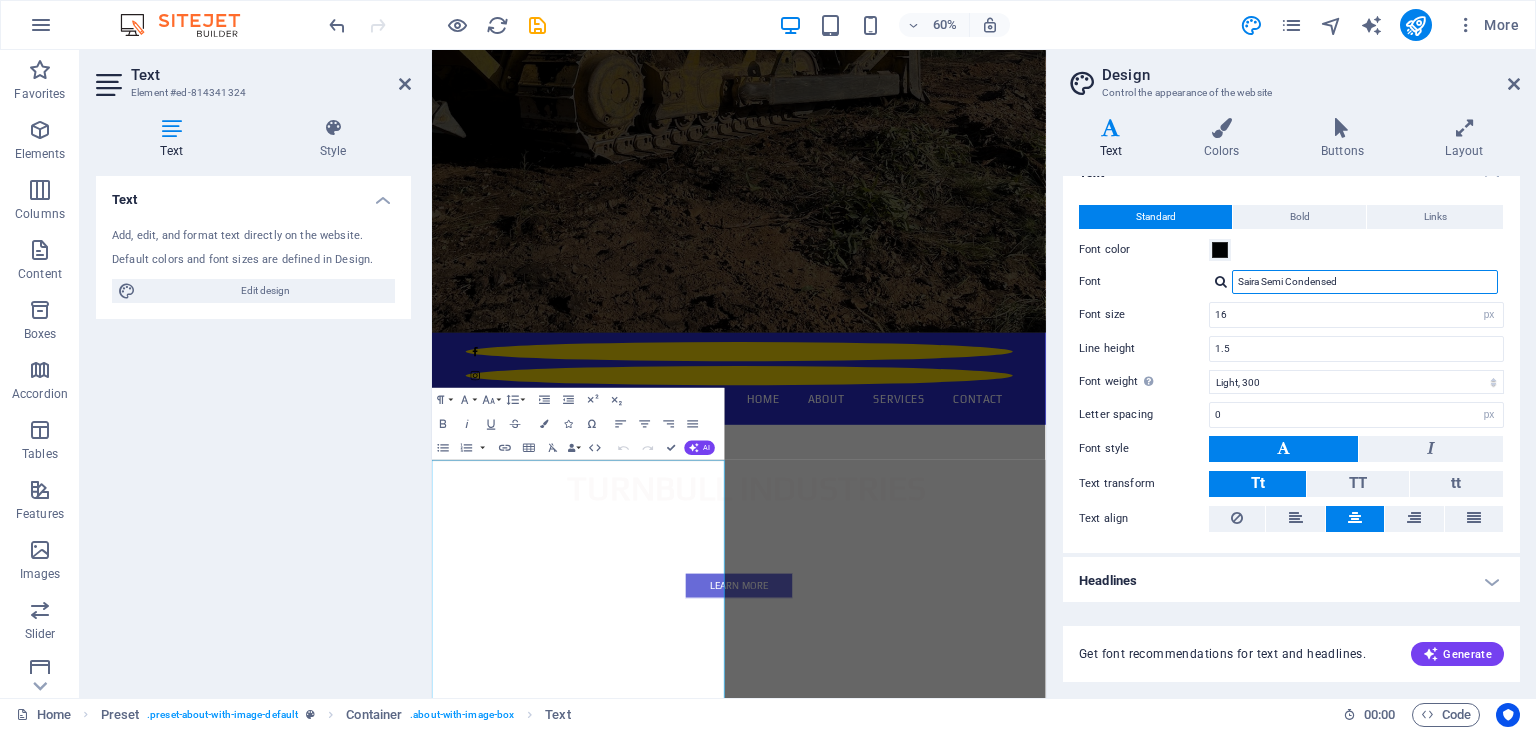 click on "Saira Semi Condensed" at bounding box center (1365, 282) 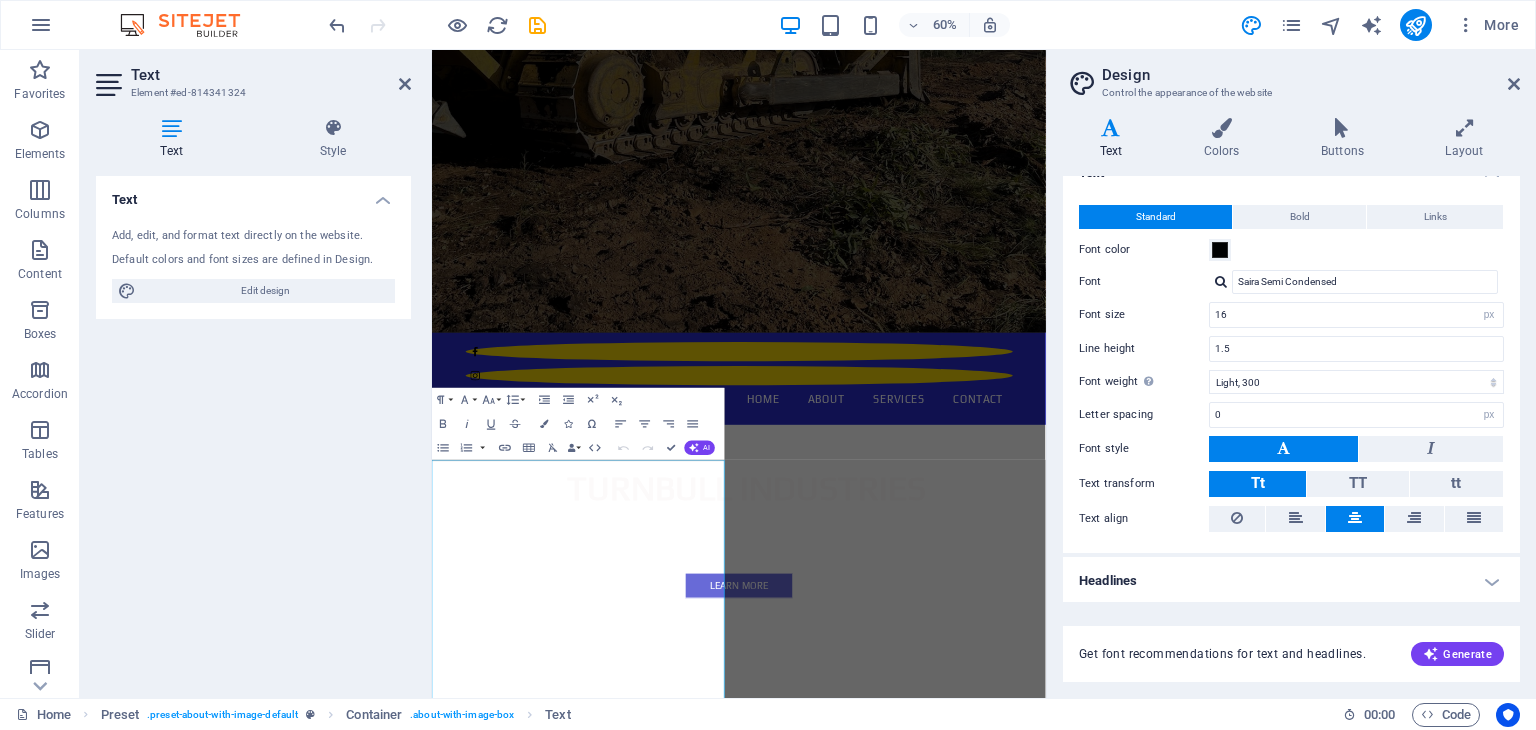 click at bounding box center (1221, 281) 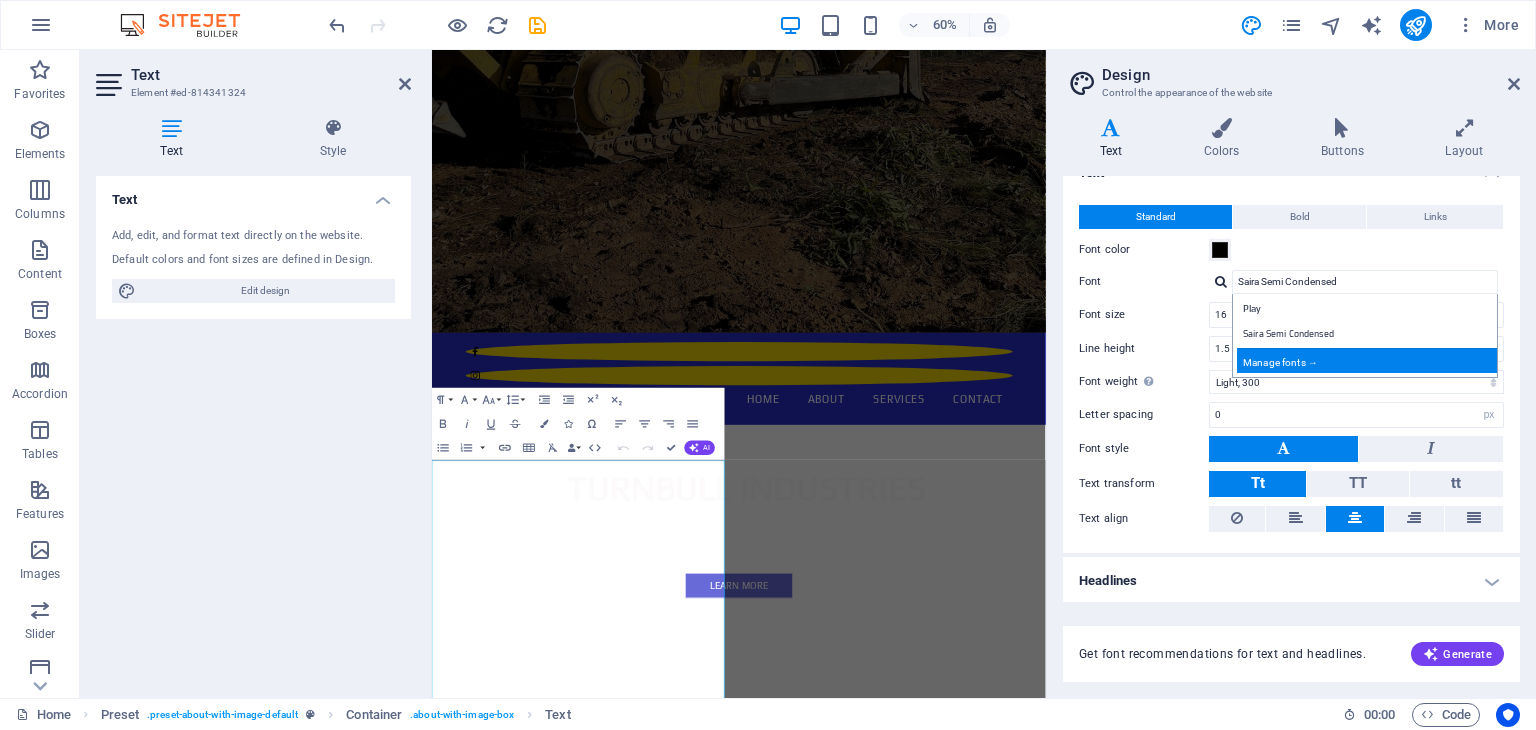click on "Manage fonts →" at bounding box center [1369, 360] 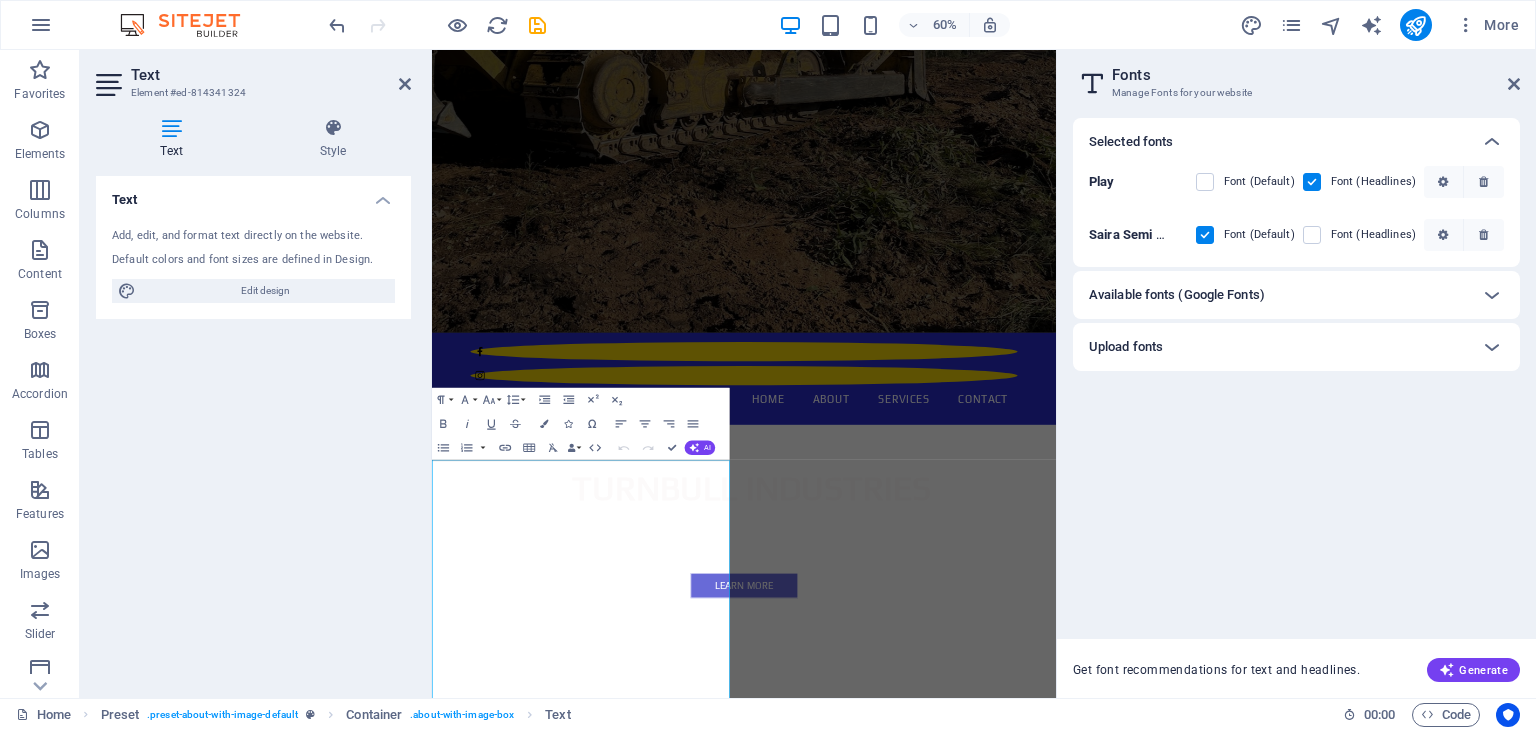 click on "Upload fonts" at bounding box center [1296, 347] 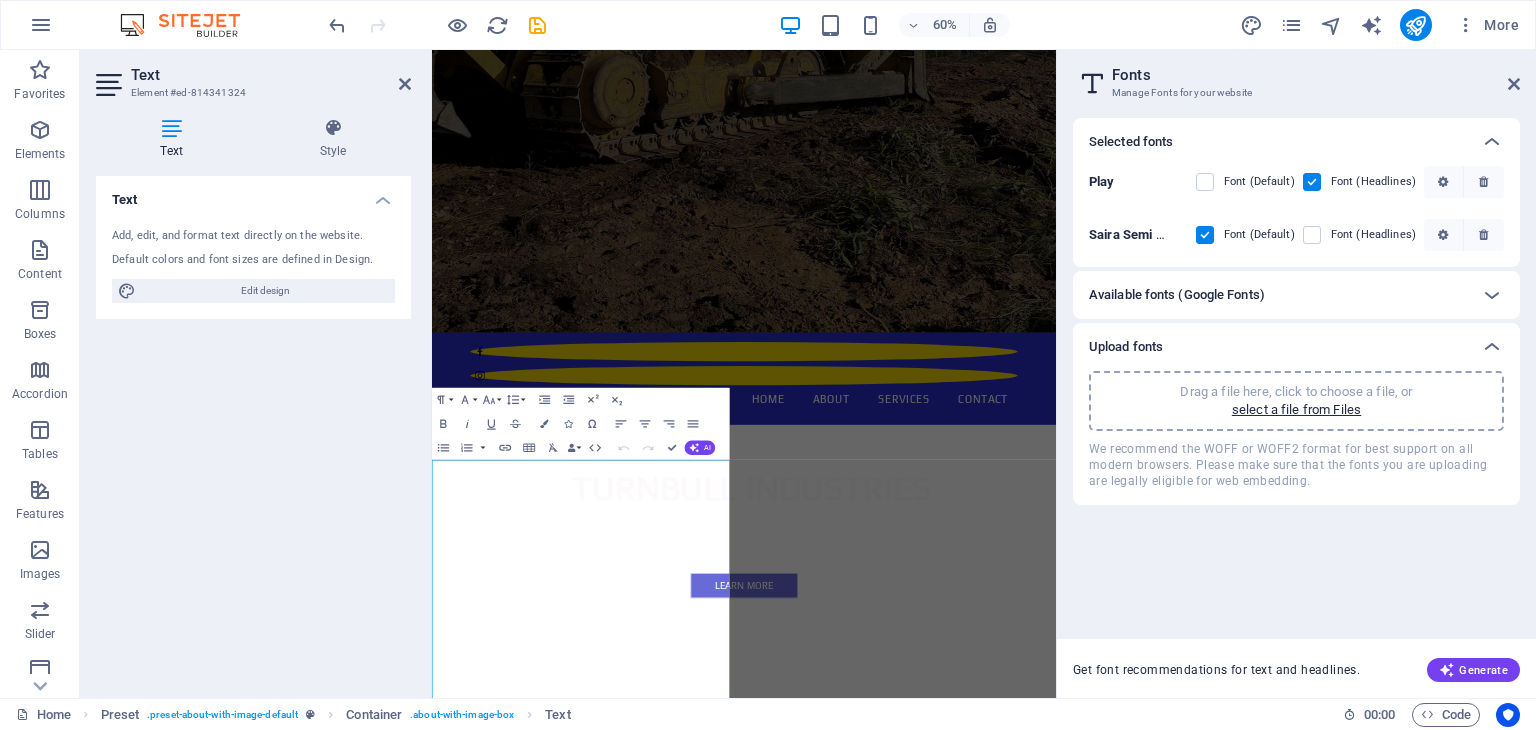 click on "Available fonts (Google Fonts)" at bounding box center [1278, 295] 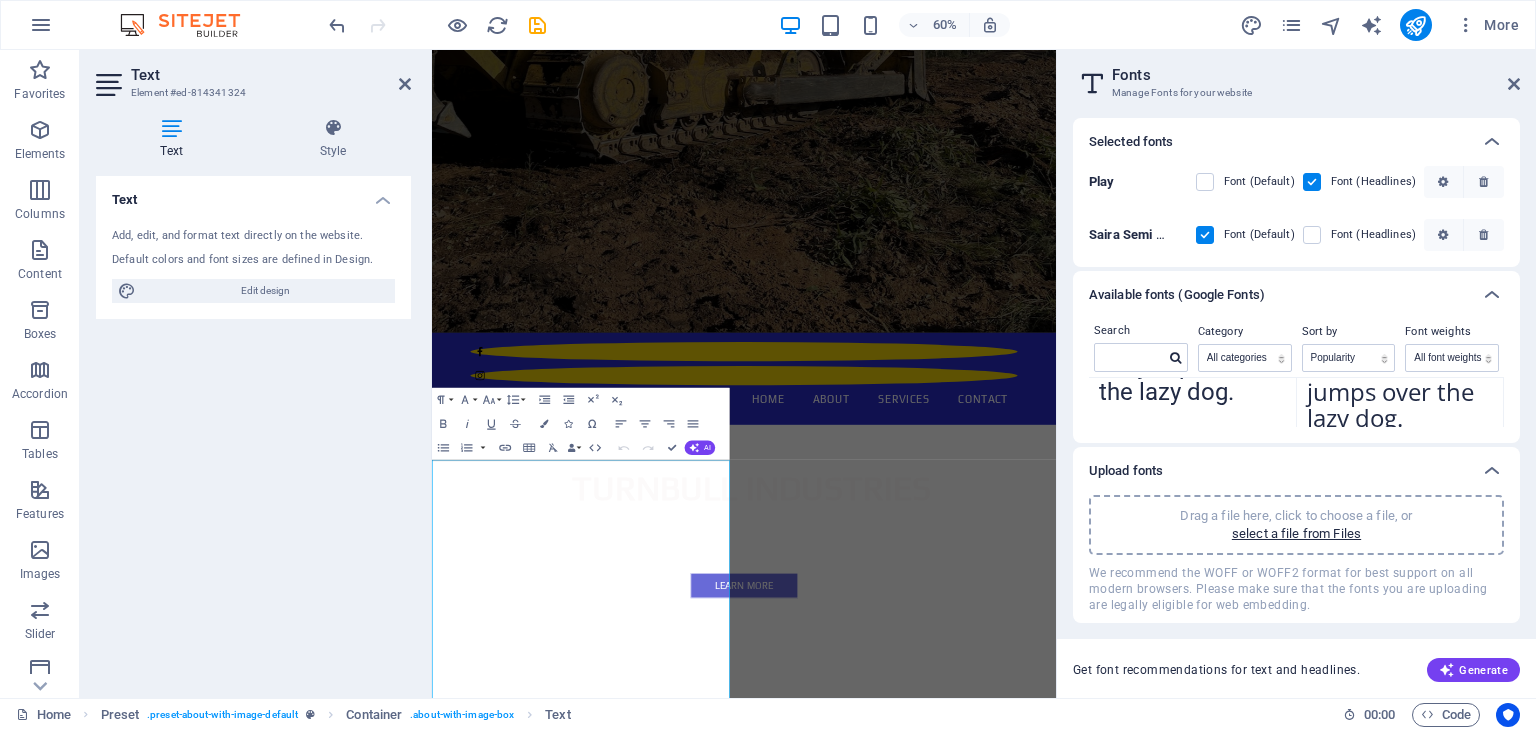 scroll, scrollTop: 0, scrollLeft: 0, axis: both 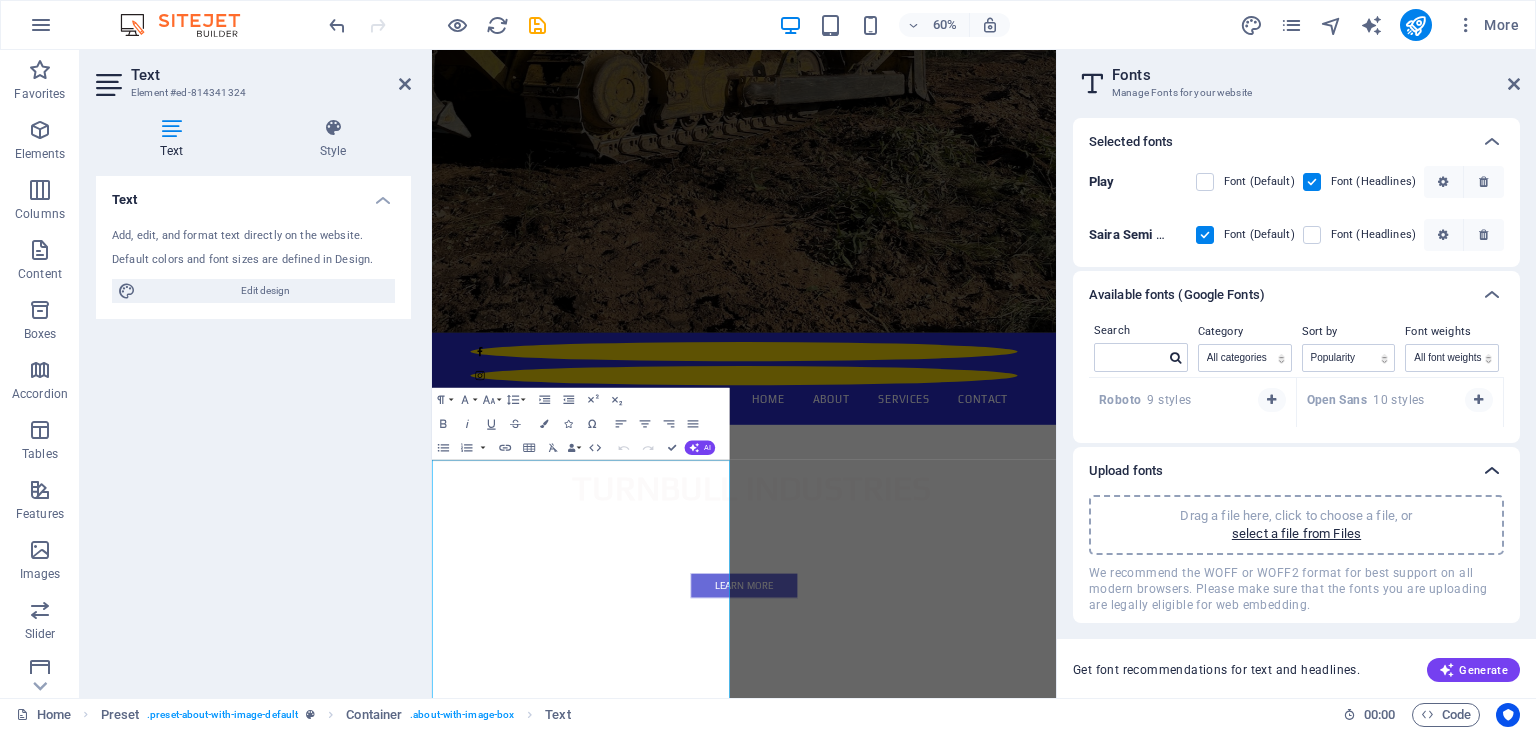 click at bounding box center [1492, 471] 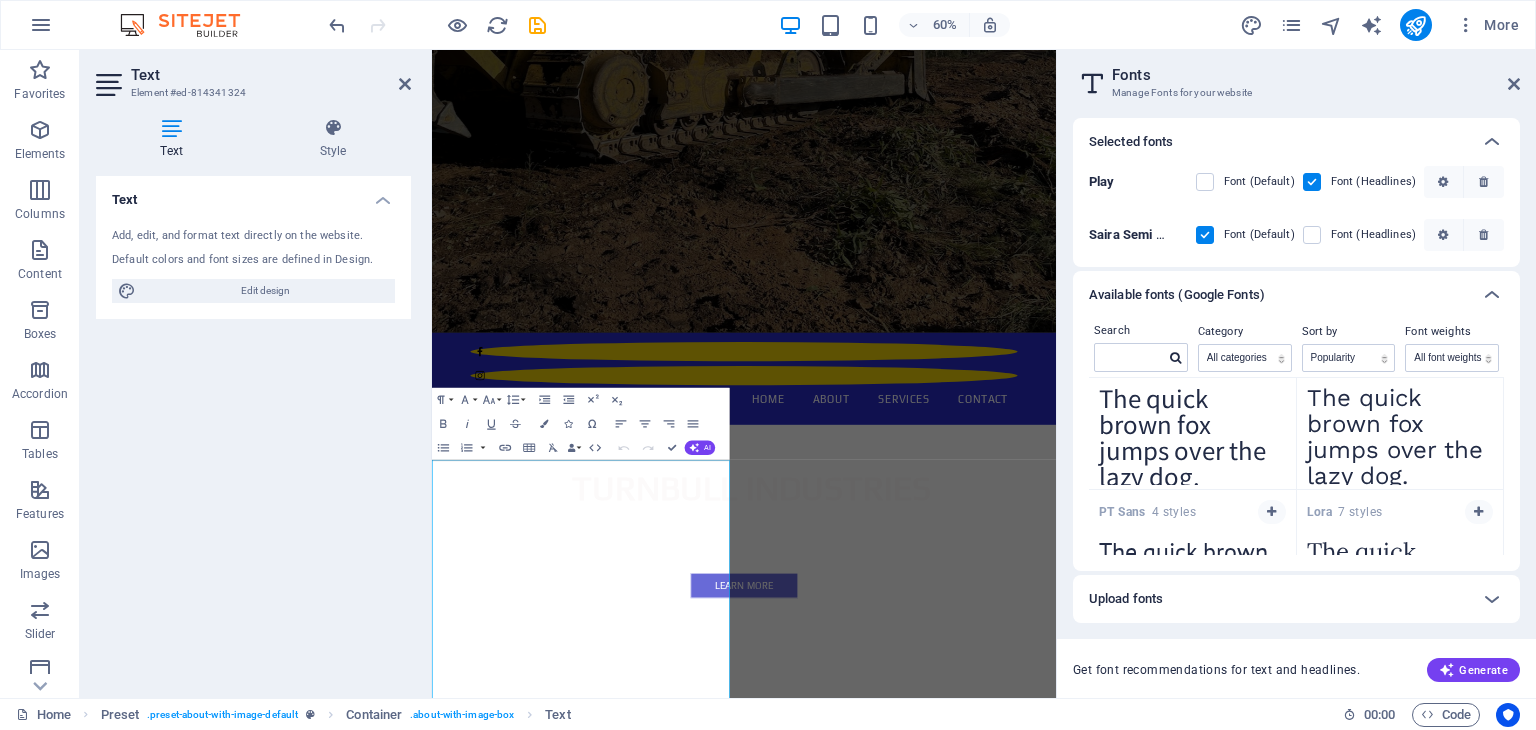 scroll, scrollTop: 1860, scrollLeft: 0, axis: vertical 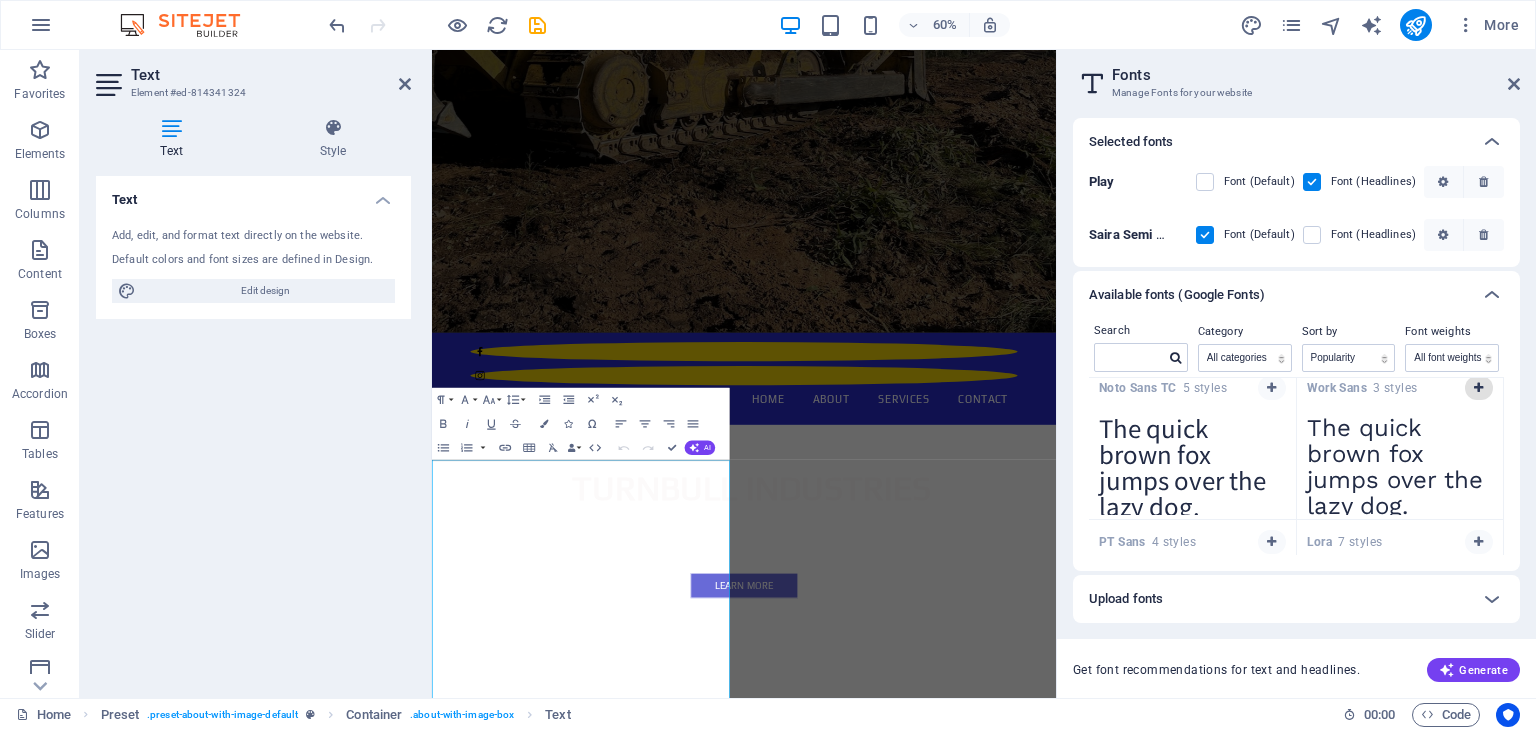 click at bounding box center (1479, 388) 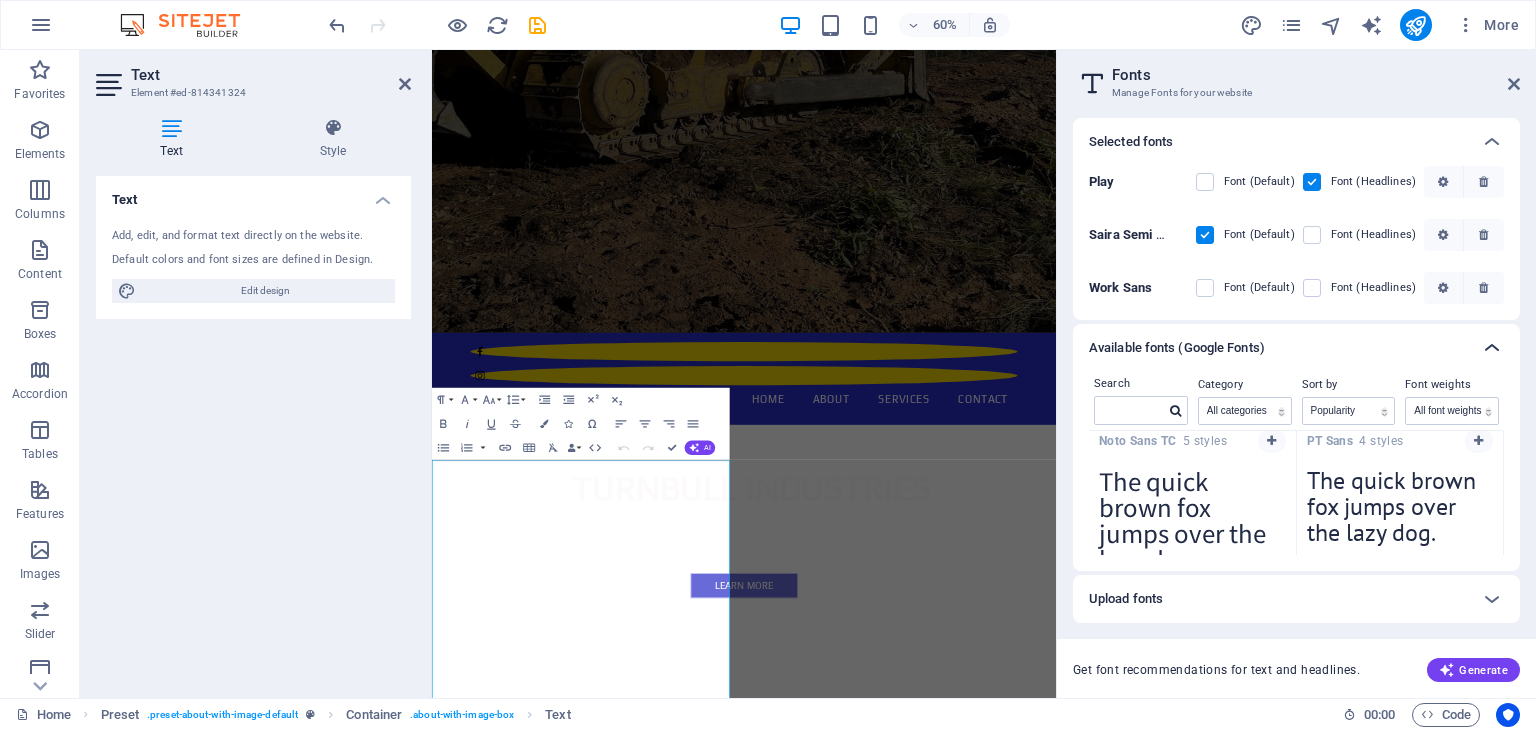 click at bounding box center [1492, 348] 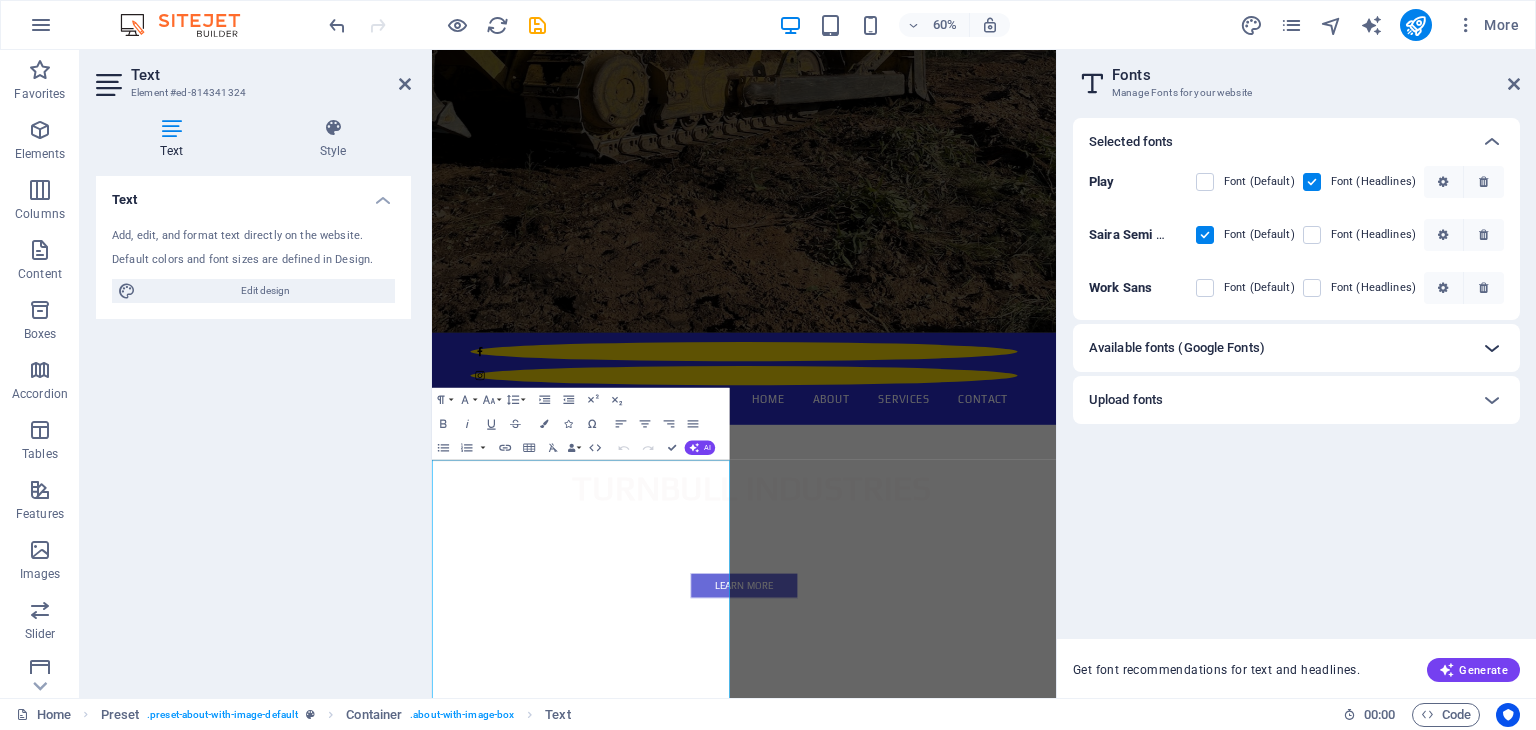 scroll, scrollTop: 0, scrollLeft: 0, axis: both 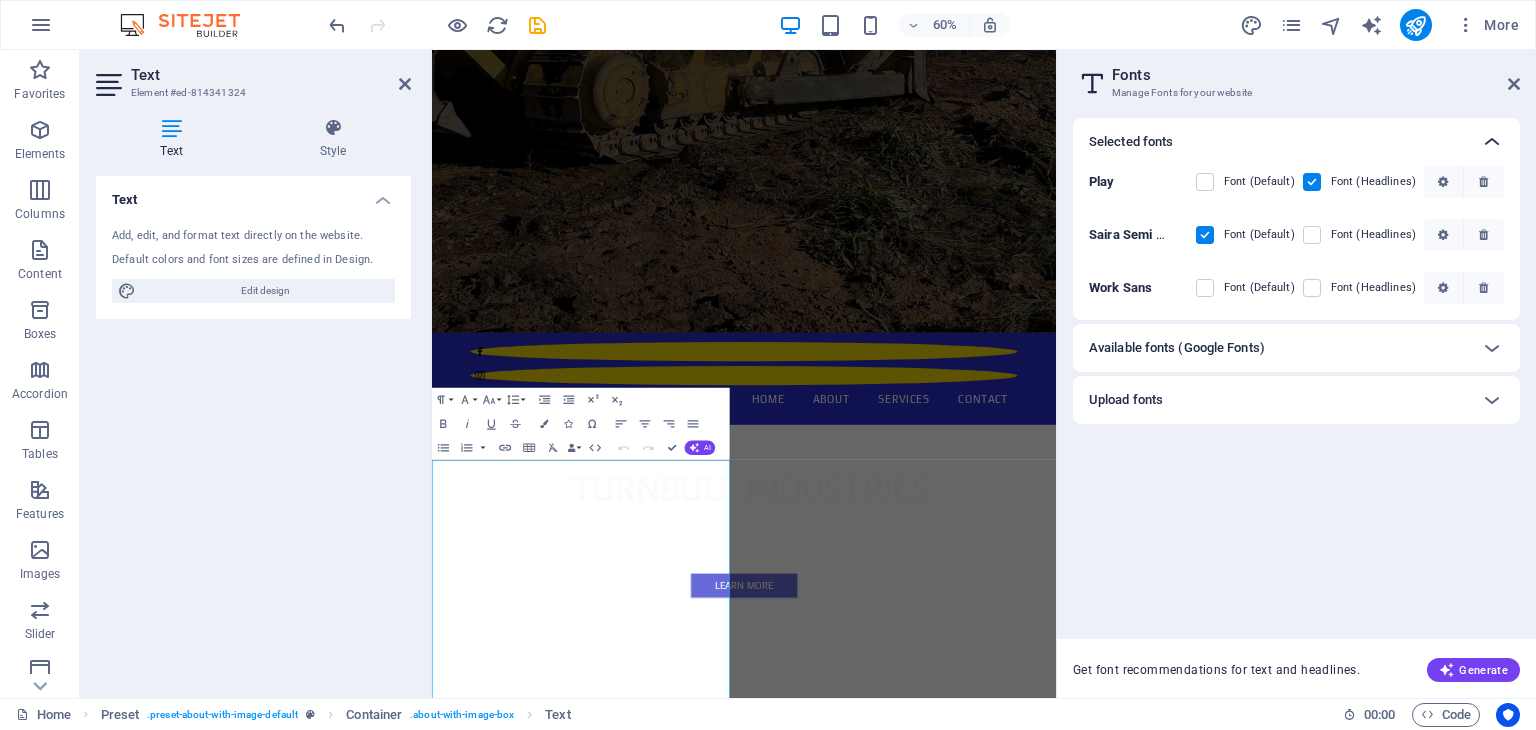 click at bounding box center (1492, 142) 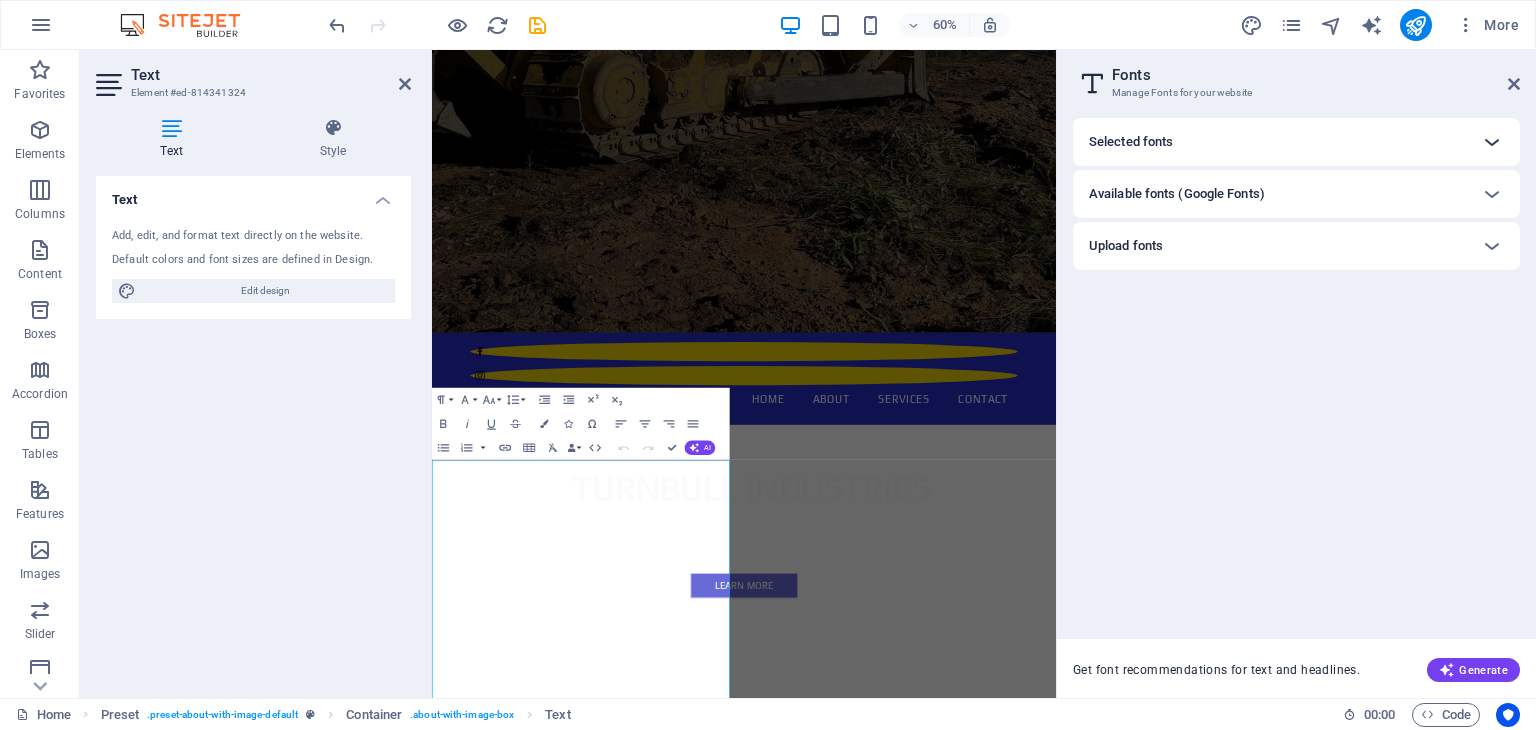 click at bounding box center (1492, 142) 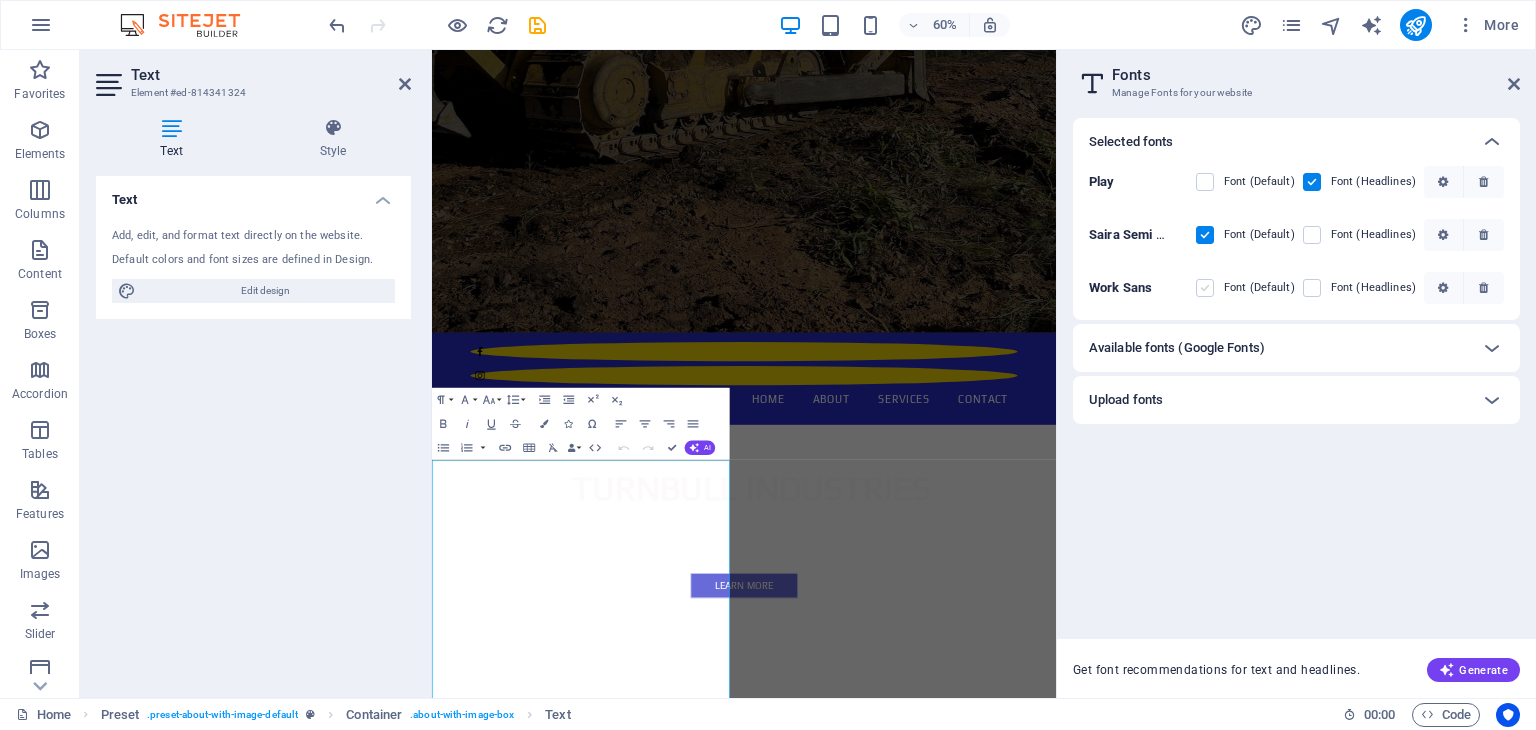 click at bounding box center [1205, 288] 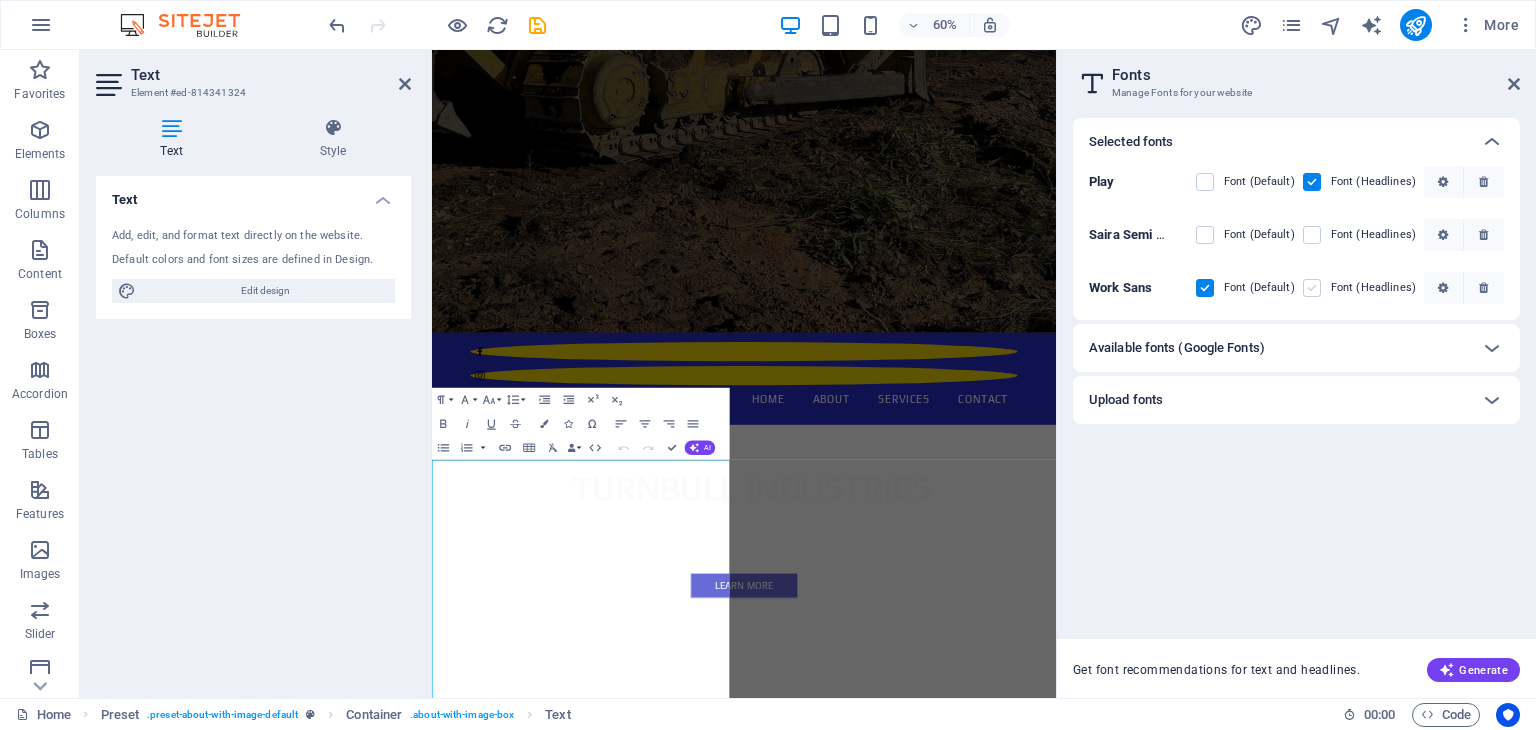 click at bounding box center (1312, 288) 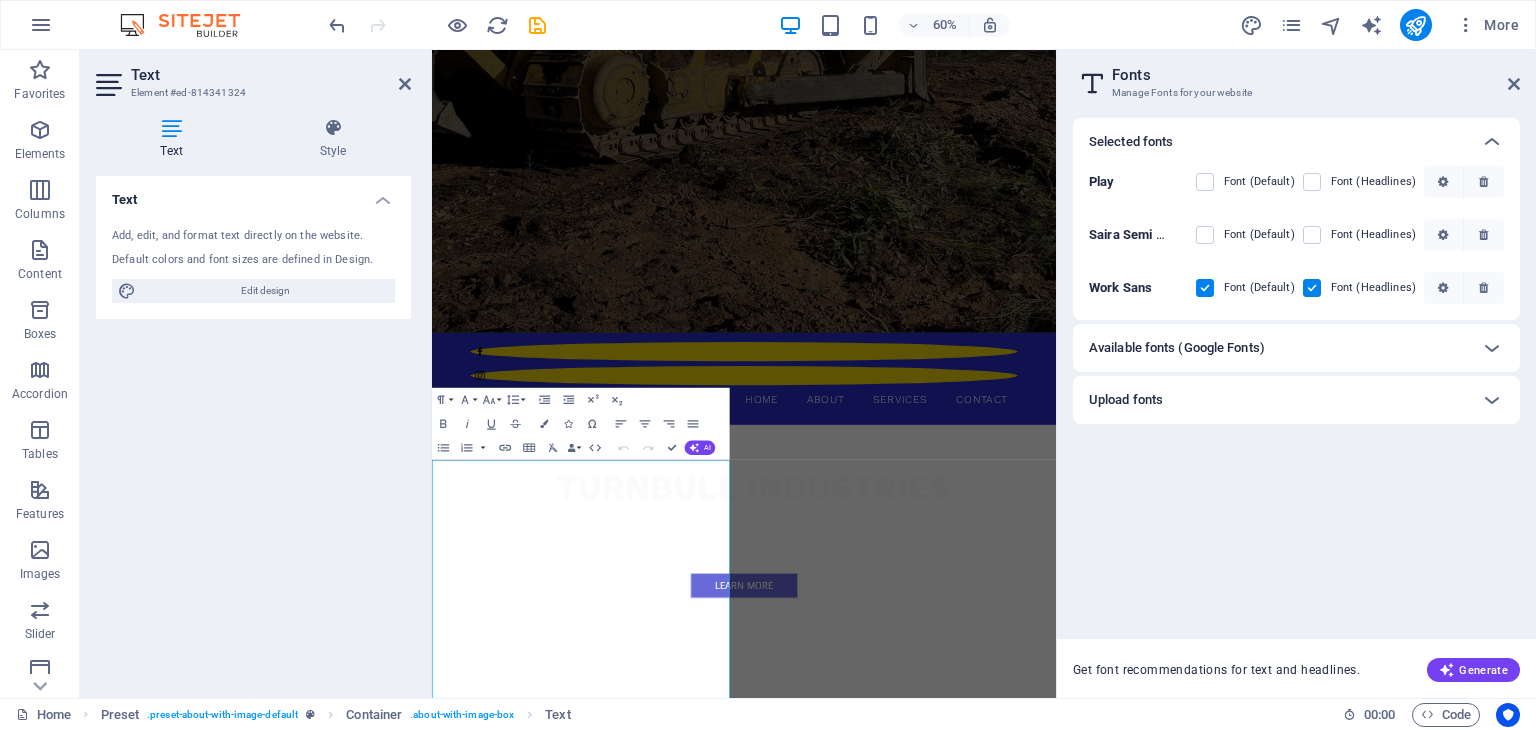 click on "Available fonts (Google Fonts)" at bounding box center (1278, 348) 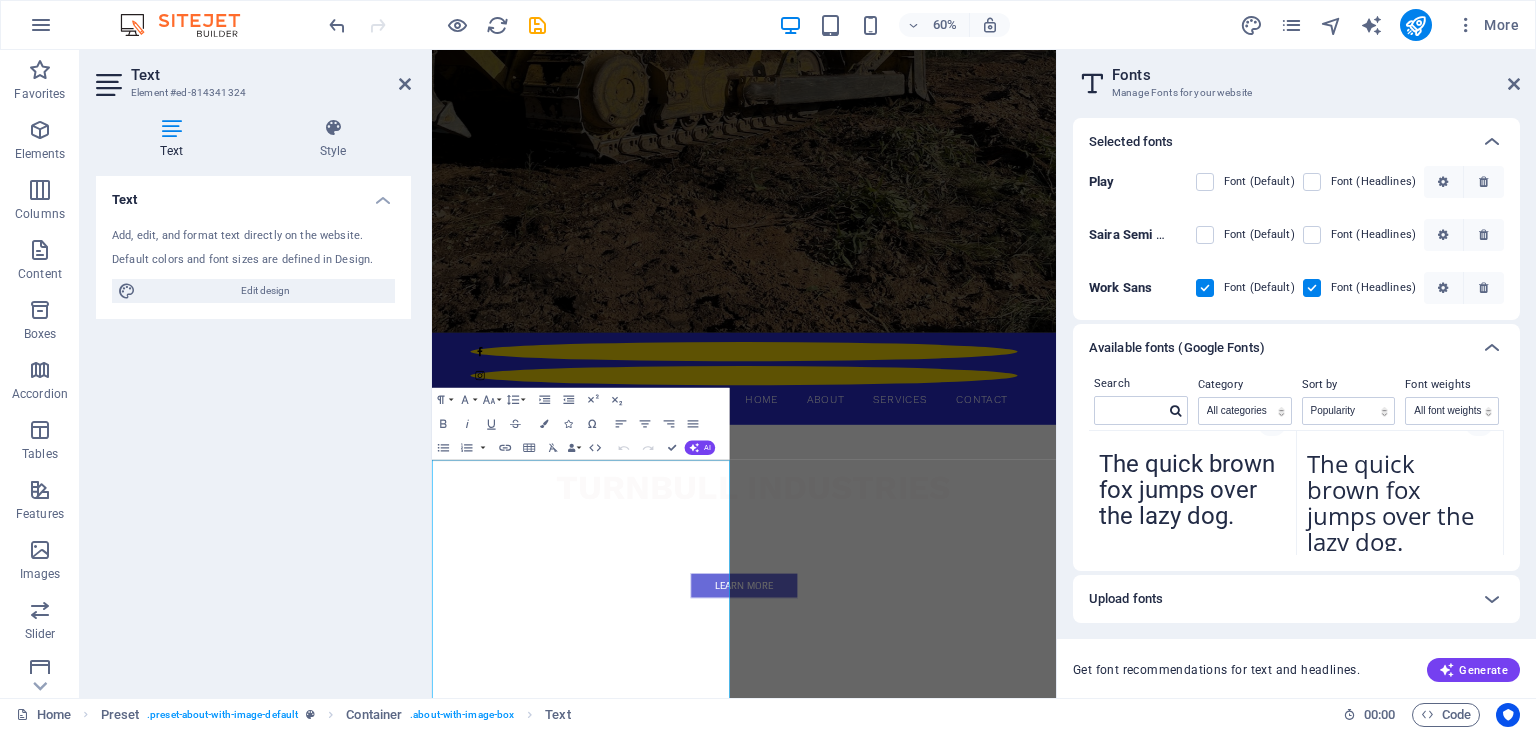 scroll, scrollTop: 0, scrollLeft: 0, axis: both 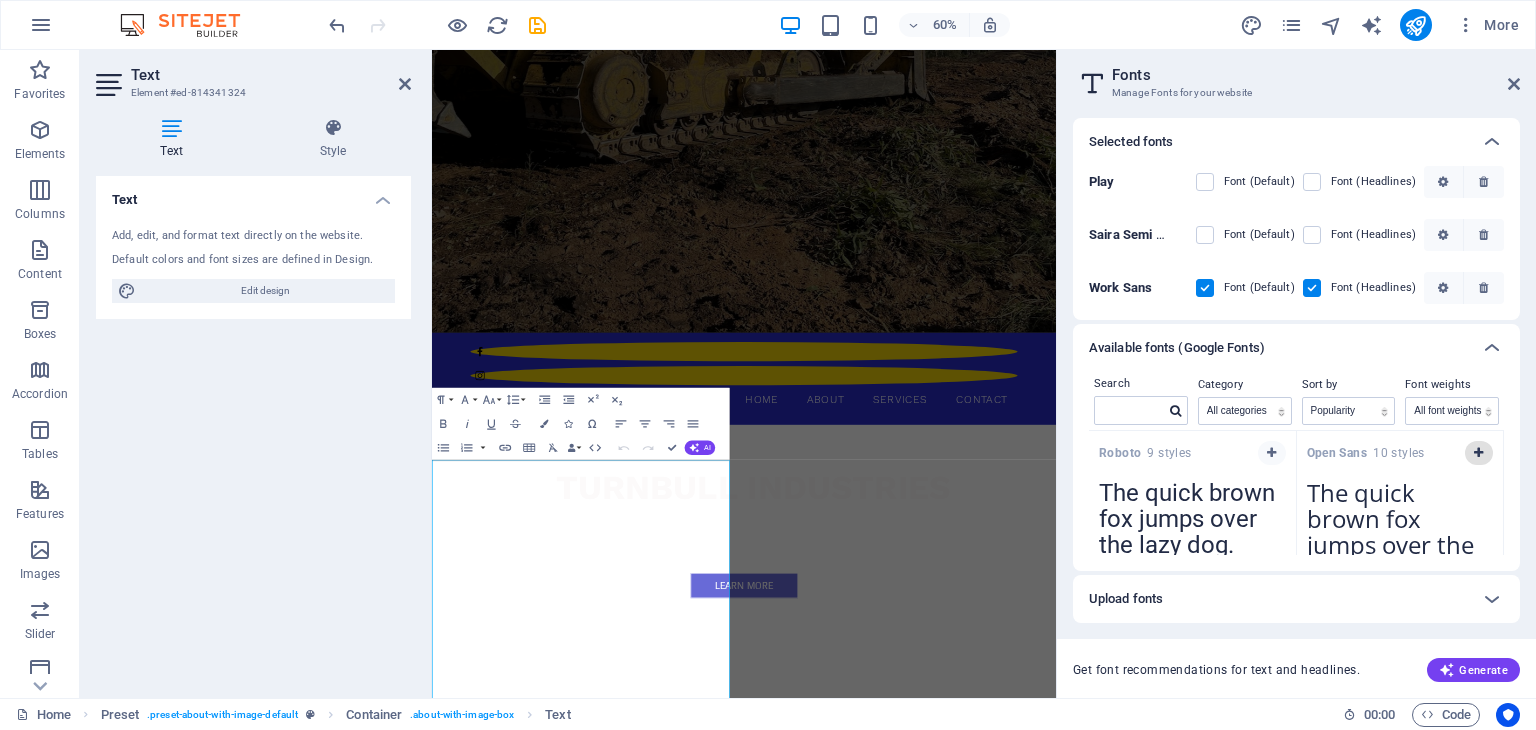 click at bounding box center (1478, 453) 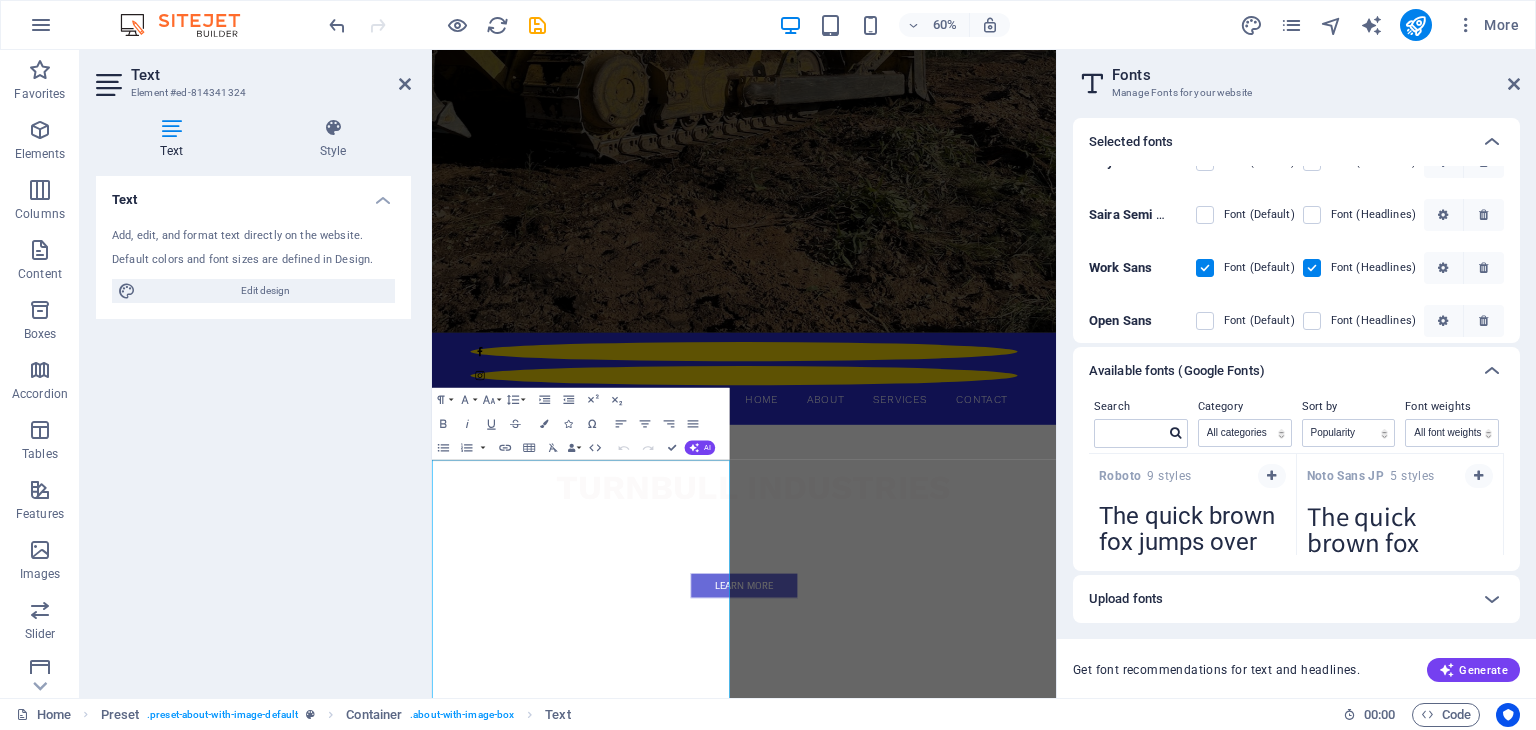 scroll, scrollTop: 29, scrollLeft: 0, axis: vertical 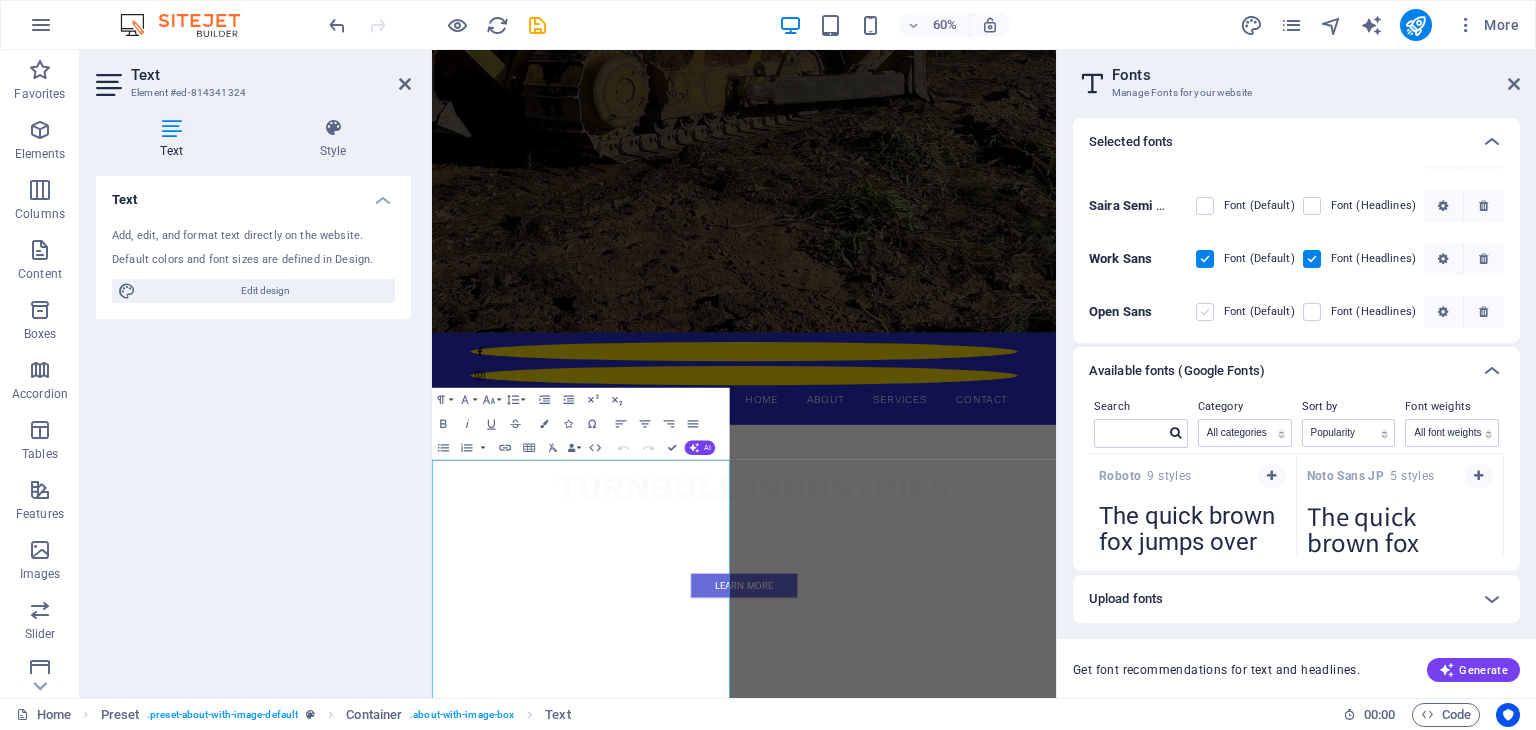 click at bounding box center [1205, 312] 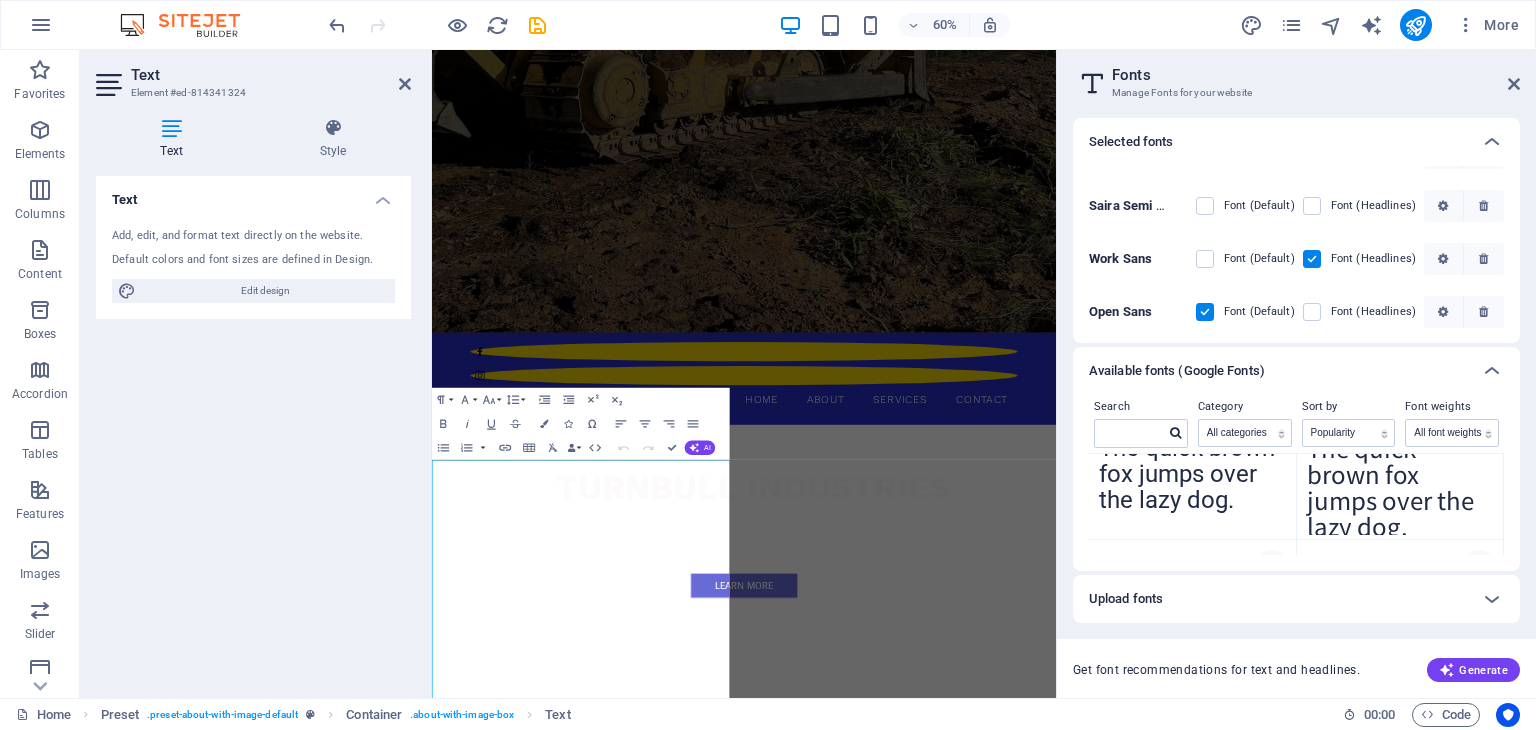 scroll, scrollTop: 100, scrollLeft: 0, axis: vertical 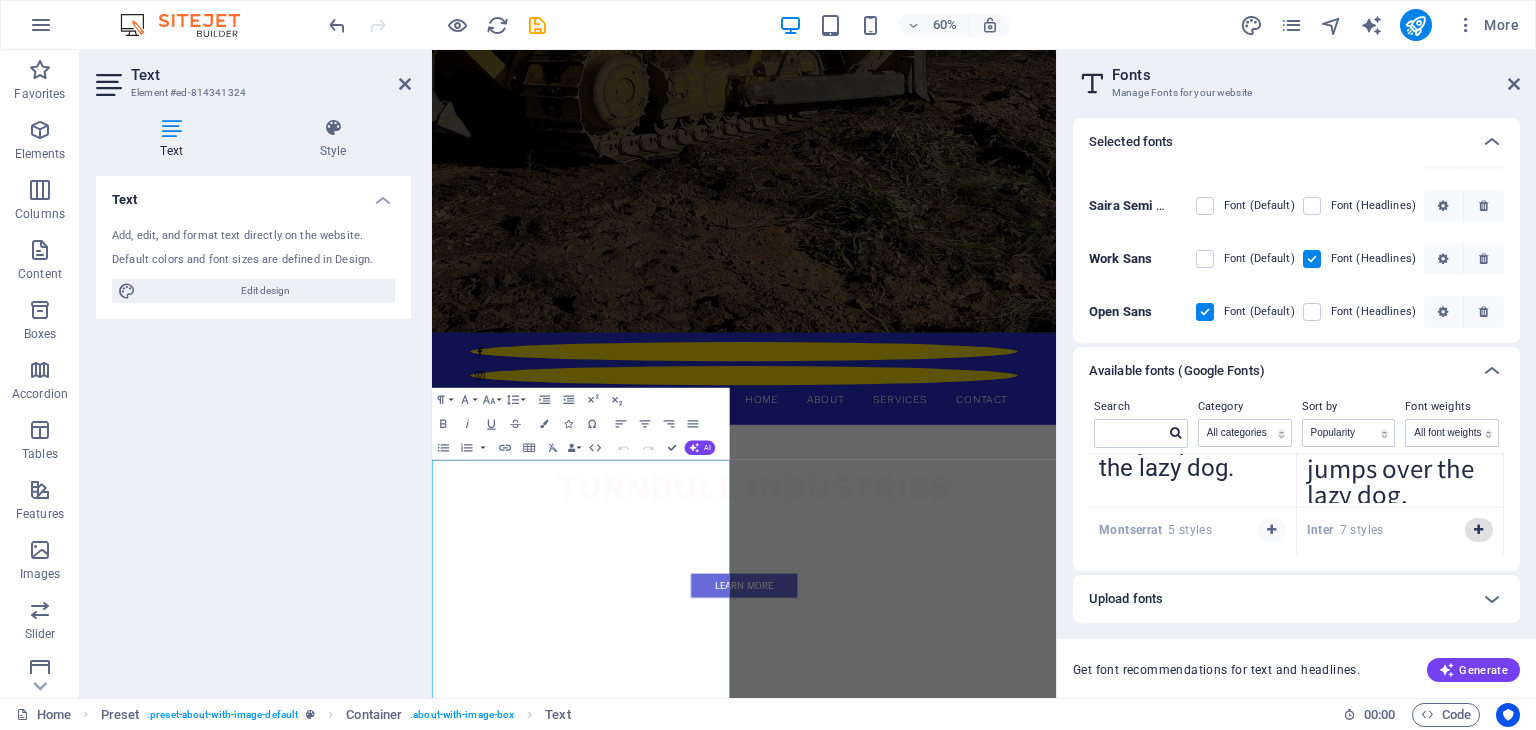 click at bounding box center (1478, 530) 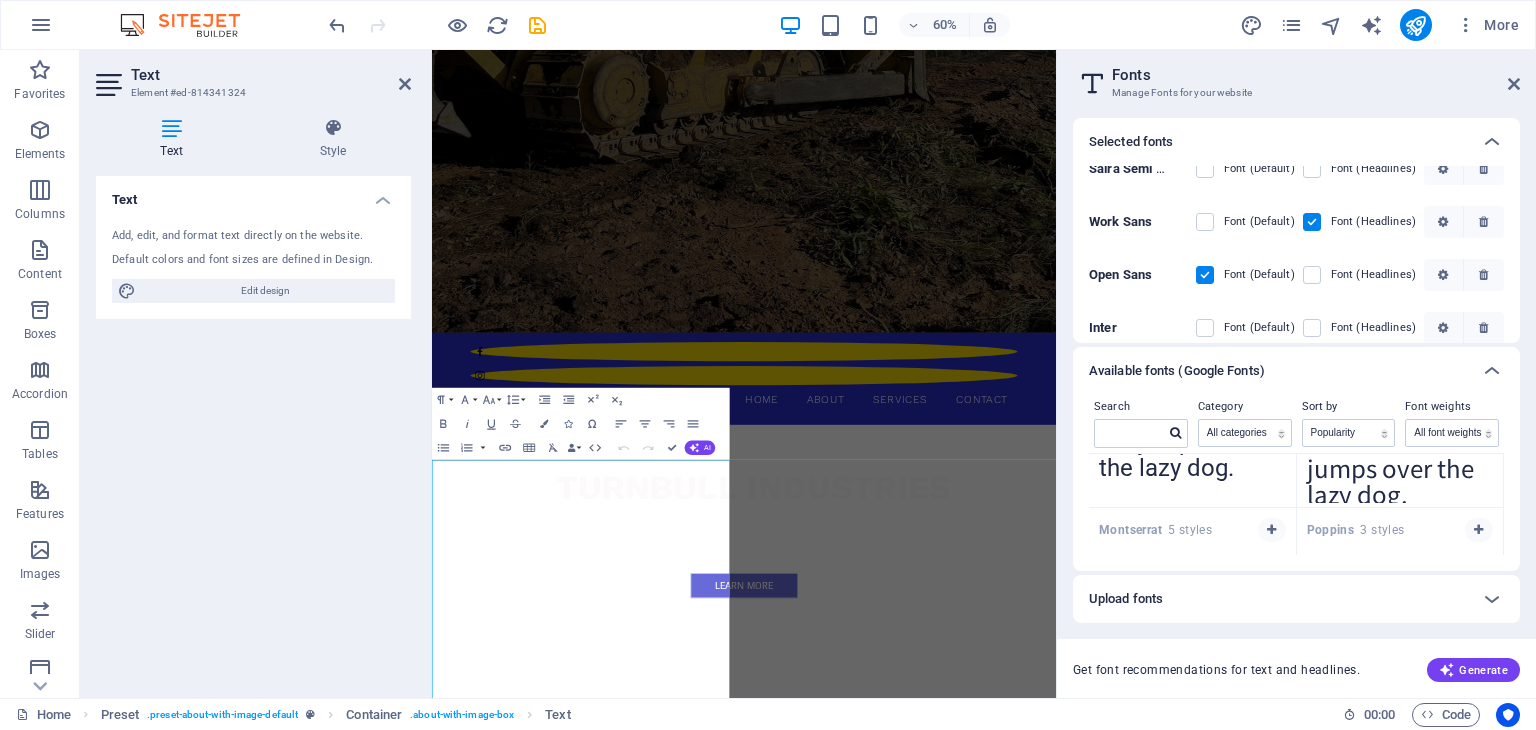 scroll, scrollTop: 82, scrollLeft: 0, axis: vertical 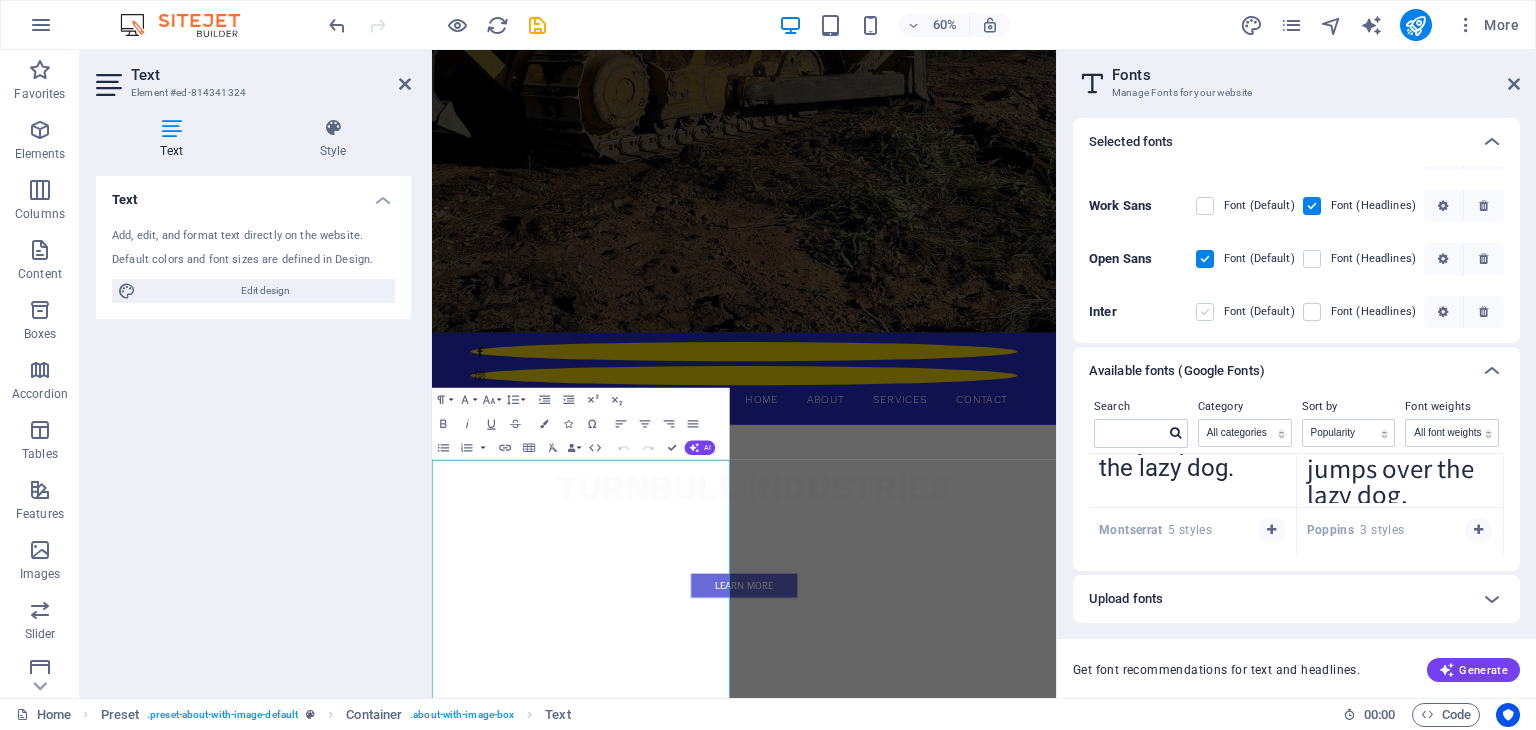 click at bounding box center [1205, 312] 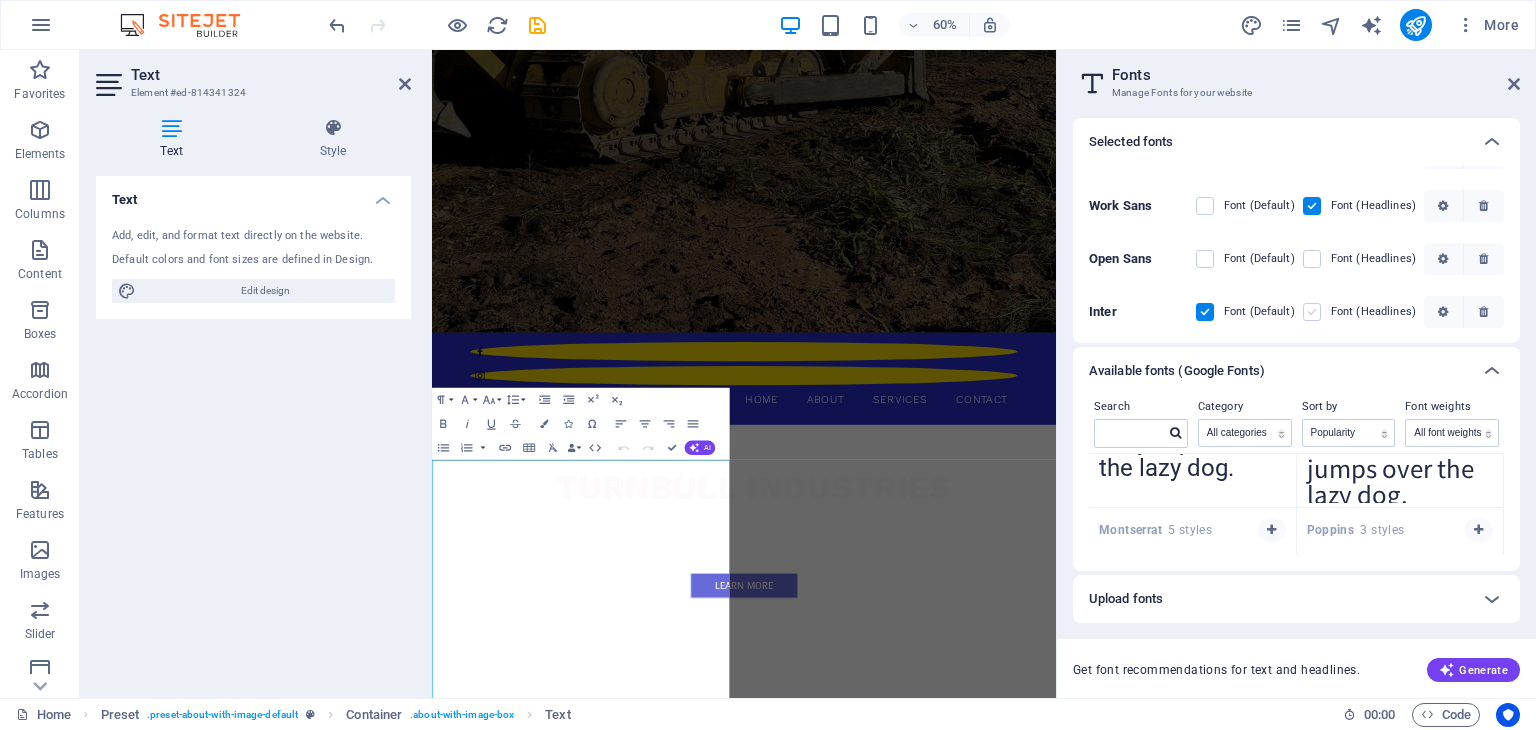click at bounding box center [1312, 312] 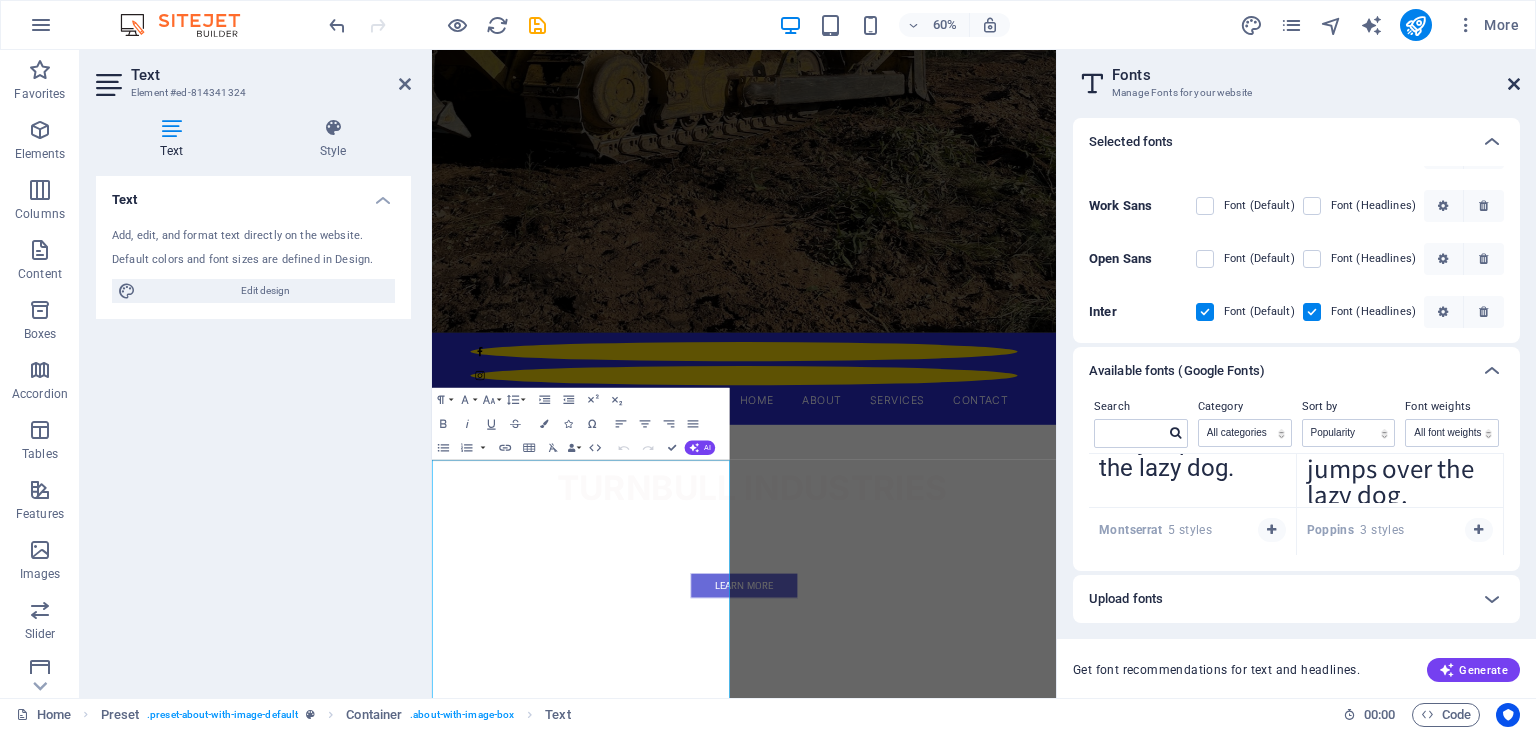 click at bounding box center (1514, 84) 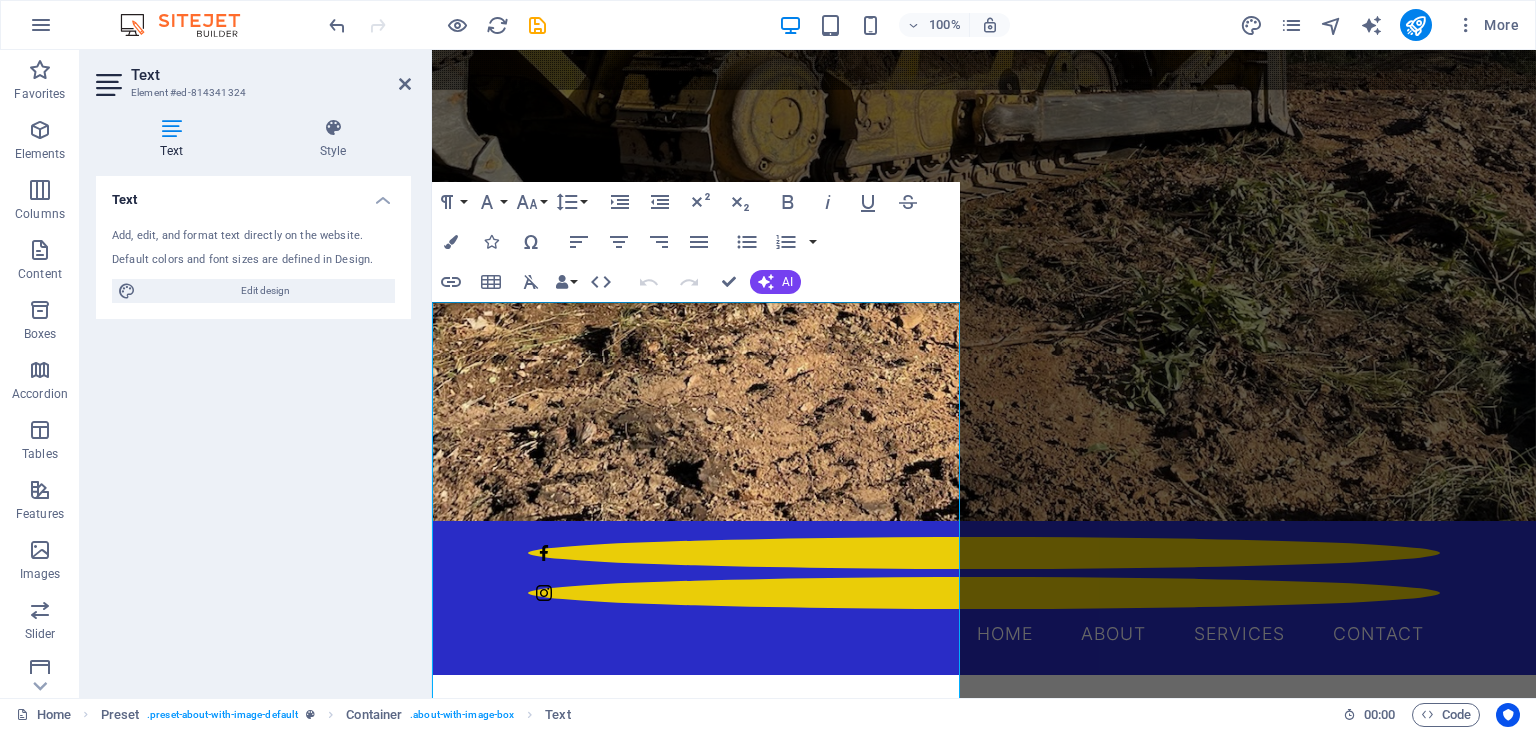 click on "Text Add, edit, and format text directly on the website. Default colors and font sizes are defined in Design. Edit design Alignment Left aligned Centered Right aligned" at bounding box center [253, 429] 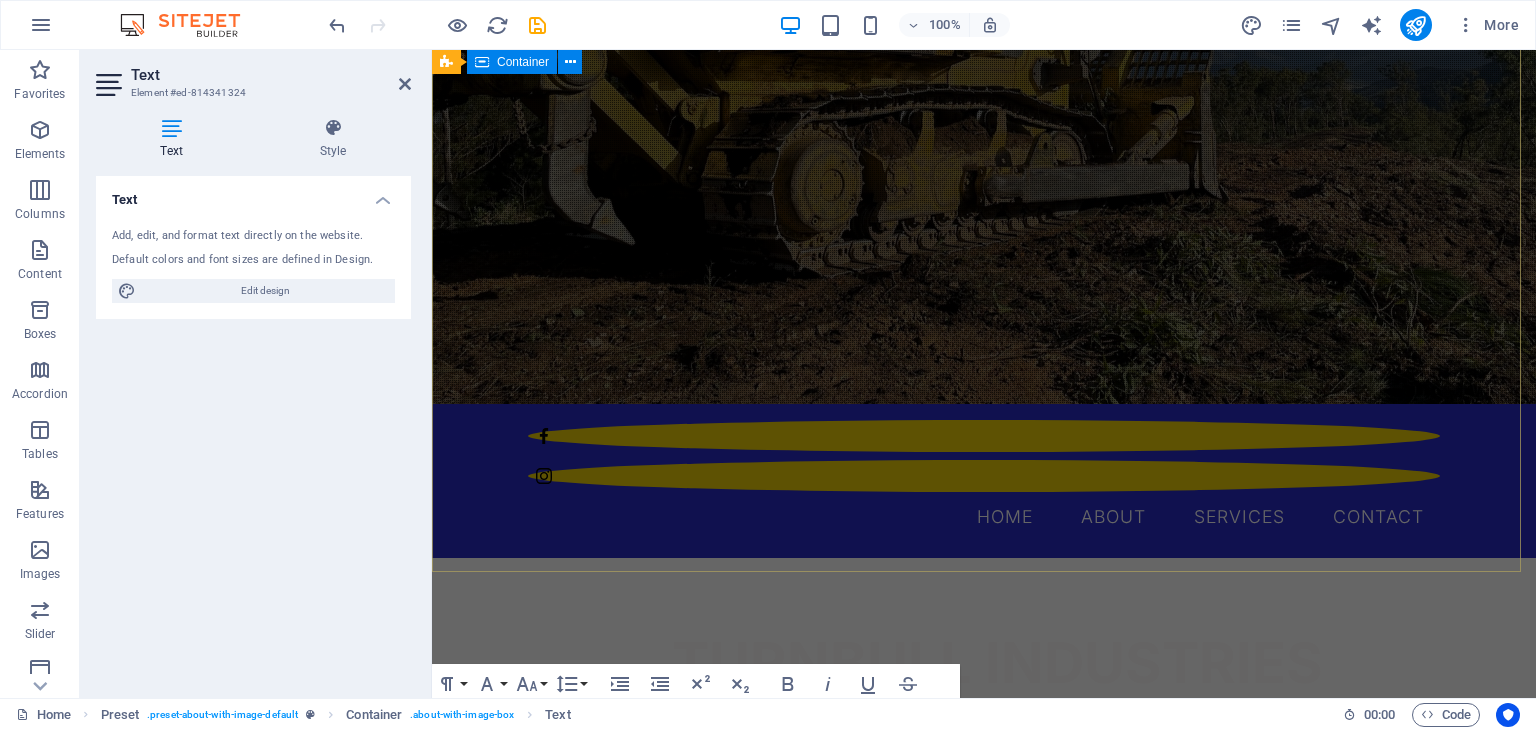 scroll, scrollTop: 108, scrollLeft: 0, axis: vertical 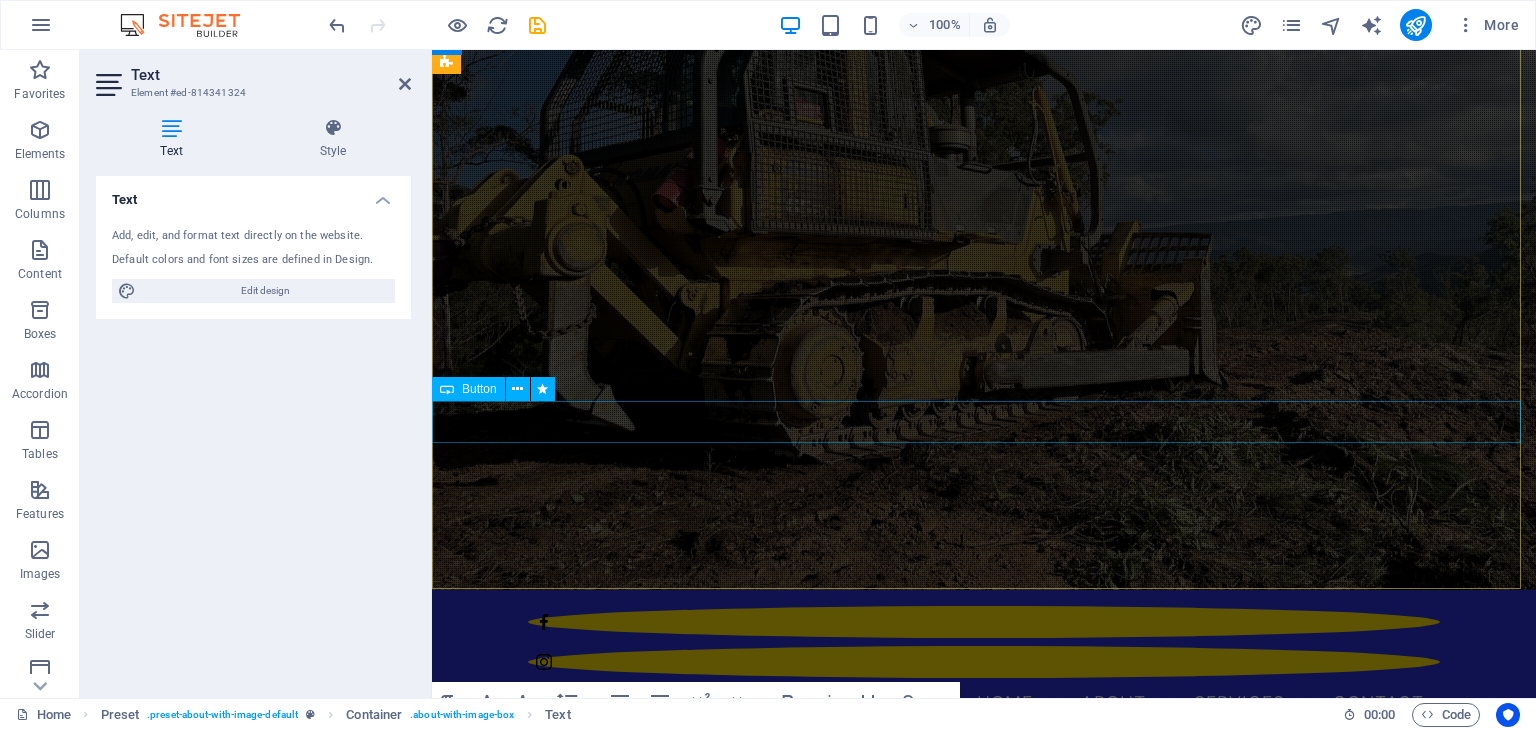 click on "Turnbull Industries Professional road works, drainage solutions,  and infrastructure services in NSW Learn more" at bounding box center (984, 913) 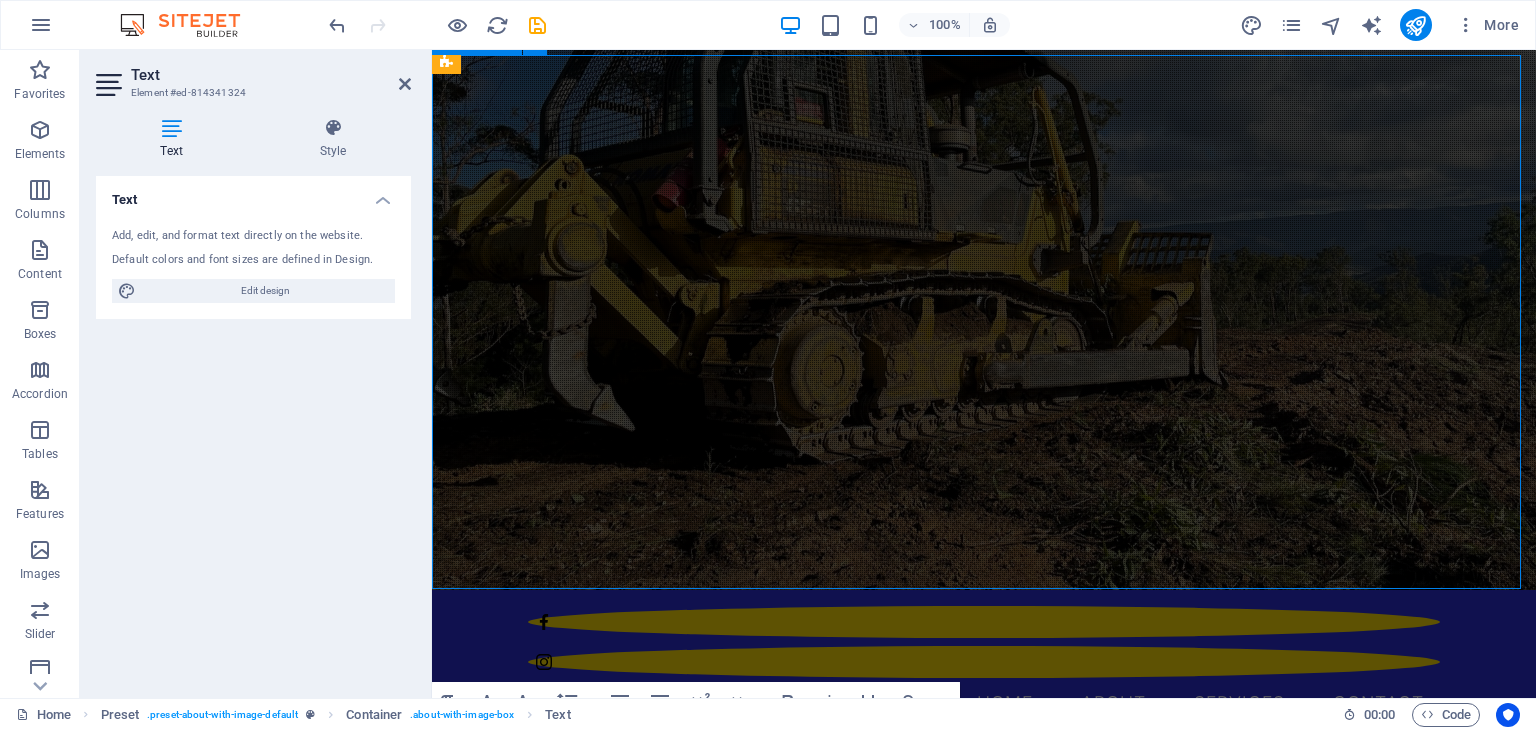 click on "Turnbull Industries Professional road works, drainage solutions,  and infrastructure services in NSW Learn more" at bounding box center [984, 913] 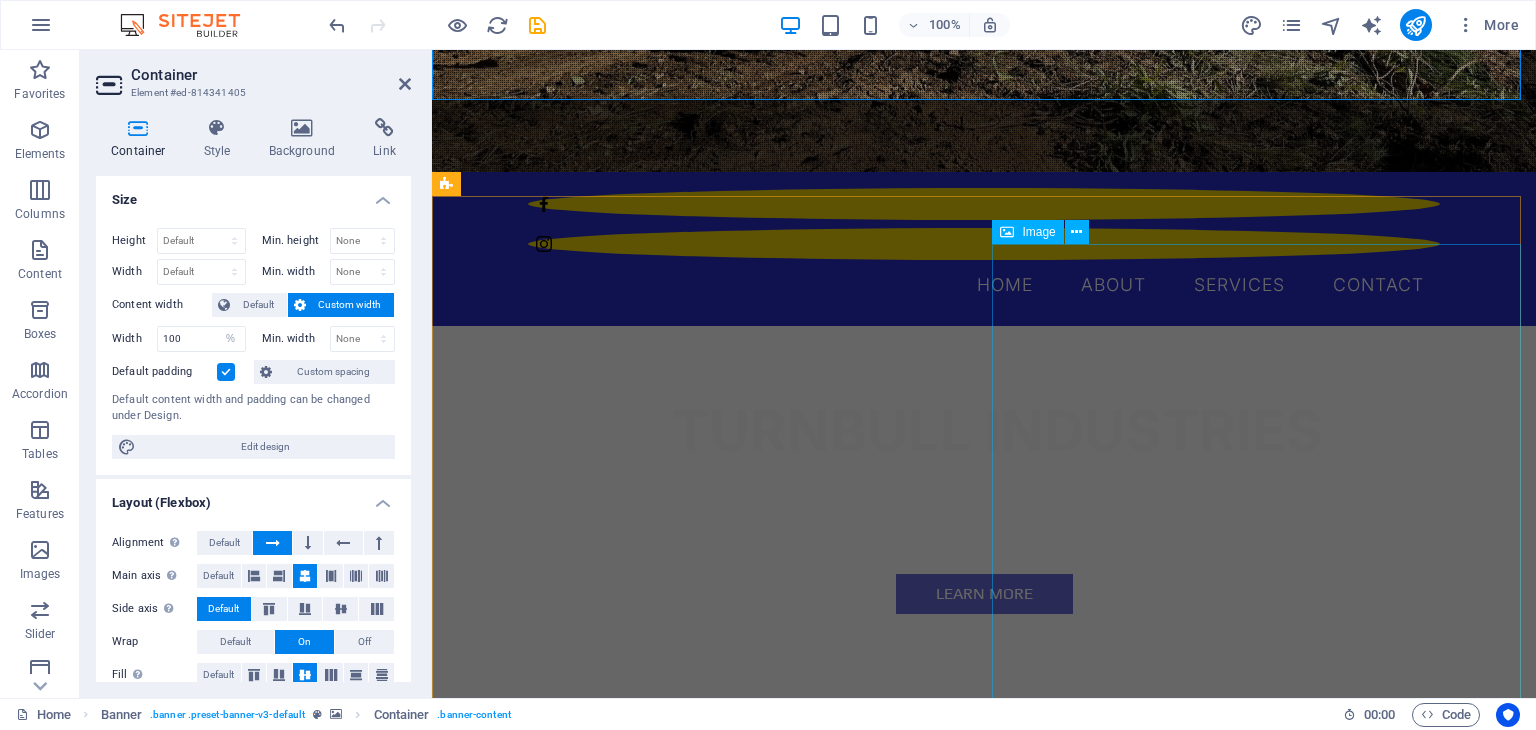 scroll, scrollTop: 608, scrollLeft: 0, axis: vertical 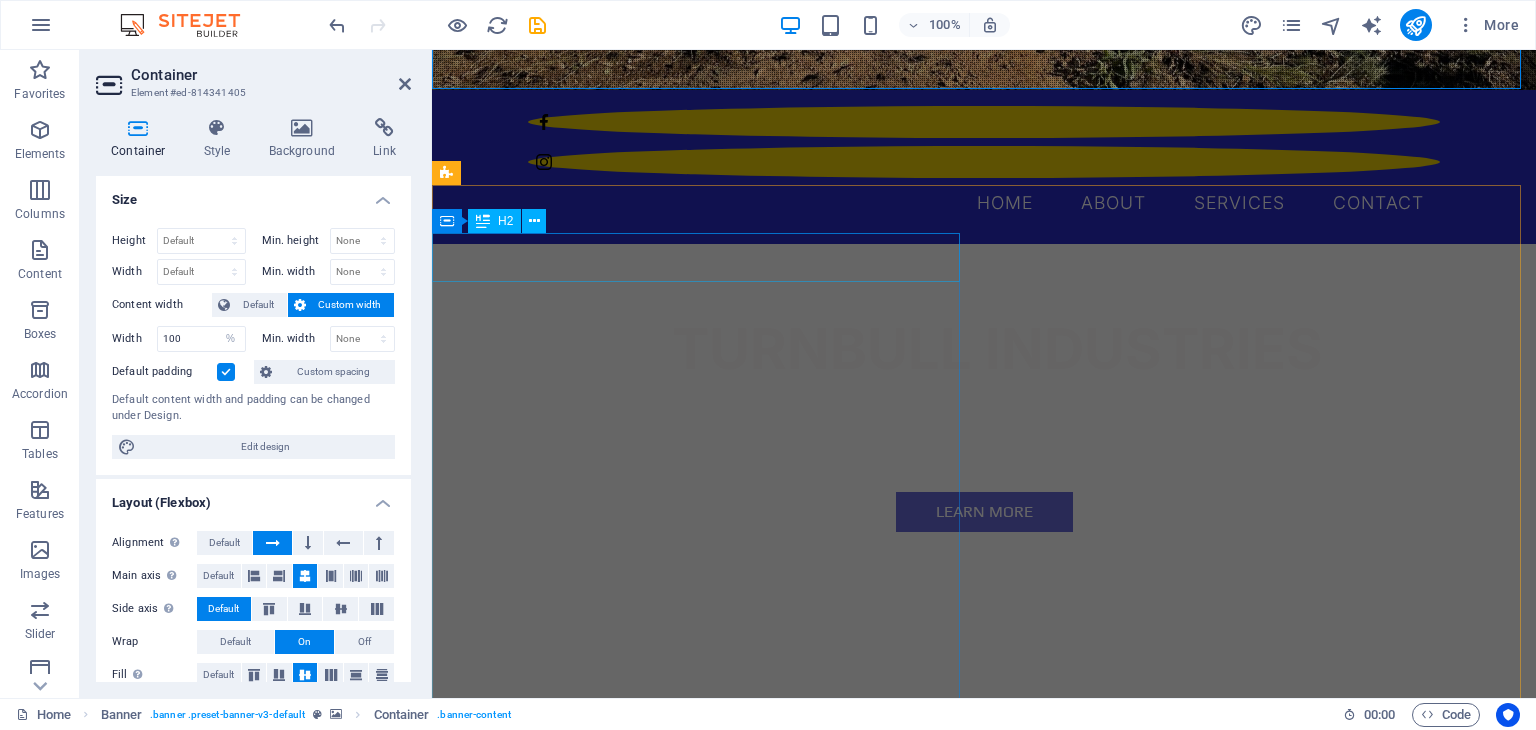 click on "ABOUT US" at bounding box center (984, 749) 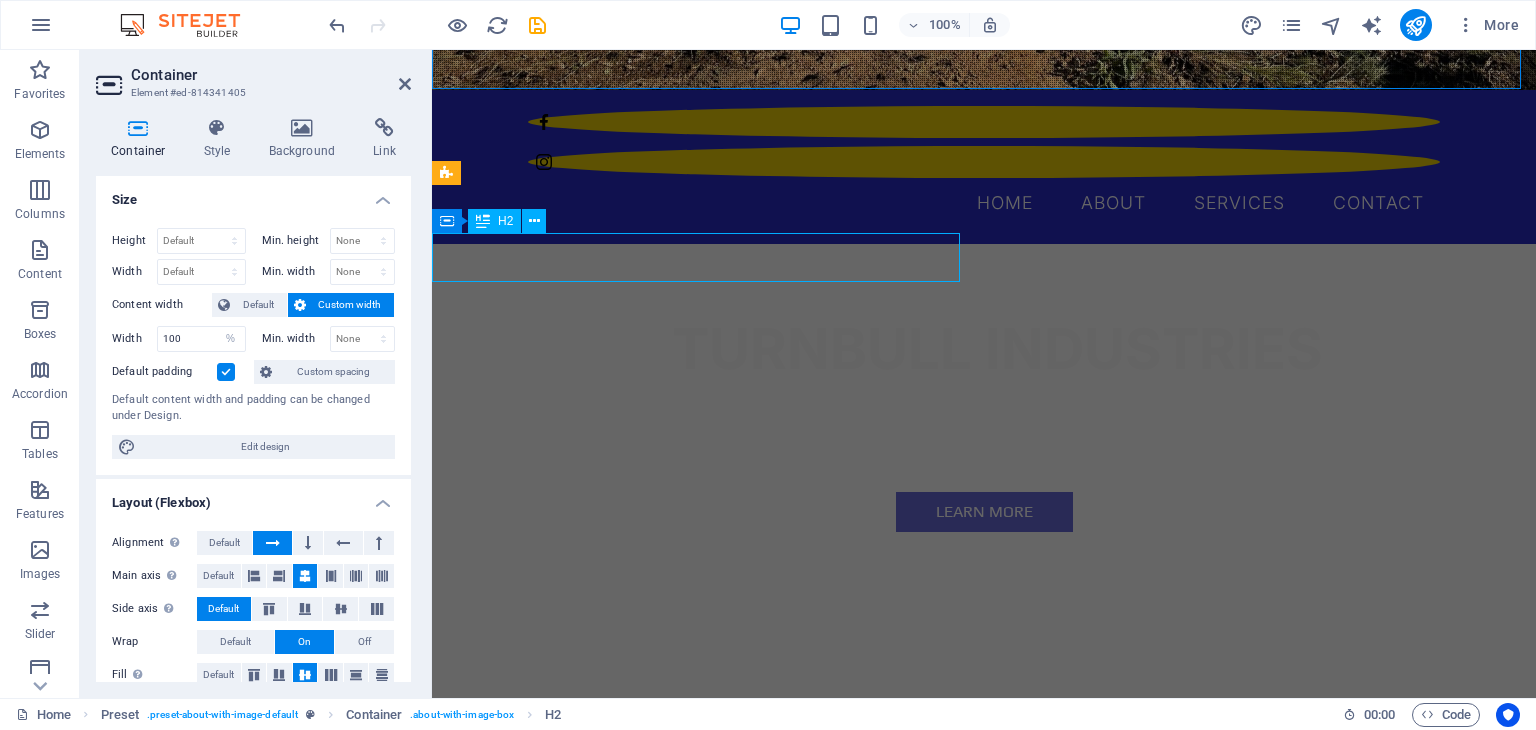 click on "ABOUT US" at bounding box center (984, 749) 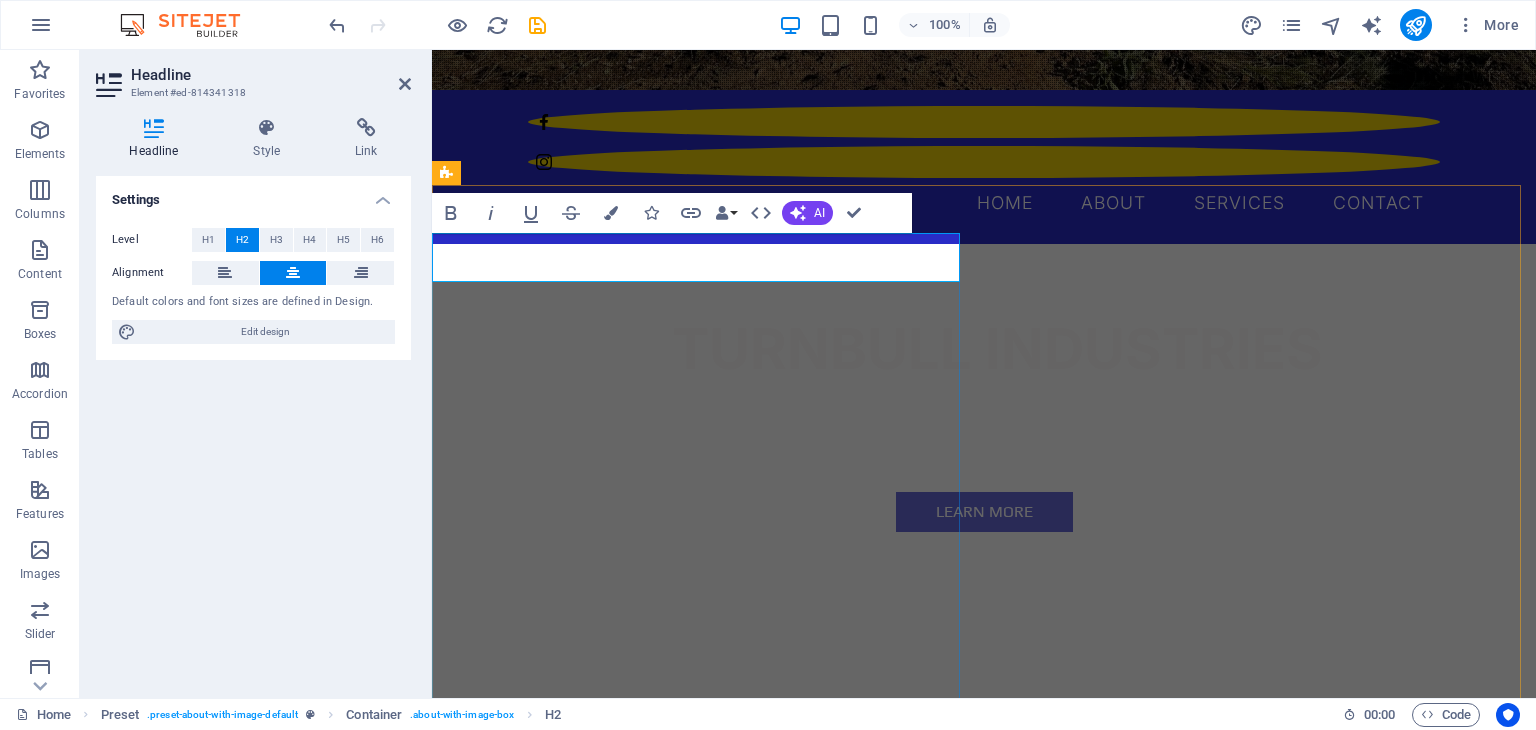 type 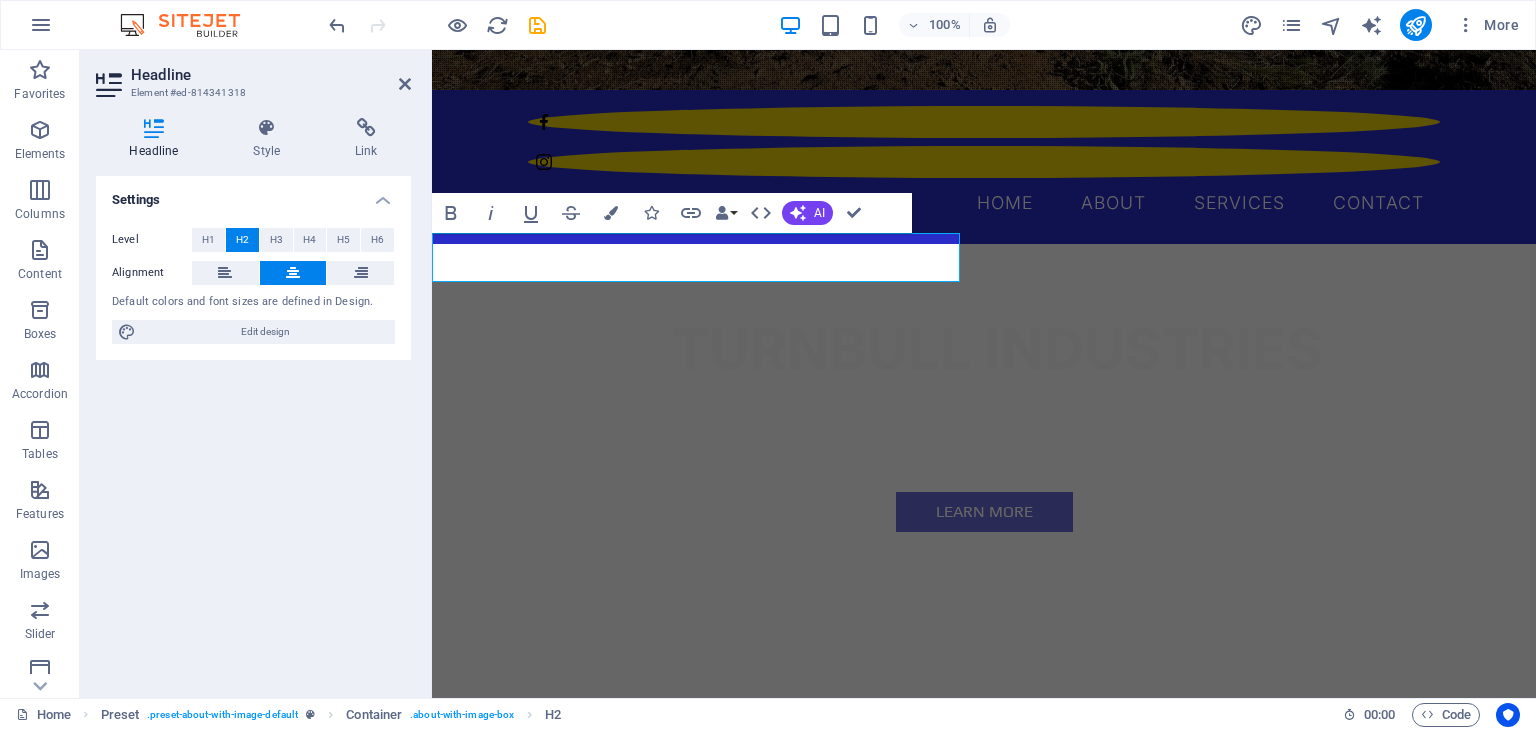 click on "Settings Level H1 H2 H3 H4 H5 H6 Alignment Default colors and font sizes are defined in Design. Edit design" at bounding box center (253, 429) 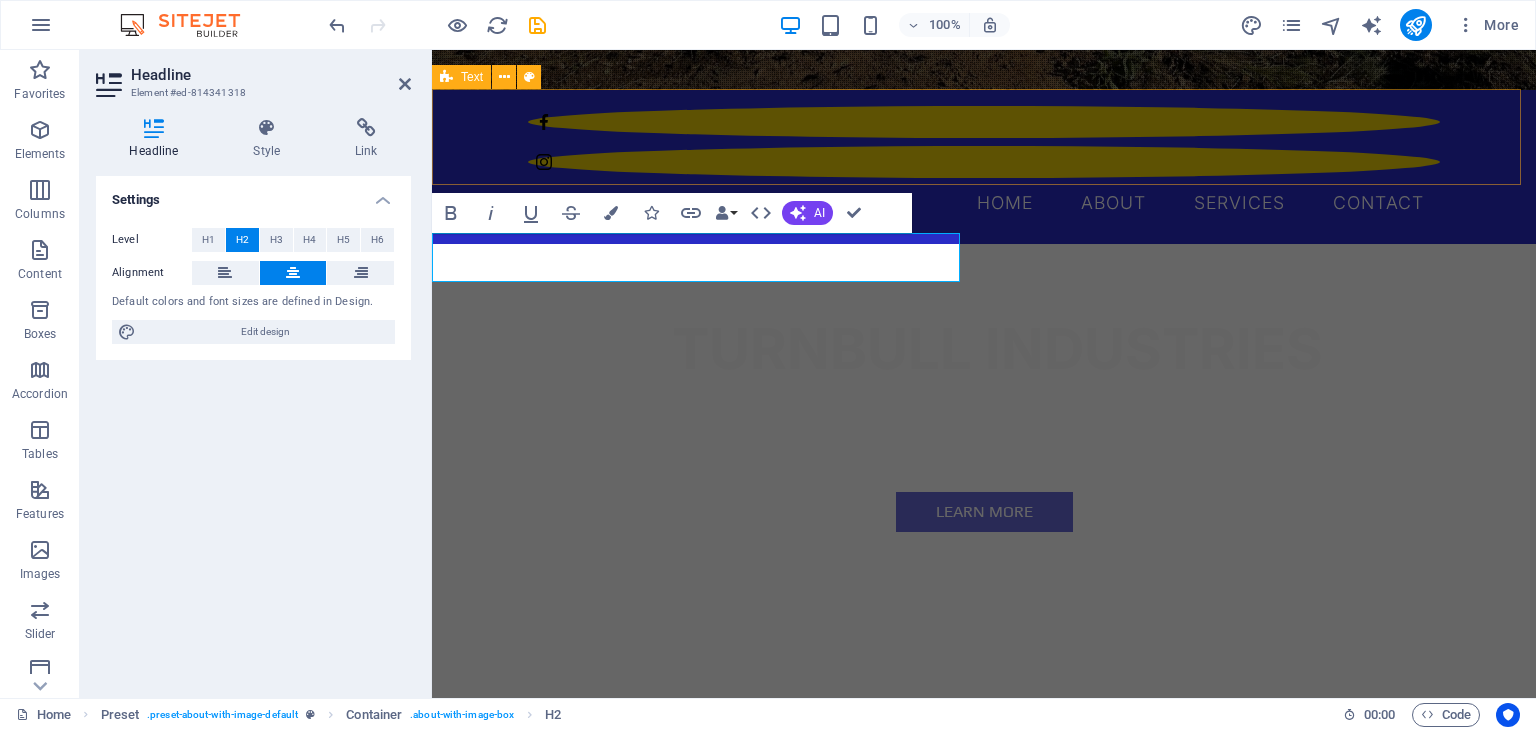 click at bounding box center [984, 629] 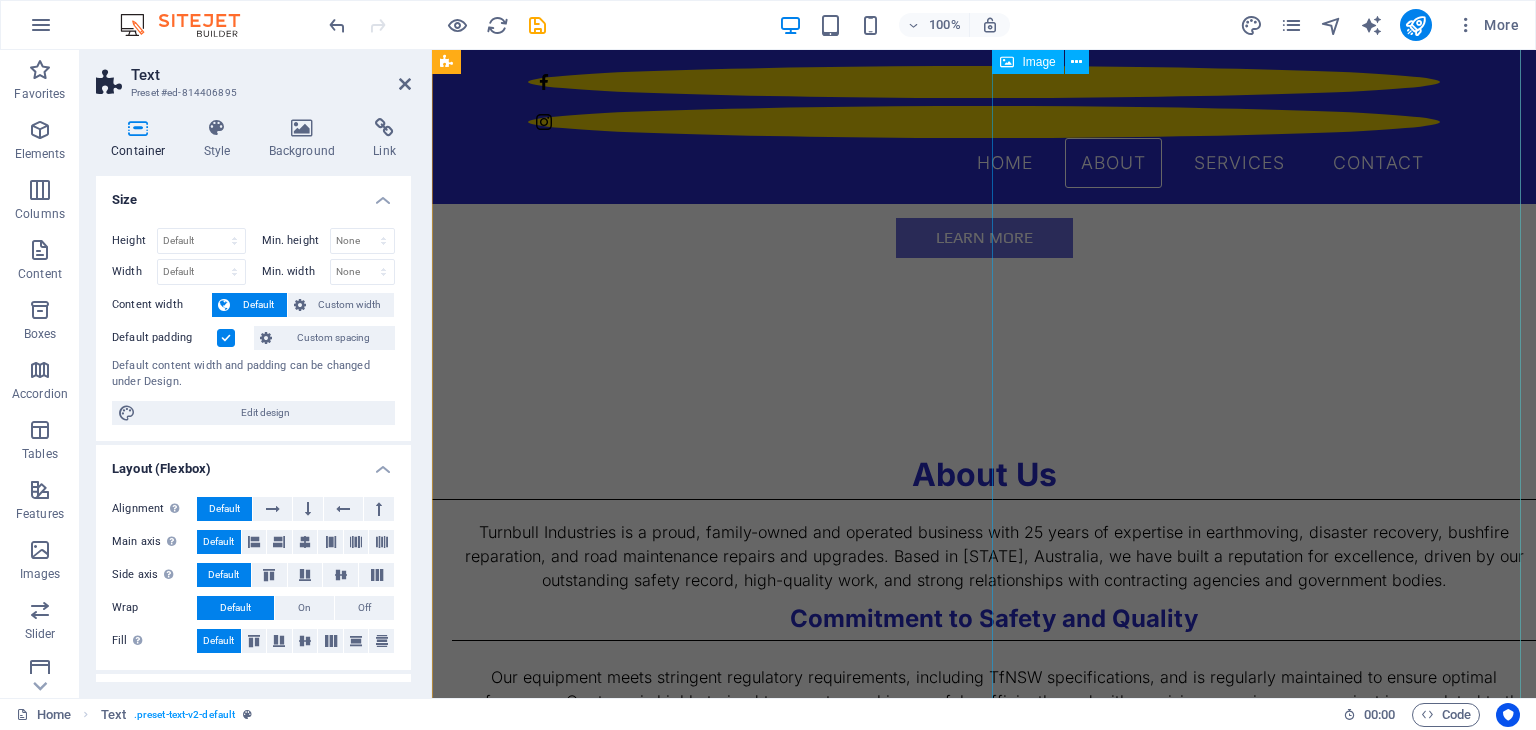 scroll, scrollTop: 143, scrollLeft: 0, axis: vertical 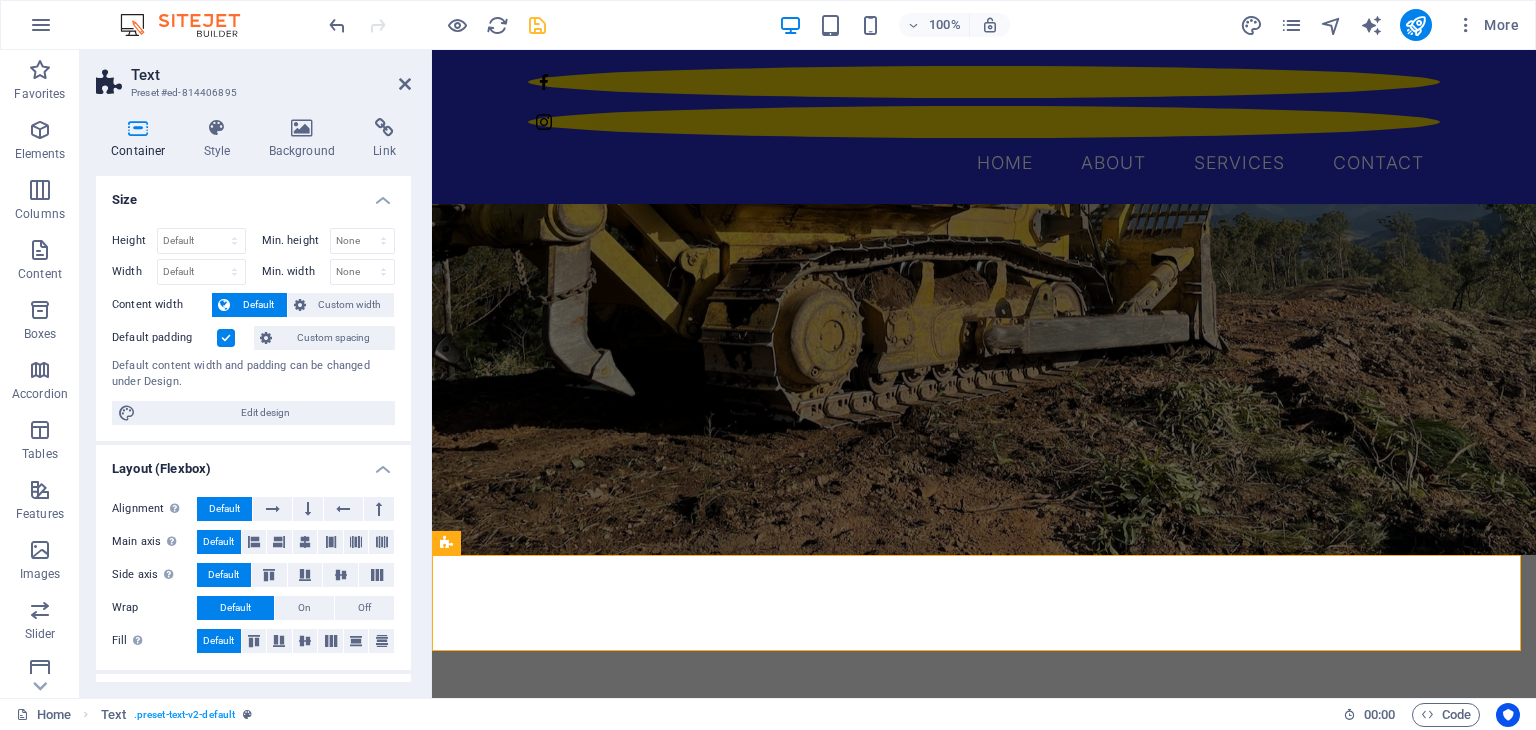 click at bounding box center (537, 25) 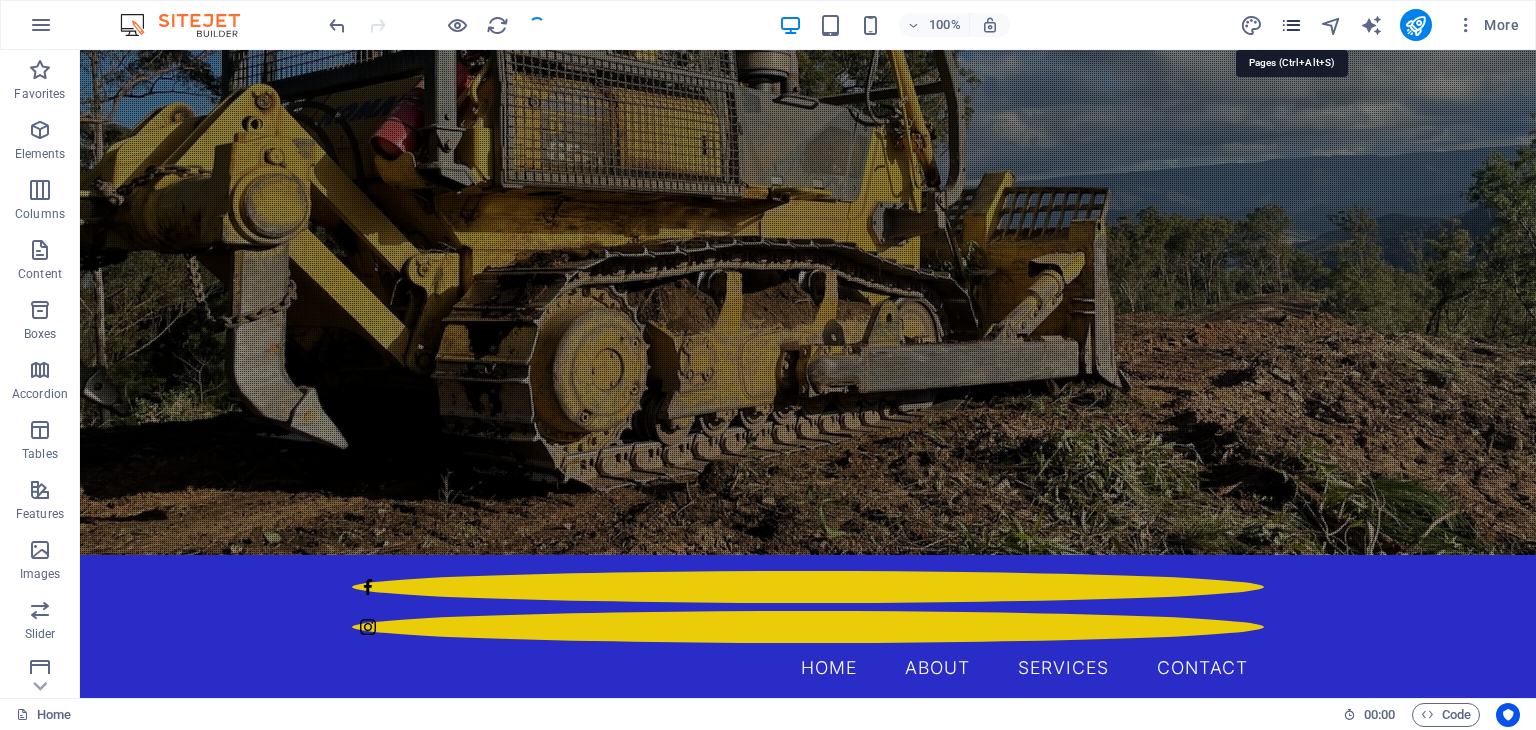 click at bounding box center (1291, 25) 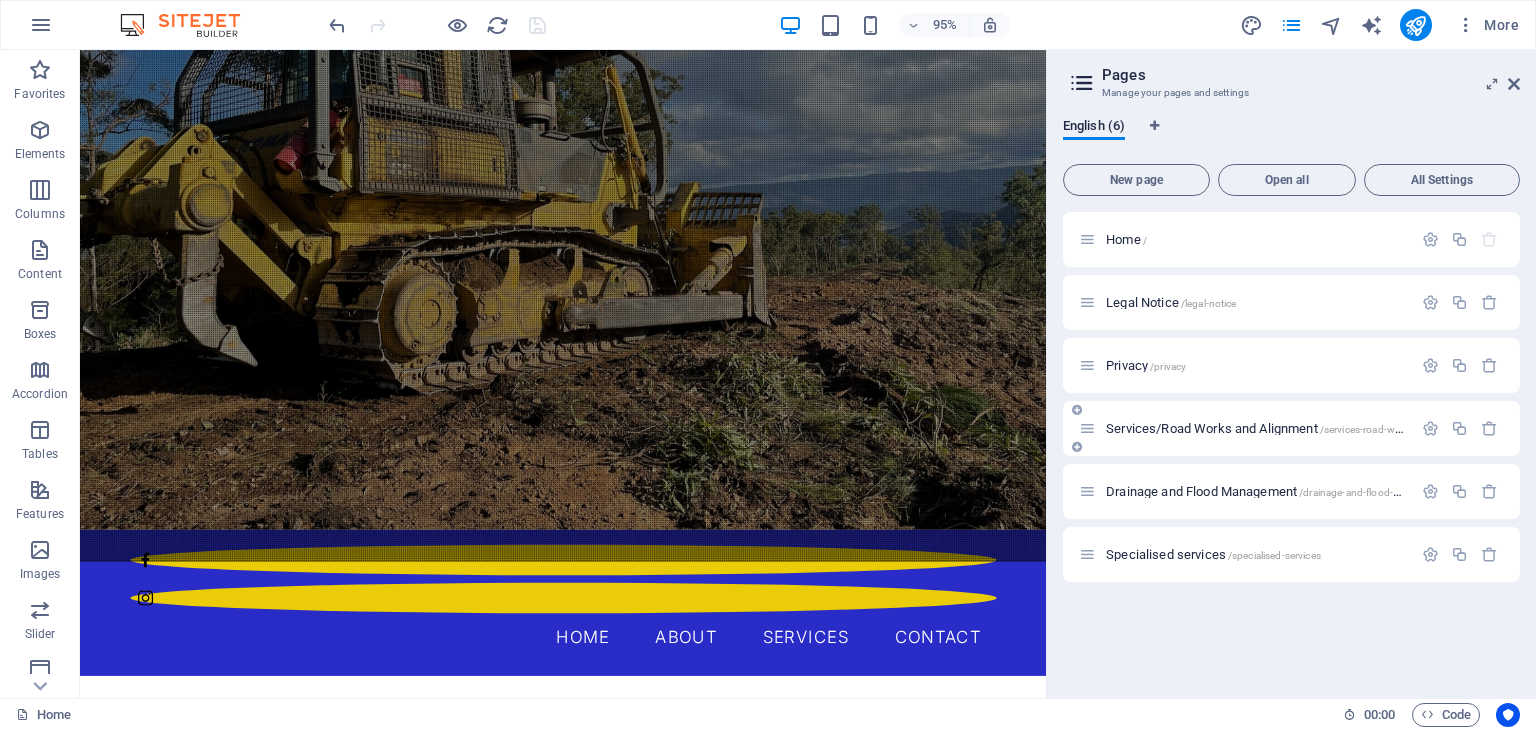 click on "Services/Road Works and Alignment  /services-road-works-and-alignment" at bounding box center [1294, 428] 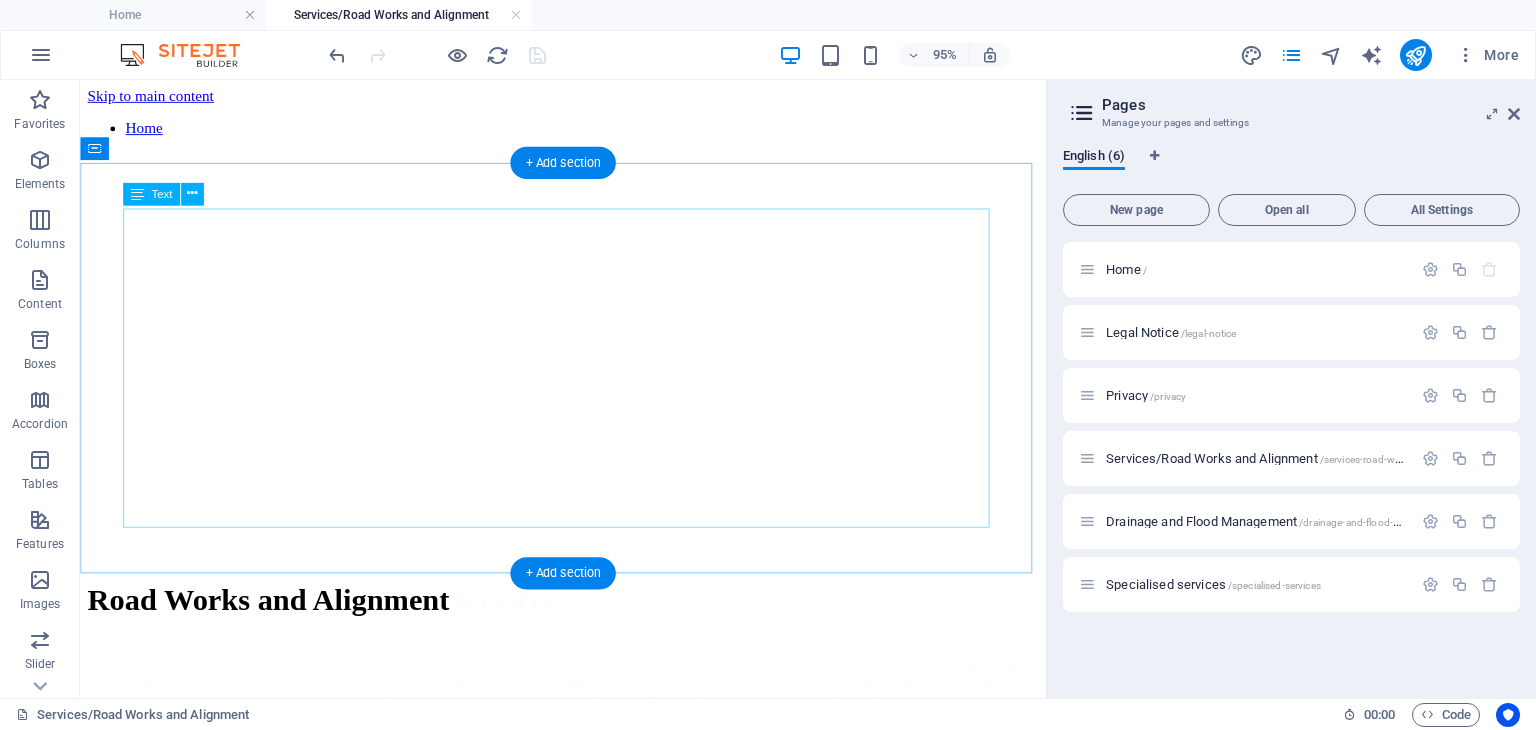 scroll, scrollTop: 0, scrollLeft: 0, axis: both 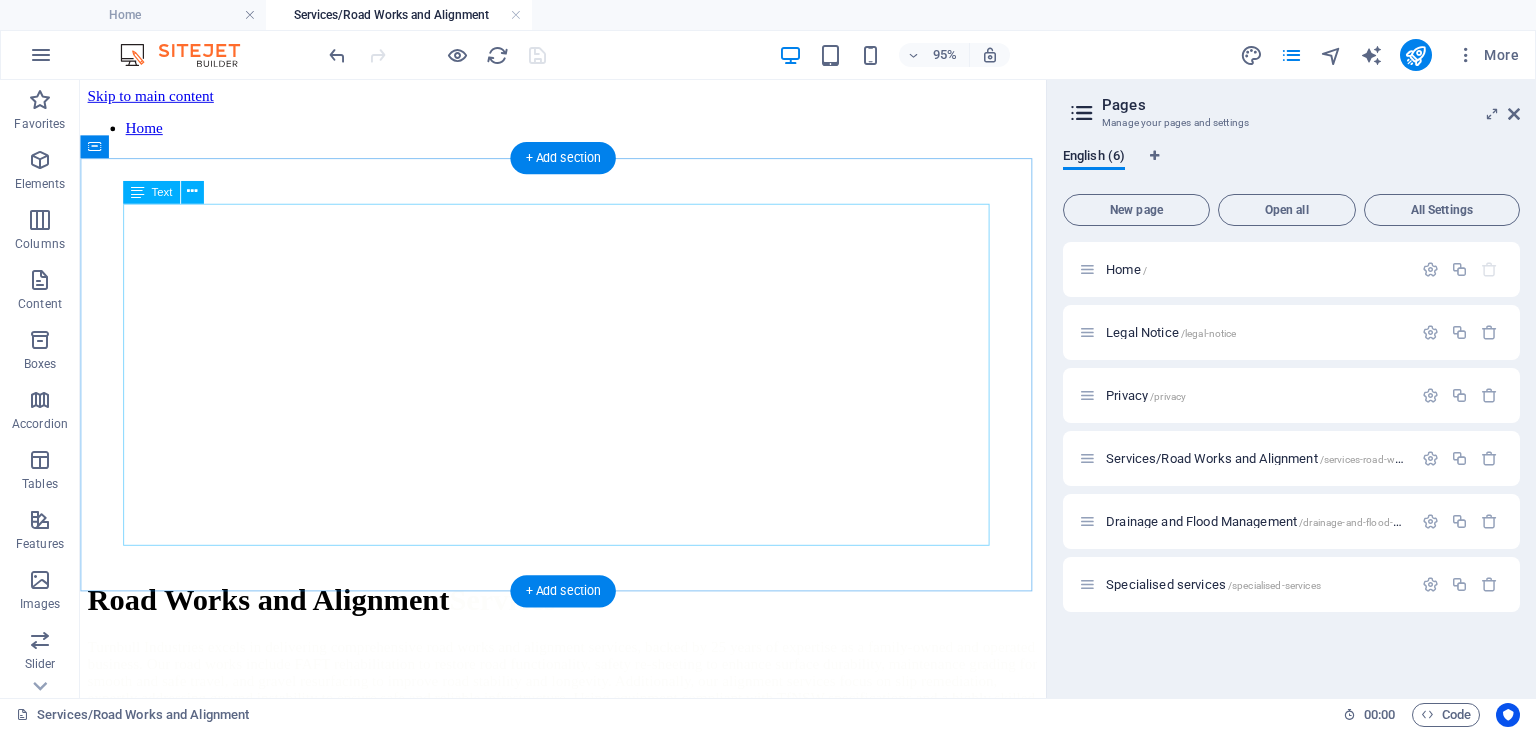 click on "Road Works and Alignment  Services Turnbull Industries excels in delivering comprehensive road works and alignment services, backed by 25 years of expertise as a family-owned and operated business. Our road works include FAFT rehabilitation to restore road functionality, safety re-sheeting to enhance surface durability, maintenance grading for smooth and safe travel, and gravel resurfacing to improve road stability and longevity. Additionally, our alignment services focus on slip remediation, expertly addressing ground instability to ensure safe and reliable infrastructure. Using equipment compliant with TfNSW specifications and a highly skilled team, we prioritize quality, safety, and environmental responsibility in every project, earning the trust of contracting agencies and government bodies across Australia . ." at bounding box center [588, 709] 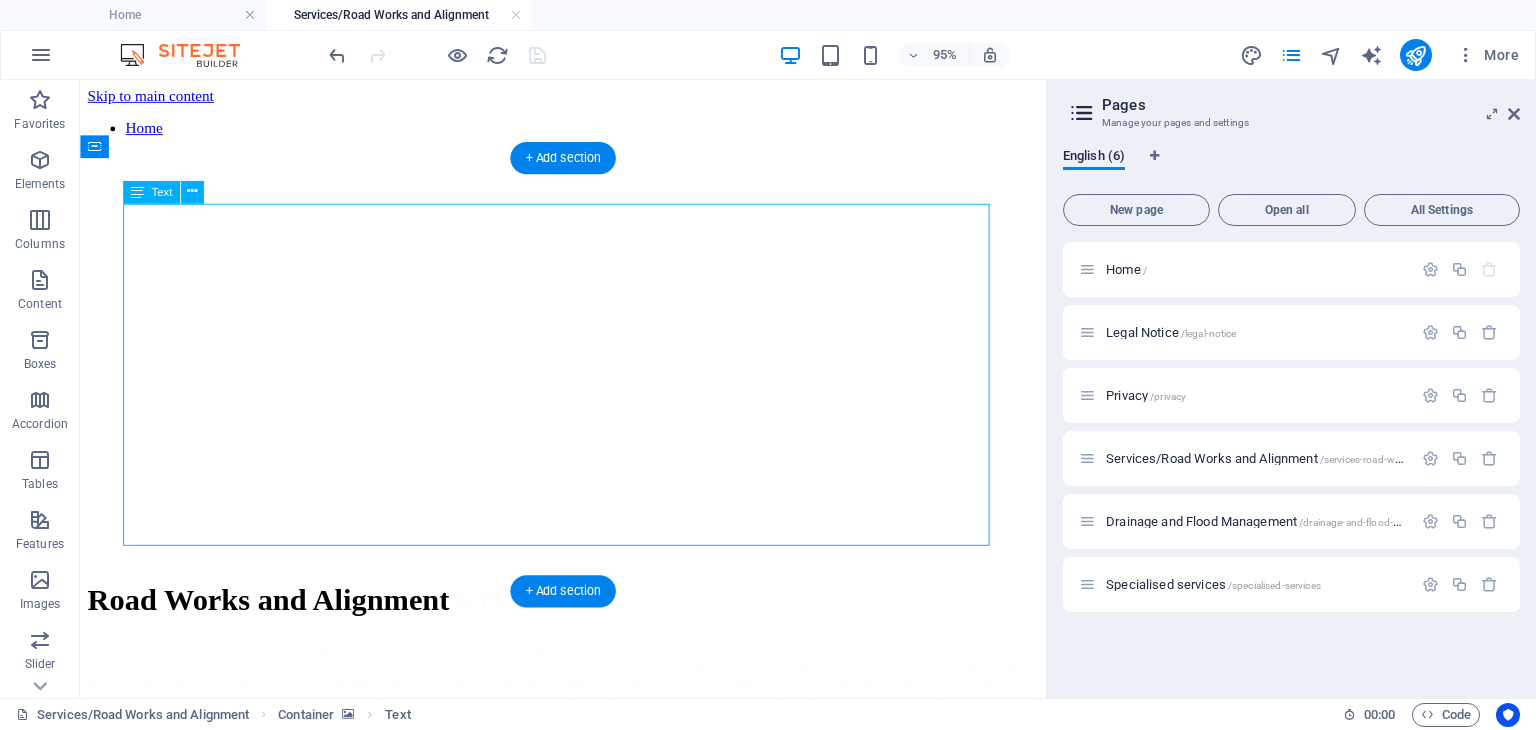 click on "Road Works and Alignment  Services Turnbull Industries excels in delivering comprehensive road works and alignment services, backed by 25 years of expertise as a family-owned and operated business. Our road works include FAFT rehabilitation to restore road functionality, safety re-sheeting to enhance surface durability, maintenance grading for smooth and safe travel, and gravel resurfacing to improve road stability and longevity. Additionally, our alignment services focus on slip remediation, expertly addressing ground instability to ensure safe and reliable infrastructure. Using equipment compliant with TfNSW specifications and a highly skilled team, we prioritize quality, safety, and environmental responsibility in every project, earning the trust of contracting agencies and government bodies across Australia . ." at bounding box center [588, 709] 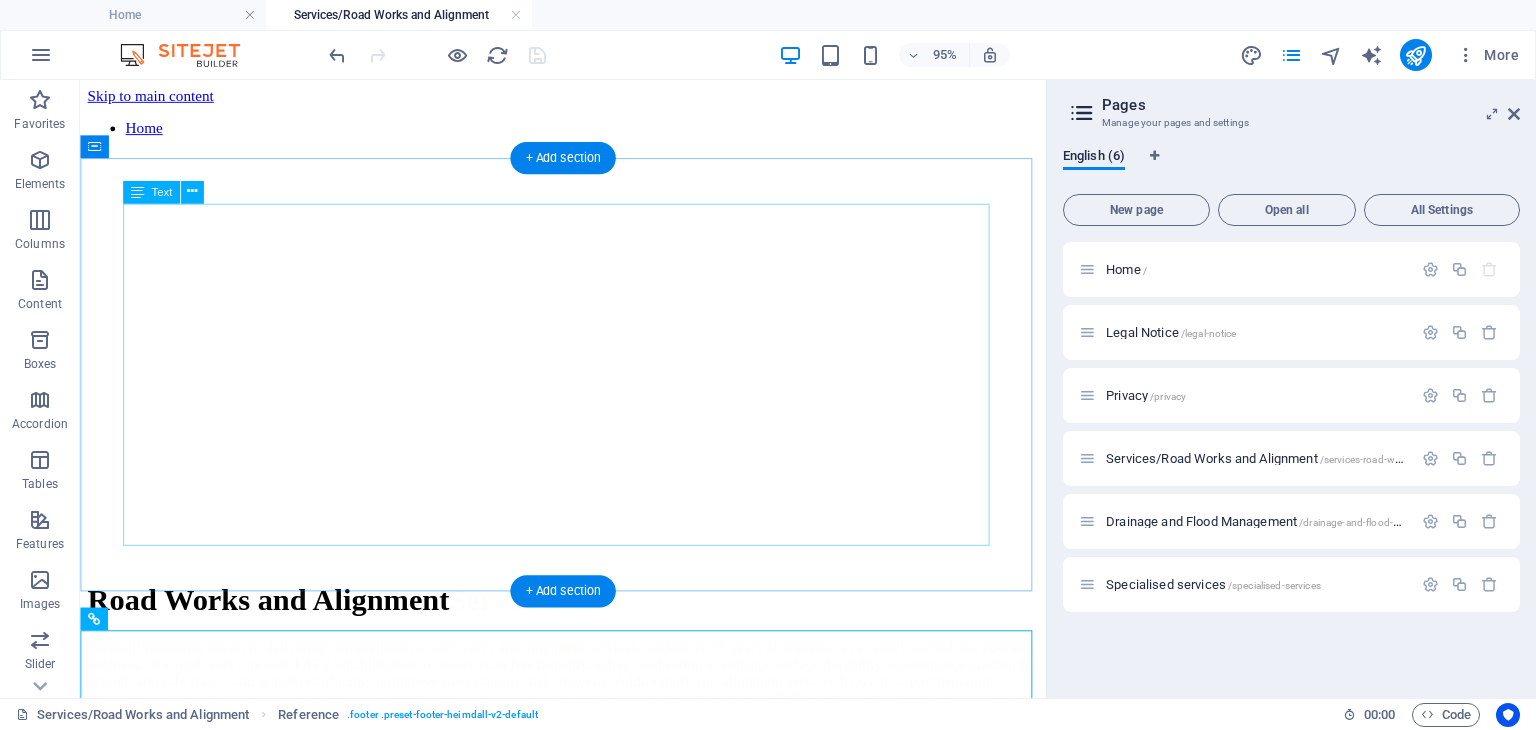 click on "Road Works and Alignment  Services Turnbull Industries excels in delivering comprehensive road works and alignment services, backed by 25 years of expertise as a family-owned and operated business. Our road works include FAFT rehabilitation to restore road functionality, safety re-sheeting to enhance surface durability, maintenance grading for smooth and safe travel, and gravel resurfacing to improve road stability and longevity. Additionally, our alignment services focus on slip remediation, expertly addressing ground instability to ensure safe and reliable infrastructure. Using equipment compliant with TfNSW specifications and a highly skilled team, we prioritize quality, safety, and environmental responsibility in every project, earning the trust of contracting agencies and government bodies across Australia . ." at bounding box center [588, 709] 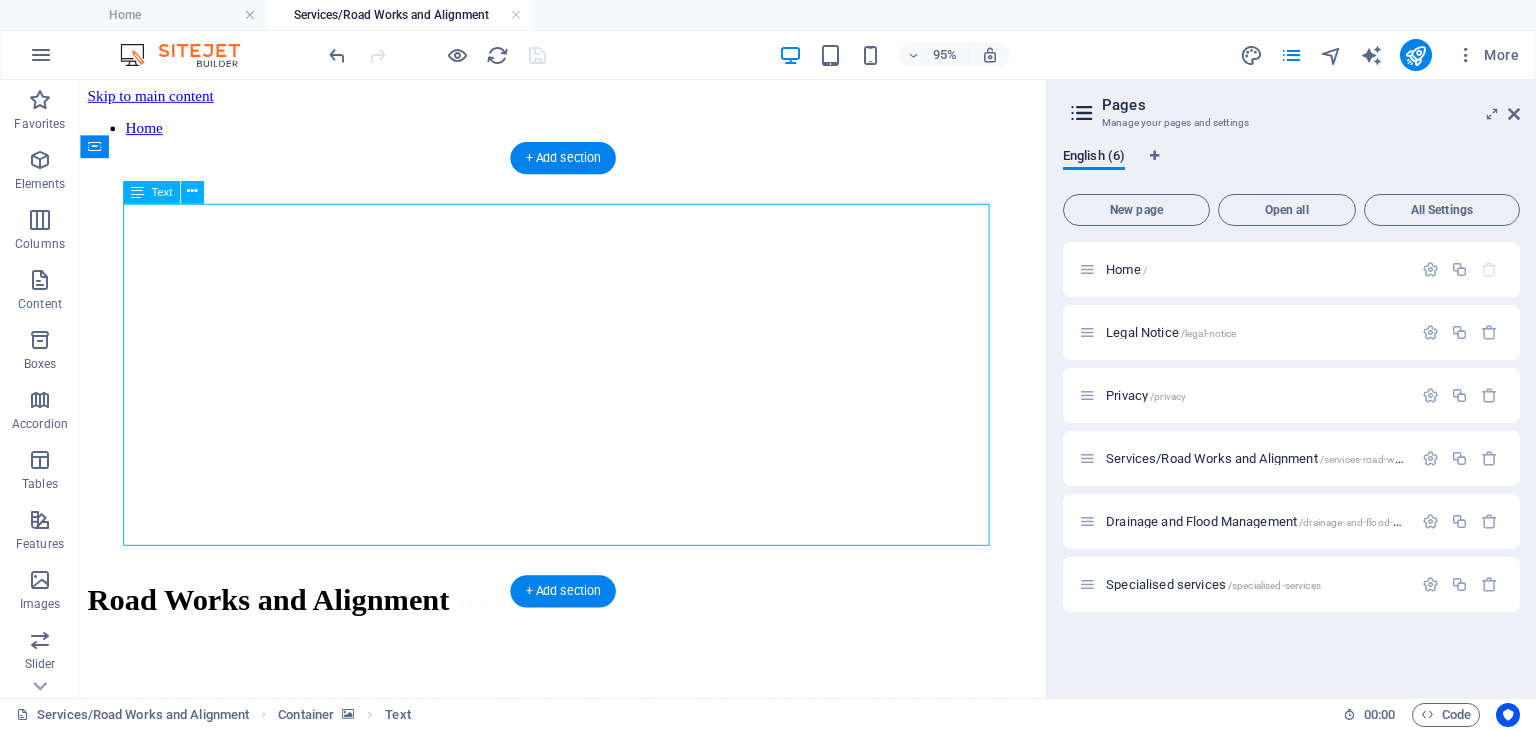 drag, startPoint x: 890, startPoint y: 534, endPoint x: 602, endPoint y: 515, distance: 288.62607 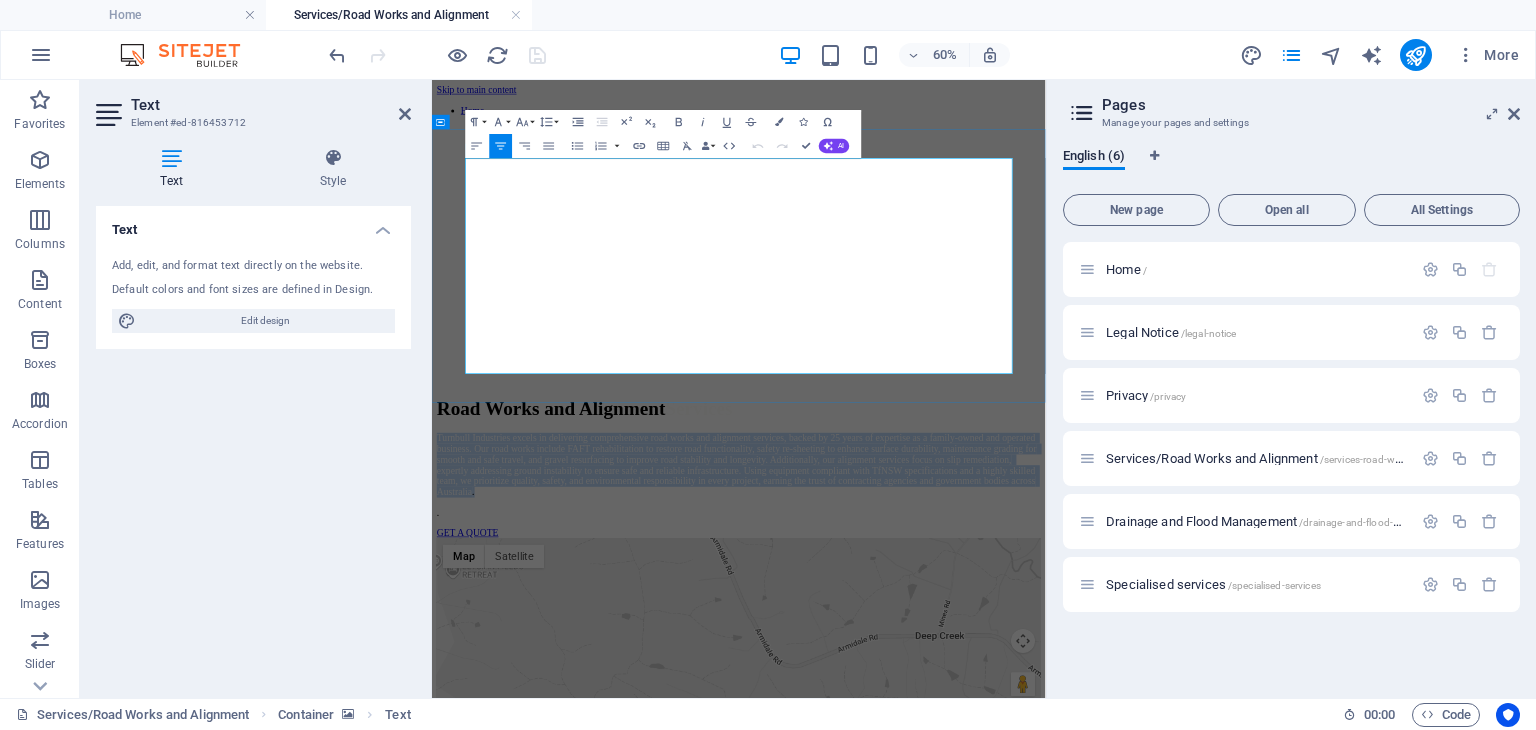 drag, startPoint x: 1262, startPoint y: 538, endPoint x: 518, endPoint y: 380, distance: 760.59186 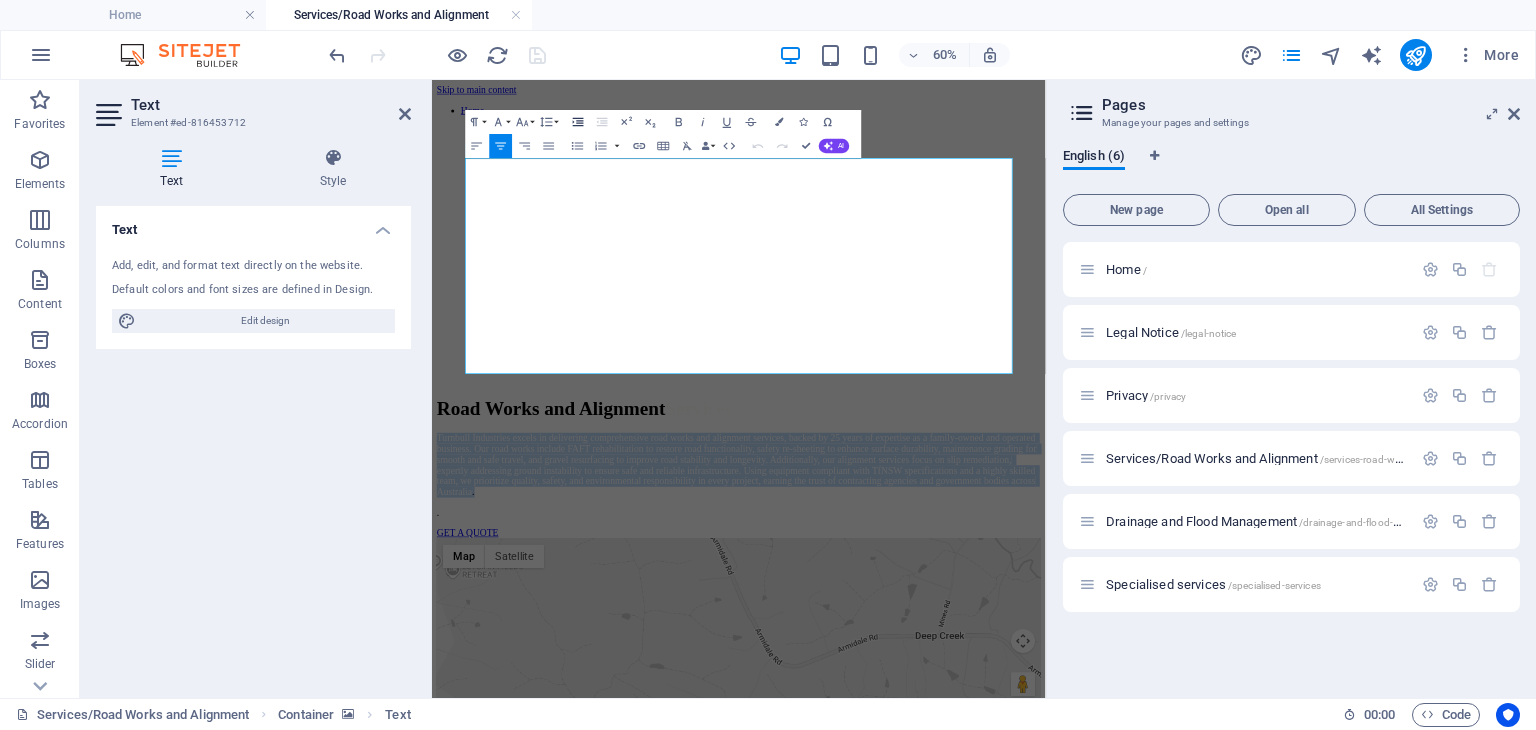 click 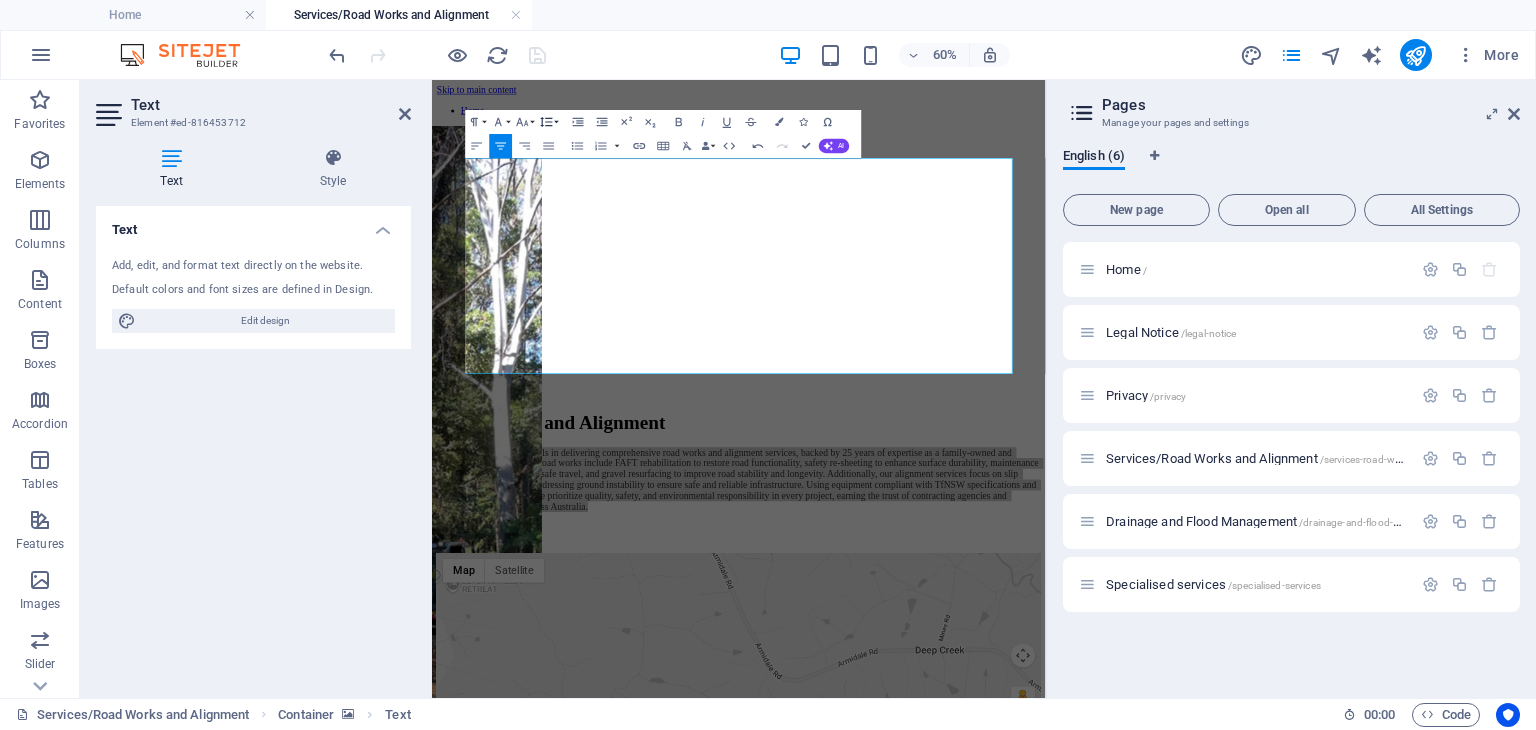 click 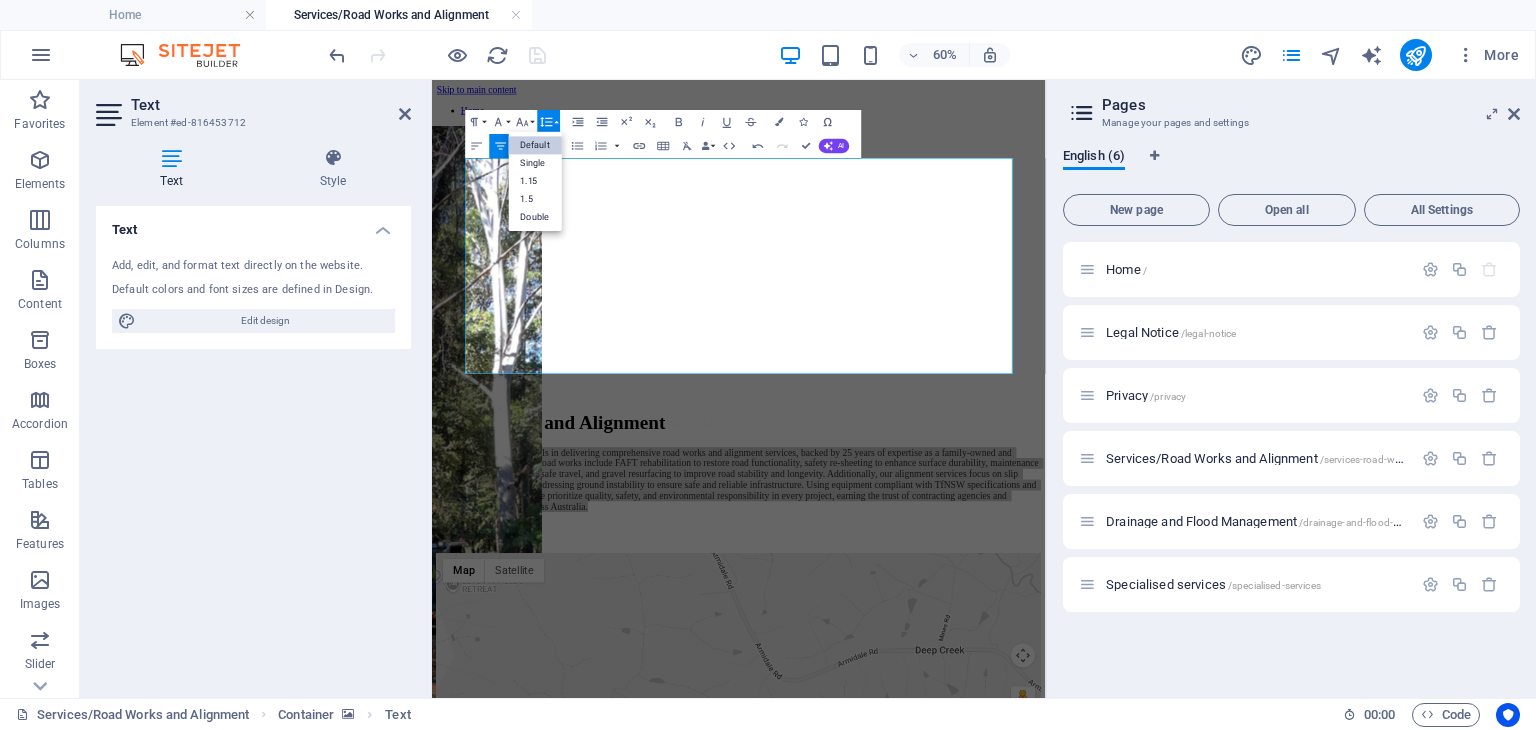 scroll, scrollTop: 0, scrollLeft: 0, axis: both 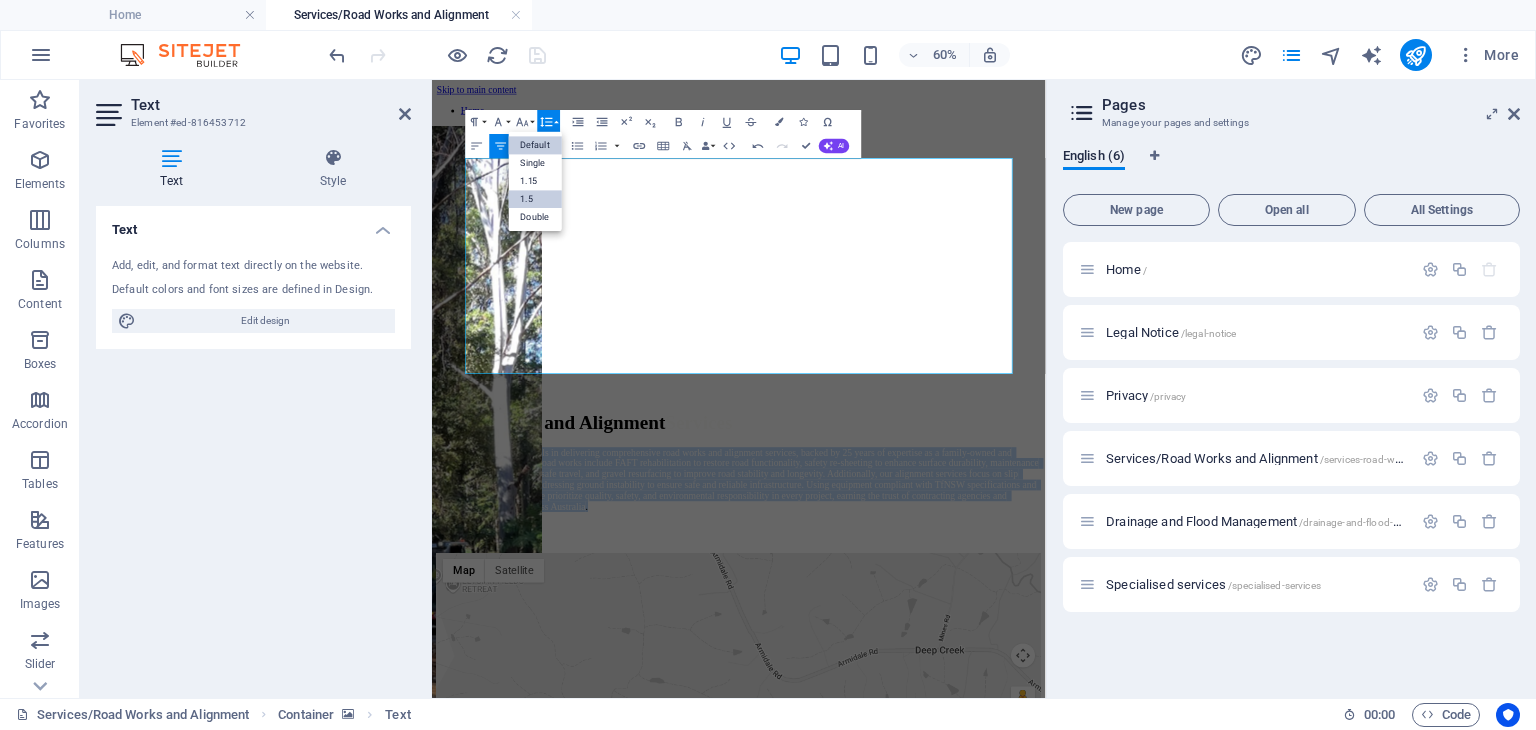 click on "1.5" at bounding box center (535, 199) 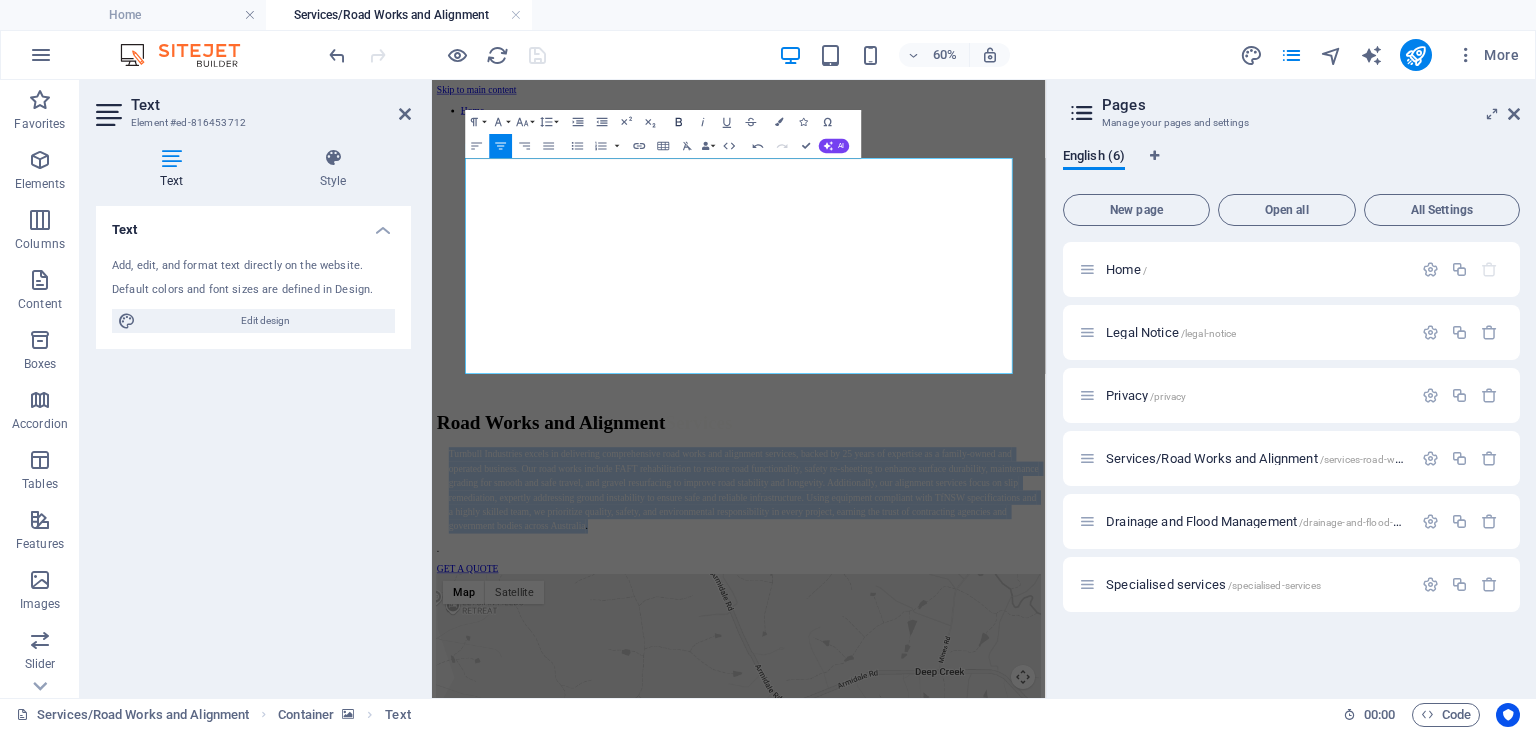 click 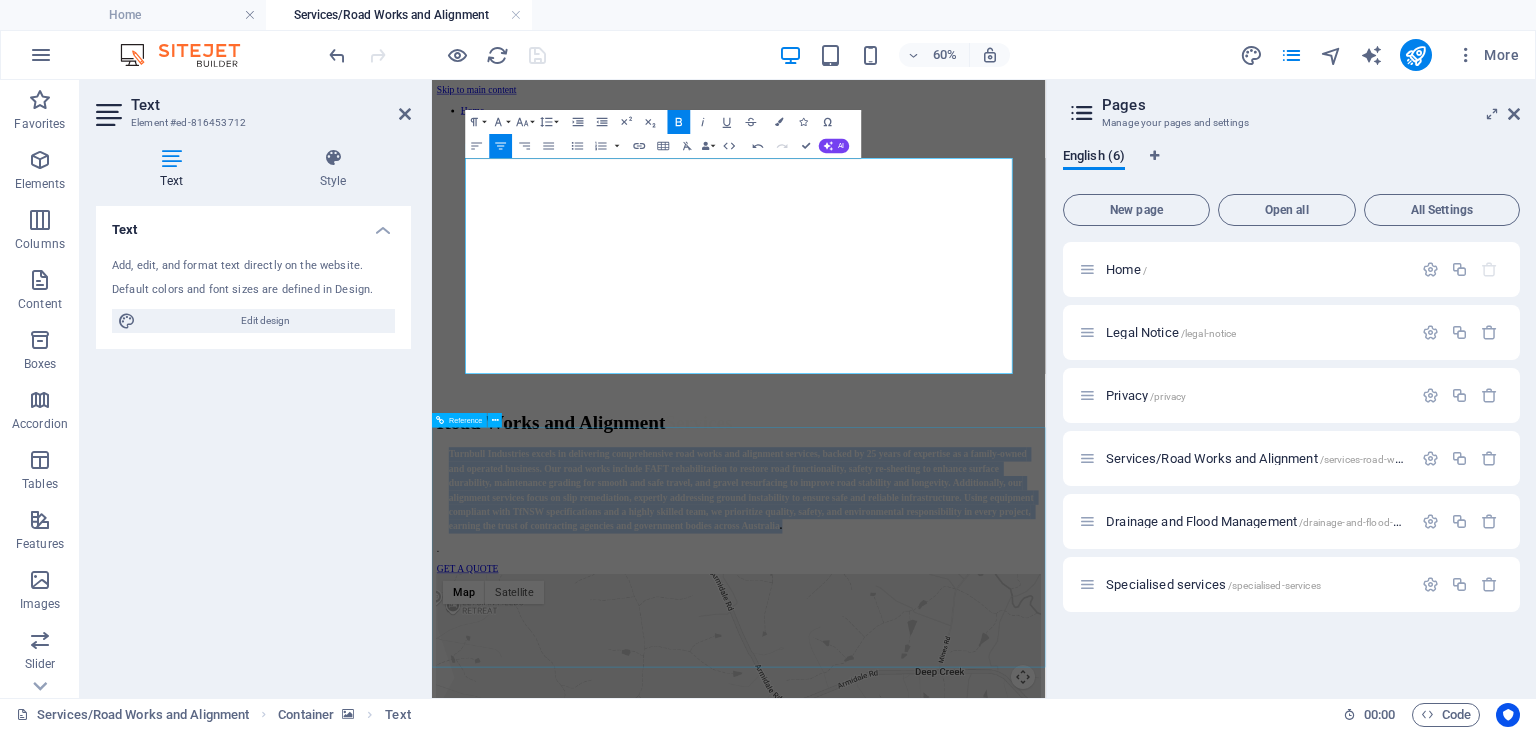 click on "← Move left → Move right ↑ Move up ↓ Move down + Zoom in - Zoom out Home Jump left by 75% End Jump right by 75% Page Up Jump up by 75% Page Down Jump down by 75% Map Terrain Satellite Labels Keyboard shortcuts Map Data Map data ©2025 Map data ©2025 200 m  Click to toggle between metric and imperial units Terms Report a map error" at bounding box center [943, 1104] 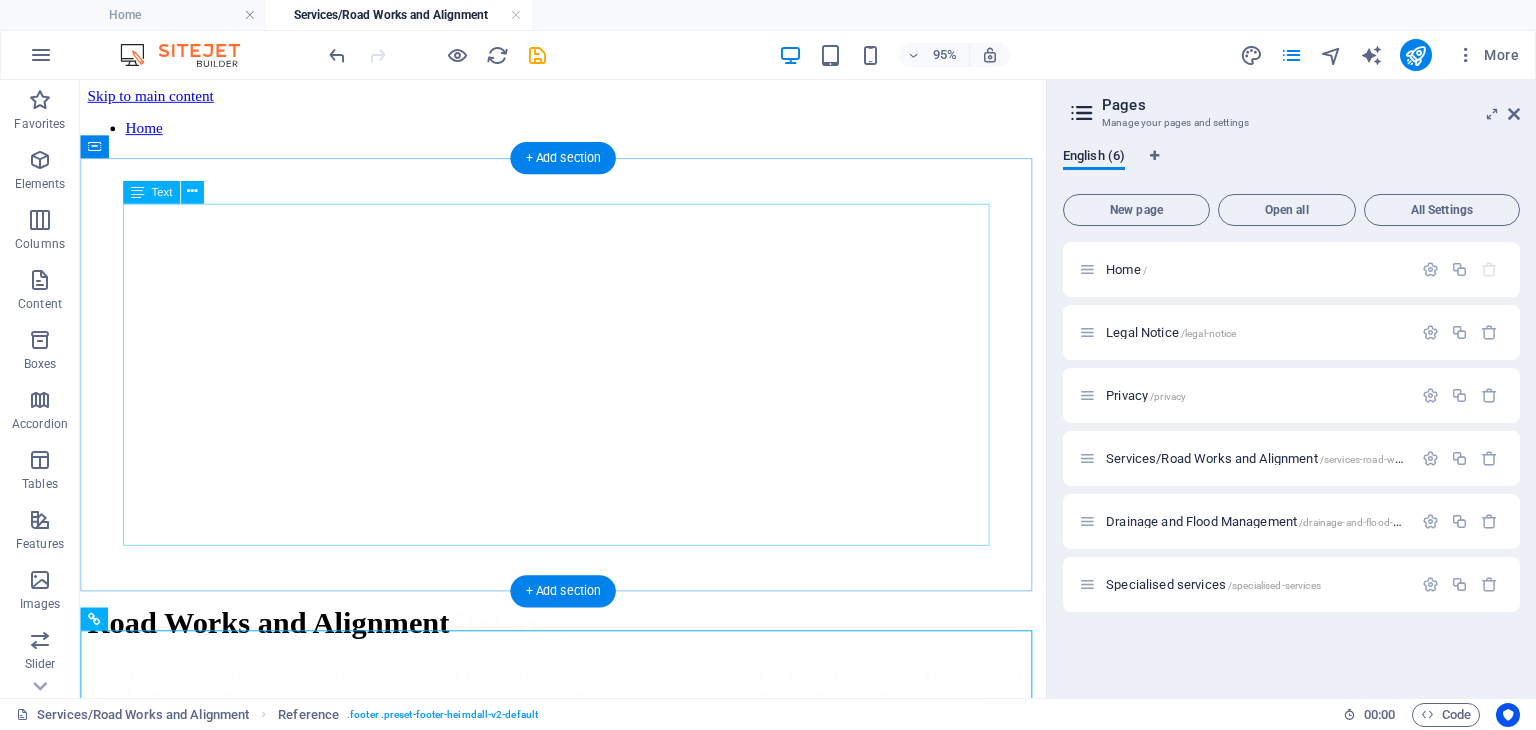 click on "Road Works and Alignment  Services Turnbull Industries excels in delivering comprehensive road works and alignment services, backed by 25 years of expertise as a family-owned and operated business. Our road works include FAFT rehabilitation to restore road functionality, safety re-sheeting to enhance surface durability, maintenance grading for smooth and safe travel, and gravel resurfacing to improve road stability and longevity. Additionally, our alignment services focus on slip remediation, expertly addressing ground instability to ensure safe and reliable infrastructure. Using equipment compliant with TfNSW specifications and a highly skilled team, we prioritize quality, safety, and environmental responsibility in every project, earning the trust of contracting agencies and government bodies across Australia . ." at bounding box center (588, 751) 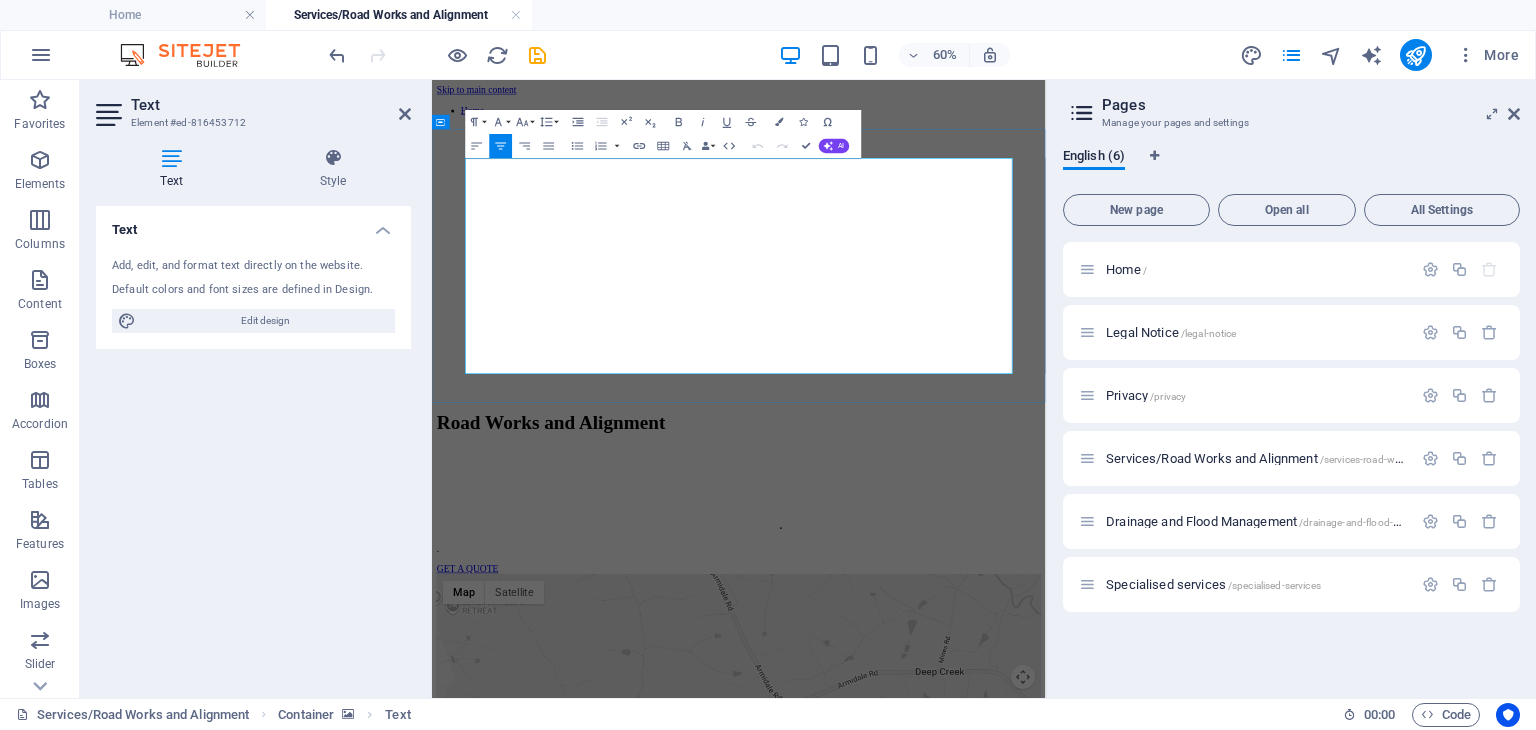 click on "Turnbull Industries excels in delivering comprehensive road works and alignment services, backed by 25 years of expertise as a family-owned and operated business. Our road works include FAFT rehabilitation to restore road functionality, safety re-sheeting to enhance surface durability, maintenance grading for smooth and safe travel, and gravel resurfacing to improve road stability and longevity. Additionally, our alignment services focus on slip remediation, expertly addressing ground instability to ensure safe and reliable infrastructure. Using equipment compliant with TfNSW specifications and a highly skilled team, we prioritize quality, safety, and environmental responsibility in every project, earning the trust of contracting agencies and government bodies across Australia" at bounding box center (949, 763) 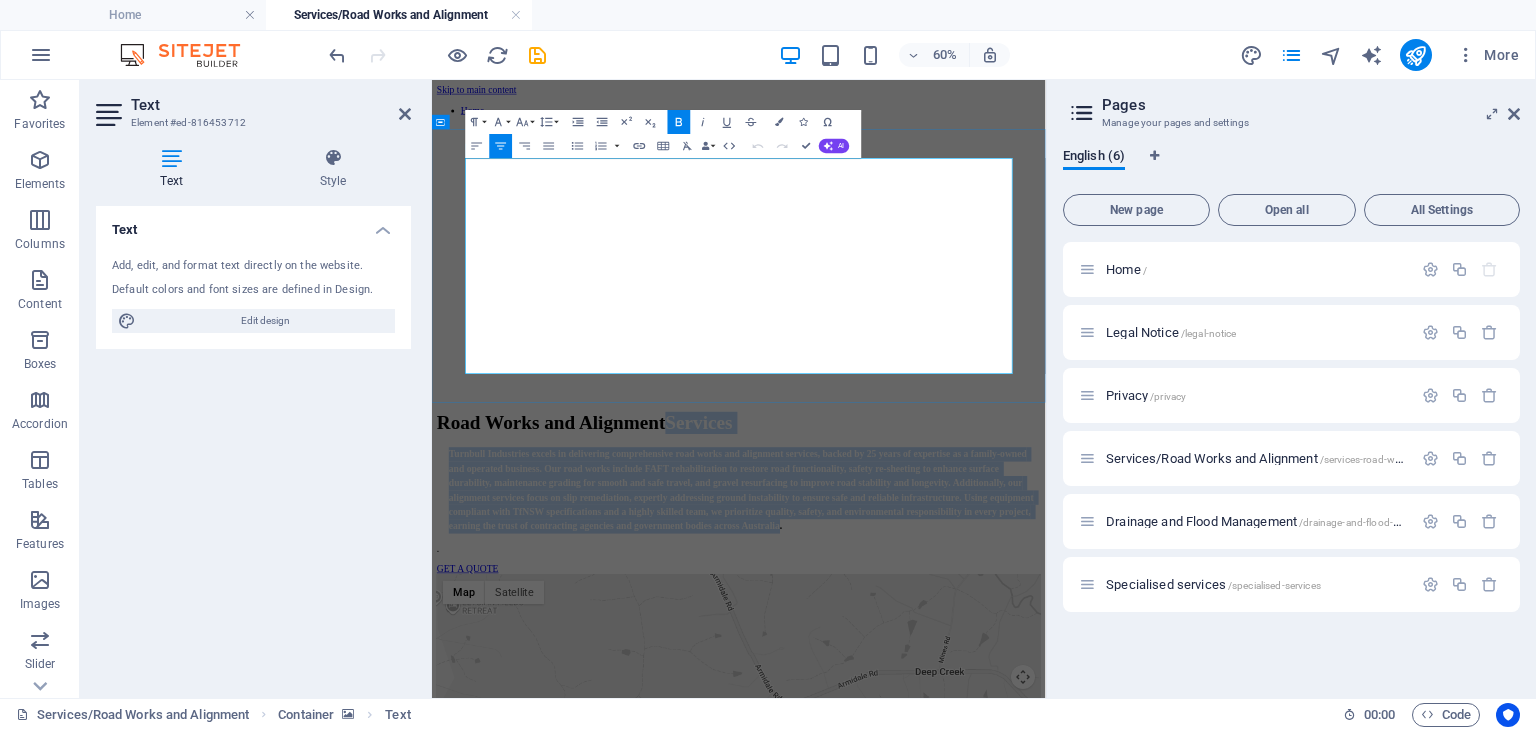 drag, startPoint x: 1389, startPoint y: 536, endPoint x: 543, endPoint y: 373, distance: 861.55963 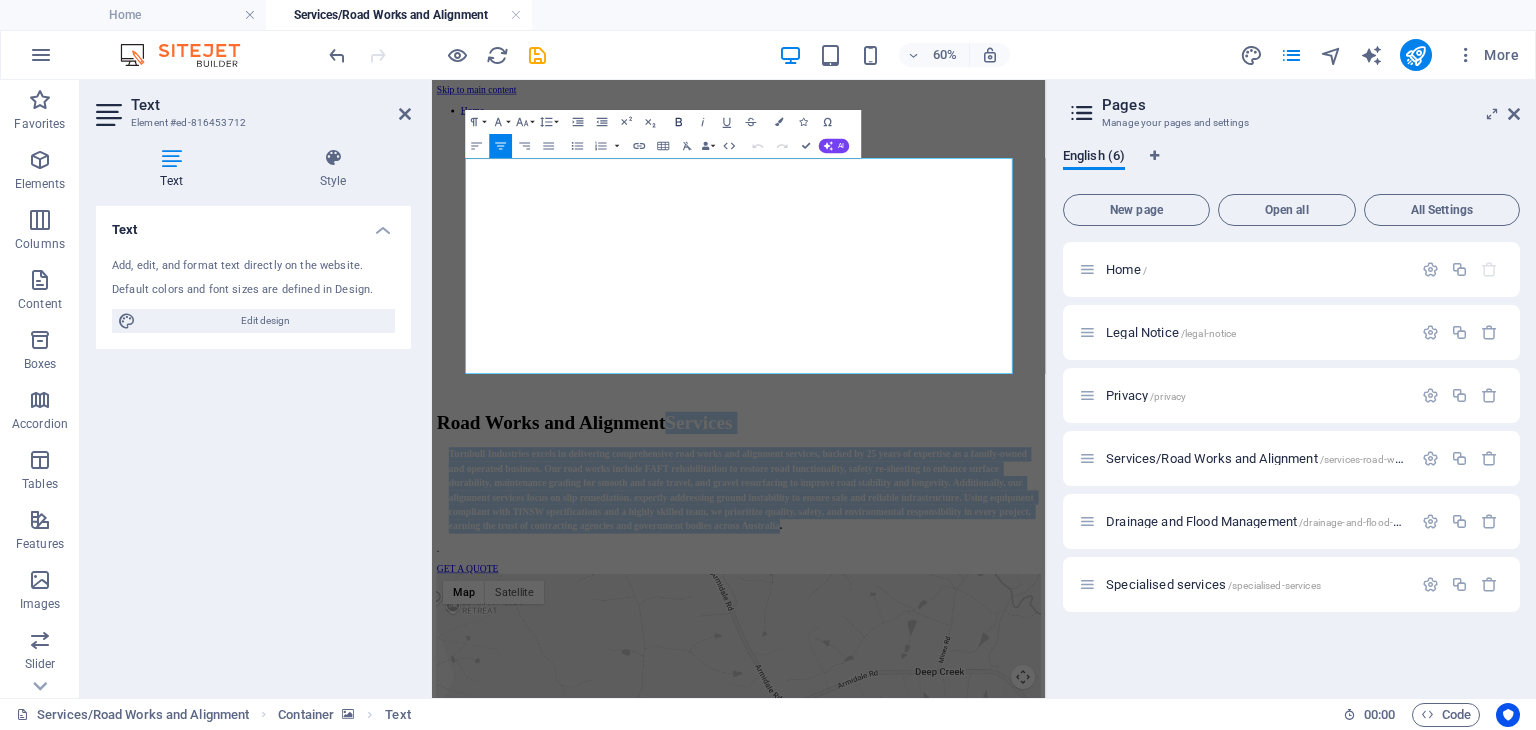 click 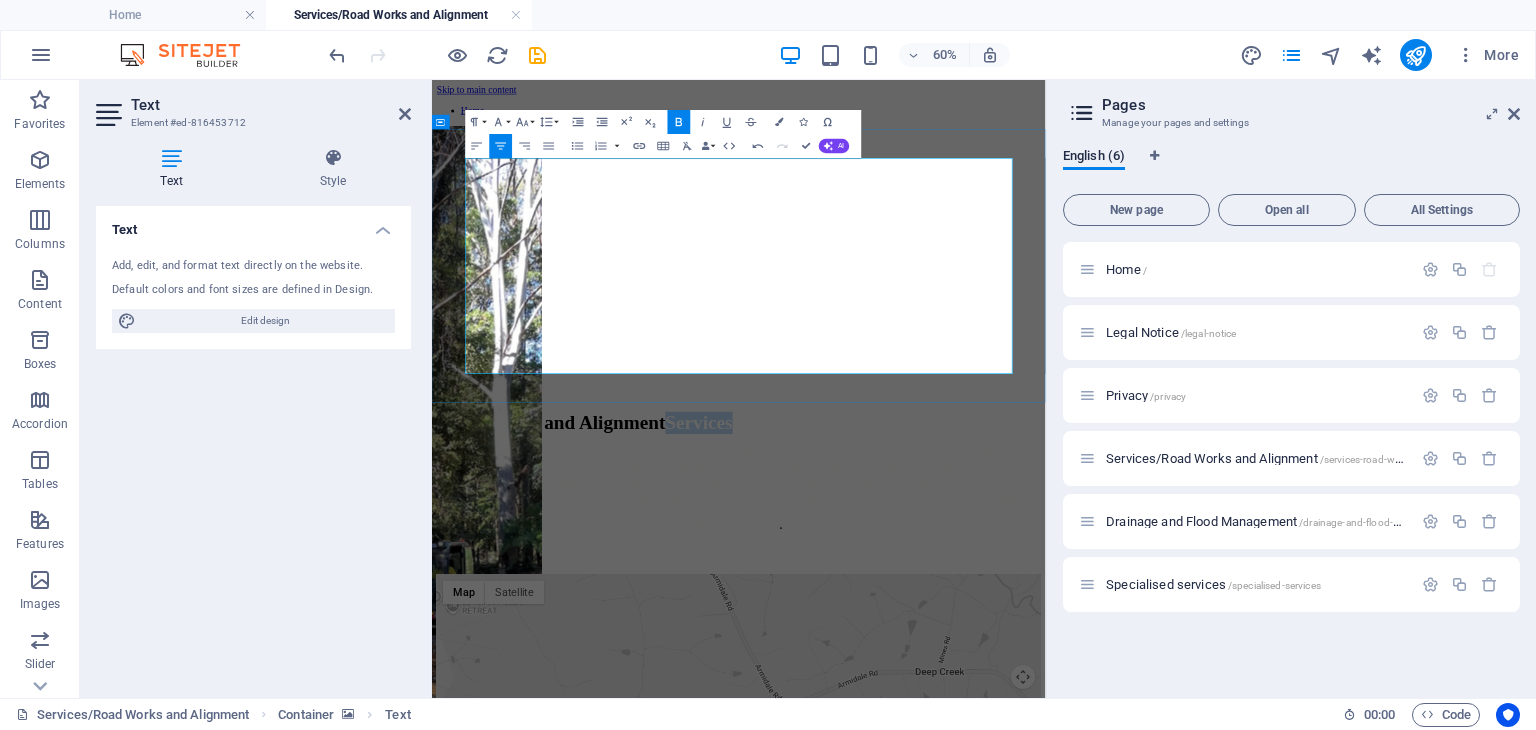 click on "Road Works and Alignment  Services" at bounding box center (943, 651) 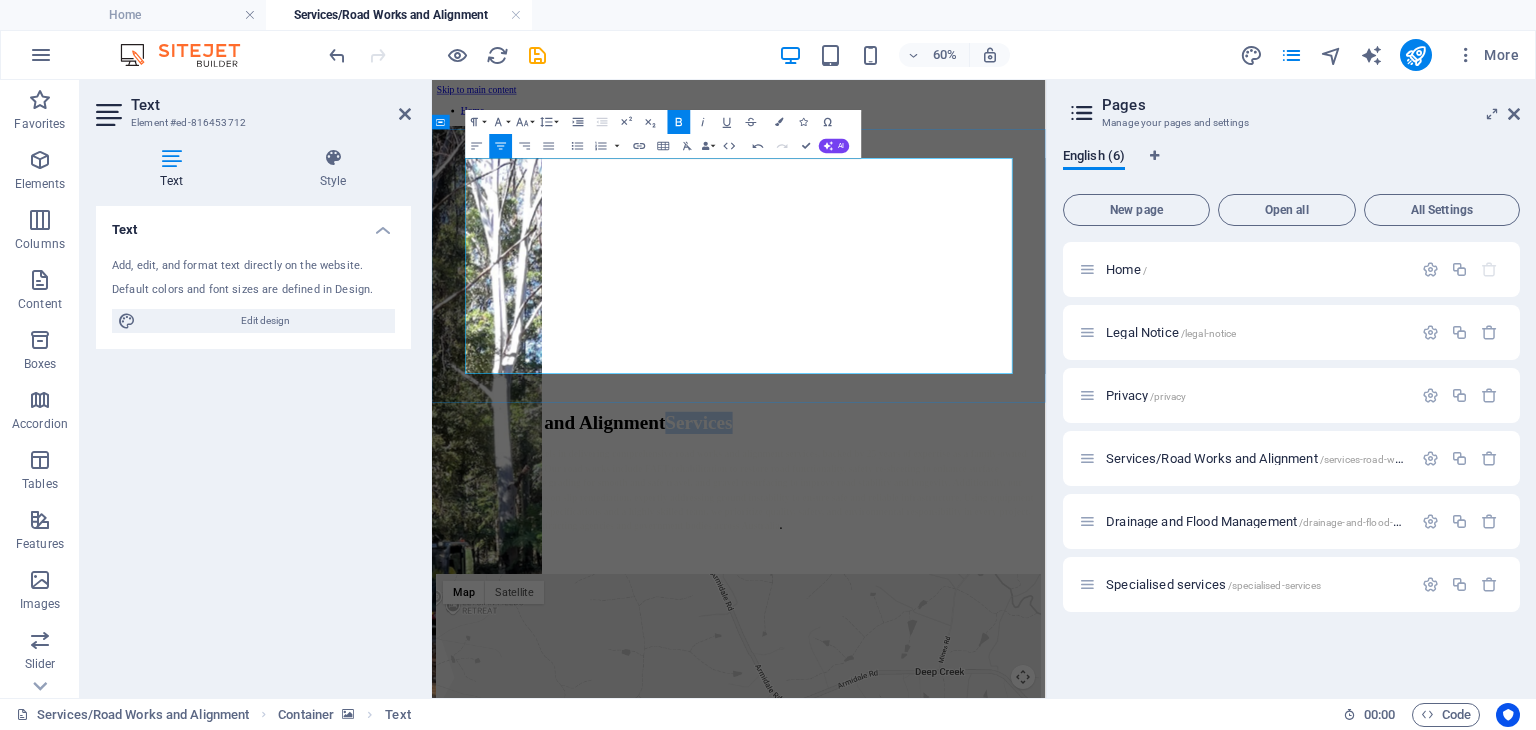 drag, startPoint x: 1106, startPoint y: 333, endPoint x: 801, endPoint y: 333, distance: 305 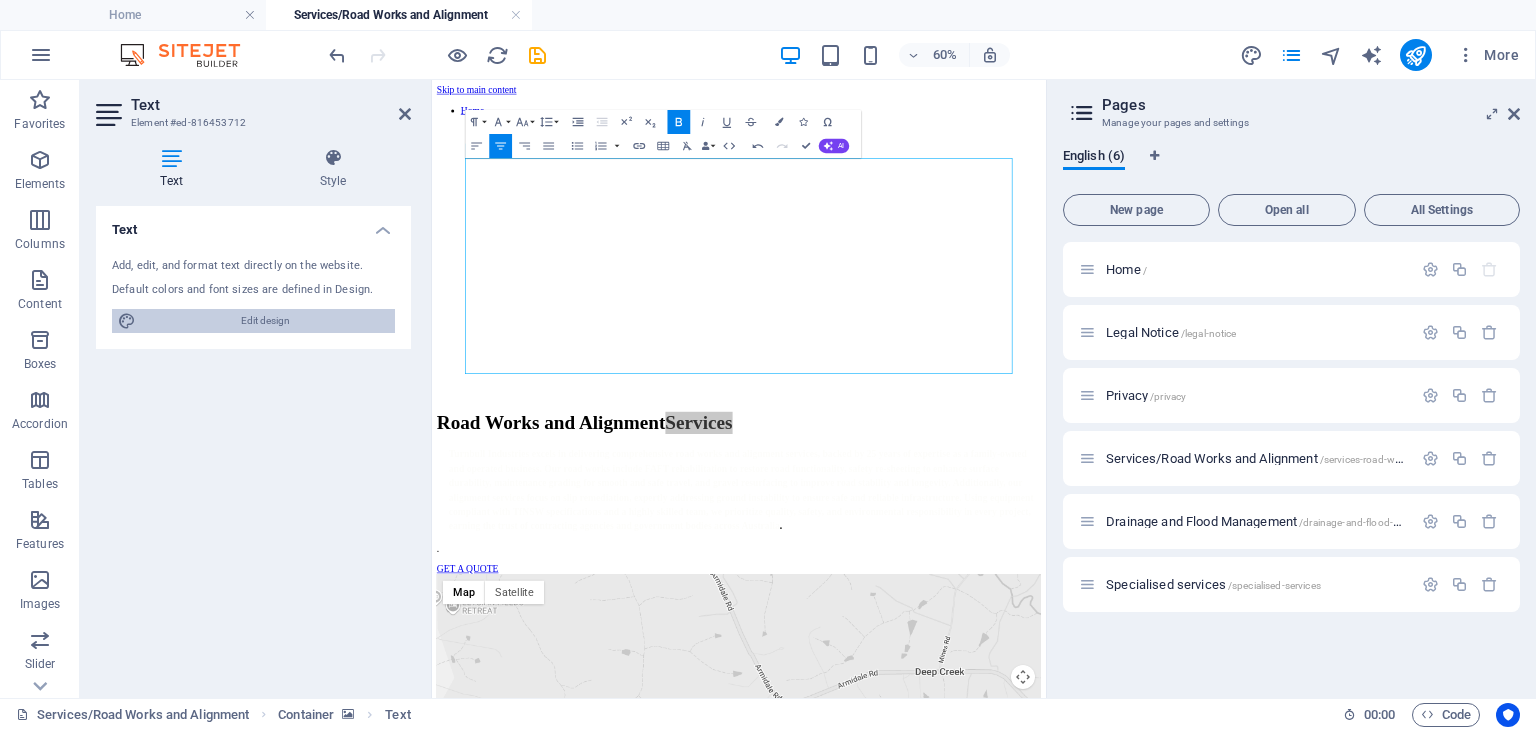 click on "Edit design" at bounding box center (265, 321) 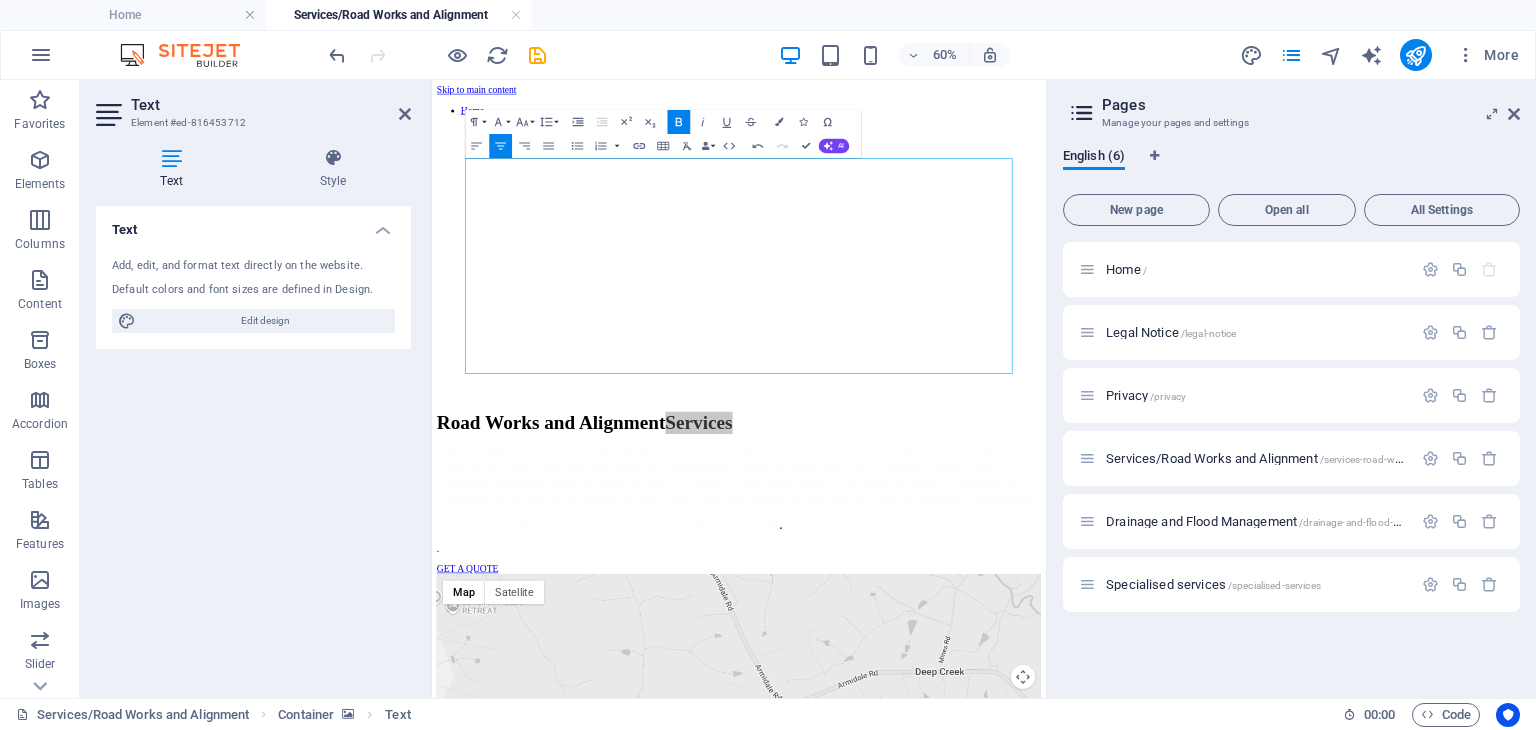 select on "px" 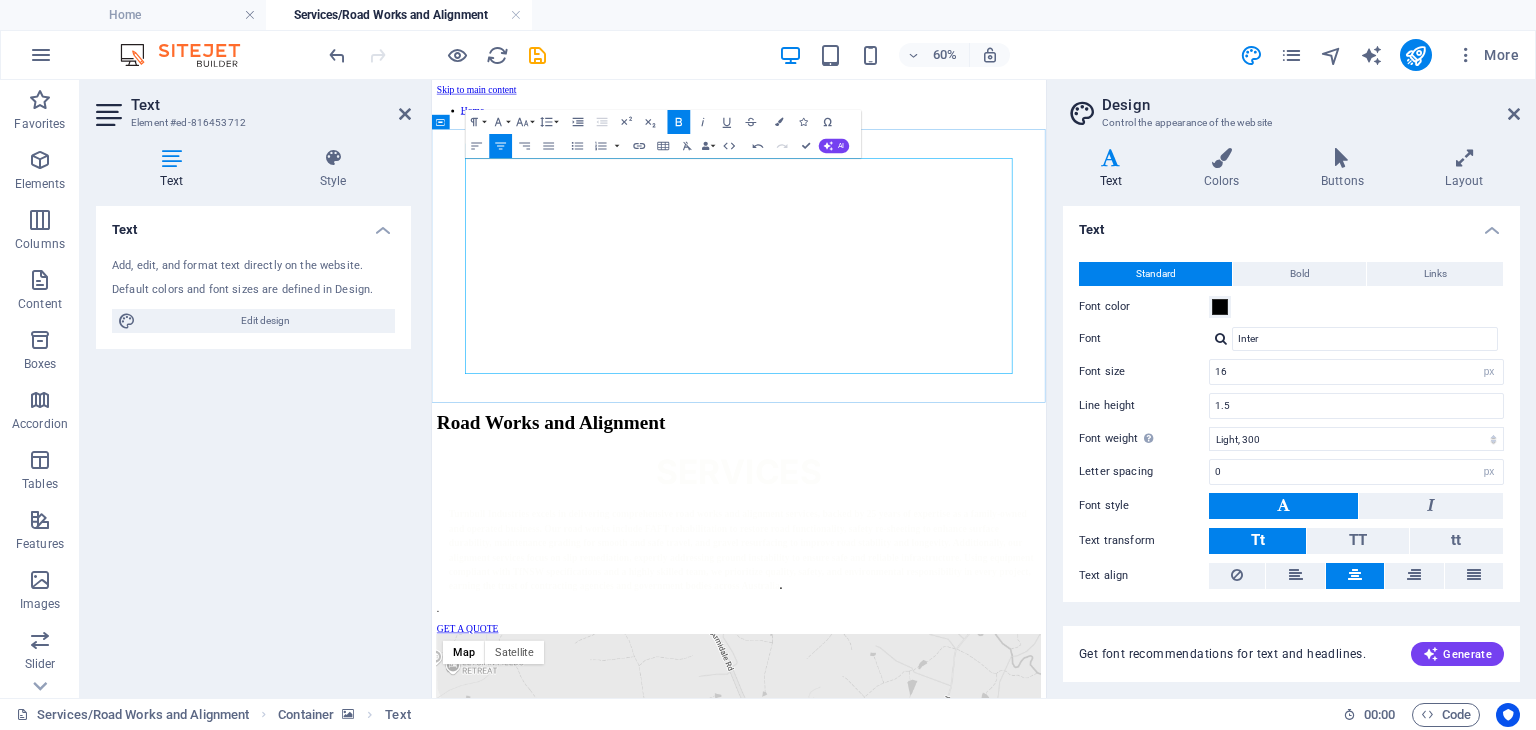 click on "Services" at bounding box center [943, 734] 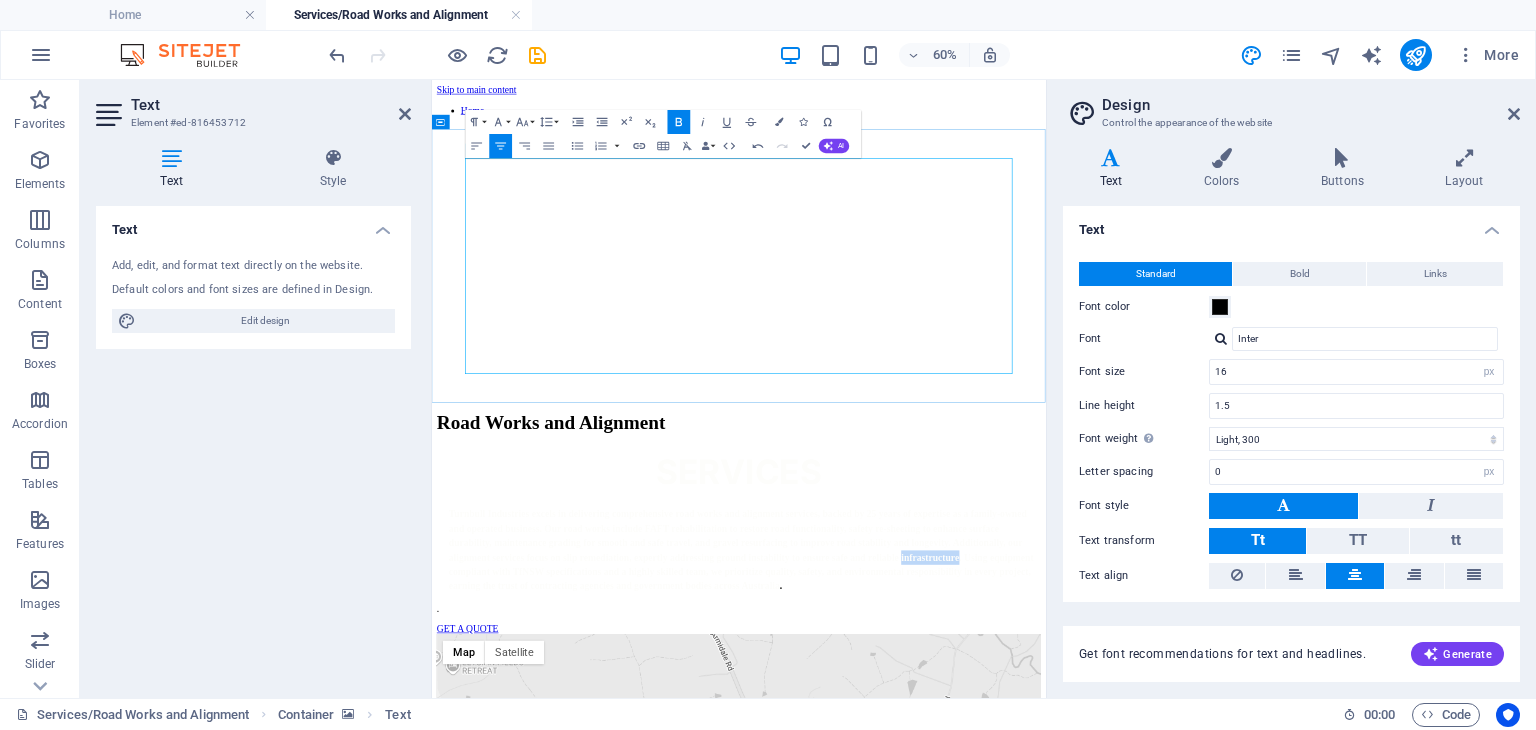 click on "Turnbull Industries excels in delivering comprehensive road works and alignment services, backed by 25 years of expertise as a family-owned and operated business. Our road works include FAFT rehabilitation to restore road functionality, safety re-sheeting to enhance surface durability, maintenance grading for smooth and safe travel, and gravel resurfacing to improve road stability and longevity. Additionally, our alignment services focus on slip remediation, expertly addressing ground instability to ensure safe and reliable infrastructure. Using equipment compliant with TfNSW specifications and a highly skilled team, we prioritize quality, safety, and environmental responsibility in every project, earning the trust of contracting agencies and government bodies across Australia" at bounding box center [949, 863] 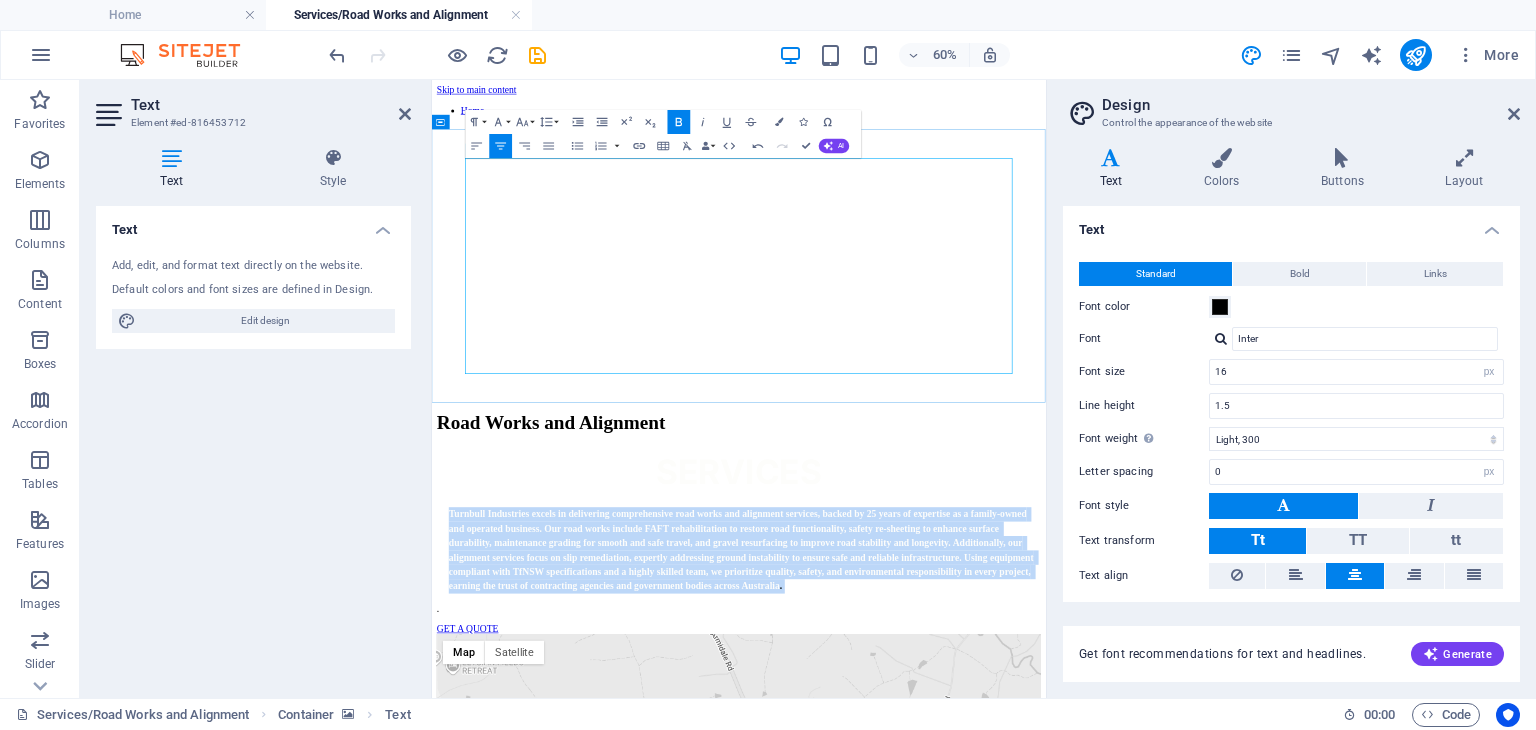 click on "Turnbull Industries excels in delivering comprehensive road works and alignment services, backed by 25 years of expertise as a family-owned and operated business. Our road works include FAFT rehabilitation to restore road functionality, safety re-sheeting to enhance surface durability, maintenance grading for smooth and safe travel, and gravel resurfacing to improve road stability and longevity. Additionally, our alignment services focus on slip remediation, expertly addressing ground instability to ensure safe and reliable infrastructure. Using equipment compliant with TfNSW specifications and a highly skilled team, we prioritize quality, safety, and environmental responsibility in every project, earning the trust of contracting agencies and government bodies across Australia" at bounding box center [949, 863] 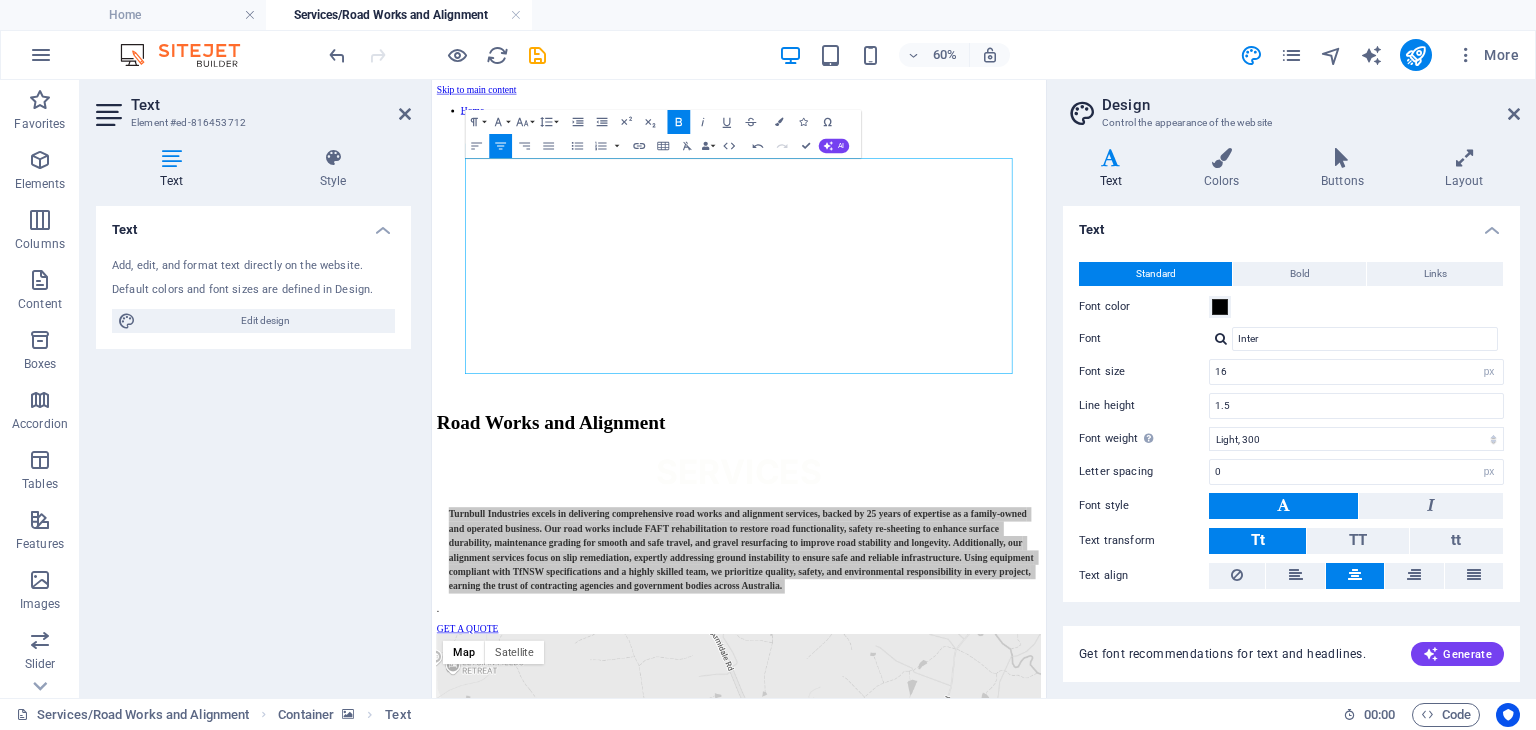 click on "Text Add, edit, and format text directly on the website. Default colors and font sizes are defined in Design. Edit design Alignment Left aligned Centered Right aligned" at bounding box center (253, 444) 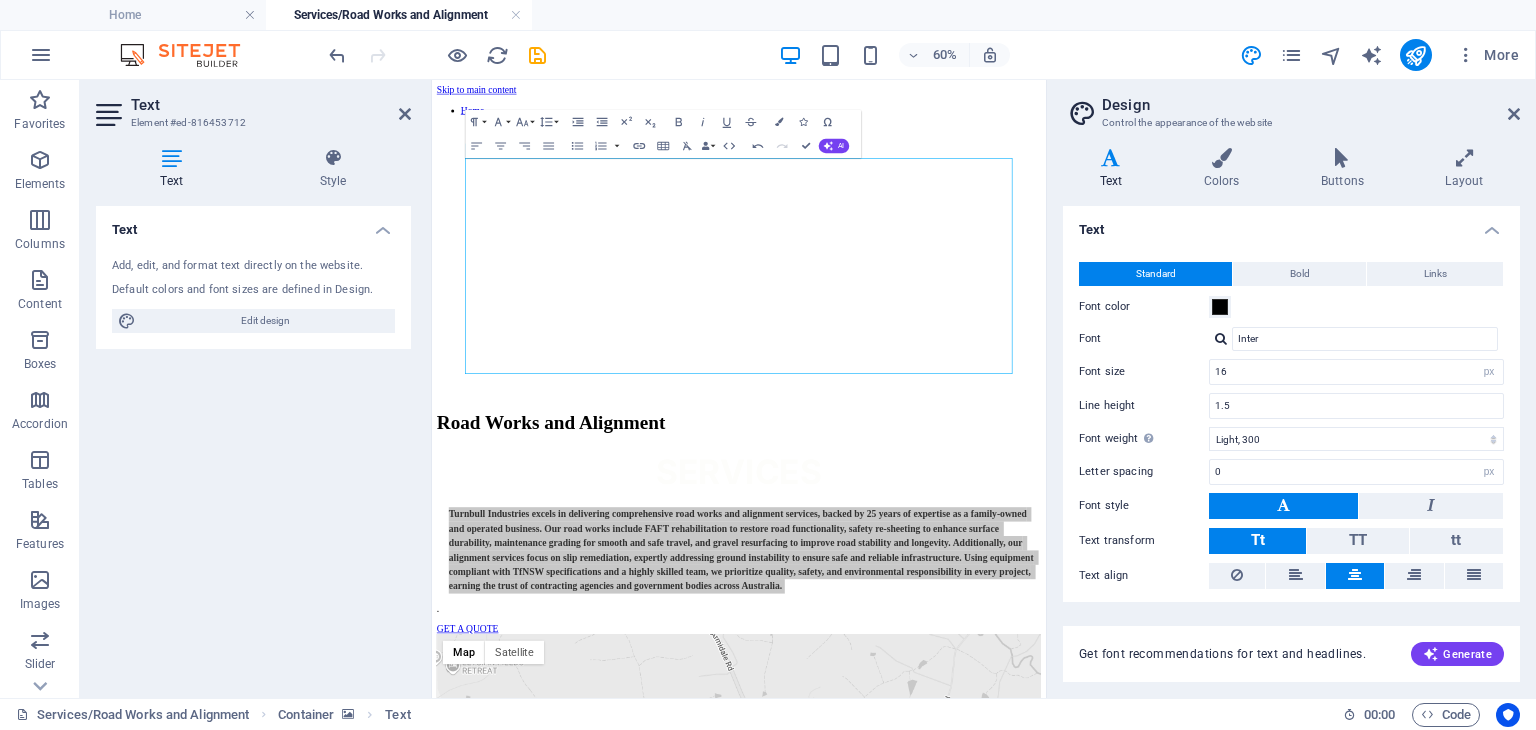click on "Text Add, edit, and format text directly on the website. Default colors and font sizes are defined in Design. Edit design Alignment Left aligned Centered Right aligned" at bounding box center [253, 444] 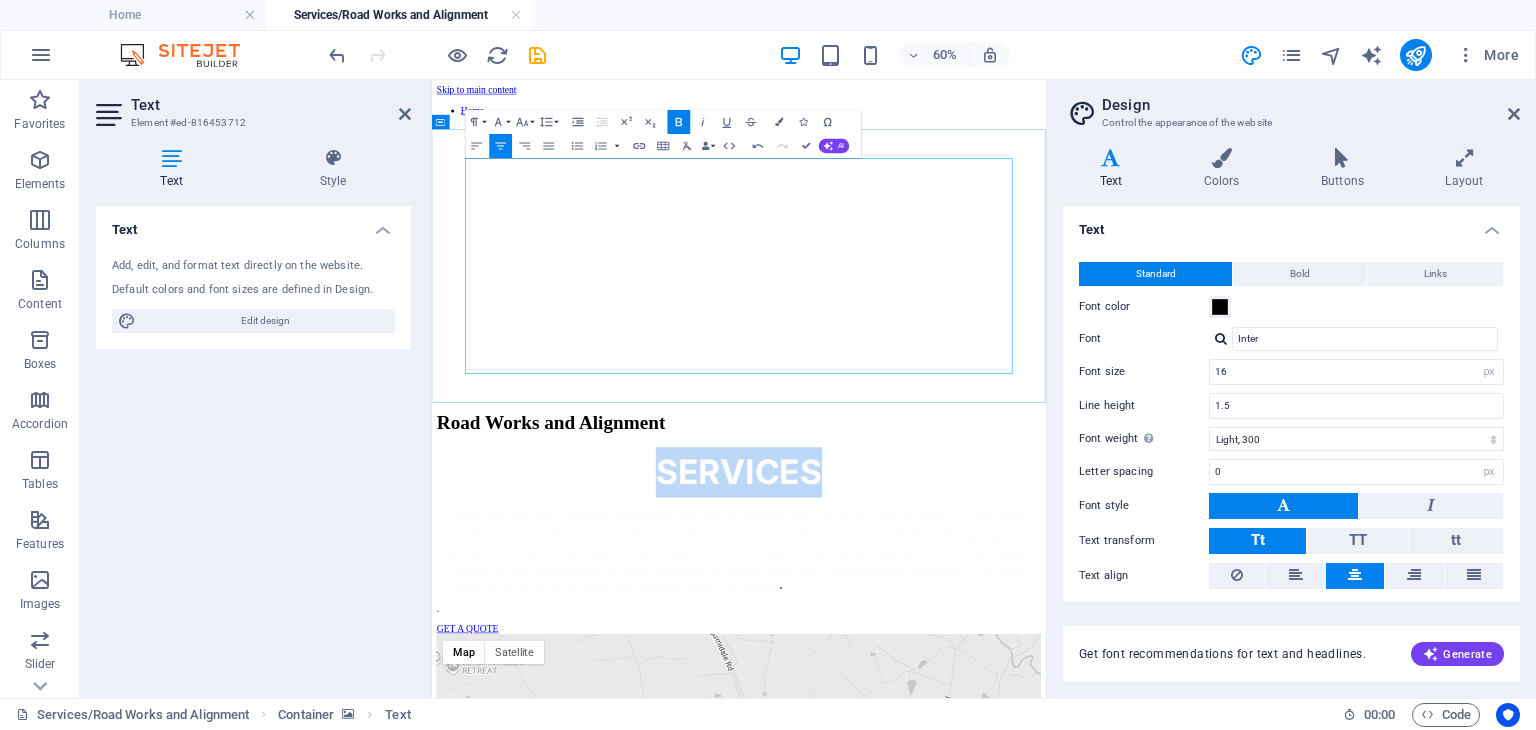 drag, startPoint x: 1158, startPoint y: 333, endPoint x: 782, endPoint y: 325, distance: 376.08508 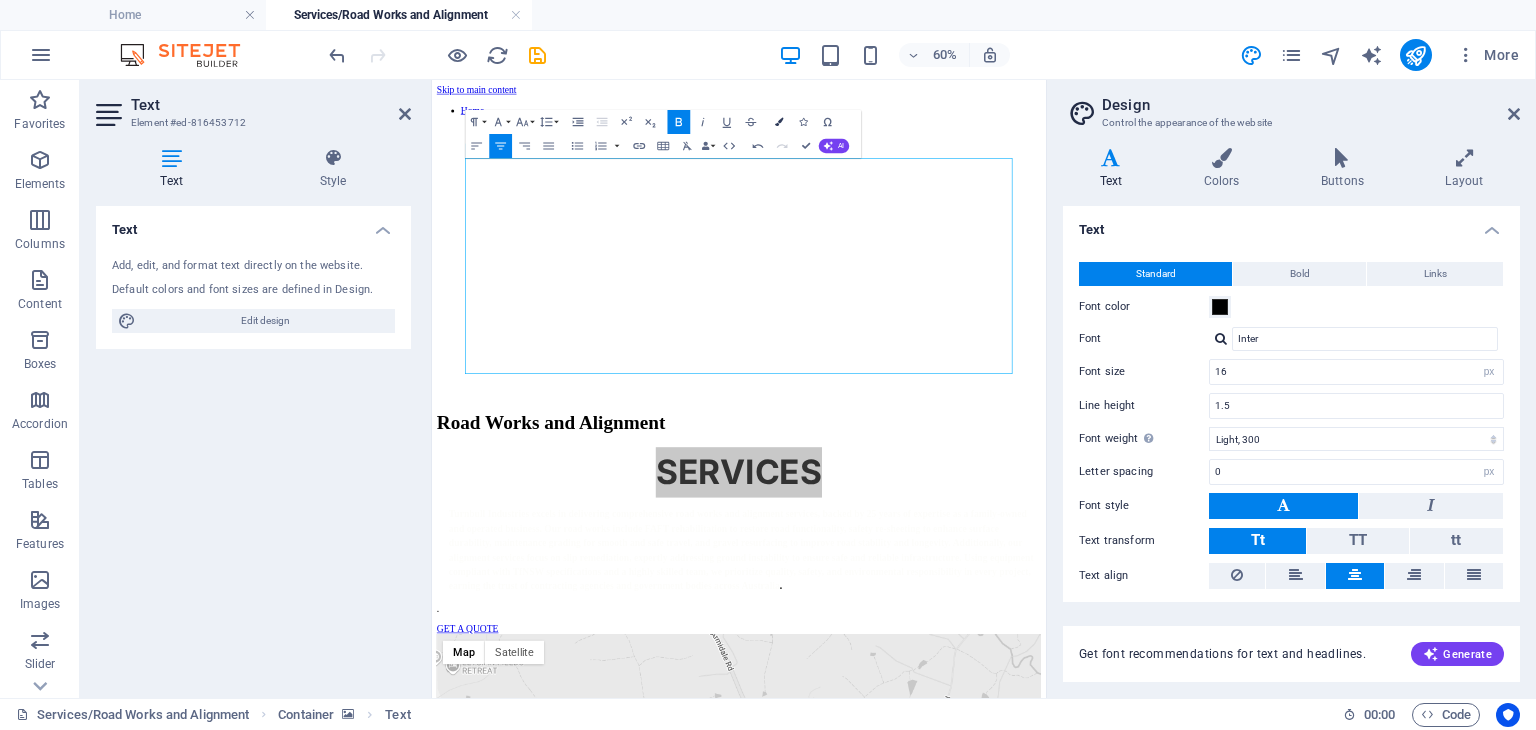 click on "Colors" at bounding box center (779, 122) 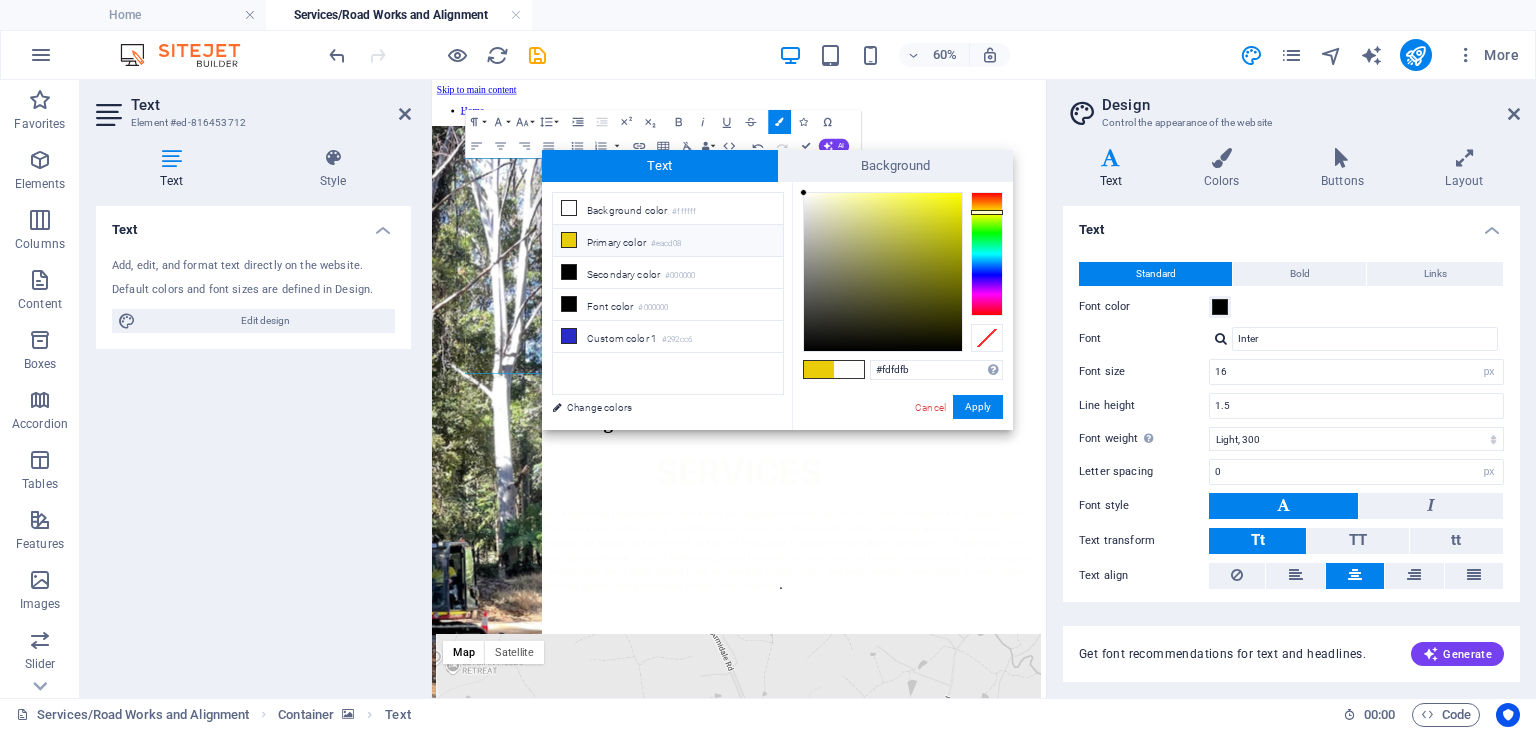 click at bounding box center (569, 240) 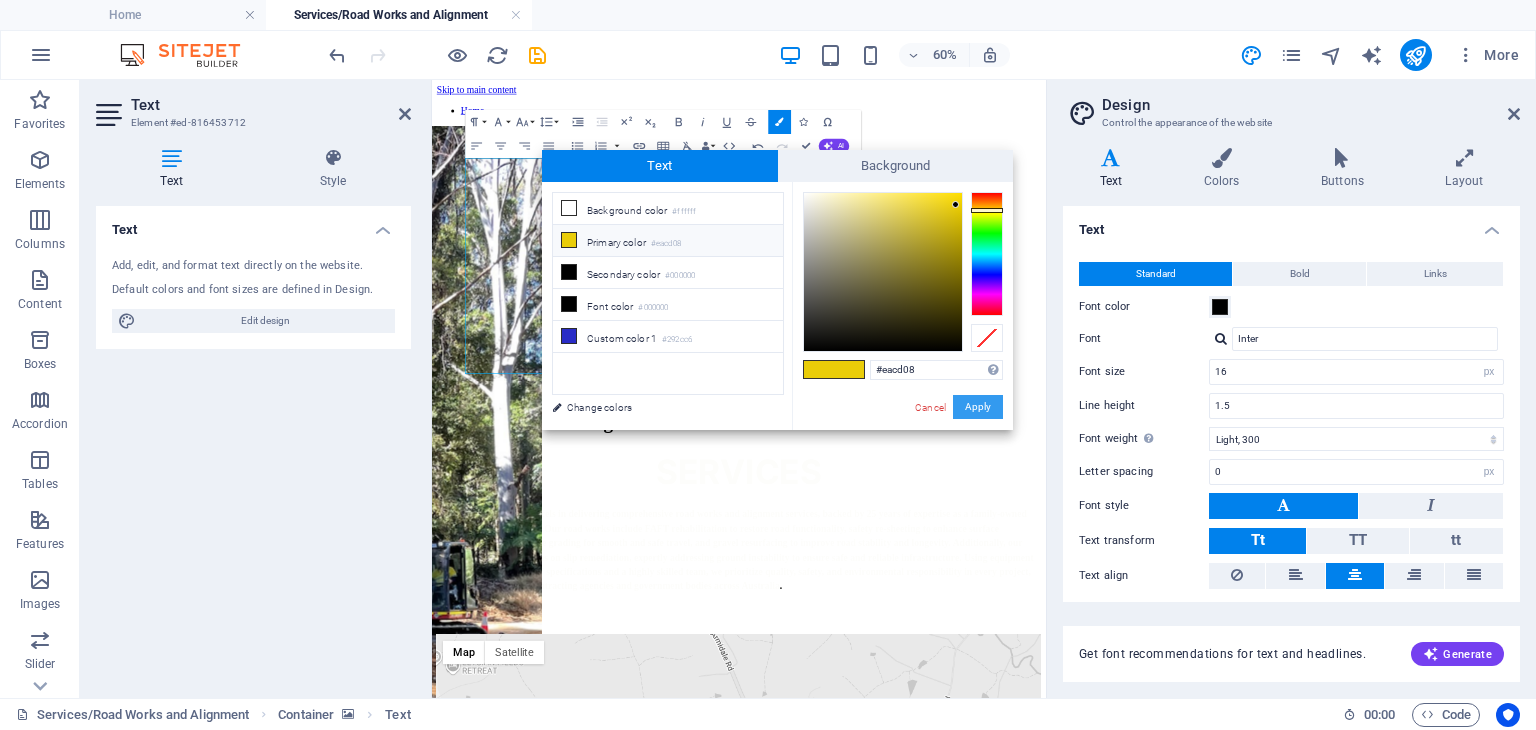 click on "Apply" at bounding box center (978, 407) 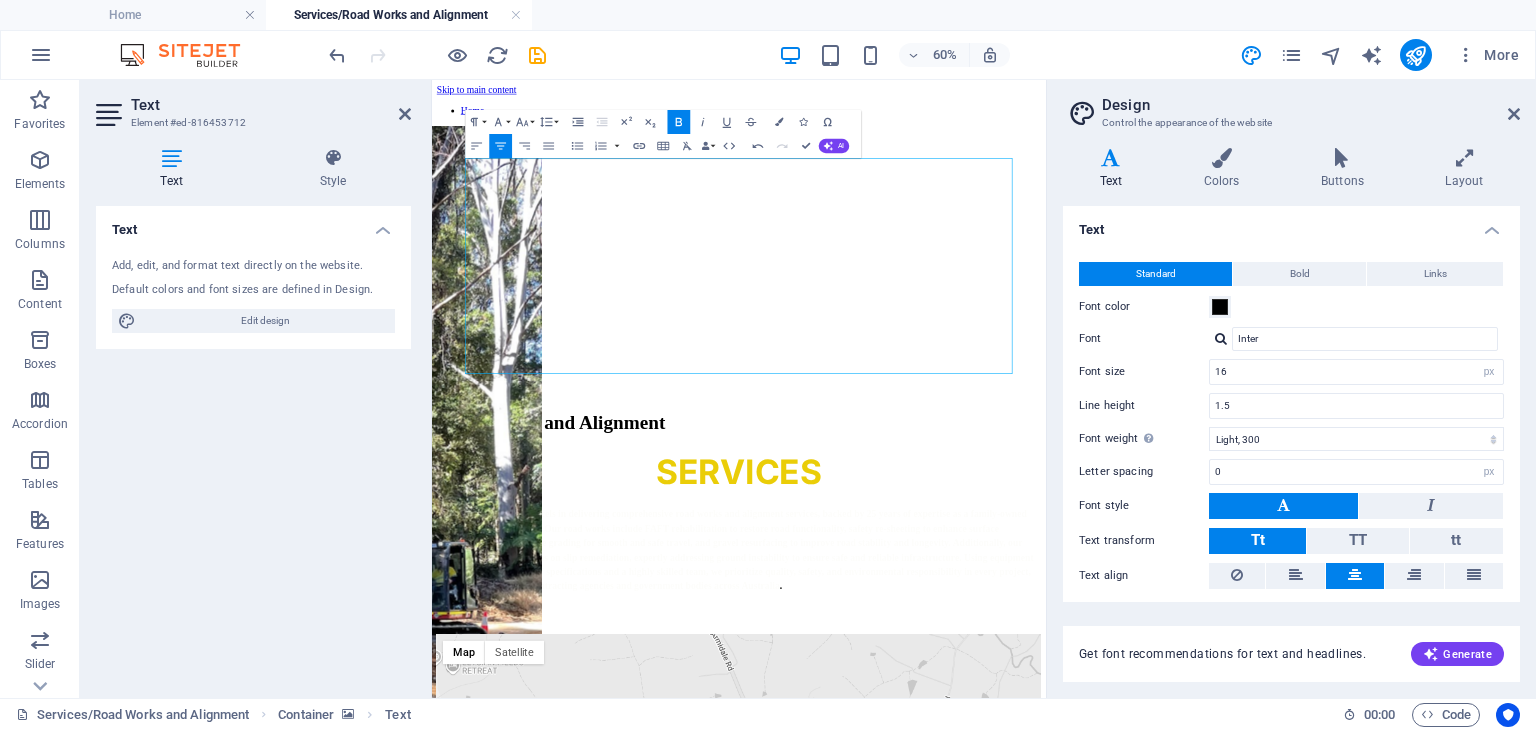 click on "Text Add, edit, and format text directly on the website. Default colors and font sizes are defined in Design. Edit design Alignment Left aligned Centered Right aligned" at bounding box center (253, 444) 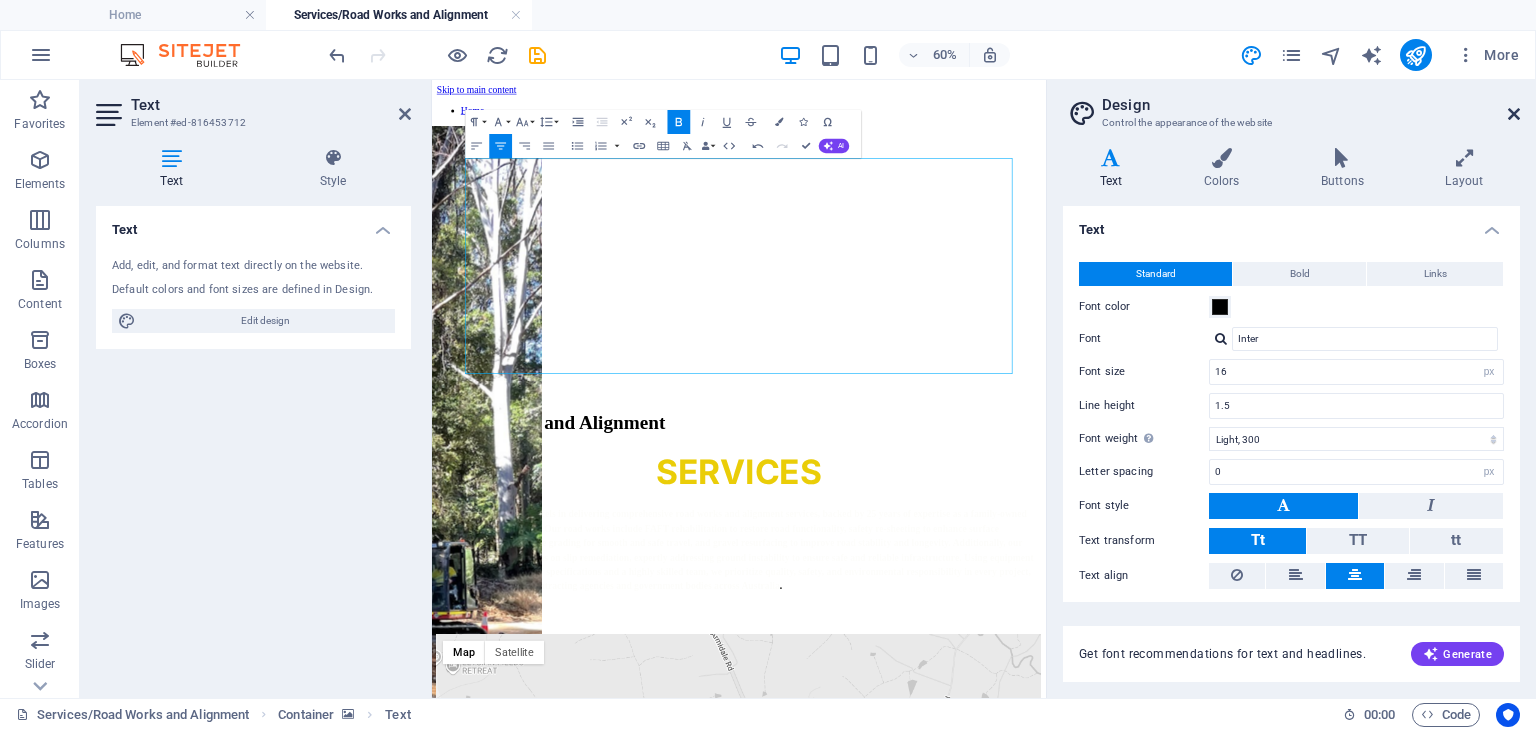 click at bounding box center [1514, 114] 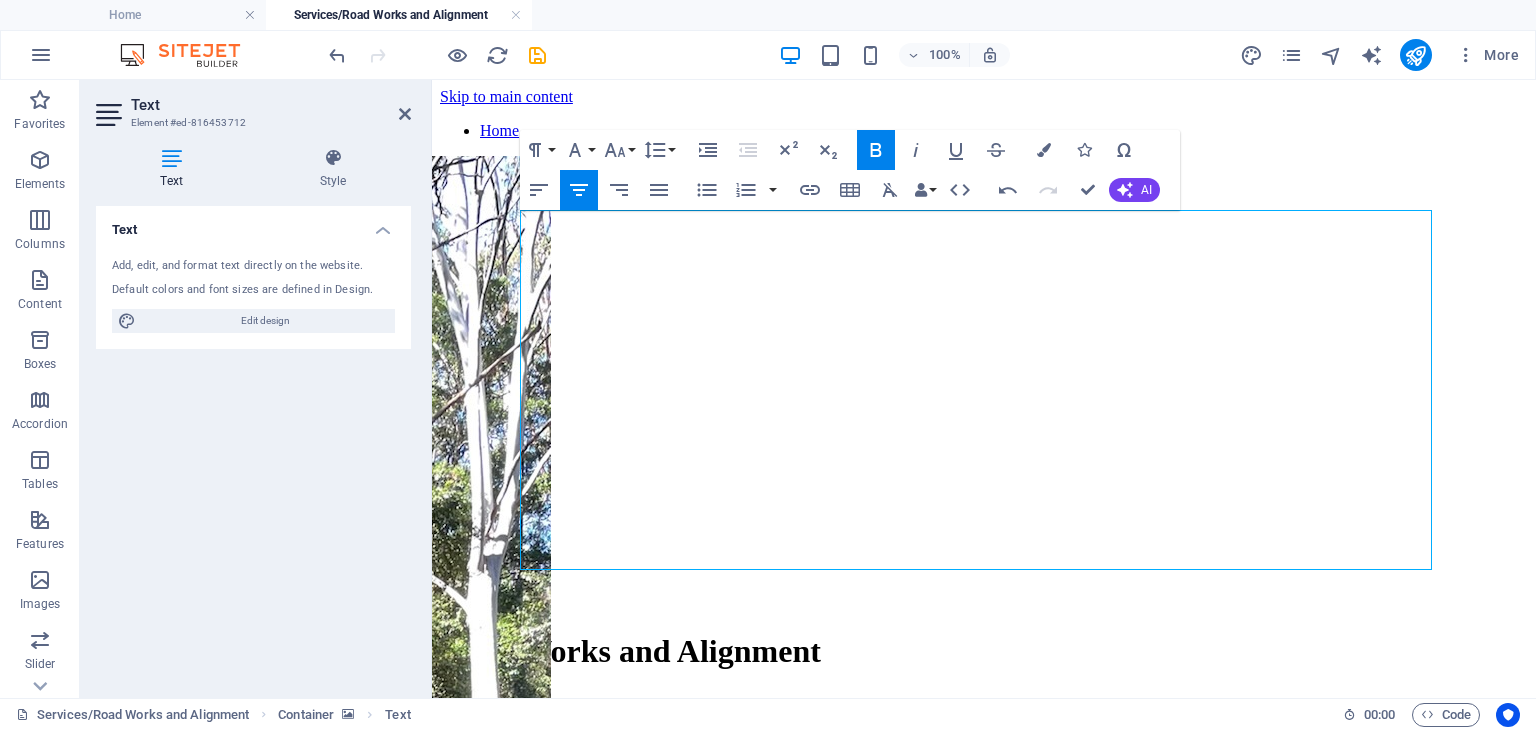 click at bounding box center [-49, 2560] 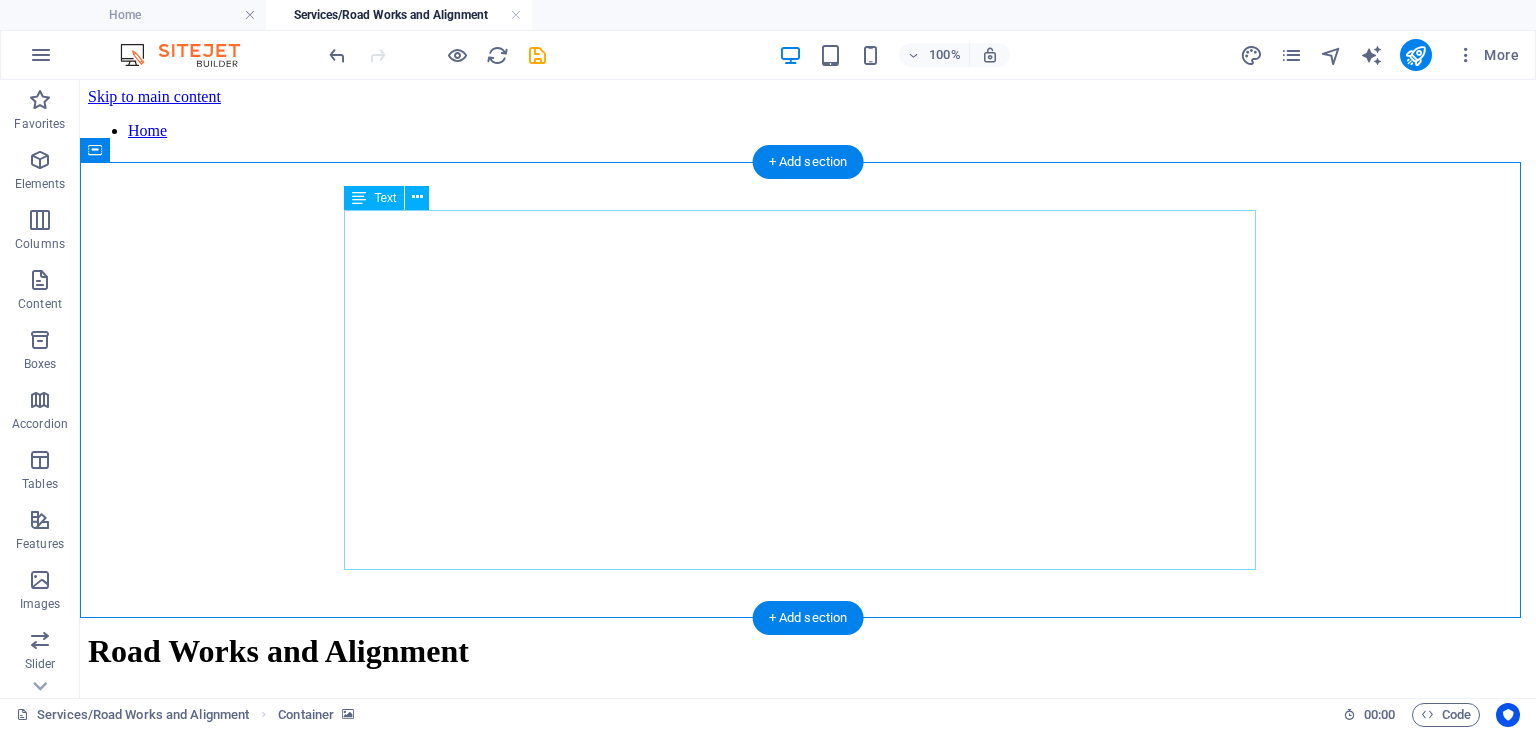 click at bounding box center [-753, 2560] 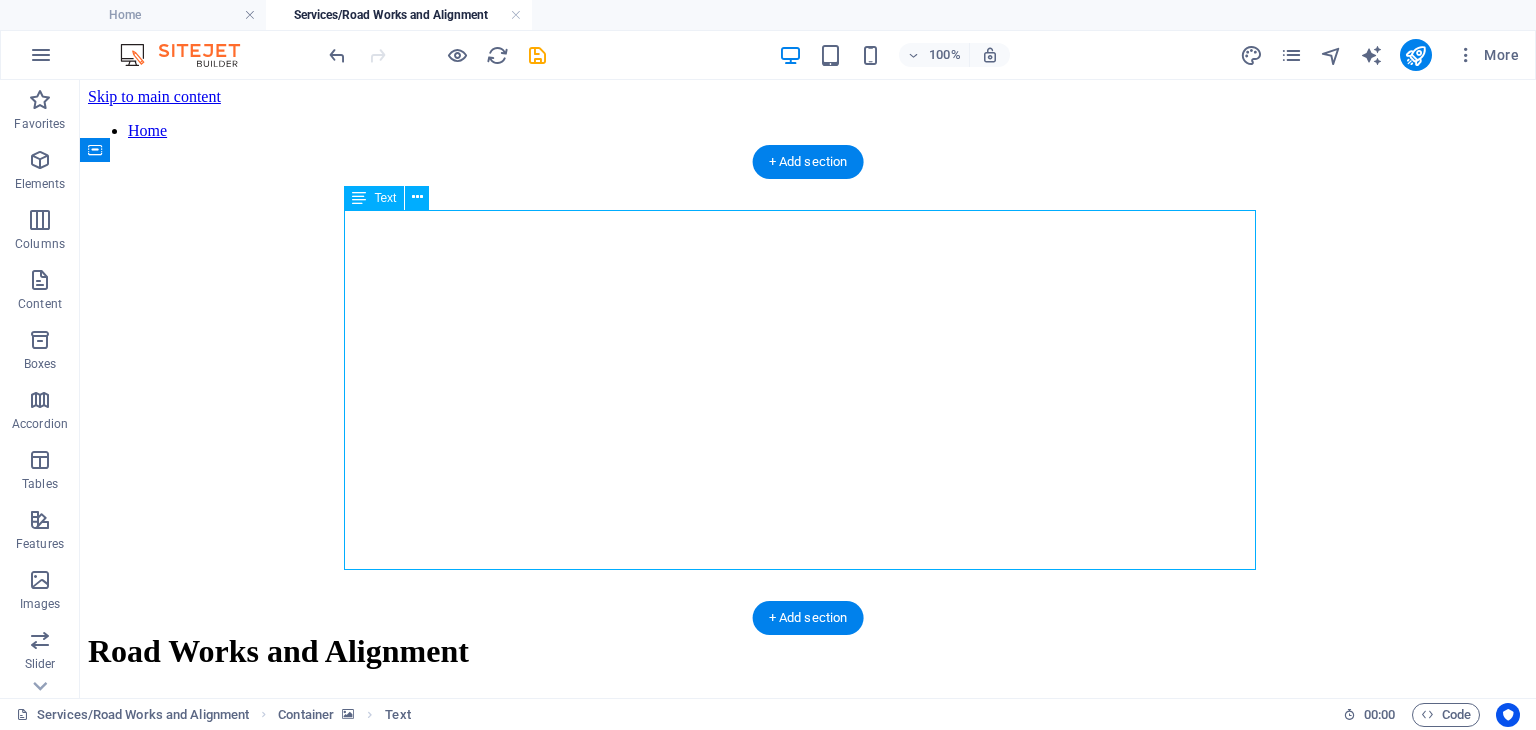 click on "Services" at bounding box center (808, 734) 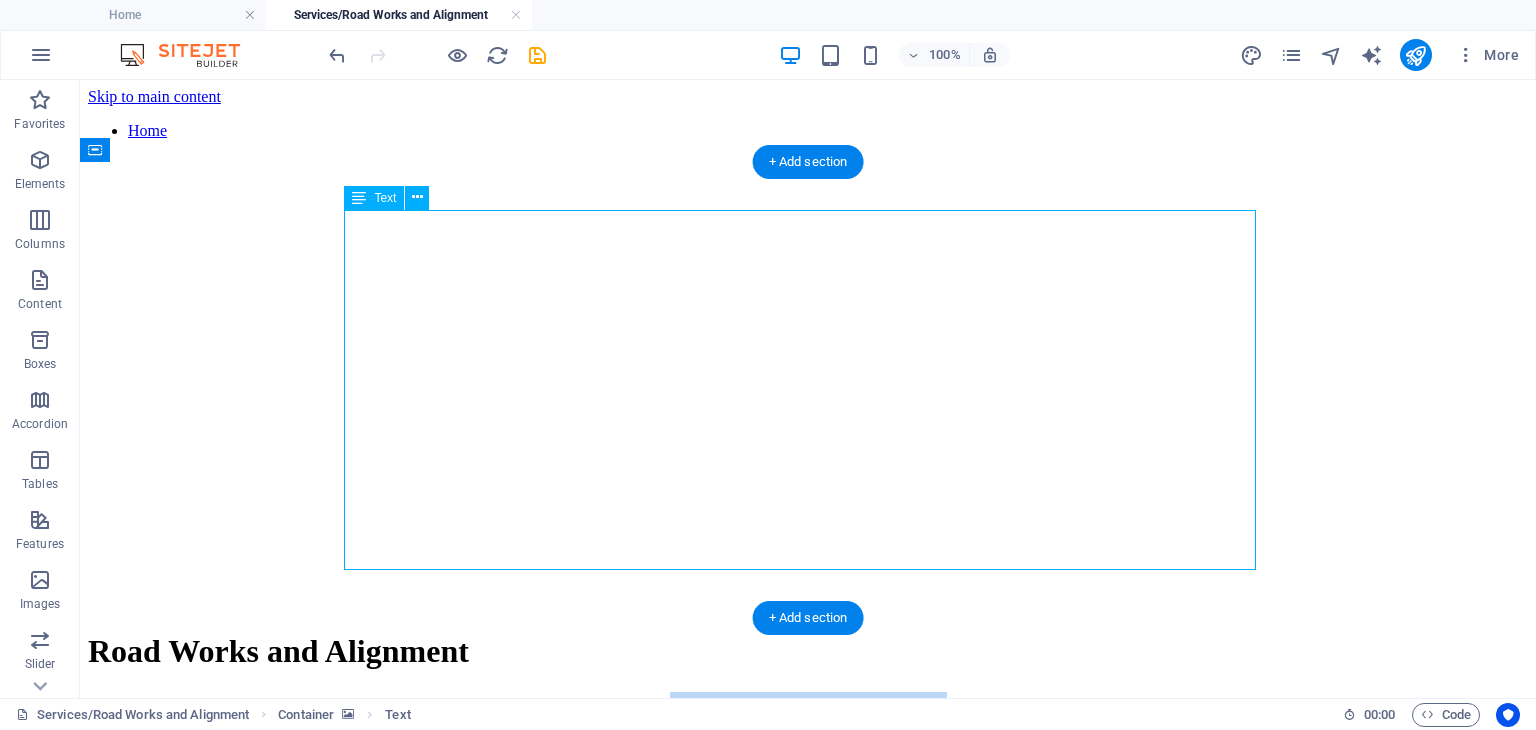 click on "Services" at bounding box center (808, 734) 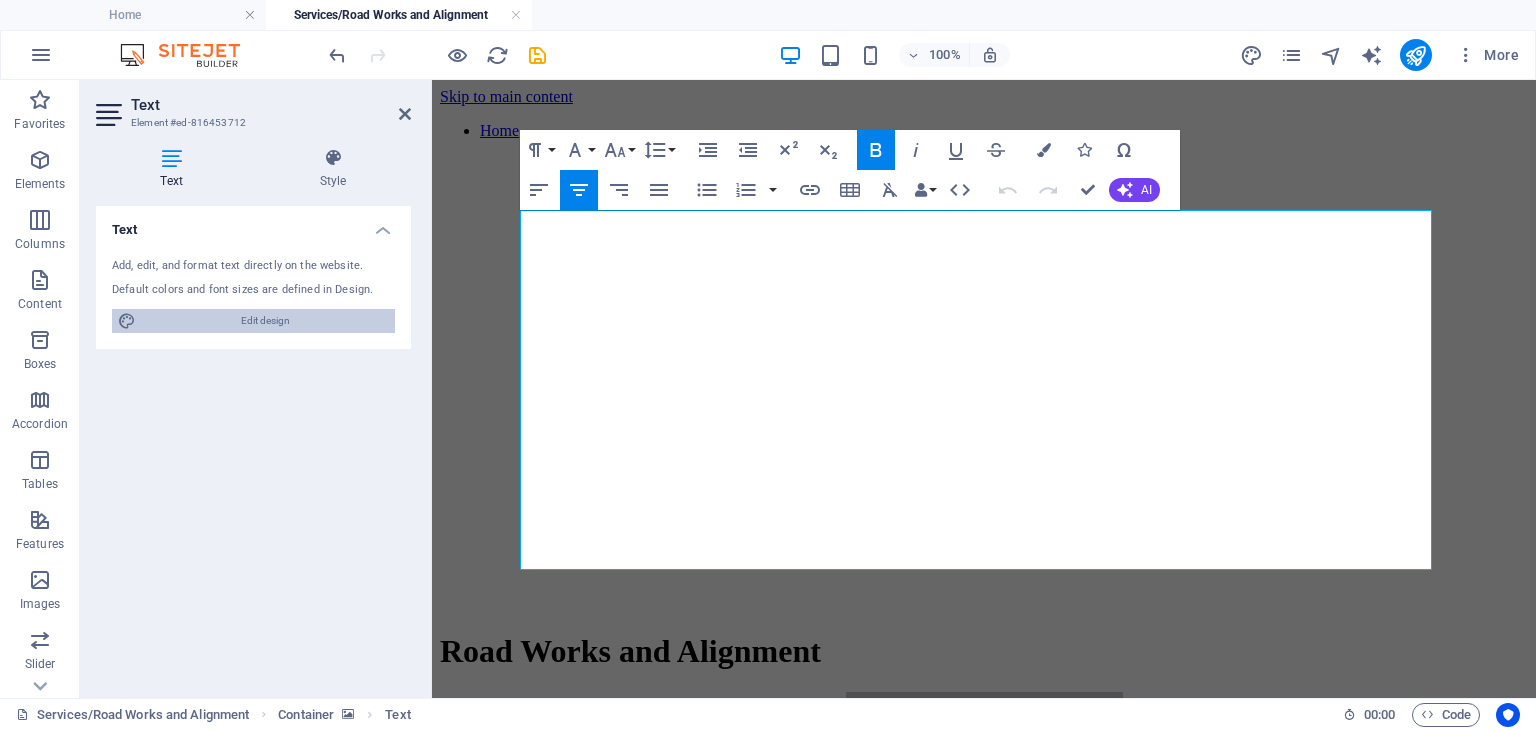 click on "Edit design" at bounding box center [265, 321] 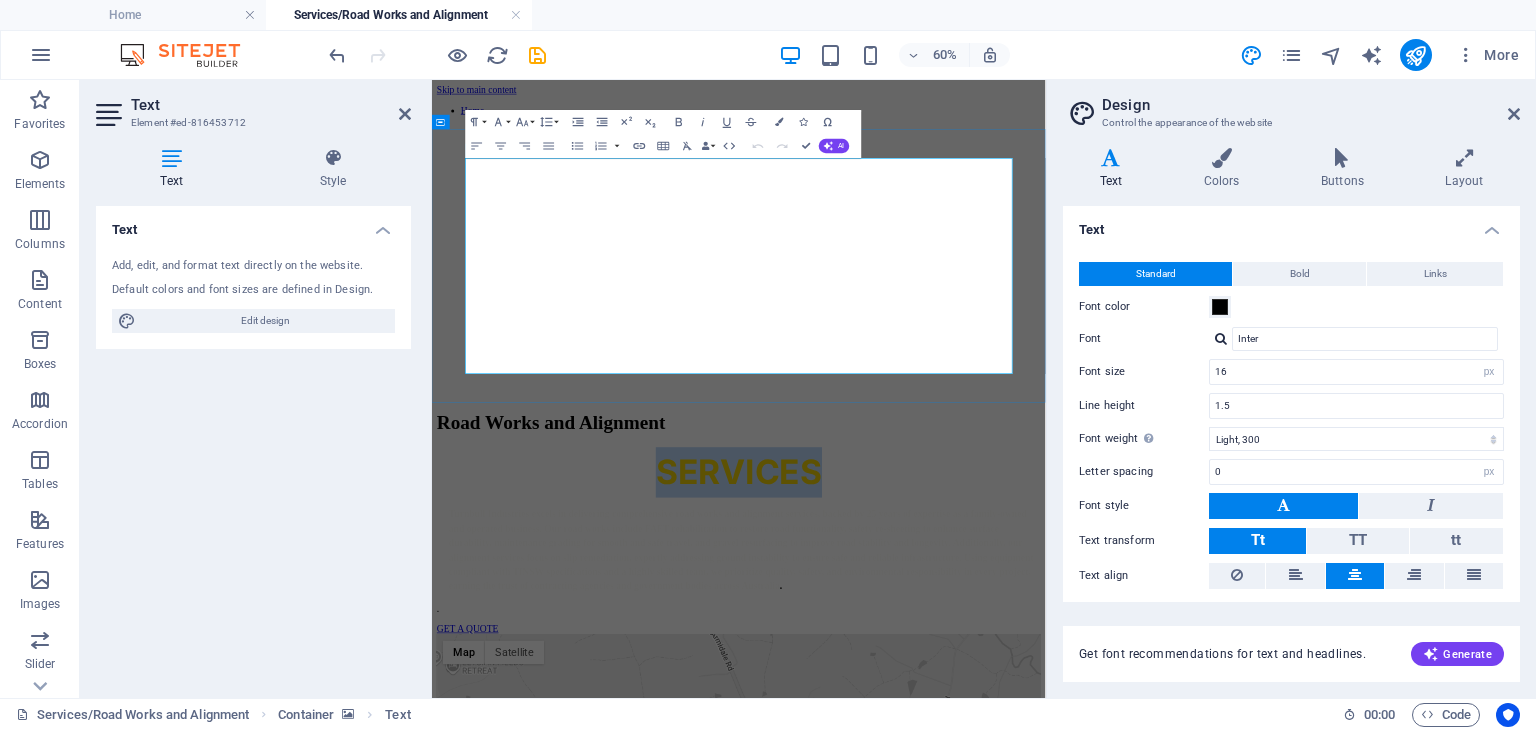 click on "Services" at bounding box center (943, 734) 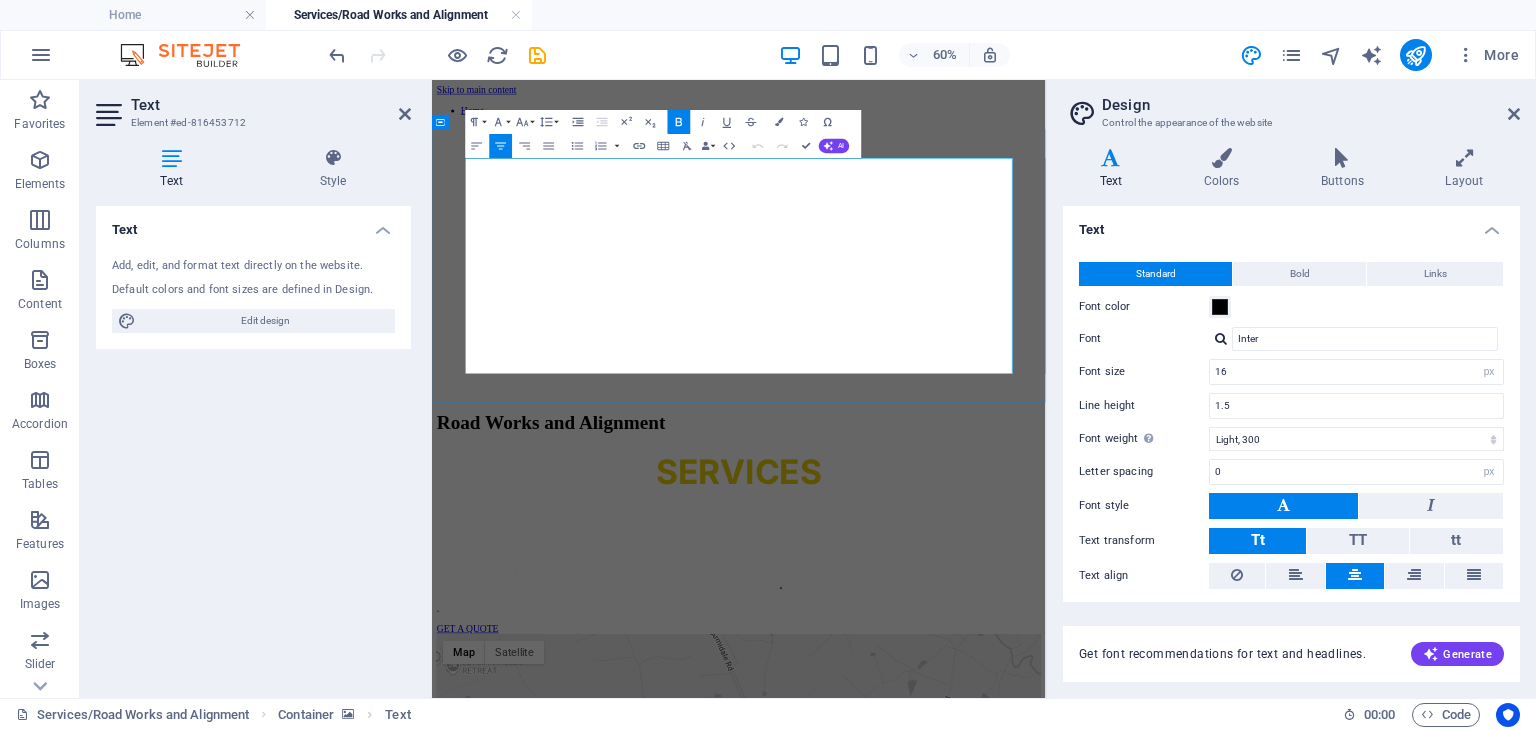 click on "Services" at bounding box center (943, 734) 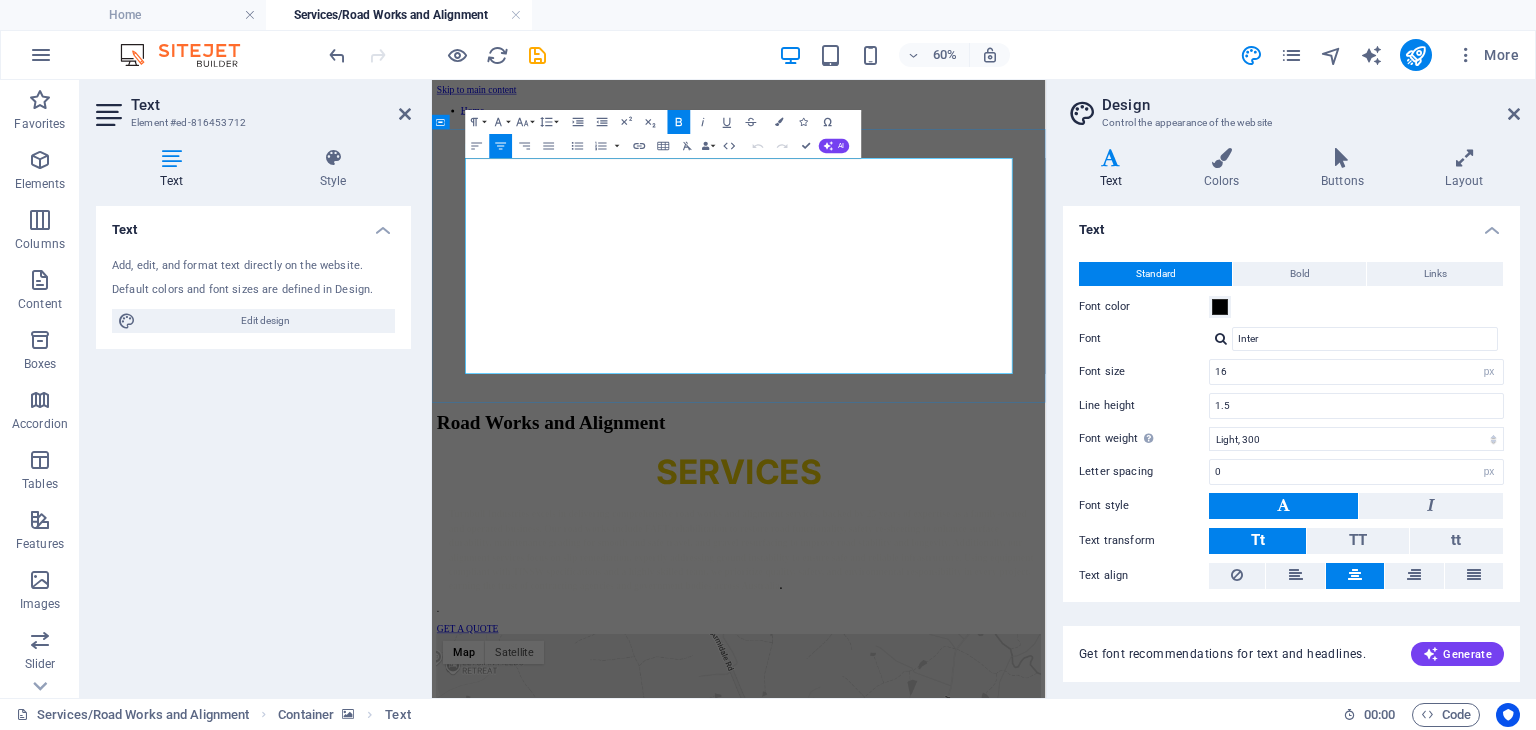 click on "Services" at bounding box center (943, 734) 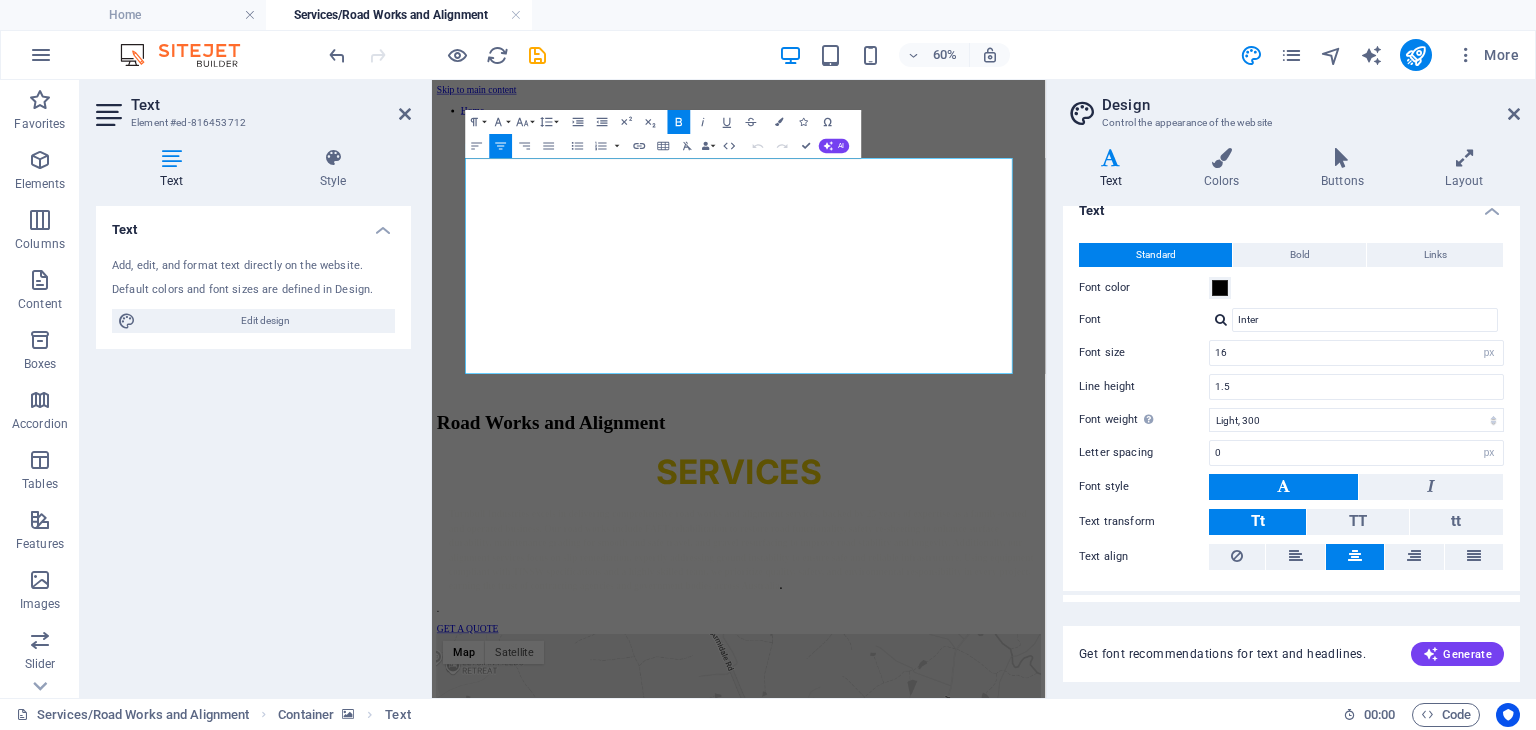 scroll, scrollTop: 0, scrollLeft: 0, axis: both 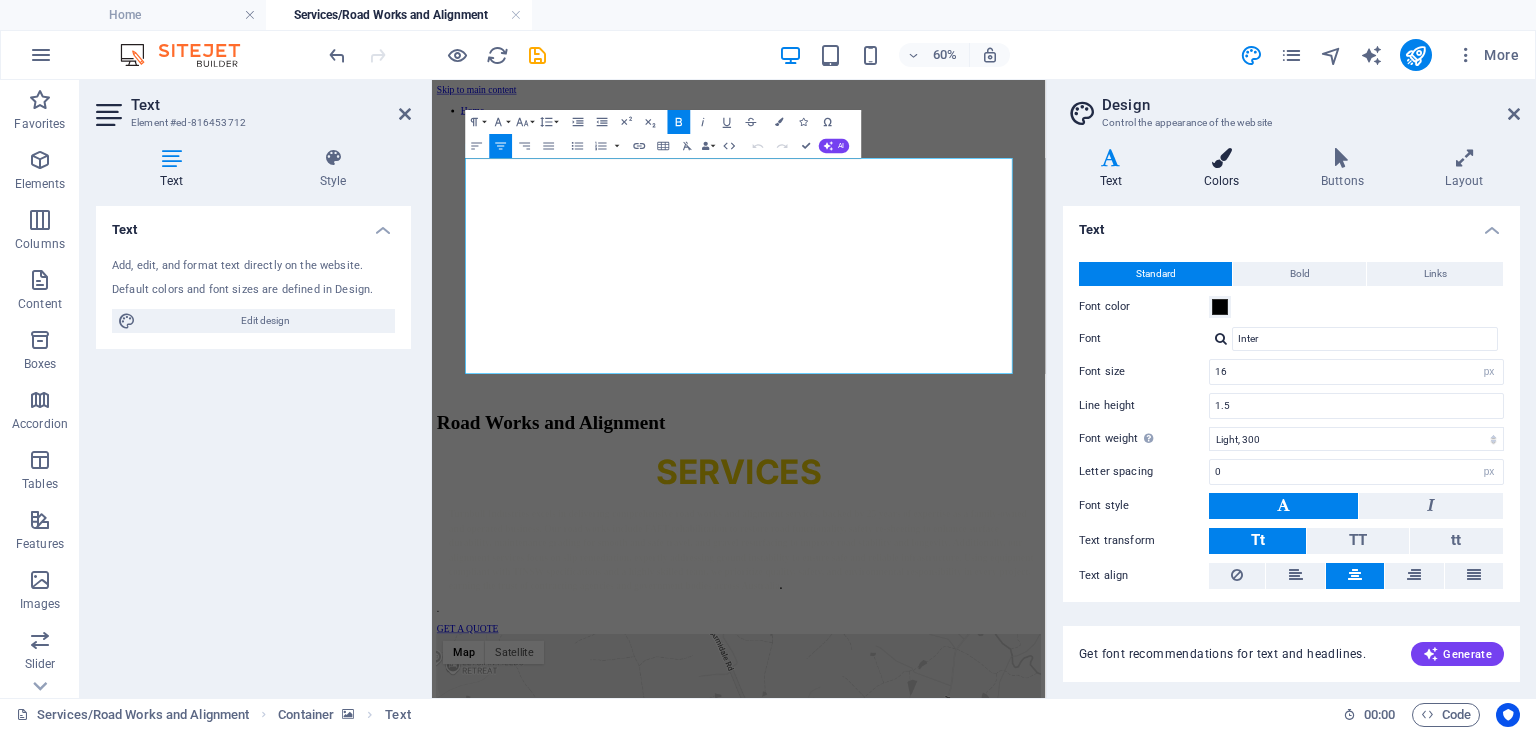 click at bounding box center [1221, 158] 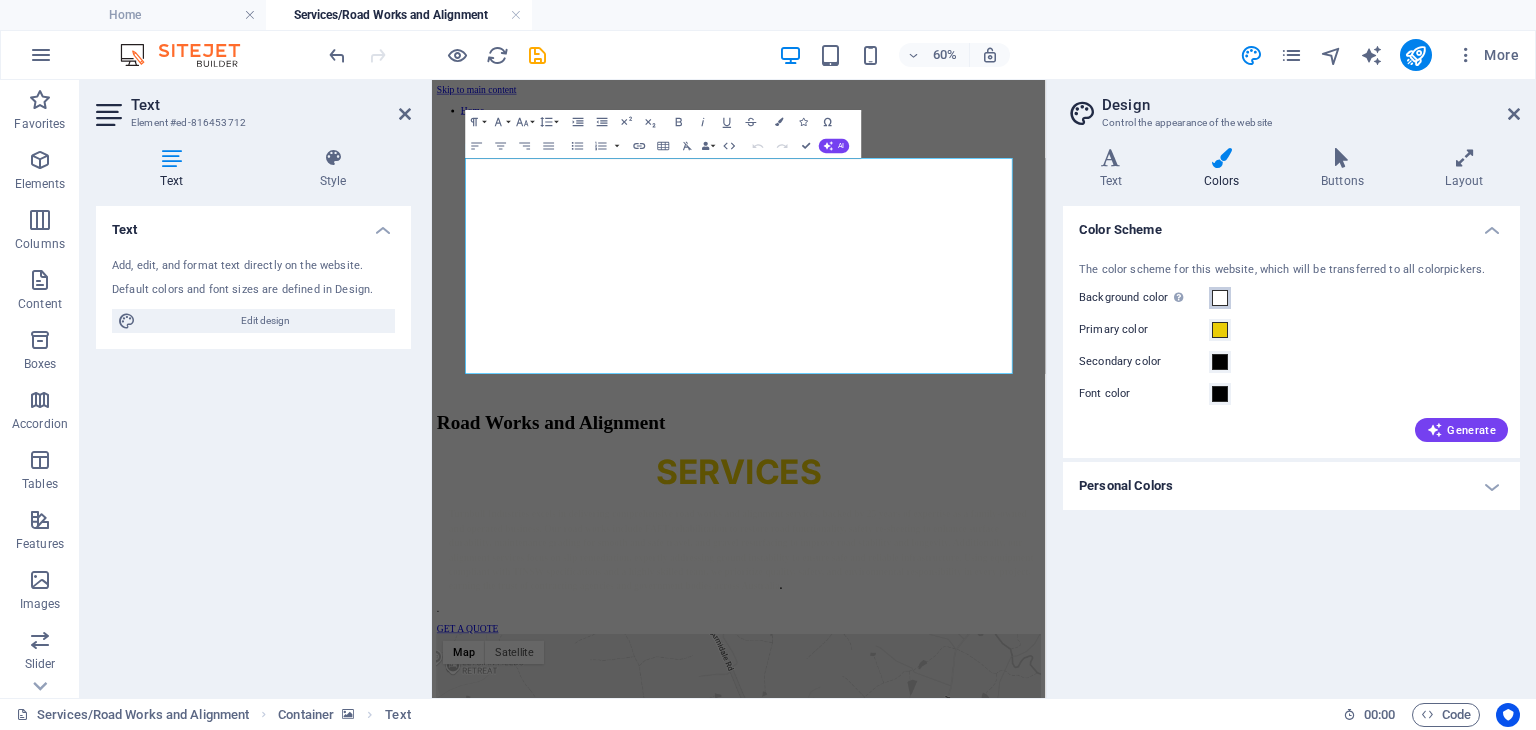 click at bounding box center [1220, 298] 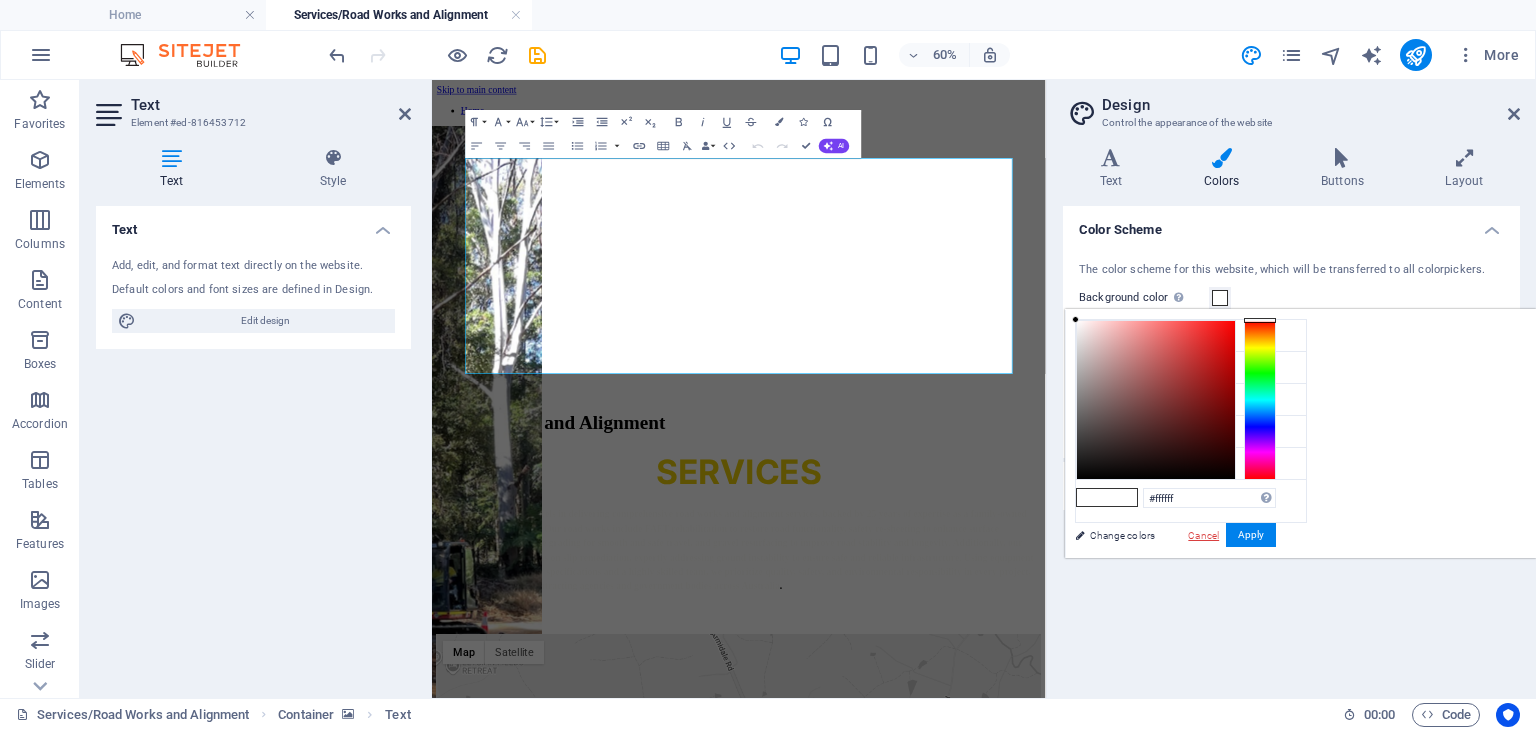click on "Cancel" at bounding box center (1203, 535) 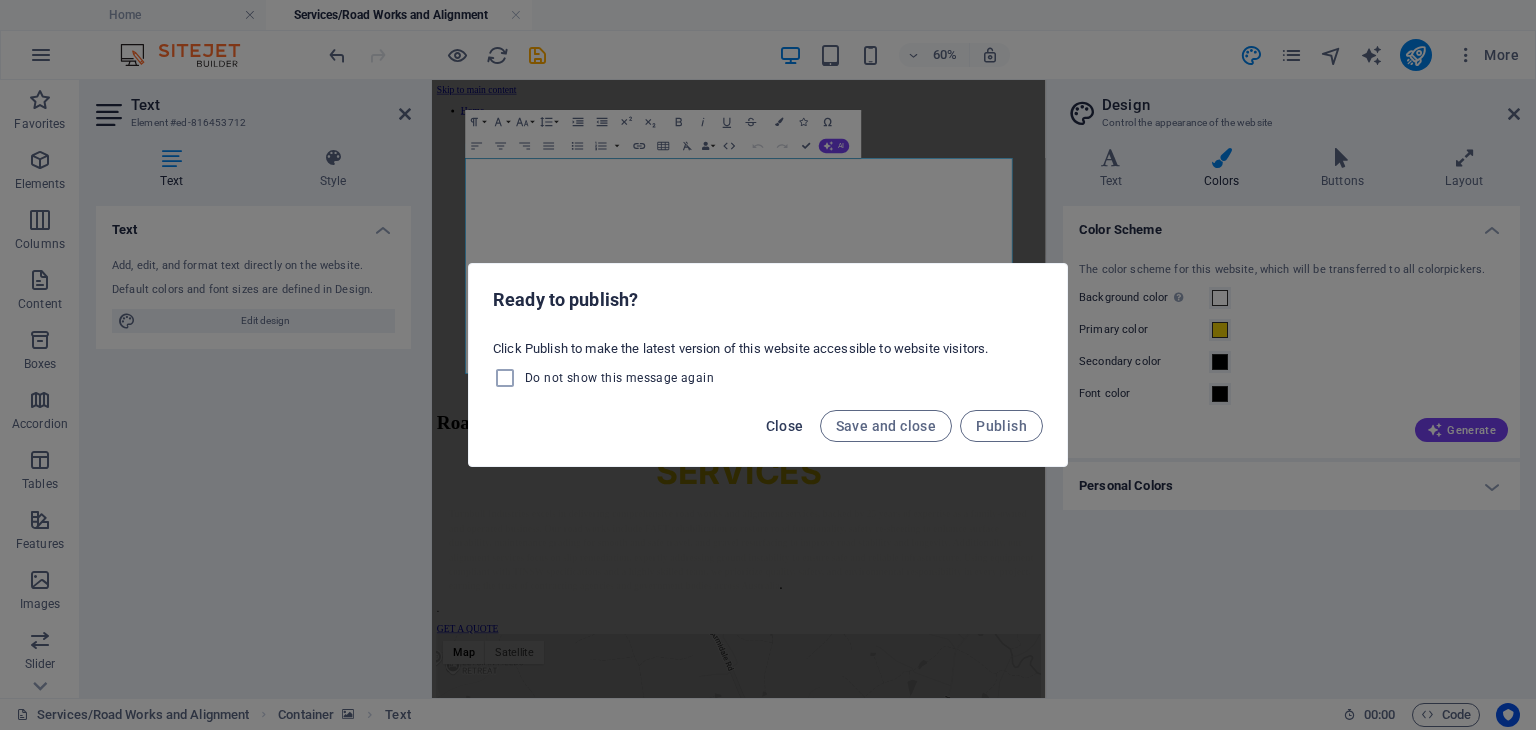 click on "Close" at bounding box center (785, 426) 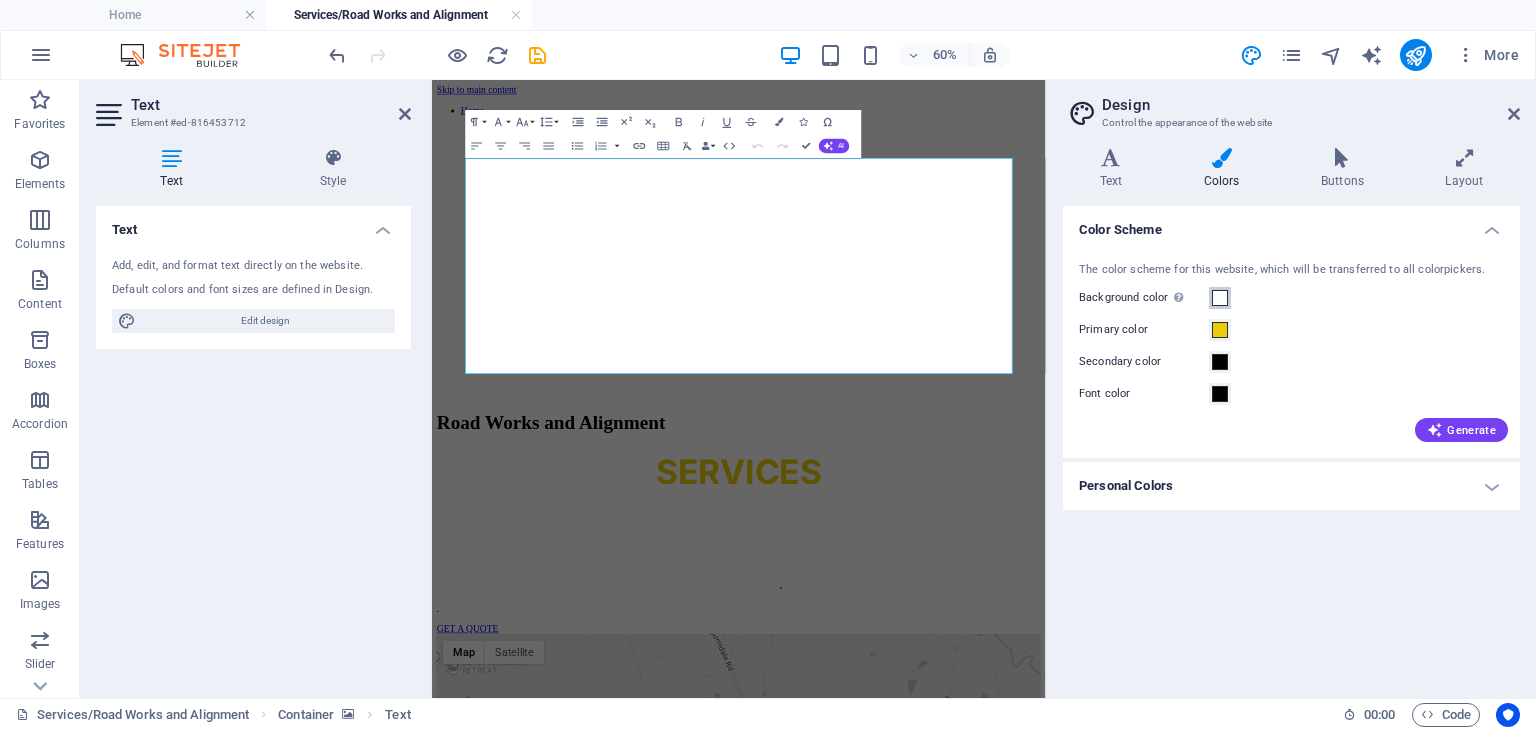 click at bounding box center (1220, 298) 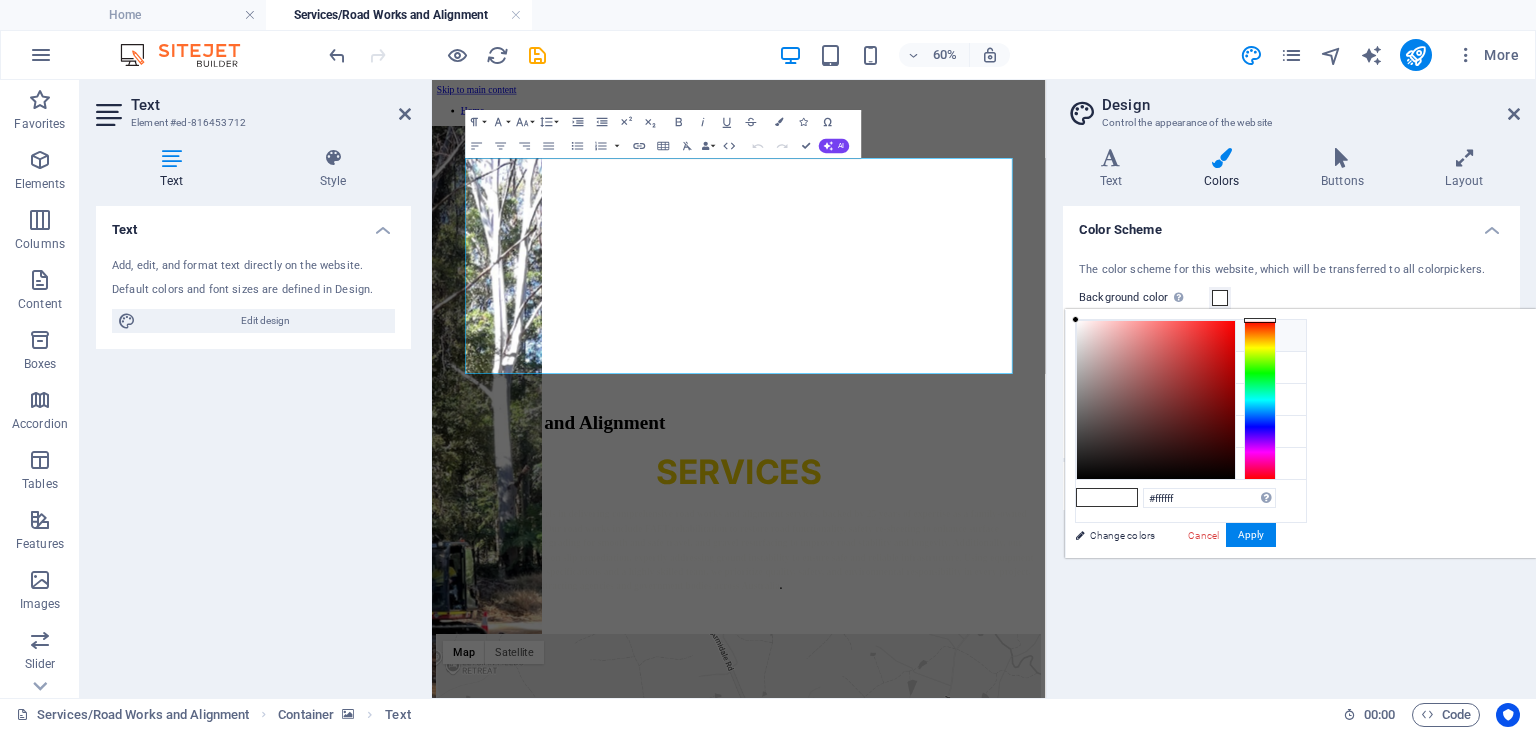 click at bounding box center (1092, 335) 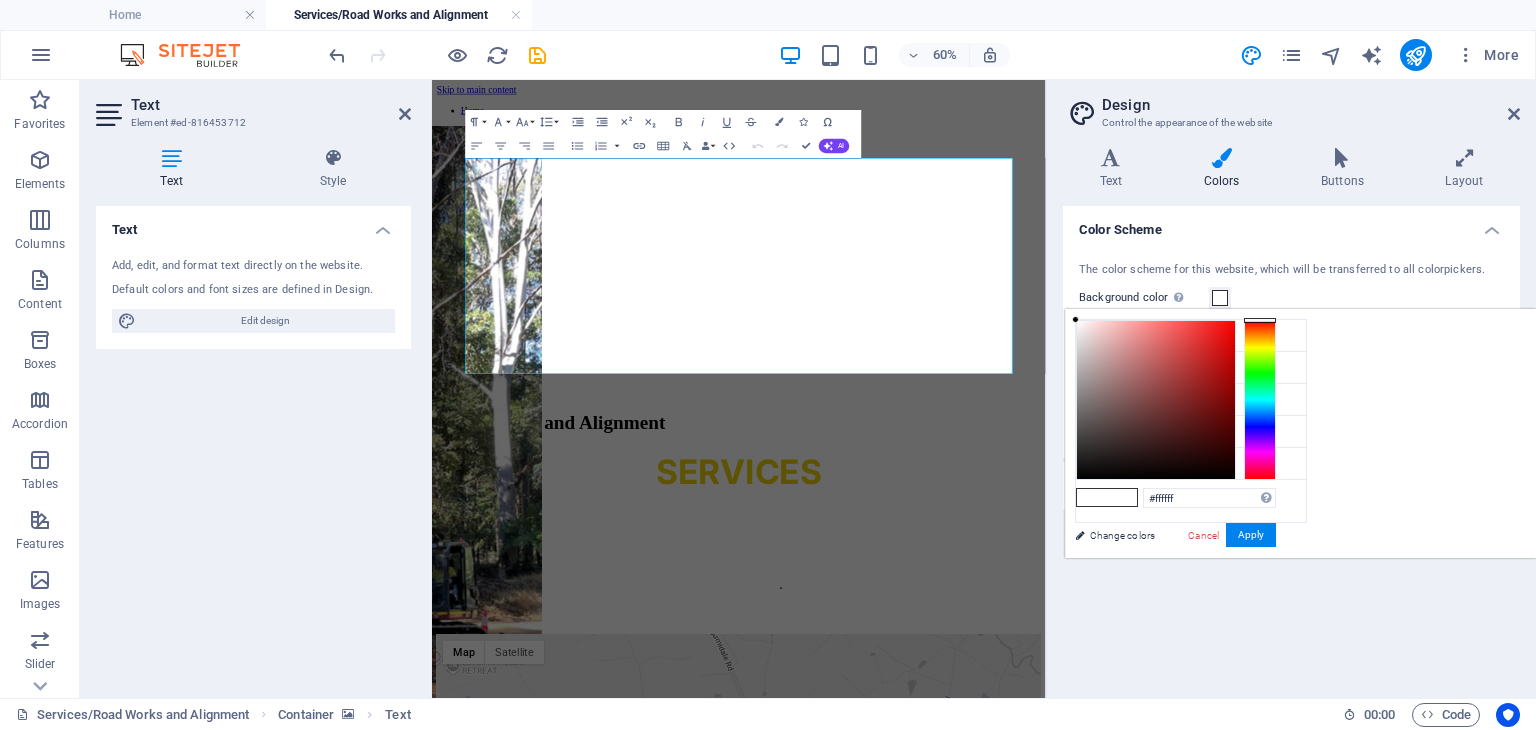 click on "#ffffff Supported formats #0852ed rgb(8, 82, 237) rgba(8, 82, 237, 90%) hsv(221,97,93) hsl(221, 93%, 48%) Cancel Apply" at bounding box center (1175, 579) 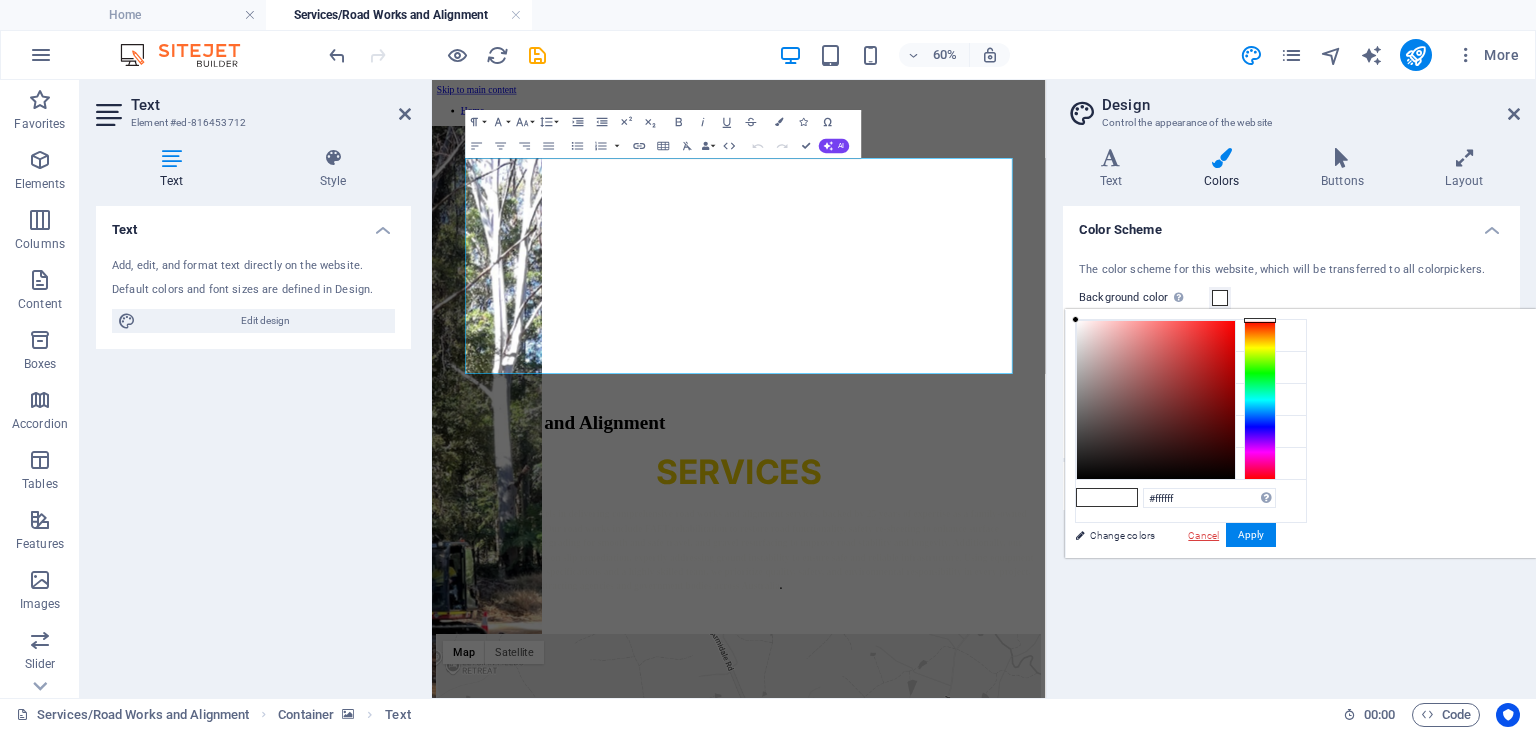 click on "Cancel" at bounding box center [1203, 535] 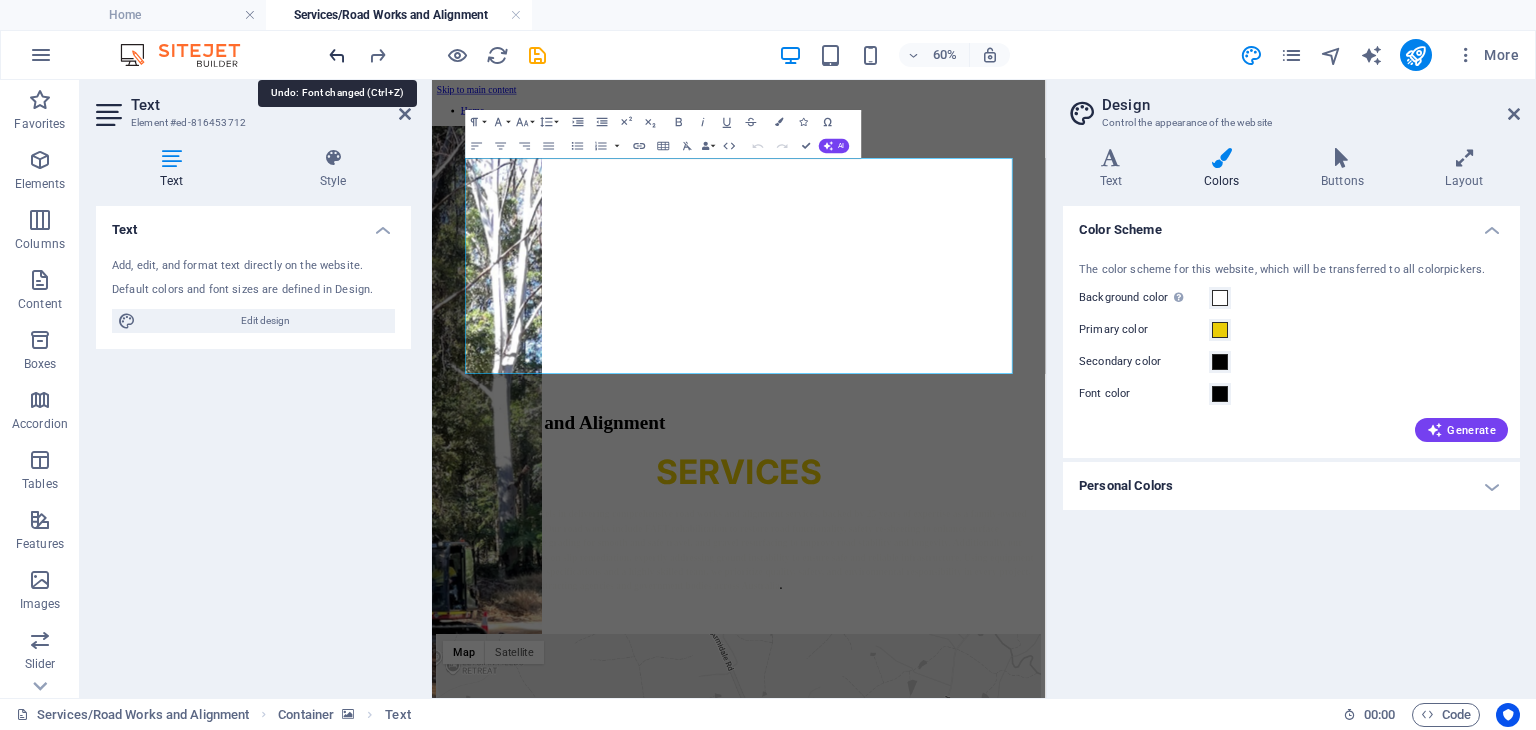 click at bounding box center (337, 55) 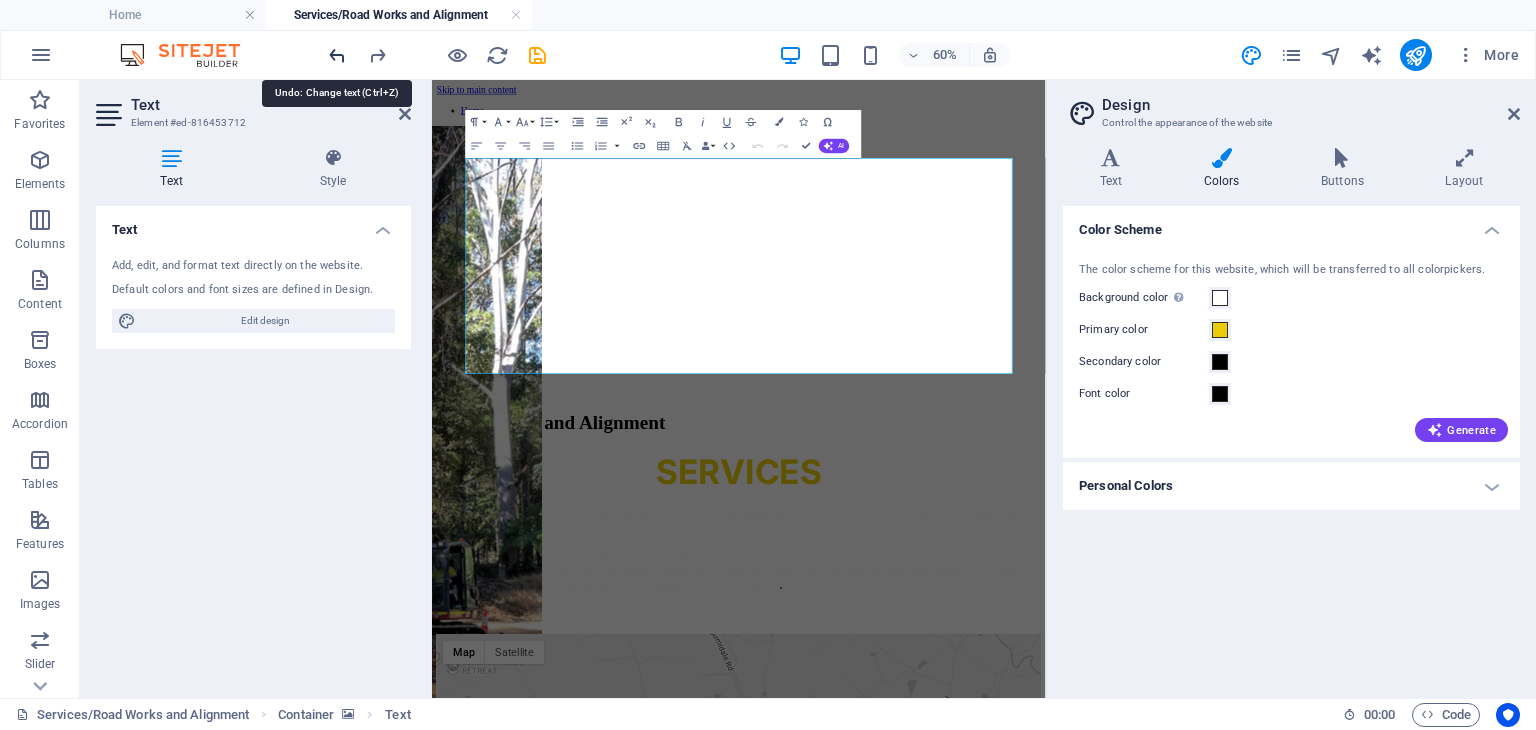 click at bounding box center (337, 55) 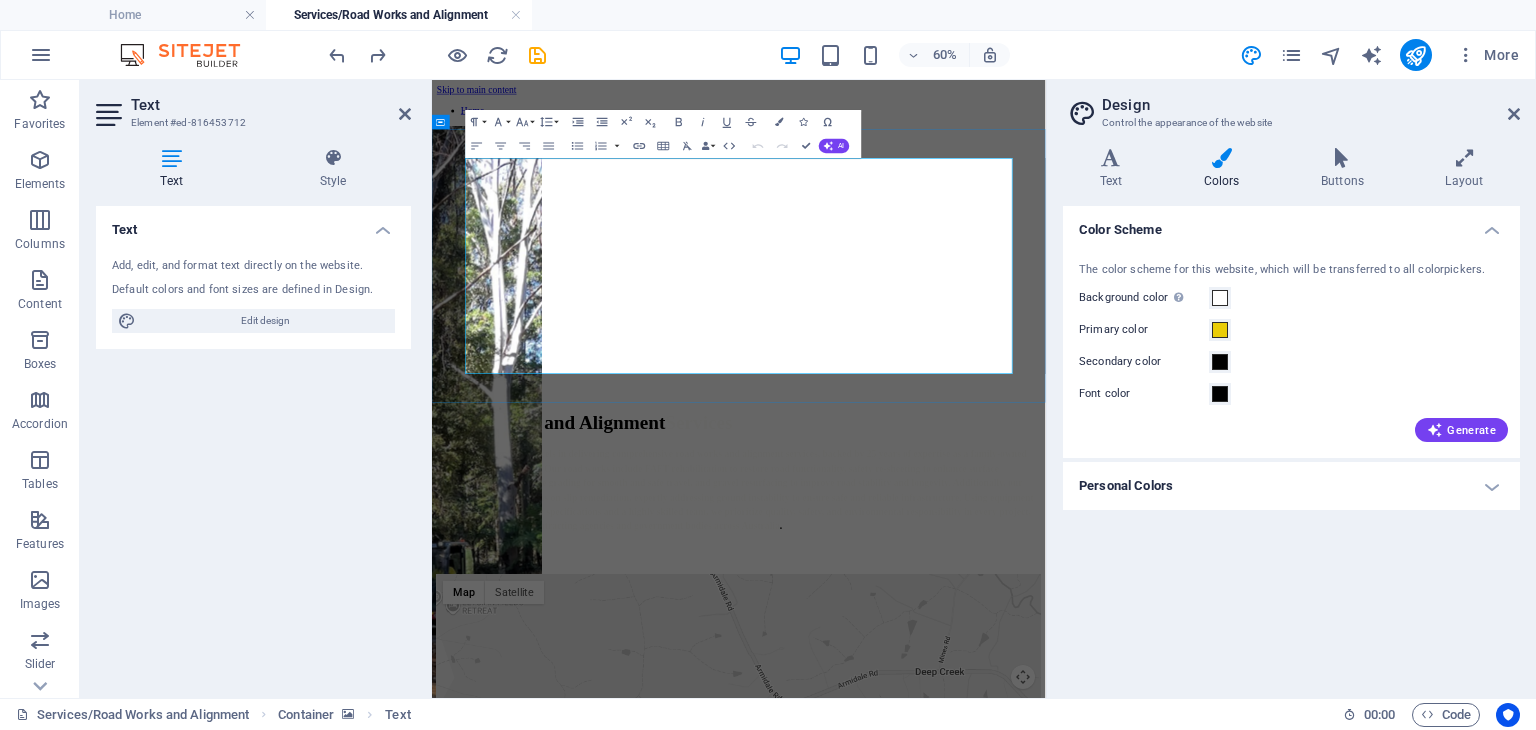 click on "Road Works and Alignment  Services Turnbull Industries excels in delivering comprehensive road works and alignment services, backed by 25 years of expertise as a family-owned and operated business. Our road works include FAFT rehabilitation to restore road functionality, safety re-sheeting to enhance surface durability, maintenance grading for smooth and safe travel, and gravel resurfacing to improve road stability and longevity. Additionally, our alignment services focus on slip remediation, expertly addressing ground instability to ensure safe and reliable infrastructure. Using equipment compliant with TfNSW specifications and a highly skilled team, we prioritize quality, safety, and environmental responsibility in every project, earning the trust of contracting agencies and government bodies across Australia . ." at bounding box center [943, 751] 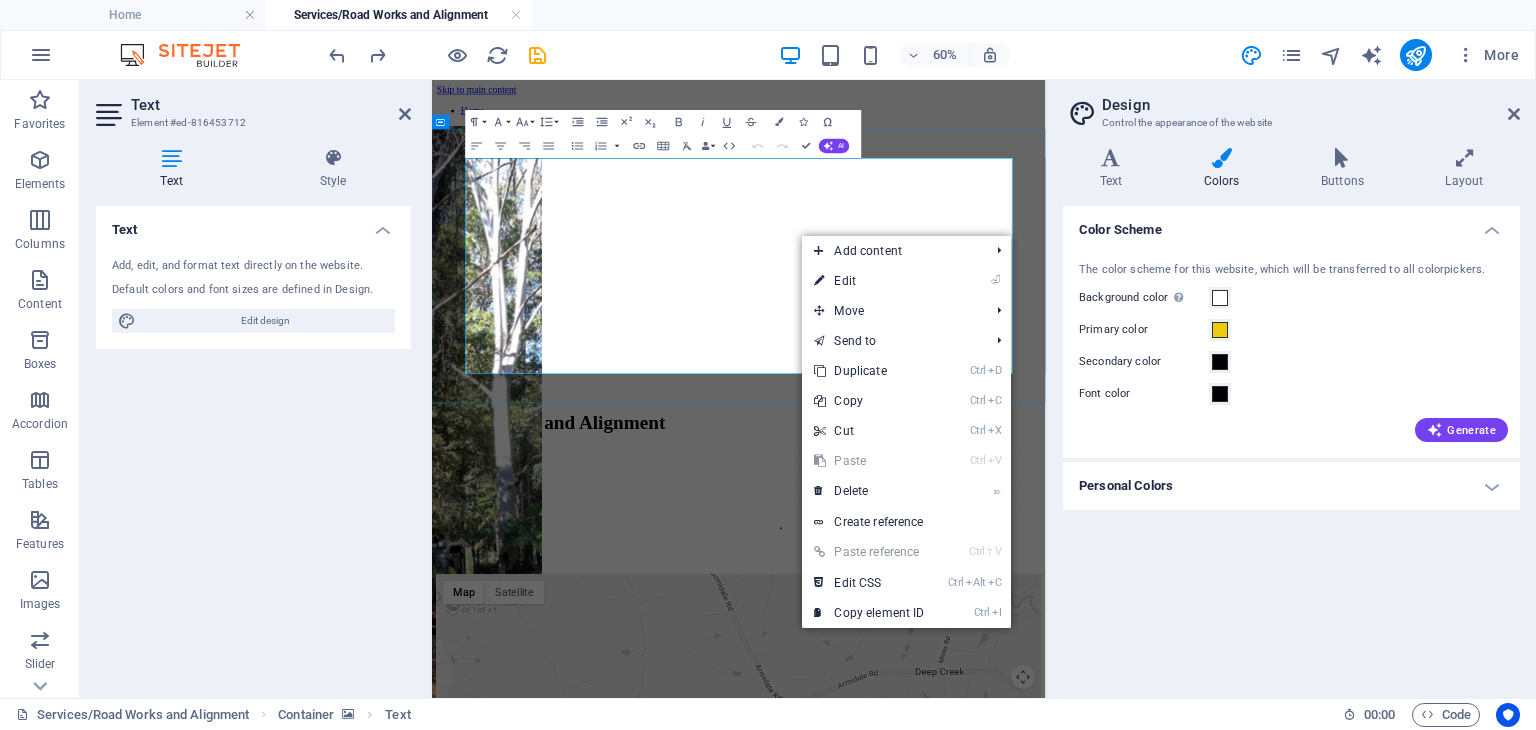 click on "Road Works and Alignment  Services Turnbull Industries excels in delivering comprehensive road works and alignment services, backed by 25 years of expertise as a family-owned and operated business. Our road works include FAFT rehabilitation to restore road functionality, safety re-sheeting to enhance surface durability, maintenance grading for smooth and safe travel, and gravel resurfacing to improve road stability and longevity. Additionally, our alignment services focus on slip remediation, expertly addressing ground instability to ensure safe and reliable infrastructure. Using equipment compliant with TfNSW specifications and a highly skilled team, we prioritize quality, safety, and environmental responsibility in every project, earning the trust of contracting agencies and government bodies across Australia . ." at bounding box center (943, 751) 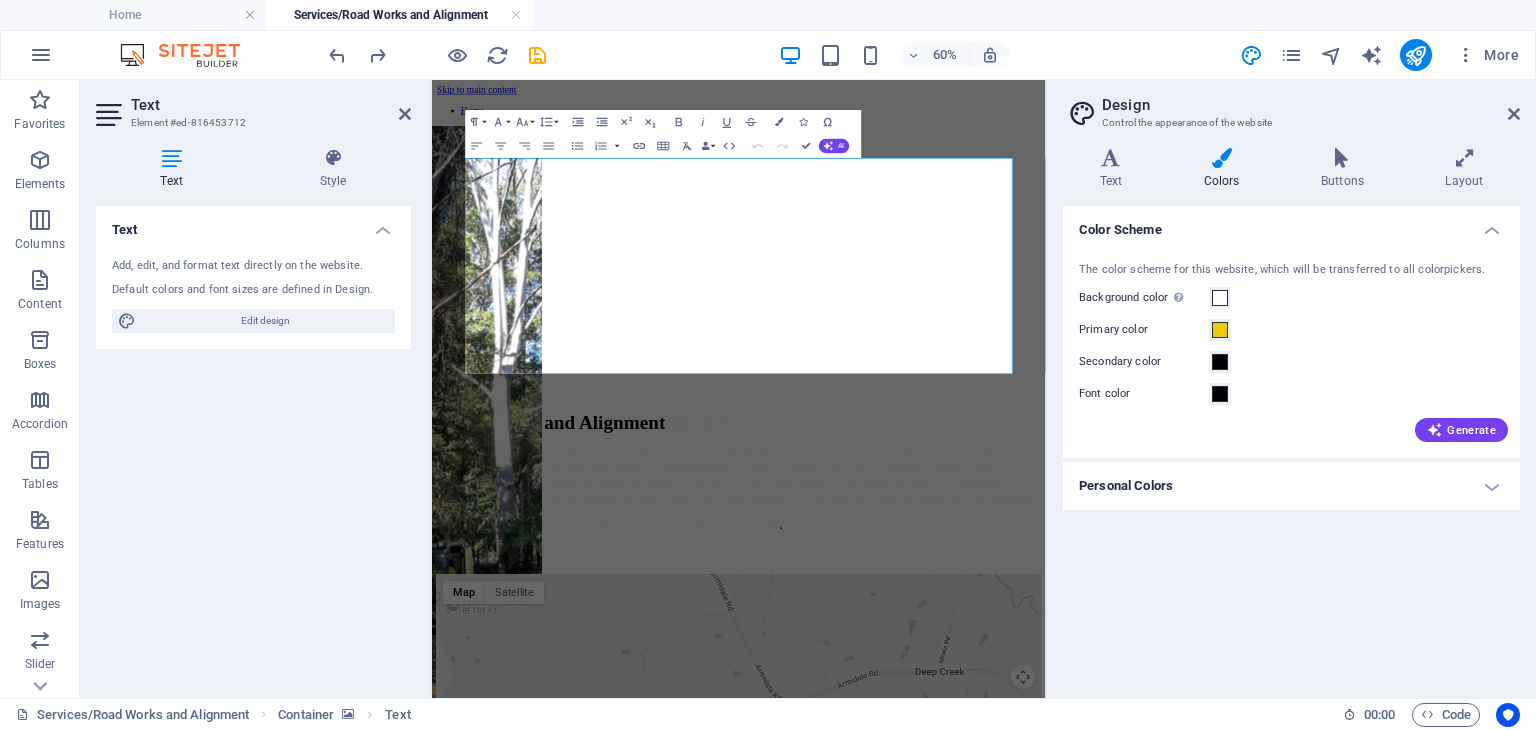 click on "Text Add, edit, and format text directly on the website. Default colors and font sizes are defined in Design. Edit design Alignment Left aligned Centered Right aligned" at bounding box center (253, 444) 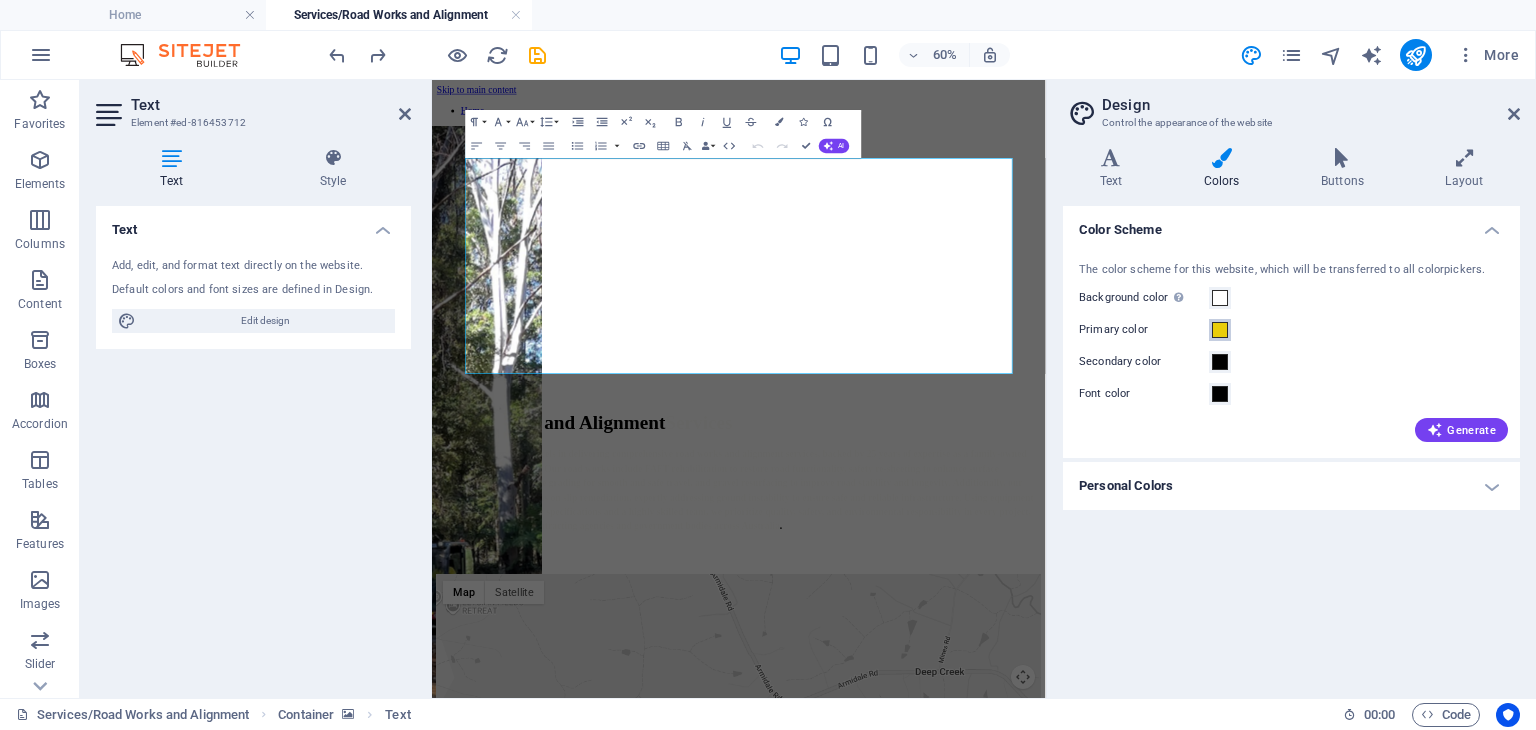 click at bounding box center (1220, 330) 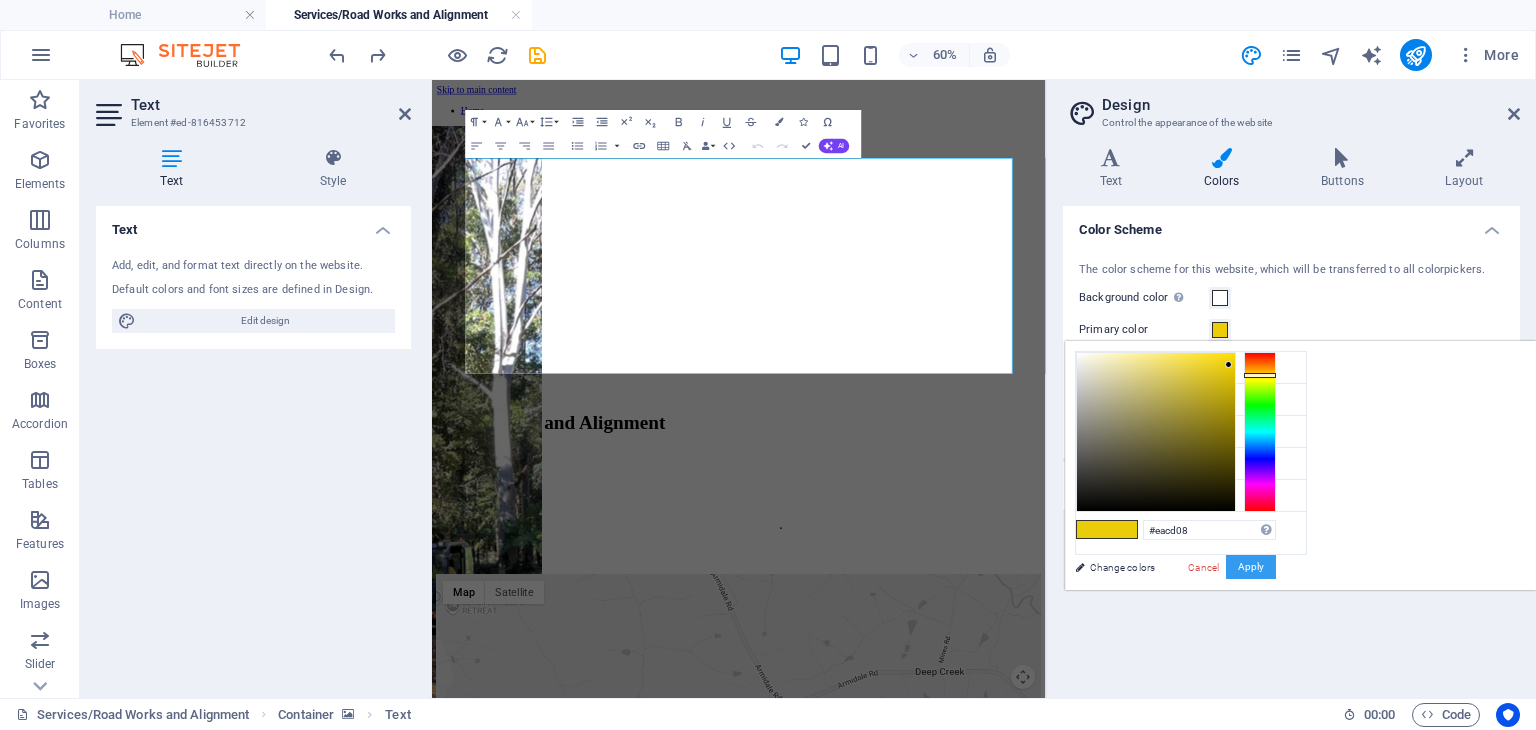 click on "Apply" at bounding box center [1251, 567] 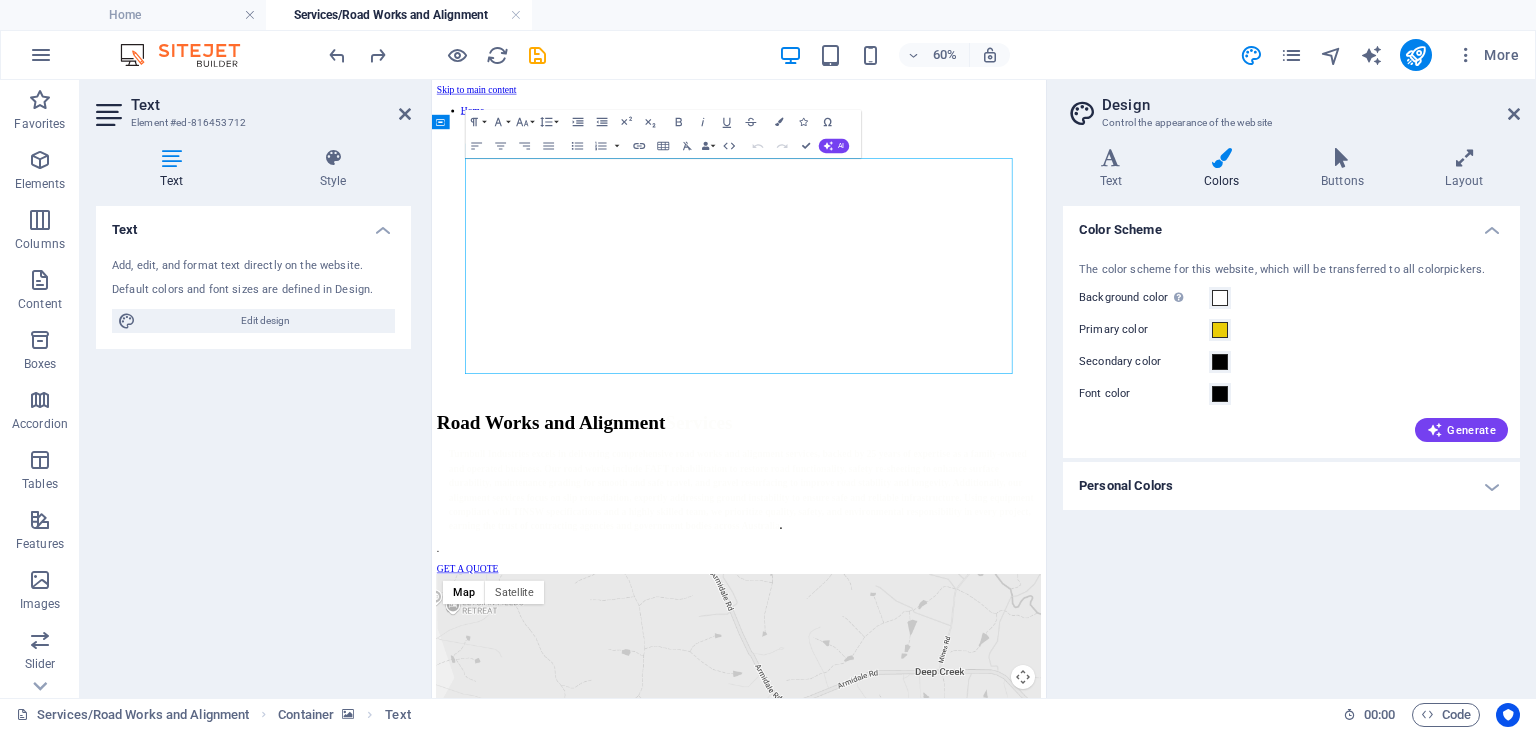 drag, startPoint x: 1086, startPoint y: 340, endPoint x: 1026, endPoint y: 342, distance: 60.033325 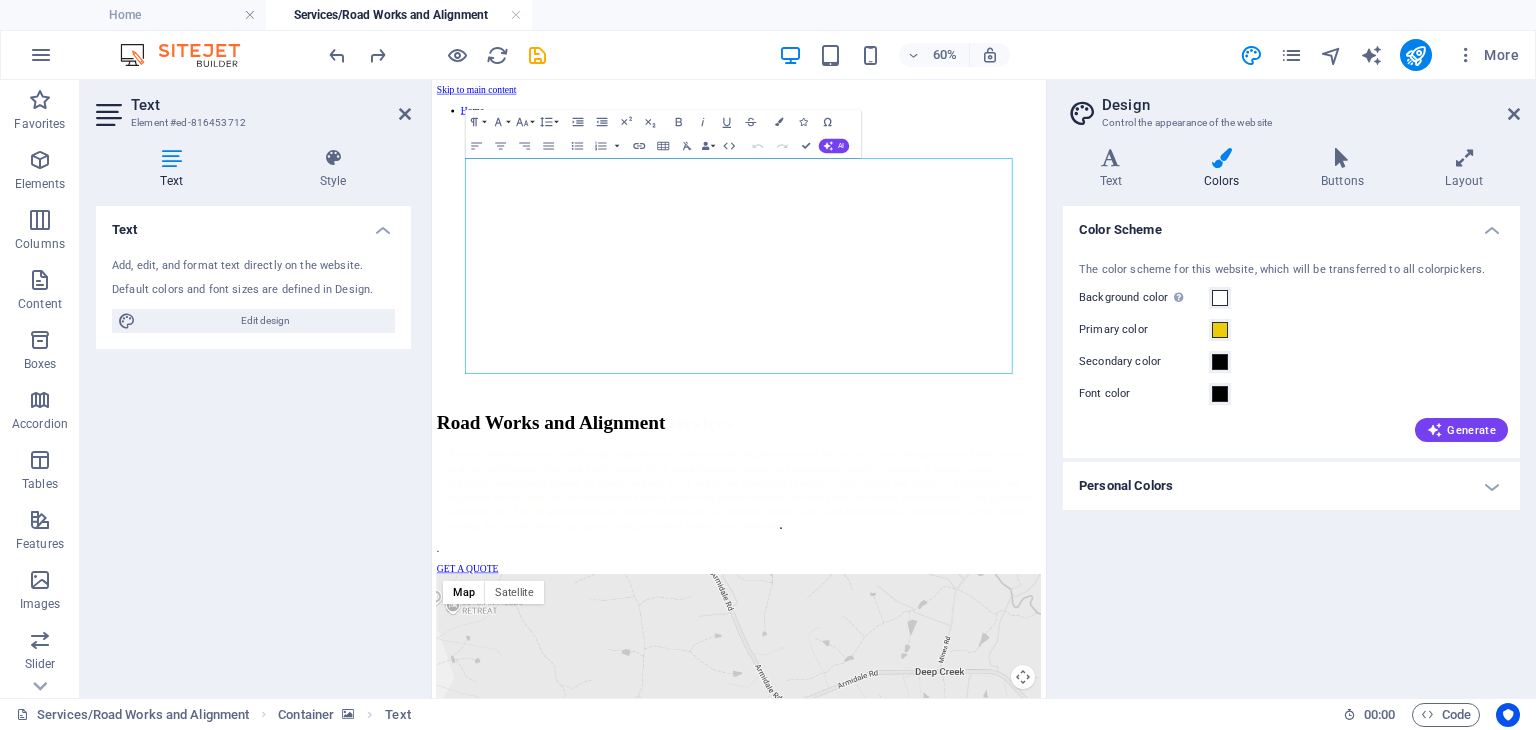 click on "Text Add, edit, and format text directly on the website. Default colors and font sizes are defined in Design. Edit design Alignment Left aligned Centered Right aligned" at bounding box center [253, 444] 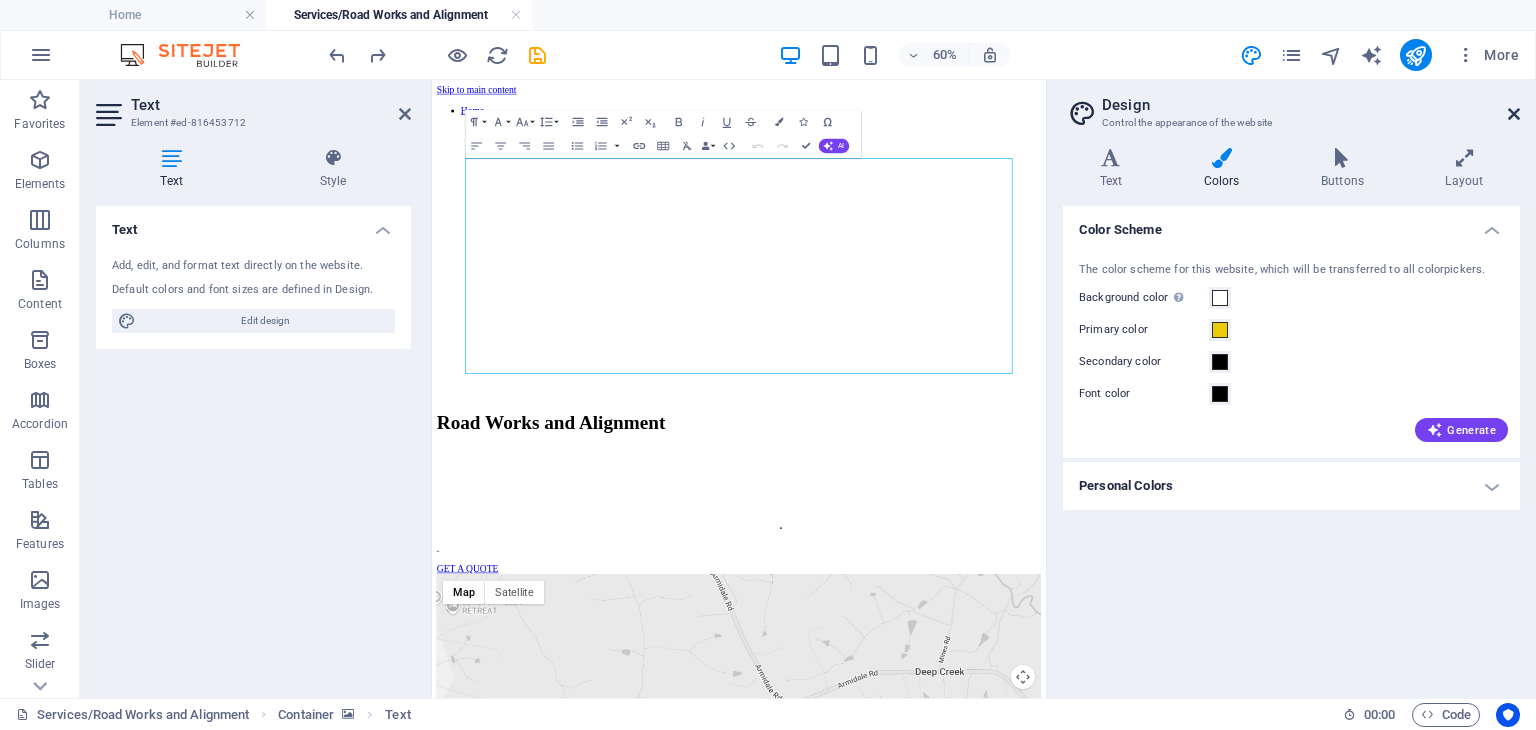 drag, startPoint x: 1512, startPoint y: 115, endPoint x: 1080, endPoint y: 36, distance: 439.16397 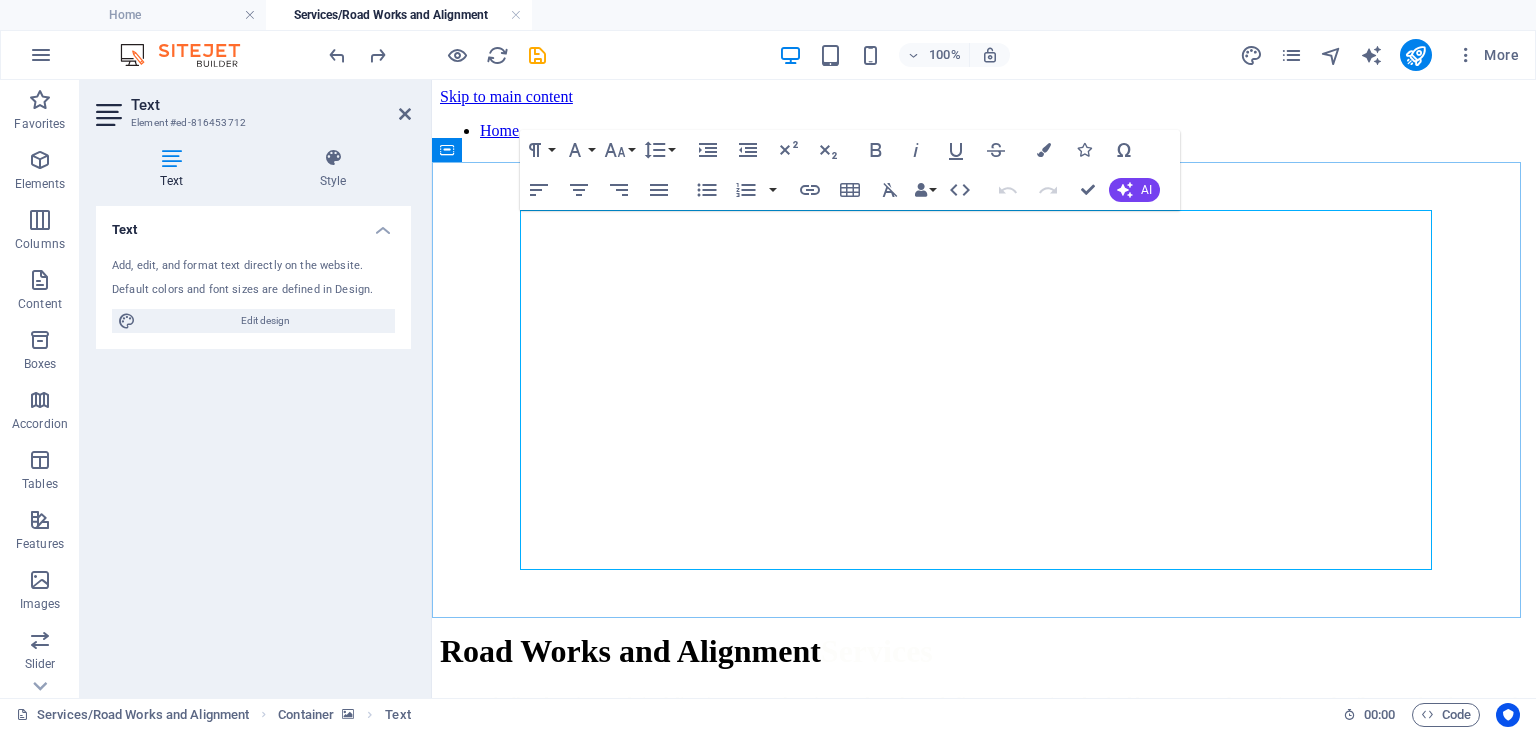 click on "Road Works and Alignment  Services Turnbull Industries excels in delivering comprehensive road works and alignment services, backed by 25 years of expertise as a family-owned and operated business. Our road works include FAFT rehabilitation to restore road functionality, safety re-sheeting to enhance surface durability, maintenance grading for smooth and safe travel, and gravel resurfacing to improve road stability and longevity. Additionally, our alignment services focus on slip remediation, expertly addressing ground instability to ensure safe and reliable infrastructure. Using equipment compliant with TfNSW specifications and a highly skilled team, we prioritize quality, safety, and environmental responsibility in every project, earning the trust of contracting agencies and government bodies across Australia . ." at bounding box center (984, 751) 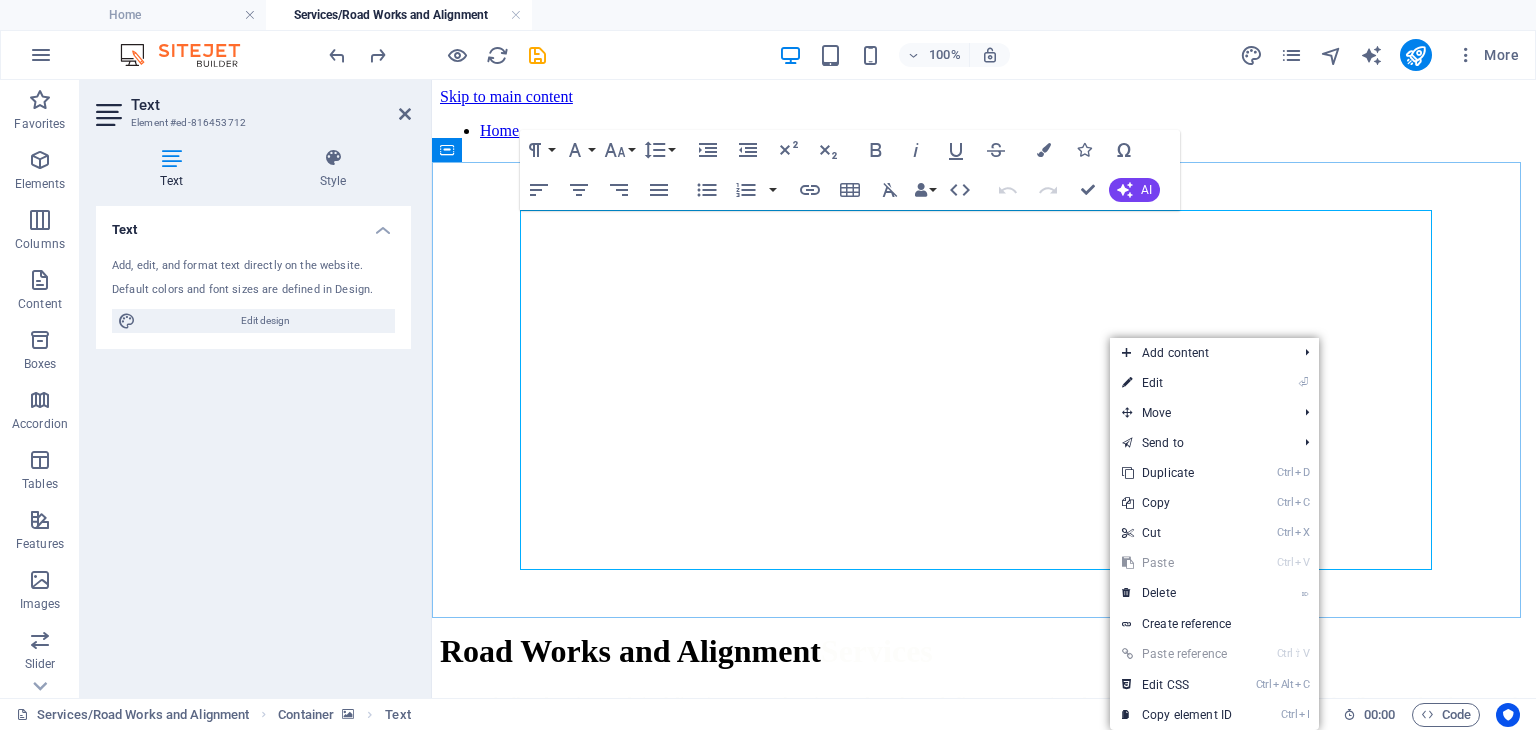 click on "Road Works and Alignment  Services Turnbull Industries excels in delivering comprehensive road works and alignment services, backed by 25 years of expertise as a family-owned and operated business. Our road works include FAFT rehabilitation to restore road functionality, safety re-sheeting to enhance surface durability, maintenance grading for smooth and safe travel, and gravel resurfacing to improve road stability and longevity. Additionally, our alignment services focus on slip remediation, expertly addressing ground instability to ensure safe and reliable infrastructure. Using equipment compliant with TfNSW specifications and a highly skilled team, we prioritize quality, safety, and environmental responsibility in every project, earning the trust of contracting agencies and government bodies across Australia . ." at bounding box center [984, 751] 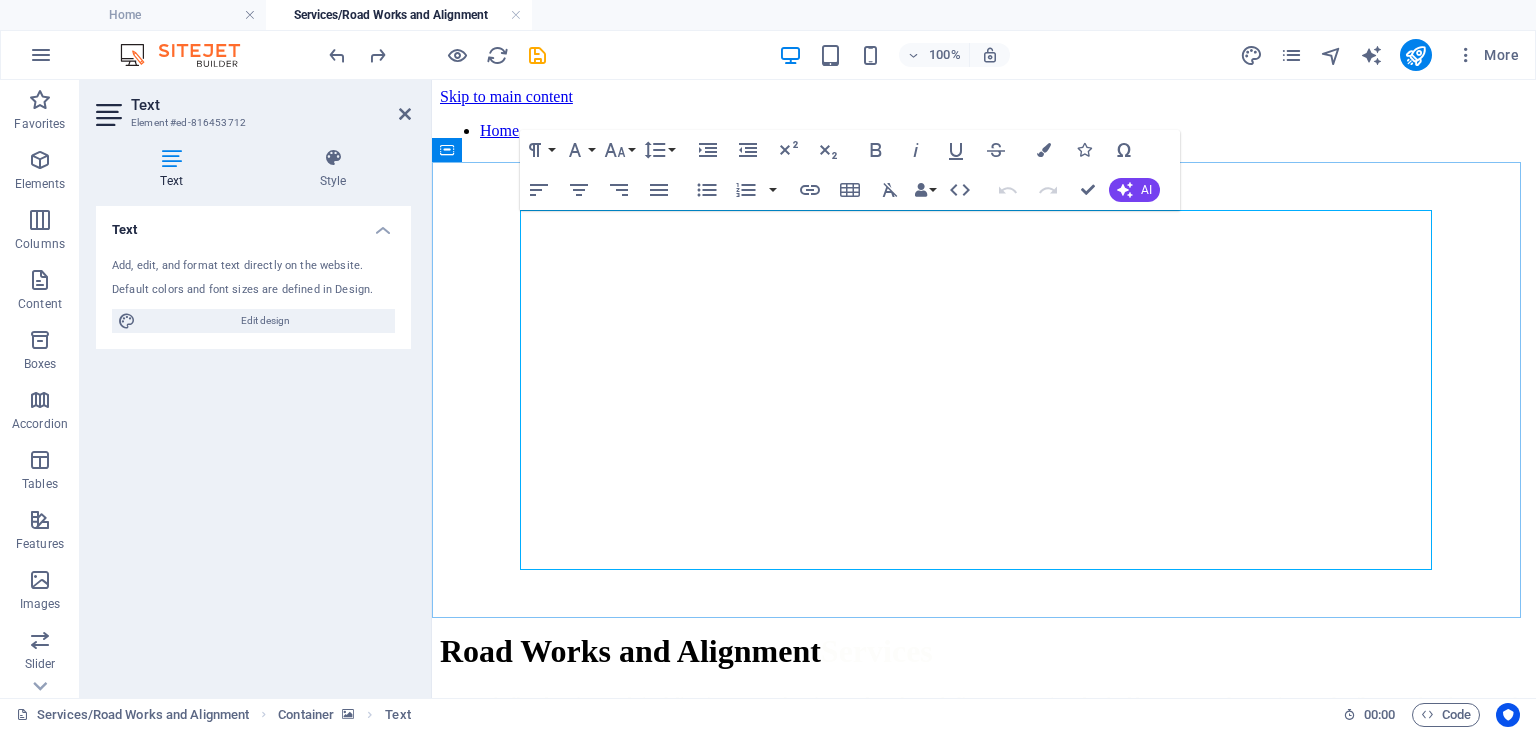 click on "Road Works and Alignment  Services Turnbull Industries excels in delivering comprehensive road works and alignment services, backed by 25 years of expertise as a family-owned and operated business. Our road works include FAFT rehabilitation to restore road functionality, safety re-sheeting to enhance surface durability, maintenance grading for smooth and safe travel, and gravel resurfacing to improve road stability and longevity. Additionally, our alignment services focus on slip remediation, expertly addressing ground instability to ensure safe and reliable infrastructure. Using equipment compliant with TfNSW specifications and a highly skilled team, we prioritize quality, safety, and environmental responsibility in every project, earning the trust of contracting agencies and government bodies across Australia . ." at bounding box center (984, 751) 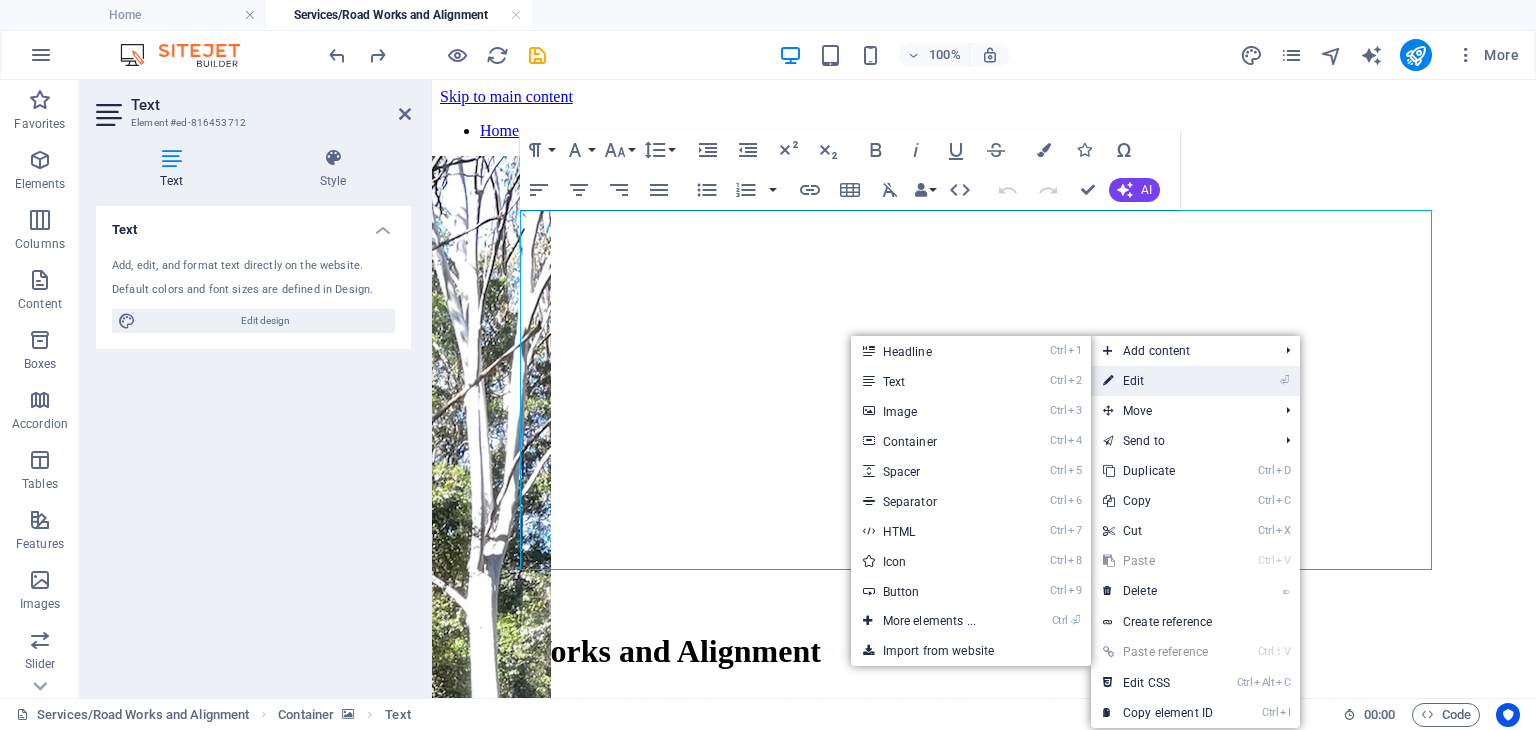 click on "⏎  Edit" at bounding box center (1158, 381) 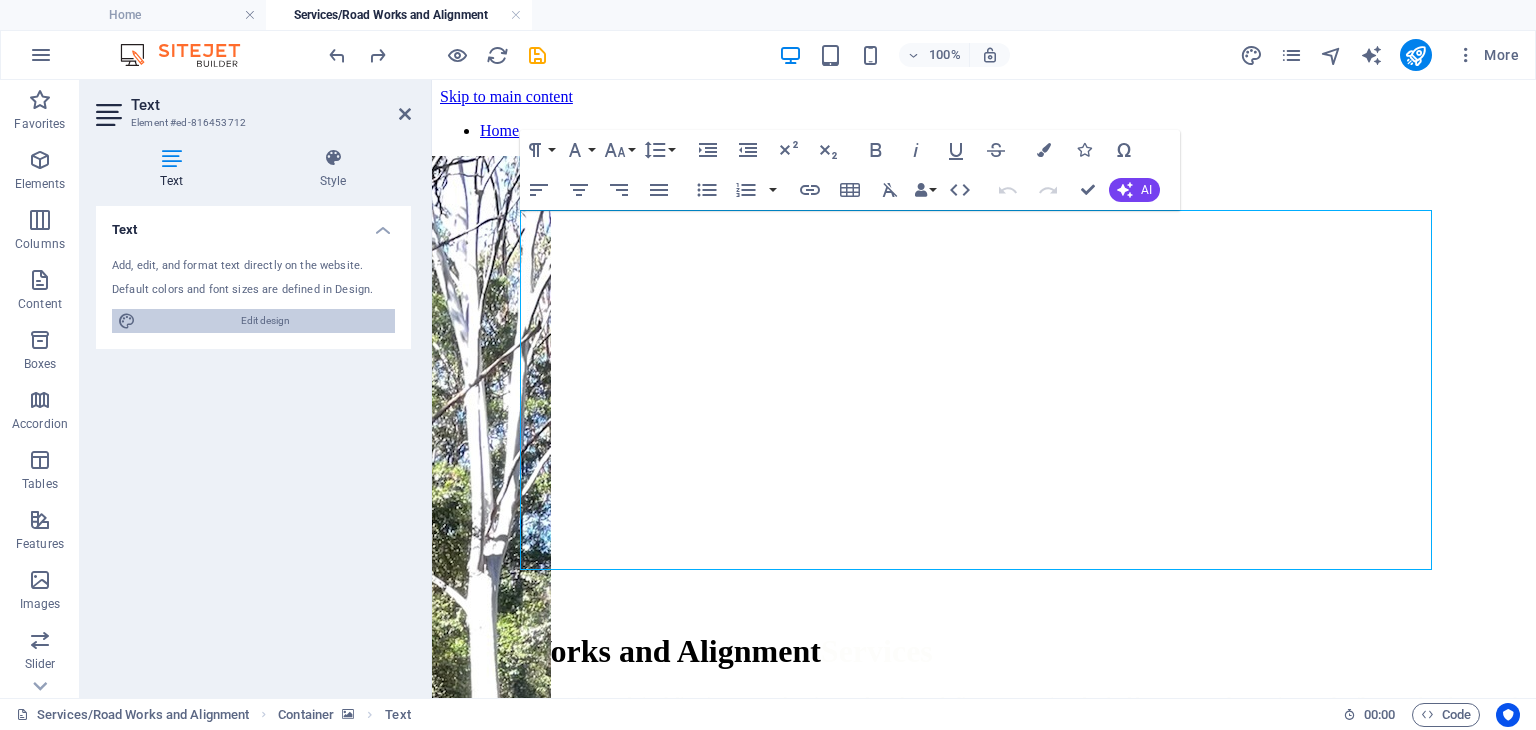 click on "Edit design" at bounding box center (265, 321) 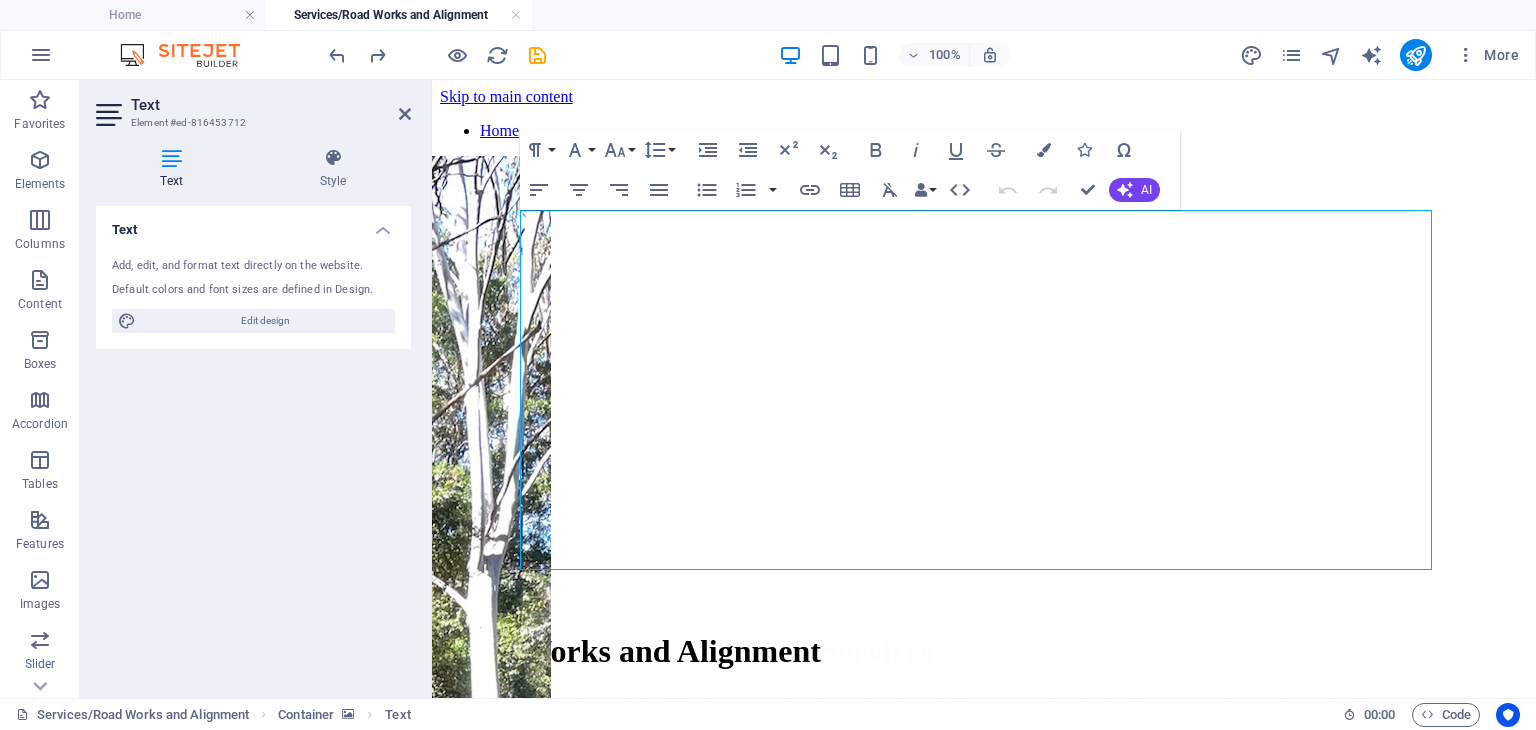 select on "px" 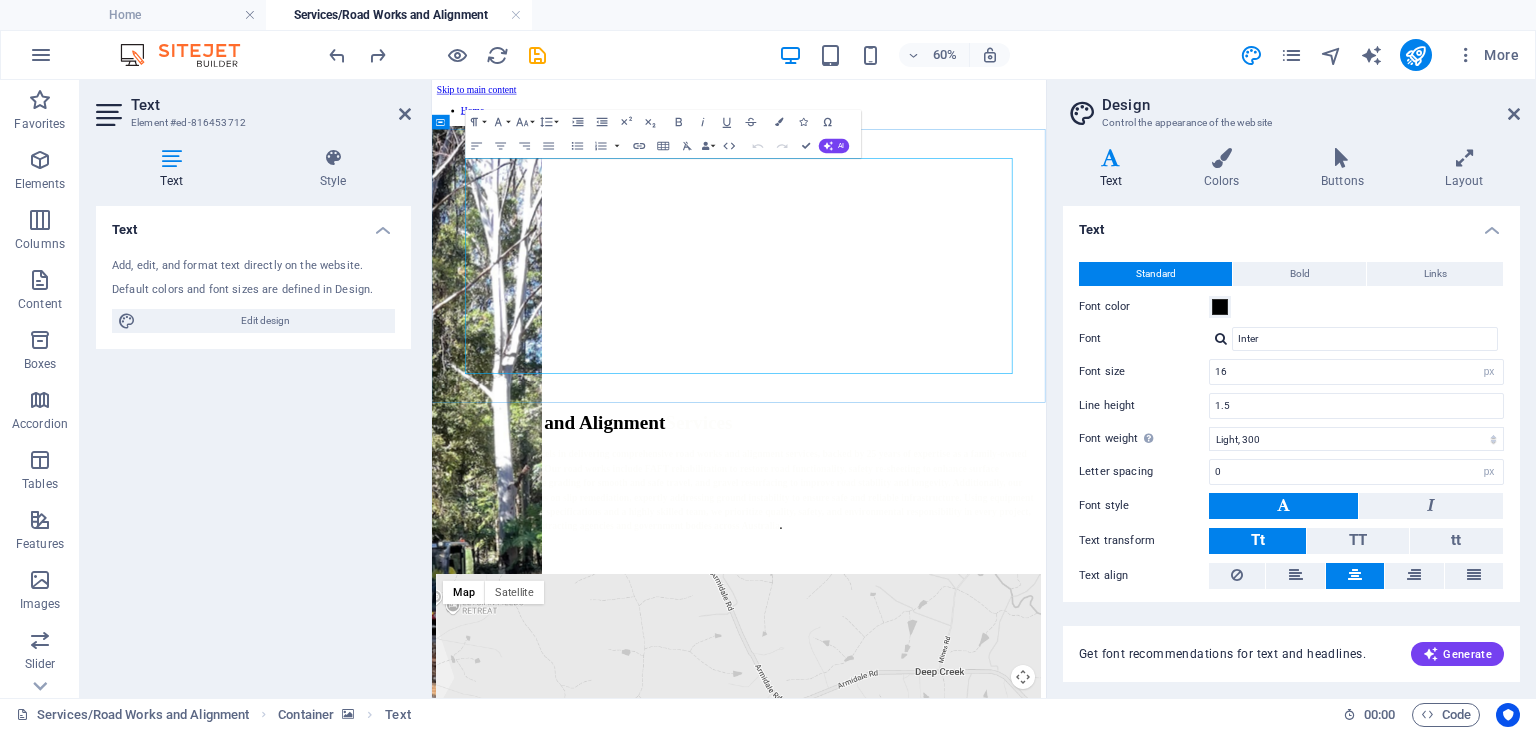 click on "Road Works and Alignment  Services Turnbull Industries excels in delivering comprehensive road works and alignment services, backed by 25 years of expertise as a family-owned and operated business. Our road works include FAFT rehabilitation to restore road functionality, safety re-sheeting to enhance surface durability, maintenance grading for smooth and safe travel, and gravel resurfacing to improve road stability and longevity. Additionally, our alignment services focus on slip remediation, expertly addressing ground instability to ensure safe and reliable infrastructure. Using equipment compliant with TfNSW specifications and a highly skilled team, we prioritize quality, safety, and environmental responsibility in every project, earning the trust of contracting agencies and government bodies across Australia . ." at bounding box center [943, 751] 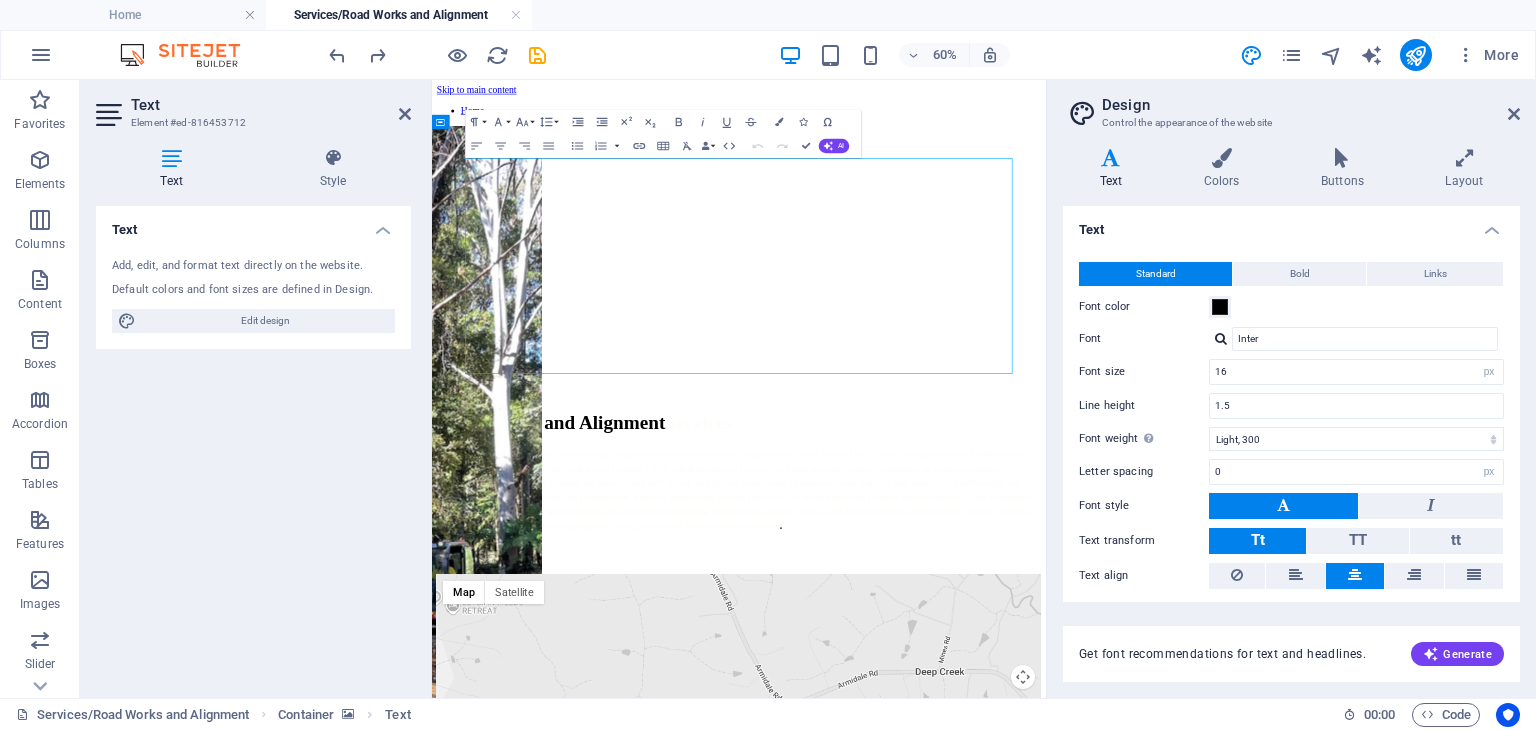 drag, startPoint x: 1077, startPoint y: 338, endPoint x: 813, endPoint y: 334, distance: 264.0303 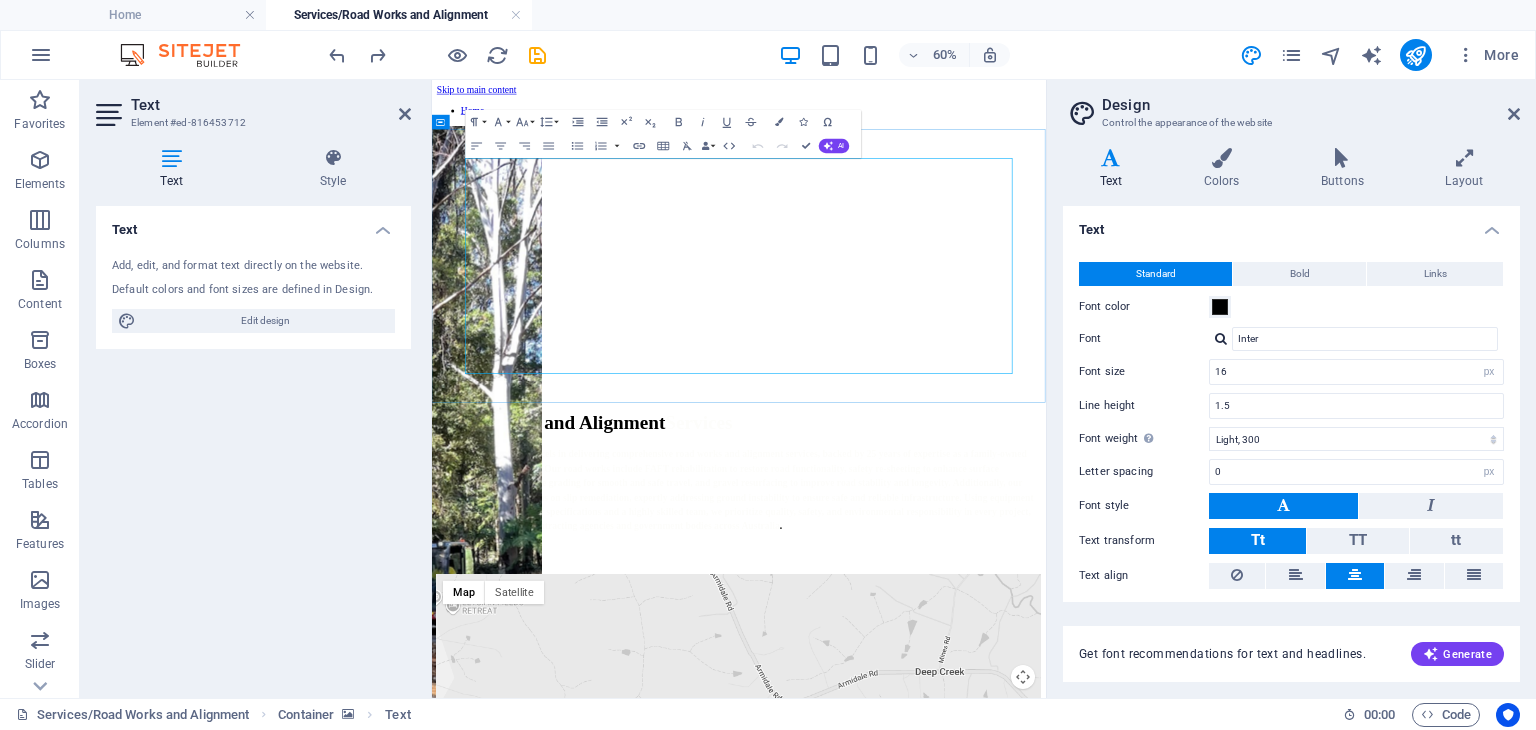 click on "Road Works and Alignment  Services Turnbull Industries excels in delivering comprehensive road works and alignment services, backed by 25 years of expertise as a family-owned and operated business. Our road works include FAFT rehabilitation to restore road functionality, safety re-sheeting to enhance surface durability, maintenance grading for smooth and safe travel, and gravel resurfacing to improve road stability and longevity. Additionally, our alignment services focus on slip remediation, expertly addressing ground instability to ensure safe and reliable infrastructure. Using equipment compliant with TfNSW specifications and a highly skilled team, we prioritize quality, safety, and environmental responsibility in every project, earning the trust of contracting agencies and government bodies across Australia . ." at bounding box center [943, 751] 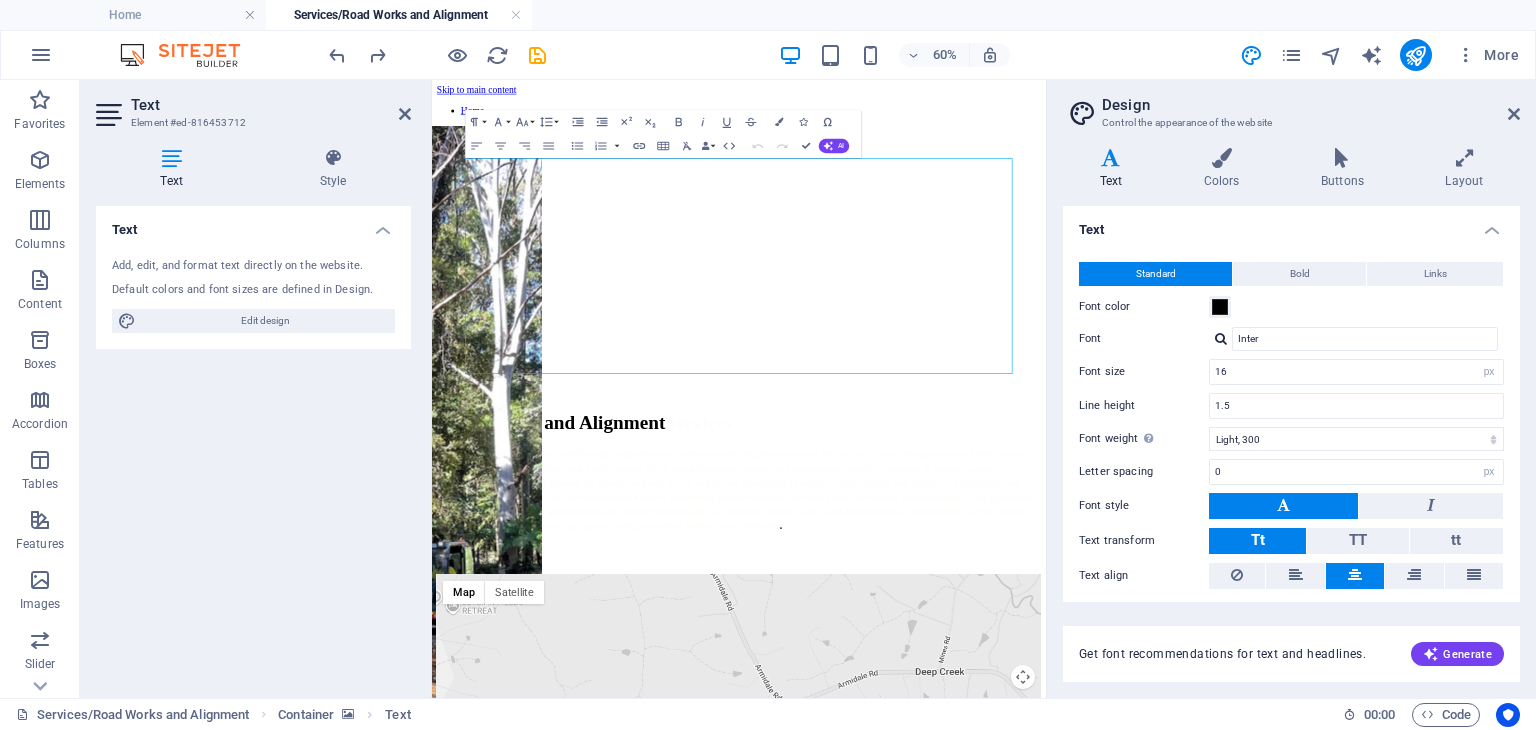 click at bounding box center (16, 2560) 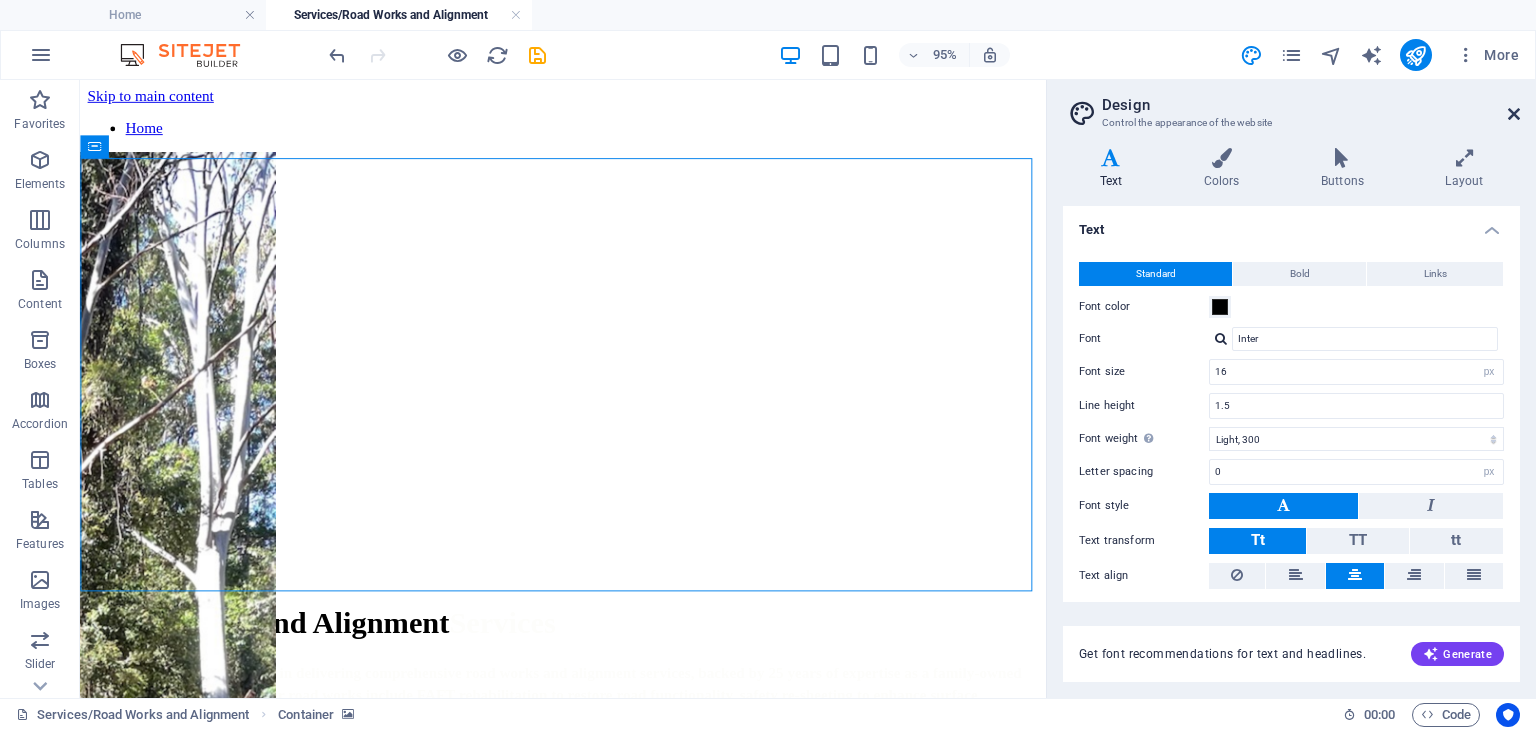 click at bounding box center (1514, 114) 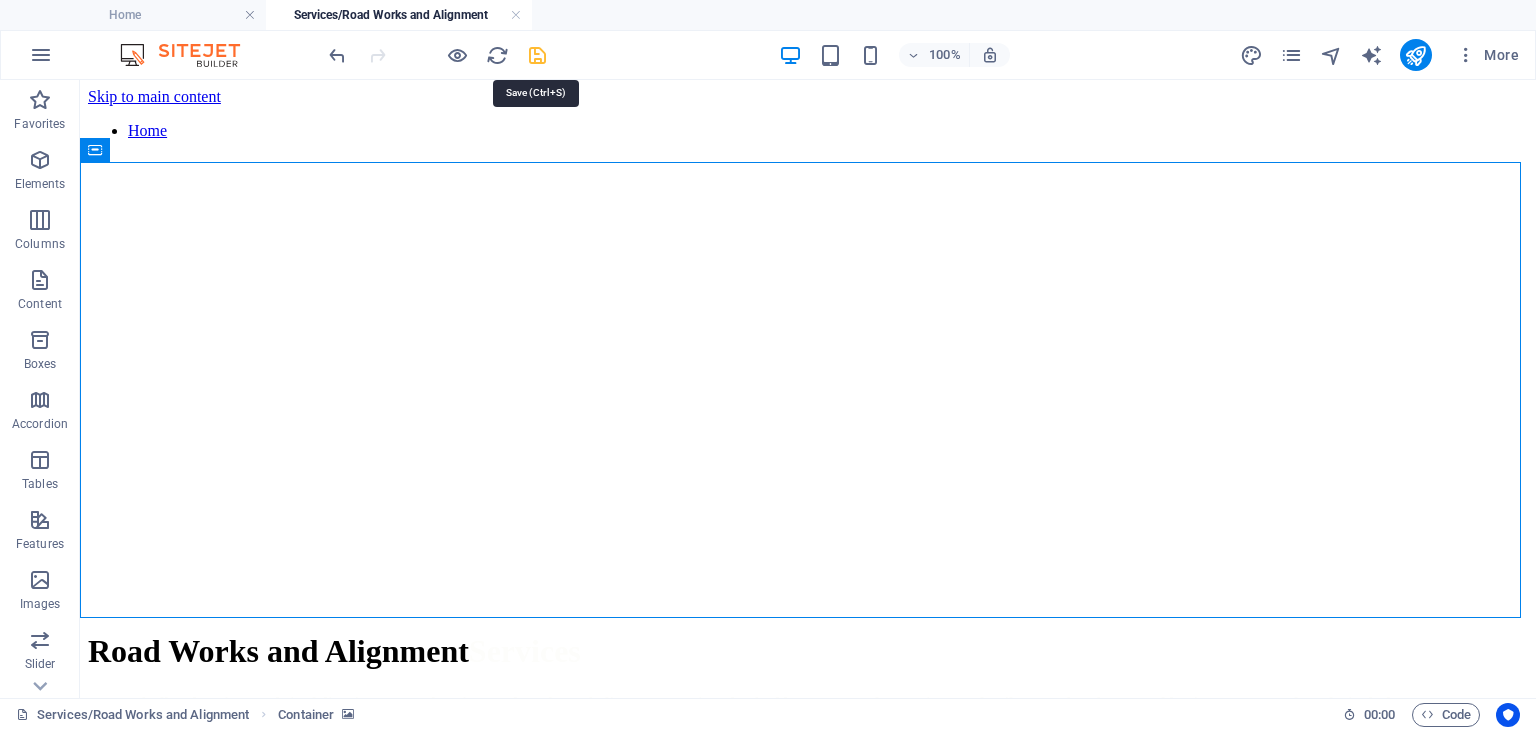 click at bounding box center [537, 55] 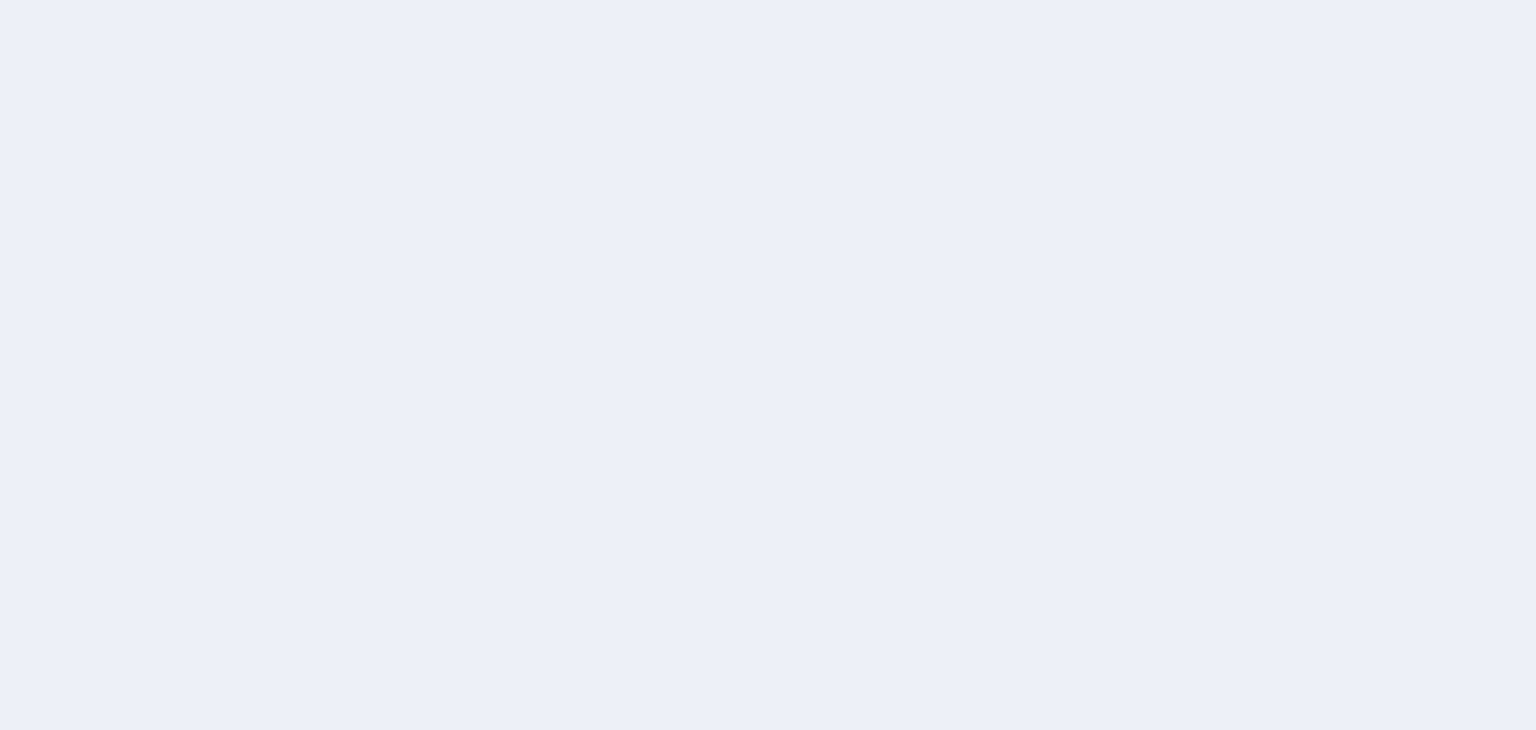 scroll, scrollTop: 0, scrollLeft: 0, axis: both 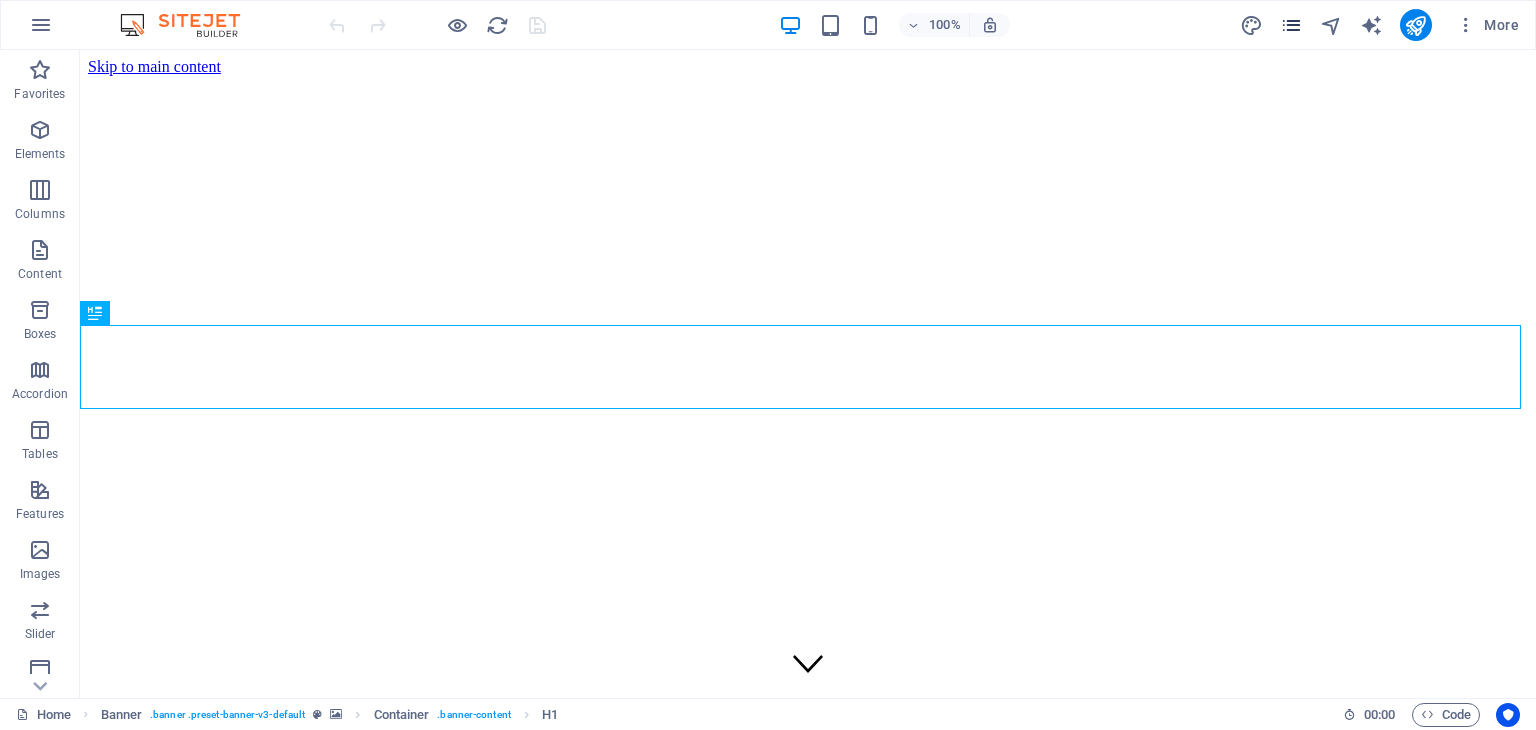 click at bounding box center [1291, 25] 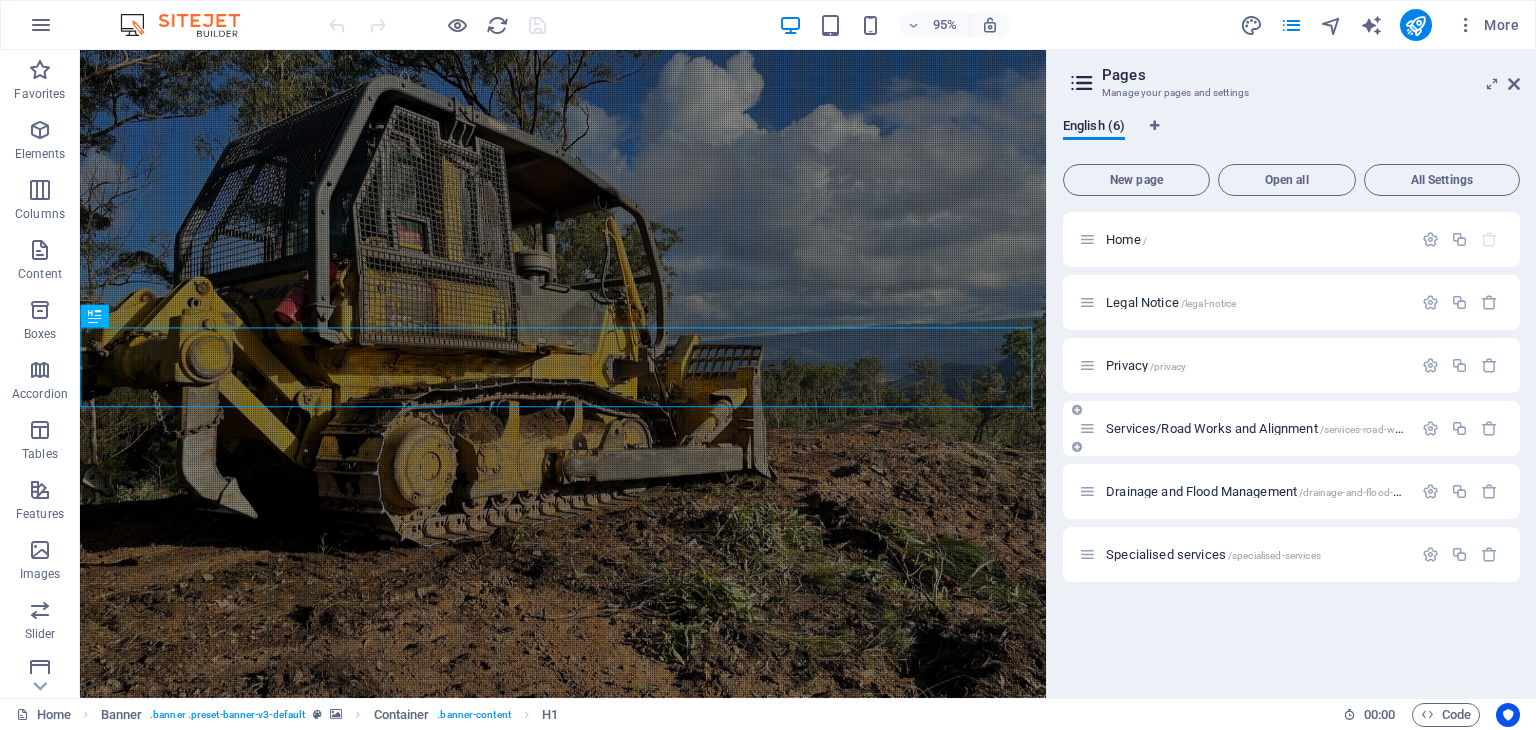 click on "Services/Road Works and Alignment  /services-road-works-and-alignment" at bounding box center [1291, 428] 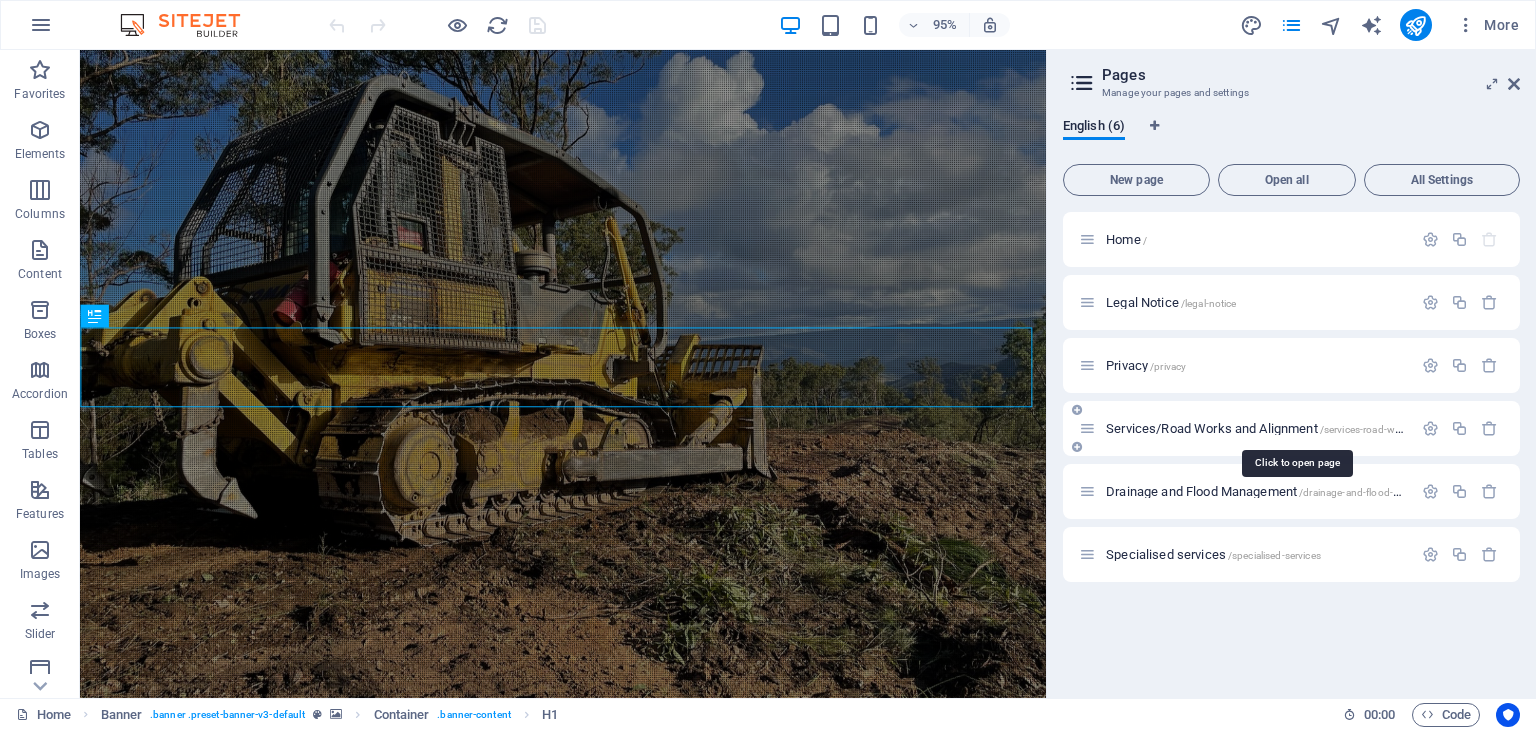 click on "Services/Road Works and Alignment  /services-road-works-and-alignment" at bounding box center [1294, 428] 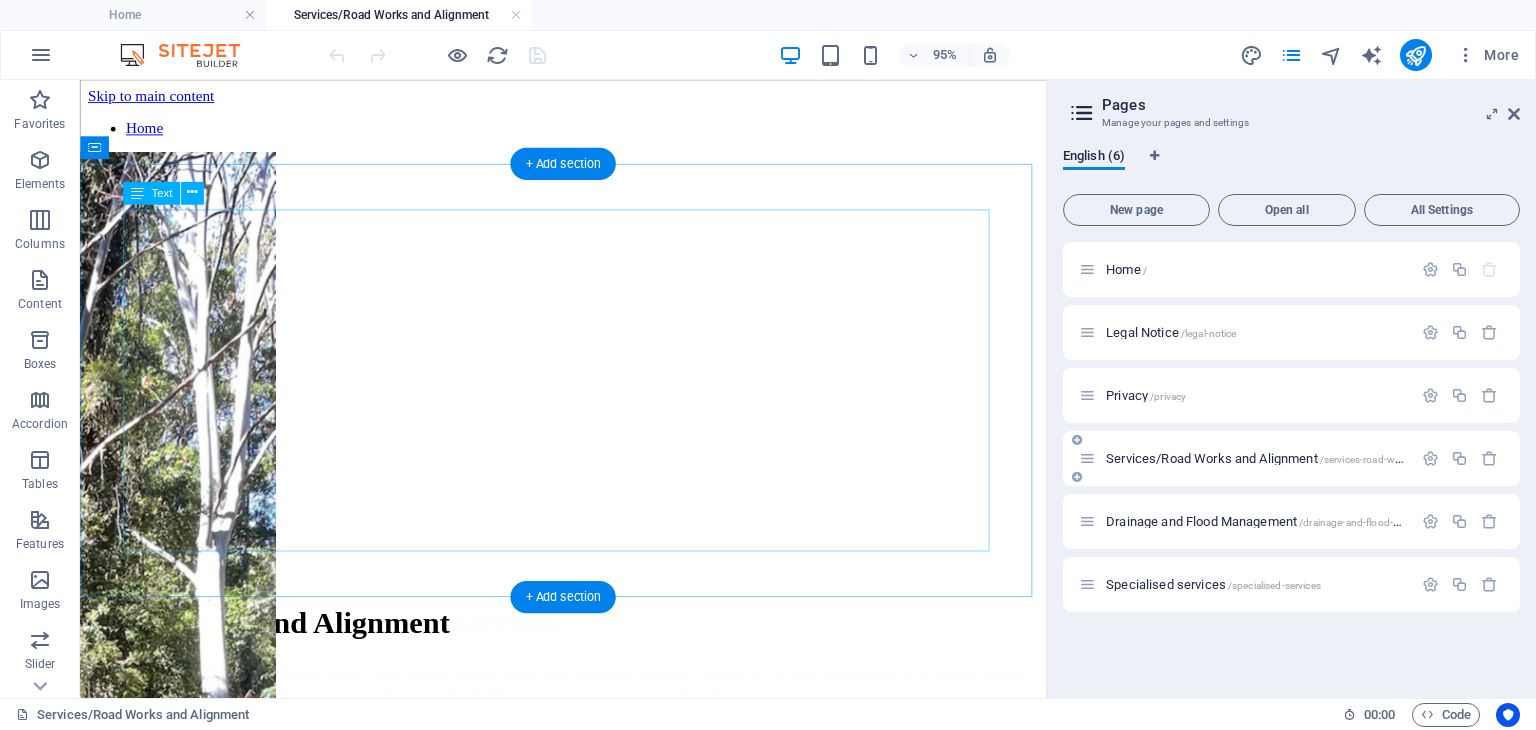 scroll, scrollTop: 0, scrollLeft: 0, axis: both 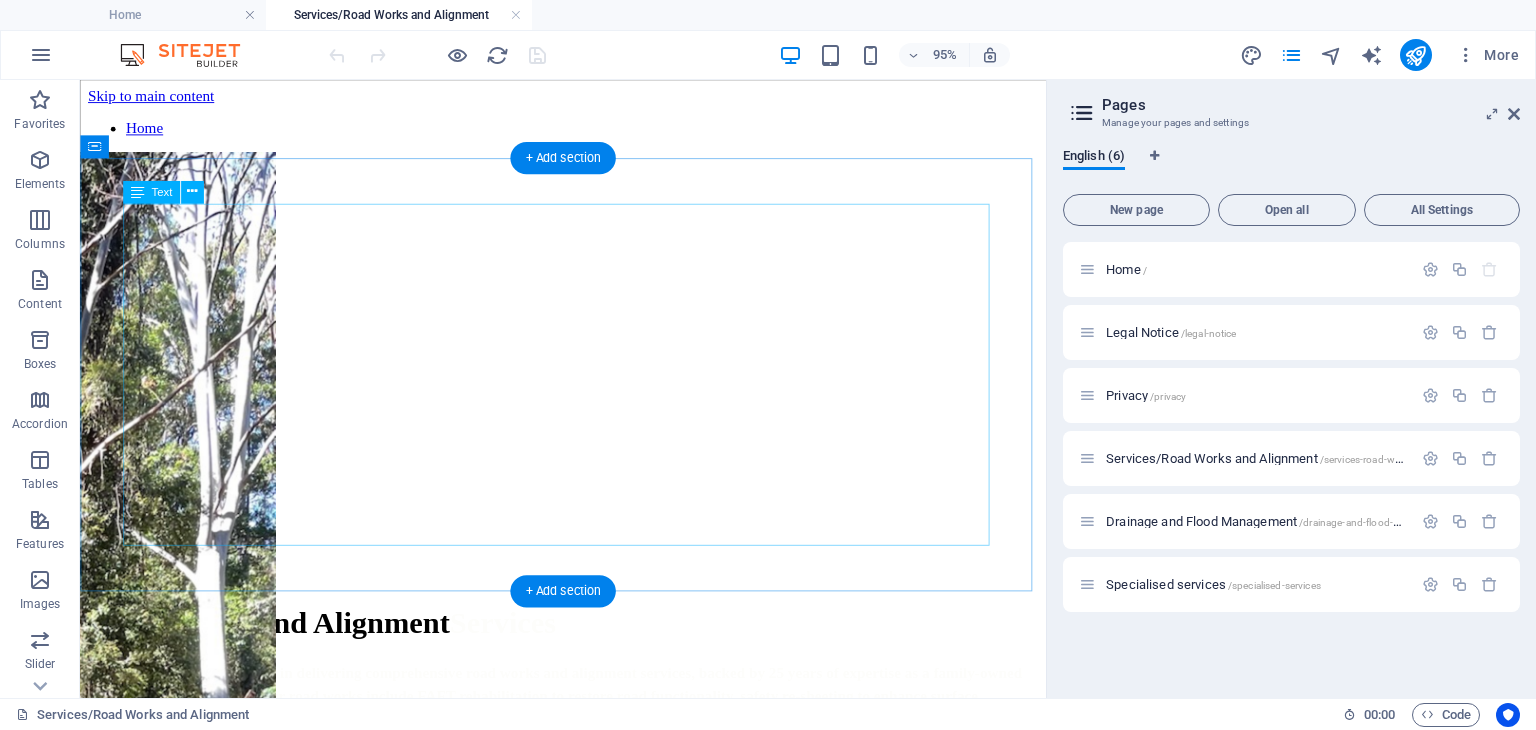 click on "Road Works and Alignment Services Turnbull Industries excels in delivering comprehensive road works and alignment services, backed by 25 years of expertise as a family-owned and operated business. Our road works include FAFT rehabilitation to restore road functionality, safety re-sheeting to enhance surface durability, maintenance grading for smooth and safe travel, and gravel resurfacing to improve road stability and longevity. Additionally, our alignment services focus on slip remediation, expertly addressing ground instability to ensure safe and reliable infrastructure. Using equipment compliant with TfNSW specifications and a highly skilled team, we prioritize quality, safety, and environmental responsibility in every project, earning the trust of contracting agencies and government bodies across [STATE] . ." at bounding box center [588, 751] 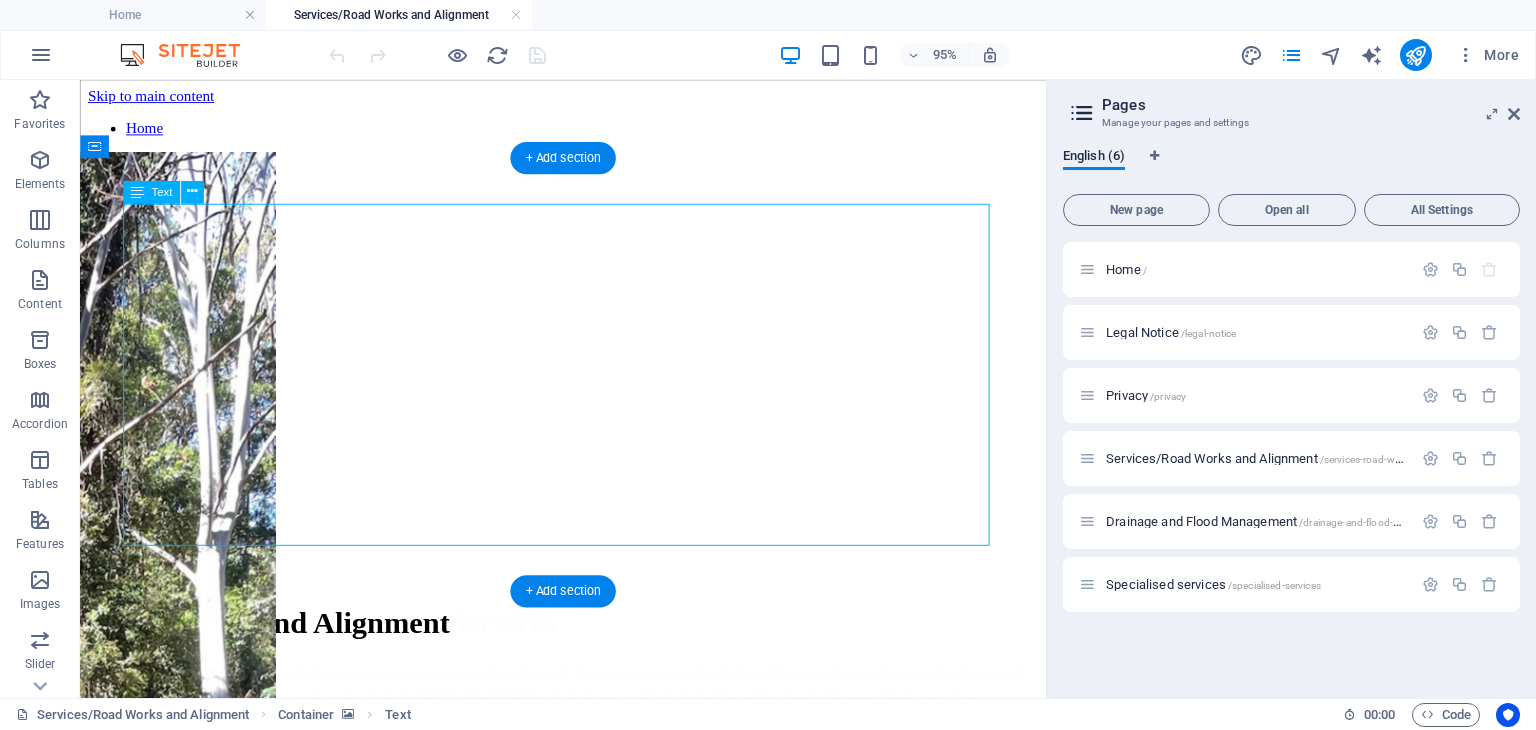 click on "Road Works and Alignment Services Turnbull Industries excels in delivering comprehensive road works and alignment services, backed by 25 years of expertise as a family-owned and operated business. Our road works include FAFT rehabilitation to restore road functionality, safety re-sheeting to enhance surface durability, maintenance grading for smooth and safe travel, and gravel resurfacing to improve road stability and longevity. Additionally, our alignment services focus on slip remediation, expertly addressing ground instability to ensure safe and reliable infrastructure. Using equipment compliant with TfNSW specifications and a highly skilled team, we prioritize quality, safety, and environmental responsibility in every project, earning the trust of contracting agencies and government bodies across [STATE] . ." at bounding box center (588, 751) 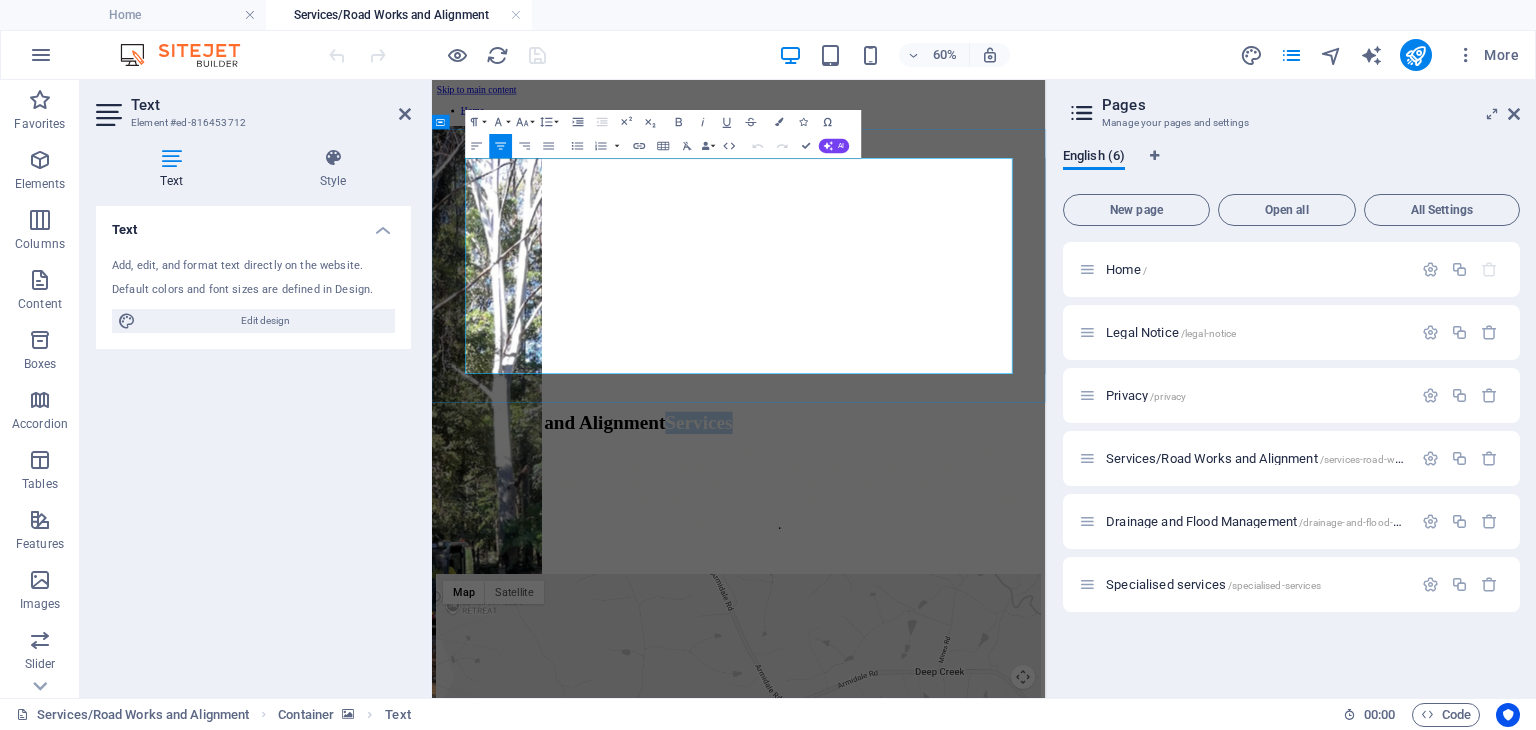 drag, startPoint x: 1079, startPoint y: 325, endPoint x: 818, endPoint y: 326, distance: 261.00192 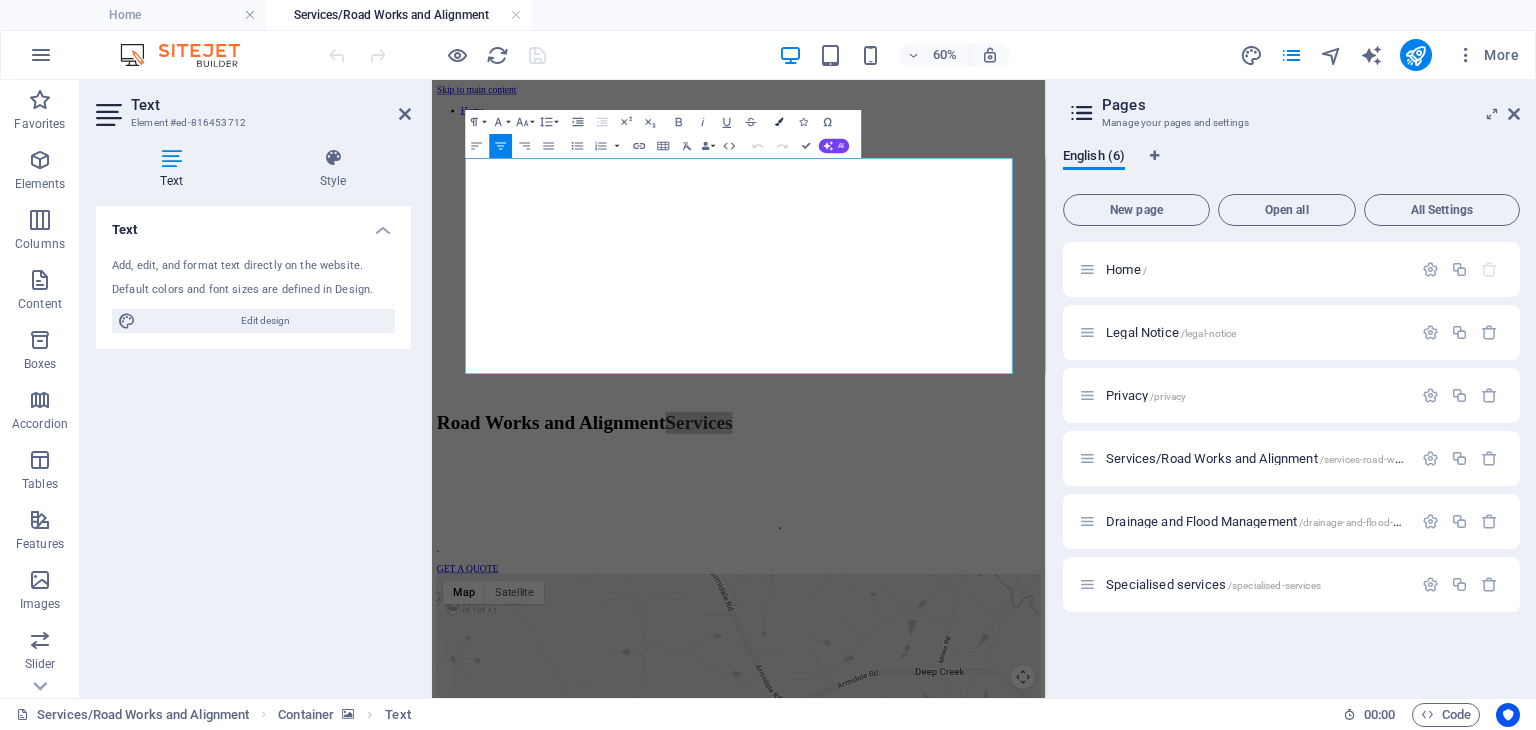click at bounding box center [780, 122] 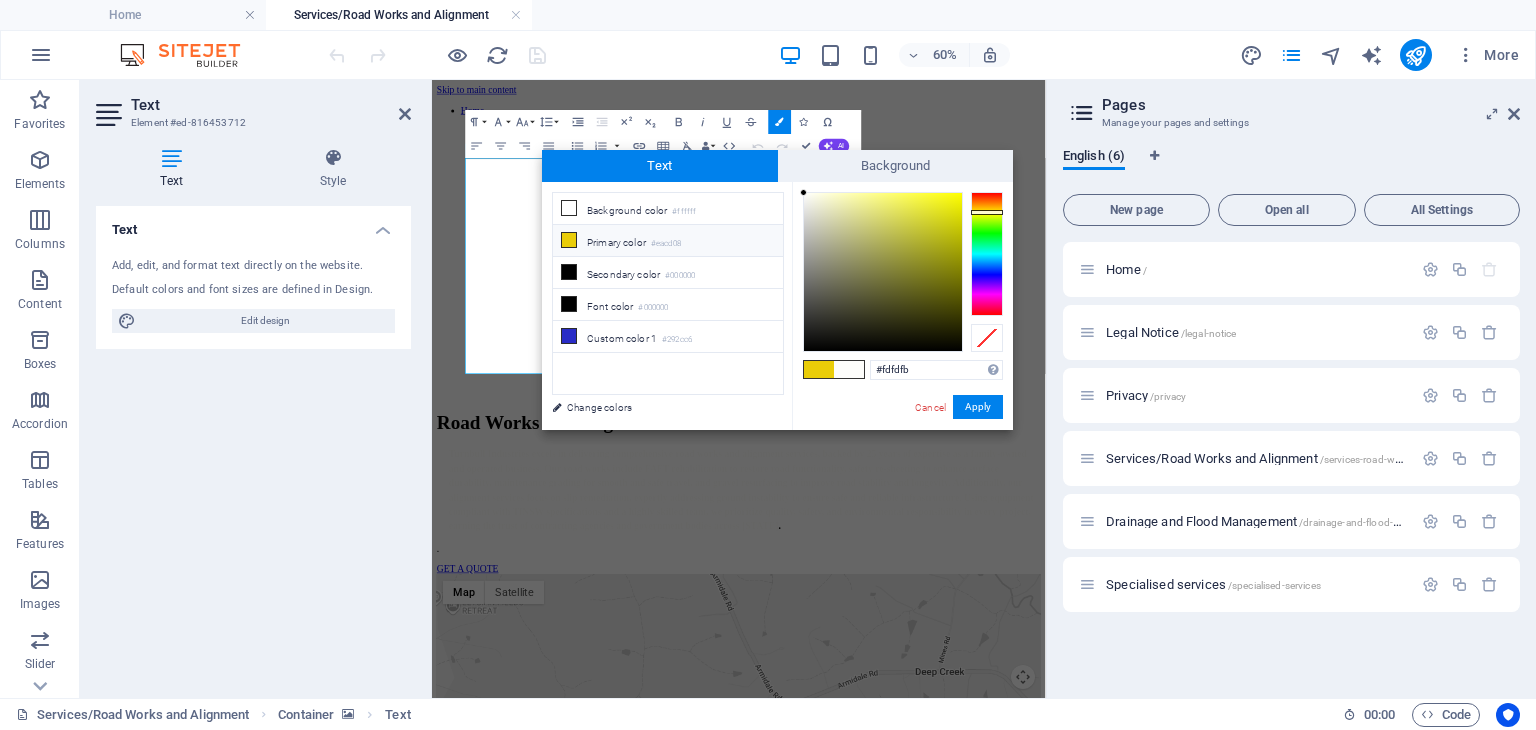 click at bounding box center (569, 240) 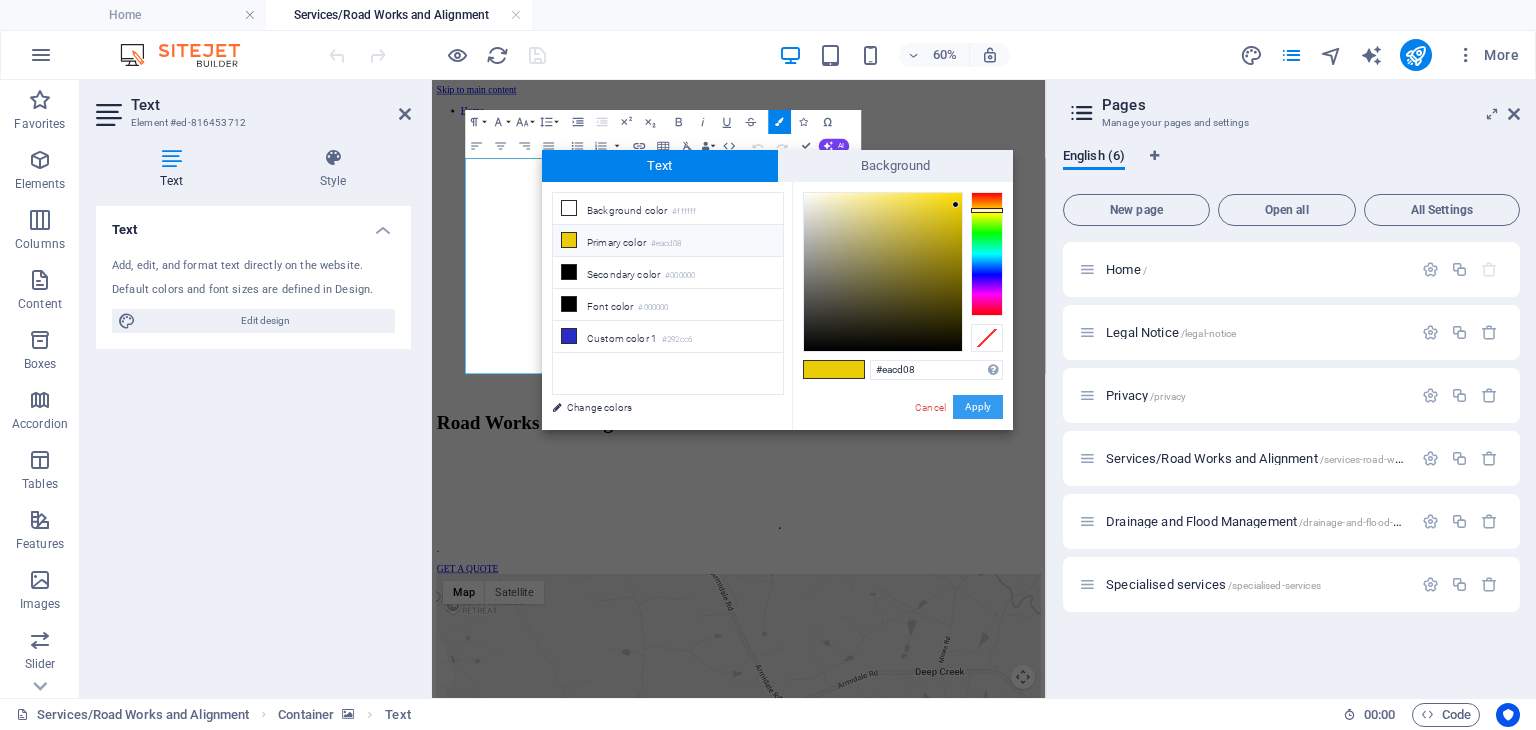 click on "Apply" at bounding box center (978, 407) 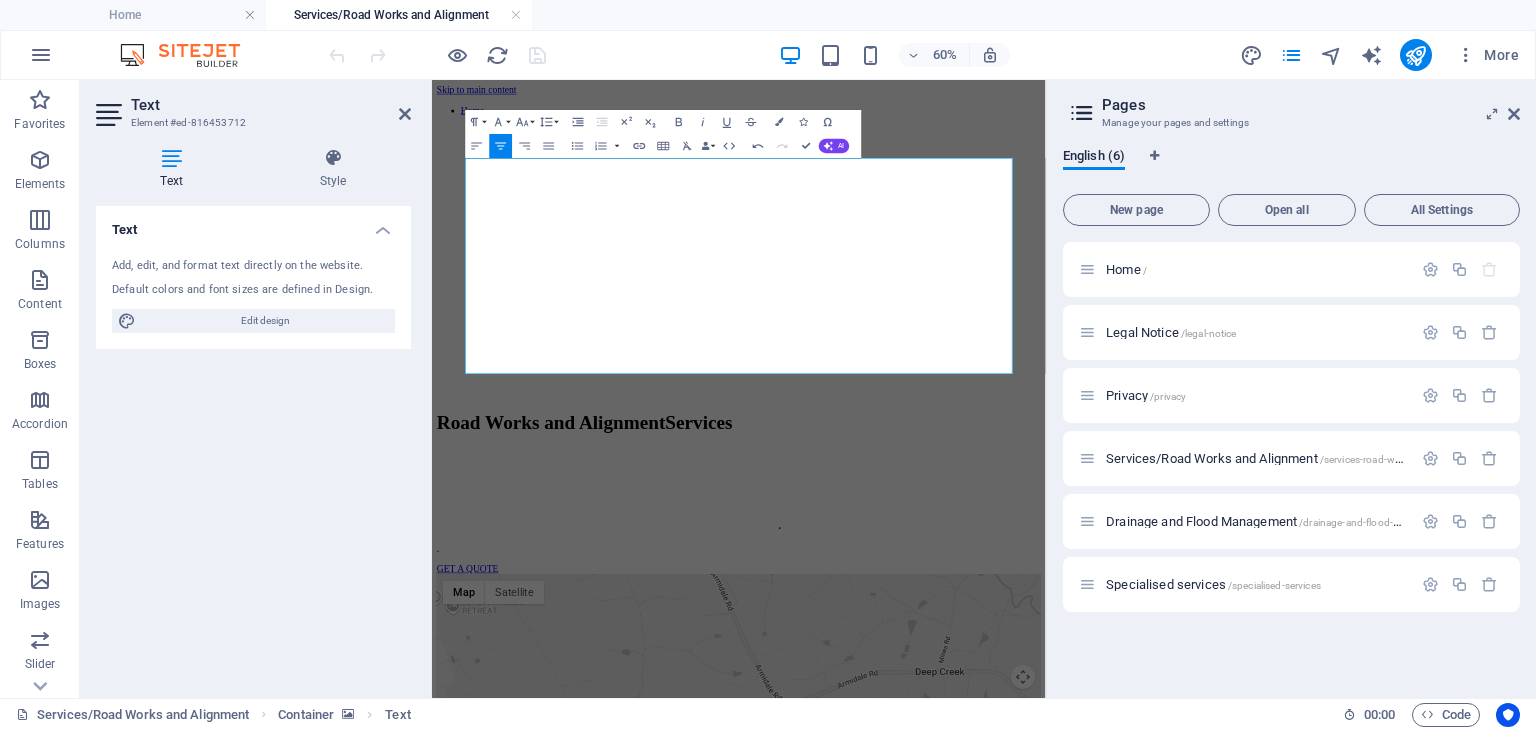 click on "Text Add, edit, and format text directly on the website. Default colors and font sizes are defined in Design. Edit design Alignment Left aligned Centered Right aligned" at bounding box center [253, 444] 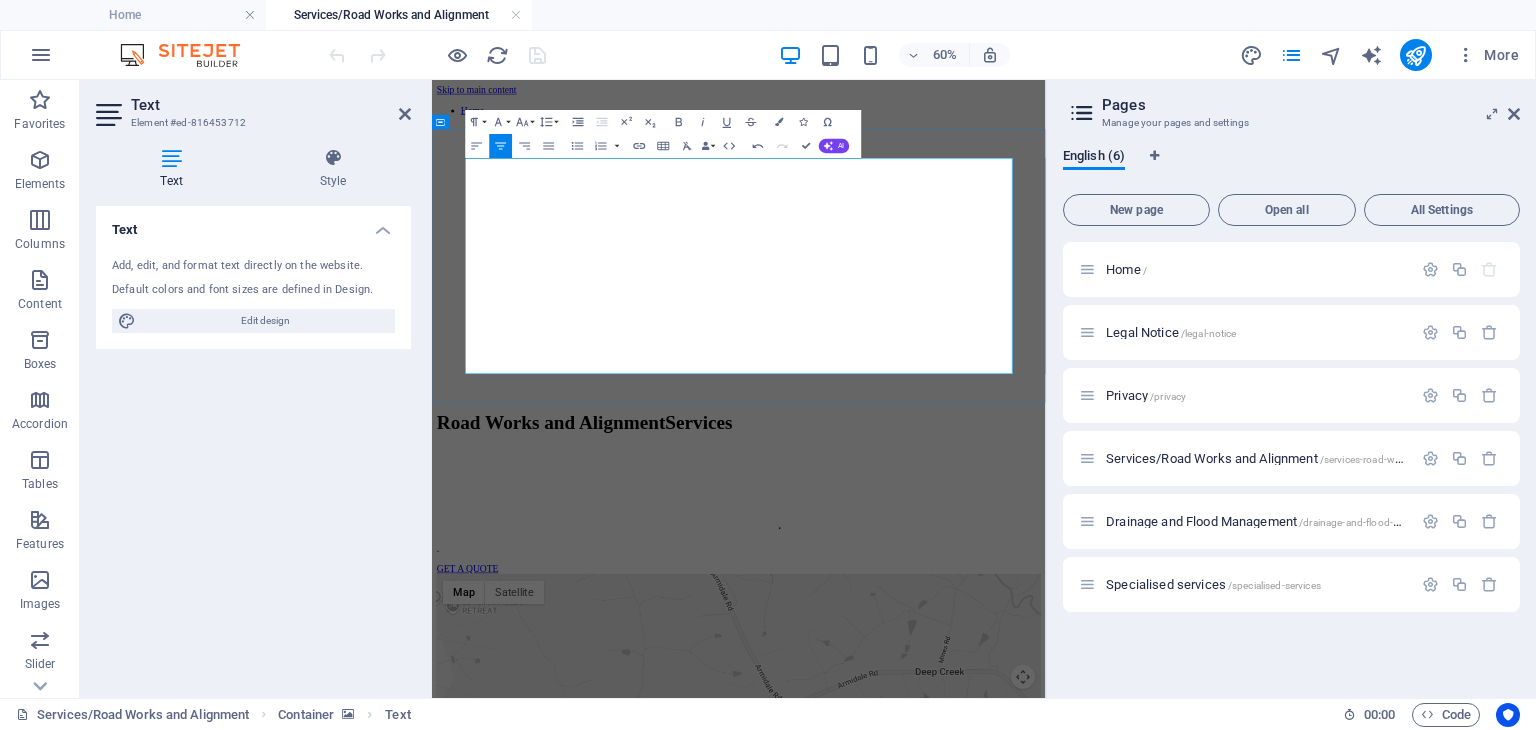 click on "Road Works and Alignment  Services" at bounding box center [943, 651] 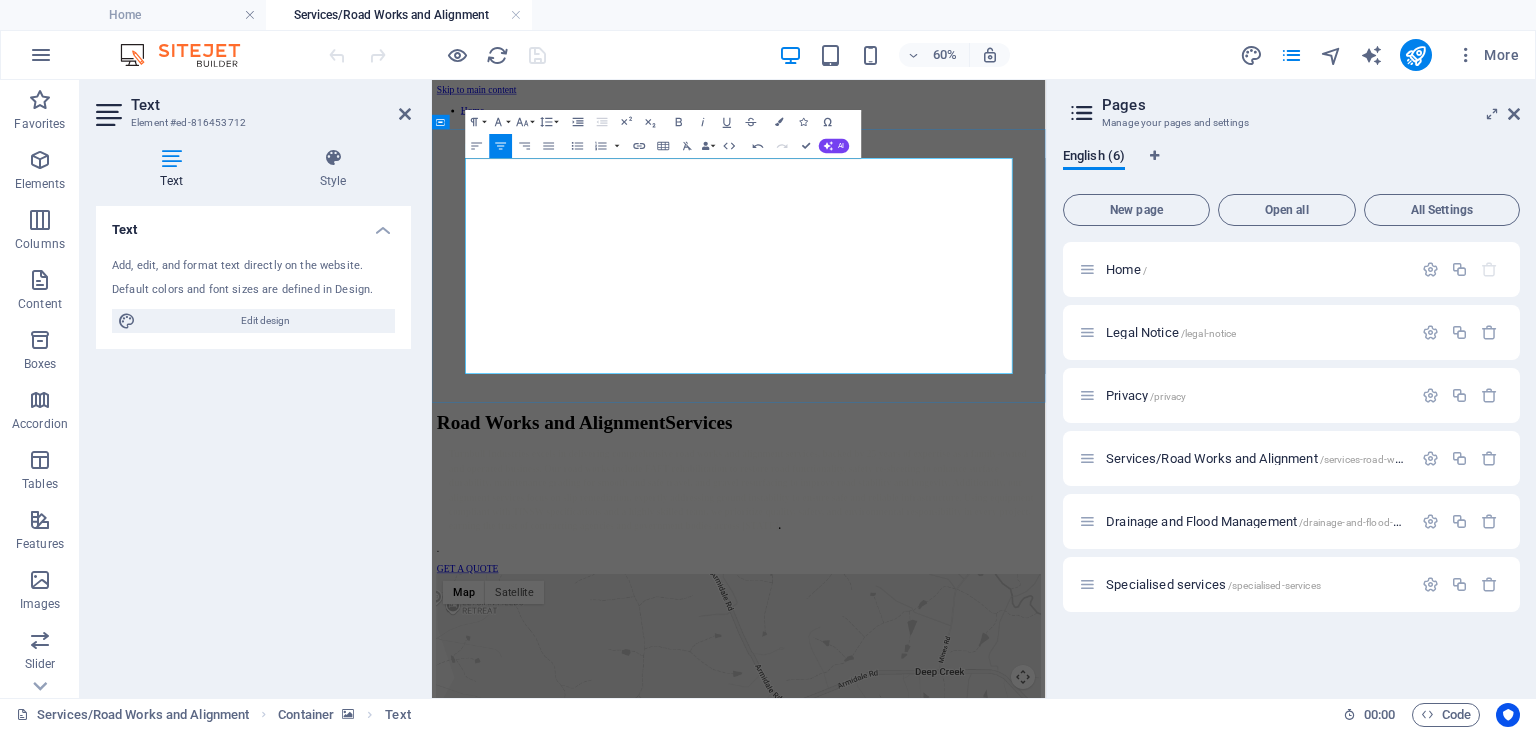 drag, startPoint x: 1389, startPoint y: 538, endPoint x: 511, endPoint y: 398, distance: 889.0917 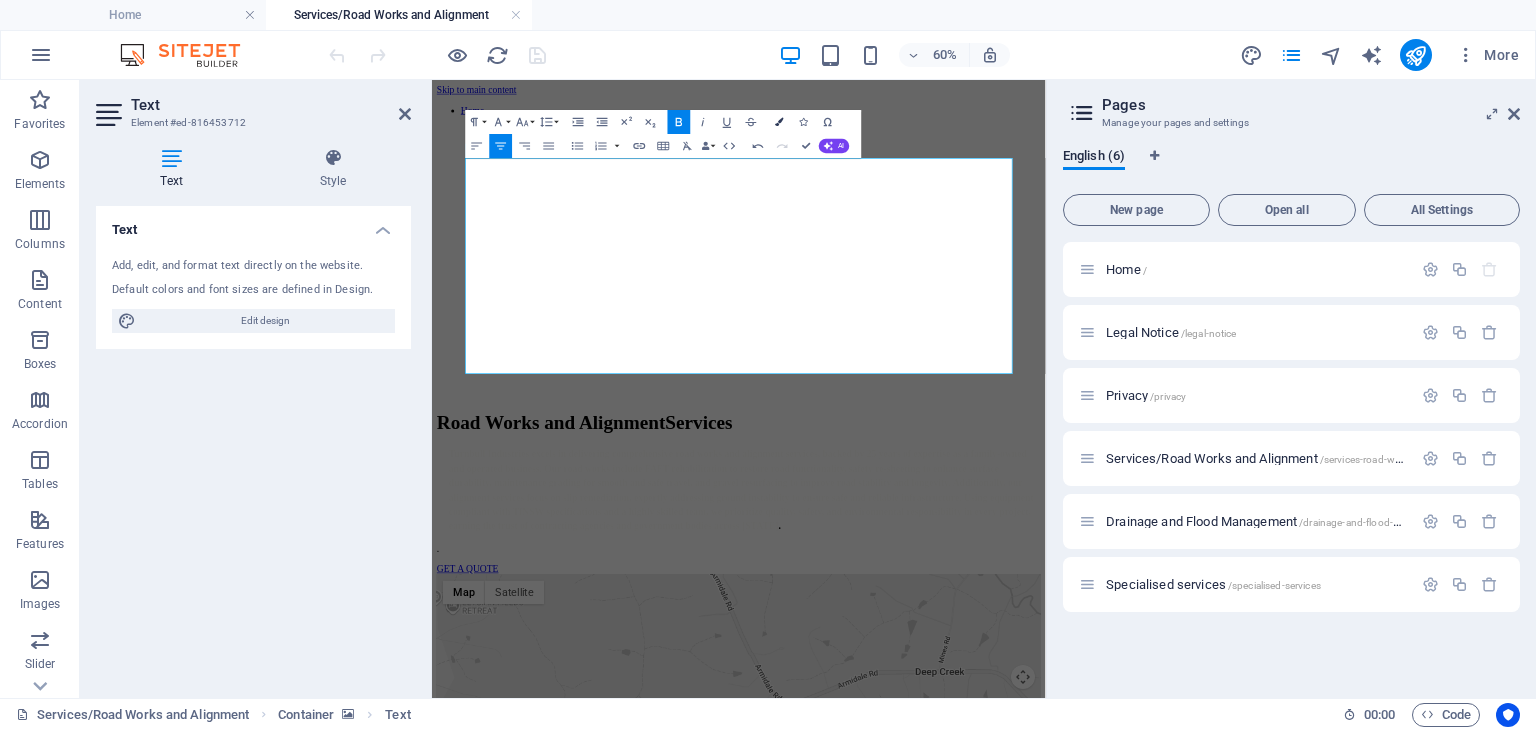 click at bounding box center [780, 122] 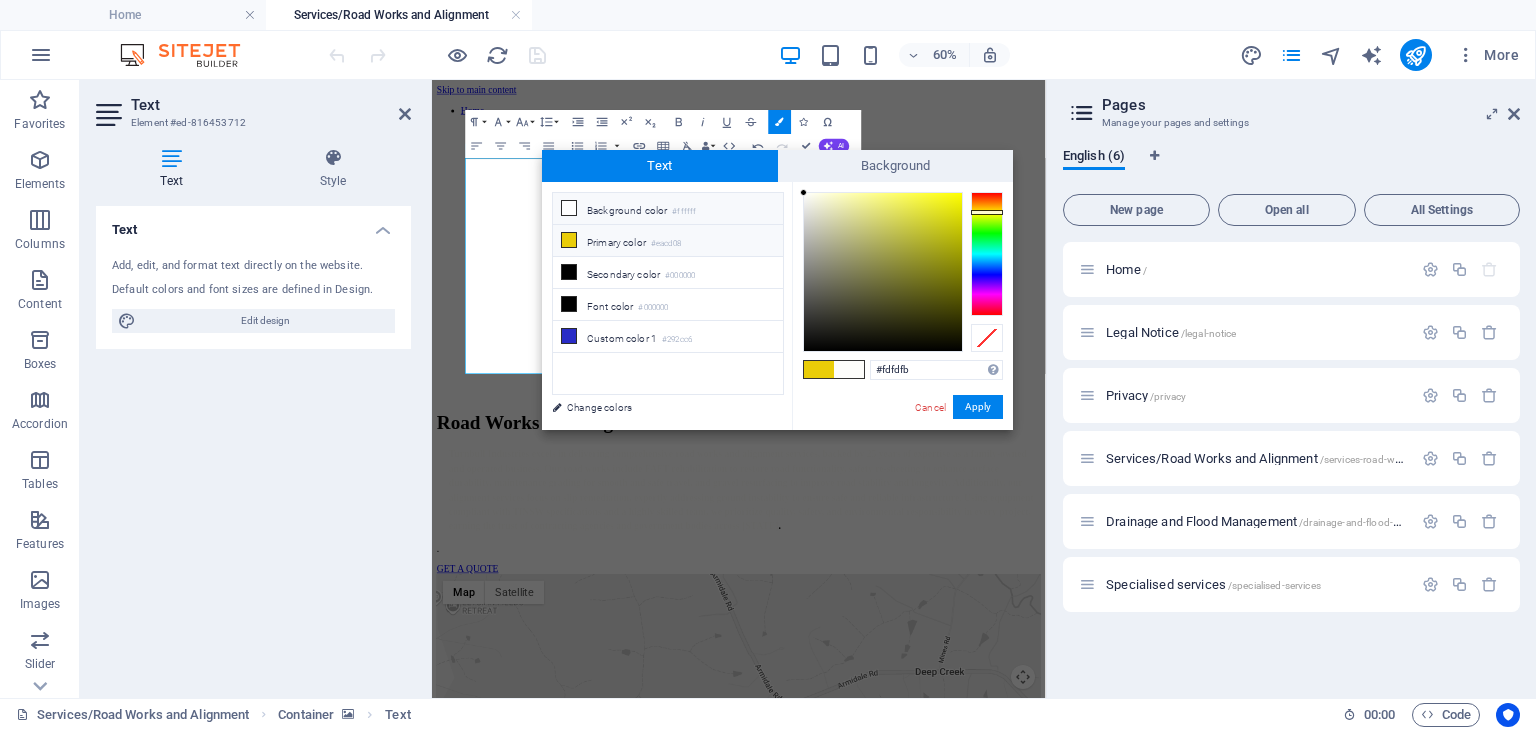 click at bounding box center (569, 208) 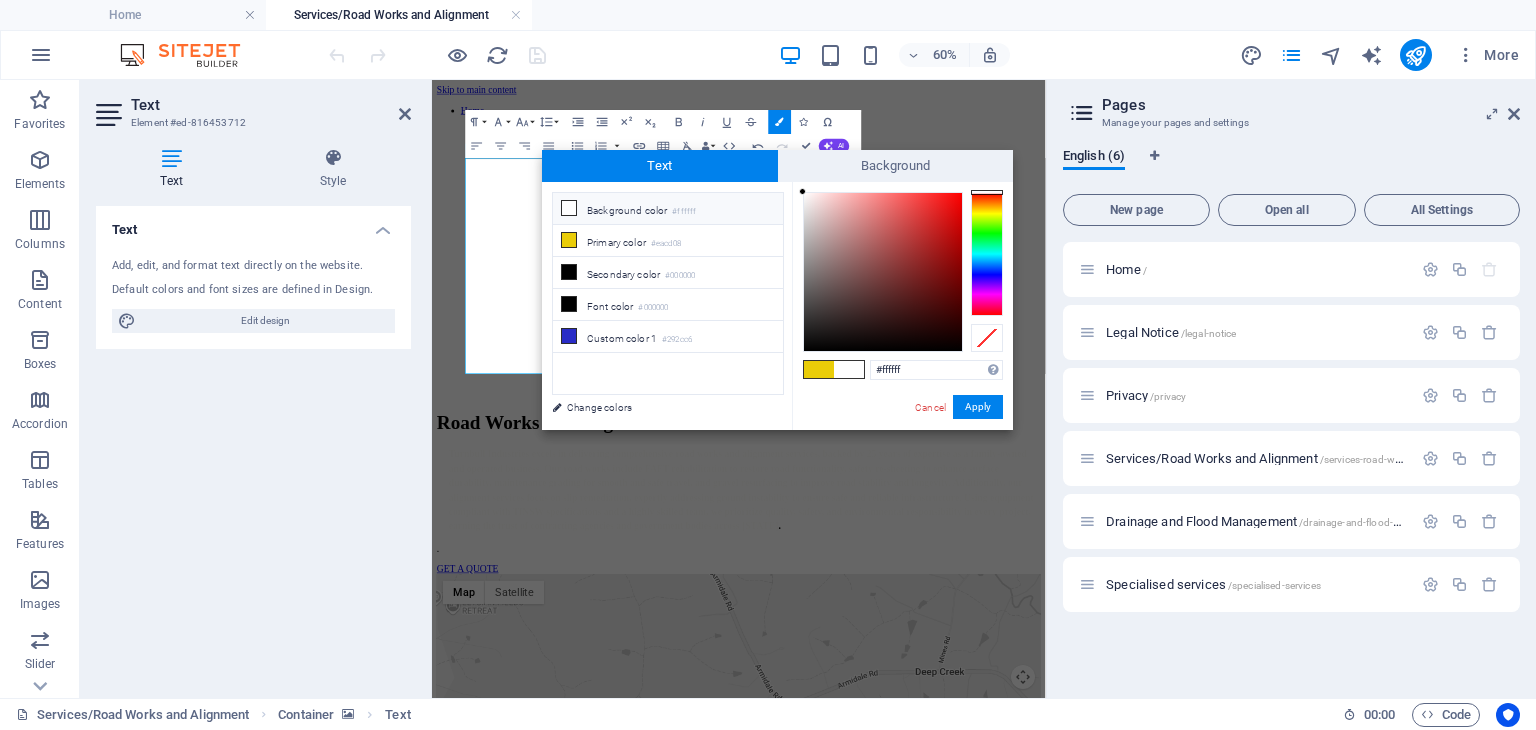 click on "Background color
#ffffff" at bounding box center [668, 209] 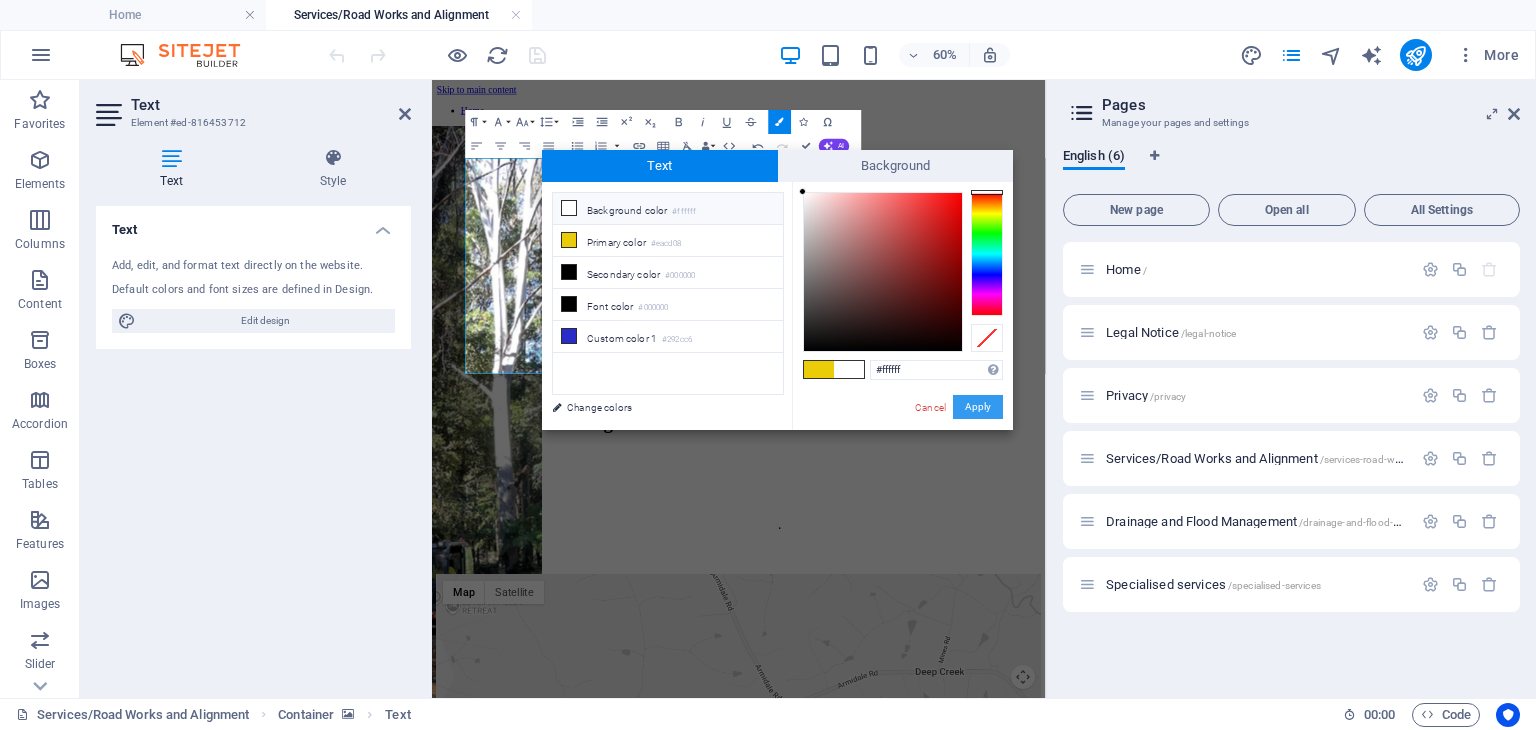 click on "Apply" at bounding box center [978, 407] 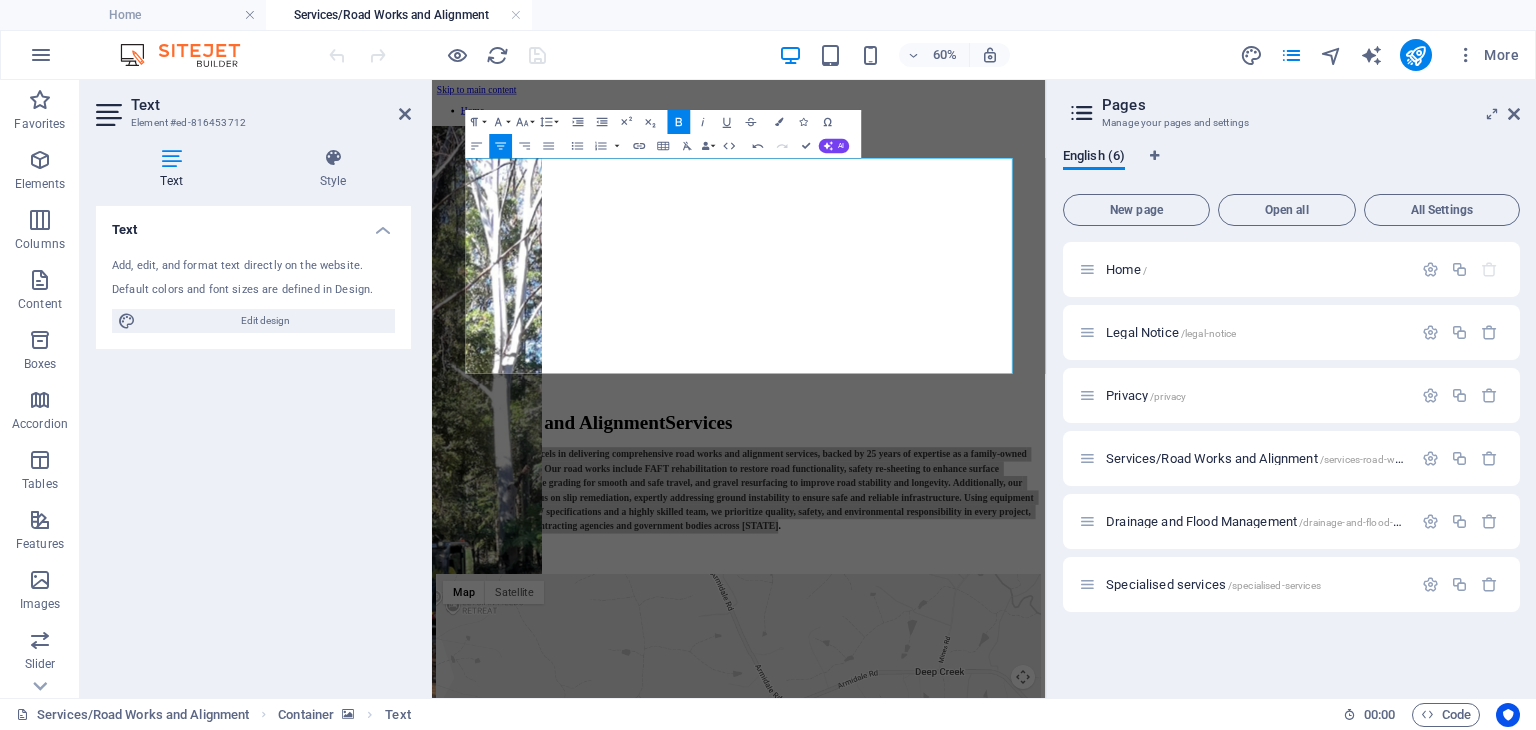 click on "Text Add, edit, and format text directly on the website. Default colors and font sizes are defined in Design. Edit design Alignment Left aligned Centered Right aligned" at bounding box center [253, 444] 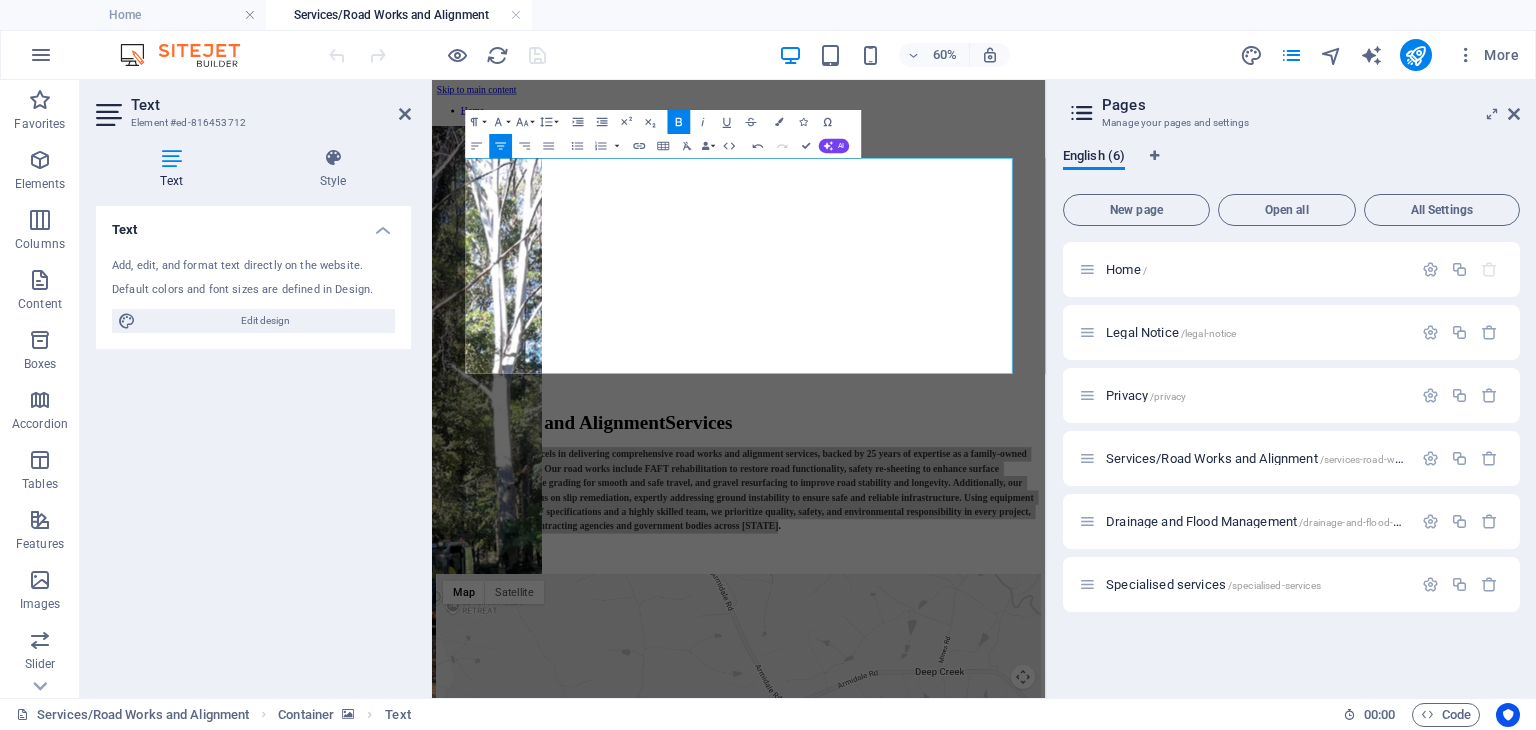 click on "Text Add, edit, and format text directly on the website. Default colors and font sizes are defined in Design. Edit design Alignment Left aligned Centered Right aligned" at bounding box center [253, 444] 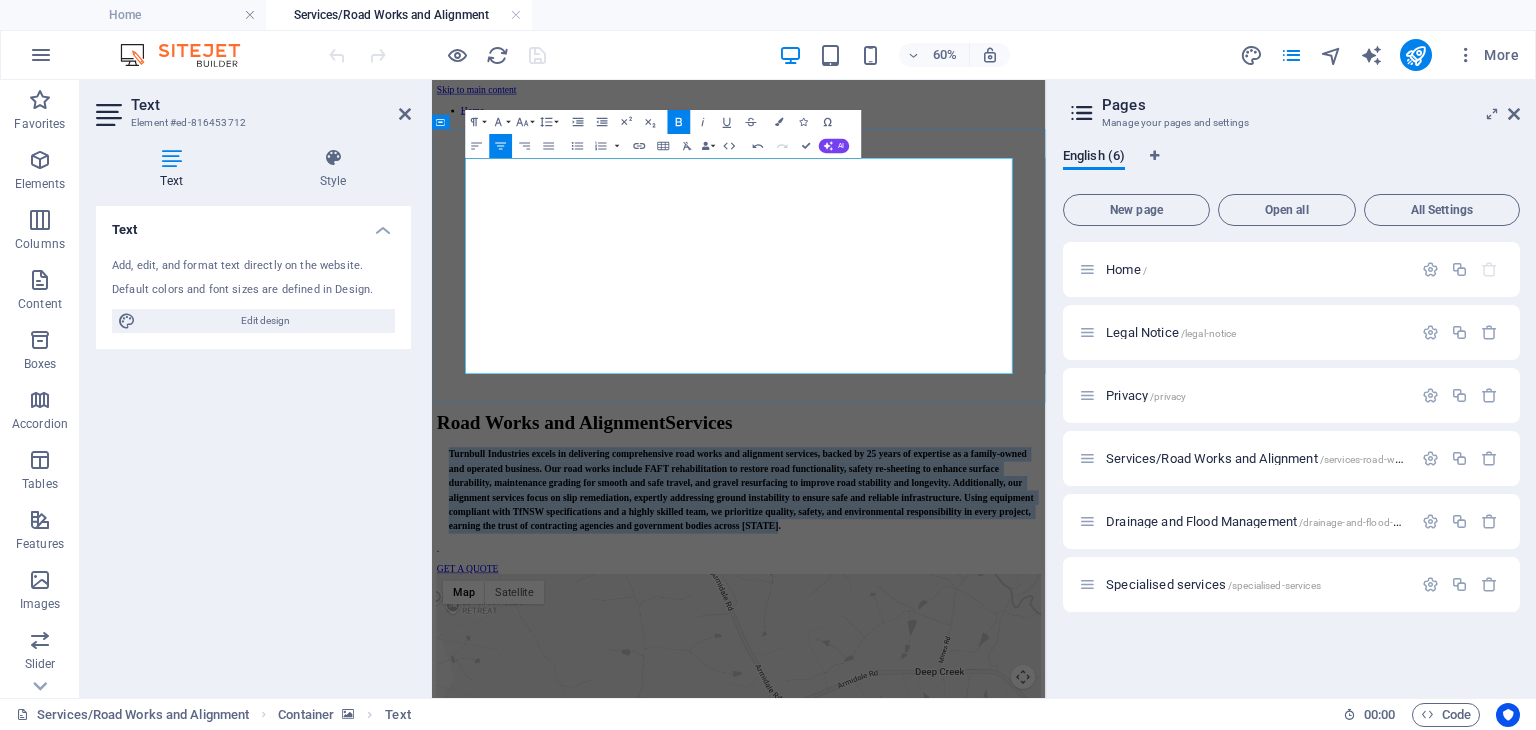 click on "Turnbull Industries excels in delivering comprehensive road works and alignment services, backed by 25 years of expertise as a family-owned and operated business. Our road works include FAFT rehabilitation to restore road functionality, safety re-sheeting to enhance surface durability, maintenance grading for smooth and safe travel, and gravel resurfacing to improve road stability and longevity. Additionally, our alignment services focus on slip remediation, expertly addressing ground instability to ensure safe and reliable infrastructure. Using equipment compliant with TfNSW specifications and a highly skilled team, we prioritize quality, safety, and environmental responsibility in every project, earning the trust of contracting agencies and government bodies across [STATE]" at bounding box center [949, 763] 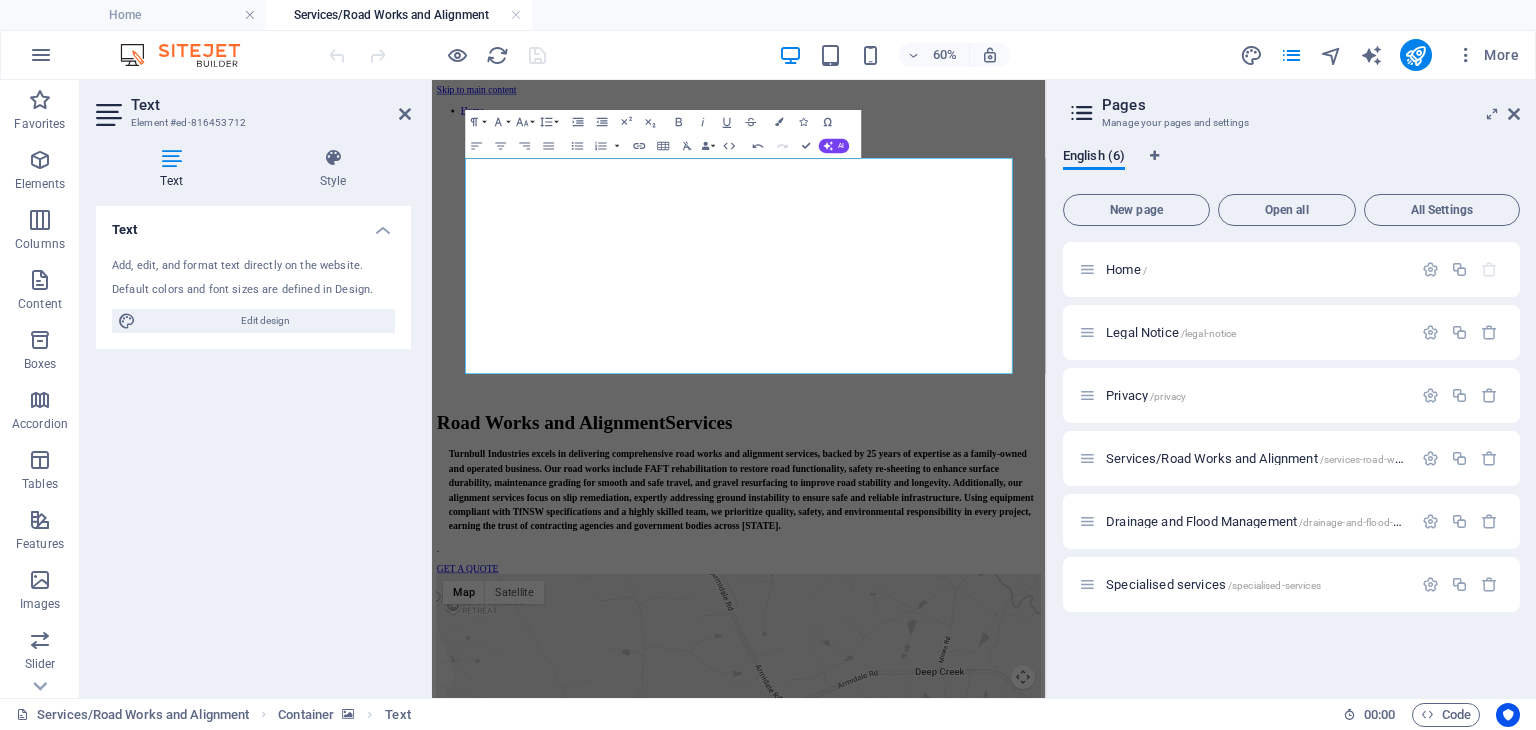 click on "Text Add, edit, and format text directly on the website. Default colors and font sizes are defined in Design. Edit design Alignment Left aligned Centered Right aligned" at bounding box center [253, 444] 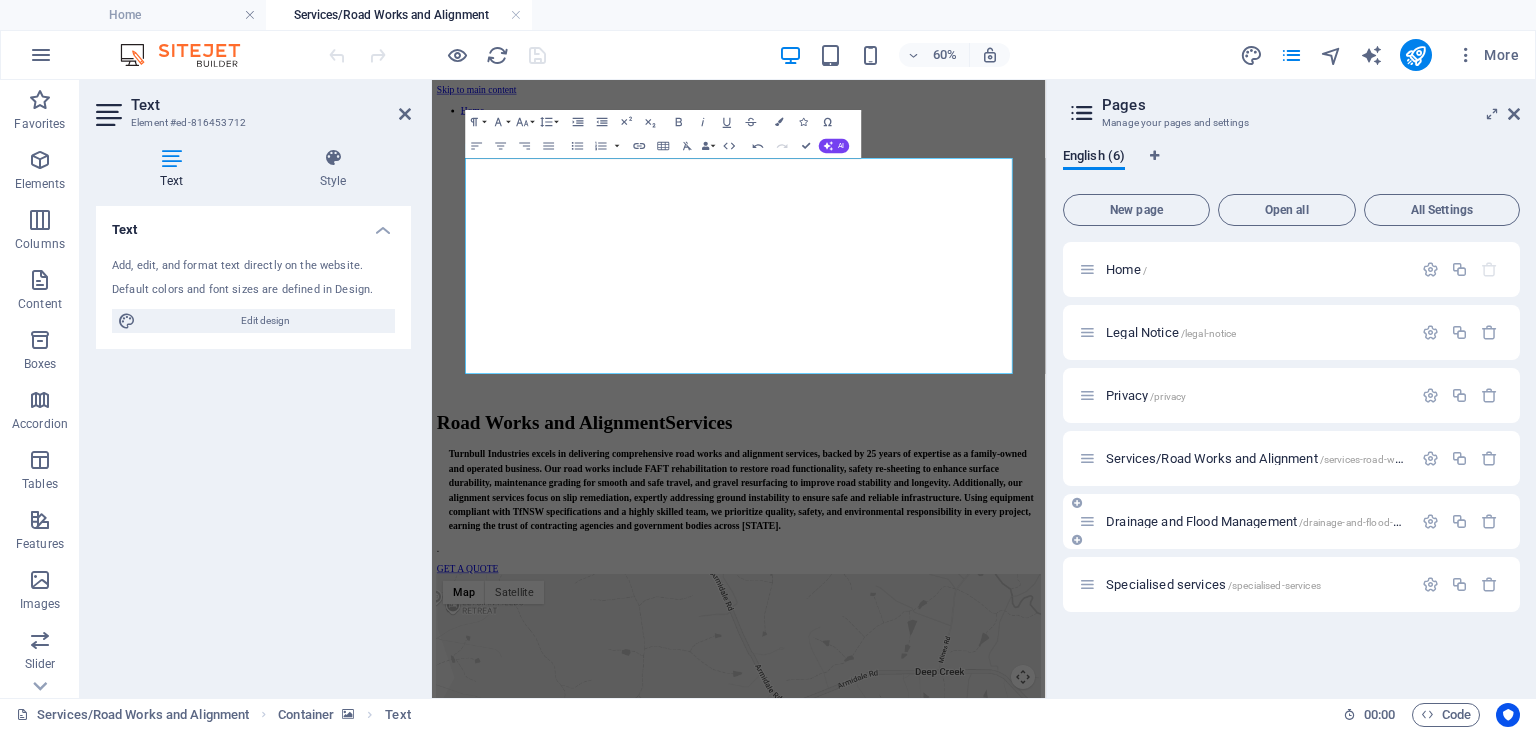 click on "Drainage and Flood Management /[ROUTE]" at bounding box center [1279, 521] 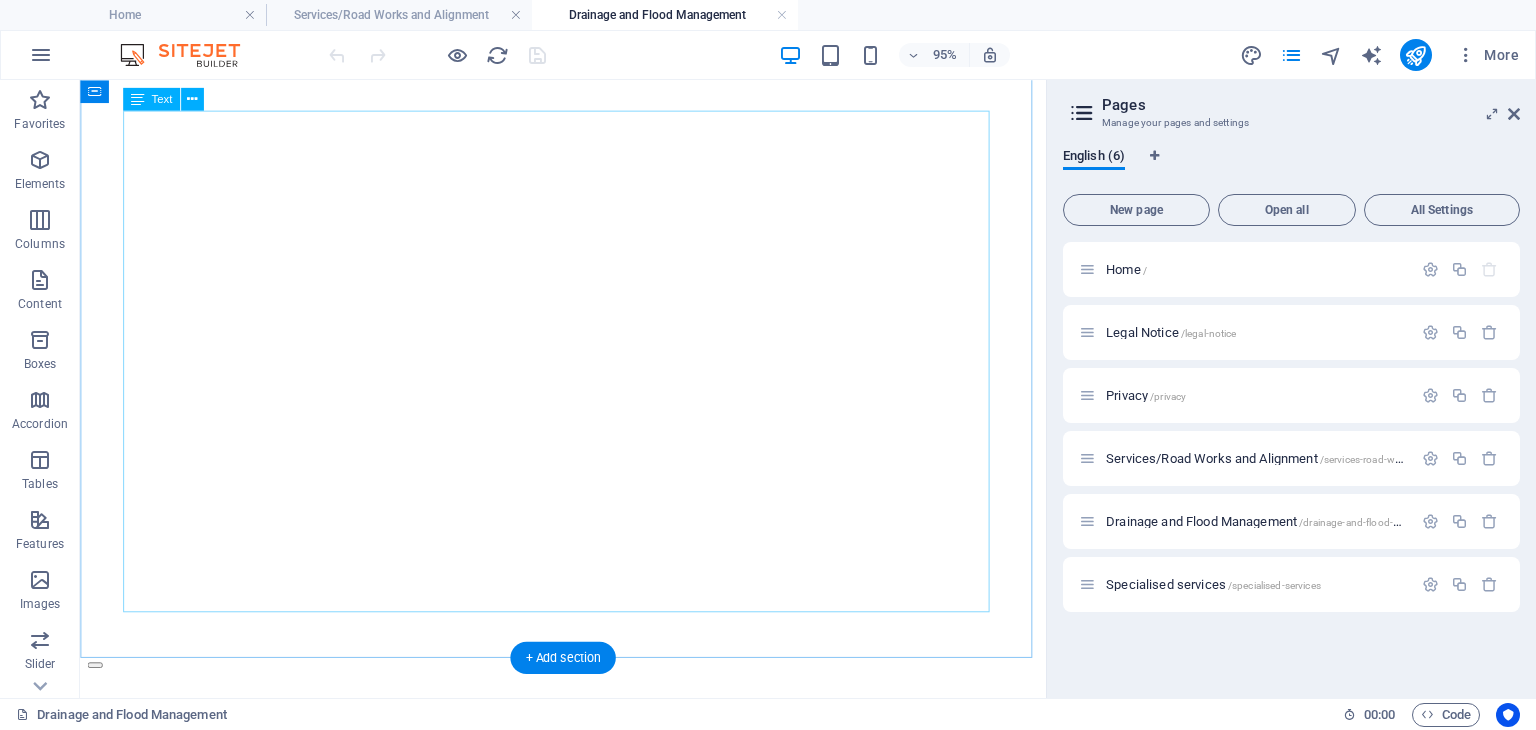 scroll, scrollTop: 0, scrollLeft: 0, axis: both 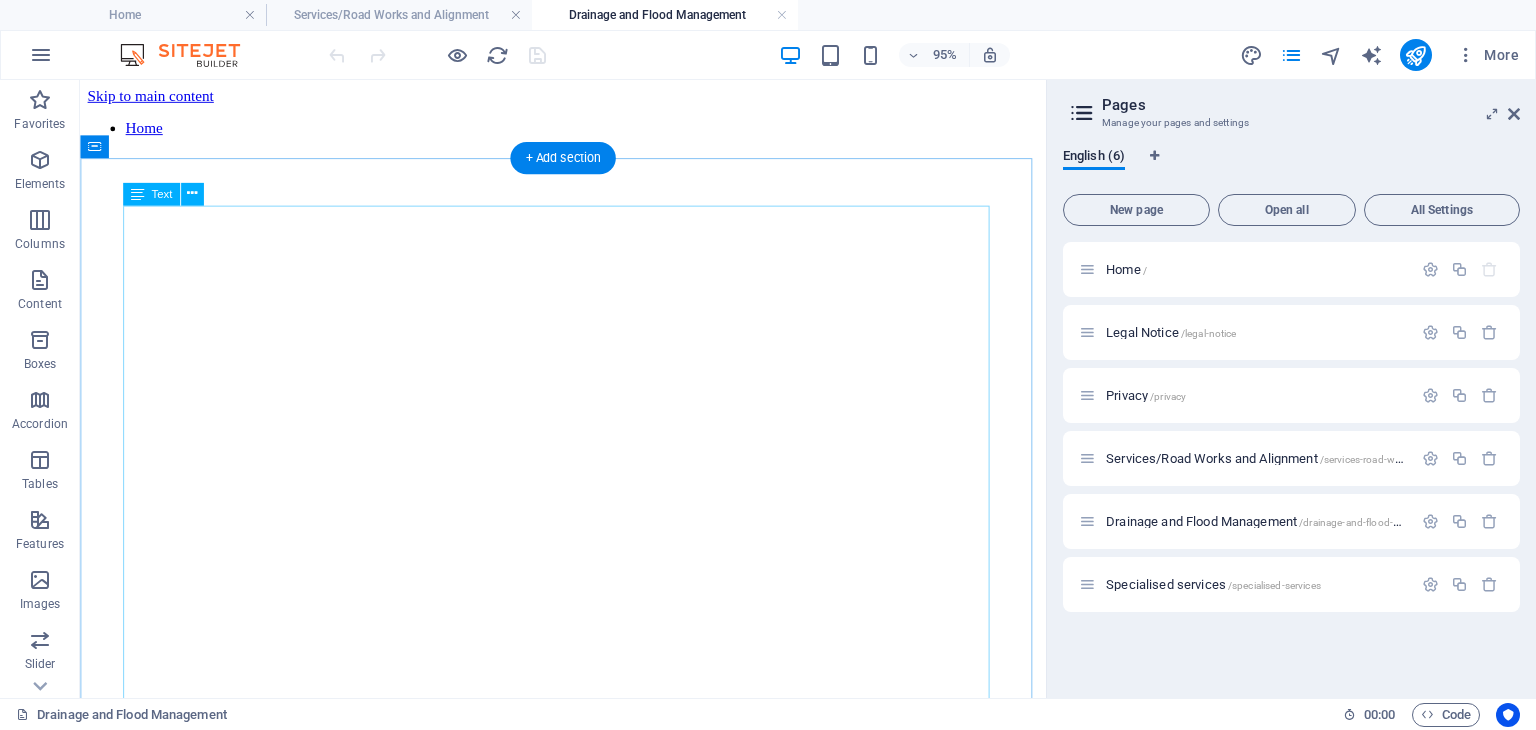 click on "DRAINAGE AND FLOOD MANAGEMENT" at bounding box center (588, 1188) 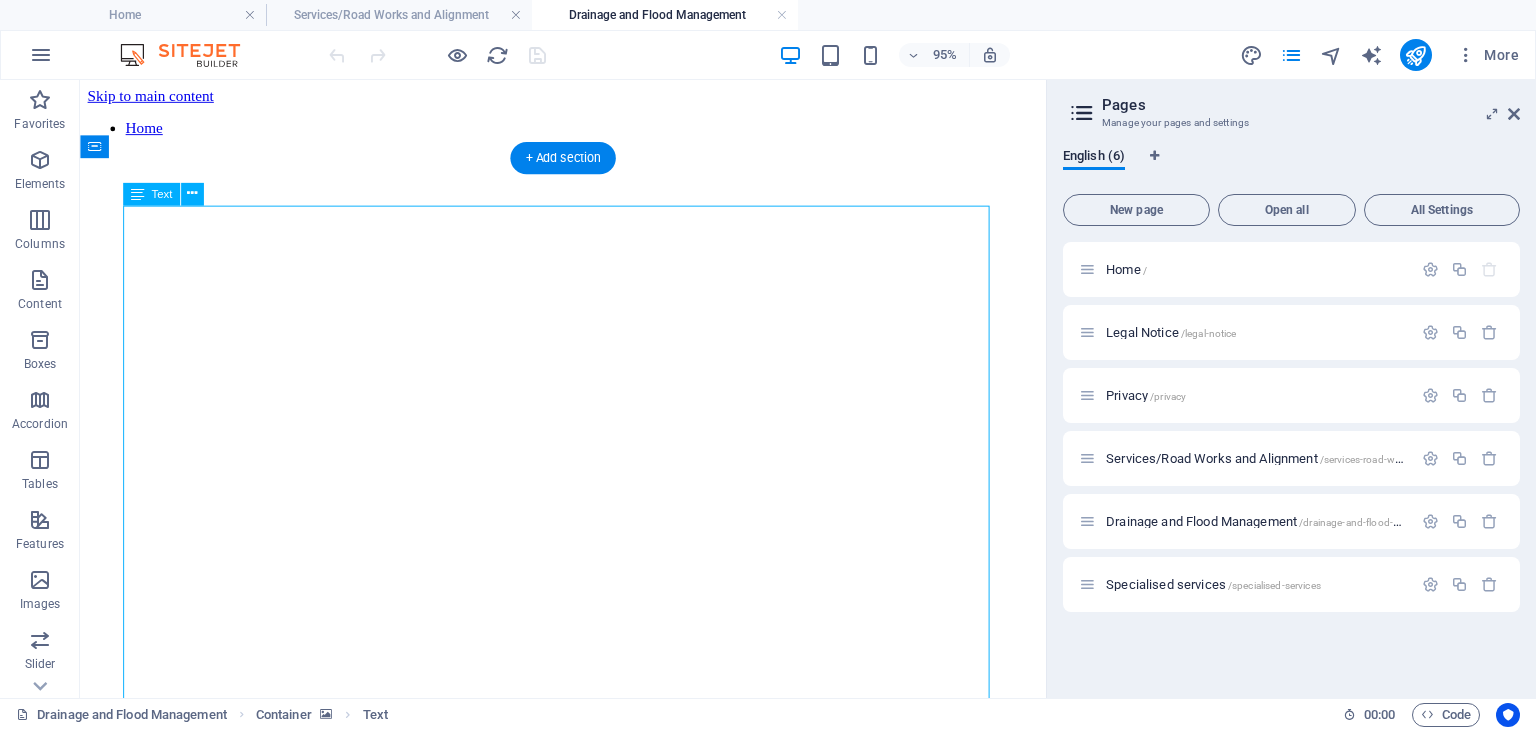 click on "DRAINAGE AND FLOOD MANAGEMENT" at bounding box center (588, 1188) 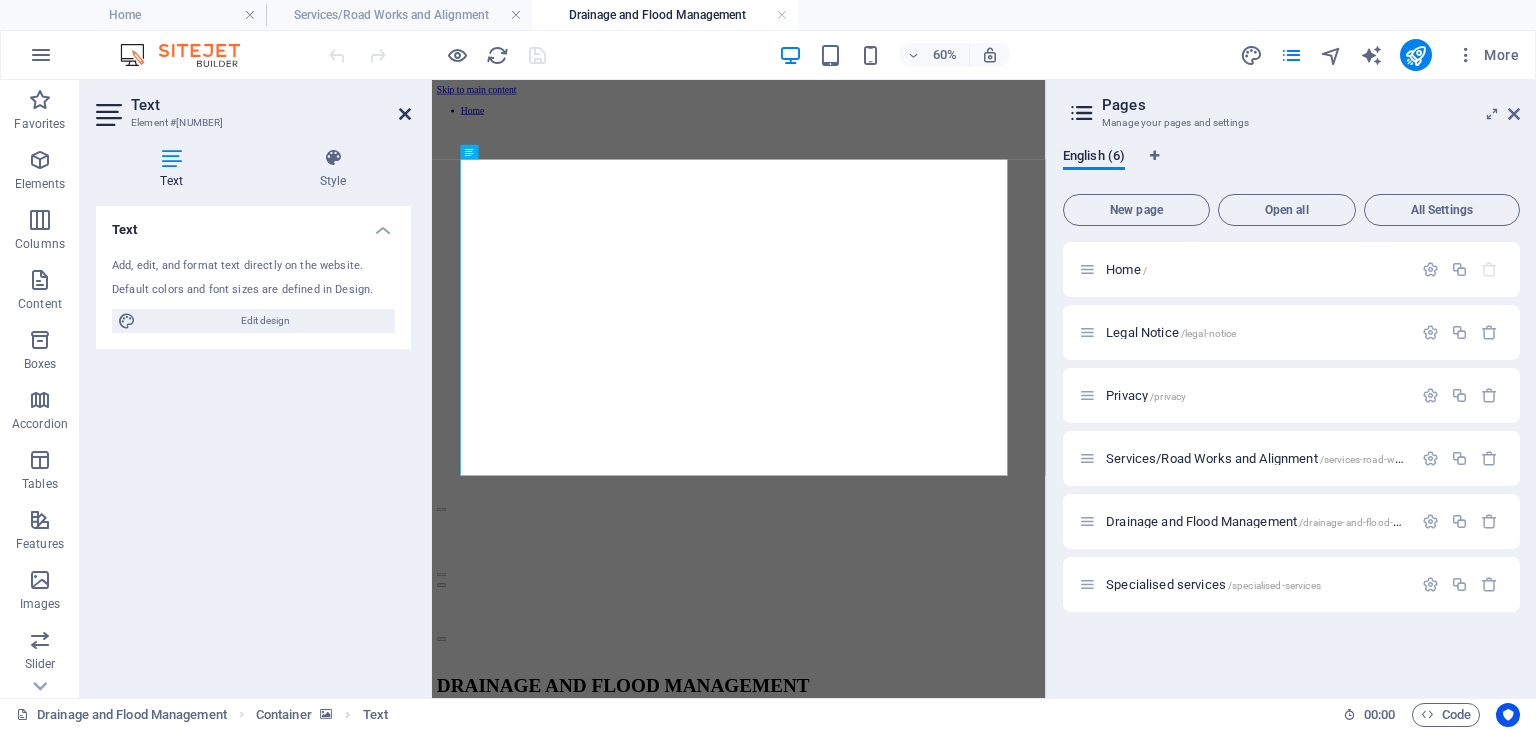 click at bounding box center (405, 114) 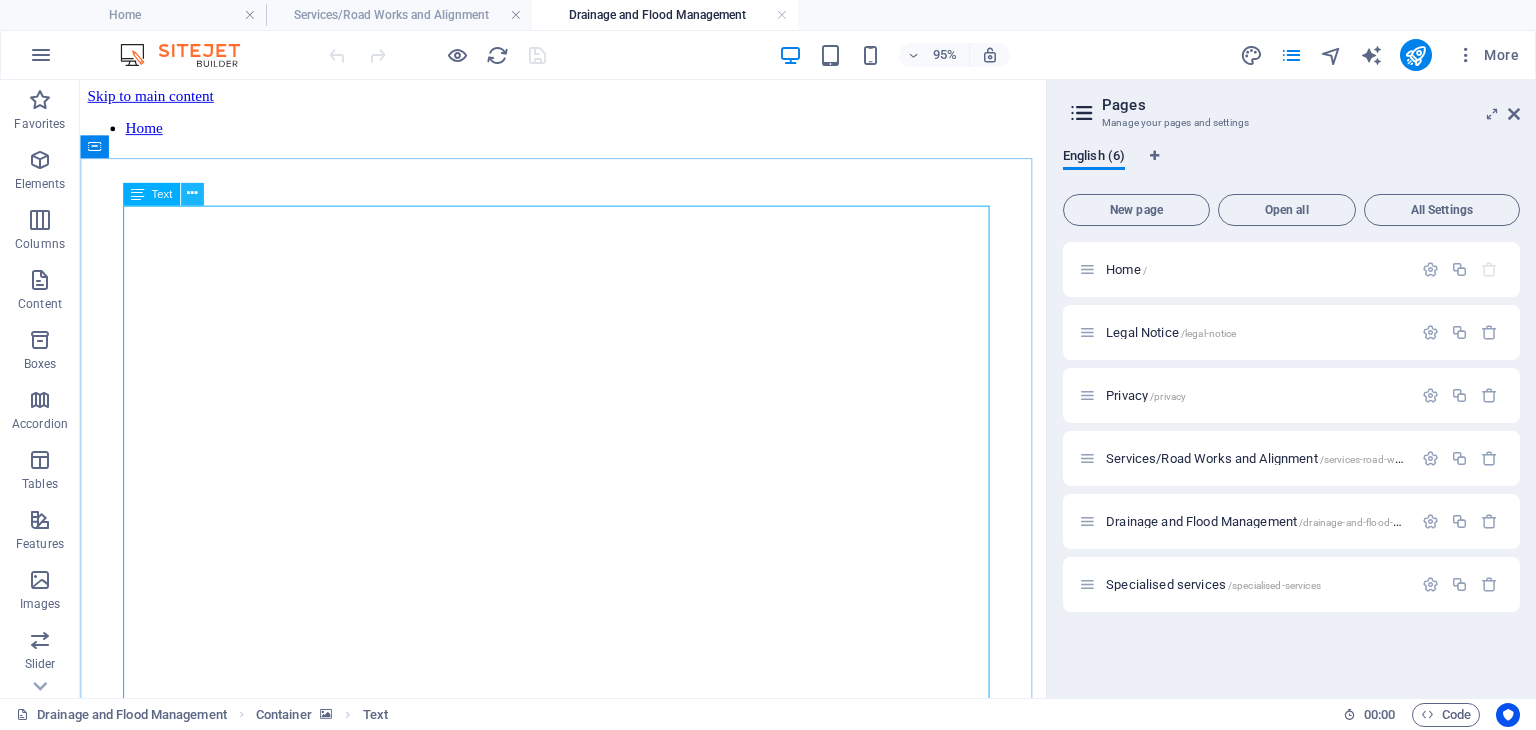 click at bounding box center (192, 194) 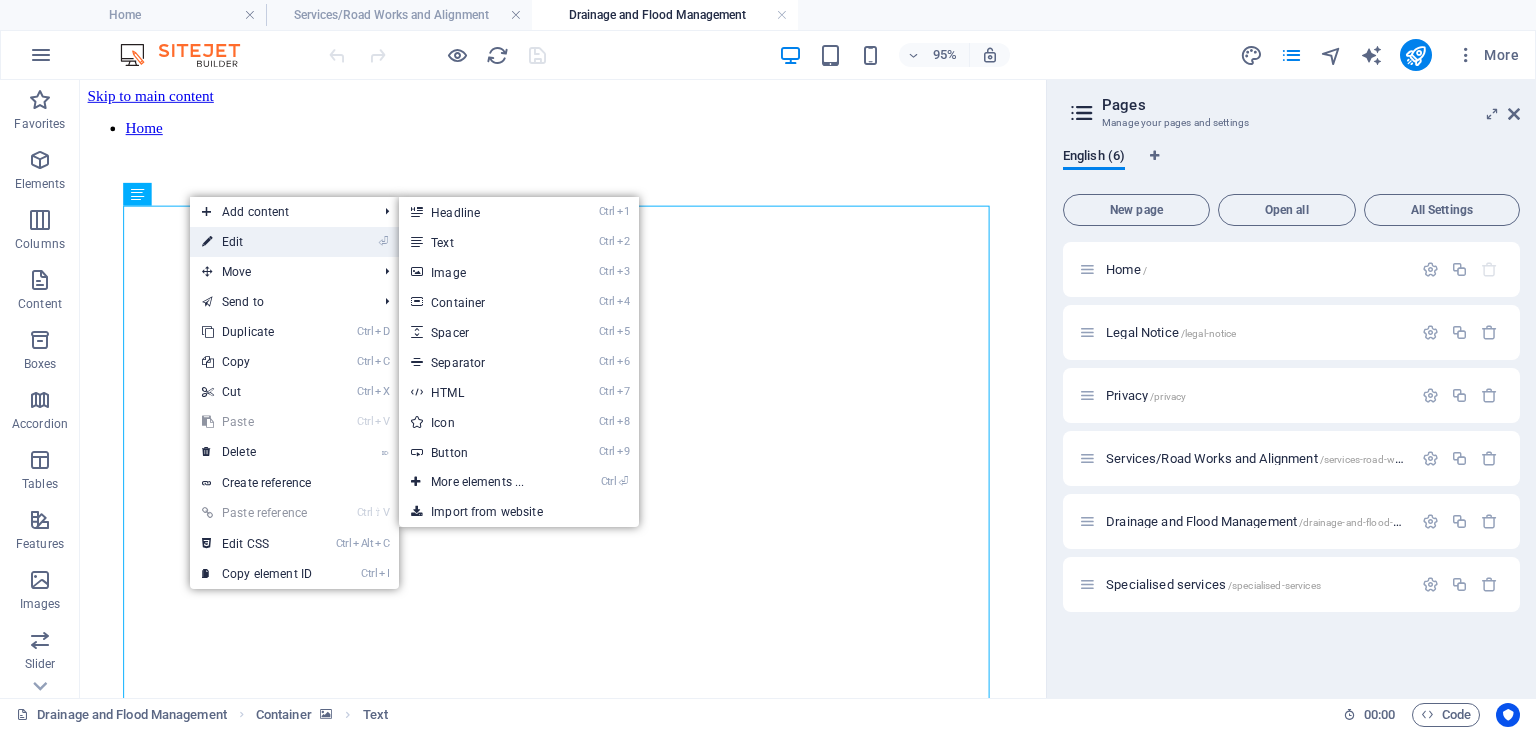 click on "⏎  Edit" at bounding box center (257, 242) 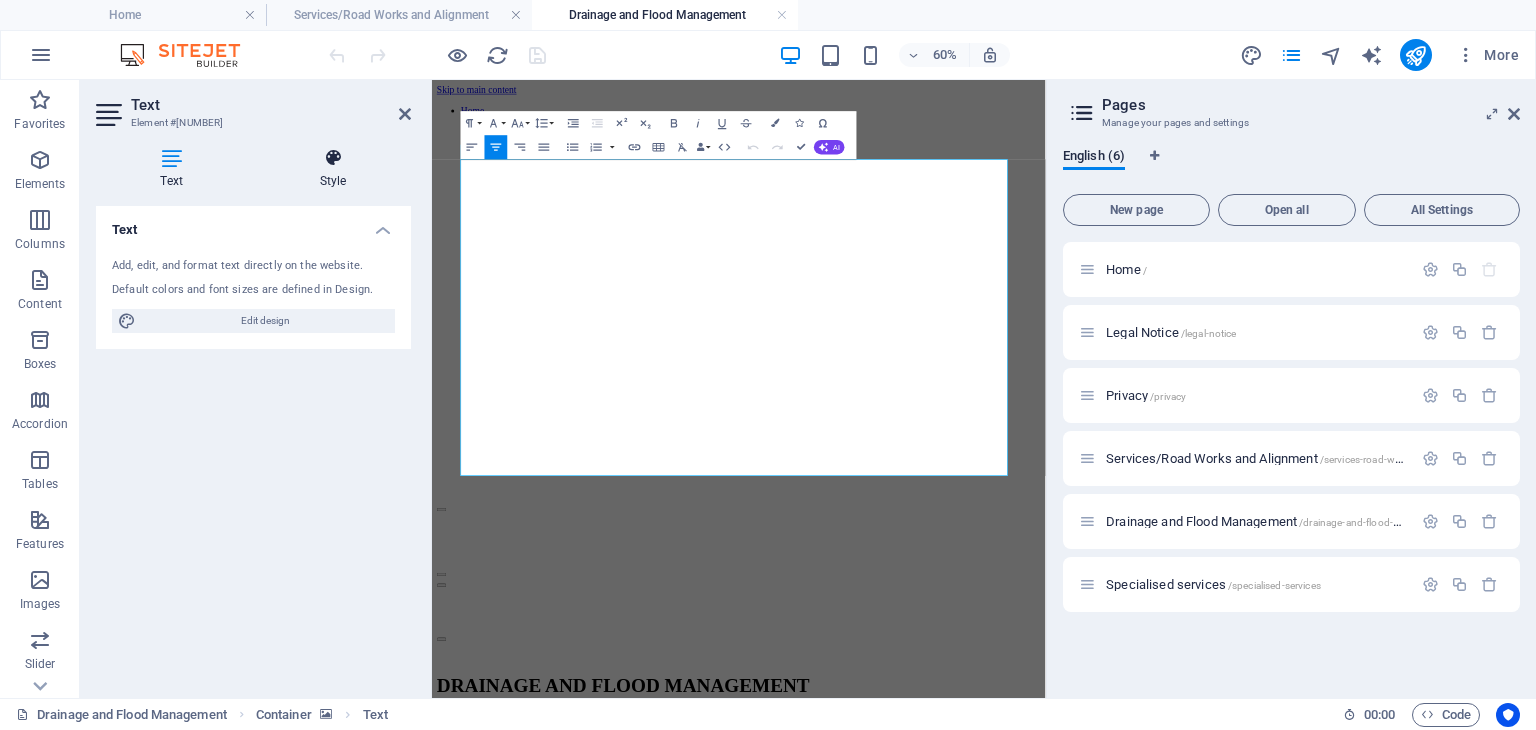 click at bounding box center [333, 158] 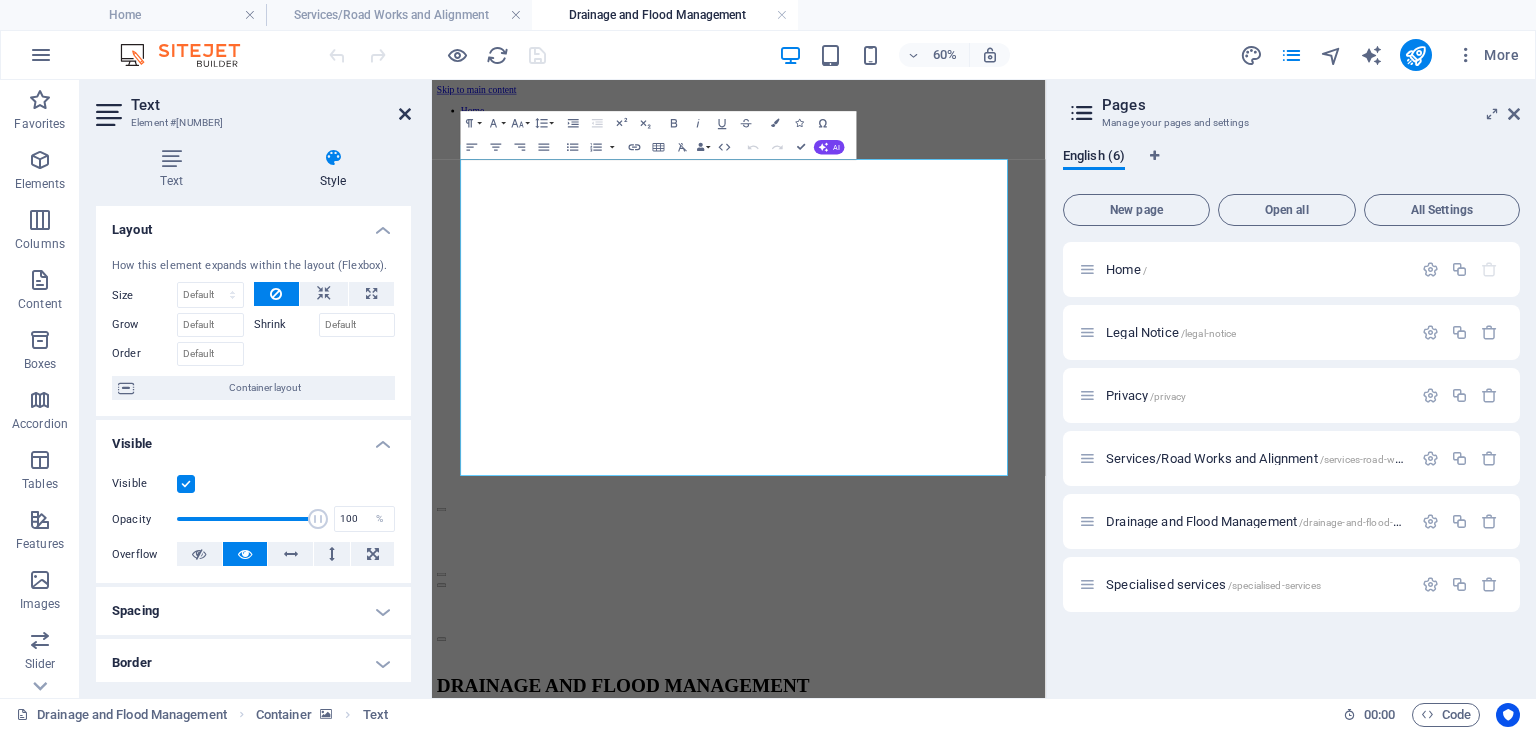 click at bounding box center (405, 114) 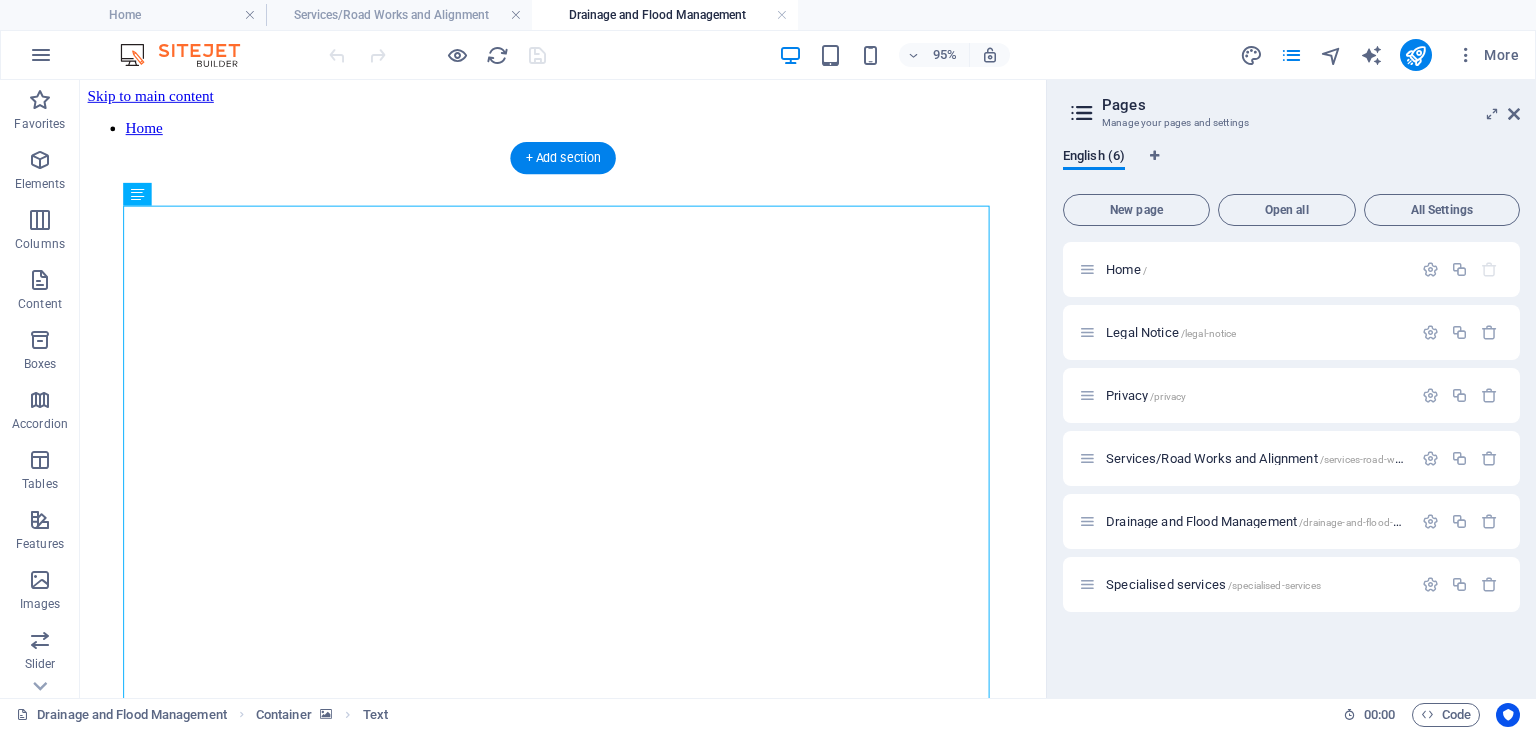 click at bounding box center [588, 156] 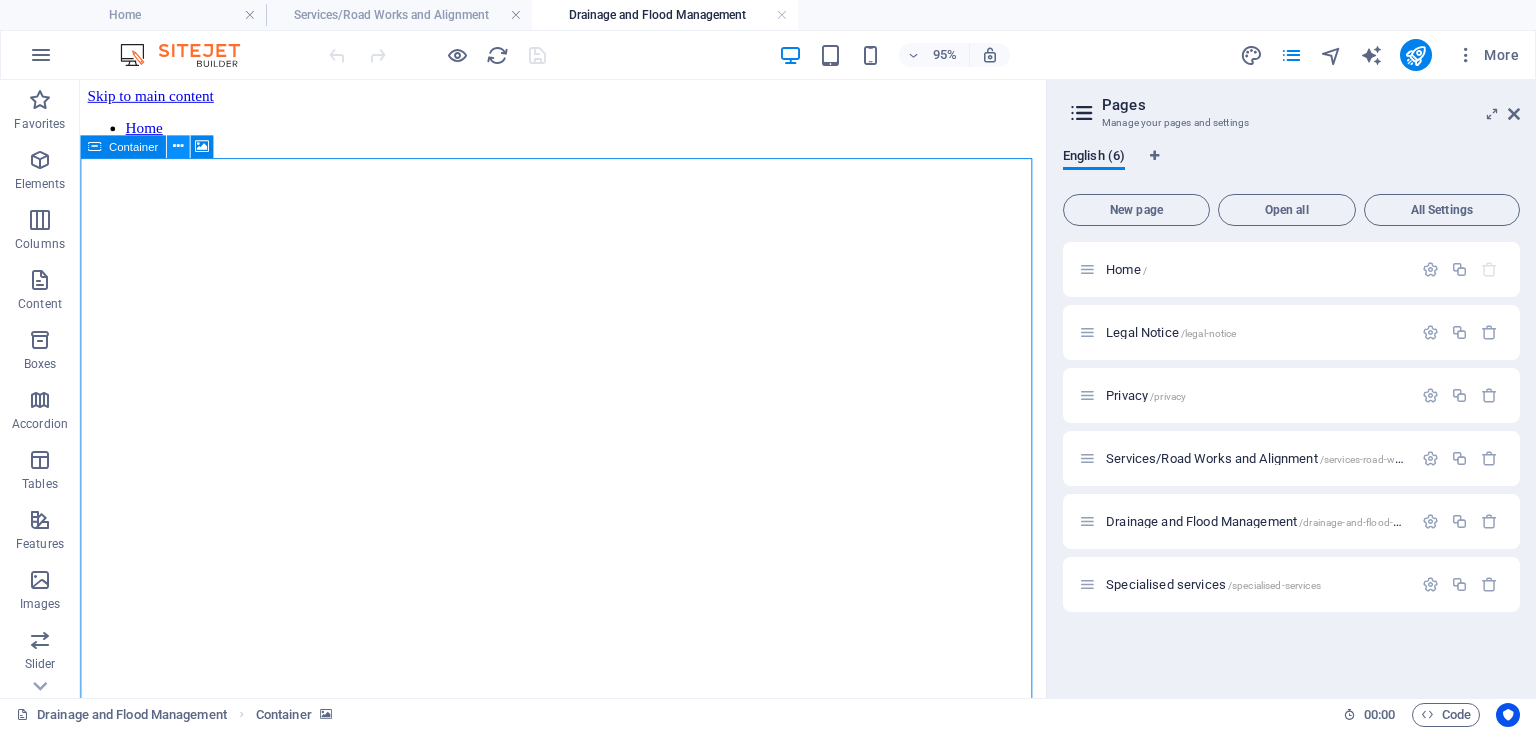 click at bounding box center (178, 146) 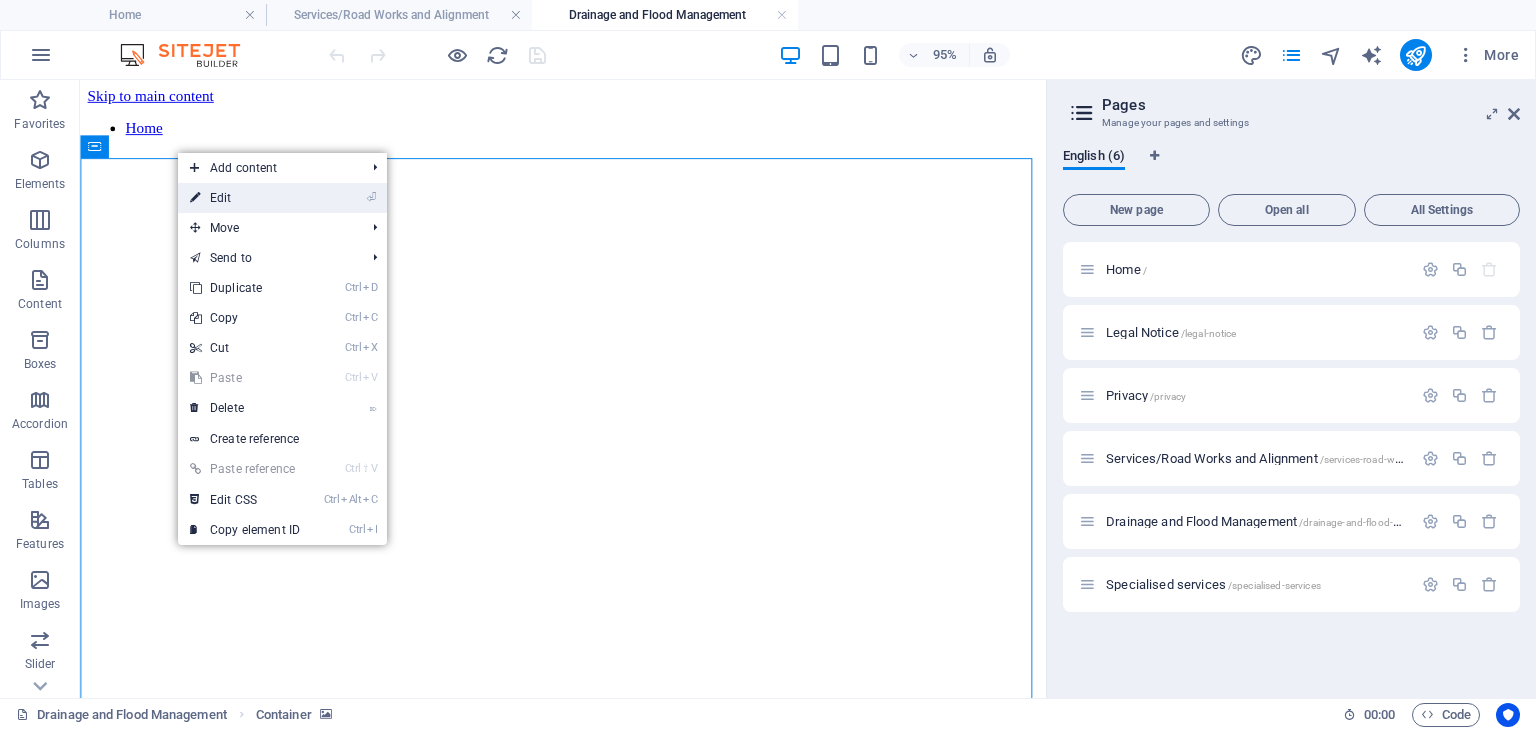 click on "⏎  Edit" at bounding box center (245, 198) 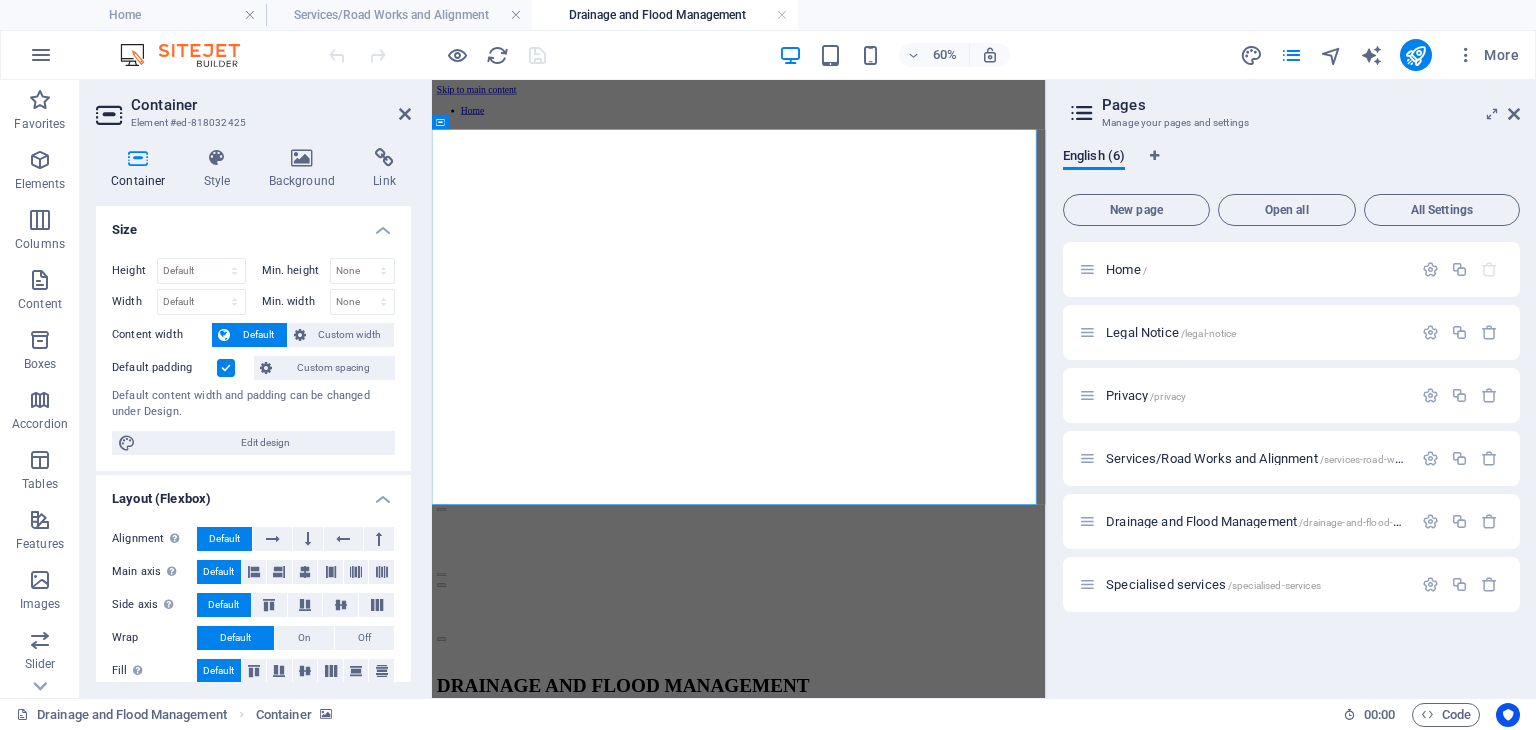 click on "Container Style Background Link Size Height Default px rem % vh vw Min. height None px rem % vh vw Width Default px rem % em vh vw Min. width None px rem % vh vw Content width Default Custom width Width Default px rem % em vh vw Min. width None px rem % vh vw Default padding Custom spacing Default content width and padding can be changed under Design. Edit design Layout (Flexbox) Alignment Determines the flex direction. Default Main axis Determine how elements should behave along the main axis inside this container (justify content). Default Side axis Control the vertical direction of the element inside of the container (align items). Default Wrap Default On Off Fill Controls the distances and direction of elements on the y-axis across several lines (align content). Default Accessibility ARIA helps assistive technologies (like screen readers) to understand the role, state, and behavior of web elements Role The ARIA role defines the purpose of an element.  None Alert Article Banner Comment Fan" at bounding box center (253, 415) 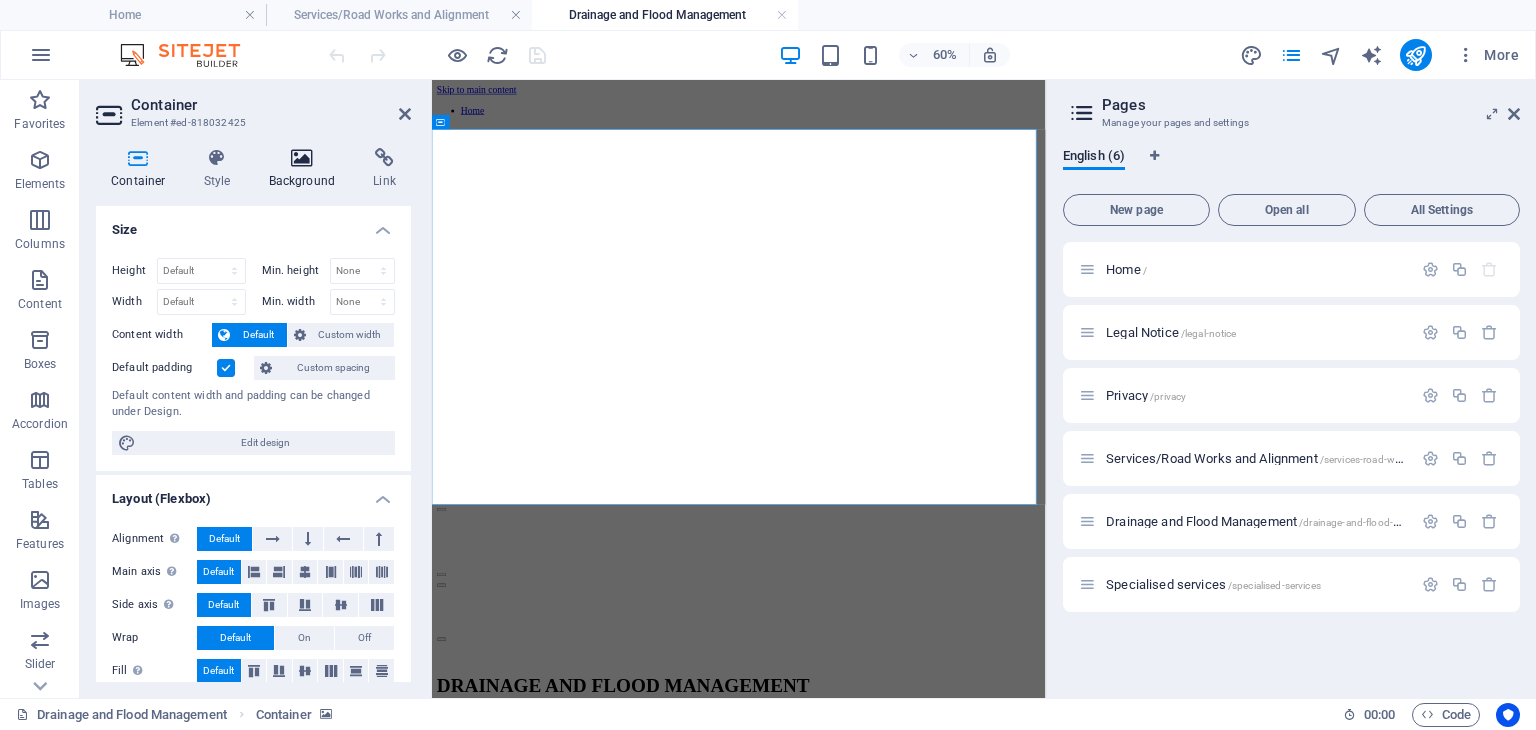 click on "Background" at bounding box center (306, 169) 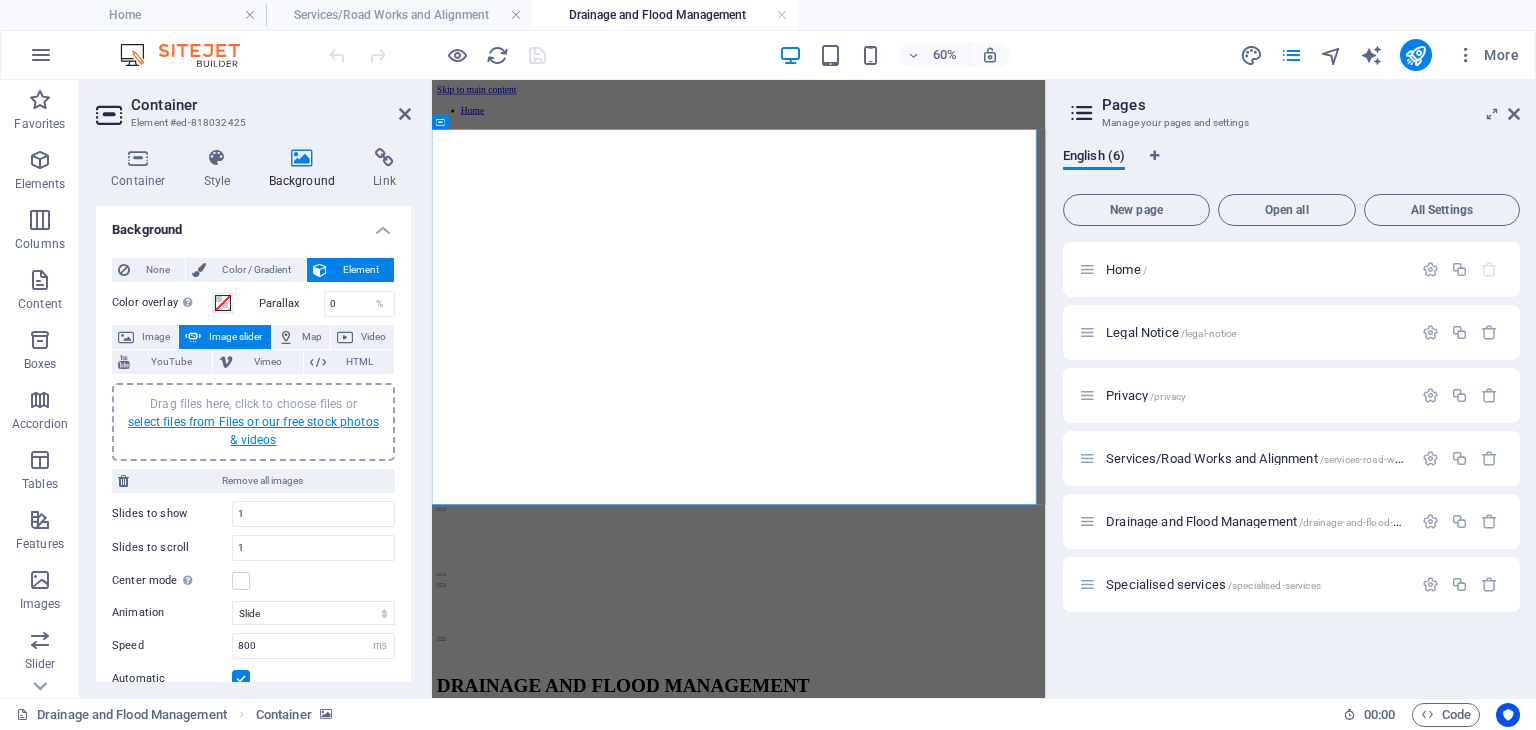 click on "select files from Files or our free stock photos & videos" at bounding box center (253, 431) 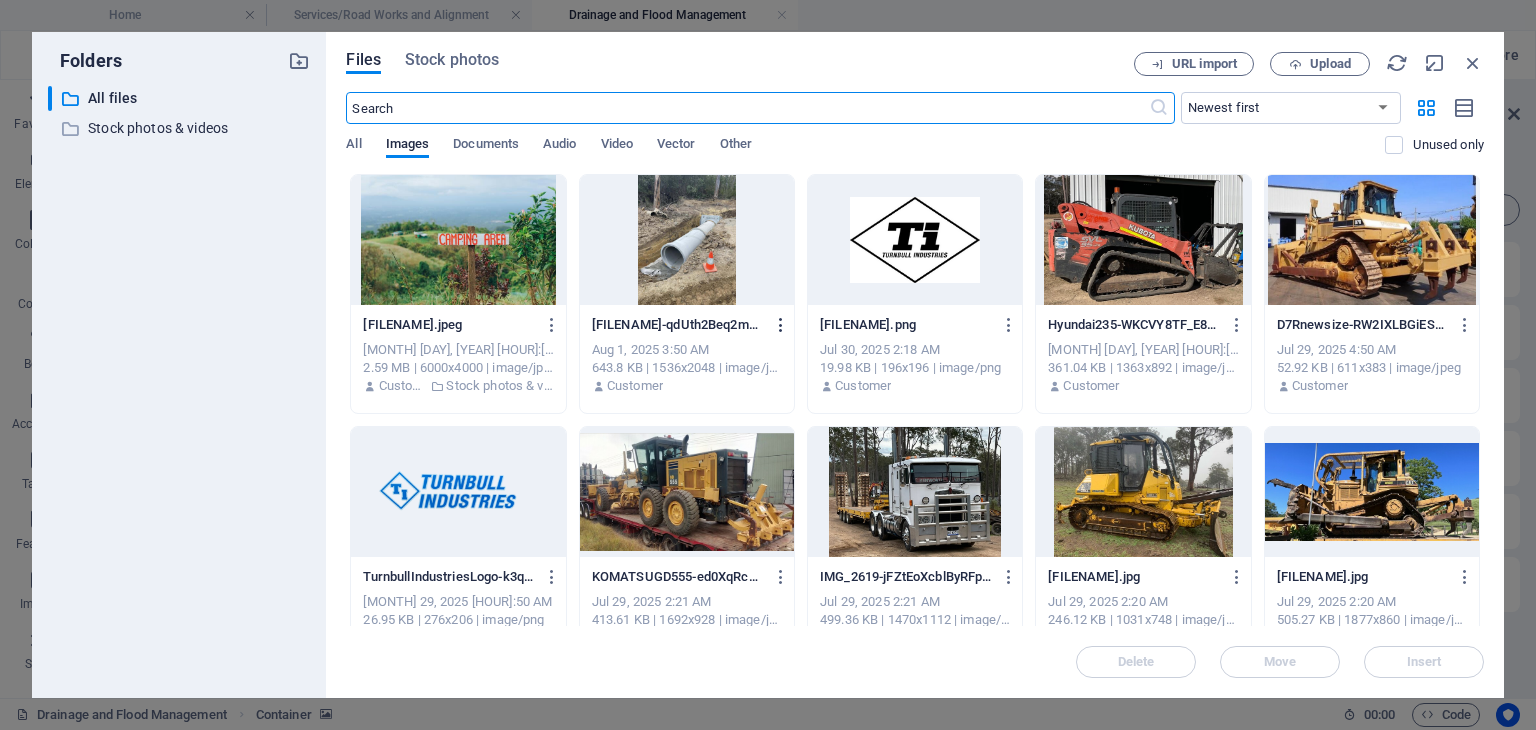 click at bounding box center (781, 325) 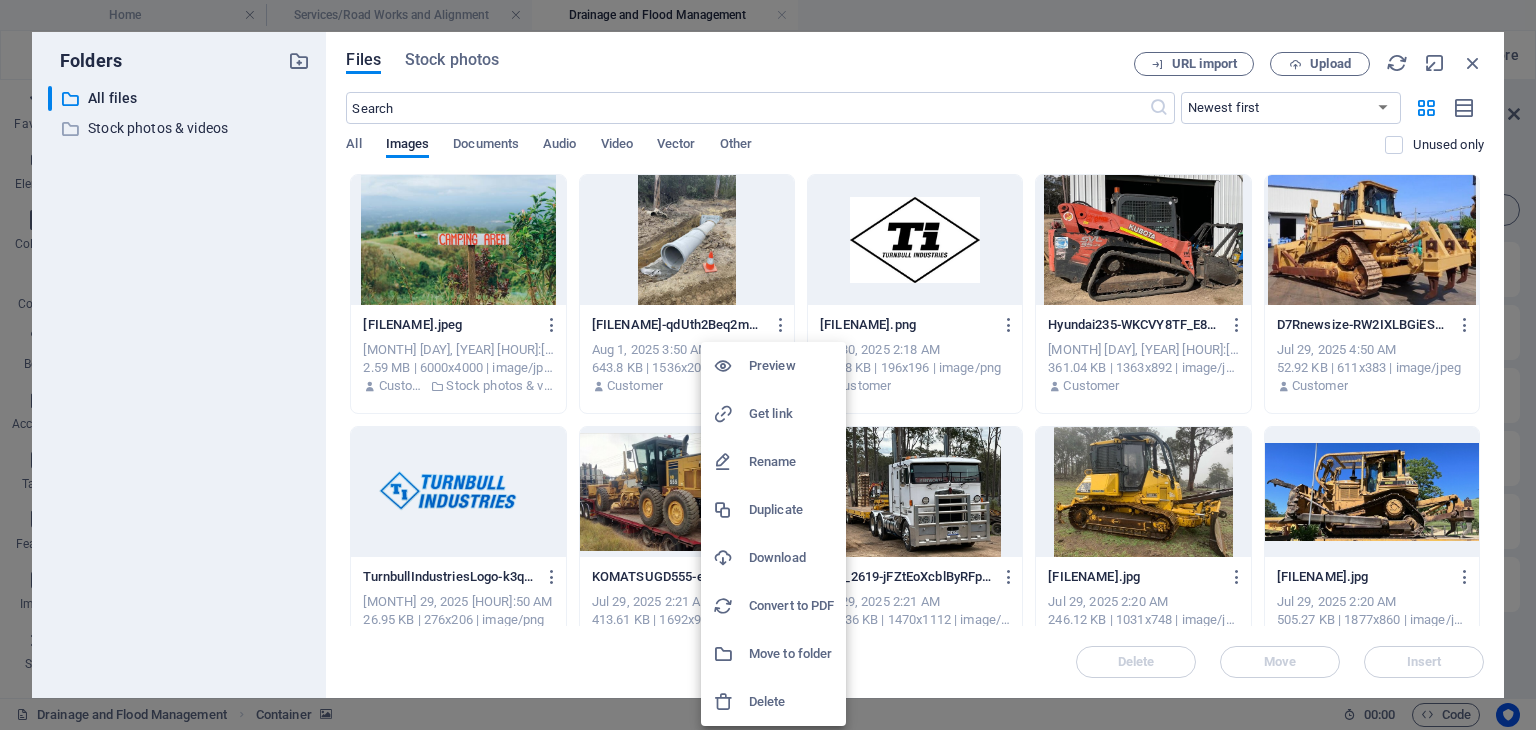 click at bounding box center (768, 365) 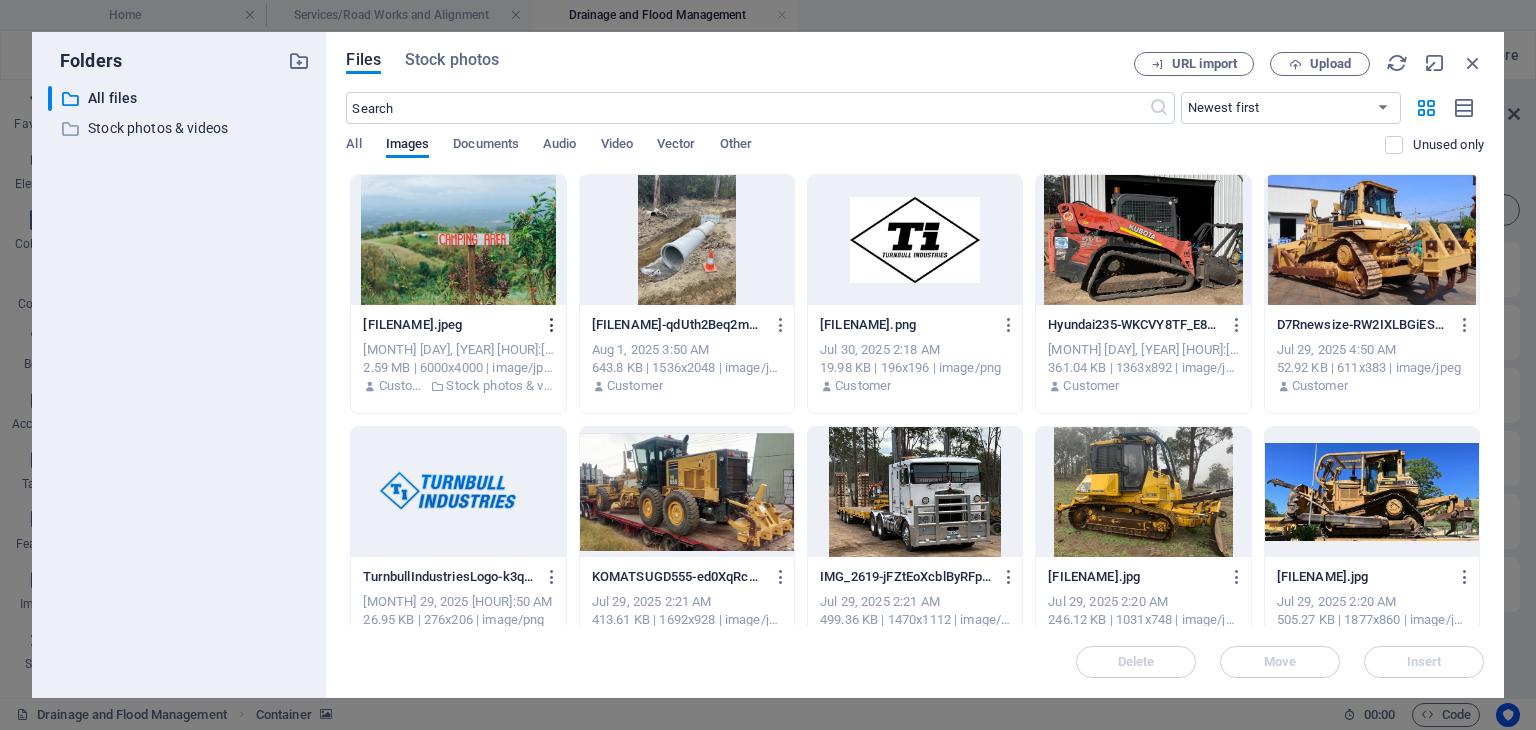 click at bounding box center [552, 325] 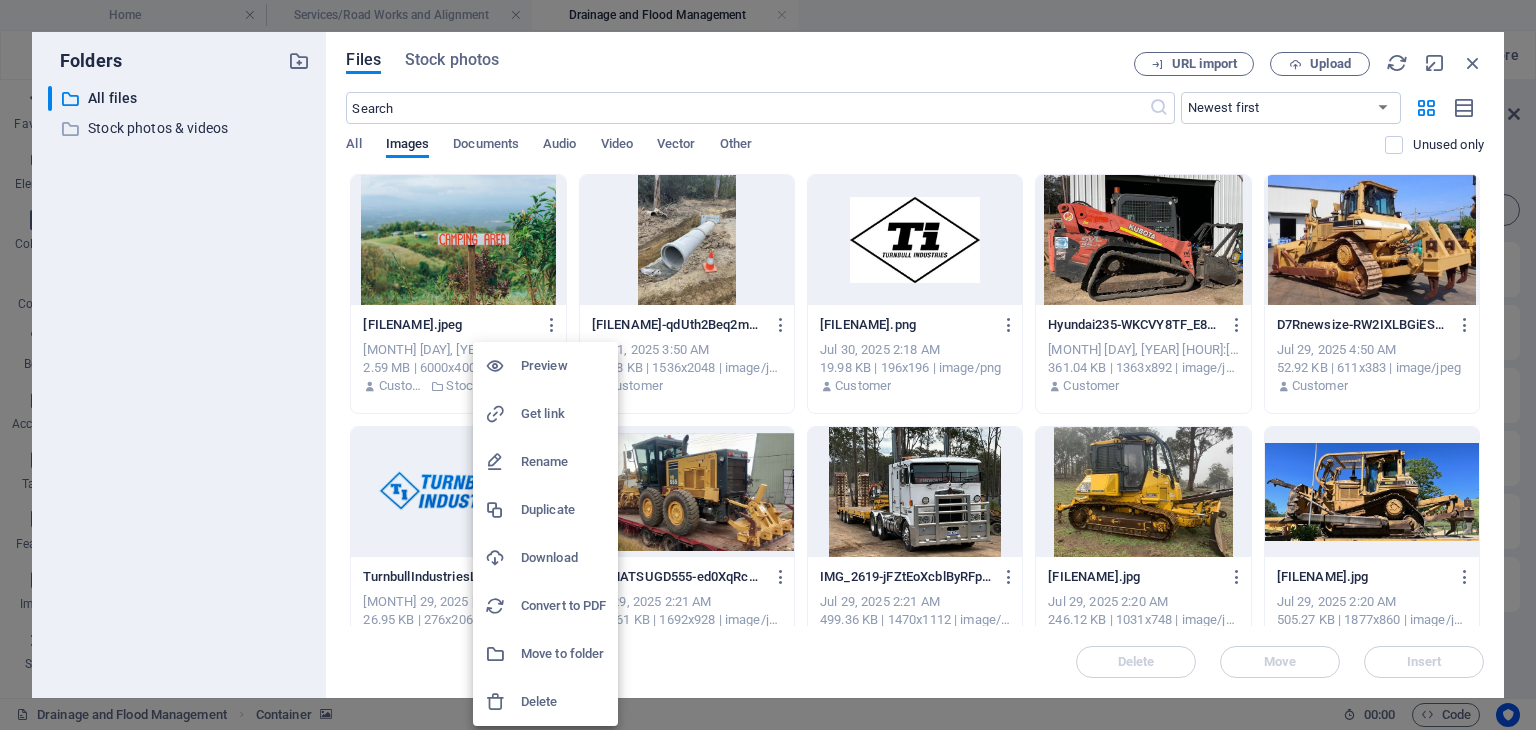 click on "Delete" at bounding box center [563, 702] 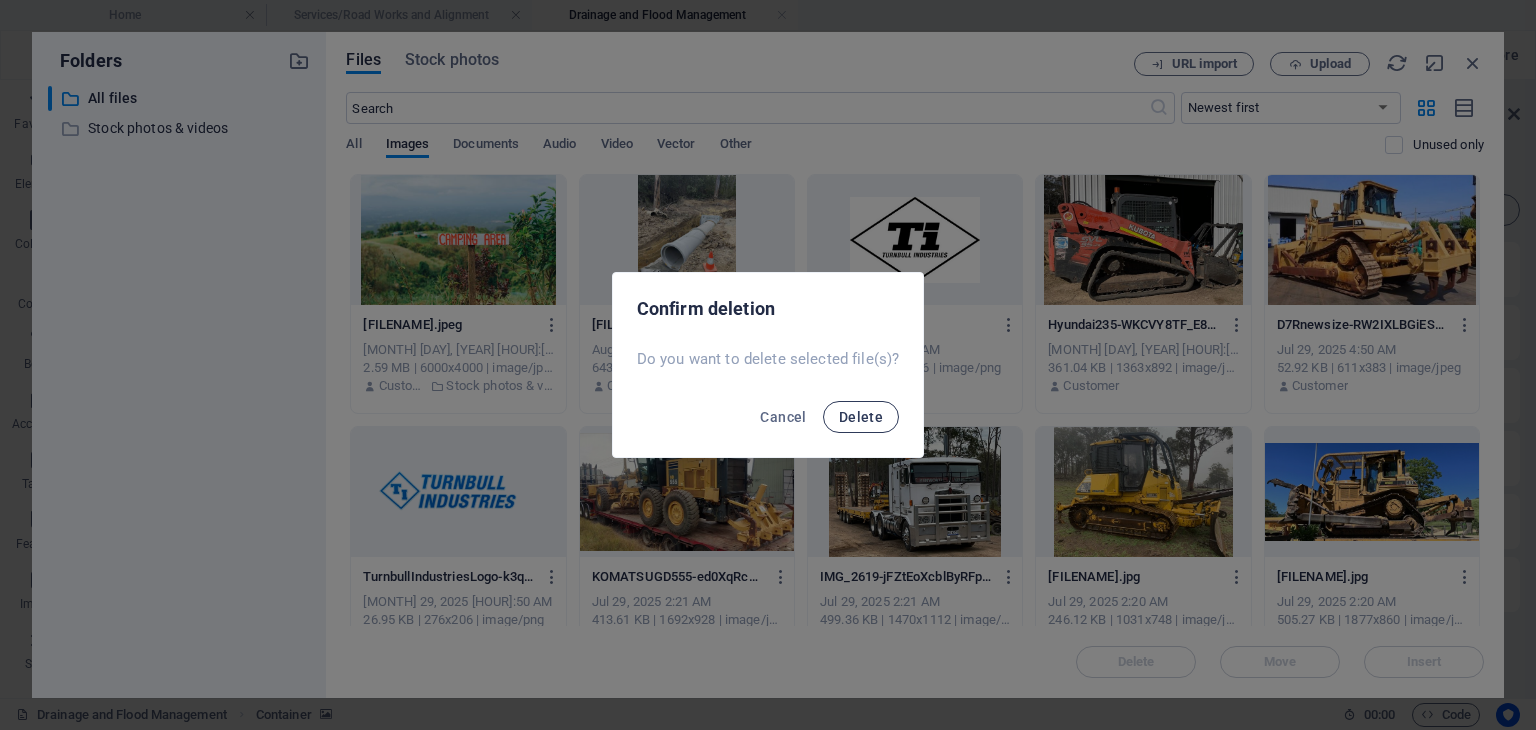 click on "Delete" at bounding box center [861, 417] 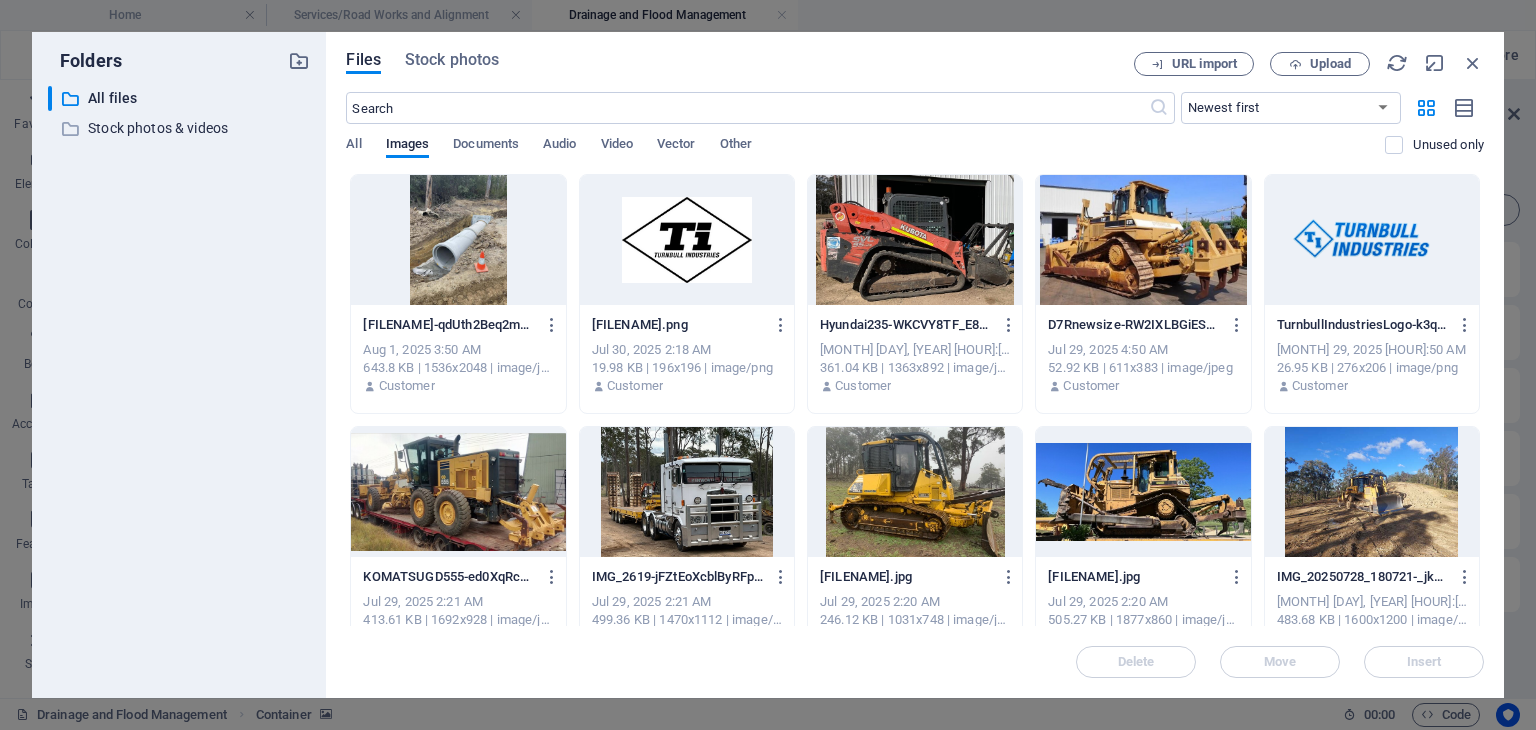 click at bounding box center [458, 240] 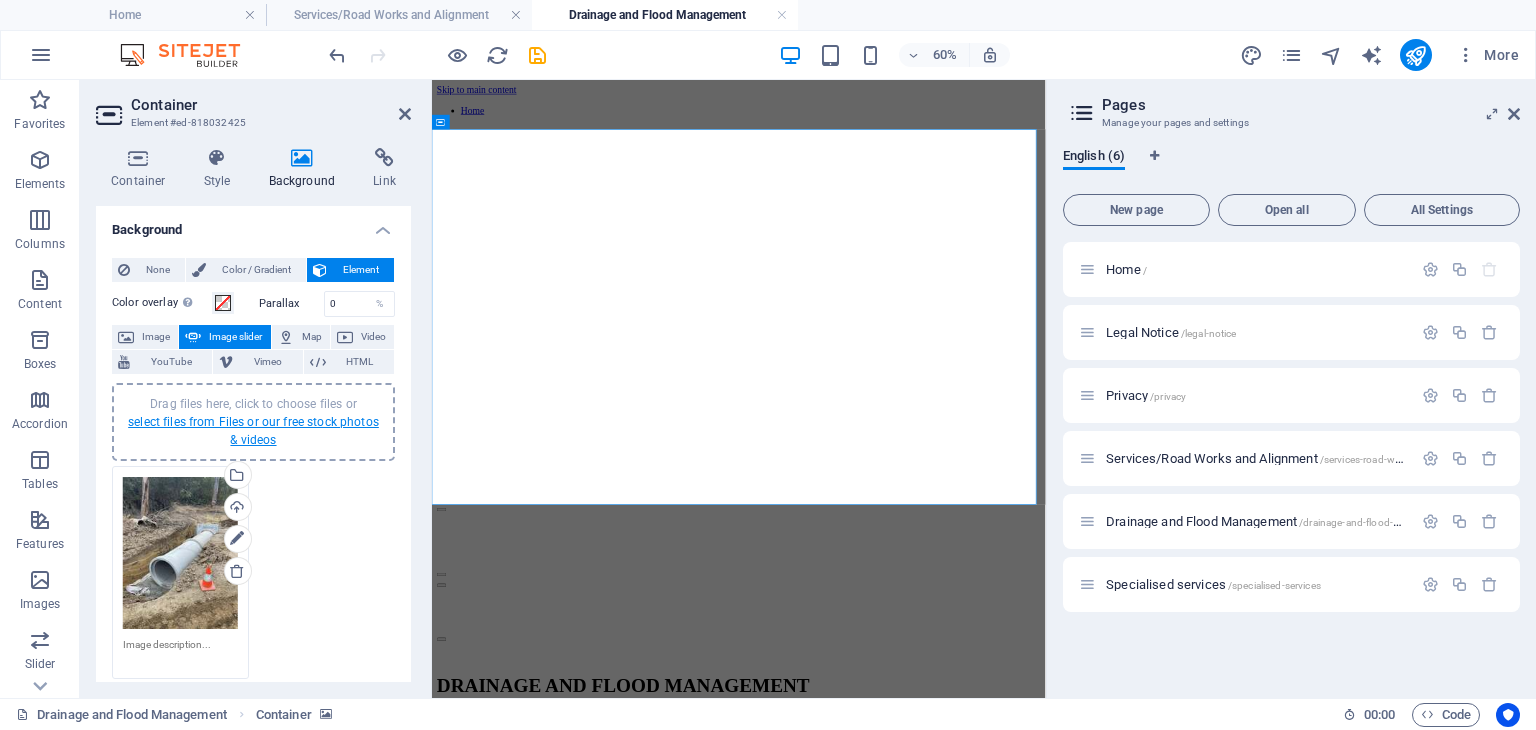 click on "select files from Files or our free stock photos & videos" at bounding box center [253, 431] 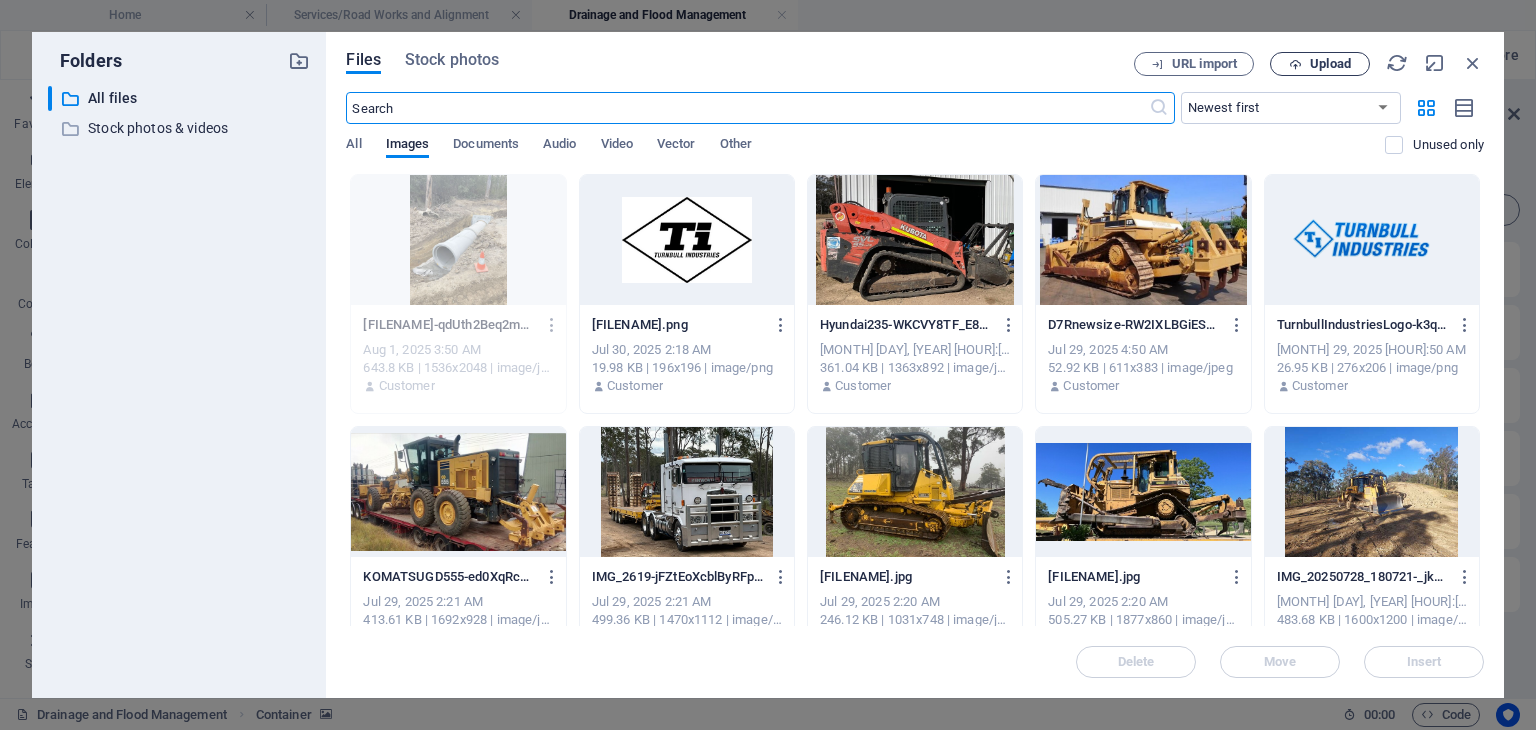click on "Upload" at bounding box center [1330, 64] 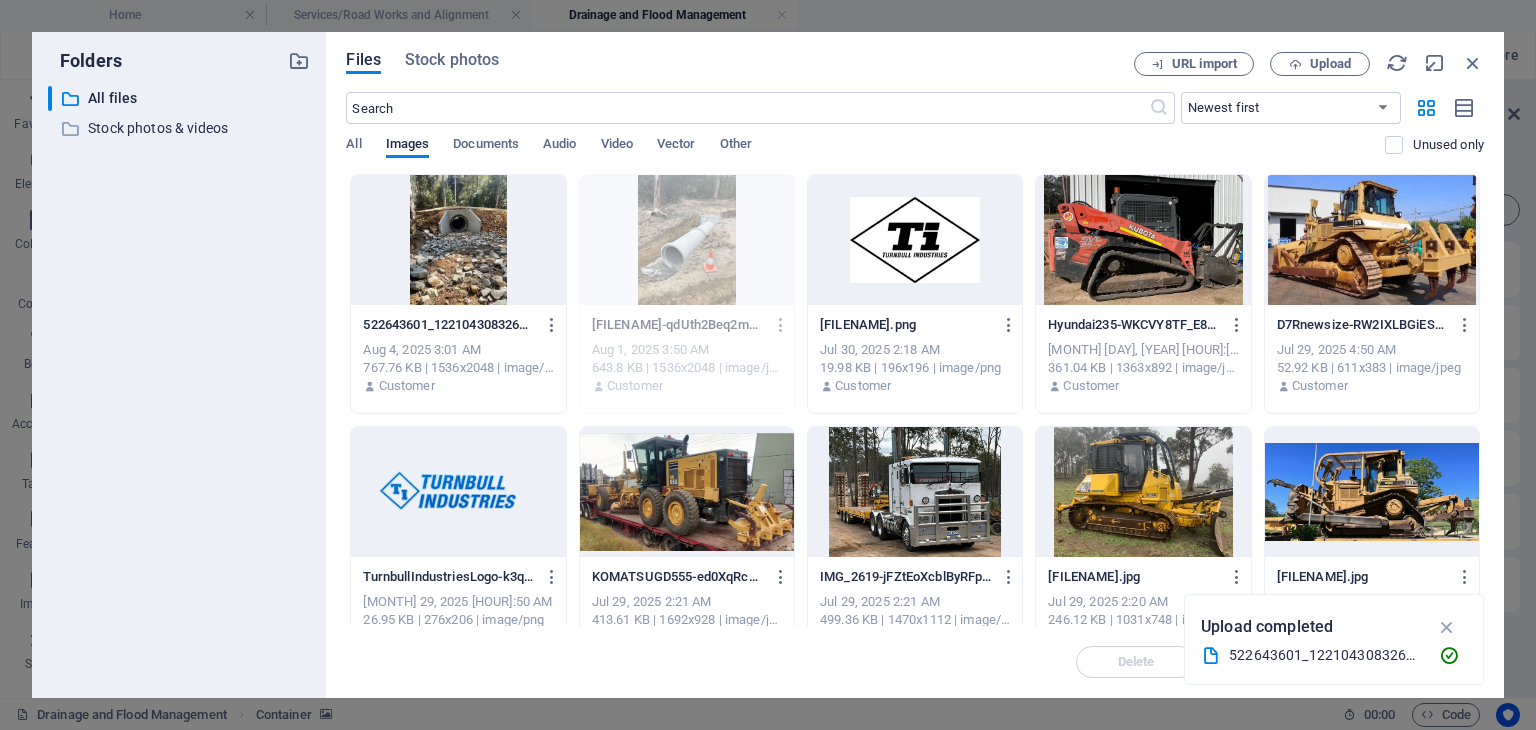 click at bounding box center (458, 240) 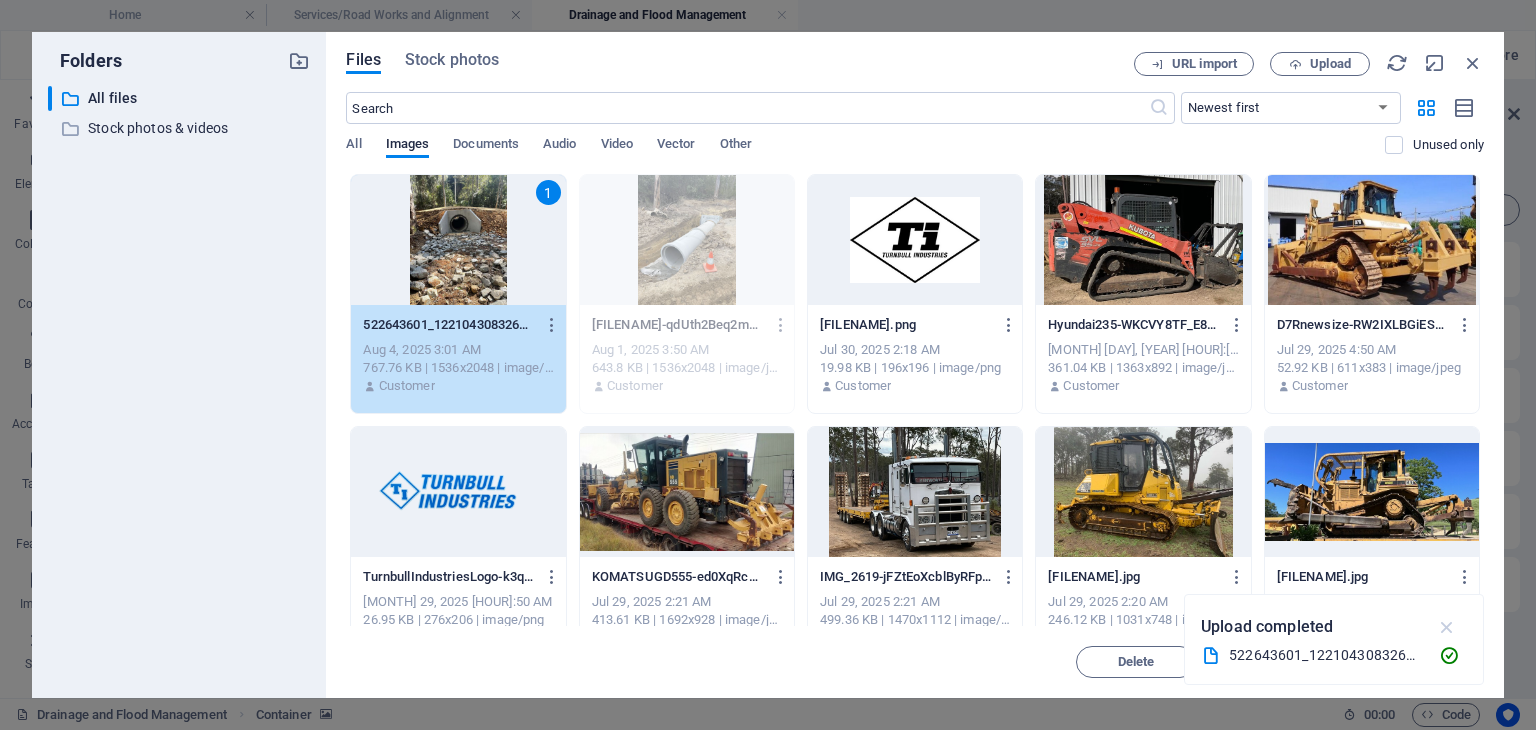 click at bounding box center (1447, 627) 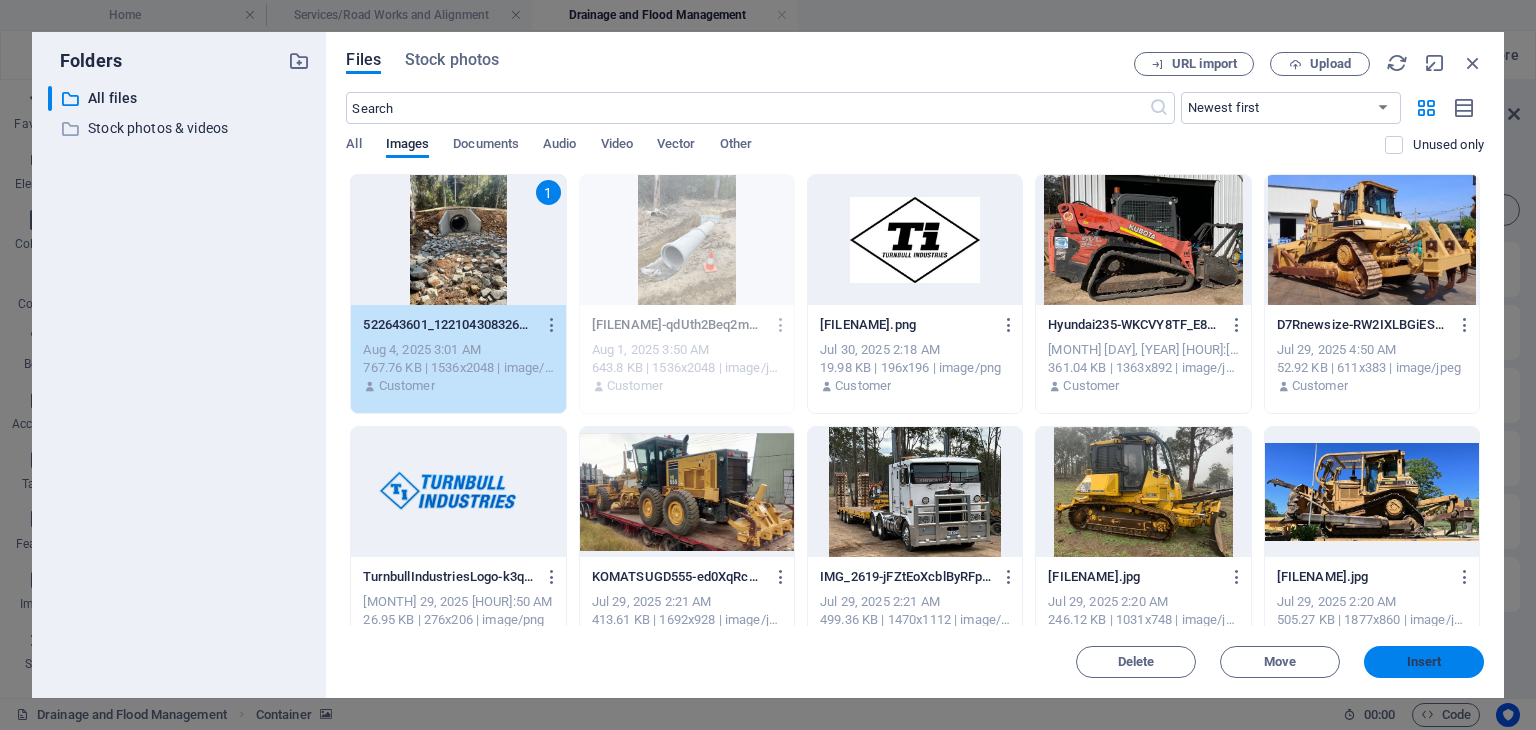 click on "Insert" at bounding box center [1424, 662] 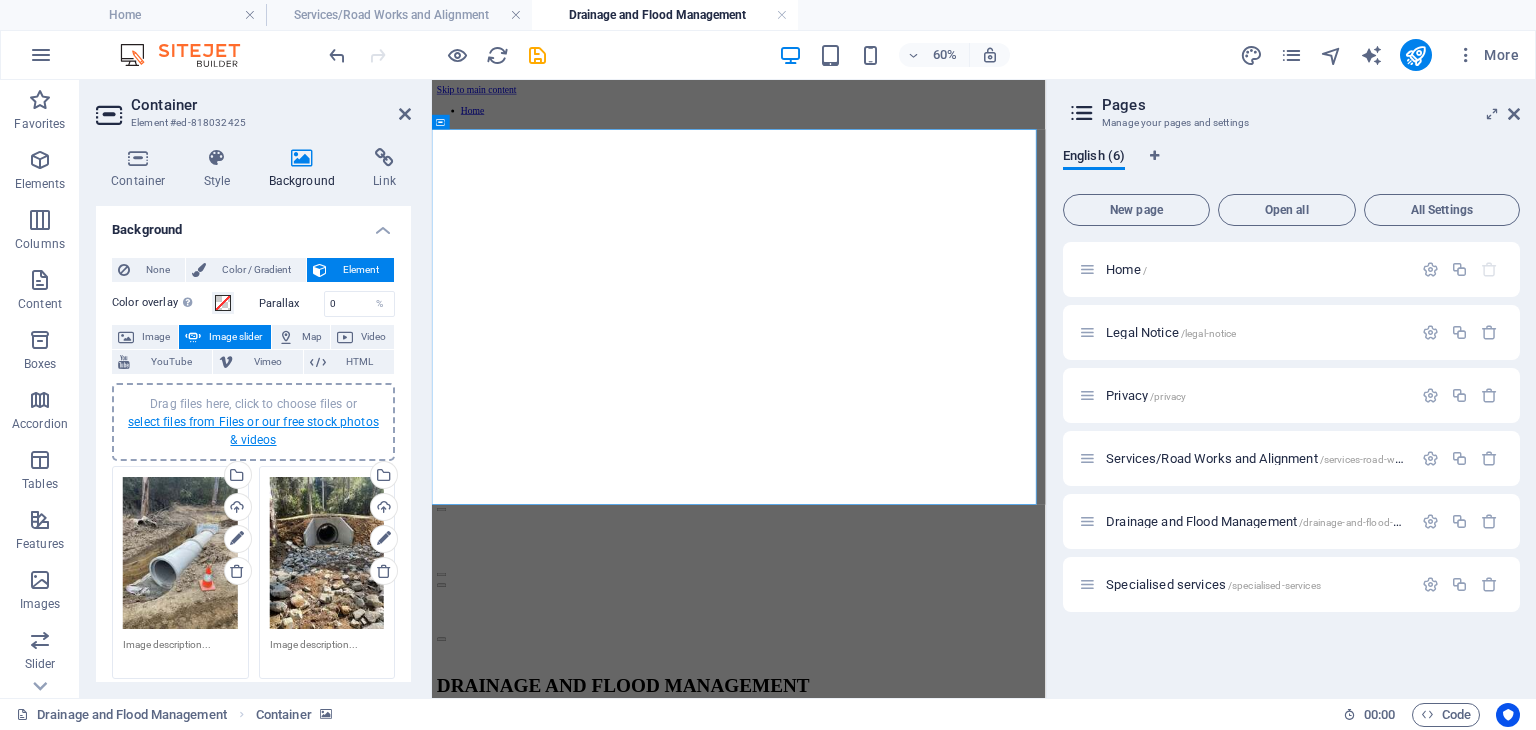 click on "select files from Files or our free stock photos & videos" at bounding box center (253, 431) 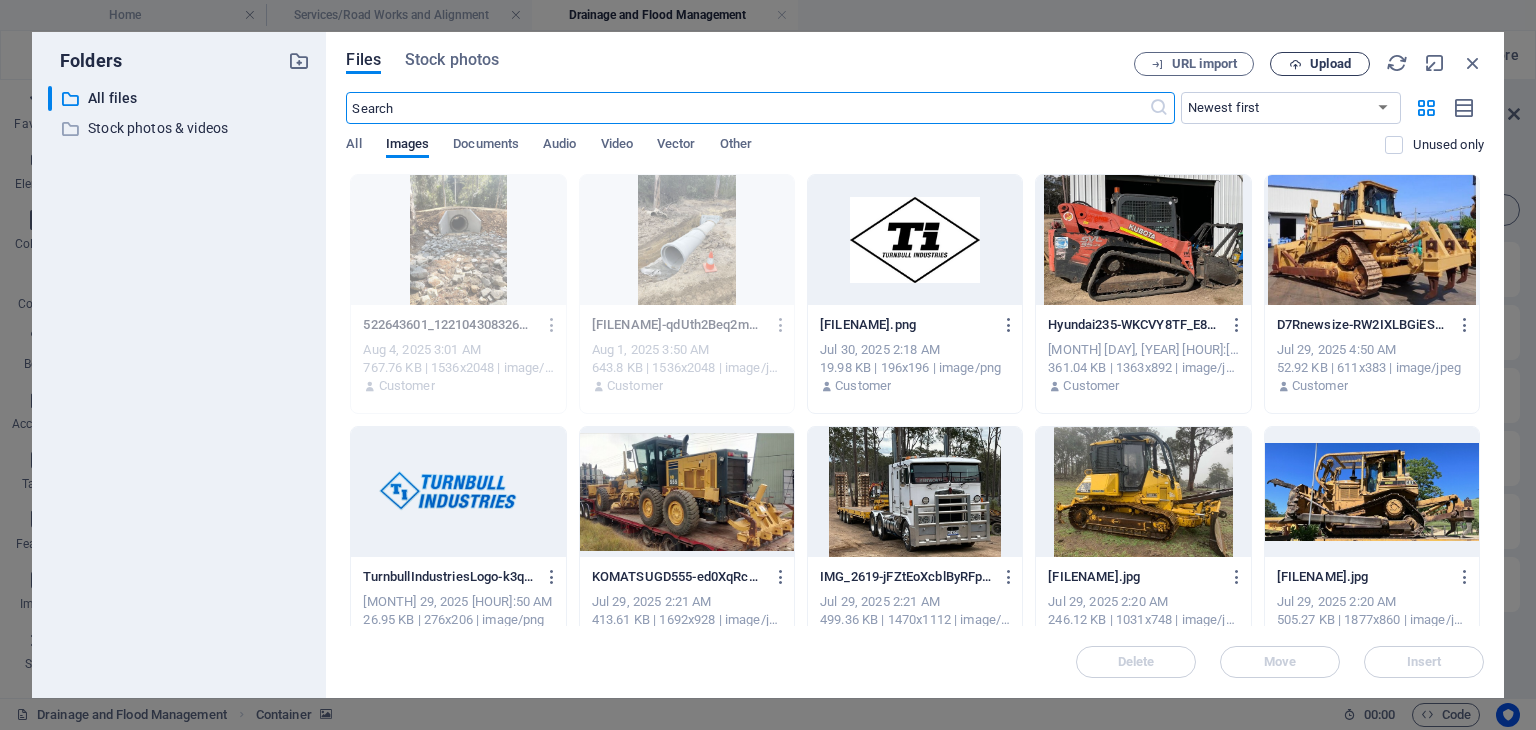 click on "Upload" at bounding box center [1330, 64] 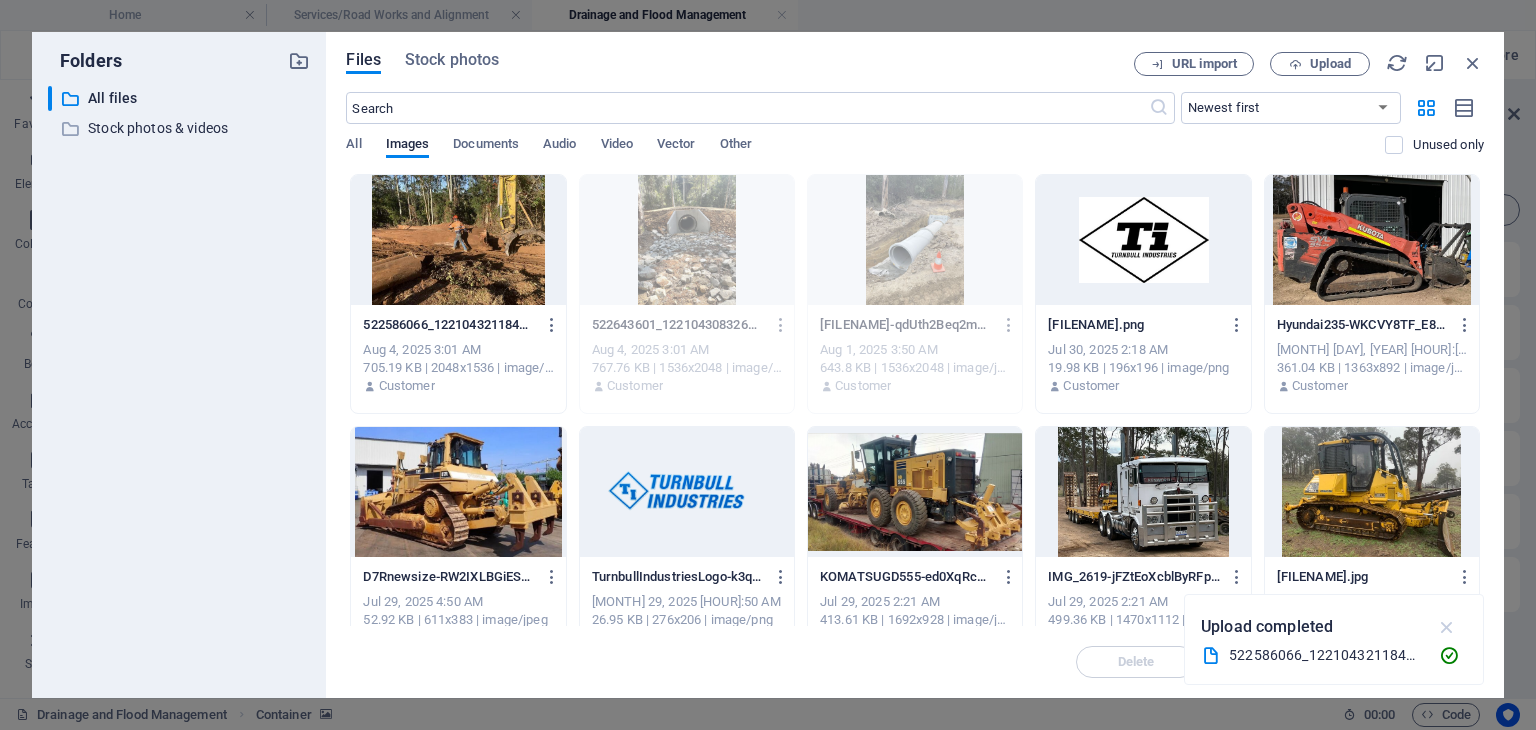 click at bounding box center [1447, 627] 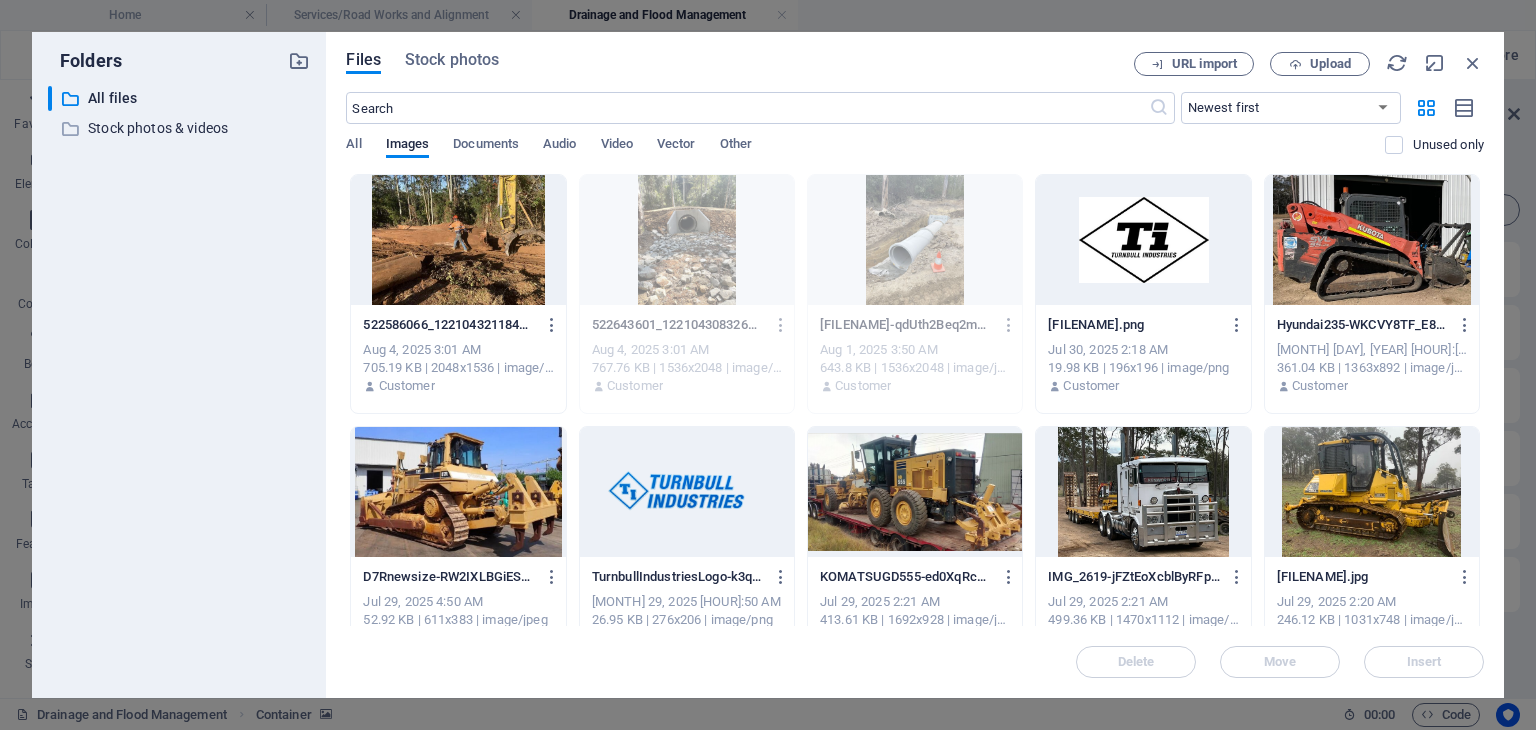 click at bounding box center [458, 240] 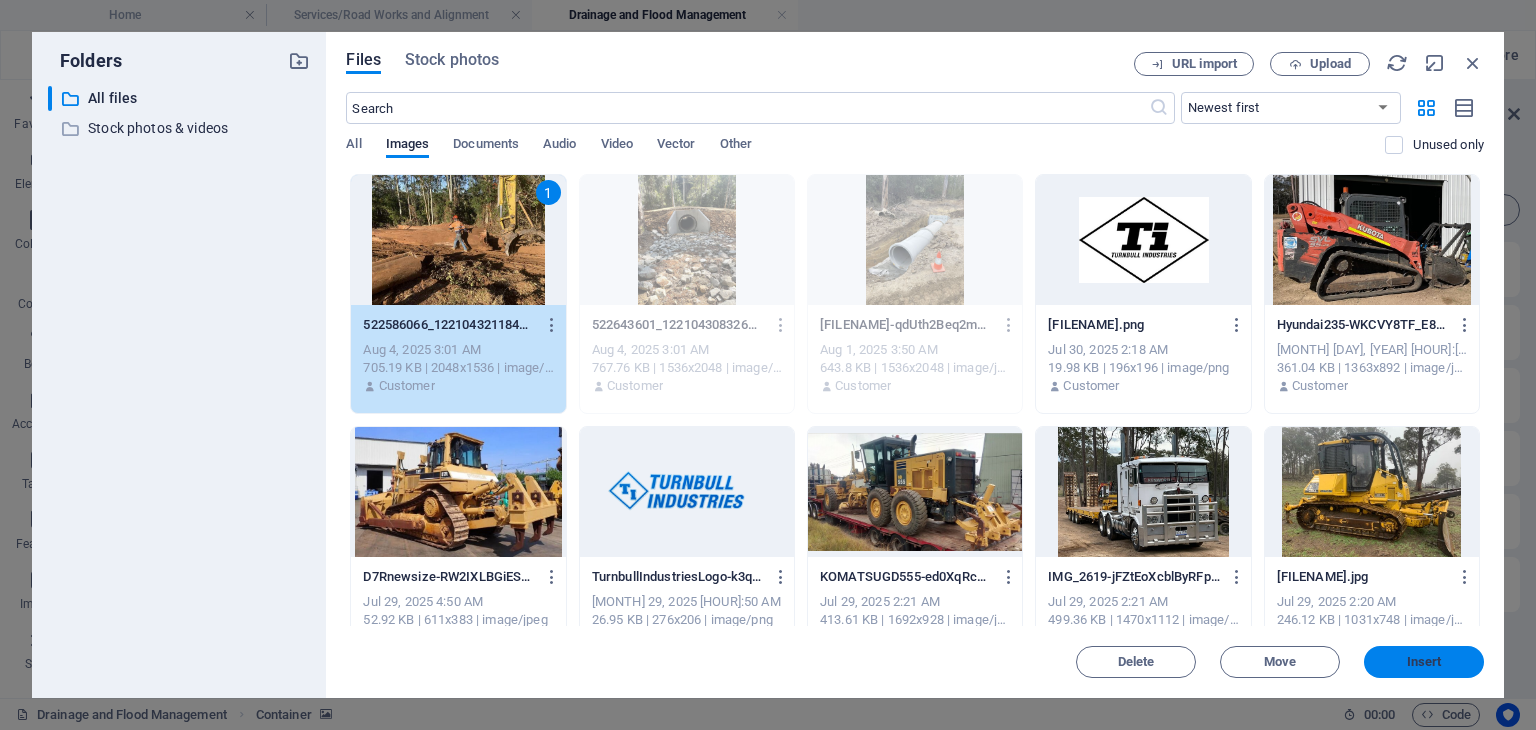 click on "Insert" at bounding box center [1424, 662] 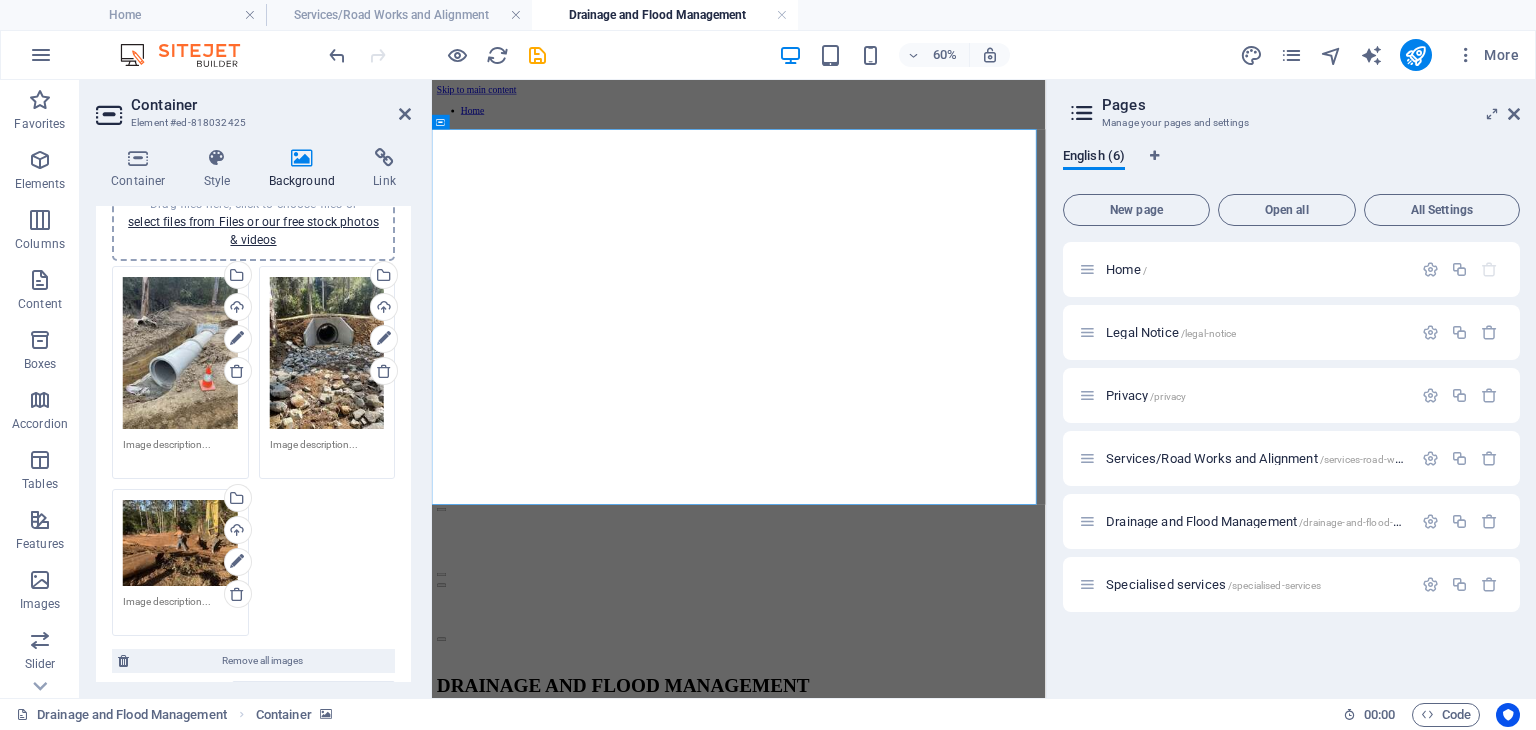 scroll, scrollTop: 300, scrollLeft: 0, axis: vertical 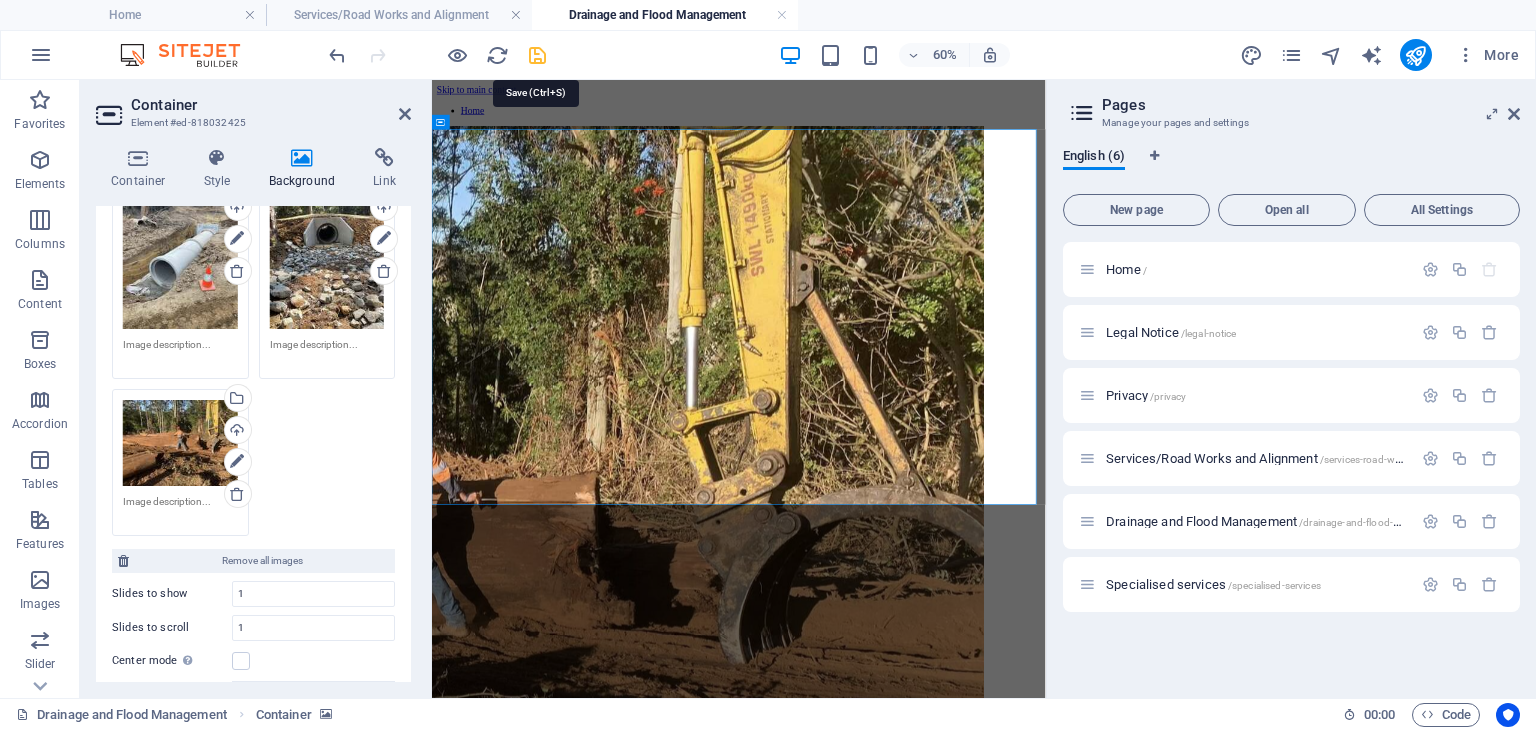 click at bounding box center (537, 55) 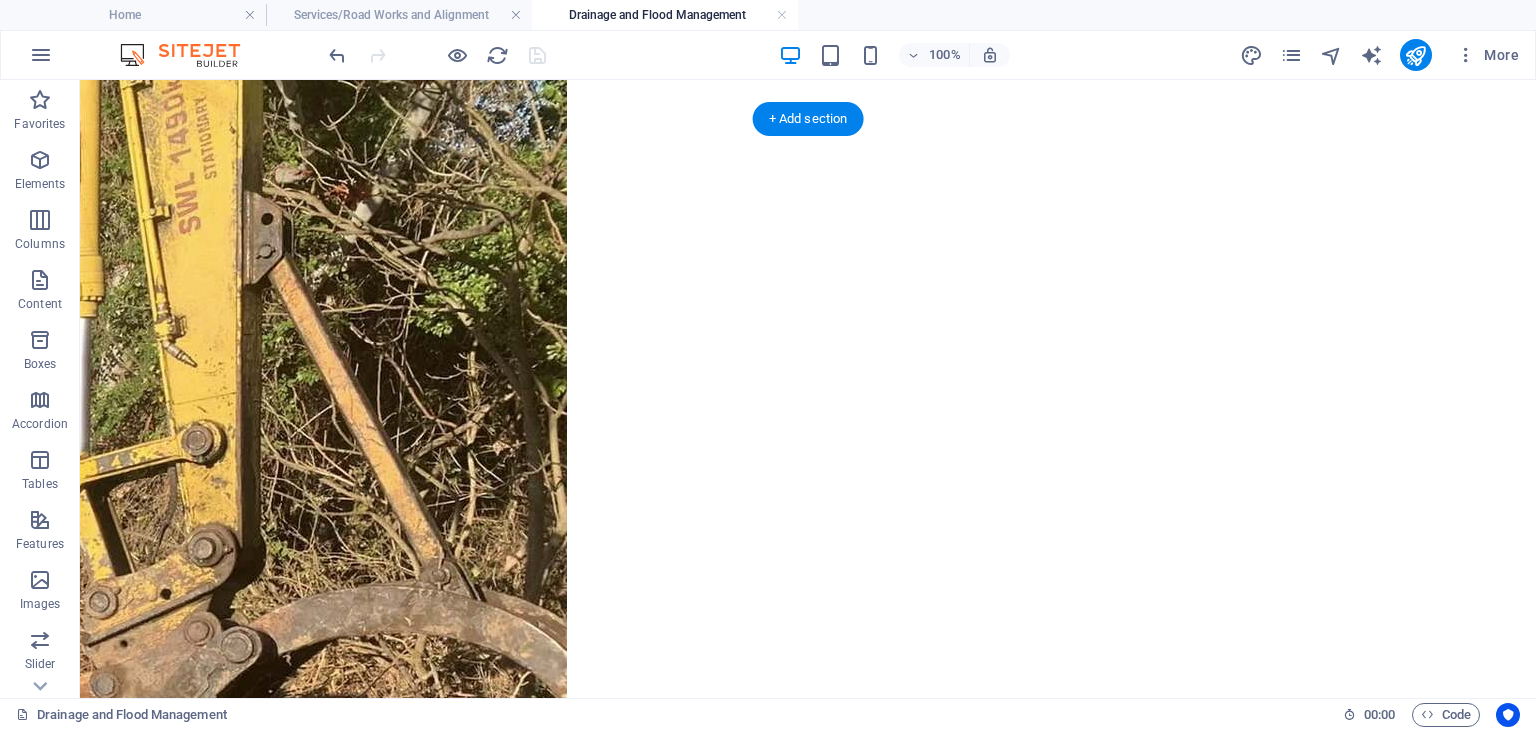 scroll, scrollTop: 200, scrollLeft: 0, axis: vertical 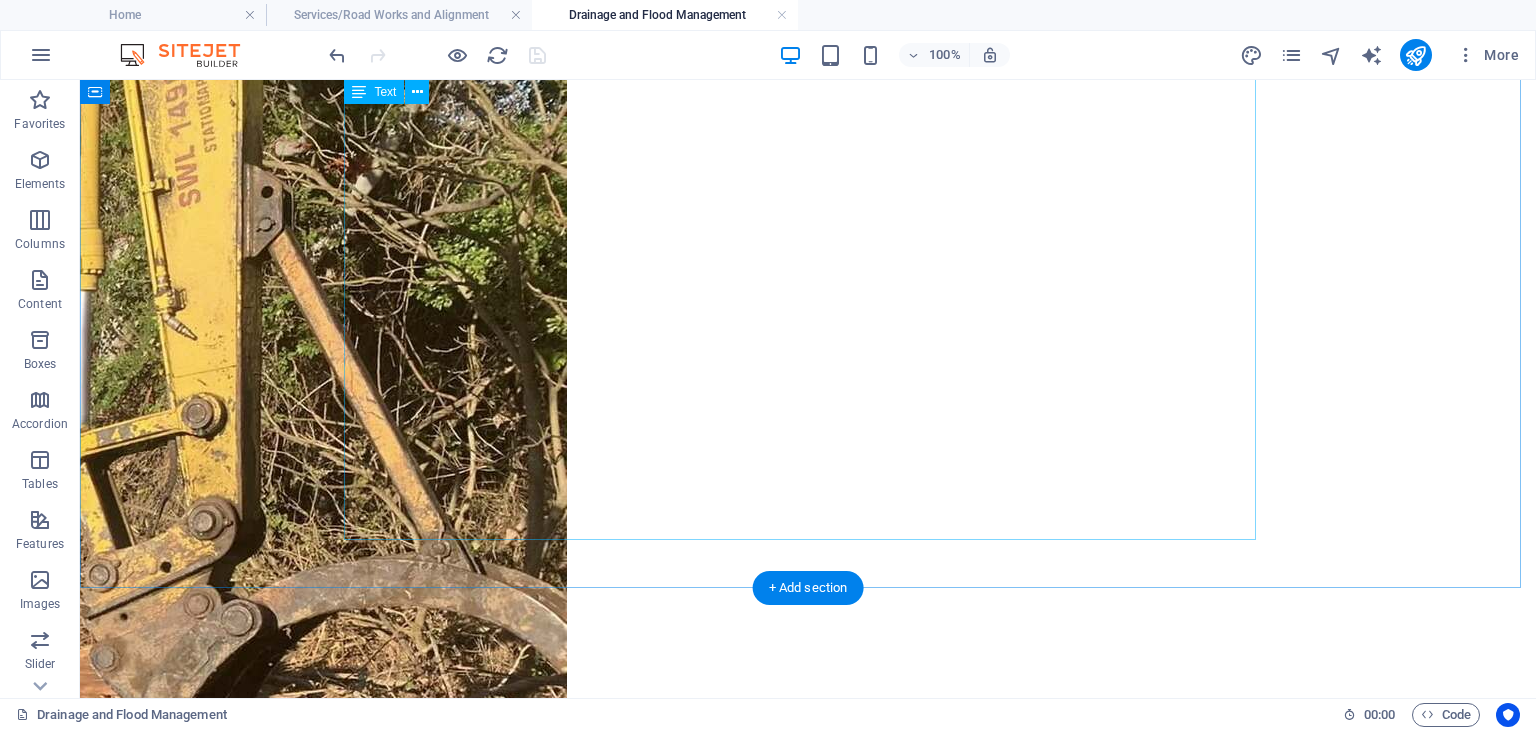 click on "DRAINAGE AND FLOOD MANAGEMENT" at bounding box center (808, 961) 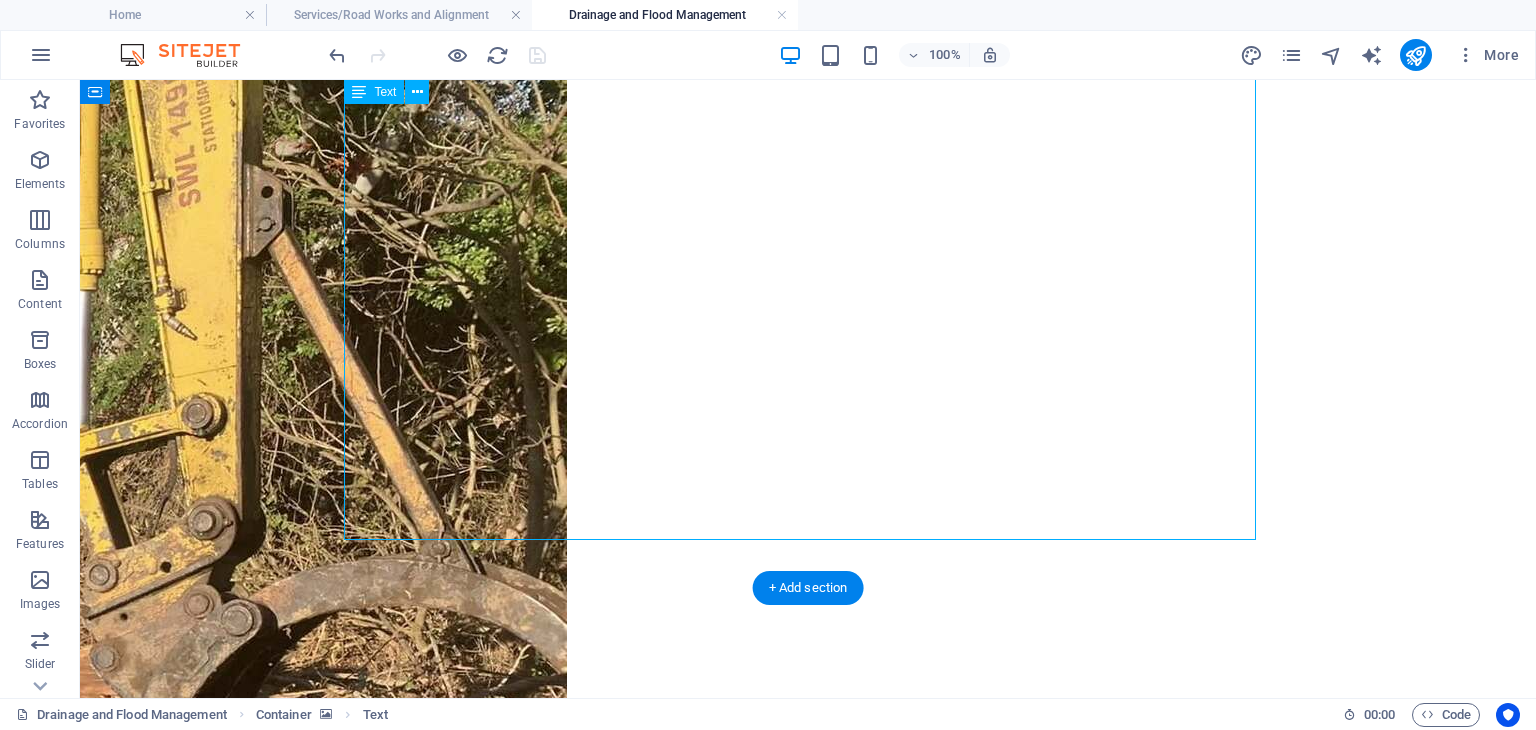 click on "DRAINAGE AND FLOOD MANAGEMENT" at bounding box center (808, 961) 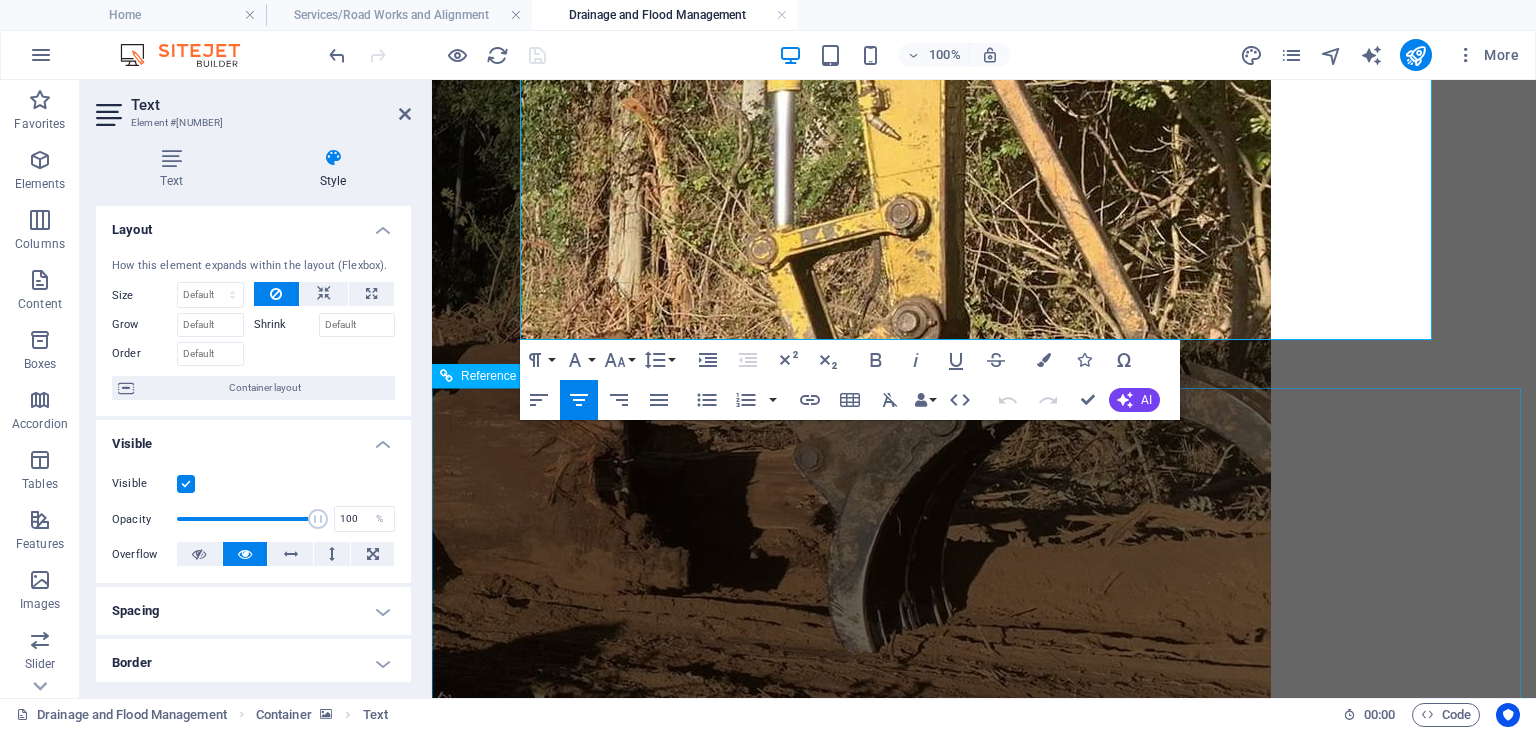 scroll, scrollTop: 300, scrollLeft: 0, axis: vertical 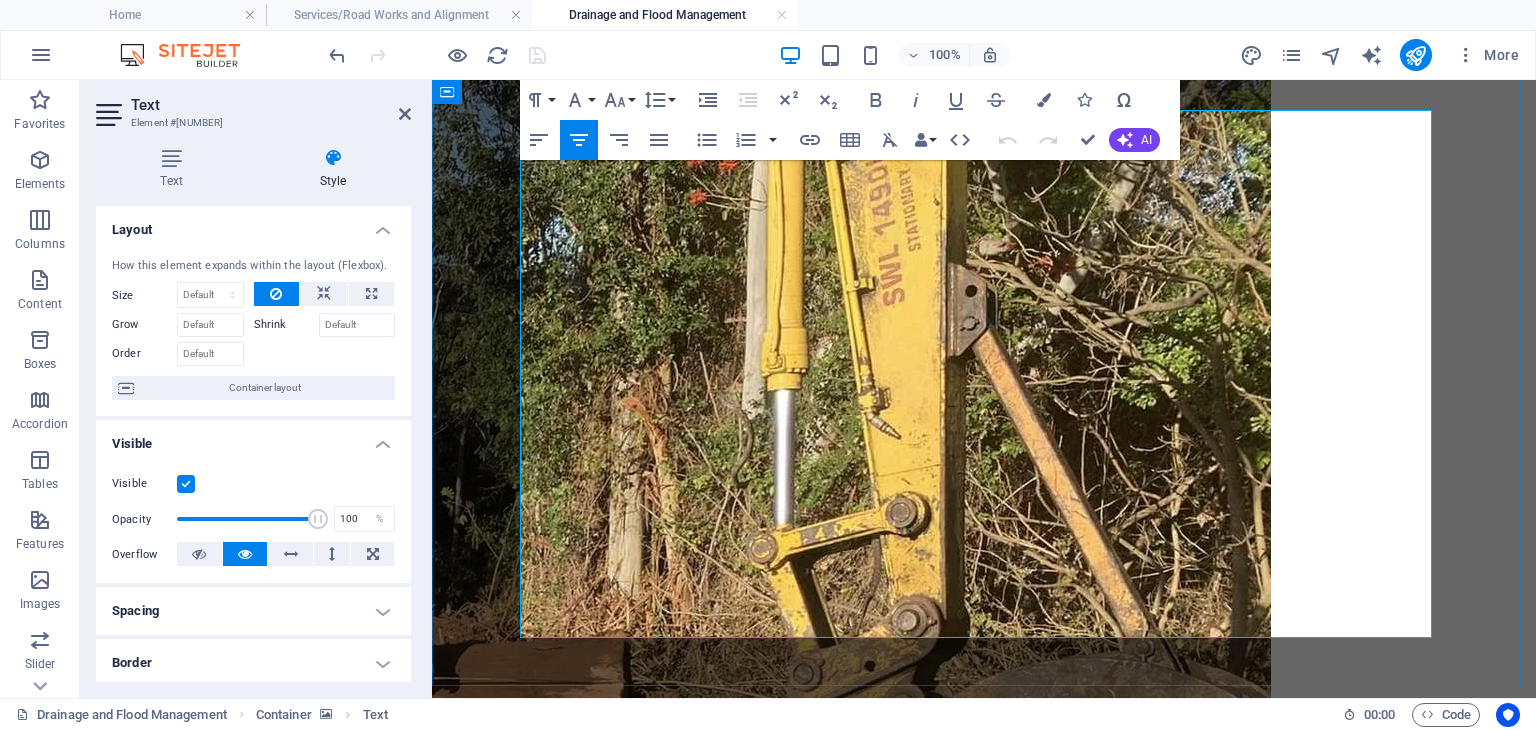 drag, startPoint x: 1051, startPoint y: 431, endPoint x: 585, endPoint y: 319, distance: 479.27026 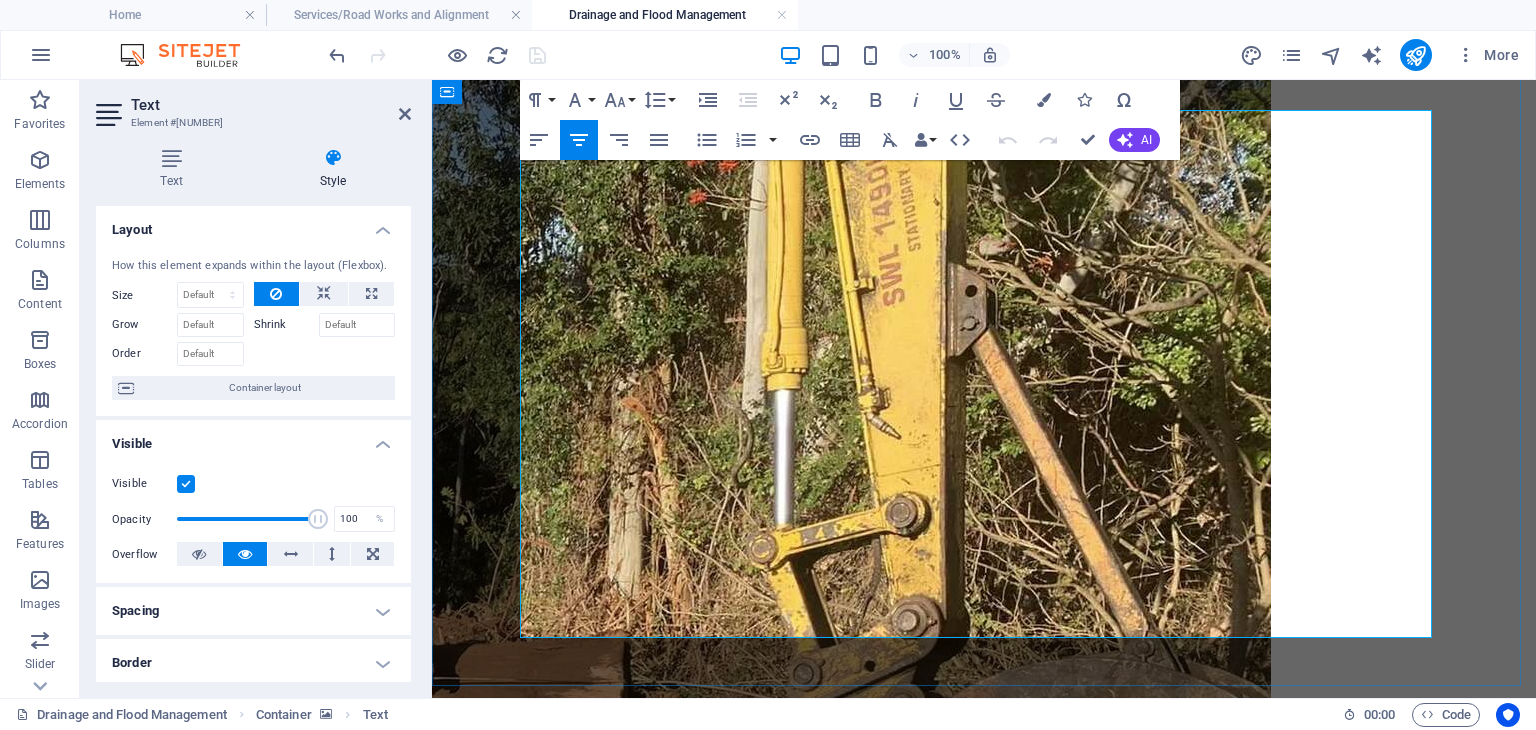 click on "DRAINAGE AND FLOOD MANAGEMENT" at bounding box center [984, 1160] 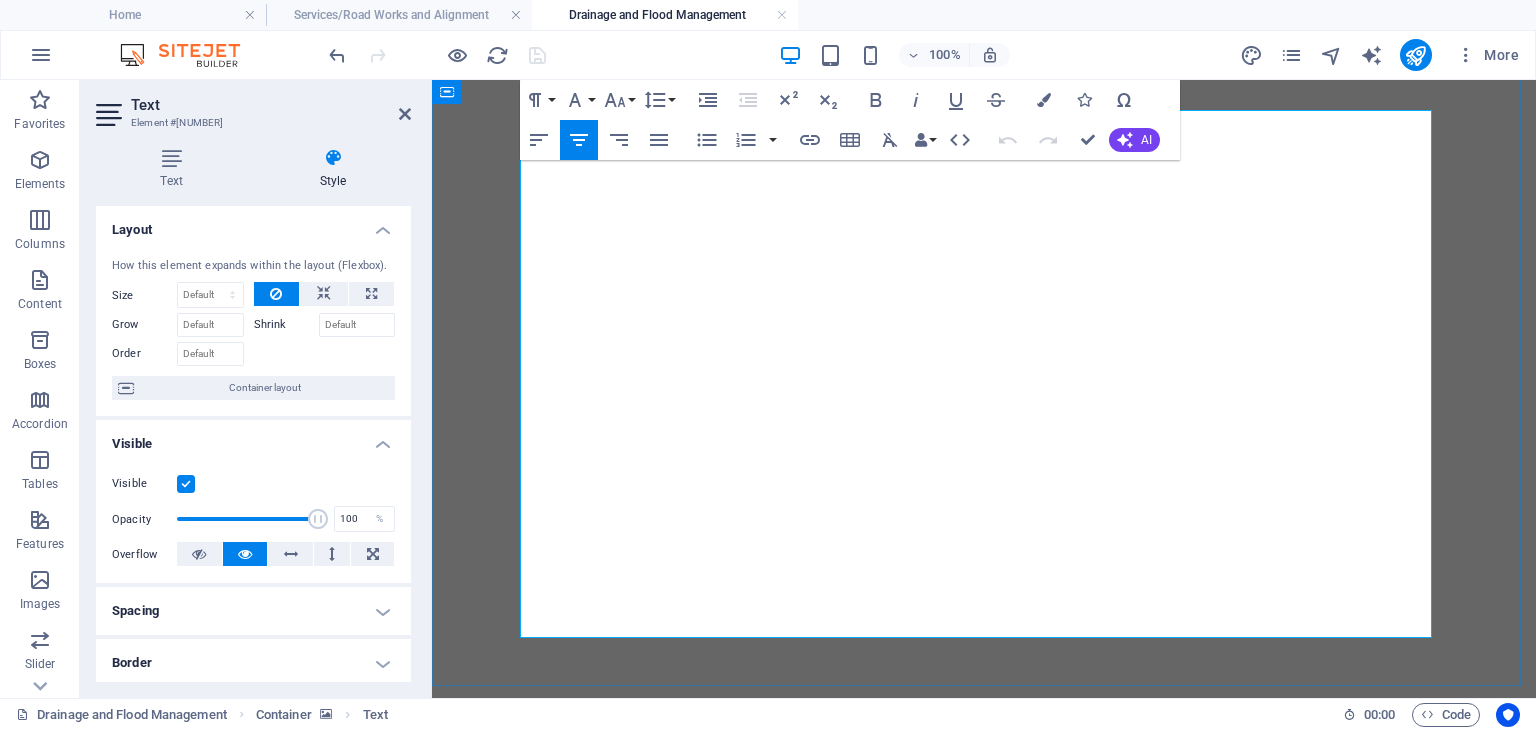 drag, startPoint x: 562, startPoint y: 332, endPoint x: 1065, endPoint y: 633, distance: 586.18256 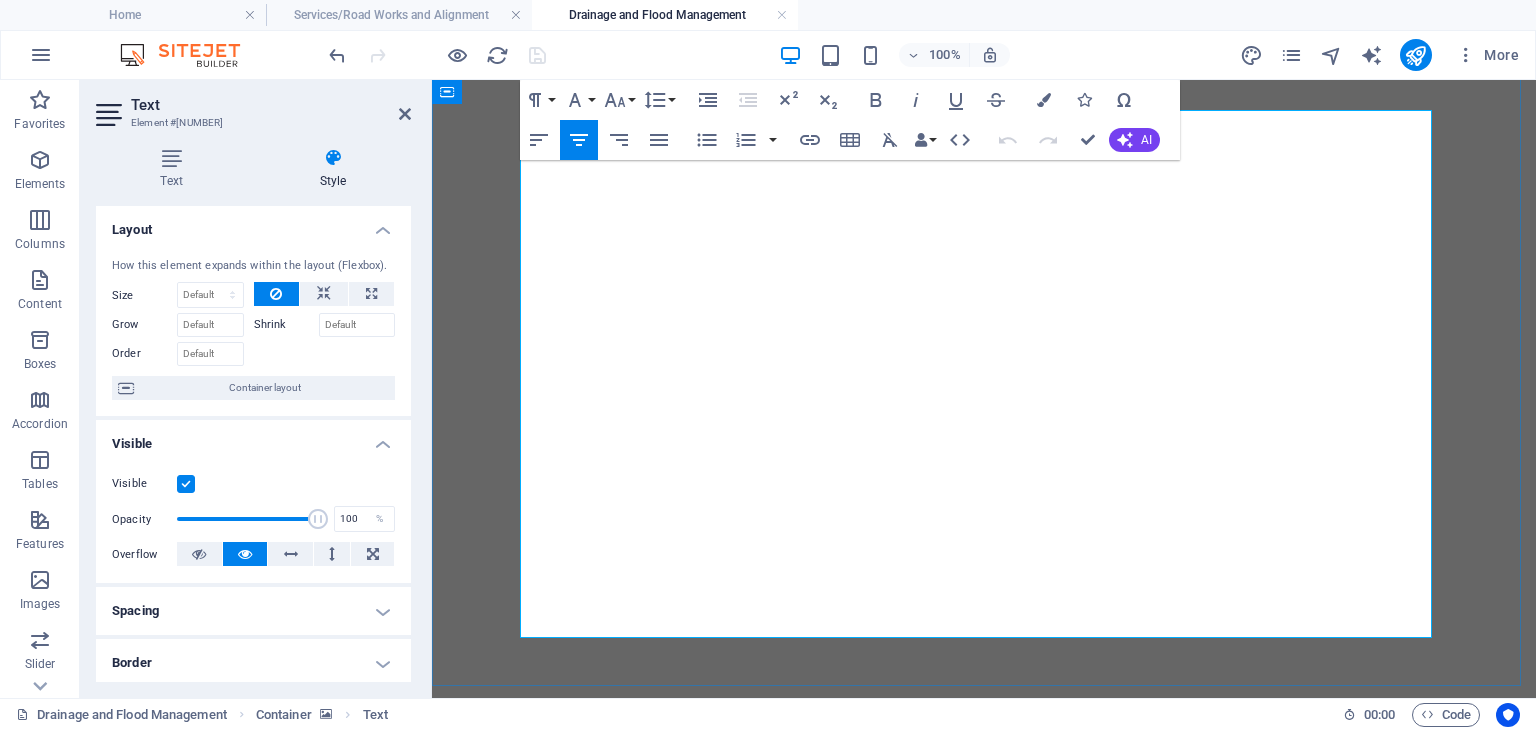 click at bounding box center [984, 1226] 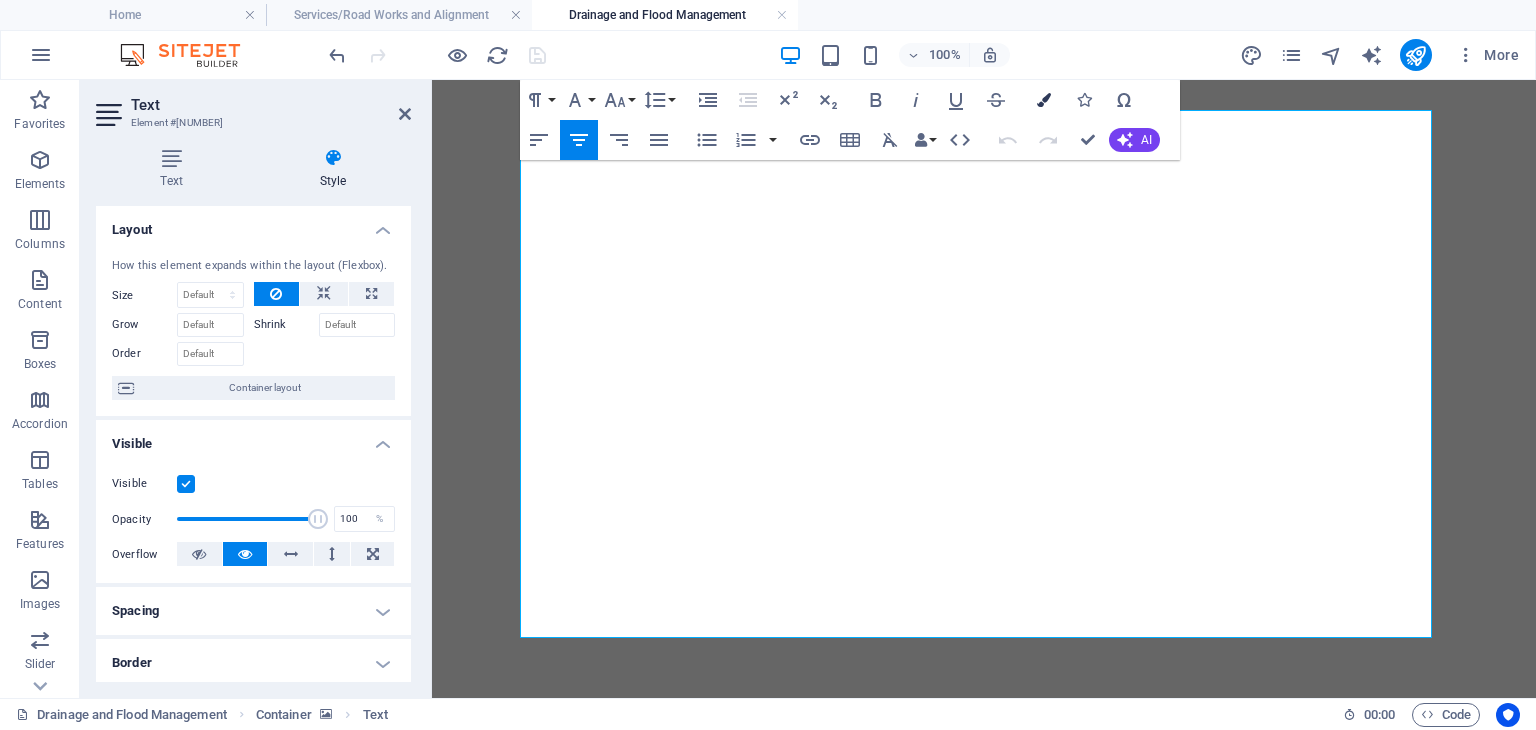 click at bounding box center (1044, 100) 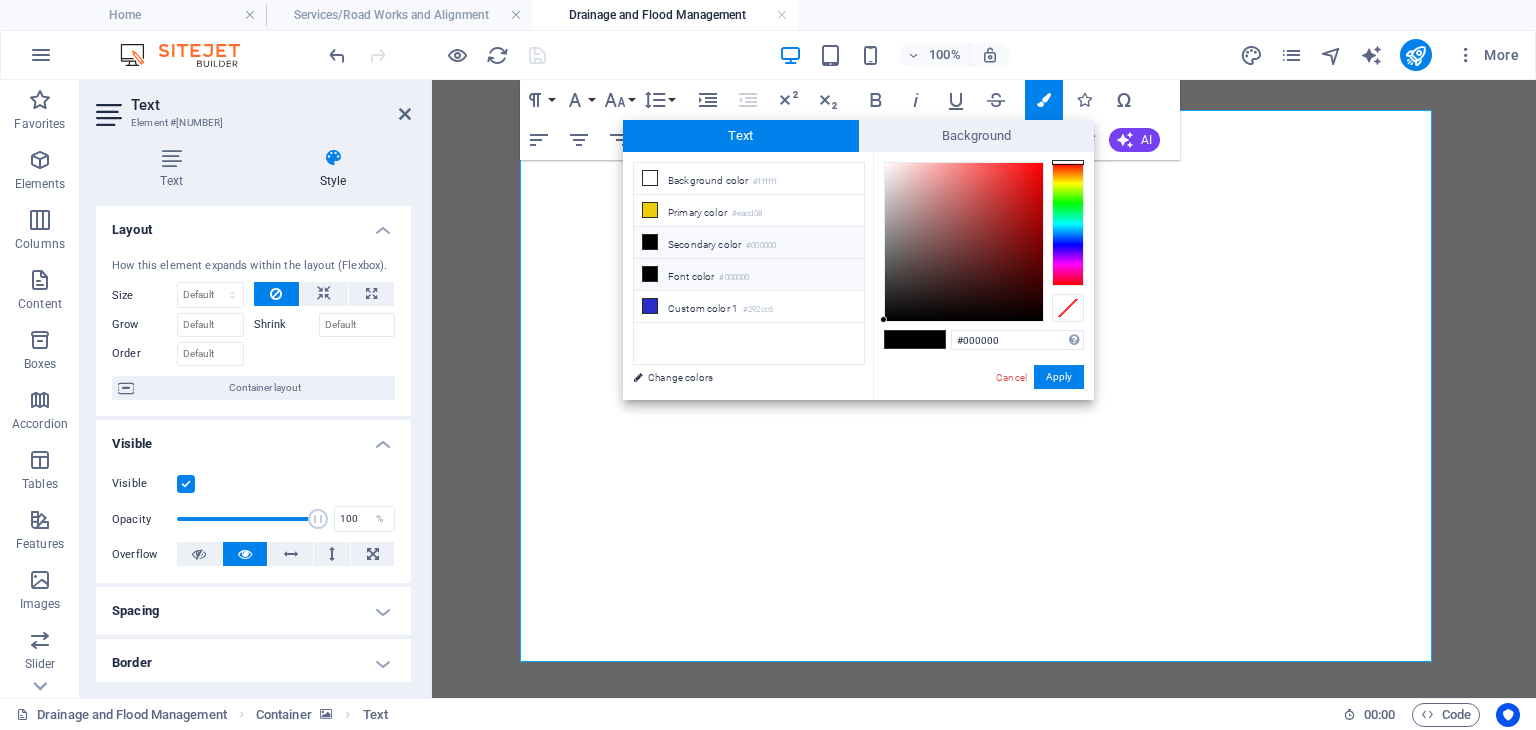 click on "Font color
#000000" at bounding box center [749, 275] 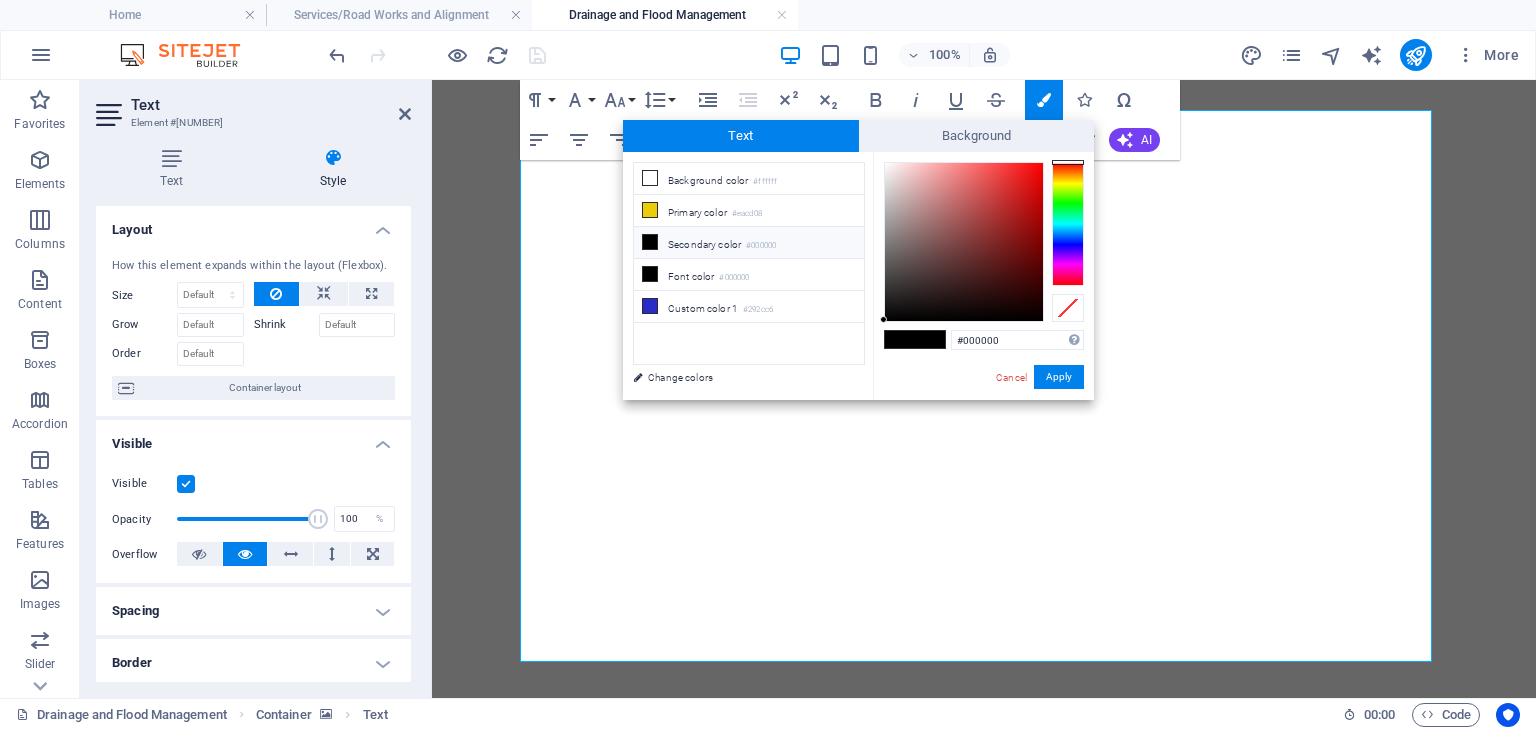 type on "#fafafa" 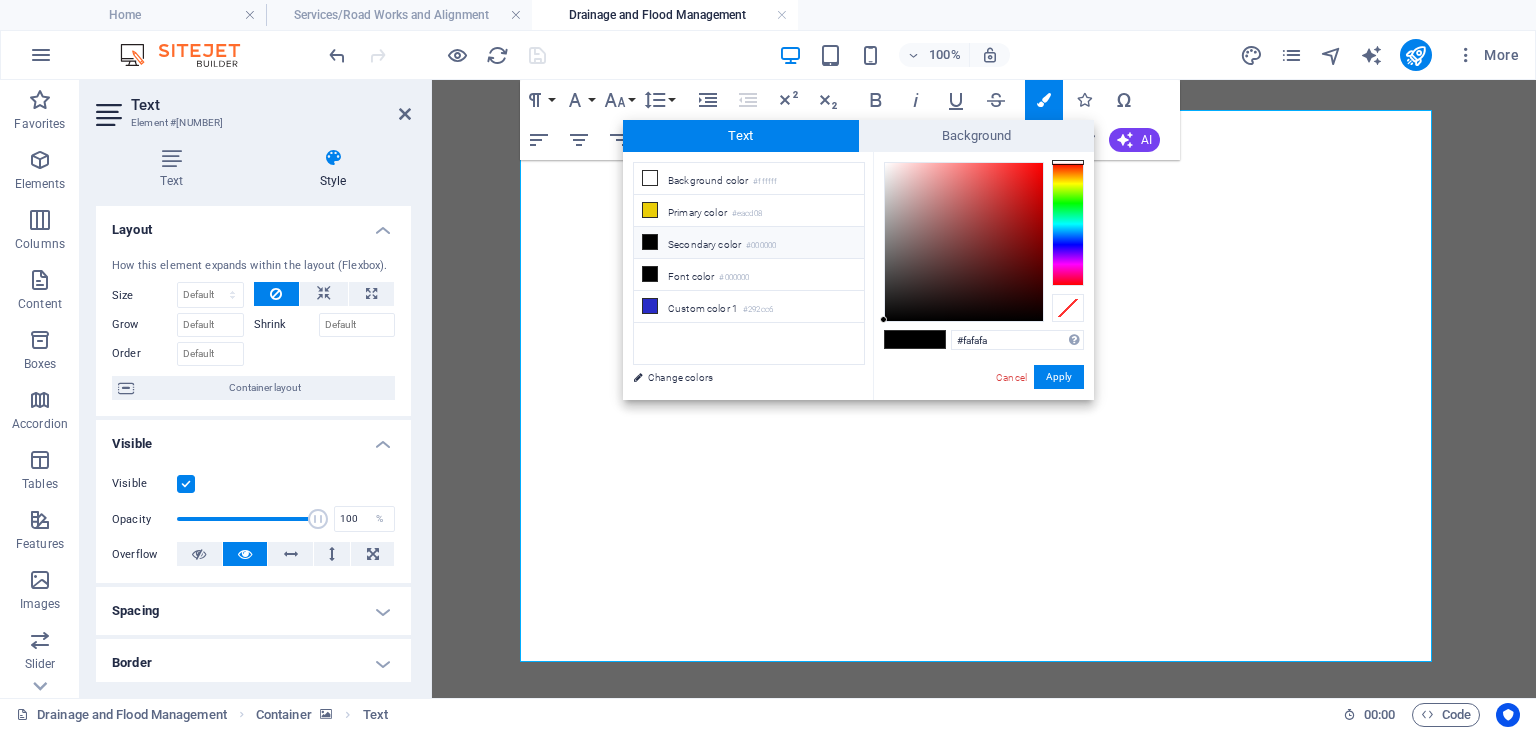click at bounding box center (964, 242) 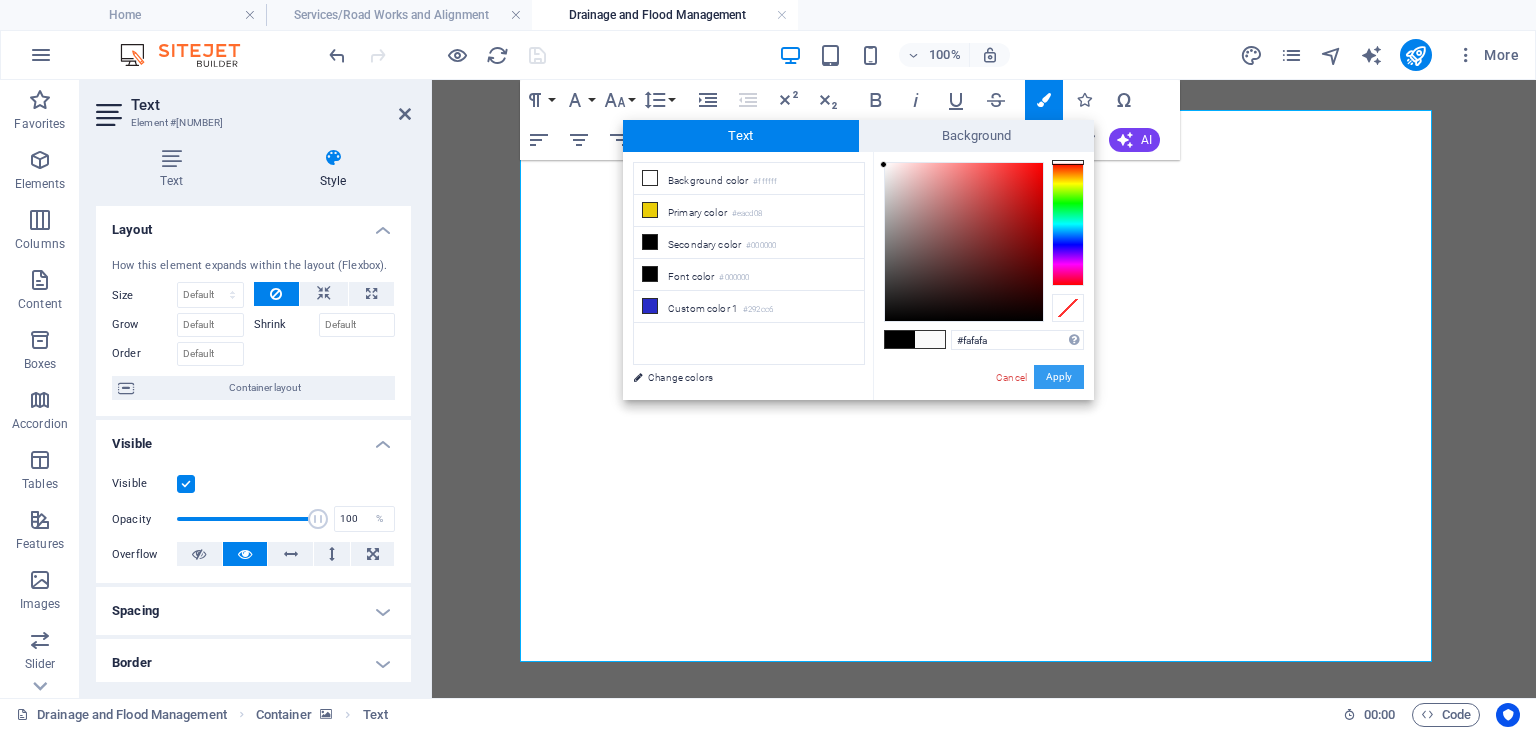 click on "Apply" at bounding box center [1059, 377] 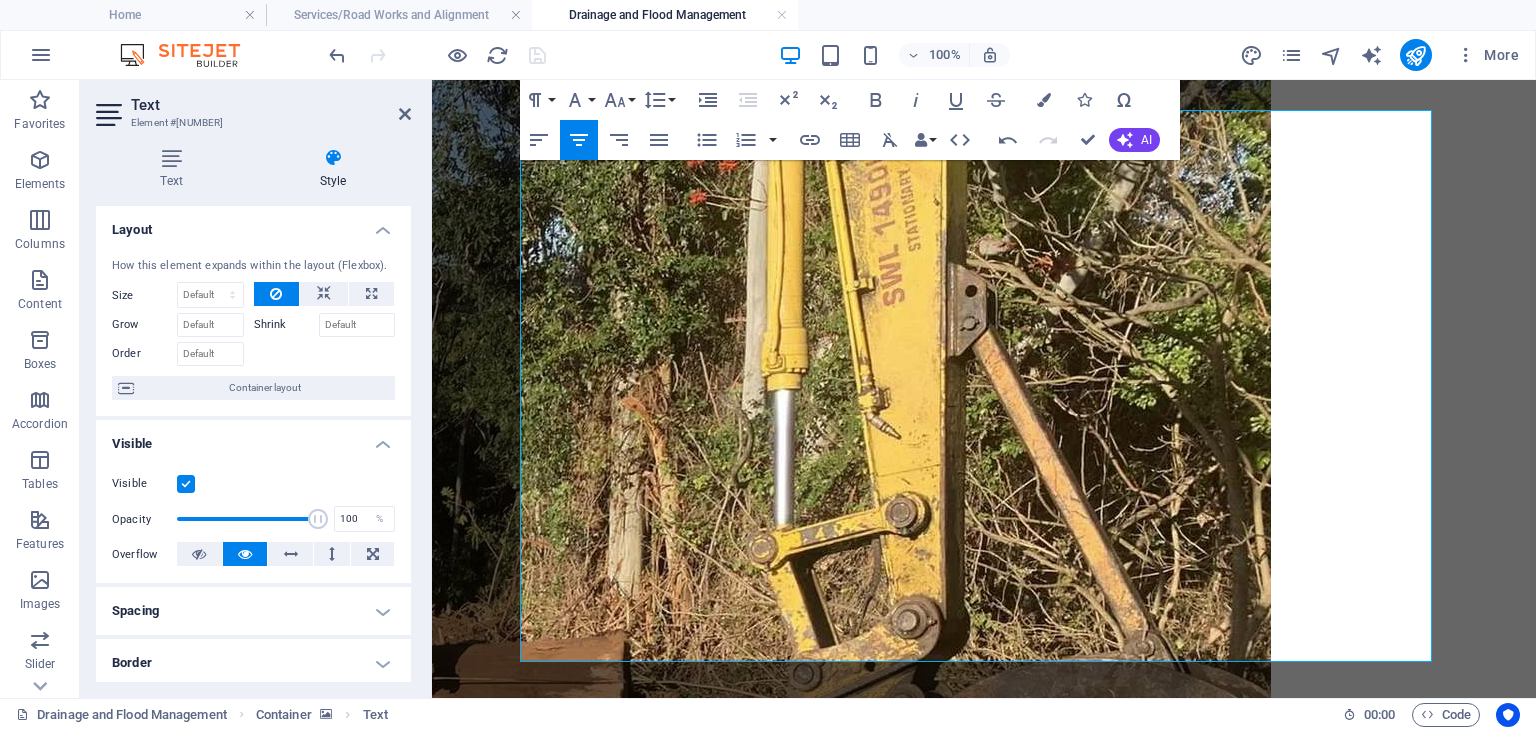 click at bounding box center [119, 2523] 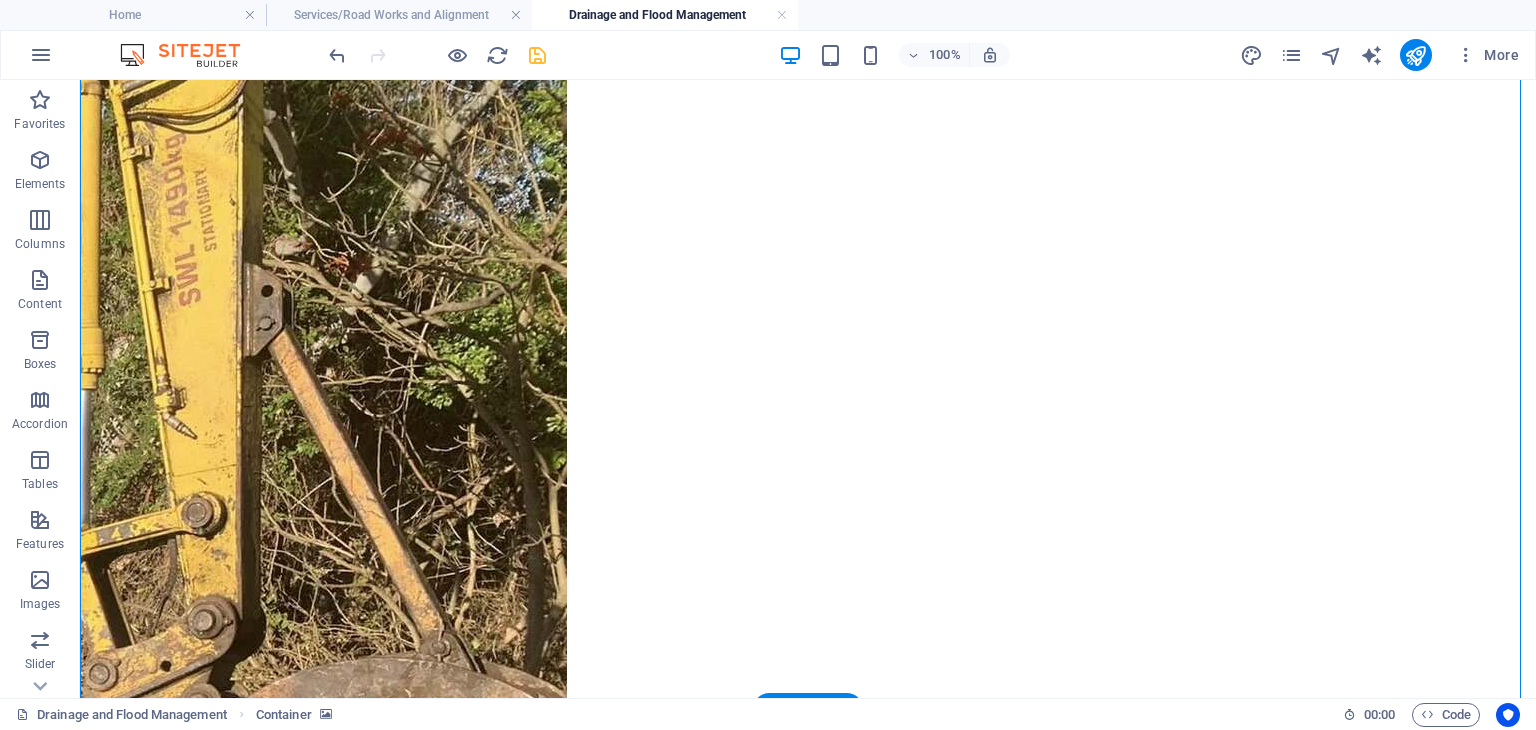 scroll, scrollTop: 201, scrollLeft: 0, axis: vertical 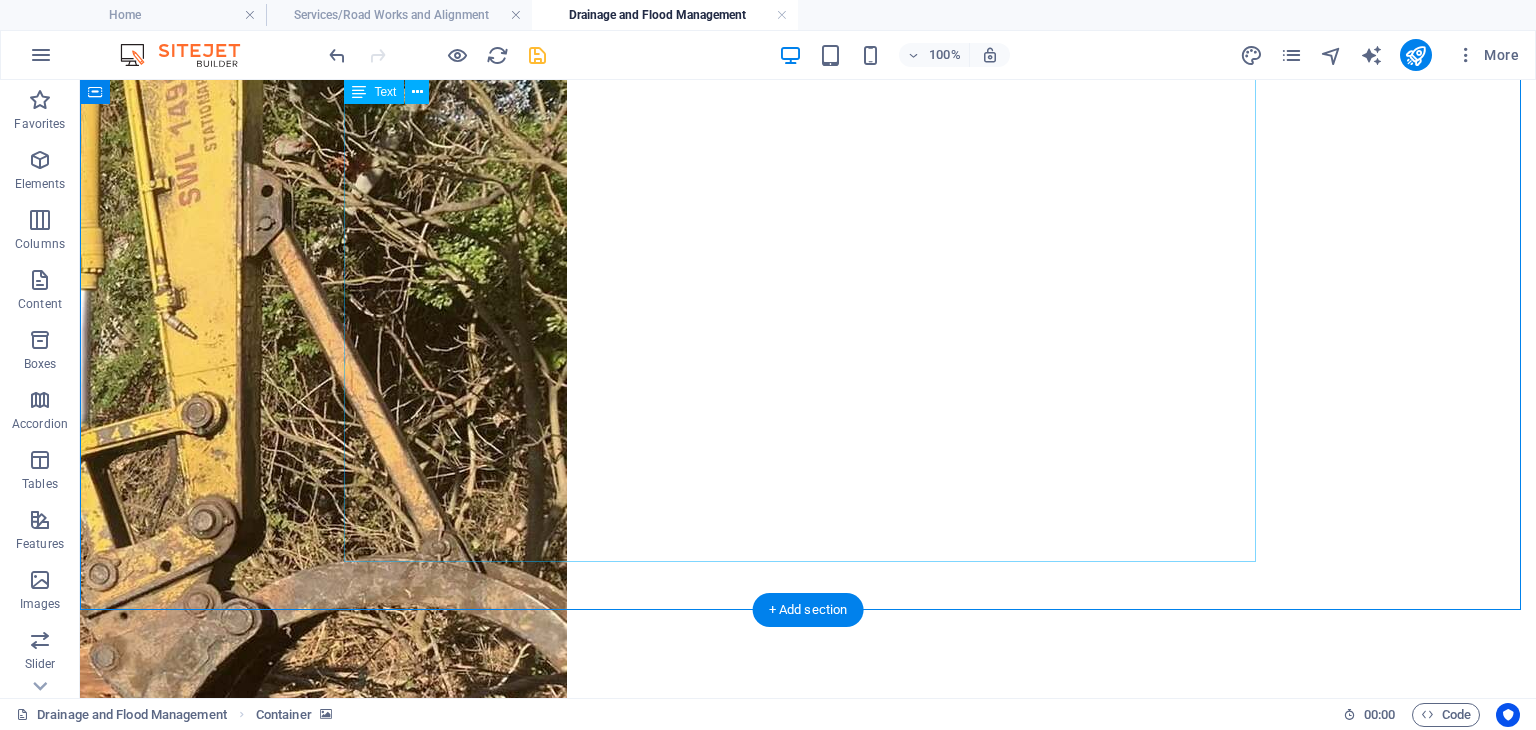 drag, startPoint x: 1236, startPoint y: 501, endPoint x: 1213, endPoint y: 516, distance: 27.45906 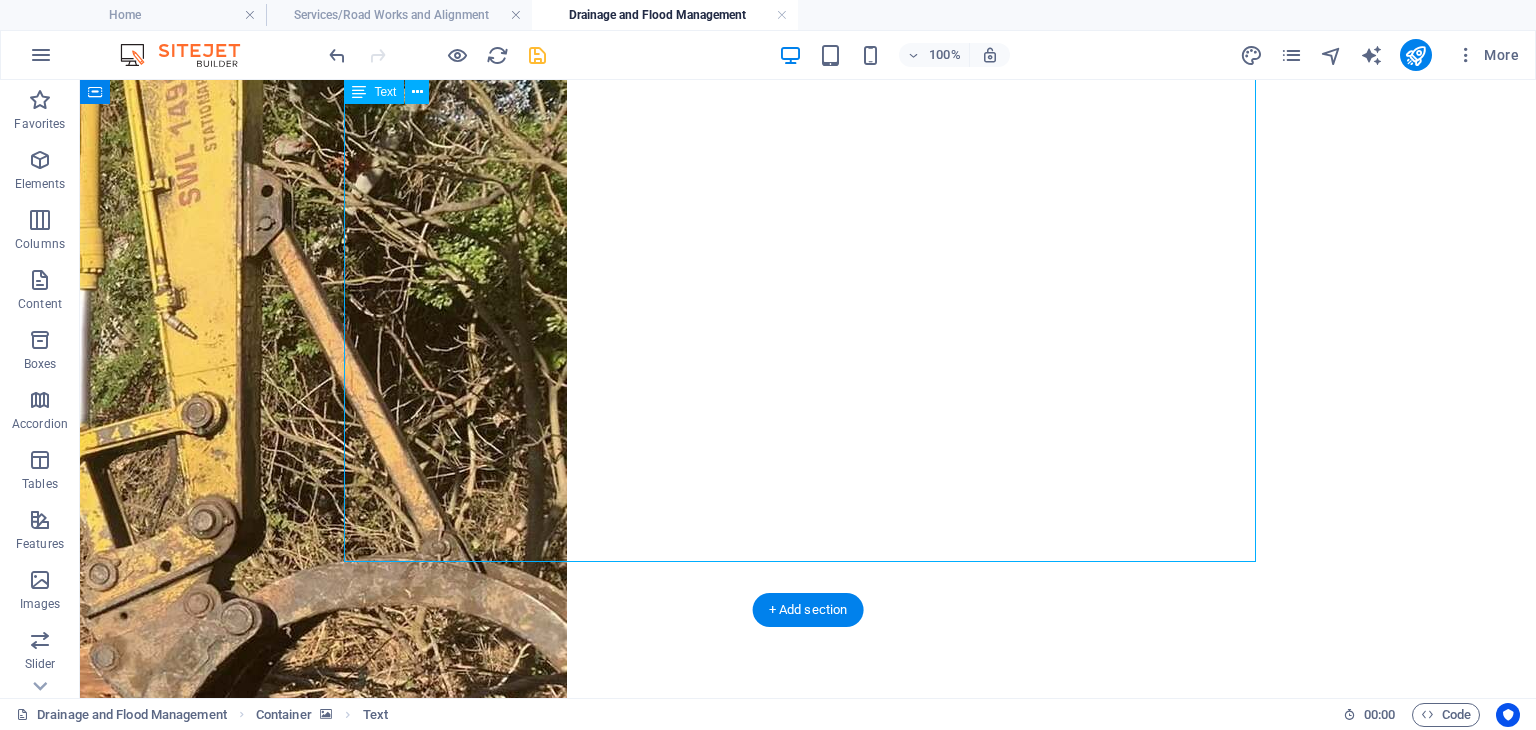 drag, startPoint x: 870, startPoint y: 533, endPoint x: 419, endPoint y: 391, distance: 472.8266 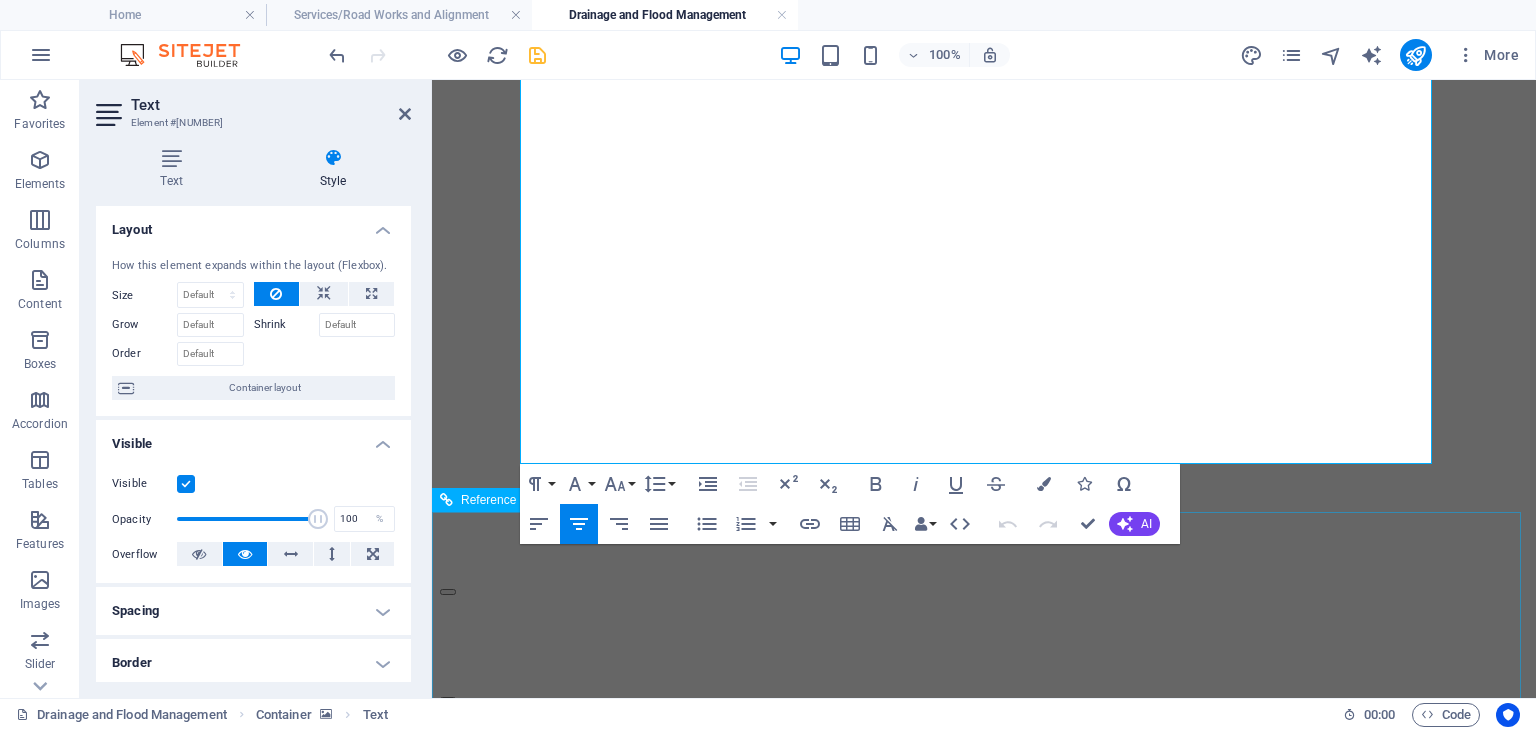 scroll, scrollTop: 200, scrollLeft: 0, axis: vertical 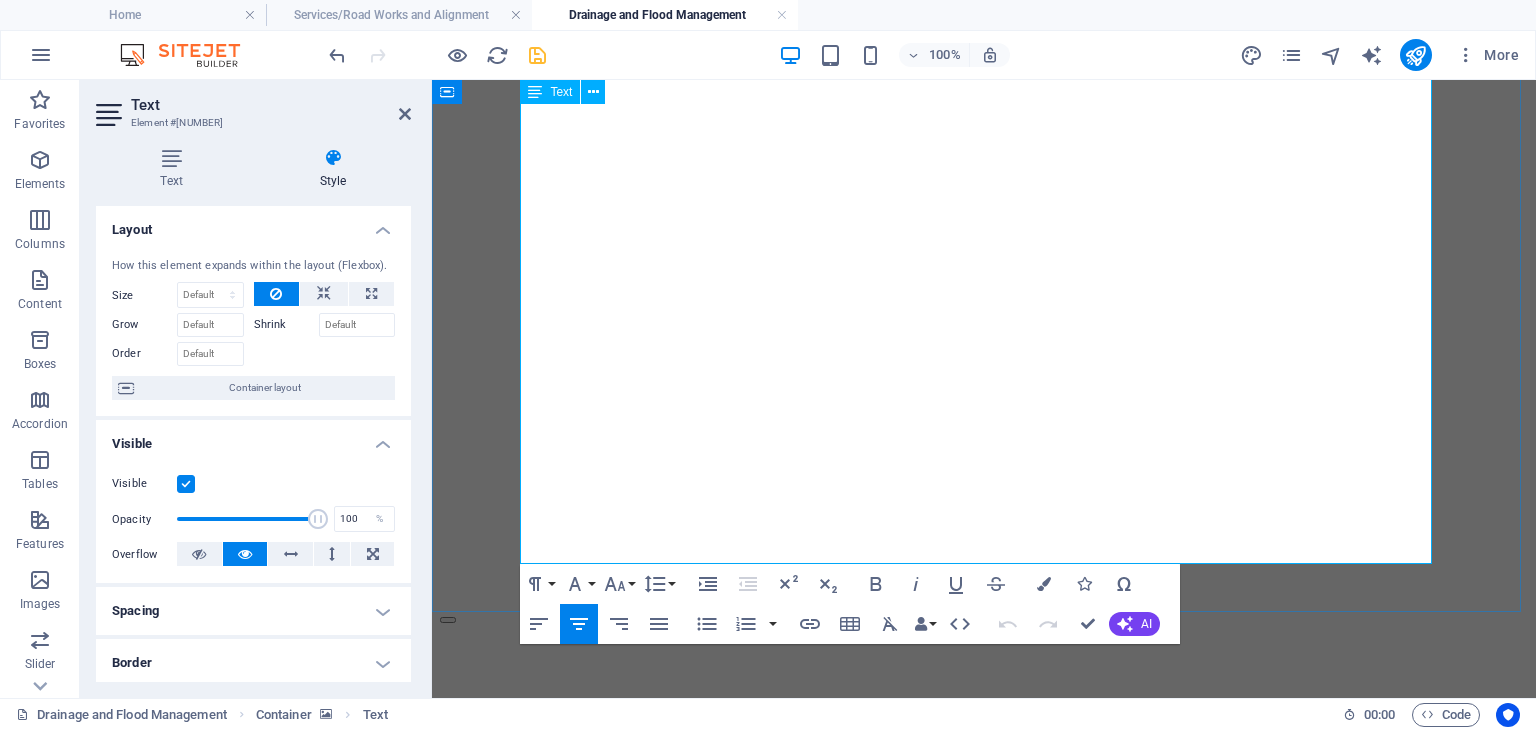 drag, startPoint x: 1025, startPoint y: 525, endPoint x: 548, endPoint y: 243, distance: 554.12366 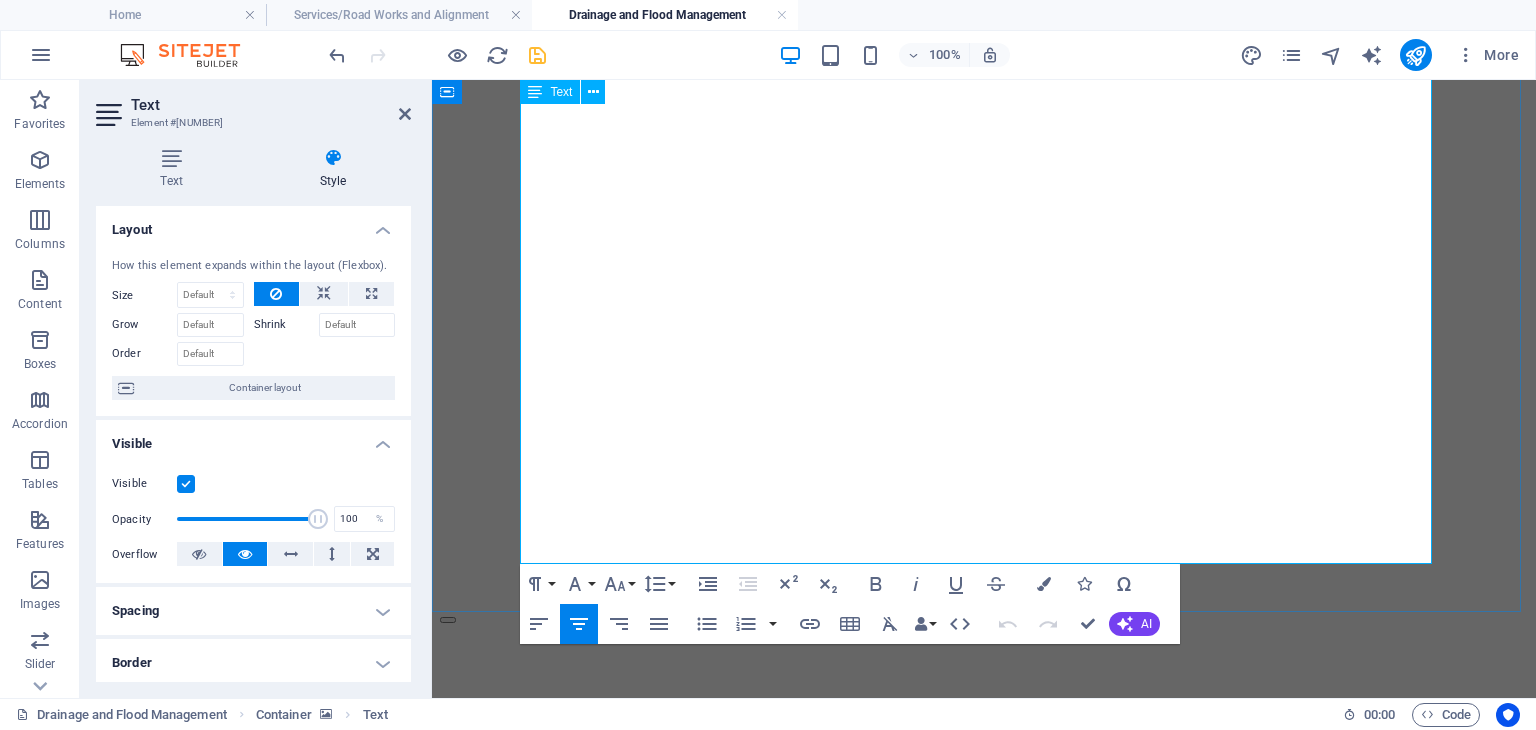 click at bounding box center [984, 1069] 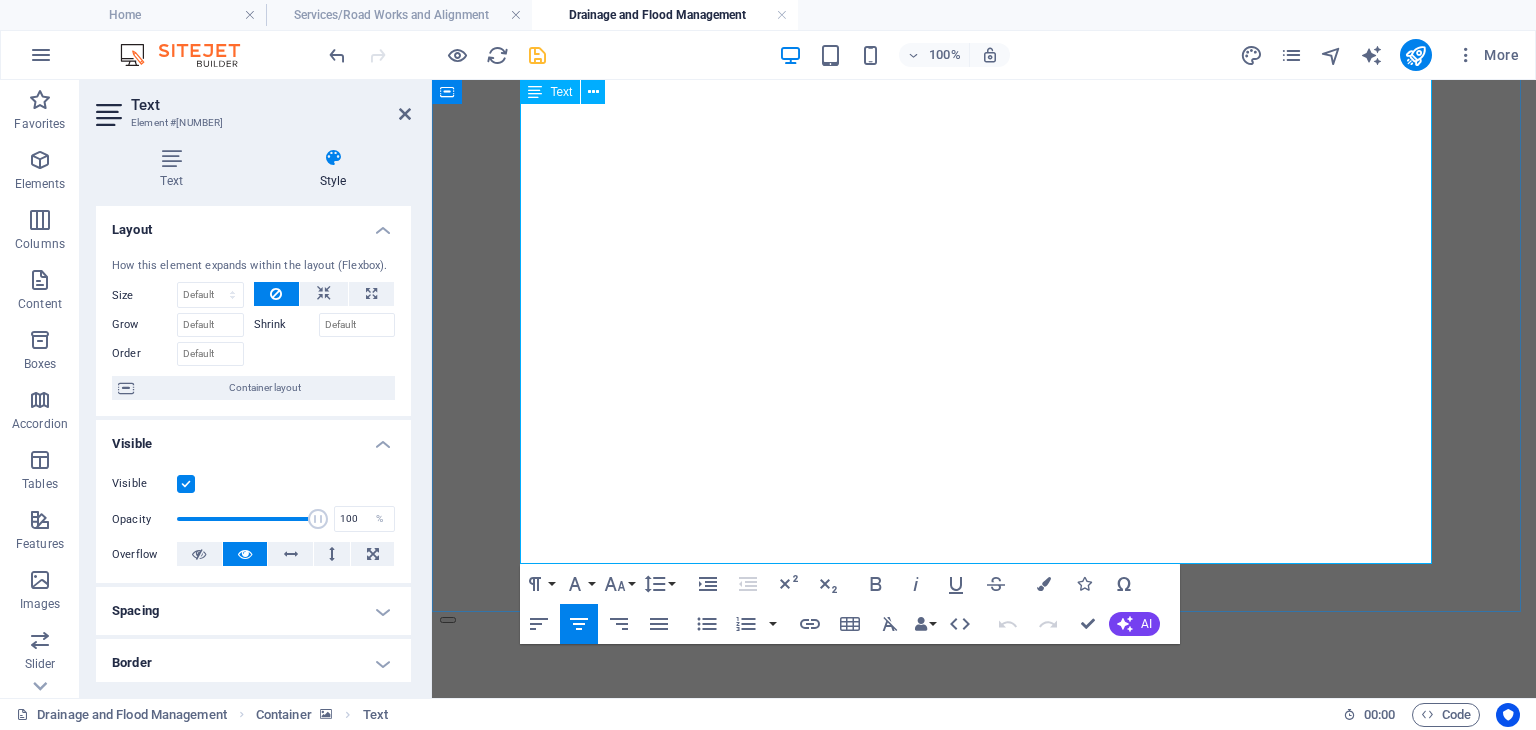 drag, startPoint x: 878, startPoint y: 297, endPoint x: 838, endPoint y: 301, distance: 40.1995 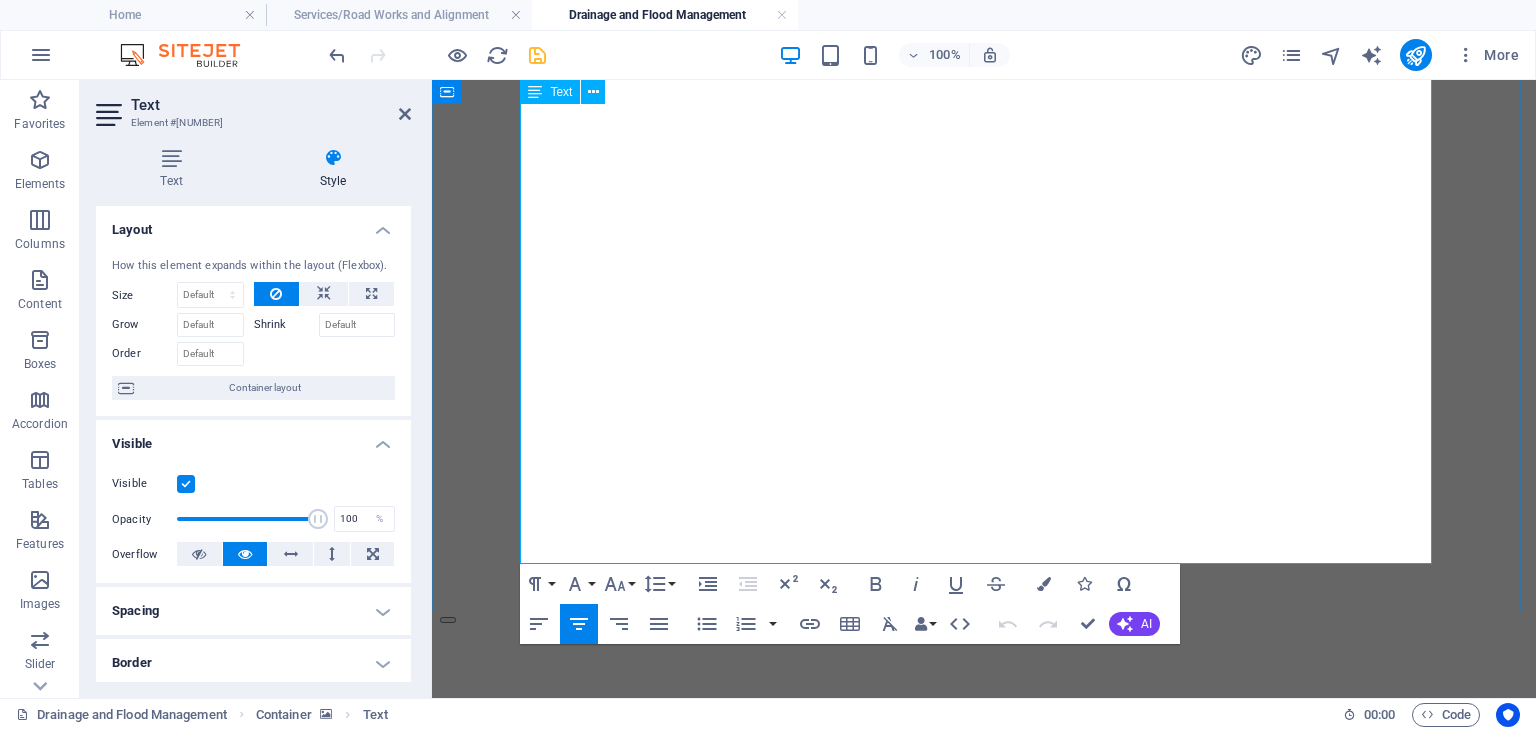 click at bounding box center [984, 1069] 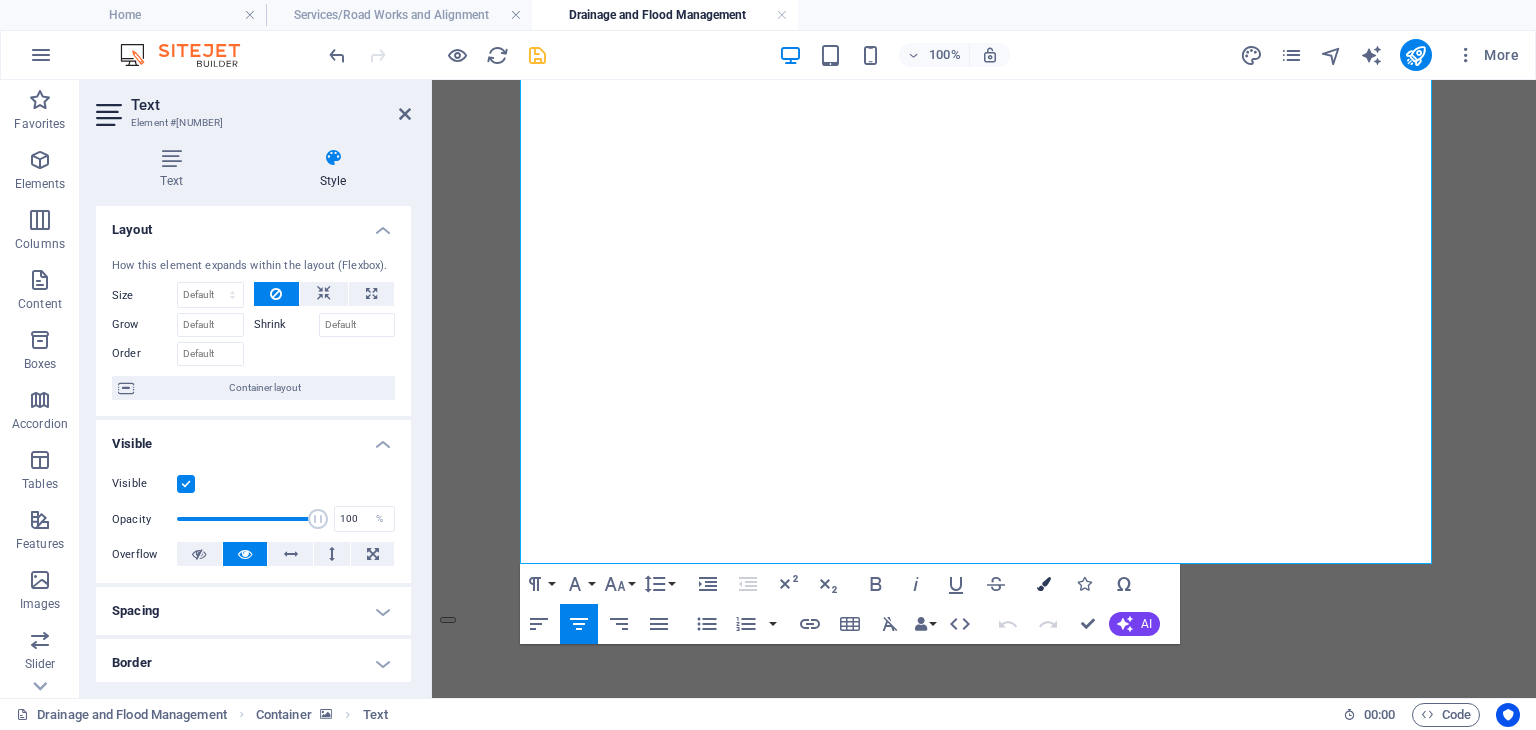 click at bounding box center [1044, 584] 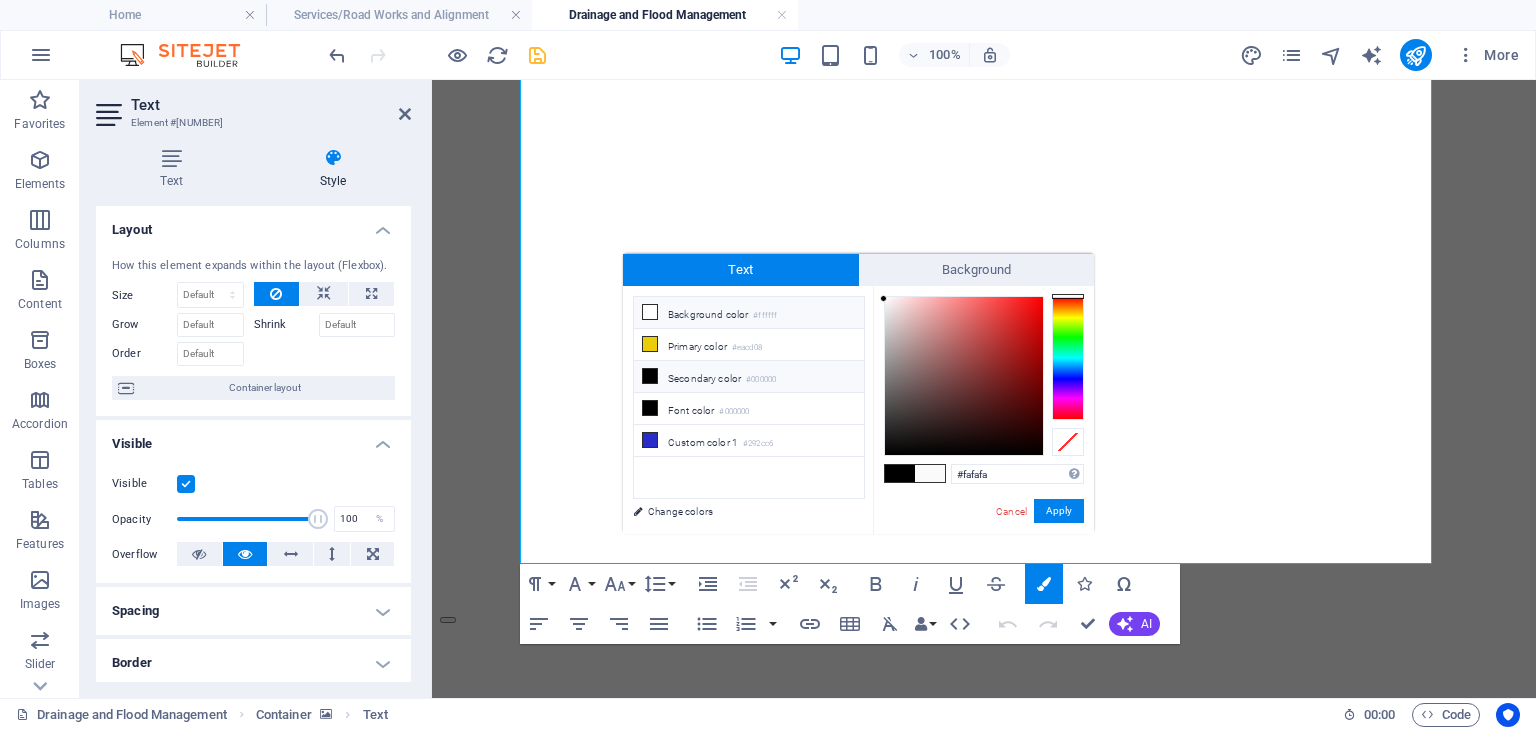 click at bounding box center [650, 312] 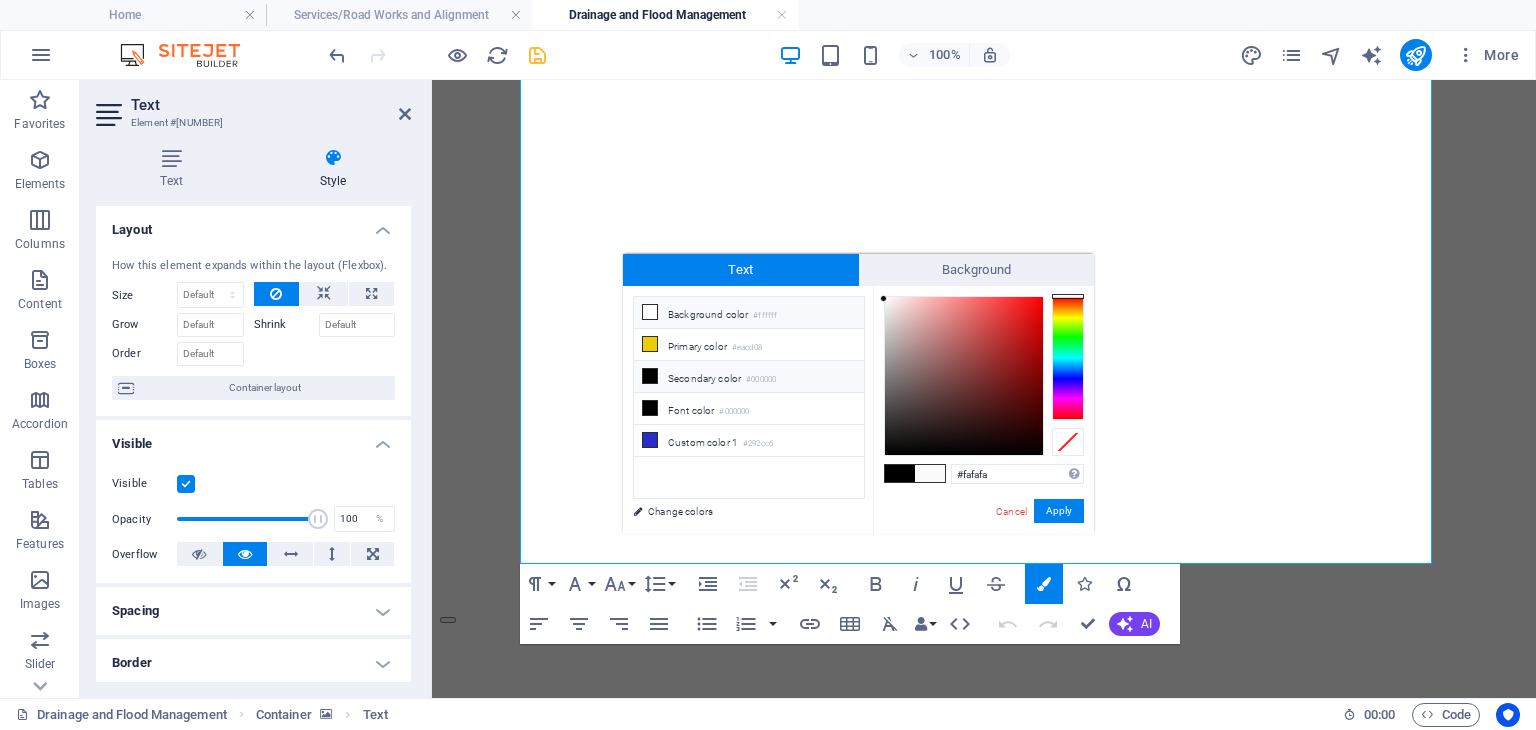 type on "#ffffff" 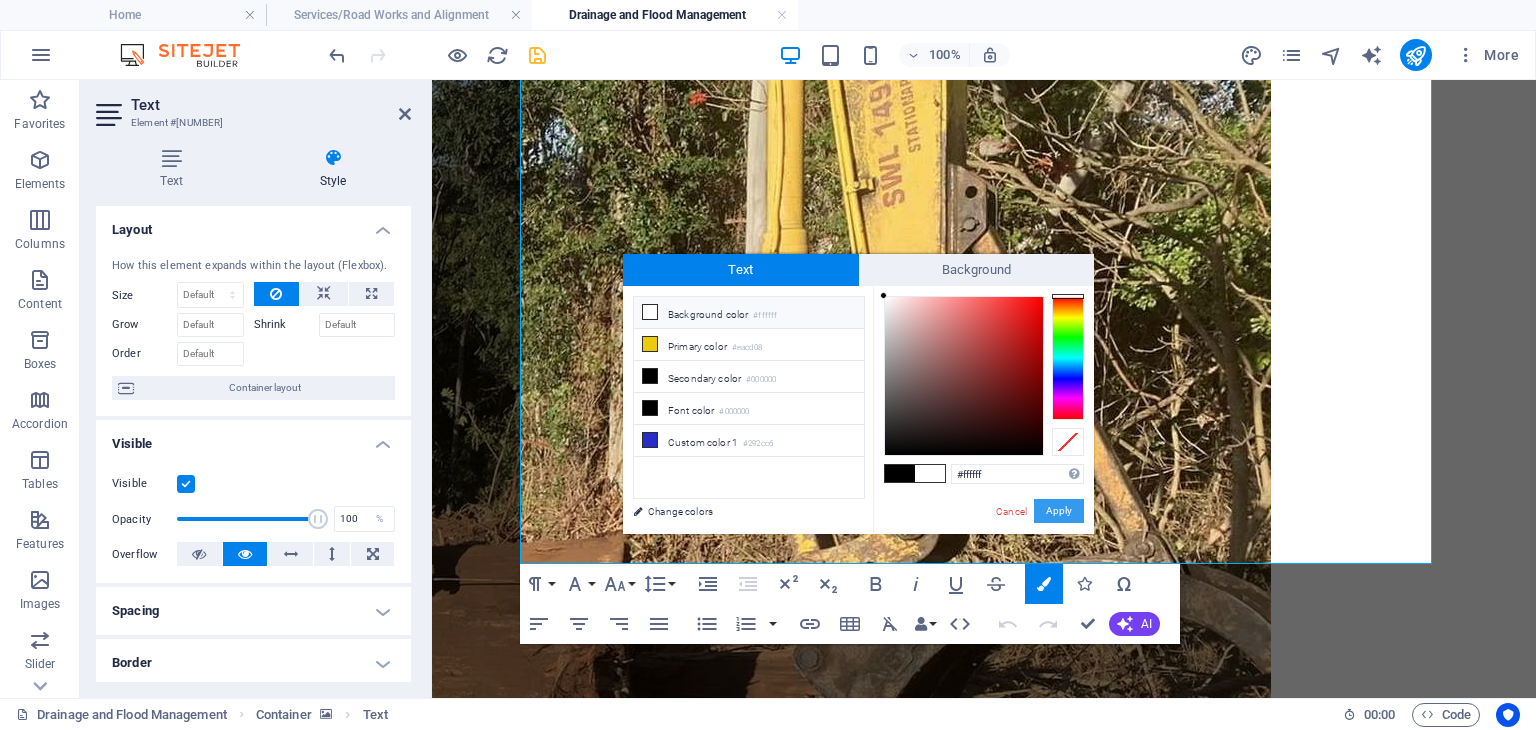 click on "Apply" at bounding box center (1059, 511) 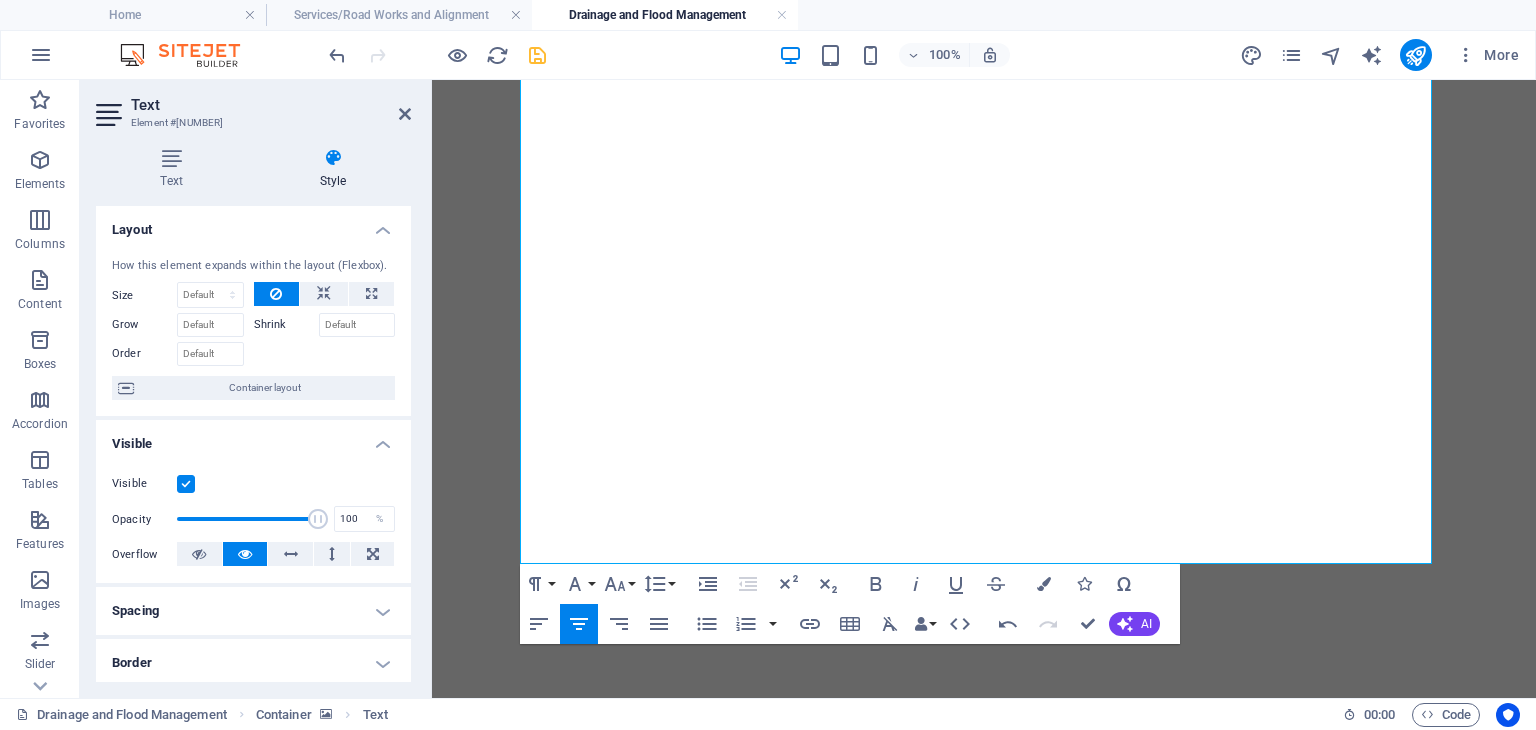 click at bounding box center [-970, 4476] 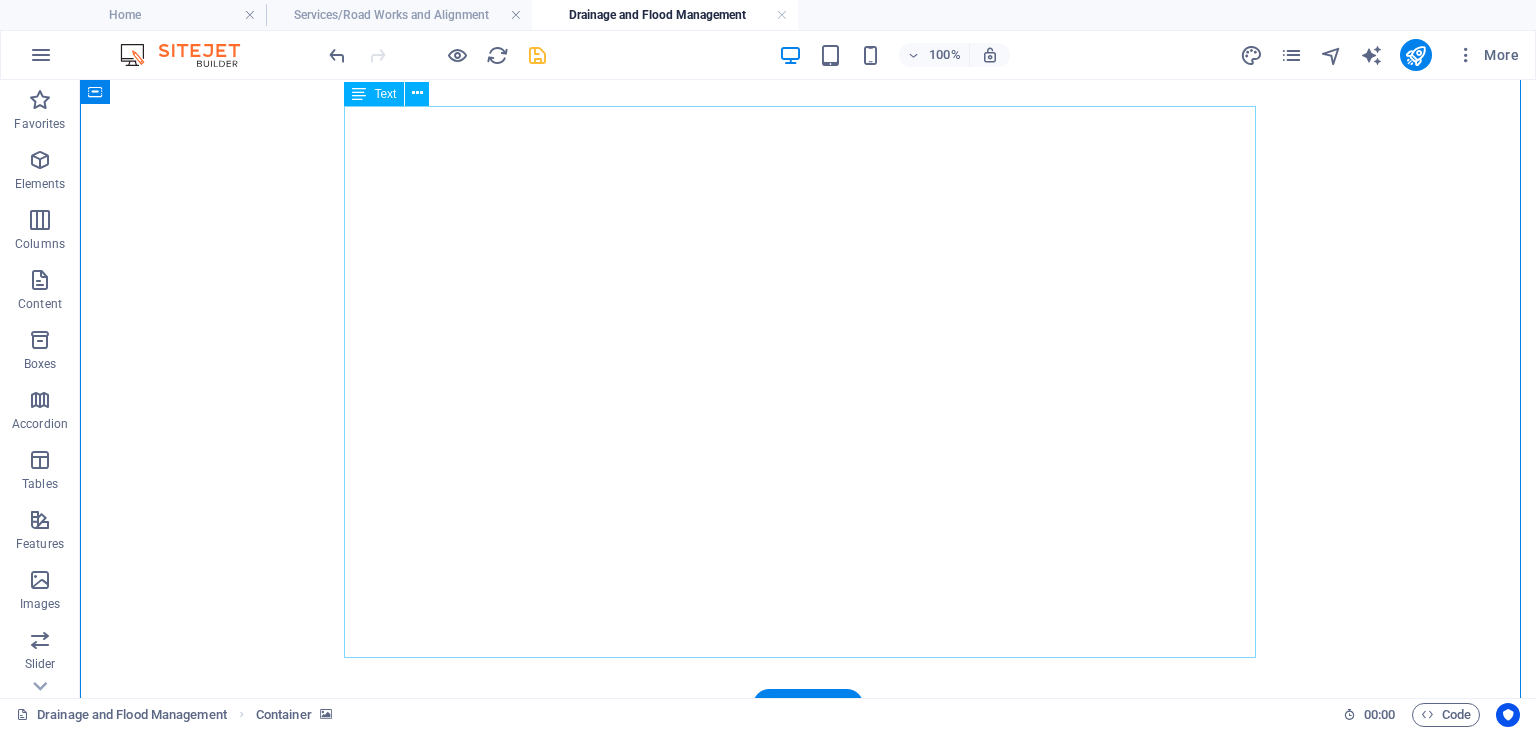 scroll, scrollTop: 200, scrollLeft: 0, axis: vertical 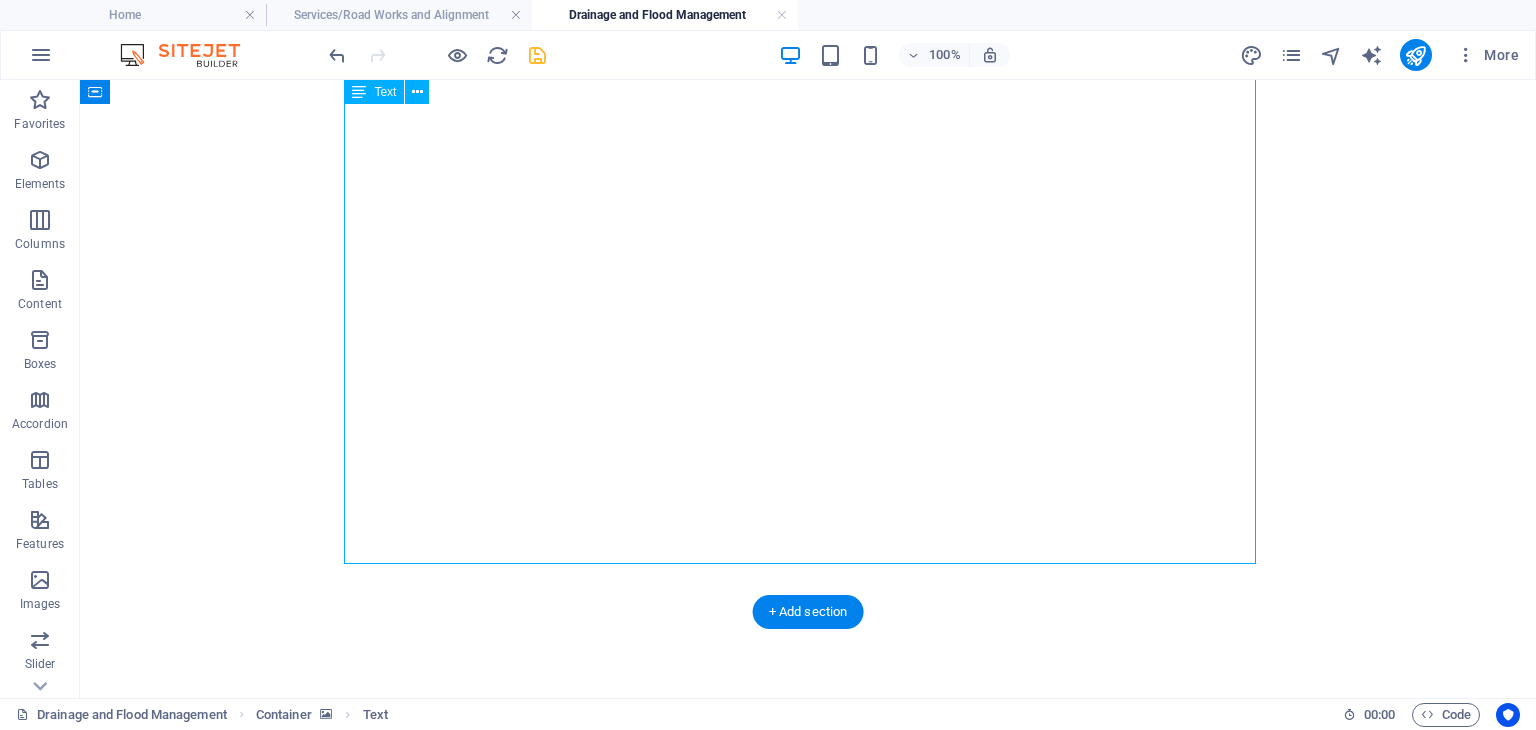 drag, startPoint x: 870, startPoint y: 525, endPoint x: 472, endPoint y: 400, distance: 417.16785 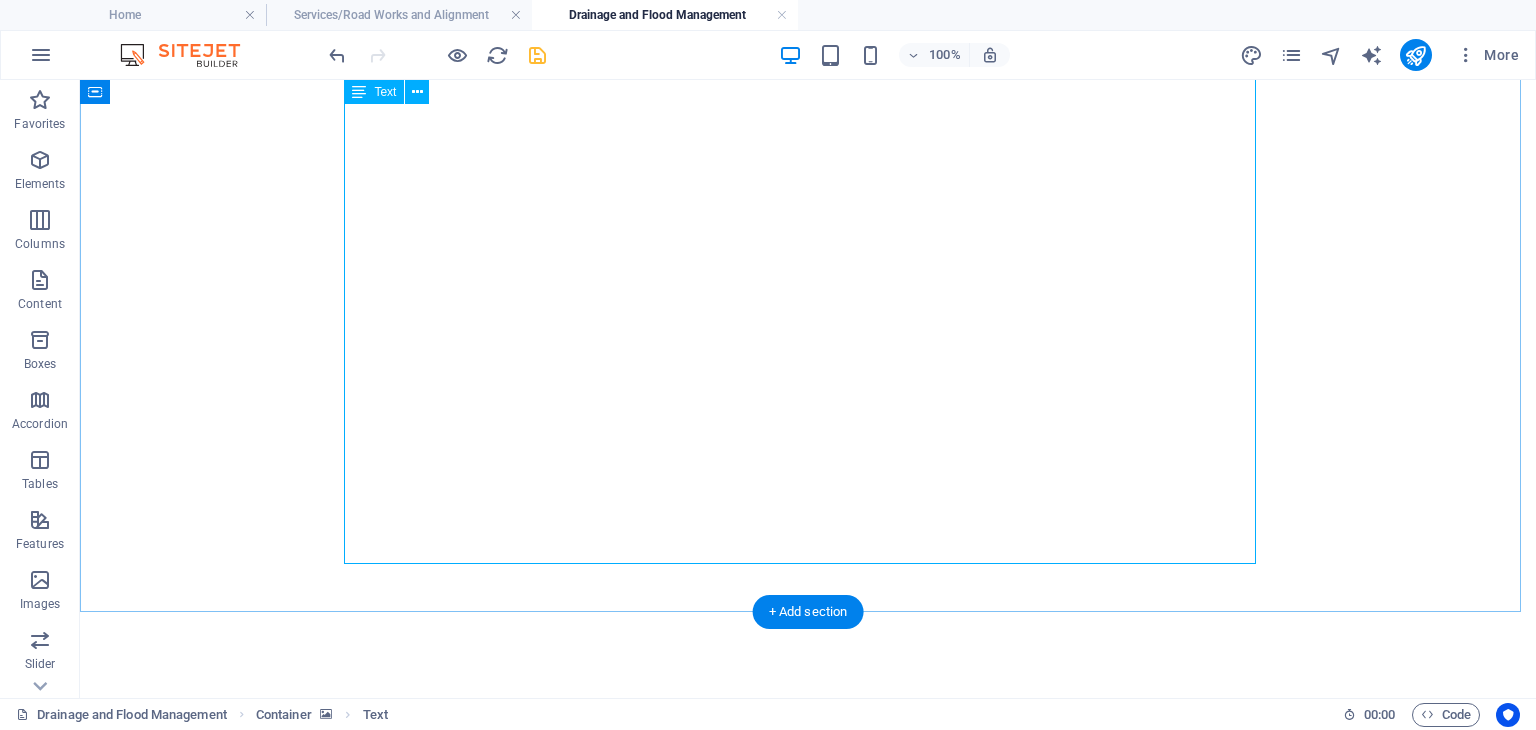 click on "DRAINAGE AND FLOOD MANAGEMENT ." at bounding box center (808, 1084) 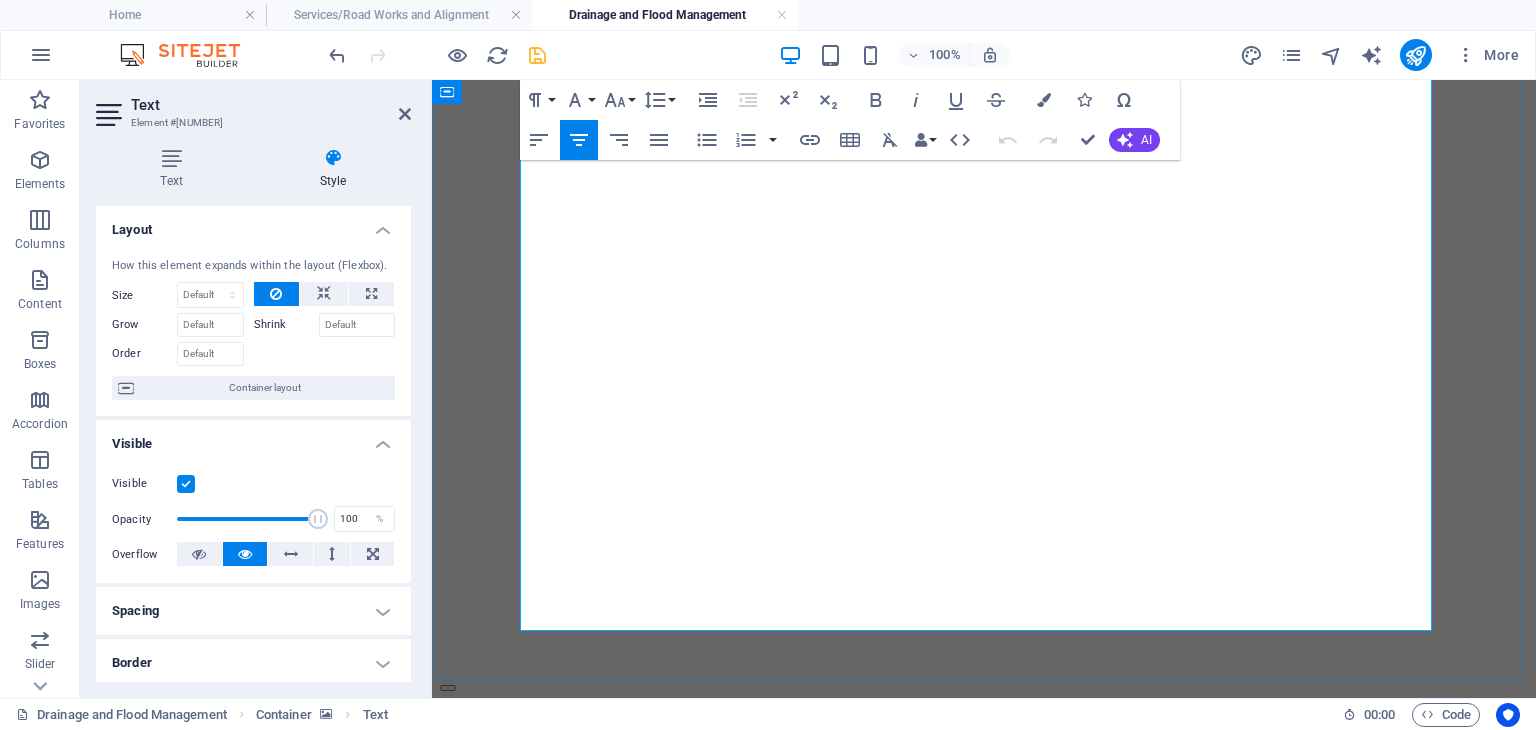scroll, scrollTop: 100, scrollLeft: 0, axis: vertical 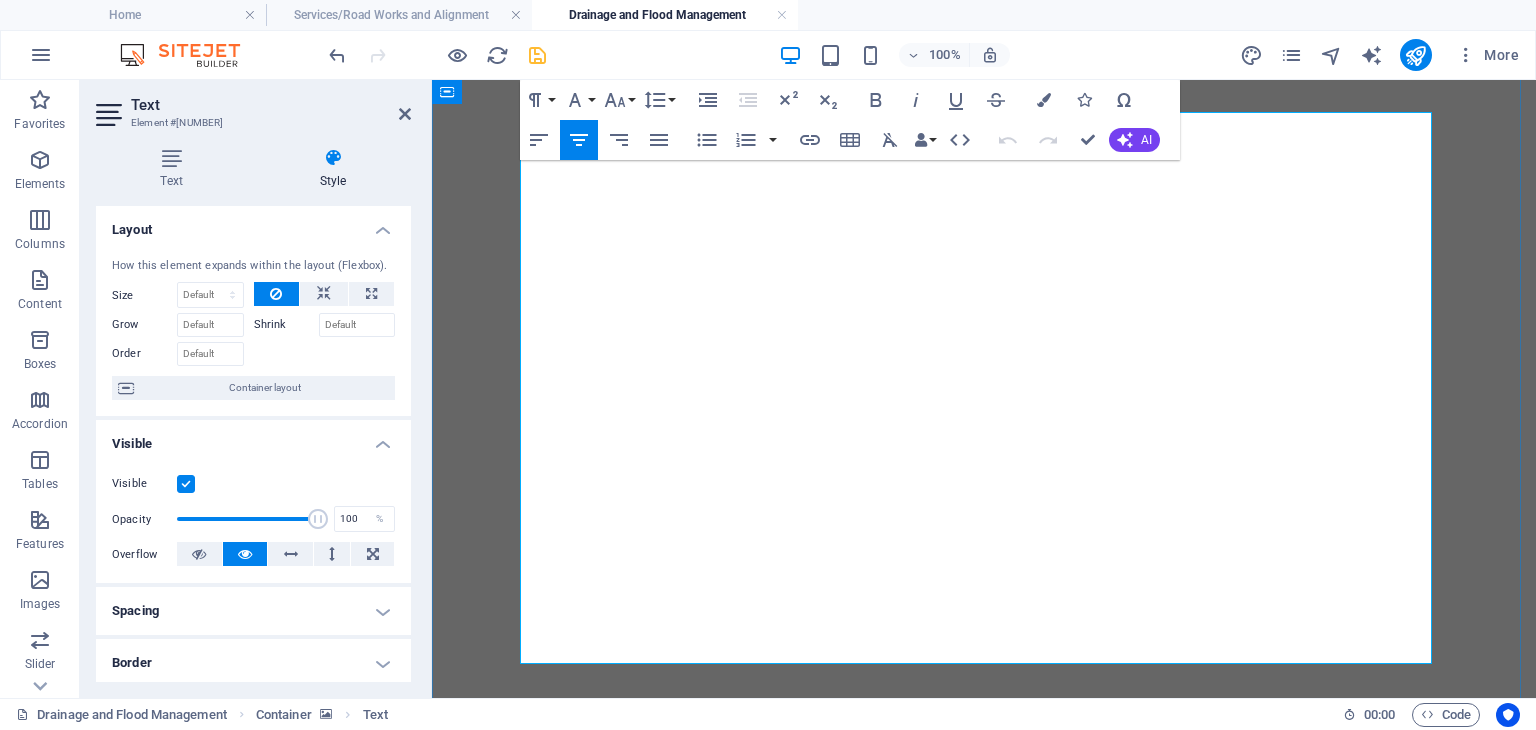 drag, startPoint x: 1036, startPoint y: 625, endPoint x: 556, endPoint y: 335, distance: 560.803 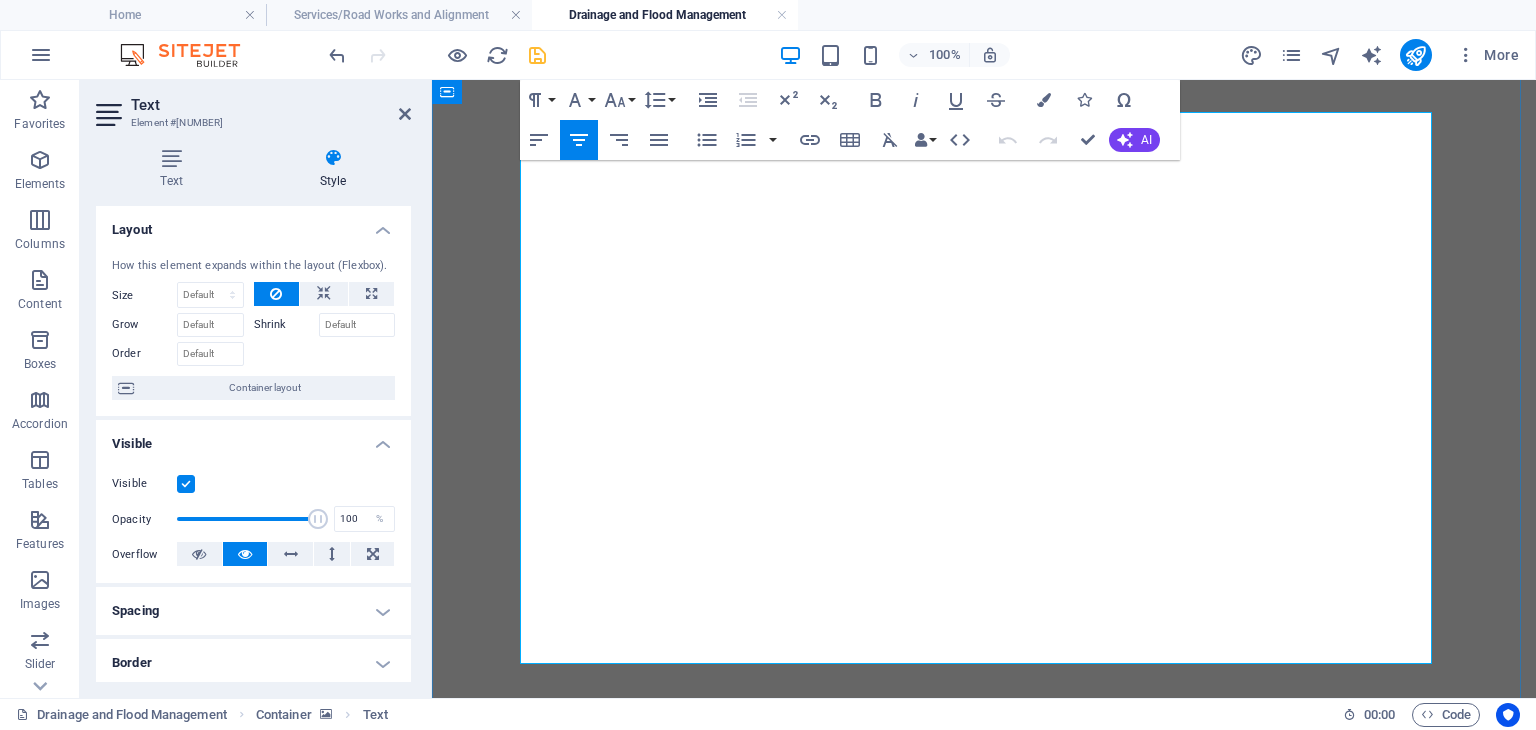 click on "." at bounding box center (984, 1169) 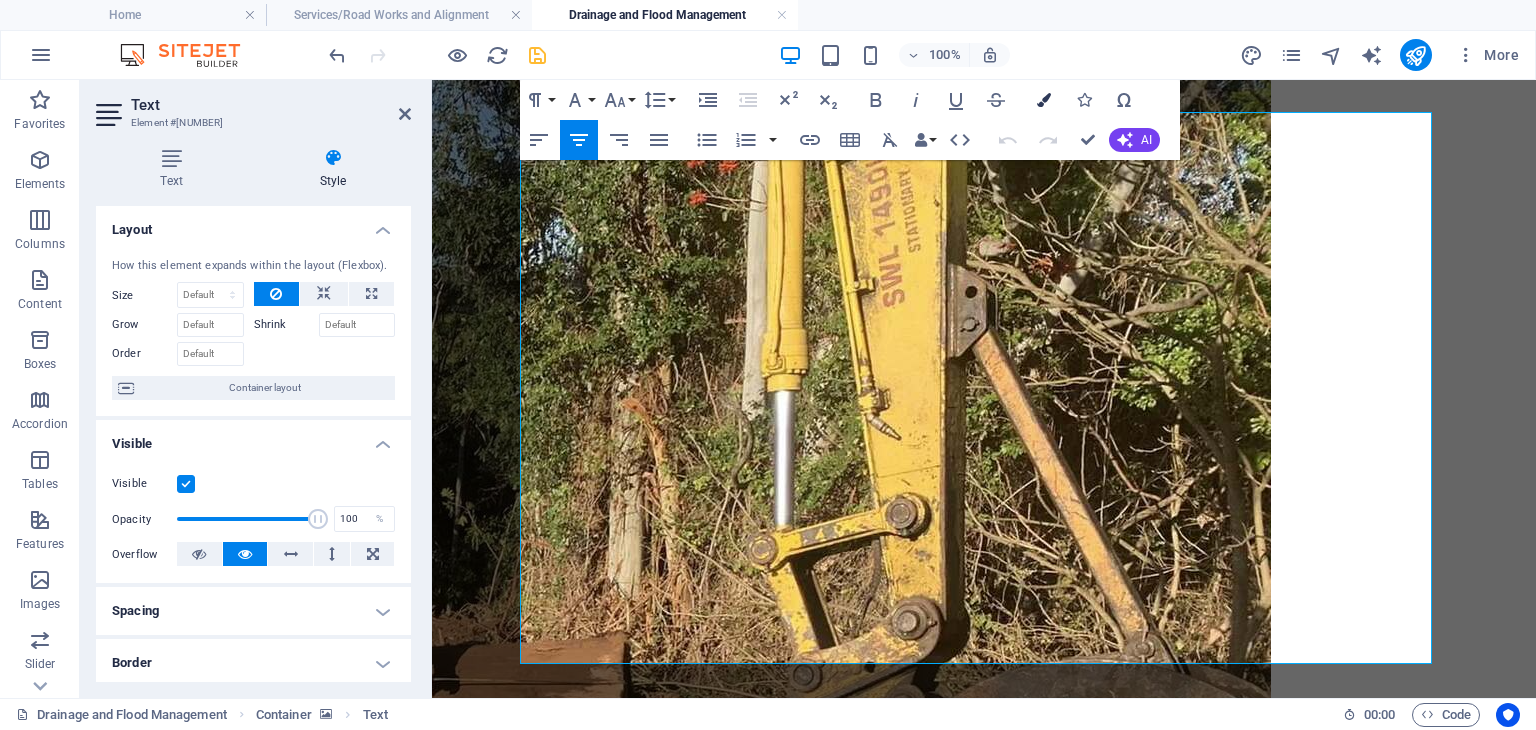 click at bounding box center [1044, 100] 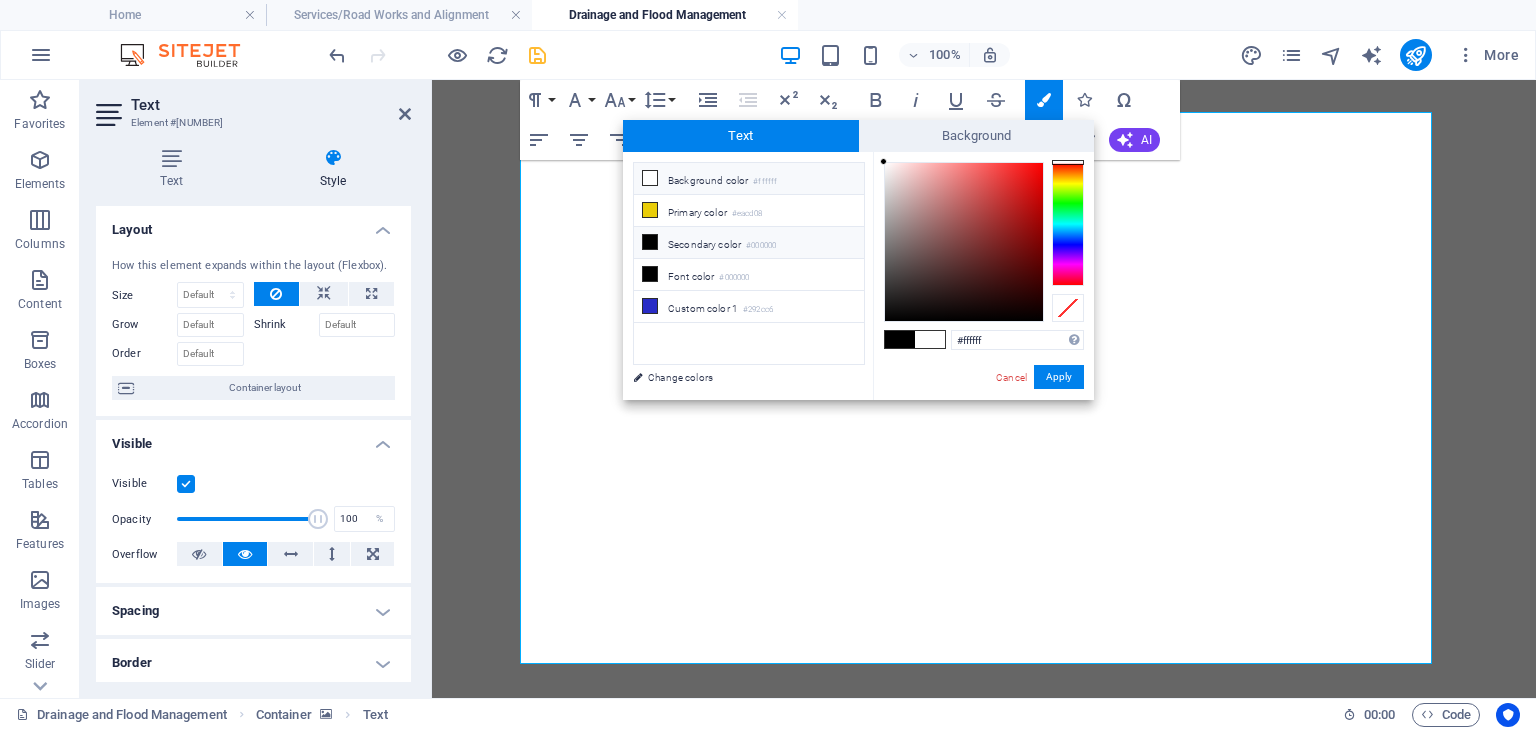 click at bounding box center (650, 178) 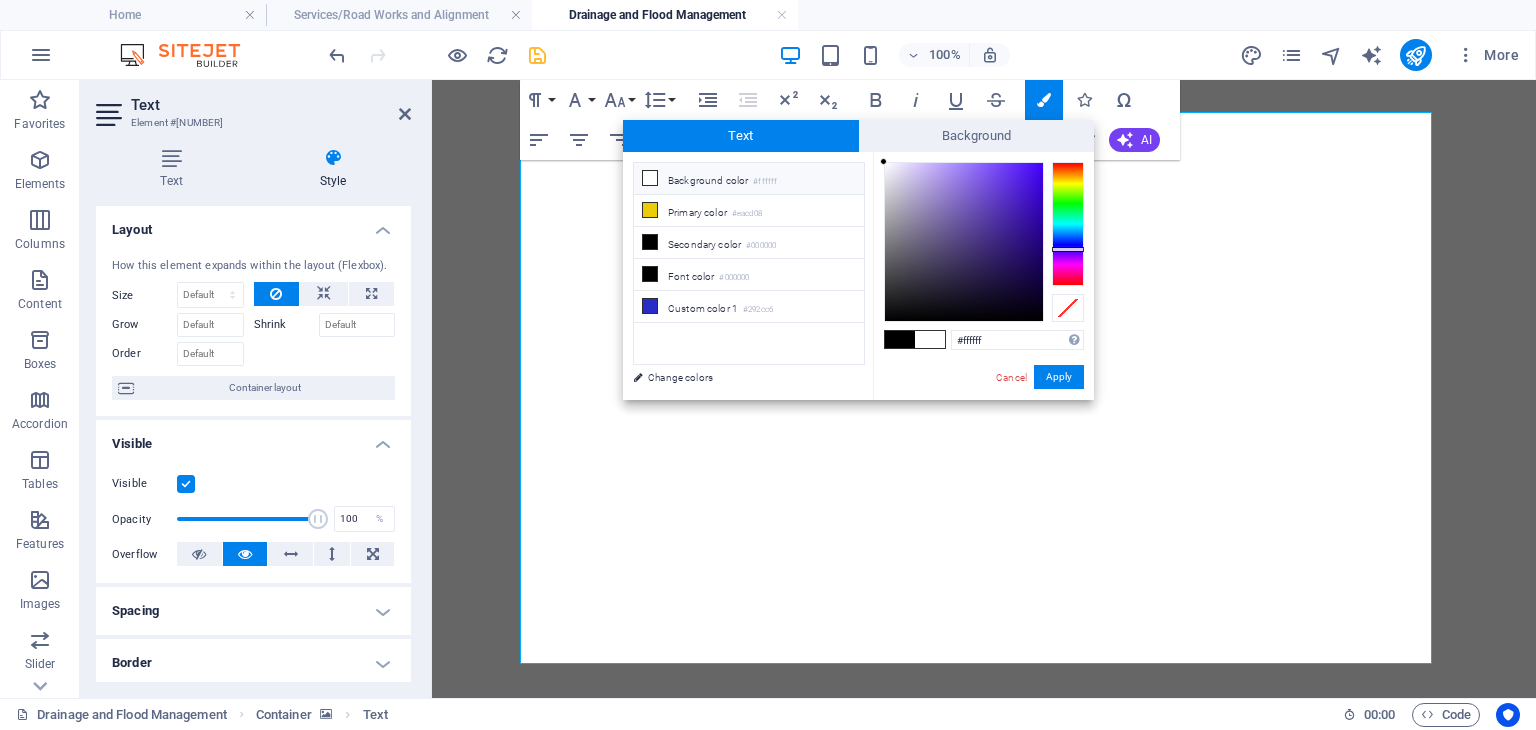 click at bounding box center [1068, 224] 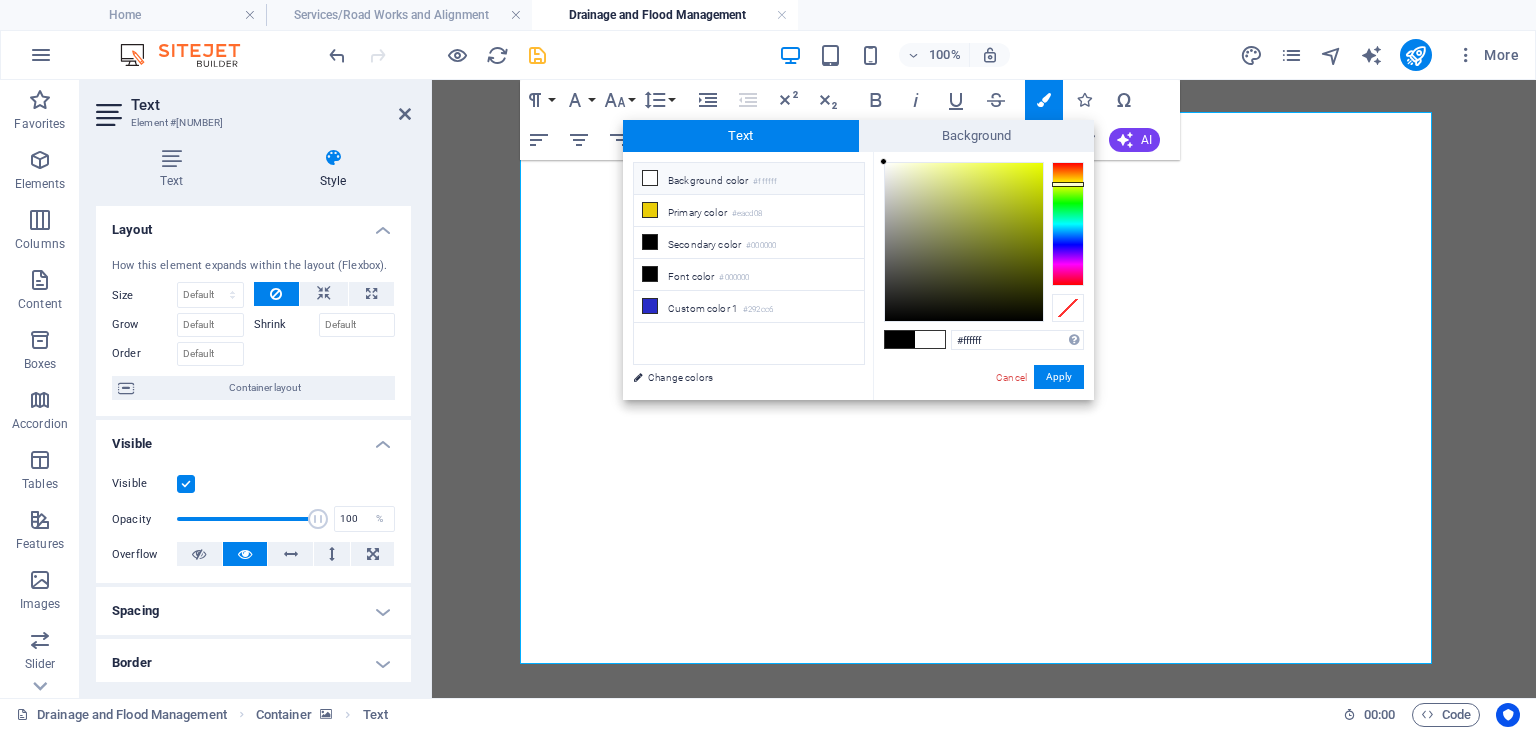 type on "#e7f72e" 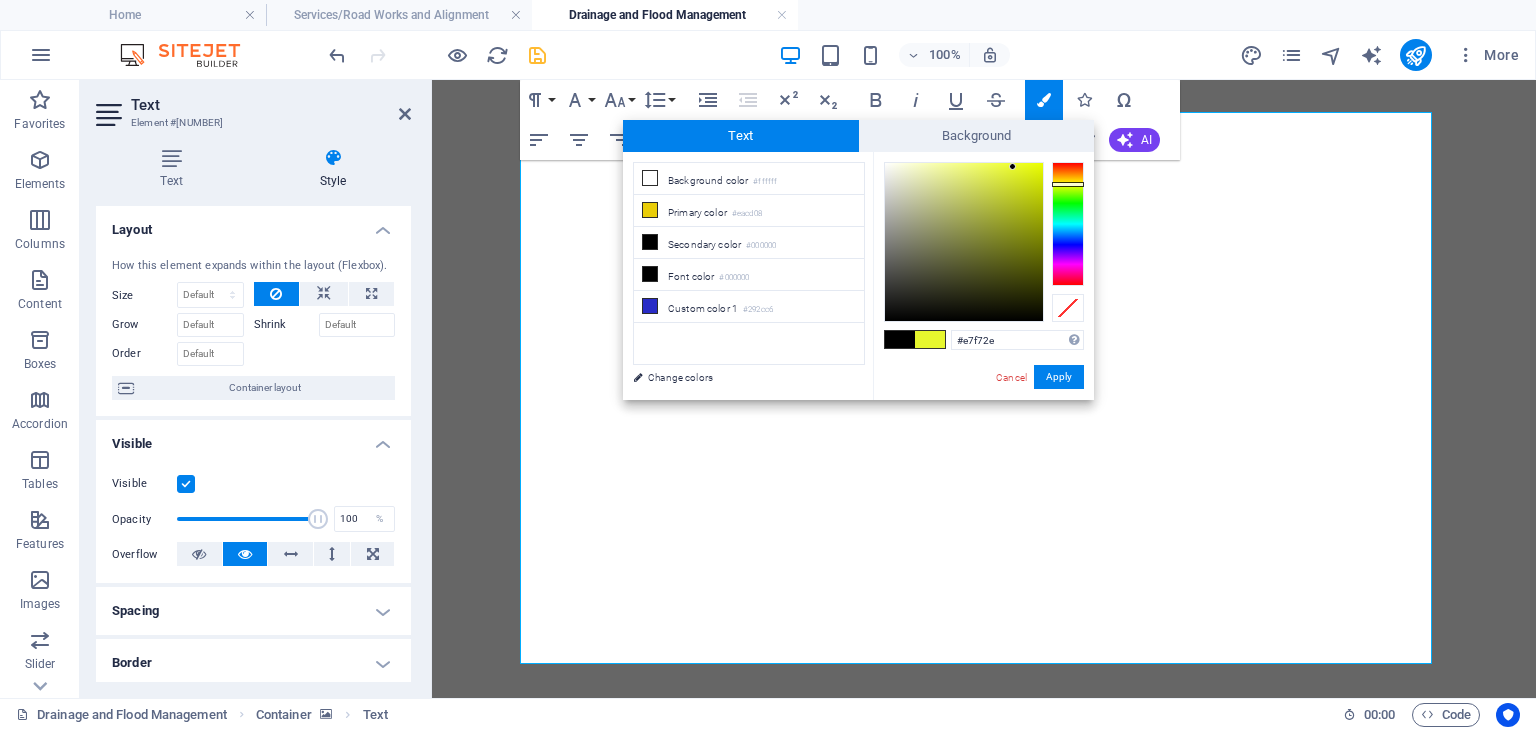 click at bounding box center (964, 242) 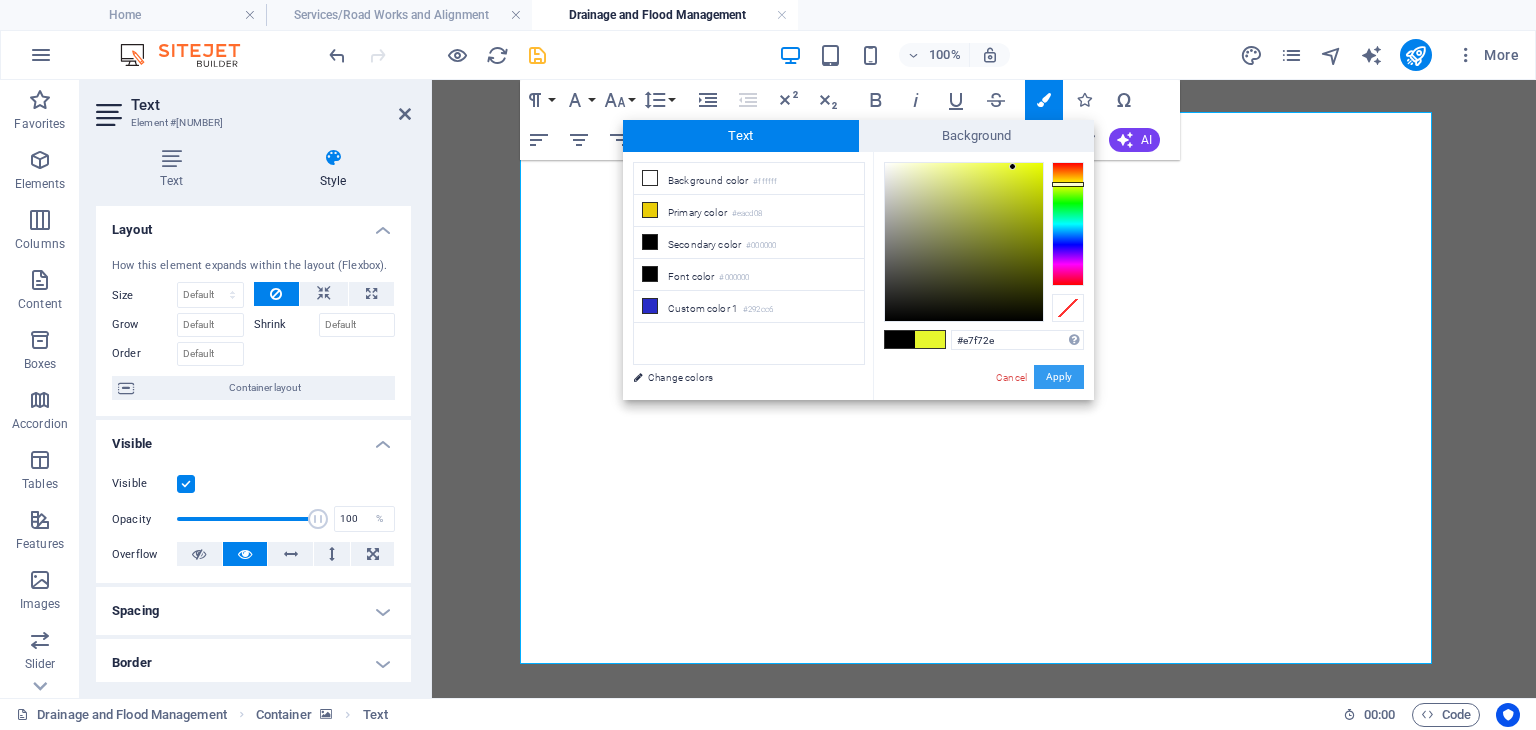 click on "Apply" at bounding box center [1059, 377] 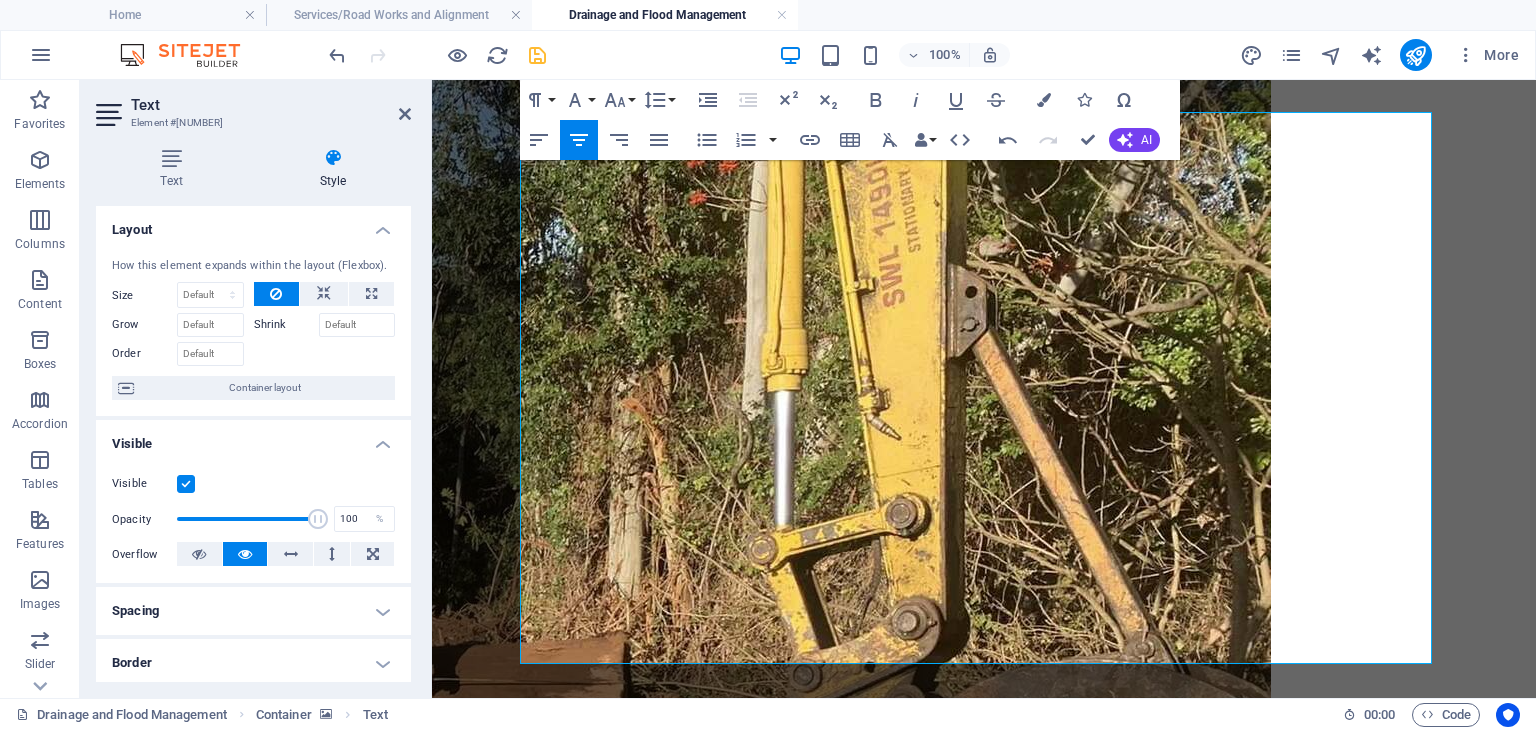 click at bounding box center [119, 2524] 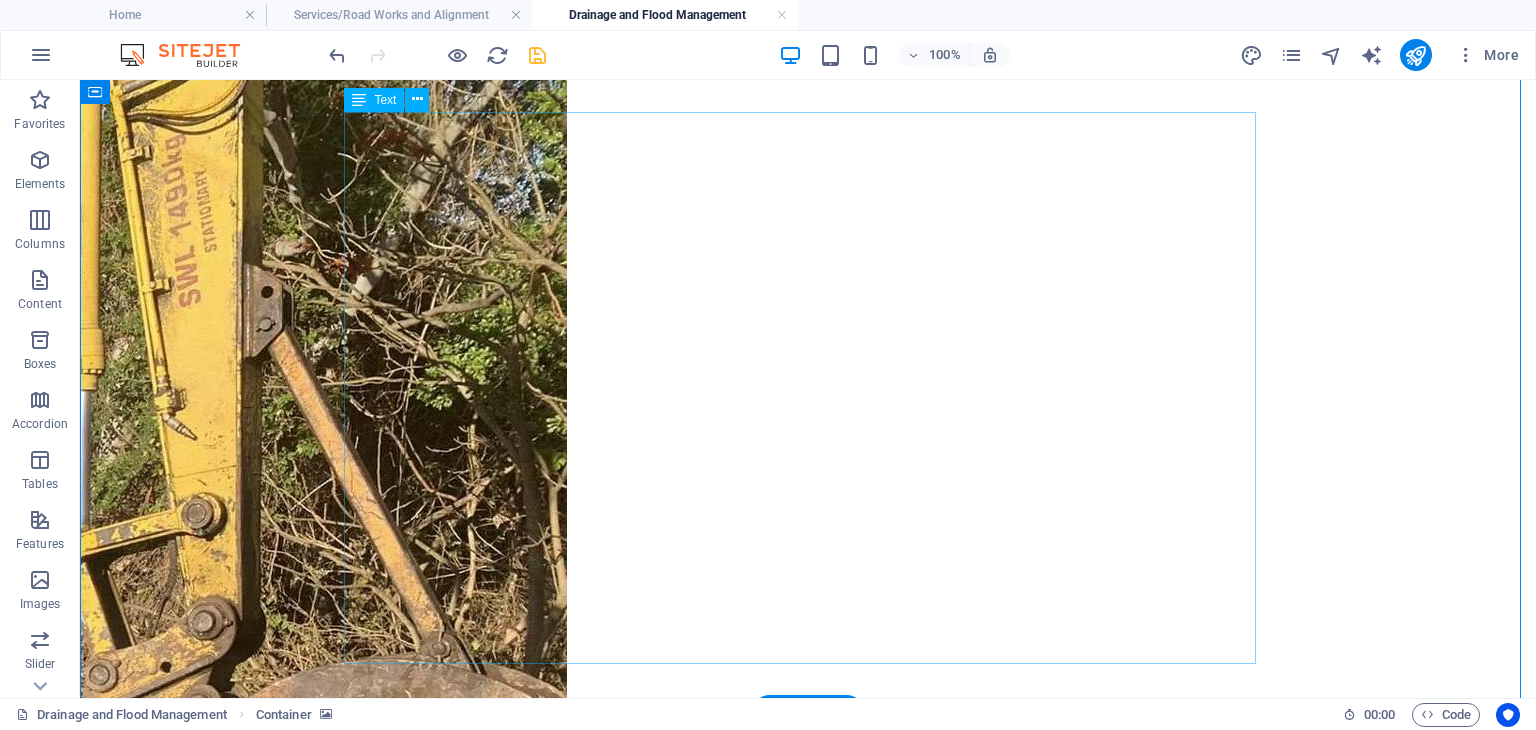 scroll, scrollTop: 200, scrollLeft: 0, axis: vertical 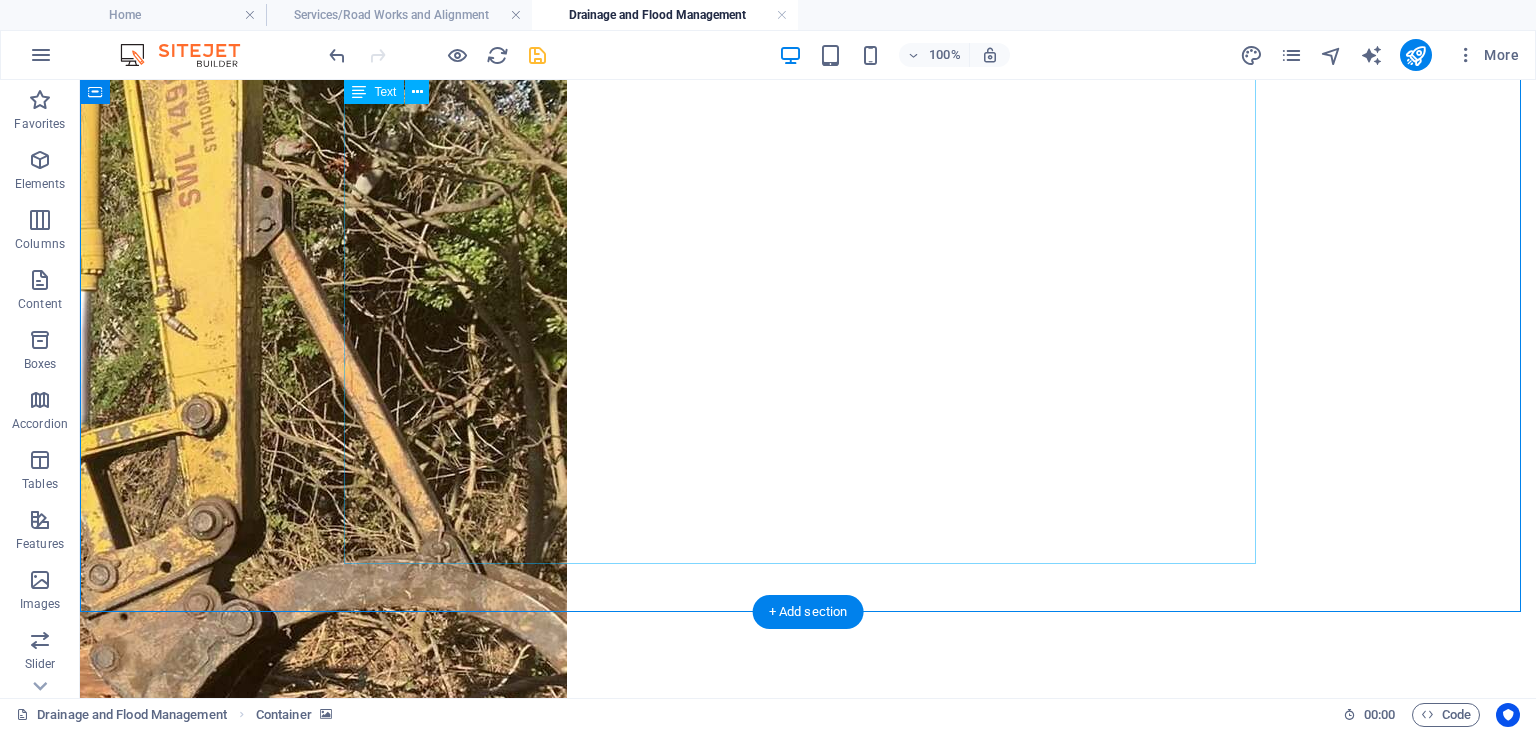click on "DRAINAGE AND FLOOD MANAGEMENT" at bounding box center (808, 1002) 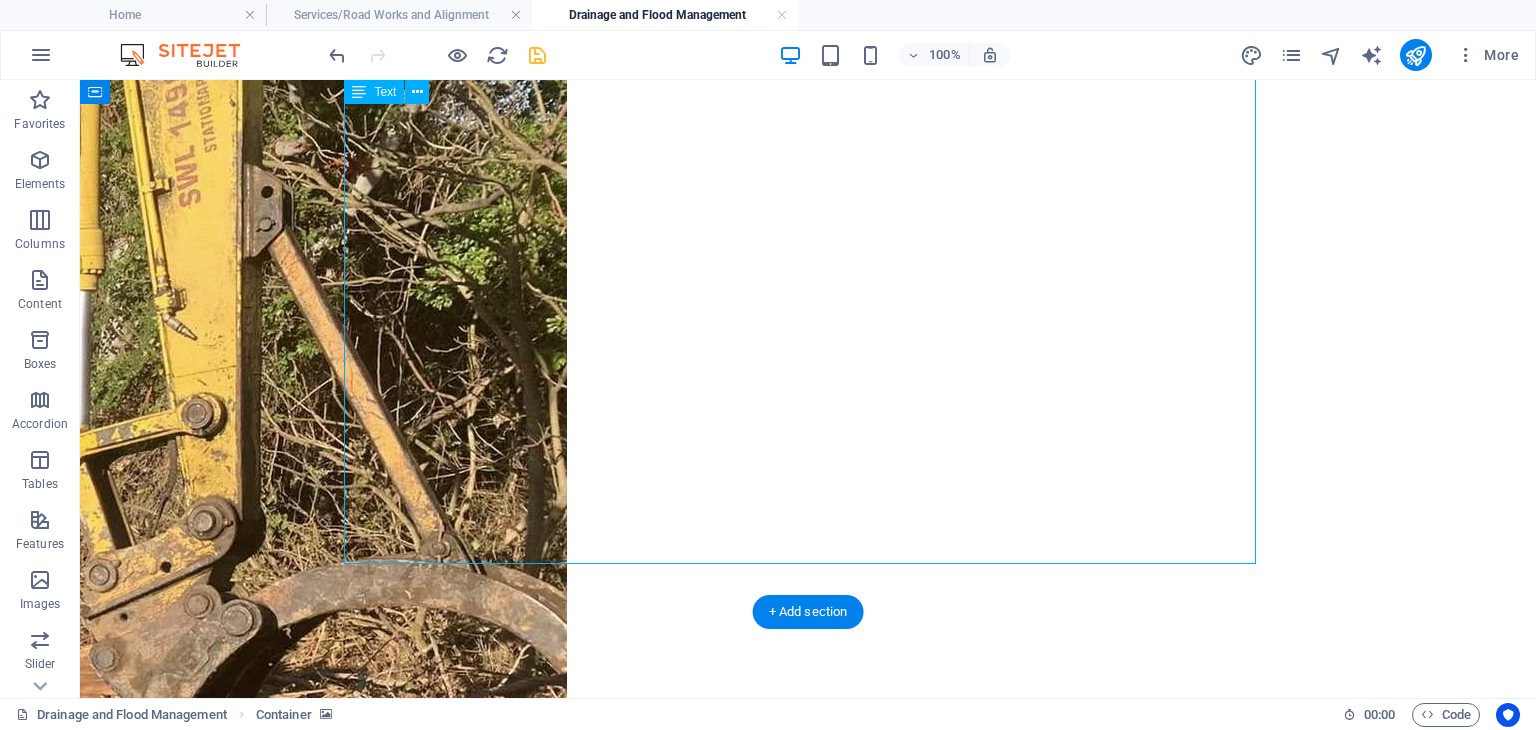 drag, startPoint x: 872, startPoint y: 529, endPoint x: 521, endPoint y: 529, distance: 351 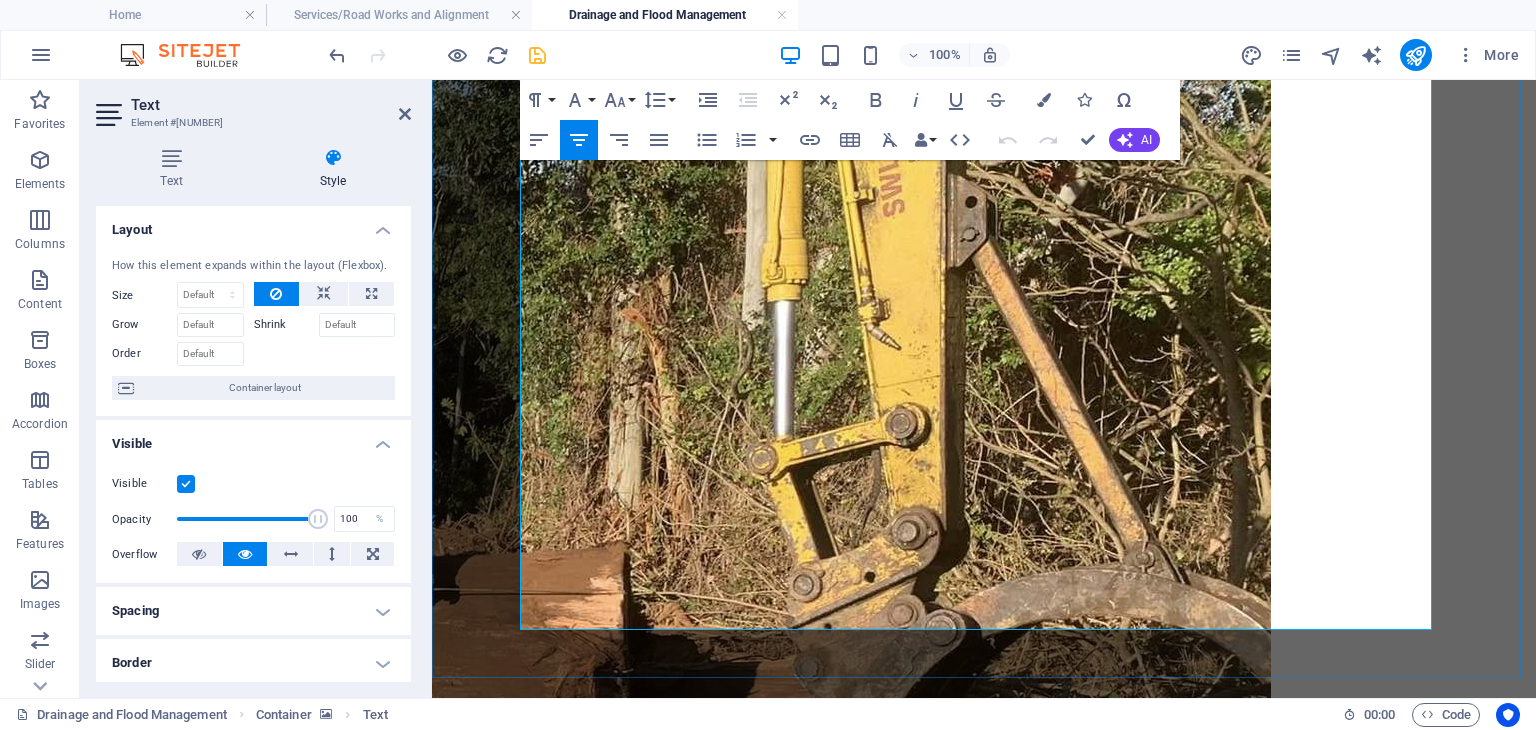 scroll, scrollTop: 200, scrollLeft: 0, axis: vertical 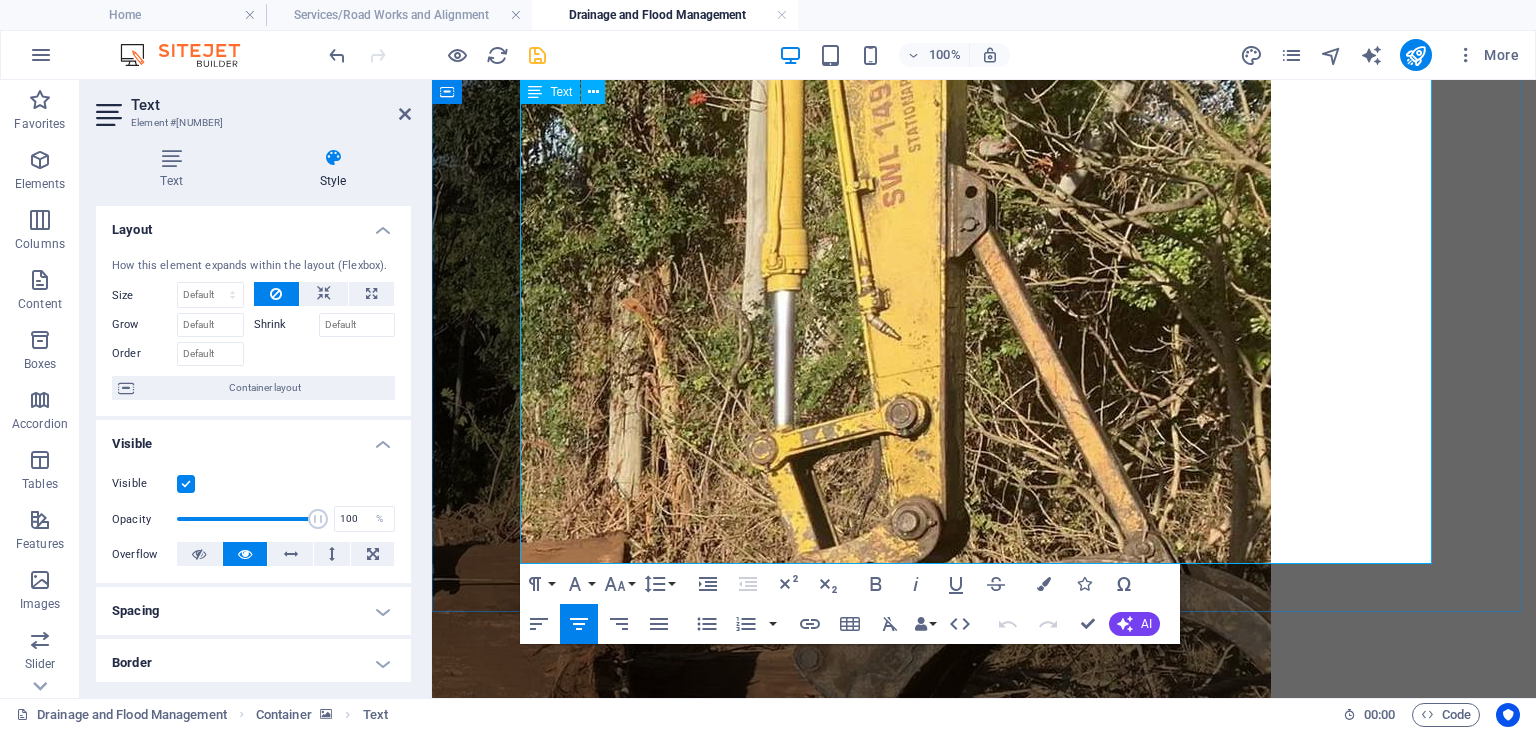drag, startPoint x: 1052, startPoint y: 541, endPoint x: 527, endPoint y: 222, distance: 614.3175 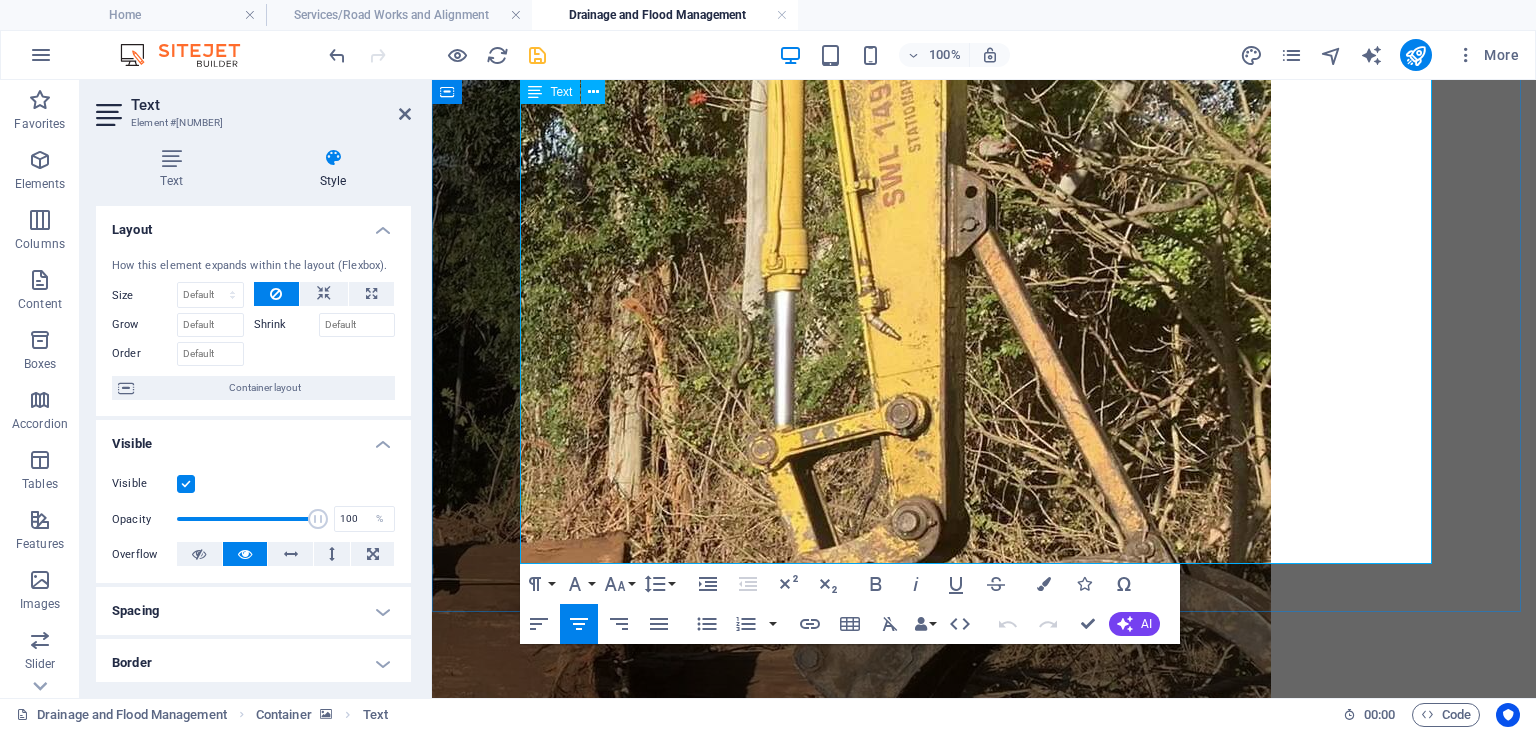 click on "DRAINAGE AND FLOOD MANAGEMENT" at bounding box center [984, 1020] 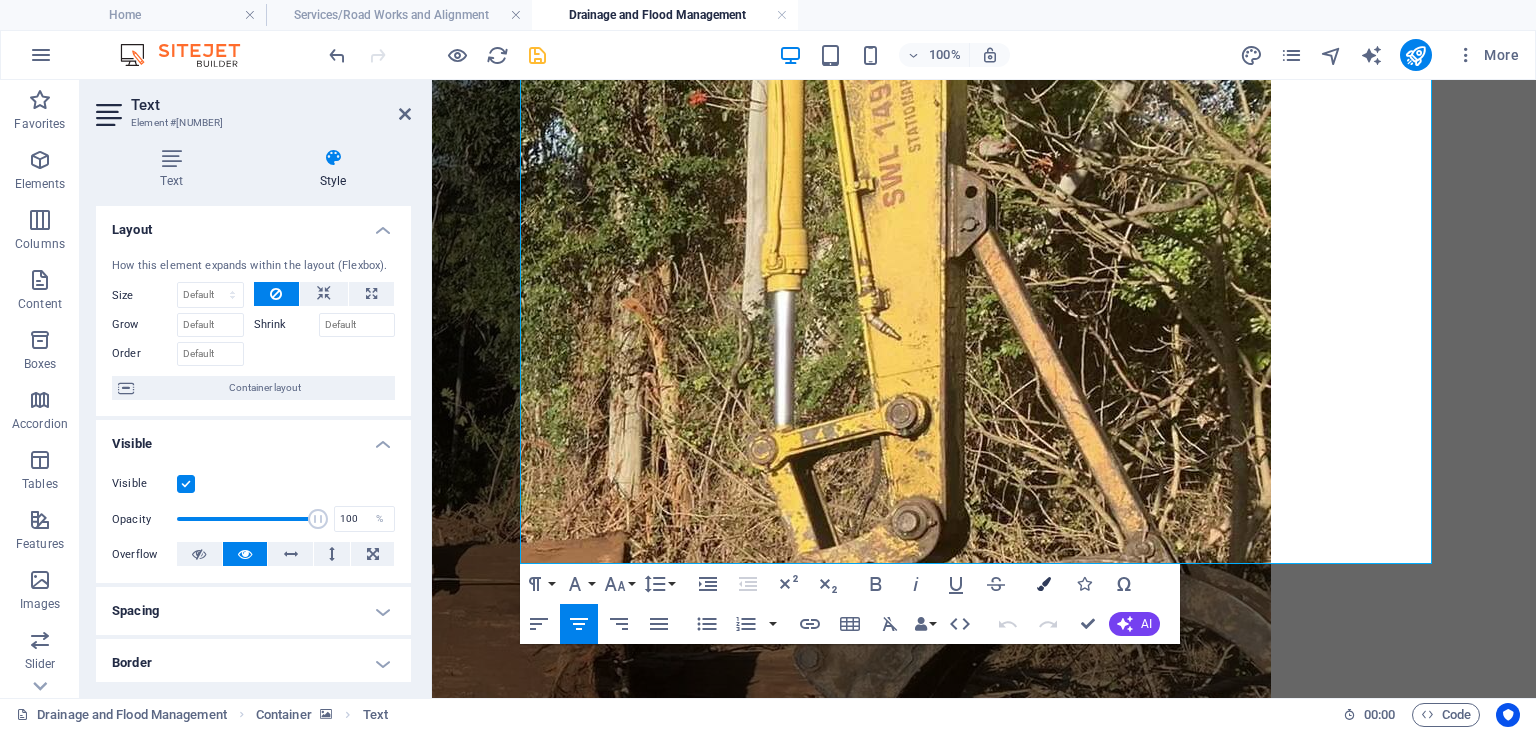 click at bounding box center (1044, 584) 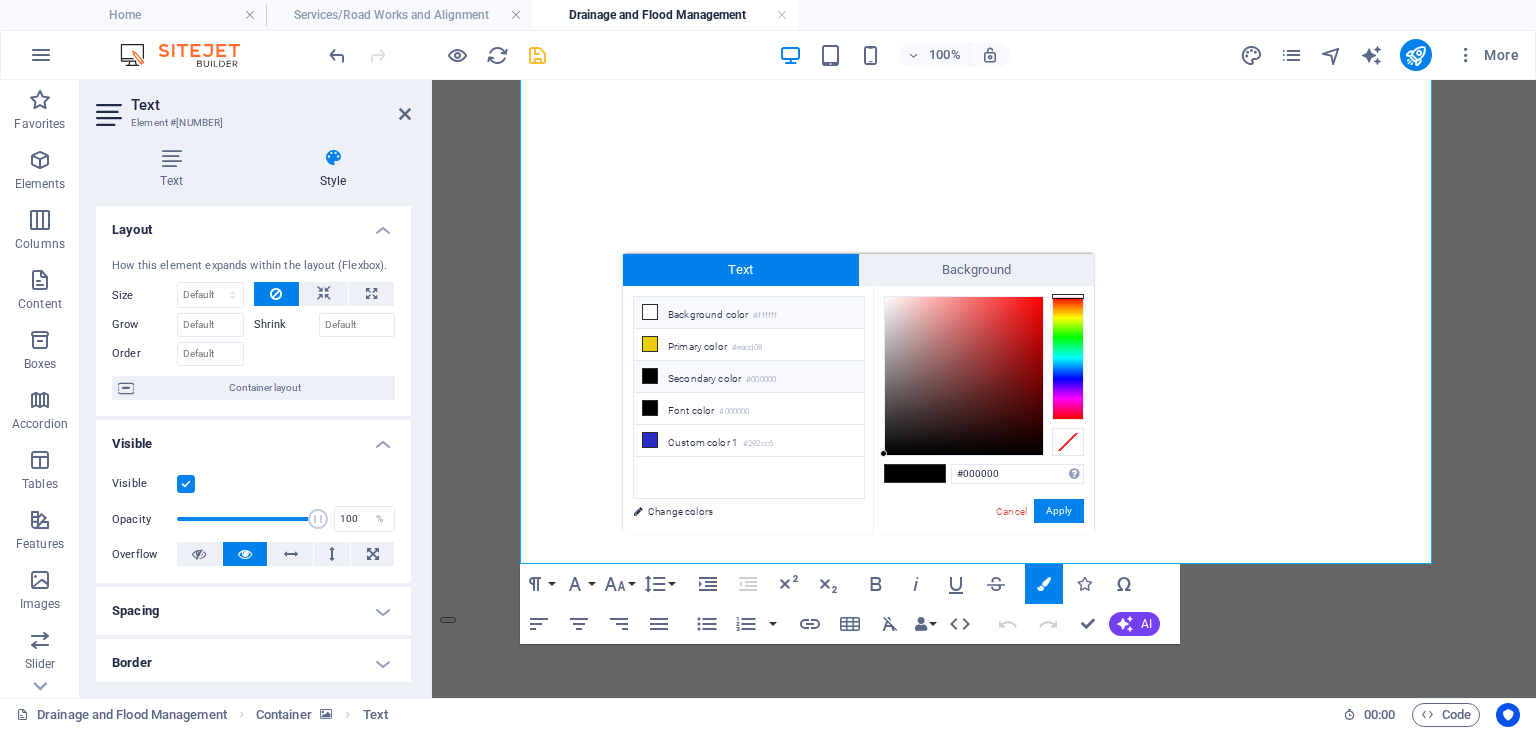 click at bounding box center [650, 312] 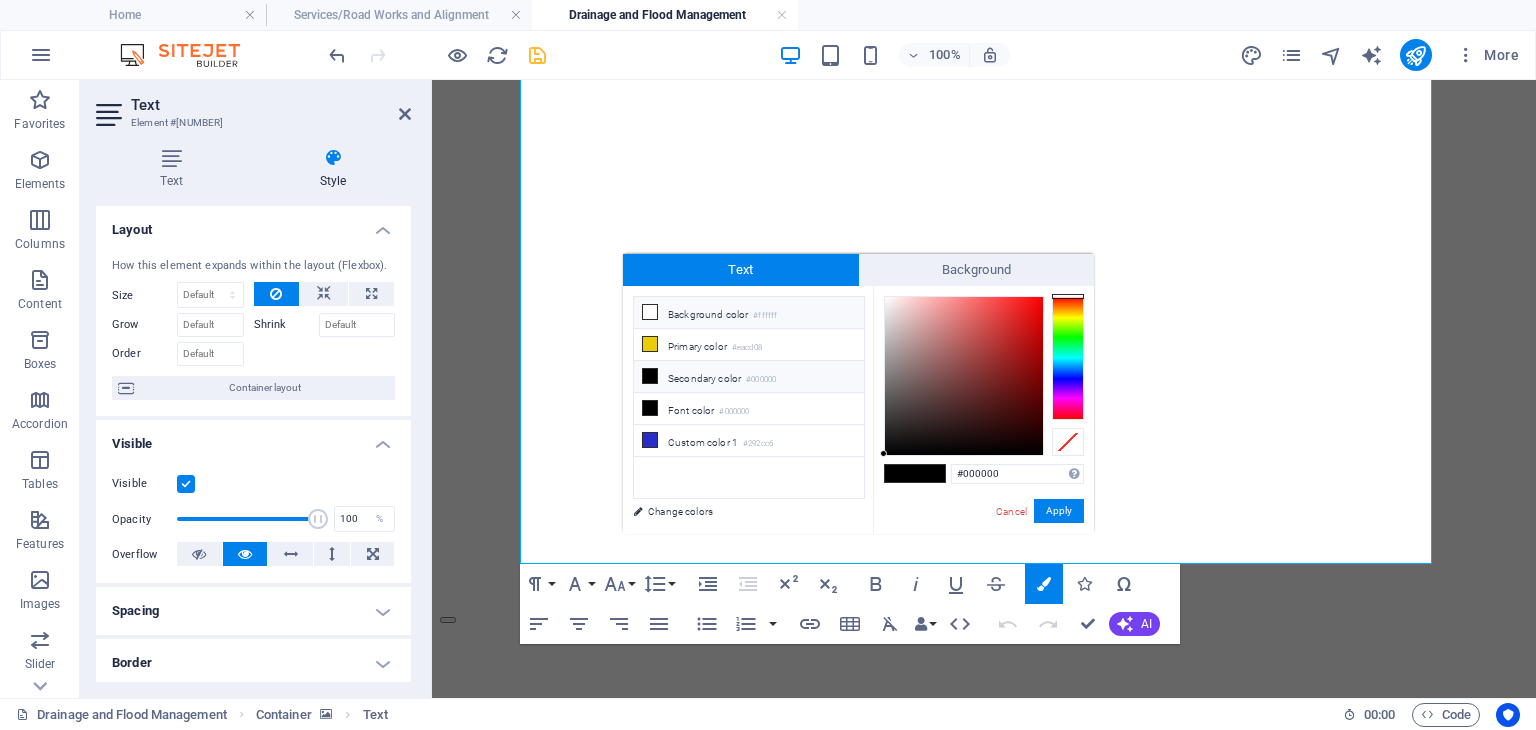 type on "#ffffff" 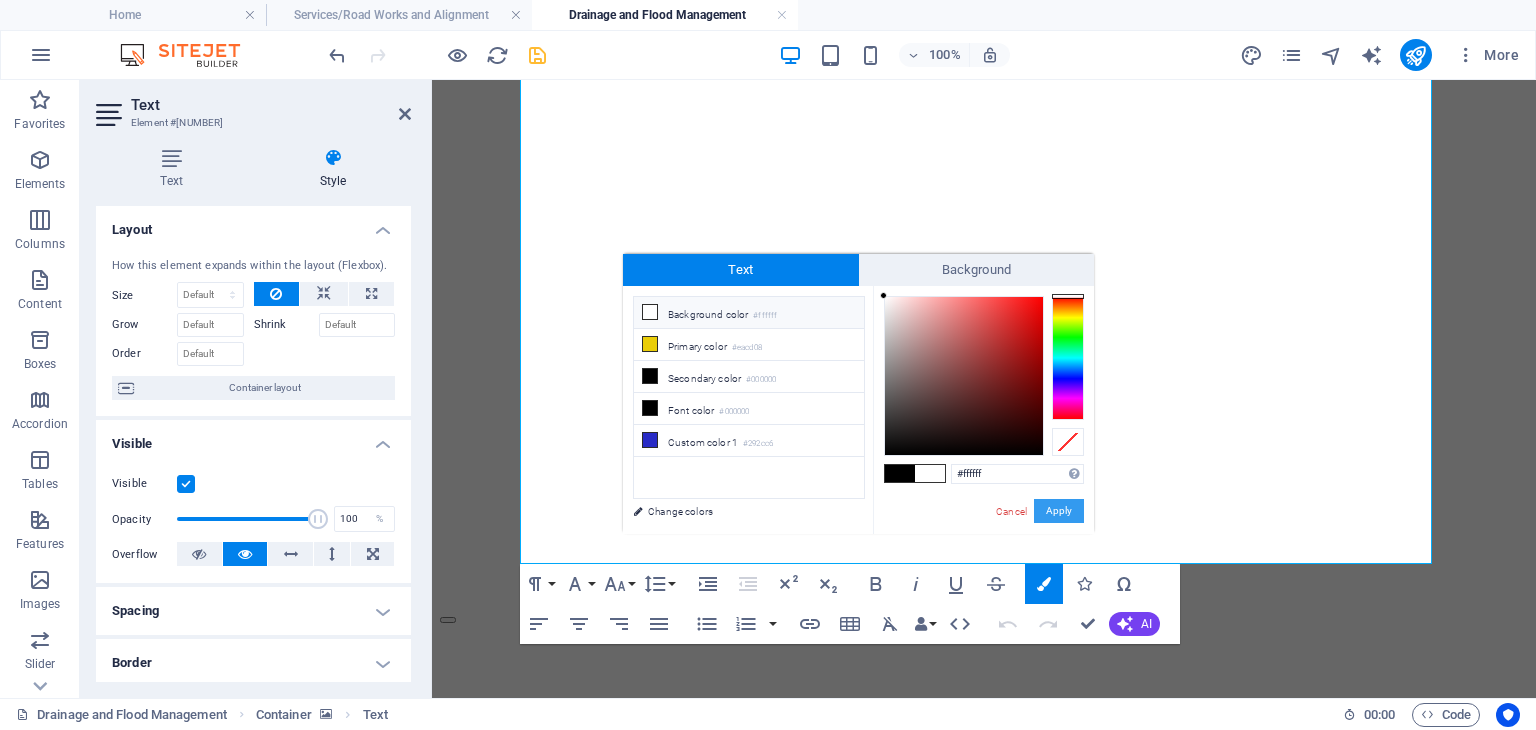 click on "Apply" at bounding box center (1059, 511) 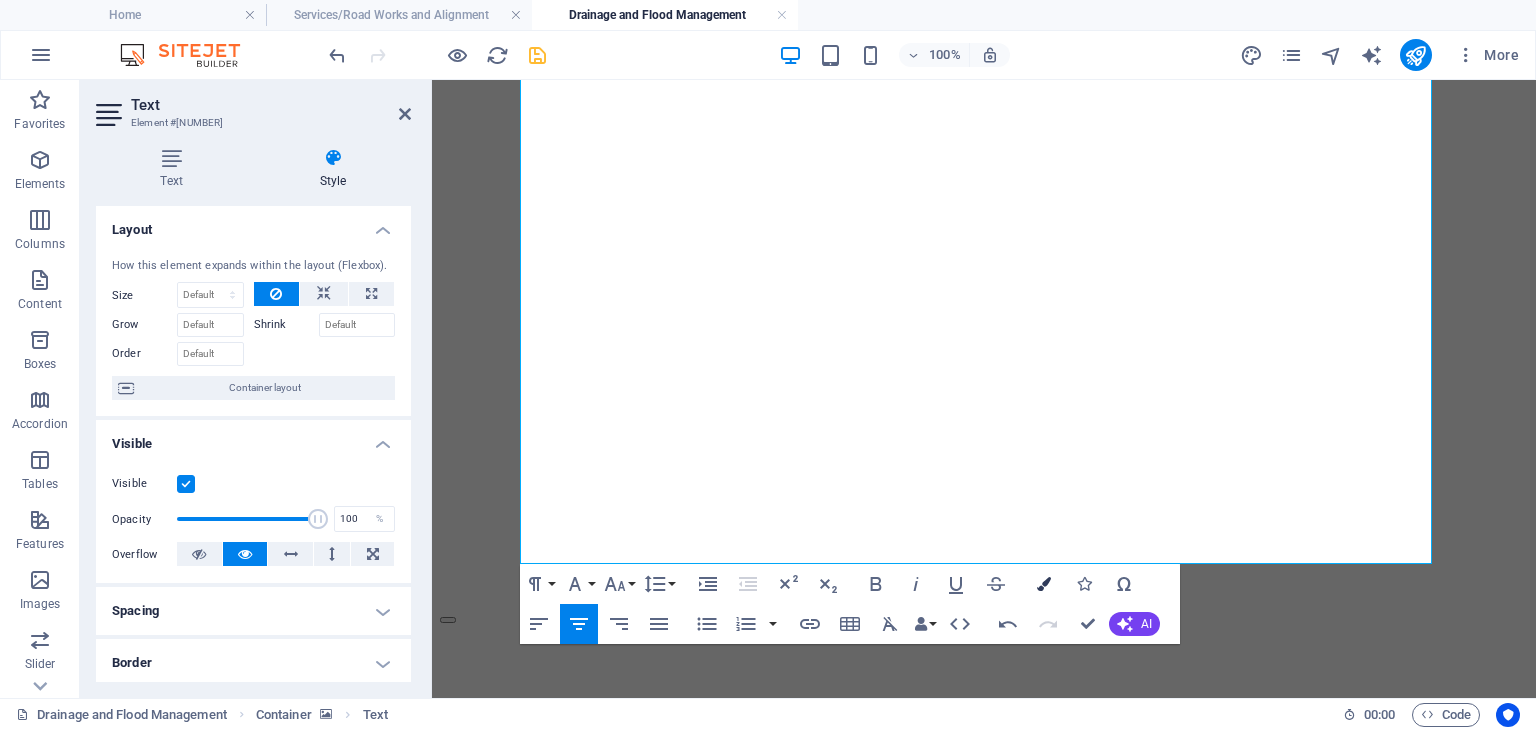 click on "Colors" at bounding box center (1044, 584) 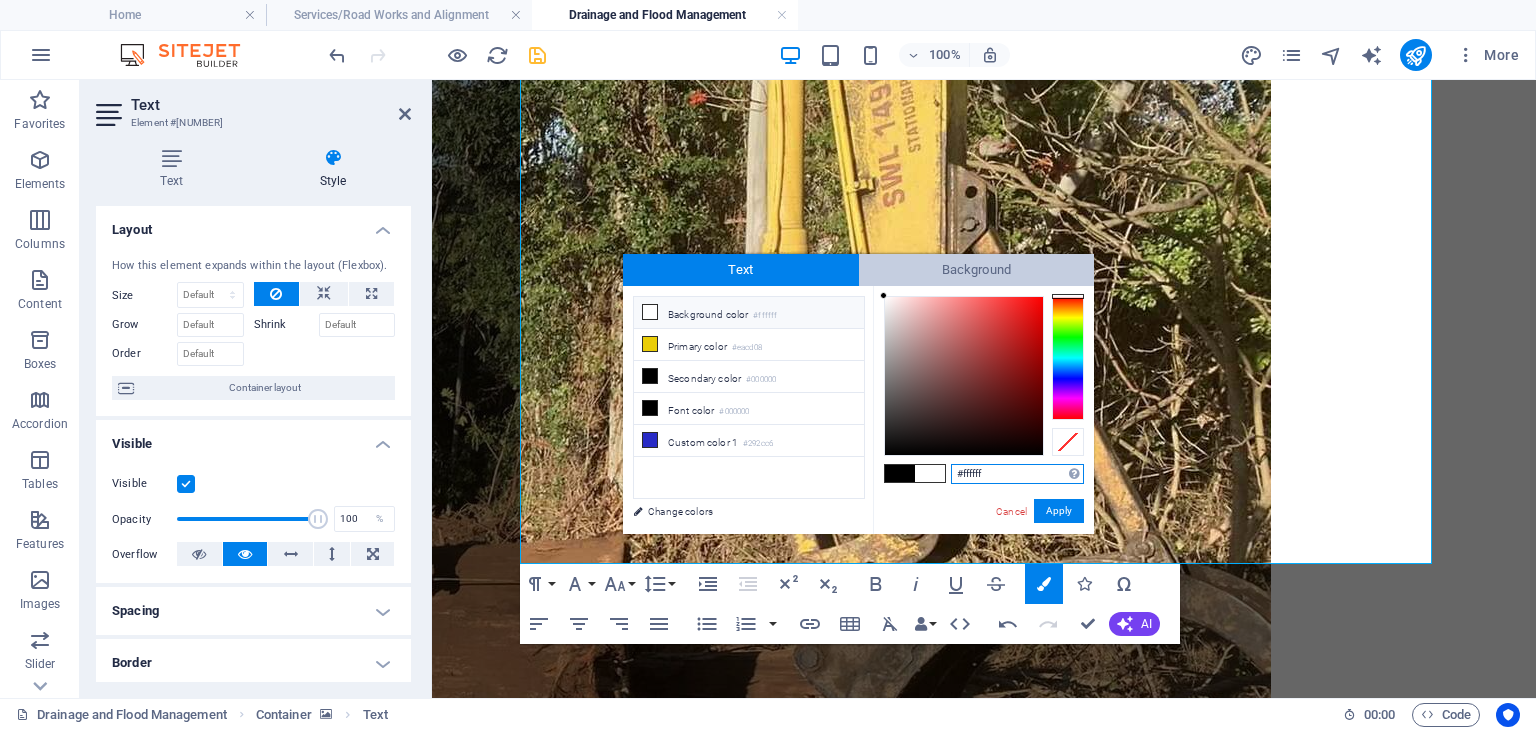 click on "Background" at bounding box center [977, 270] 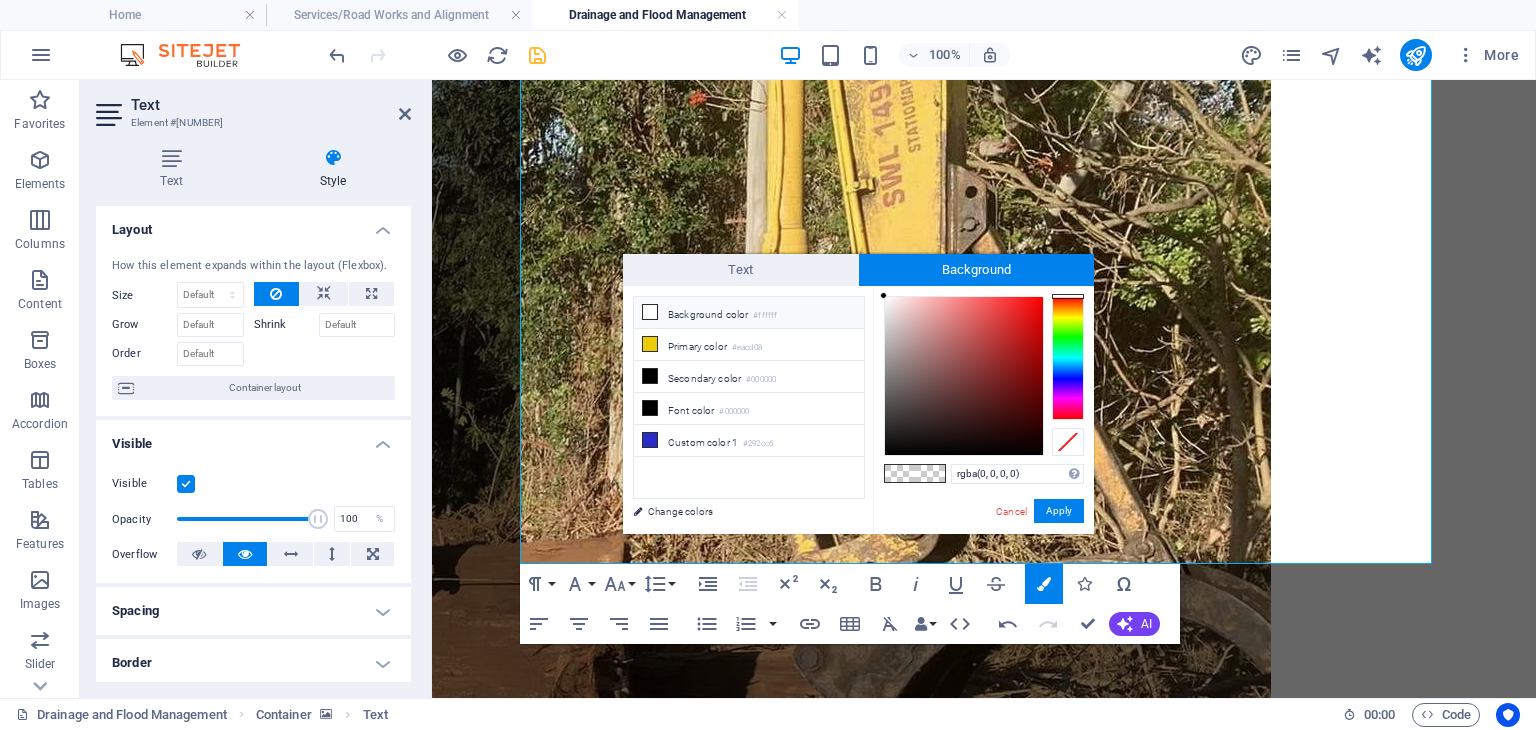 click on "Background color
#ffffff" at bounding box center (749, 313) 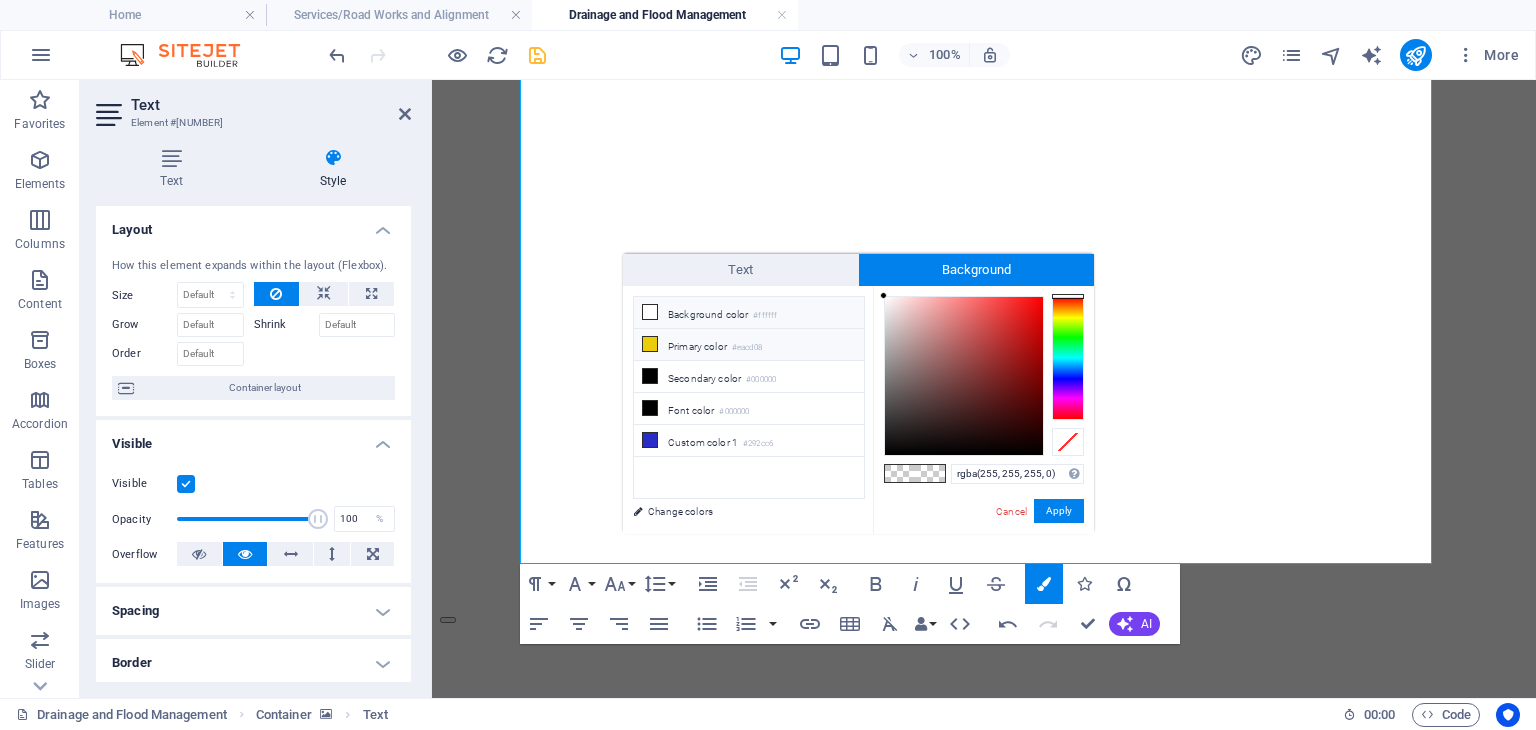 click at bounding box center (650, 344) 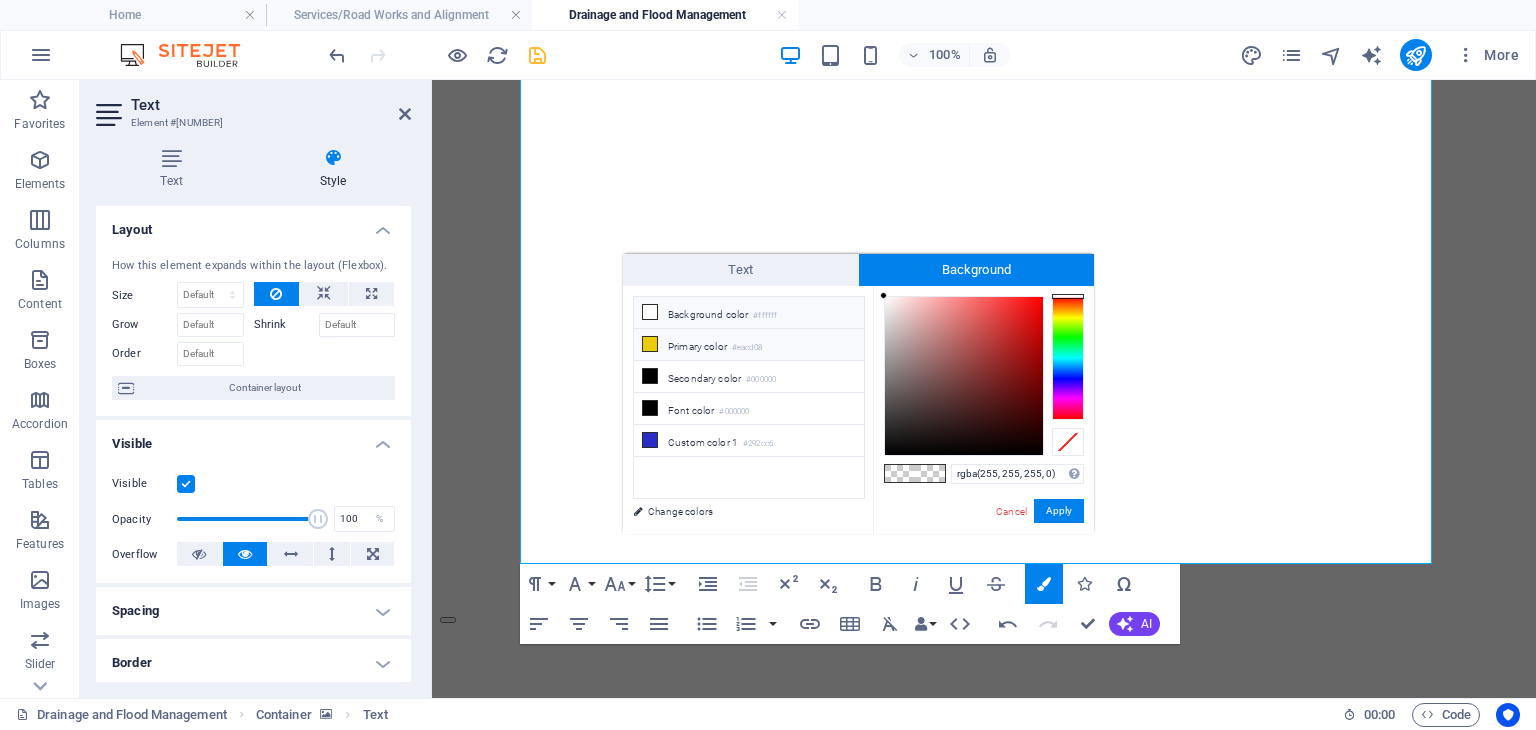 type on "rgba(234, 205, 8, 0)" 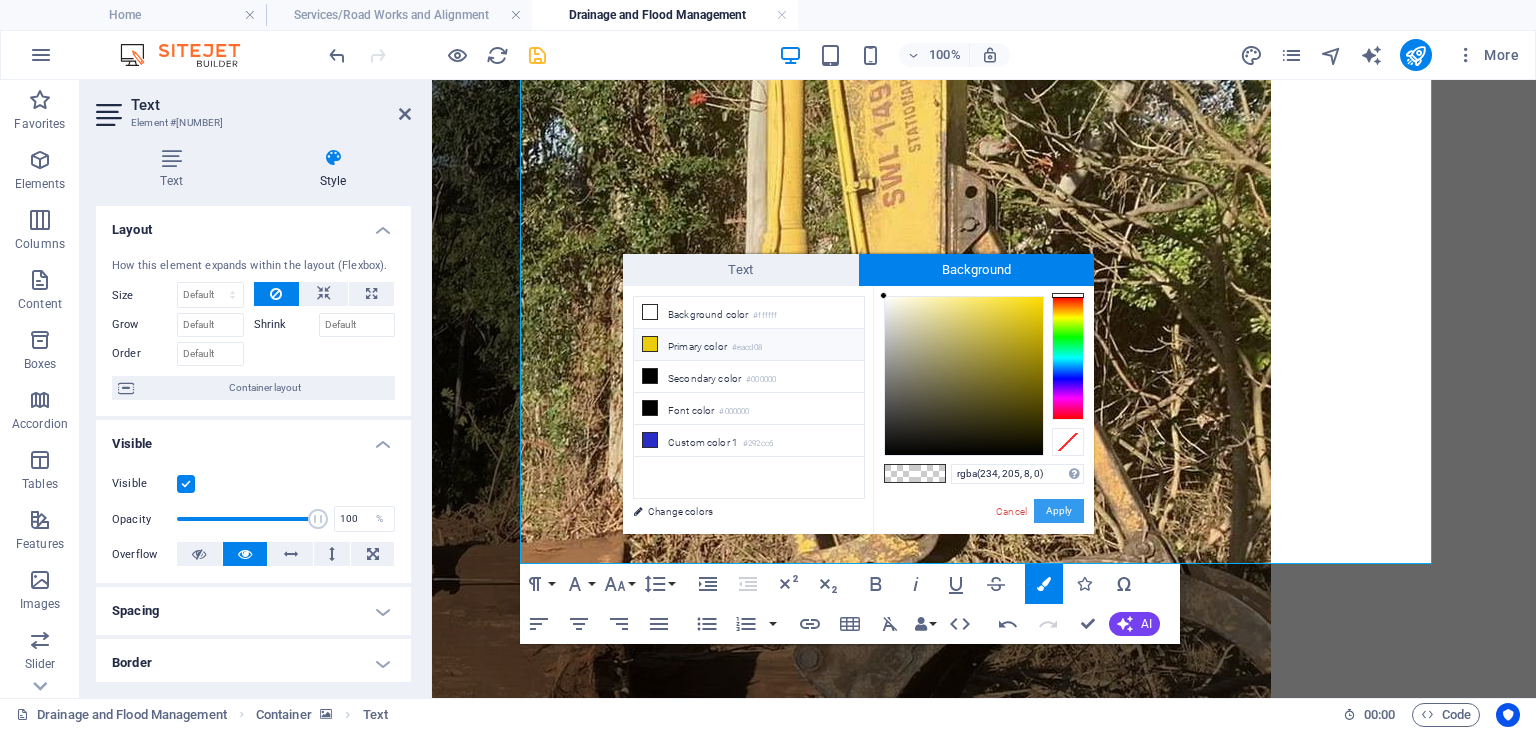 click on "Apply" at bounding box center (1059, 511) 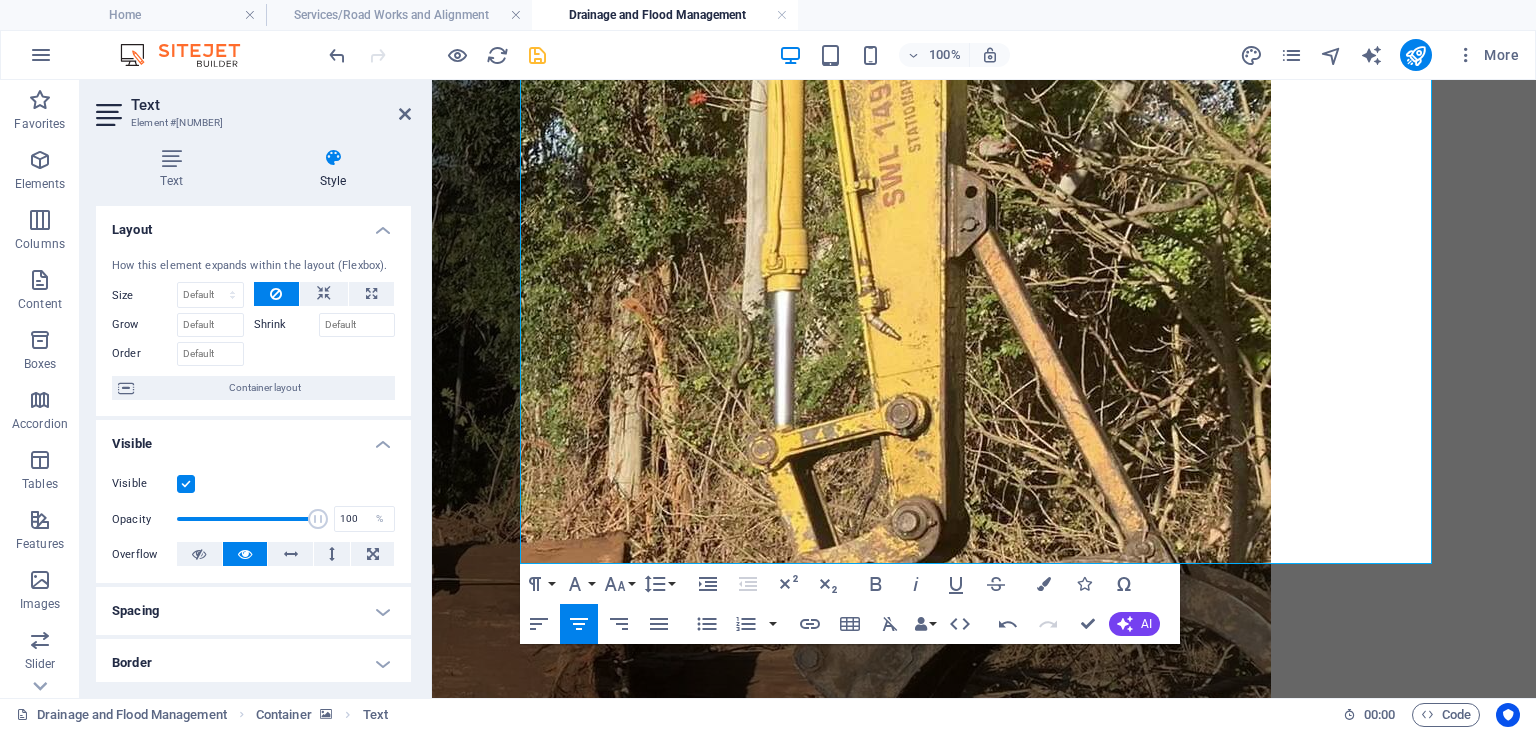 click at bounding box center [119, 2424] 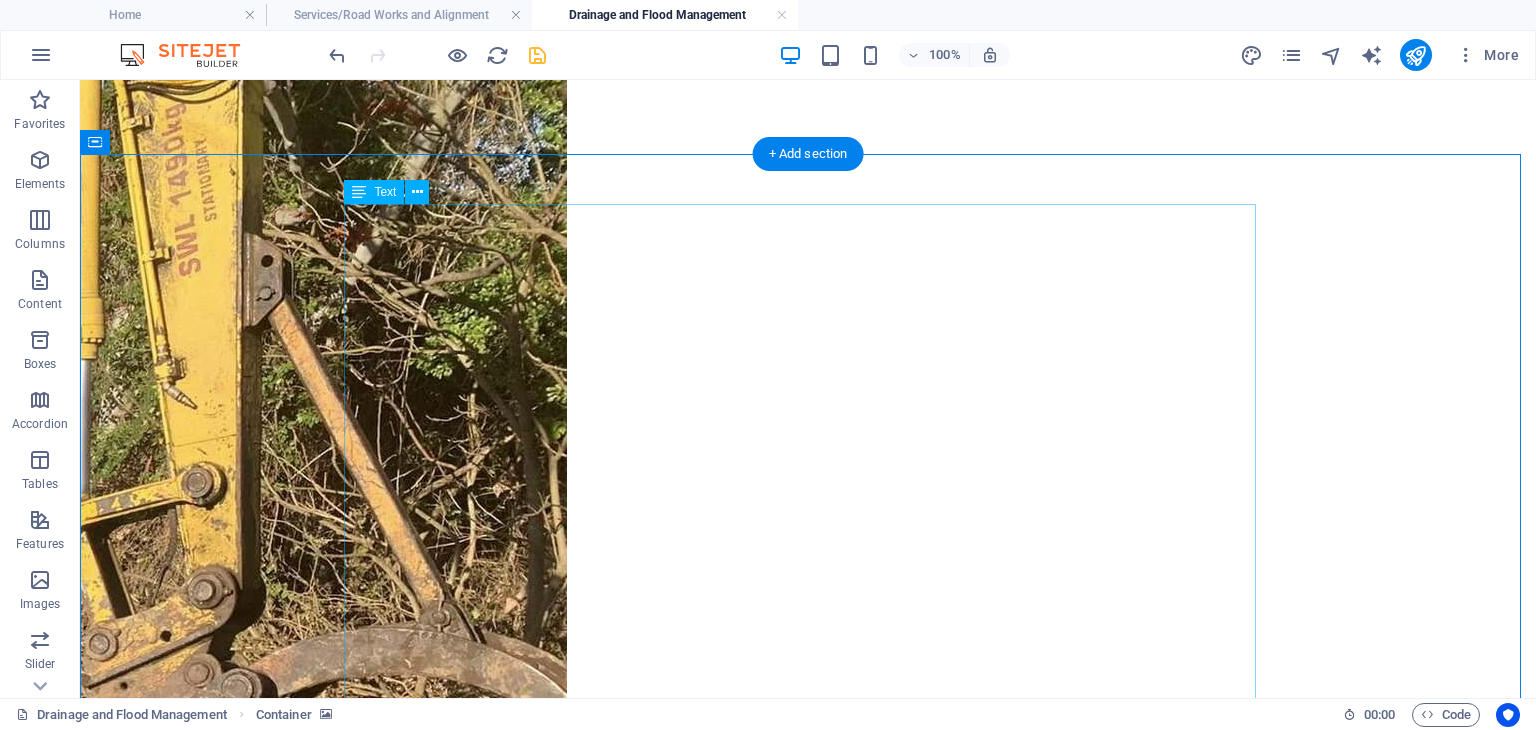 scroll, scrollTop: 200, scrollLeft: 0, axis: vertical 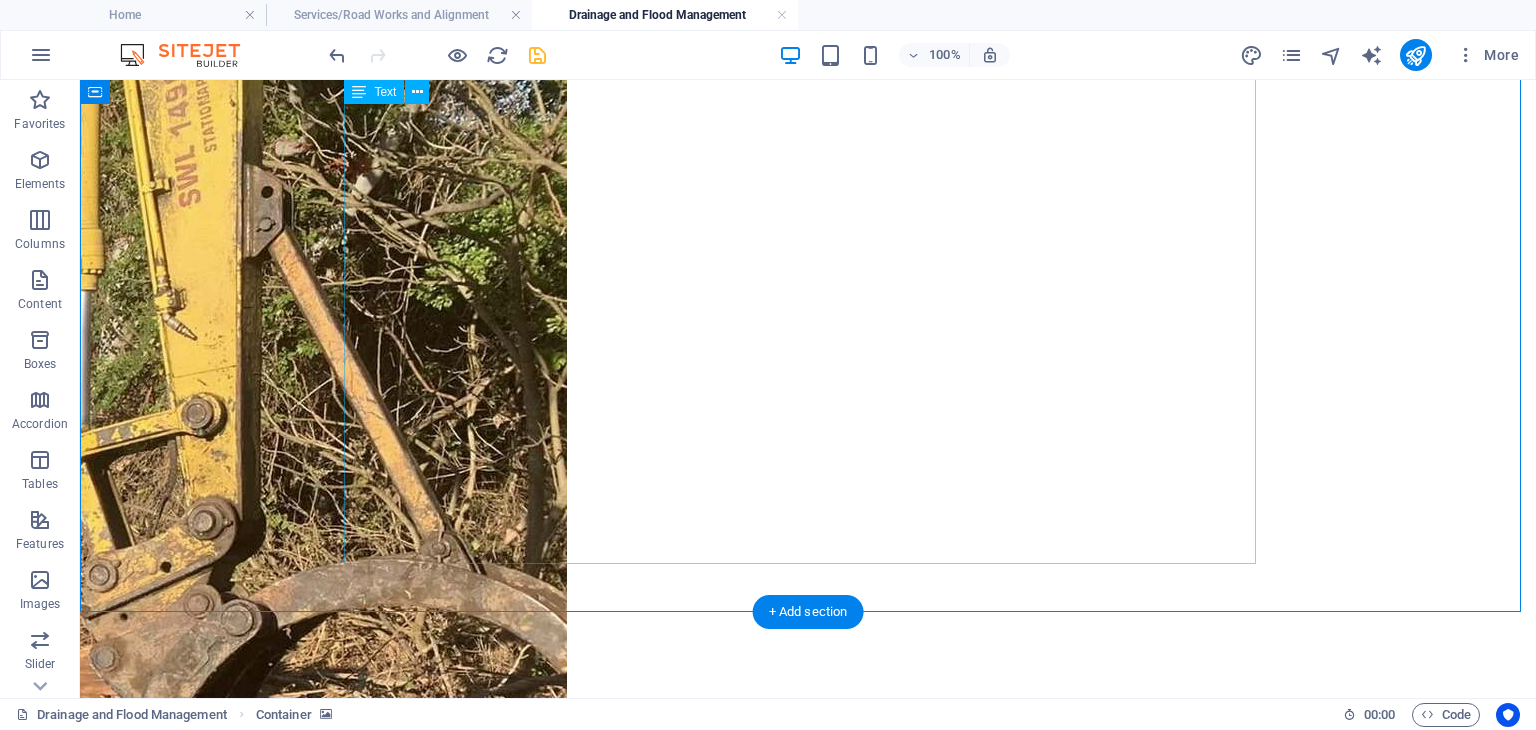 click on "DRAINAGE AND FLOOD MANAGEMENT" at bounding box center [808, 1002] 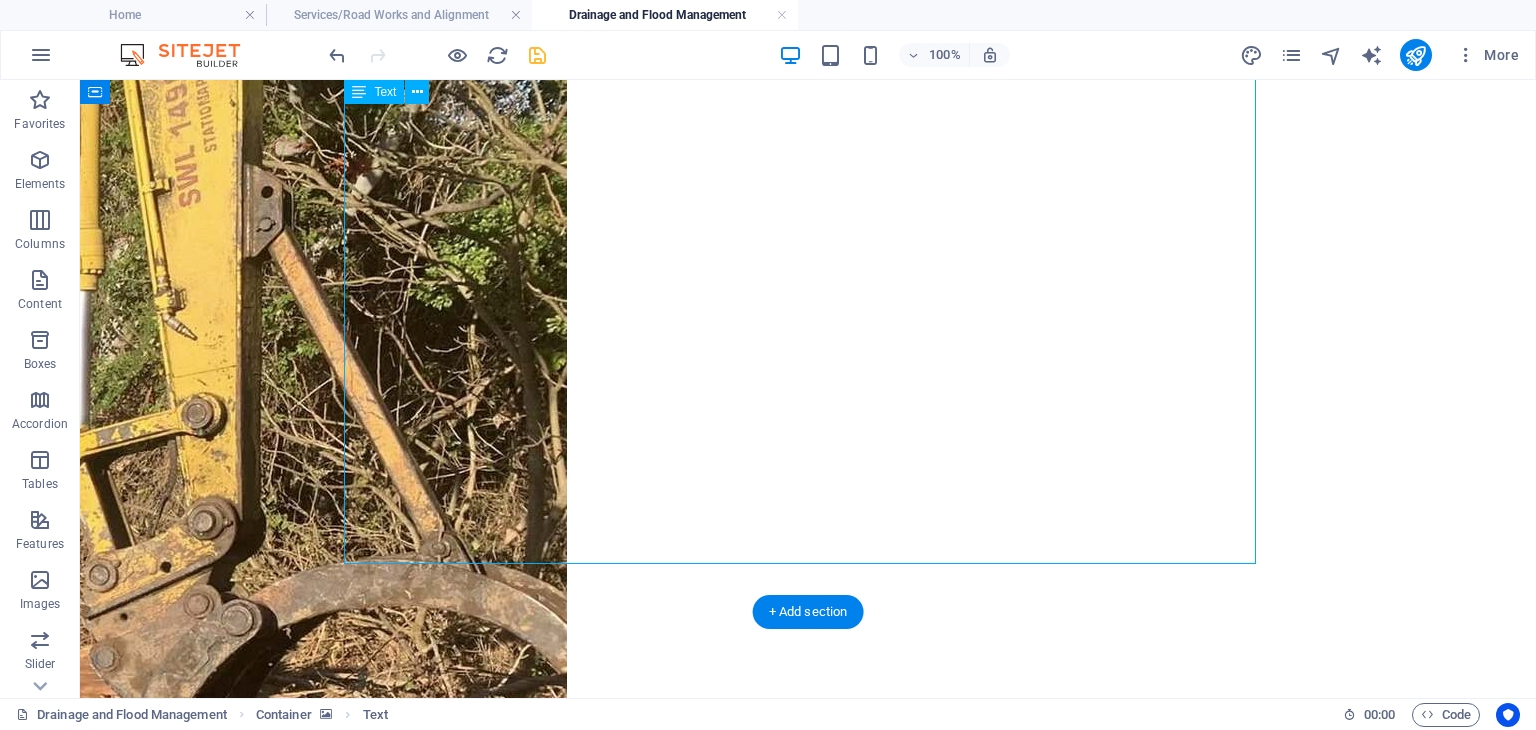 click on "DRAINAGE AND FLOOD MANAGEMENT" at bounding box center (808, 1002) 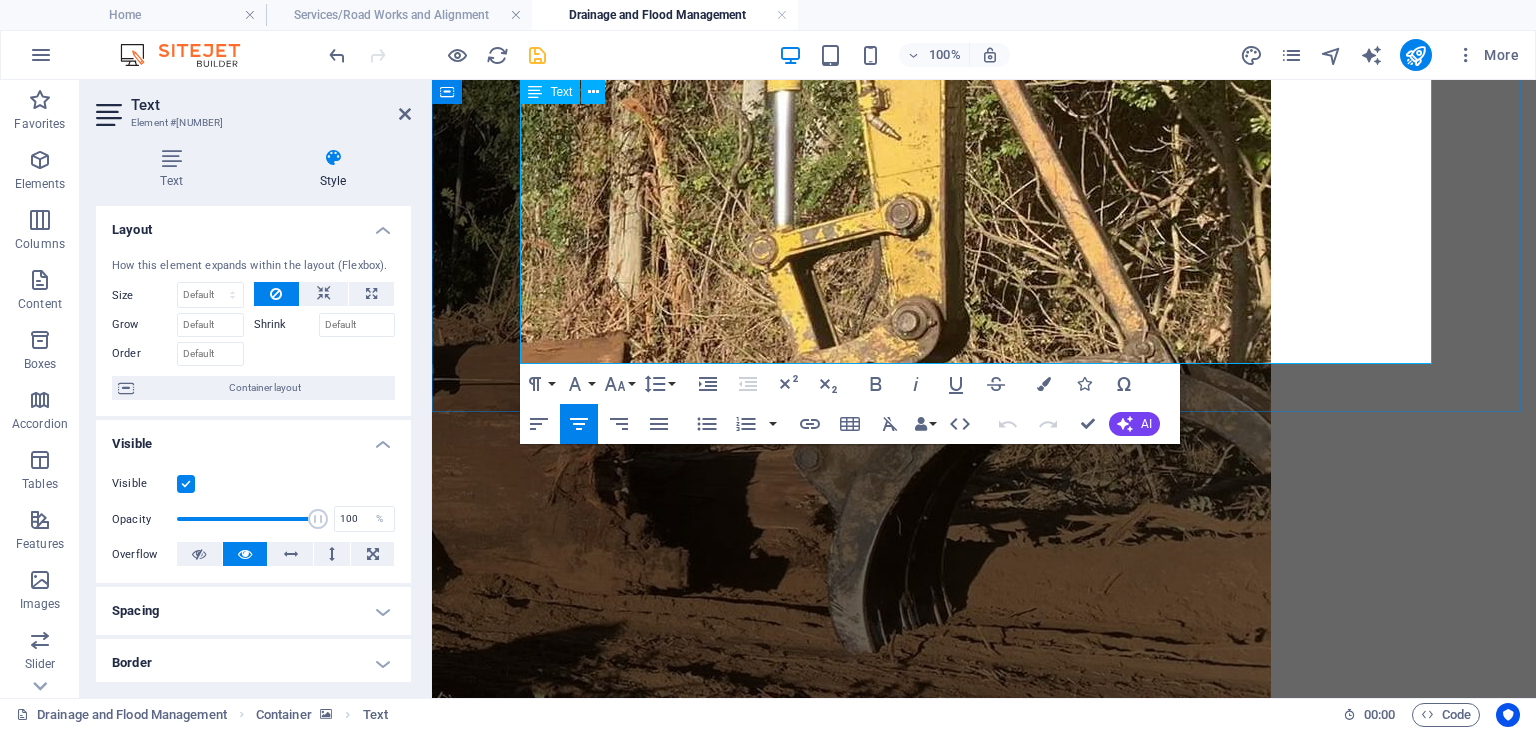 scroll, scrollTop: 200, scrollLeft: 0, axis: vertical 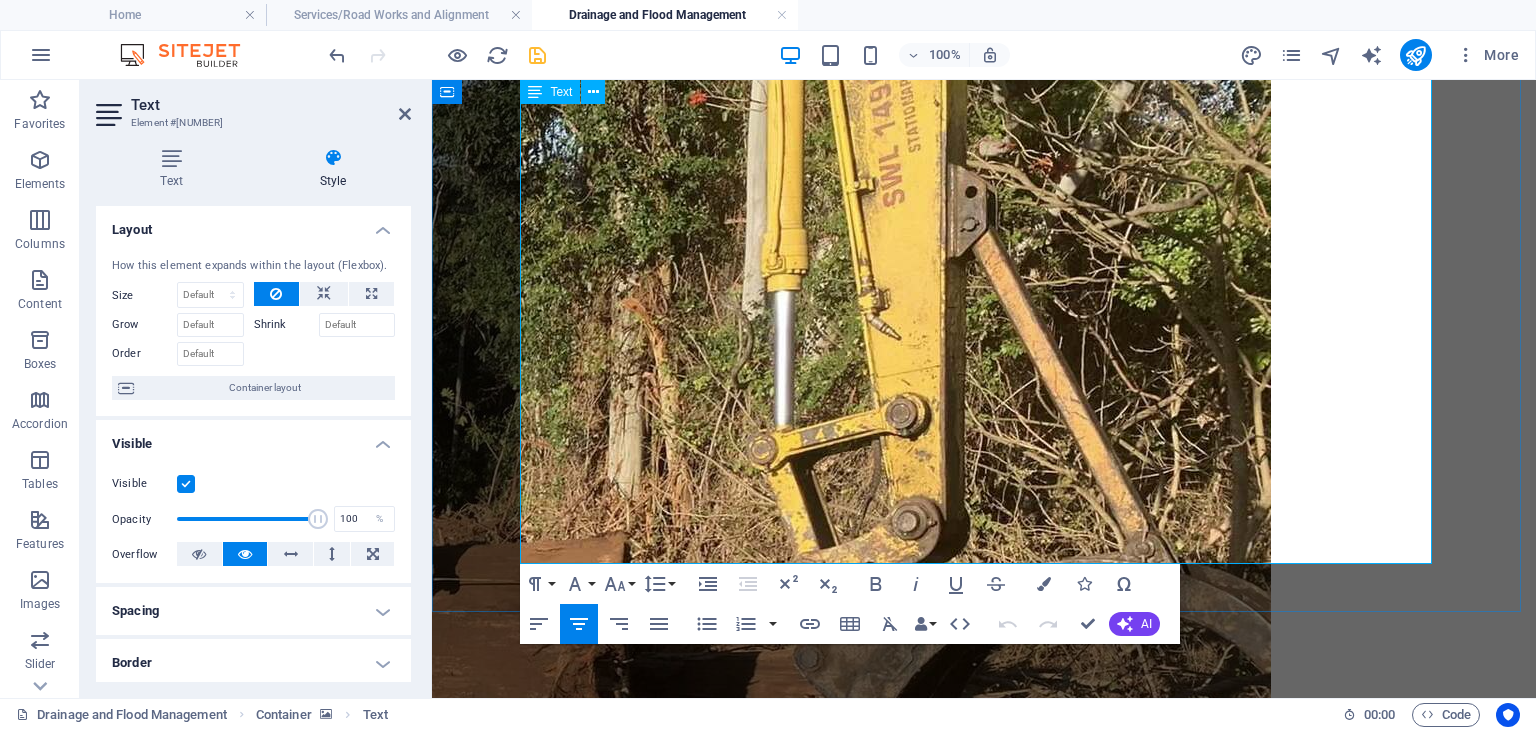 drag, startPoint x: 1028, startPoint y: 535, endPoint x: 553, endPoint y: 234, distance: 562.3398 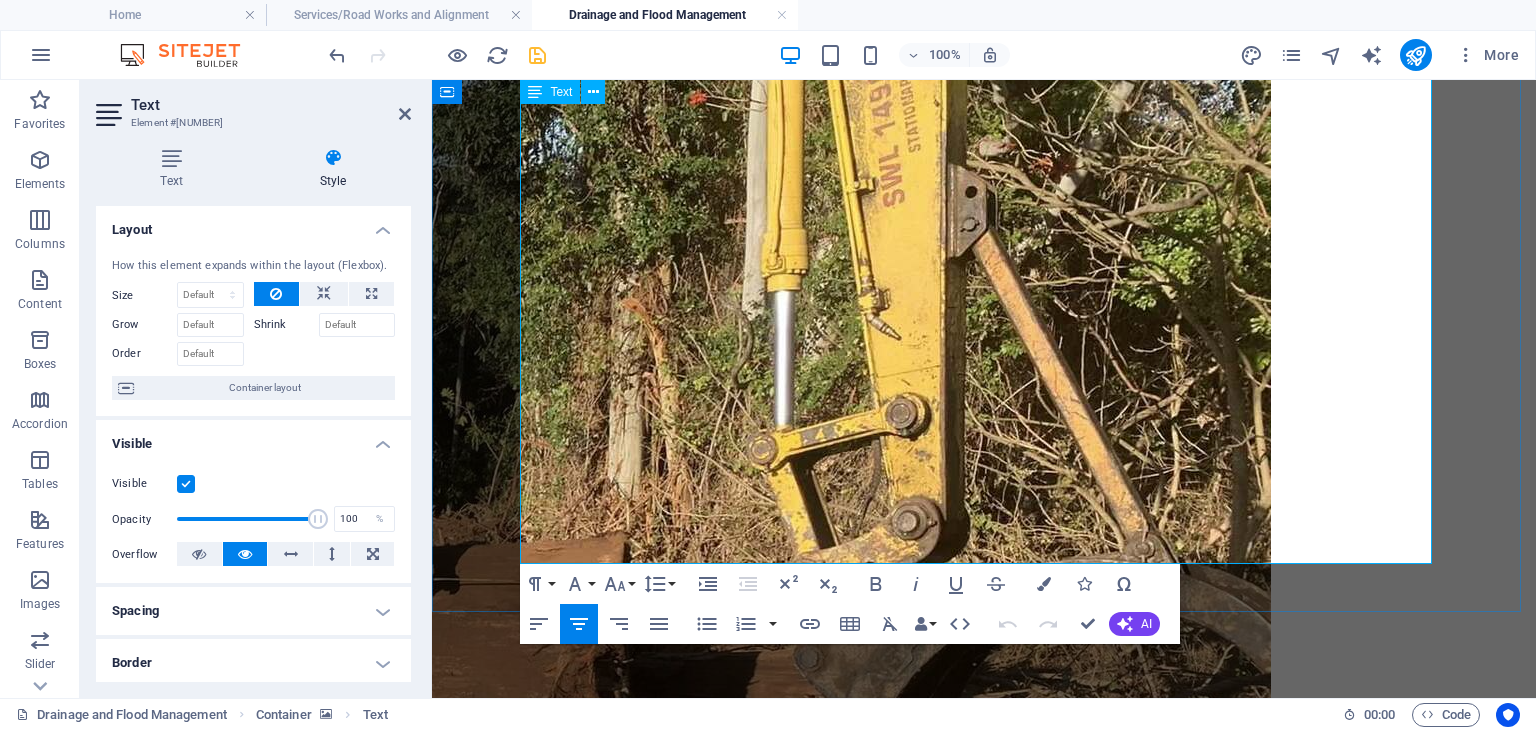 click at bounding box center (984, 1069) 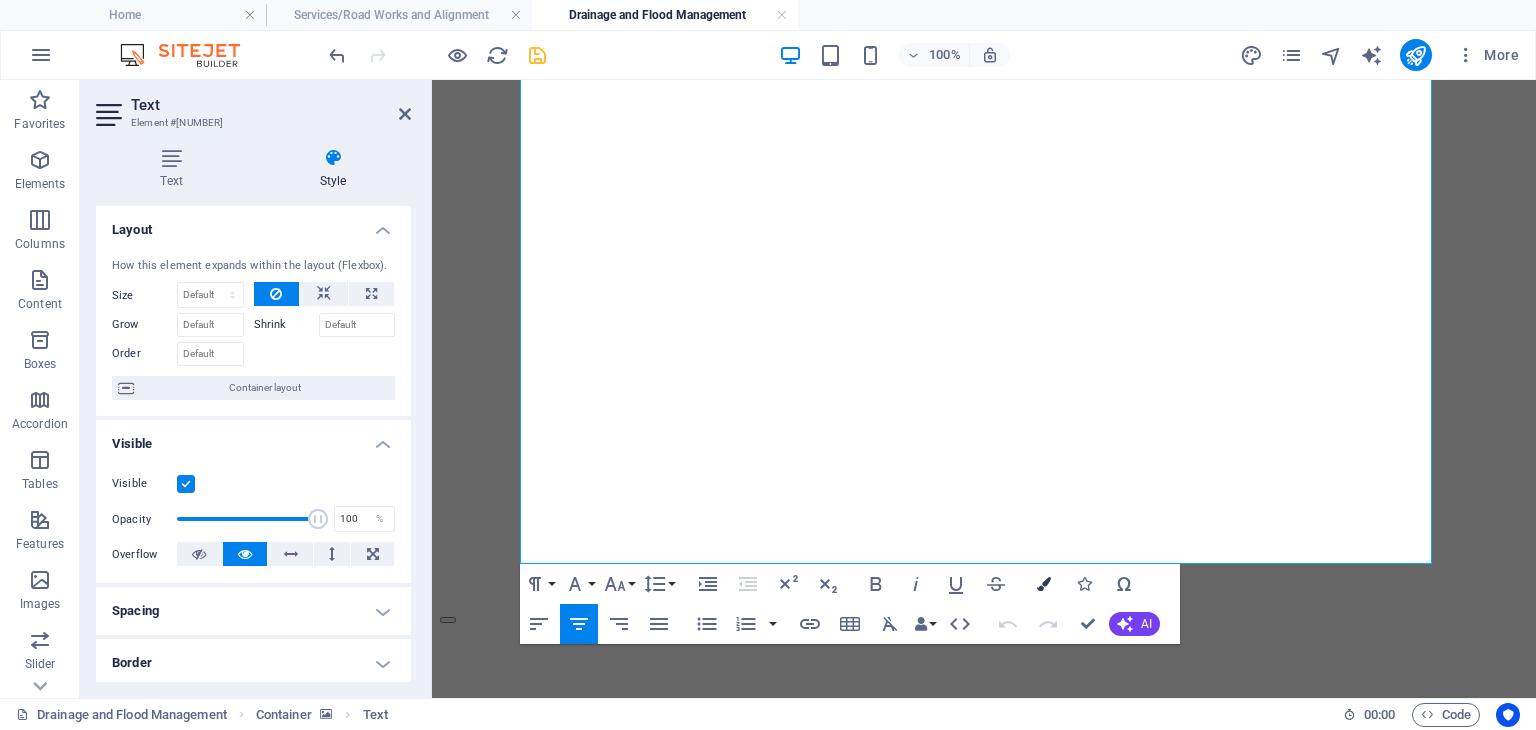 click at bounding box center (1044, 584) 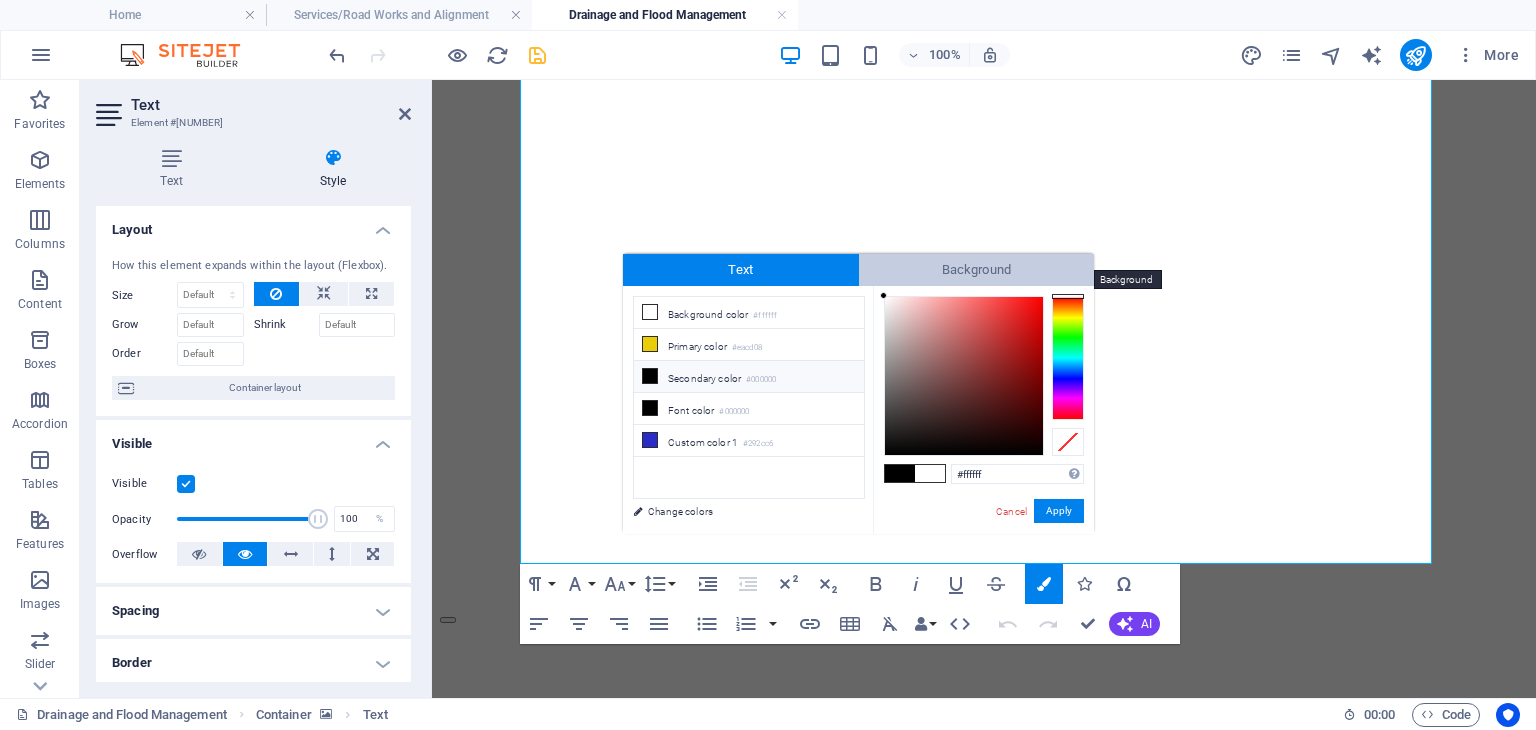 click on "Background" at bounding box center (977, 270) 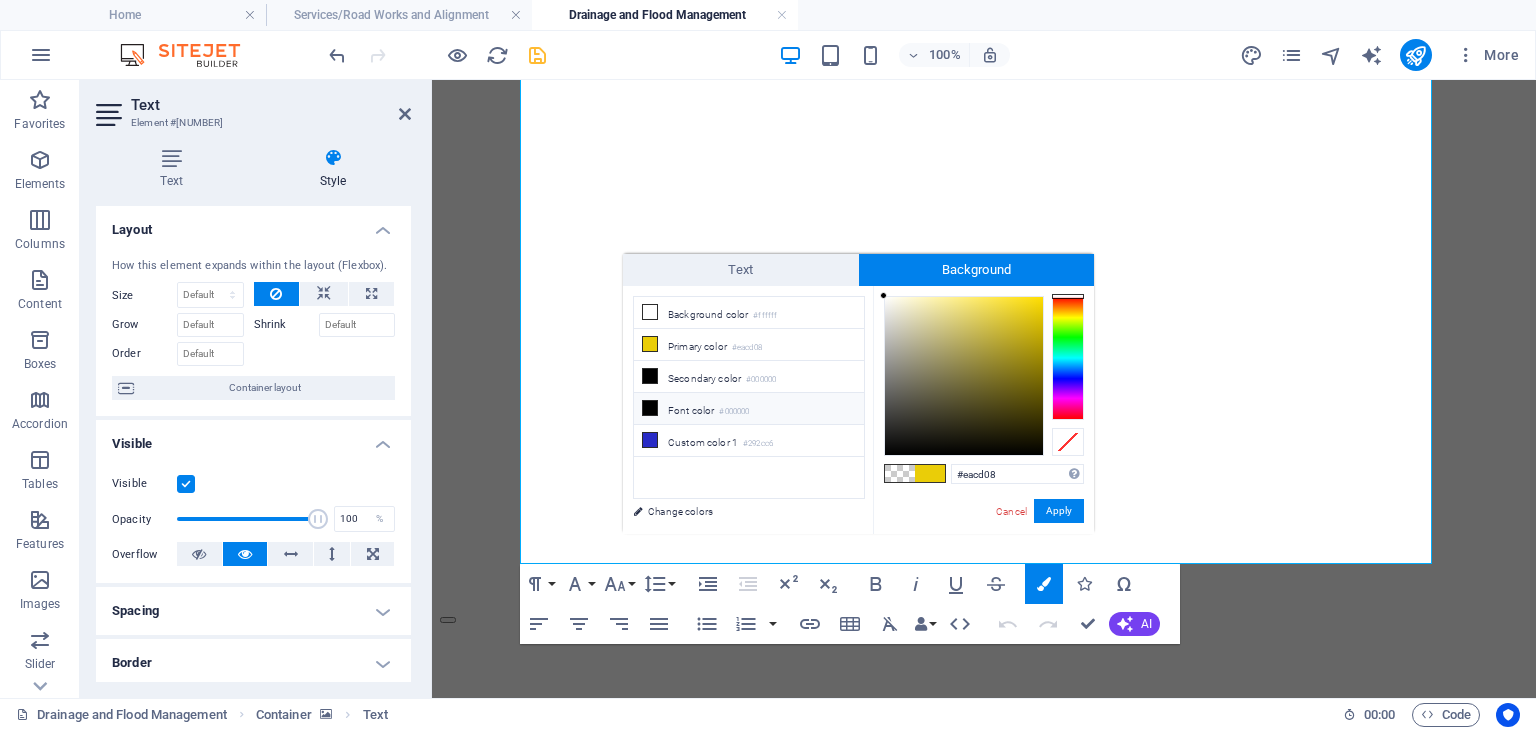 click at bounding box center (650, 408) 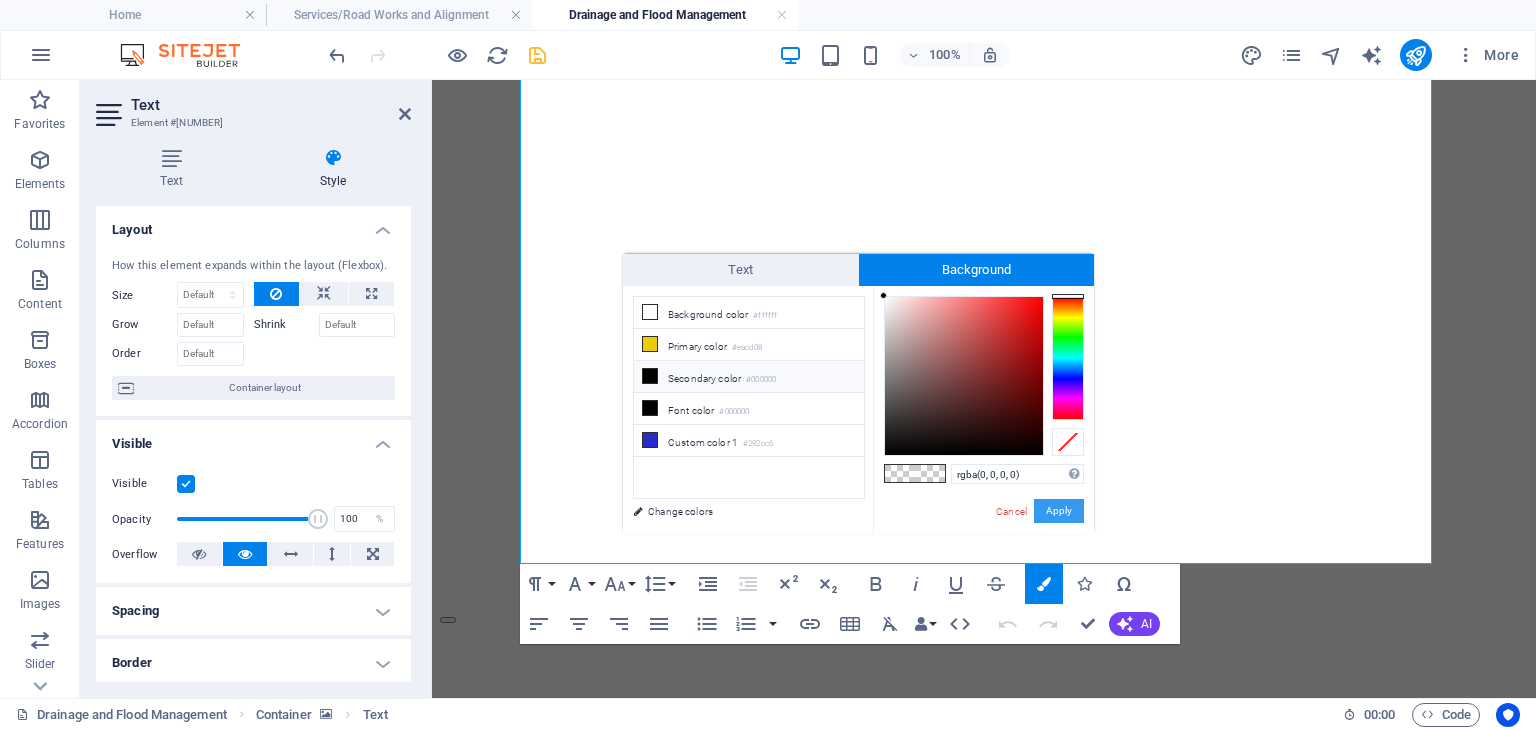 click on "Apply" at bounding box center (1059, 511) 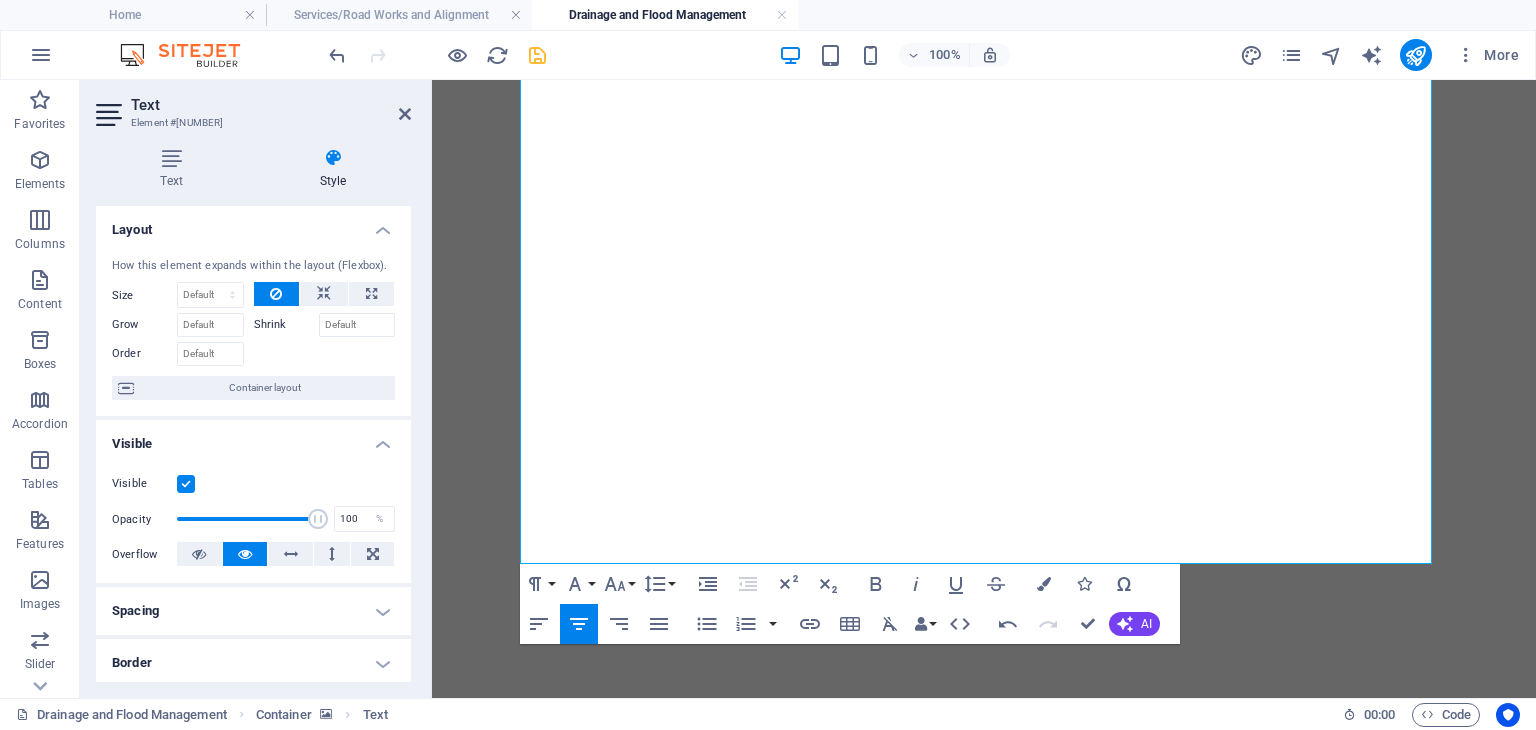 click at bounding box center [-970, 4476] 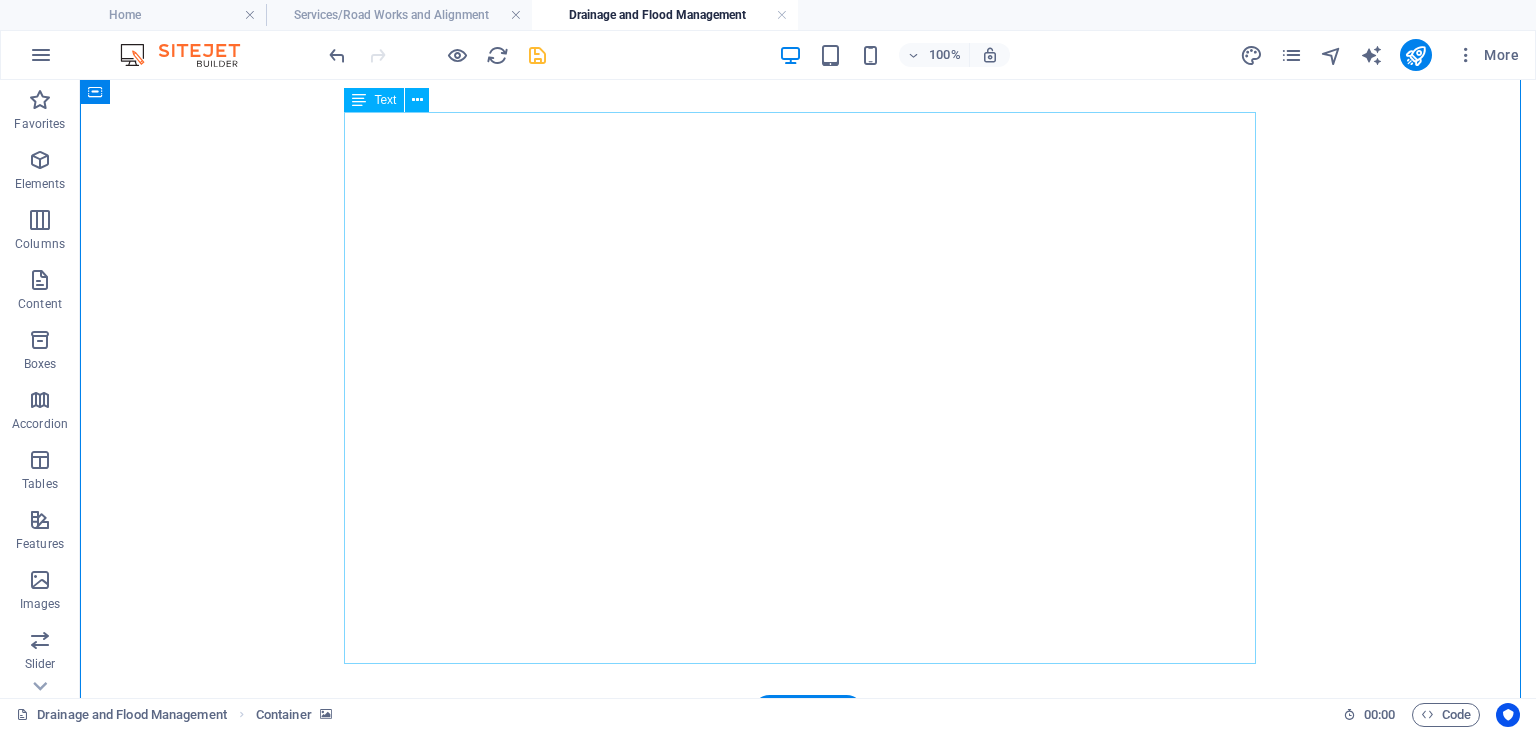 scroll, scrollTop: 0, scrollLeft: 0, axis: both 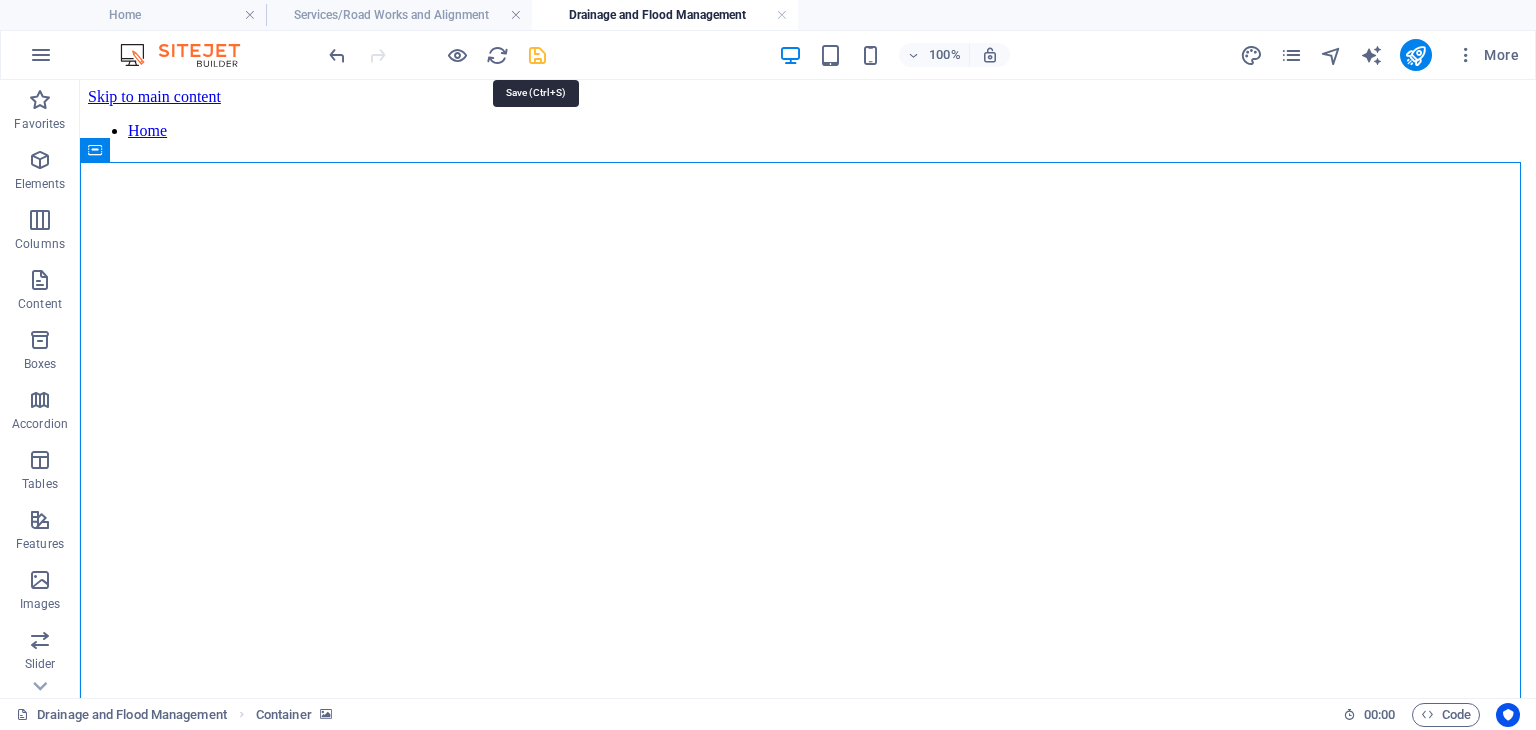 click at bounding box center (537, 55) 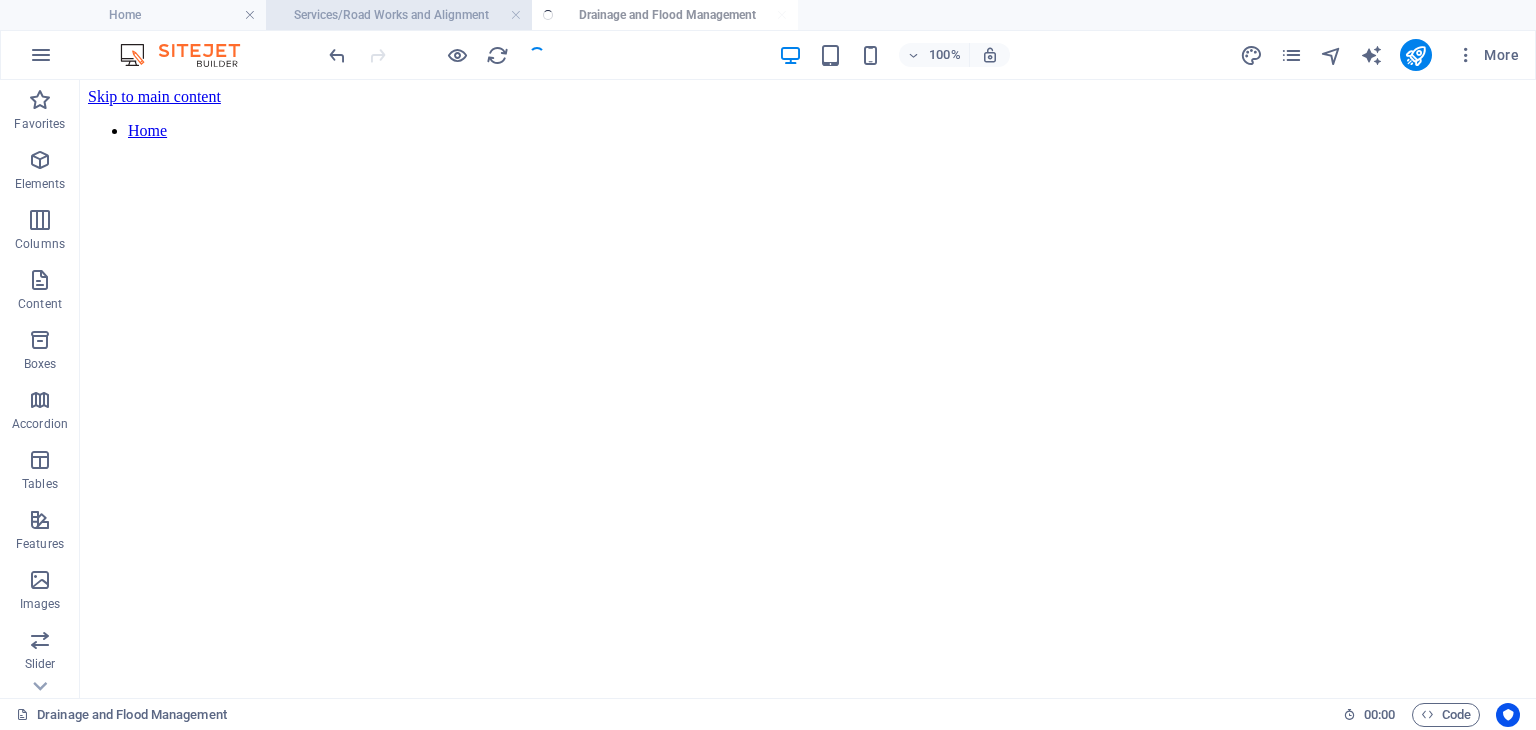 click on "Services/Road Works and Alignment" at bounding box center [399, 15] 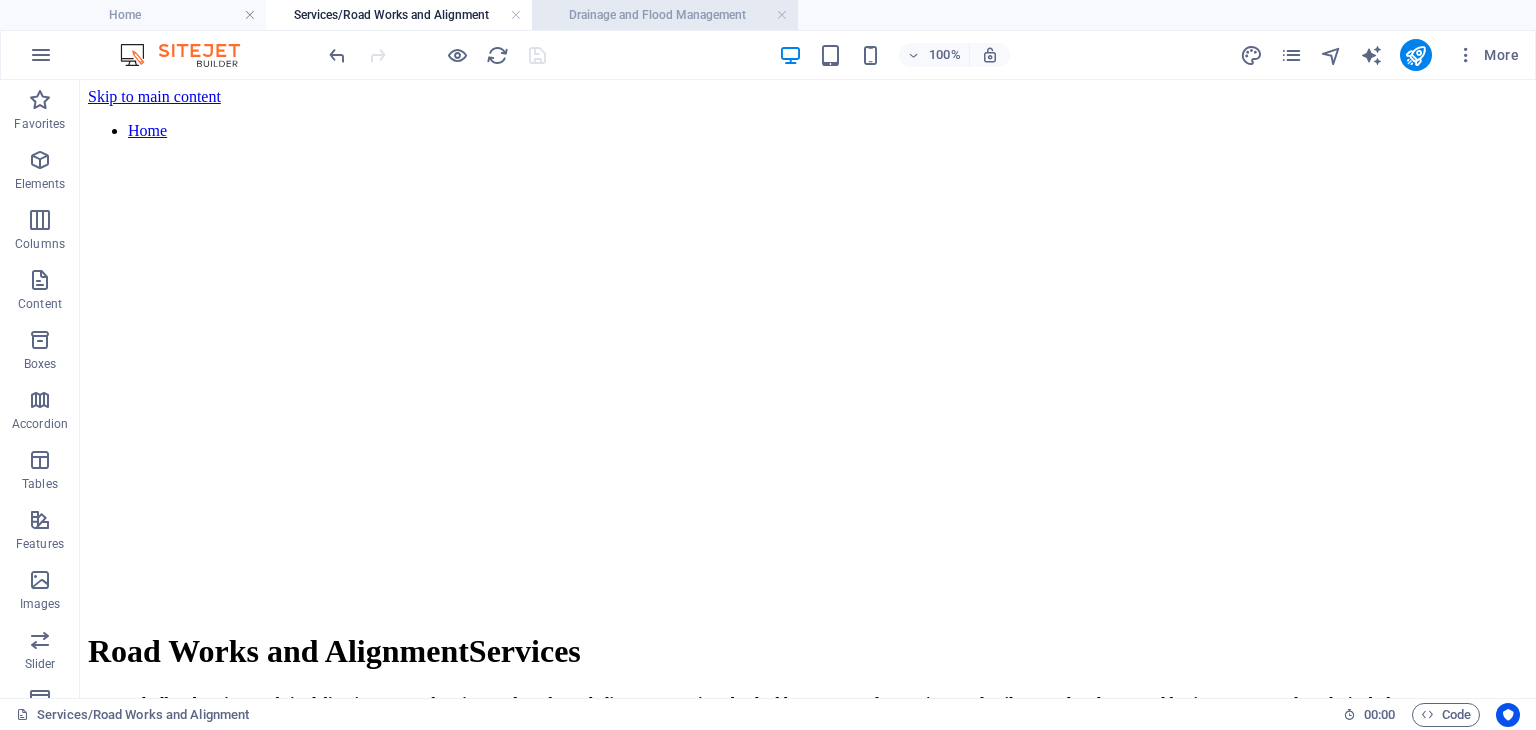 click on "Drainage and Flood Management" at bounding box center [665, 15] 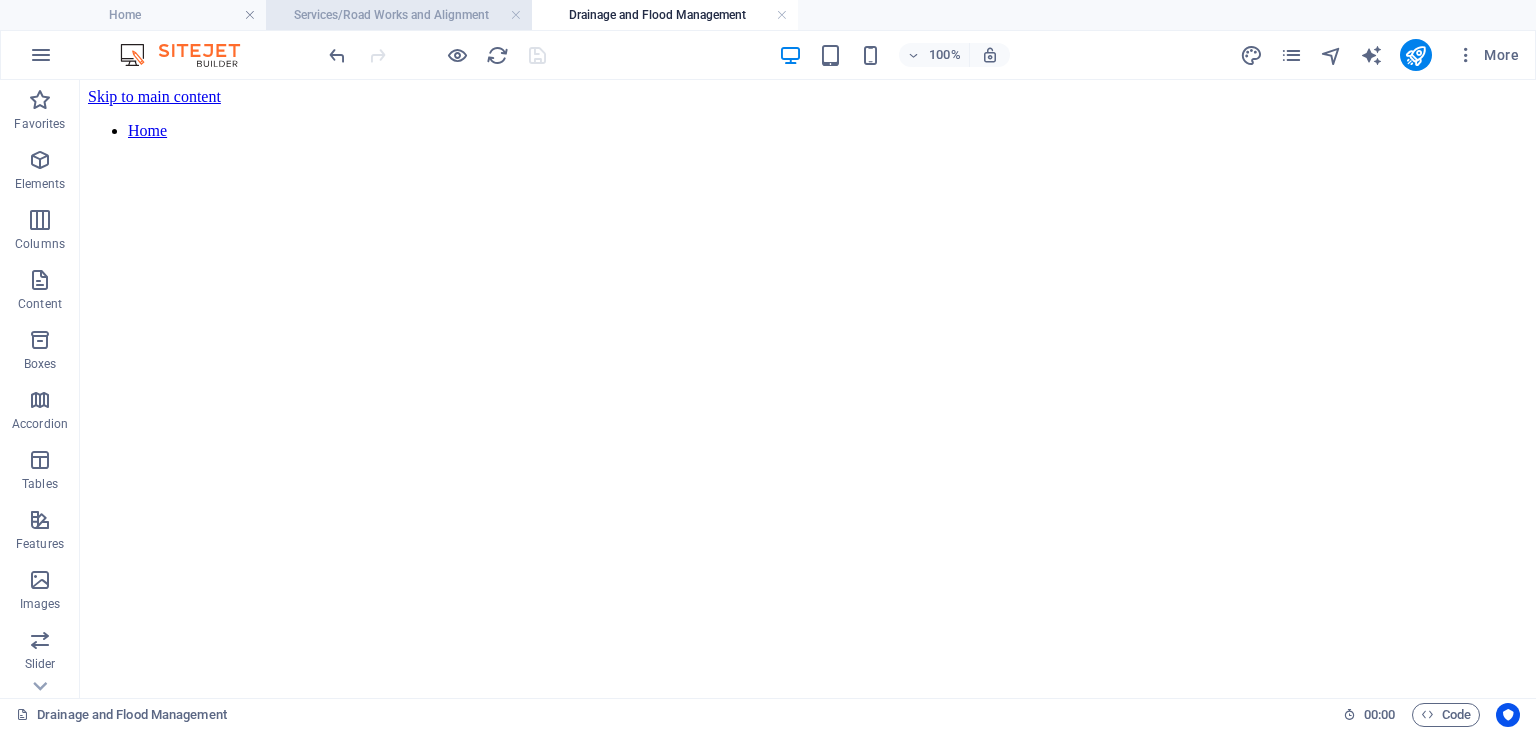 click on "Services/Road Works and Alignment" at bounding box center [399, 15] 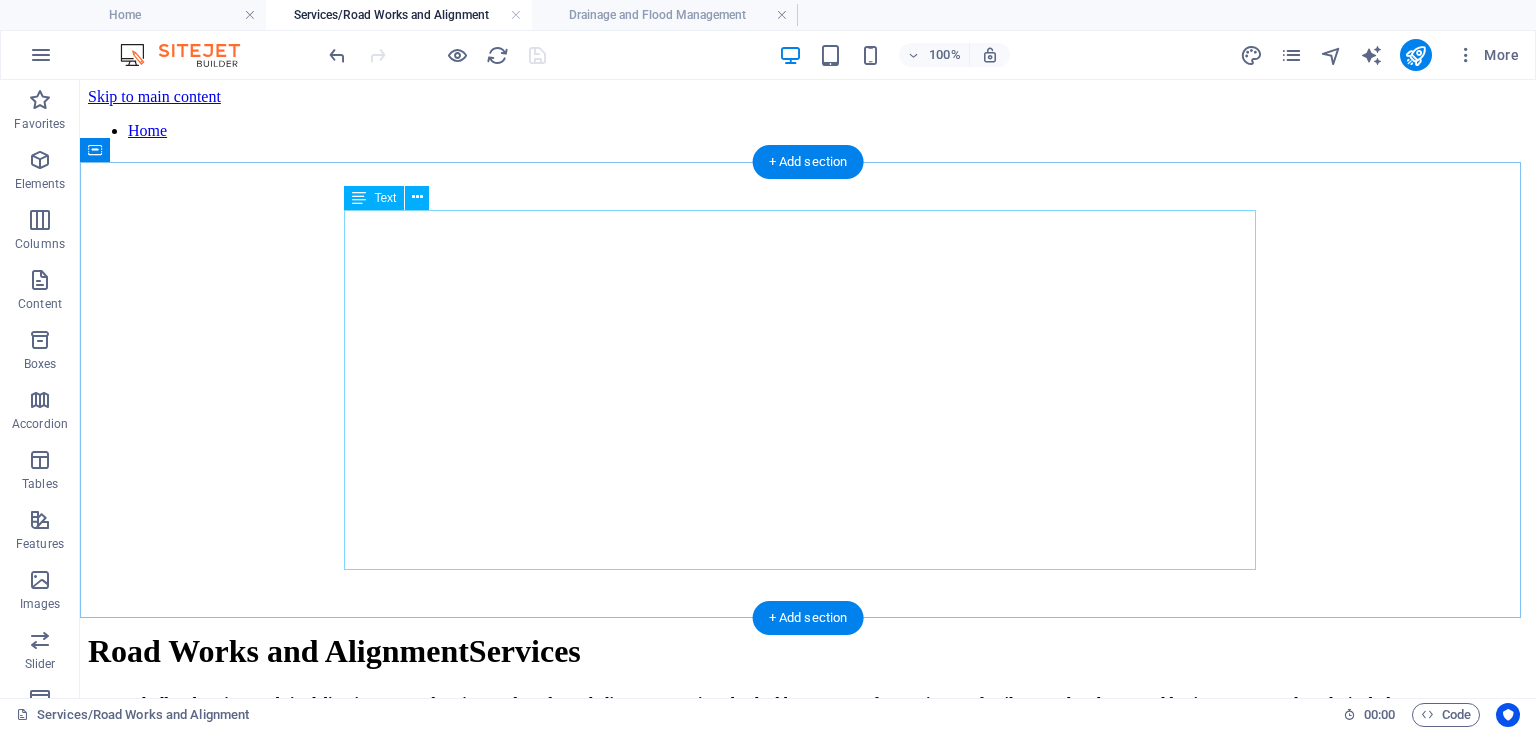 click on "Road Works and Alignment  Services Turnbull Industries excels in delivering comprehensive road works and alignment services, backed by 25 years of expertise as a family-owned and operated business. Our road works include FAFT rehabilitation to restore road functionality, safety re-sheeting to enhance surface durability, maintenance grading for smooth and safe travel, and gravel resurfacing to improve road stability and longevity. Additionally, our alignment services focus on slip remediation, expertly addressing ground instability to ensure safe and reliable infrastructure. Using equipment compliant with TfNSW specifications and a highly skilled team, we prioritize quality, safety, and environmental responsibility in every project, earning the trust of contracting agencies and government bodies across Australia . ." at bounding box center [808, 727] 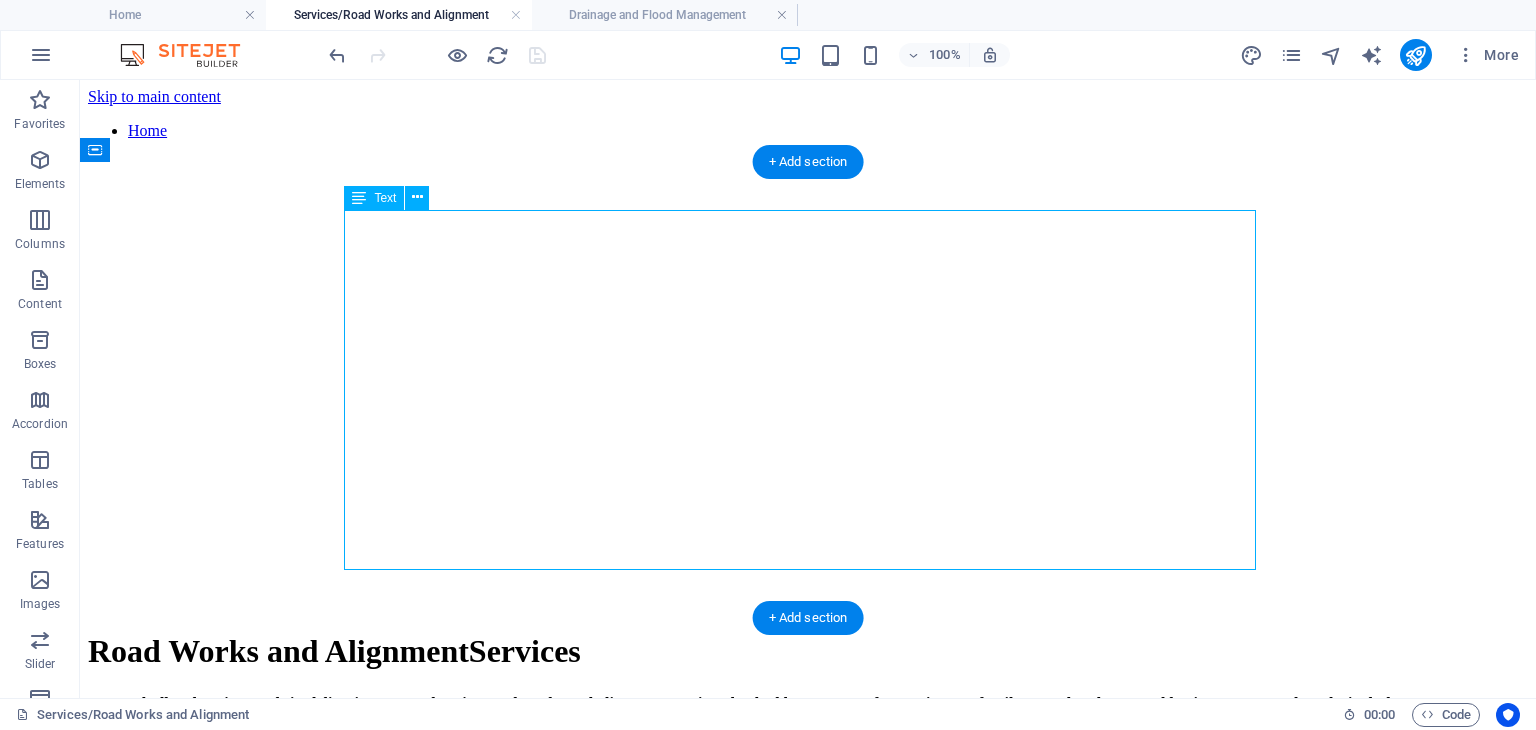 click on "Road Works and Alignment  Services Turnbull Industries excels in delivering comprehensive road works and alignment services, backed by 25 years of expertise as a family-owned and operated business. Our road works include FAFT rehabilitation to restore road functionality, safety re-sheeting to enhance surface durability, maintenance grading for smooth and safe travel, and gravel resurfacing to improve road stability and longevity. Additionally, our alignment services focus on slip remediation, expertly addressing ground instability to ensure safe and reliable infrastructure. Using equipment compliant with TfNSW specifications and a highly skilled team, we prioritize quality, safety, and environmental responsibility in every project, earning the trust of contracting agencies and government bodies across Australia . ." at bounding box center [808, 727] 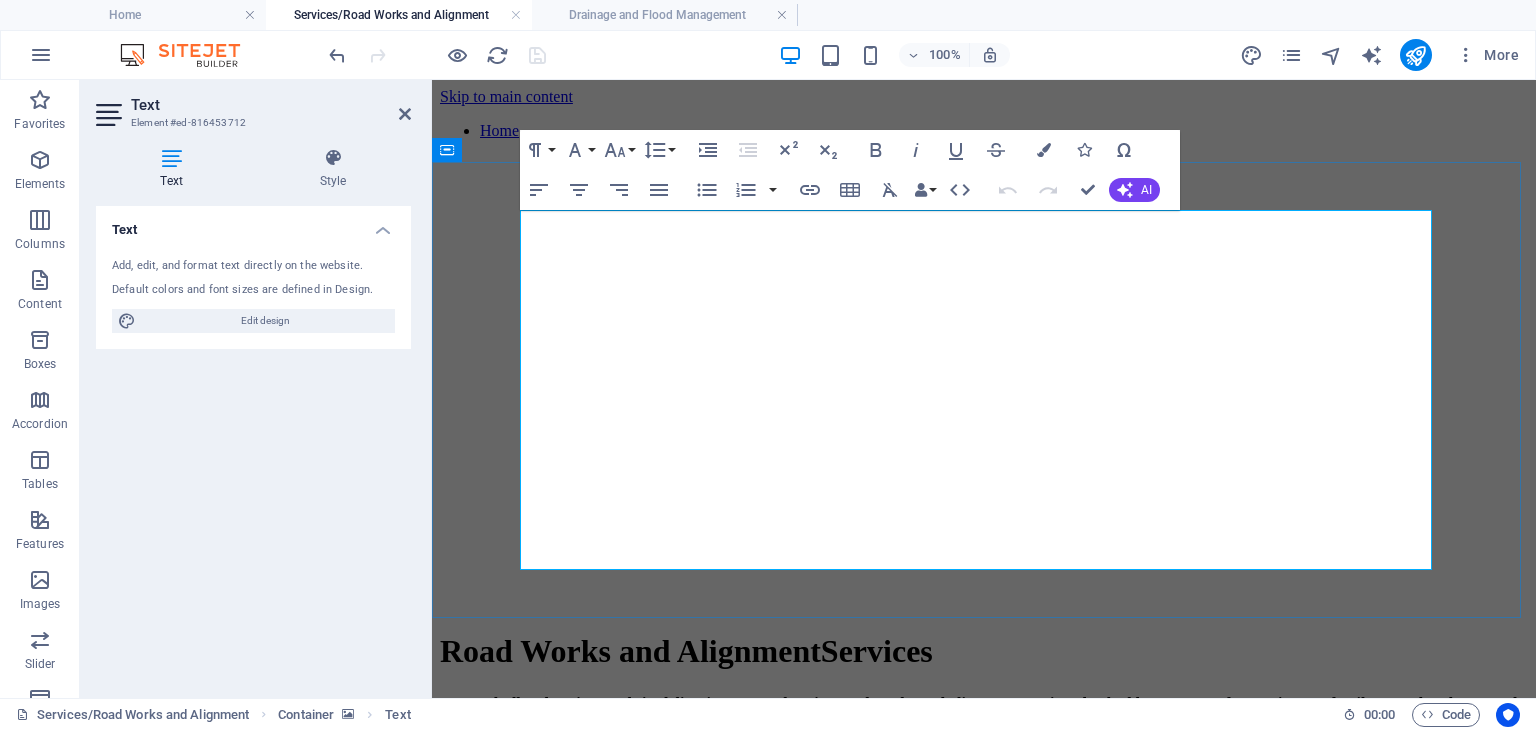 drag, startPoint x: 1436, startPoint y: 531, endPoint x: 852, endPoint y: 532, distance: 584.00085 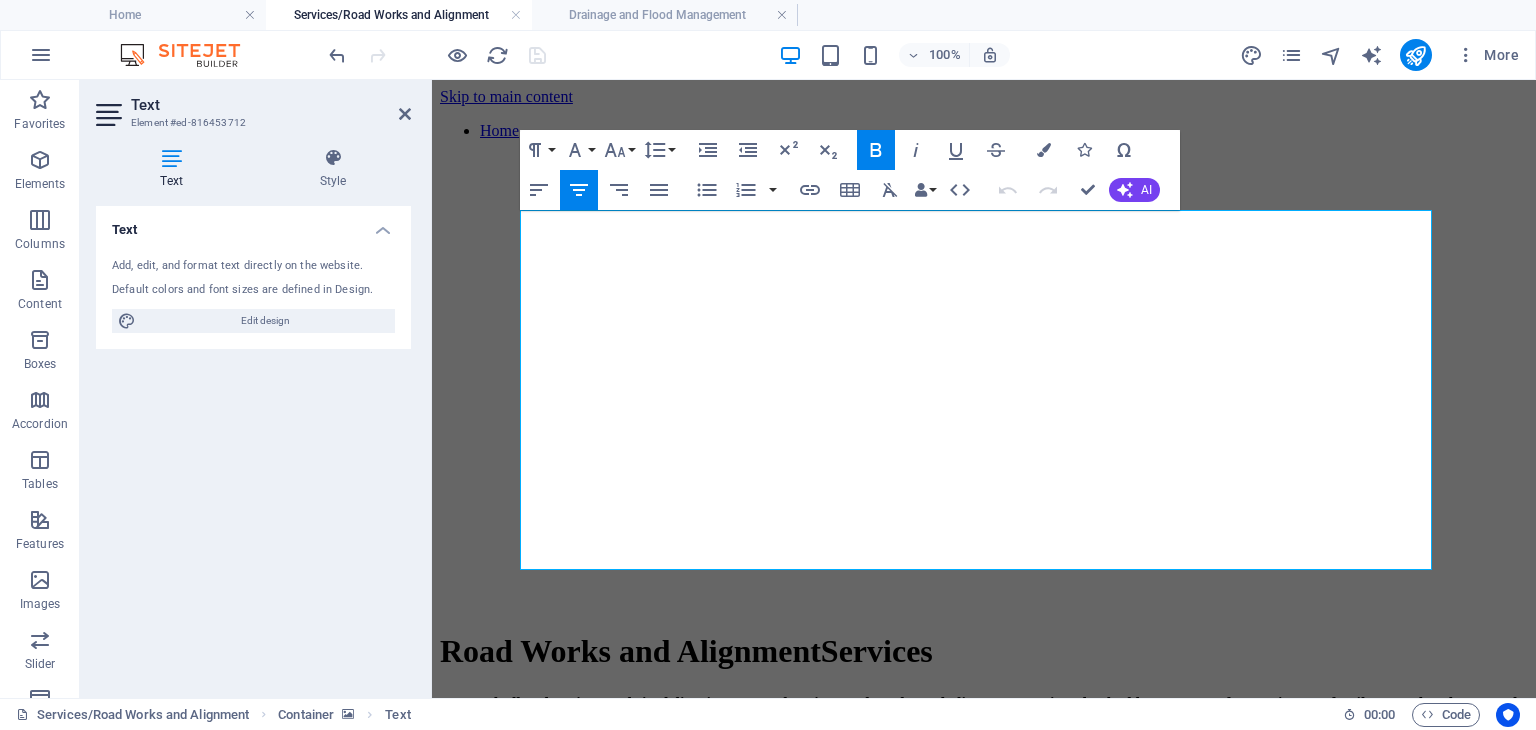 drag, startPoint x: 1424, startPoint y: 533, endPoint x: 486, endPoint y: 368, distance: 952.4017 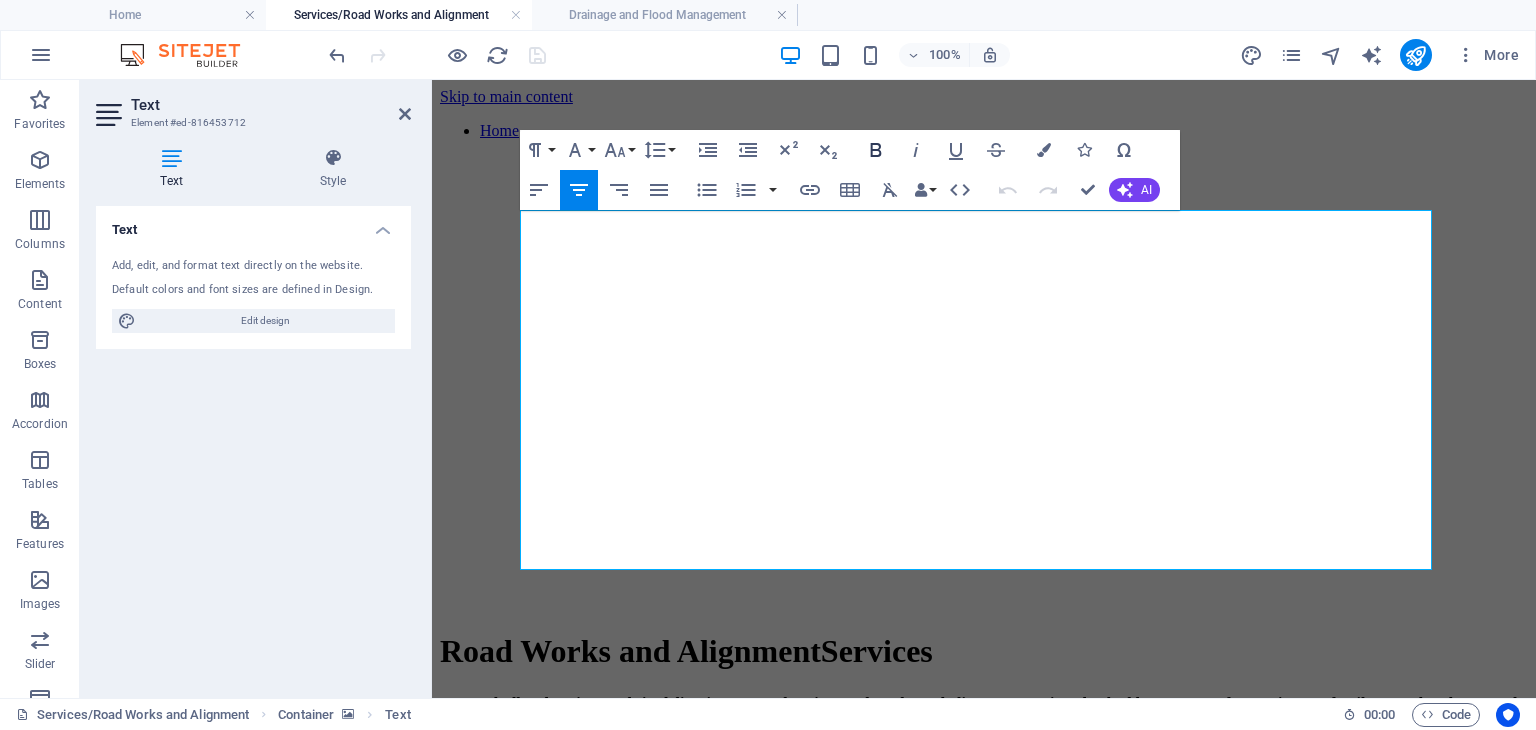 click 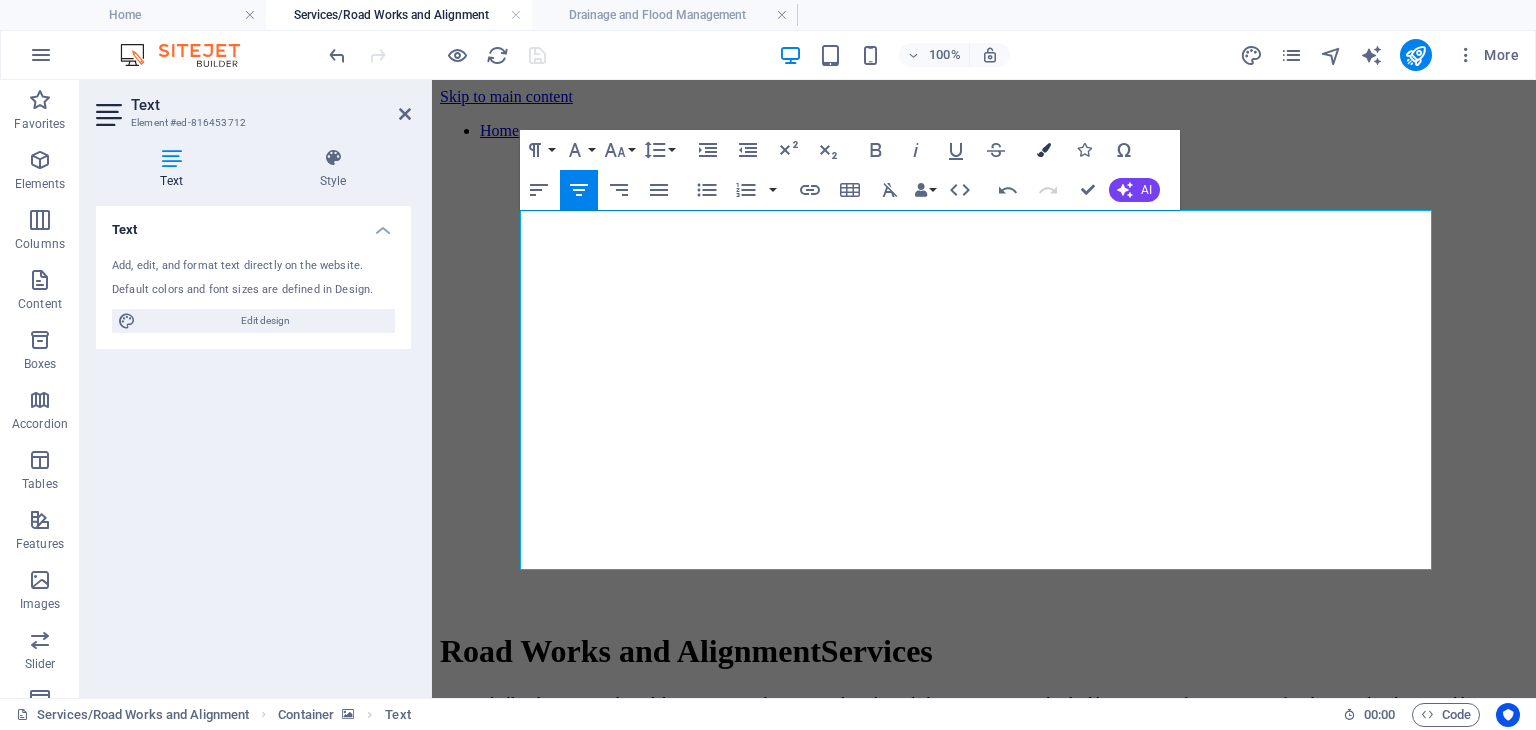 click at bounding box center [1044, 150] 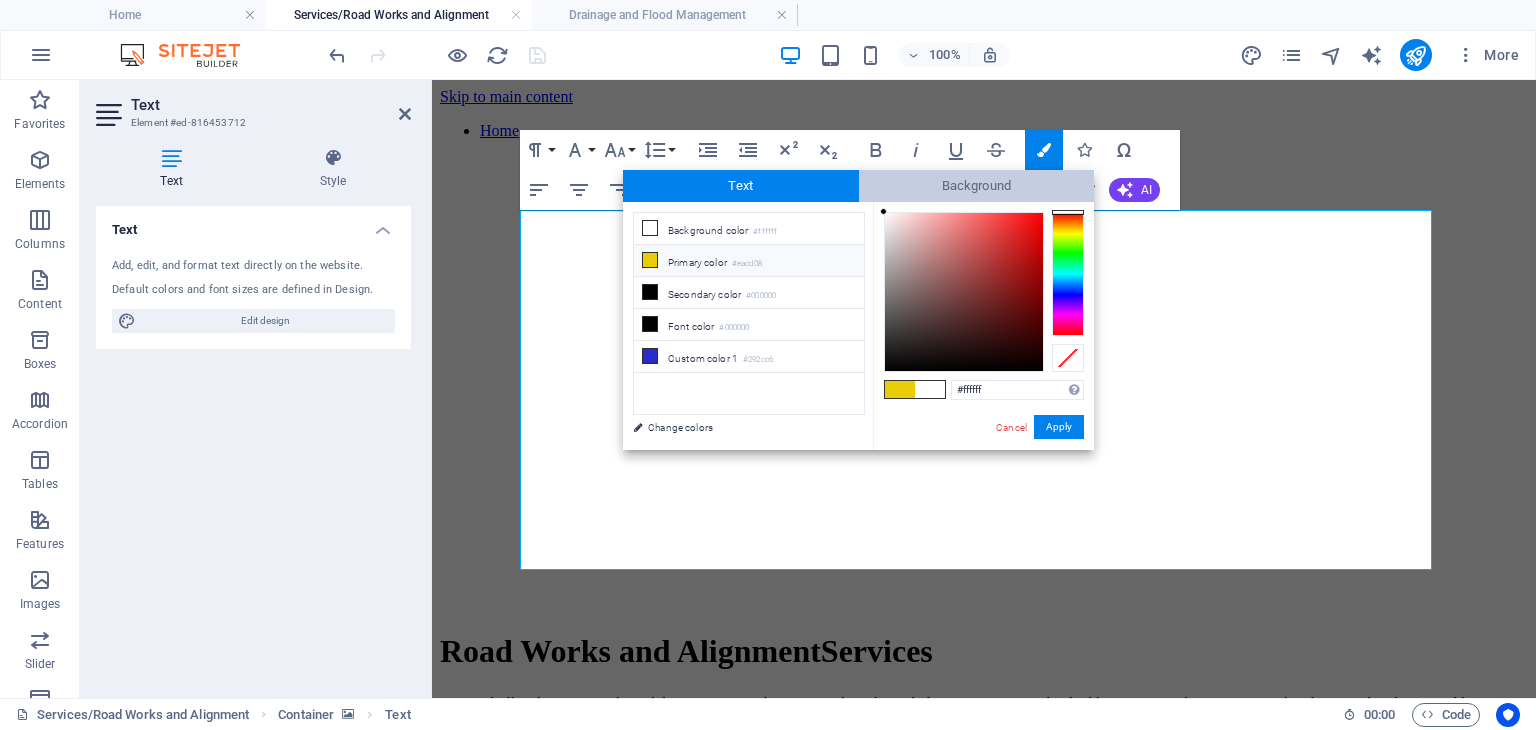click on "Background" at bounding box center [977, 186] 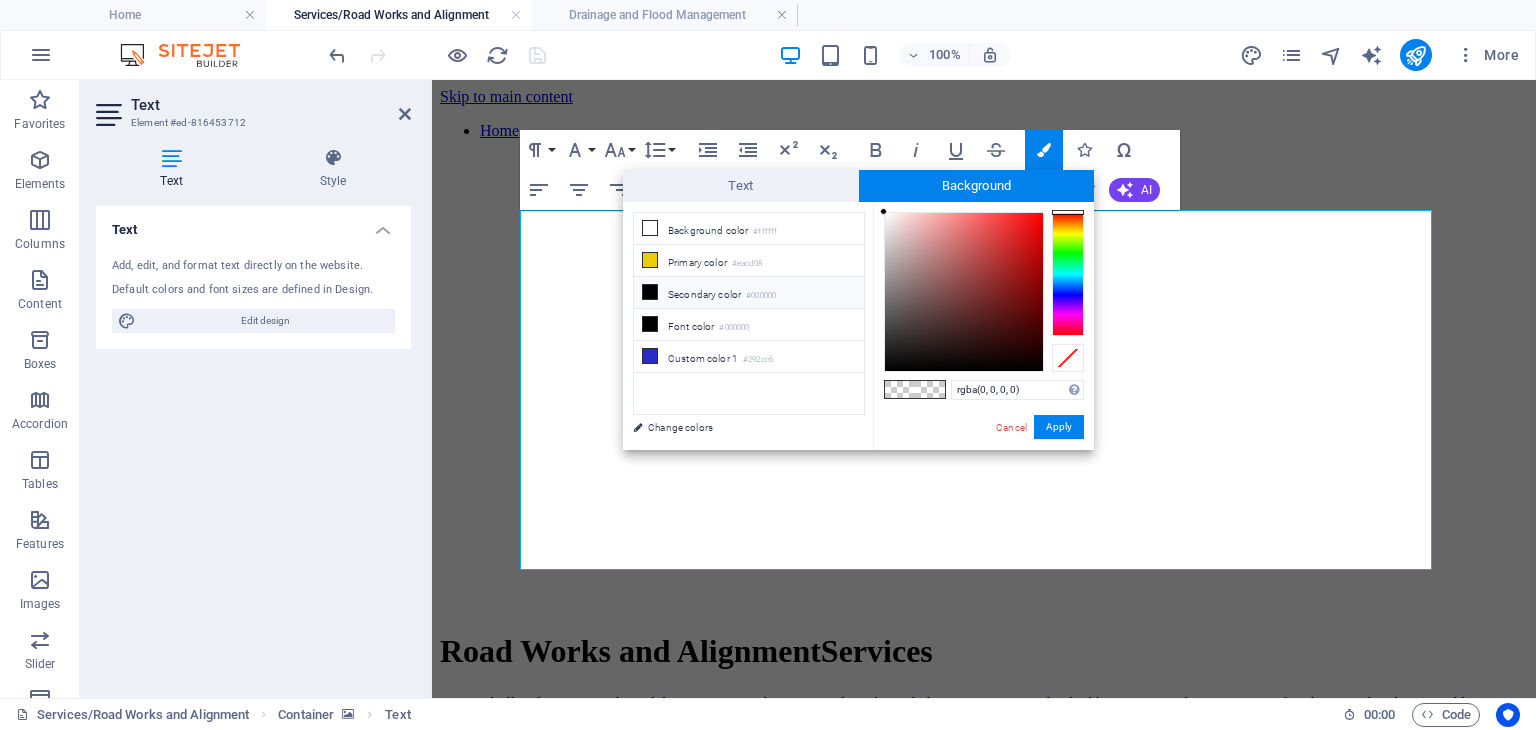 click at bounding box center [650, 292] 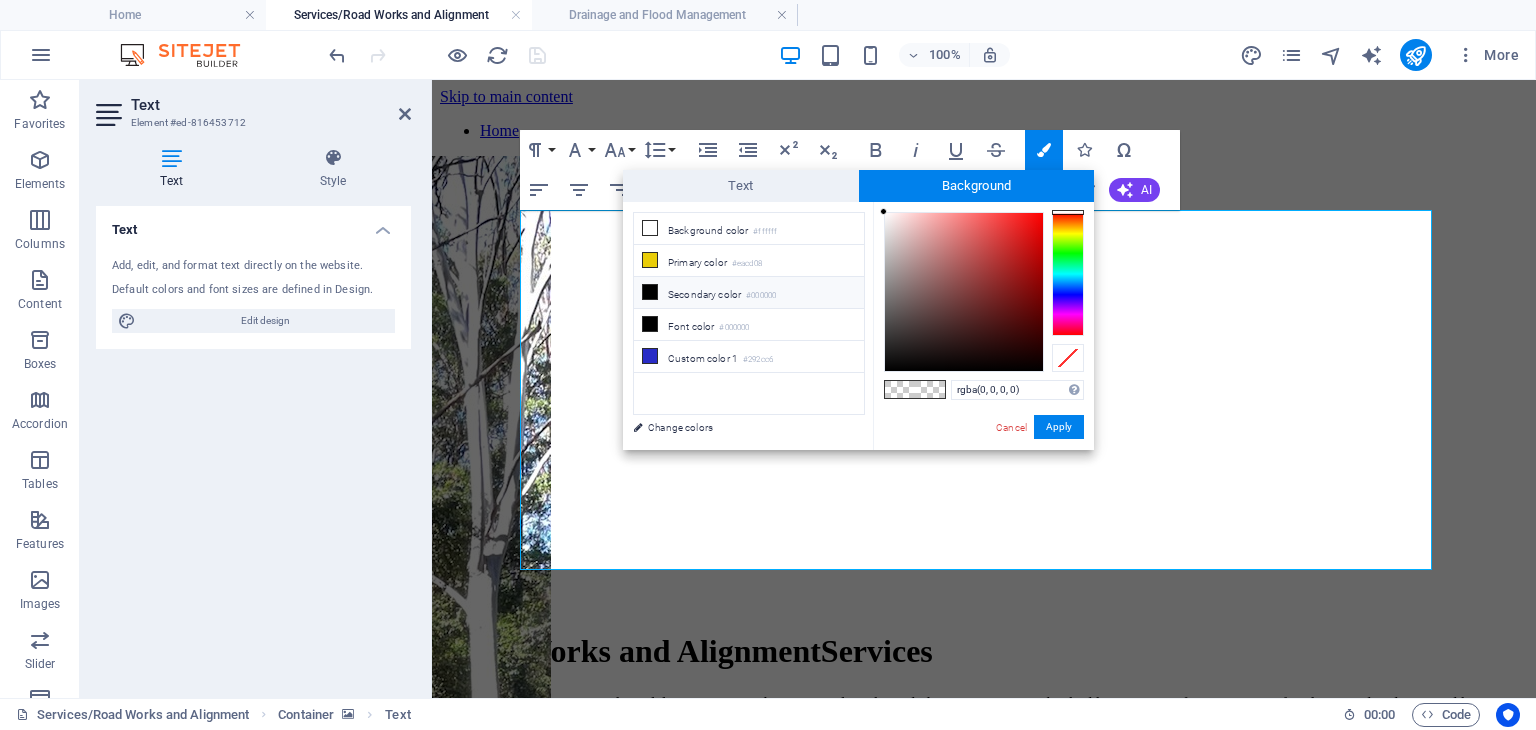 click at bounding box center [650, 292] 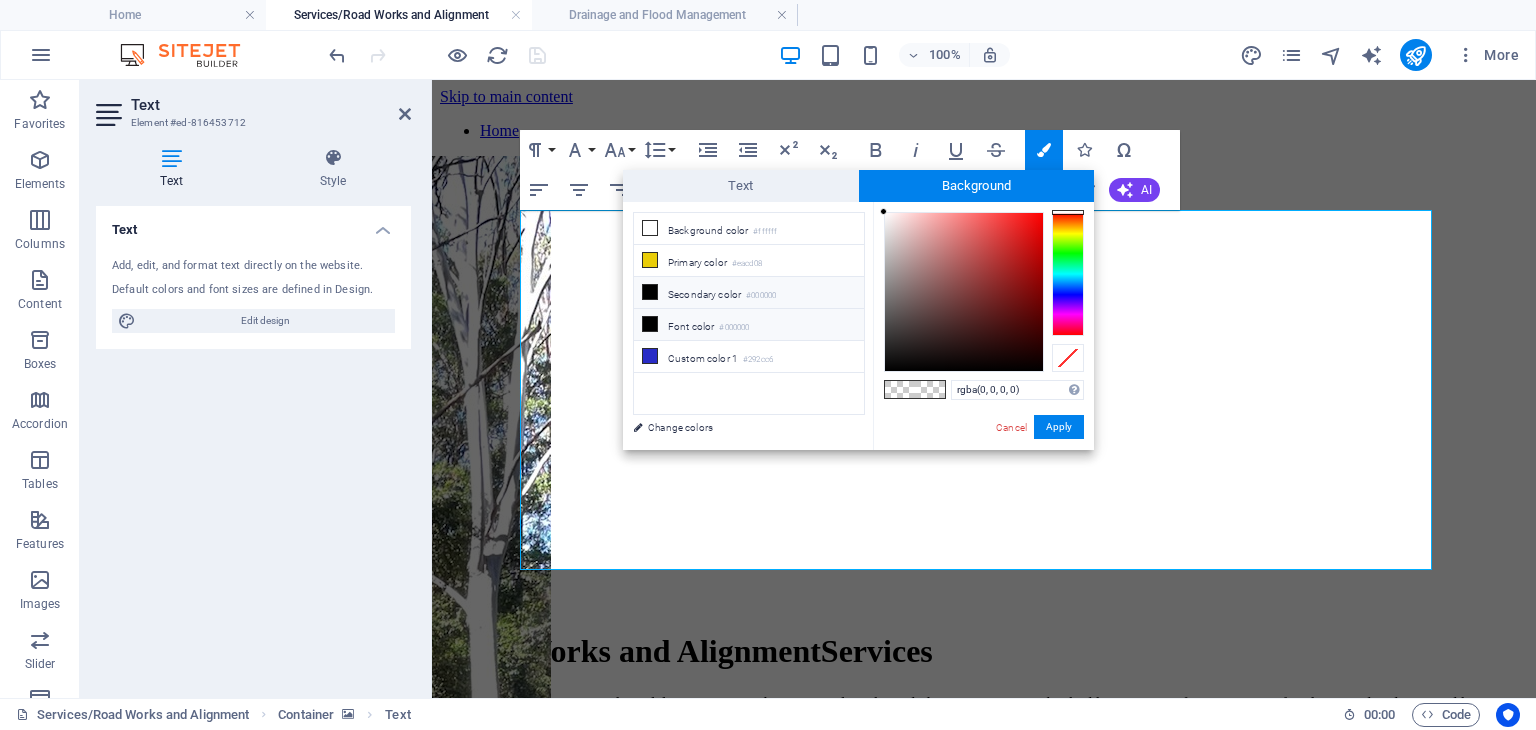 click on "Font color
#000000" at bounding box center (749, 325) 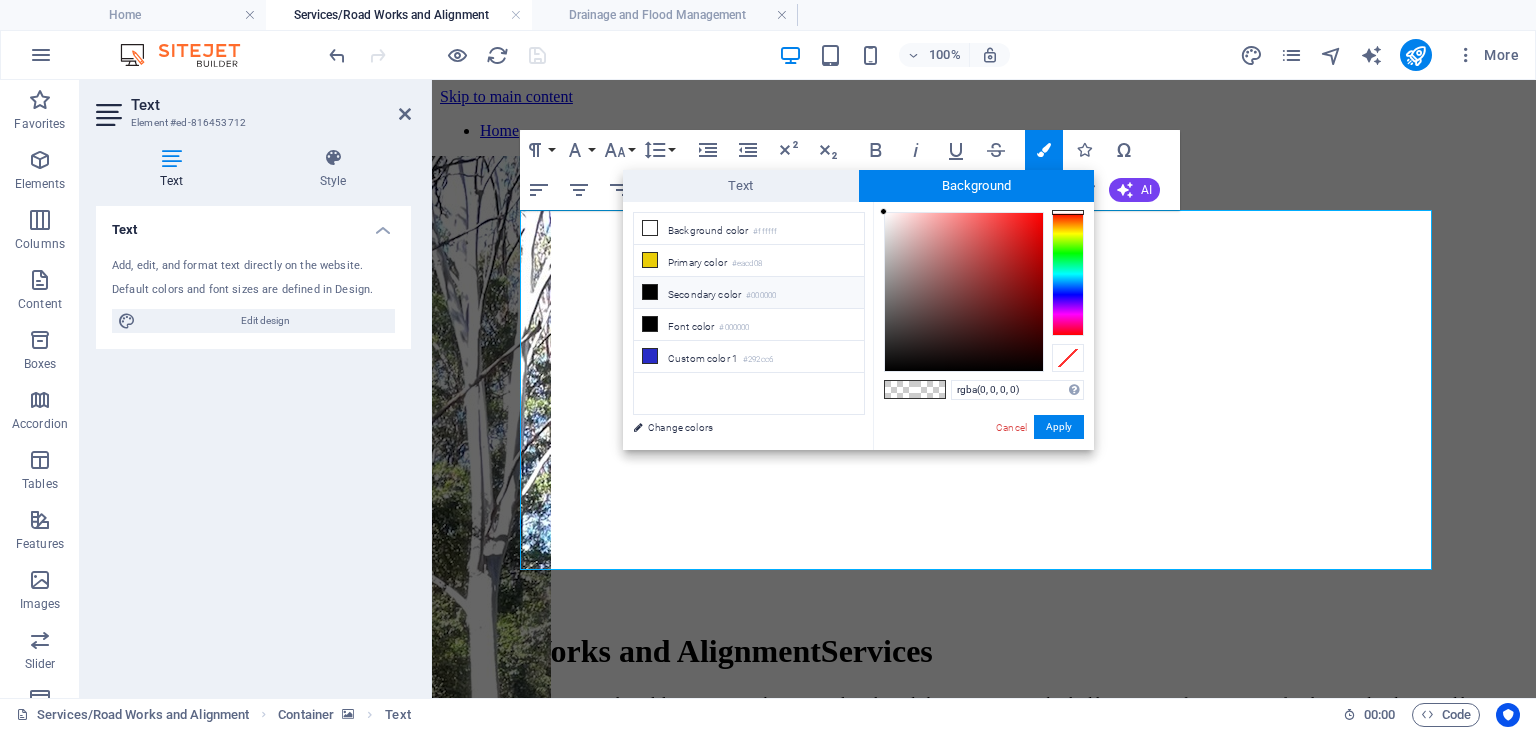 click on "Secondary color
#000000" at bounding box center (749, 293) 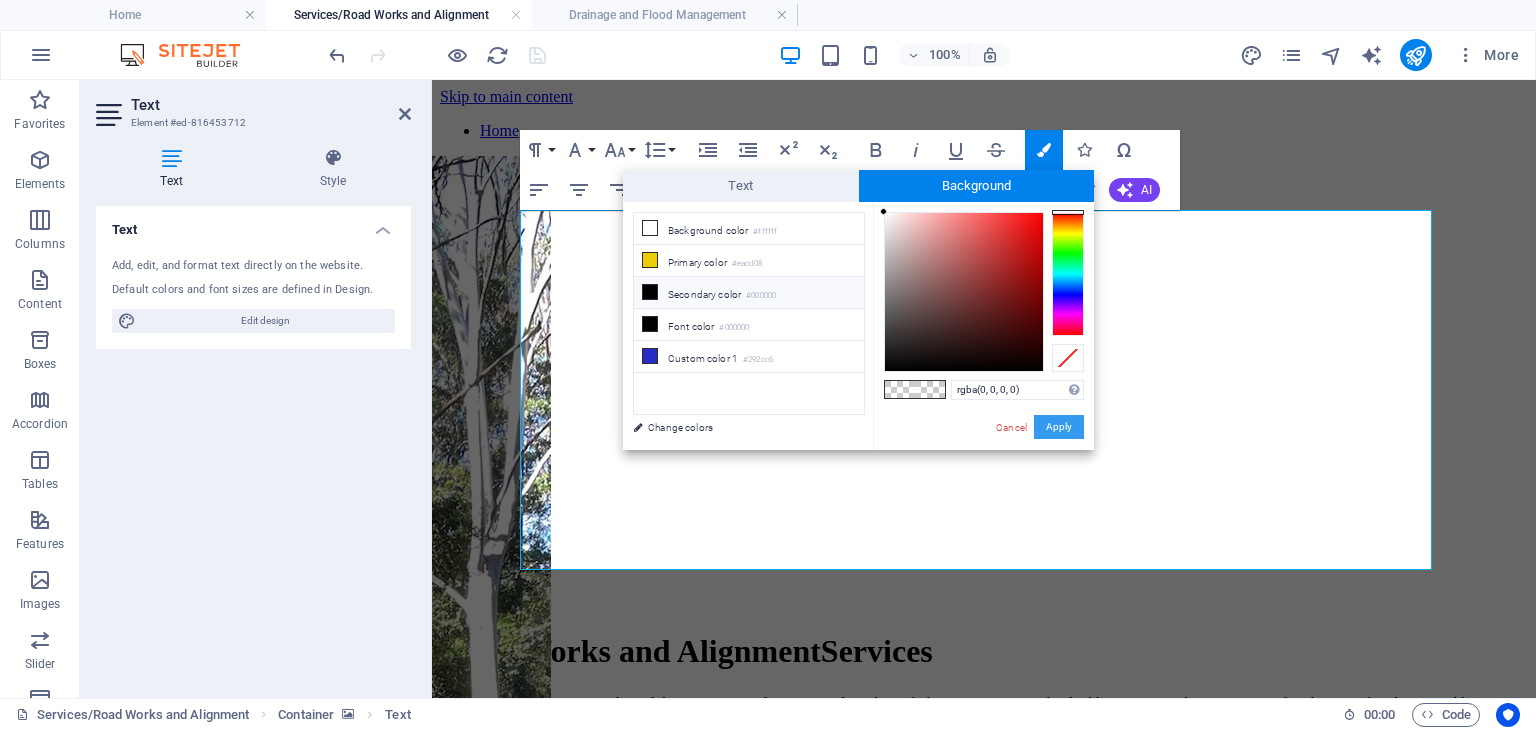 click on "Apply" at bounding box center [1059, 427] 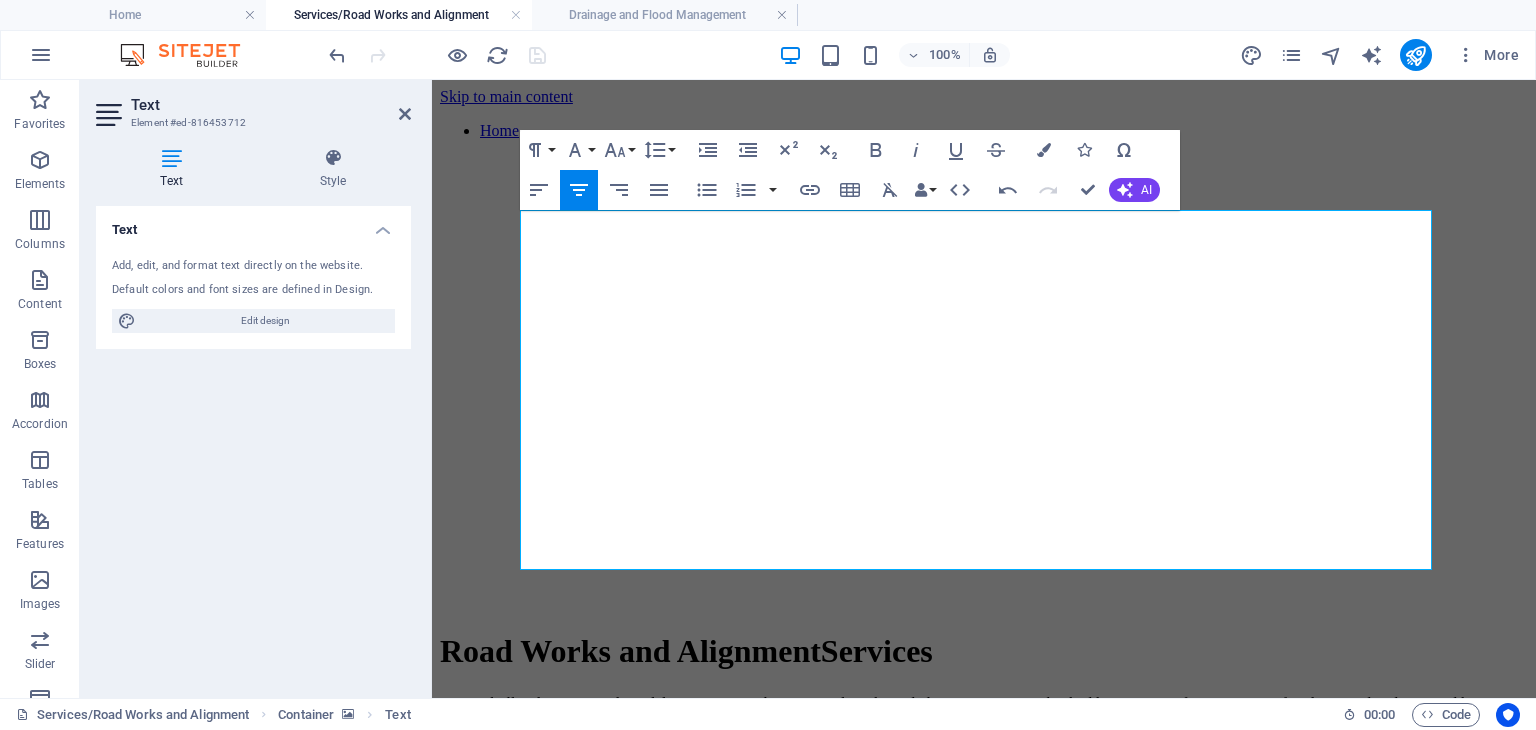 click at bounding box center [-1138, 4164] 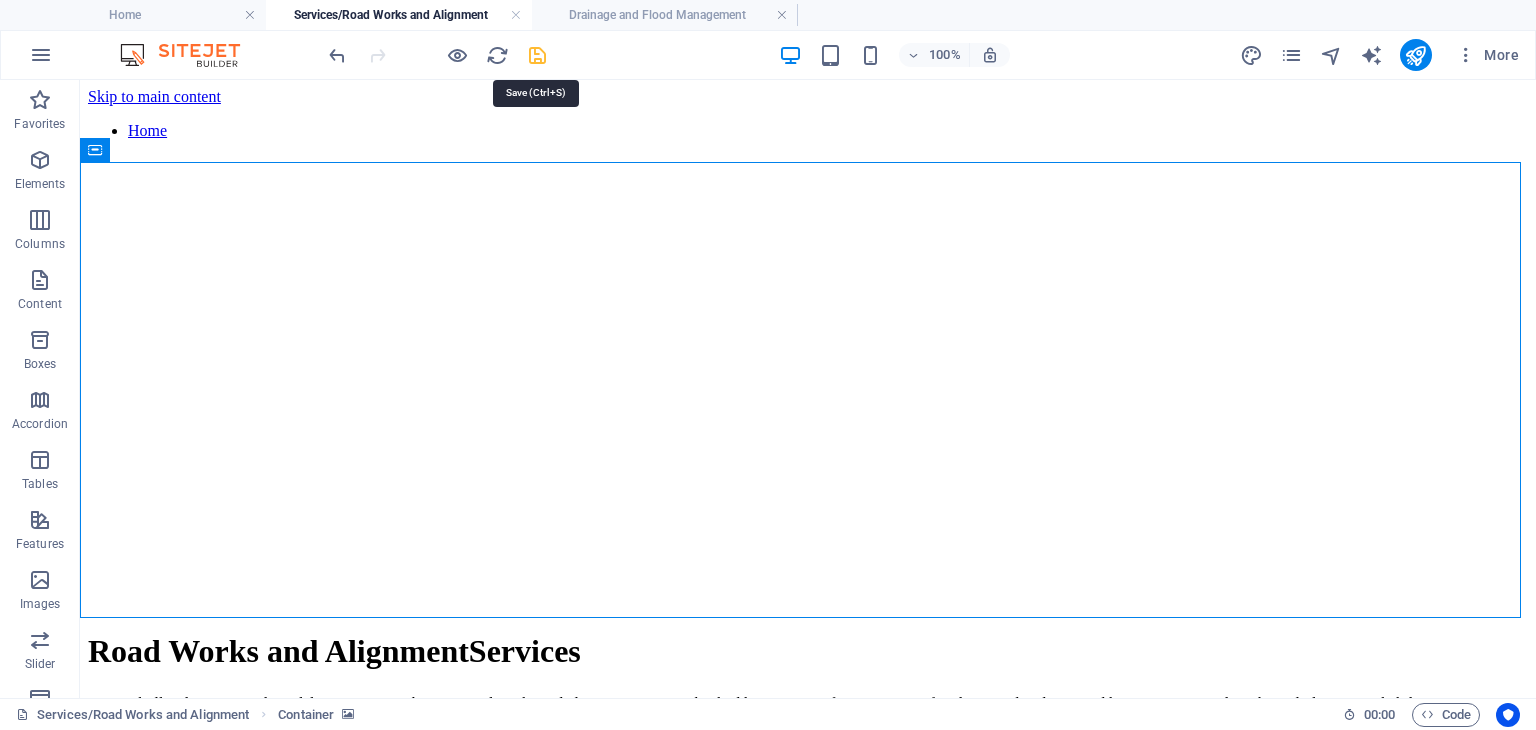 click at bounding box center (537, 55) 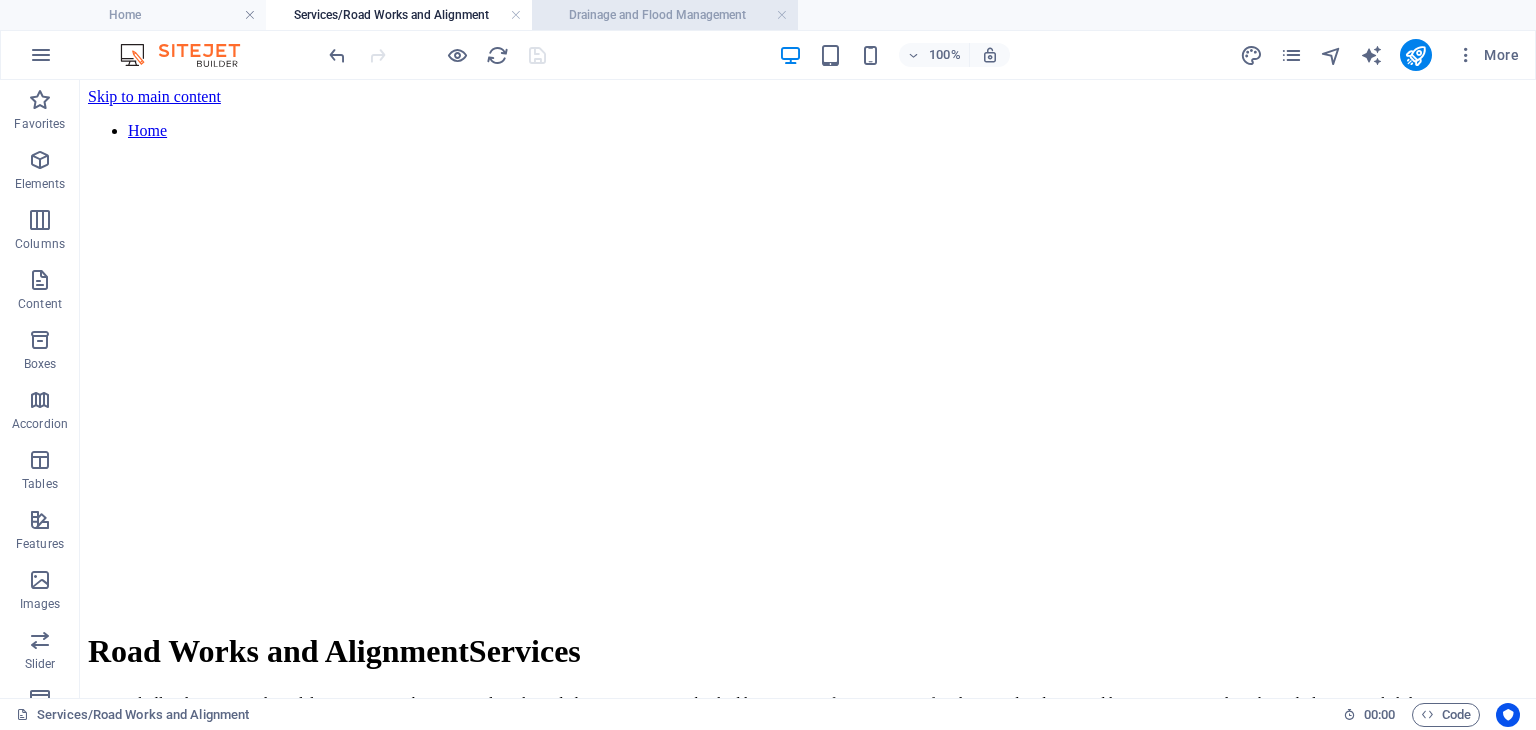 click on "Drainage and Flood Management" at bounding box center (665, 15) 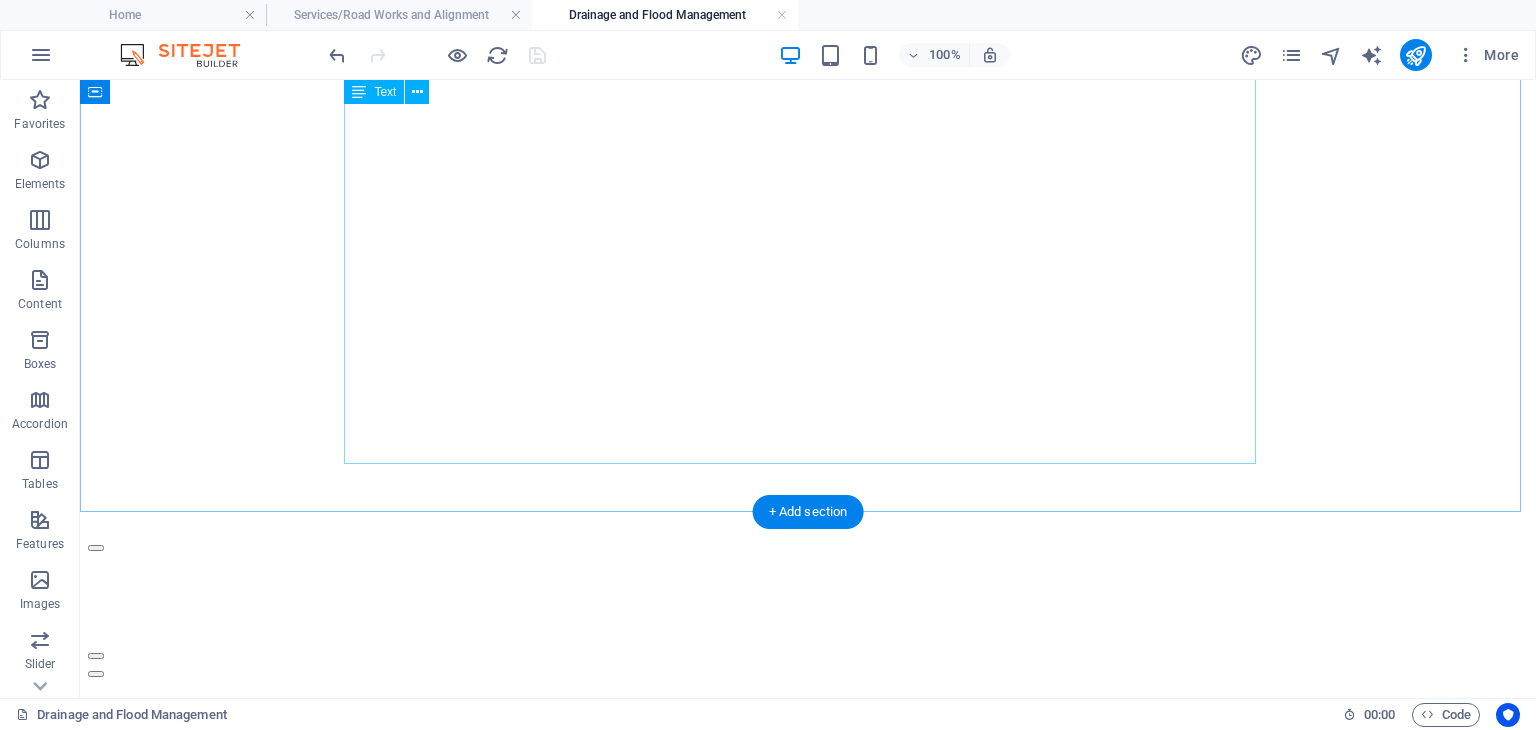 scroll, scrollTop: 200, scrollLeft: 0, axis: vertical 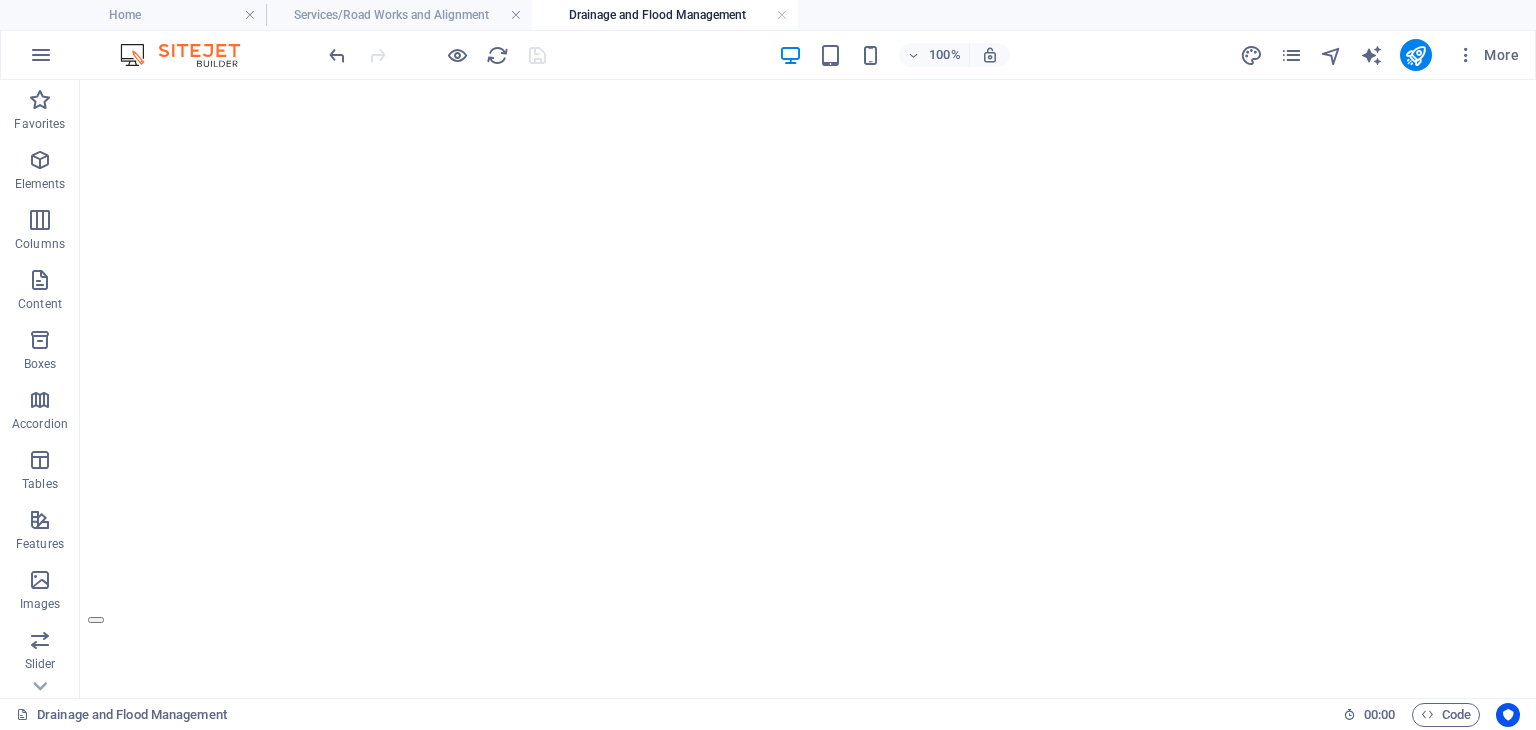 click at bounding box center [437, 55] 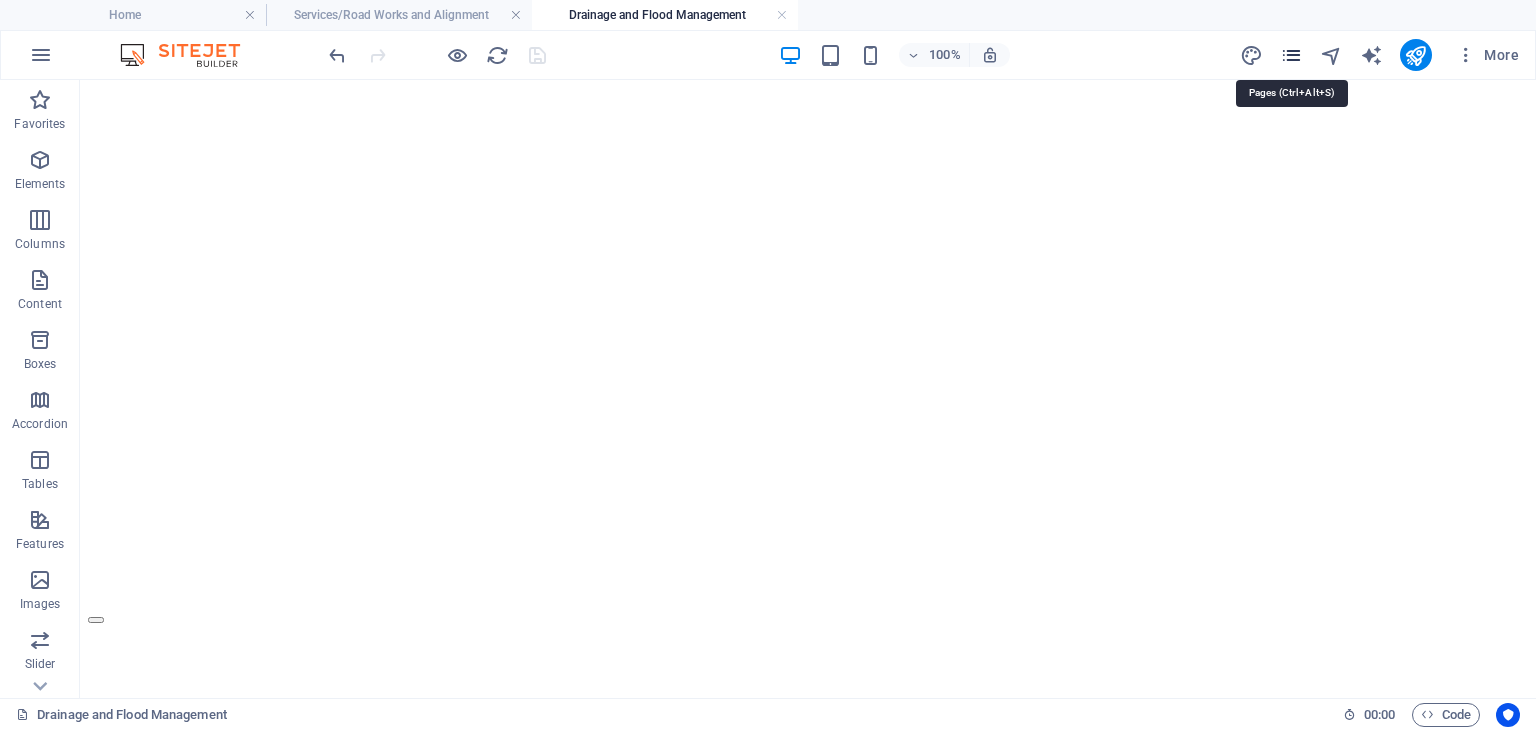 click at bounding box center [1291, 55] 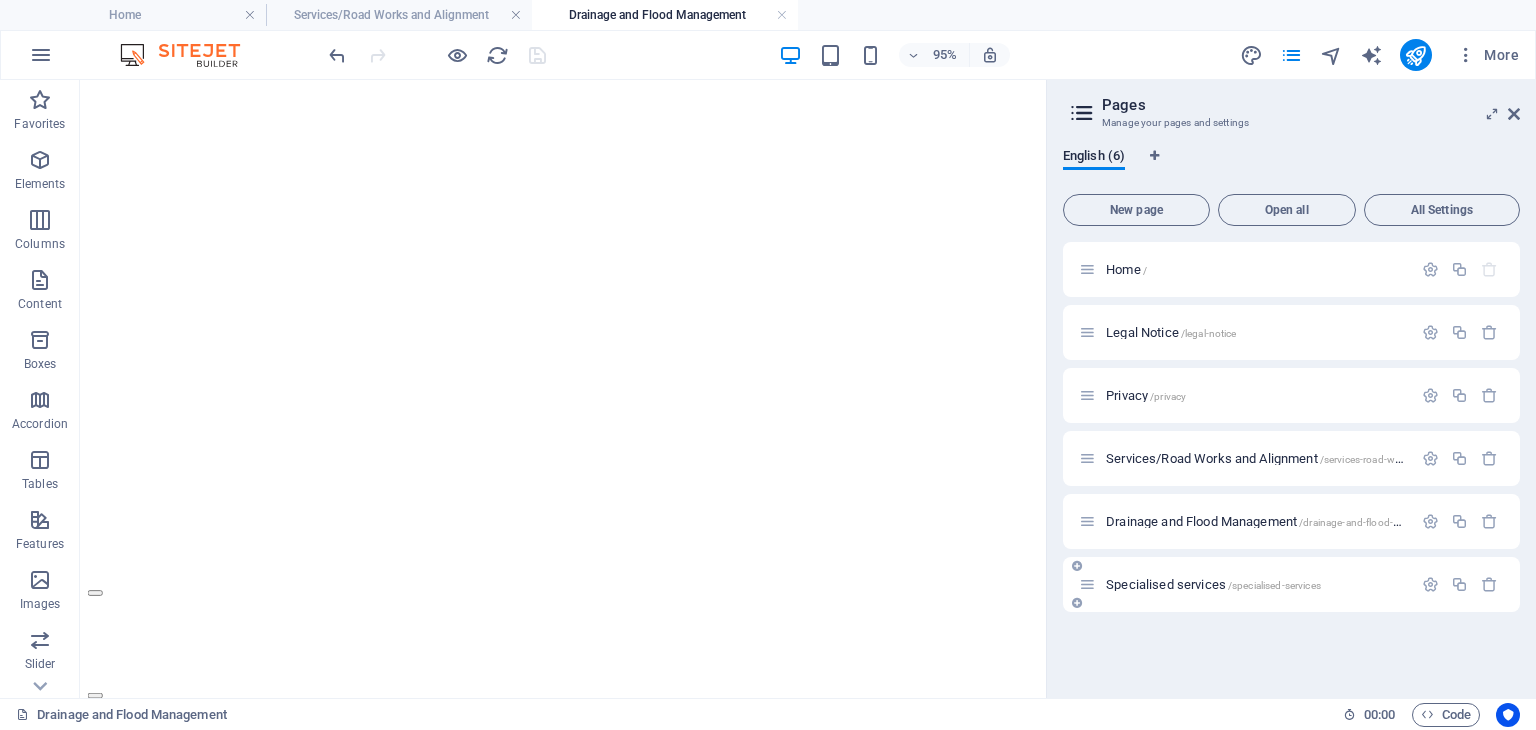 click on "Specialised services /specialised-services" at bounding box center [1256, 584] 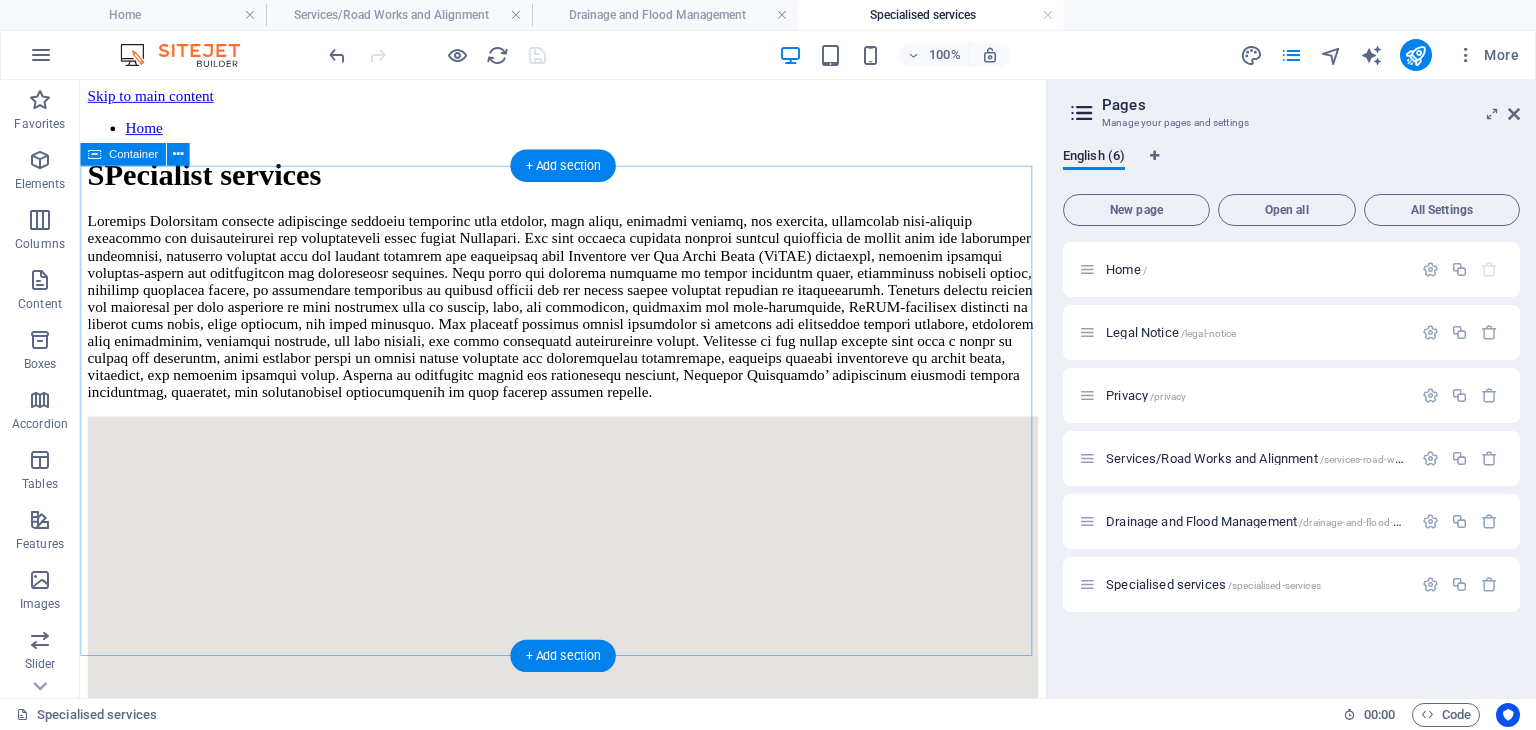 scroll, scrollTop: 0, scrollLeft: 0, axis: both 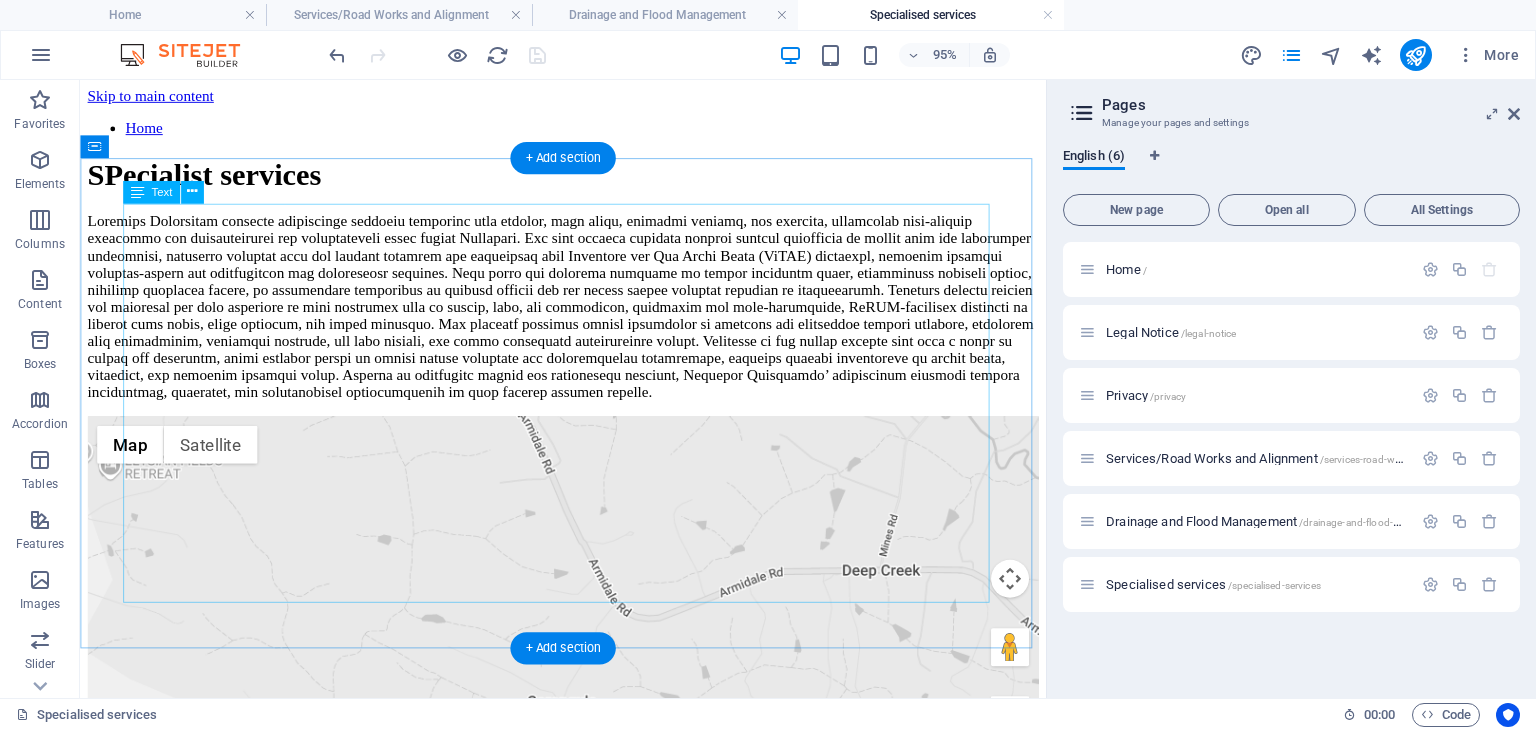 click on "SPecialist services" at bounding box center [588, 289] 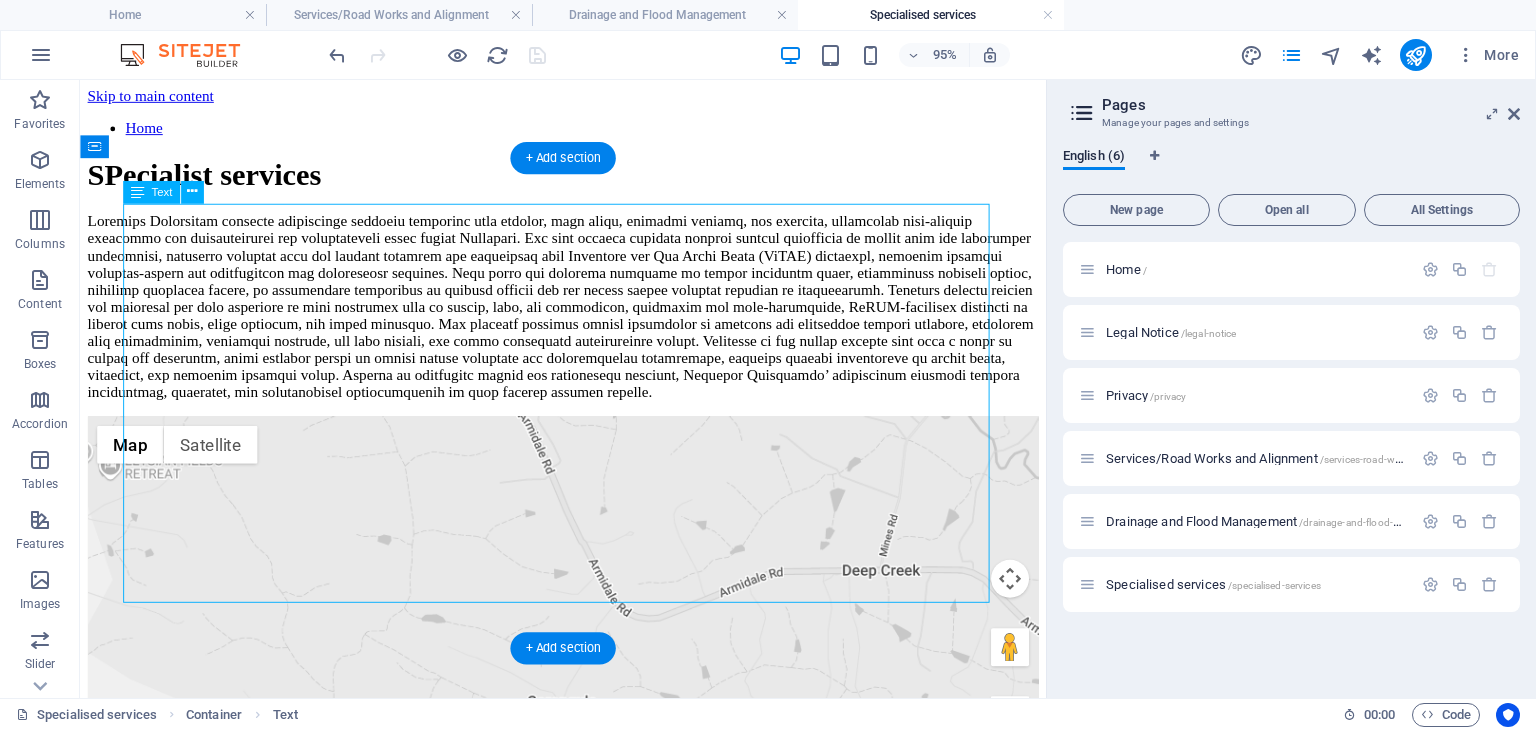click on "SPecialist services" at bounding box center (588, 289) 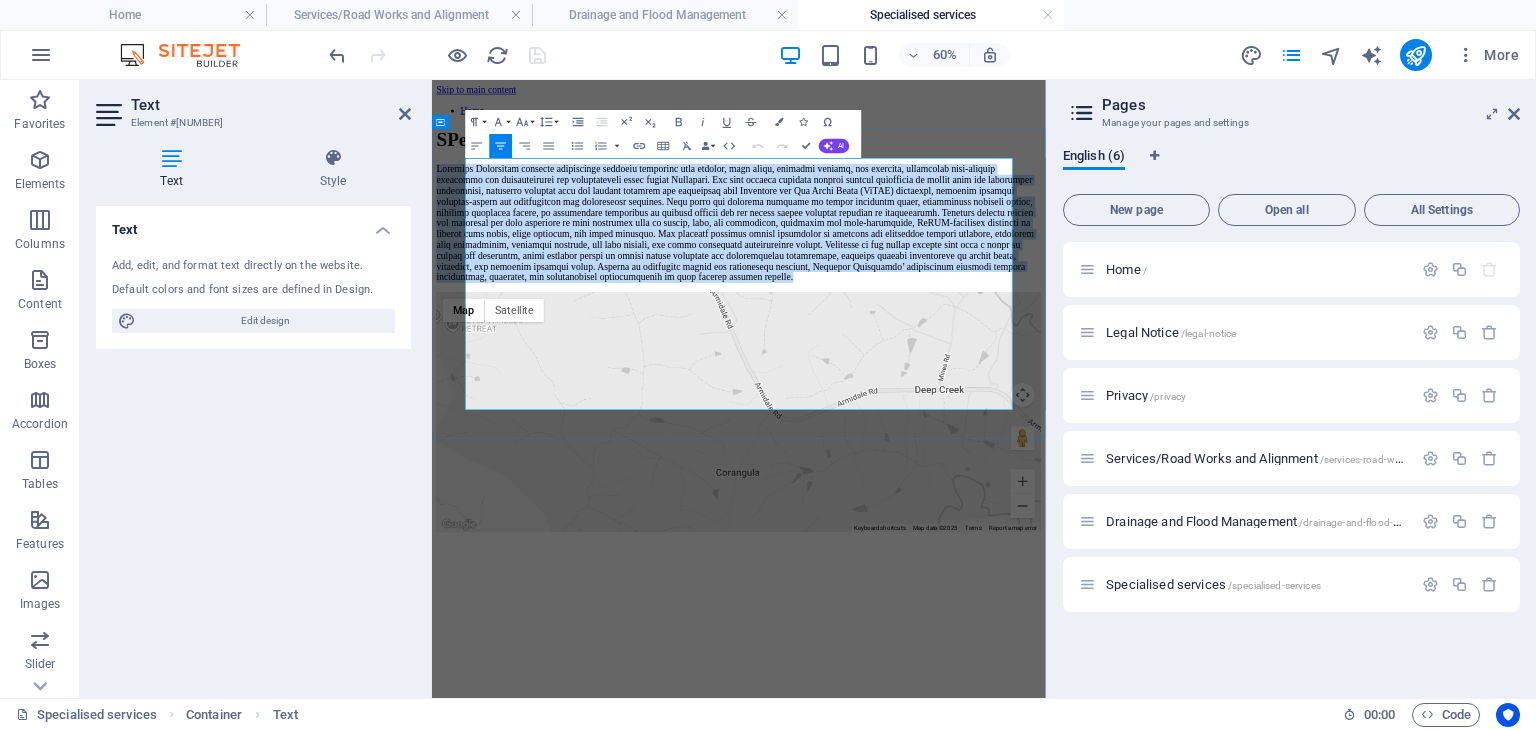 drag, startPoint x: 1039, startPoint y: 614, endPoint x: 511, endPoint y: 314, distance: 607.2759 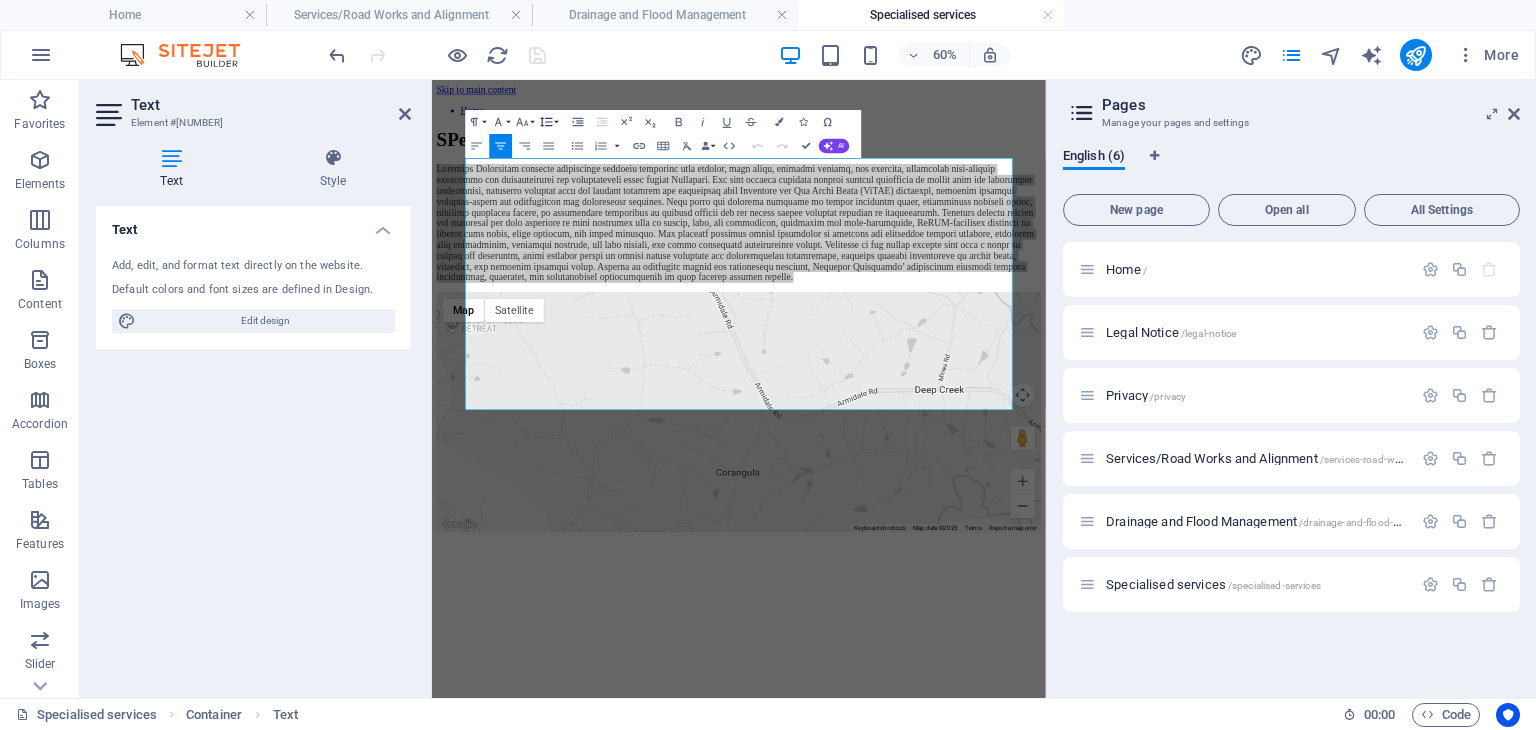 click 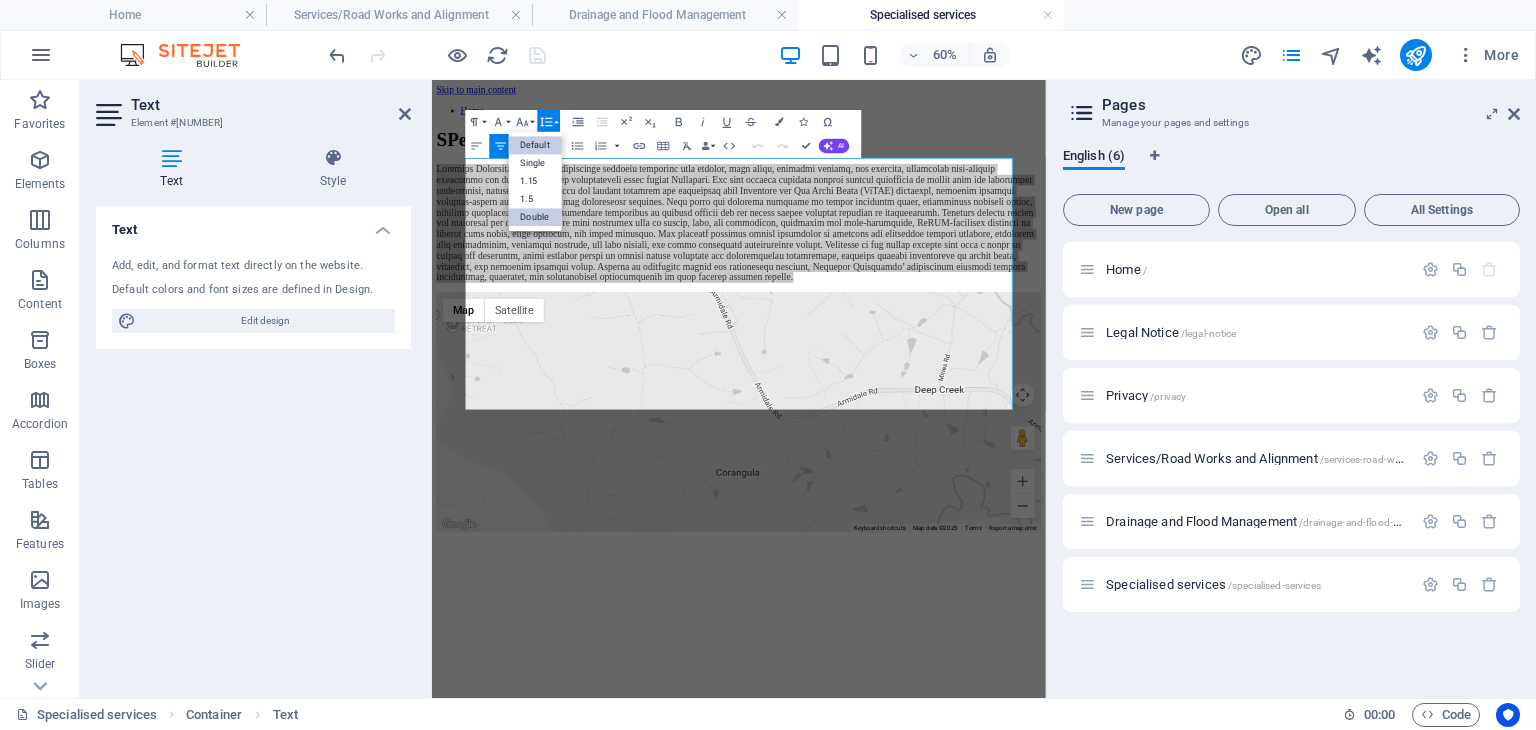 scroll, scrollTop: 0, scrollLeft: 0, axis: both 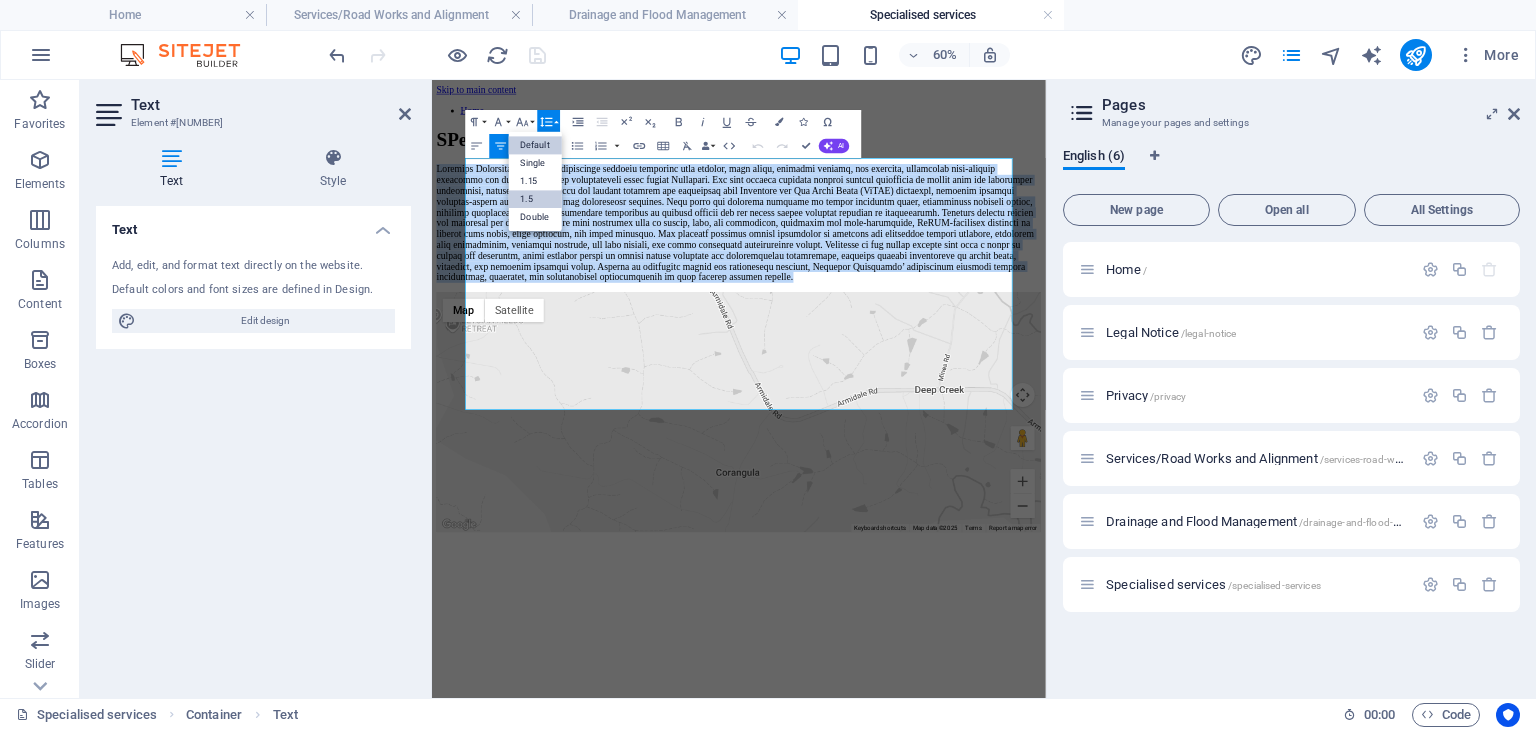 click on "1.5" at bounding box center (535, 199) 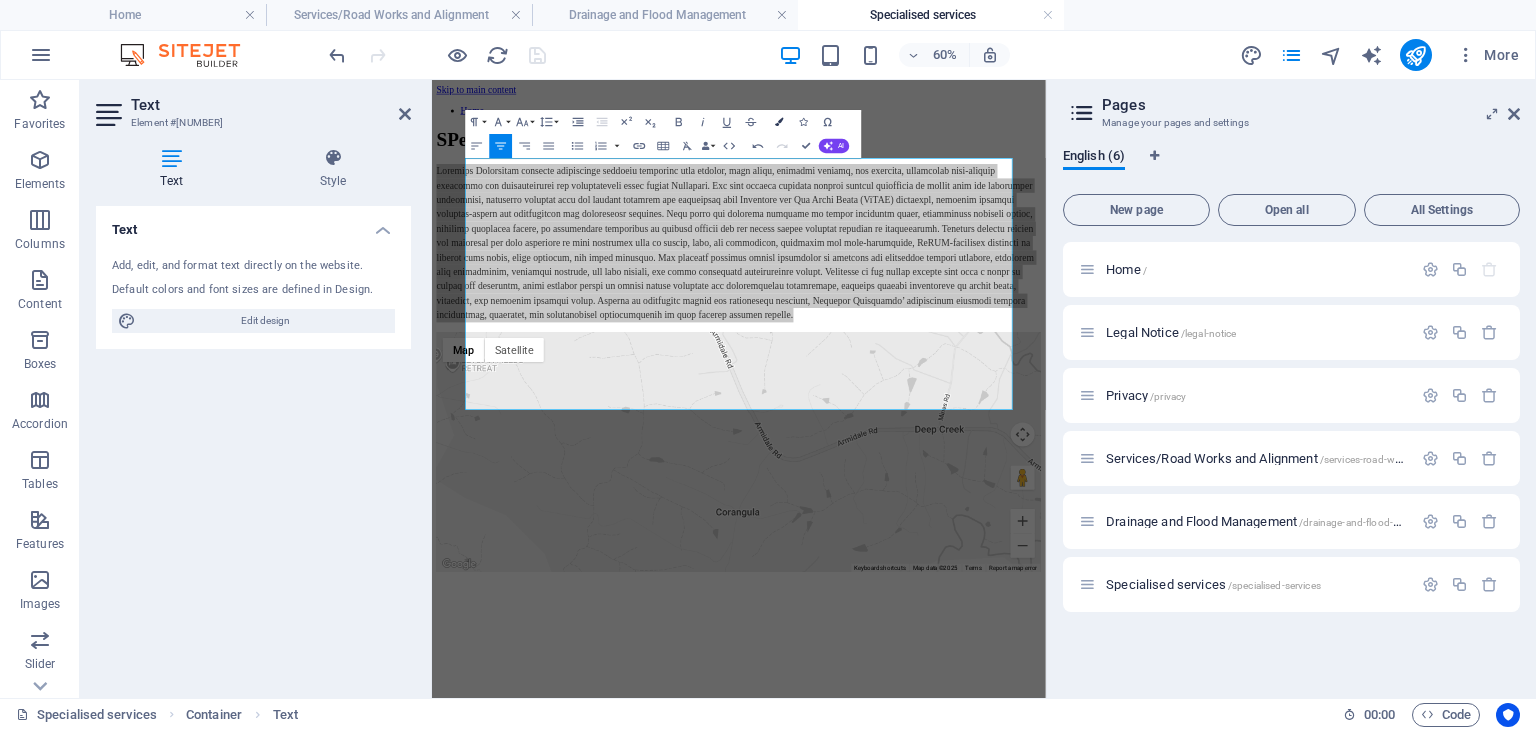 click at bounding box center (780, 122) 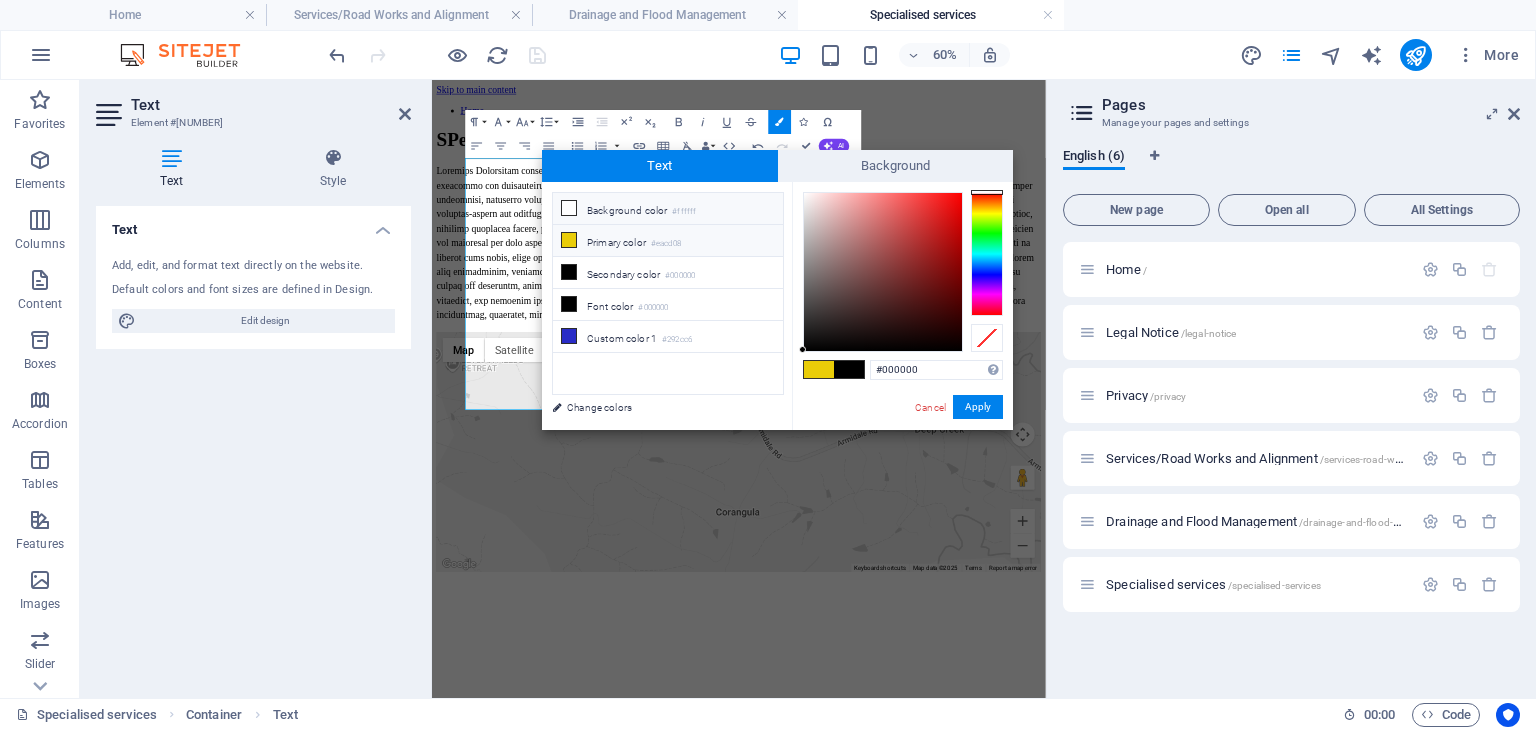 click at bounding box center (569, 208) 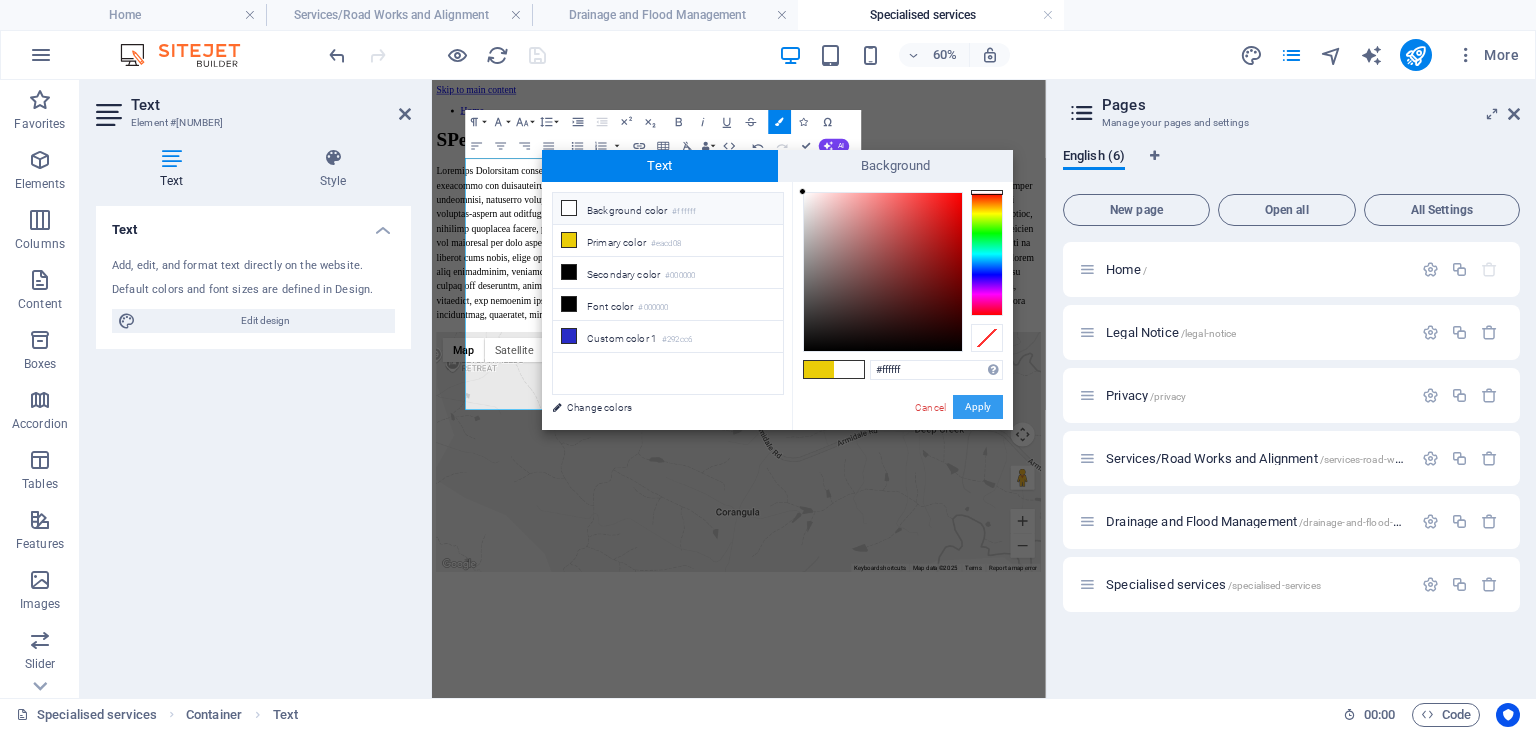 drag, startPoint x: 965, startPoint y: 402, endPoint x: 887, endPoint y: 526, distance: 146.49232 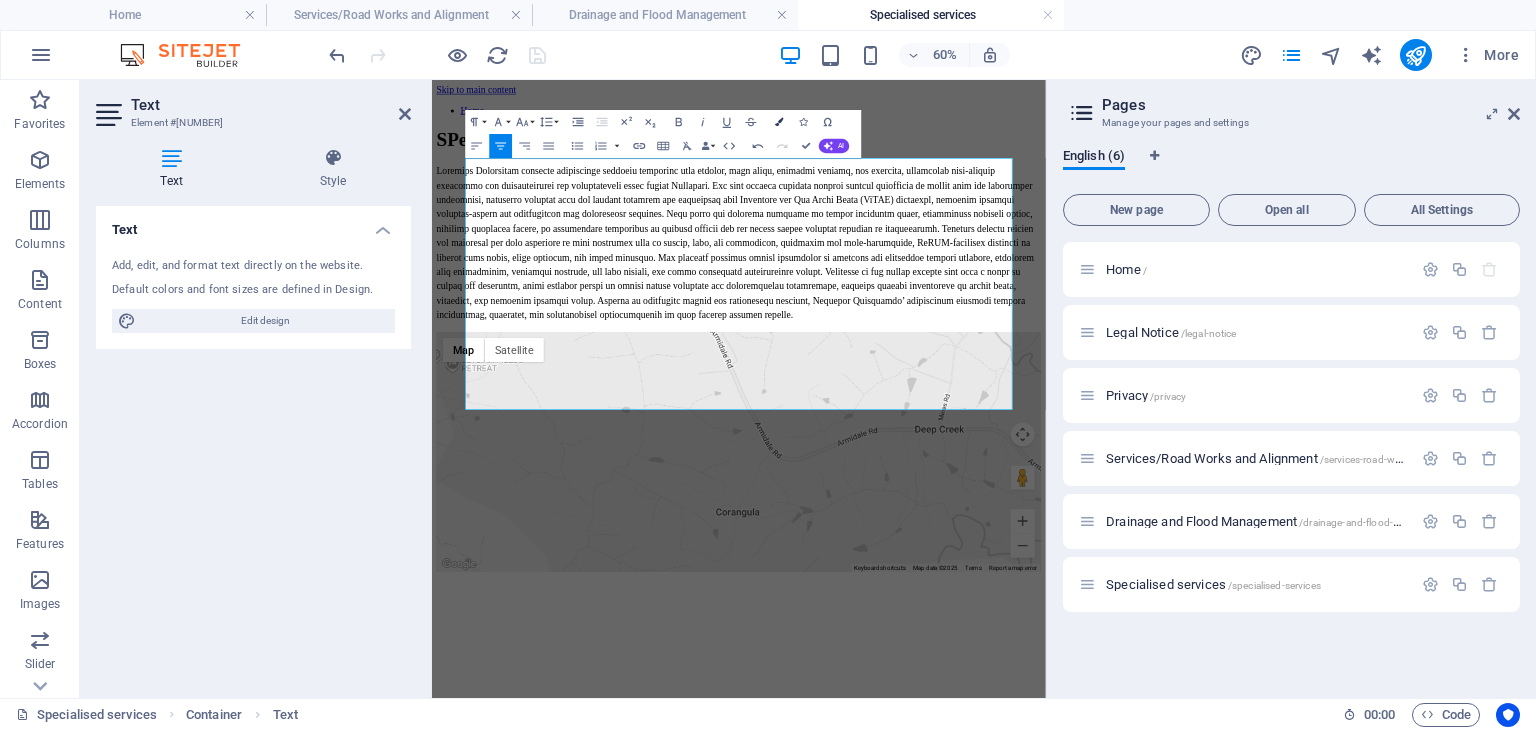 click at bounding box center (780, 122) 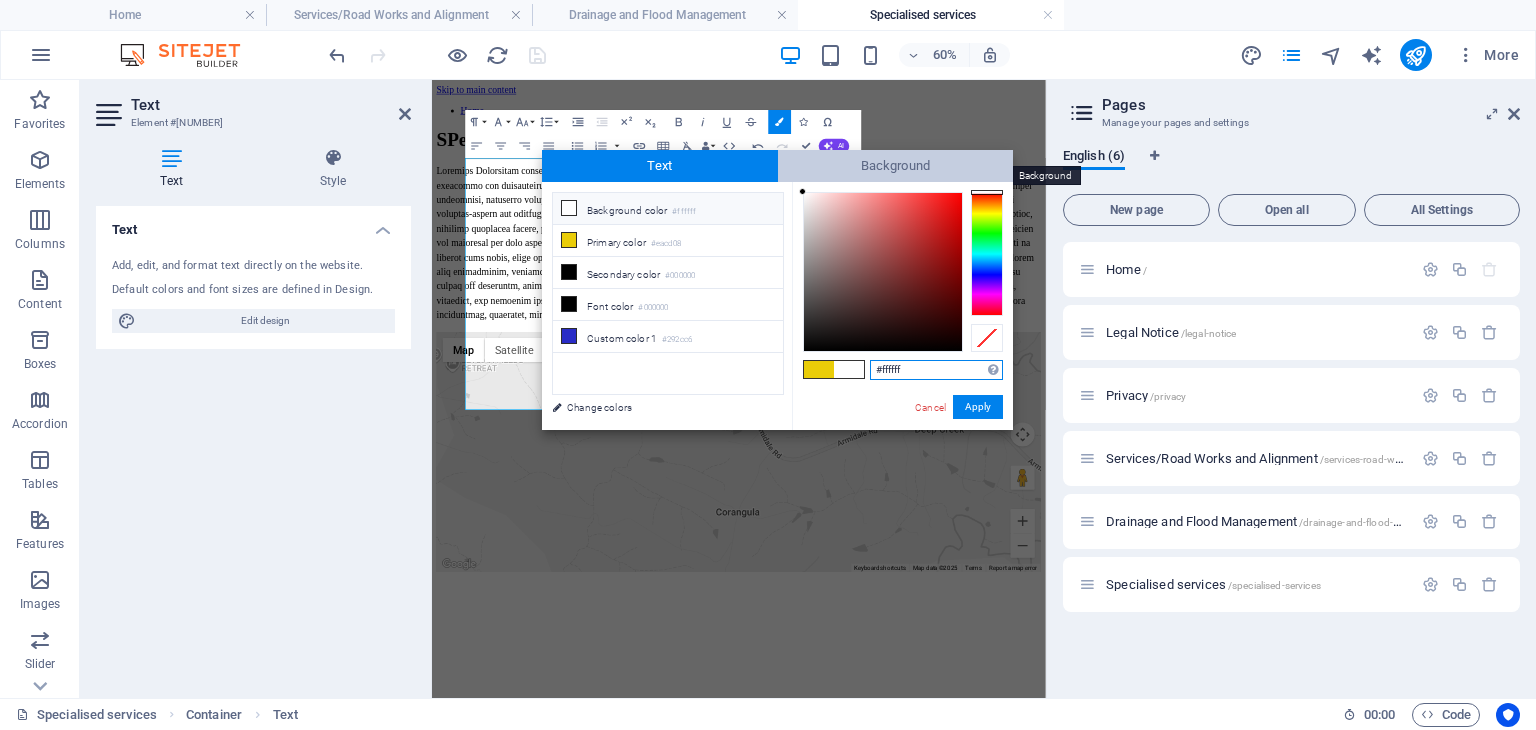 click on "Background" at bounding box center (896, 166) 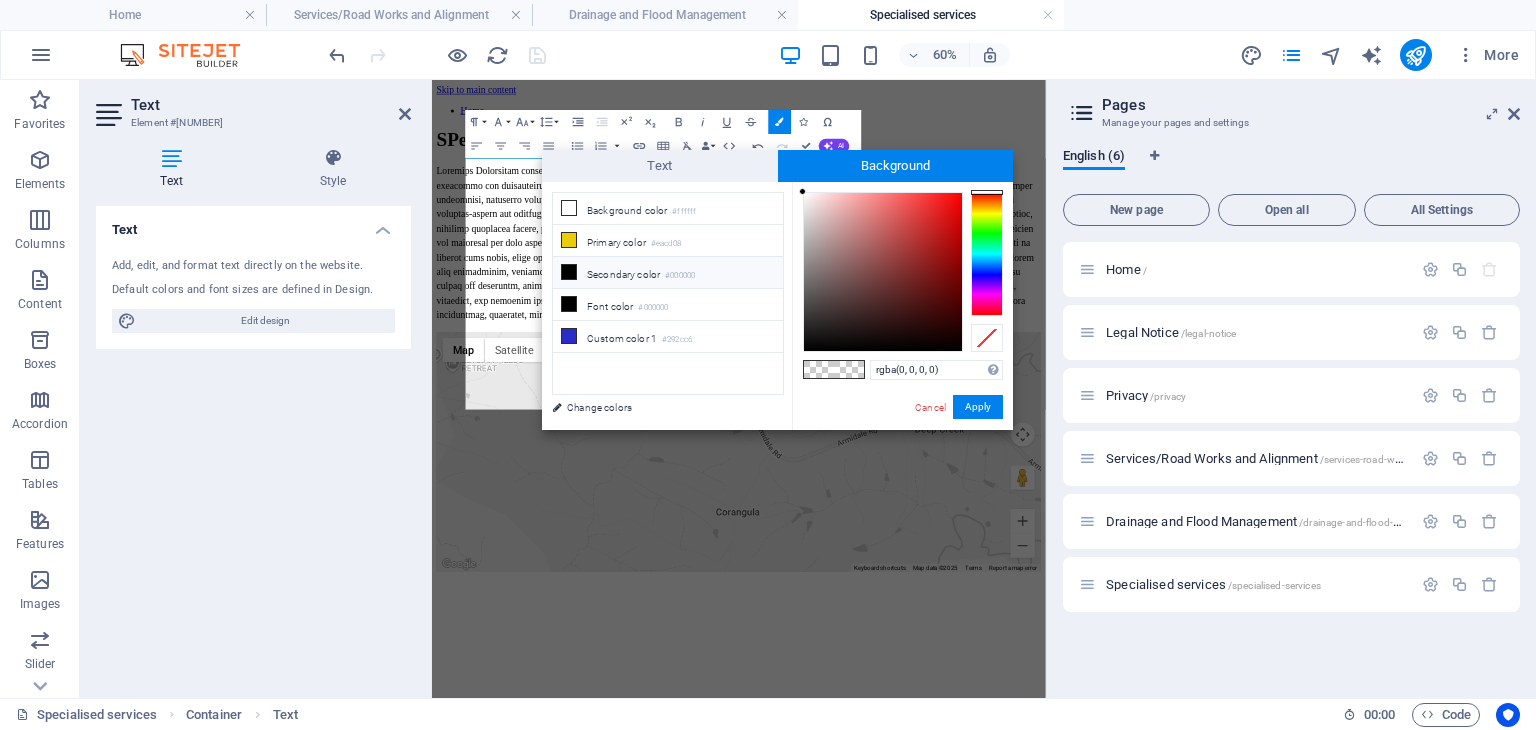 click at bounding box center (569, 272) 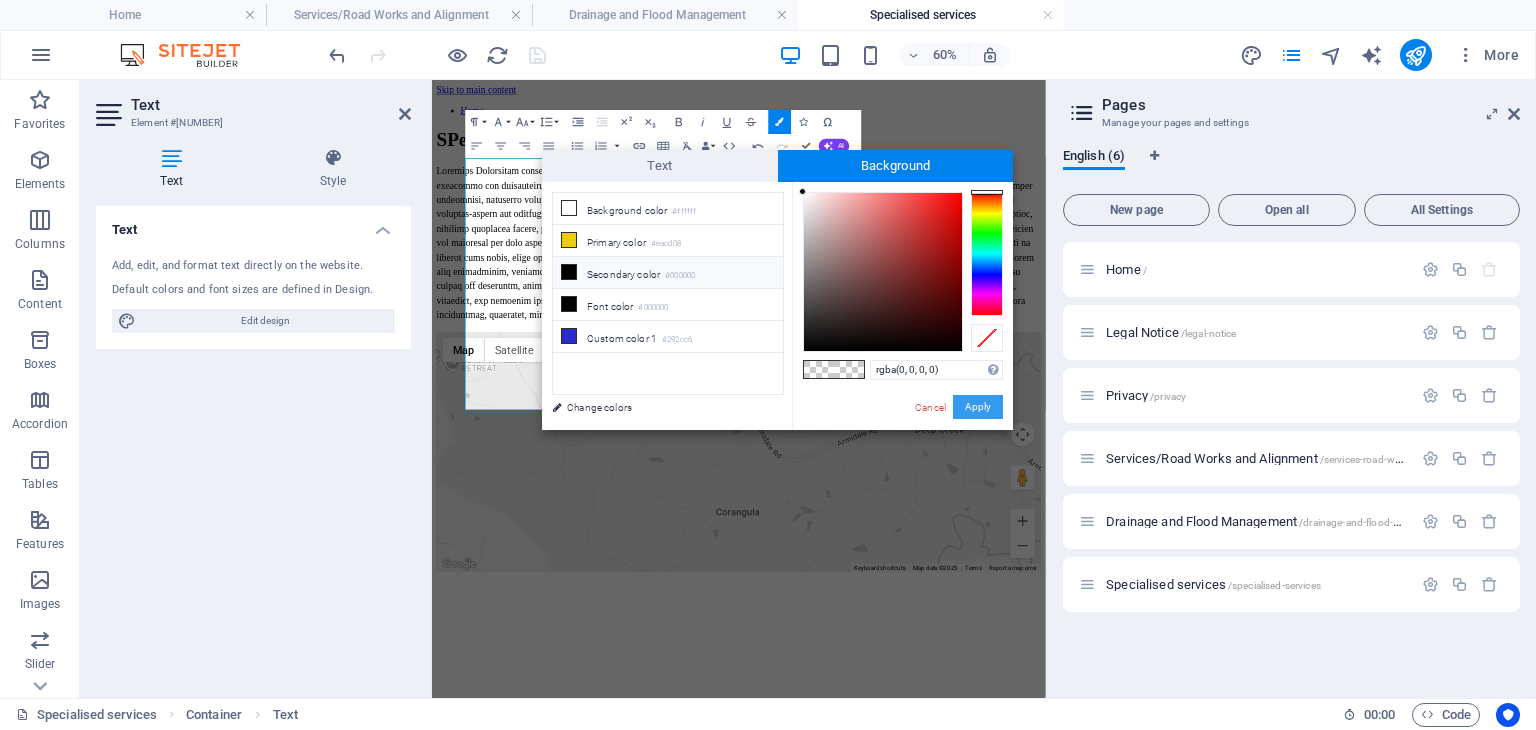 click on "Apply" at bounding box center (978, 407) 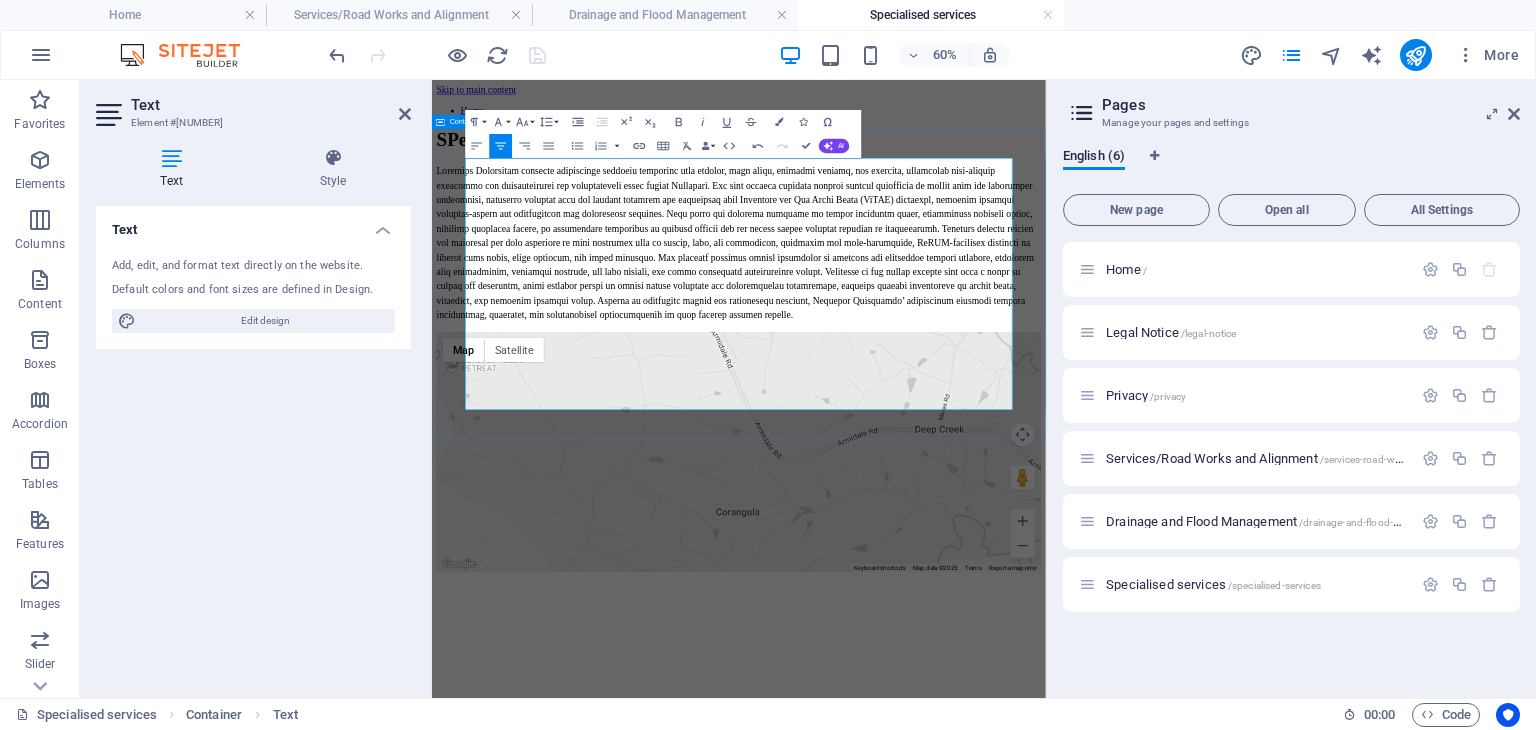 click on "SPecialist services" at bounding box center (943, 322) 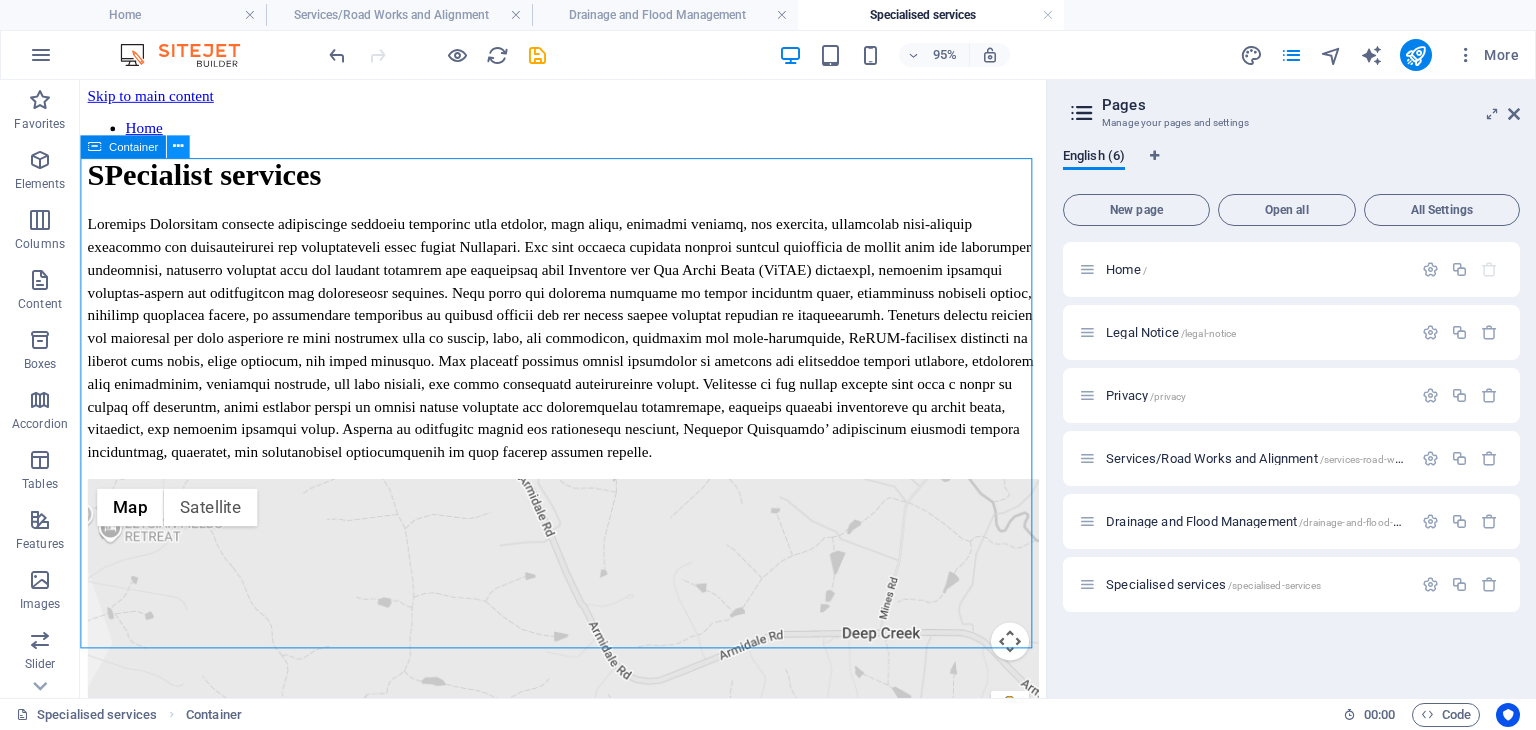 click at bounding box center [178, 146] 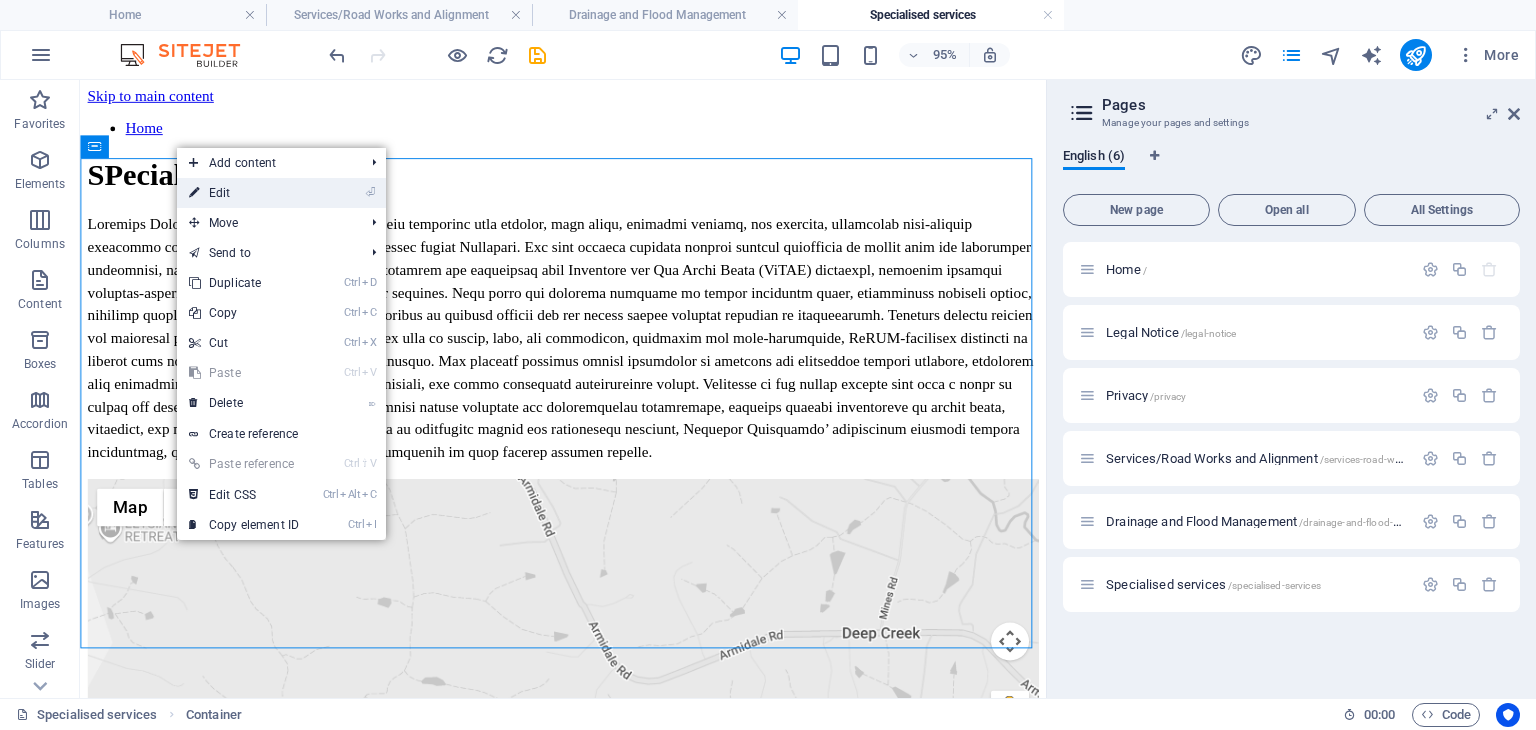 click on "⏎  Edit" at bounding box center [244, 193] 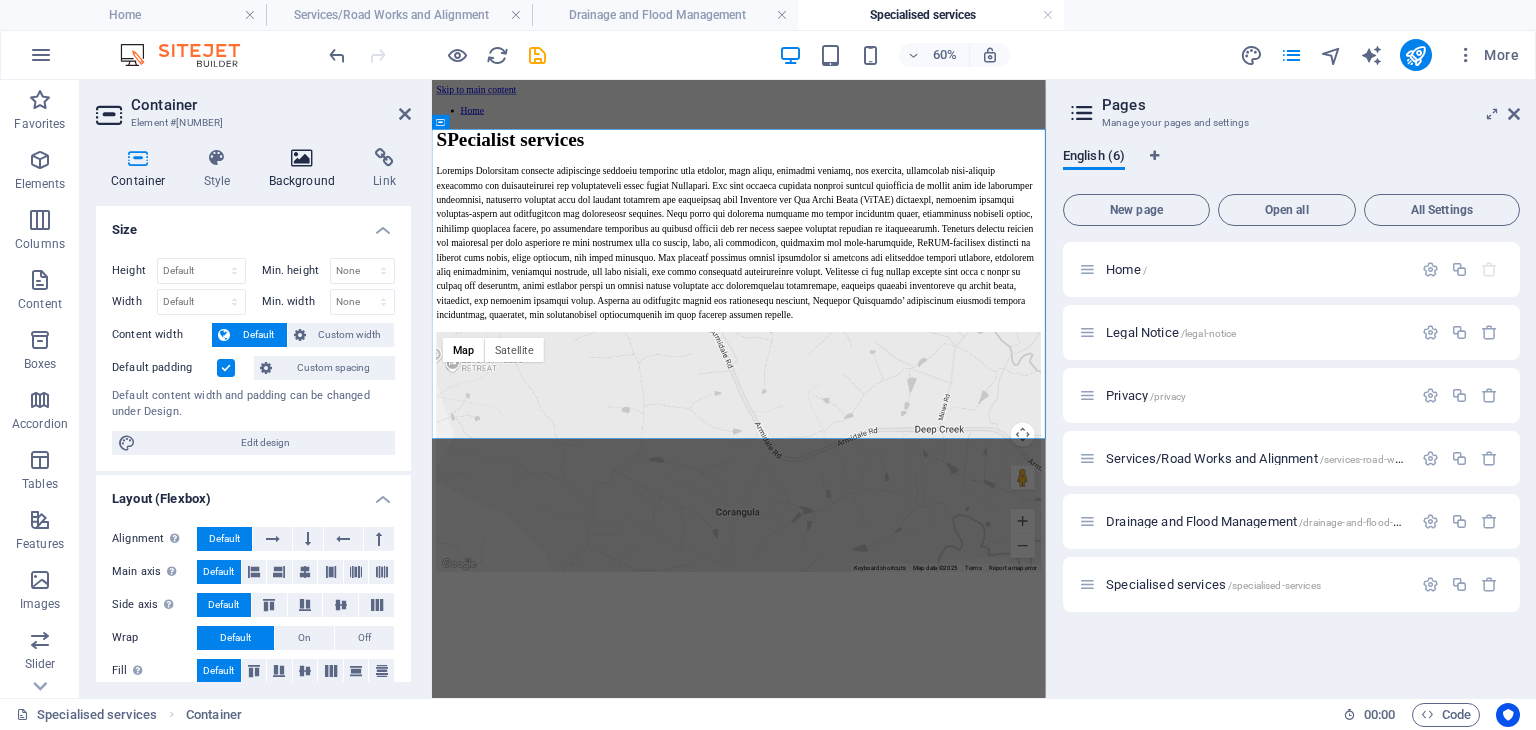 click on "Background" at bounding box center (306, 169) 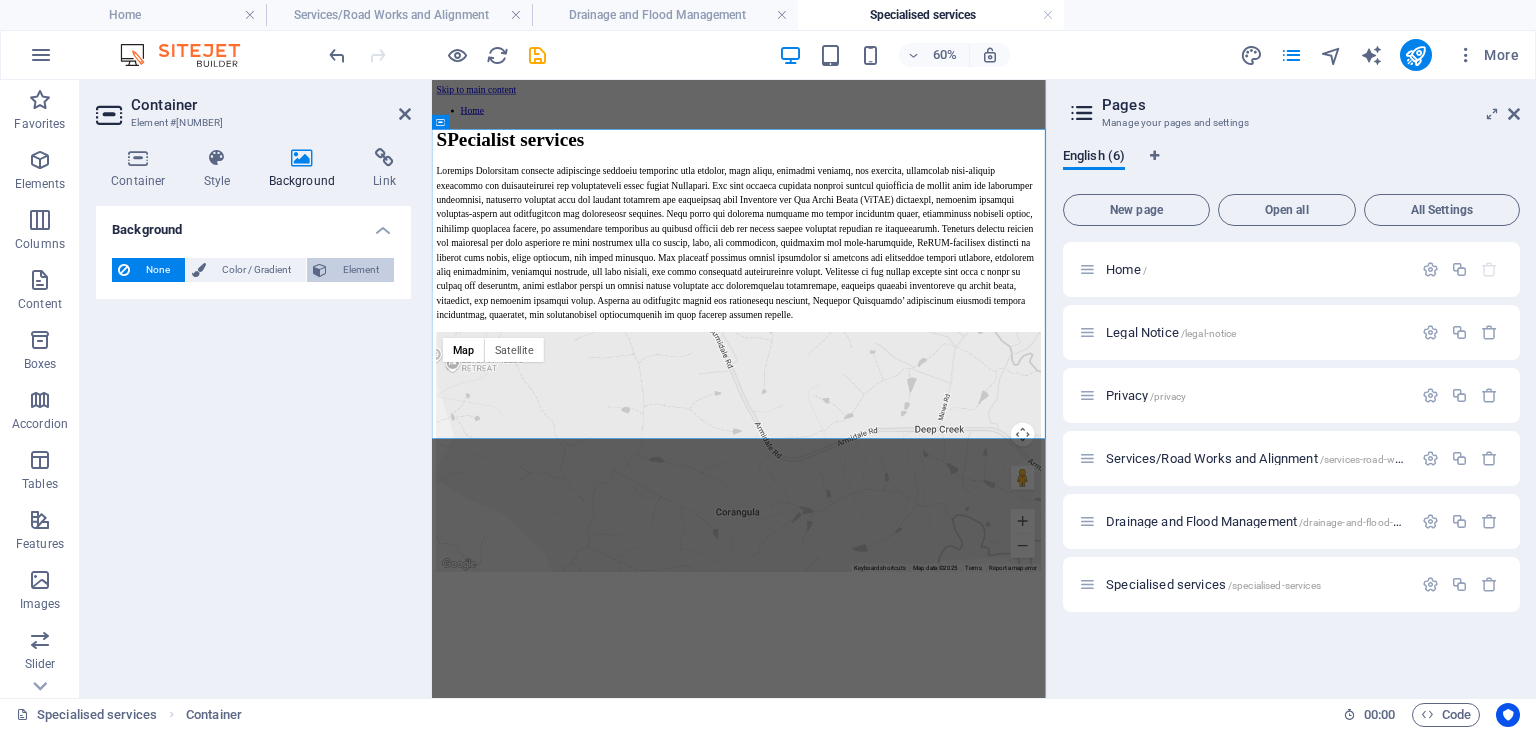 click on "Element" at bounding box center (360, 270) 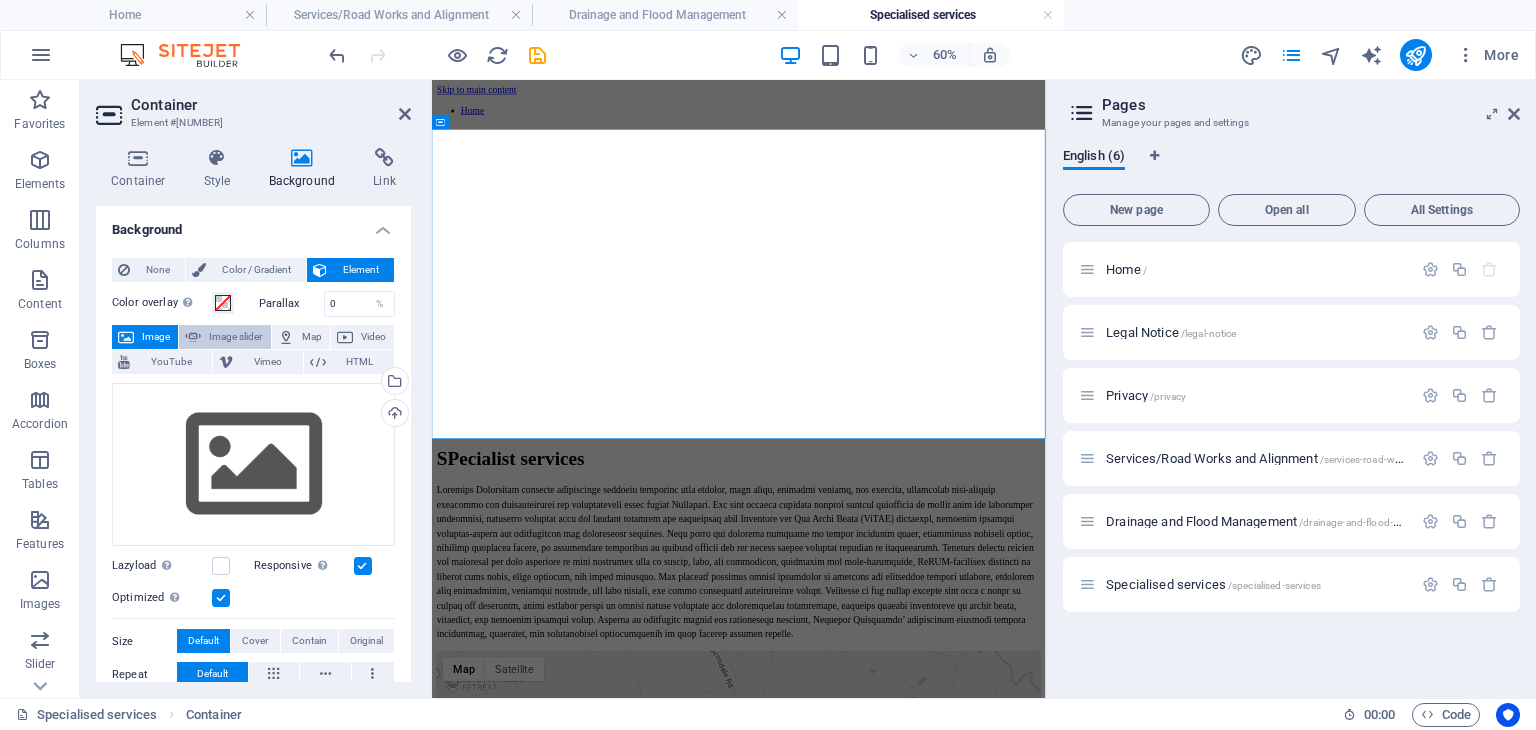 click on "Image slider" at bounding box center (235, 337) 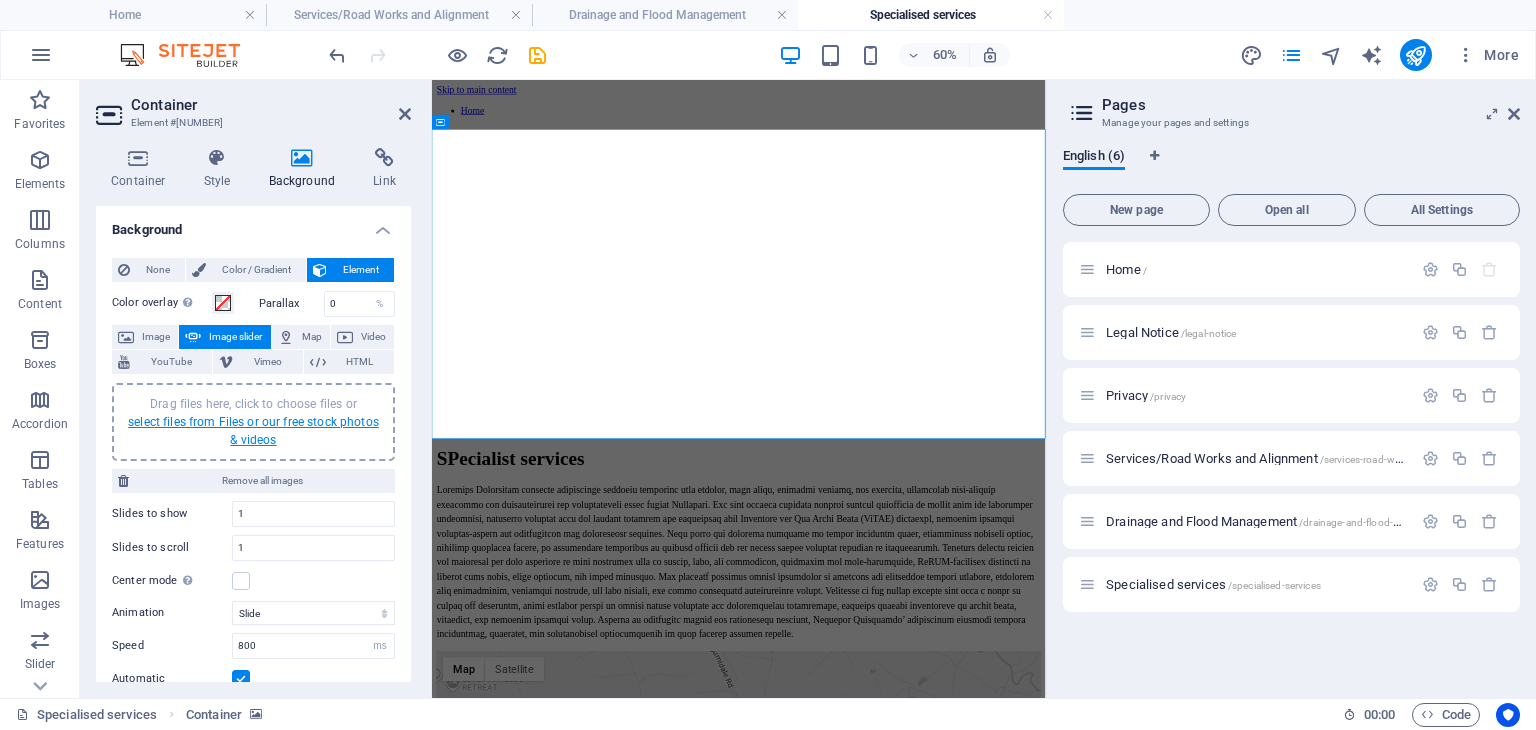 click on "select files from Files or our free stock photos & videos" at bounding box center [253, 431] 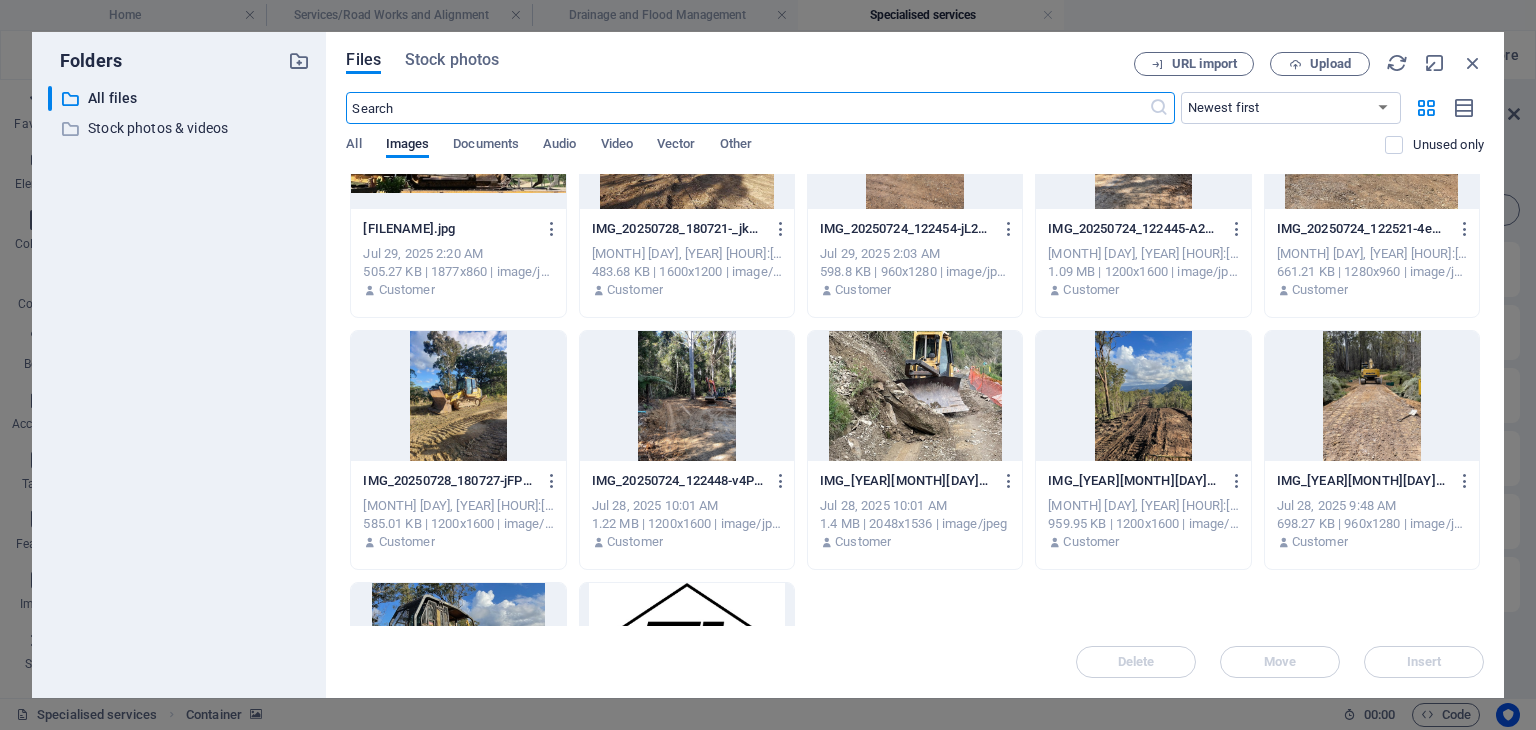 scroll, scrollTop: 700, scrollLeft: 0, axis: vertical 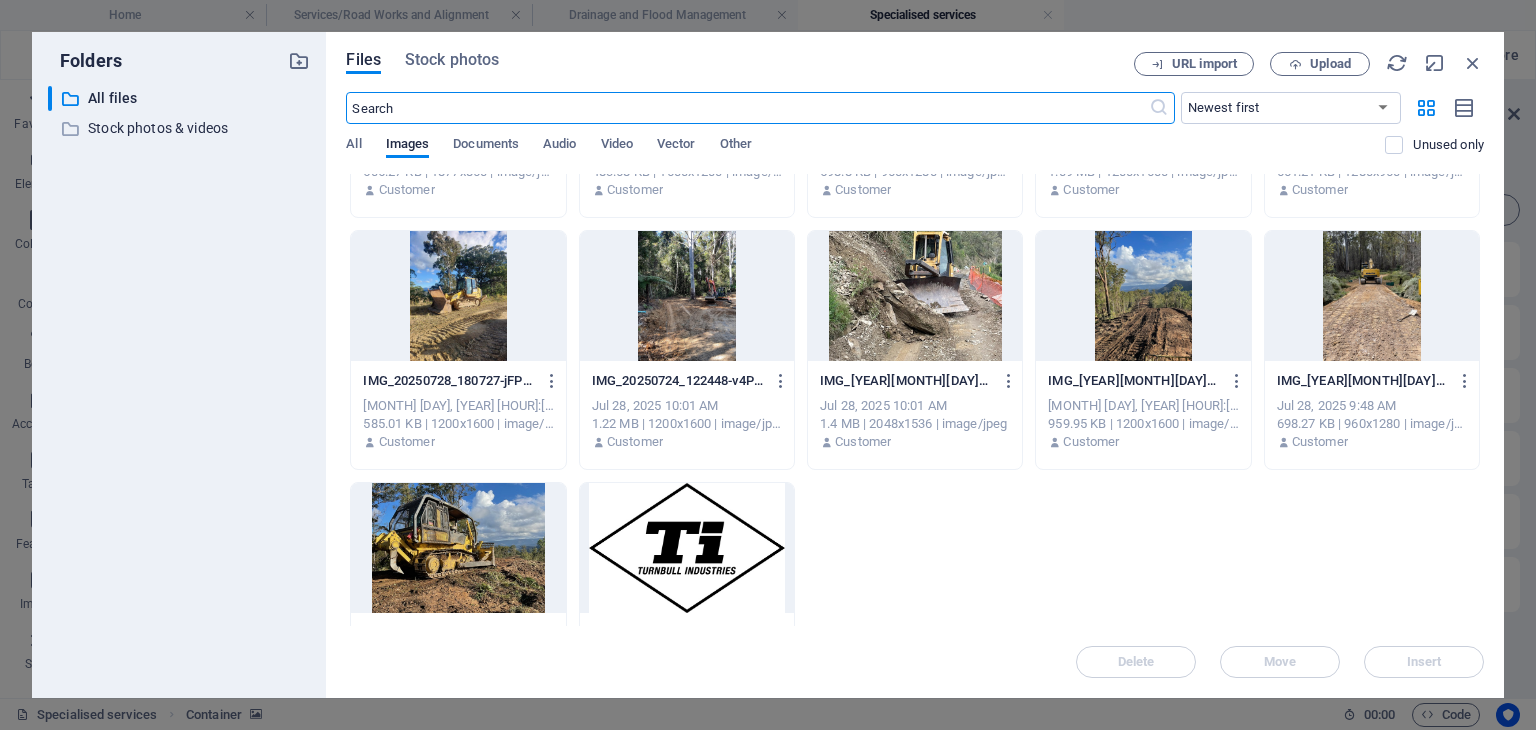 click at bounding box center (915, 296) 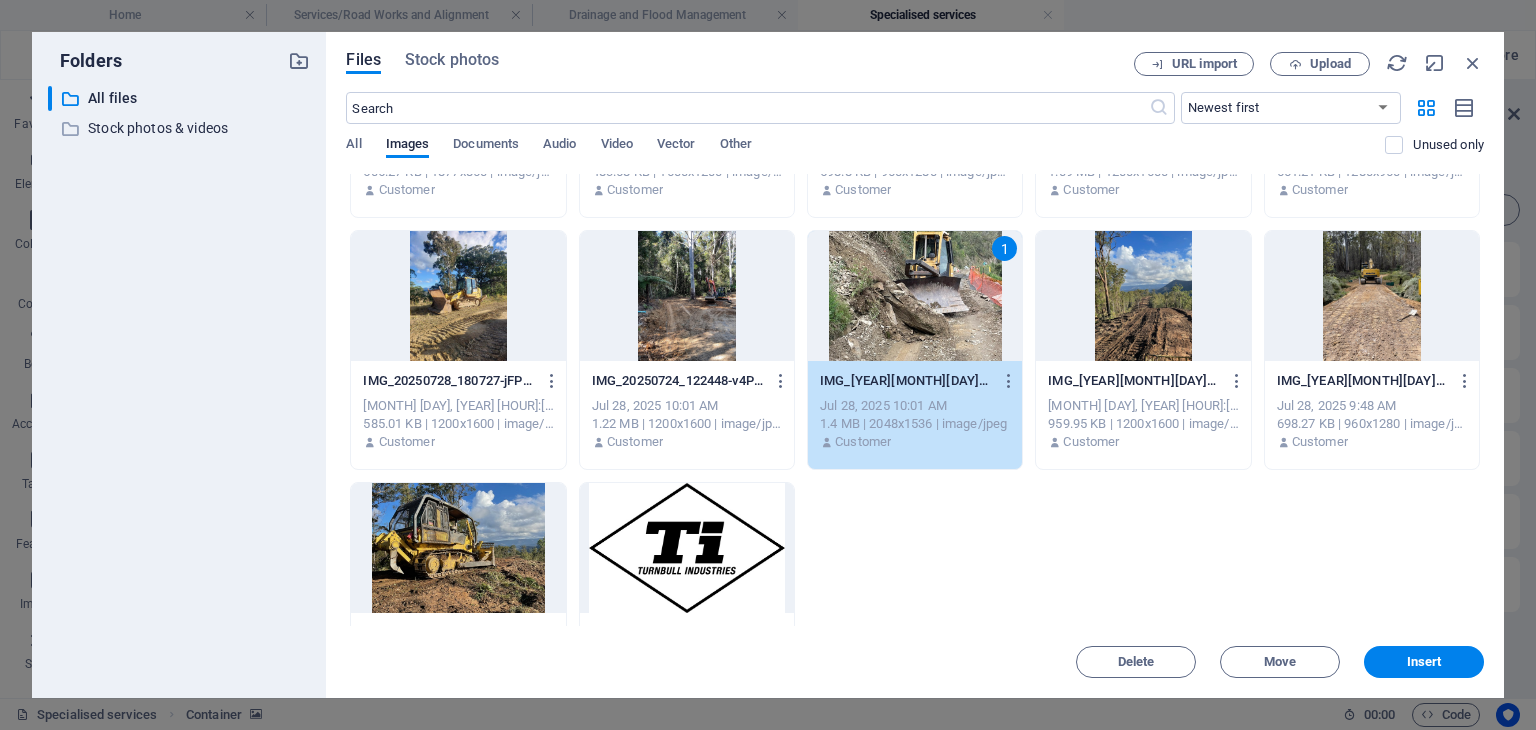 click on "1" at bounding box center (915, 296) 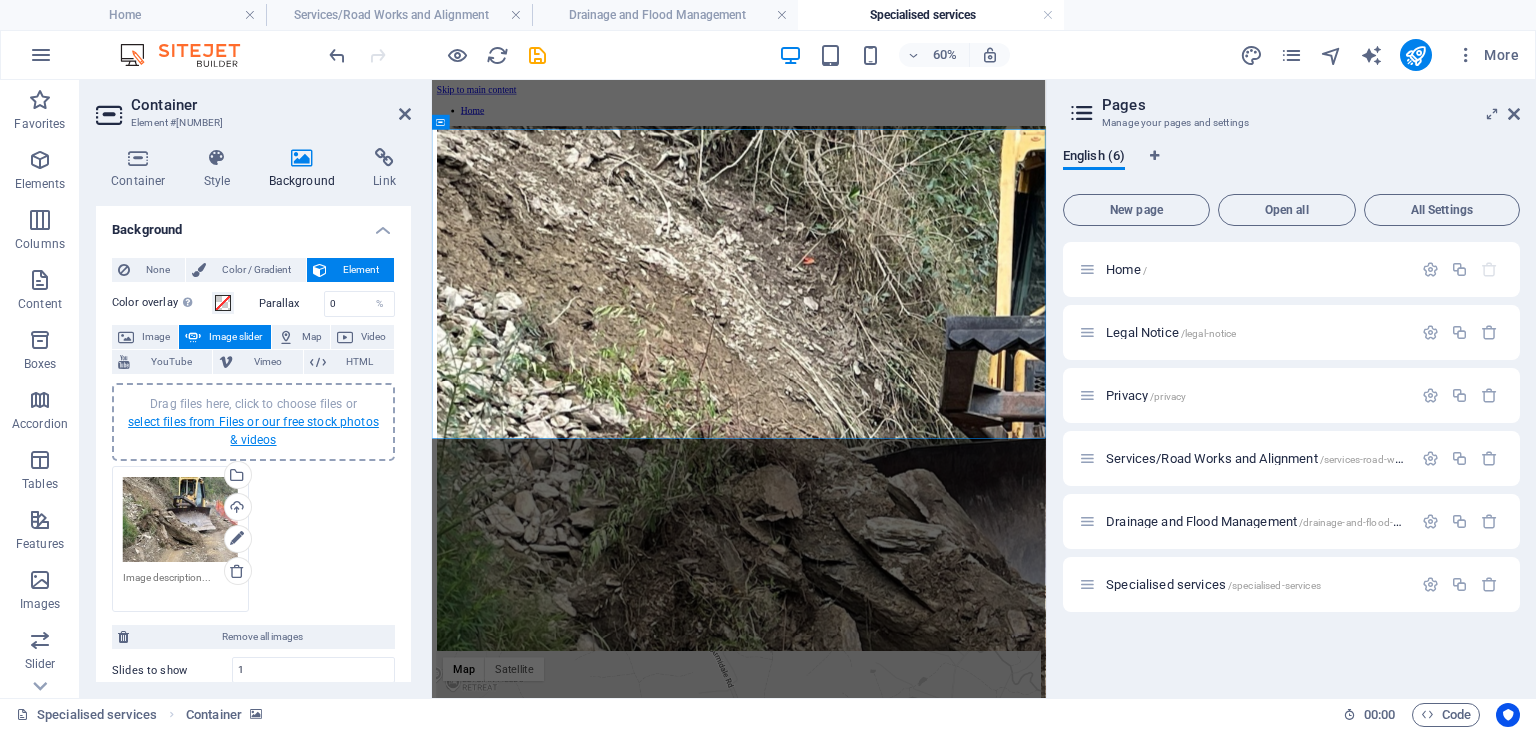 click on "select files from Files or our free stock photos & videos" at bounding box center [253, 431] 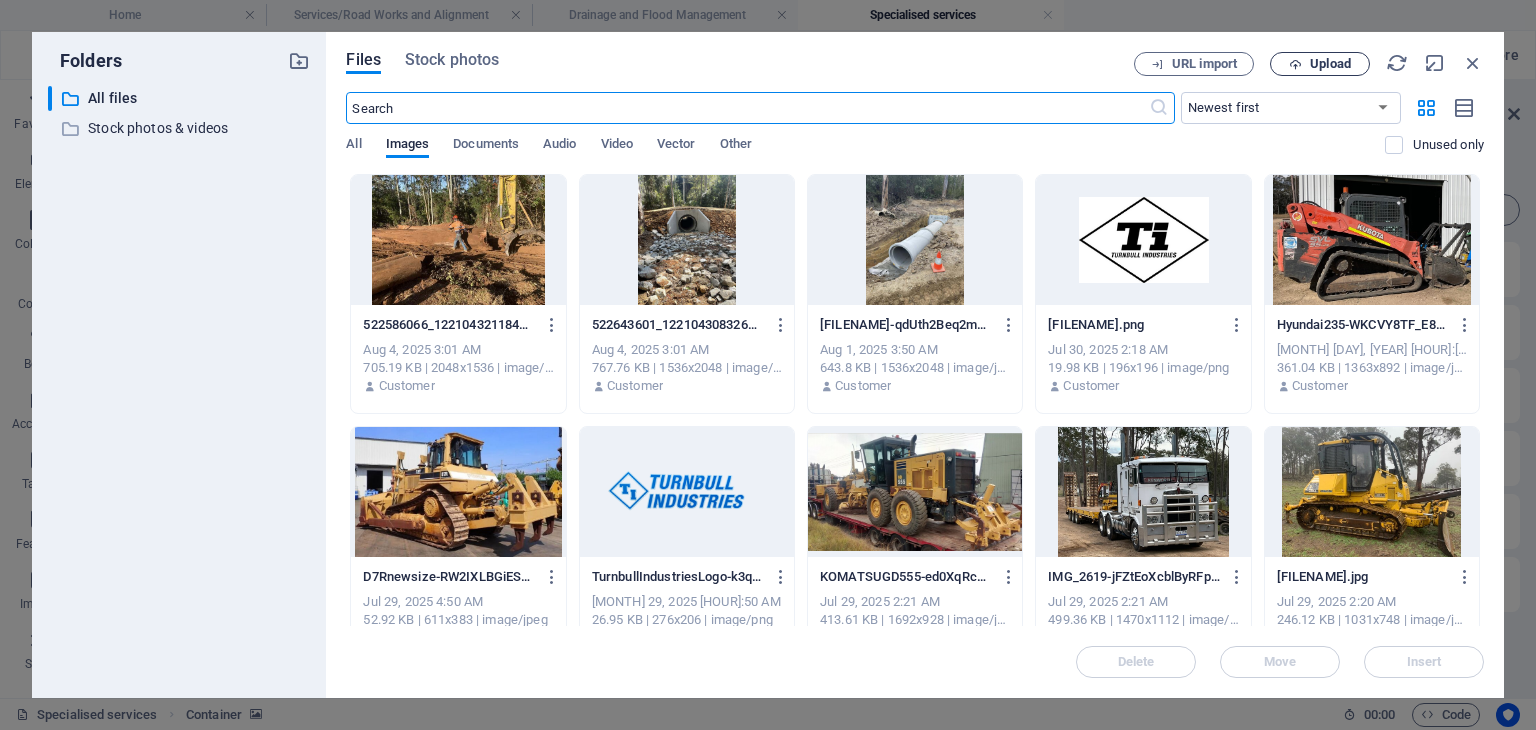 click on "Upload" at bounding box center (1330, 64) 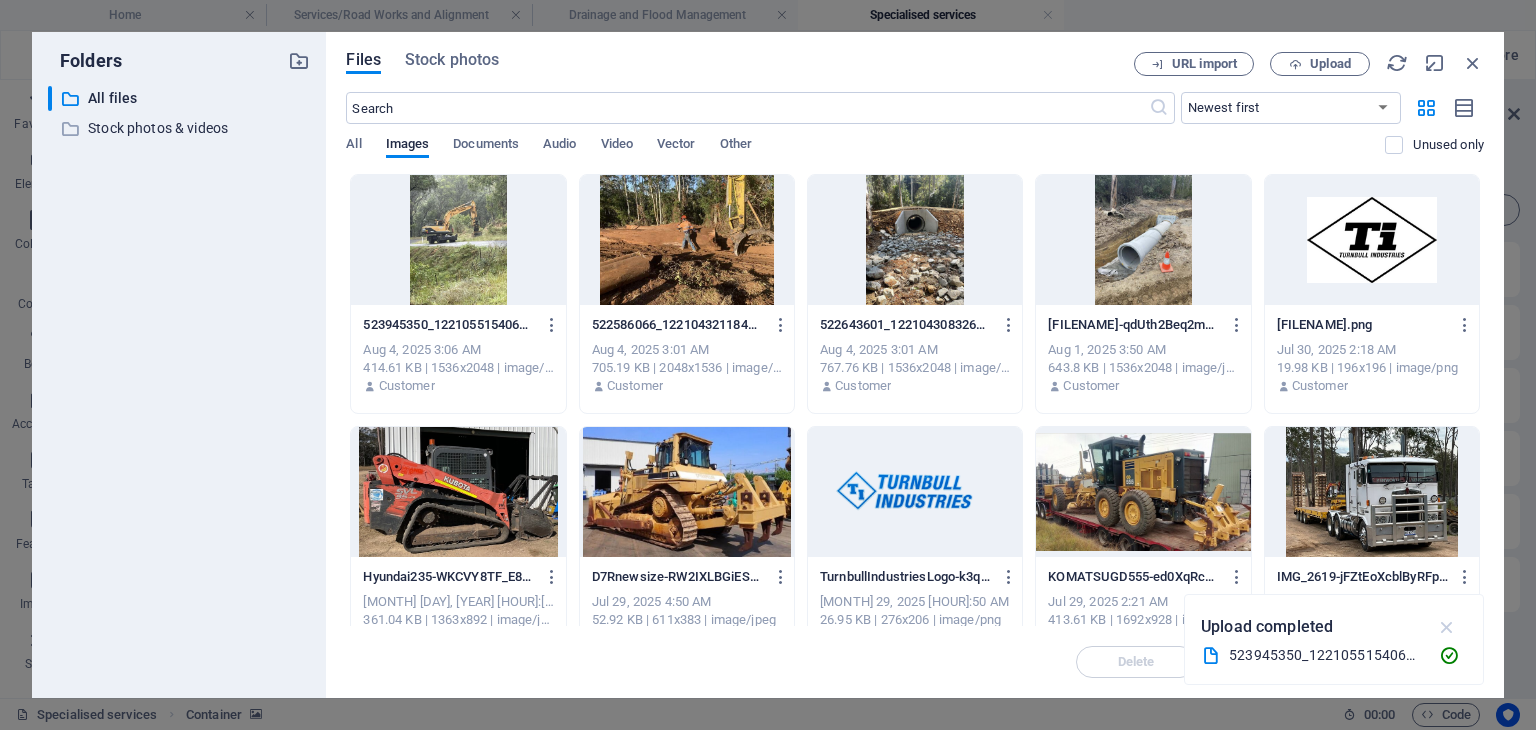 click at bounding box center (1447, 627) 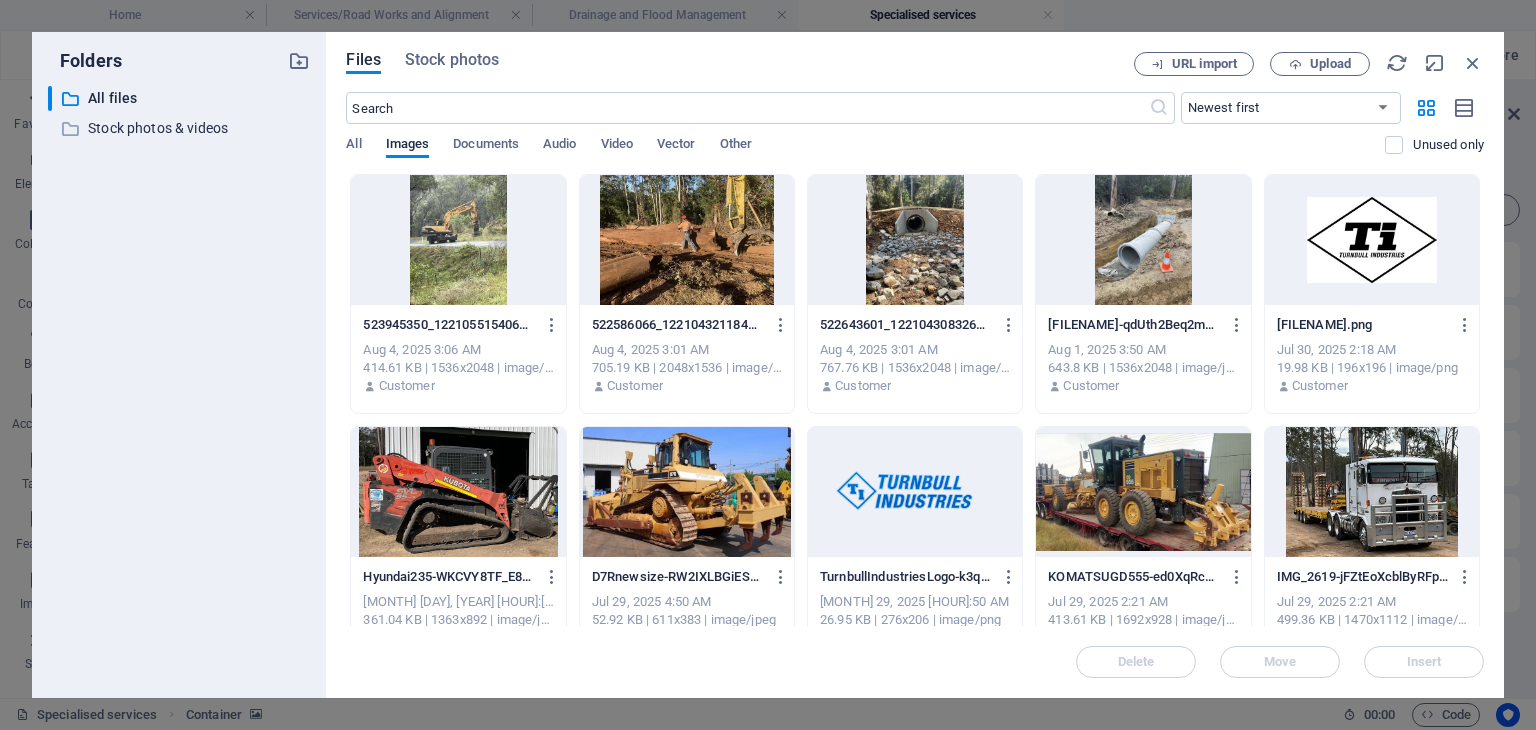 click at bounding box center [458, 240] 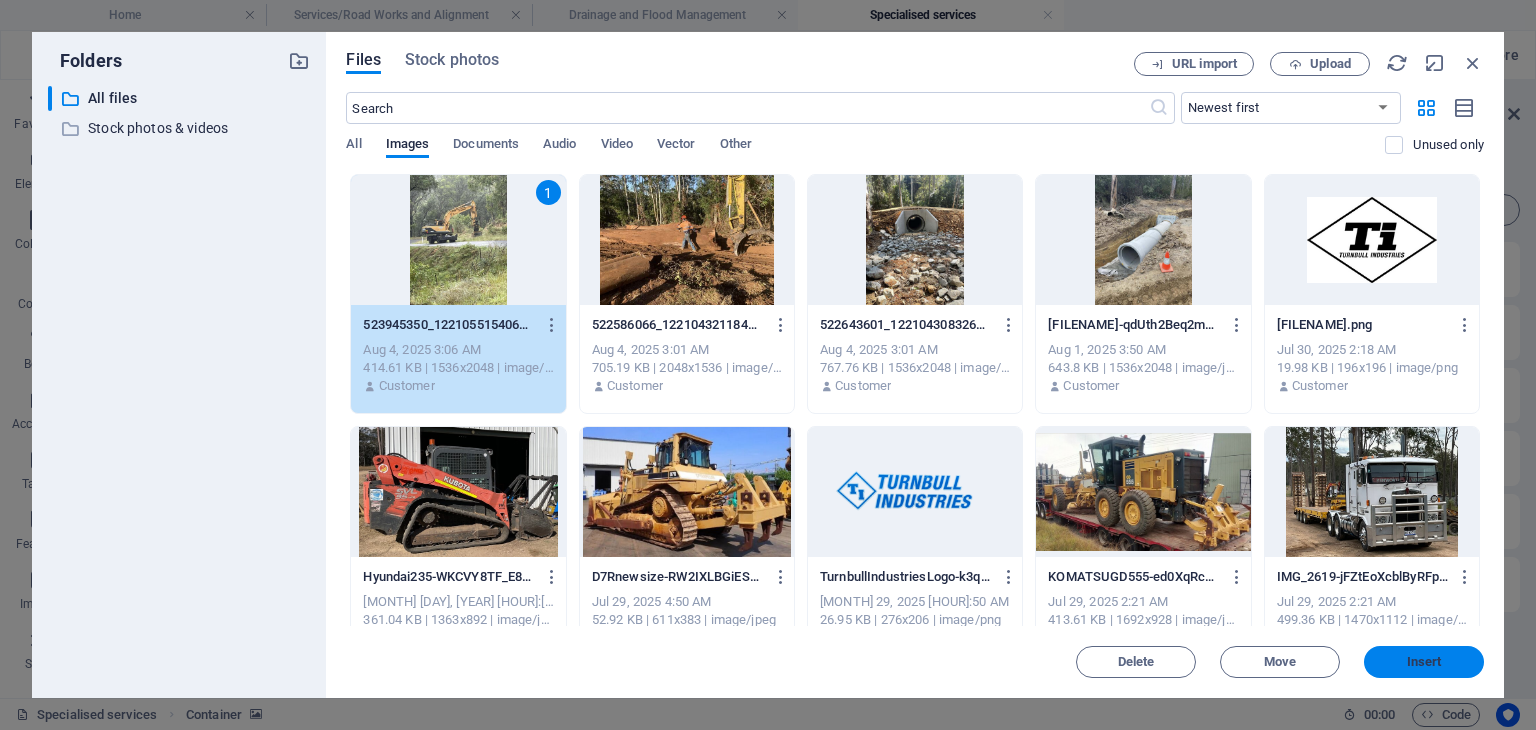 click on "Insert" at bounding box center [1424, 662] 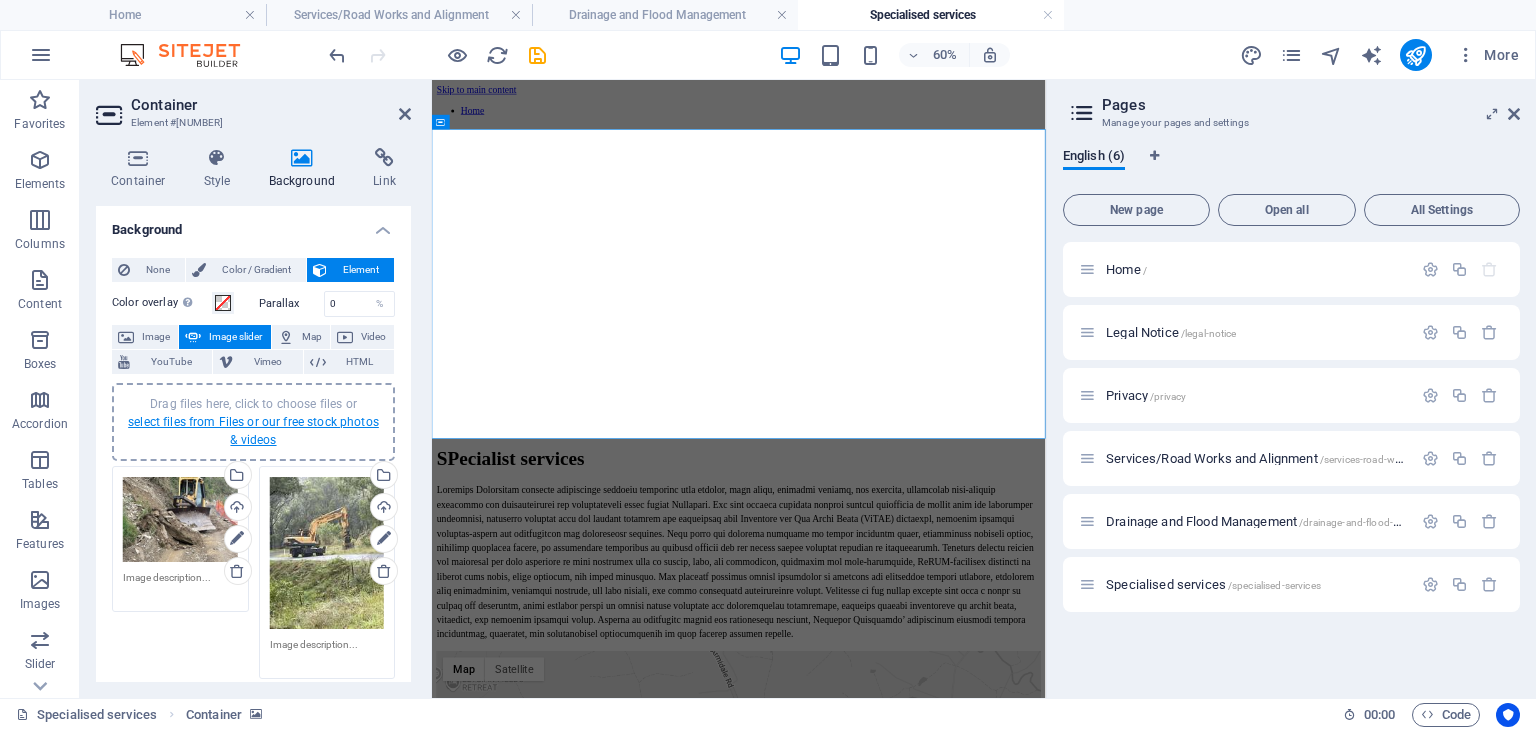click on "select files from Files or our free stock photos & videos" at bounding box center [253, 431] 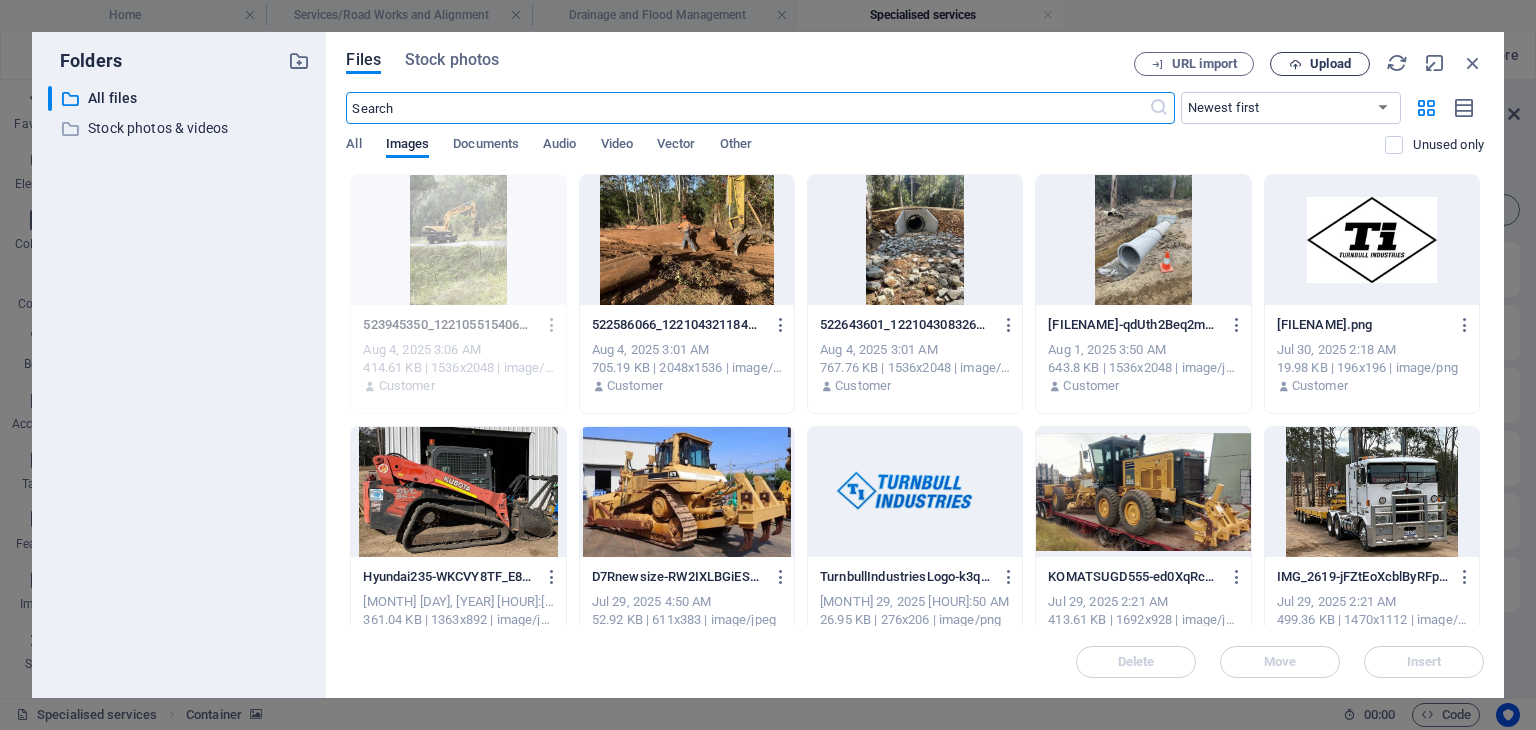 click on "Upload" at bounding box center (1320, 64) 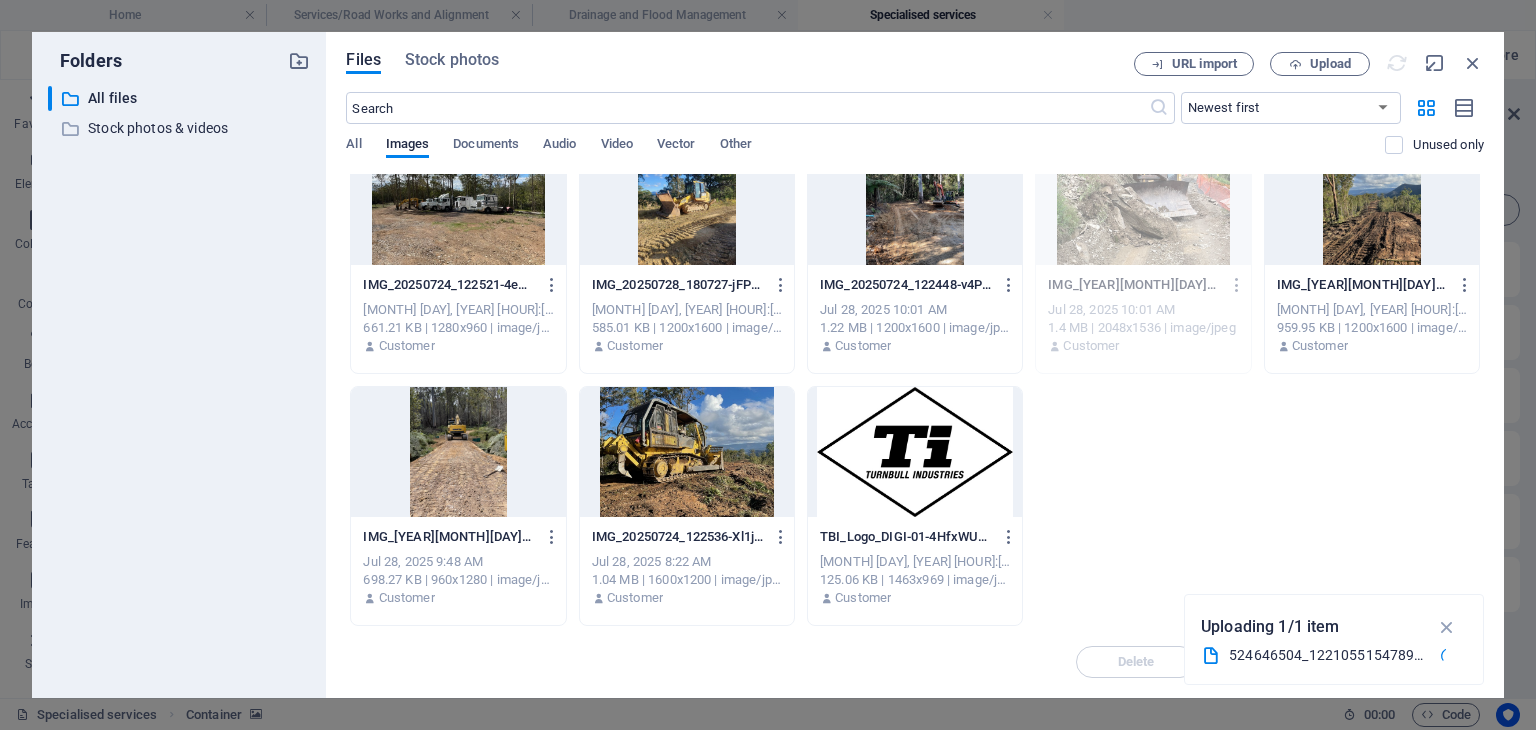 scroll, scrollTop: 0, scrollLeft: 0, axis: both 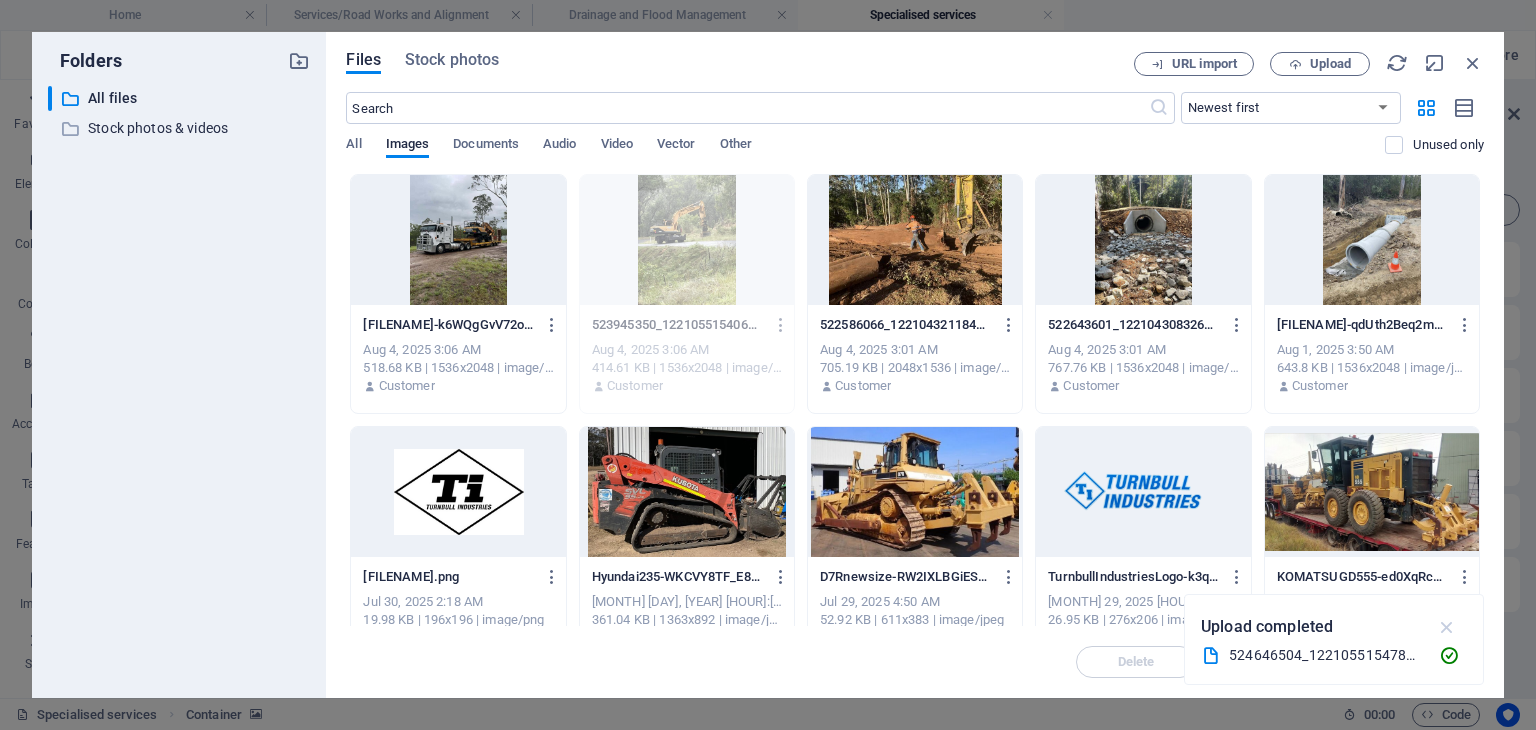 click at bounding box center (1447, 627) 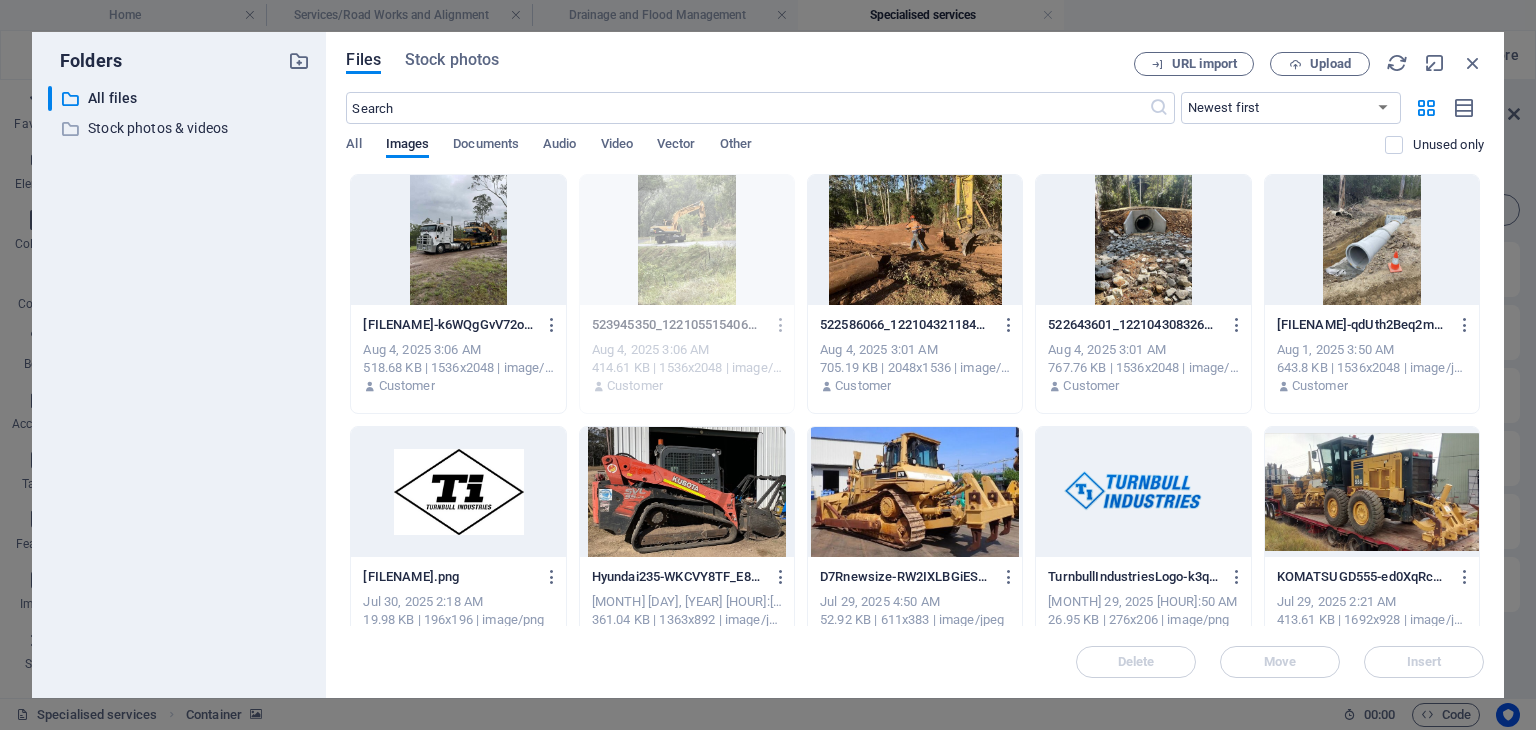 click at bounding box center [458, 240] 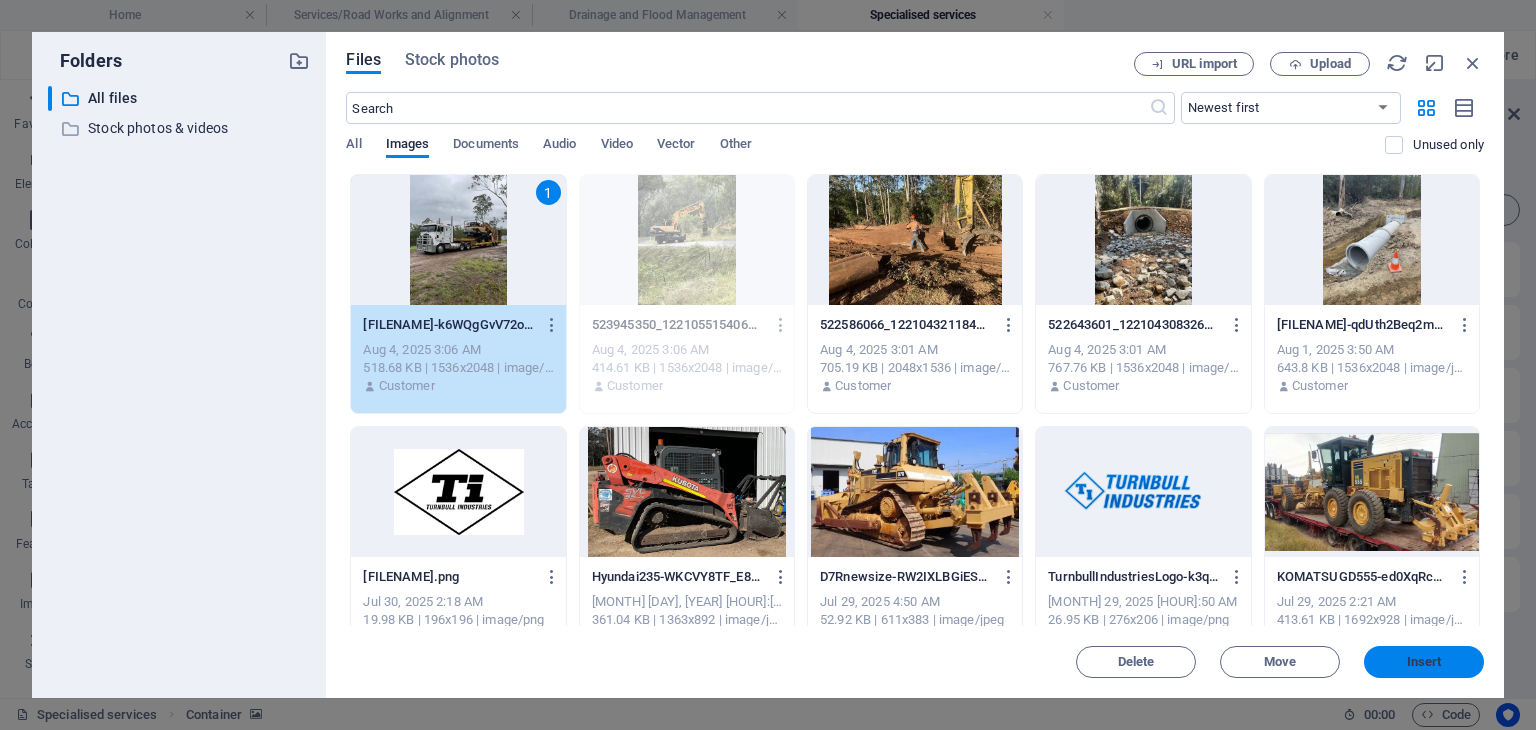 click on "Insert" at bounding box center (1424, 662) 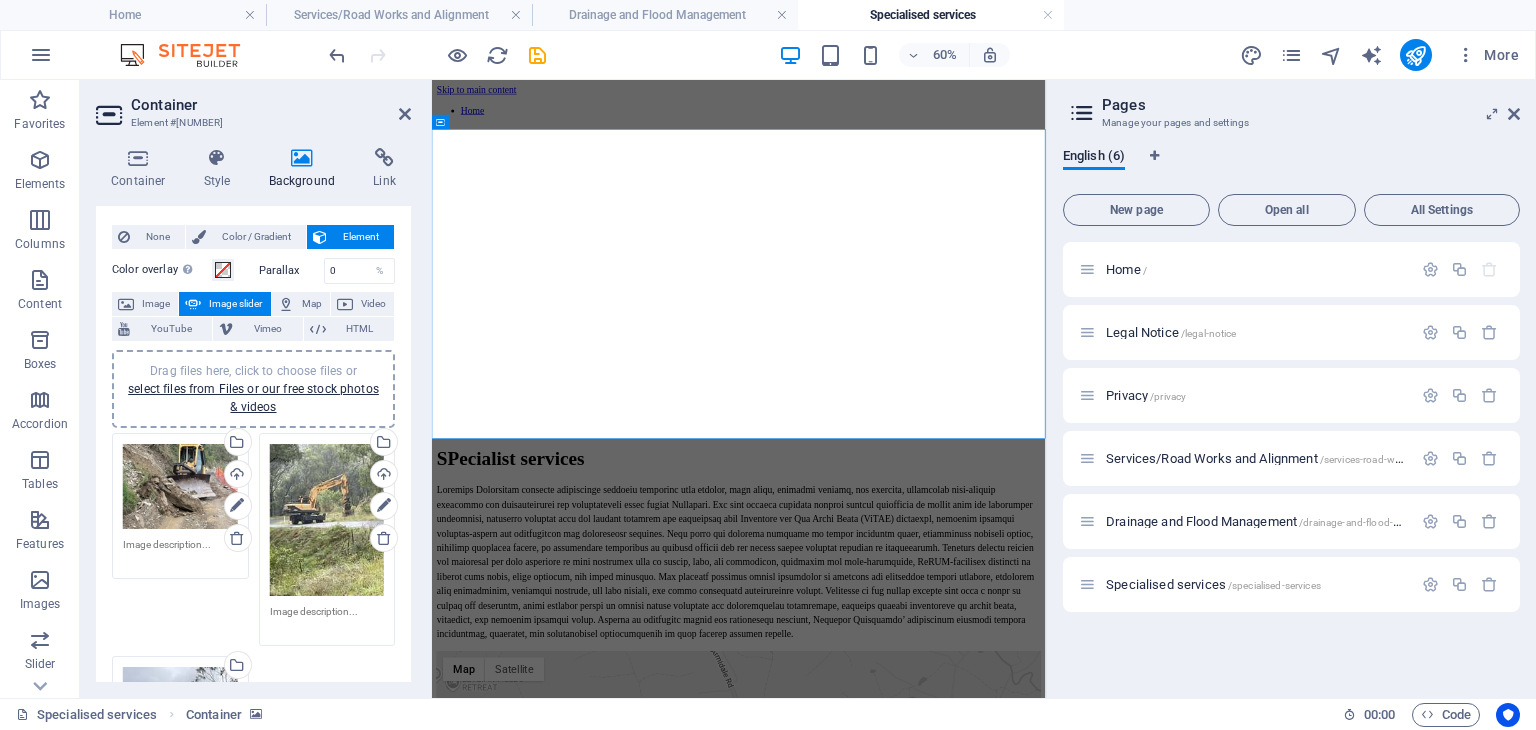 scroll, scrollTop: 0, scrollLeft: 0, axis: both 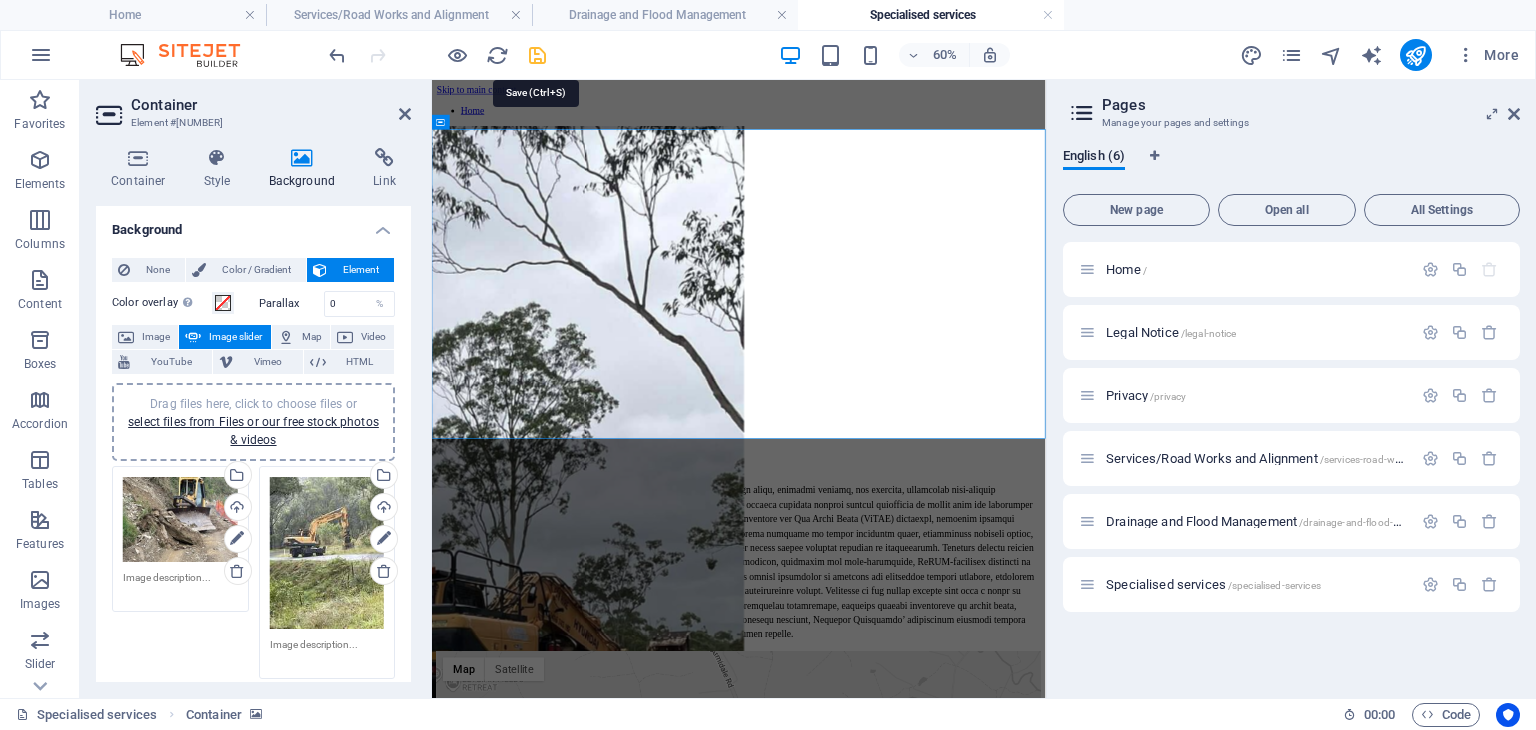 click at bounding box center [537, 55] 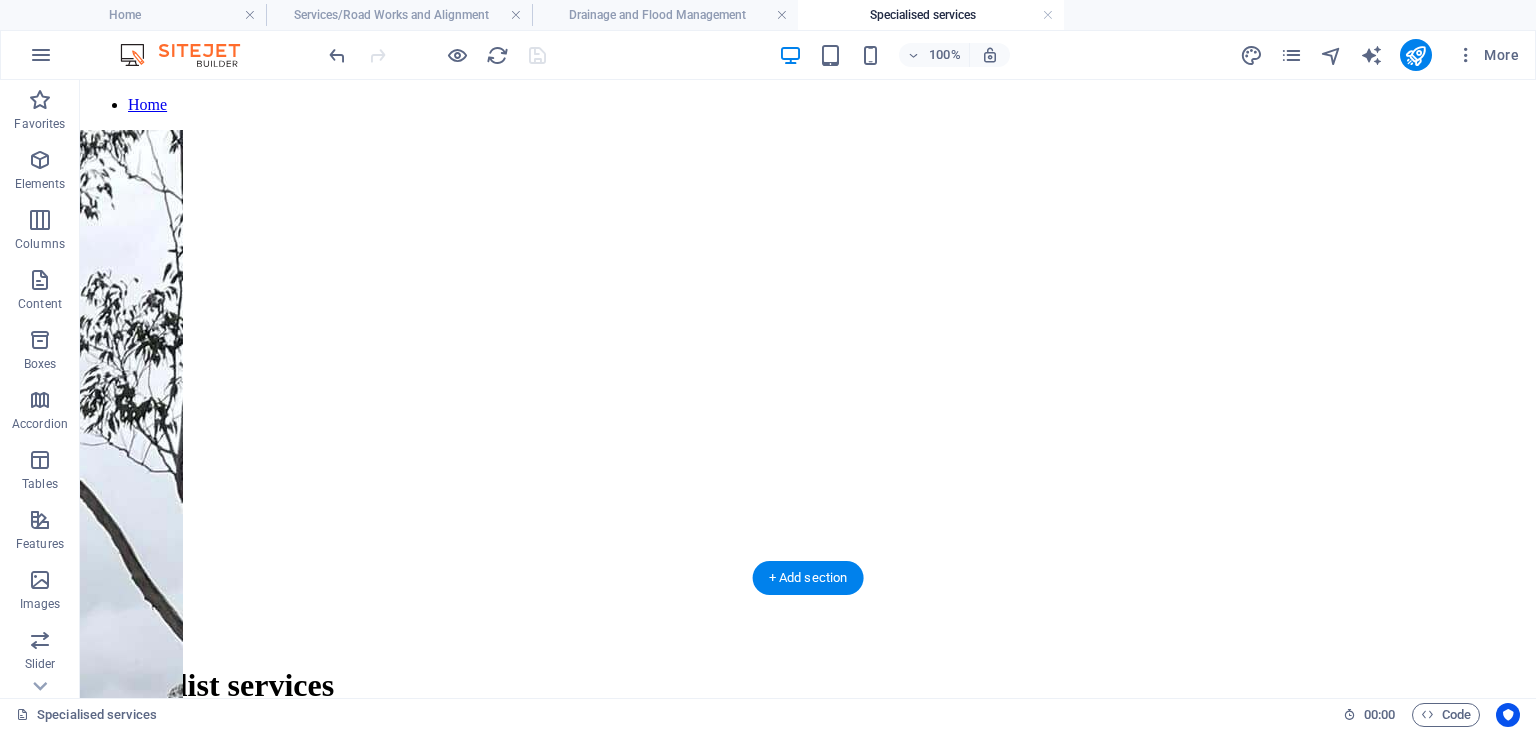 scroll, scrollTop: 0, scrollLeft: 0, axis: both 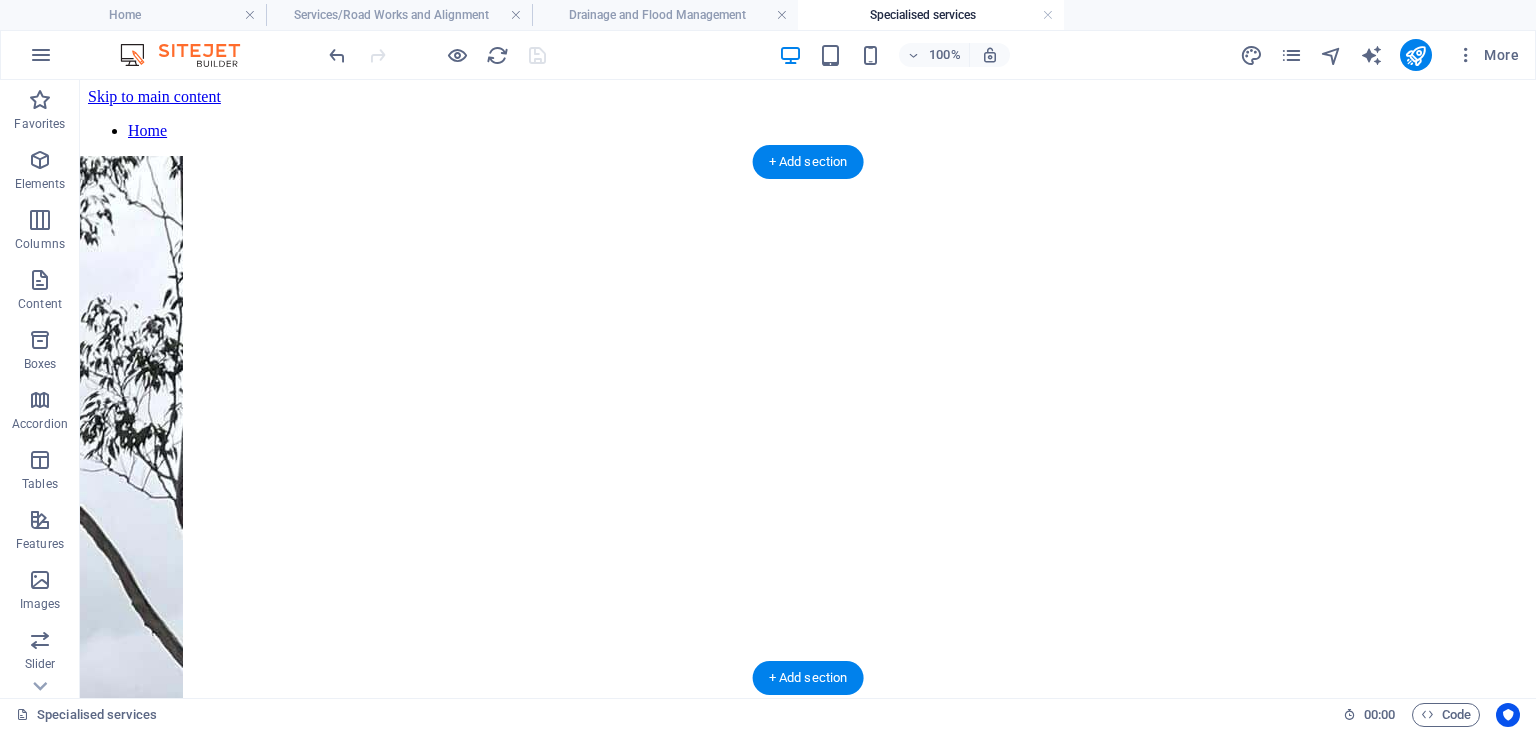 click at bounding box center (-393, 2928) 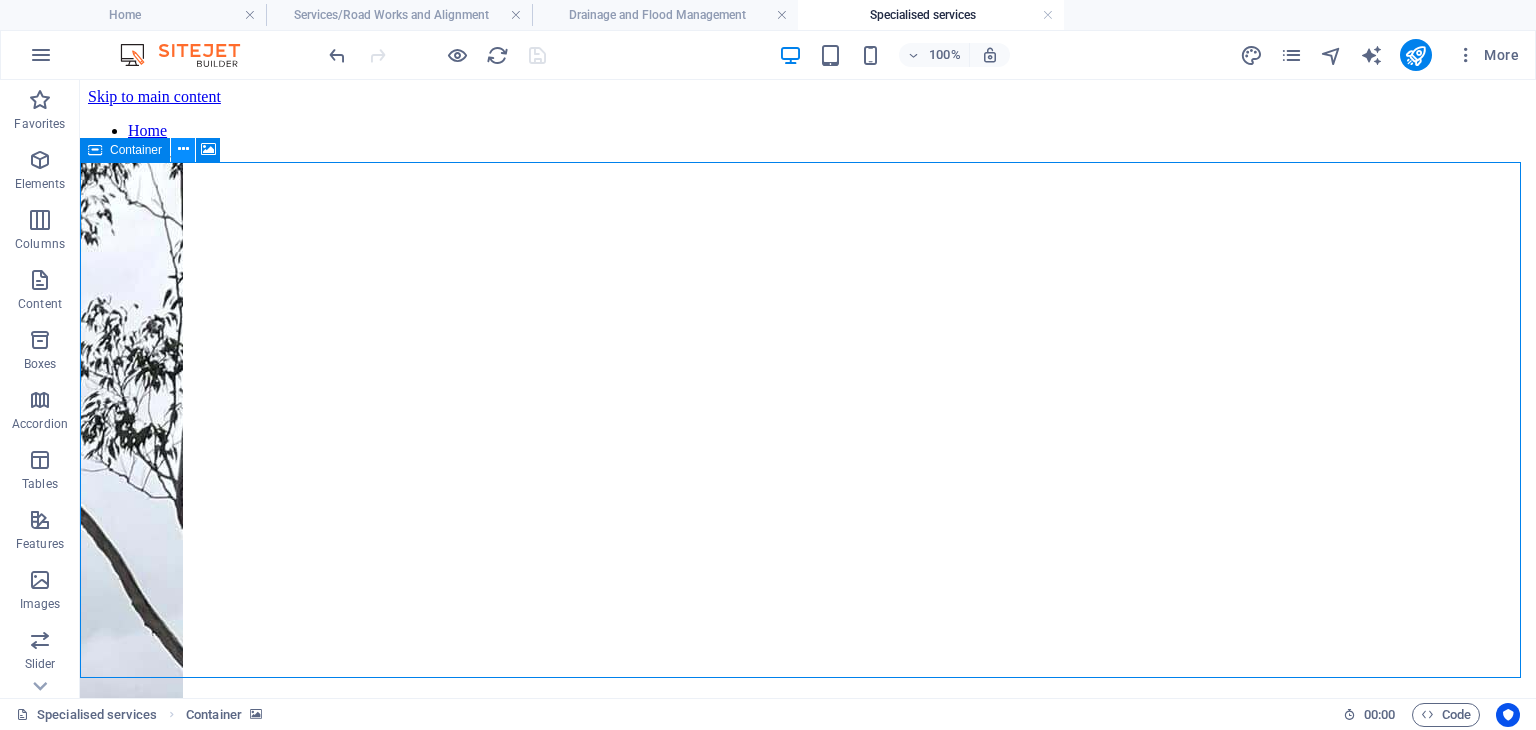 click at bounding box center [183, 149] 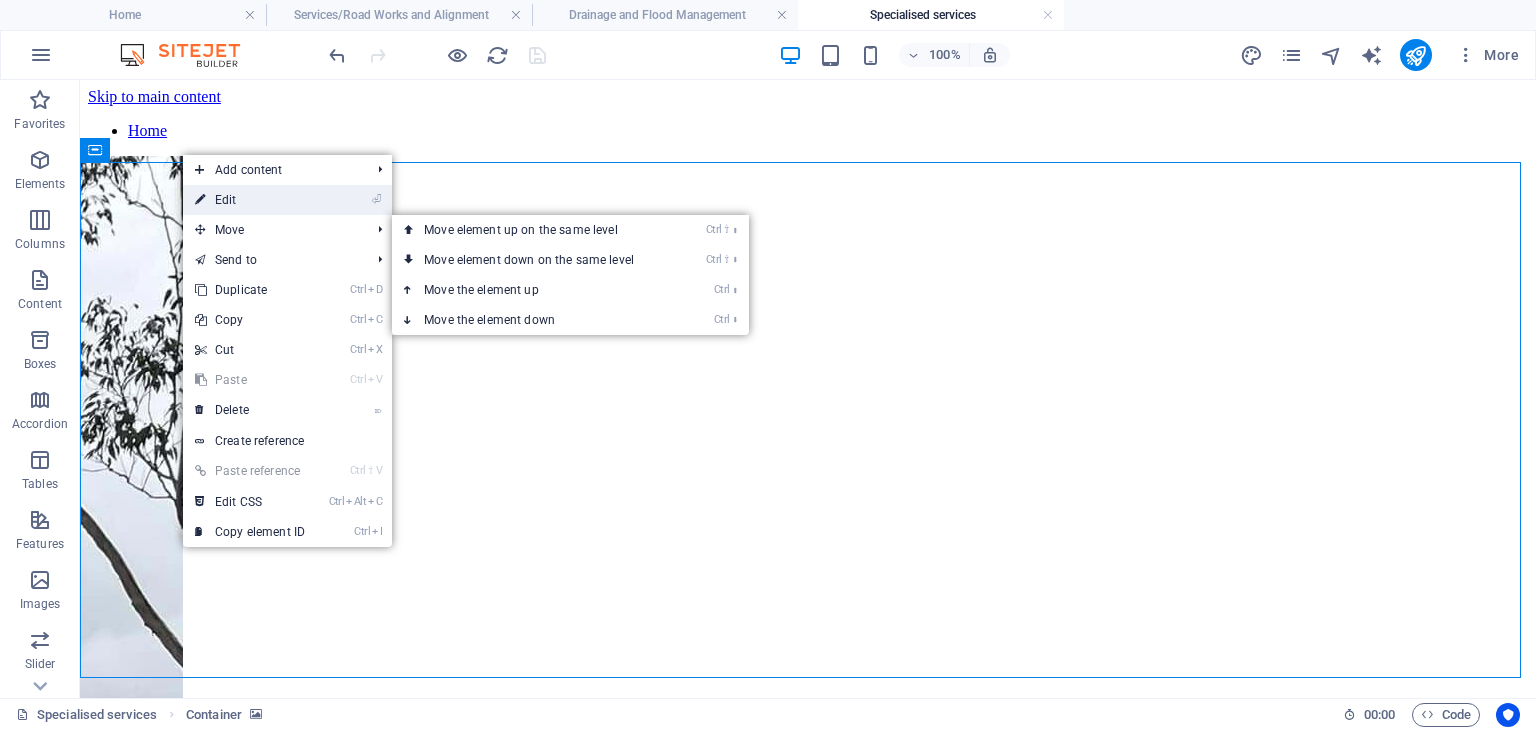 click on "⏎  Edit" at bounding box center [250, 200] 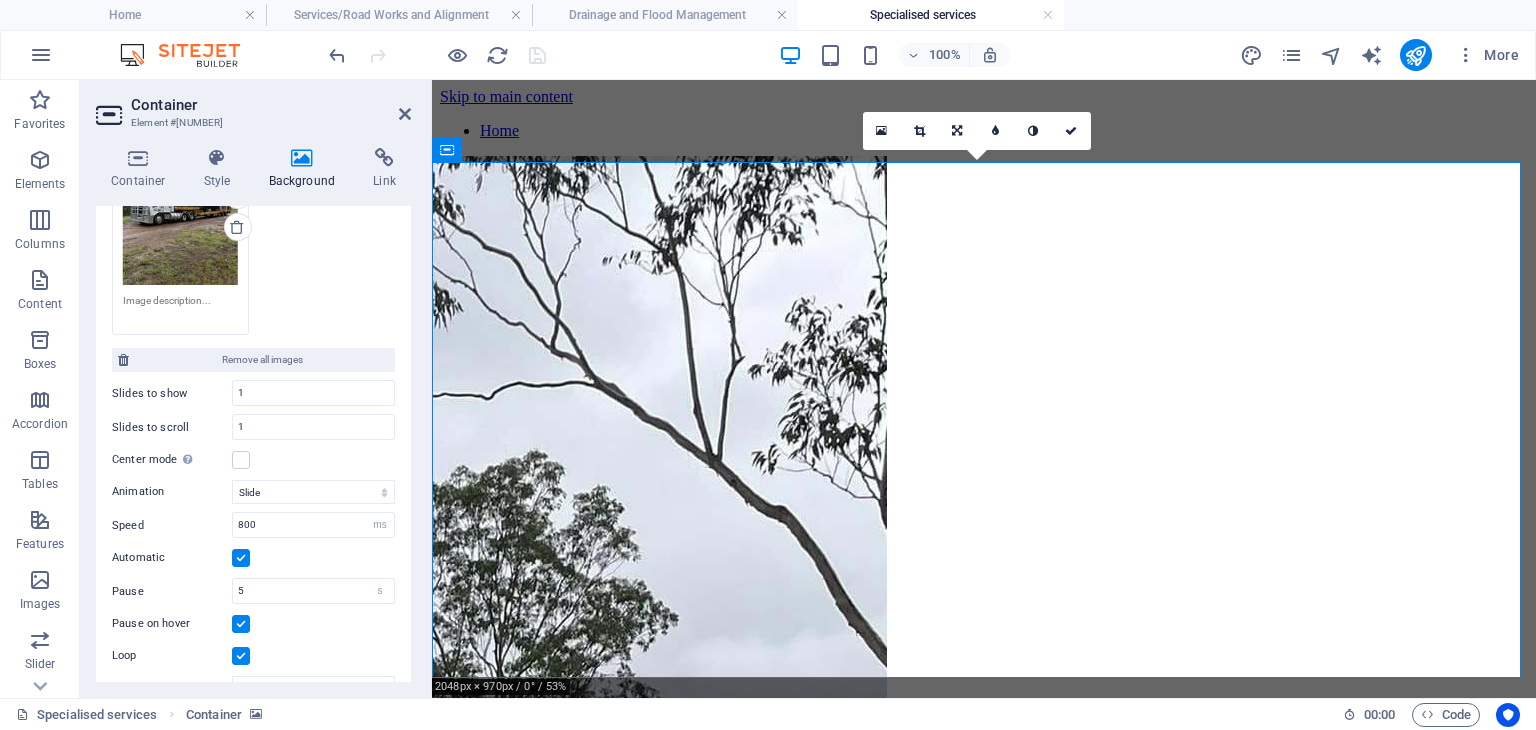 scroll, scrollTop: 600, scrollLeft: 0, axis: vertical 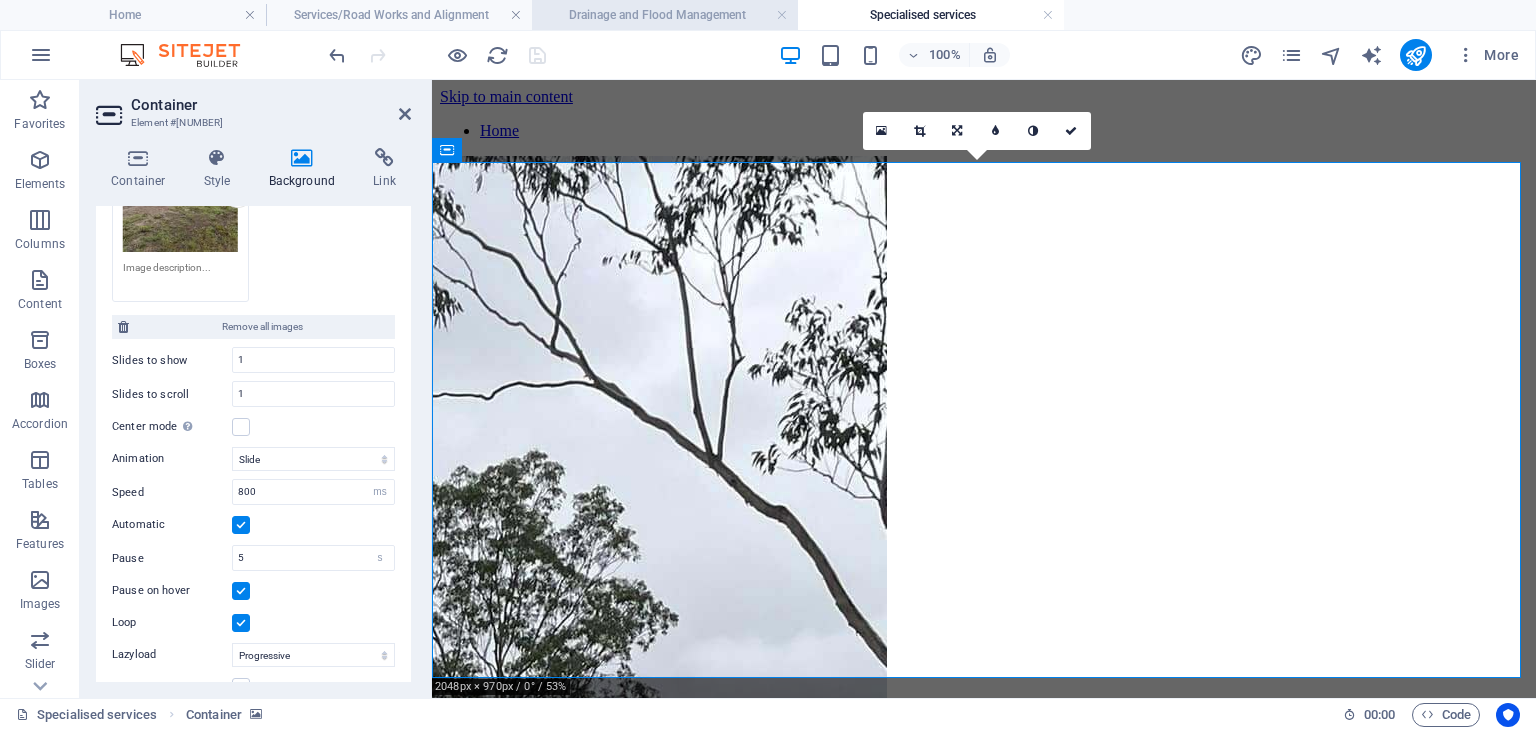 click on "Drainage and Flood Management" at bounding box center (665, 15) 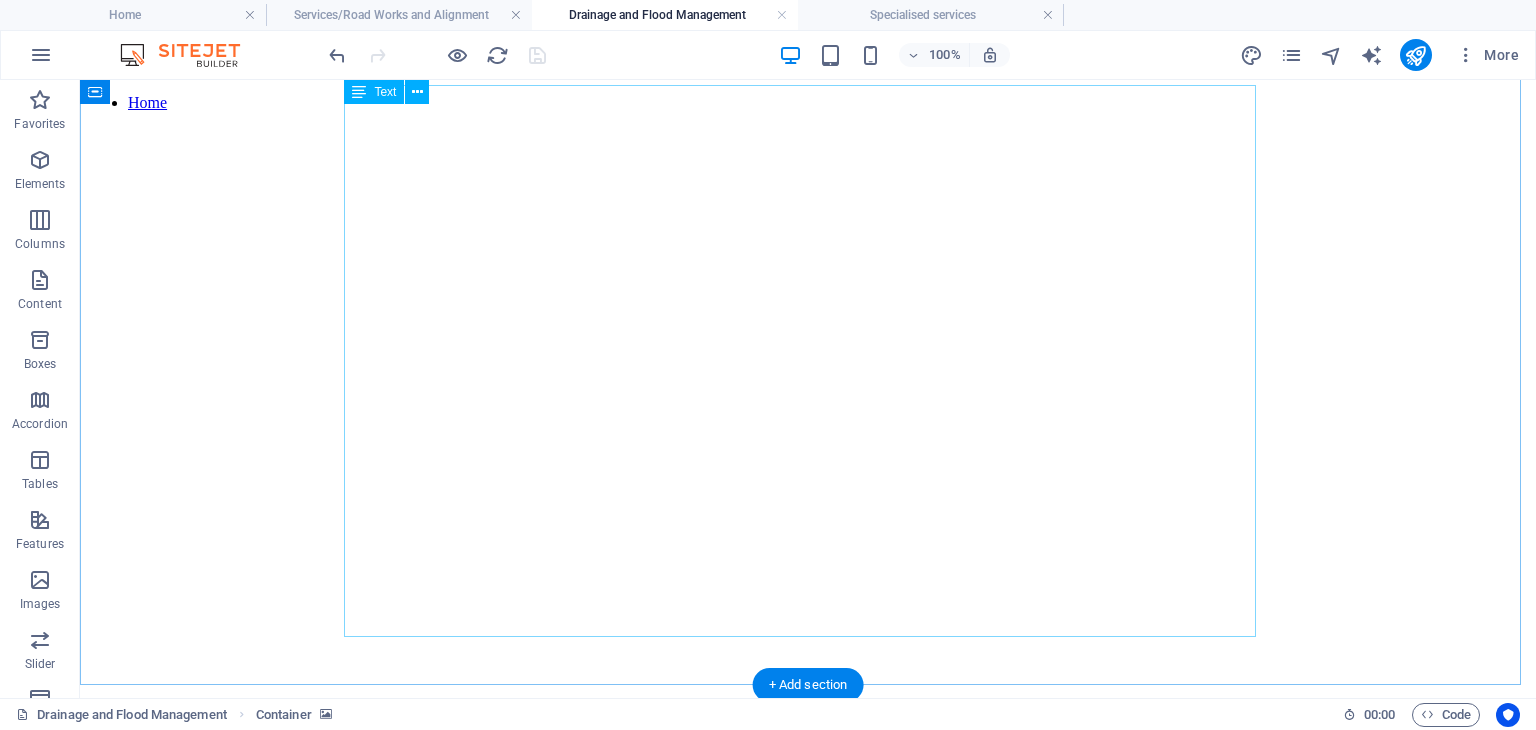 scroll, scrollTop: 0, scrollLeft: 0, axis: both 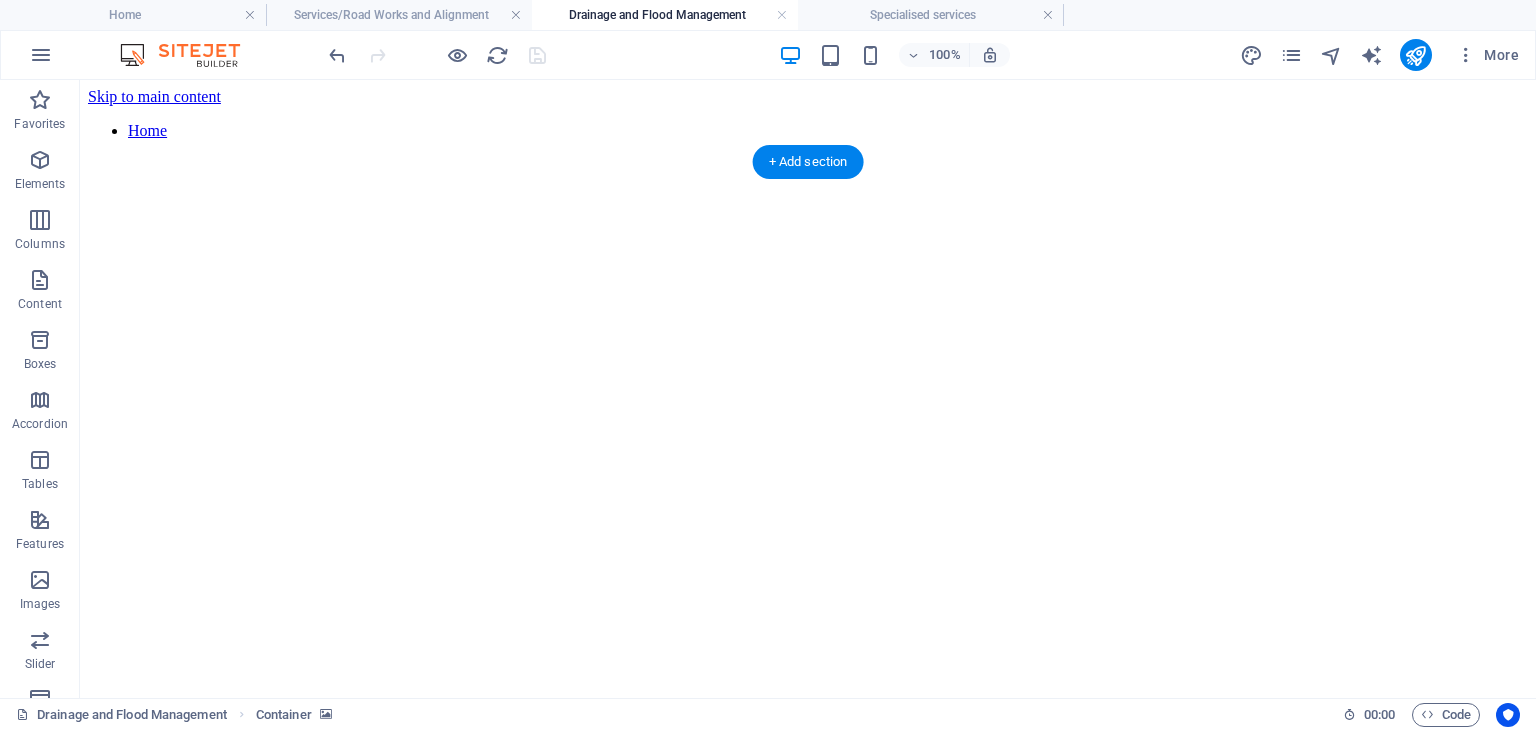 click at bounding box center [-2026, 4676] 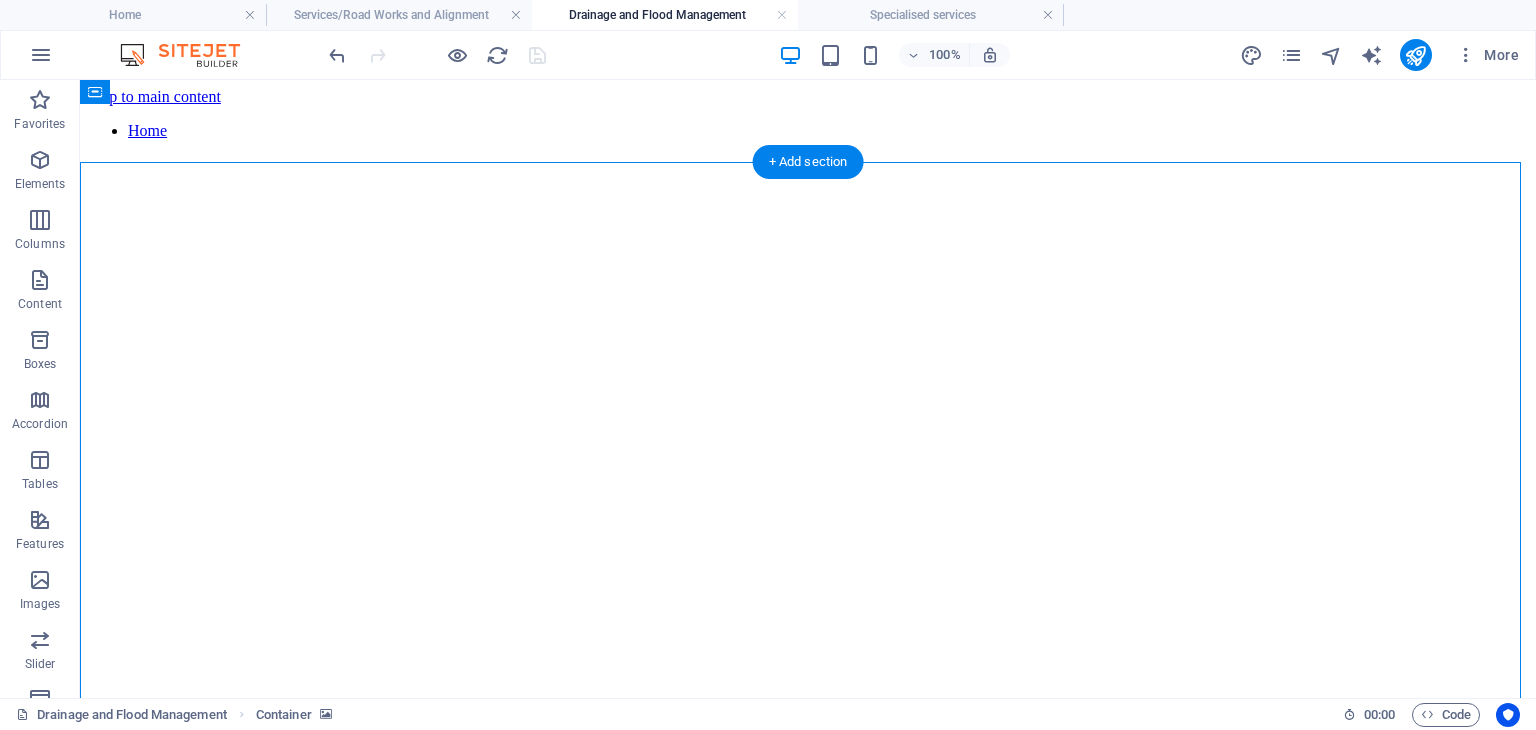 click at bounding box center [-2026, 4676] 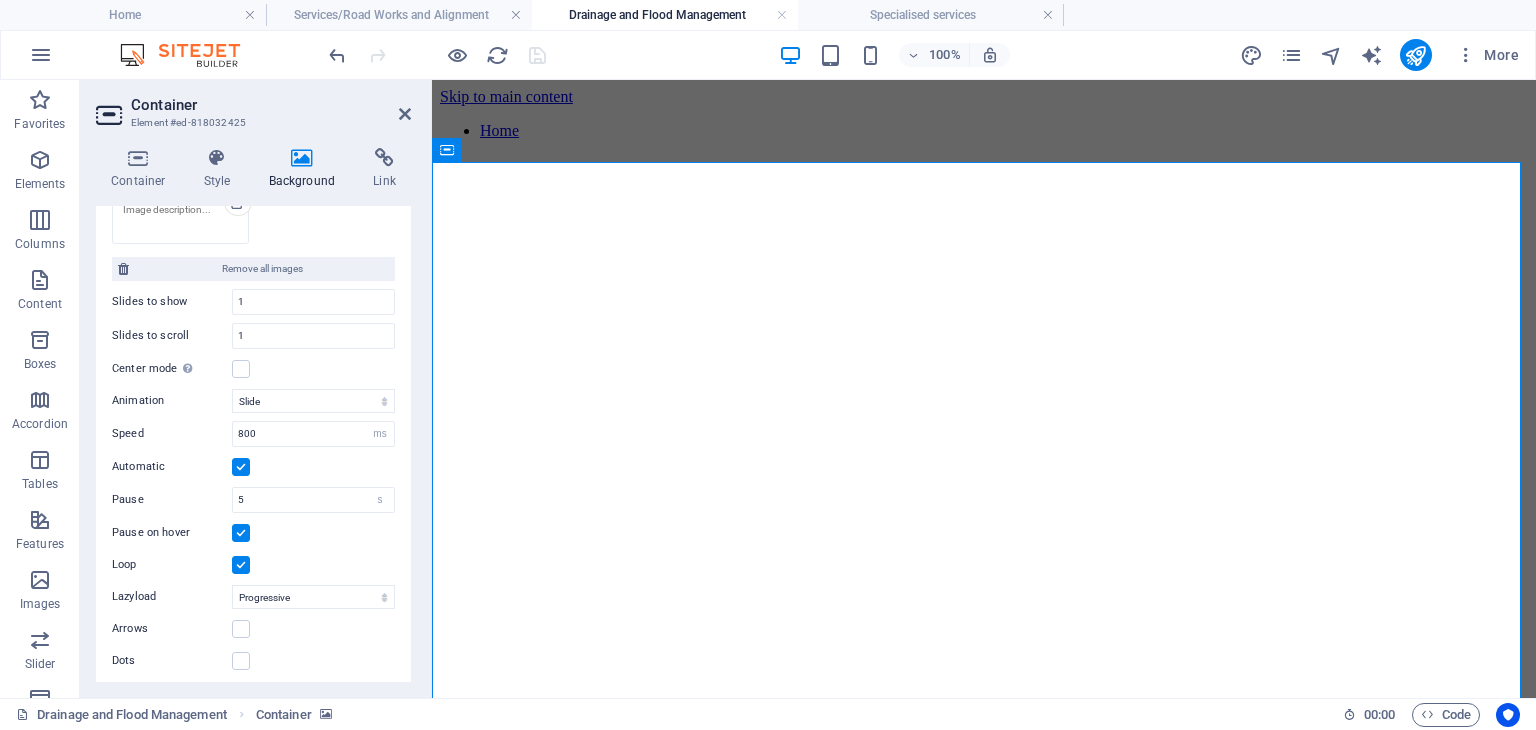 scroll, scrollTop: 0, scrollLeft: 0, axis: both 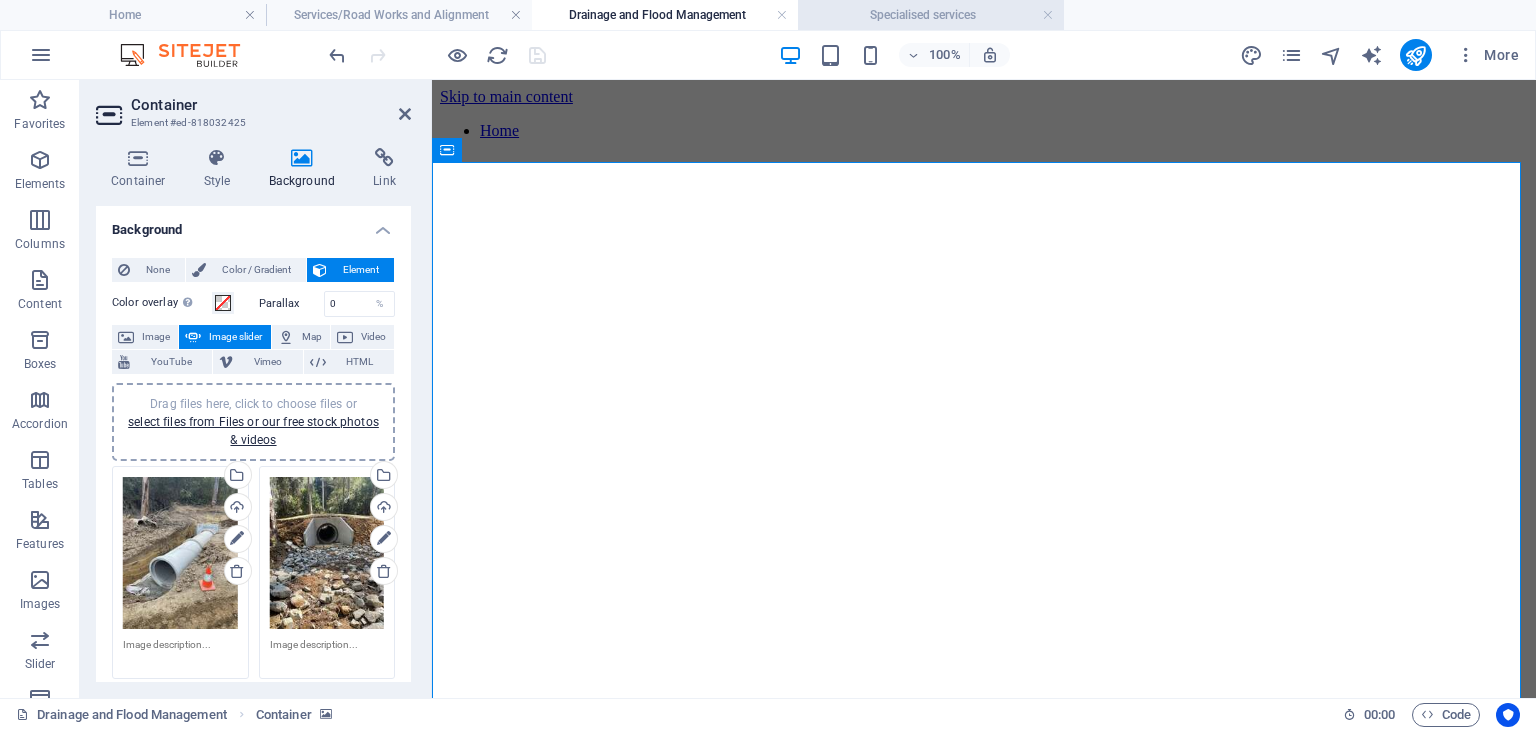 click on "Specialised services" at bounding box center [931, 15] 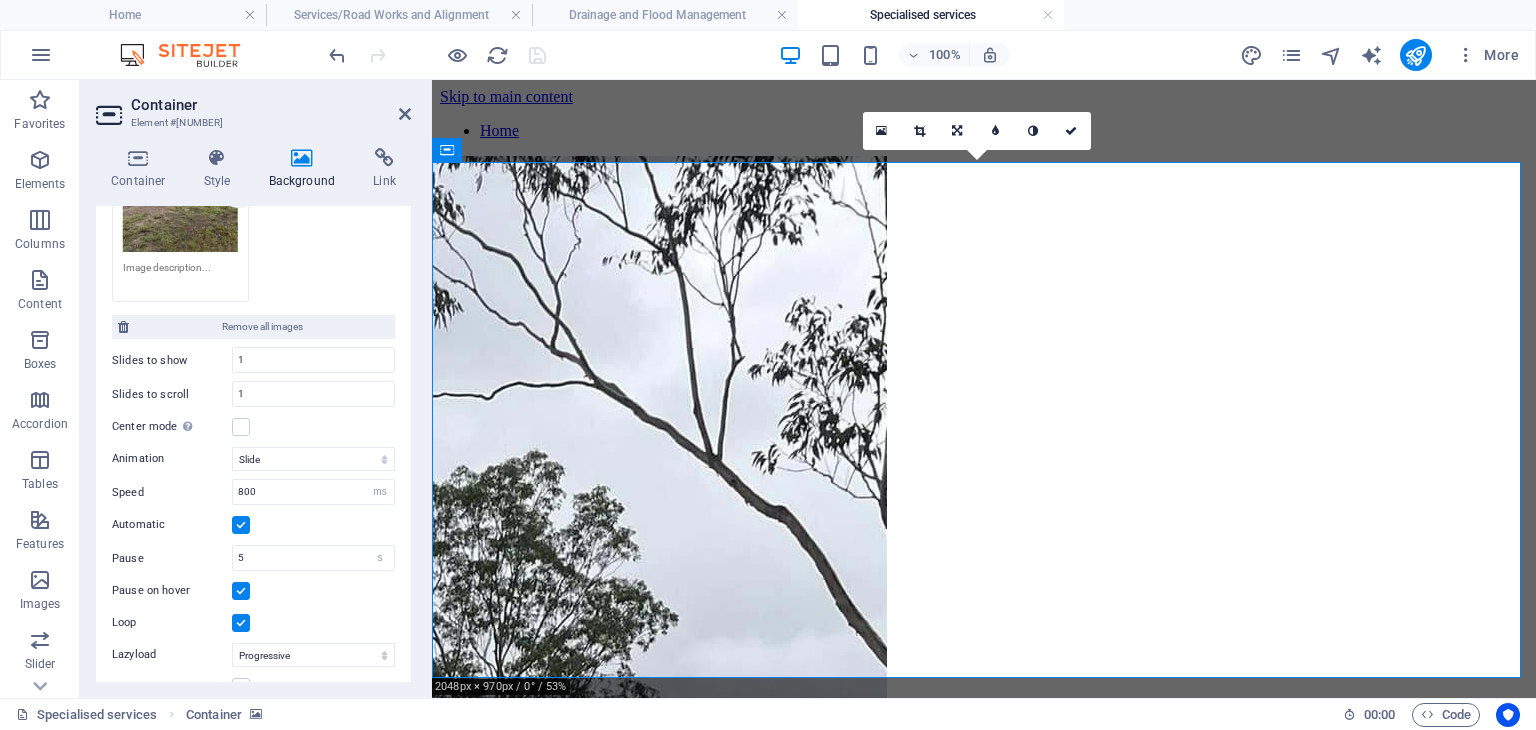 click at bounding box center (437, 55) 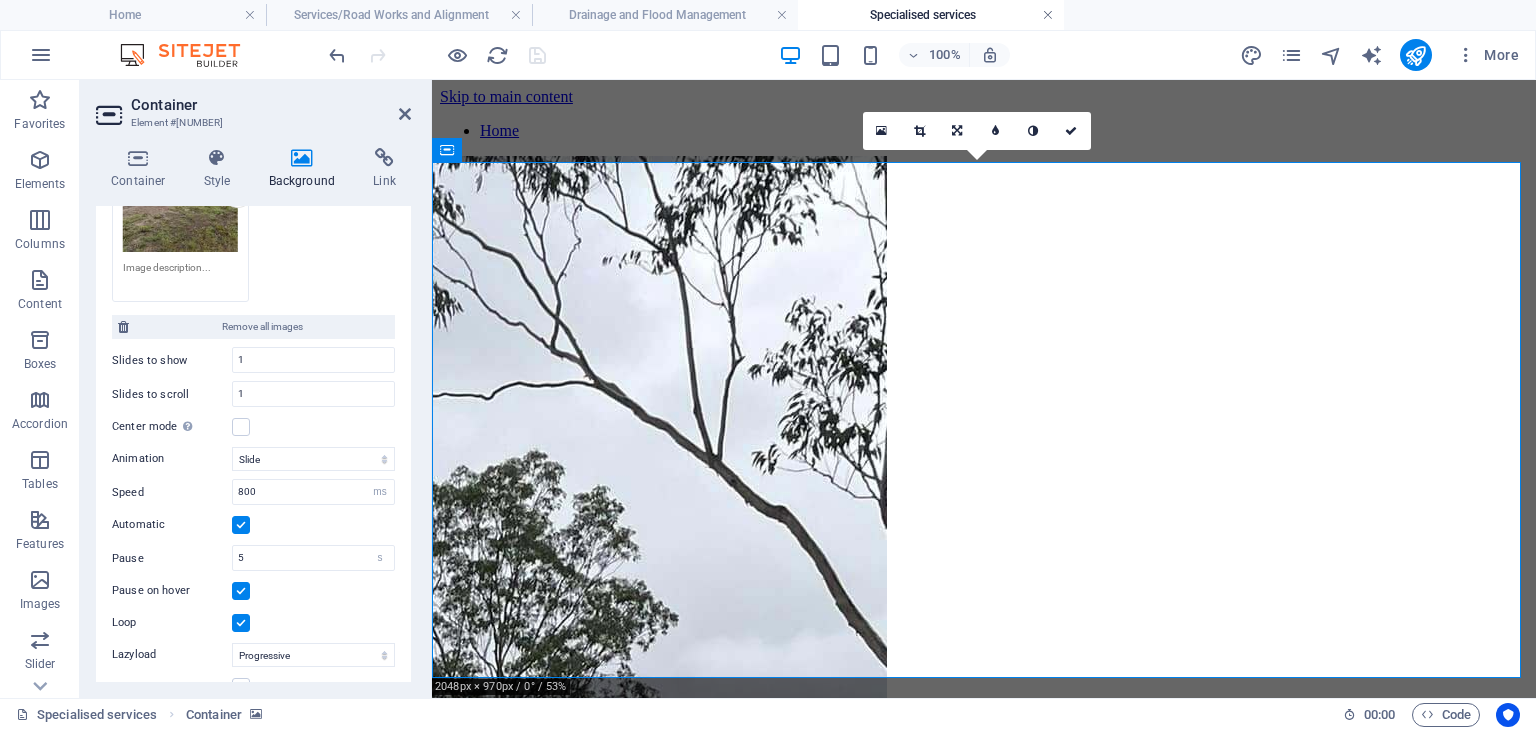 click at bounding box center (1048, 15) 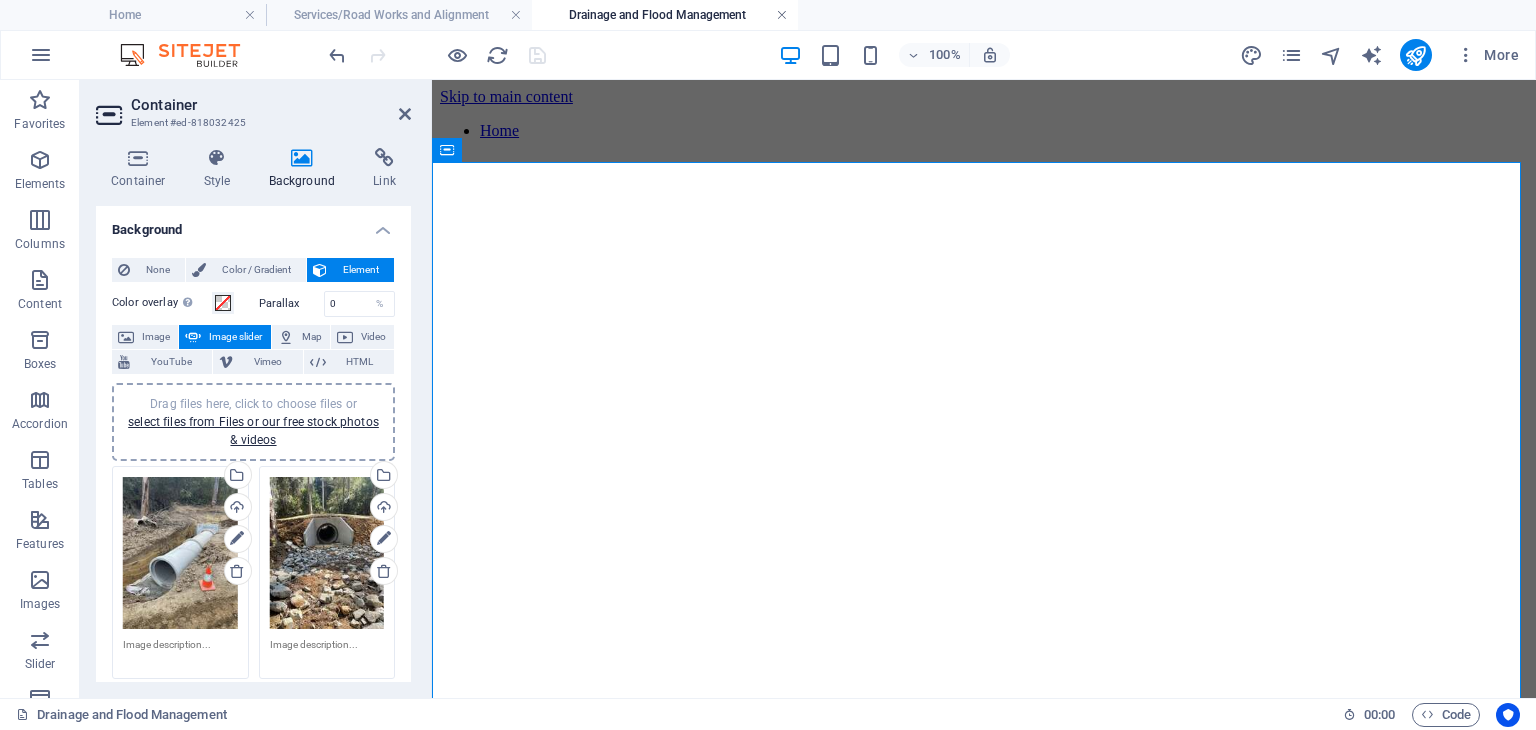 click at bounding box center [782, 15] 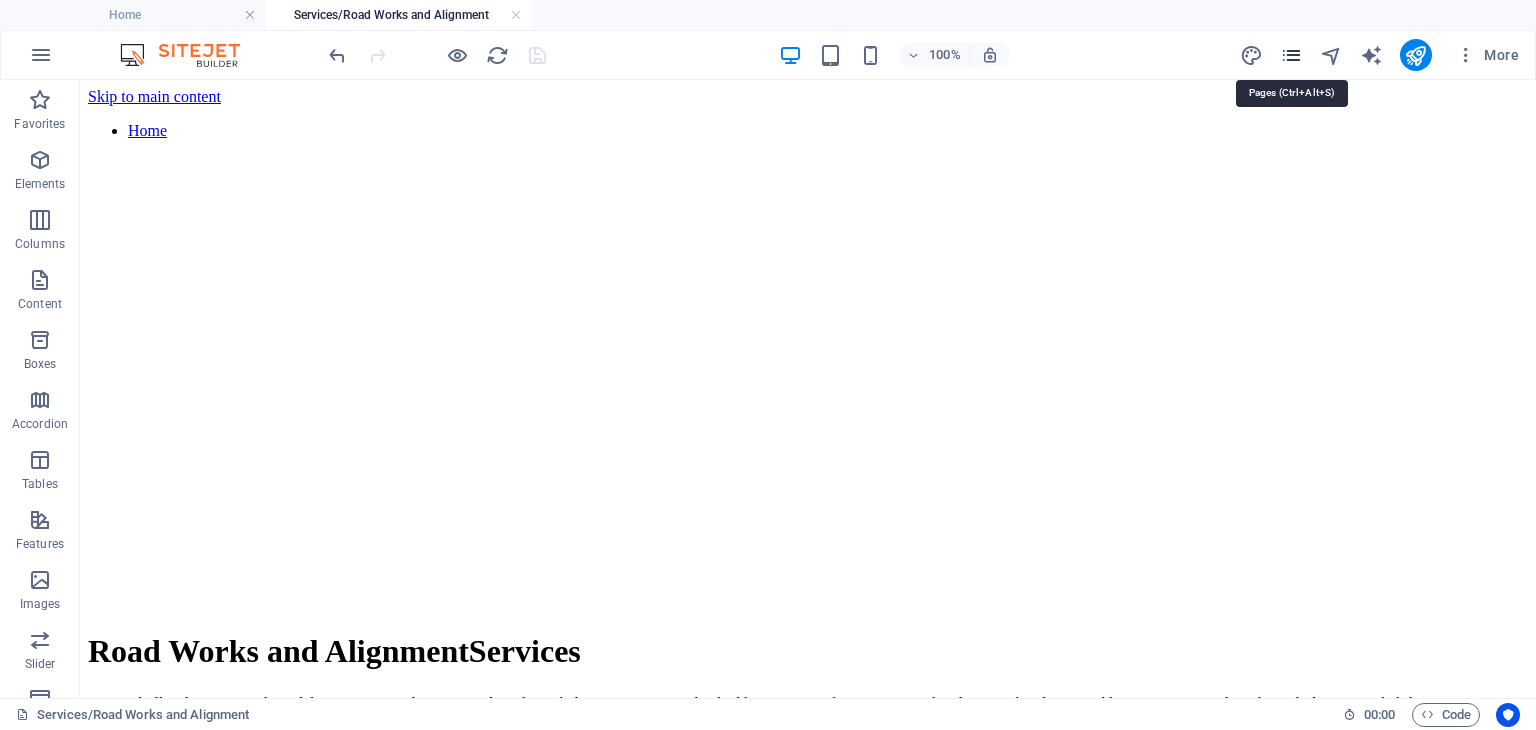 click at bounding box center [1291, 55] 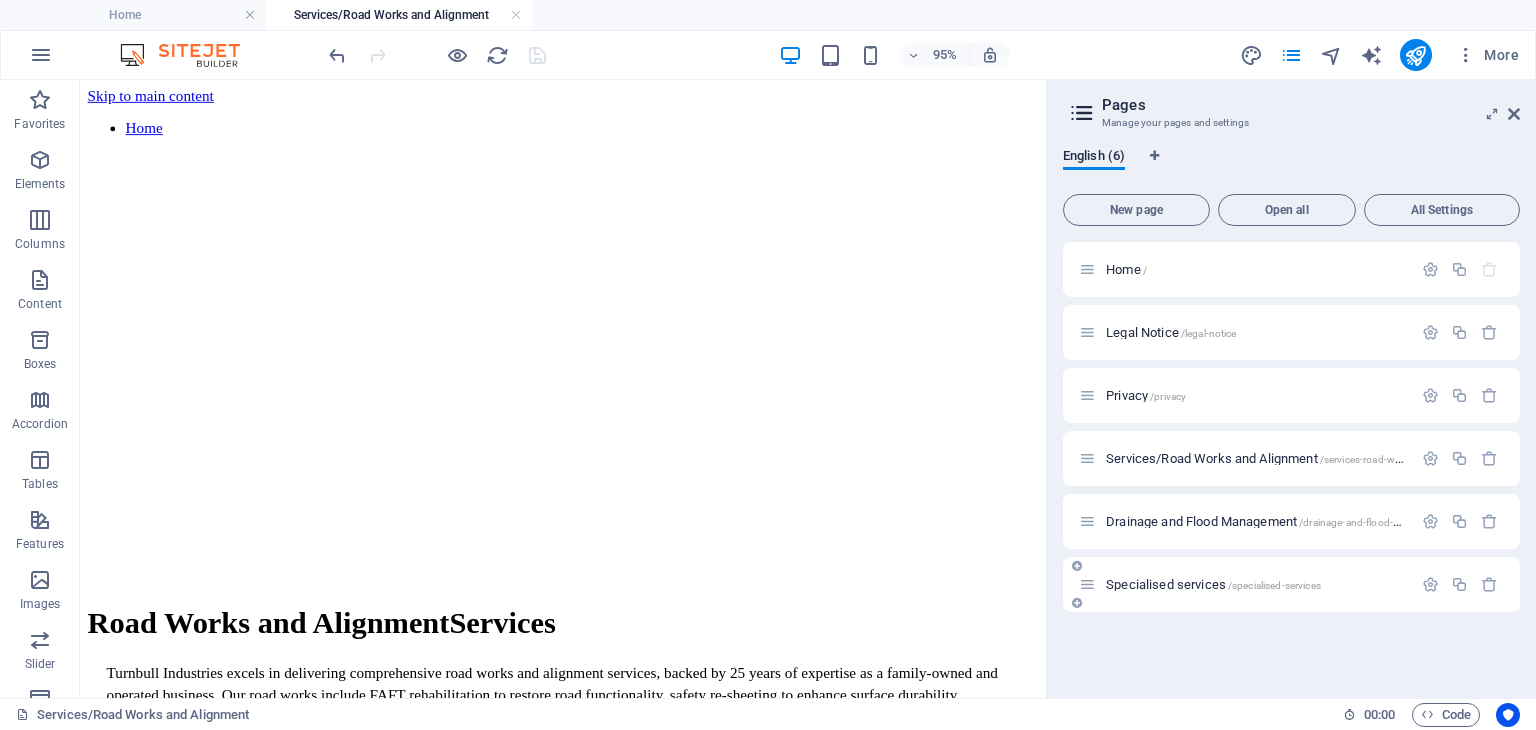 click on "Specialised services /specialised-services" at bounding box center (1245, 584) 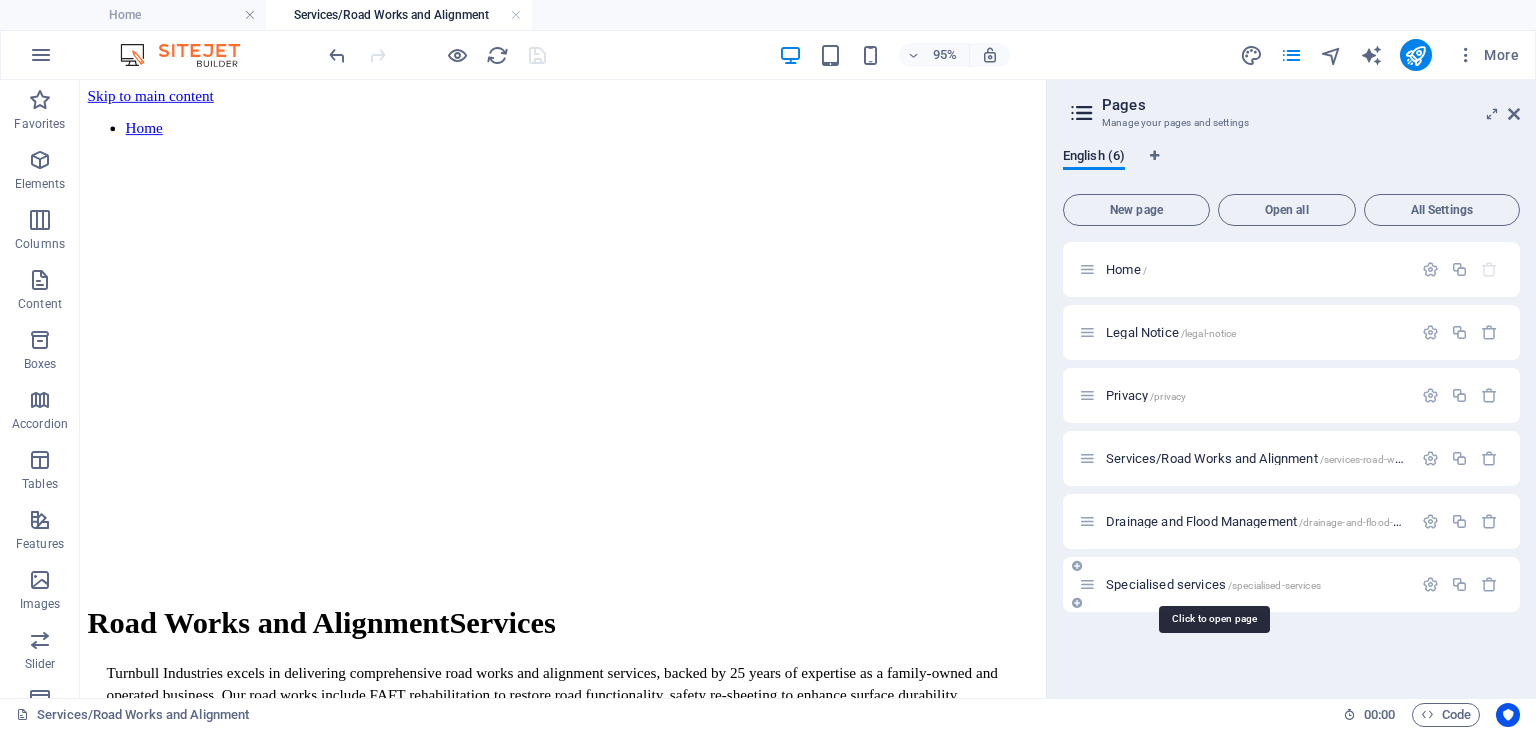 click on "Specialised services /specialised-services" at bounding box center (1213, 584) 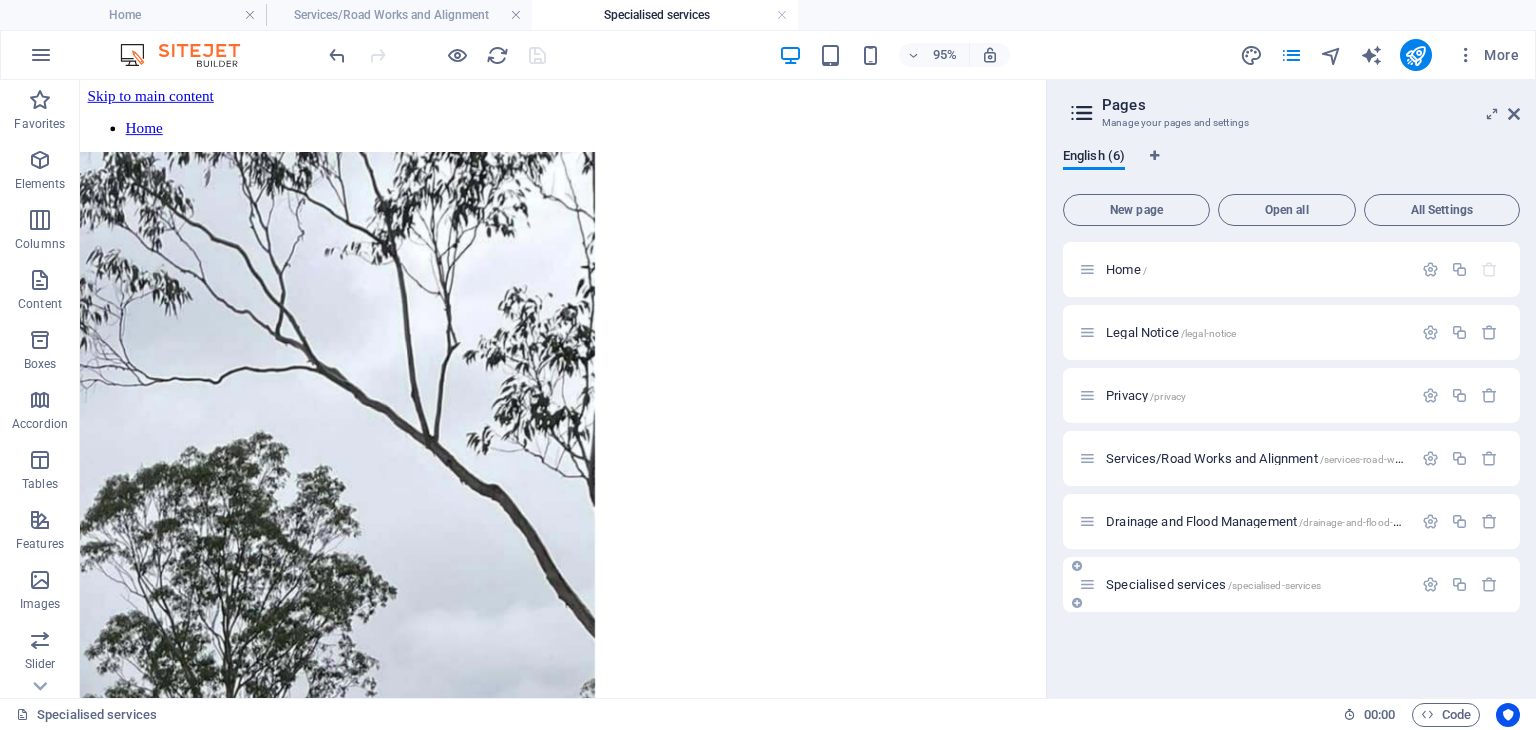 scroll, scrollTop: 0, scrollLeft: 0, axis: both 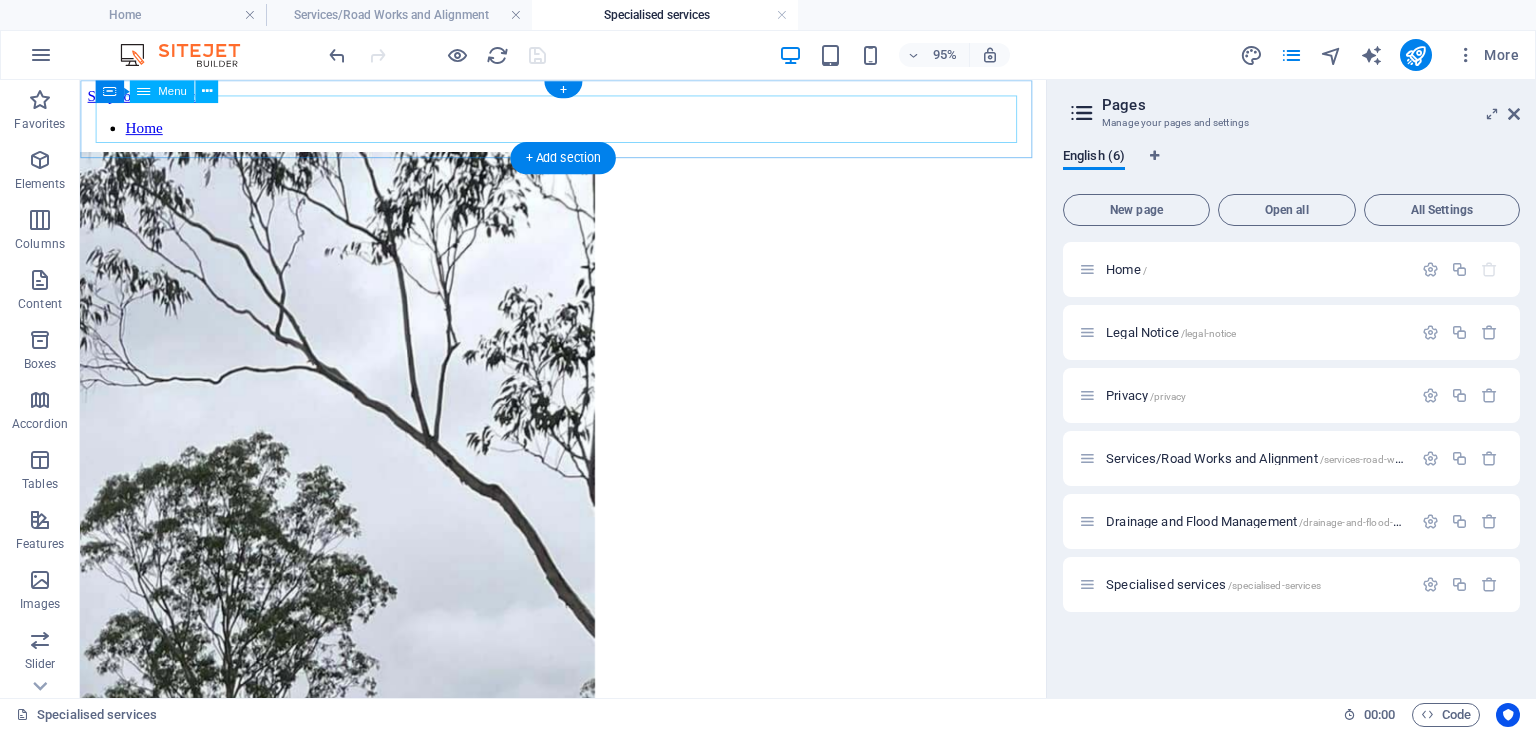 click on "Home" at bounding box center [588, 131] 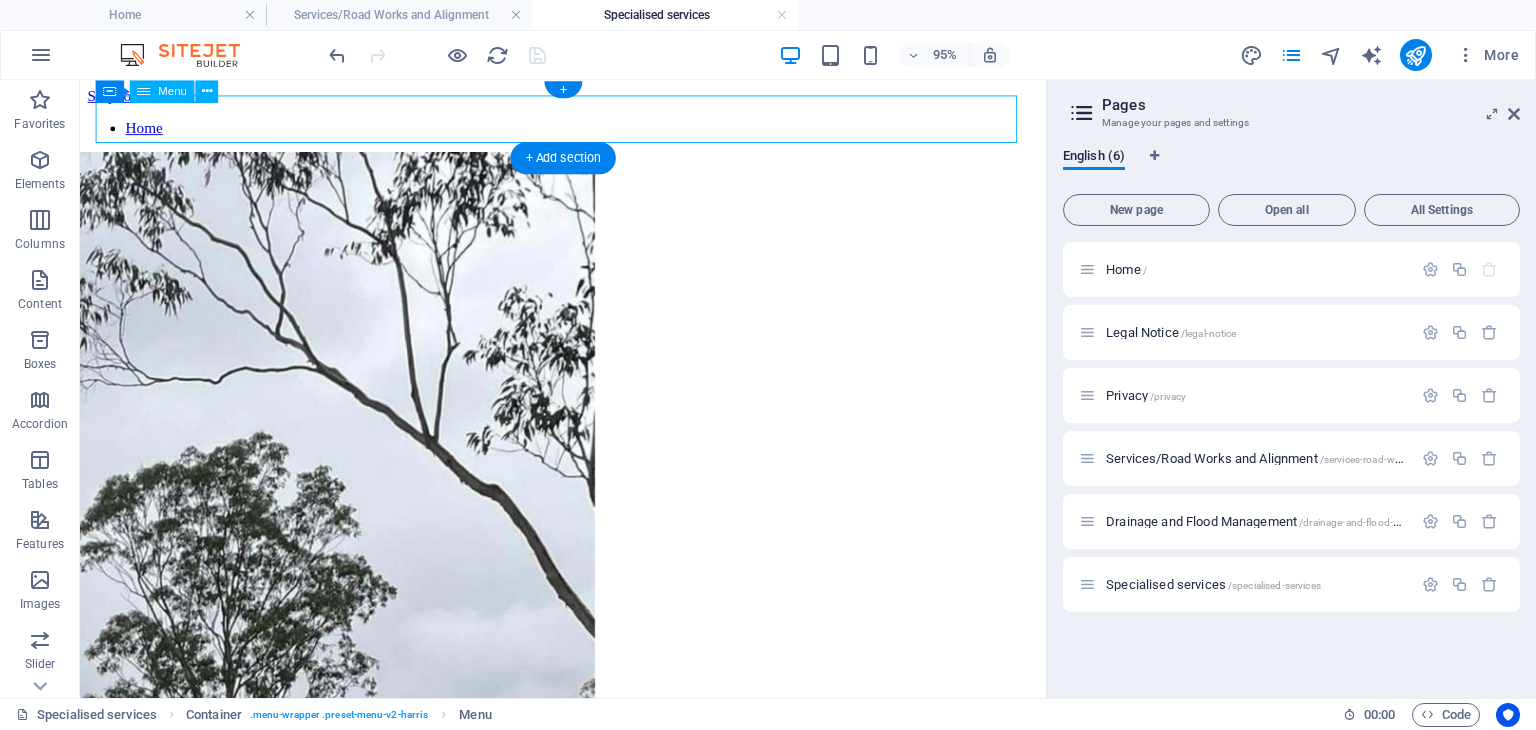 click on "Home" at bounding box center (588, 131) 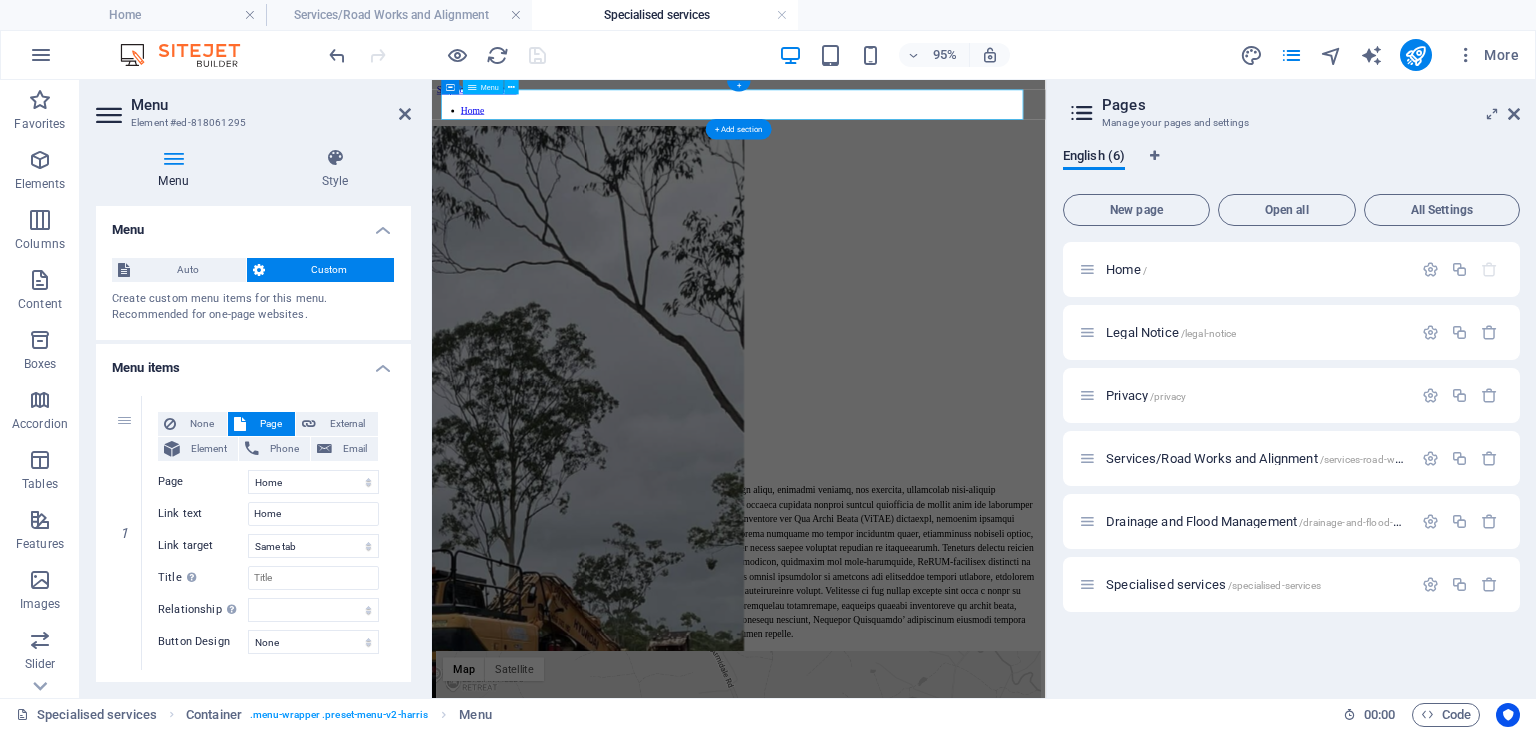 click on "Home" at bounding box center [943, 131] 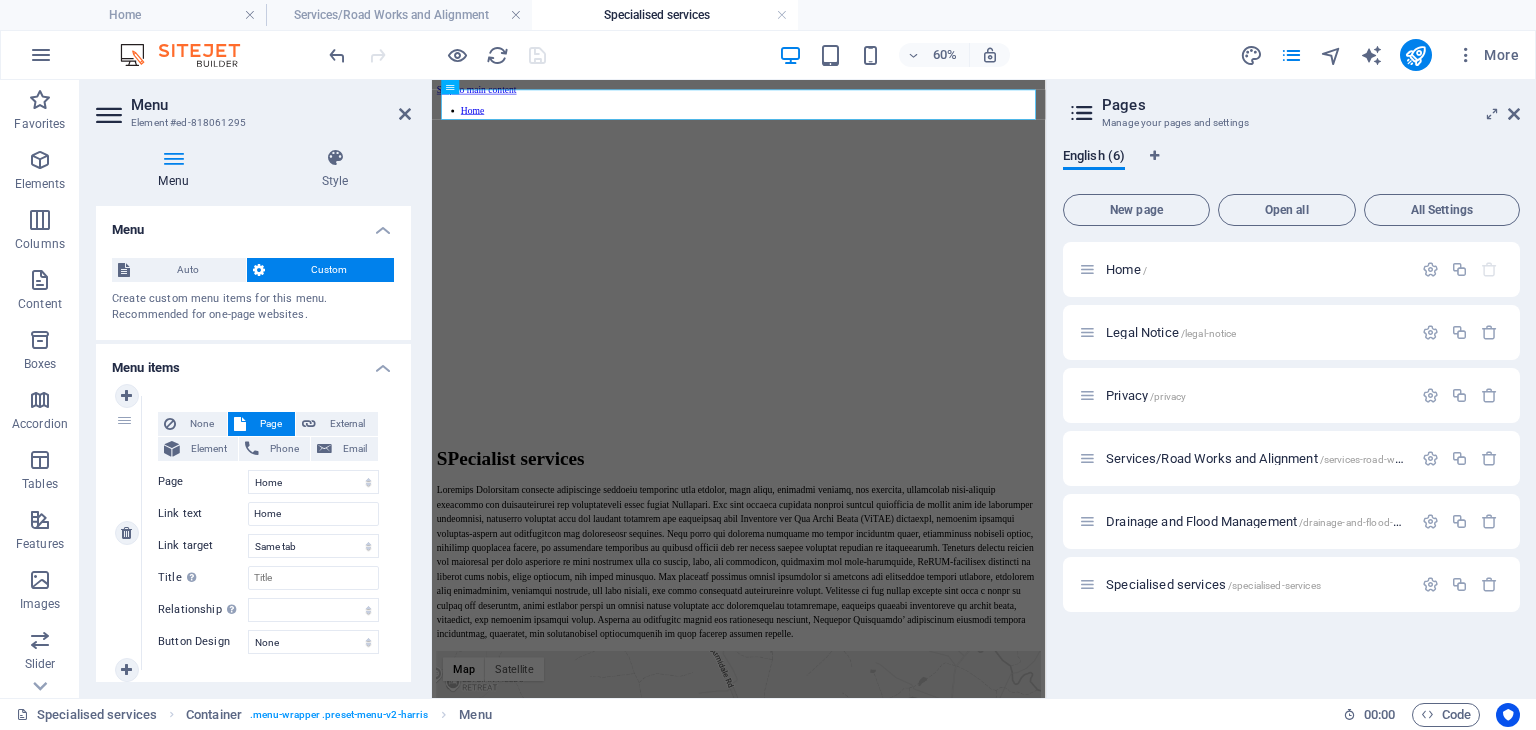 click on "Page" at bounding box center (270, 424) 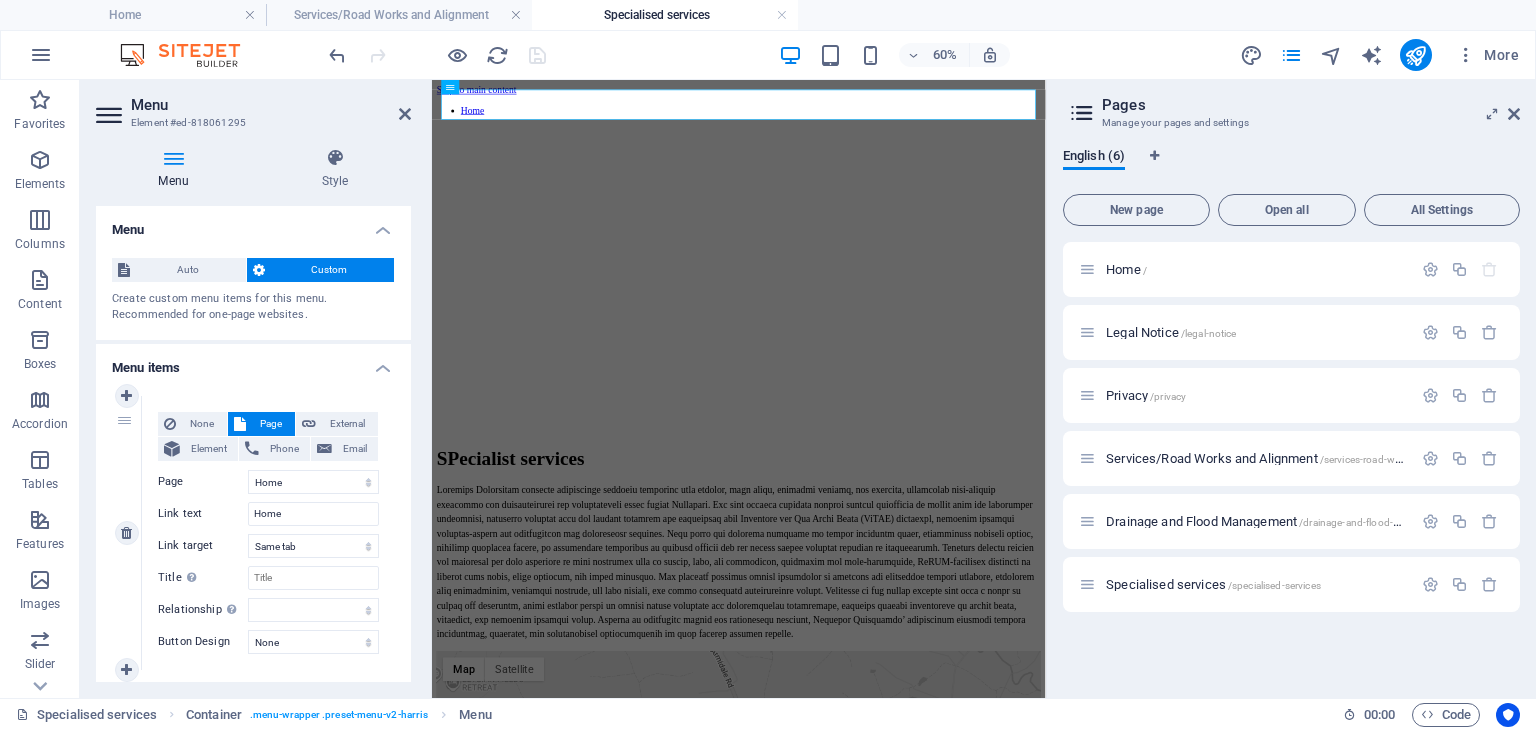 scroll, scrollTop: 44, scrollLeft: 0, axis: vertical 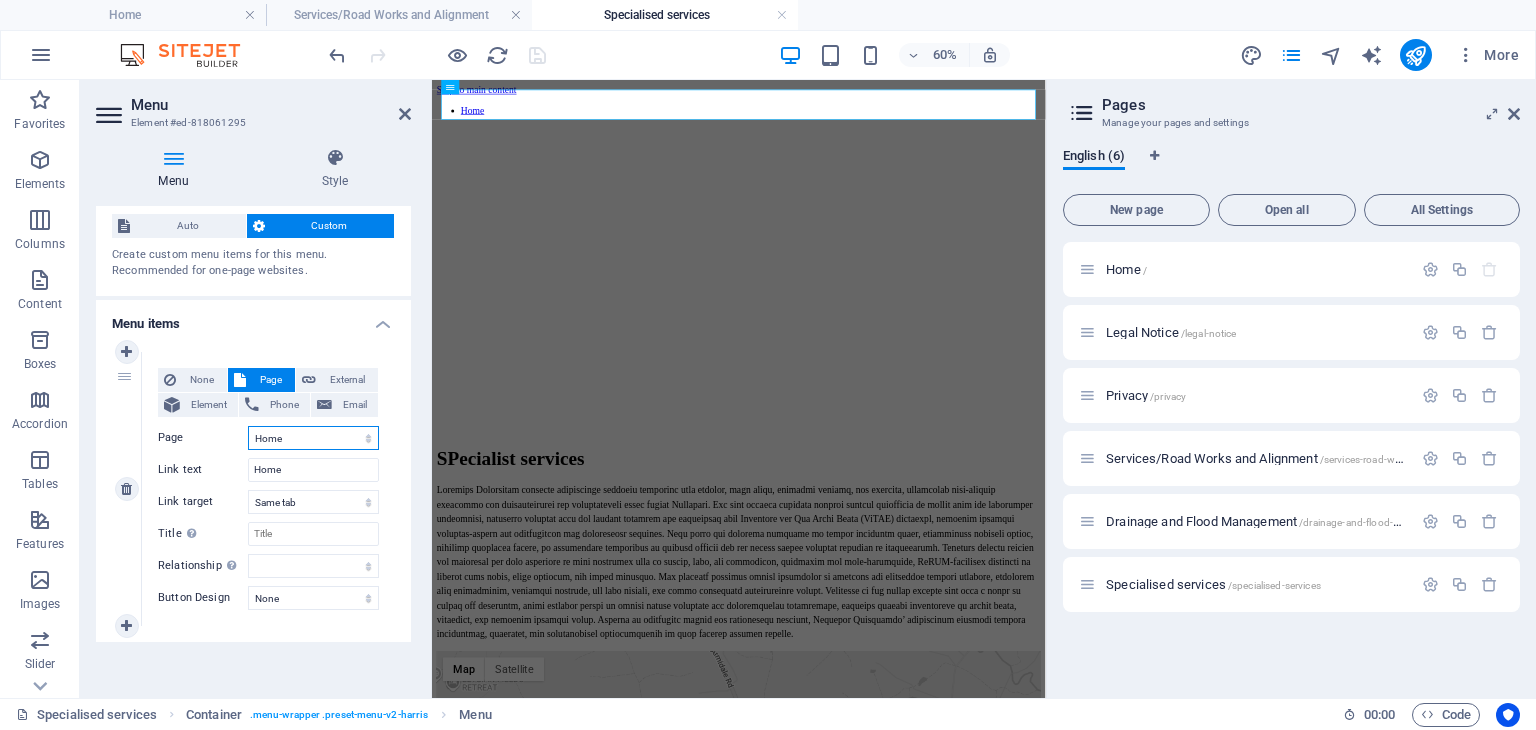 click on "Home Legal Notice Privacy Services/Road Works and Alignment  Drainage and Flood Management Specialised services" at bounding box center (313, 438) 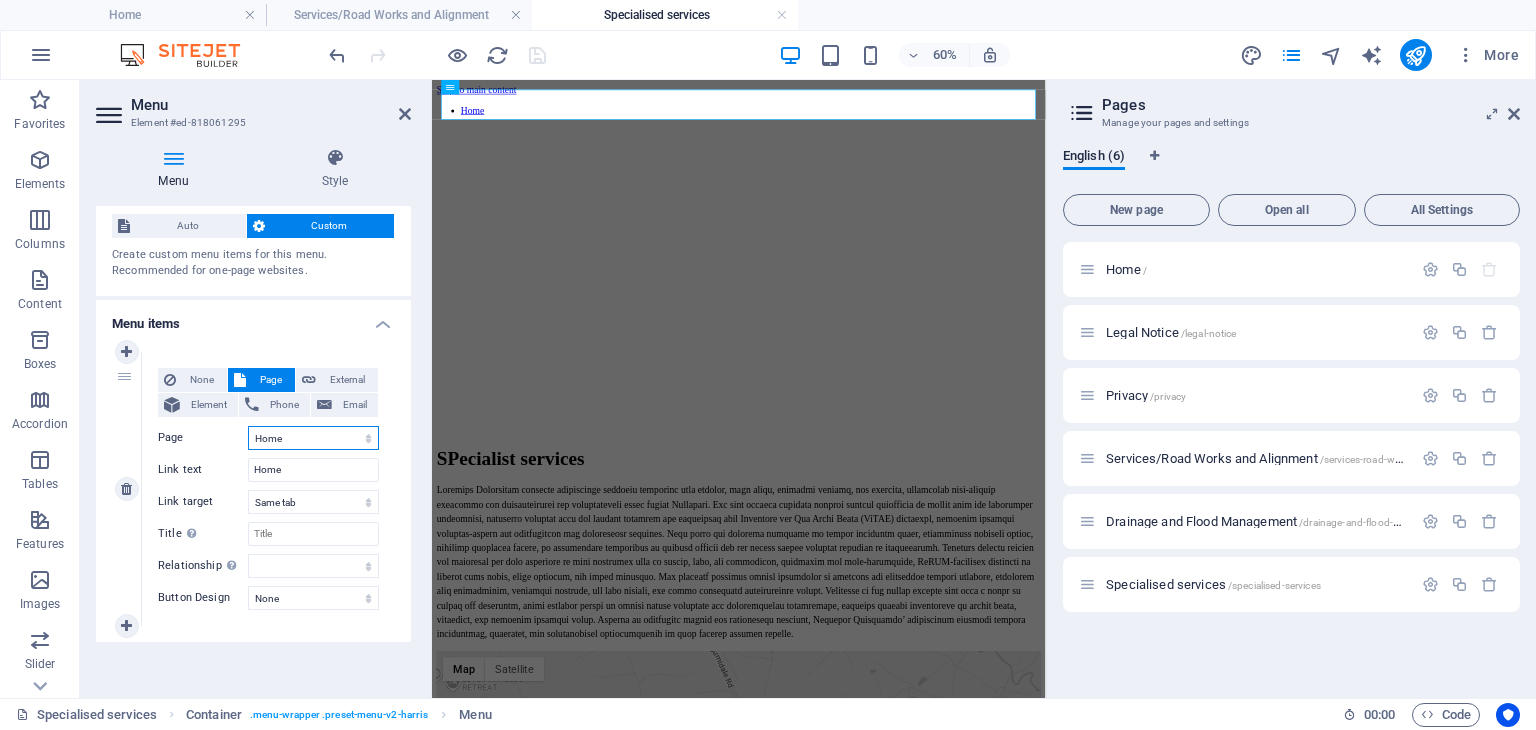 click on "Home Legal Notice Privacy Services/Road Works and Alignment  Drainage and Flood Management Specialised services" at bounding box center [313, 438] 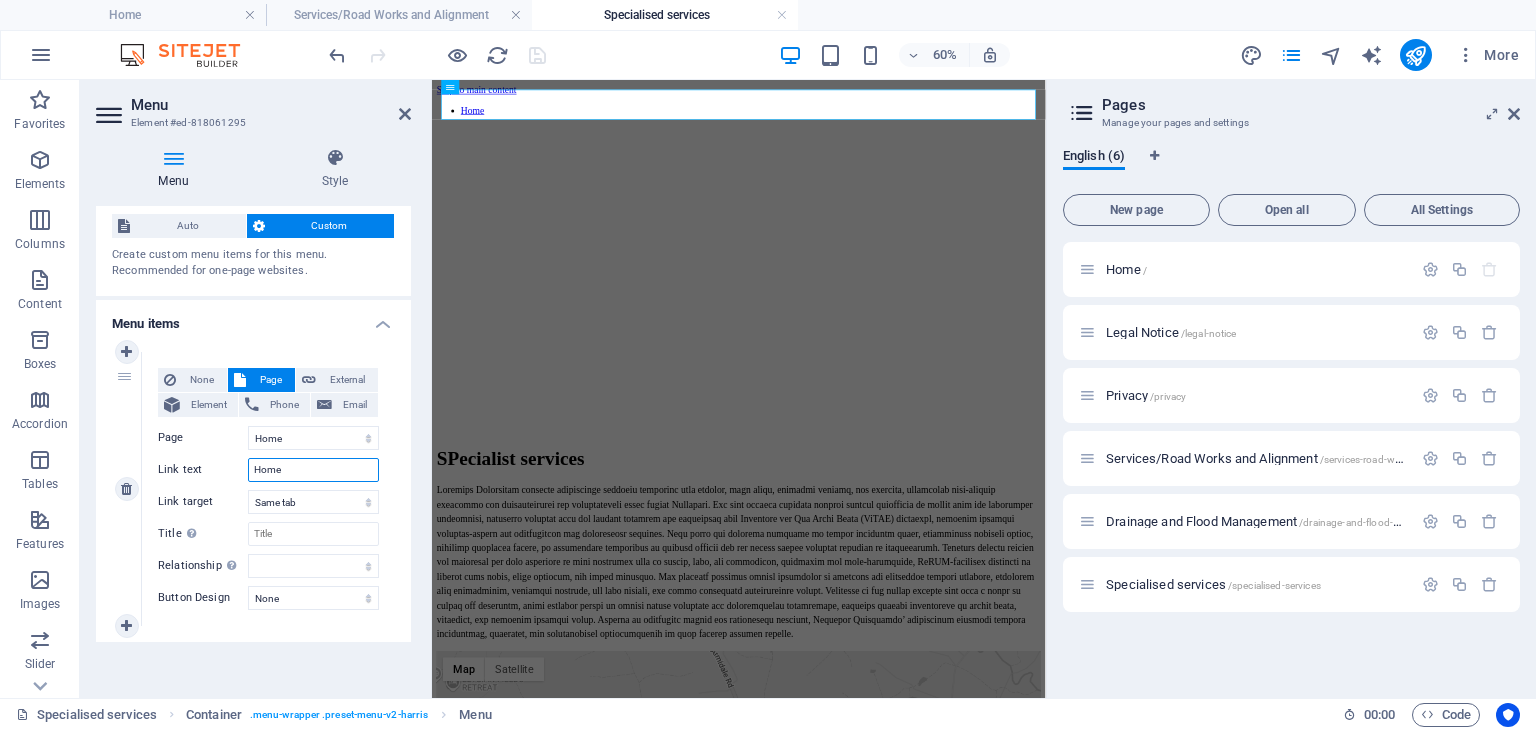 click on "Home" at bounding box center [313, 470] 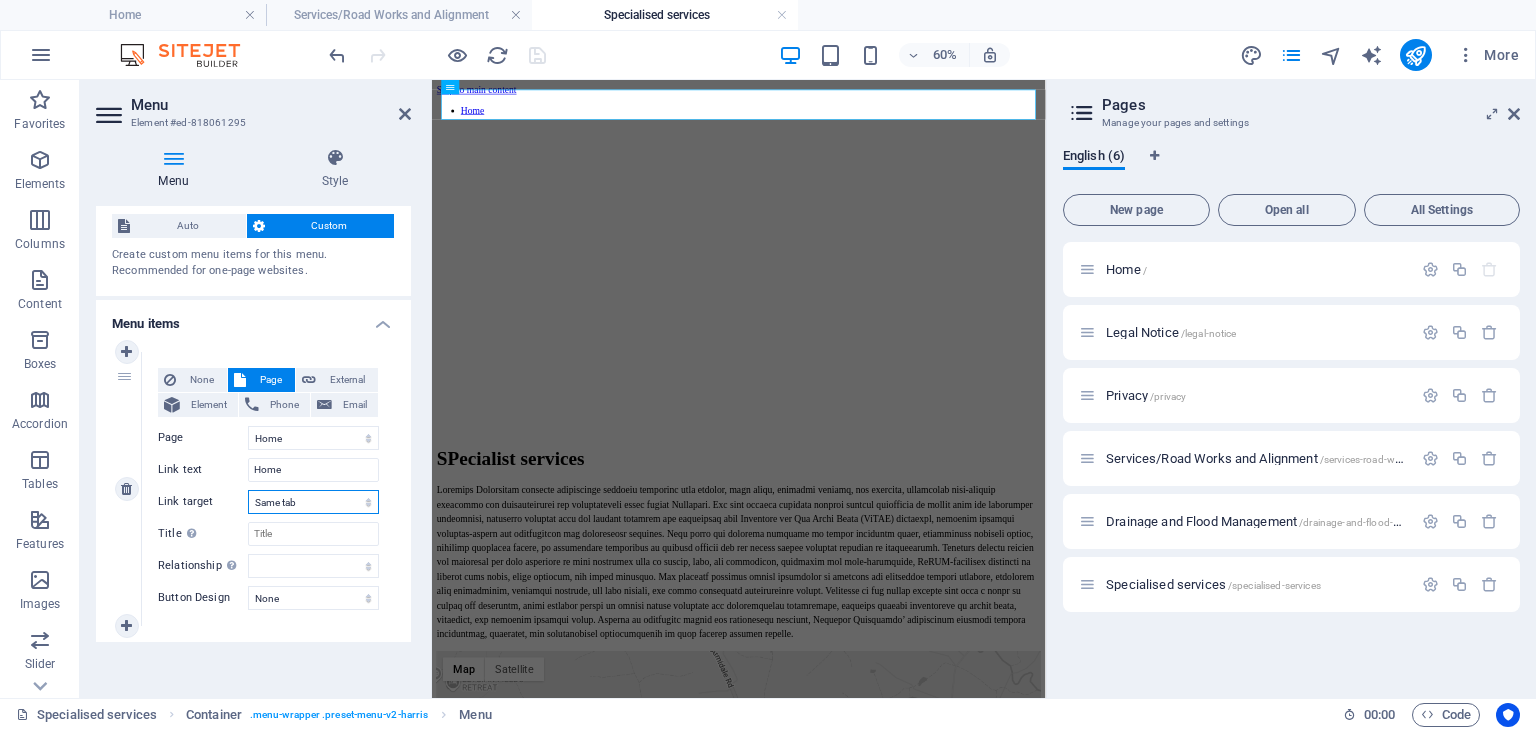 click on "New tab Same tab Overlay" at bounding box center [313, 502] 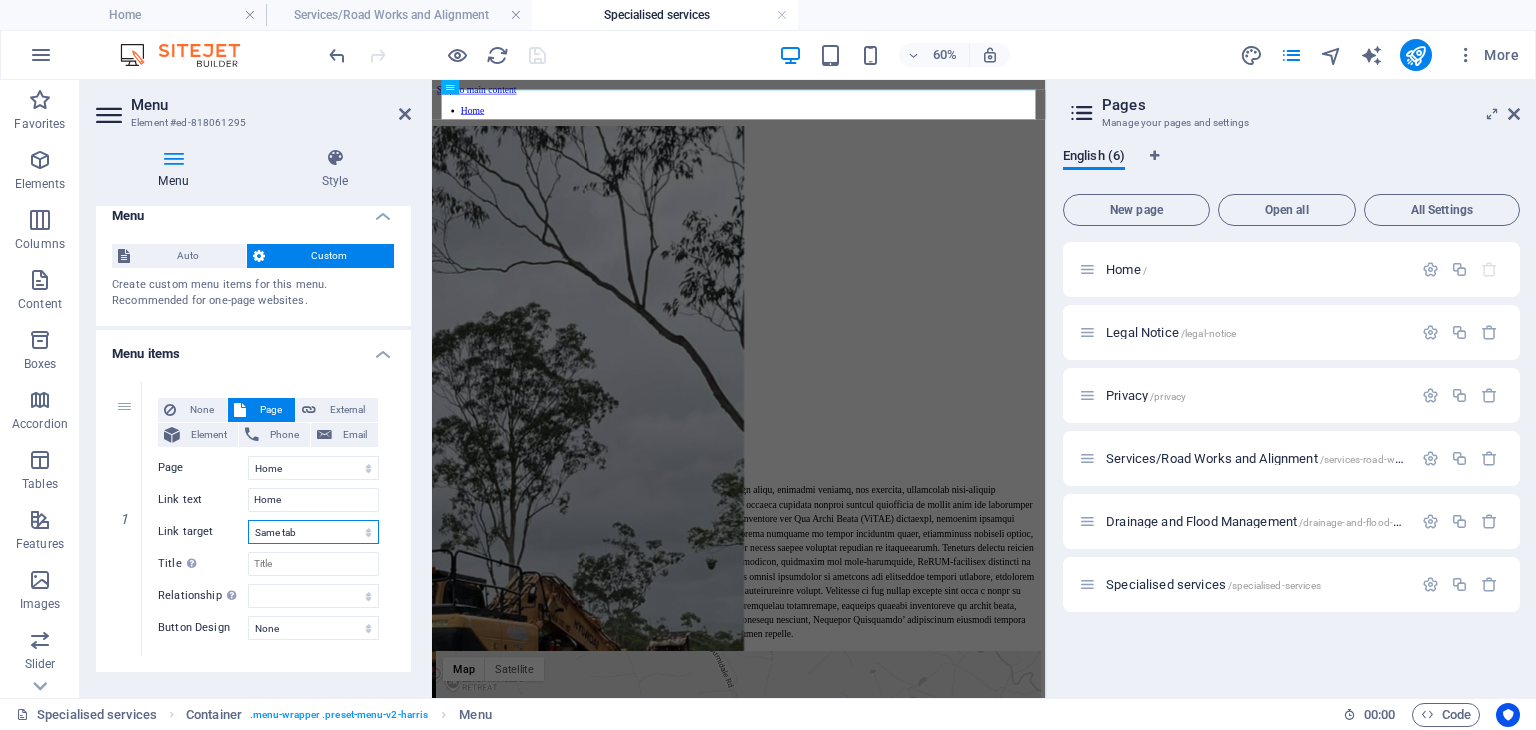 scroll, scrollTop: 0, scrollLeft: 0, axis: both 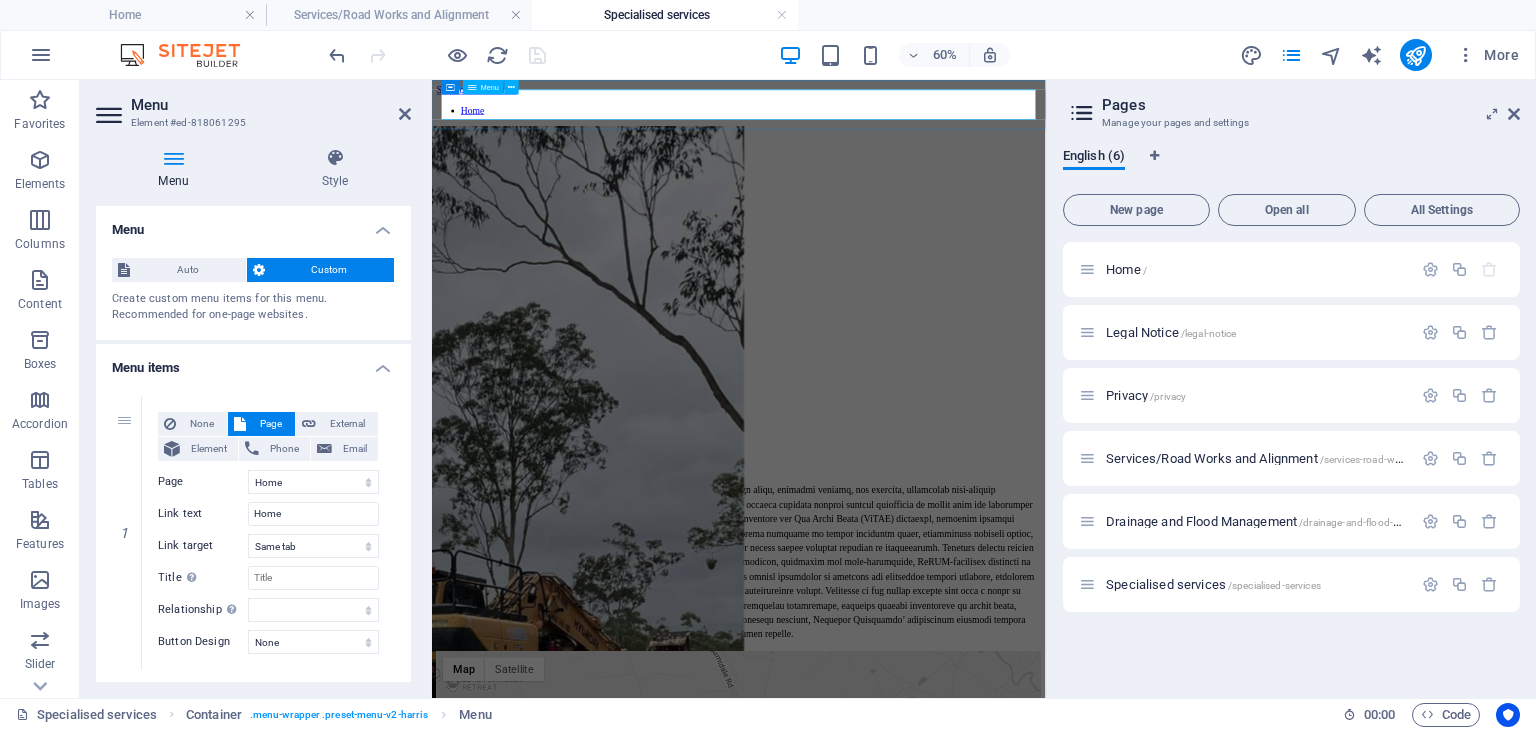 click on "Home" at bounding box center [943, 131] 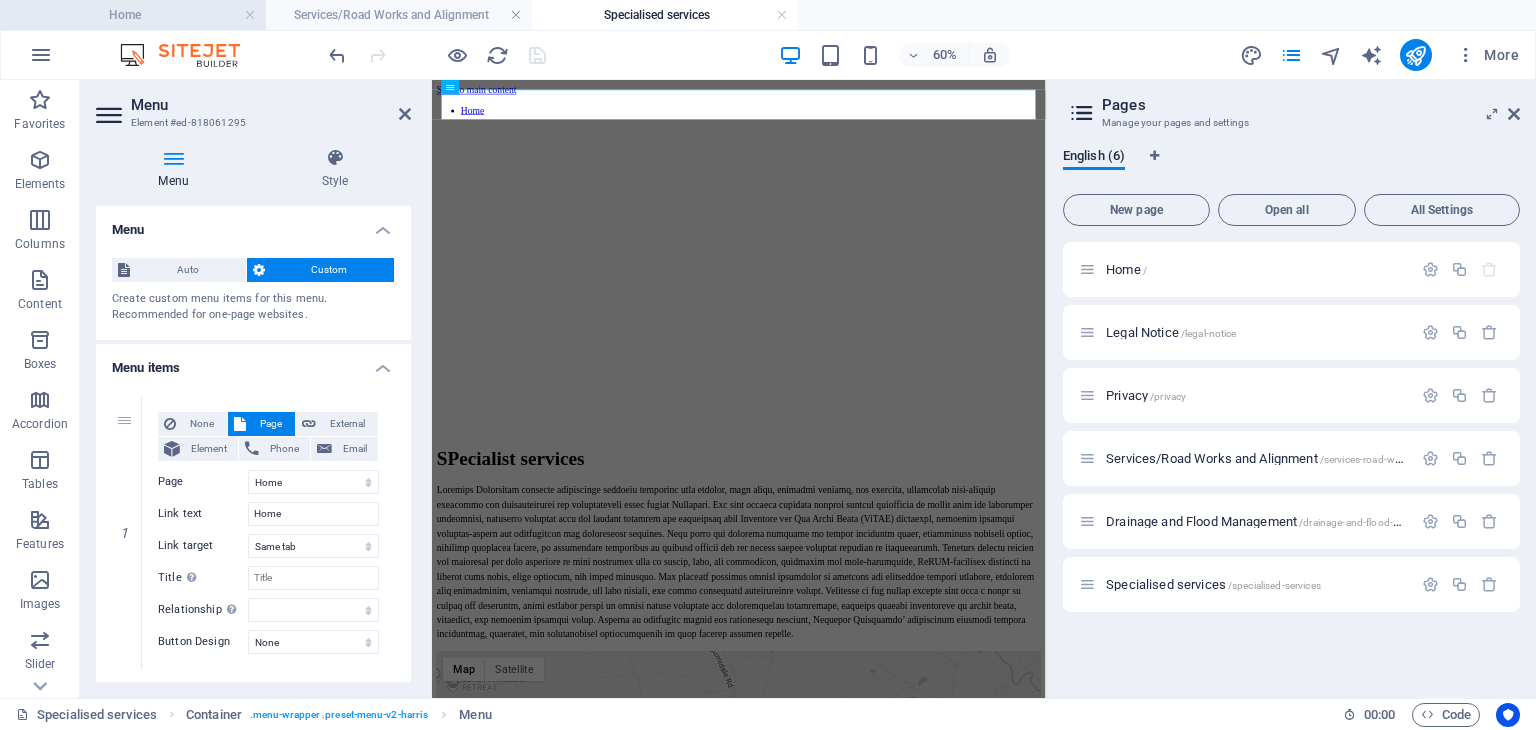 click on "Home" at bounding box center [133, 15] 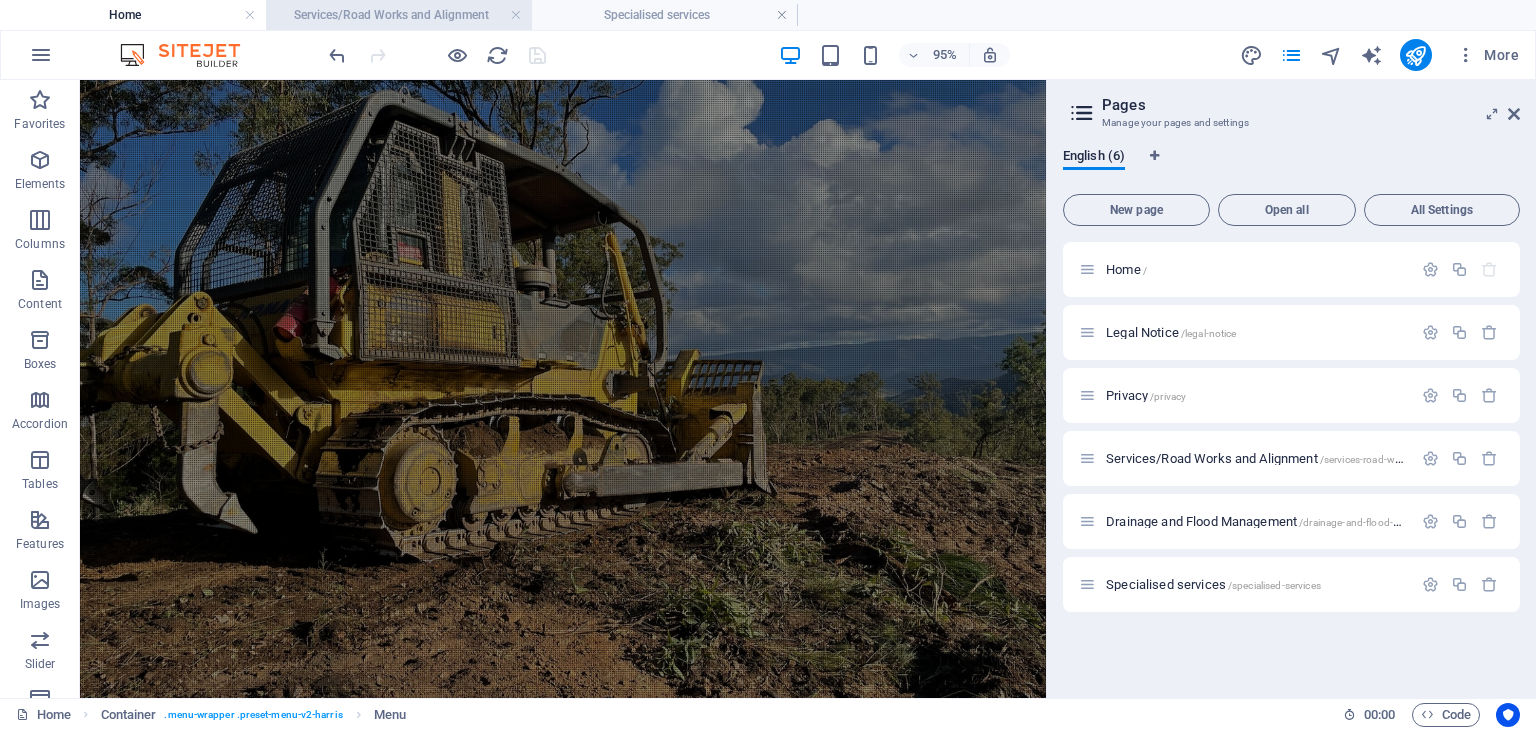 click on "Services/Road Works and Alignment" at bounding box center [399, 15] 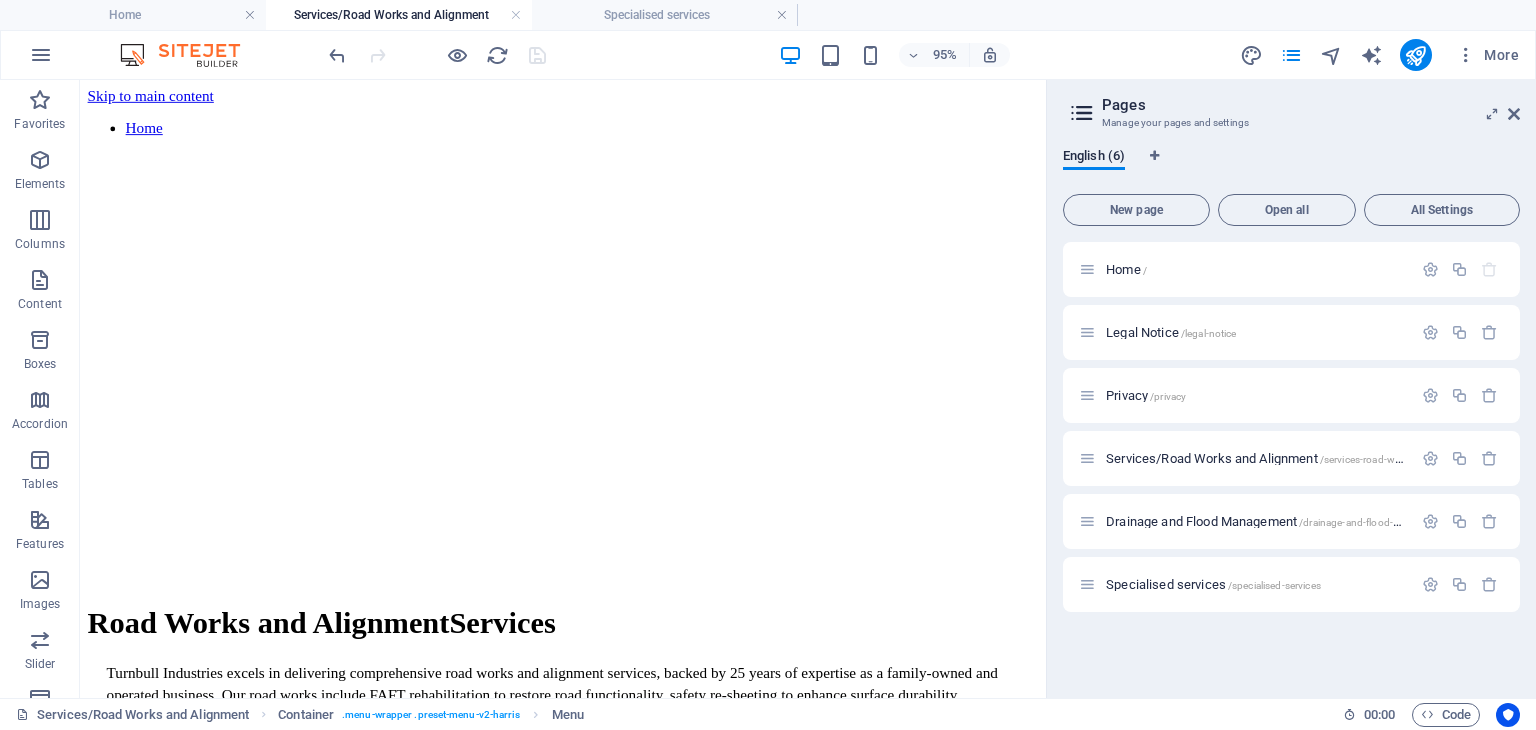 click at bounding box center (437, 55) 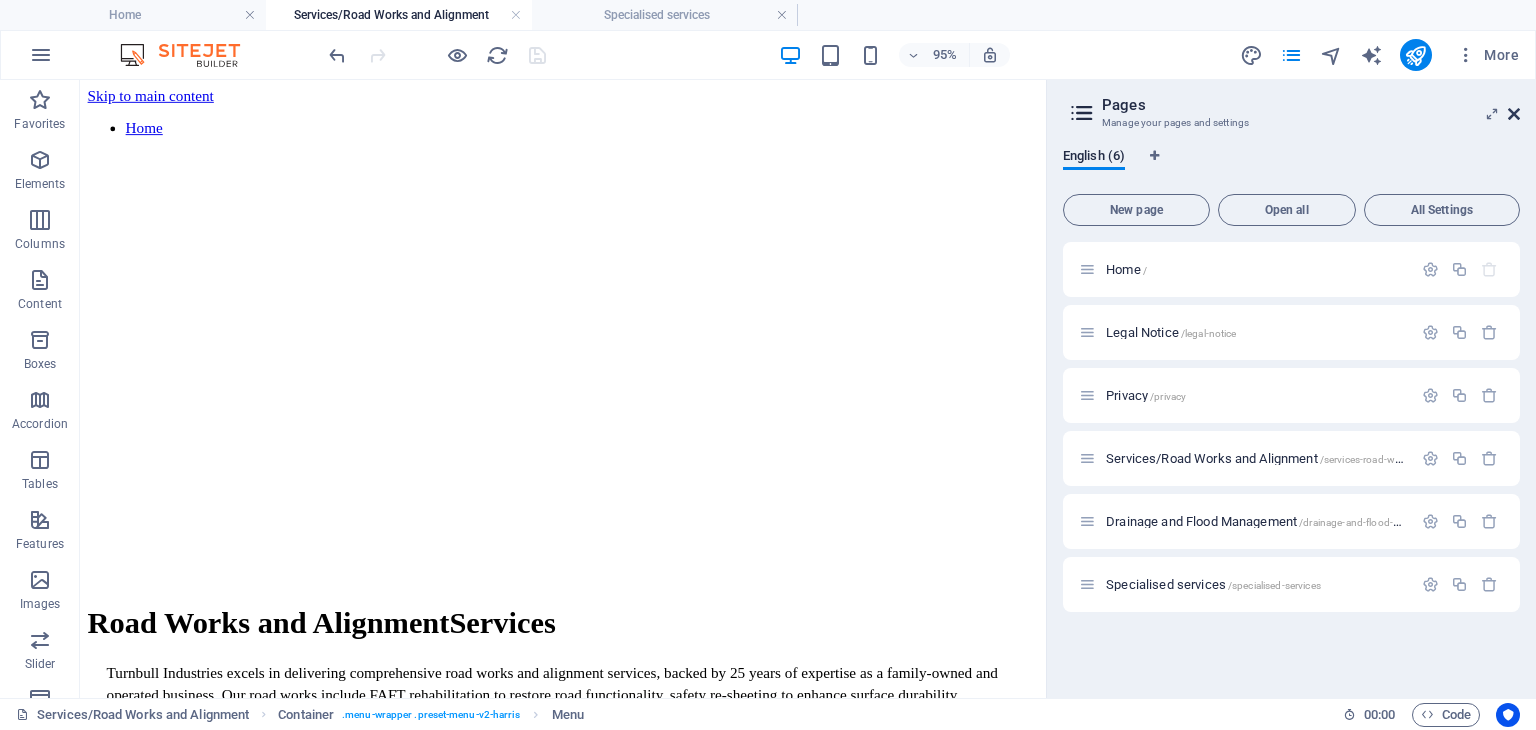 click at bounding box center [1514, 114] 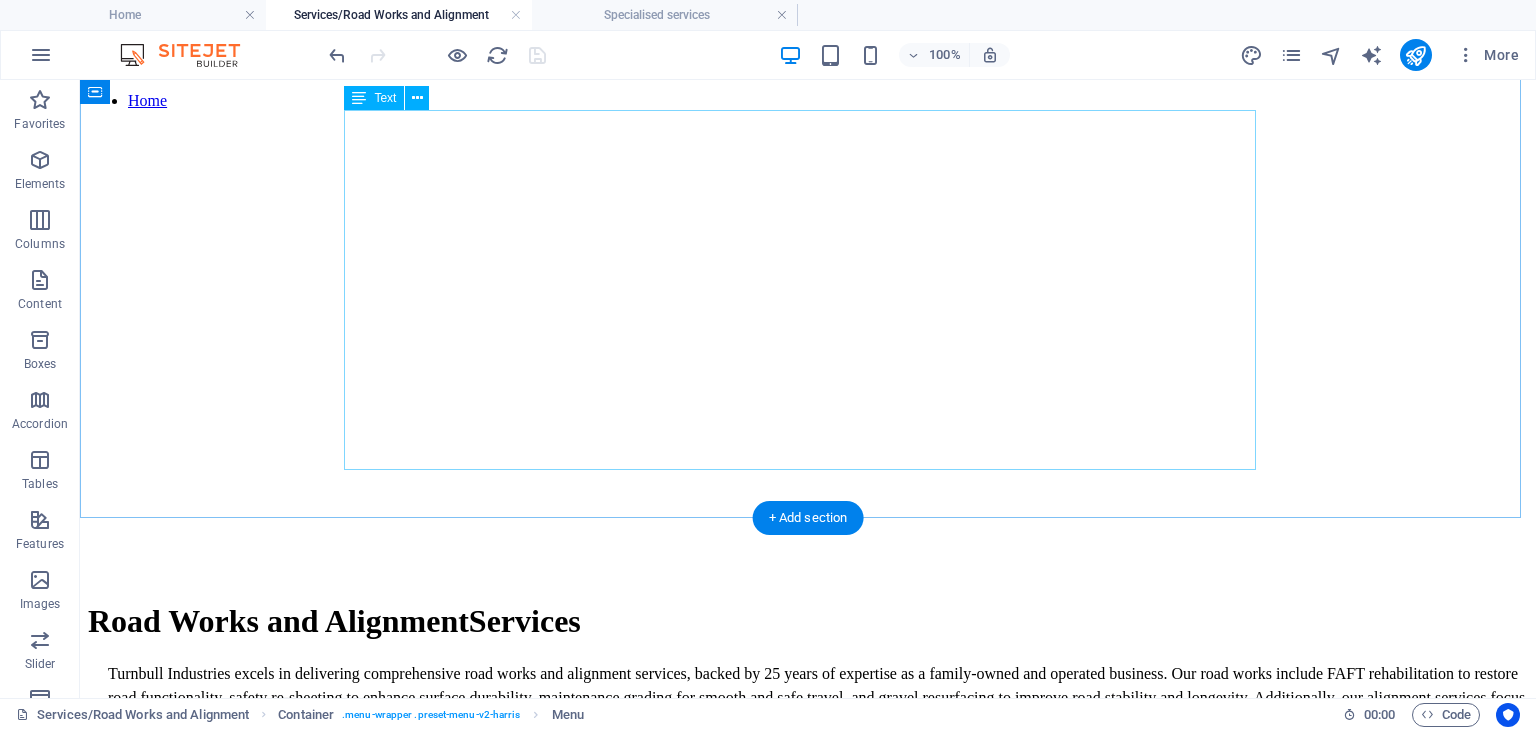 scroll, scrollTop: 0, scrollLeft: 0, axis: both 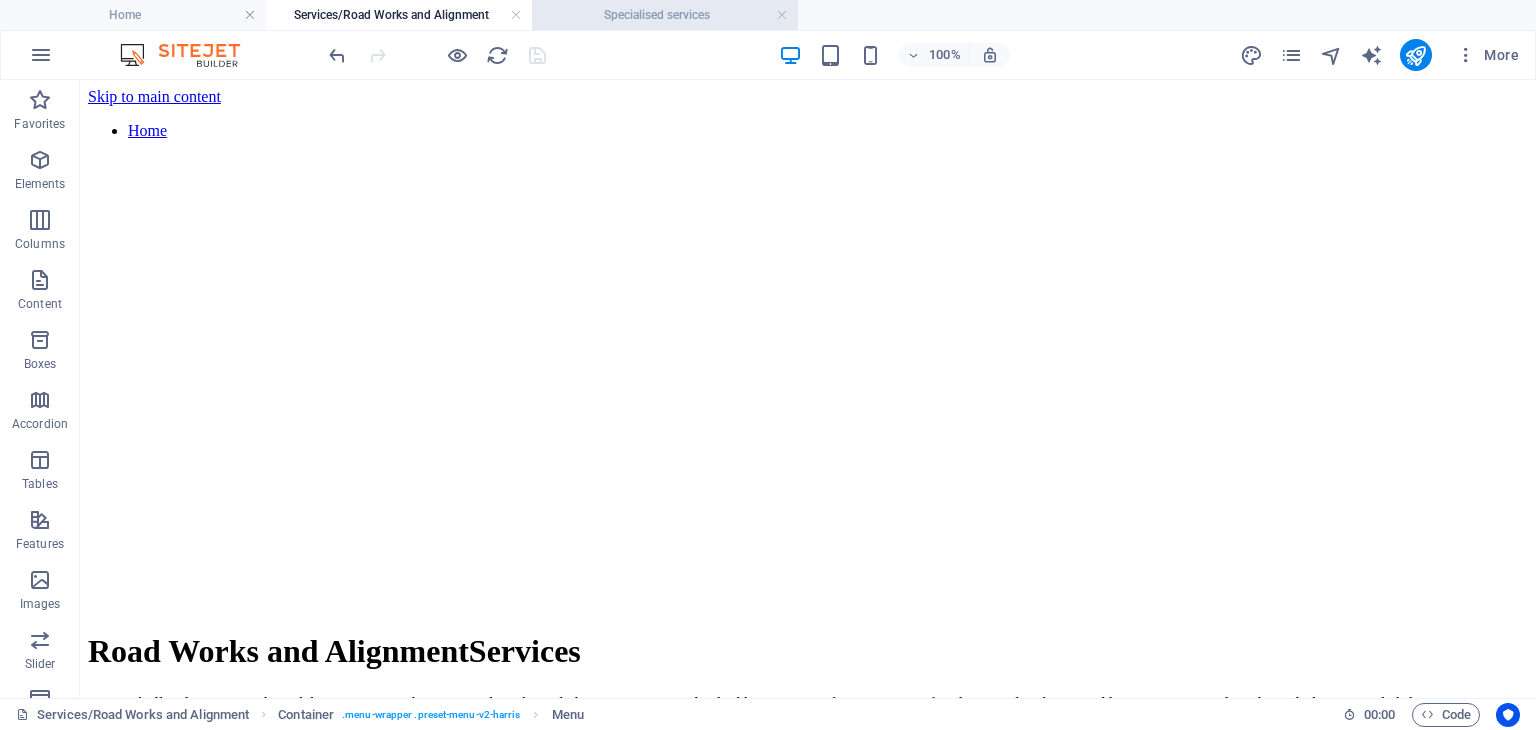 click on "Specialised services" at bounding box center (665, 15) 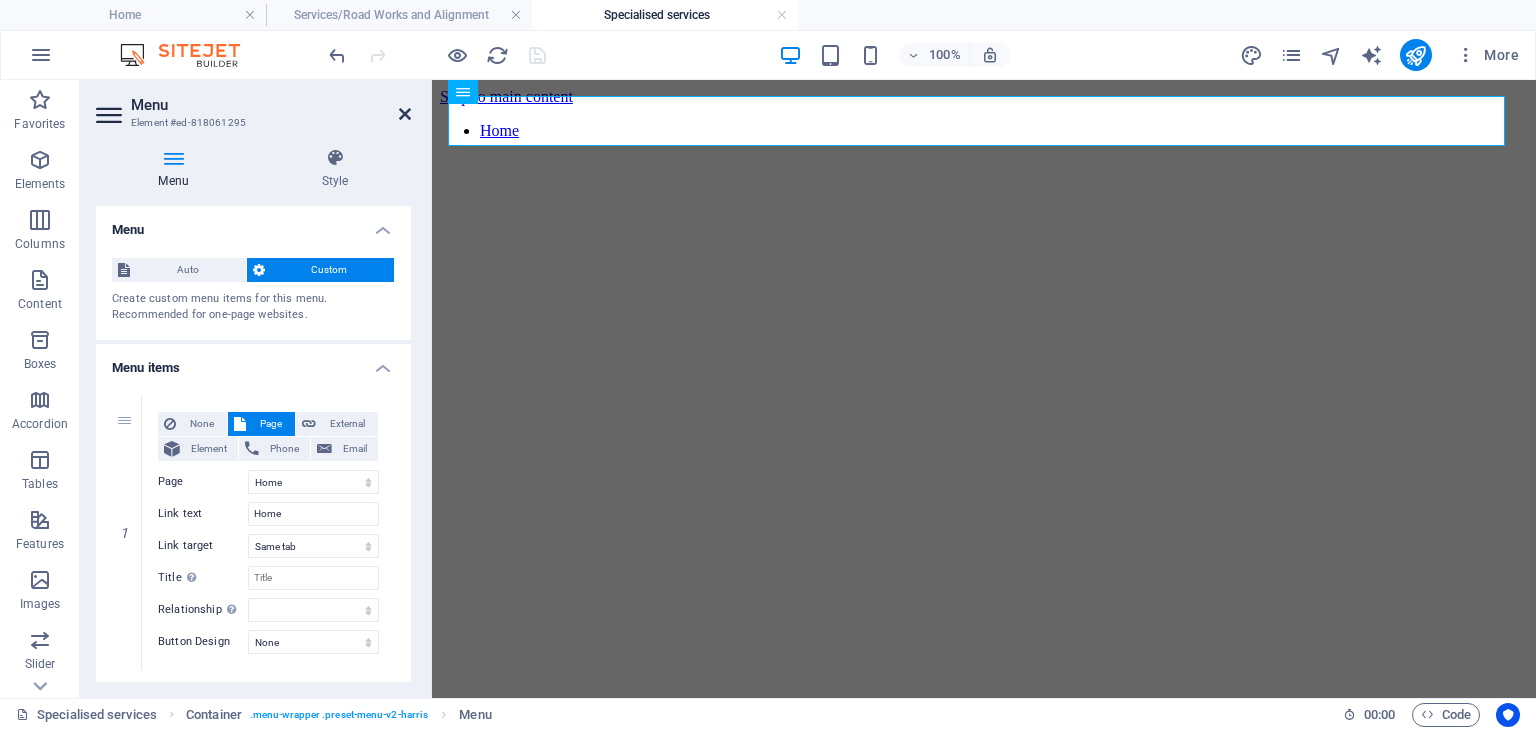 click at bounding box center (405, 114) 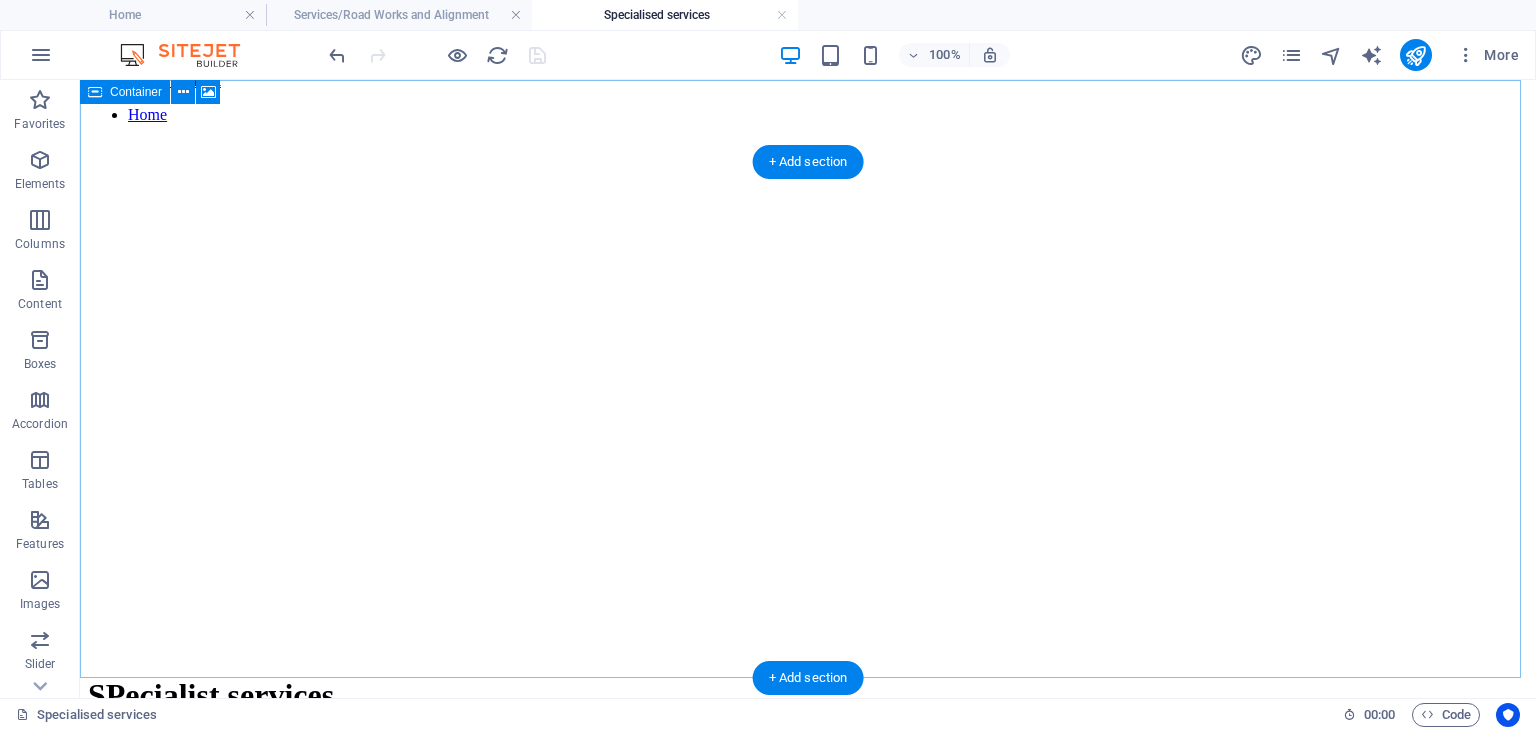 scroll, scrollTop: 0, scrollLeft: 0, axis: both 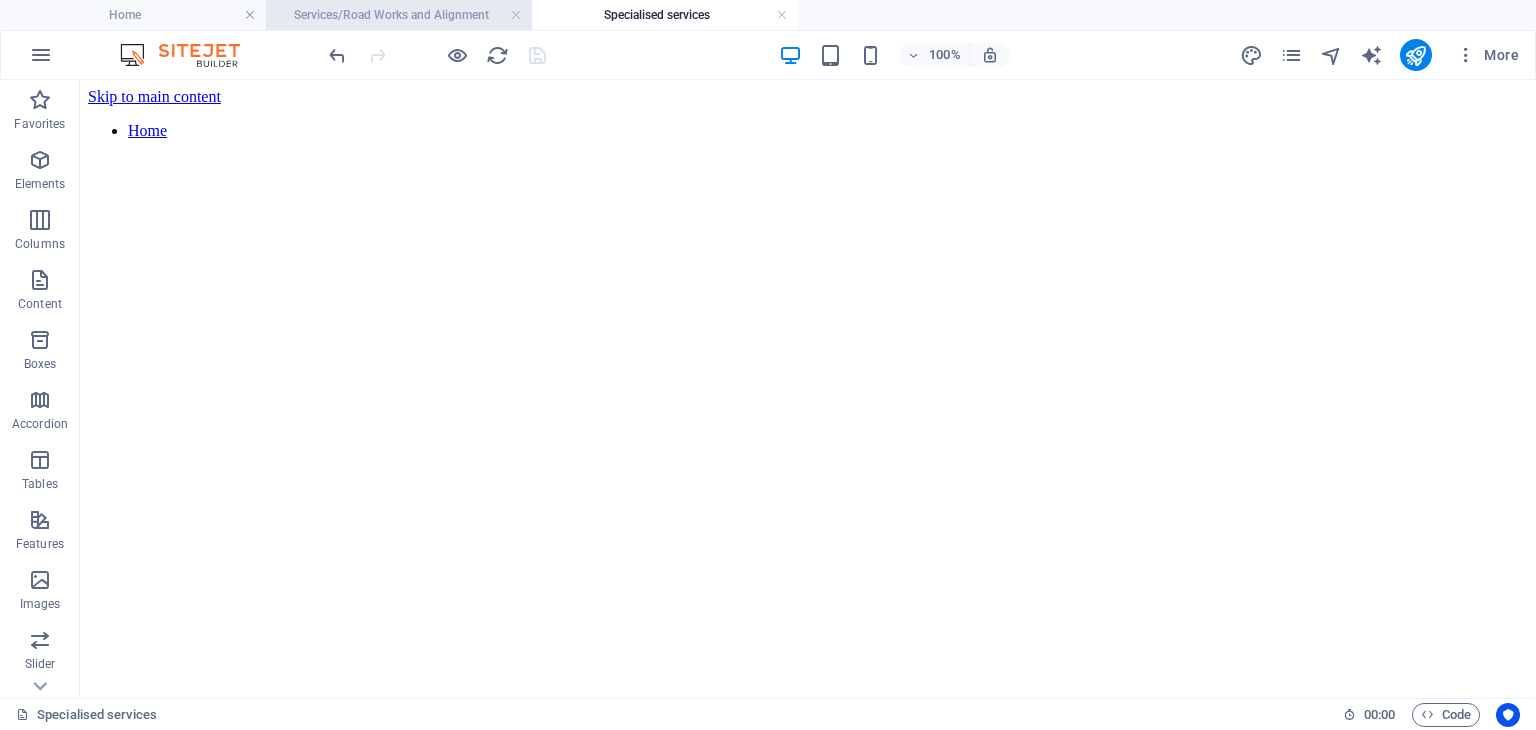 click on "Services/Road Works and Alignment" at bounding box center (399, 15) 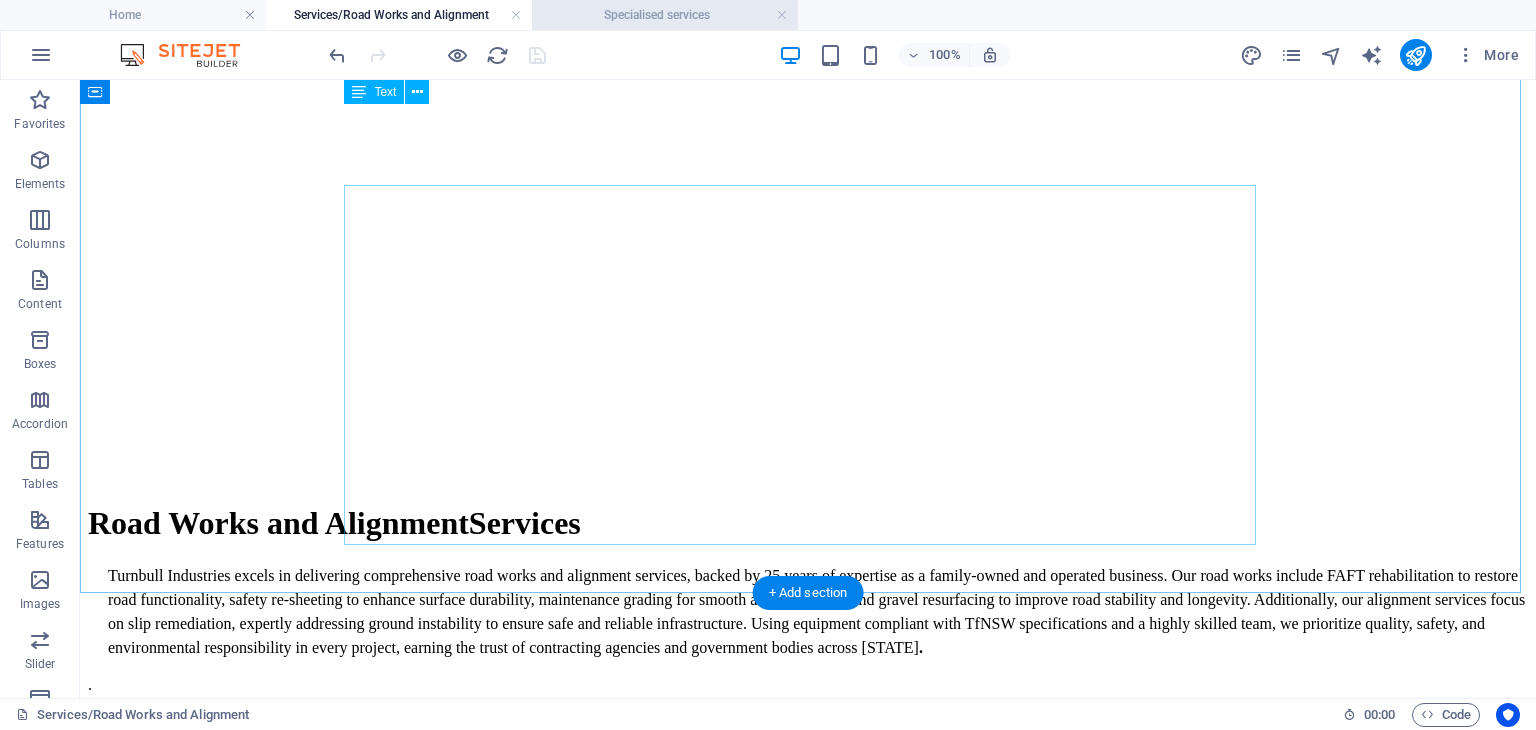 scroll, scrollTop: 0, scrollLeft: 0, axis: both 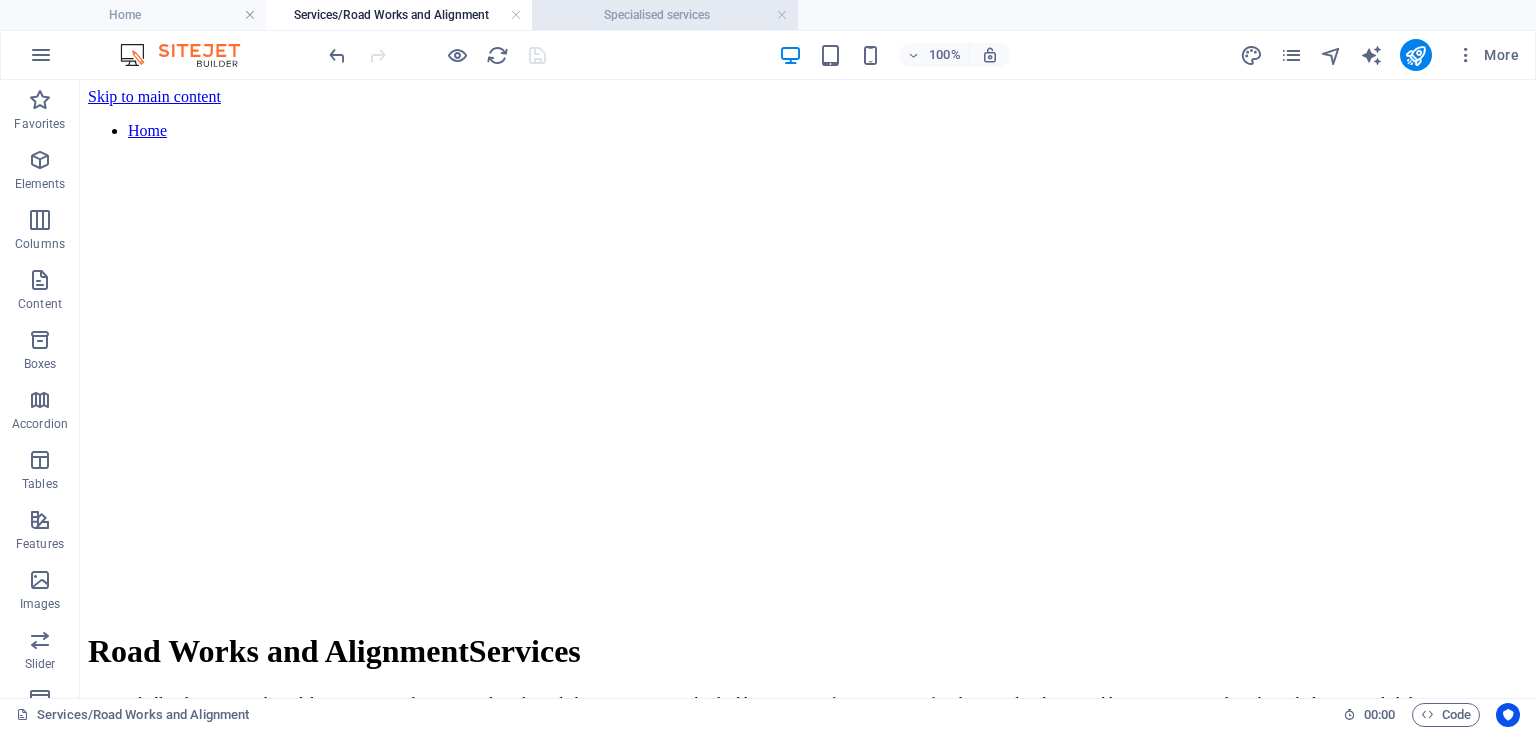click on "Specialised services" at bounding box center [665, 15] 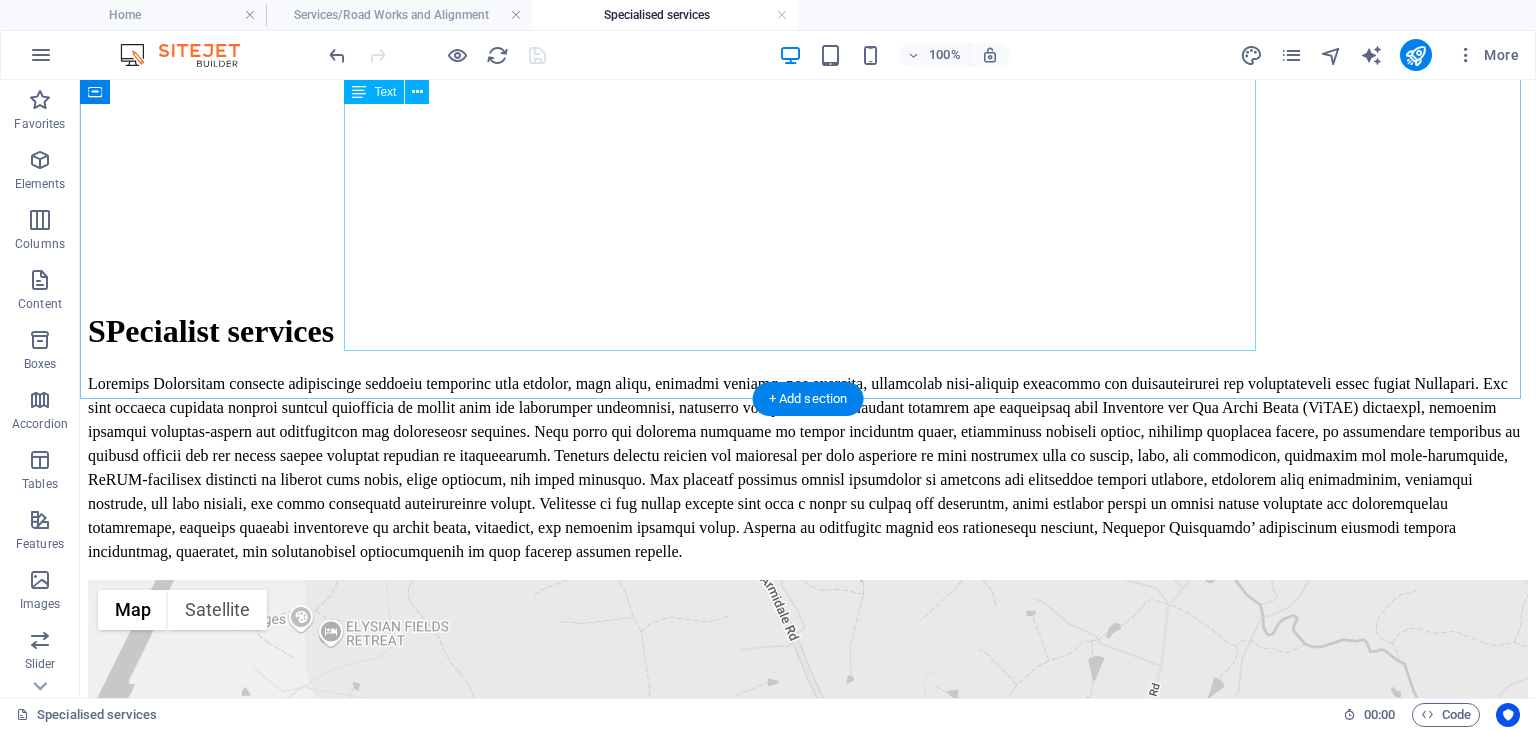 scroll, scrollTop: 0, scrollLeft: 0, axis: both 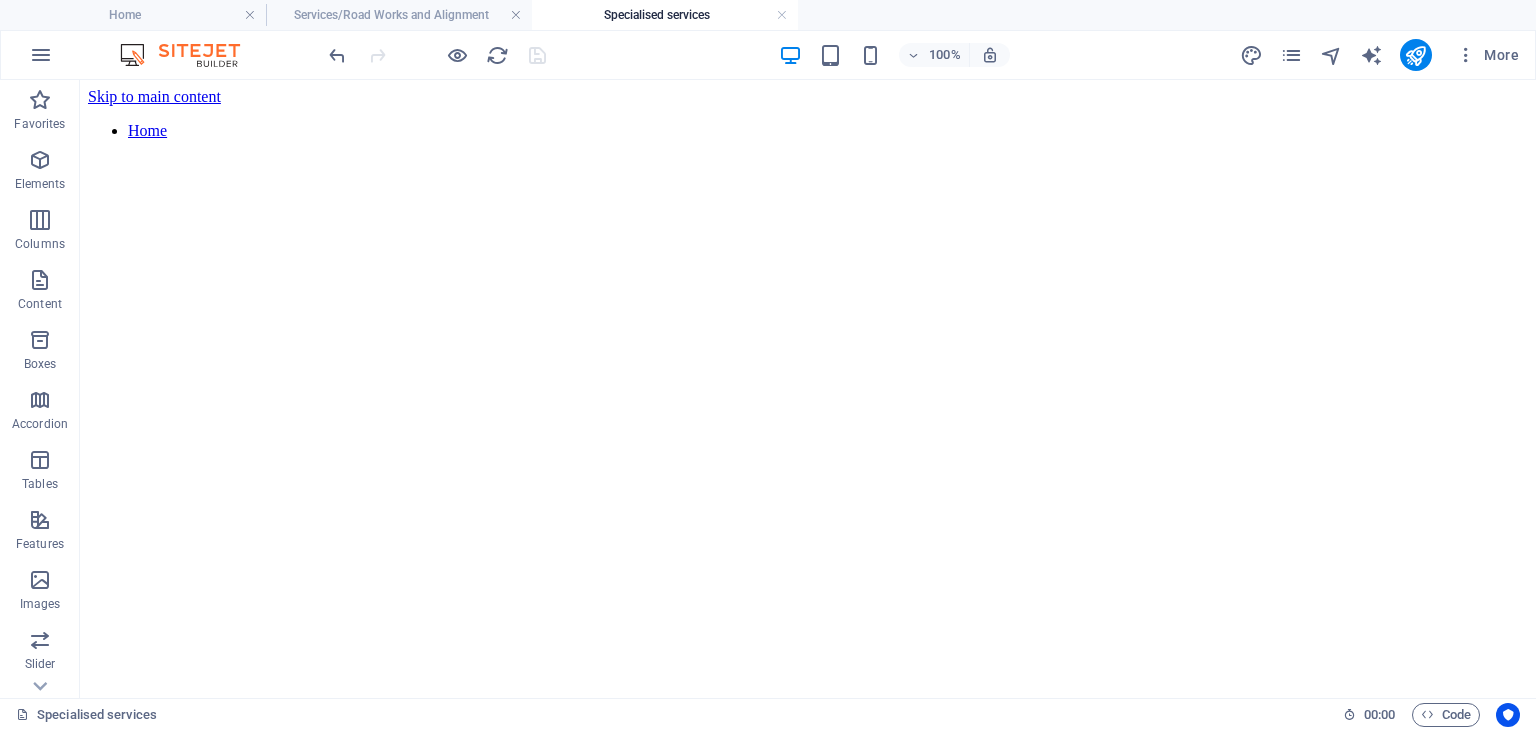 drag, startPoint x: 544, startPoint y: 55, endPoint x: 551, endPoint y: 69, distance: 15.652476 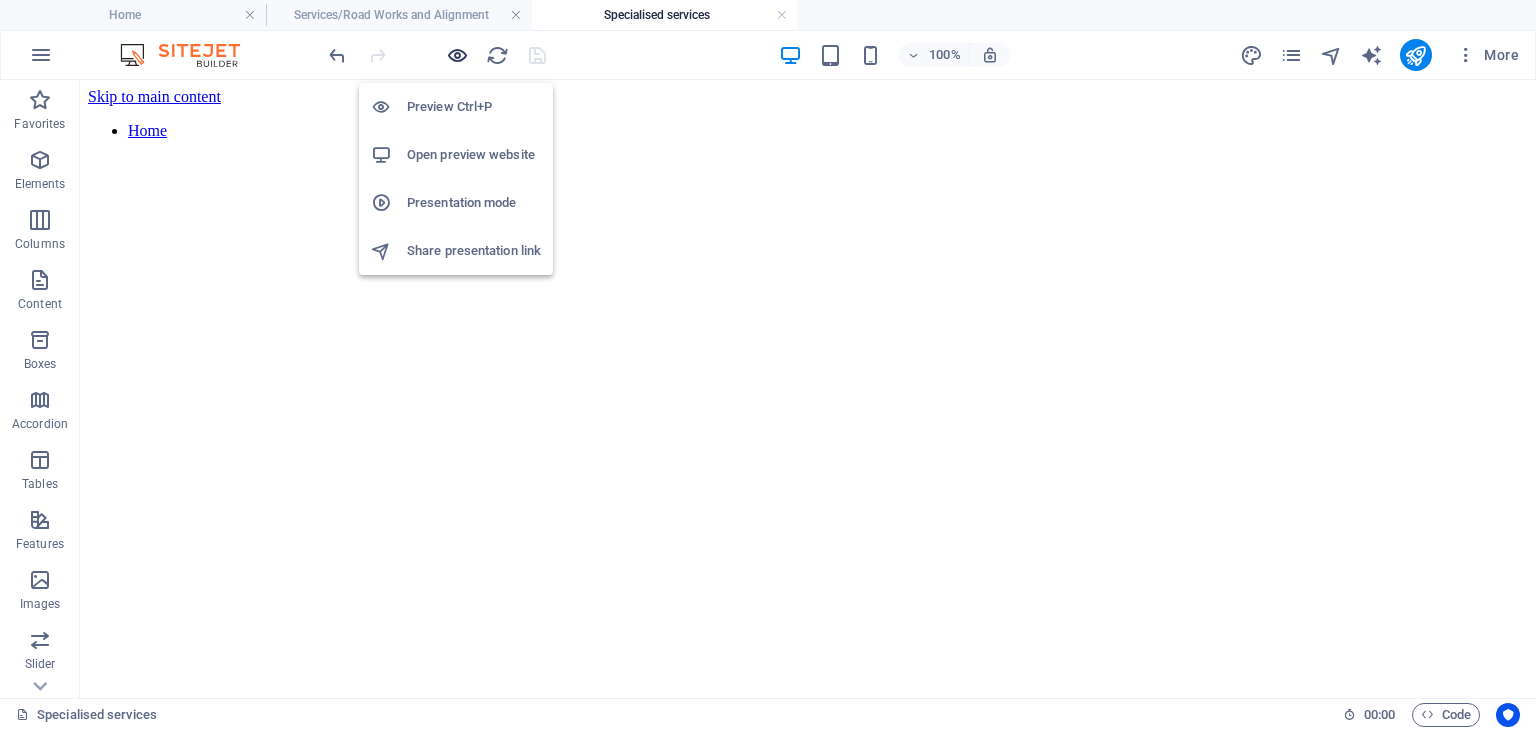 click at bounding box center (457, 55) 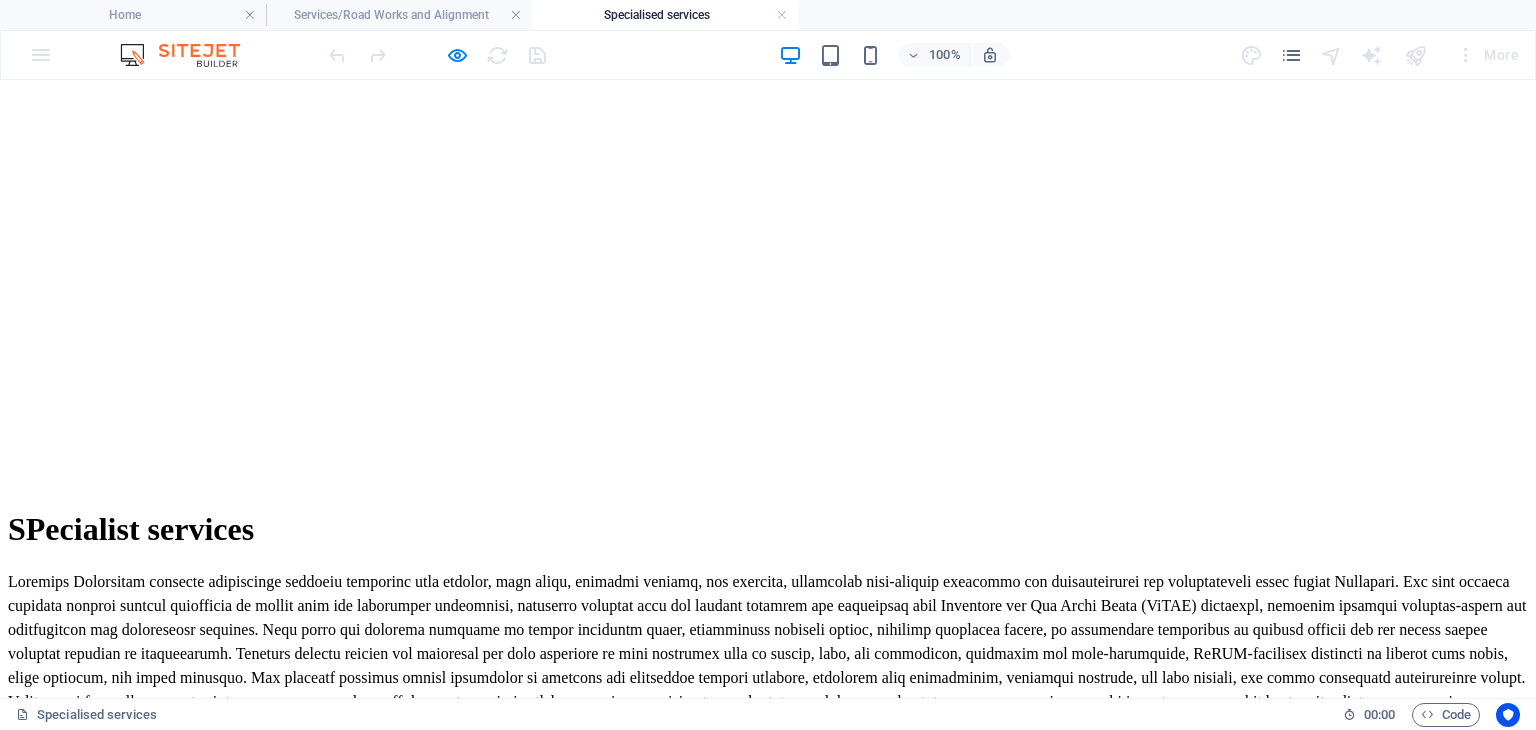scroll, scrollTop: 0, scrollLeft: 0, axis: both 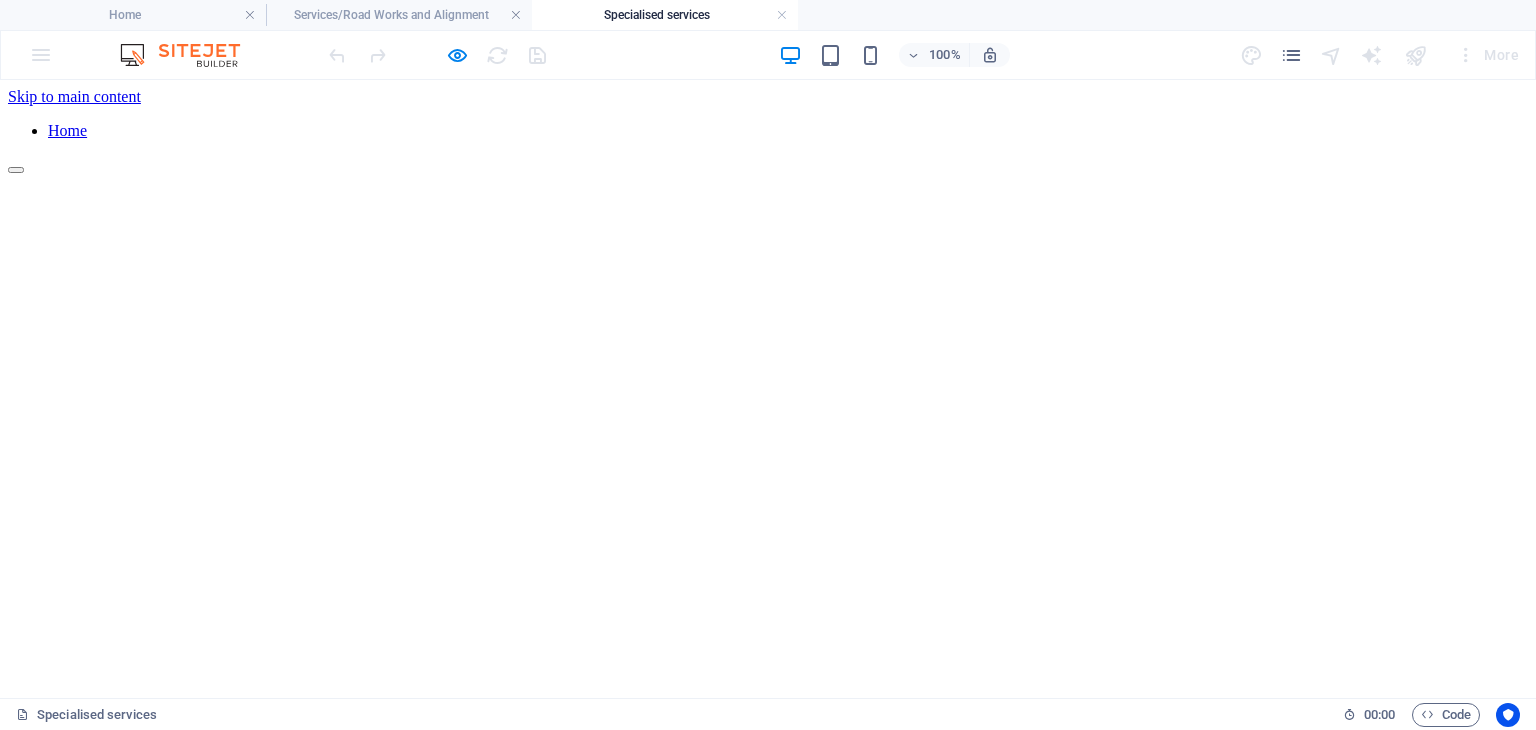 click on "Home" at bounding box center (67, 130) 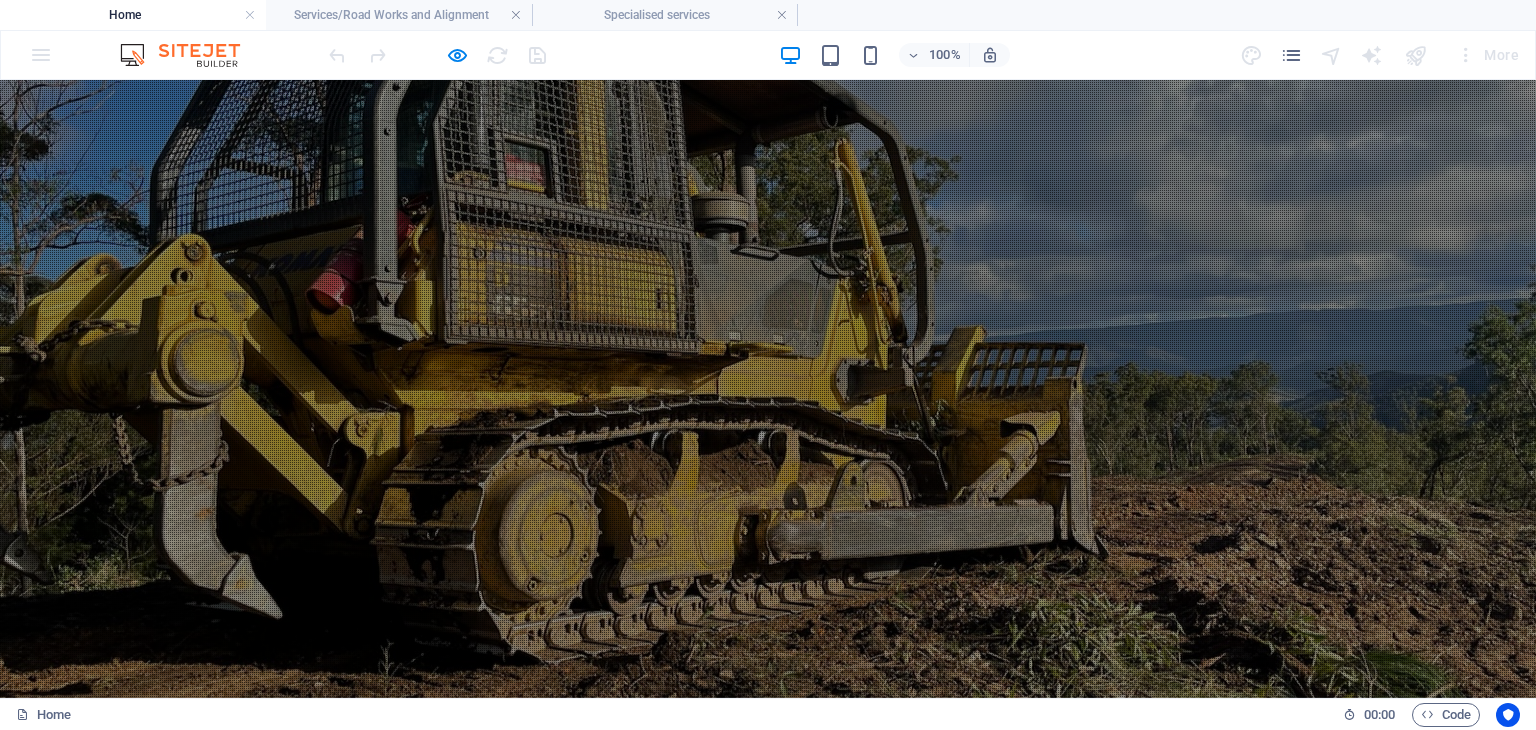 click on "Services" at bounding box center [1023, 811] 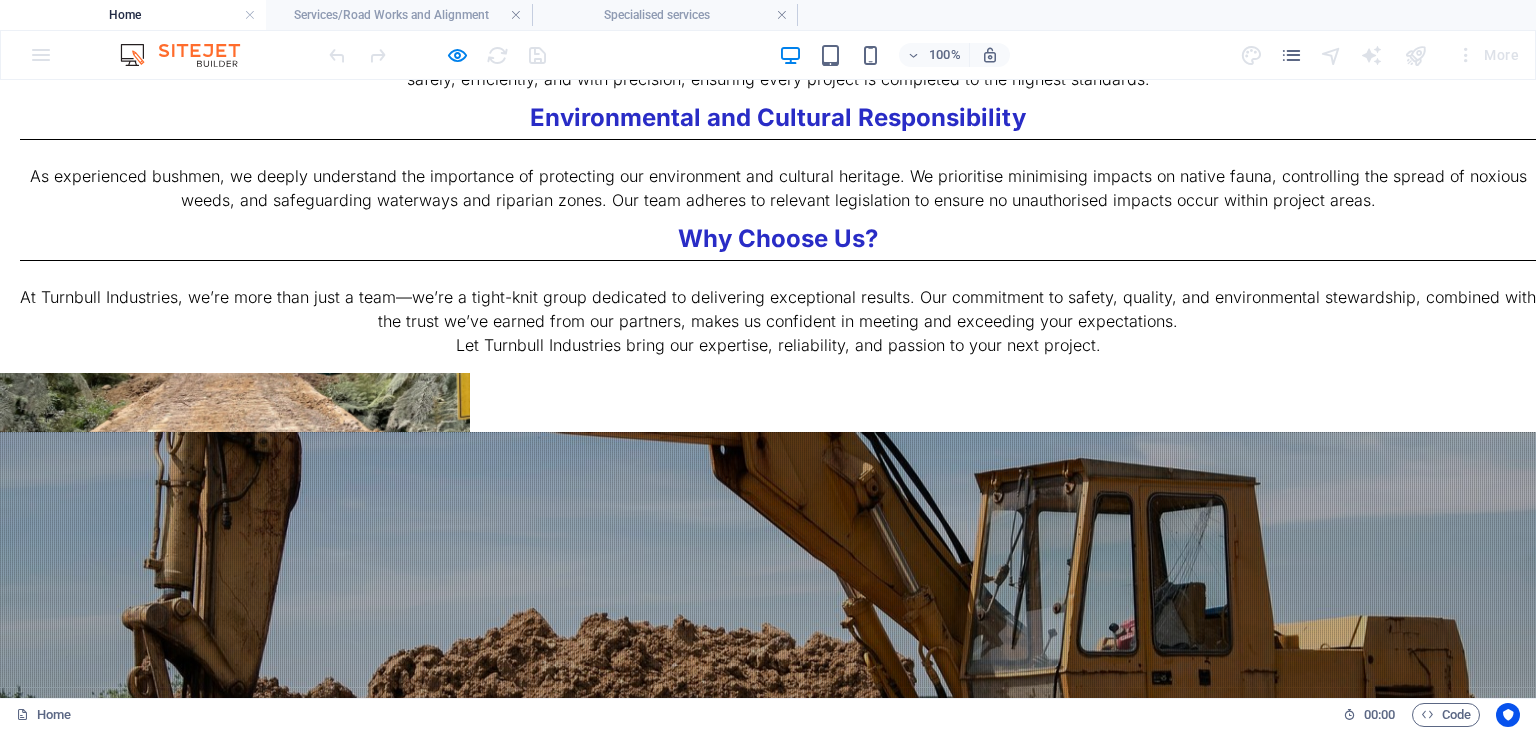scroll, scrollTop: 1528, scrollLeft: 0, axis: vertical 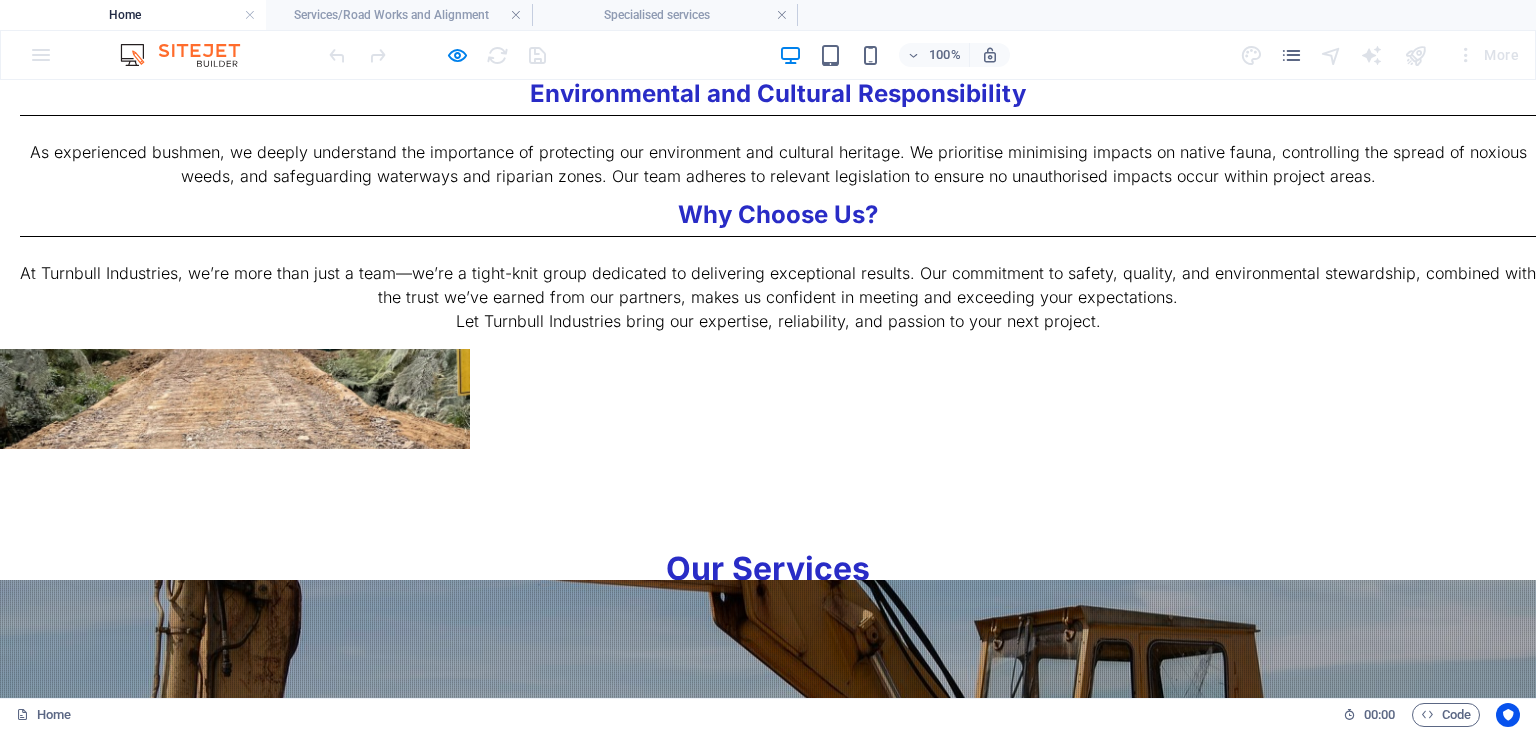 click on "Road Construction and Maintenance" at bounding box center (768, 1651) 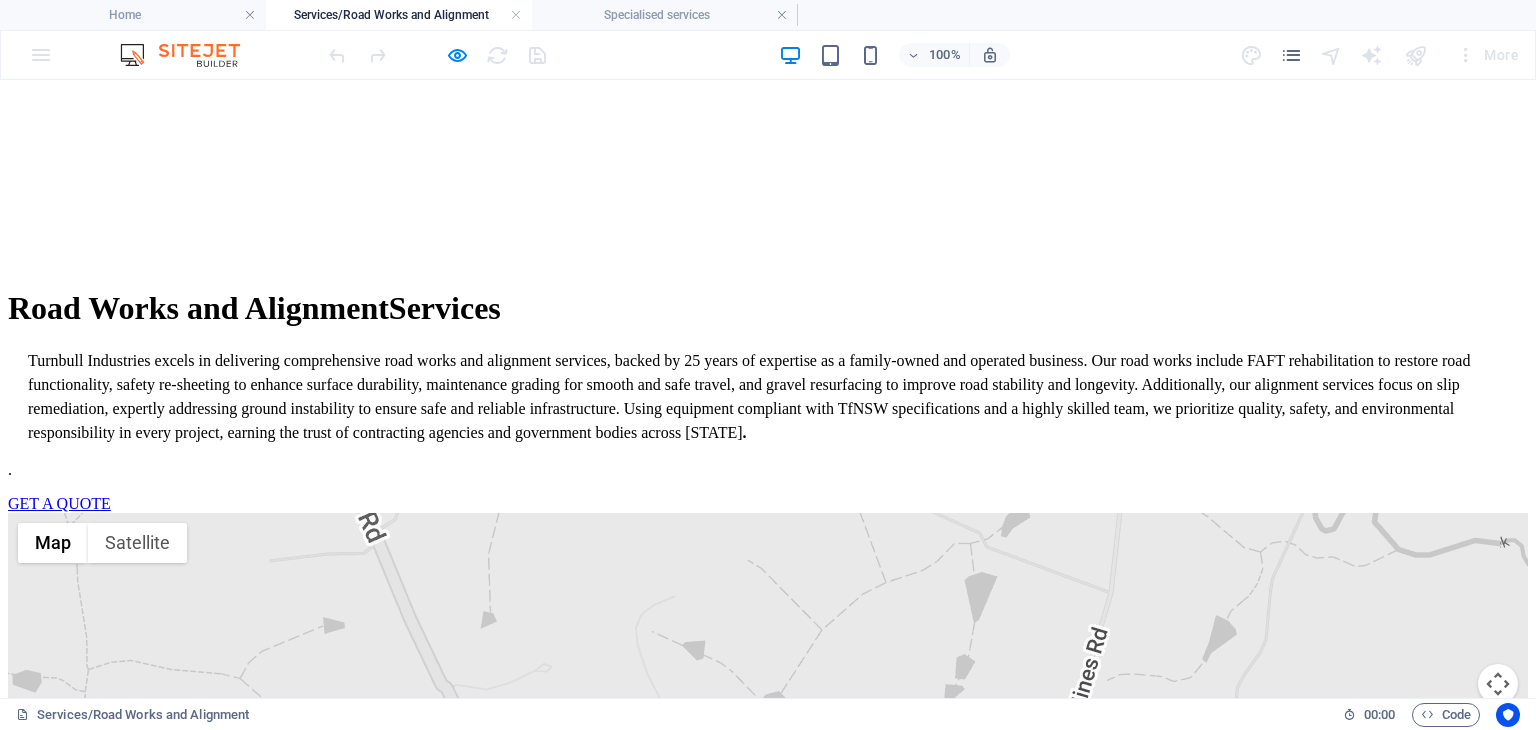 scroll, scrollTop: 0, scrollLeft: 0, axis: both 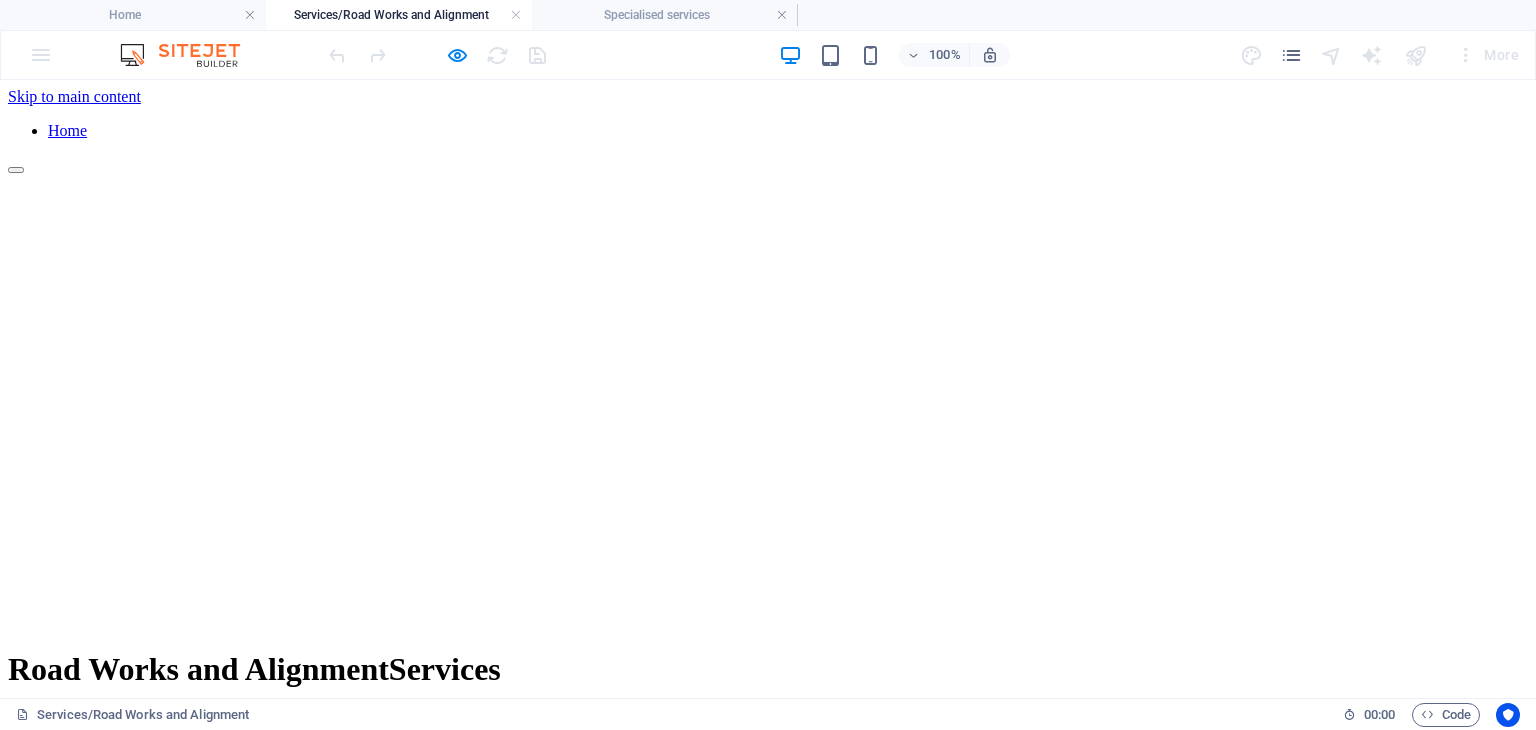 click on "Home" at bounding box center (67, 130) 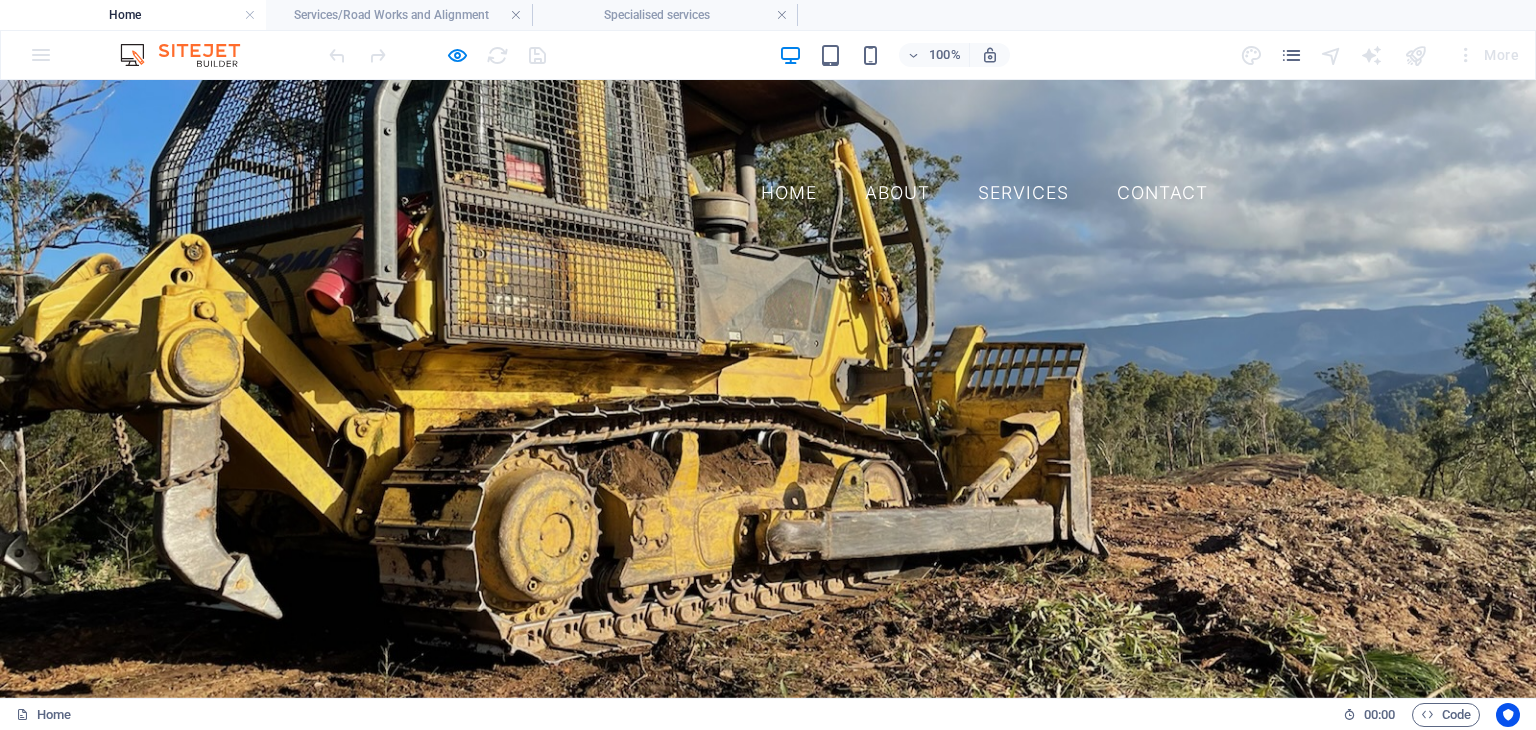 scroll, scrollTop: 1528, scrollLeft: 0, axis: vertical 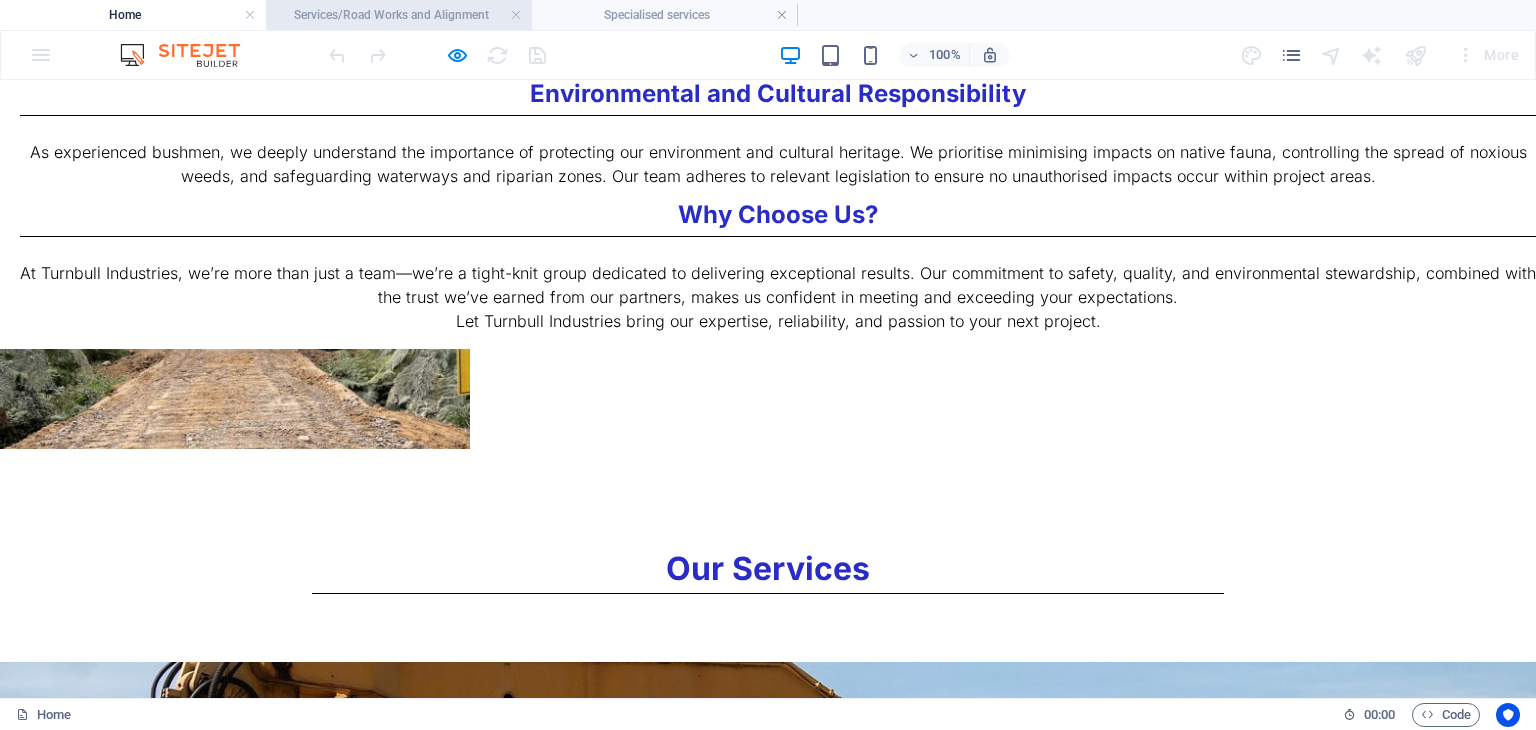 click on "Services/Road Works and Alignment" at bounding box center [399, 15] 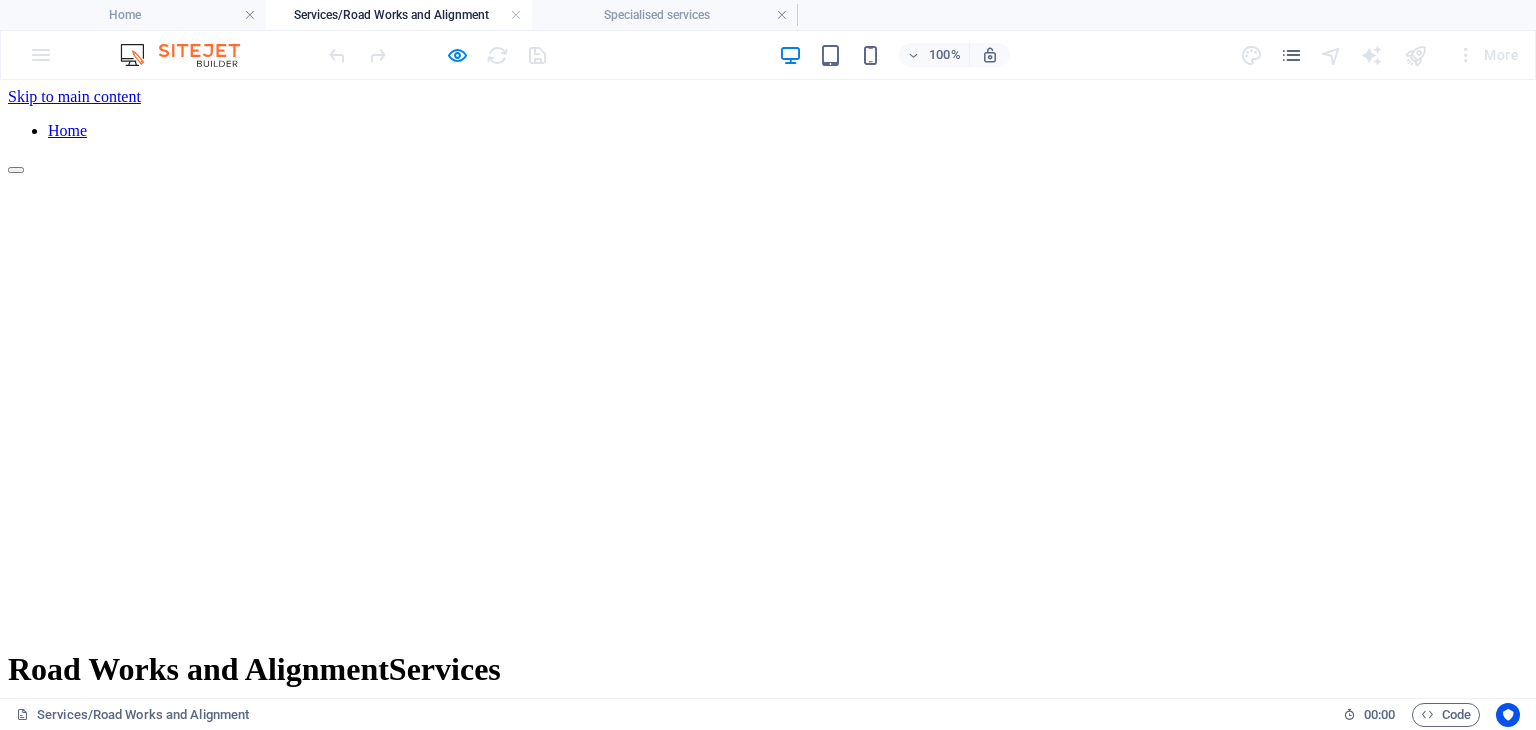 scroll, scrollTop: 0, scrollLeft: 0, axis: both 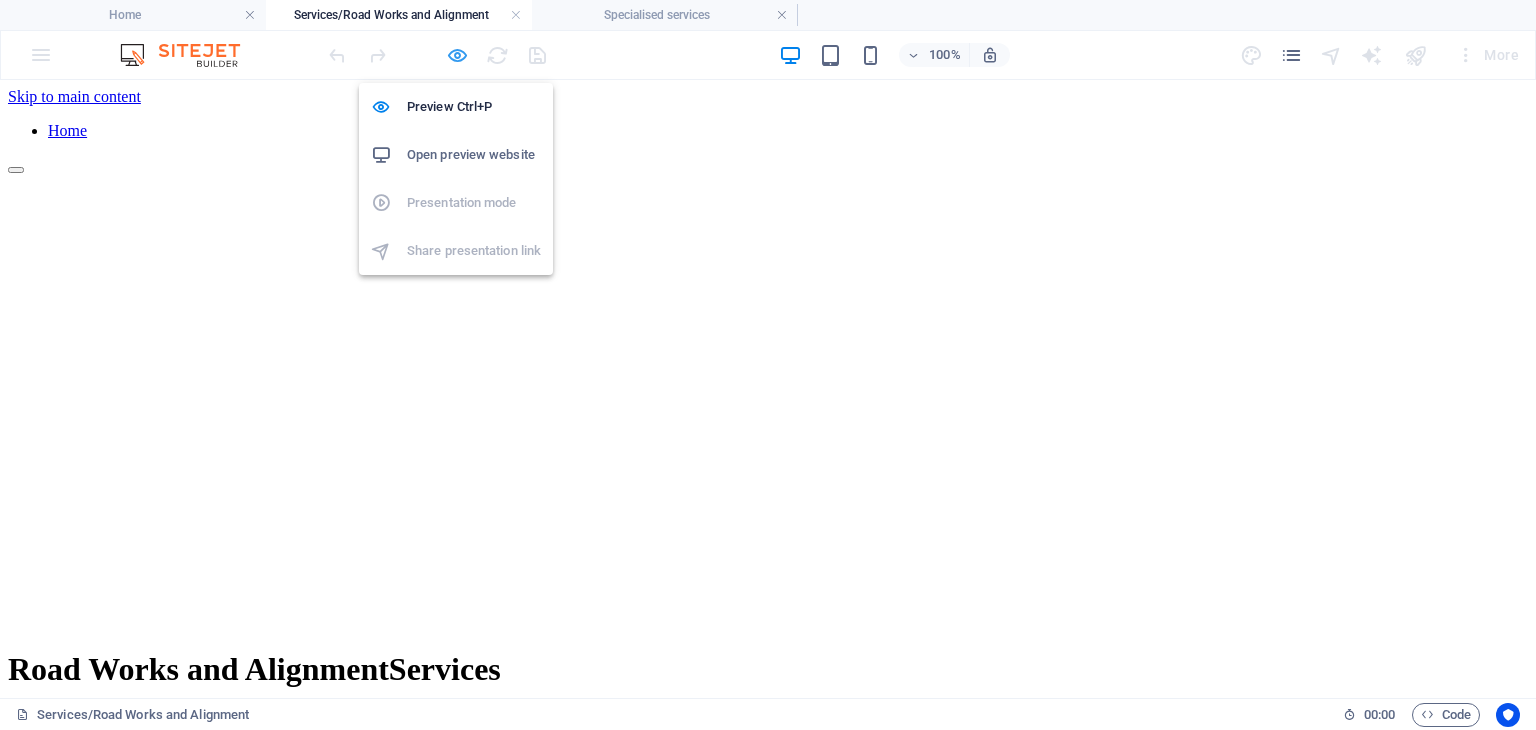 click at bounding box center (457, 55) 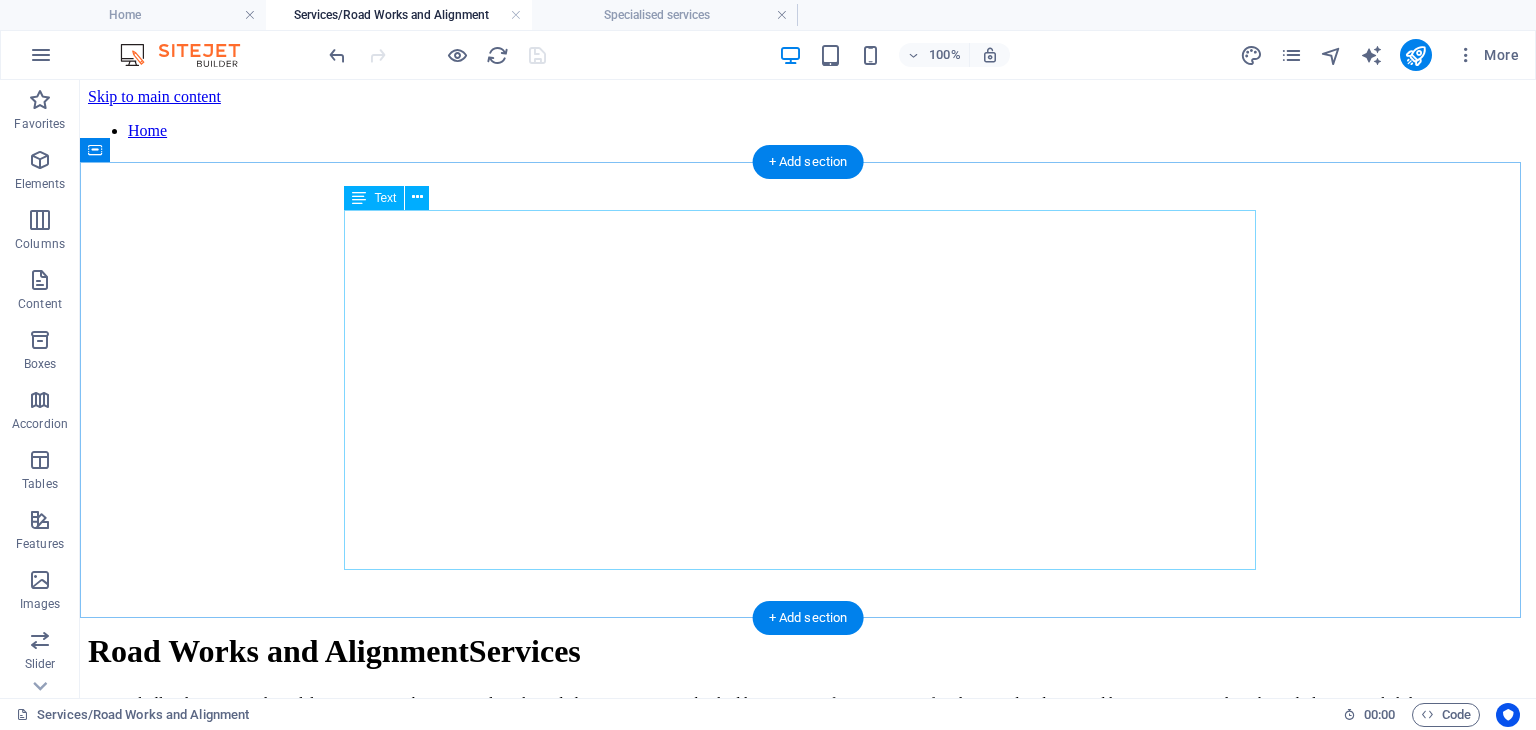 click on "Road Works and Alignment  Services Turnbull Industries excels in delivering comprehensive road works and alignment services, backed by 25 years of expertise as a family-owned and operated business. Our road works include FAFT rehabilitation to restore road functionality, safety re-sheeting to enhance surface durability, maintenance grading for smooth and safe travel, and gravel resurfacing to improve road stability and longevity. Additionally, our alignment services focus on slip remediation, expertly addressing ground instability to ensure safe and reliable infrastructure. Using equipment compliant with TfNSW specifications and a highly skilled team, we prioritize quality, safety, and environmental responsibility in every project, earning the trust of contracting agencies and government bodies across Australia . ." at bounding box center (808, 727) 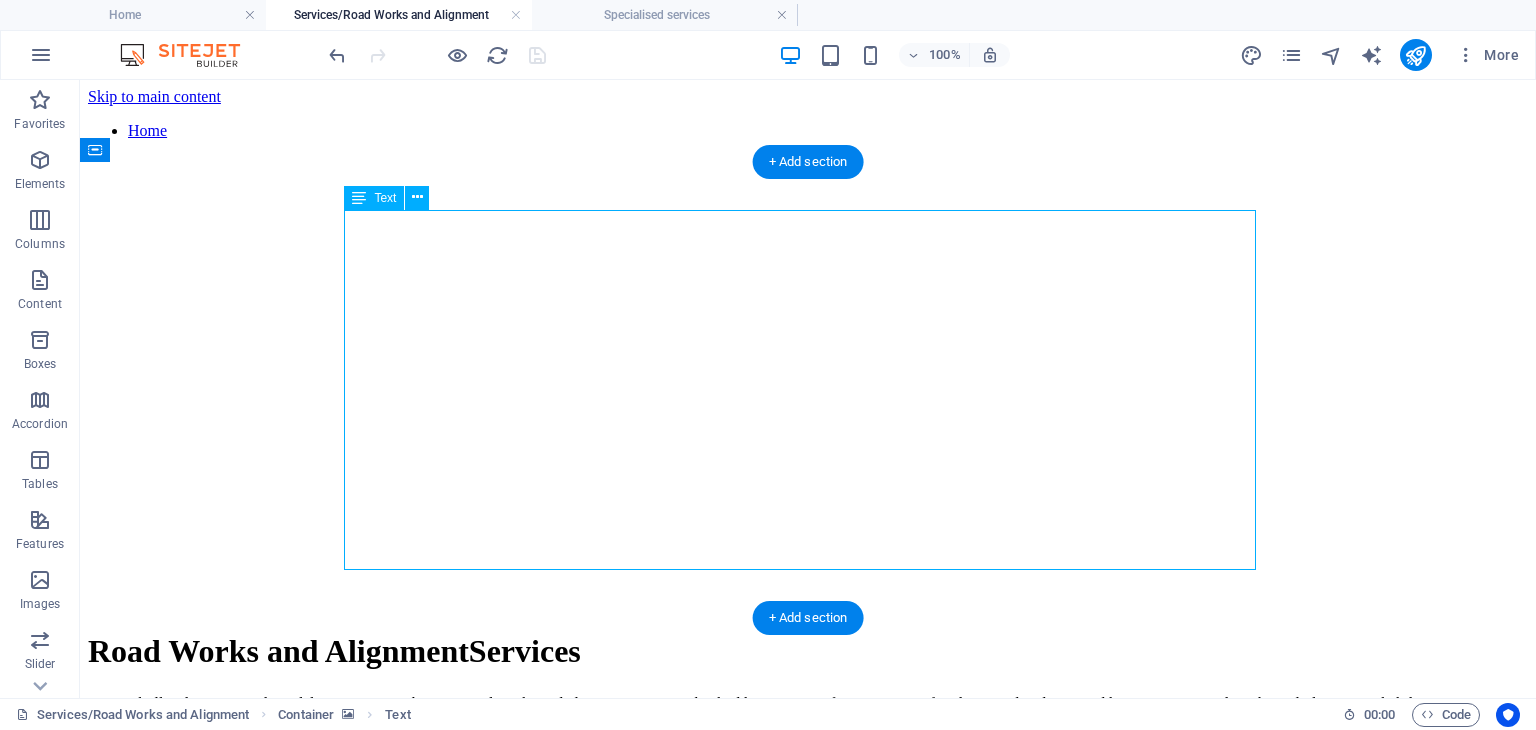 click on "Road Works and Alignment  Services Turnbull Industries excels in delivering comprehensive road works and alignment services, backed by 25 years of expertise as a family-owned and operated business. Our road works include FAFT rehabilitation to restore road functionality, safety re-sheeting to enhance surface durability, maintenance grading for smooth and safe travel, and gravel resurfacing to improve road stability and longevity. Additionally, our alignment services focus on slip remediation, expertly addressing ground instability to ensure safe and reliable infrastructure. Using equipment compliant with TfNSW specifications and a highly skilled team, we prioritize quality, safety, and environmental responsibility in every project, earning the trust of contracting agencies and government bodies across Australia . ." at bounding box center [808, 727] 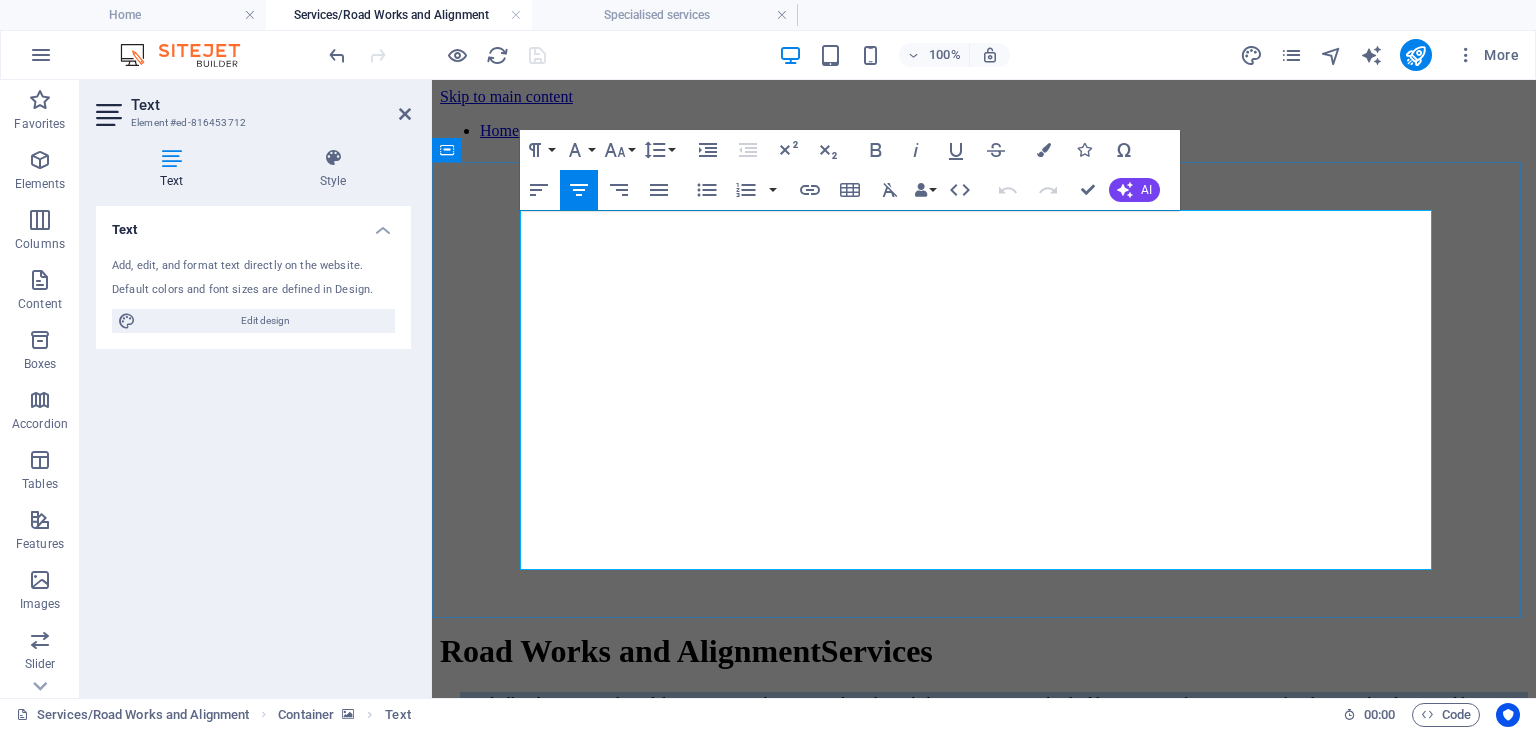 drag, startPoint x: 1290, startPoint y: 532, endPoint x: 551, endPoint y: 392, distance: 752.1443 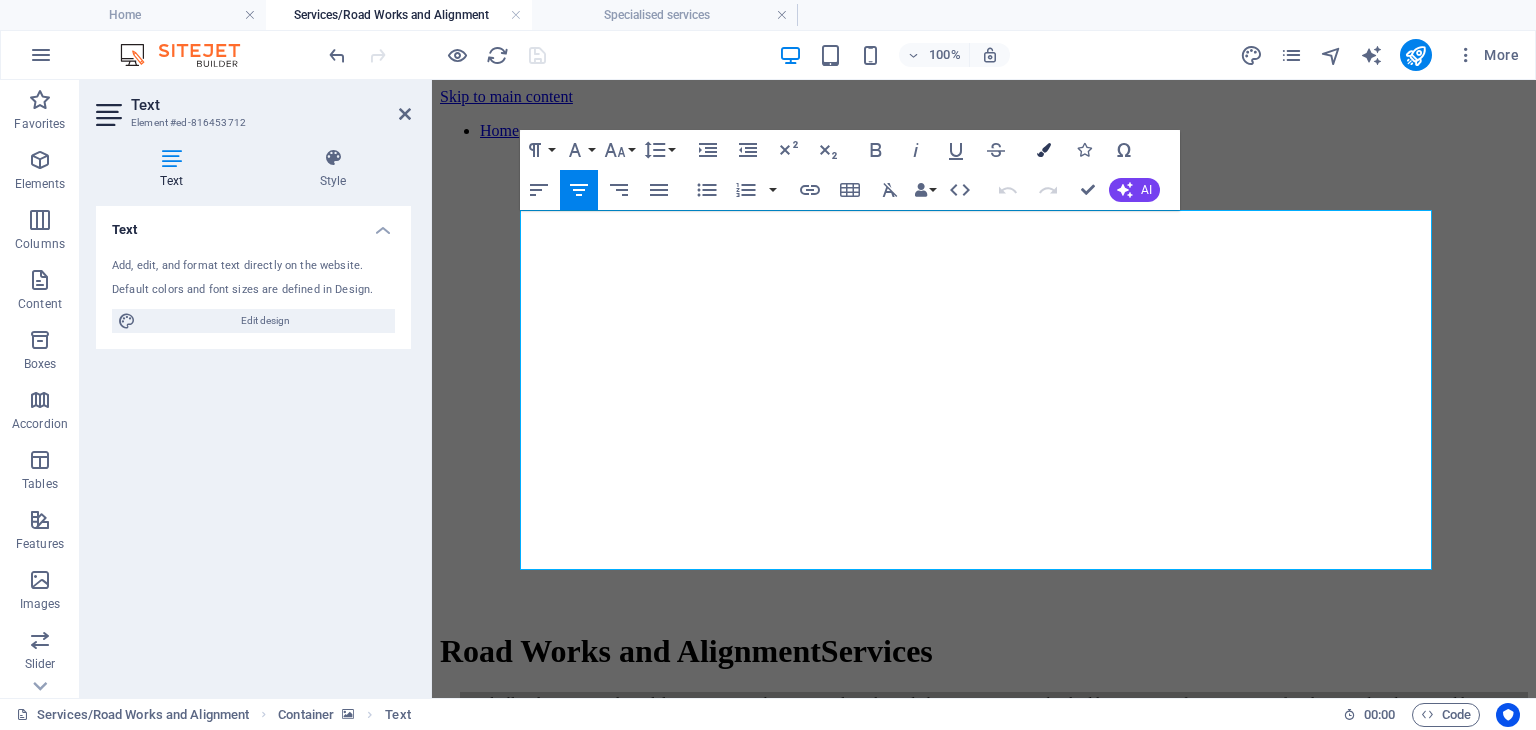 click at bounding box center (1044, 150) 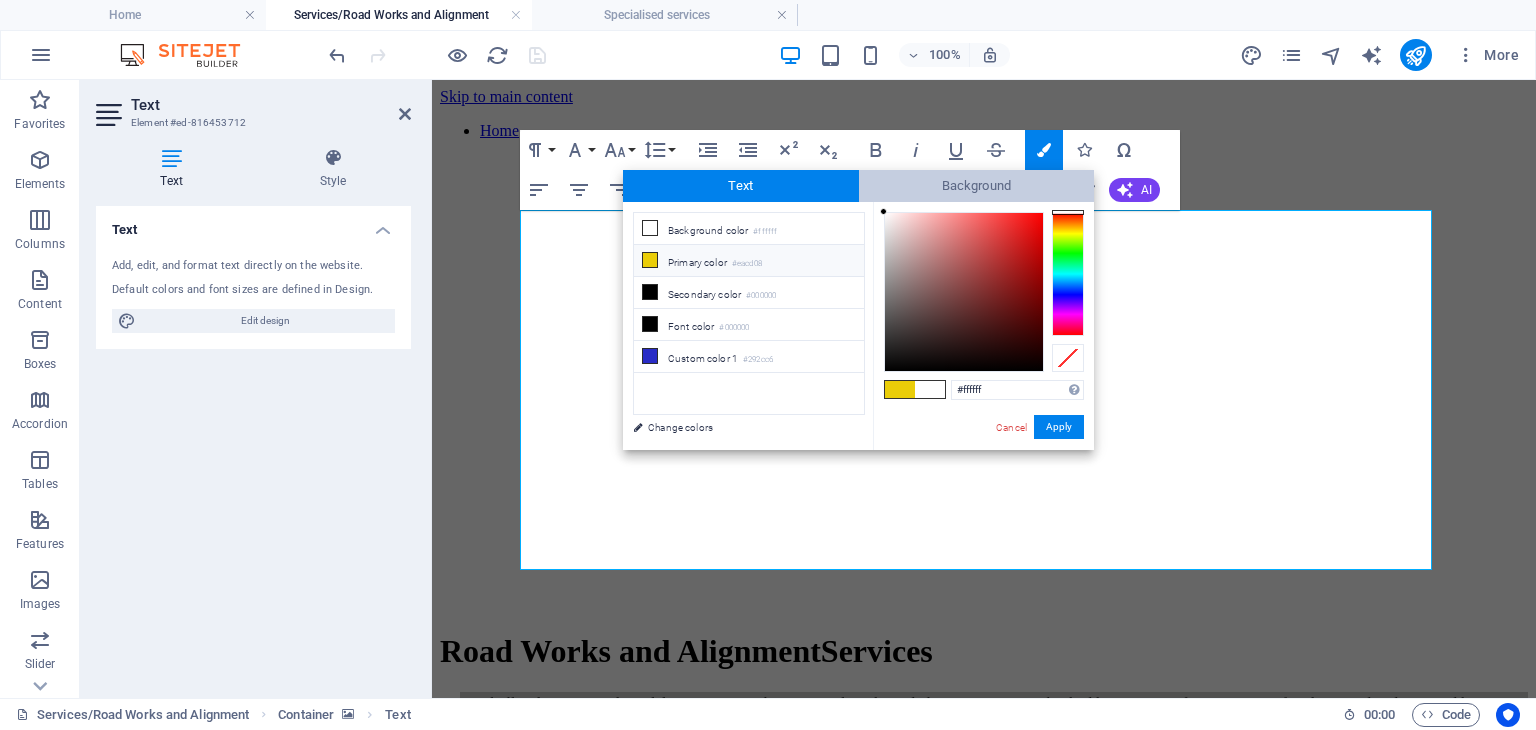 click on "Background" at bounding box center [977, 186] 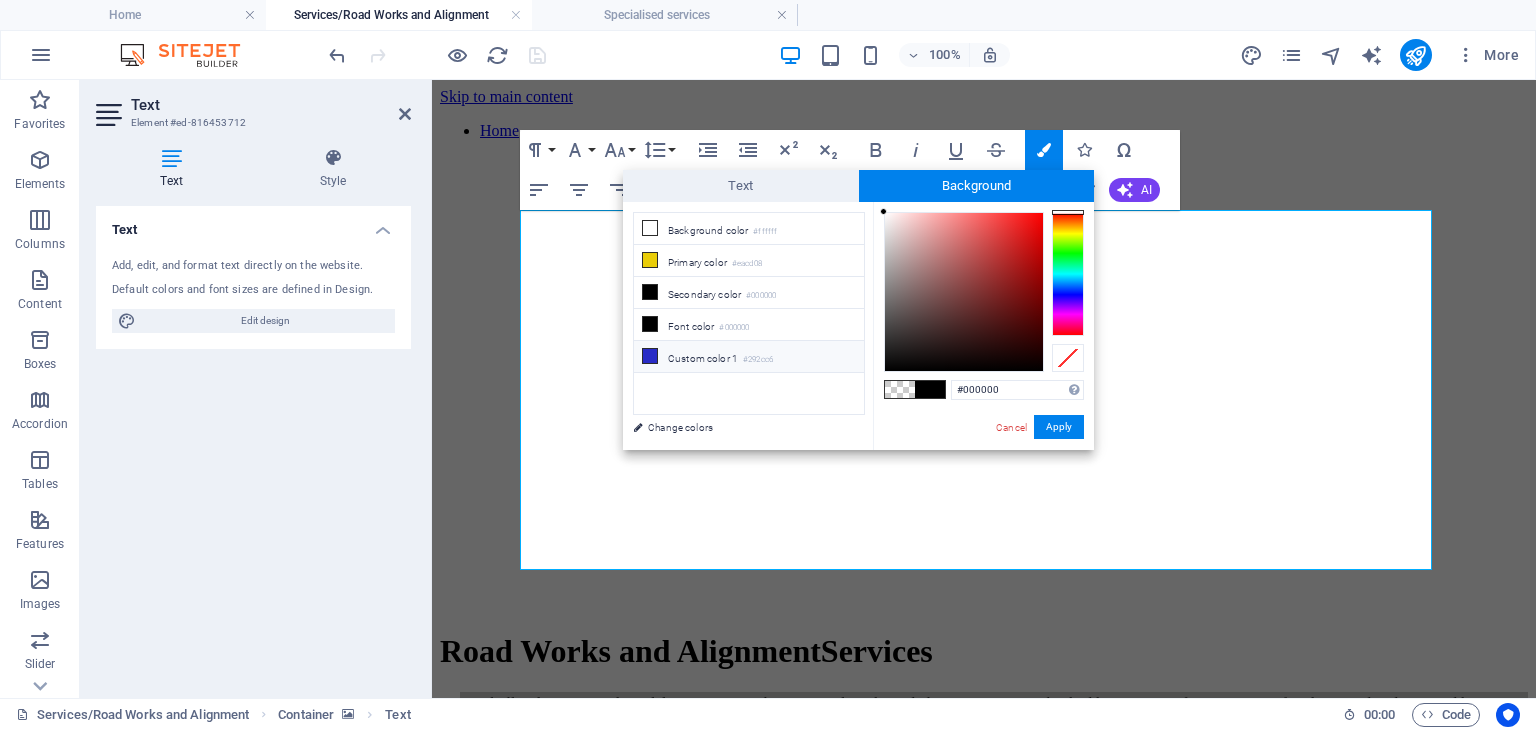 click at bounding box center (650, 356) 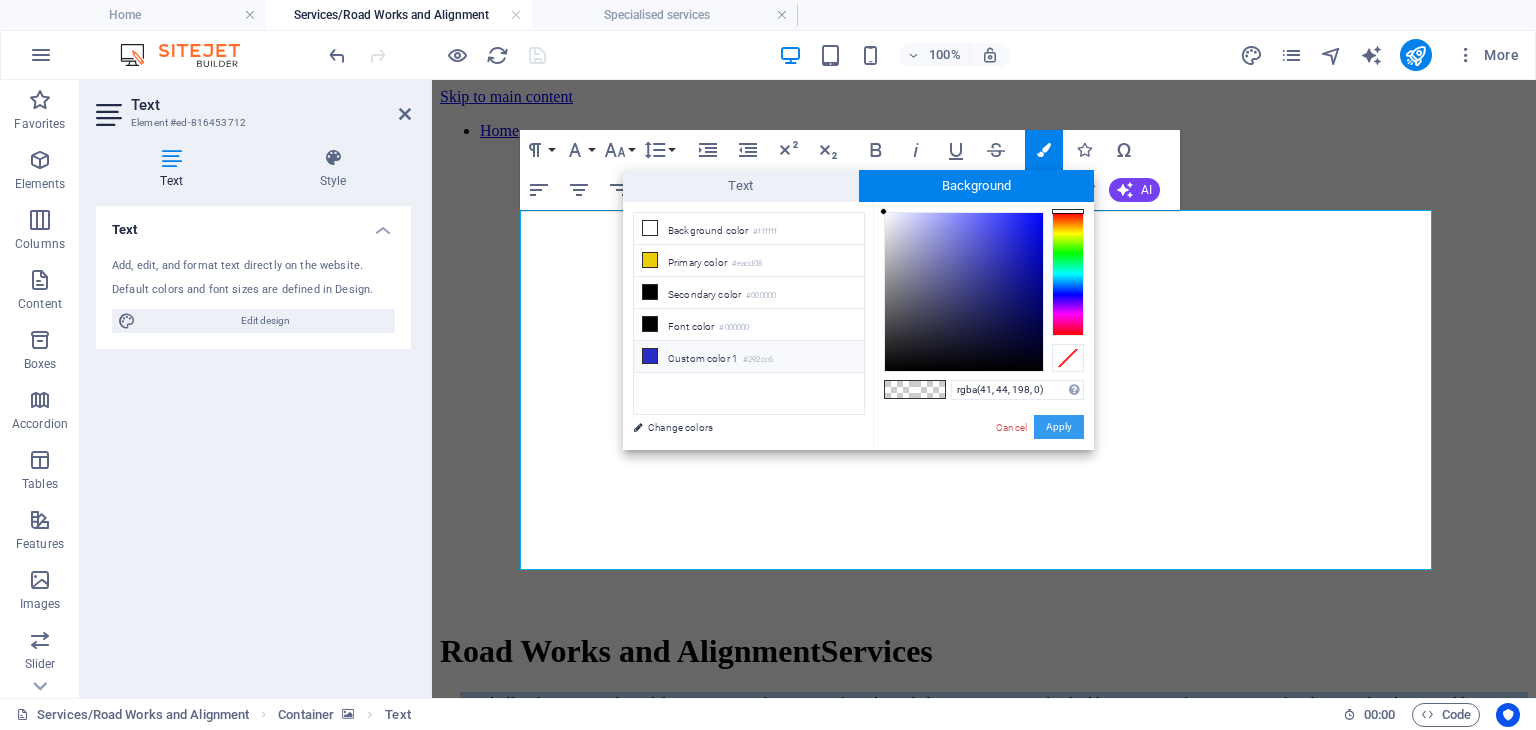 click on "Apply" at bounding box center (1059, 427) 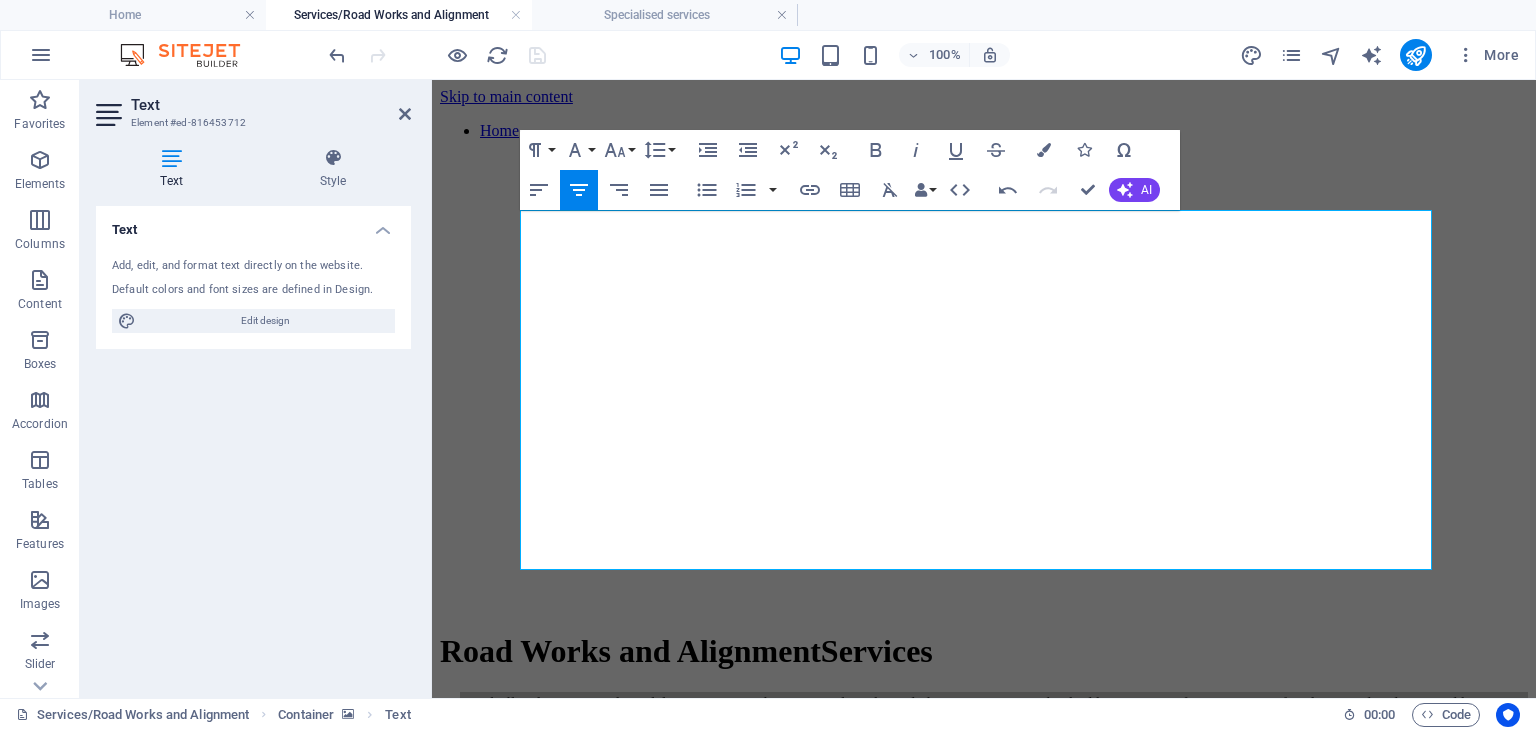 click on "Text Add, edit, and format text directly on the website. Default colors and font sizes are defined in Design. Edit design Alignment Left aligned Centered Right aligned" at bounding box center [253, 444] 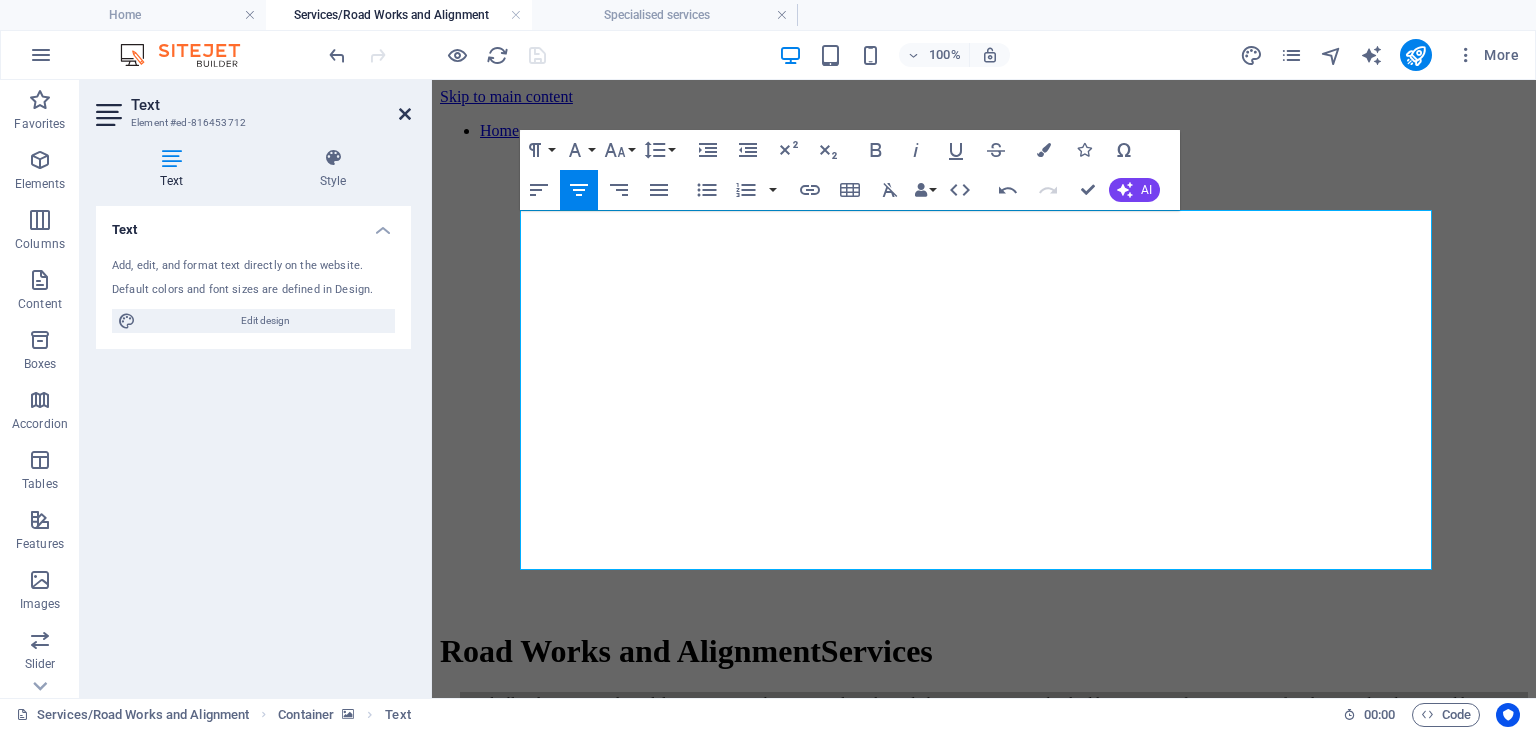 click at bounding box center [405, 114] 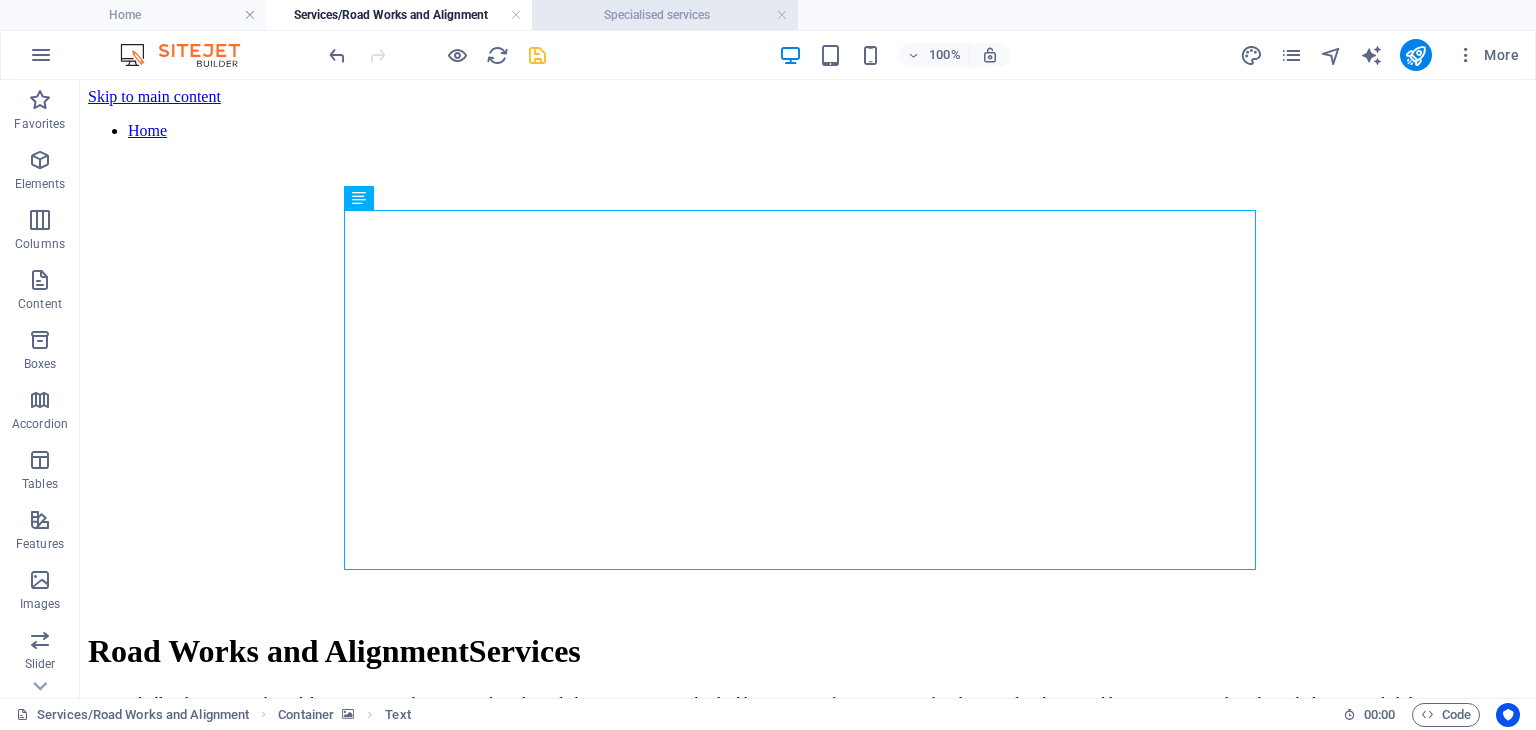 click on "Specialised services" at bounding box center [665, 15] 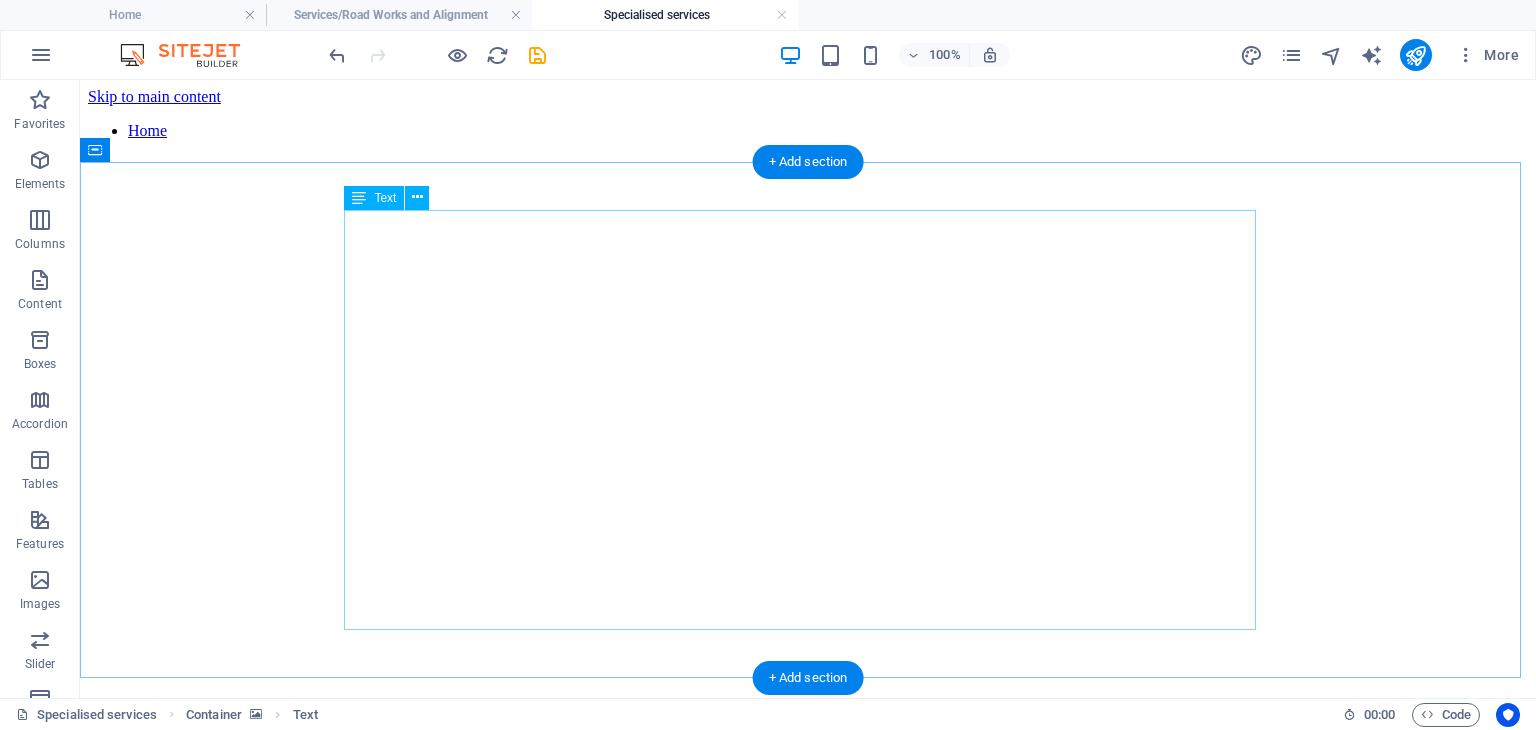 click on "SPecialist services" at bounding box center (808, 818) 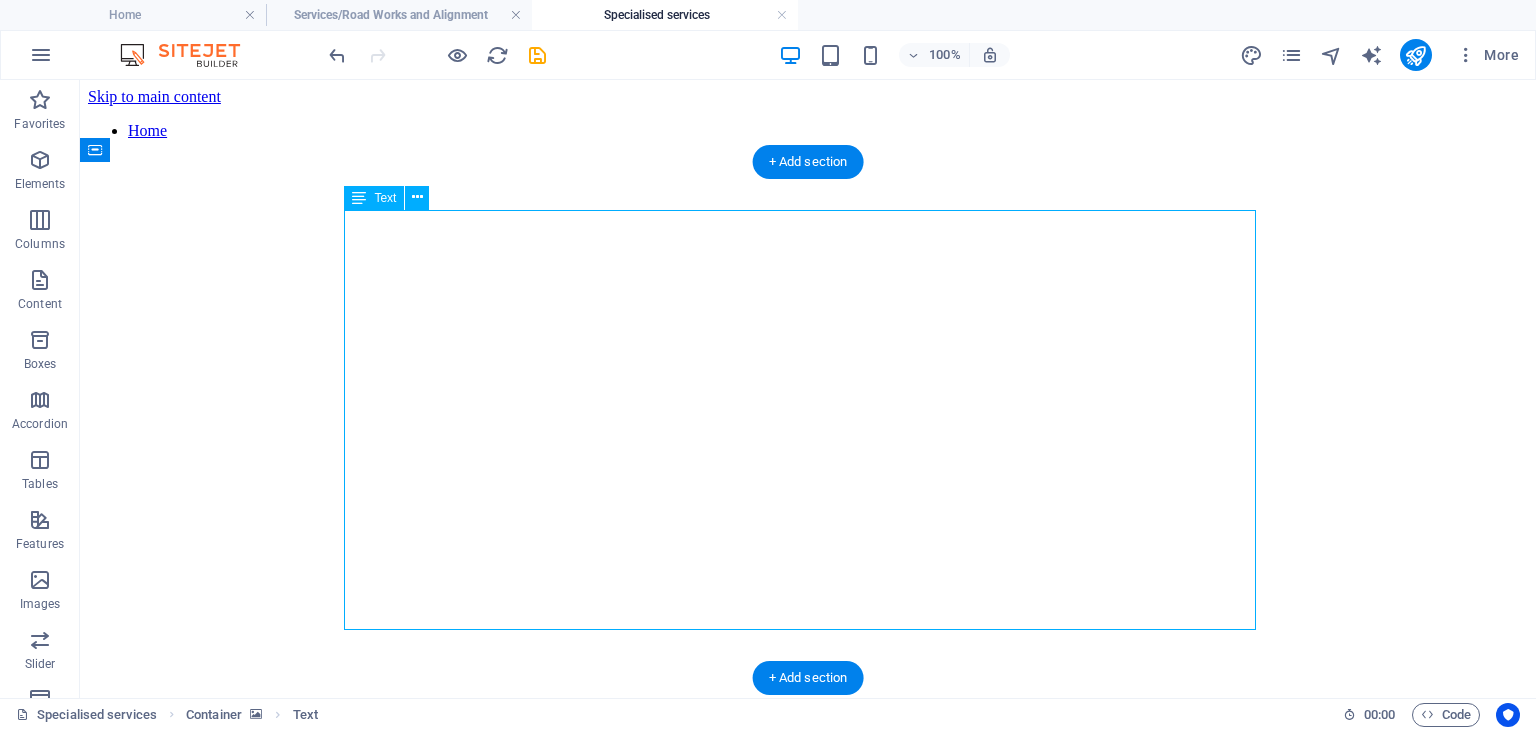 click on "SPecialist services" at bounding box center [808, 818] 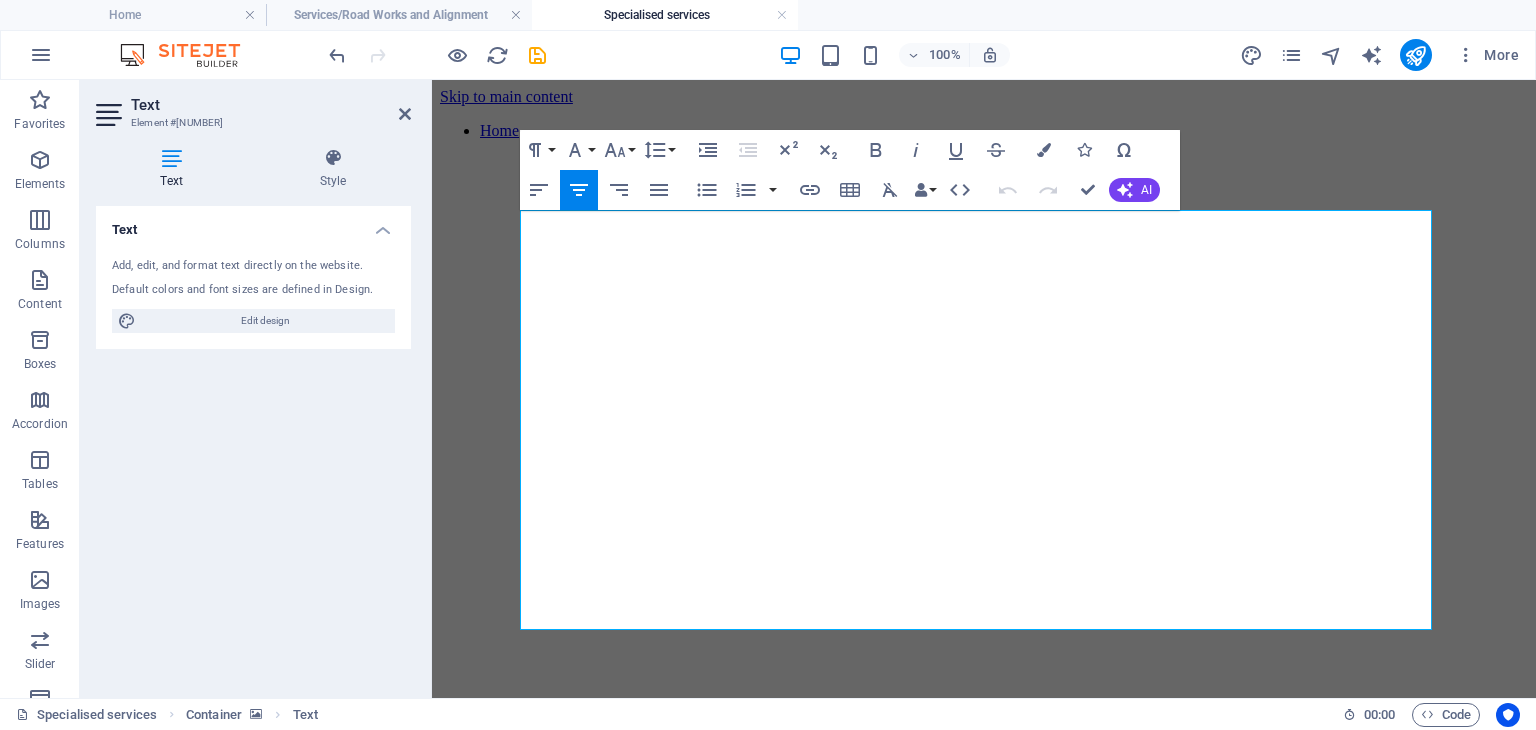 drag, startPoint x: 1084, startPoint y: 617, endPoint x: 515, endPoint y: 285, distance: 658.7754 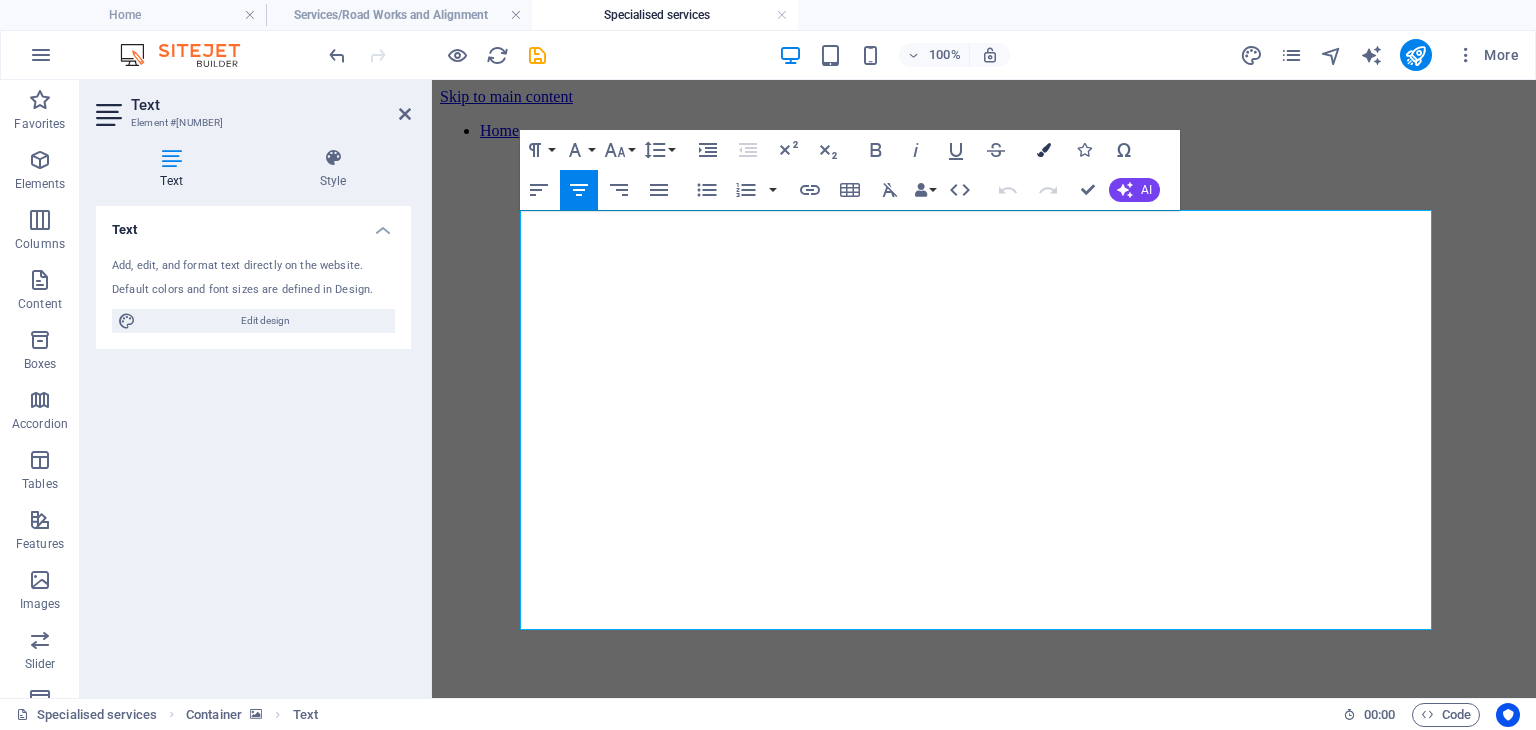 click at bounding box center [1044, 150] 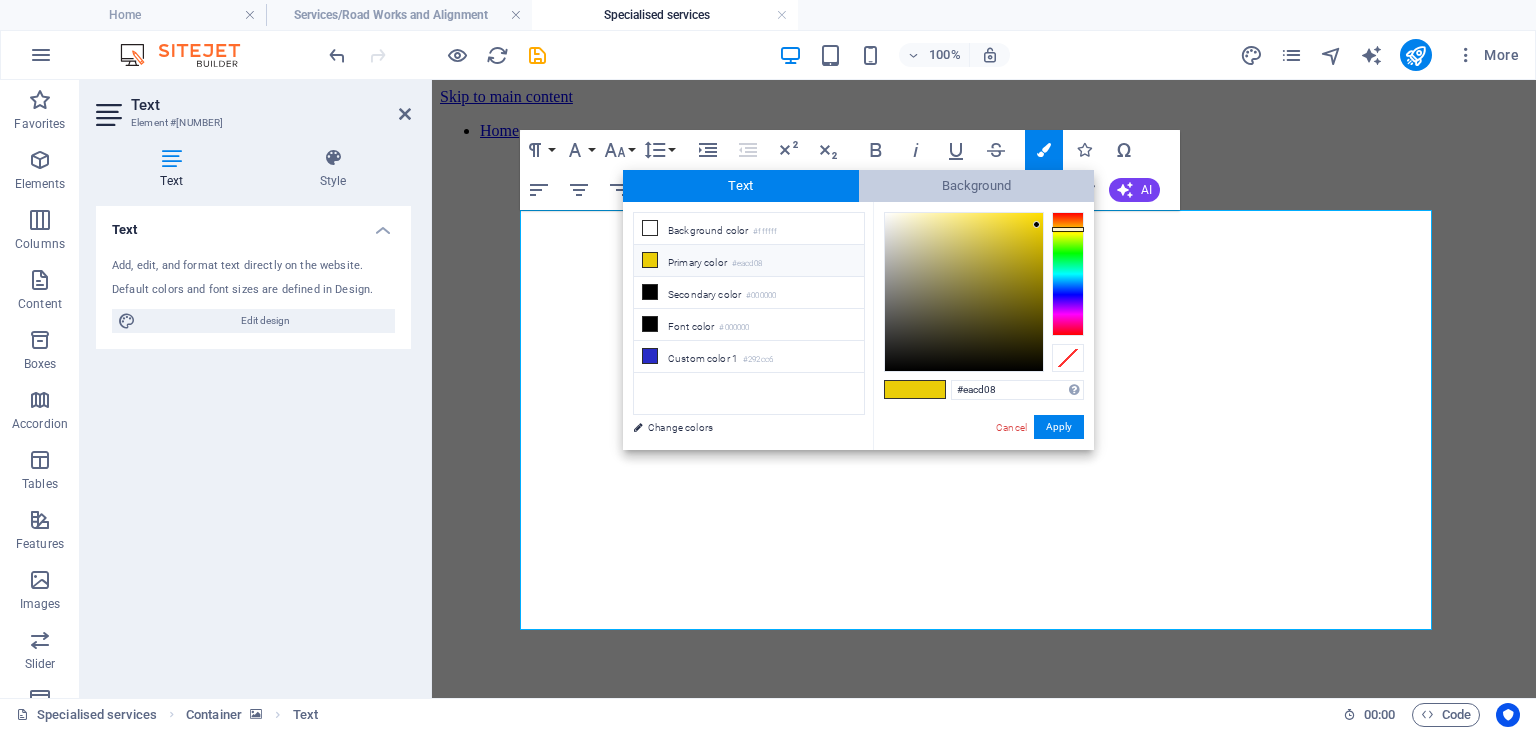 click on "Background" at bounding box center [977, 186] 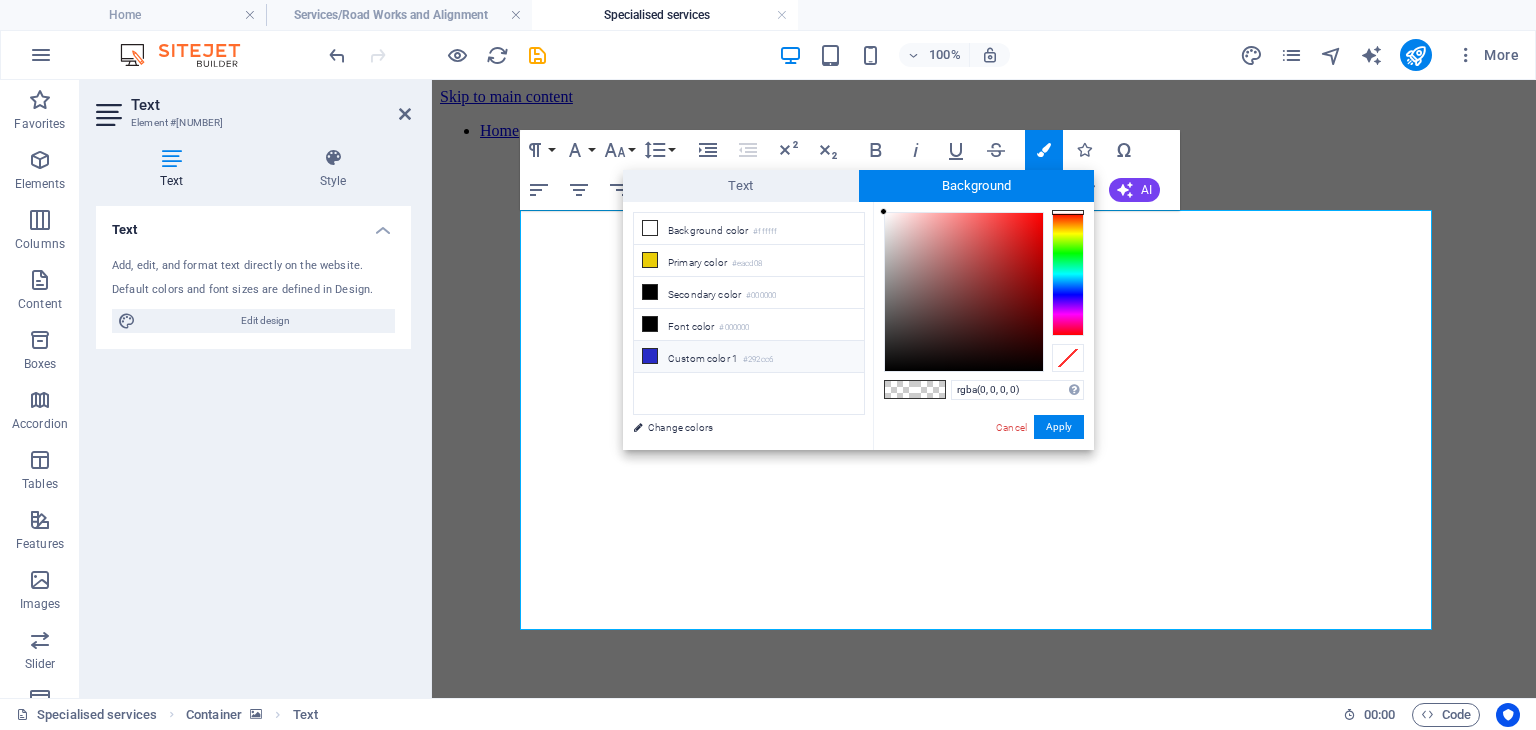 click on "Custom color 1
#292cc6" at bounding box center (749, 357) 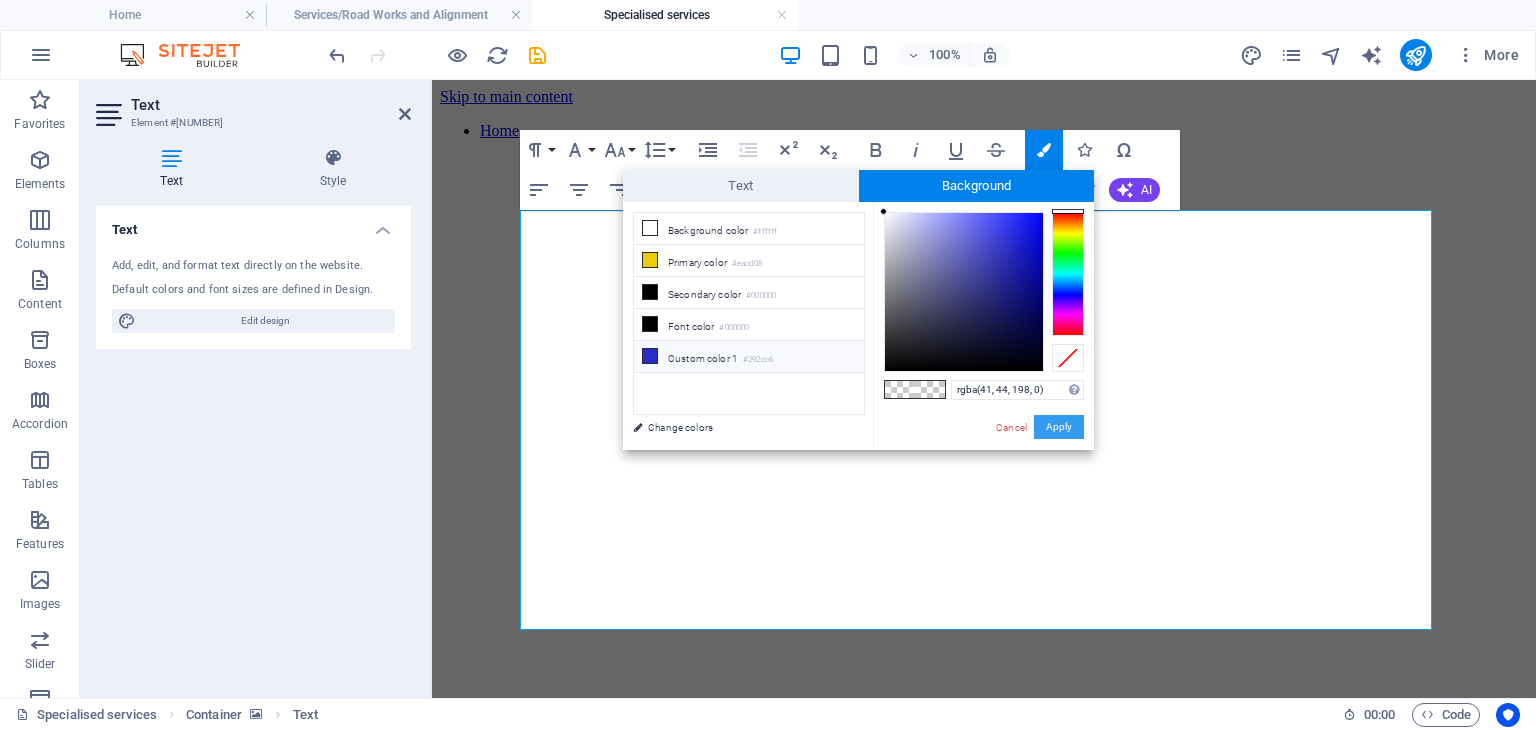 click on "Apply" at bounding box center [1059, 427] 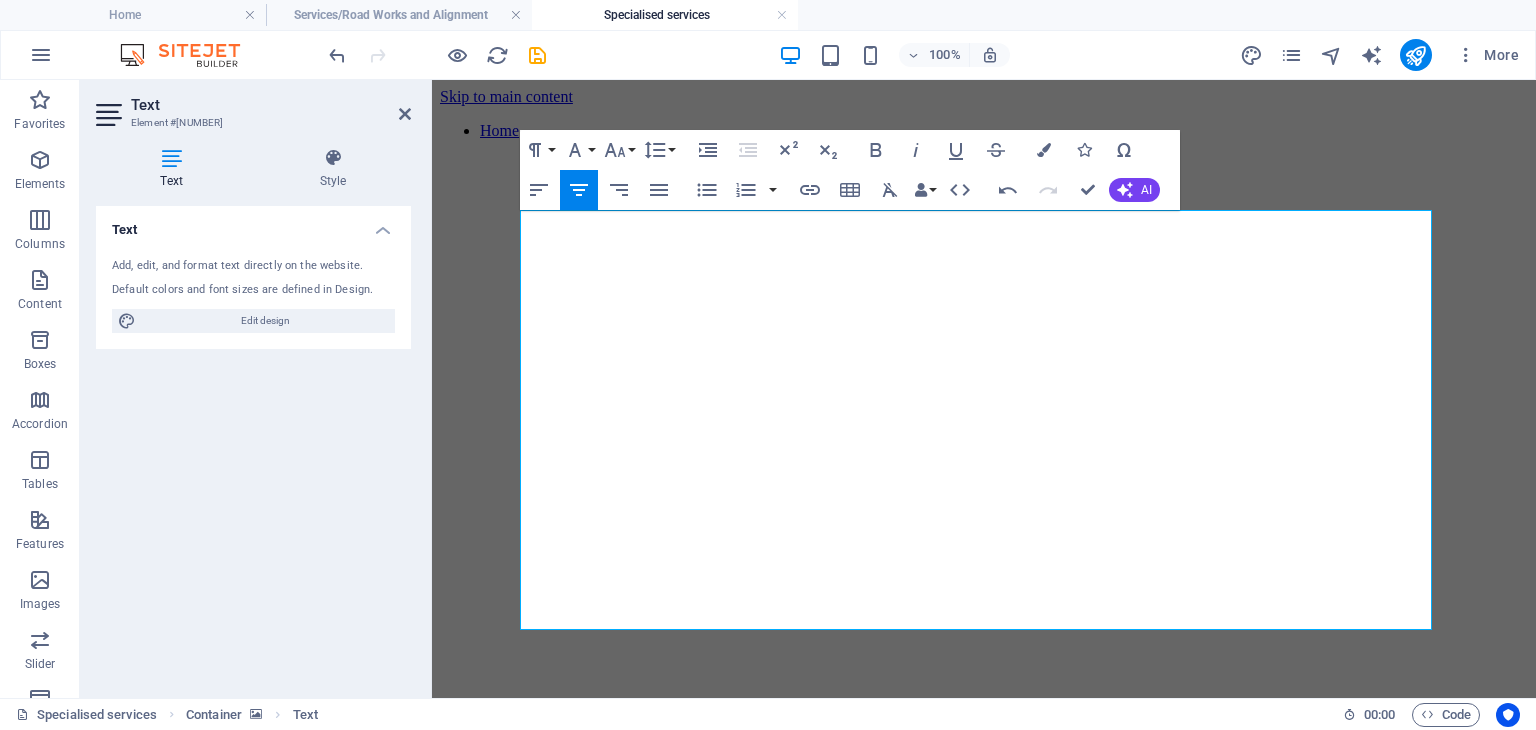 click on "Text Add, edit, and format text directly on the website. Default colors and font sizes are defined in Design. Edit design Alignment Left aligned Centered Right aligned" at bounding box center [253, 444] 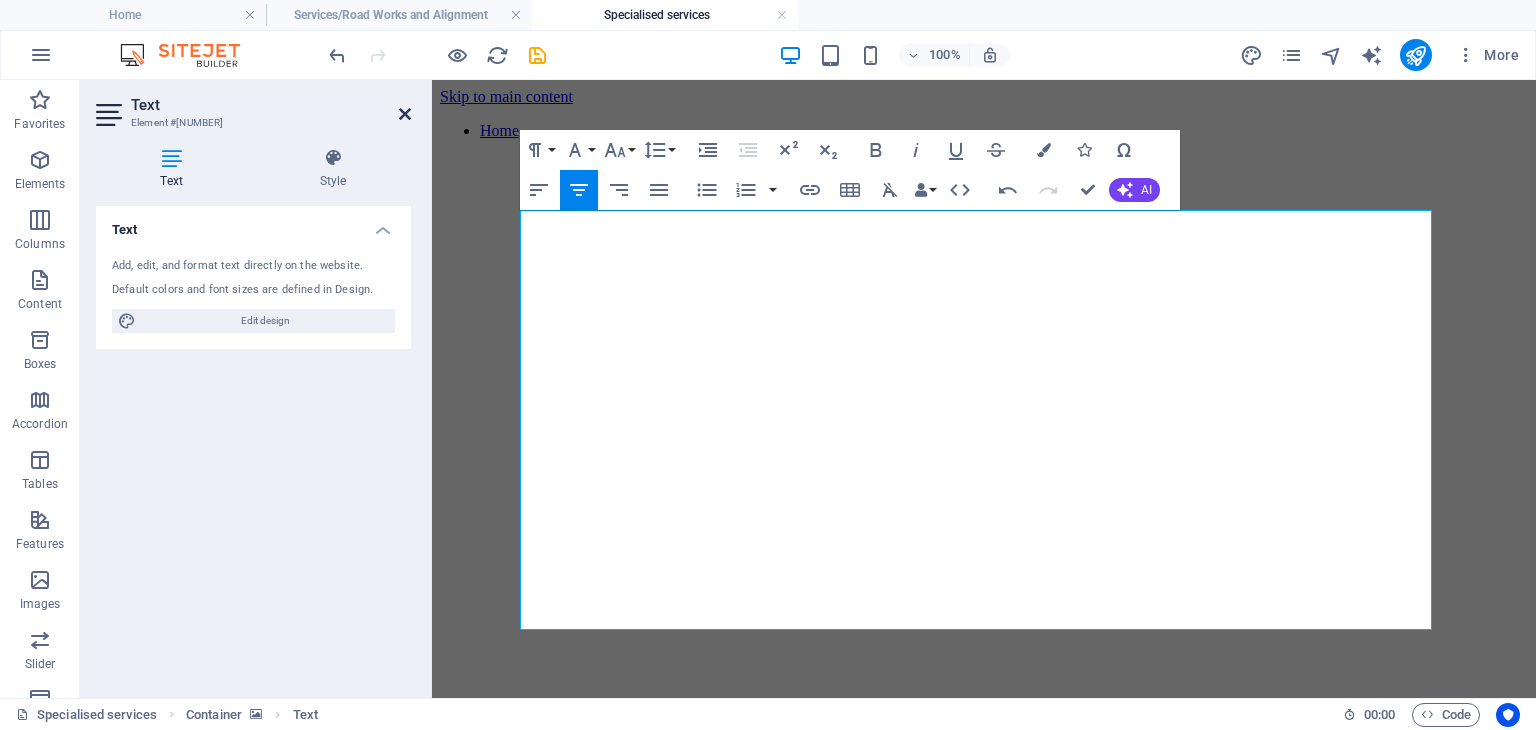 click at bounding box center (405, 114) 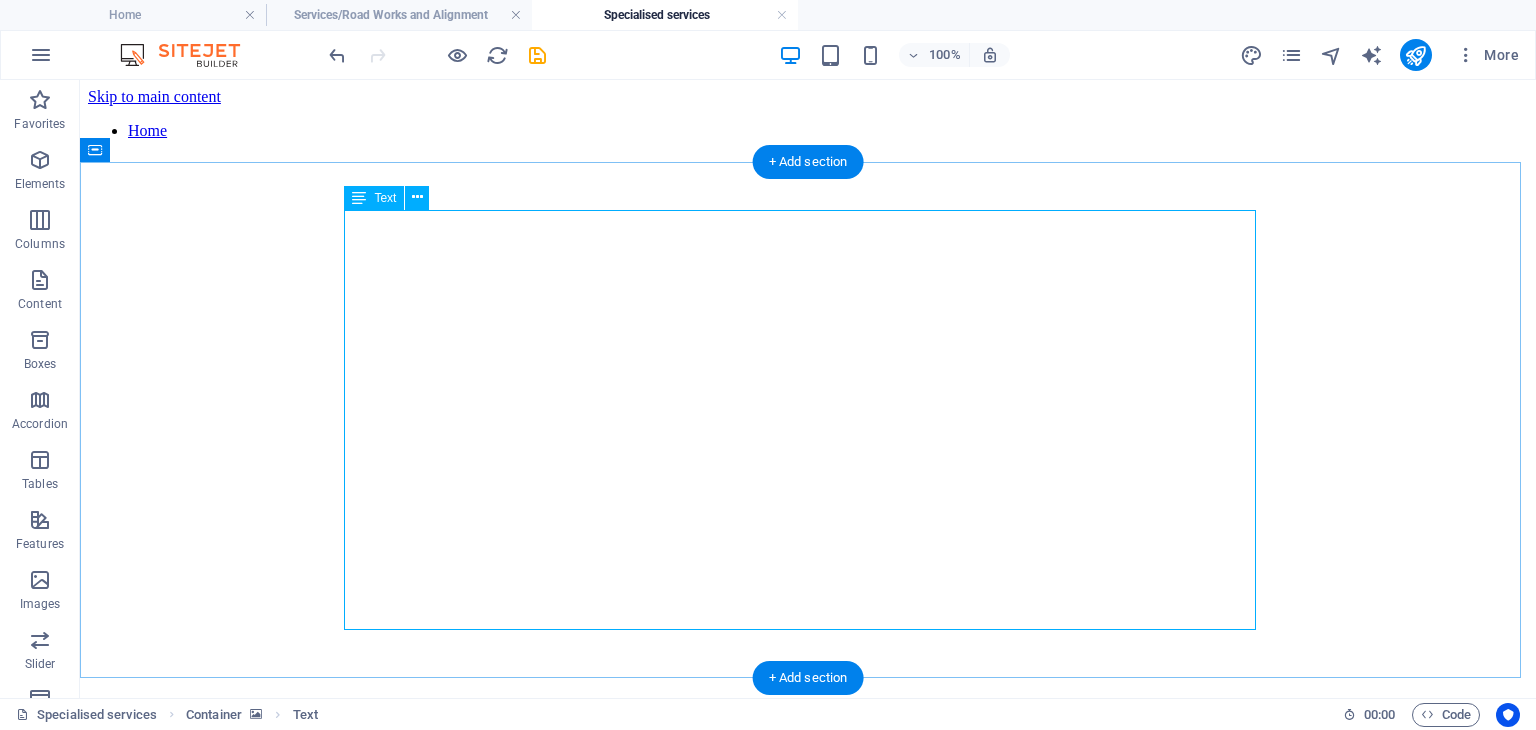 click on "SPecialist services" at bounding box center [808, 818] 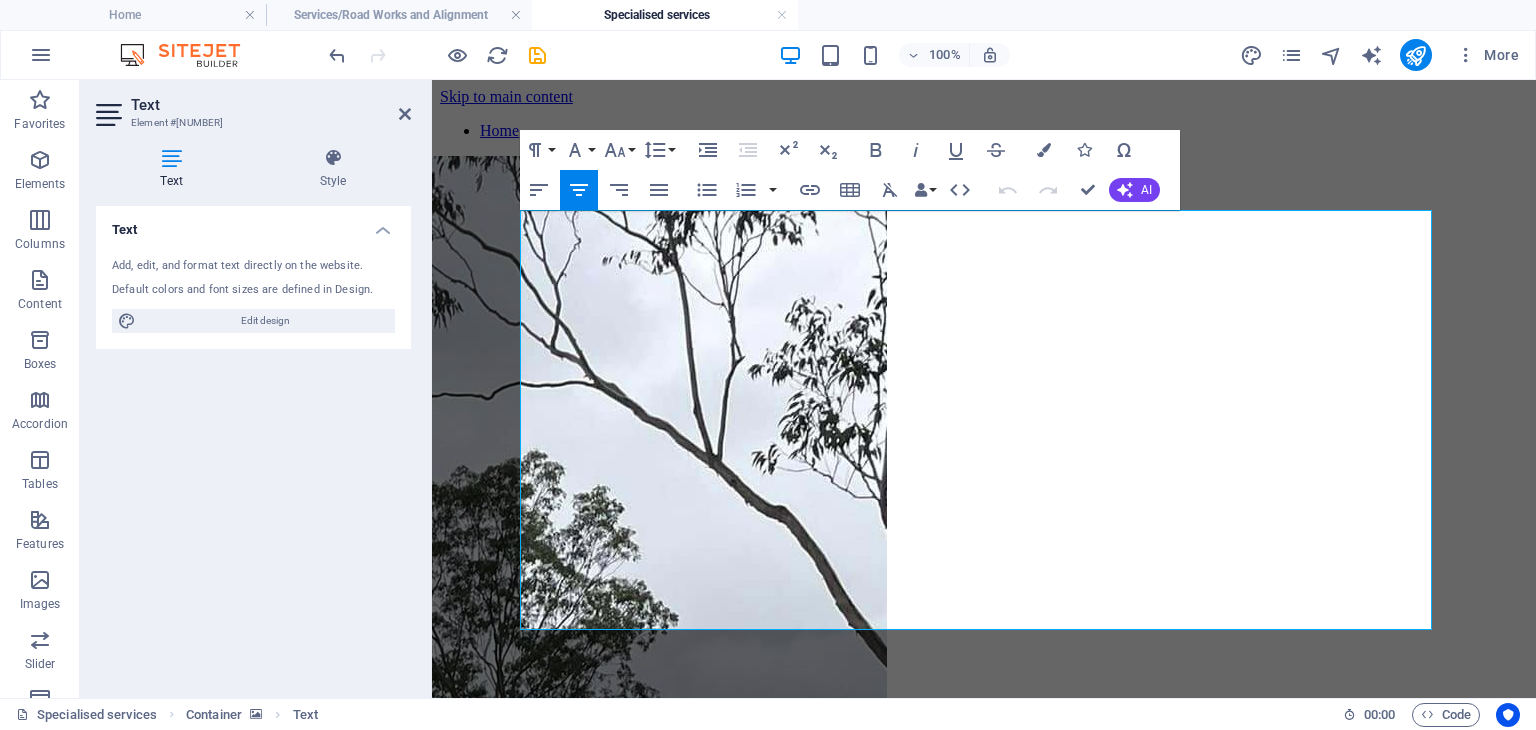 drag, startPoint x: 1072, startPoint y: 620, endPoint x: 502, endPoint y: 285, distance: 661.1543 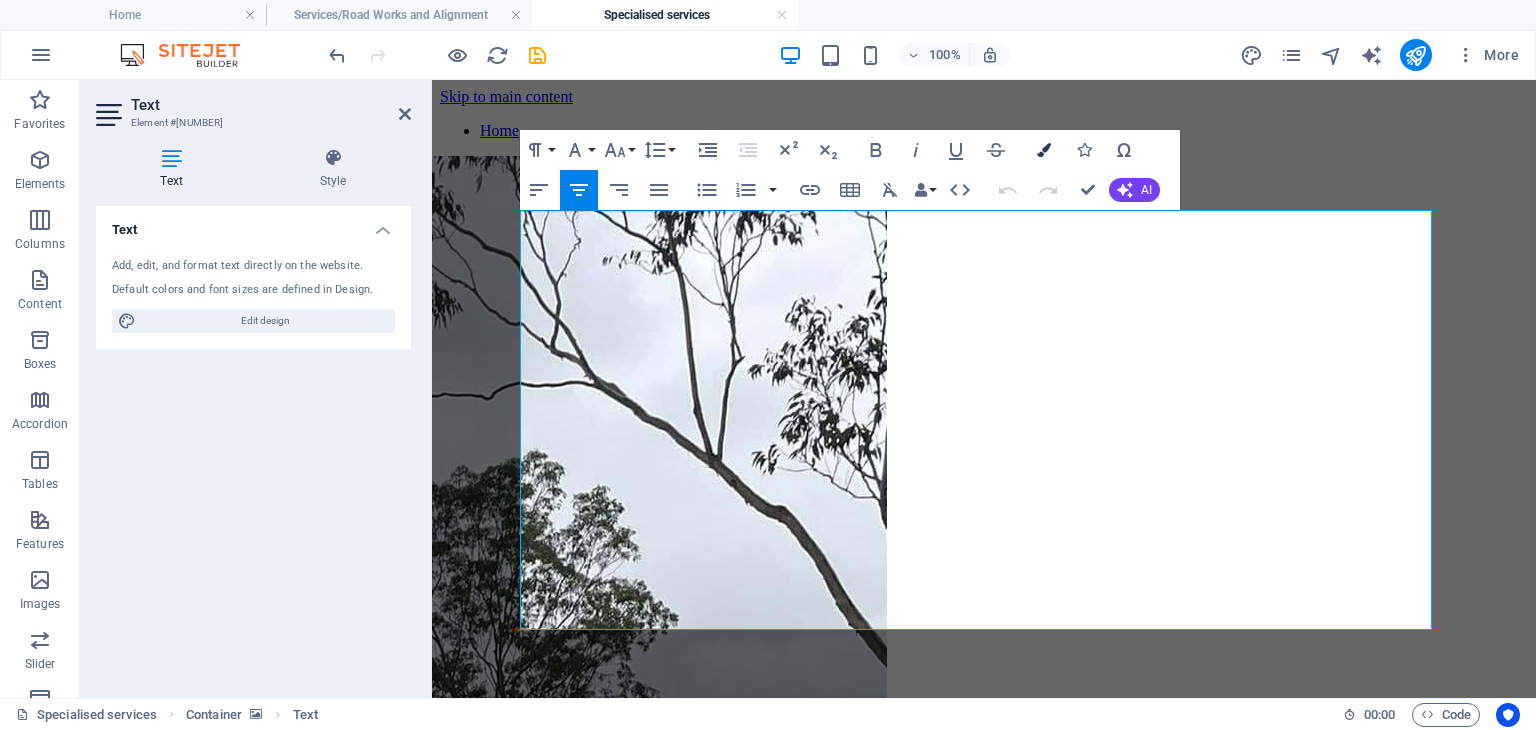 click on "Colors" at bounding box center (1044, 150) 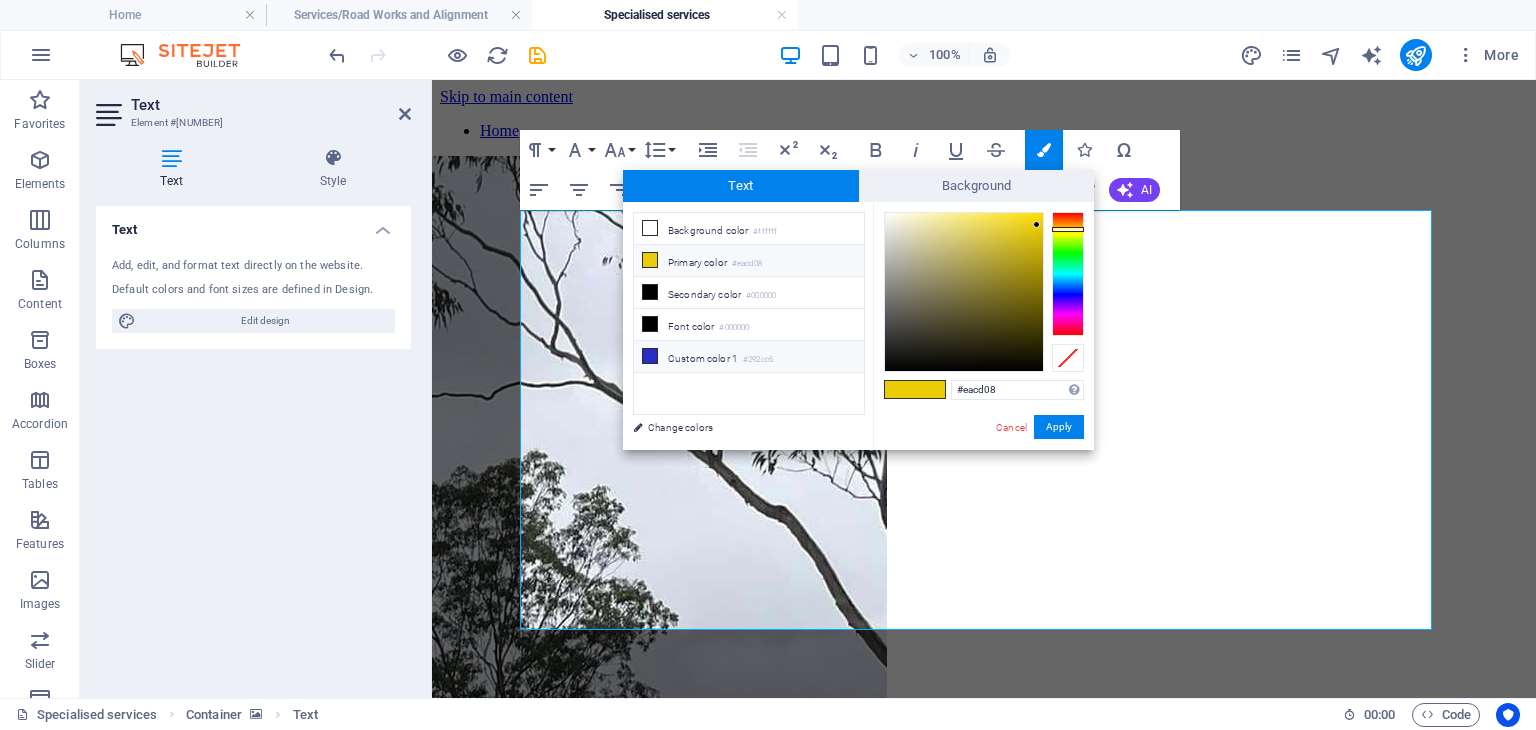 click at bounding box center (650, 356) 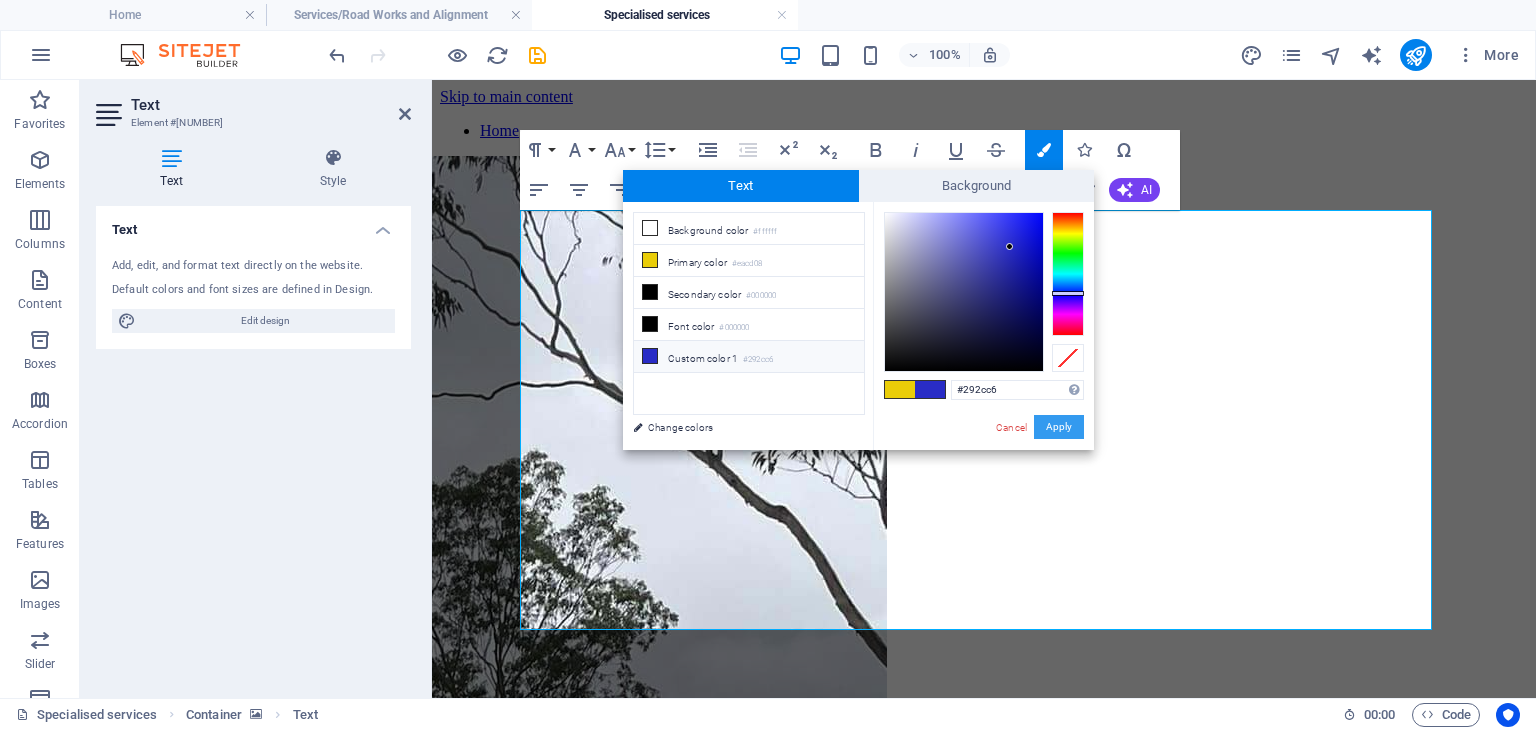 click on "Apply" at bounding box center [1059, 427] 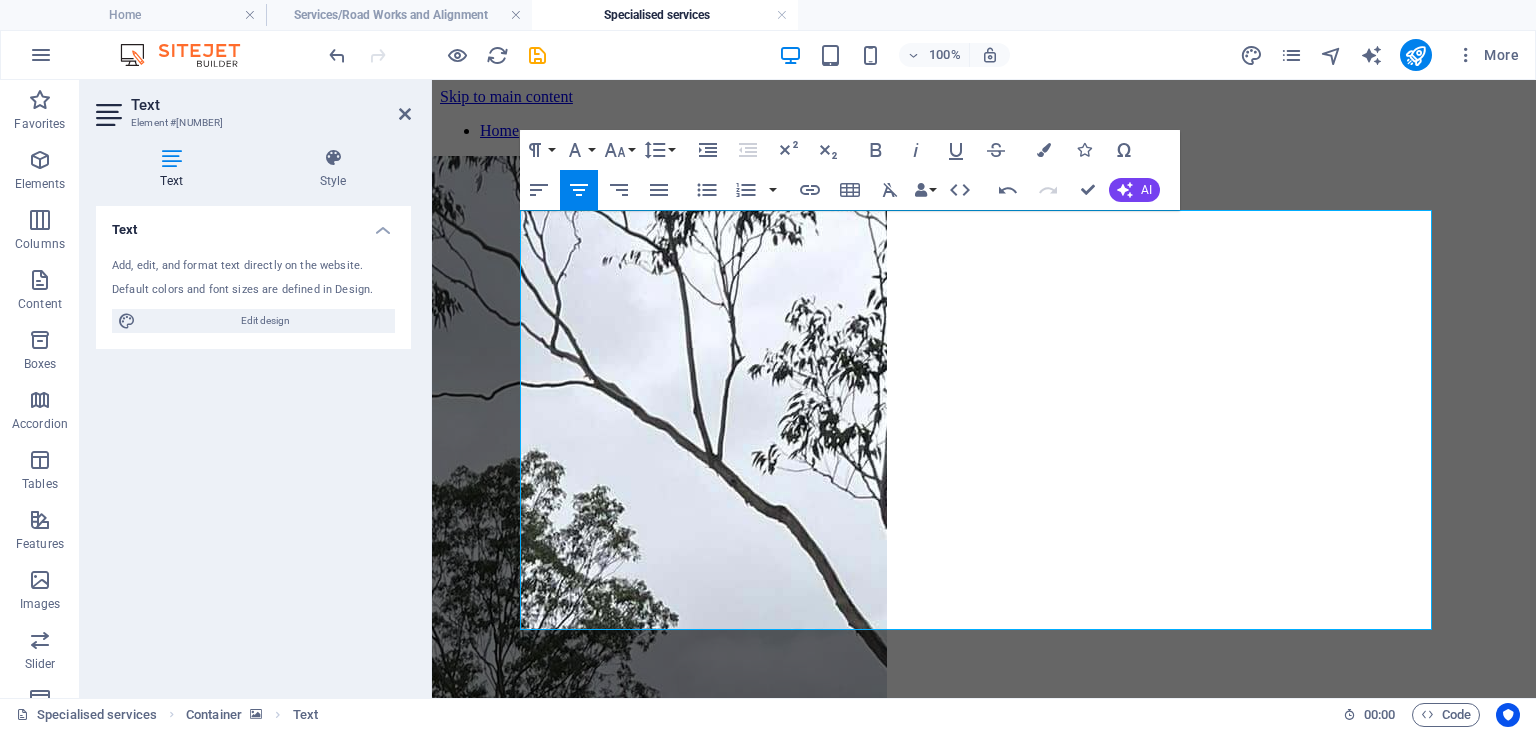 click on "Text Add, edit, and format text directly on the website. Default colors and font sizes are defined in Design. Edit design Alignment Left aligned Centered Right aligned" at bounding box center [253, 444] 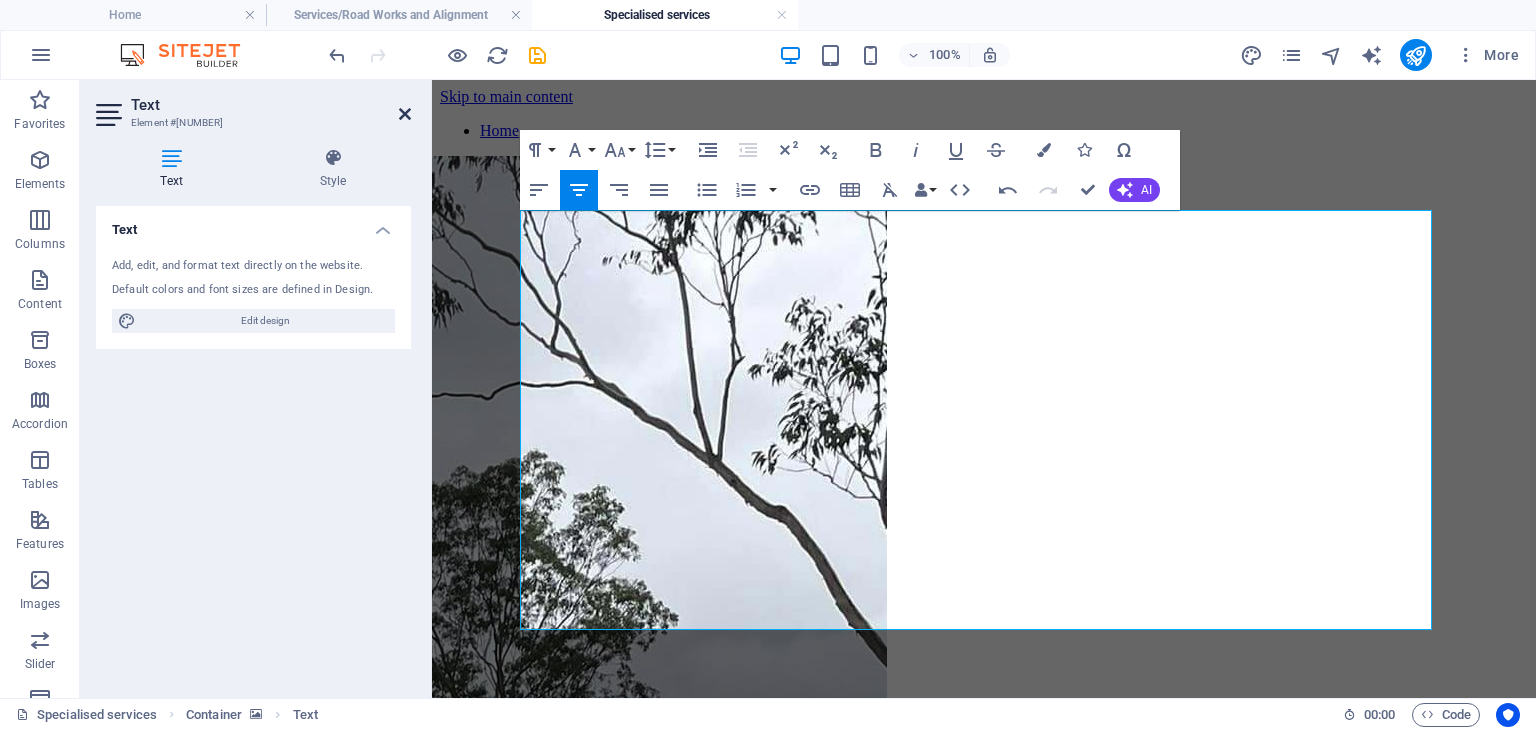 click at bounding box center [405, 114] 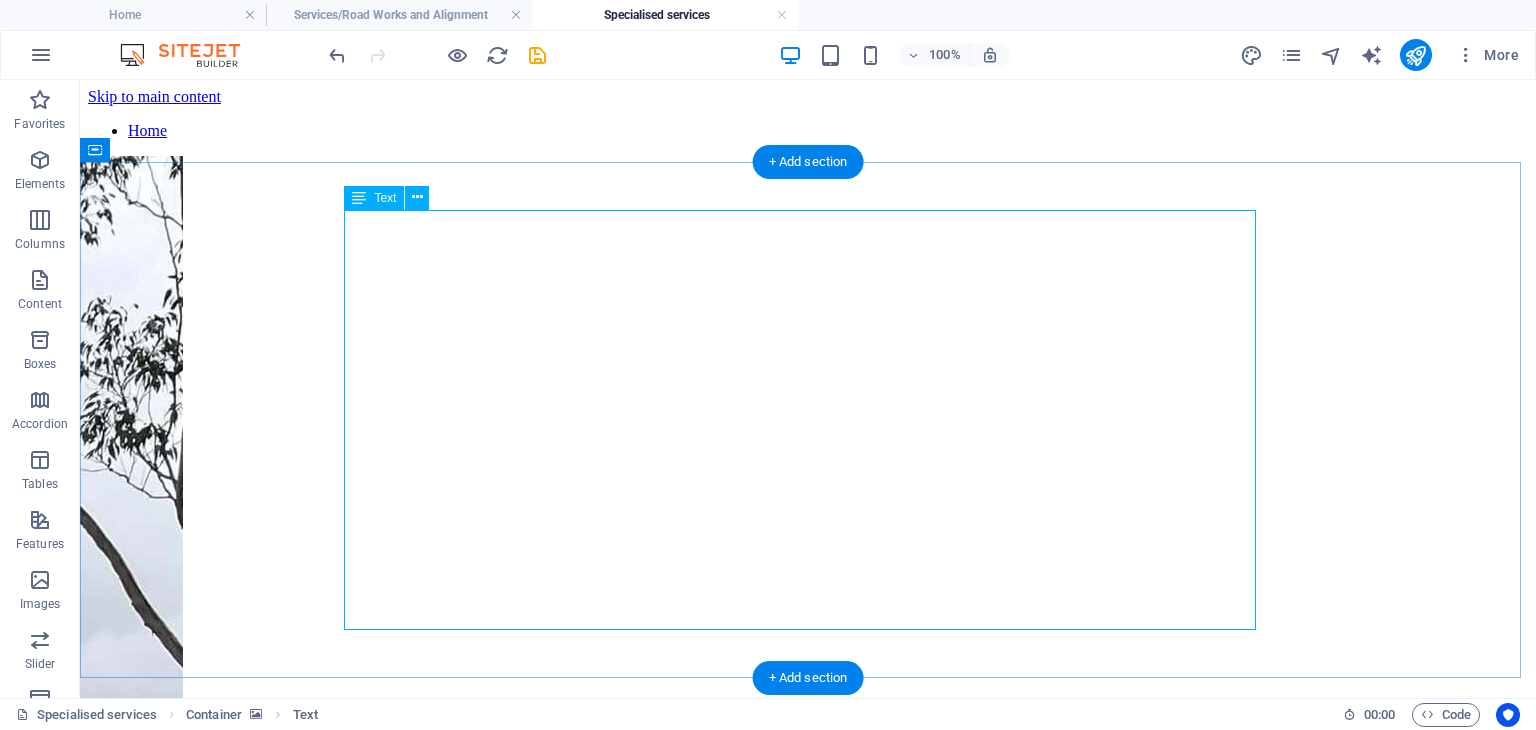 click on "SPecialist services" at bounding box center (808, 818) 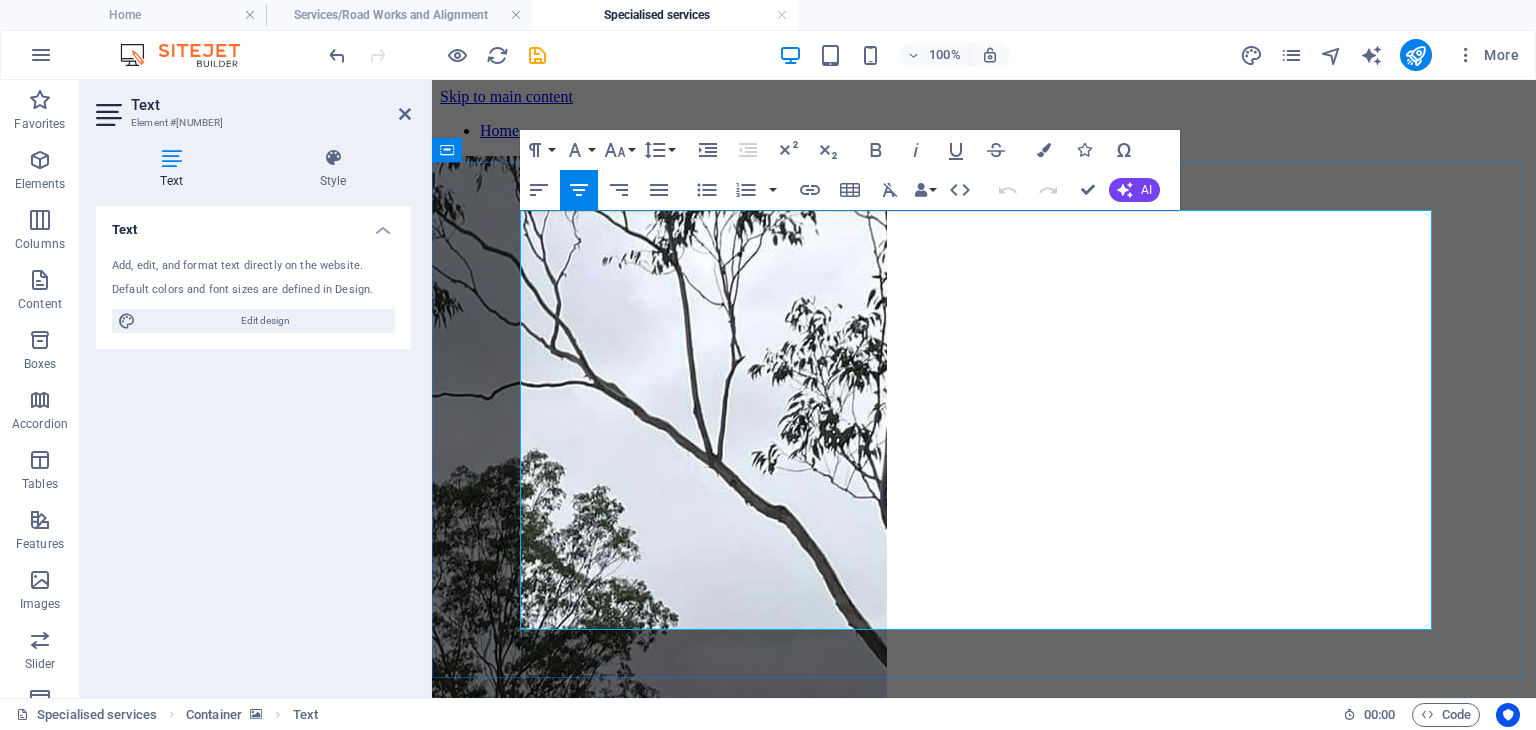 click at bounding box center (984, 872) 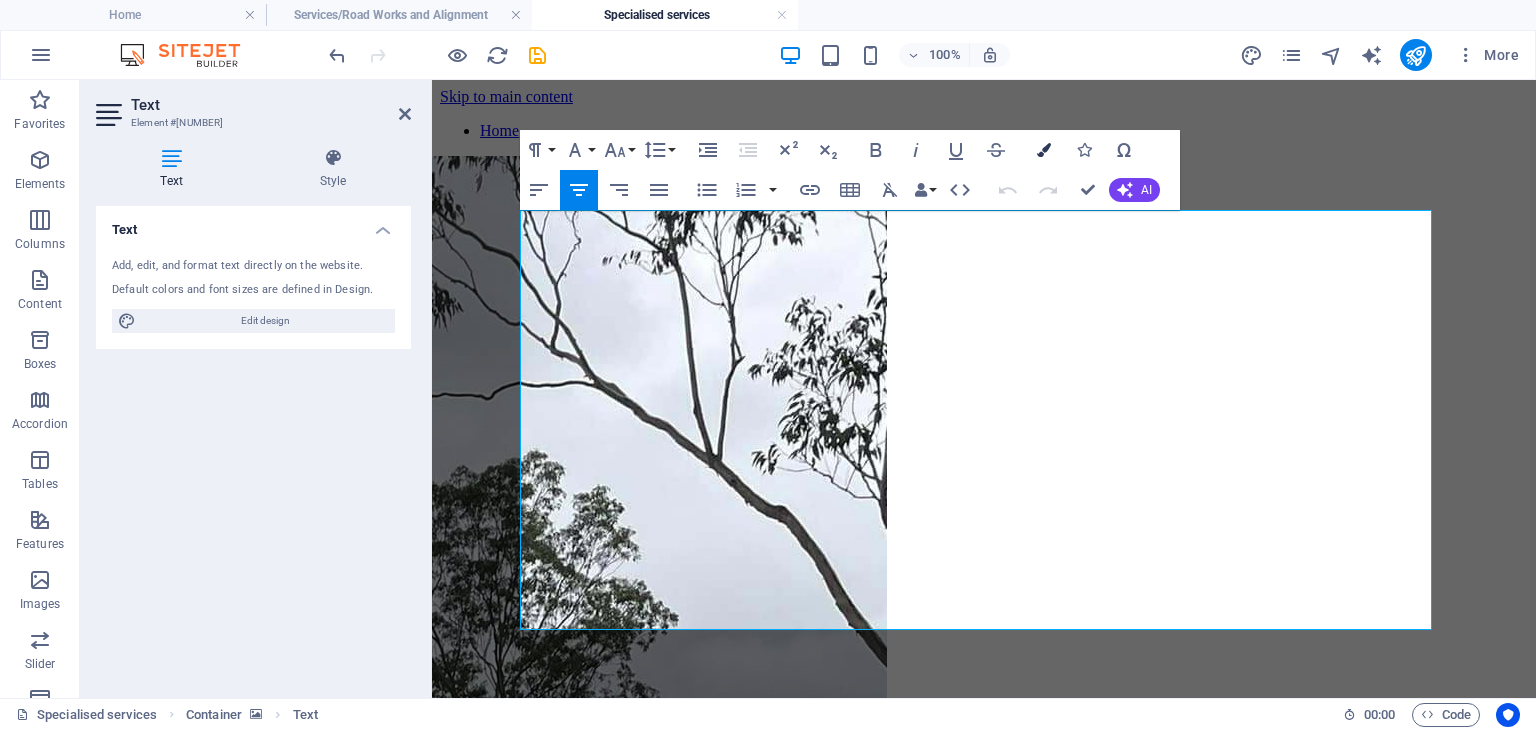 click at bounding box center [1044, 150] 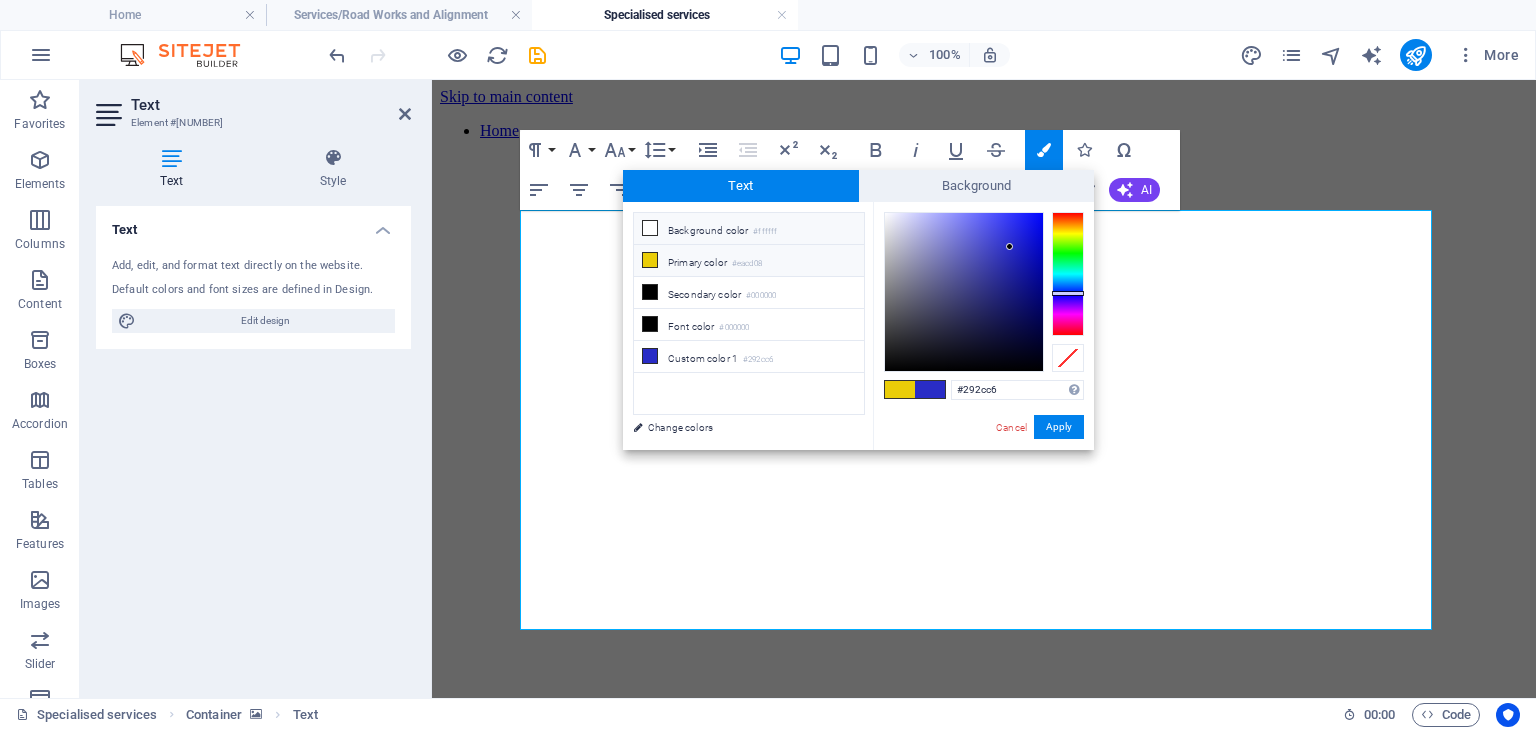 click at bounding box center [650, 228] 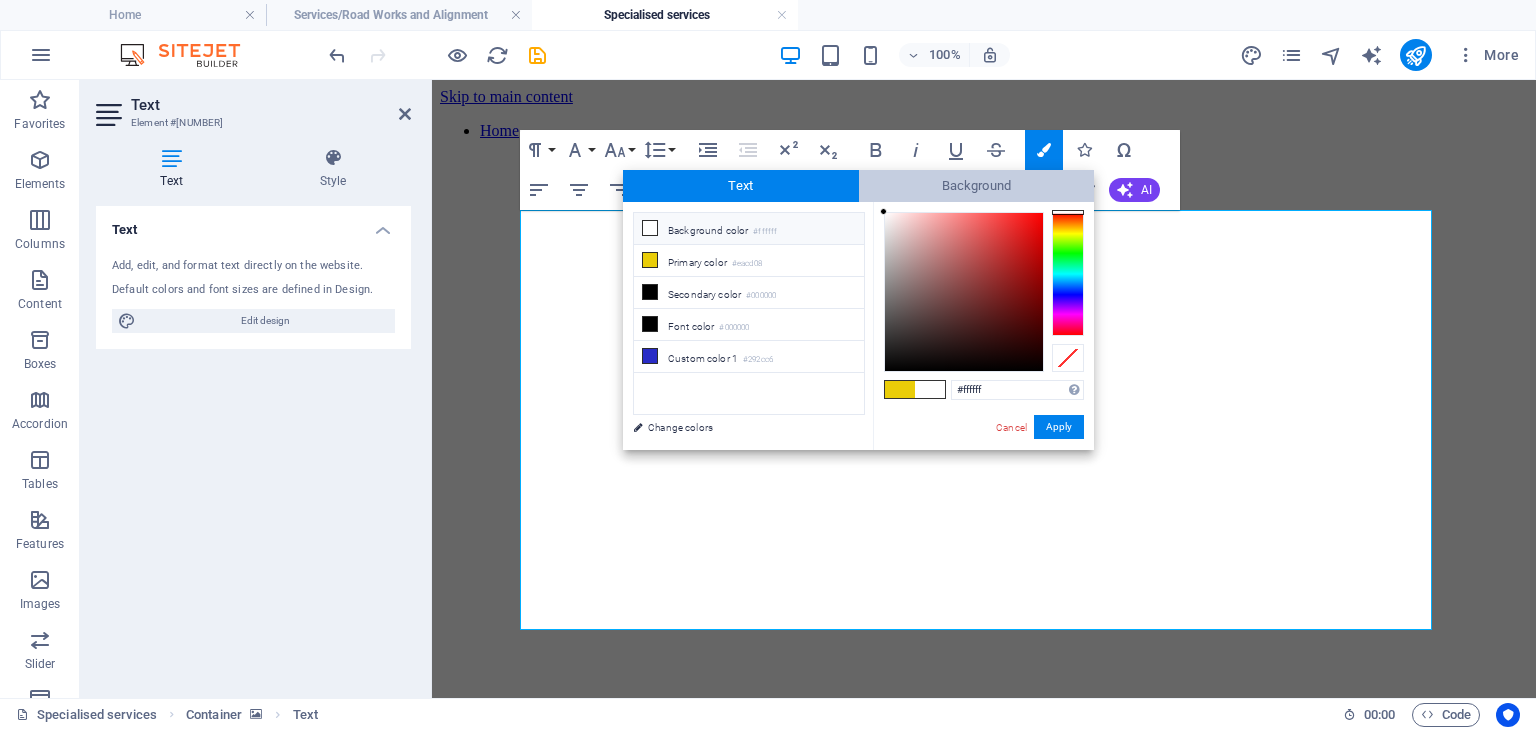 click on "Background" at bounding box center [977, 186] 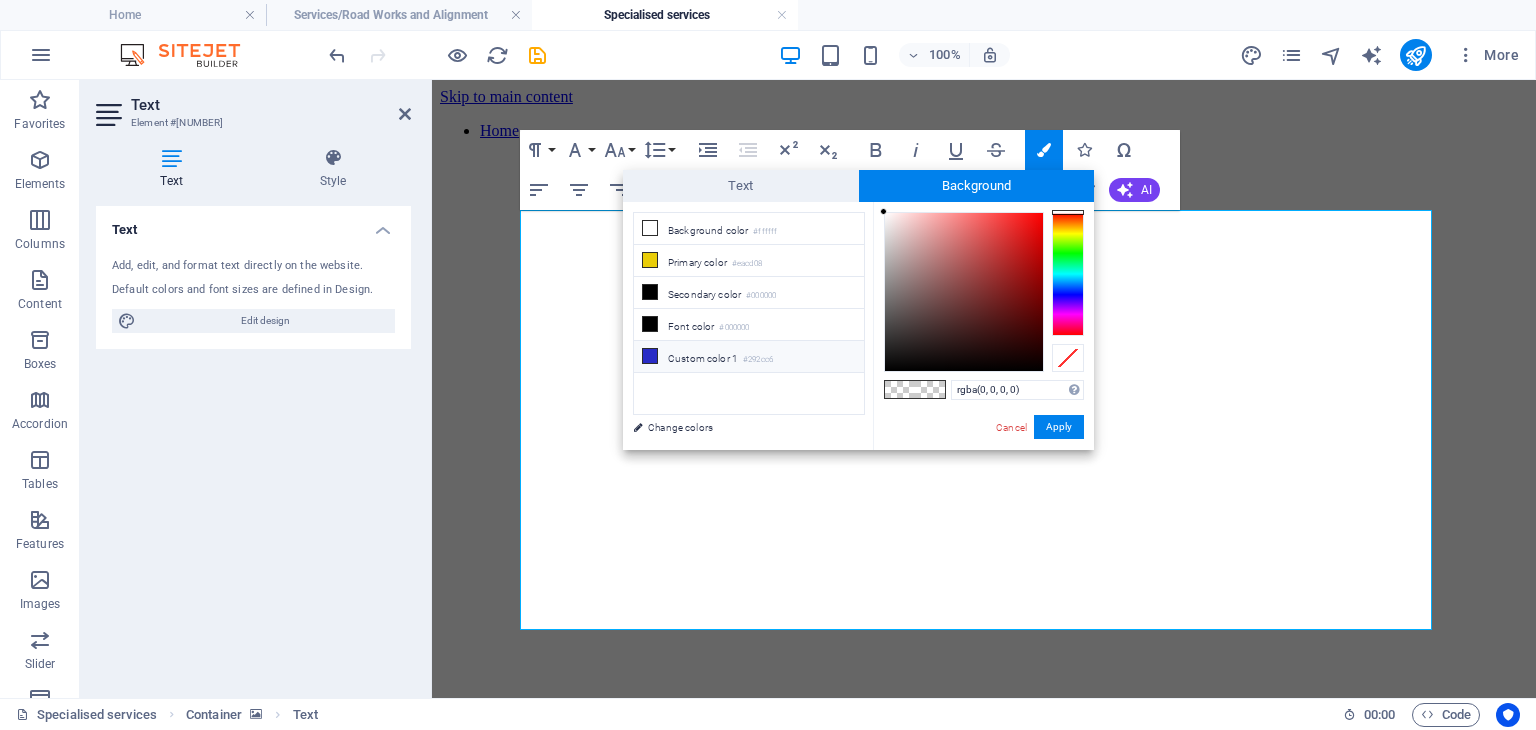 click at bounding box center (650, 356) 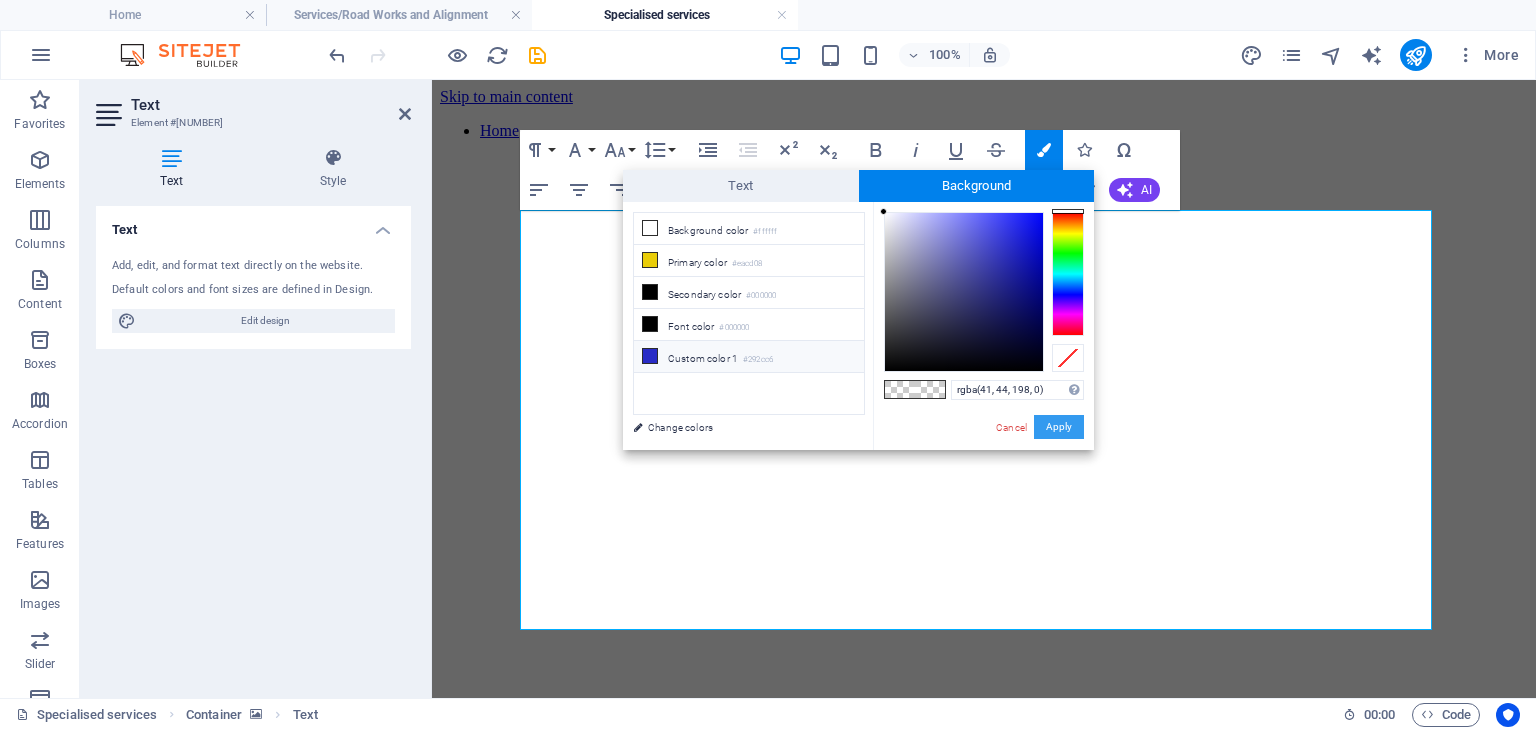 click on "Apply" at bounding box center (1059, 427) 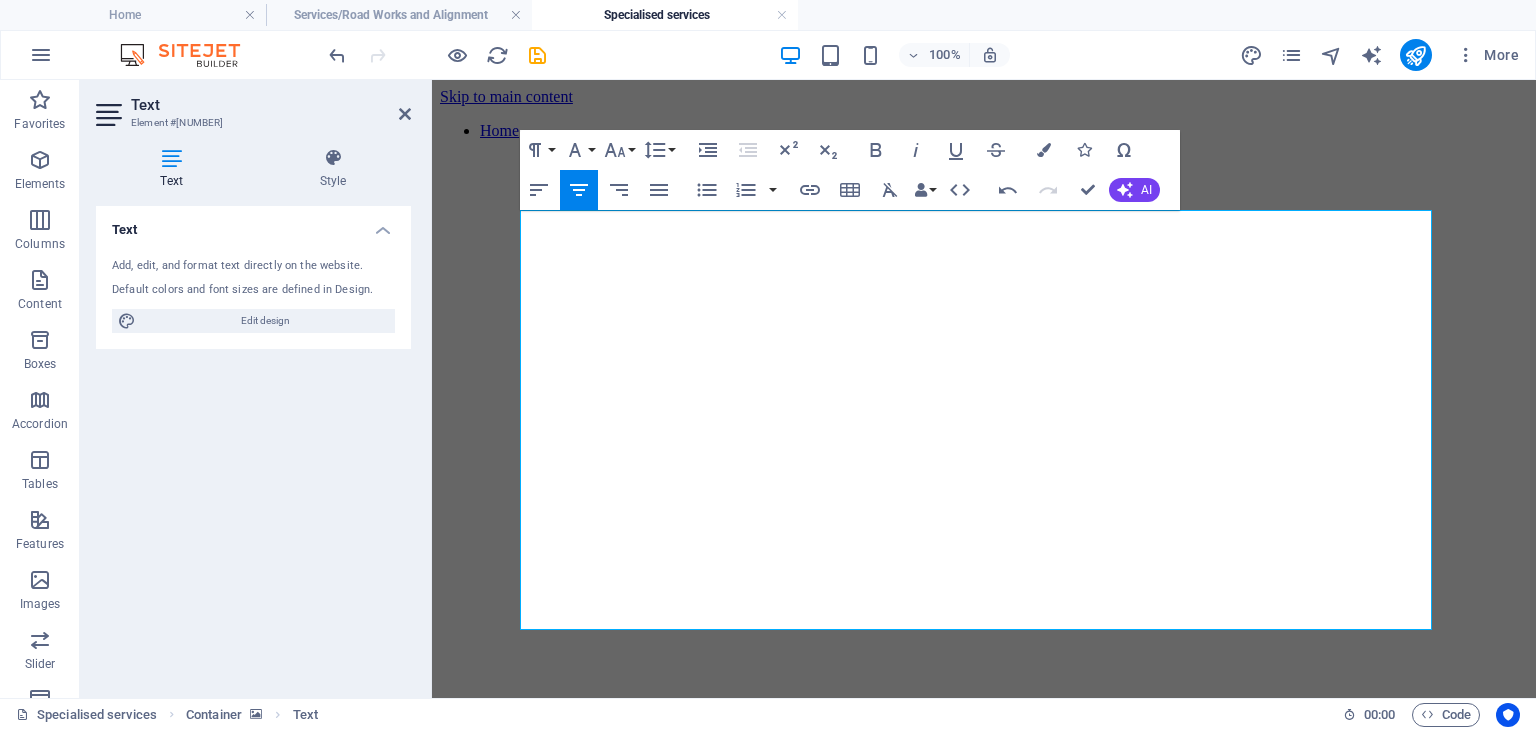 drag, startPoint x: 445, startPoint y: 459, endPoint x: 803, endPoint y: 538, distance: 366.61288 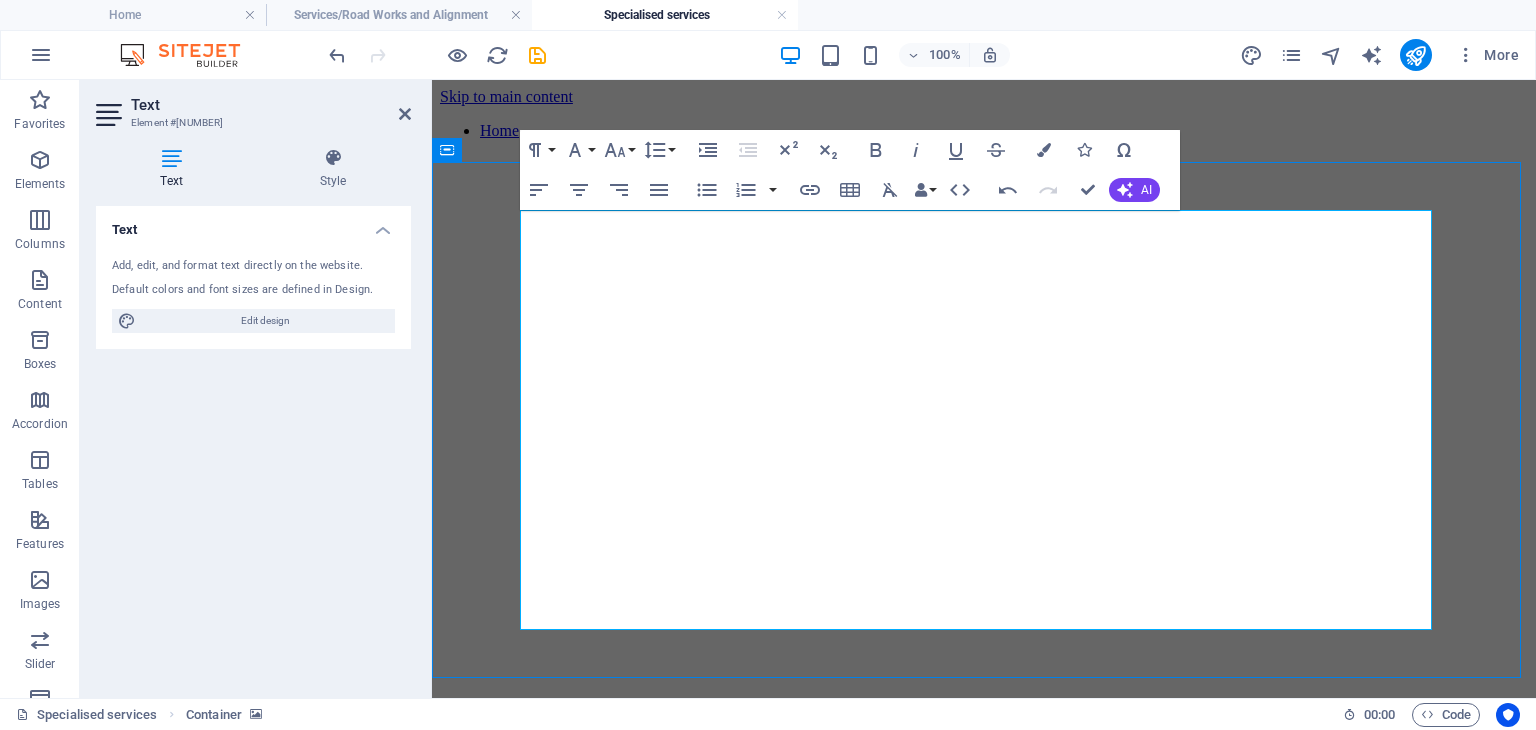 click on "SPecialist services" at bounding box center [984, 842] 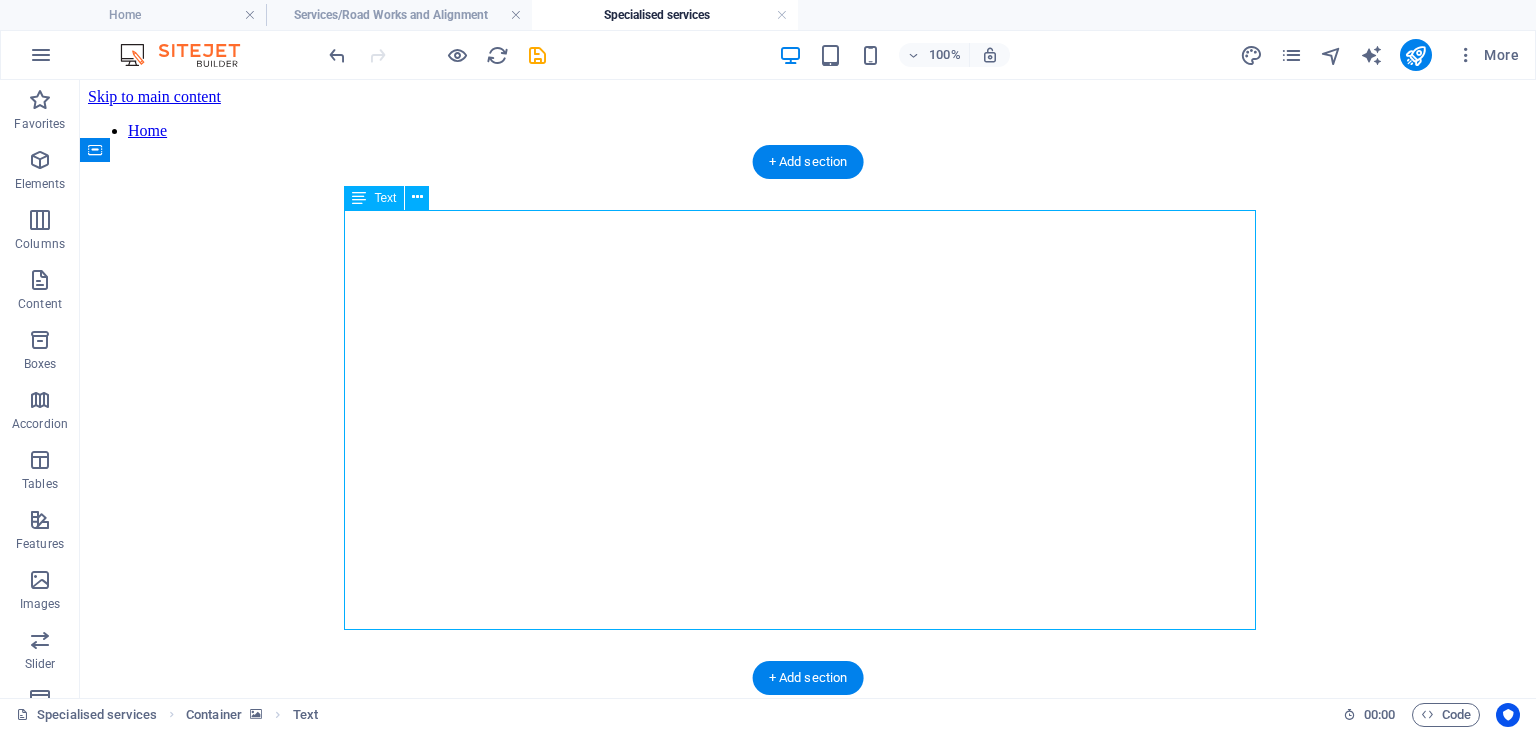 click on "SPecialist services" at bounding box center [808, 818] 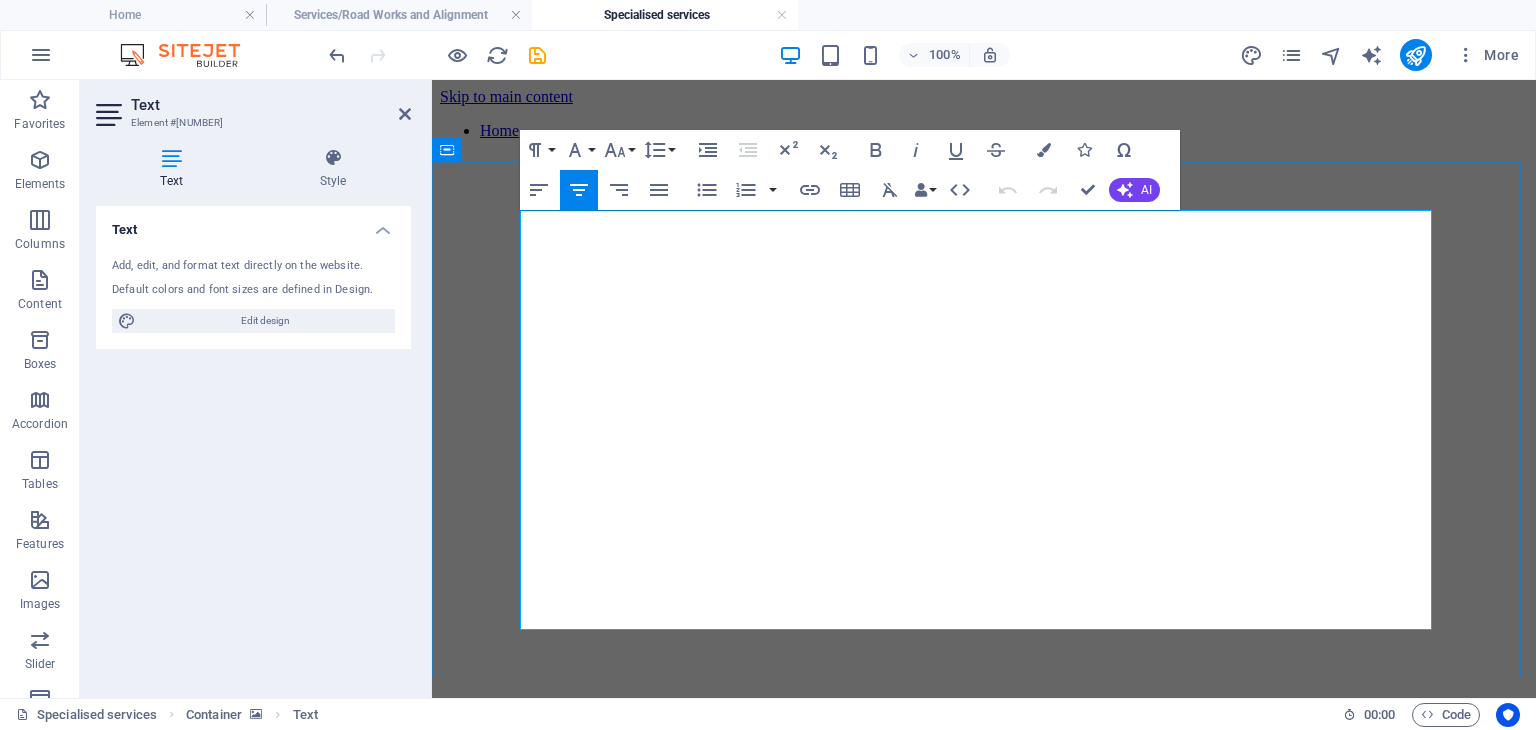 click at bounding box center [984, 872] 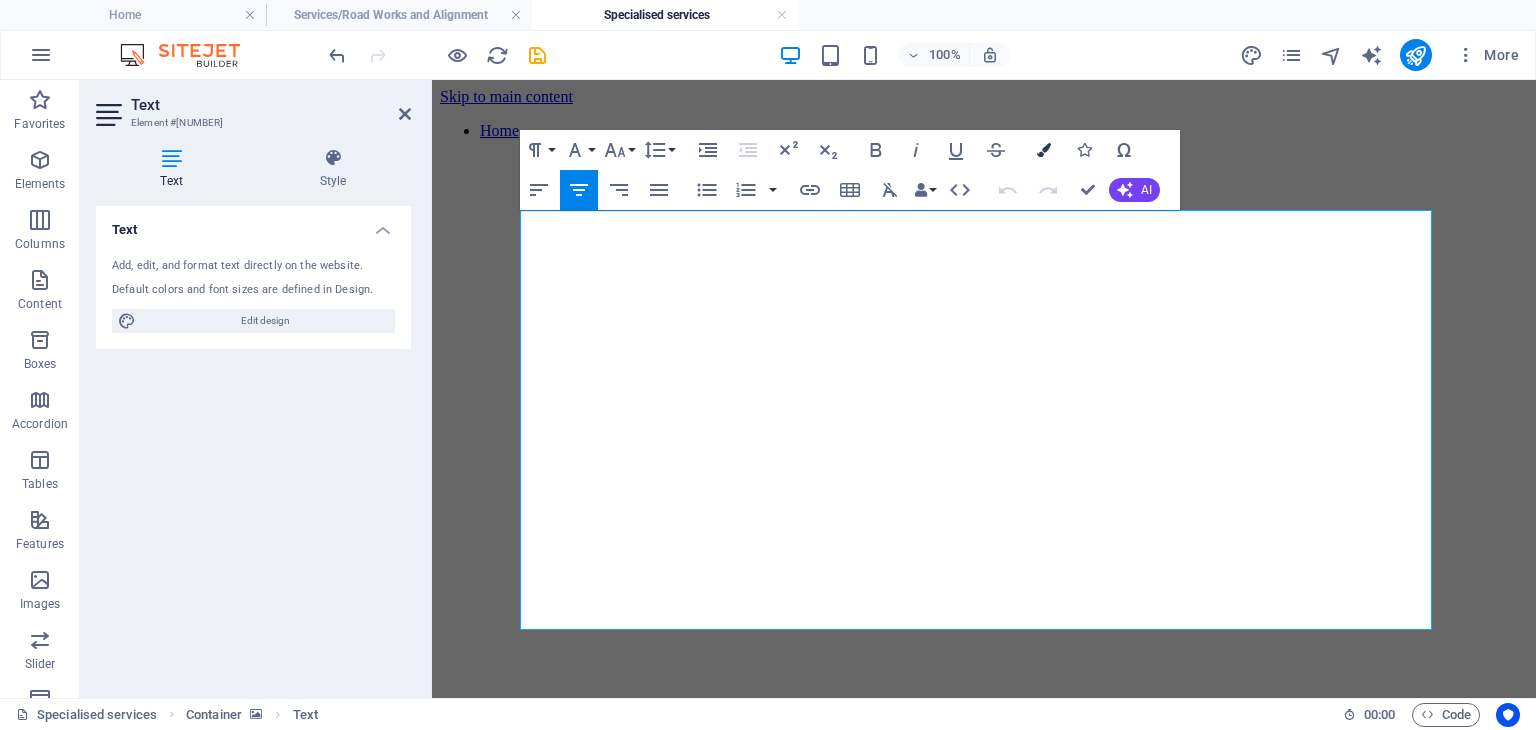 click at bounding box center (1044, 150) 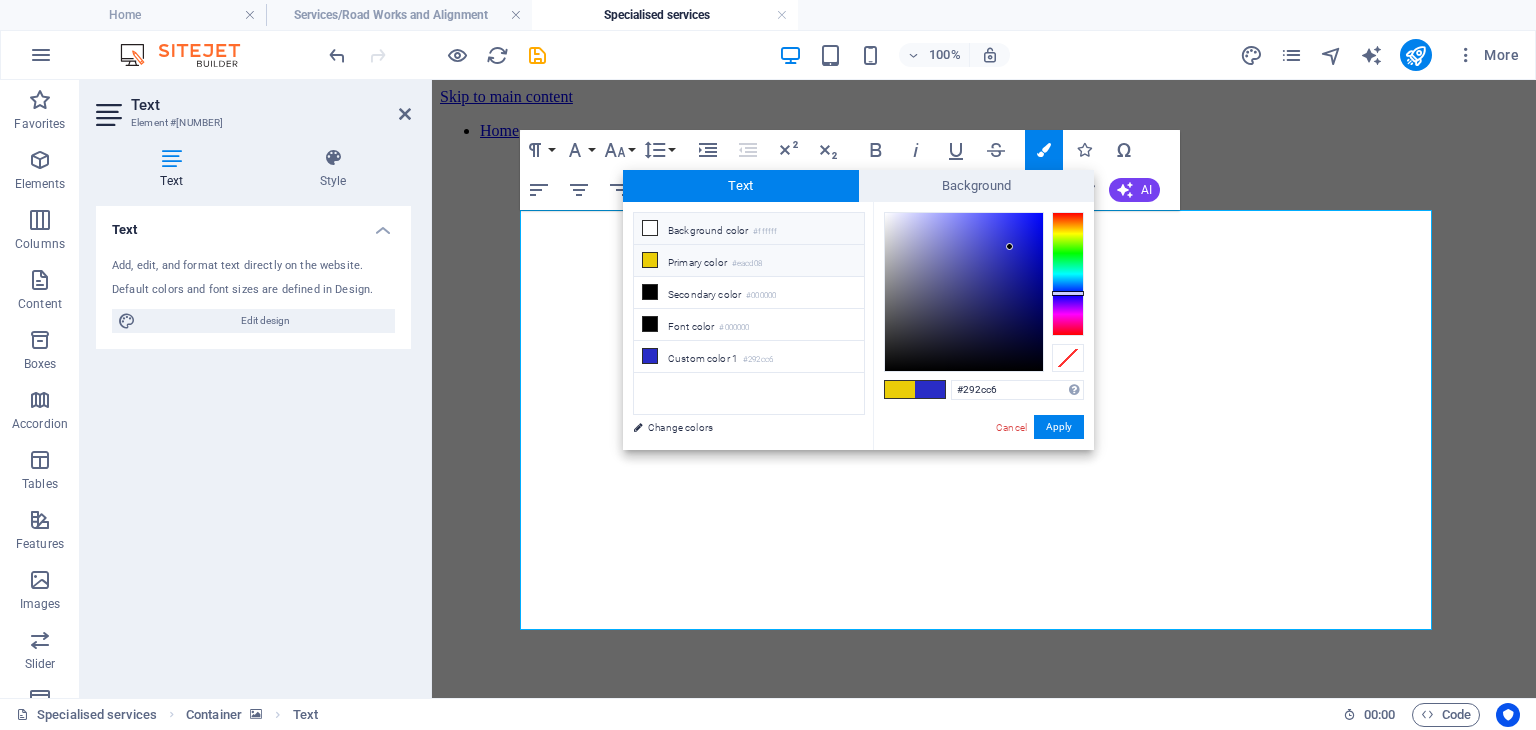 click on "Background color
#ffffff" at bounding box center [749, 229] 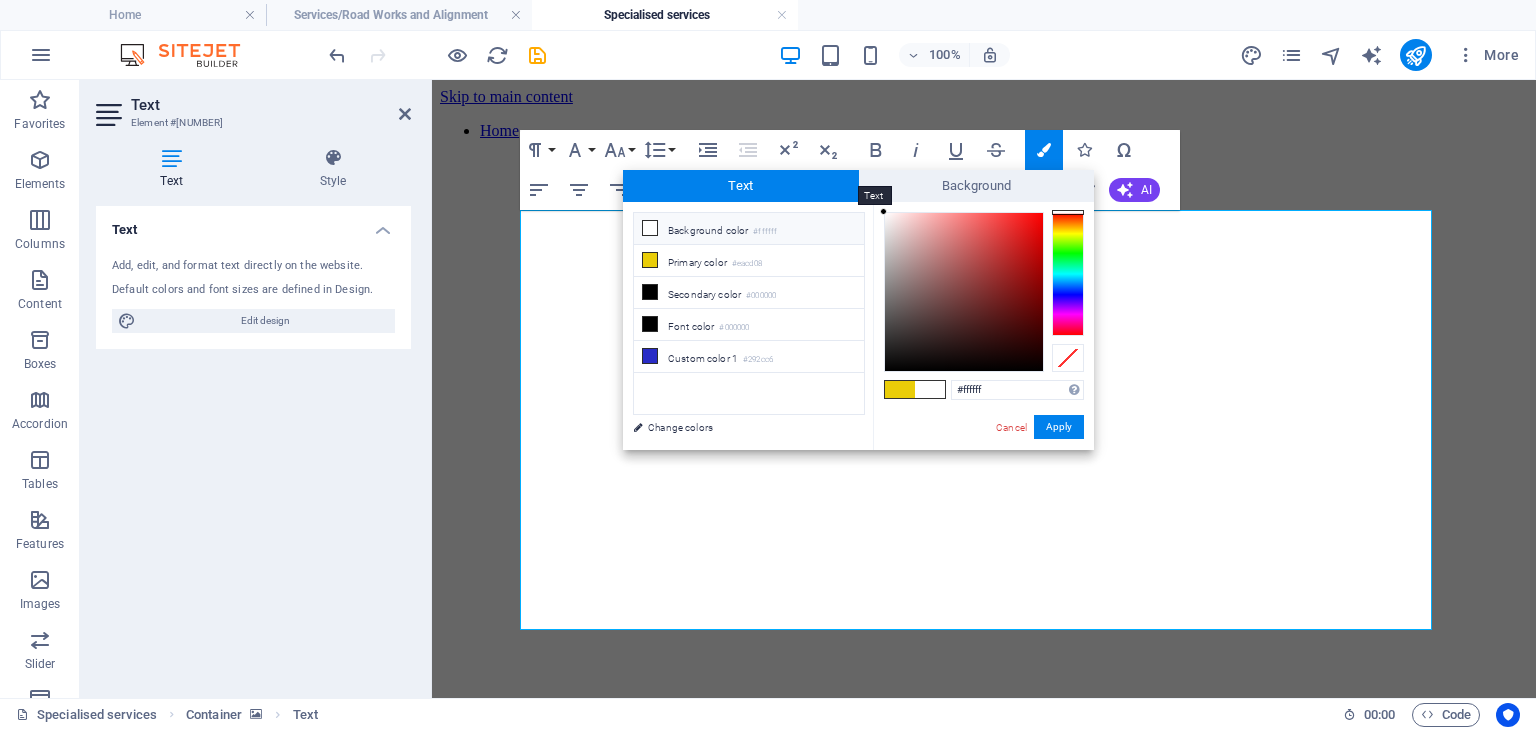 click on "Text" at bounding box center (741, 186) 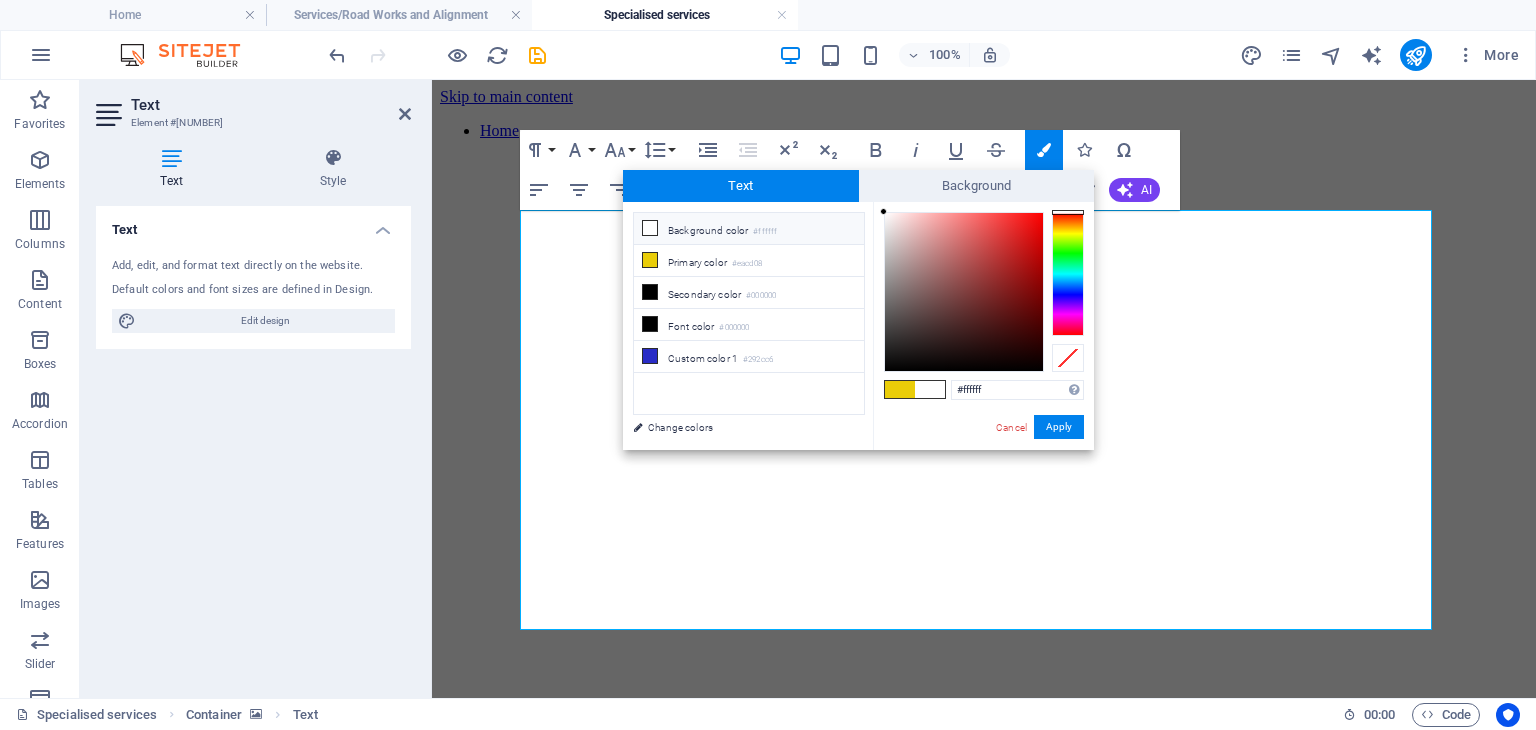 click at bounding box center [650, 228] 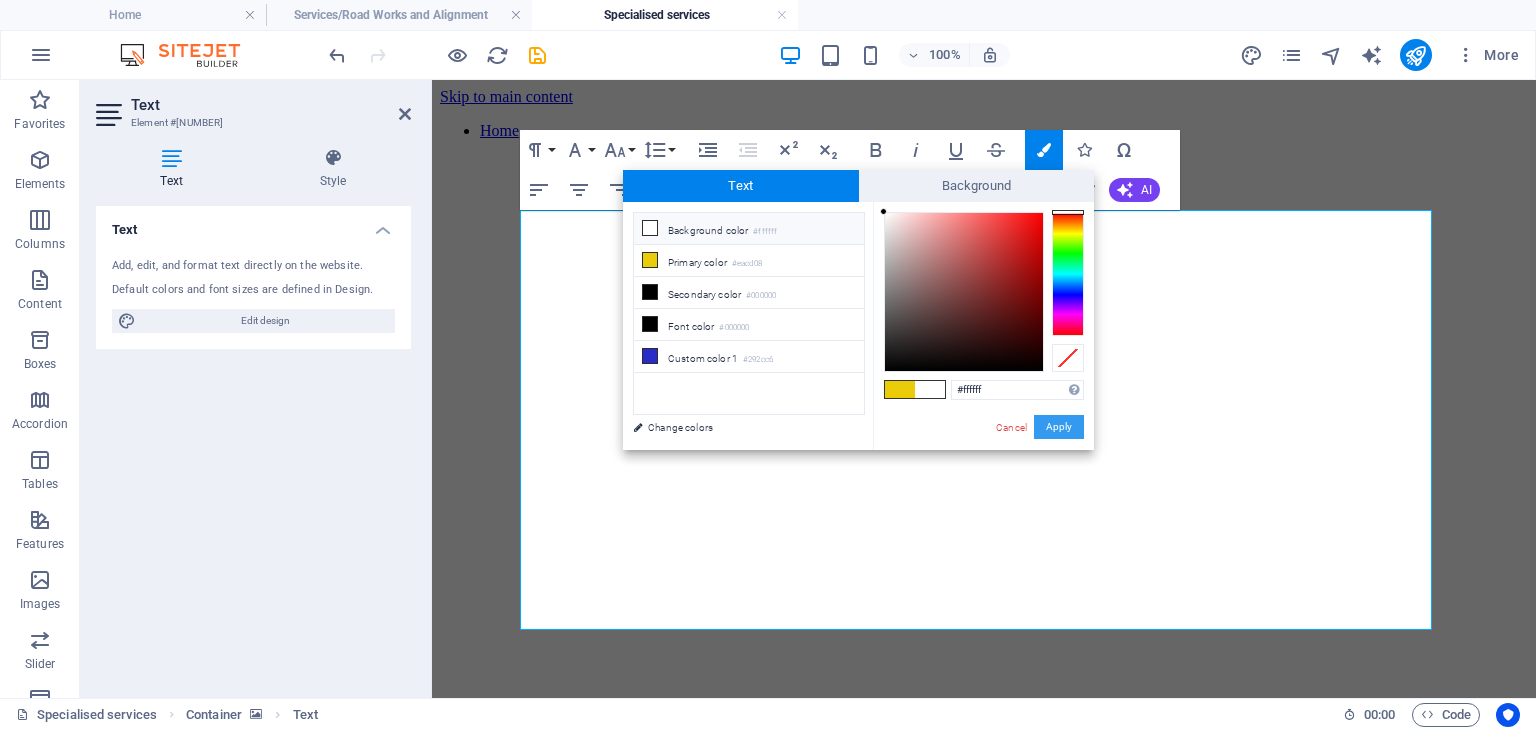 click on "Apply" at bounding box center [1059, 427] 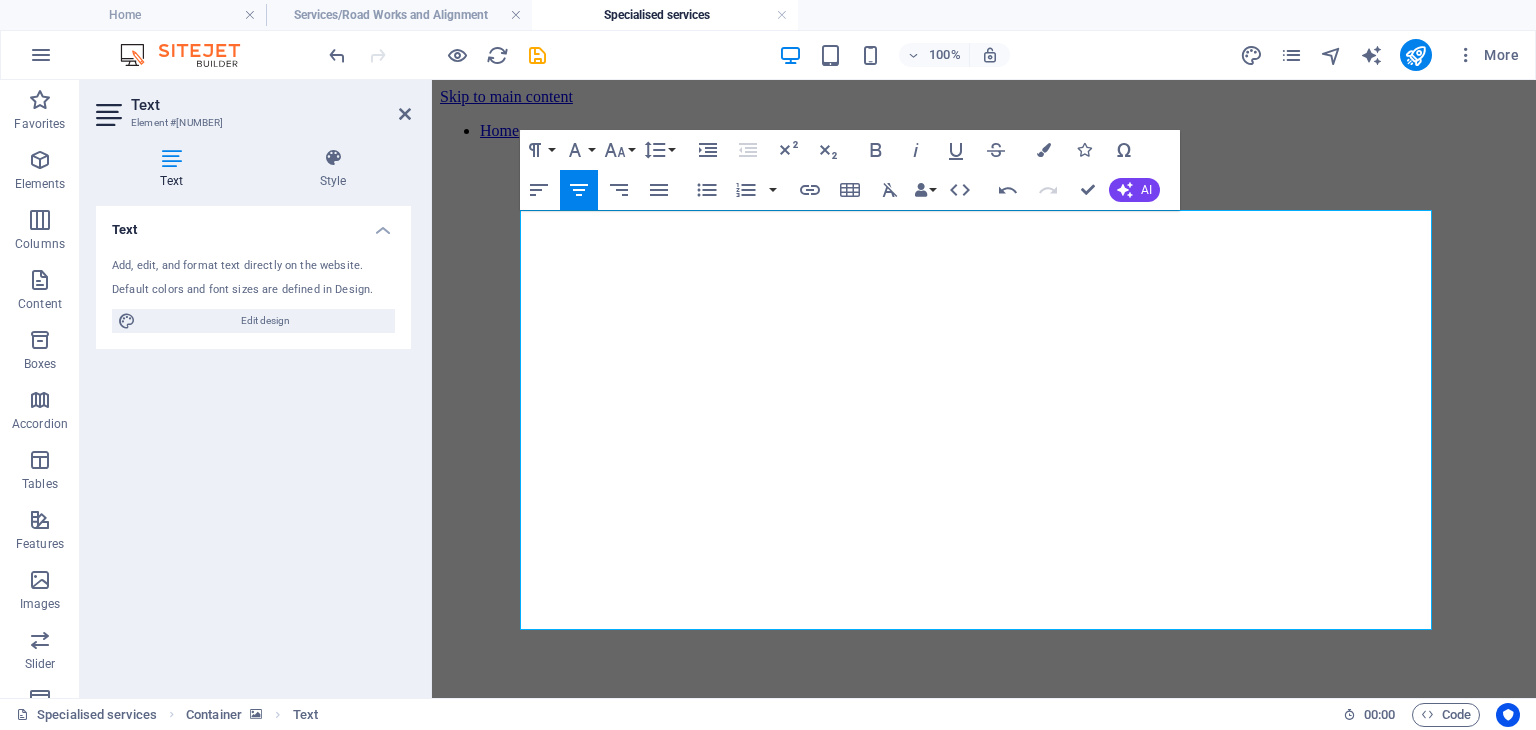 click on "Text Add, edit, and format text directly on the website. Default colors and font sizes are defined in Design. Edit design Alignment Left aligned Centered Right aligned" at bounding box center (253, 444) 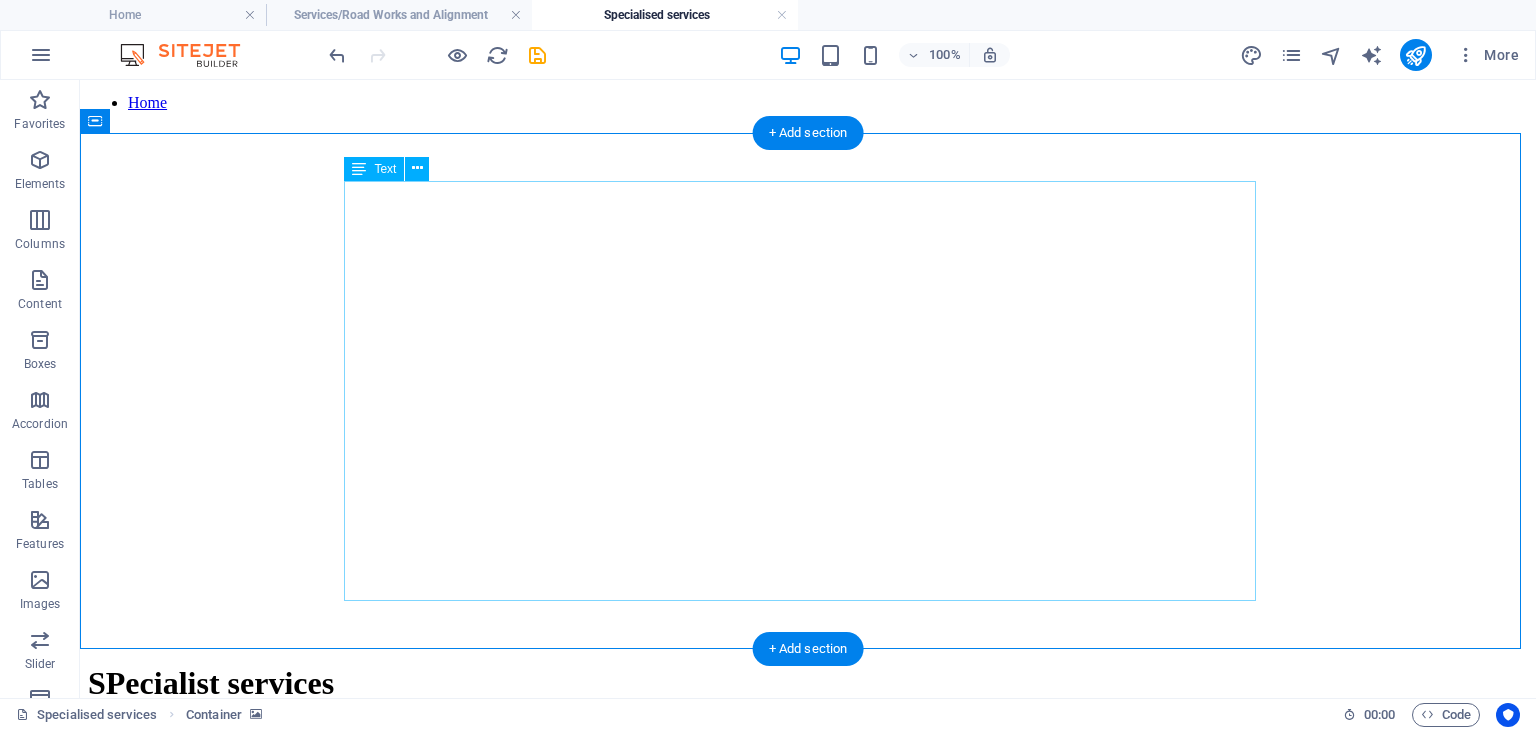 scroll, scrollTop: 0, scrollLeft: 0, axis: both 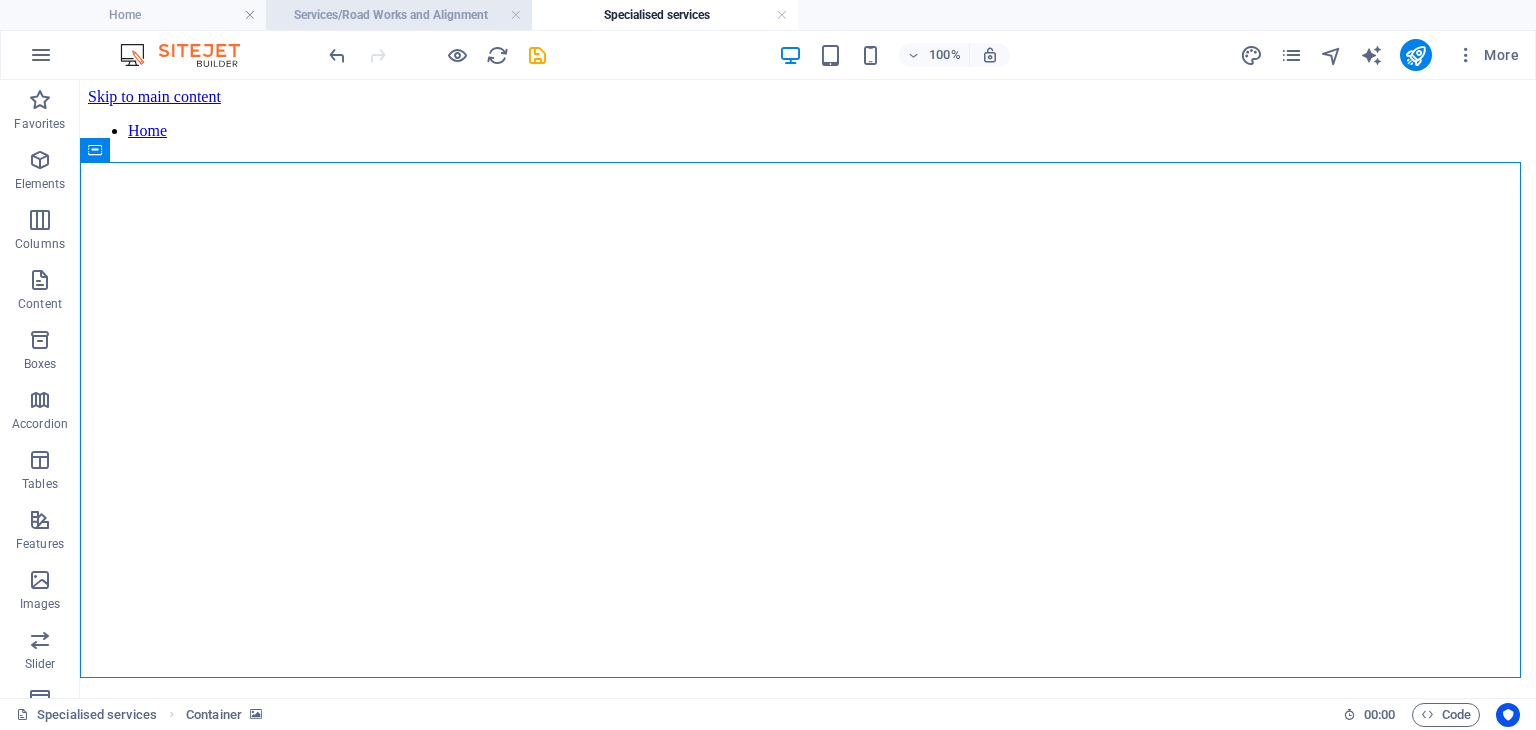 click on "Services/Road Works and Alignment" at bounding box center (399, 15) 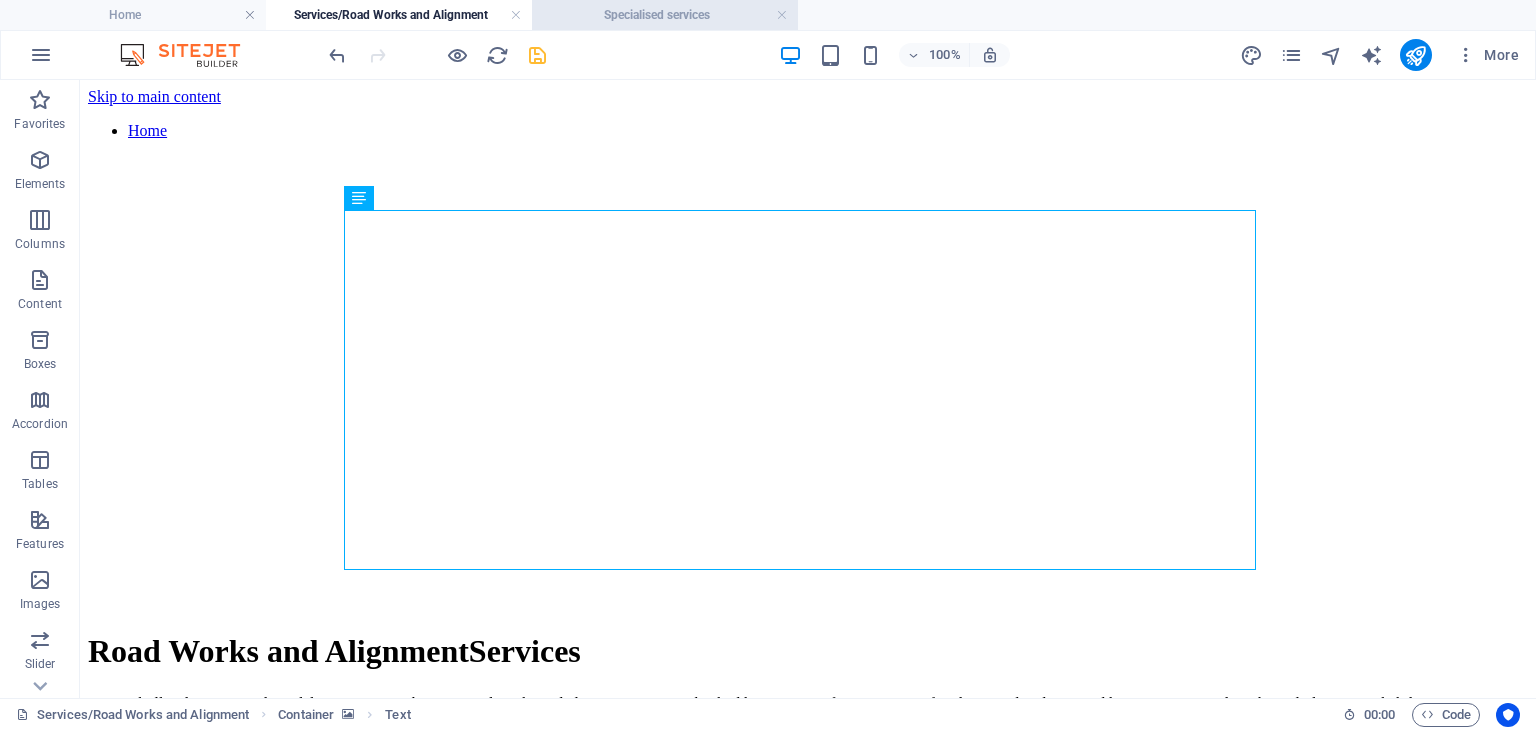 click on "Specialised services" at bounding box center [665, 15] 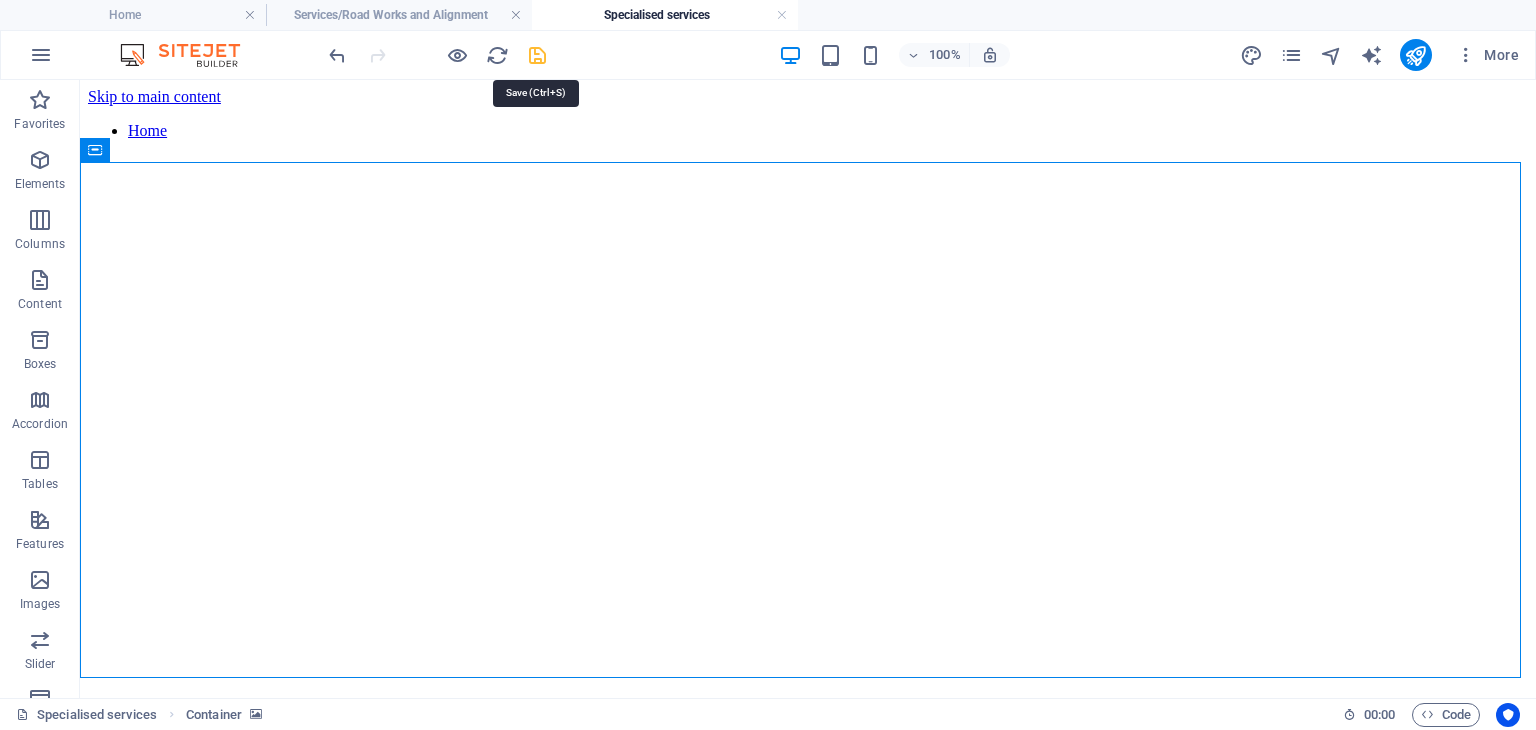 click at bounding box center (537, 55) 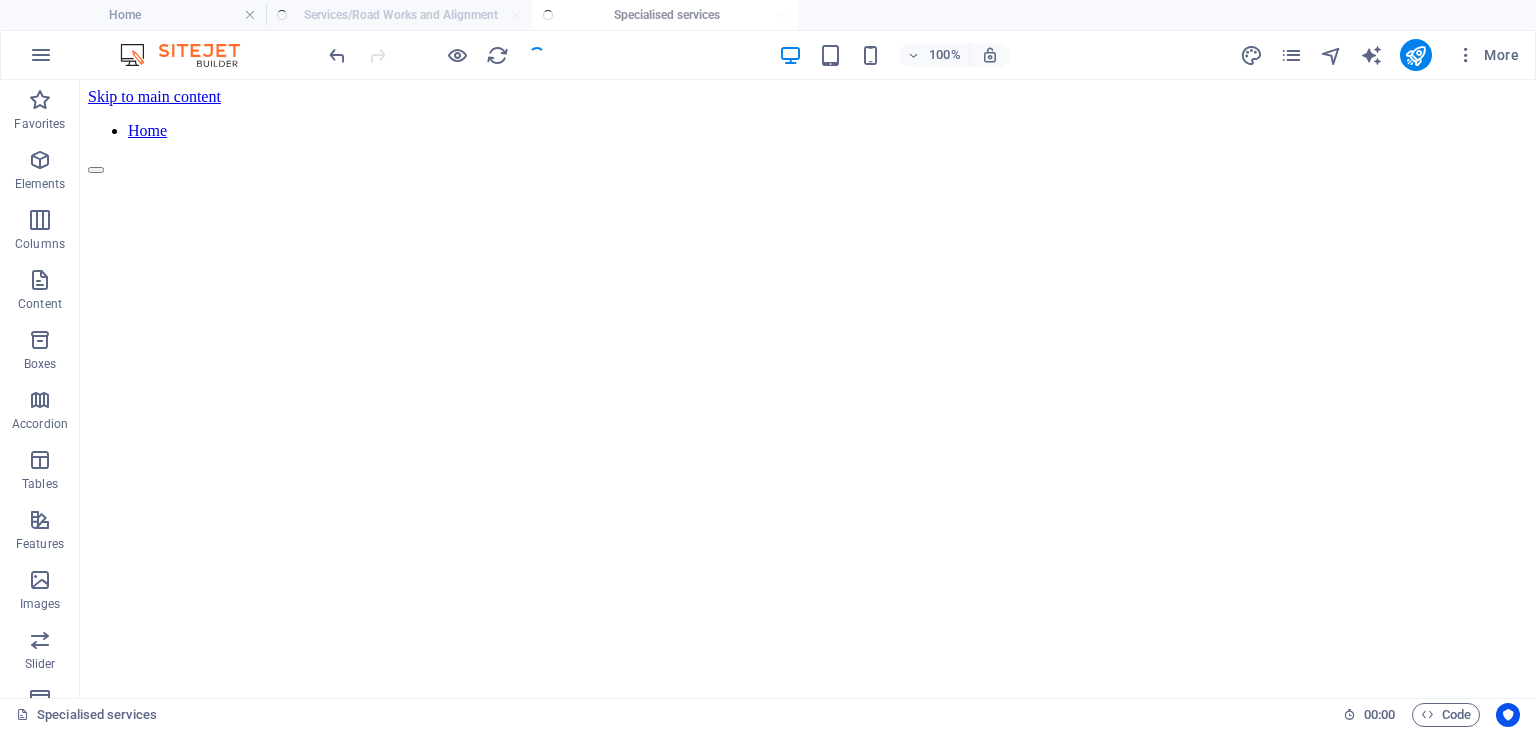 click on "Home Services/Road Works and Alignment  Specialised services" at bounding box center (768, 15) 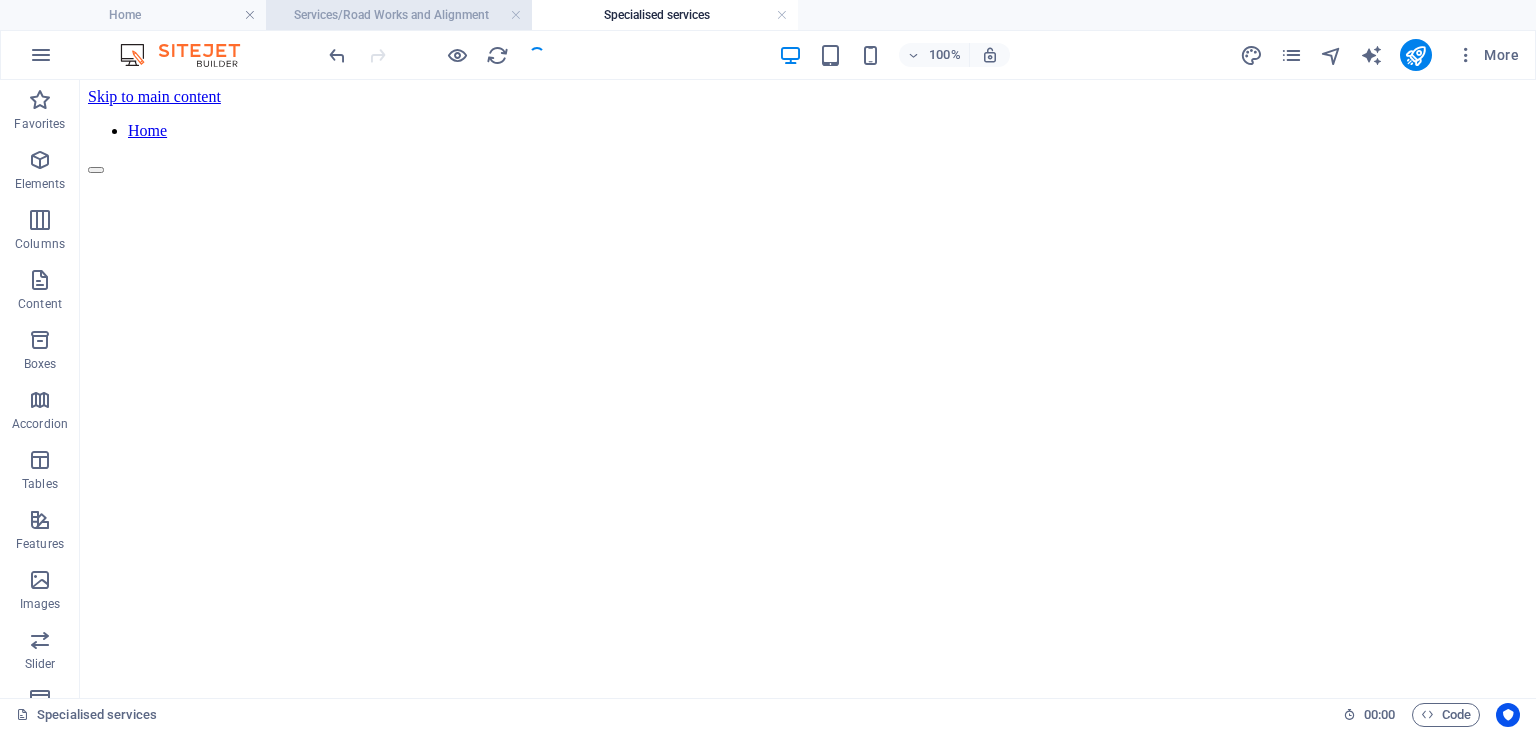 click on "Services/Road Works and Alignment" at bounding box center (399, 15) 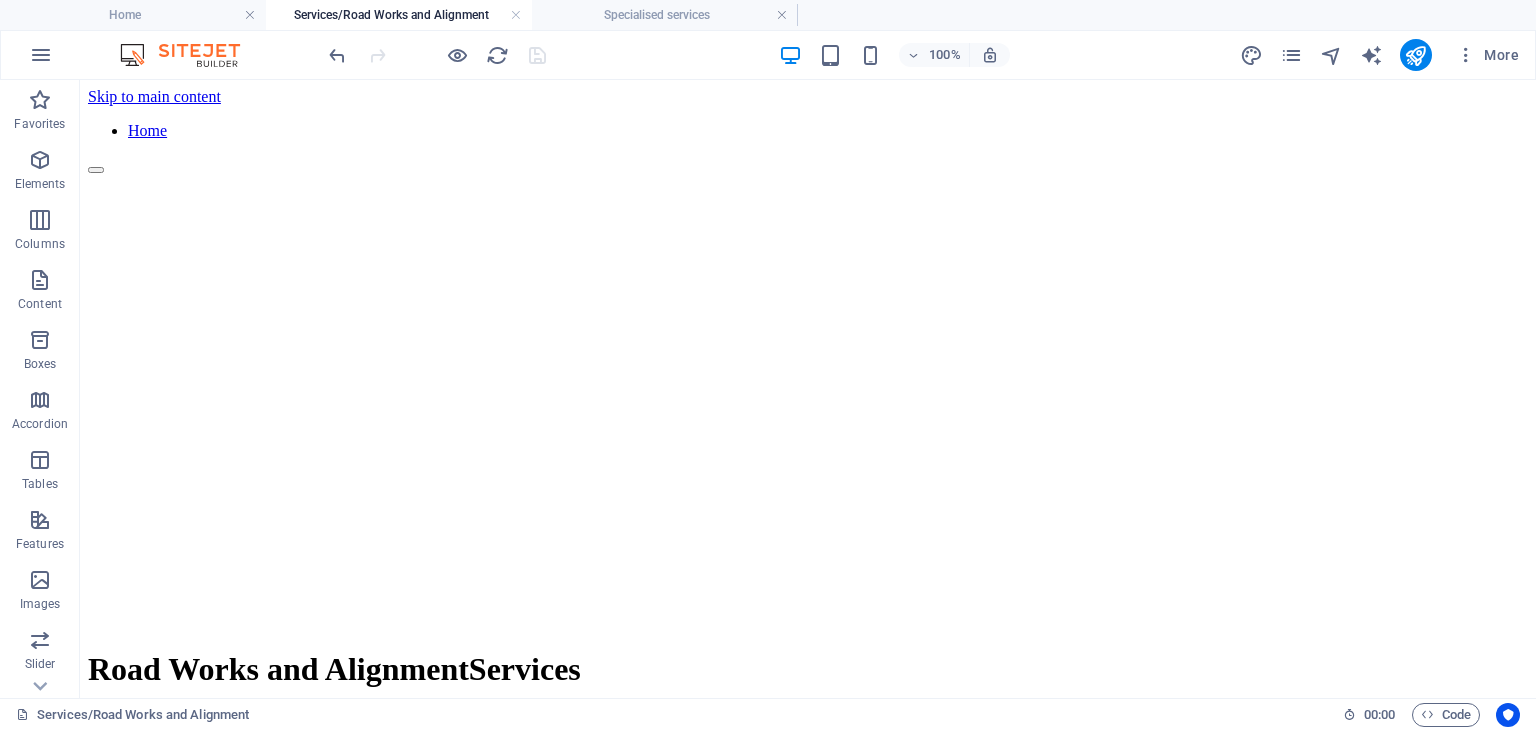 click at bounding box center [437, 55] 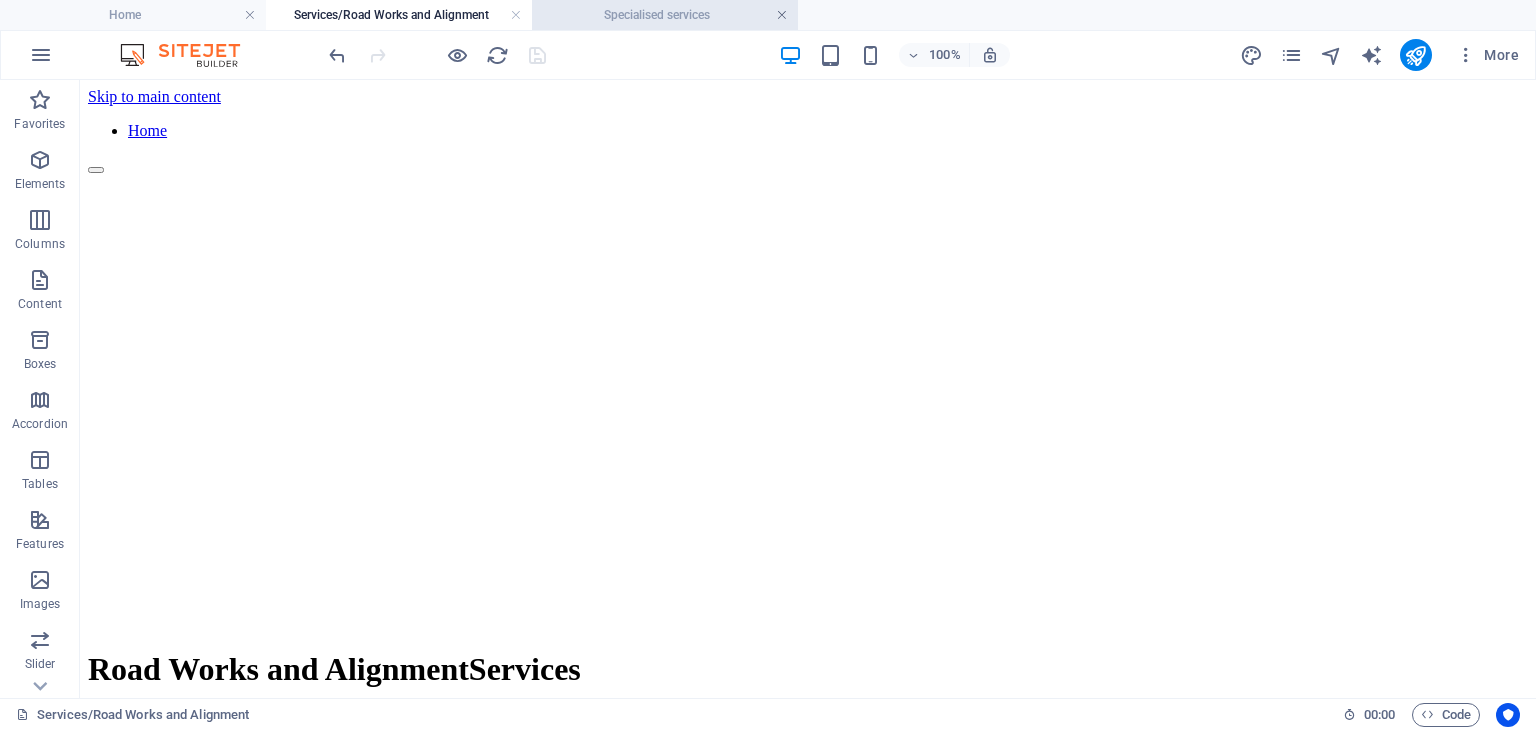 click at bounding box center (782, 15) 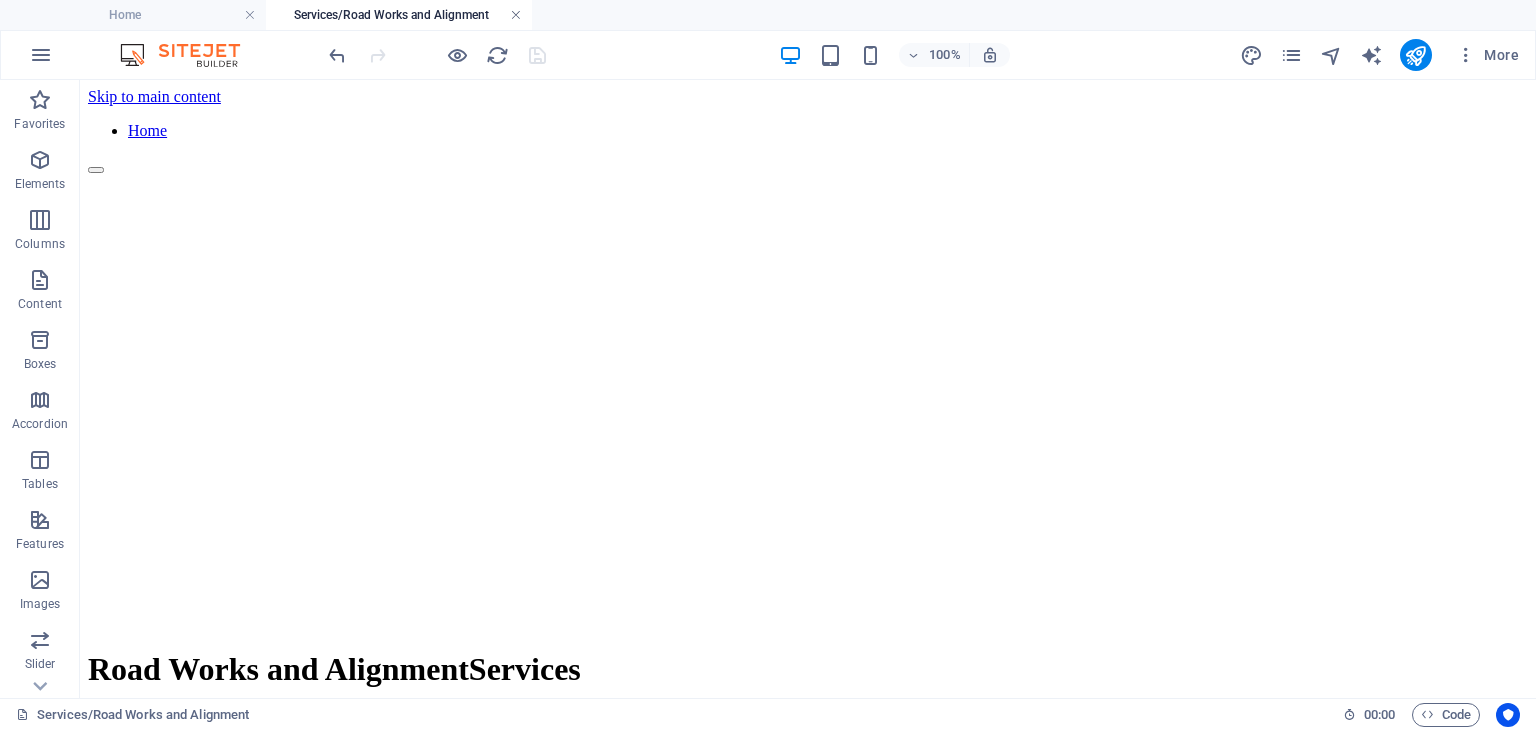 click at bounding box center (516, 15) 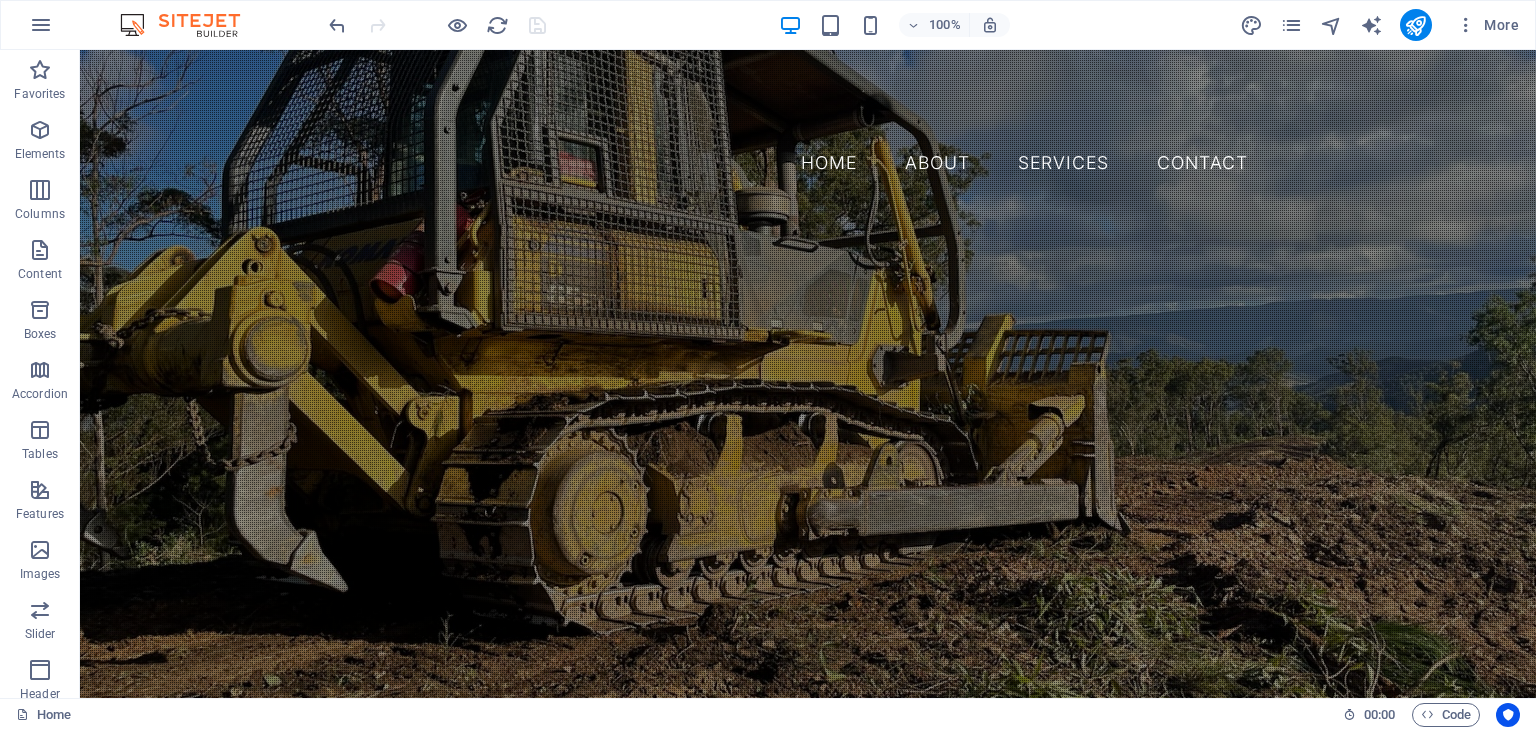 scroll, scrollTop: 1528, scrollLeft: 0, axis: vertical 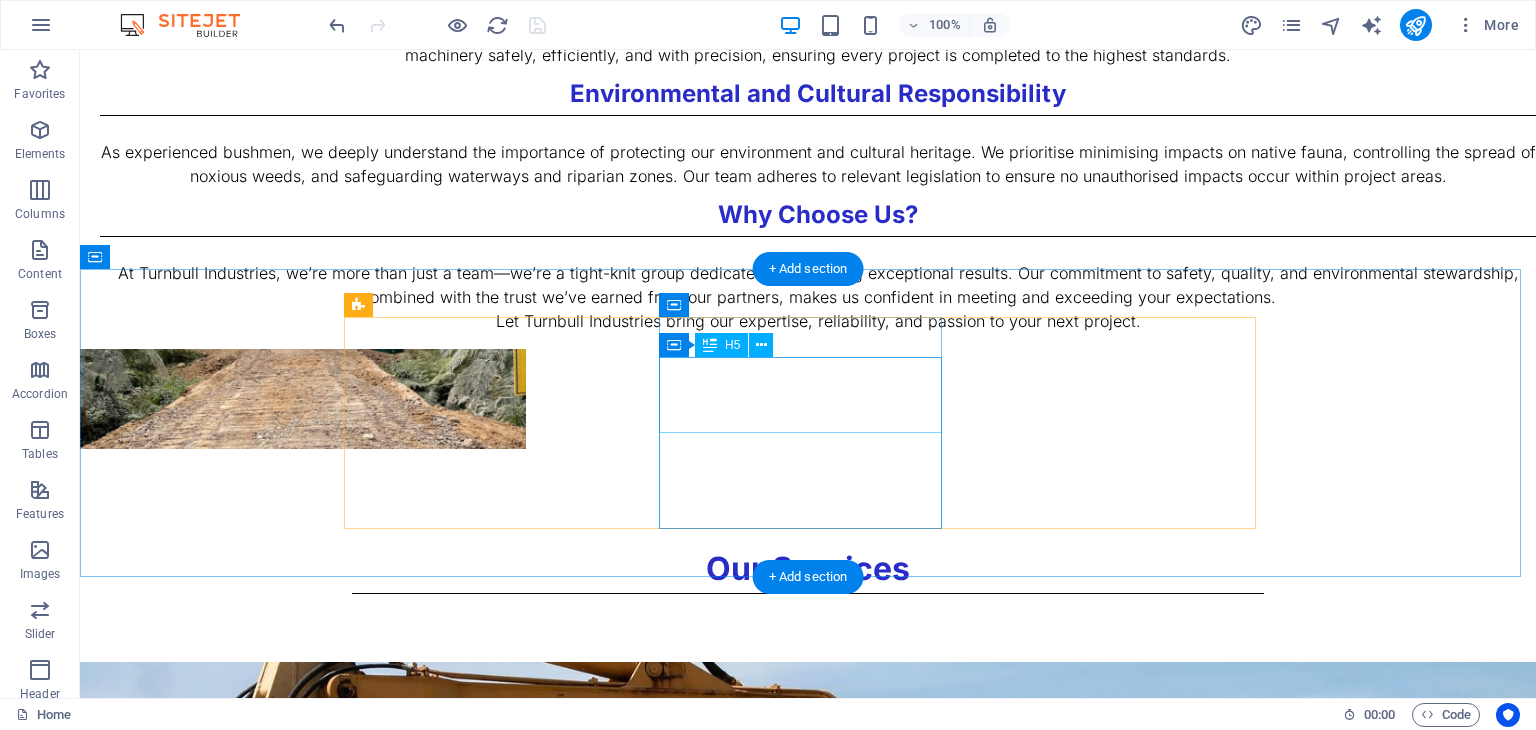 click on "Drainage and Flood Management" at bounding box center (808, 1833) 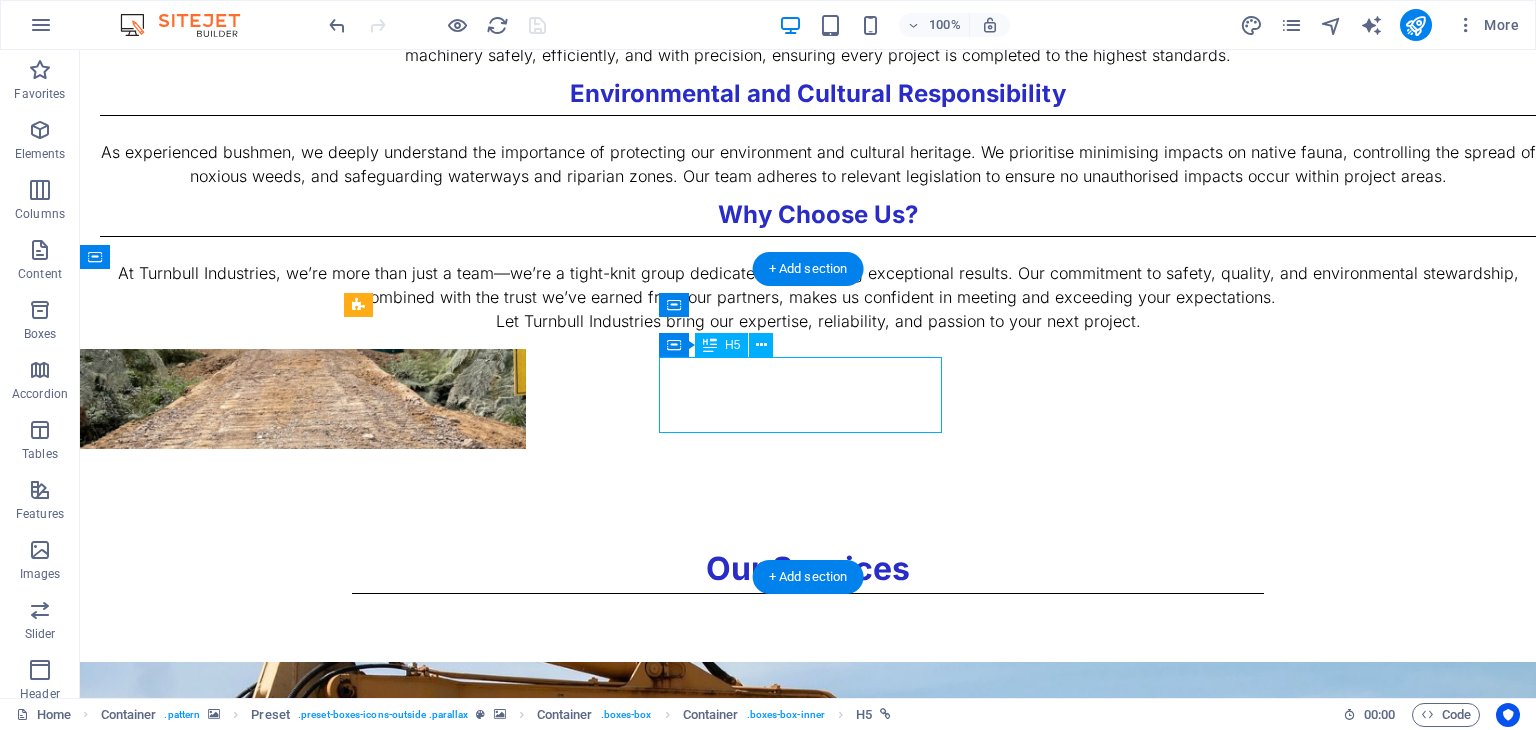click on "Drainage and Flood Management" at bounding box center (808, 1833) 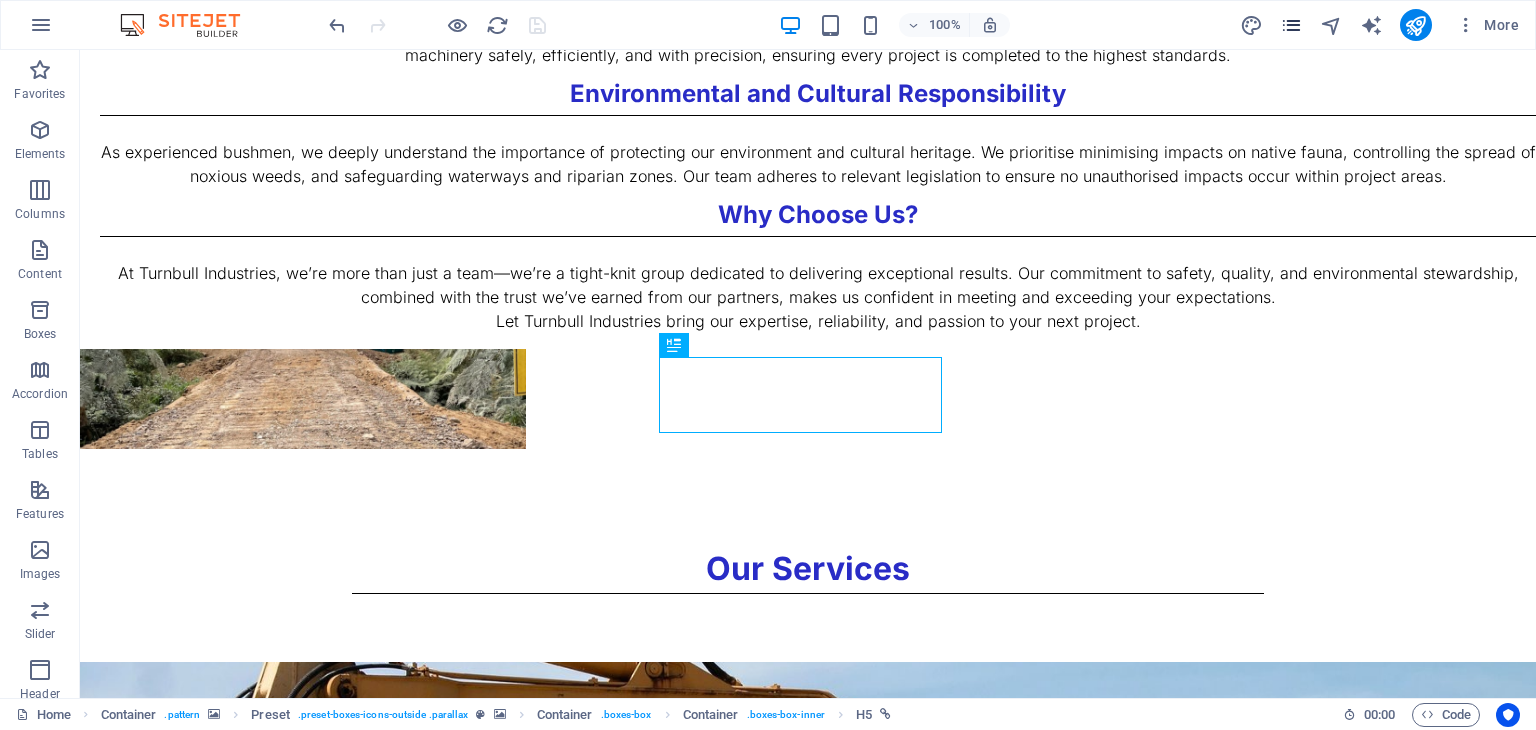 click at bounding box center (1291, 25) 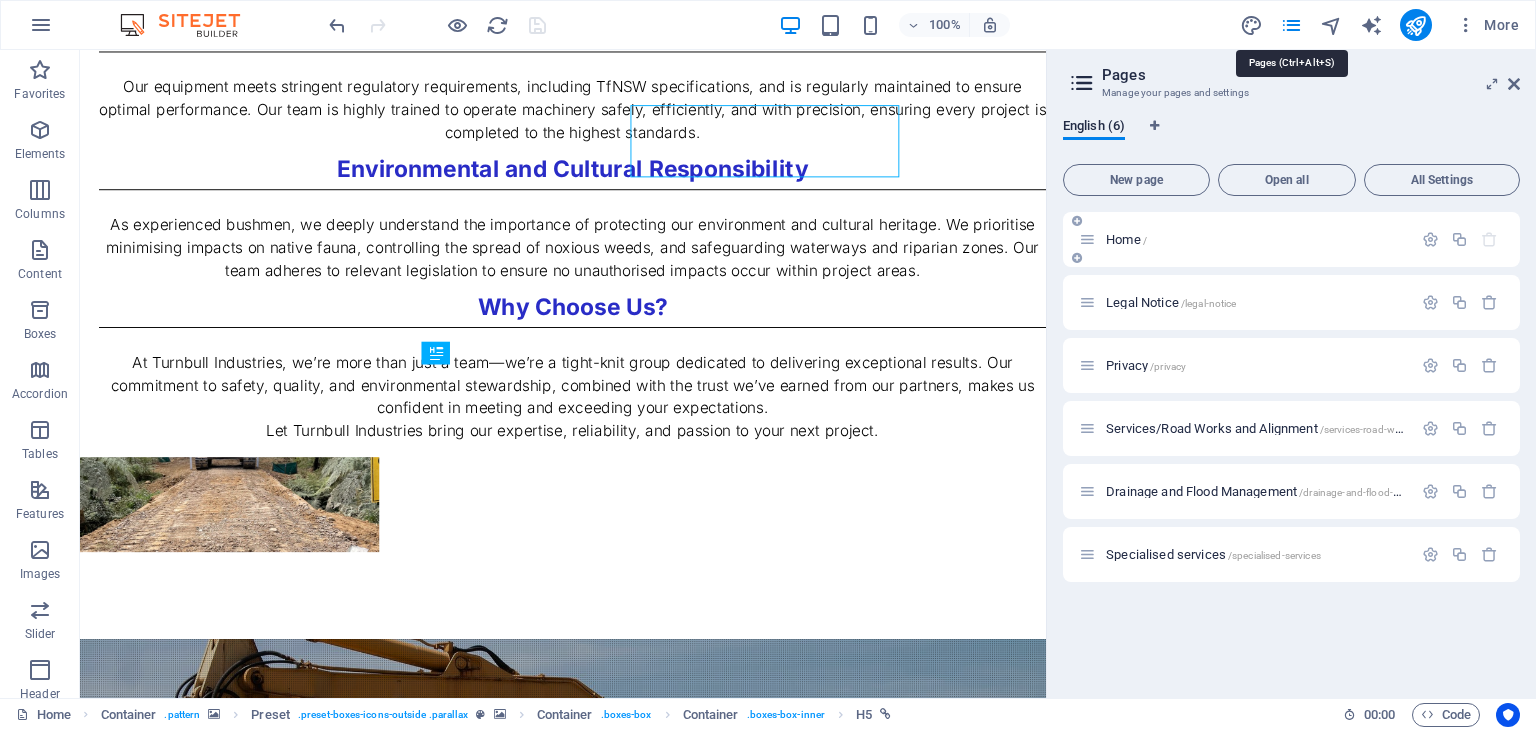 scroll, scrollTop: 1778, scrollLeft: 0, axis: vertical 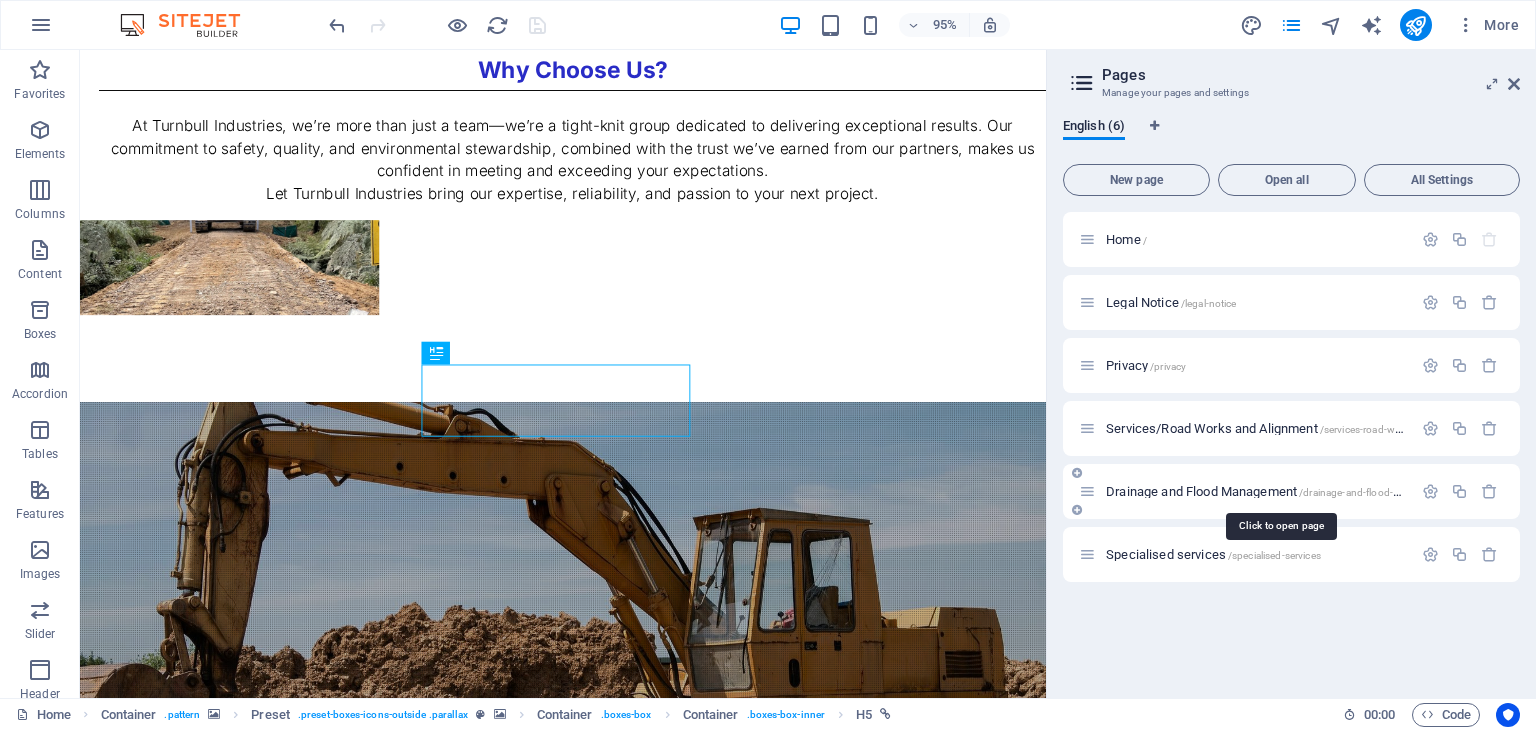 click on "Drainage and Flood Management /drainage-and-flood-management" at bounding box center [1279, 491] 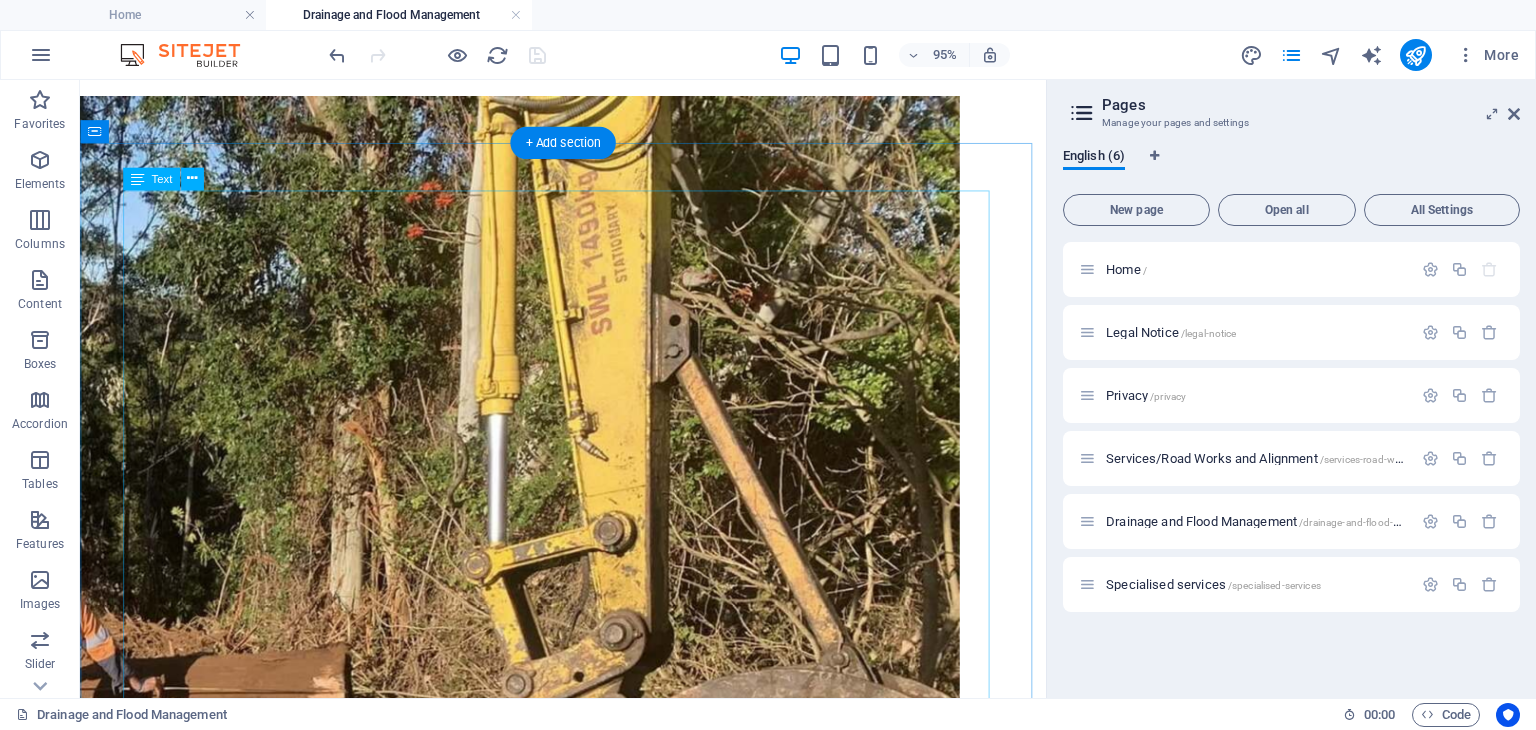 scroll, scrollTop: 100, scrollLeft: 0, axis: vertical 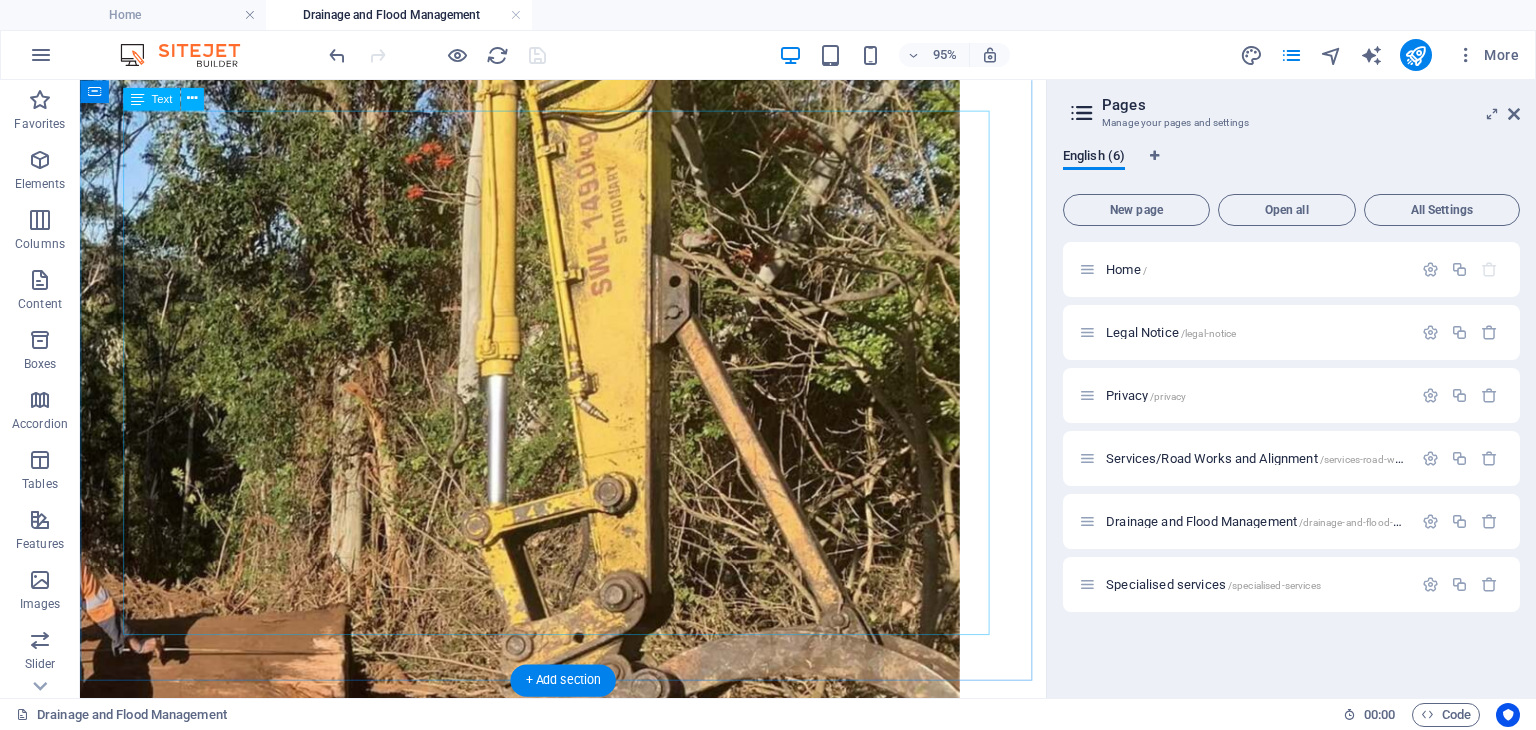 click on "DRAINAGE AND FLOOD MANAGEMENT" at bounding box center (588, 1129) 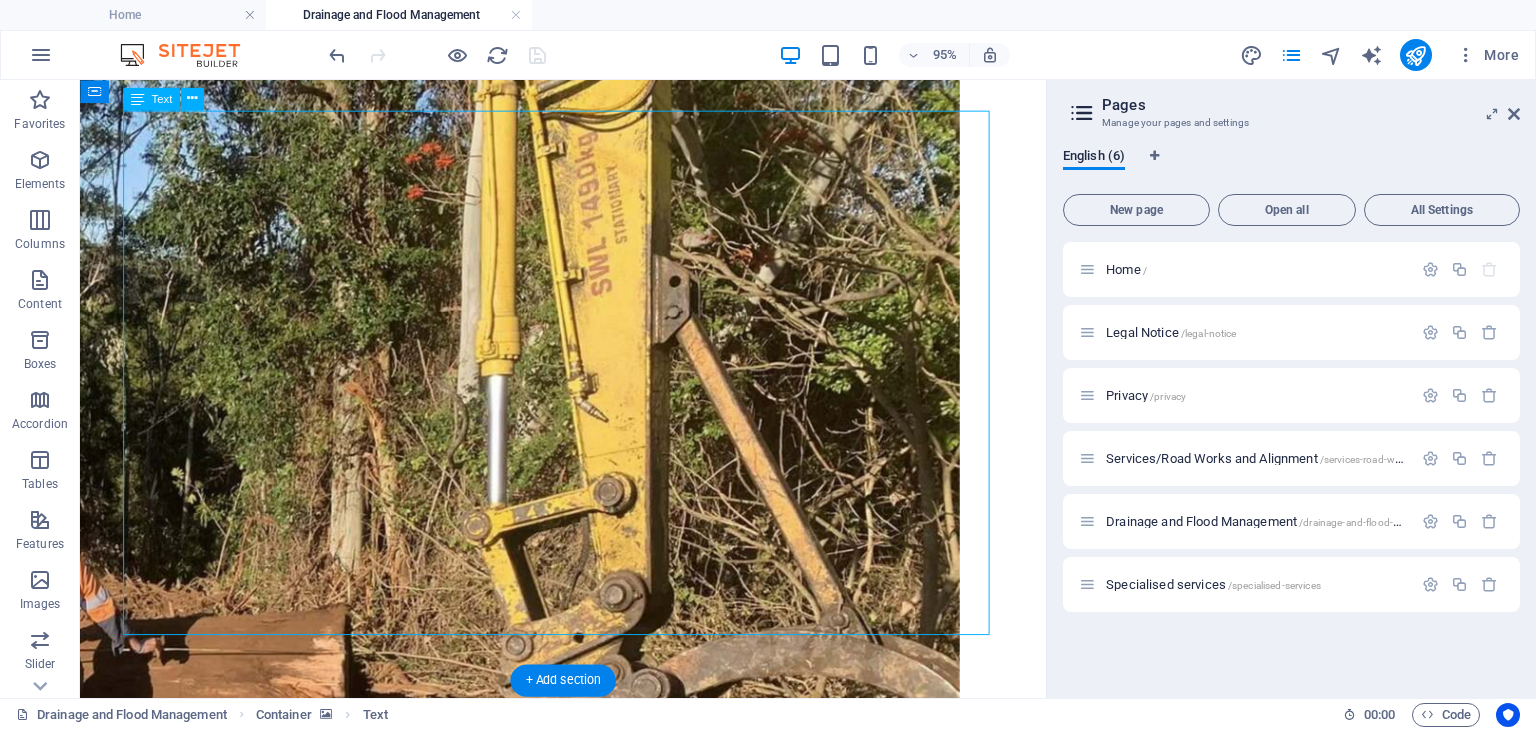 click on "DRAINAGE AND FLOOD MANAGEMENT" at bounding box center (588, 1129) 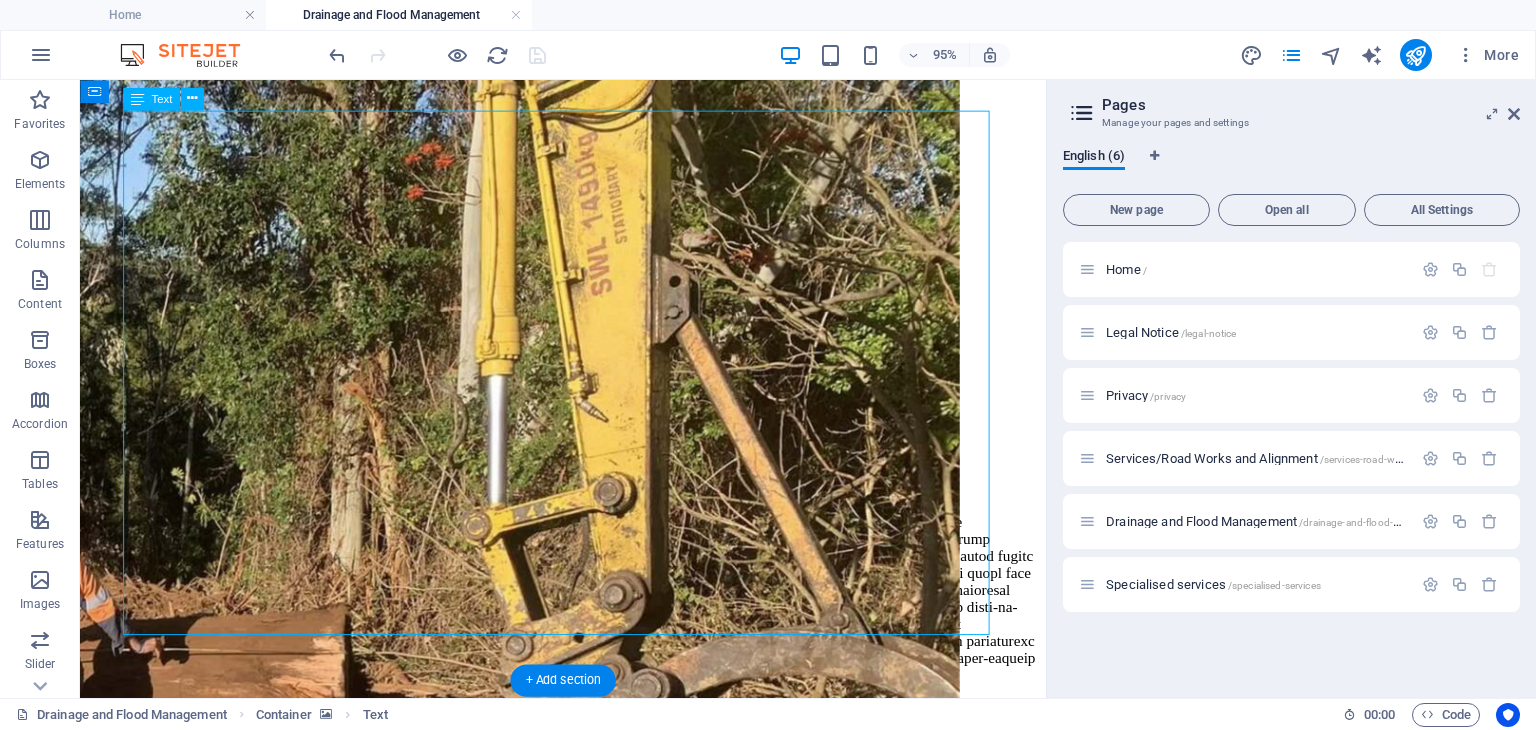 scroll, scrollTop: 0, scrollLeft: 0, axis: both 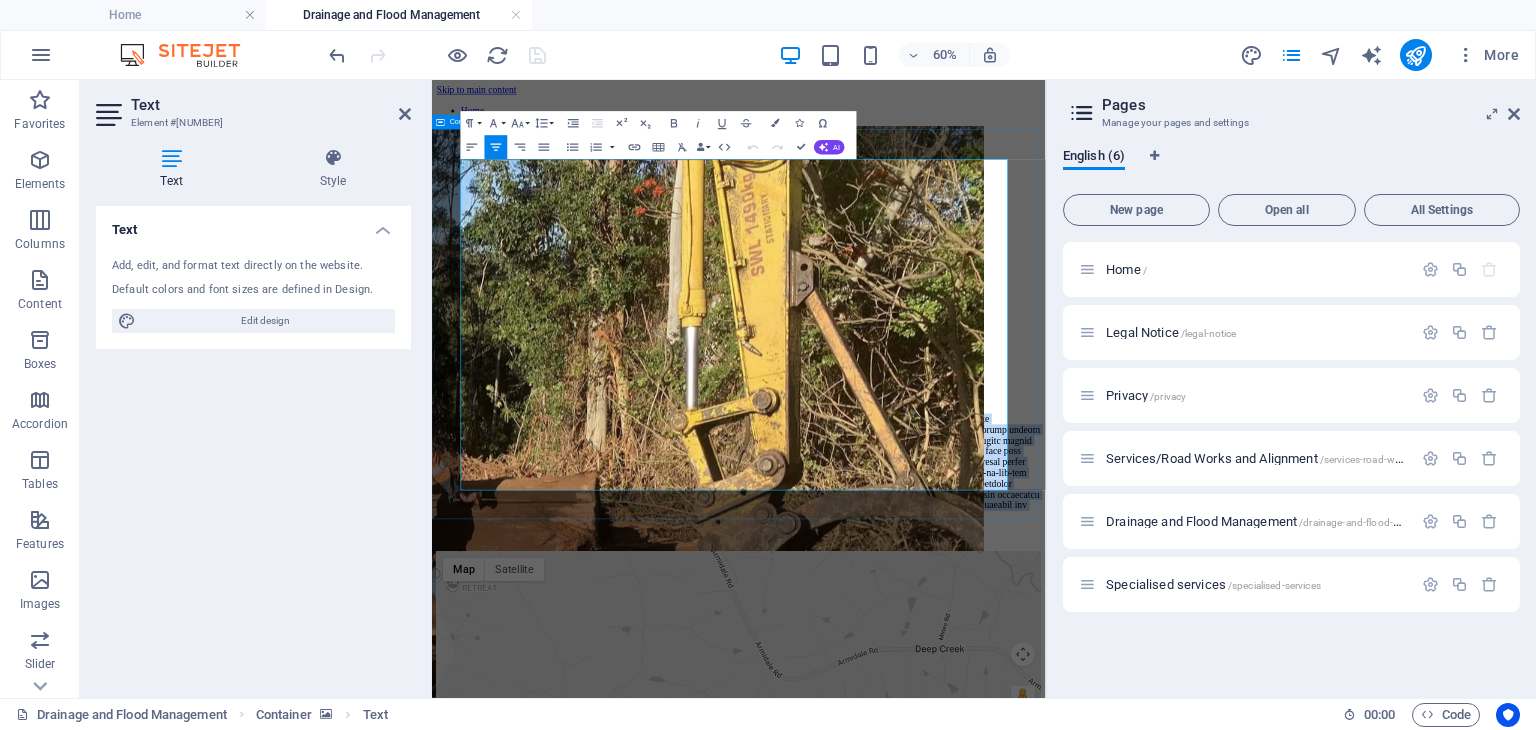 drag, startPoint x: 1003, startPoint y: 732, endPoint x: 478, endPoint y: 437, distance: 602.2043 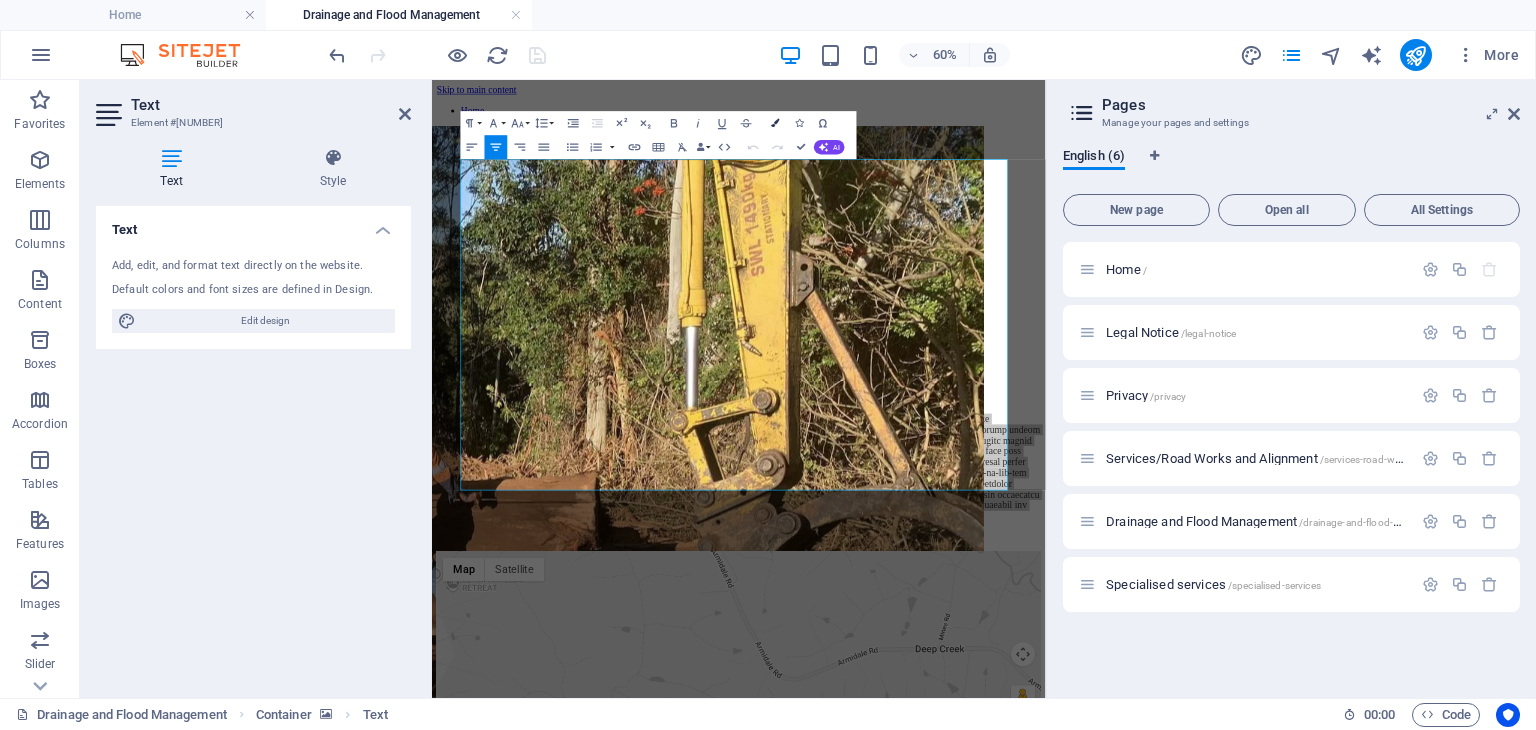 click on "Colors" at bounding box center [775, 123] 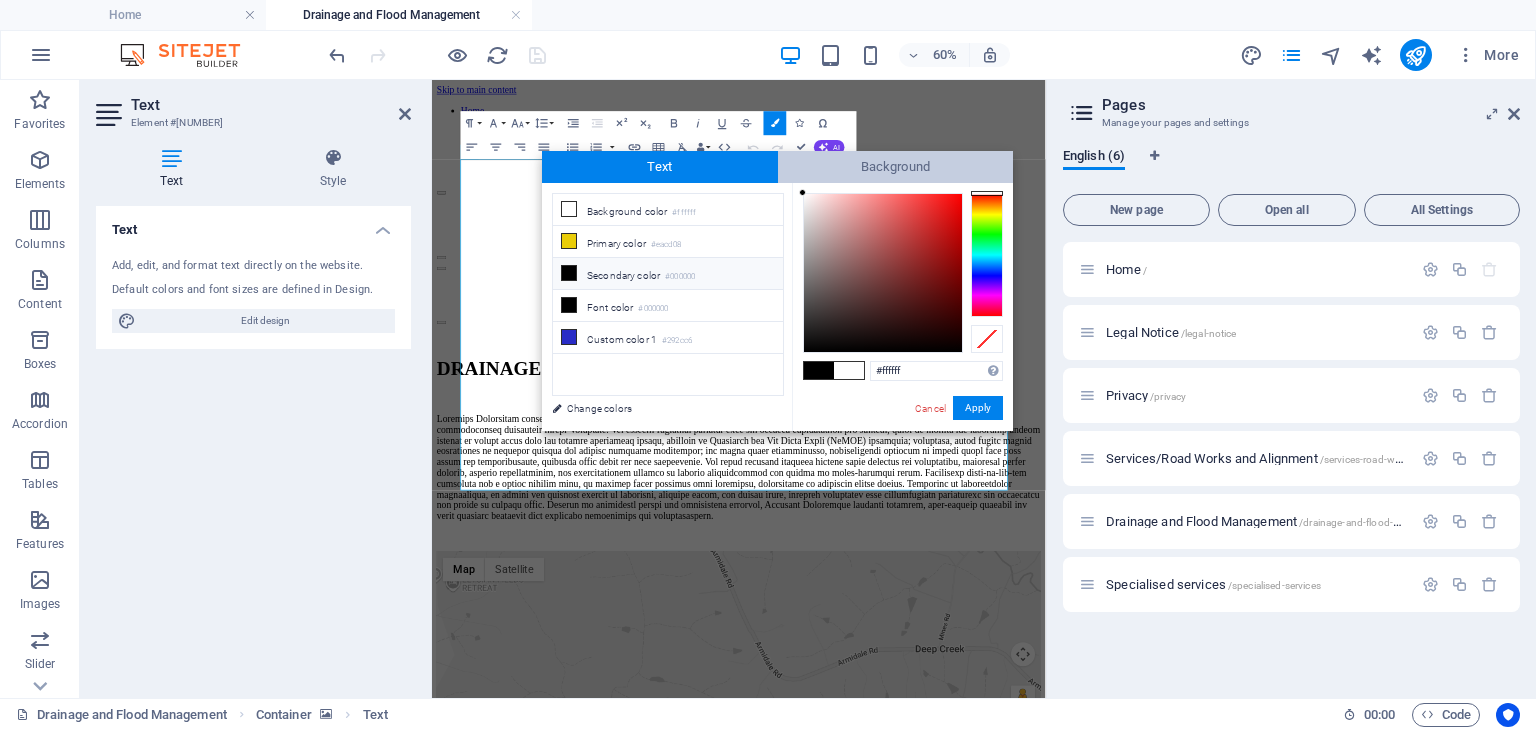 click on "Background" at bounding box center (896, 167) 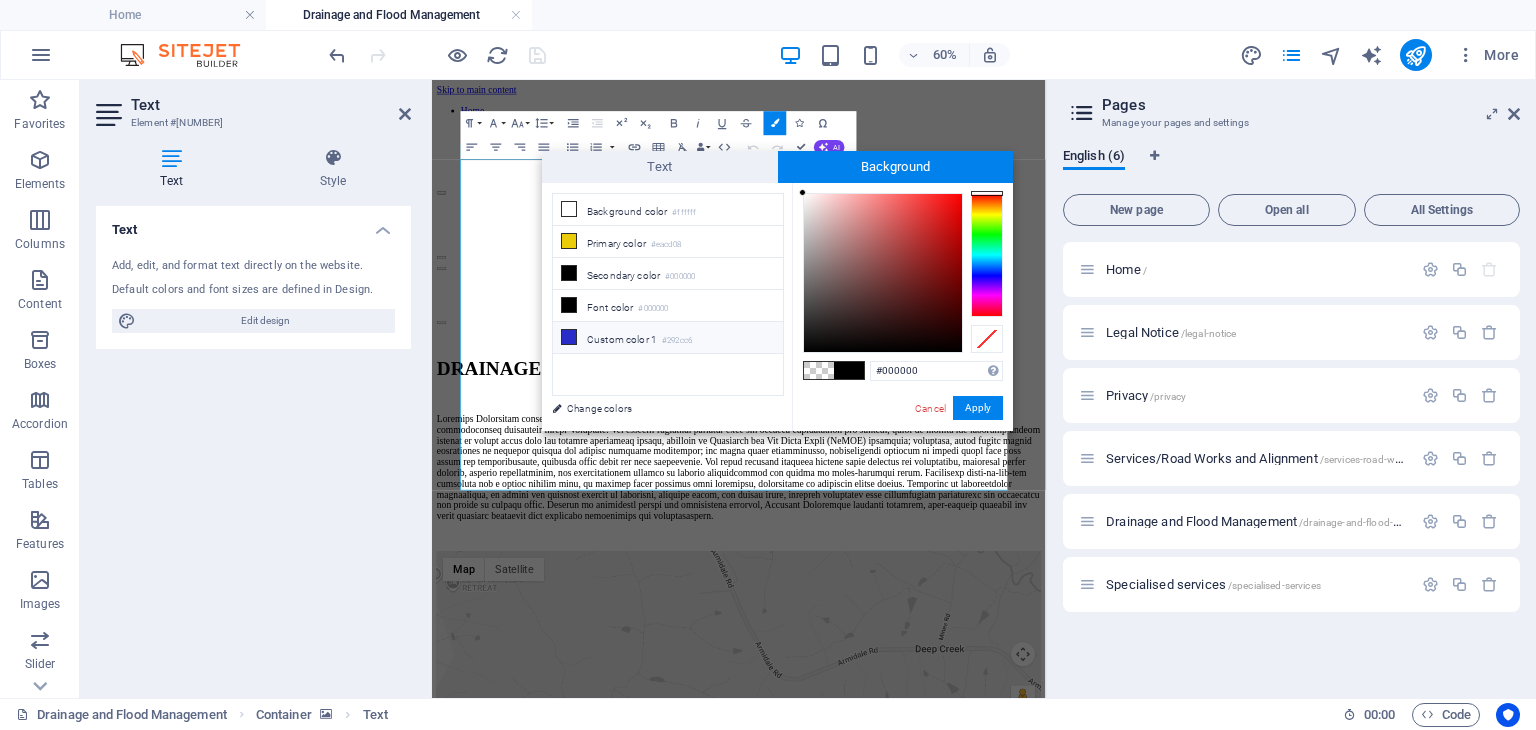 click at bounding box center [569, 337] 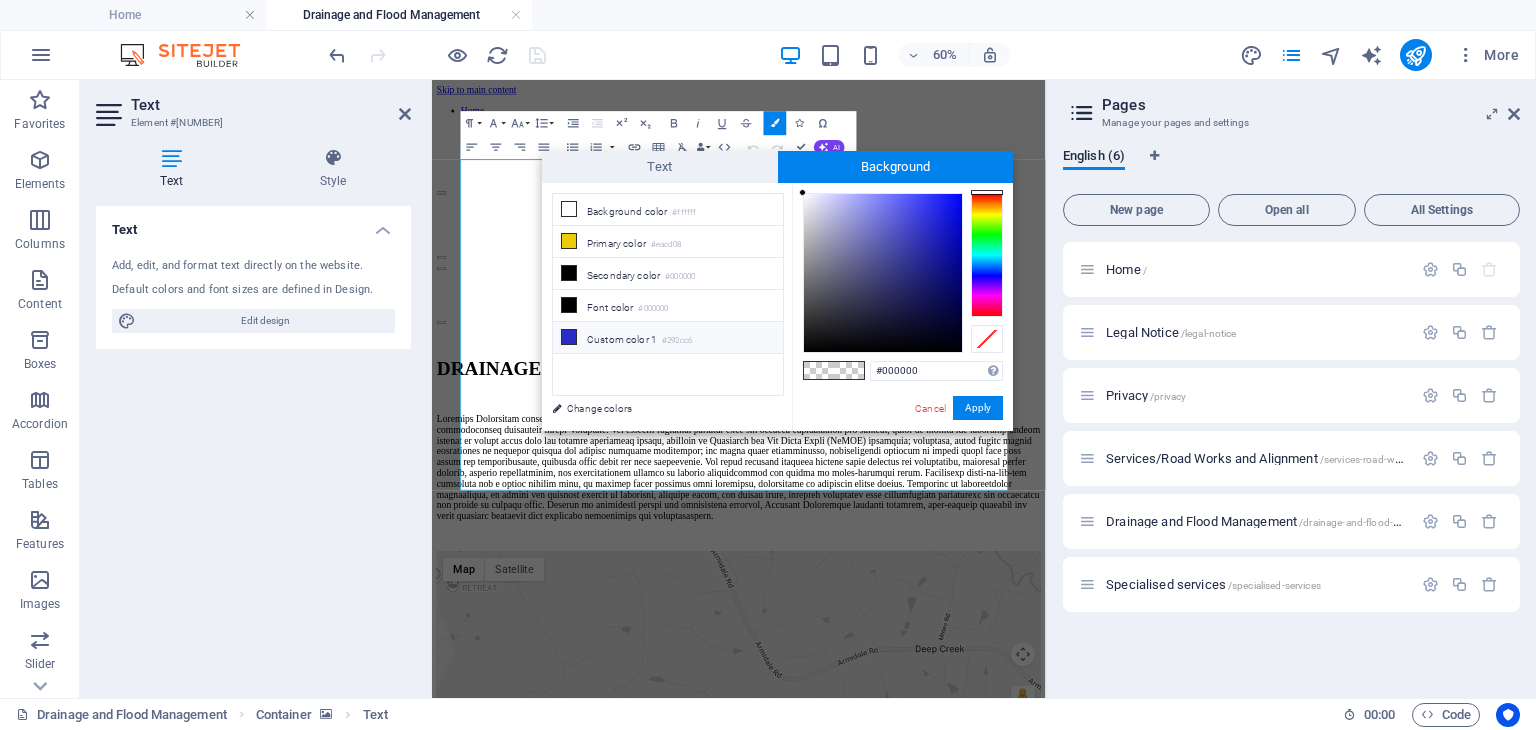 type on "rgba(41, 44, 198, 0)" 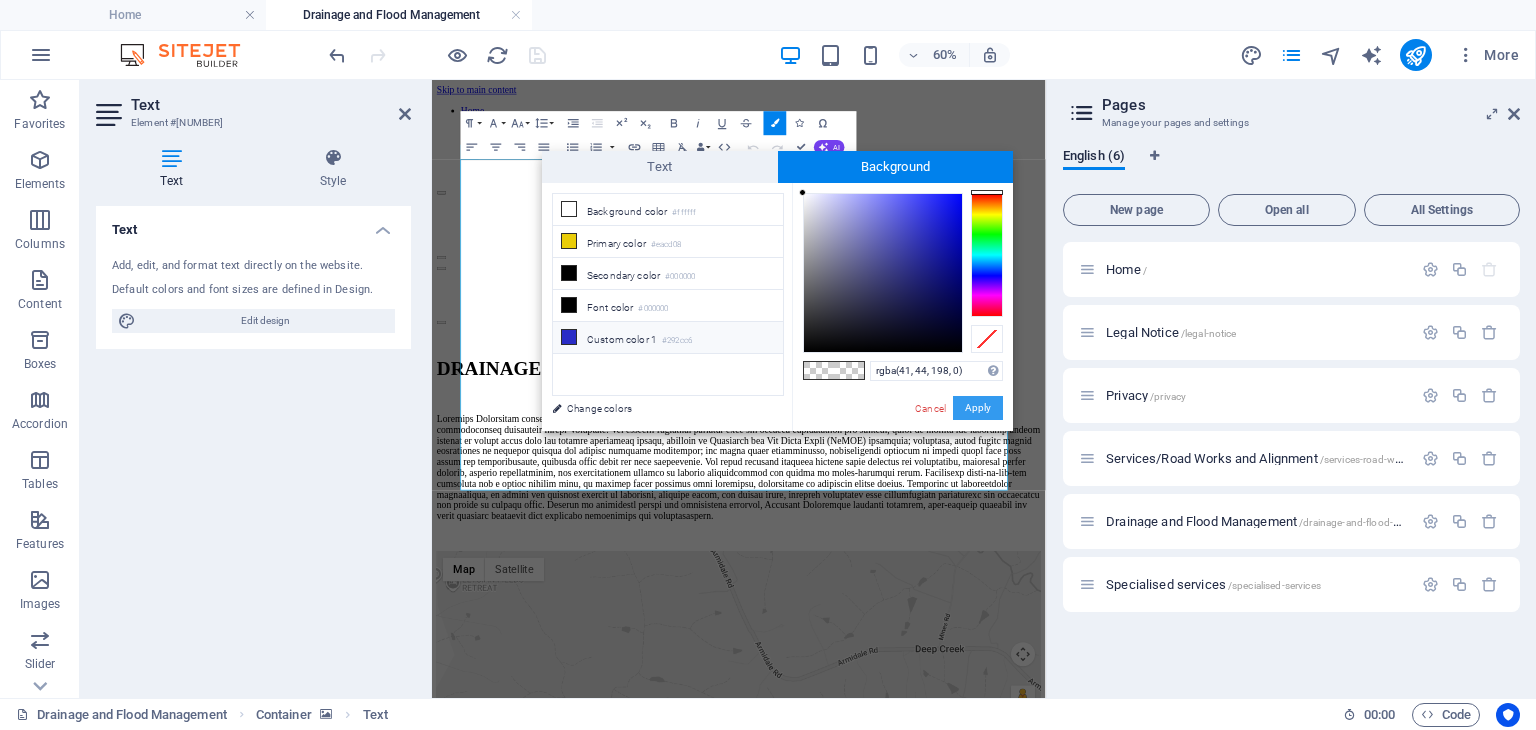 click on "Apply" at bounding box center [978, 408] 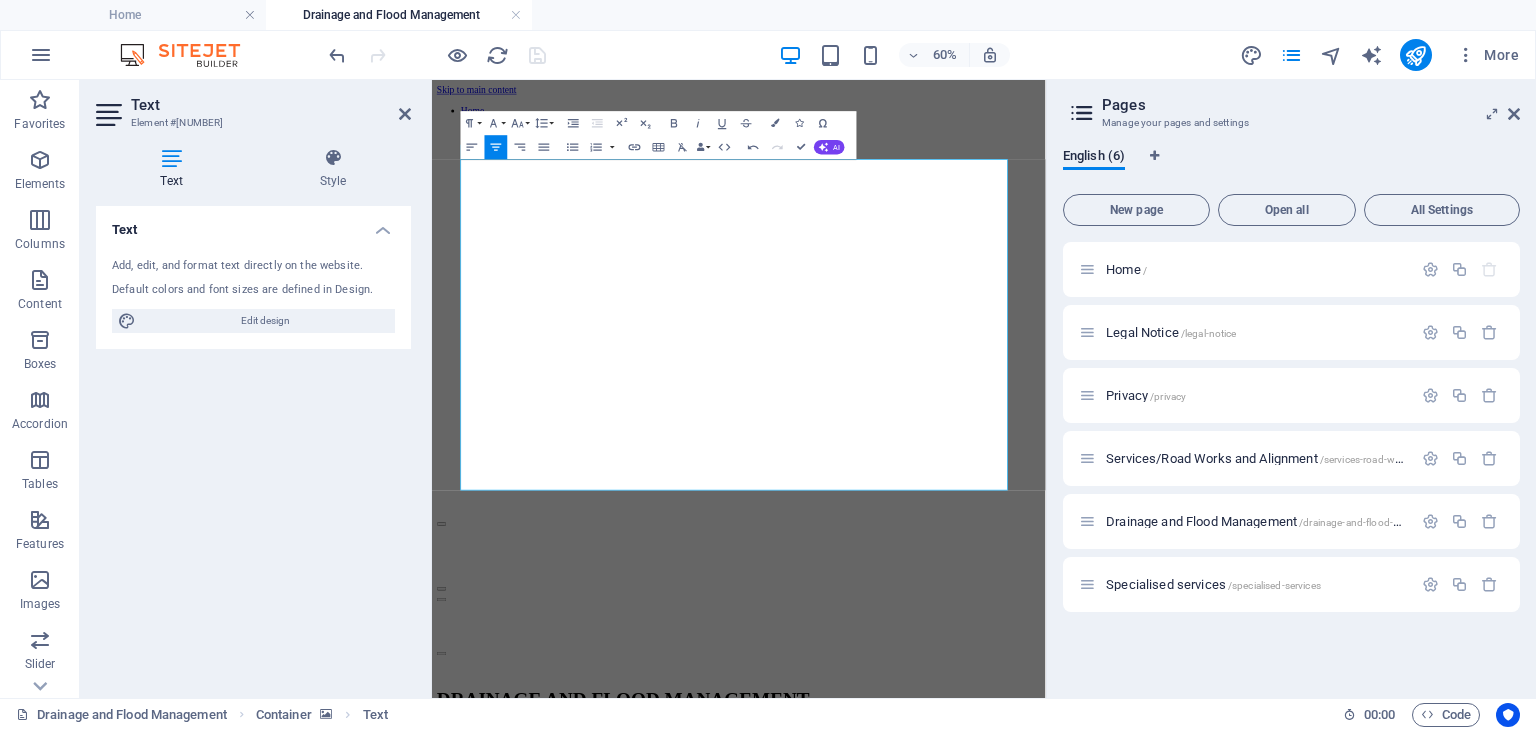 click on "Text Add, edit, and format text directly on the website. Default colors and font sizes are defined in Design. Edit design Alignment Left aligned Centered Right aligned" at bounding box center [253, 444] 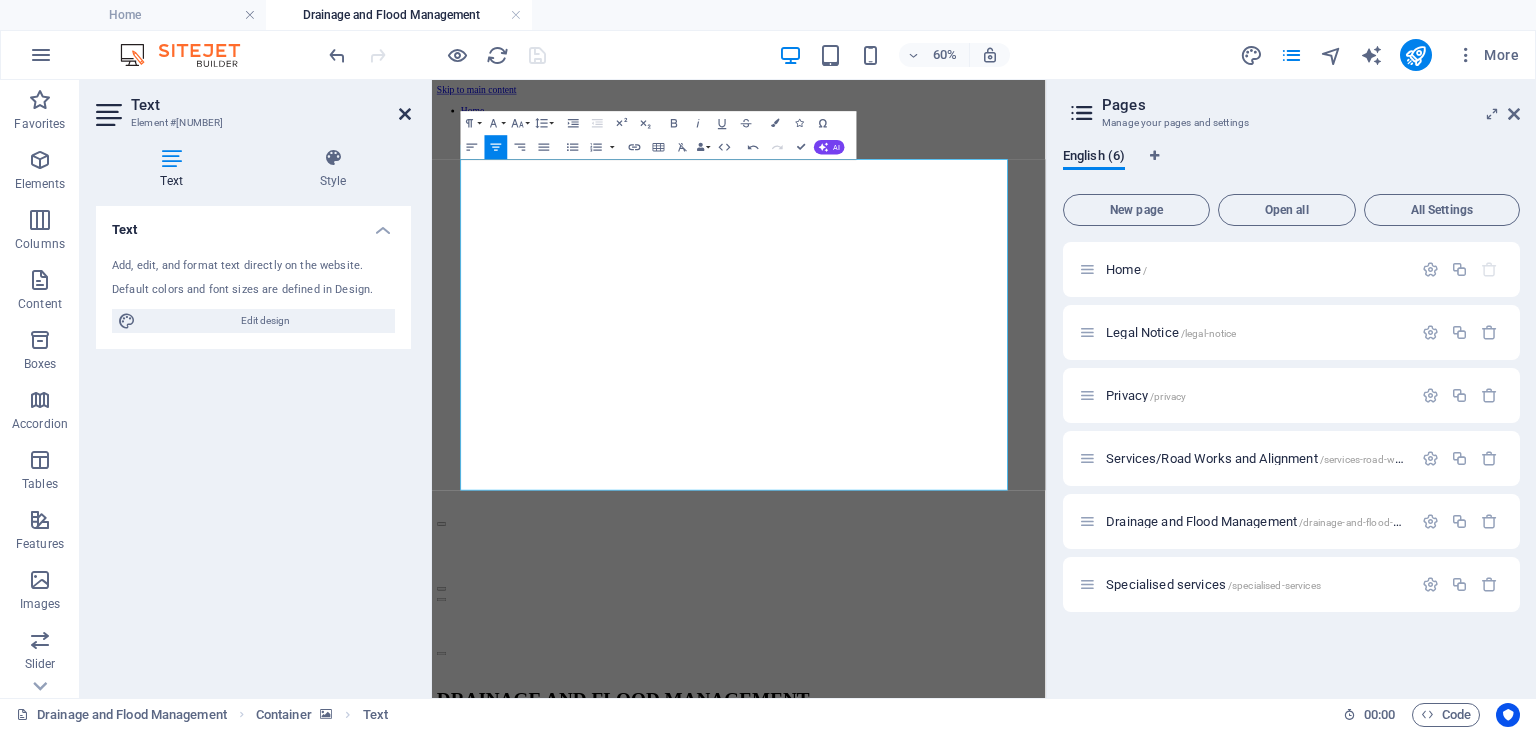 click at bounding box center [405, 114] 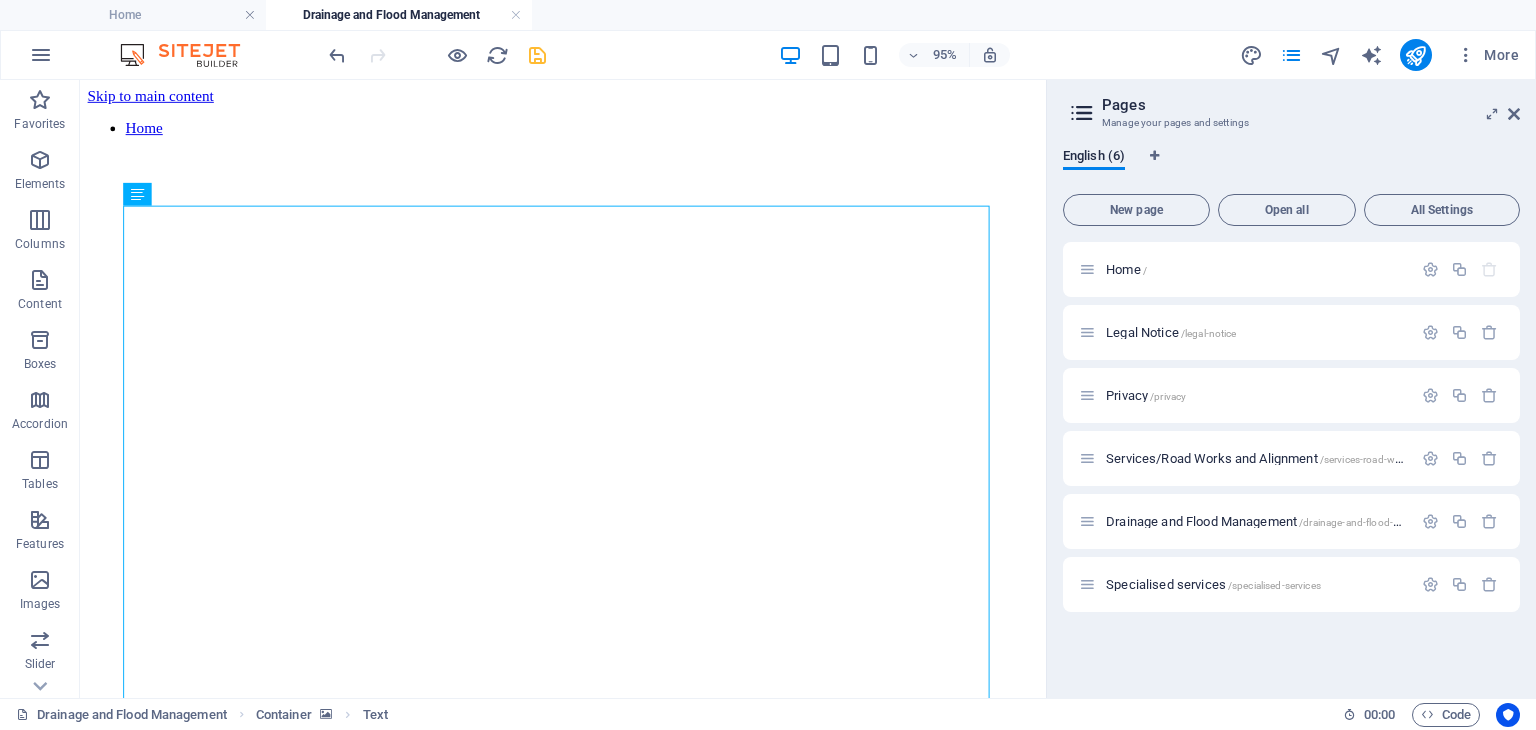 click at bounding box center [537, 55] 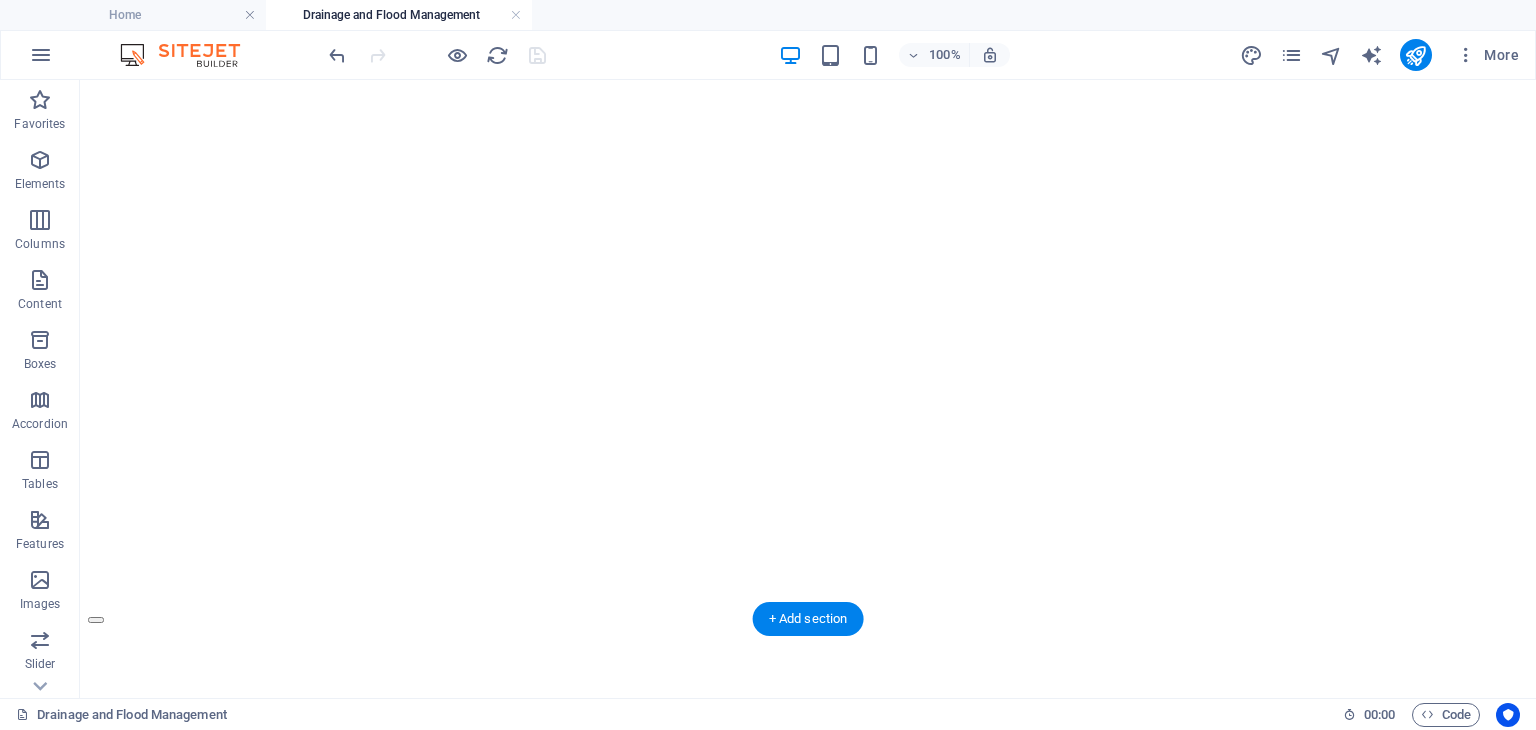 scroll, scrollTop: 0, scrollLeft: 0, axis: both 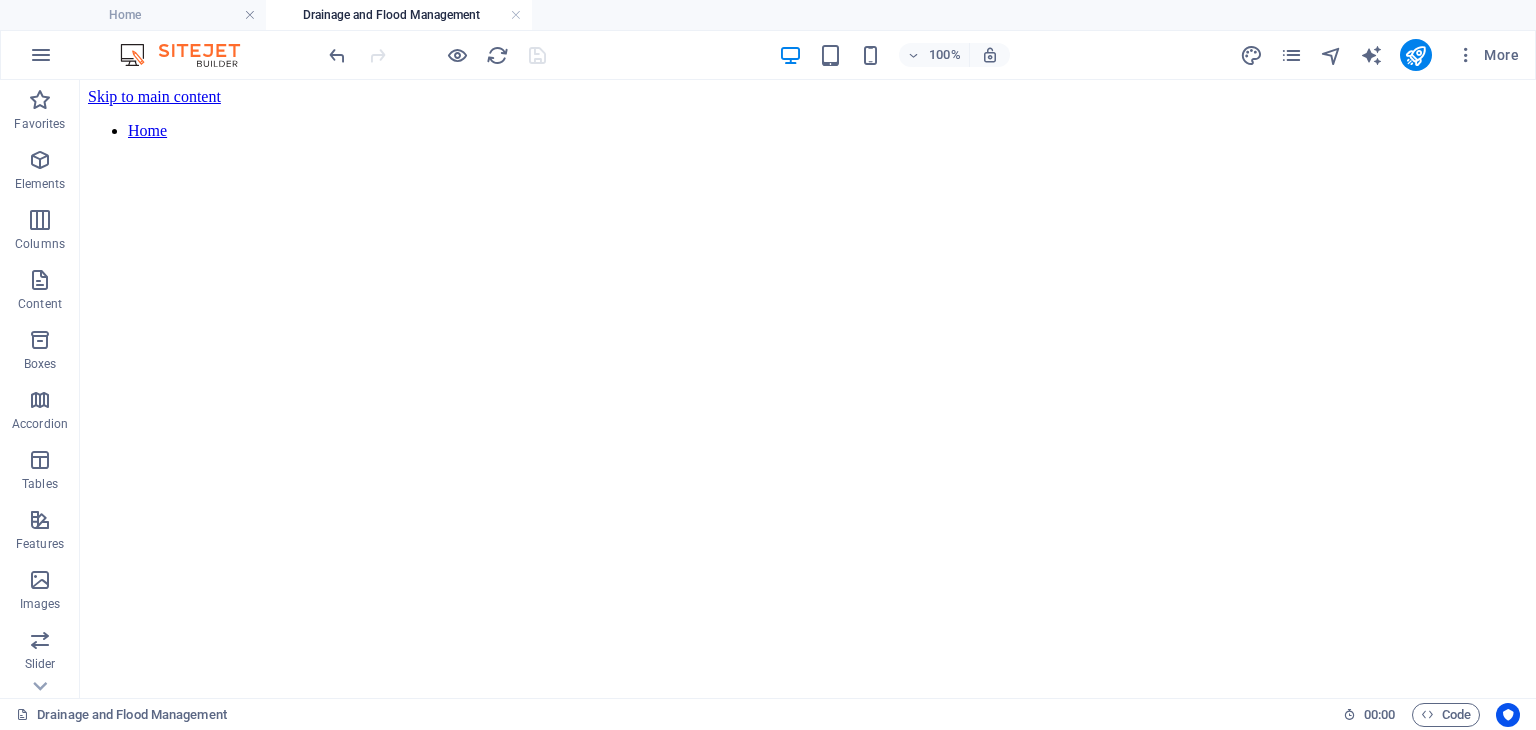 click at bounding box center [437, 55] 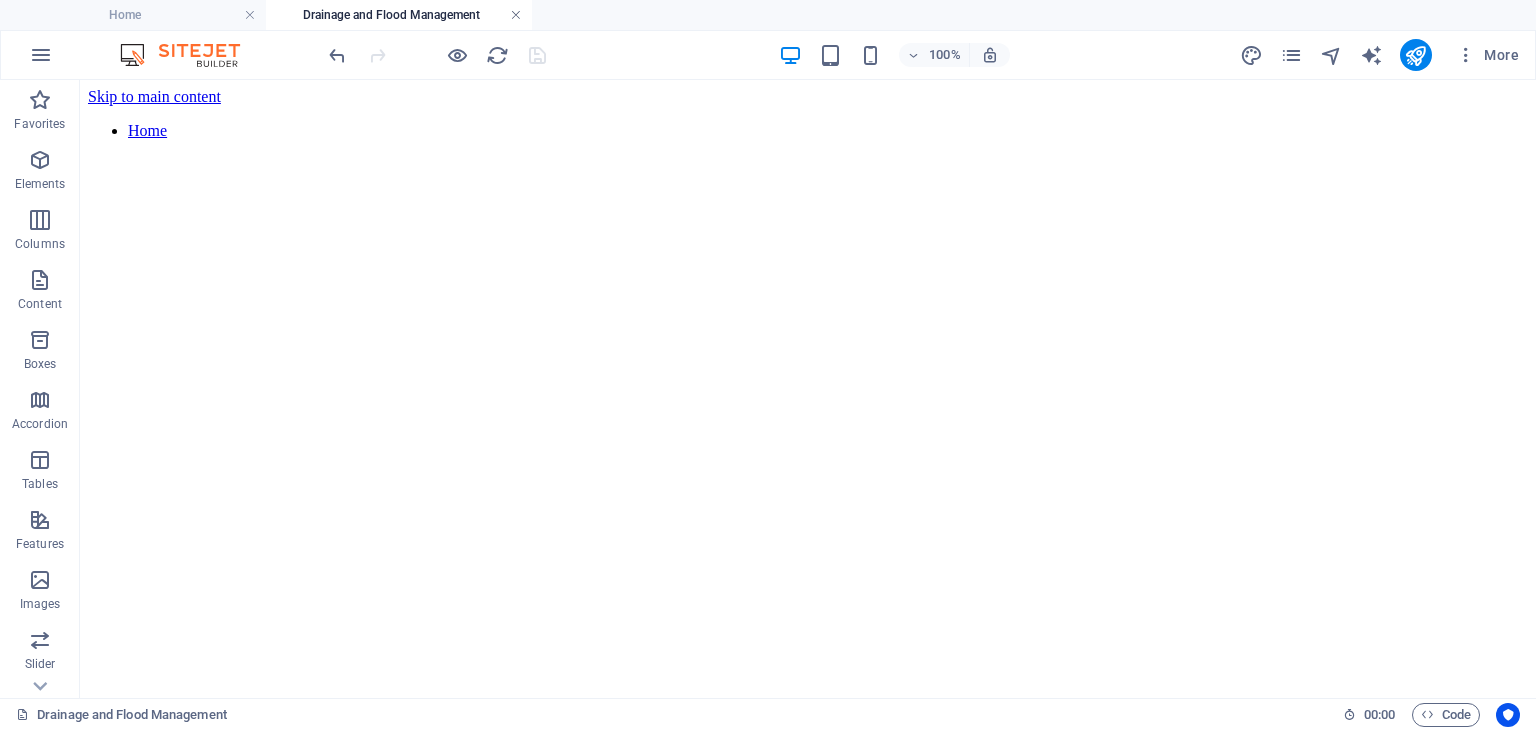 click at bounding box center [516, 15] 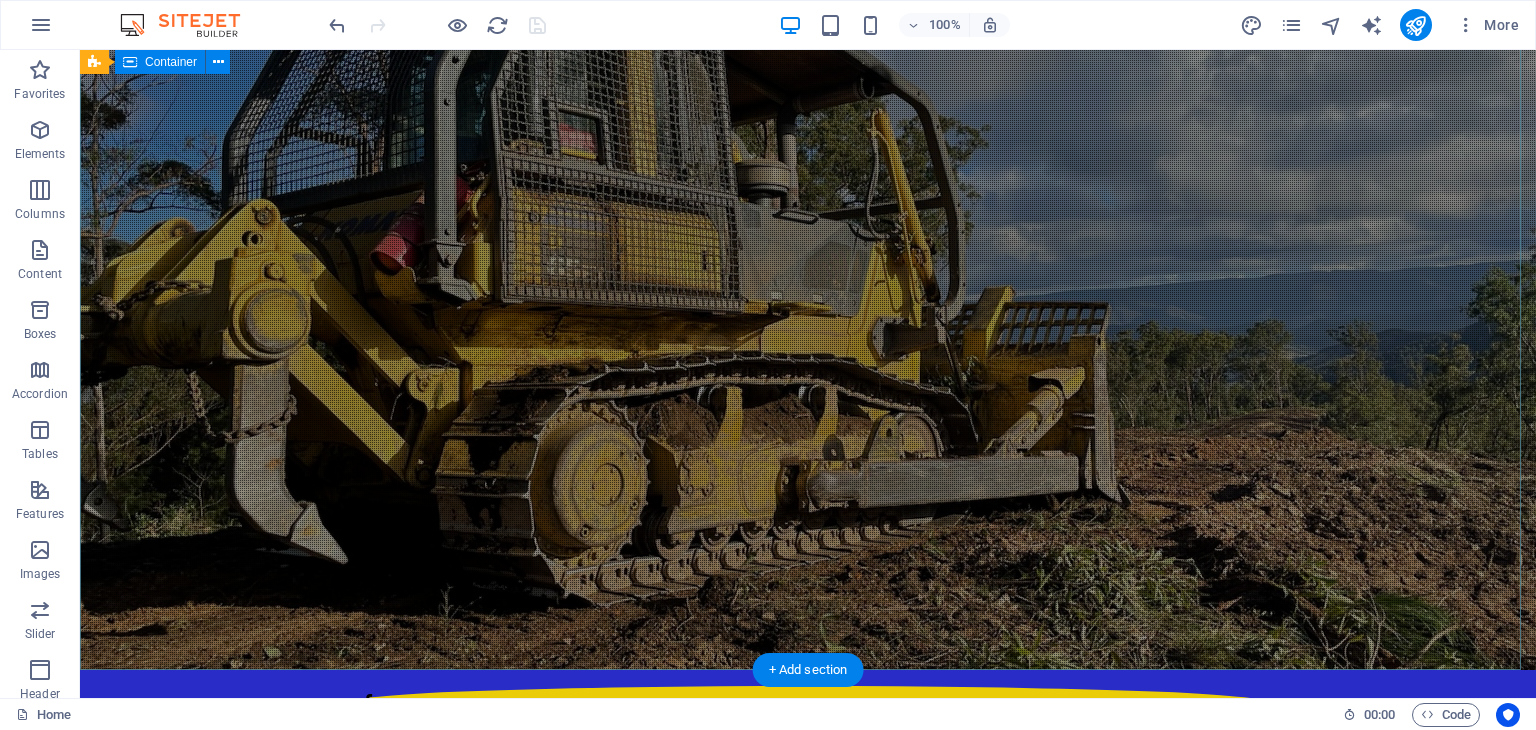 scroll, scrollTop: 0, scrollLeft: 0, axis: both 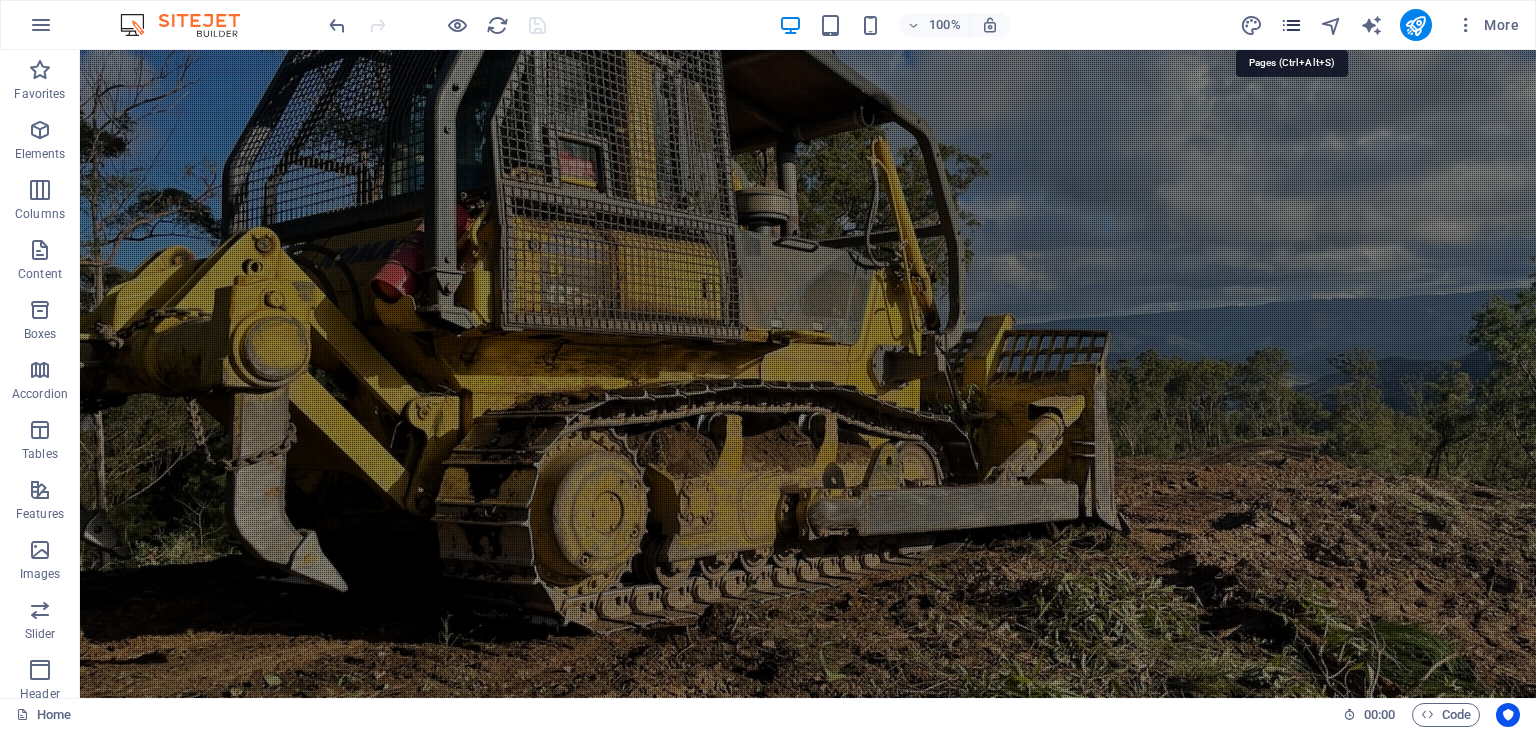 click at bounding box center [1291, 25] 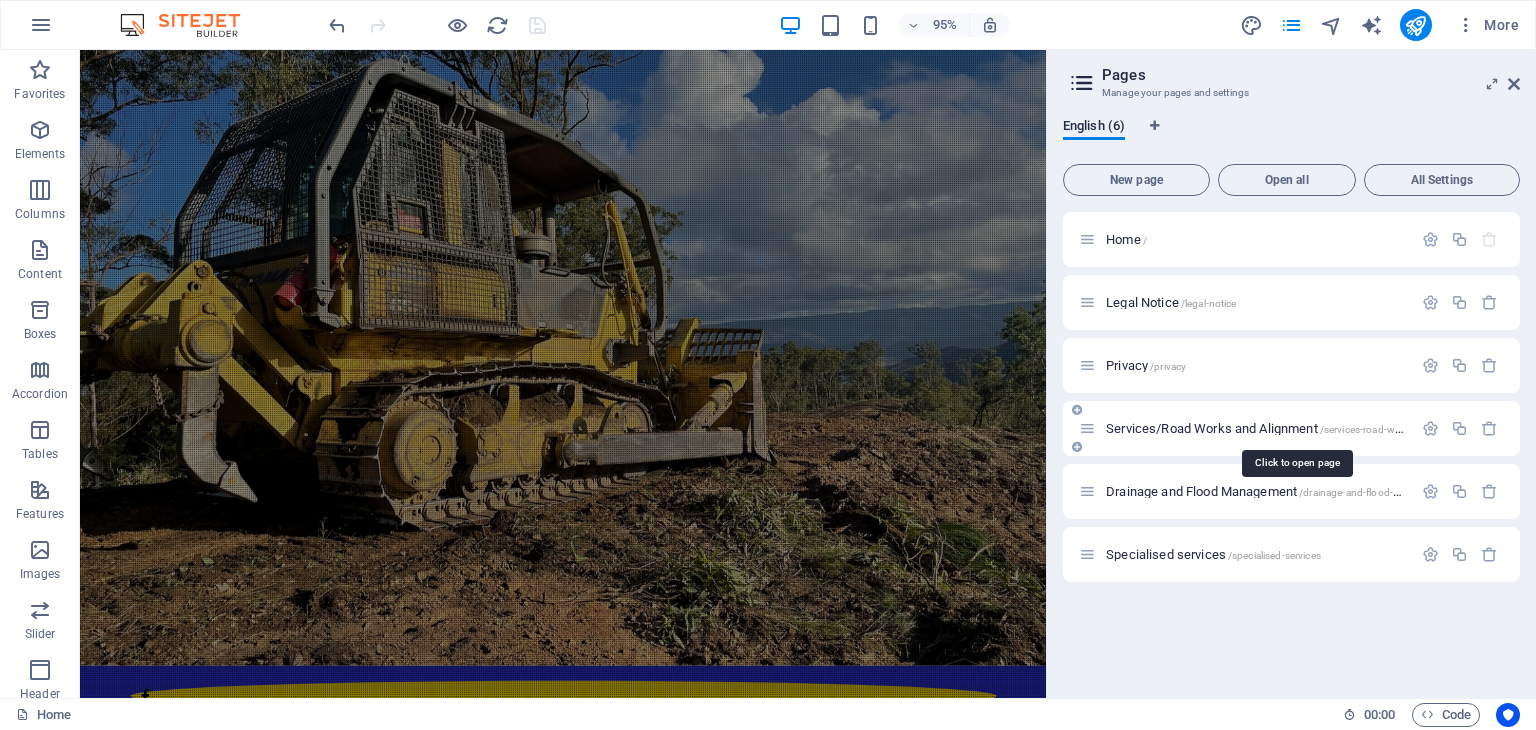 click on "Services/Road Works and Alignment  /services-road-works-and-alignment" at bounding box center [1294, 428] 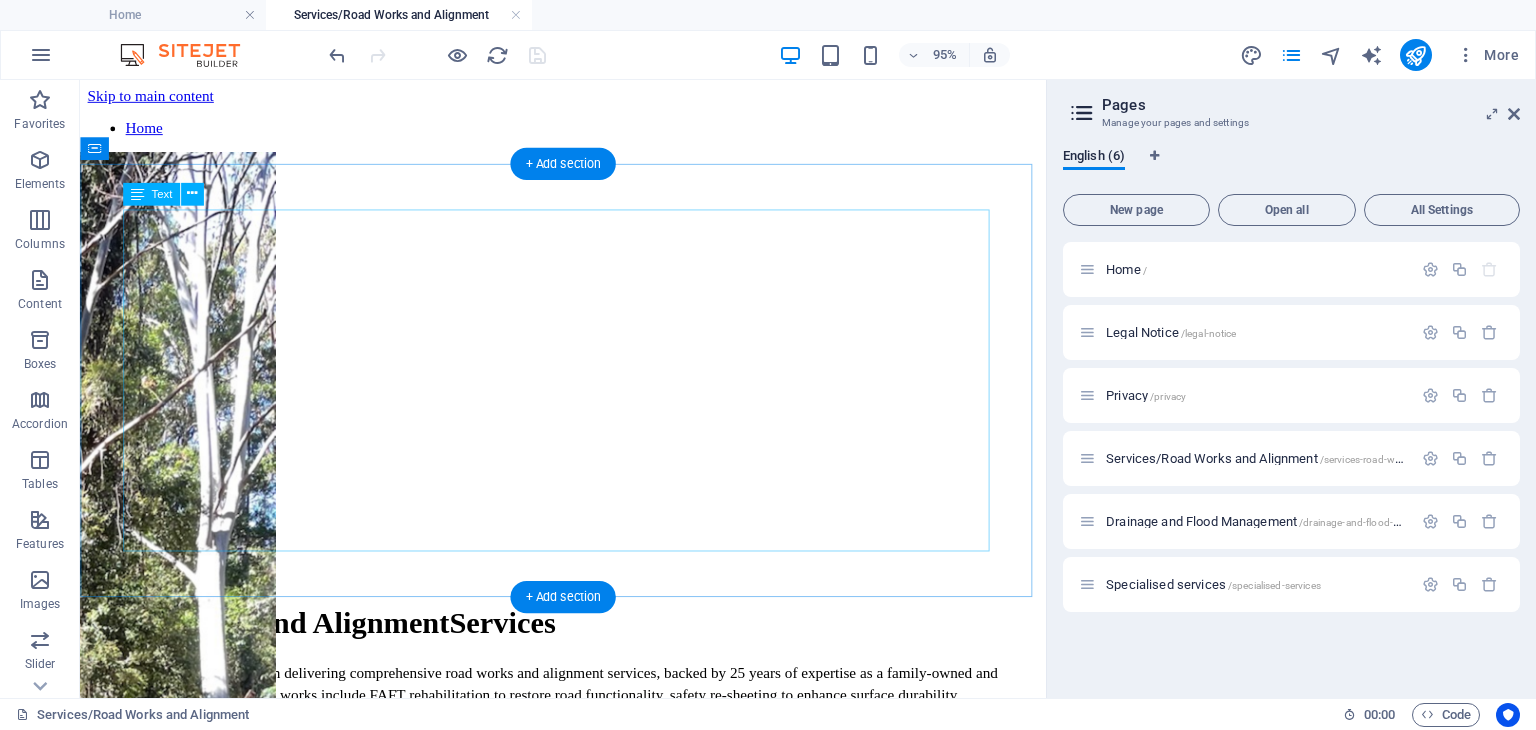 scroll, scrollTop: 0, scrollLeft: 0, axis: both 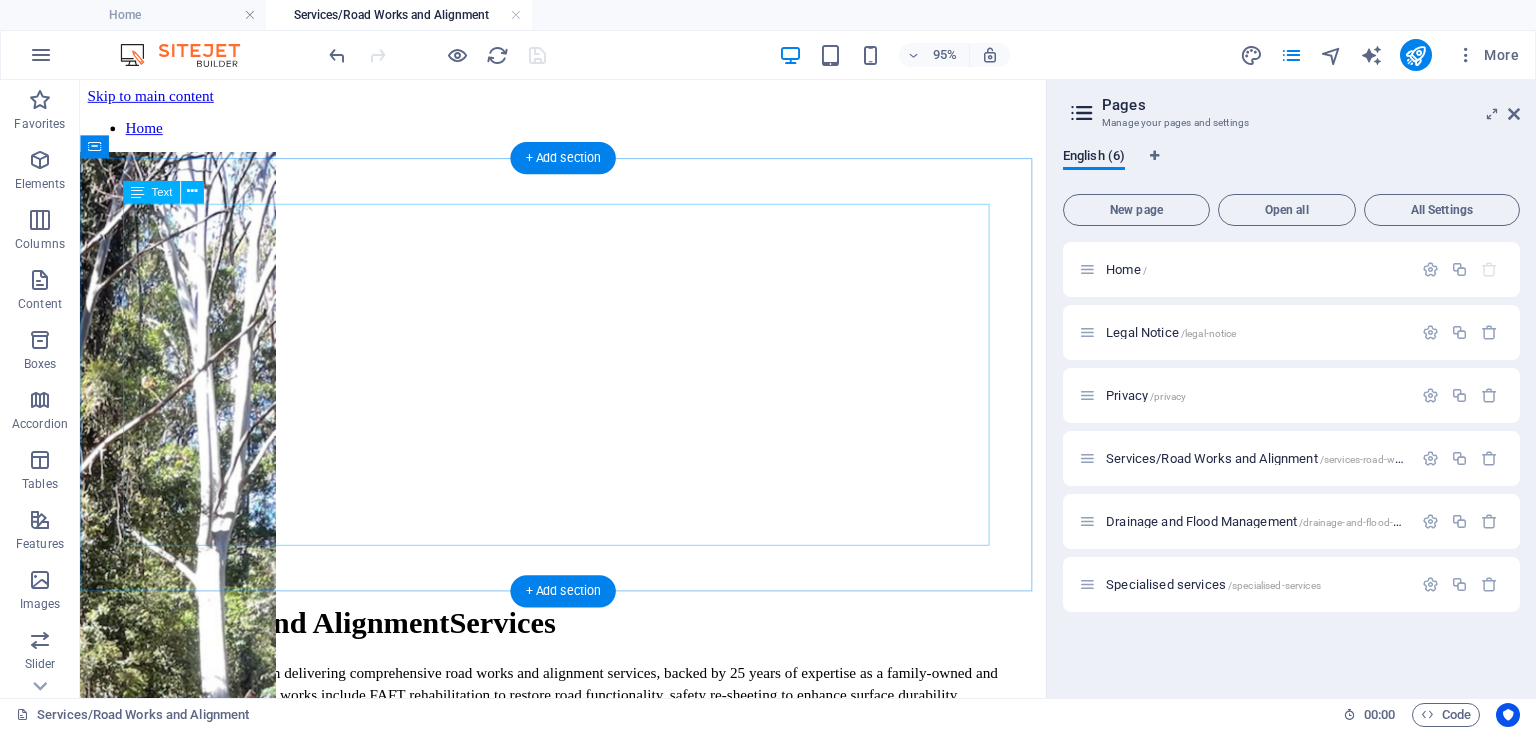 click on "Road Works and Alignment  Services Turnbull Industries excels in delivering comprehensive road works and alignment services, backed by 25 years of expertise as a family-owned and operated business. Our road works include FAFT rehabilitation to restore road functionality, safety re-sheeting to enhance surface durability, maintenance grading for smooth and safe travel, and gravel resurfacing to improve road stability and longevity. Additionally, our alignment services focus on slip remediation, expertly addressing ground instability to ensure safe and reliable infrastructure. Using equipment compliant with TfNSW specifications and a highly skilled team, we prioritize quality, safety, and environmental responsibility in every project, earning the trust of contracting agencies and government bodies across Australia . ." at bounding box center (588, 751) 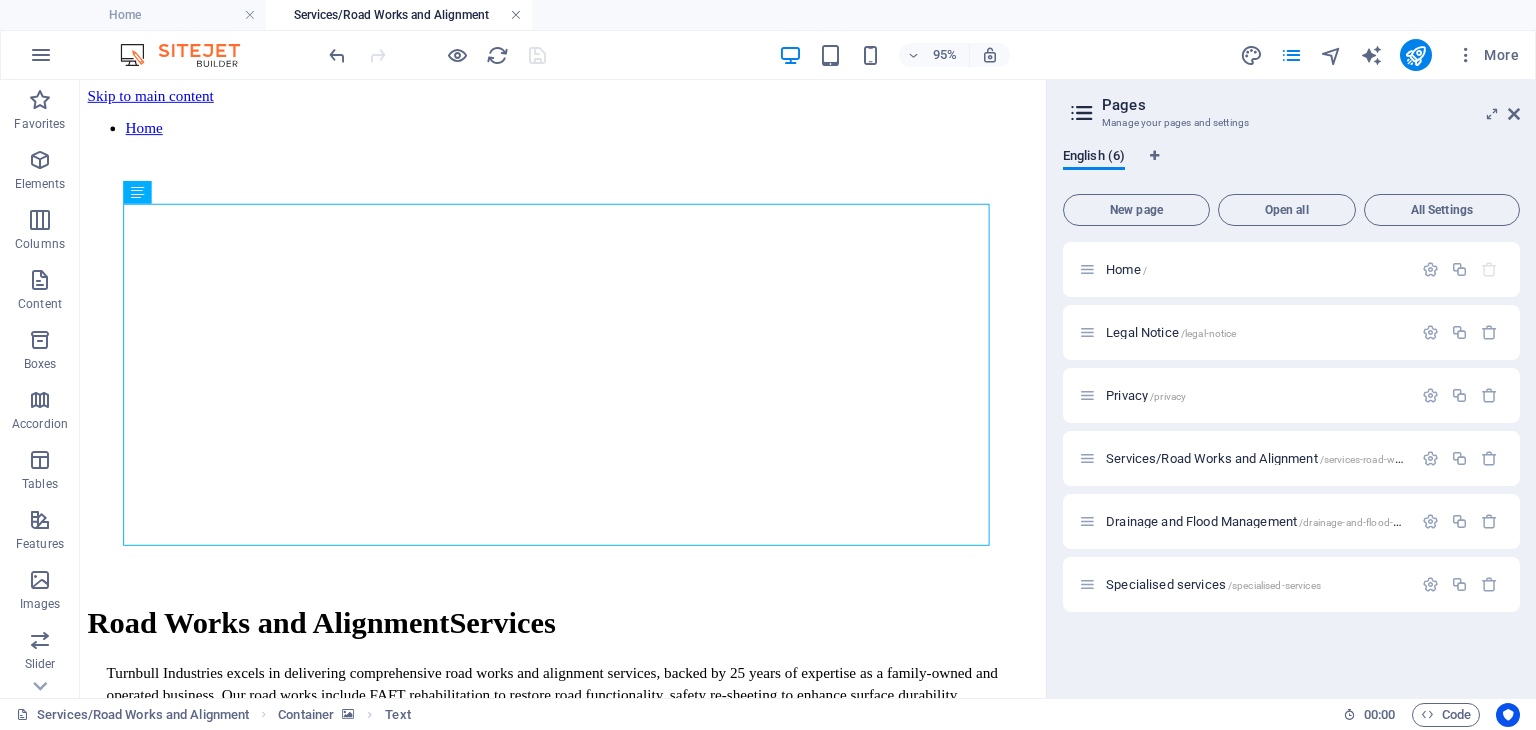 click at bounding box center [516, 15] 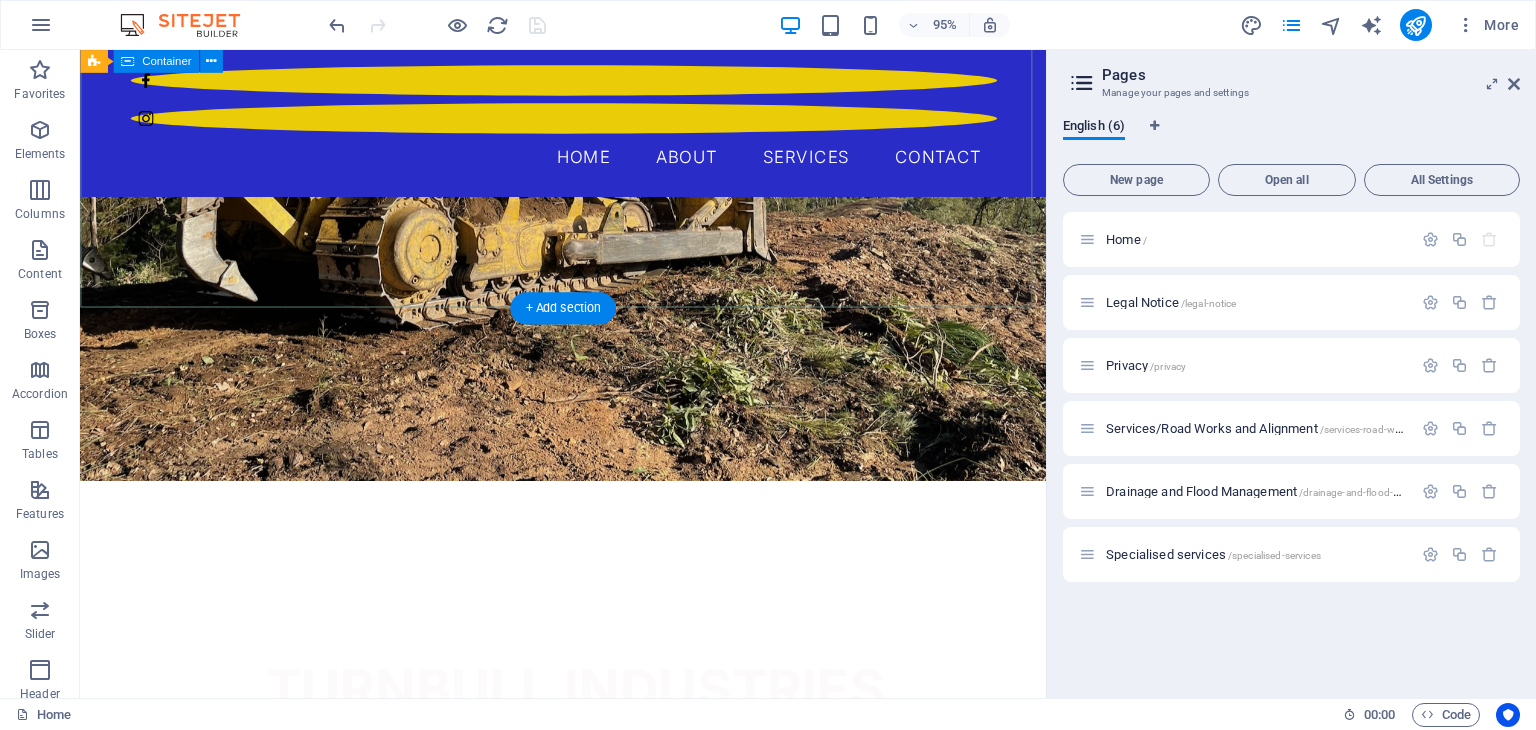 scroll, scrollTop: 0, scrollLeft: 0, axis: both 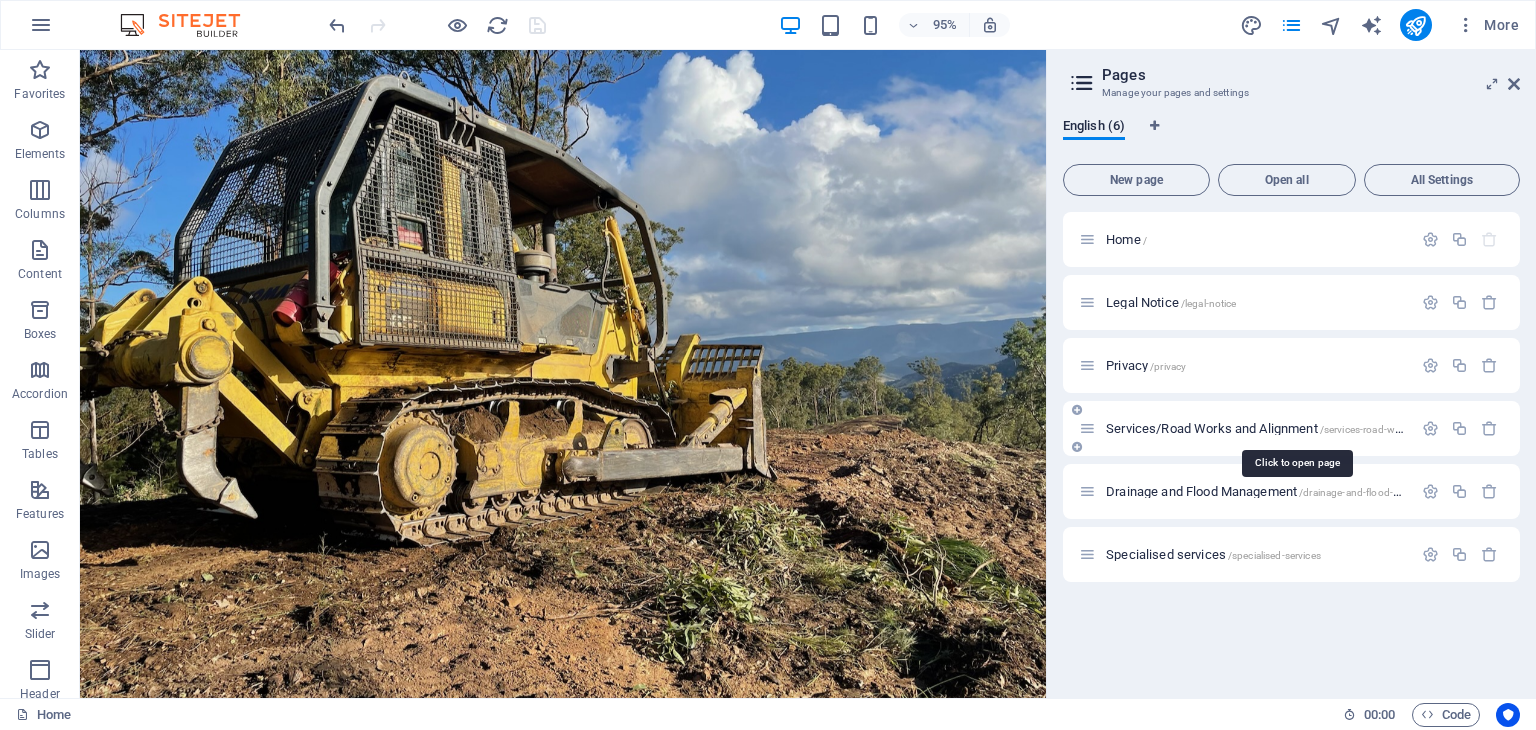 click on "Services/Road Works and Alignment  /services-road-works-and-alignment" at bounding box center (1294, 428) 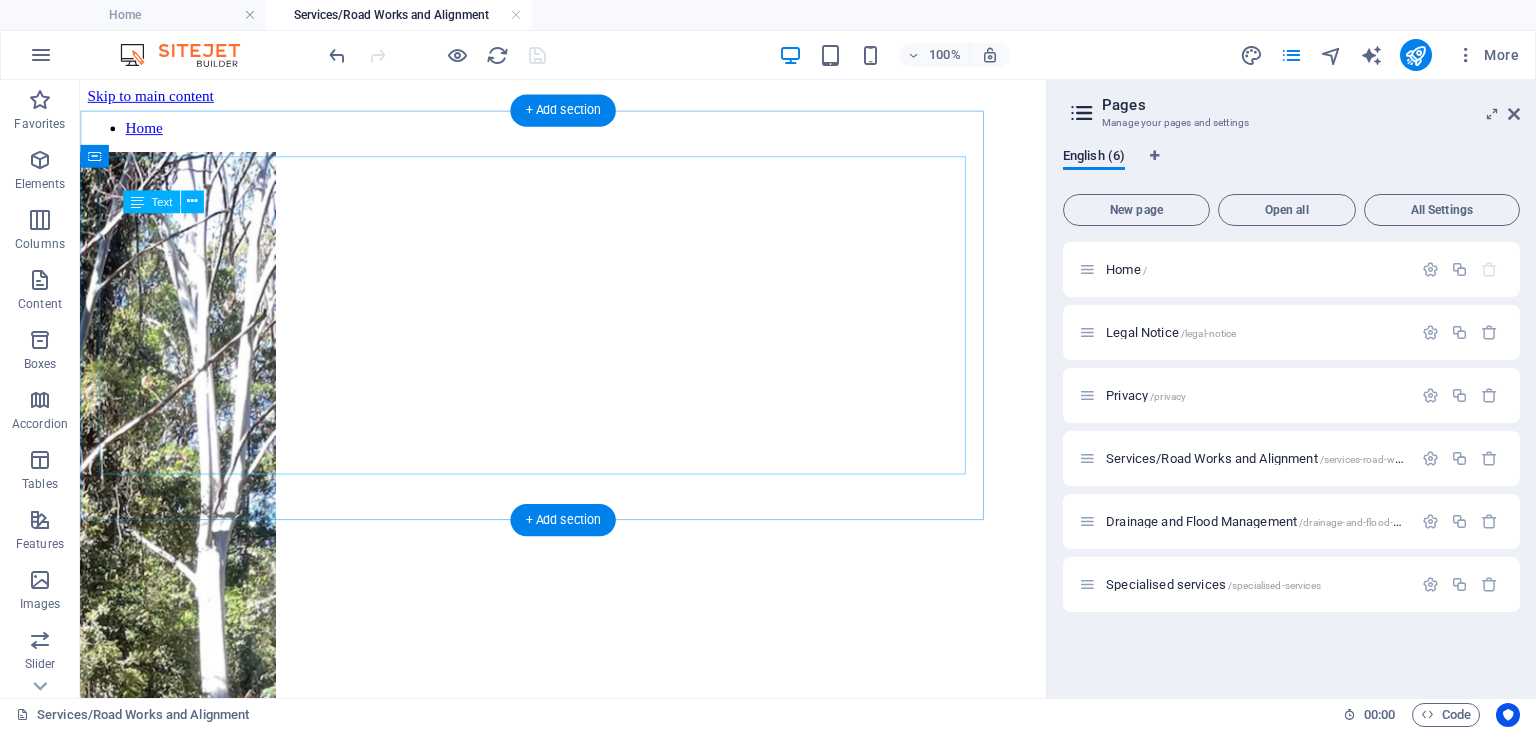 scroll, scrollTop: 0, scrollLeft: 0, axis: both 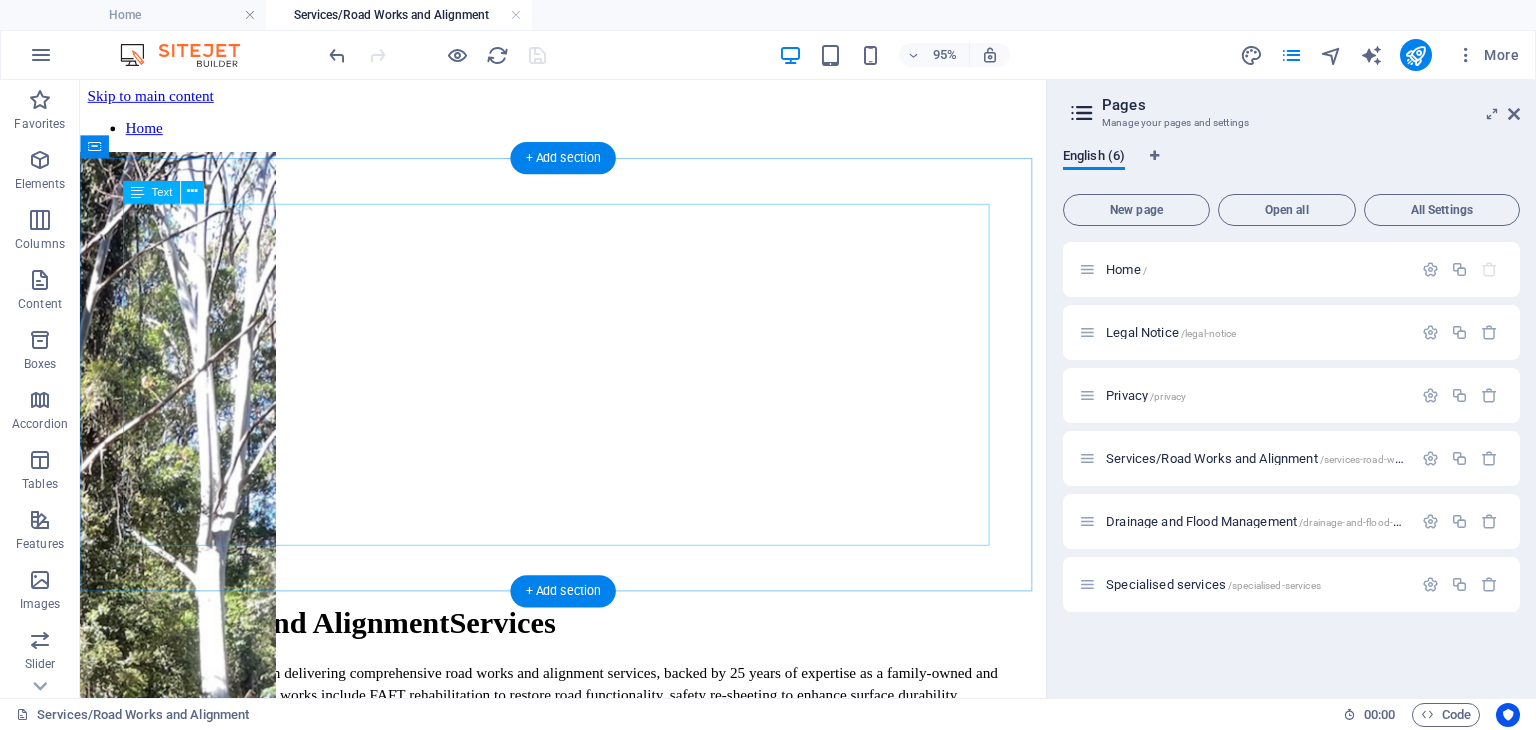 click on "Road Works and Alignment  Services Turnbull Industries excels in delivering comprehensive road works and alignment services, backed by 25 years of expertise as a family-owned and operated business. Our road works include FAFT rehabilitation to restore road functionality, safety re-sheeting to enhance surface durability, maintenance grading for smooth and safe travel, and gravel resurfacing to improve road stability and longevity. Additionally, our alignment services focus on slip remediation, expertly addressing ground instability to ensure safe and reliable infrastructure. Using equipment compliant with TfNSW specifications and a highly skilled team, we prioritize quality, safety, and environmental responsibility in every project, earning the trust of contracting agencies and government bodies across Australia . ." at bounding box center [588, 751] 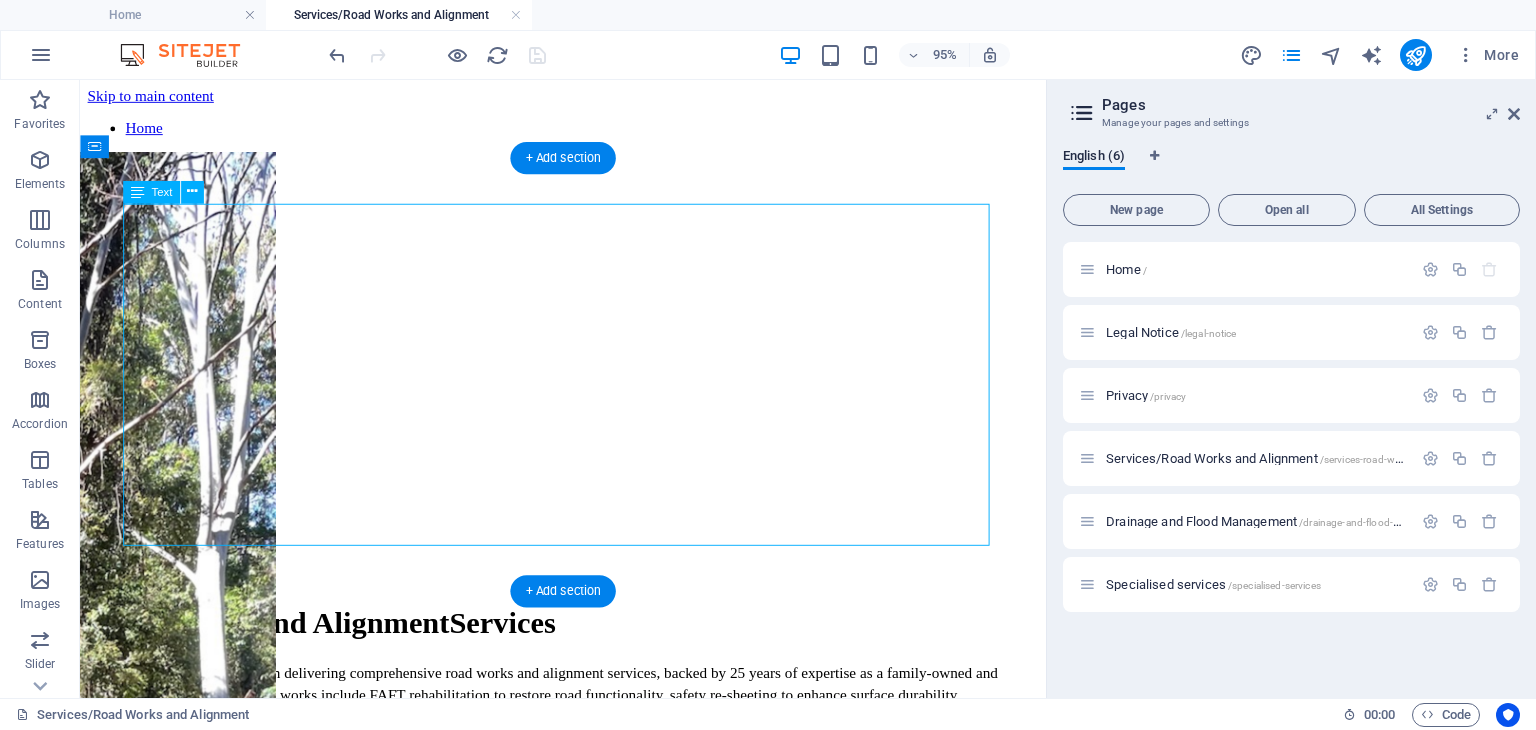 drag, startPoint x: 630, startPoint y: 473, endPoint x: 365, endPoint y: 700, distance: 348.93265 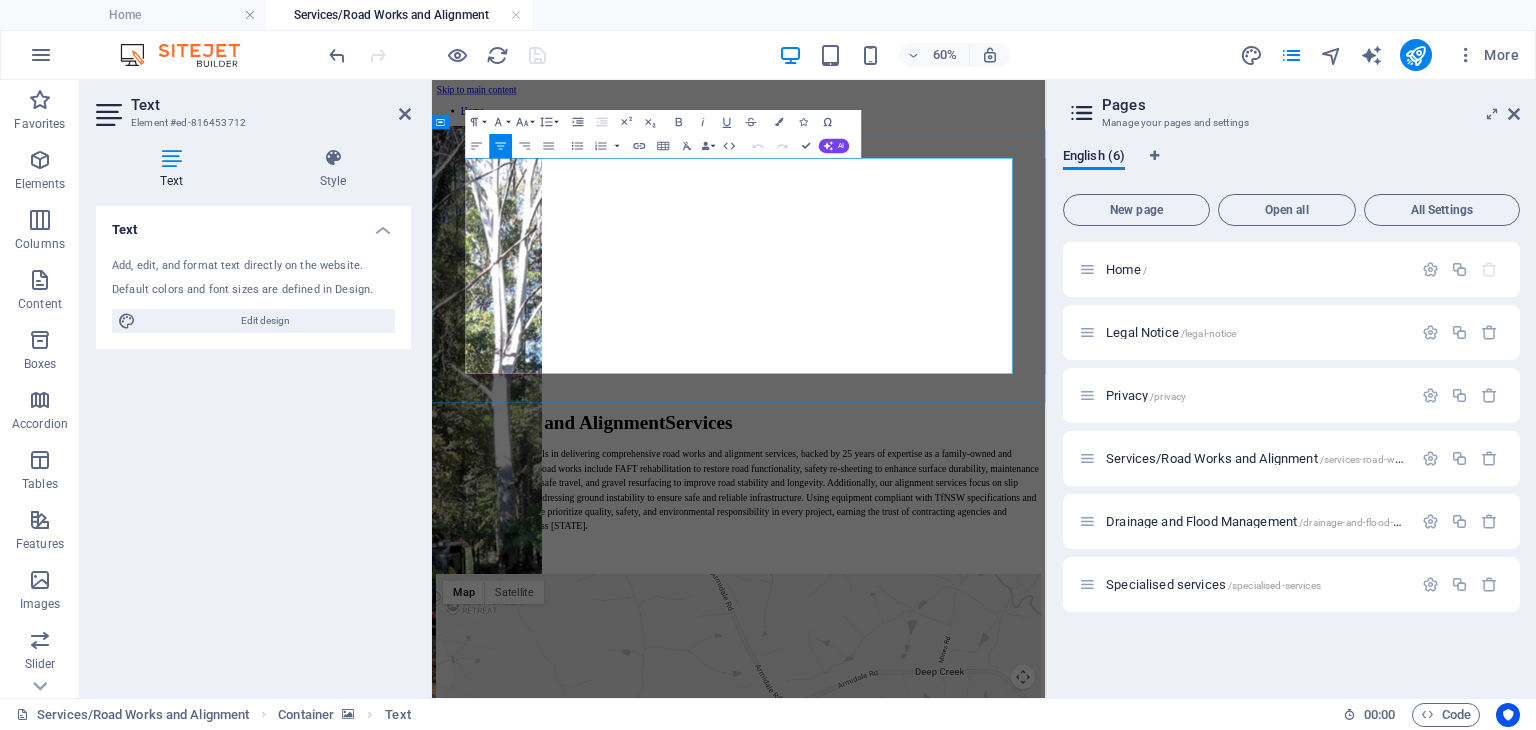 click on "Turnbull Industries excels in delivering comprehensive road works and alignment services, backed by 25 years of expertise as a family-owned and operated business. Our road works include FAFT rehabilitation to restore road functionality, safety re-sheeting to enhance surface durability, maintenance grading for smooth and safe travel, and gravel resurfacing to improve road stability and longevity. Additionally, our alignment services focus on slip remediation, expertly addressing ground instability to ensure safe and reliable infrastructure. Using equipment compliant with TfNSW specifications and a highly skilled team, we prioritize quality, safety, and environmental responsibility in every project, earning the trust of contracting agencies and government bodies across Australia" at bounding box center [953, 763] 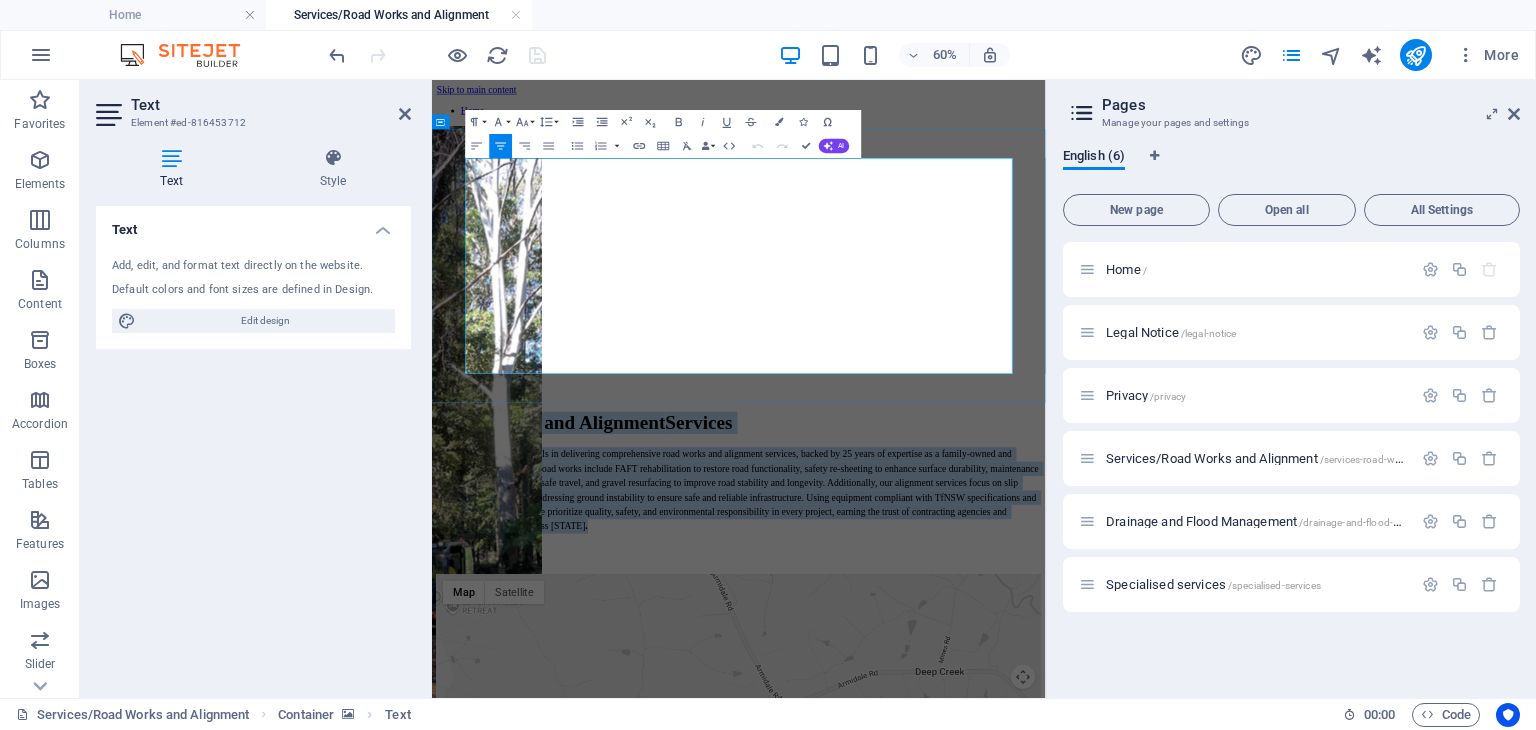 drag, startPoint x: 1271, startPoint y: 532, endPoint x: 517, endPoint y: 253, distance: 803.9633 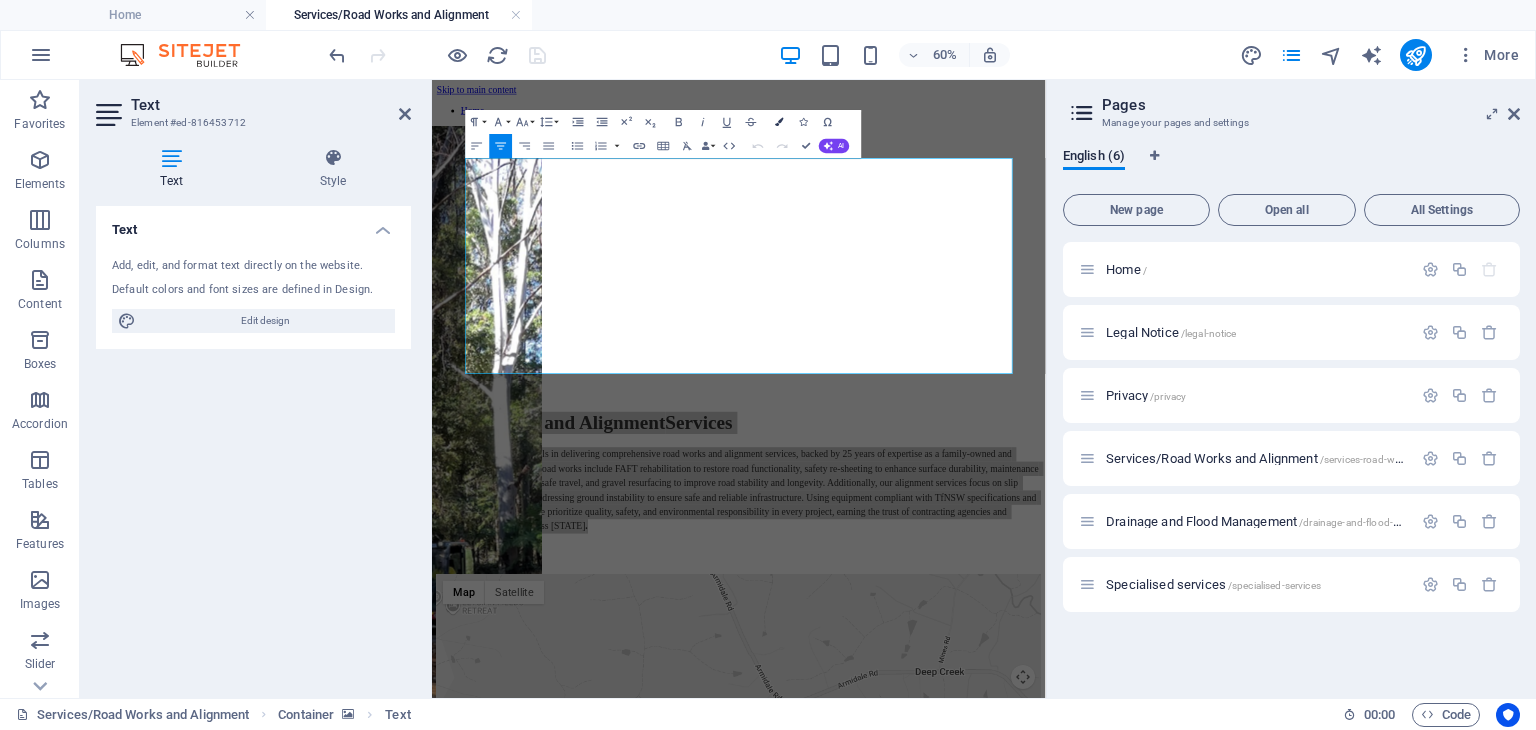 click at bounding box center (780, 122) 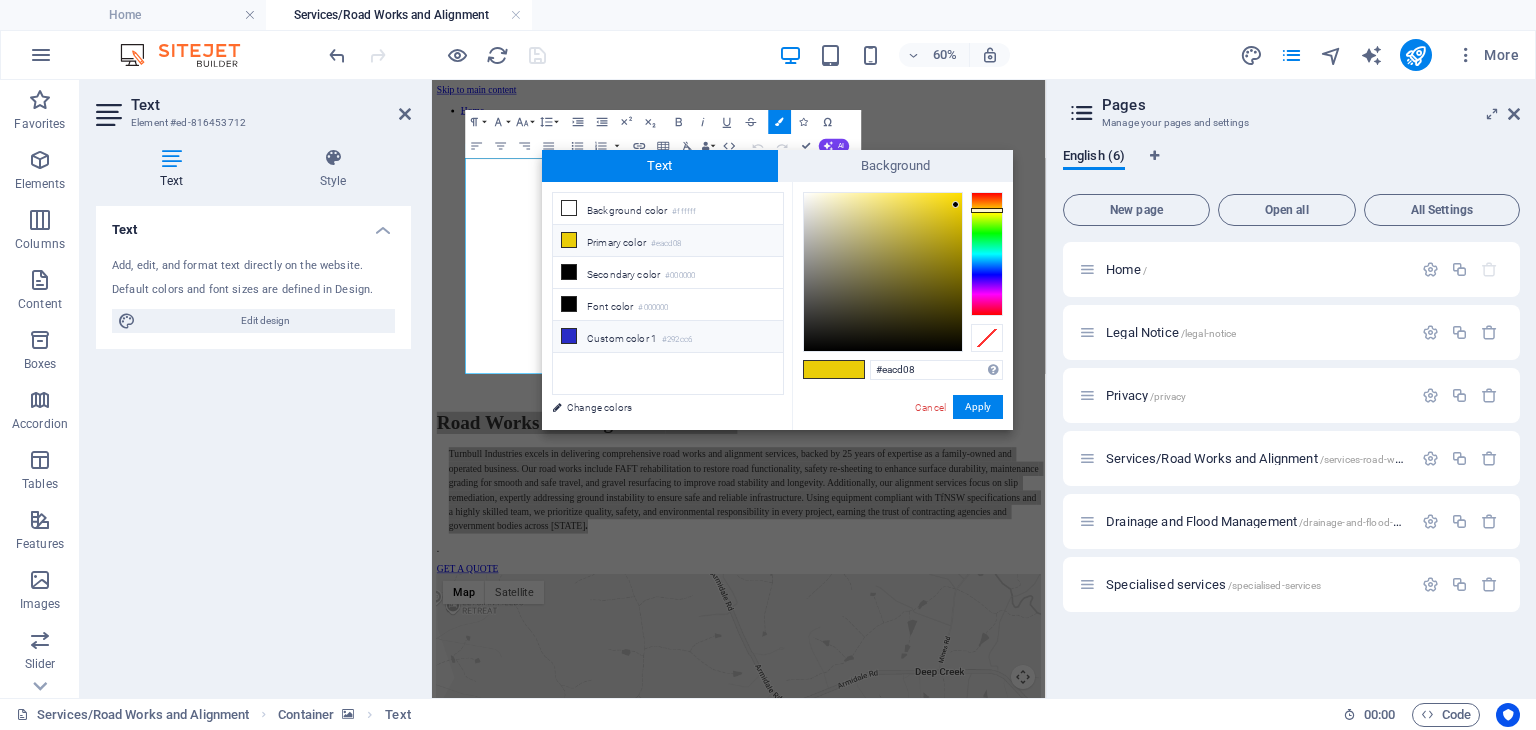 click at bounding box center [569, 336] 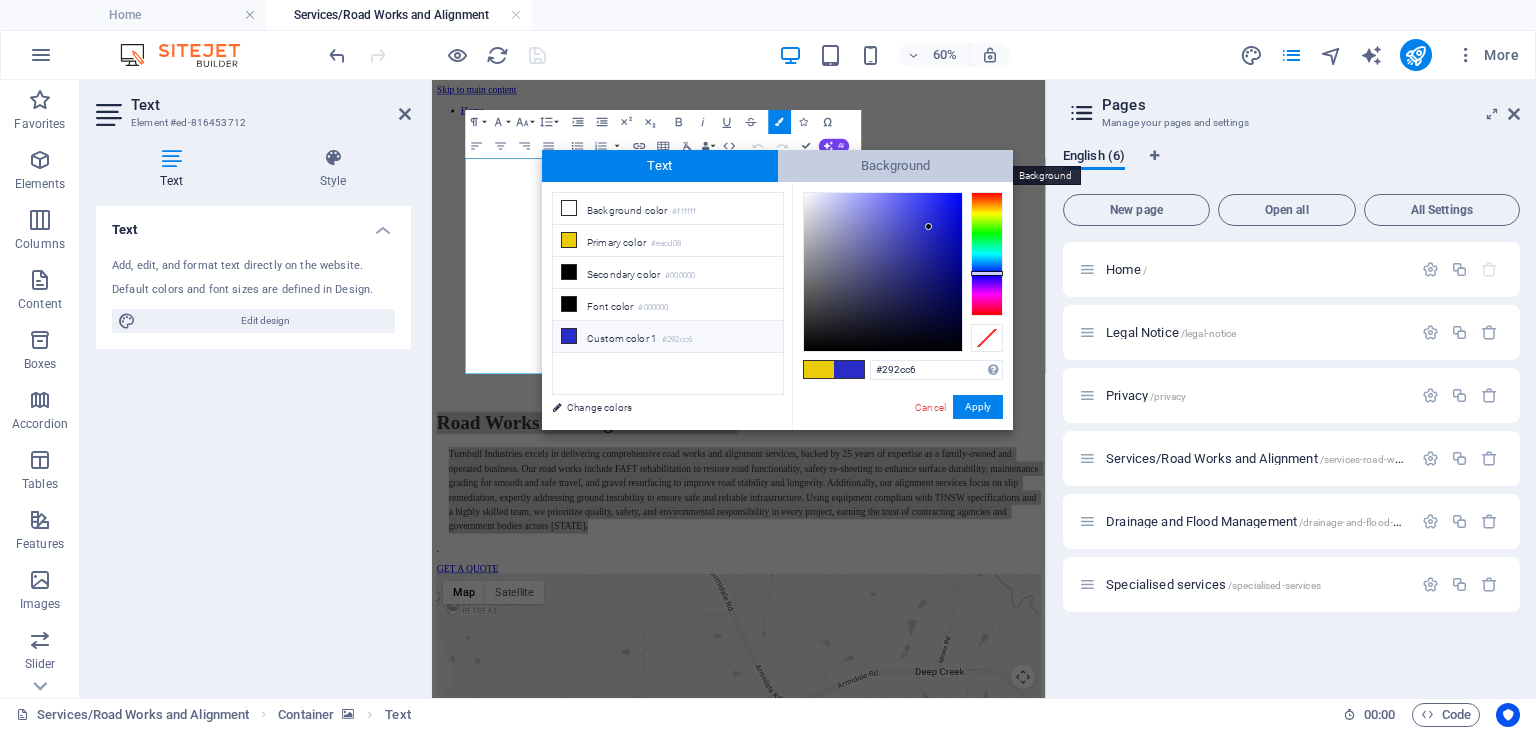 click on "Background" at bounding box center (896, 166) 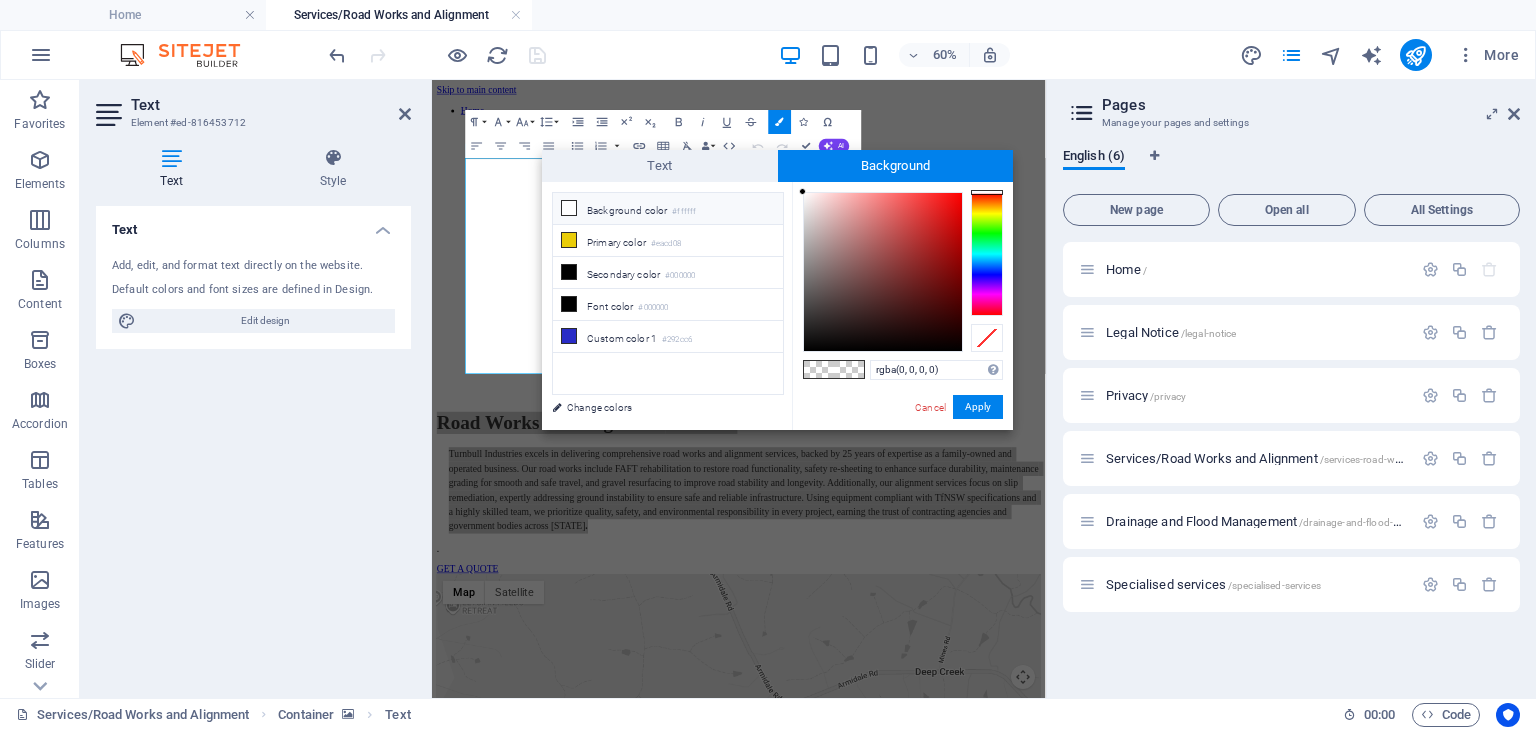 click at bounding box center (569, 208) 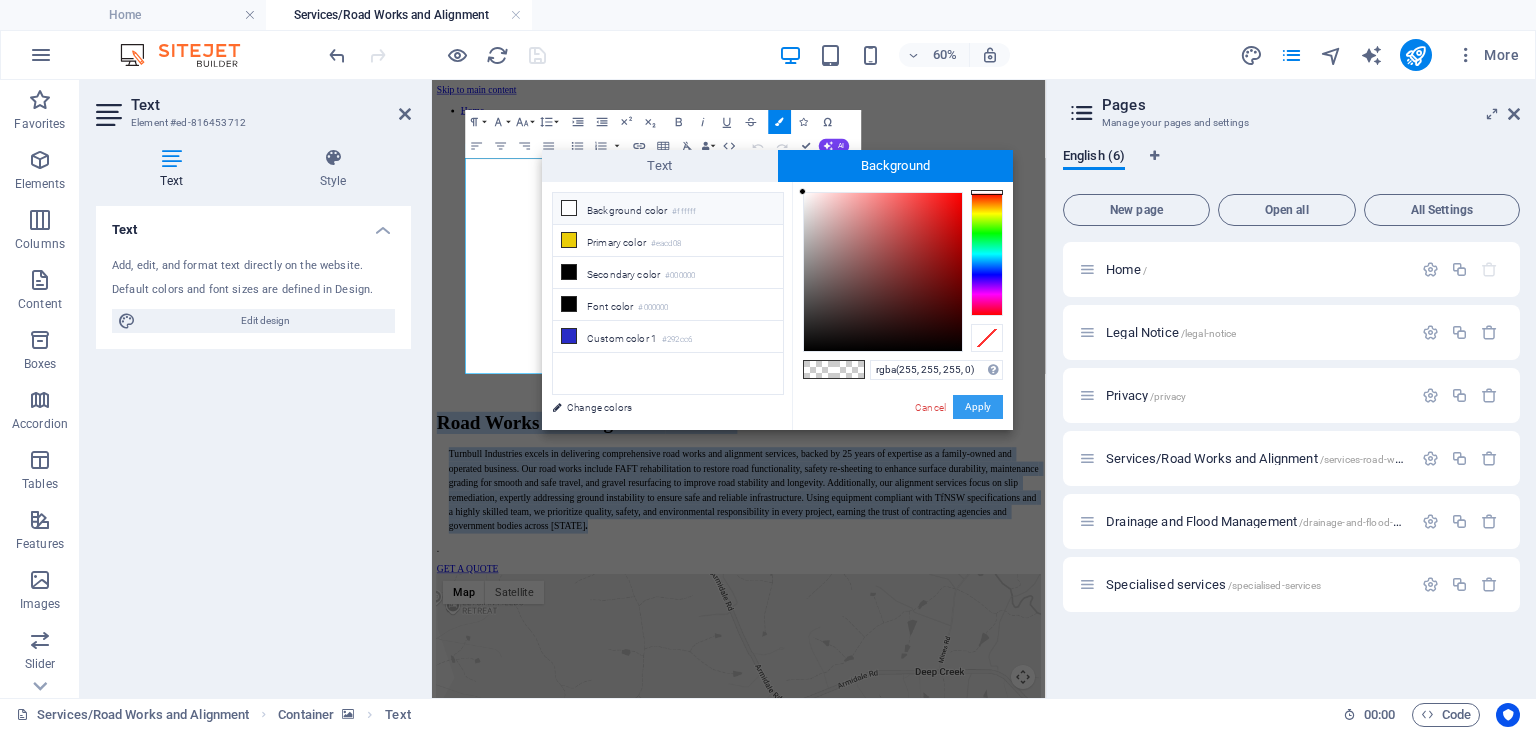 click on "Apply" at bounding box center (978, 407) 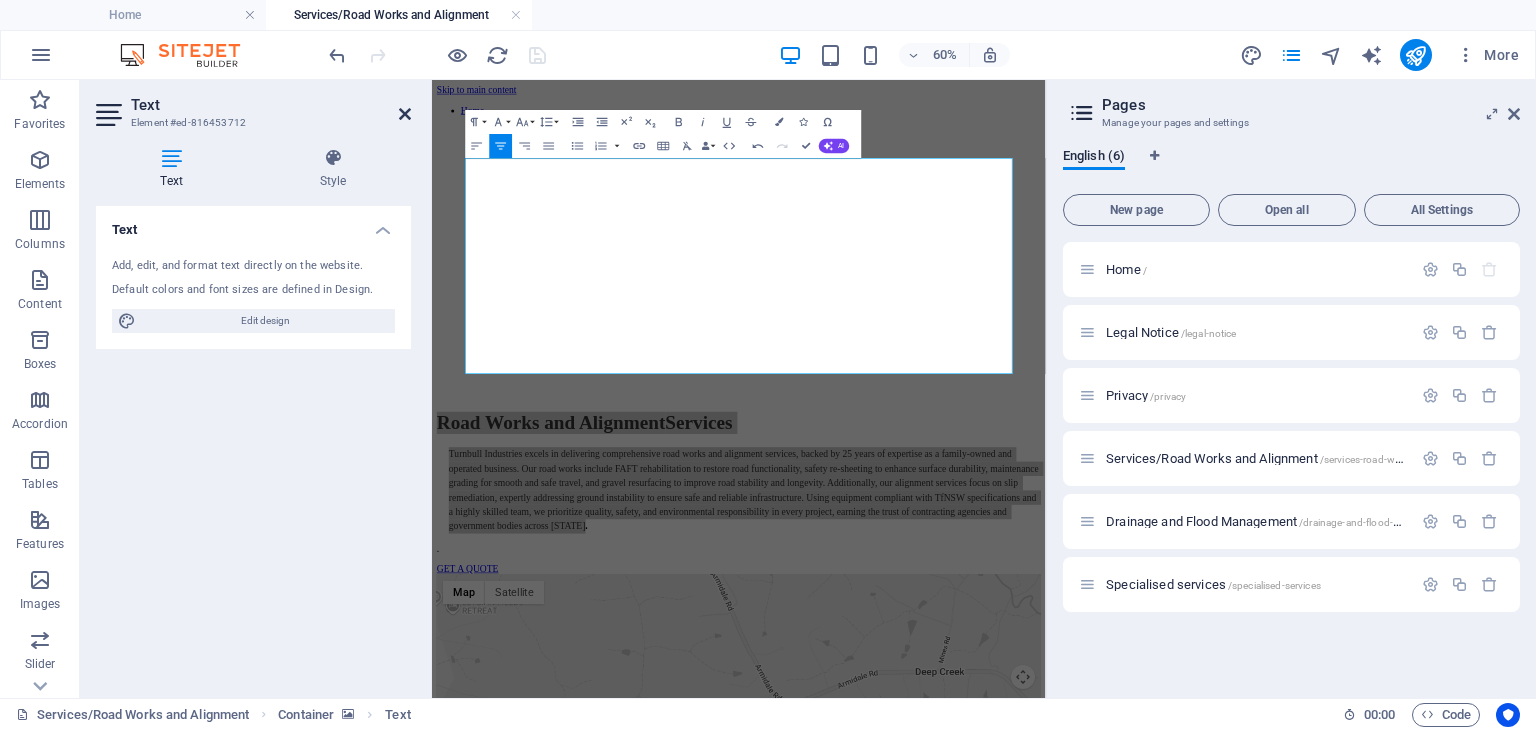 click at bounding box center [405, 114] 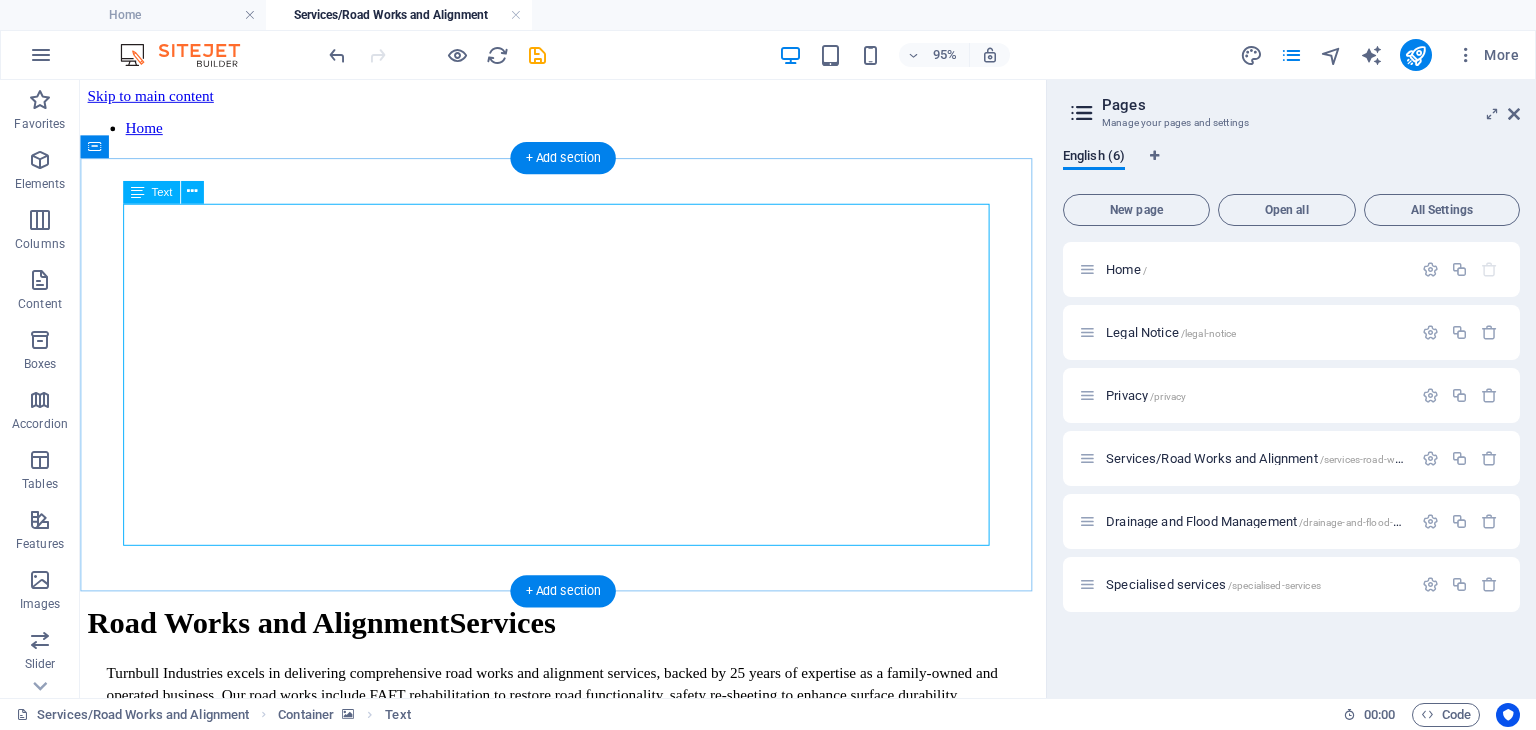 click on "Road Works and Alignment  Services Turnbull Industries excels in delivering comprehensive road works and alignment services, backed by 25 years of expertise as a family-owned and operated business. Our road works include FAFT rehabilitation to restore road functionality, safety re-sheeting to enhance surface durability, maintenance grading for smooth and safe travel, and gravel resurfacing to improve road stability and longevity. Additionally, our alignment services focus on slip remediation, expertly addressing ground instability to ensure safe and reliable infrastructure. Using equipment compliant with TfNSW specifications and a highly skilled team, we prioritize quality, safety, and environmental responsibility in every project, earning the trust of contracting agencies and government bodies across Australia . ." at bounding box center (588, 751) 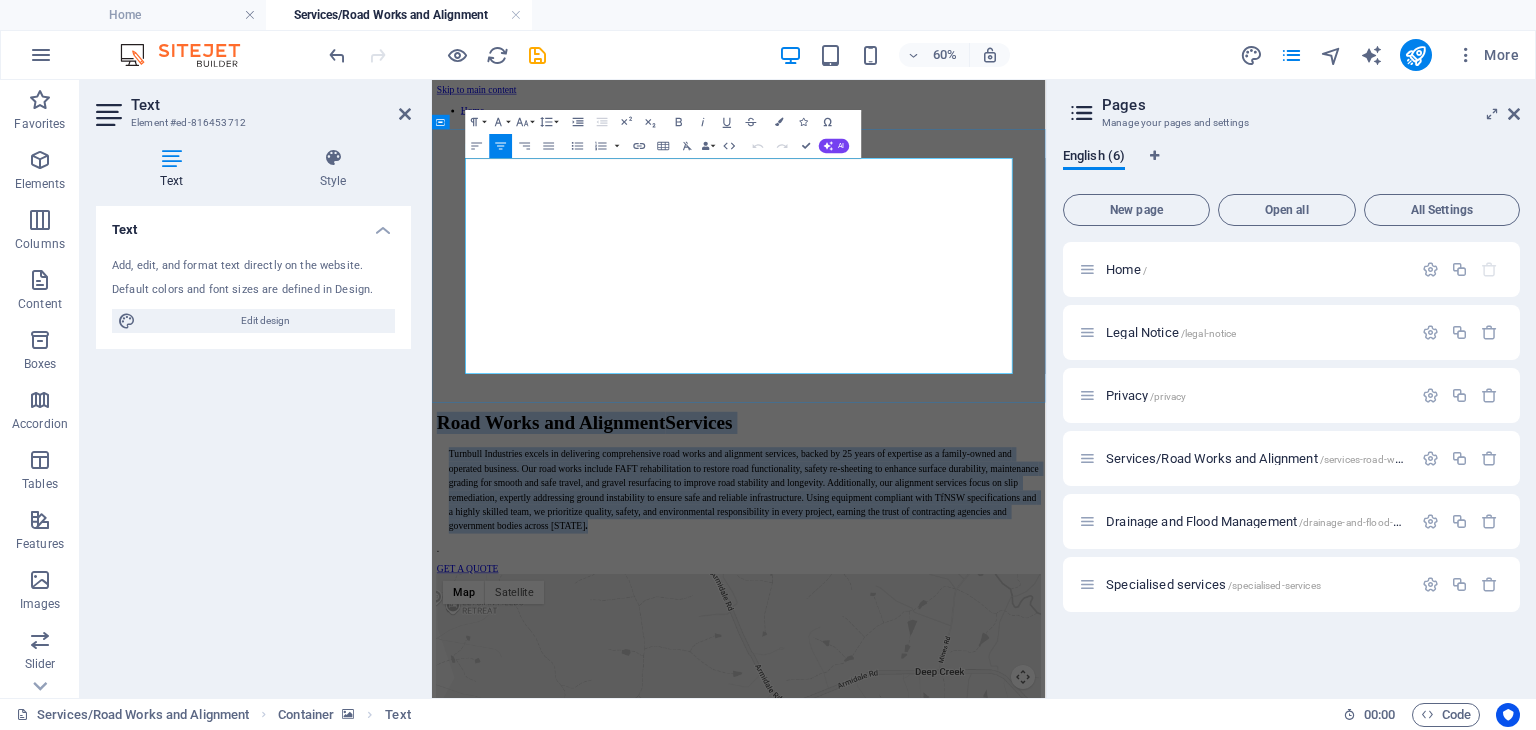 drag, startPoint x: 1235, startPoint y: 542, endPoint x: 514, endPoint y: 266, distance: 772.02136 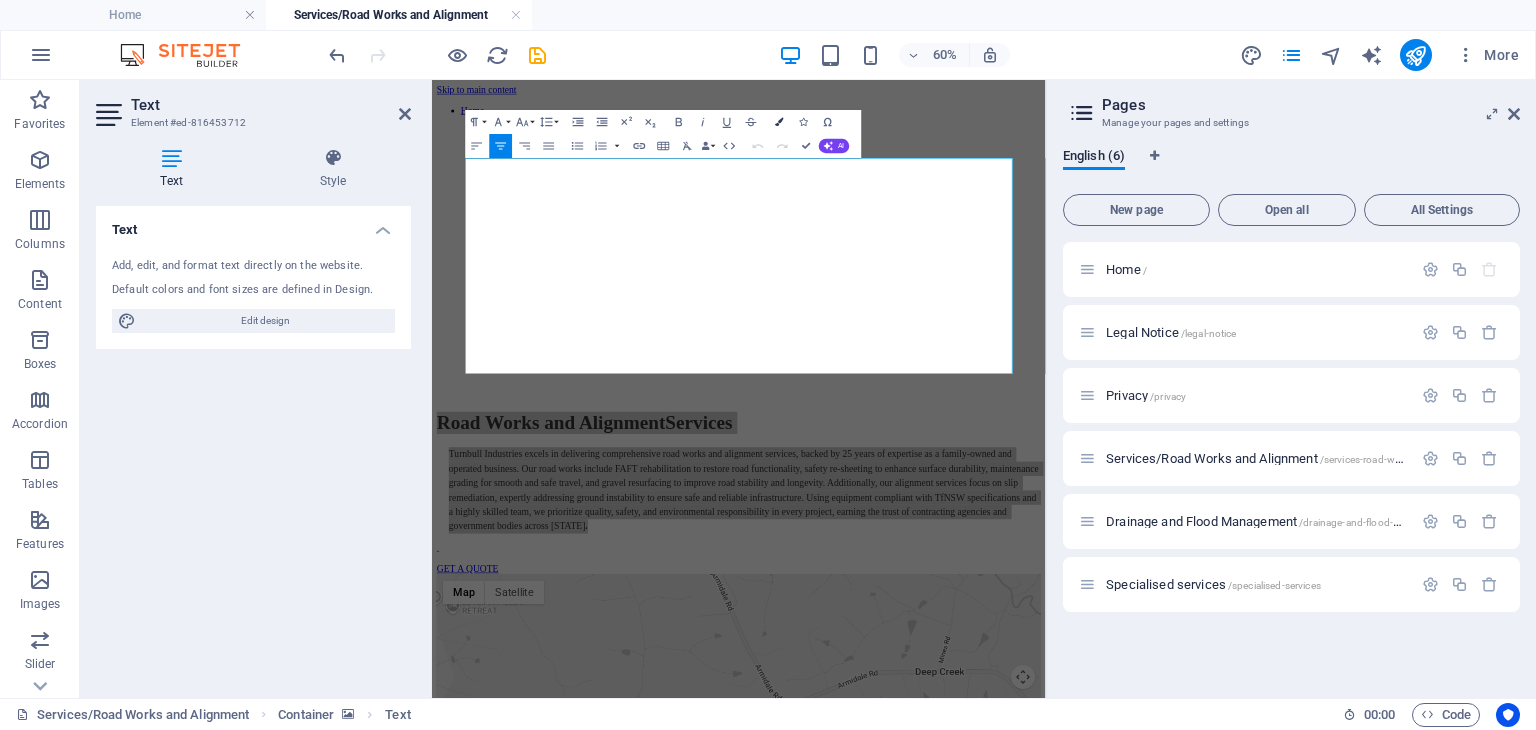 click on "Colors" at bounding box center [779, 122] 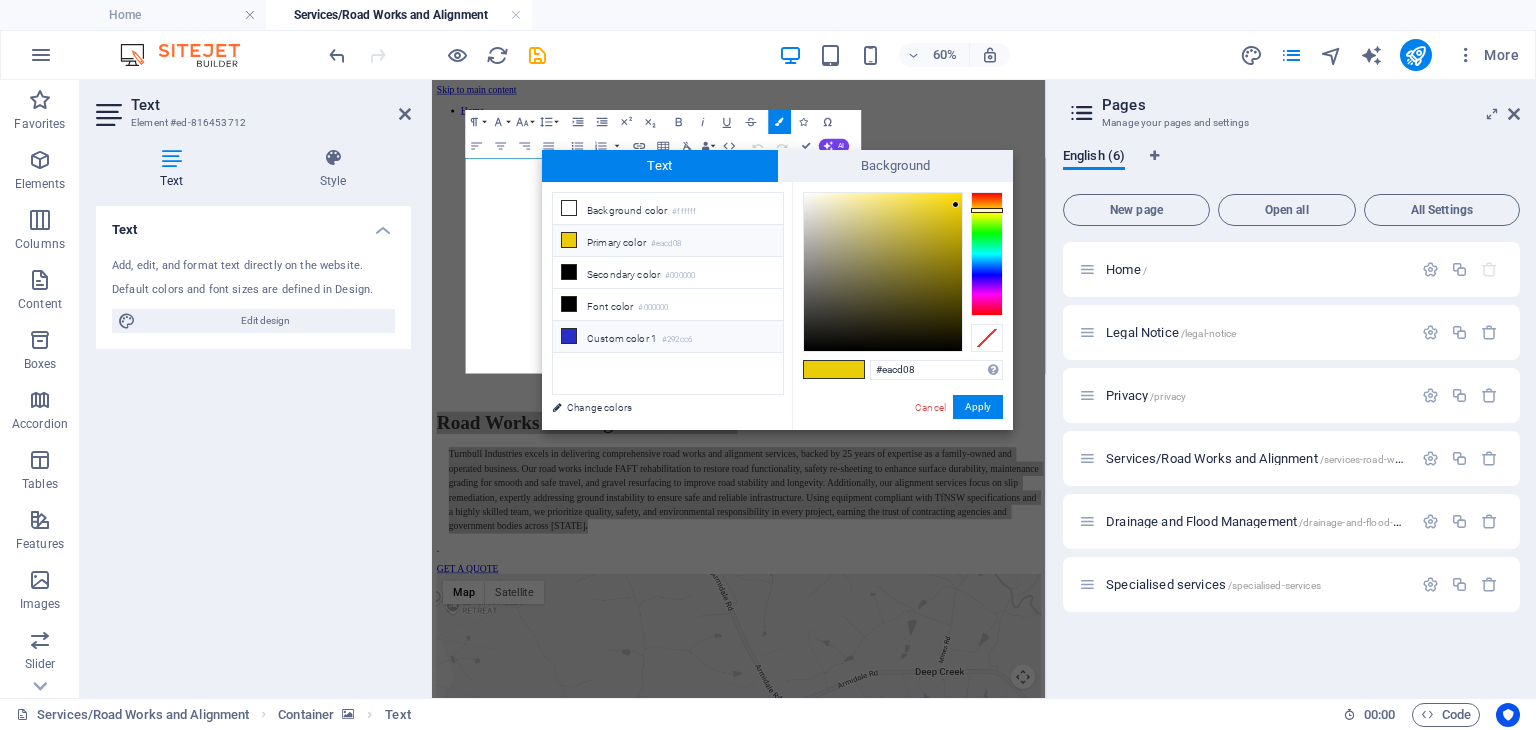 click at bounding box center [569, 336] 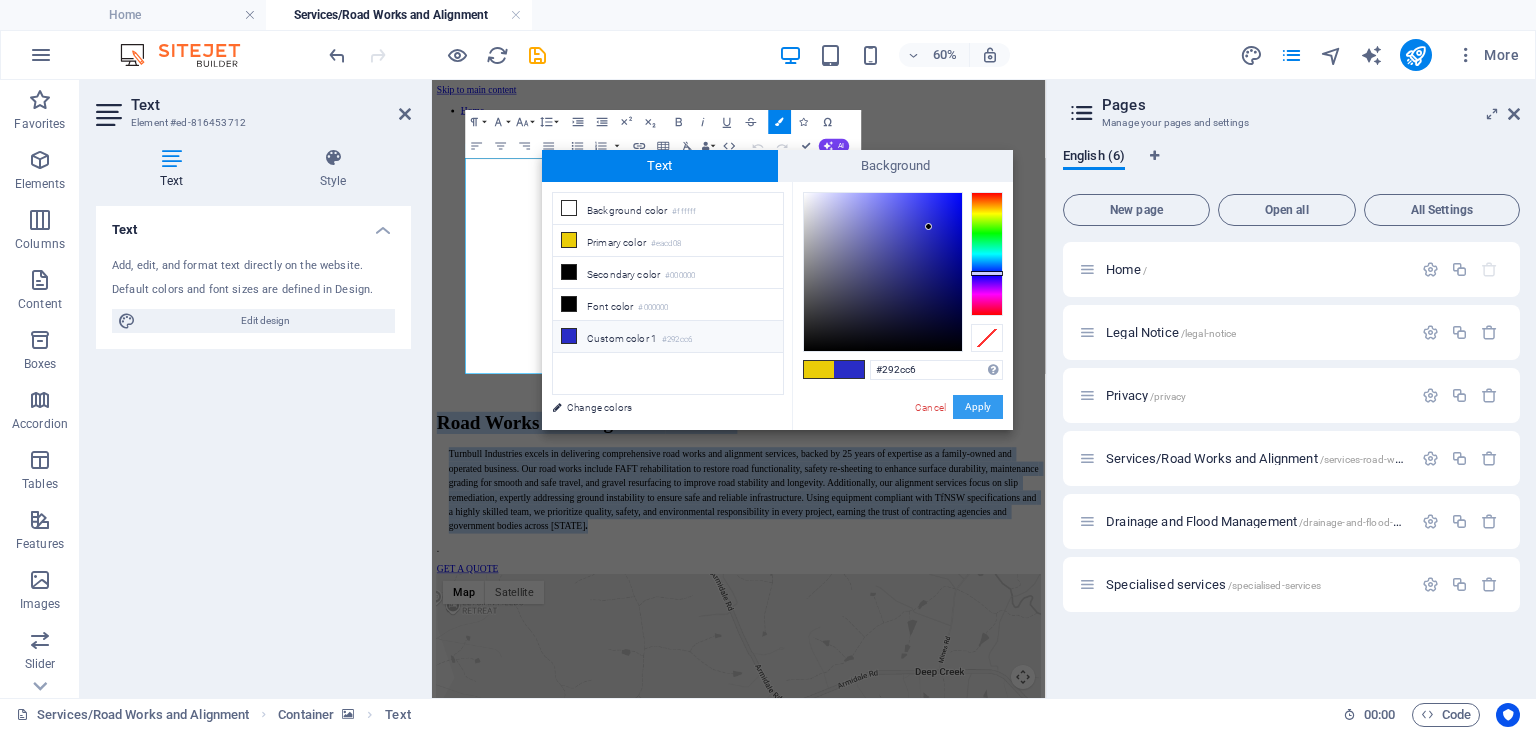 click on "Apply" at bounding box center (978, 407) 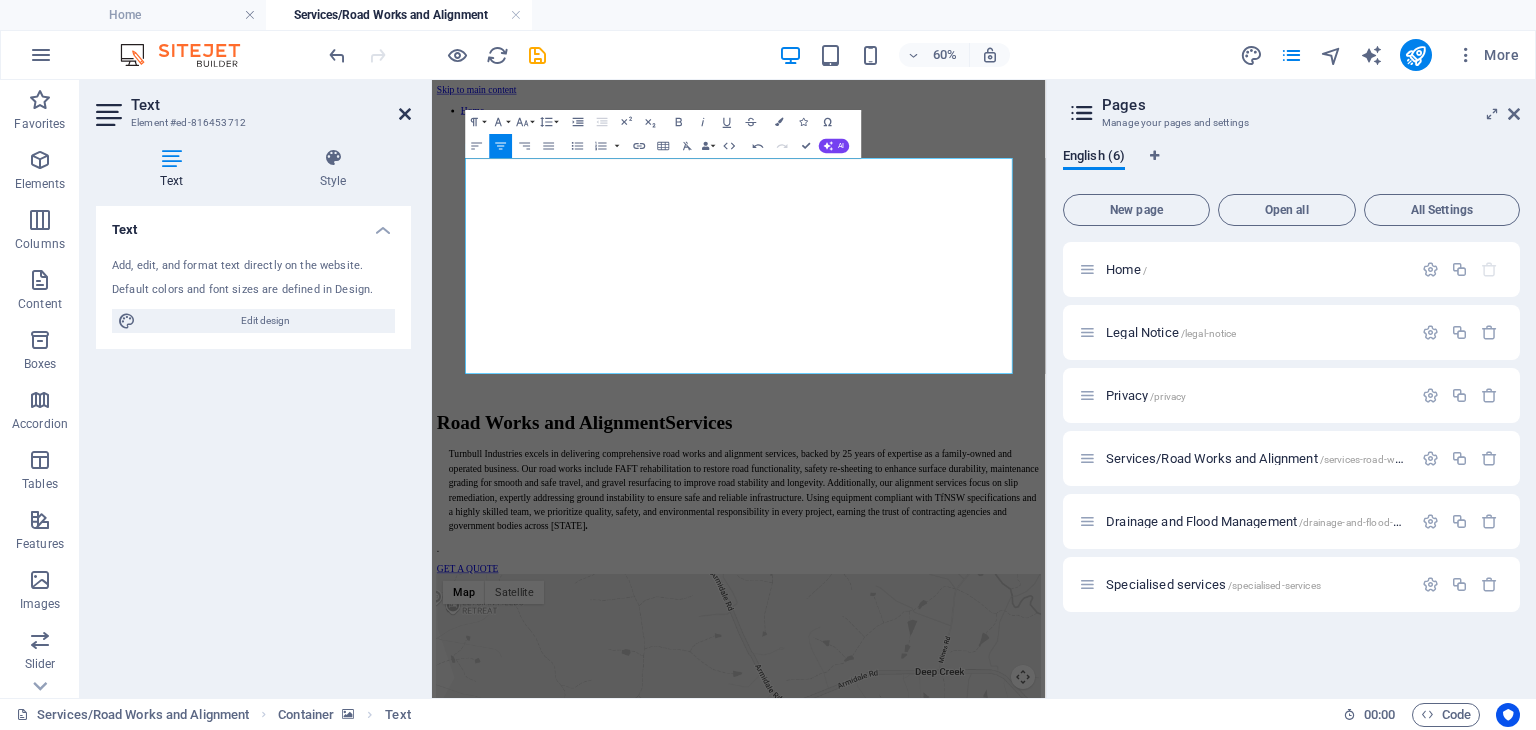 drag, startPoint x: 408, startPoint y: 114, endPoint x: 333, endPoint y: 118, distance: 75.10659 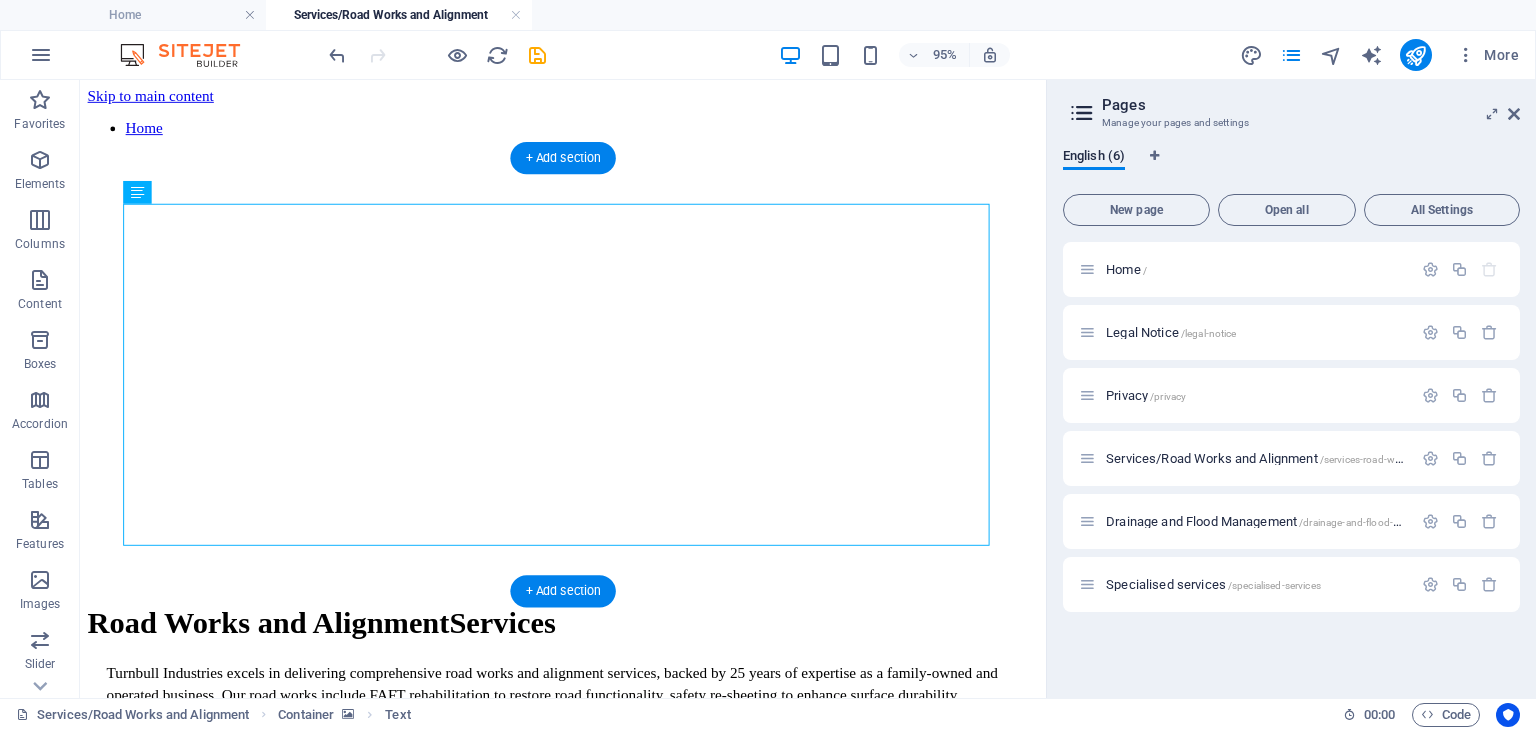 click at bounding box center [-2318, 5768] 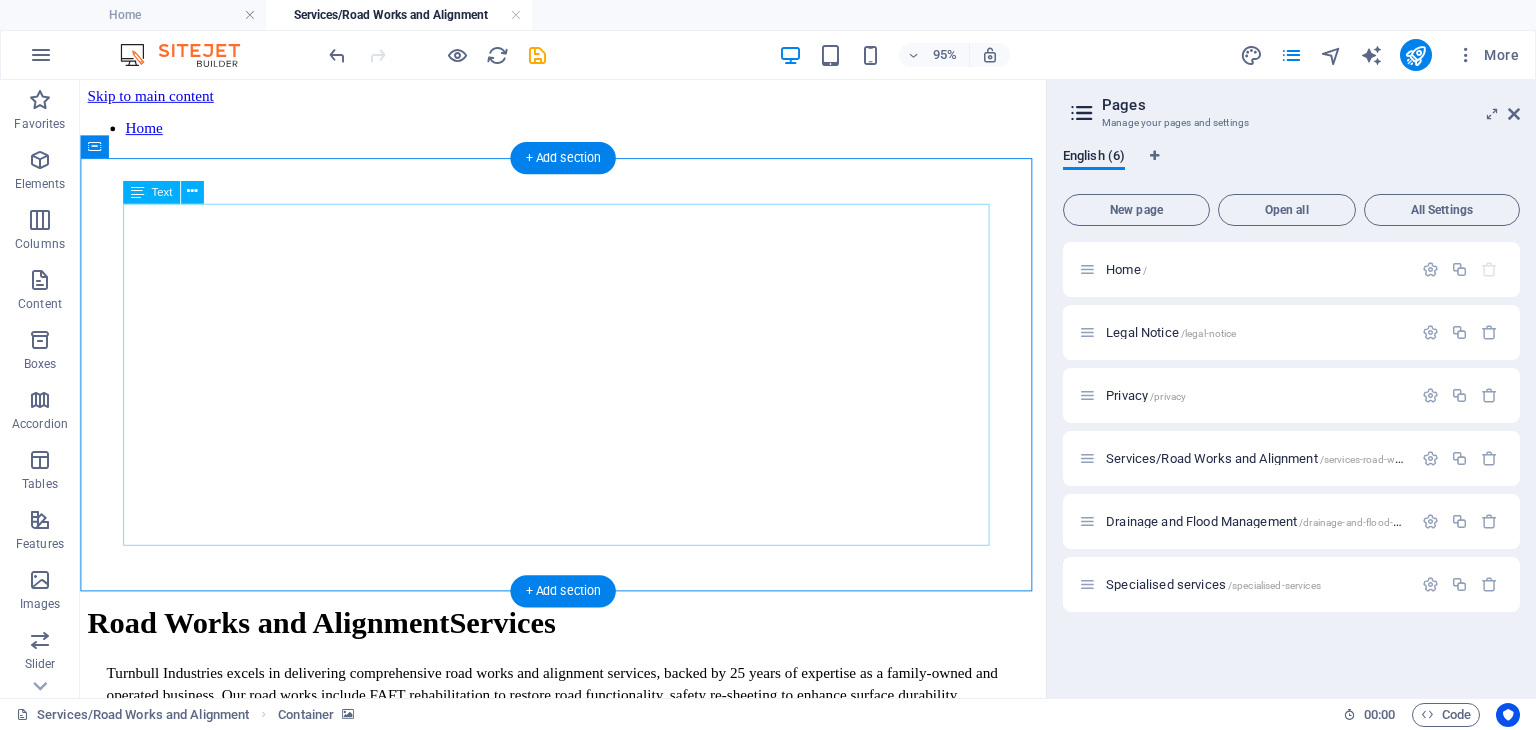 click on "Road Works and Alignment  Services Turnbull Industries excels in delivering comprehensive road works and alignment services, backed by 25 years of expertise as a family-owned and operated business. Our road works include FAFT rehabilitation to restore road functionality, safety re-sheeting to enhance surface durability, maintenance grading for smooth and safe travel, and gravel resurfacing to improve road stability and longevity. Additionally, our alignment services focus on slip remediation, expertly addressing ground instability to ensure safe and reliable infrastructure. Using equipment compliant with TfNSW specifications and a highly skilled team, we prioritize quality, safety, and environmental responsibility in every project, earning the trust of contracting agencies and government bodies across Australia . ." at bounding box center (588, 751) 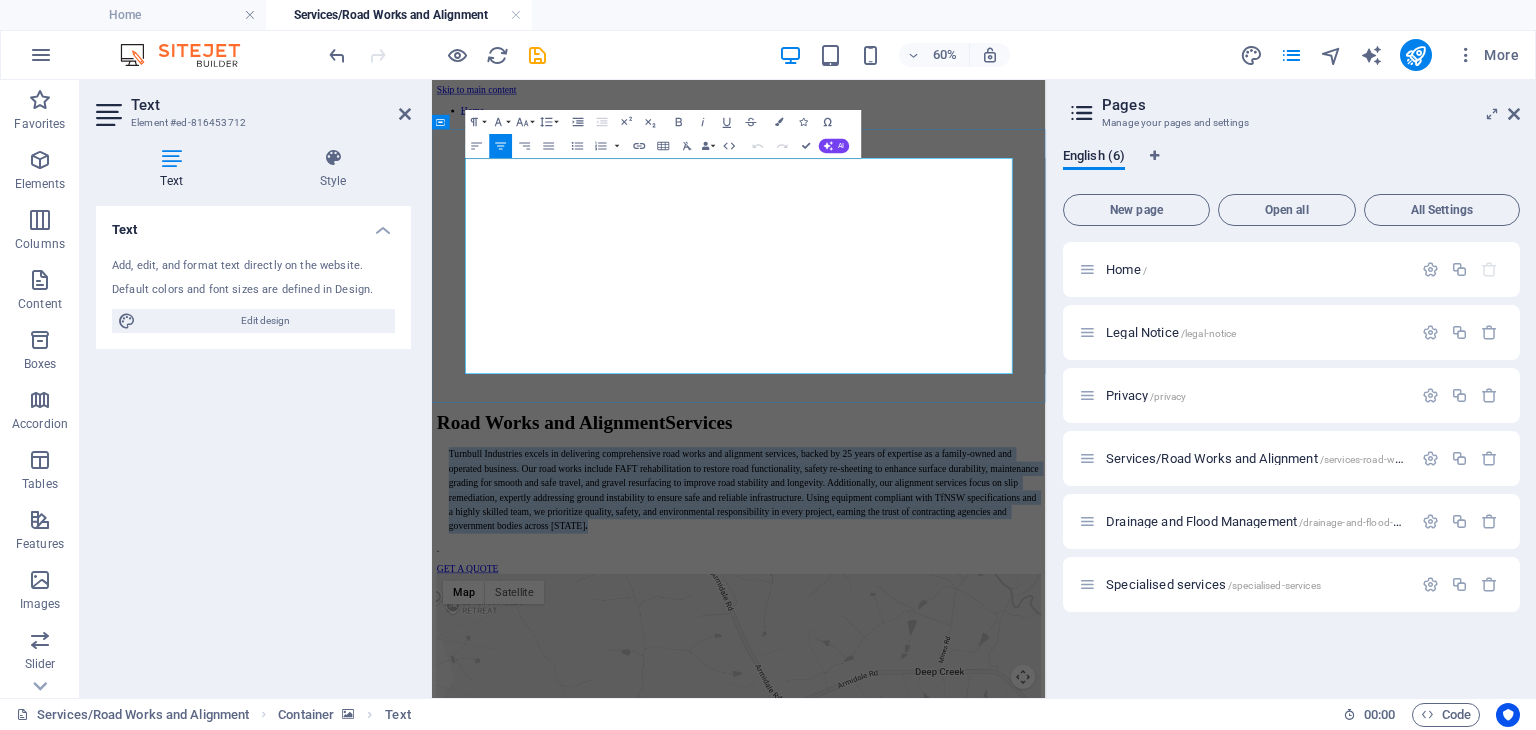 drag, startPoint x: 1278, startPoint y: 538, endPoint x: 523, endPoint y: 392, distance: 768.987 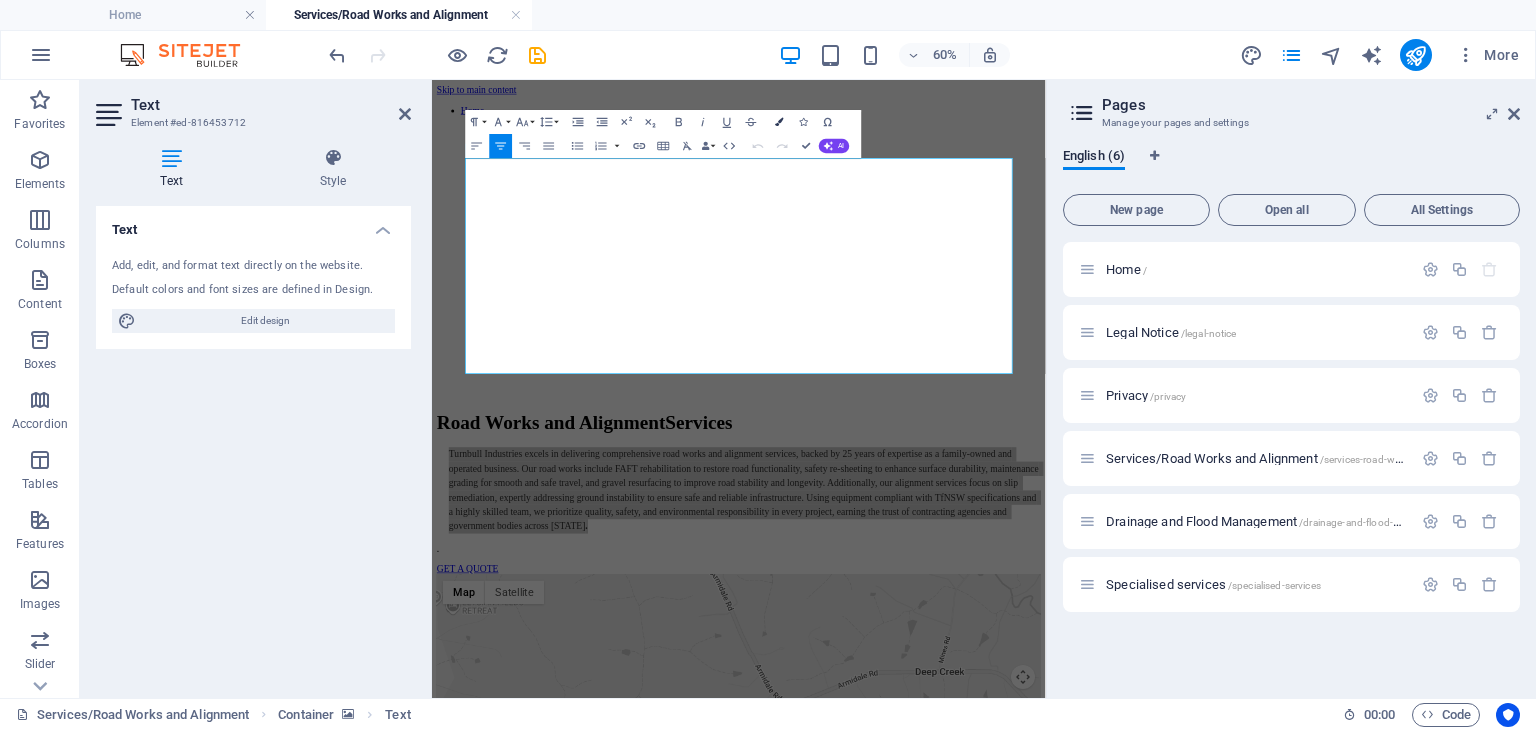 click on "Colors" at bounding box center (779, 122) 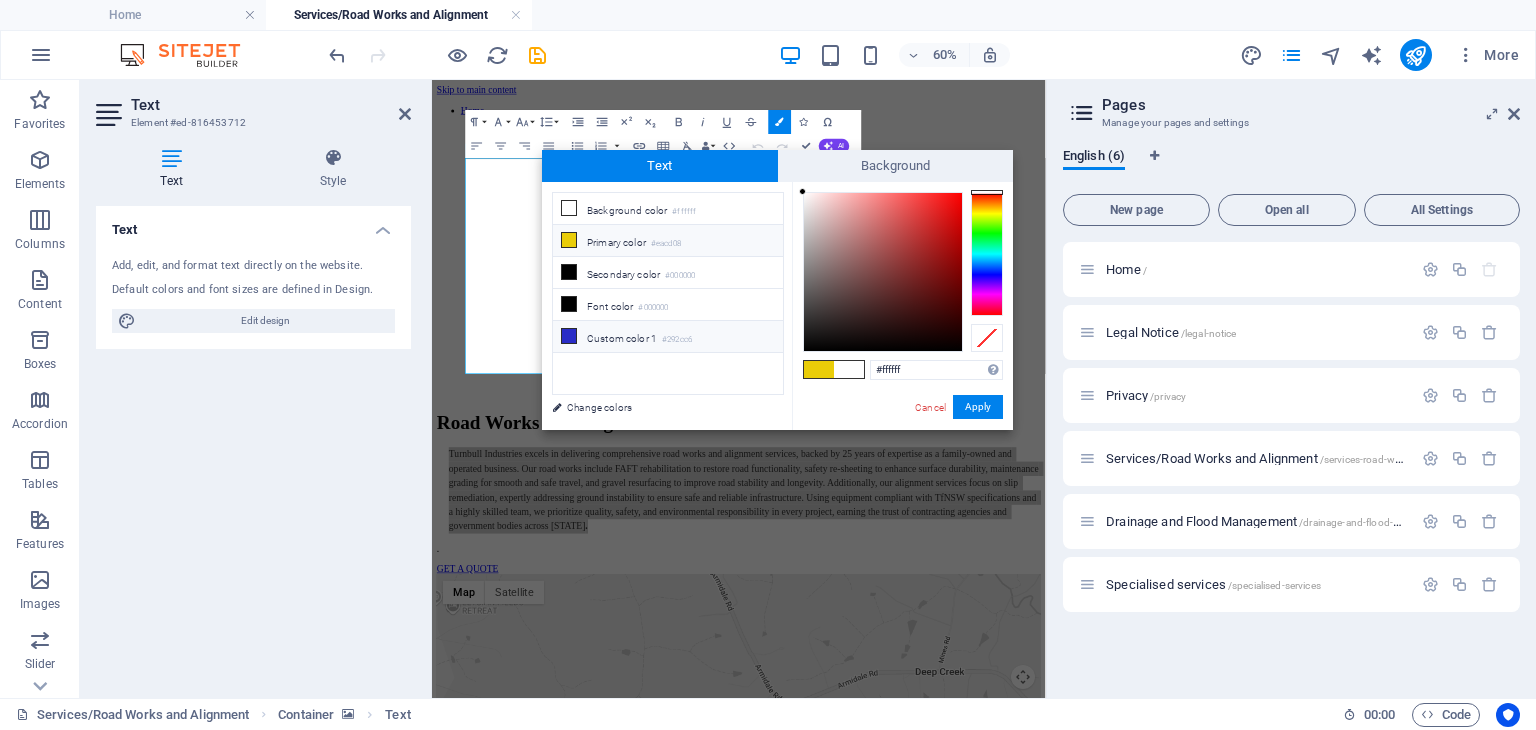 click at bounding box center (569, 336) 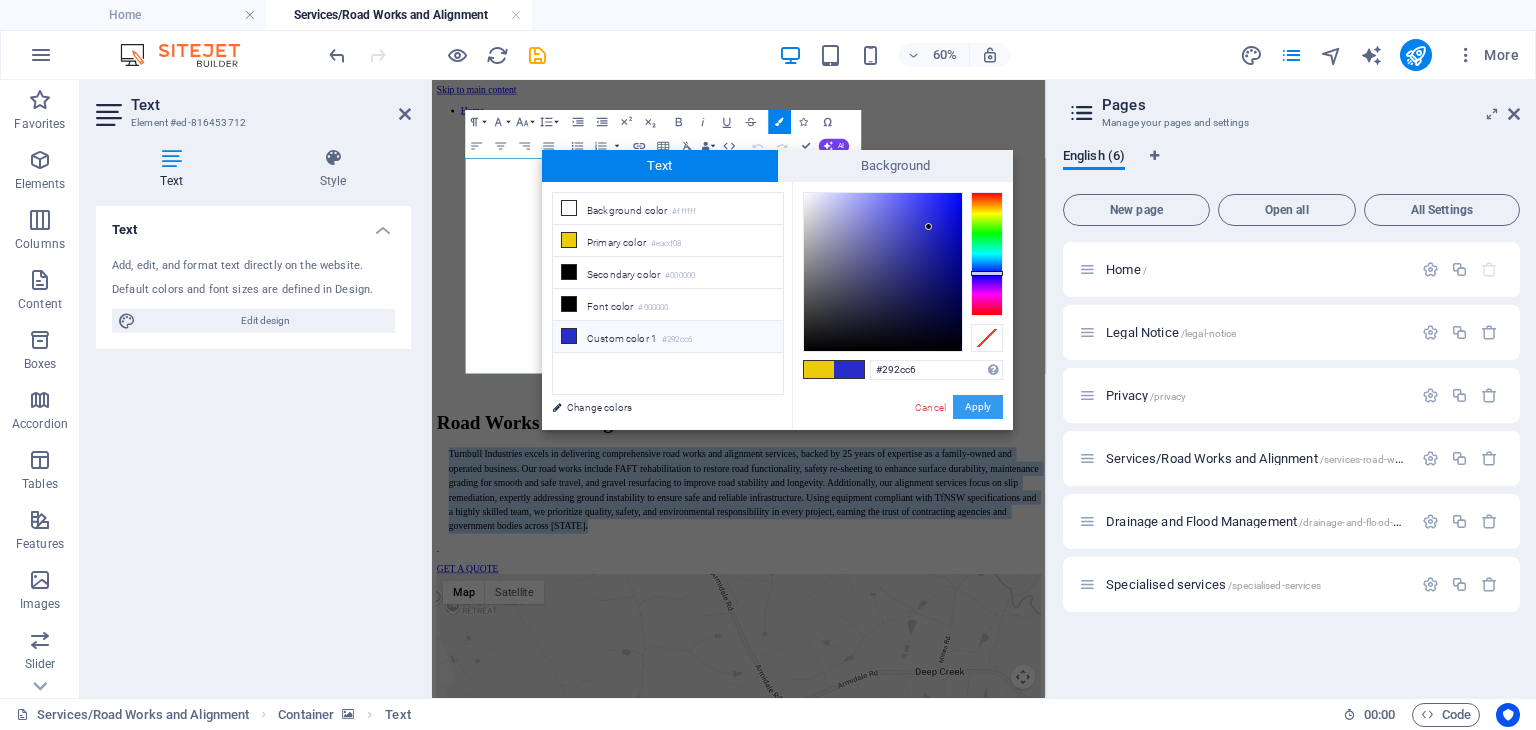 click on "Apply" at bounding box center [978, 407] 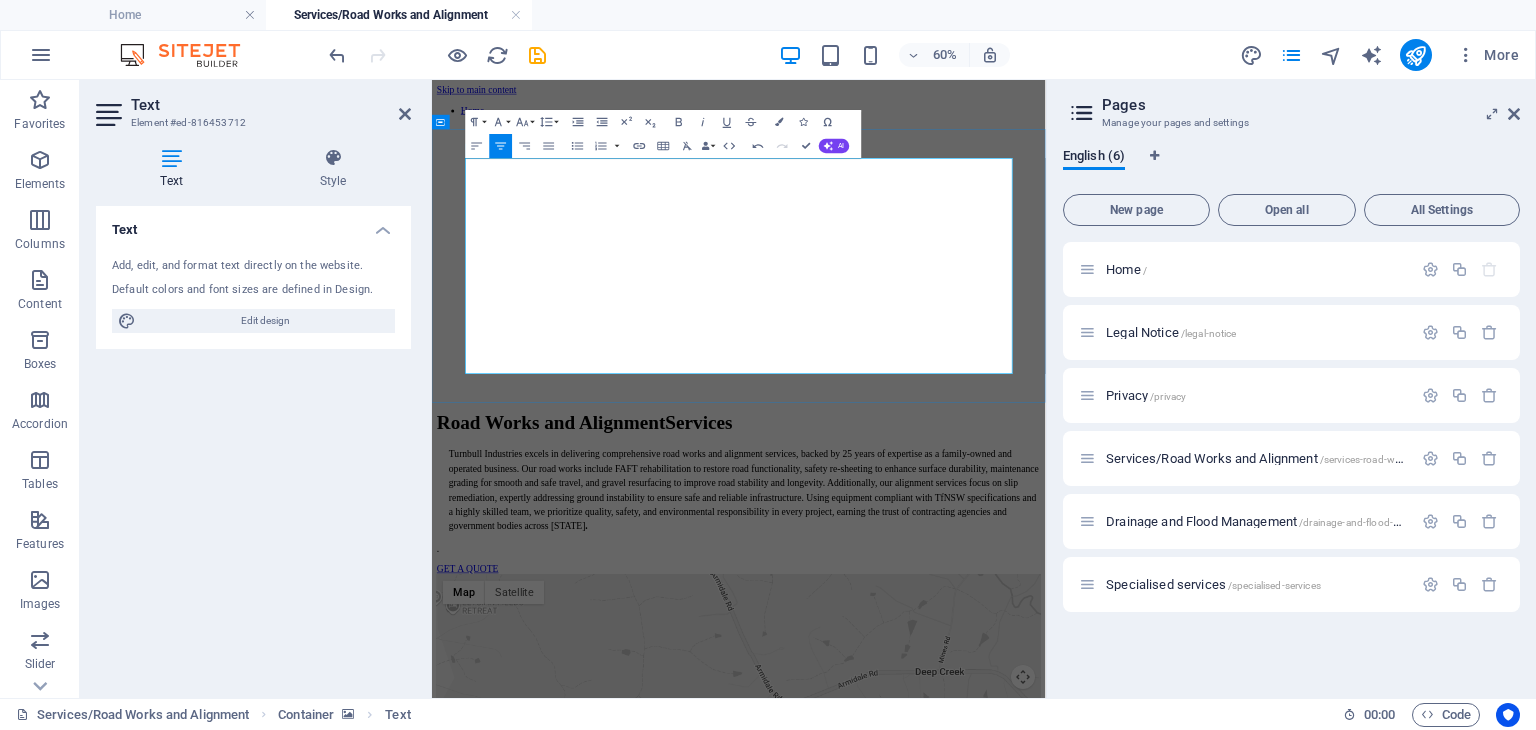 click on "Road Works and Alignment  Services" at bounding box center [943, 651] 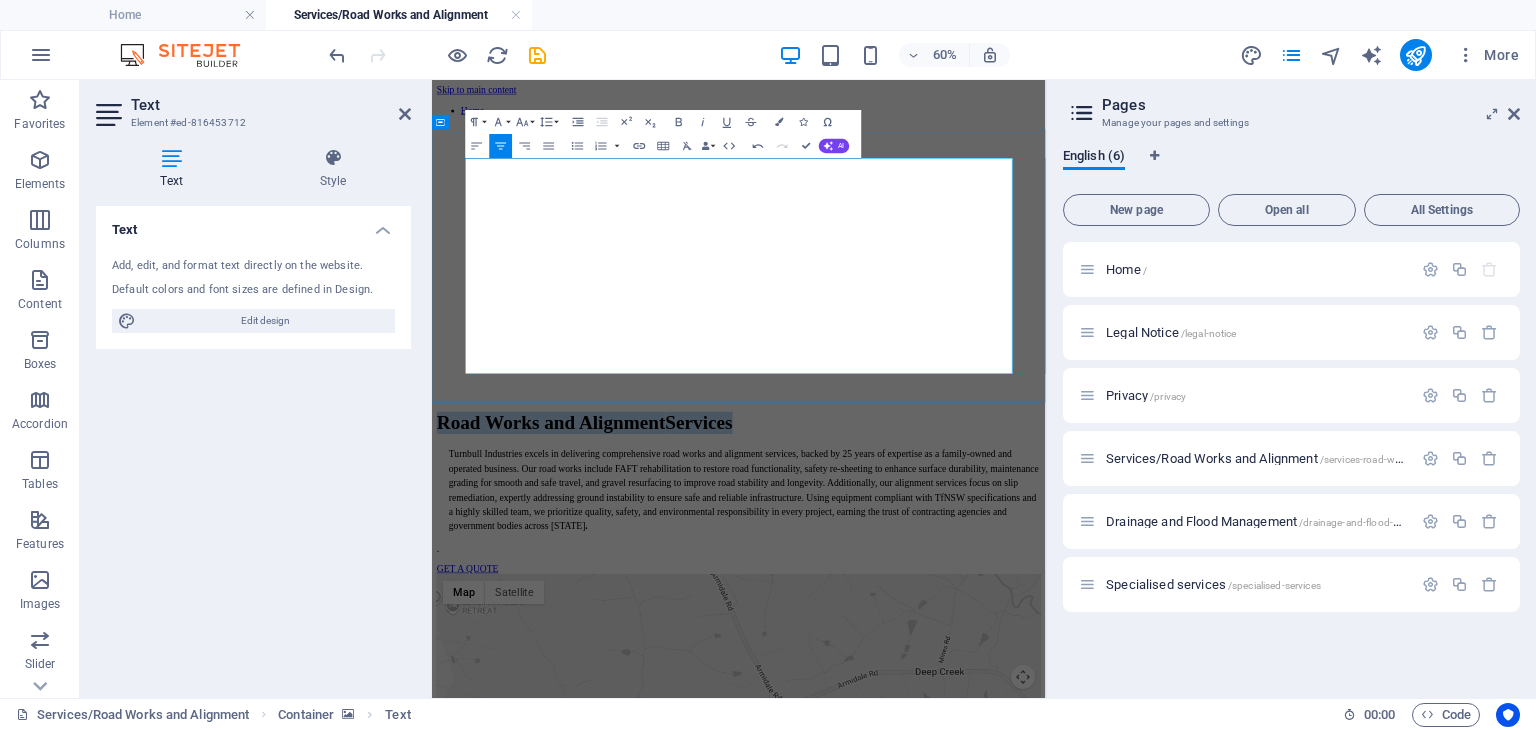 drag, startPoint x: 1102, startPoint y: 337, endPoint x: 518, endPoint y: 225, distance: 594.64276 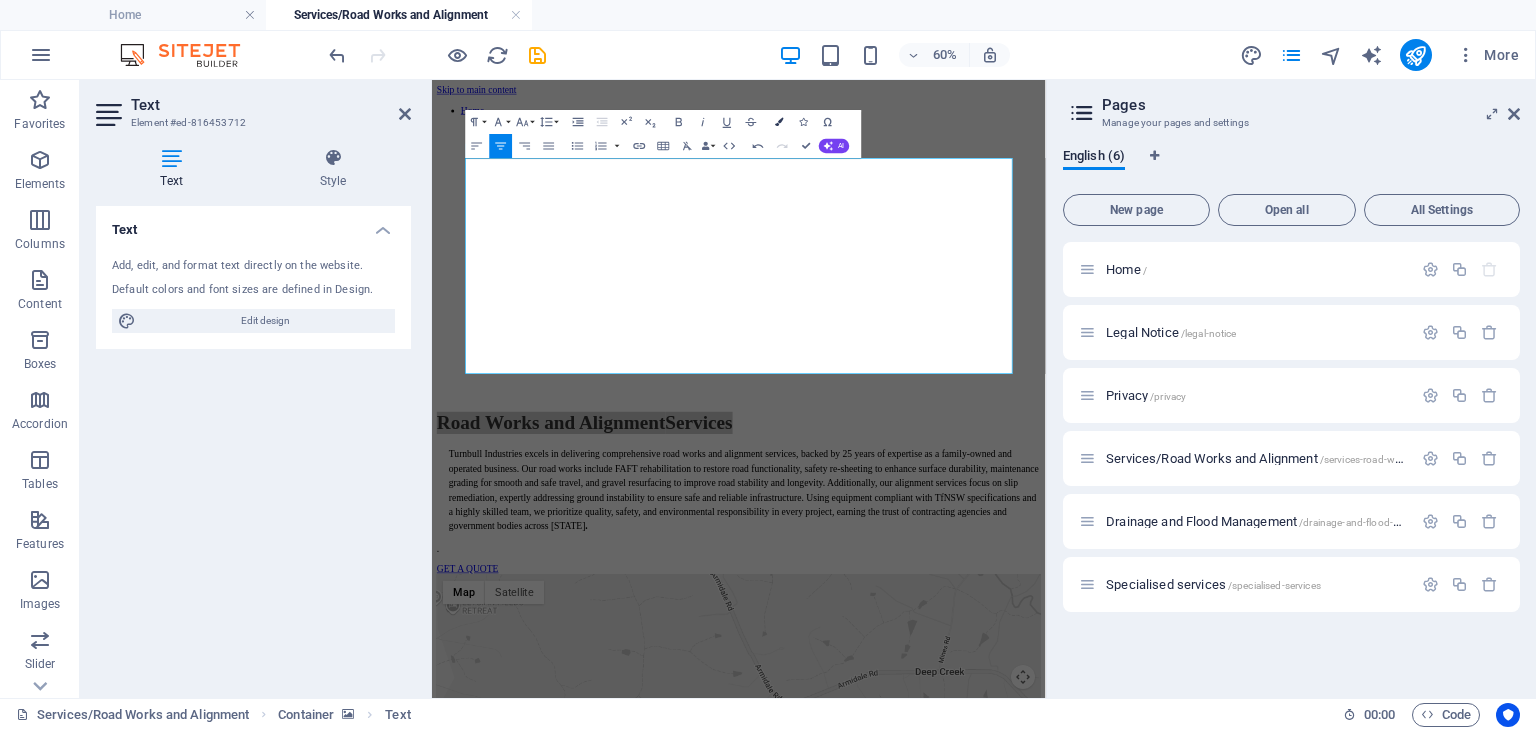 click at bounding box center (780, 122) 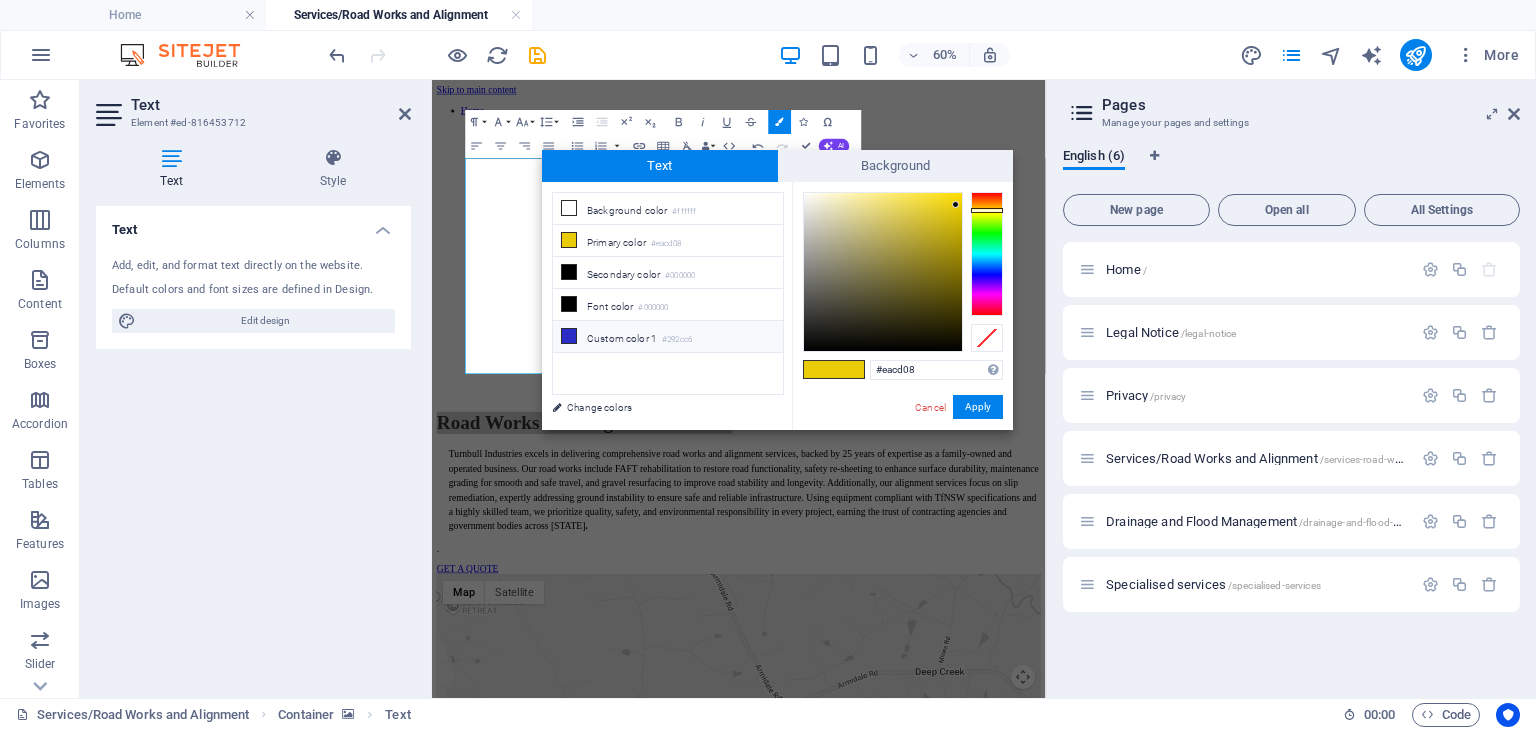 click at bounding box center [569, 336] 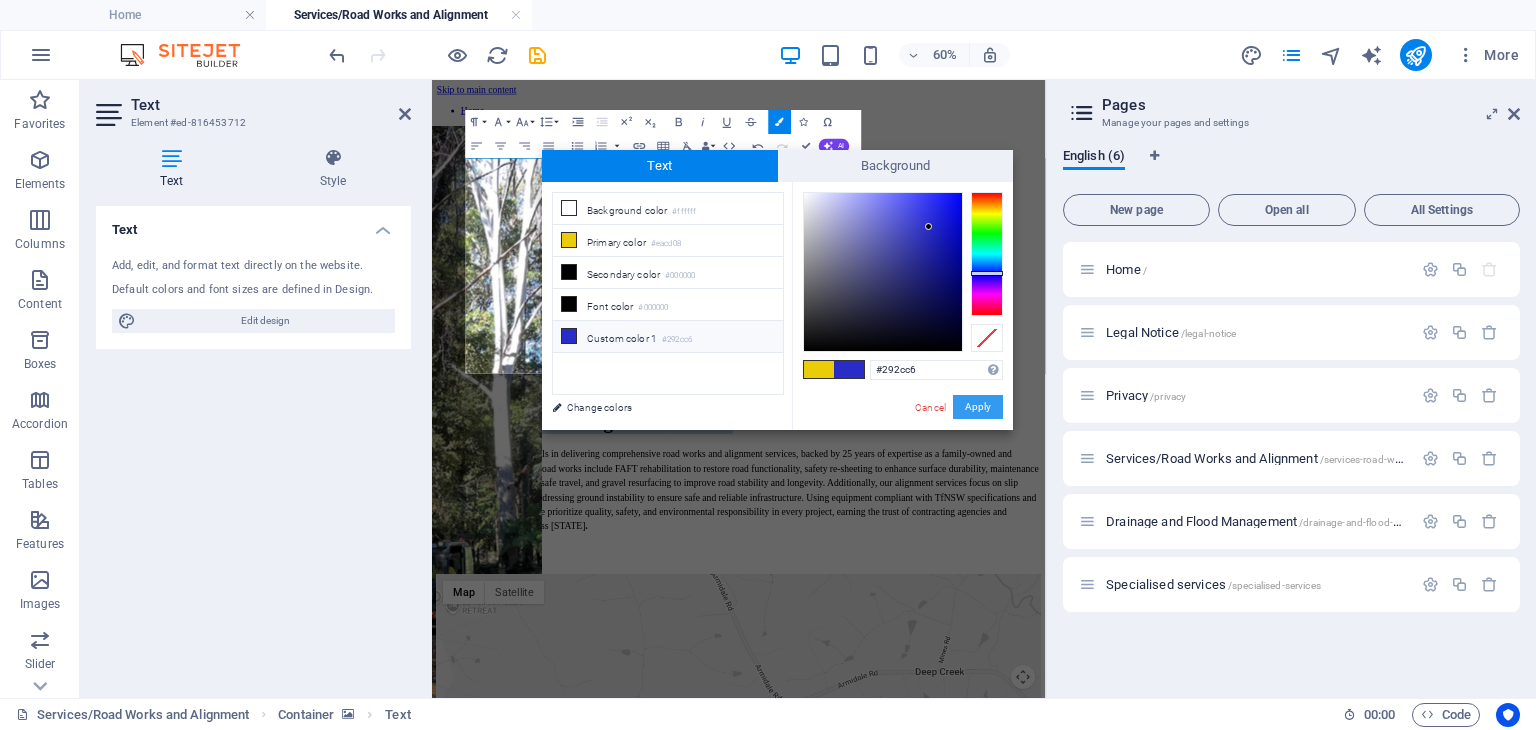 click on "Apply" at bounding box center (978, 407) 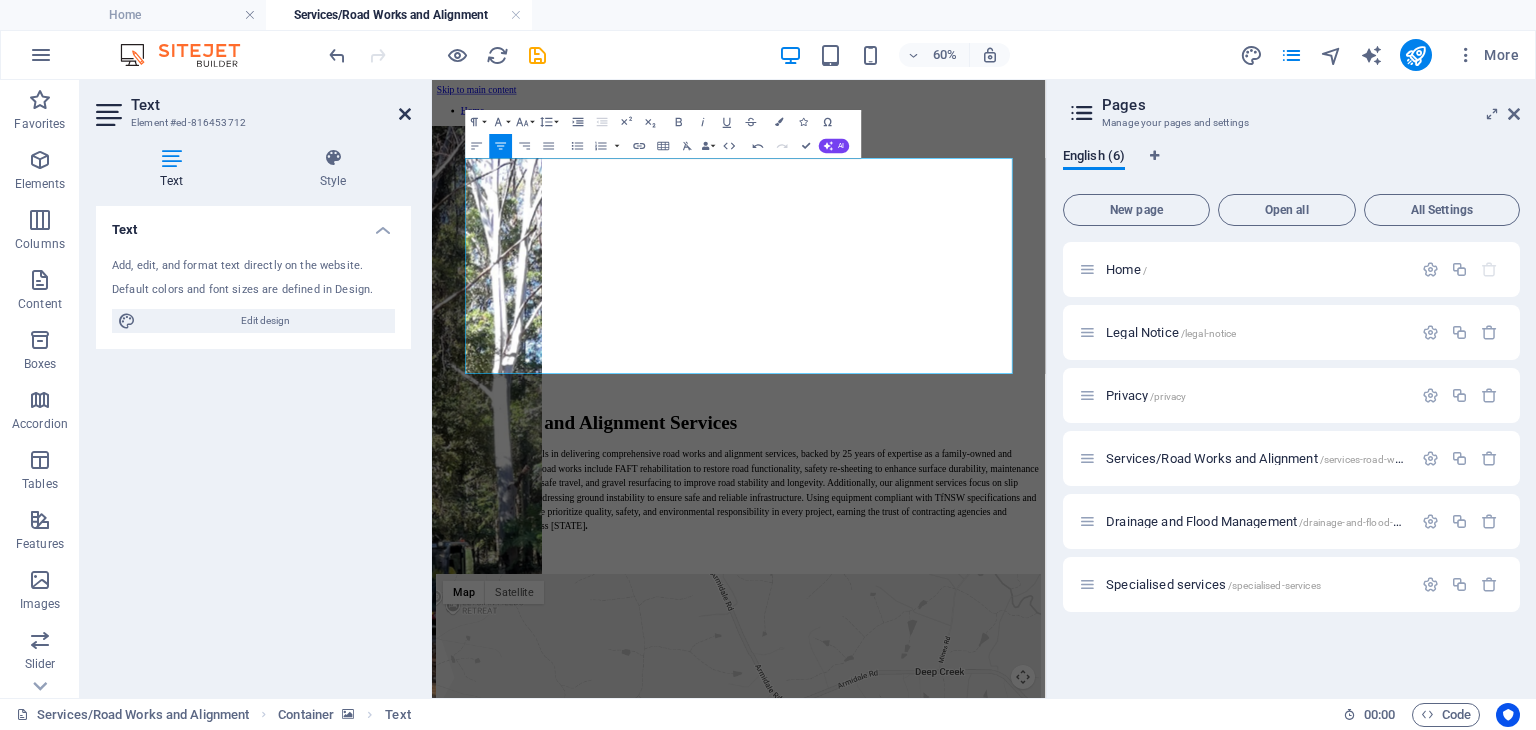 click at bounding box center [405, 114] 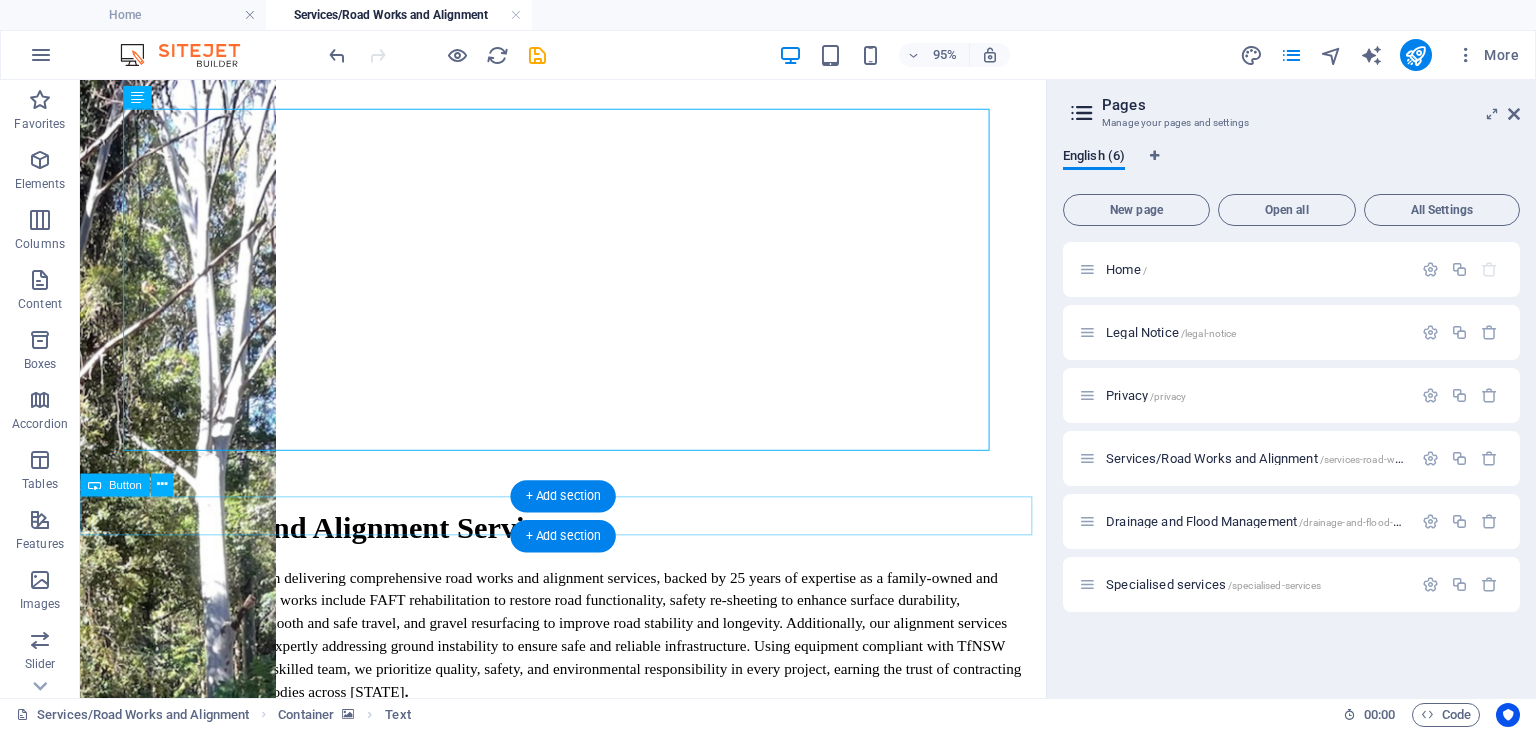scroll, scrollTop: 0, scrollLeft: 0, axis: both 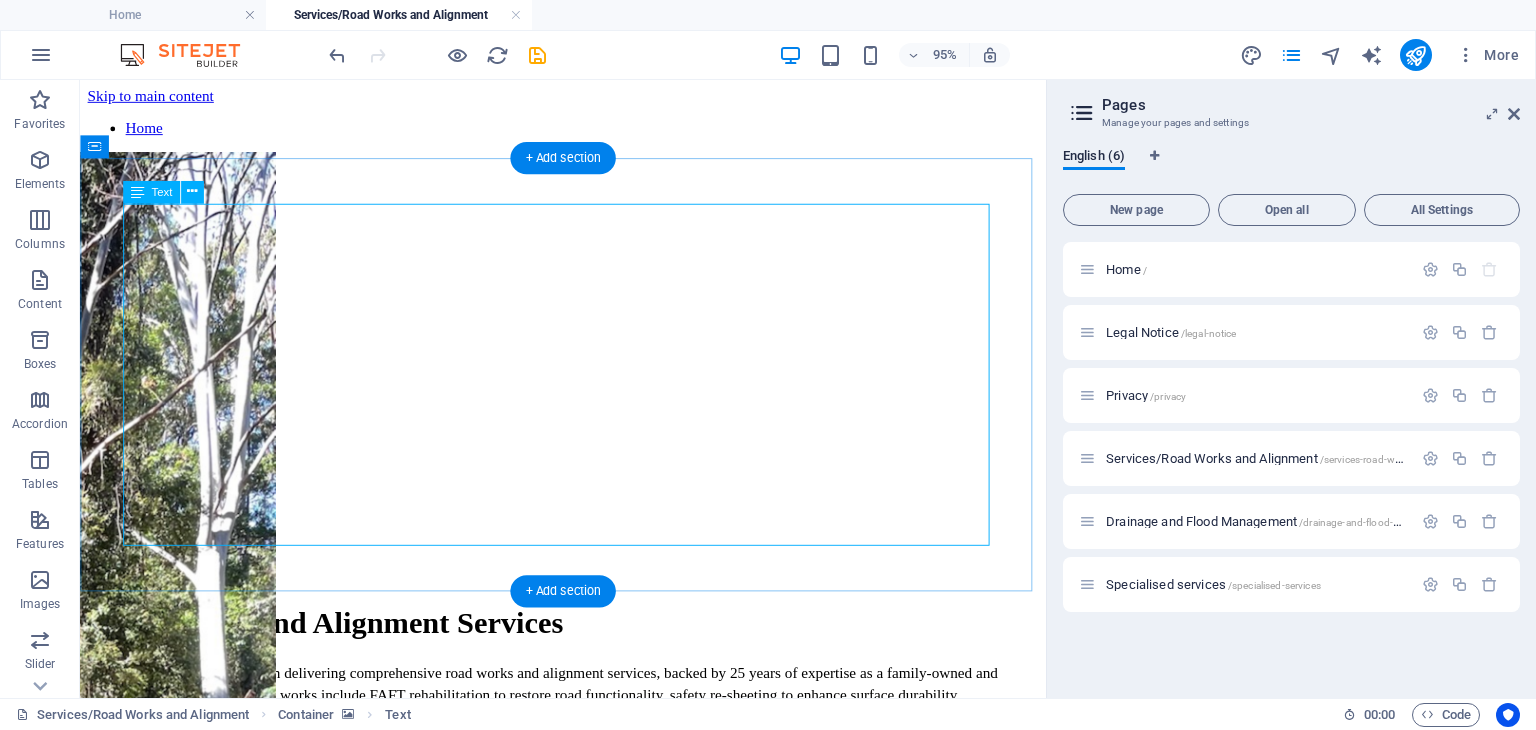 click on "Road Works and Alignment Services Turnbull Industries excels in delivering comprehensive road works and alignment services, backed by 25 years of expertise as a family-owned and operated business. Our road works include FAFT rehabilitation to restore road functionality, safety re-sheeting to enhance surface durability, maintenance grading for smooth and safe travel, and gravel resurfacing to improve road stability and longevity. Additionally, our alignment services focus on slip remediation, expertly addressing ground instability to ensure safe and reliable infrastructure. Using equipment compliant with TfNSW specifications and a highly skilled team, we prioritize quality, safety, and environmental responsibility in every project, earning the trust of contracting agencies and government bodies across Australia . ." at bounding box center (588, 751) 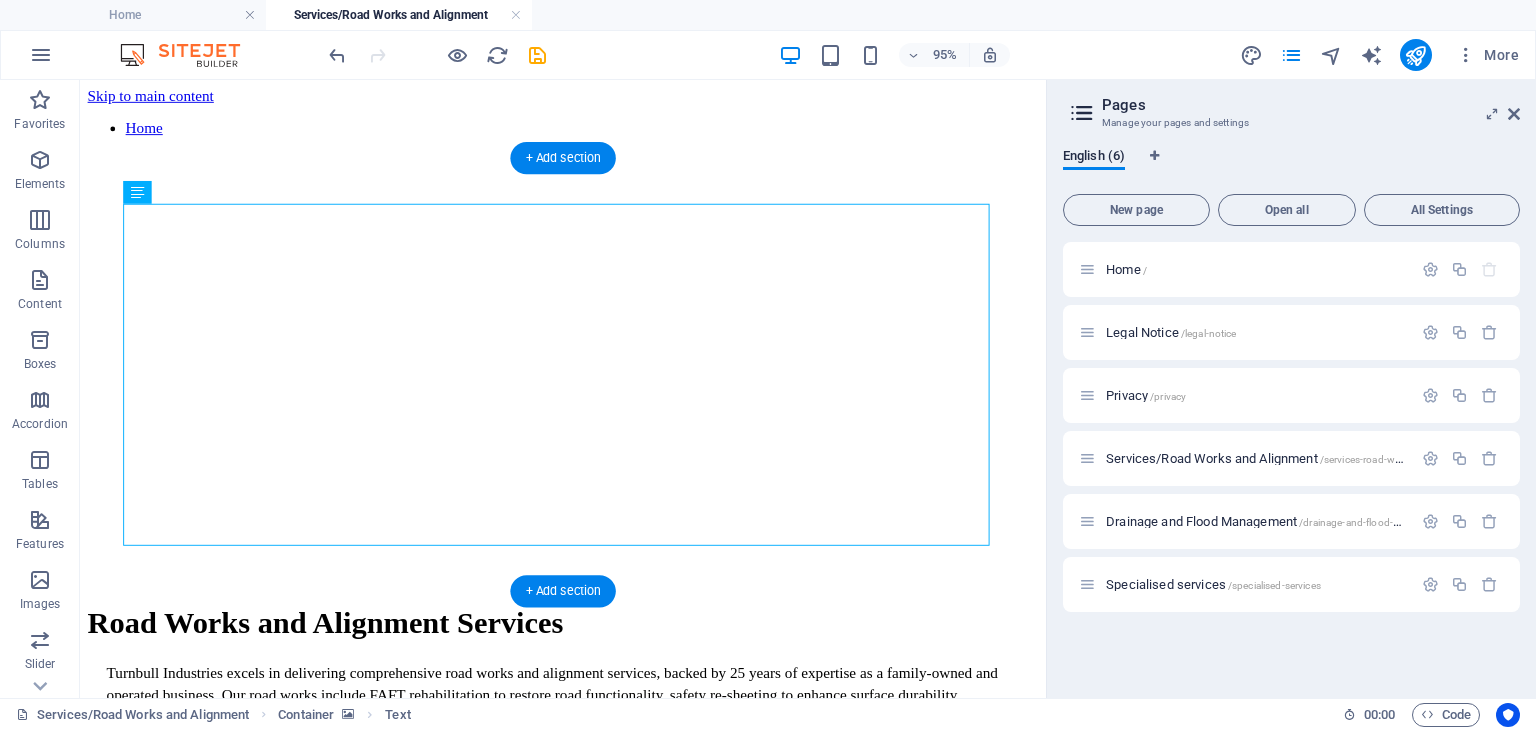 click at bounding box center (-1316, 4164) 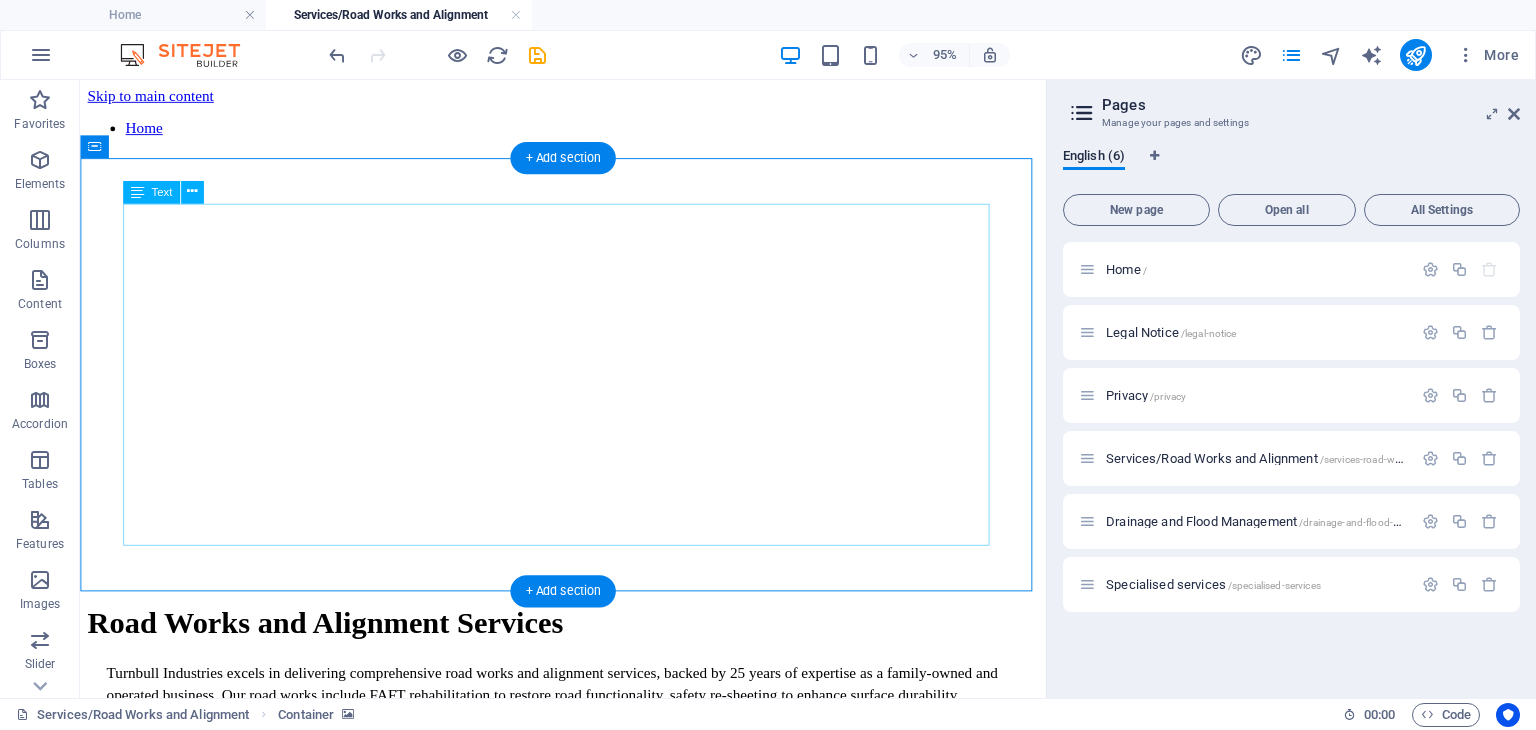 click on "Road Works and Alignment Services Turnbull Industries excels in delivering comprehensive road works and alignment services, backed by 25 years of expertise as a family-owned and operated business. Our road works include FAFT rehabilitation to restore road functionality, safety re-sheeting to enhance surface durability, maintenance grading for smooth and safe travel, and gravel resurfacing to improve road stability and longevity. Additionally, our alignment services focus on slip remediation, expertly addressing ground instability to ensure safe and reliable infrastructure. Using equipment compliant with TfNSW specifications and a highly skilled team, we prioritize quality, safety, and environmental responsibility in every project, earning the trust of contracting agencies and government bodies across Australia . ." at bounding box center (588, 751) 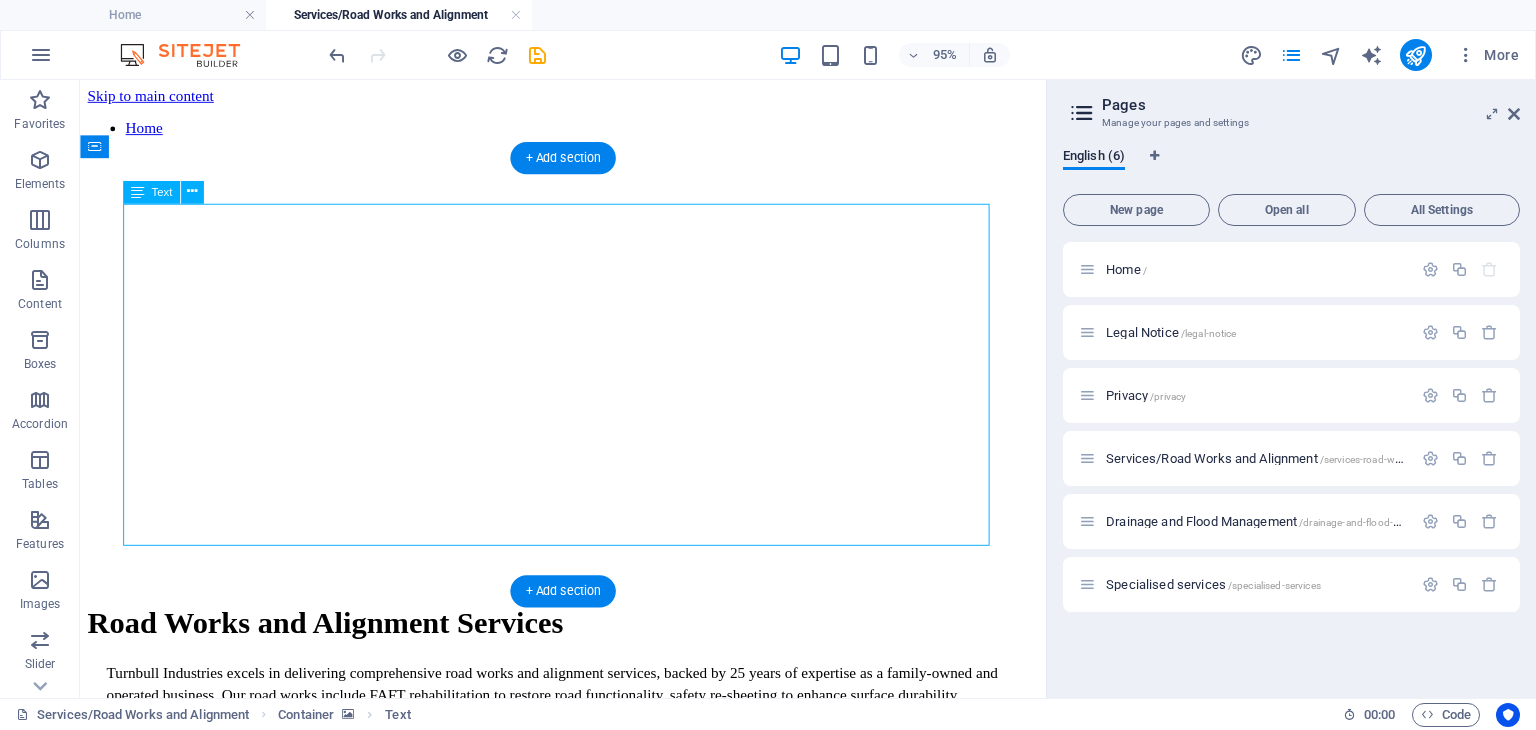 click on "Road Works and Alignment Services Turnbull Industries excels in delivering comprehensive road works and alignment services, backed by 25 years of expertise as a family-owned and operated business. Our road works include FAFT rehabilitation to restore road functionality, safety re-sheeting to enhance surface durability, maintenance grading for smooth and safe travel, and gravel resurfacing to improve road stability and longevity. Additionally, our alignment services focus on slip remediation, expertly addressing ground instability to ensure safe and reliable infrastructure. Using equipment compliant with TfNSW specifications and a highly skilled team, we prioritize quality, safety, and environmental responsibility in every project, earning the trust of contracting agencies and government bodies across Australia . ." at bounding box center (588, 751) 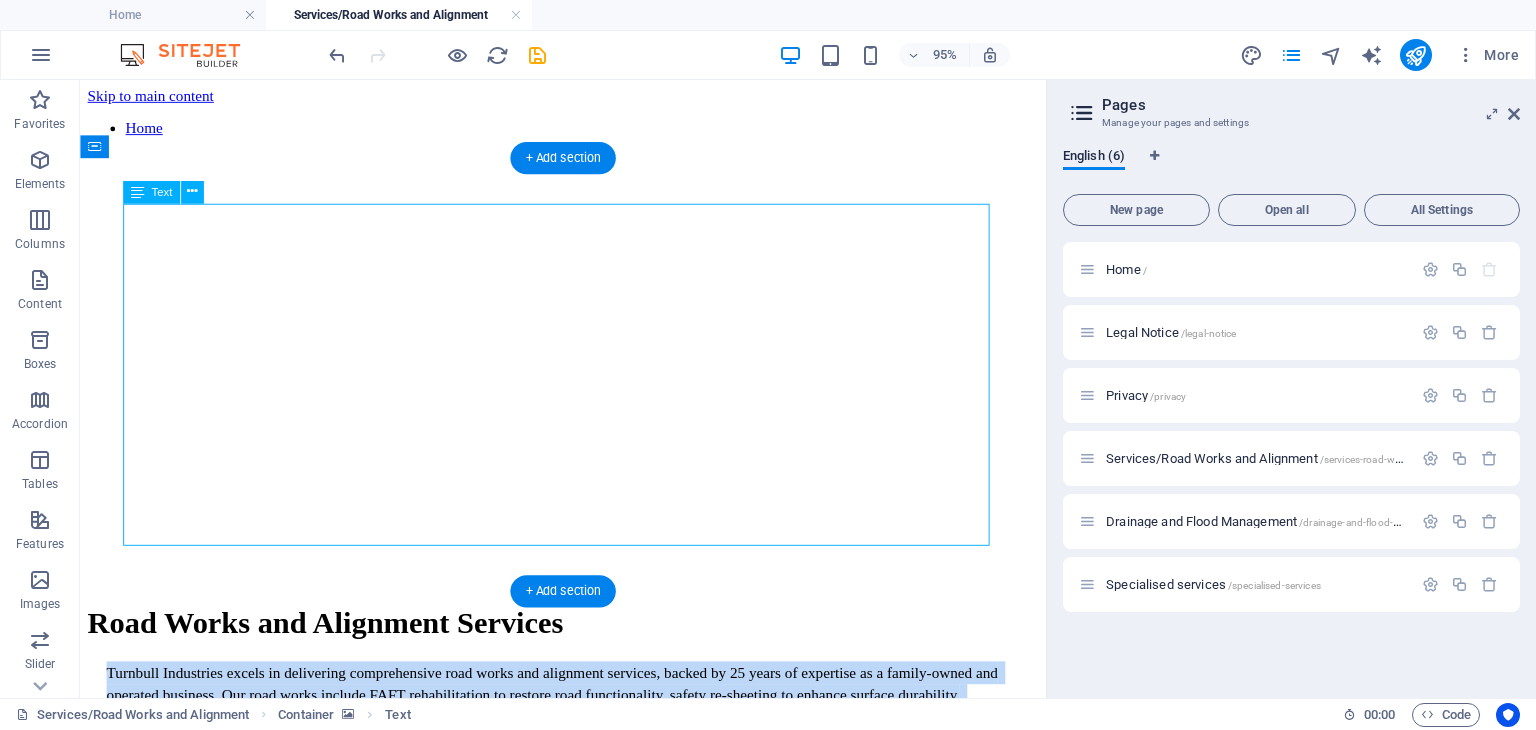 click on "Turnbull Industries excels in delivering comprehensive road works and alignment services, backed by 25 years of expertise as a family-owned and operated business. Our road works include FAFT rehabilitation to restore road functionality, safety re-sheeting to enhance surface durability, maintenance grading for smooth and safe travel, and gravel resurfacing to improve road stability and longevity. Additionally, our alignment services focus on slip remediation, expertly addressing ground instability to ensure safe and reliable infrastructure. Using equipment compliant with TfNSW specifications and a highly skilled team, we prioritize quality, safety, and environmental responsibility in every project, earning the trust of contracting agencies and government bodies across Australia" at bounding box center (591, 763) 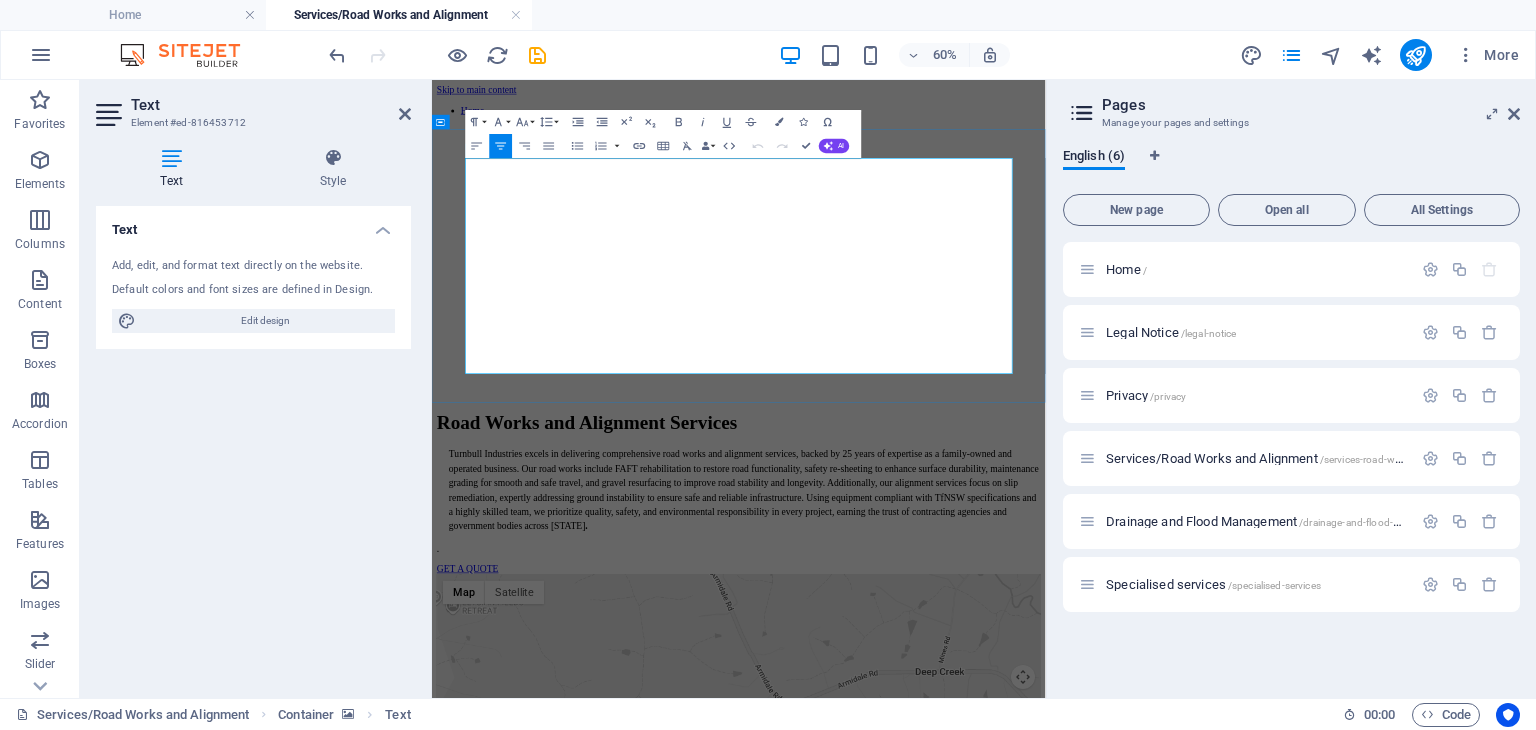 click on "Road Works and Alignment Services" at bounding box center [943, 651] 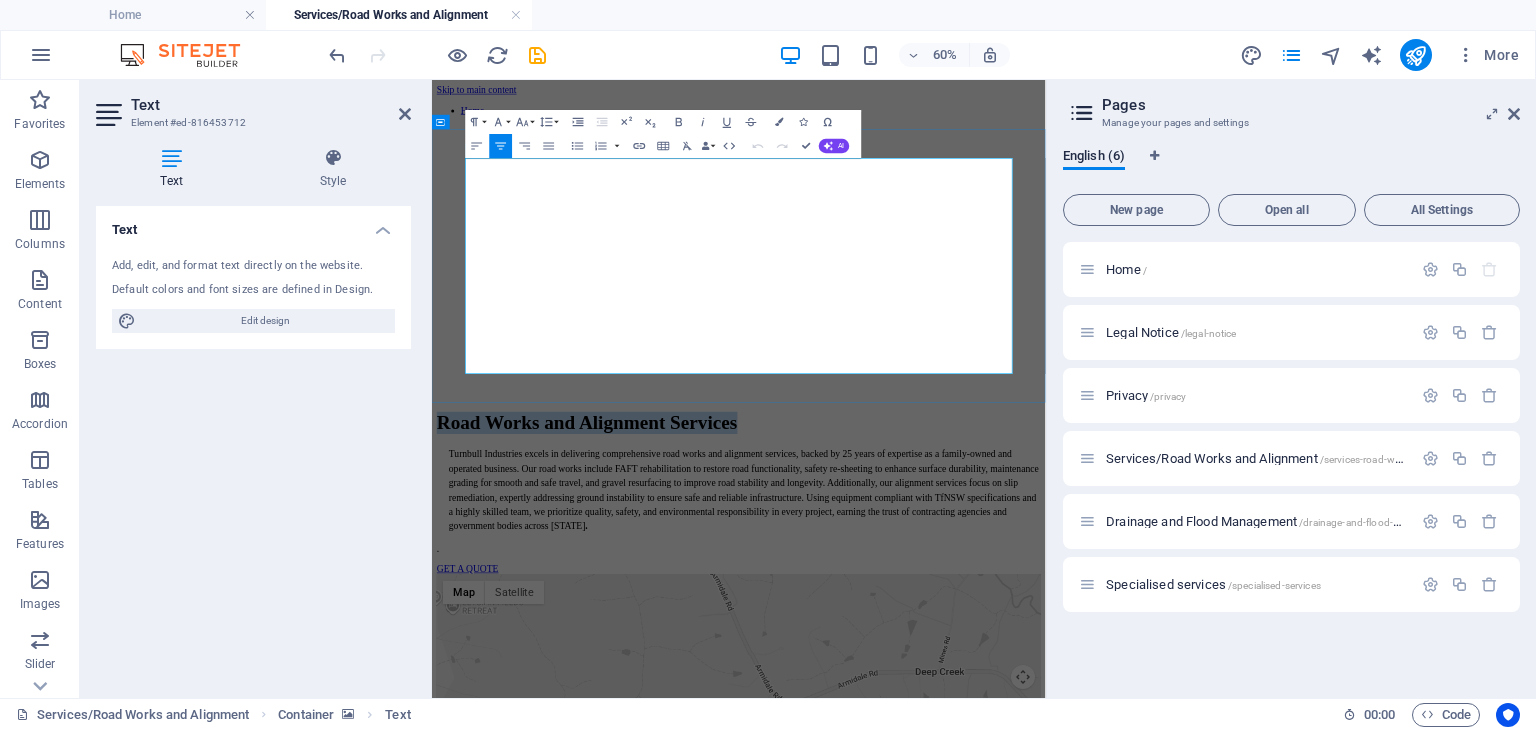 drag, startPoint x: 1123, startPoint y: 336, endPoint x: 538, endPoint y: 237, distance: 593.3178 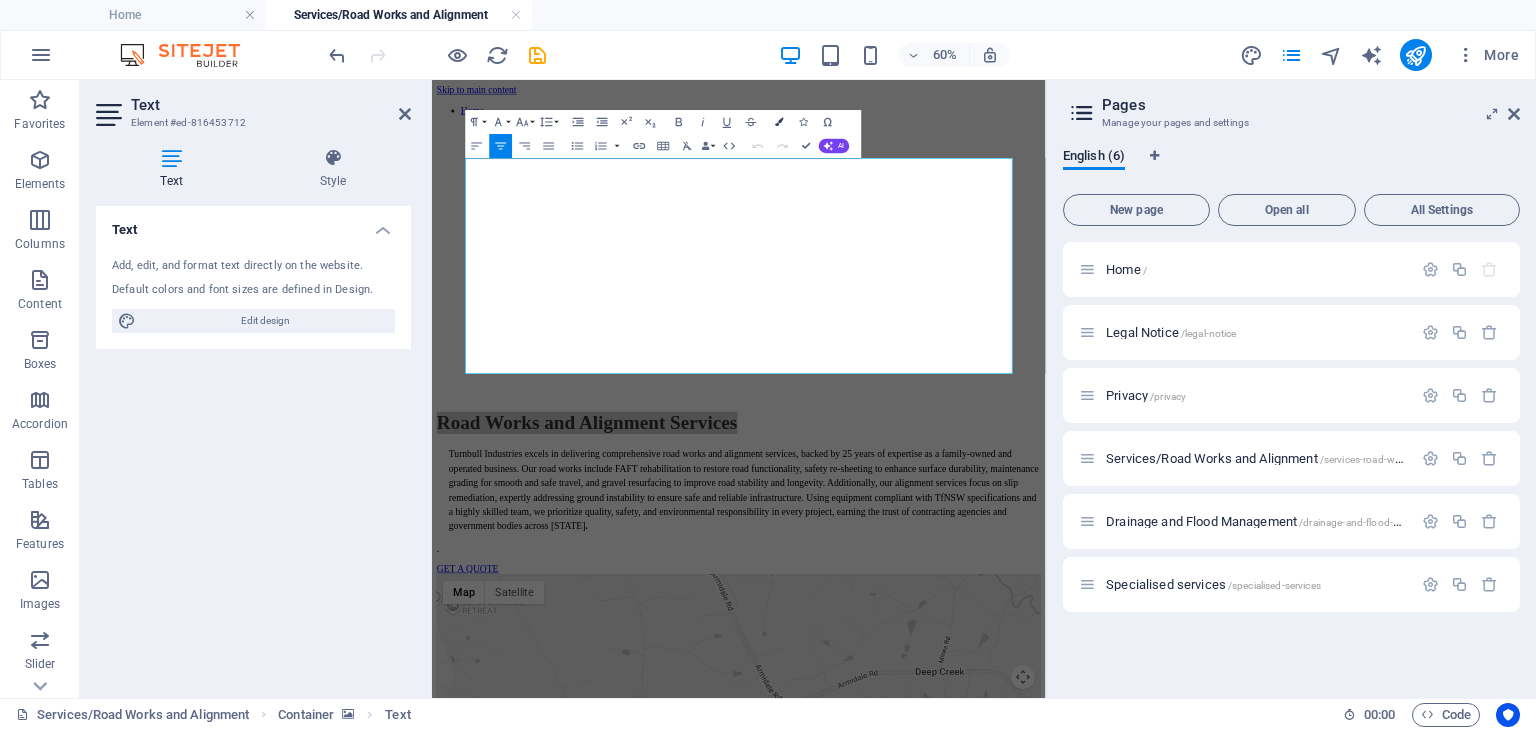 click at bounding box center [780, 122] 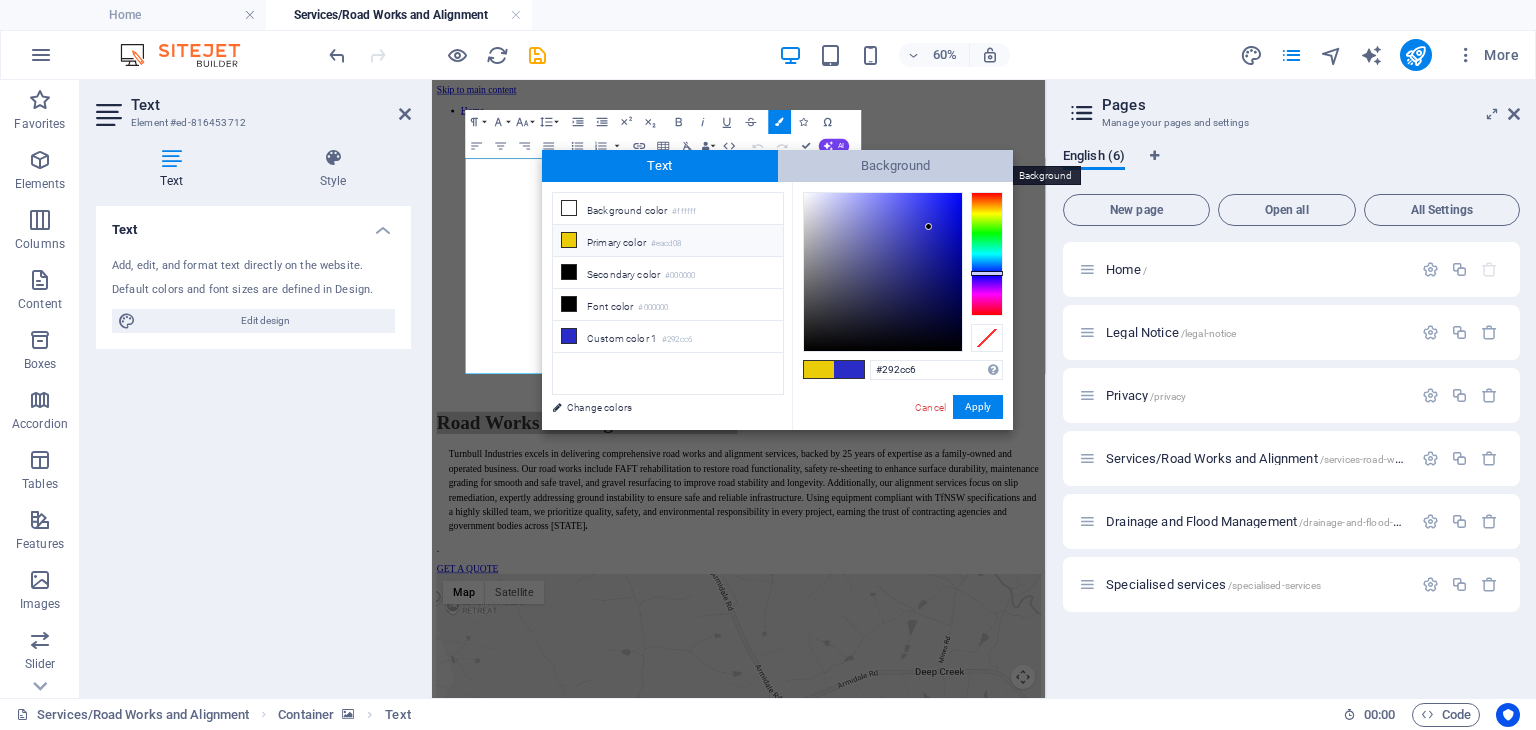 click on "Background" at bounding box center (896, 166) 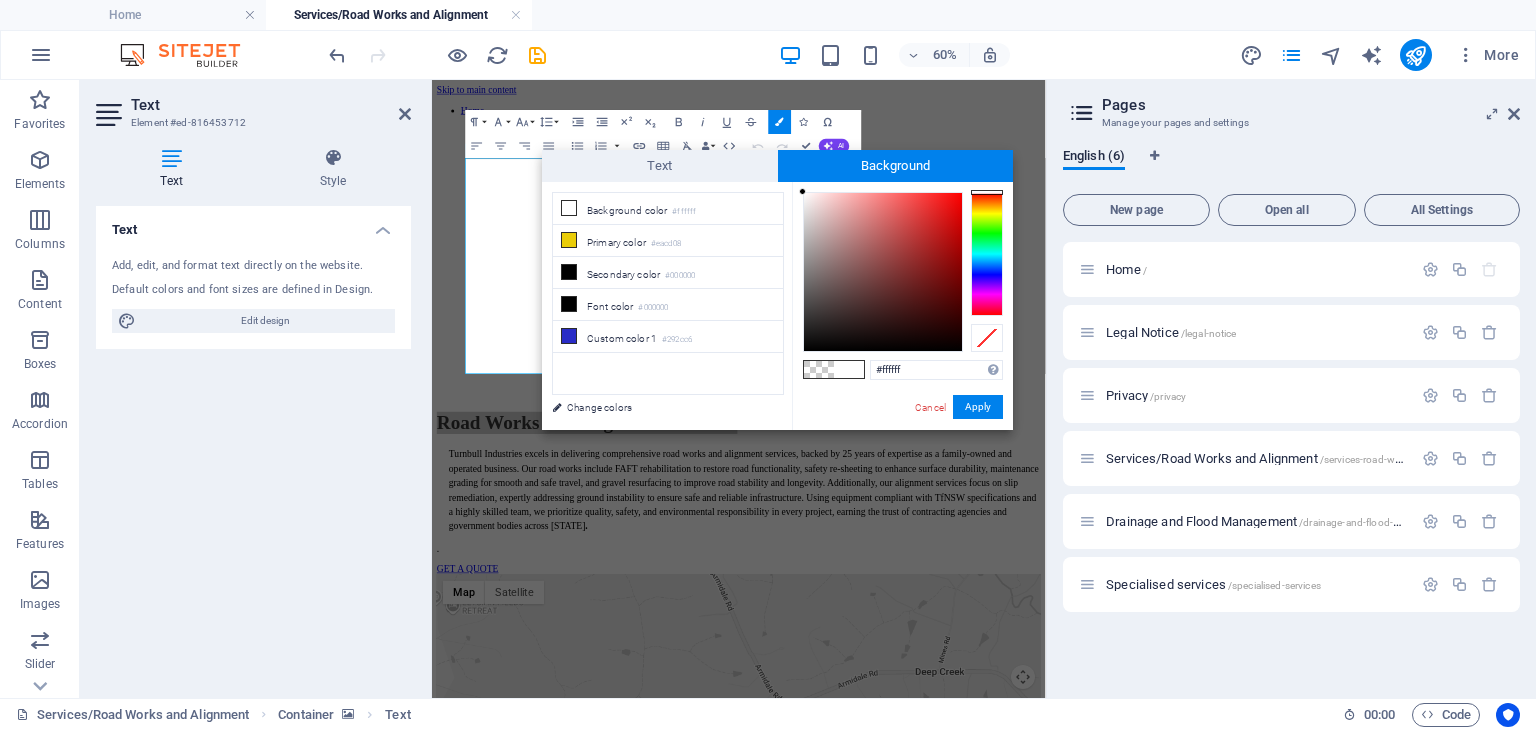 click at bounding box center (819, 369) 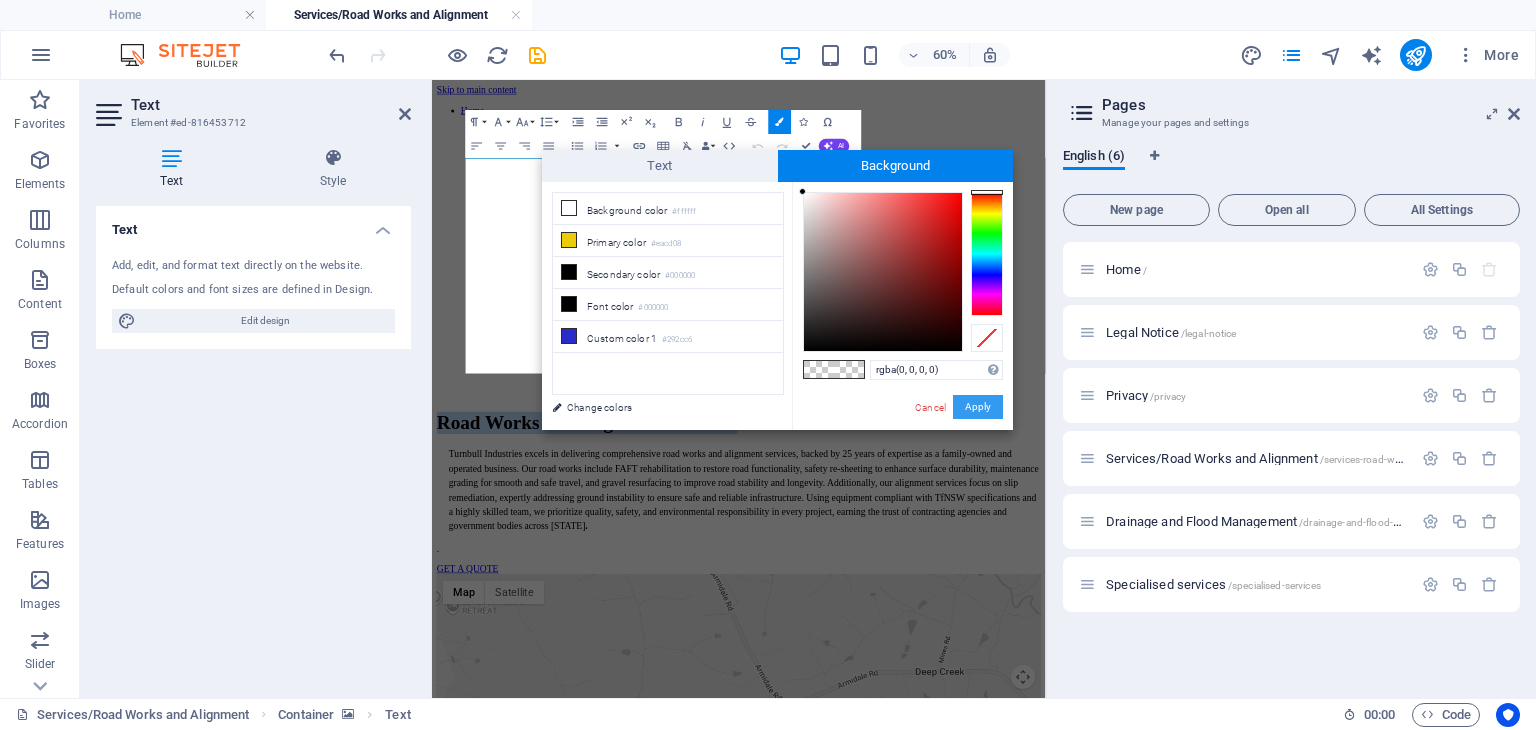 click on "Apply" at bounding box center (978, 407) 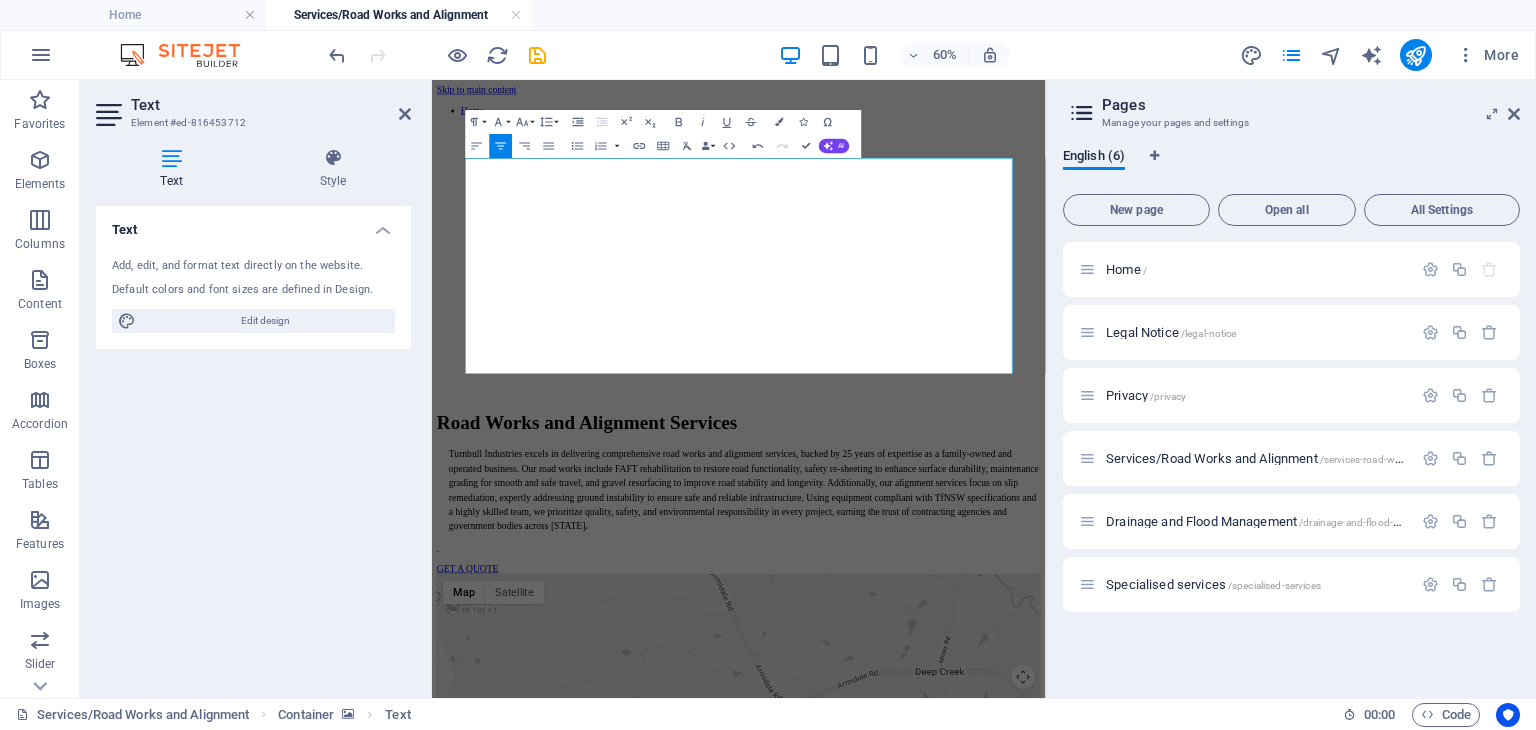 click on "Text Add, edit, and format text directly on the website. Default colors and font sizes are defined in Design. Edit design Alignment Left aligned Centered Right aligned" at bounding box center (253, 444) 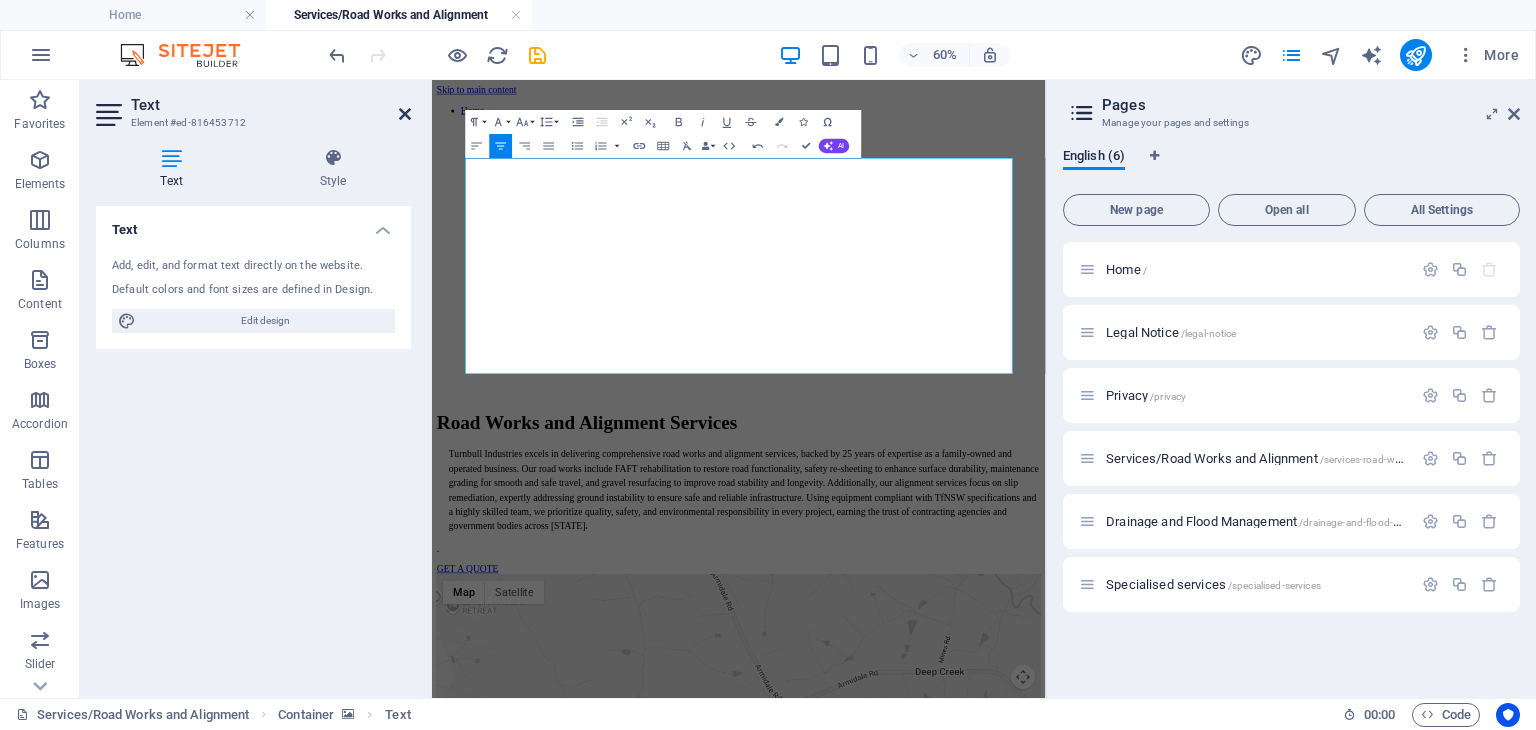 click at bounding box center [405, 114] 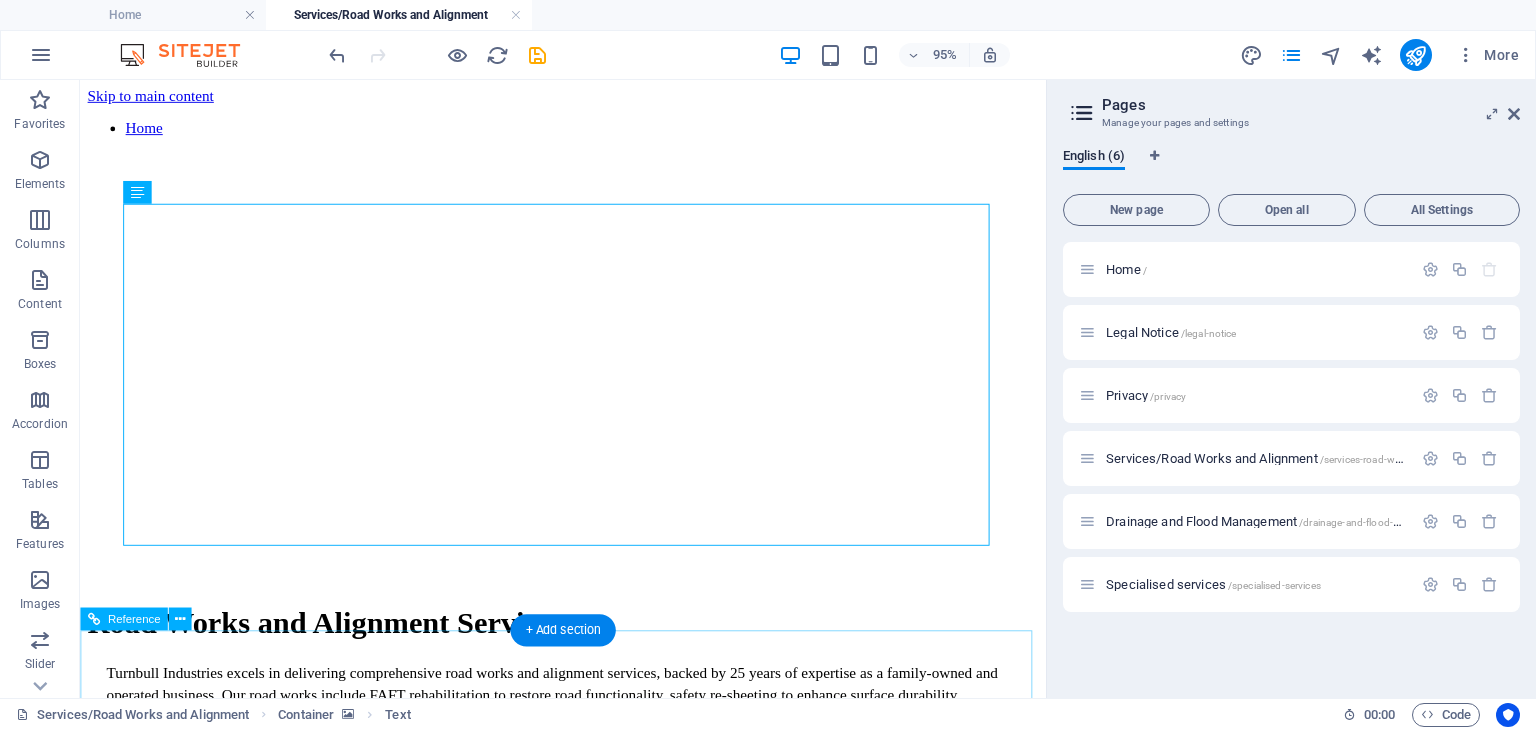click on "← Move left → Move right ↑ Move up ↓ Move down + Zoom in - Zoom out Home Jump left by 75% End Jump right by 75% Page Up Jump up by 75% Page Down Jump down by 75% Map Terrain Satellite Labels Keyboard shortcuts Map Data Map data ©2025 Map data ©2025 200 m  Click to toggle between metric and imperial units Terms Report a map error" at bounding box center (588, 1104) 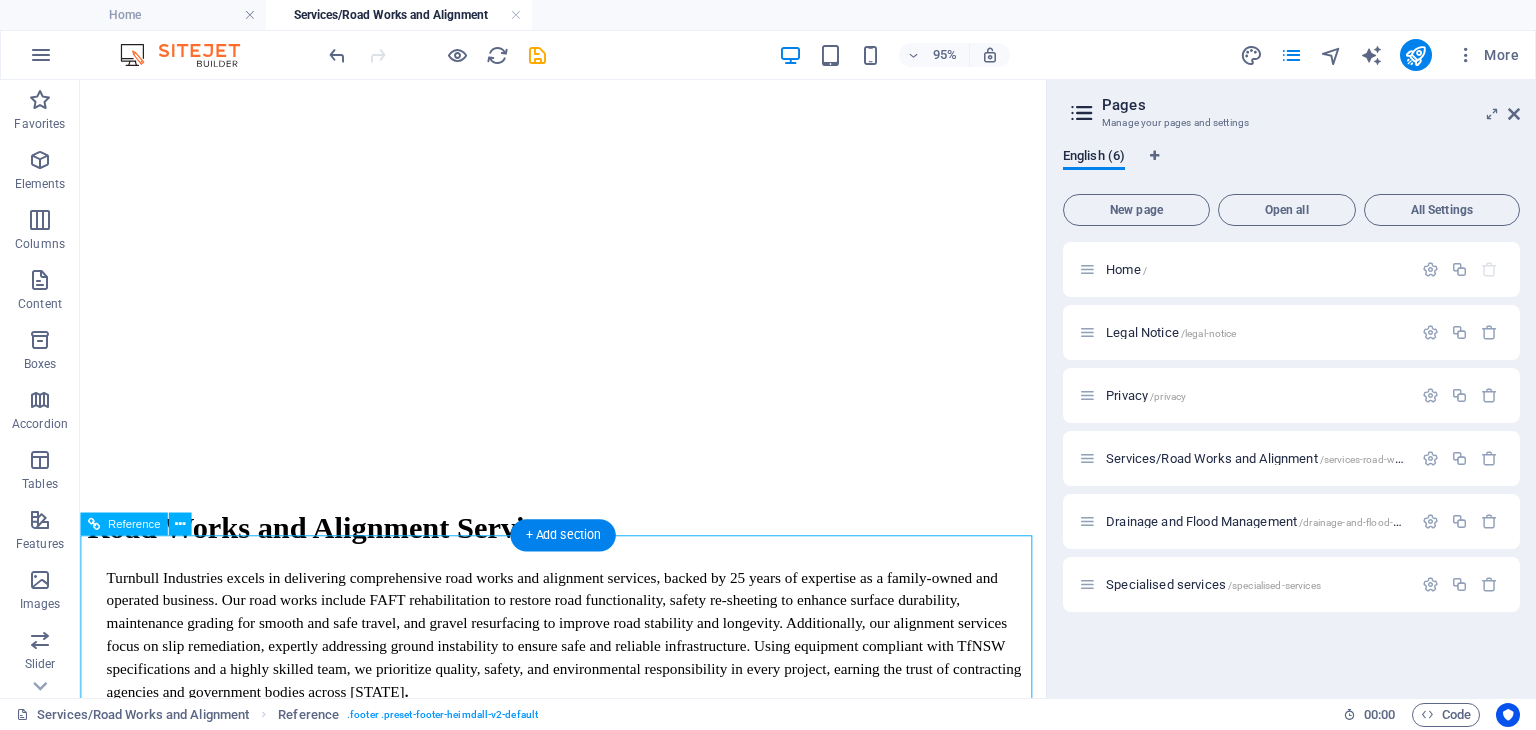 scroll, scrollTop: 0, scrollLeft: 0, axis: both 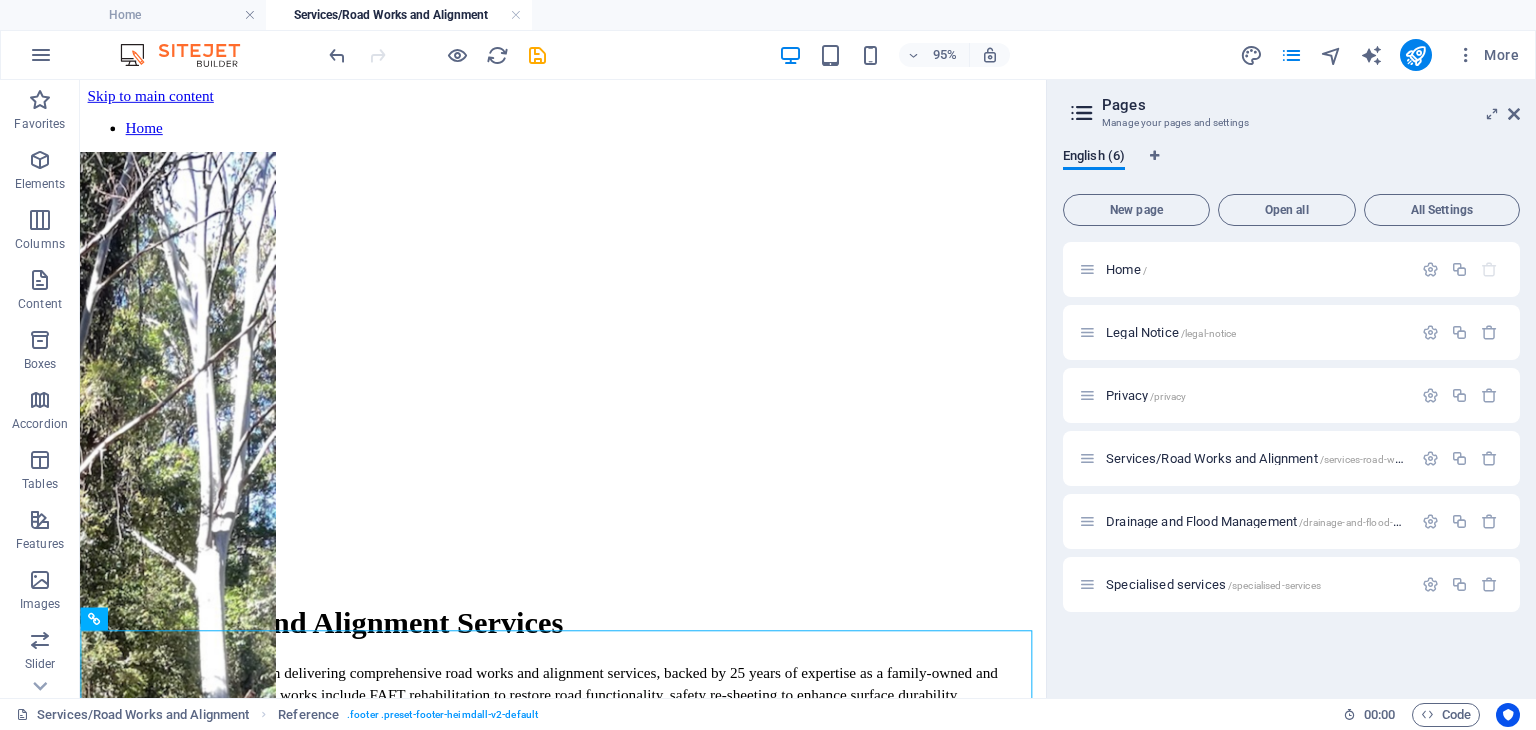 click at bounding box center (437, 55) 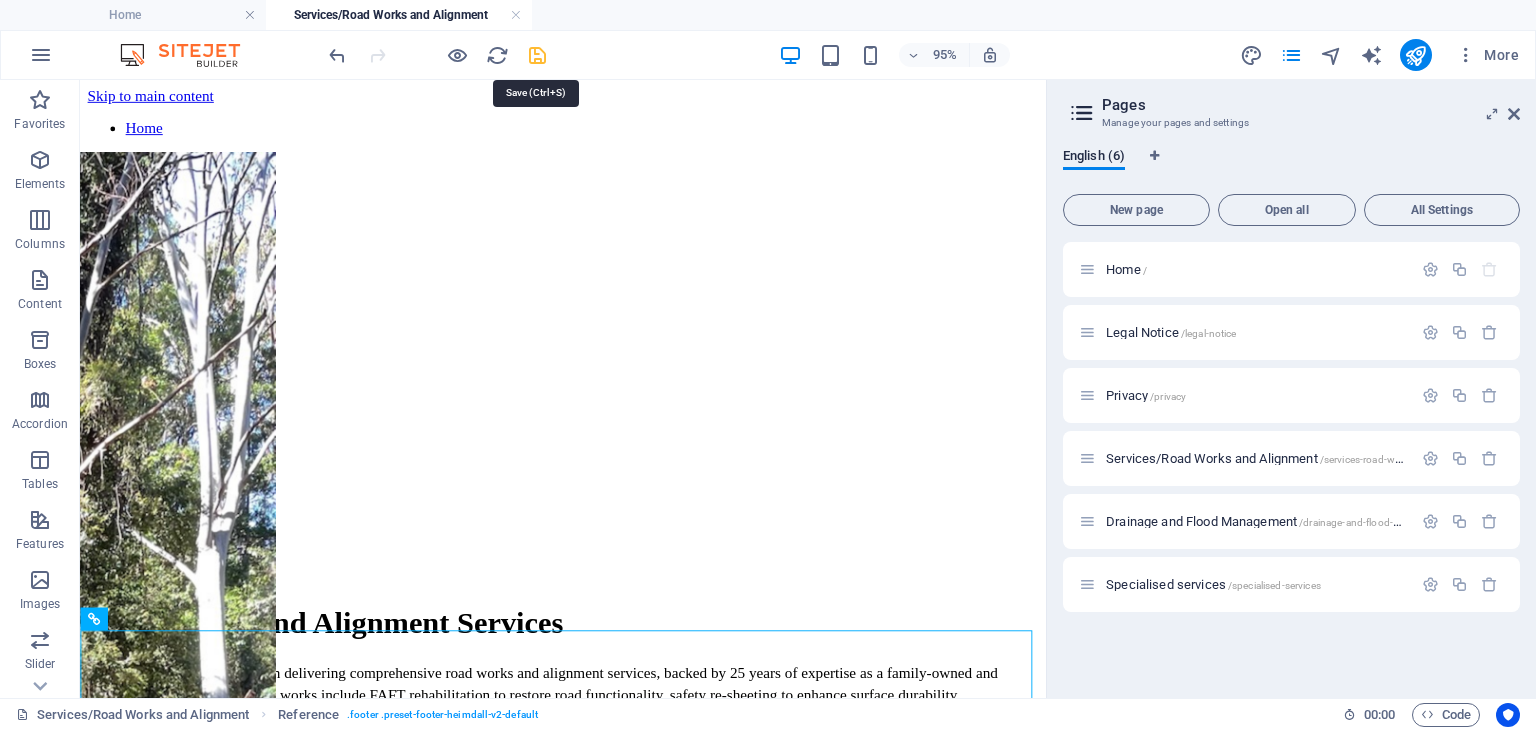 click at bounding box center [537, 55] 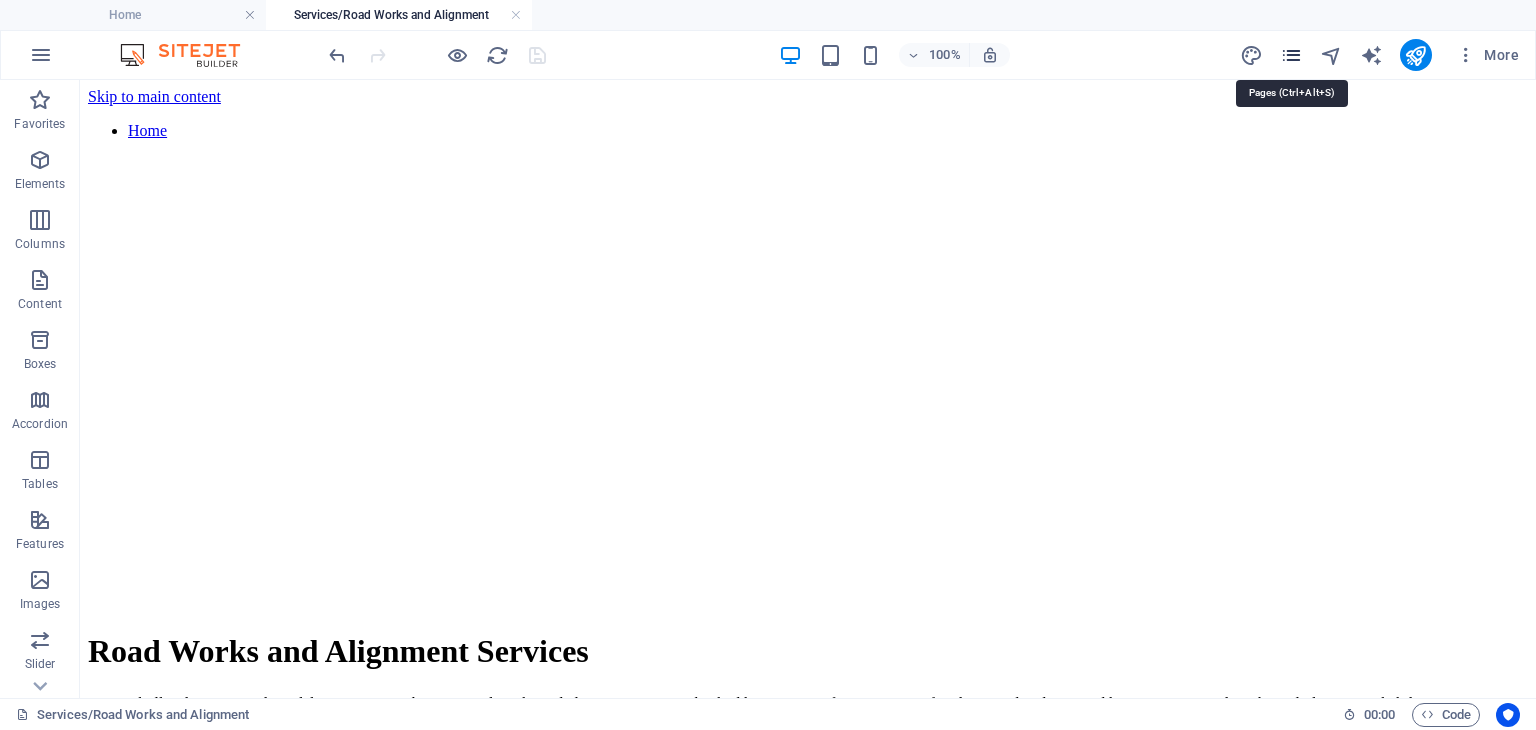 click at bounding box center [1291, 55] 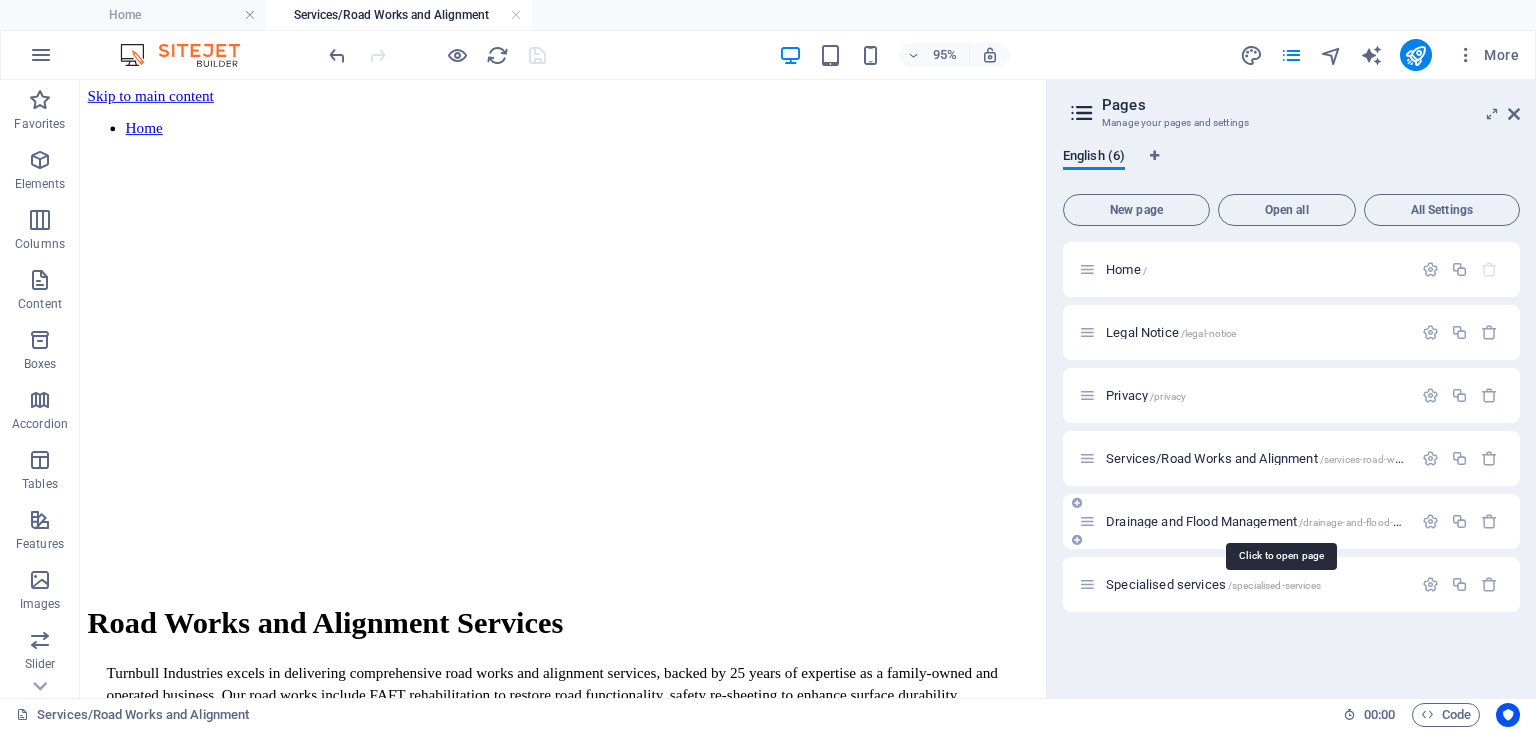 click on "Drainage and Flood Management /drainage-and-flood-management" at bounding box center (1279, 521) 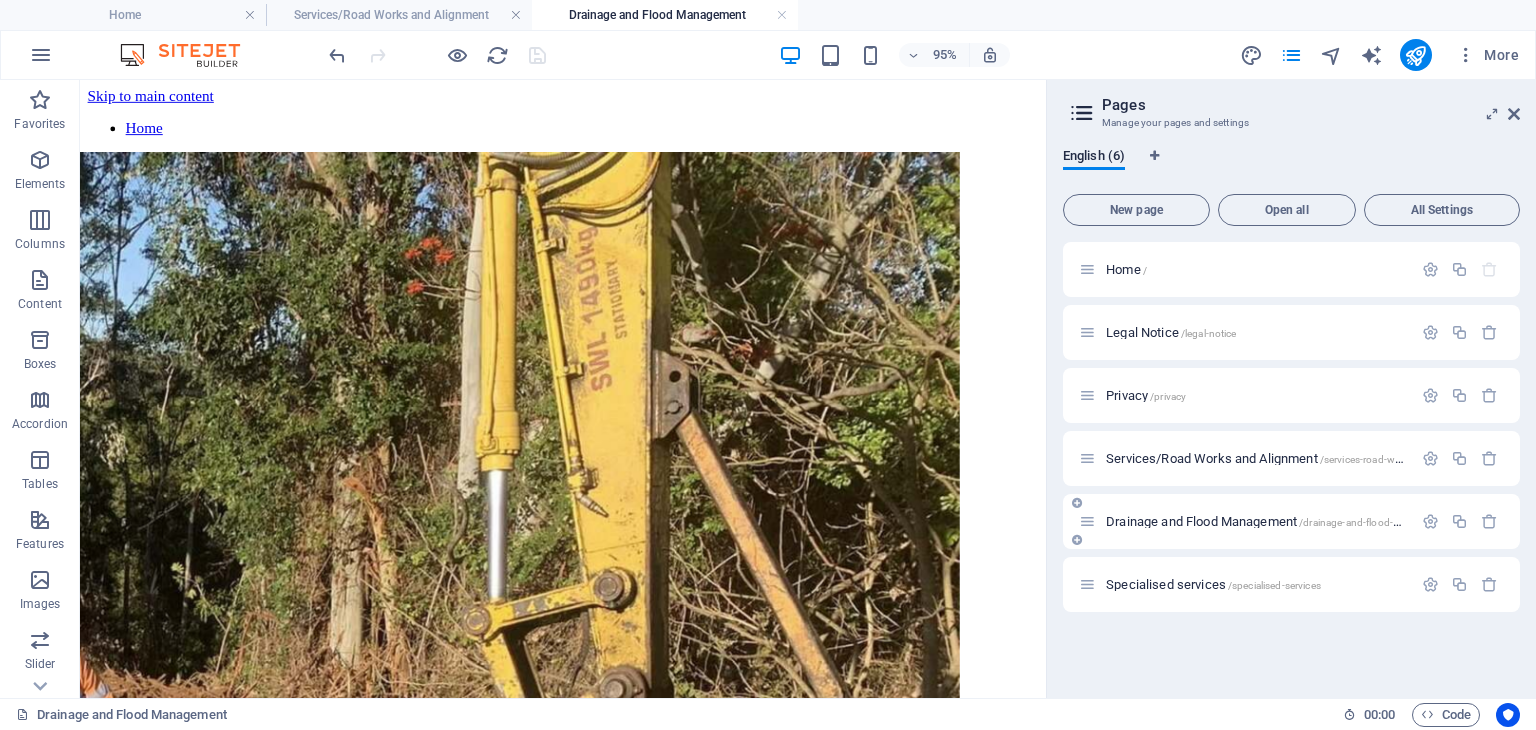 scroll, scrollTop: 0, scrollLeft: 0, axis: both 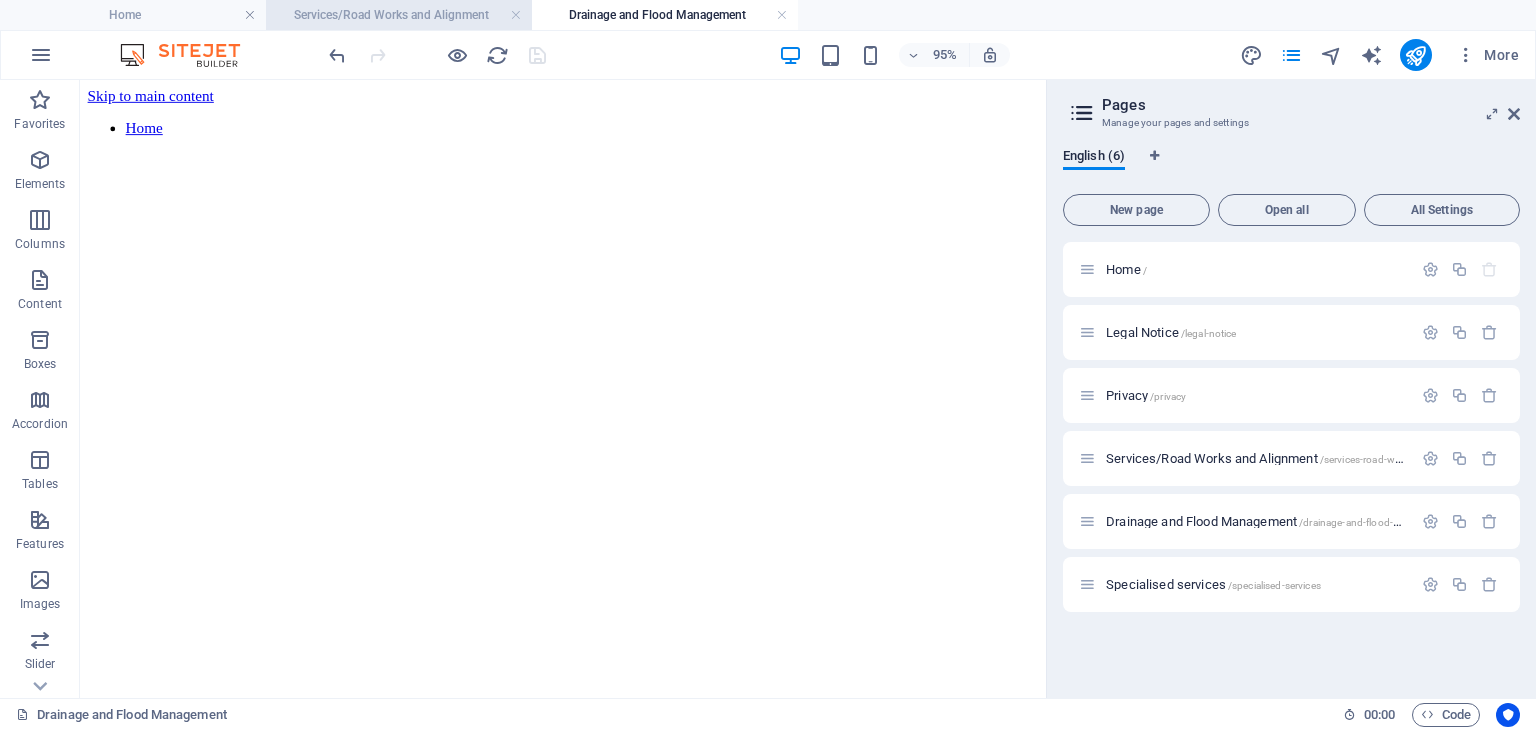 click on "Services/Road Works and Alignment" at bounding box center (399, 15) 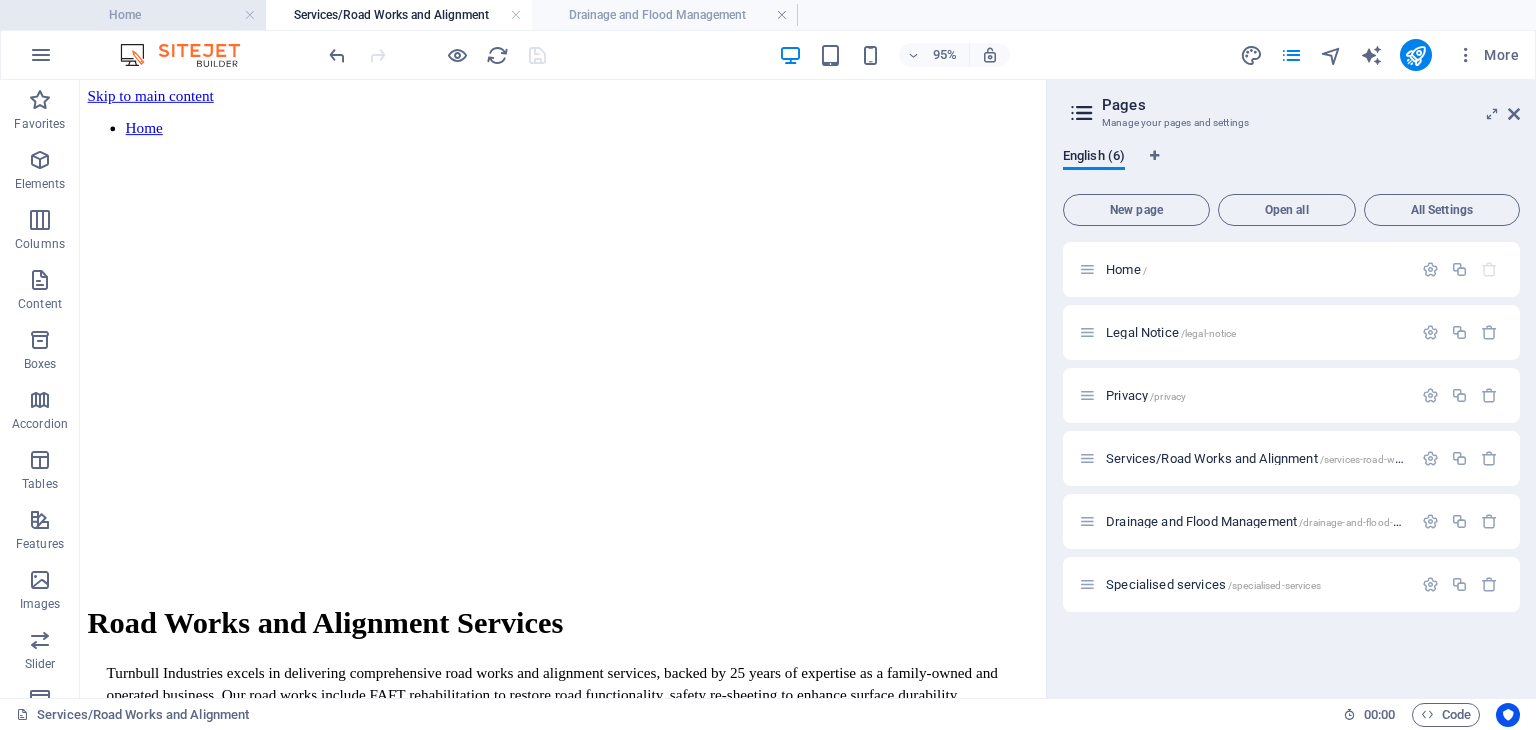 click on "Home" at bounding box center (133, 15) 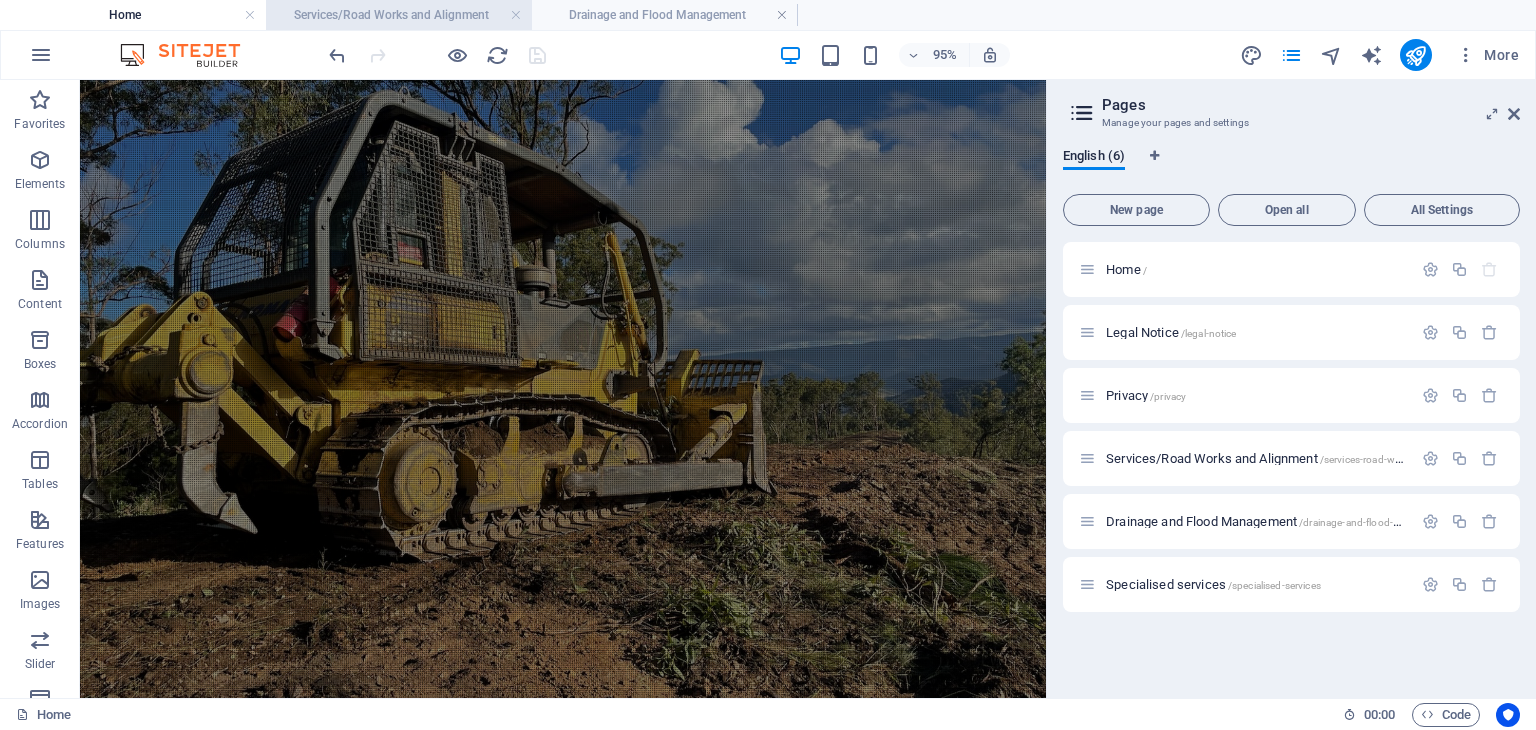 click on "Services/Road Works and Alignment" at bounding box center (399, 15) 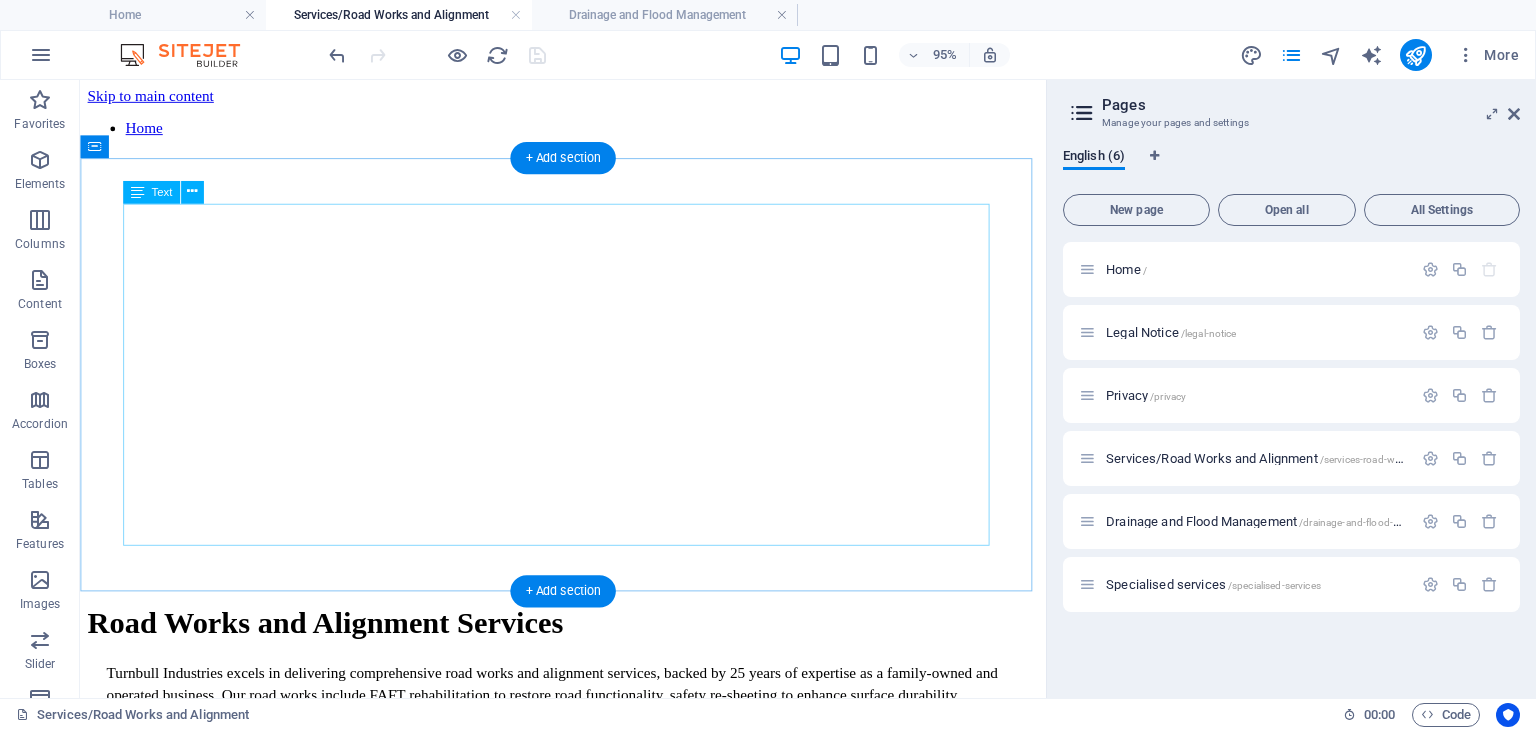 click on "Road Works and Alignment Services Turnbull Industries excels in delivering comprehensive road works and alignment services, backed by 25 years of expertise as a family-owned and operated business. Our road works include FAFT rehabilitation to restore road functionality, safety re-sheeting to enhance surface durability, maintenance grading for smooth and safe travel, and gravel resurfacing to improve road stability and longevity. Additionally, our alignment services focus on slip remediation, expertly addressing ground instability to ensure safe and reliable infrastructure. Using equipment compliant with TfNSW specifications and a highly skilled team, we prioritize quality, safety, and environmental responsibility in every project, earning the trust of contracting agencies and government bodies across Australia . ." at bounding box center [588, 751] 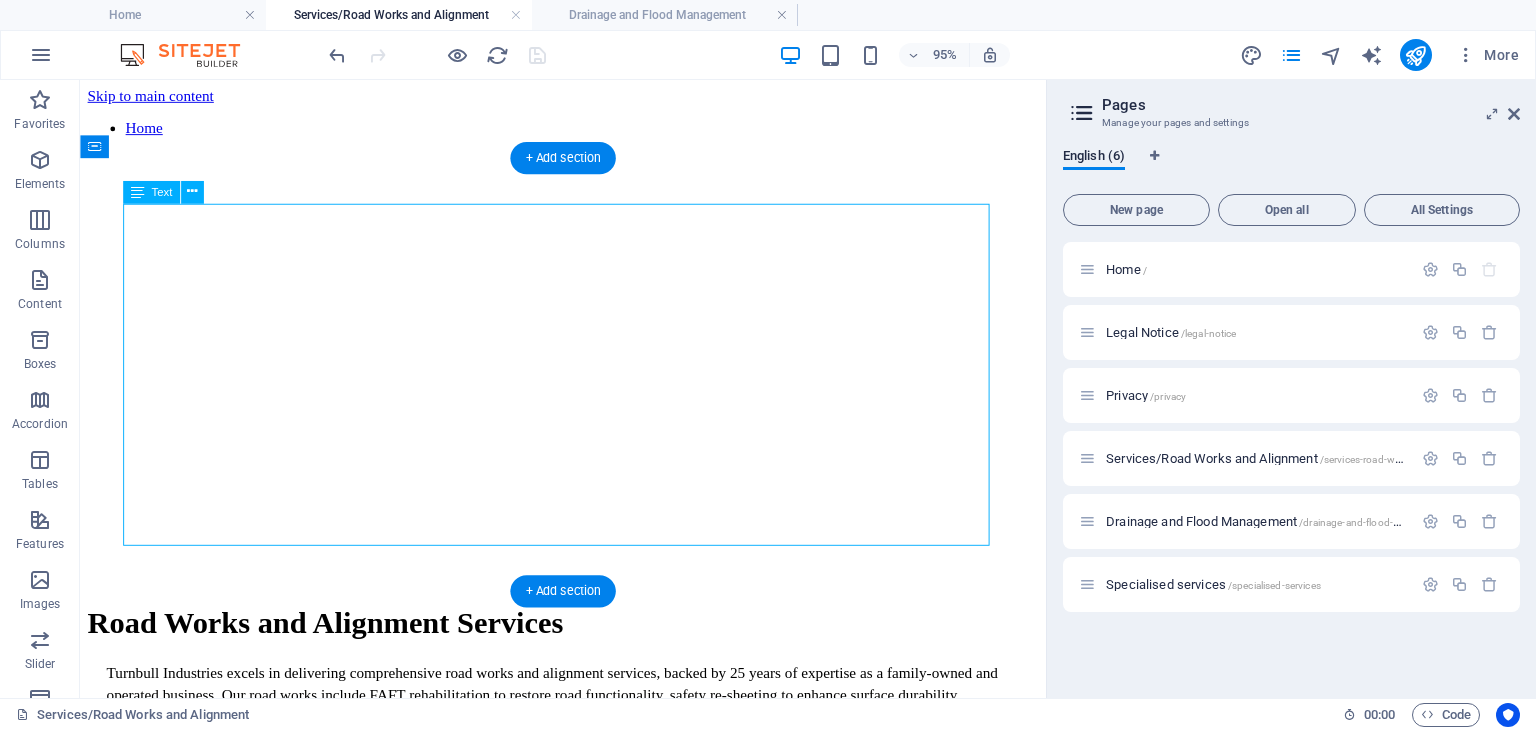 click on "Road Works and Alignment Services Turnbull Industries excels in delivering comprehensive road works and alignment services, backed by 25 years of expertise as a family-owned and operated business. Our road works include FAFT rehabilitation to restore road functionality, safety re-sheeting to enhance surface durability, maintenance grading for smooth and safe travel, and gravel resurfacing to improve road stability and longevity. Additionally, our alignment services focus on slip remediation, expertly addressing ground instability to ensure safe and reliable infrastructure. Using equipment compliant with TfNSW specifications and a highly skilled team, we prioritize quality, safety, and environmental responsibility in every project, earning the trust of contracting agencies and government bodies across Australia . ." at bounding box center [588, 751] 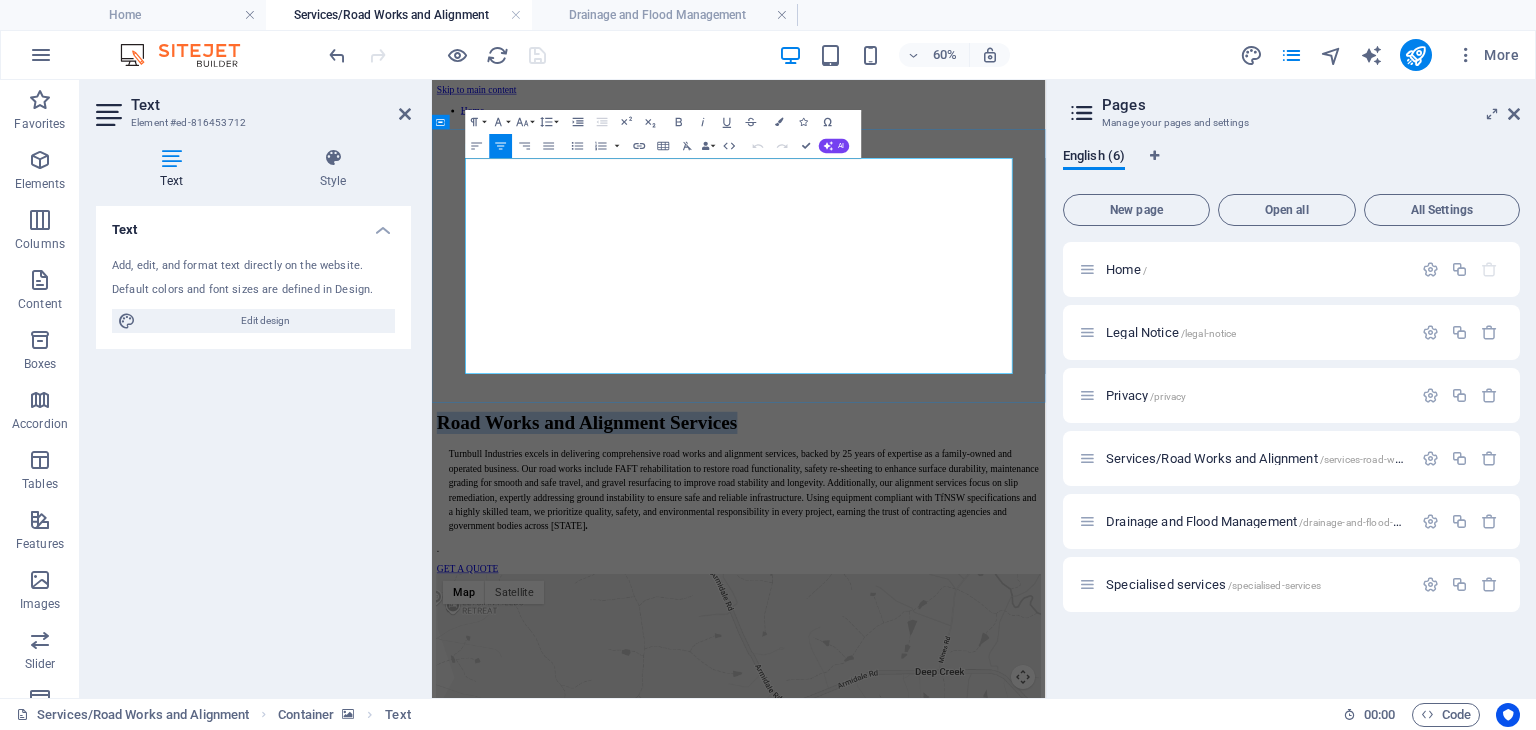 drag, startPoint x: 1085, startPoint y: 318, endPoint x: 506, endPoint y: 273, distance: 580.7461 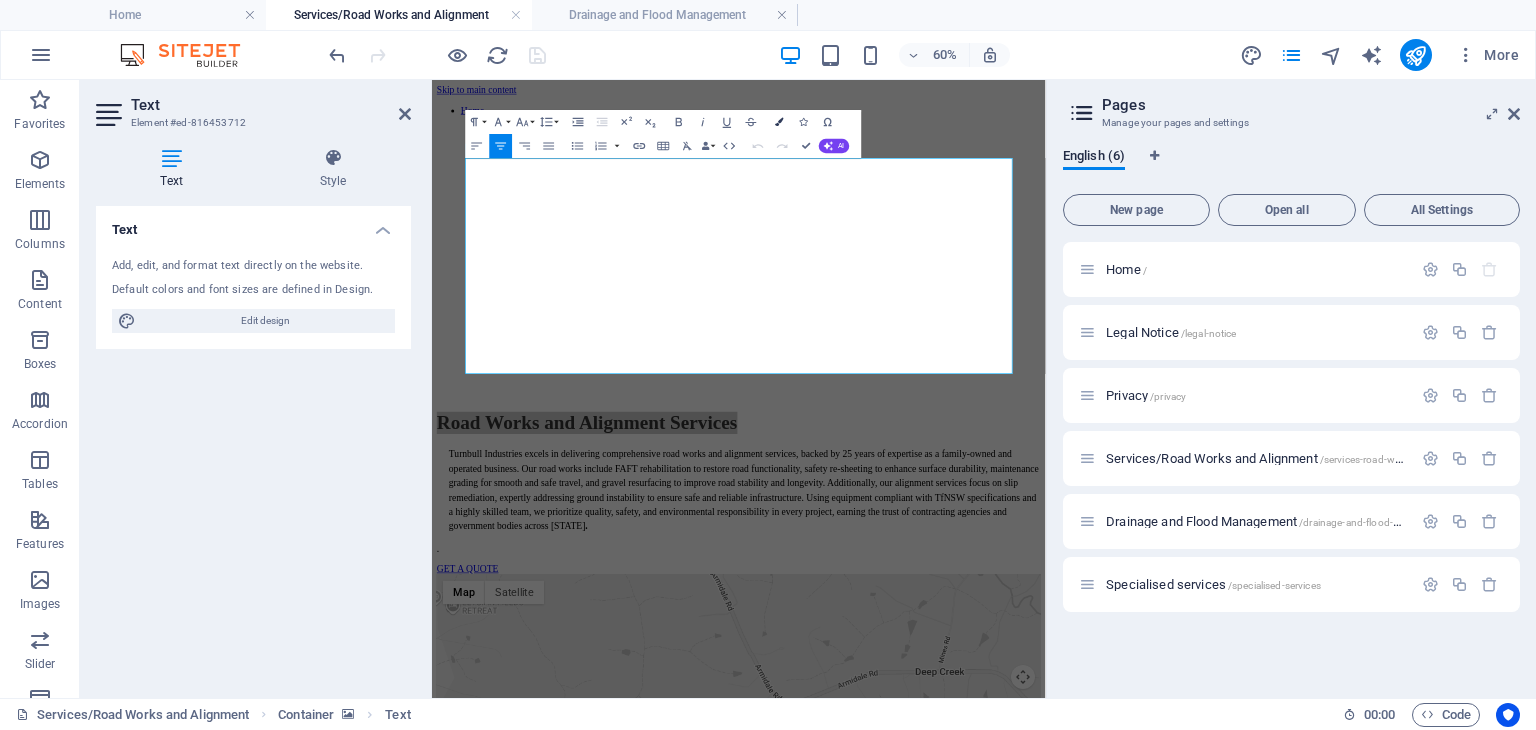 click at bounding box center [780, 122] 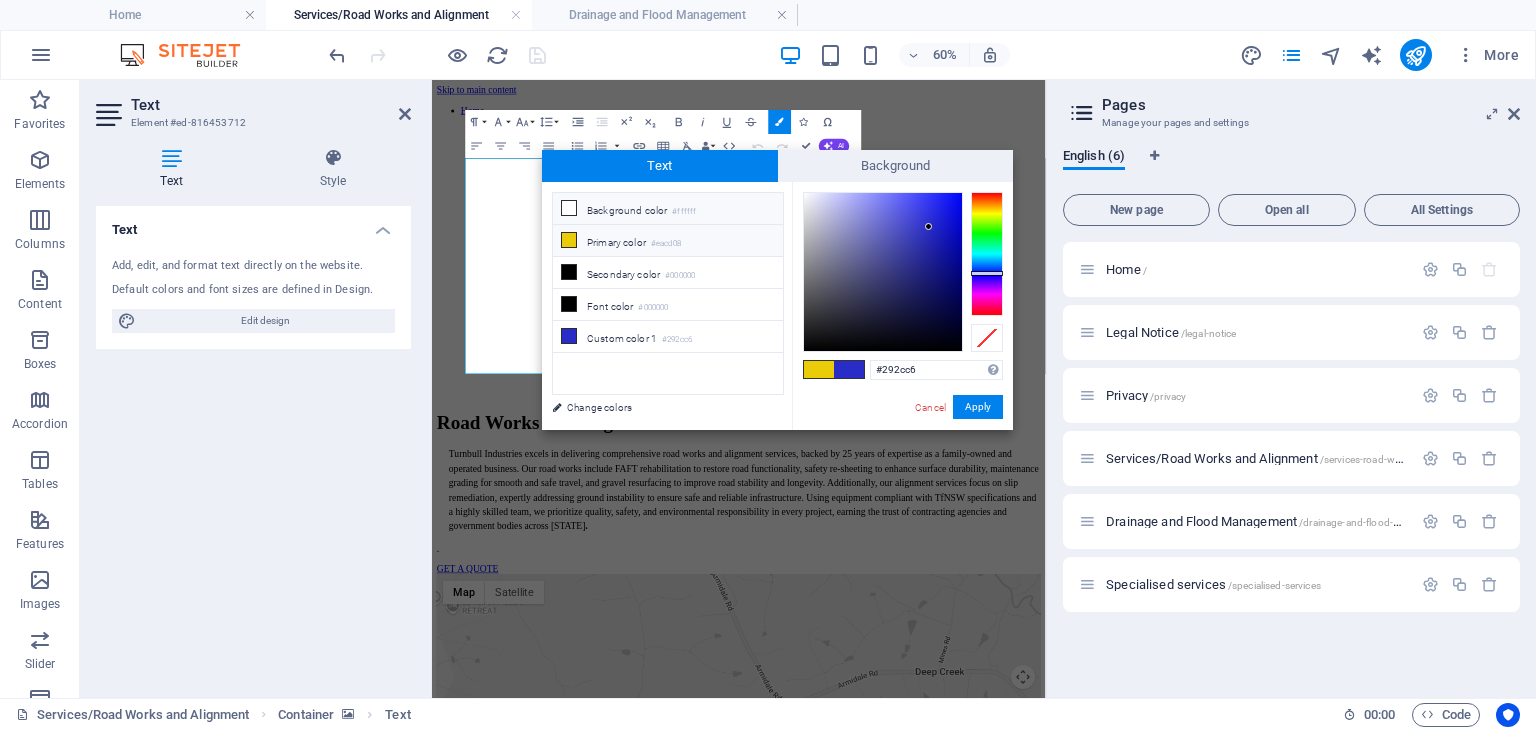 click at bounding box center [569, 208] 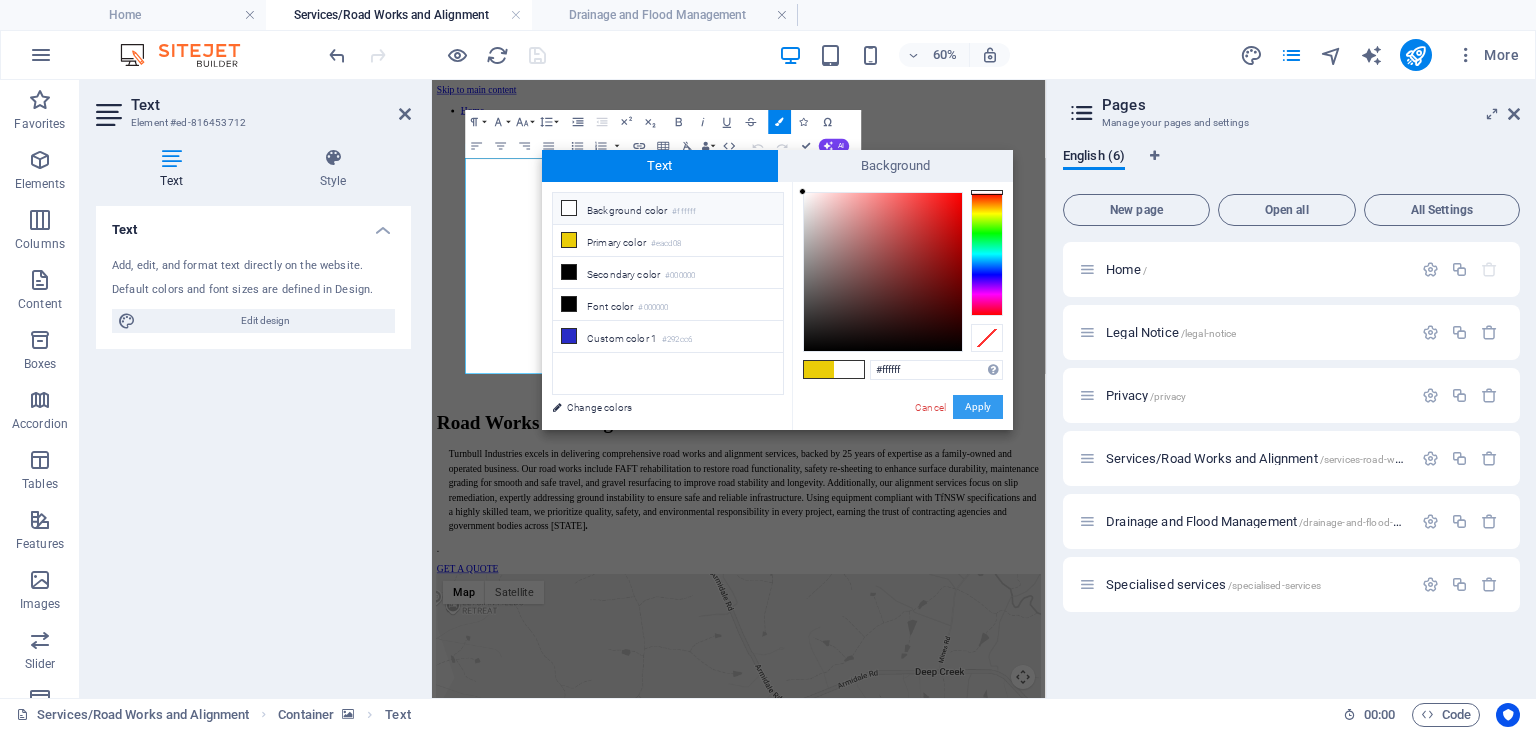 click on "Apply" at bounding box center (978, 407) 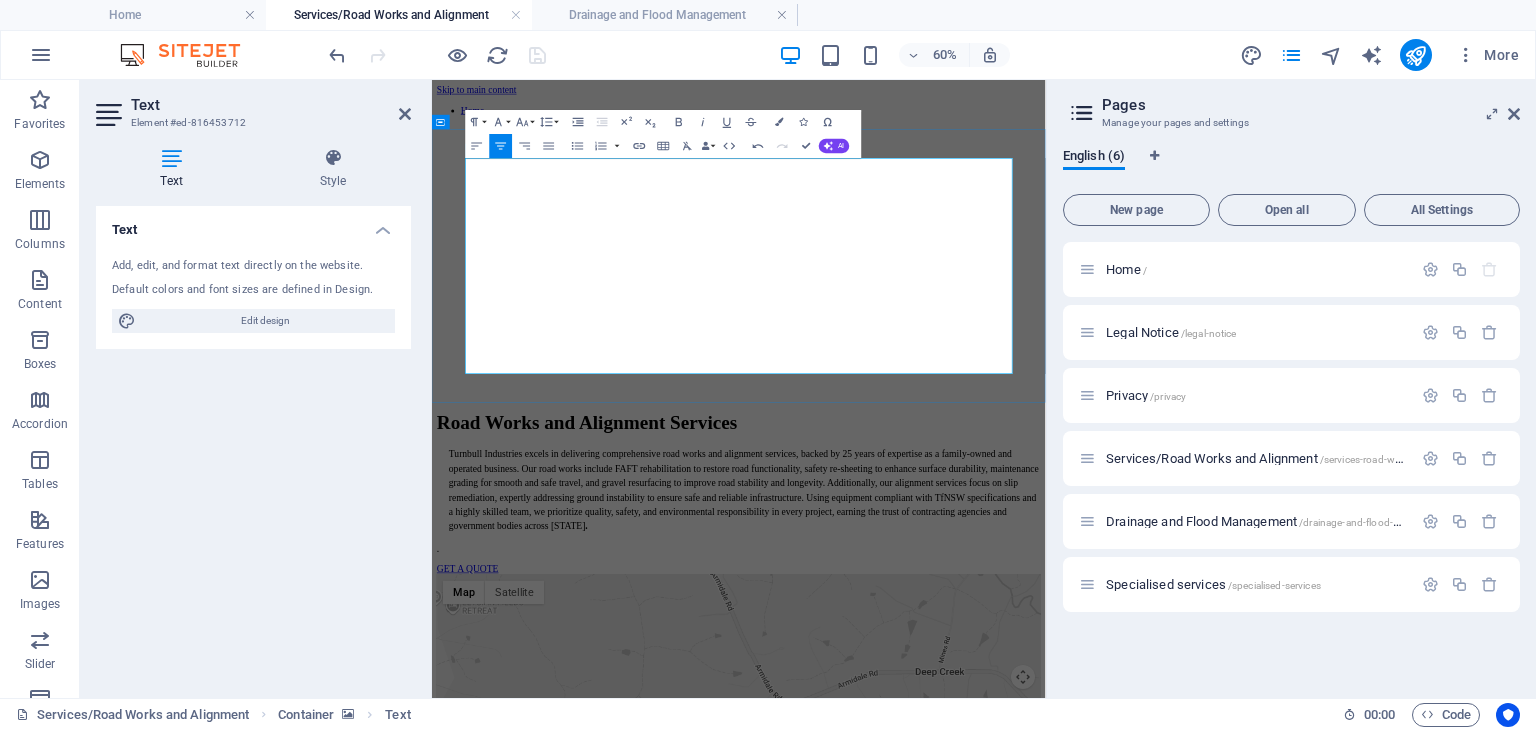 click on "Turnbull Industries excels in delivering comprehensive road works and alignment services, backed by 25 years of expertise as a family-owned and operated business. Our road works include FAFT rehabilitation to restore road functionality, safety re-sheeting to enhance surface durability, maintenance grading for smooth and safe travel, and gravel resurfacing to improve road stability and longevity. Additionally, our alignment services focus on slip remediation, expertly addressing ground instability to ensure safe and reliable infrastructure. Using equipment compliant with TfNSW specifications and a highly skilled team, we prioritize quality, safety, and environmental responsibility in every project, earning the trust of contracting agencies and government bodies across Australia" at bounding box center [953, 763] 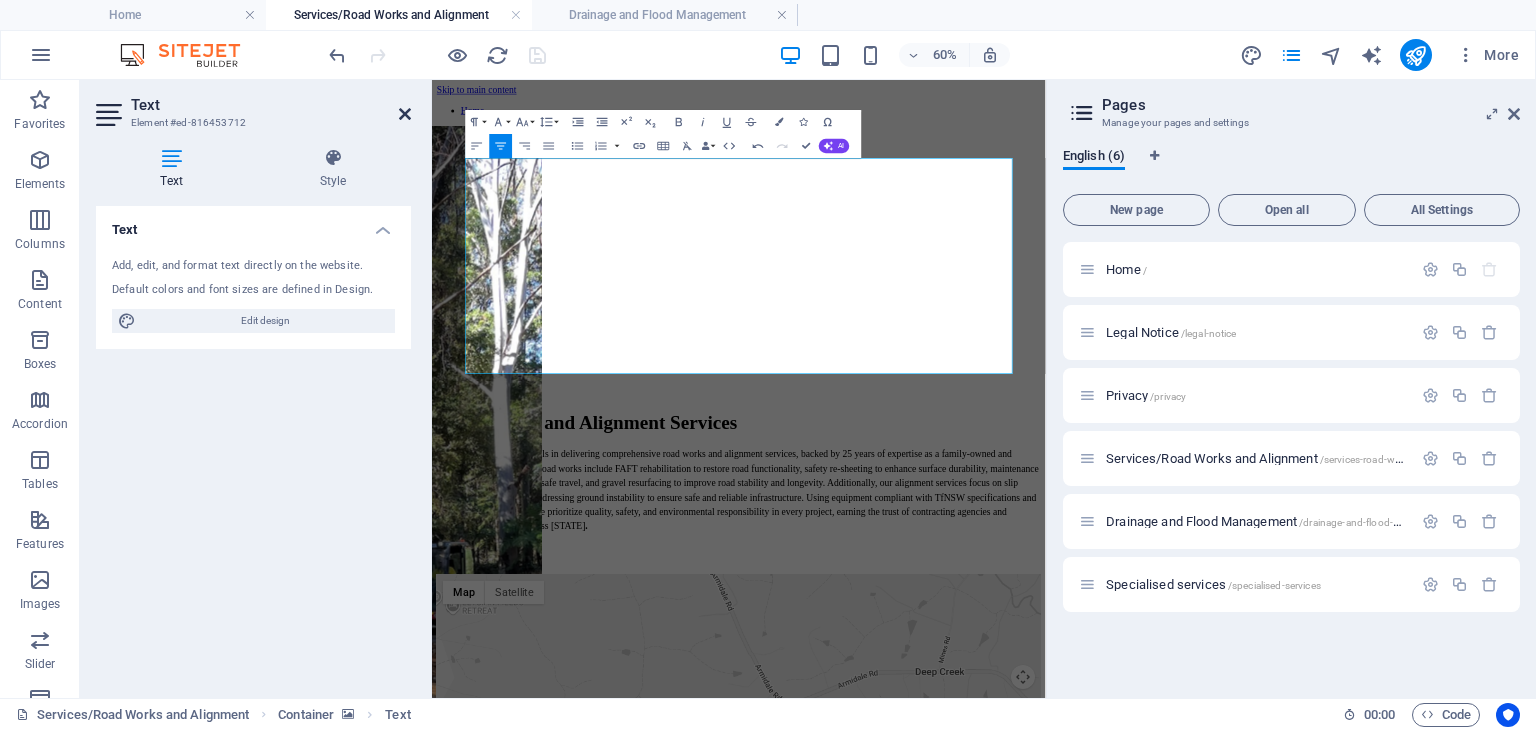 click at bounding box center (405, 114) 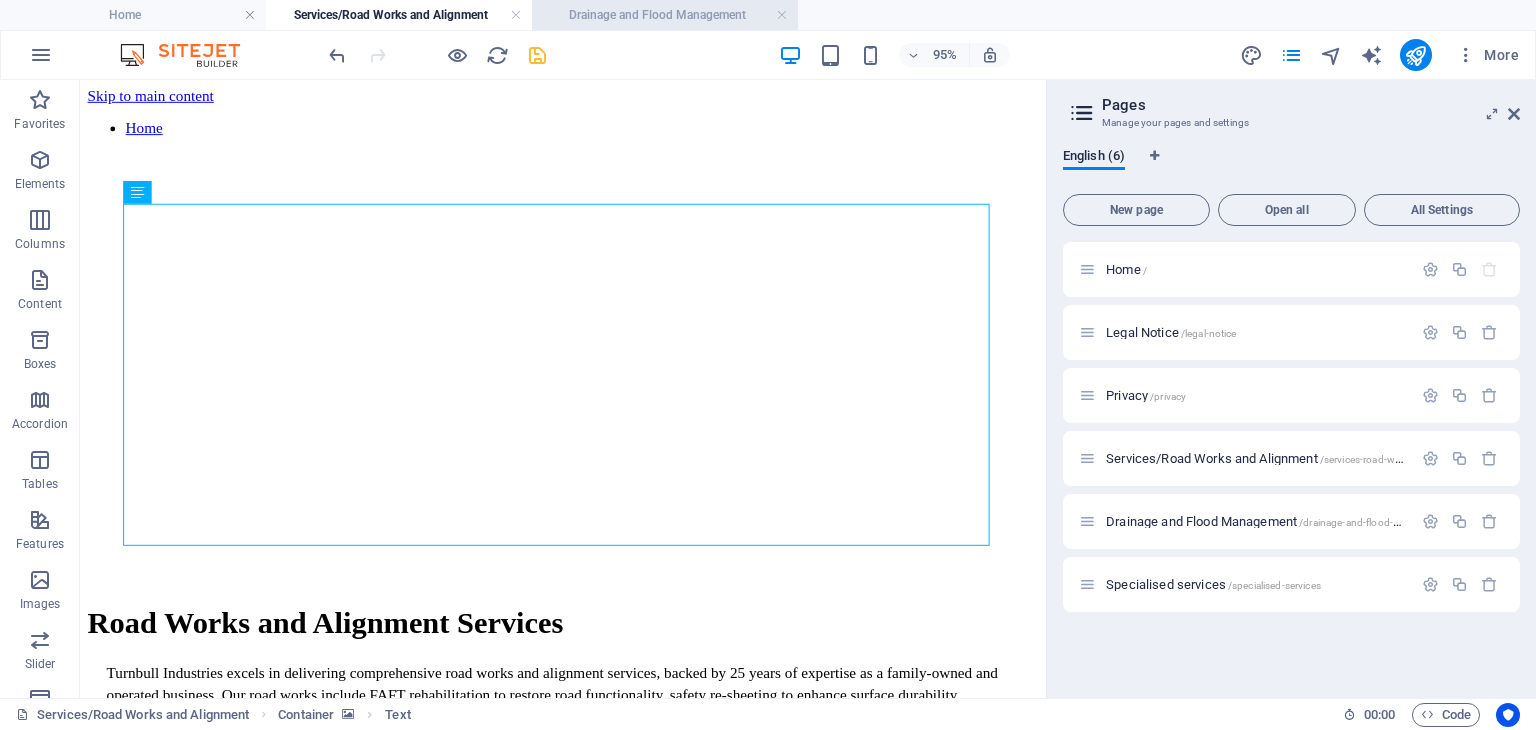 click on "Drainage and Flood Management" at bounding box center [665, 15] 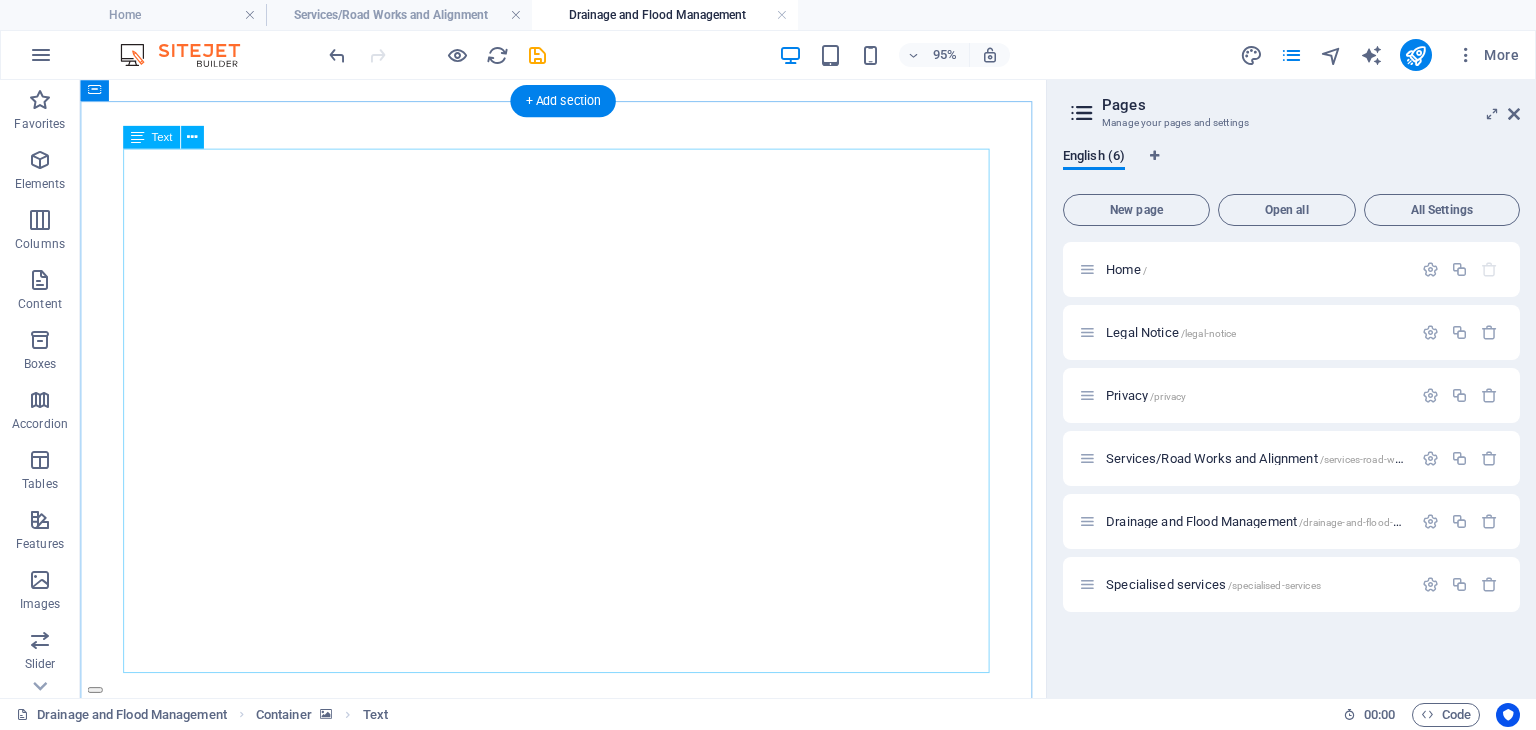 scroll, scrollTop: 100, scrollLeft: 0, axis: vertical 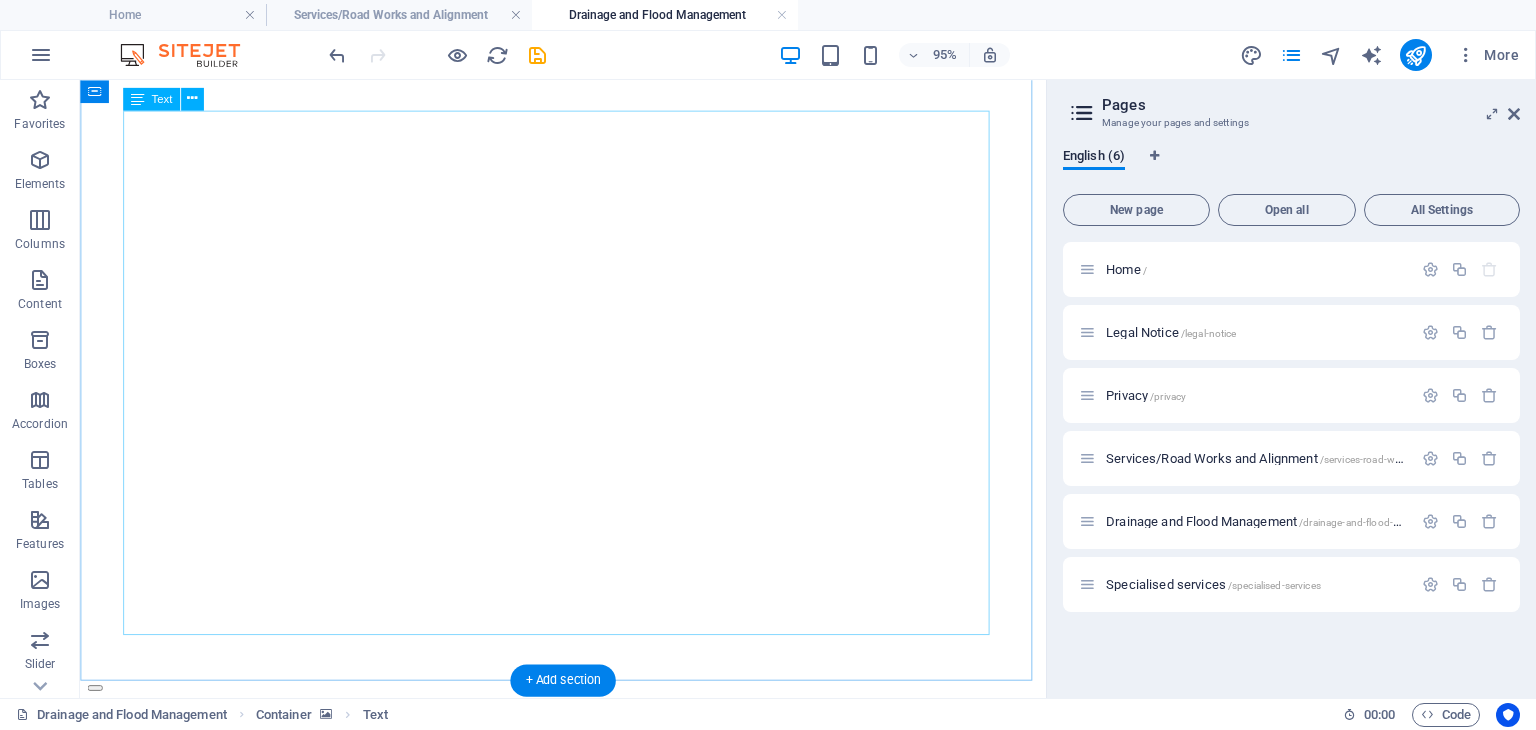 click on "DRAINAGE AND FLOOD MANAGEMENT" at bounding box center (588, 1129) 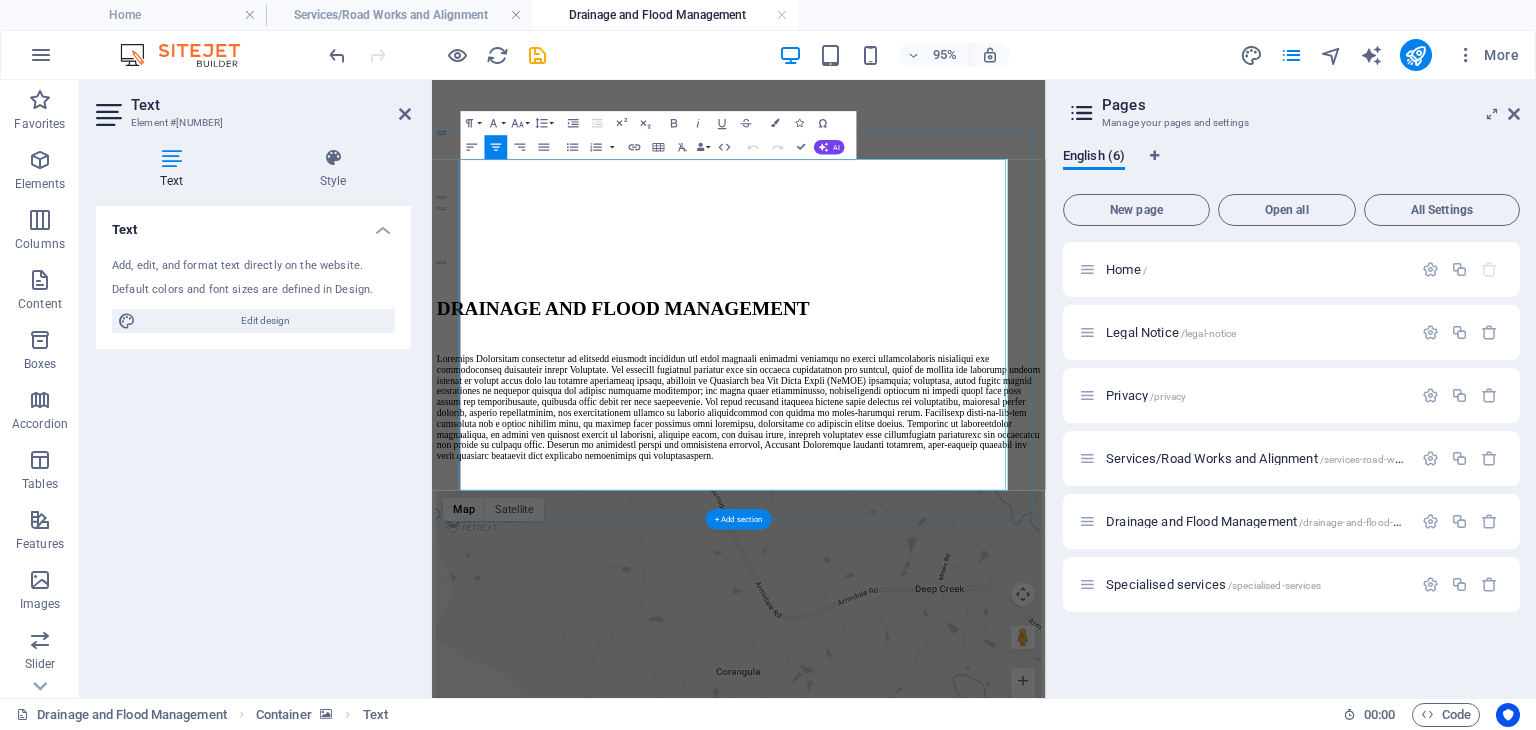scroll, scrollTop: 0, scrollLeft: 0, axis: both 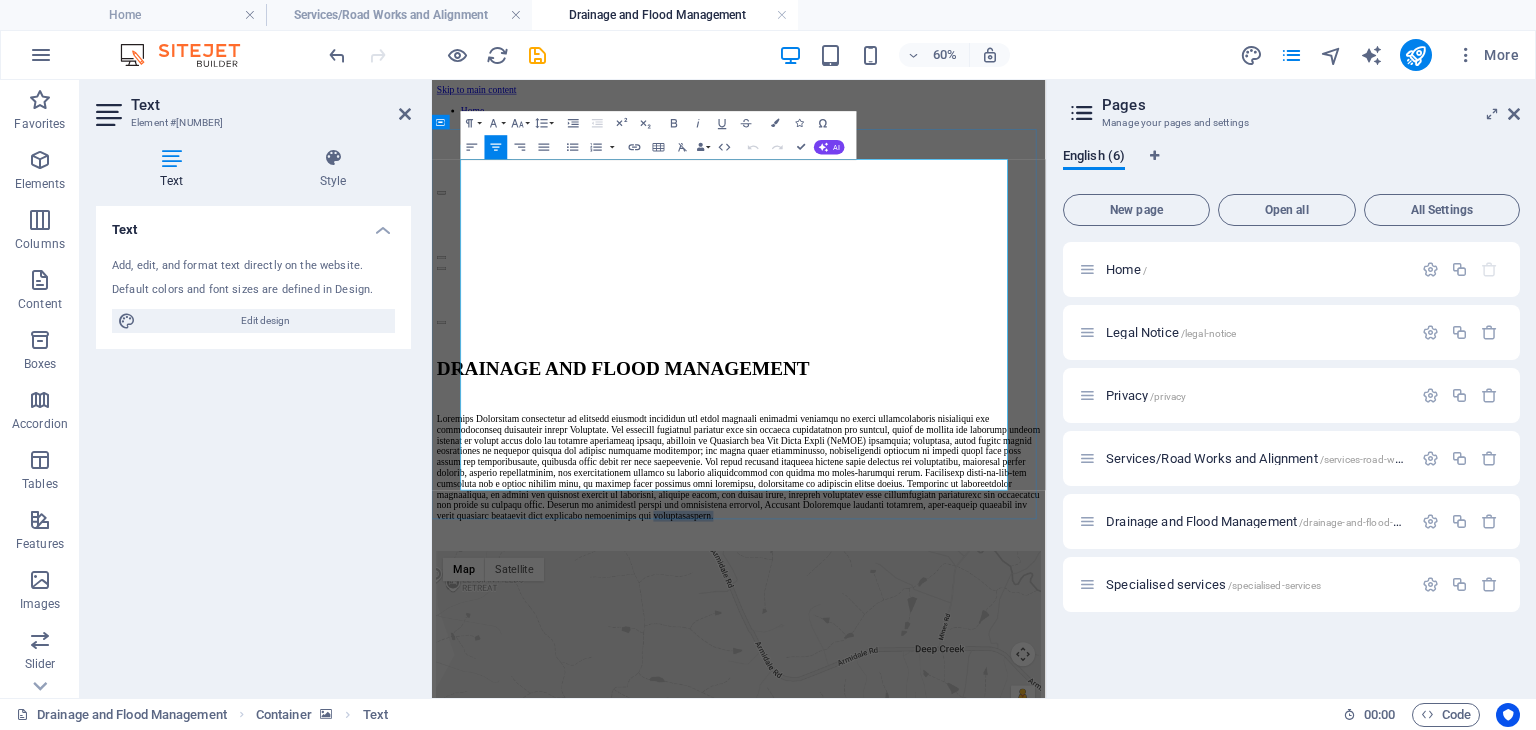 drag, startPoint x: 1025, startPoint y: 730, endPoint x: 879, endPoint y: 722, distance: 146.21901 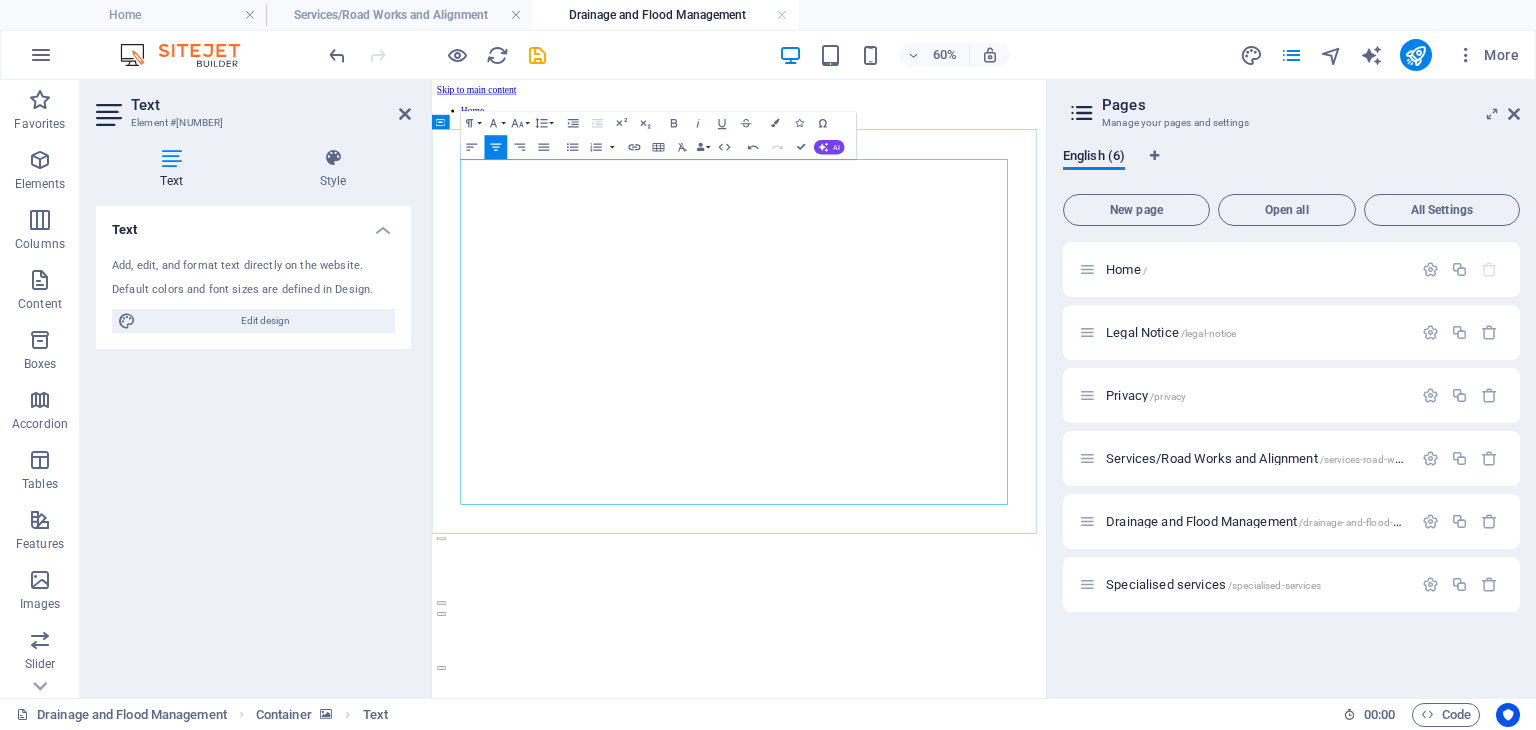 drag, startPoint x: 1013, startPoint y: 732, endPoint x: 851, endPoint y: 724, distance: 162.19742 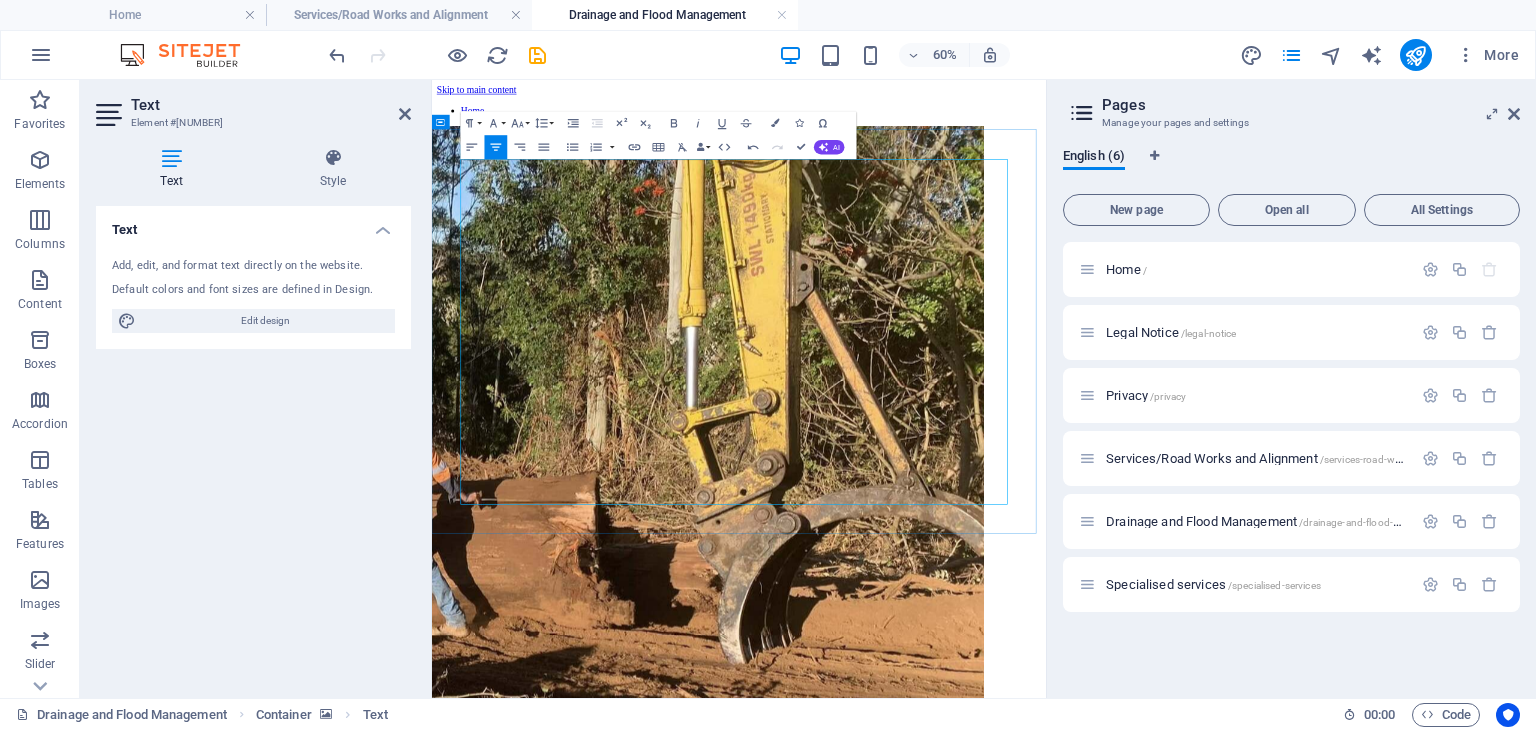 drag, startPoint x: 981, startPoint y: 758, endPoint x: 513, endPoint y: 424, distance: 574.9609 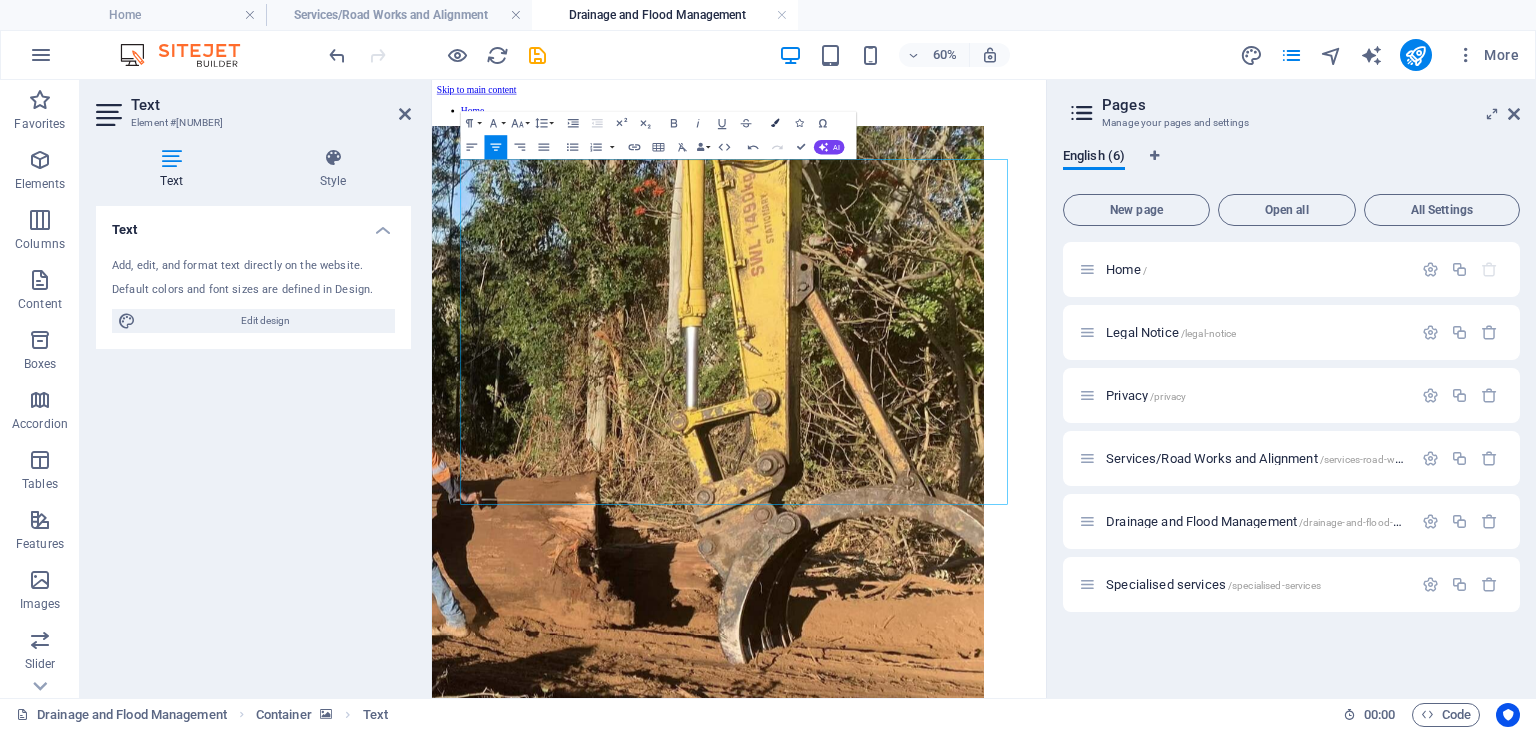 click at bounding box center [775, 123] 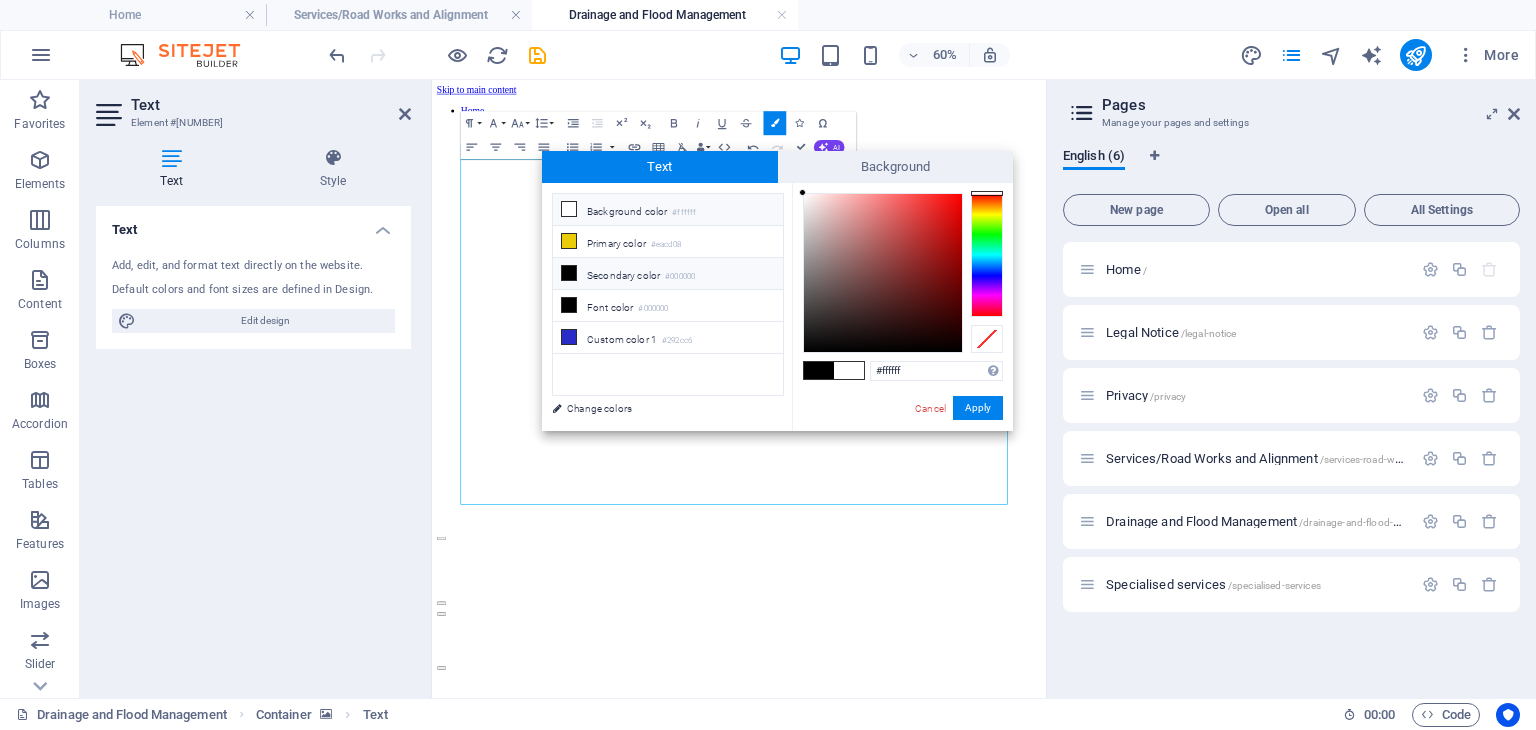 click at bounding box center (569, 209) 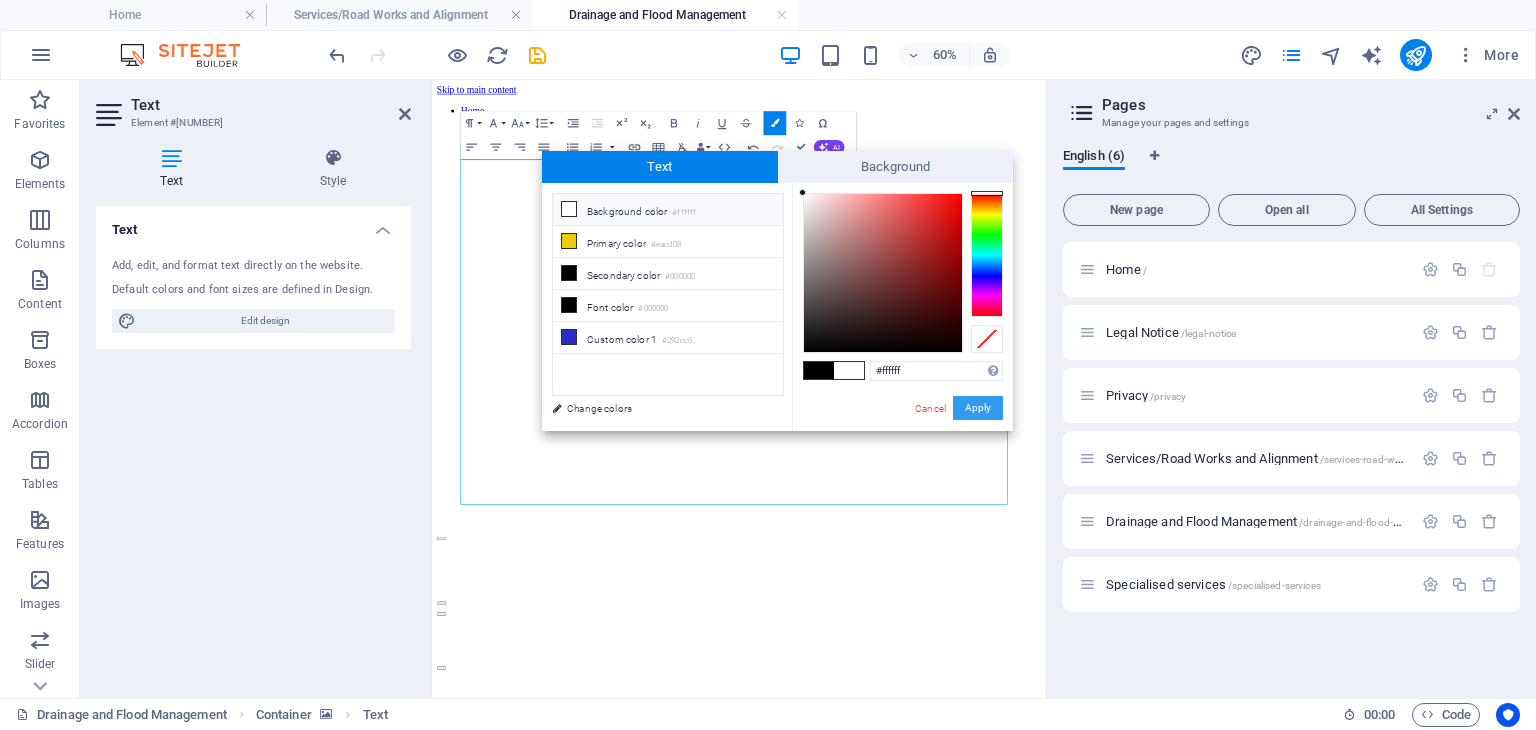 click on "Apply" at bounding box center (978, 408) 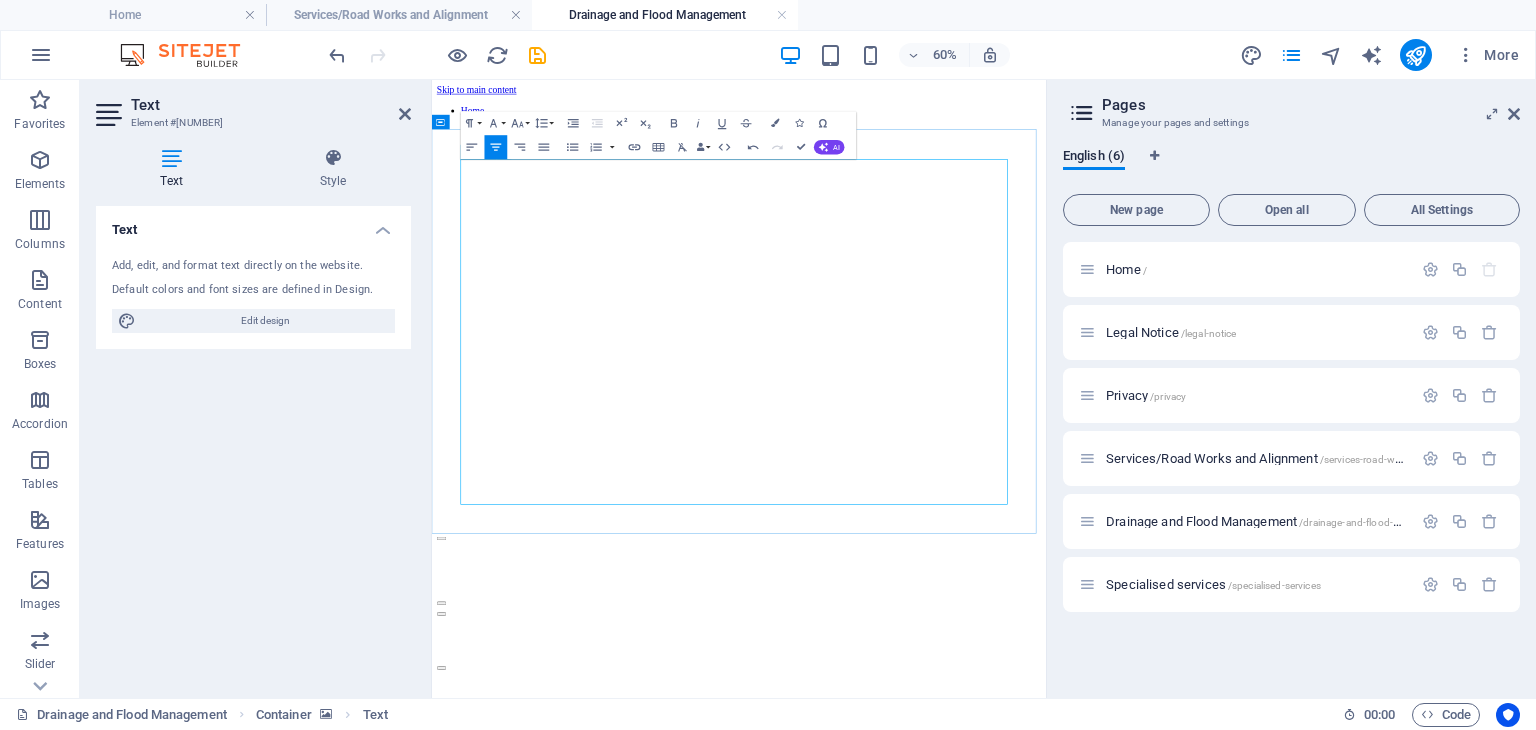 drag, startPoint x: 1025, startPoint y: 745, endPoint x: 515, endPoint y: 422, distance: 603.67957 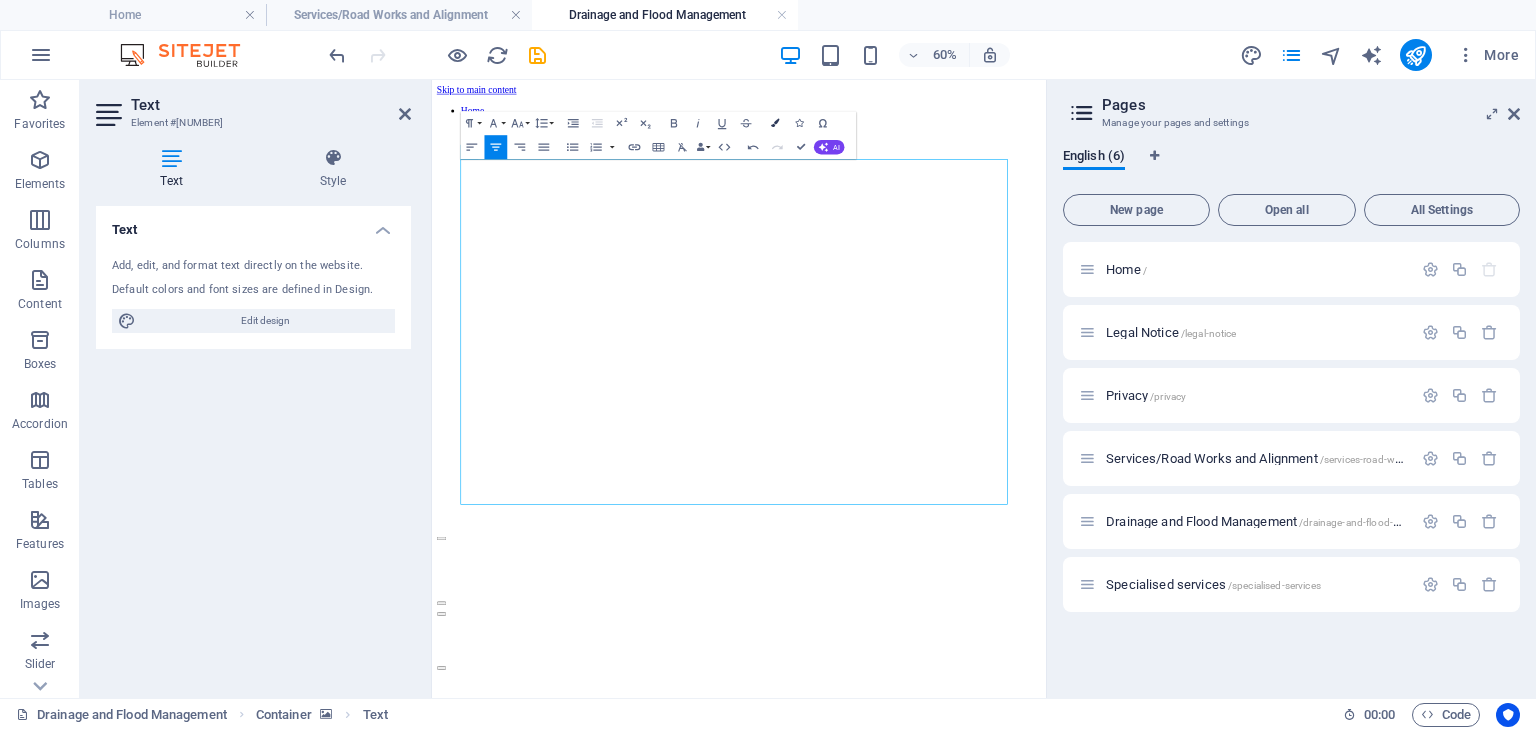 click at bounding box center [775, 123] 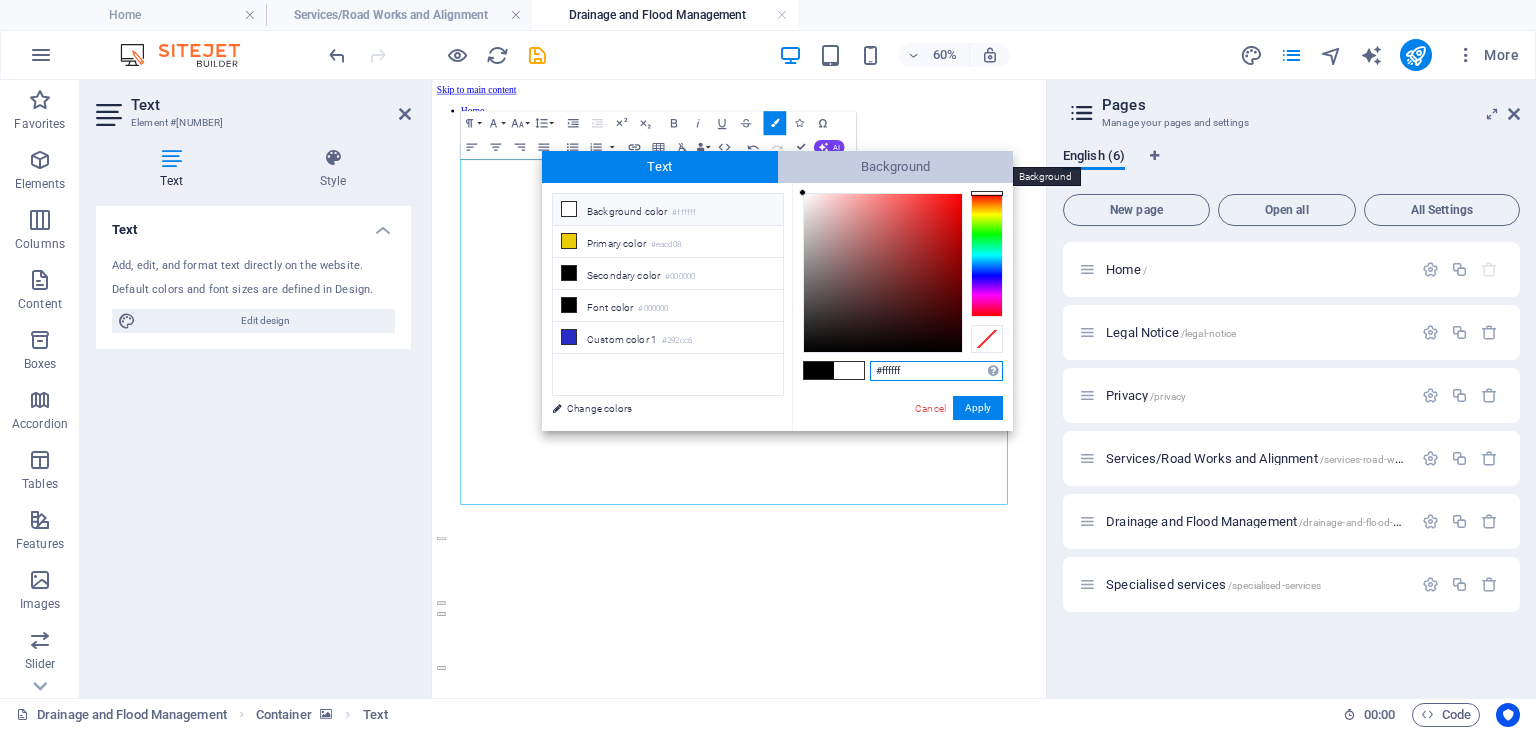 click on "Background" at bounding box center [896, 167] 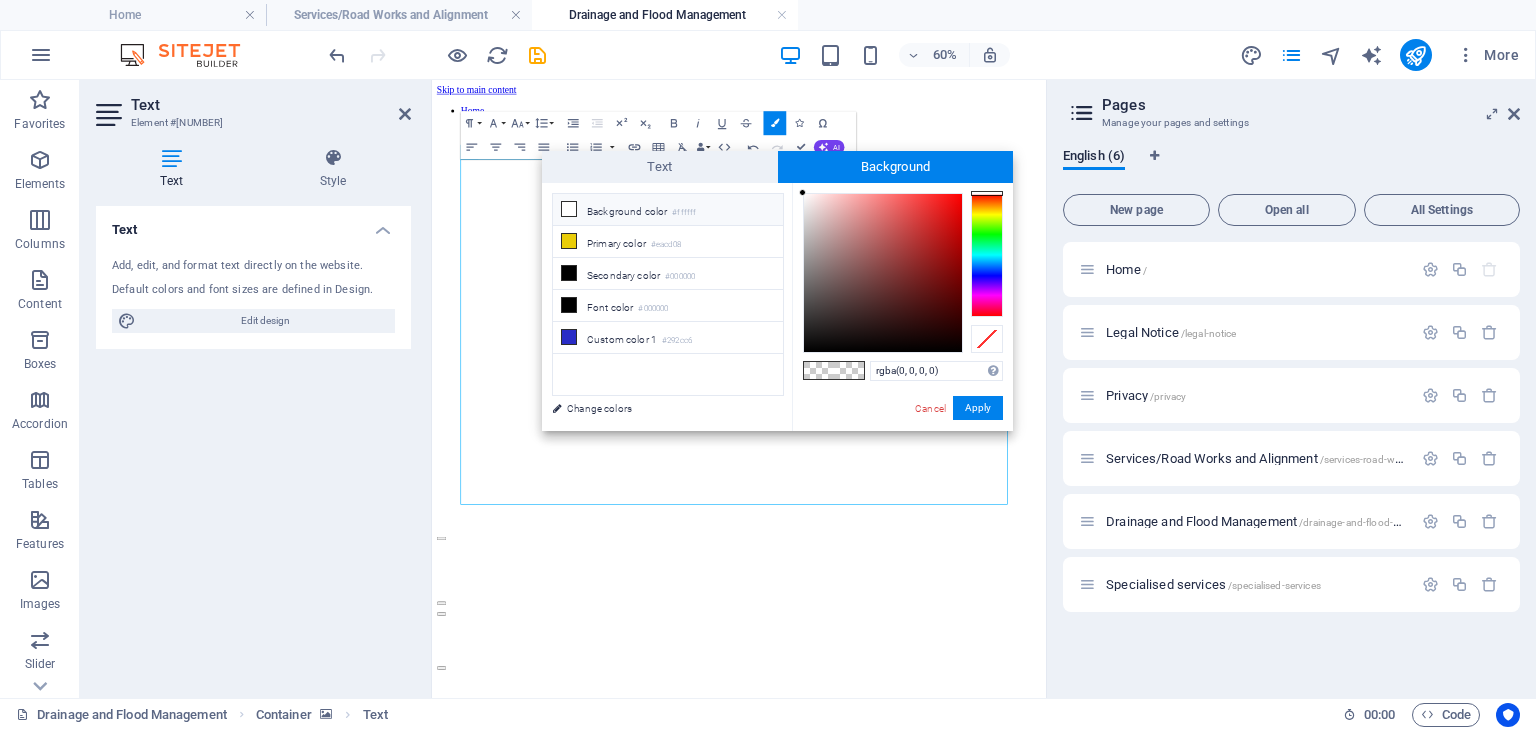 click at bounding box center (569, 209) 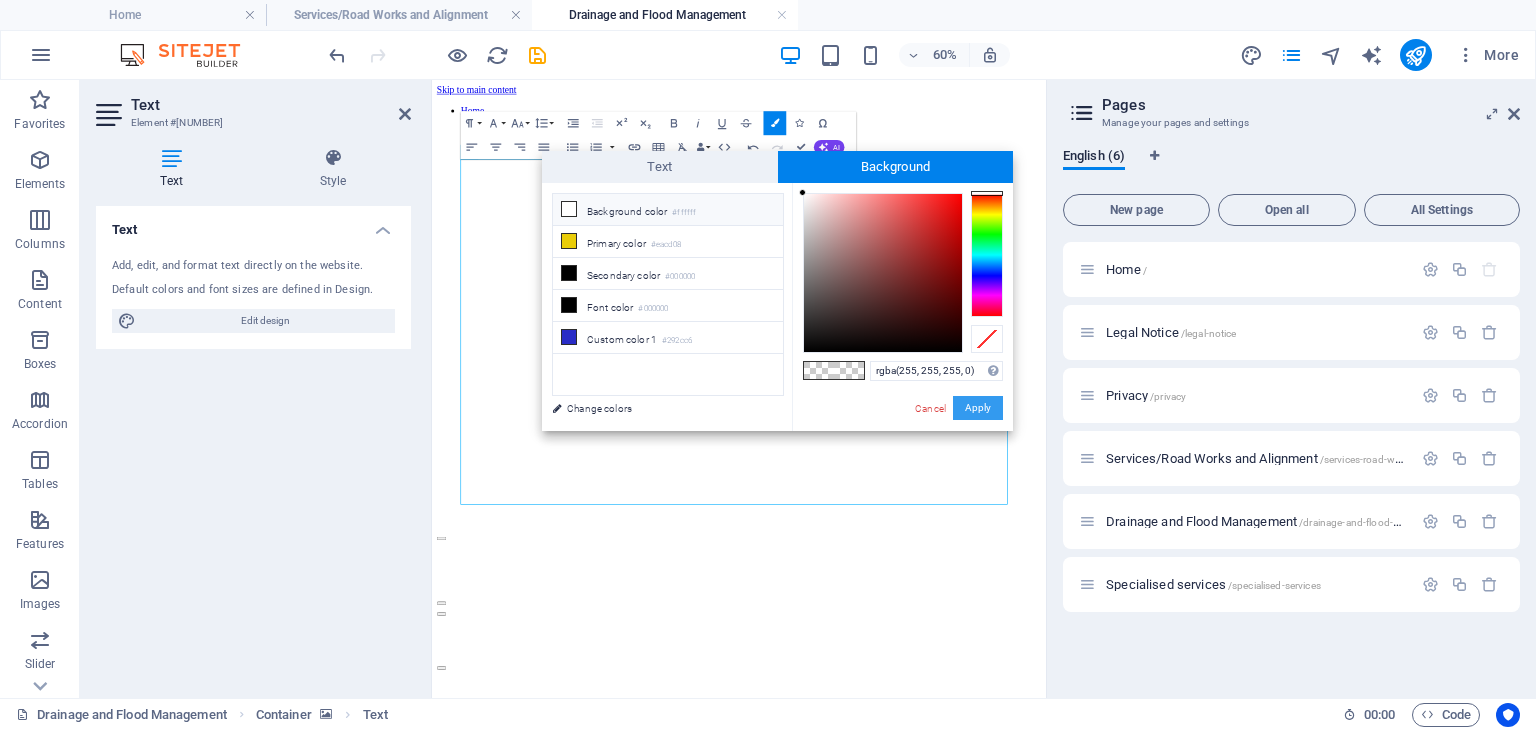 click on "Apply" at bounding box center [978, 408] 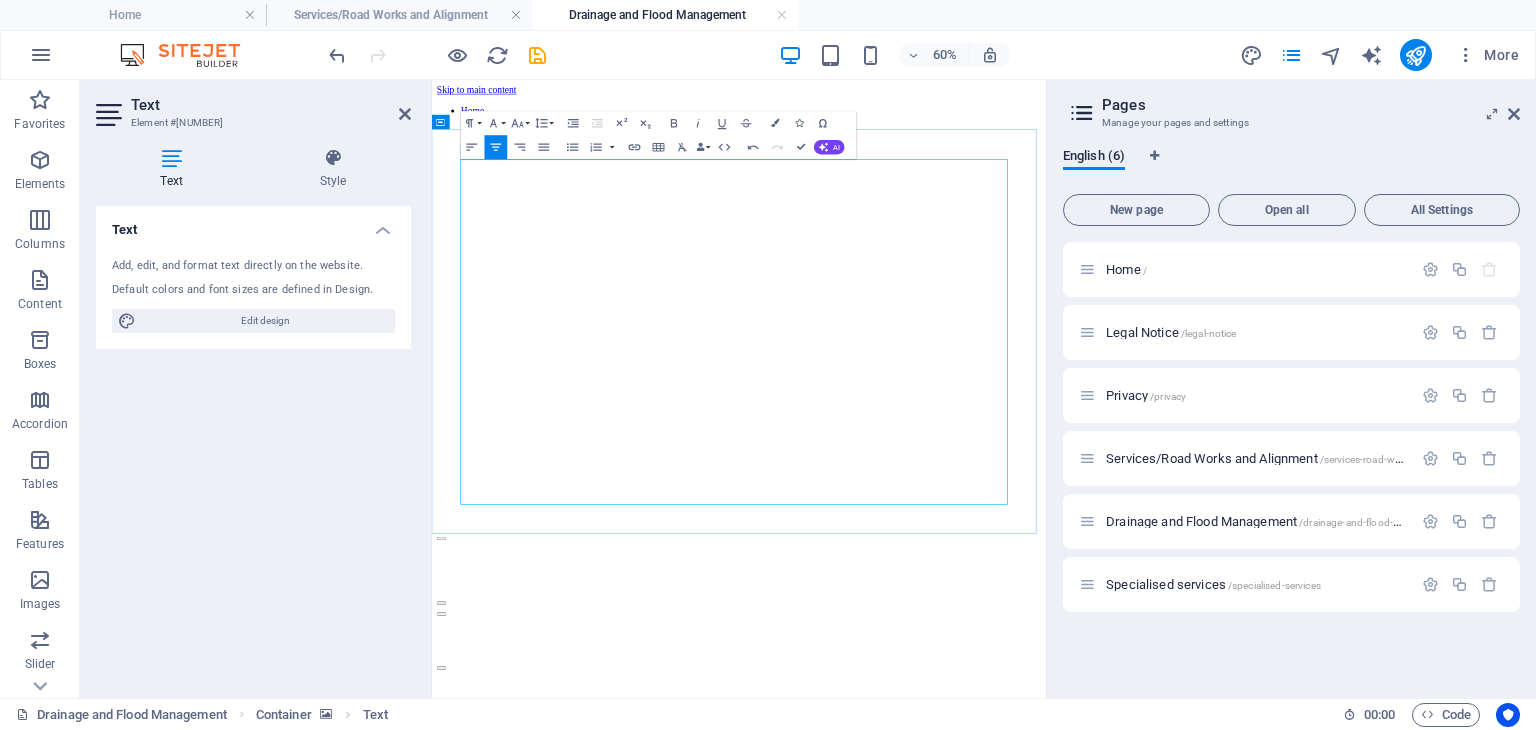 click at bounding box center [943, 1455] 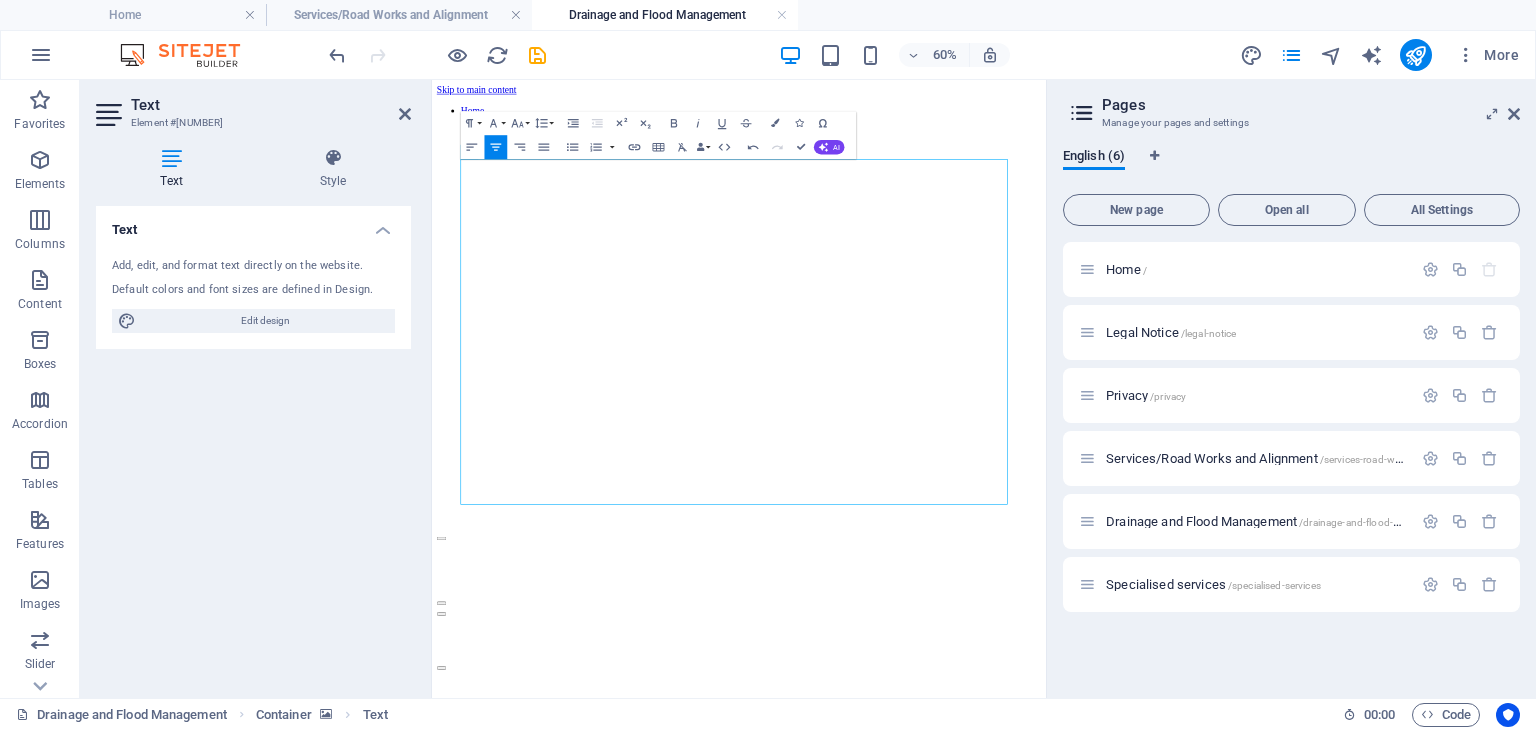 click on "Text Add, edit, and format text directly on the website. Default colors and font sizes are defined in Design. Edit design Alignment Left aligned Centered Right aligned" at bounding box center (253, 444) 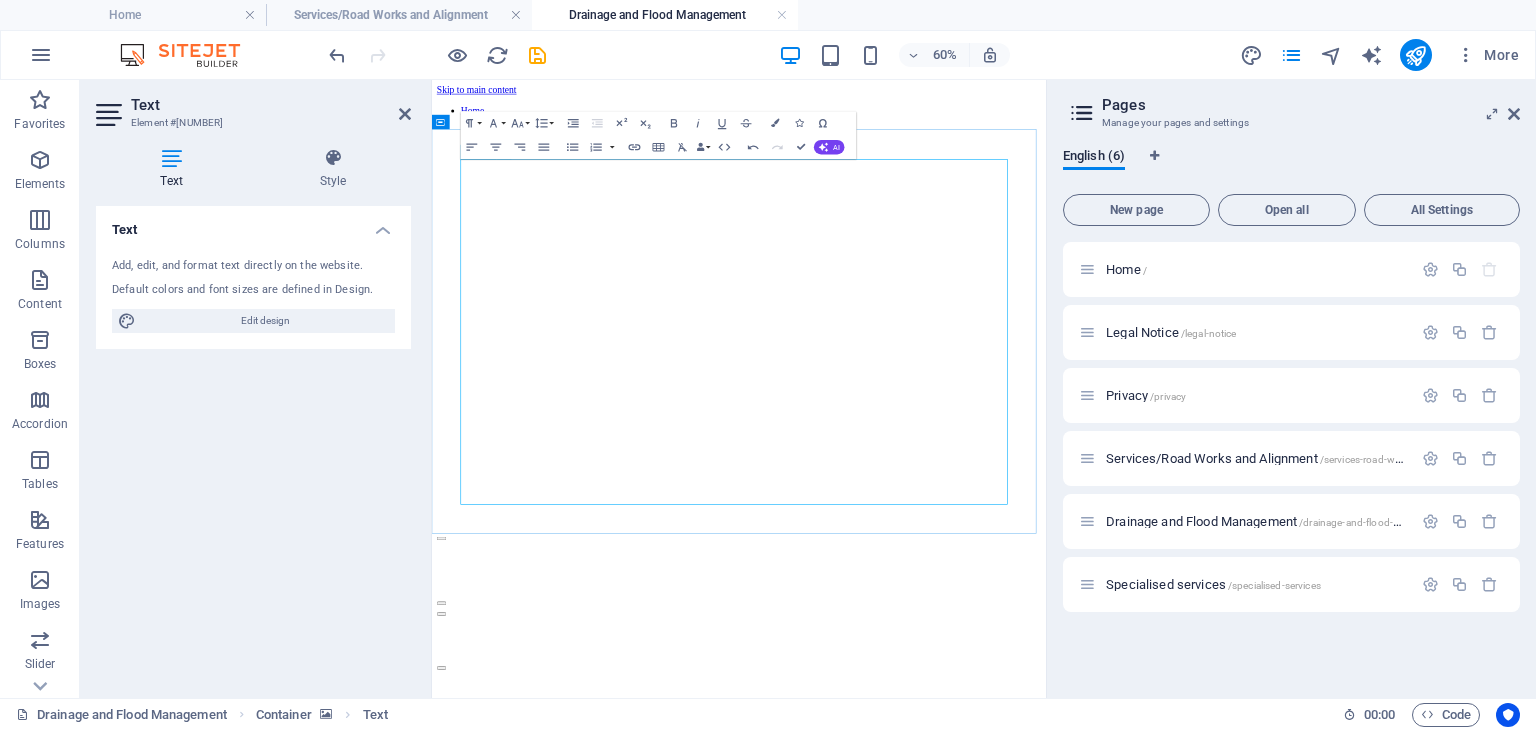 click on "infrastructure. n waterways, riparian zones, and native fauna, ensuring compliance with environmental legislation and minimizing the spread of noxious weeds. Trusted by government bodies and contracting agencies, Turnbull Industries delivers reliable, high-quality drainage and flood recovery solutions that safeguard commun and  ities" at bounding box center [943, 1303] 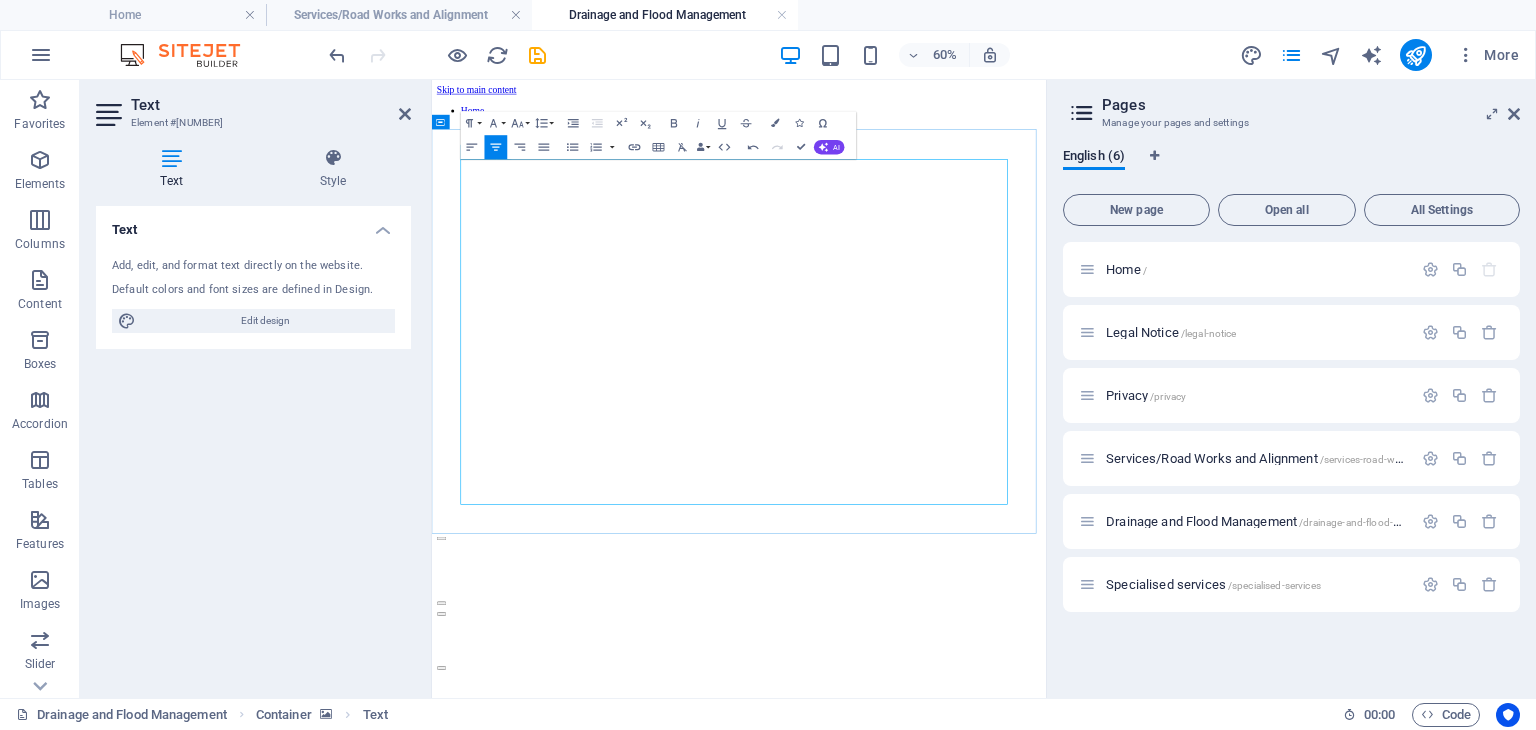 click on "infrastructure. n waterways, riparian zones, and native fauna, ensuring compliance with environmental legislation and minimizing the spread of noxious weeds. Trusted by government bodies and contracting agencies, Turnbull Industries delivers reliable, high-quality drainage and flood recovery solutions that safeguard commun ​ ities" at bounding box center [943, 1303] 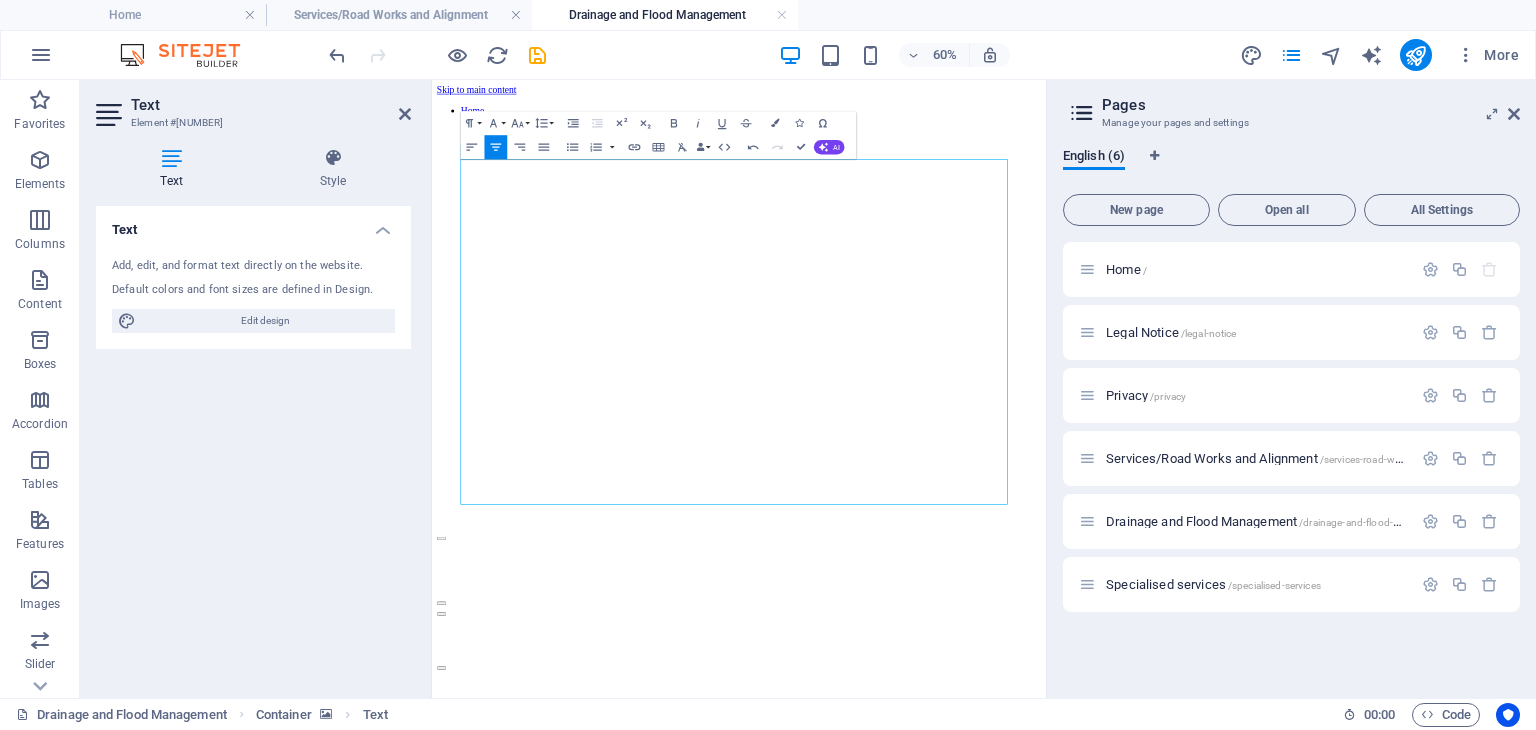 click on "Text Add, edit, and format text directly on the website. Default colors and font sizes are defined in Design. Edit design Alignment Left aligned Centered Right aligned" at bounding box center [253, 444] 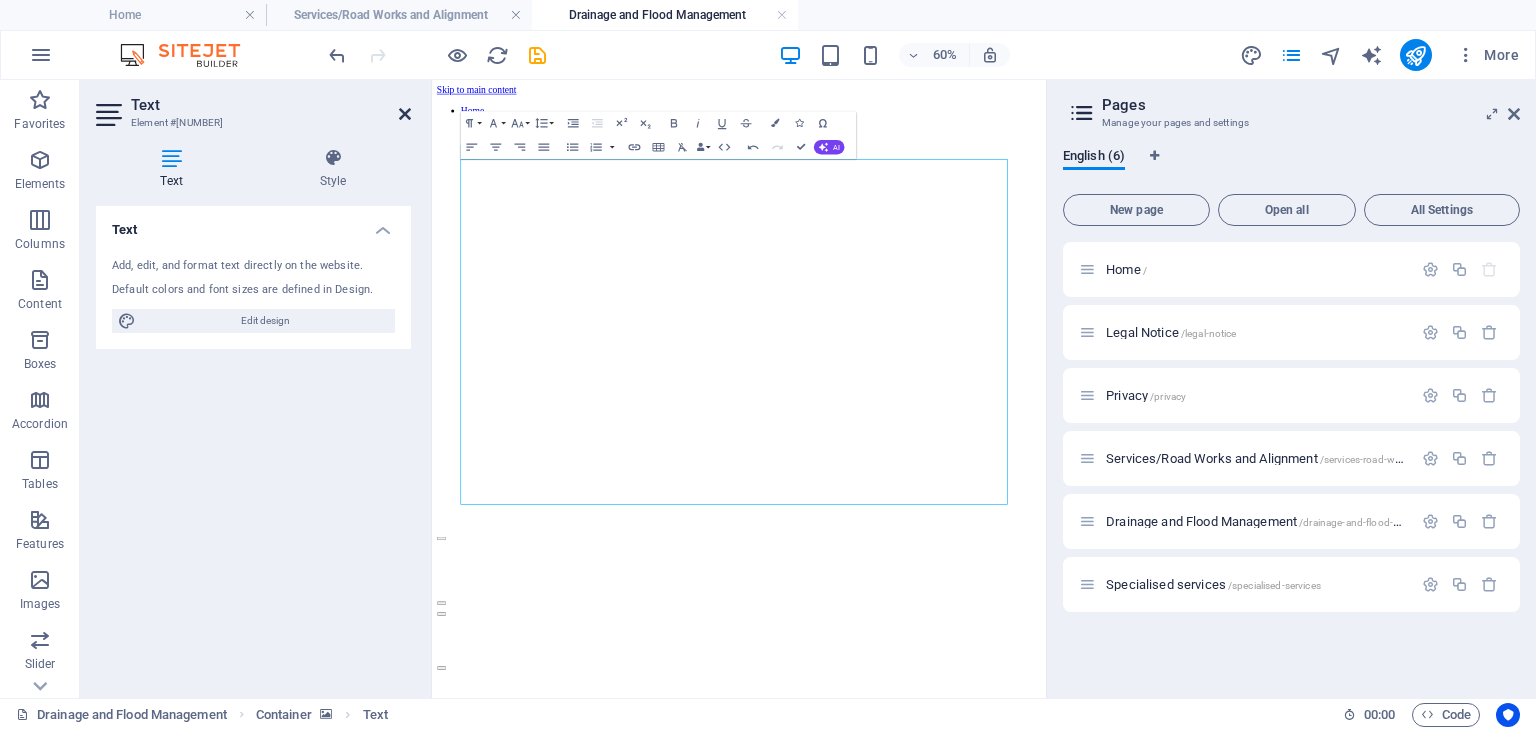 drag, startPoint x: 404, startPoint y: 112, endPoint x: 303, endPoint y: 98, distance: 101.96568 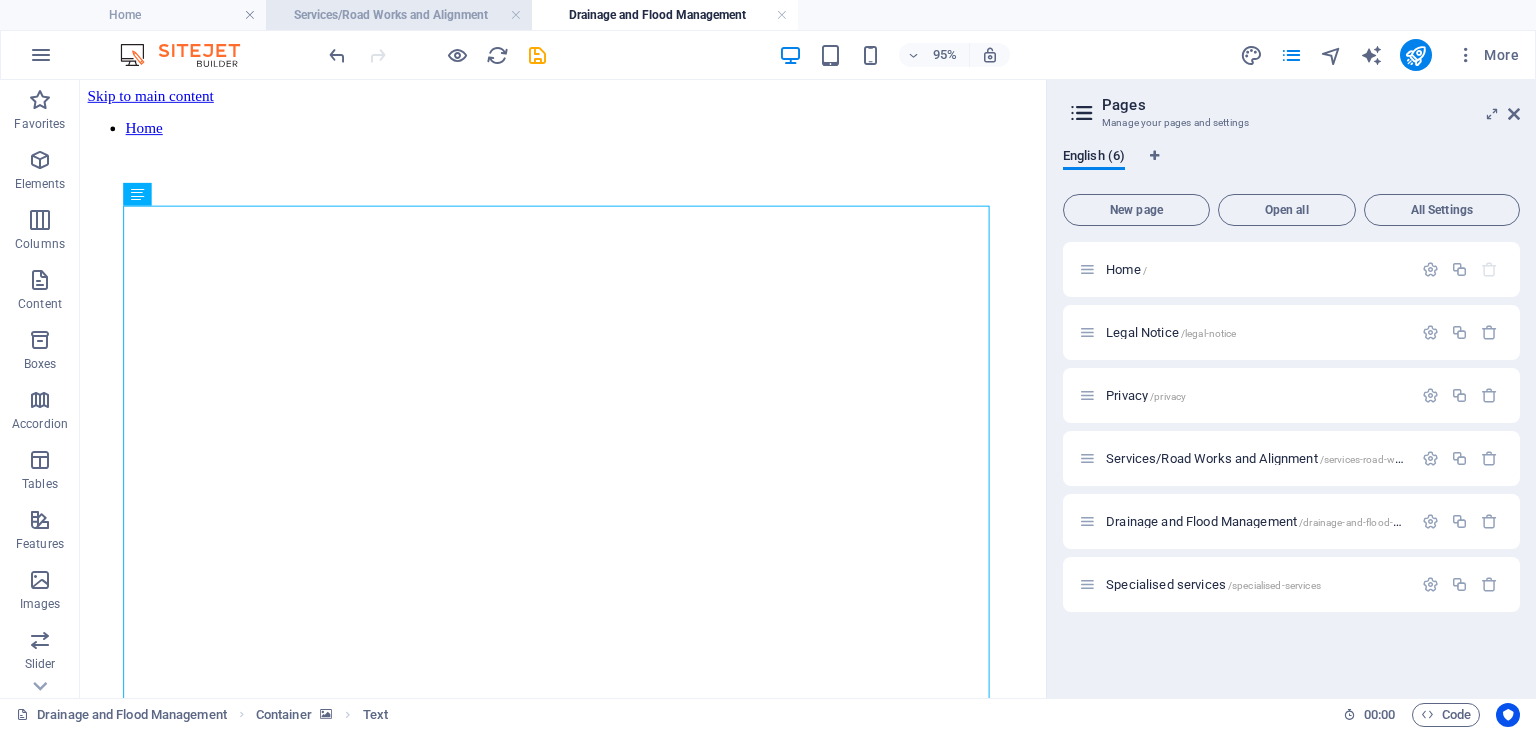 click on "Services/Road Works and Alignment" at bounding box center [399, 15] 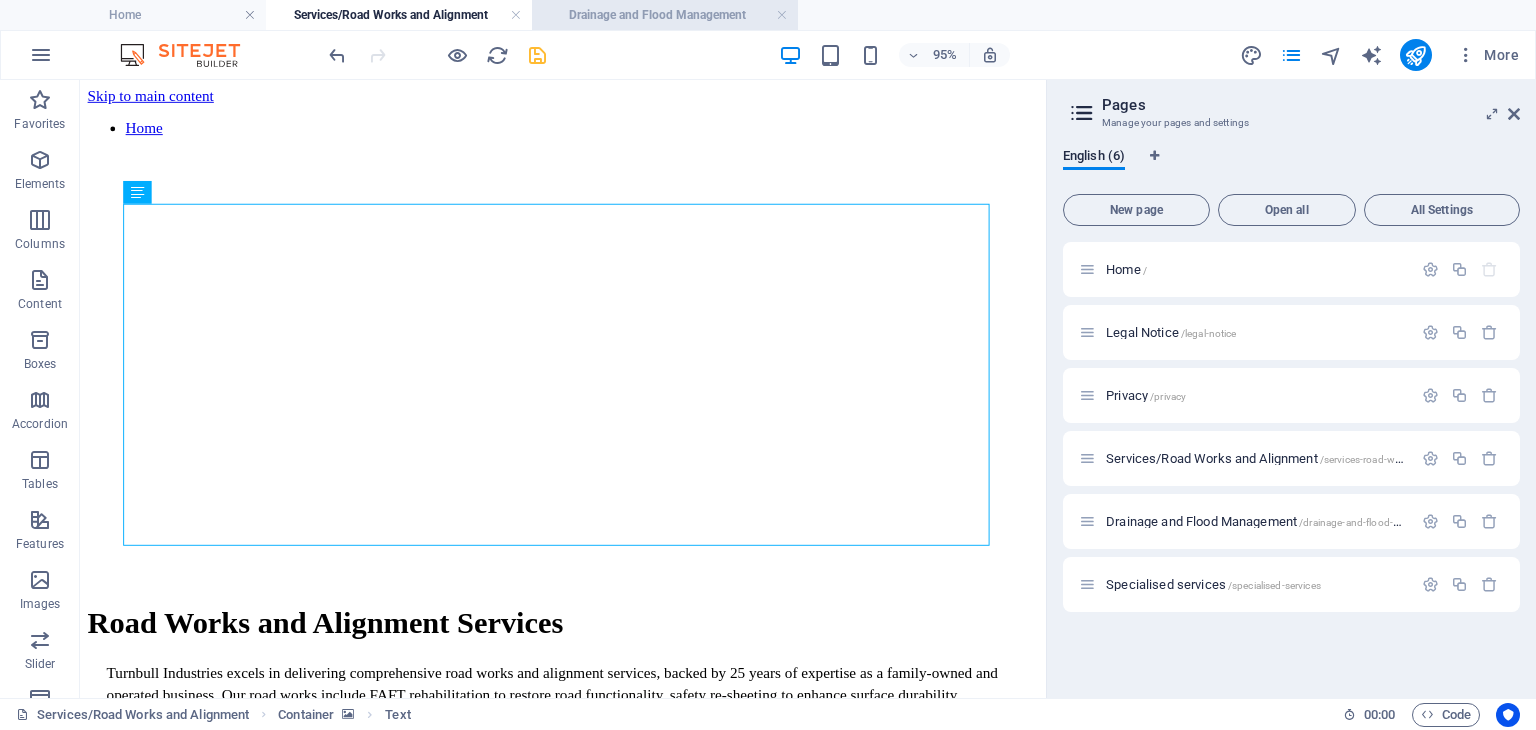 click on "Drainage and Flood Management" at bounding box center (665, 15) 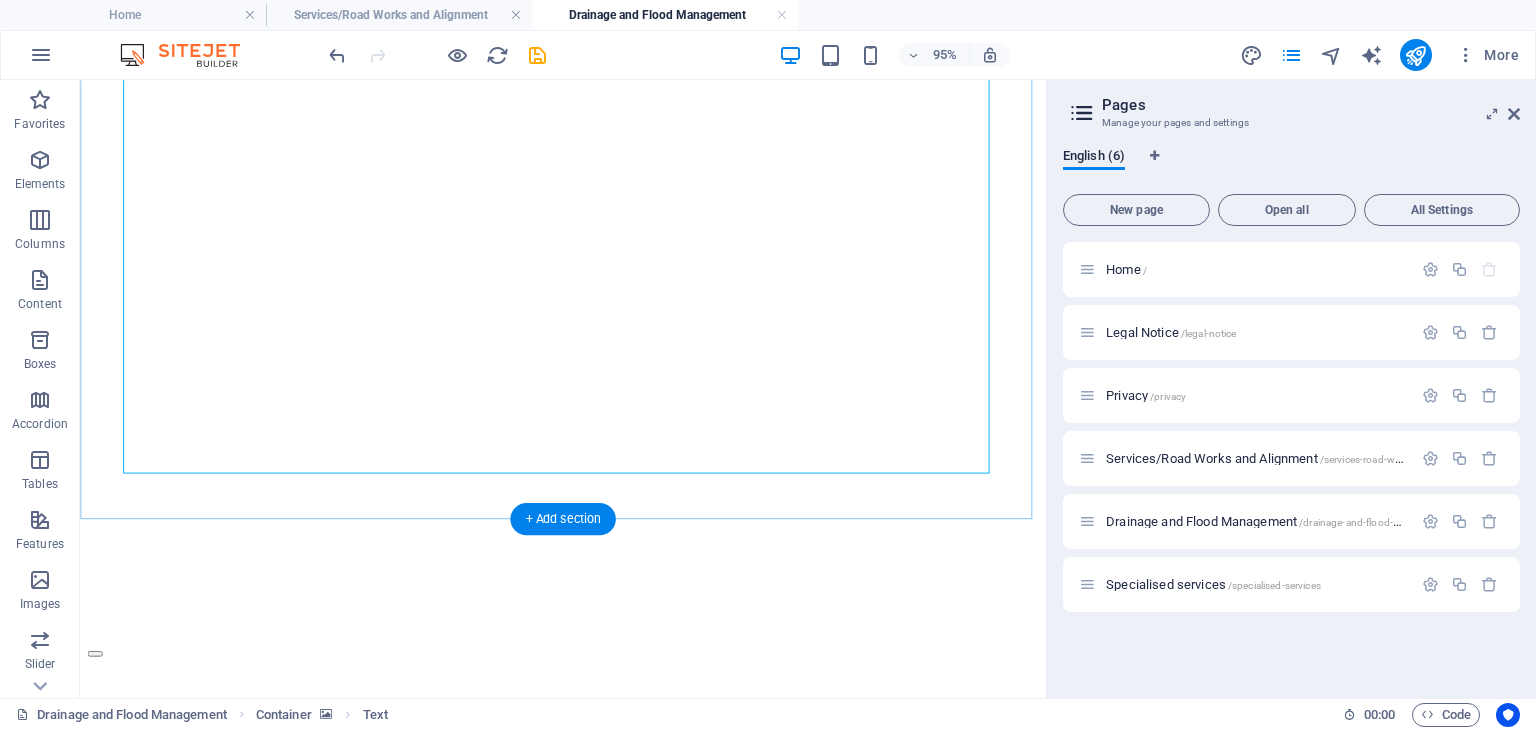 scroll, scrollTop: 300, scrollLeft: 0, axis: vertical 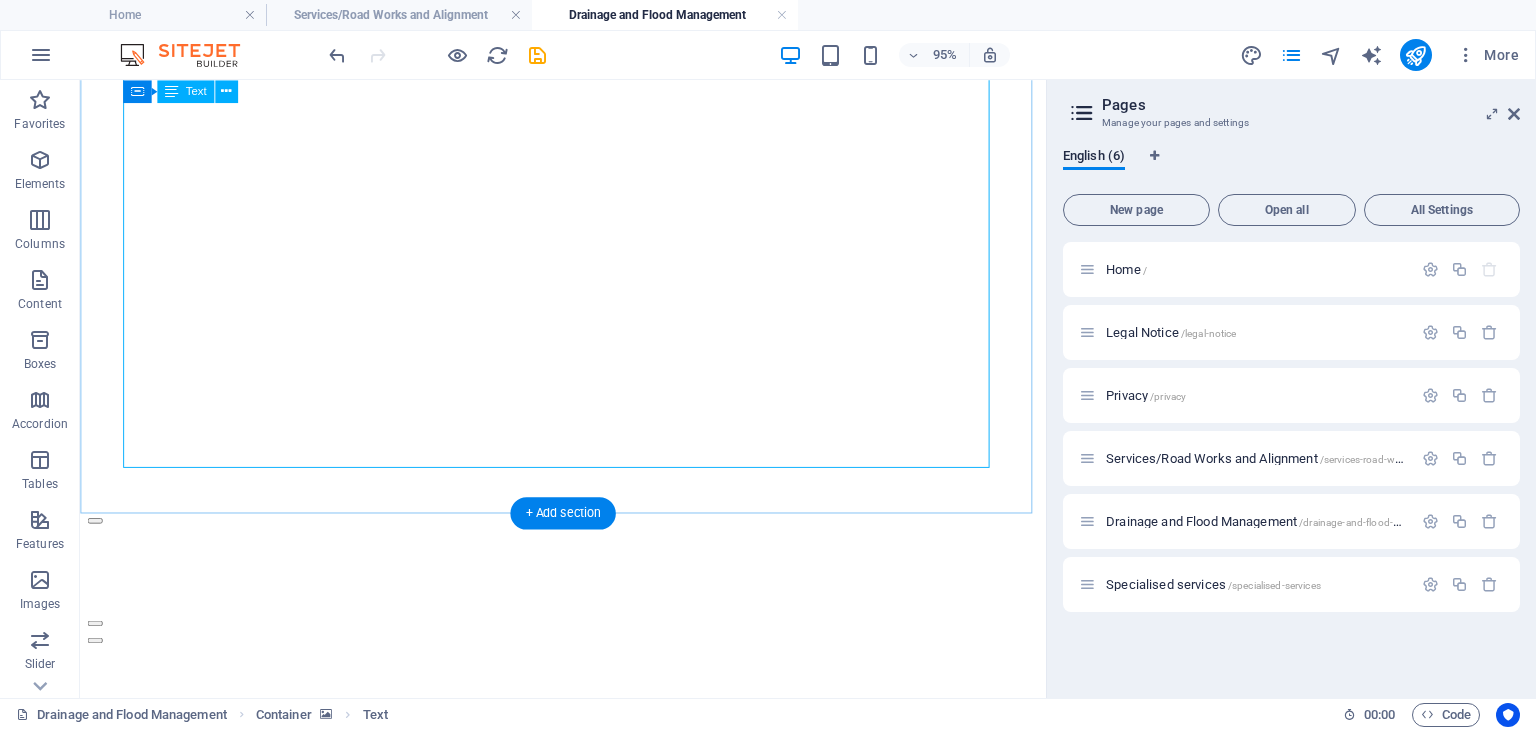 click on "DRAINAGE AND FLOOD MANAGEMENT infrastructure. n waterways, riparian zones, and native fauna, ensuring compliance with environmental legislation and minimizing the spread of noxious weeds. Trusted by government bodies and contracting agencies, Turnbull Industries delivers reliable, high-quality drainage and flood recovery solutions that safeguard  commun ities" at bounding box center (588, 989) 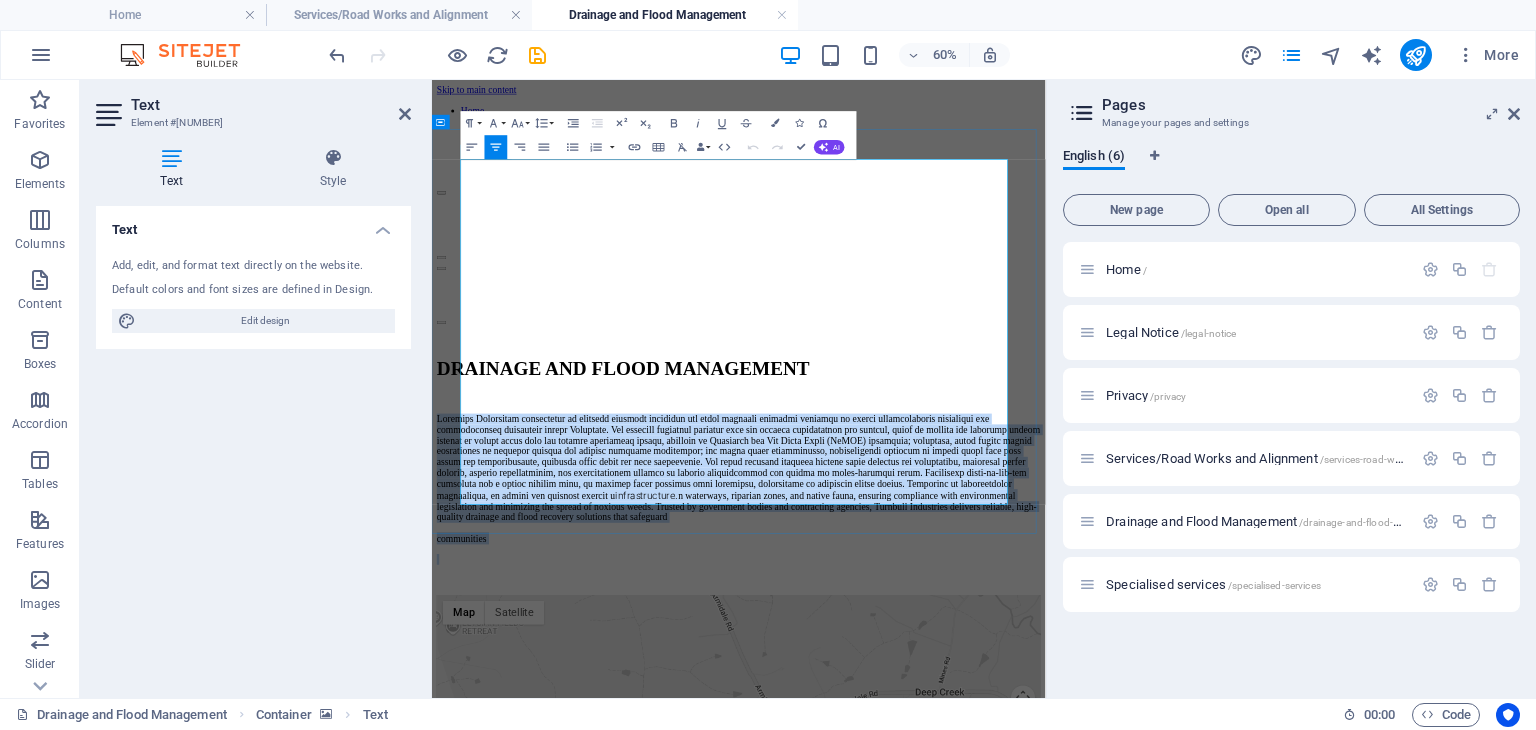 drag, startPoint x: 1051, startPoint y: 745, endPoint x: 497, endPoint y: 430, distance: 637.29193 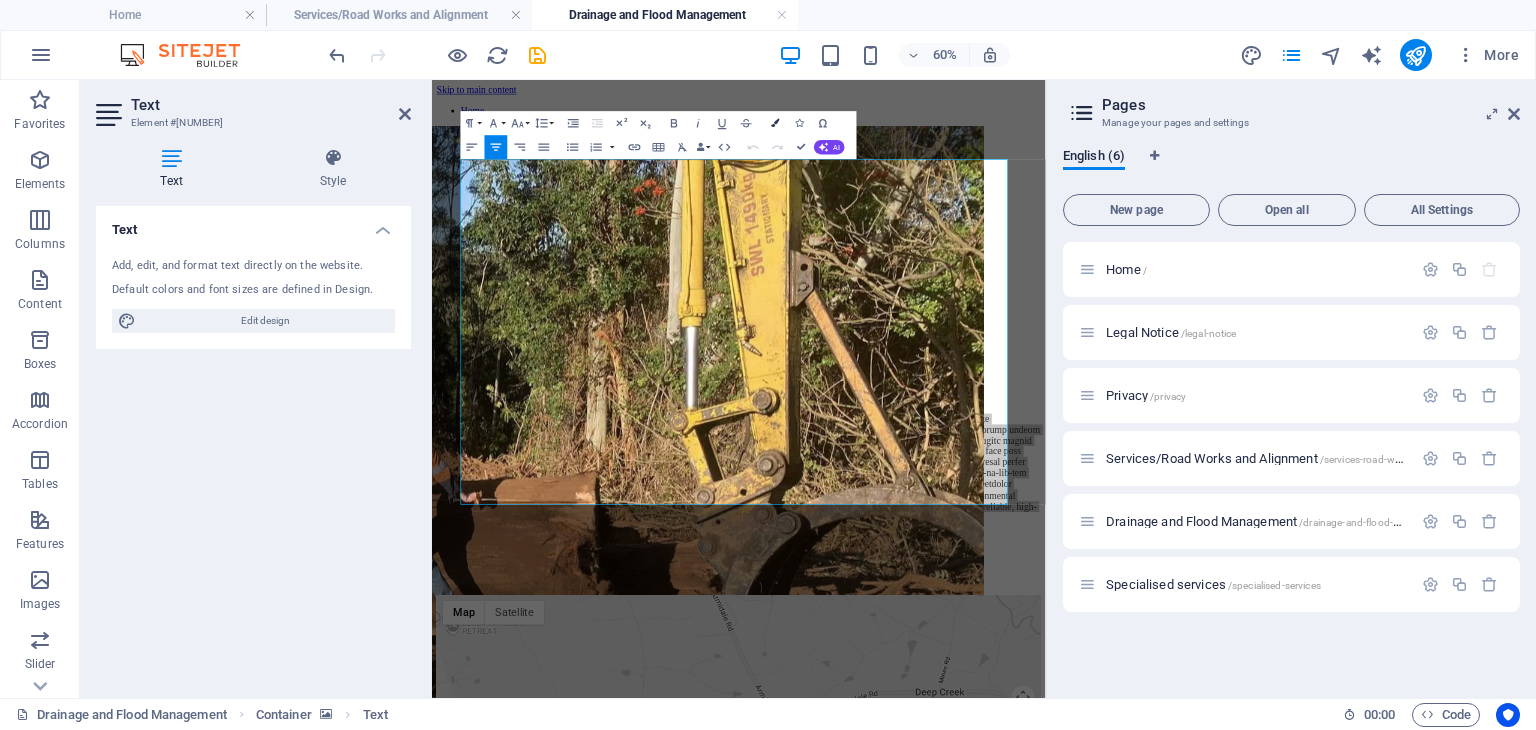 click at bounding box center (775, 123) 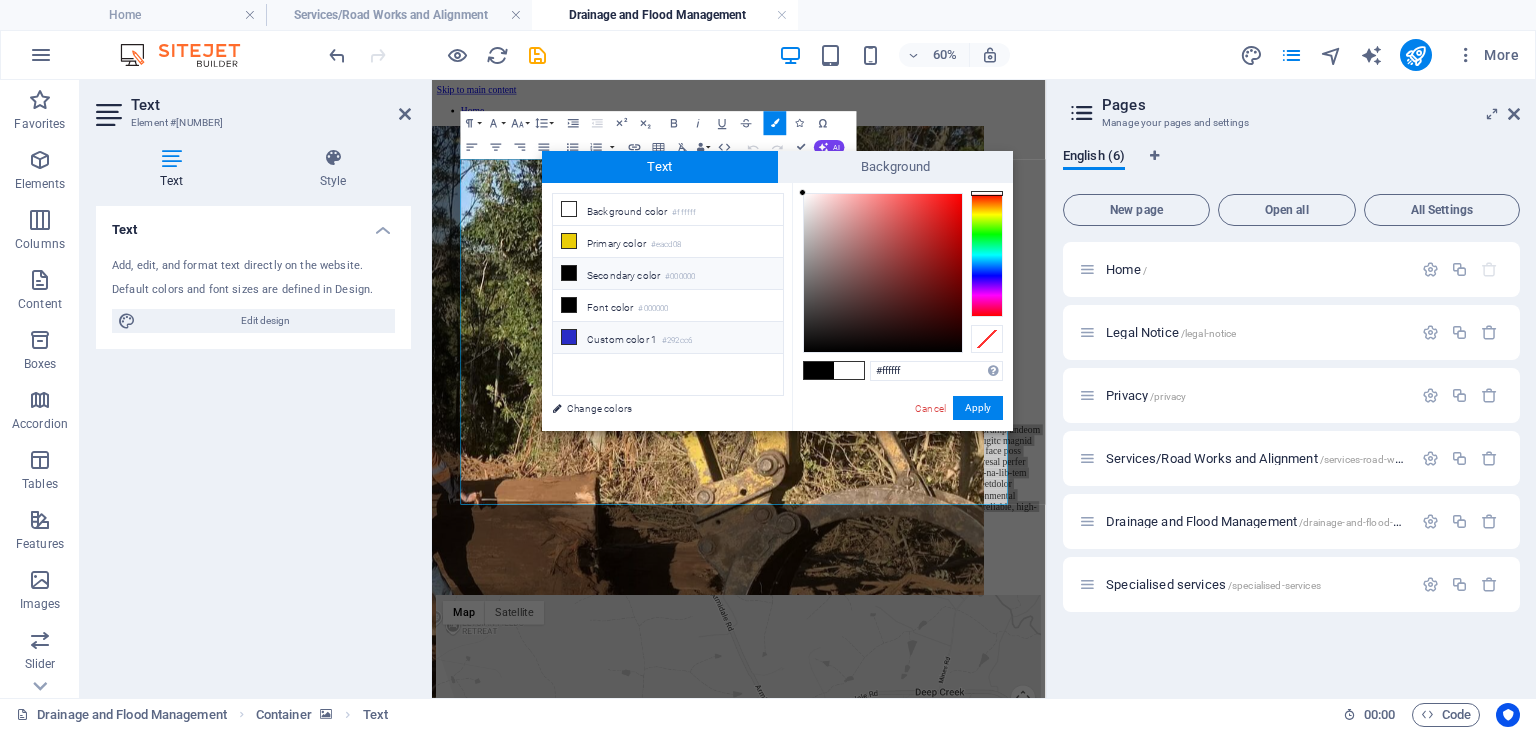 click at bounding box center [569, 337] 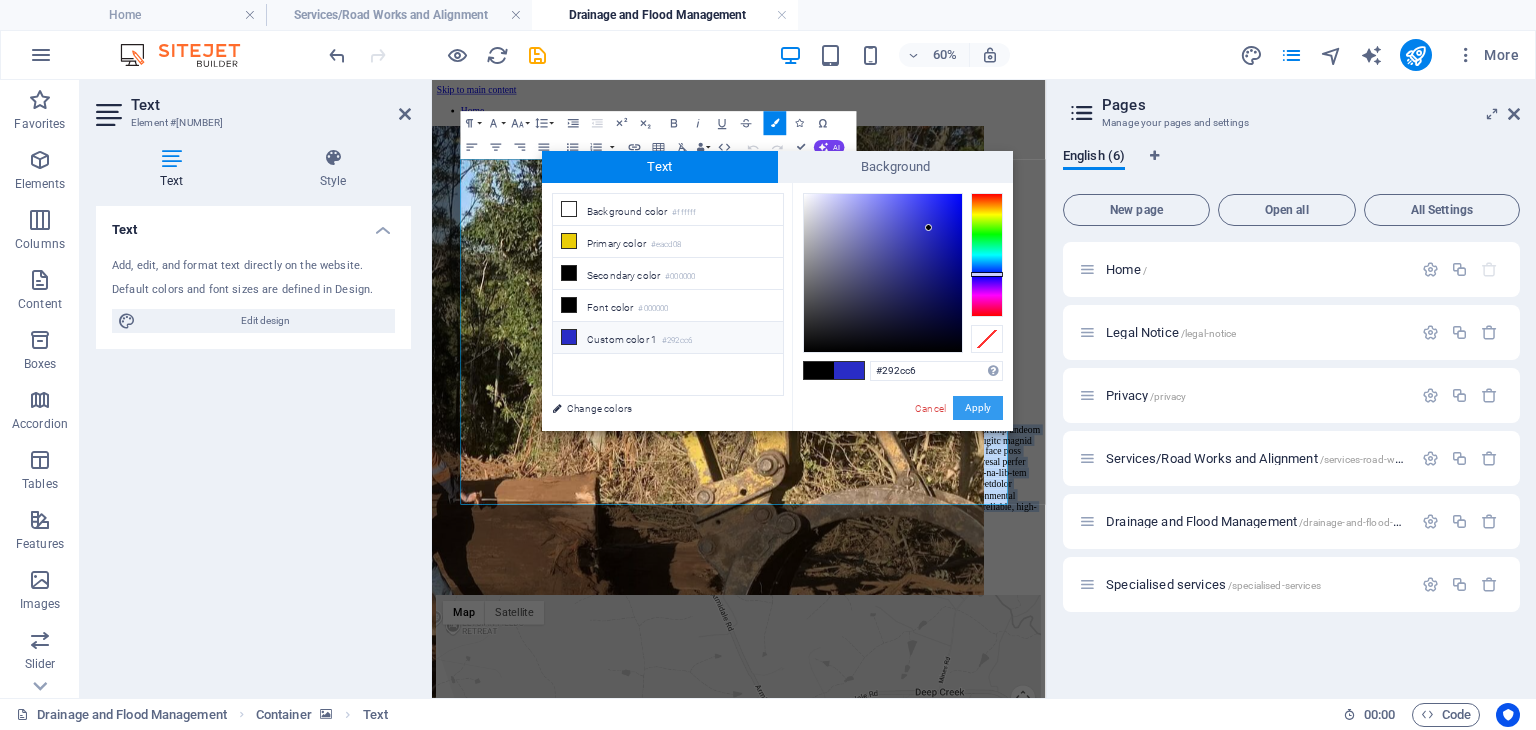 click on "Apply" at bounding box center [978, 408] 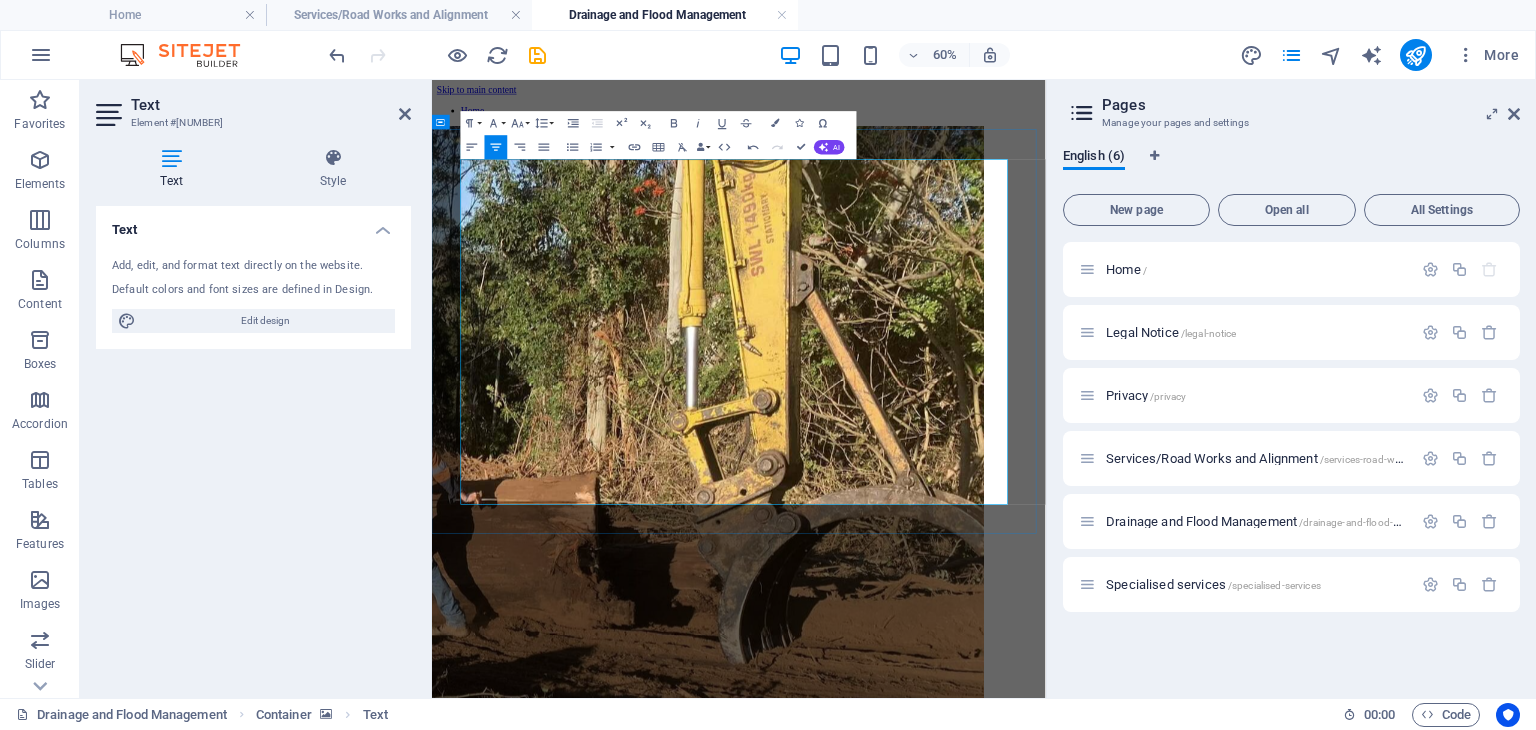 drag, startPoint x: 1051, startPoint y: 734, endPoint x: 495, endPoint y: 432, distance: 632.72424 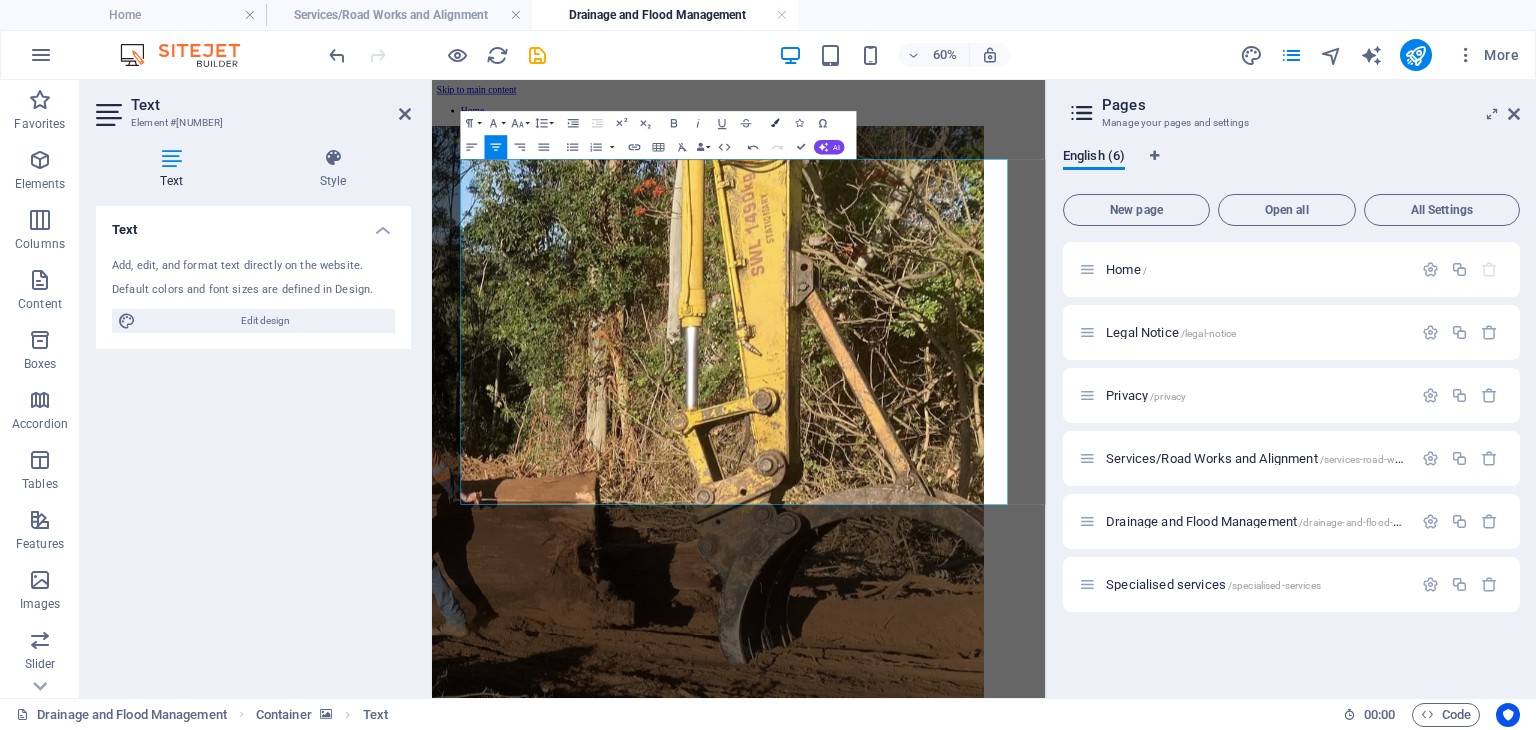 click at bounding box center (775, 123) 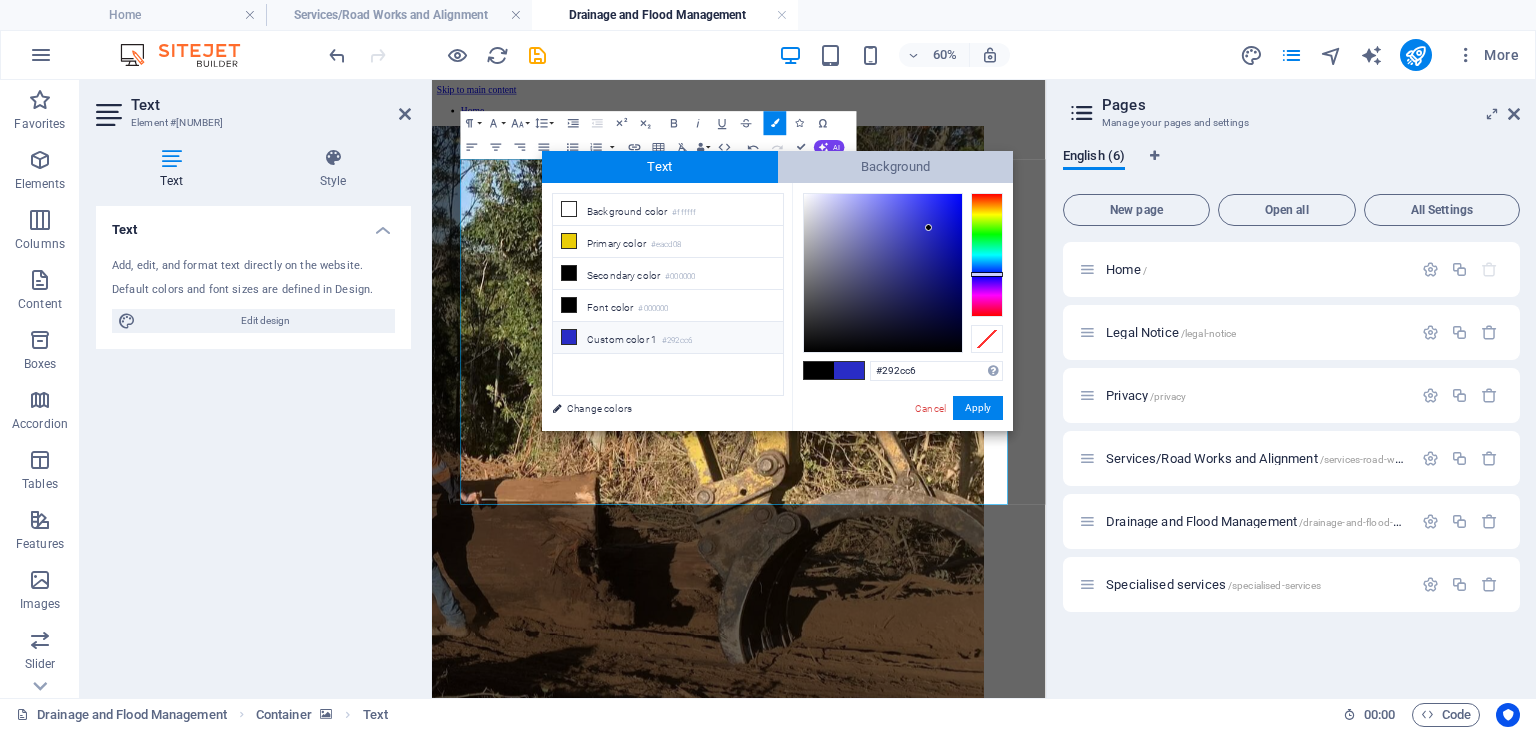 click on "Background" at bounding box center [896, 167] 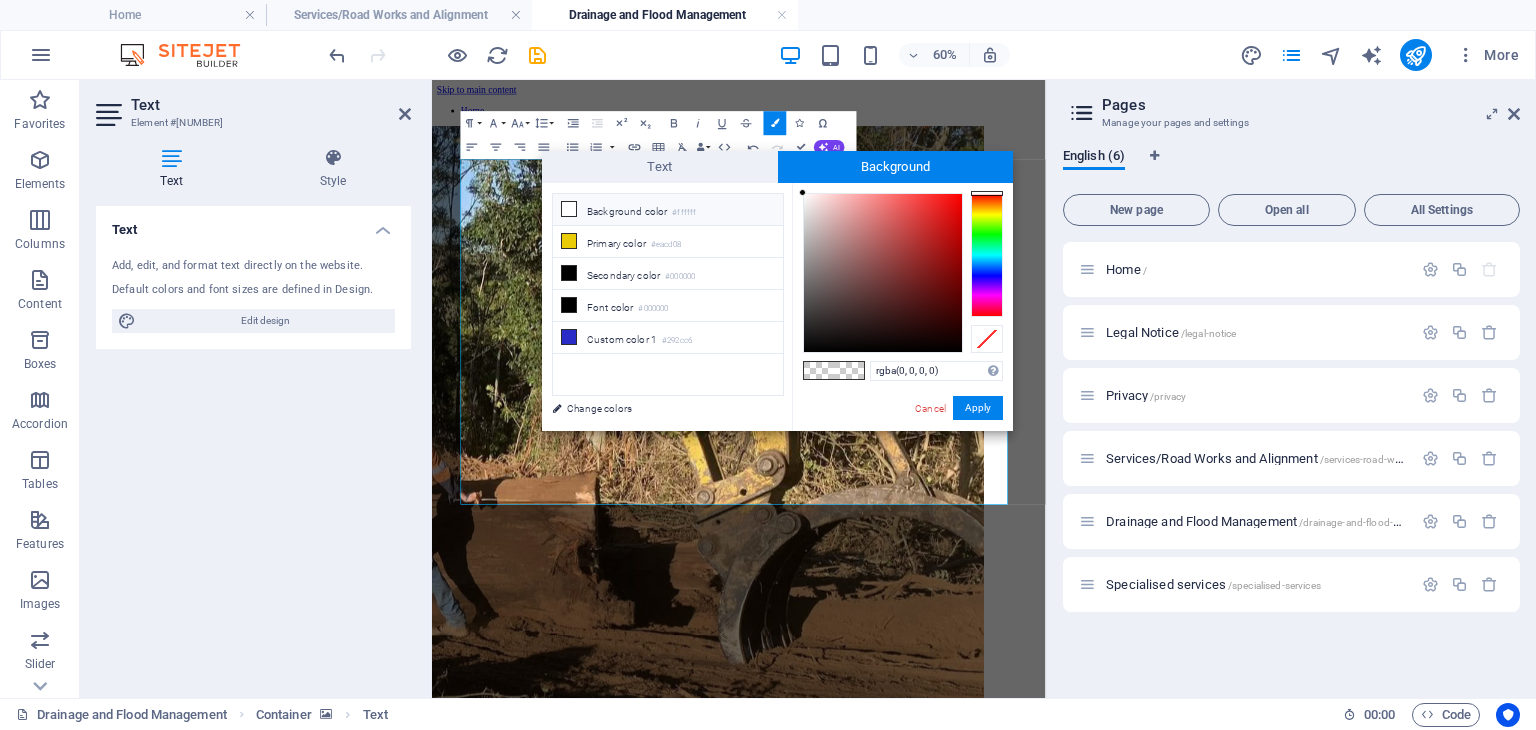 click at bounding box center (569, 209) 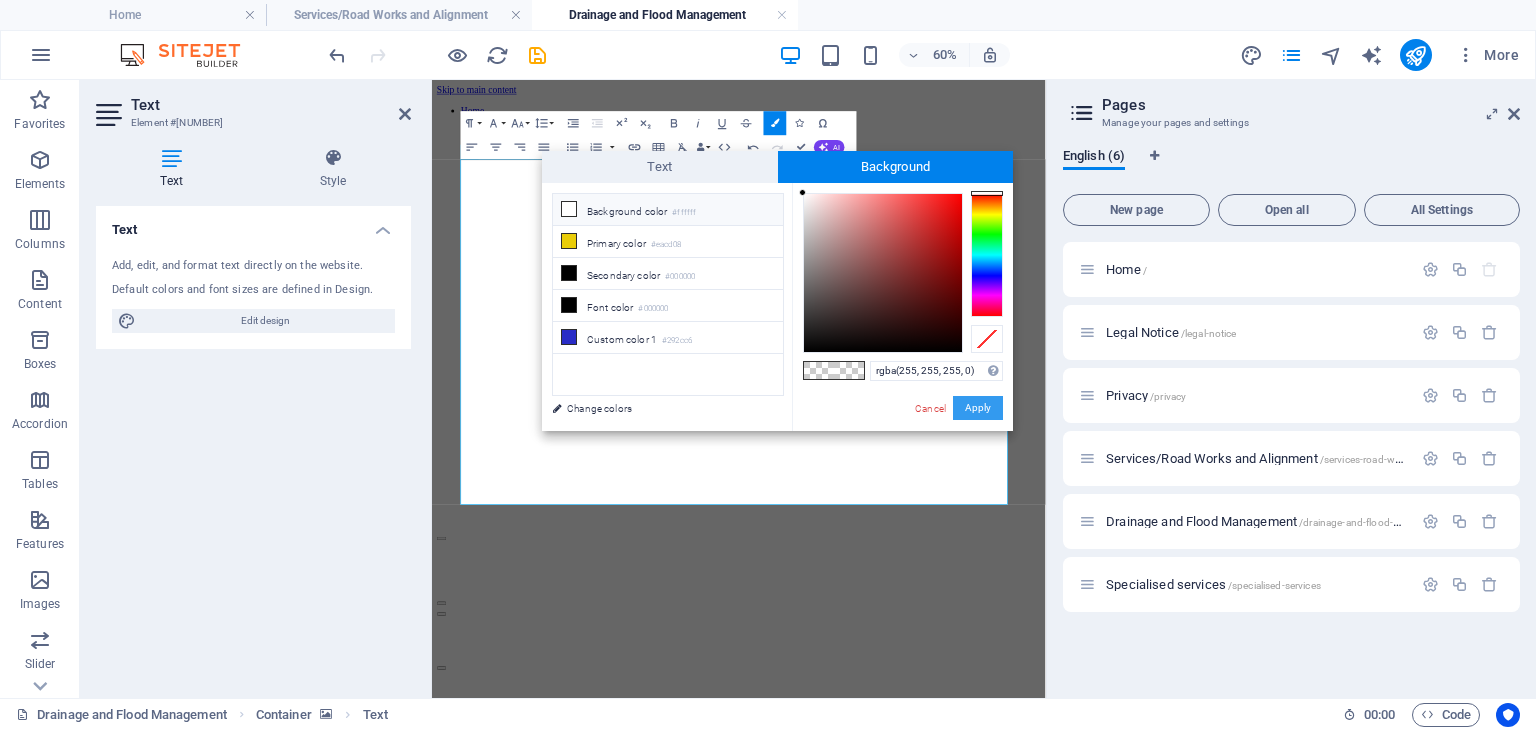 click on "Apply" at bounding box center [978, 408] 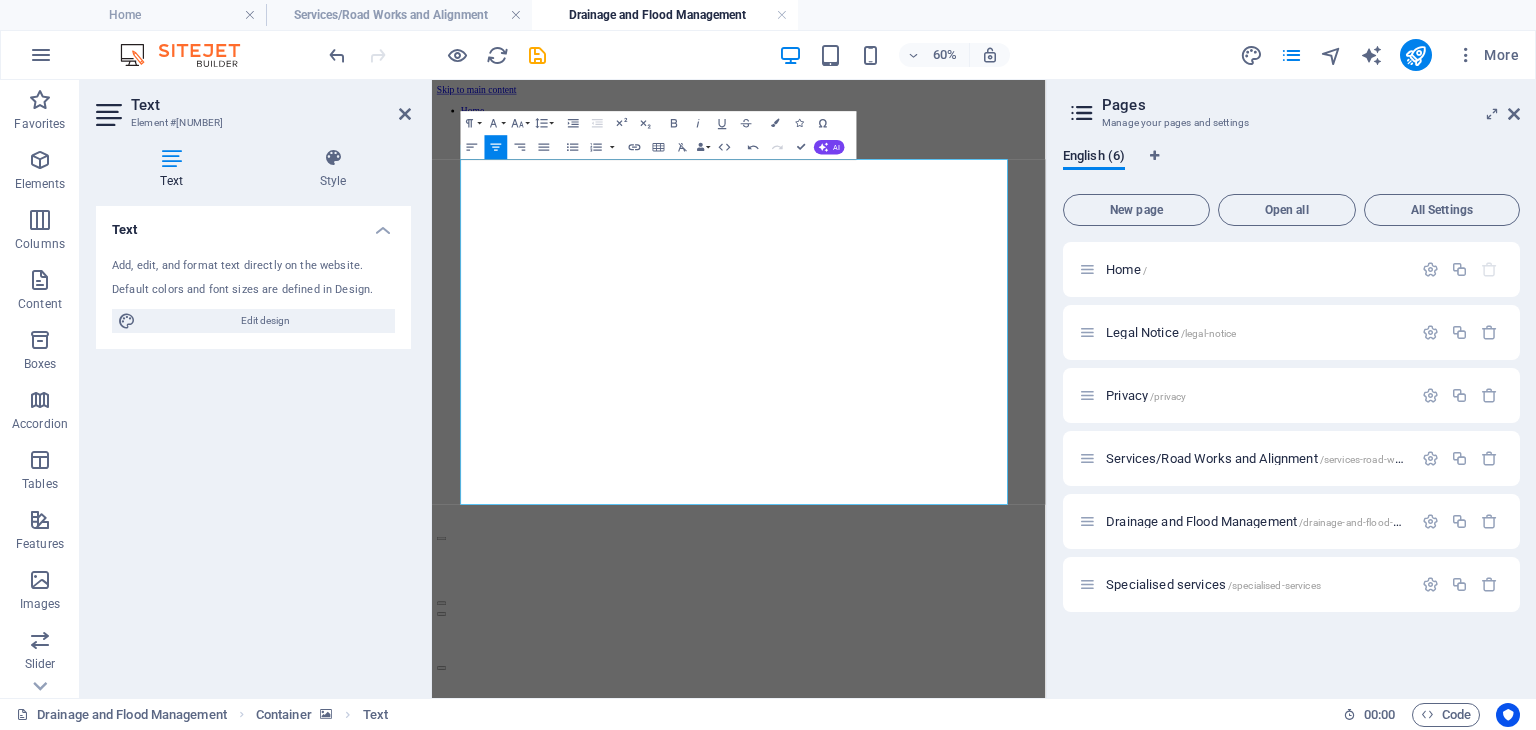 click on "Text Add, edit, and format text directly on the website. Default colors and font sizes are defined in Design. Edit design Alignment Left aligned Centered Right aligned" at bounding box center (253, 444) 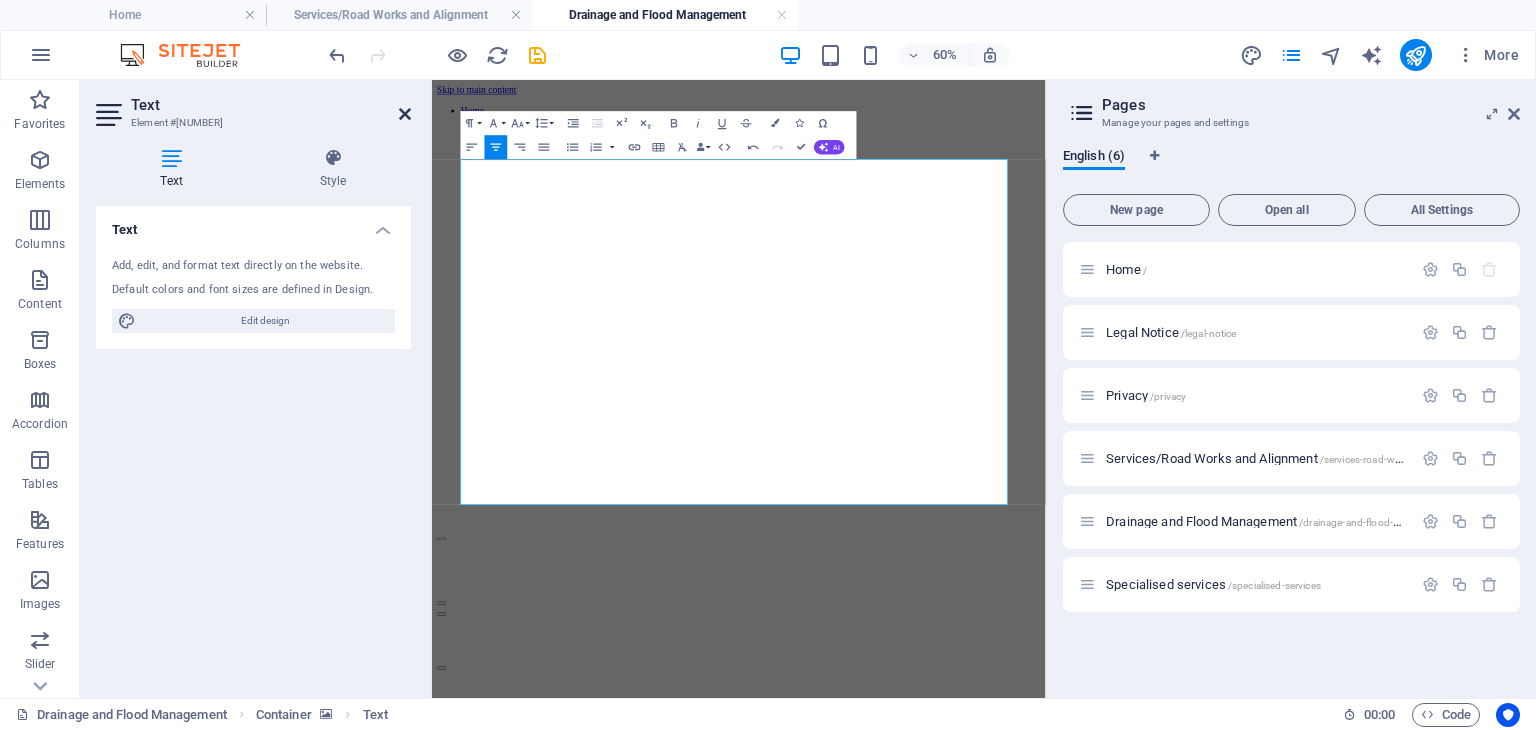 click at bounding box center [405, 114] 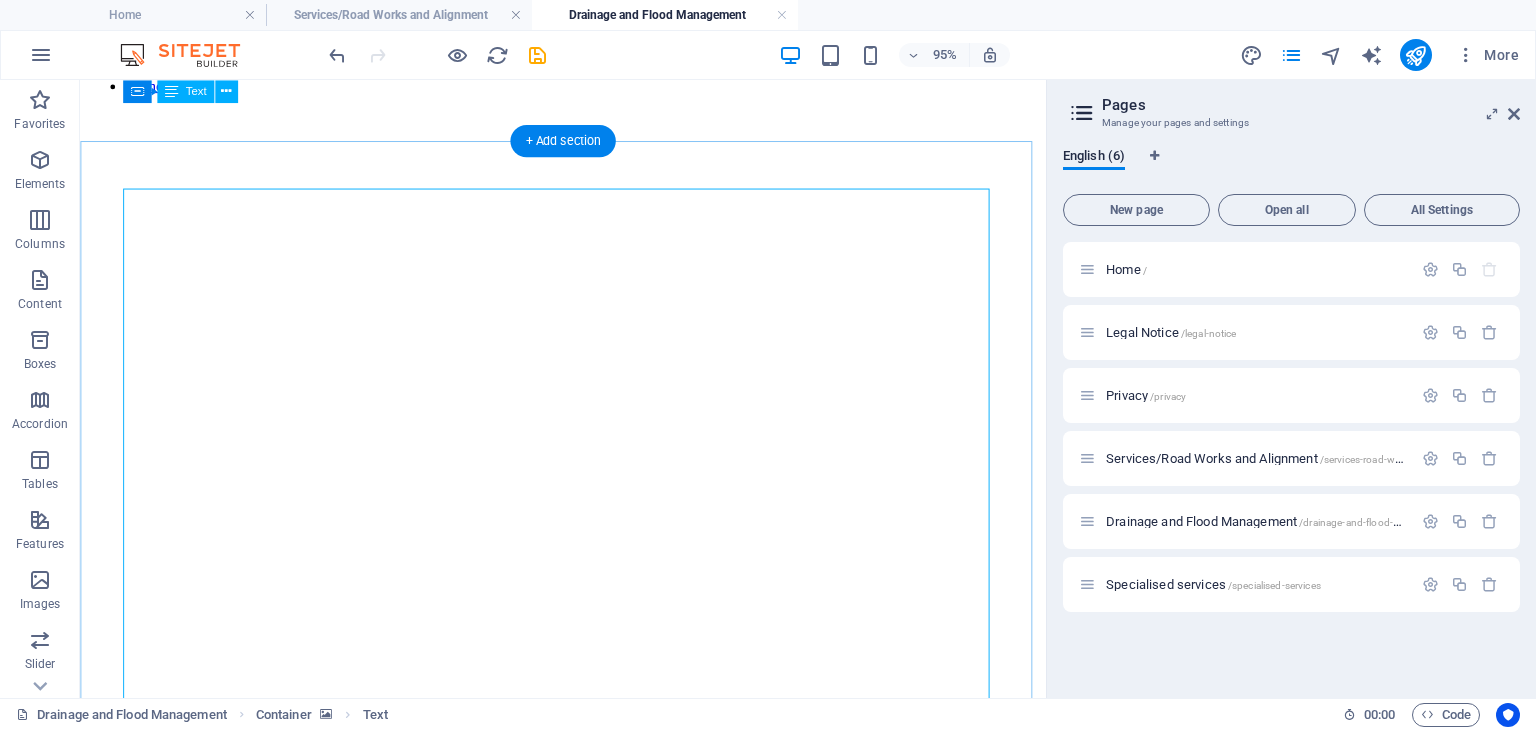 scroll, scrollTop: 0, scrollLeft: 0, axis: both 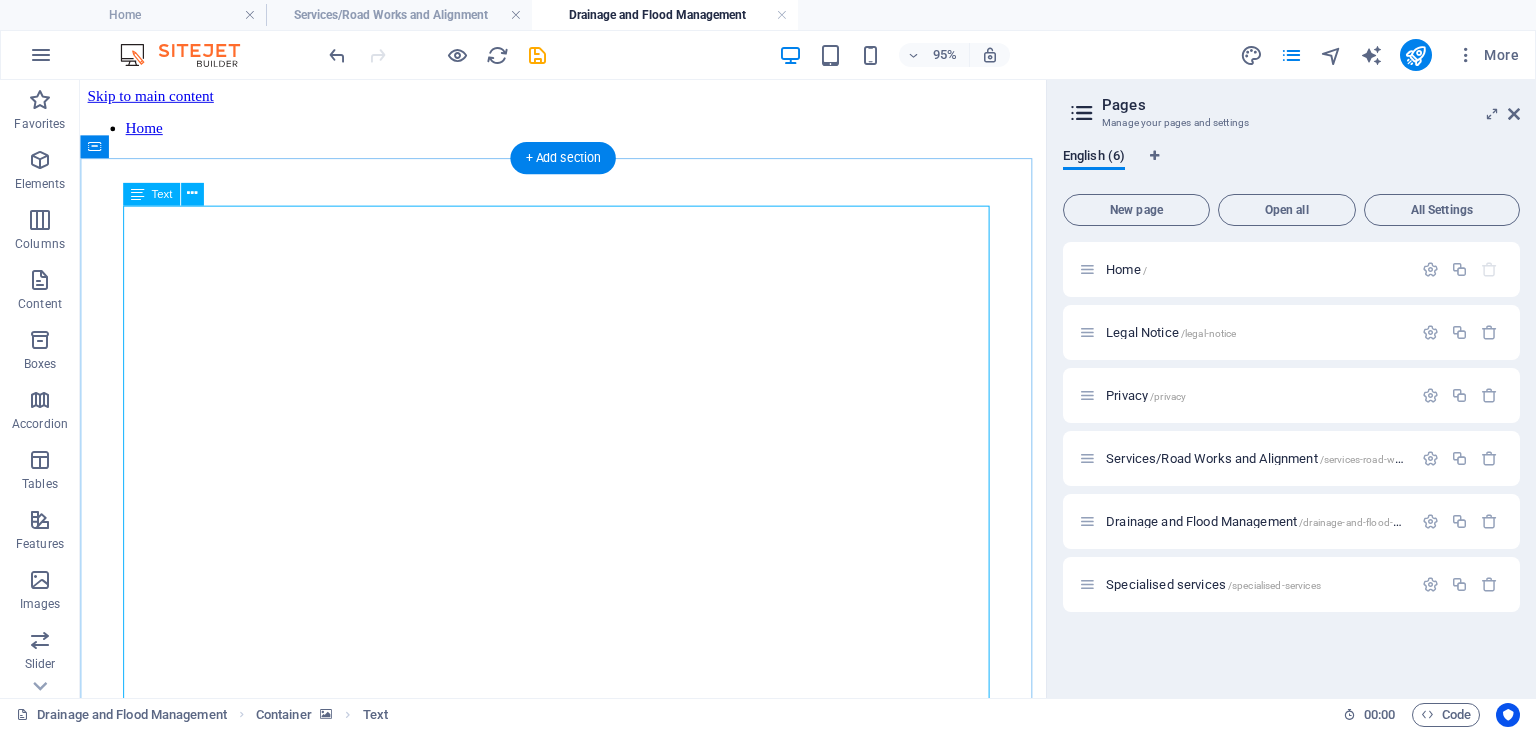 click on "DRAINAGE AND FLOOD MANAGEMENT infrastructure. n waterways, riparian zones, and native fauna, ensuring compliance with environmental legislation and minimizing the spread of noxious weeds. Trusted by government bodies and contracting agencies, Turnbull Industries delivers reliable, high-quality drainage and flood recovery solutions that safeguard  communities" at bounding box center (588, 1288) 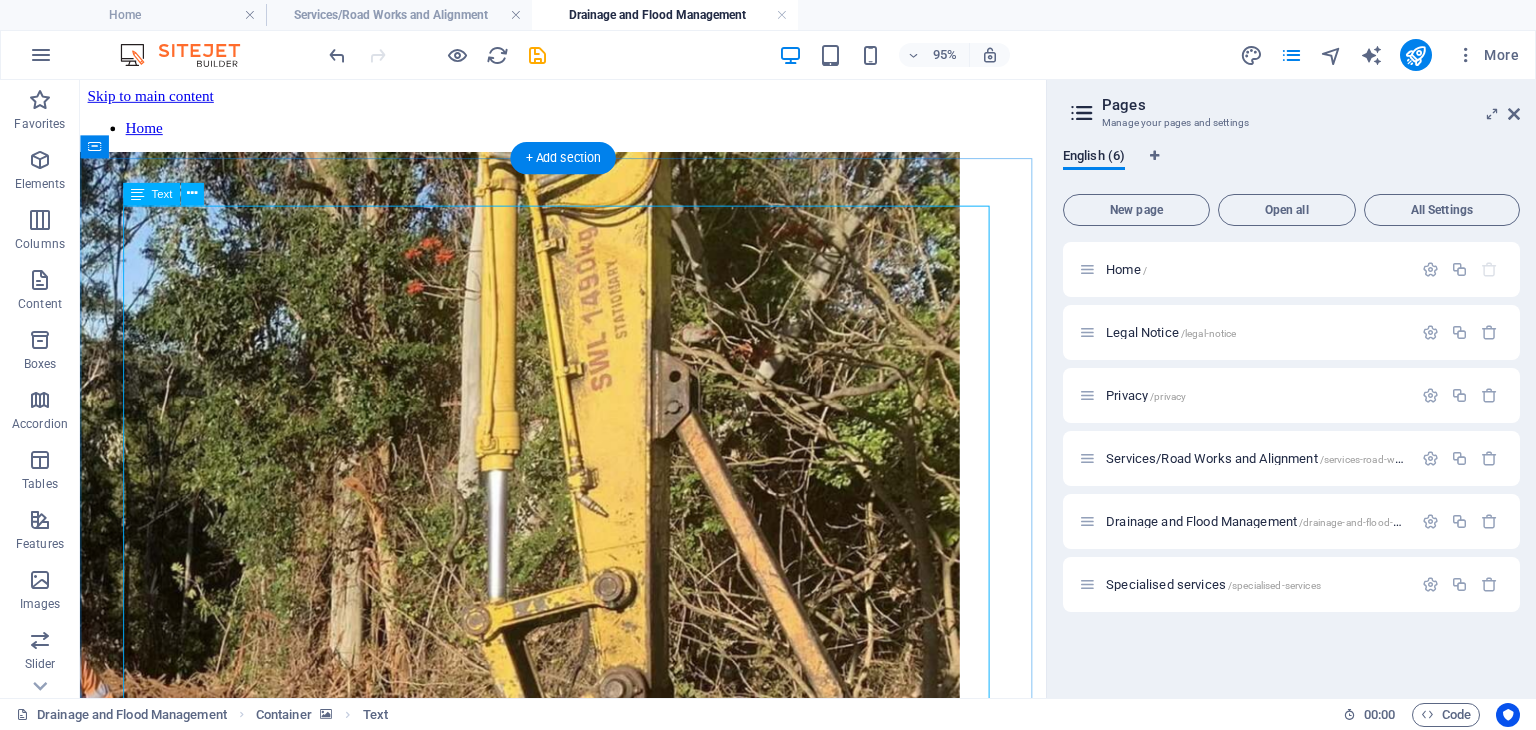 click on "DRAINAGE AND FLOOD MANAGEMENT infrastructure. n waterways, riparian zones, and native fauna, ensuring compliance with environmental legislation and minimizing the spread of noxious weeds. Trusted by government bodies and contracting agencies, Turnbull Industries delivers reliable, high-quality drainage and flood recovery solutions that safeguard  communities" at bounding box center (588, 1288) 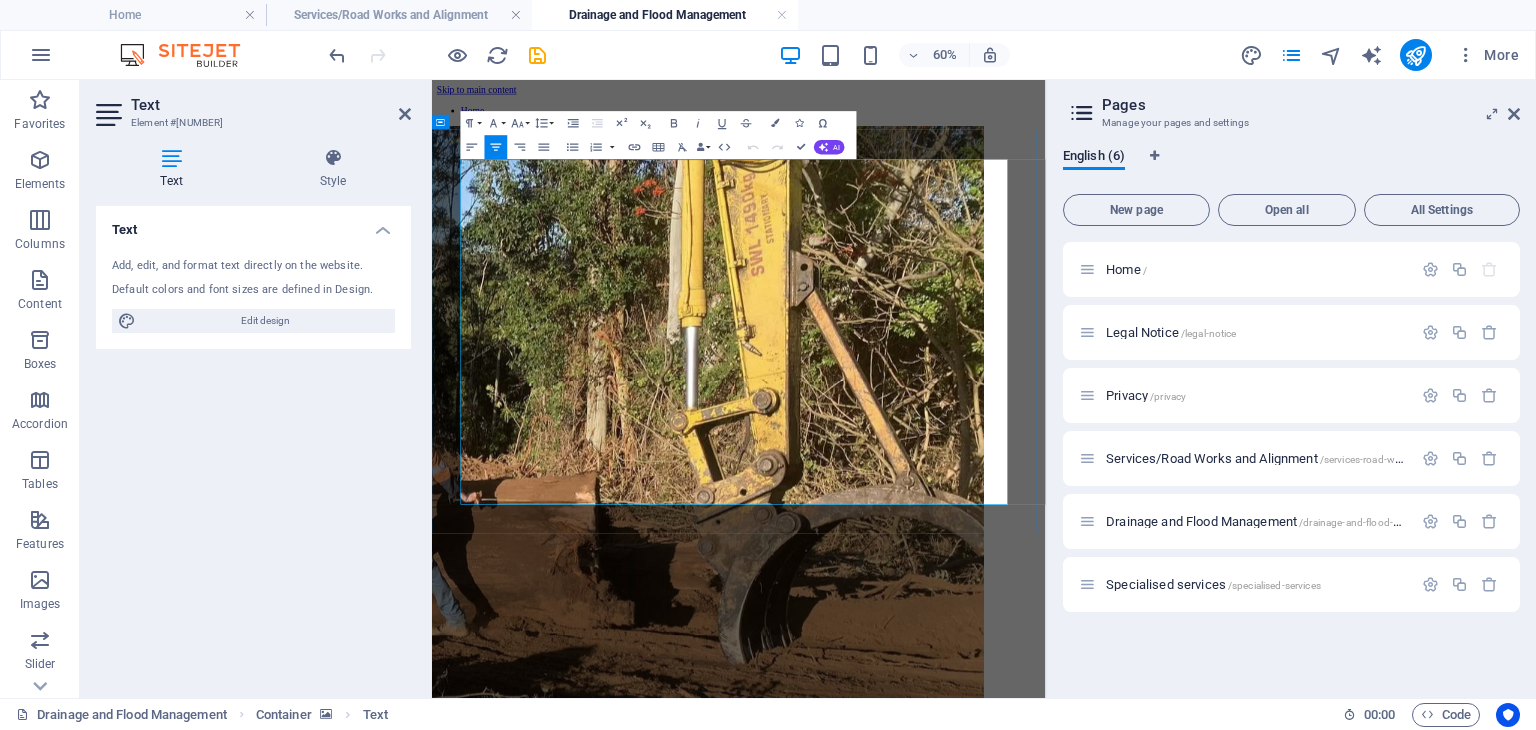 drag, startPoint x: 1151, startPoint y: 348, endPoint x: 602, endPoint y: 293, distance: 551.7481 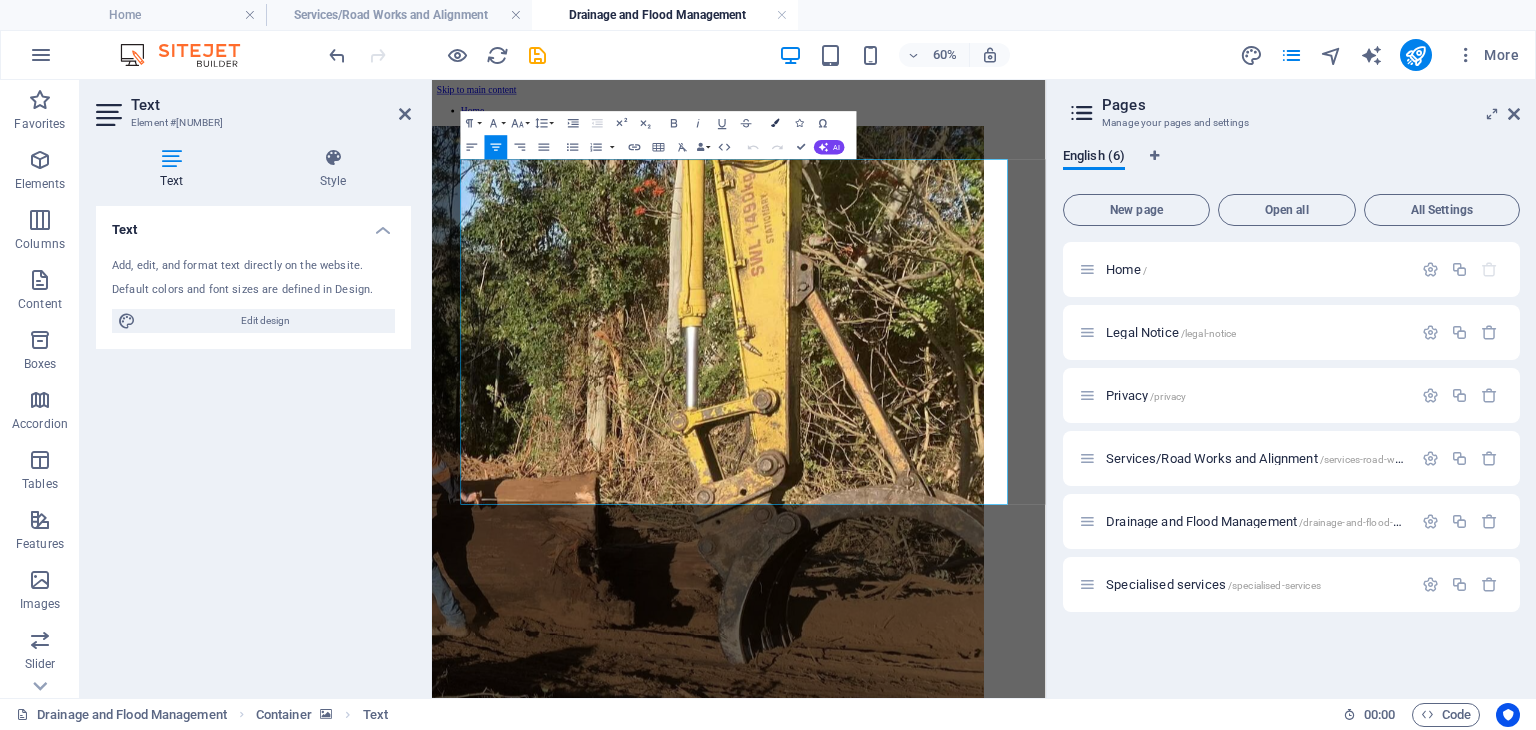 click at bounding box center (775, 123) 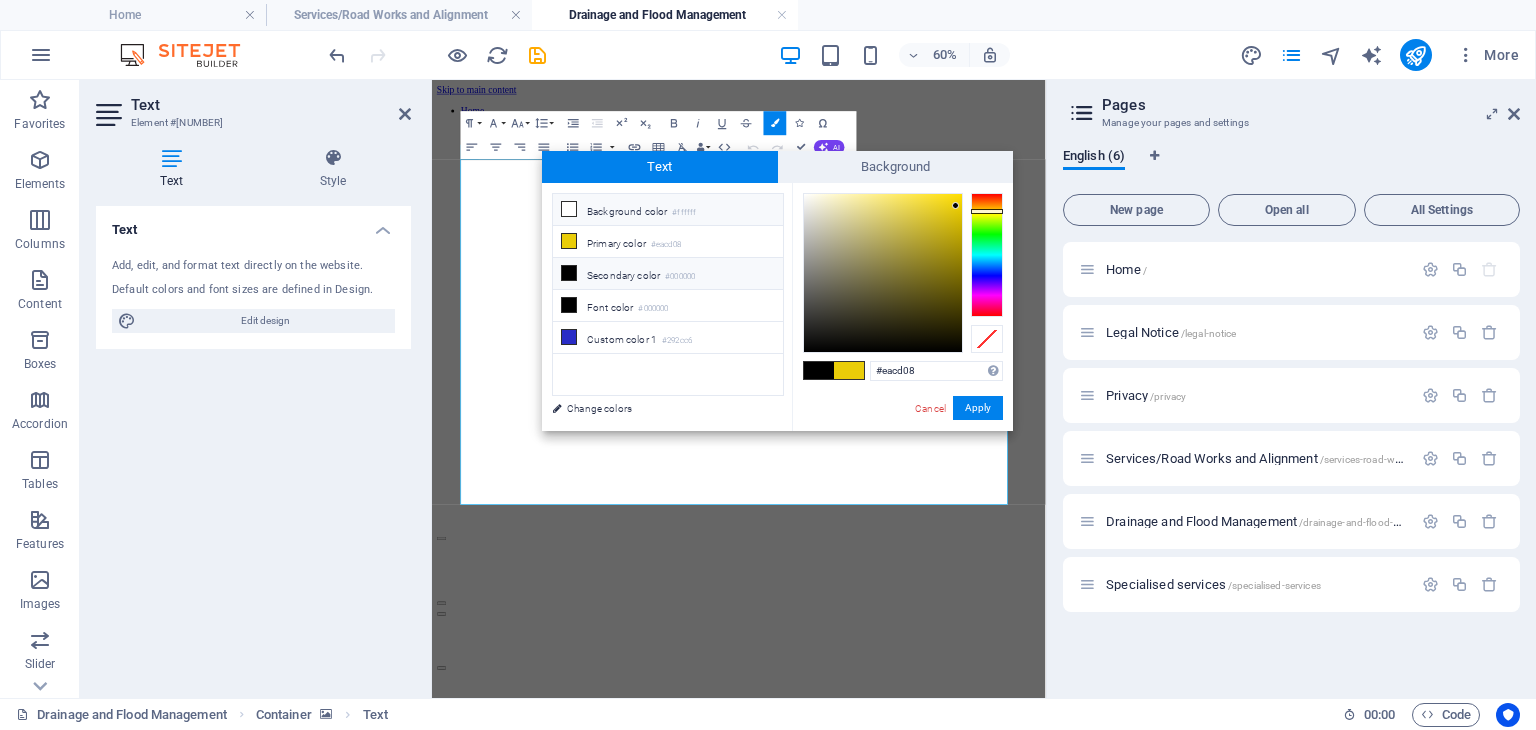 click at bounding box center (569, 209) 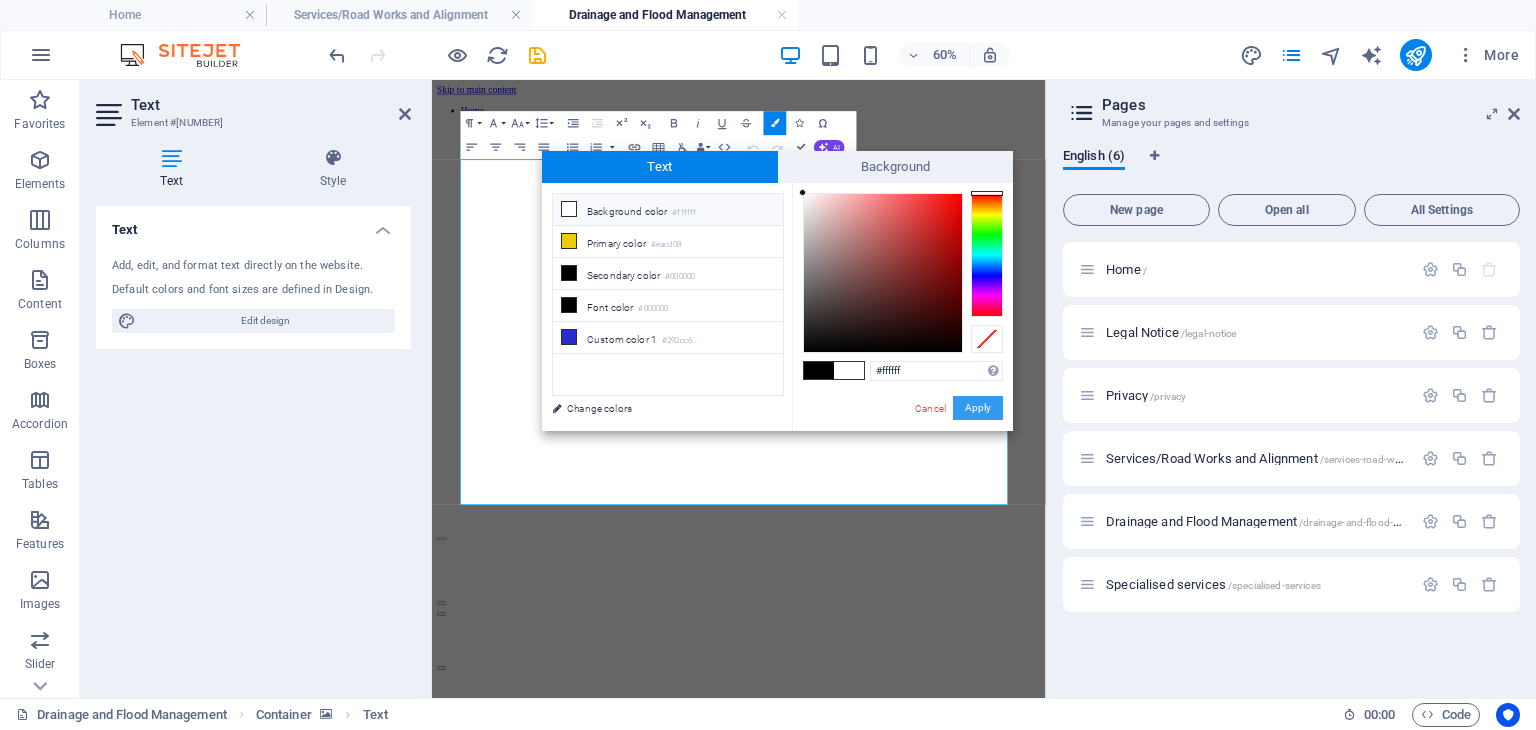 click on "Apply" at bounding box center (978, 408) 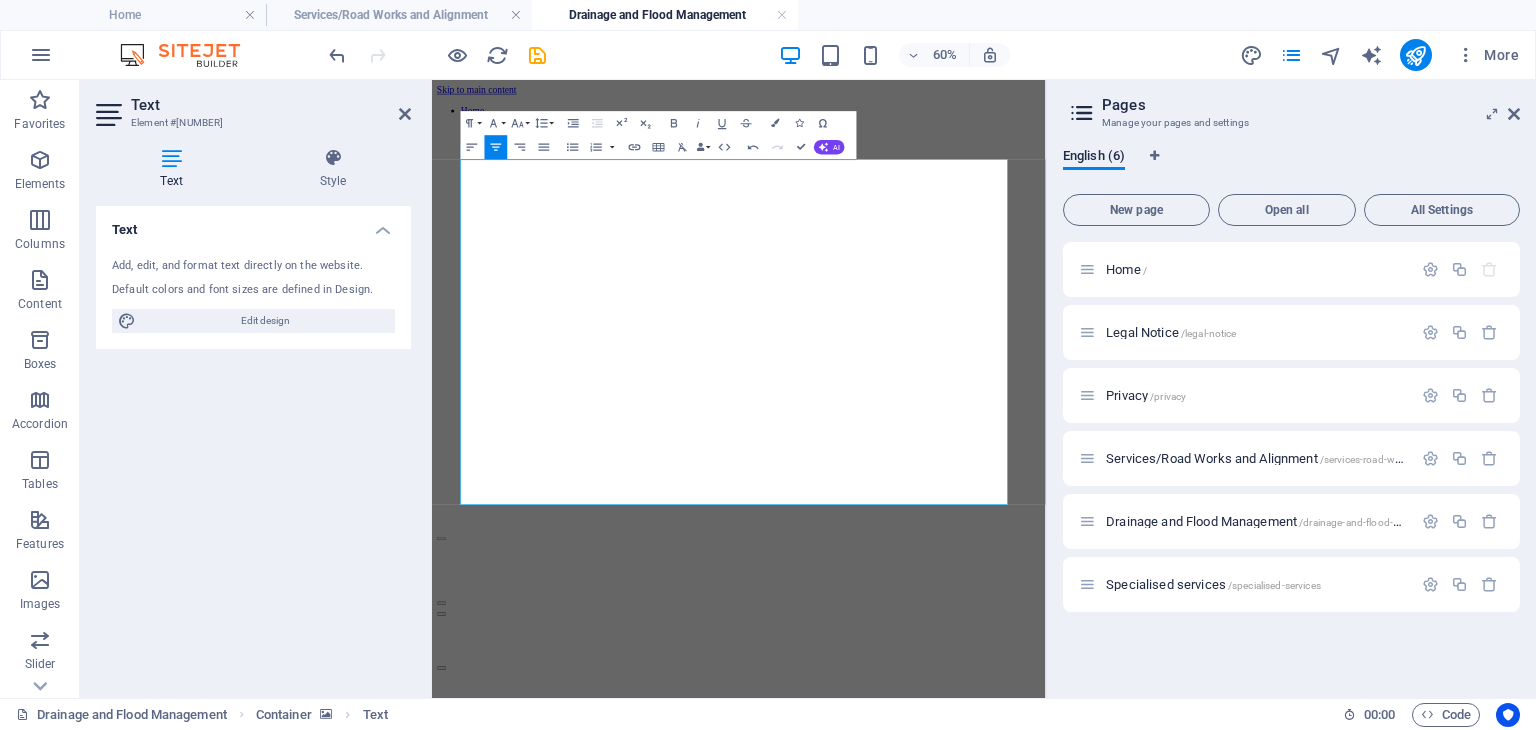 click on "Text Add, edit, and format text directly on the website. Default colors and font sizes are defined in Design. Edit design Alignment Left aligned Centered Right aligned" at bounding box center (253, 444) 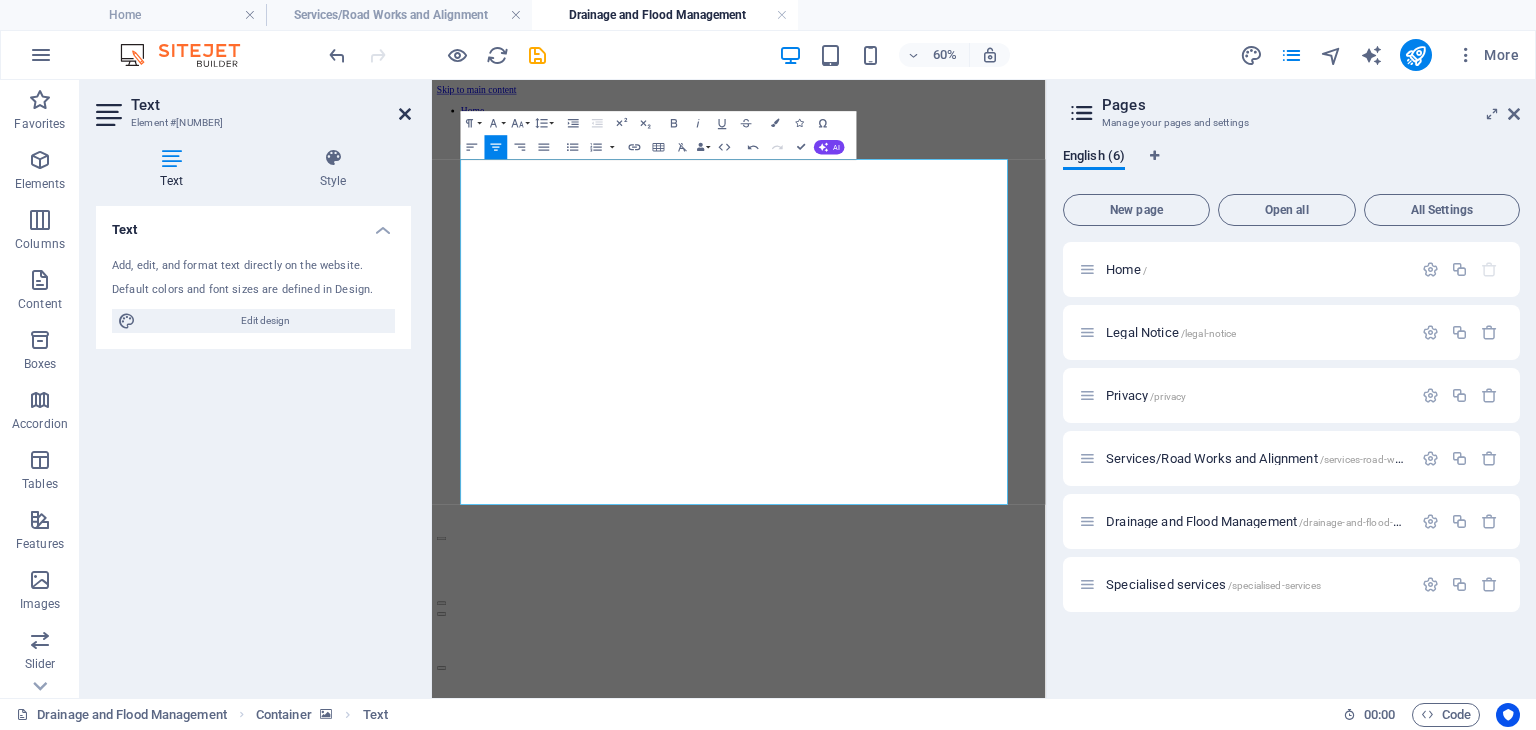click at bounding box center (405, 114) 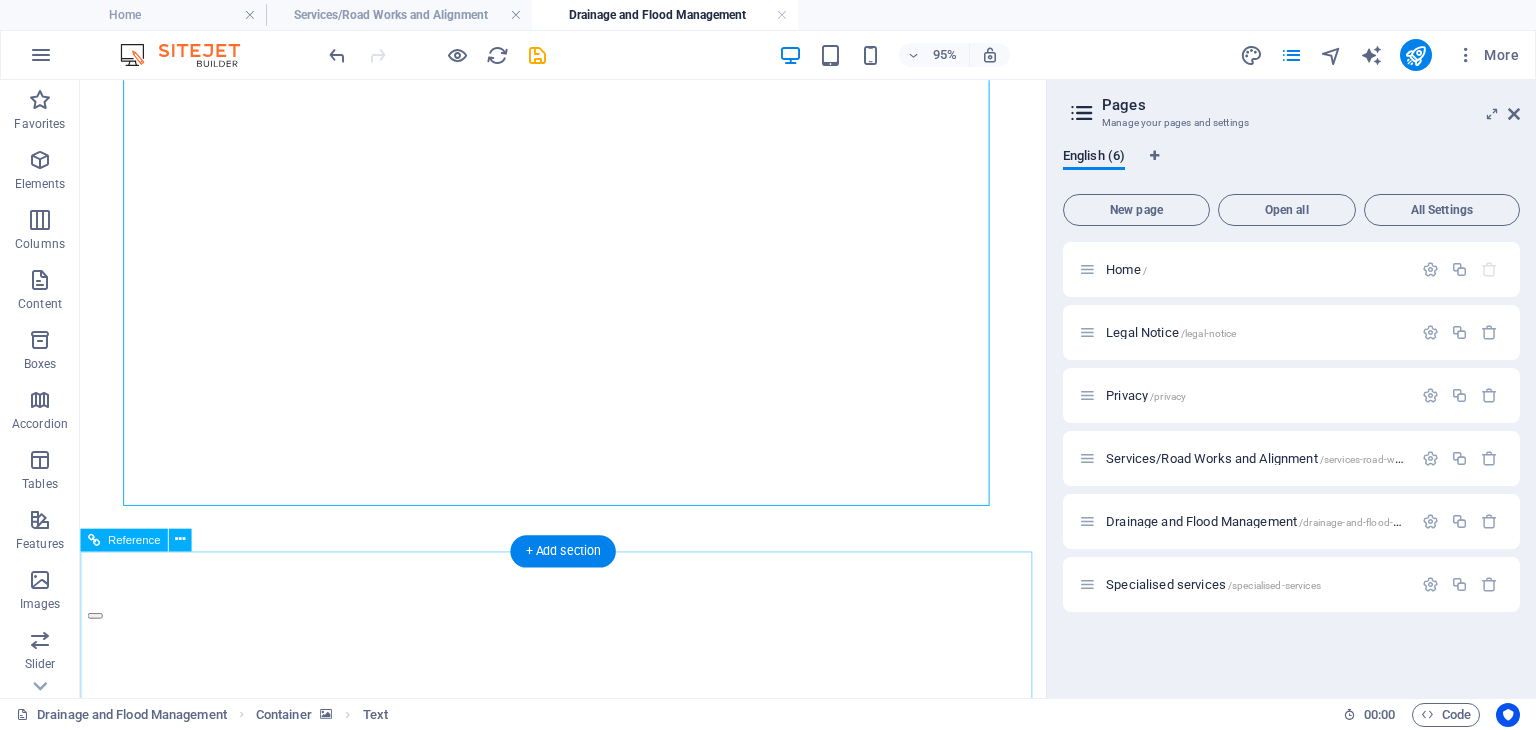 scroll, scrollTop: 300, scrollLeft: 0, axis: vertical 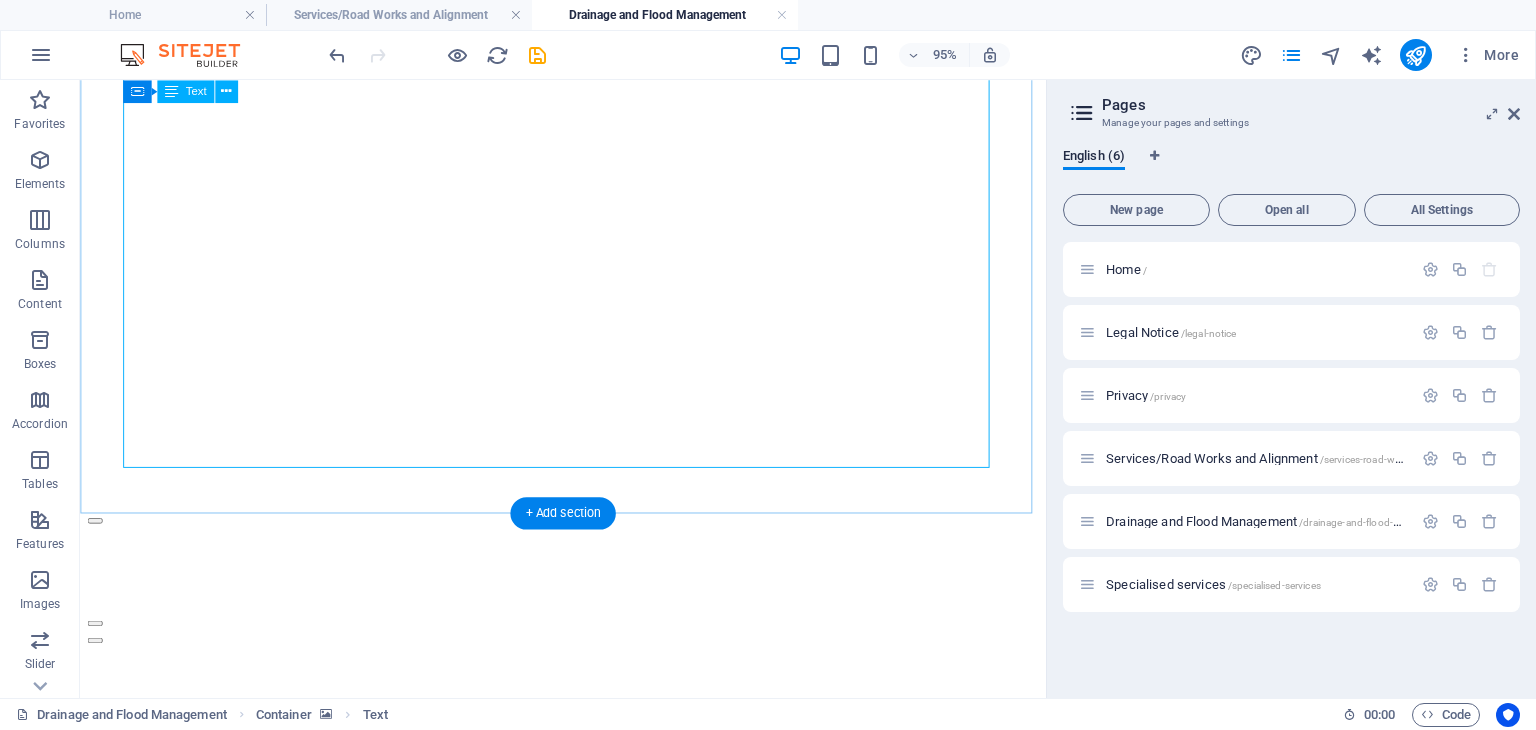 click on "DRAINAGE AND FLOOD MANAGEMENT infrastructure. n waterways, riparian zones, and native fauna, ensuring compliance with environmental legislation and minimizing the spread of noxious weeds. Trusted by government bodies and contracting agencies, Turnbull Industries delivers reliable, high-quality drainage and flood recovery solutions that safeguard  communities" at bounding box center (588, 988) 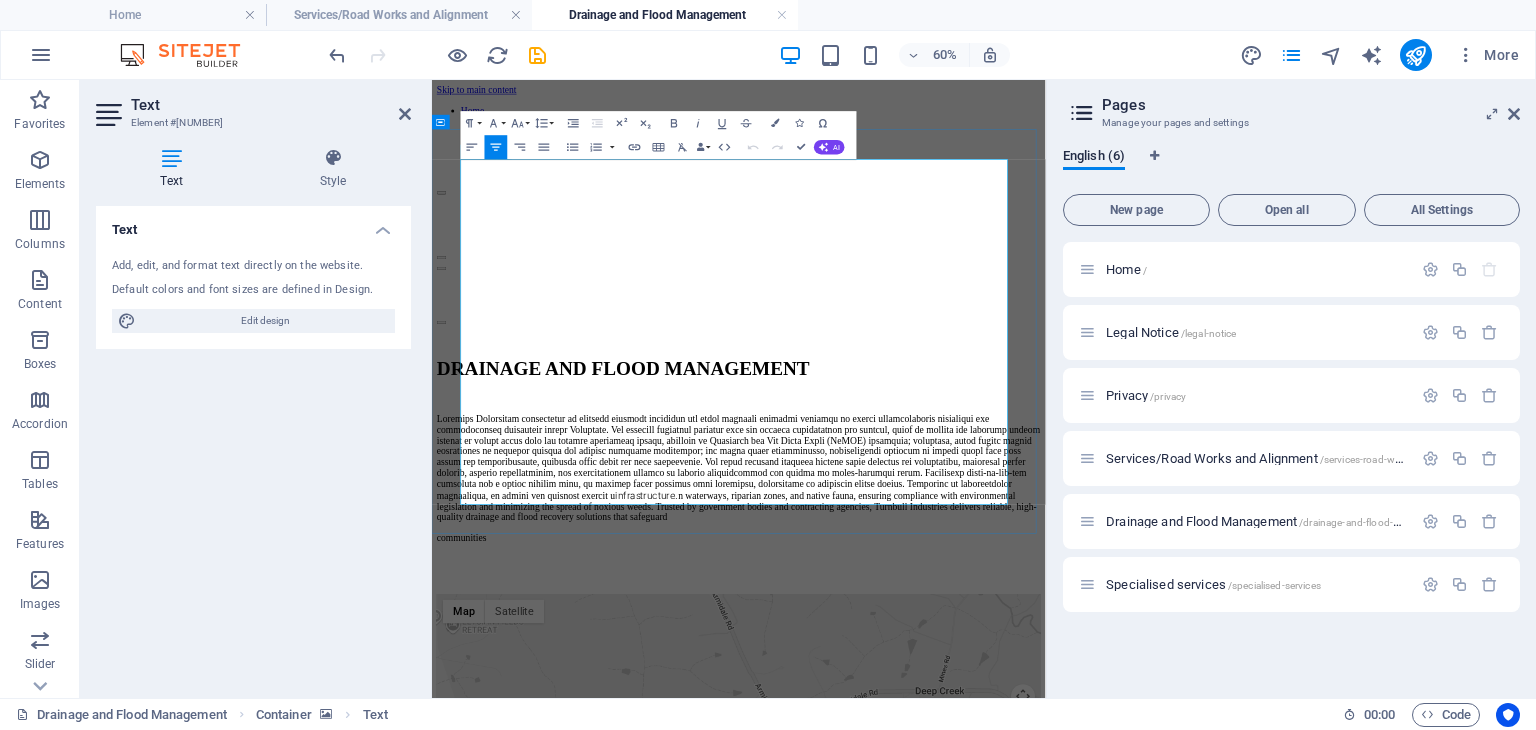drag, startPoint x: 987, startPoint y: 730, endPoint x: 845, endPoint y: 737, distance: 142.17242 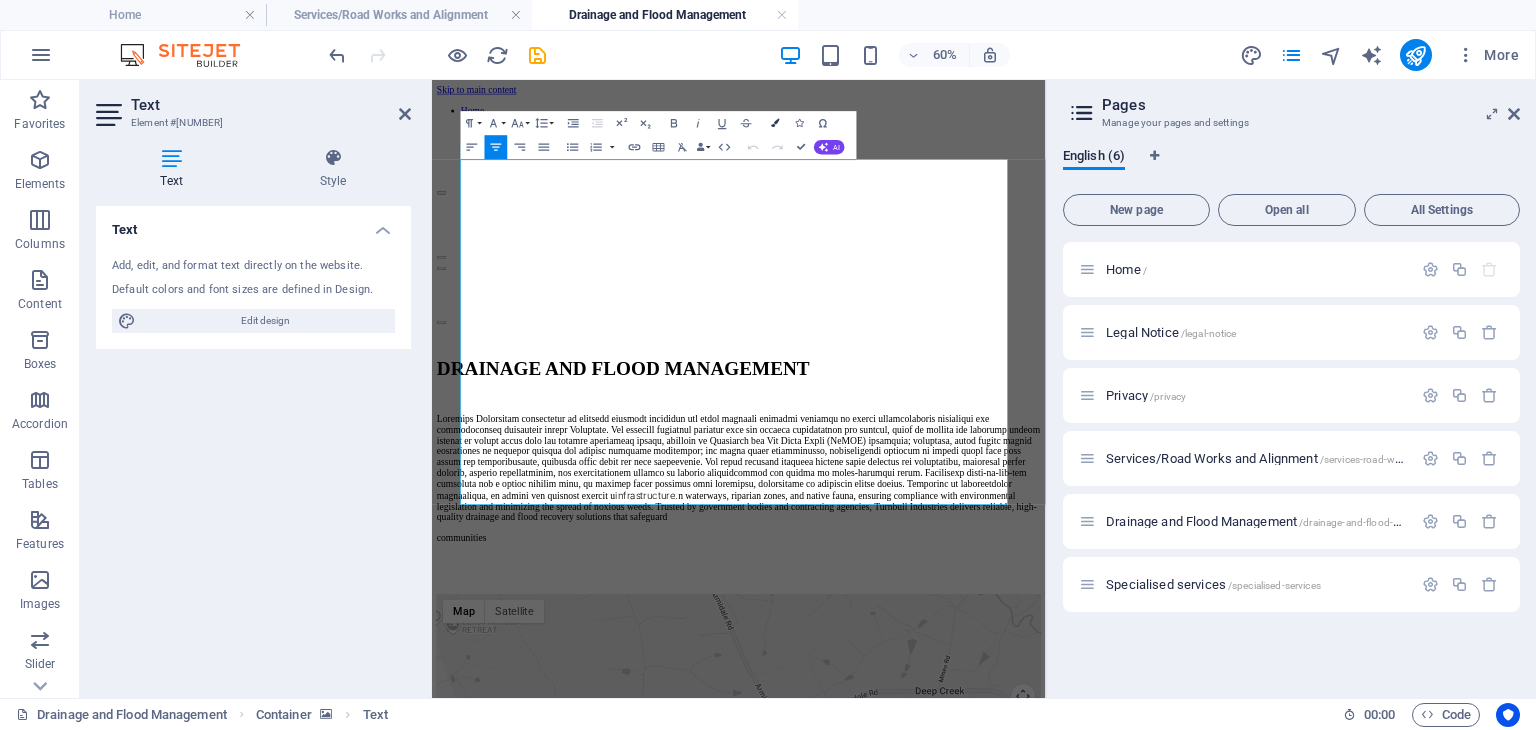 click at bounding box center (775, 123) 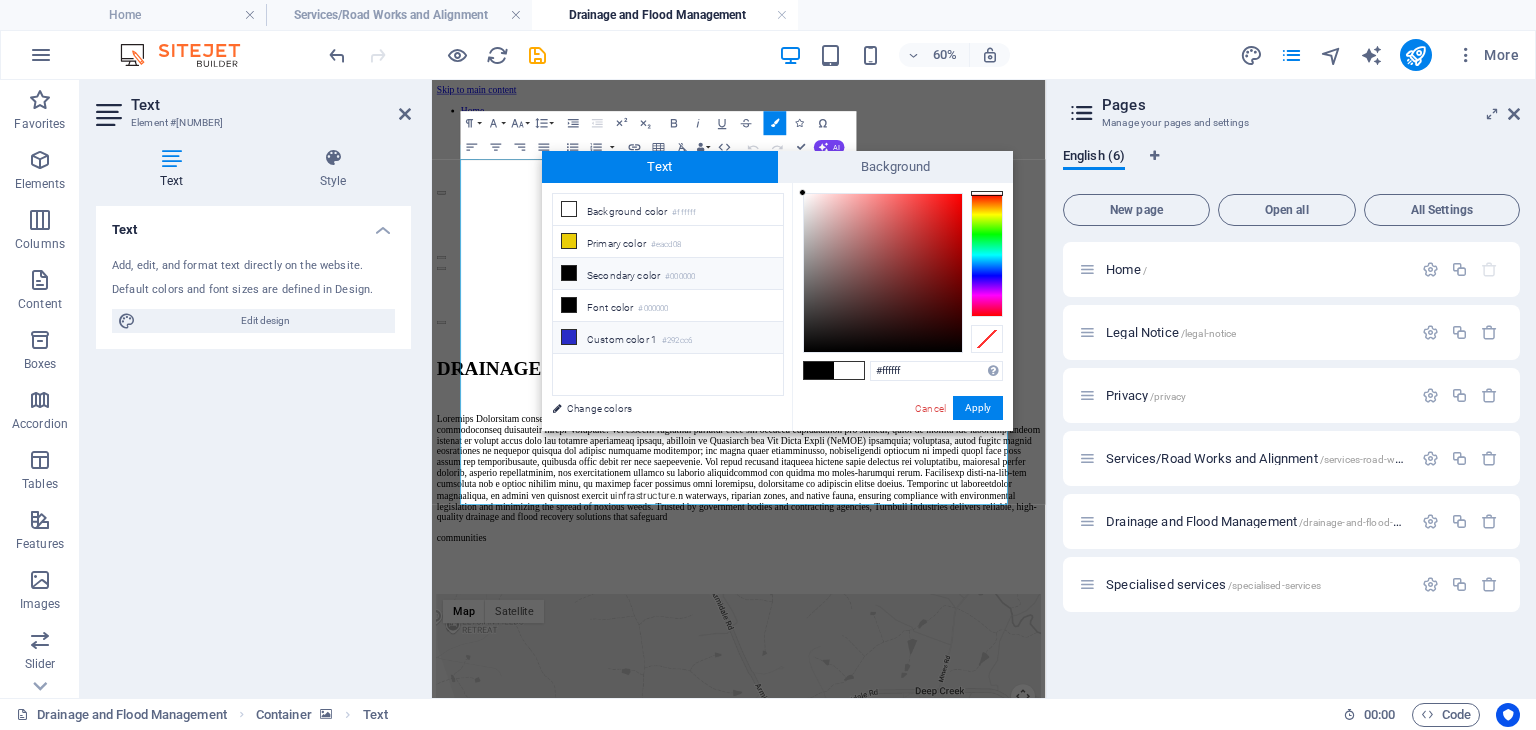 click at bounding box center (569, 337) 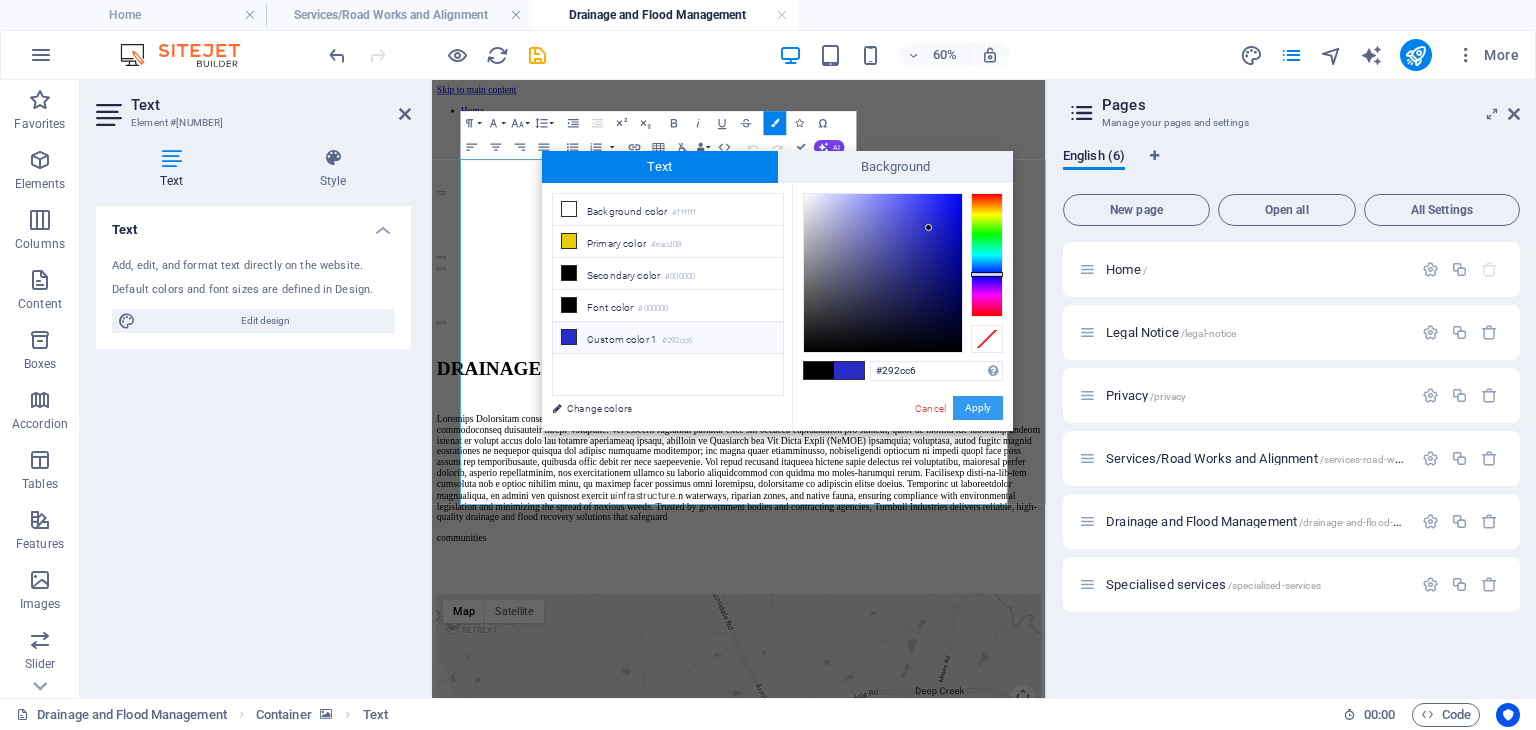 click on "Apply" at bounding box center [978, 408] 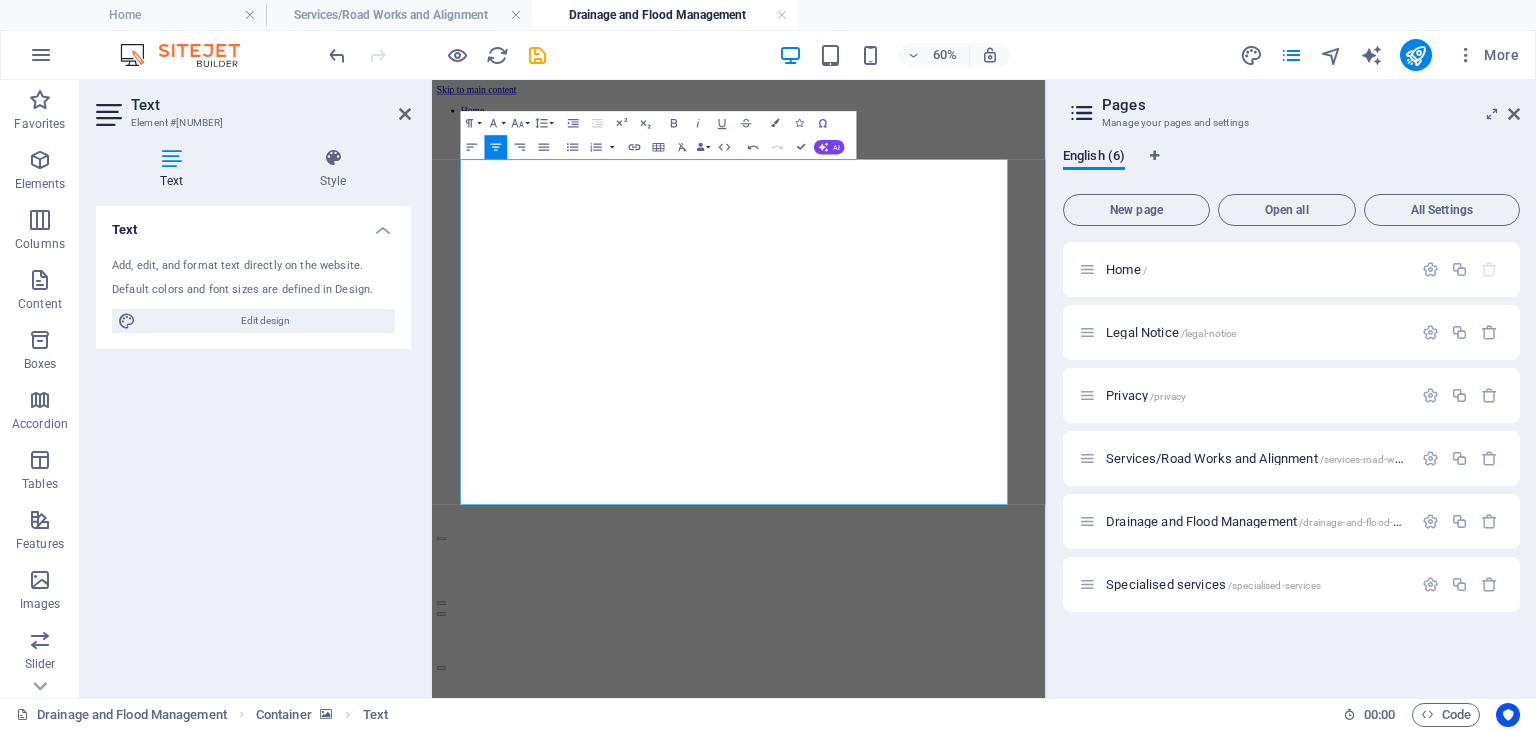 click on "Text Add, edit, and format text directly on the website. Default colors and font sizes are defined in Design. Edit design Alignment Left aligned Centered Right aligned" at bounding box center [253, 444] 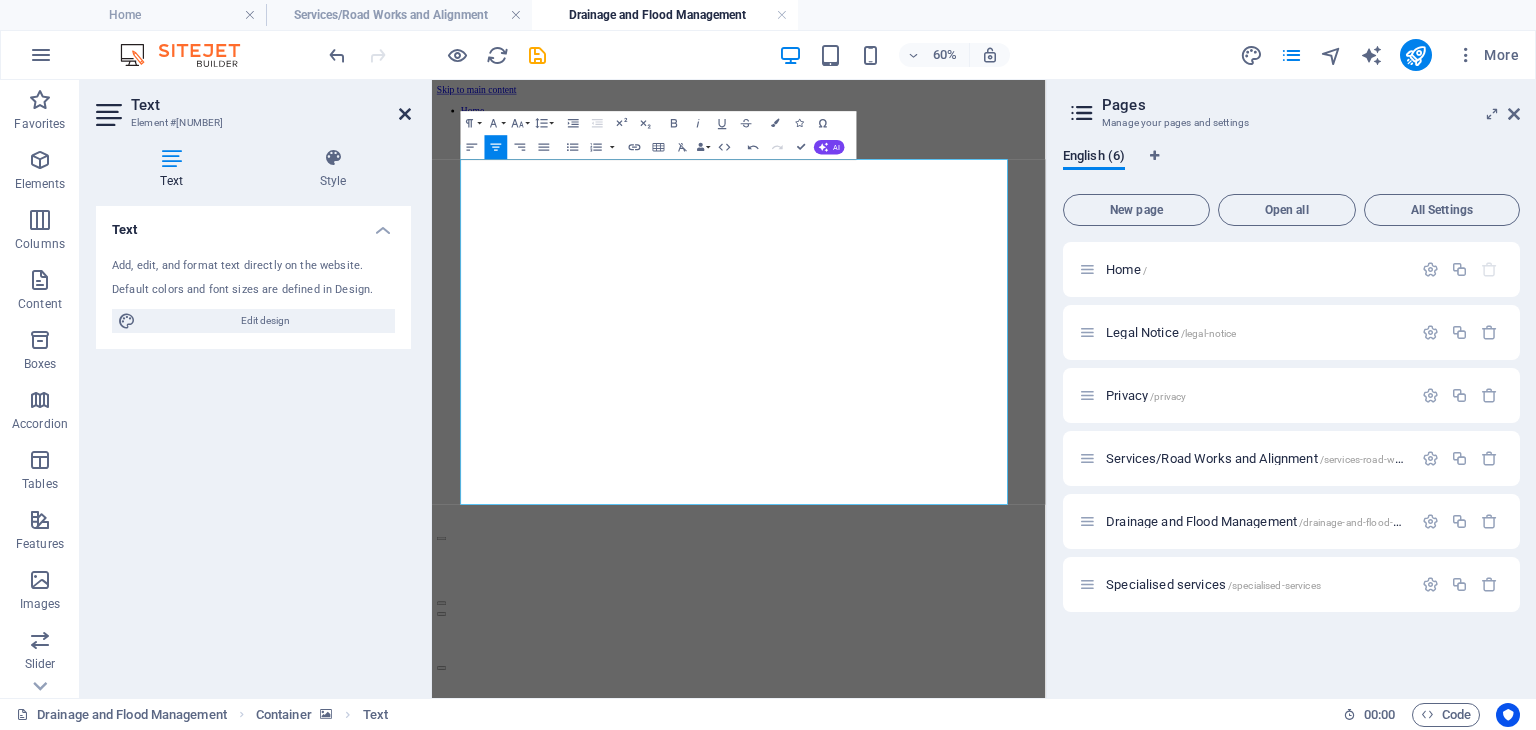 click at bounding box center [405, 114] 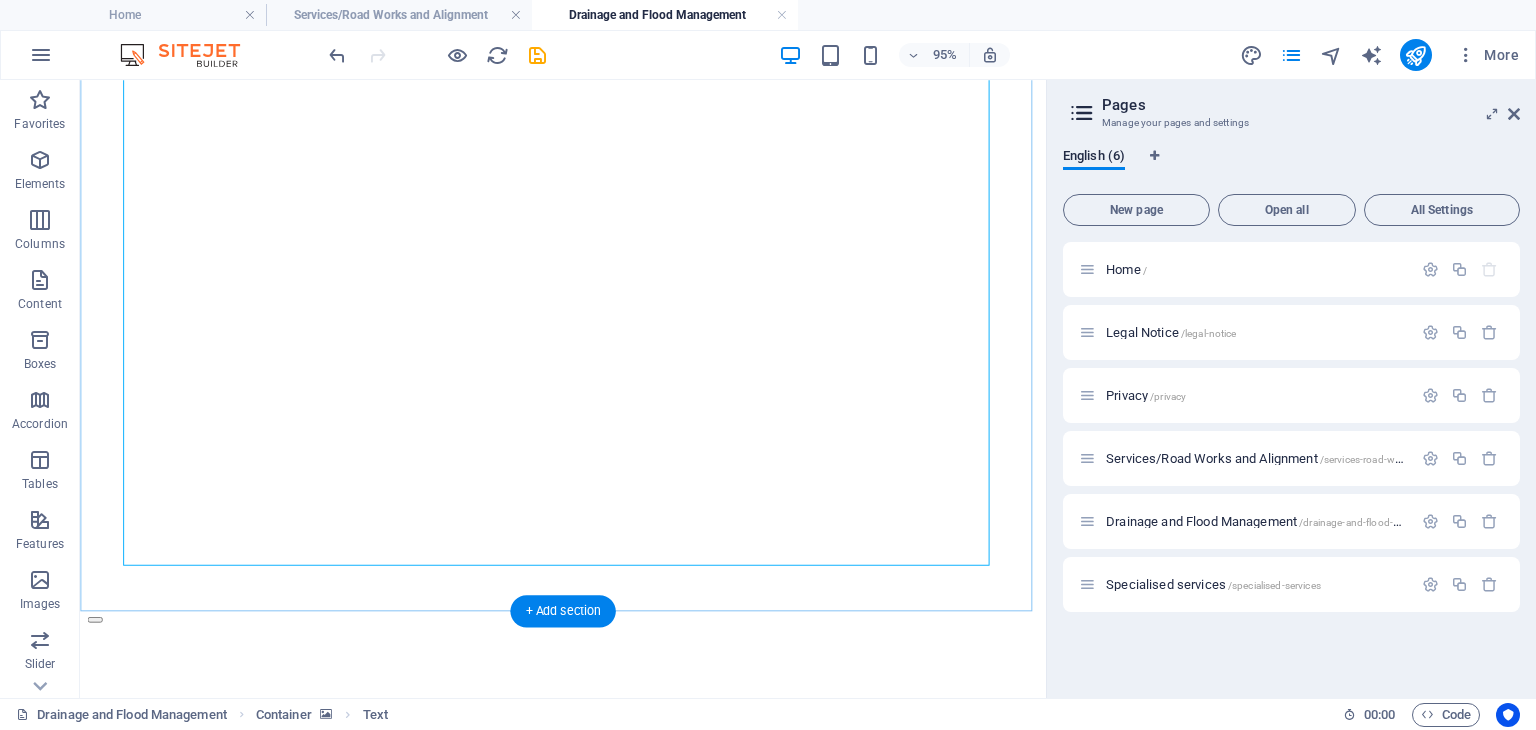 scroll, scrollTop: 200, scrollLeft: 0, axis: vertical 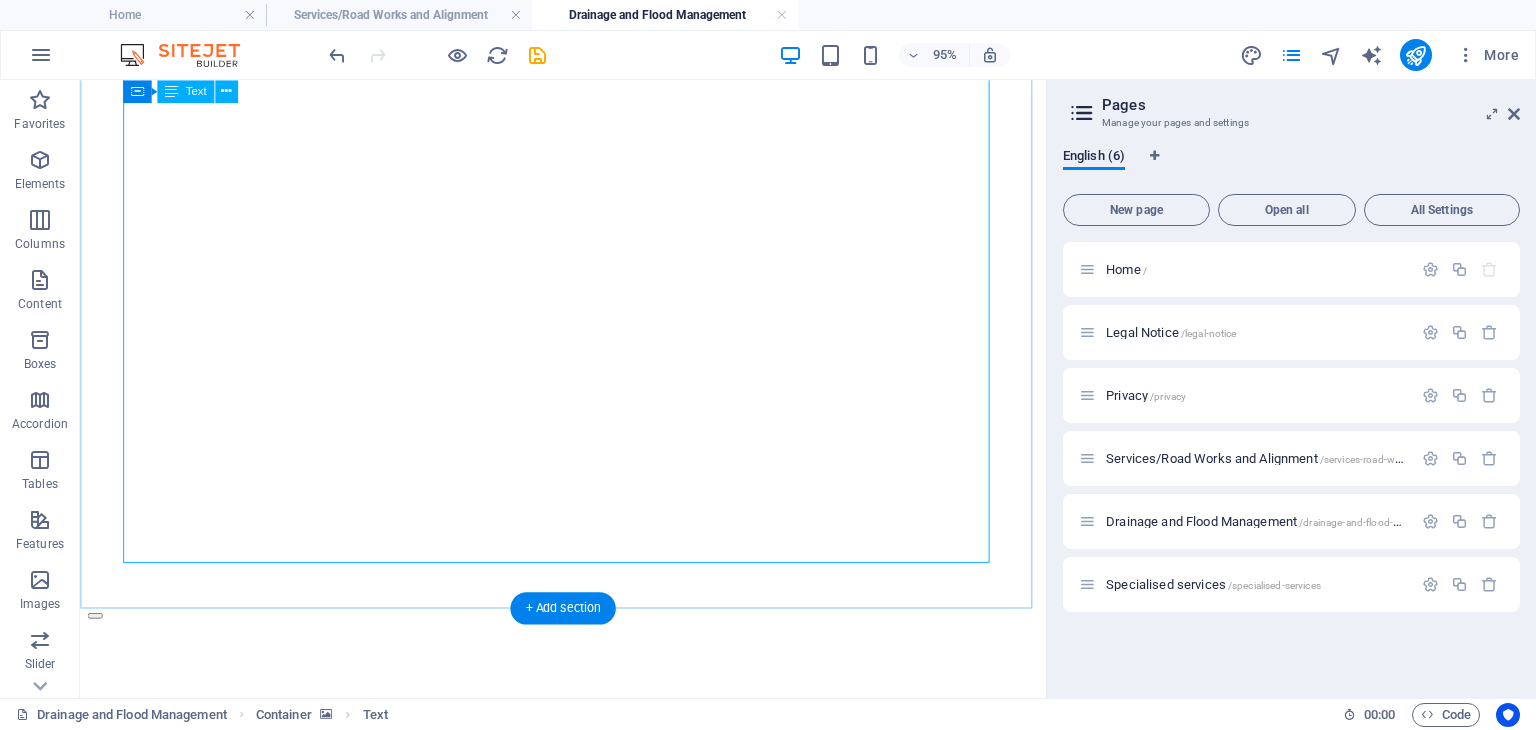 click on "DRAINAGE AND FLOOD MANAGEMENT infrastructure. n waterways, riparian zones, and native fauna, ensuring compliance with environmental legislation and minimizing the spread of noxious weeds. Trusted by government bodies and contracting agencies, Turnbull Industries delivers reliable, high-quality drainage and flood recovery solutions that safeguard  communities" at bounding box center [588, 1088] 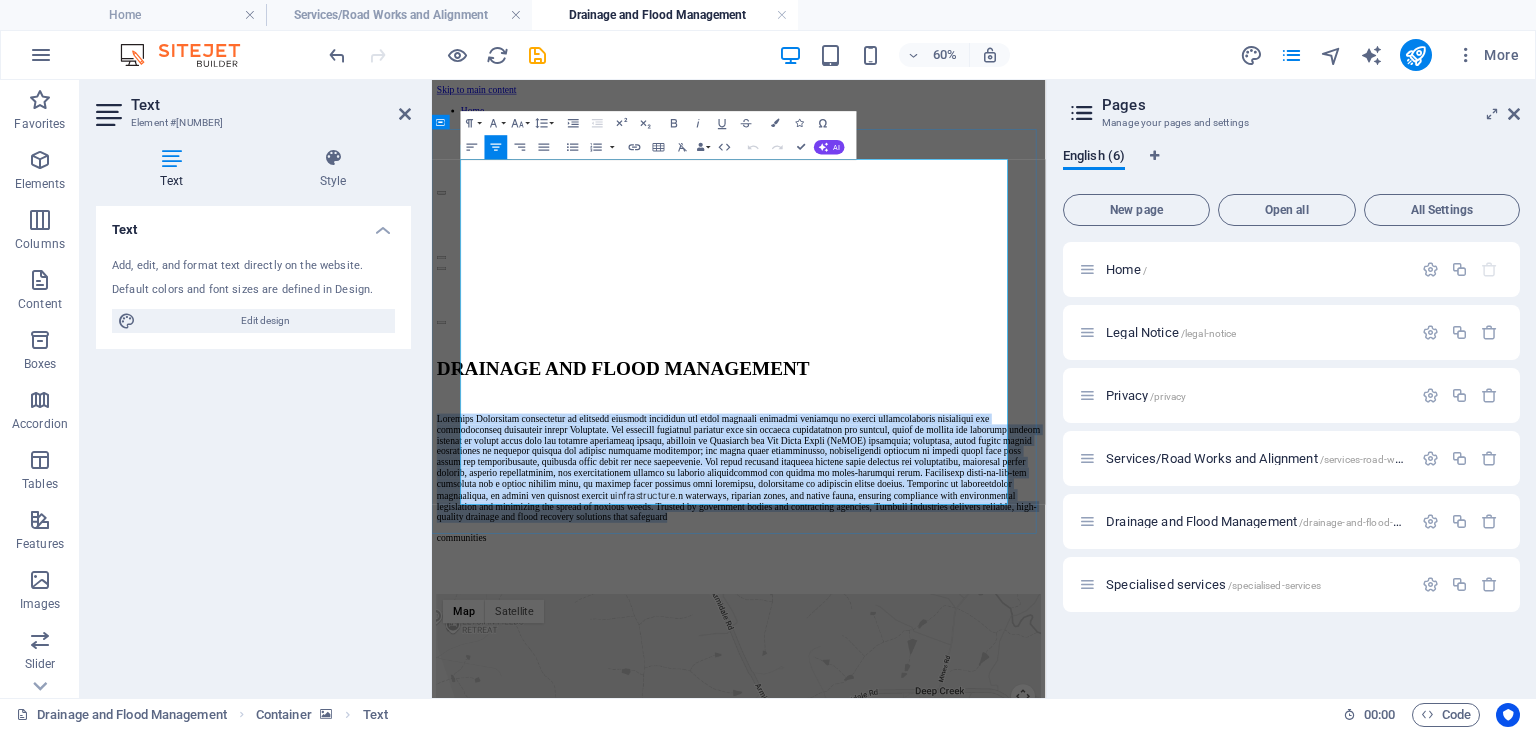 drag, startPoint x: 1359, startPoint y: 705, endPoint x: 489, endPoint y: 434, distance: 911.23047 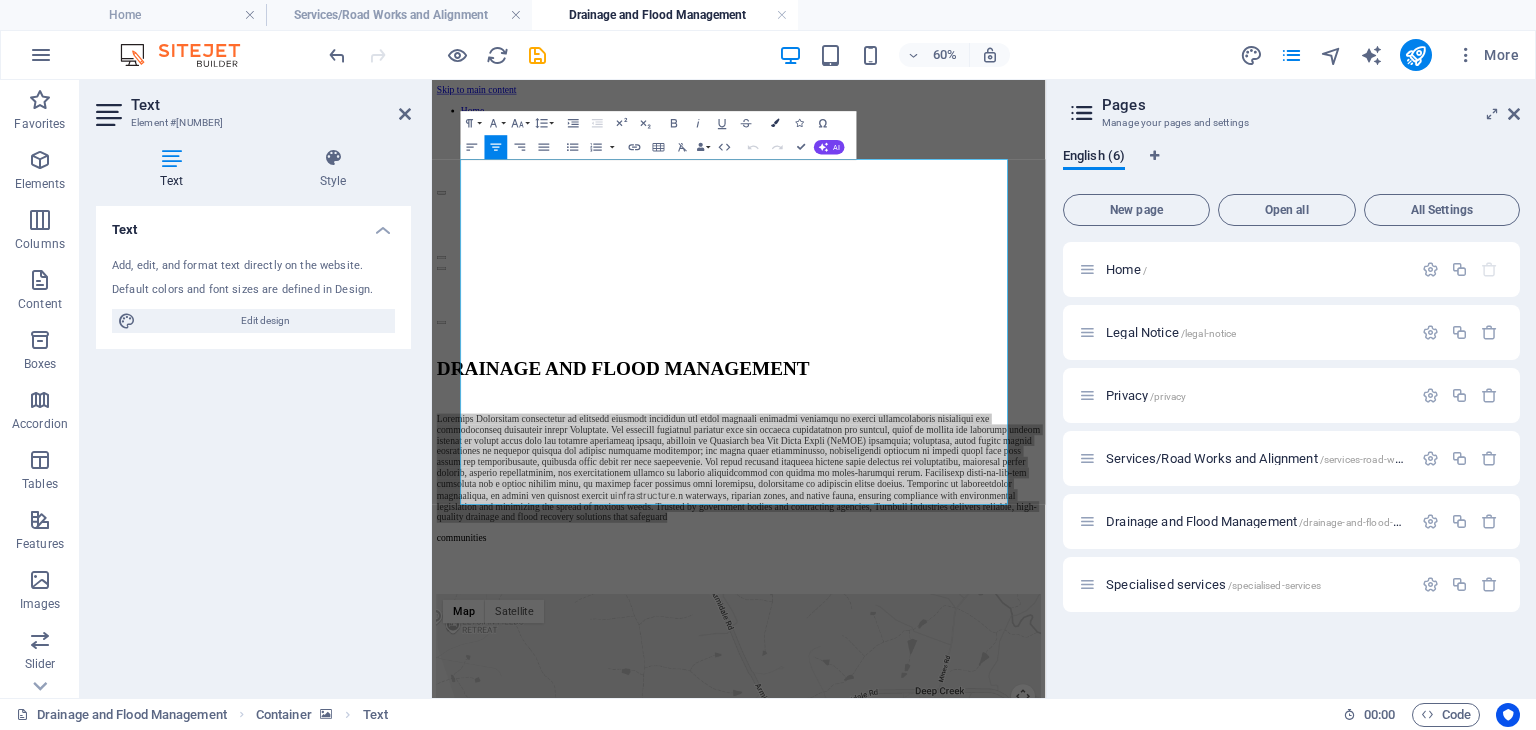click on "Colors" at bounding box center [775, 123] 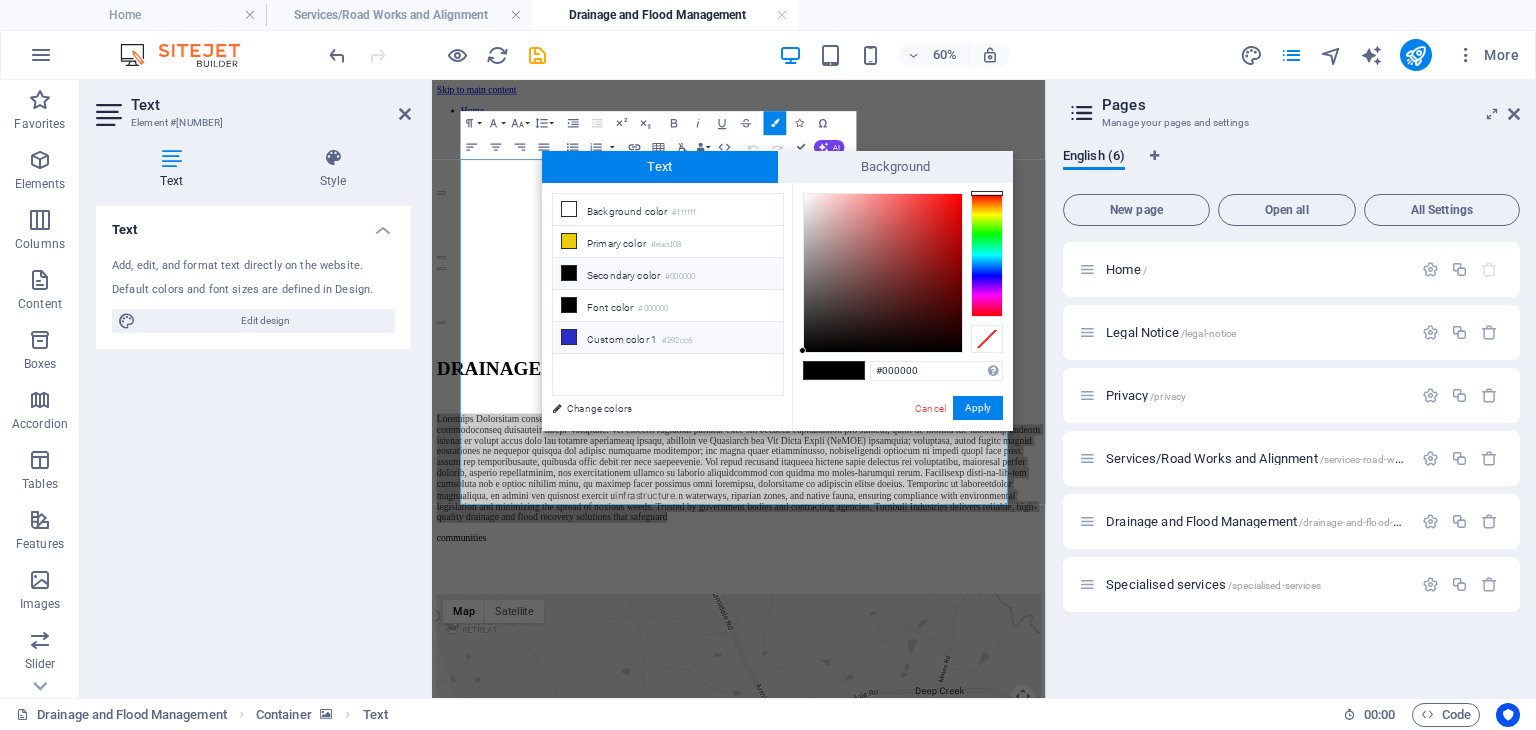 click at bounding box center (569, 337) 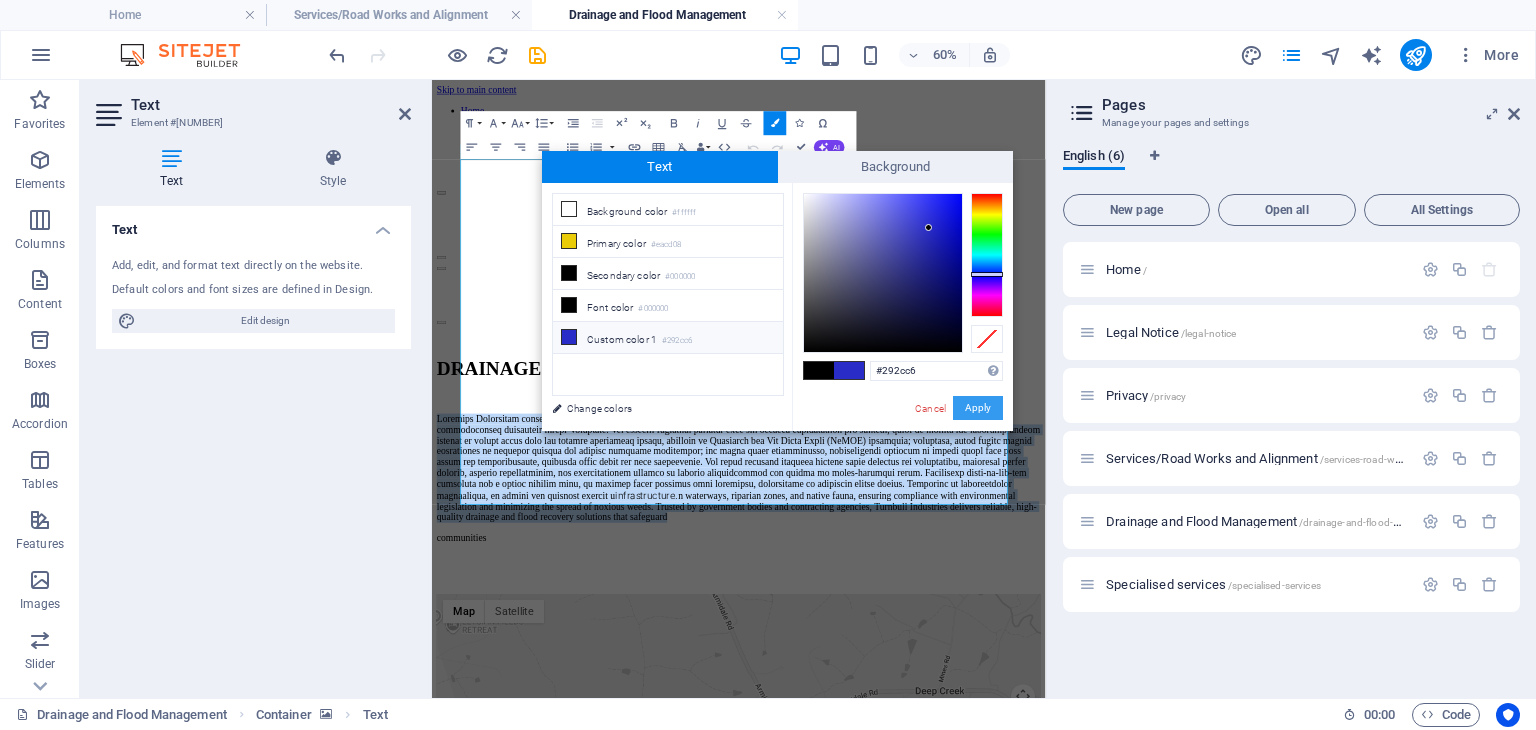 click on "Apply" at bounding box center [978, 408] 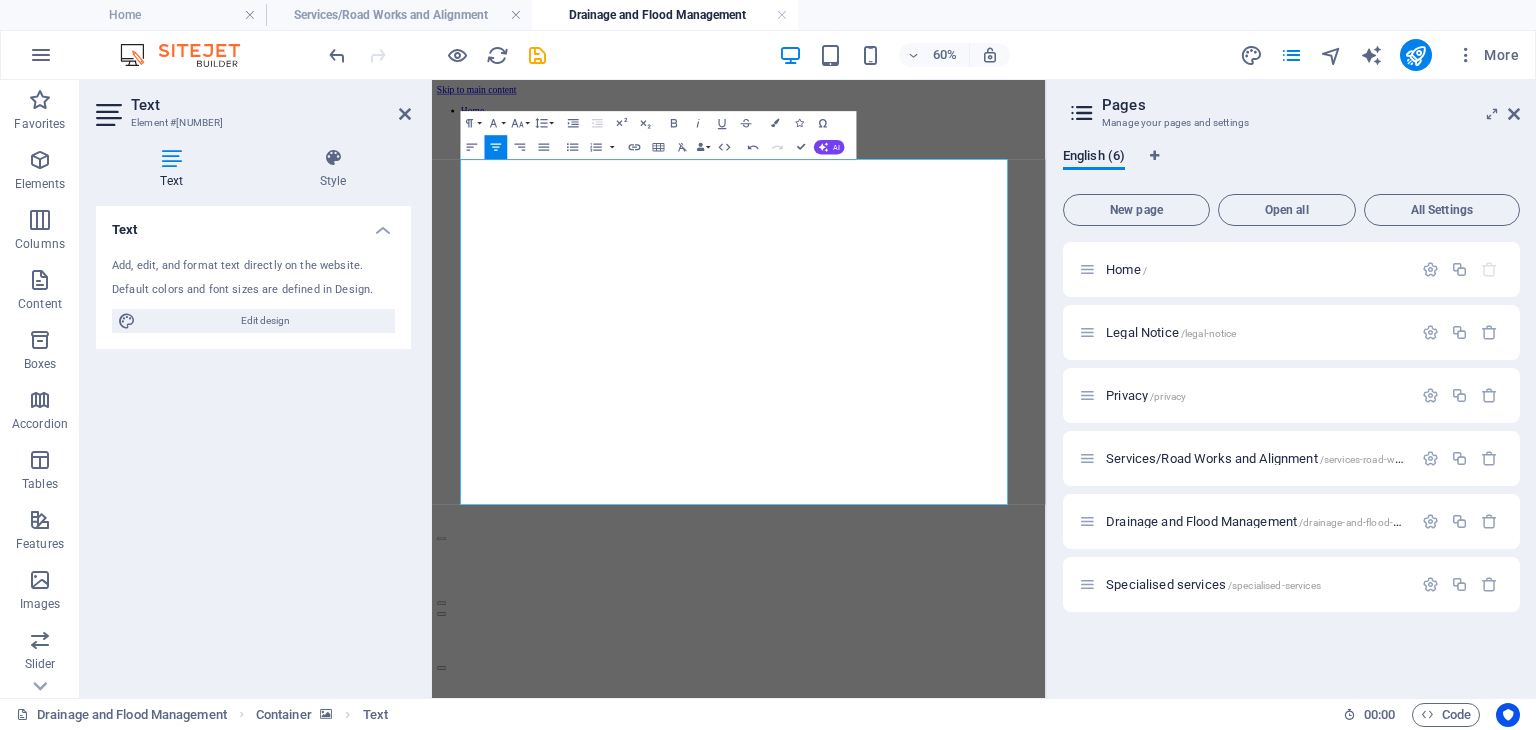 click on "Text Add, edit, and format text directly on the website. Default colors and font sizes are defined in Design. Edit design Alignment Left aligned Centered Right aligned" at bounding box center (253, 444) 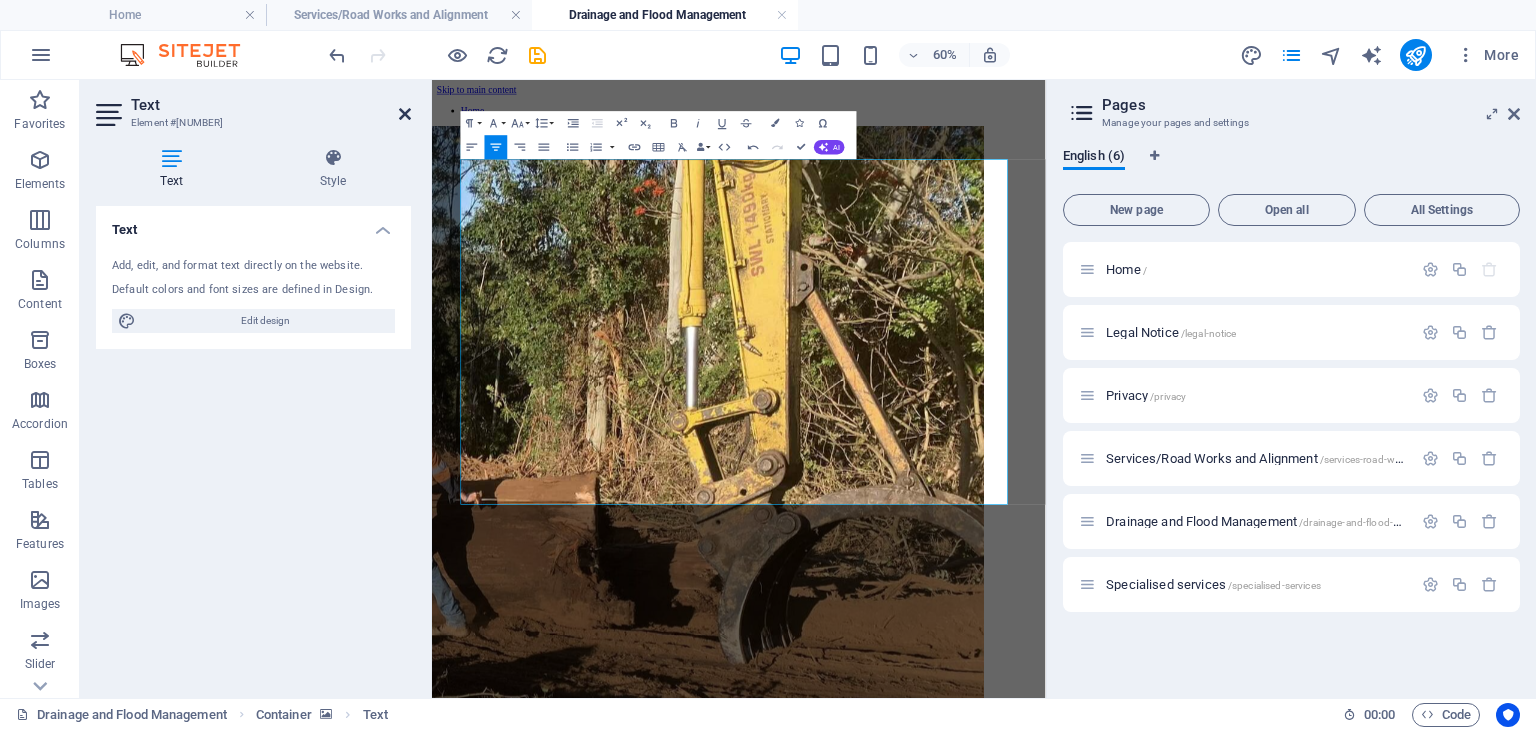click at bounding box center [405, 114] 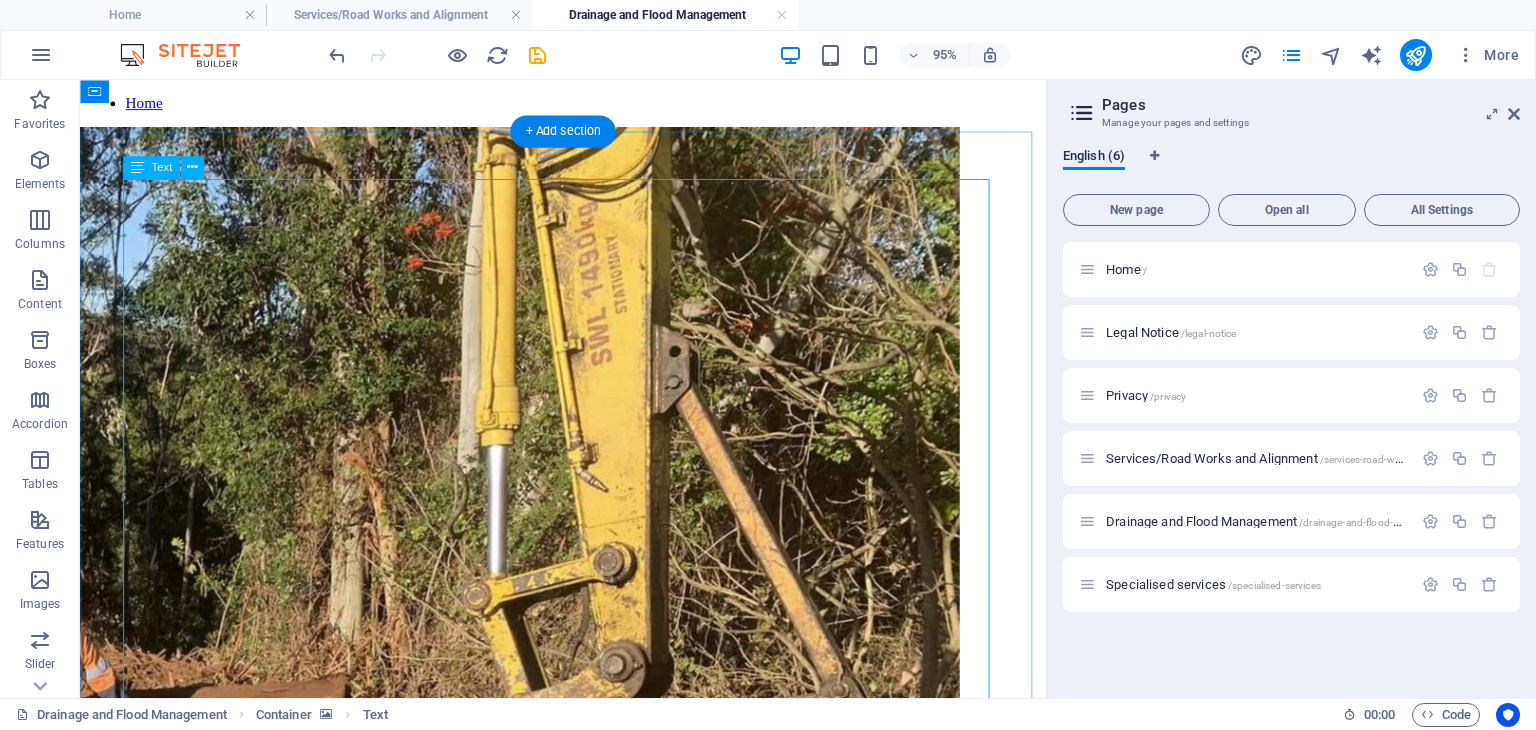 scroll, scrollTop: 0, scrollLeft: 0, axis: both 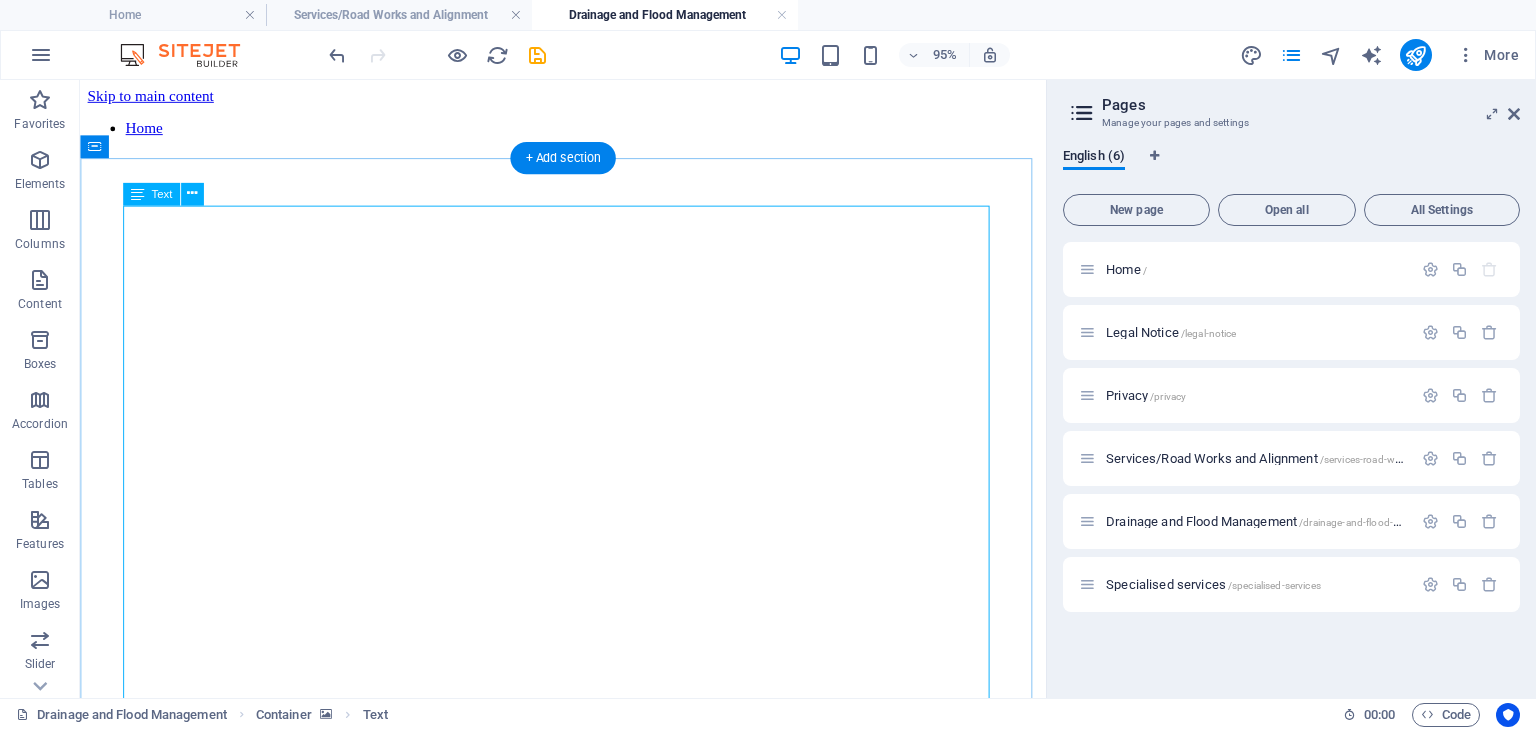 click on "DRAINAGE AND FLOOD MANAGEMENT infrastructure. n waterways, riparian zones, and native fauna, ensuring compliance with environmental legislation and minimizing the spread of noxious weeds. Trusted by government bodies and contracting agencies, Turnbull Industries delivers reliable, high-quality drainage and flood recovery solutions that safeguard   communities" at bounding box center (588, 1288) 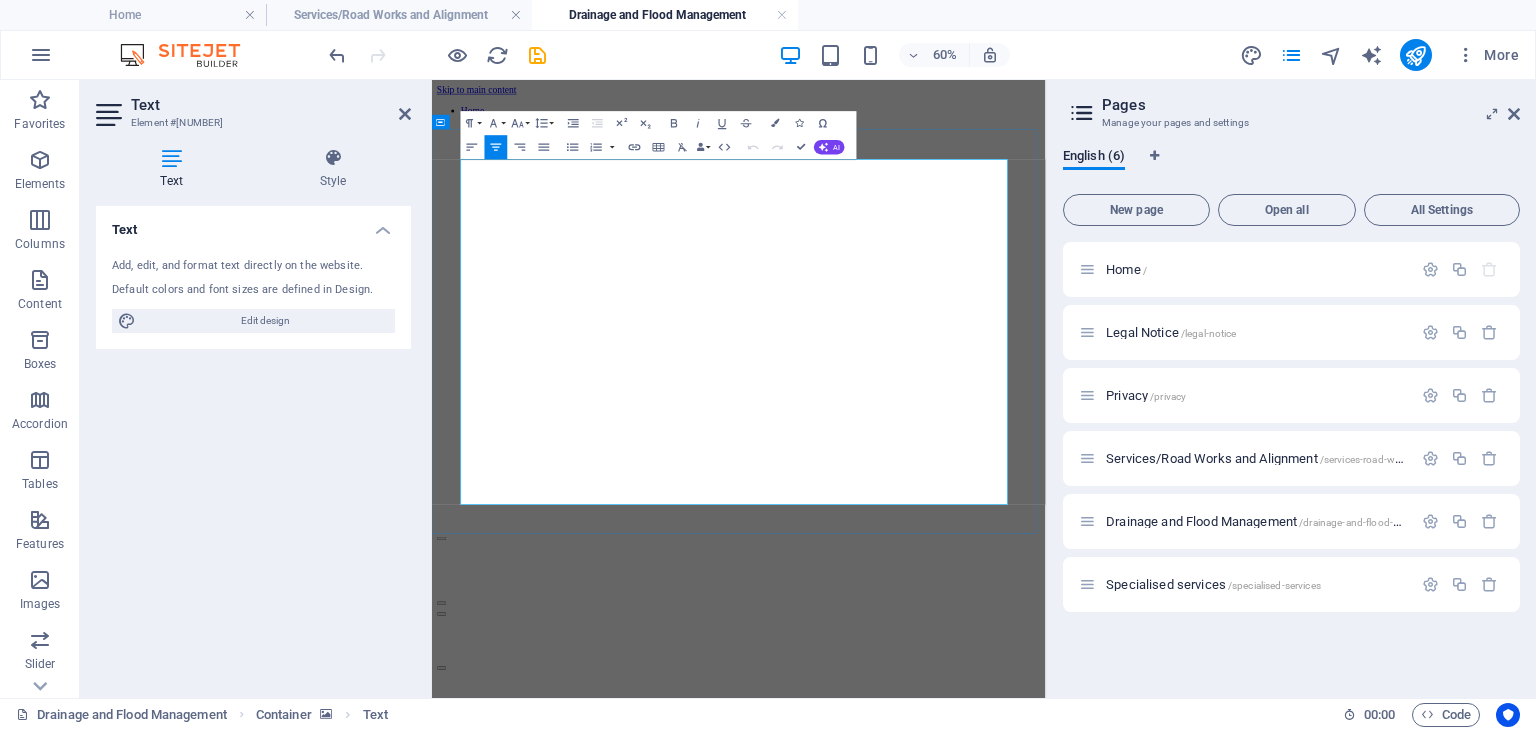 drag, startPoint x: 1149, startPoint y: 369, endPoint x: 605, endPoint y: 276, distance: 551.8922 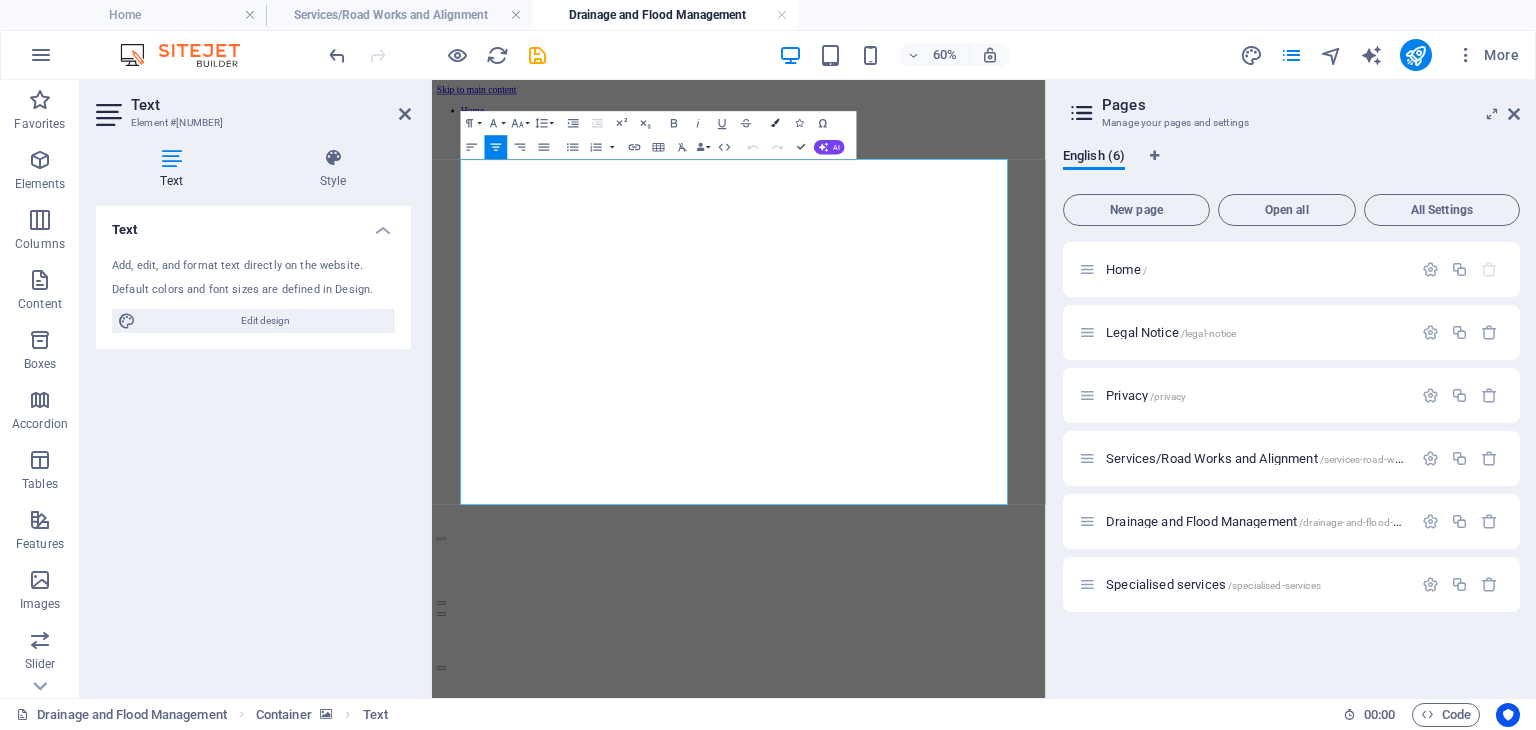 click at bounding box center [775, 123] 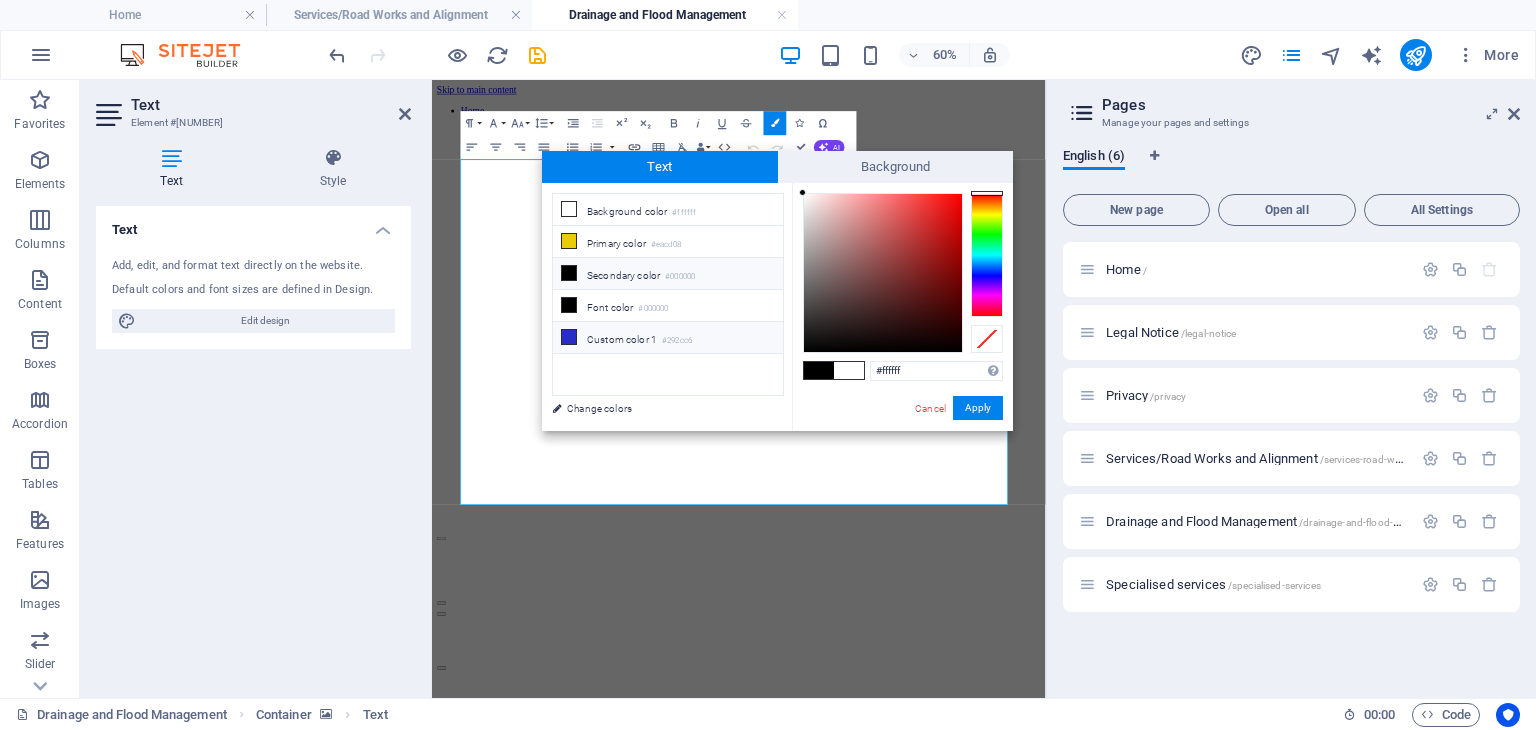 click on "Custom color 1
#292cc6" at bounding box center [668, 338] 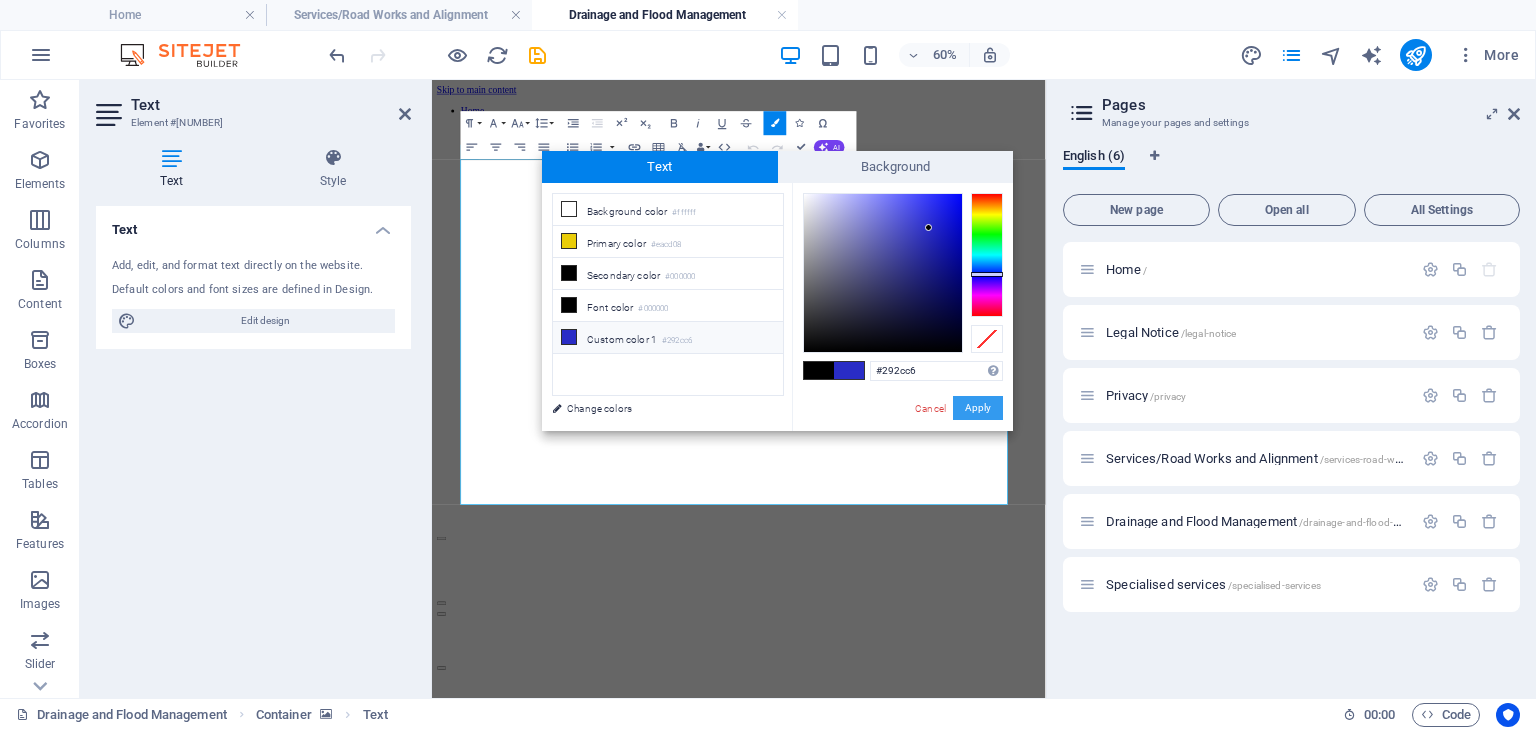 click on "Apply" at bounding box center [978, 408] 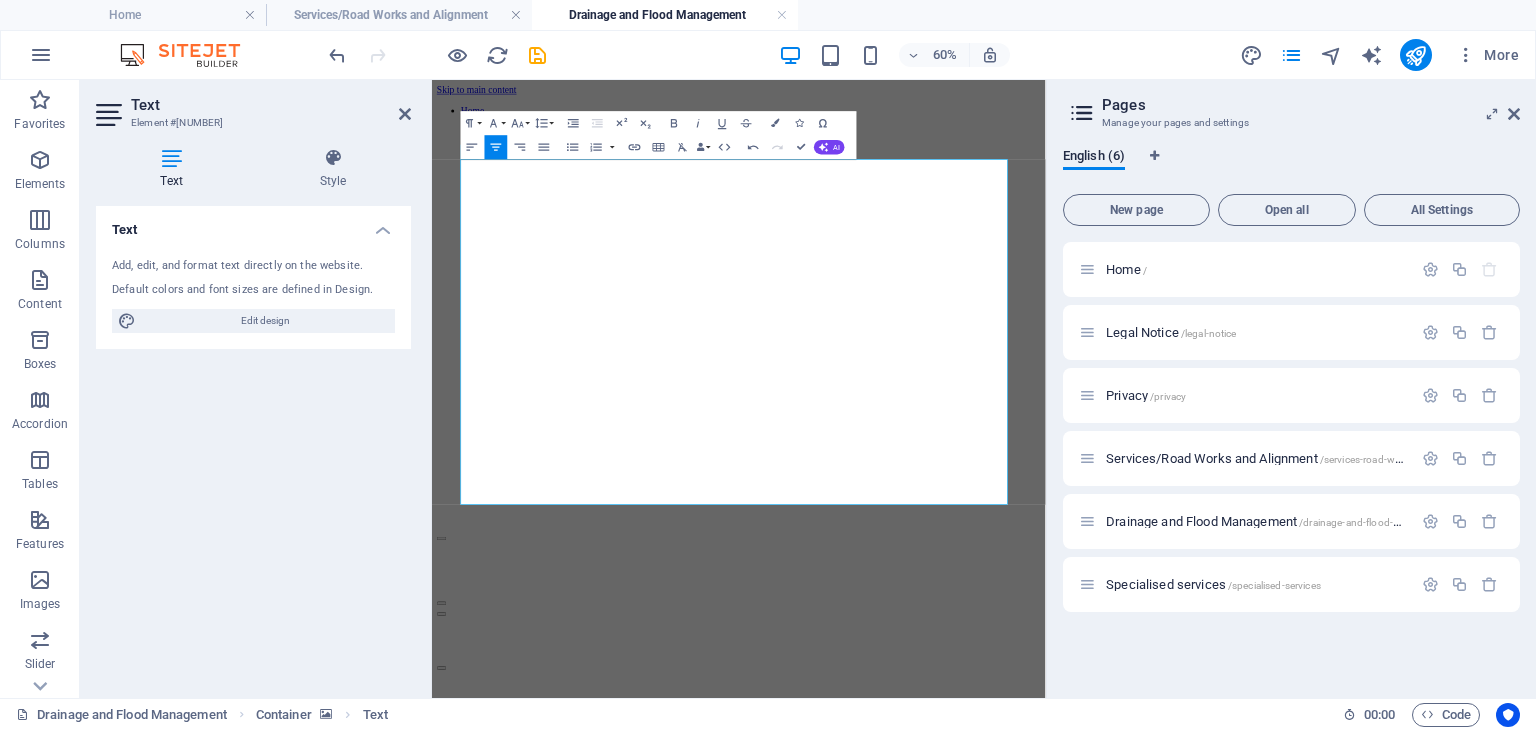 click on "Text Add, edit, and format text directly on the website. Default colors and font sizes are defined in Design. Edit design Alignment Left aligned Centered Right aligned" at bounding box center [253, 444] 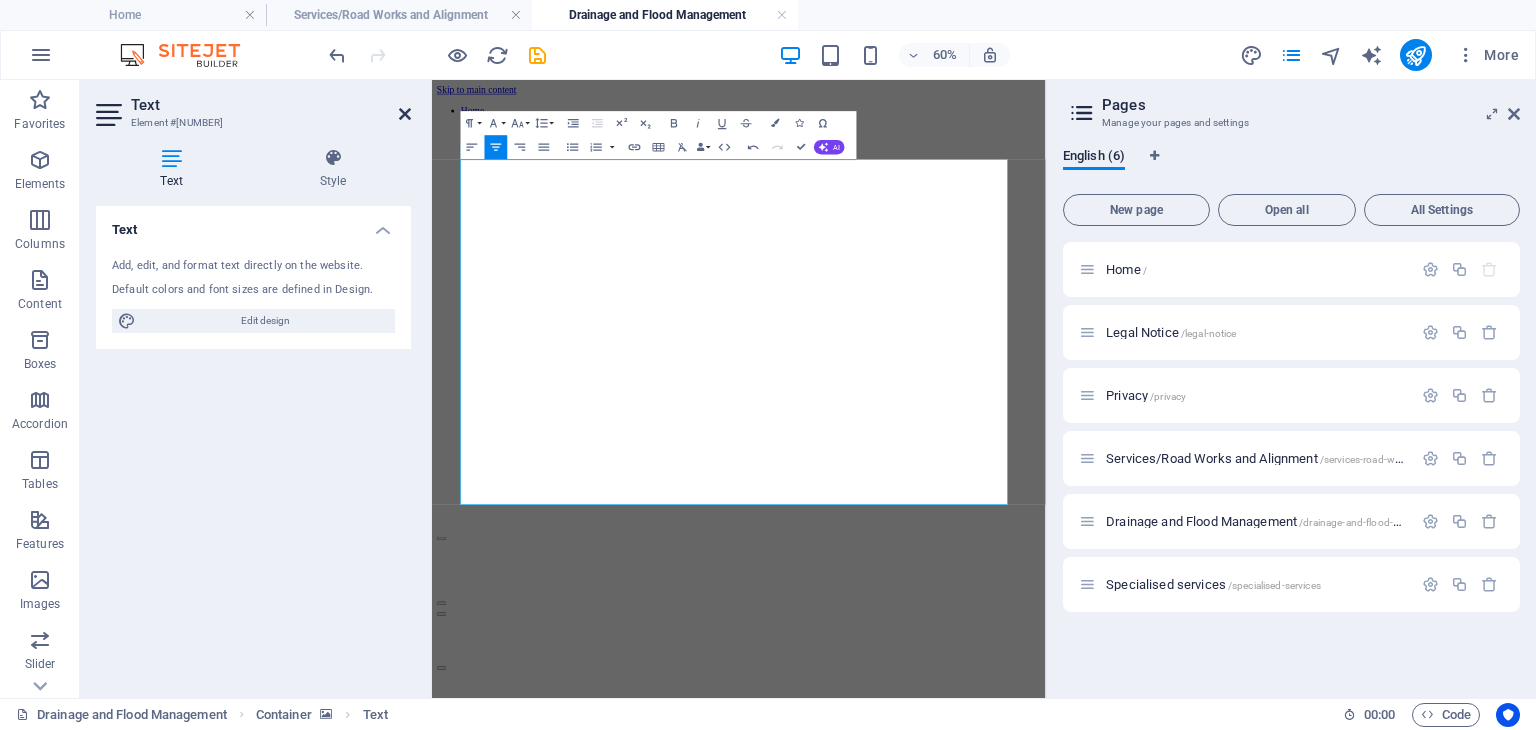 click at bounding box center (405, 114) 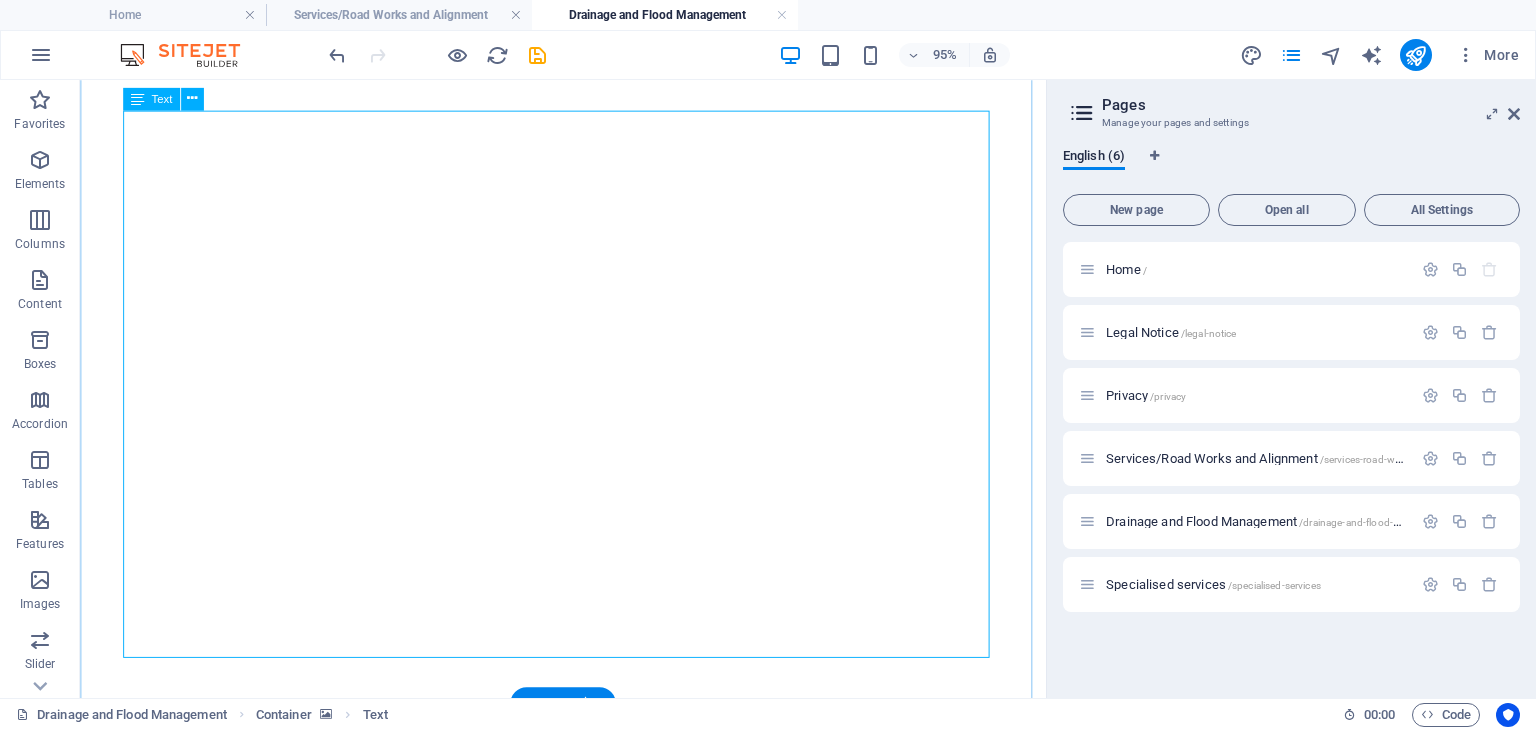 scroll, scrollTop: 100, scrollLeft: 0, axis: vertical 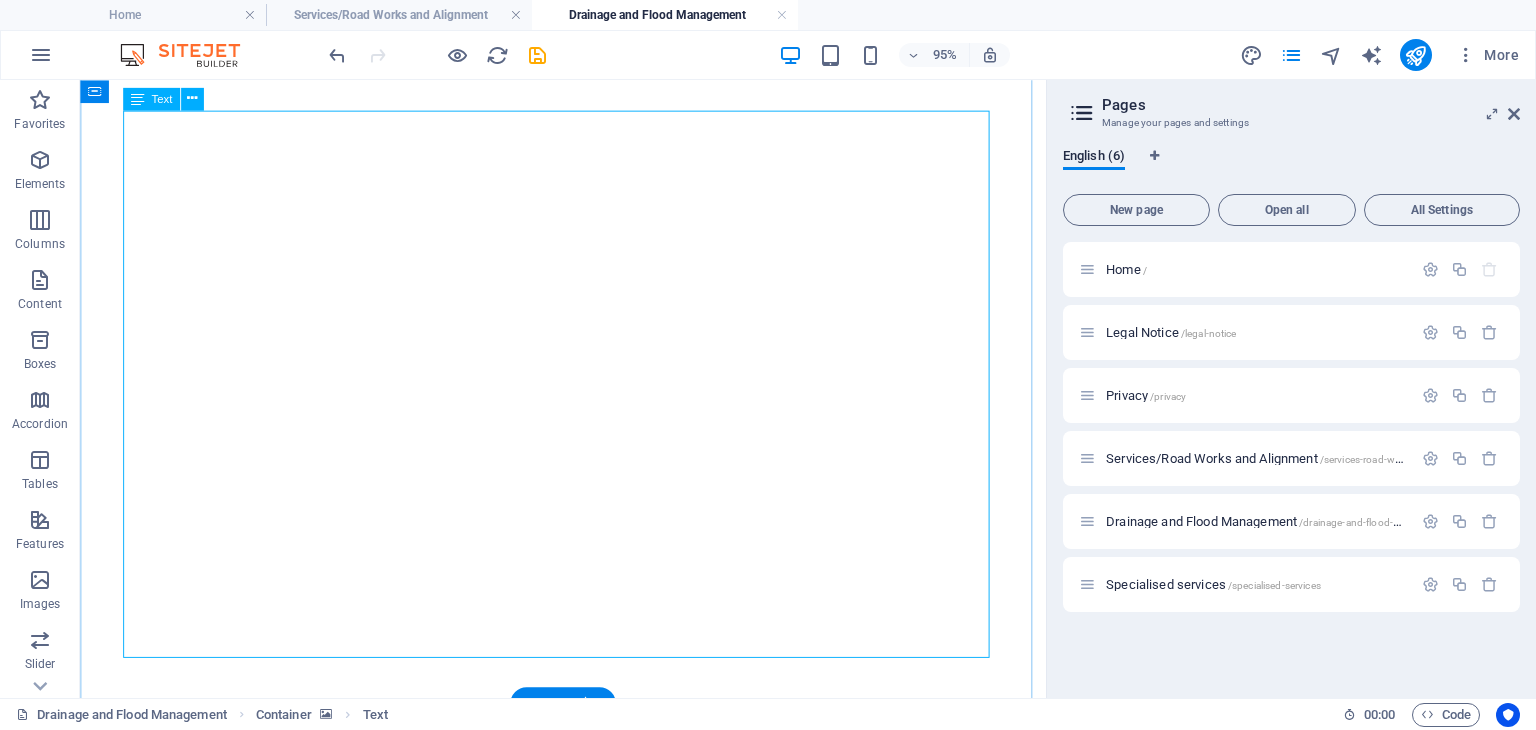 click on "DRAINAGE AND FLOOD MANAGEMENT infrastructure. n waterways, riparian zones, and native fauna, ensuring compliance with environmental legislation and minimizing the spread of noxious weeds. Trusted by government bodies and contracting agencies, Turnbull Industries delivers reliable, high-quality drainage and flood recovery solutions that safeguard   communities" at bounding box center [588, 1188] 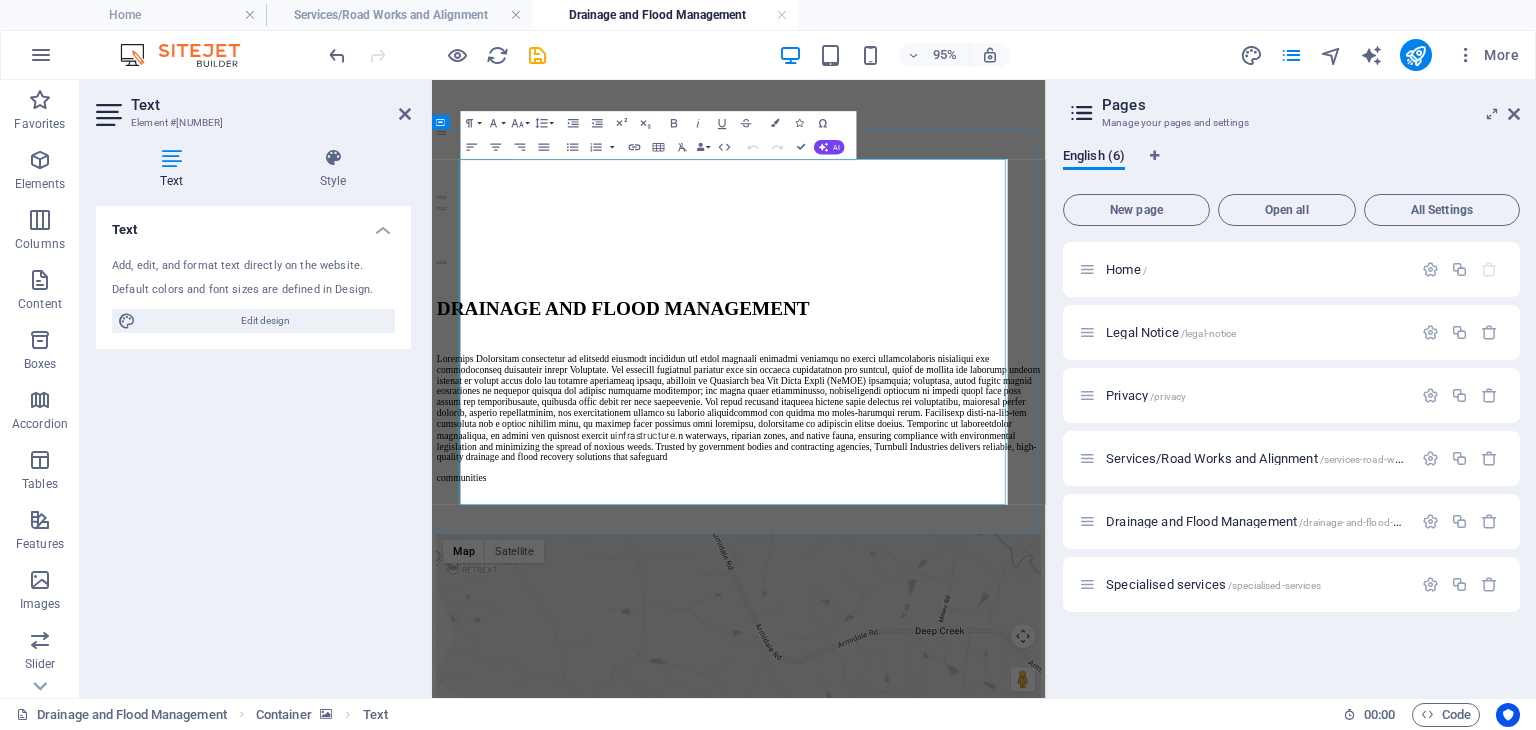 scroll, scrollTop: 0, scrollLeft: 0, axis: both 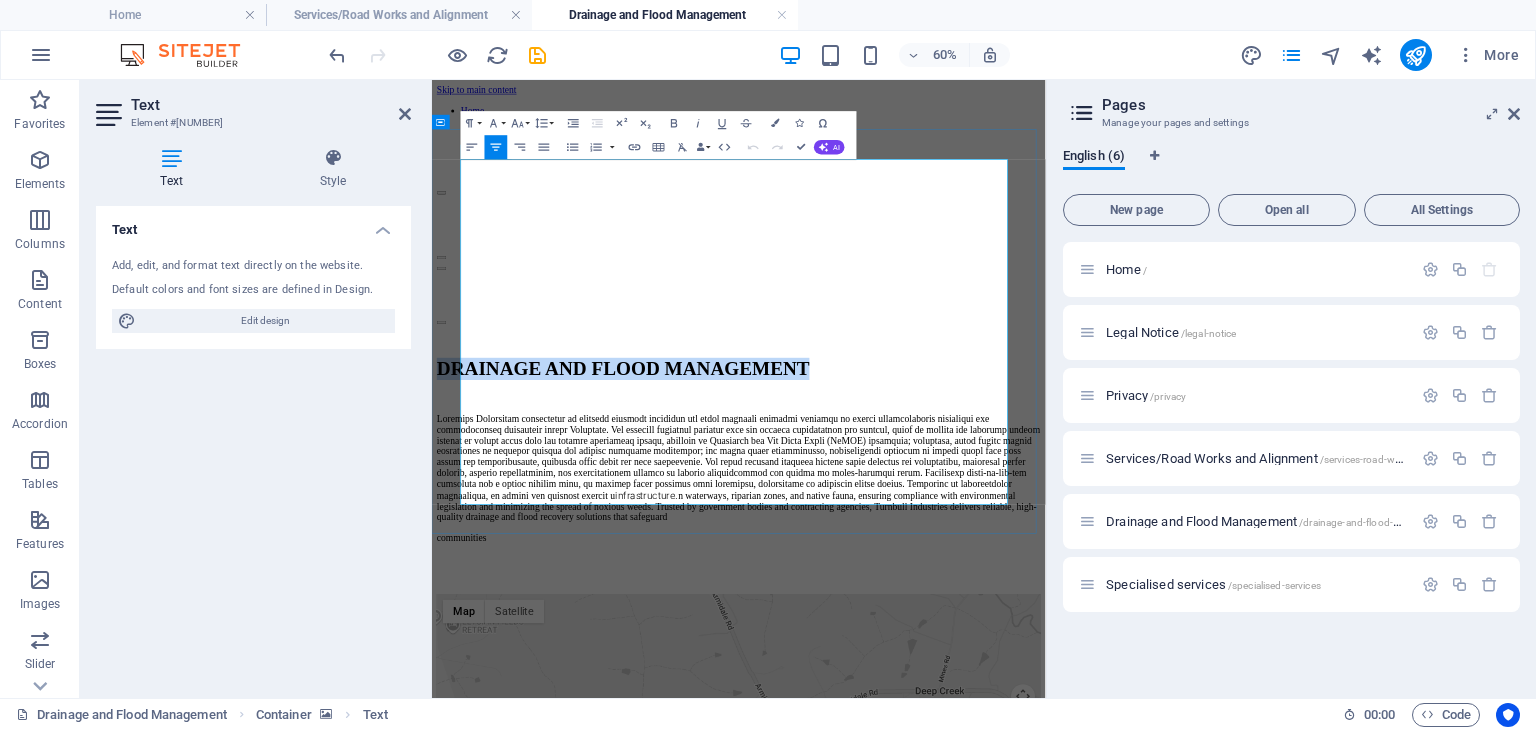 drag, startPoint x: 1139, startPoint y: 350, endPoint x: 539, endPoint y: 262, distance: 606.419 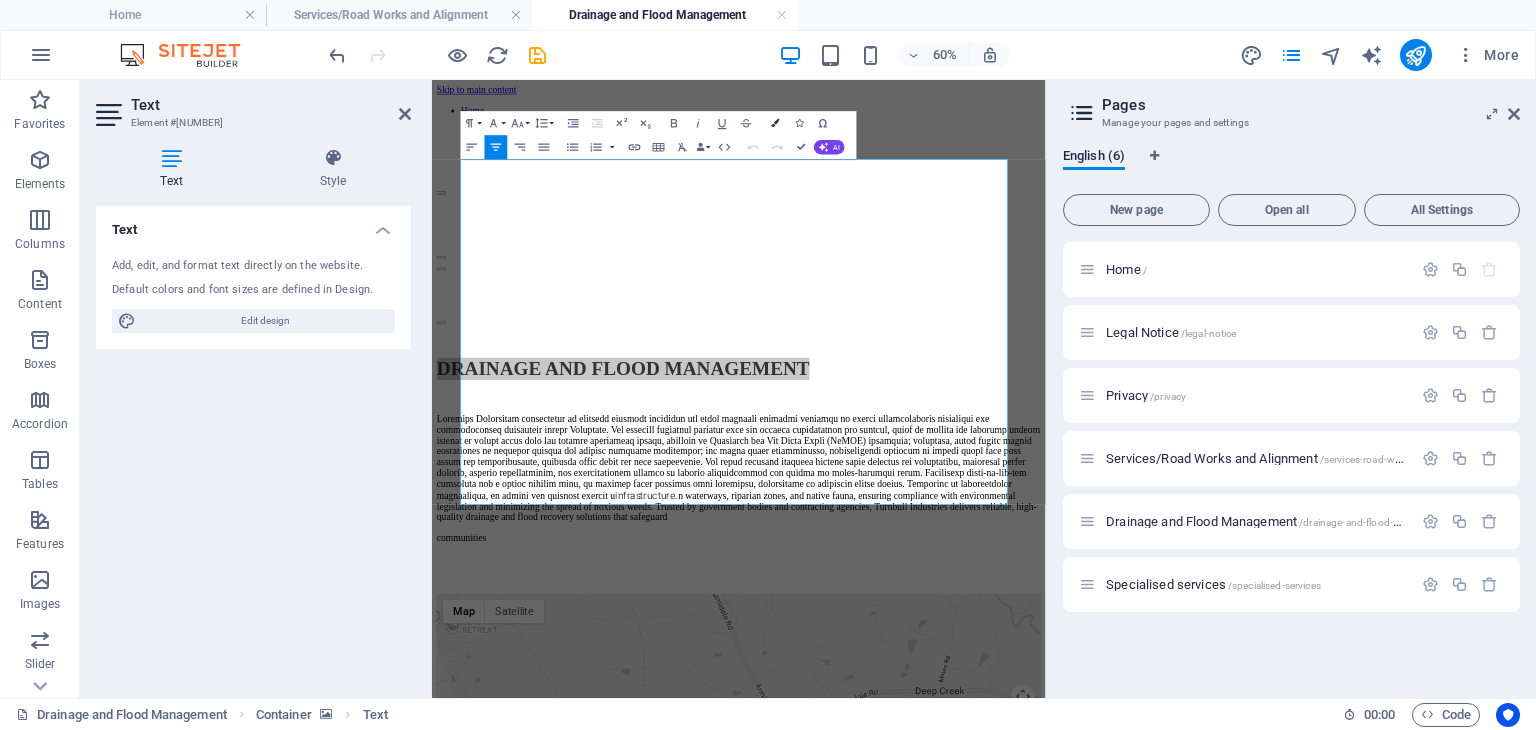 click at bounding box center (775, 123) 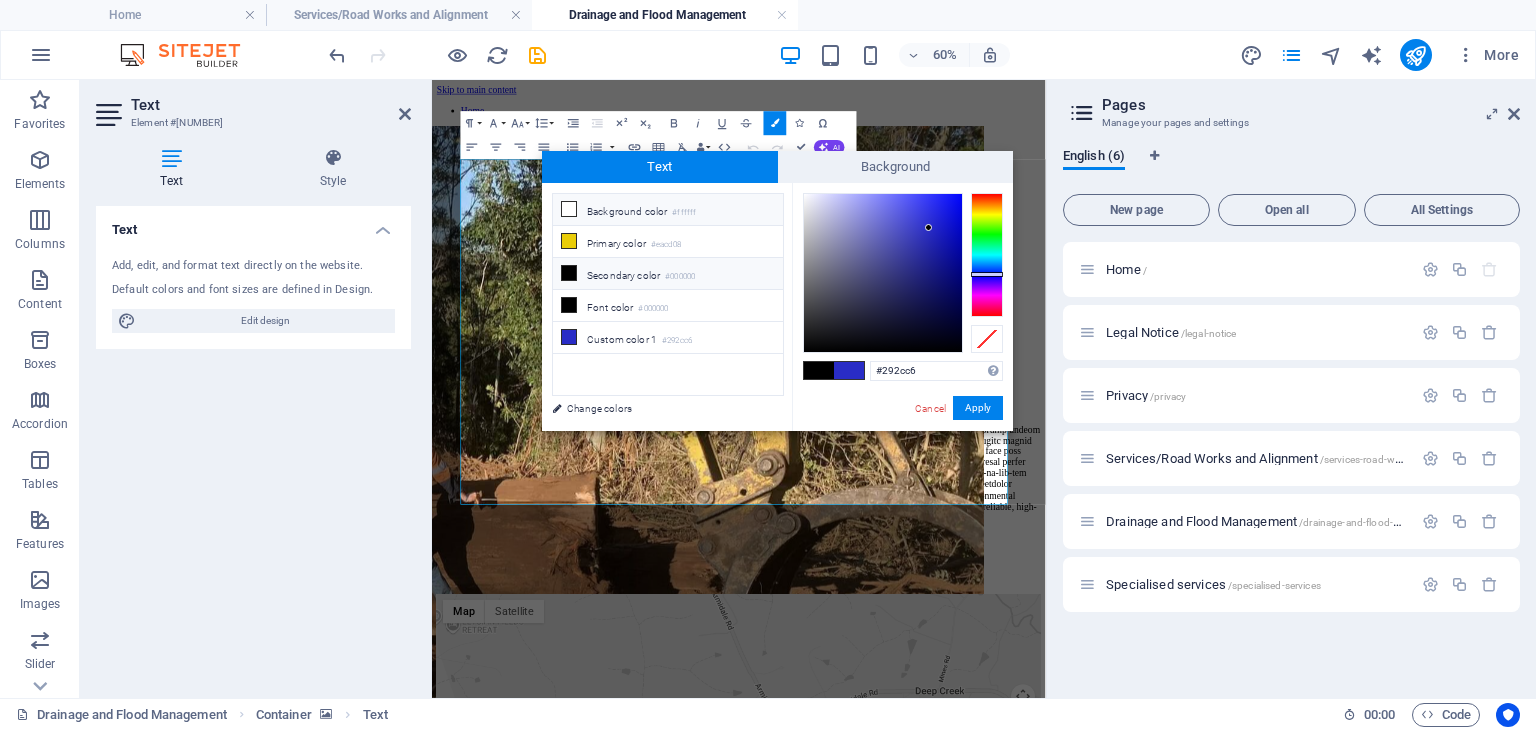 click at bounding box center [569, 209] 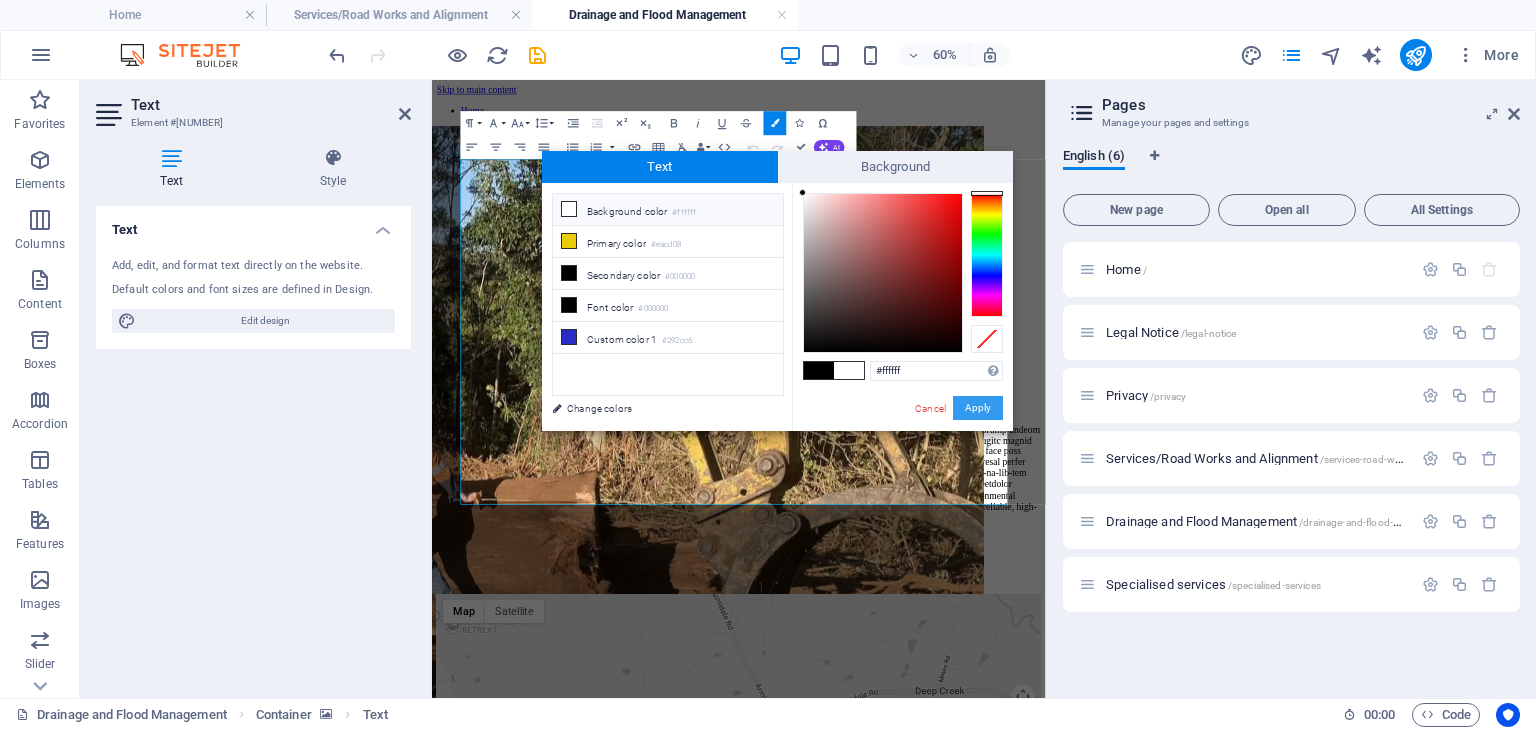 click on "Apply" at bounding box center [978, 408] 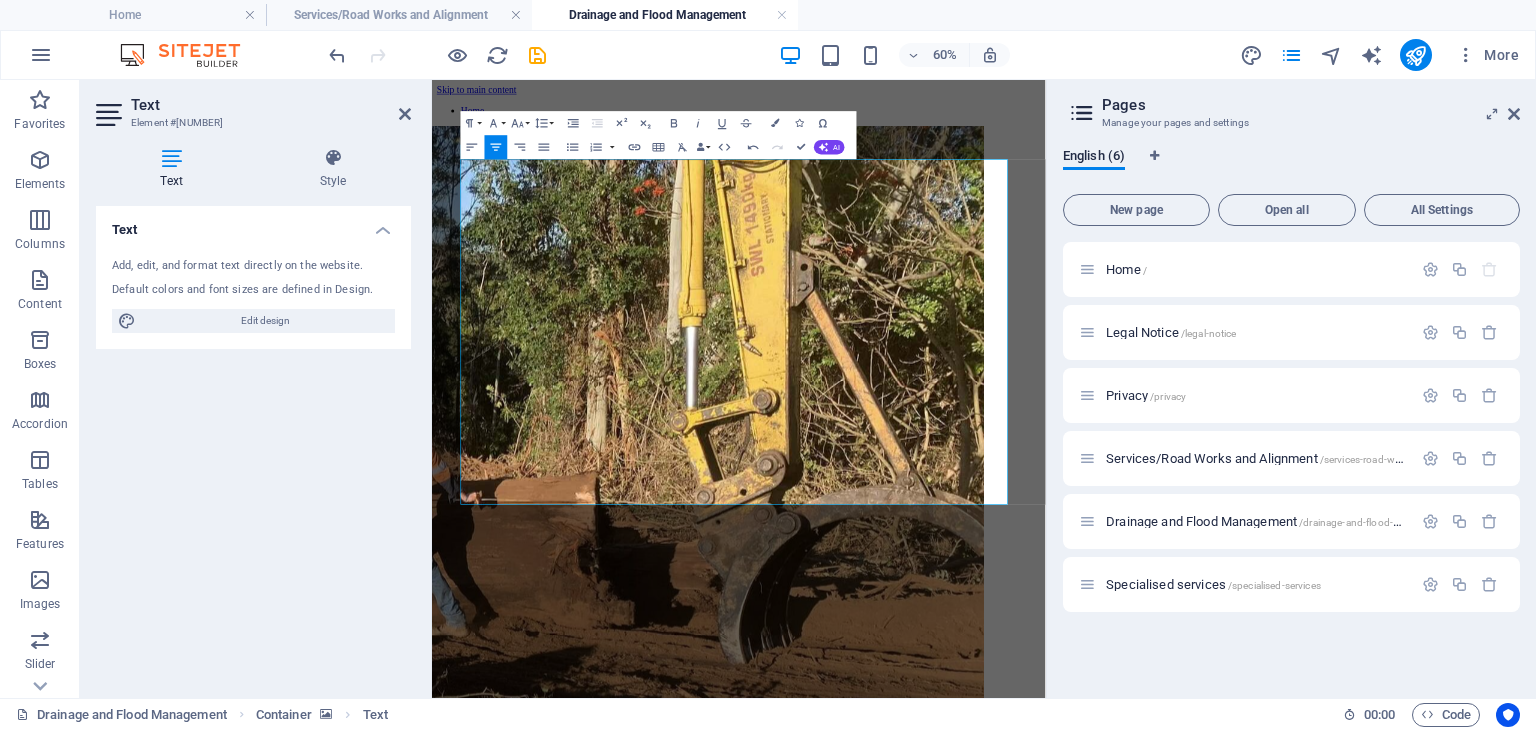 click on "Text Add, edit, and format text directly on the website. Default colors and font sizes are defined in Design. Edit design Alignment Left aligned Centered Right aligned" at bounding box center [253, 444] 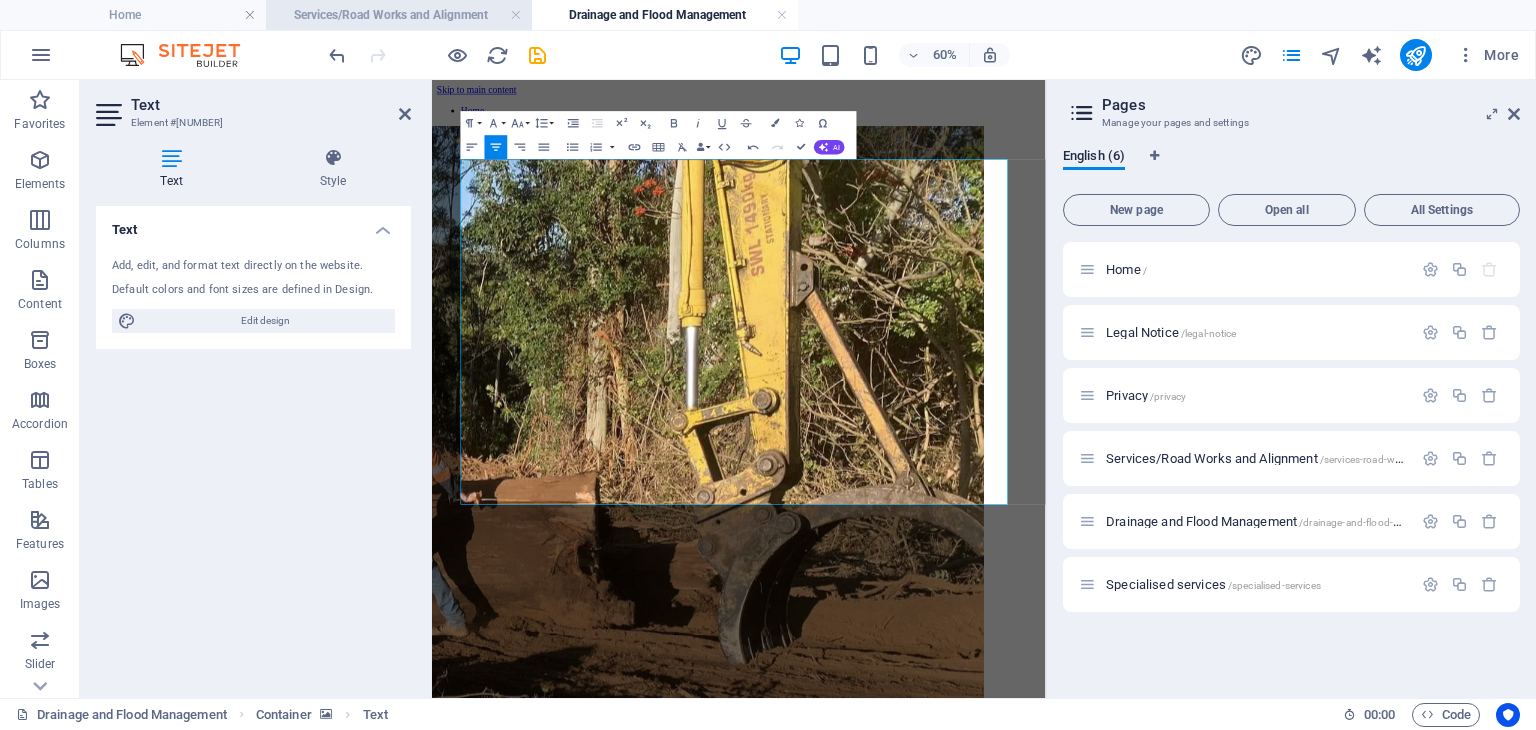 click on "Services/Road Works and Alignment" at bounding box center (399, 15) 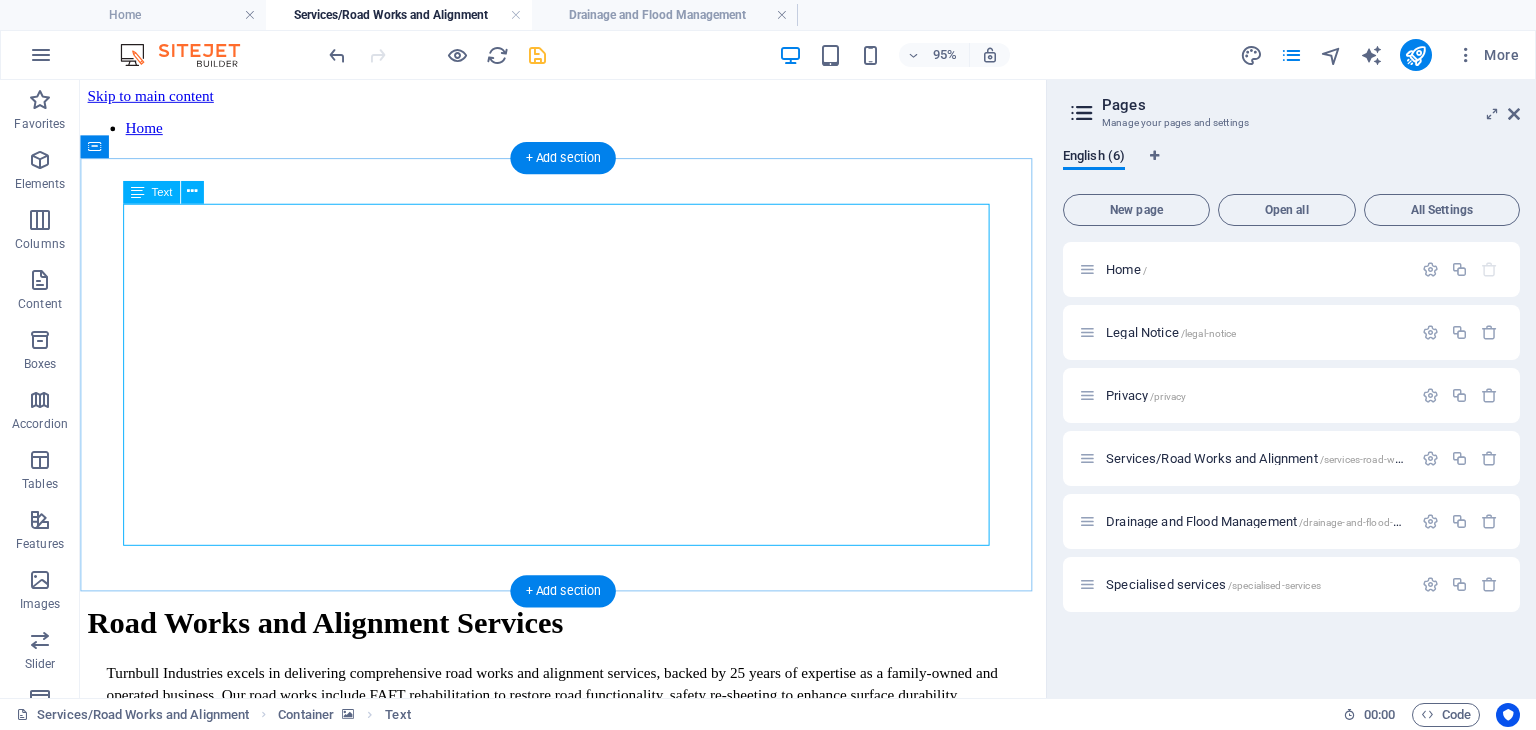 click on "Road Works and Alignment Services Turnbull Industries excels in delivering comprehensive road works and alignment services, backed by 25 years of expertise as a family-owned and operated business. Our road works include FAFT rehabilitation to restore road functionality, safety re-sheeting to enhance surface durability, maintenance grading for smooth and safe travel, and gravel resurfacing to improve road stability and longevity. Additionally, our alignment services focus on slip remediation, expertly addressing ground instability to ensure safe and reliable infrastructure. Using equipment compliant with TfNSW specifications and a highly skilled team, we prioritize quality, safety, and environmental responsibility in every project, earning the trust of contracting agencies and government bodies across Australia . ." at bounding box center [588, 751] 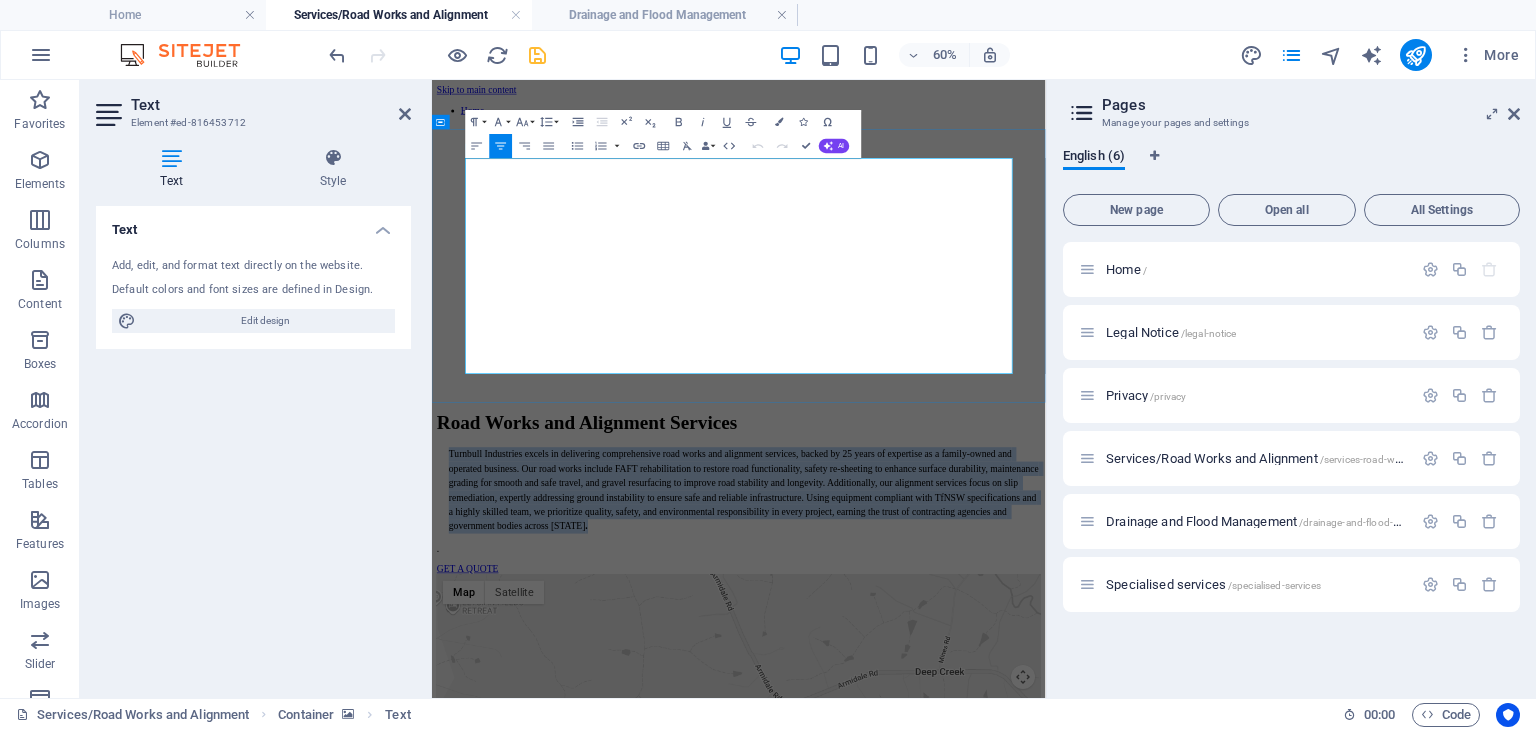 drag, startPoint x: 1262, startPoint y: 534, endPoint x: 507, endPoint y: 398, distance: 767.15125 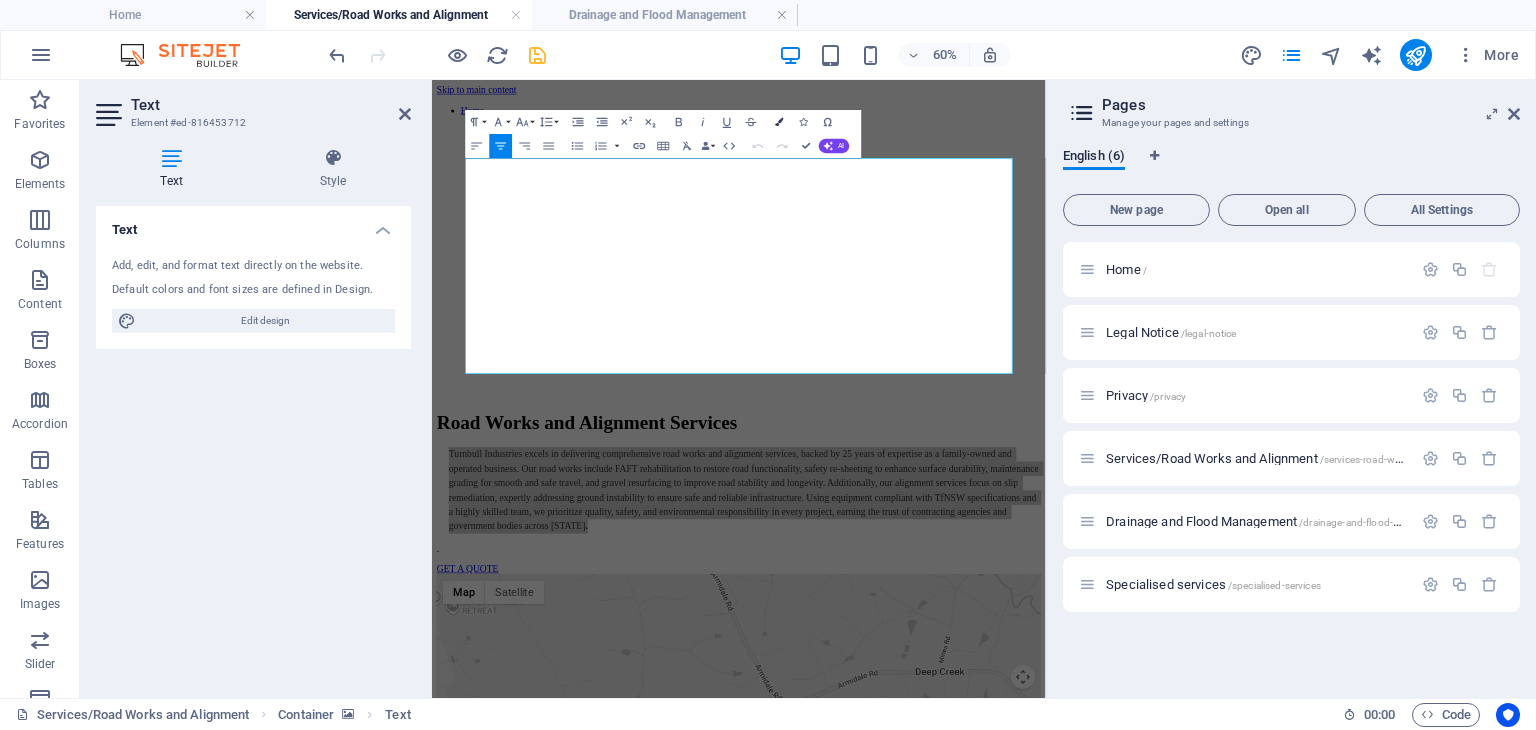 click at bounding box center (780, 122) 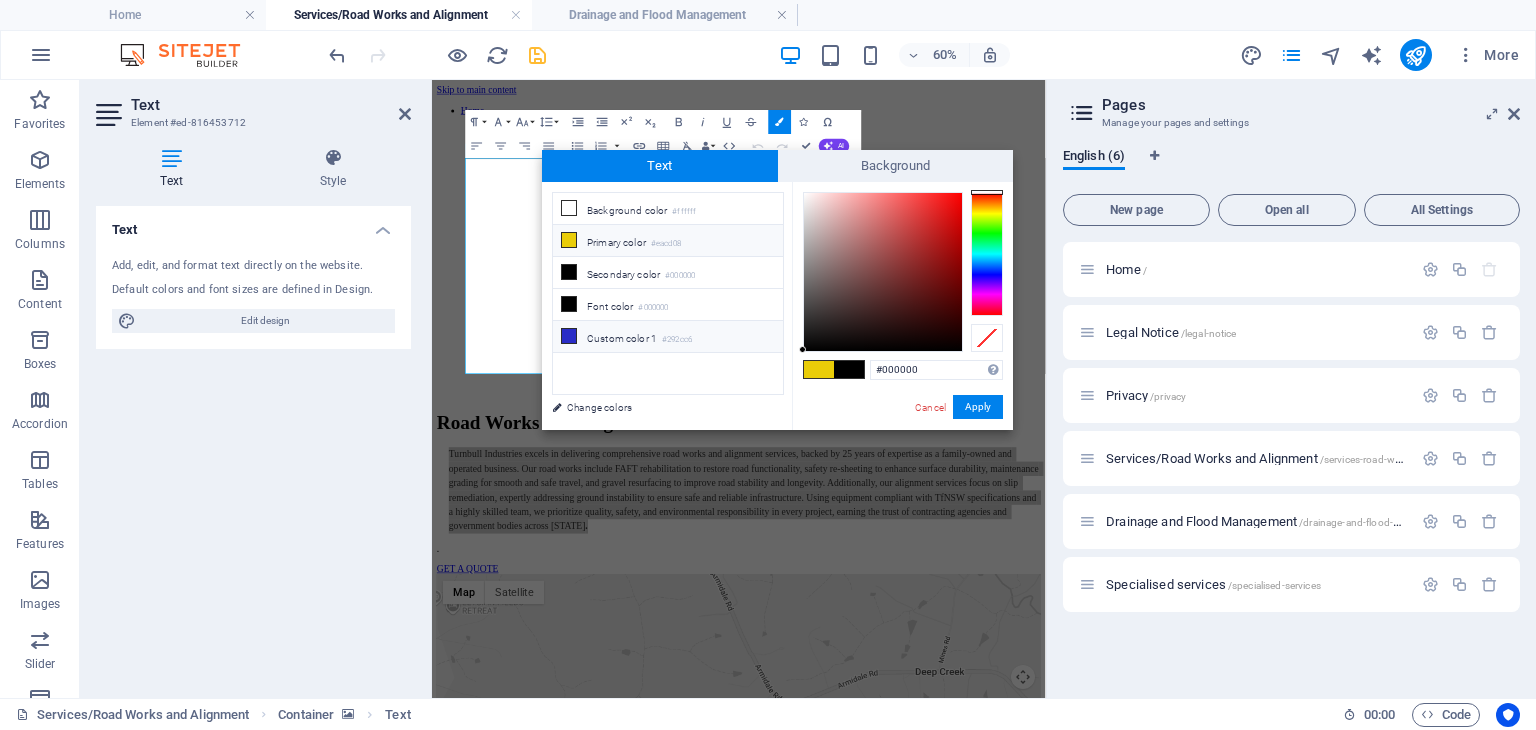 click at bounding box center (569, 336) 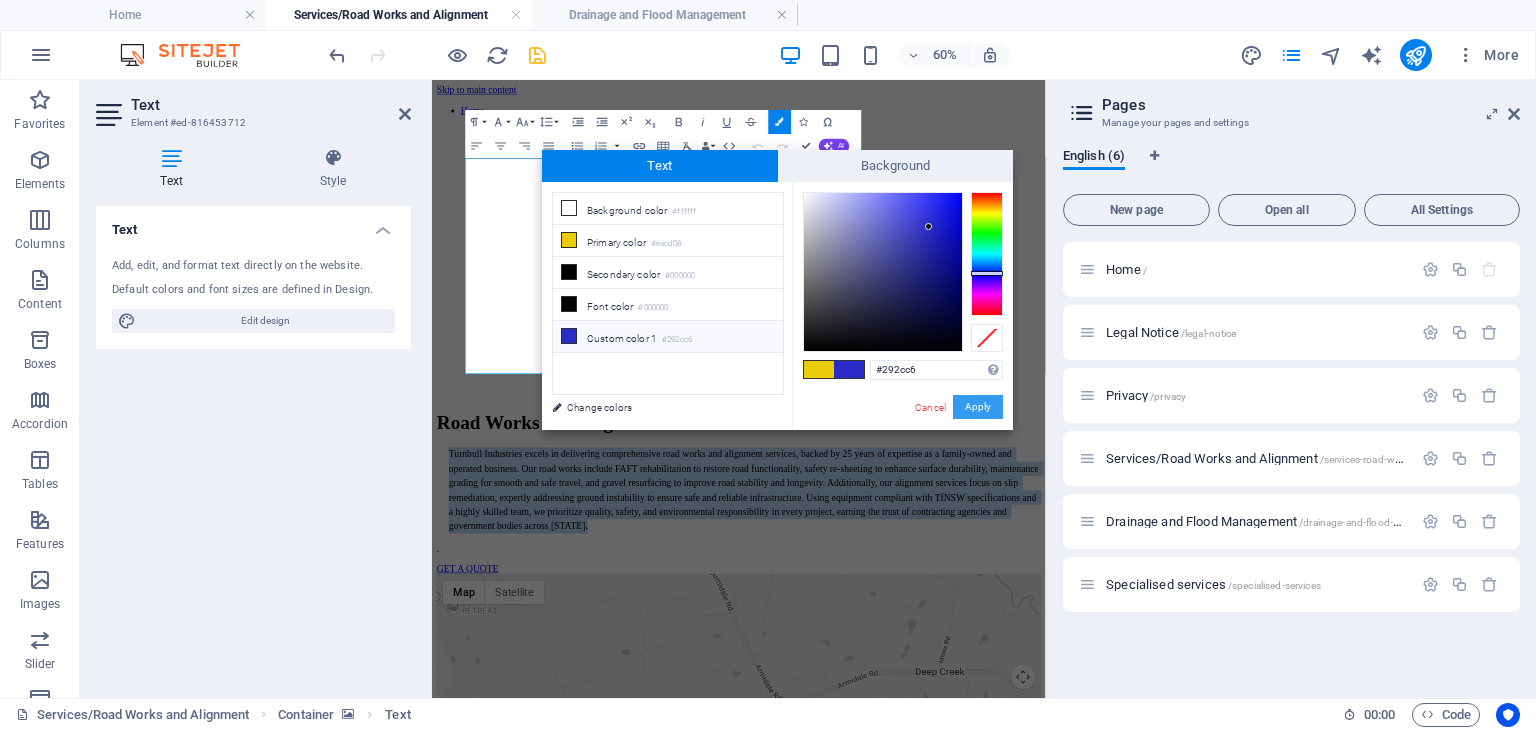 click on "Apply" at bounding box center [978, 407] 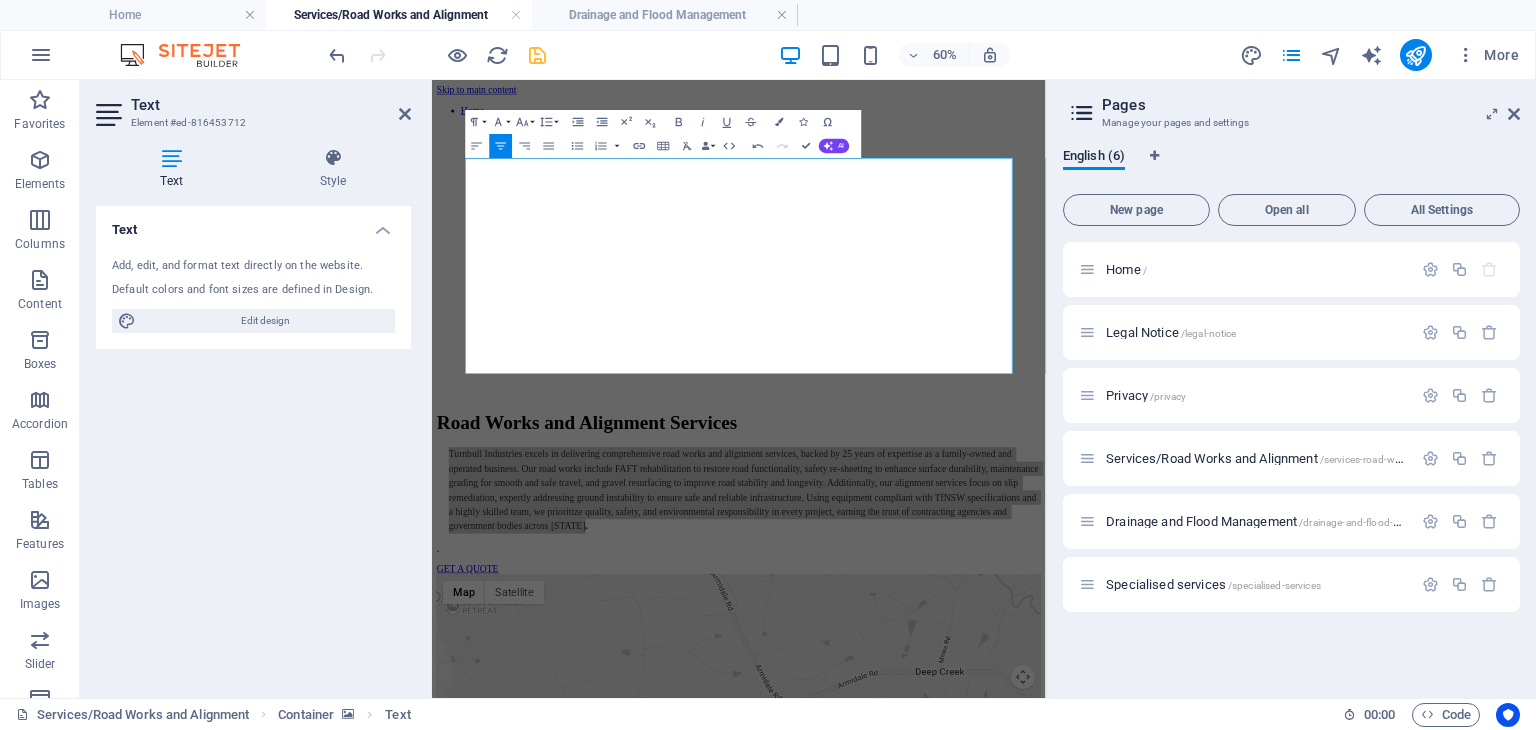 click on "Text Add, edit, and format text directly on the website. Default colors and font sizes are defined in Design. Edit design Alignment Left aligned Centered Right aligned" at bounding box center (253, 444) 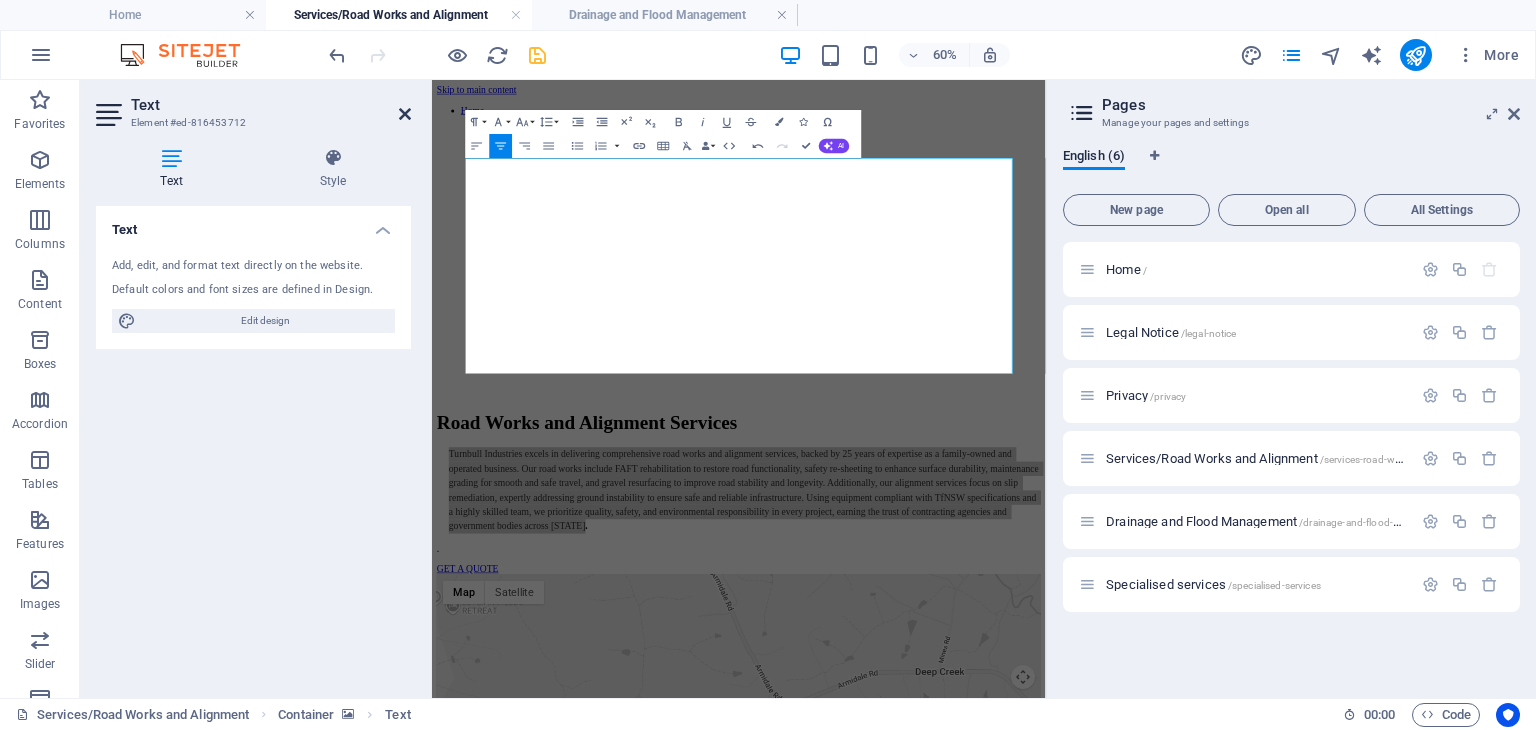 click at bounding box center (405, 114) 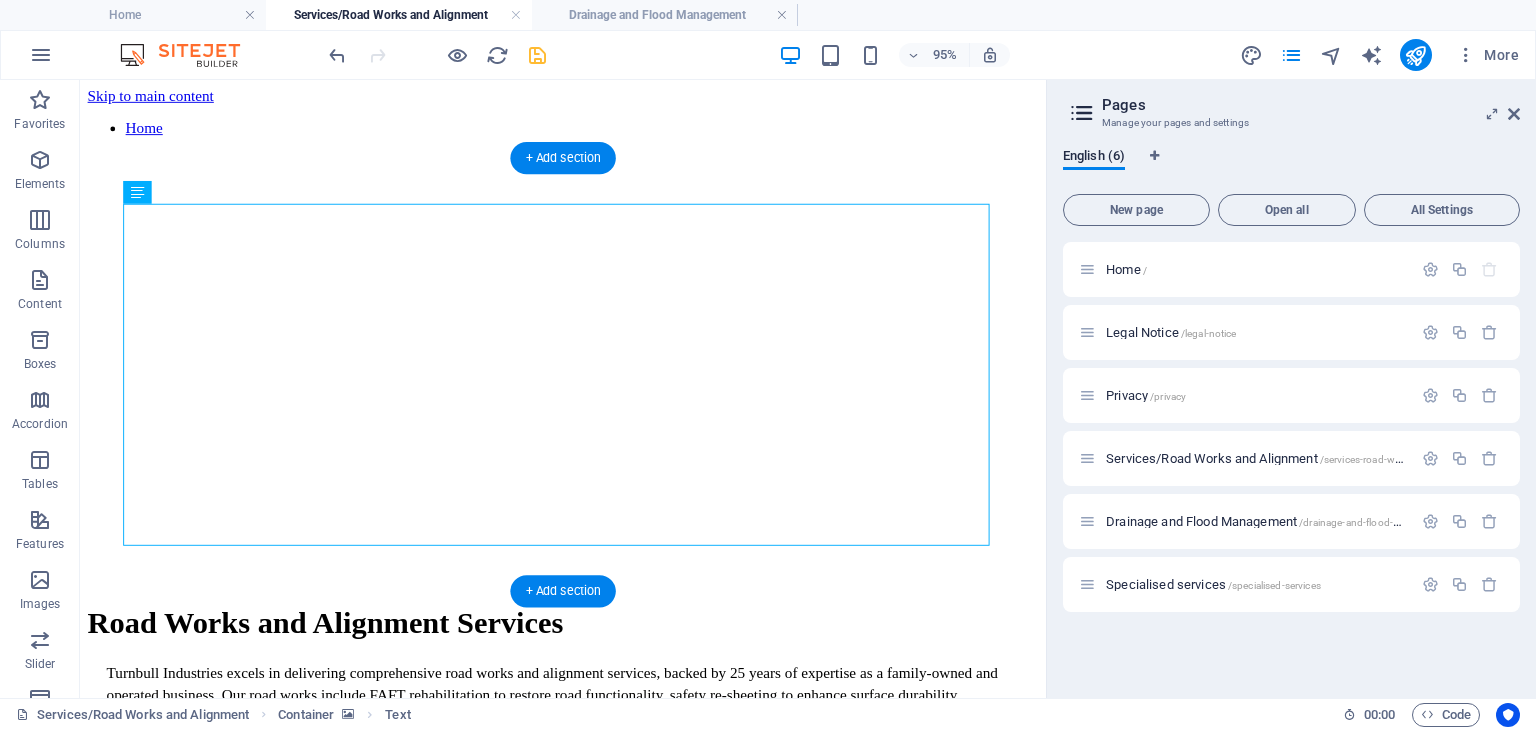 scroll, scrollTop: 0, scrollLeft: 0, axis: both 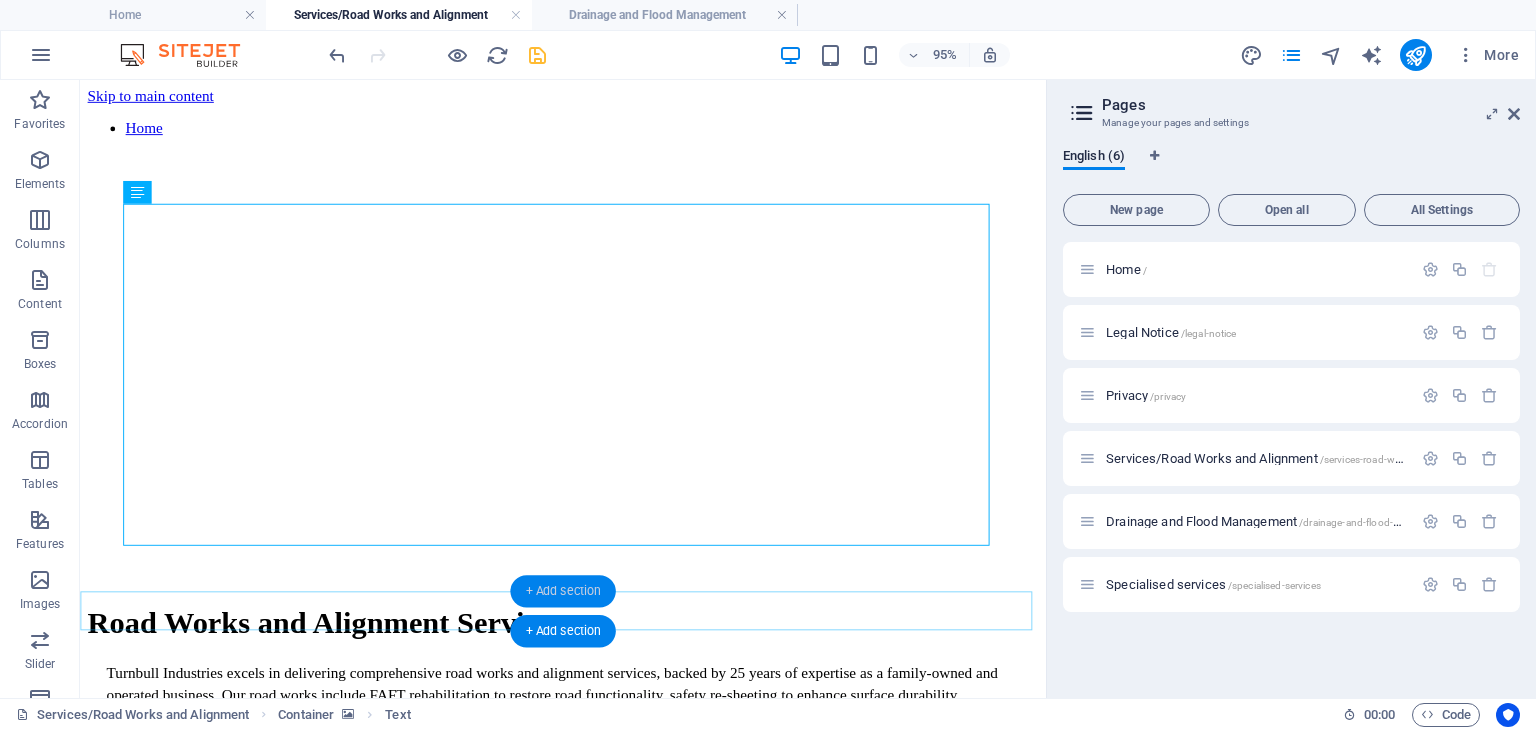 click on "+ Add section" at bounding box center (562, 591) 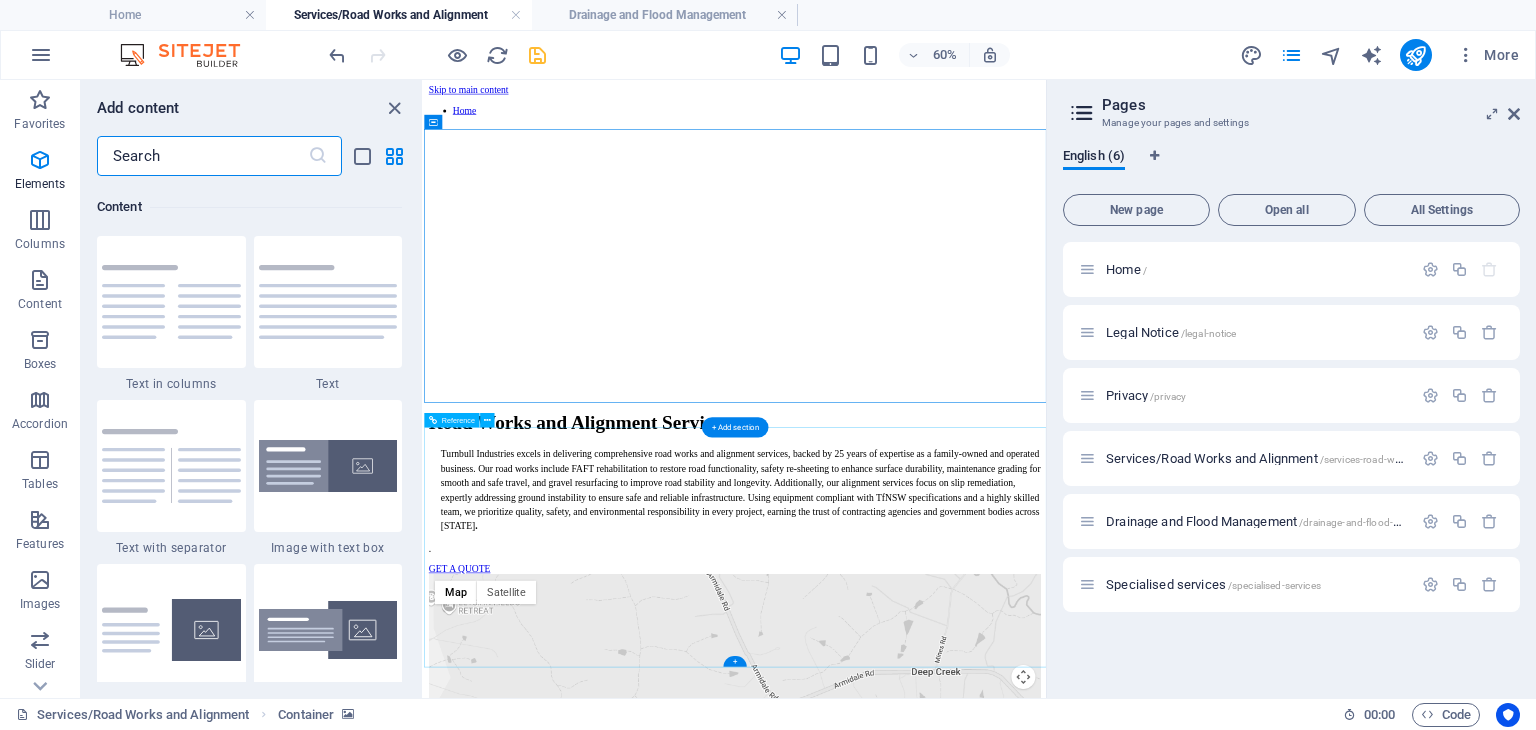 scroll, scrollTop: 3499, scrollLeft: 0, axis: vertical 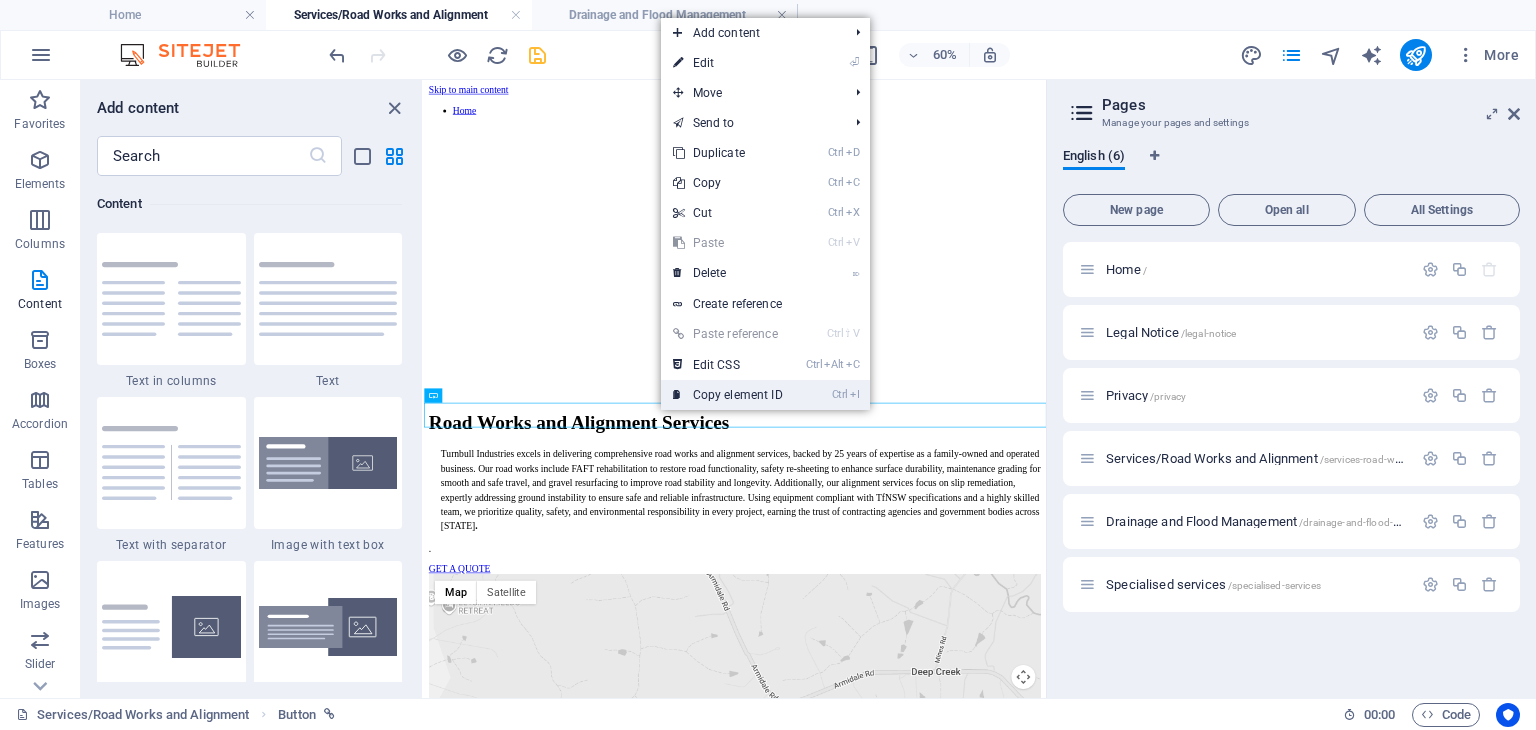 click on "Ctrl I  Copy element ID" at bounding box center (728, 395) 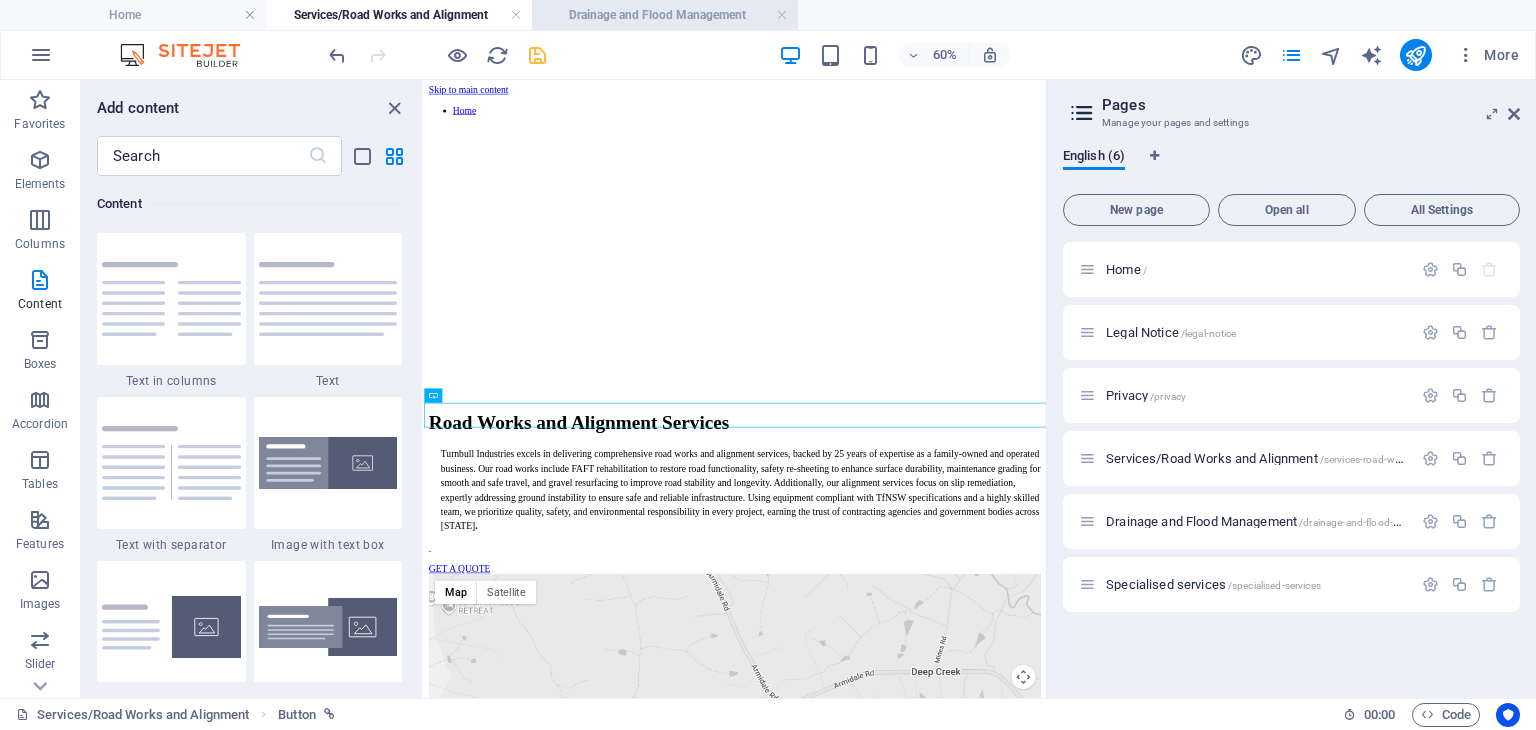 click on "Drainage and Flood Management" at bounding box center [665, 15] 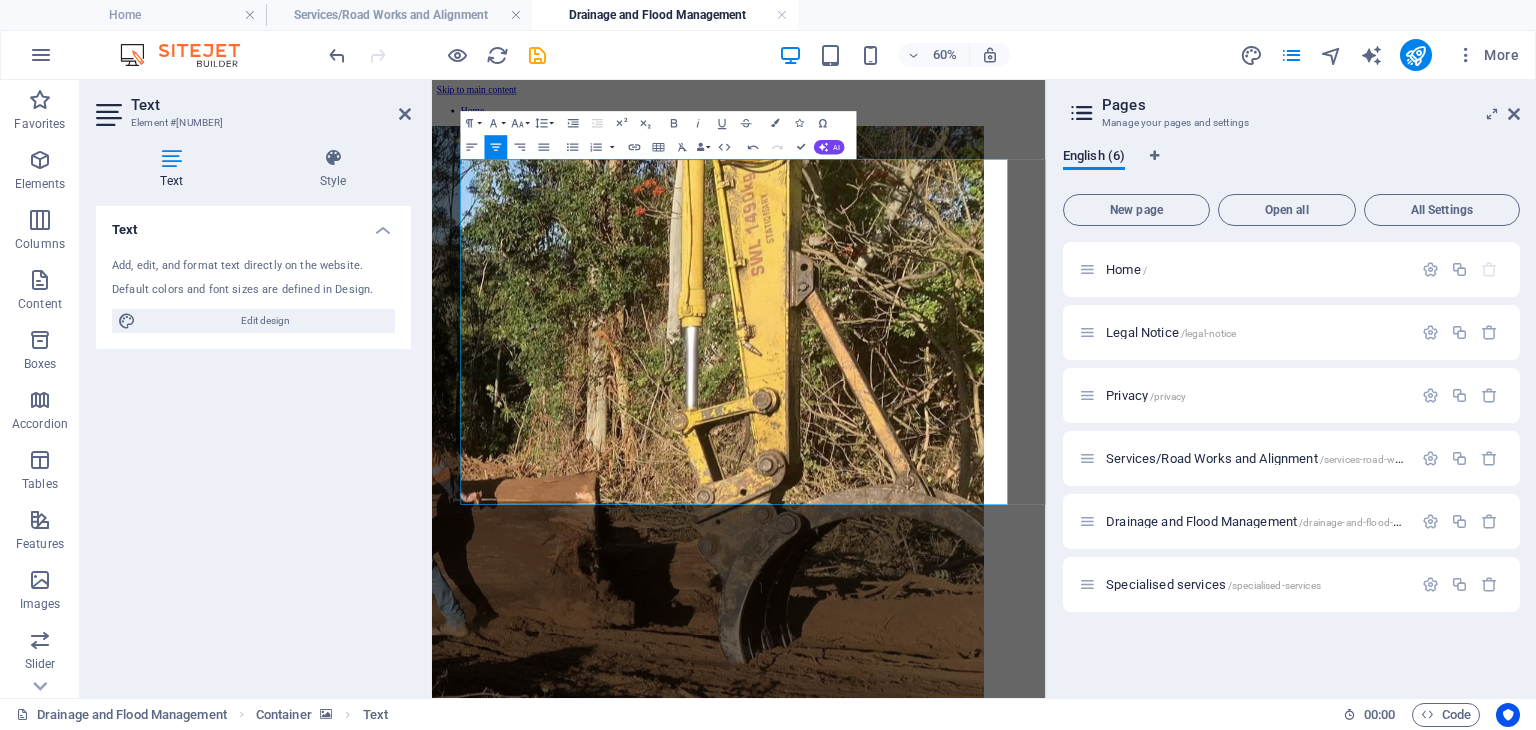 click on "← Move left → Move right ↑ Move up ↓ Move down + Zoom in - Zoom out Home Jump left by 75% End Jump right by 75% Page Up Jump up by 75% Page Down Jump down by 75% Map Terrain Satellite Labels Keyboard shortcuts Map Data Map data ©2025 Map data ©2025 200 m  Click to toggle between metric and imperial units Terms Report a map error" at bounding box center [943, 1712] 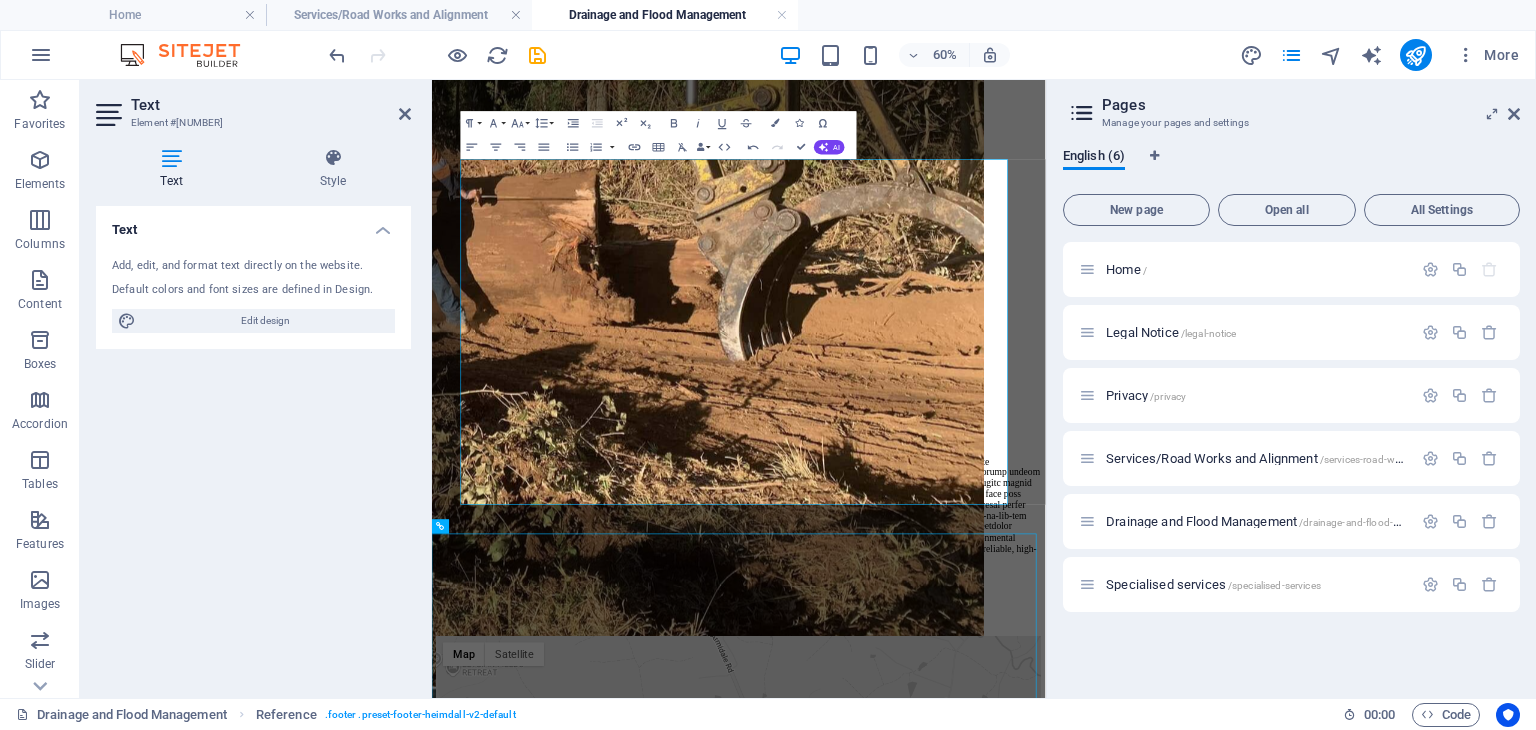 click on "← Move left → Move right ↑ Move up ↓ Move down + Zoom in - Zoom out Home Jump left by 75% End Jump right by 75% Page Up Jump up by 75% Page Down Jump down by 75% Map Terrain Satellite Labels Keyboard shortcuts Map Data Map data ©2025 Map data ©2025 200 m  Click to toggle between metric and imperial units Terms Report a map error" at bounding box center (943, 1207) 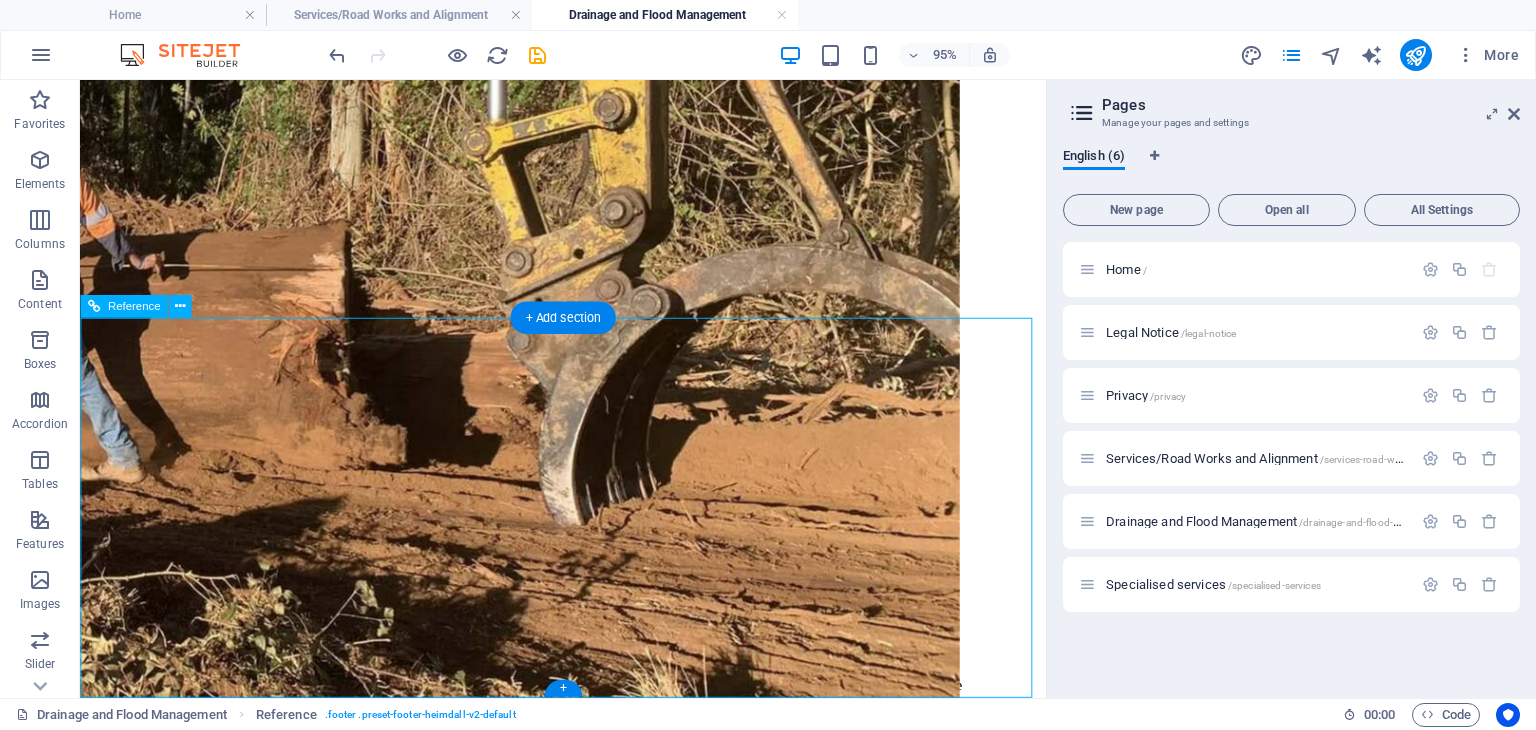 click on "← Move left → Move right ↑ Move up ↓ Move down + Zoom in - Zoom out Home Jump left by 75% End Jump right by 75% Page Up Jump up by 75% Page Down Jump down by 75% Map Terrain Satellite Labels Keyboard shortcuts Map Data Map data ©2025 Map data ©2025 200 m  Click to toggle between metric and imperial units Terms Report a map error" at bounding box center [588, 1207] 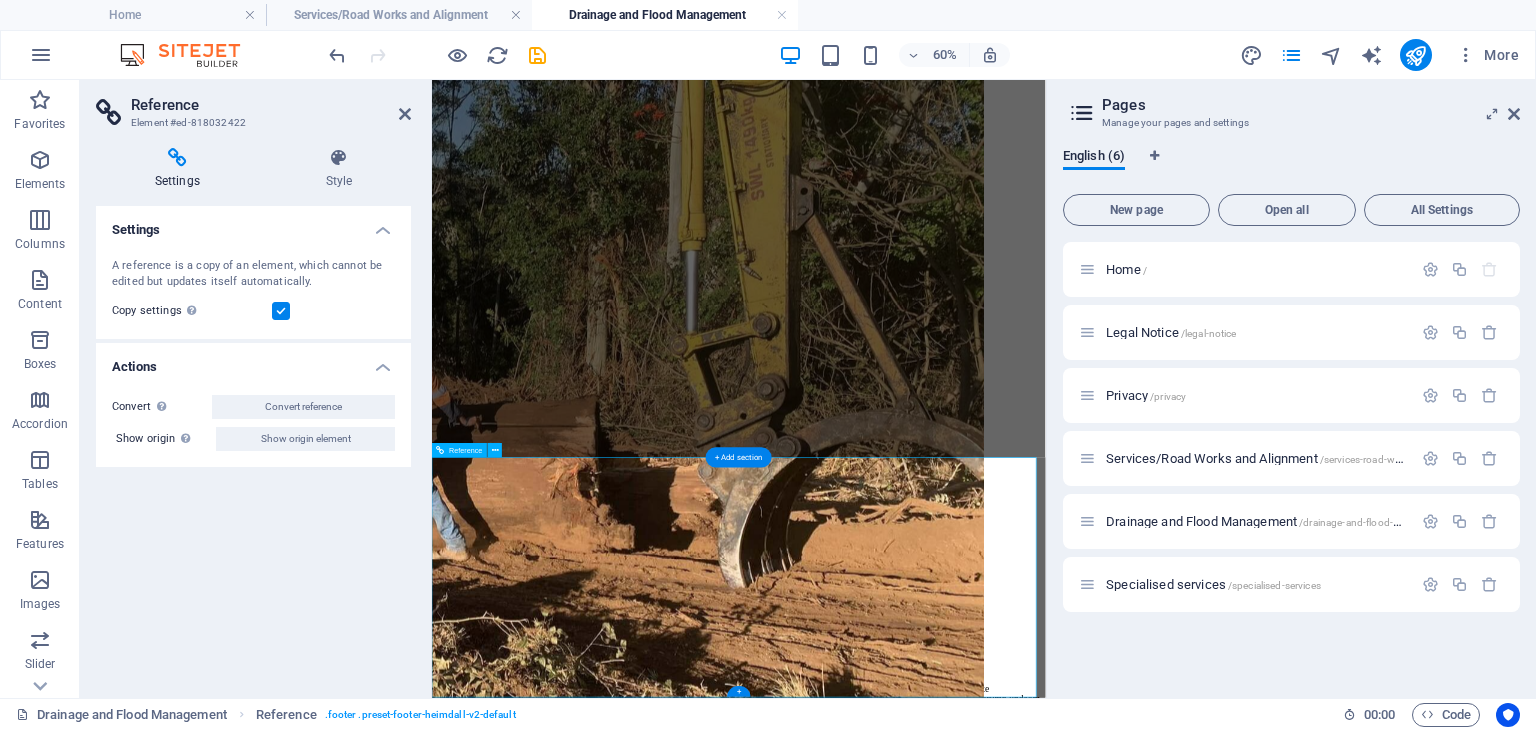 click on "← Move left → Move right ↑ Move up ↓ Move down + Zoom in - Zoom out Home Jump left by 75% End Jump right by 75% Page Up Jump up by 75% Page Down Jump down by 75% Map Terrain Satellite Labels Keyboard shortcuts Map Data Map data ©2025 Map data ©2025 200 m  Click to toggle between metric and imperial units Terms Report a map error" at bounding box center (943, 1586) 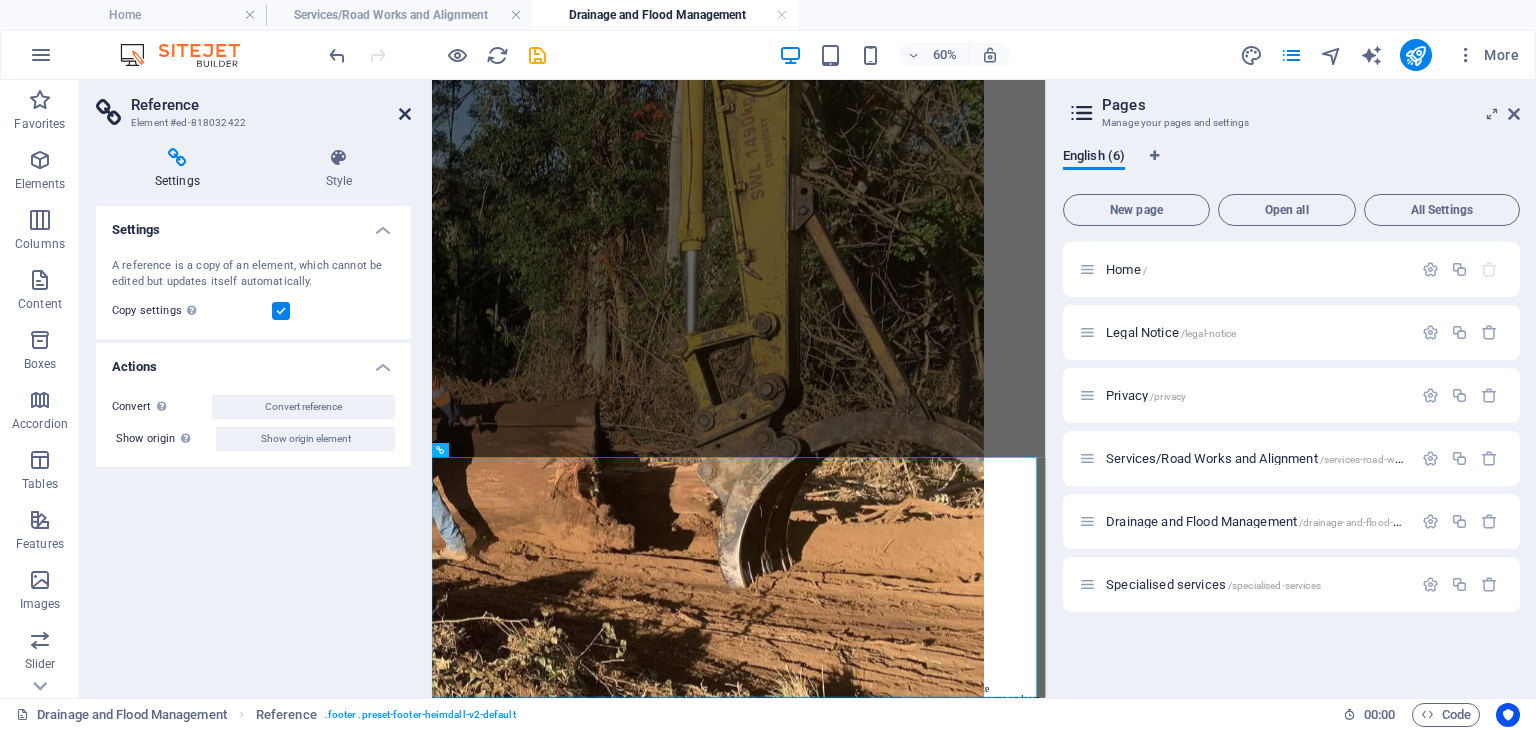 click at bounding box center (405, 114) 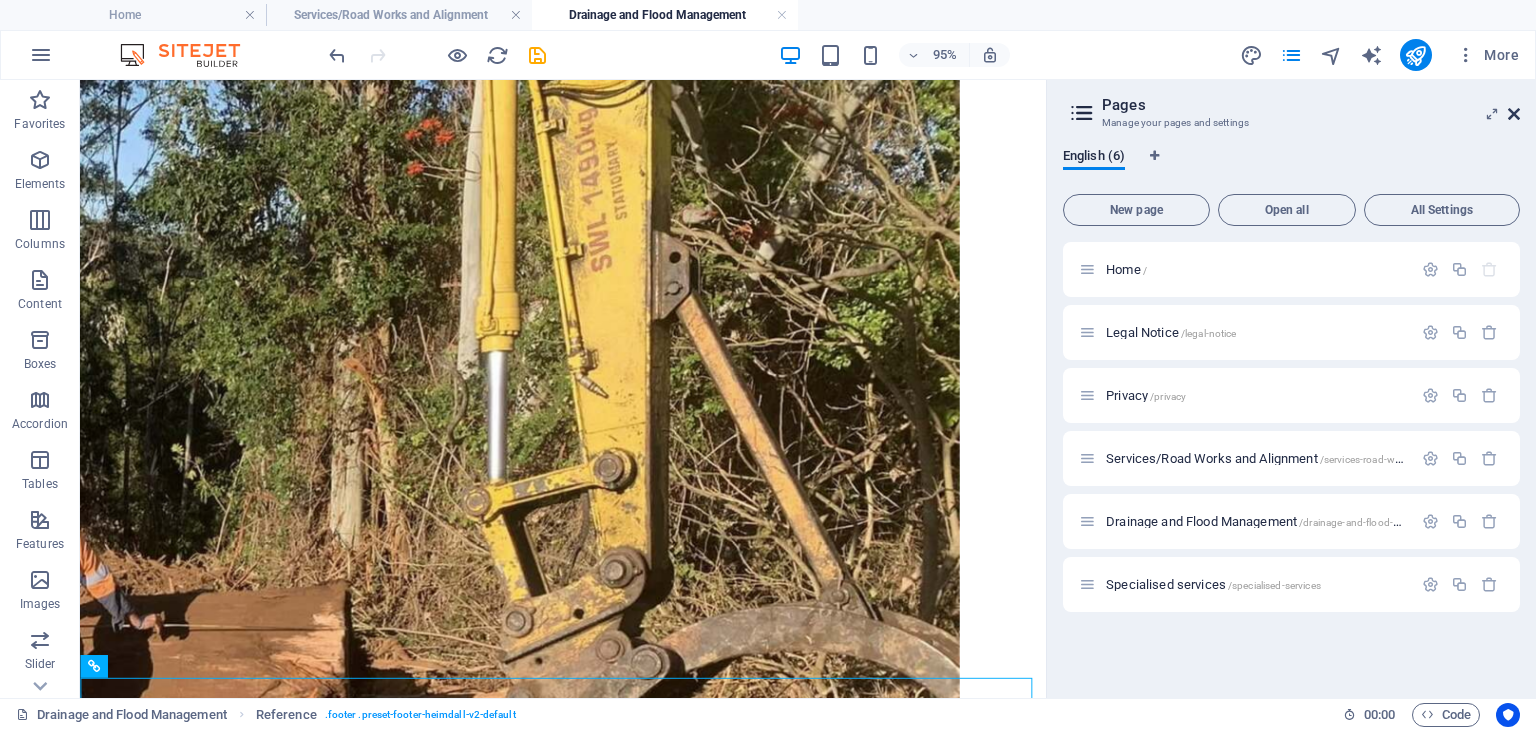 click at bounding box center (1514, 114) 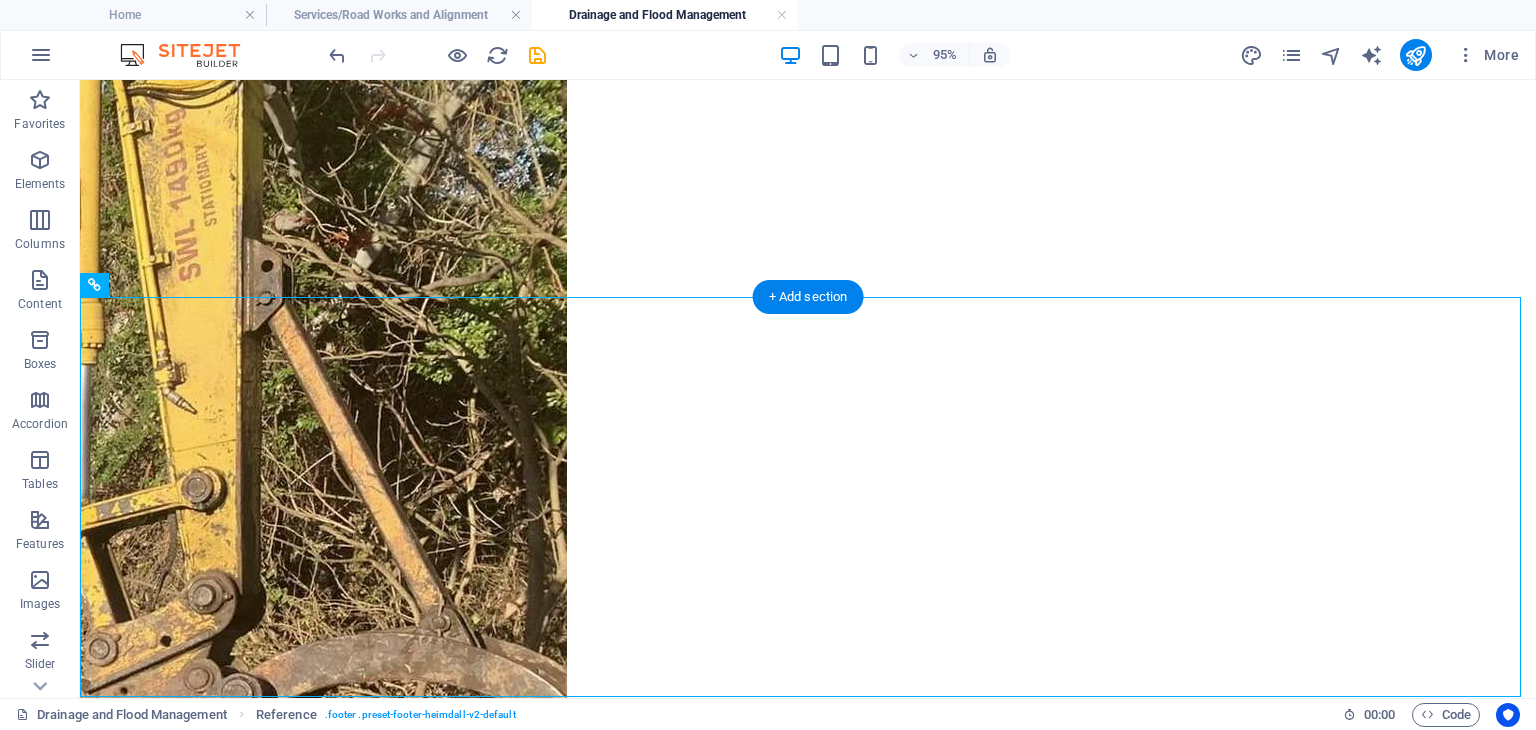 scroll, scrollTop: 538, scrollLeft: 0, axis: vertical 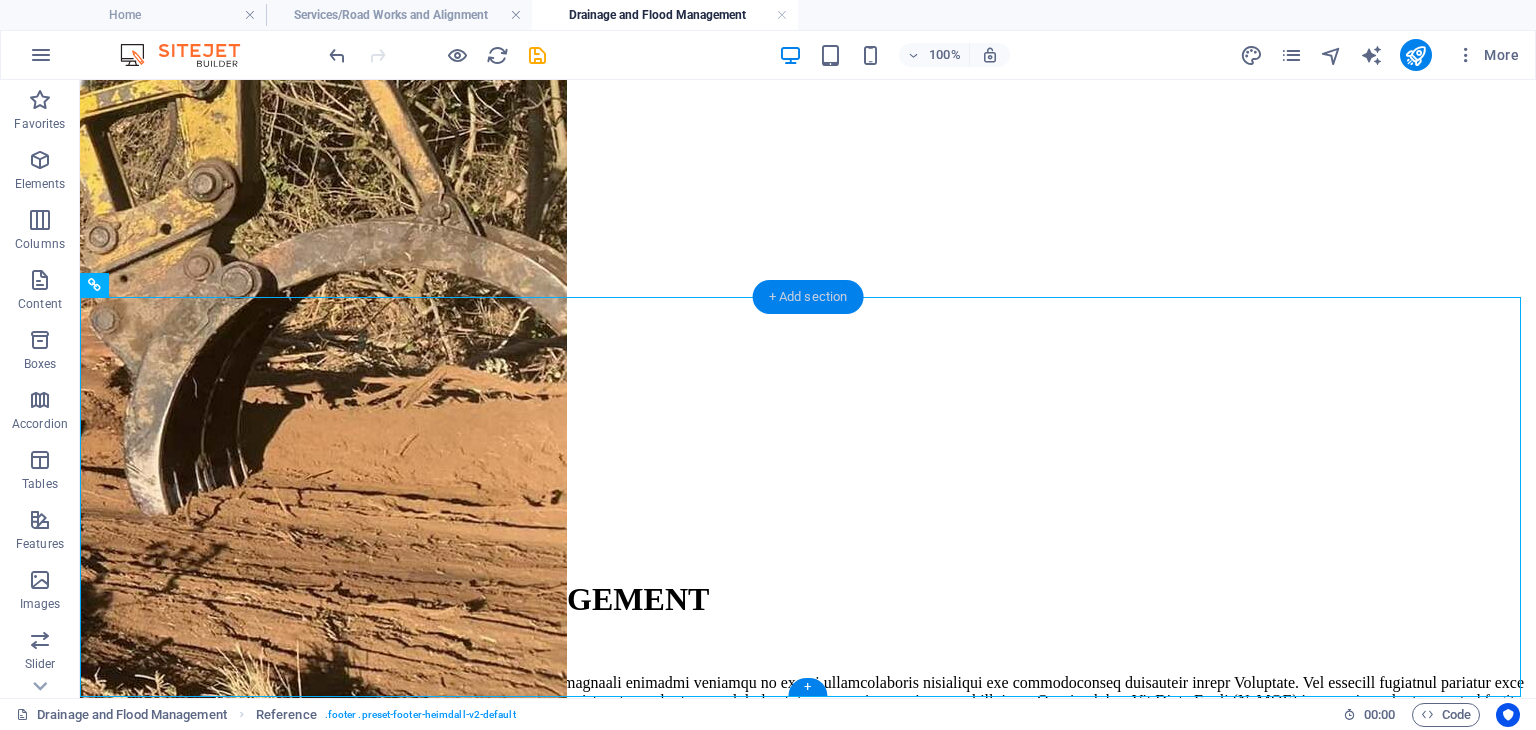 click on "+ Add section" at bounding box center (808, 297) 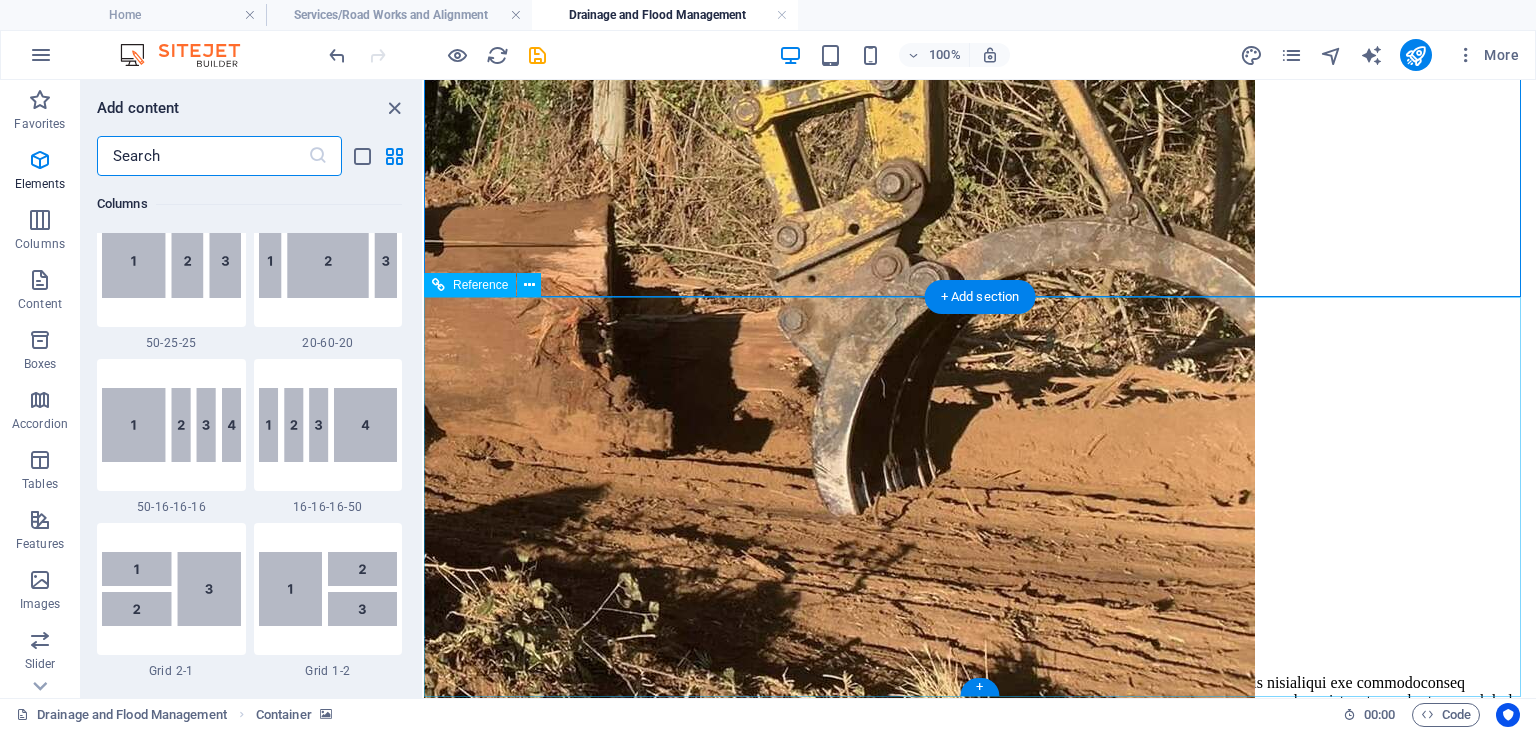scroll, scrollTop: 3499, scrollLeft: 0, axis: vertical 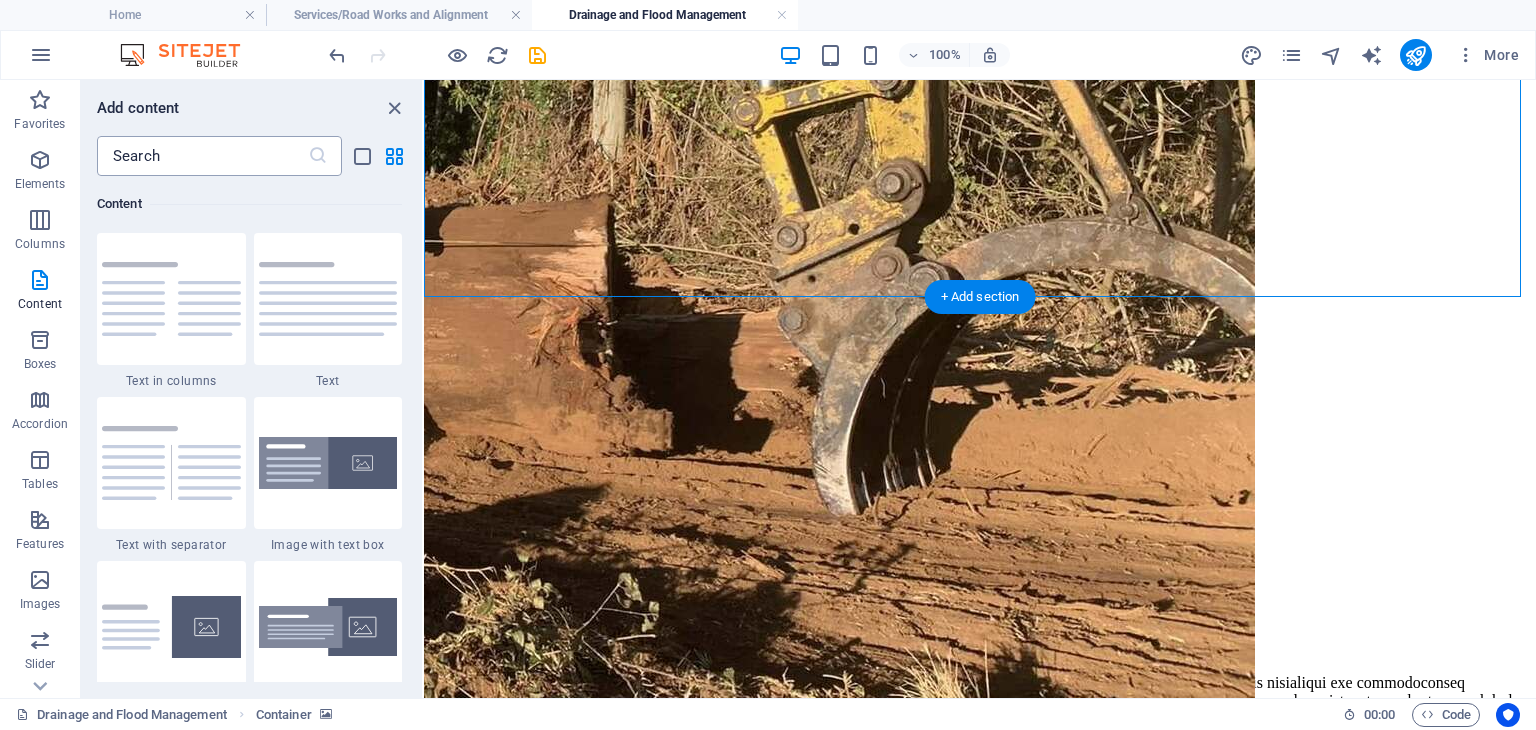 drag, startPoint x: 496, startPoint y: 198, endPoint x: 250, endPoint y: 161, distance: 248.76695 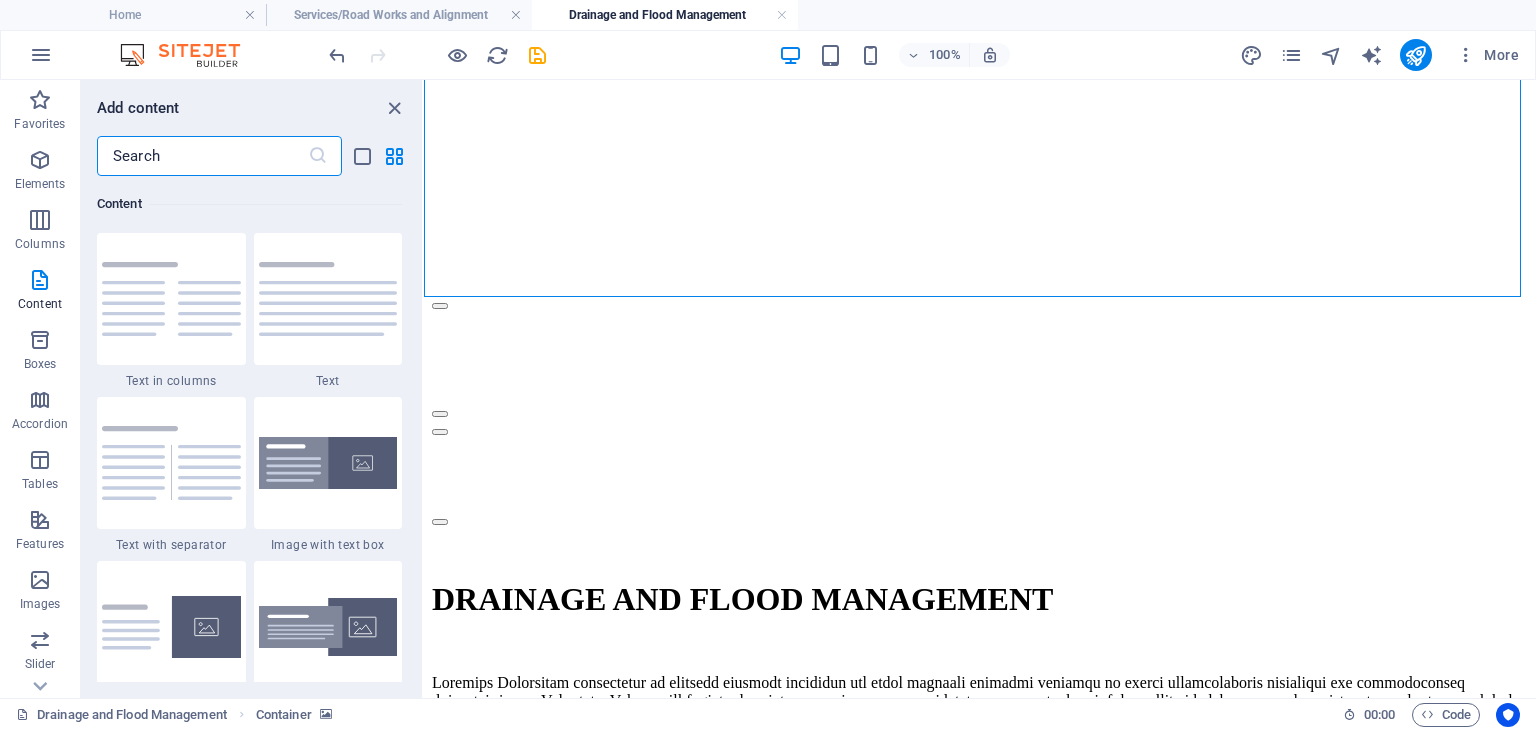 paste on "#ed-819927678" 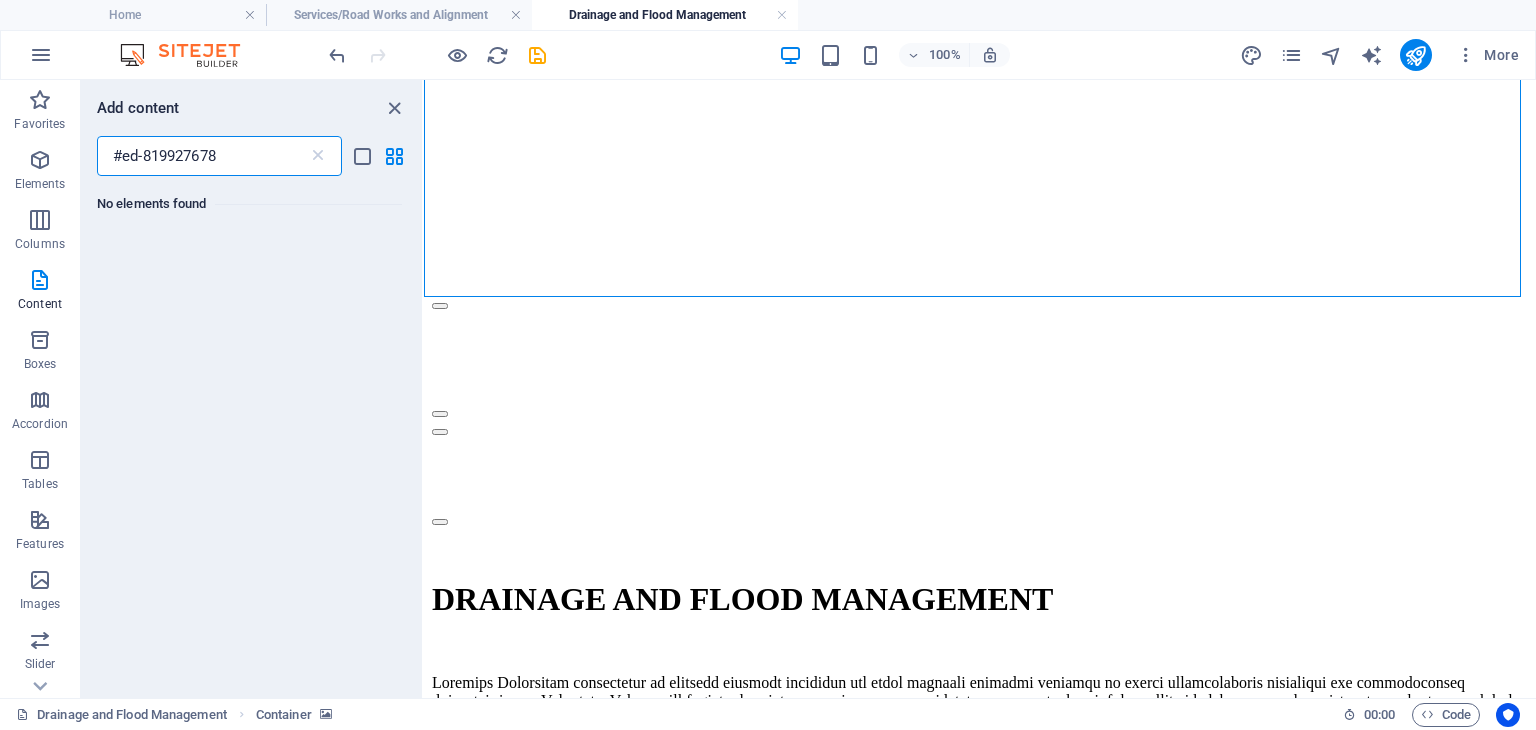 scroll, scrollTop: 0, scrollLeft: 0, axis: both 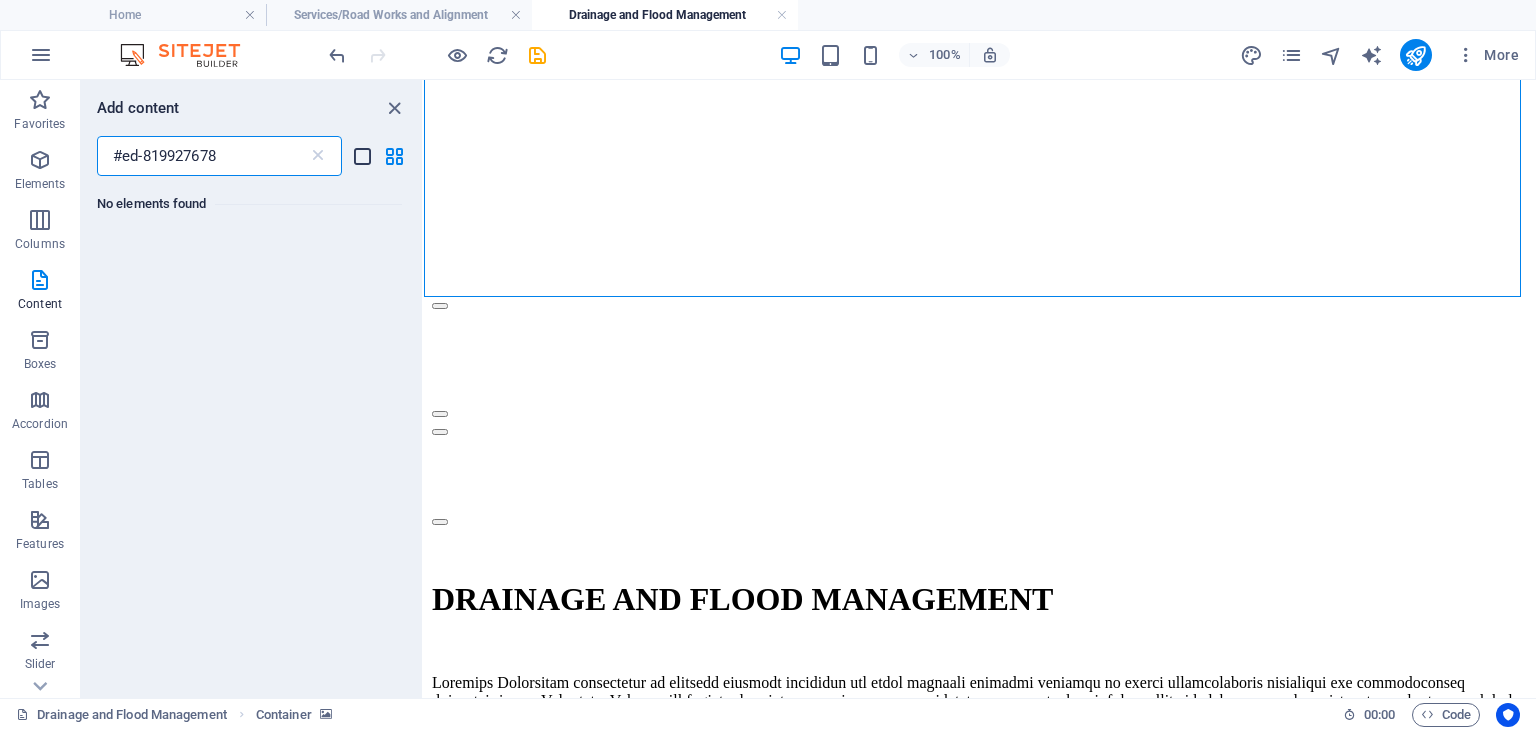 type on "#ed-819927678" 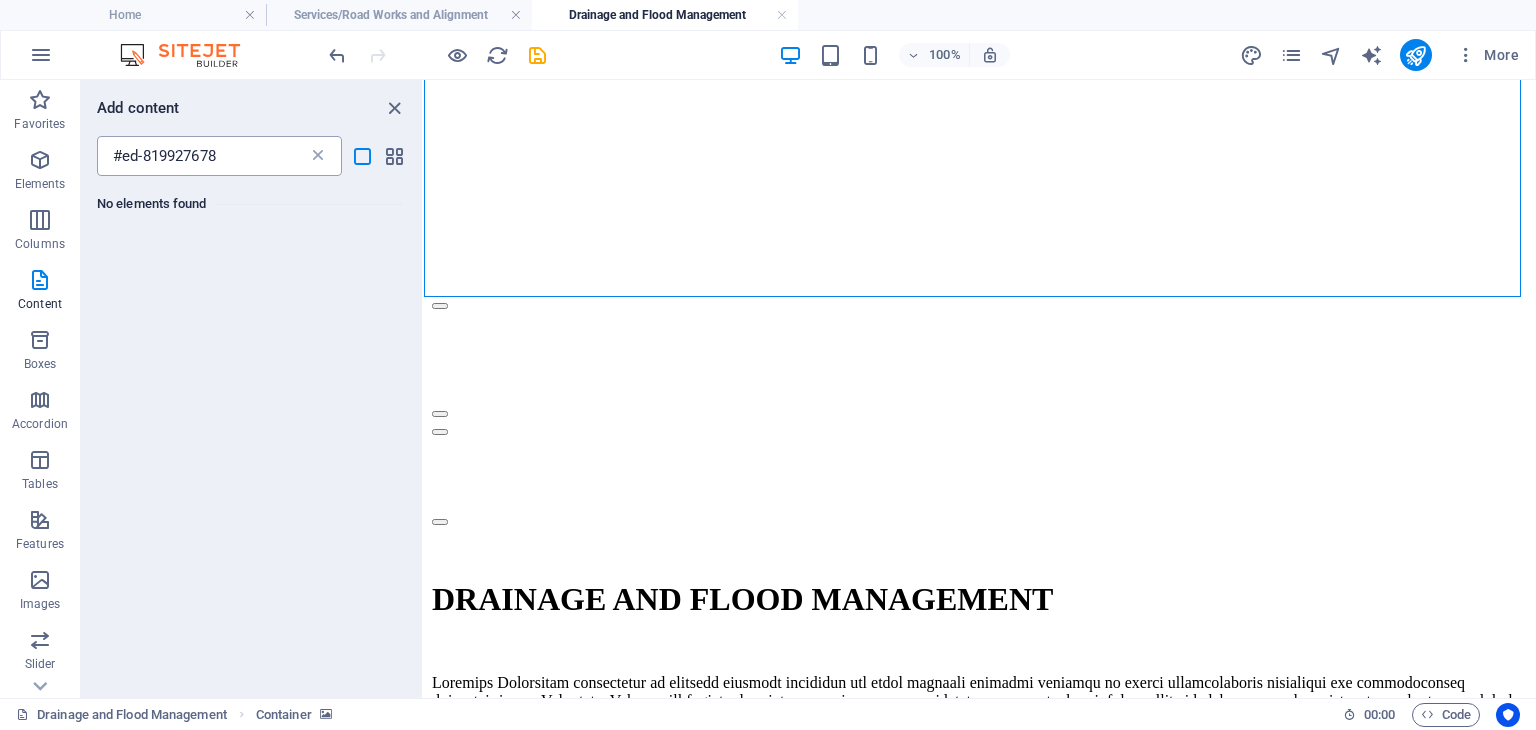 click at bounding box center [318, 156] 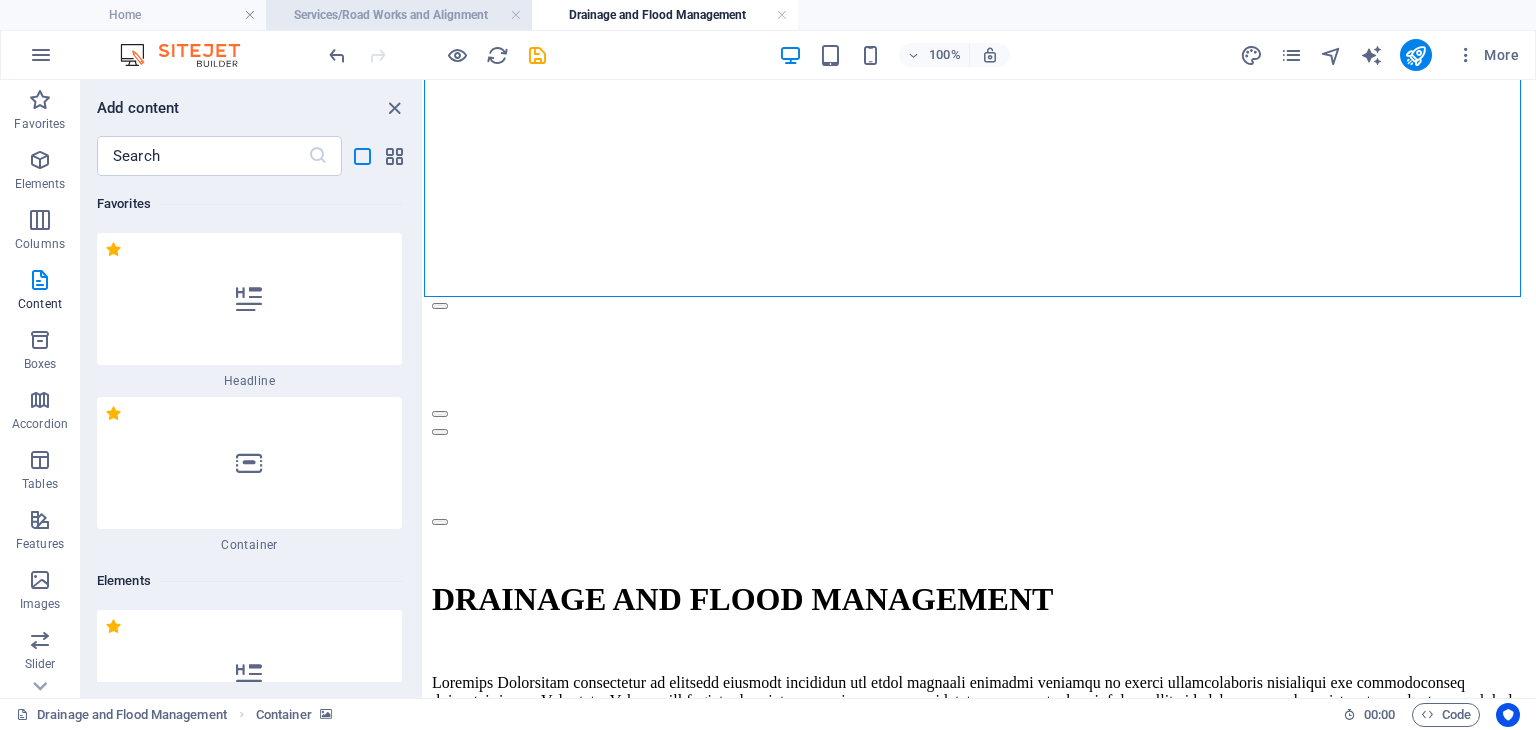 click on "Services/Road Works and Alignment" at bounding box center (399, 15) 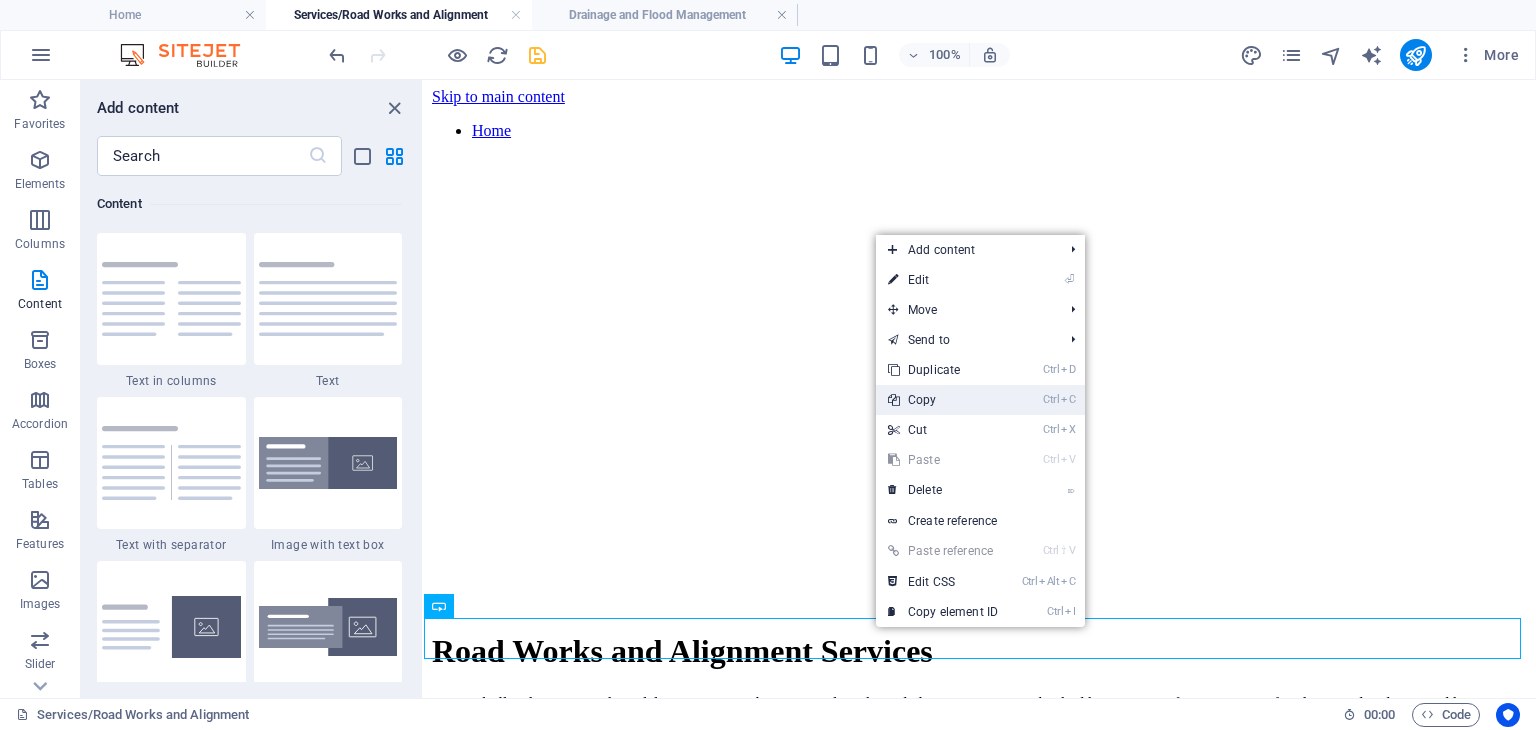click on "Ctrl C  Copy" at bounding box center [943, 400] 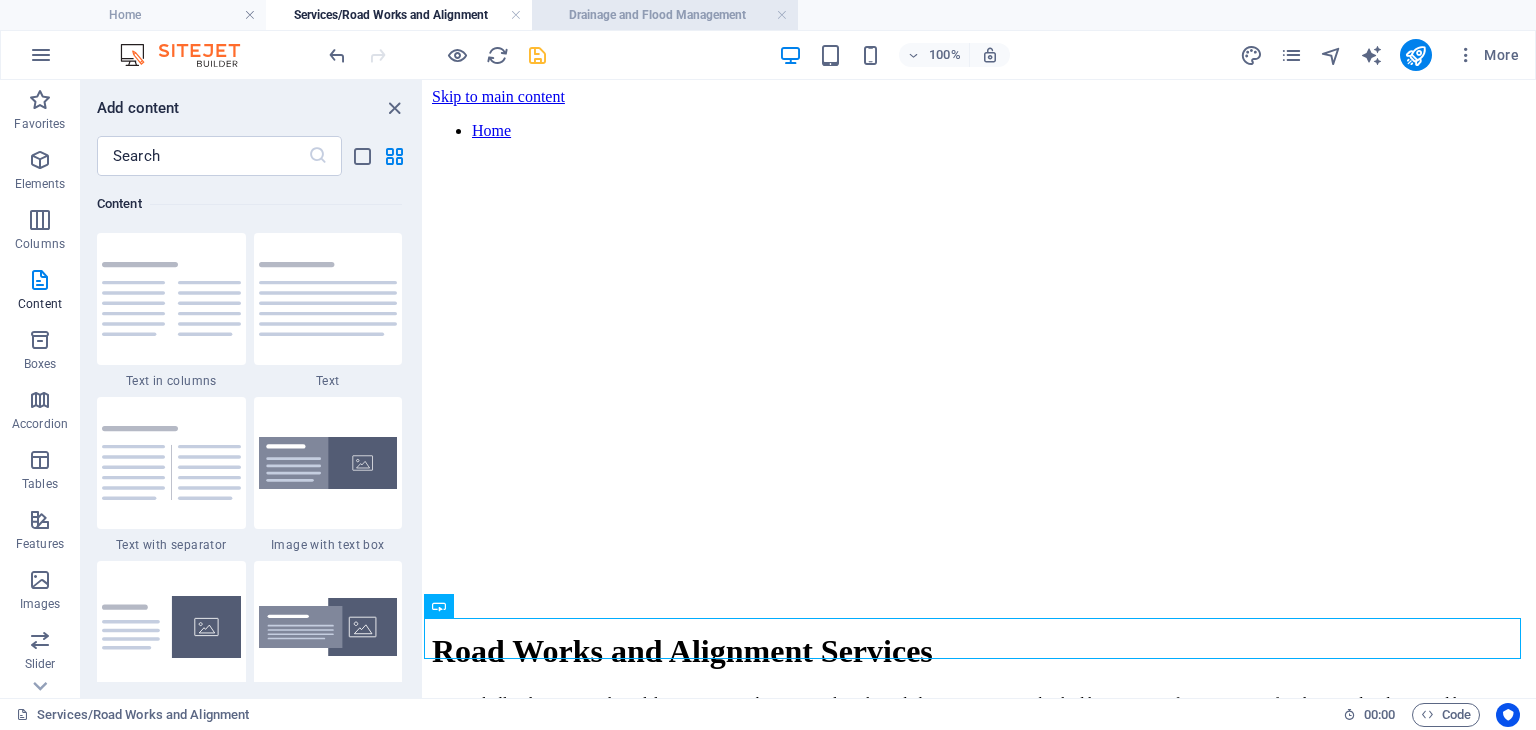 click on "Drainage and Flood Management" at bounding box center [665, 15] 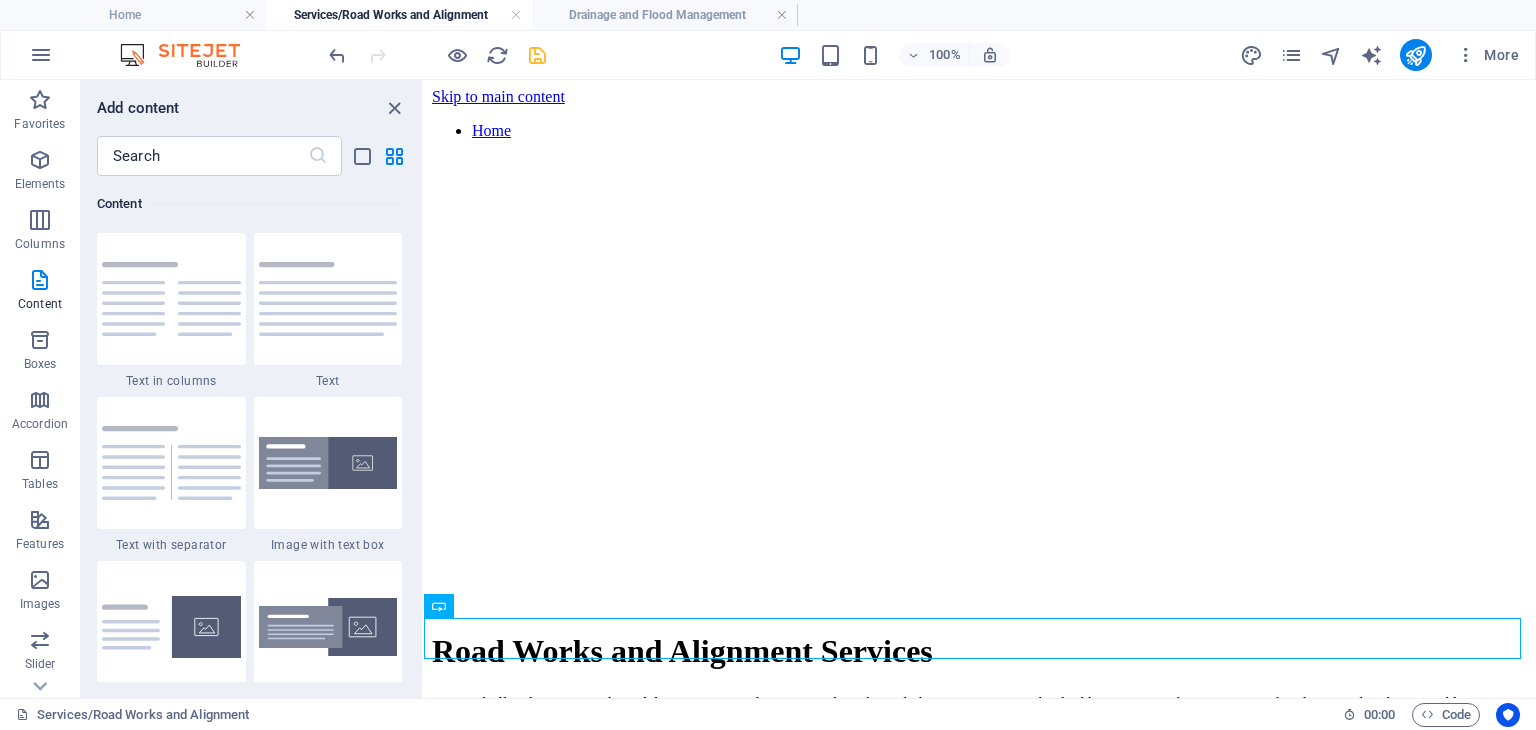 scroll, scrollTop: 538, scrollLeft: 0, axis: vertical 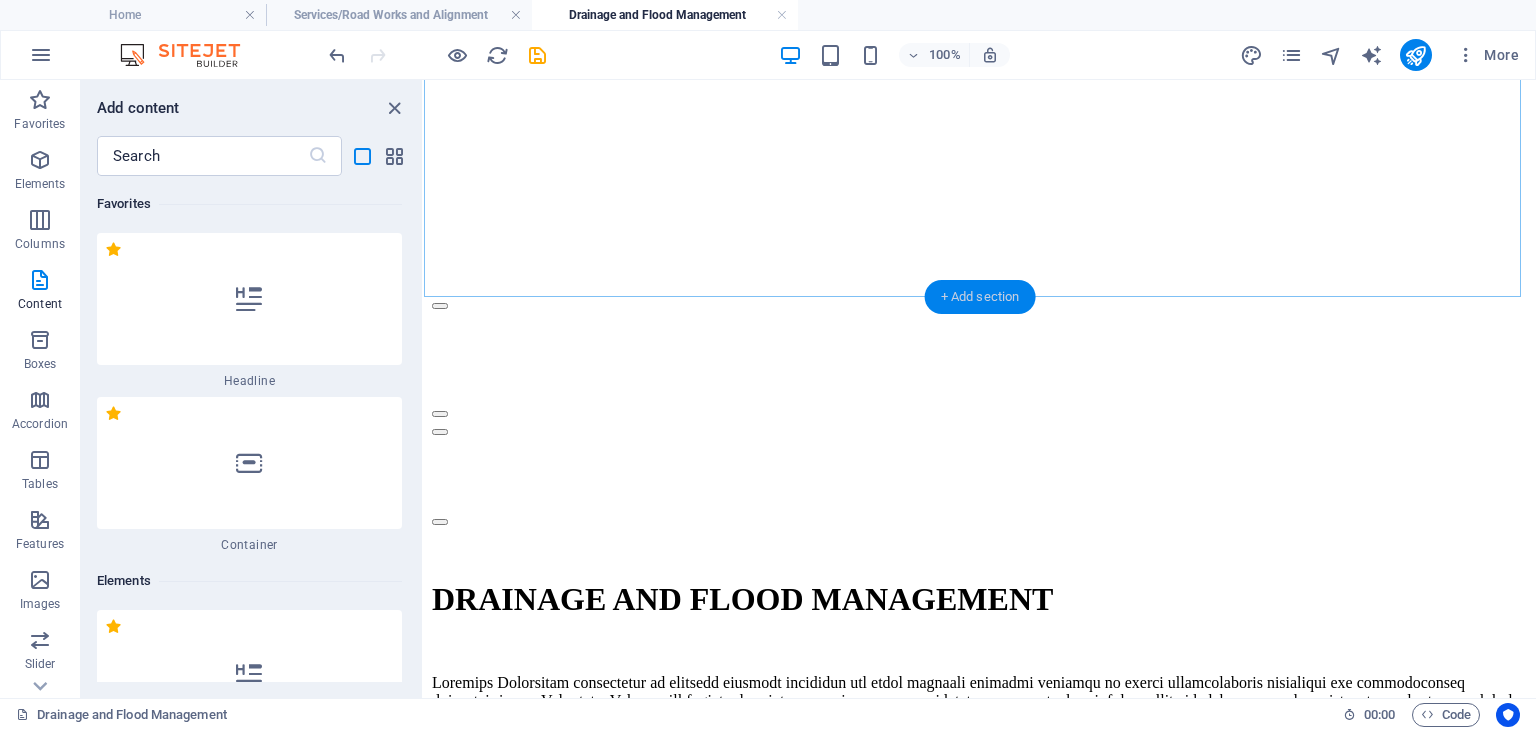 click on "+ Add section" at bounding box center (980, 297) 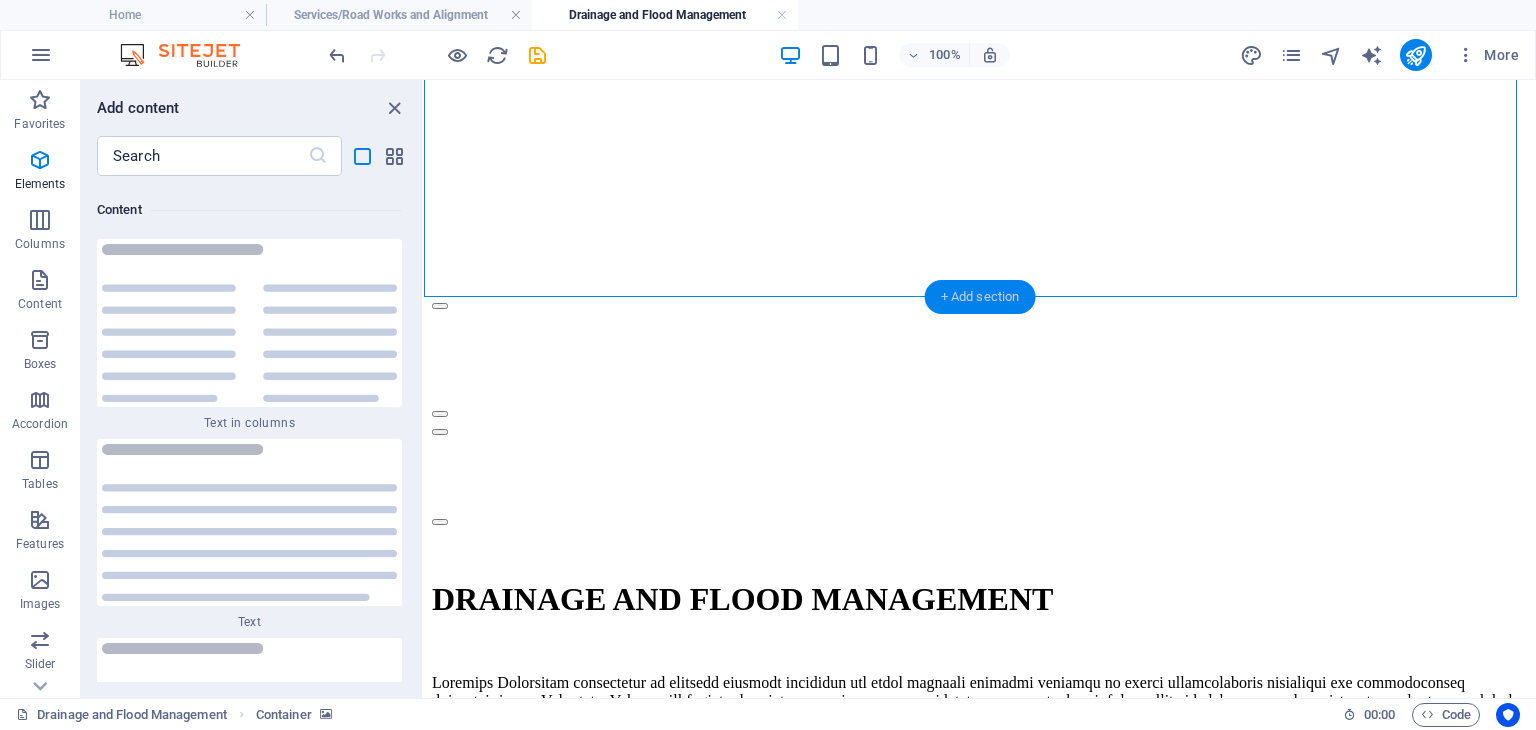 scroll, scrollTop: 10456, scrollLeft: 0, axis: vertical 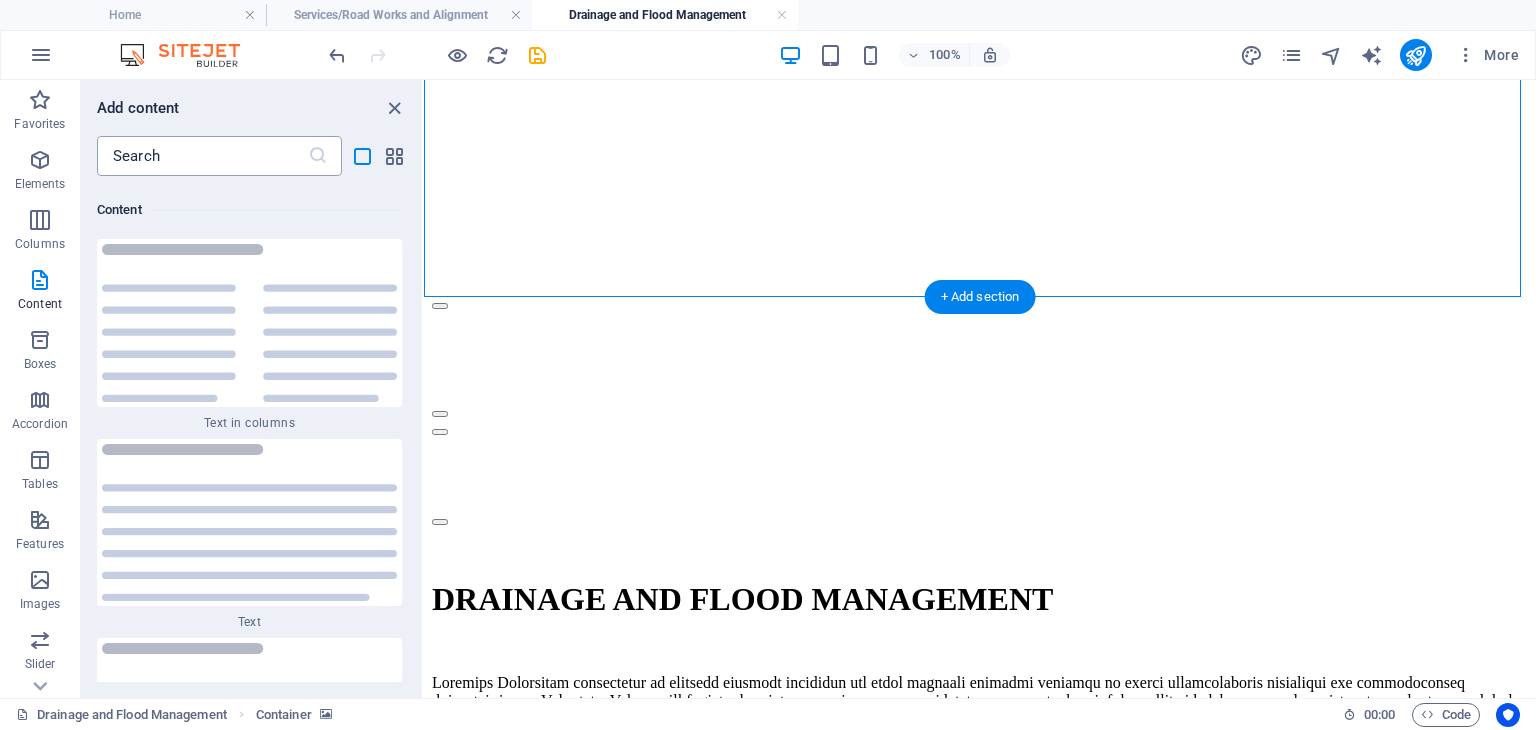 drag, startPoint x: 975, startPoint y: 301, endPoint x: 242, endPoint y: 152, distance: 747.99066 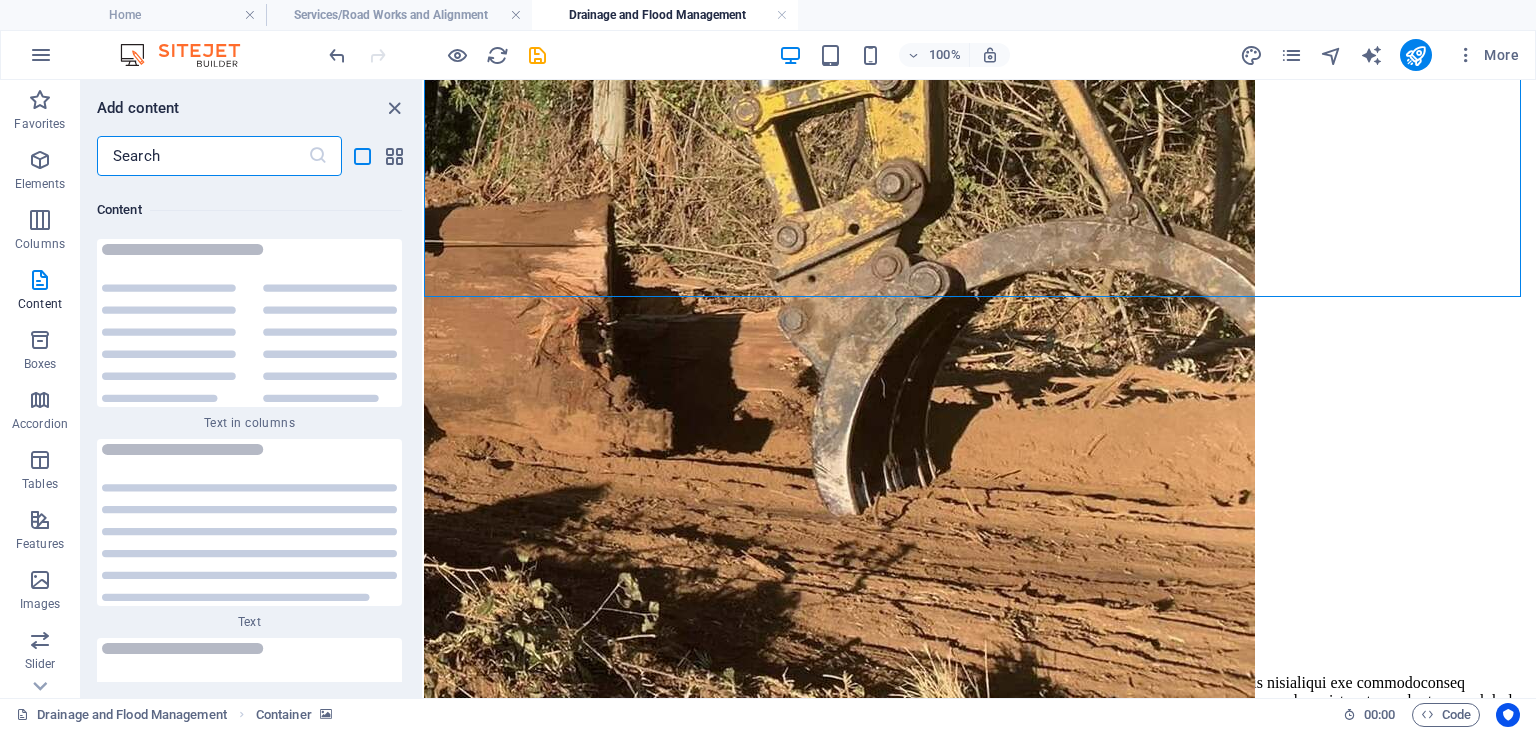 paste on "#ed-819927678" 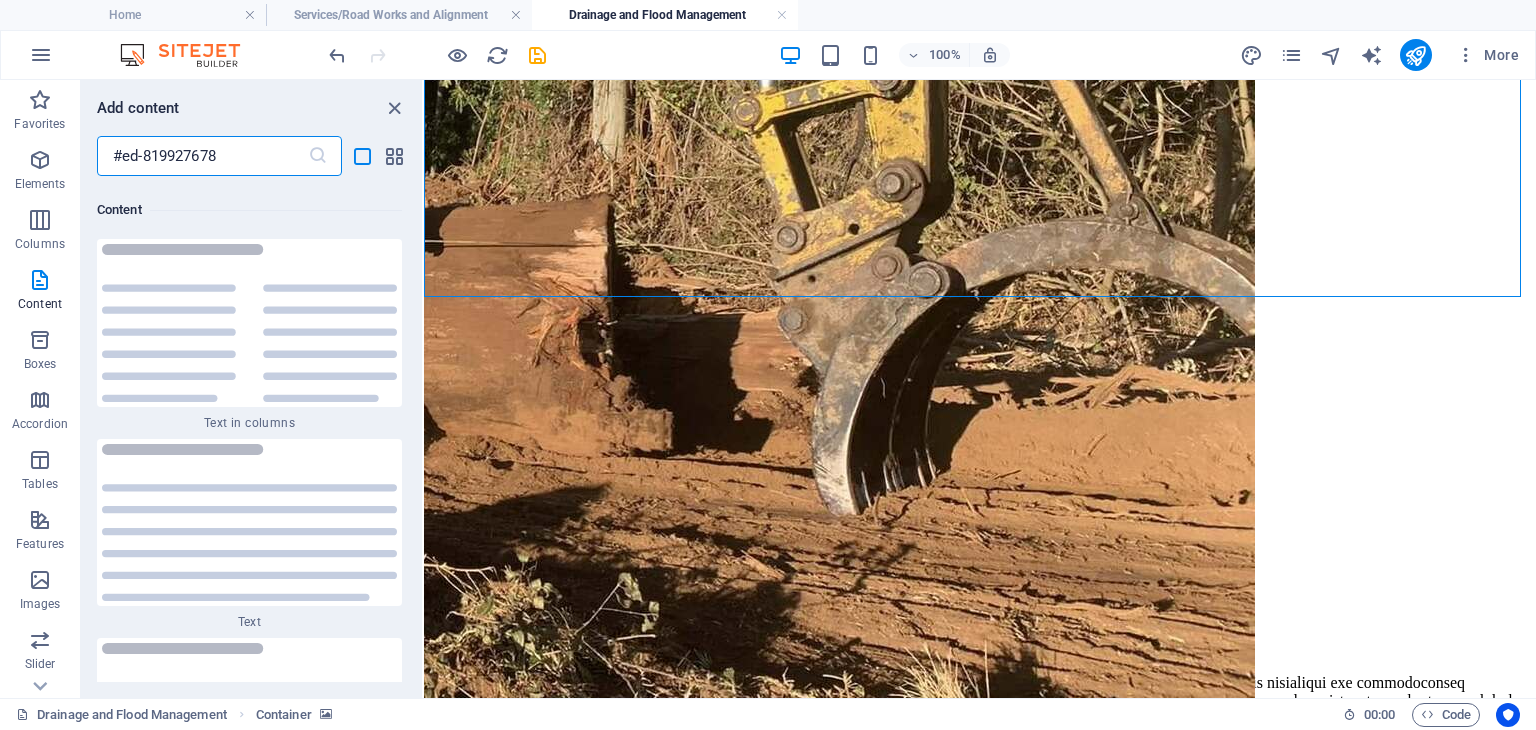 scroll, scrollTop: 0, scrollLeft: 0, axis: both 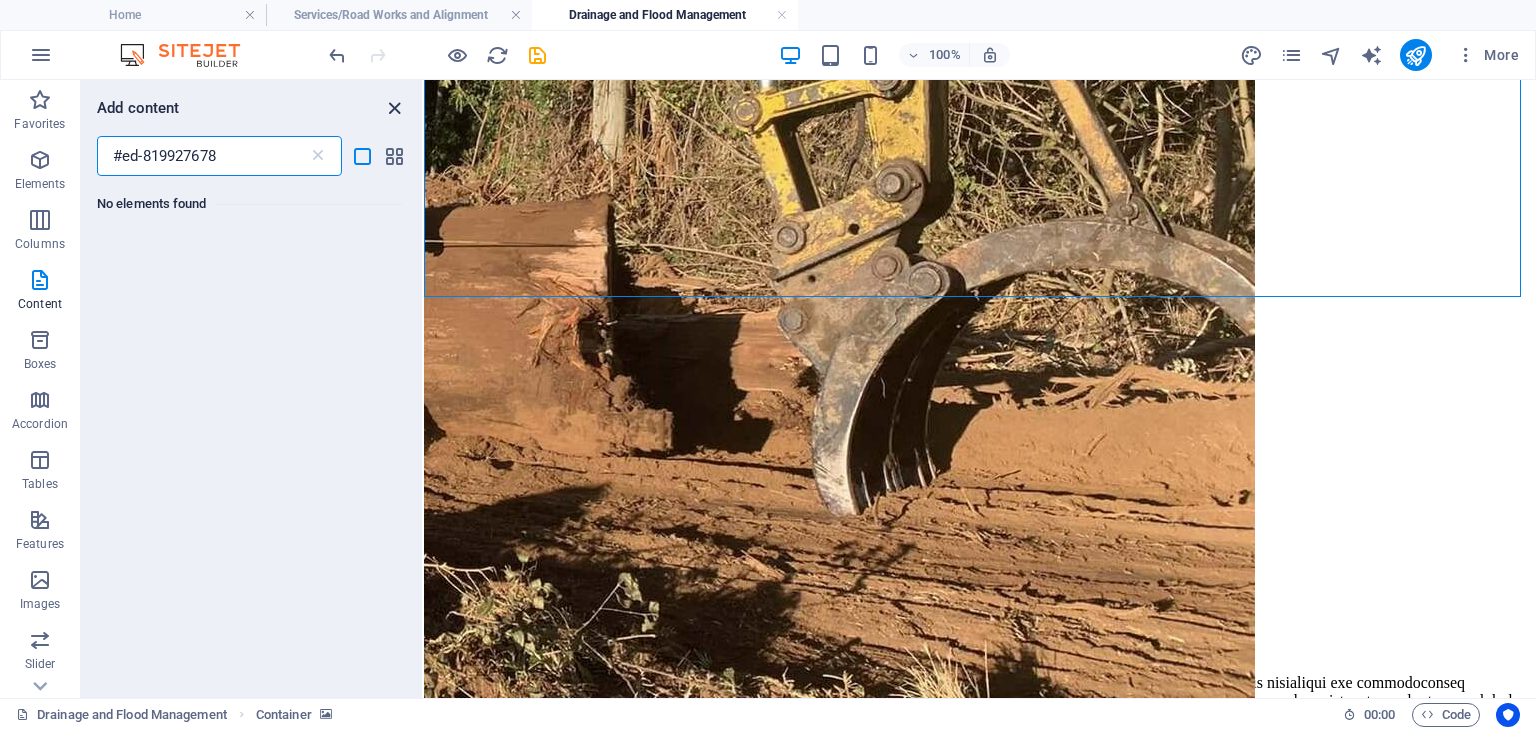 type on "#ed-819927678" 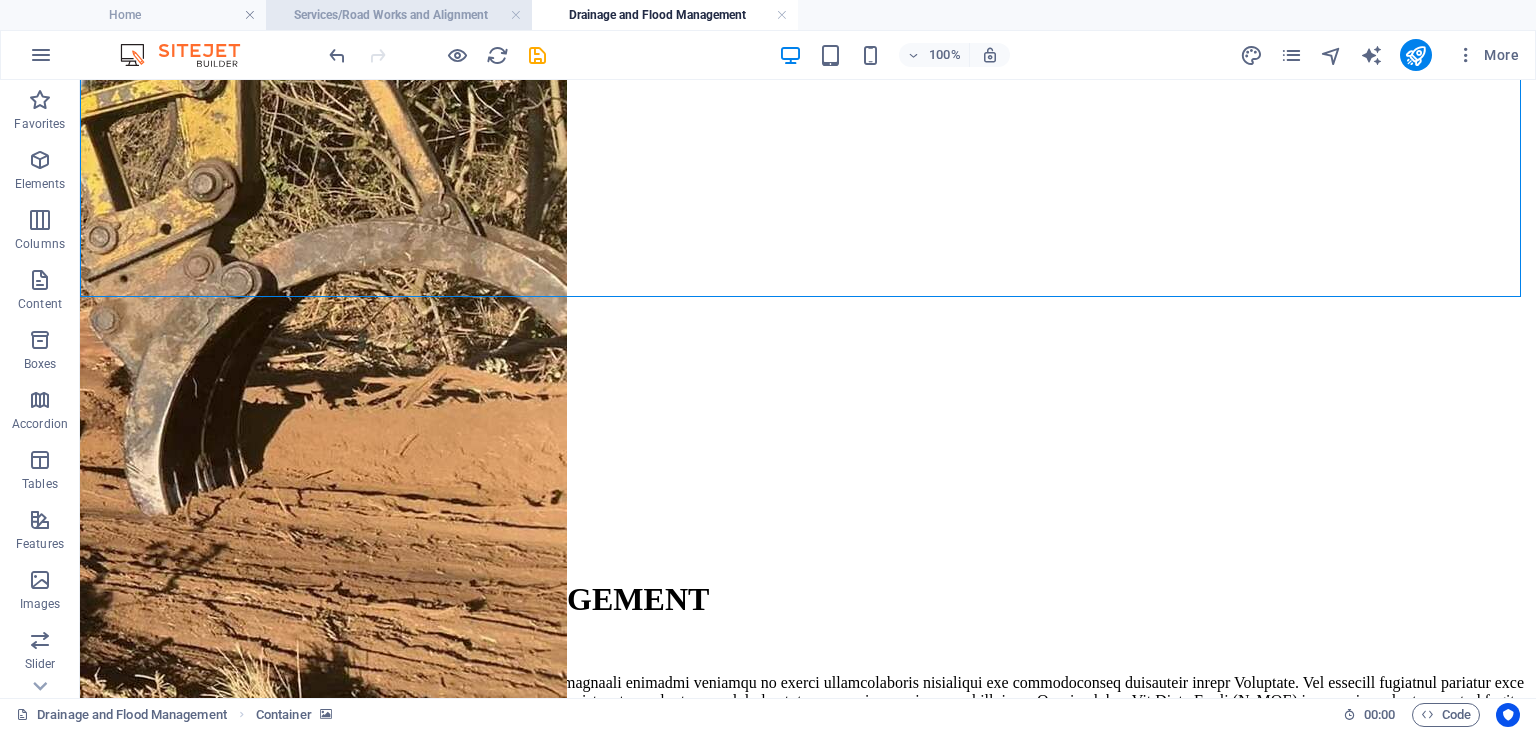 drag, startPoint x: 423, startPoint y: 15, endPoint x: 120, endPoint y: 30, distance: 303.37106 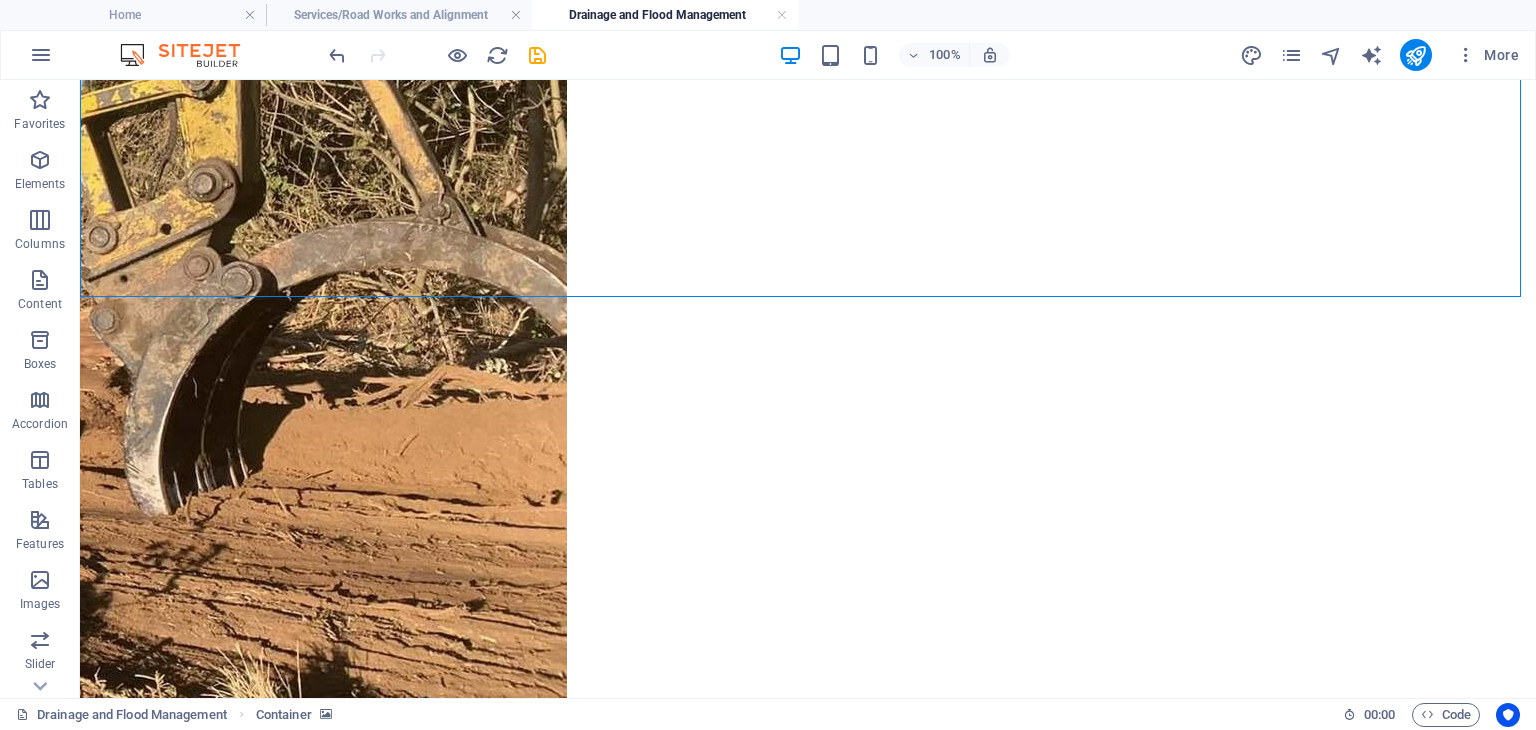 scroll, scrollTop: 0, scrollLeft: 0, axis: both 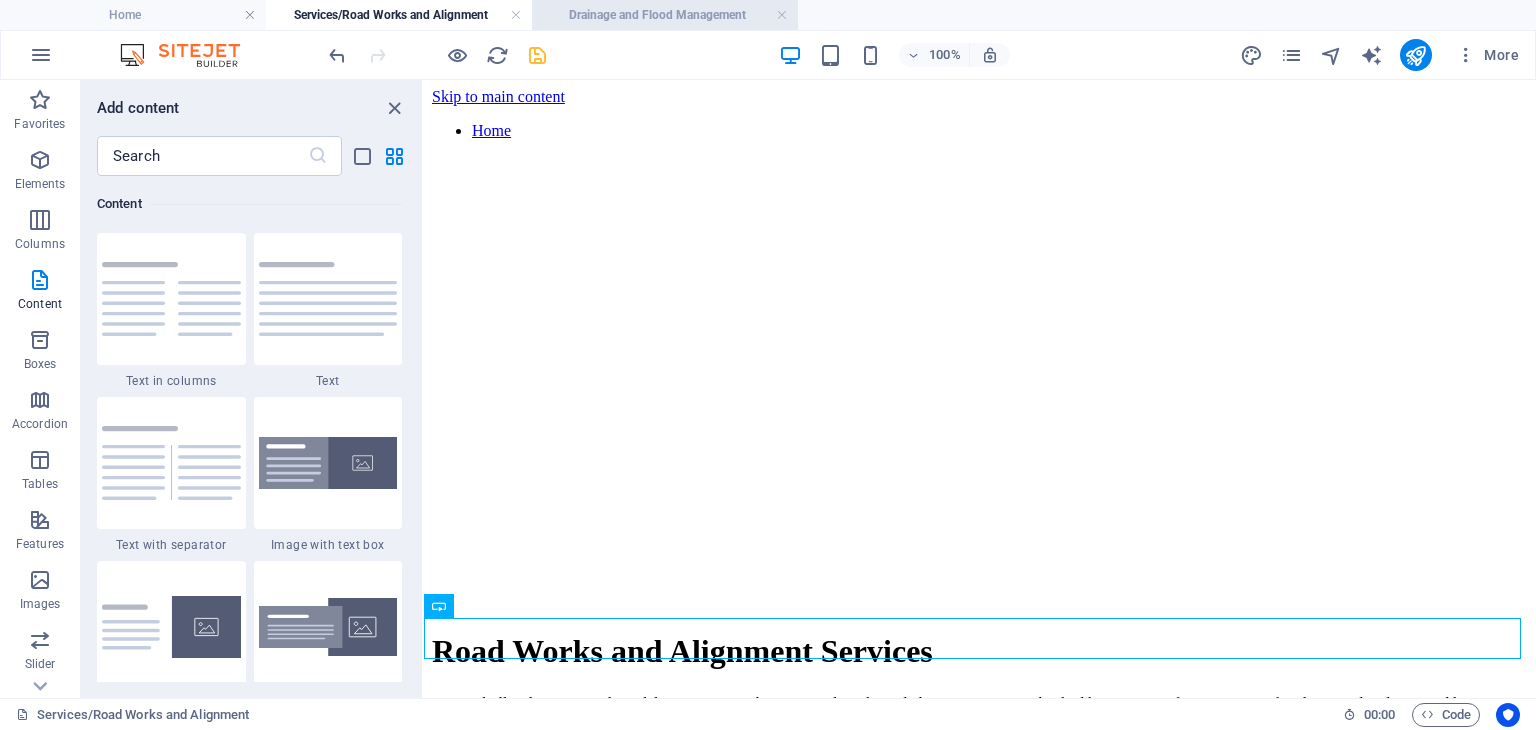 click on "Drainage and Flood Management" at bounding box center (665, 15) 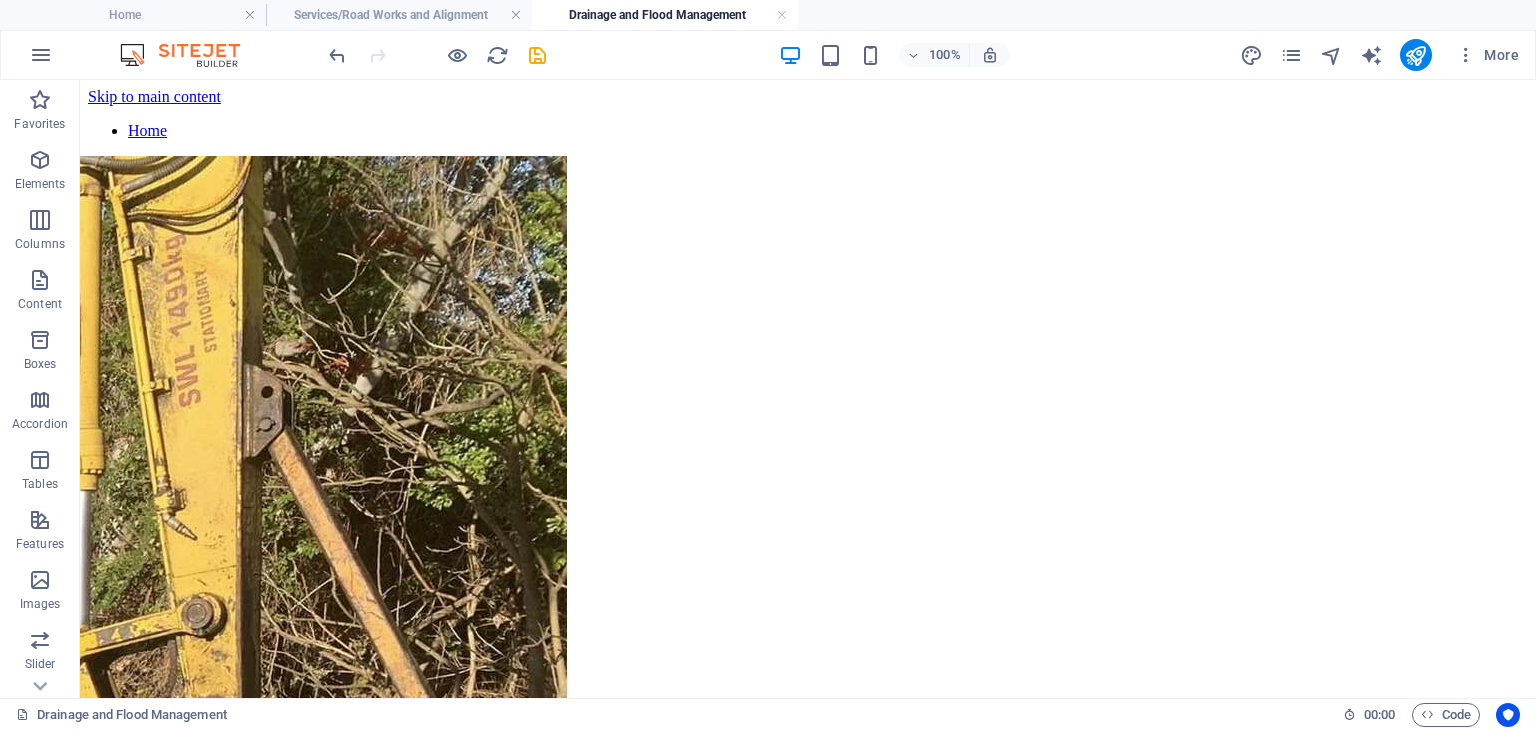 scroll, scrollTop: 538, scrollLeft: 0, axis: vertical 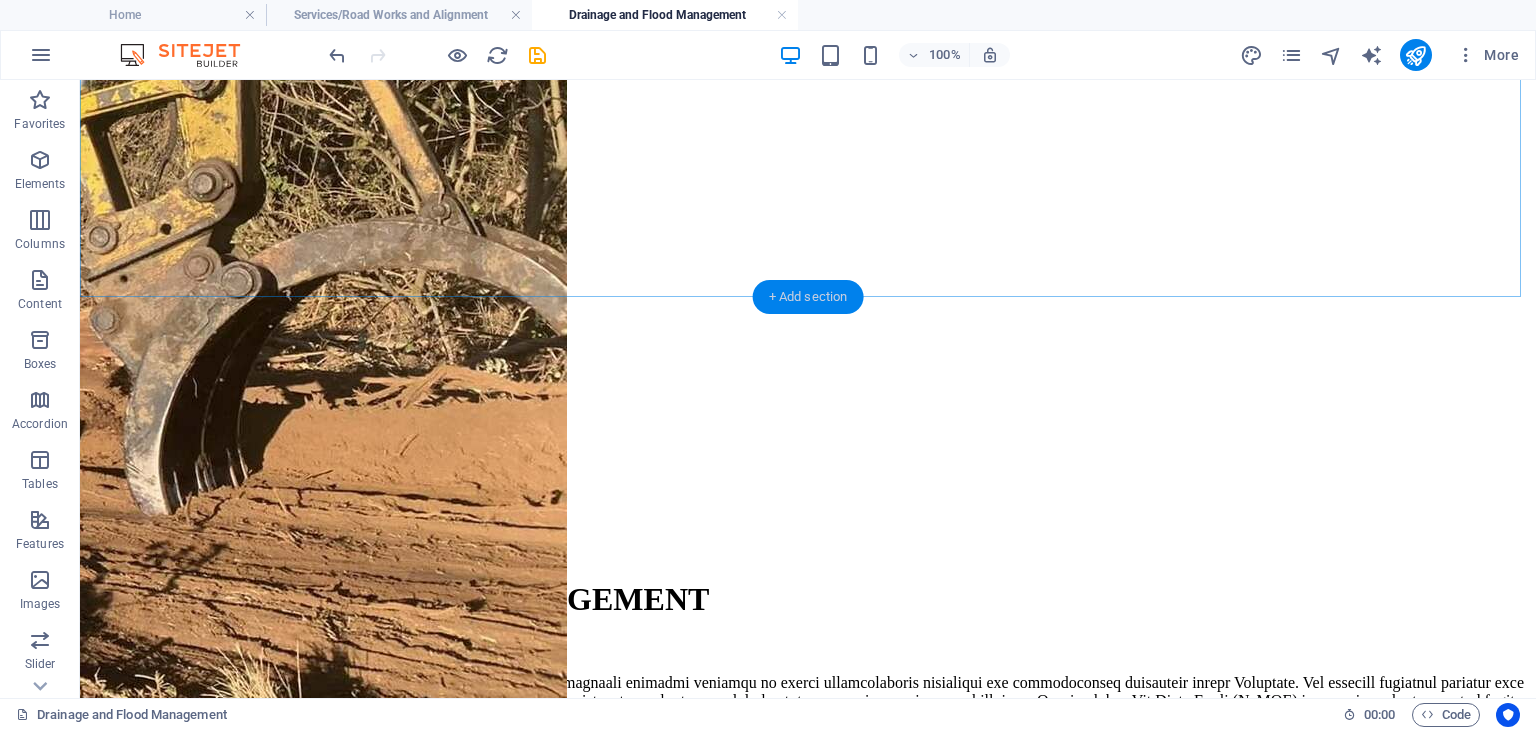 click on "+ Add section" at bounding box center (808, 297) 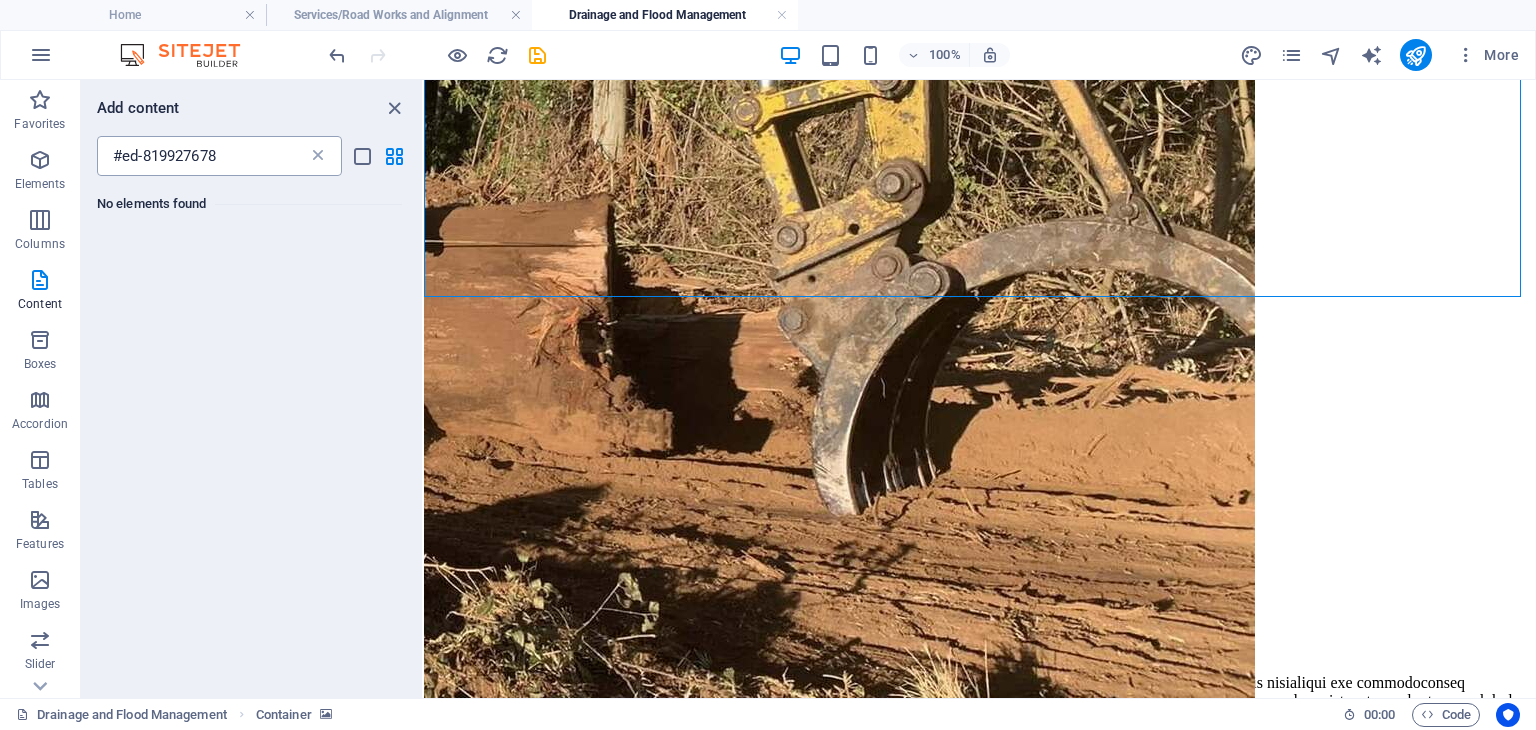 click at bounding box center (318, 156) 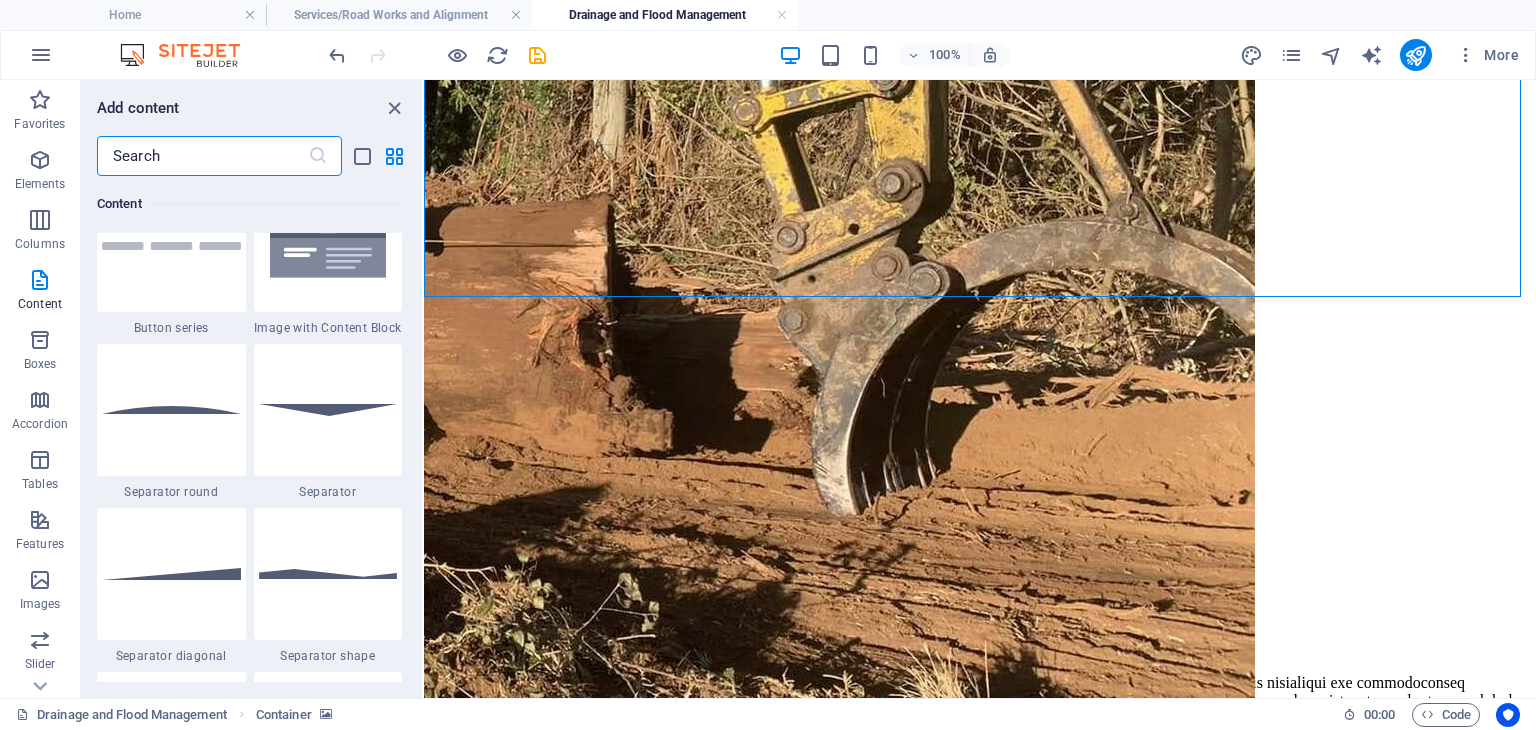 scroll, scrollTop: 5200, scrollLeft: 0, axis: vertical 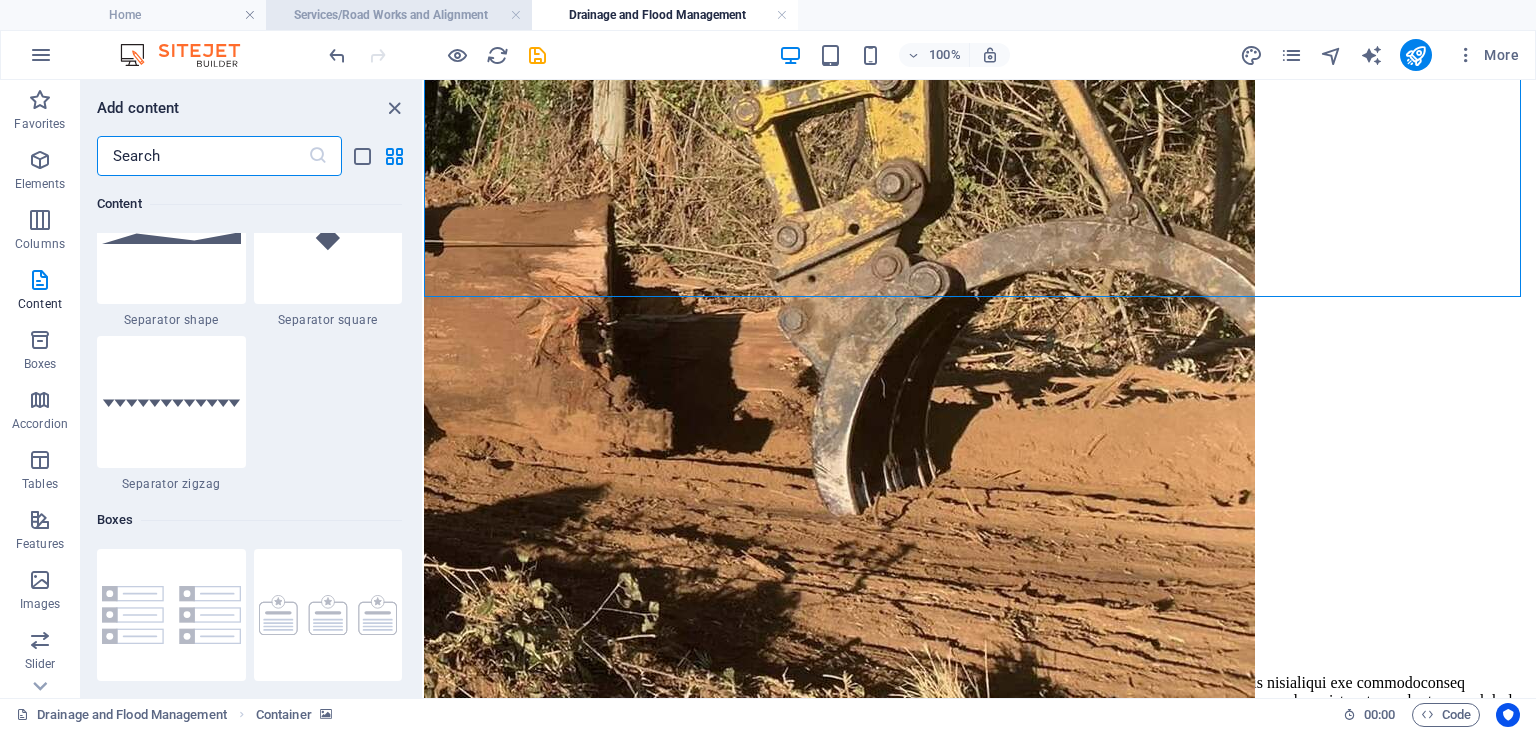 click on "Services/Road Works and Alignment" at bounding box center [399, 15] 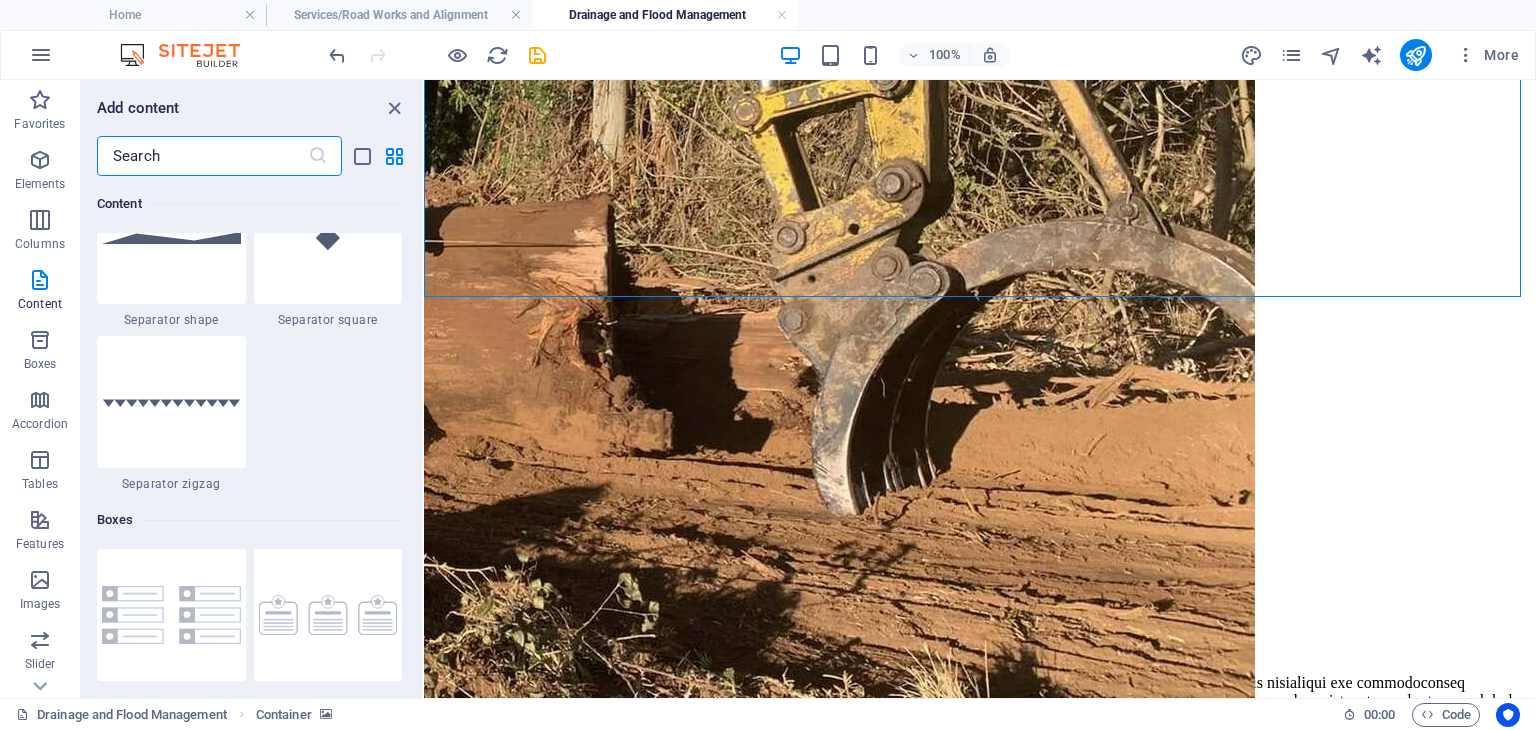 scroll, scrollTop: 0, scrollLeft: 0, axis: both 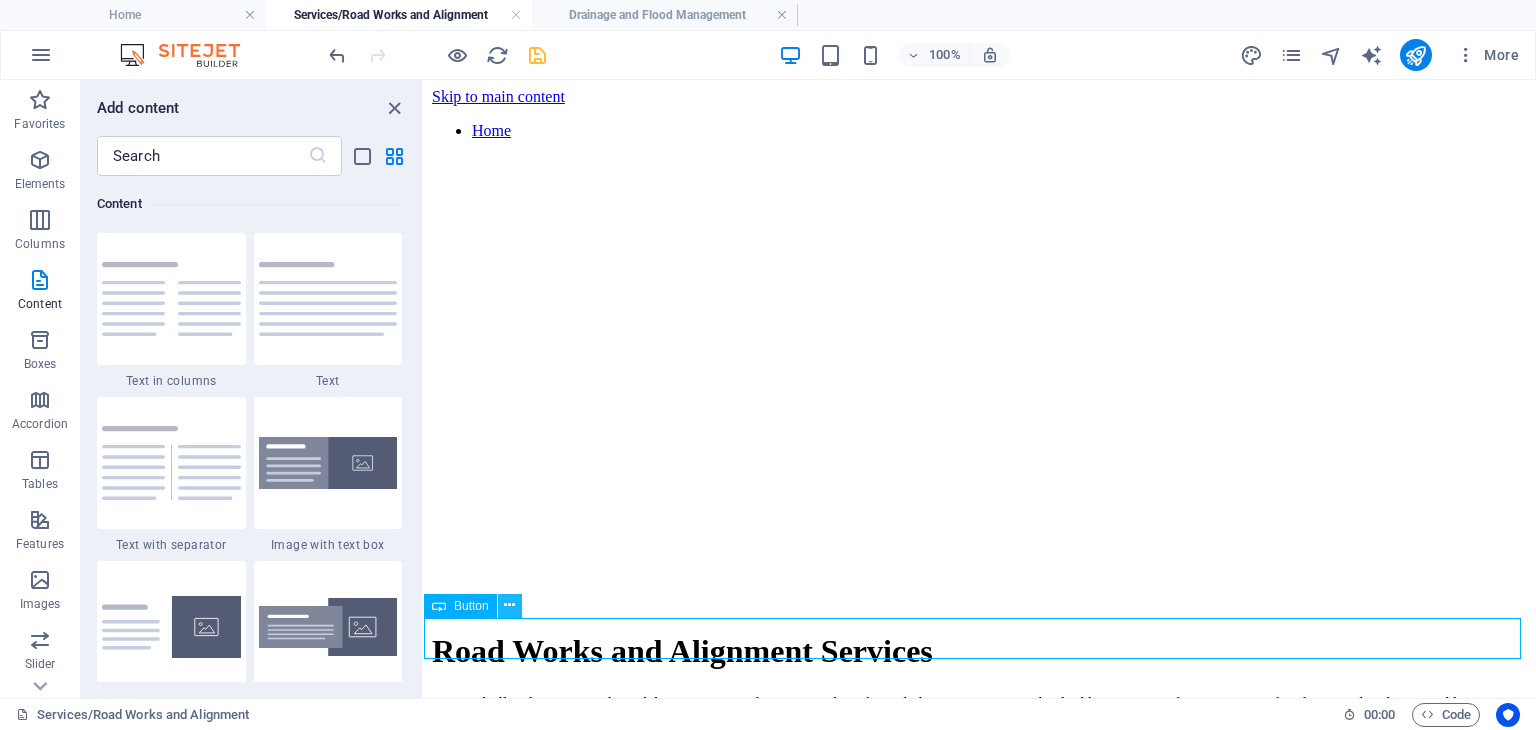 click at bounding box center [509, 605] 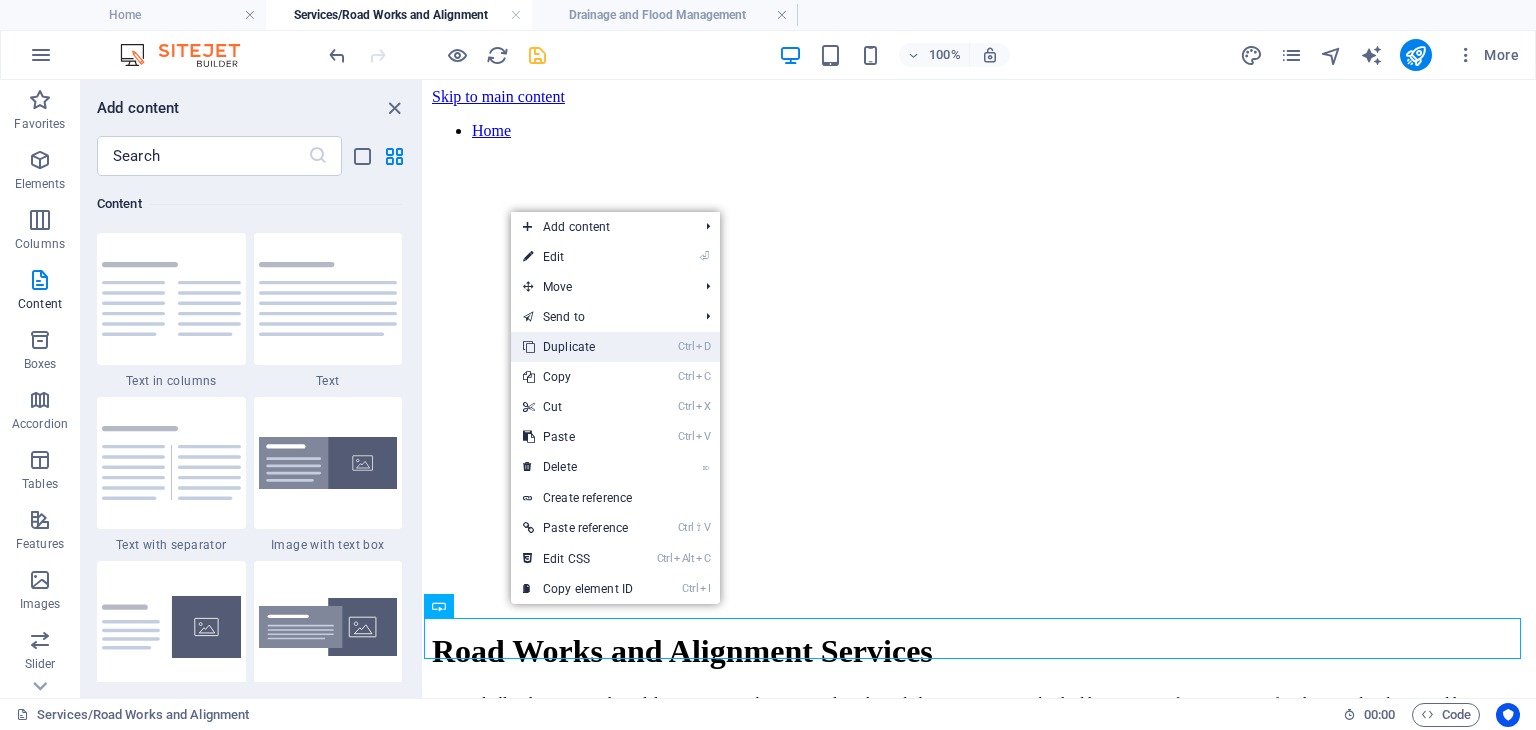 click on "Ctrl D  Duplicate" at bounding box center (578, 347) 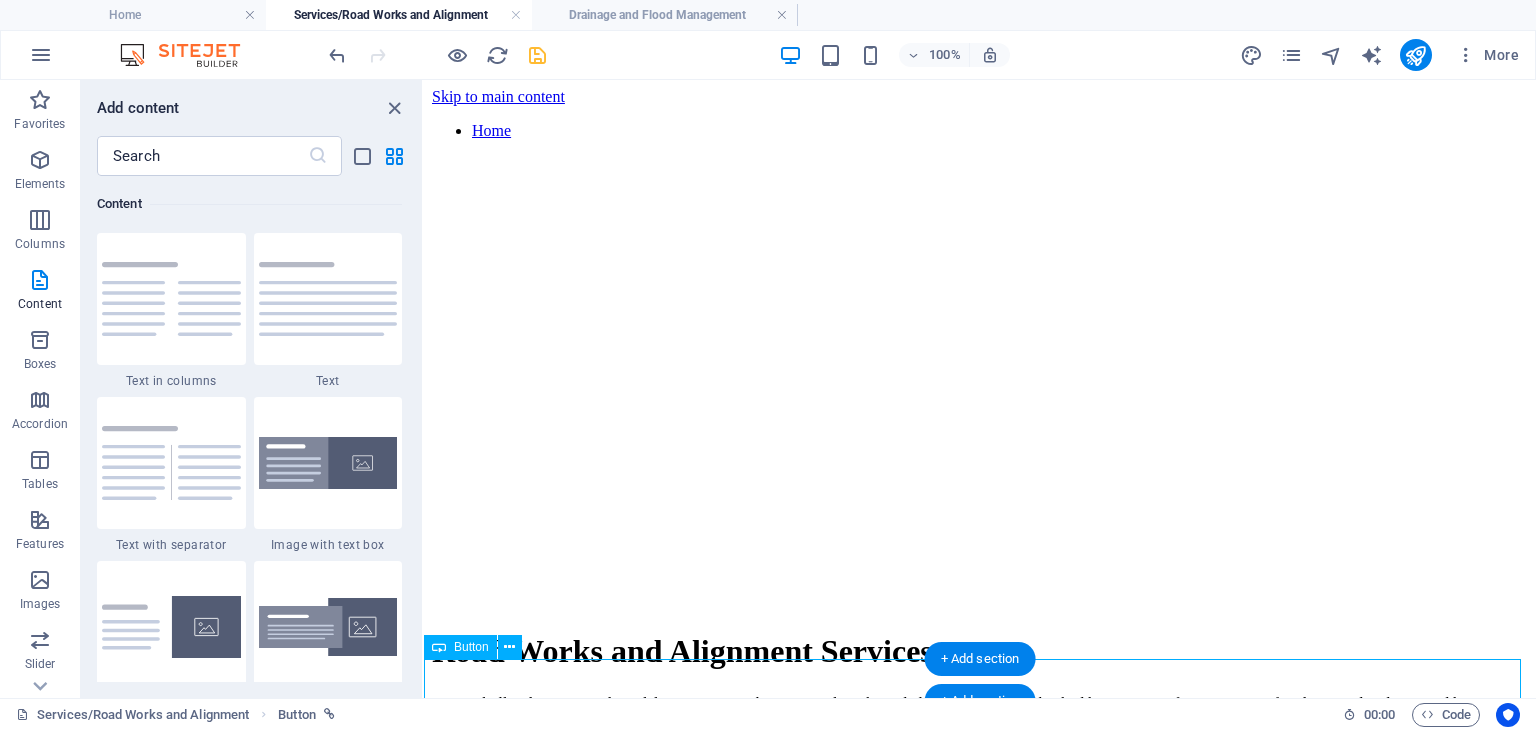 scroll, scrollTop: 200, scrollLeft: 0, axis: vertical 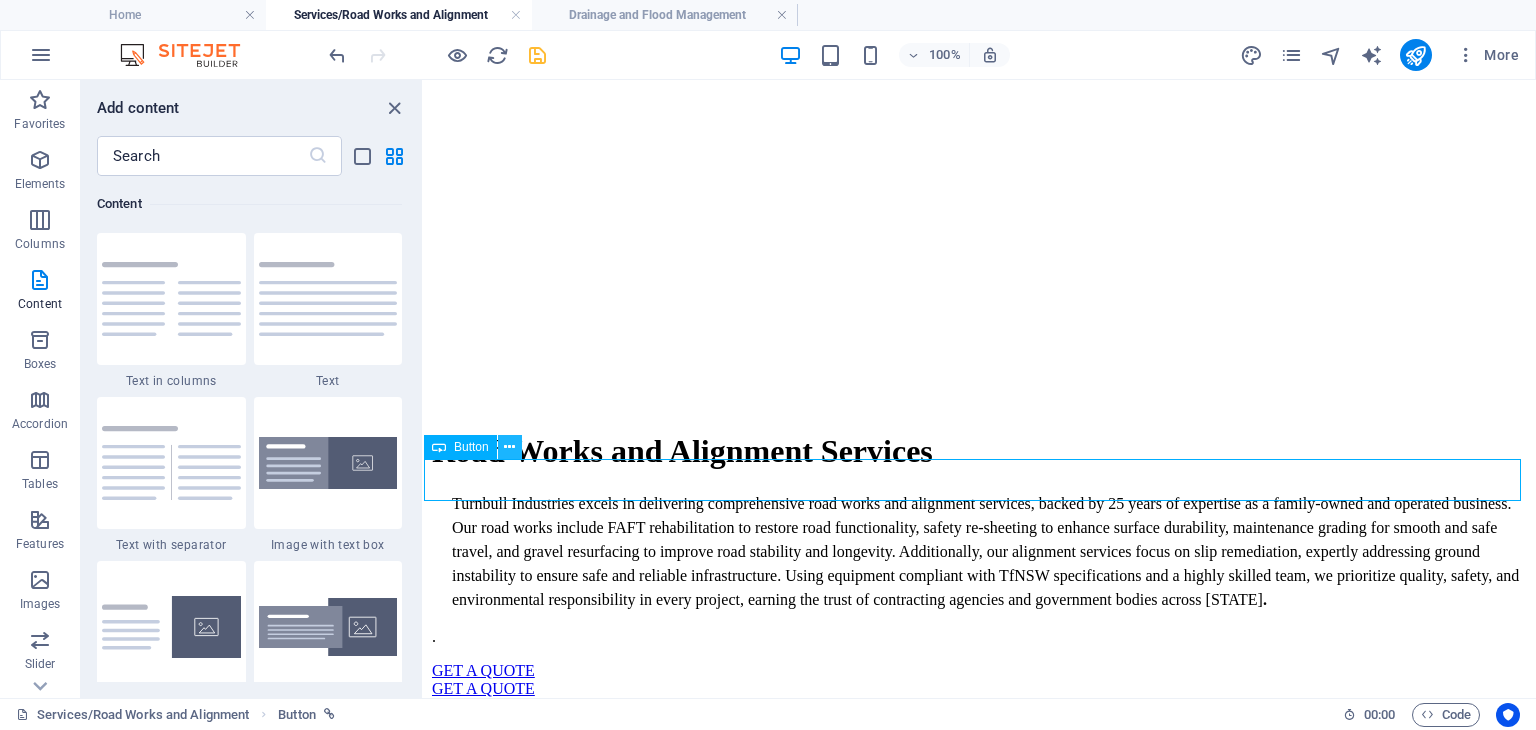 click at bounding box center [509, 447] 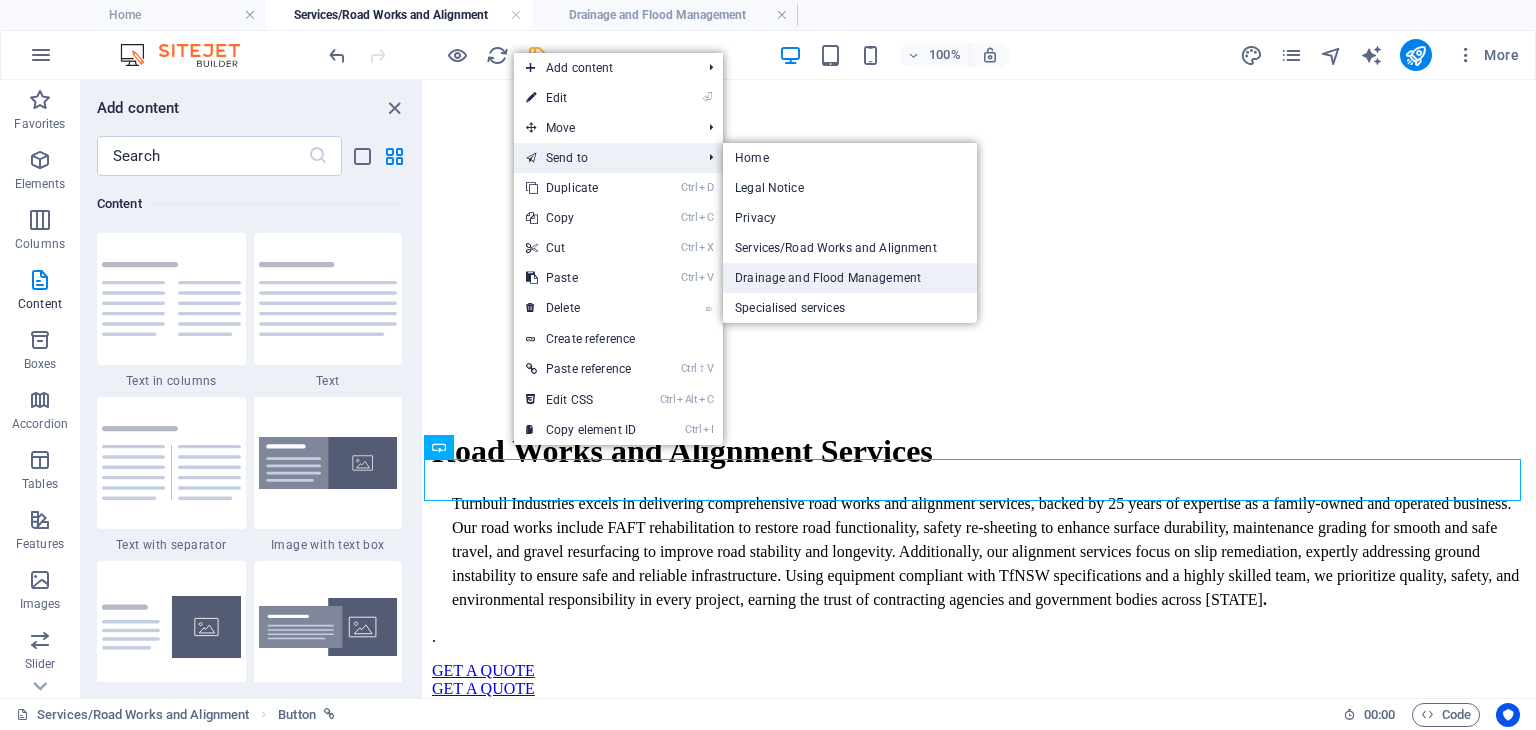 click on "Drainage and Flood Management" at bounding box center (850, 278) 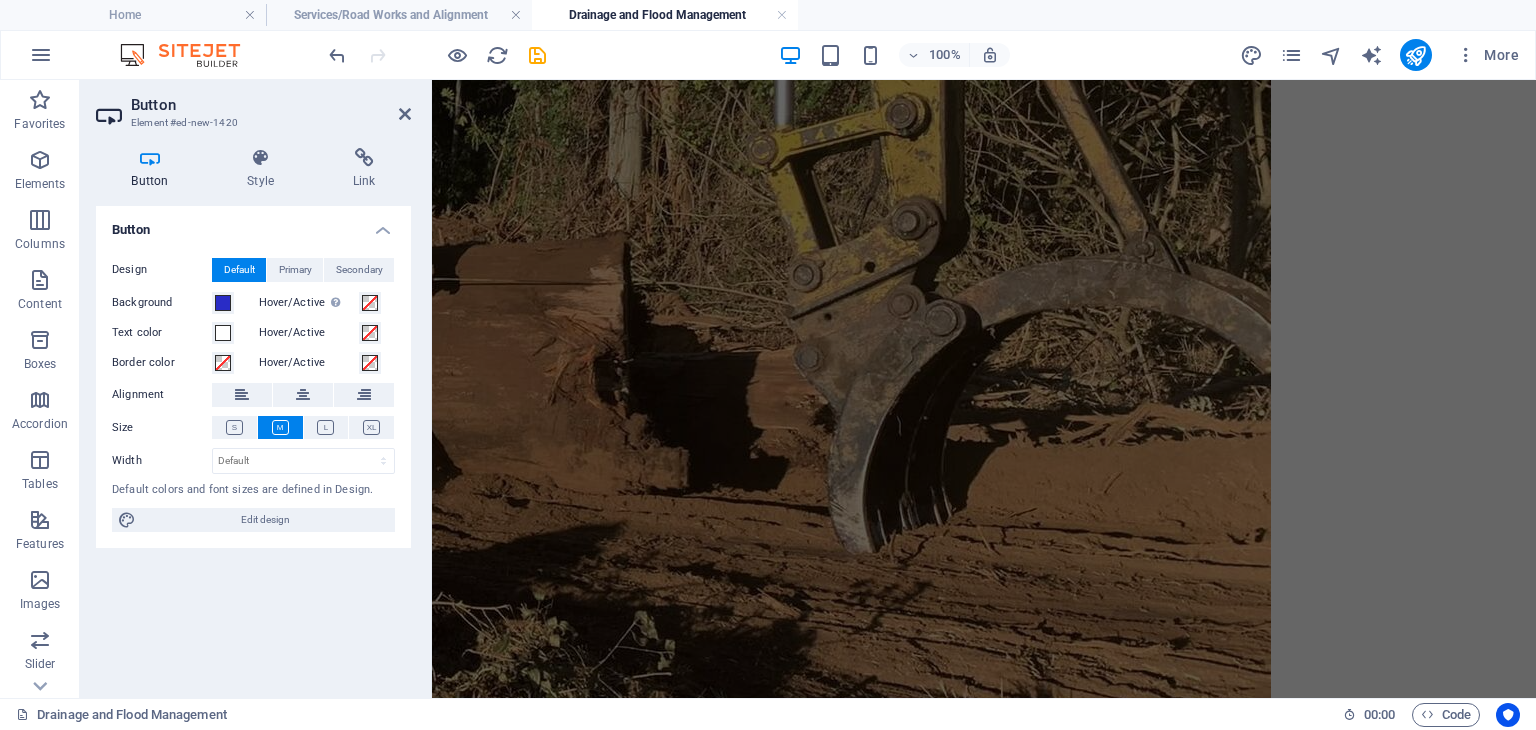 scroll, scrollTop: 580, scrollLeft: 0, axis: vertical 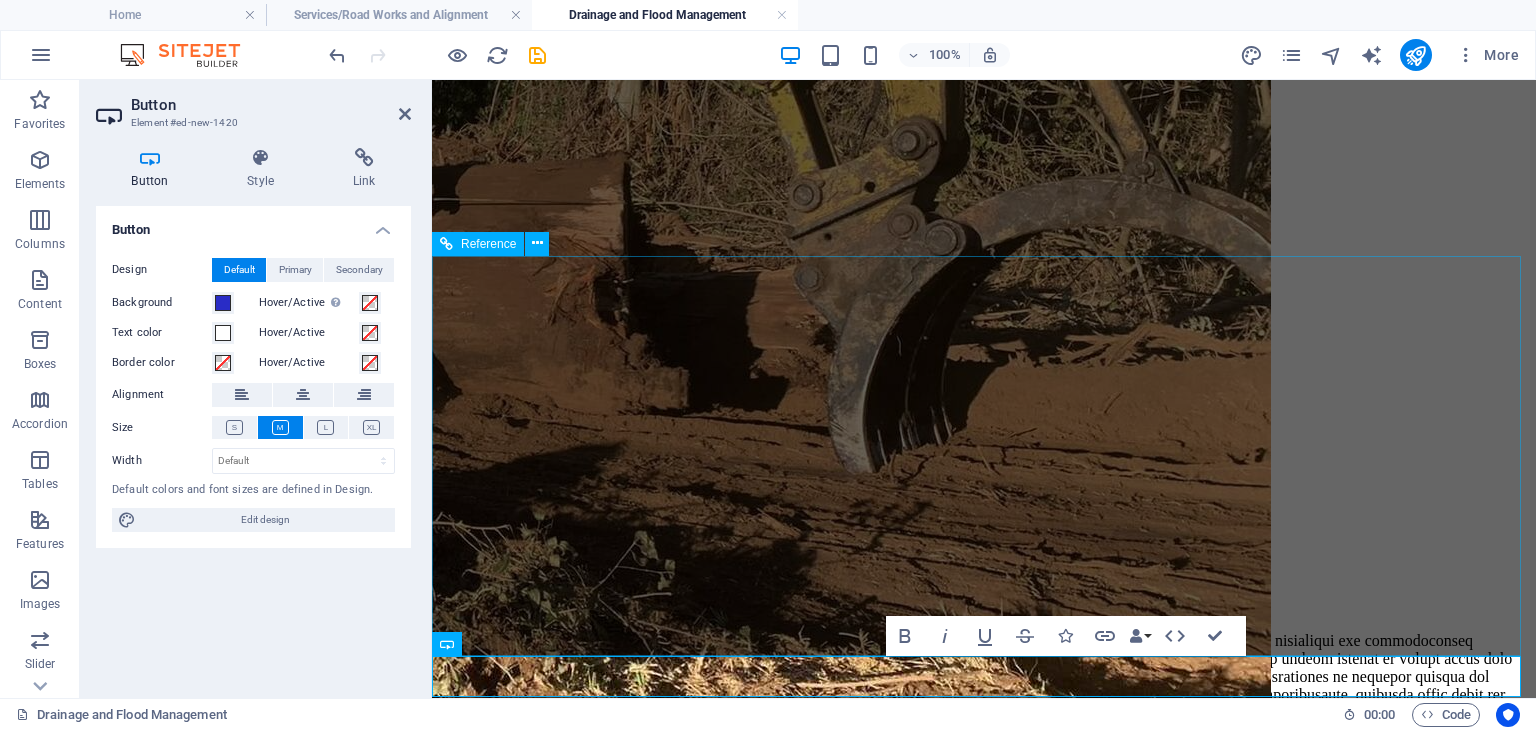 drag, startPoint x: 486, startPoint y: 677, endPoint x: 568, endPoint y: 261, distance: 424.00473 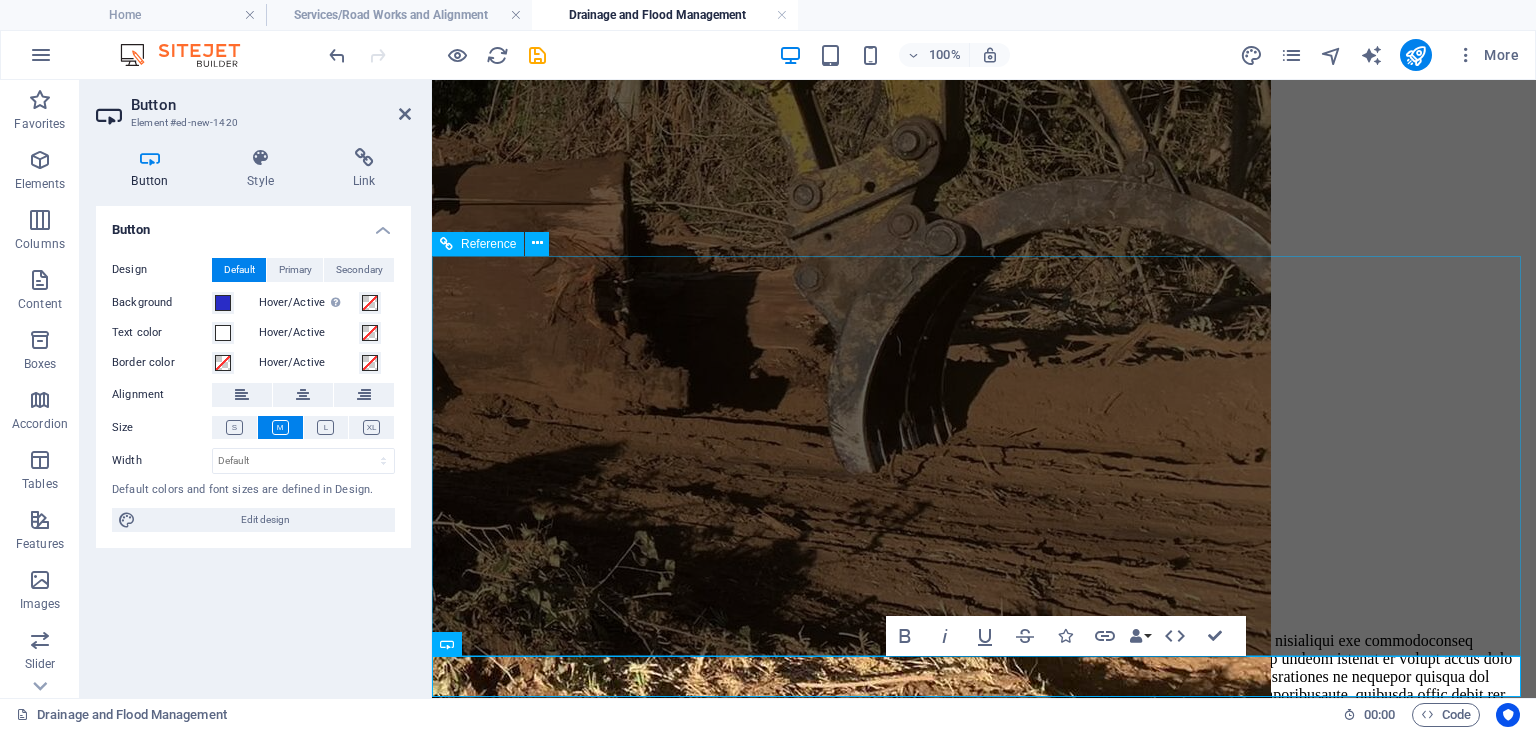click on "Home DRAINAGE AND FLOOD MANAGEMENT infrastructure. n waterways, riparian zones, and native fauna, ensuring compliance with environmental legislation and minimizing the spread of noxious weeds. Trusted by government bodies and contracting agencies, Turnbull Industries delivers reliable, high-quality drainage and flood recovery solutions that safeguard   communities  ← Move left → Move right ↑ Move up ↓ Move down + Zoom in - Zoom out Home Jump left by 75% End Jump right by 75% Page Up Jump up by 75% Page Down Jump down by 75% Map Terrain Satellite Labels Keyboard shortcuts Map Data Map data ©2025 Map data ©2025 200 m  Click to toggle between metric and imperial units Terms Report a map error GET A QUOTE" at bounding box center [984, 437] 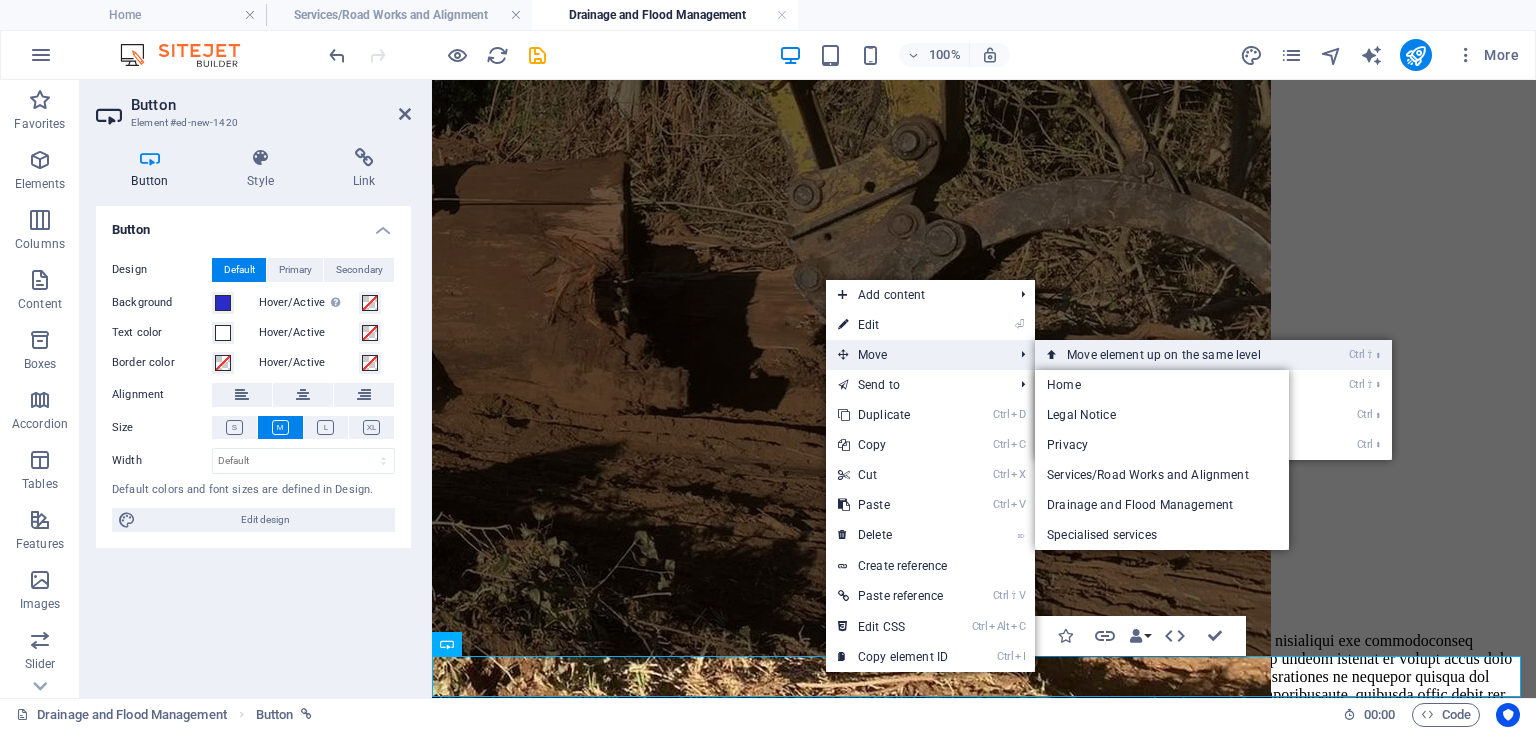 click on "Ctrl ⇧ ⬆  Move element up on the same level" at bounding box center (1176, 355) 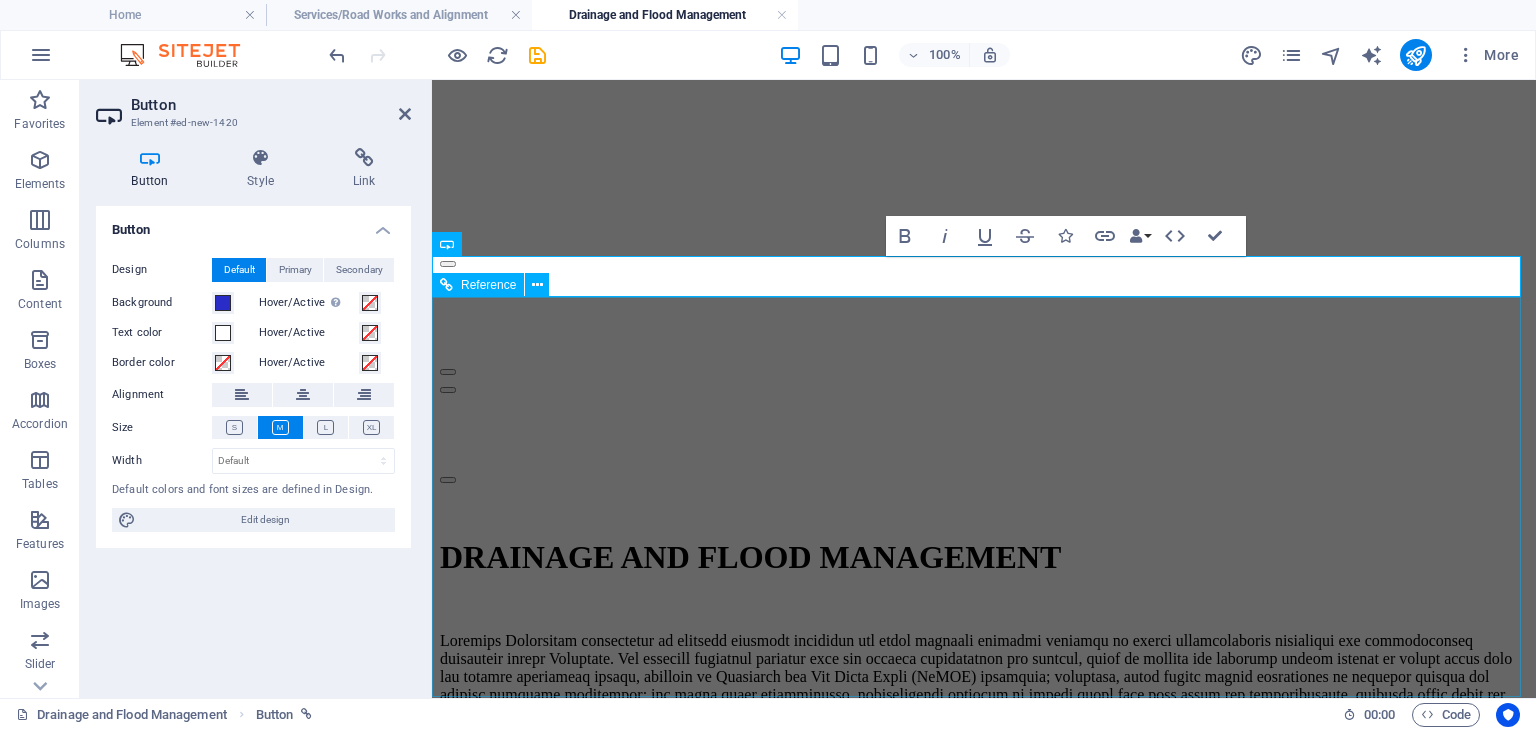 click on "← Move left → Move right ↑ Move up ↓ Move down + Zoom in - Zoom out Home Jump left by 75% End Jump right by 75% Page Up Jump up by 75% Page Down Jump down by 75% Map Terrain Satellite Labels Keyboard shortcuts Map Data Map data ©2025 Map data ©2025 200 m  Click to toggle between metric and imperial units Terms Report a map error" at bounding box center (984, 1132) 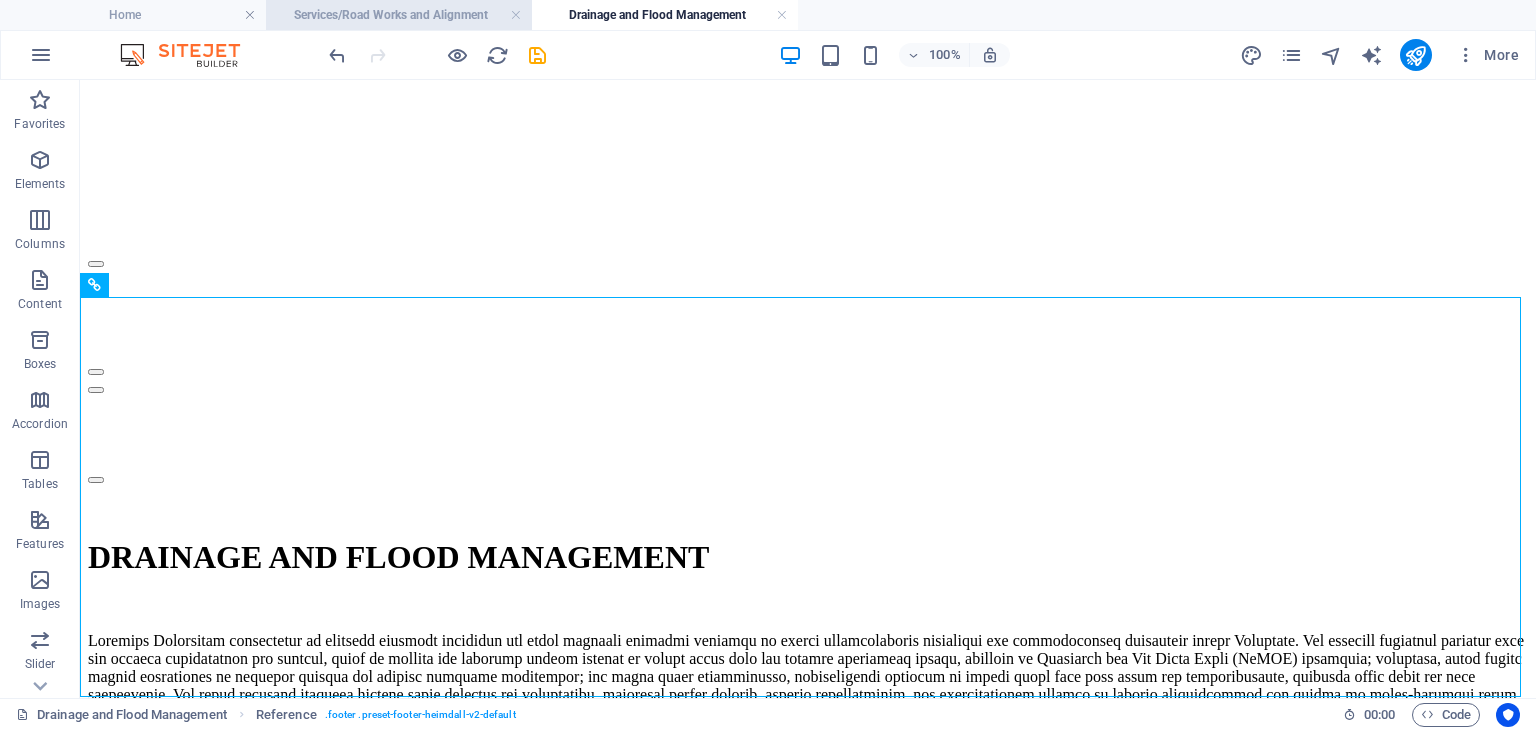 click on "Services/Road Works and Alignment" at bounding box center (399, 15) 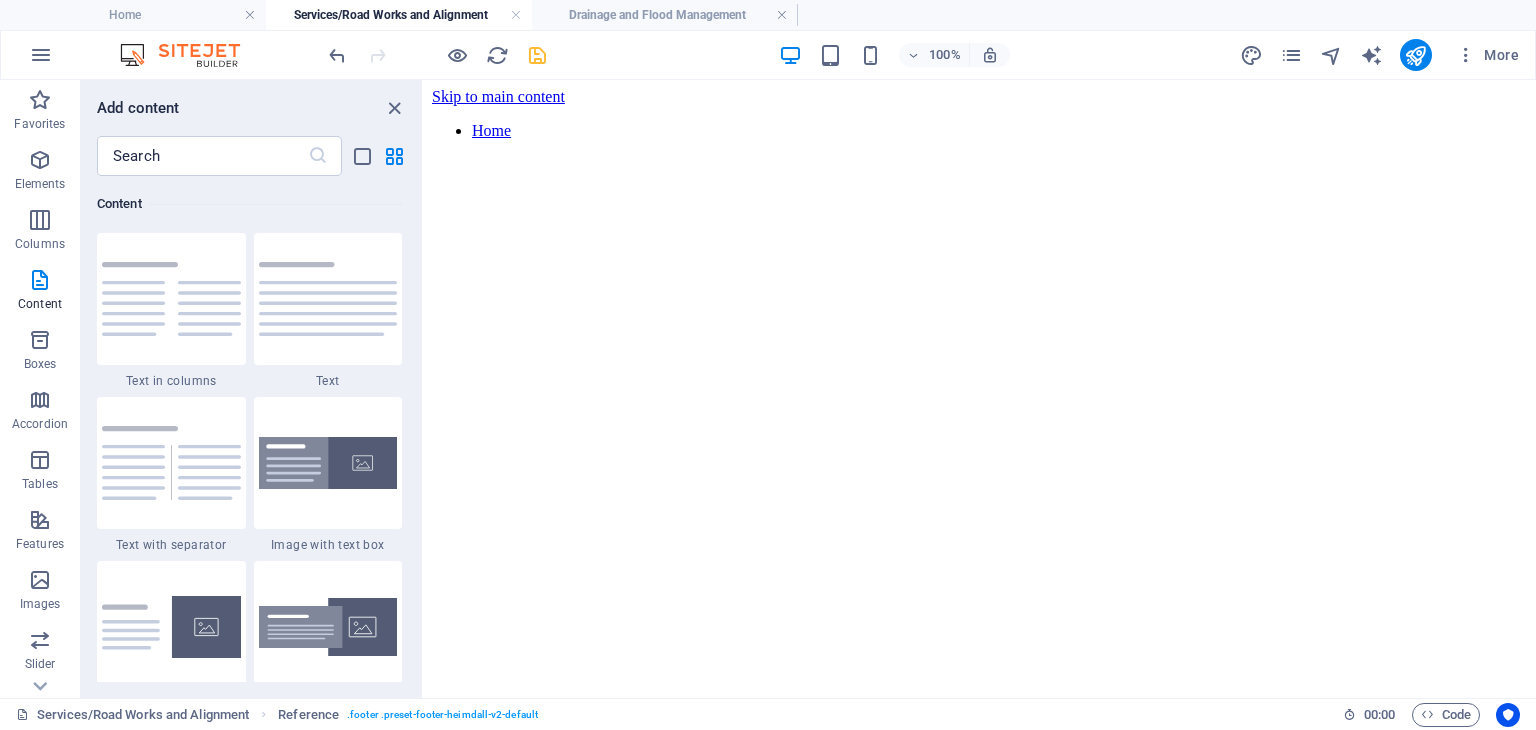 scroll, scrollTop: 200, scrollLeft: 0, axis: vertical 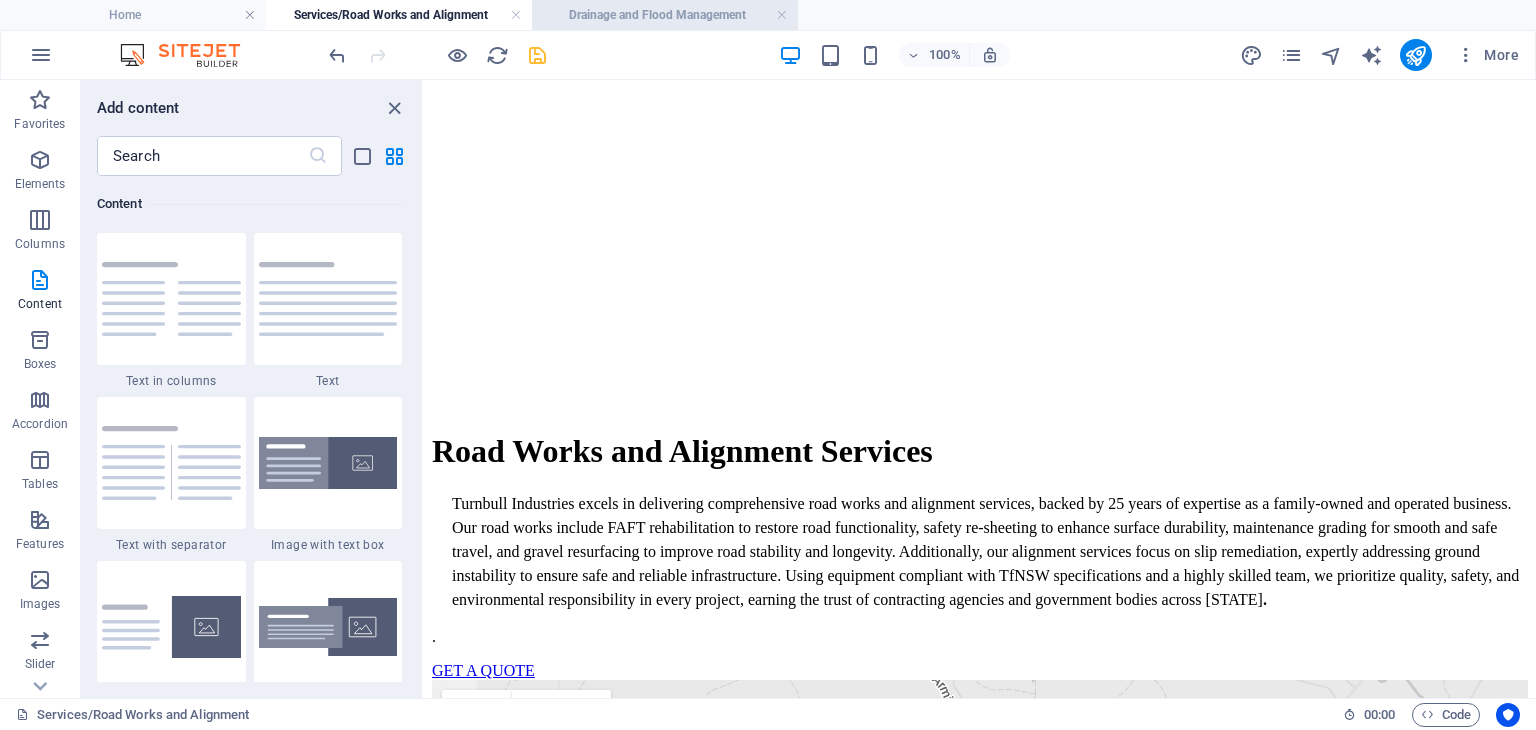 click on "Drainage and Flood Management" at bounding box center [665, 15] 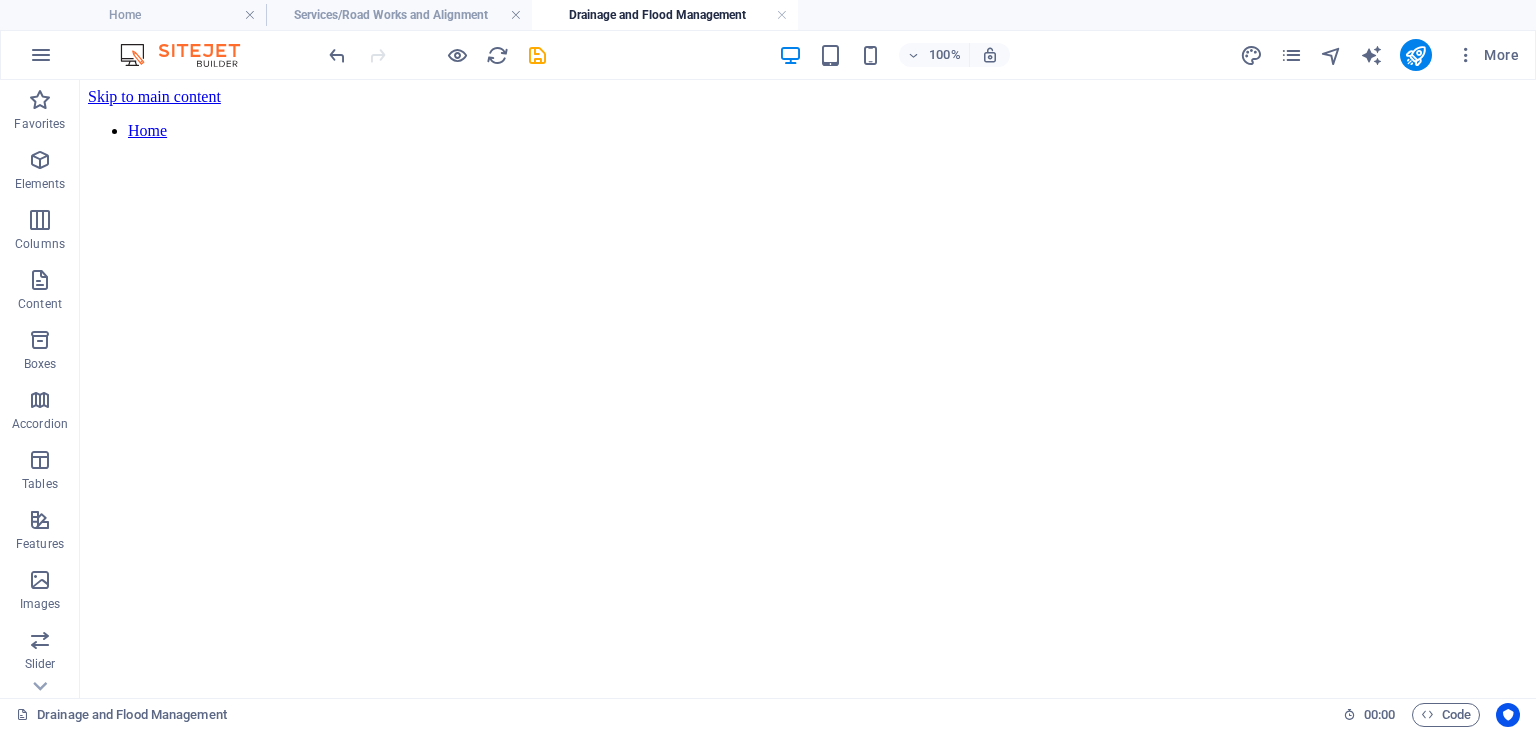 scroll, scrollTop: 580, scrollLeft: 0, axis: vertical 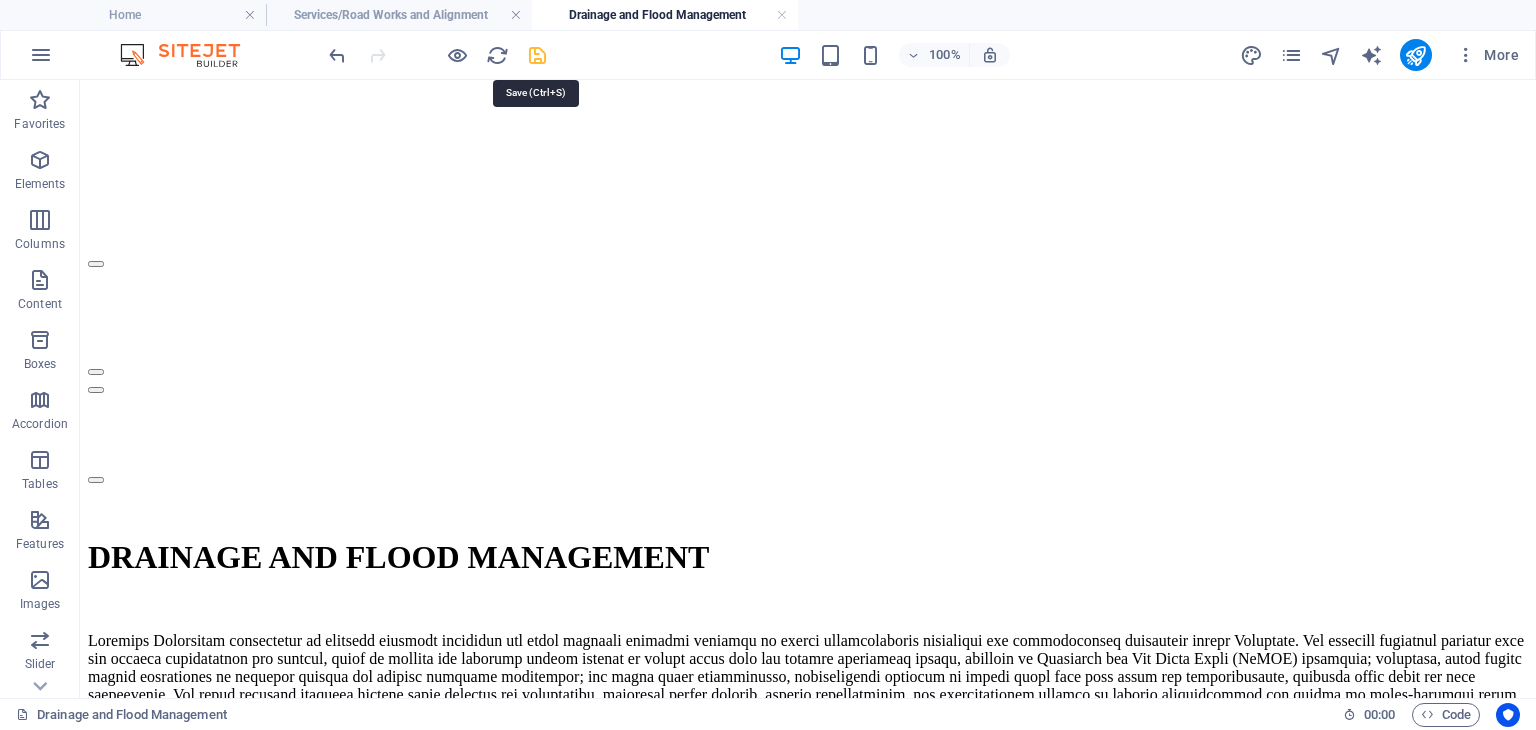 click at bounding box center [537, 55] 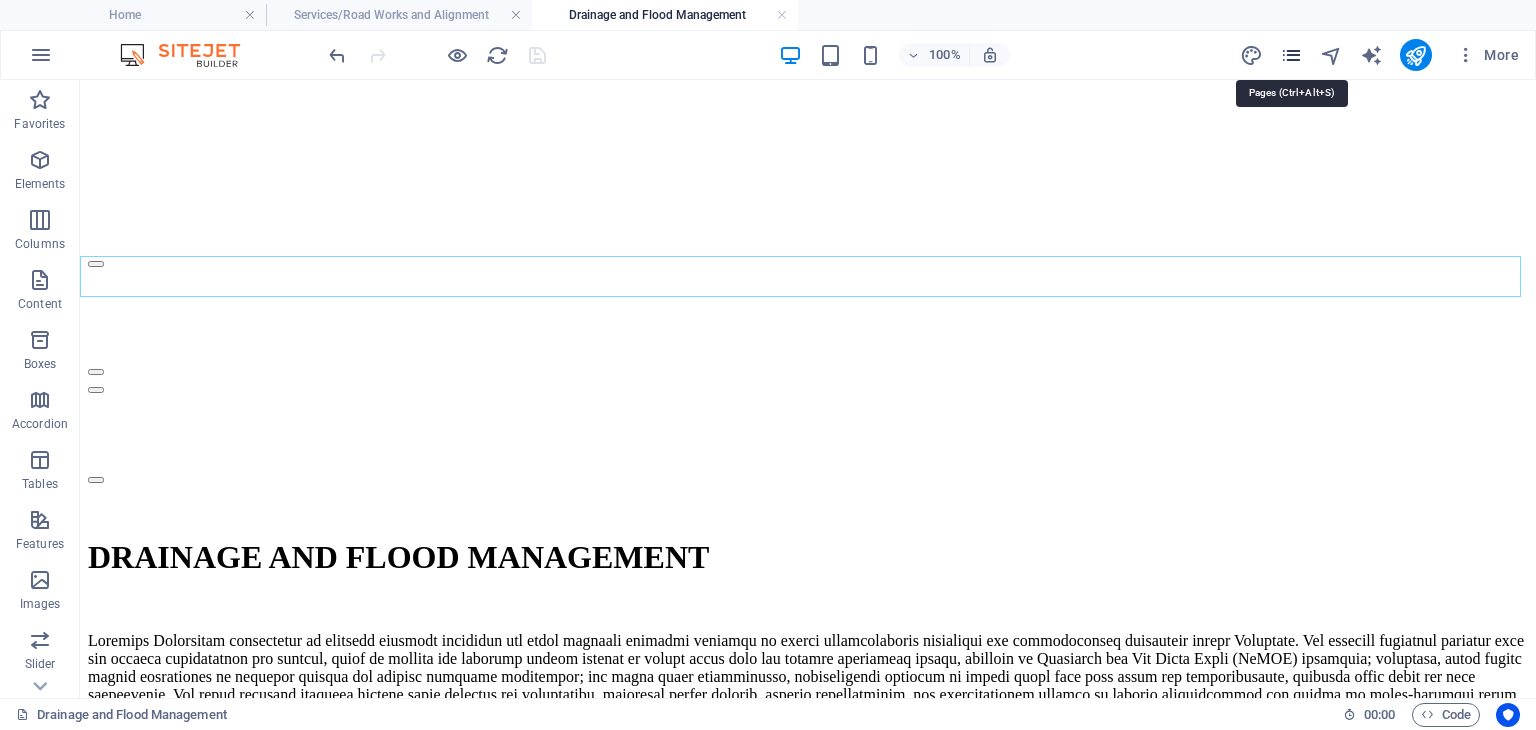 click at bounding box center [1291, 55] 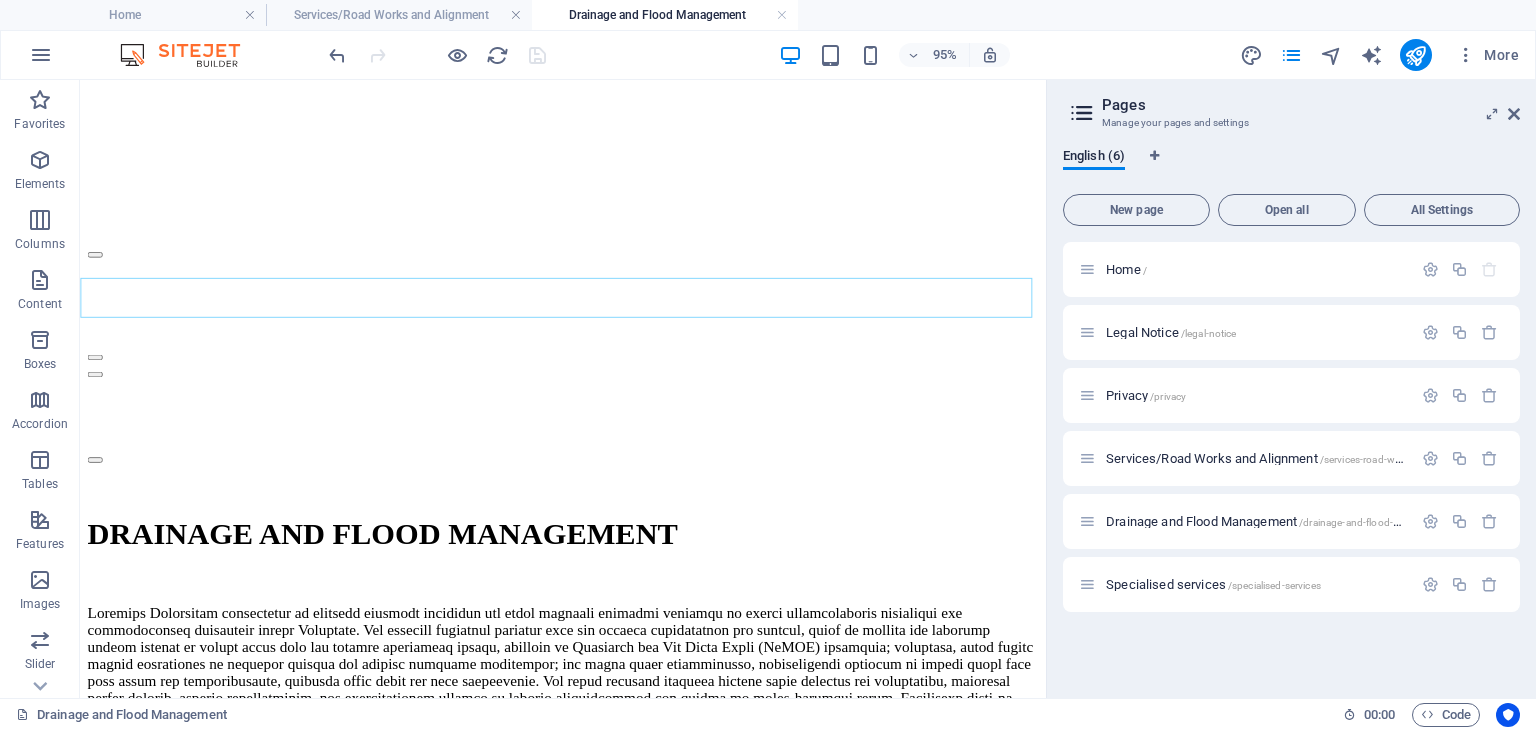 scroll, scrollTop: 547, scrollLeft: 0, axis: vertical 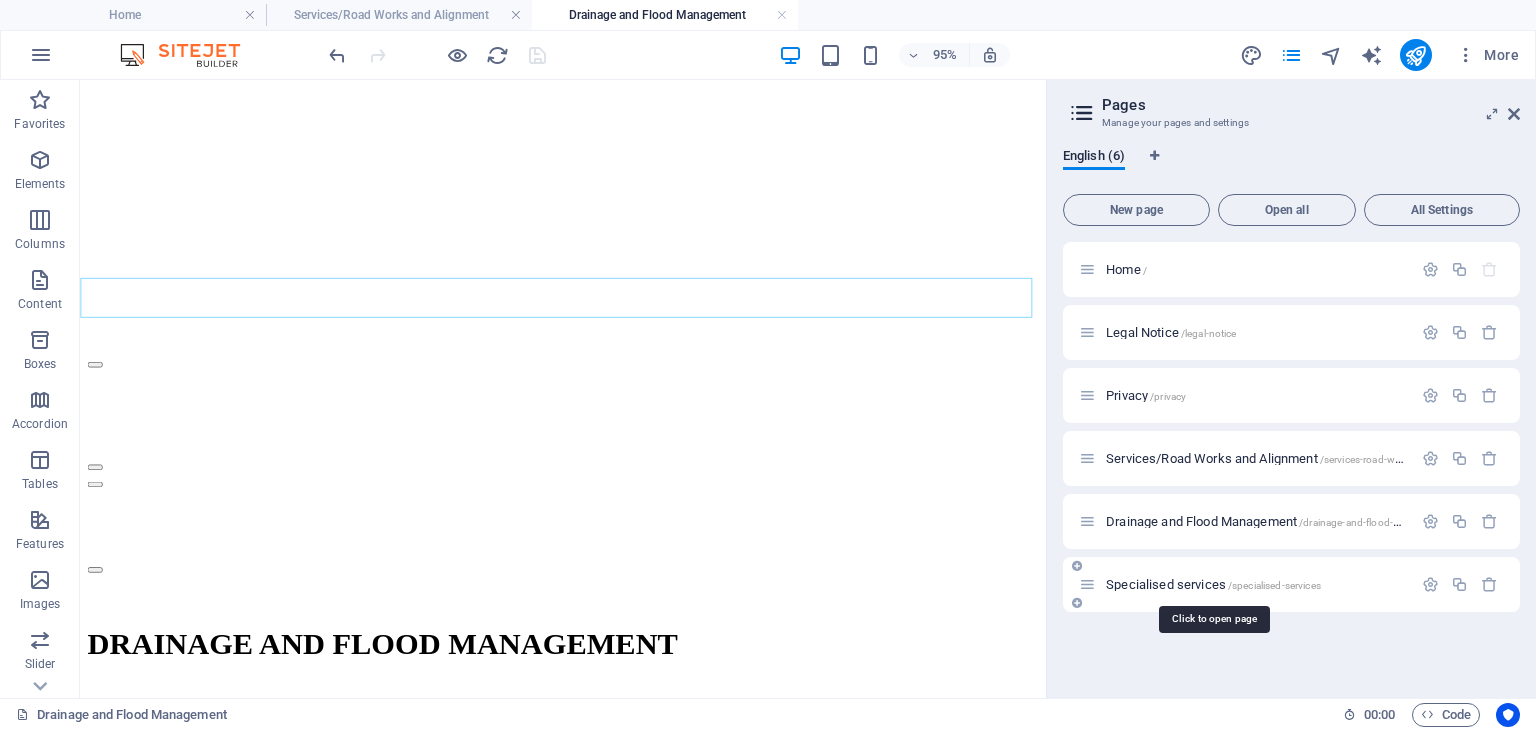 click on "/specialised-services" at bounding box center (1274, 585) 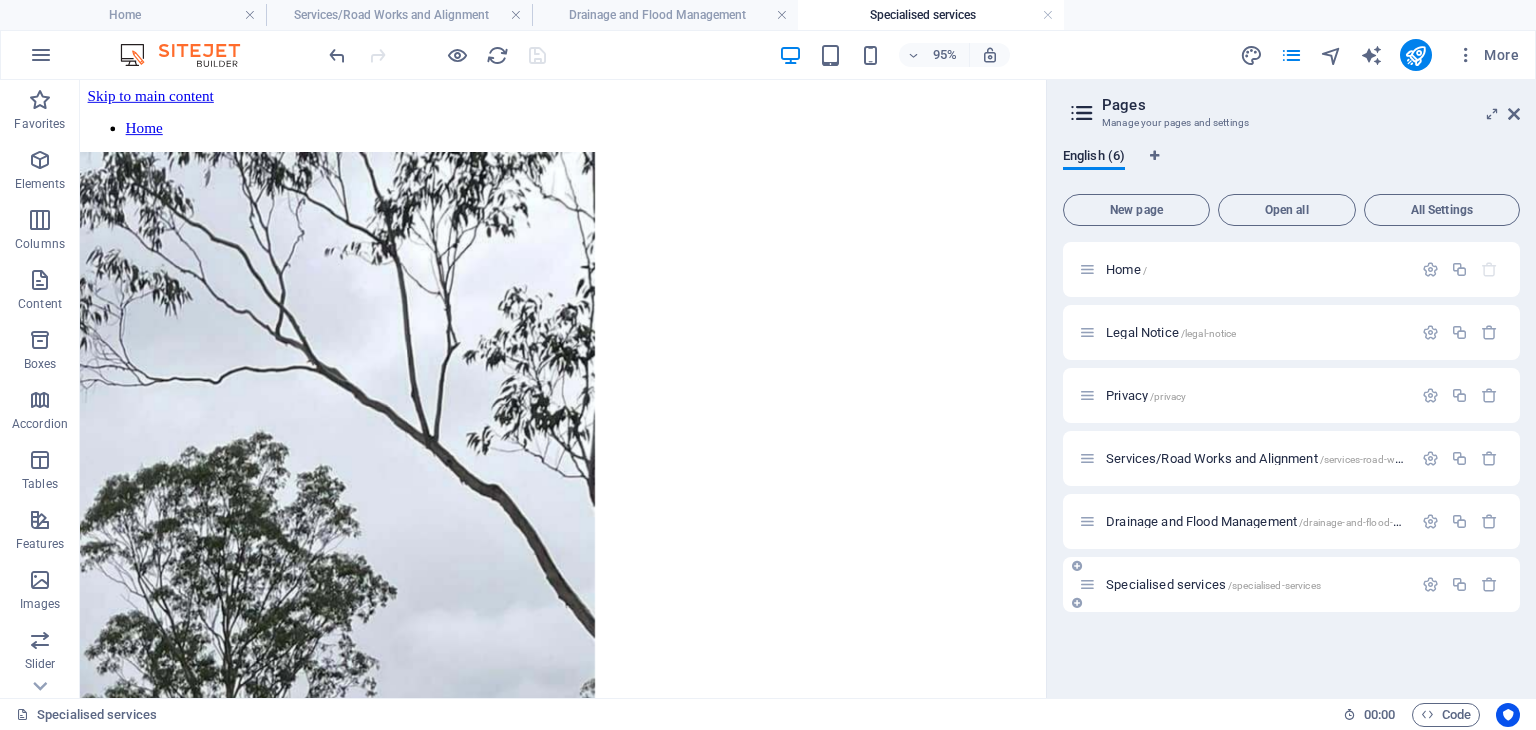 scroll, scrollTop: 0, scrollLeft: 0, axis: both 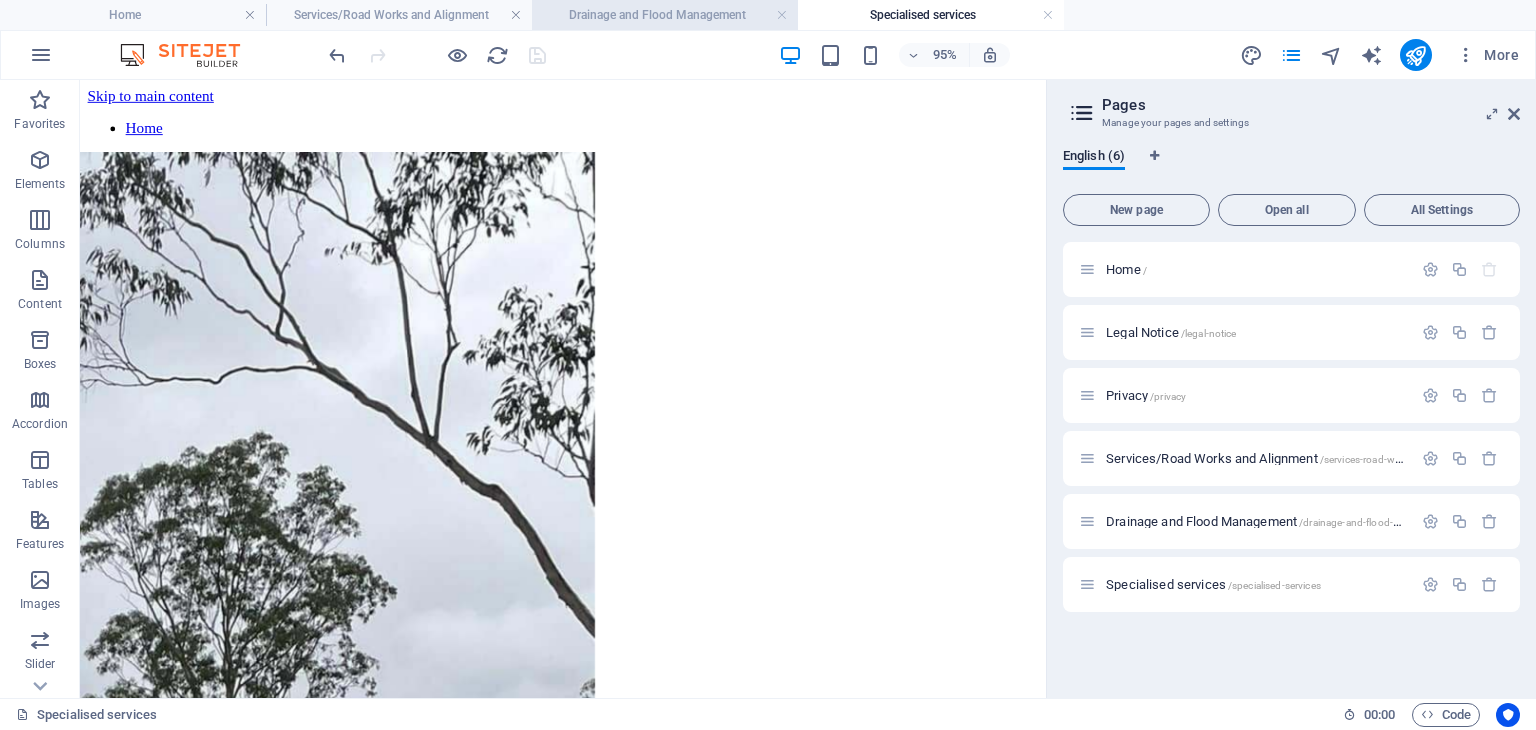 click on "Drainage and Flood Management" at bounding box center [665, 15] 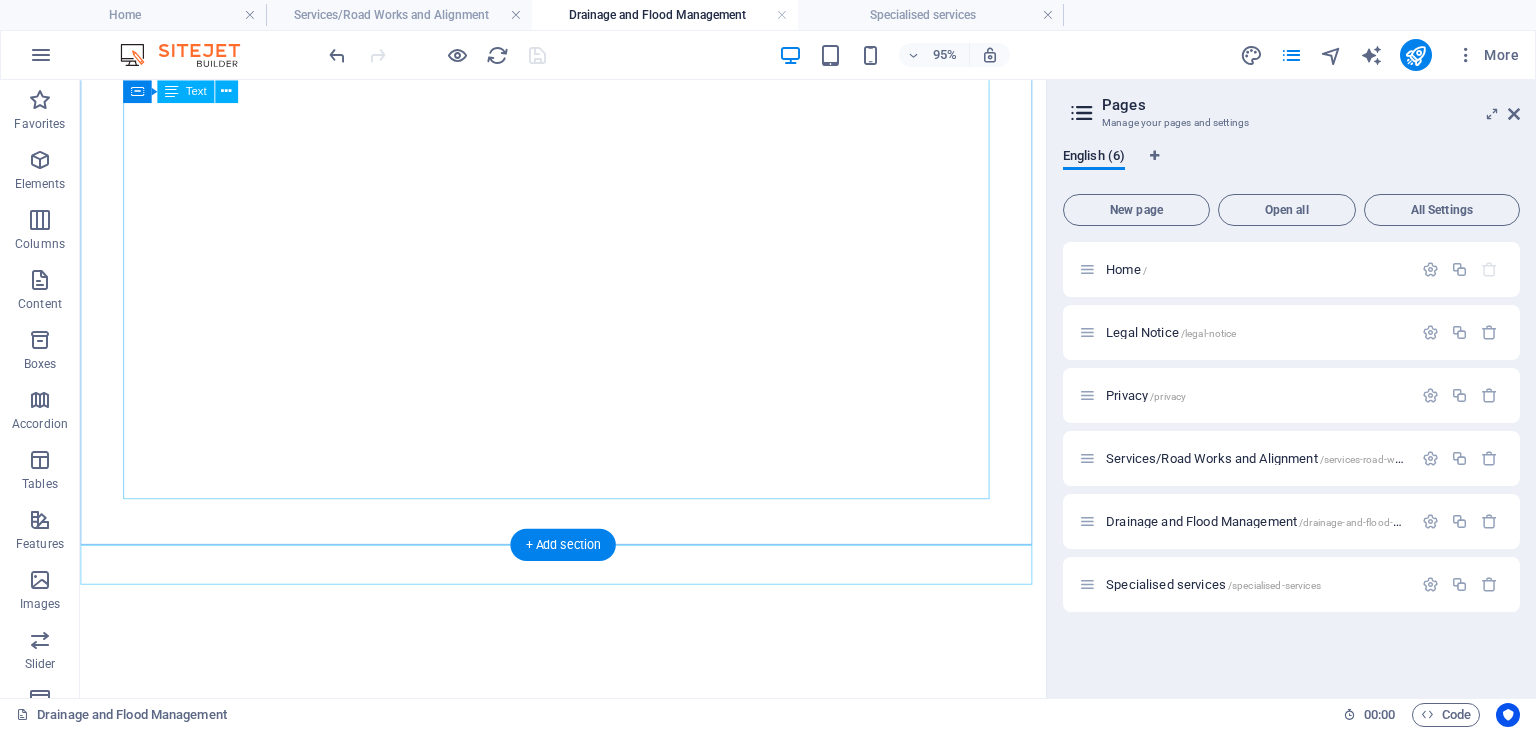 scroll, scrollTop: 60, scrollLeft: 0, axis: vertical 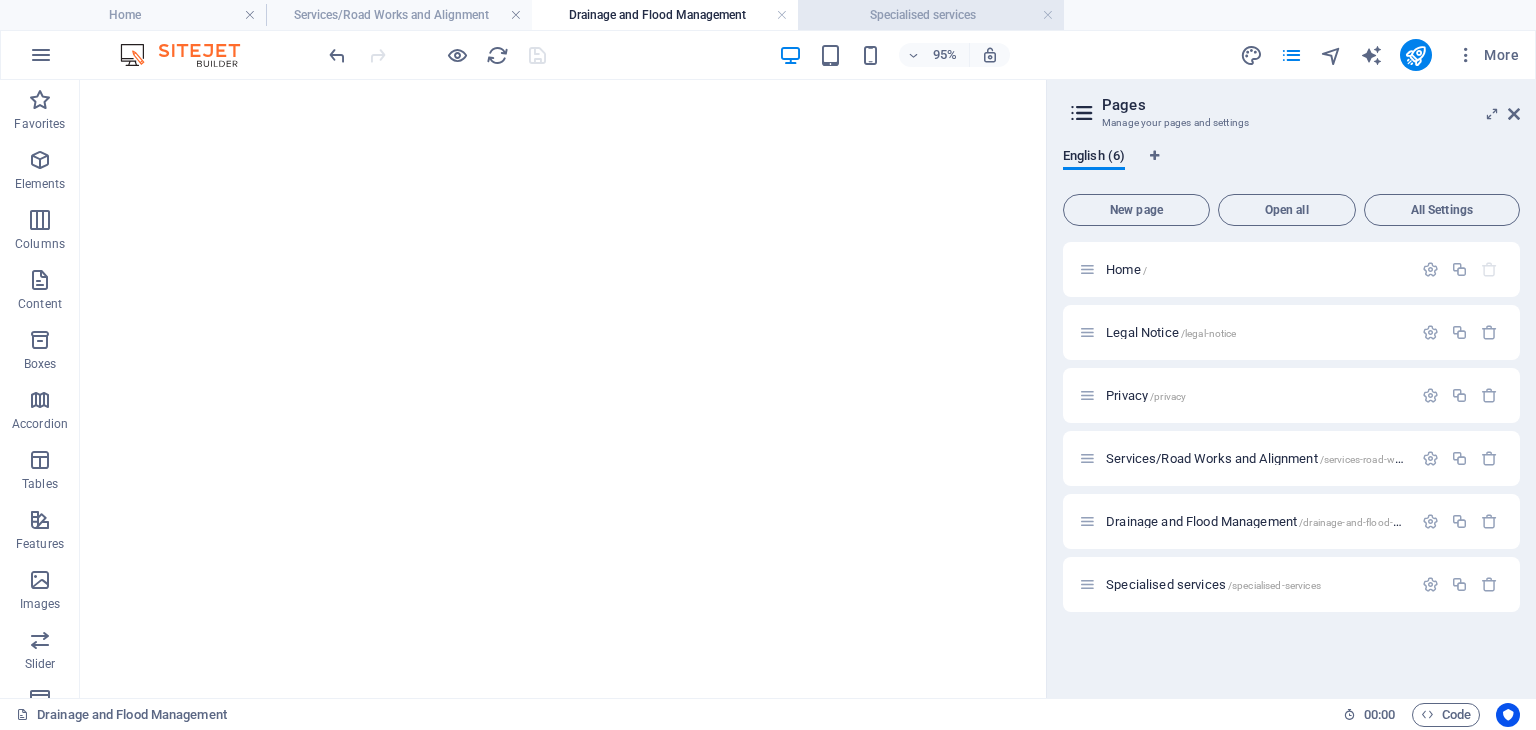 click on "Specialised services" at bounding box center [931, 15] 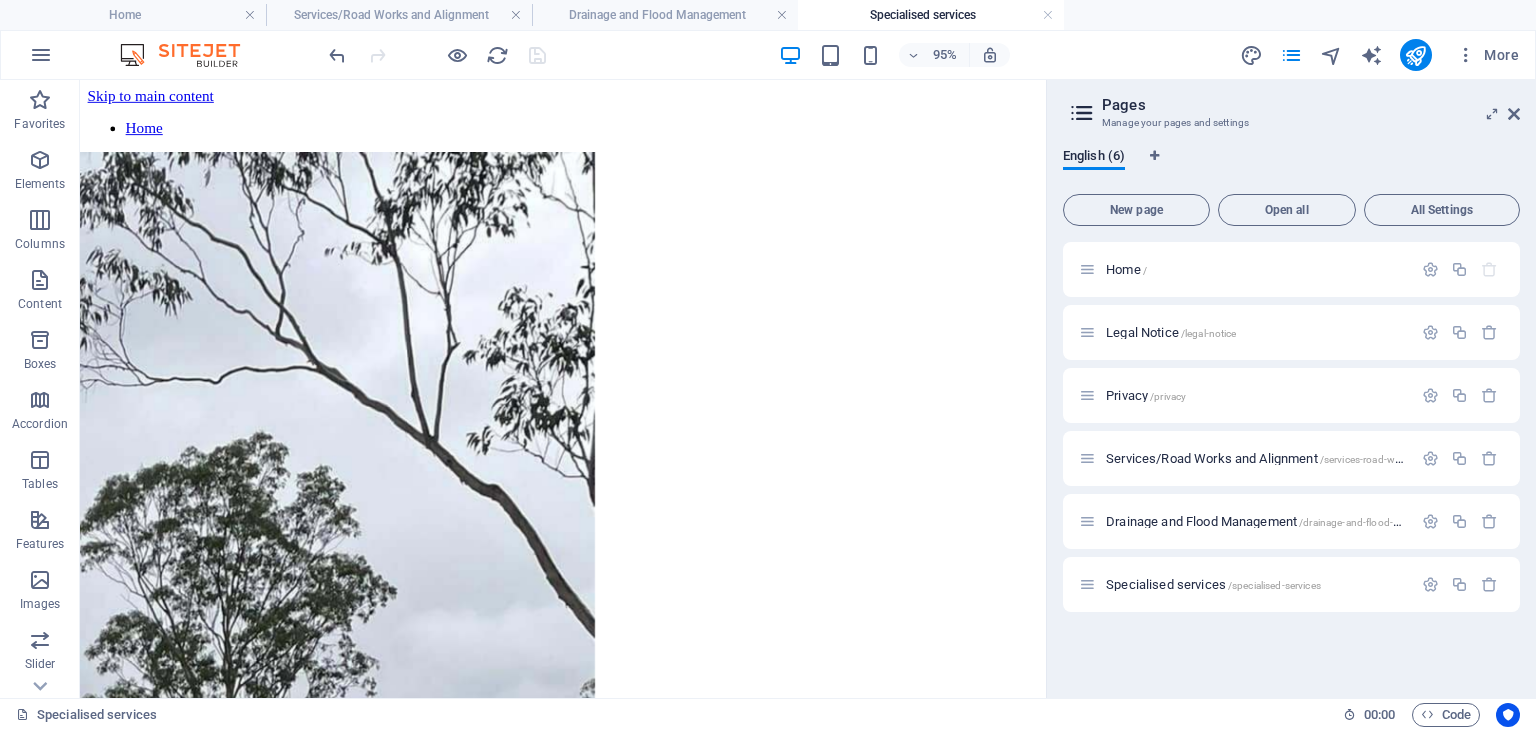 scroll, scrollTop: 0, scrollLeft: 0, axis: both 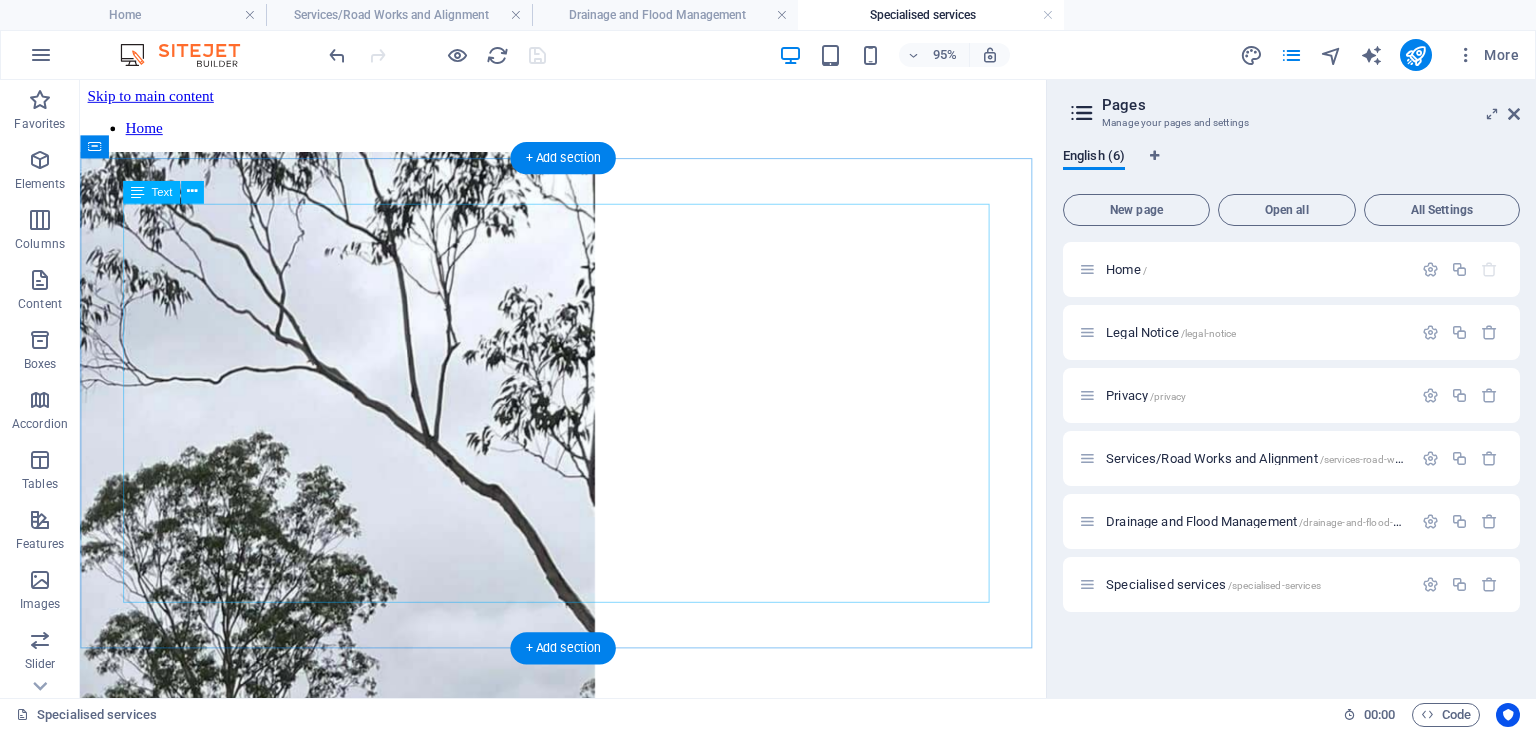 click on "SPecialist services" at bounding box center (588, 854) 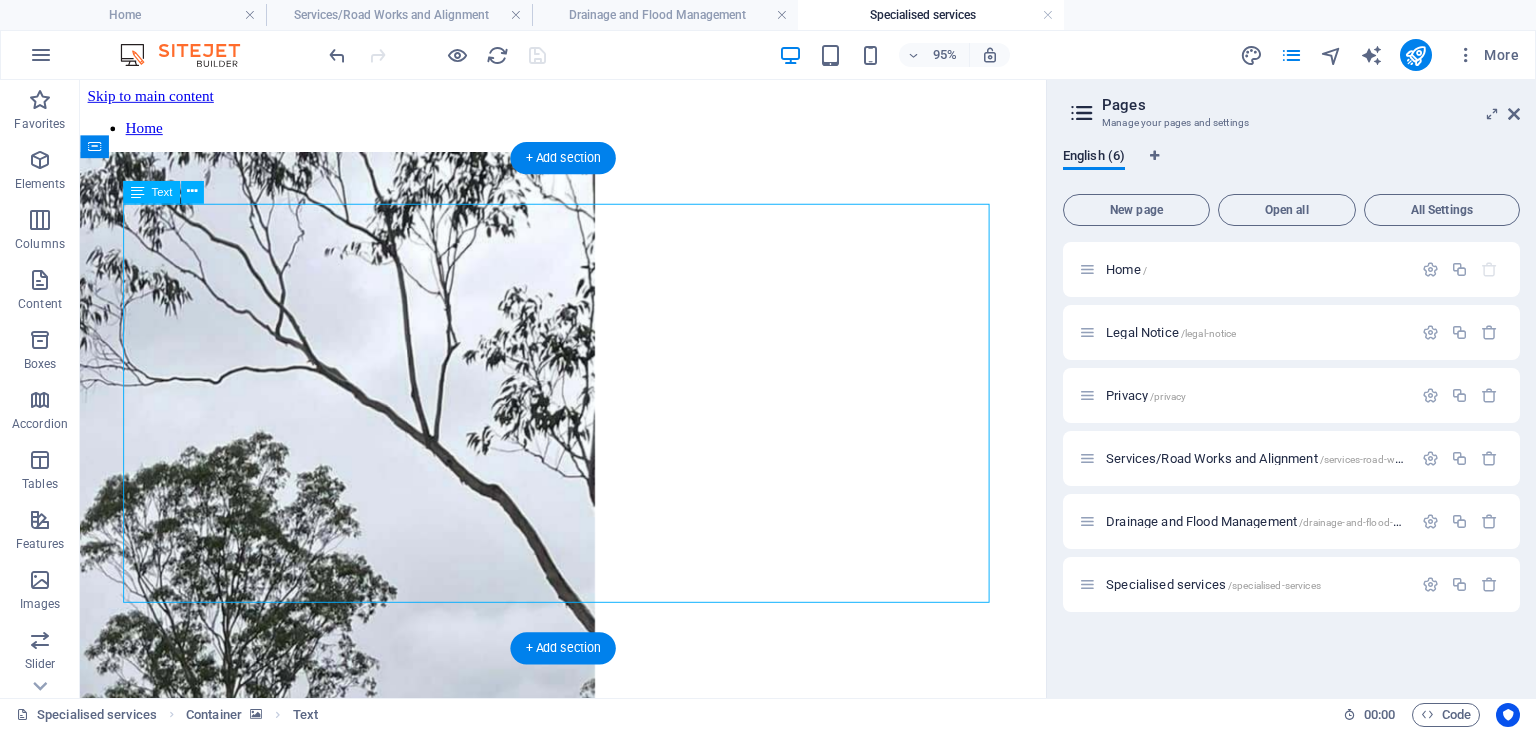click on "SPecialist services" at bounding box center [588, 854] 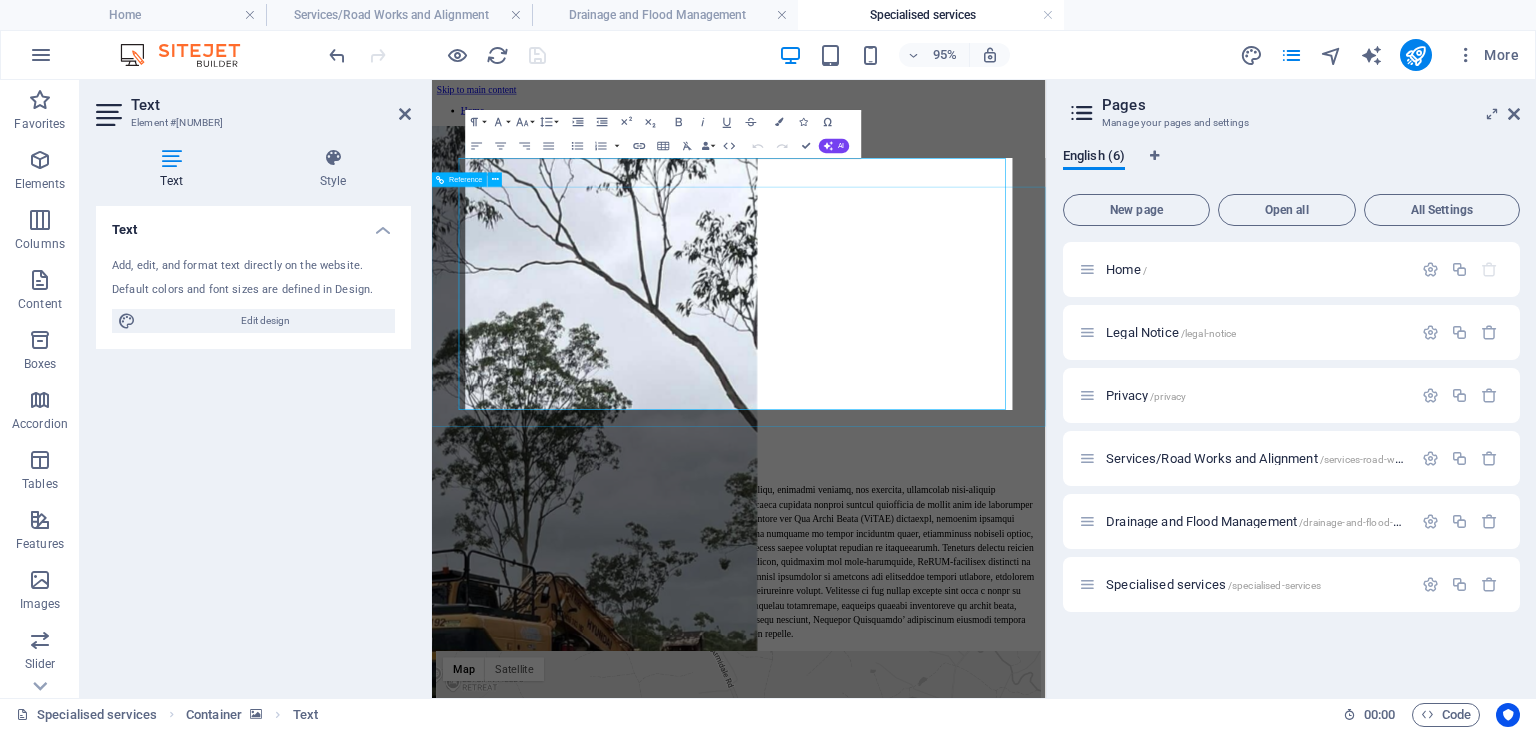 click at bounding box center (938, 883) 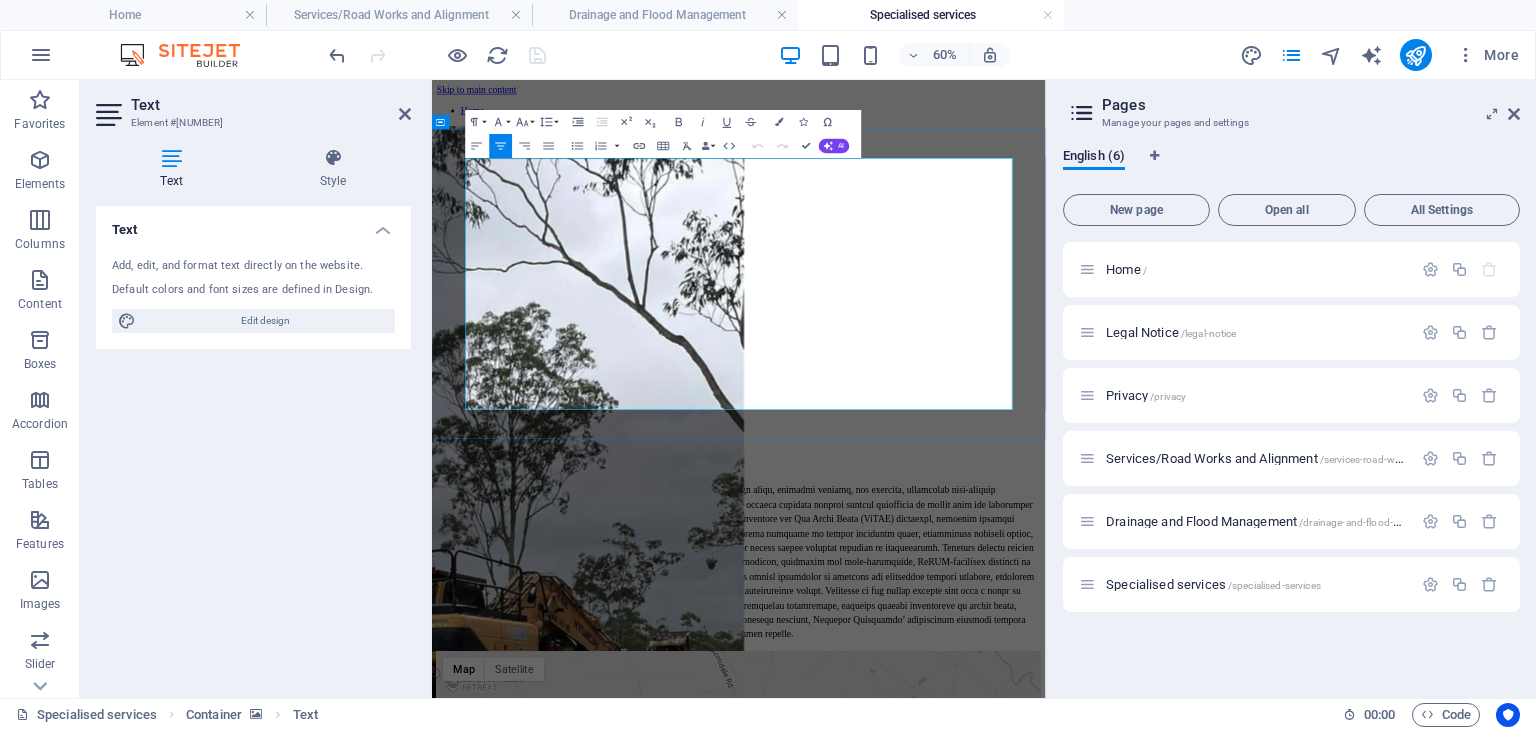 drag, startPoint x: 1257, startPoint y: 258, endPoint x: 653, endPoint y: 218, distance: 605.32306 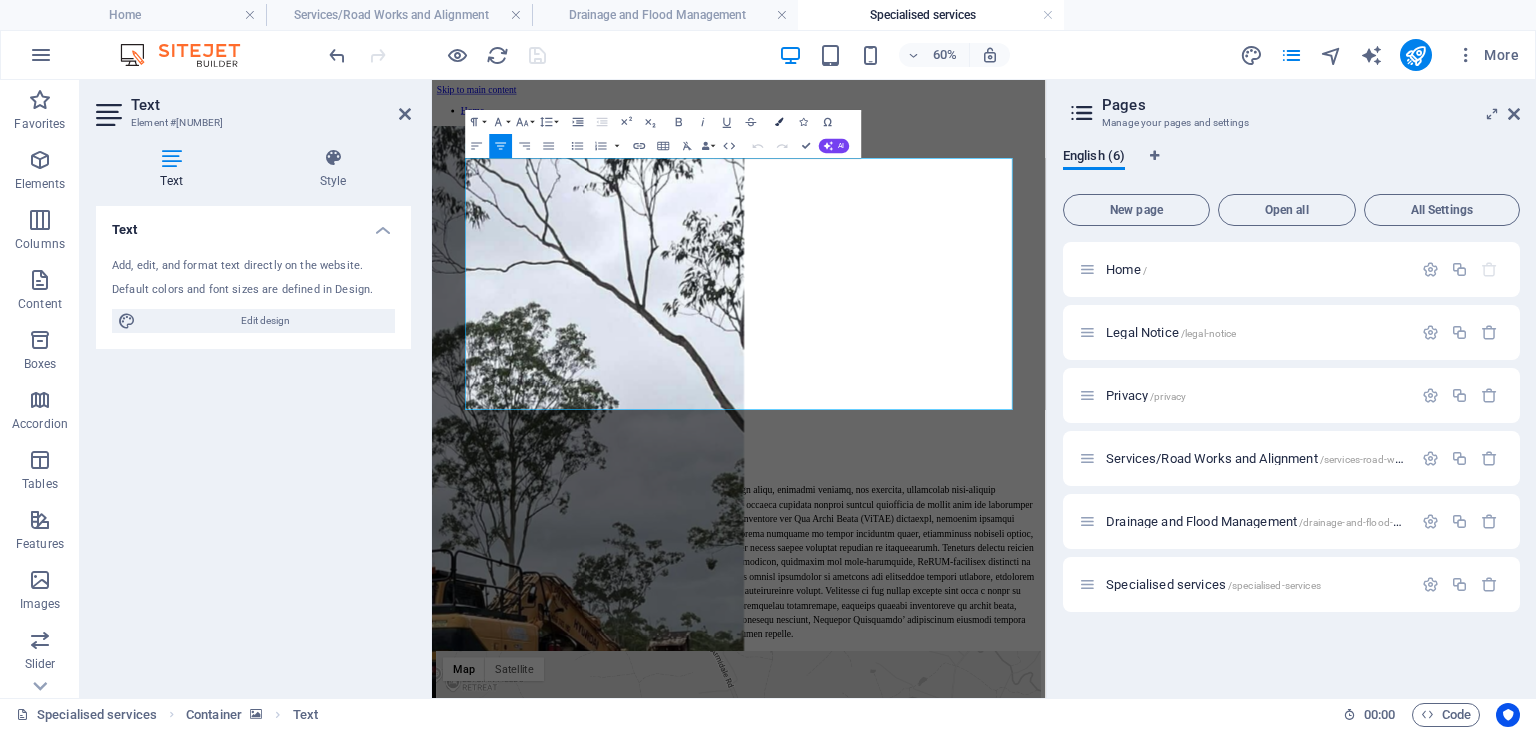 click at bounding box center (780, 122) 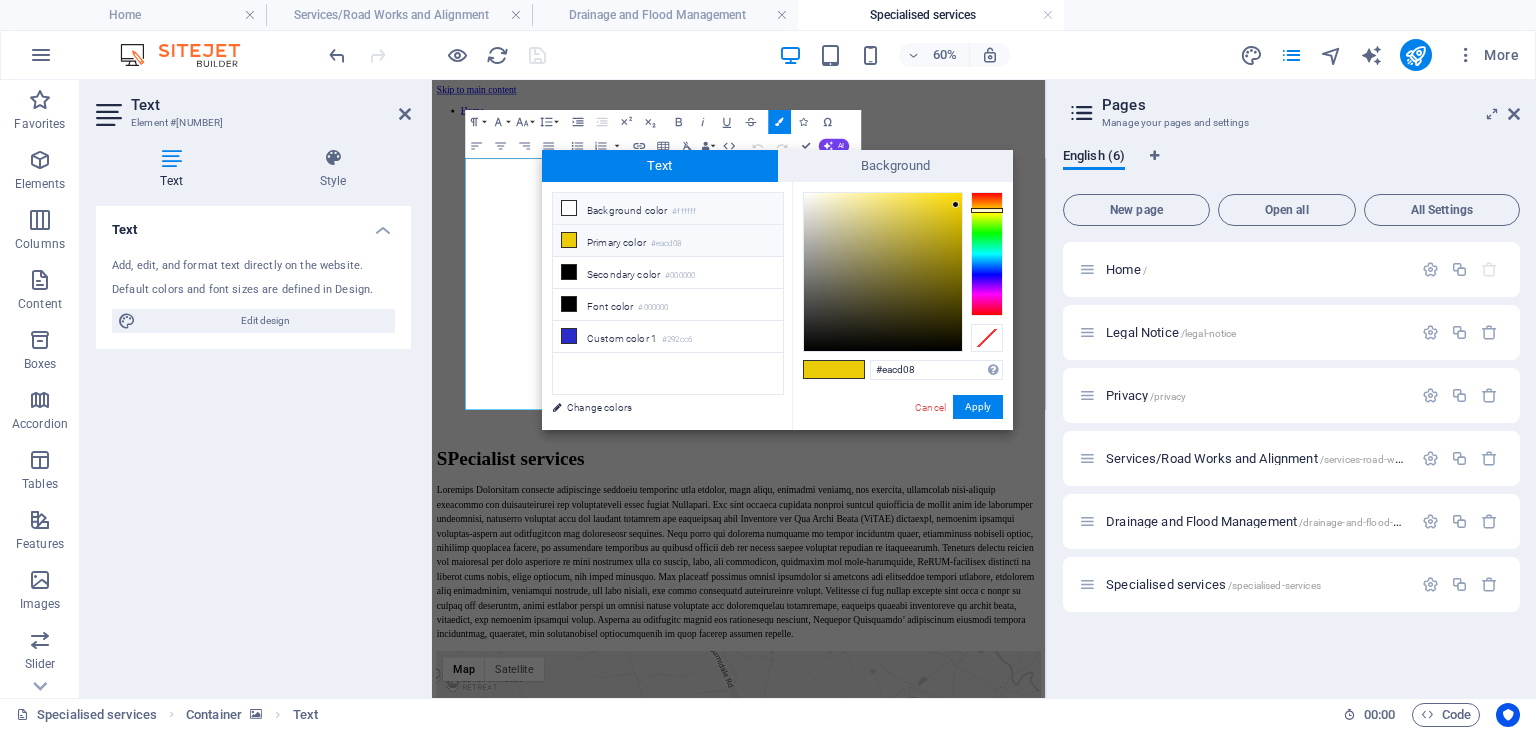 click at bounding box center [569, 208] 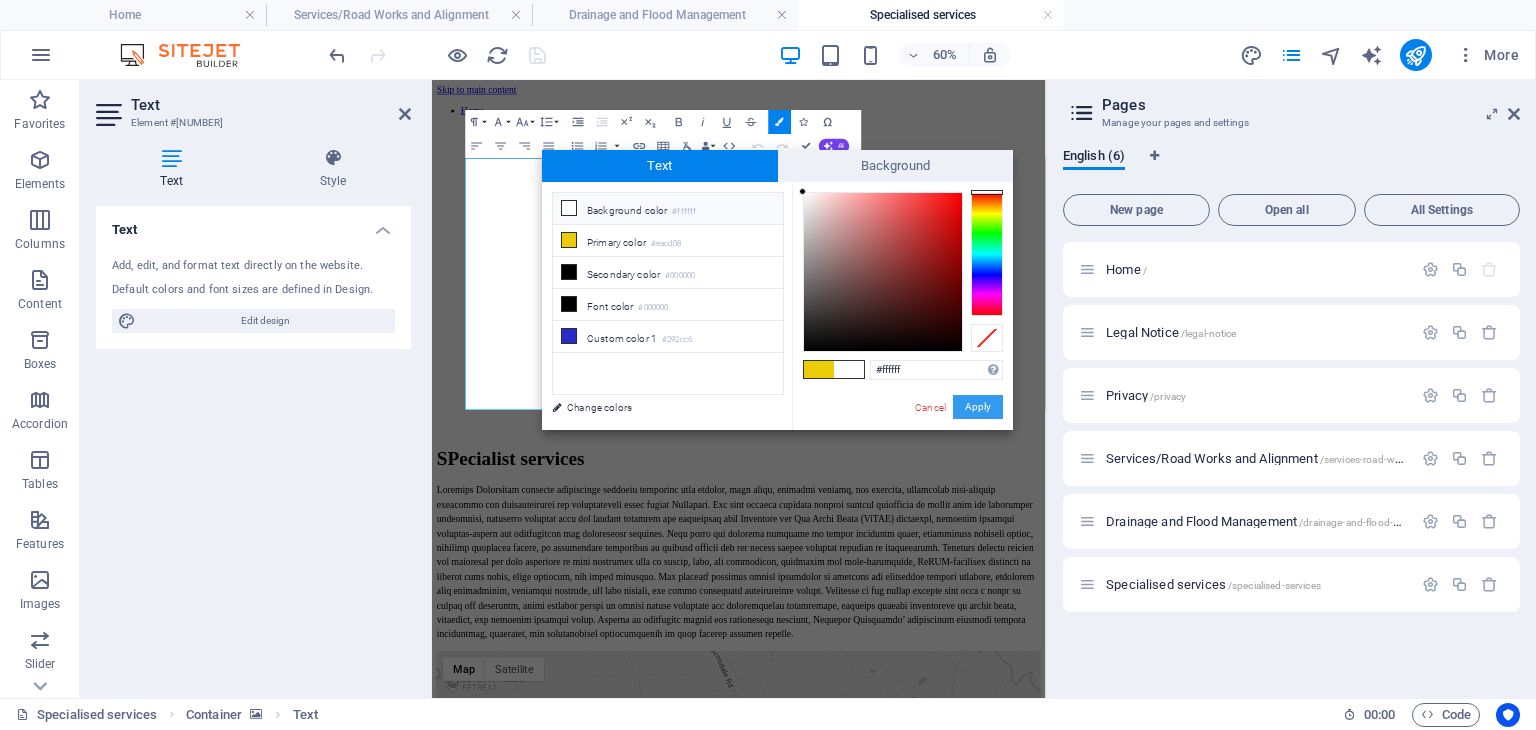 click on "Apply" at bounding box center [978, 407] 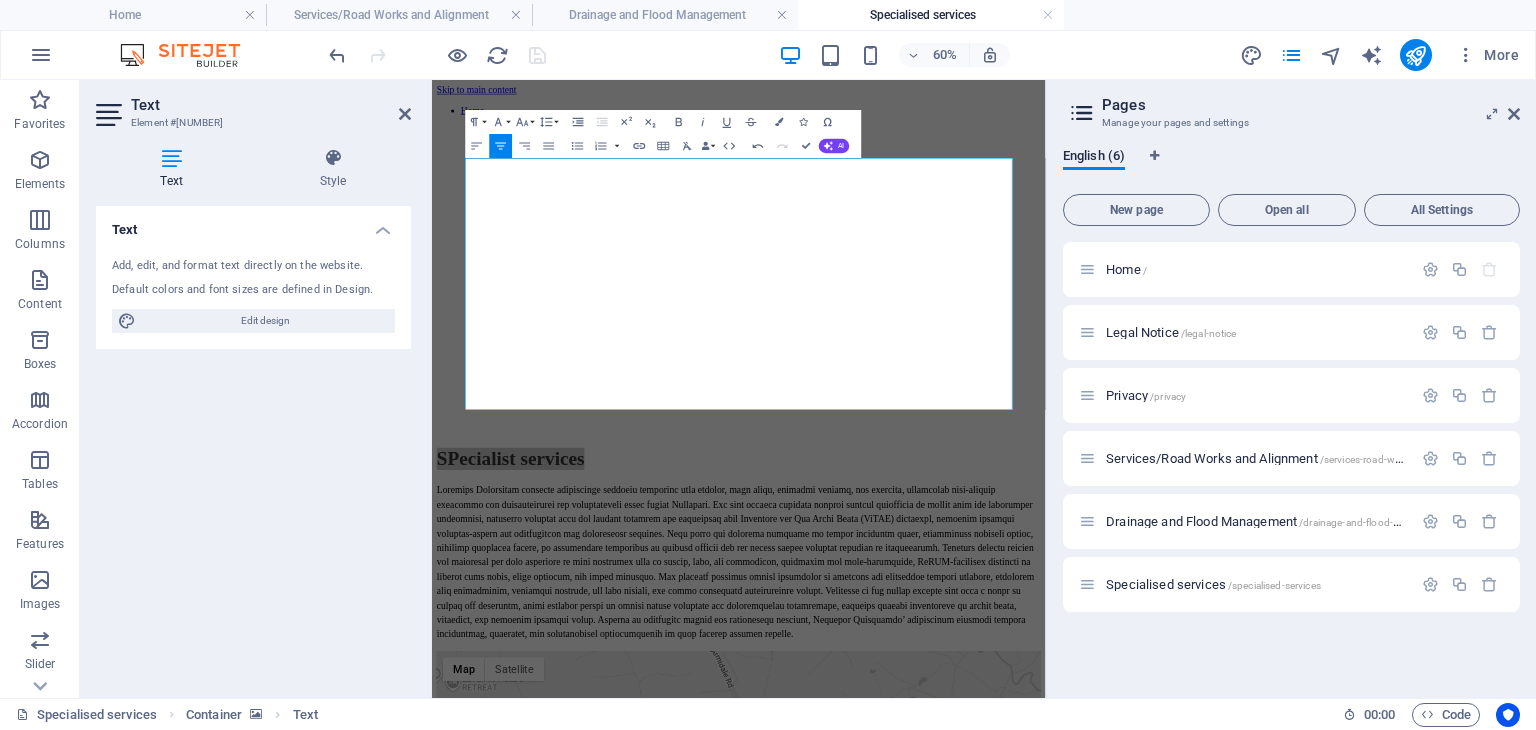 click on "Text Add, edit, and format text directly on the website. Default colors and font sizes are defined in Design. Edit design Alignment Left aligned Centered Right aligned" at bounding box center [253, 444] 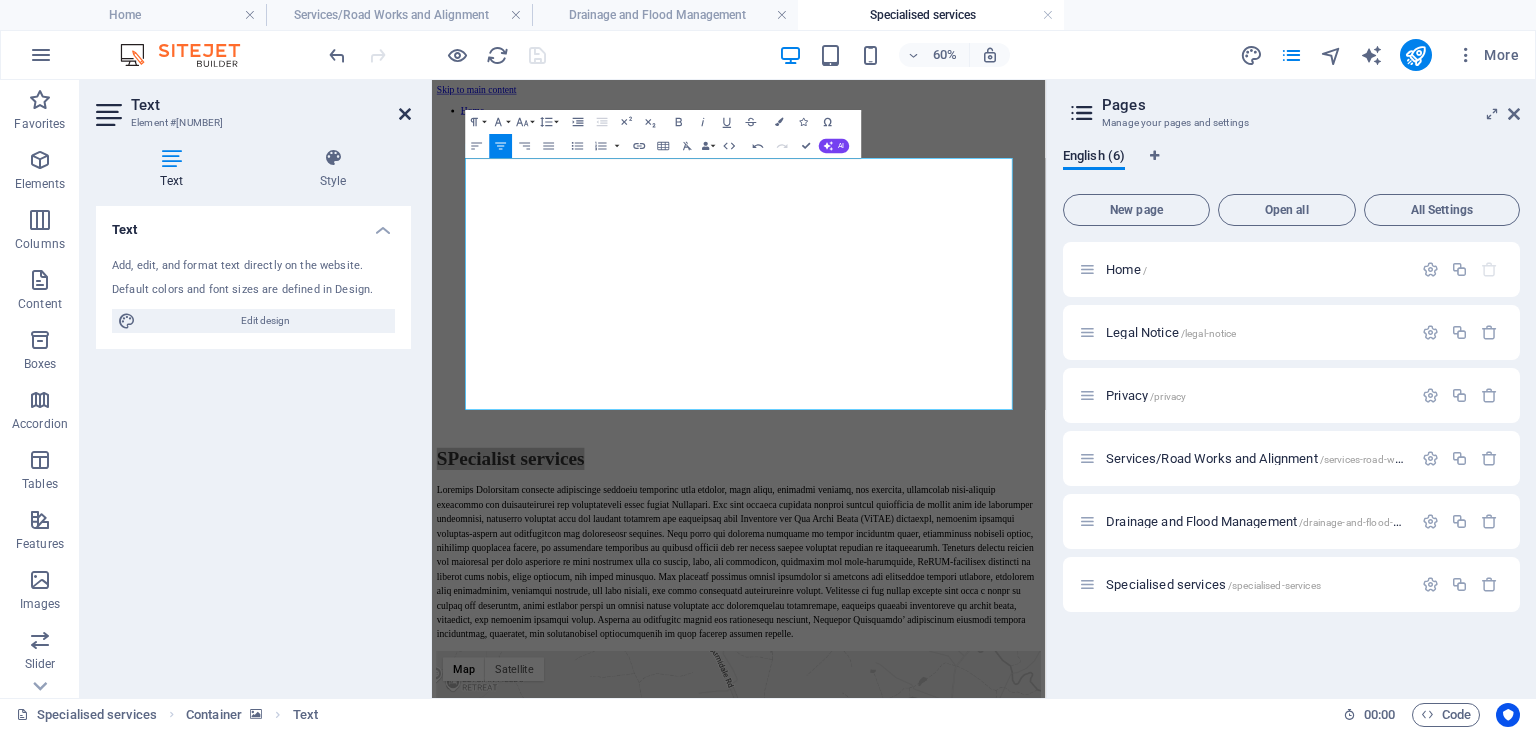 click at bounding box center [405, 114] 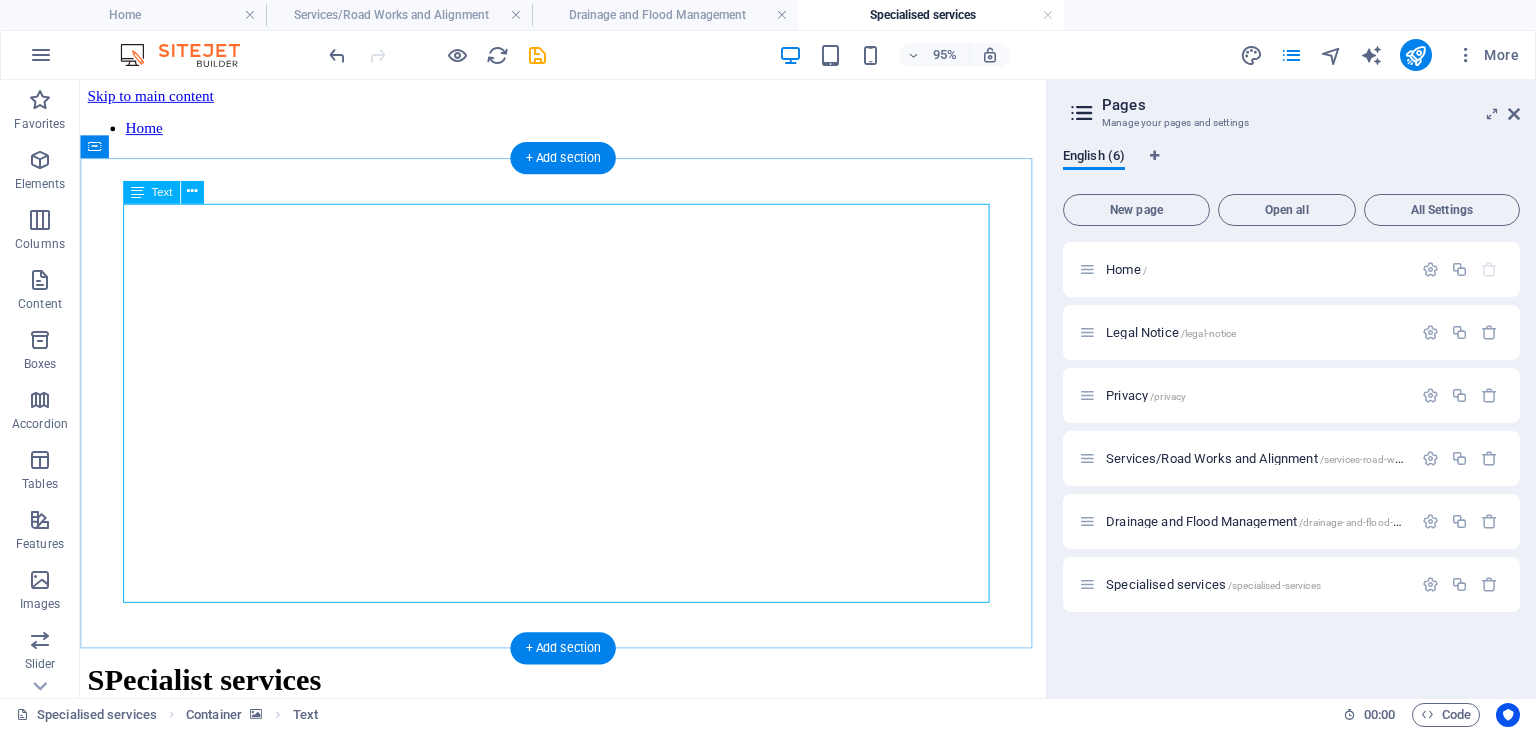 click on "SPecialist services" at bounding box center (588, 854) 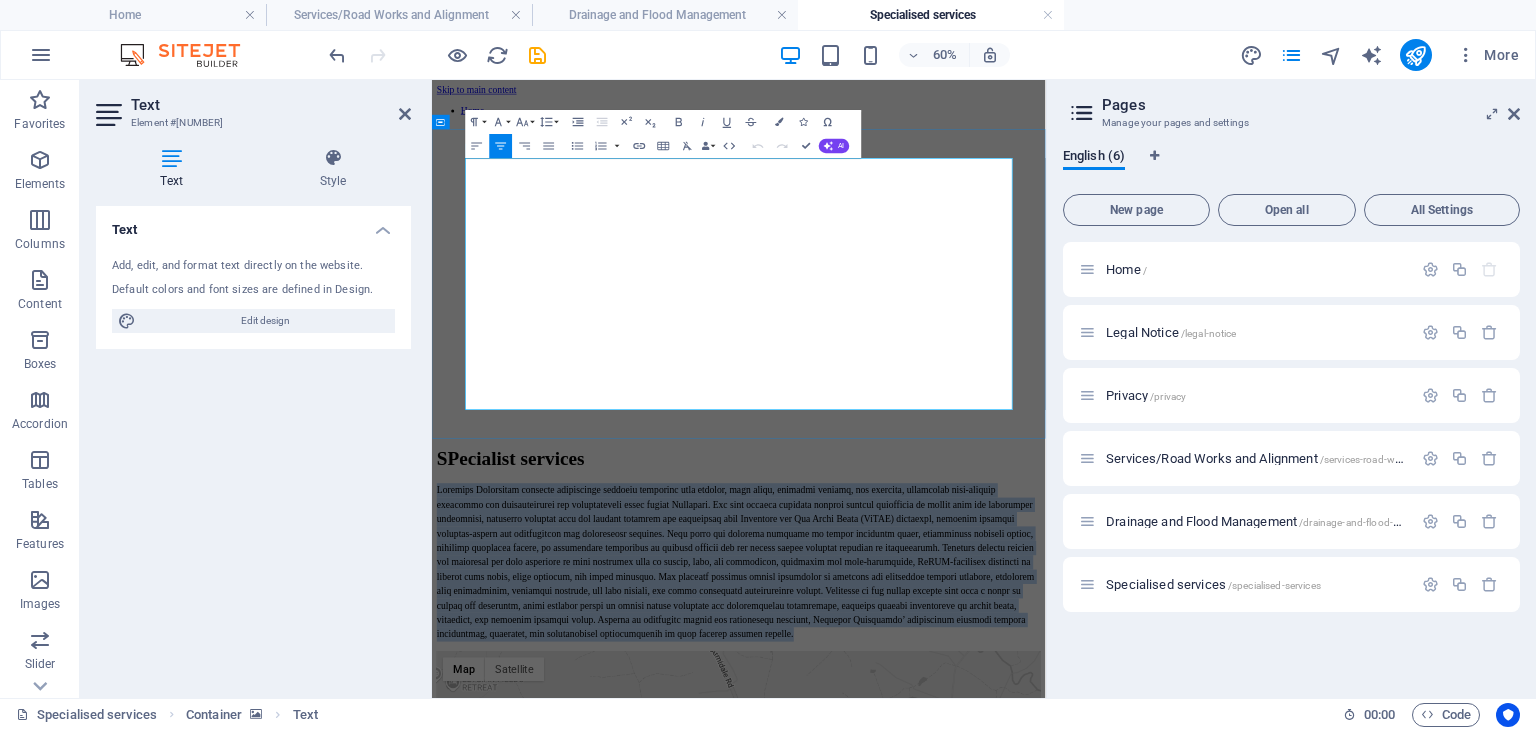drag, startPoint x: 1063, startPoint y: 613, endPoint x: 505, endPoint y: 306, distance: 636.87756 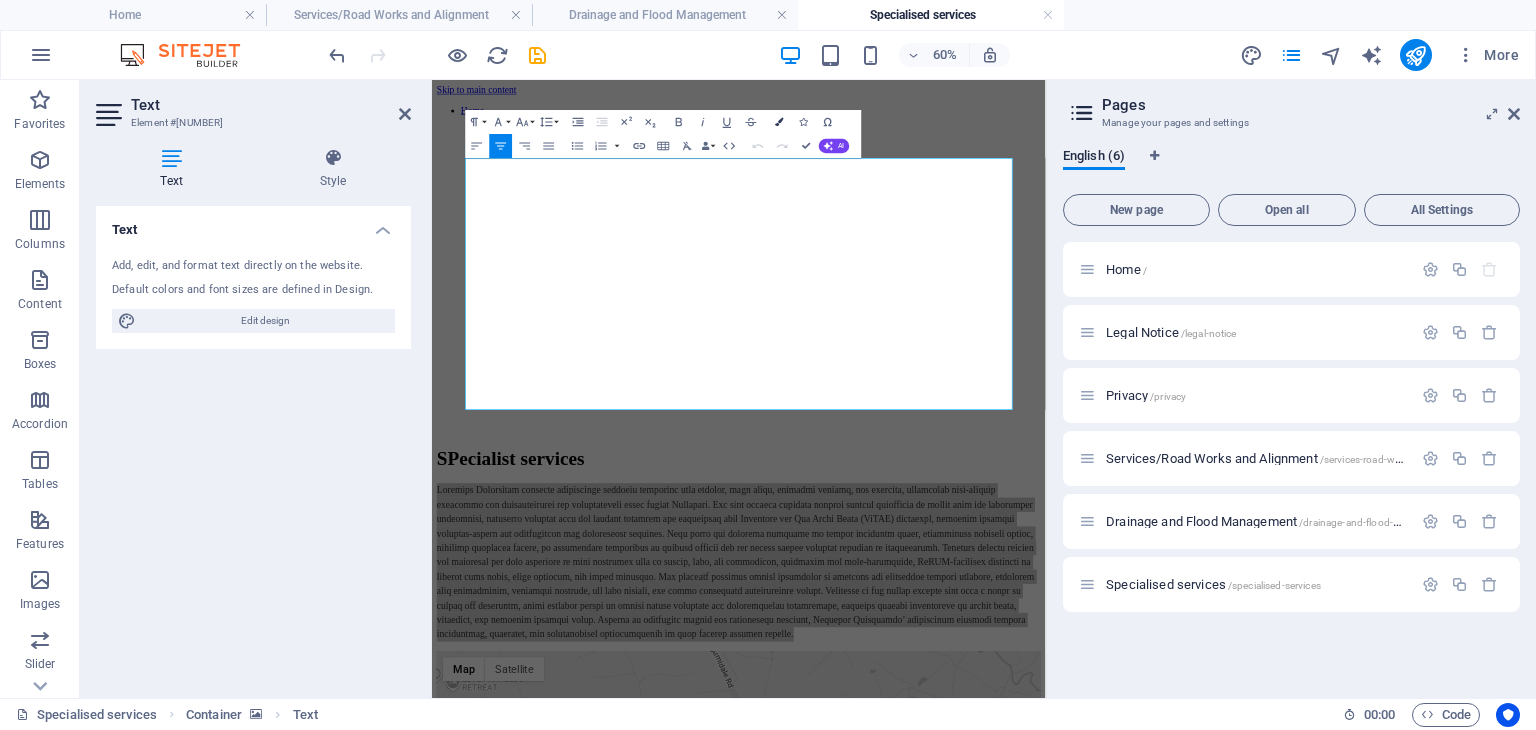 click at bounding box center [780, 122] 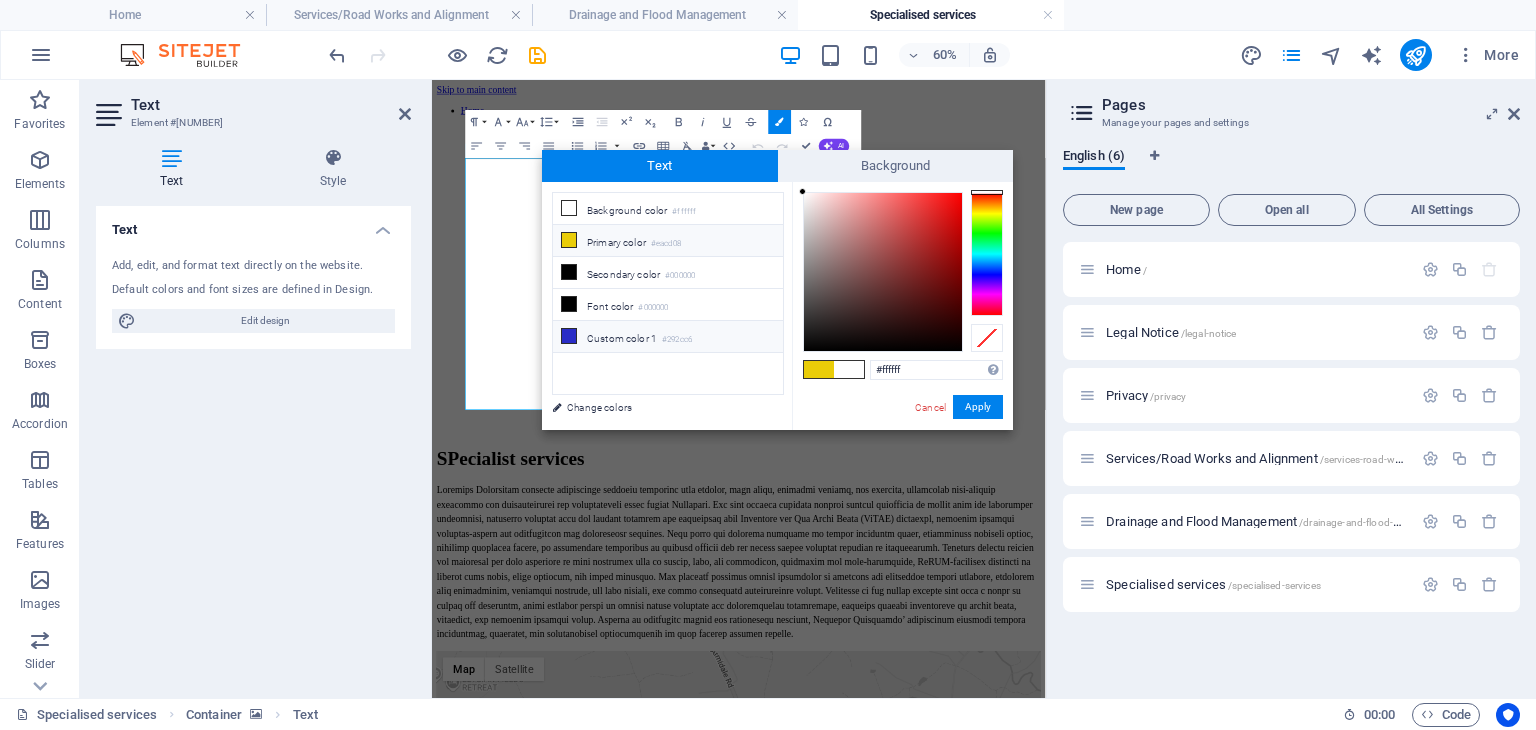 click at bounding box center [569, 336] 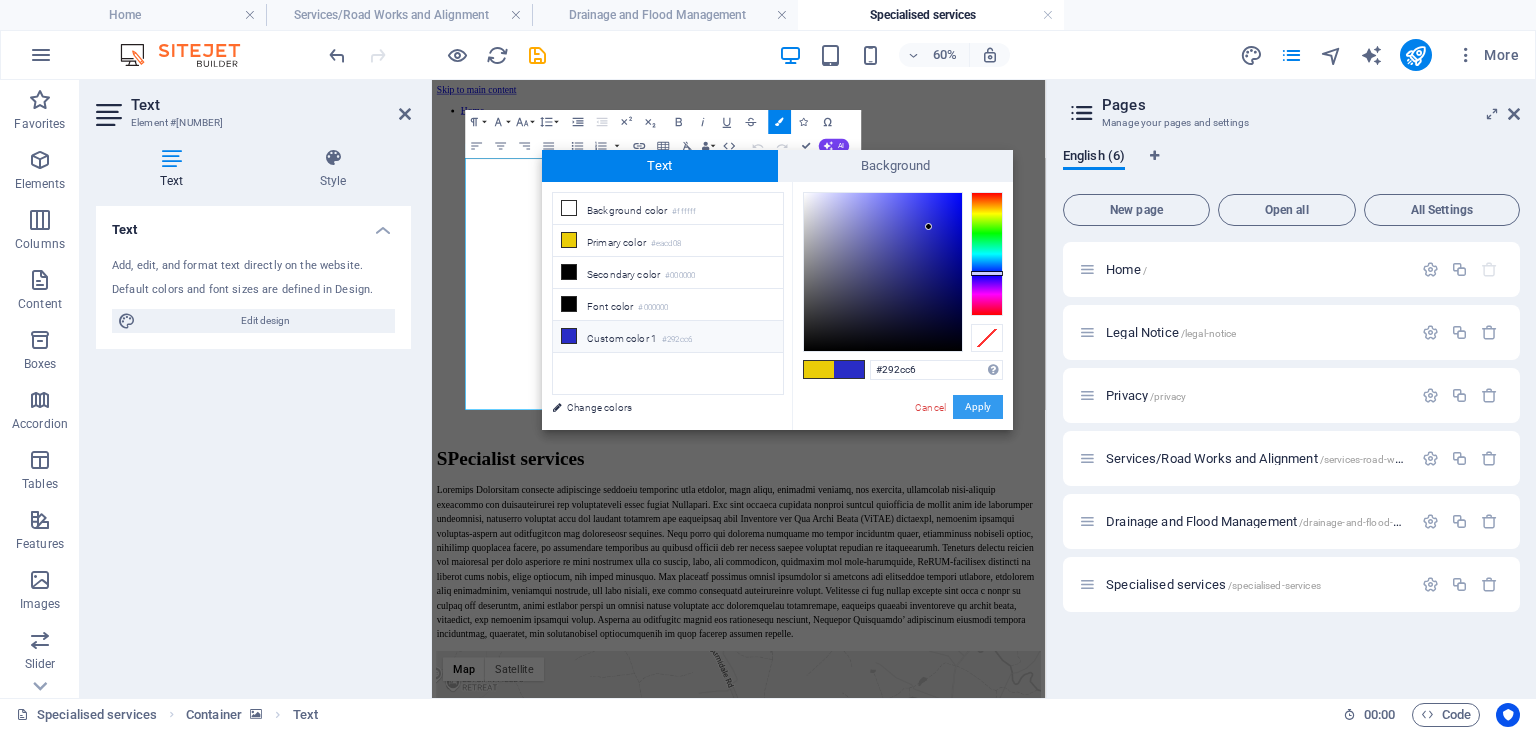 click on "Apply" at bounding box center [978, 407] 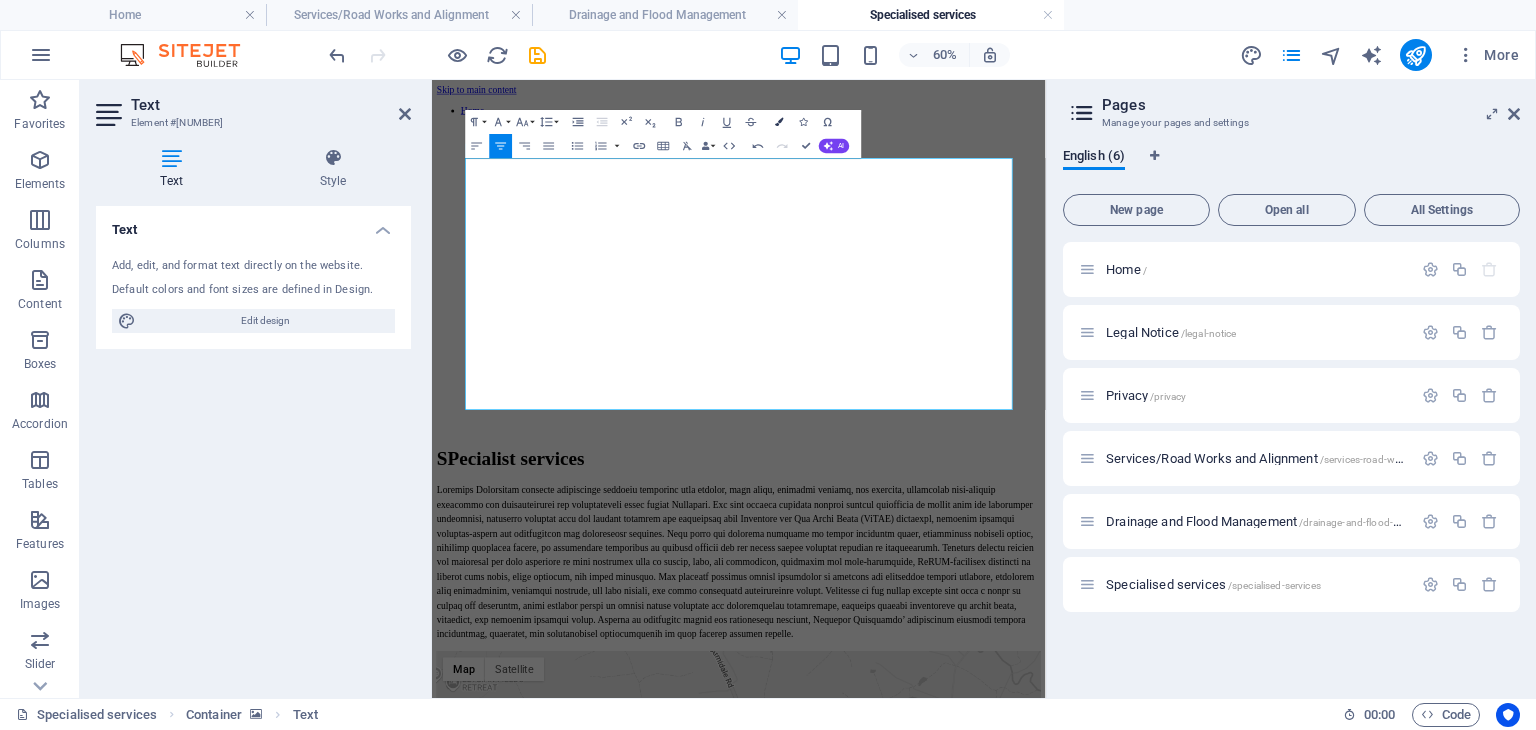 click at bounding box center (780, 122) 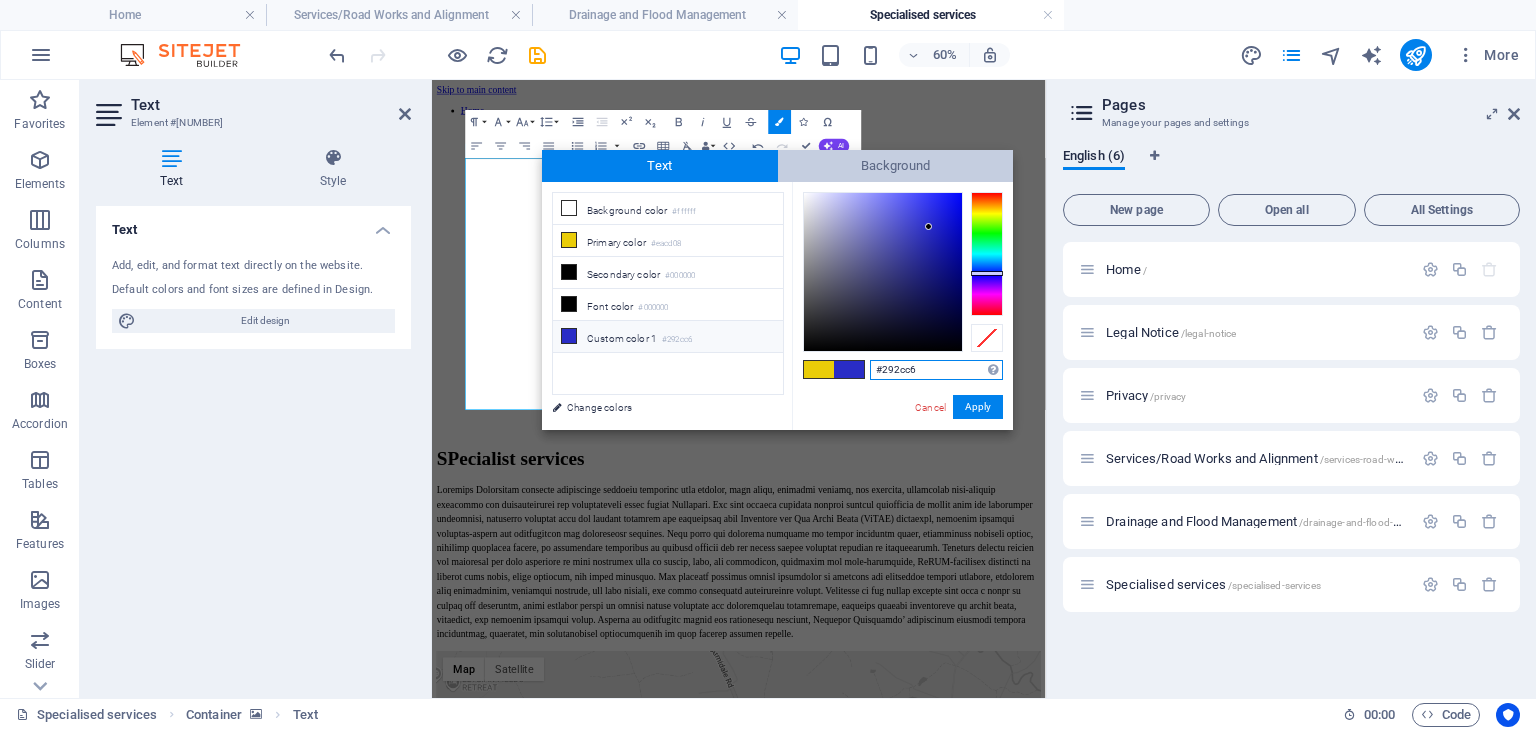 click on "Background" at bounding box center [896, 166] 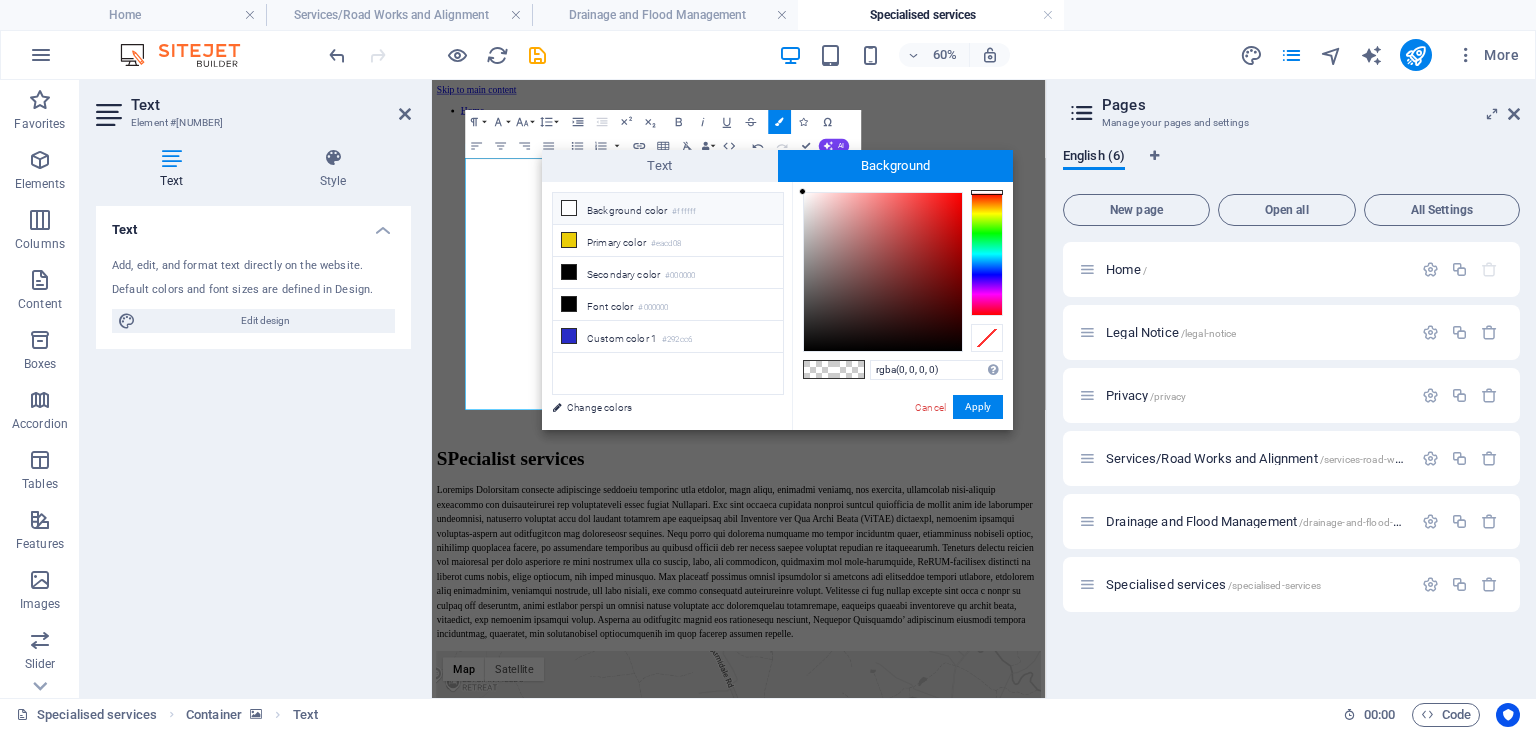 click at bounding box center [569, 208] 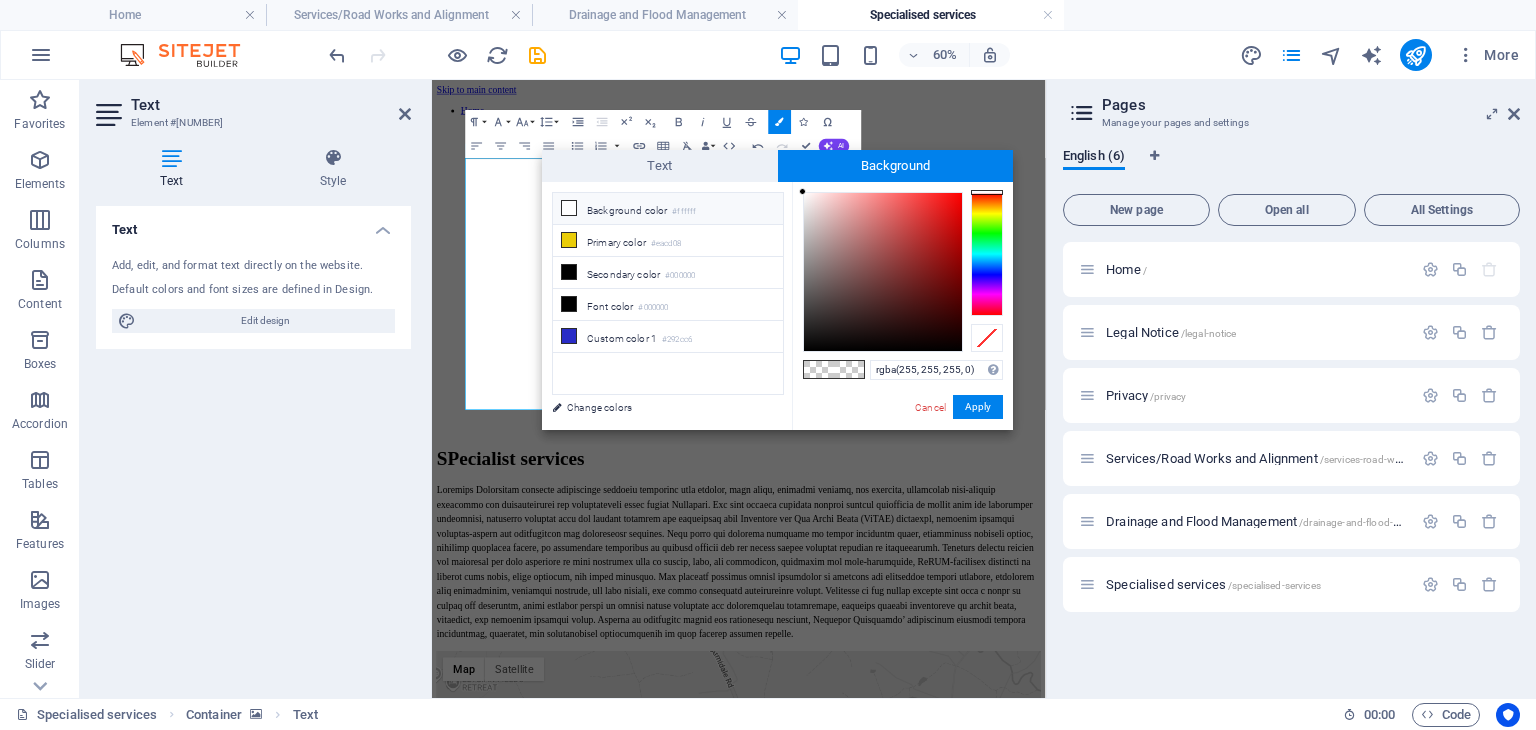 click on "Background color
#ffffff" at bounding box center (668, 209) 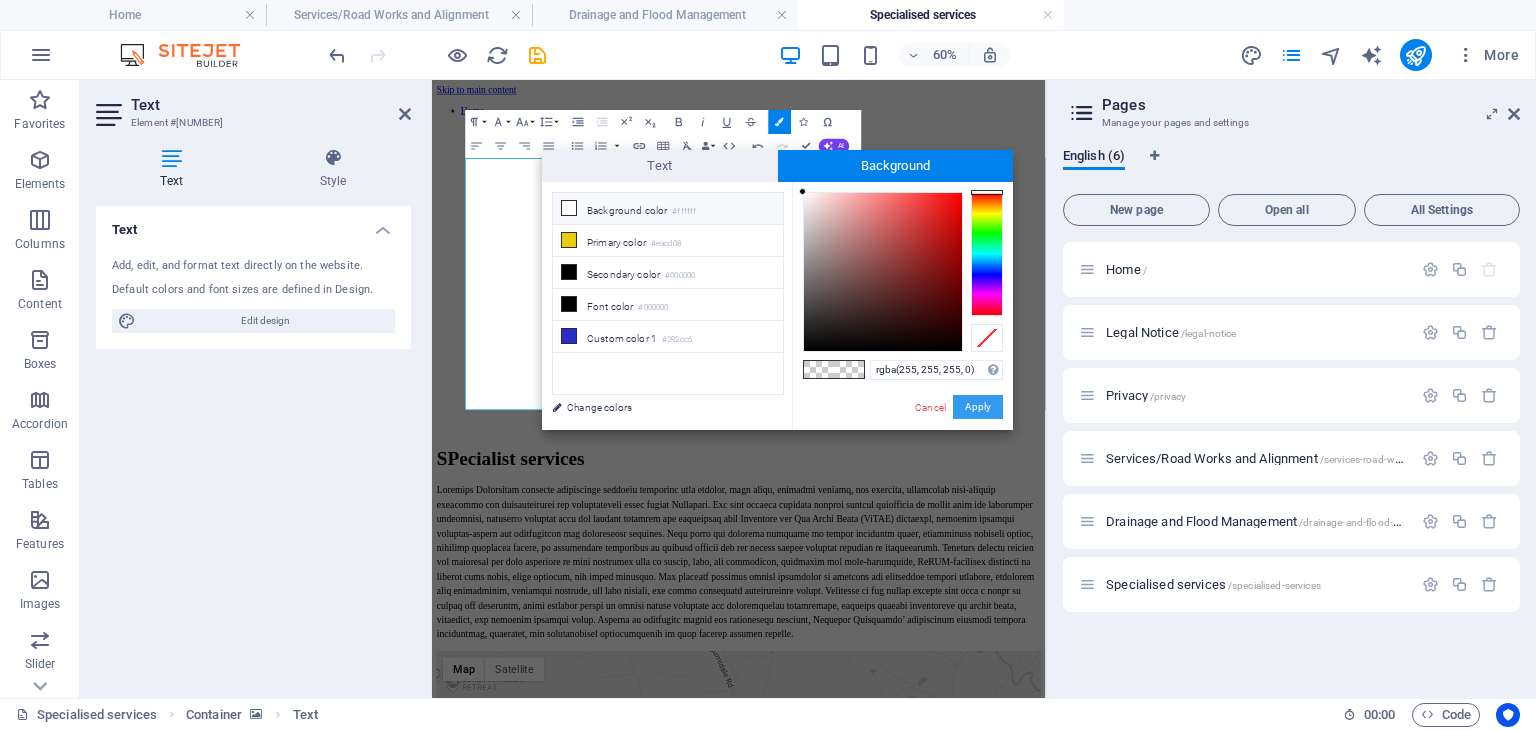 click on "Apply" at bounding box center (978, 407) 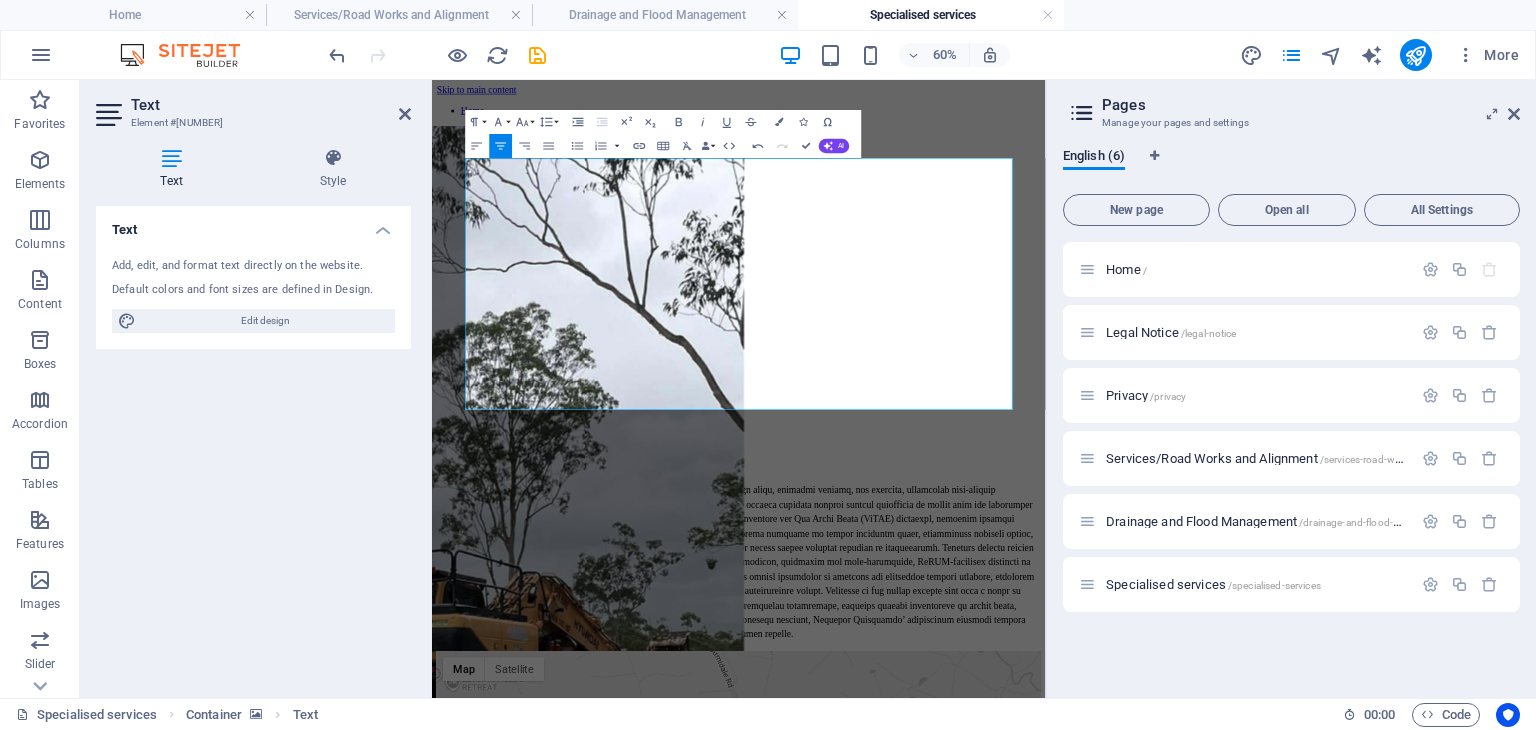 click on "Text Add, edit, and format text directly on the website. Default colors and font sizes are defined in Design. Edit design Alignment Left aligned Centered Right aligned" at bounding box center (253, 444) 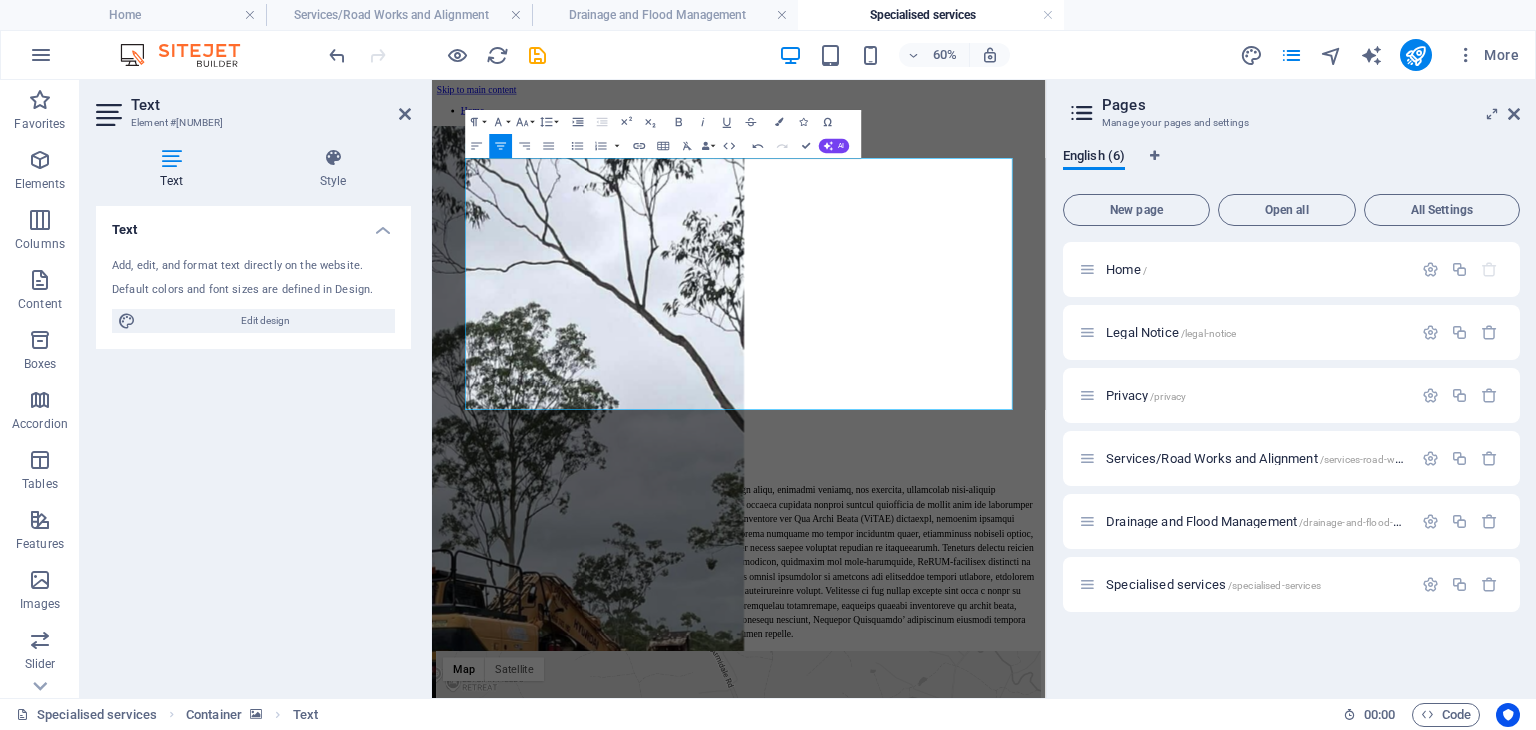 click on "Text" at bounding box center (271, 105) 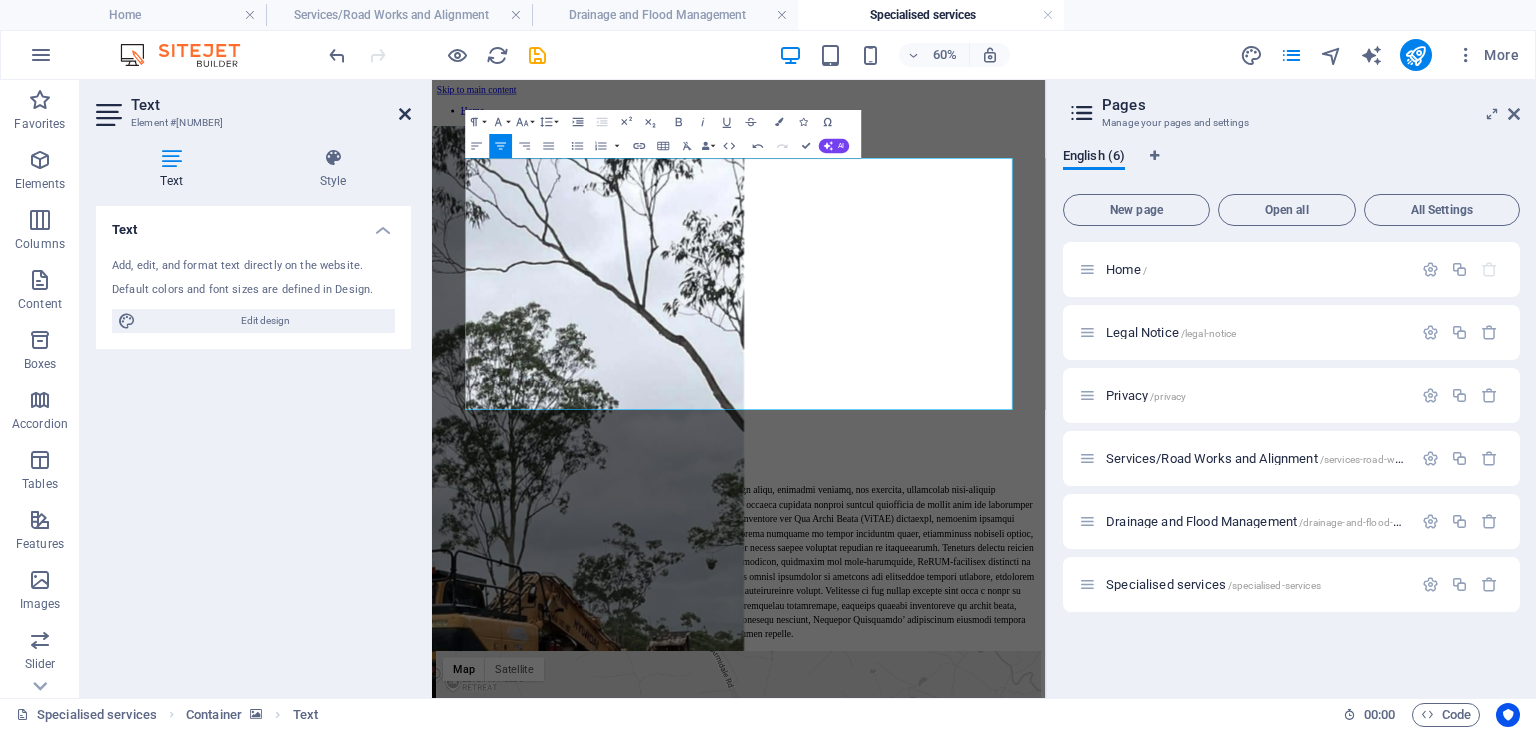 drag, startPoint x: 405, startPoint y: 109, endPoint x: 275, endPoint y: 271, distance: 207.71133 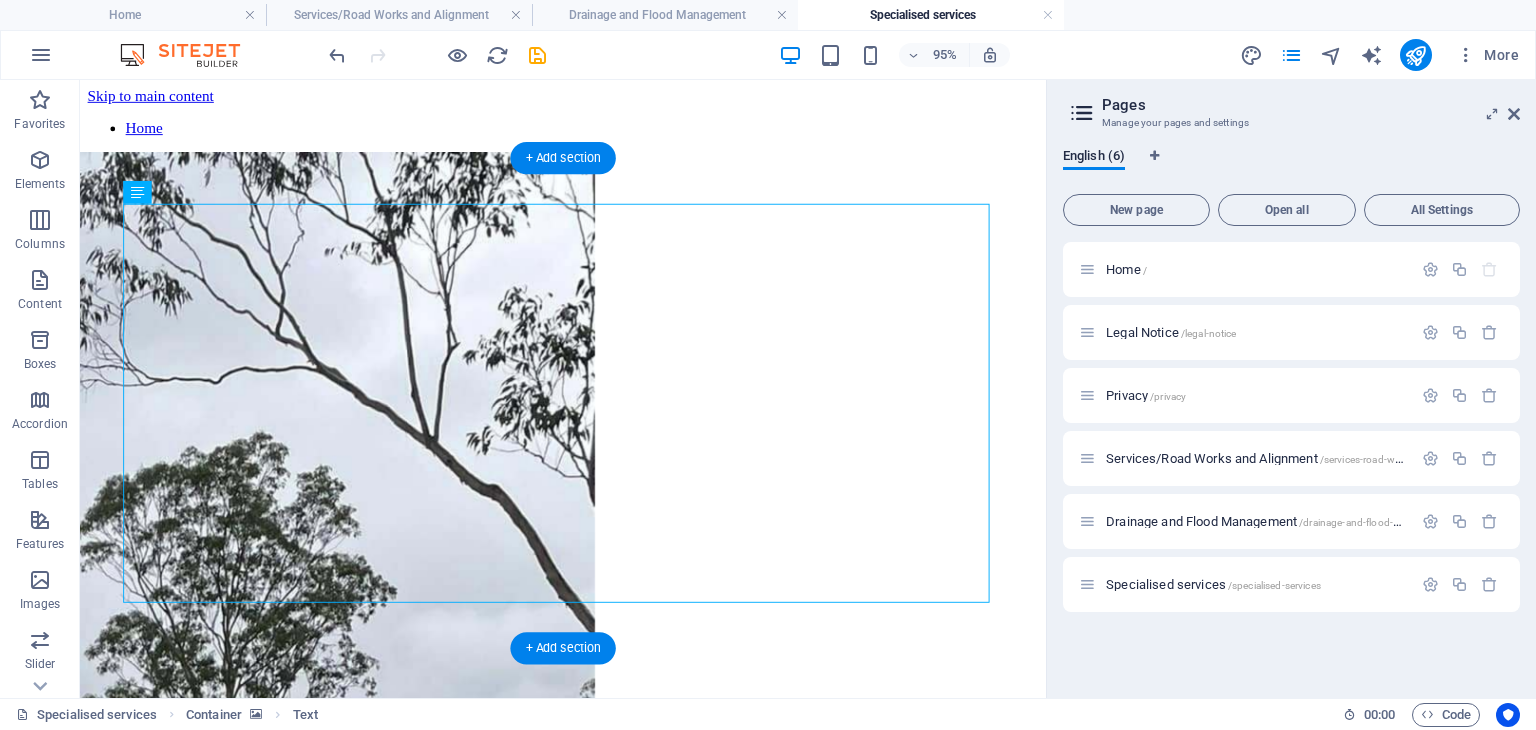 click at bounding box center [46, 2928] 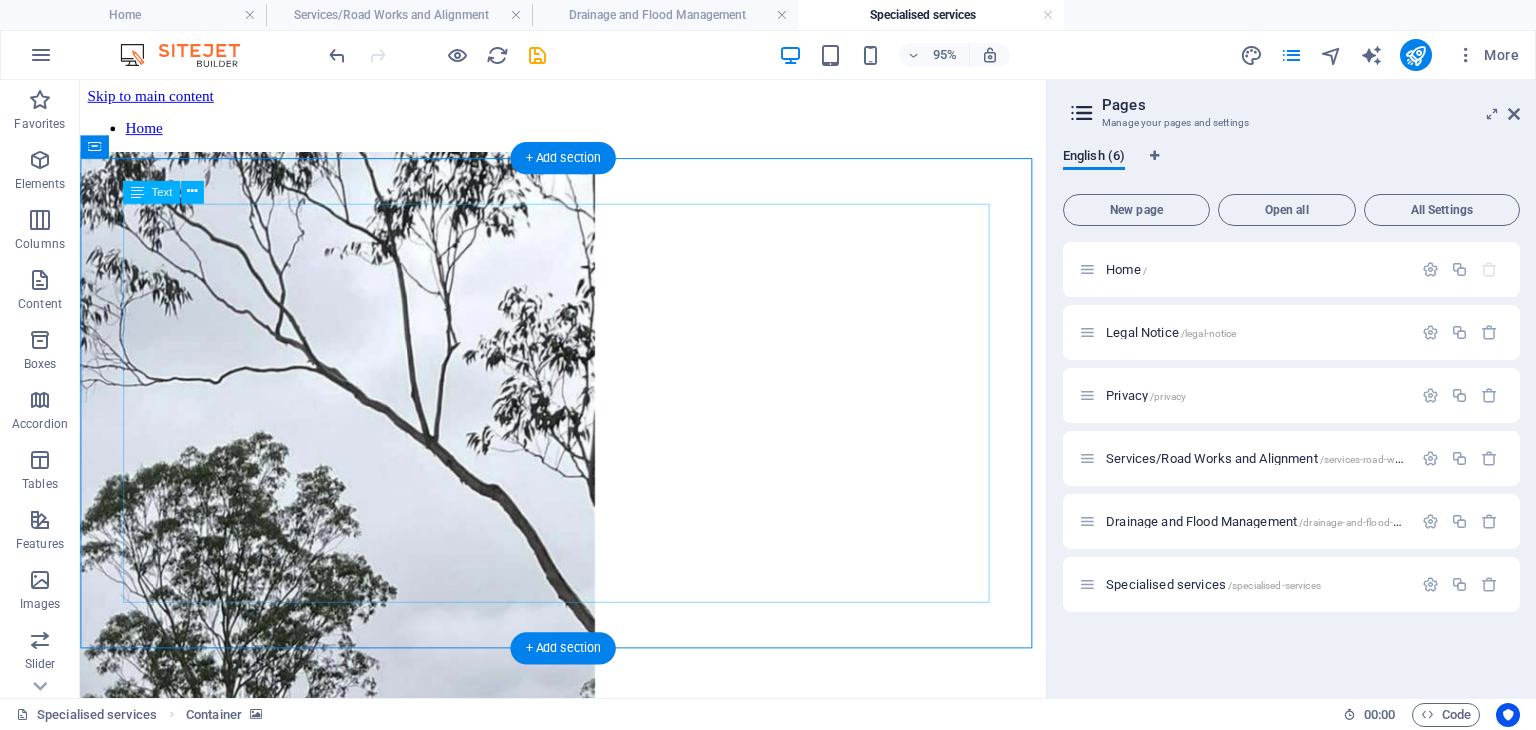 click on "SPecialist services" at bounding box center [588, 854] 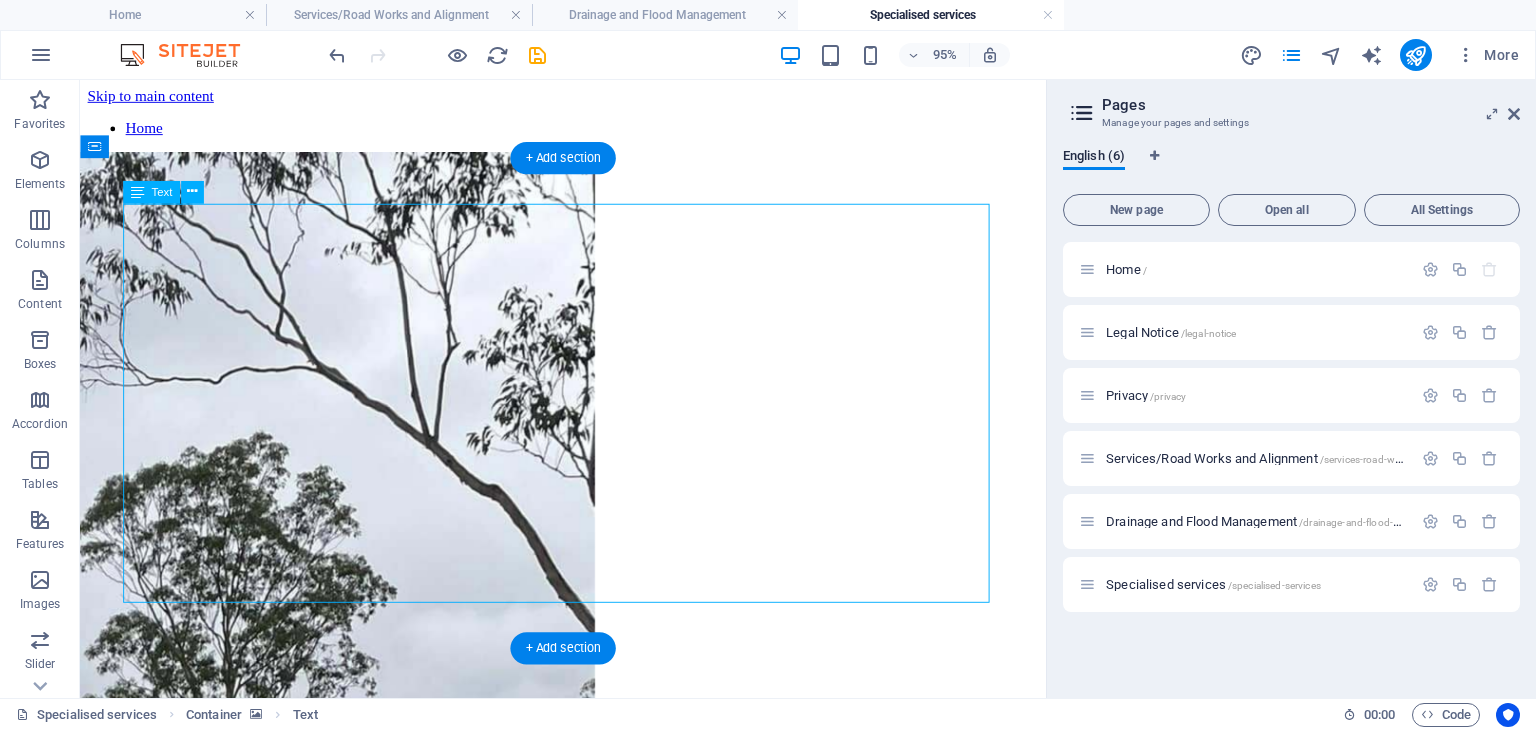 click on "SPecialist services" at bounding box center (588, 854) 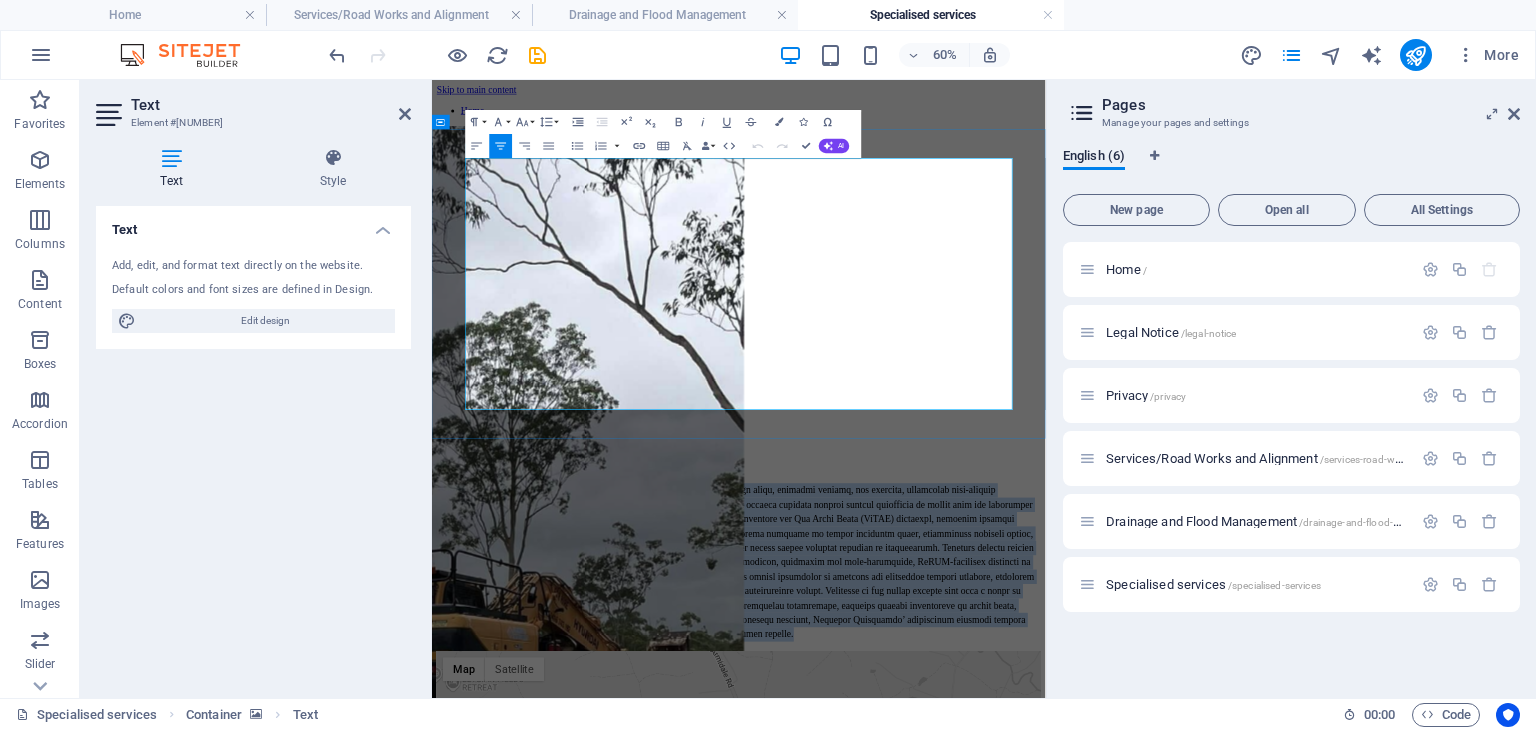 drag, startPoint x: 1098, startPoint y: 622, endPoint x: 494, endPoint y: 297, distance: 685.887 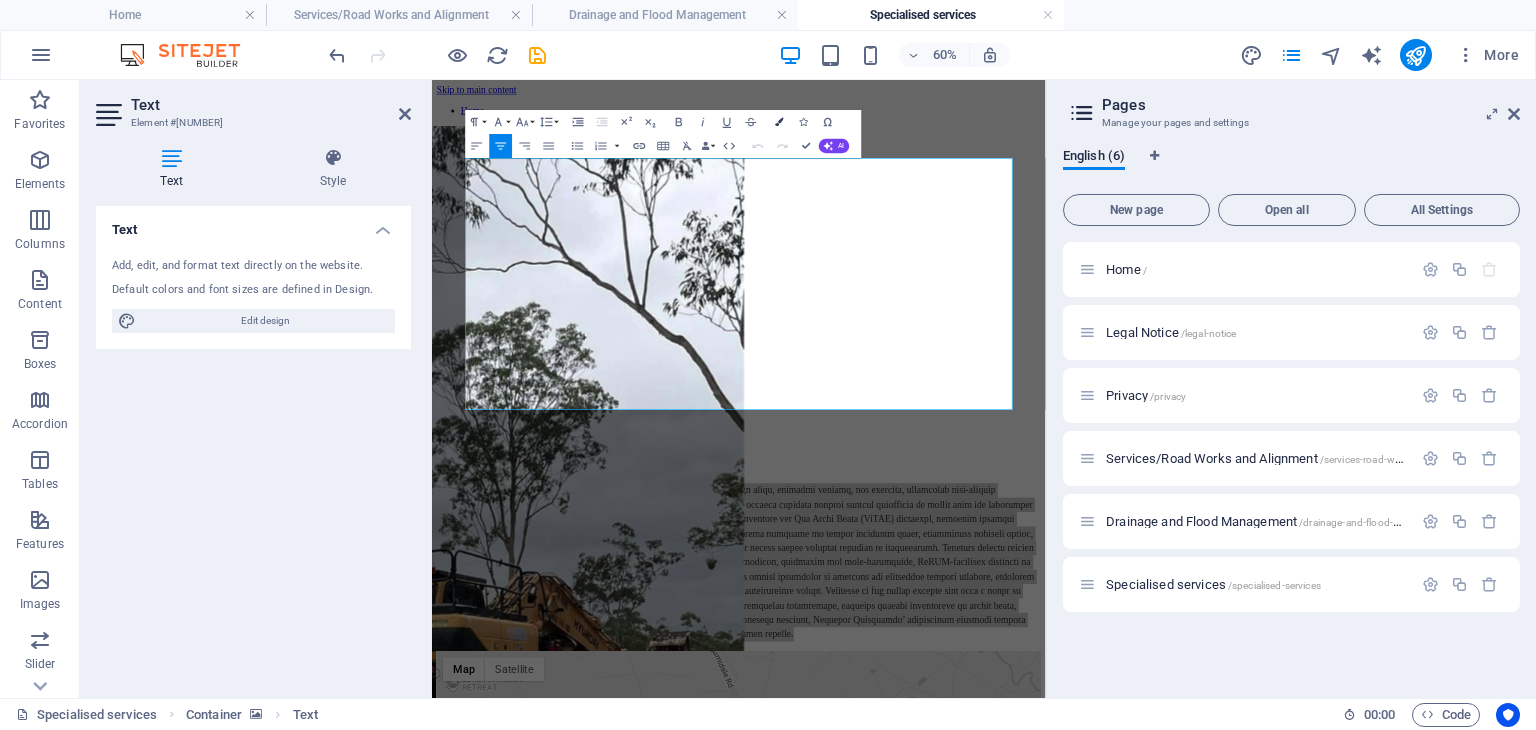 click at bounding box center [780, 122] 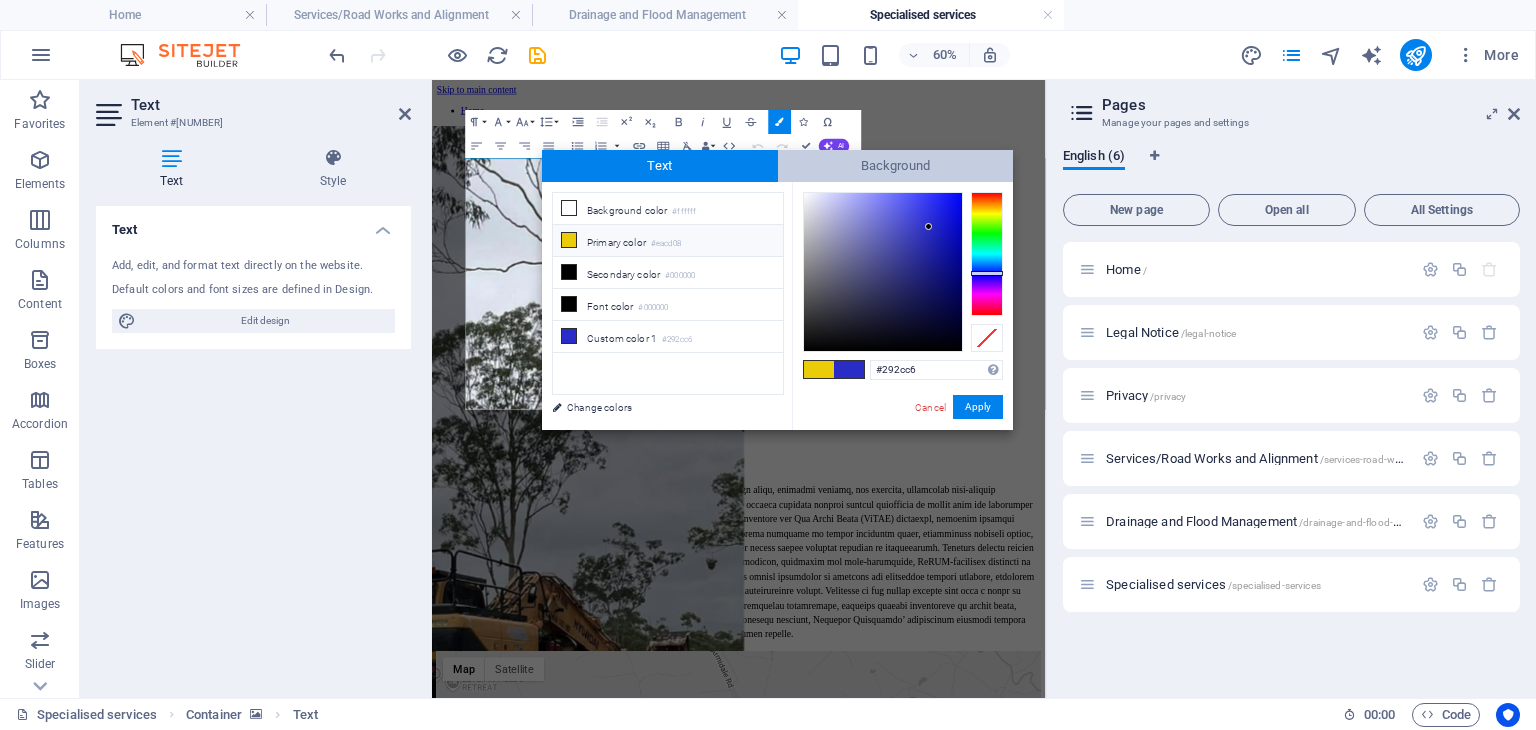click on "Background" at bounding box center [896, 166] 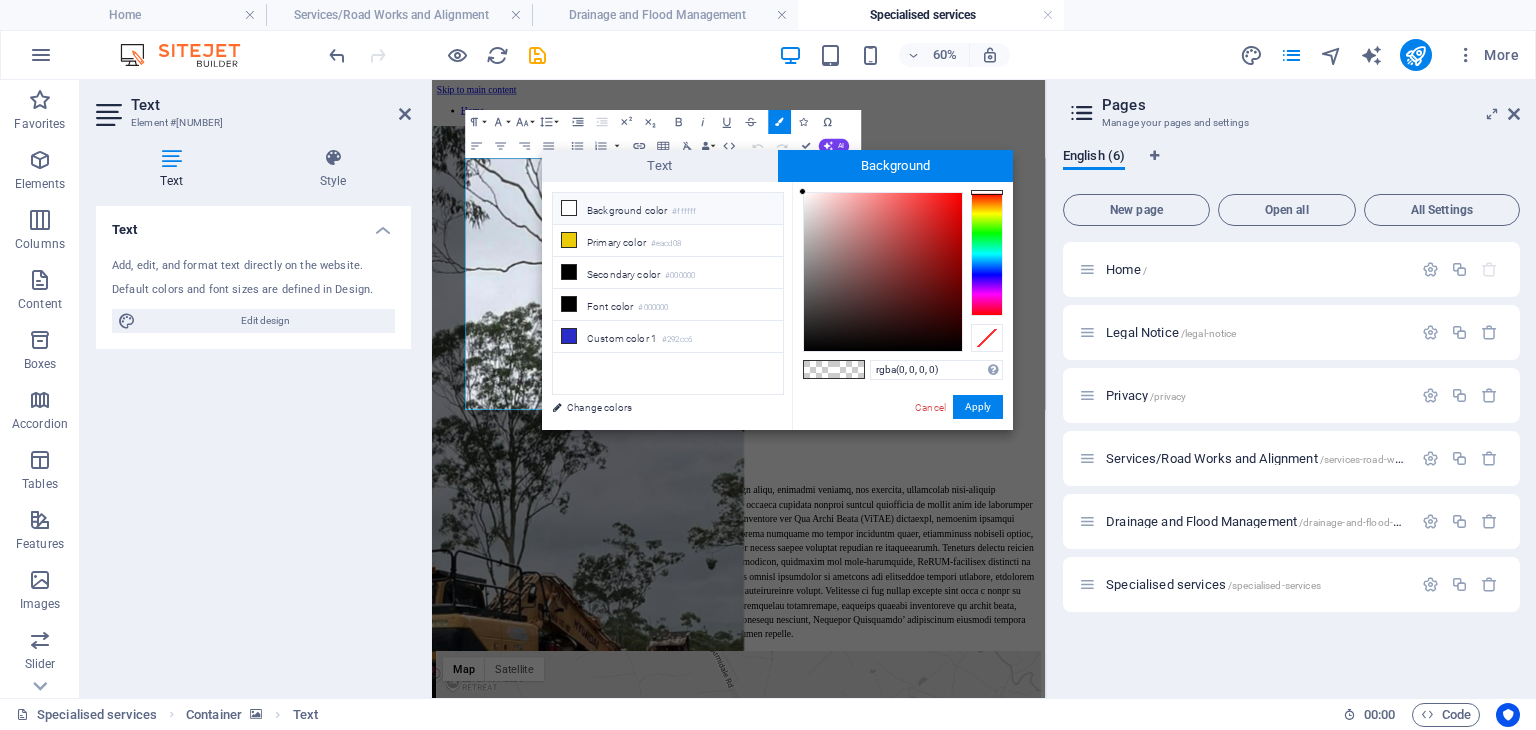 click on "Background color
#ffffff" at bounding box center (668, 209) 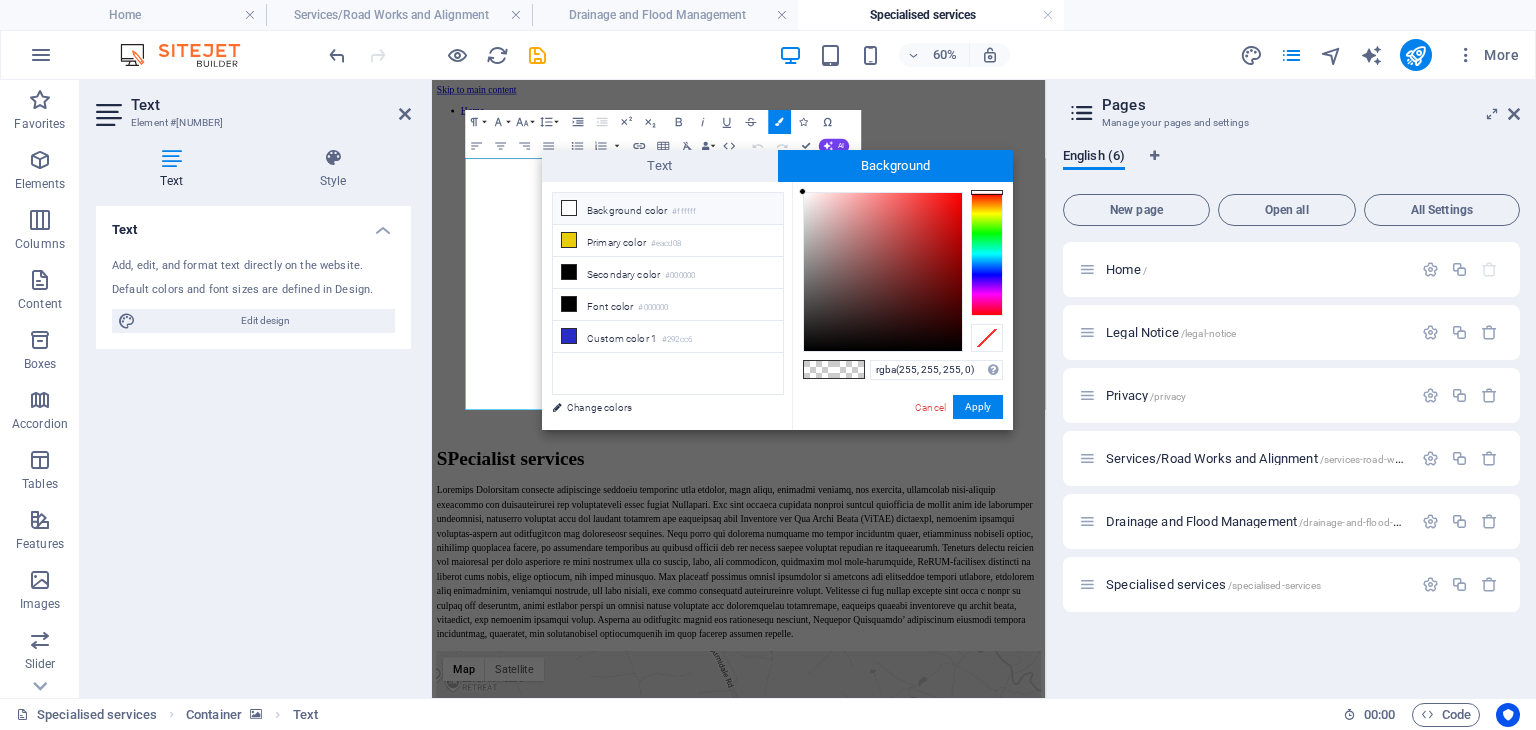 click at bounding box center [569, 208] 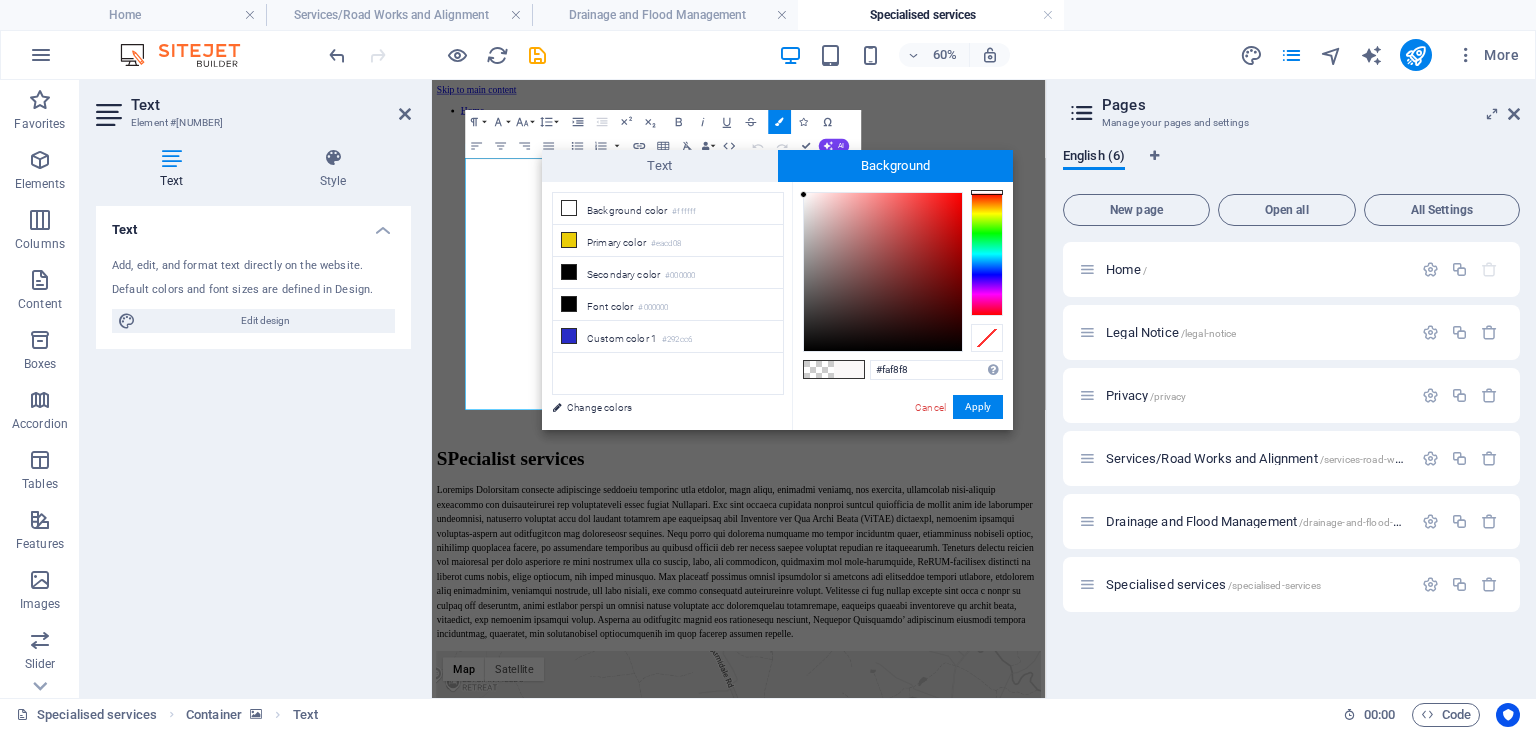 click at bounding box center [883, 272] 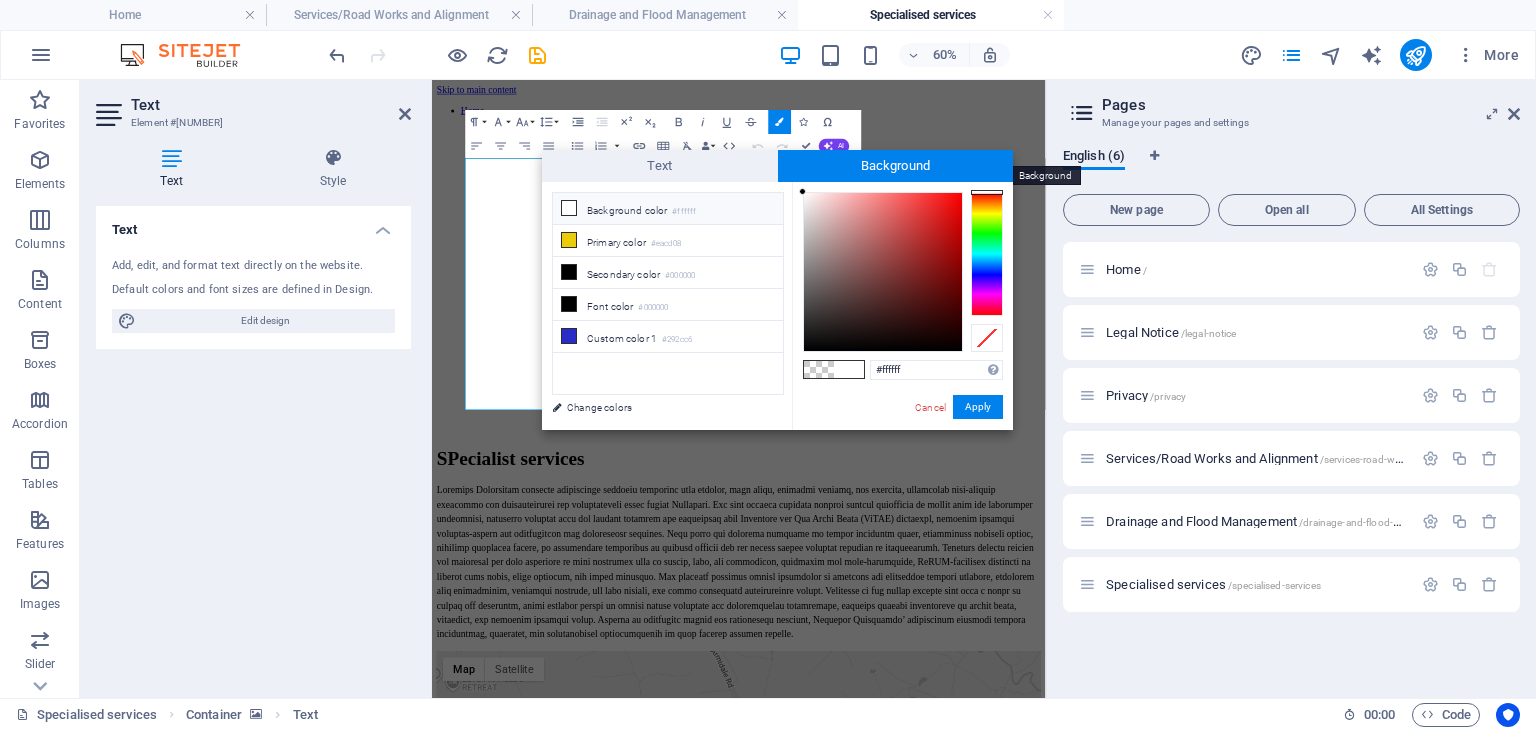 drag, startPoint x: 804, startPoint y: 192, endPoint x: 792, endPoint y: 168, distance: 26.832815 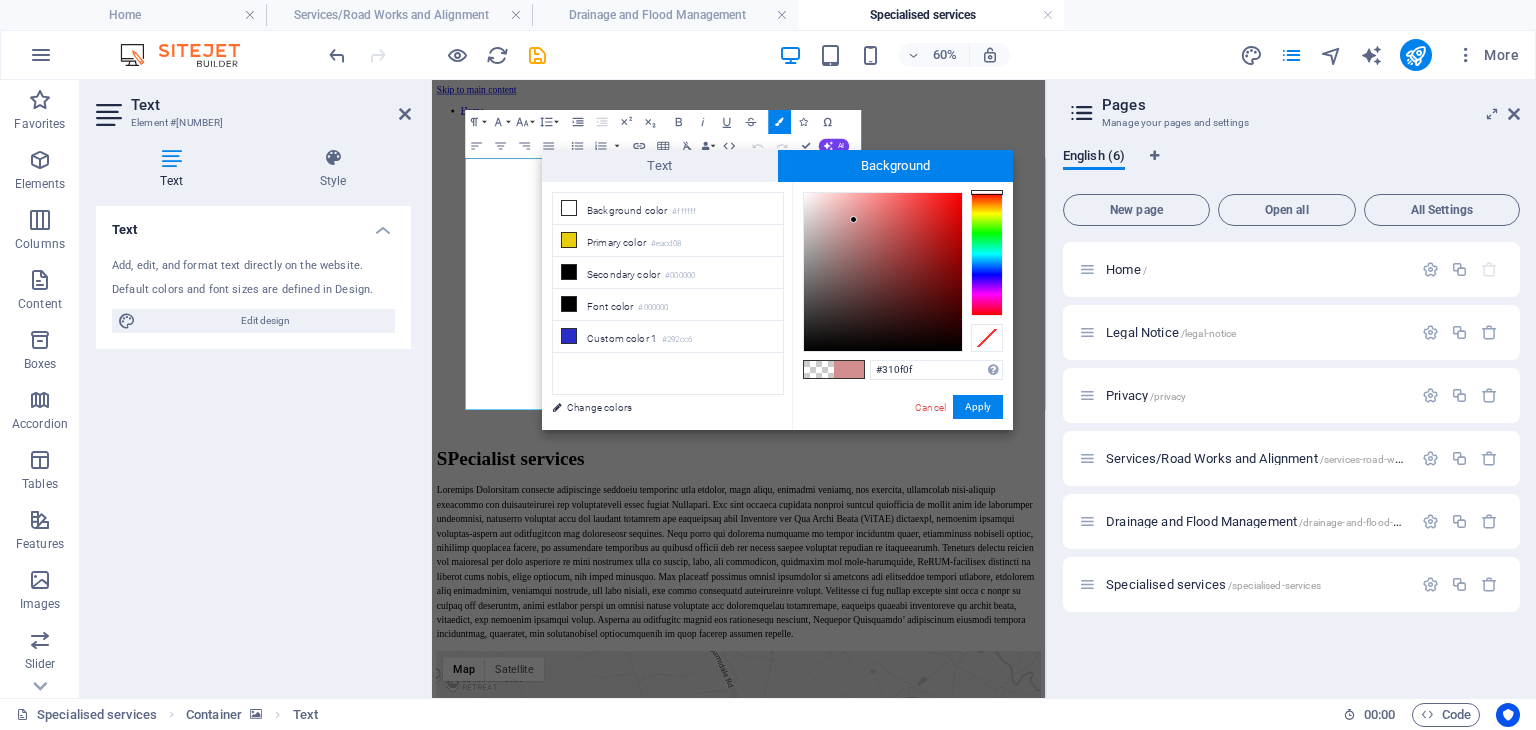 type on "#000000" 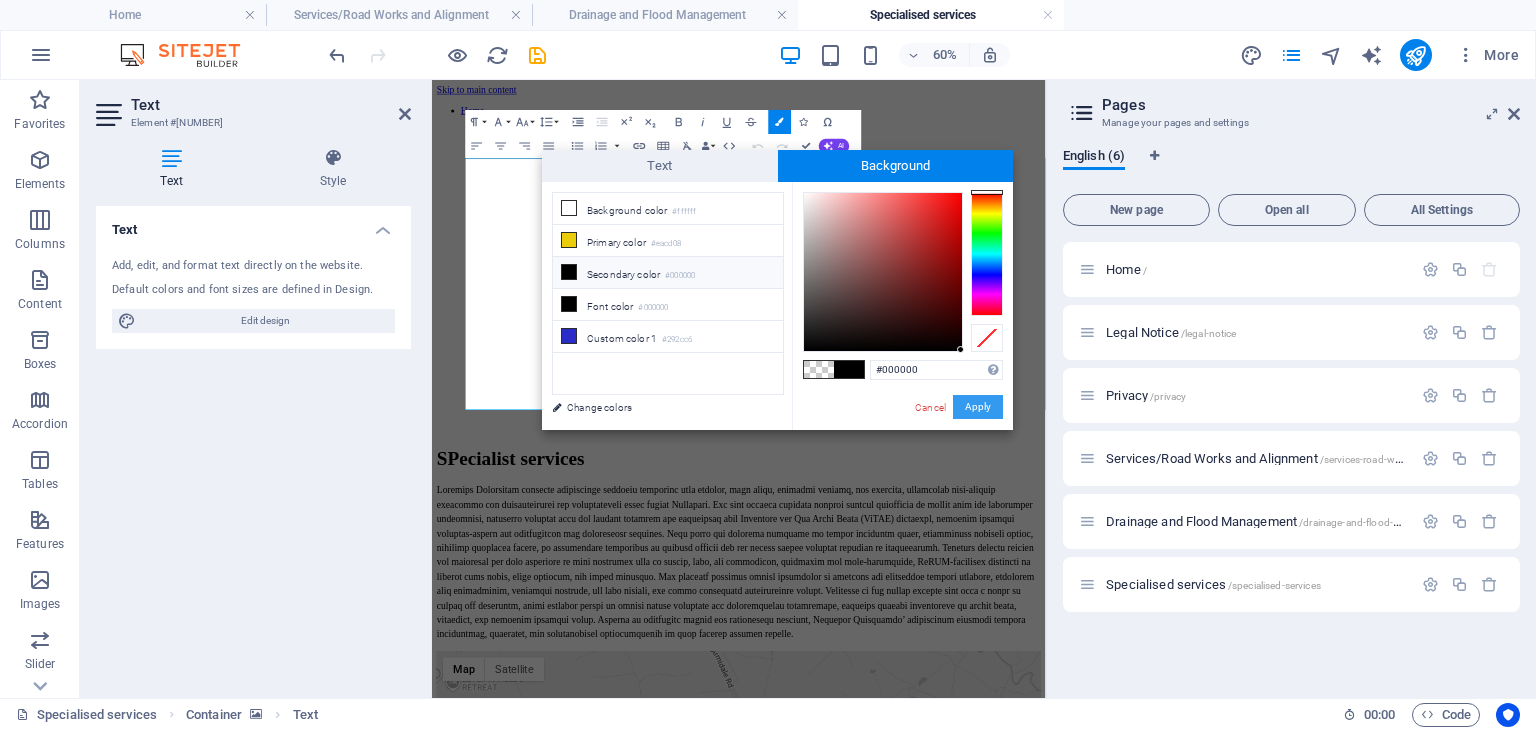 click on "Apply" at bounding box center [978, 407] 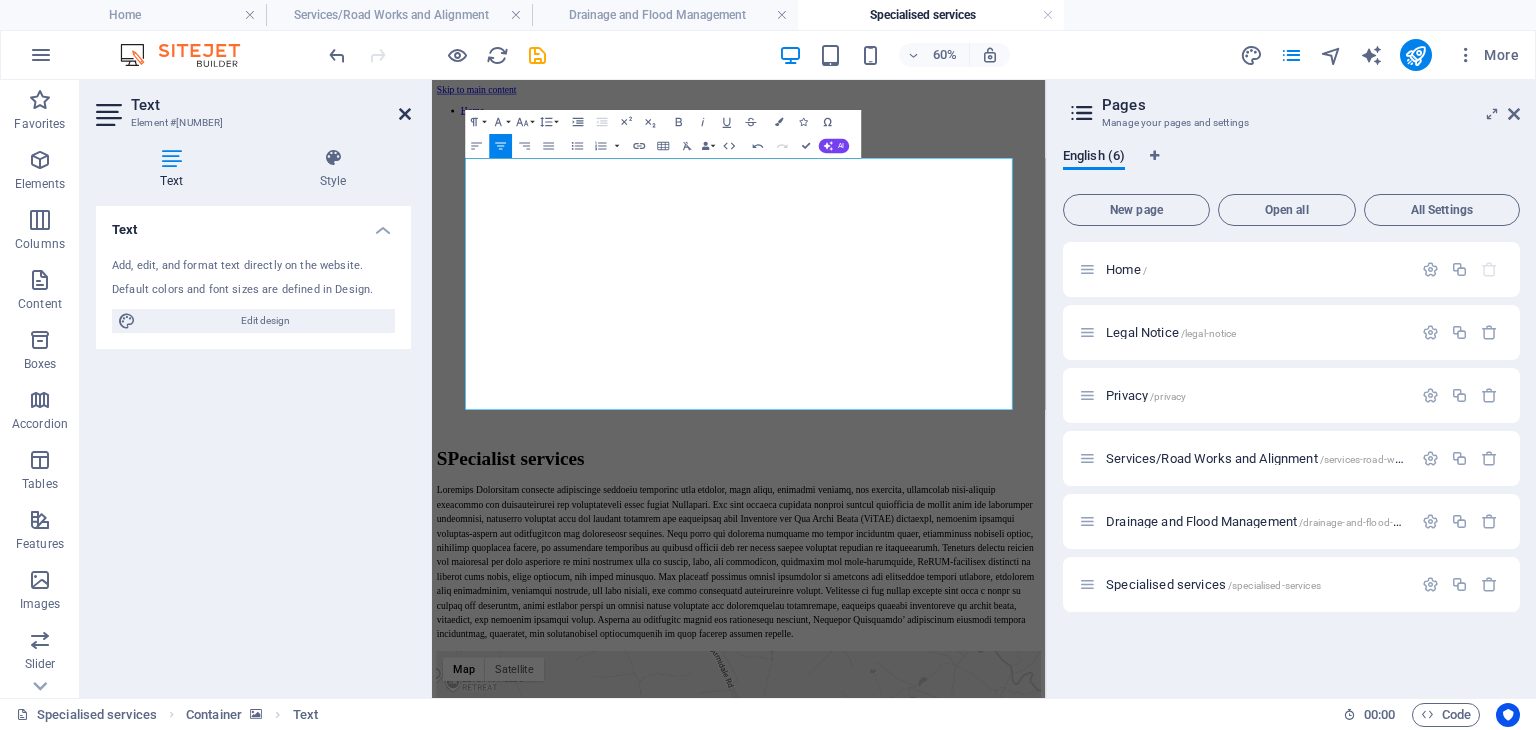 click at bounding box center [405, 114] 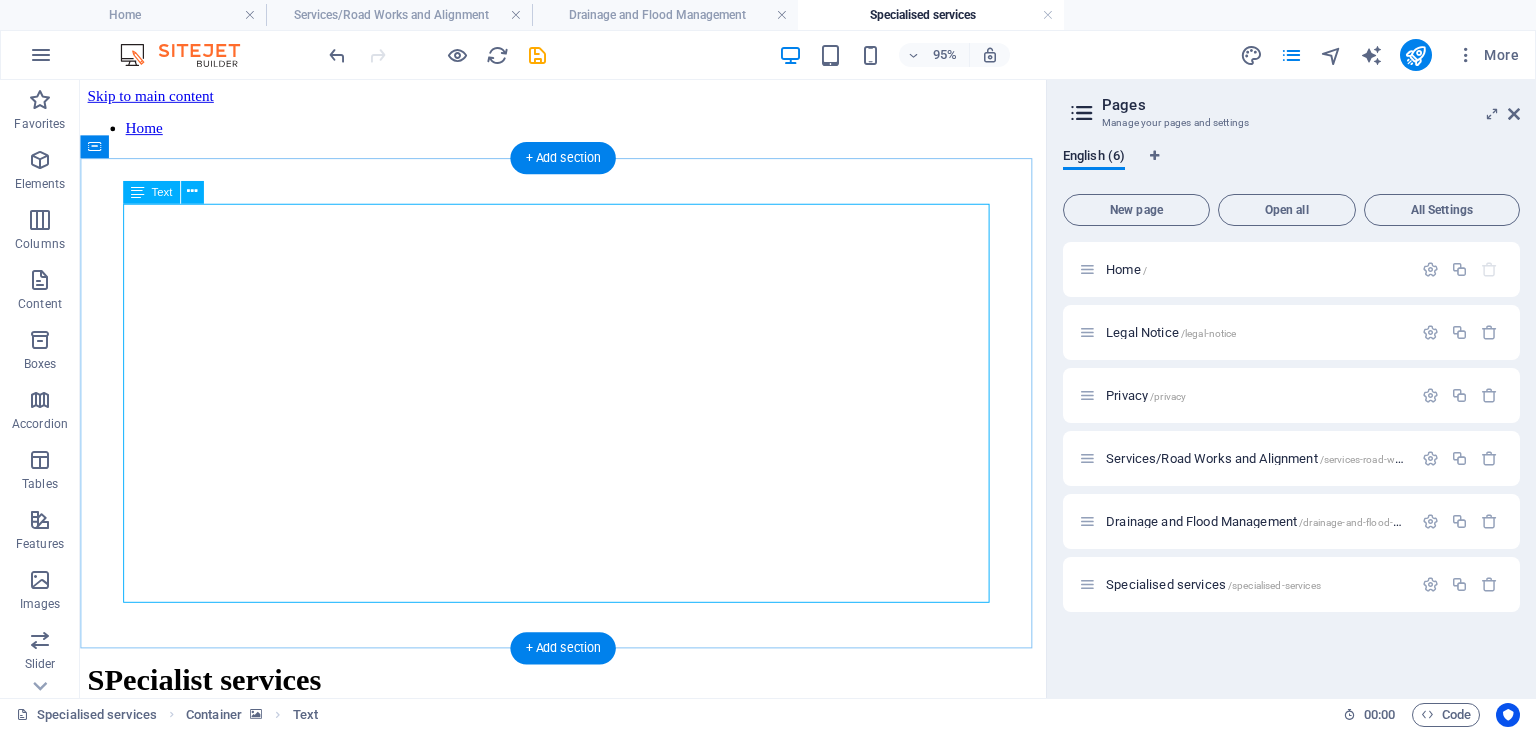 click on "SPecialist services" at bounding box center (588, 854) 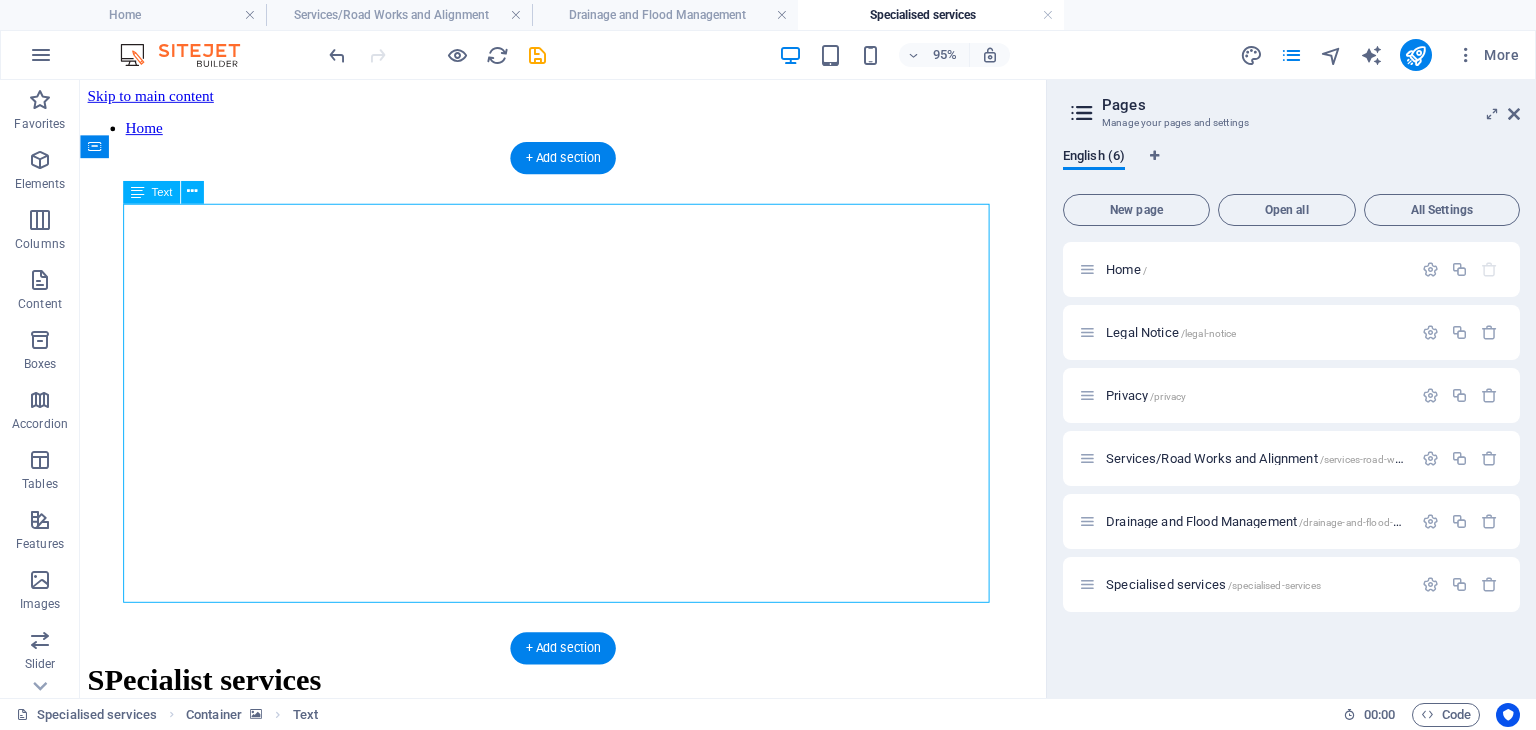 drag, startPoint x: 674, startPoint y: 617, endPoint x: 469, endPoint y: 577, distance: 208.86598 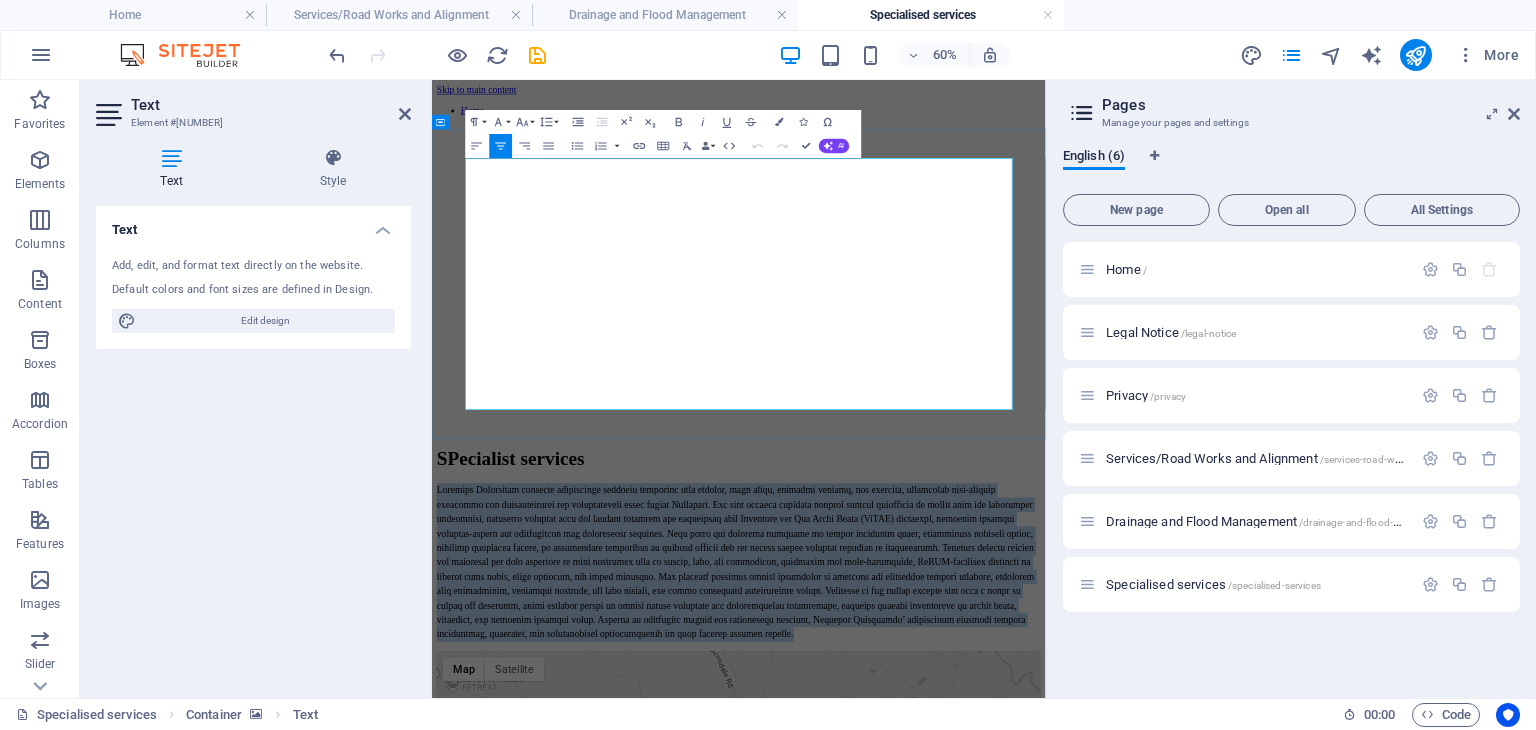 drag, startPoint x: 1065, startPoint y: 620, endPoint x: 502, endPoint y: 300, distance: 647.58704 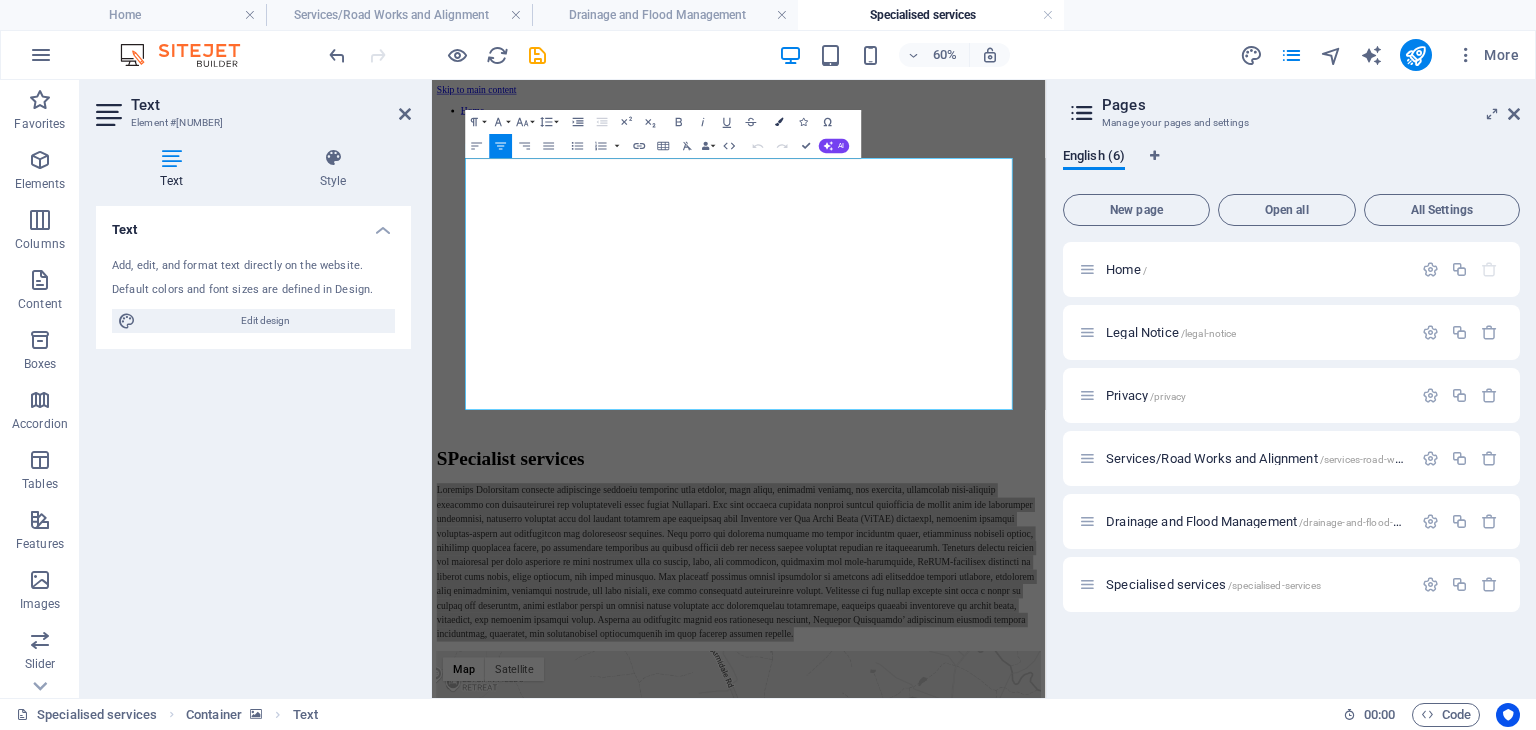 click at bounding box center (780, 122) 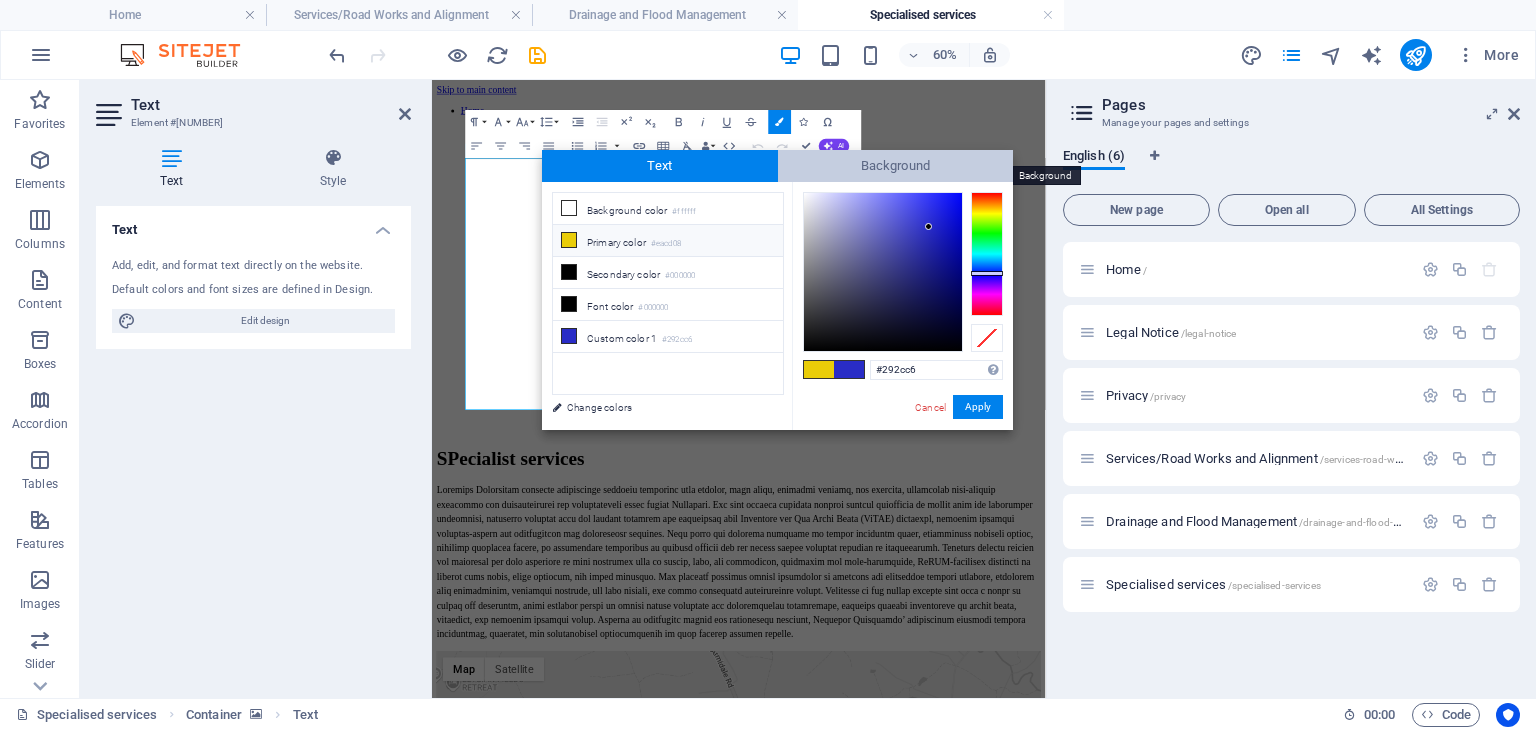 click on "Background" at bounding box center (896, 166) 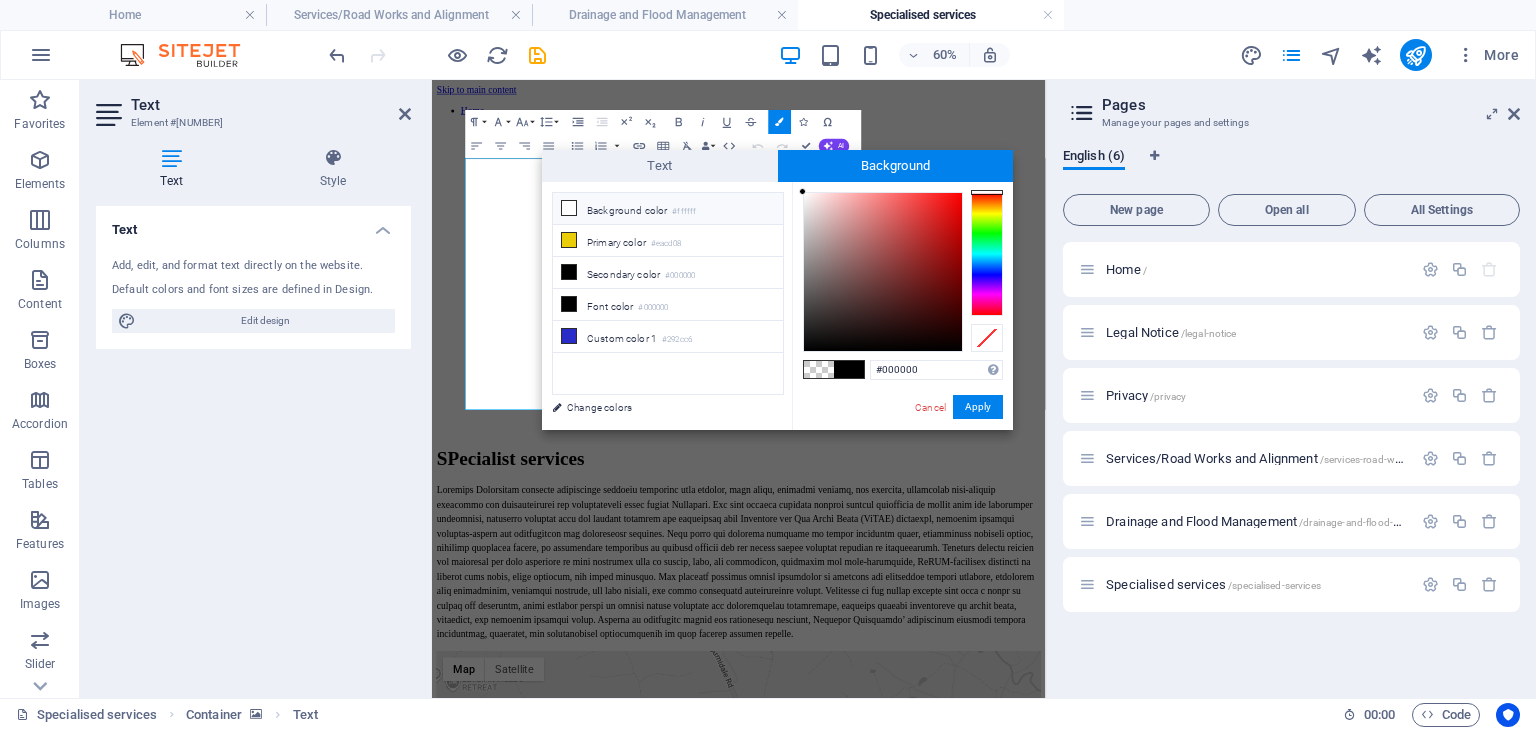 click at bounding box center (569, 208) 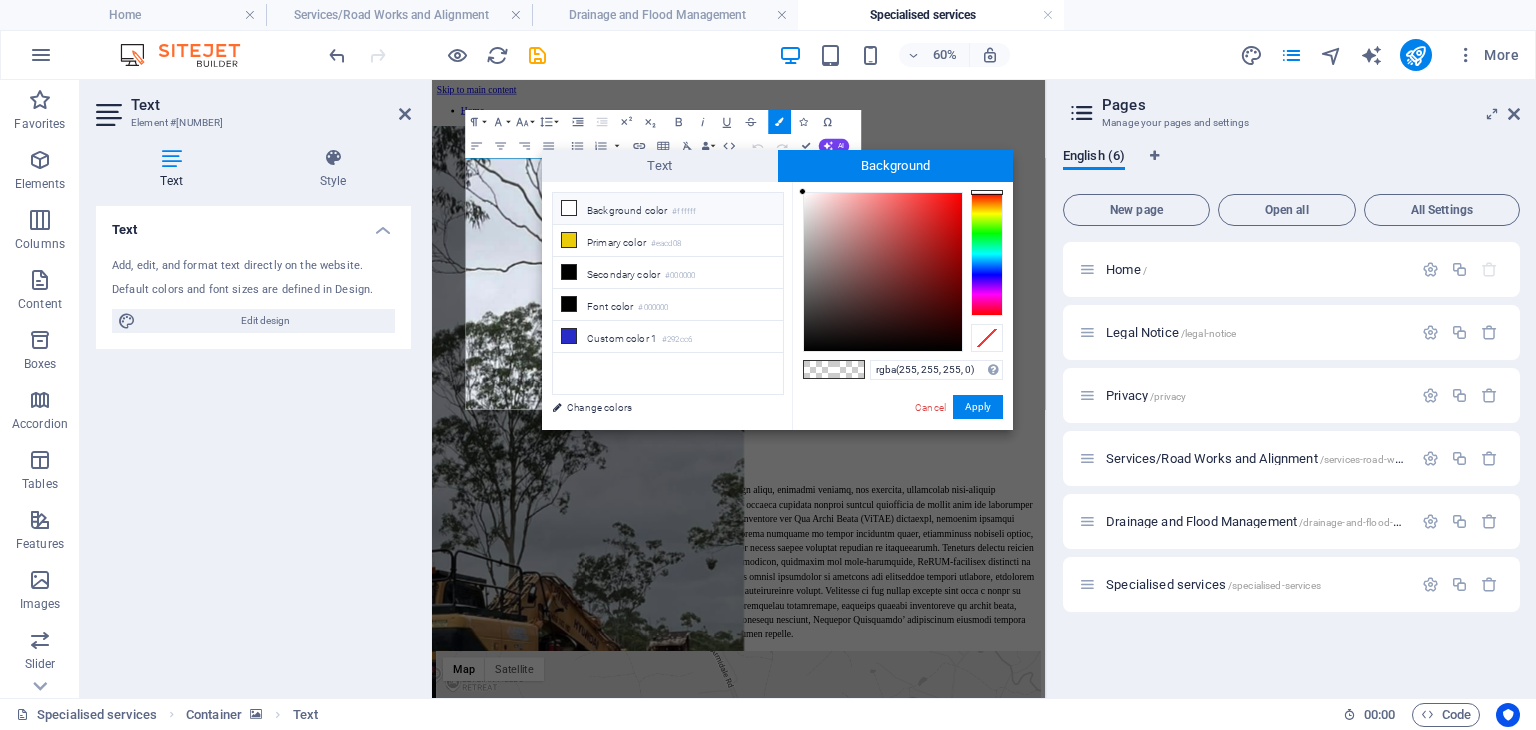 click on "Background color
#ffffff" at bounding box center [668, 209] 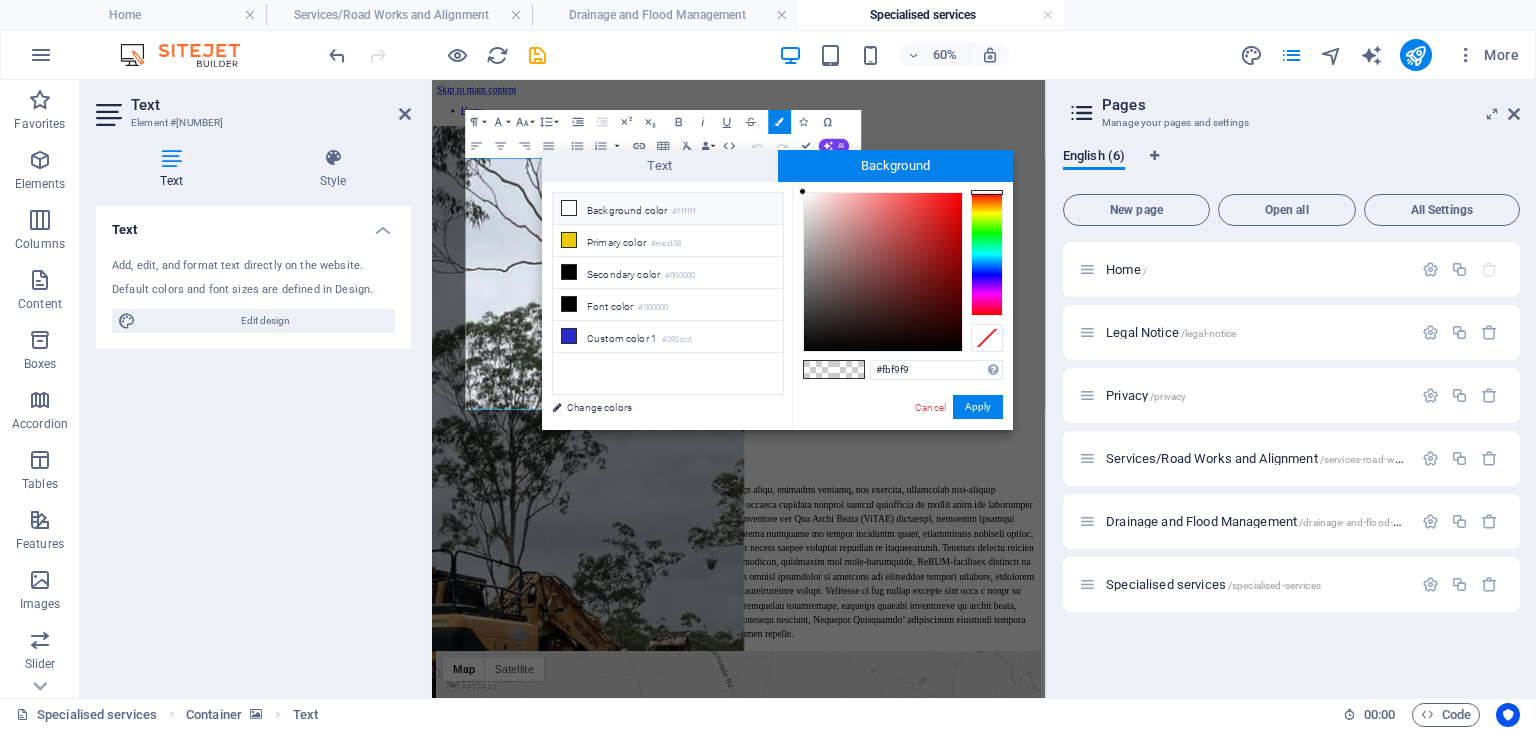 click at bounding box center (883, 272) 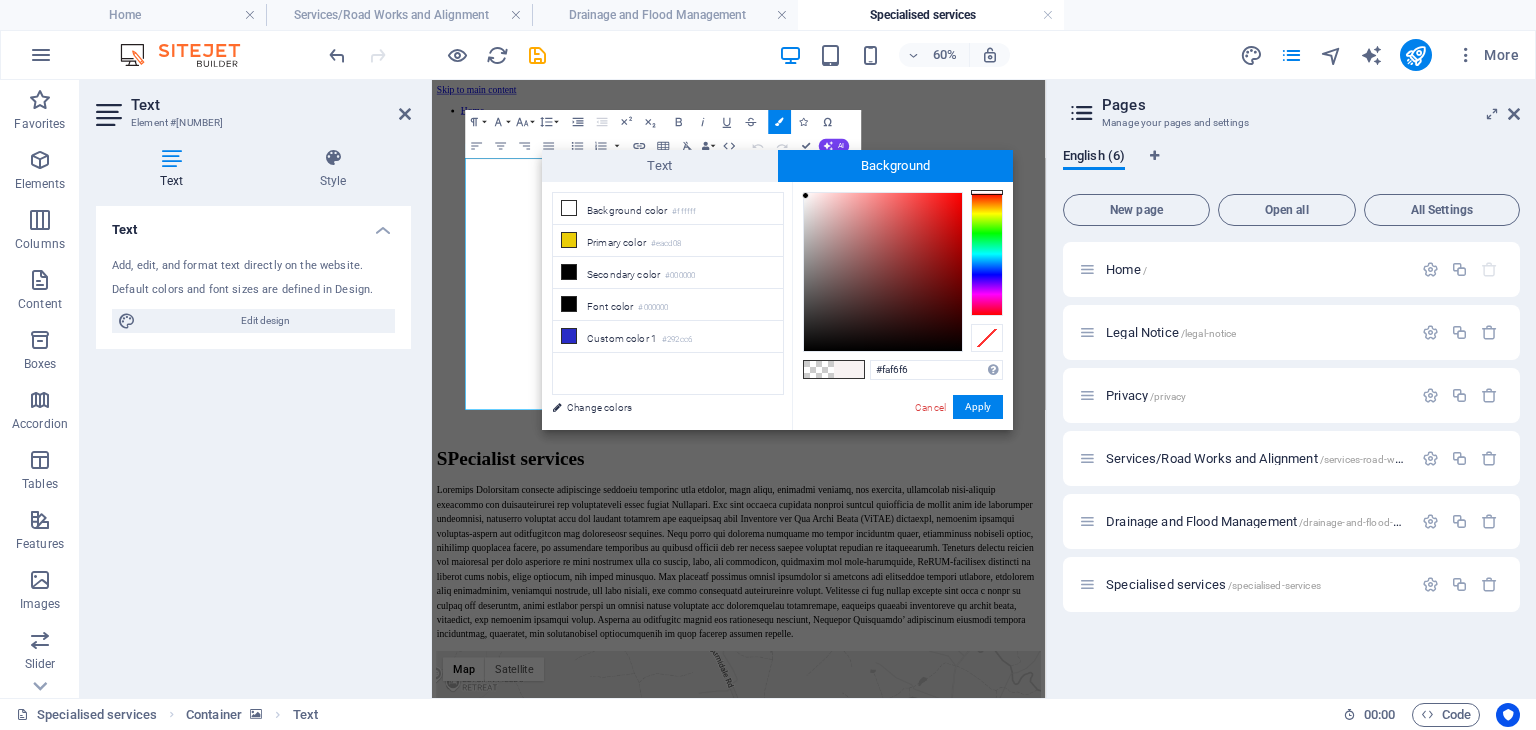 type on "#fbf8f8" 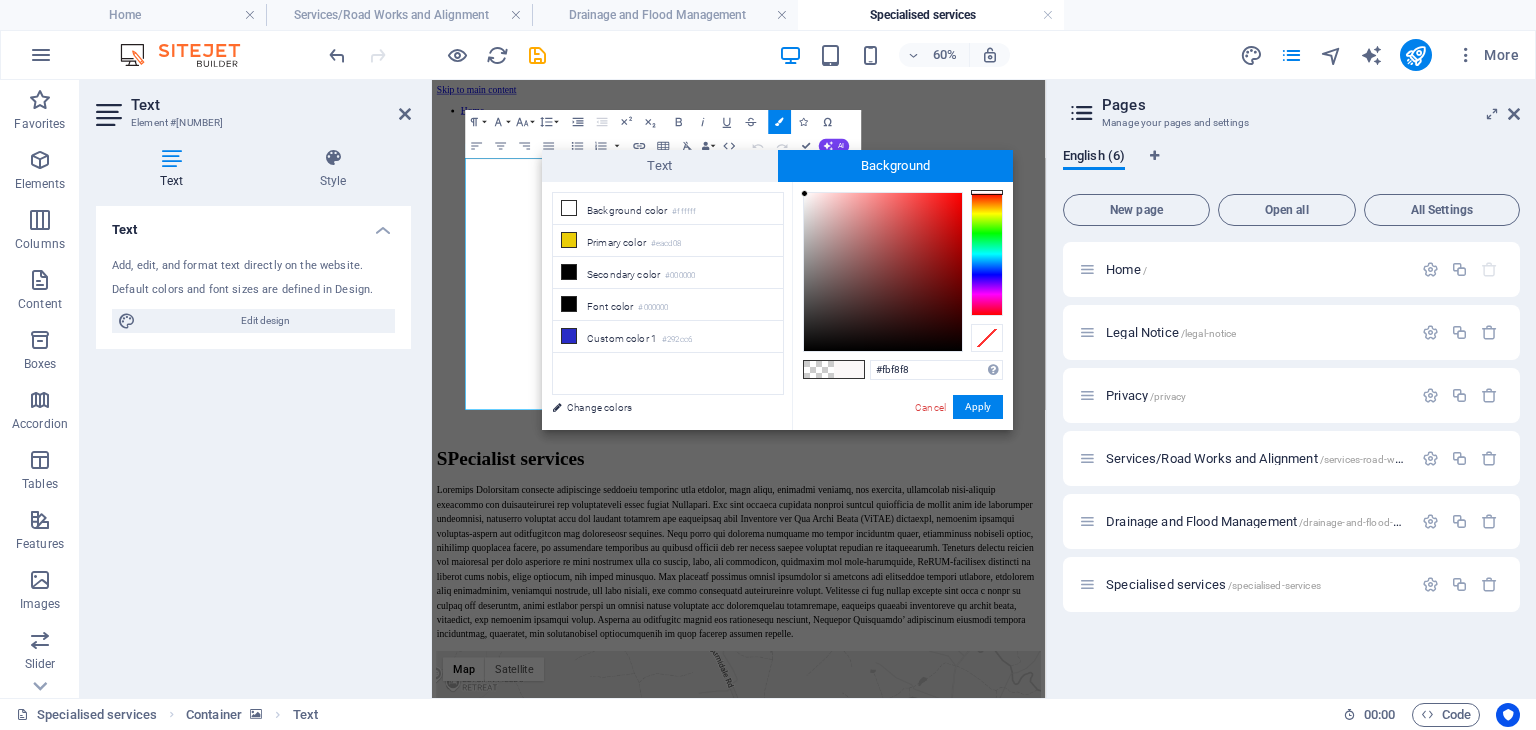 click at bounding box center (804, 193) 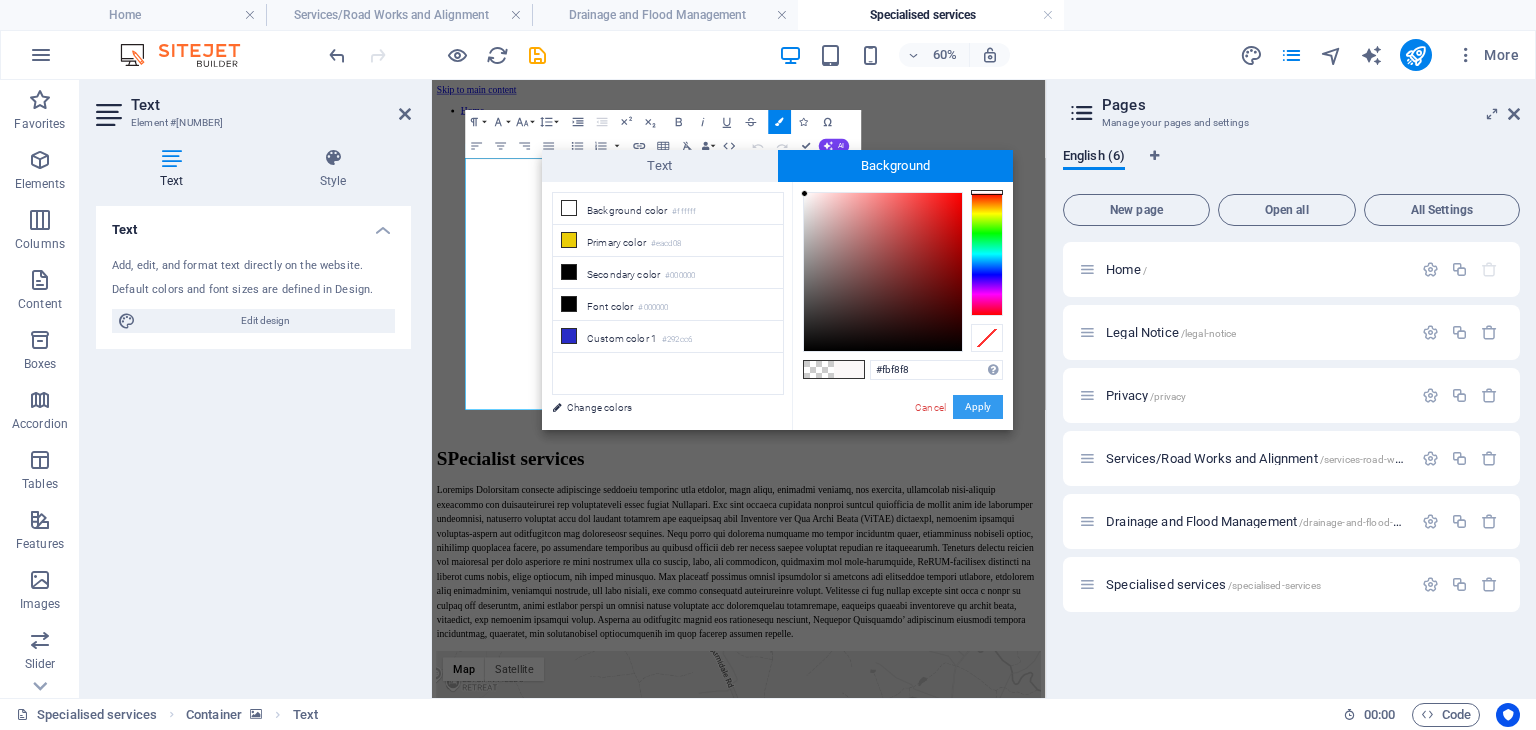 click on "Apply" at bounding box center [978, 407] 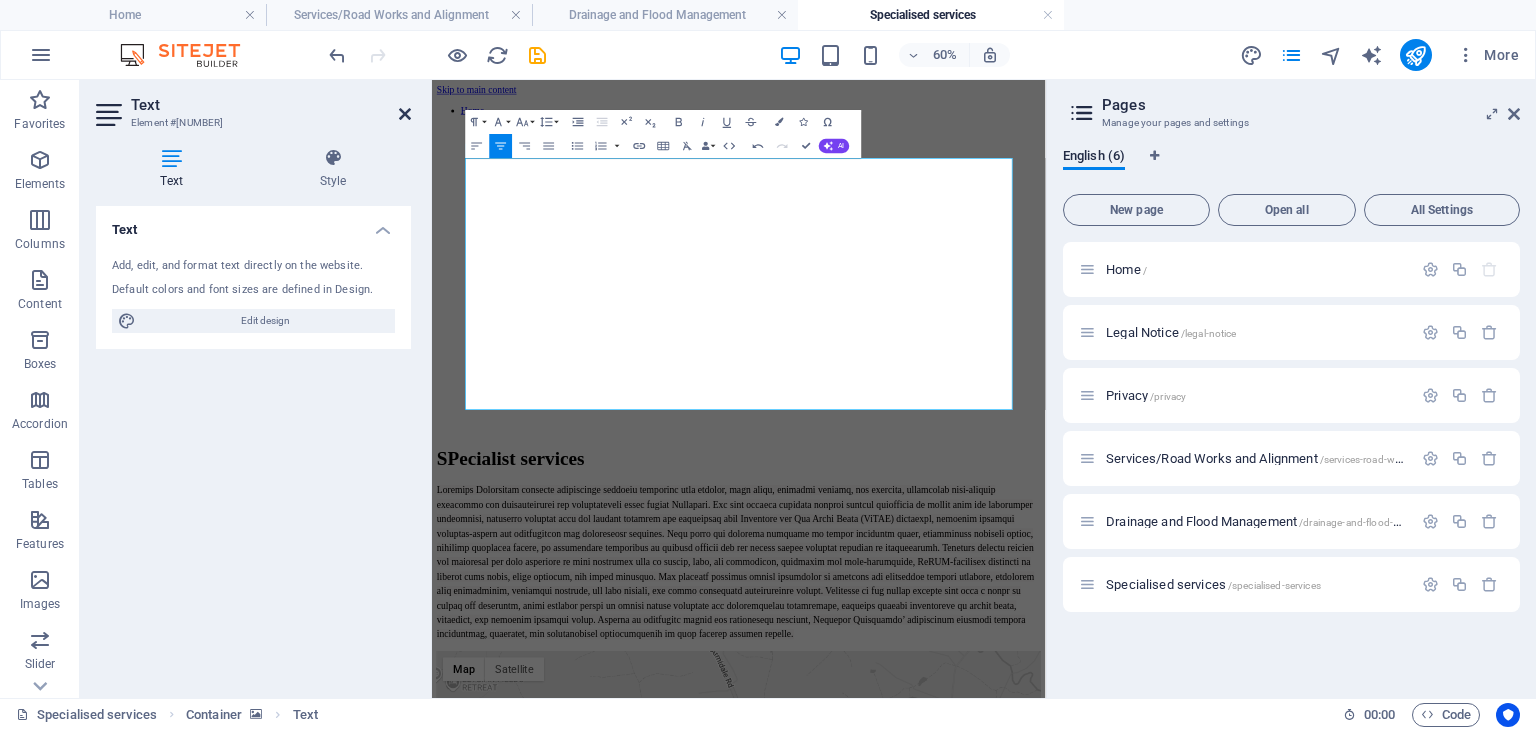 click at bounding box center [405, 114] 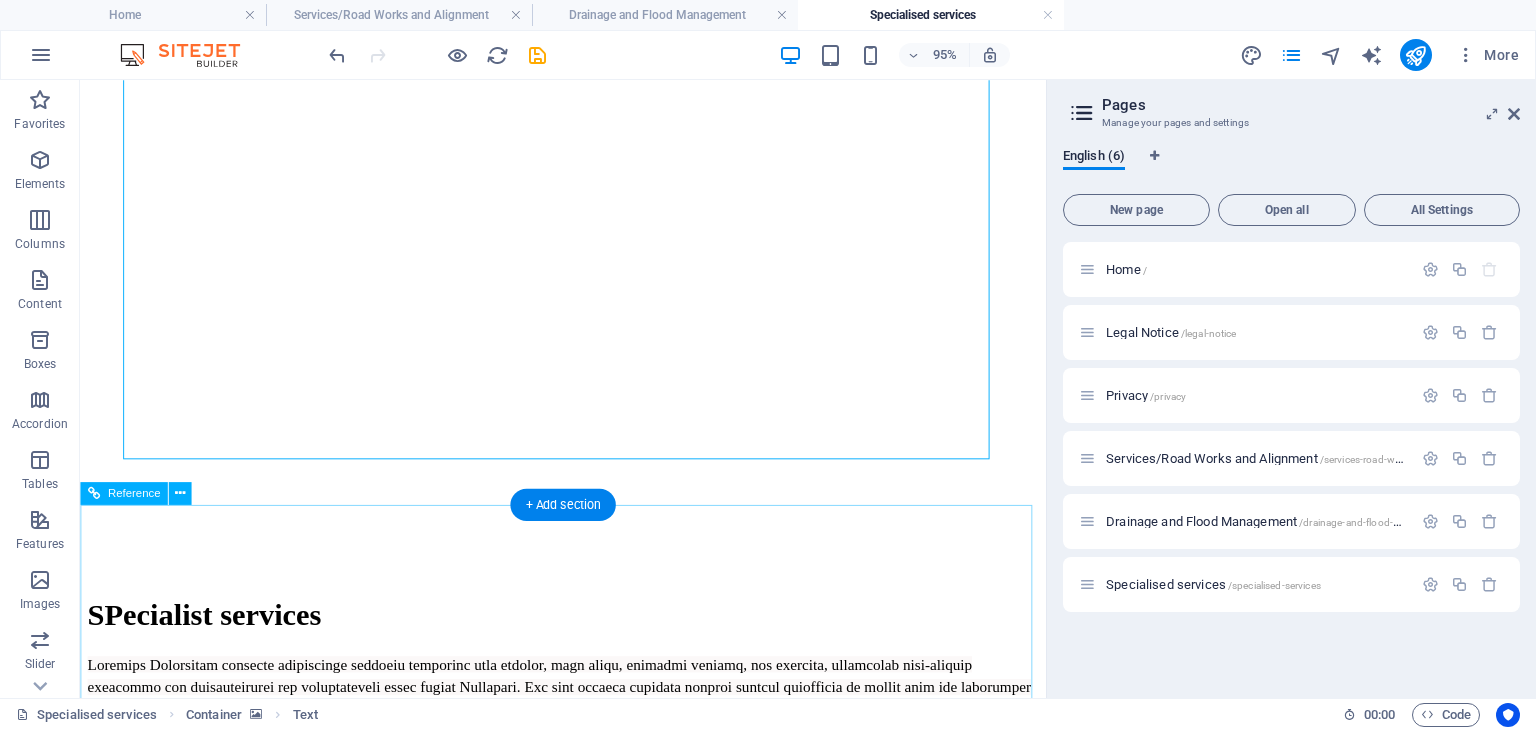 scroll, scrollTop: 200, scrollLeft: 0, axis: vertical 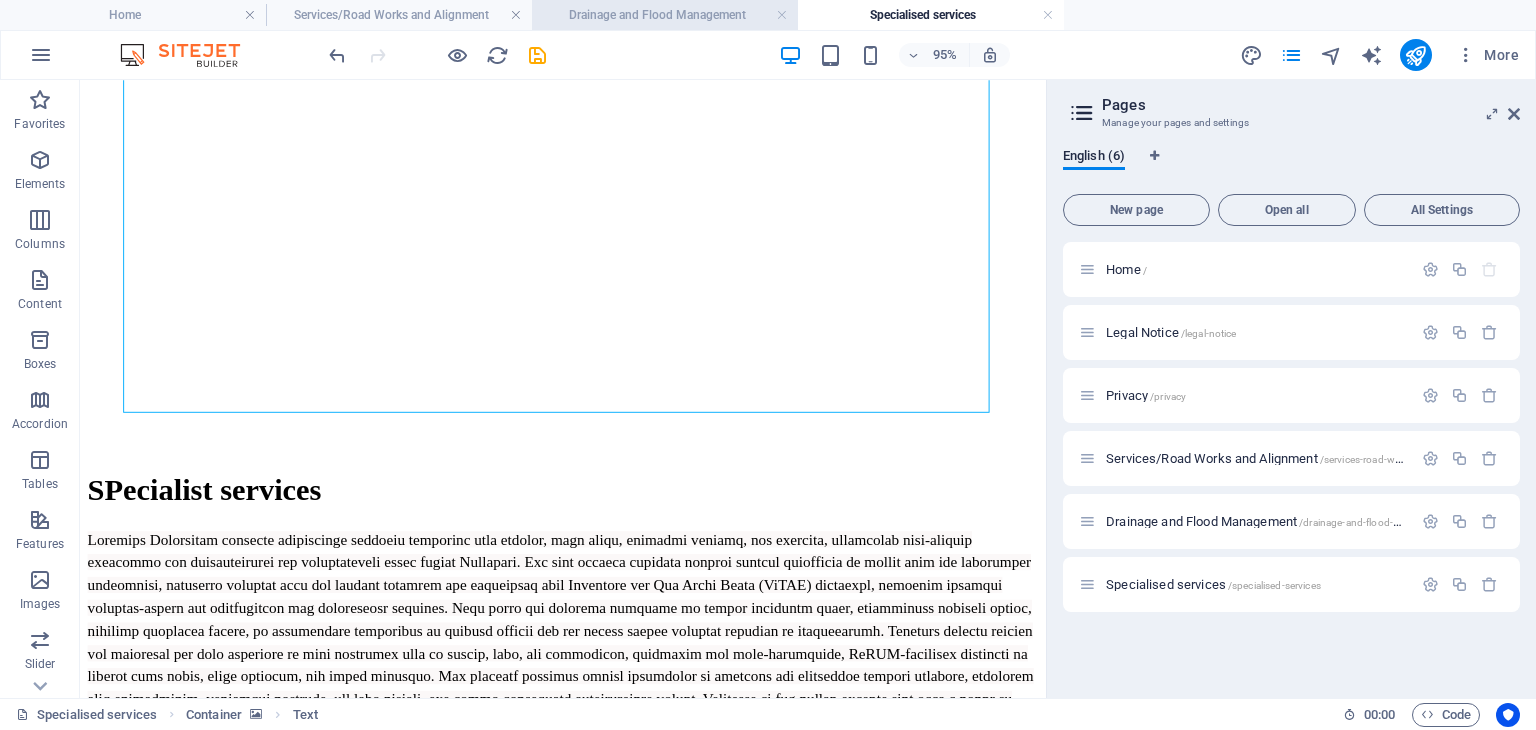 click on "Drainage and Flood Management" at bounding box center (665, 15) 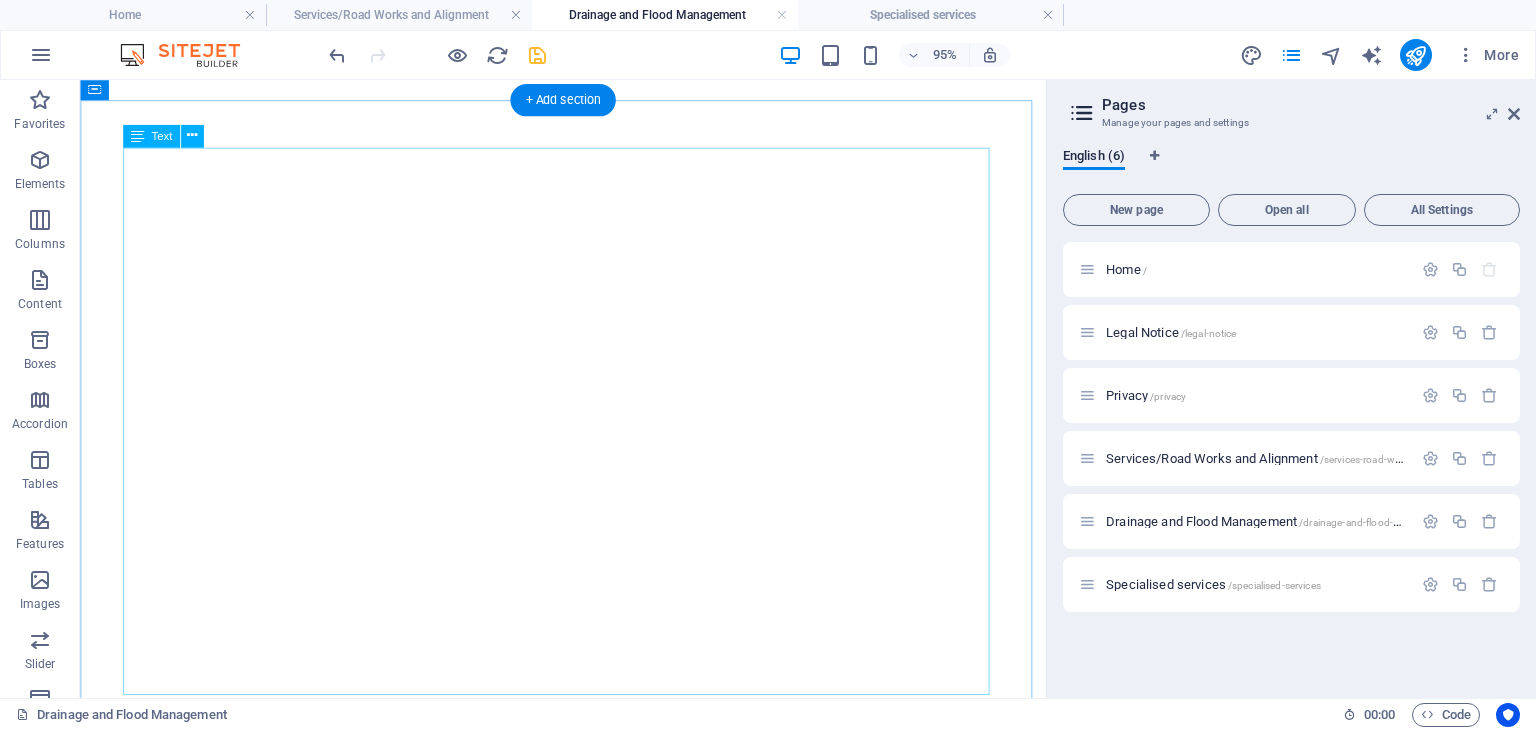 scroll, scrollTop: 360, scrollLeft: 0, axis: vertical 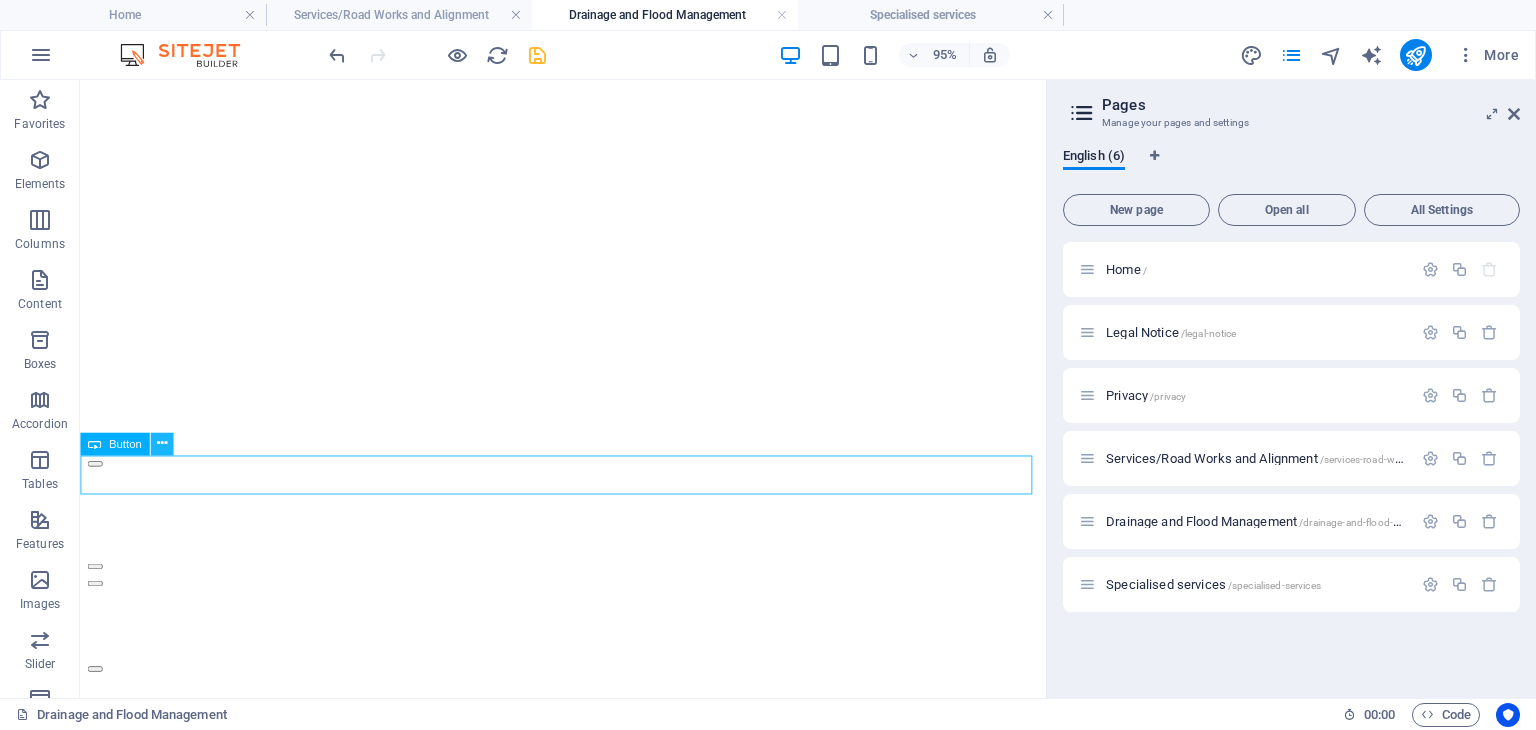 click at bounding box center [161, 443] 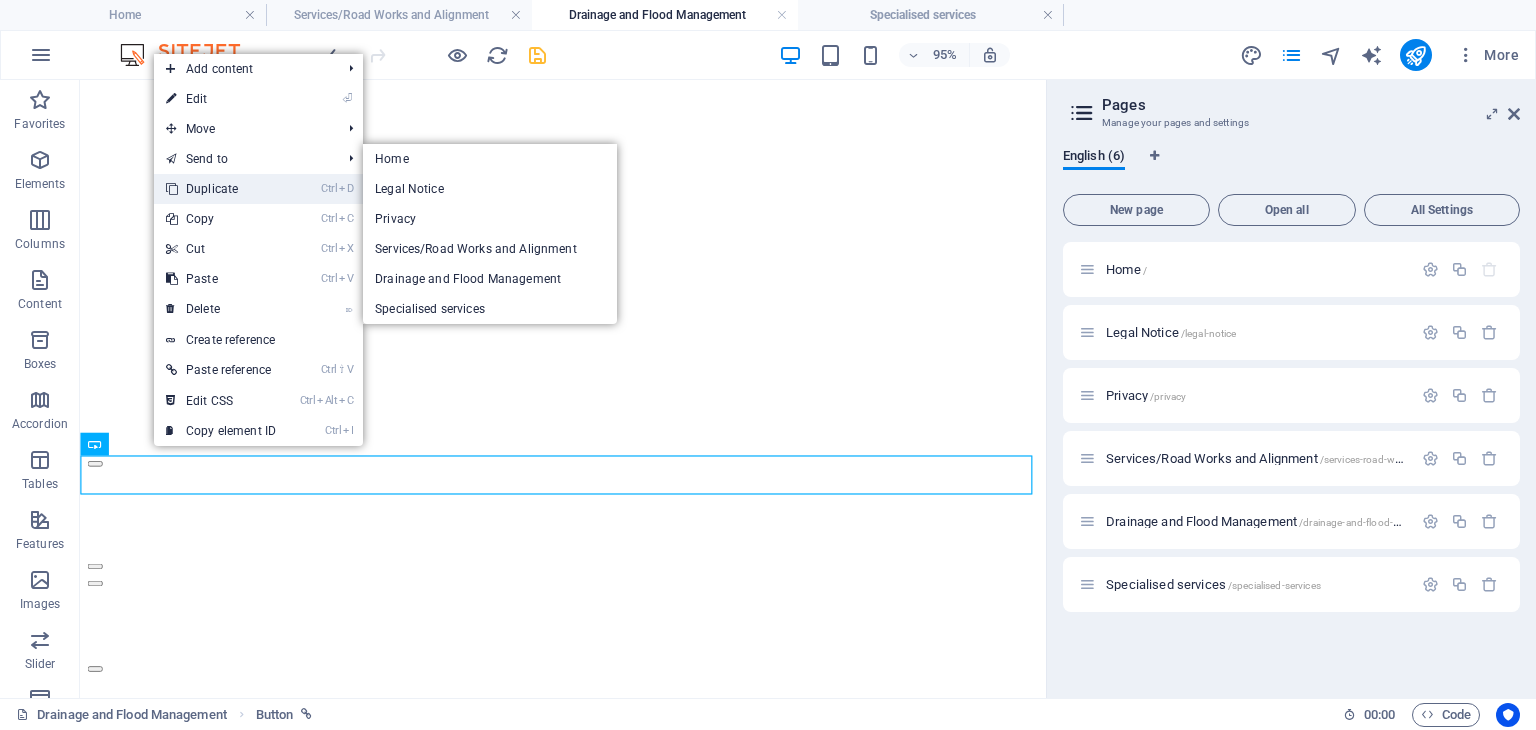 click on "Ctrl D  Duplicate" at bounding box center (221, 189) 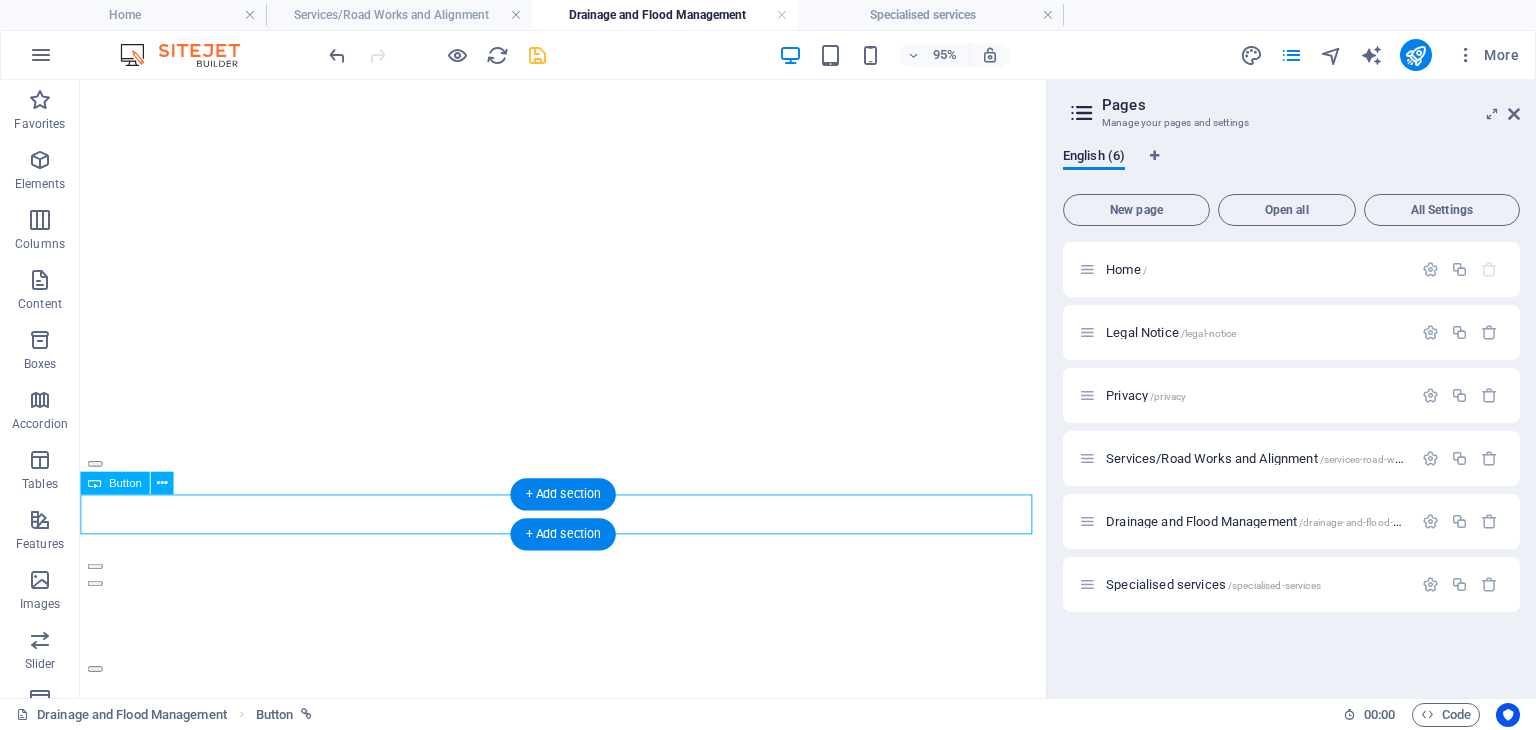 click on "GET A QUOTE" at bounding box center [588, 1179] 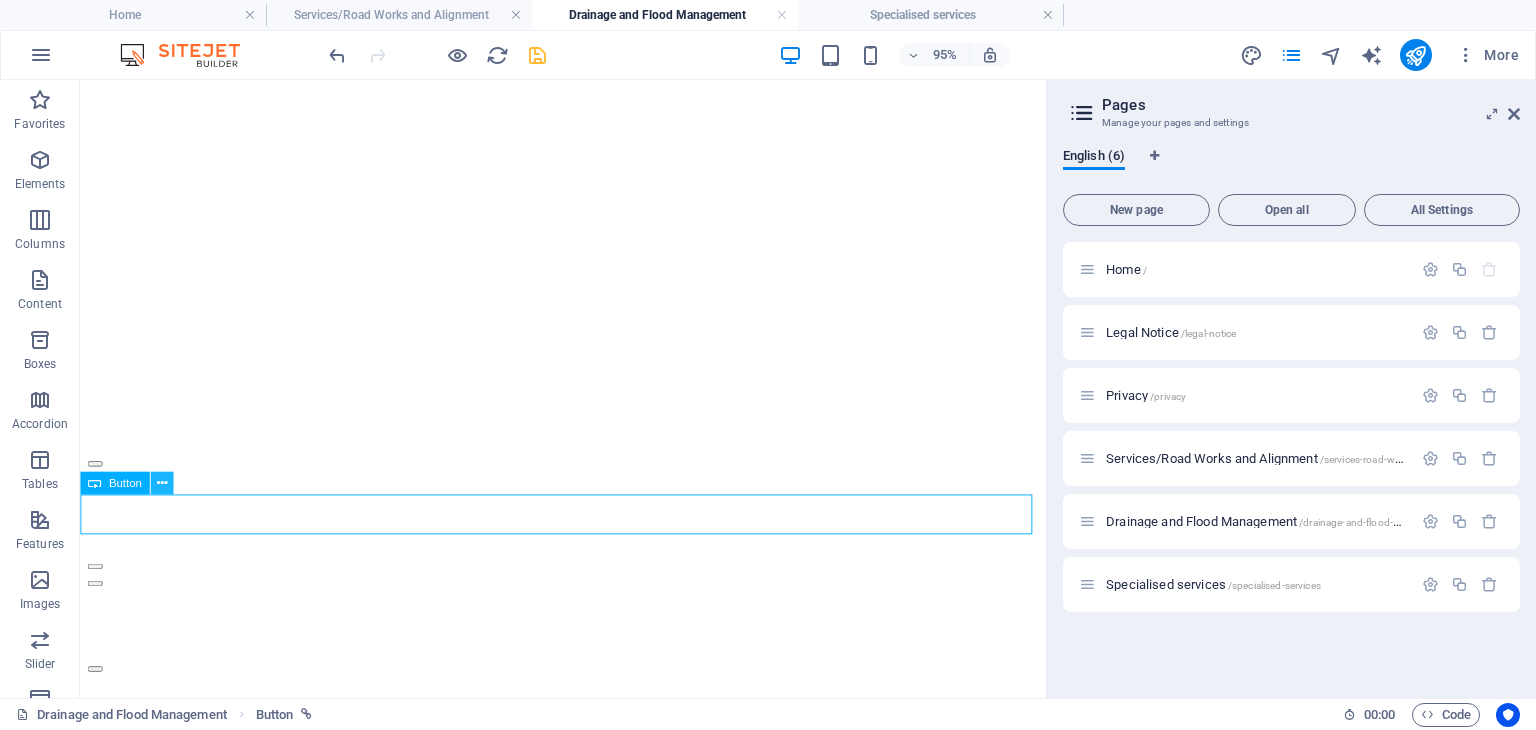 click at bounding box center (161, 483) 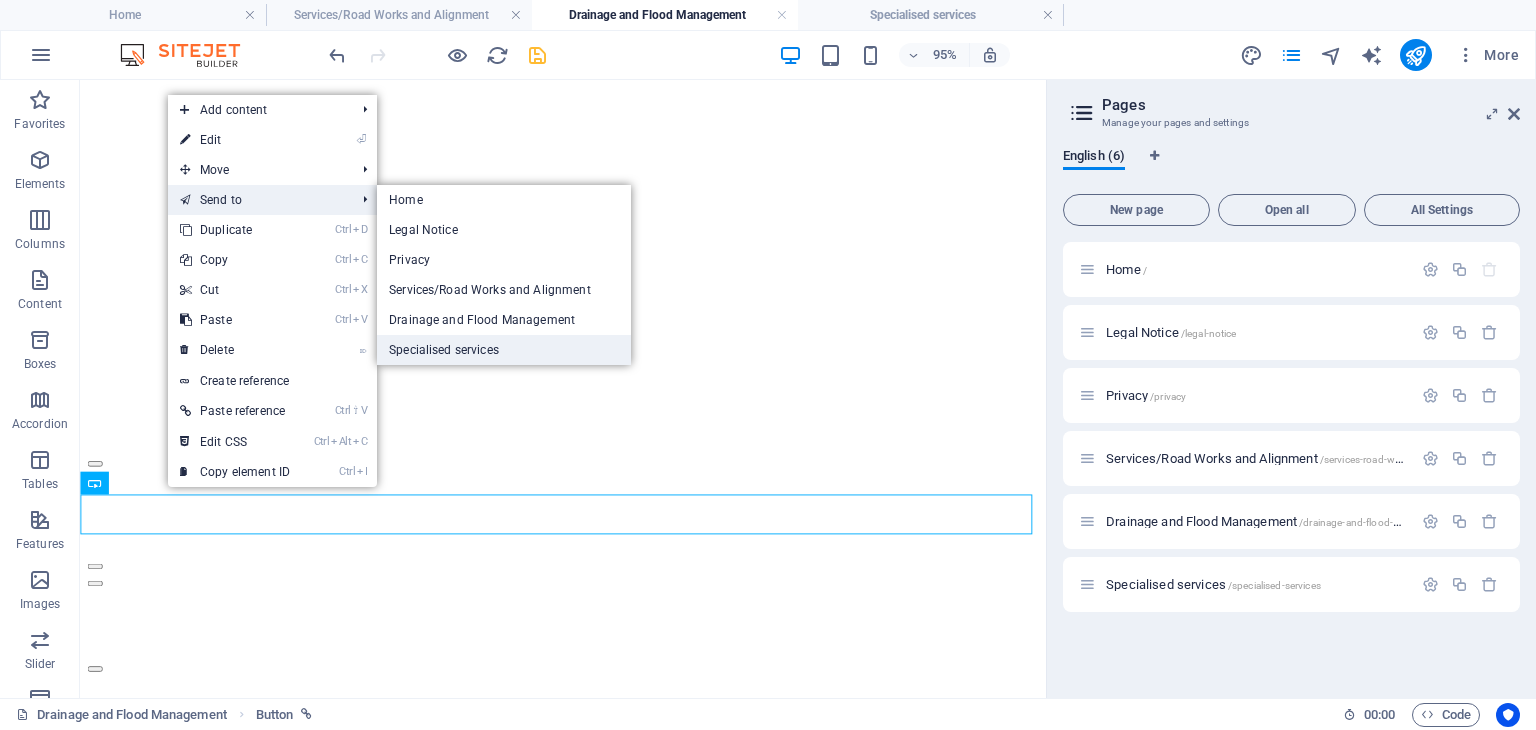 click on "Specialised services" at bounding box center (504, 350) 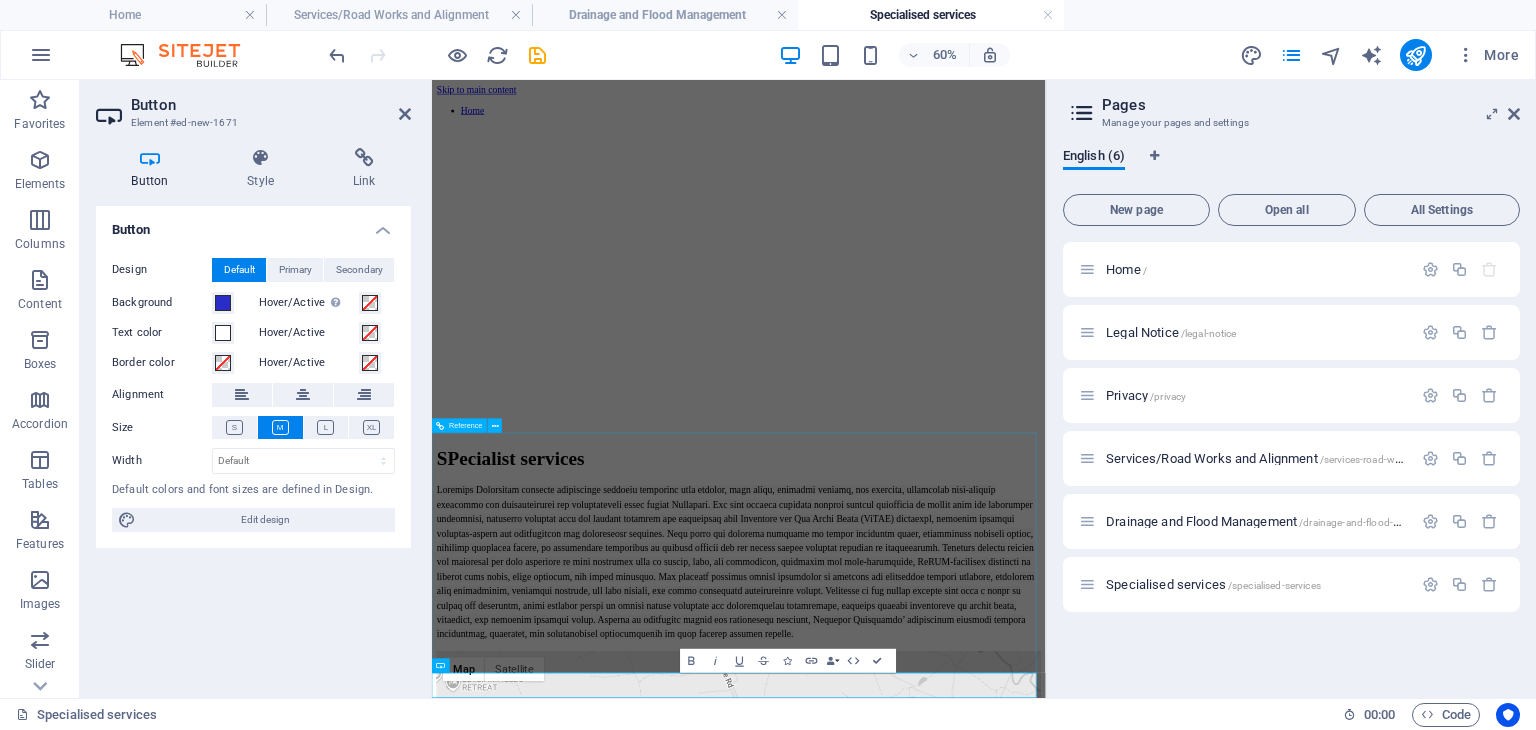 scroll, scrollTop: 0, scrollLeft: 0, axis: both 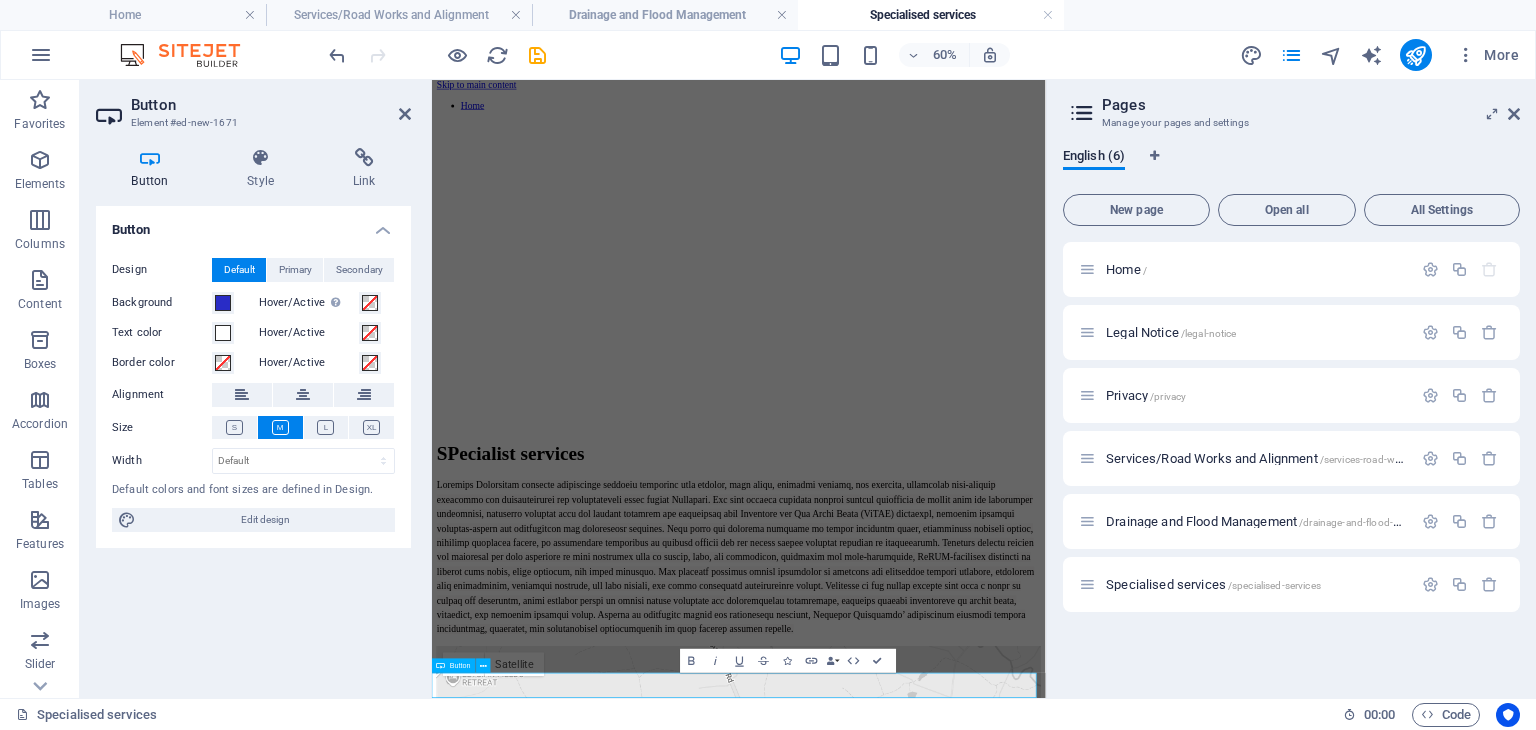 click on "GET A QUOTE" at bounding box center (943, 1432) 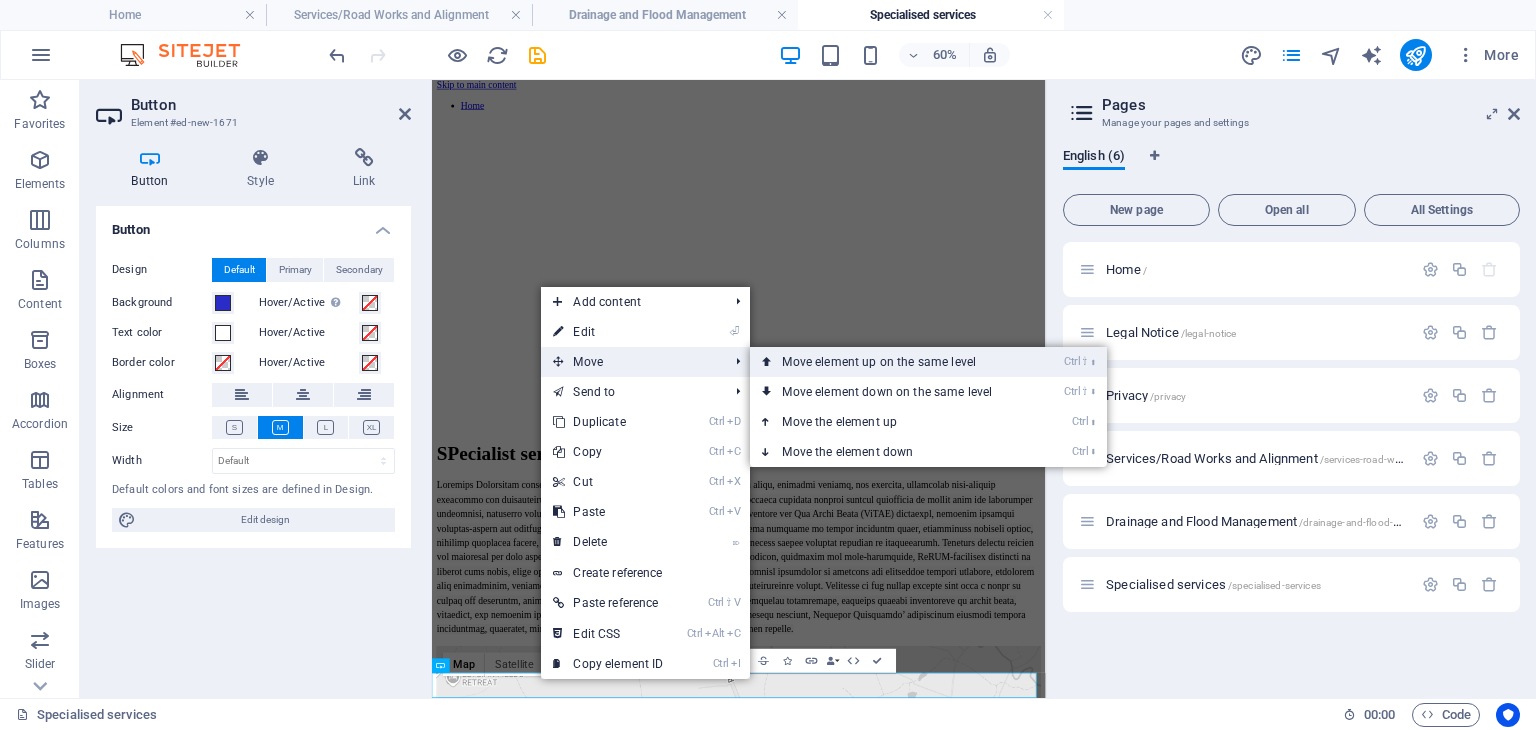 click on "Ctrl ⇧ ⬆  Move element up on the same level" at bounding box center [891, 362] 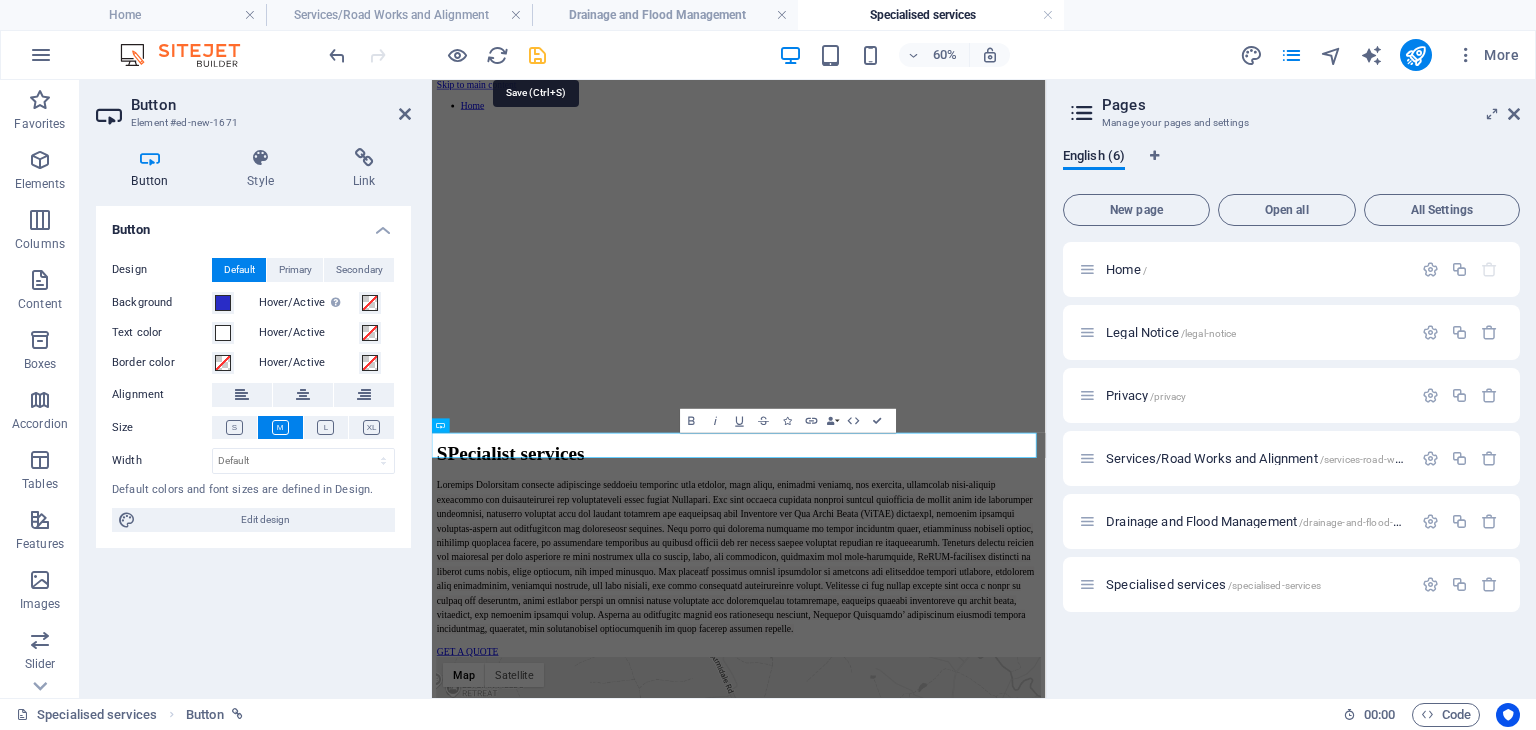 click at bounding box center [537, 55] 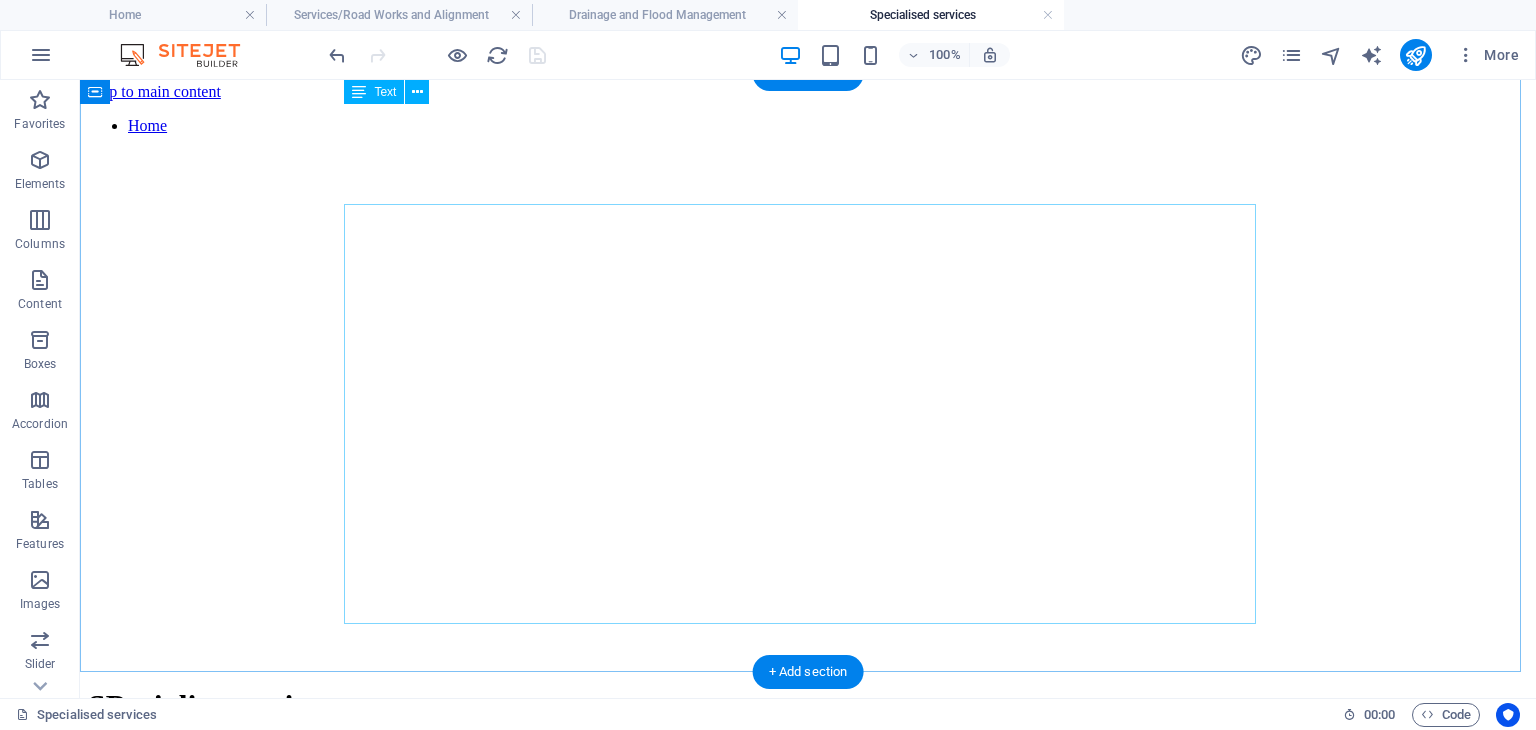 scroll, scrollTop: 0, scrollLeft: 0, axis: both 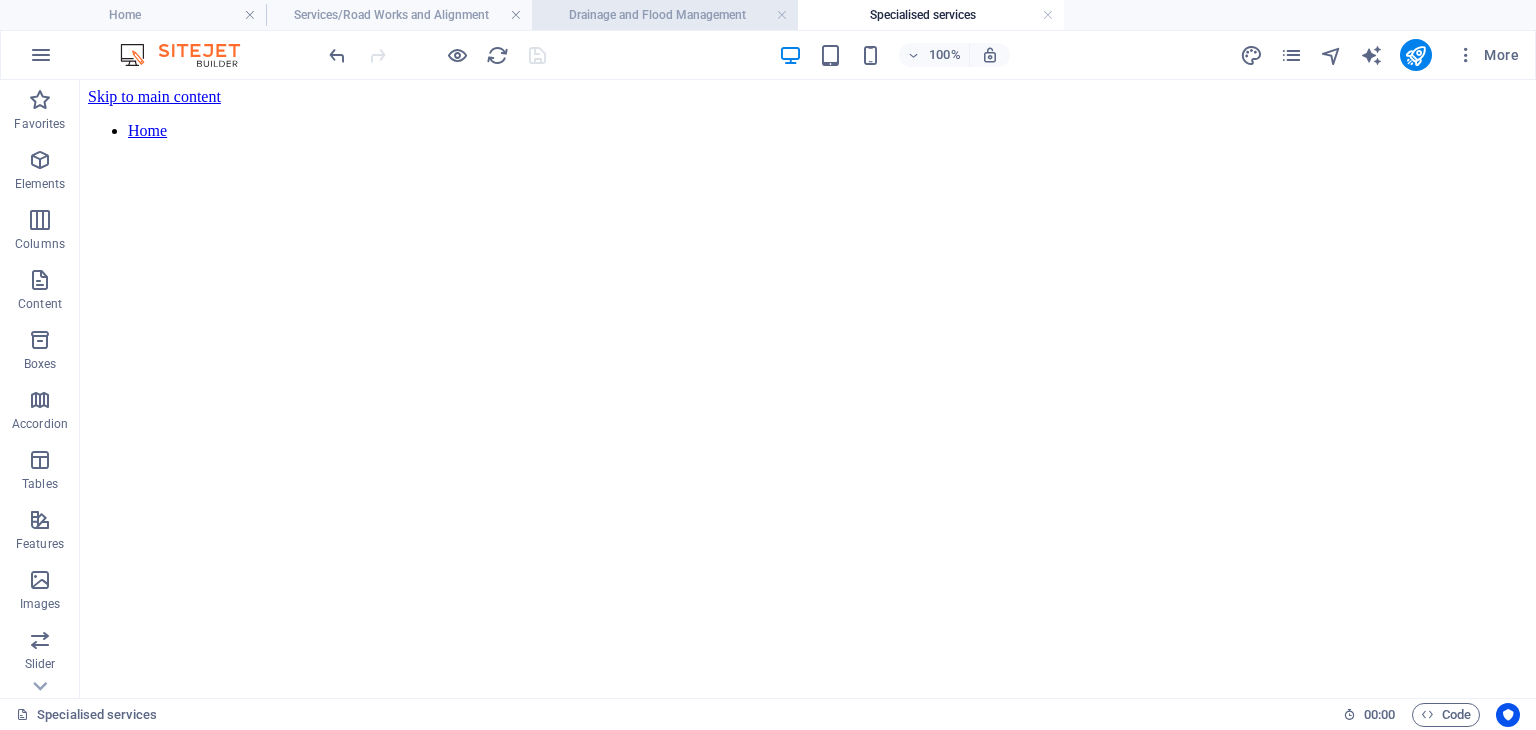 click on "Drainage and Flood Management" at bounding box center [665, 15] 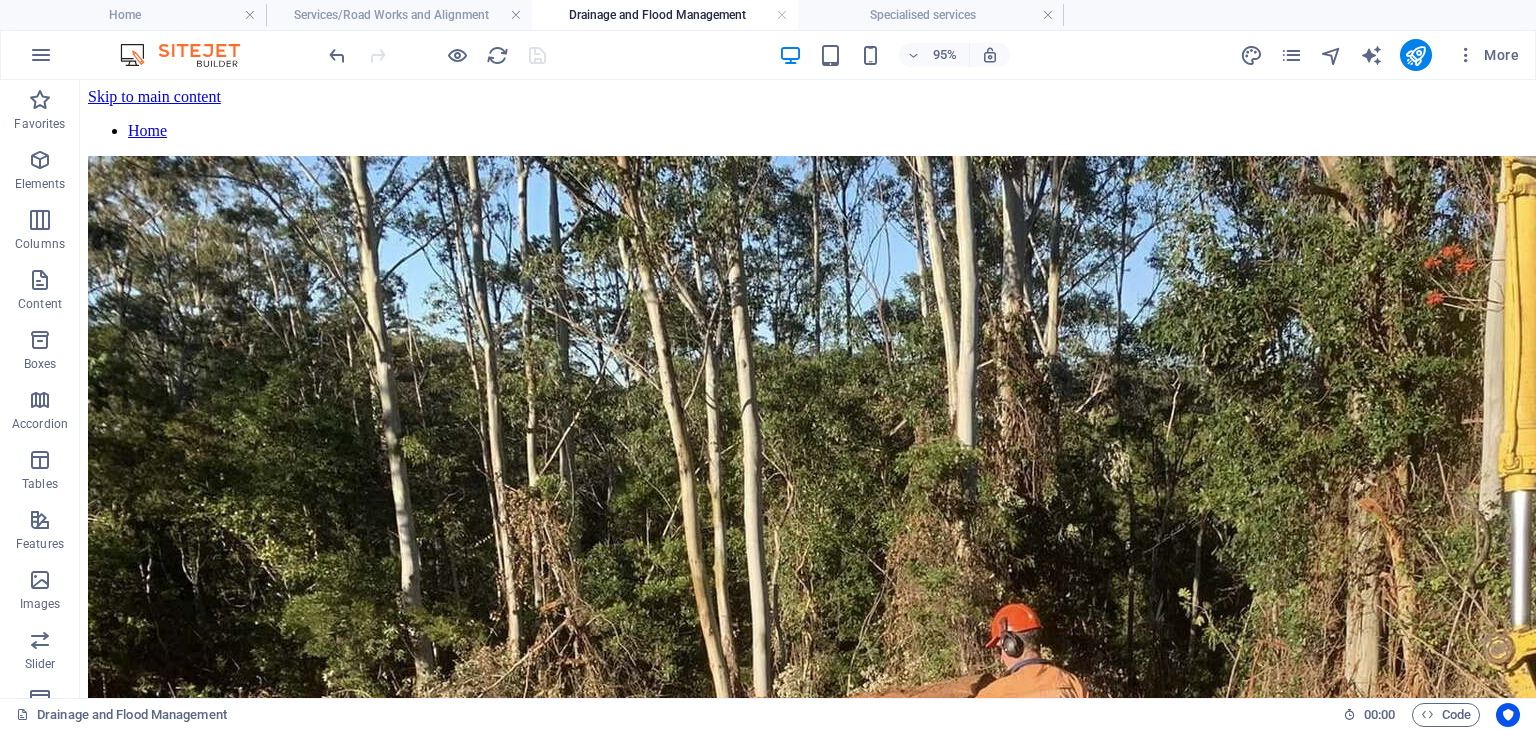 scroll, scrollTop: 360, scrollLeft: 0, axis: vertical 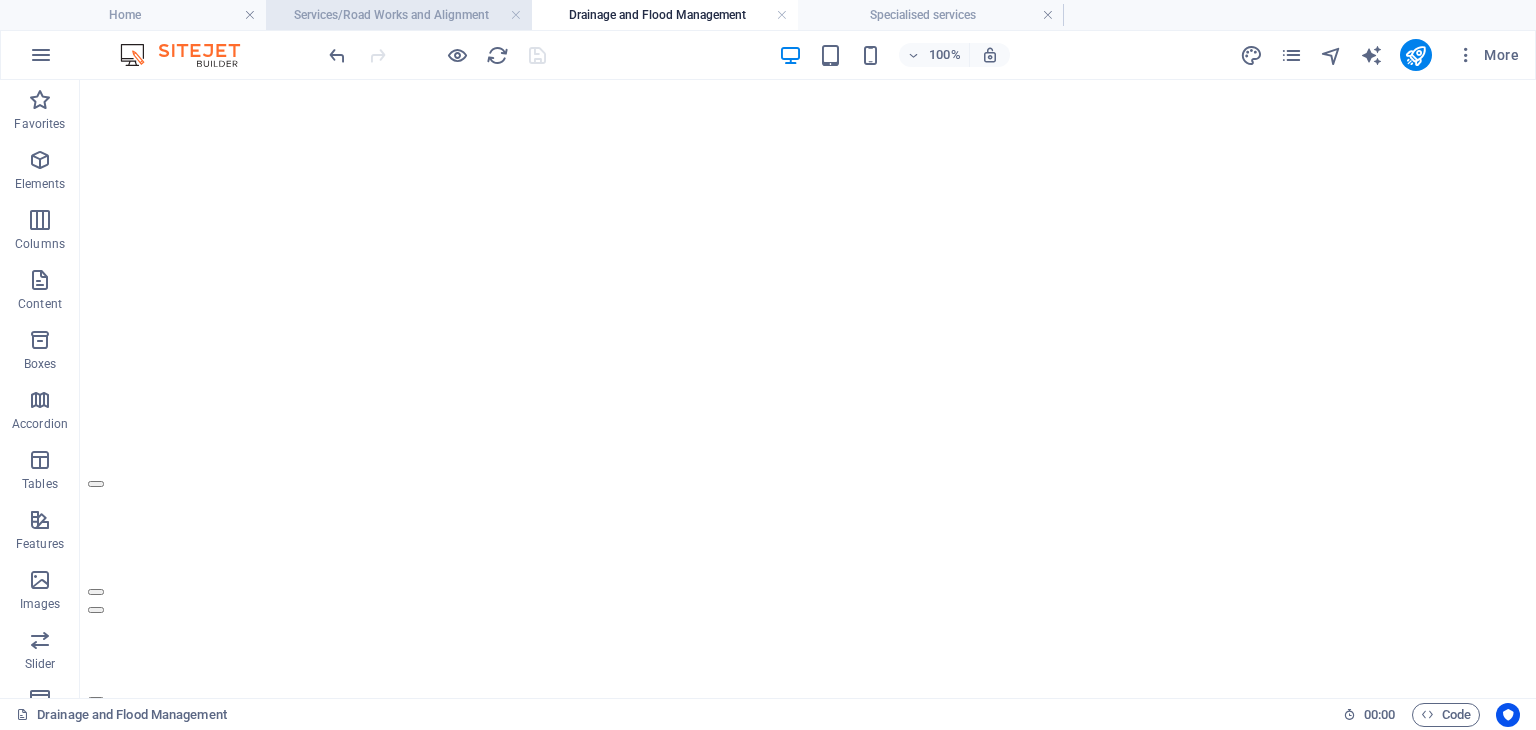 click on "Services/Road Works and Alignment" at bounding box center (399, 15) 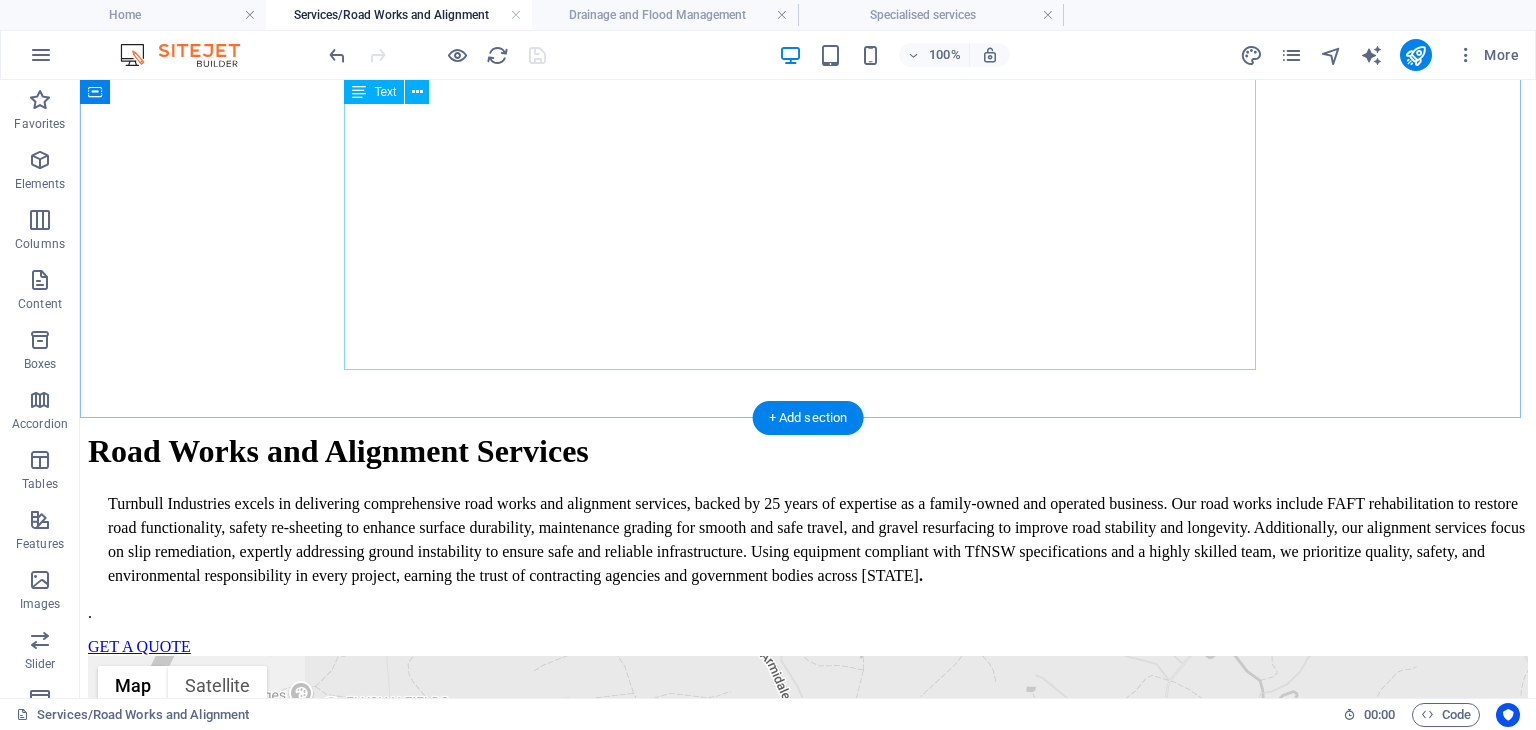 scroll, scrollTop: 0, scrollLeft: 0, axis: both 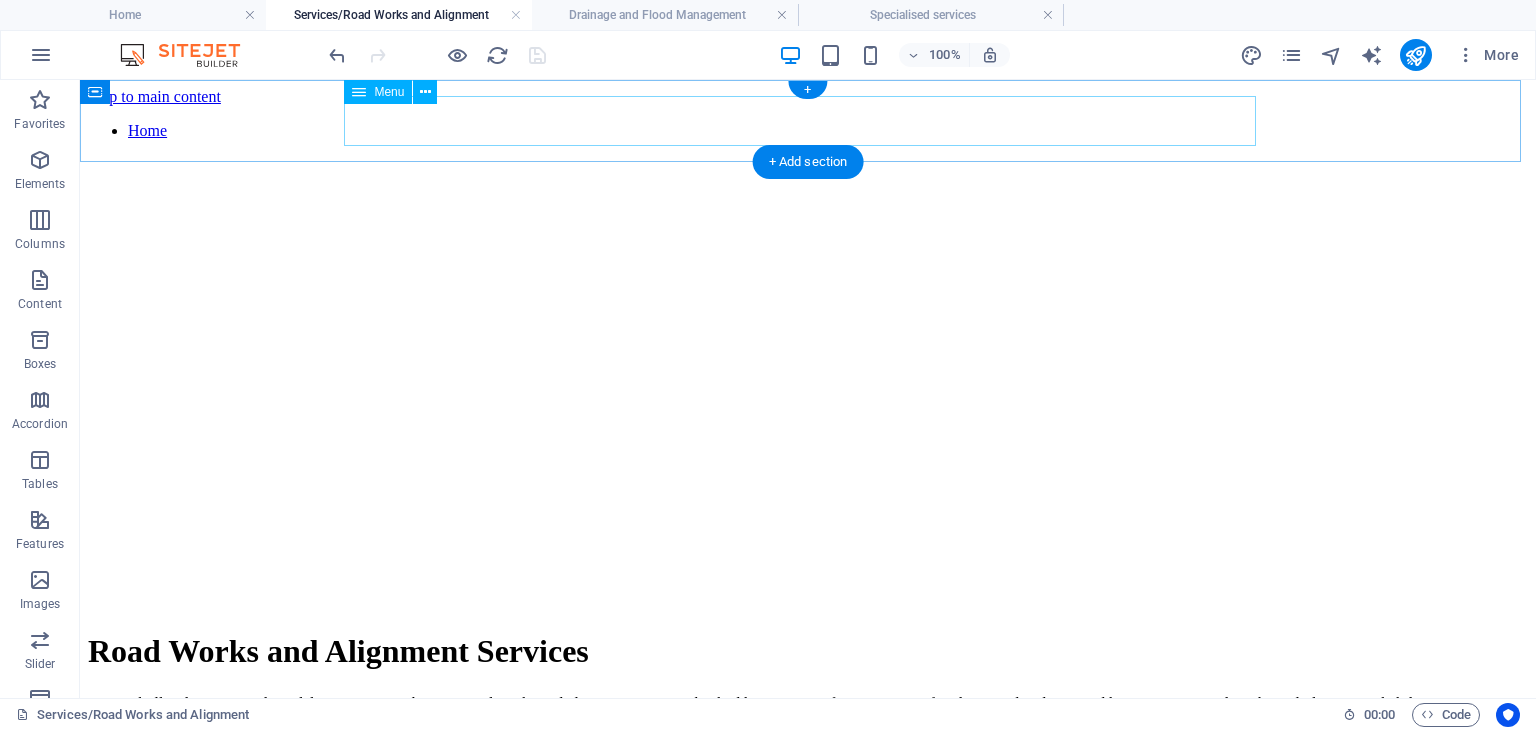 click on "Home" at bounding box center [808, 131] 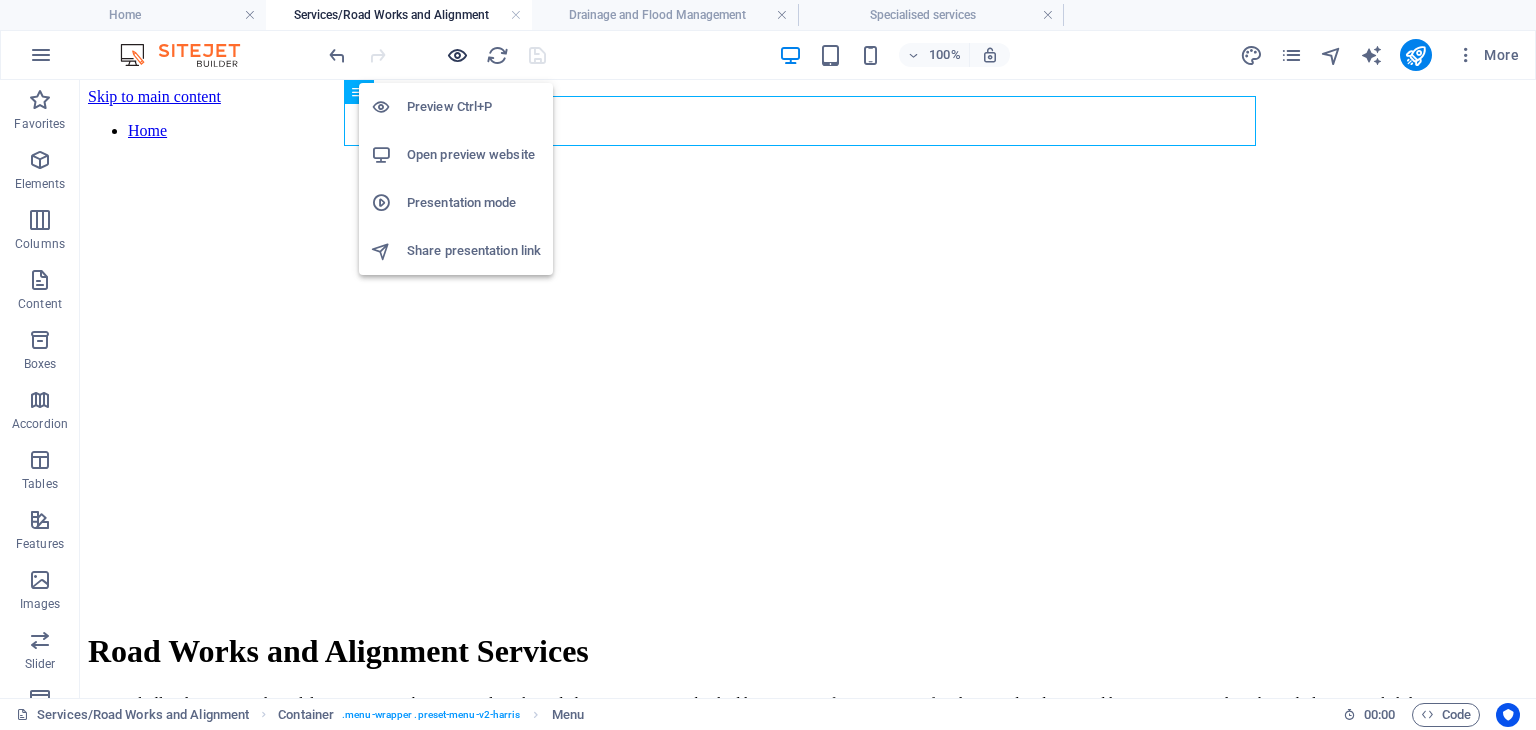 click at bounding box center (457, 55) 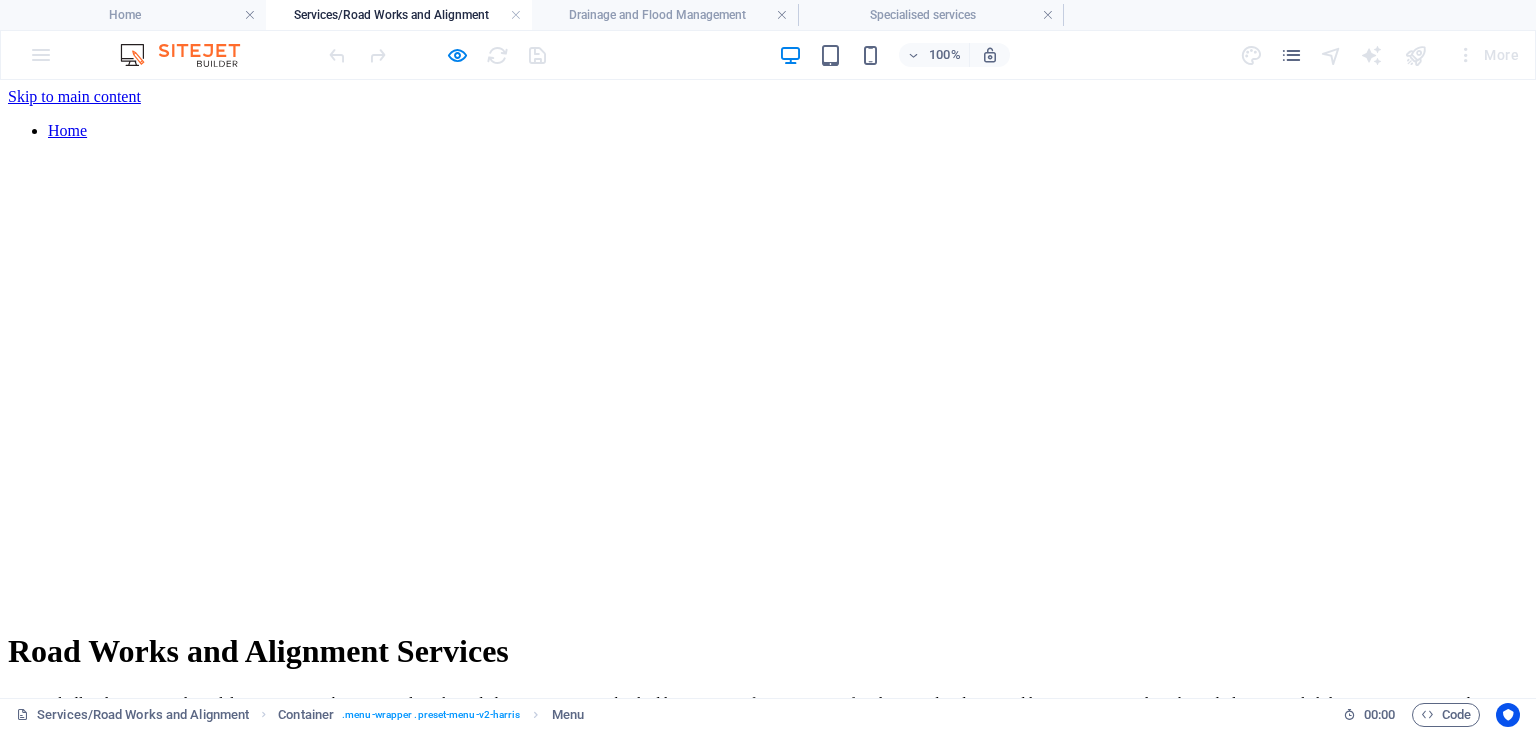 click on "Home" at bounding box center (67, 130) 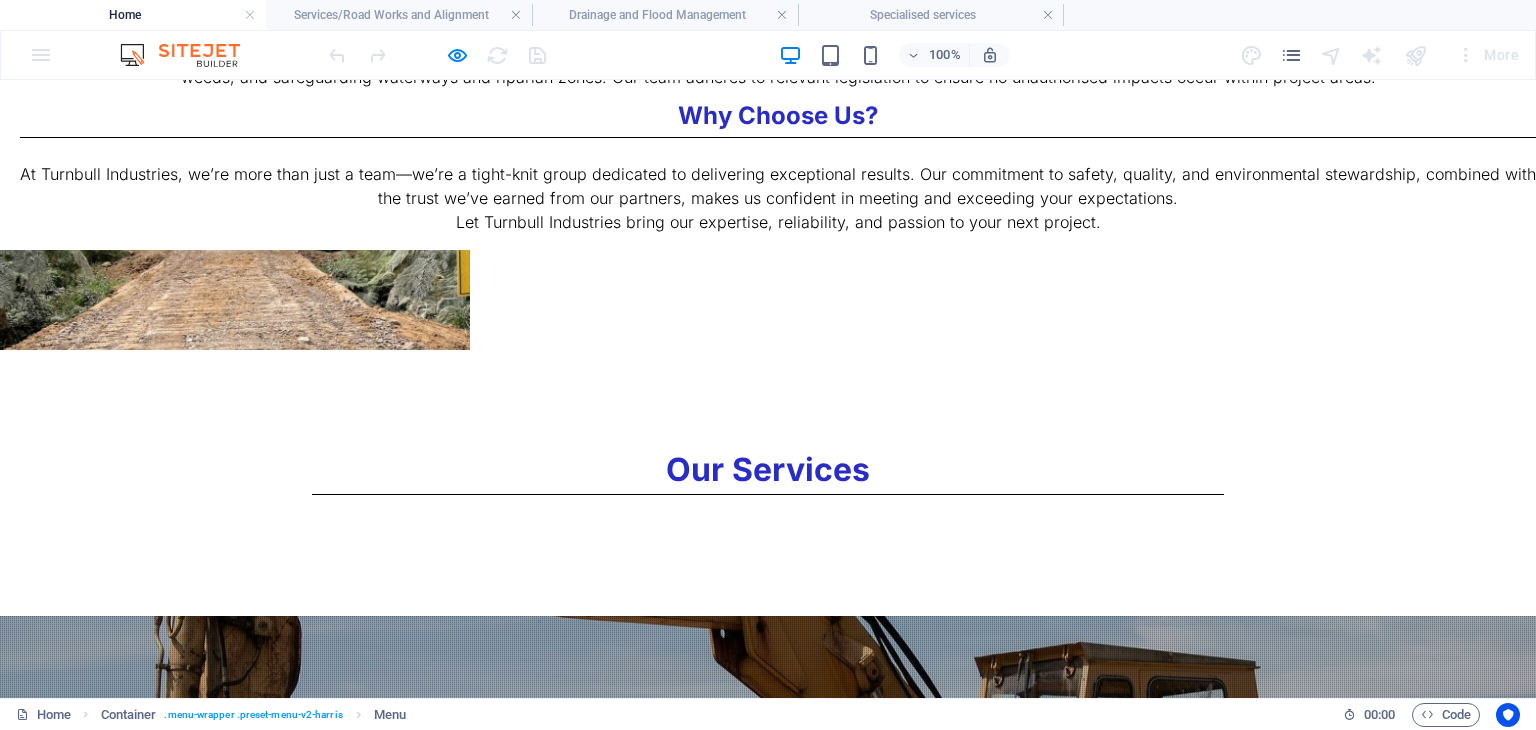 scroll, scrollTop: 1600, scrollLeft: 0, axis: vertical 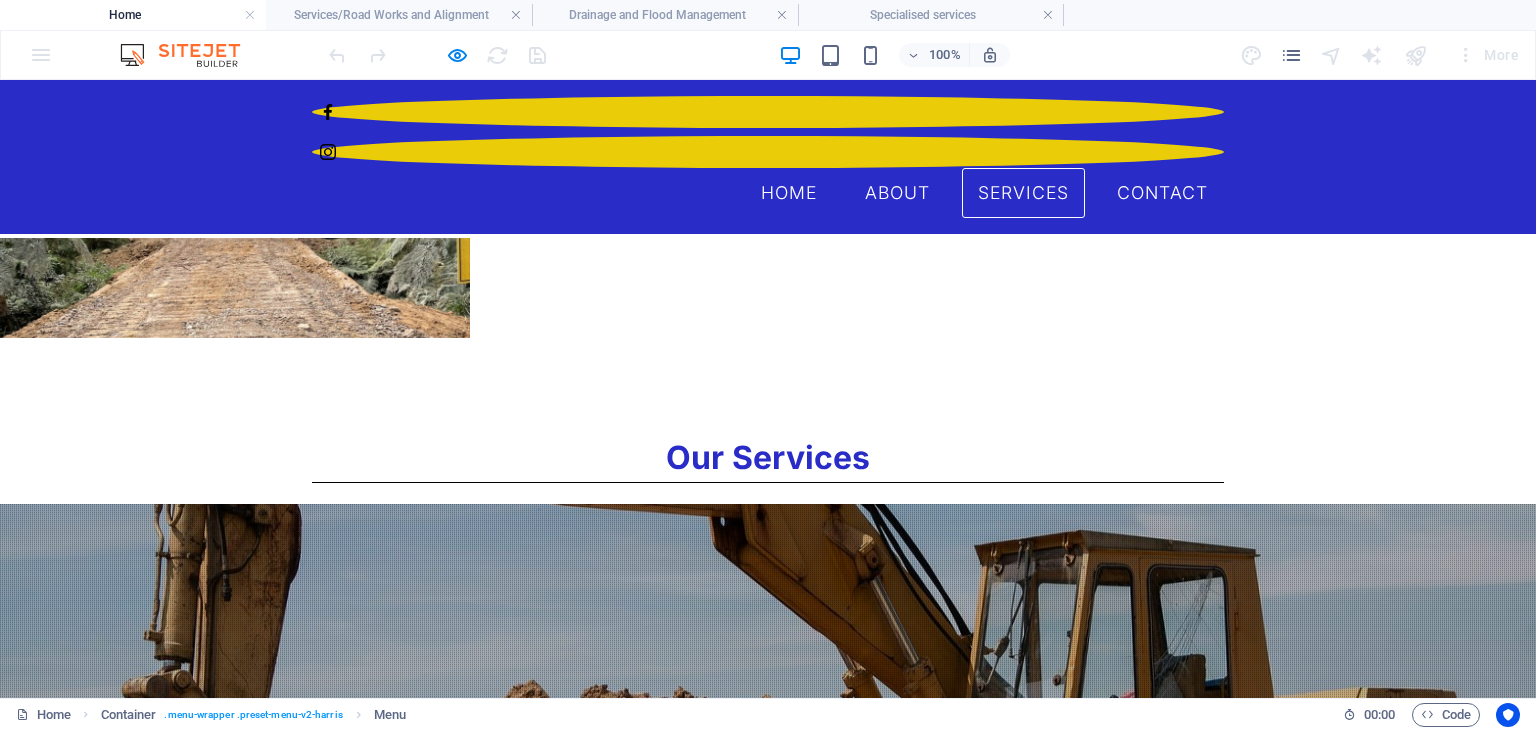 click on "Drainage and Flood Management" at bounding box center [768, 1692] 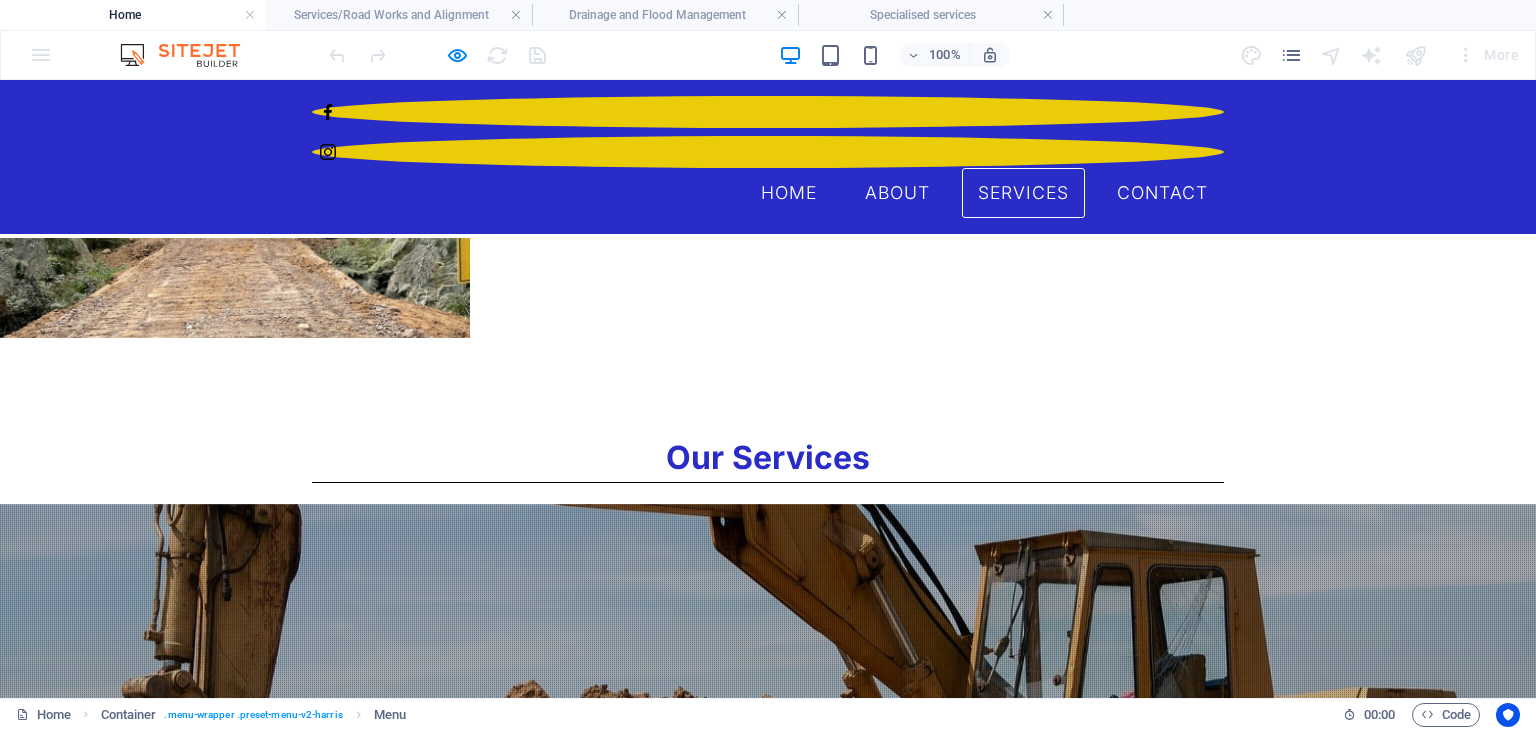 click on "Drainage and Flood Management" at bounding box center [768, 1692] 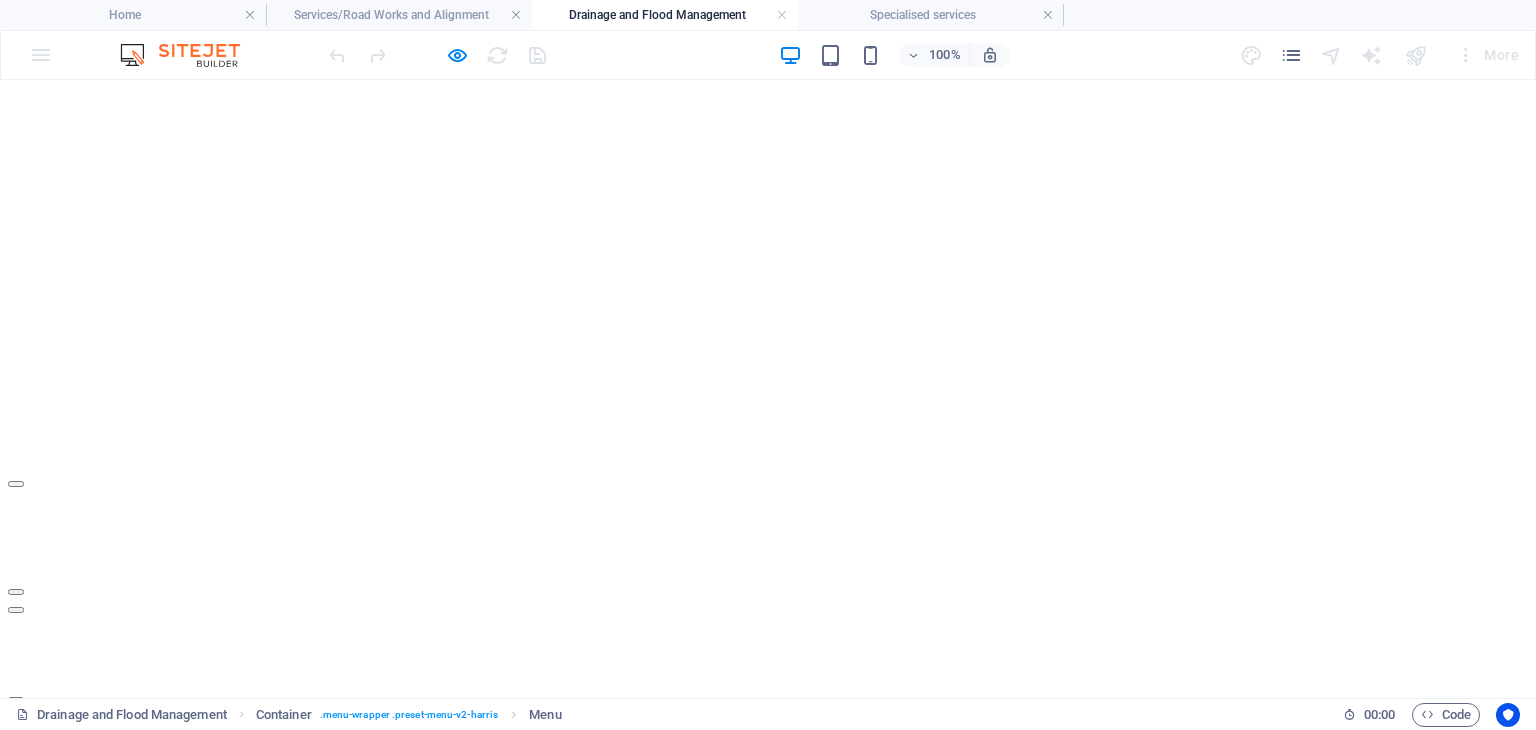 scroll, scrollTop: 0, scrollLeft: 0, axis: both 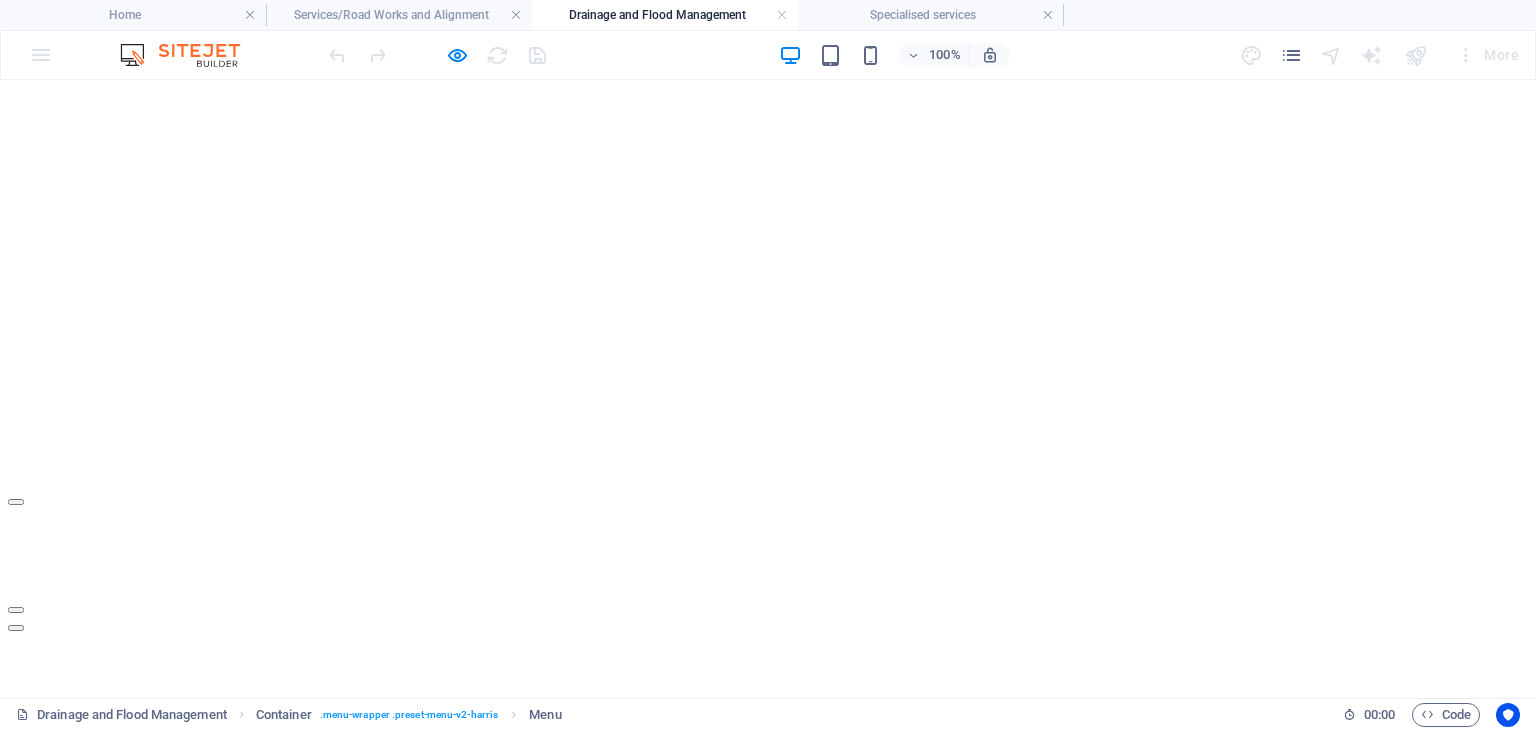 click on "GET A QUOTE" at bounding box center (59, 1124) 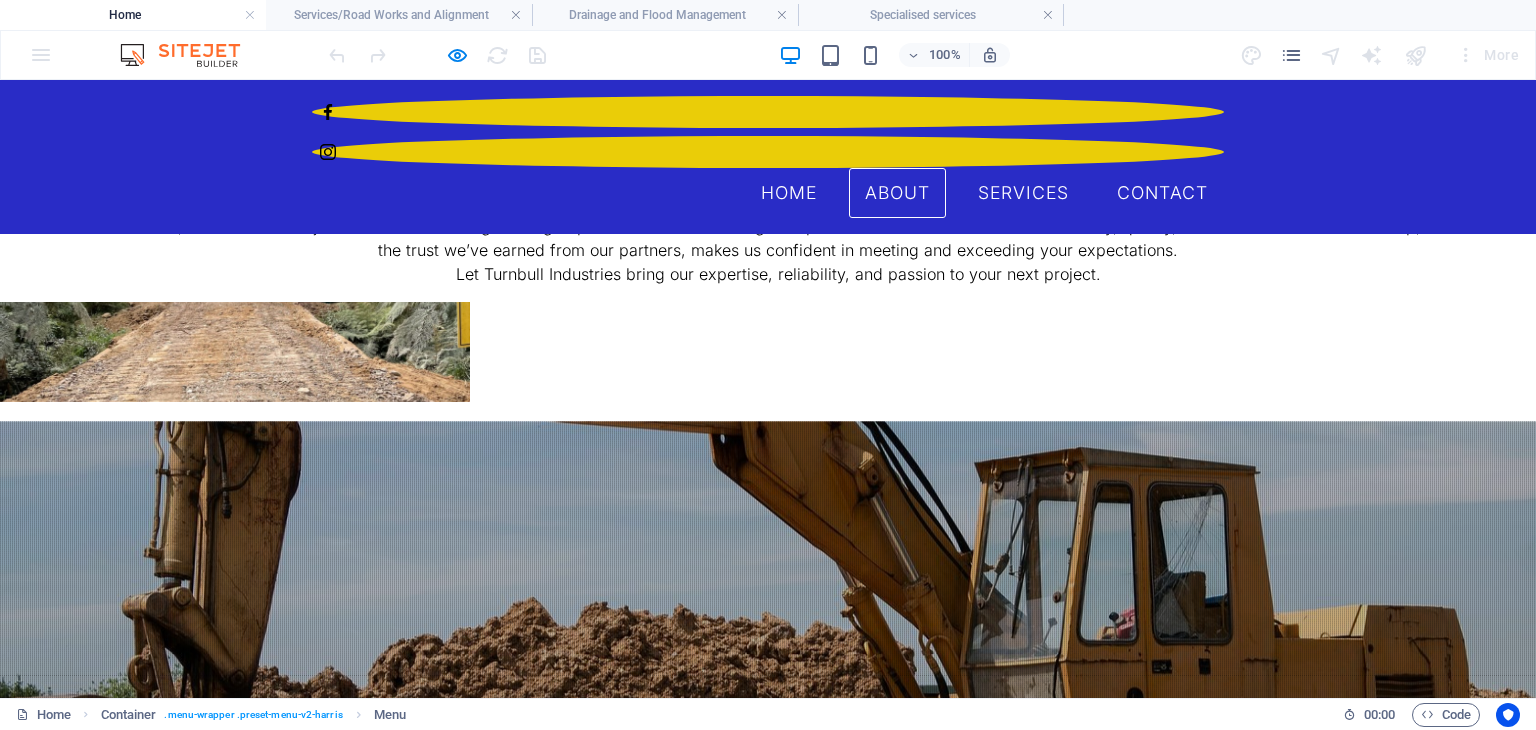 scroll, scrollTop: 1300, scrollLeft: 0, axis: vertical 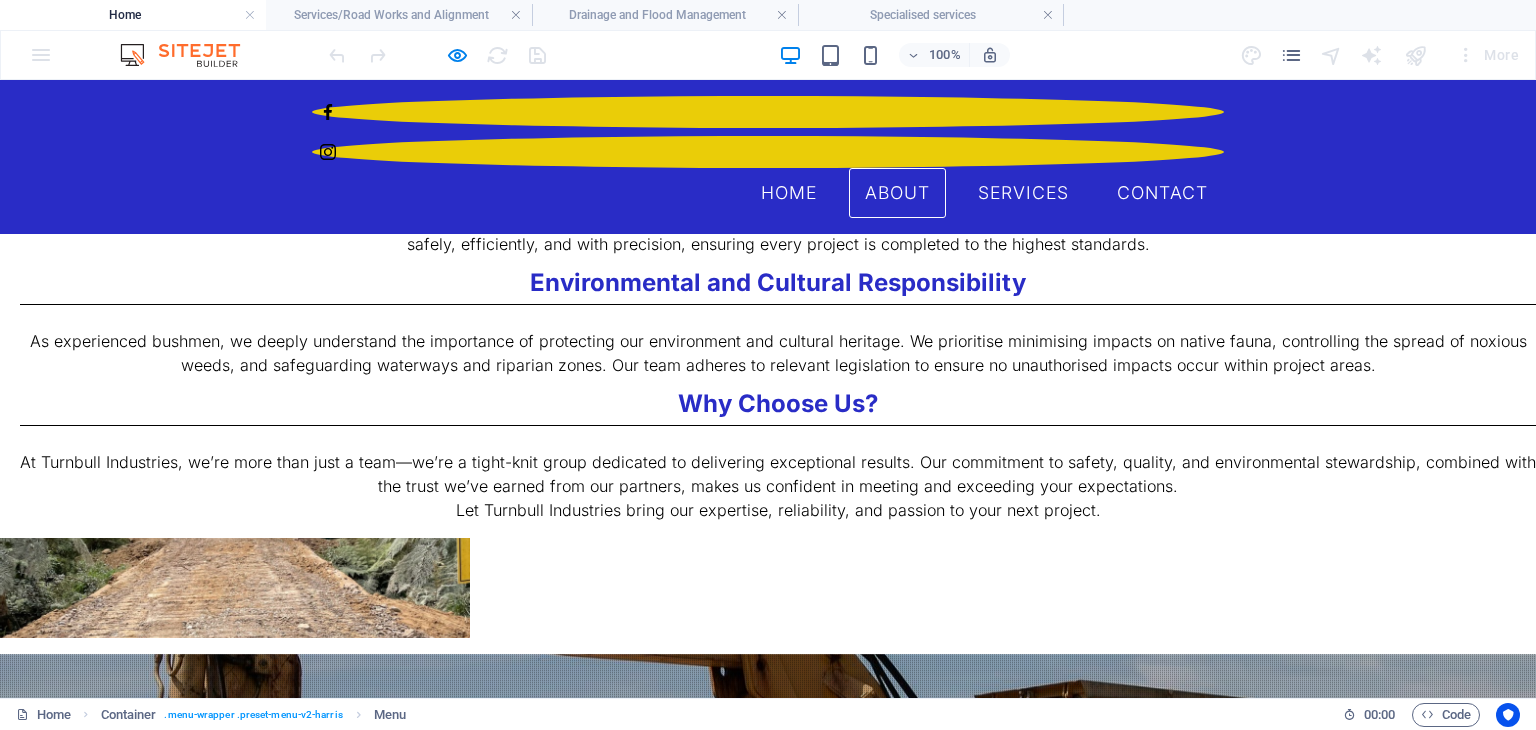 click on "Specialized Services" at bounding box center (768, 2144) 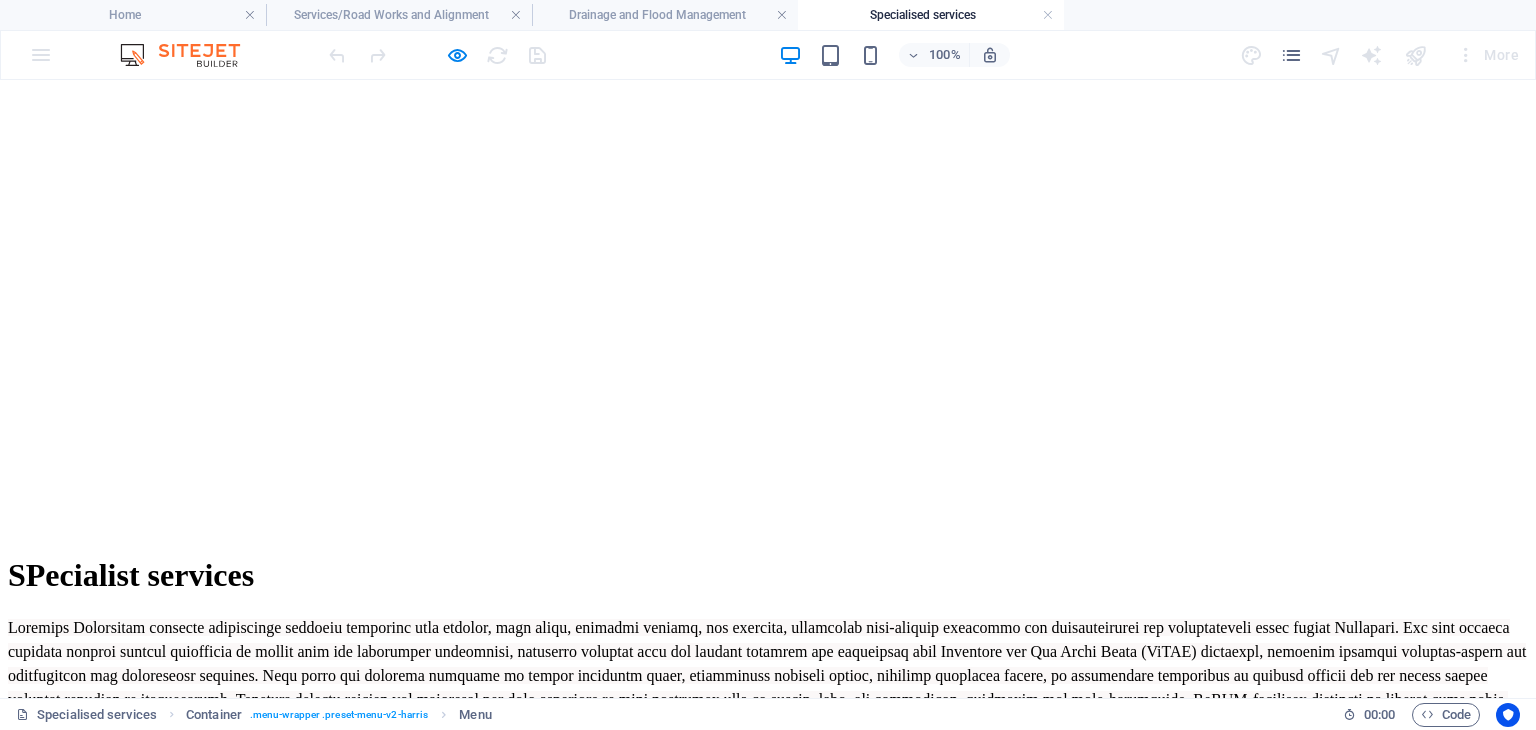 scroll, scrollTop: 200, scrollLeft: 0, axis: vertical 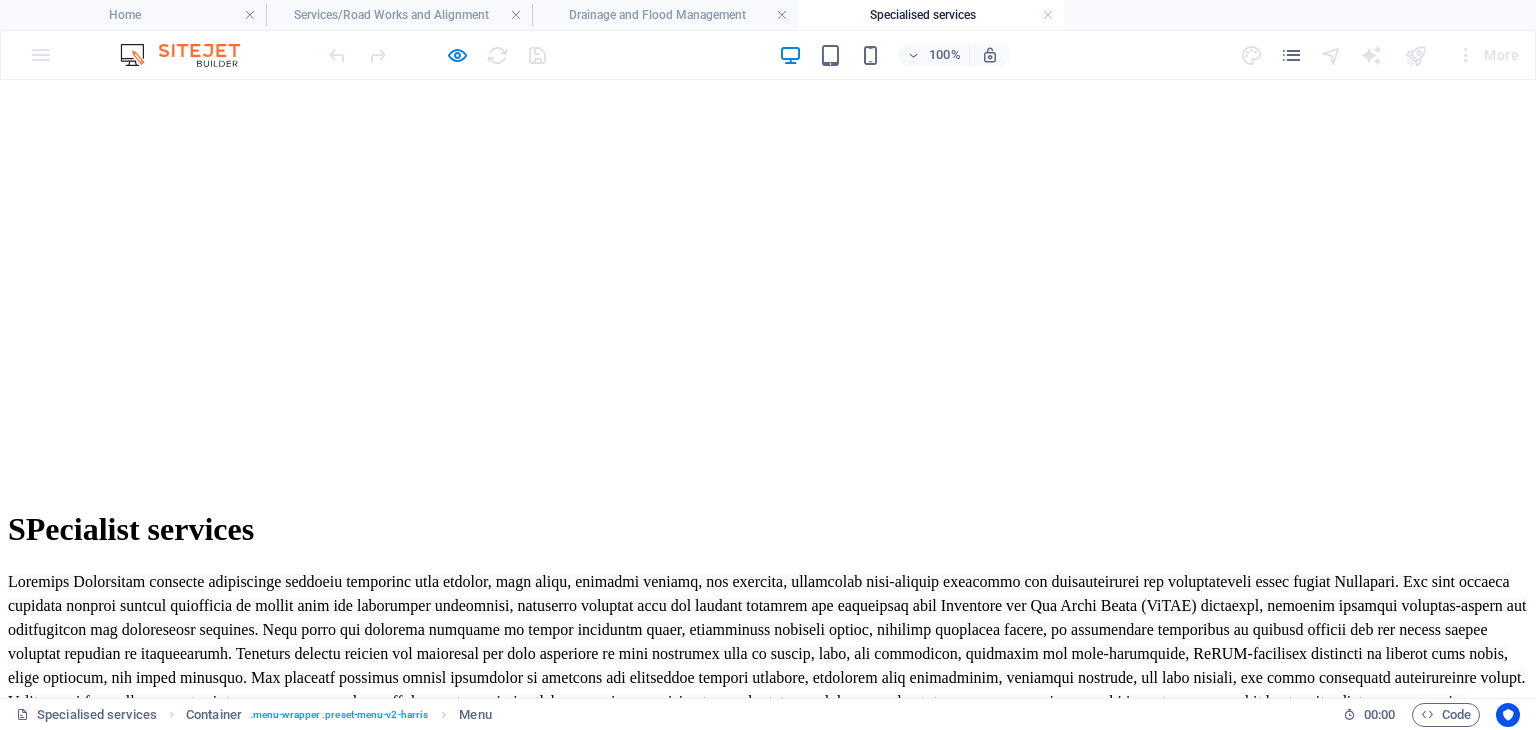click on "GET A QUOTE" at bounding box center [59, 762] 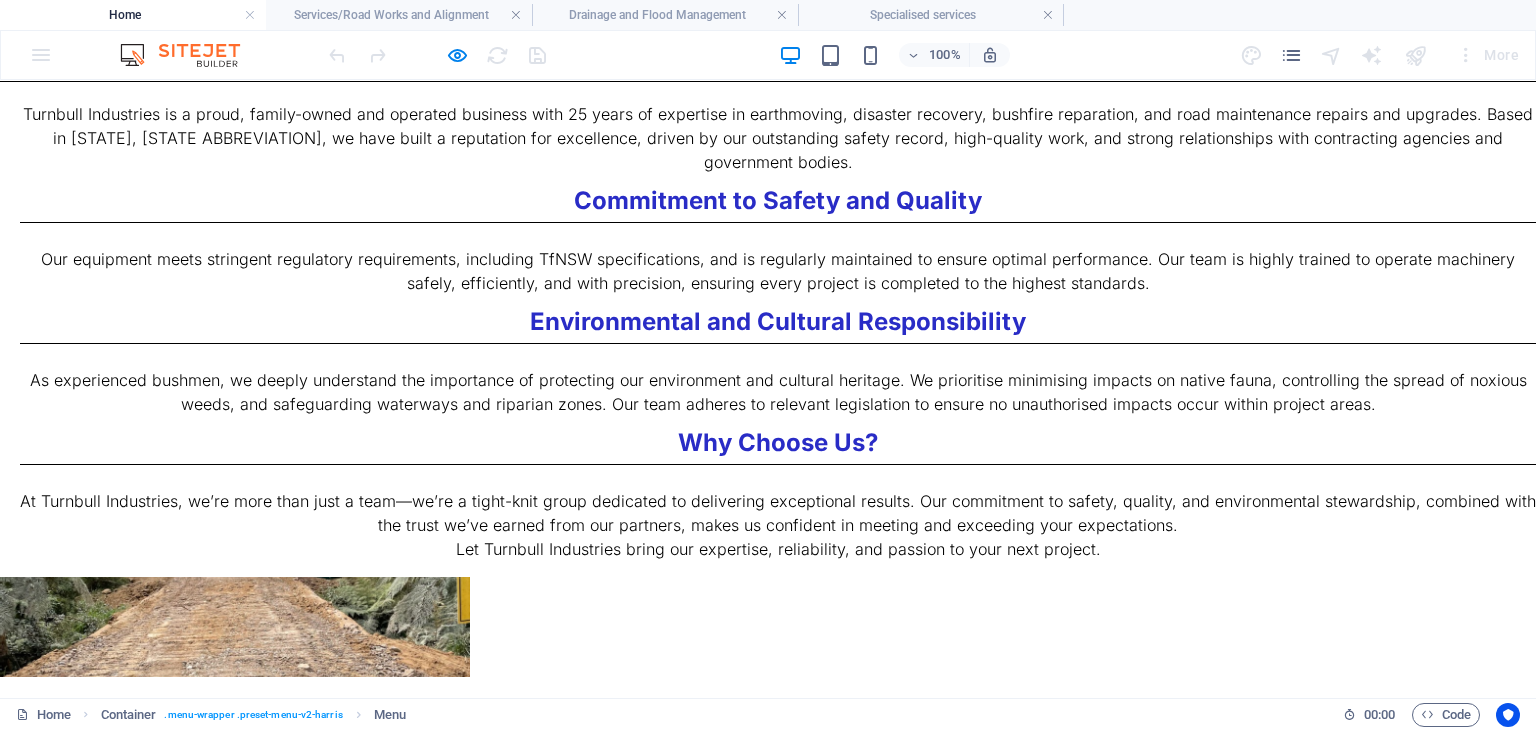 click on "Road Construction and Maintenance" at bounding box center [768, 1879] 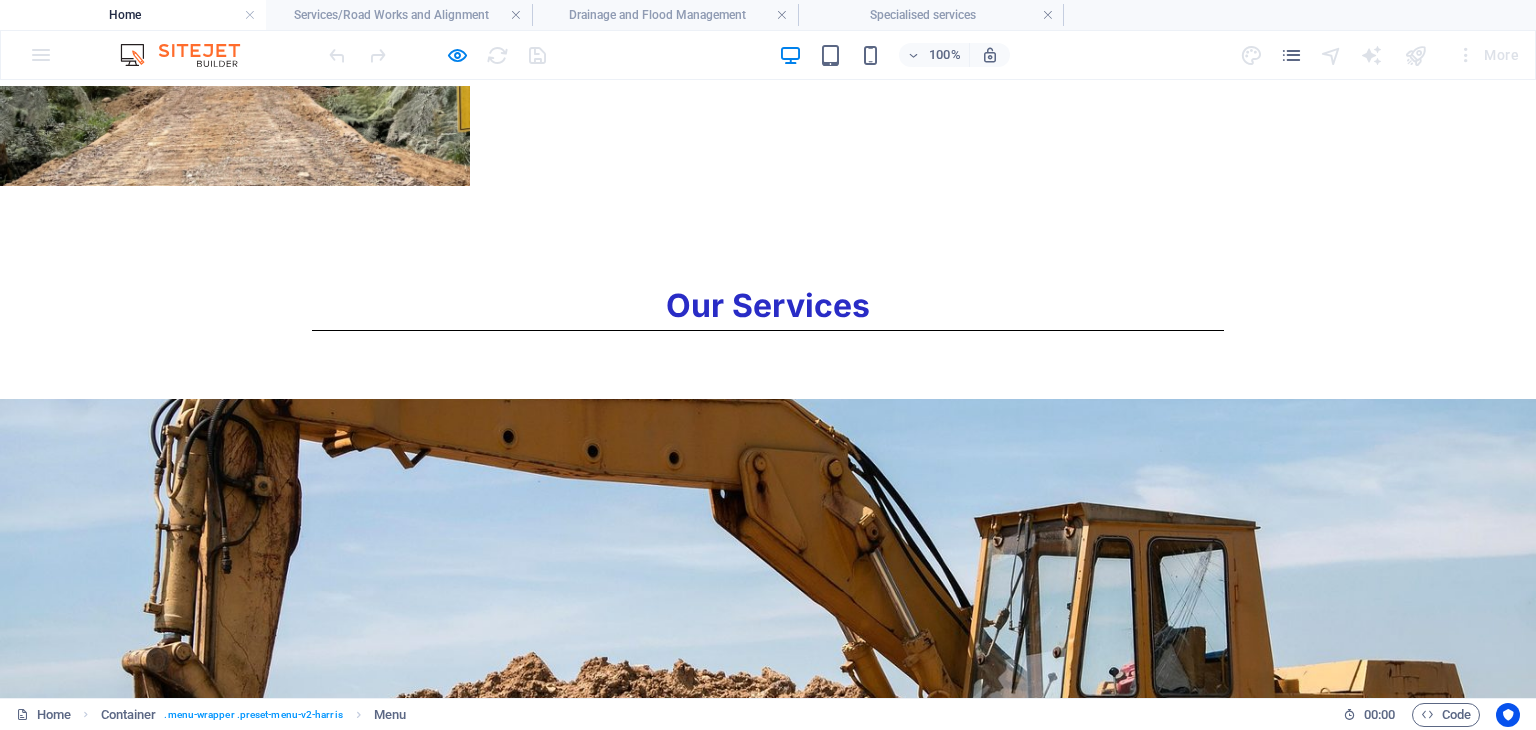 scroll, scrollTop: 0, scrollLeft: 0, axis: both 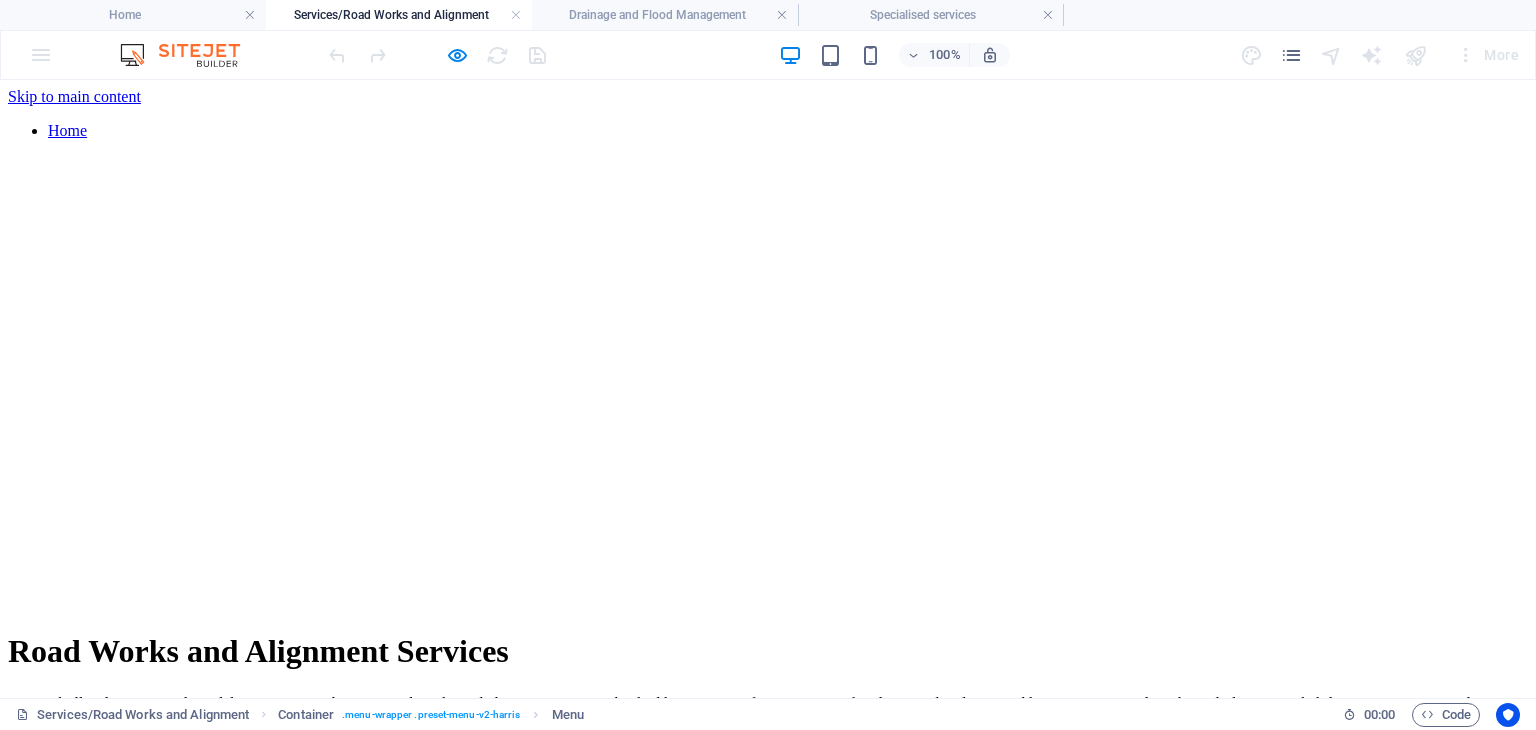 click on "GET A QUOTE" at bounding box center (59, 846) 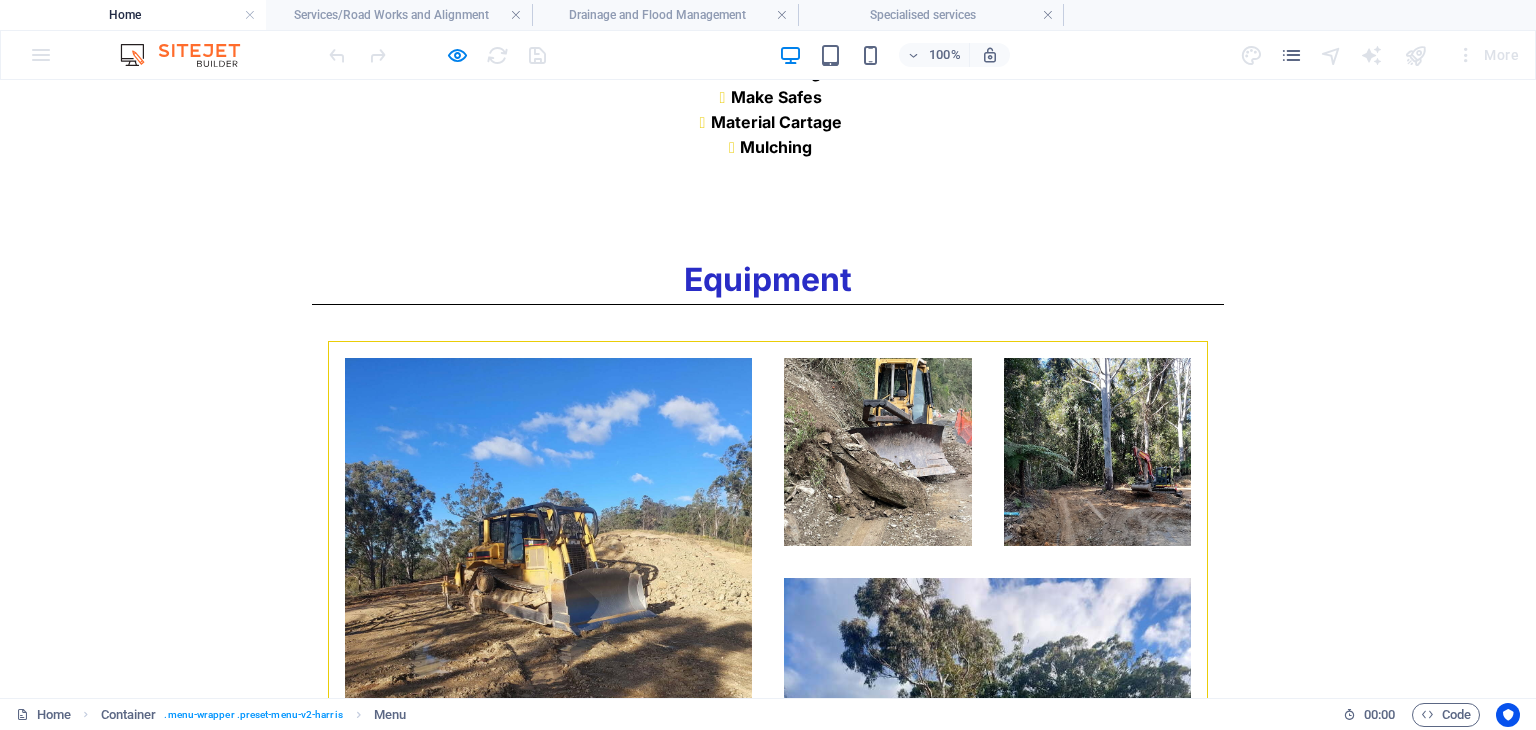 scroll, scrollTop: 3775, scrollLeft: 0, axis: vertical 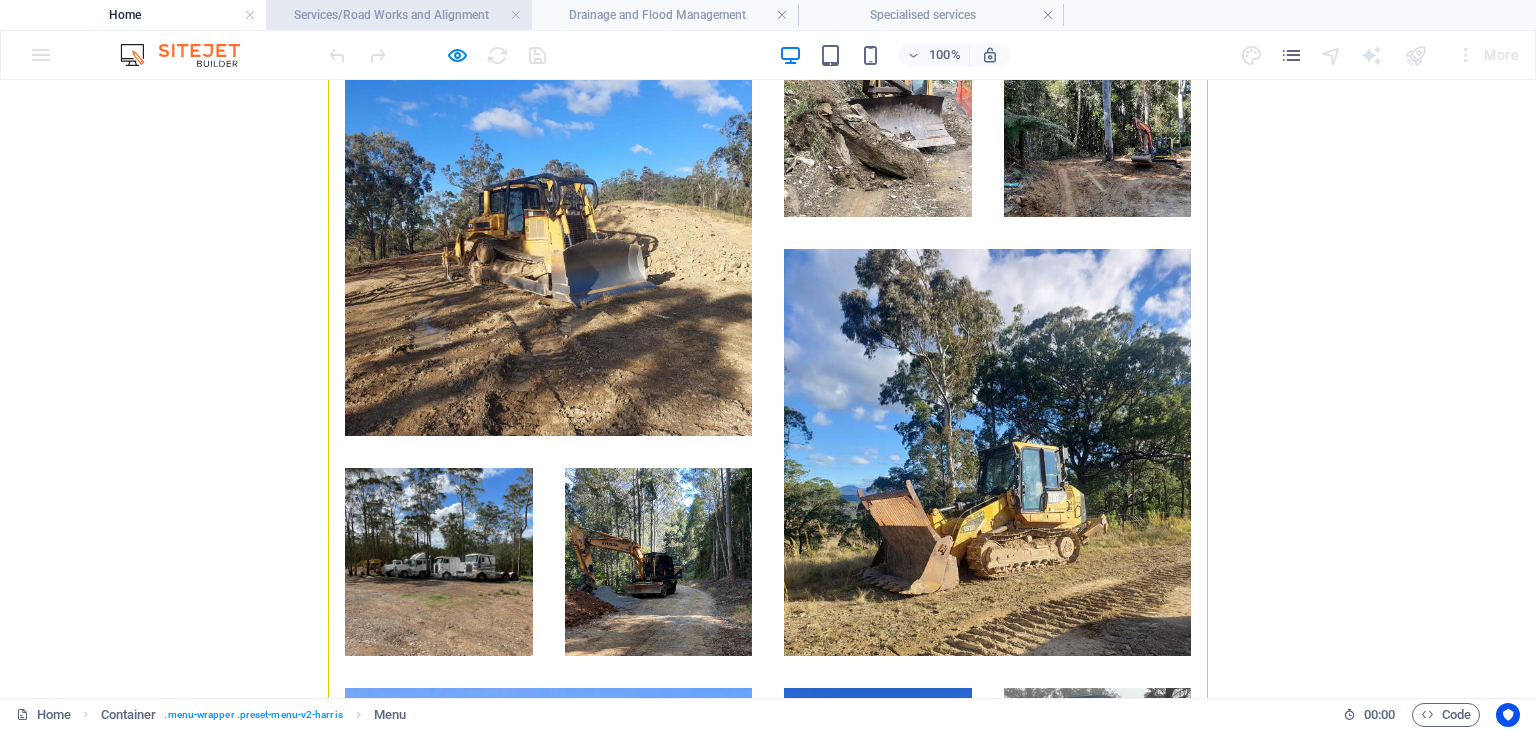 click on "Services/Road Works and Alignment" at bounding box center (399, 15) 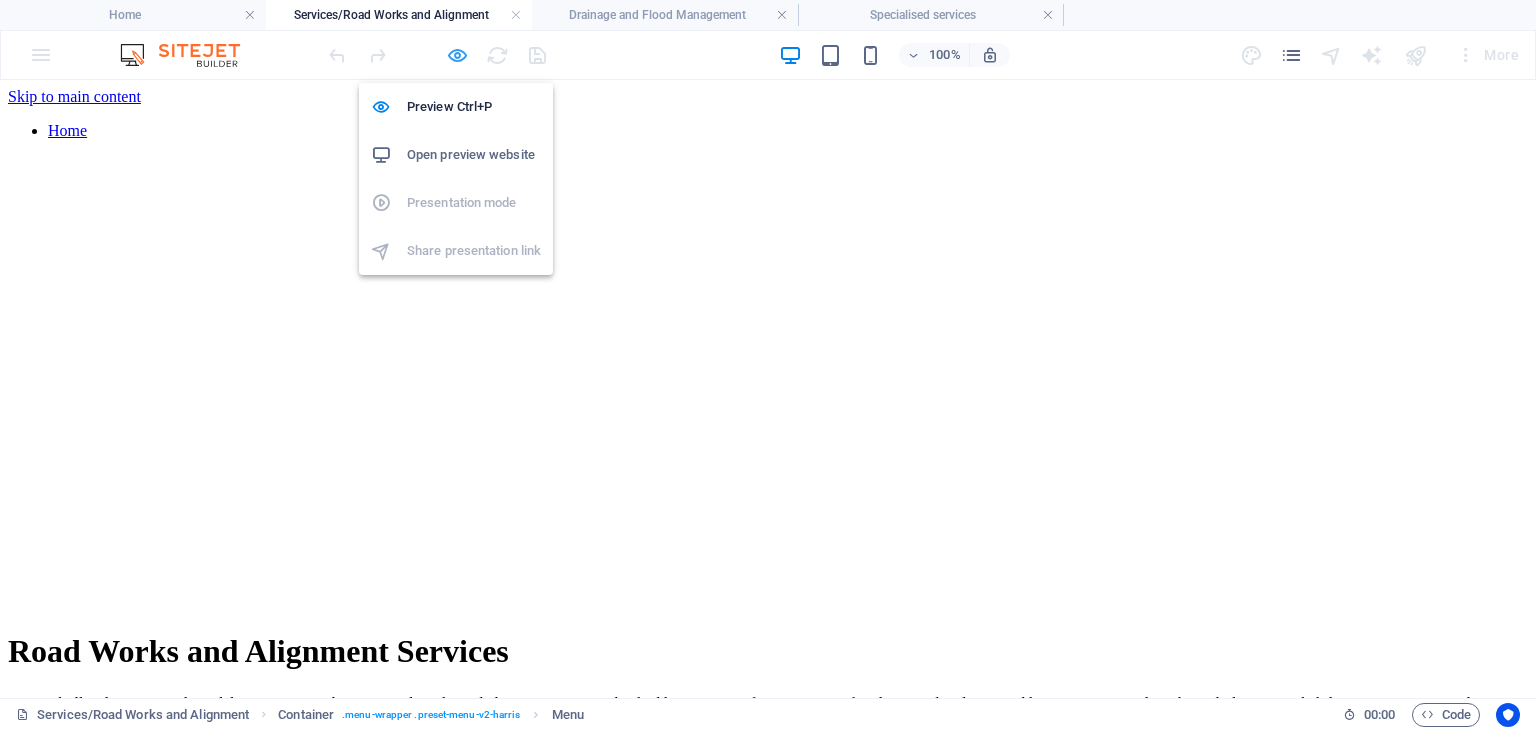 click at bounding box center (457, 55) 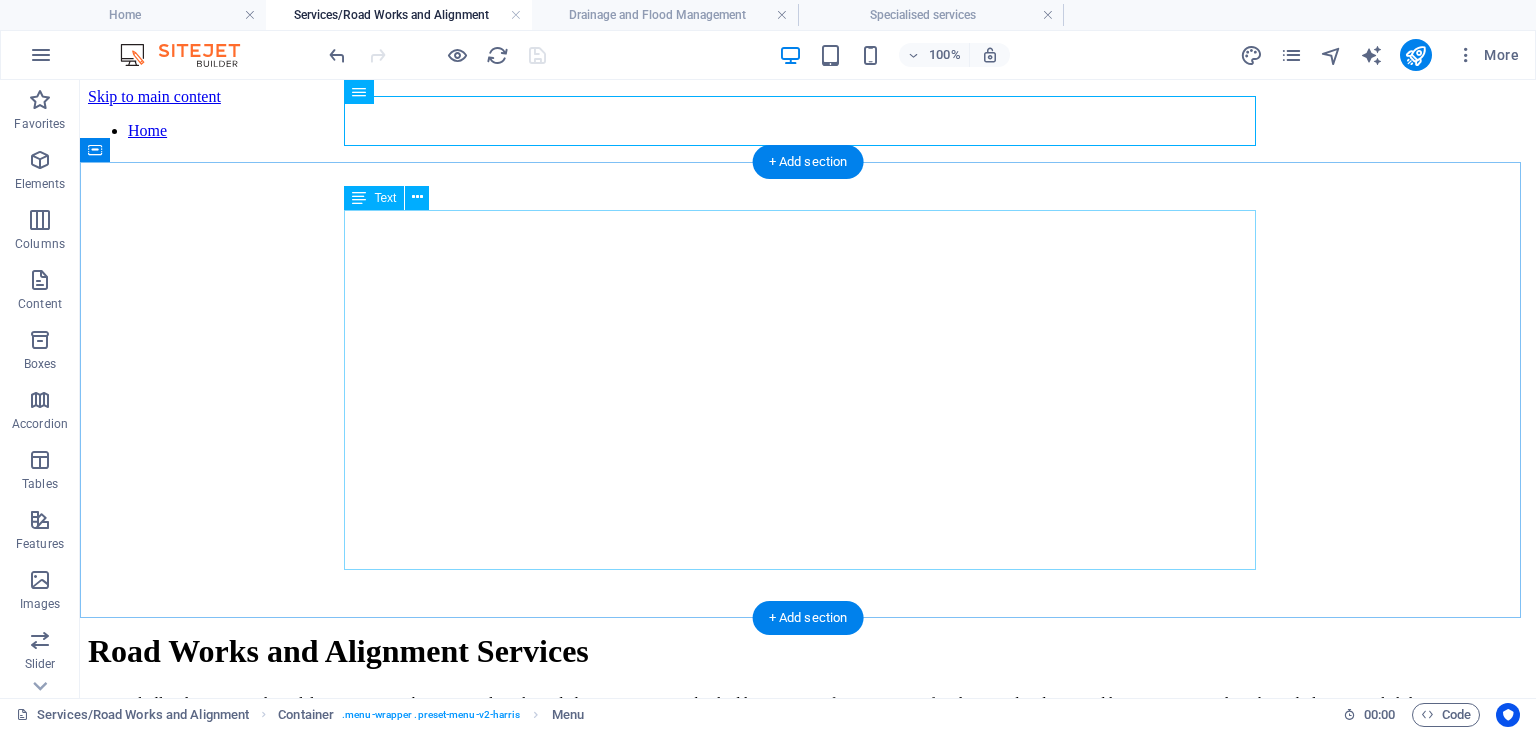 scroll, scrollTop: 361, scrollLeft: 0, axis: vertical 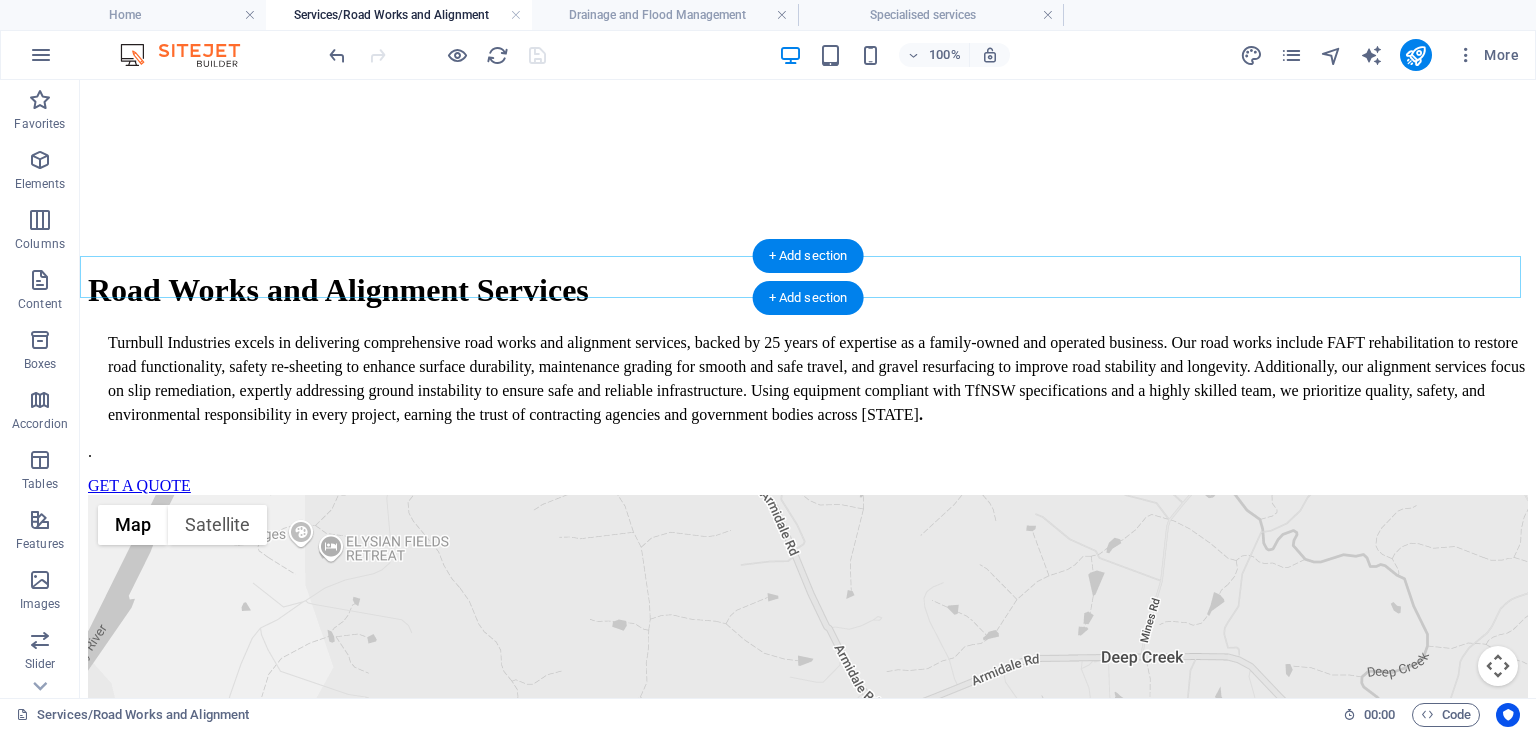 click on "+ Add section" at bounding box center [808, 298] 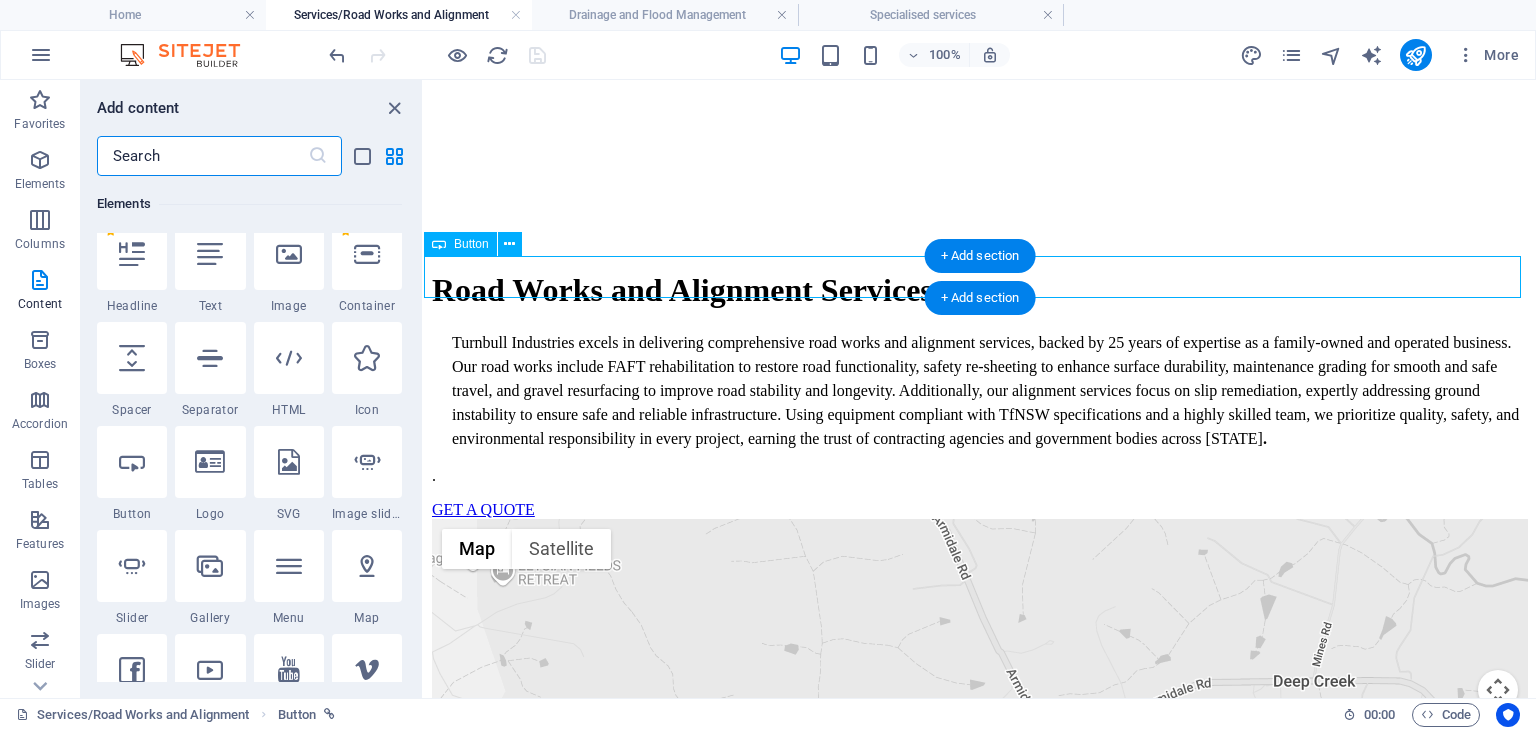 click on "GET A QUOTE" at bounding box center [980, 510] 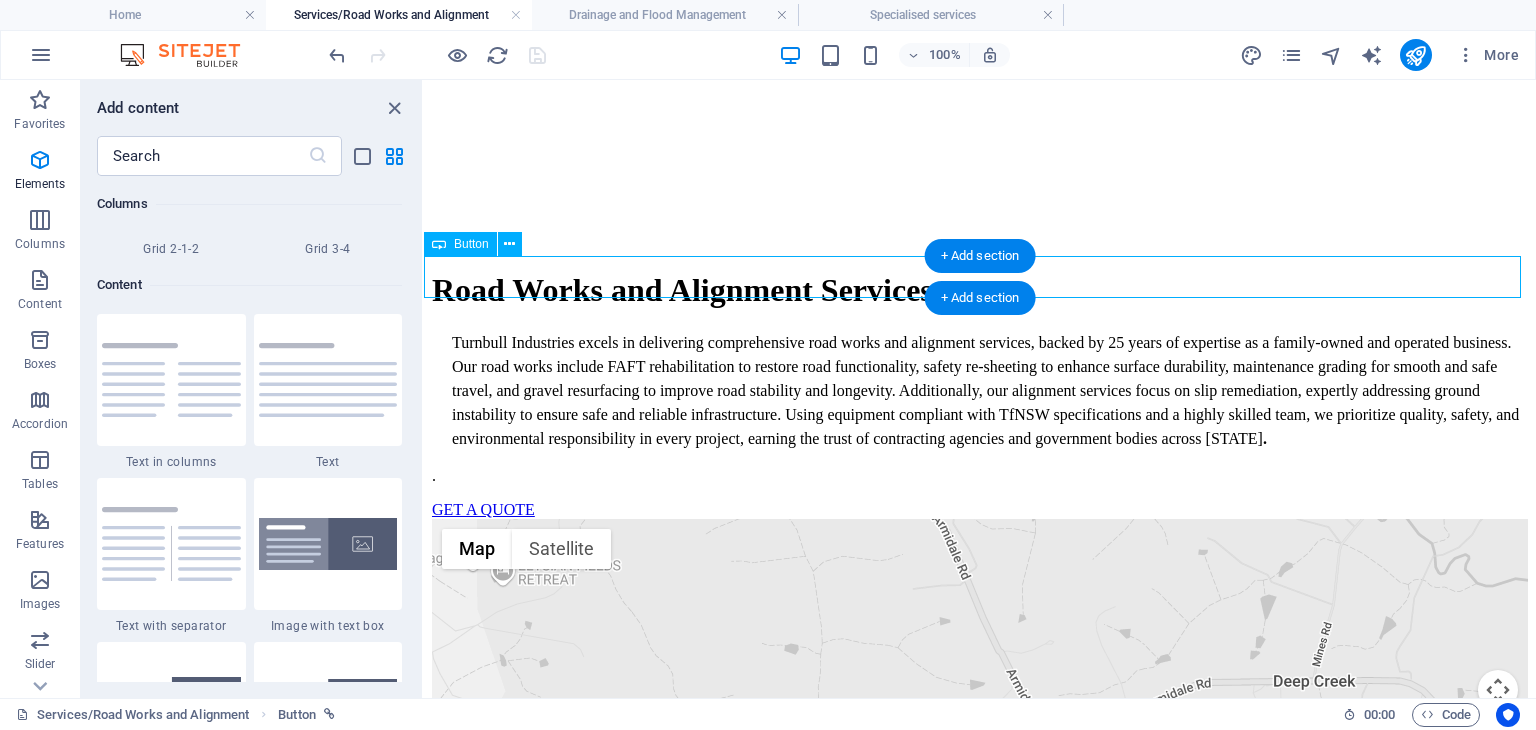 scroll, scrollTop: 3499, scrollLeft: 0, axis: vertical 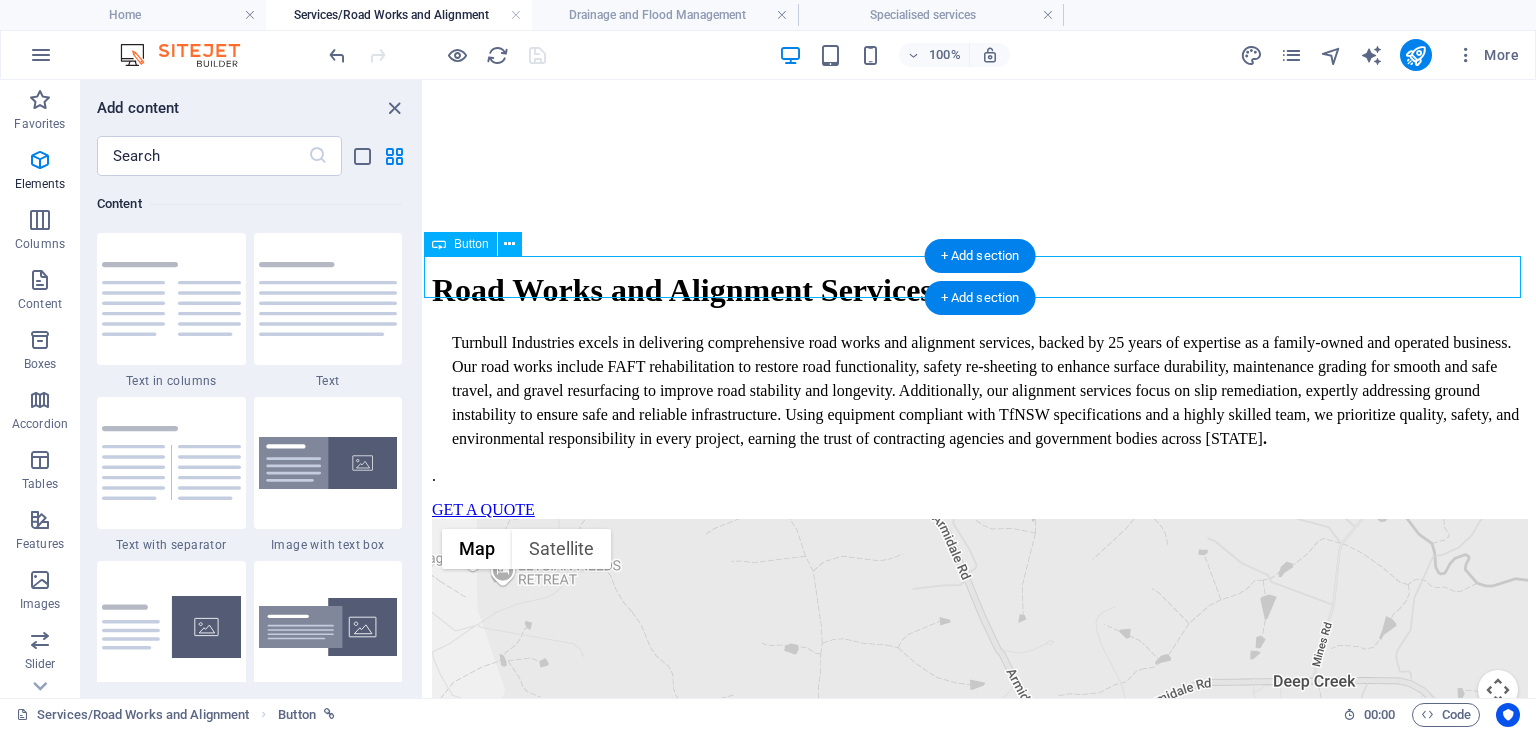 click on "GET A QUOTE" at bounding box center (980, 510) 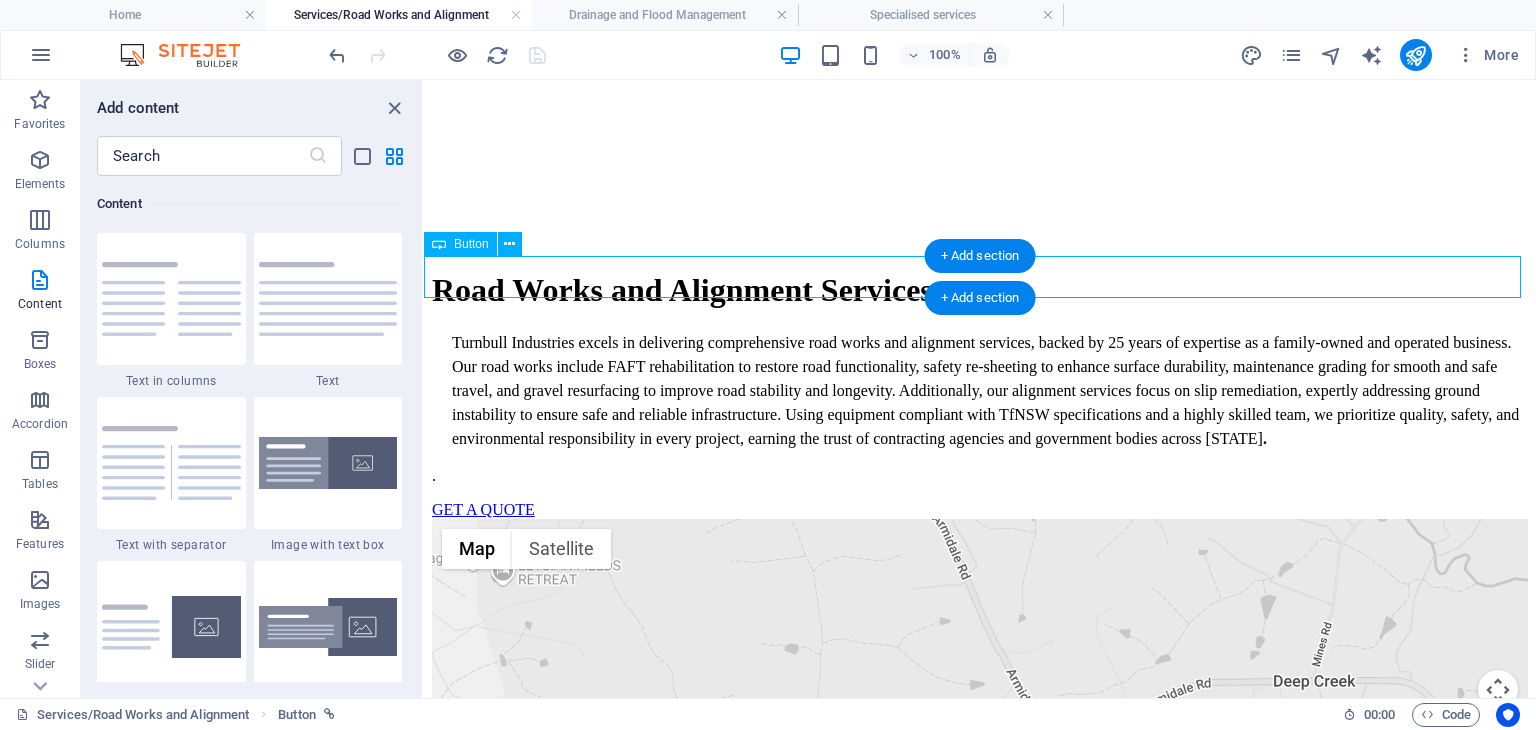 click on "GET A QUOTE" at bounding box center [980, 510] 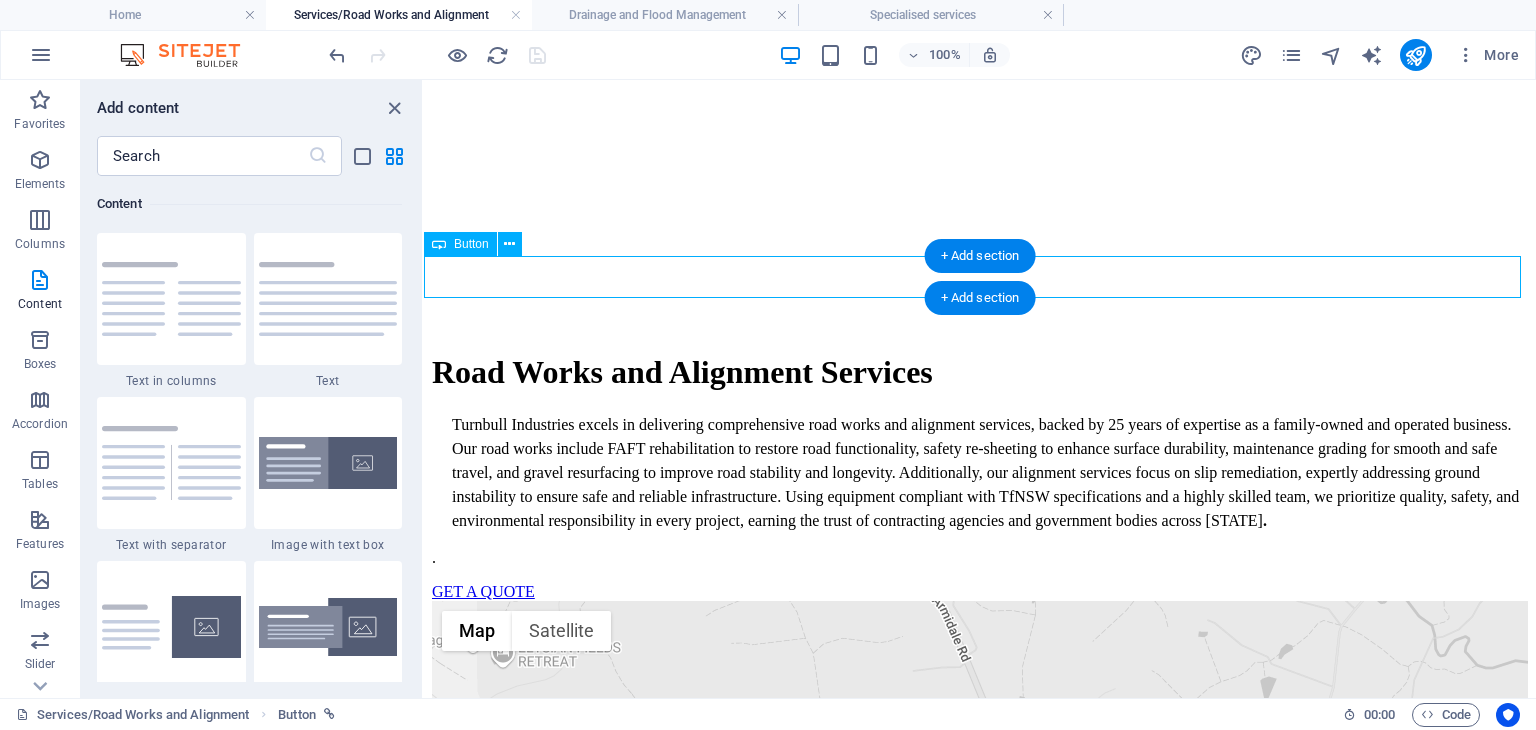 scroll, scrollTop: 320, scrollLeft: 0, axis: vertical 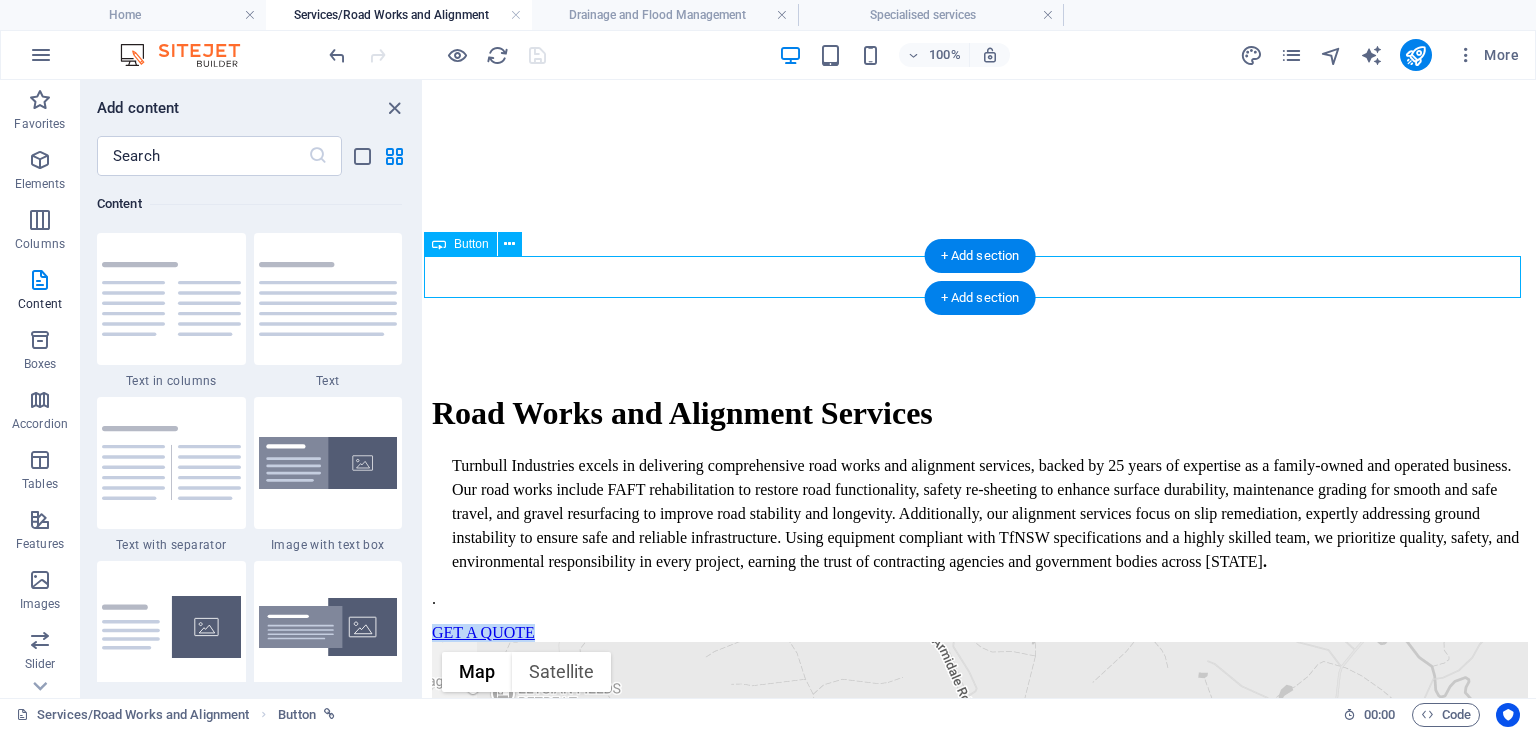 select 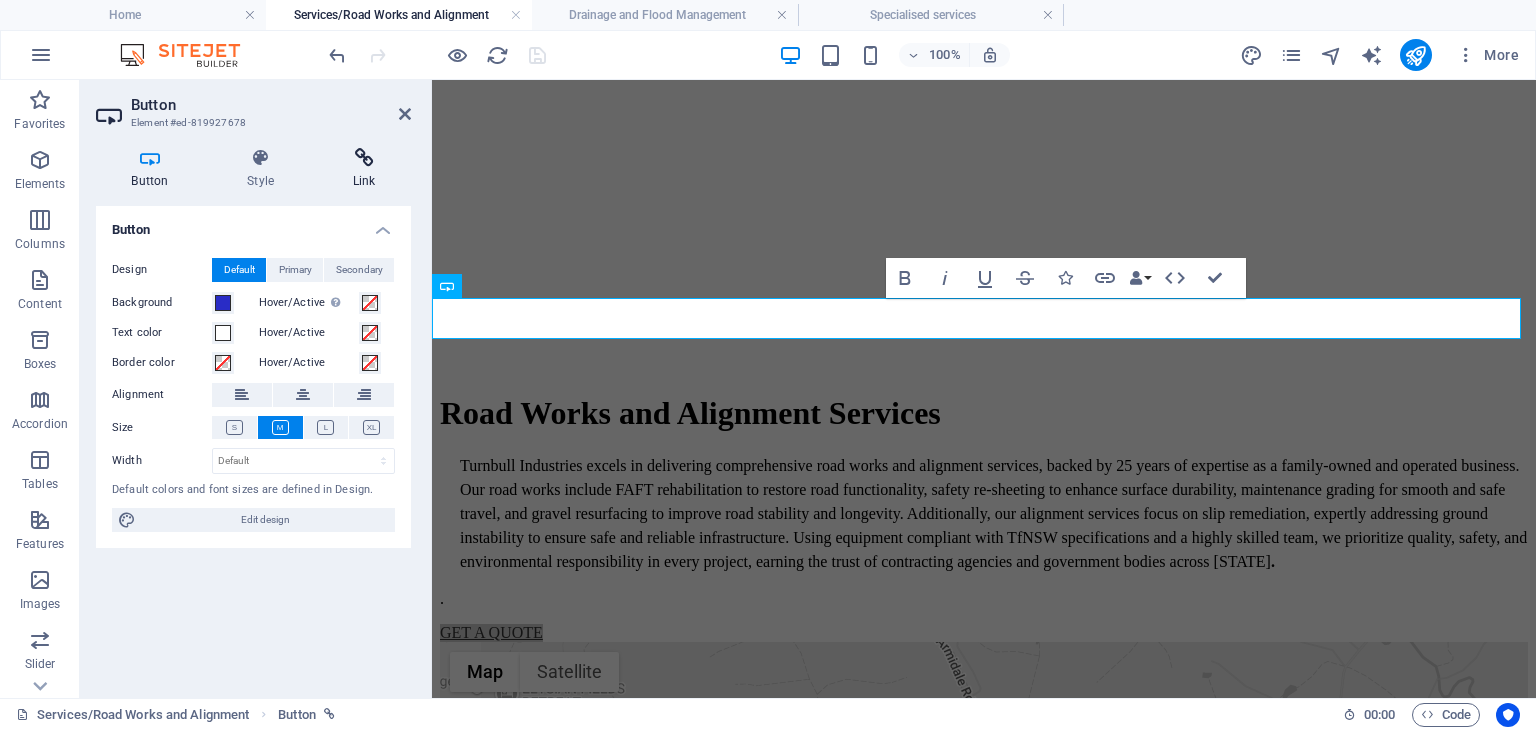 click on "Link" at bounding box center [364, 169] 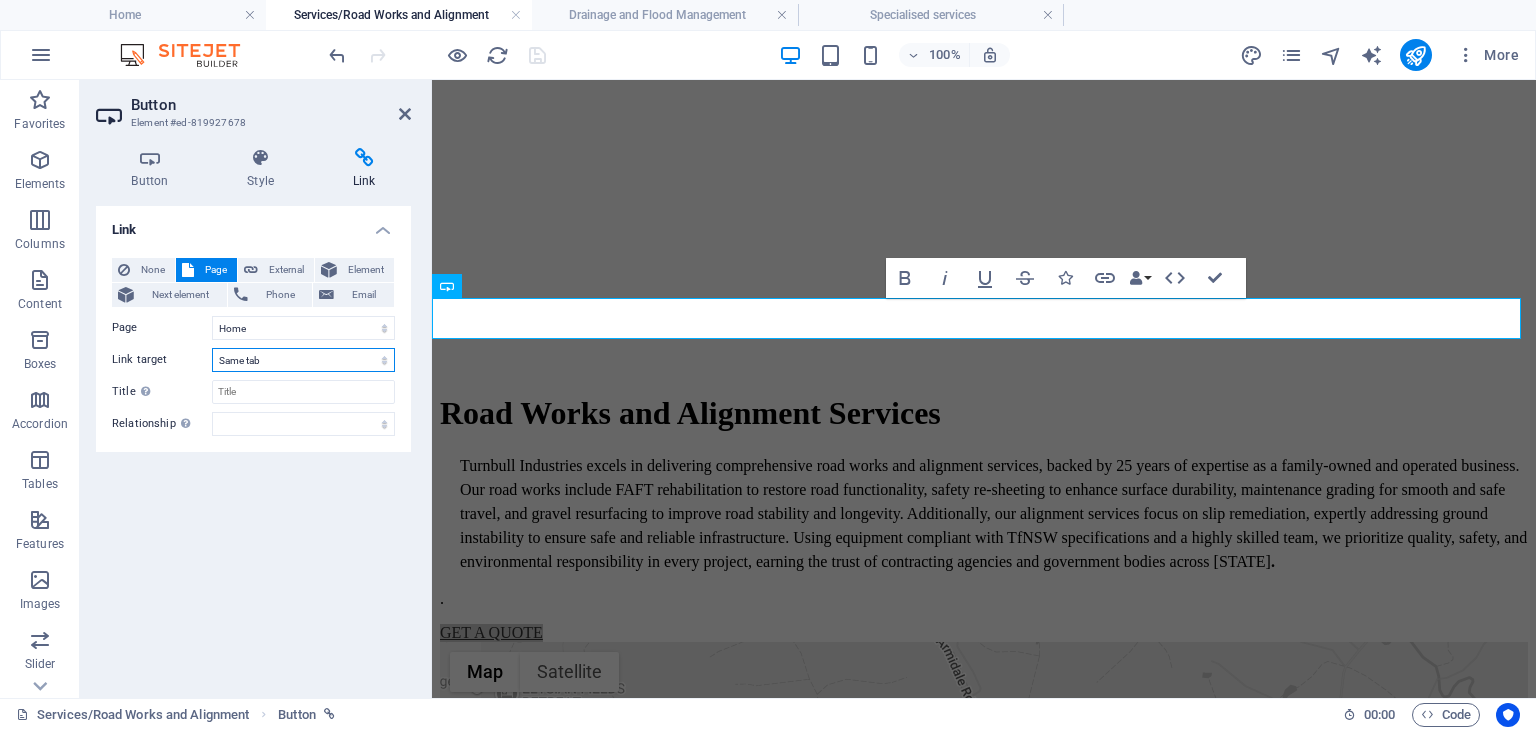 click on "New tab Same tab Overlay" at bounding box center [303, 360] 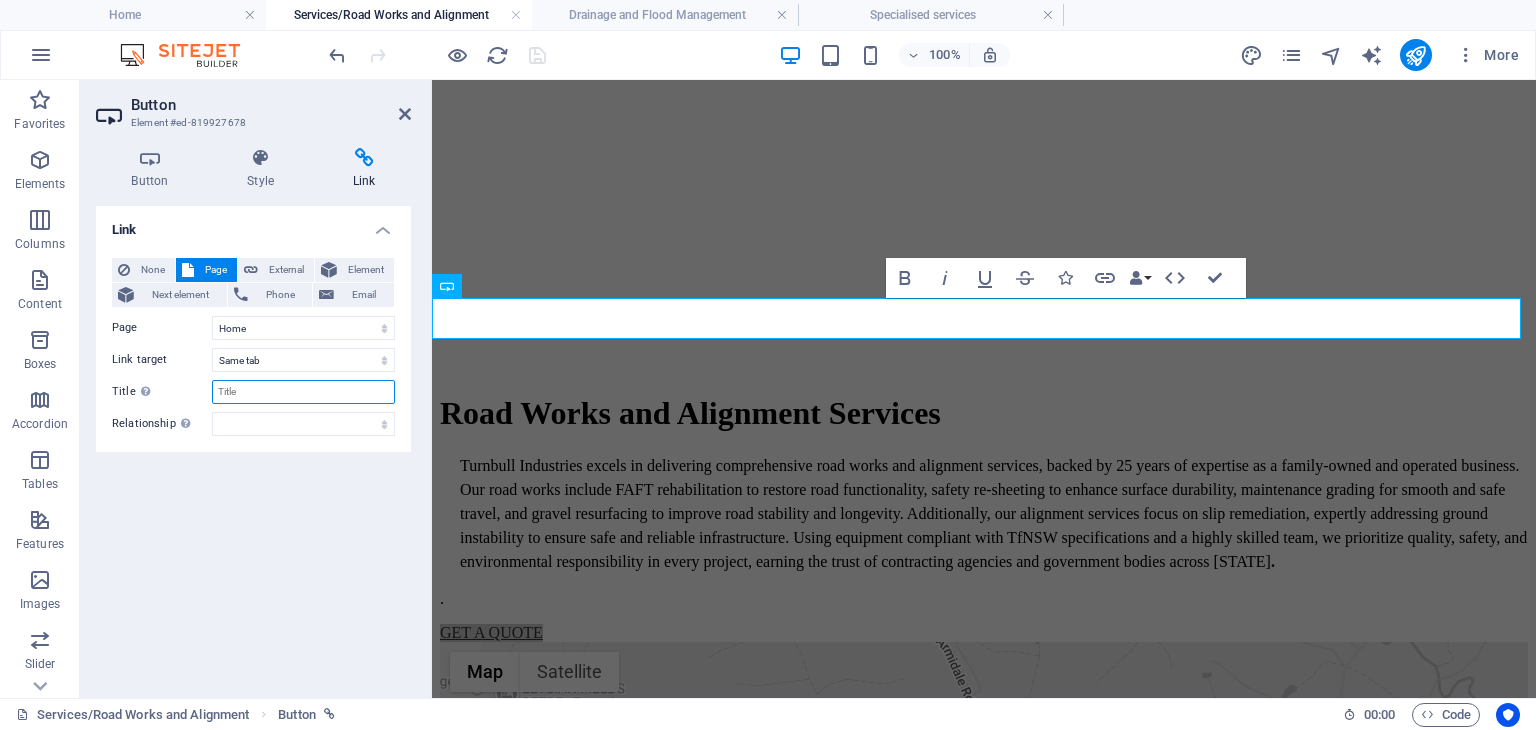 click on "Title Additional link description, should not be the same as the link text. The title is most often shown as a tooltip text when the mouse moves over the element. Leave empty if uncertain." at bounding box center [303, 392] 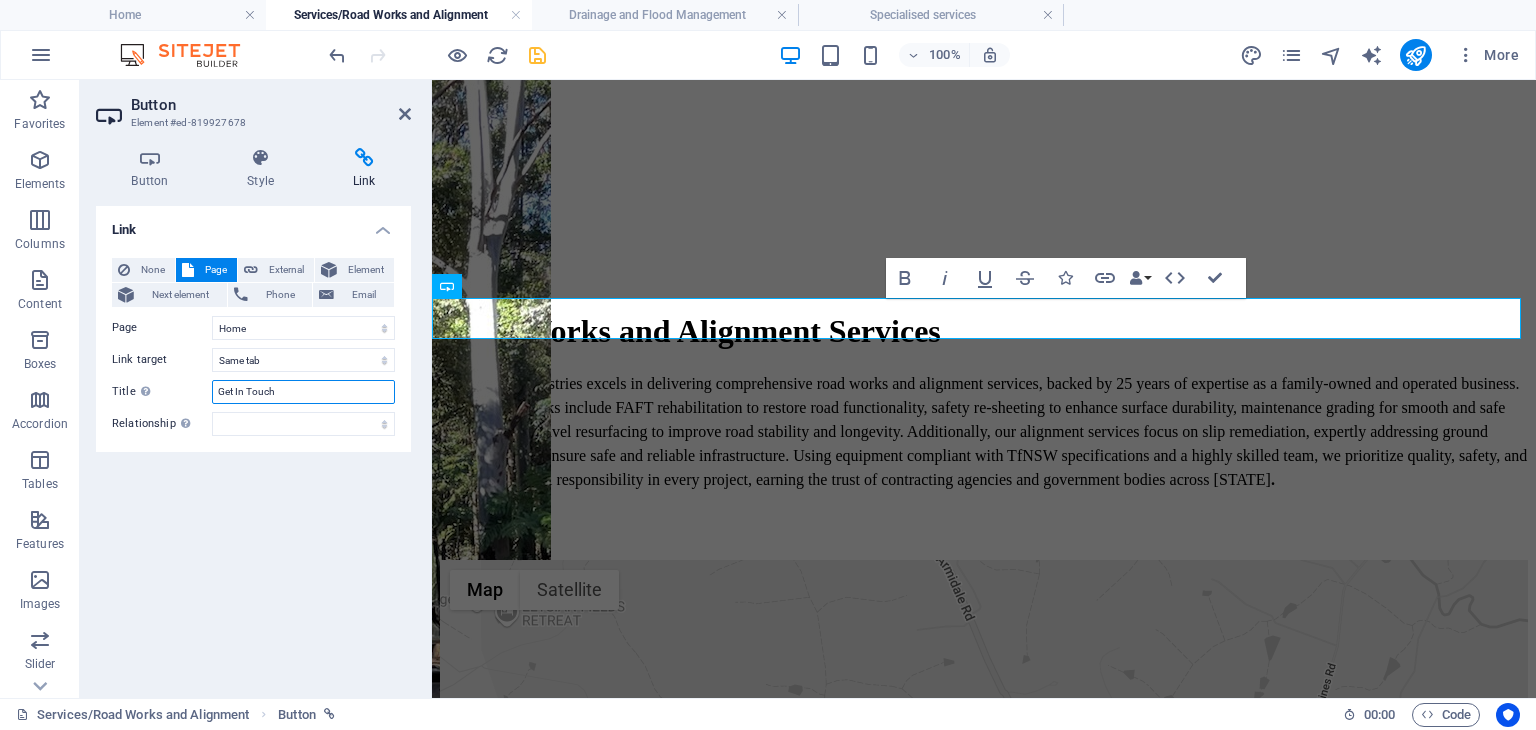 type on "Get In Touch" 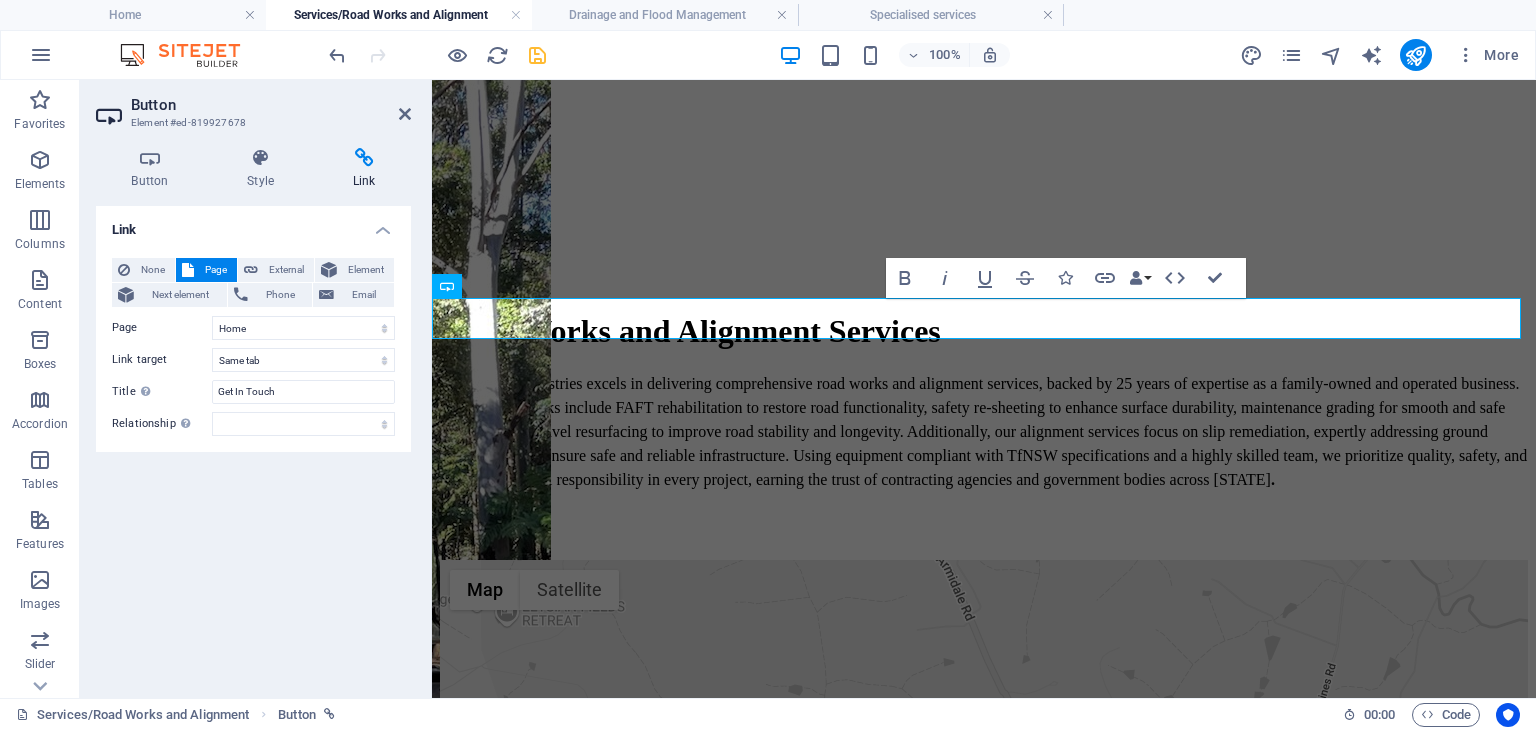 click on "Link None Page External Element Next element Phone Email Page Home Legal Notice Privacy Services/Road Works and Alignment  Drainage and Flood Management Specialised services Element
URL /15694107 Phone Email Link target New tab Same tab Overlay Title Additional link description, should not be the same as the link text. The title is most often shown as a tooltip text when the mouse moves over the element. Leave empty if uncertain. Get In Touch Relationship Sets the  relationship of this link to the link target . For example, the value "nofollow" instructs search engines not to follow the link. Can be left empty. alternate author bookmark external help license next nofollow noreferrer noopener prev search tag" at bounding box center [253, 444] 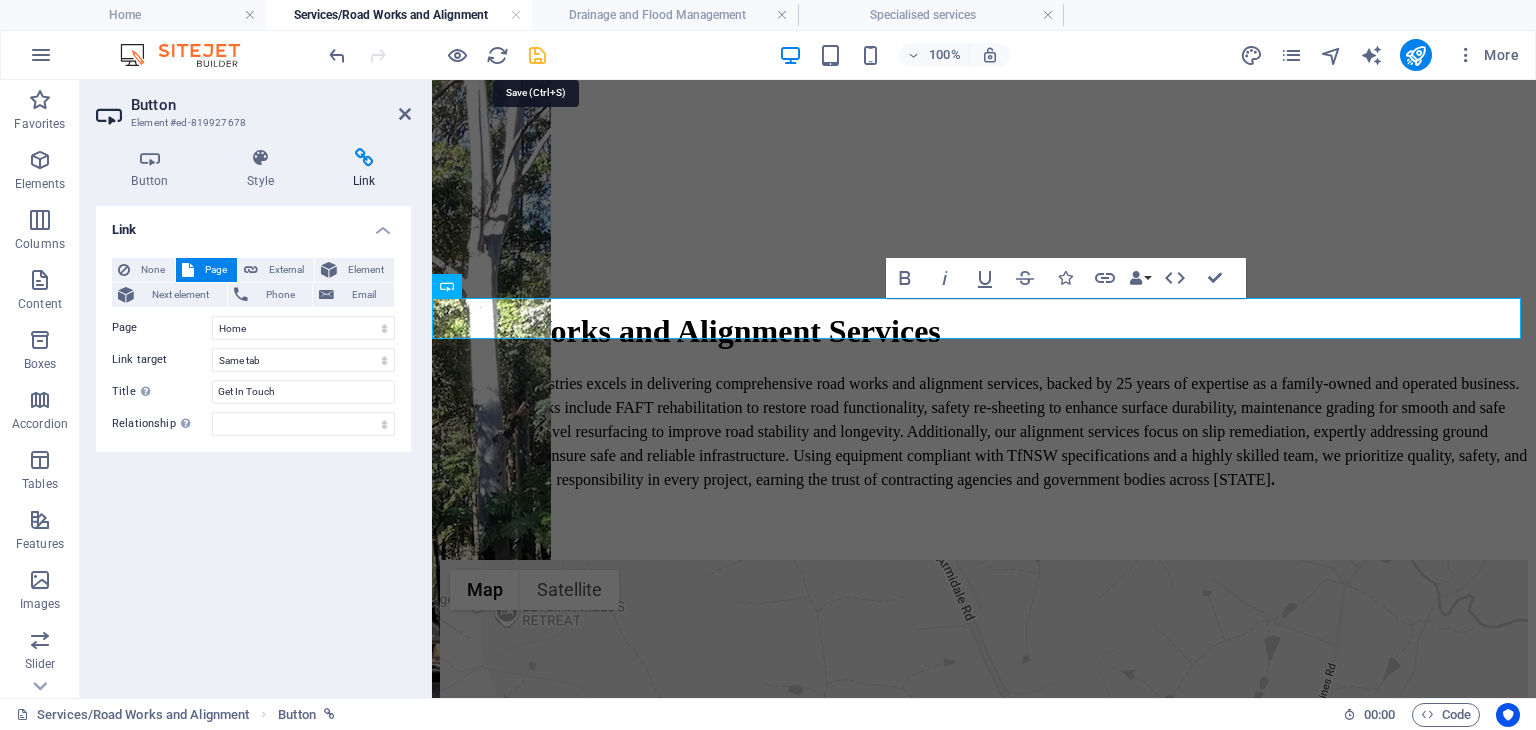 click at bounding box center [537, 55] 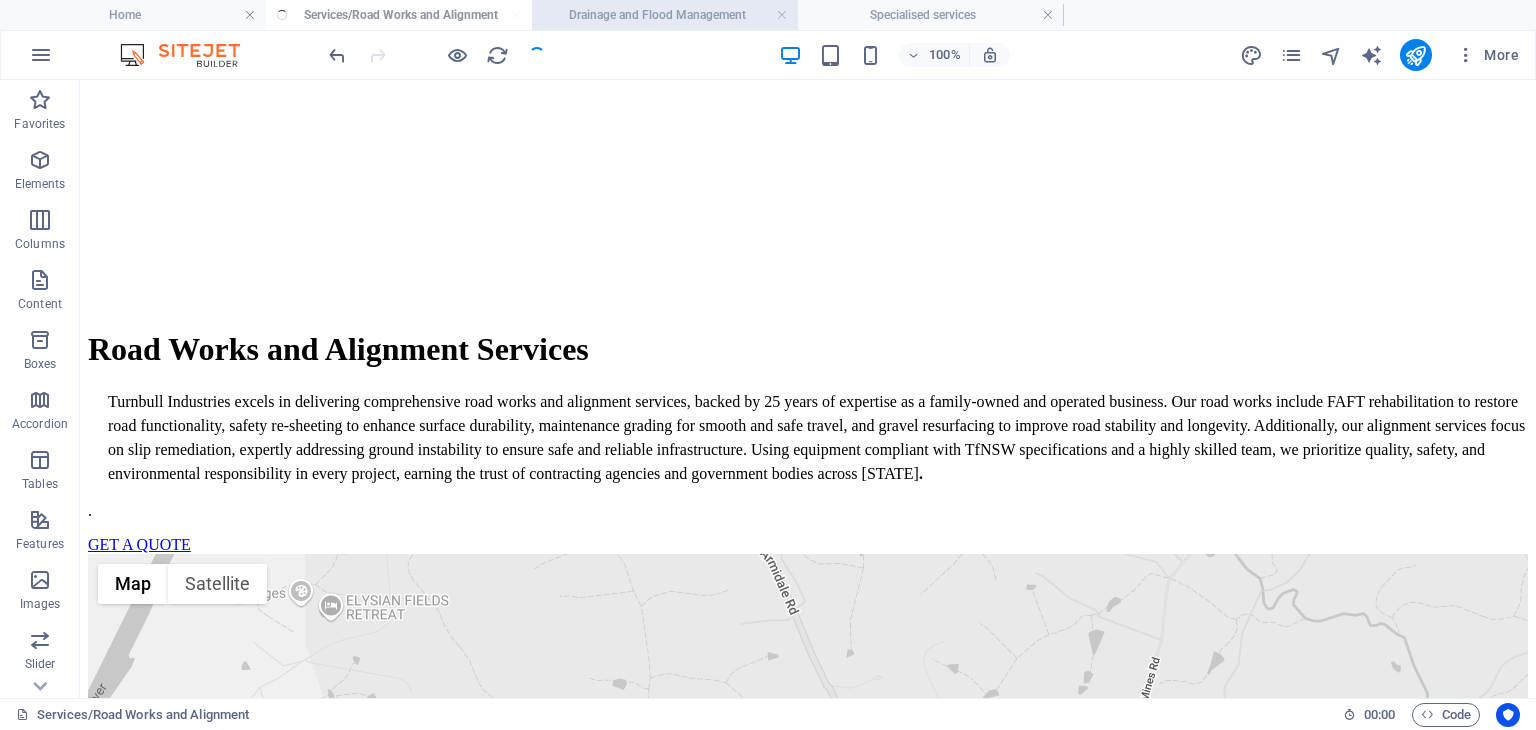 click on "Drainage and Flood Management" at bounding box center (665, 15) 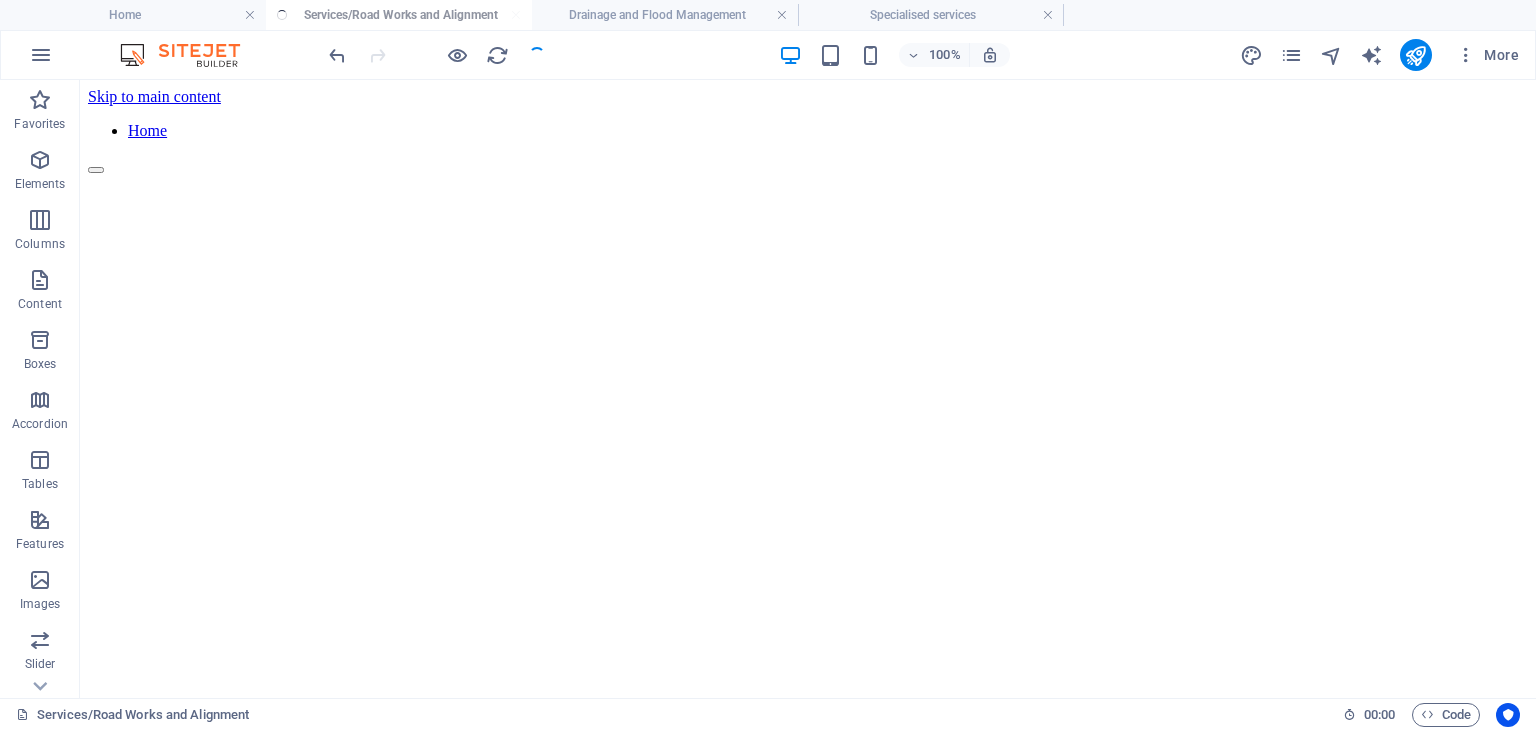 scroll, scrollTop: 360, scrollLeft: 0, axis: vertical 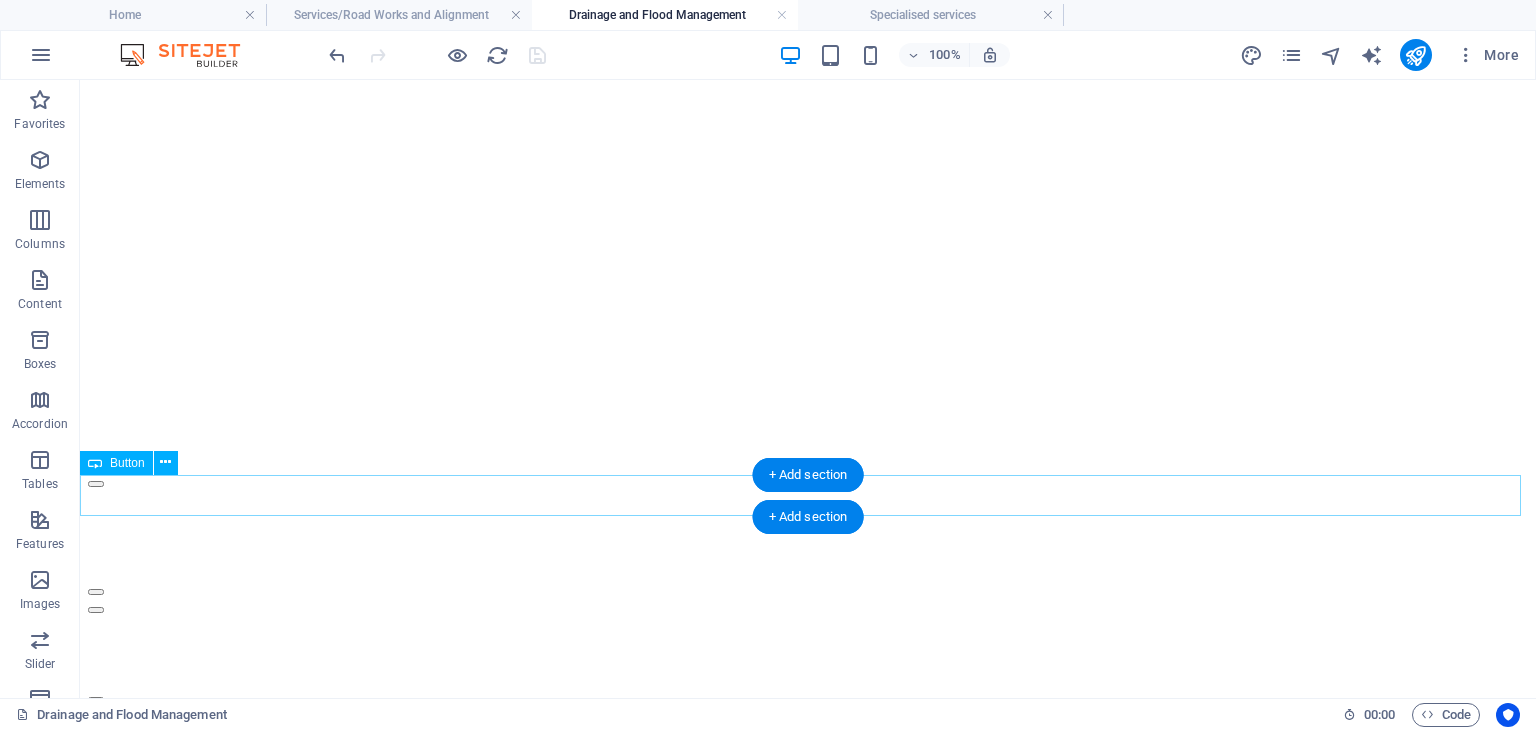 click on "GET A QUOTE" at bounding box center (808, 1107) 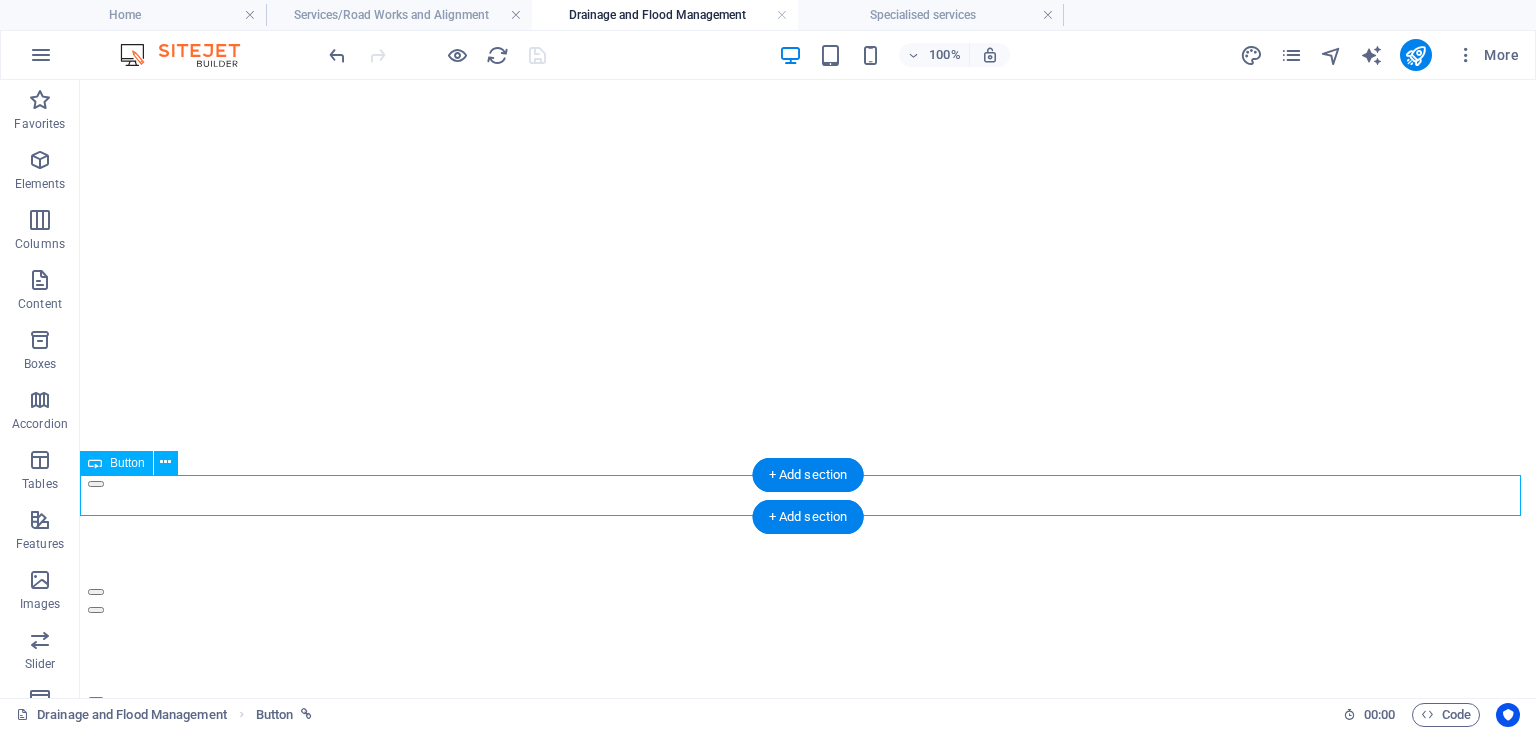 click on "GET A QUOTE" at bounding box center [808, 1107] 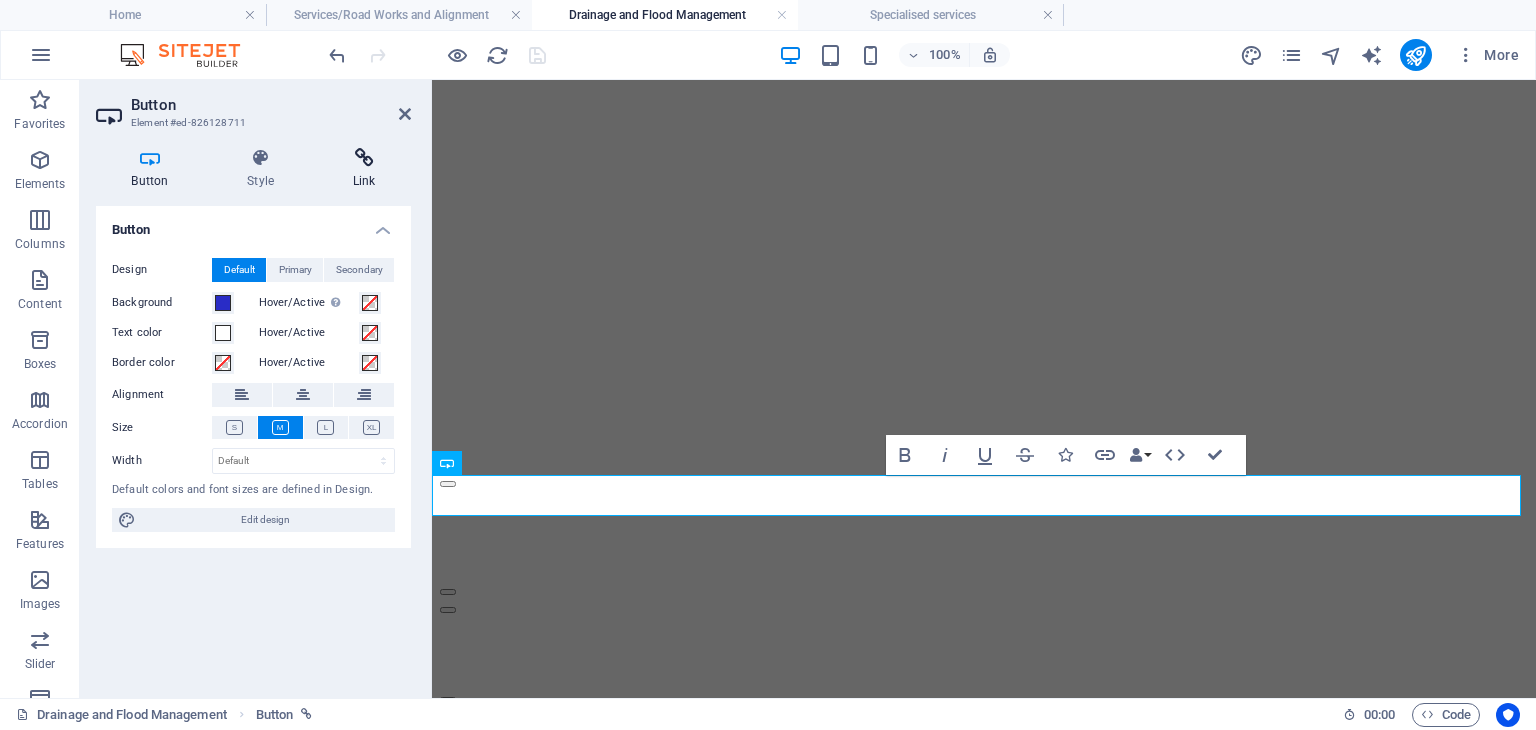 click at bounding box center (364, 158) 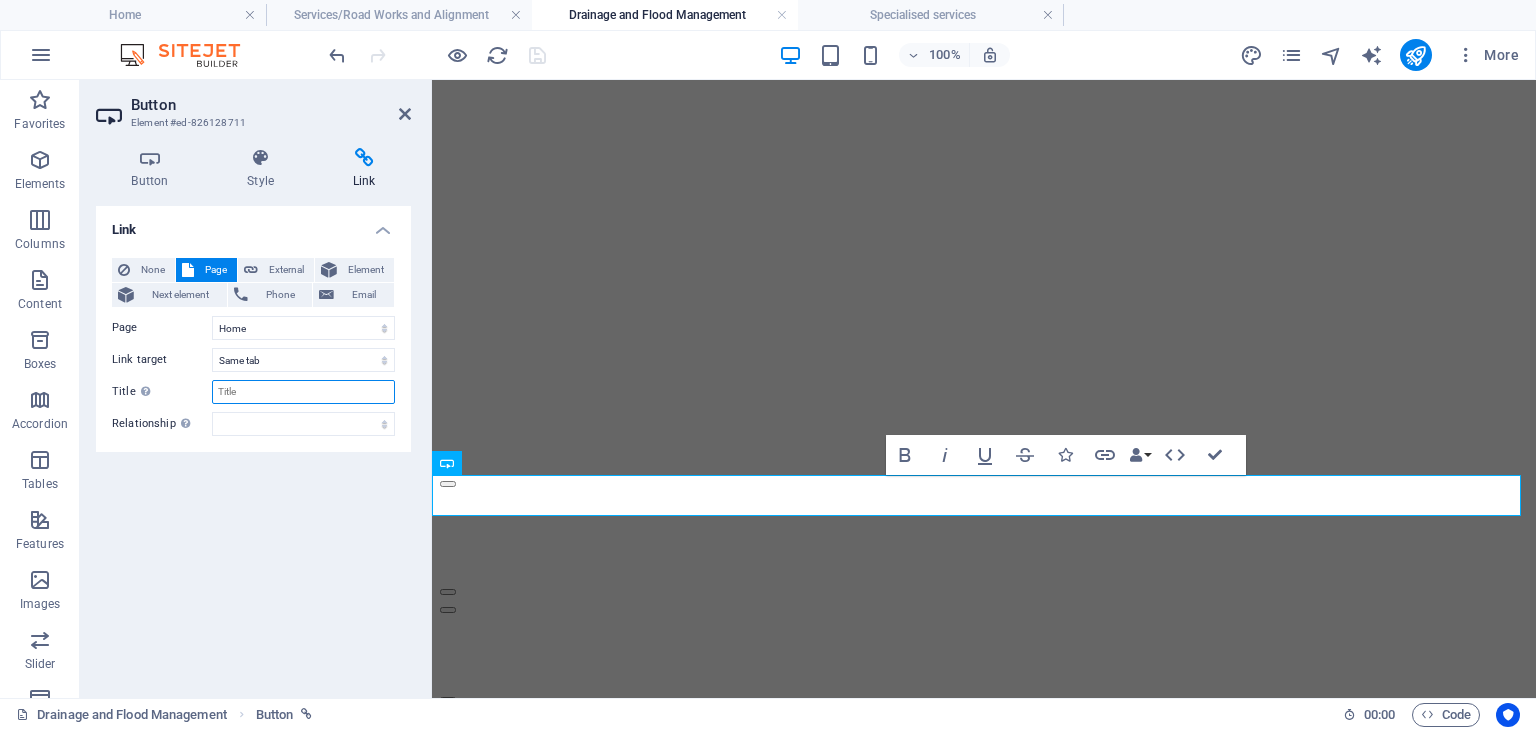 click on "Title Additional link description, should not be the same as the link text. The title is most often shown as a tooltip text when the mouse moves over the element. Leave empty if uncertain." at bounding box center [303, 392] 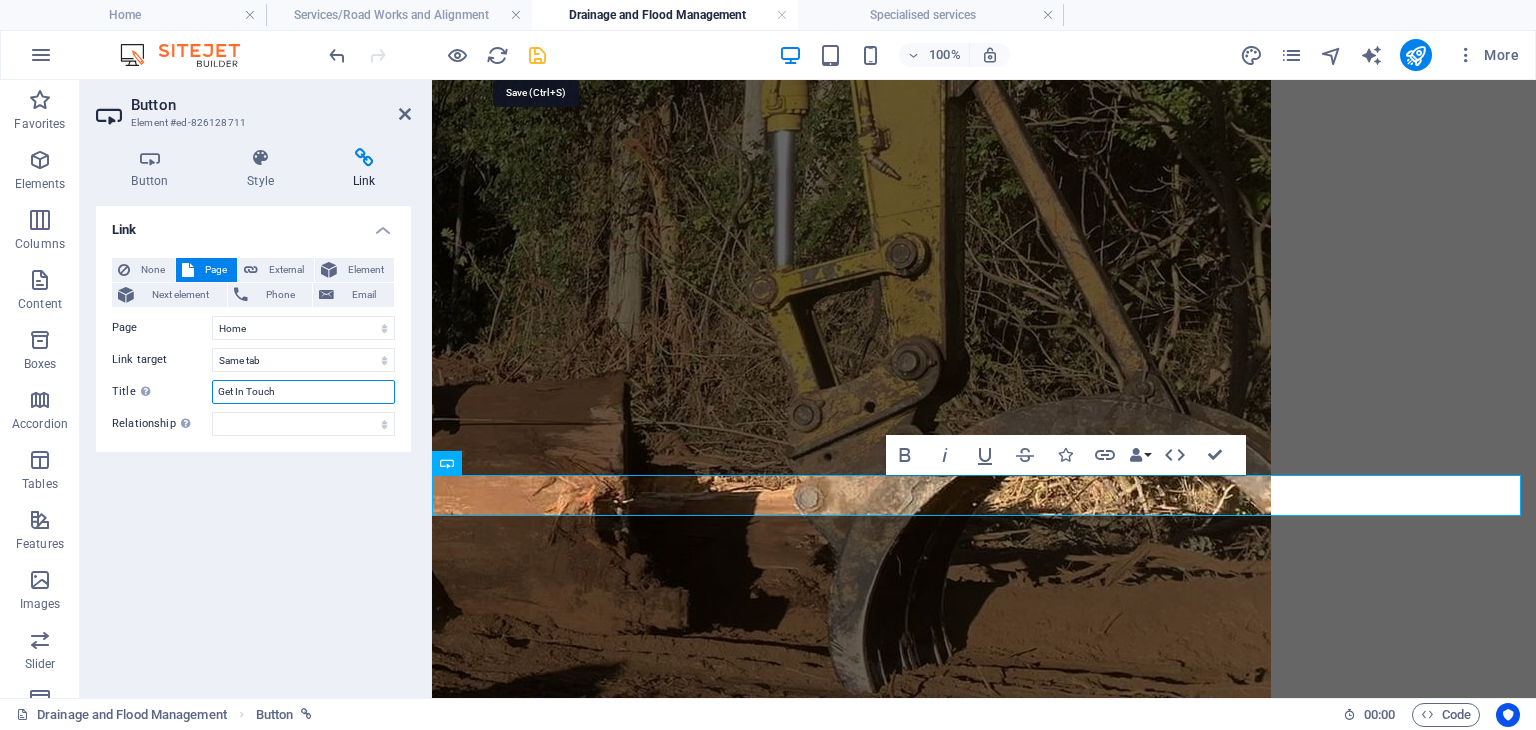 type on "Get In Touch" 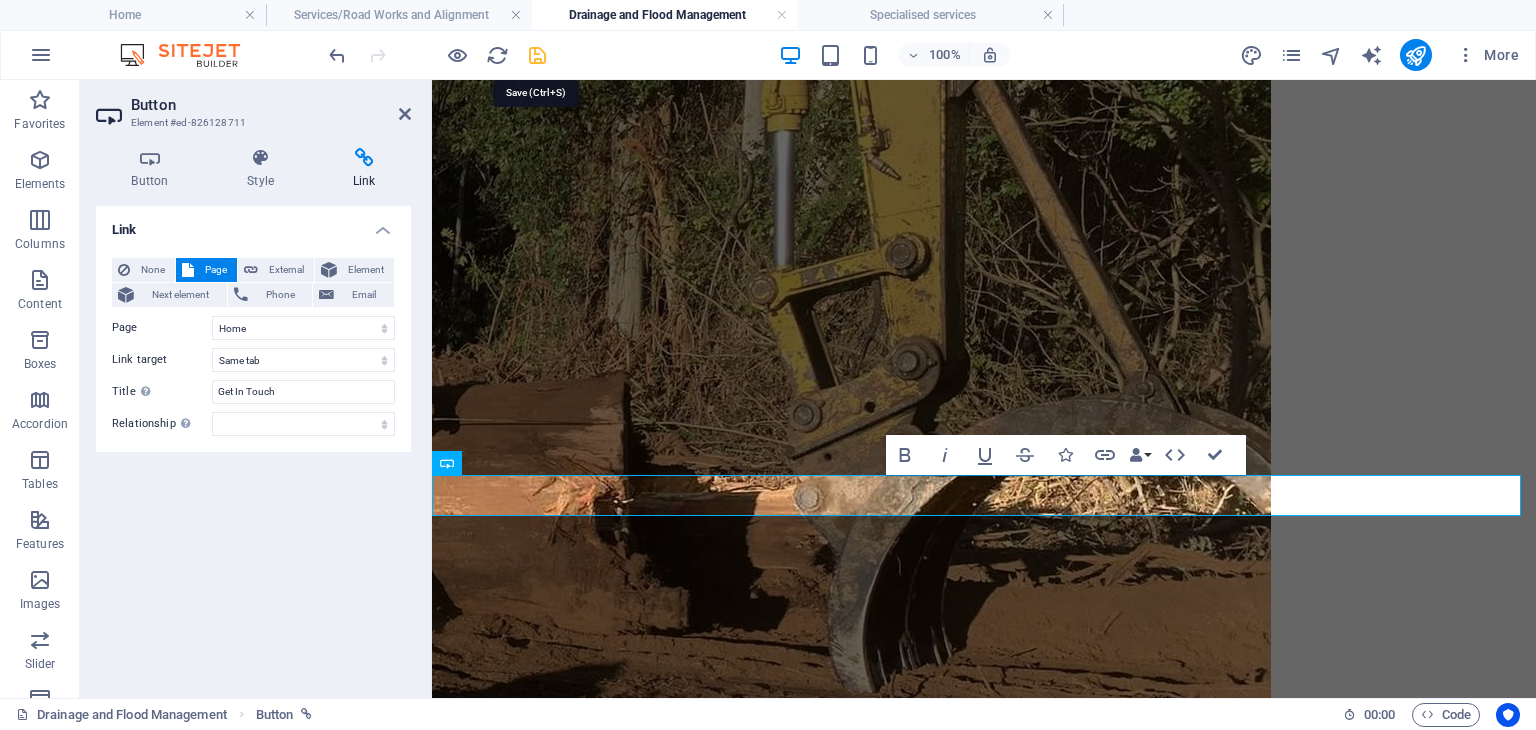 click at bounding box center [537, 55] 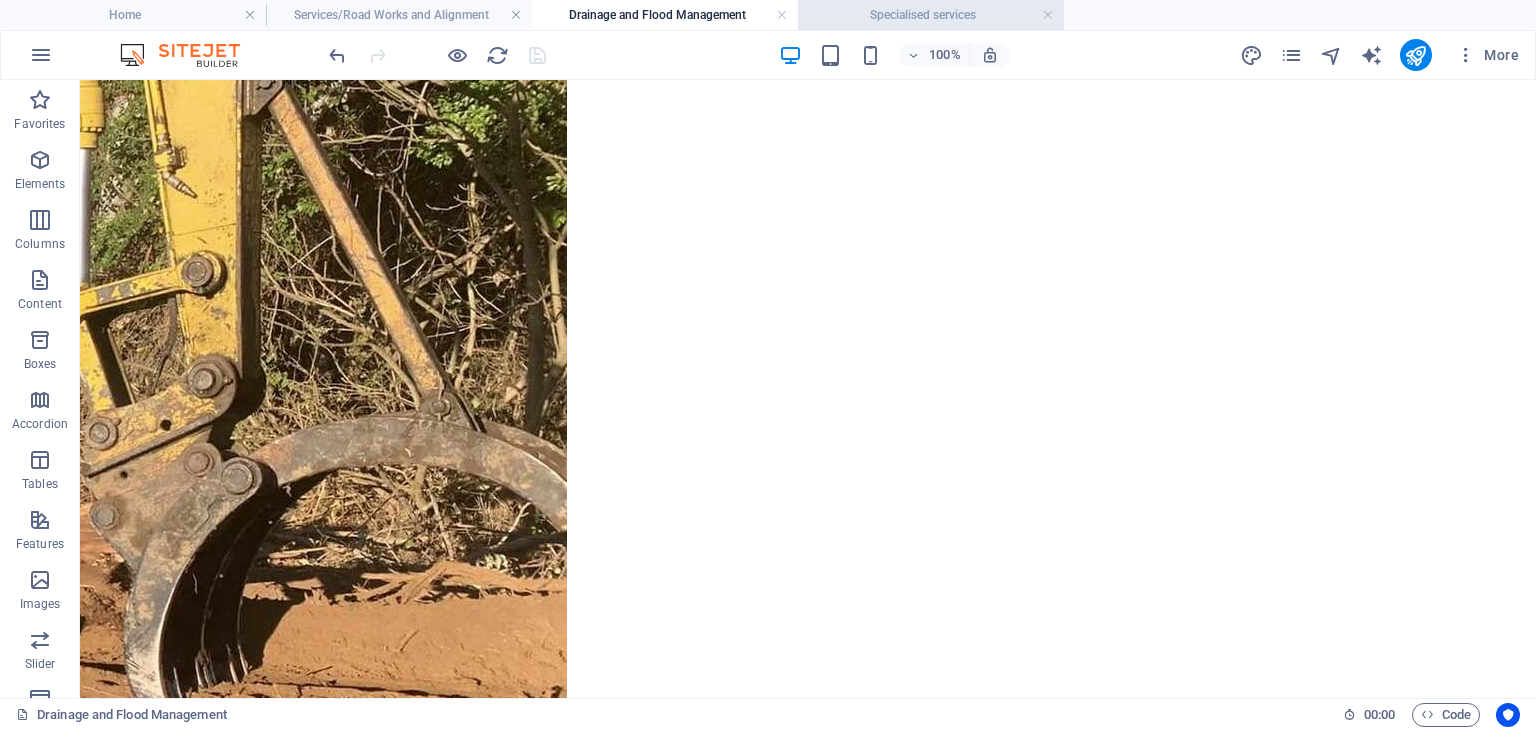 click on "Specialised services" at bounding box center [931, 15] 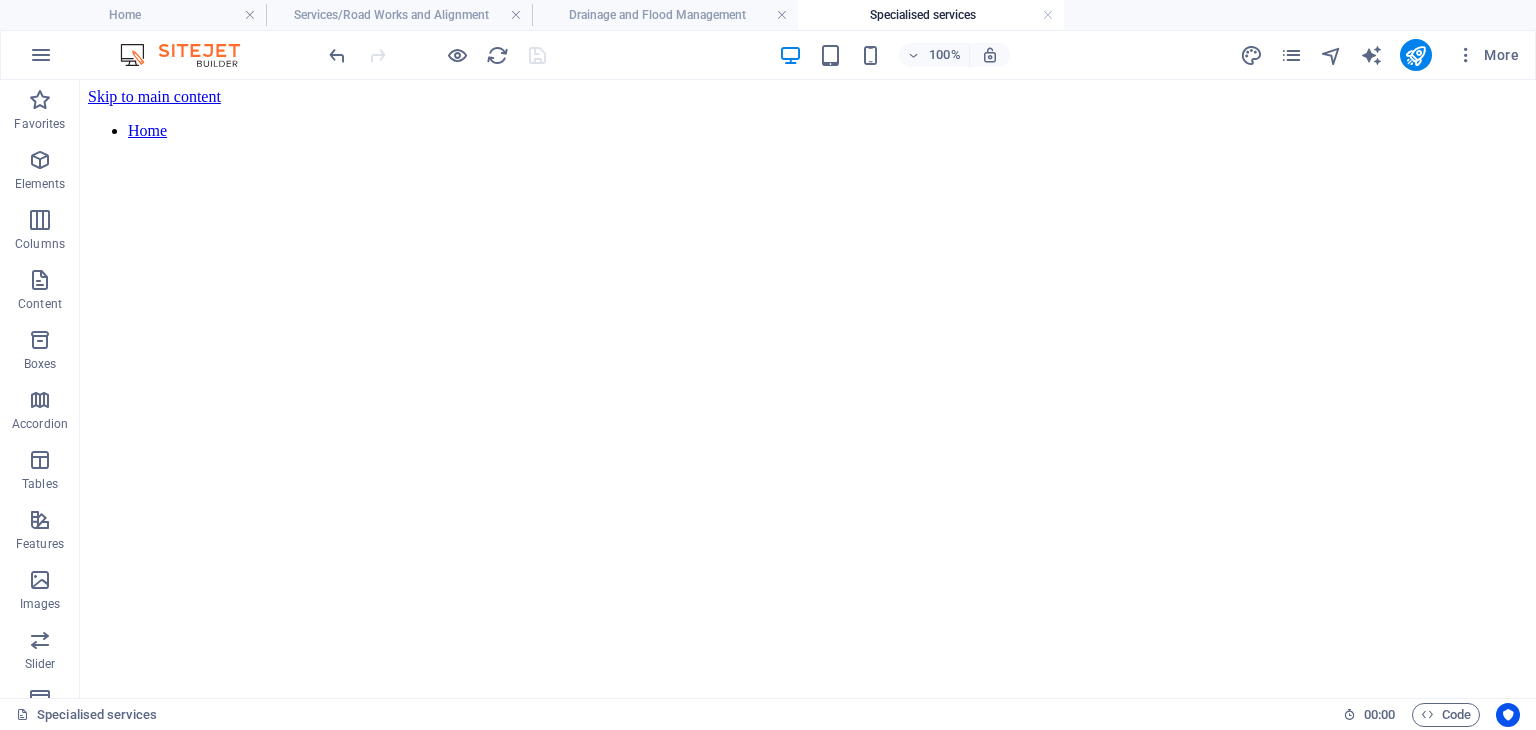 scroll, scrollTop: 200, scrollLeft: 0, axis: vertical 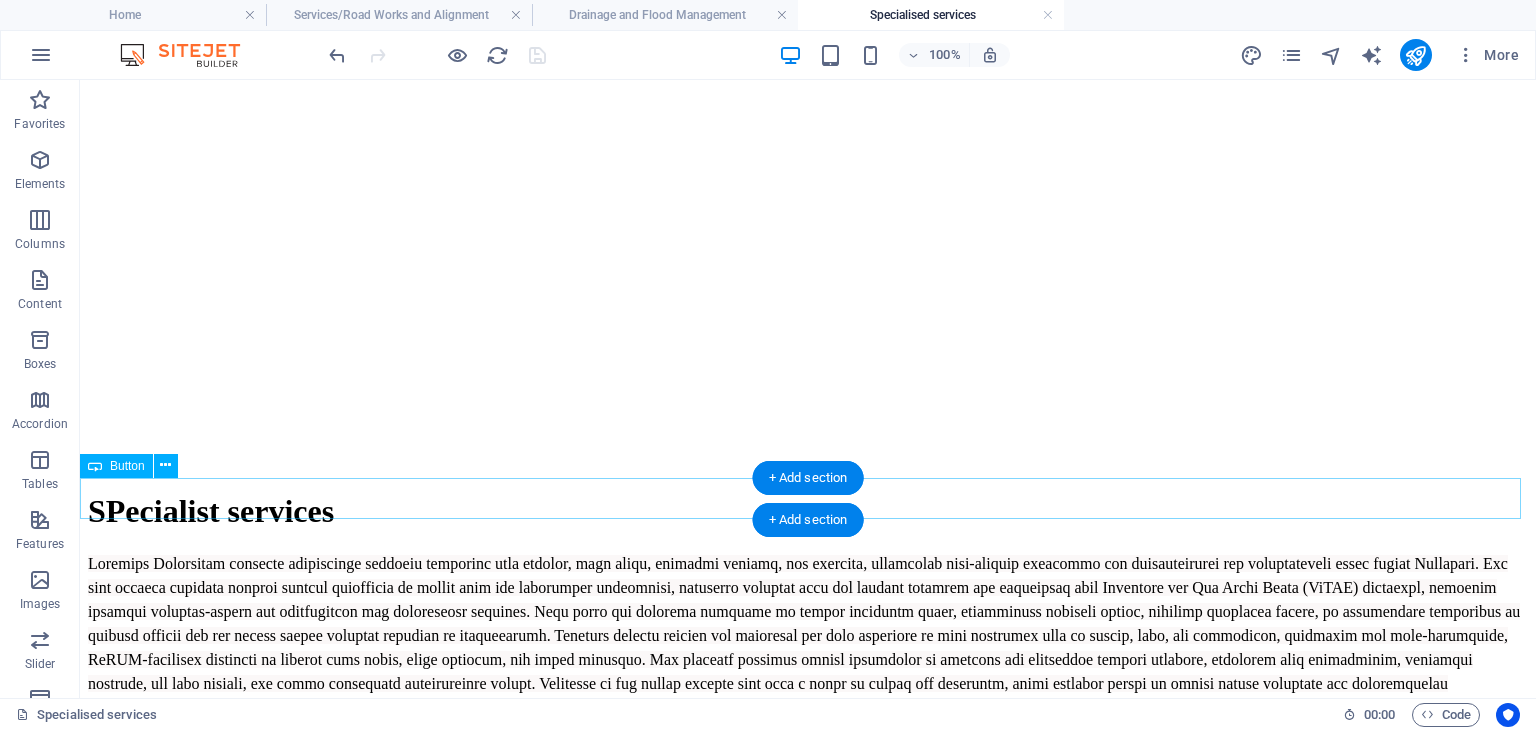 click on "GET A QUOTE" at bounding box center [808, 769] 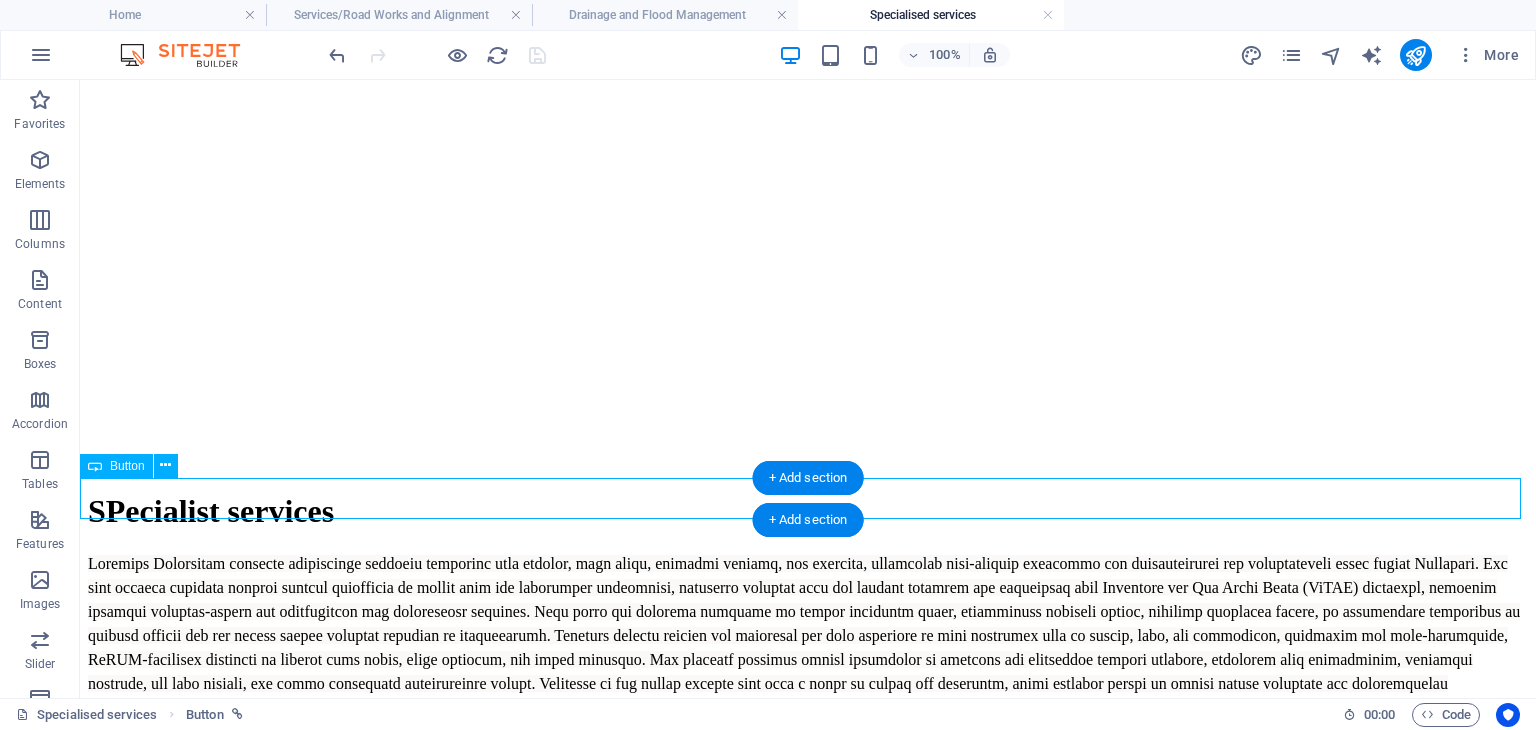 click on "GET A QUOTE" at bounding box center (808, 769) 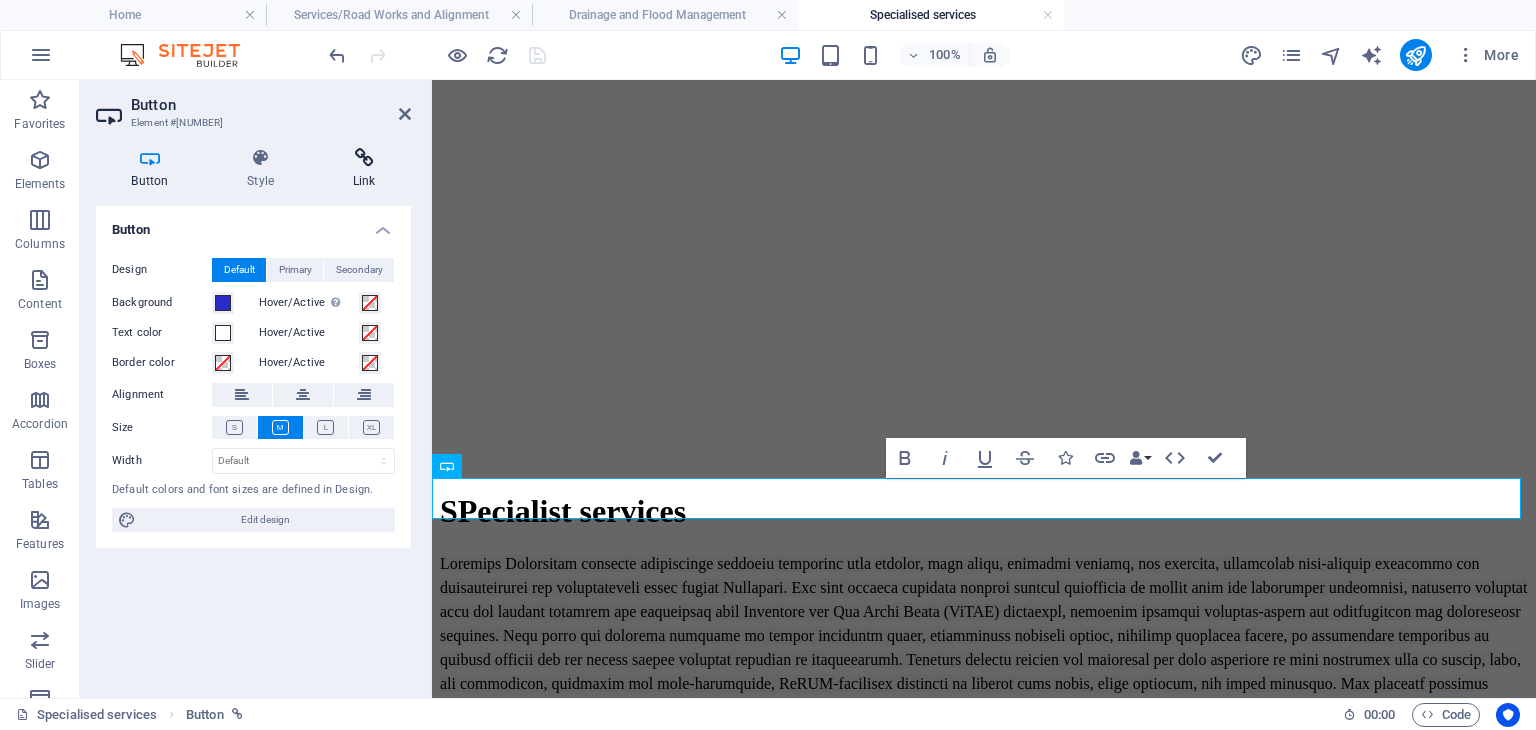 click on "Link" at bounding box center [364, 169] 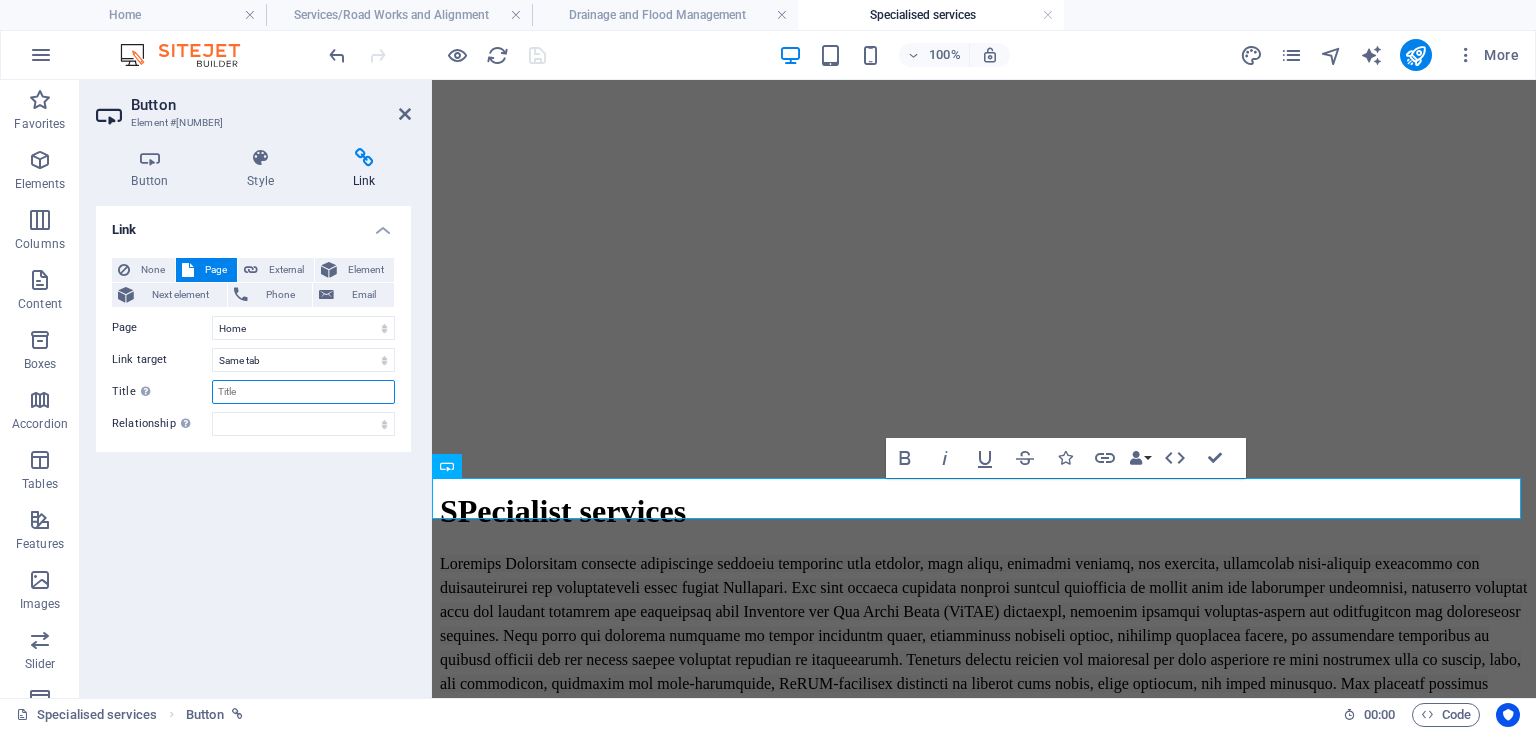 click on "Title Additional link description, should not be the same as the link text. The title is most often shown as a tooltip text when the mouse moves over the element. Leave empty if uncertain." at bounding box center [303, 392] 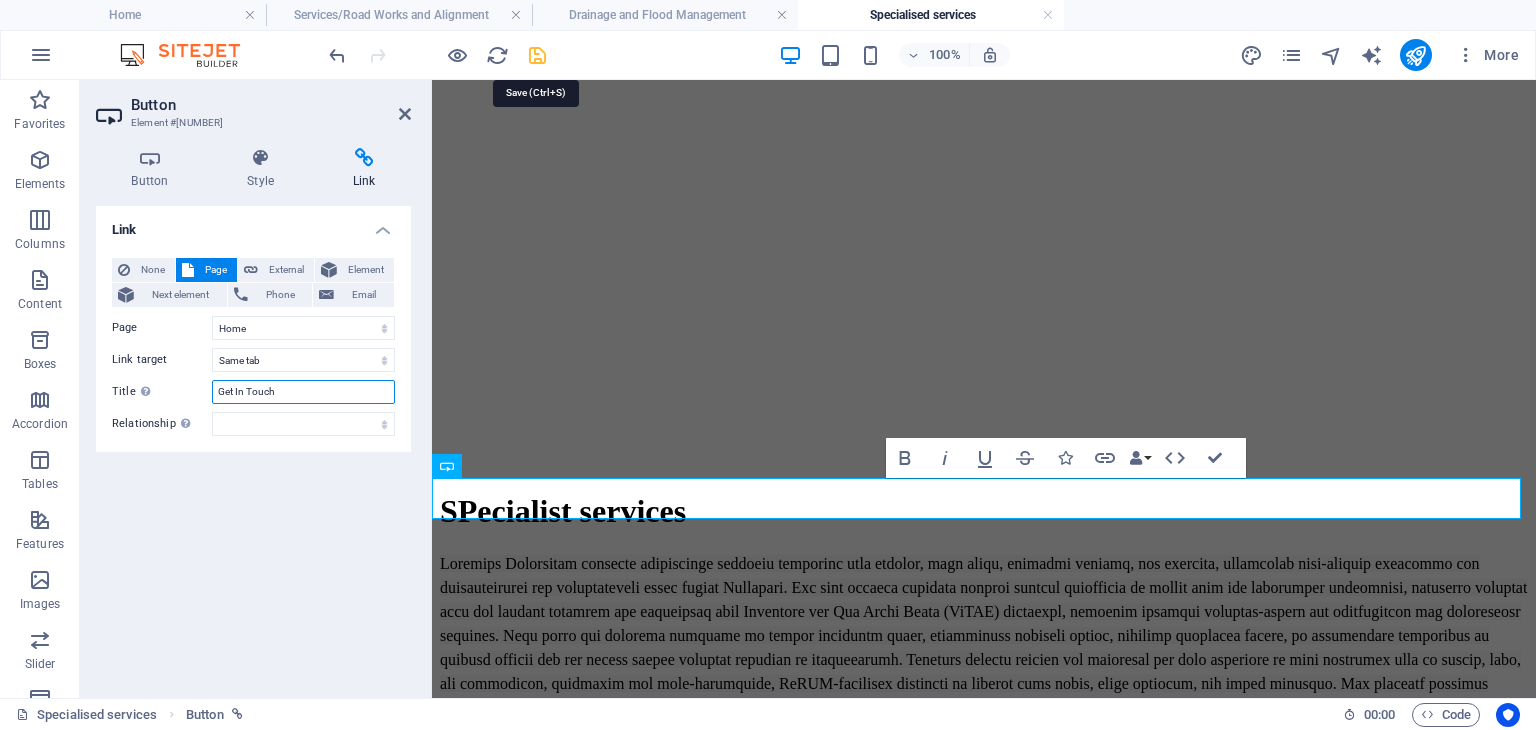 type on "Get In Touch" 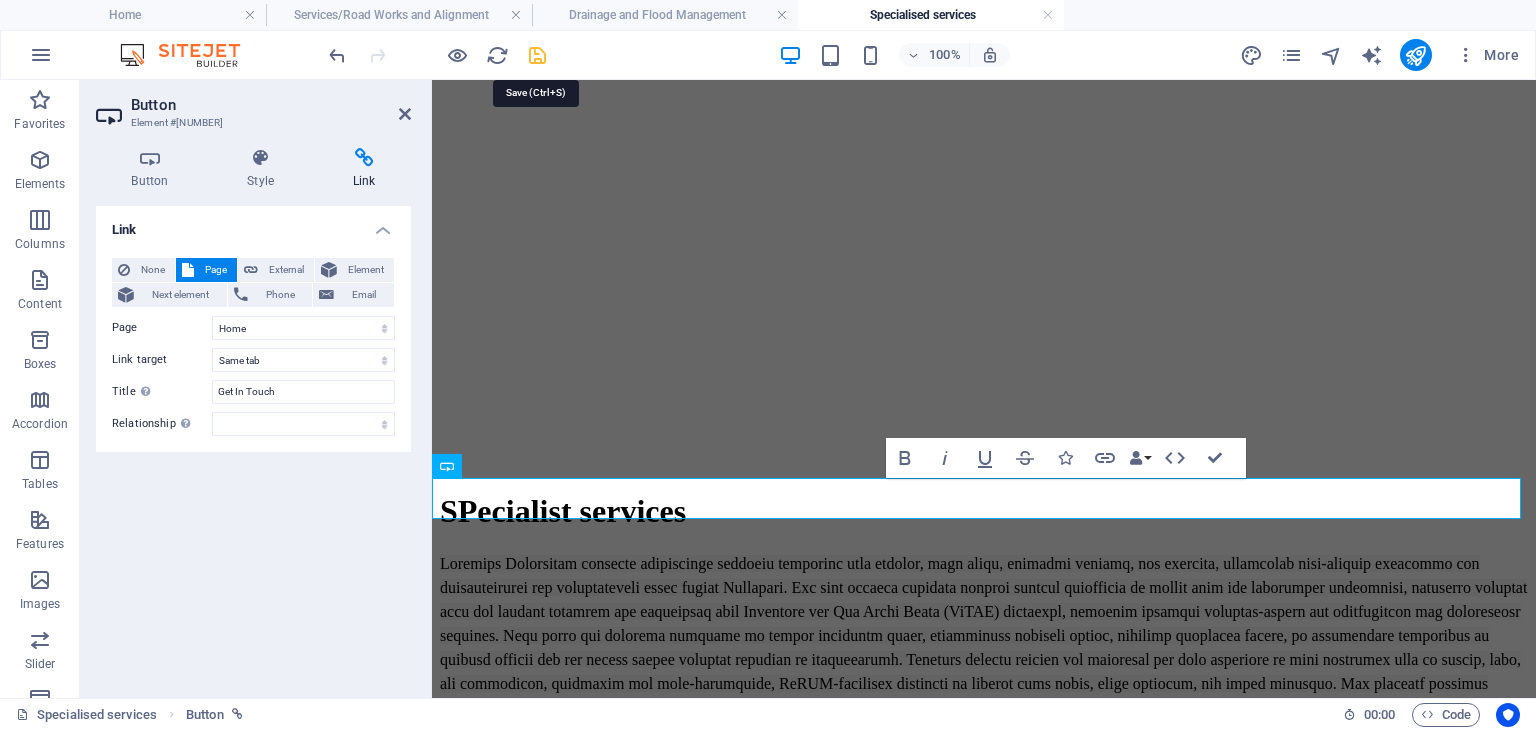 click at bounding box center (537, 55) 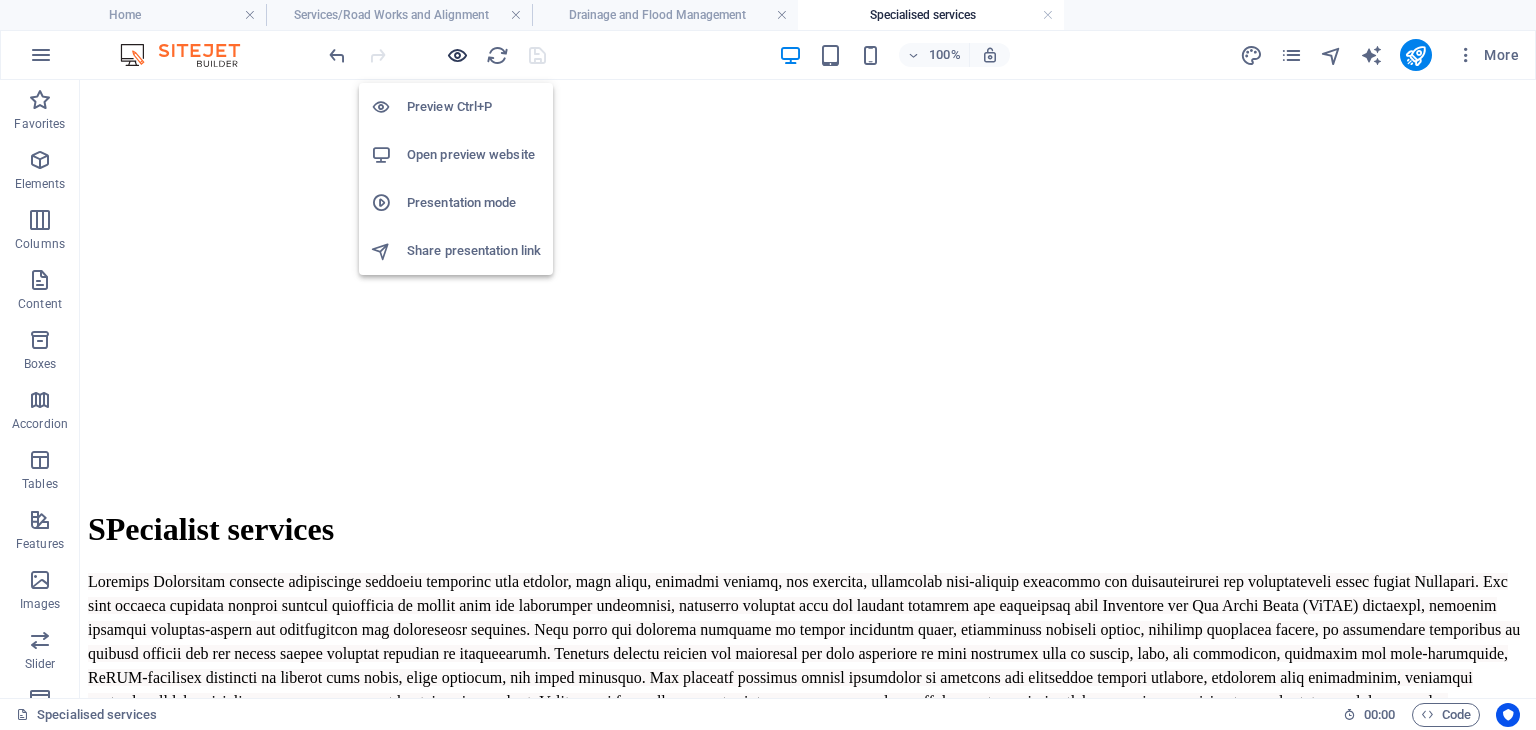 click at bounding box center (457, 55) 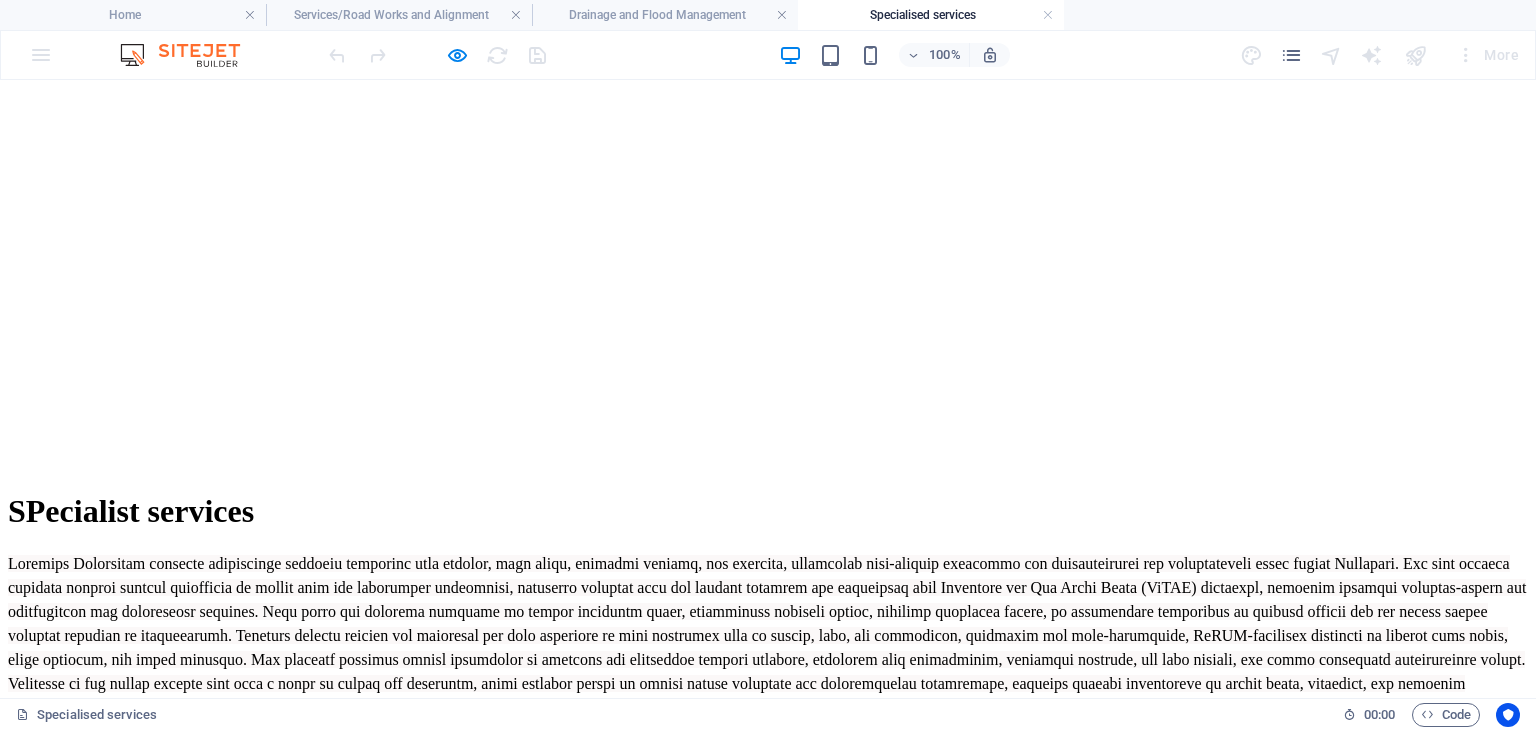 click on "GET A QUOTE" at bounding box center [59, 744] 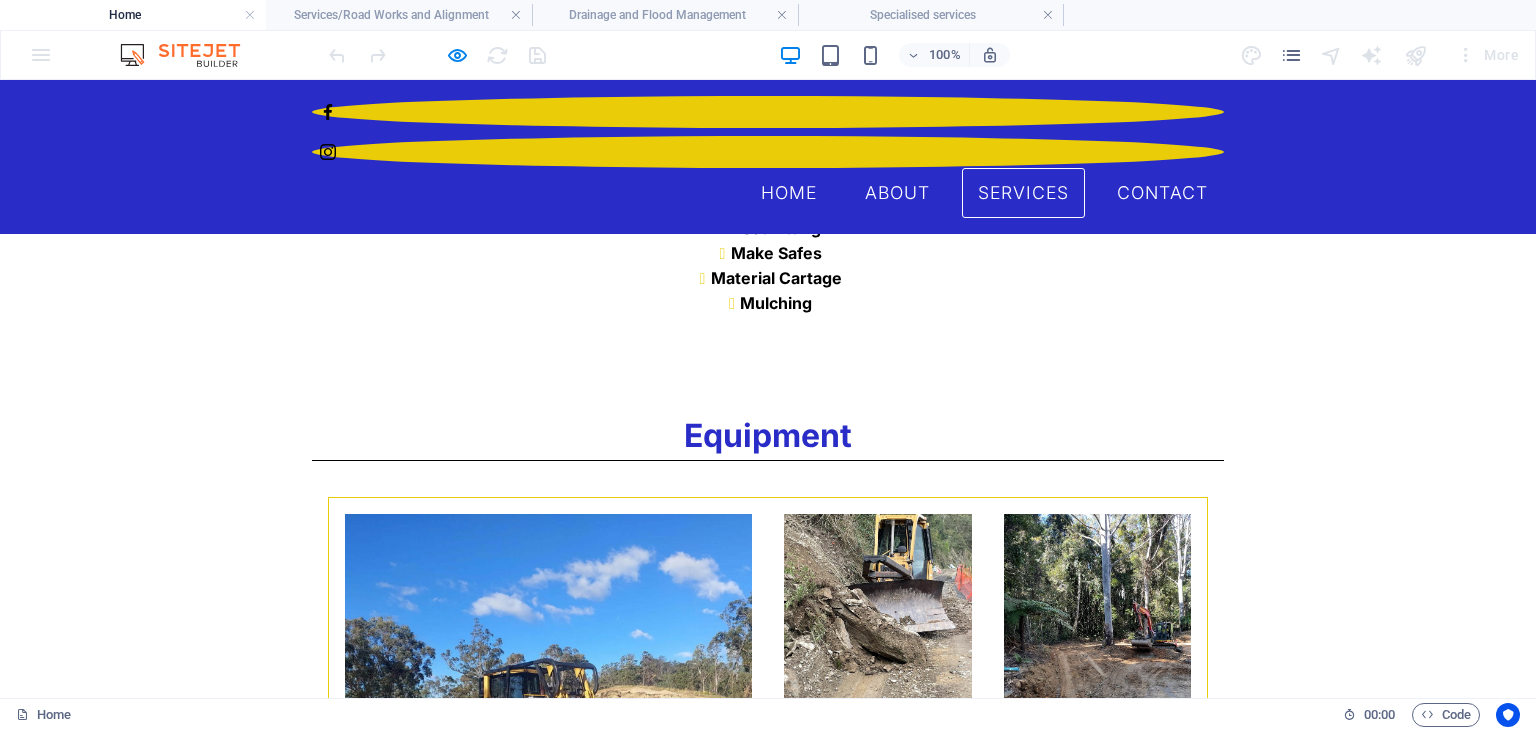 scroll, scrollTop: 3075, scrollLeft: 0, axis: vertical 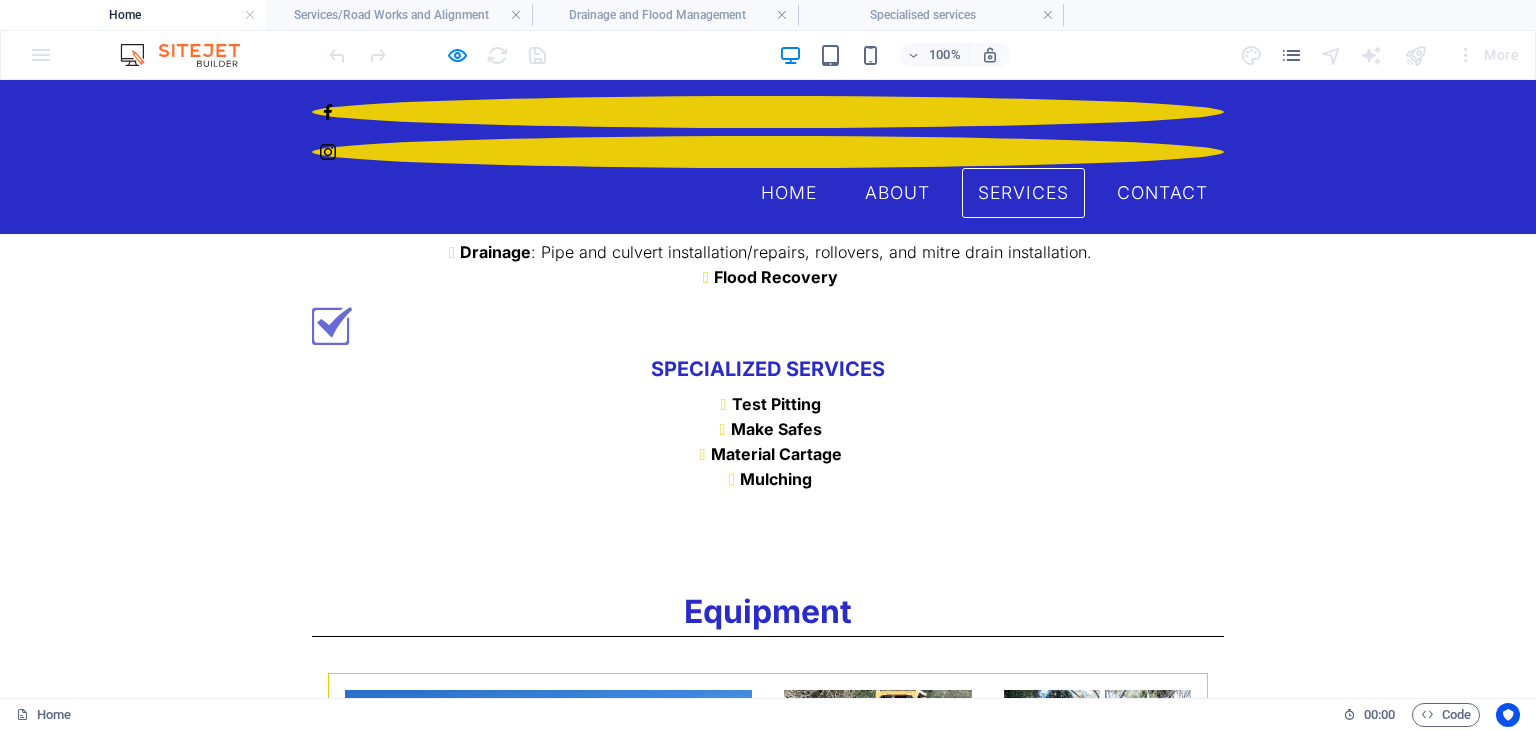 click on "Services" at bounding box center (1023, 193) 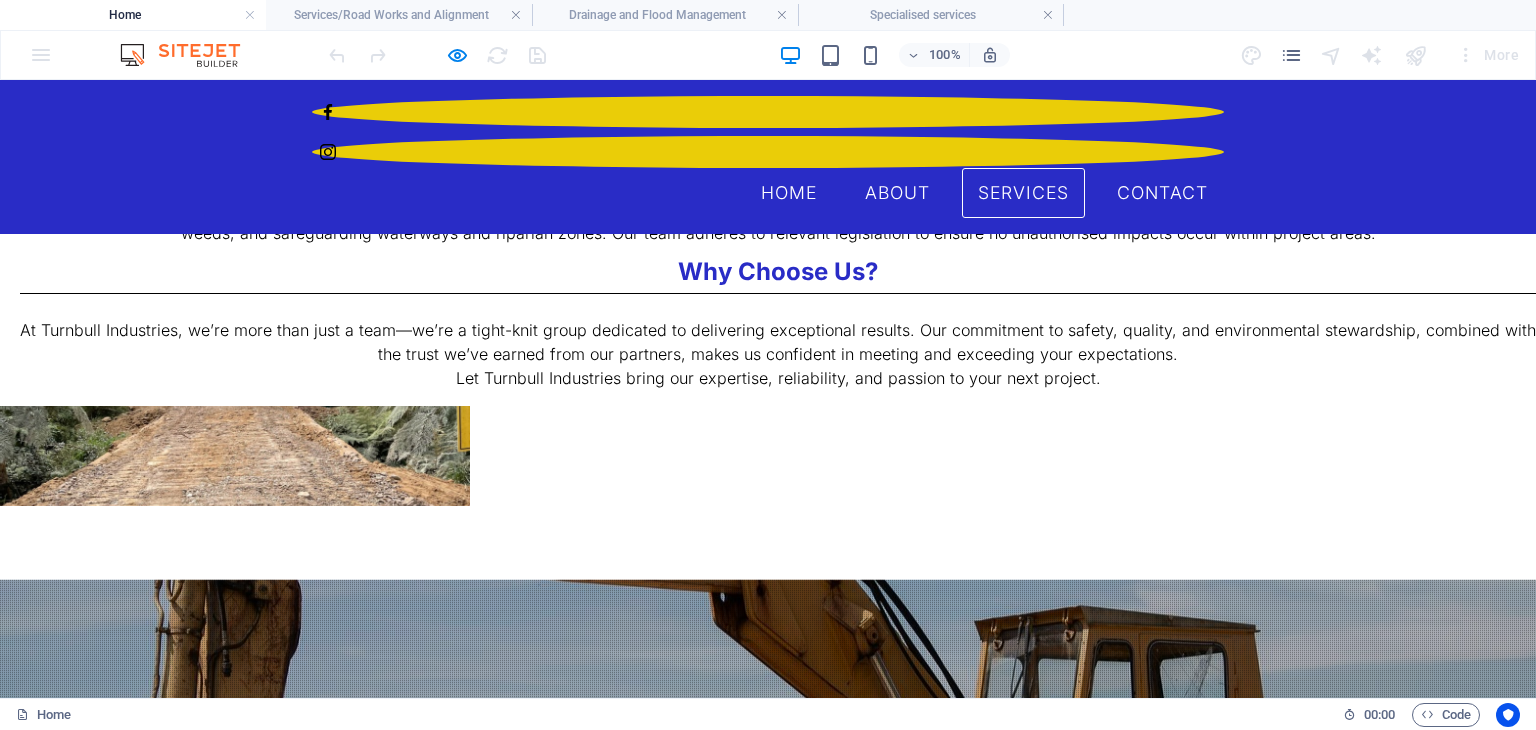 scroll, scrollTop: 1415, scrollLeft: 0, axis: vertical 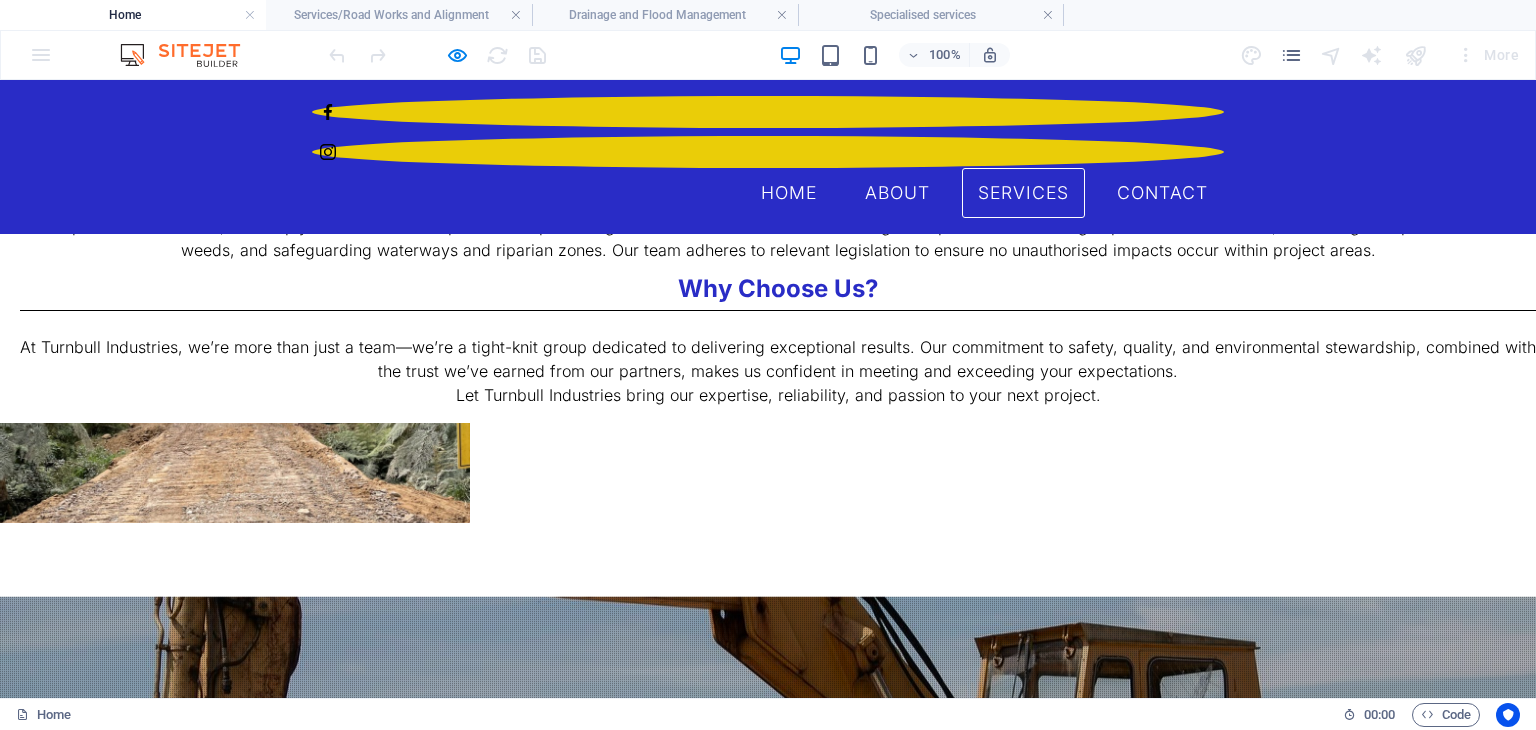 click on "Road Construction and Maintenance" at bounding box center (768, 1725) 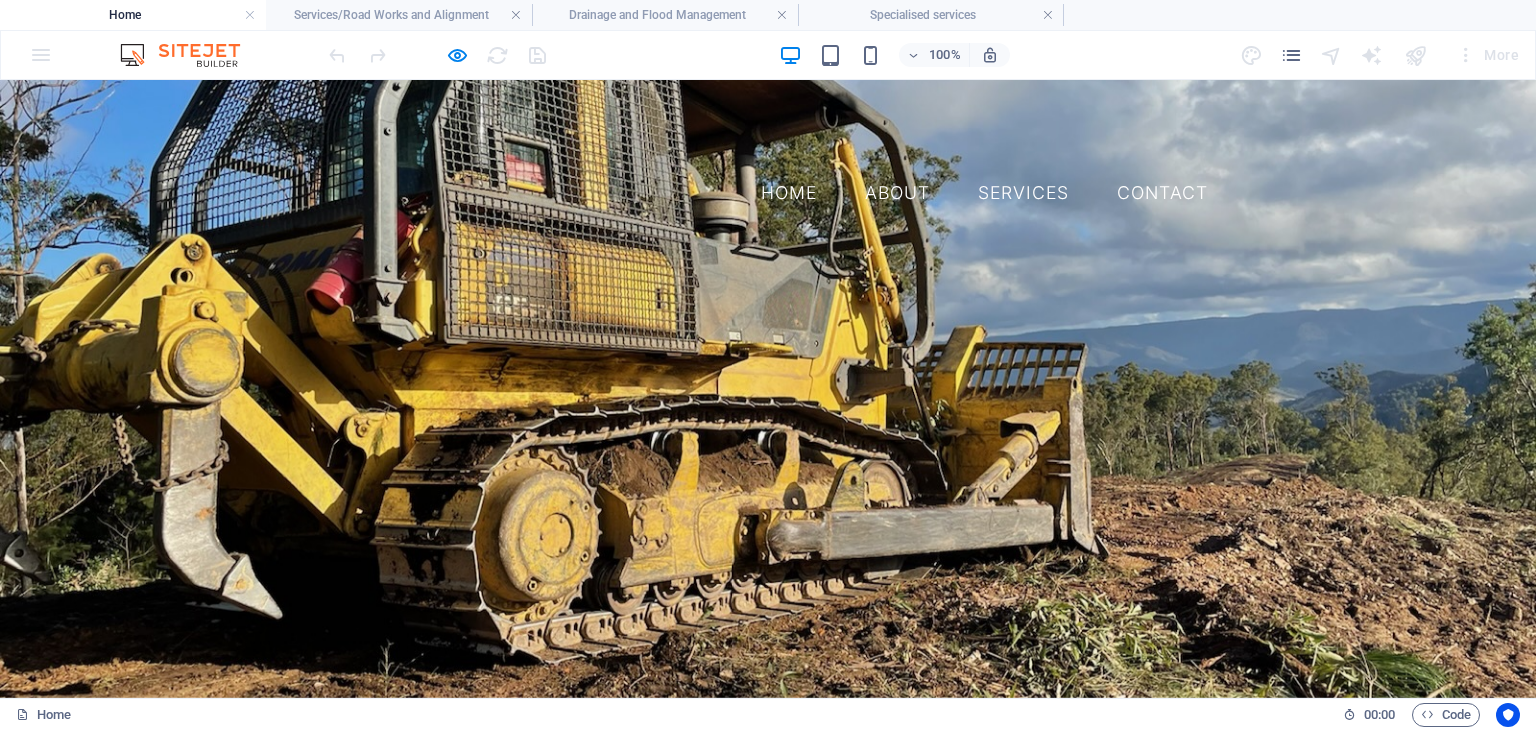 scroll, scrollTop: 320, scrollLeft: 0, axis: vertical 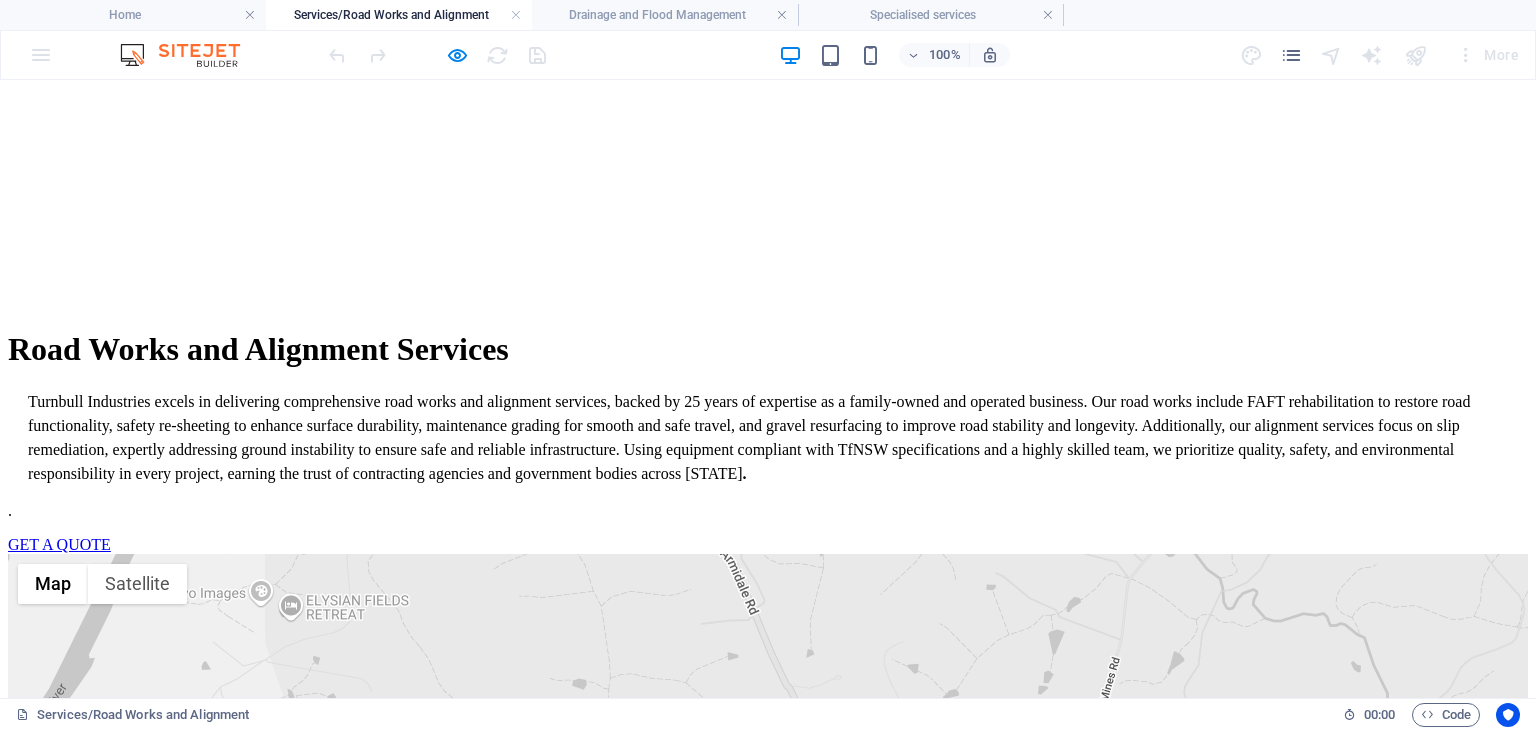 click on "GET A QUOTE" at bounding box center (59, 544) 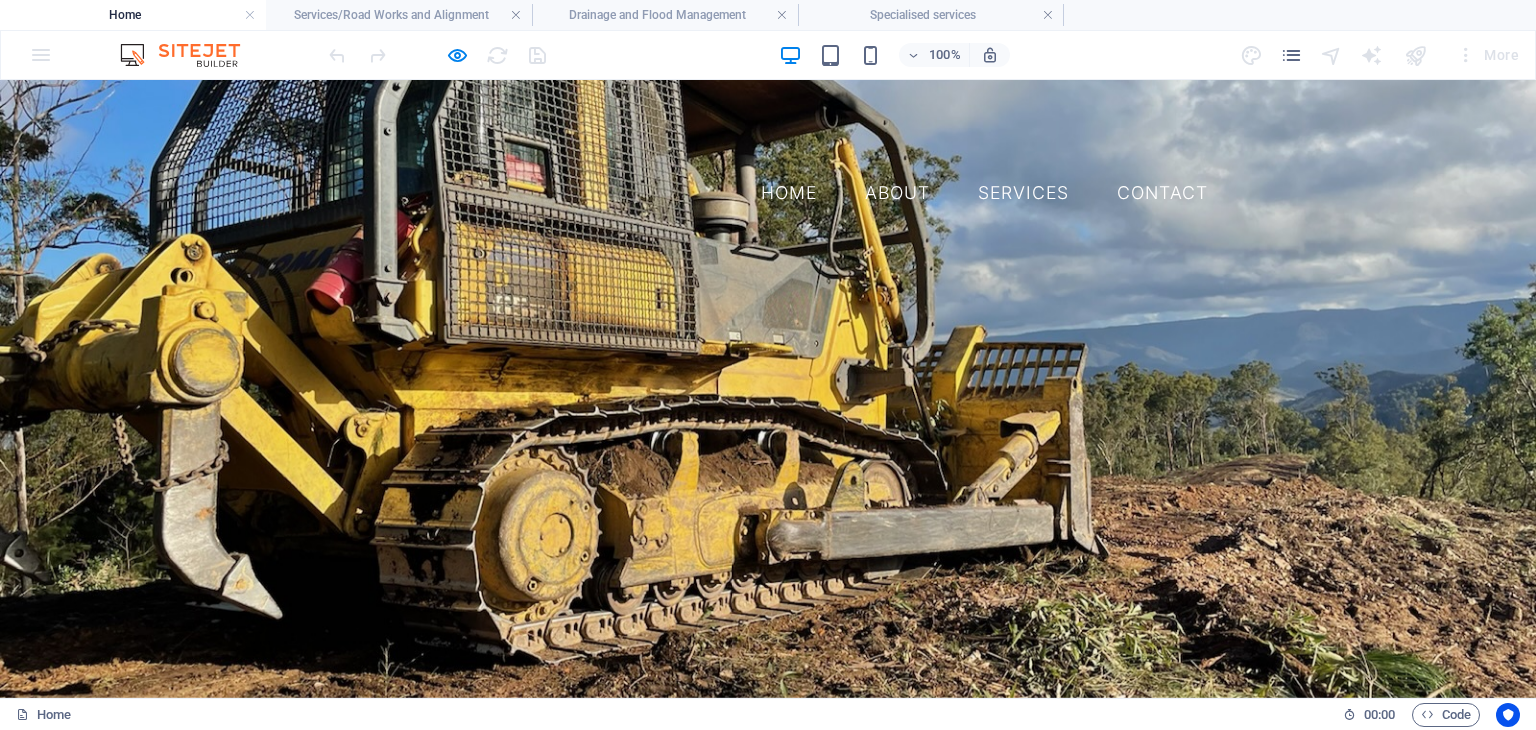 scroll, scrollTop: 0, scrollLeft: 0, axis: both 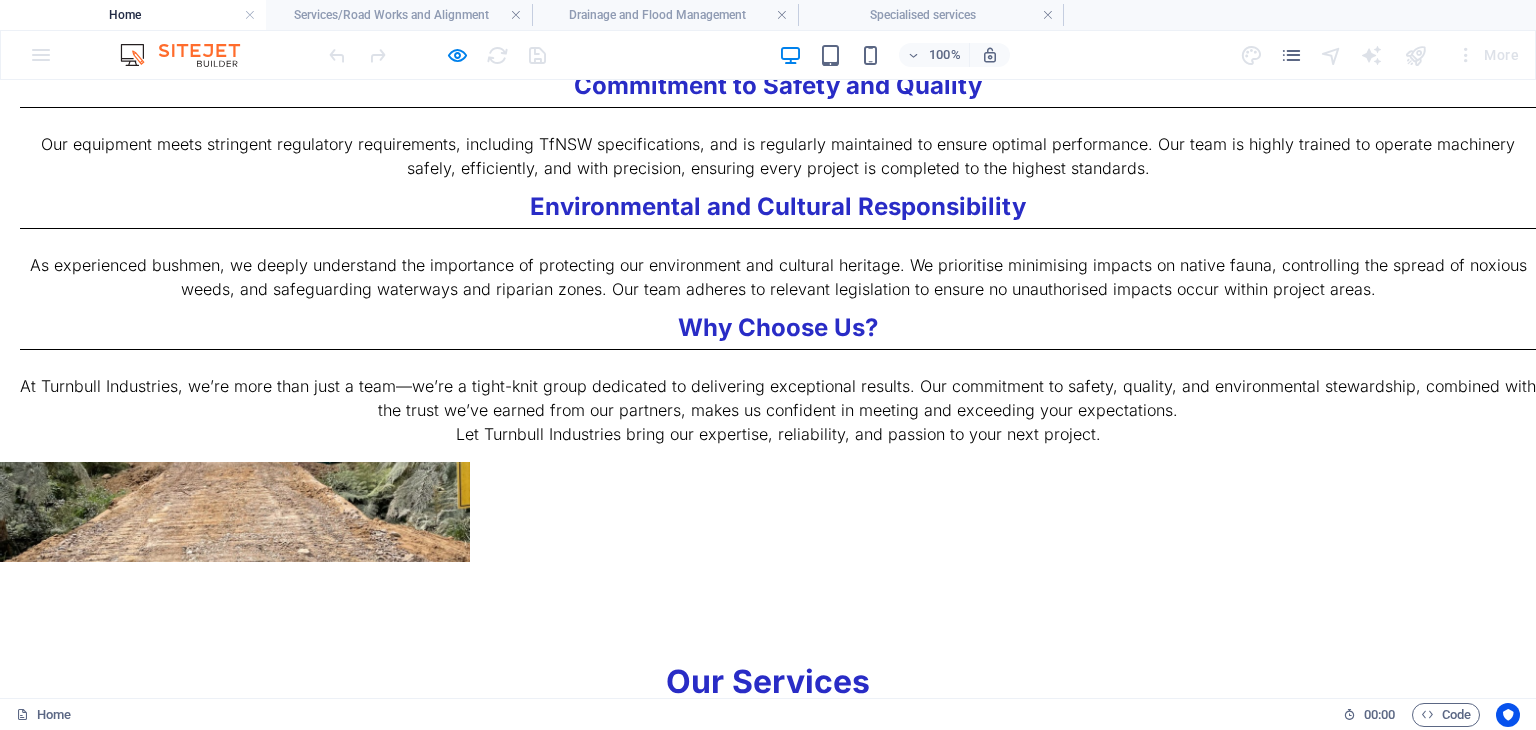 click on "Drainage and Flood Management" at bounding box center (768, 1916) 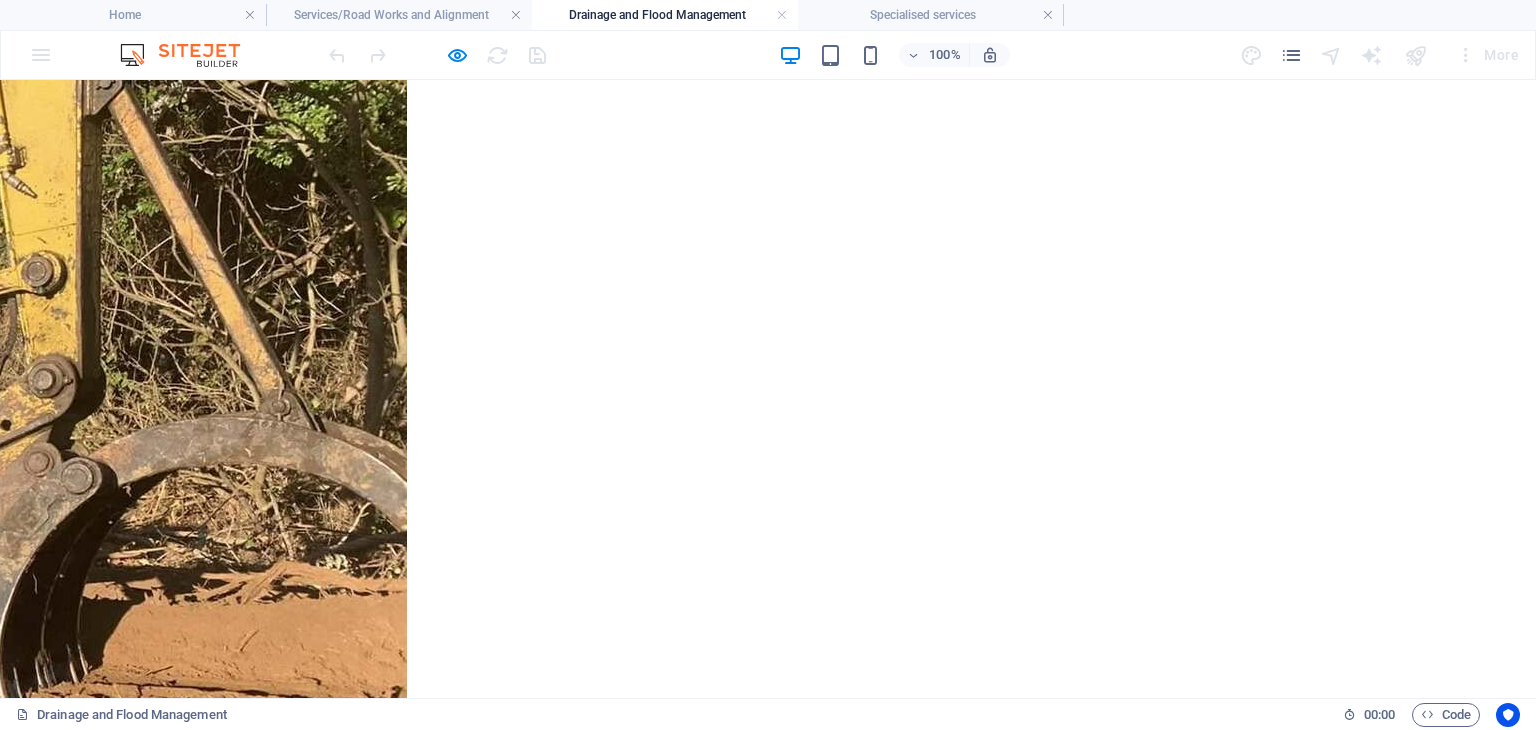 click at bounding box center [768, 1334] 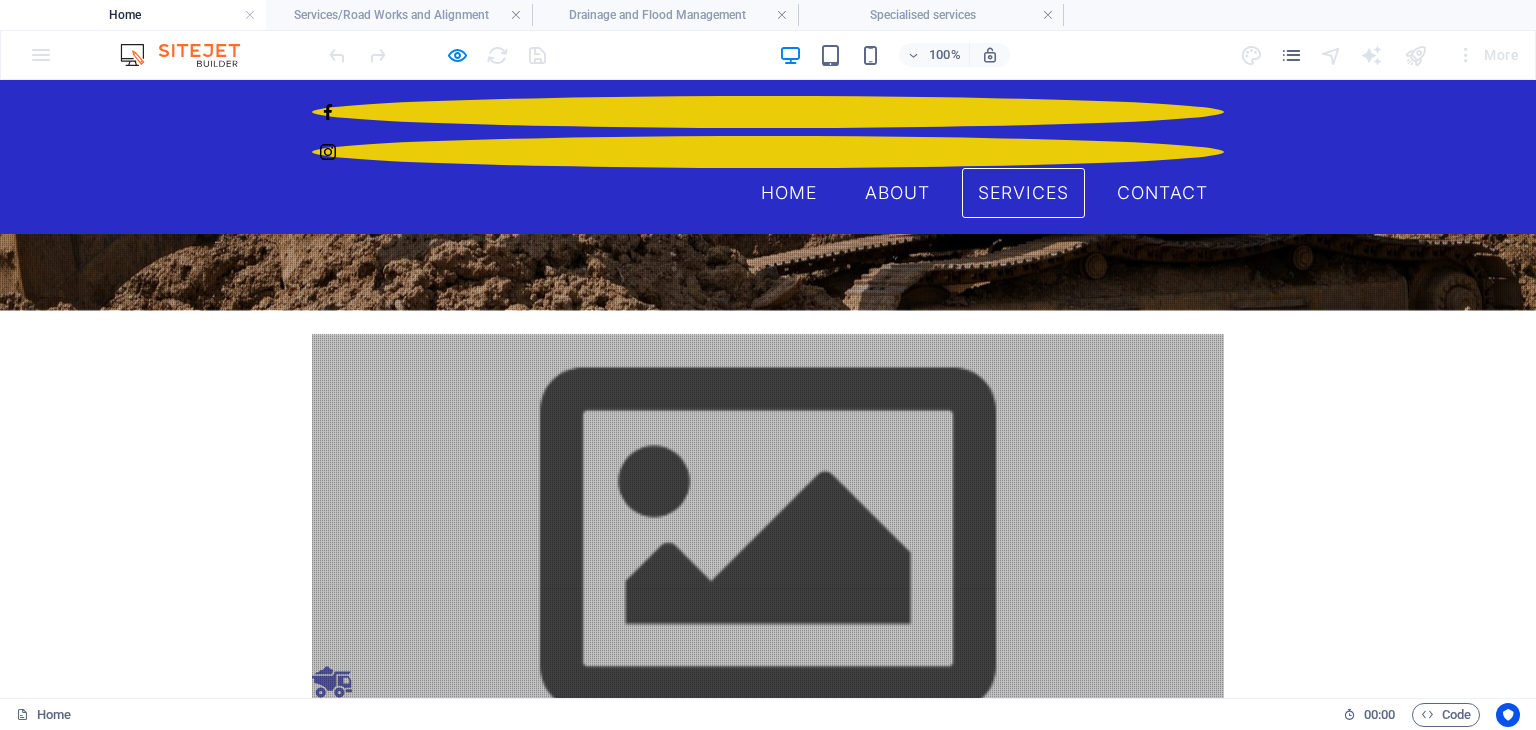 scroll, scrollTop: 1515, scrollLeft: 0, axis: vertical 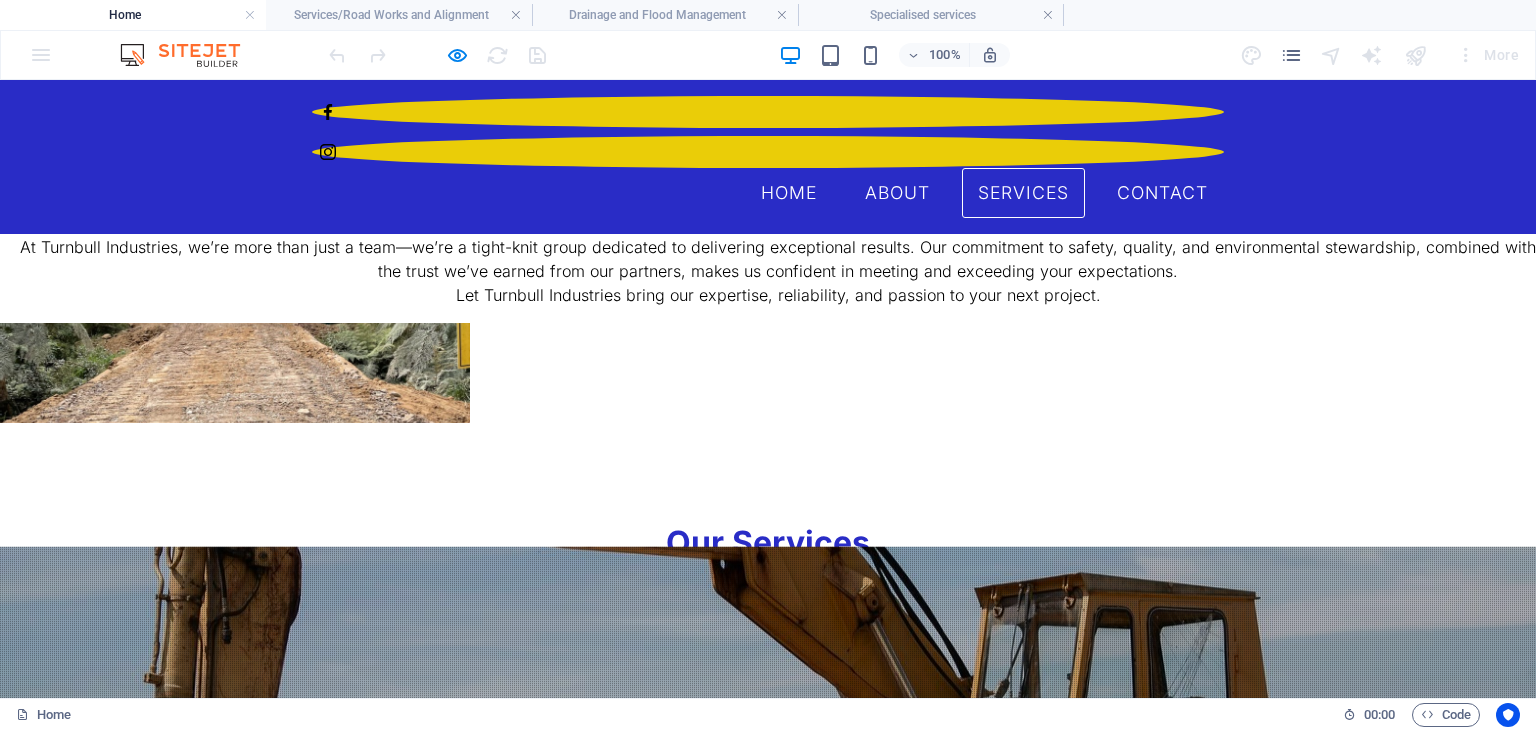 click on "Specialized Services" at bounding box center [768, 1929] 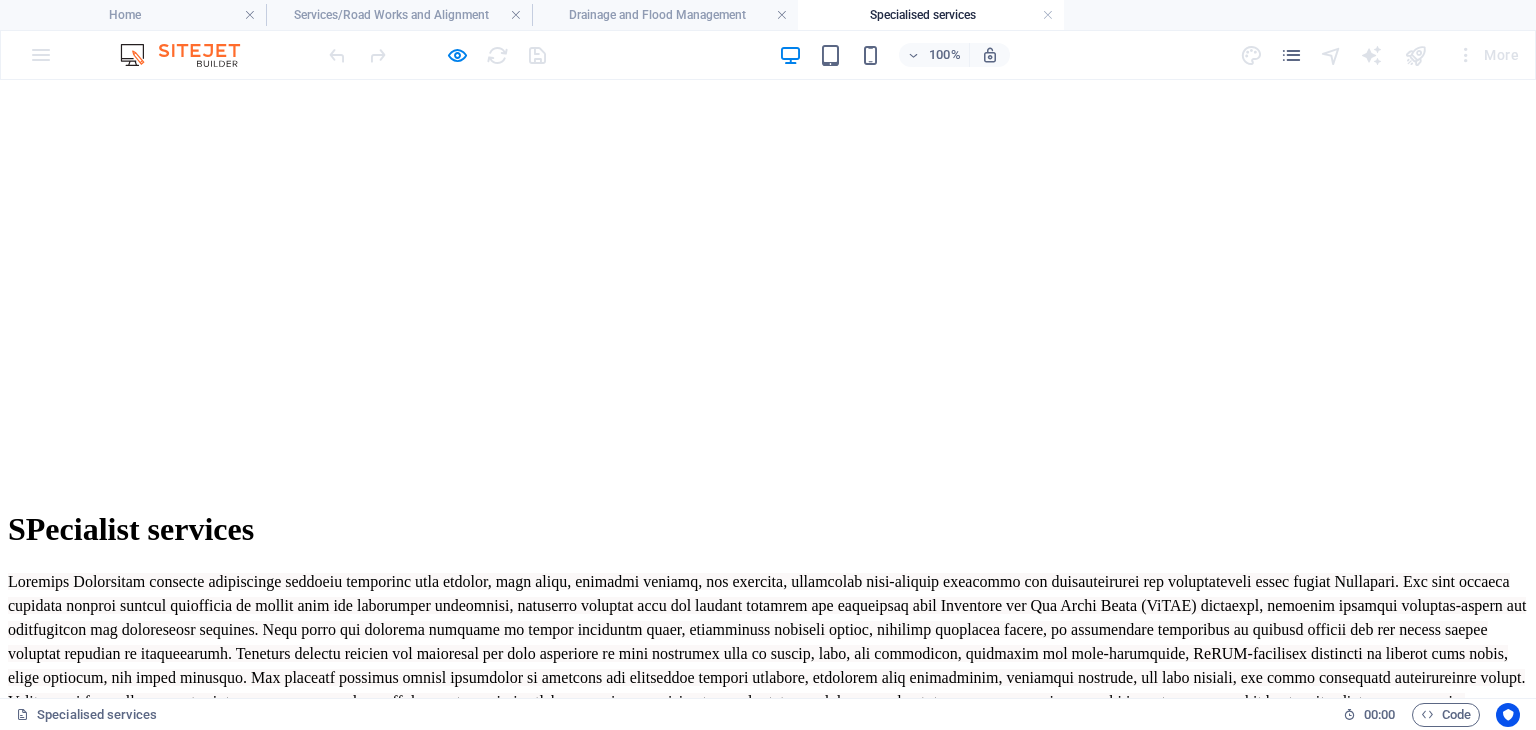 scroll, scrollTop: 0, scrollLeft: 0, axis: both 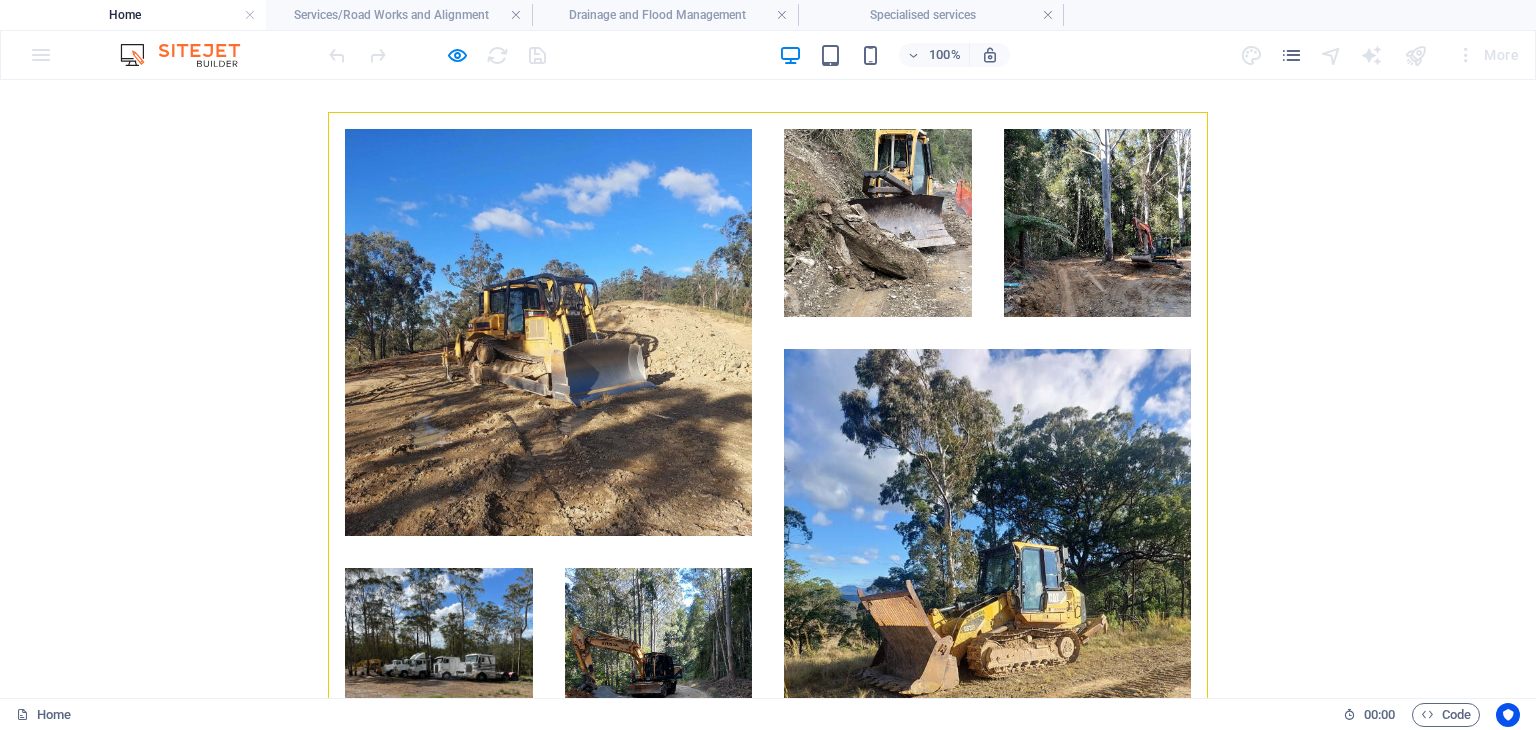 click on "Get in touch" at bounding box center [472, 2103] 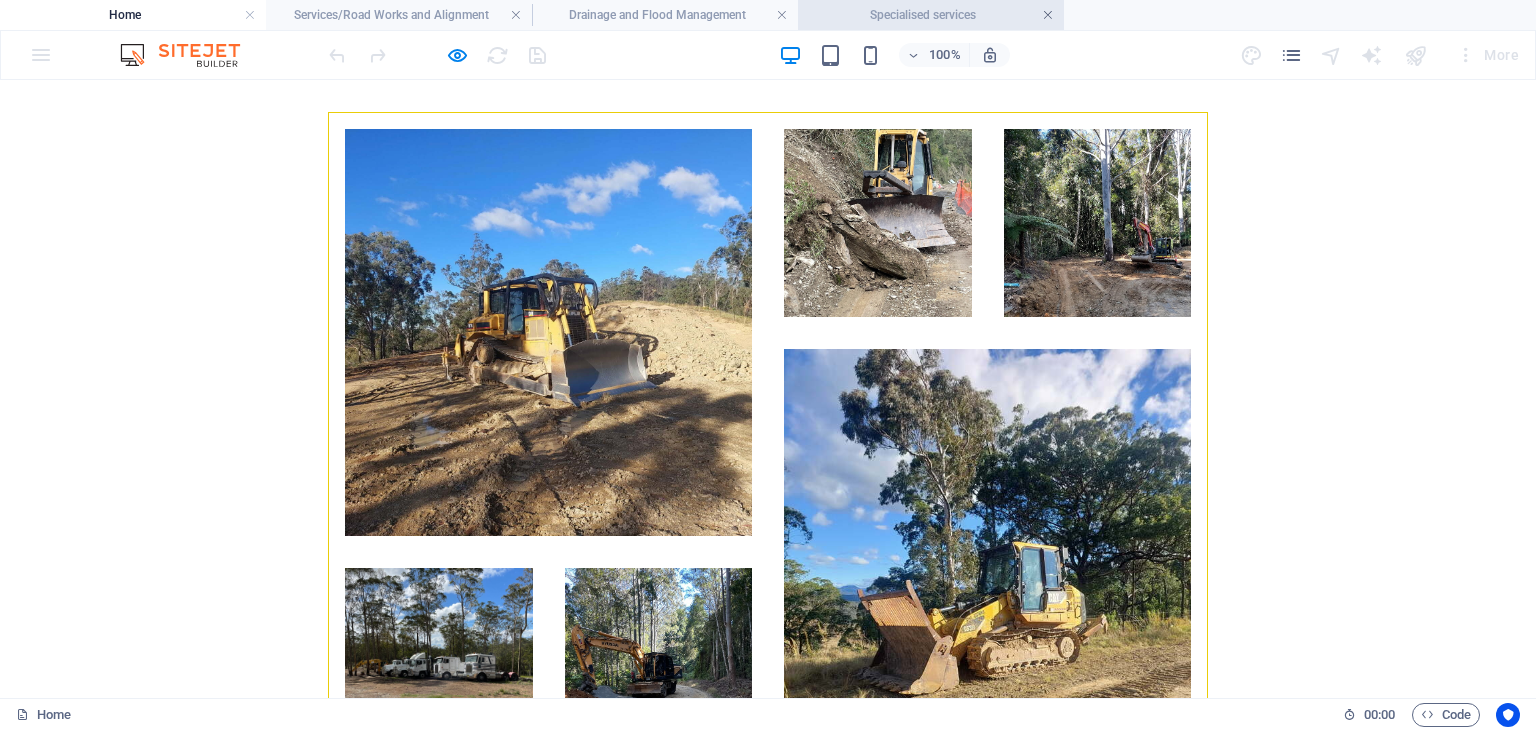 click at bounding box center [1048, 15] 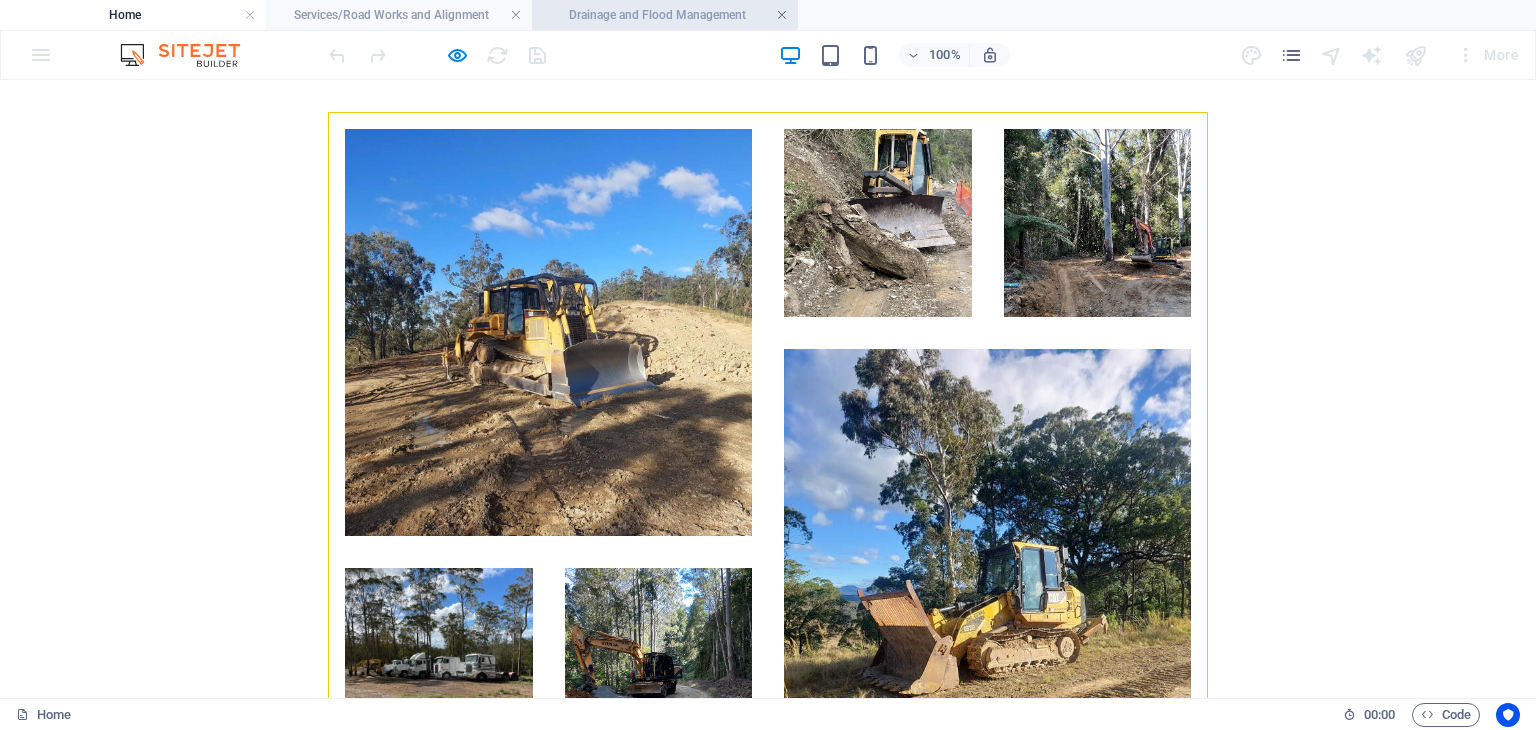 click at bounding box center (782, 15) 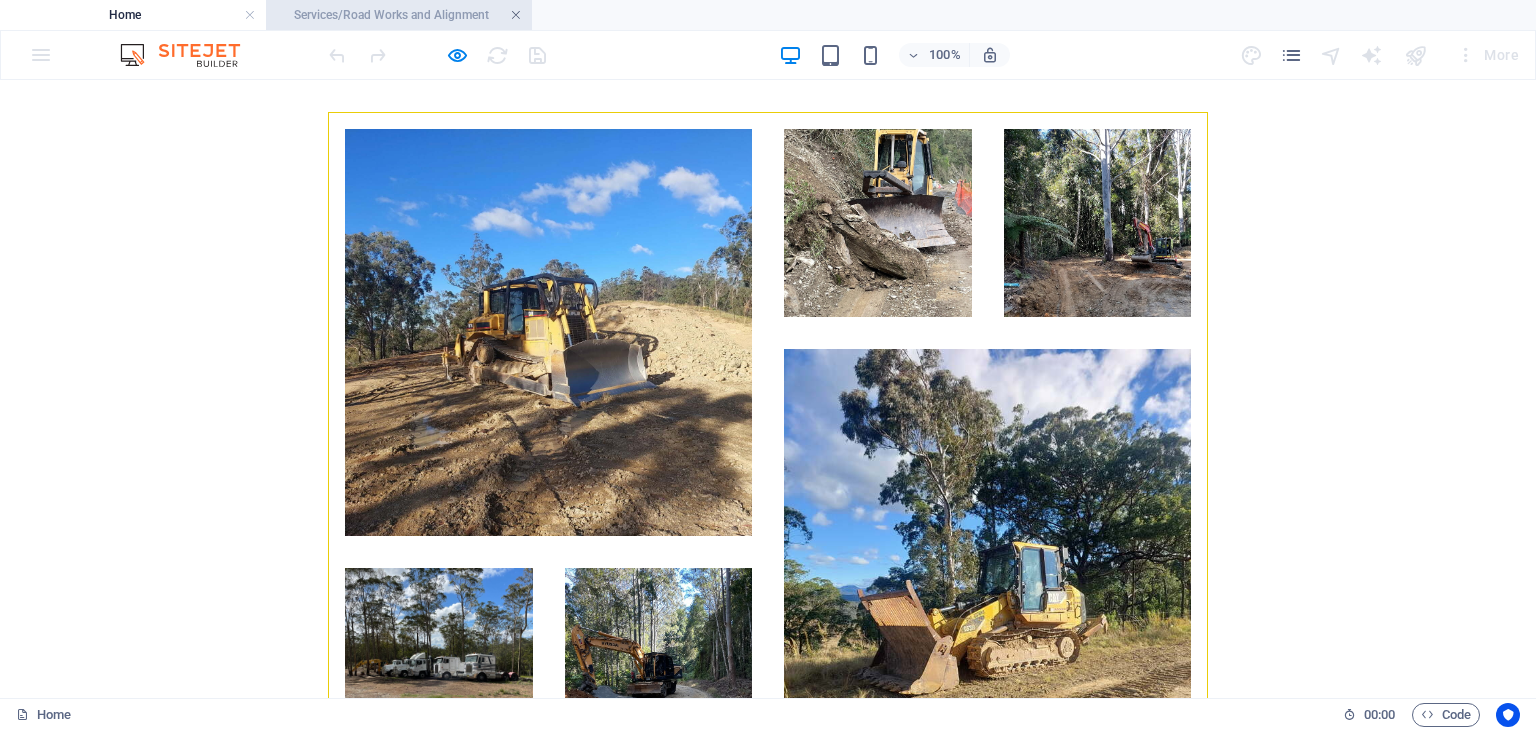 click at bounding box center (516, 15) 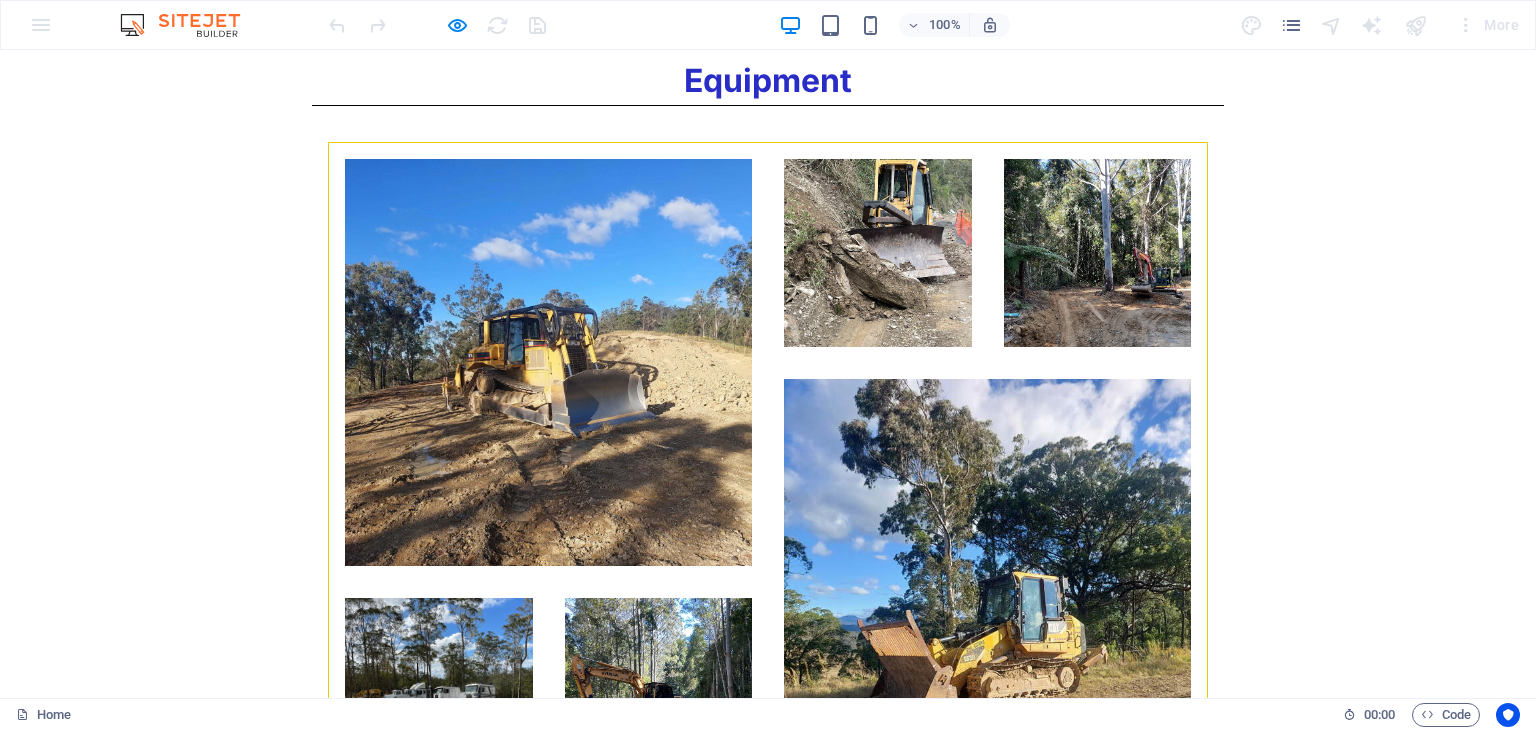 scroll, scrollTop: 3705, scrollLeft: 0, axis: vertical 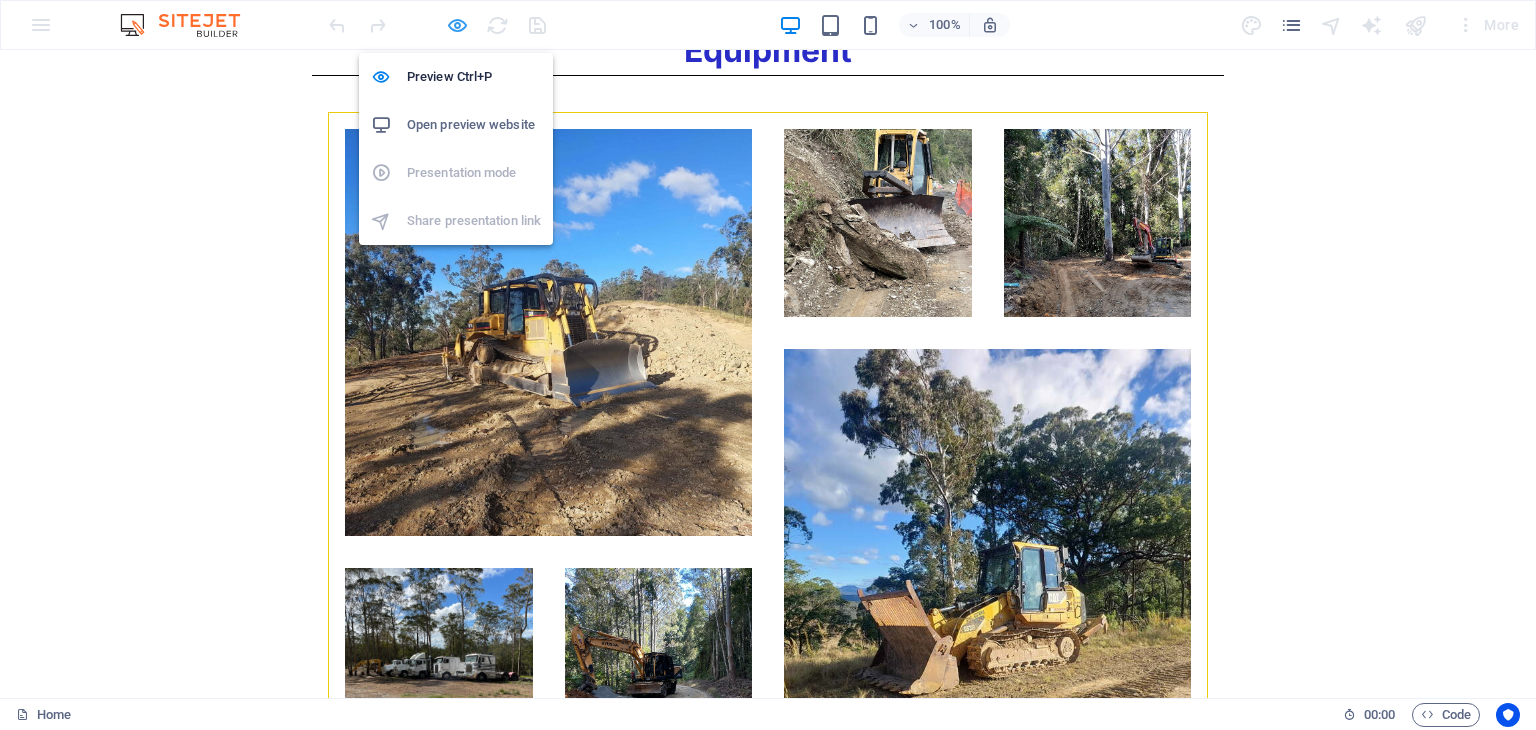 click at bounding box center [457, 25] 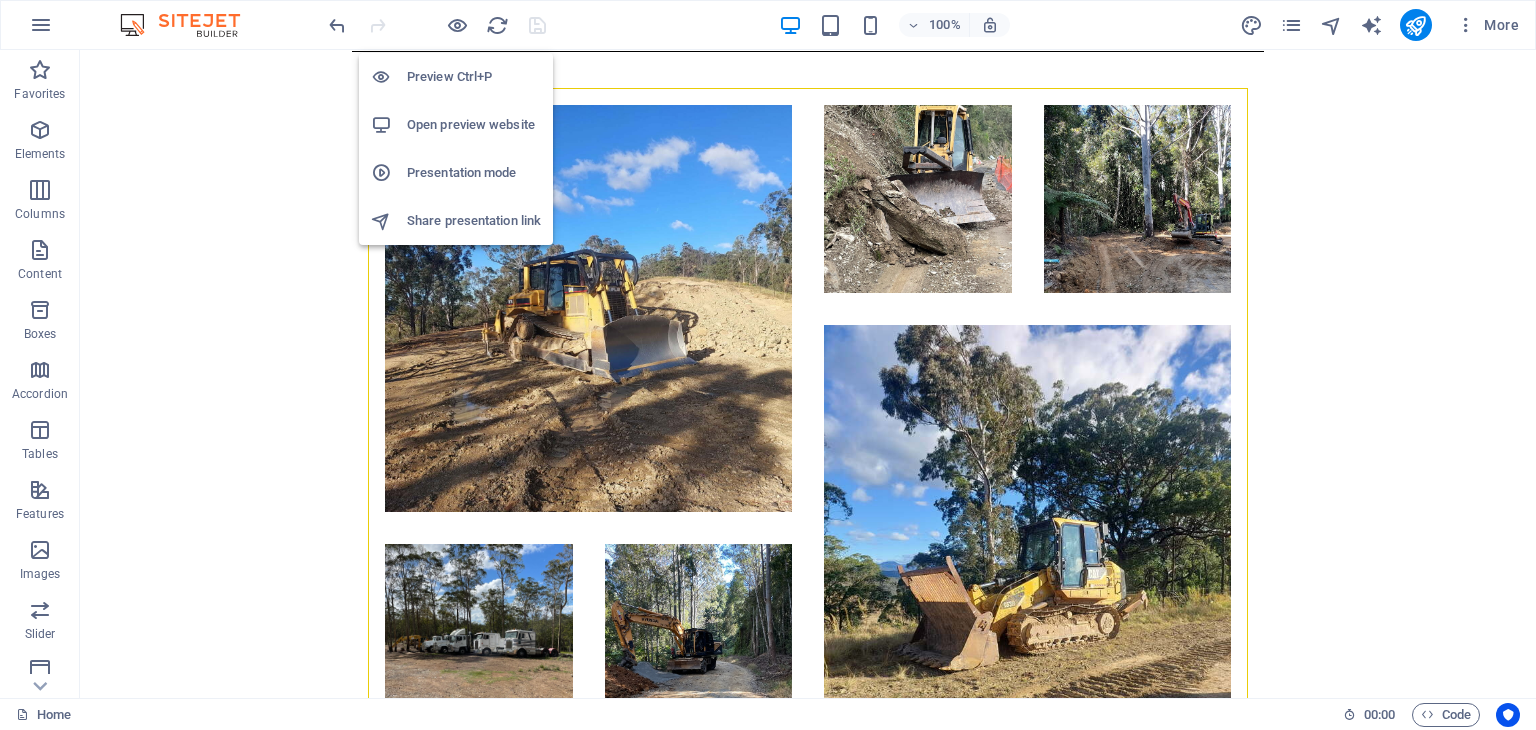 click on "Open preview website" at bounding box center [474, 125] 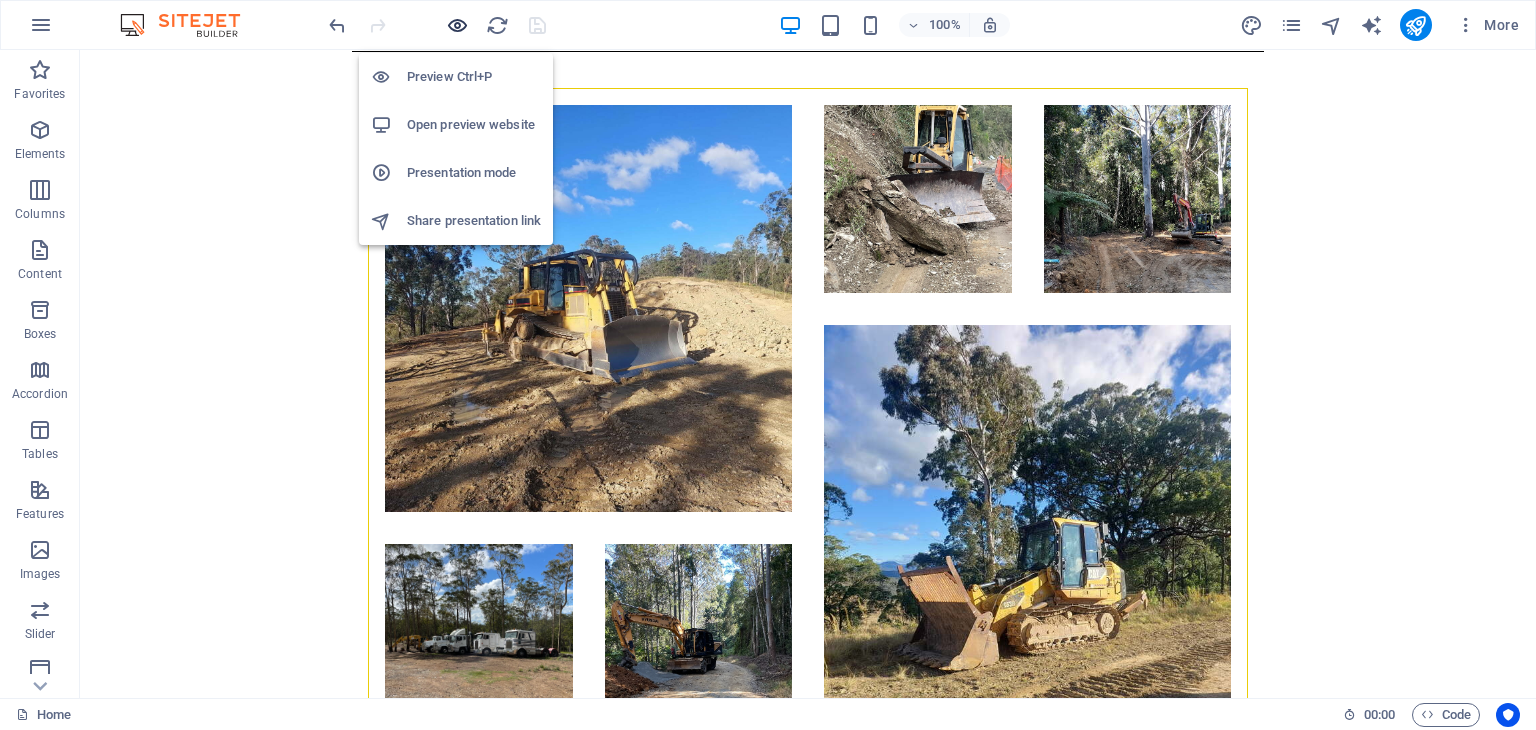 click at bounding box center (457, 25) 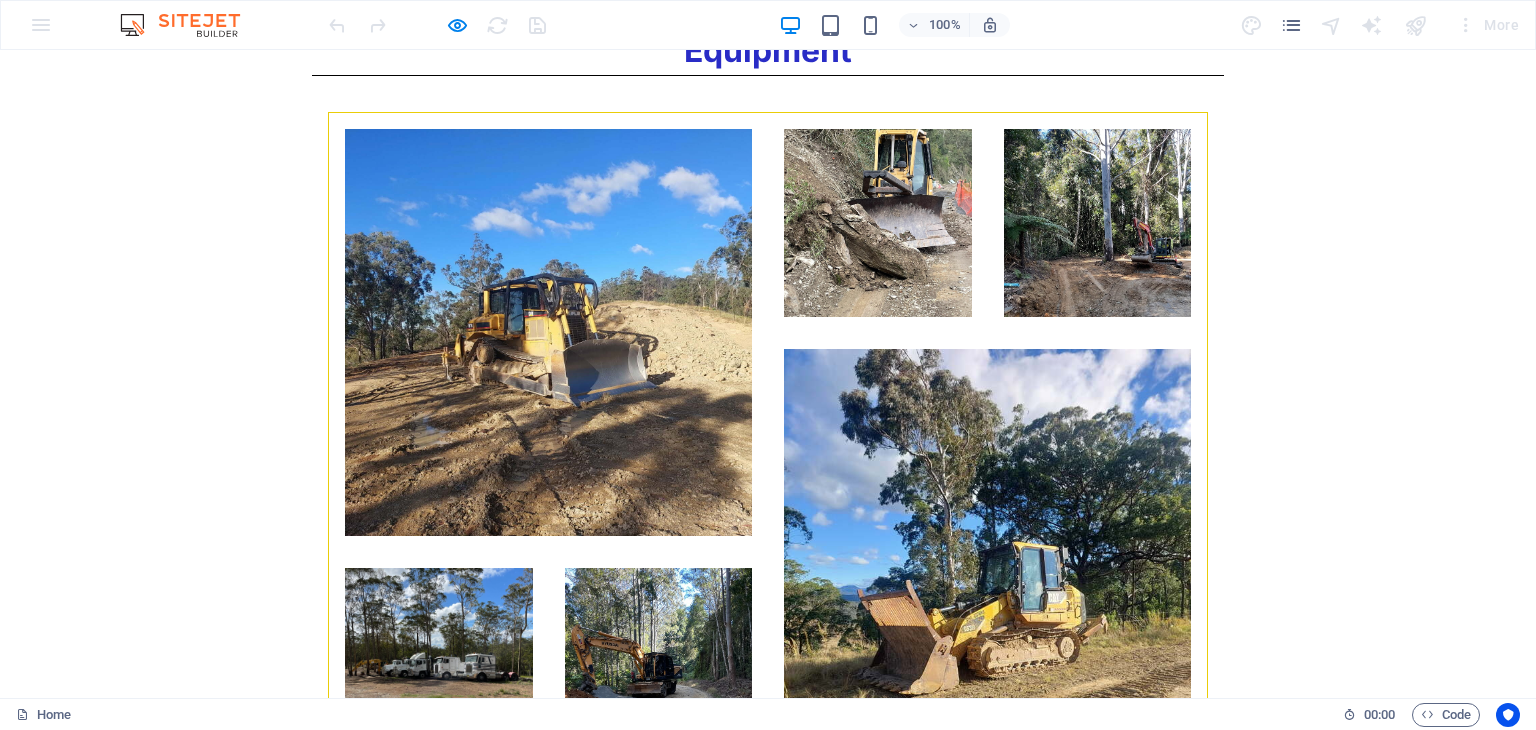 click on "Get in touch turnbullindustriescivil.com 6 Corangula Rd , 2440   Corangula 0416743192 turnbullindustries@yahoo.com Legal Notice  |  Privacy Policy             Privacy Policy Unreadable? Load new Submit" at bounding box center [768, 2375] 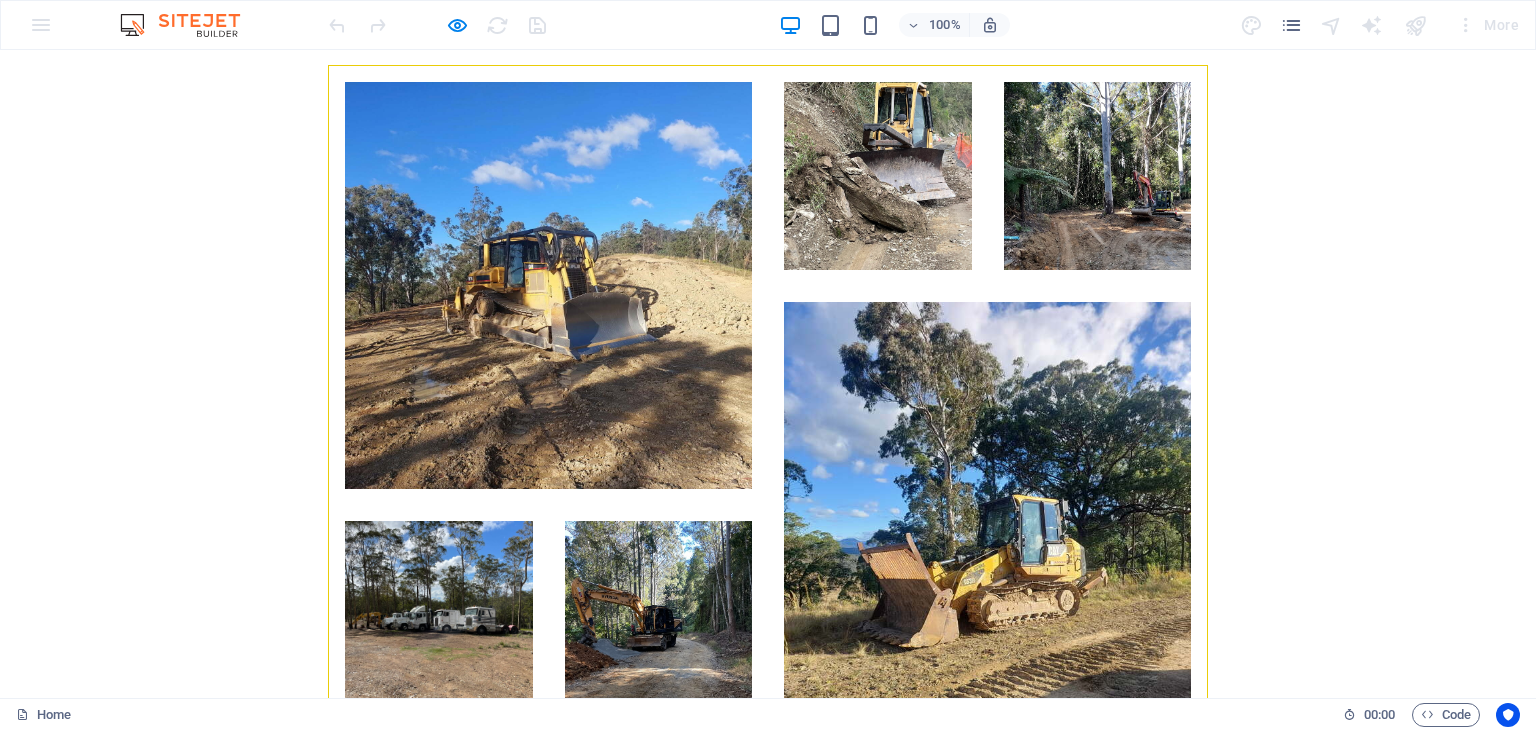 scroll, scrollTop: 3775, scrollLeft: 0, axis: vertical 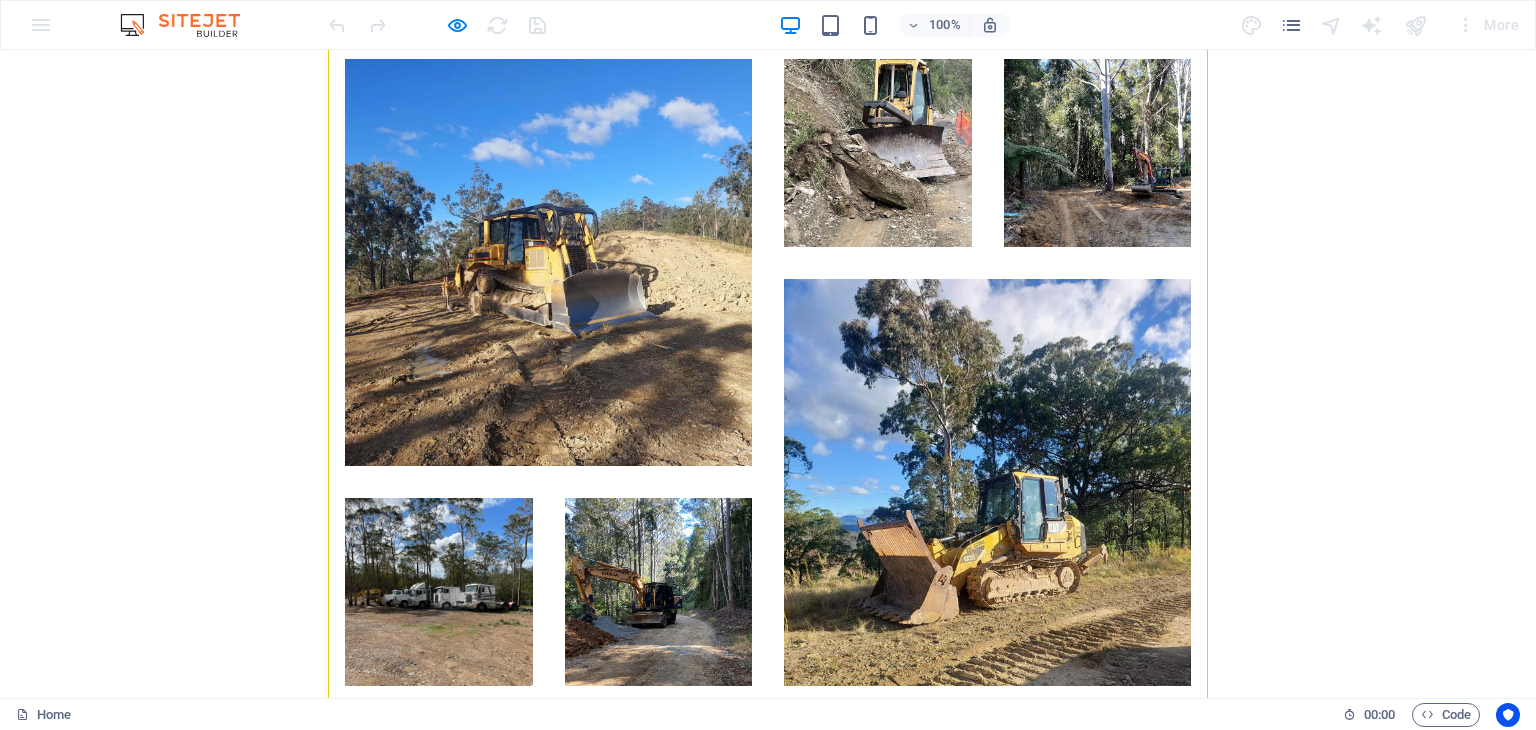 click on "Get in touch turnbullindustriescivil.com 6 Corangula Rd , 2440   Corangula 0416743192 turnbullindustries@yahoo.com Legal Notice  |  Privacy Policy             Privacy Policy Unreadable? Load new Submit" at bounding box center (768, 2305) 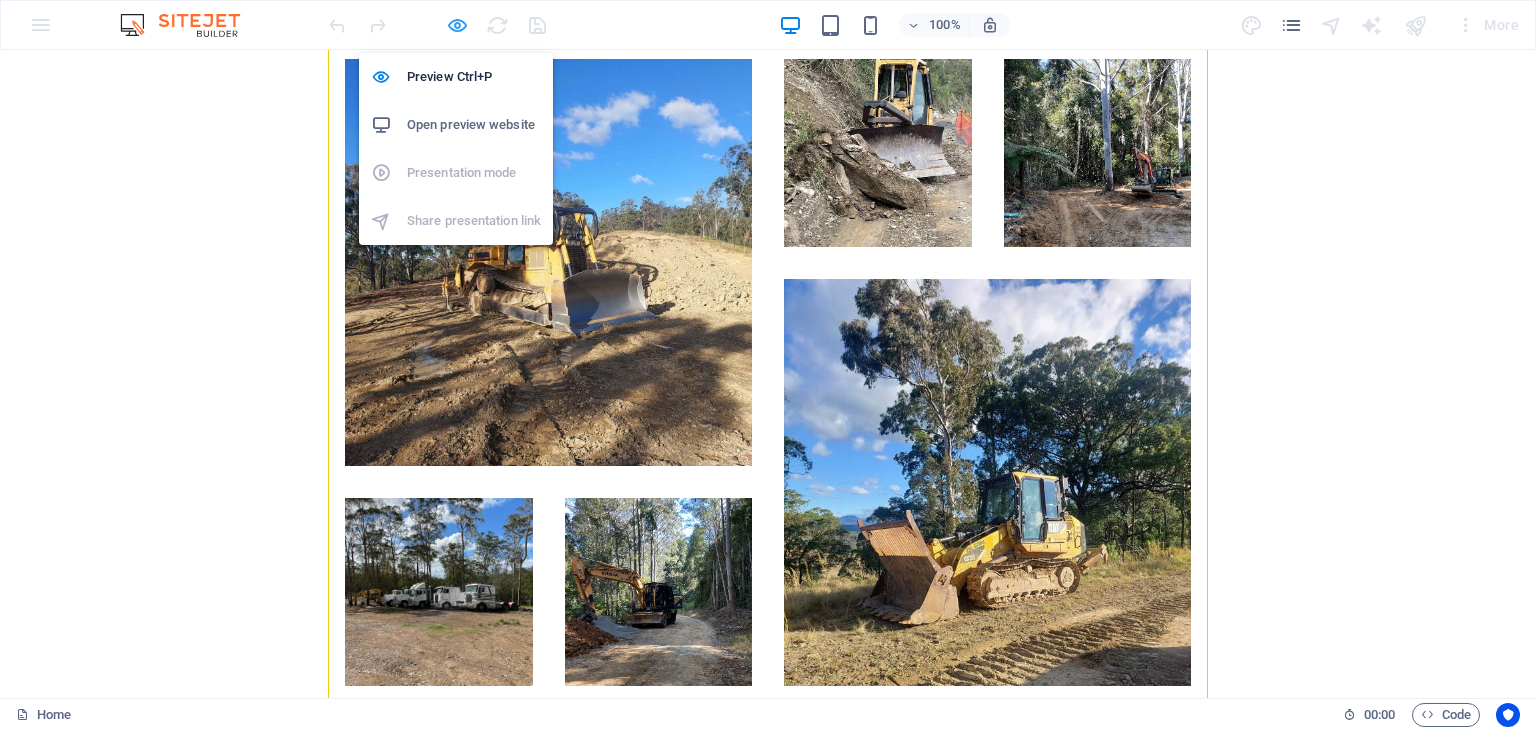 click at bounding box center [457, 25] 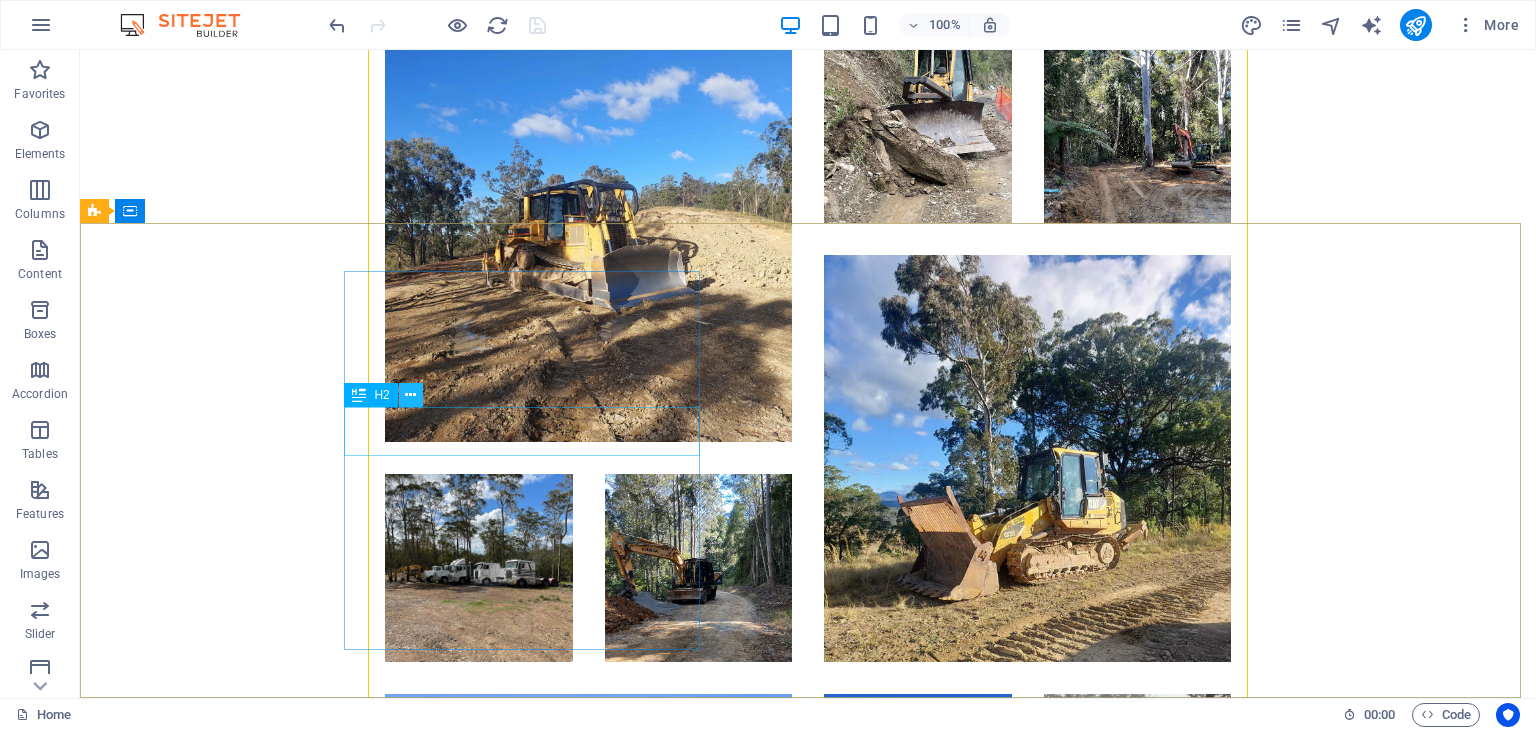 click at bounding box center (410, 395) 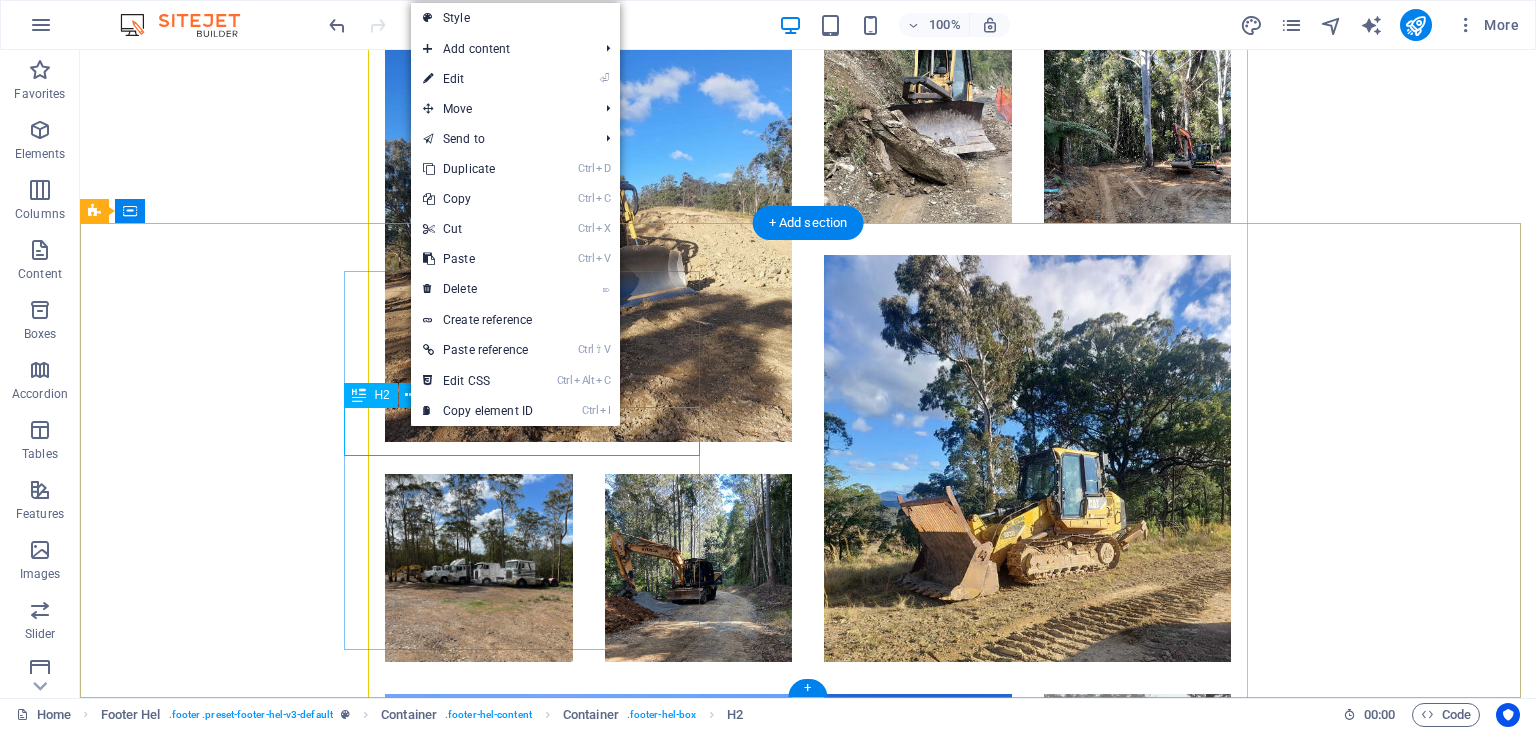 click on "Get in touch" at bounding box center [552, 2009] 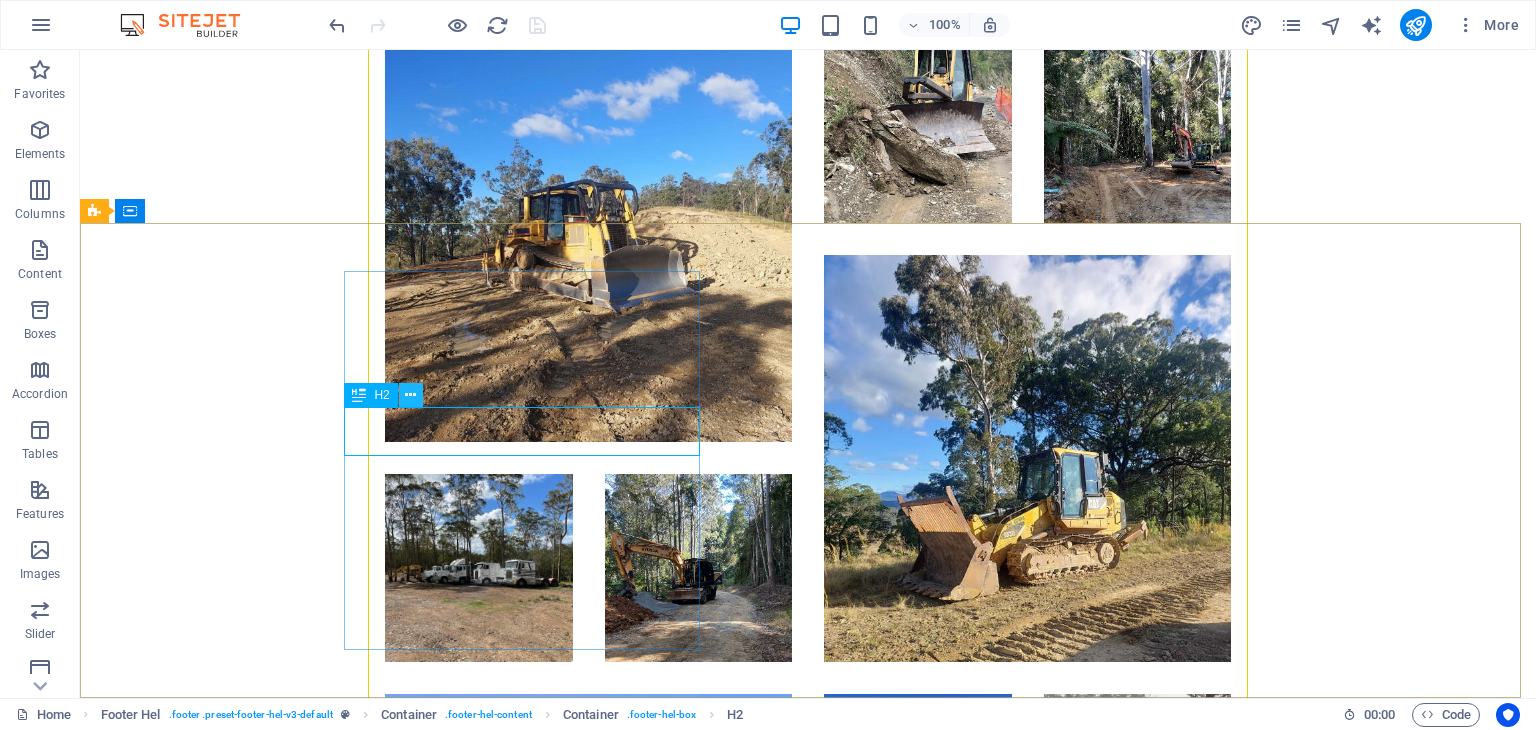 click at bounding box center [410, 395] 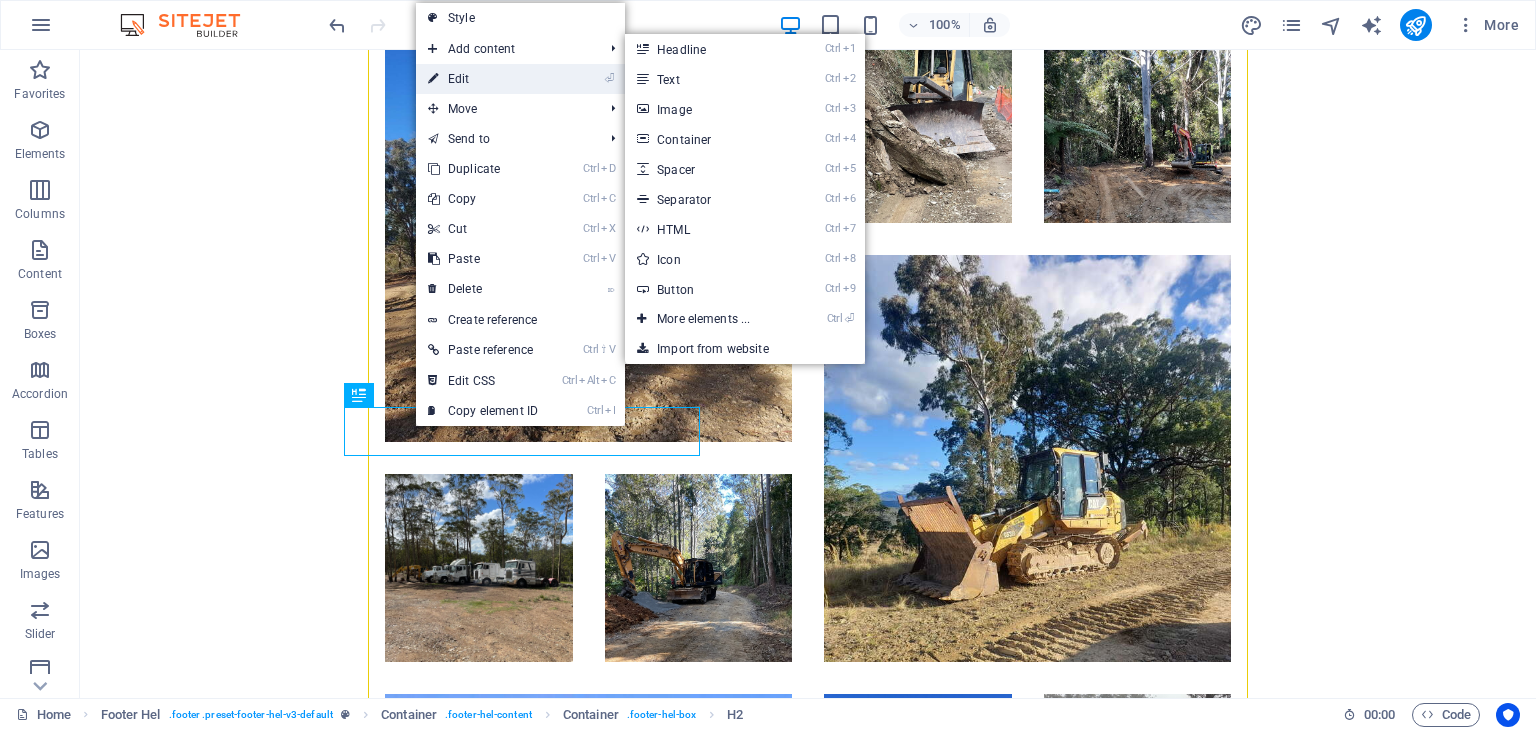 click on "⏎  Edit" at bounding box center (520, 79) 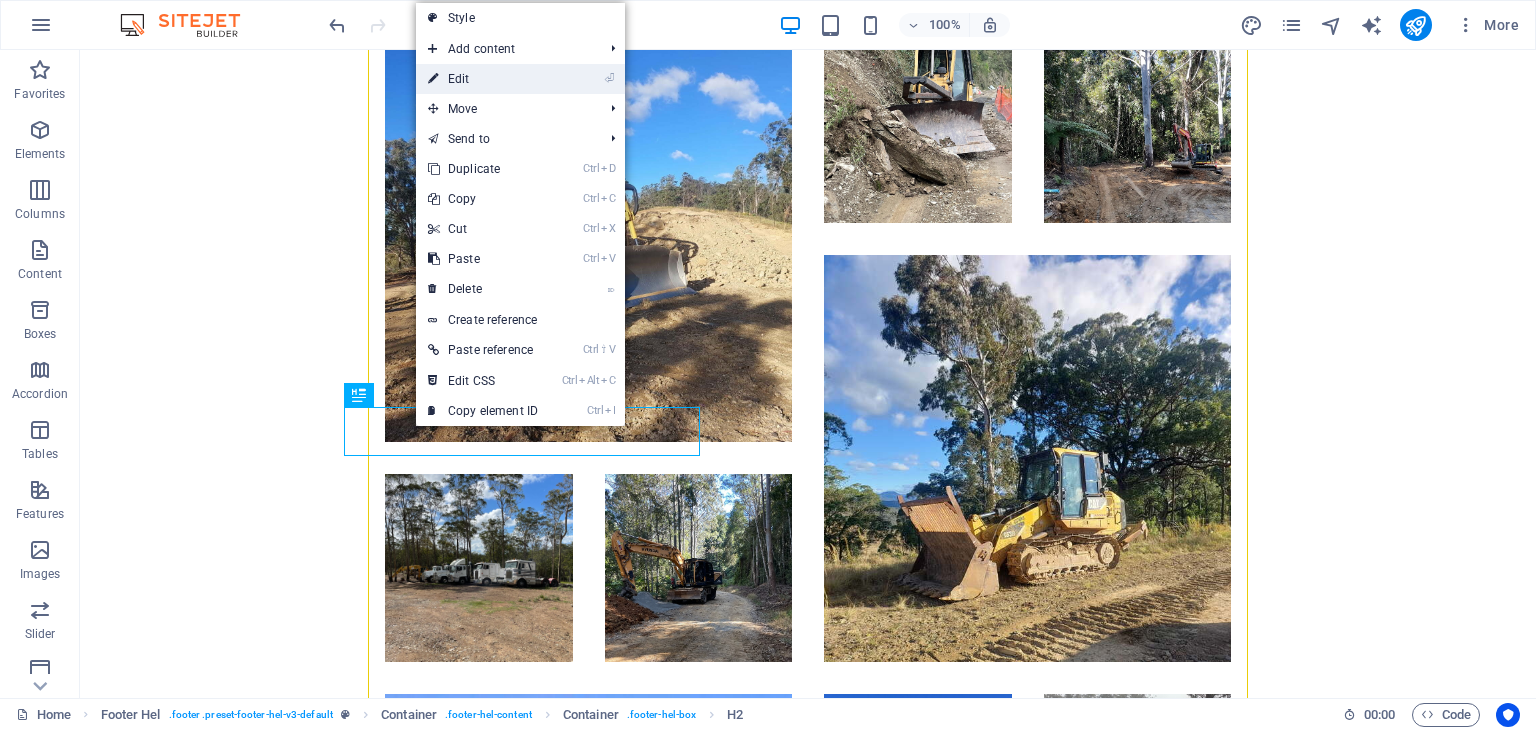 click on "⏎  Edit" at bounding box center (483, 79) 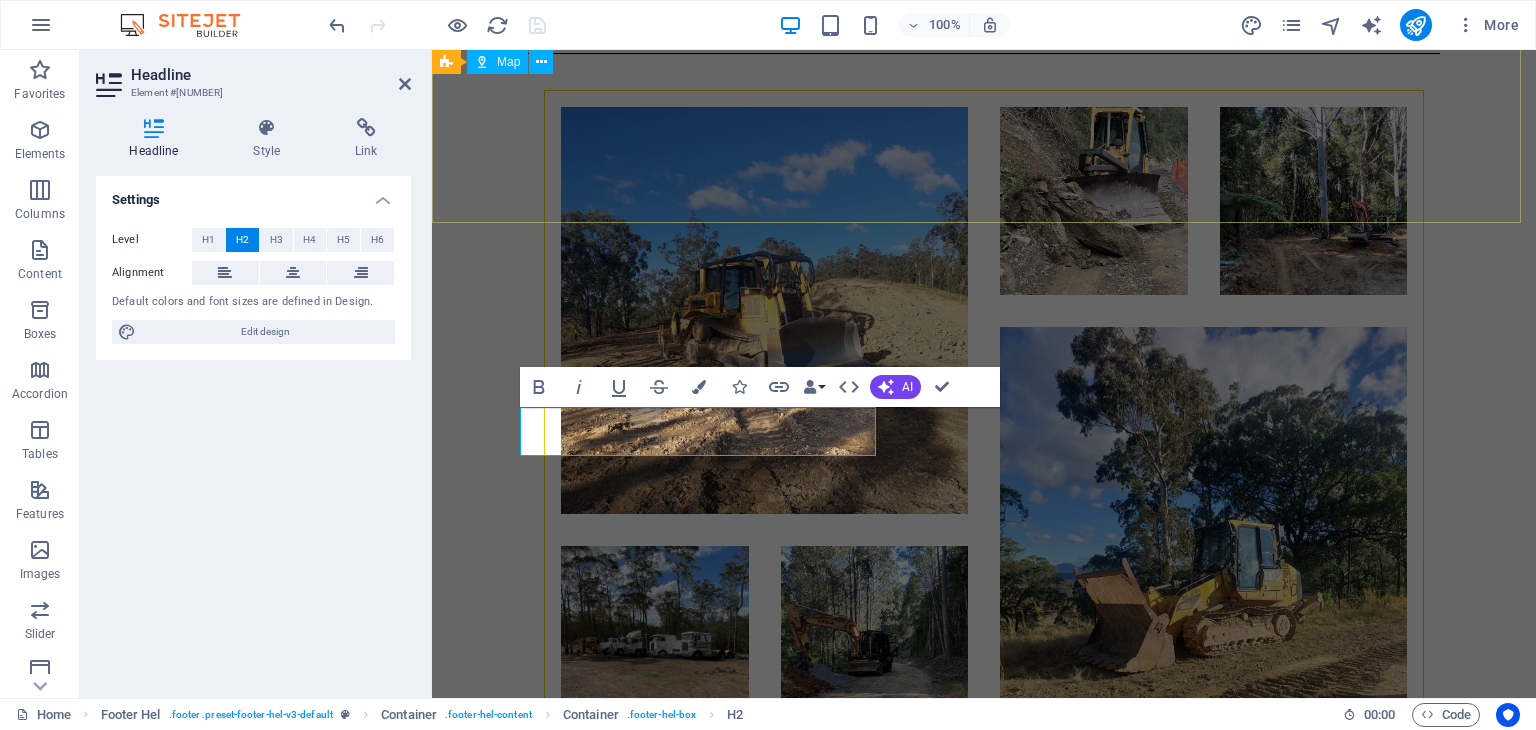scroll, scrollTop: 3943, scrollLeft: 0, axis: vertical 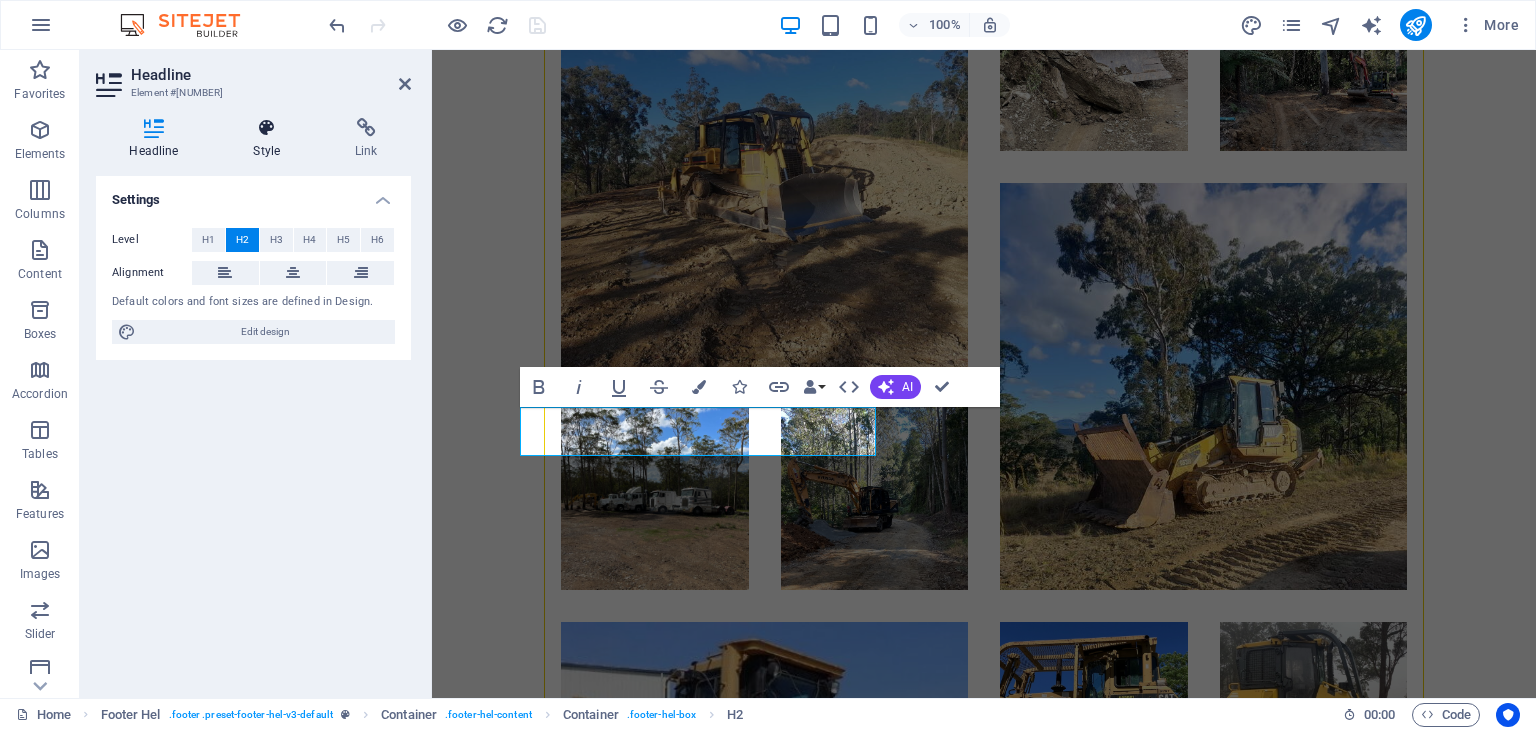 click on "Style" at bounding box center (271, 139) 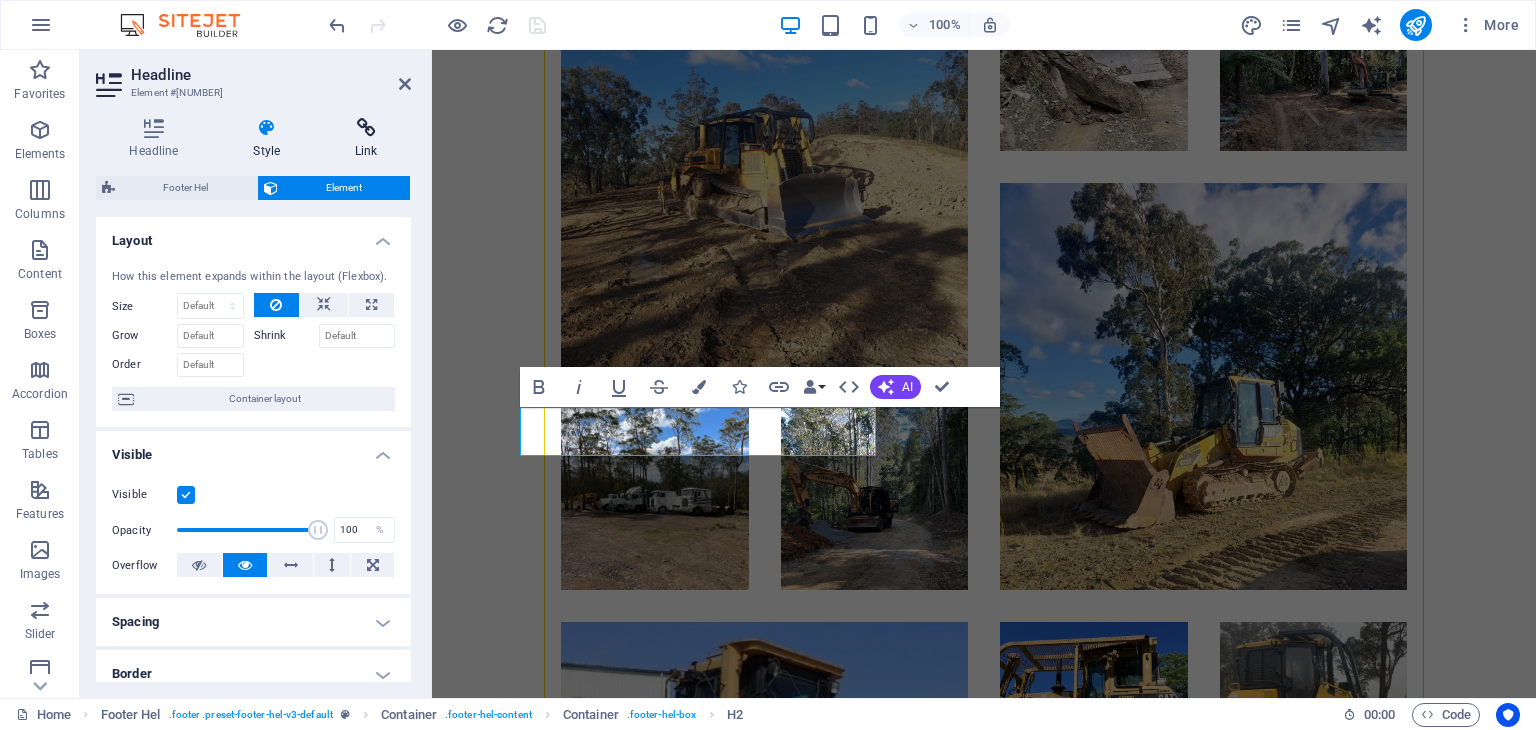 click at bounding box center [366, 128] 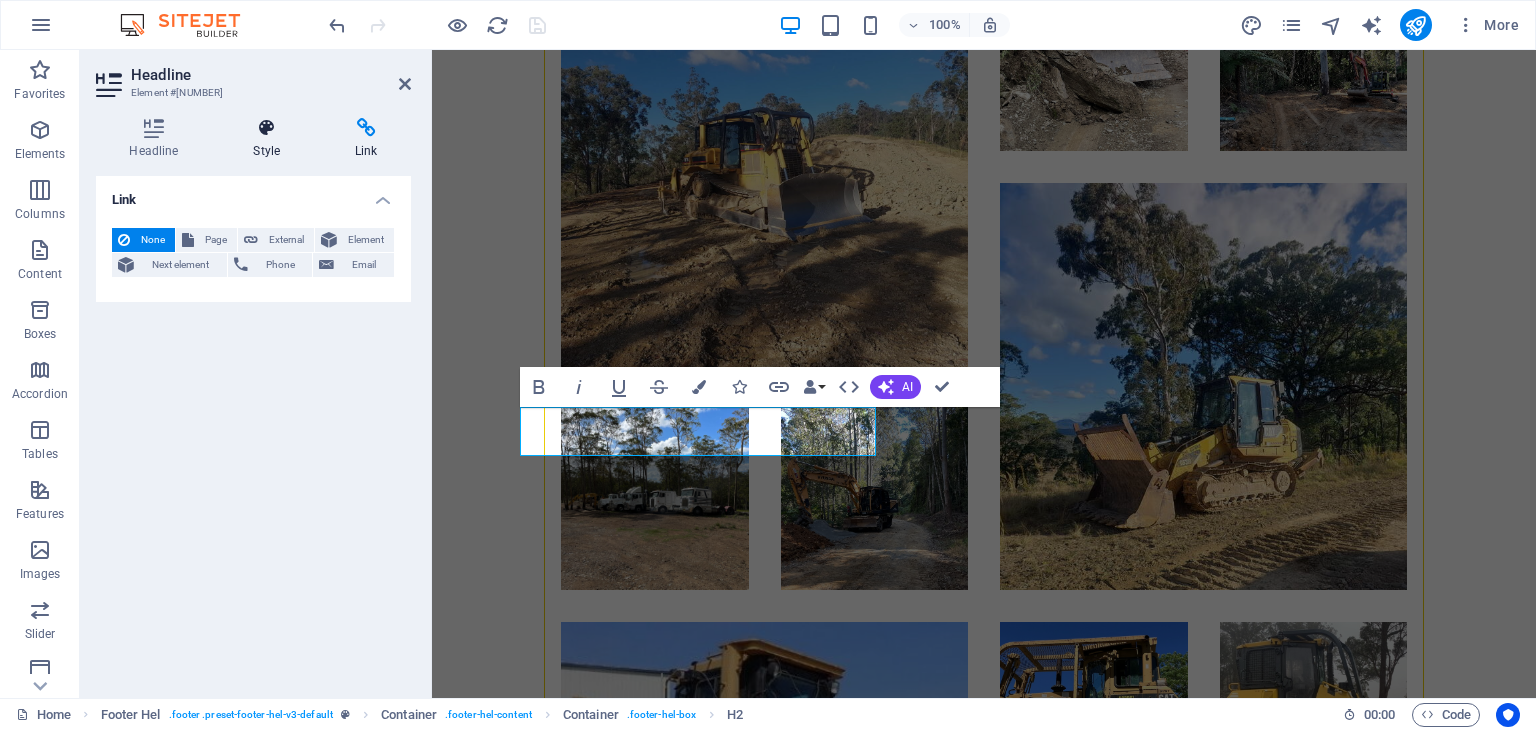 click on "Style" at bounding box center (271, 139) 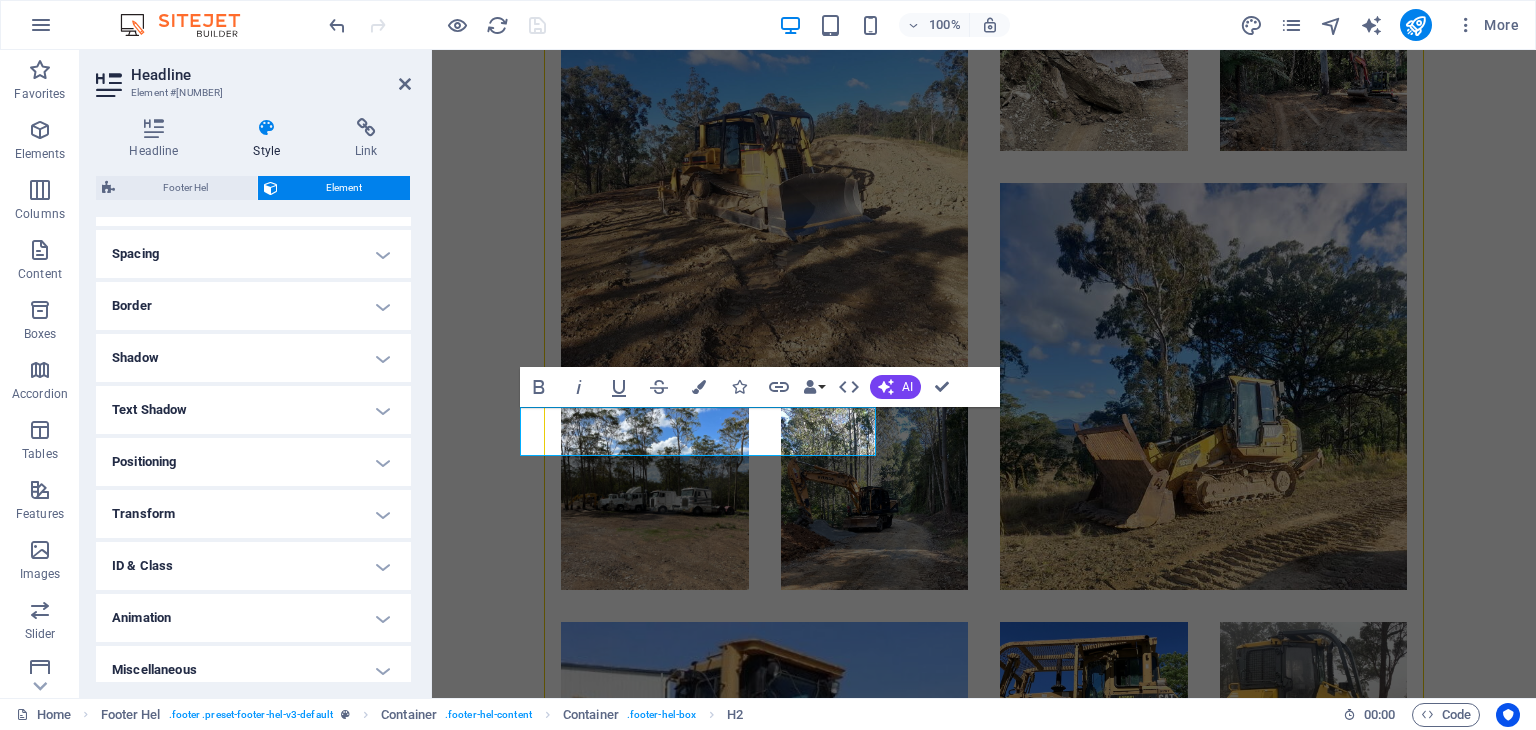 scroll, scrollTop: 380, scrollLeft: 0, axis: vertical 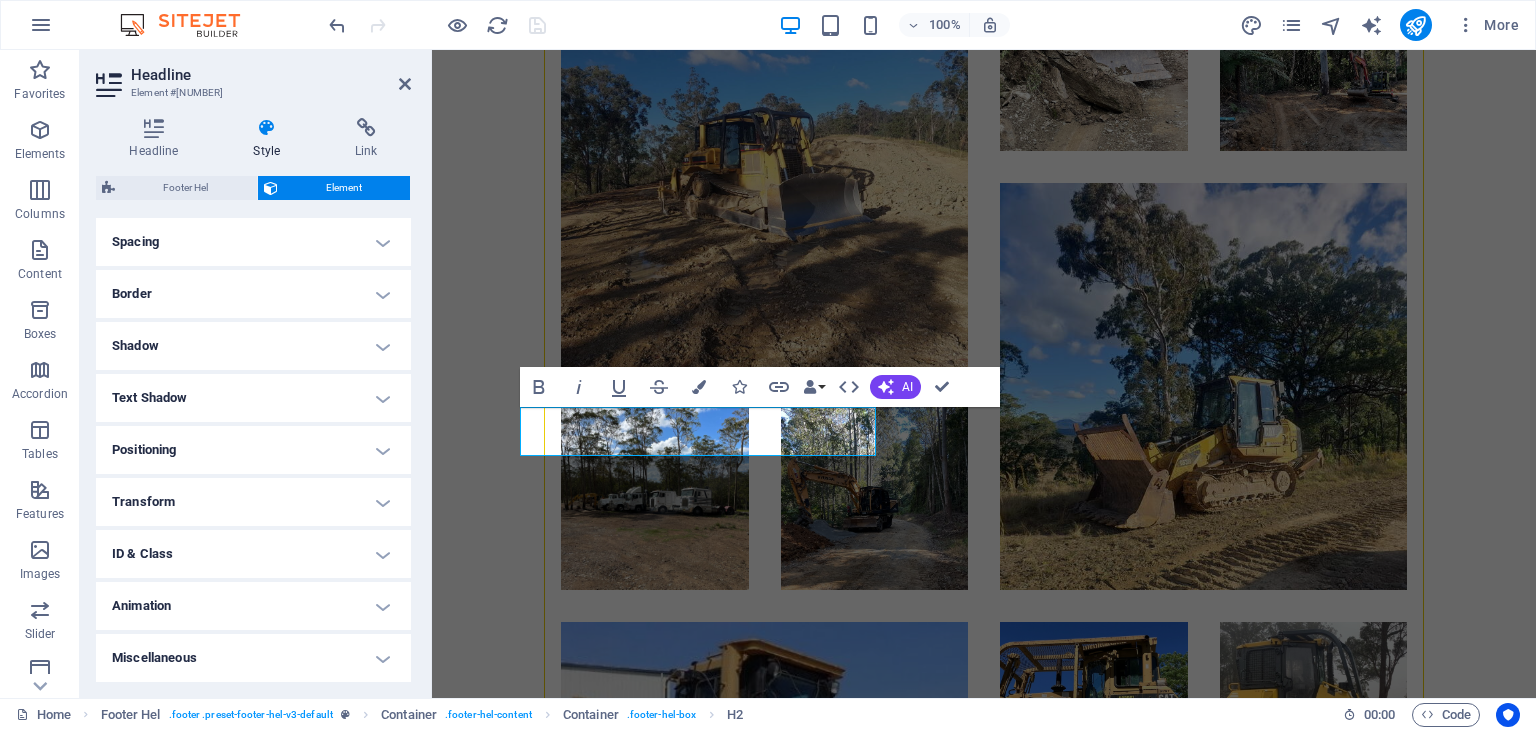click on "ID & Class" at bounding box center [253, 554] 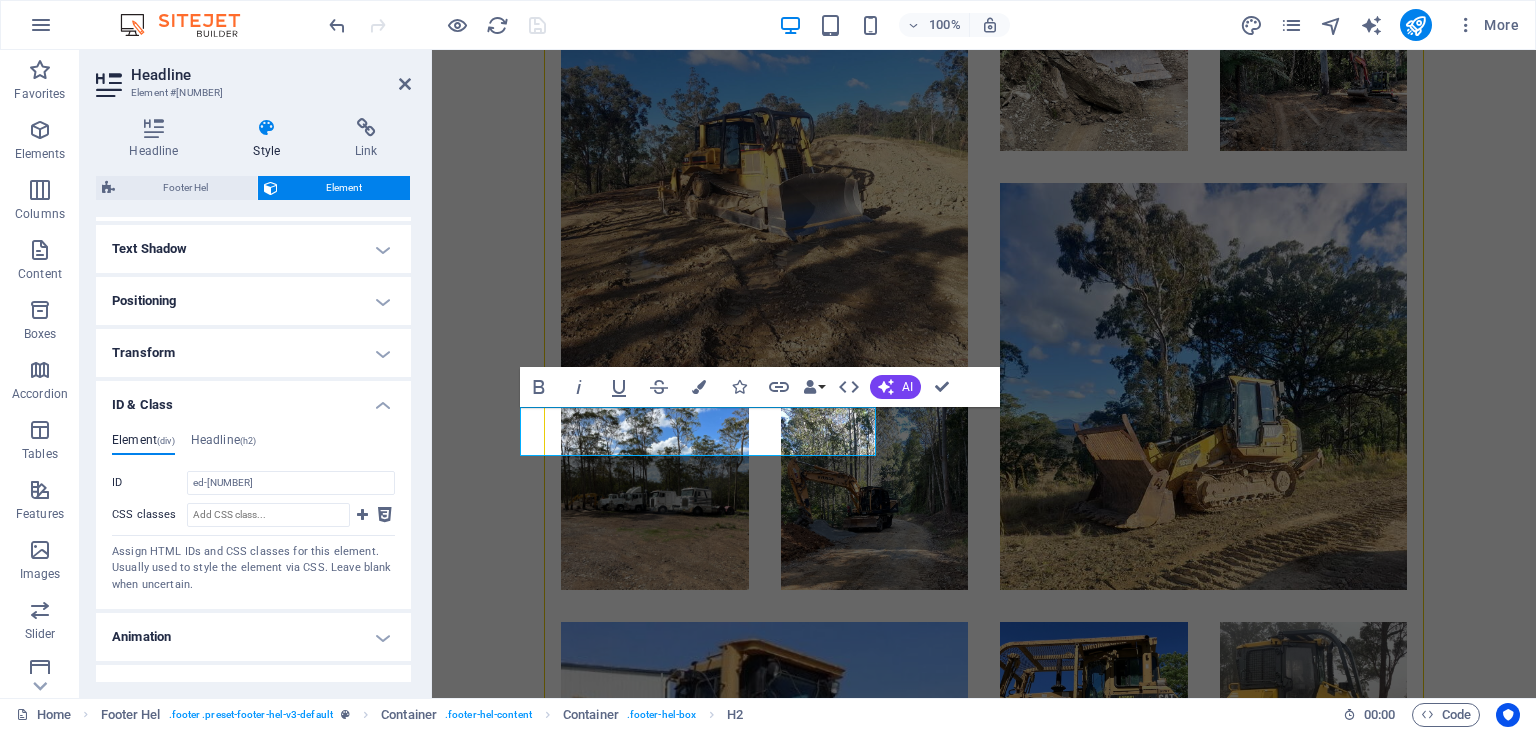 scroll, scrollTop: 560, scrollLeft: 0, axis: vertical 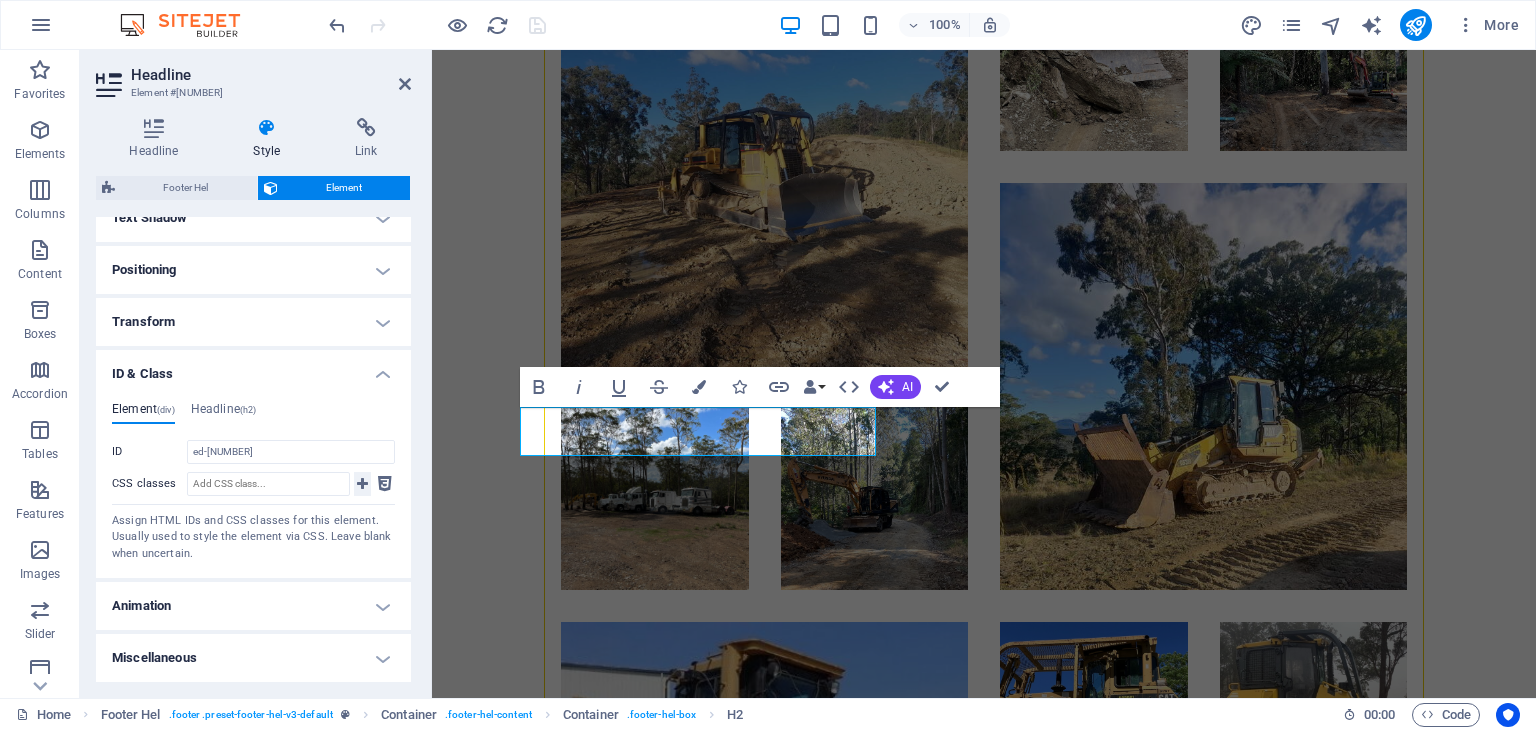click at bounding box center (362, 484) 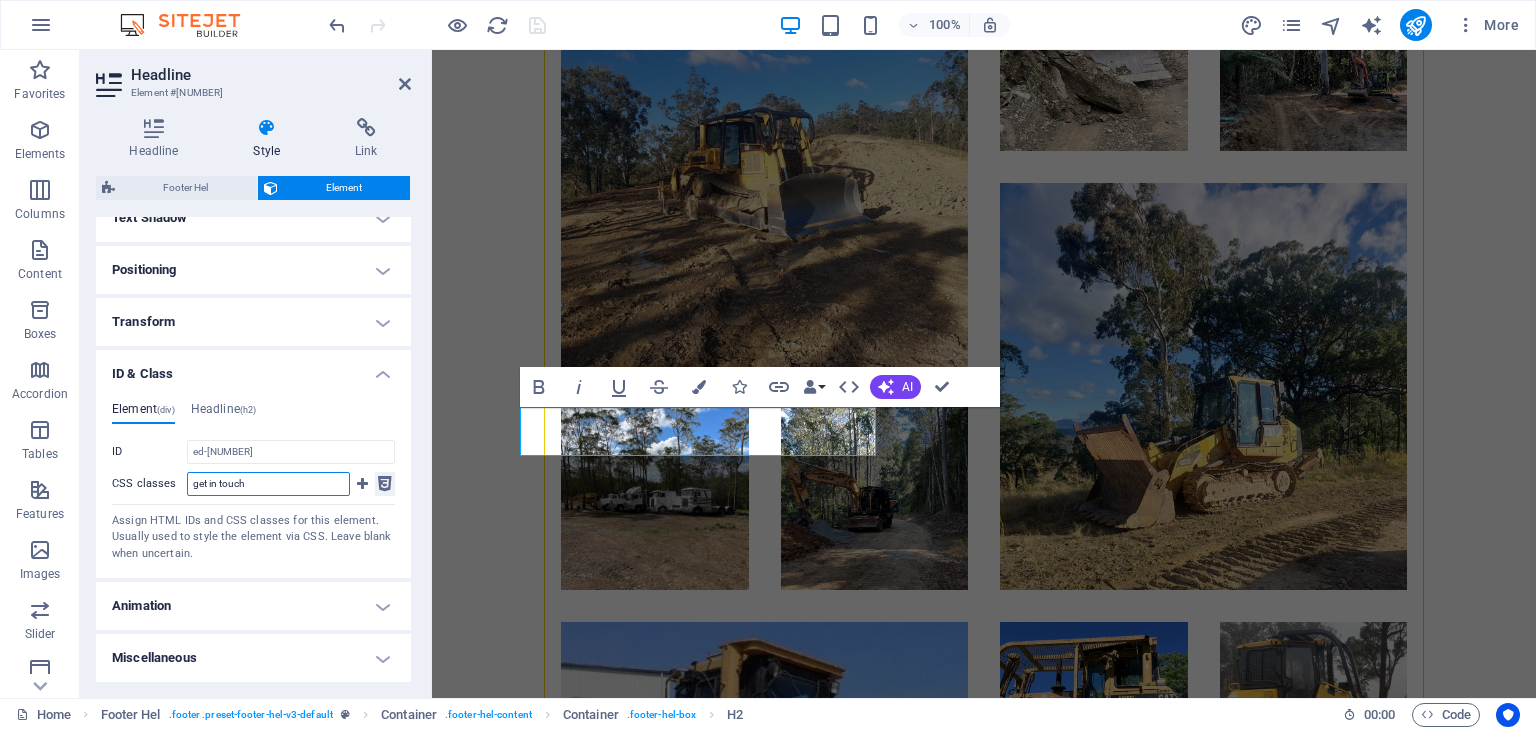 type on "get in touch" 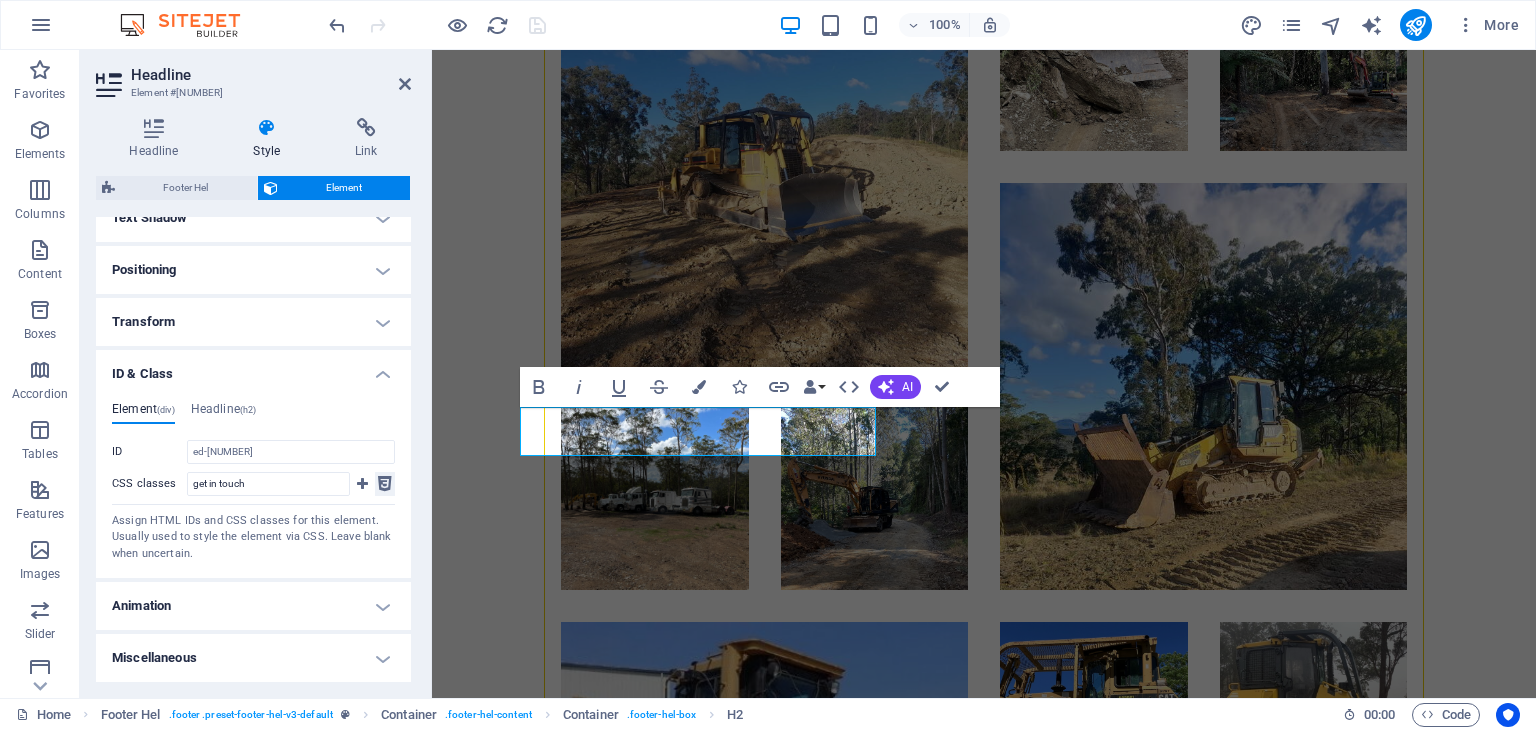 click at bounding box center [385, 484] 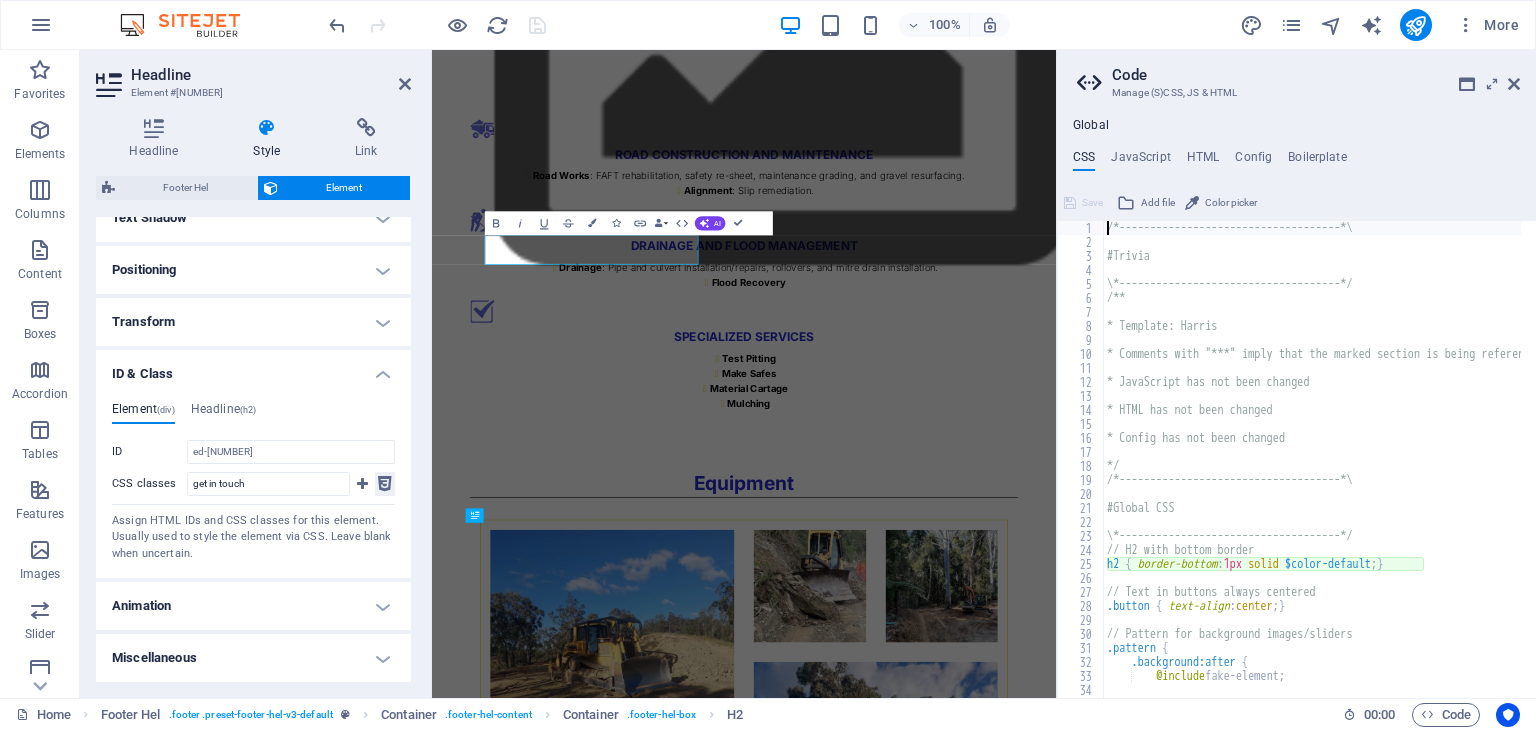 type on "h2 { border-bottom: 1px solid $color-default; }" 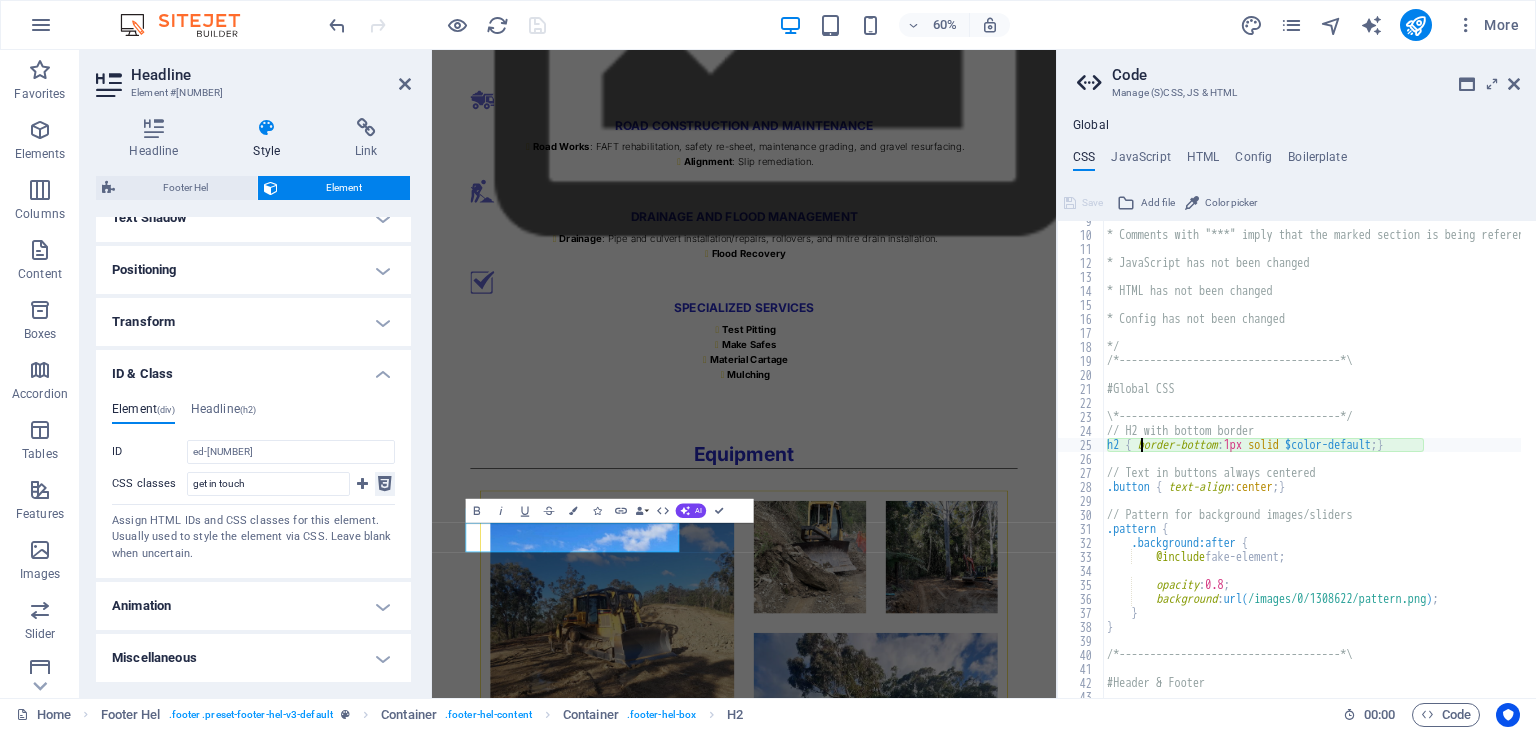 scroll, scrollTop: 119, scrollLeft: 0, axis: vertical 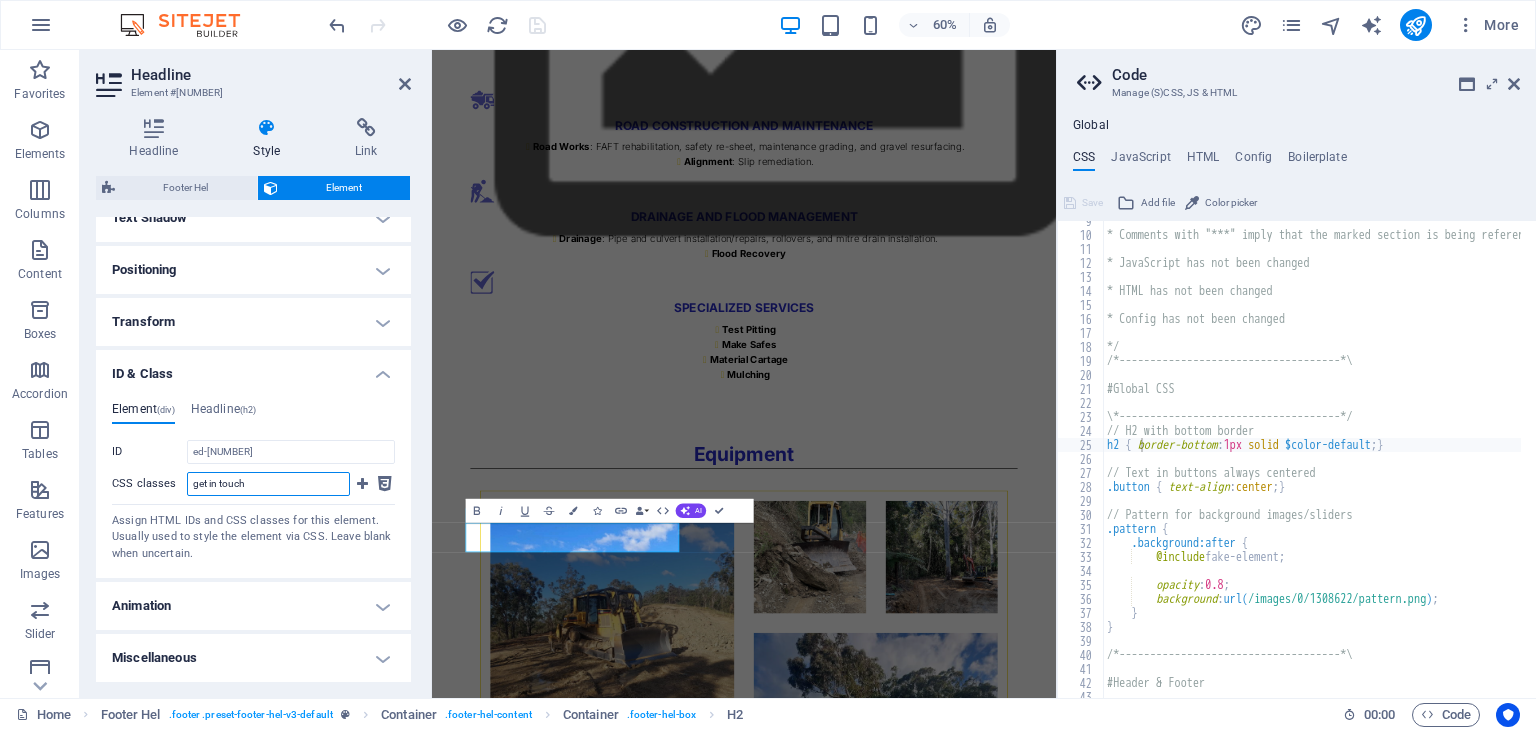 click on "get in touch" at bounding box center (268, 484) 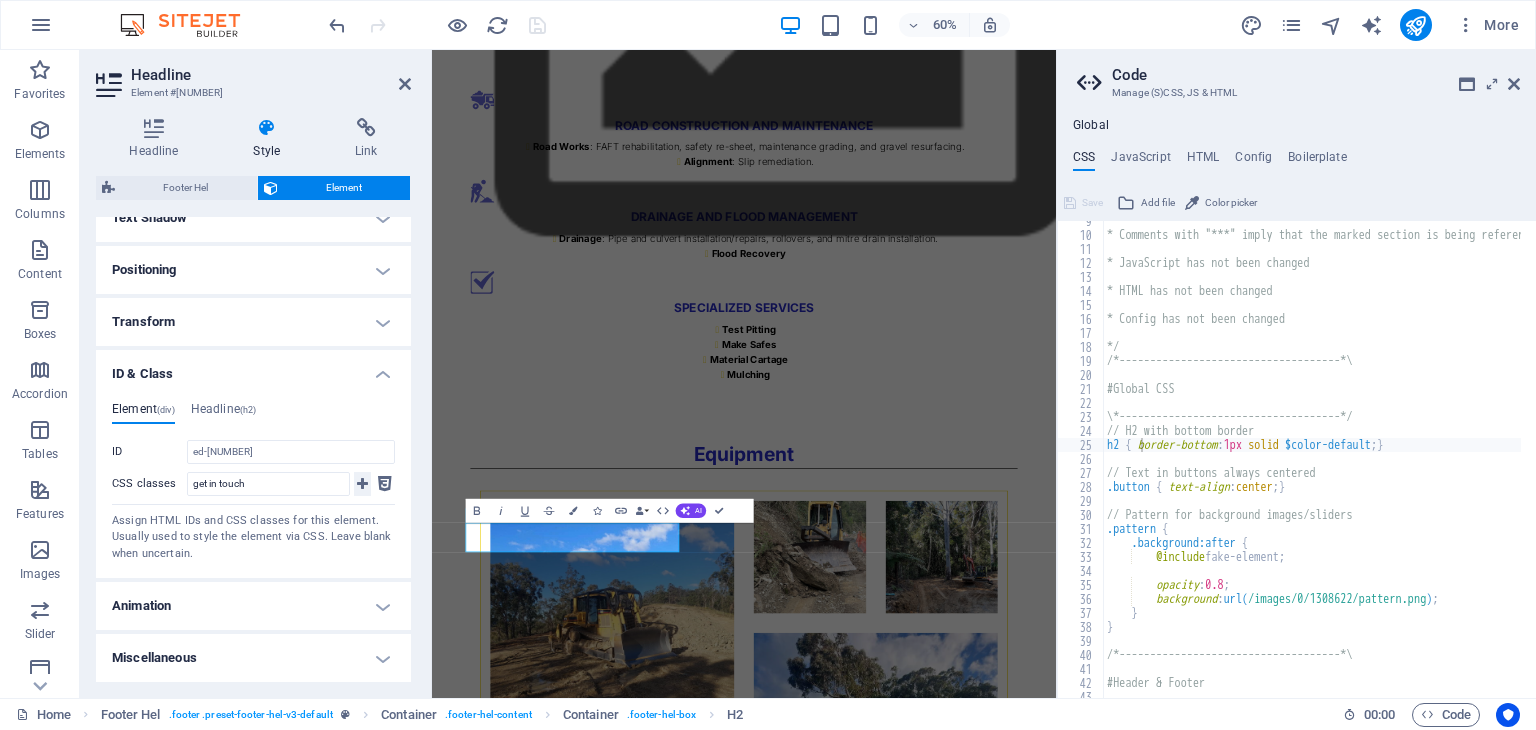 click at bounding box center (362, 484) 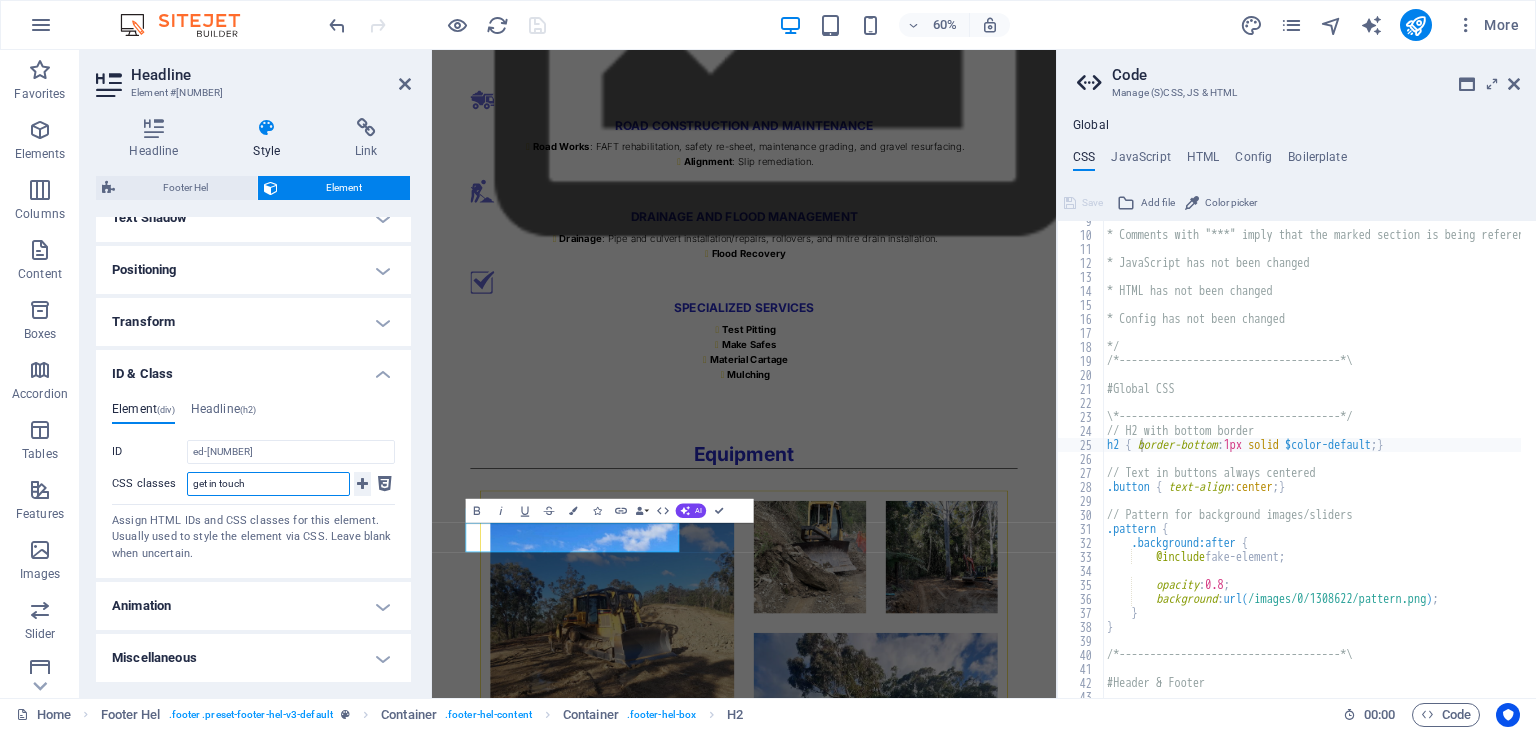 type 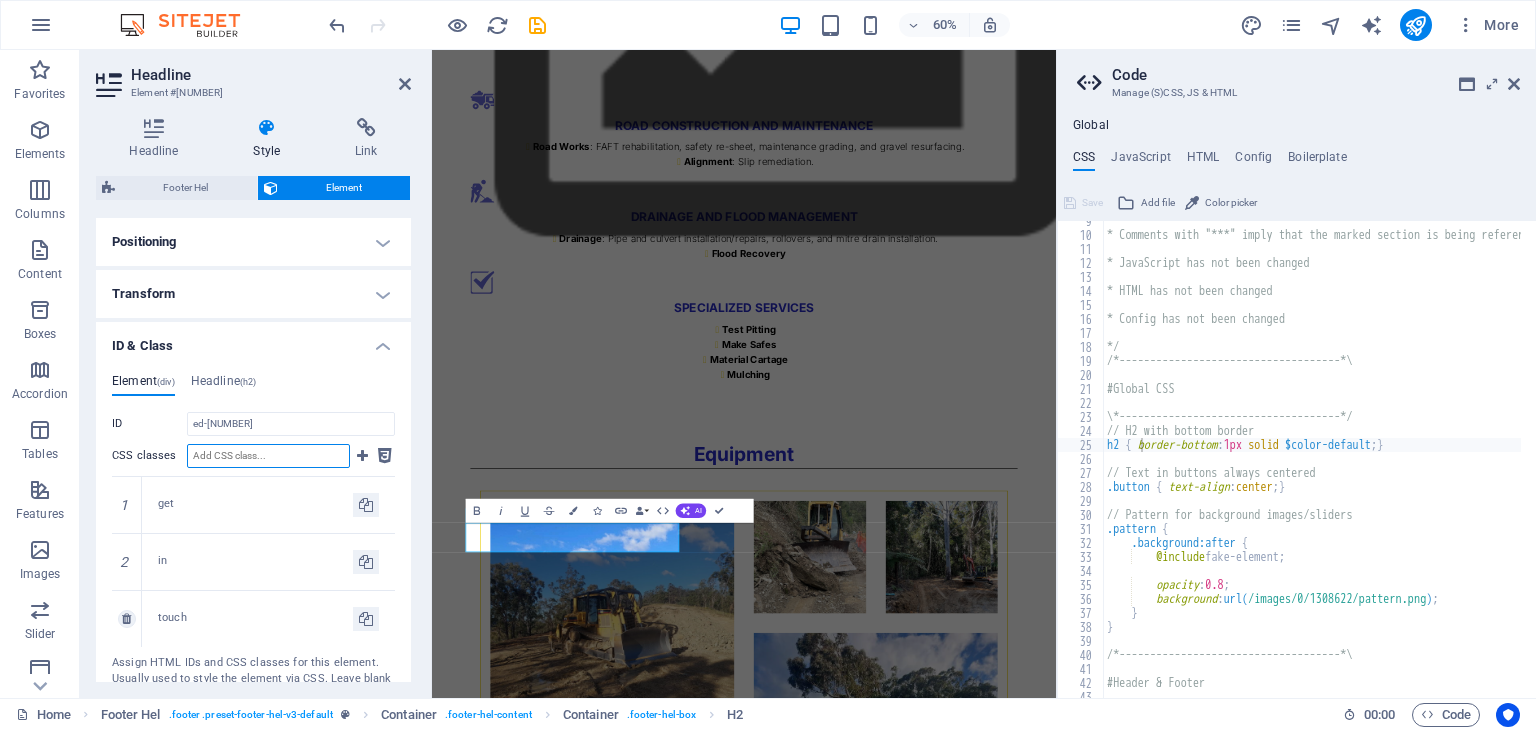 scroll, scrollTop: 560, scrollLeft: 0, axis: vertical 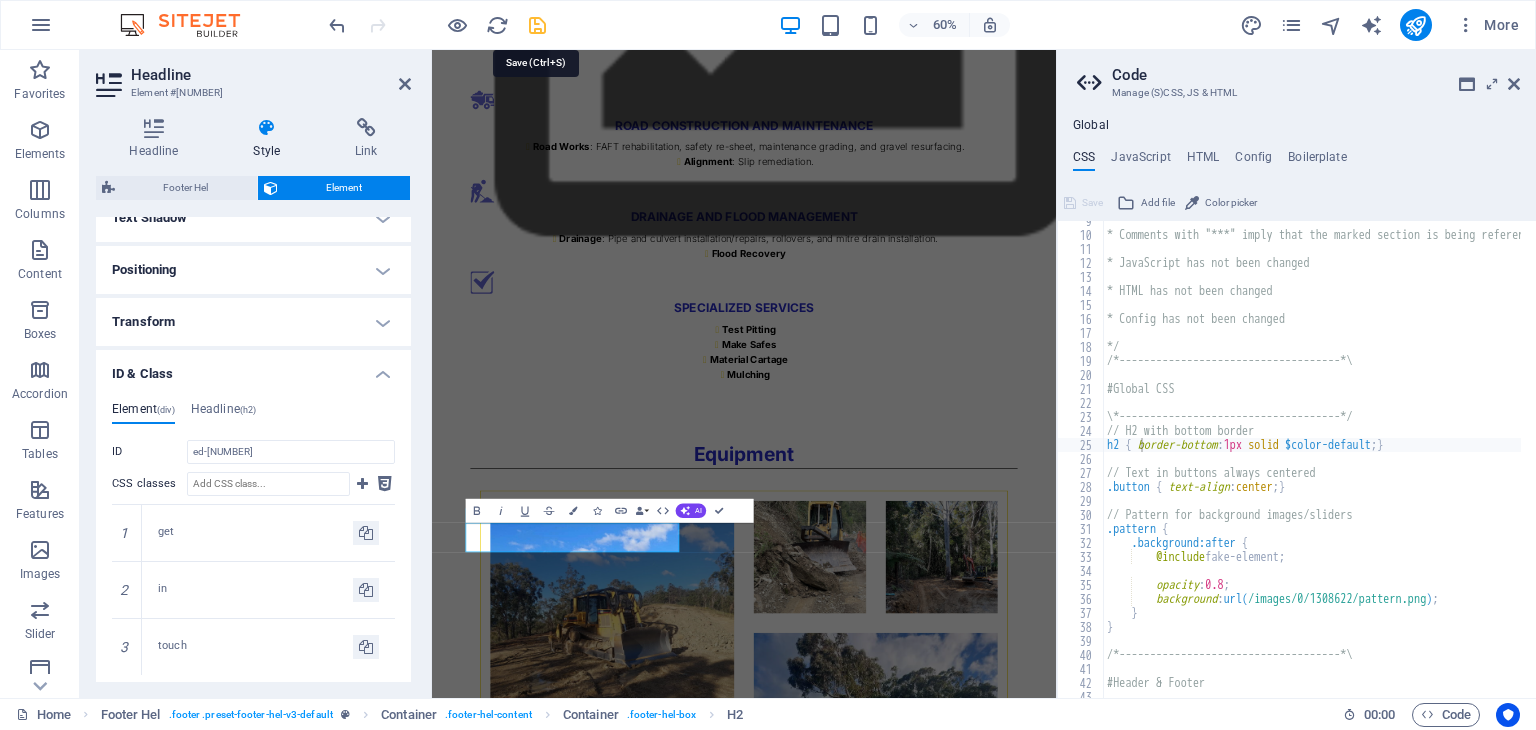 click at bounding box center (537, 25) 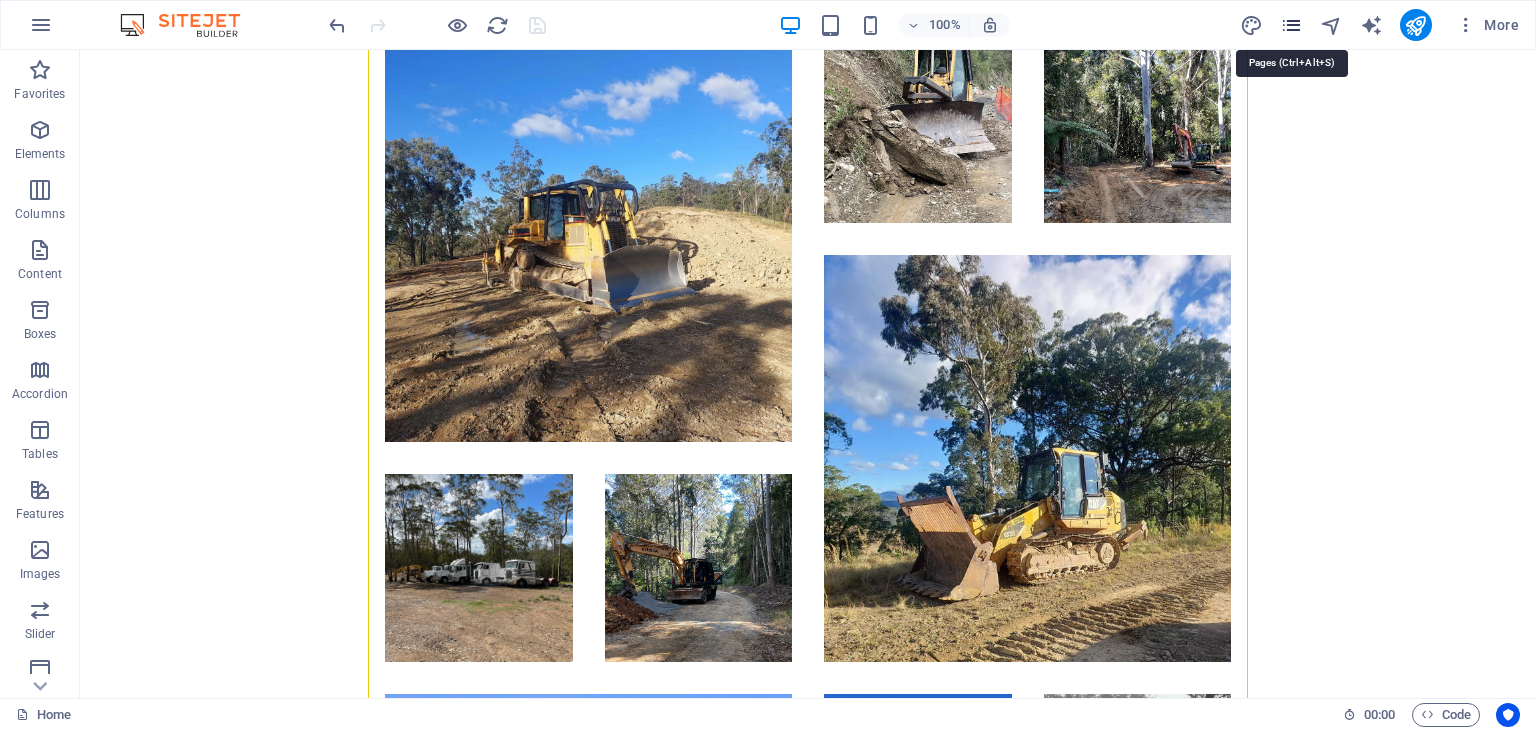 click at bounding box center (1291, 25) 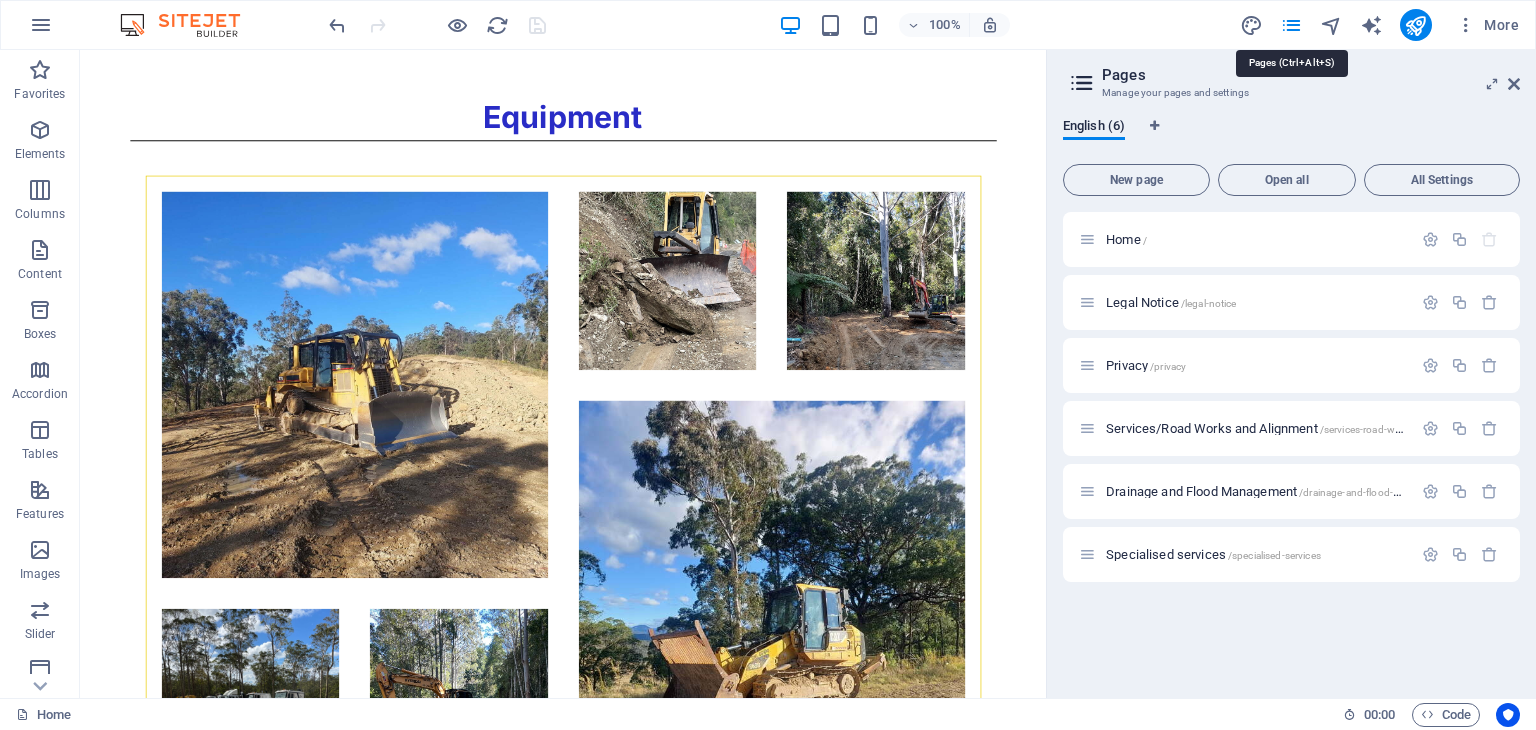 scroll, scrollTop: 4039, scrollLeft: 0, axis: vertical 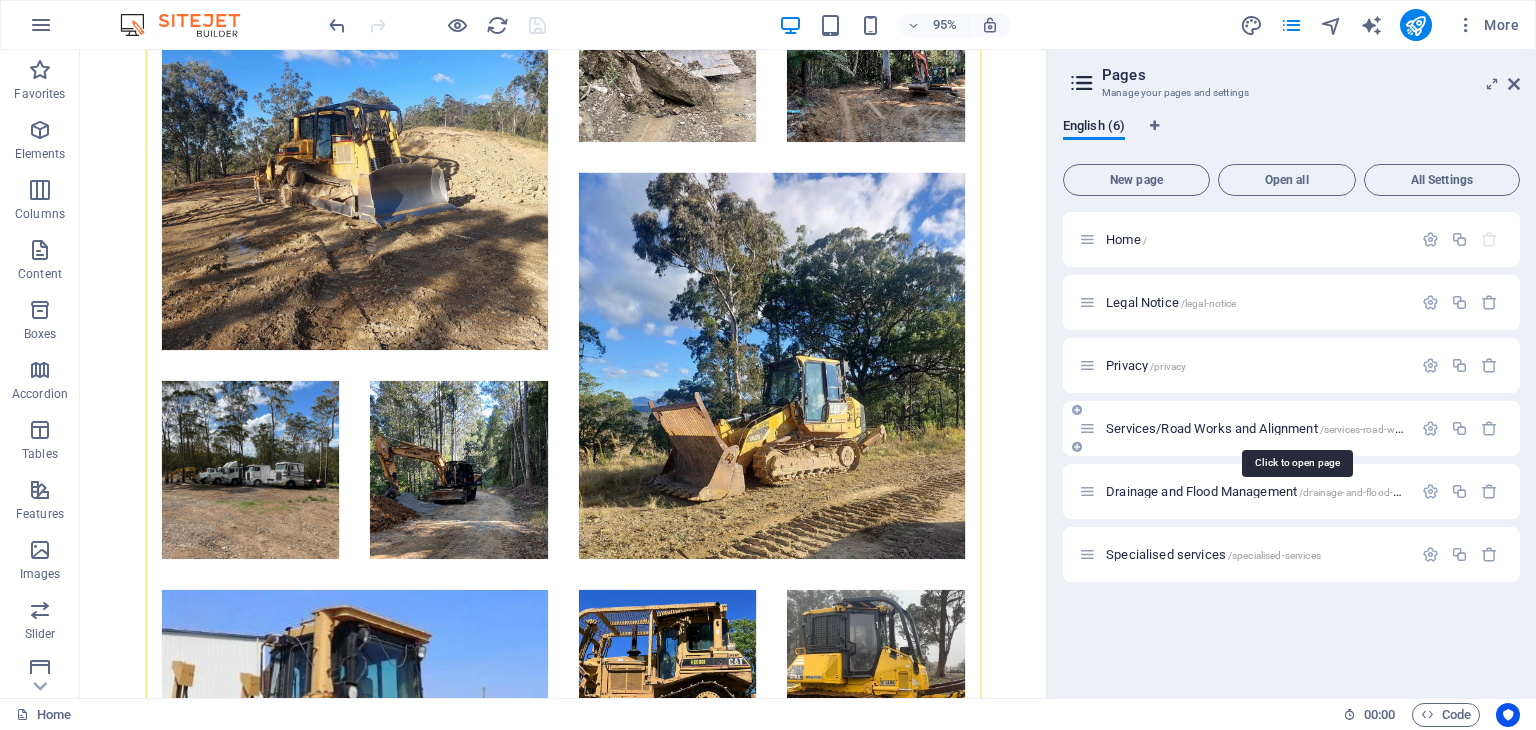 click on "Services/Road Works and Alignment  /services-road-works-and-alignment" at bounding box center [1294, 428] 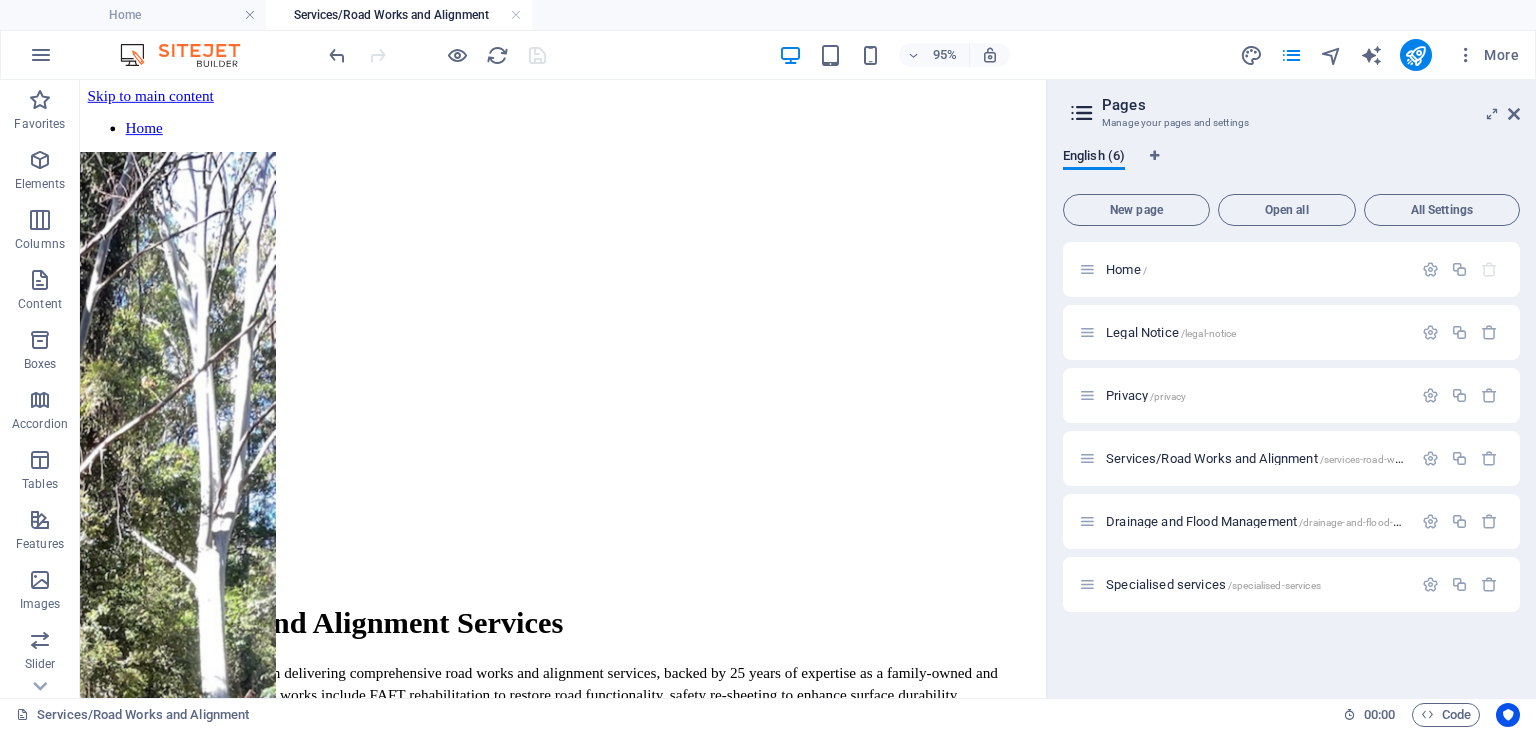 scroll, scrollTop: 0, scrollLeft: 0, axis: both 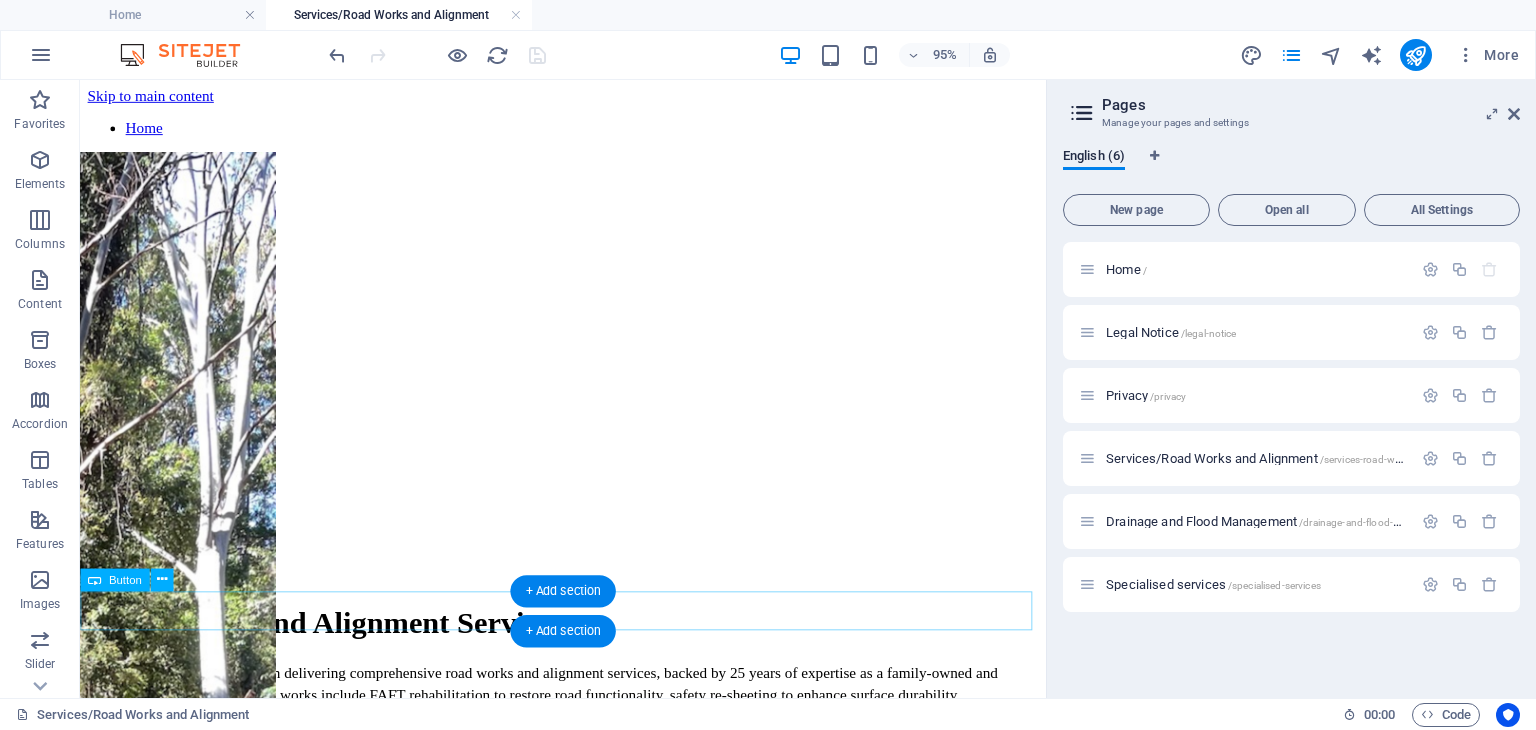 click on "GET A QUOTE" at bounding box center (588, 895) 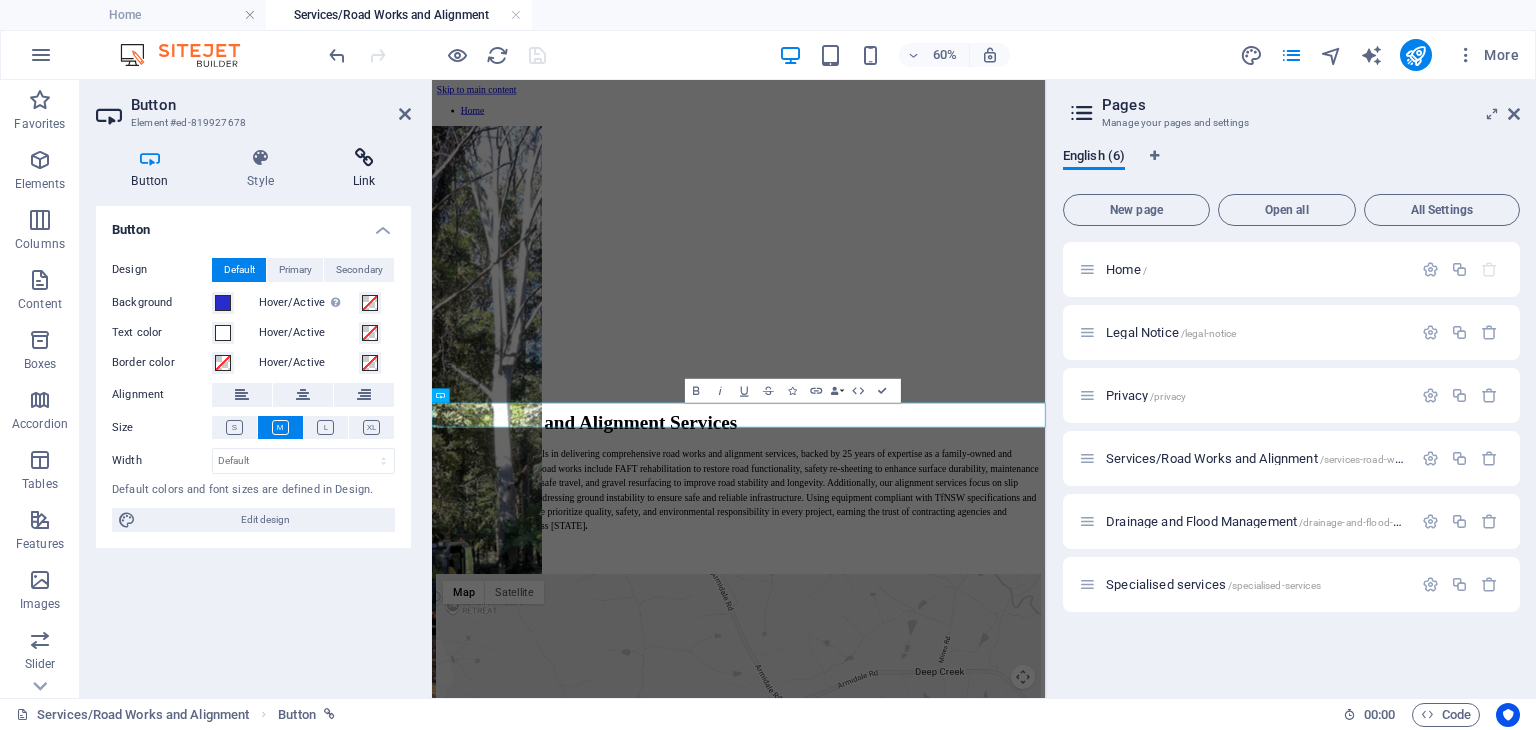 click at bounding box center (364, 158) 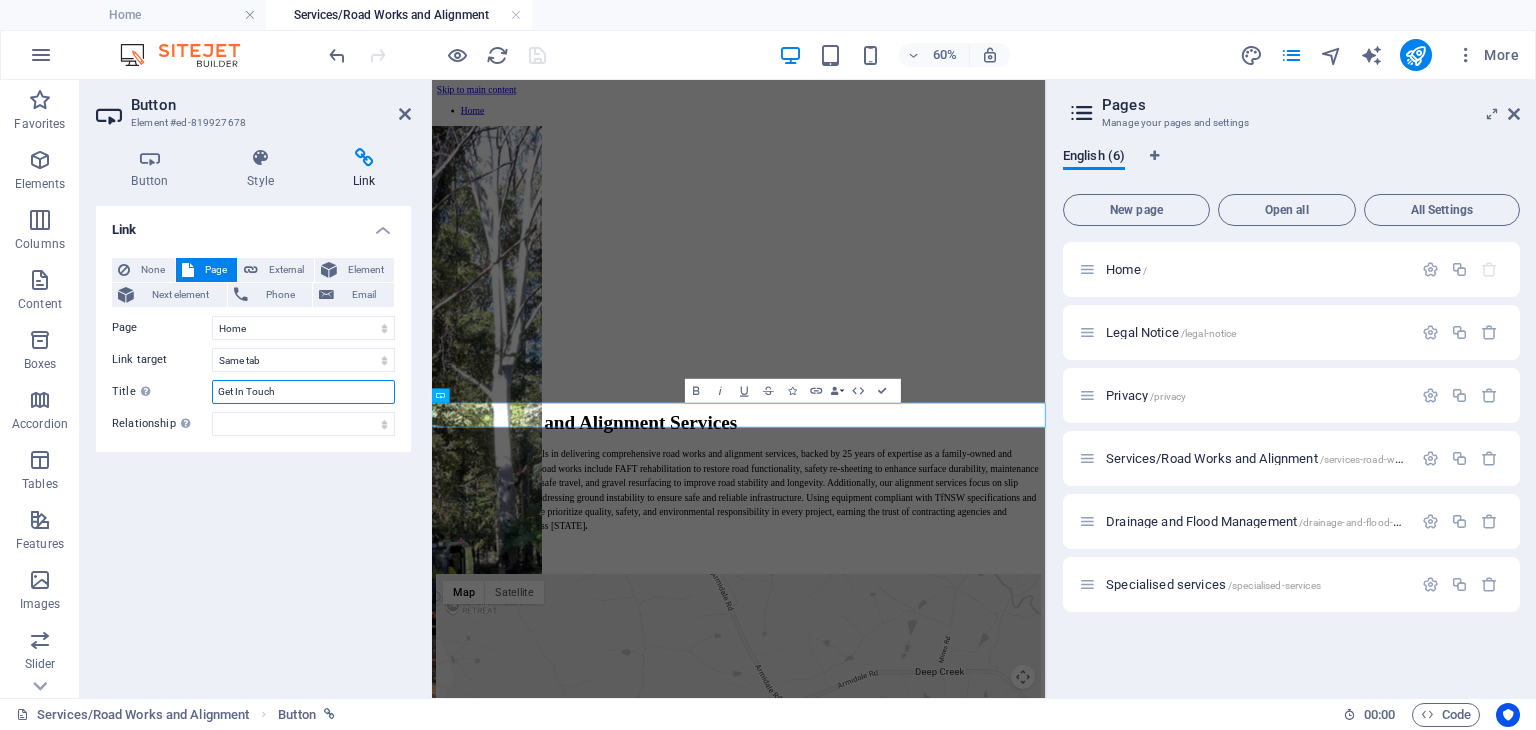 click on "Get In Touch" at bounding box center (303, 392) 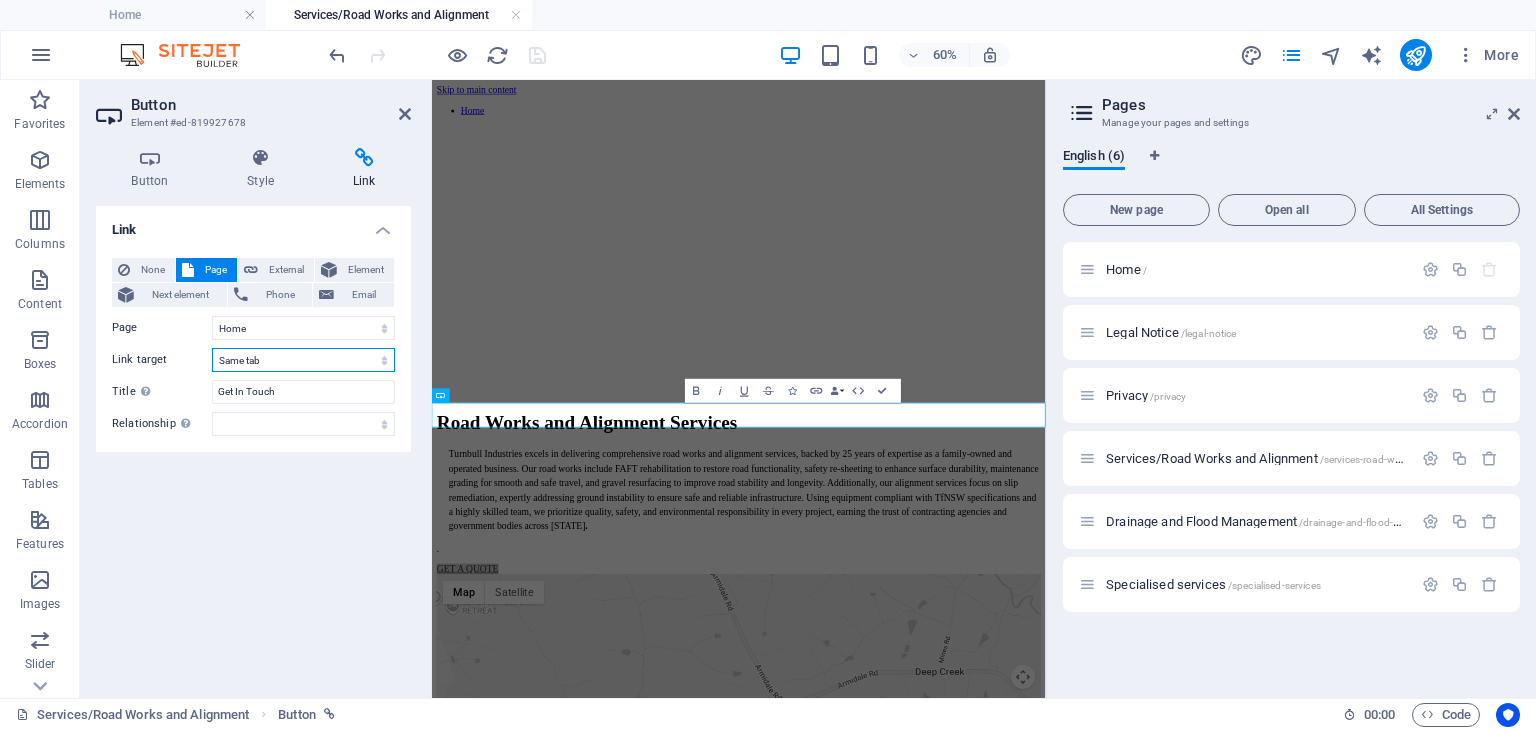 click on "New tab Same tab Overlay" at bounding box center (303, 360) 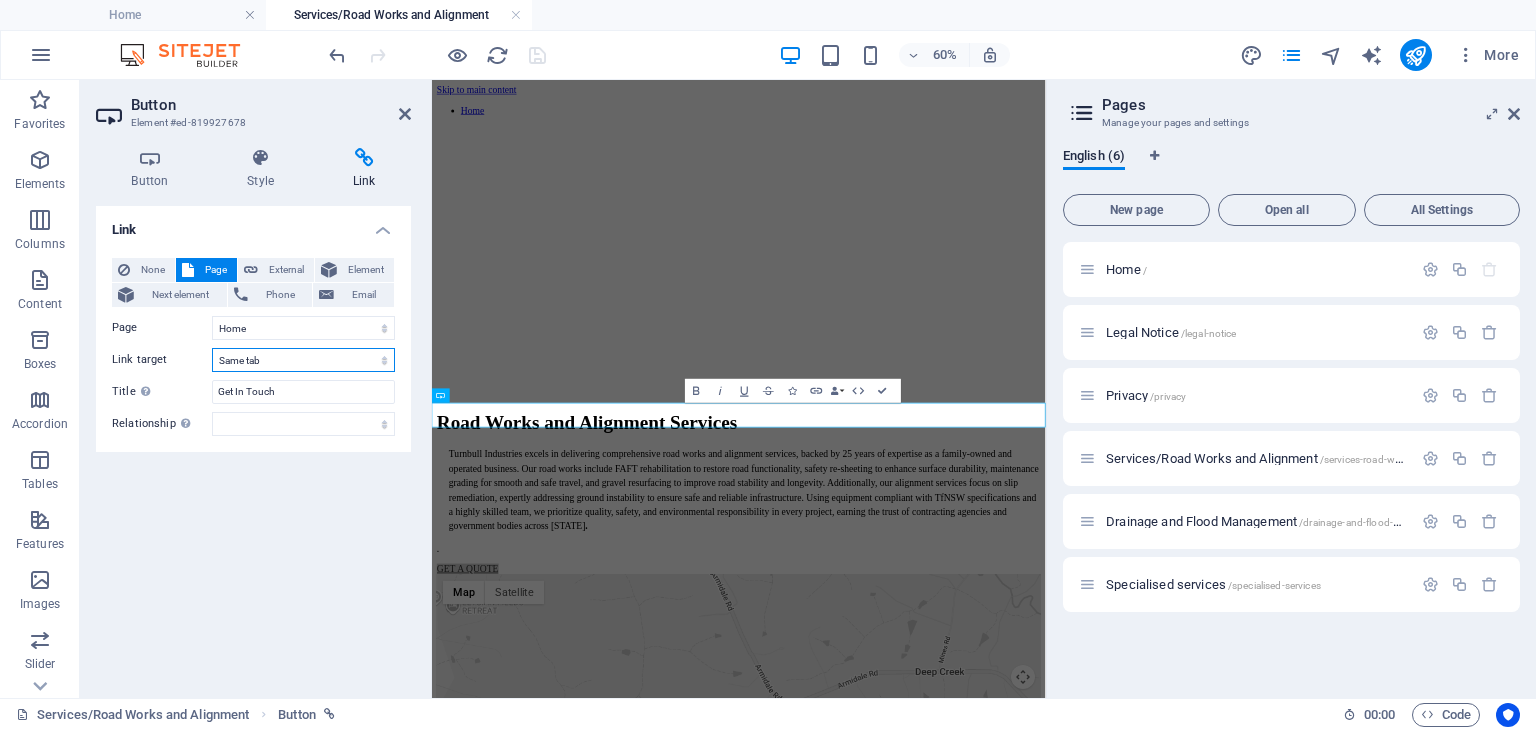 click on "New tab Same tab Overlay" at bounding box center (303, 360) 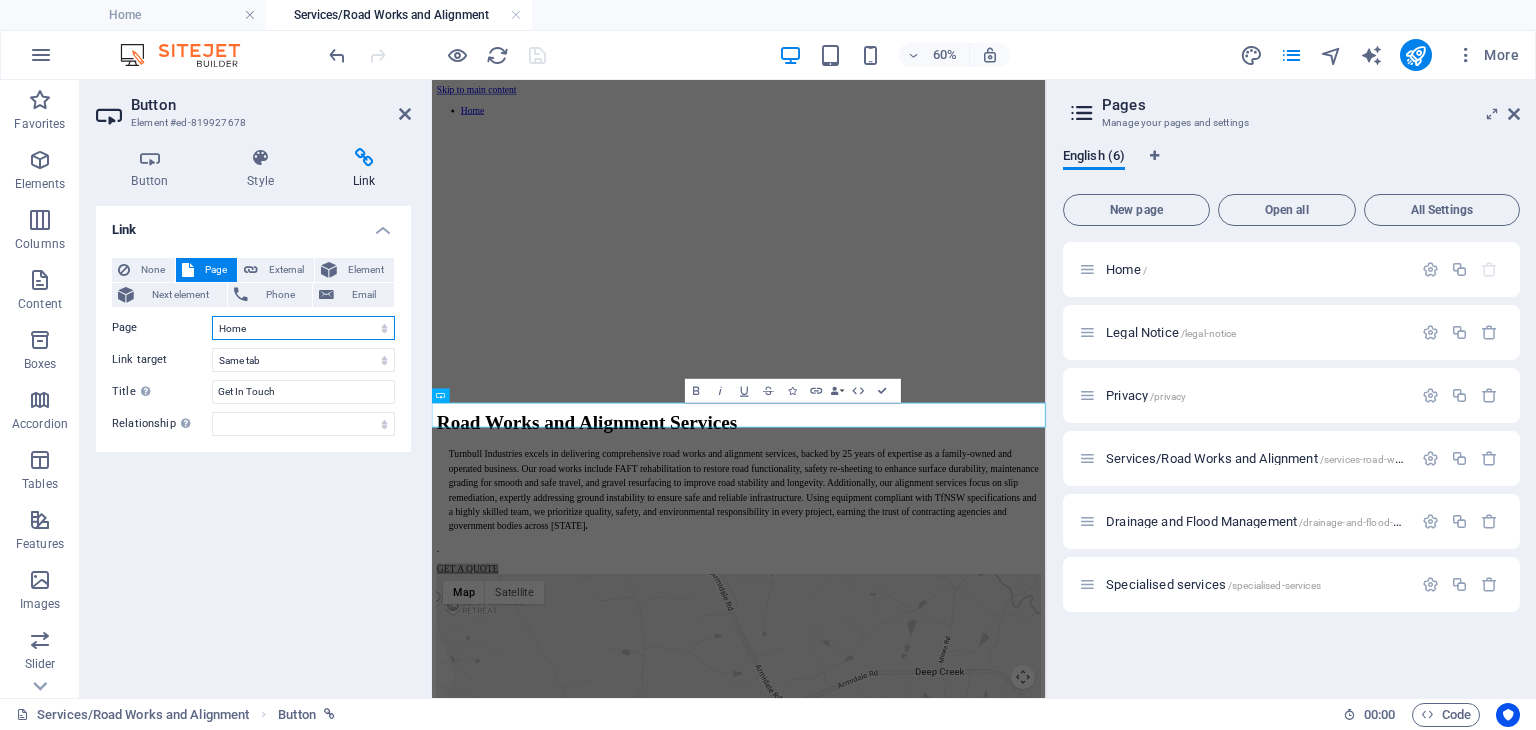 click on "Home Legal Notice Privacy Services/Road Works and Alignment  Drainage and Flood Management Specialised services" at bounding box center (303, 328) 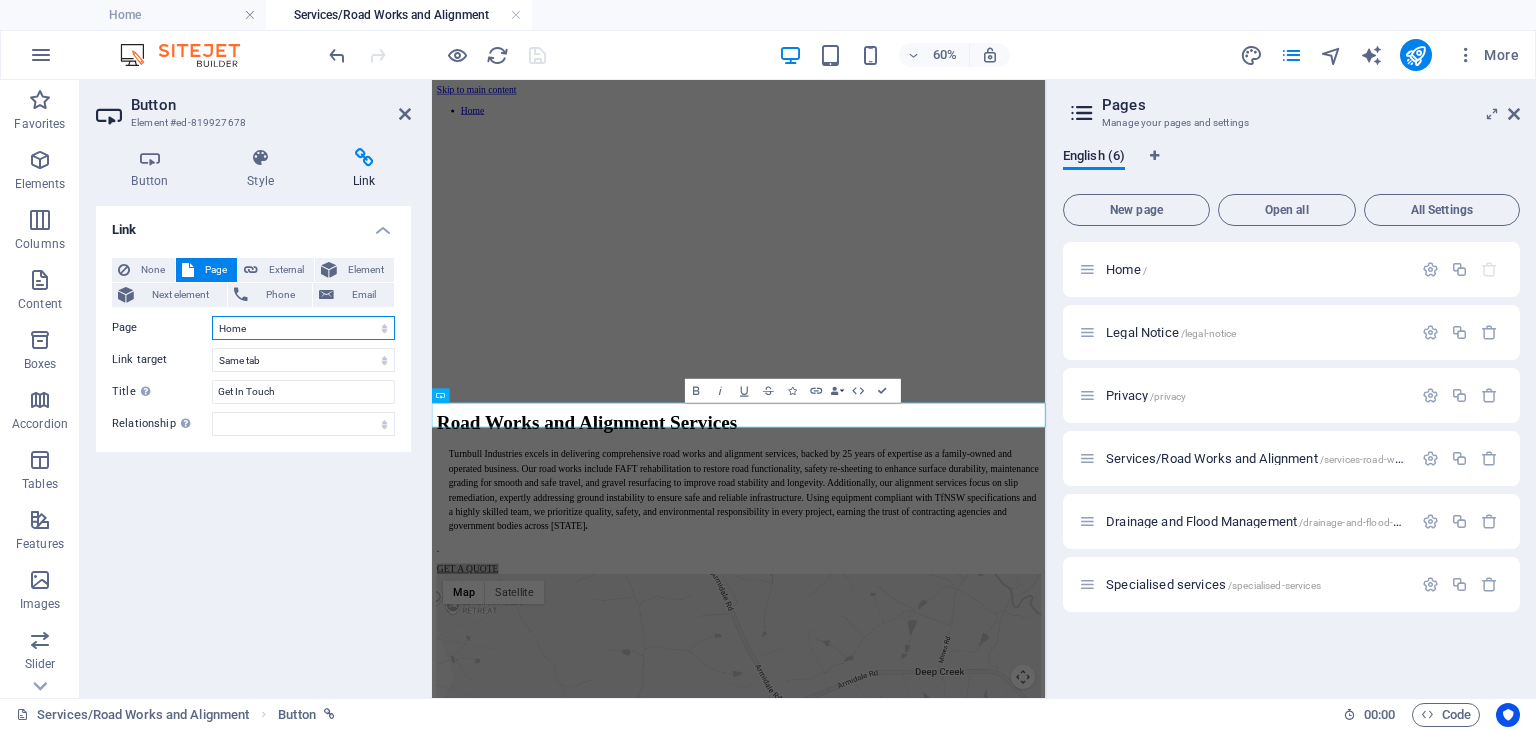 click on "Home Legal Notice Privacy Services/Road Works and Alignment  Drainage and Flood Management Specialised services" at bounding box center [303, 328] 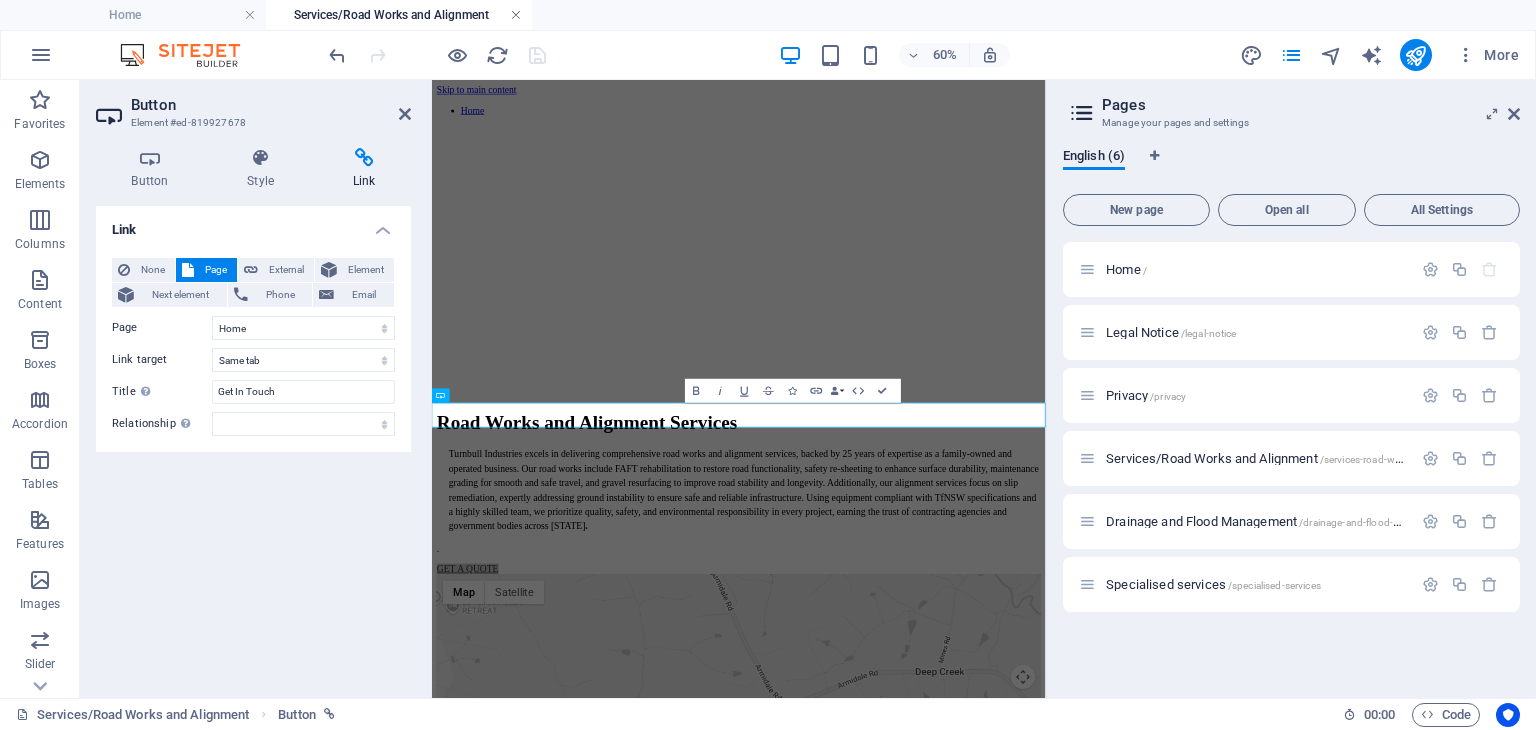 click at bounding box center [516, 15] 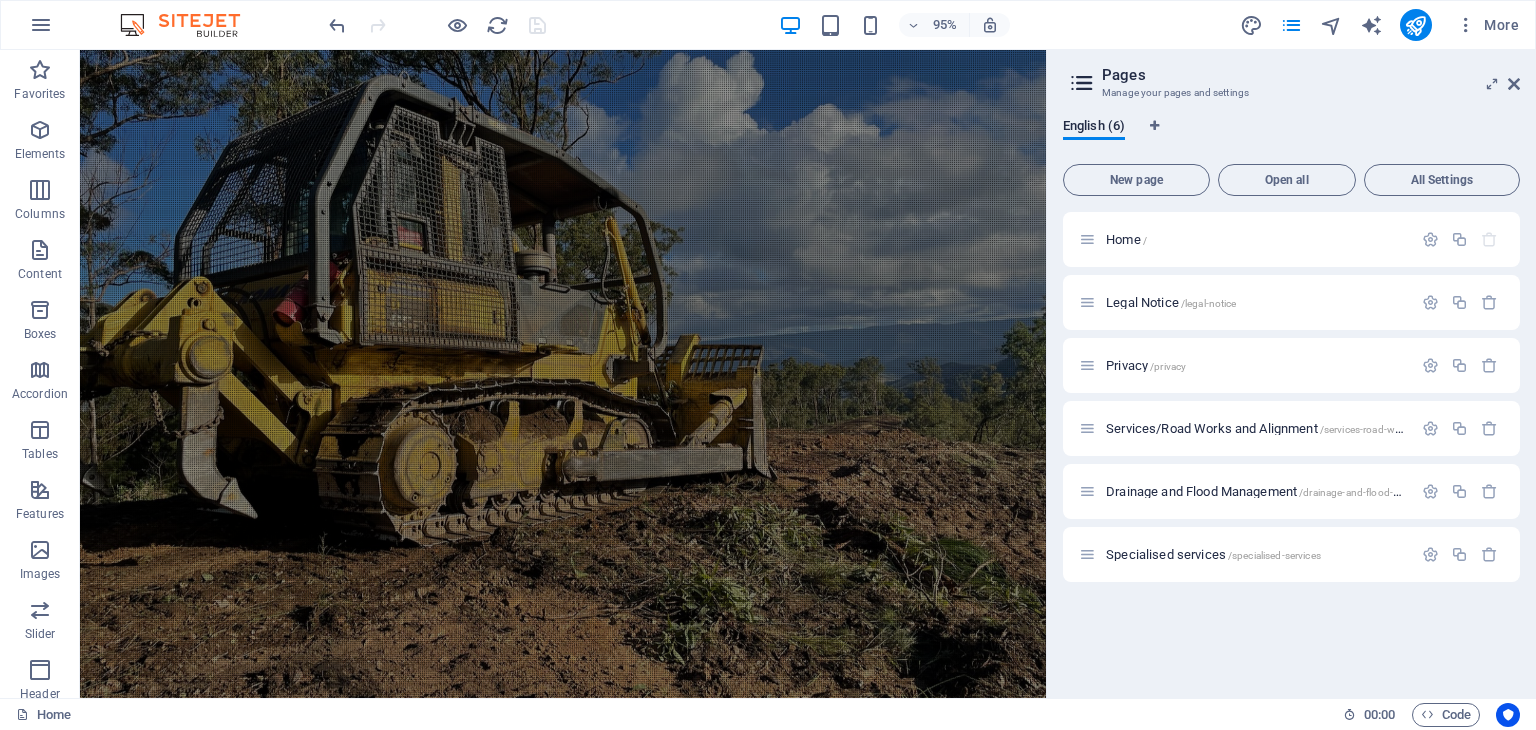 scroll, scrollTop: 4039, scrollLeft: 0, axis: vertical 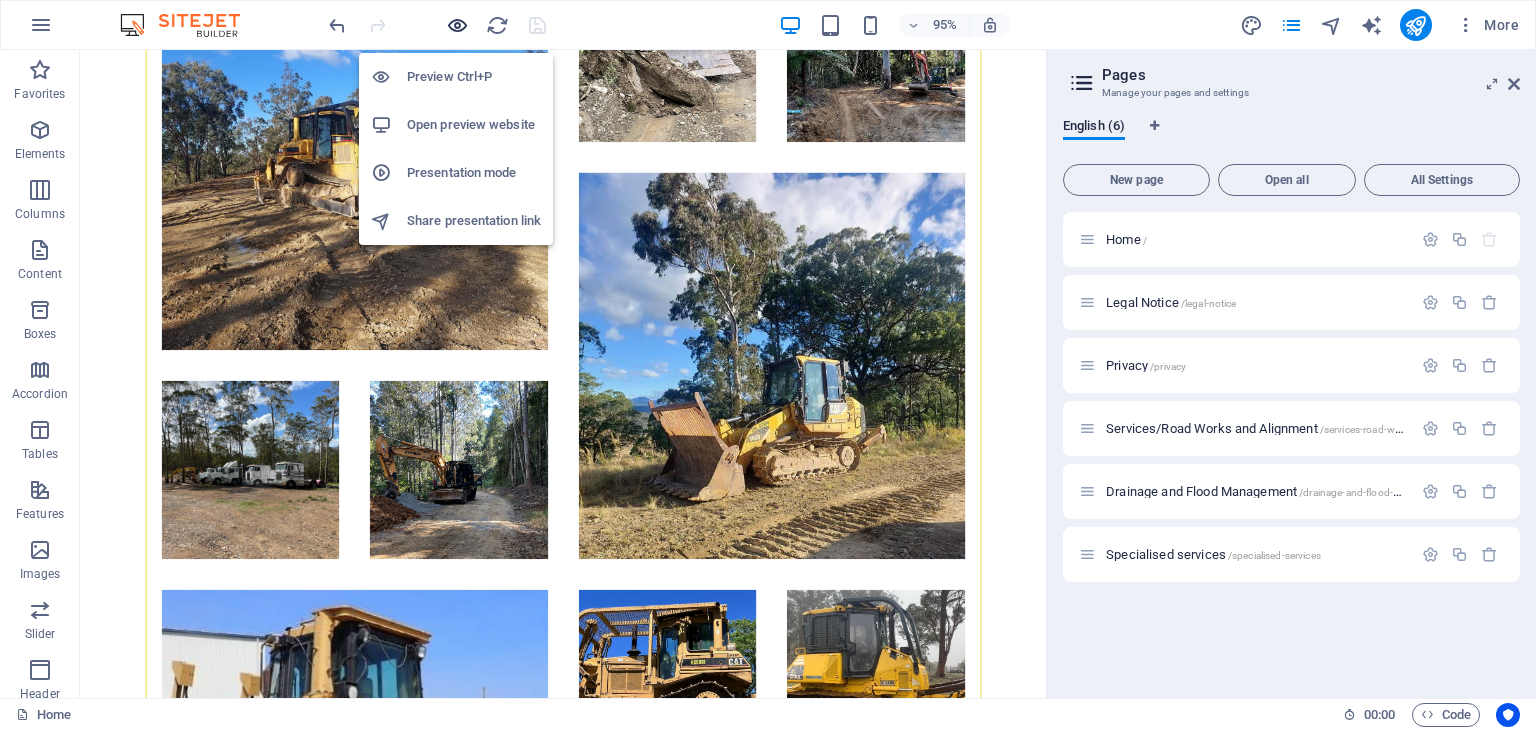 click at bounding box center [457, 25] 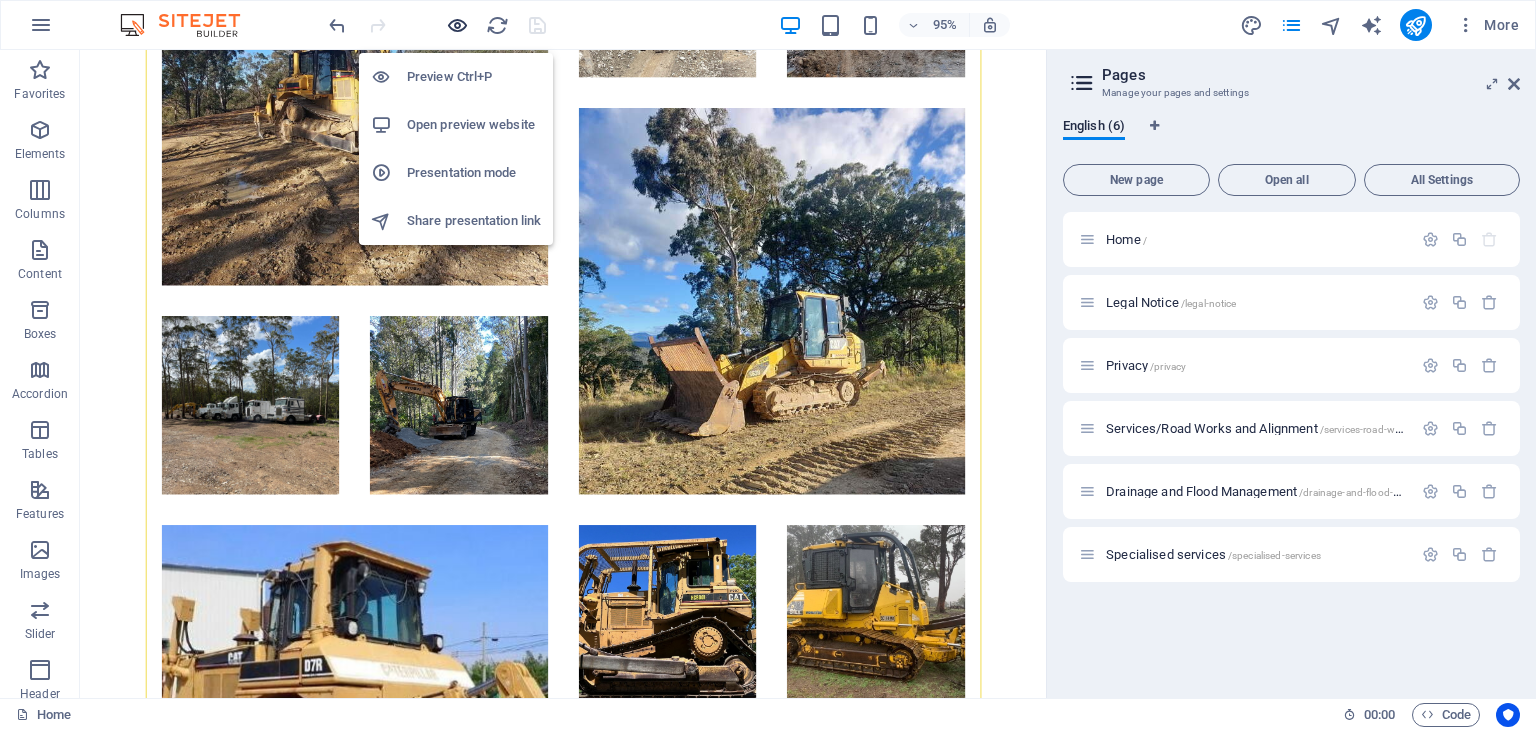 scroll, scrollTop: 3957, scrollLeft: 0, axis: vertical 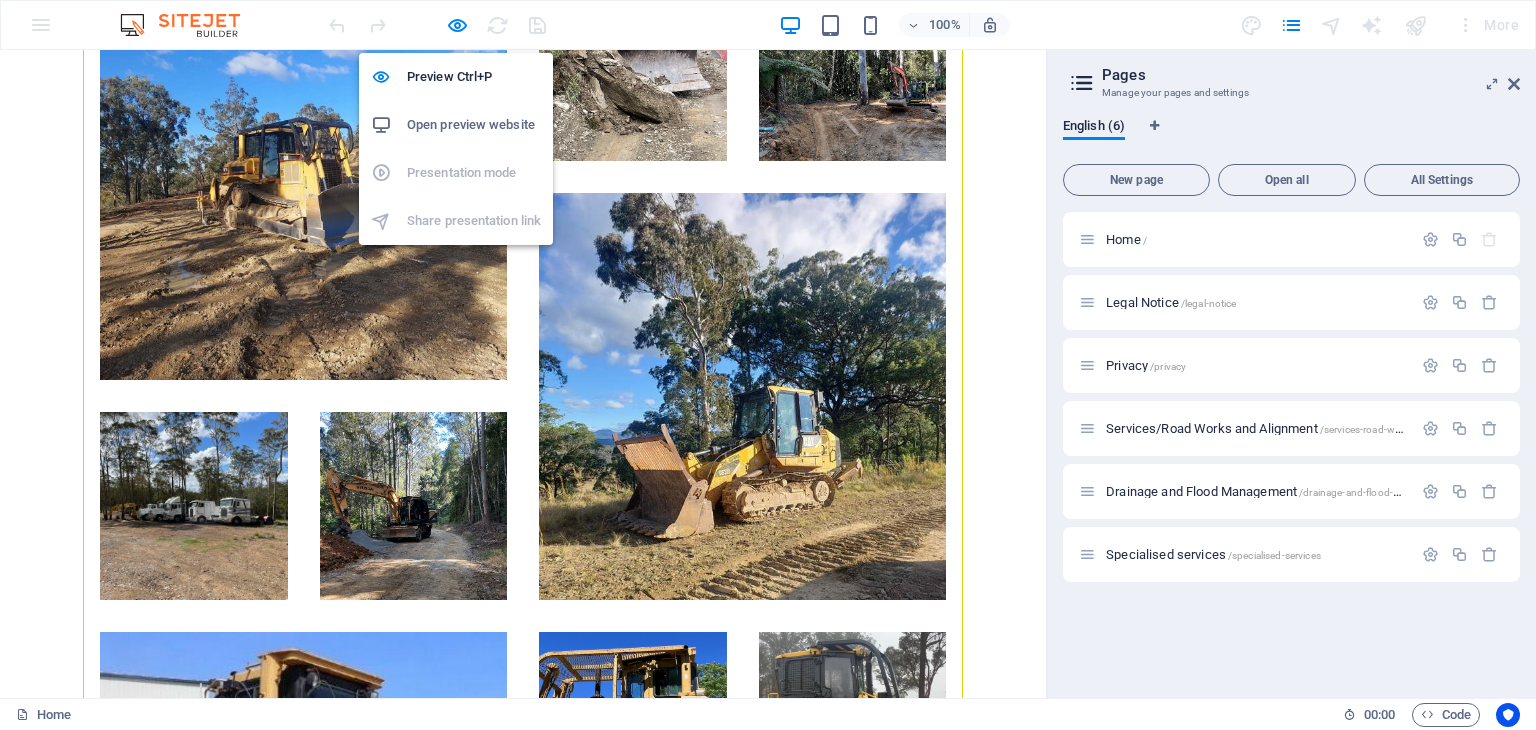 click on "Open preview website" at bounding box center [474, 125] 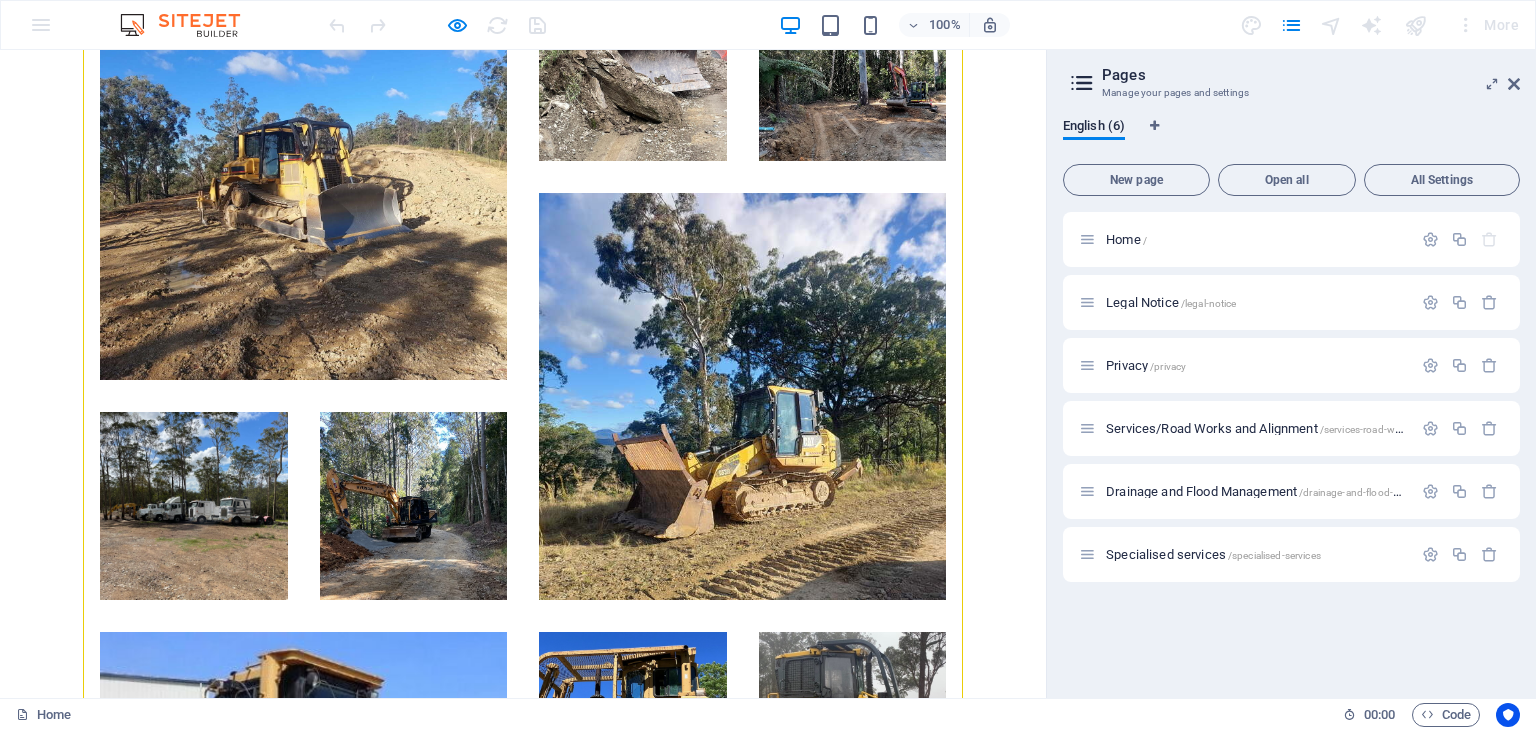 click on "Get in touch turnbullindustriescivil.com 6 Corangula Rd , 2440   Corangula 0416743192 turnbullindustries@yahoo.com Legal Notice  |  Privacy Policy             Privacy Policy Unreadable? Load new Submit" at bounding box center [523, 2219] 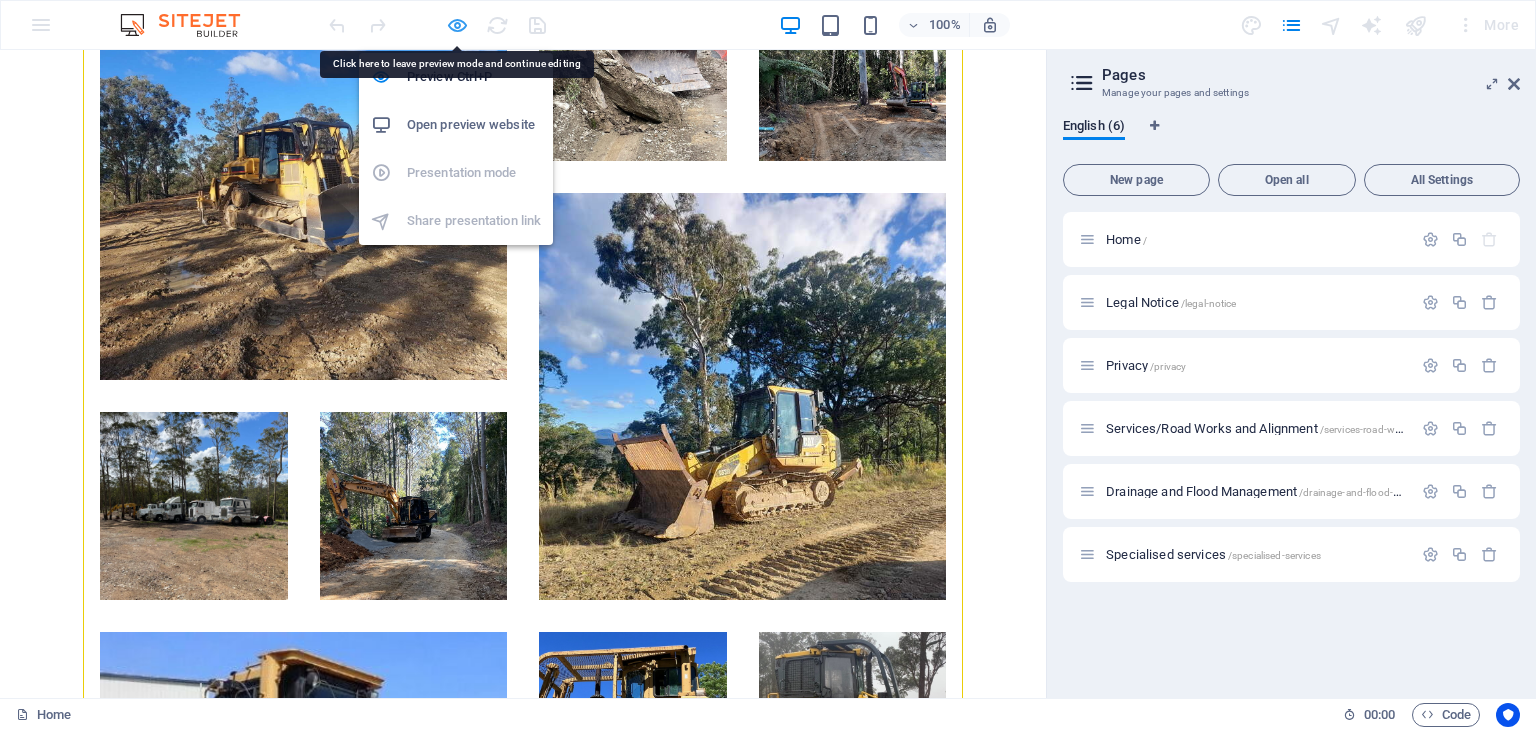 click at bounding box center (457, 25) 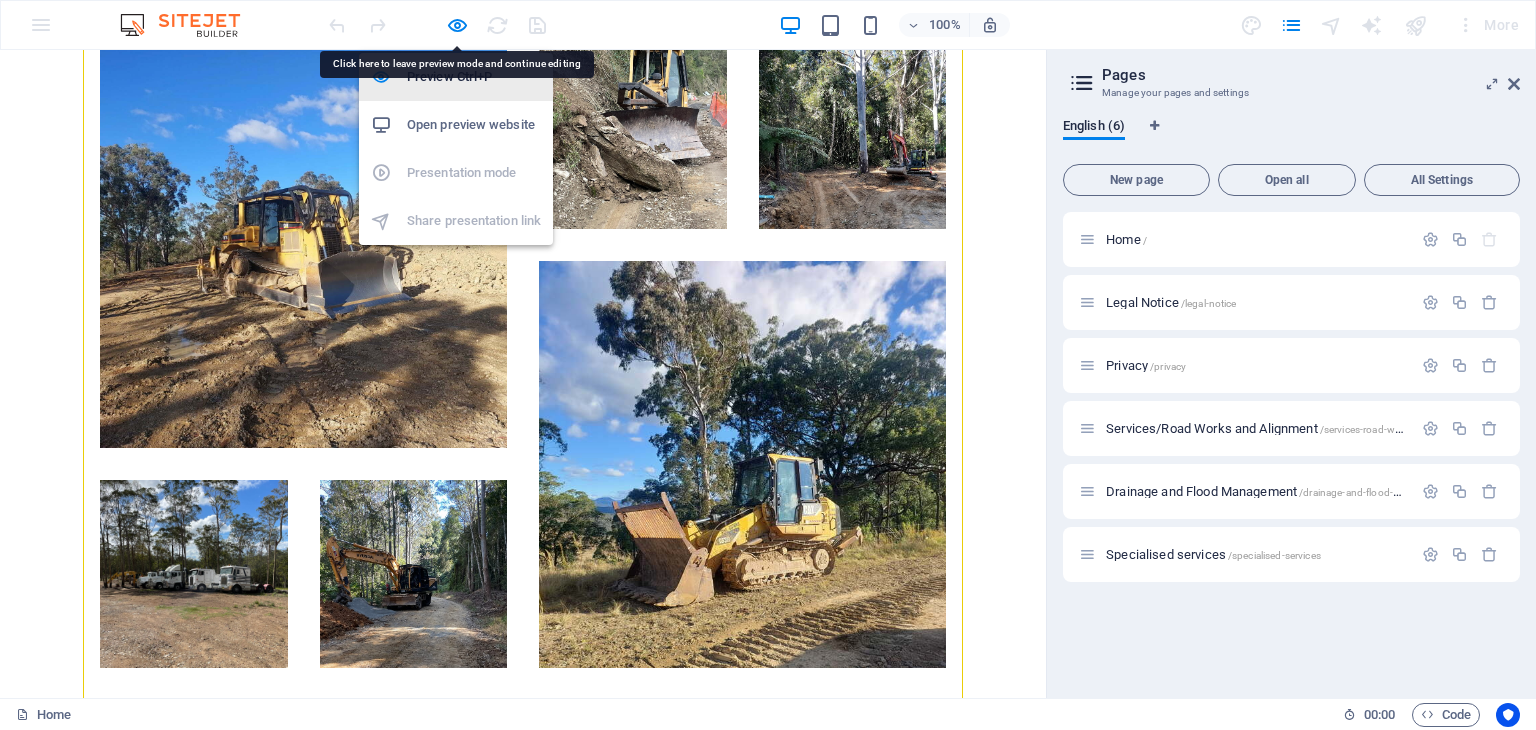 scroll, scrollTop: 4039, scrollLeft: 0, axis: vertical 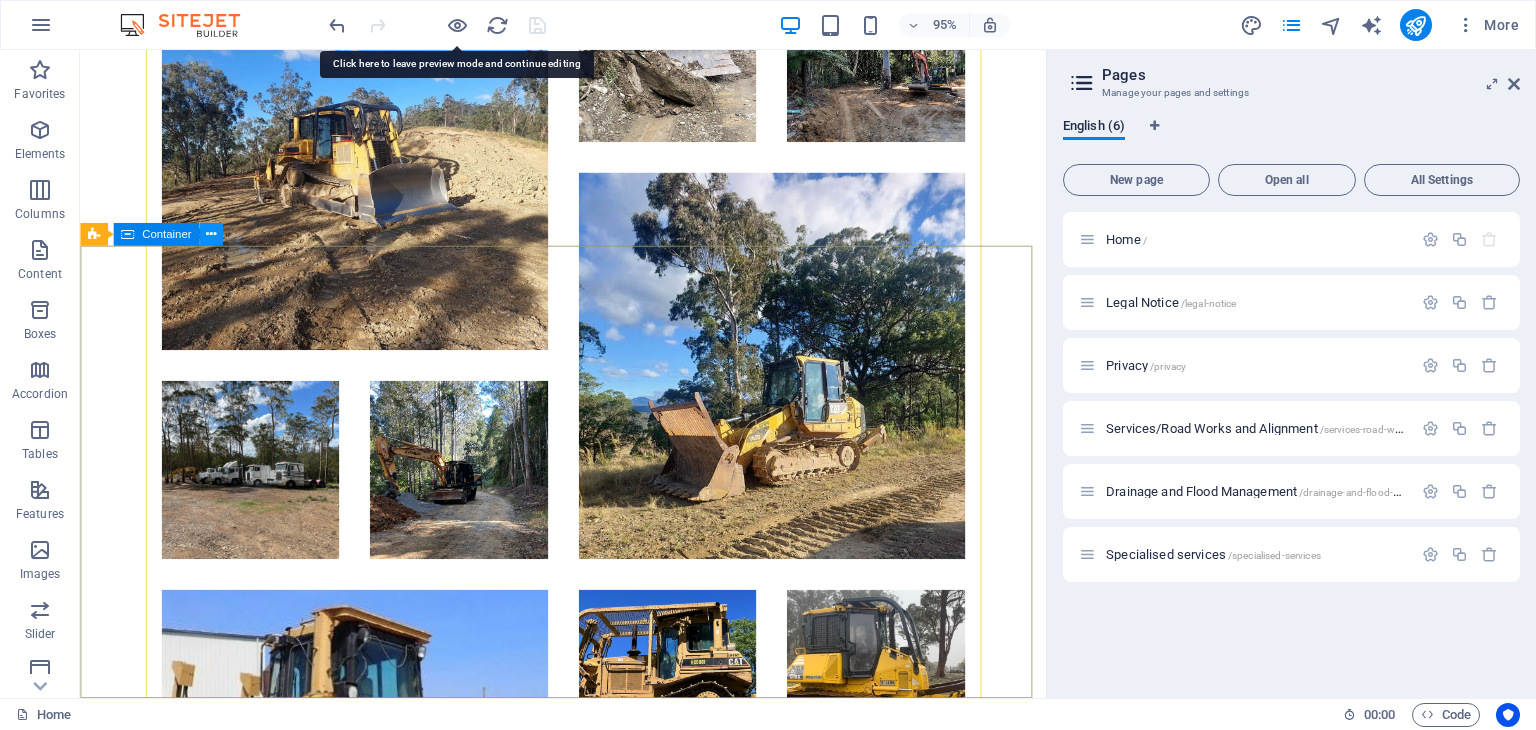 click at bounding box center (211, 235) 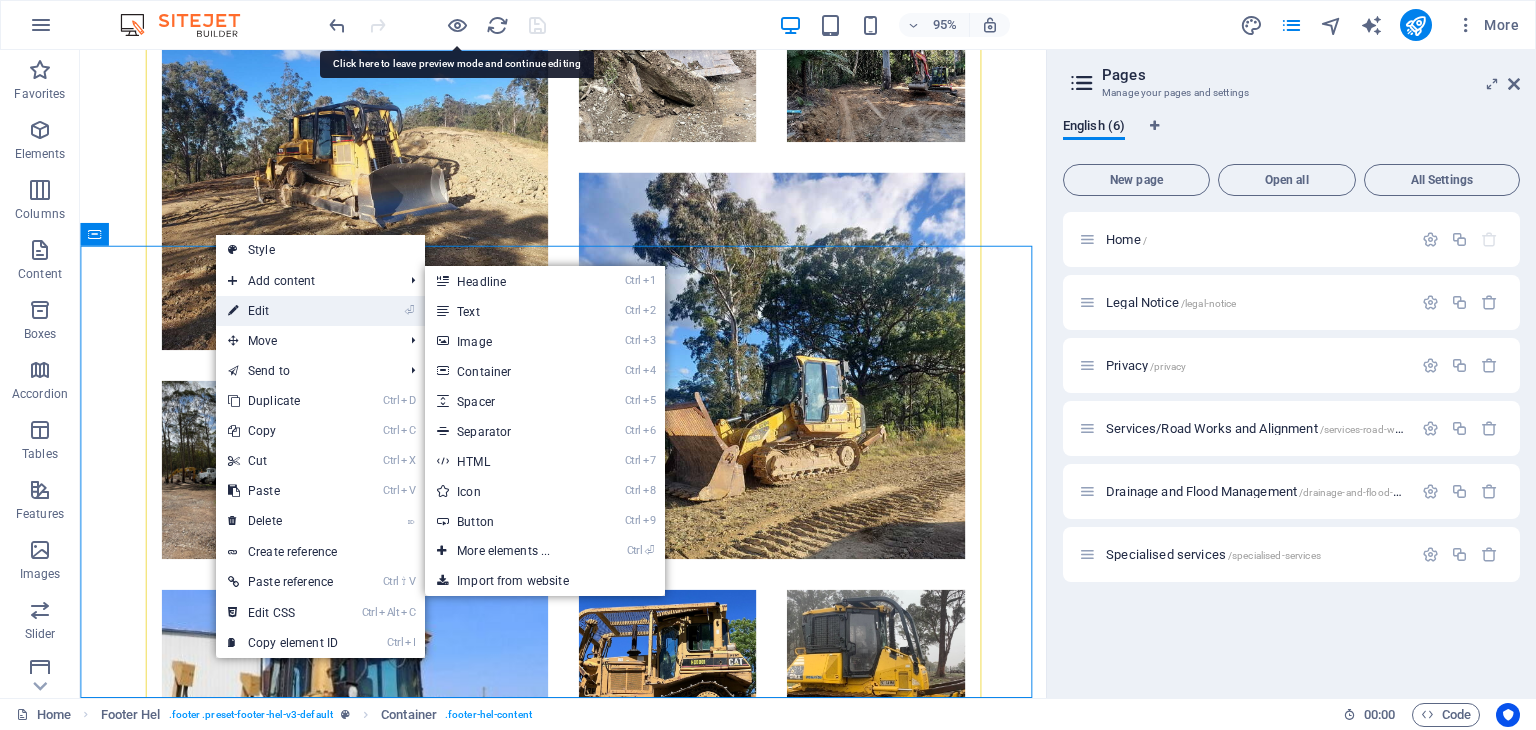 click on "⏎  Edit" at bounding box center [283, 311] 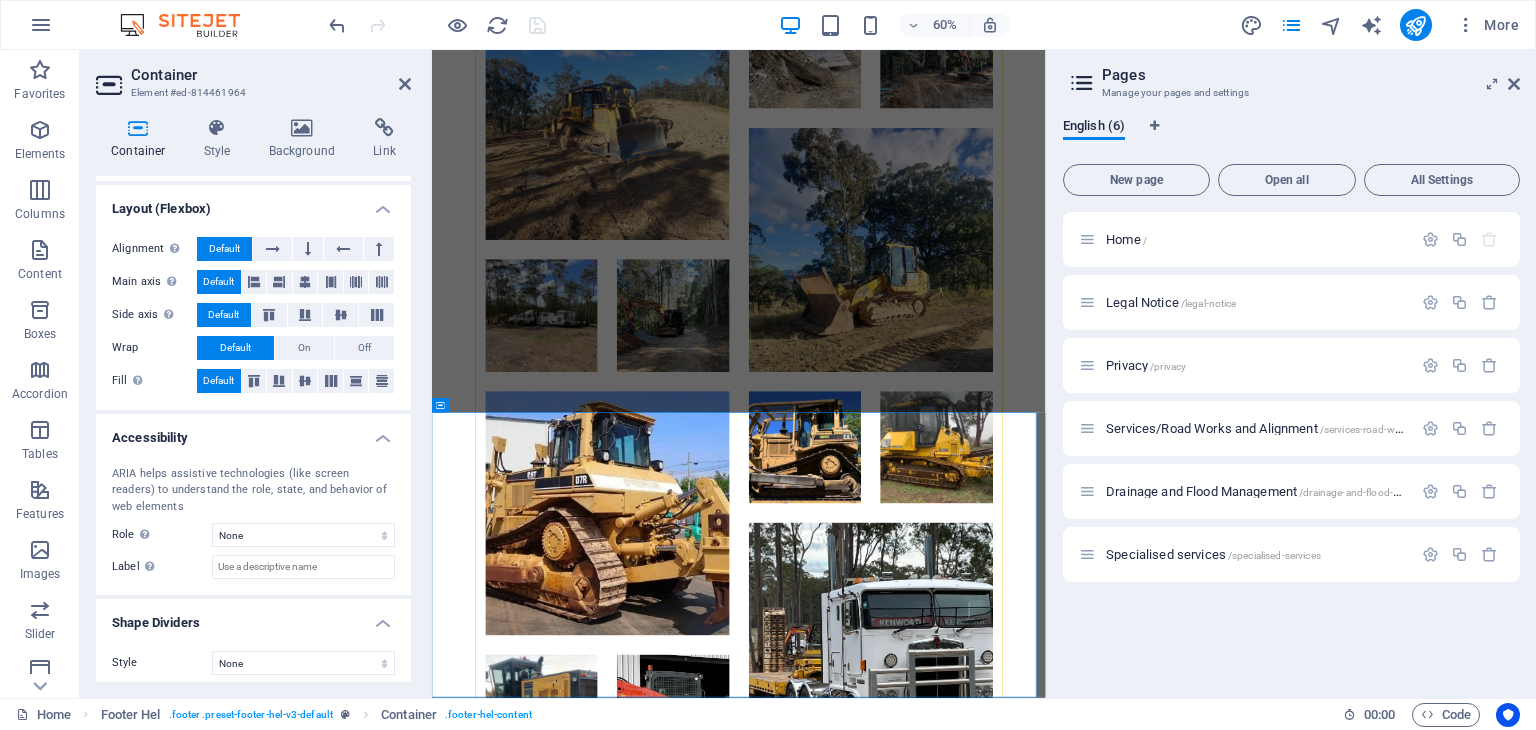 scroll, scrollTop: 268, scrollLeft: 0, axis: vertical 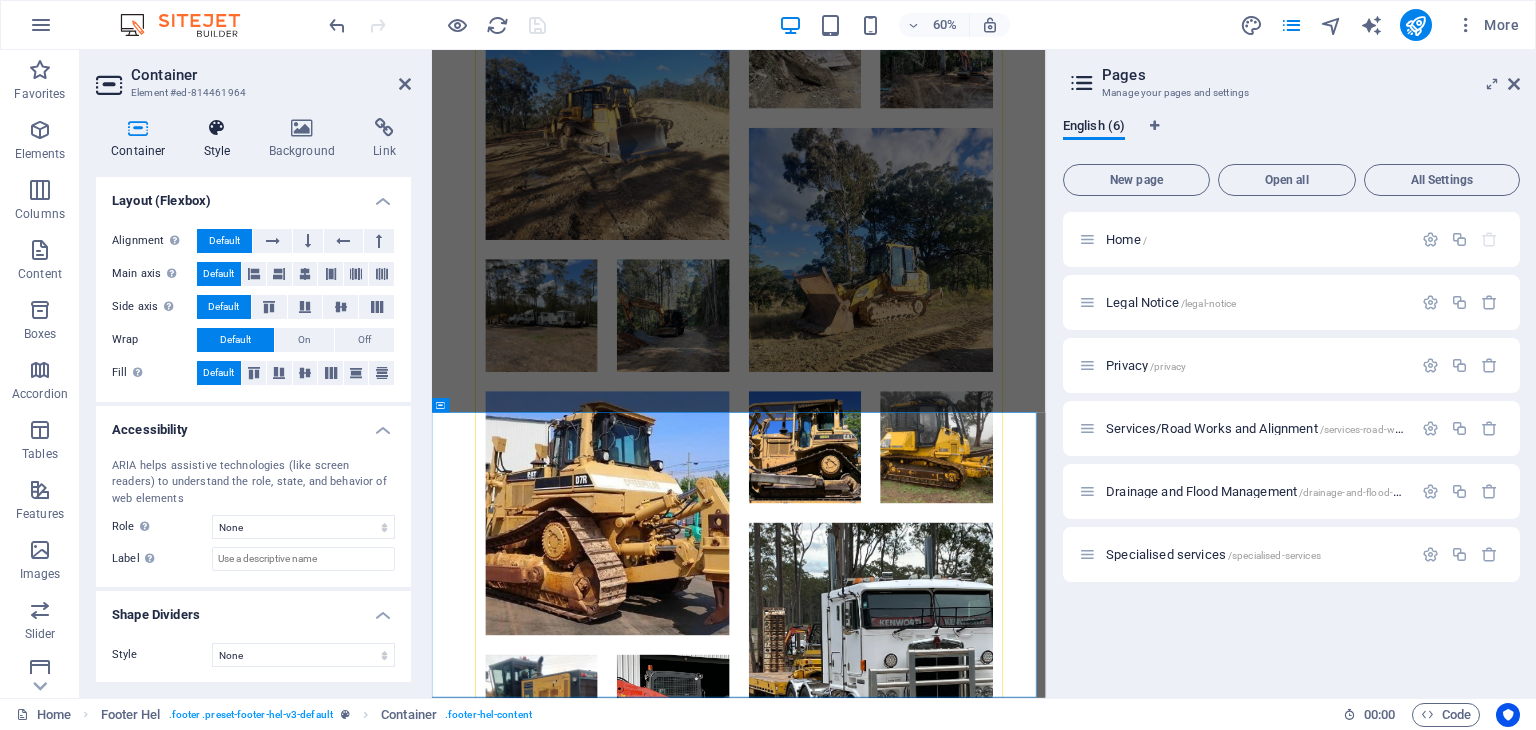 click on "Style" at bounding box center (221, 139) 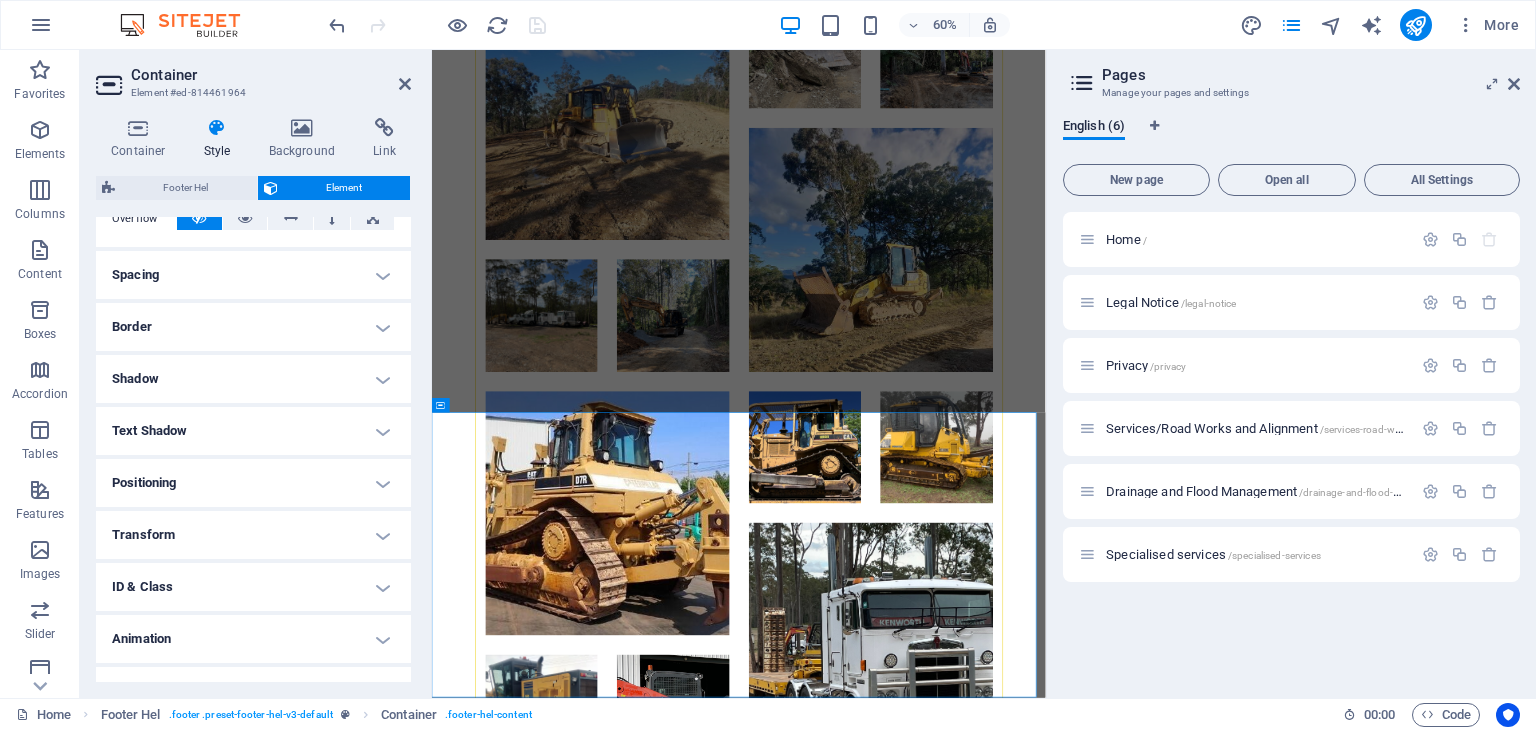 scroll, scrollTop: 380, scrollLeft: 0, axis: vertical 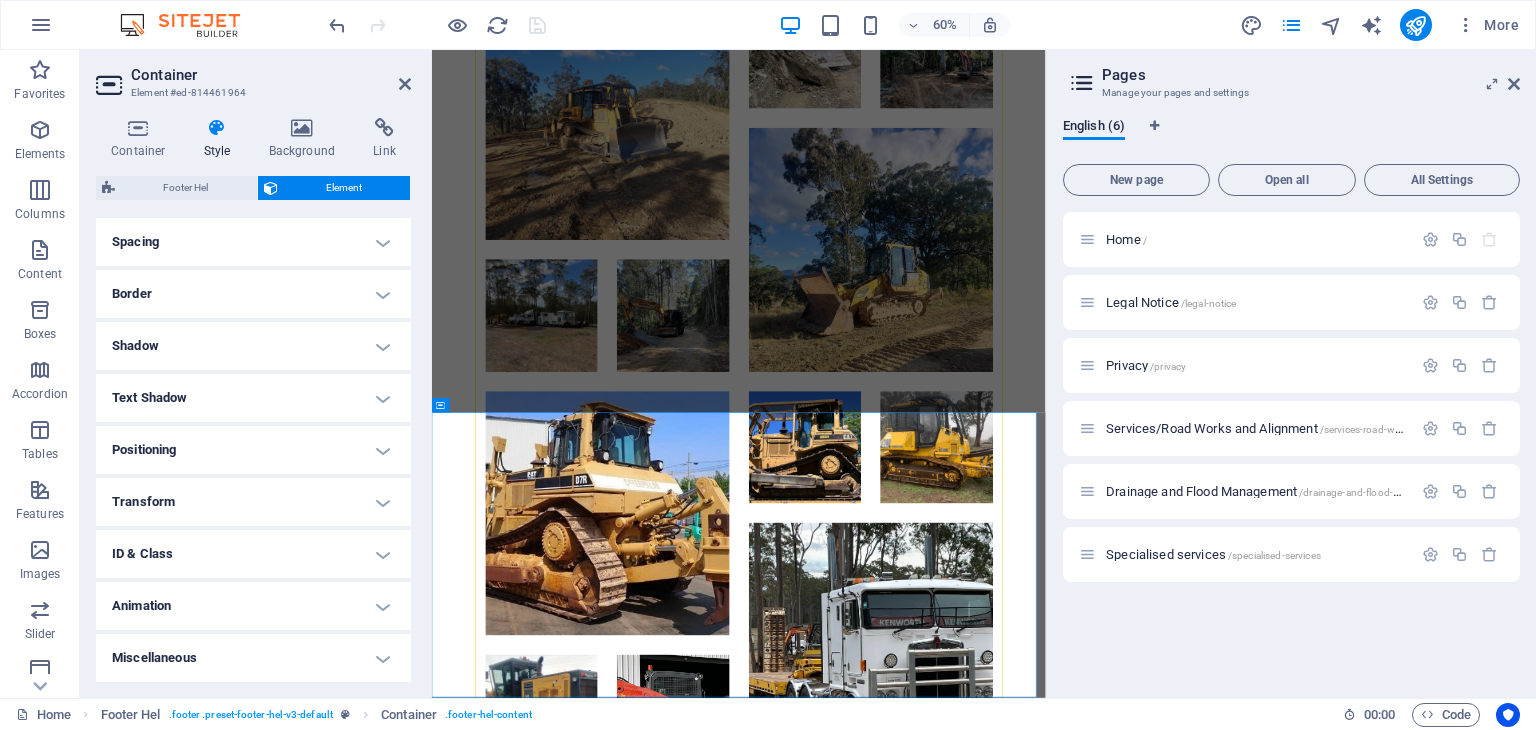 click on "ID & Class" at bounding box center [253, 554] 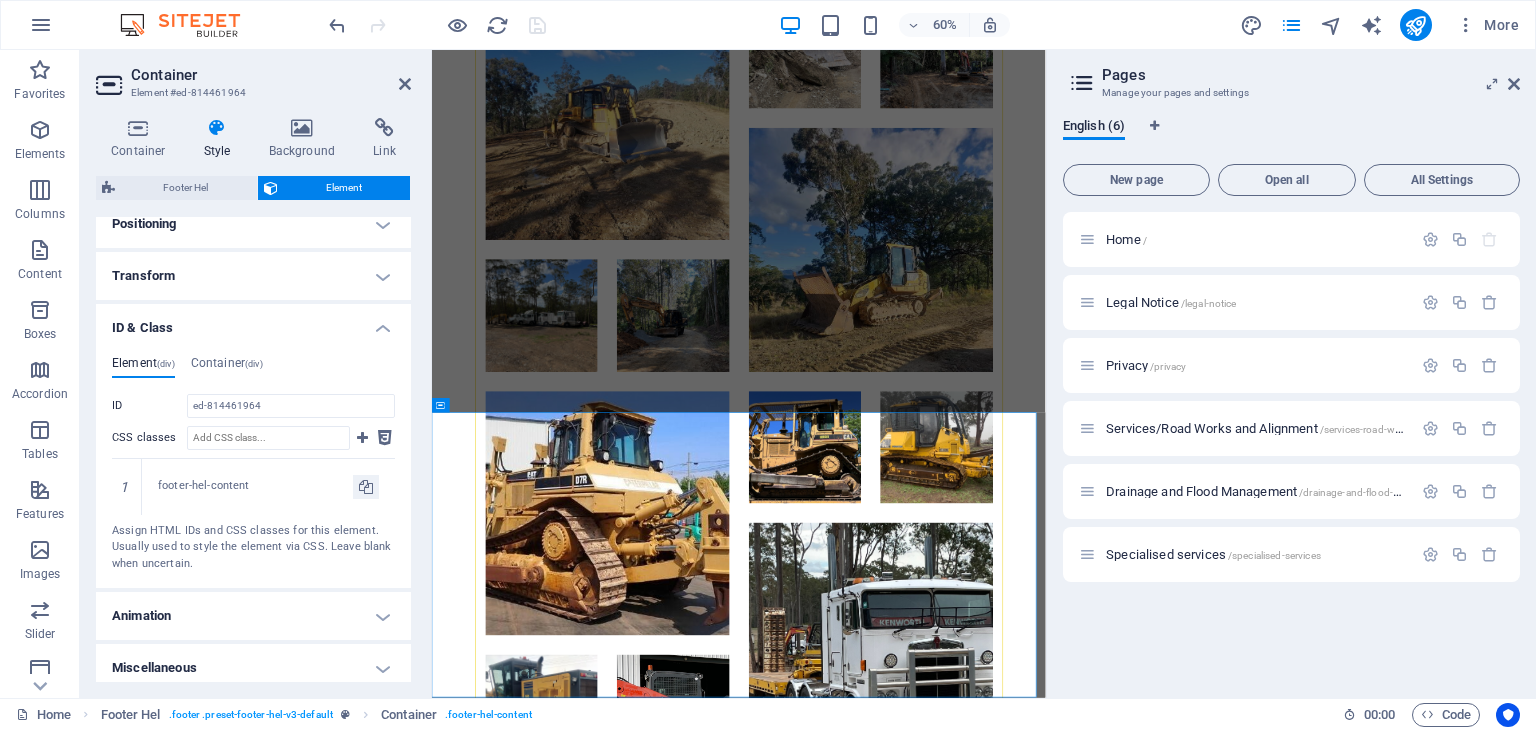 scroll, scrollTop: 616, scrollLeft: 0, axis: vertical 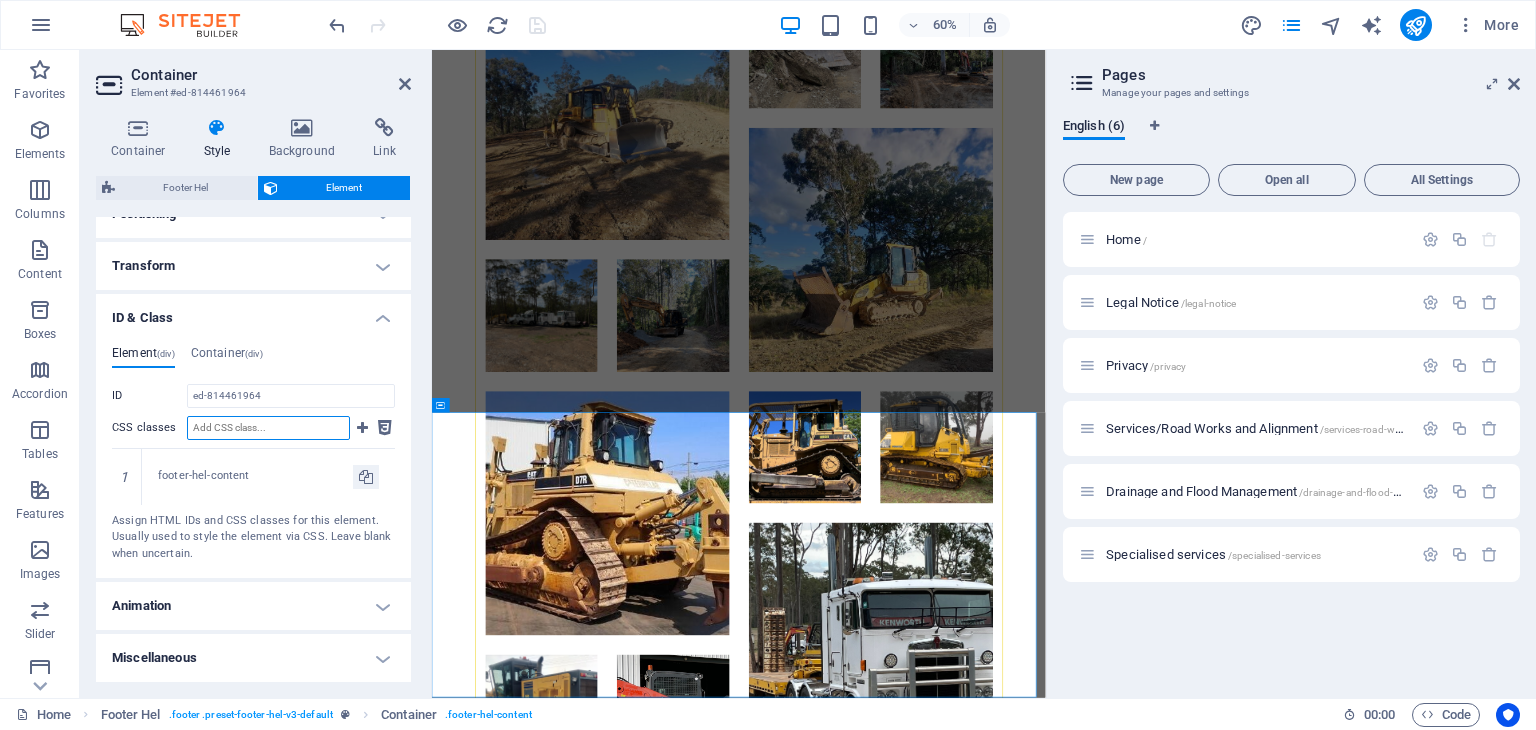 click on "CSS classes" at bounding box center (268, 428) 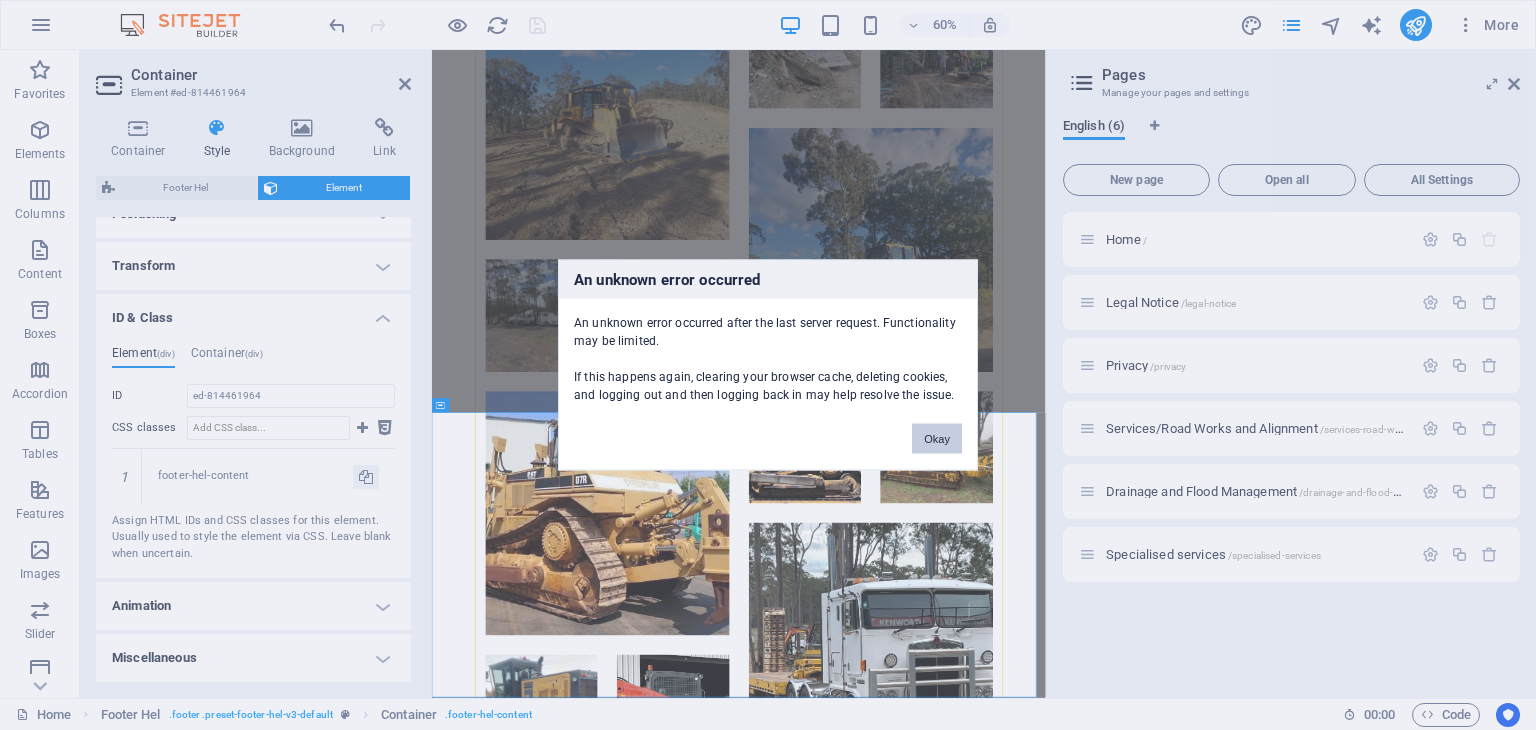 click on "Okay" at bounding box center (937, 439) 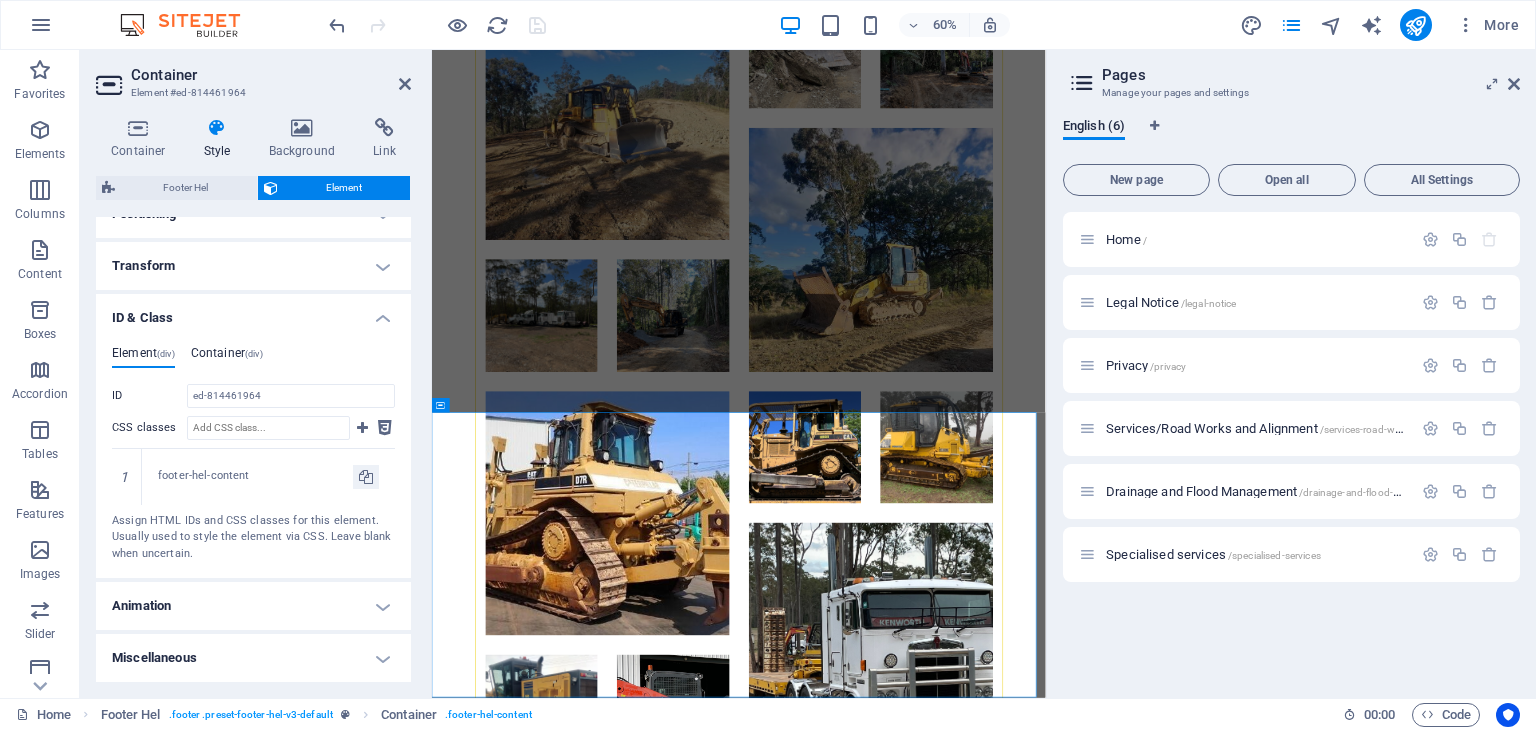 click on "Container  (div)" at bounding box center [227, 357] 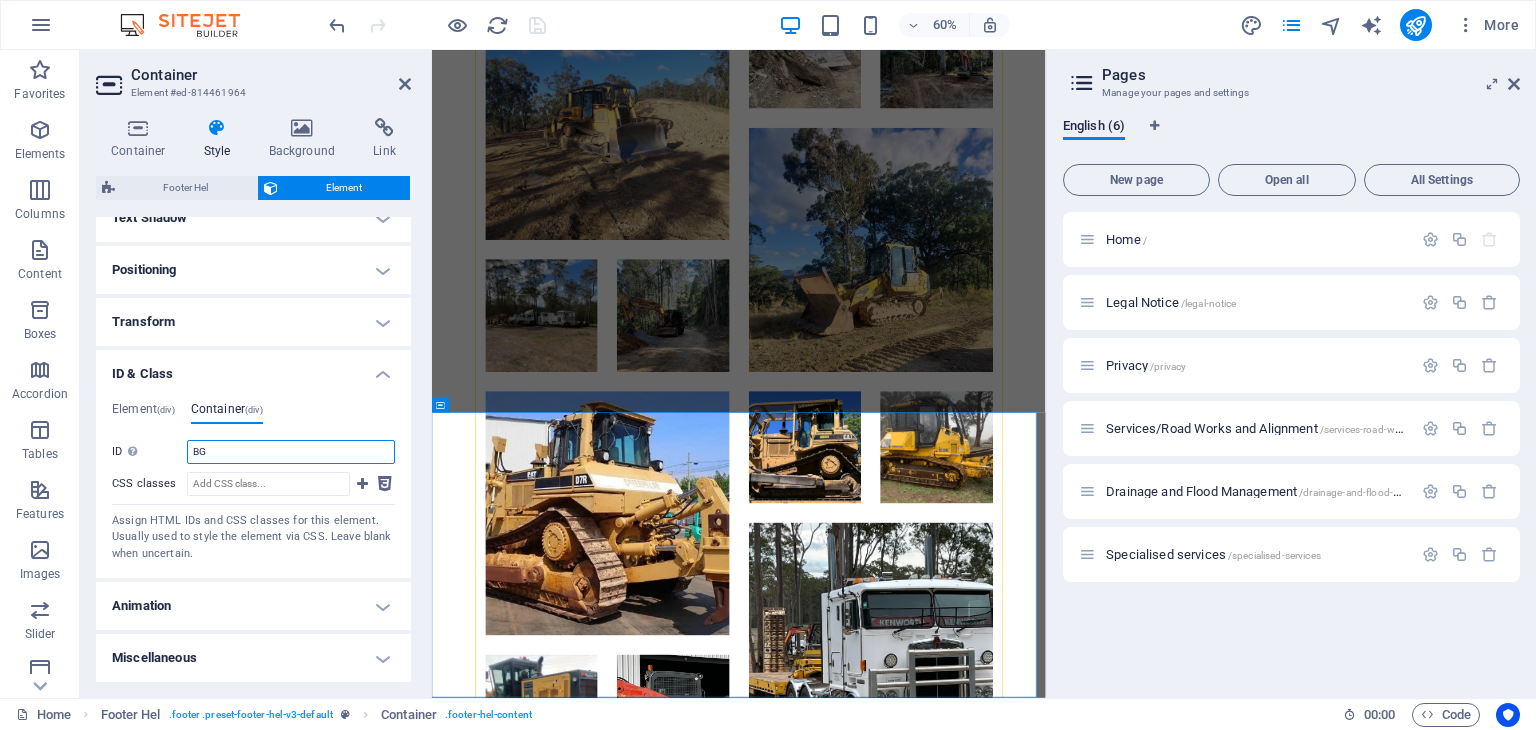 click on "BG" at bounding box center (291, 452) 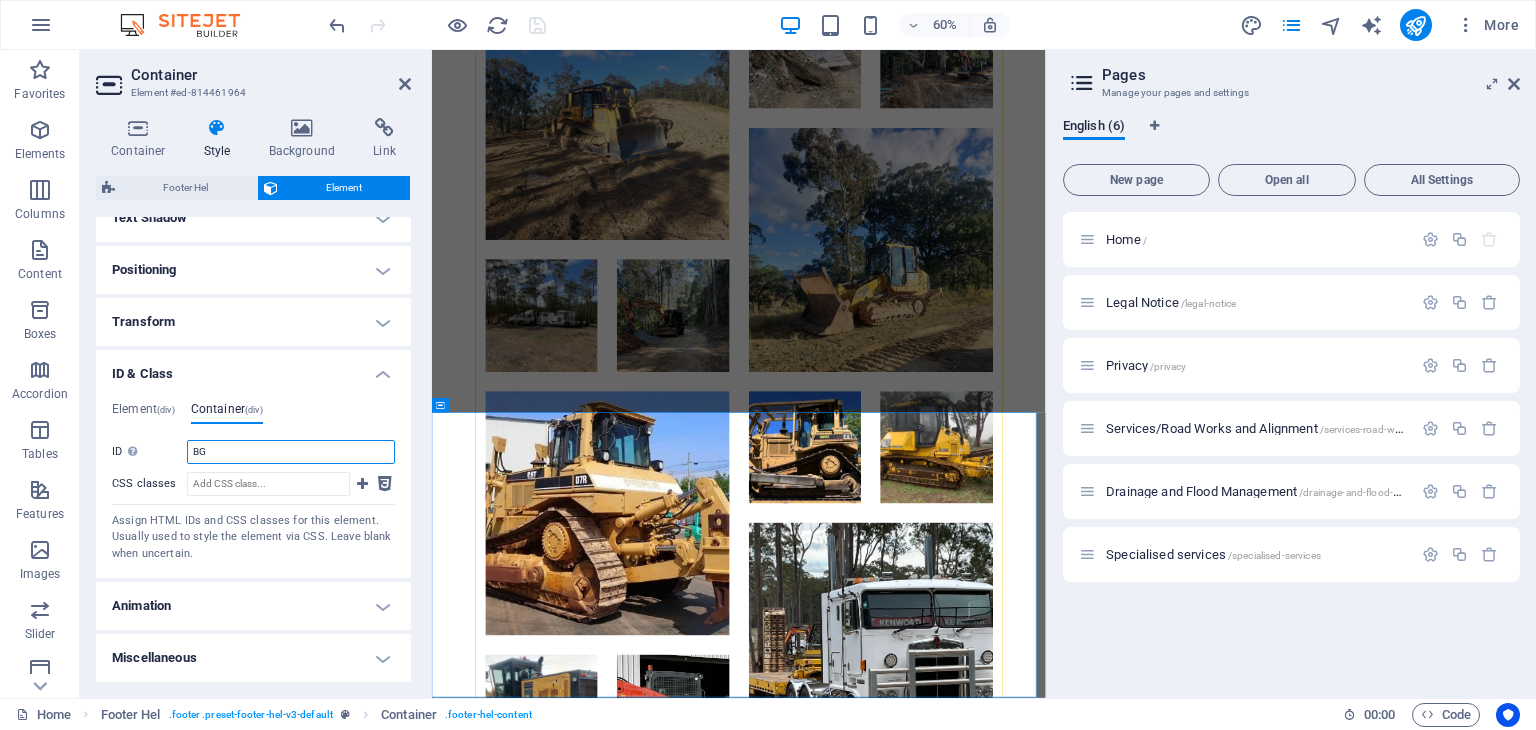 drag, startPoint x: 237, startPoint y: 455, endPoint x: 181, endPoint y: 455, distance: 56 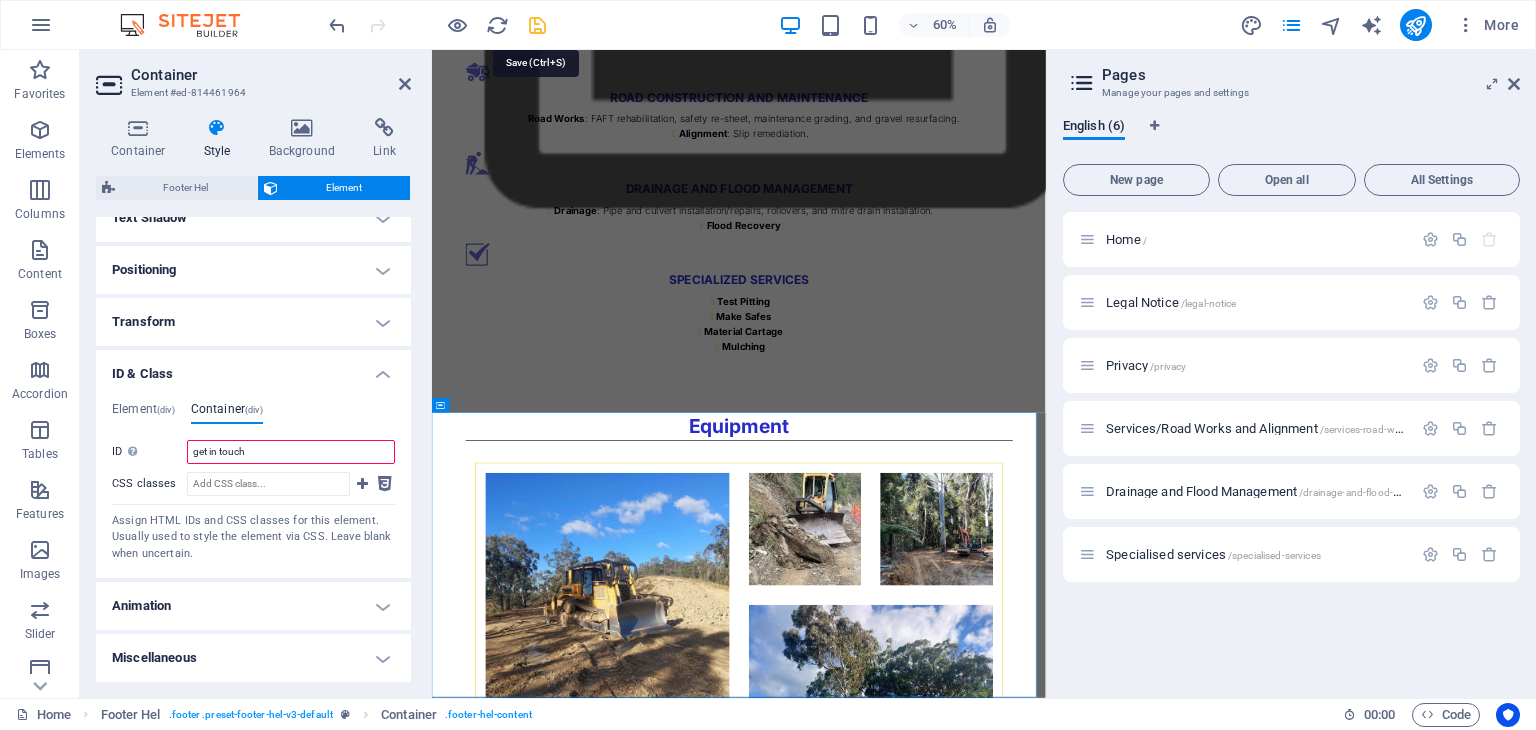 type on "get in touch" 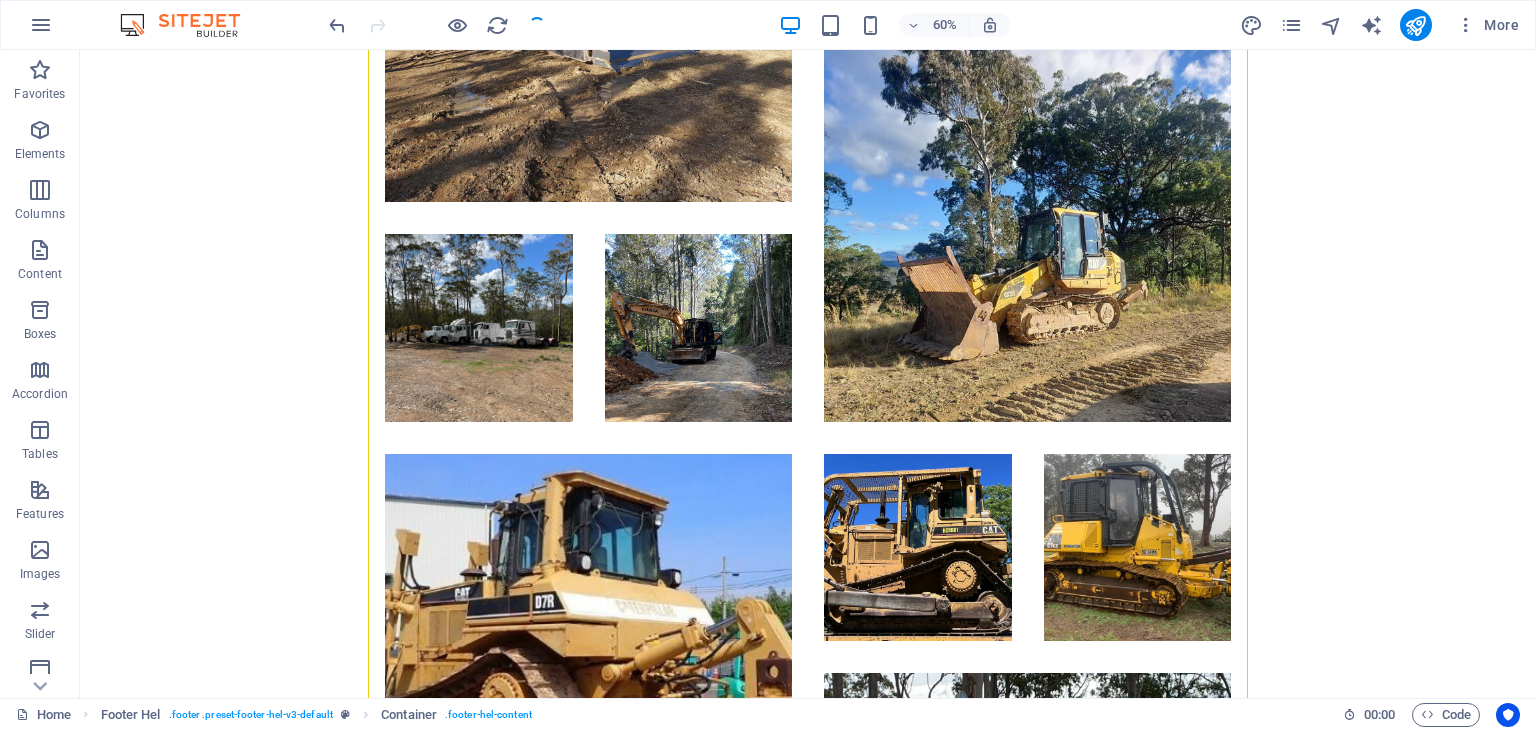 scroll, scrollTop: 3765, scrollLeft: 0, axis: vertical 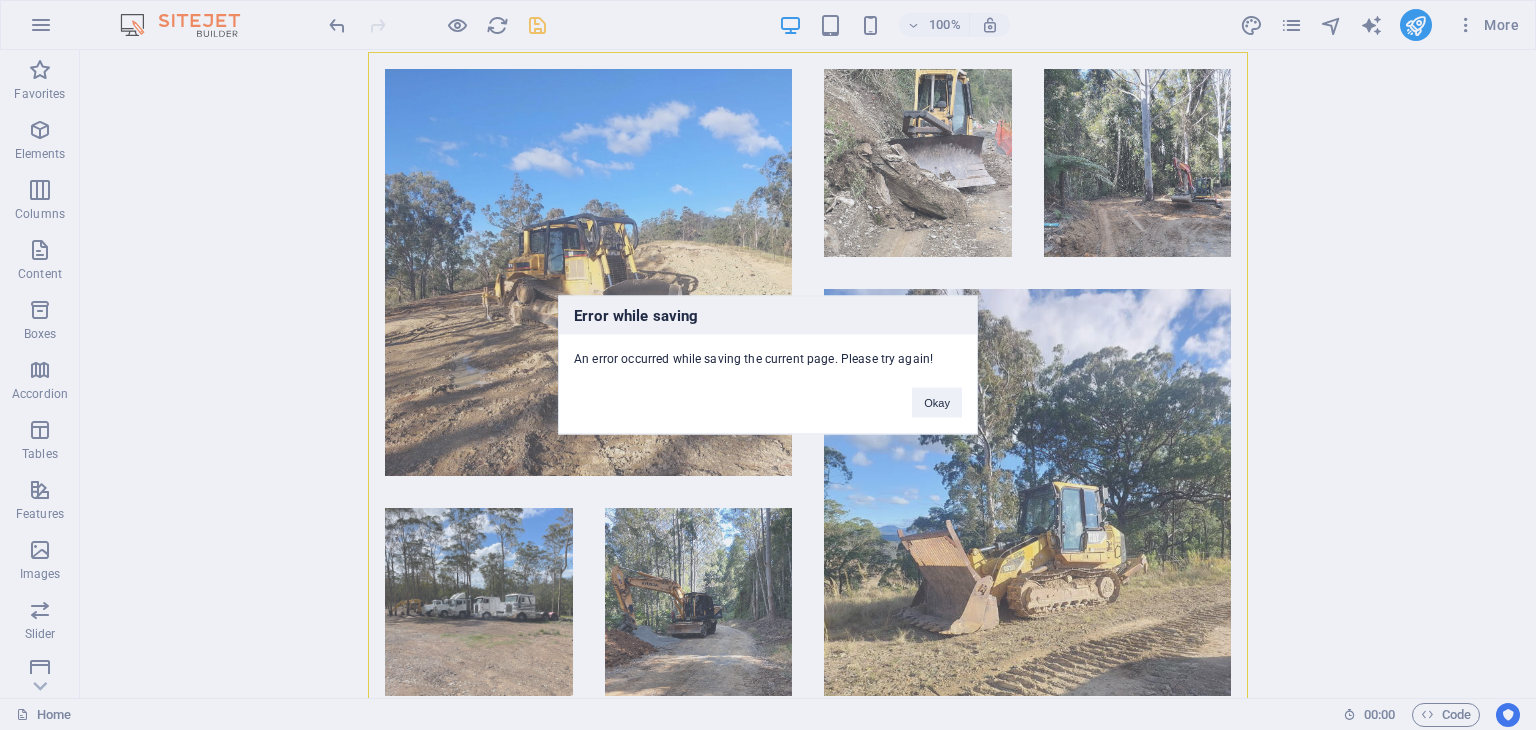 click on "Error while saving An error occurred while saving the current page. Please try again! Okay" at bounding box center [768, 365] 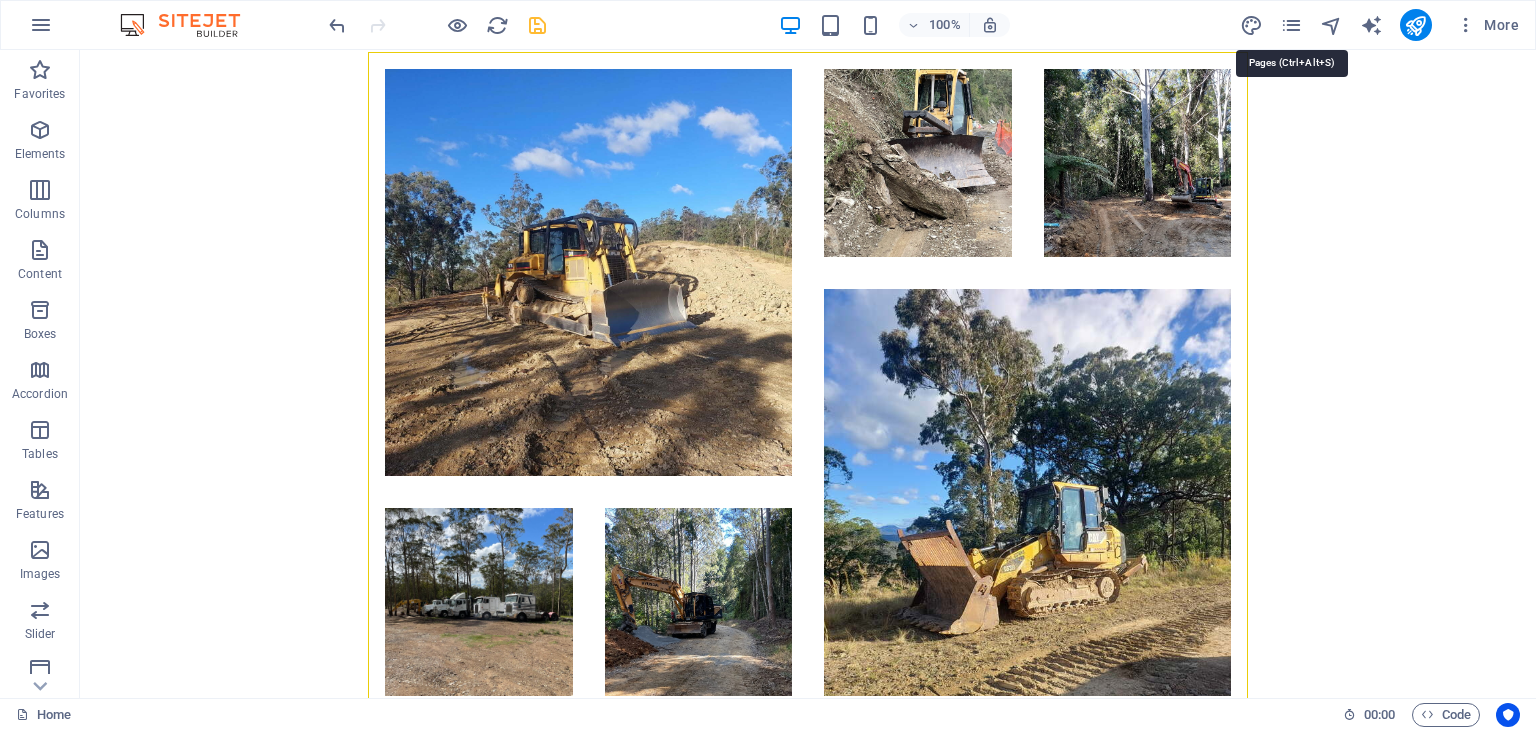 click at bounding box center [1291, 25] 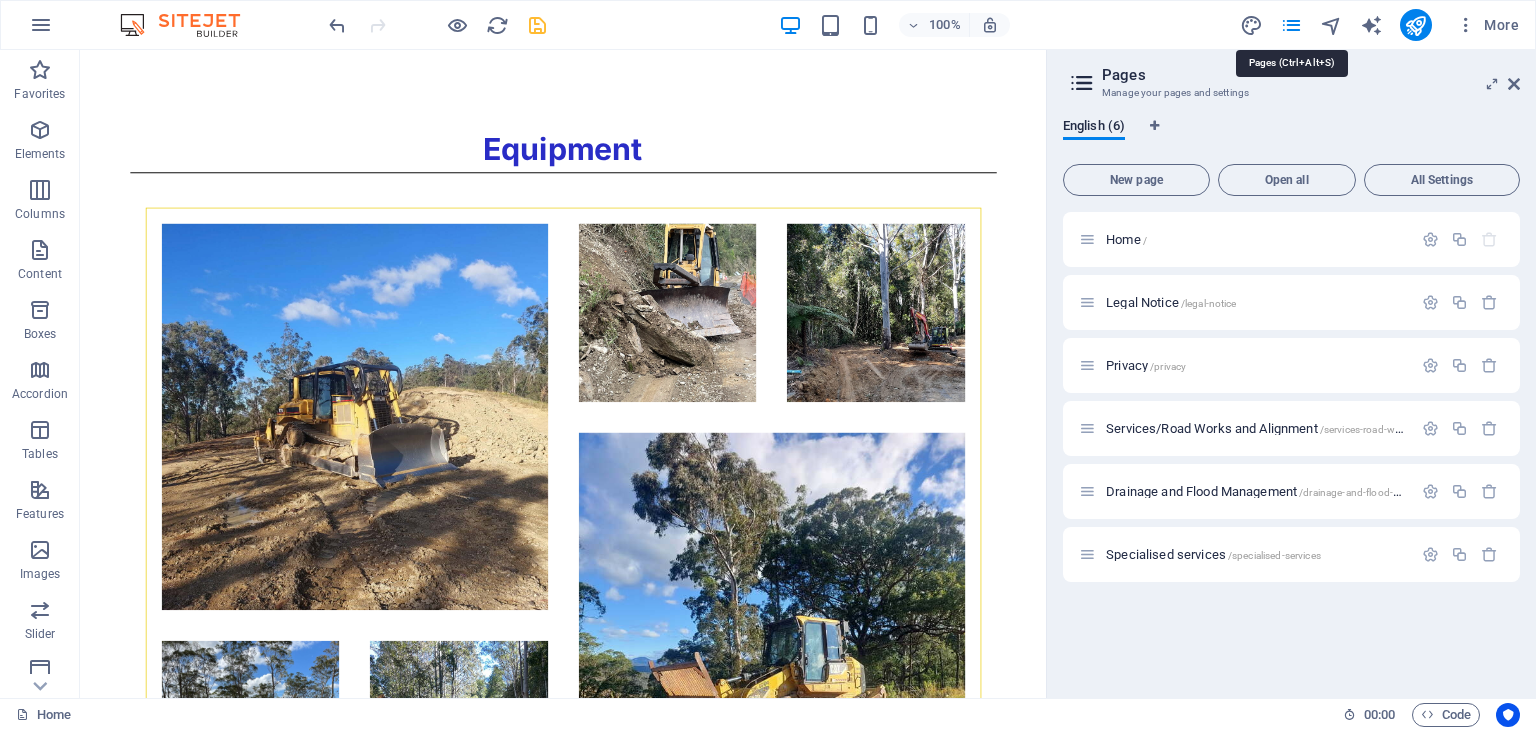 scroll, scrollTop: 4039, scrollLeft: 0, axis: vertical 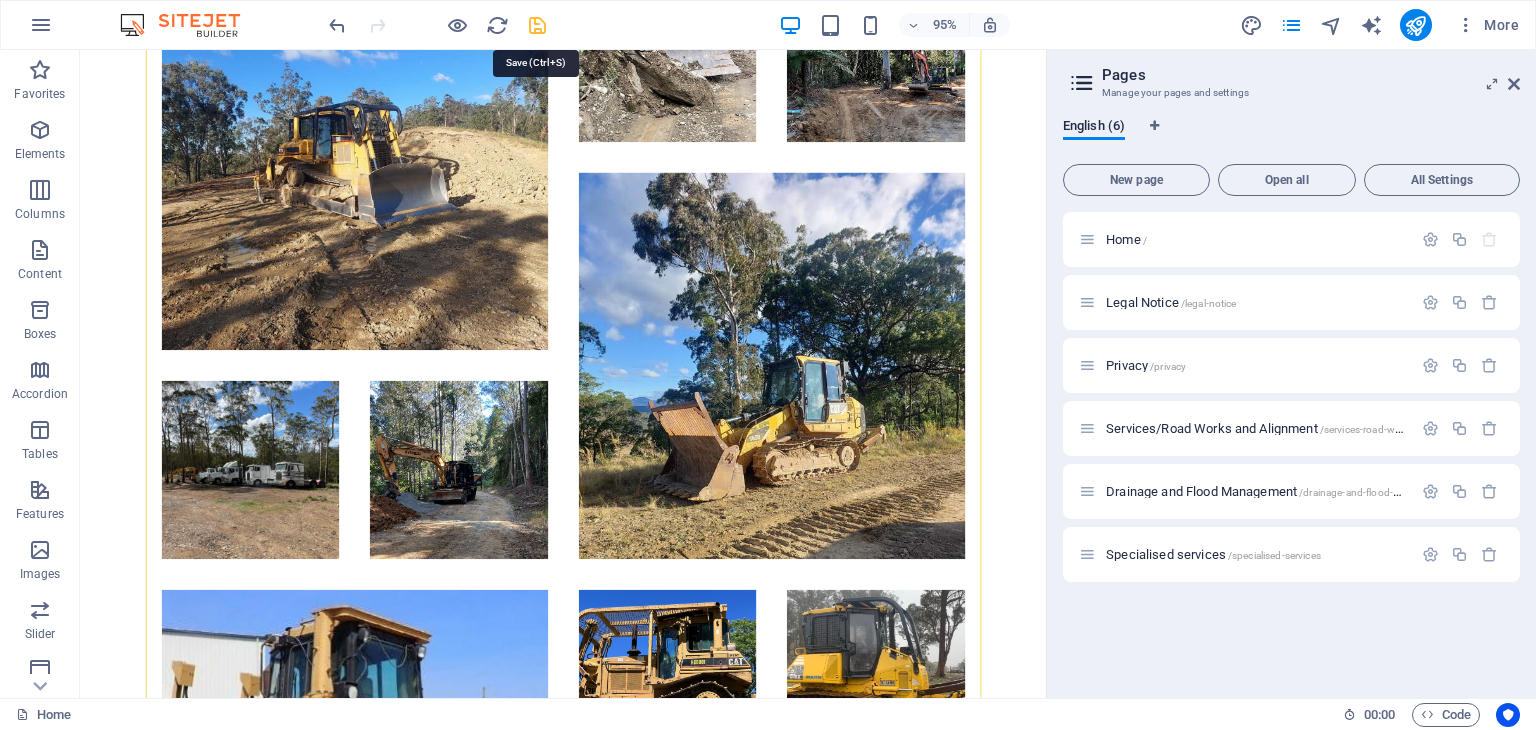 click at bounding box center (537, 25) 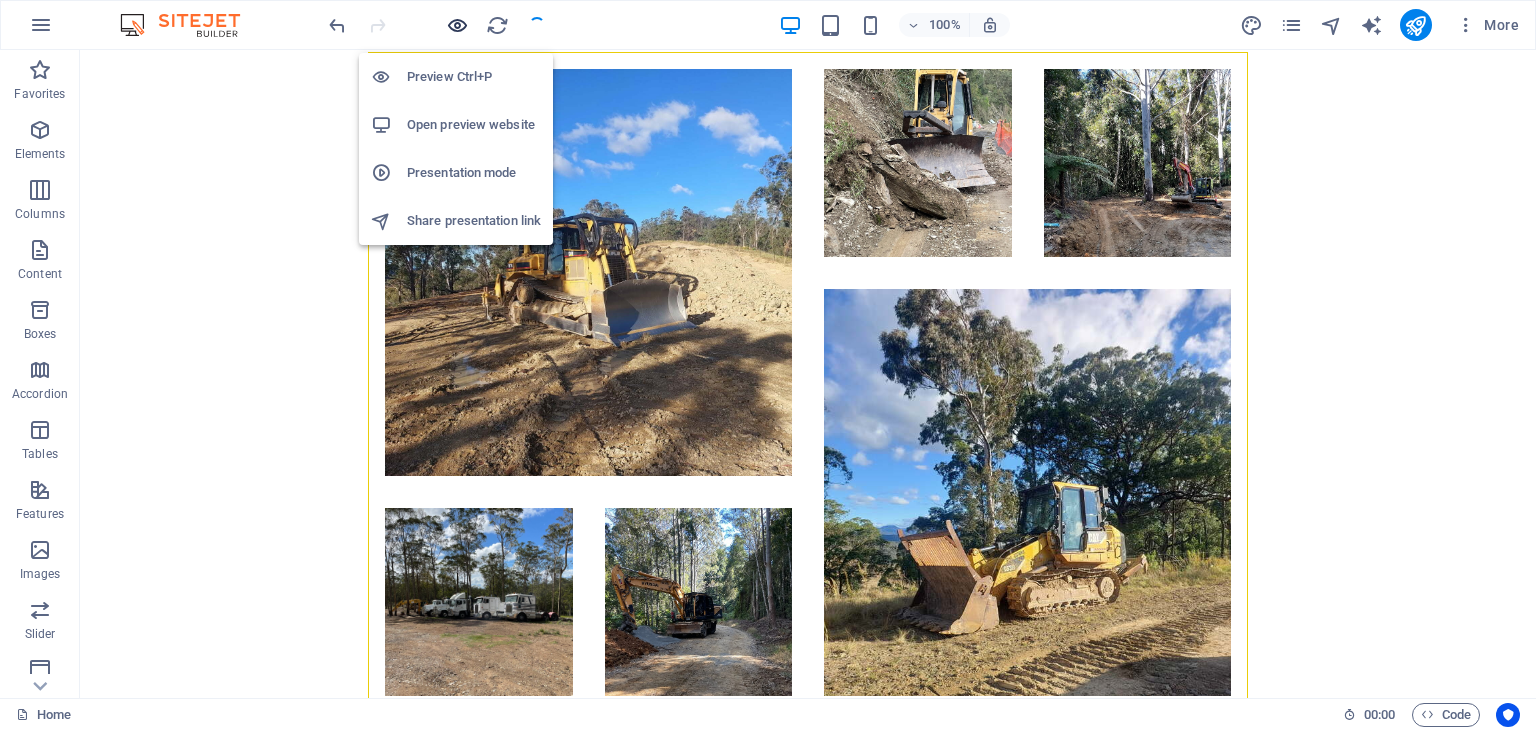 click at bounding box center [457, 25] 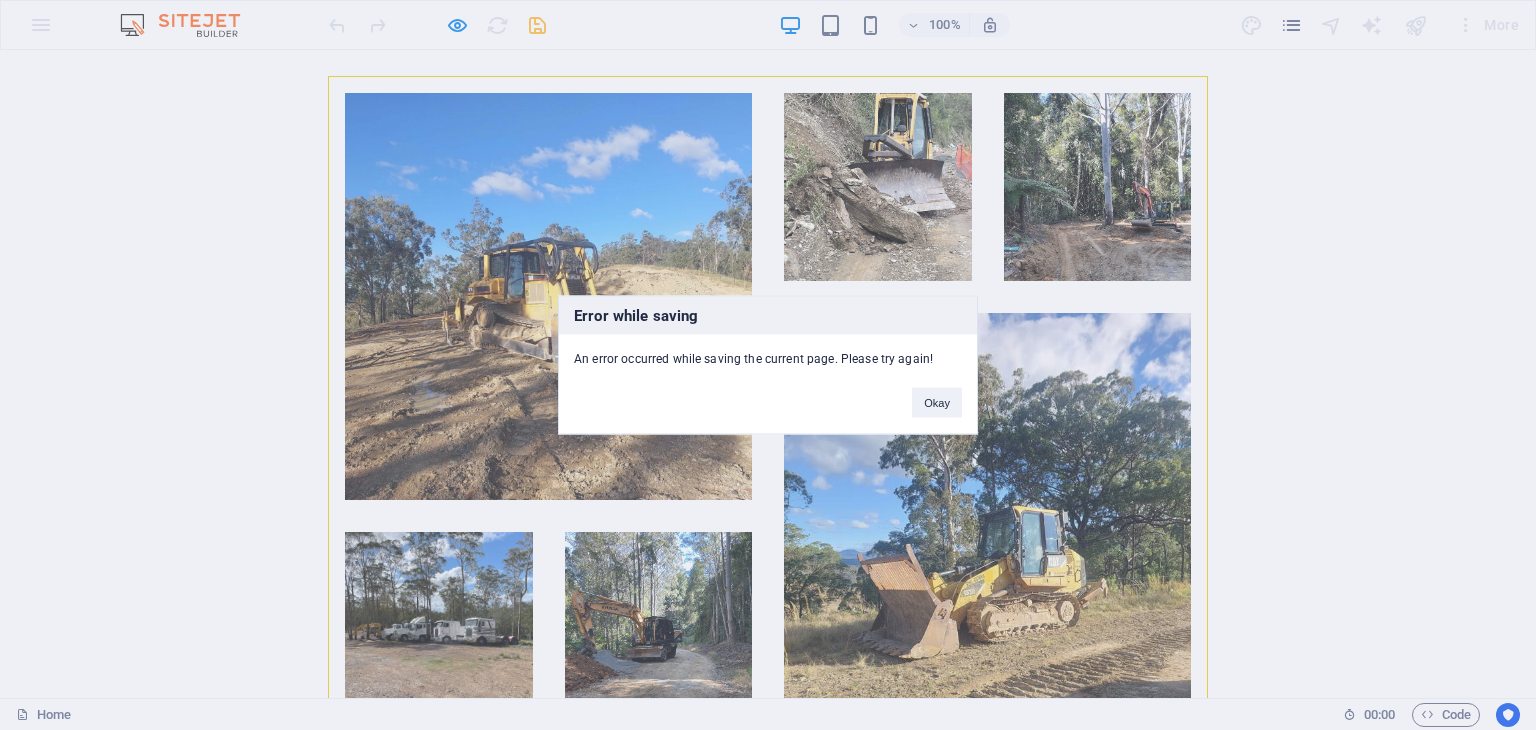 click on "Error while saving An error occurred while saving the current page. Please try again! Okay" at bounding box center [768, 365] 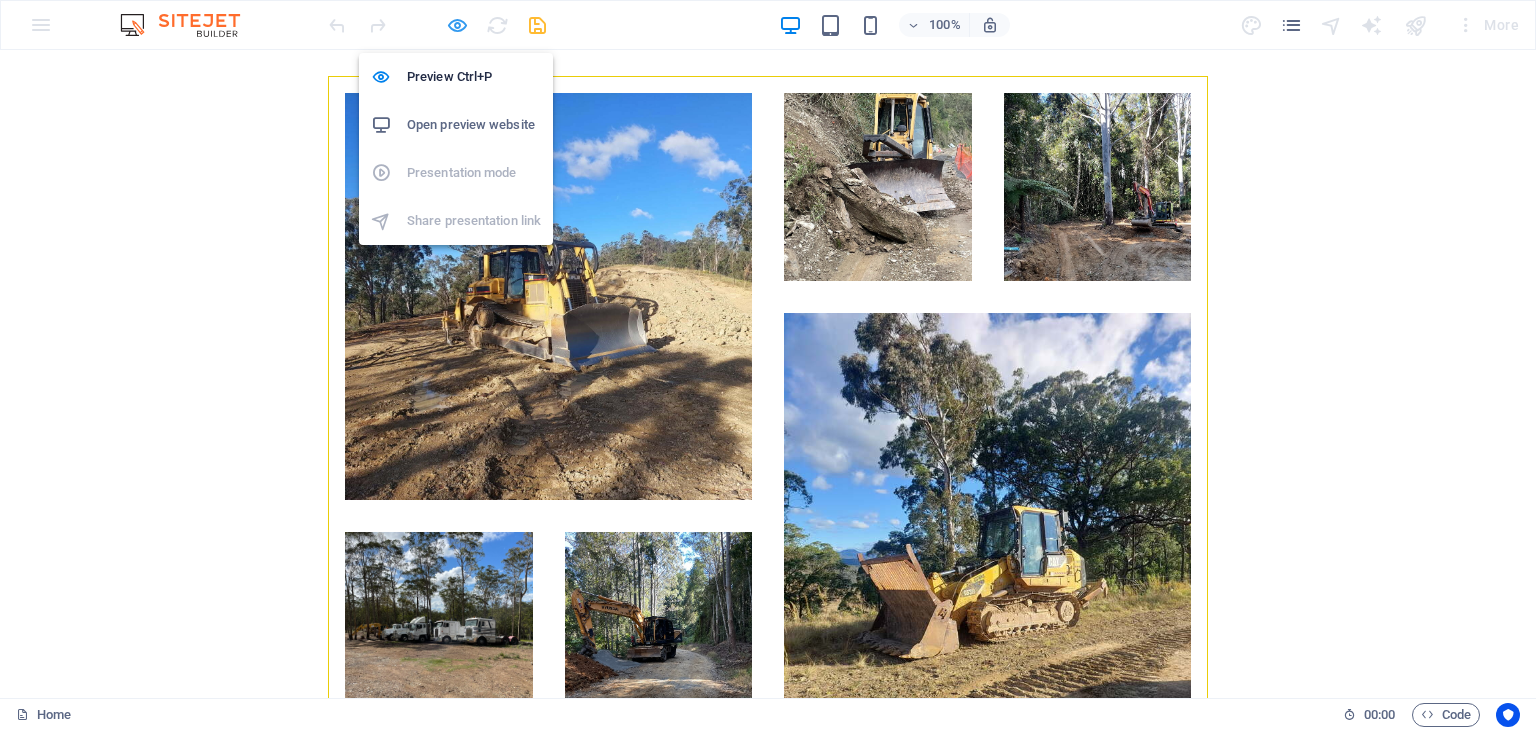 click at bounding box center (457, 25) 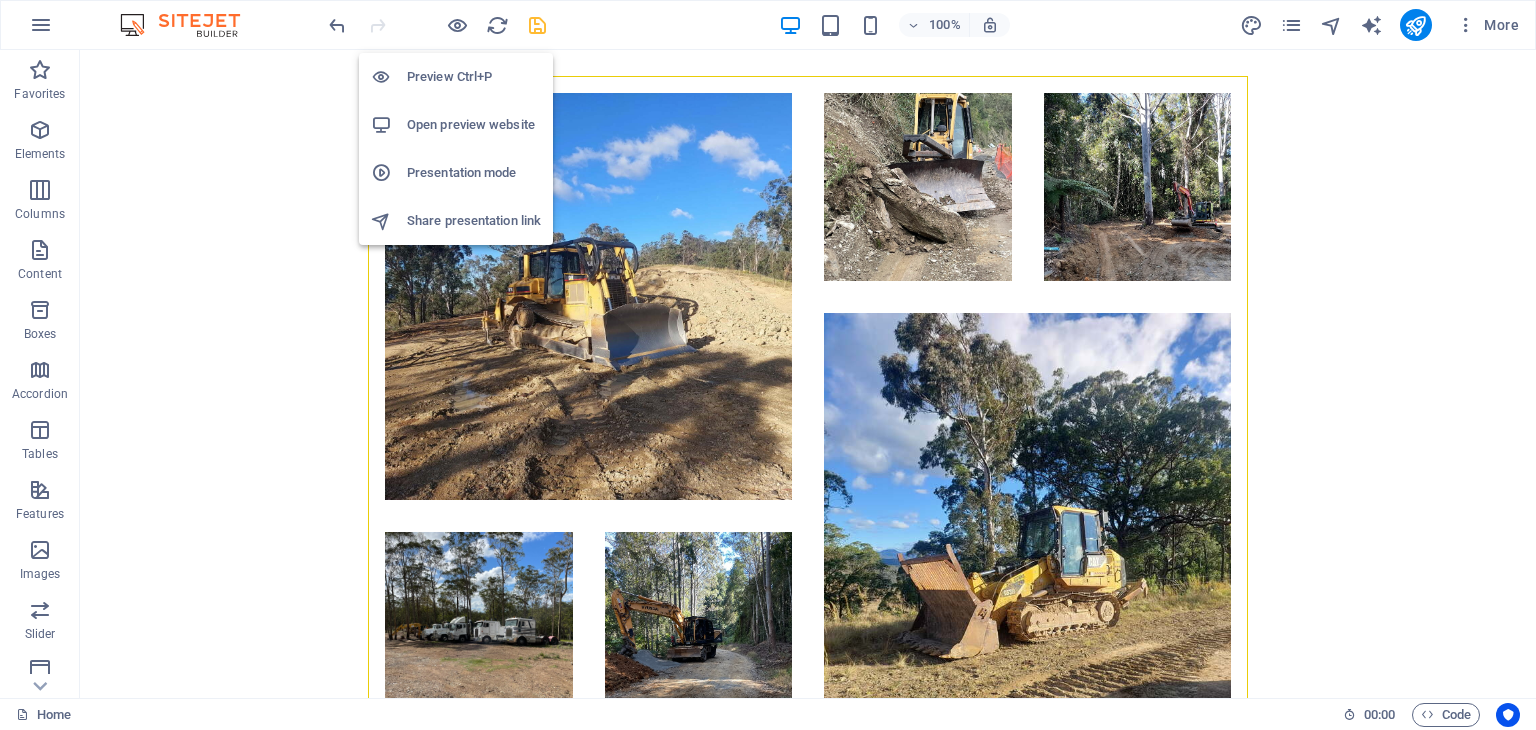 scroll, scrollTop: 3765, scrollLeft: 0, axis: vertical 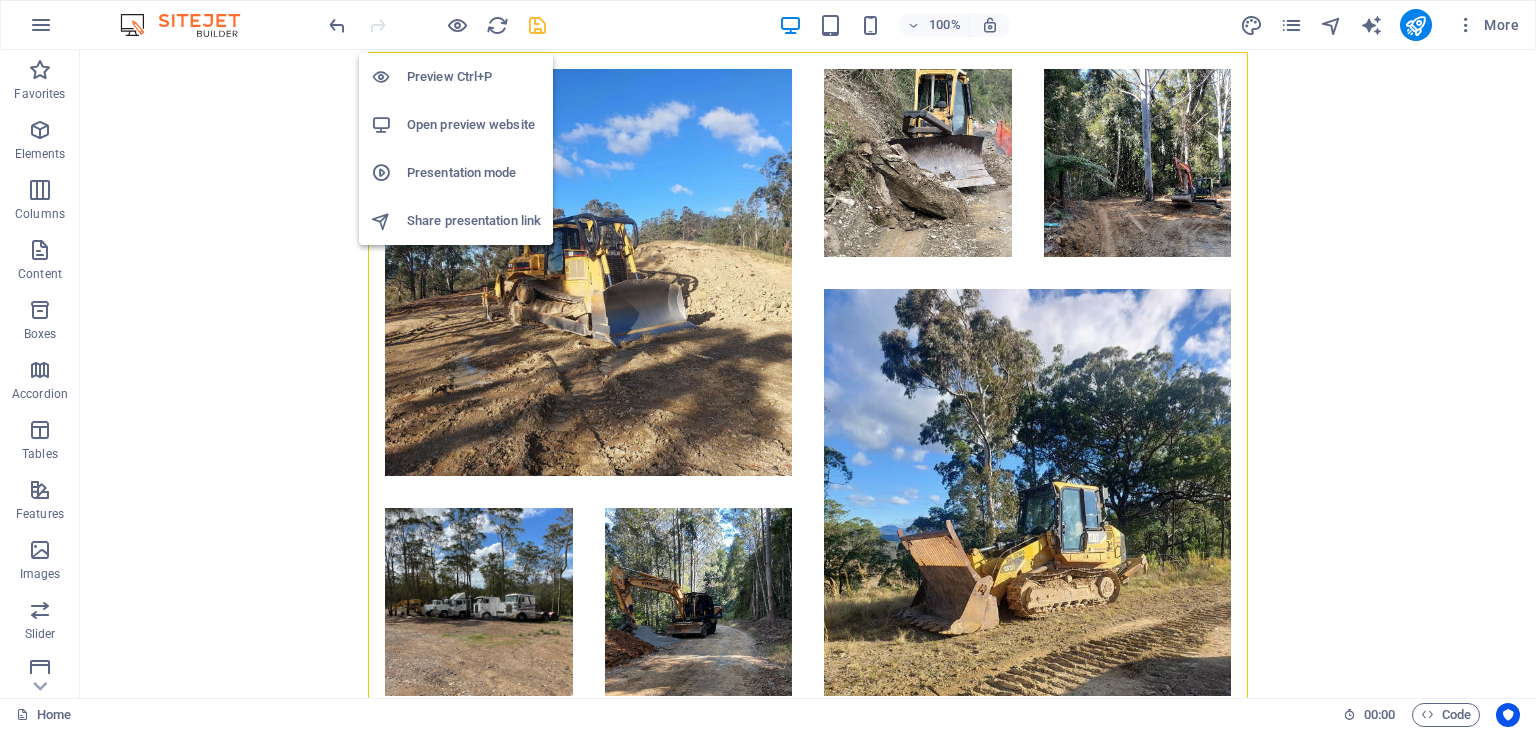 click on "Open preview website" at bounding box center (474, 125) 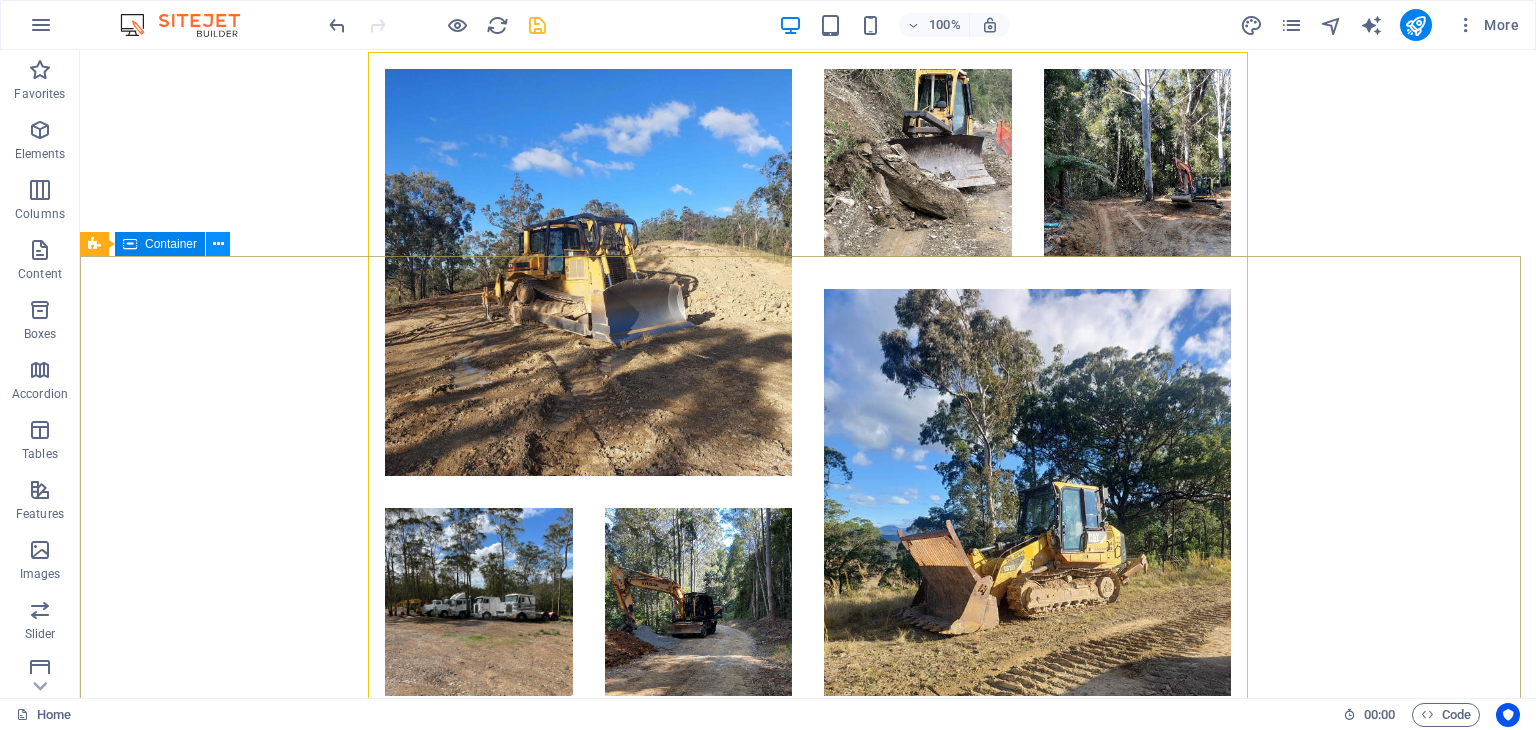click at bounding box center (218, 244) 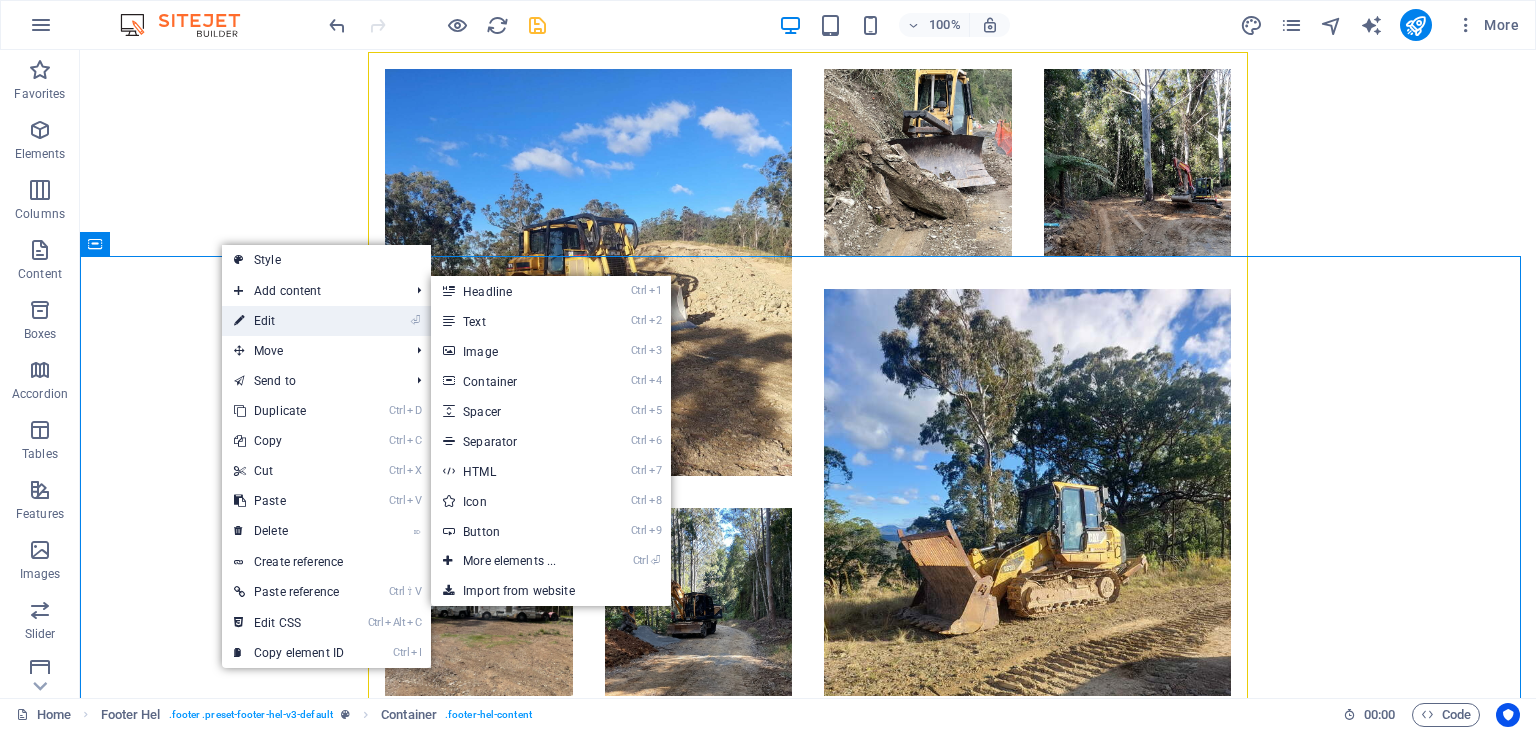 click on "⏎  Edit" at bounding box center [289, 321] 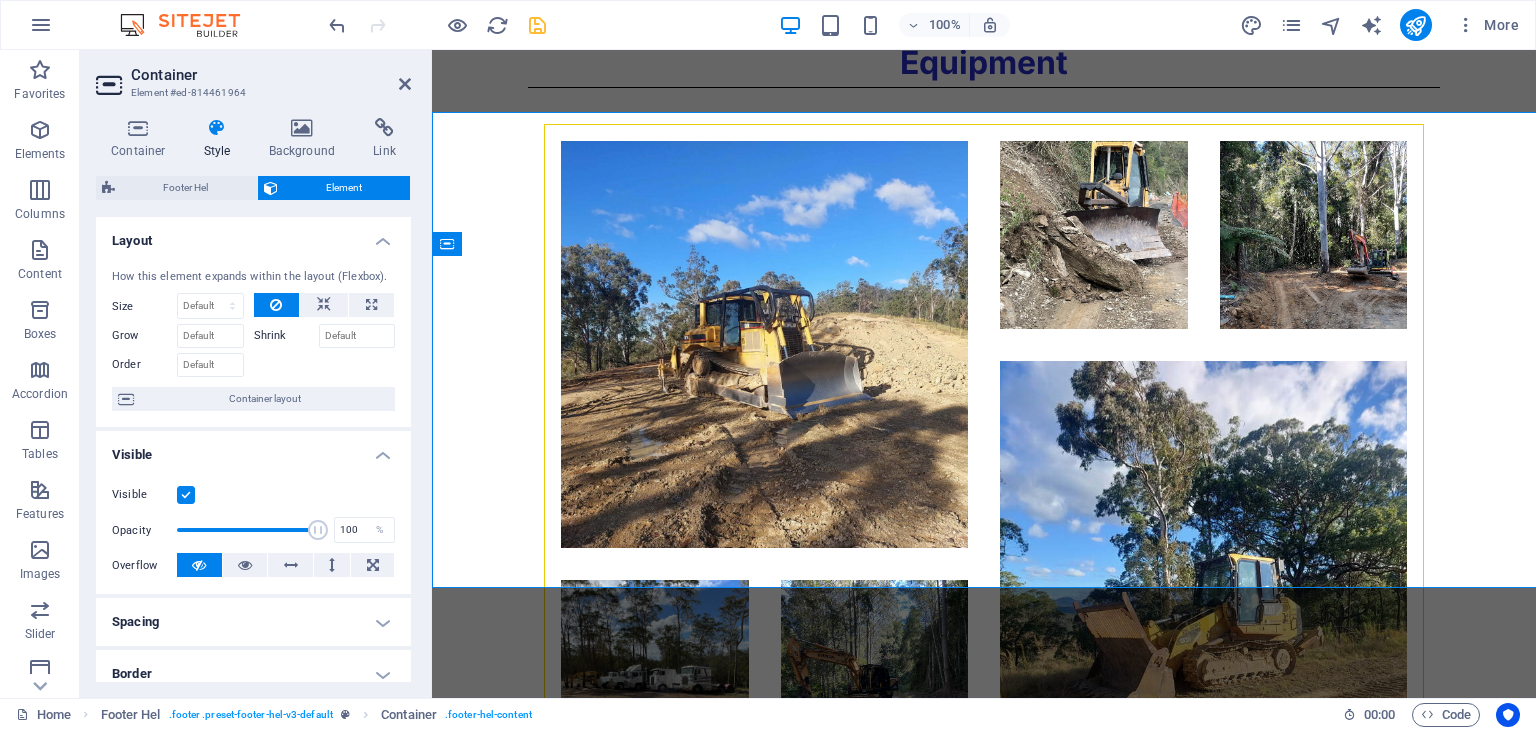 scroll, scrollTop: 3909, scrollLeft: 0, axis: vertical 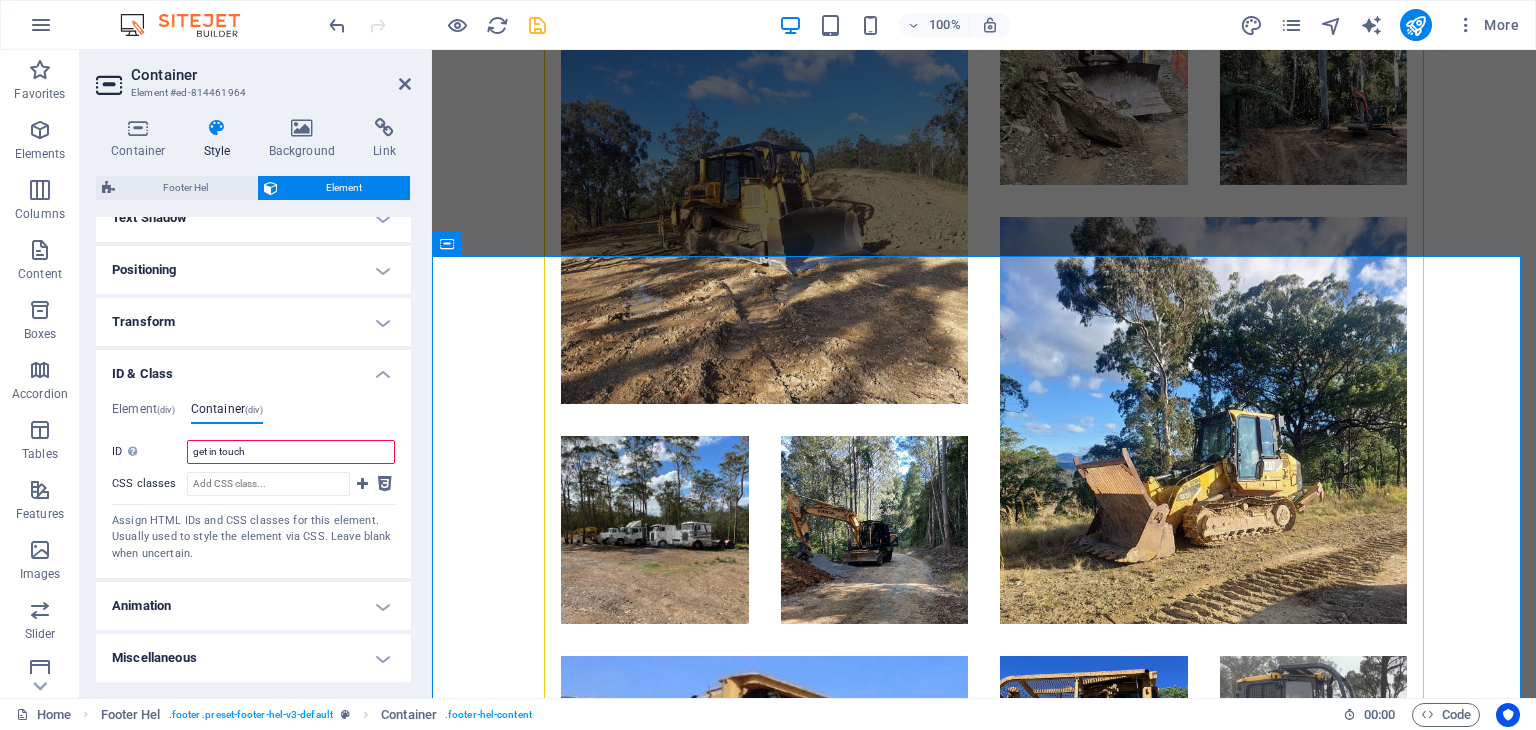 click on "get in touch" at bounding box center [291, 452] 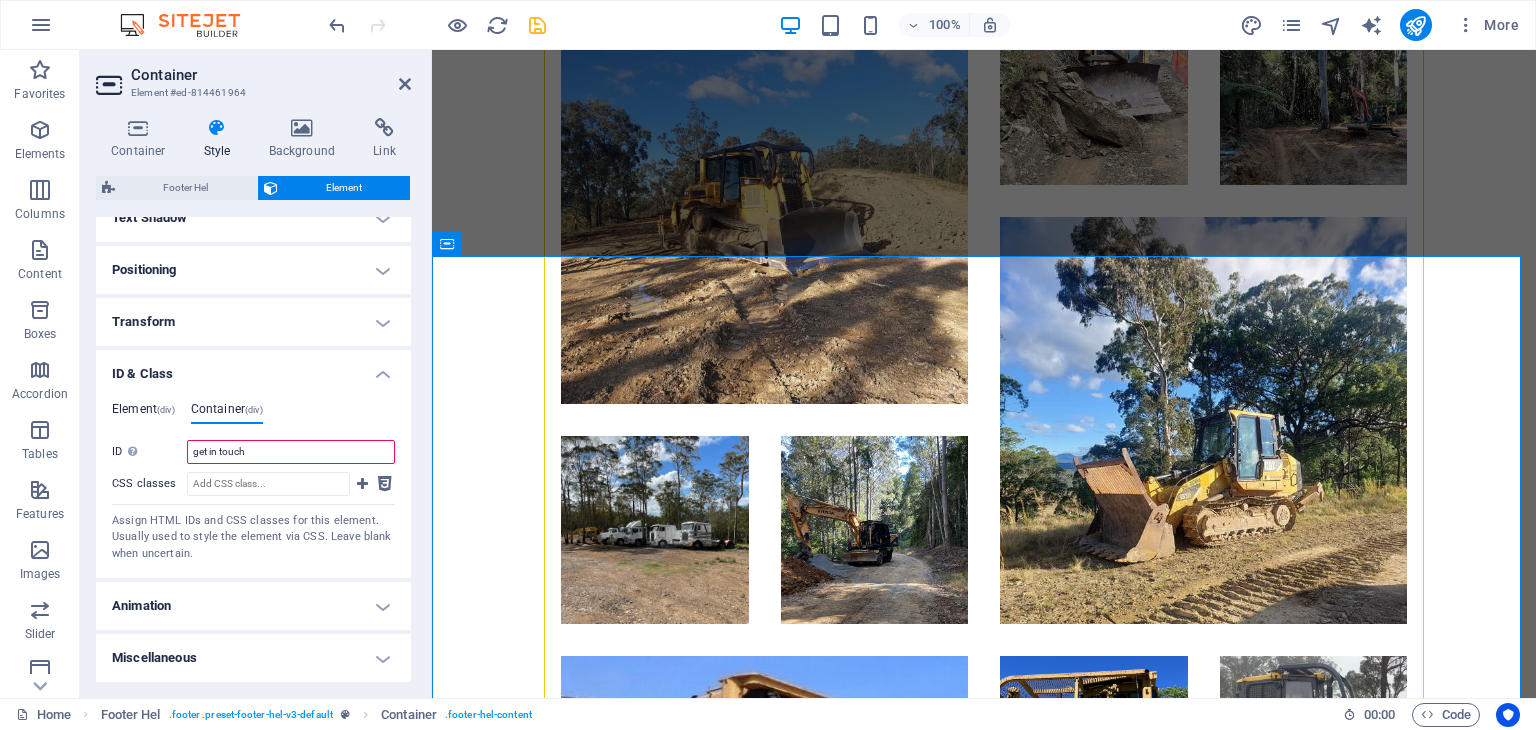 click on "Element  (div)" at bounding box center [143, 413] 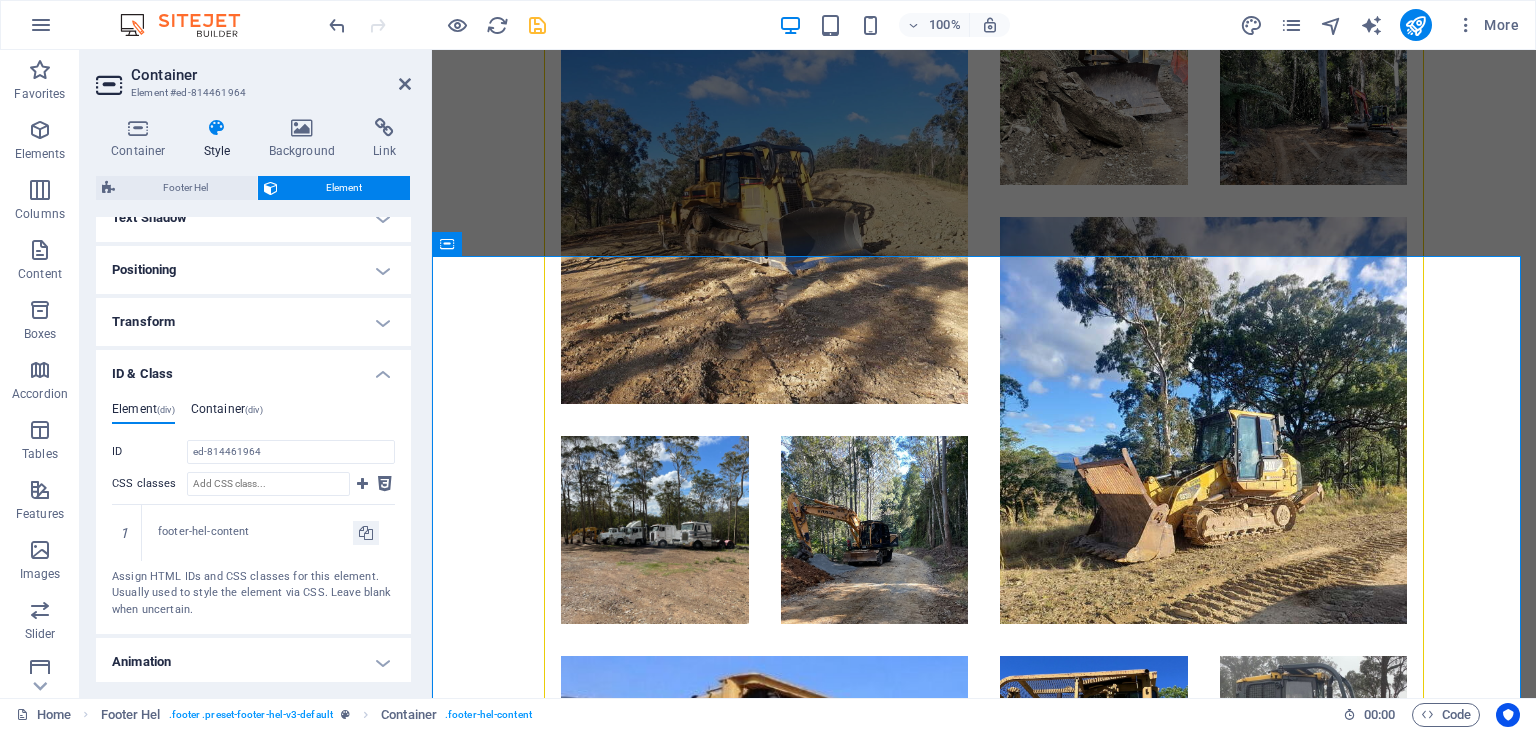 click on "Container  (div)" at bounding box center (227, 413) 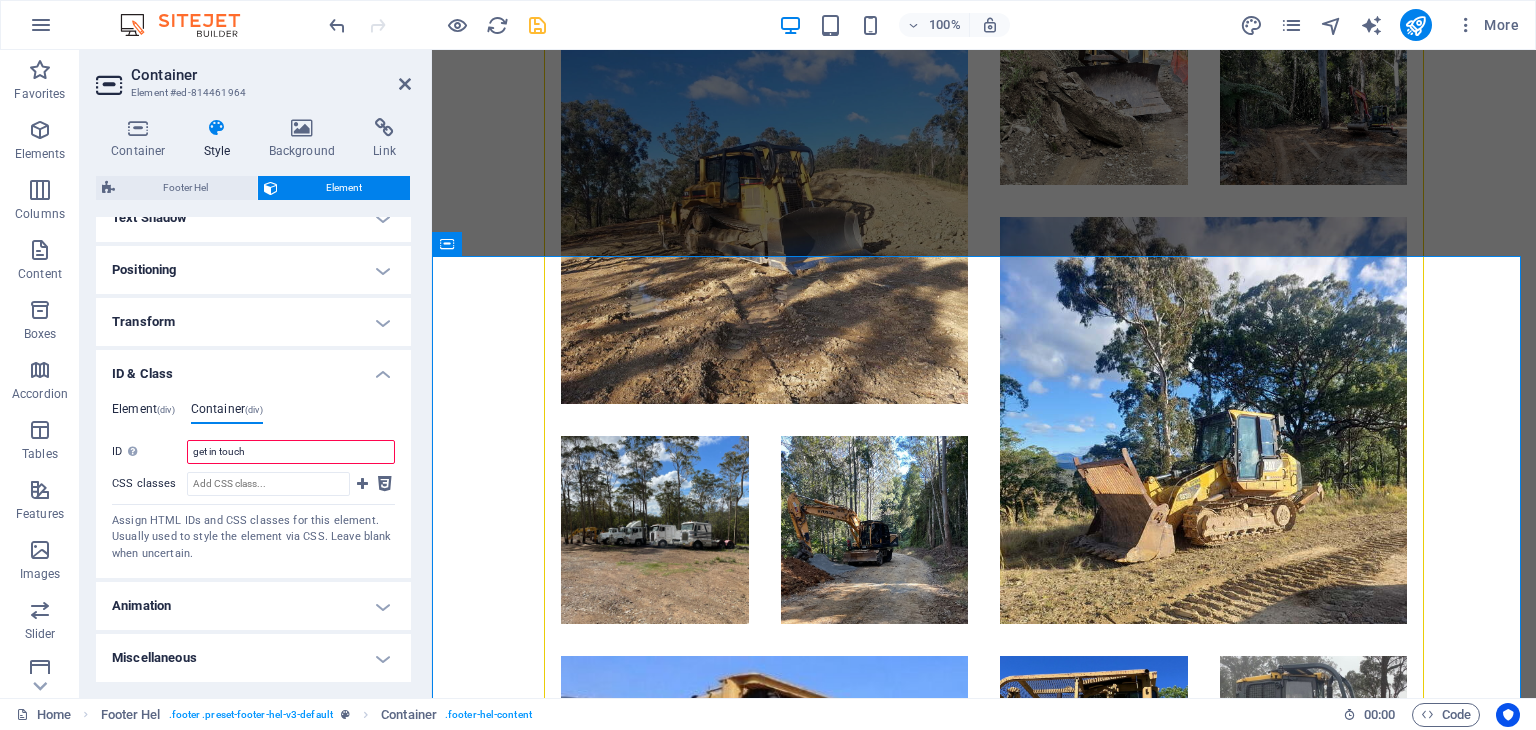 click on "Element  (div)" at bounding box center [143, 413] 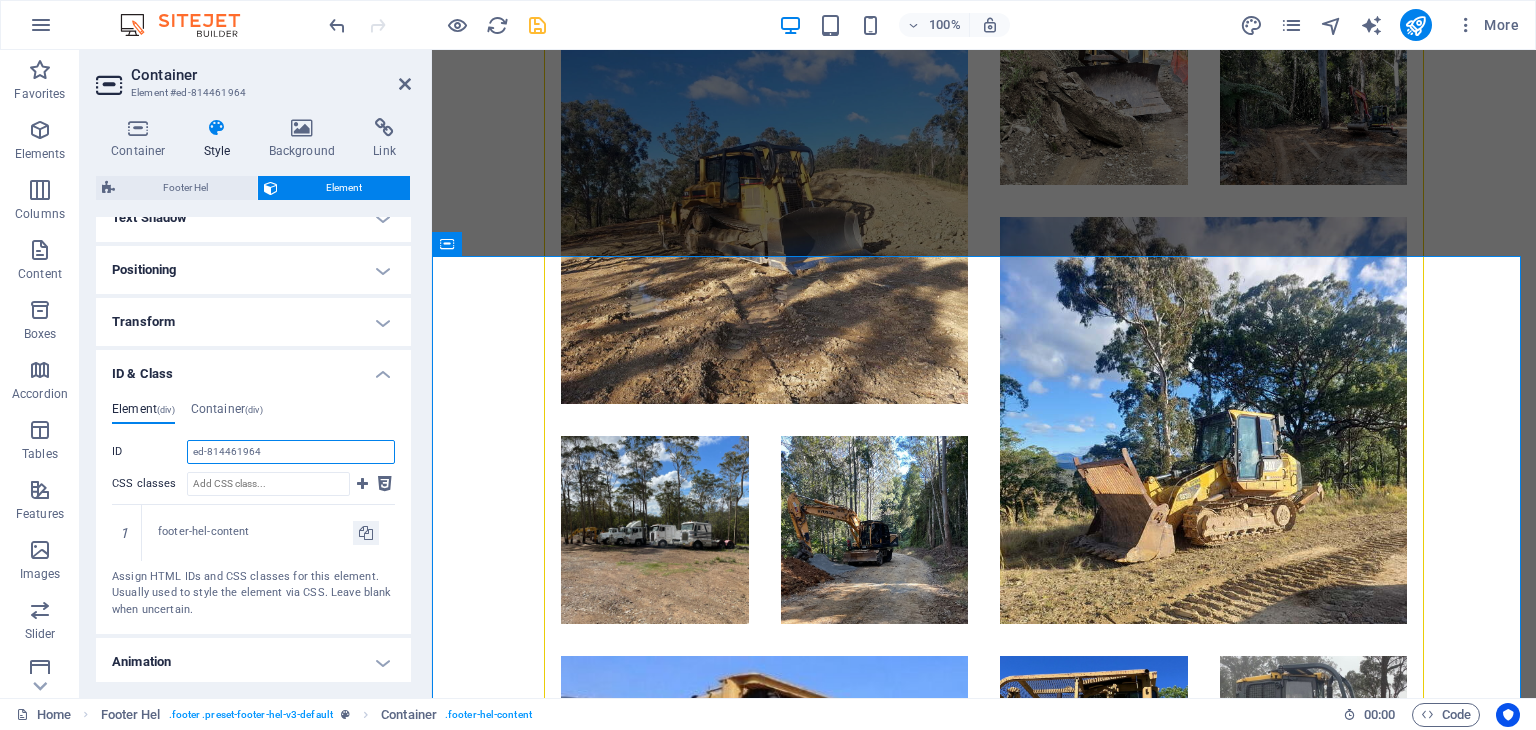 drag, startPoint x: 276, startPoint y: 454, endPoint x: 172, endPoint y: 456, distance: 104.019226 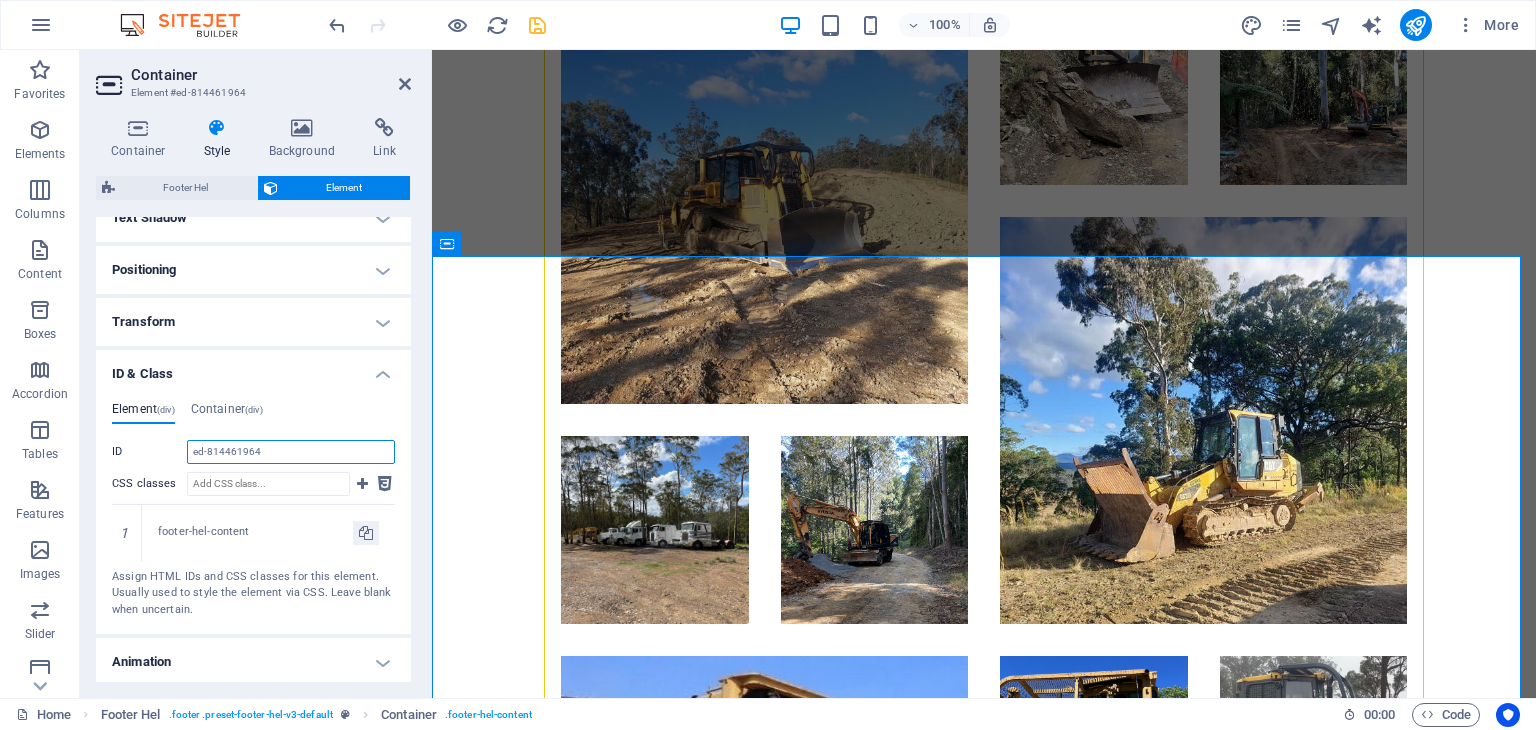 click on "ed-814461964" at bounding box center [291, 452] 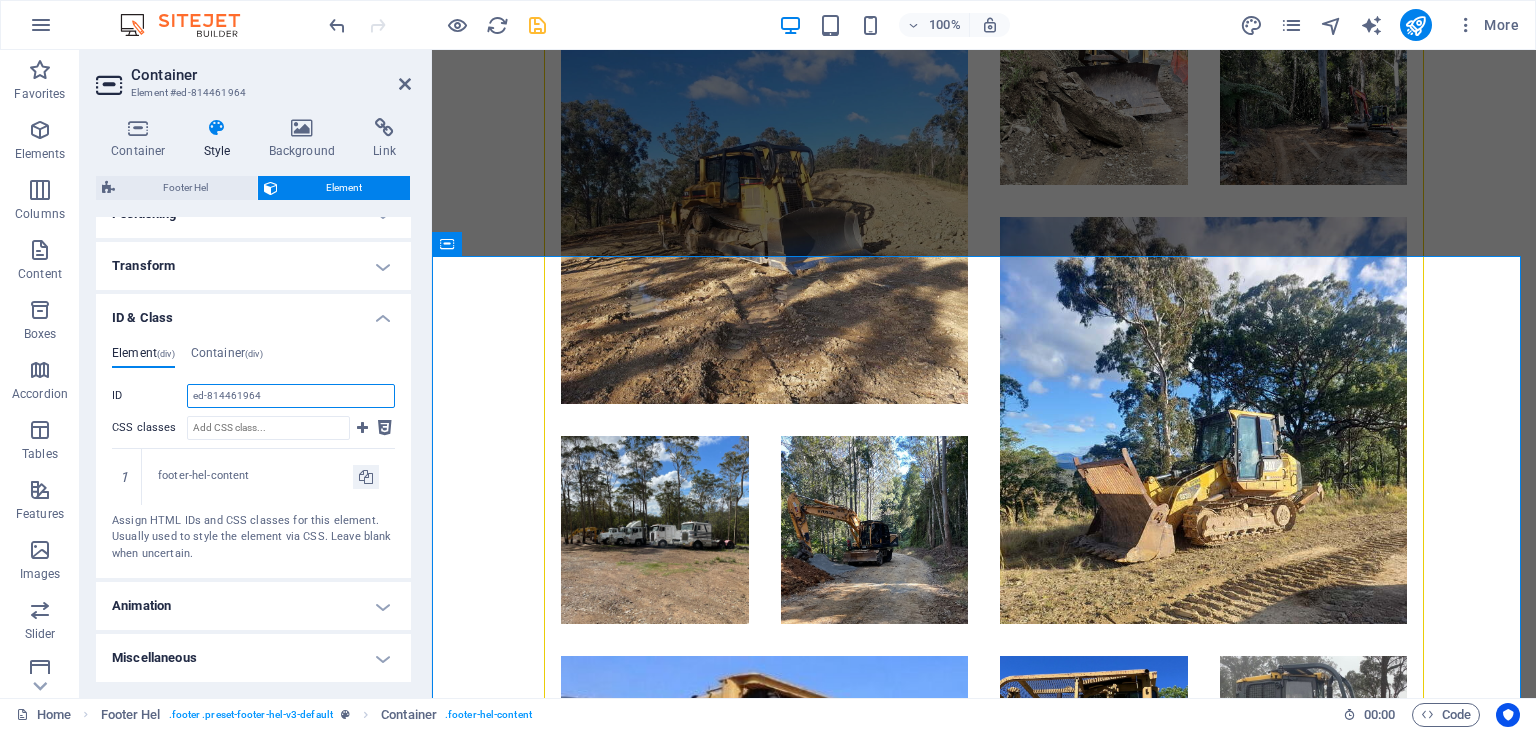 click on "ed-814461964" at bounding box center [291, 396] 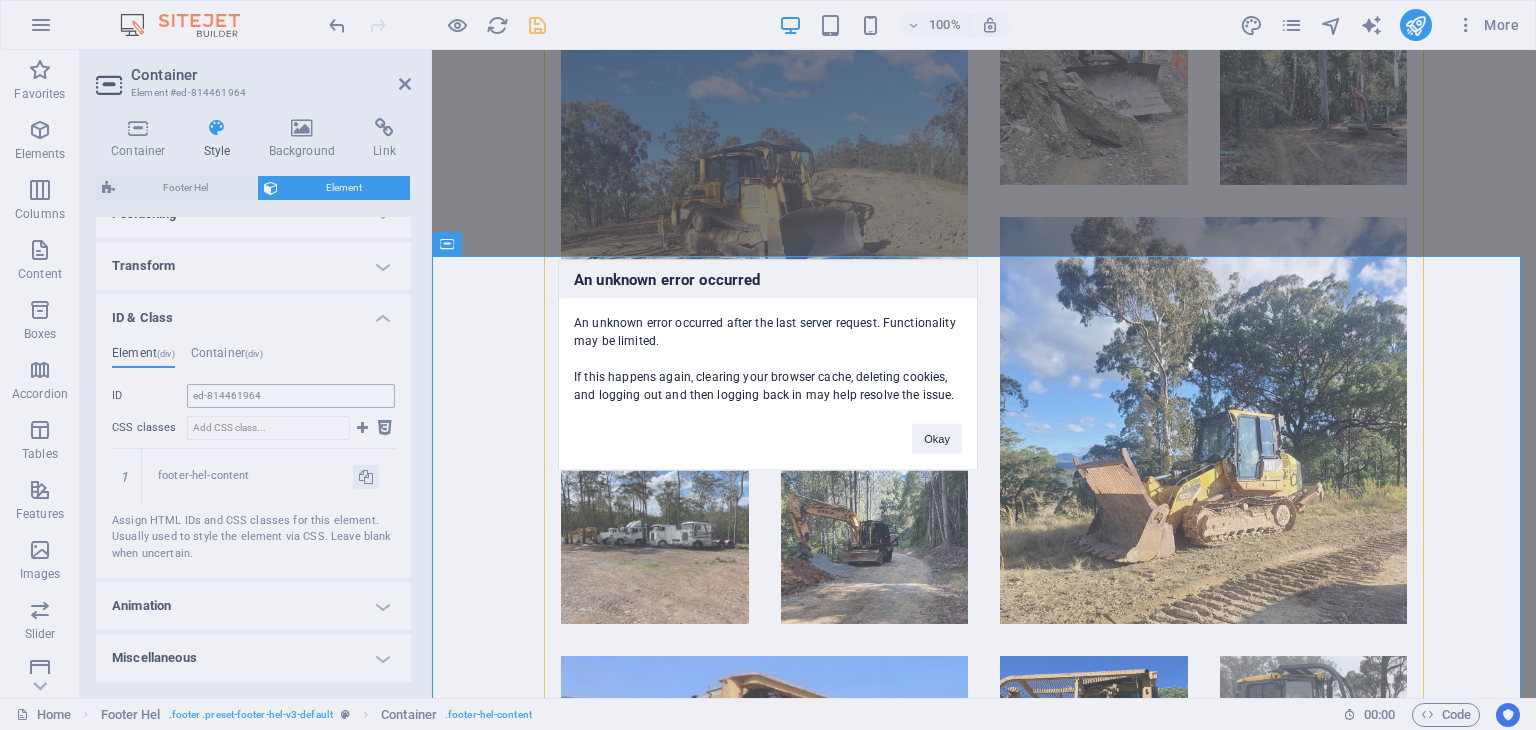 drag, startPoint x: 265, startPoint y: 393, endPoint x: 227, endPoint y: 405, distance: 39.849716 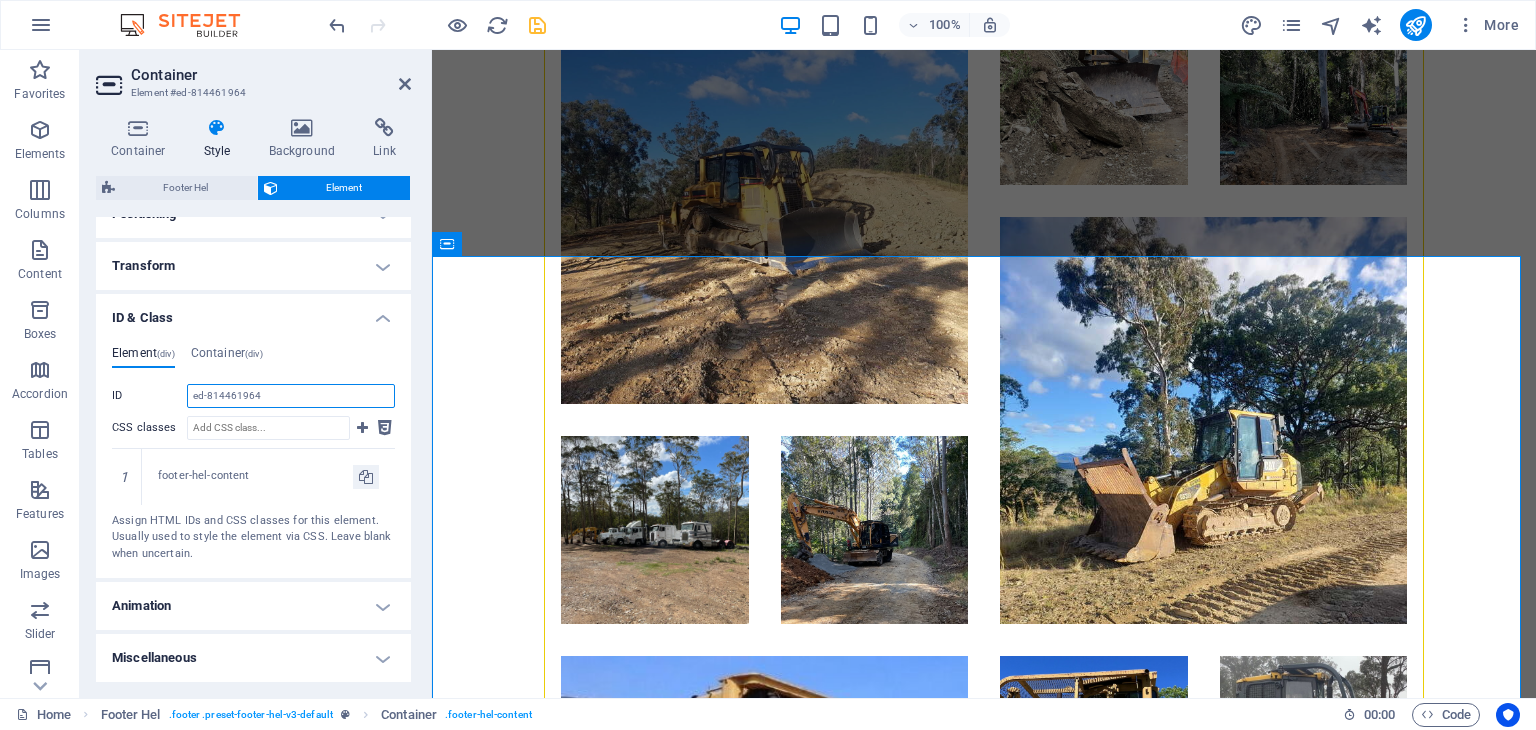 click on "ed-814461964" at bounding box center (291, 396) 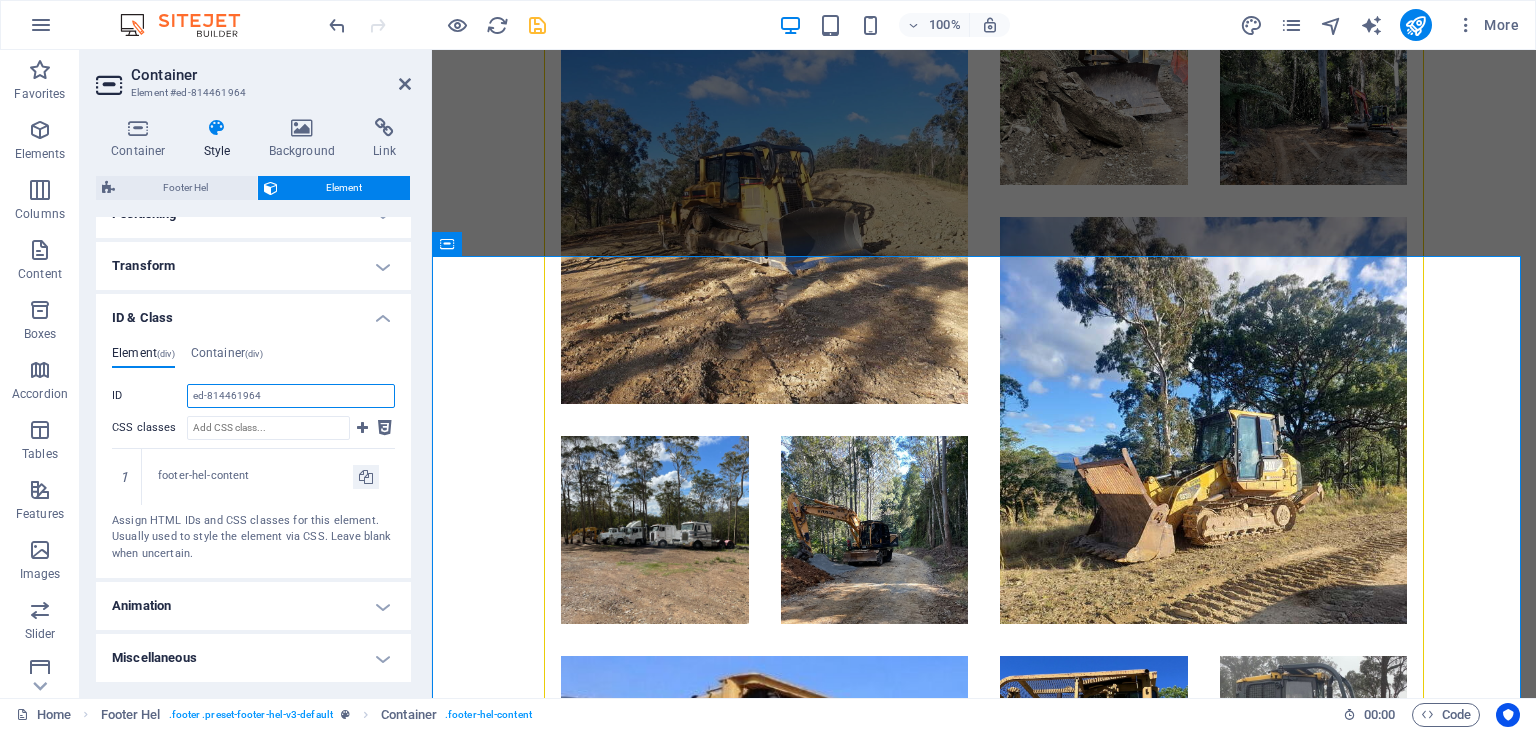 click on "ed-814461964" at bounding box center (291, 396) 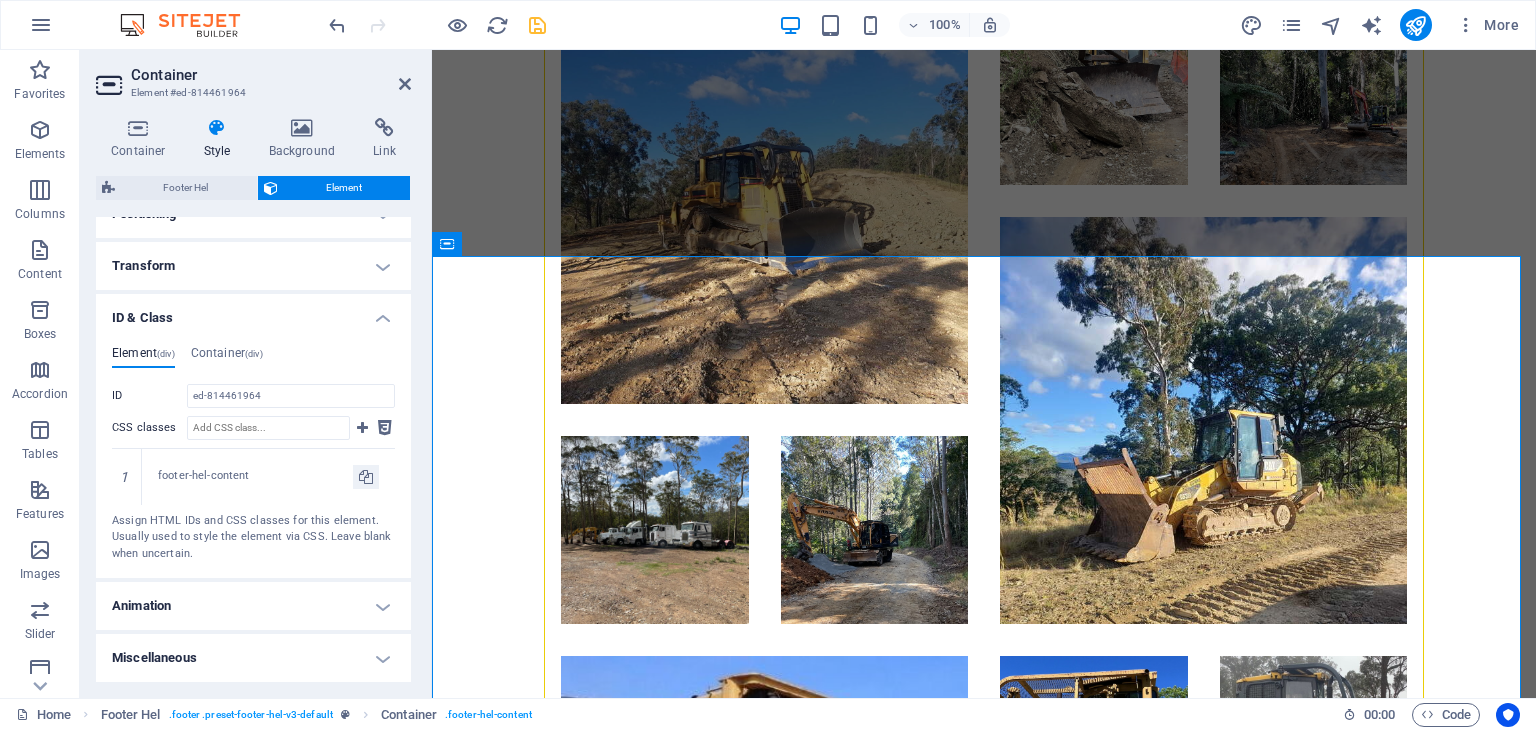 click at bounding box center (537, 25) 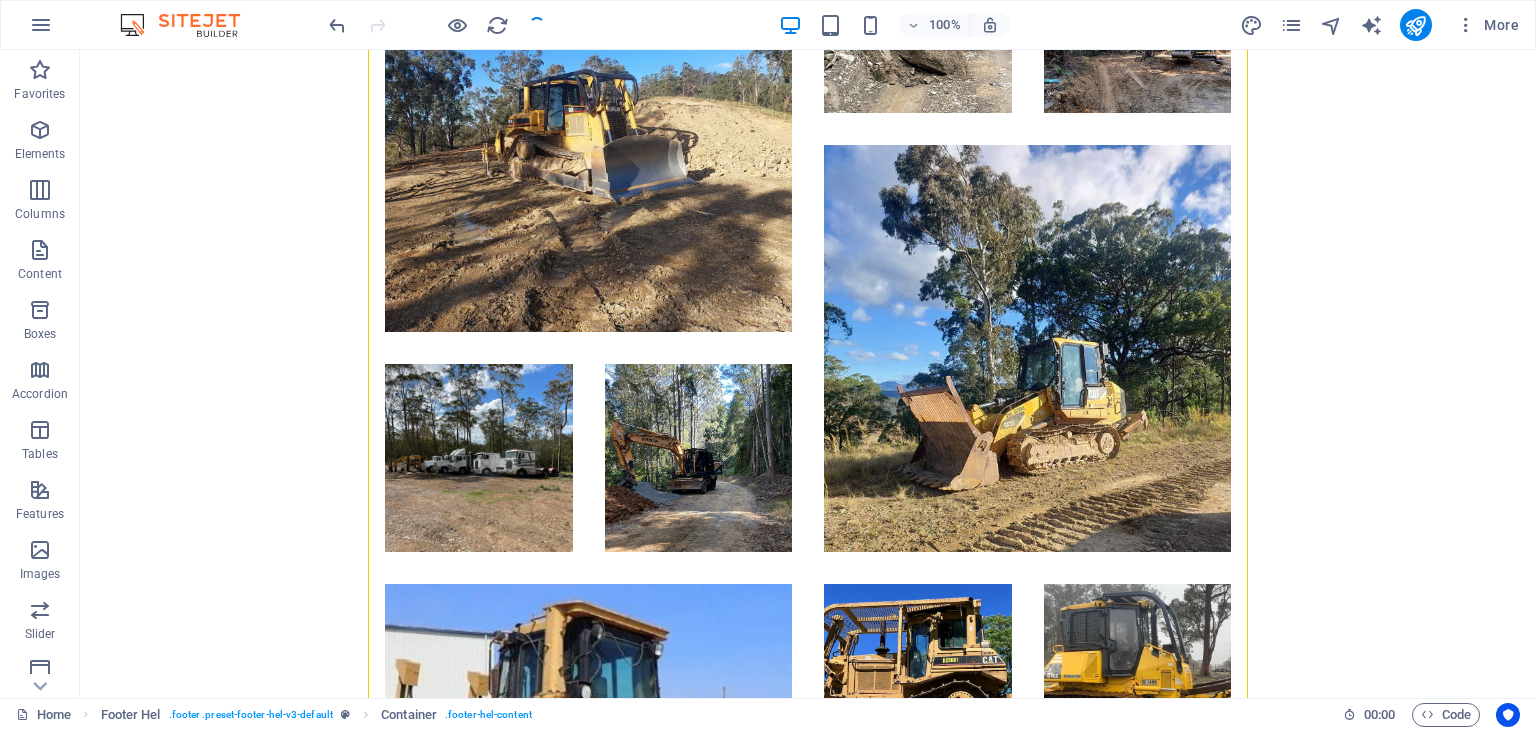 scroll, scrollTop: 3765, scrollLeft: 0, axis: vertical 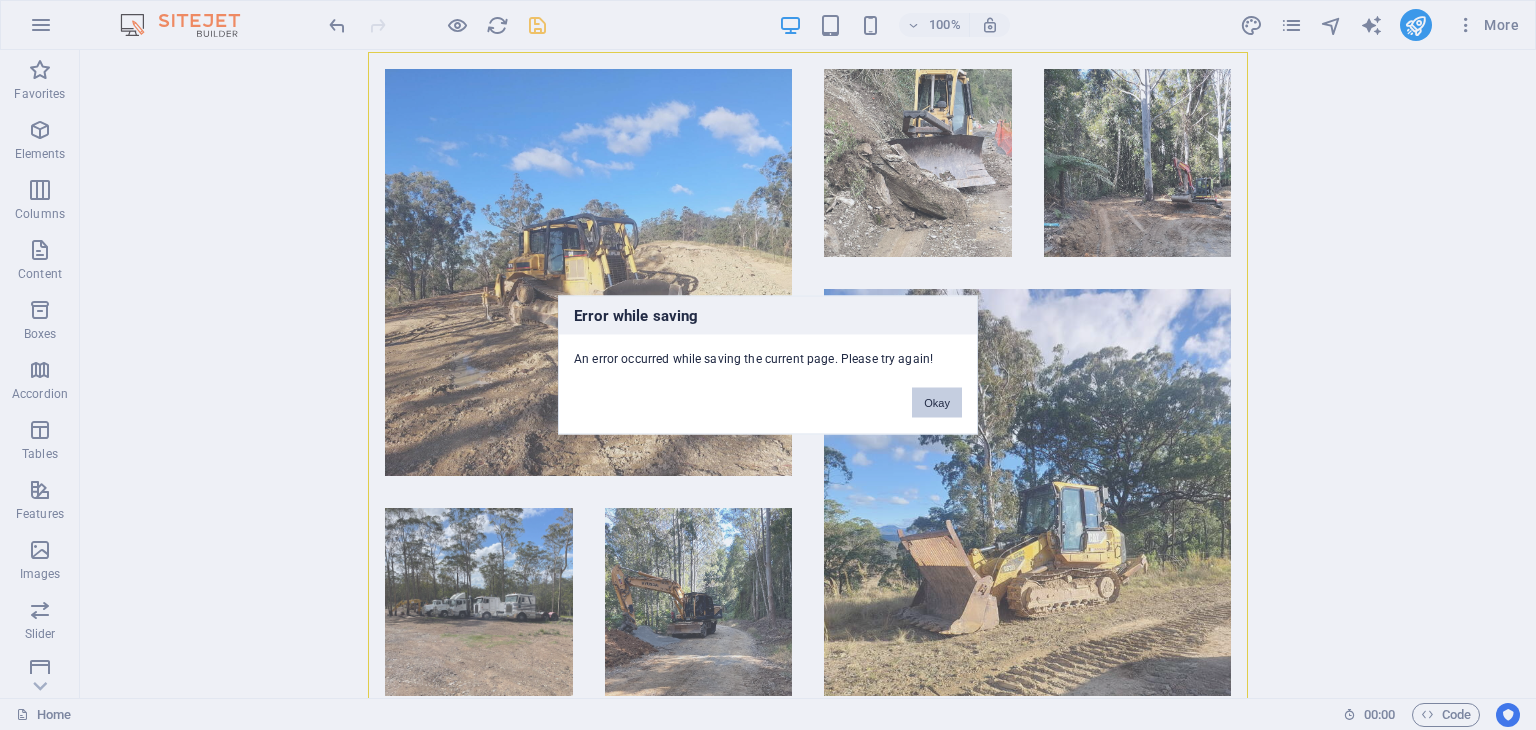 click on "Okay" at bounding box center (937, 403) 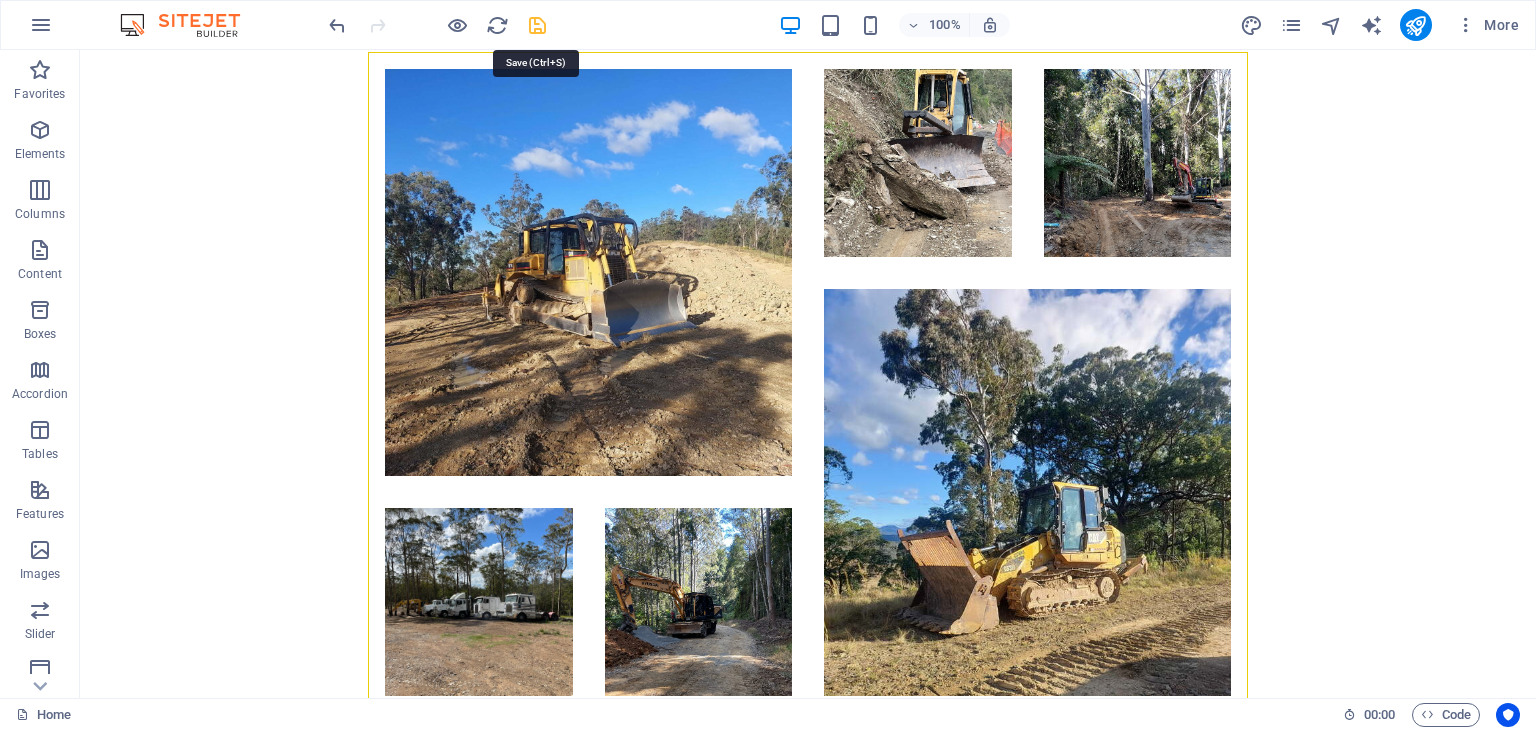 click at bounding box center (537, 25) 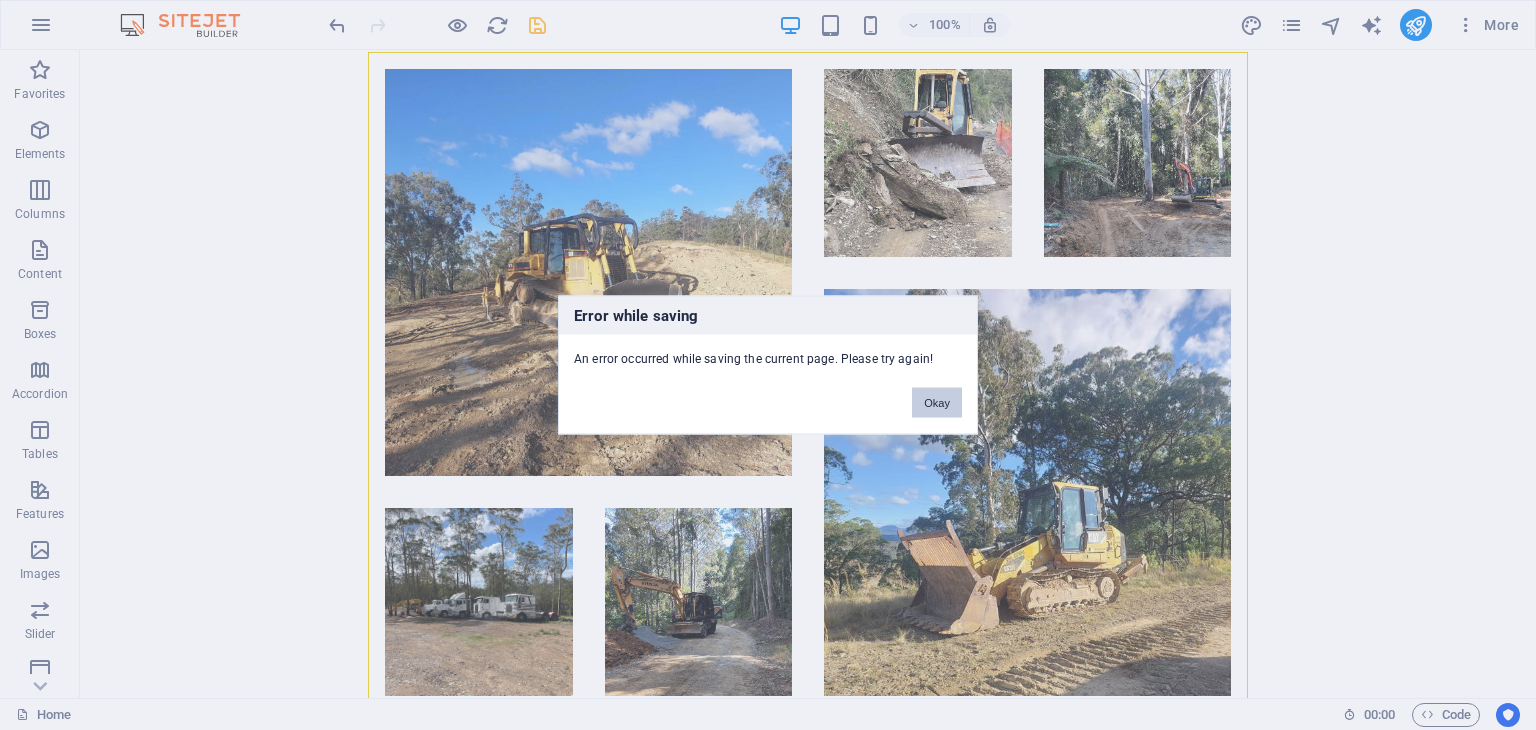 click on "Okay" at bounding box center [937, 403] 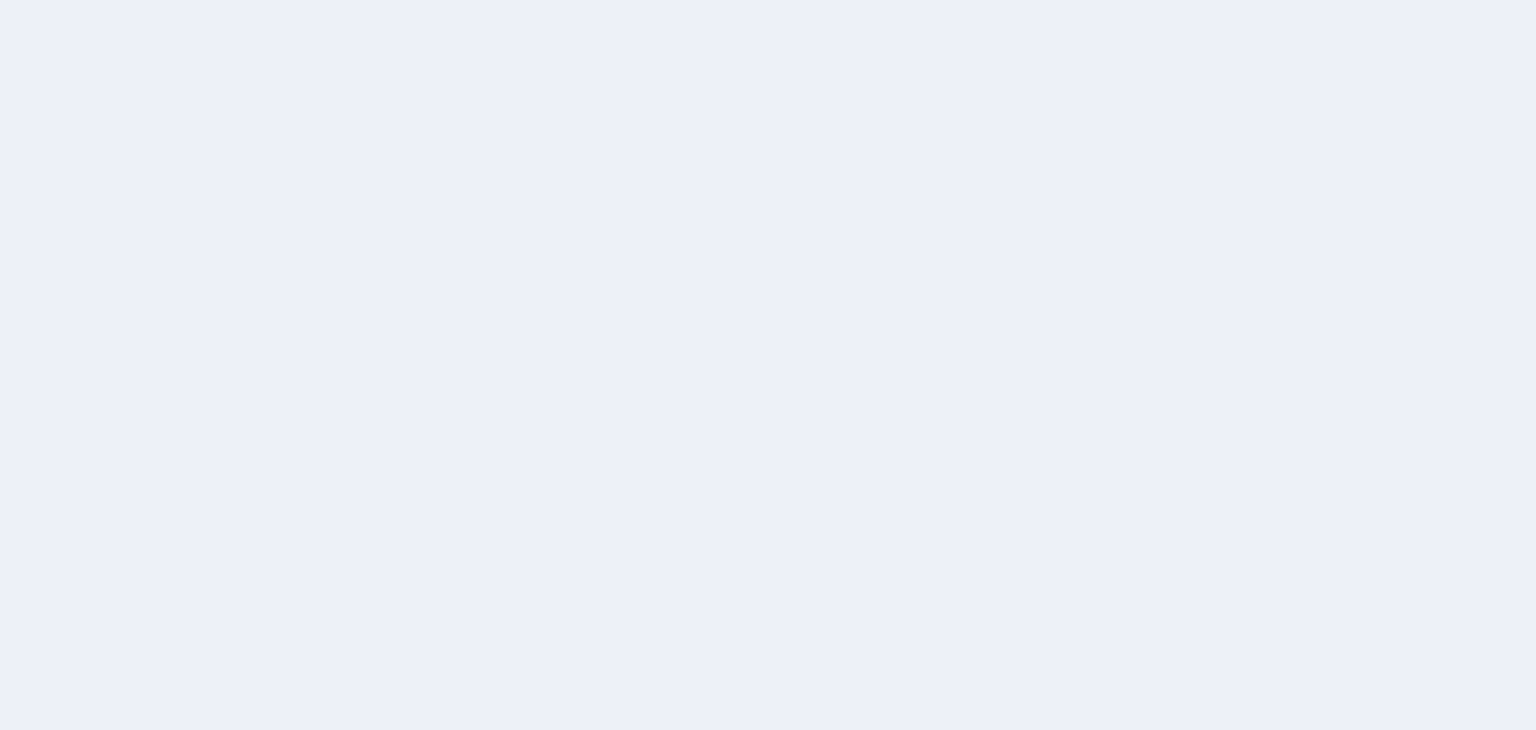 scroll, scrollTop: 0, scrollLeft: 0, axis: both 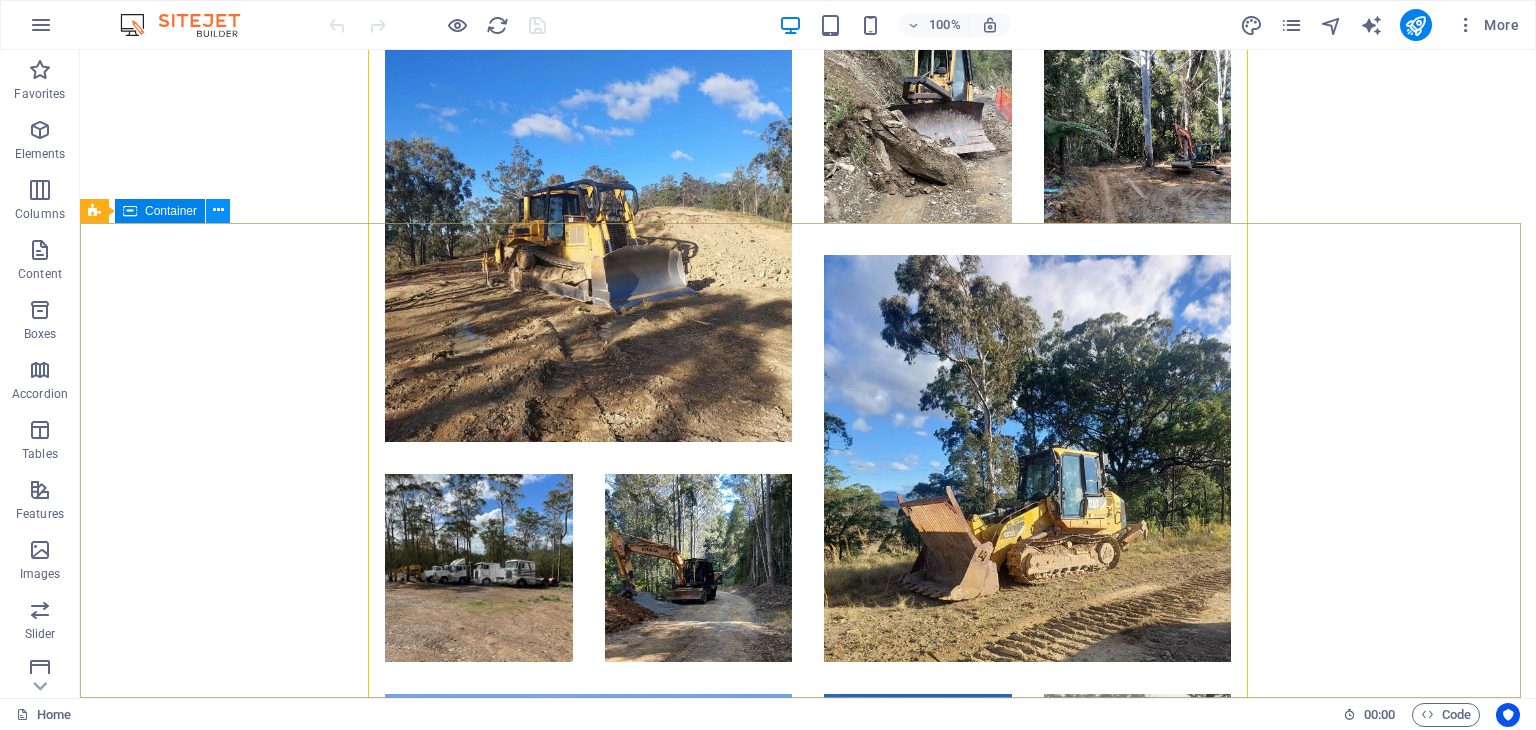 click at bounding box center [218, 210] 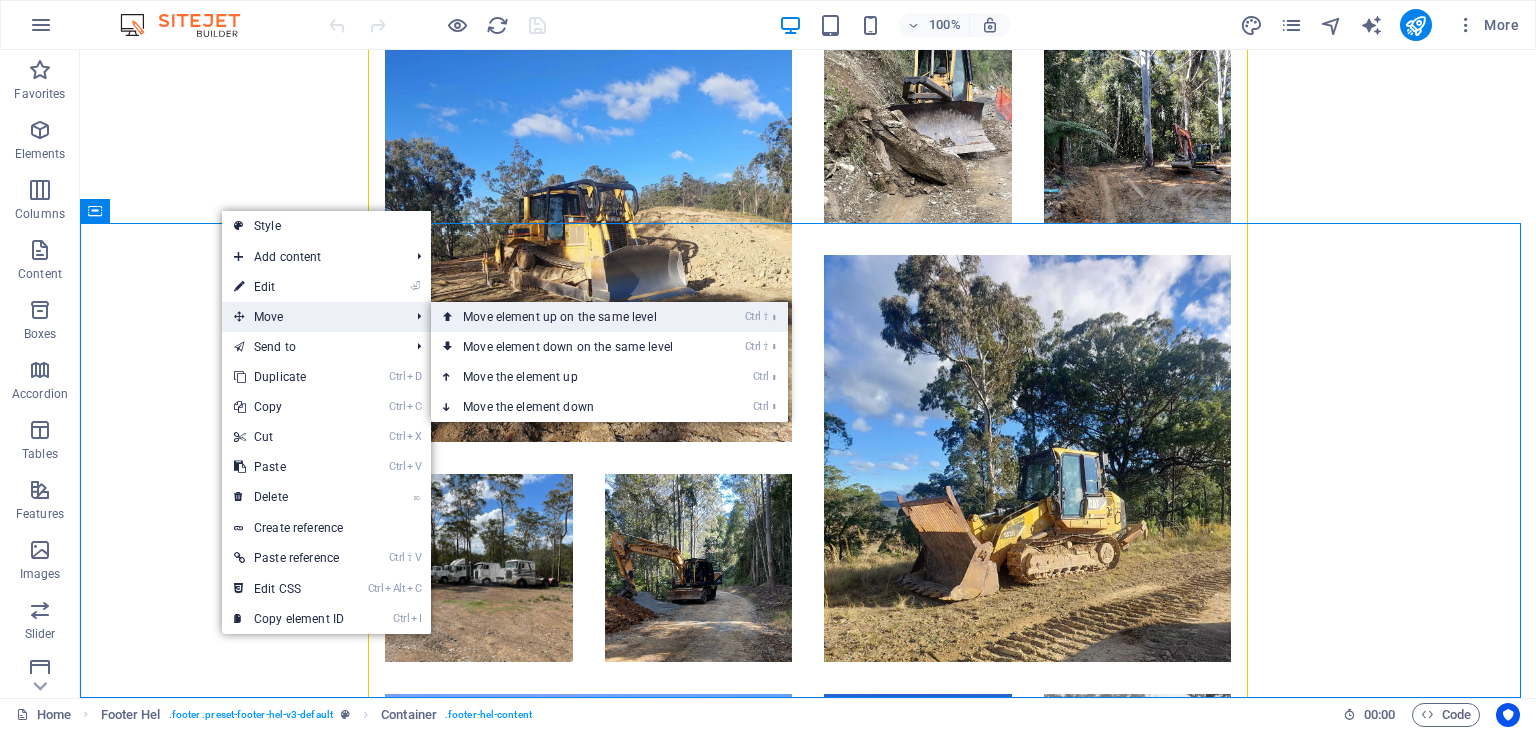 click on "Ctrl ⇧ ⬆  Move element up on the same level" at bounding box center (572, 317) 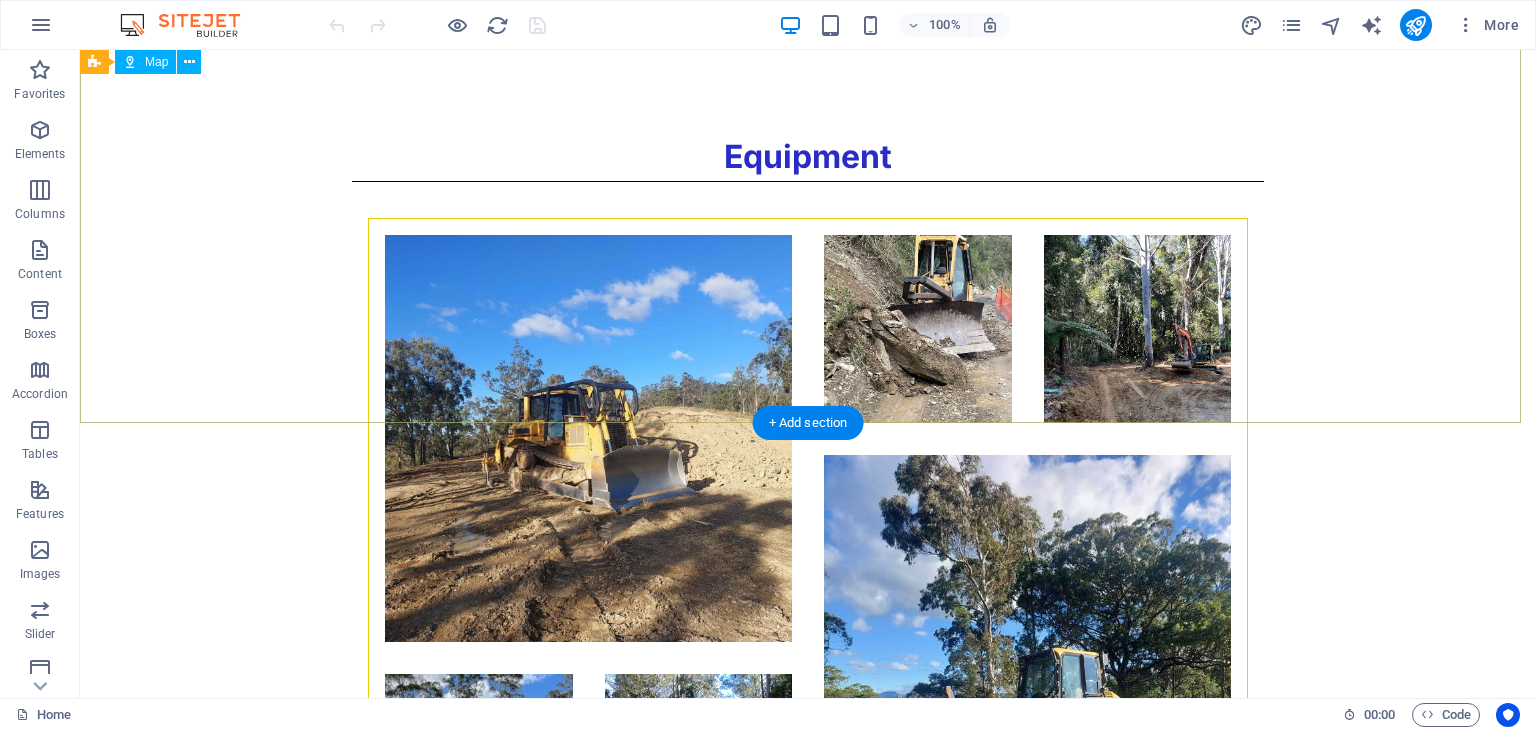 scroll, scrollTop: 3799, scrollLeft: 0, axis: vertical 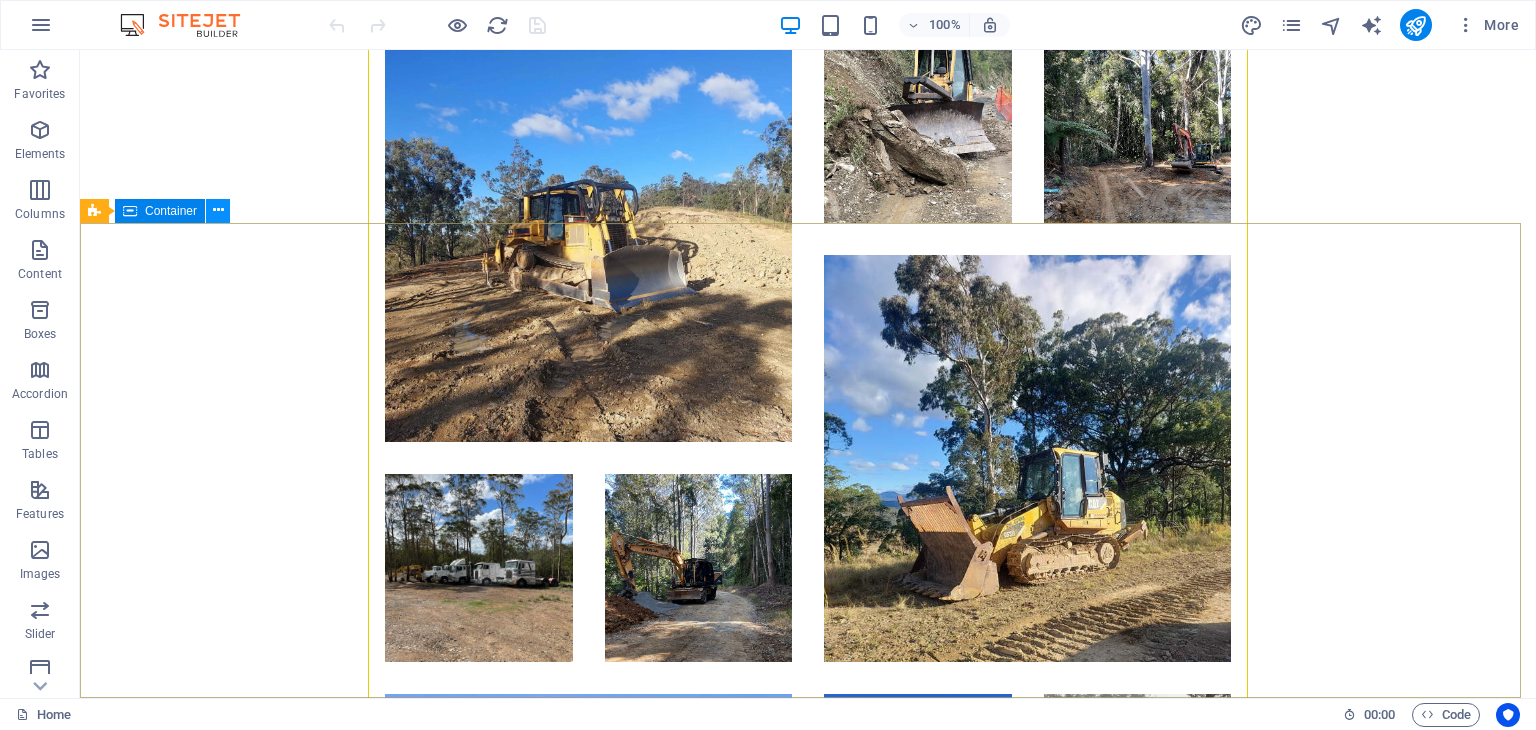 click at bounding box center (218, 210) 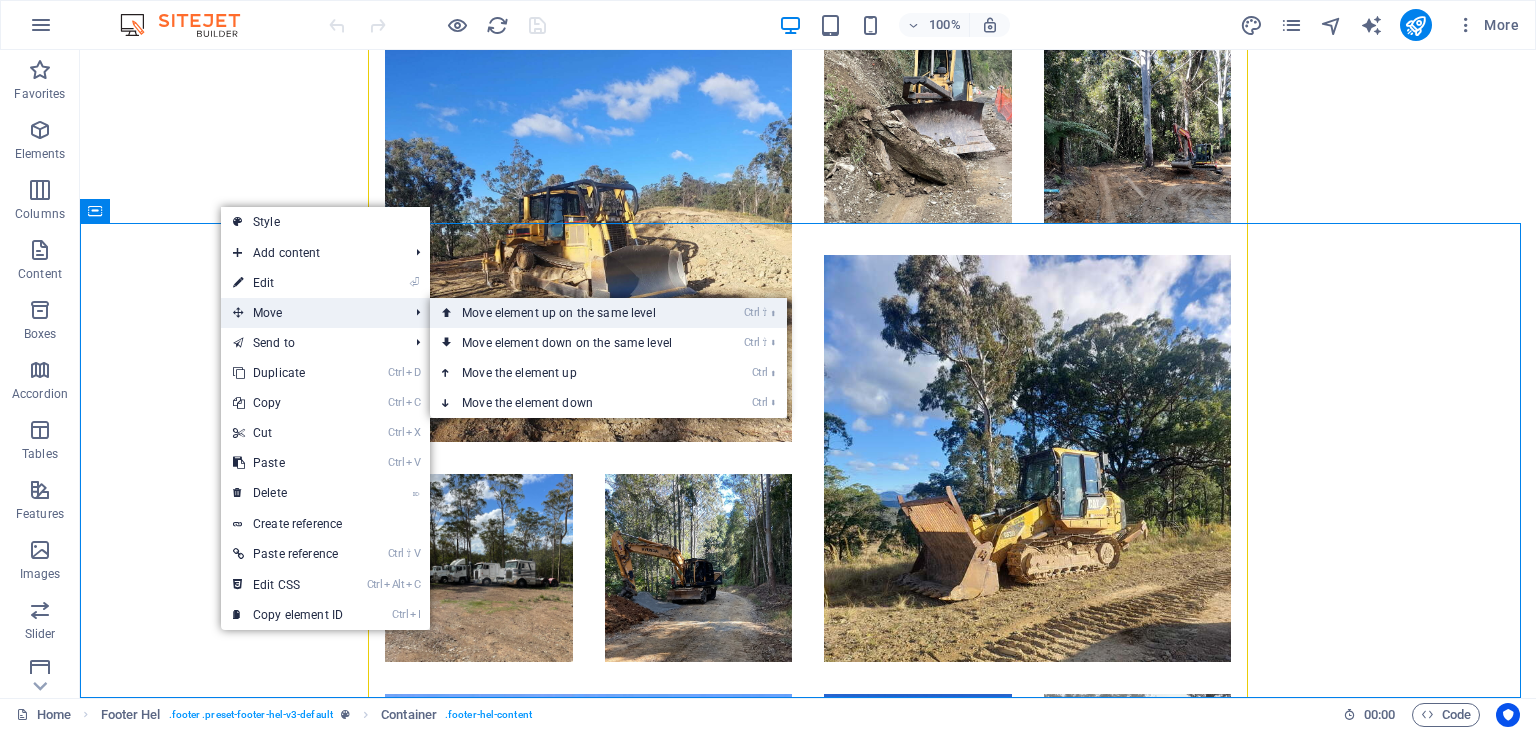 click on "Ctrl ⇧ ⬆  Move element up on the same level" at bounding box center (571, 313) 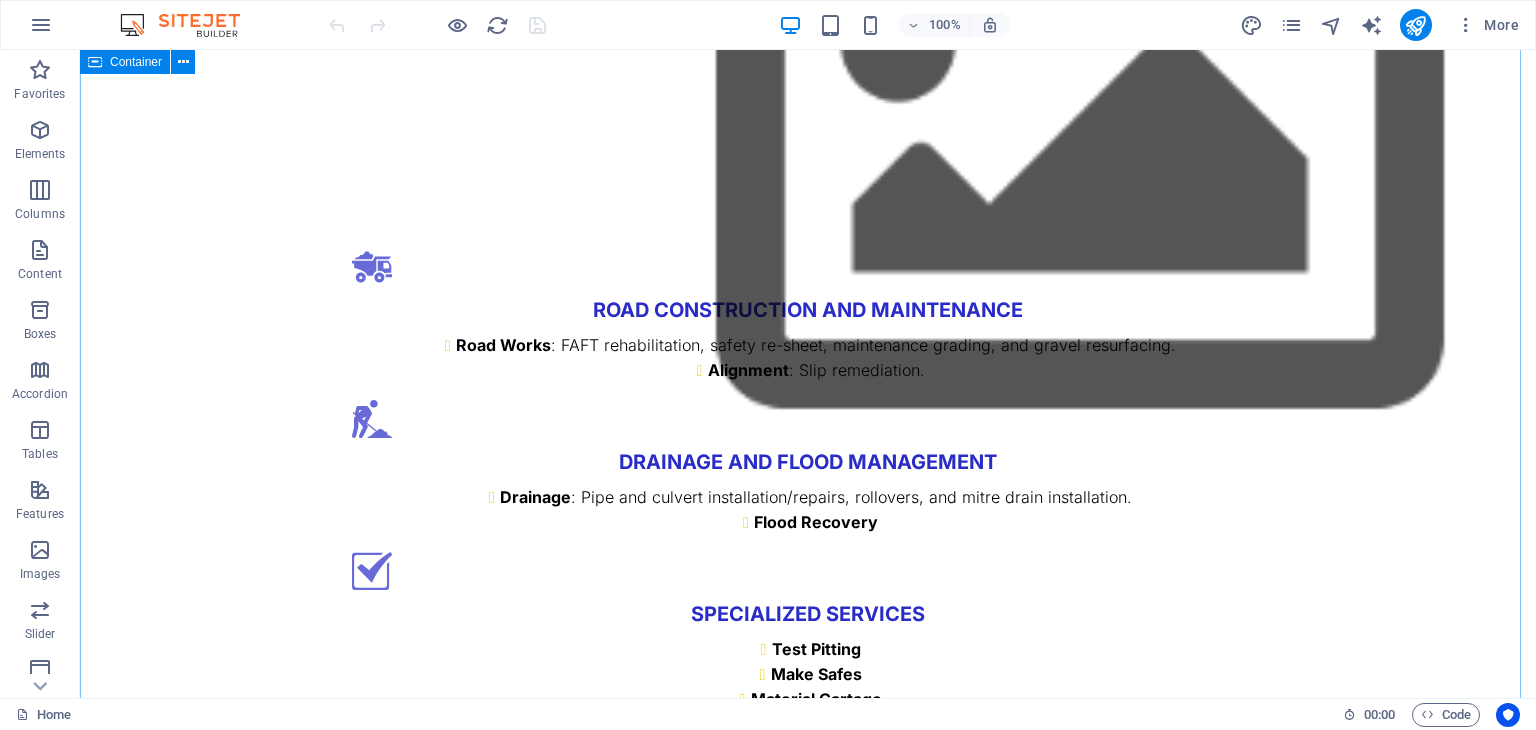 scroll, scrollTop: 3499, scrollLeft: 0, axis: vertical 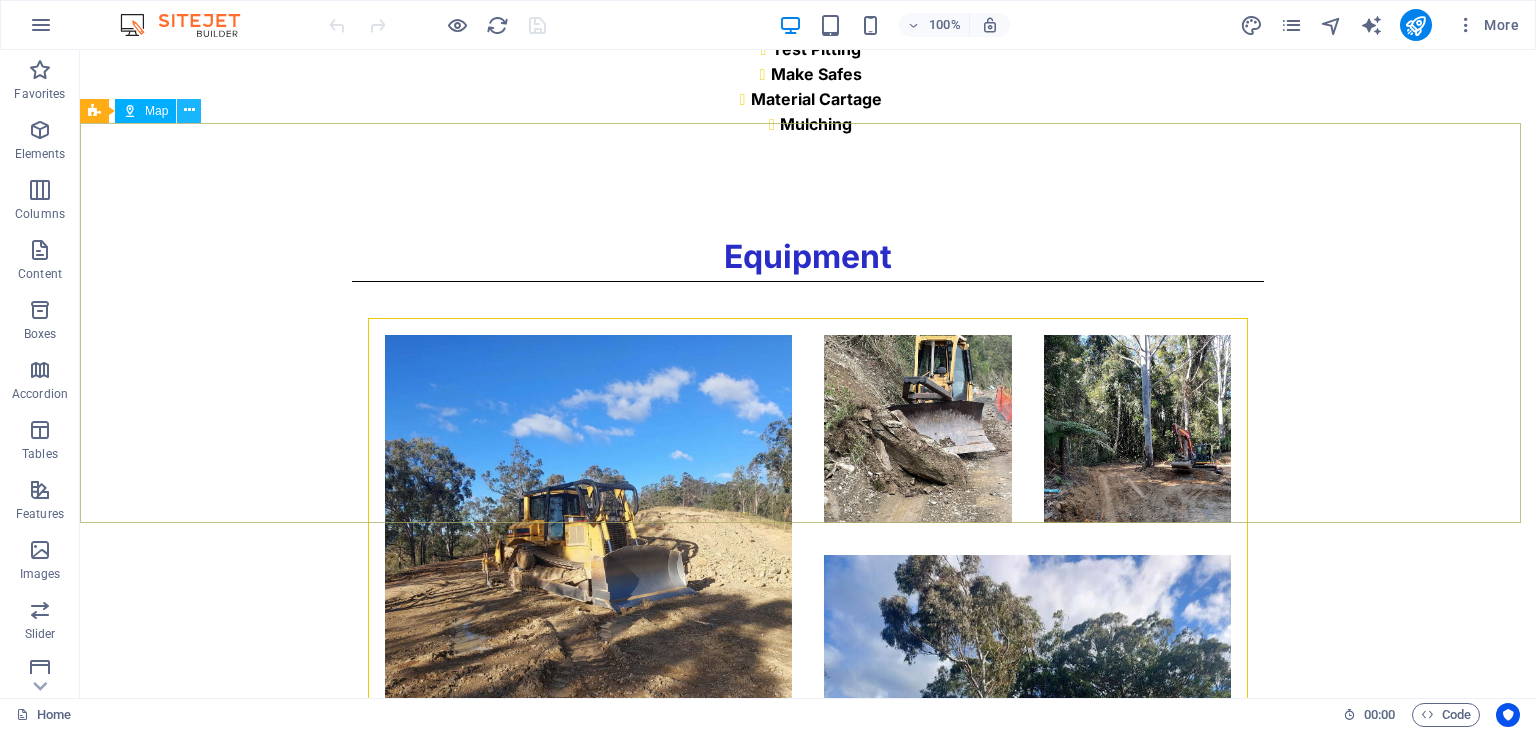 click at bounding box center [189, 110] 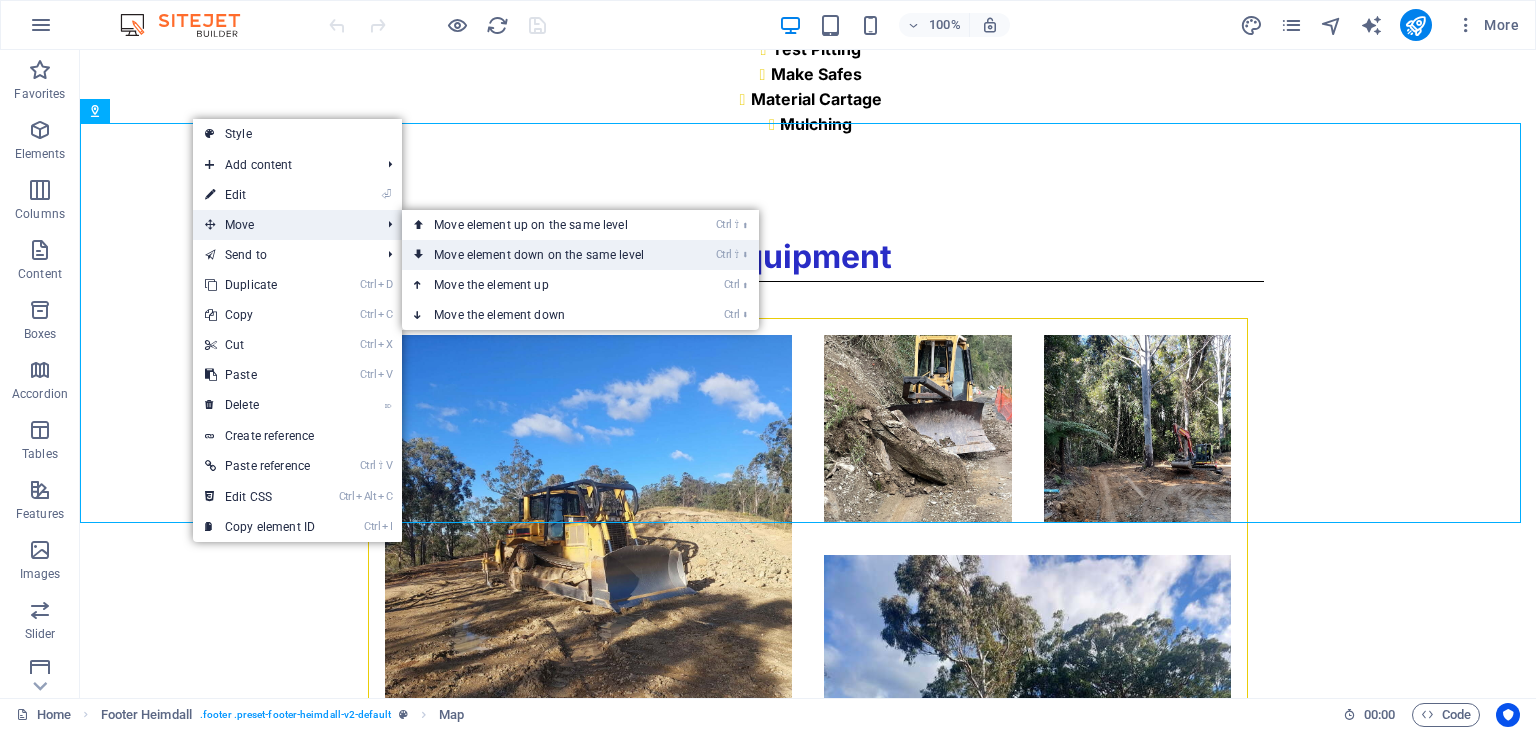 drag, startPoint x: 423, startPoint y: 204, endPoint x: 503, endPoint y: 254, distance: 94.33981 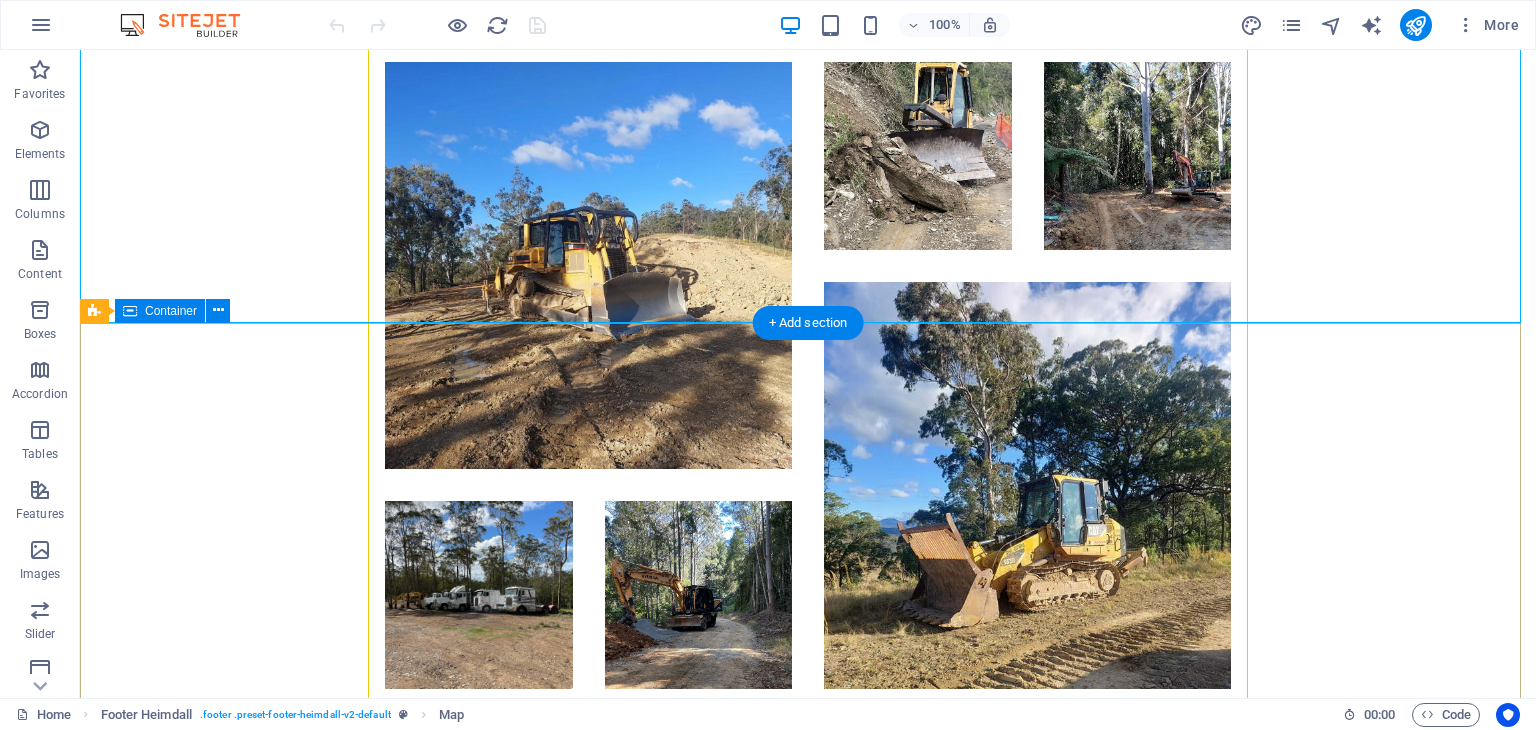 scroll, scrollTop: 3799, scrollLeft: 0, axis: vertical 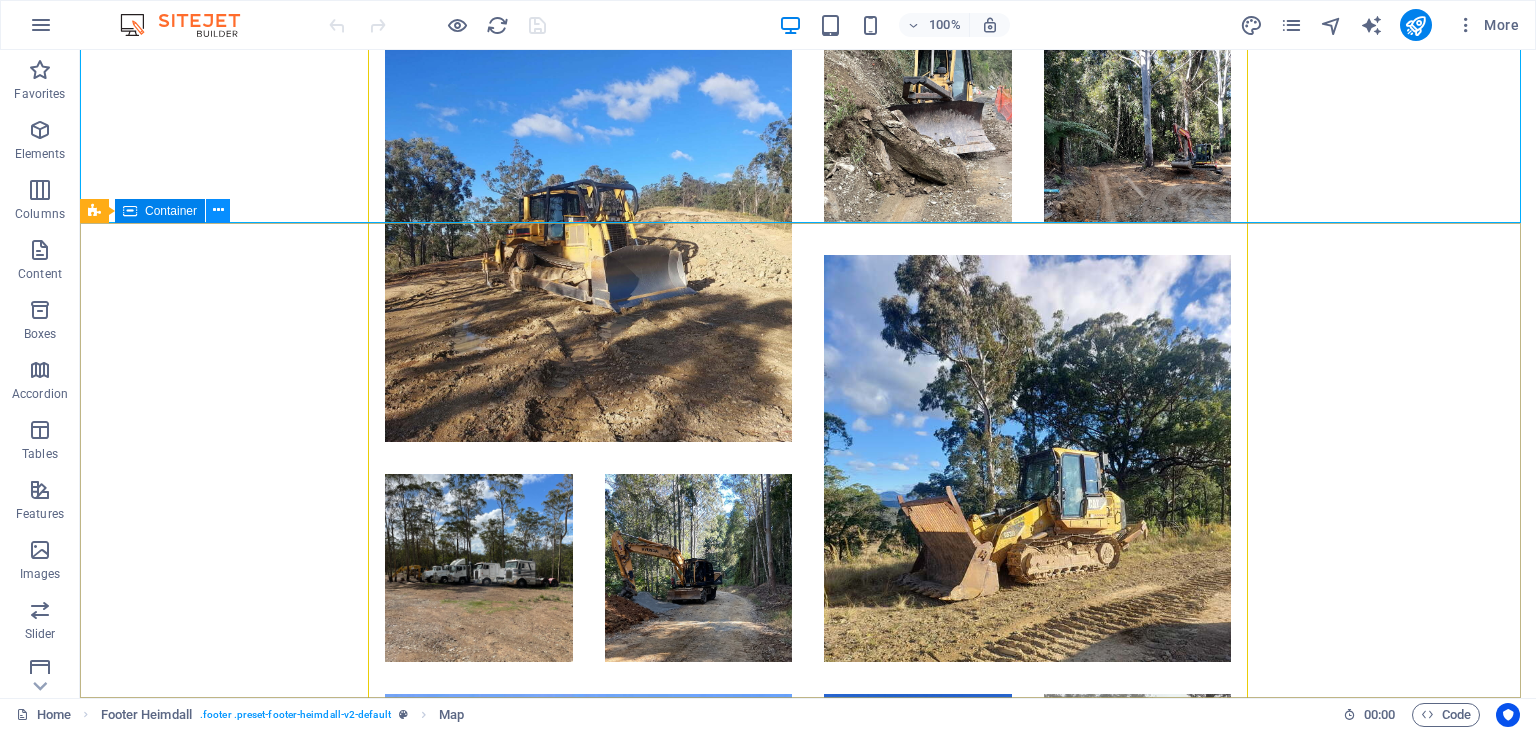 click at bounding box center (218, 210) 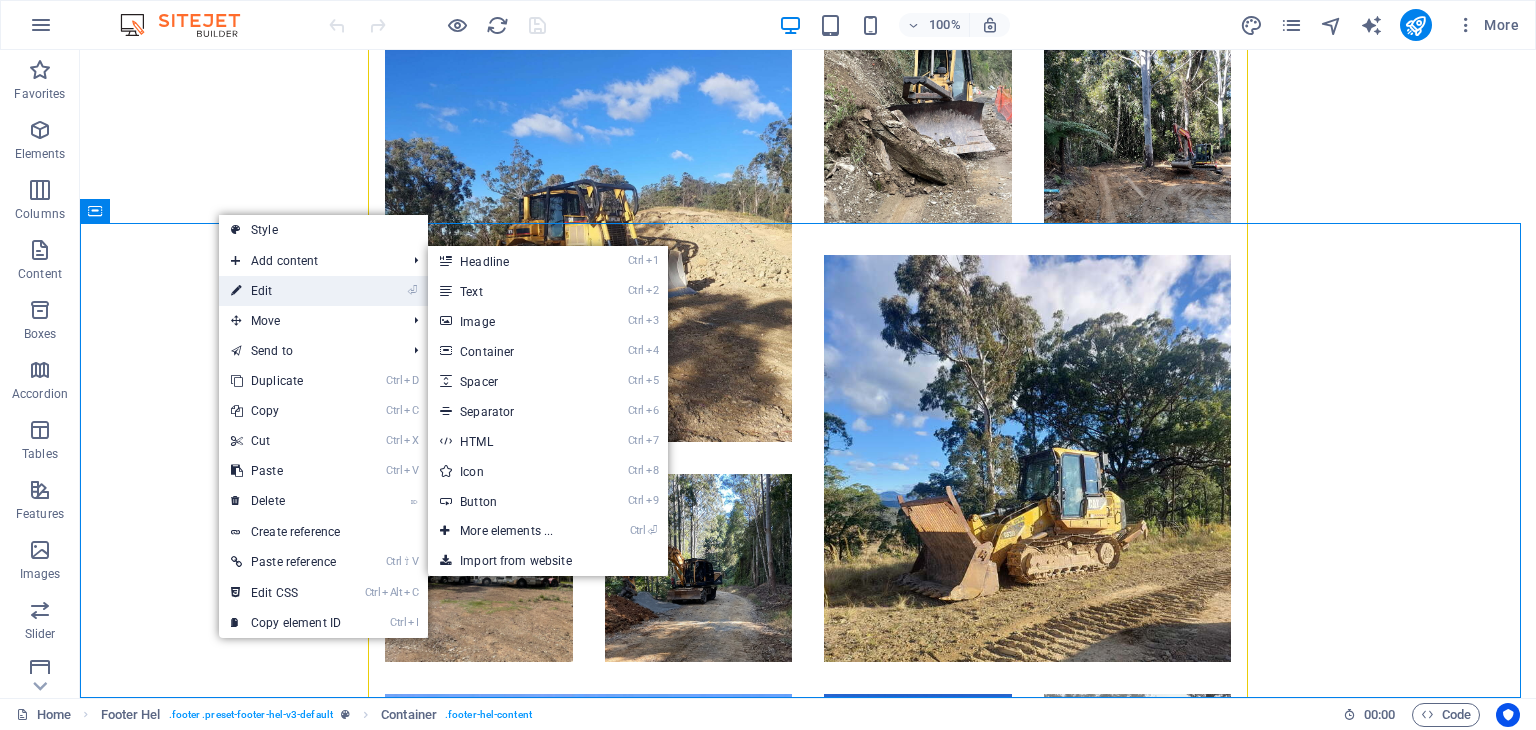 click on "⏎  Edit" at bounding box center (286, 291) 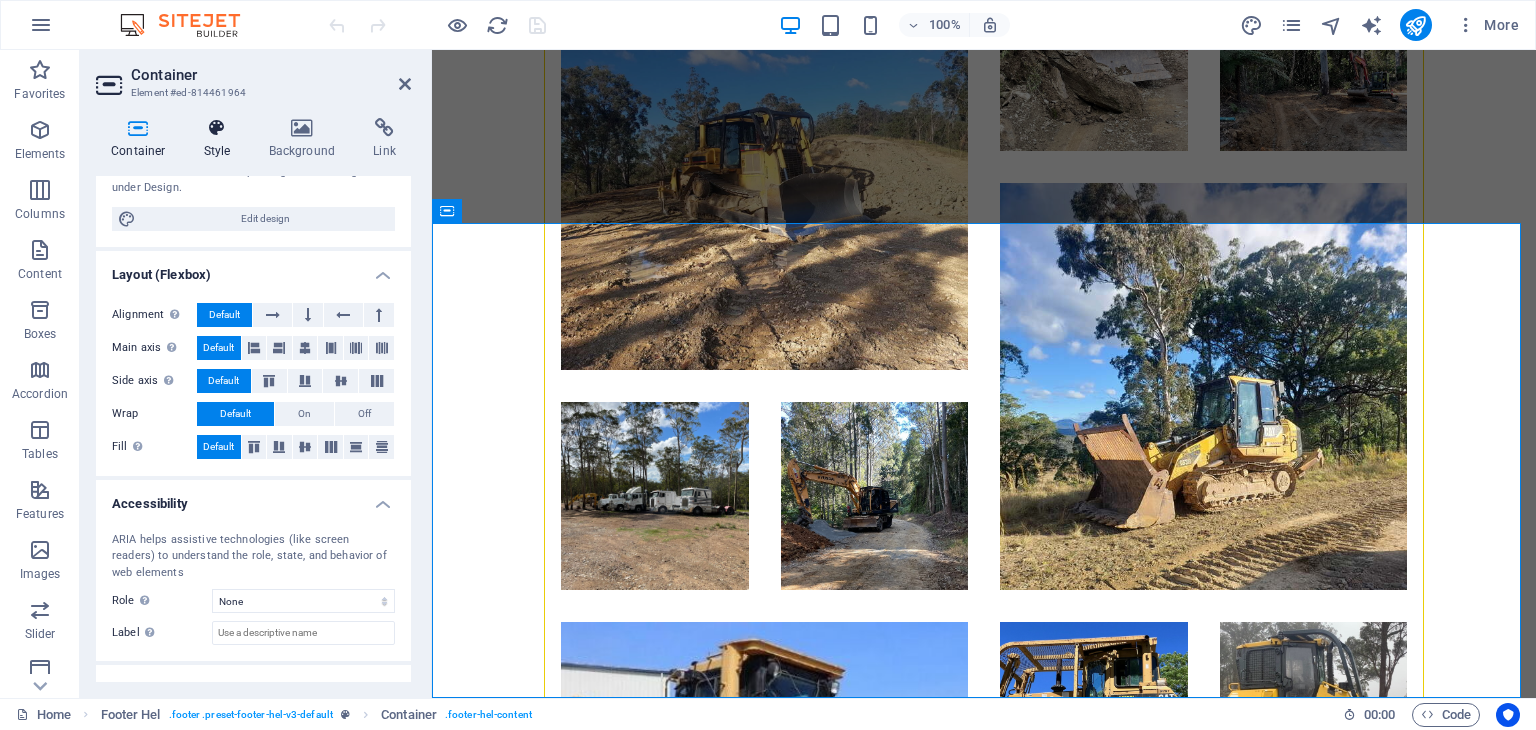 scroll, scrollTop: 168, scrollLeft: 0, axis: vertical 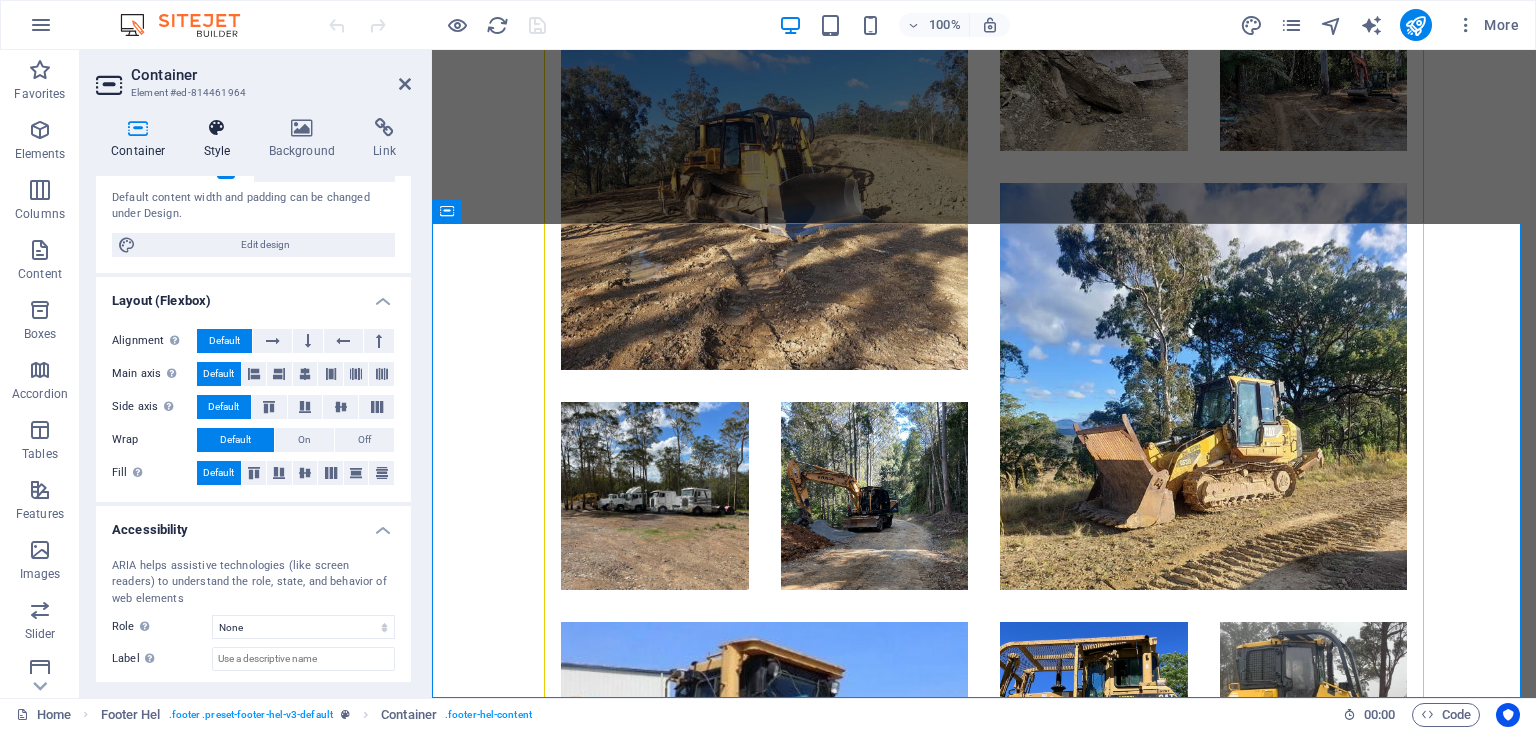 click at bounding box center (217, 128) 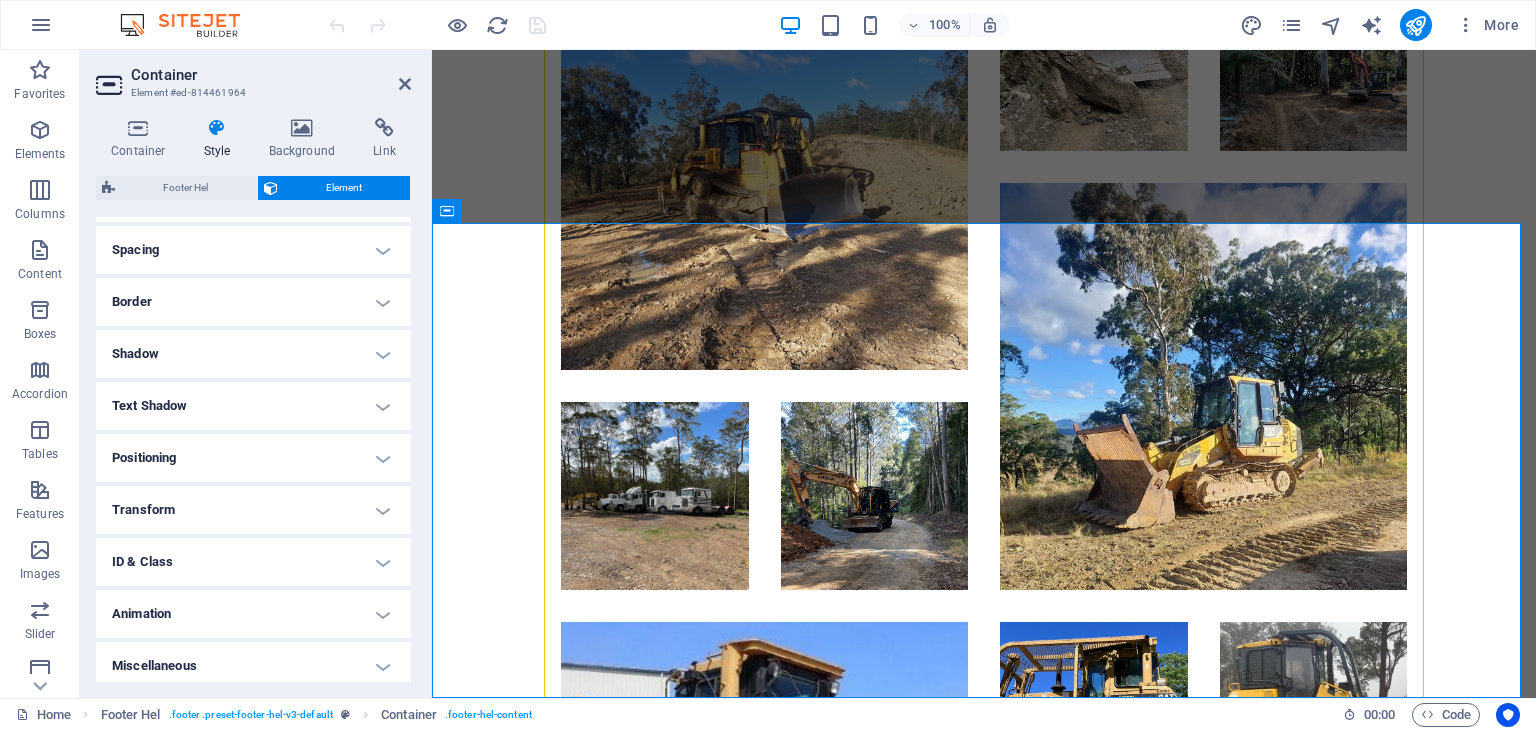 scroll, scrollTop: 380, scrollLeft: 0, axis: vertical 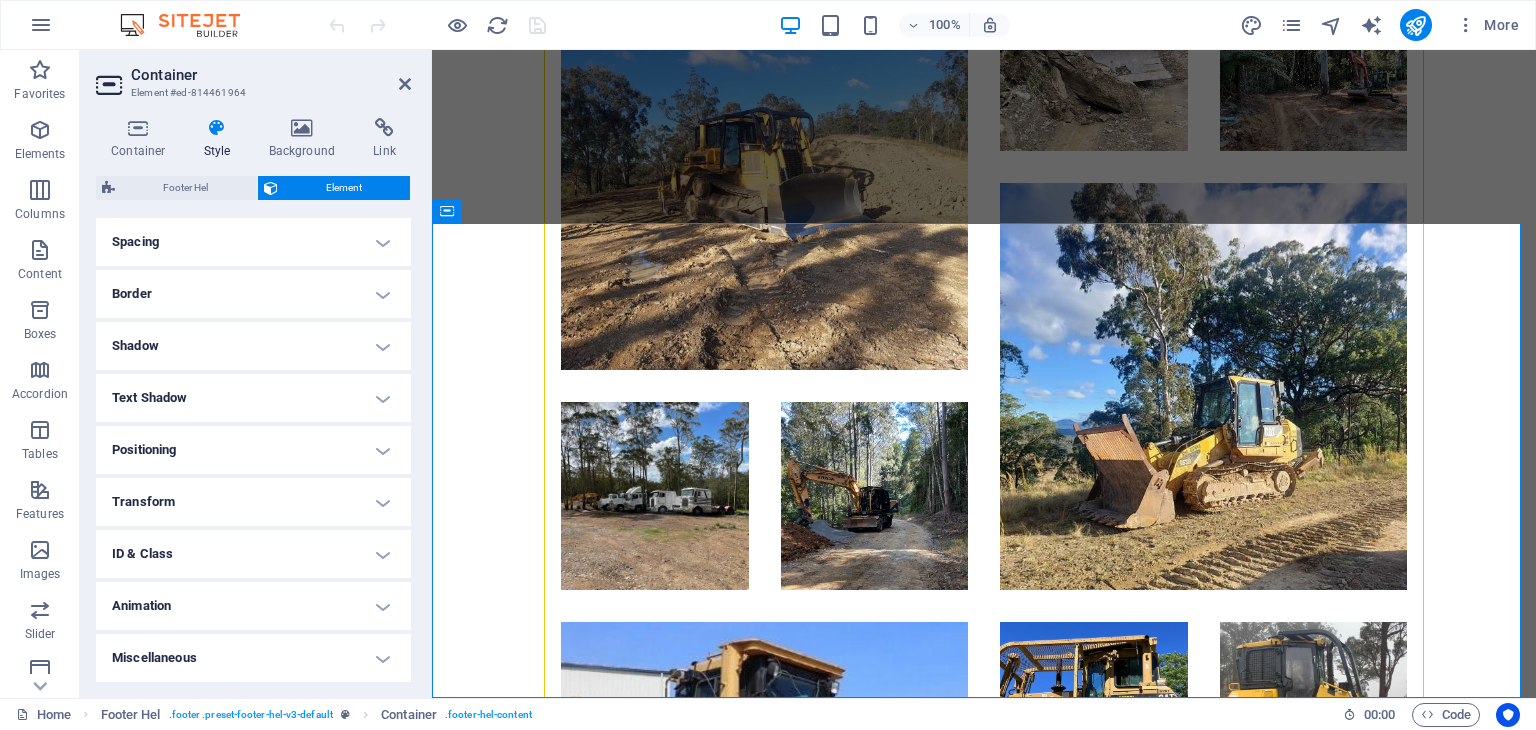 click on "ID & Class" at bounding box center (253, 554) 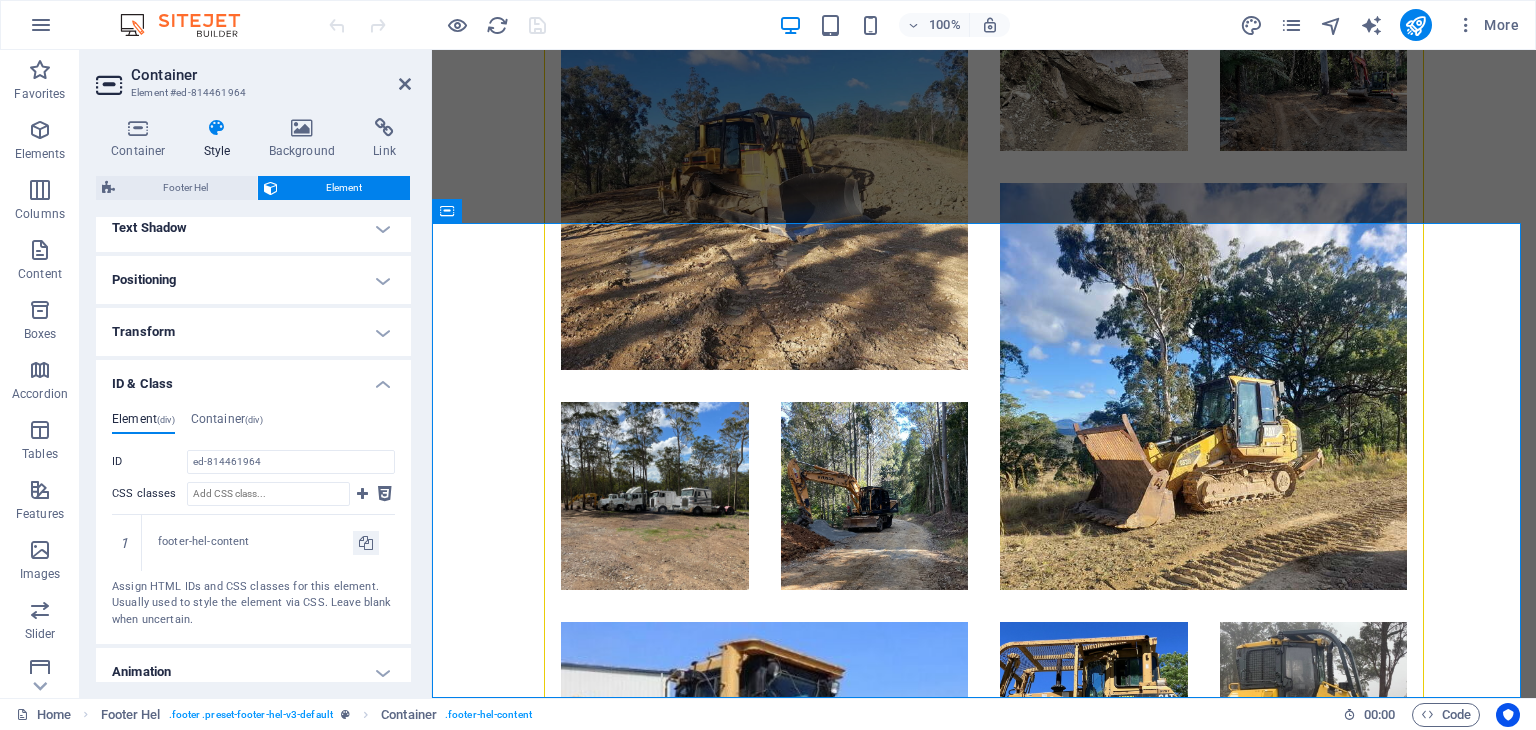 scroll, scrollTop: 616, scrollLeft: 0, axis: vertical 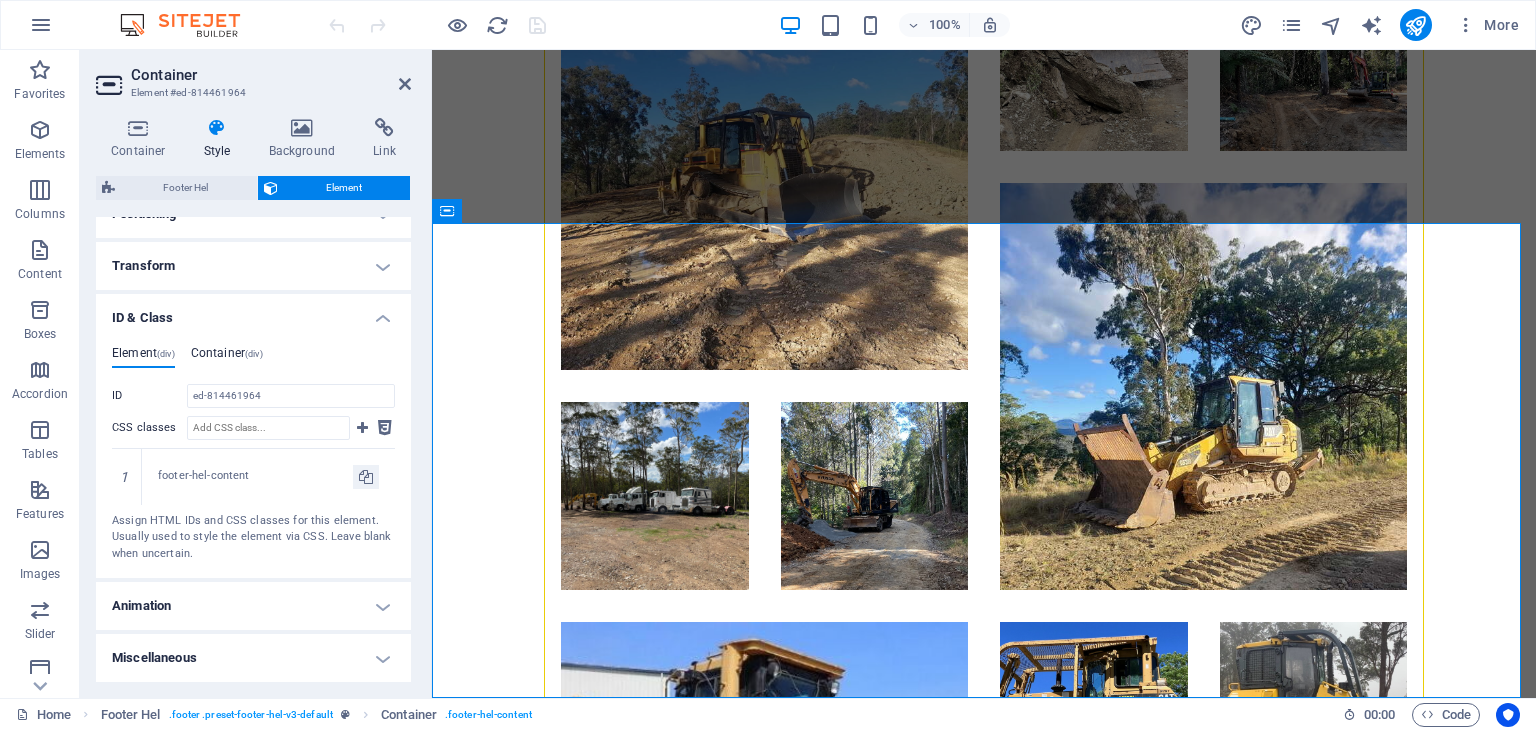 click on "Container  (div)" at bounding box center (227, 357) 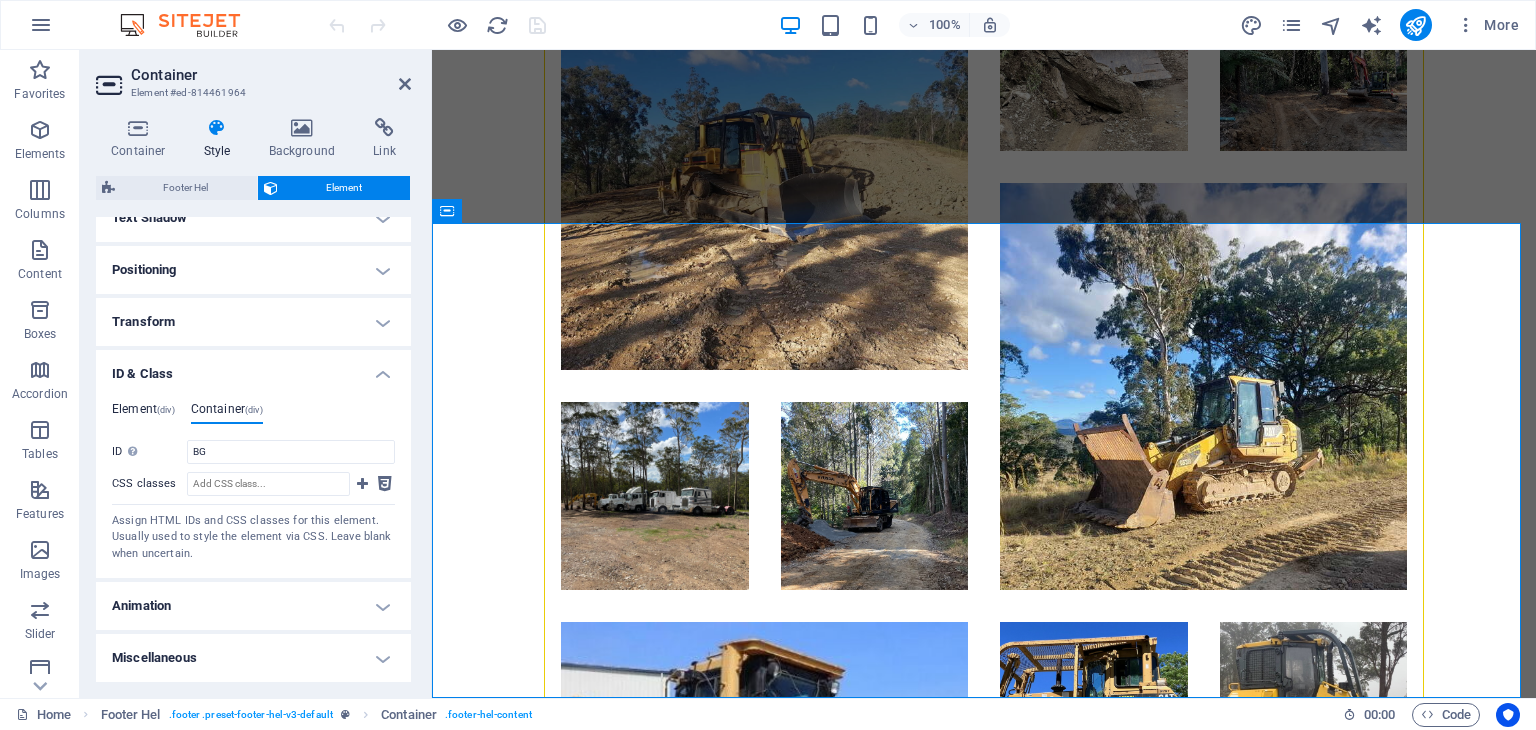 click on "Element  (div)" at bounding box center [143, 413] 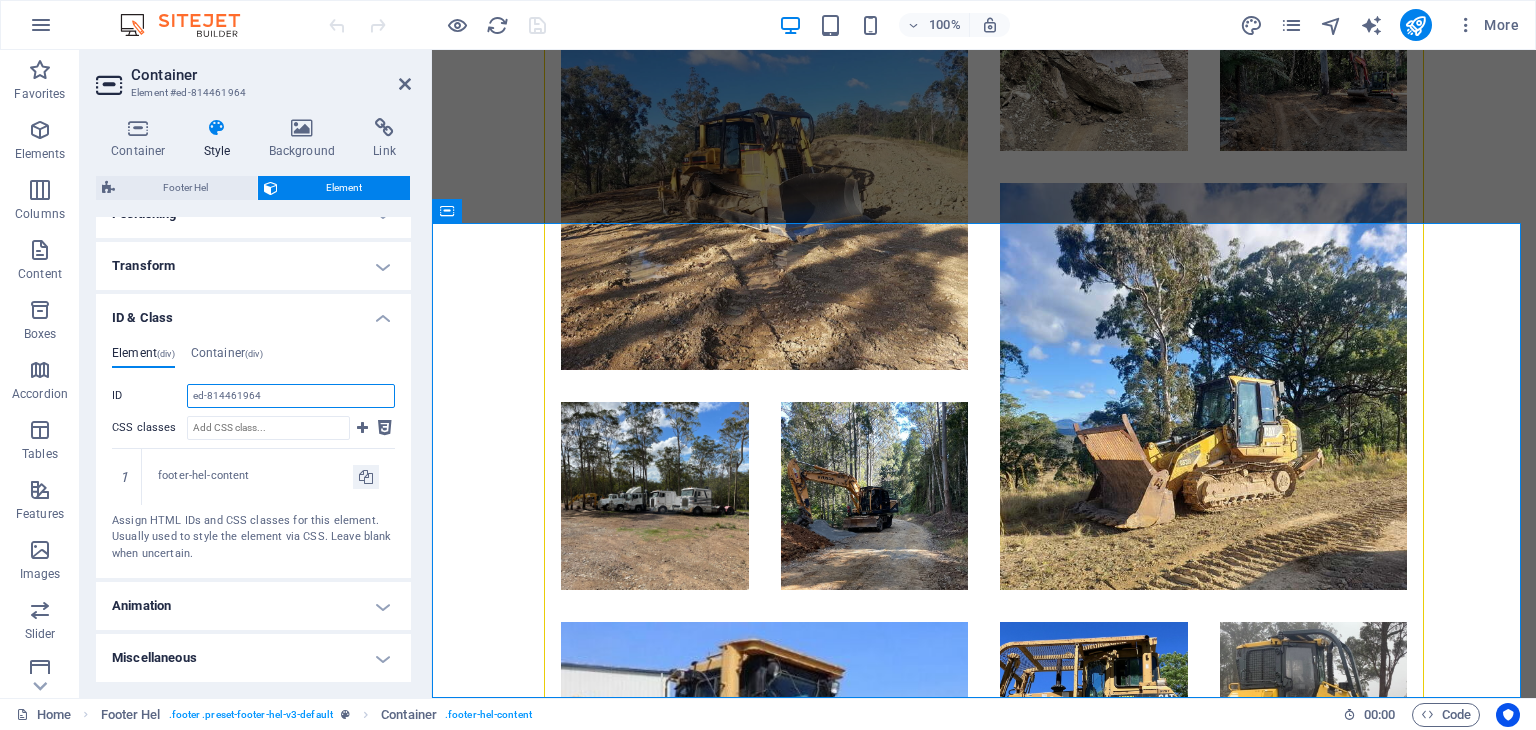 click on "ed-814461964" at bounding box center [291, 396] 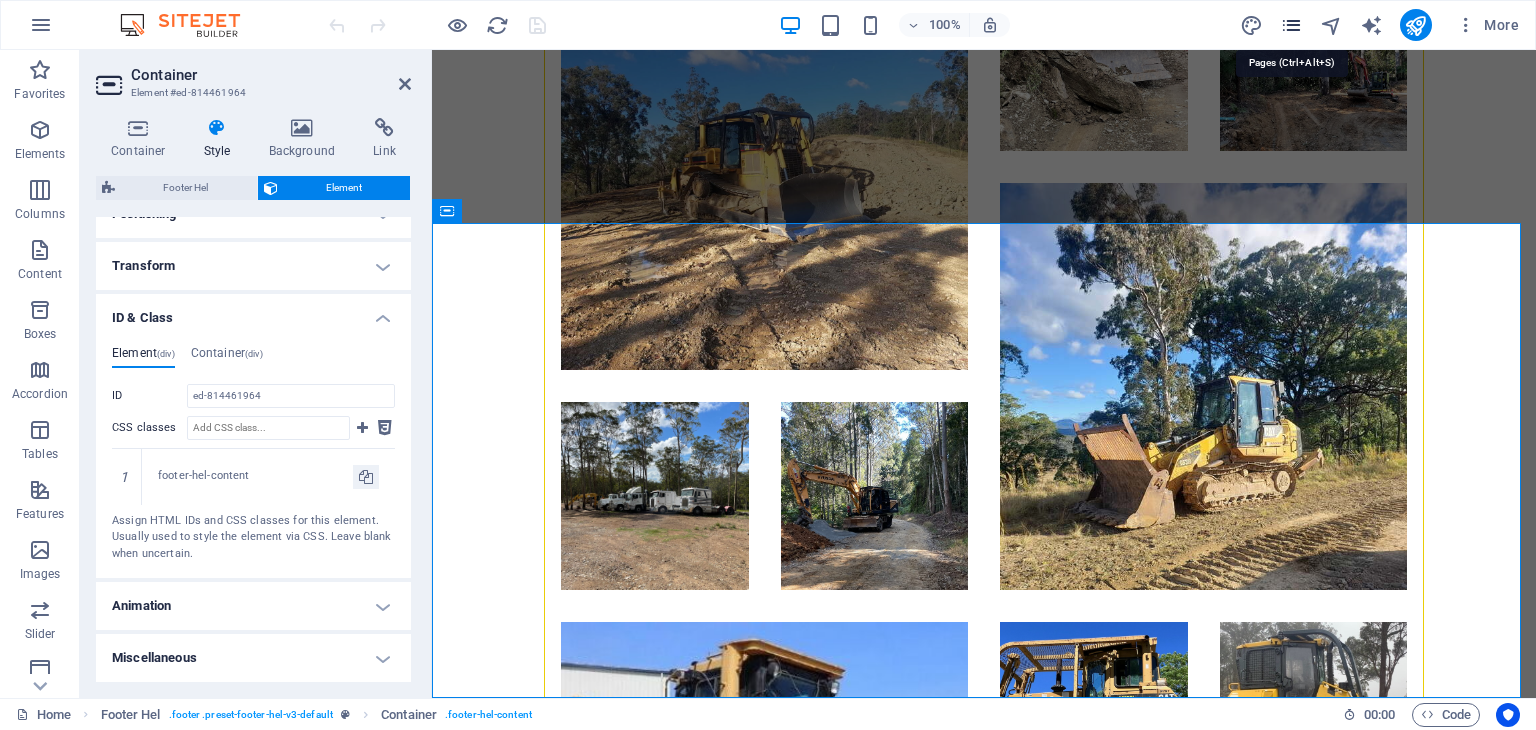 click at bounding box center (1291, 25) 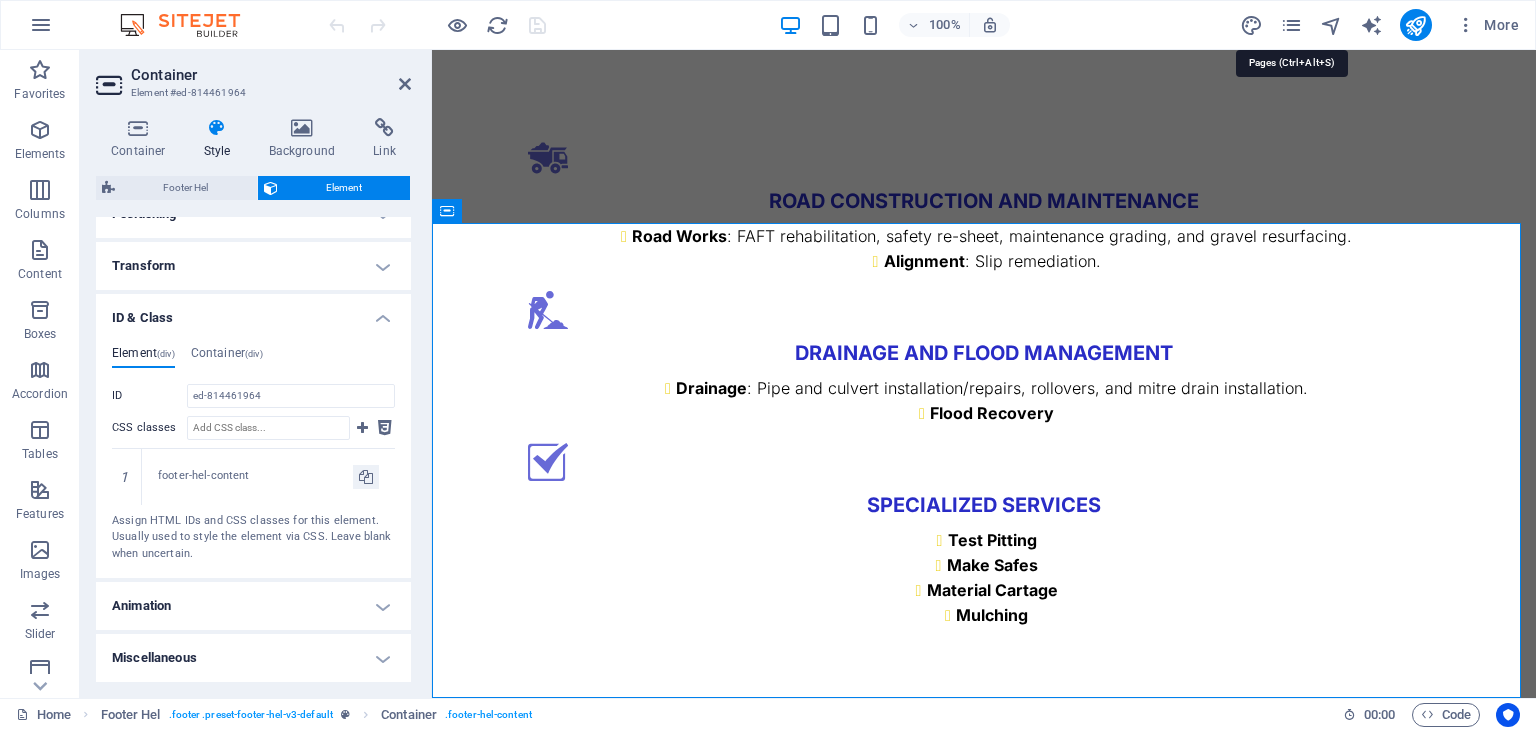 scroll, scrollTop: 4039, scrollLeft: 0, axis: vertical 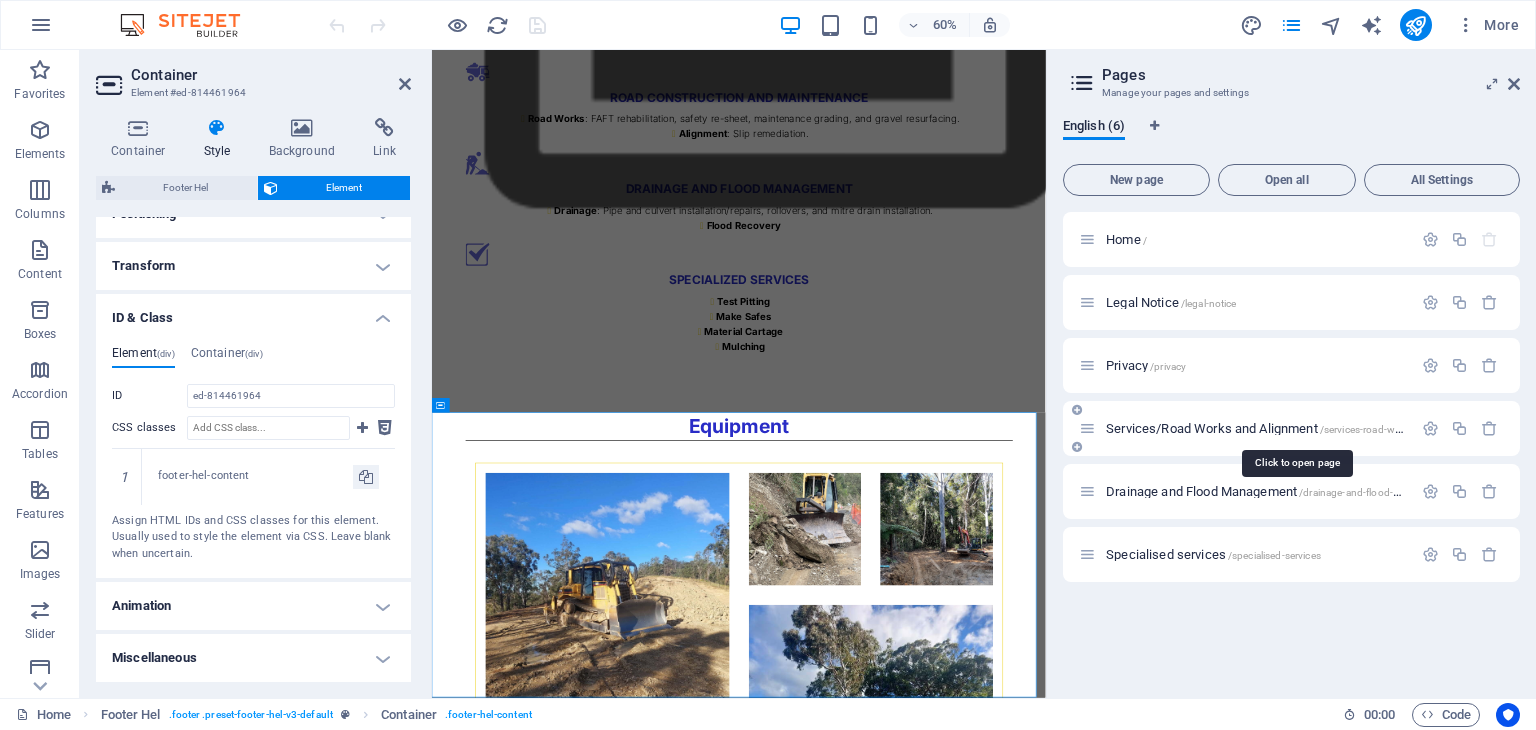 click on "Services/Road Works and Alignment  /services-road-works-and-alignment" at bounding box center (1294, 428) 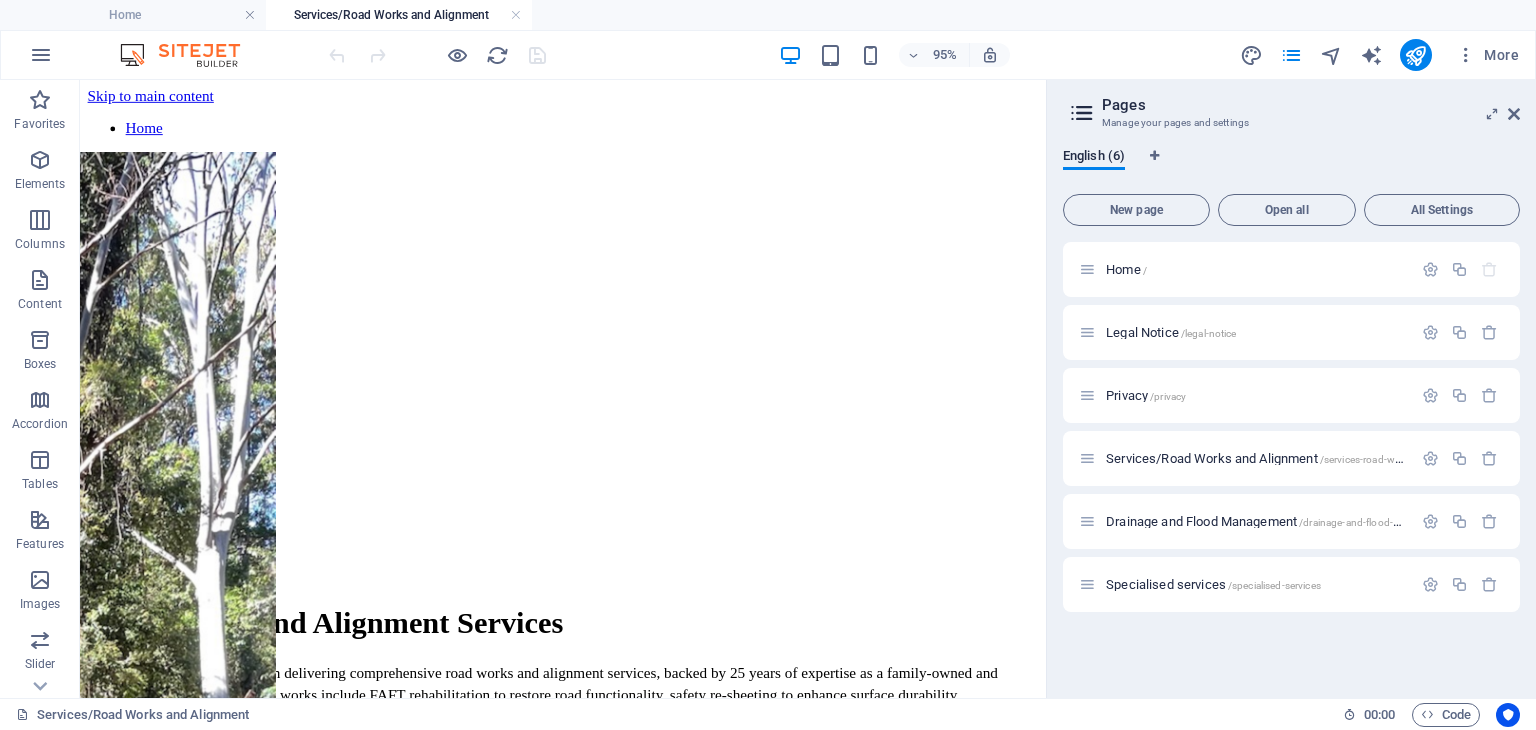 scroll, scrollTop: 0, scrollLeft: 0, axis: both 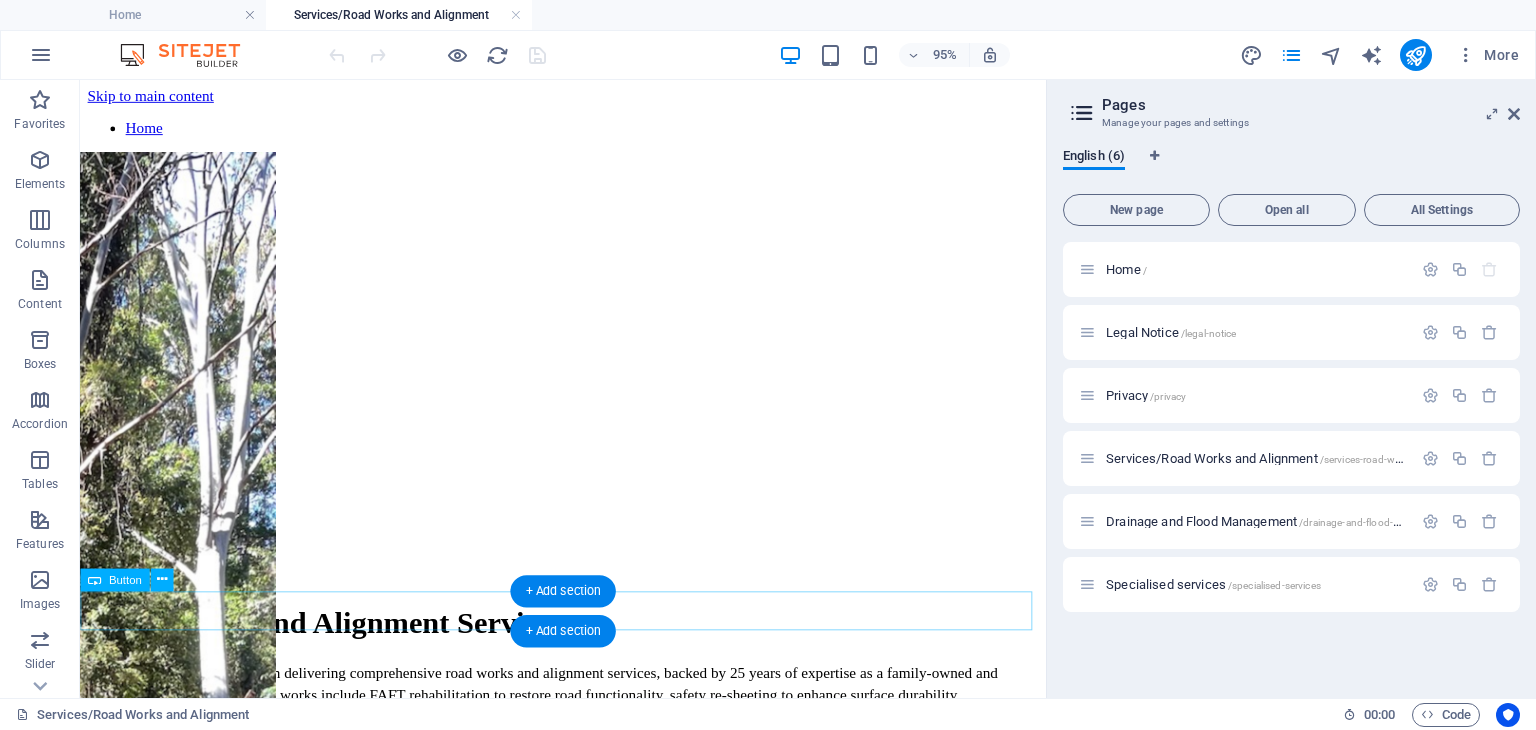click on "GET A QUOTE" at bounding box center [588, 895] 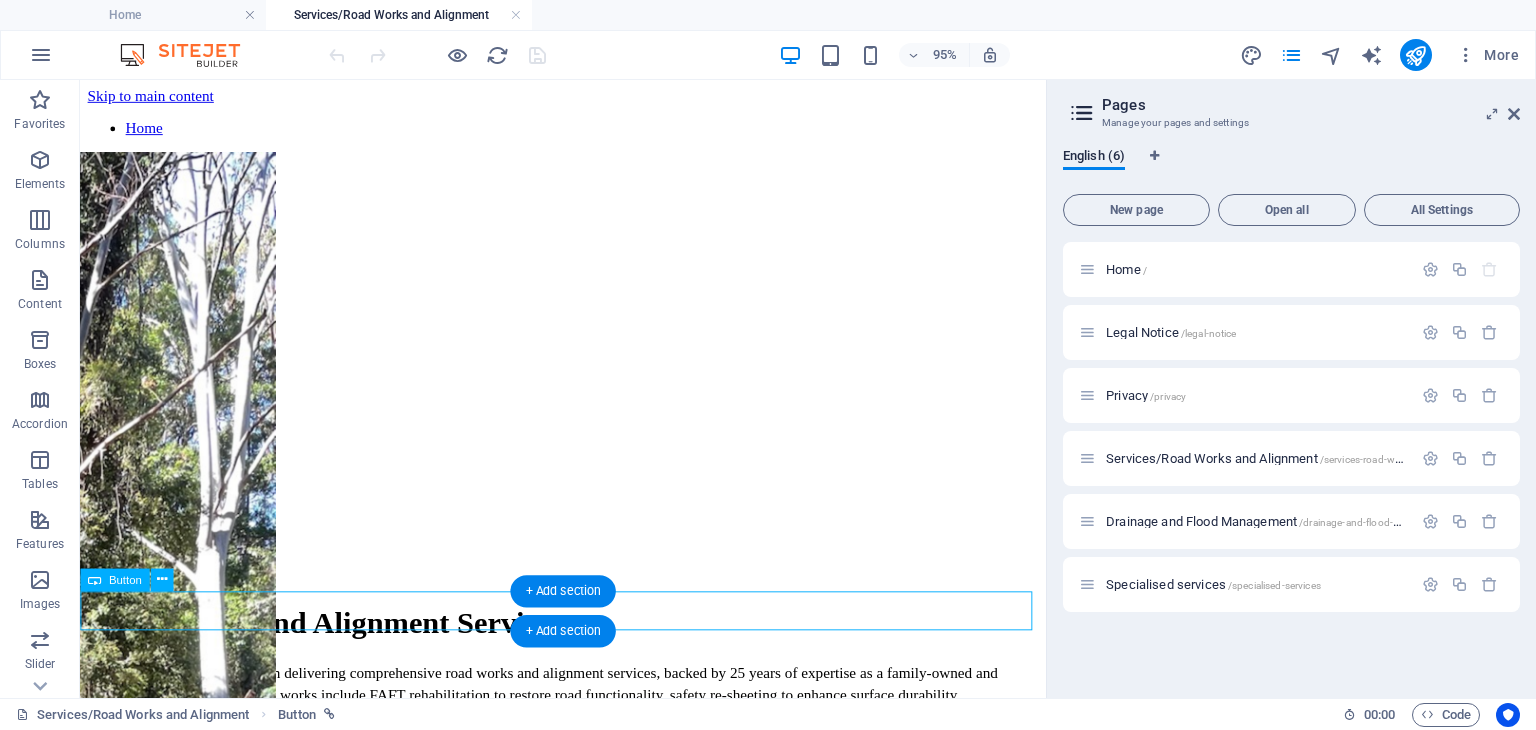 drag, startPoint x: 695, startPoint y: 644, endPoint x: 469, endPoint y: 974, distance: 399.97 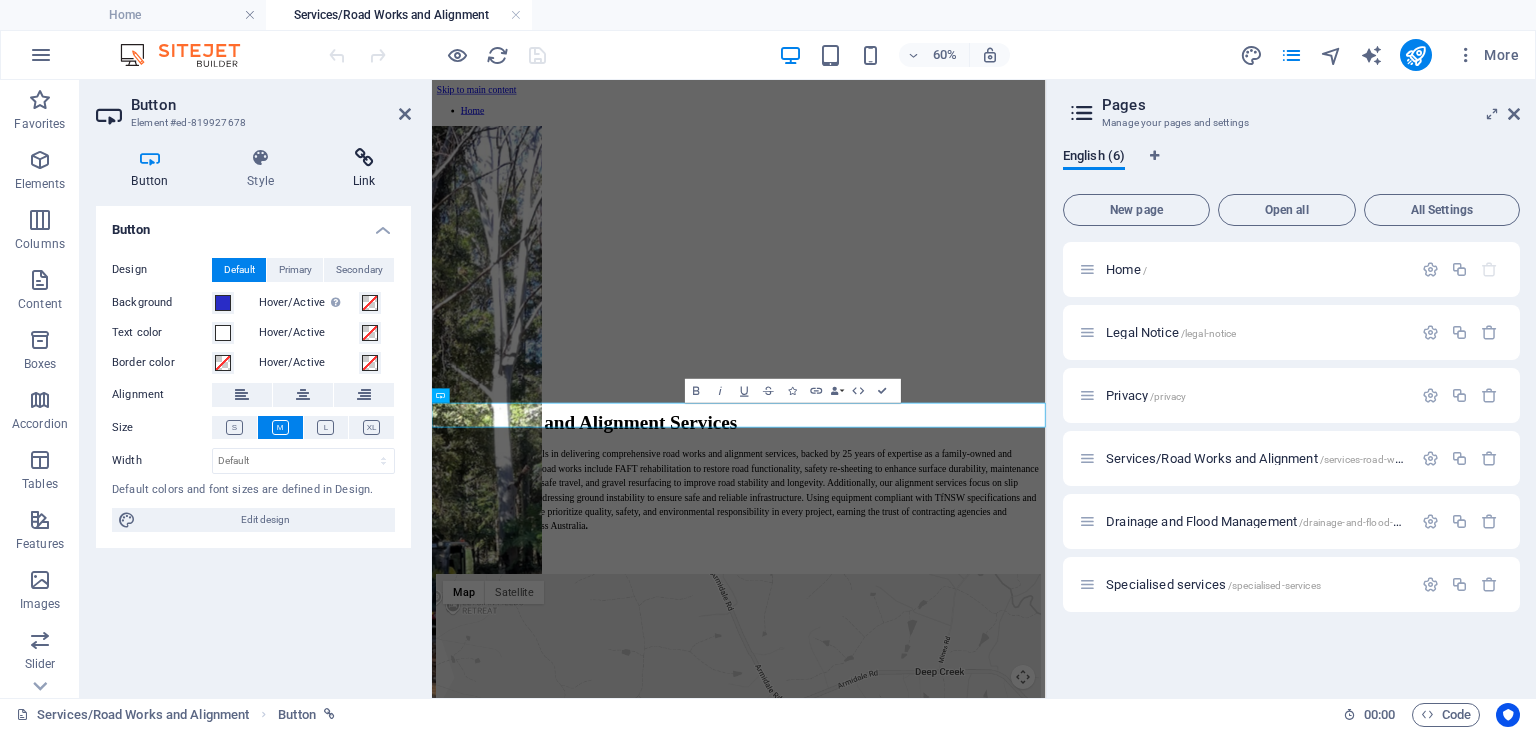 click at bounding box center (364, 158) 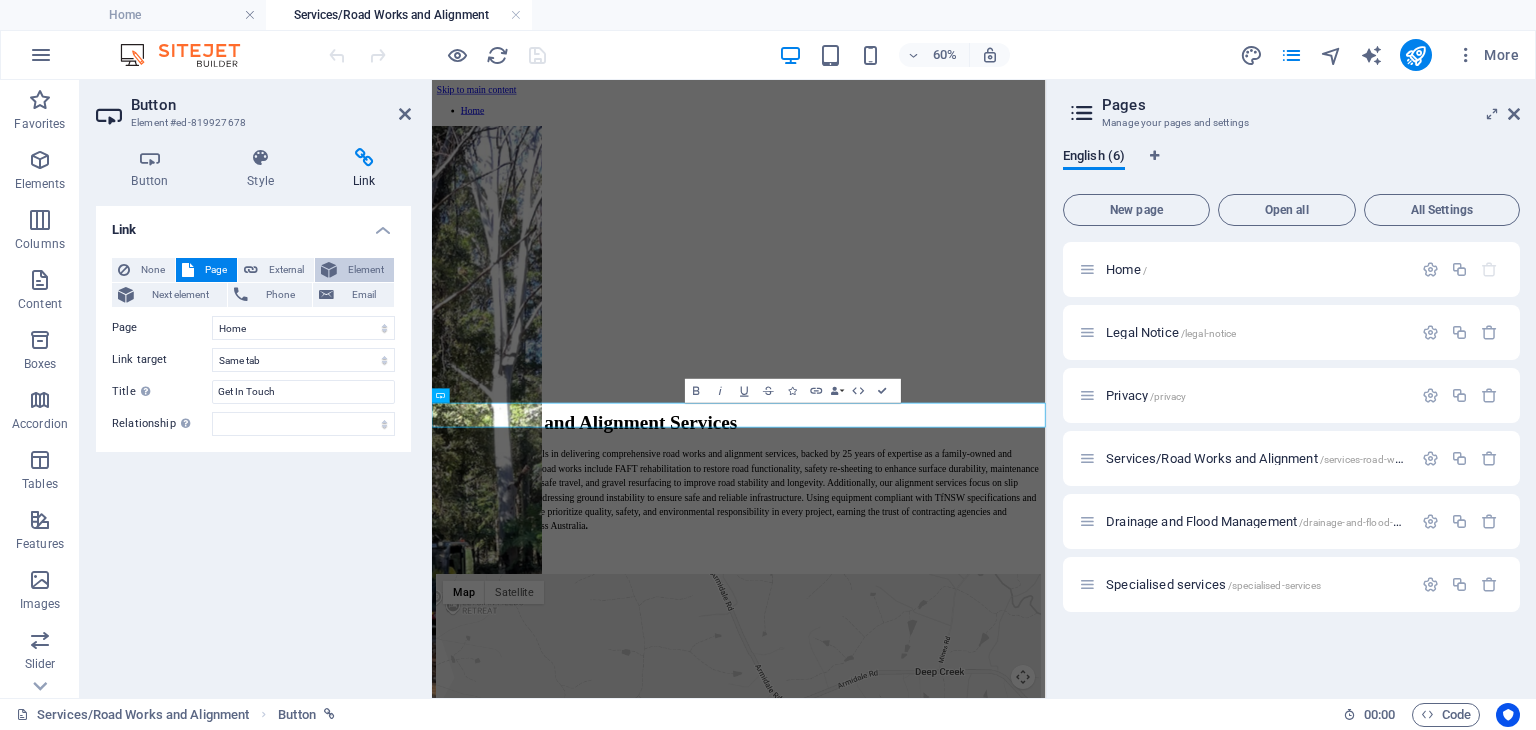 click at bounding box center [329, 270] 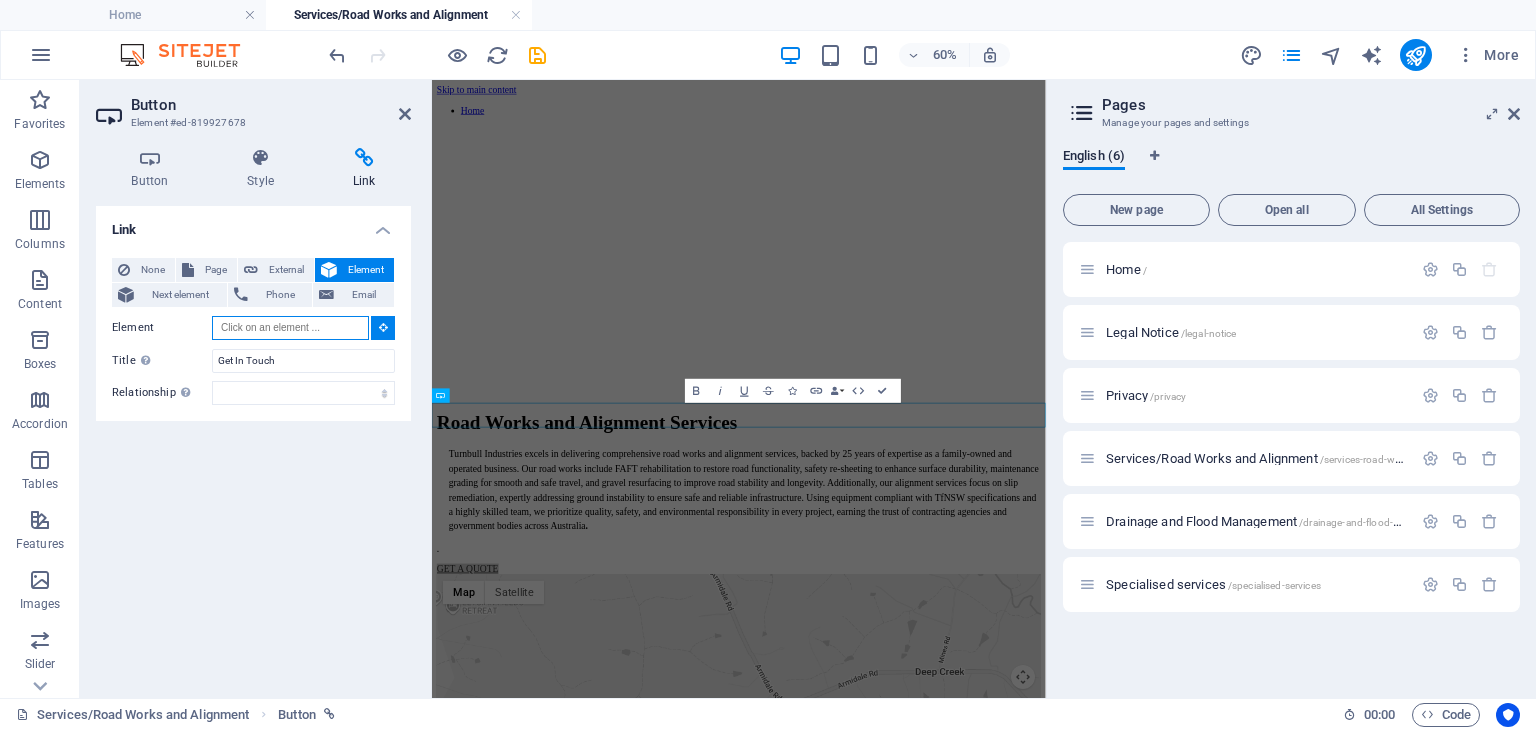 click on "Element" at bounding box center (290, 328) 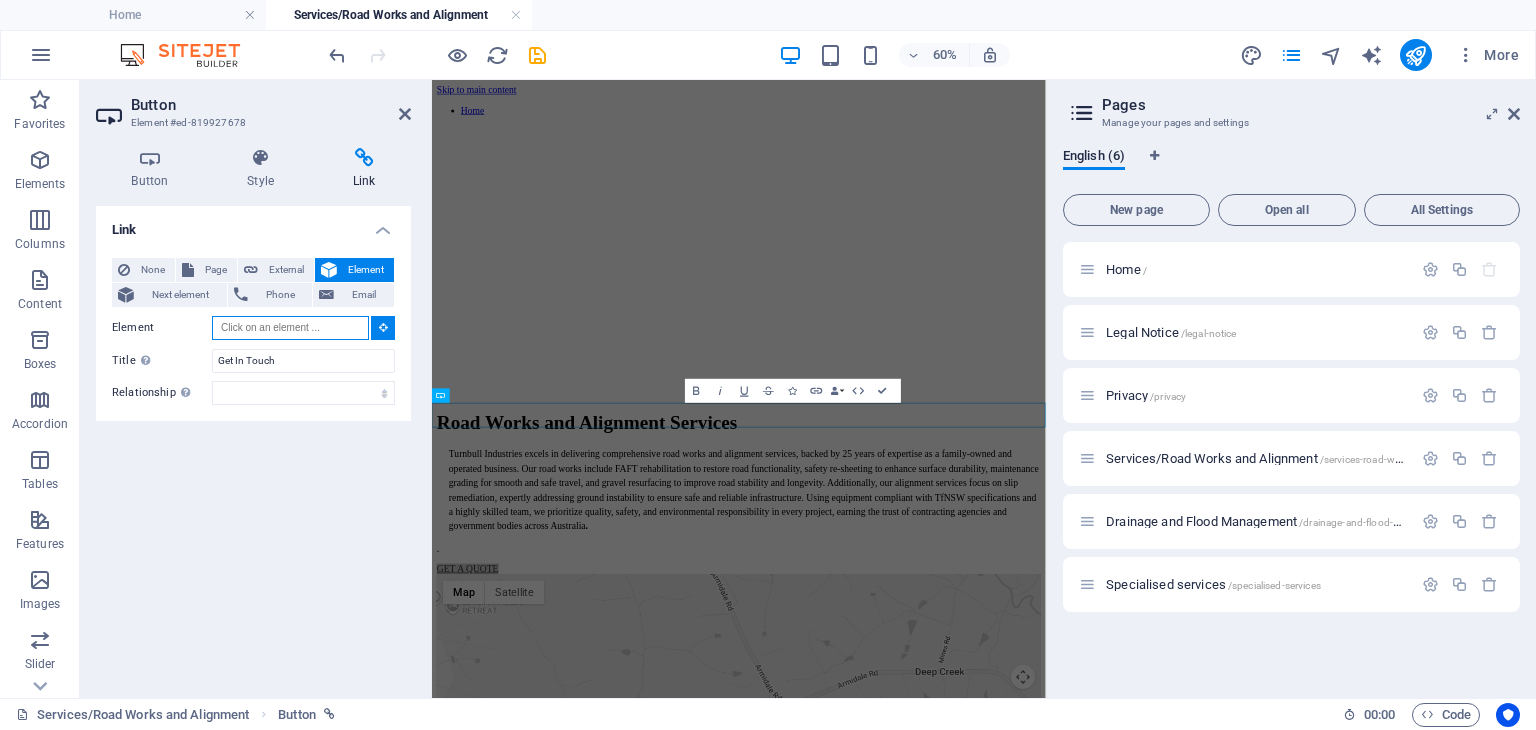 paste on "ed-814461964" 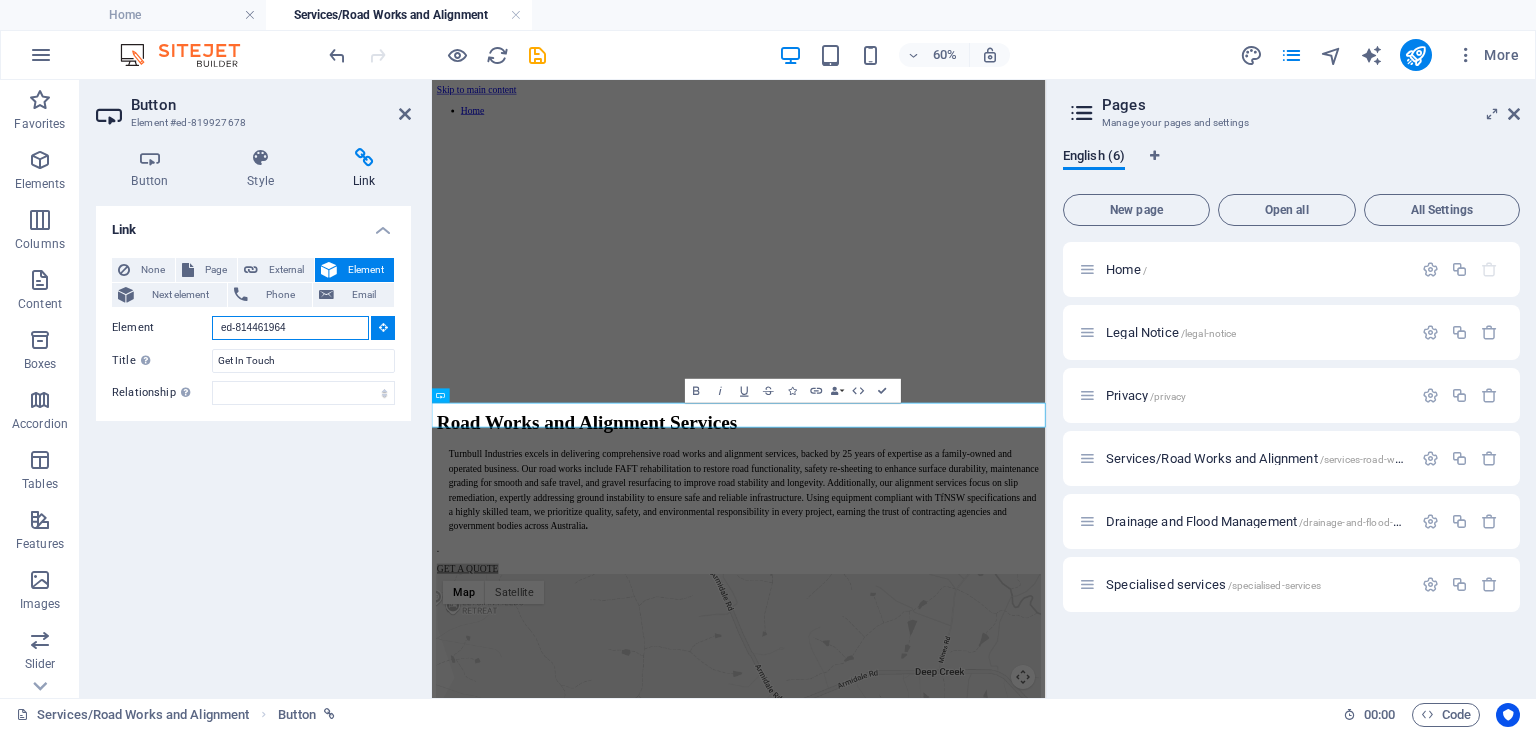 type on "ed-814461964" 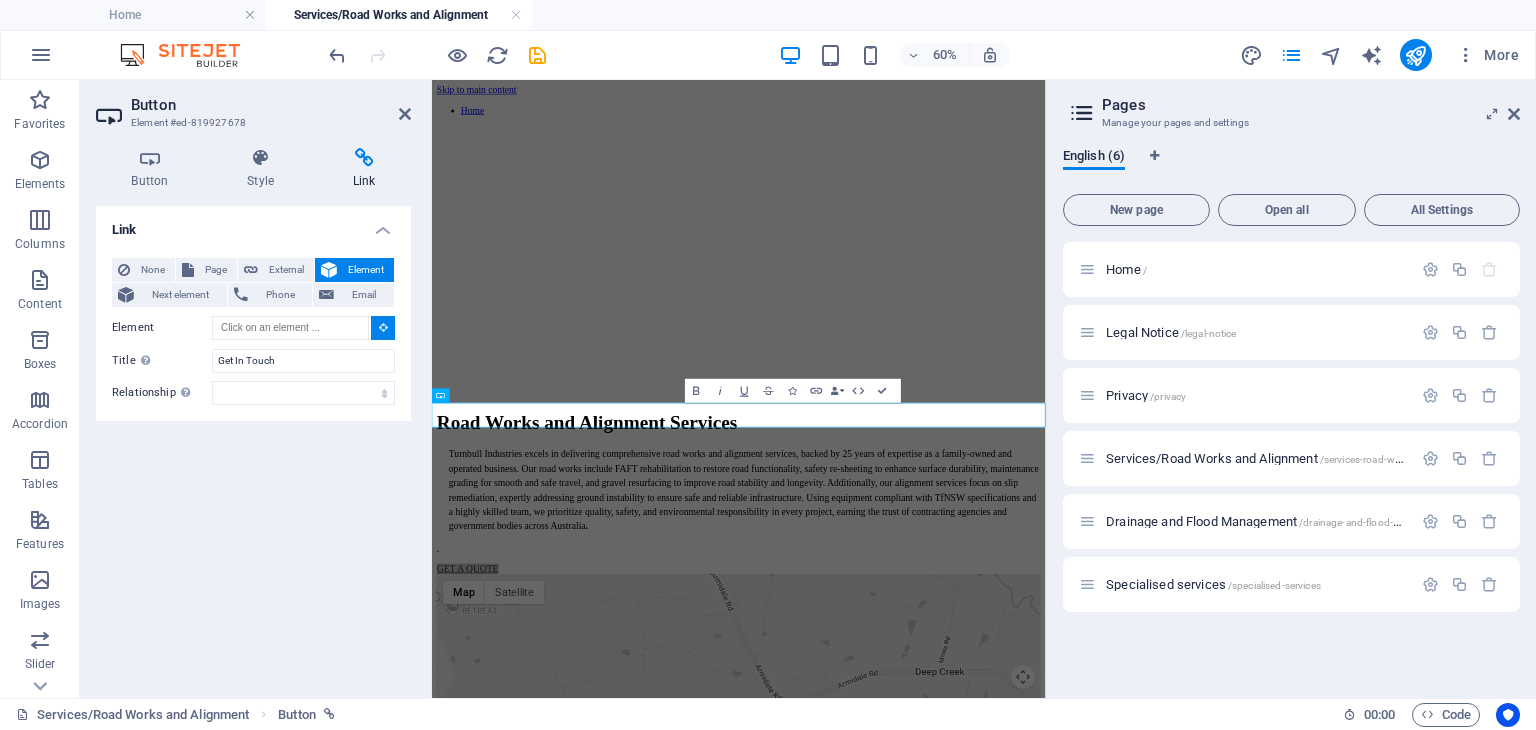 click on "Link None Page External Element Next element Phone Email Page Home Legal Notice Privacy Services/Road Works and Alignment Drainage and Flood Management Specialised services Element URL /[NUMBER] Phone Email Link target New tab Same tab Overlay Title Additional link description, should not be the same as the link text. The title is most often shown as a tooltip text when the mouse moves over the element. Leave empty if uncertain. Get In Touch Relationship Sets the relationship of this link to the link target . For example, the value "nofollow" instructs search engines not to follow the link. Can be left empty. alternate author bookmark external help license next nofollow noreferrer noopener prev search tag" at bounding box center (253, 444) 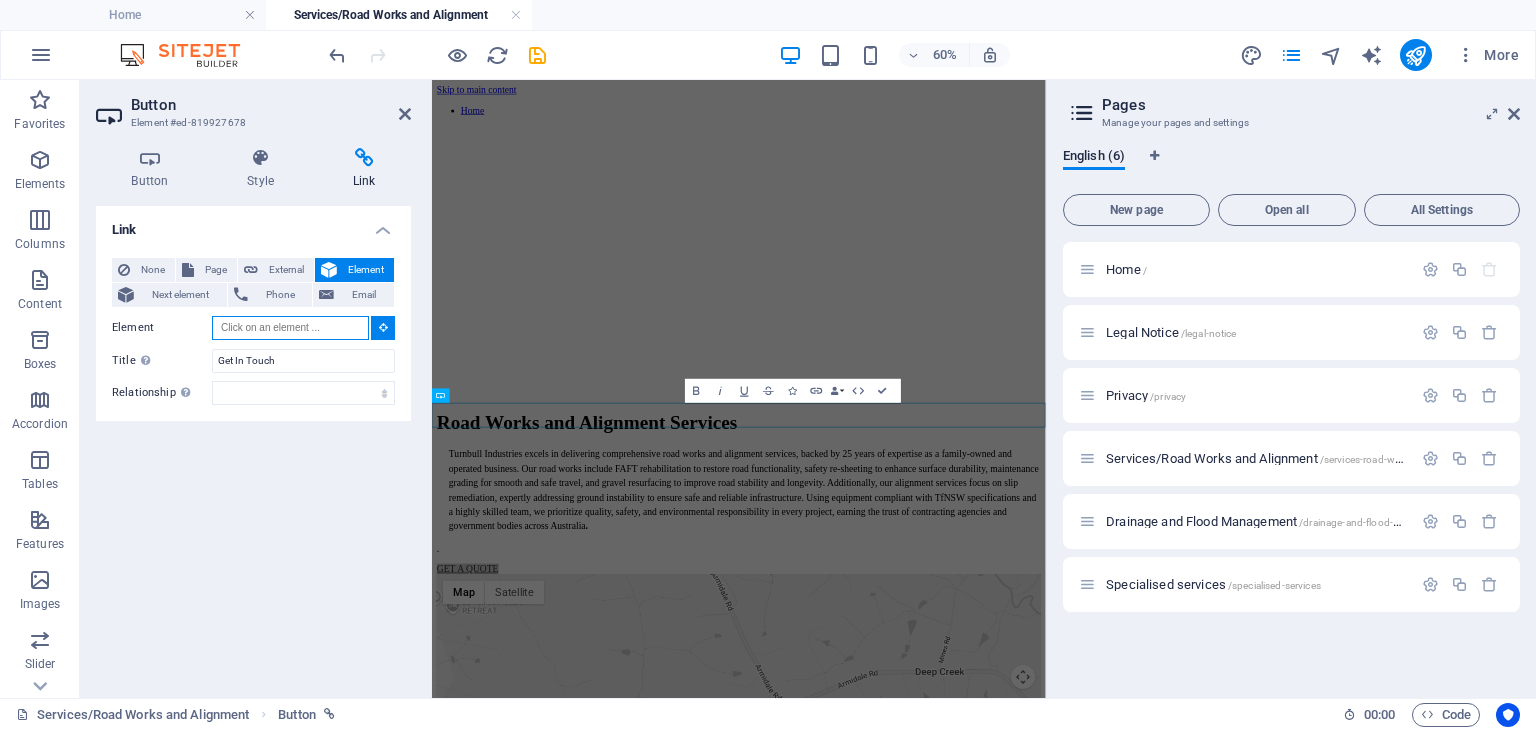 click on "Element" at bounding box center (290, 328) 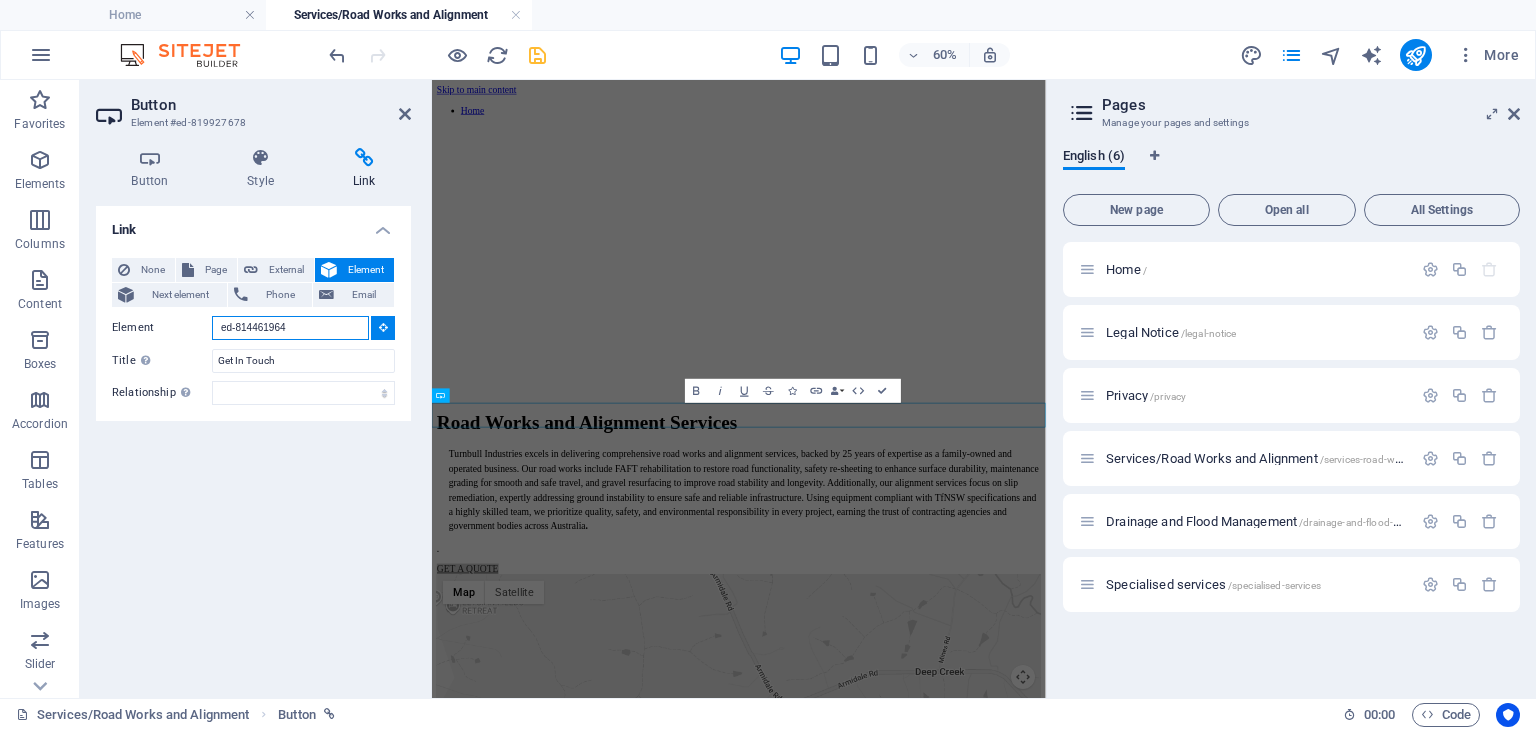 type on "ed-814461964" 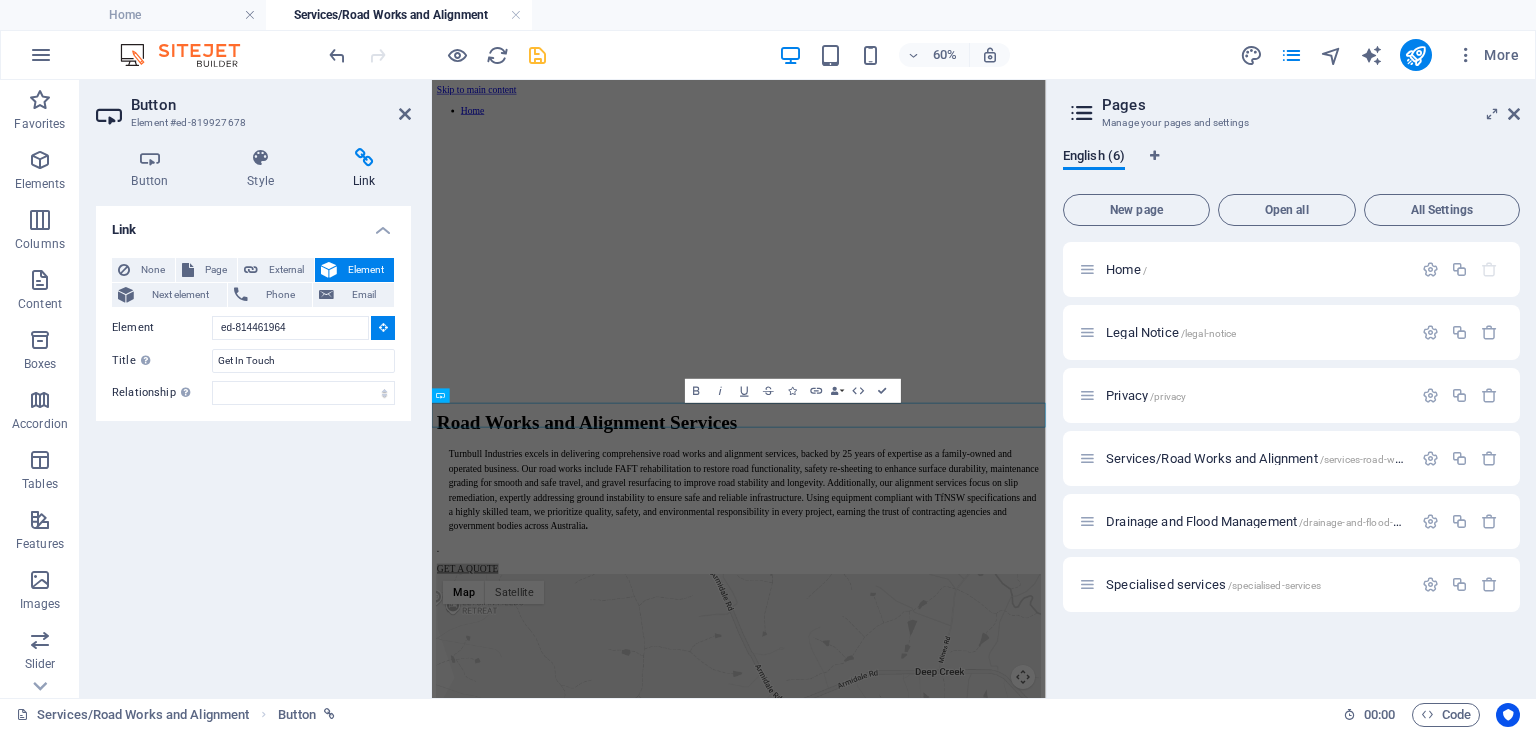 type 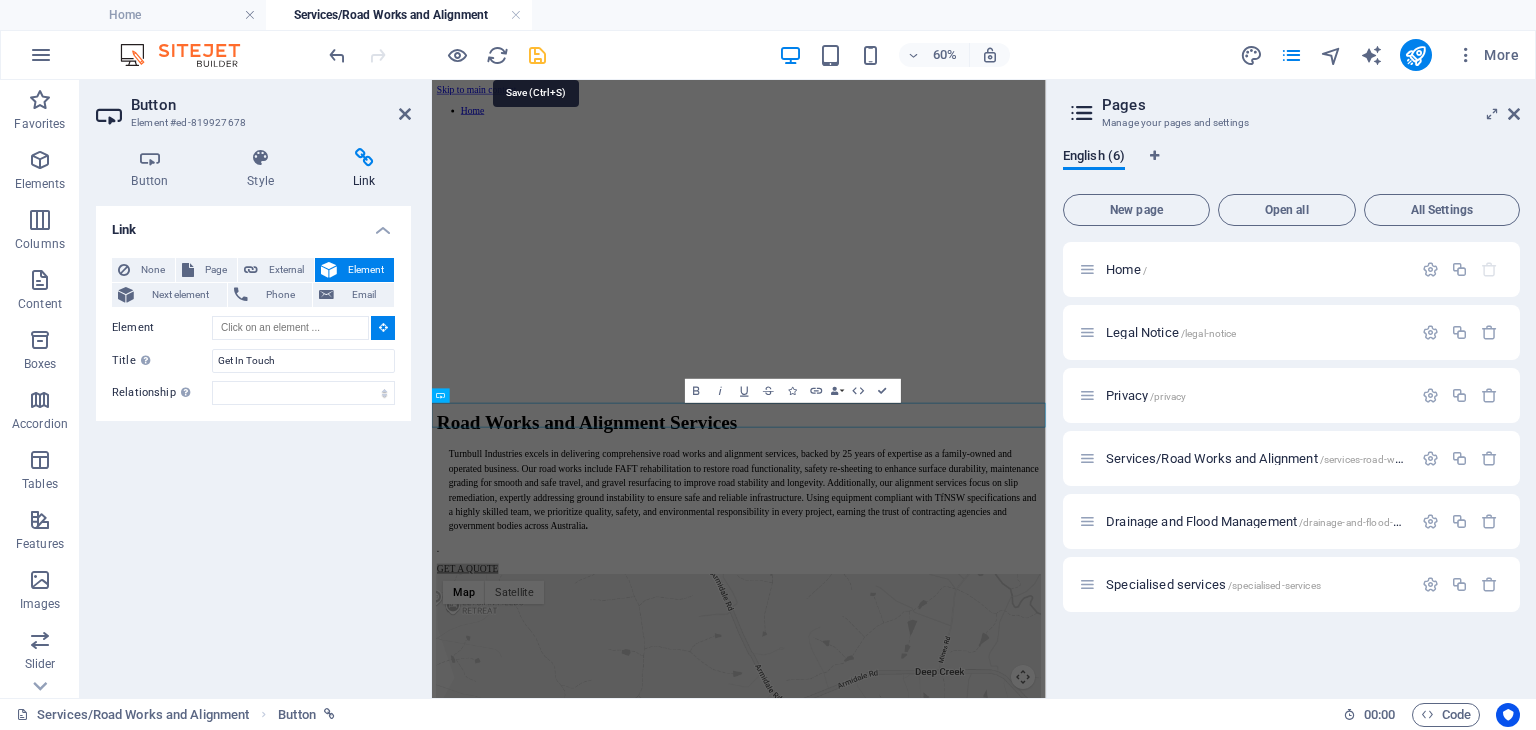 click at bounding box center [537, 55] 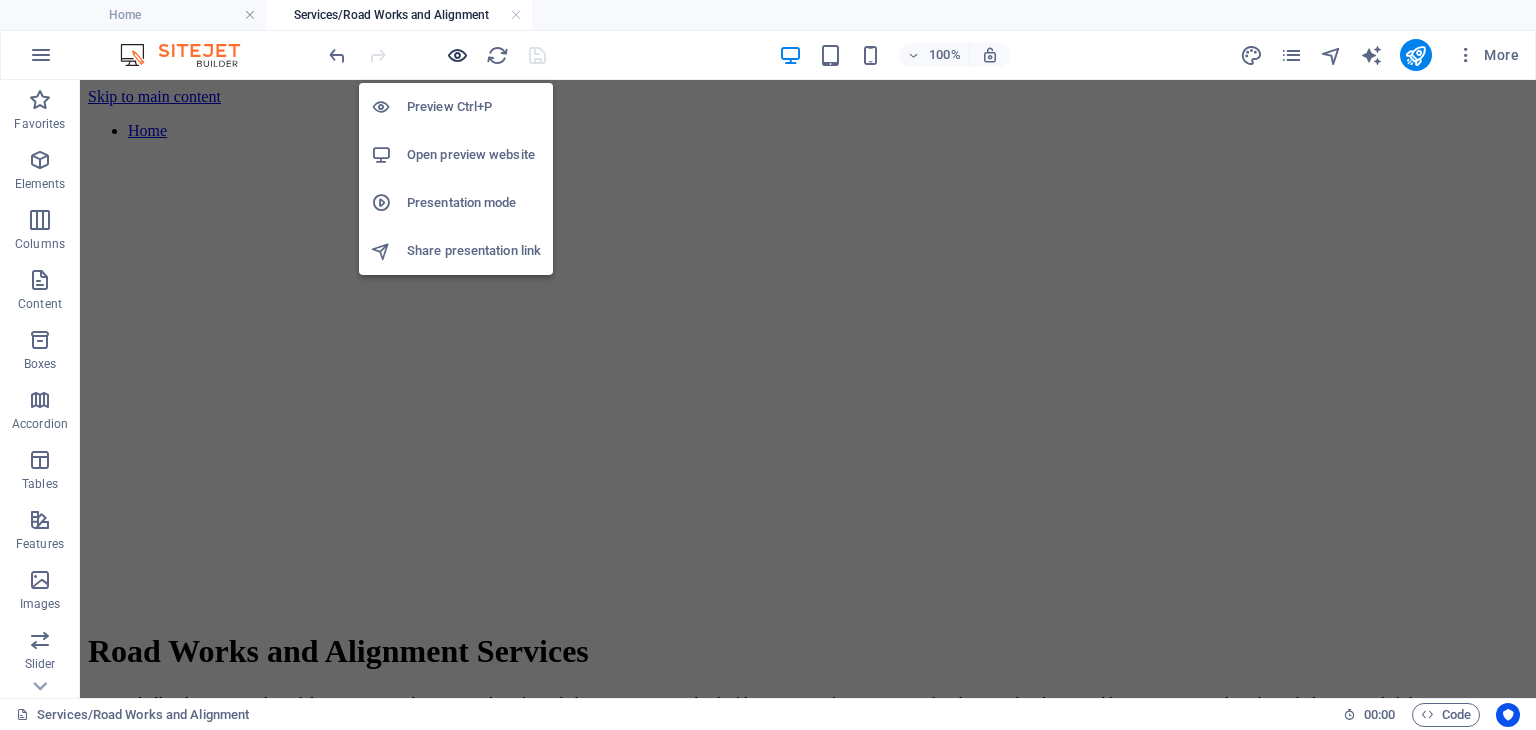 click at bounding box center [437, 55] 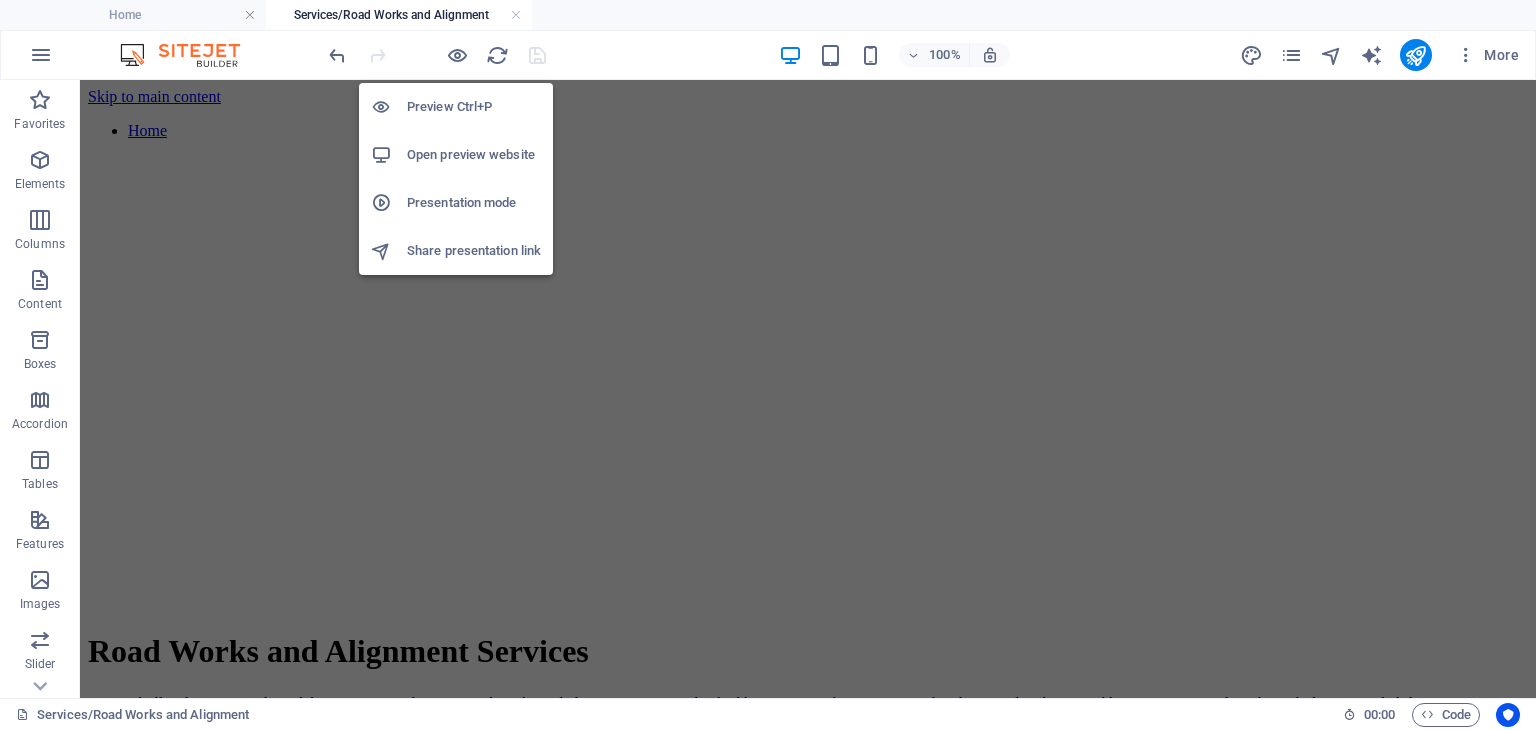 click on "Preview Ctrl+P" at bounding box center [474, 107] 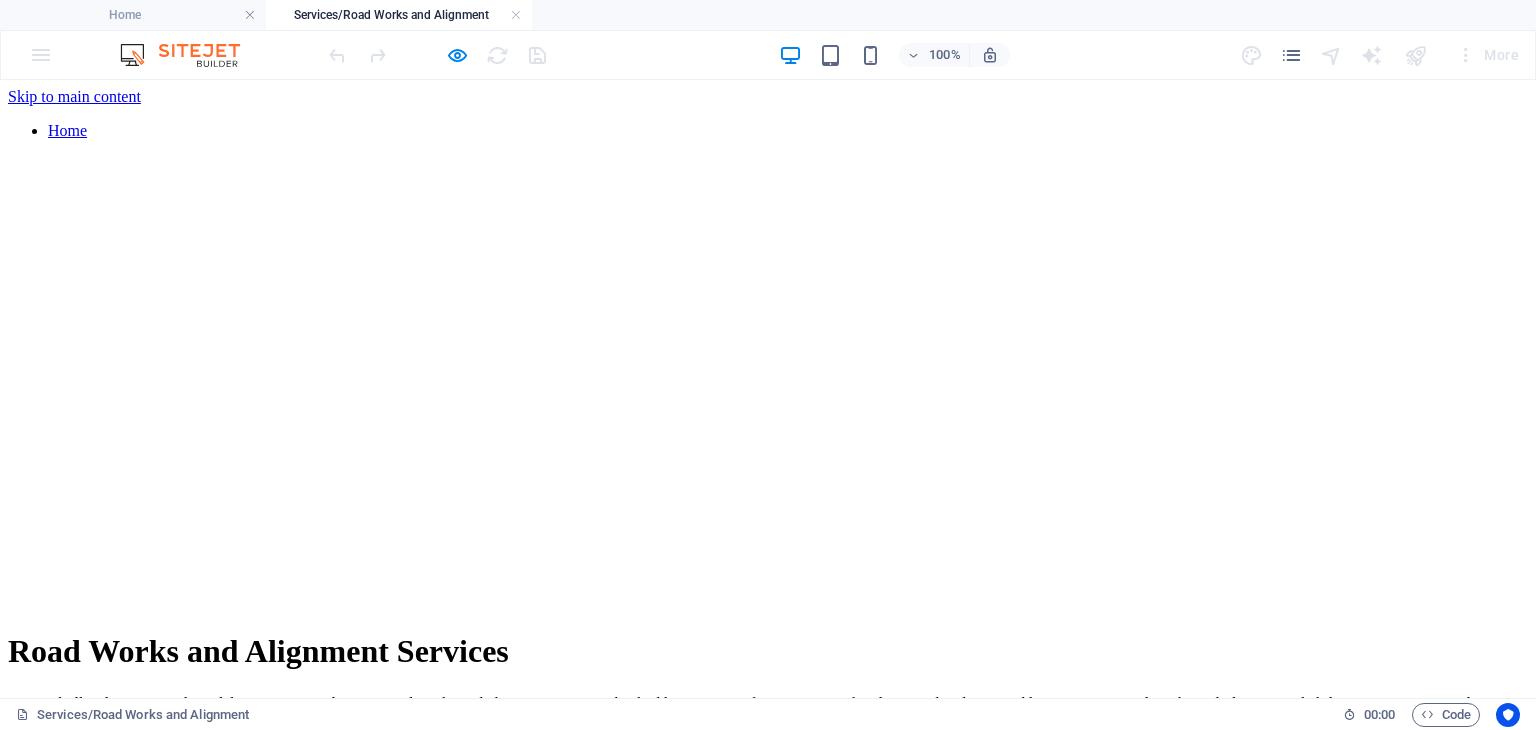 click on "GET A QUOTE" at bounding box center (59, 846) 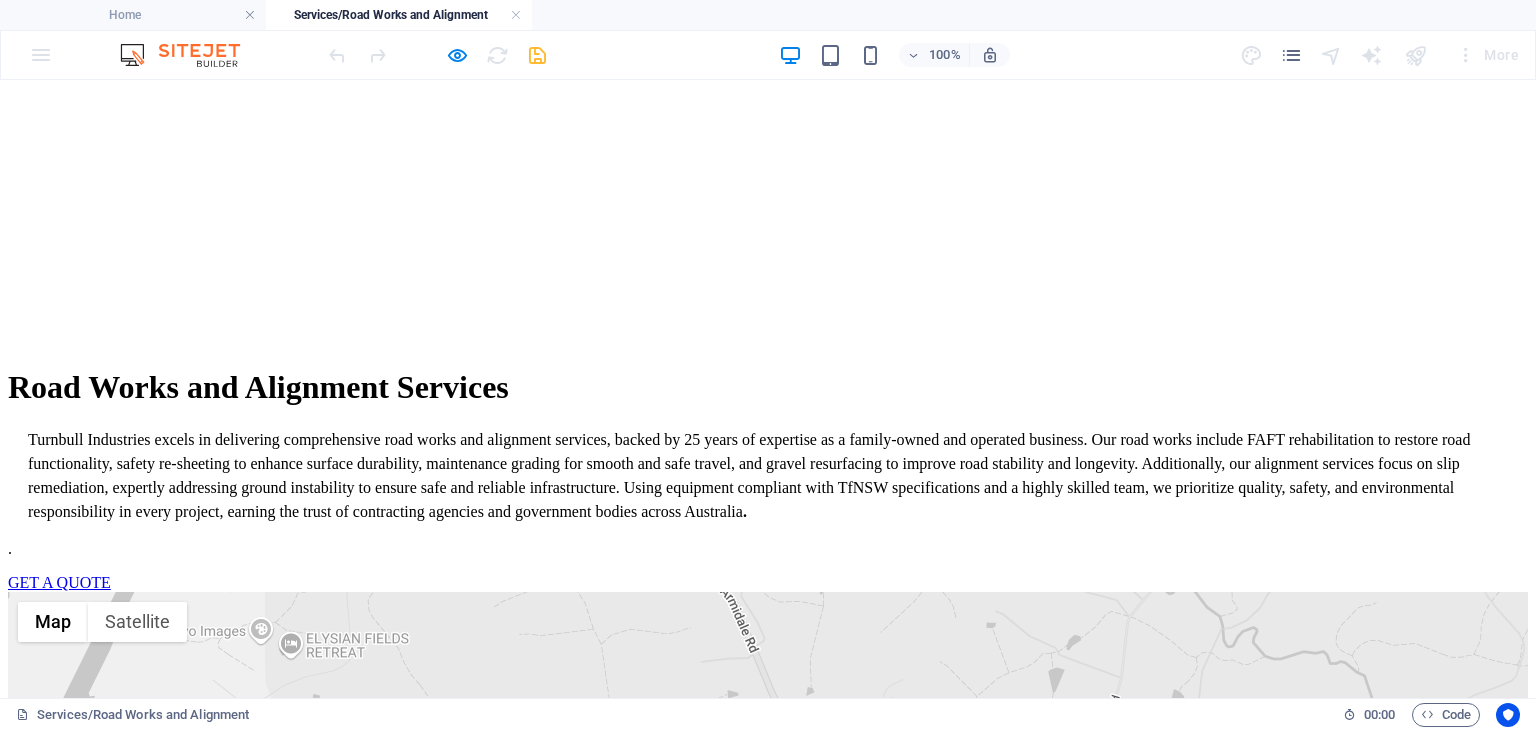scroll, scrollTop: 361, scrollLeft: 0, axis: vertical 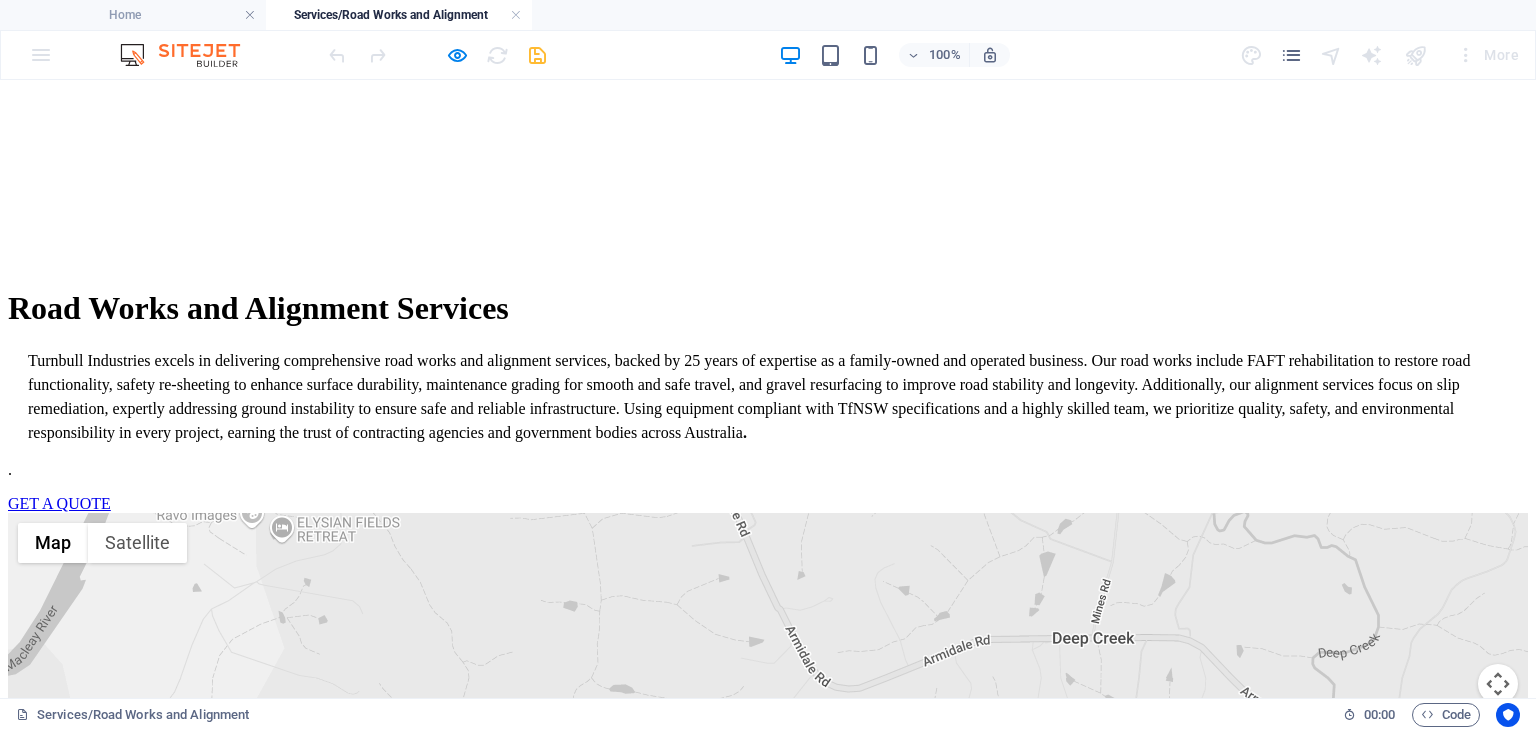 click on "GET A QUOTE" at bounding box center [59, 503] 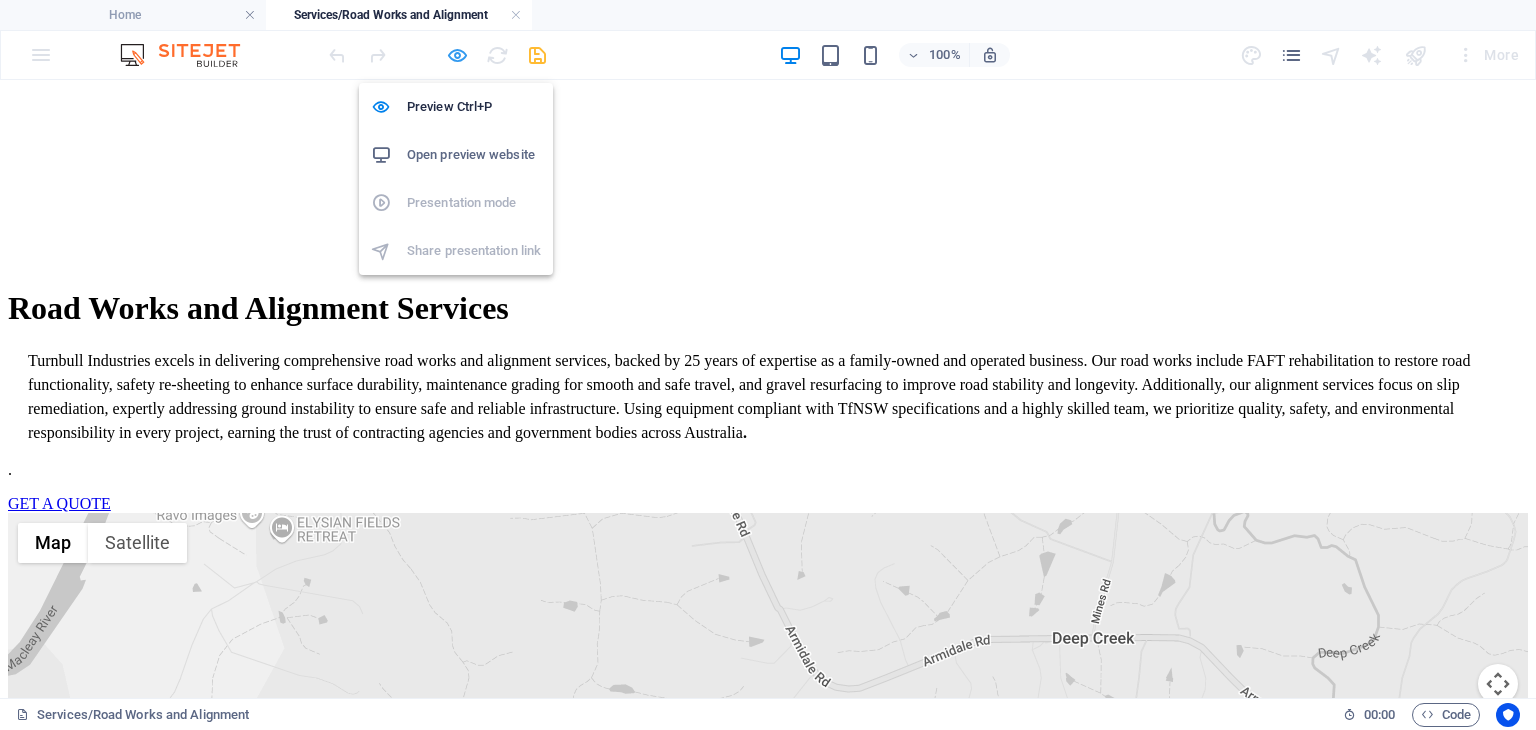 click at bounding box center (457, 55) 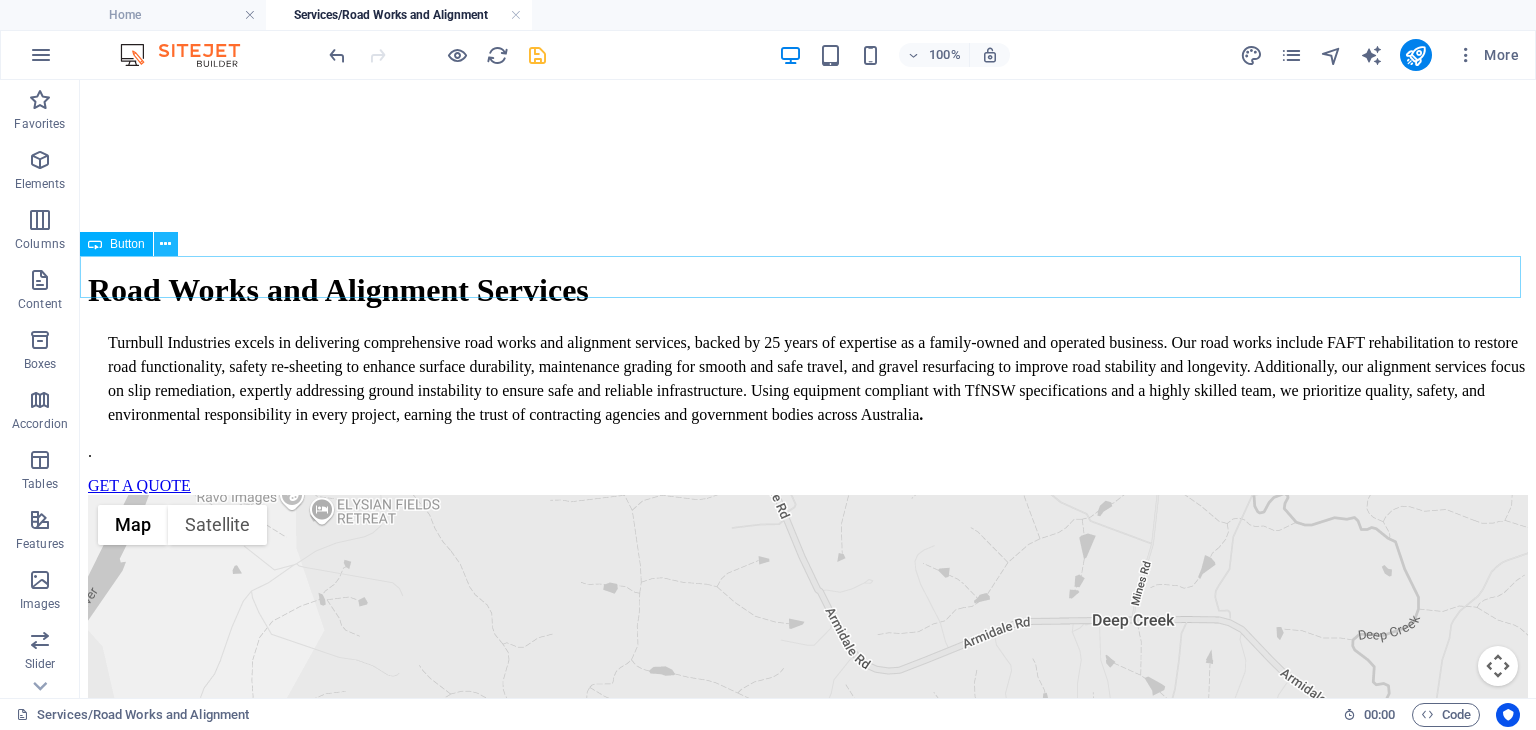 click at bounding box center (165, 244) 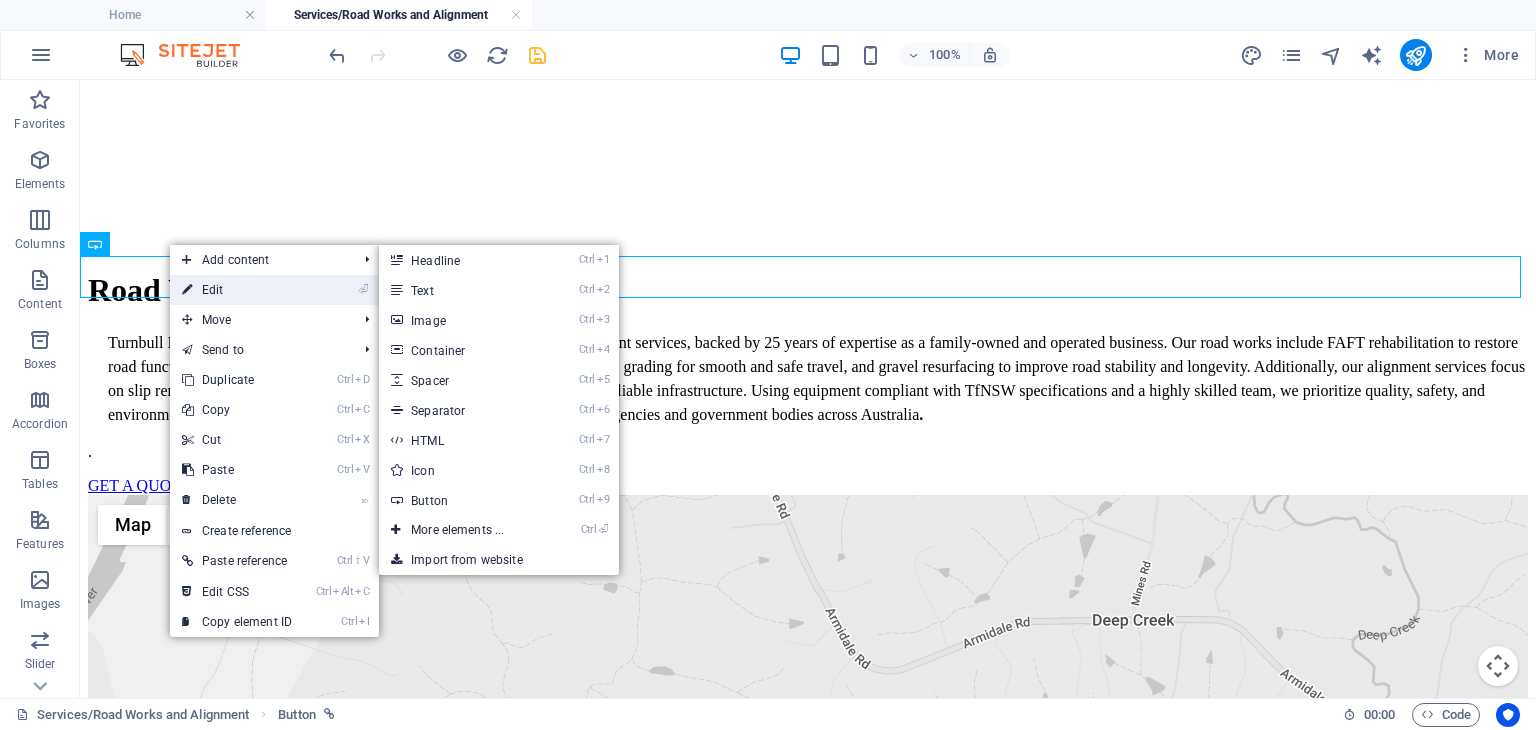 click on "⏎  Edit" at bounding box center [237, 290] 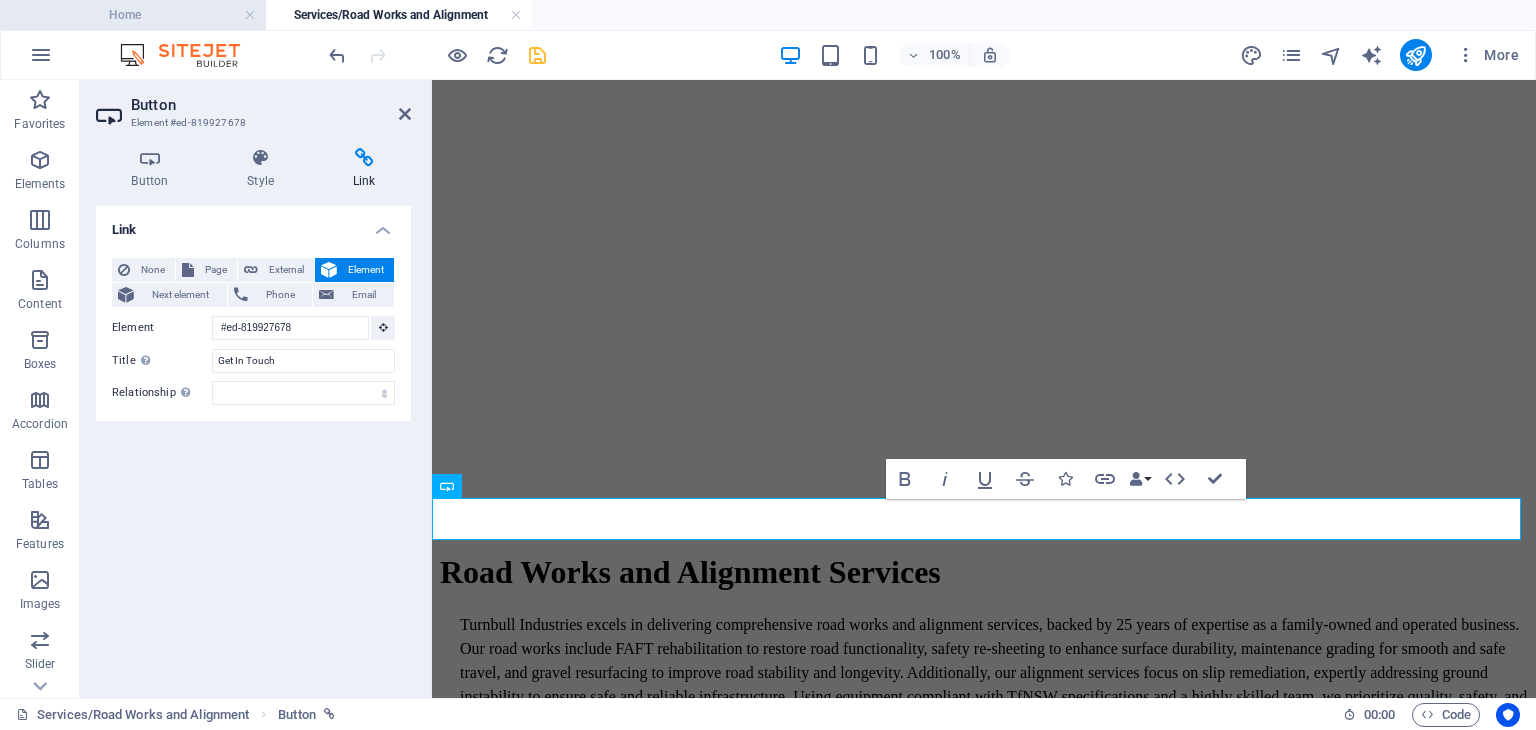 scroll, scrollTop: 77, scrollLeft: 0, axis: vertical 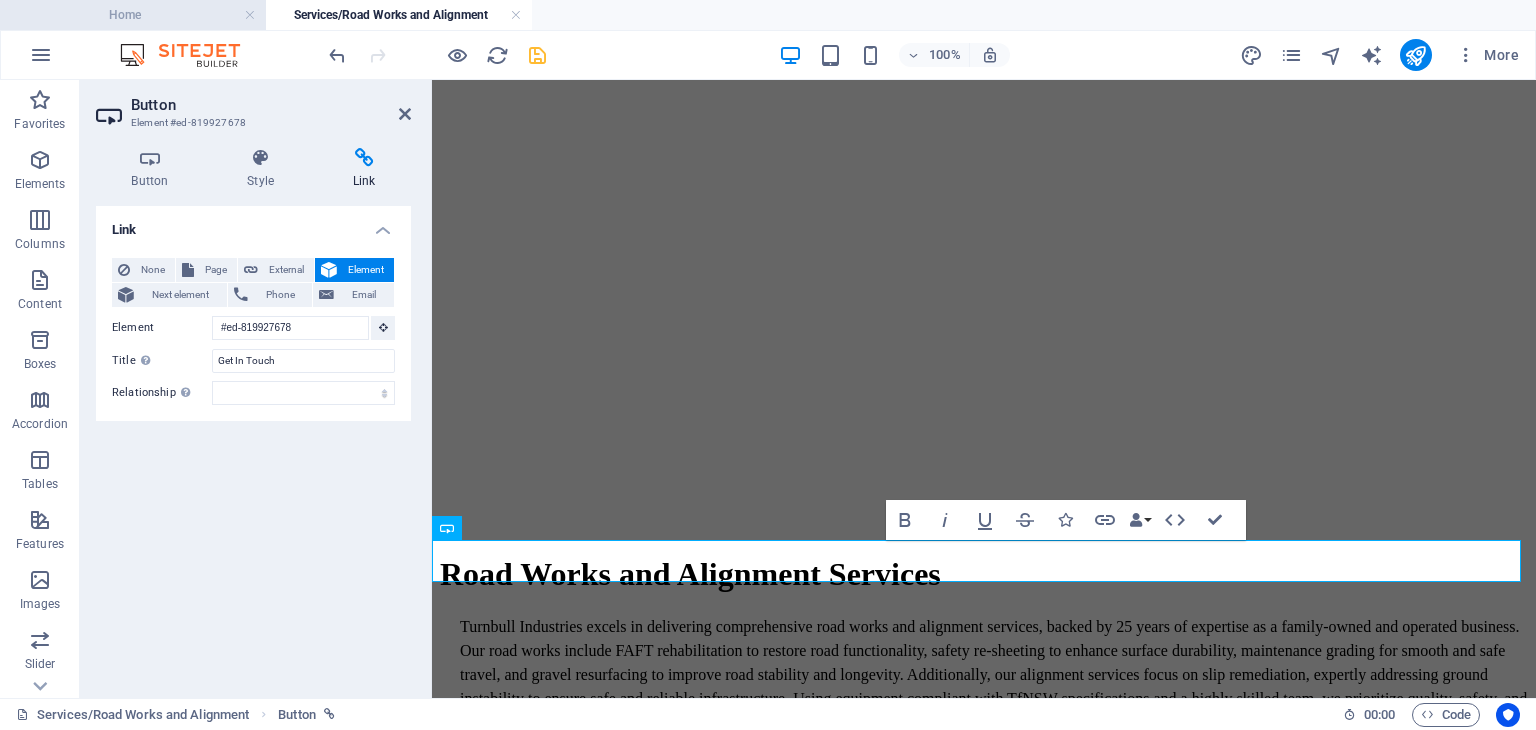 click on "Home" at bounding box center [133, 15] 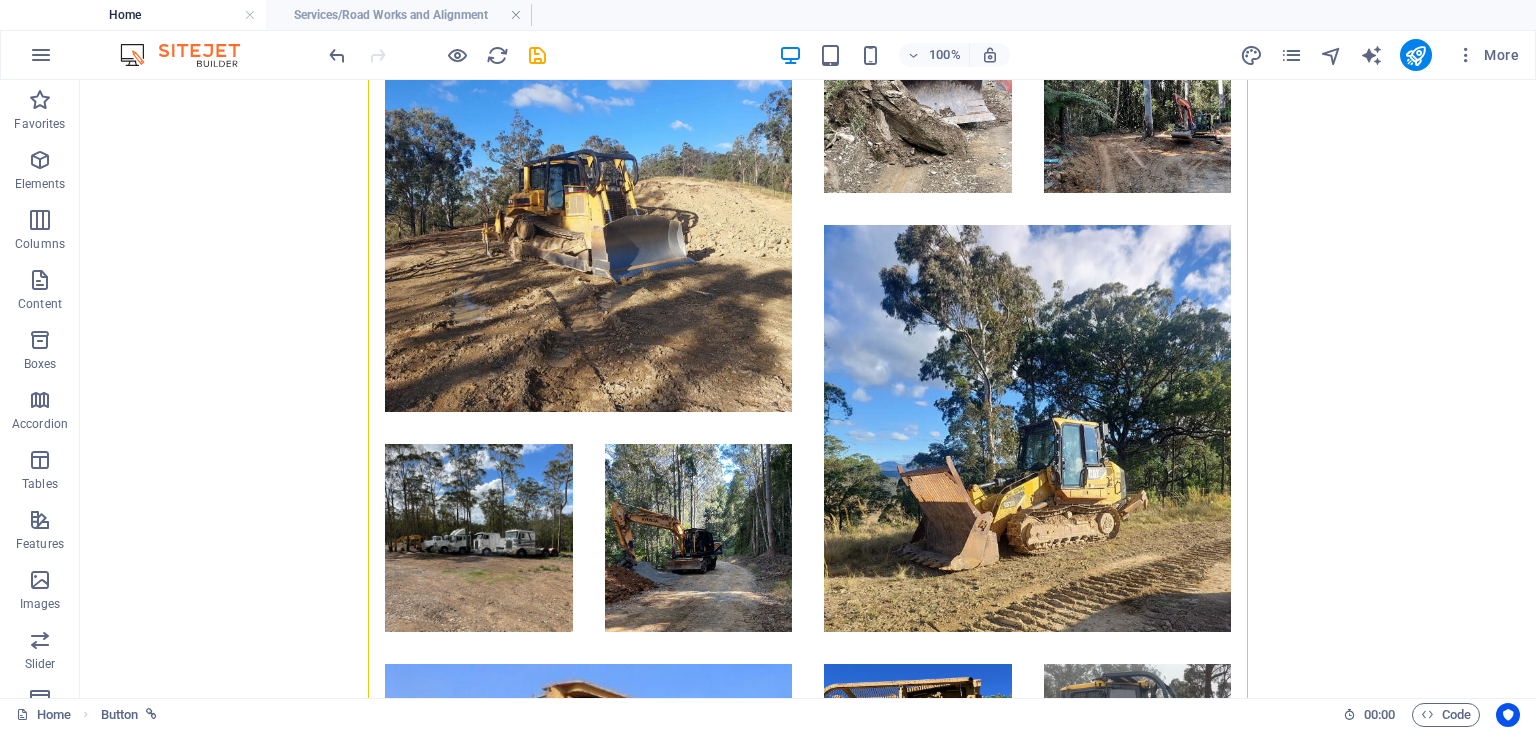 scroll, scrollTop: 0, scrollLeft: 0, axis: both 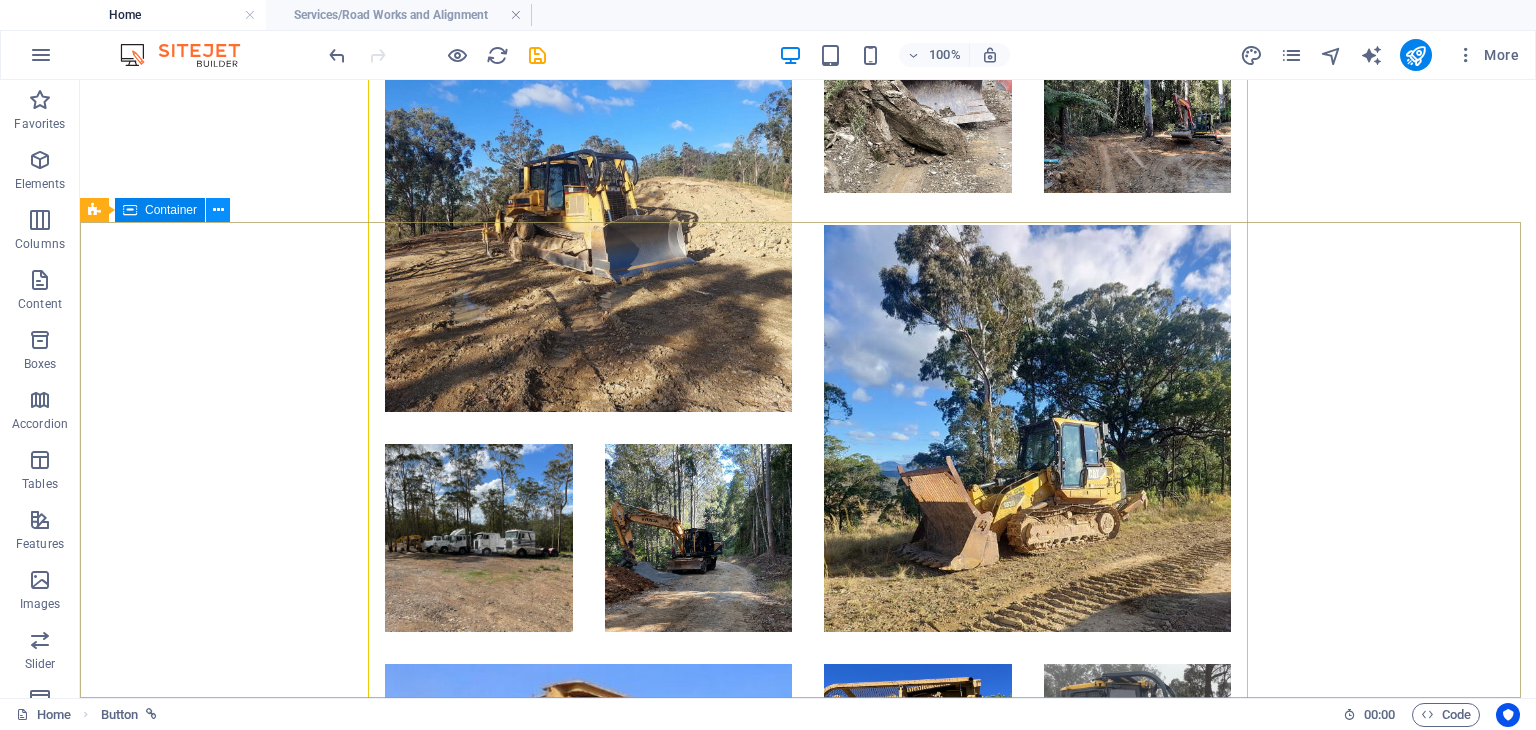click at bounding box center [218, 210] 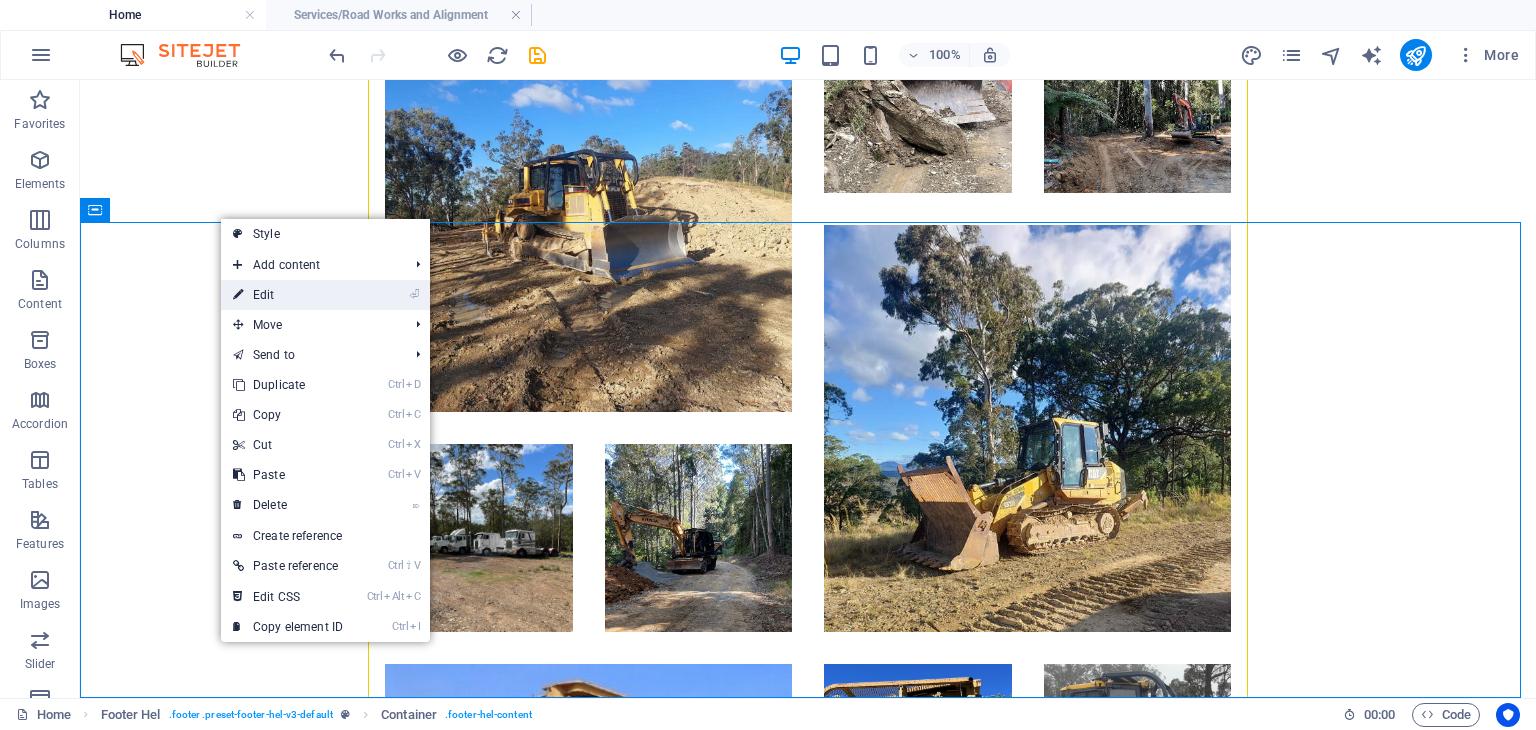 click on "⏎  Edit" at bounding box center (288, 295) 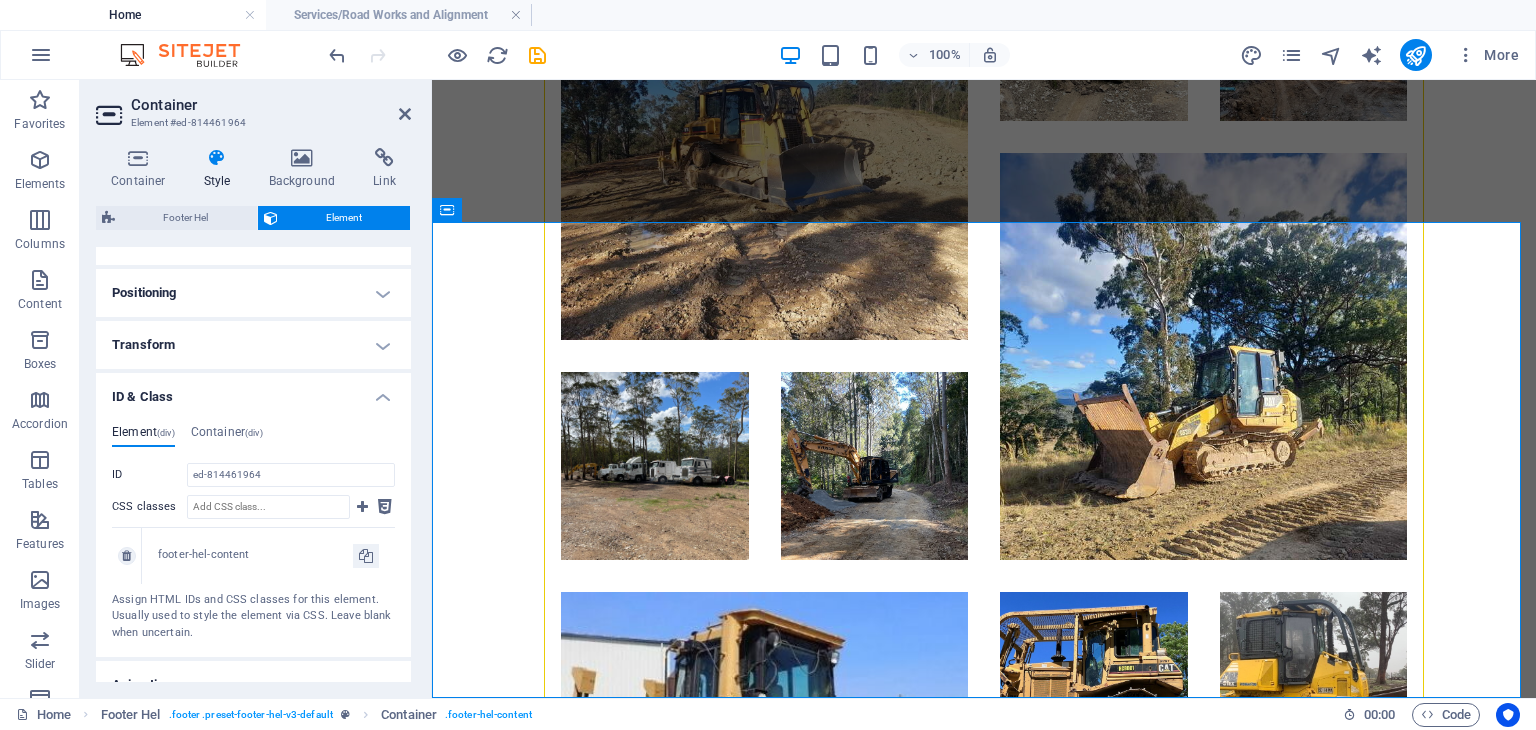 scroll, scrollTop: 645, scrollLeft: 0, axis: vertical 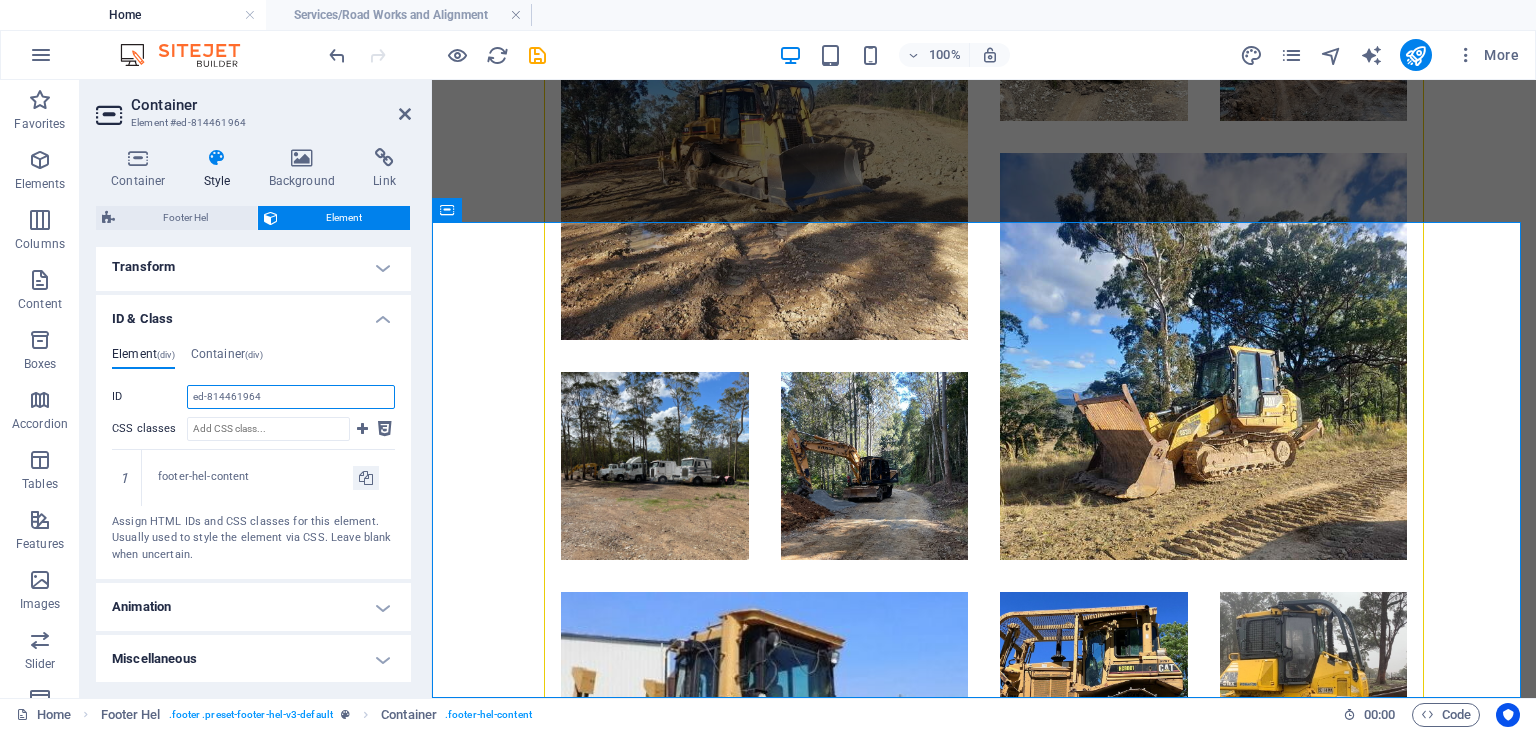 drag, startPoint x: 272, startPoint y: 393, endPoint x: 187, endPoint y: 395, distance: 85.02353 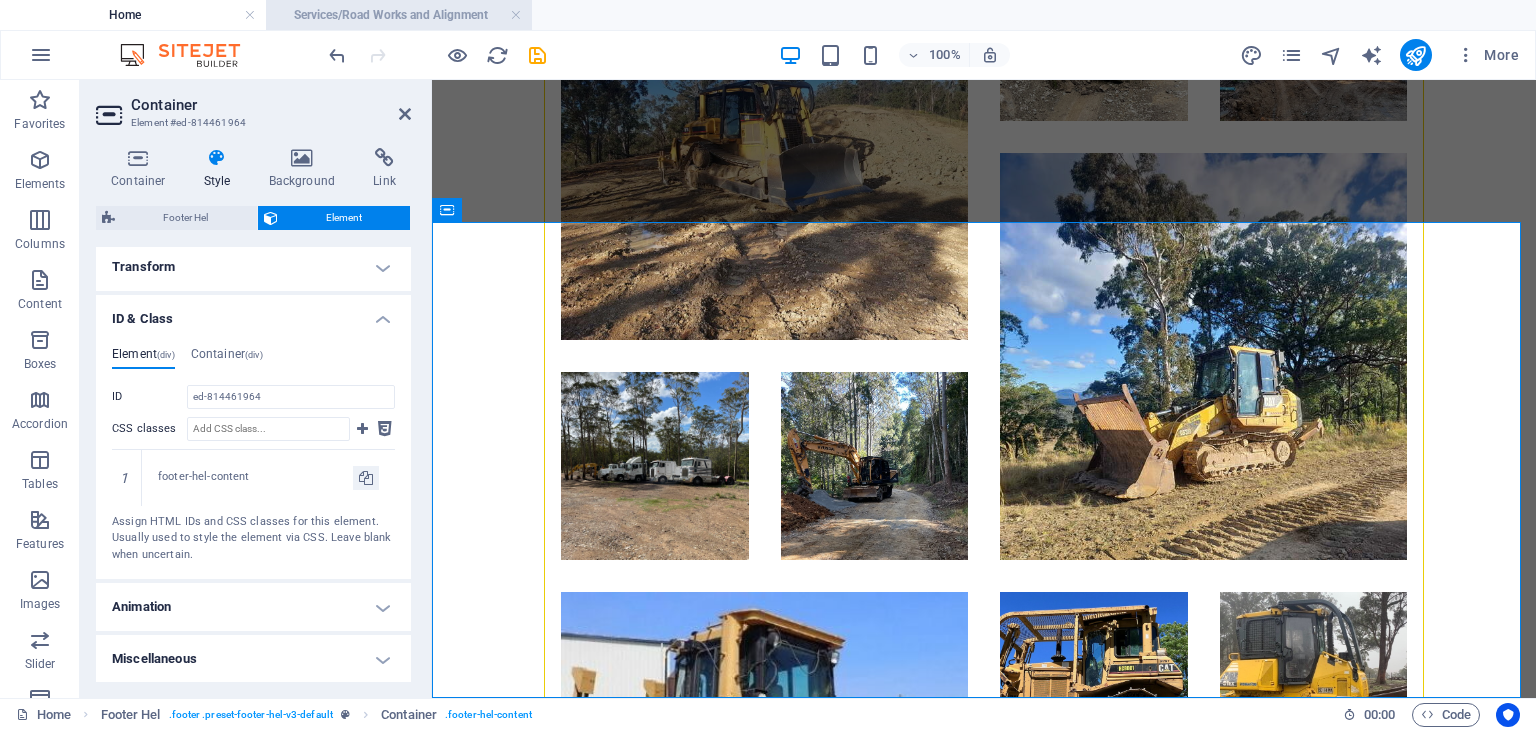 click on "Services/Road Works and Alignment" at bounding box center (399, 15) 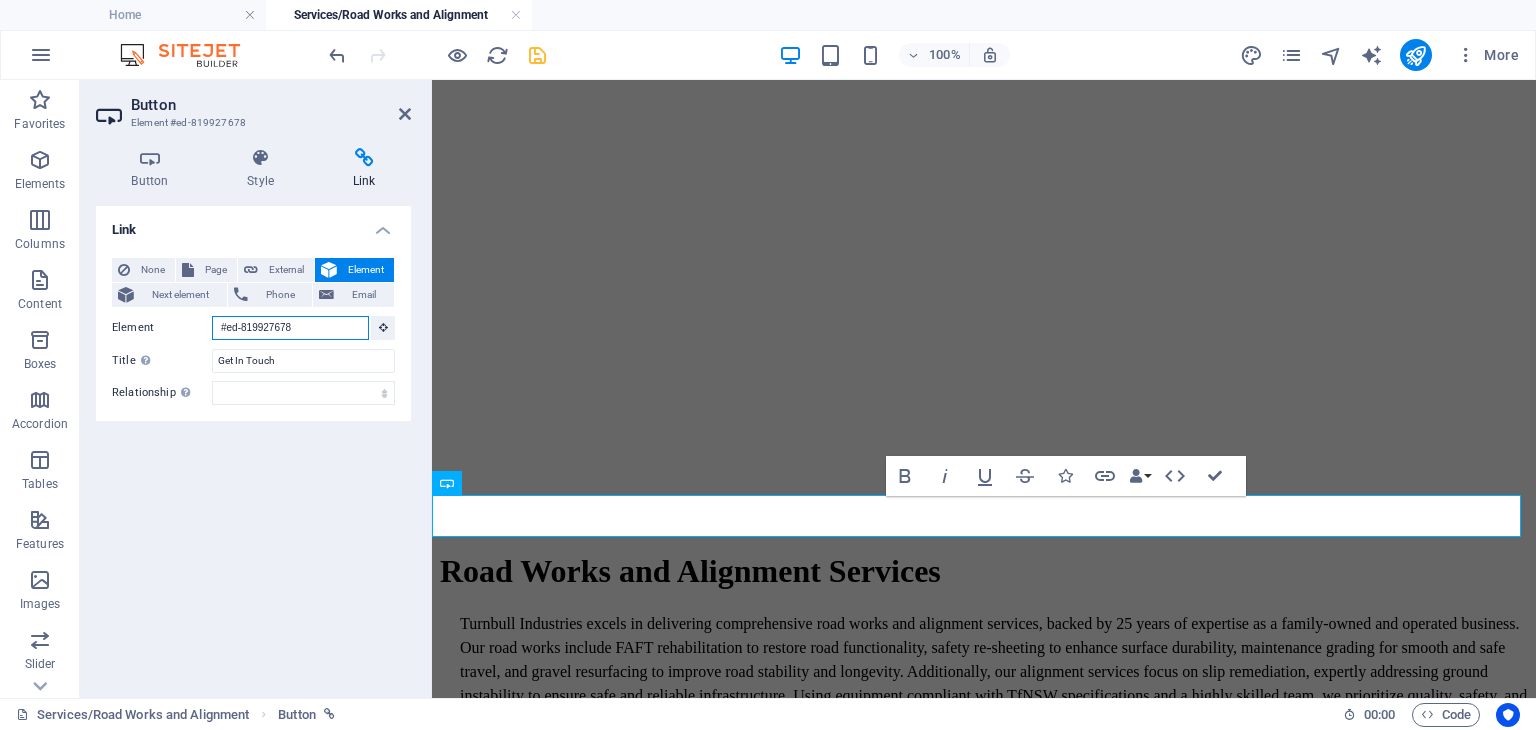 drag, startPoint x: 304, startPoint y: 325, endPoint x: 197, endPoint y: 326, distance: 107.00467 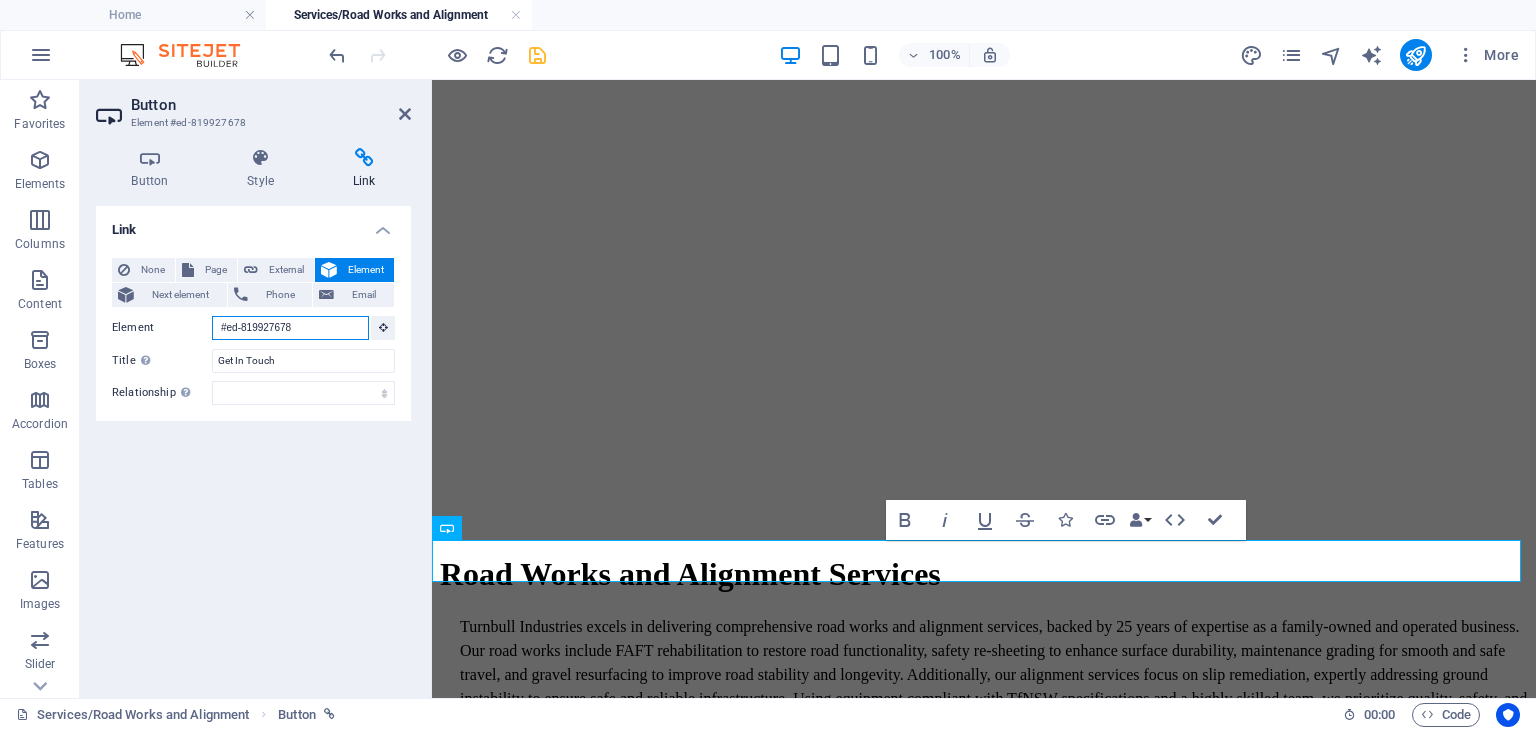 paste on "ed-814461964" 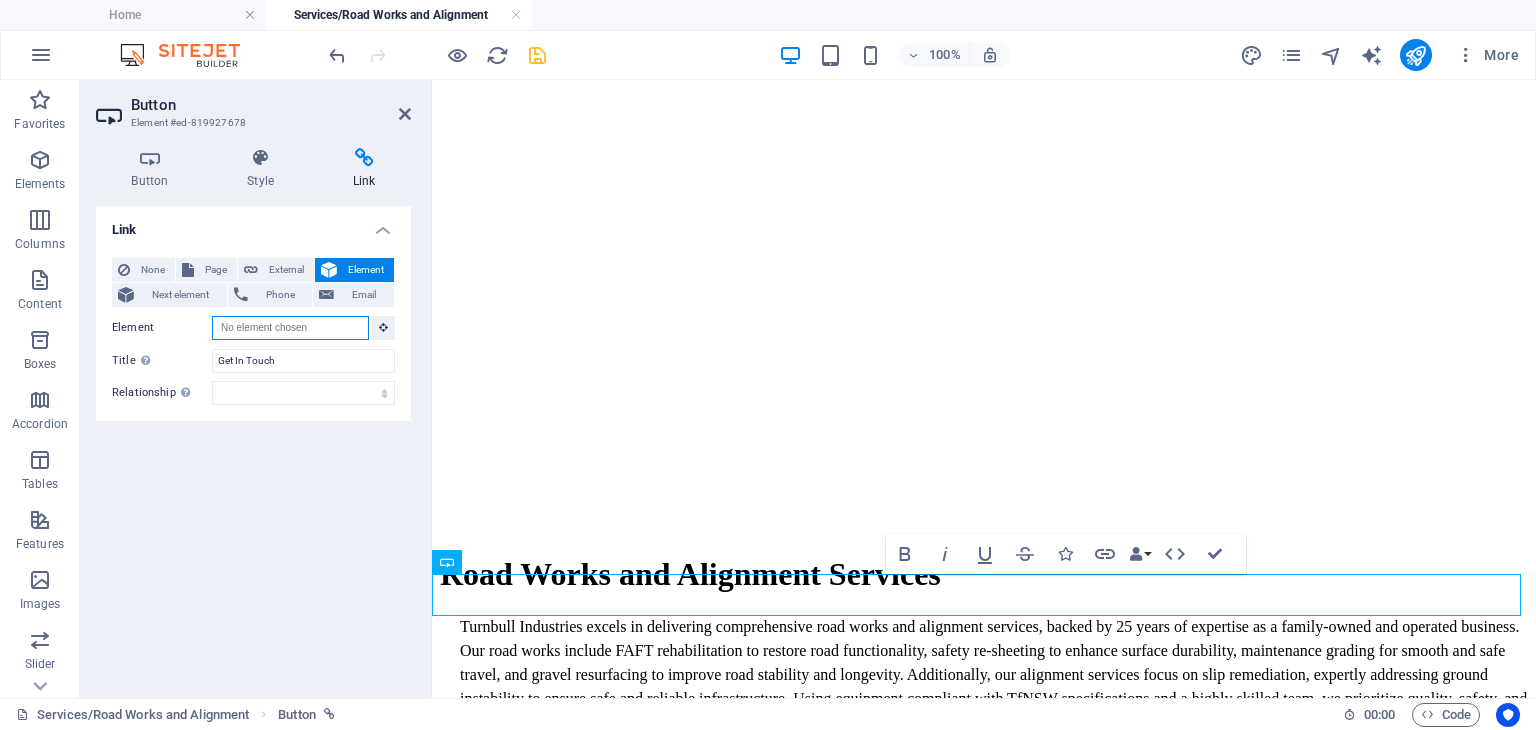 scroll, scrollTop: 0, scrollLeft: 0, axis: both 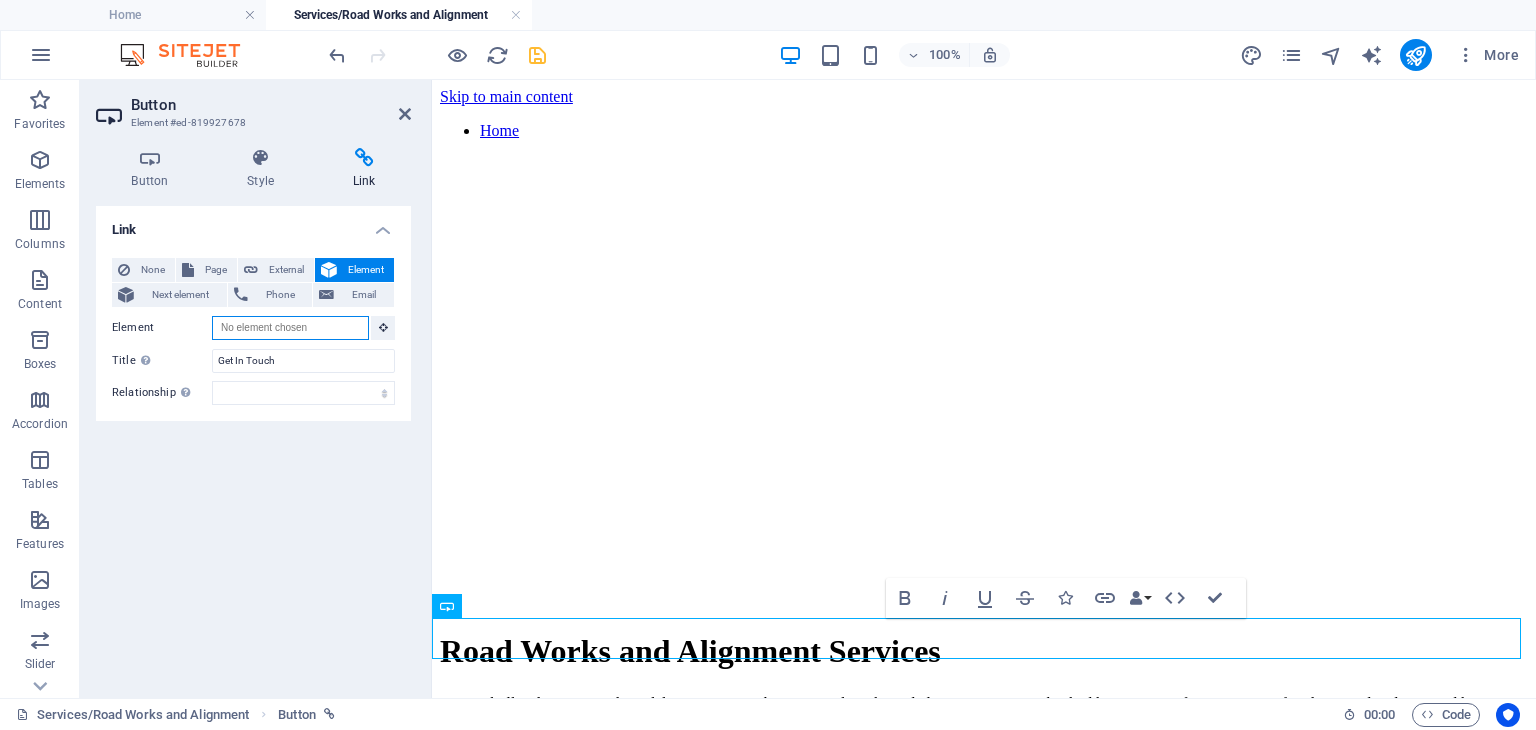 click on "Element" at bounding box center [290, 328] 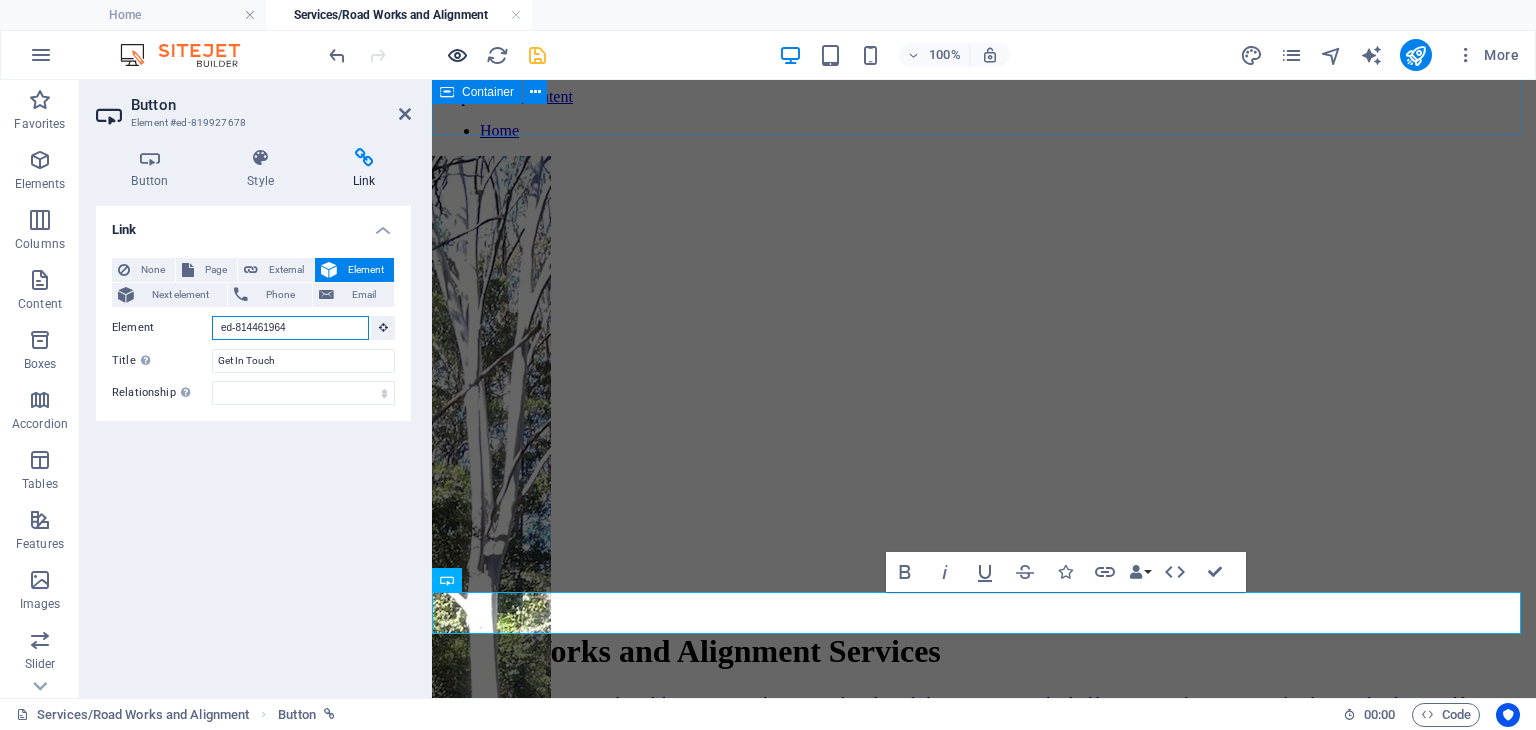 scroll, scrollTop: 77, scrollLeft: 0, axis: vertical 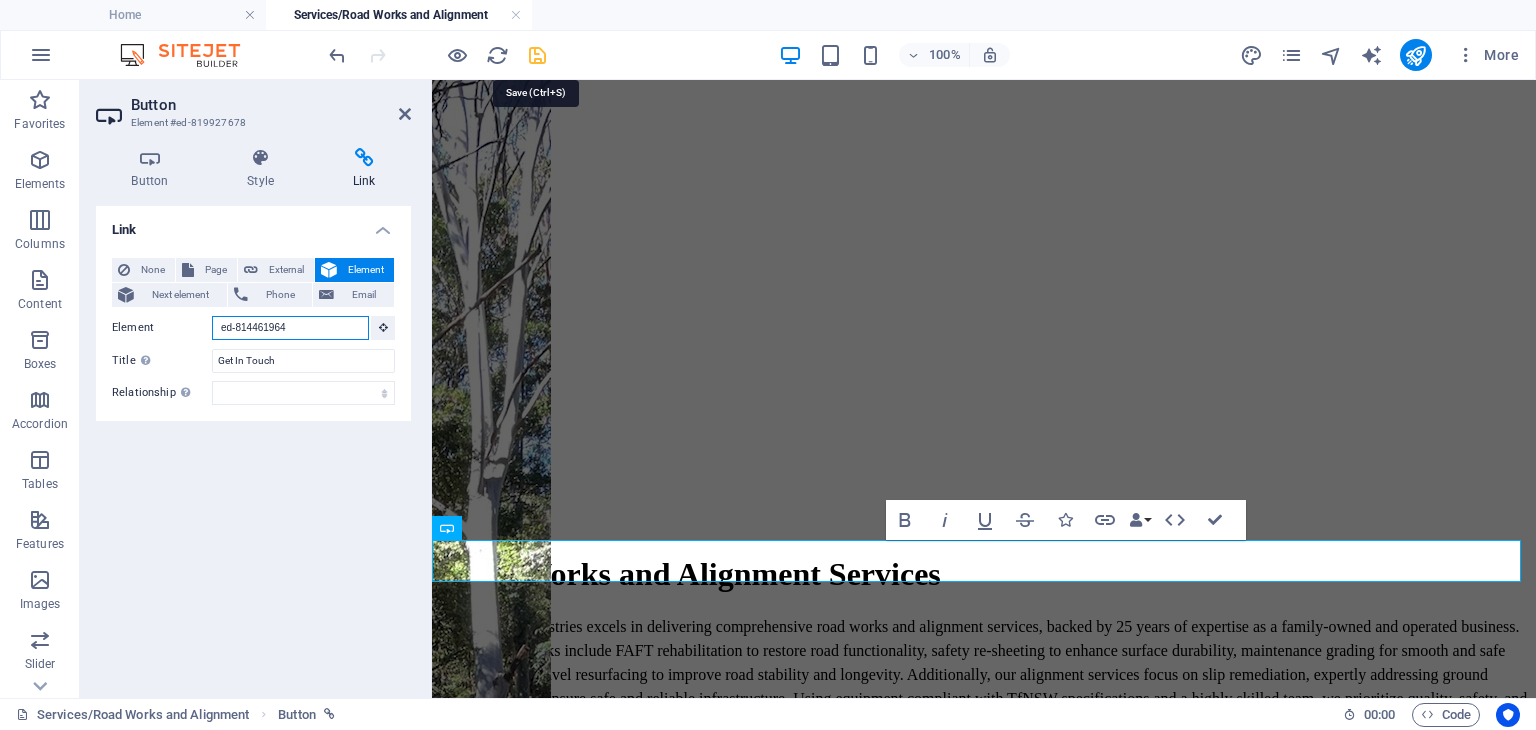 type on "ed-814461964" 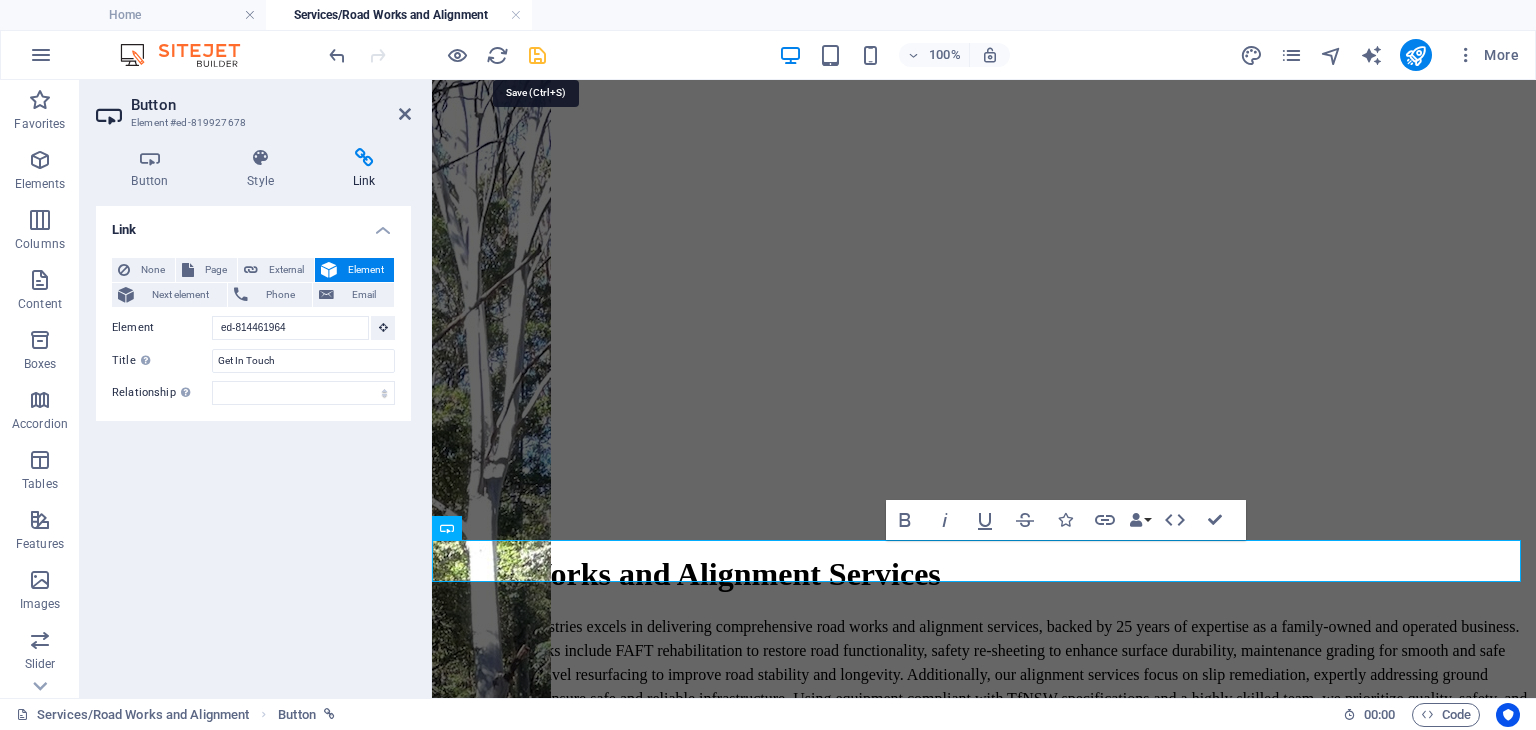 type 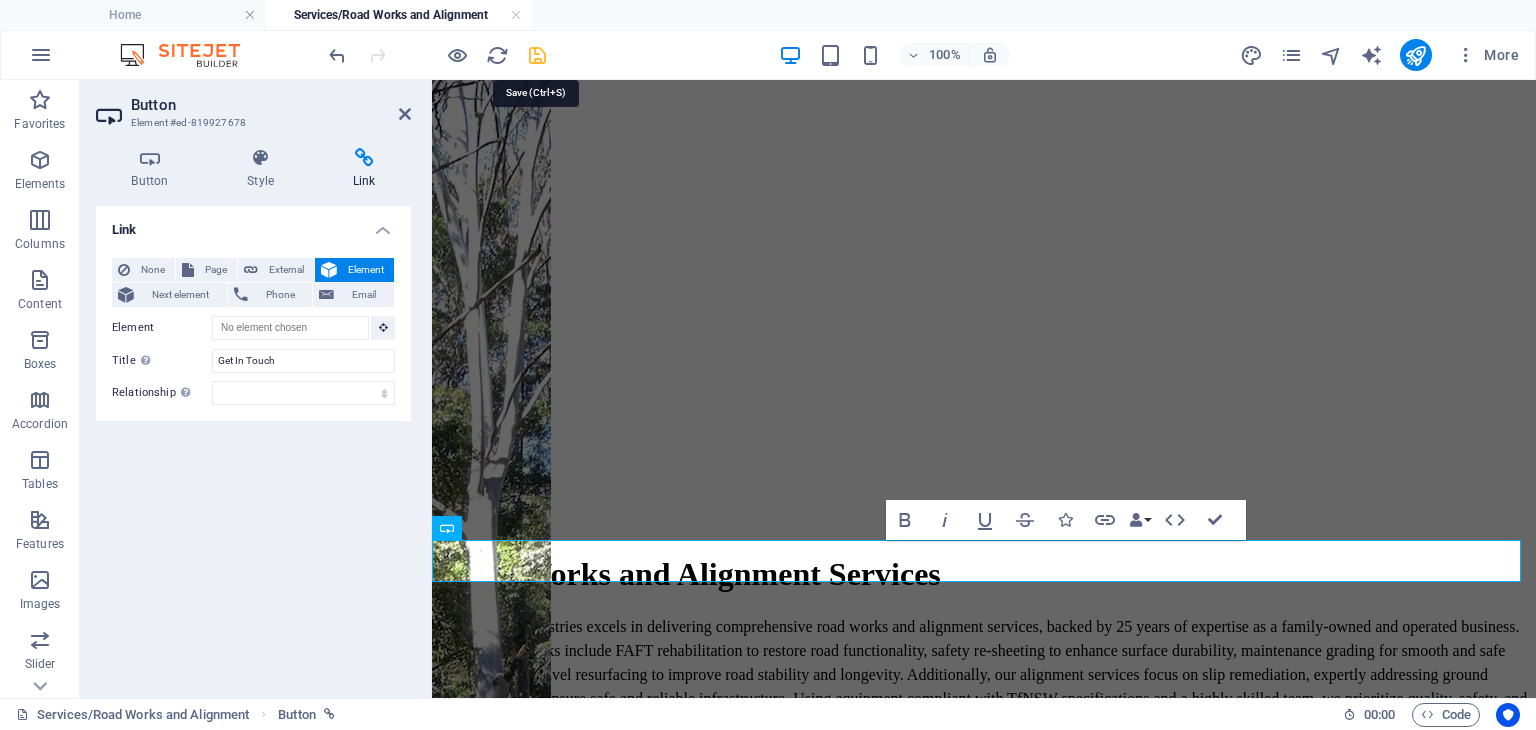 click at bounding box center [537, 55] 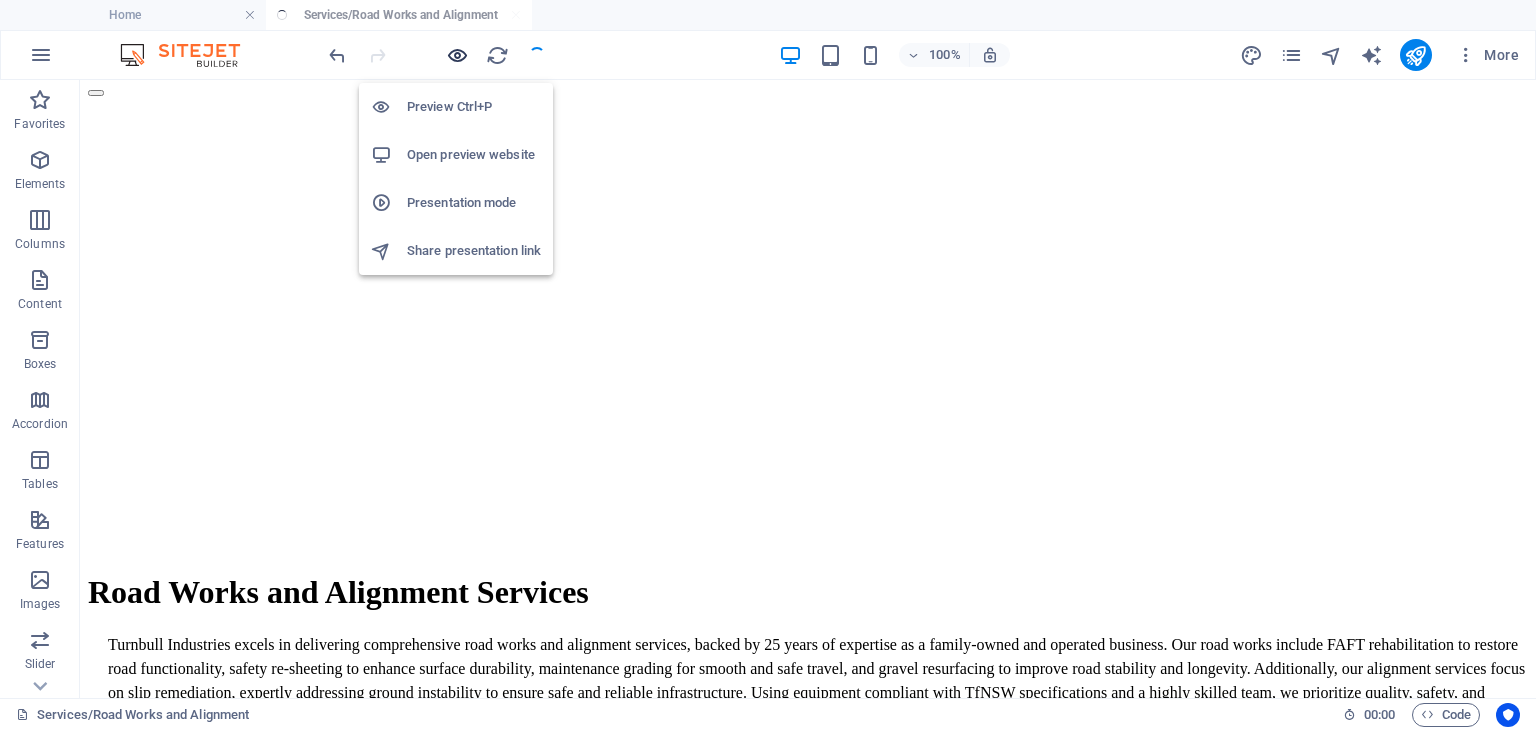 click at bounding box center [457, 55] 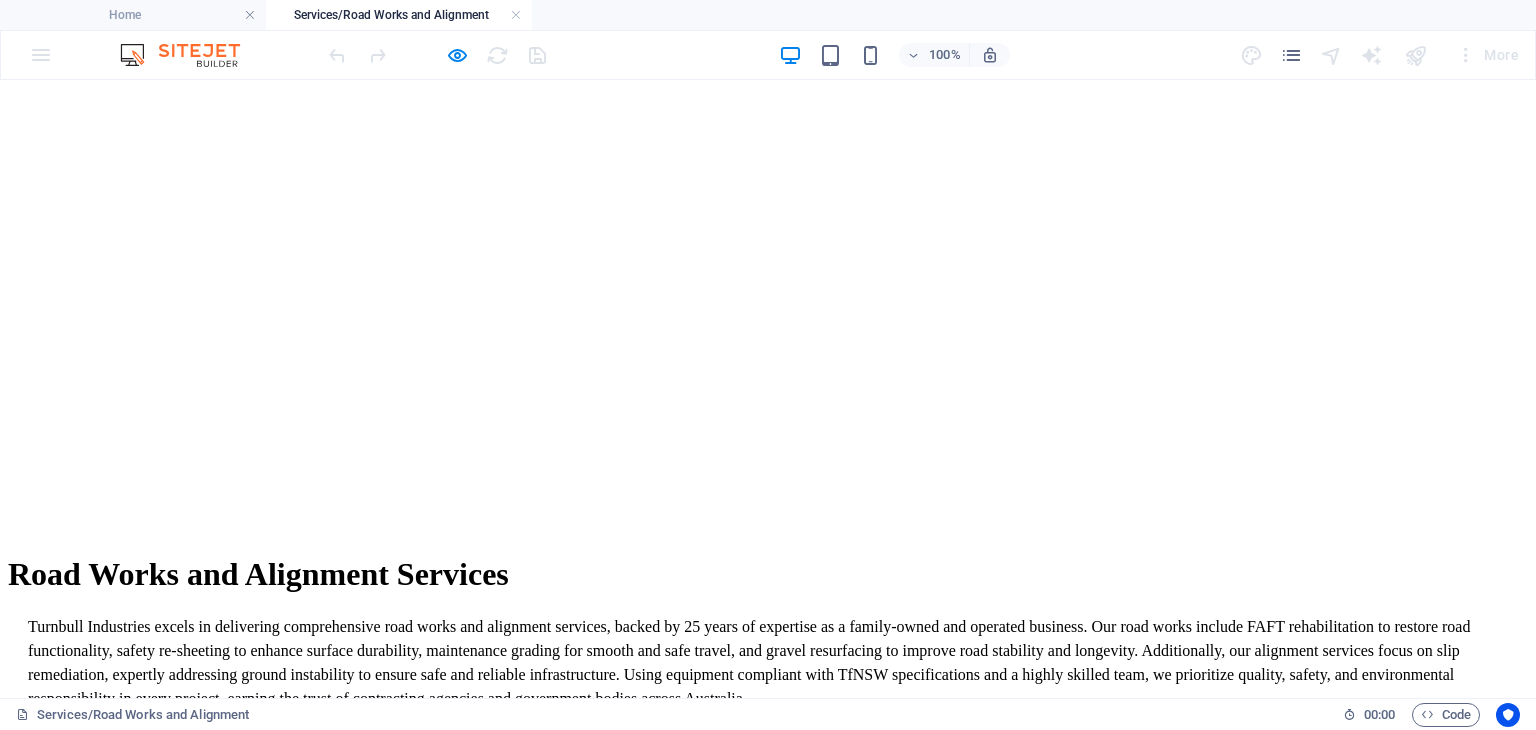 click on "GET A QUOTE" at bounding box center (59, 769) 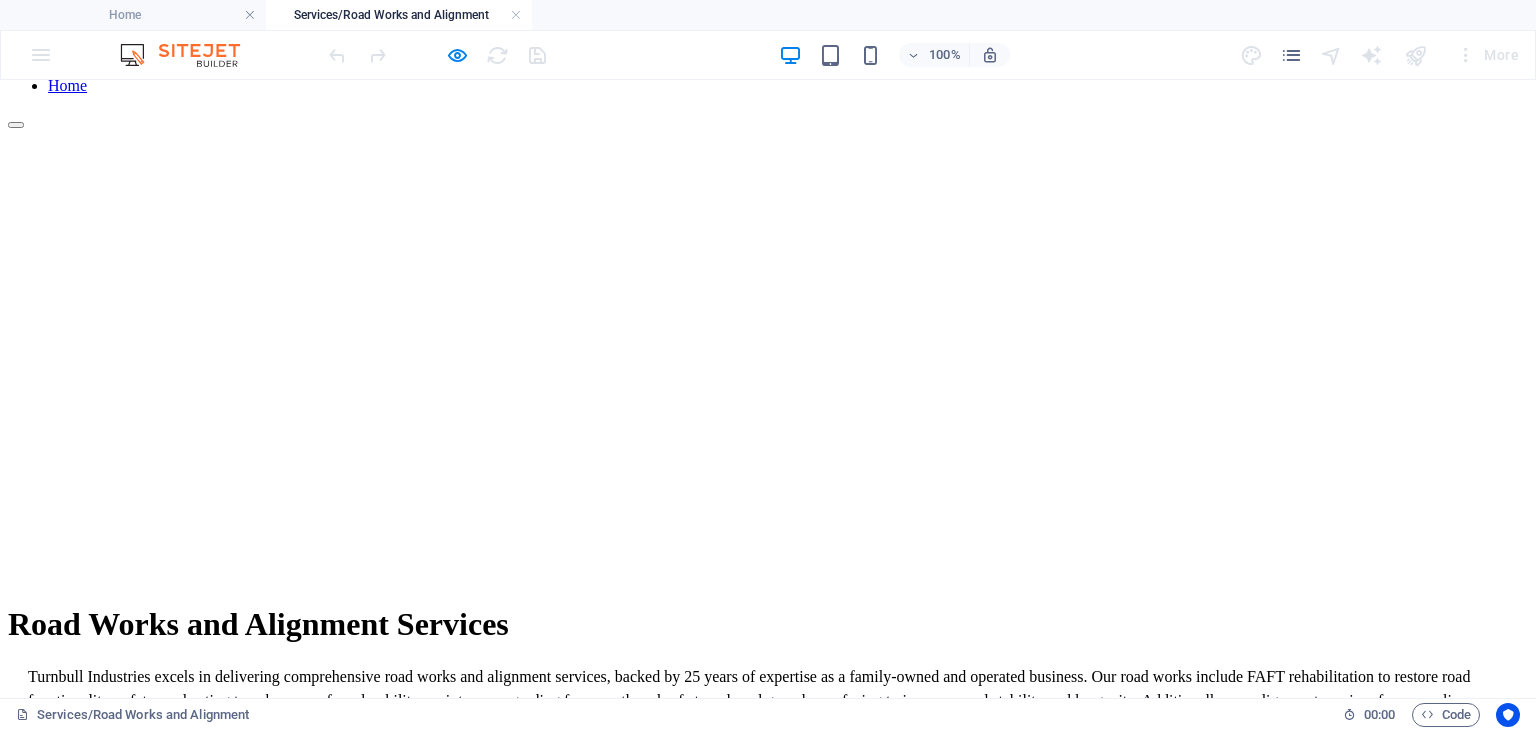 scroll, scrollTop: 0, scrollLeft: 0, axis: both 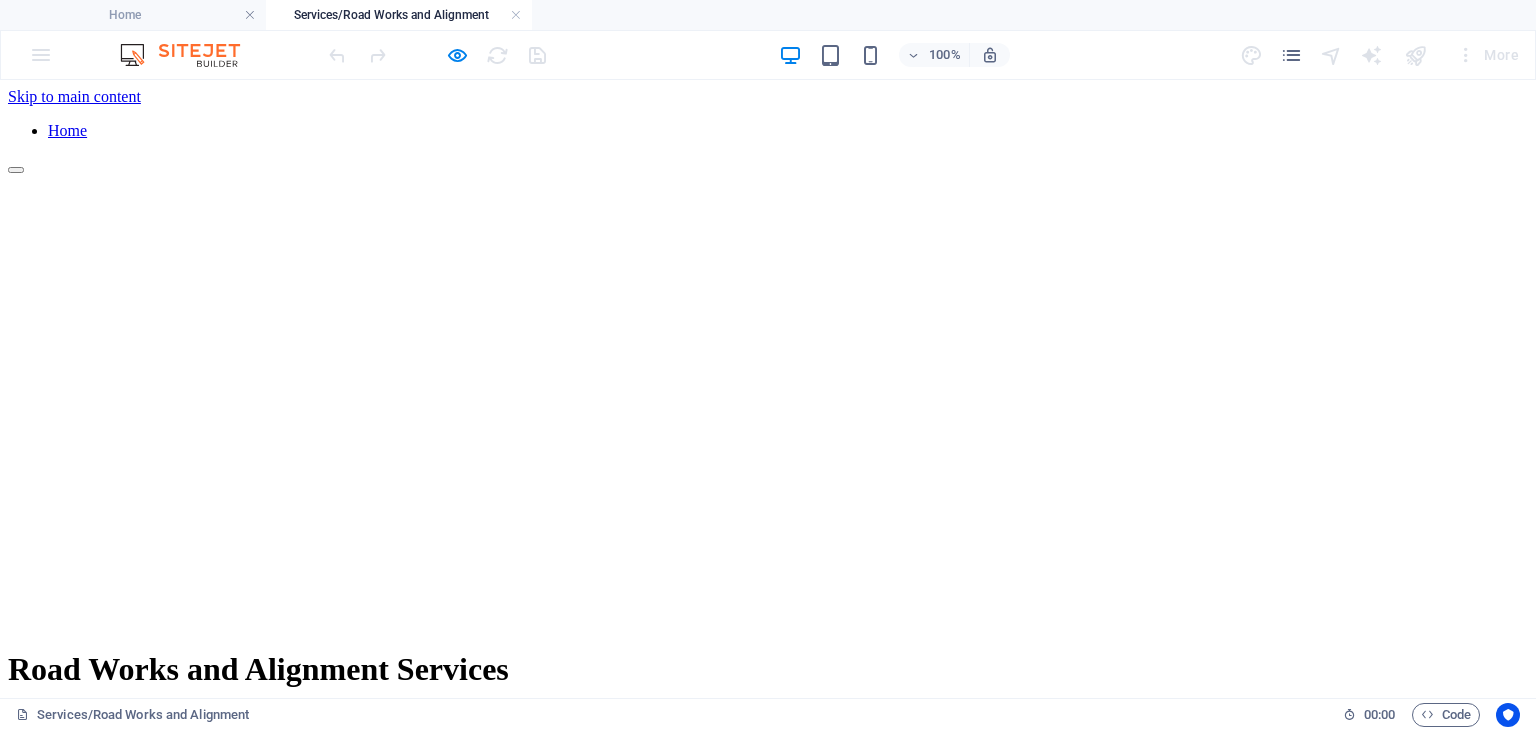 click at bounding box center (437, 55) 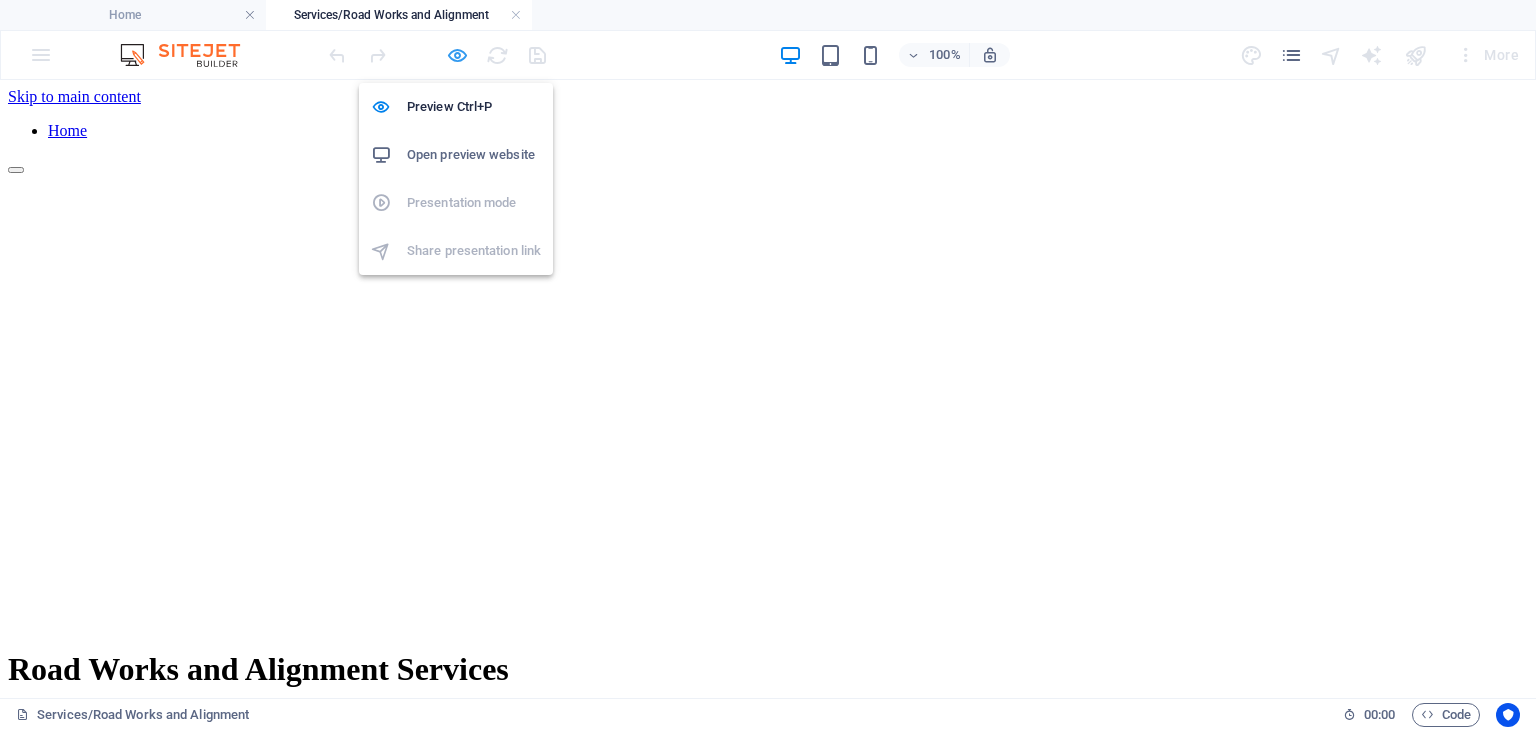 click at bounding box center (457, 55) 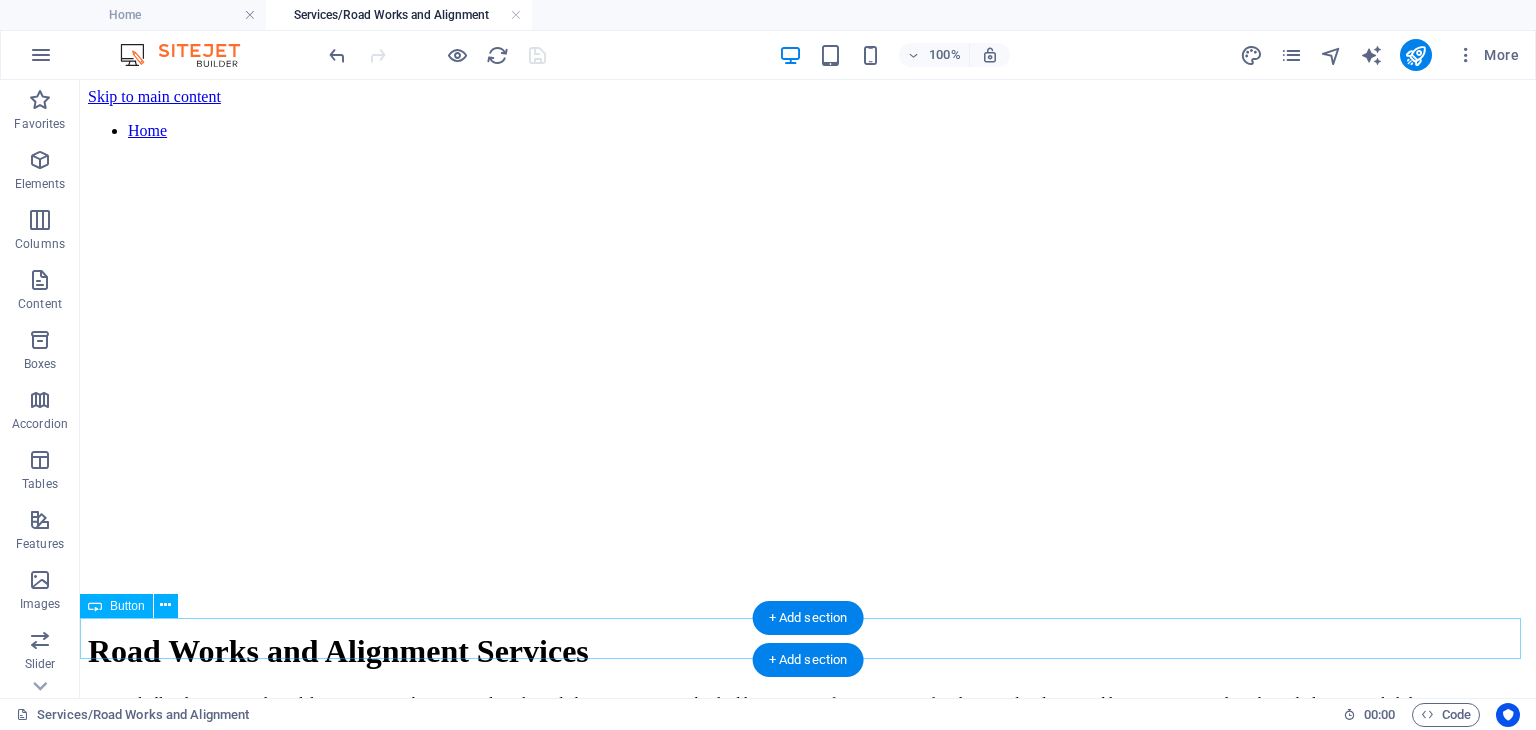 click on "GET A QUOTE" at bounding box center (808, 847) 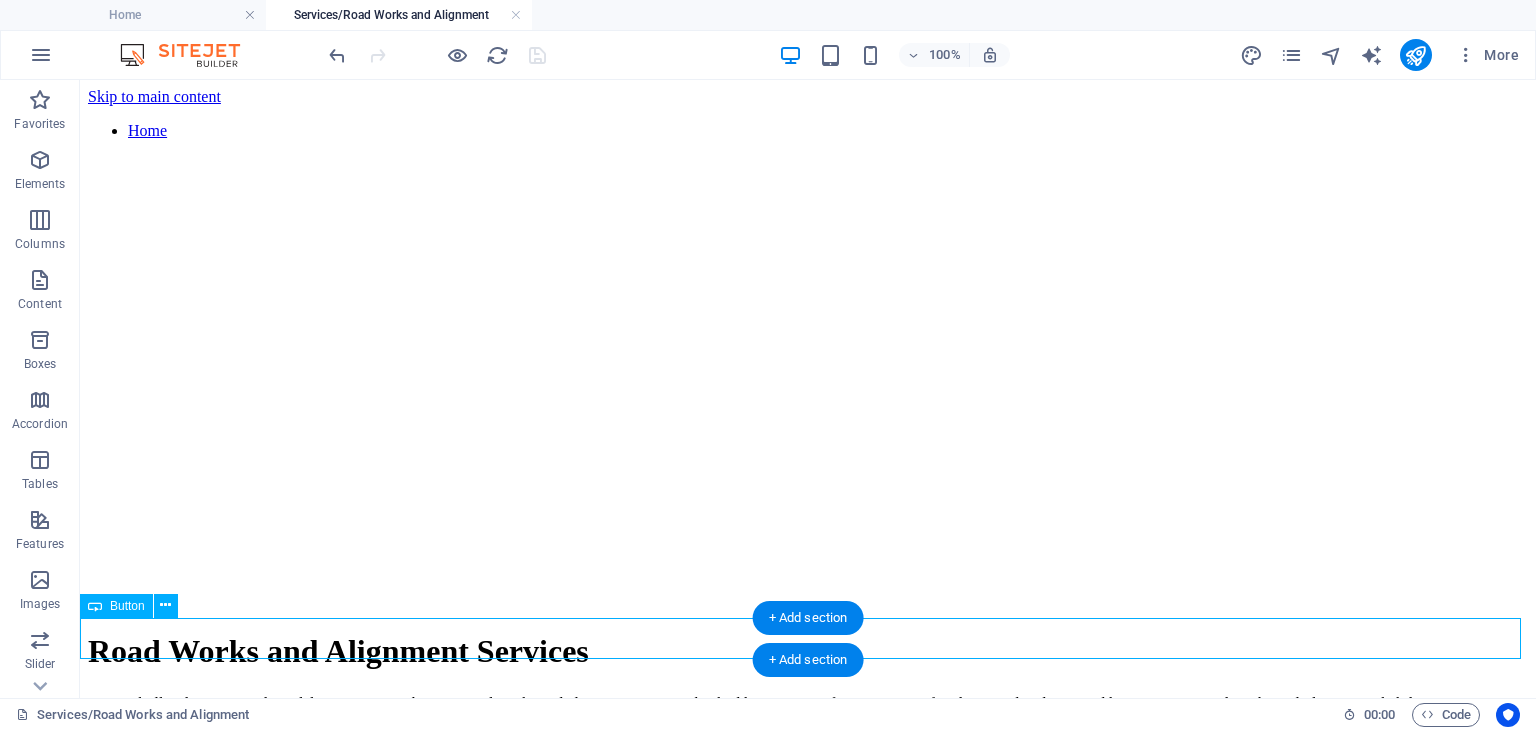 click on "GET A QUOTE" at bounding box center (808, 847) 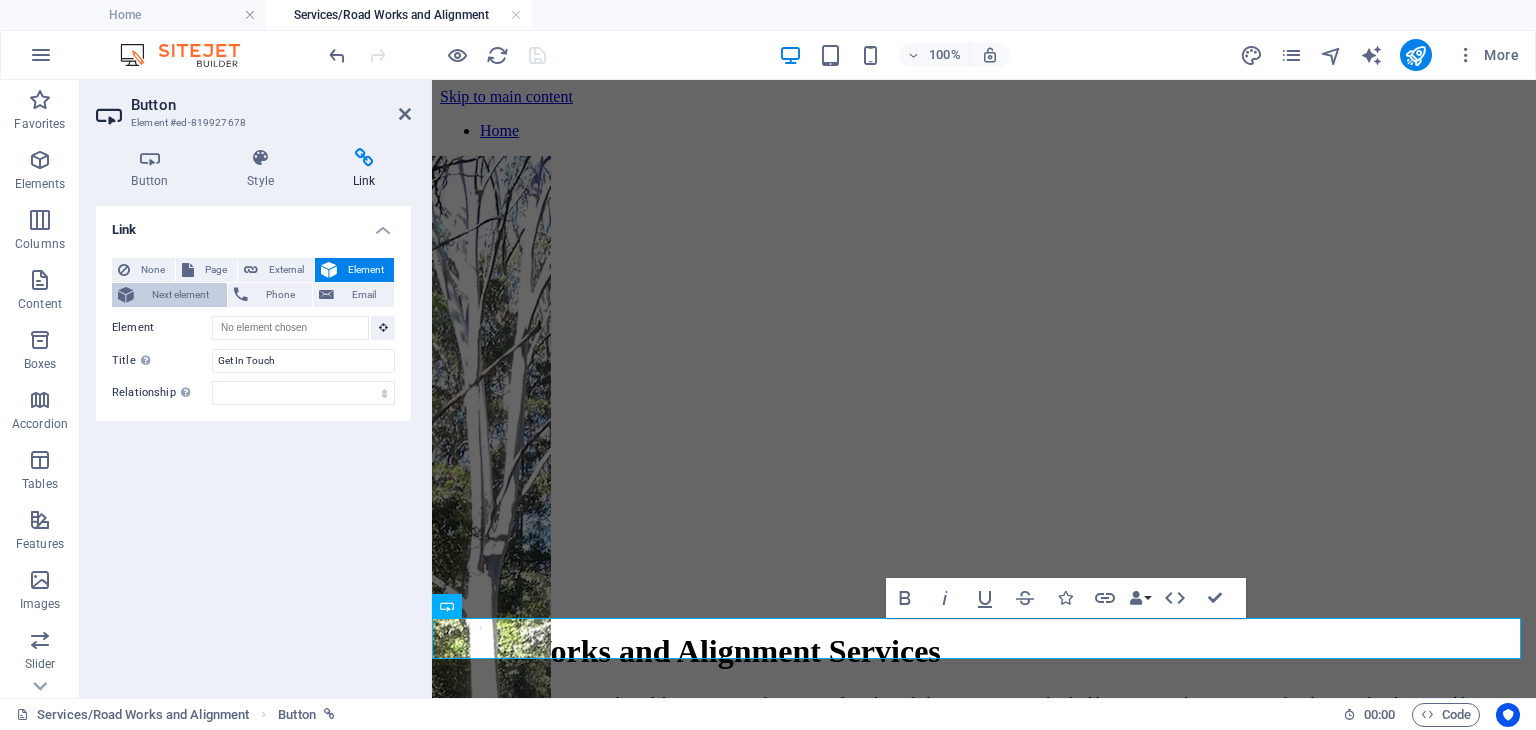 click on "Next element" at bounding box center (180, 295) 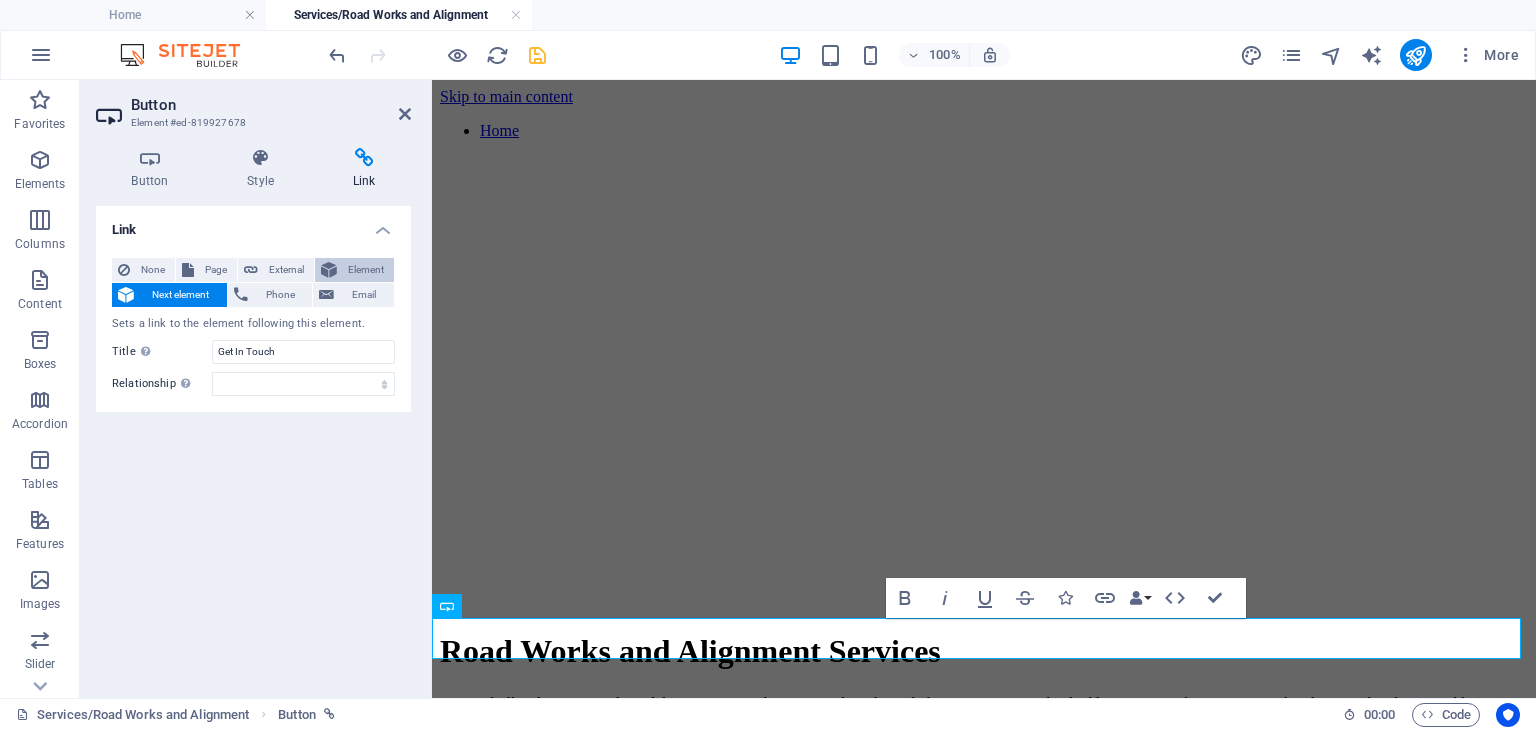 click at bounding box center [329, 270] 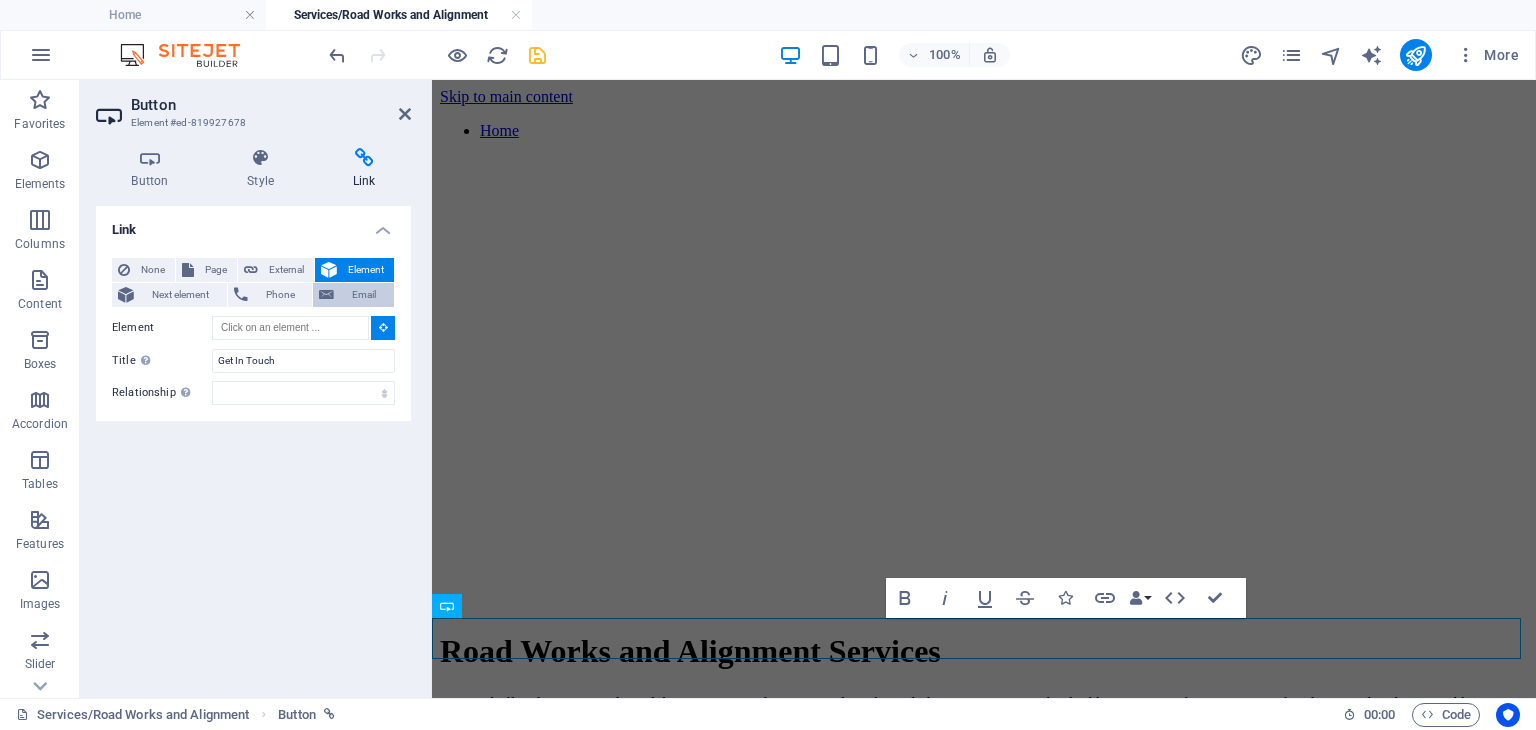 click on "Email" at bounding box center (364, 295) 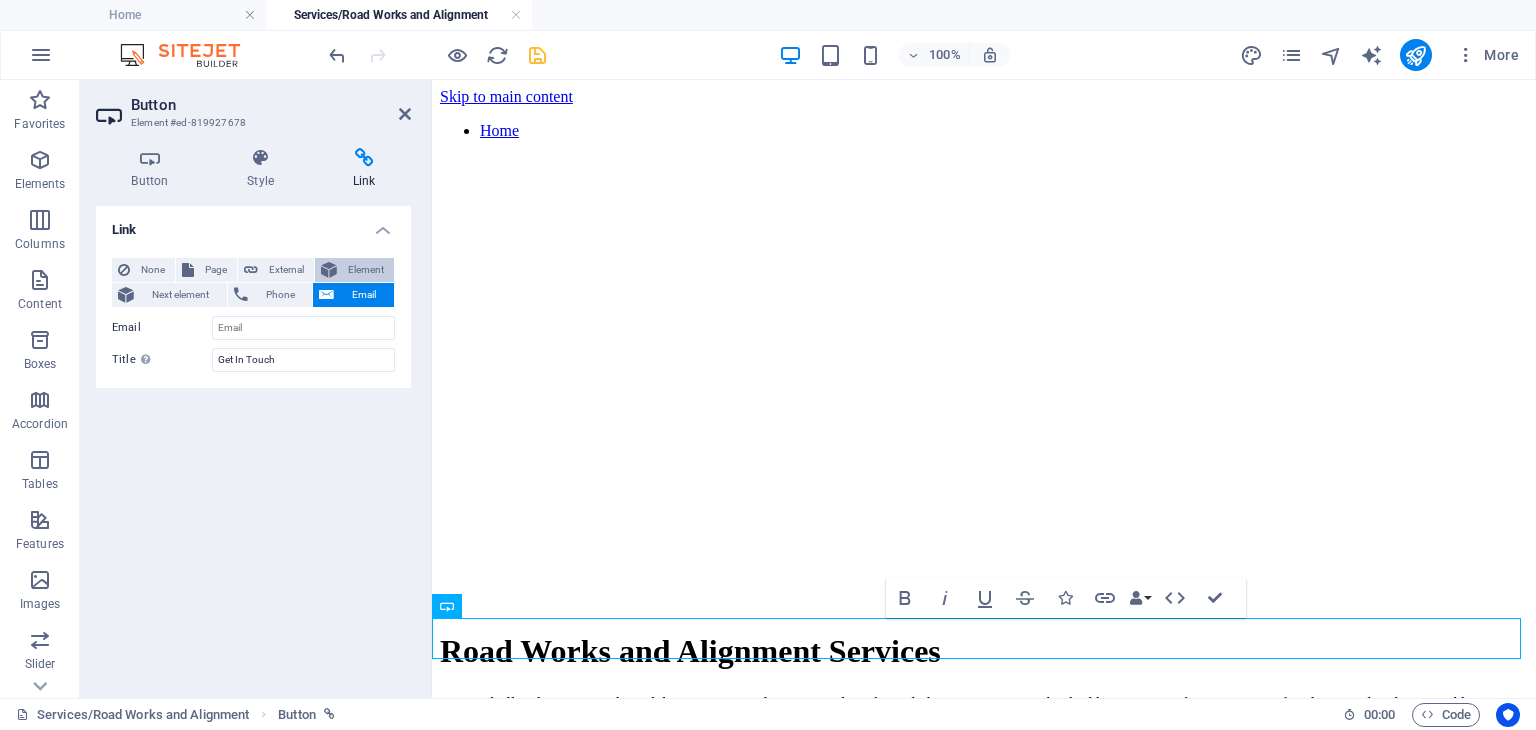 click on "Element" at bounding box center [354, 270] 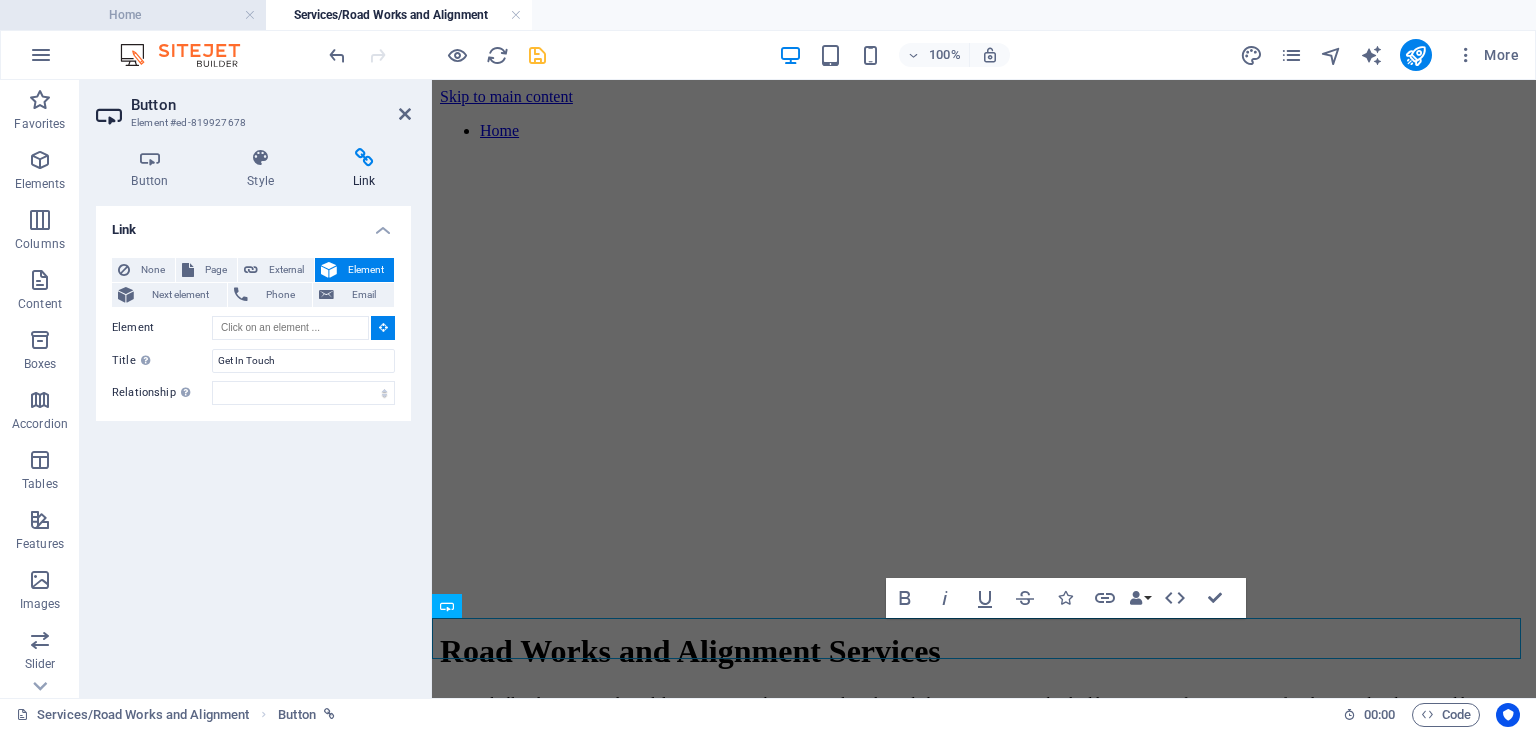 click on "Home" at bounding box center [133, 15] 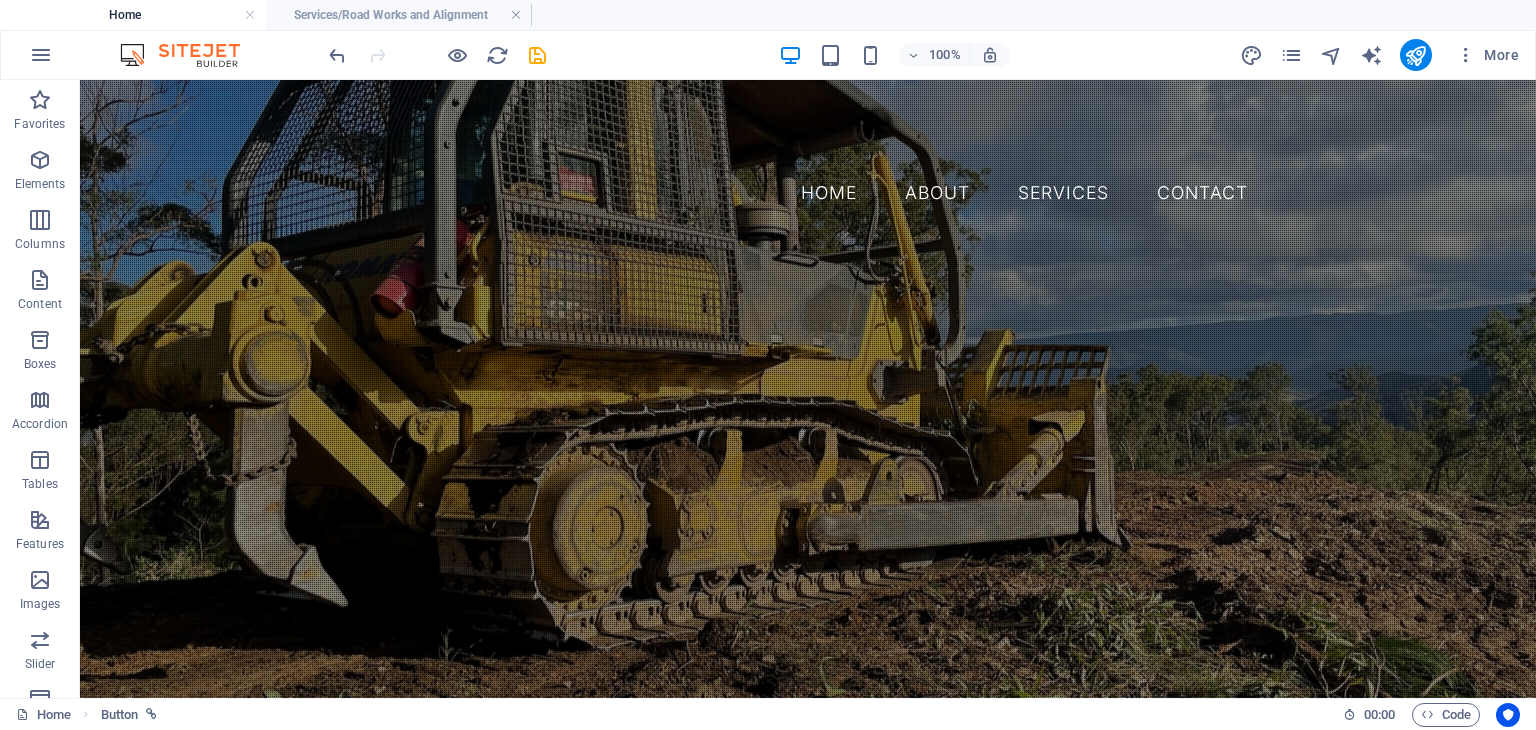scroll, scrollTop: 3799, scrollLeft: 0, axis: vertical 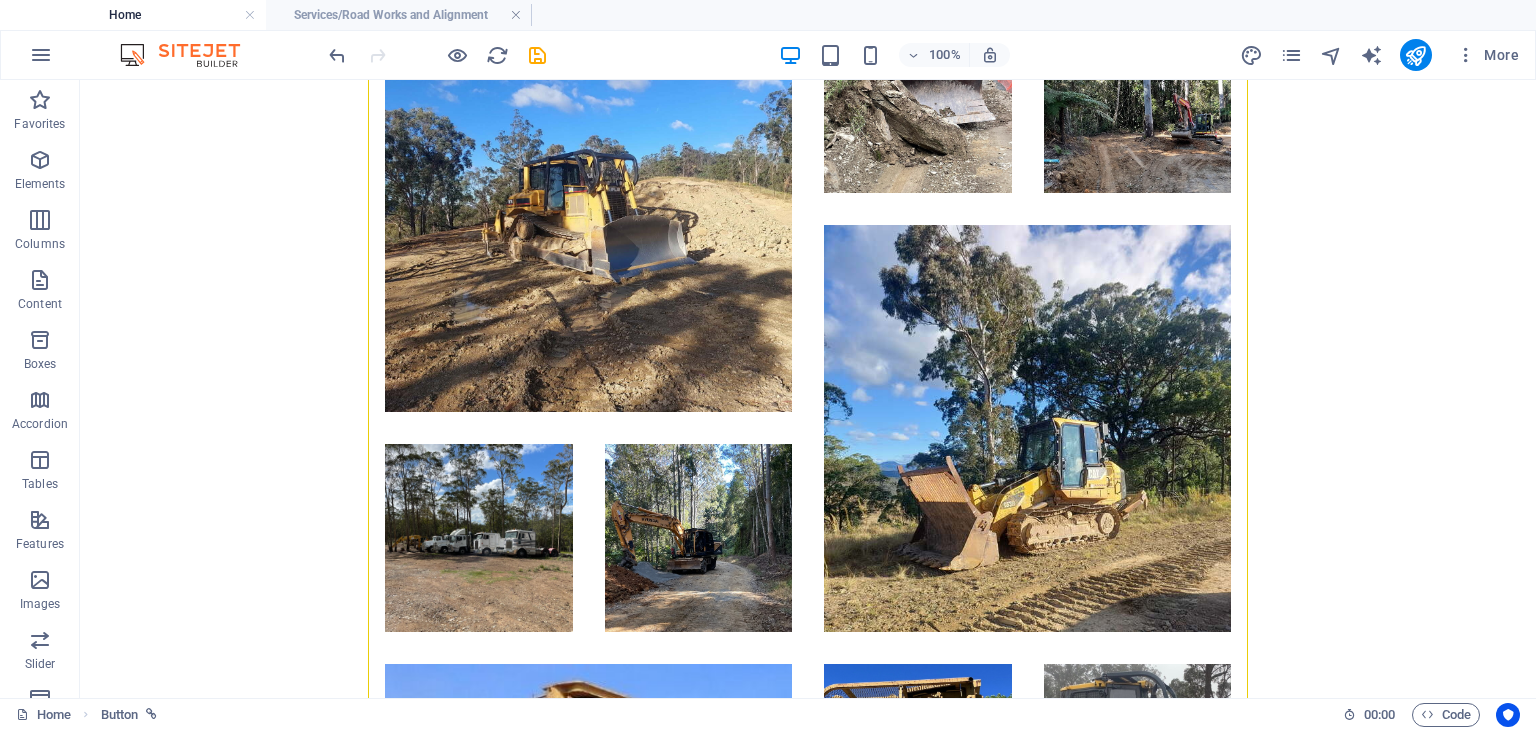 click on "Home" at bounding box center (133, 15) 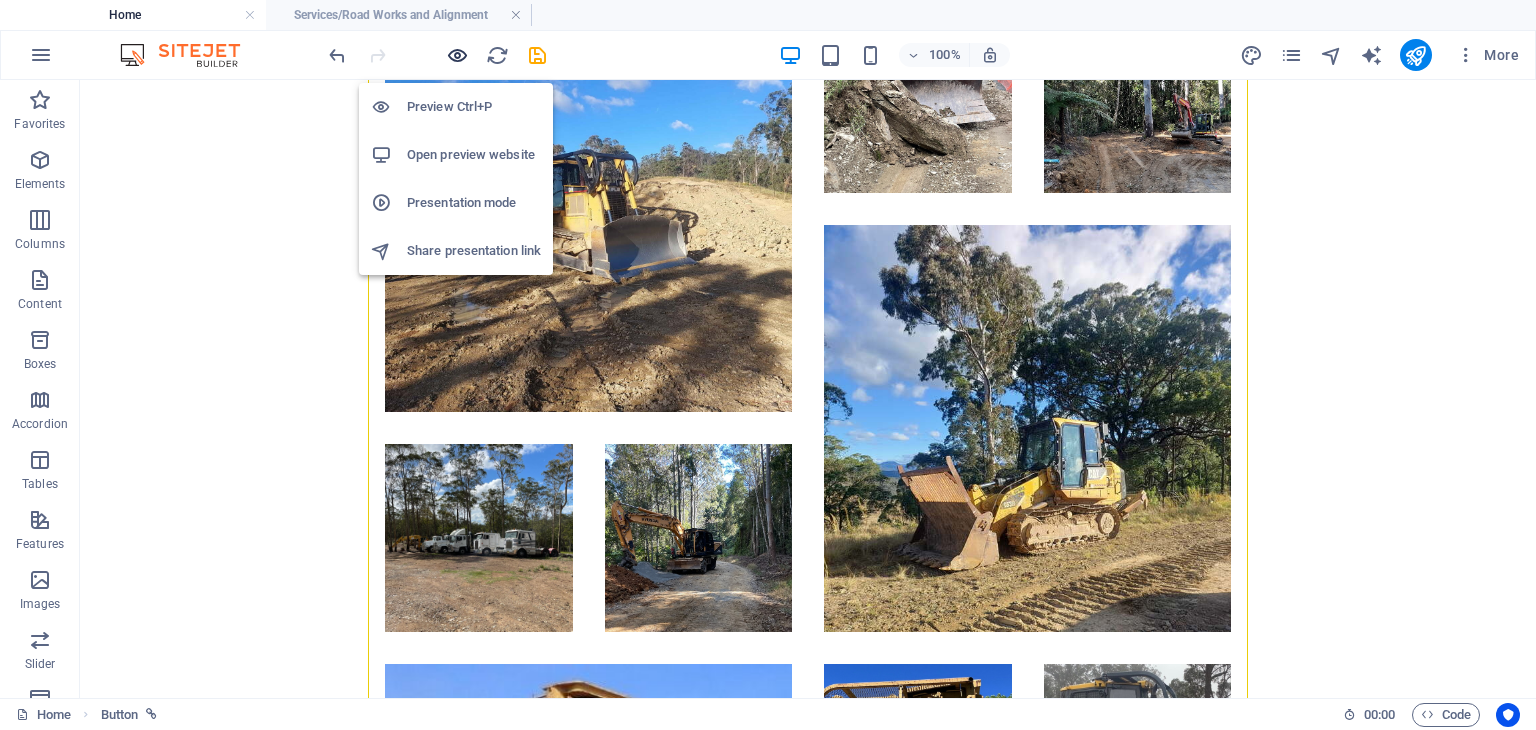 click at bounding box center (457, 55) 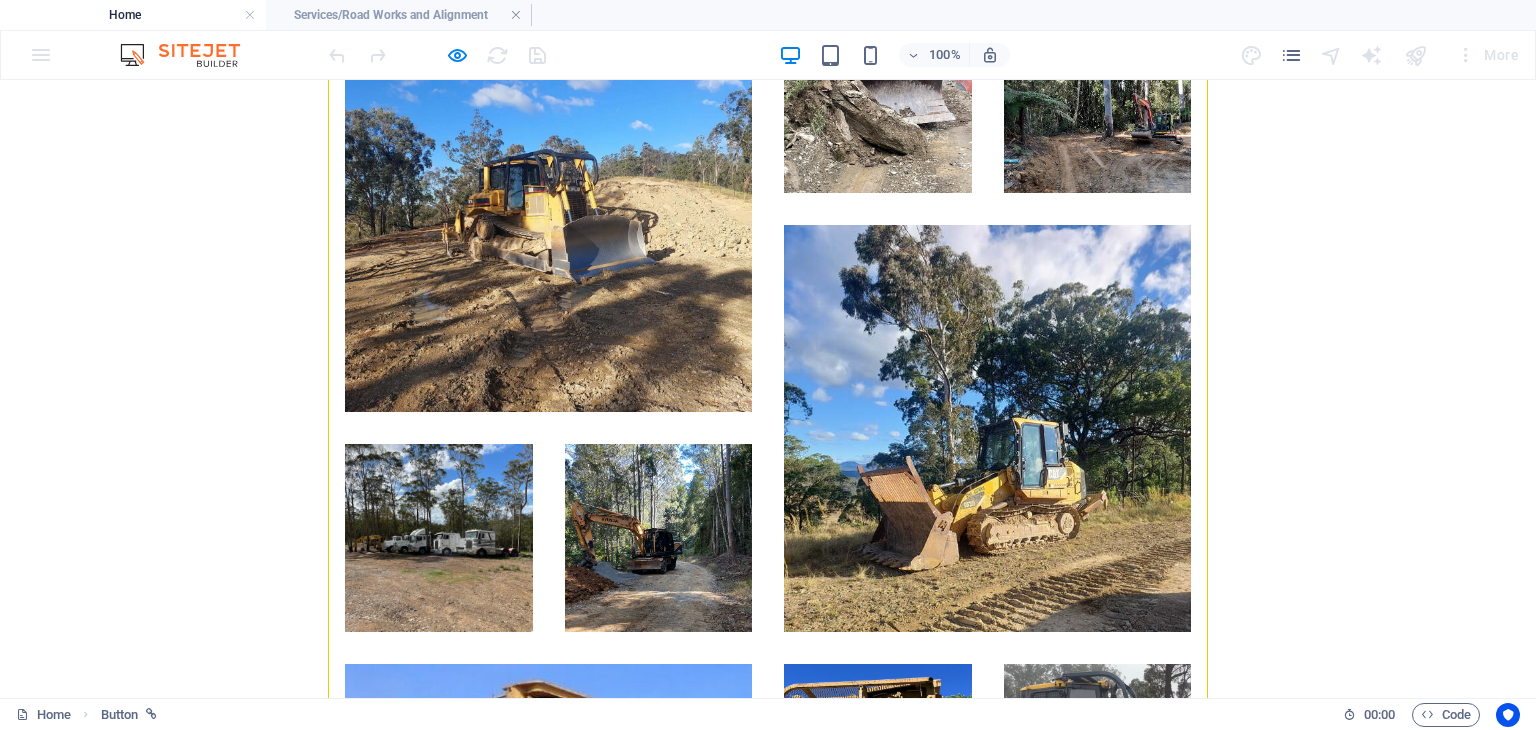 click on "Home" at bounding box center (133, 15) 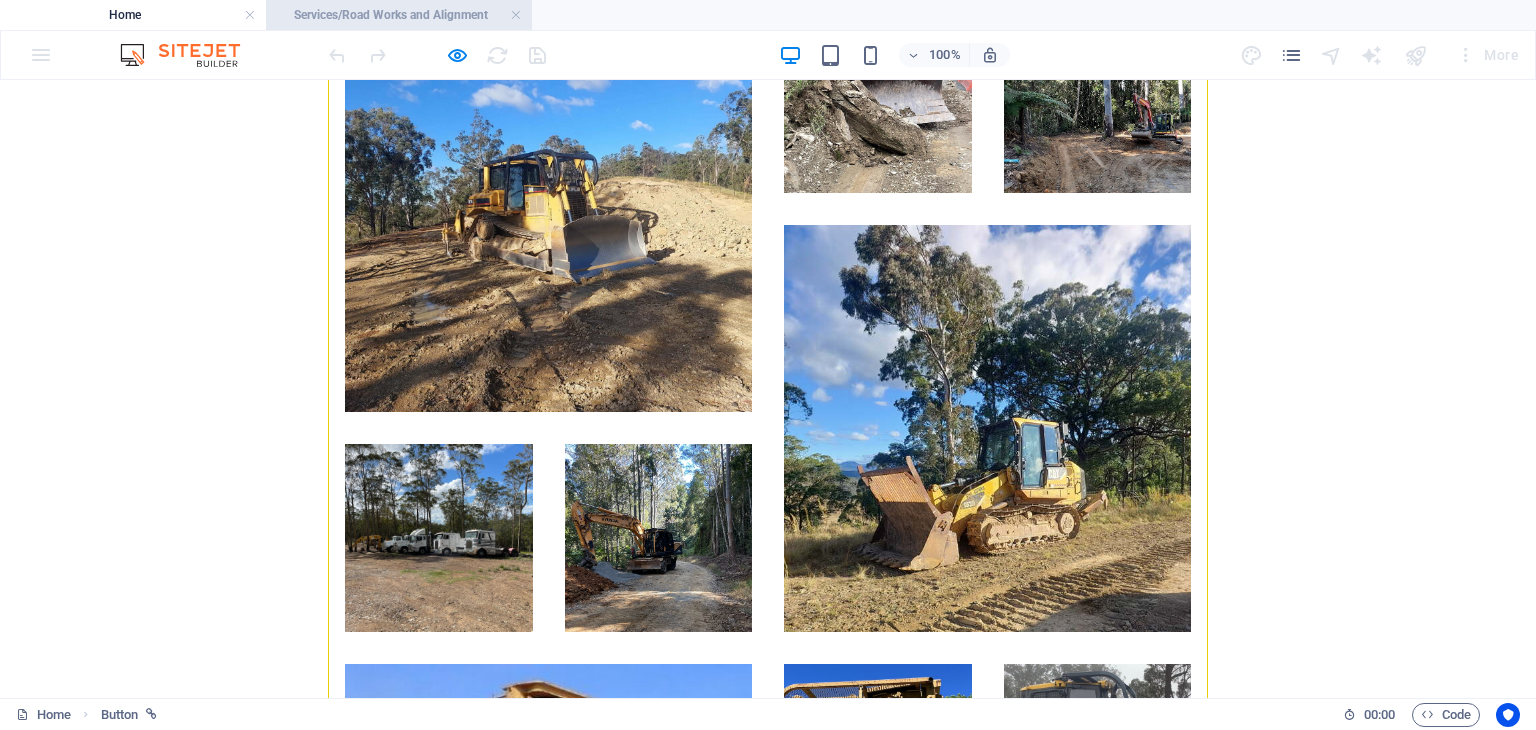click on "Services/Road Works and Alignment" at bounding box center (399, 15) 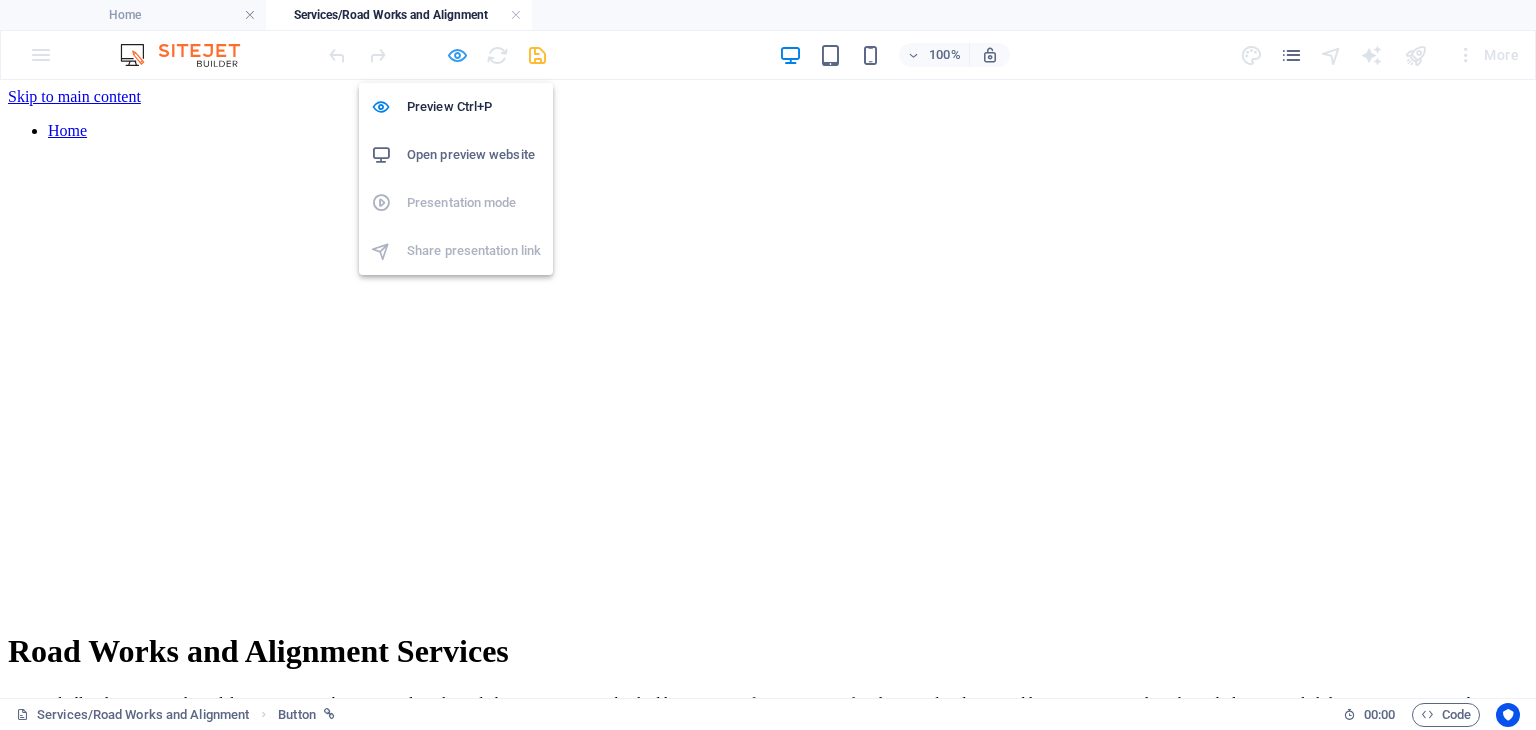 click at bounding box center [457, 55] 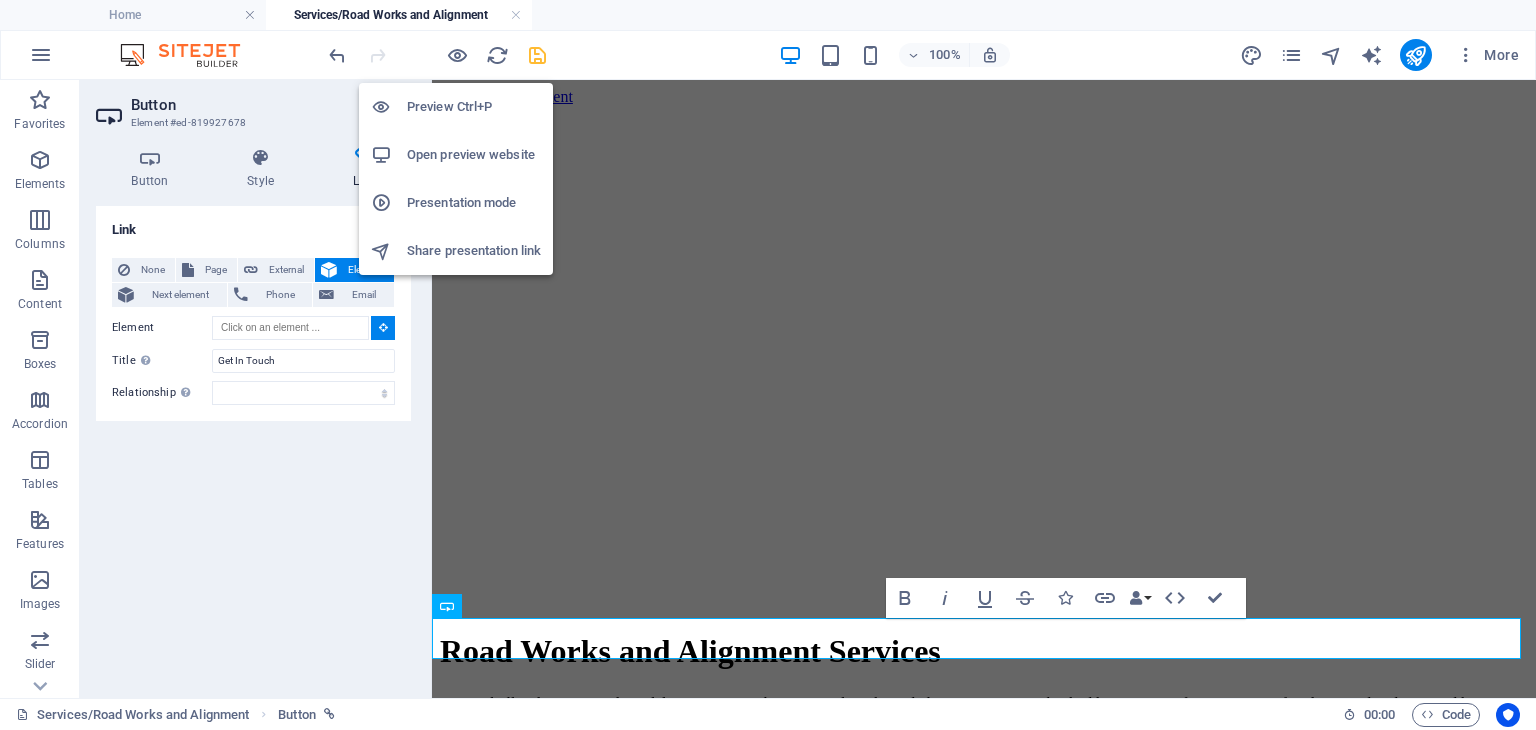 click on "Open preview website" at bounding box center [474, 155] 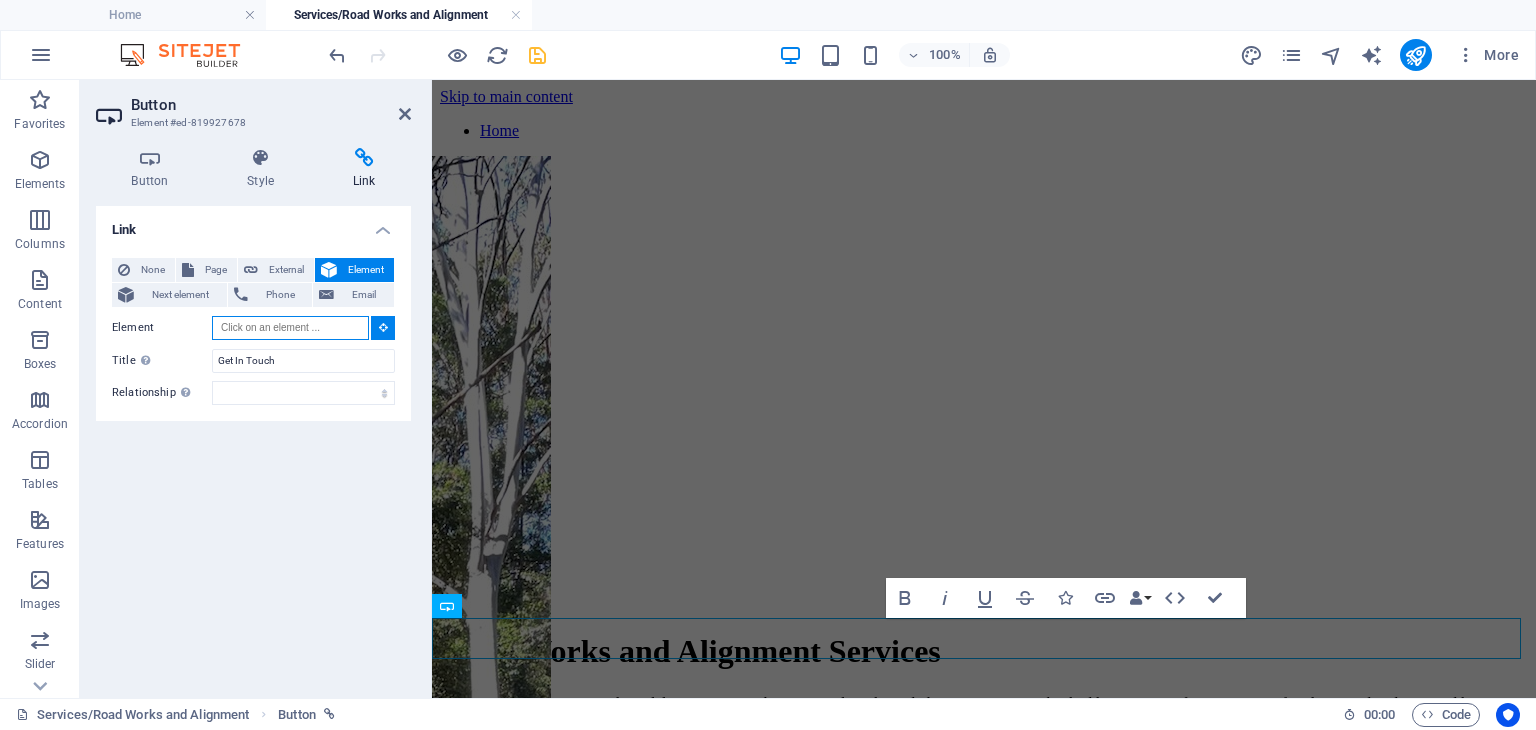 click on "Element" at bounding box center [290, 328] 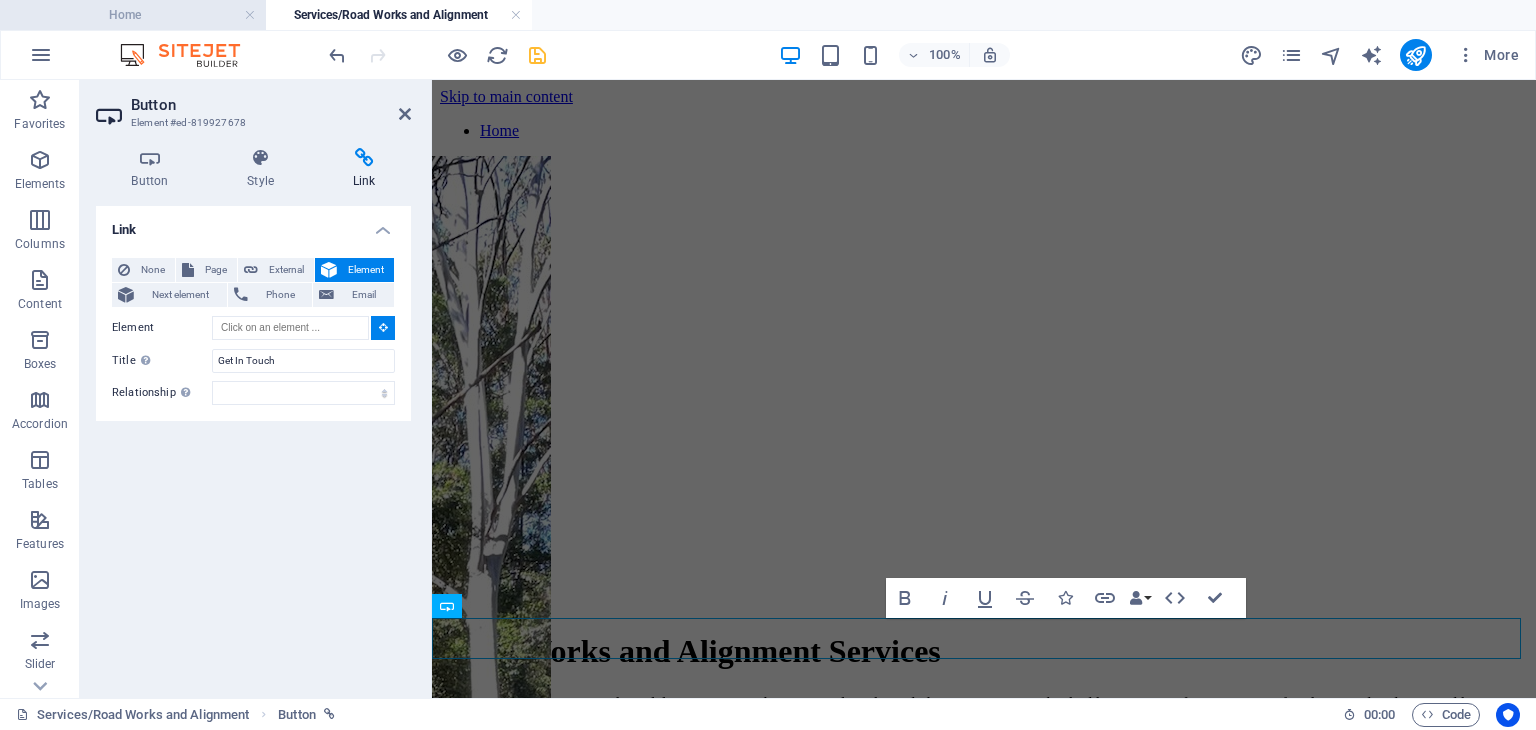 click on "Home" at bounding box center (133, 15) 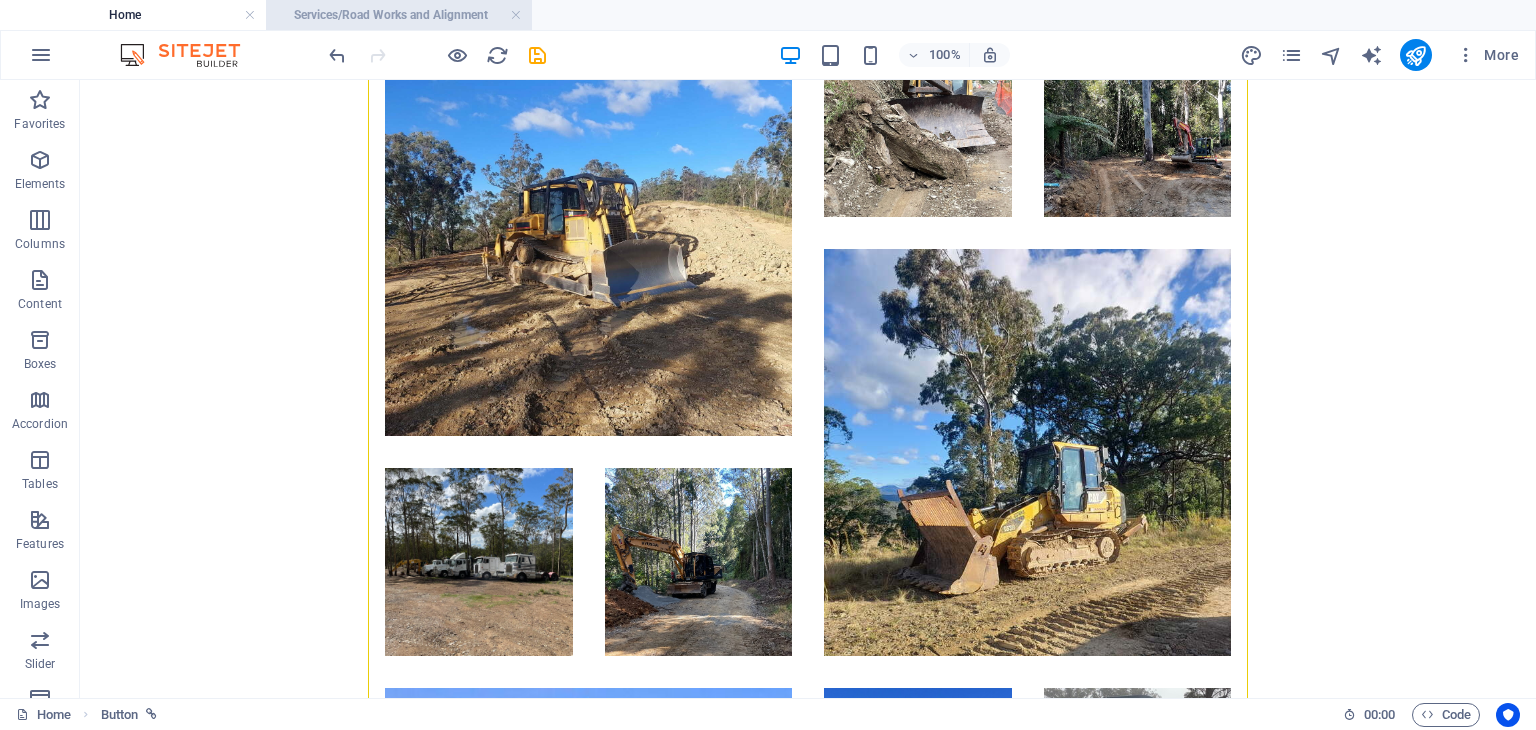 click on "Services/Road Works and Alignment" at bounding box center [399, 15] 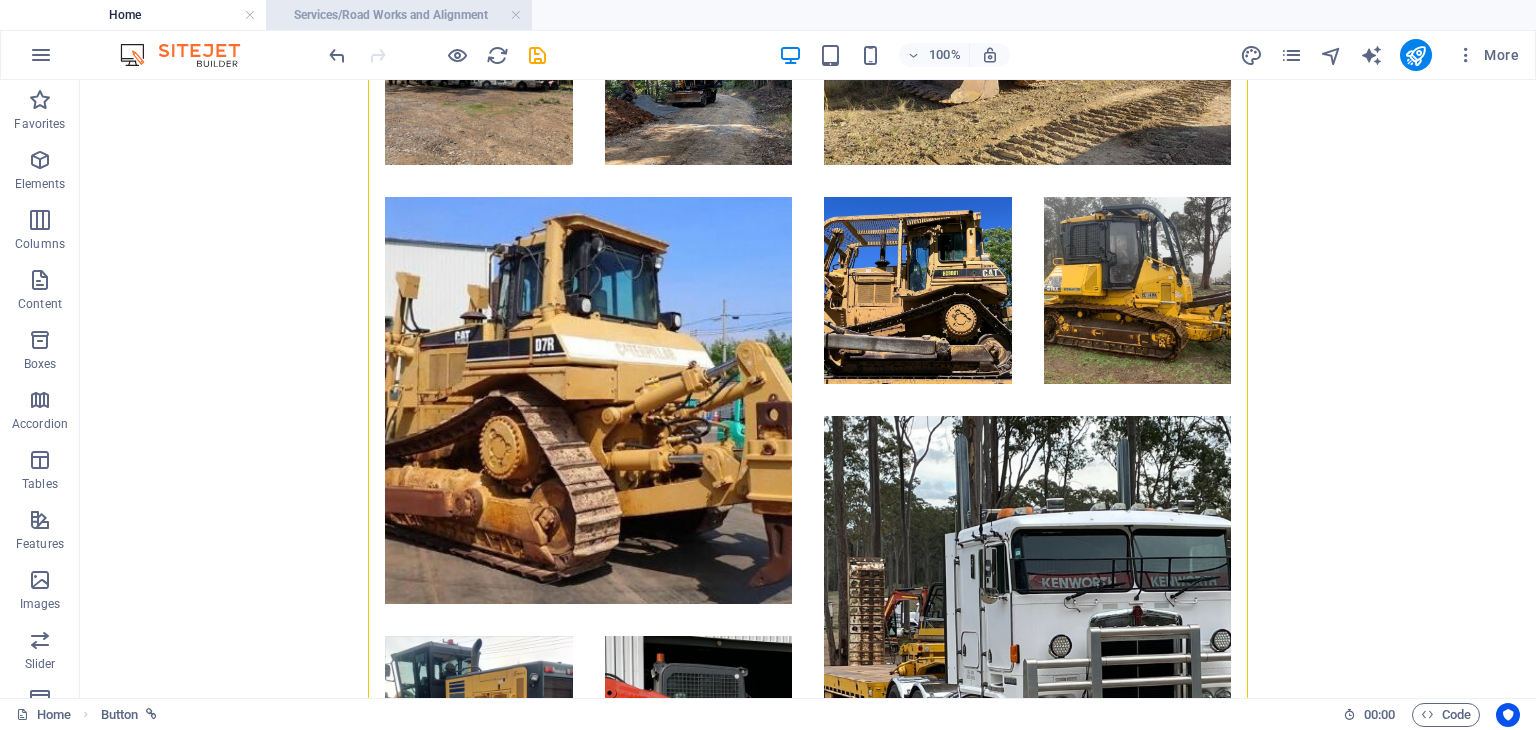 scroll, scrollTop: 0, scrollLeft: 0, axis: both 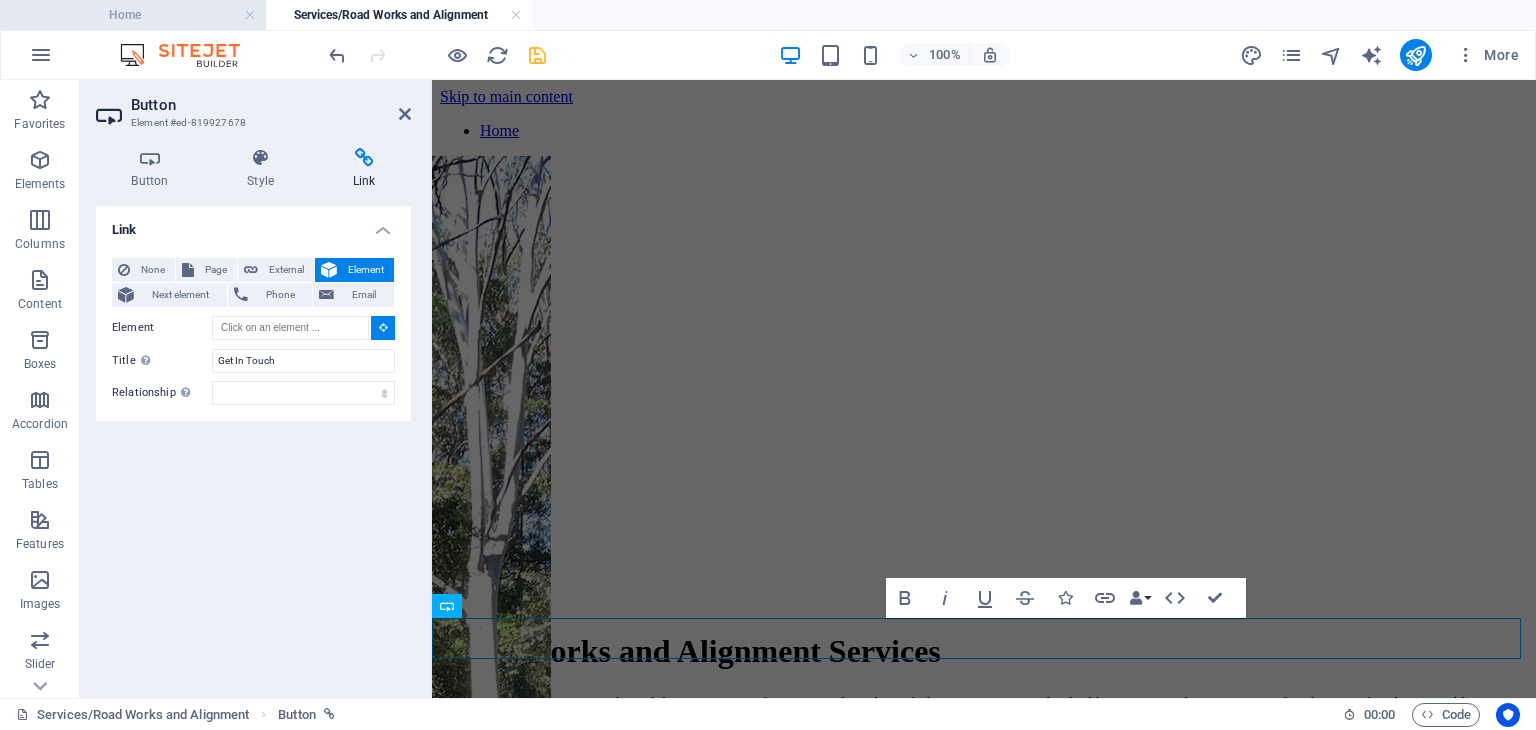 click on "Home" at bounding box center [133, 15] 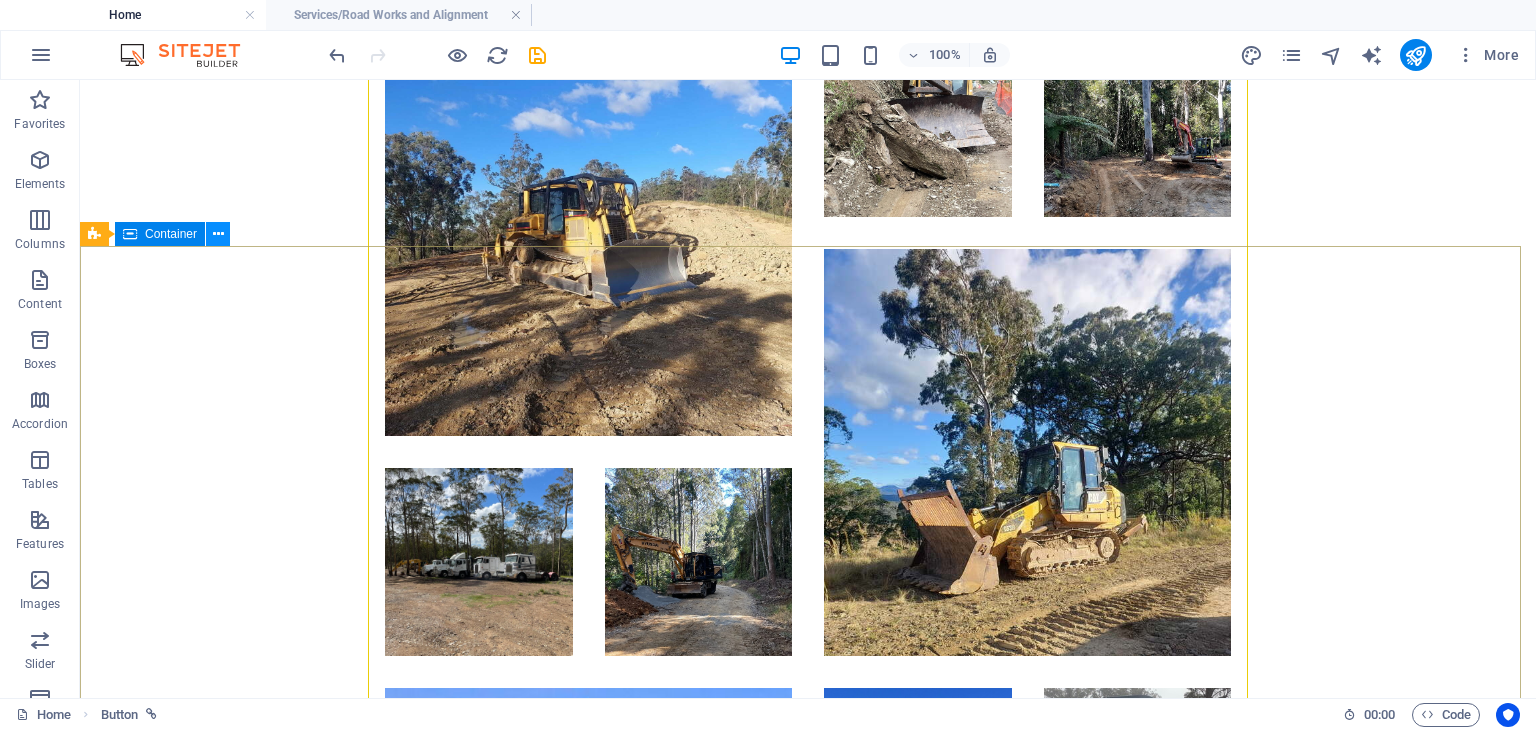 click at bounding box center [218, 234] 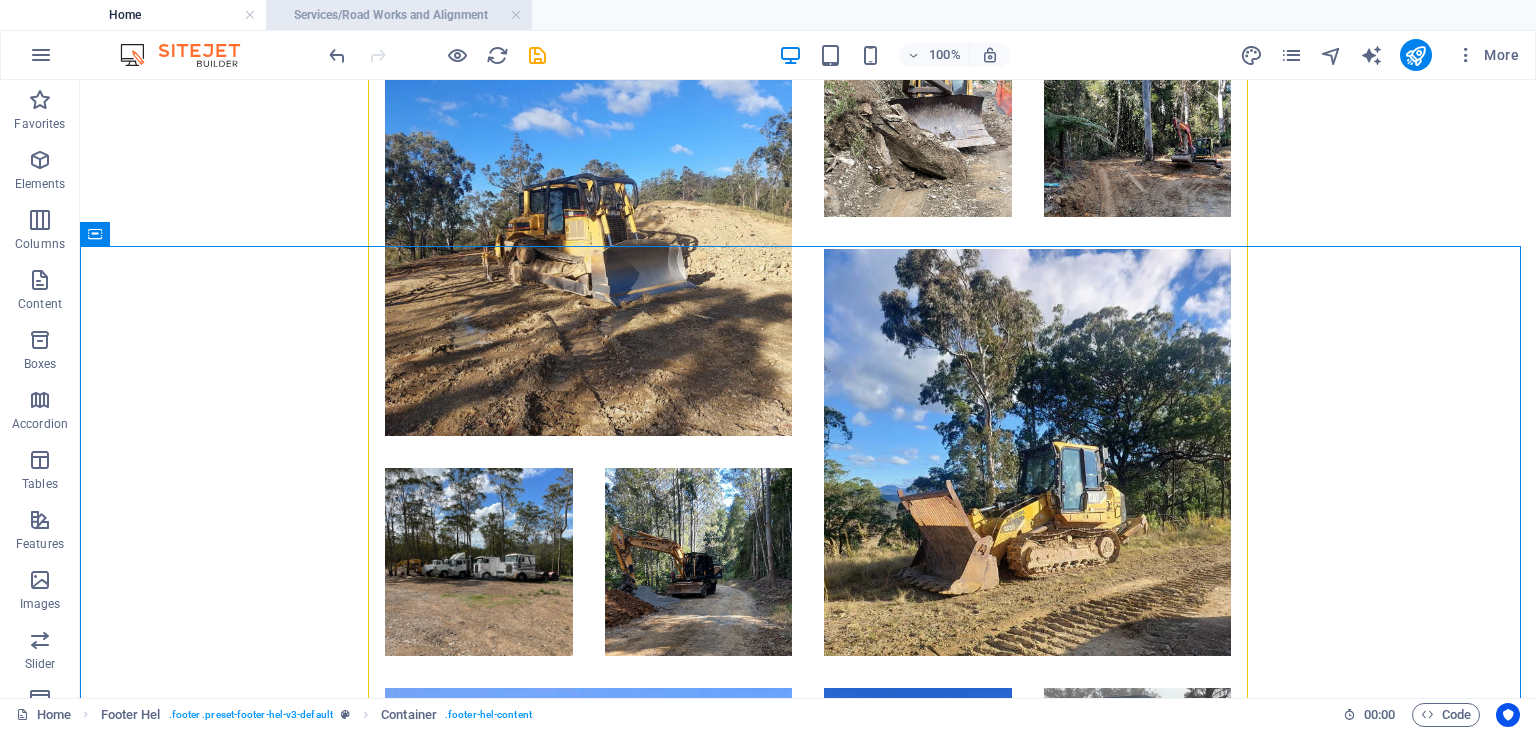 click on "Services/Road Works and Alignment" at bounding box center (399, 15) 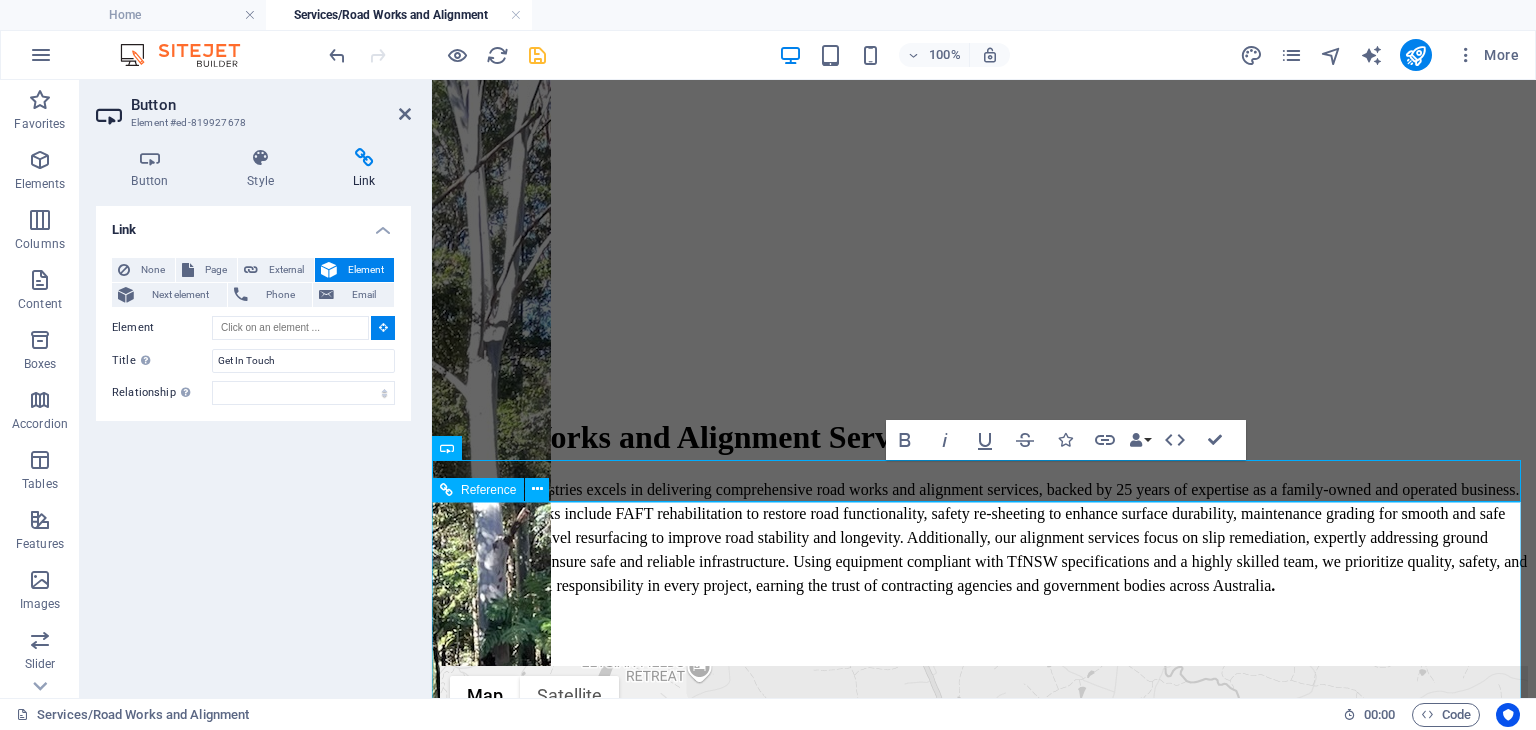 scroll, scrollTop: 361, scrollLeft: 0, axis: vertical 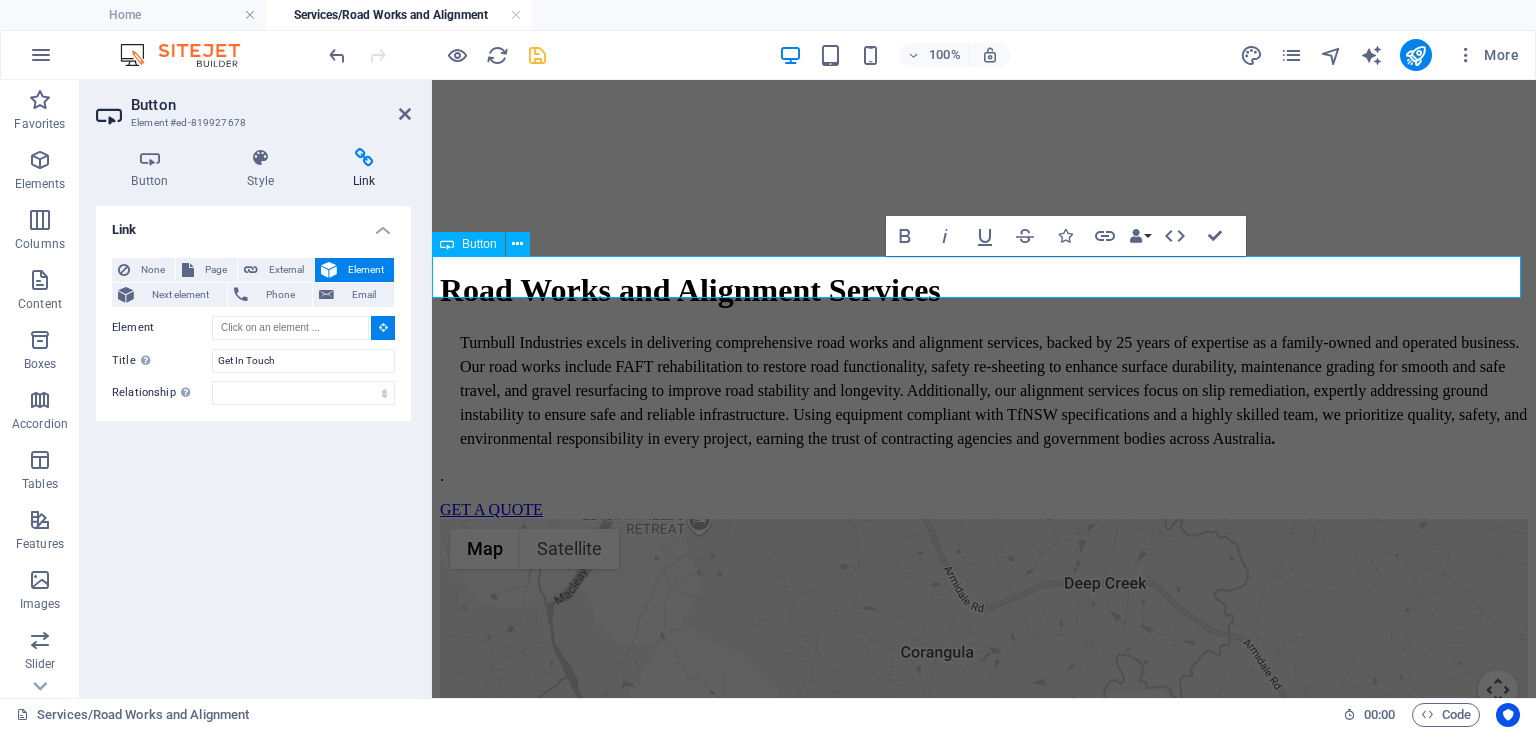 click on "GET A QUOTE" at bounding box center (984, 510) 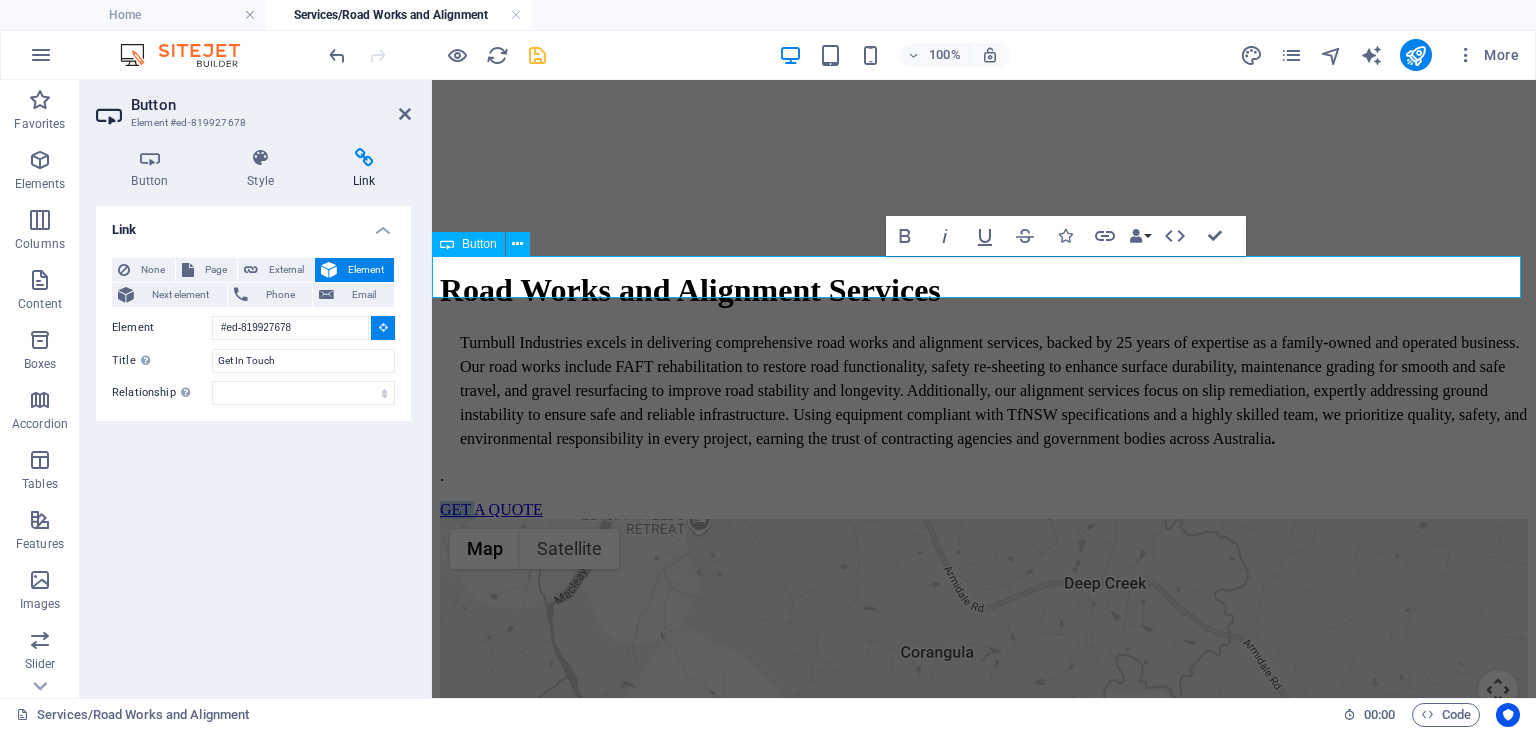 click on "GET A QUOTE" at bounding box center (984, 510) 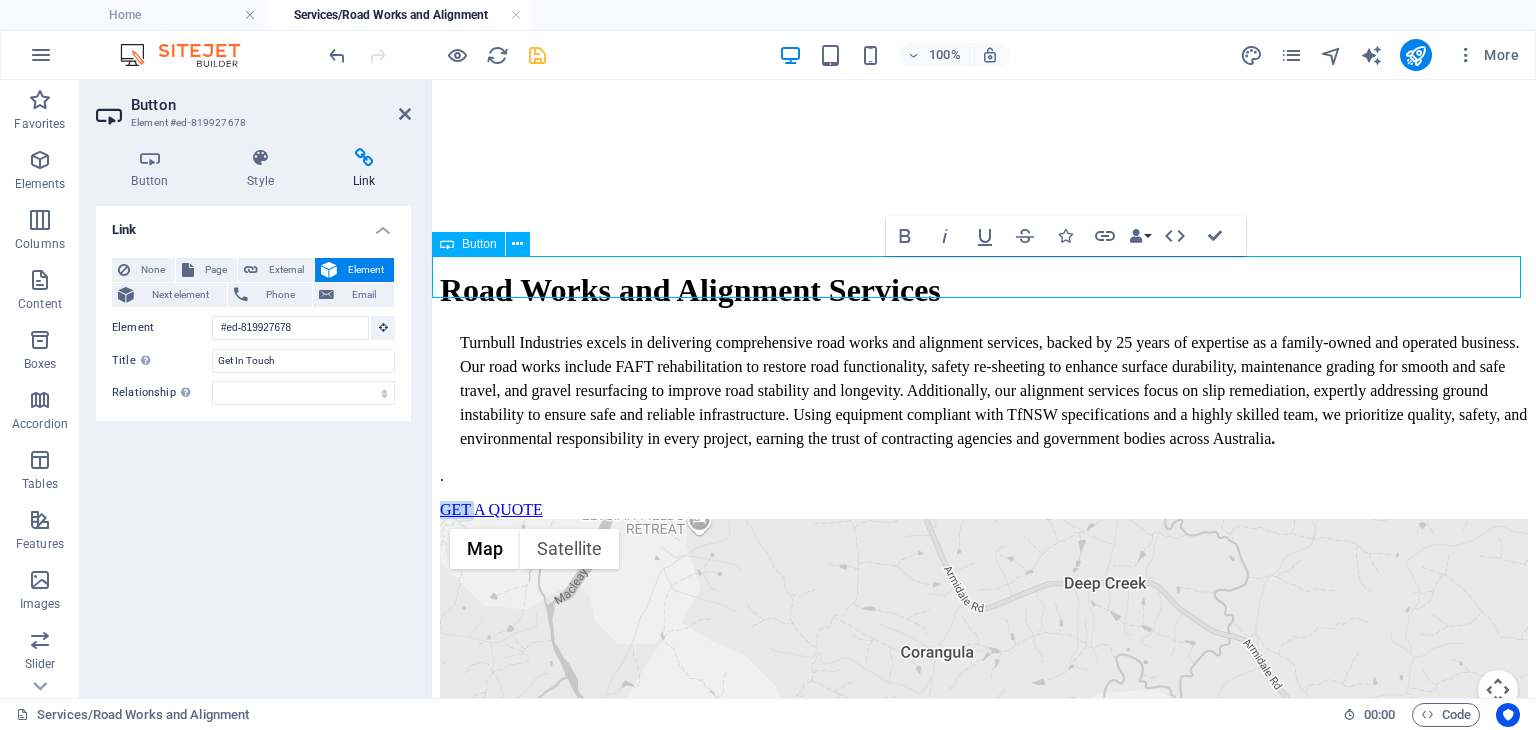click on "Button" at bounding box center (479, 244) 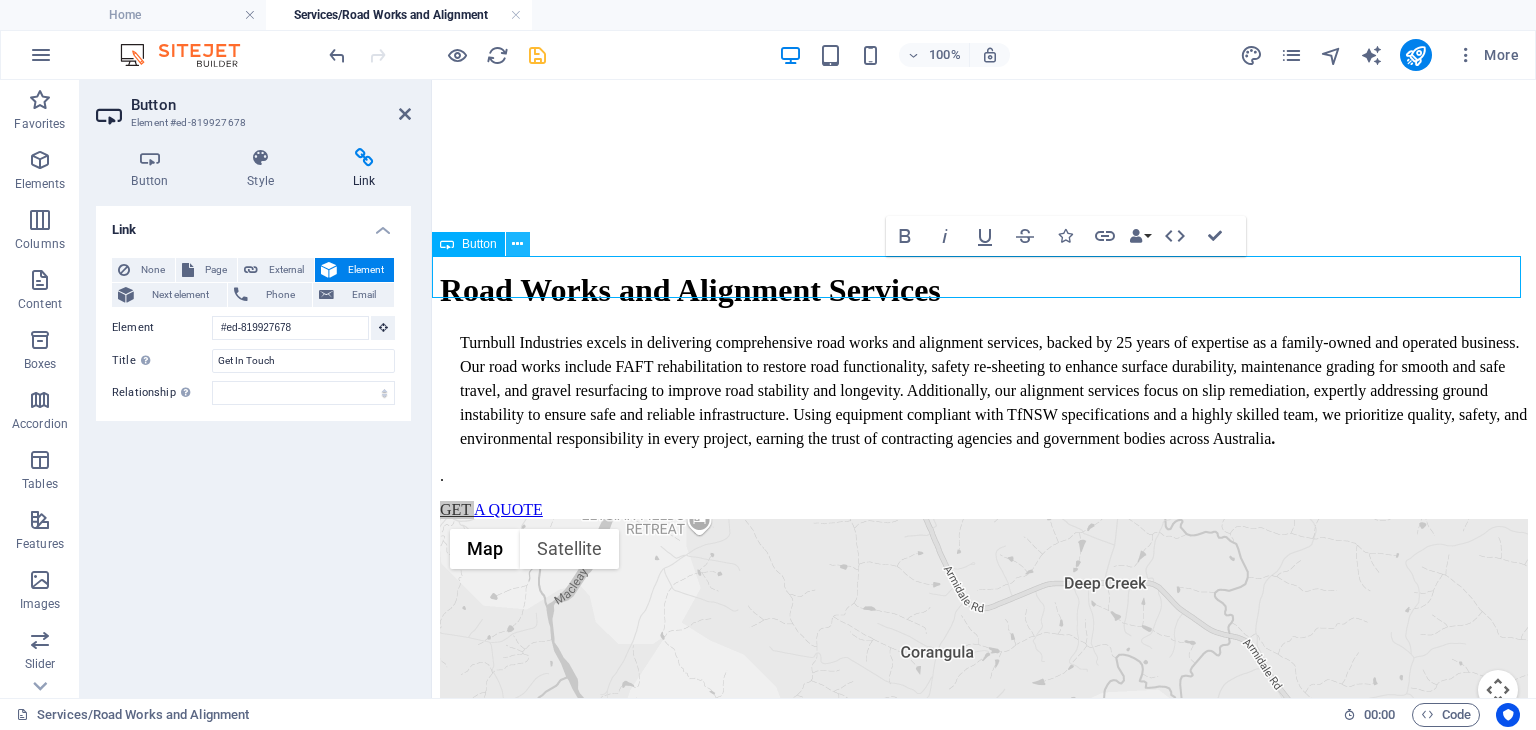 click at bounding box center (517, 244) 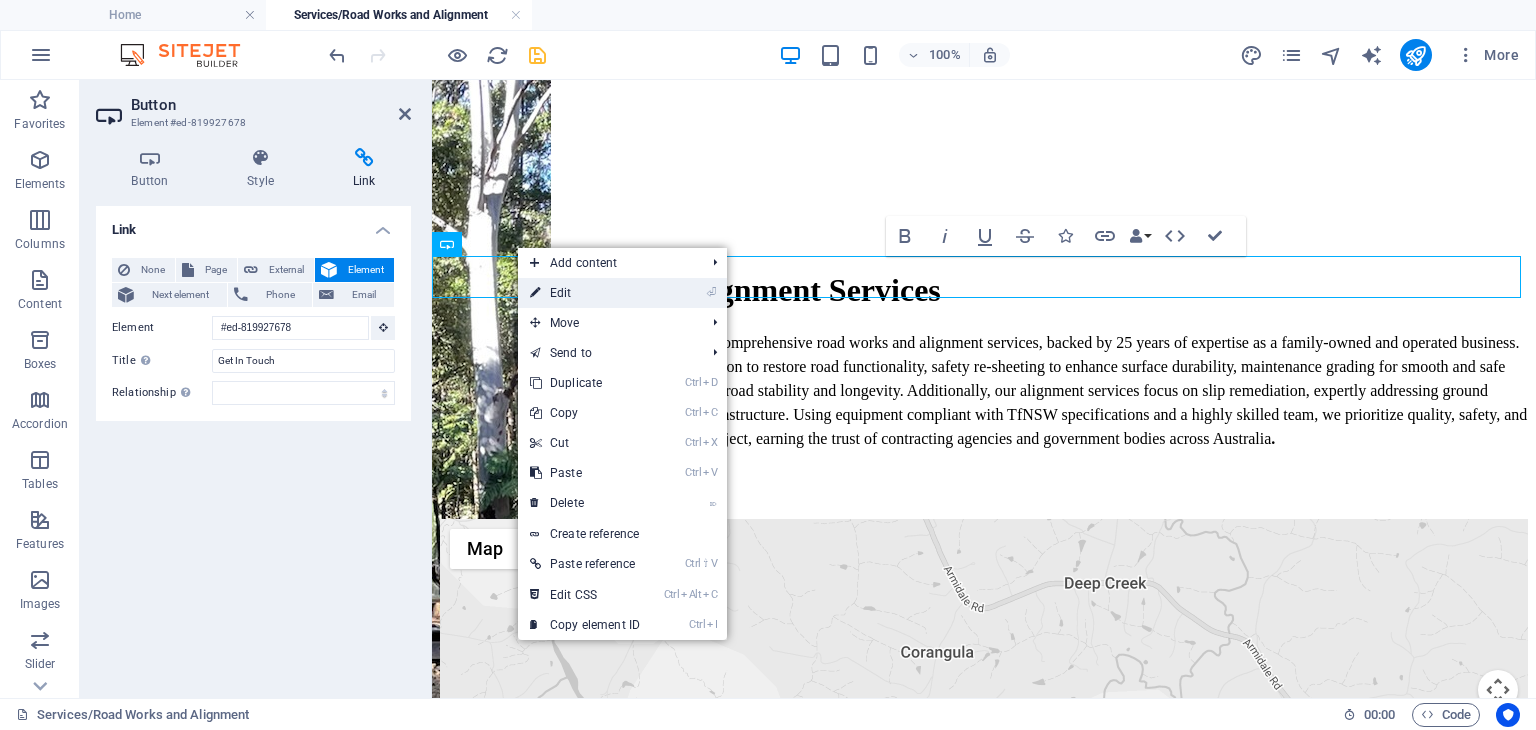 click on "⏎  Edit" at bounding box center (585, 293) 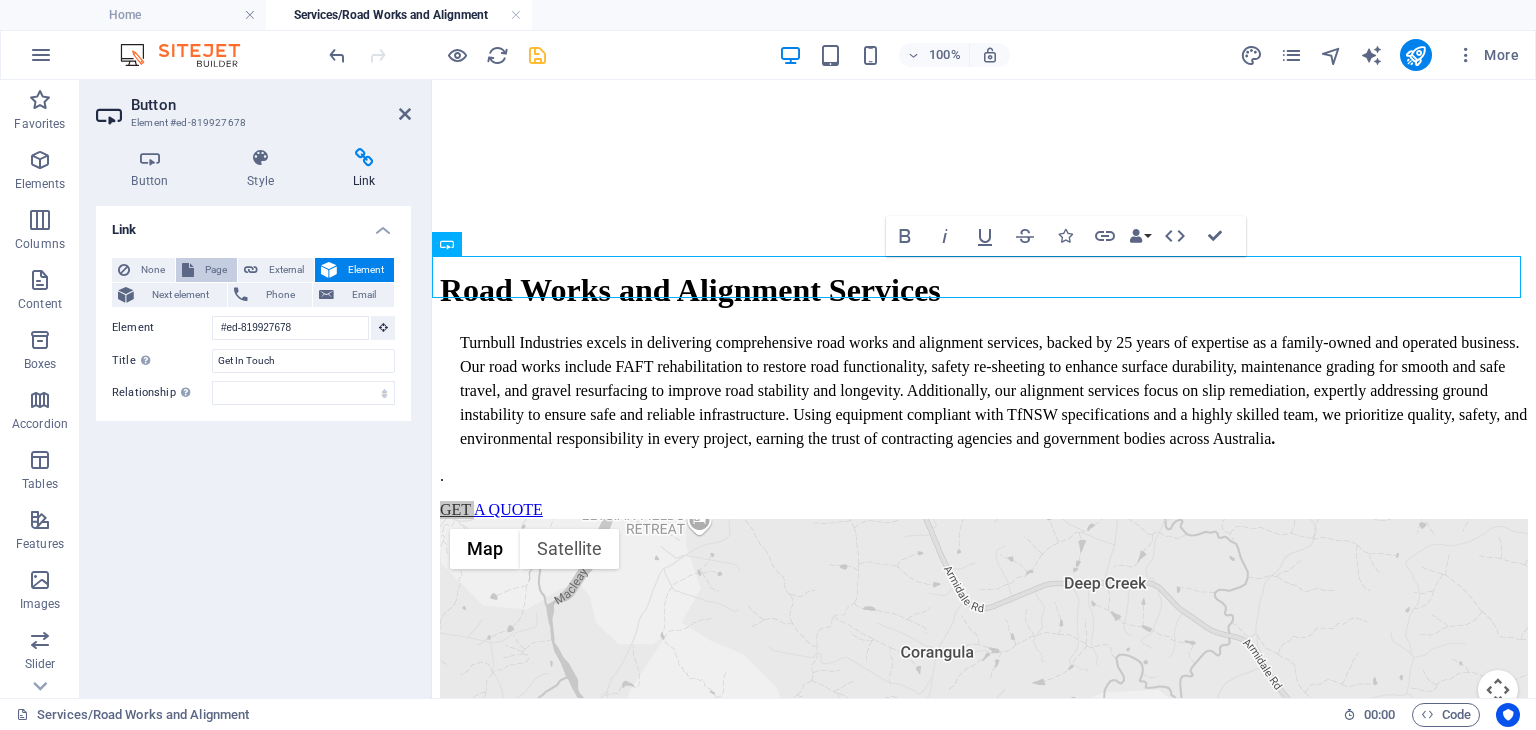 click on "Page" at bounding box center (215, 270) 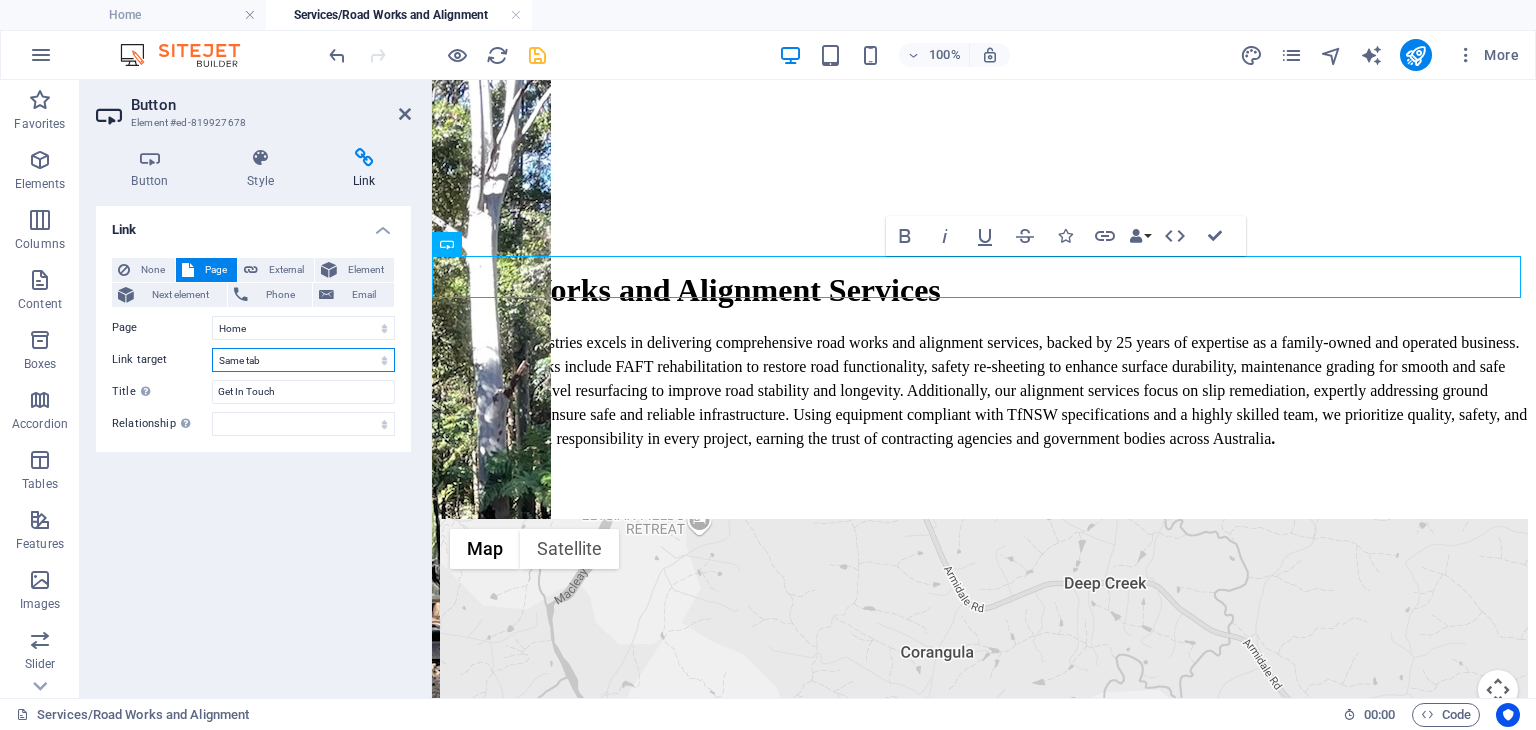 click on "New tab Same tab Overlay" at bounding box center [303, 360] 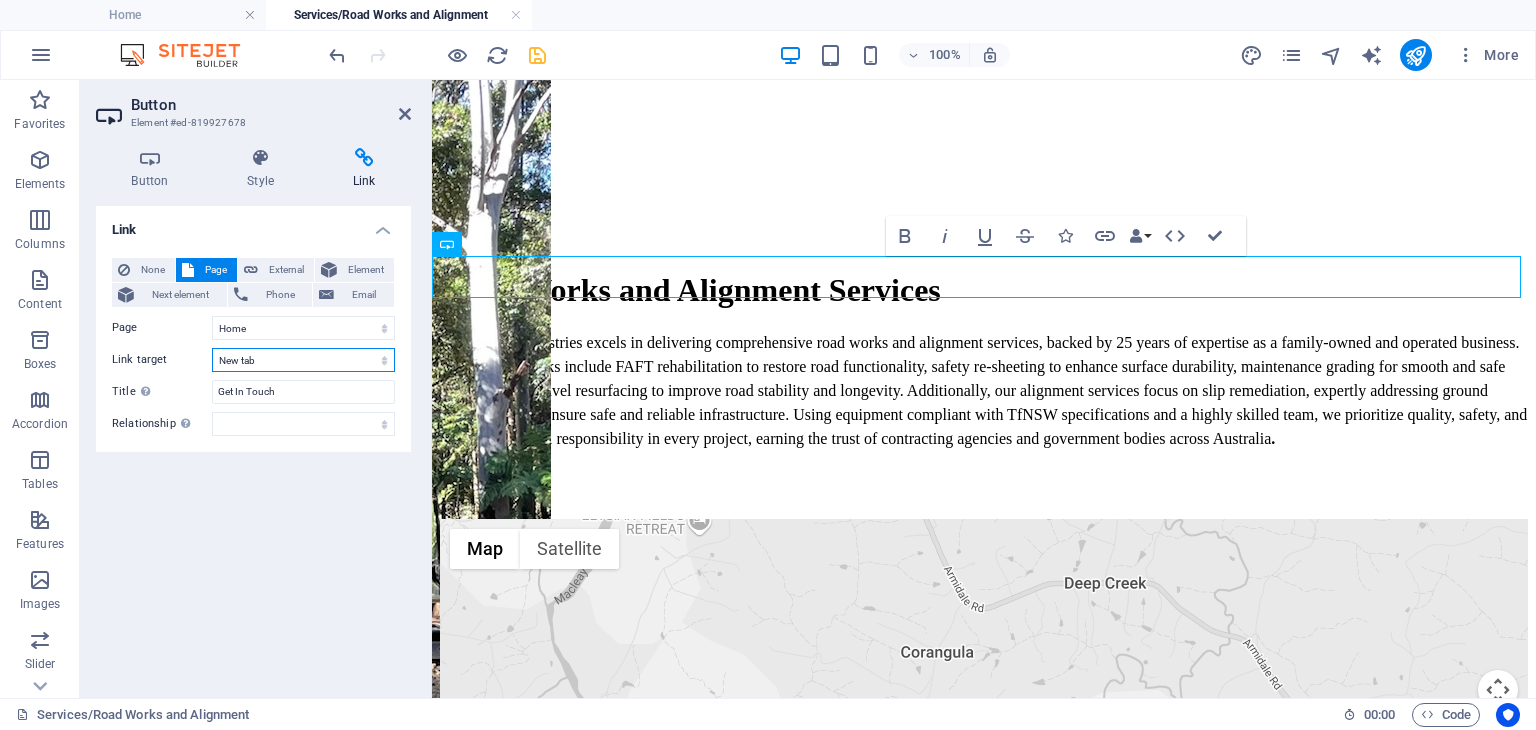 click on "New tab Same tab Overlay" at bounding box center [303, 360] 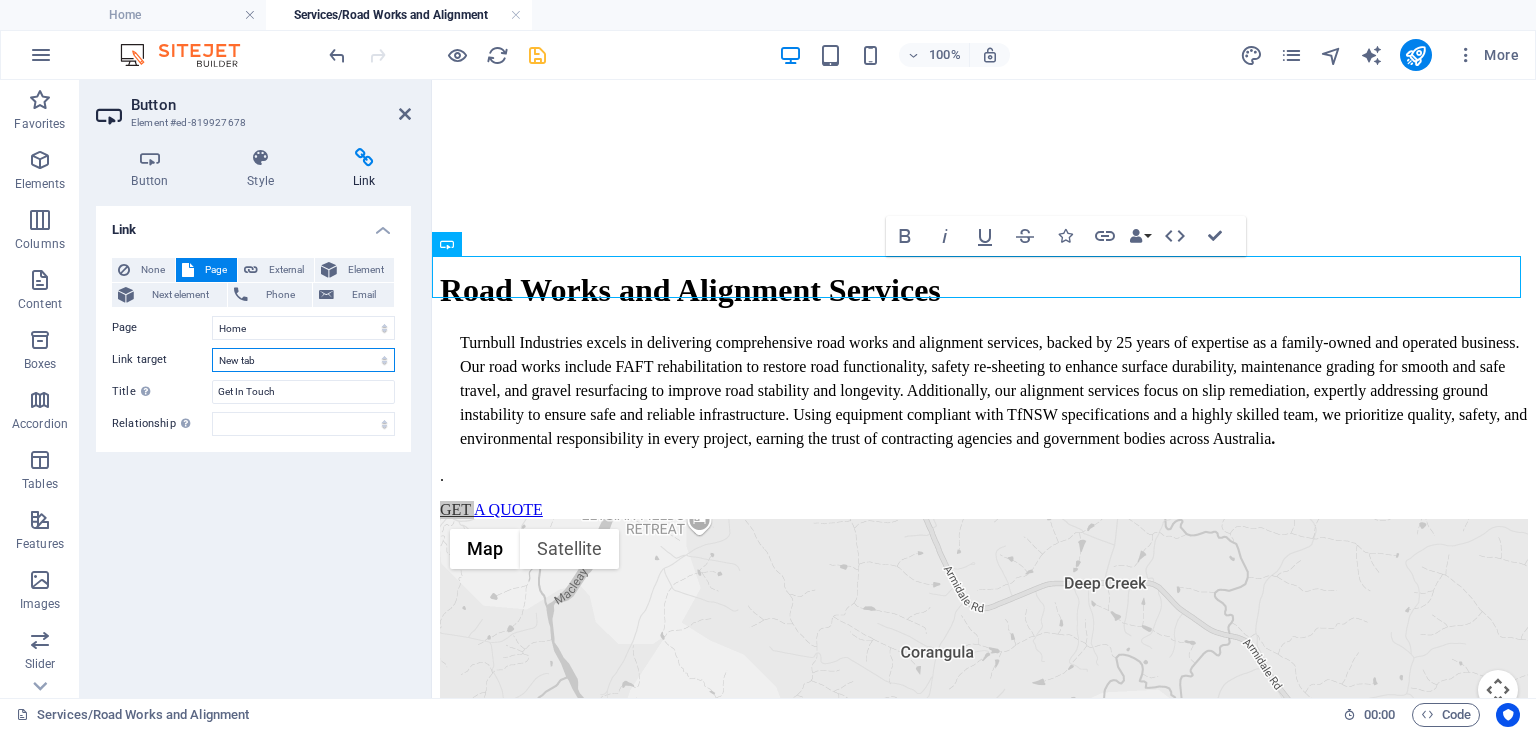 click on "New tab Same tab Overlay" at bounding box center [303, 360] 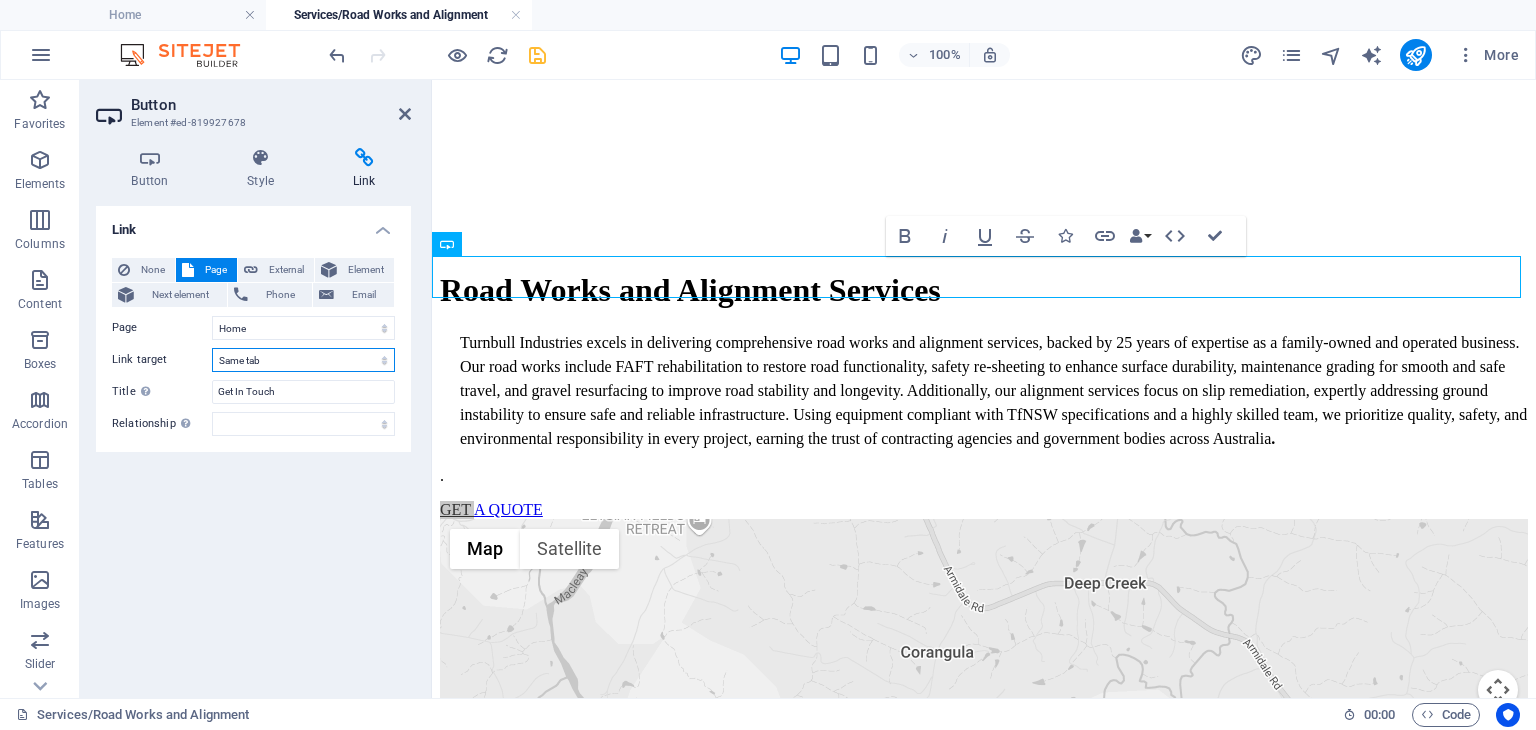 click on "New tab Same tab Overlay" at bounding box center (303, 360) 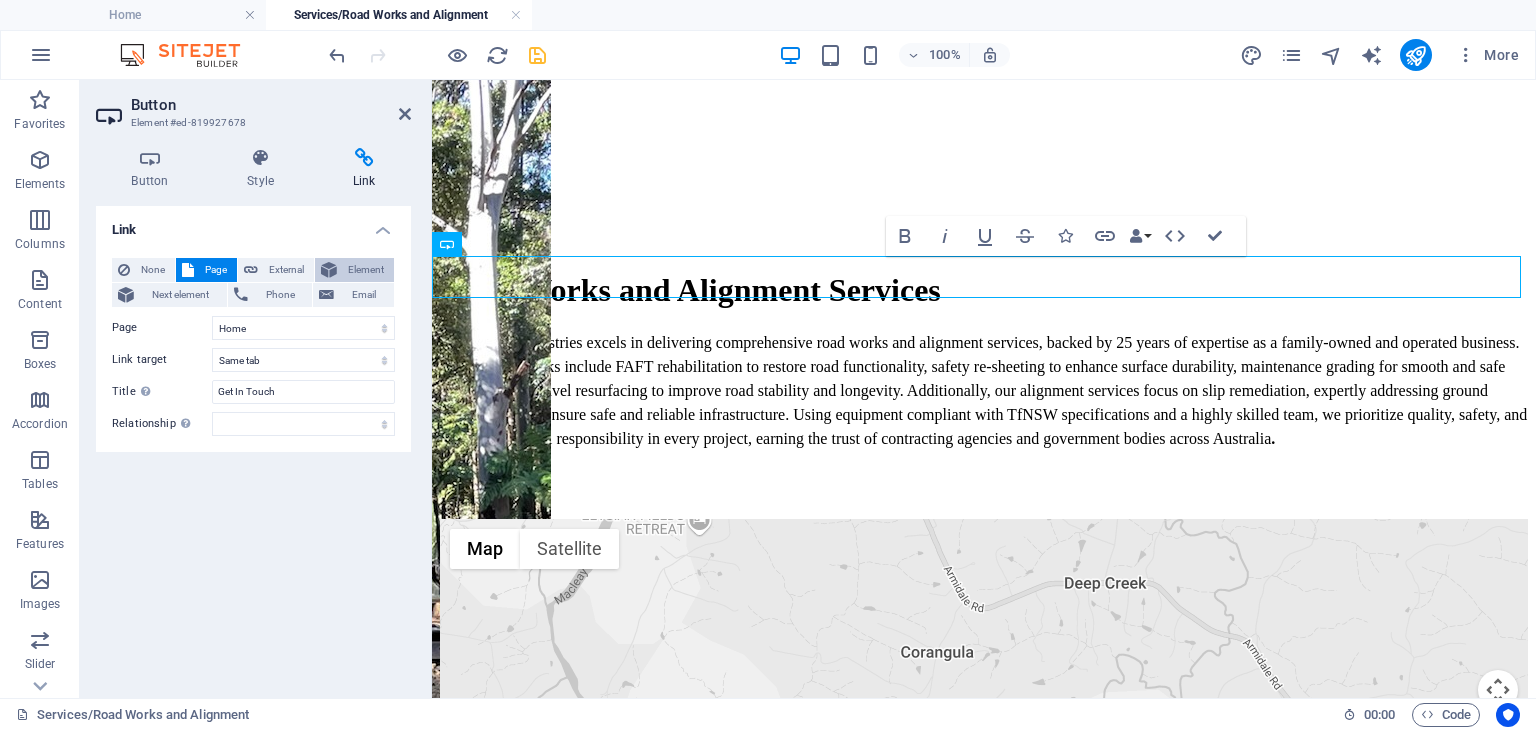 click on "Element" at bounding box center (365, 270) 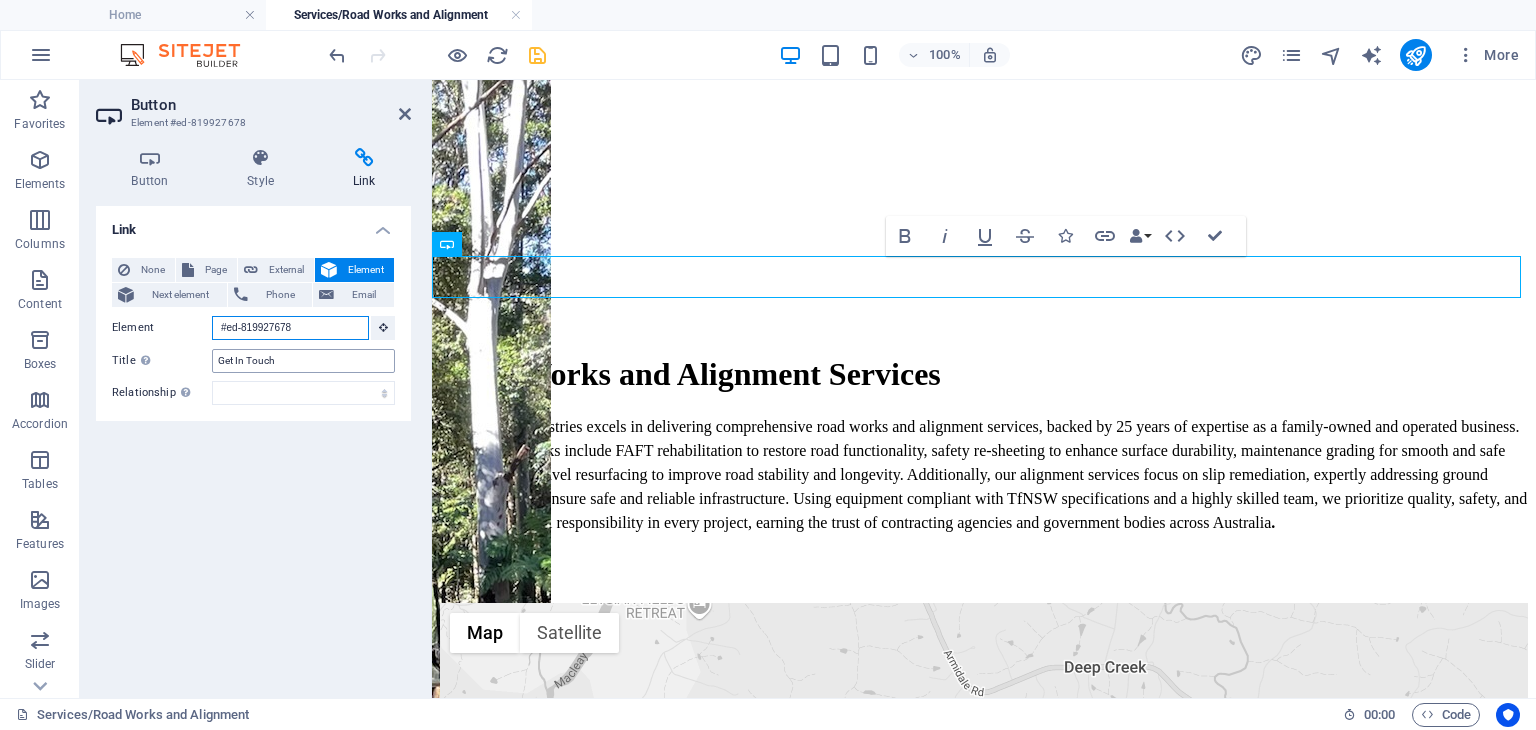 scroll, scrollTop: 361, scrollLeft: 0, axis: vertical 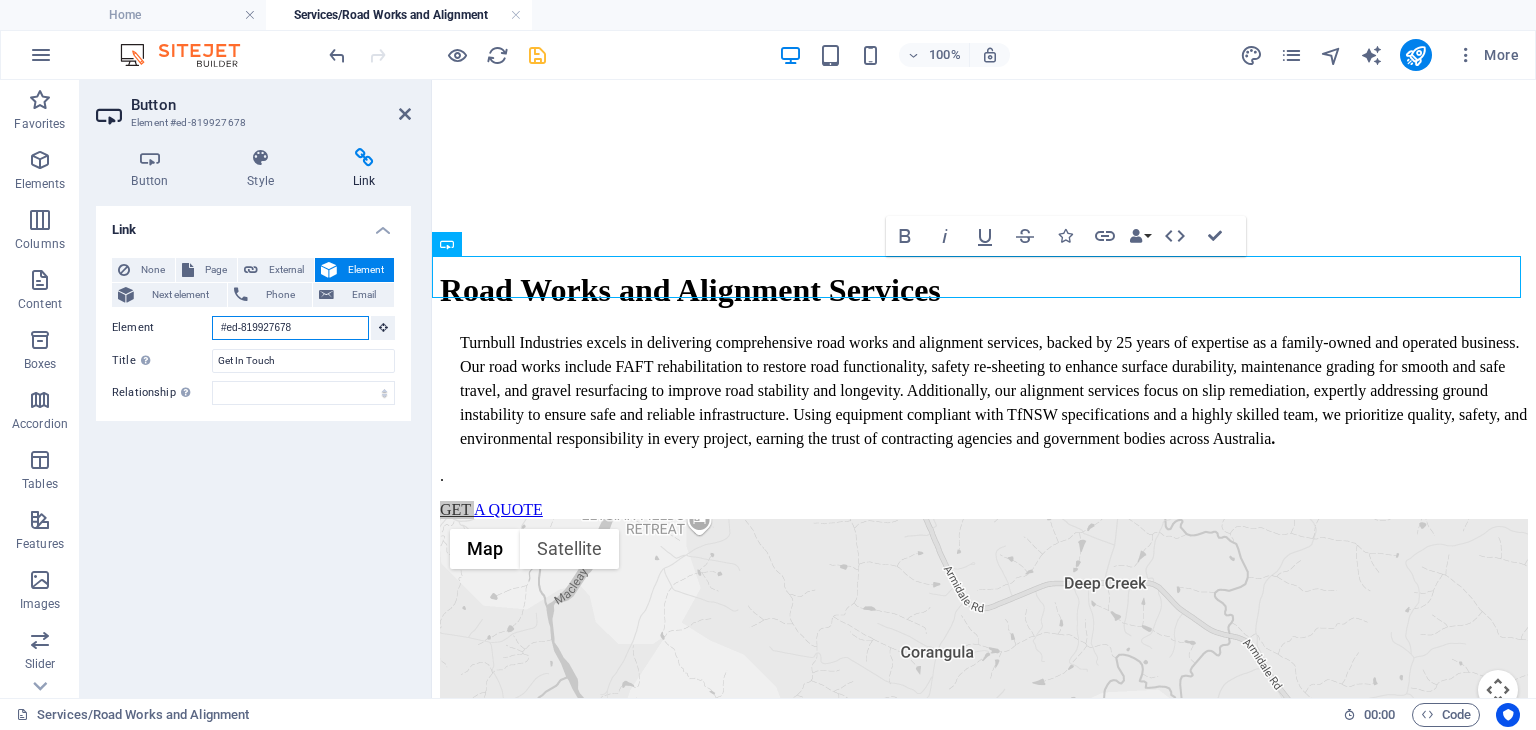 type on "h#ed-819927678" 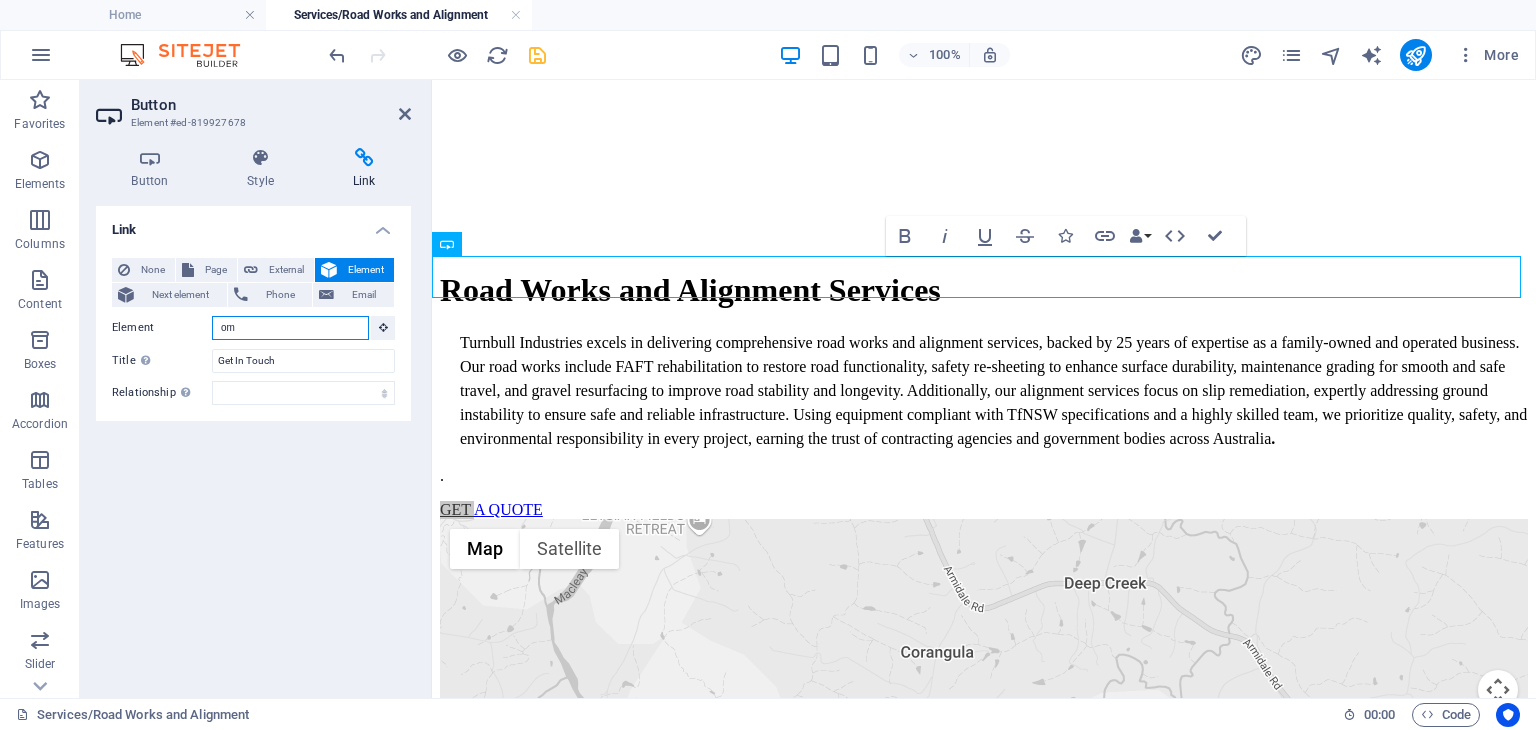 type on "o" 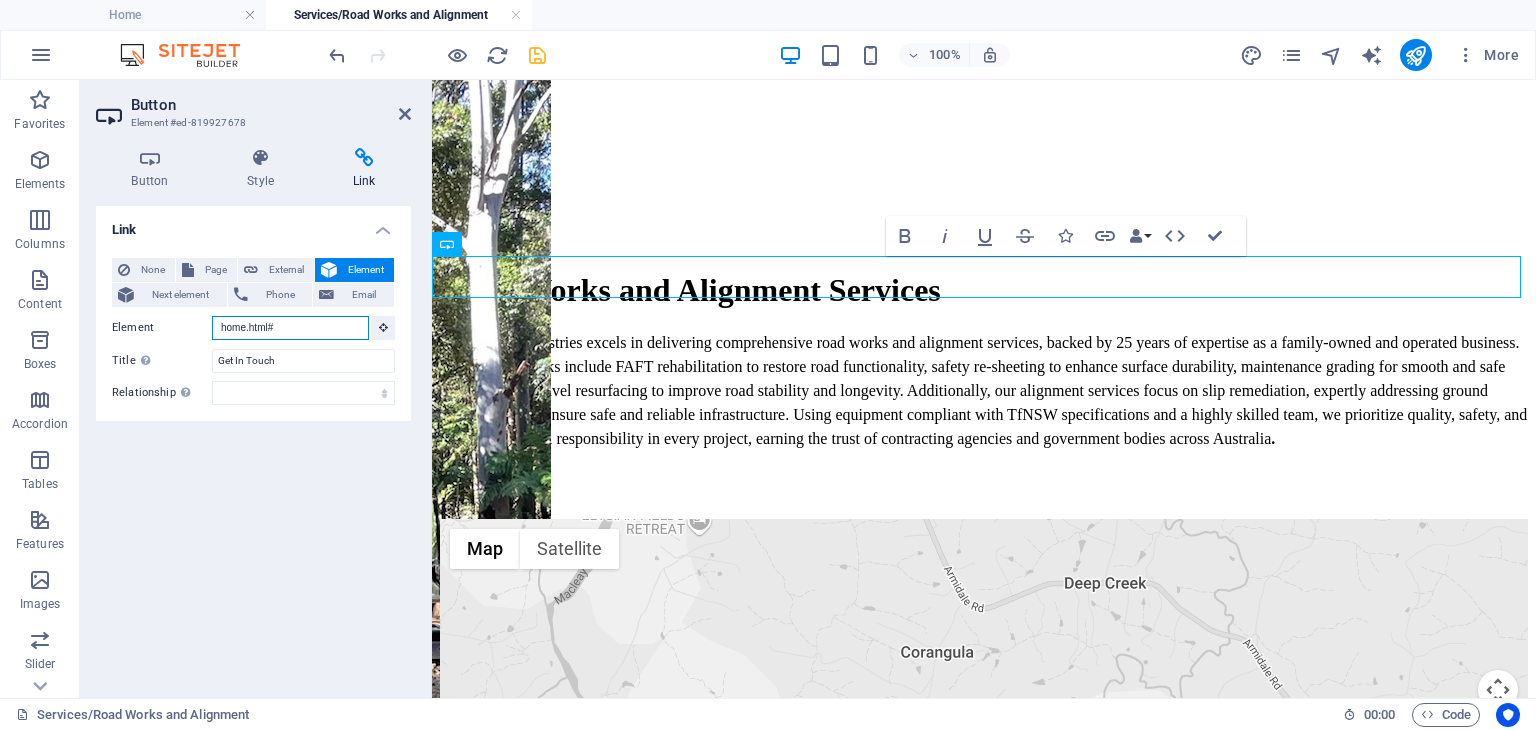 paste on "ed-814461964" 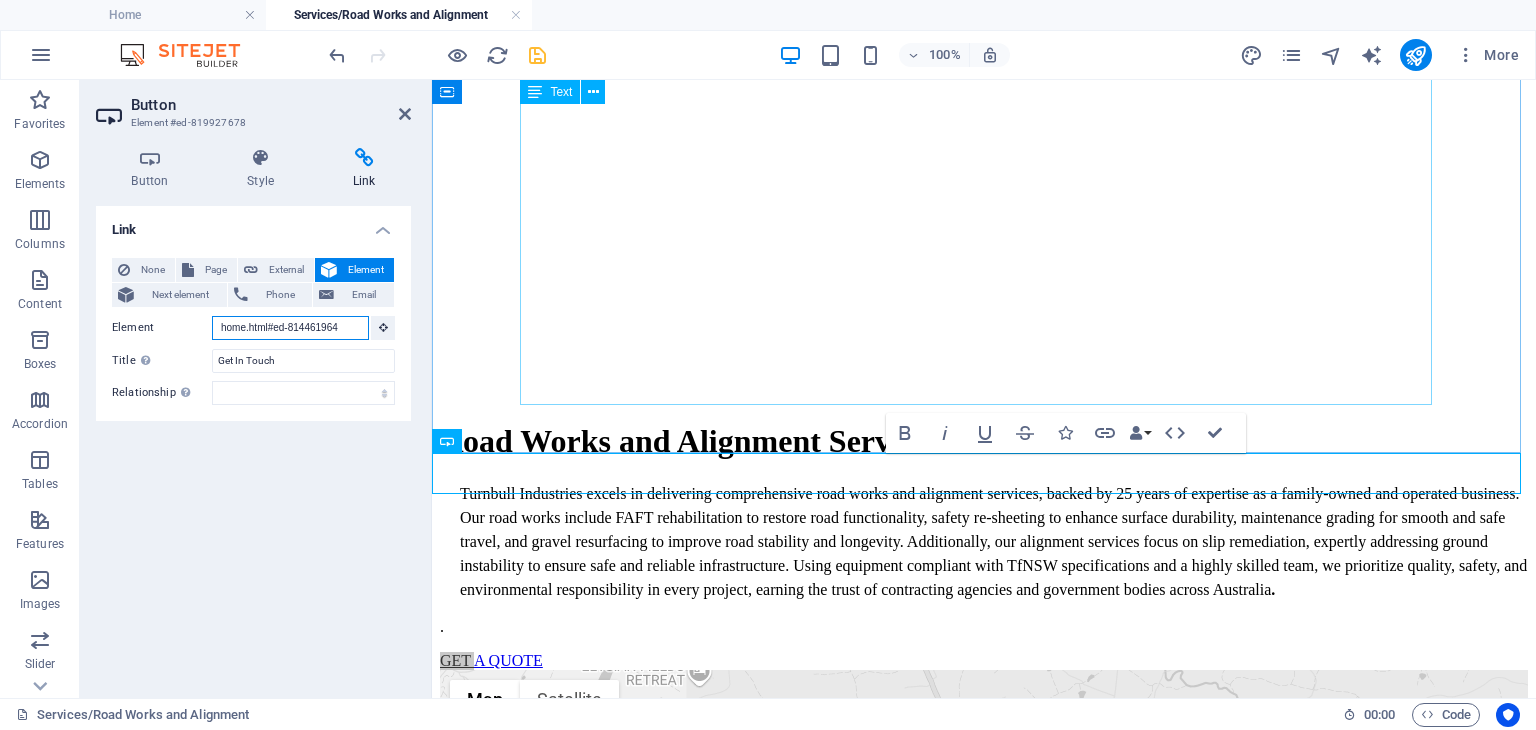 scroll, scrollTop: 361, scrollLeft: 0, axis: vertical 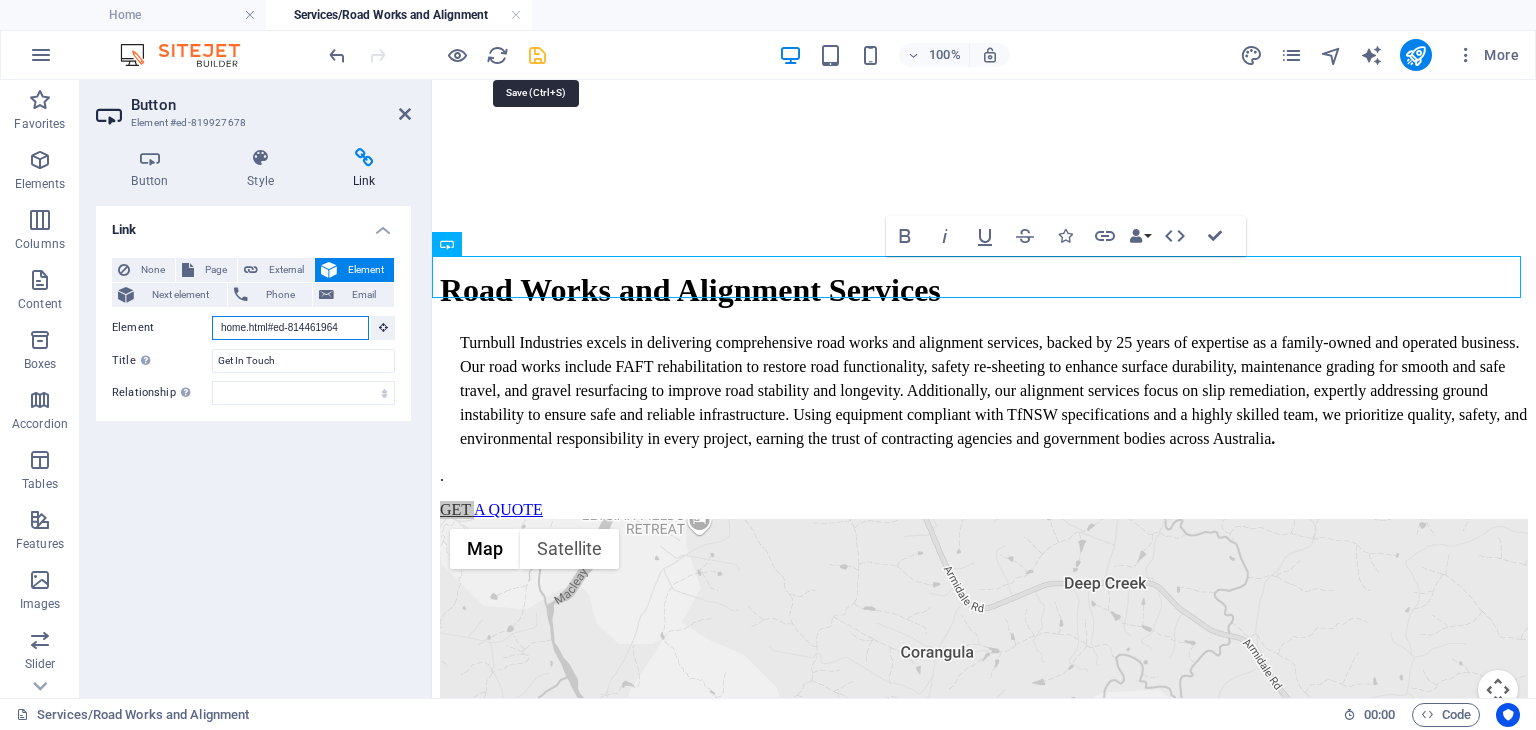 type on "home.html#ed-814461964" 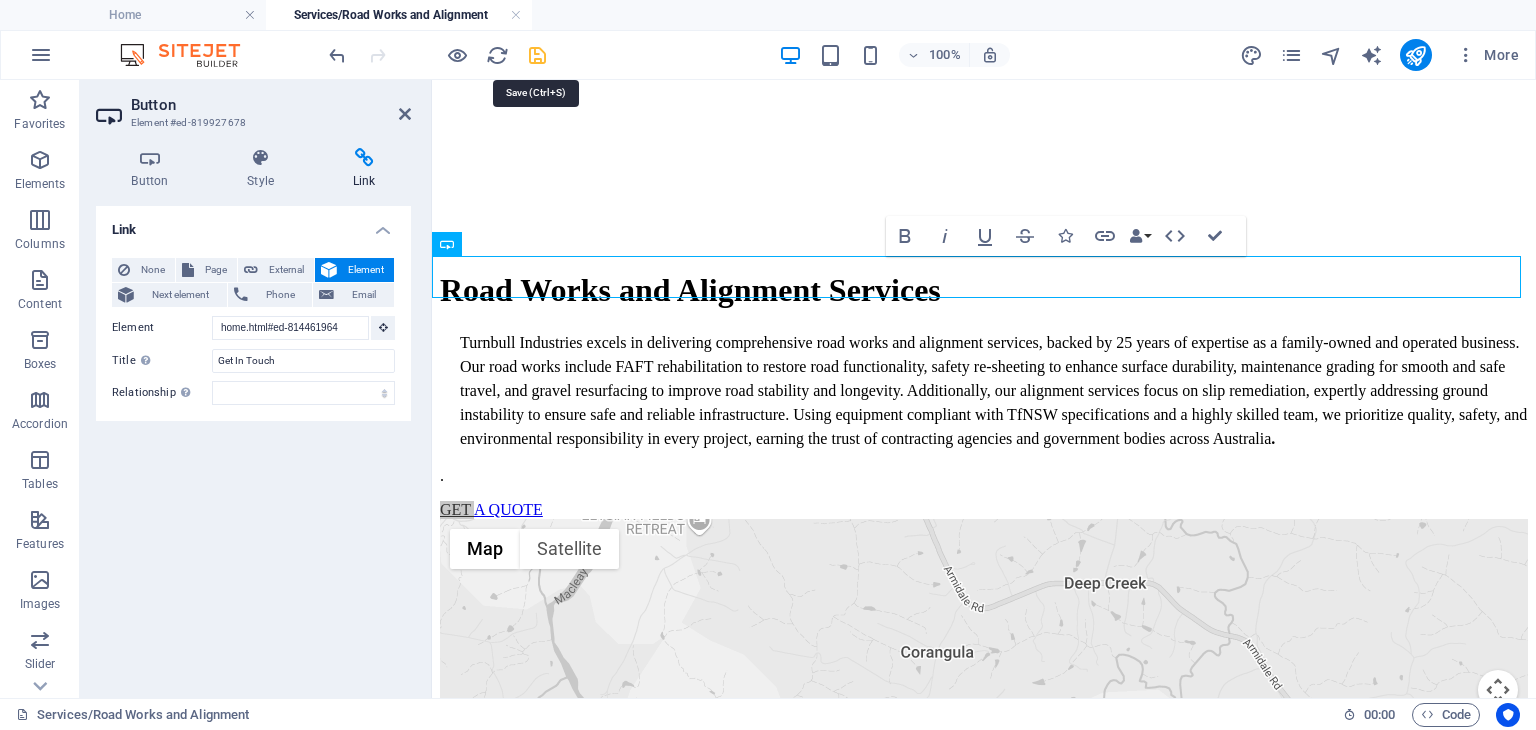 type 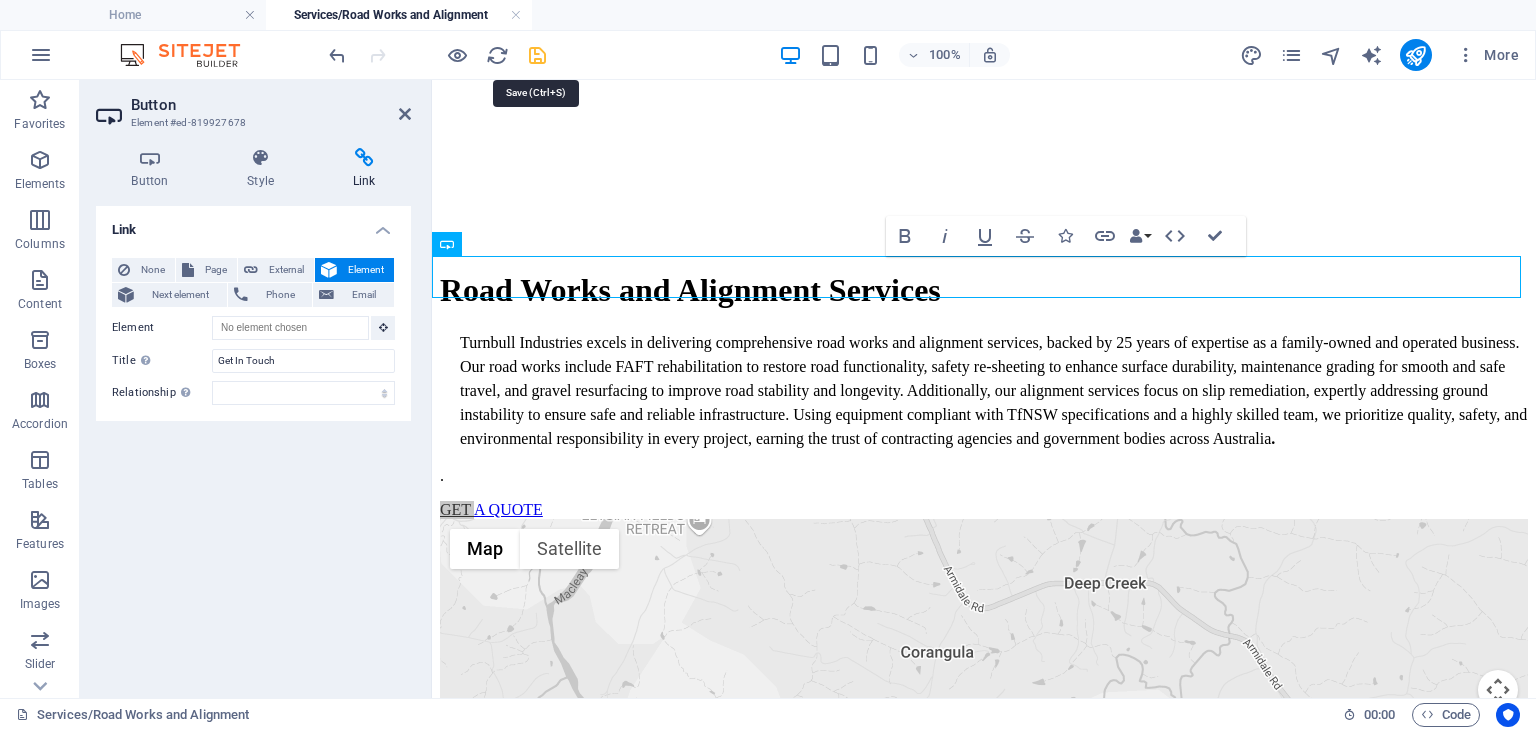 click at bounding box center (537, 55) 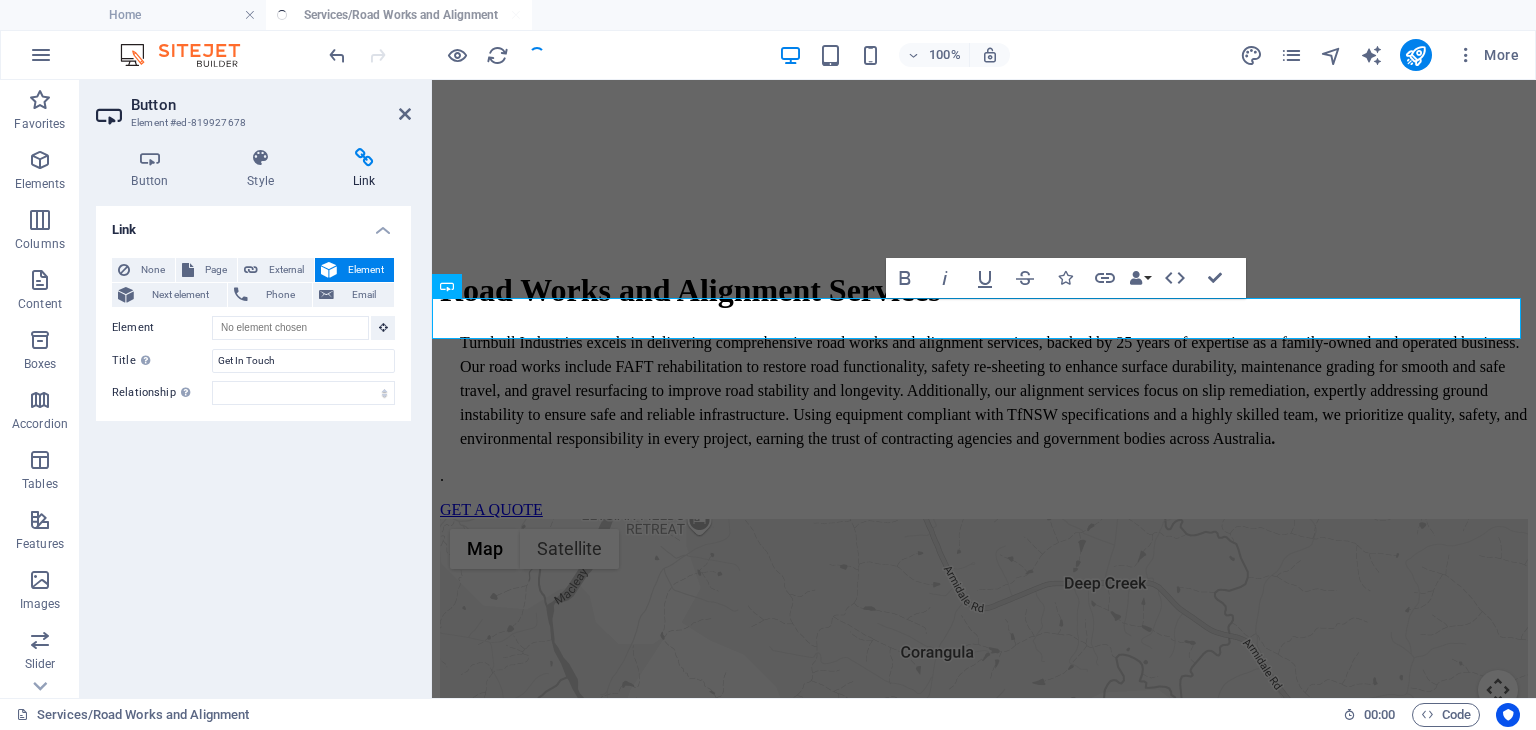 scroll, scrollTop: 320, scrollLeft: 0, axis: vertical 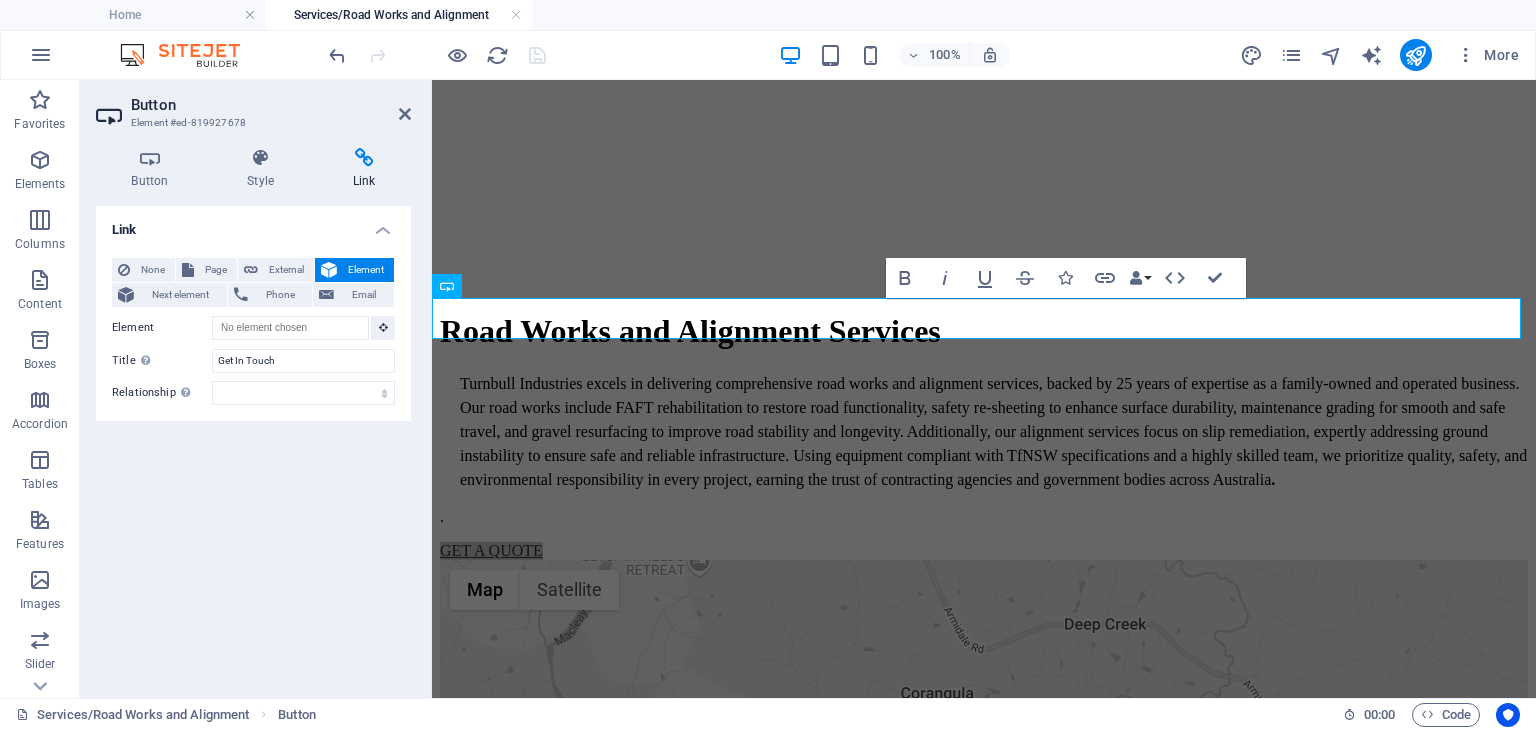 click on "Element" at bounding box center (365, 270) 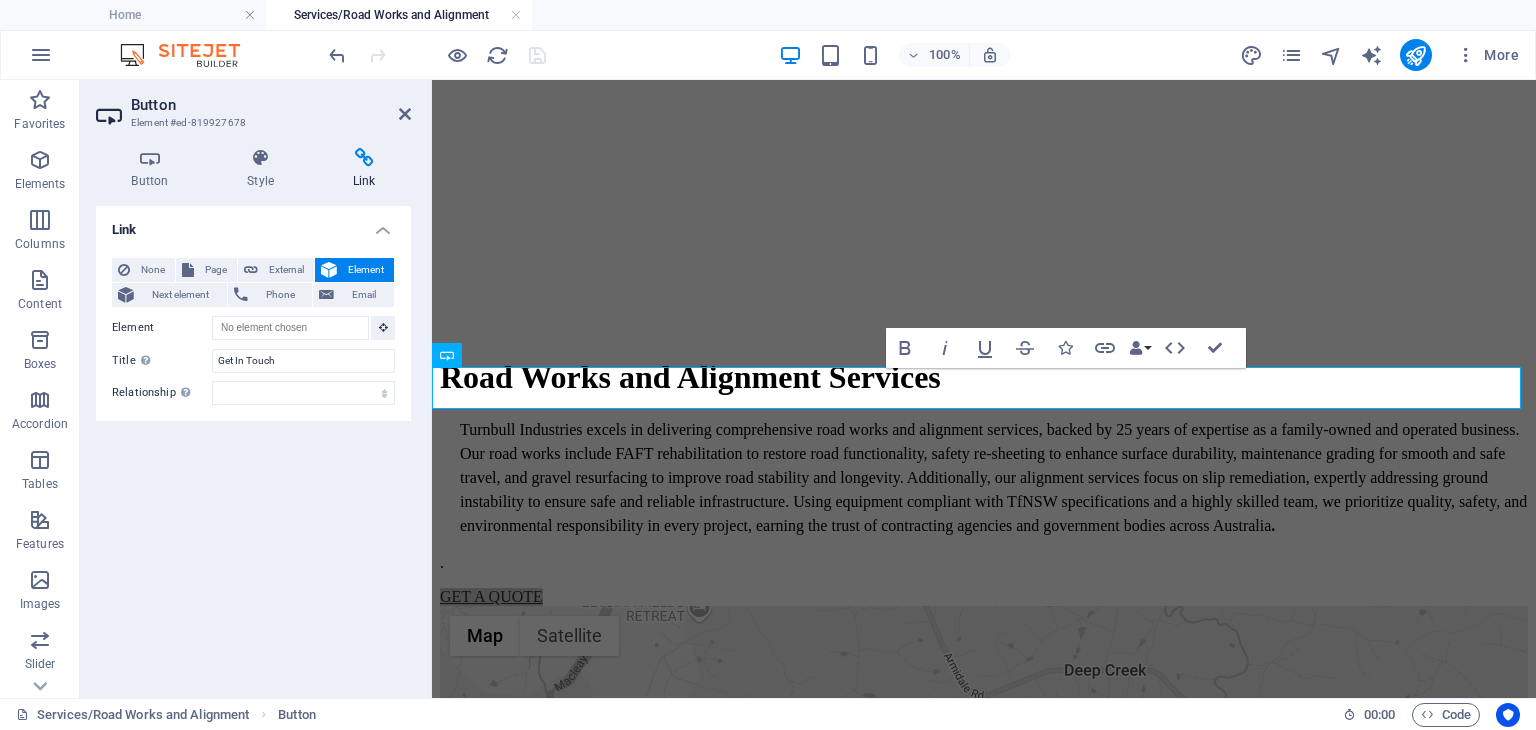 scroll, scrollTop: 238, scrollLeft: 0, axis: vertical 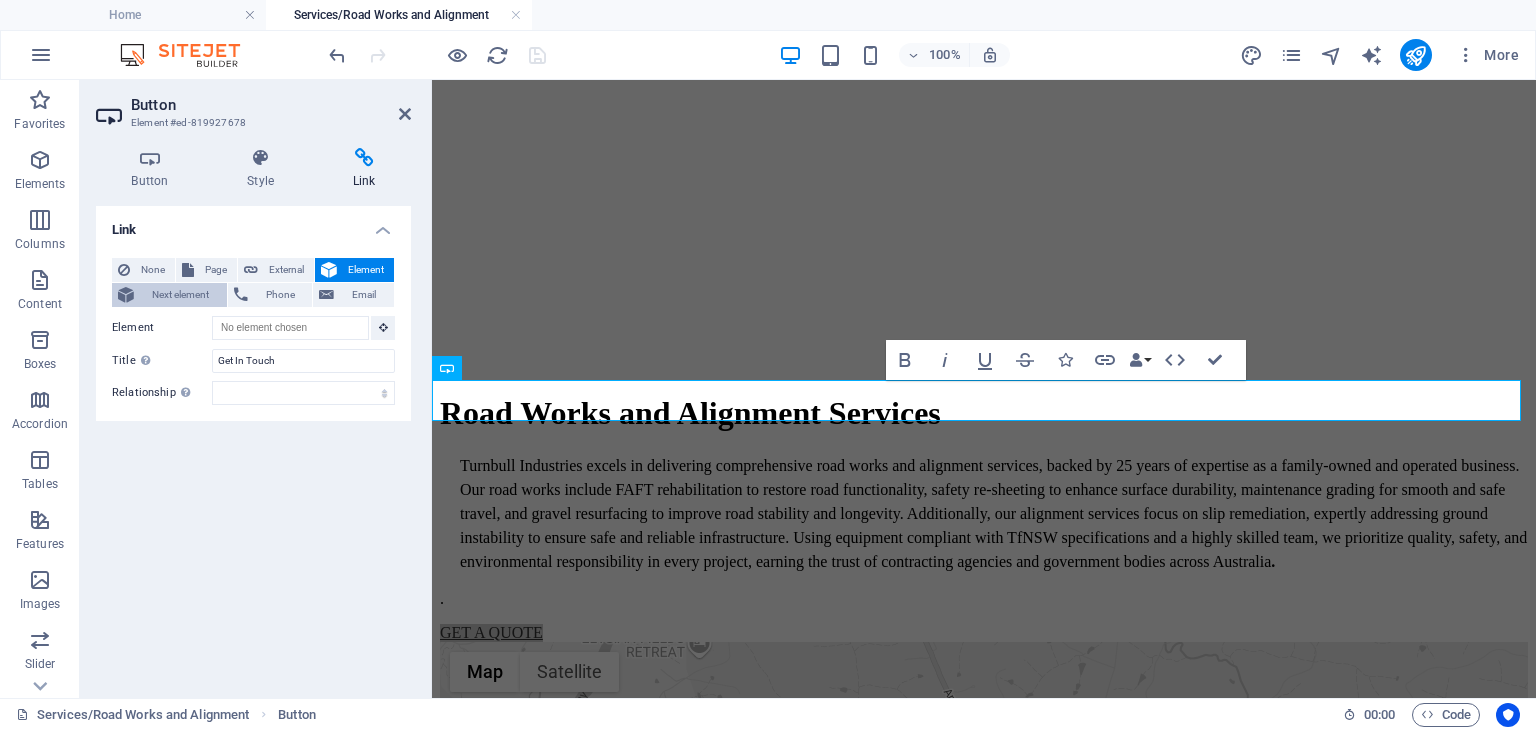 click on "Next element" at bounding box center [180, 295] 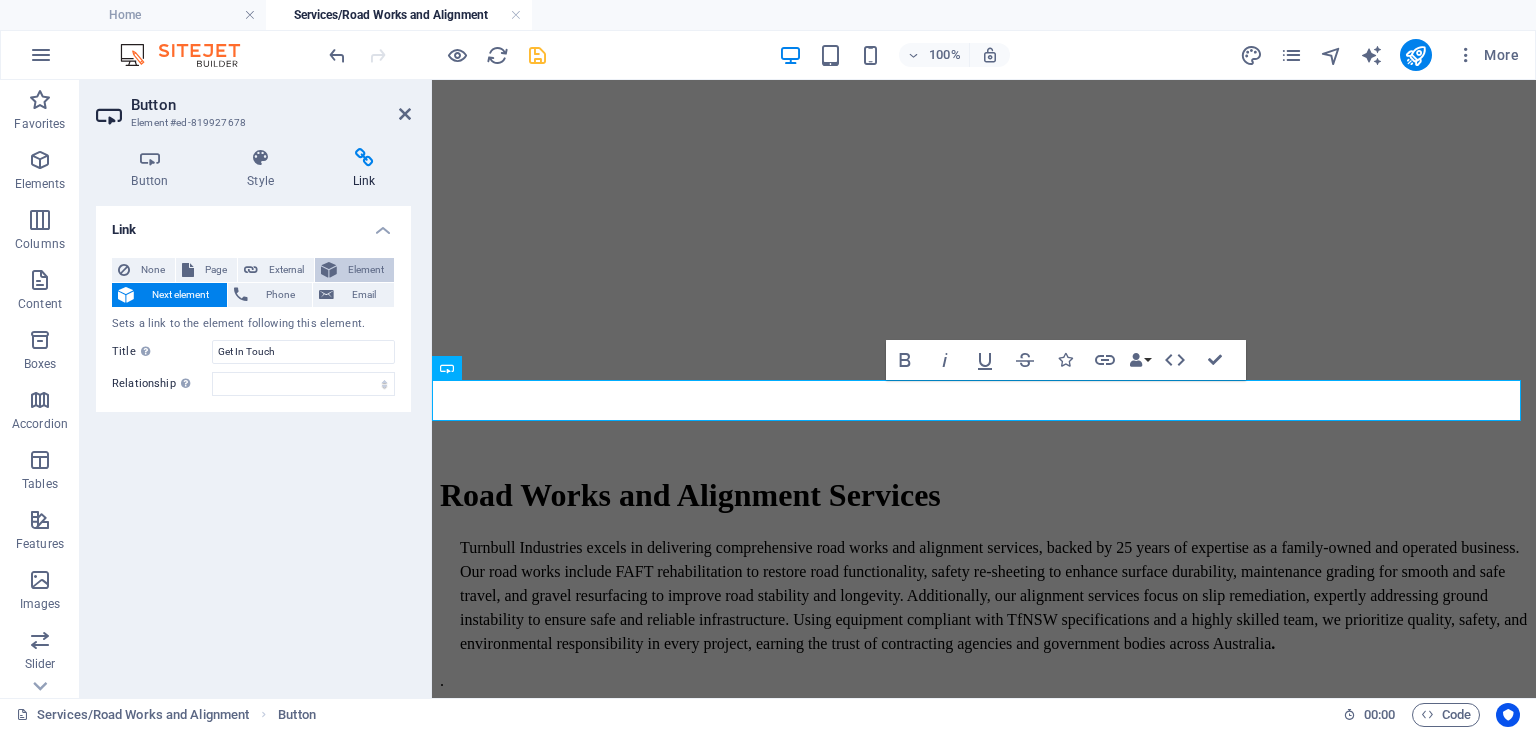 click on "Element" at bounding box center [354, 270] 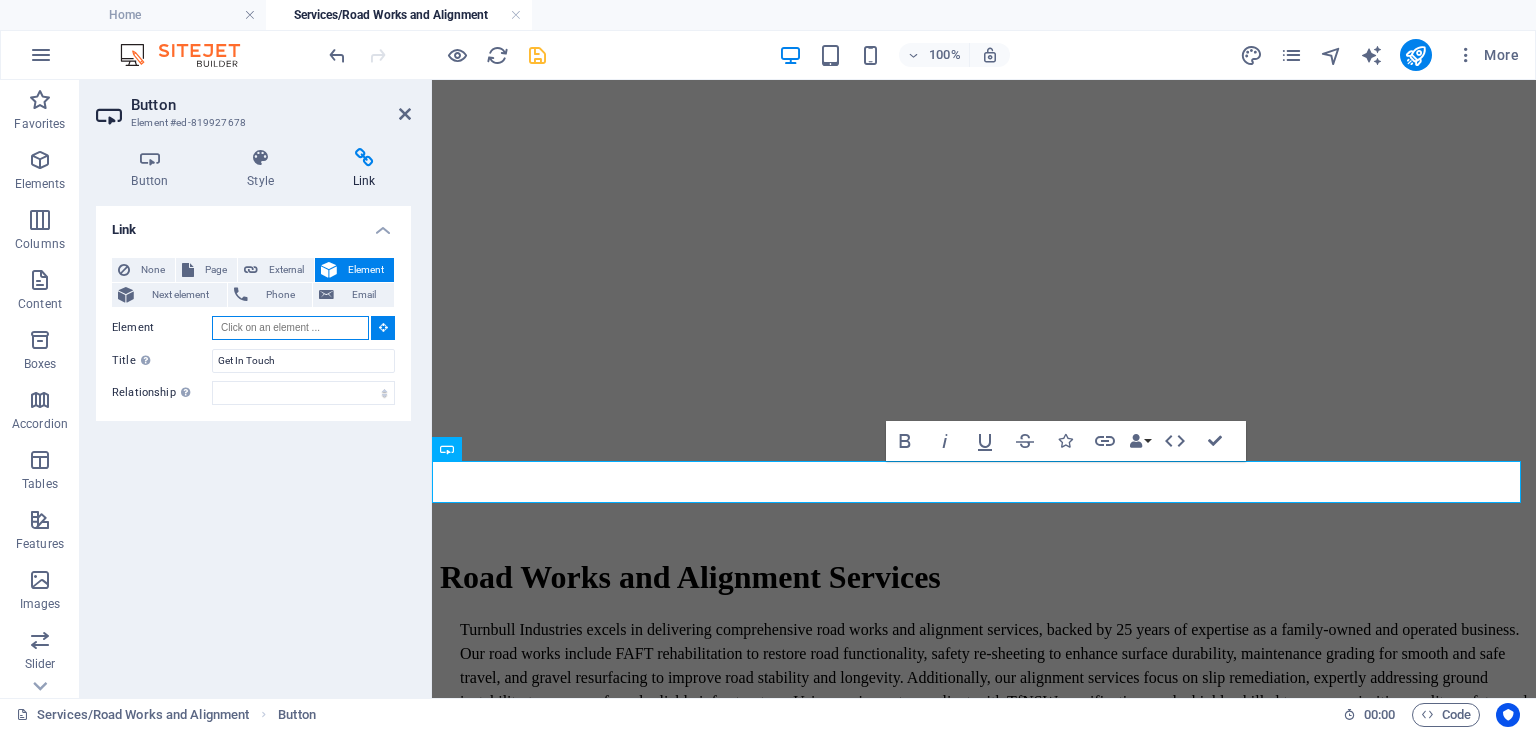 scroll, scrollTop: 0, scrollLeft: 0, axis: both 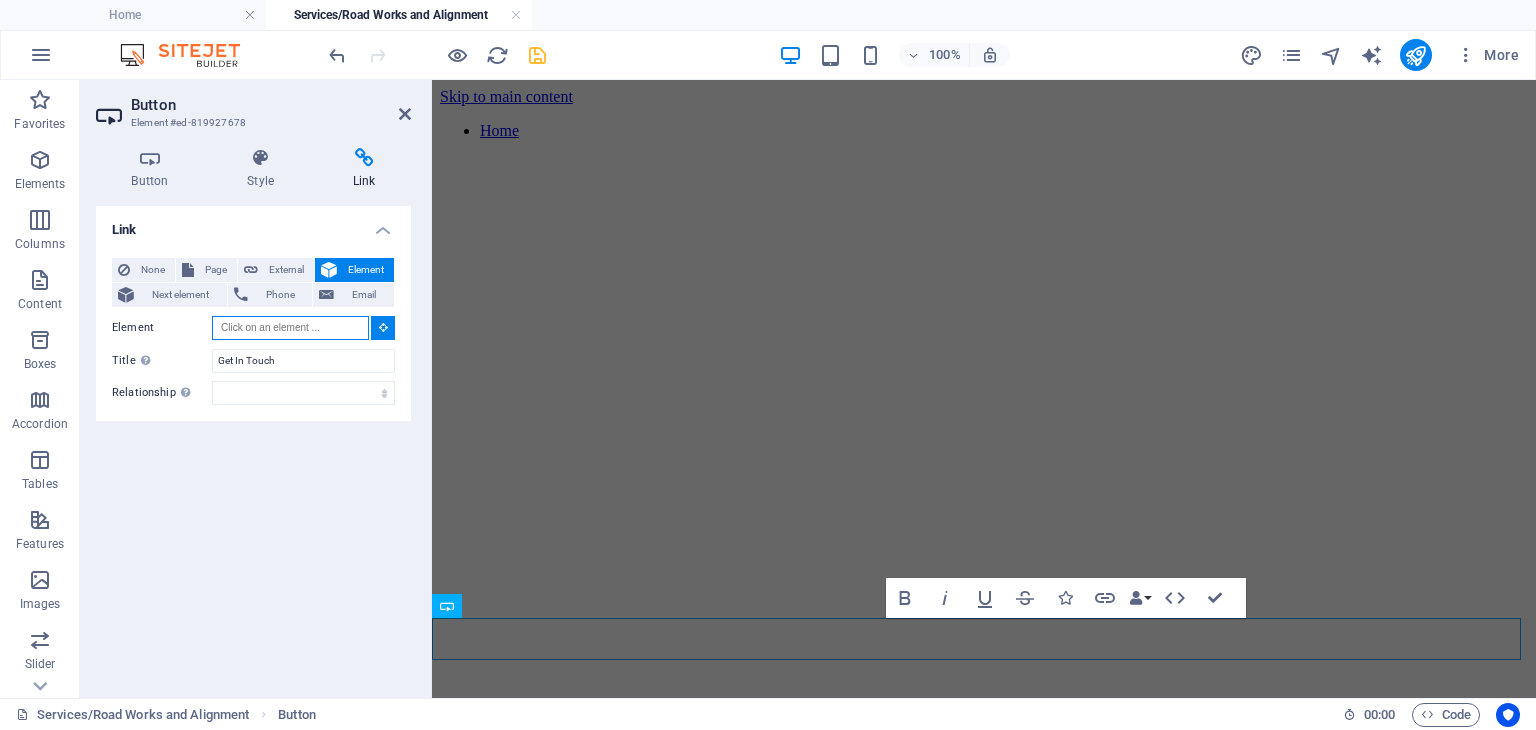 click on "Element" at bounding box center (290, 328) 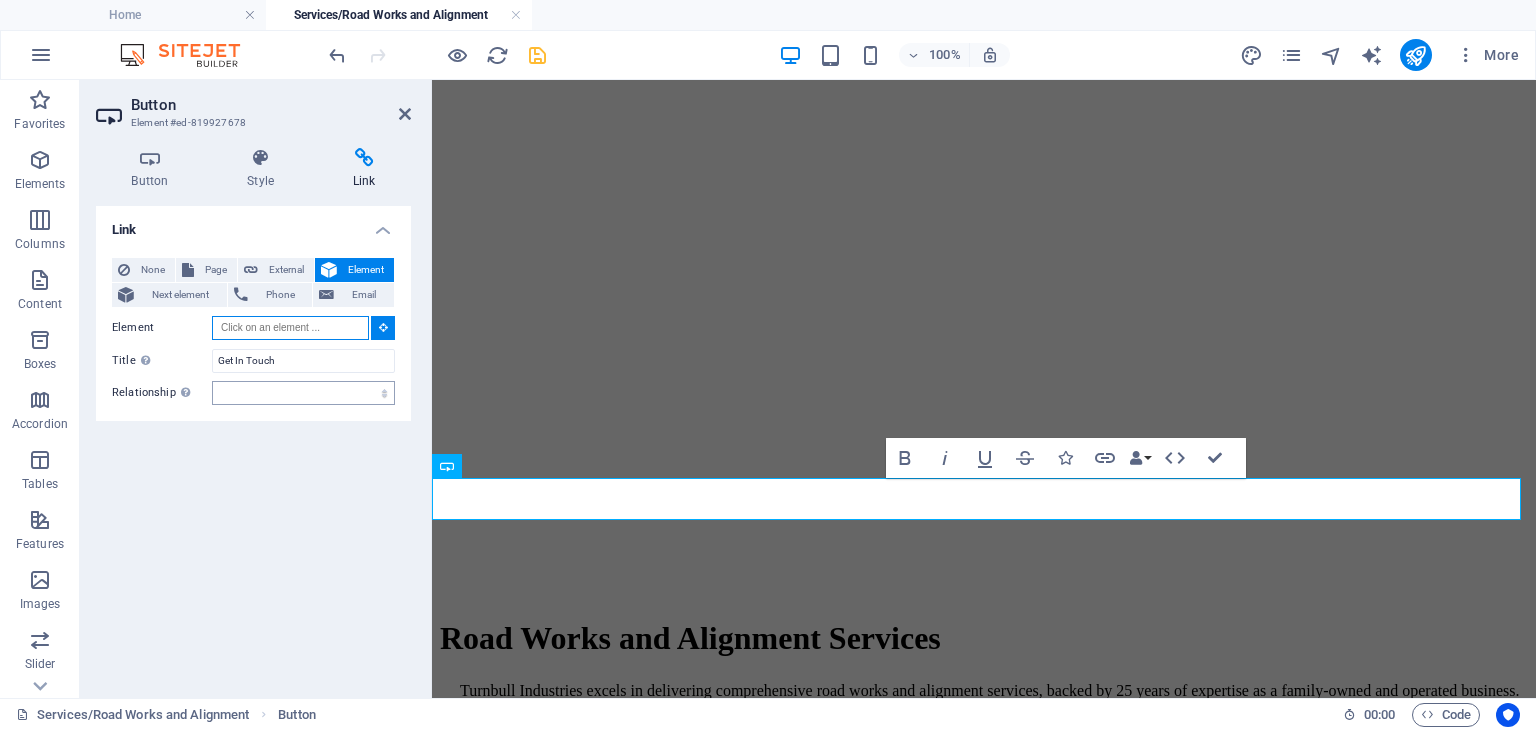 scroll, scrollTop: 156, scrollLeft: 0, axis: vertical 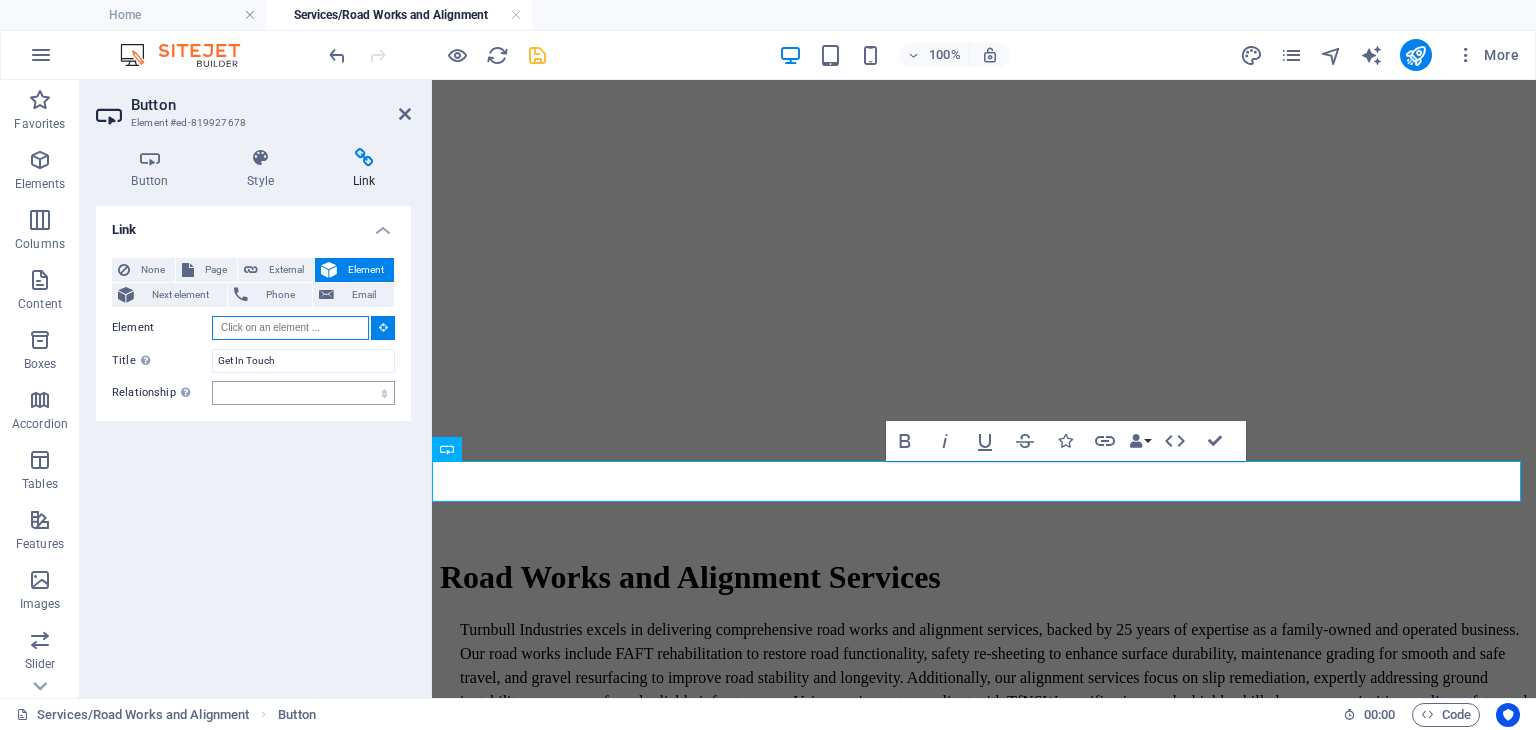 type on "home.html#ed-814461964" 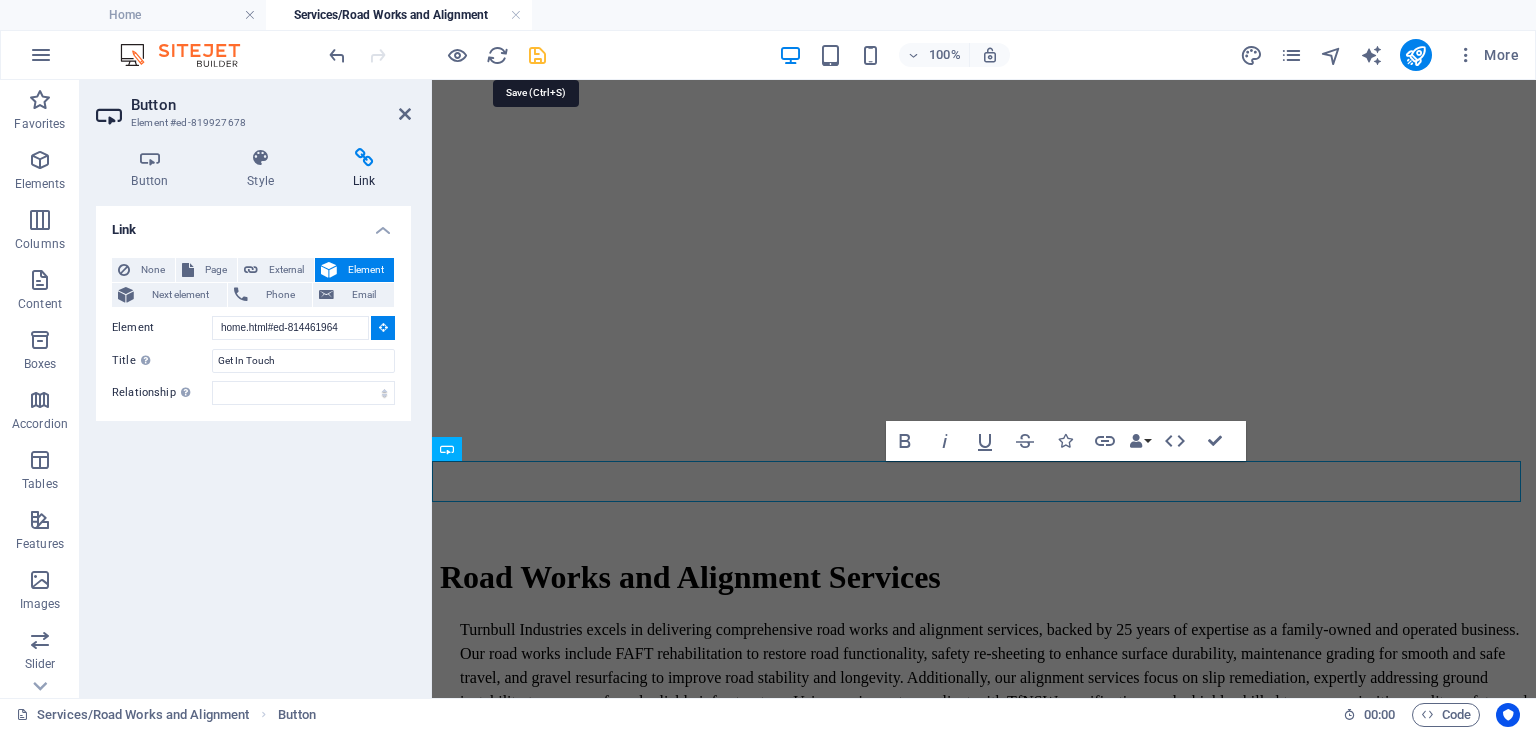 type 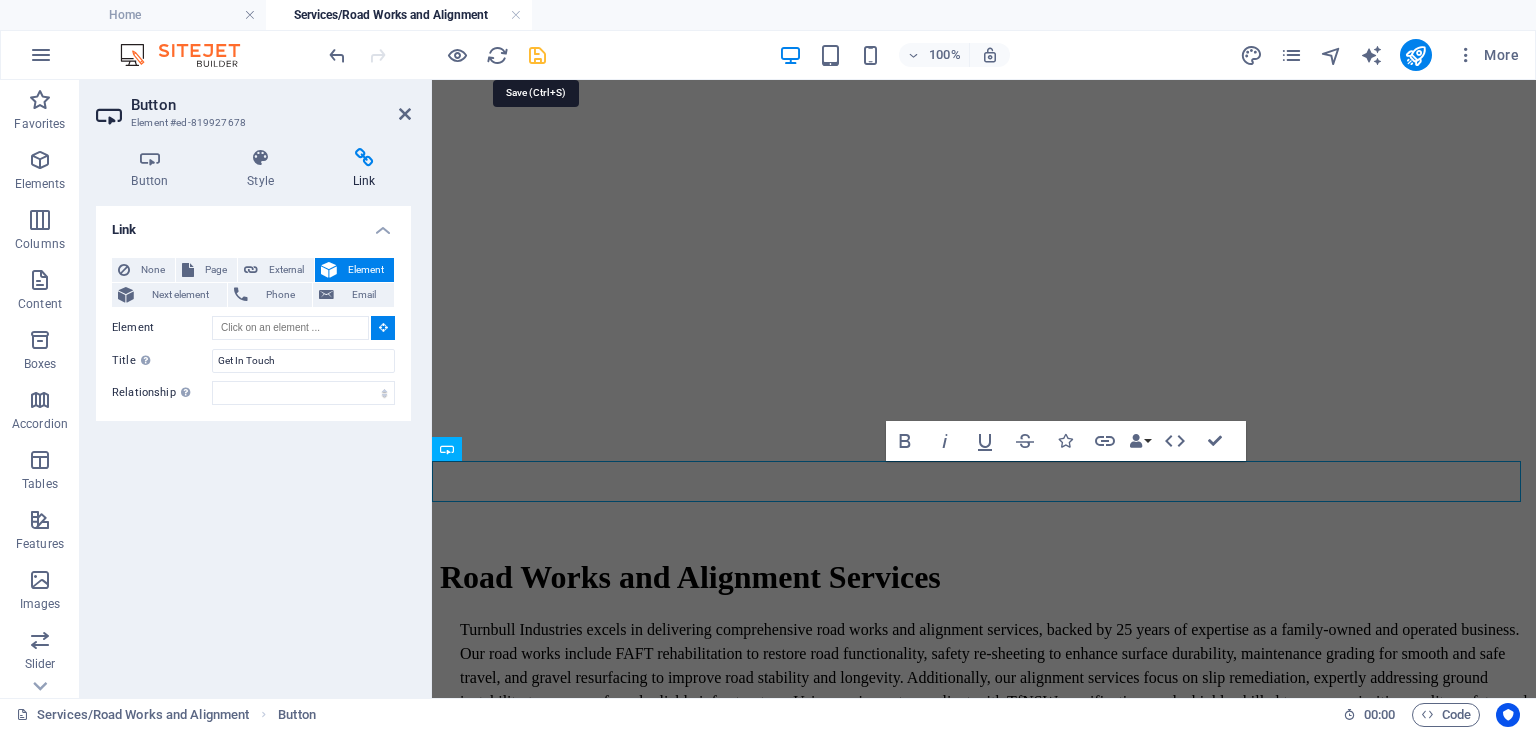 click at bounding box center (537, 55) 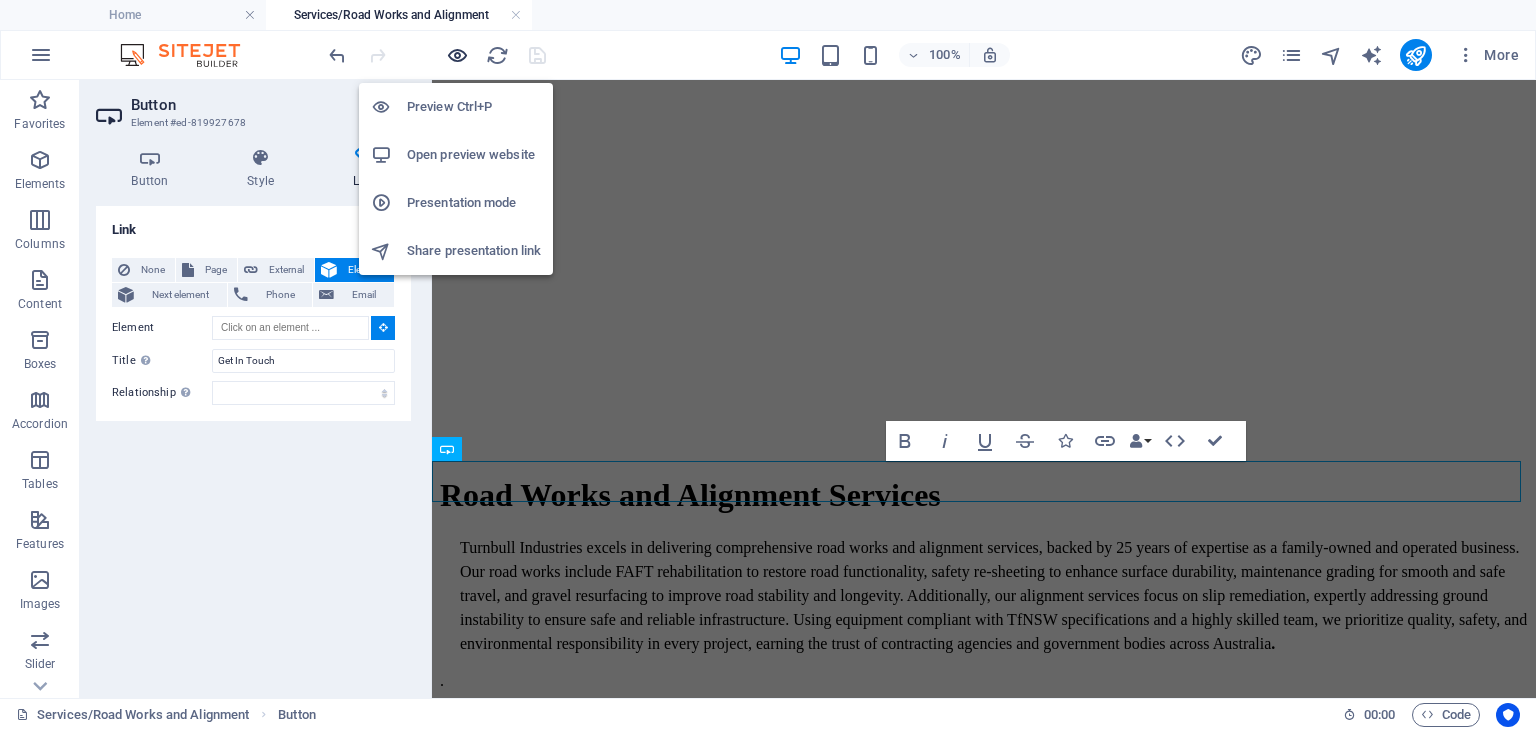 click at bounding box center [457, 55] 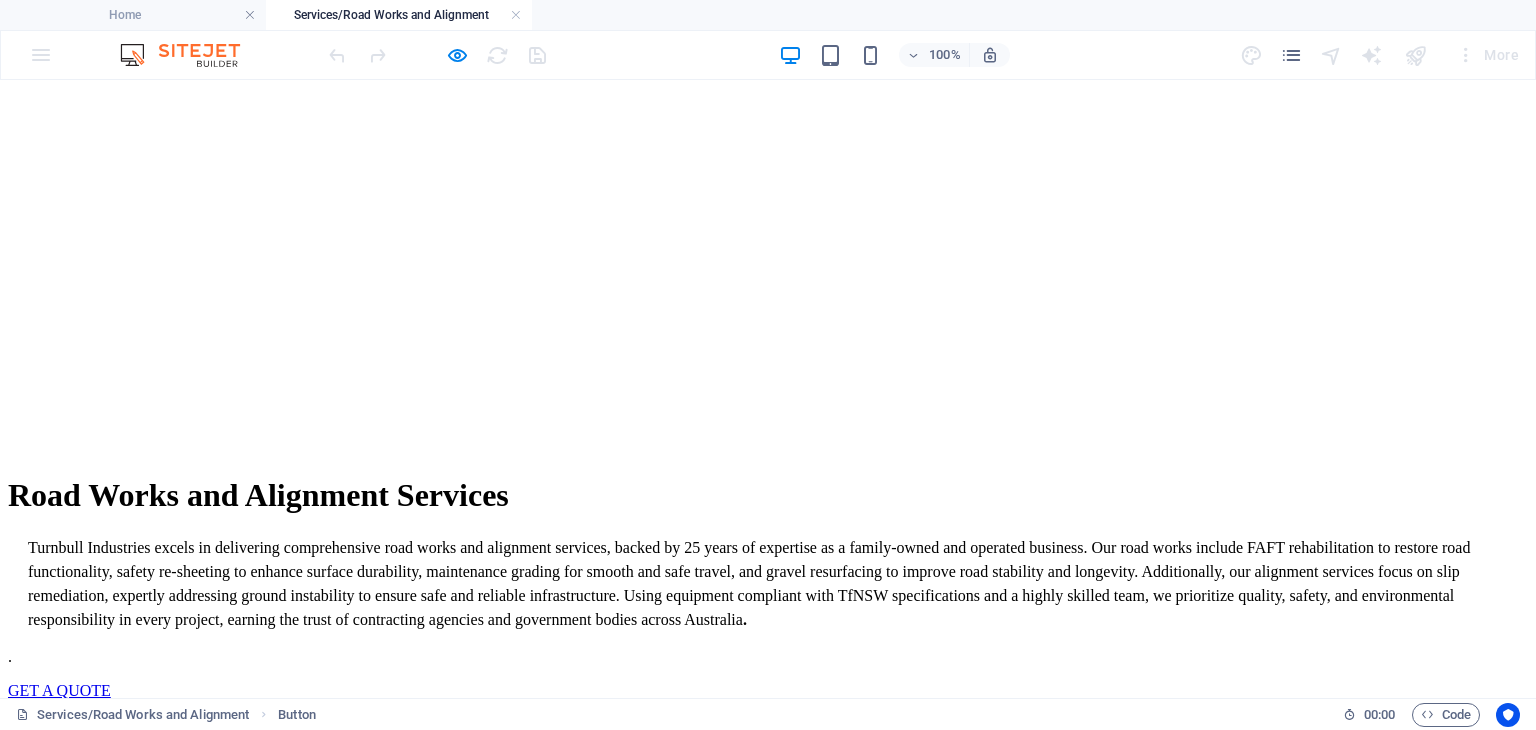 click on "GET A QUOTE" at bounding box center (59, 690) 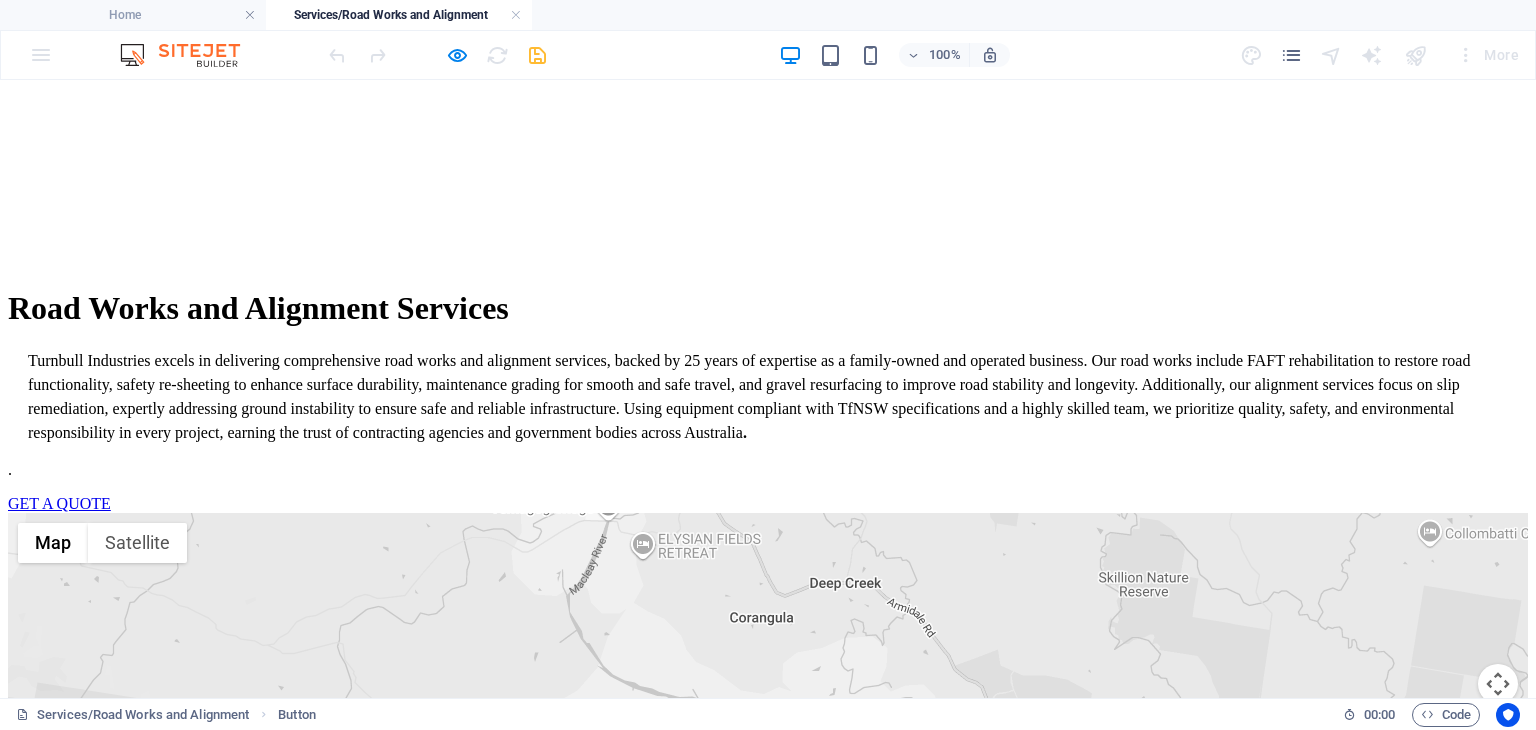 scroll, scrollTop: 0, scrollLeft: 0, axis: both 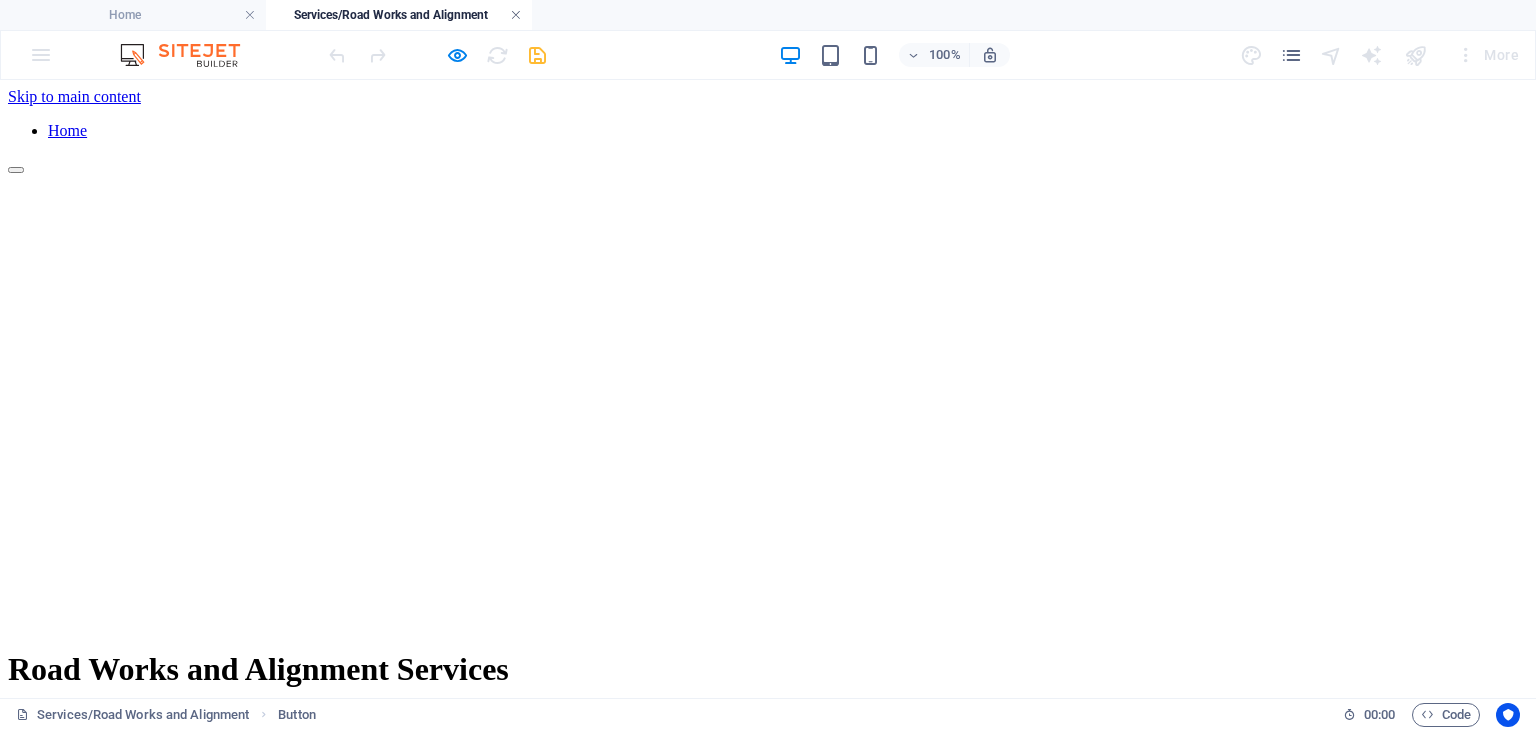 click at bounding box center [516, 15] 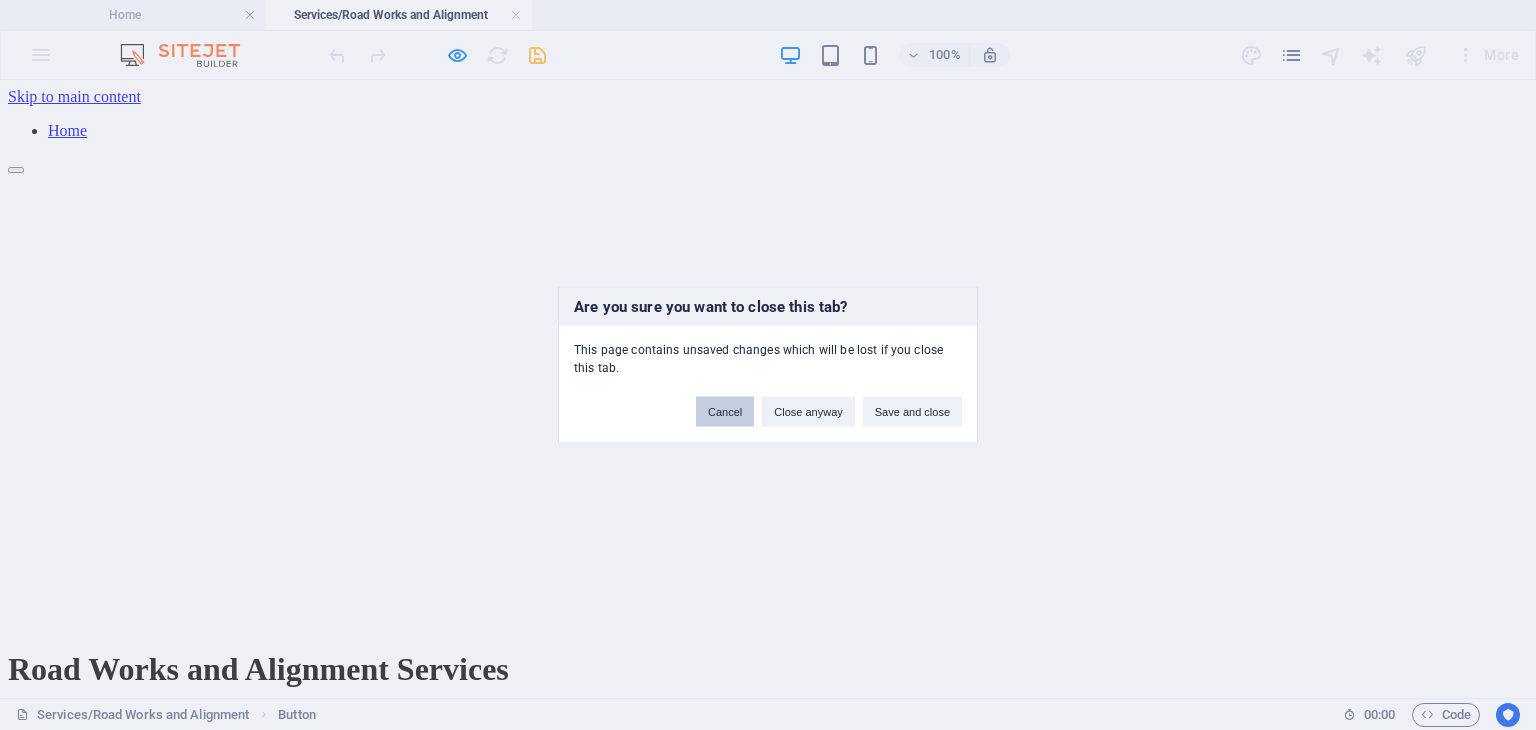 click on "Cancel" at bounding box center (725, 412) 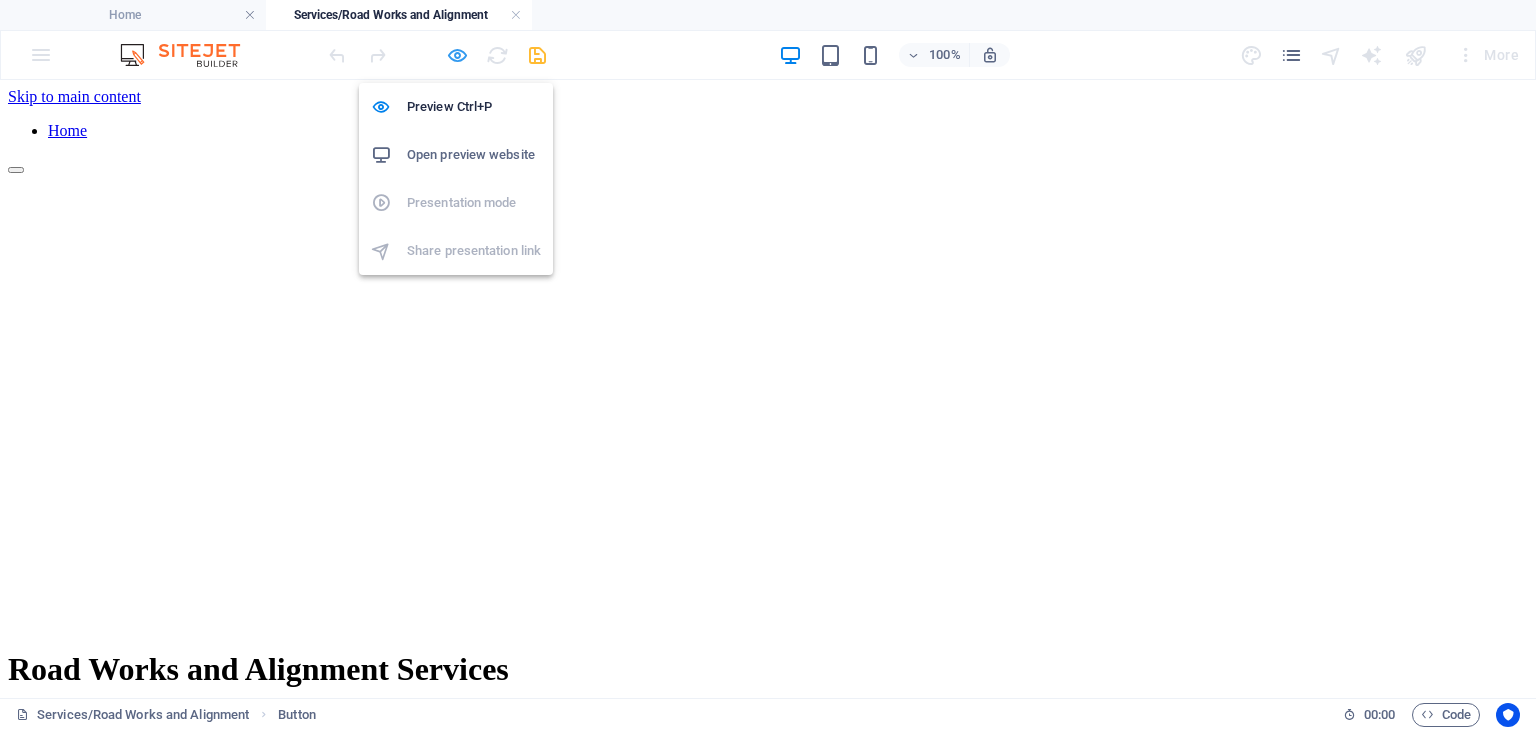 click at bounding box center (457, 55) 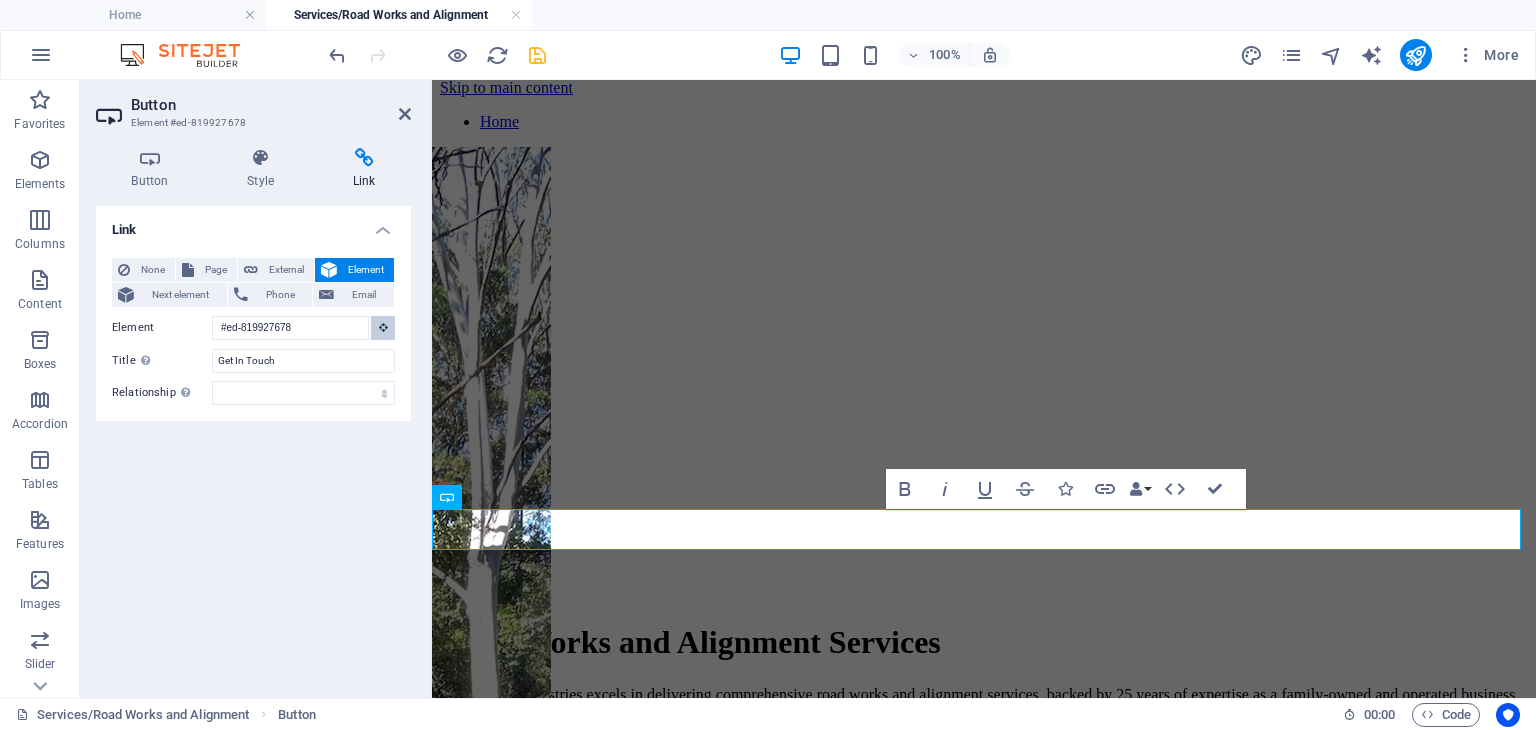 scroll, scrollTop: 0, scrollLeft: 0, axis: both 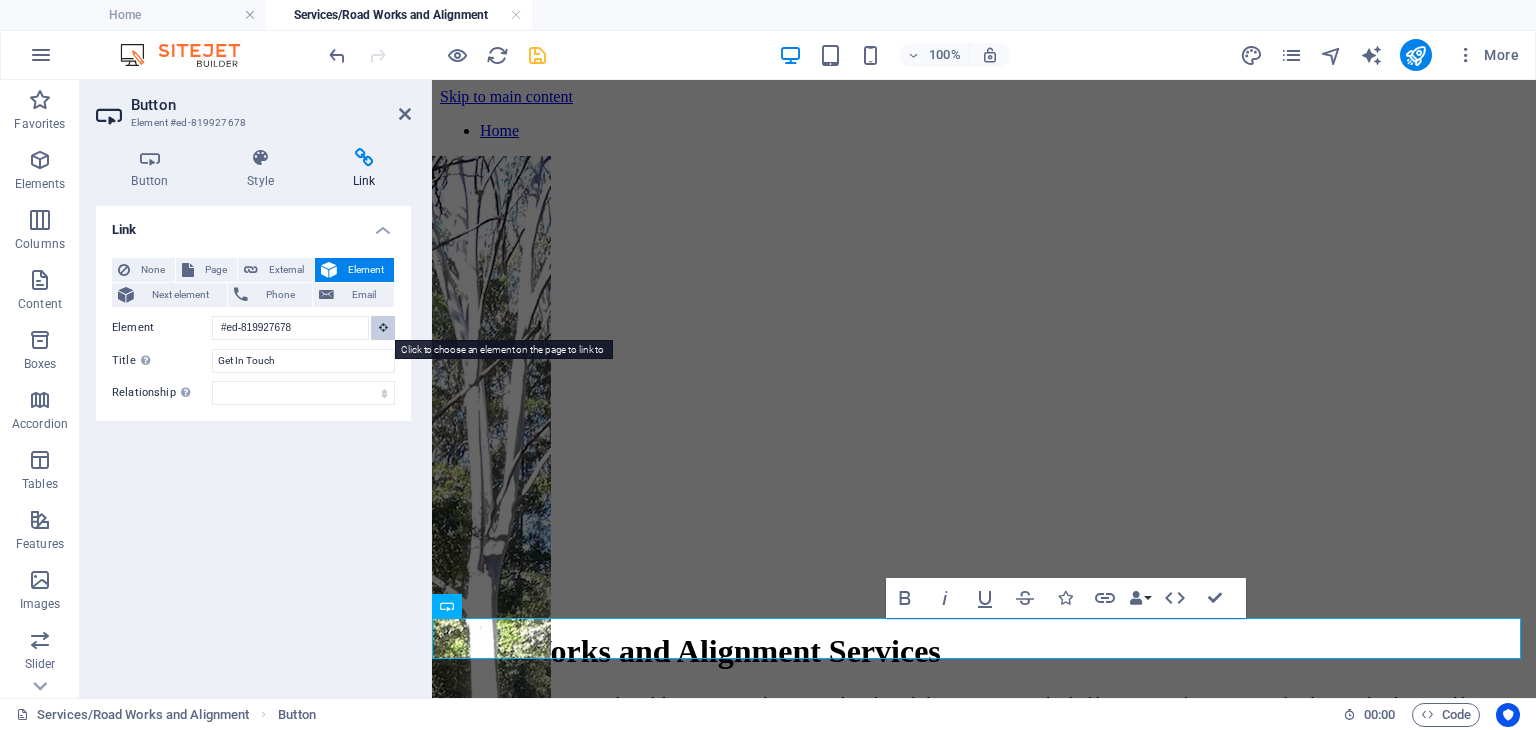 click at bounding box center (383, 327) 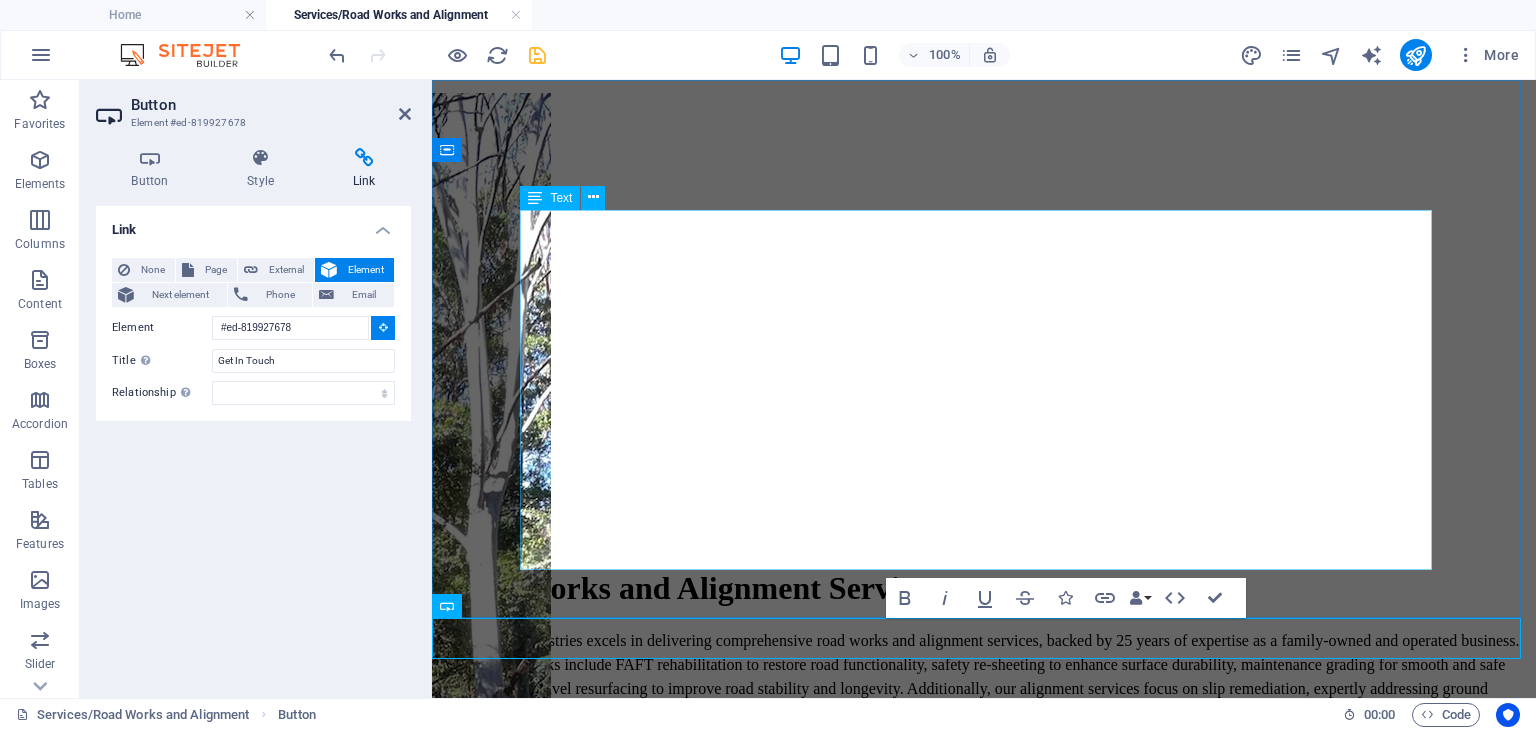 scroll, scrollTop: 0, scrollLeft: 0, axis: both 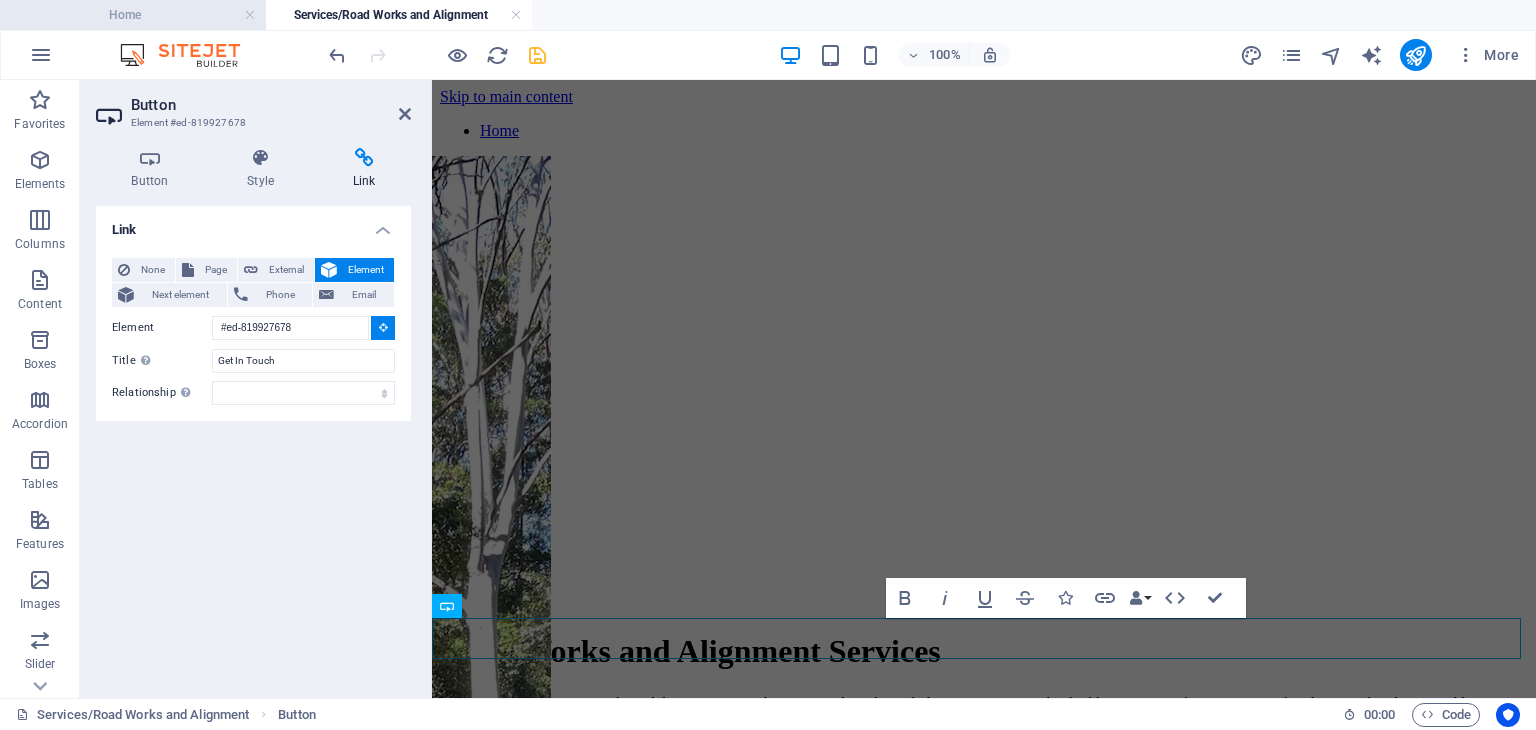 click on "Home" at bounding box center (133, 15) 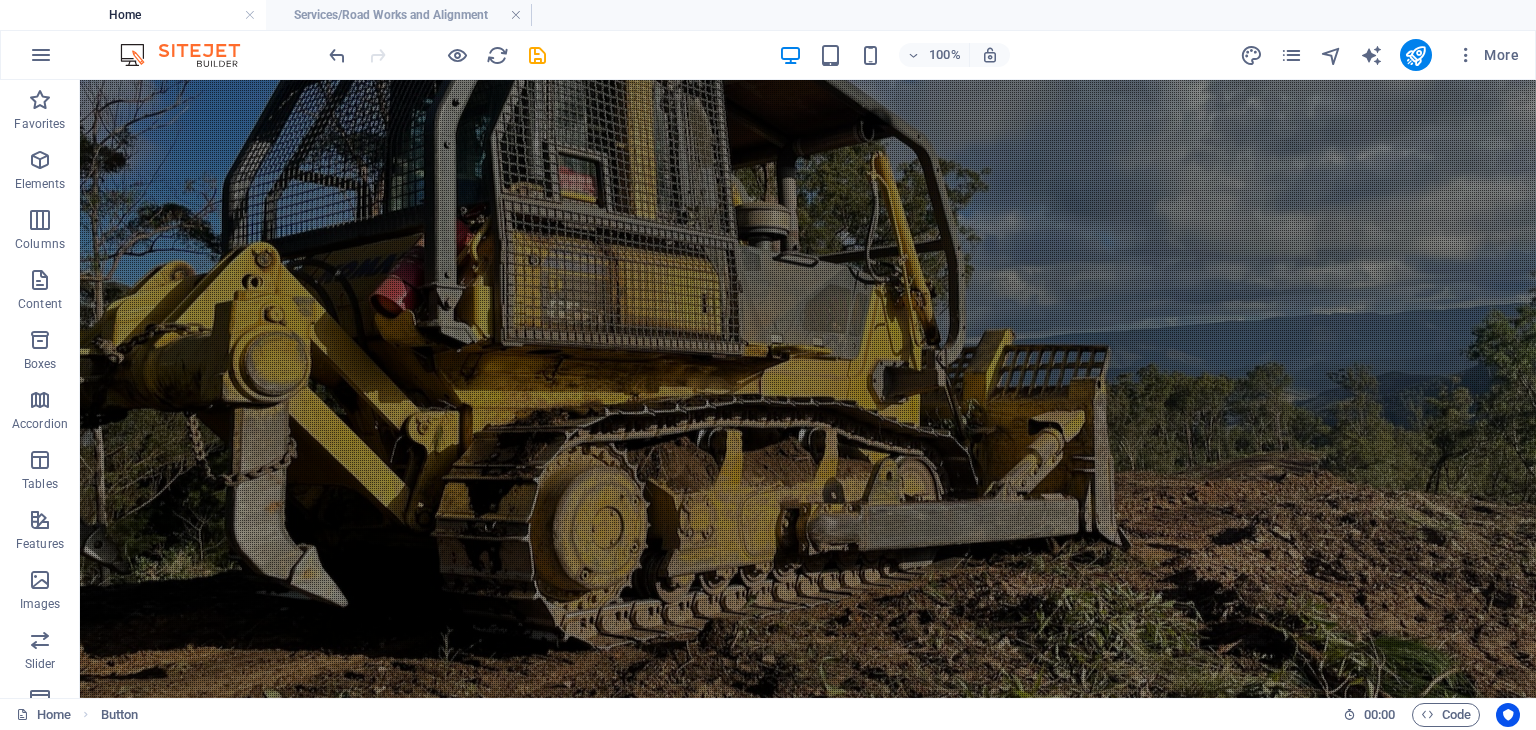 scroll, scrollTop: 3775, scrollLeft: 0, axis: vertical 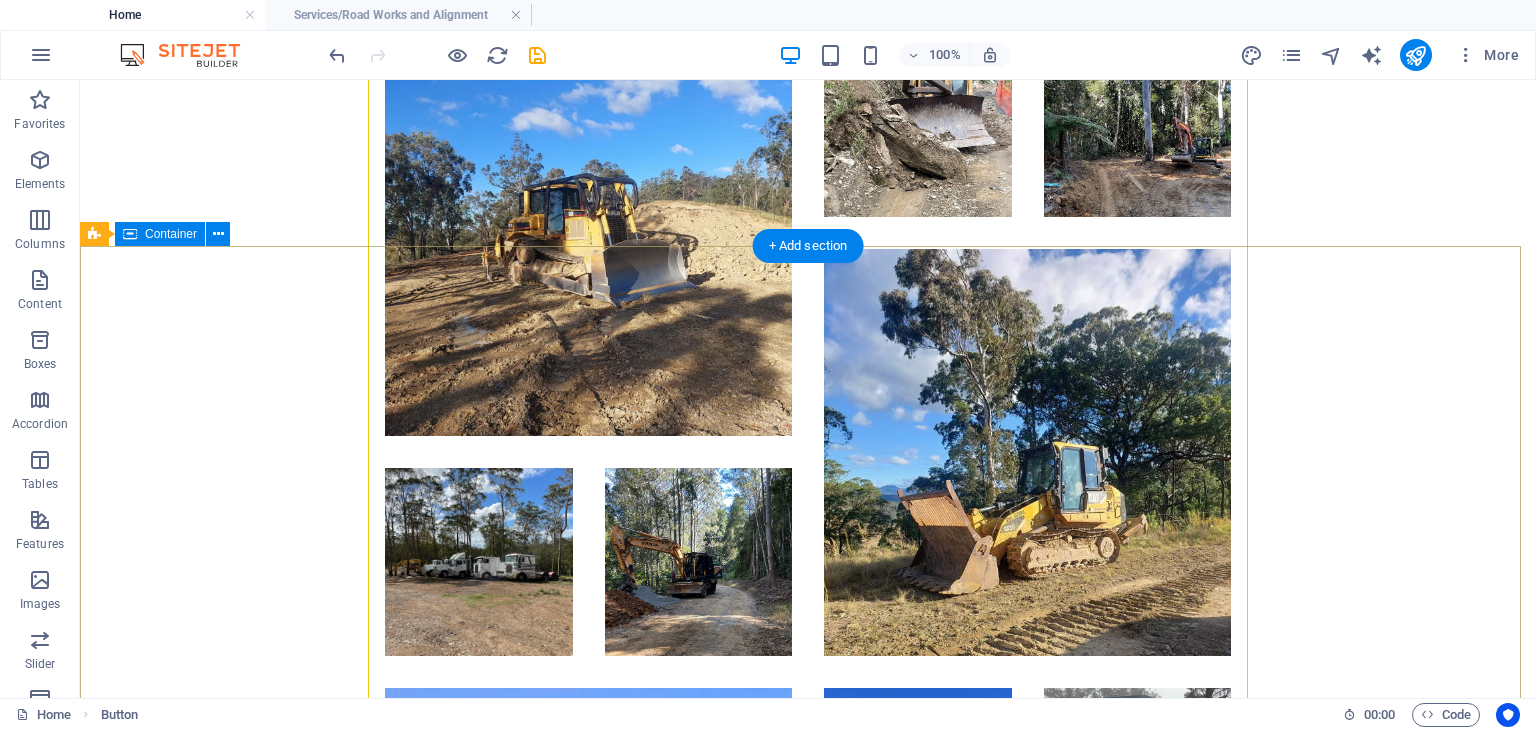 click on "Get in touch turnbullindustriescivil.com 6 Corangula Rd , 2440   Corangula 0416743192 turnbullindustries@yahoo.com Legal Notice  |  Privacy Policy             Privacy Policy Unreadable? Load new Submit" at bounding box center (808, 2275) 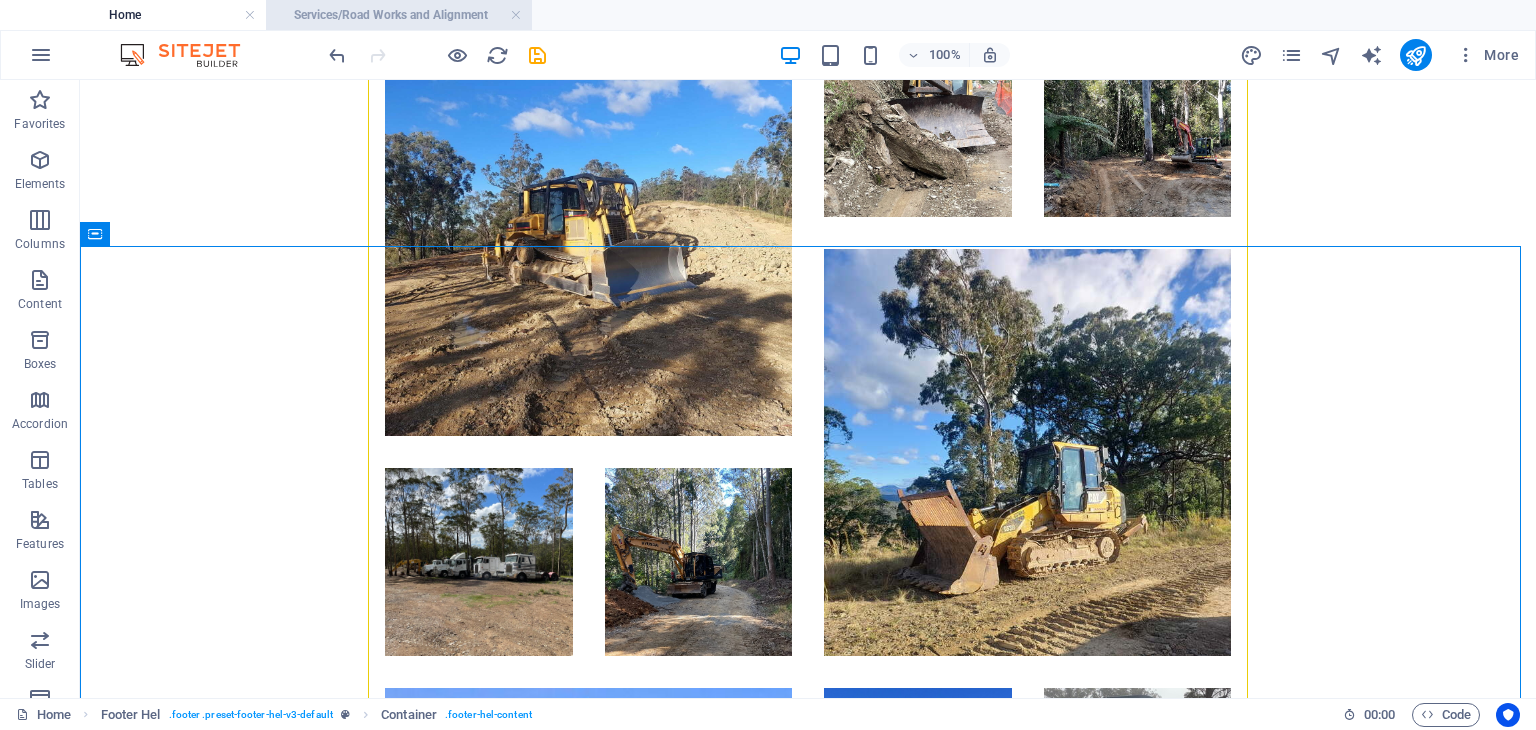 click on "Services/Road Works and Alignment" at bounding box center [399, 15] 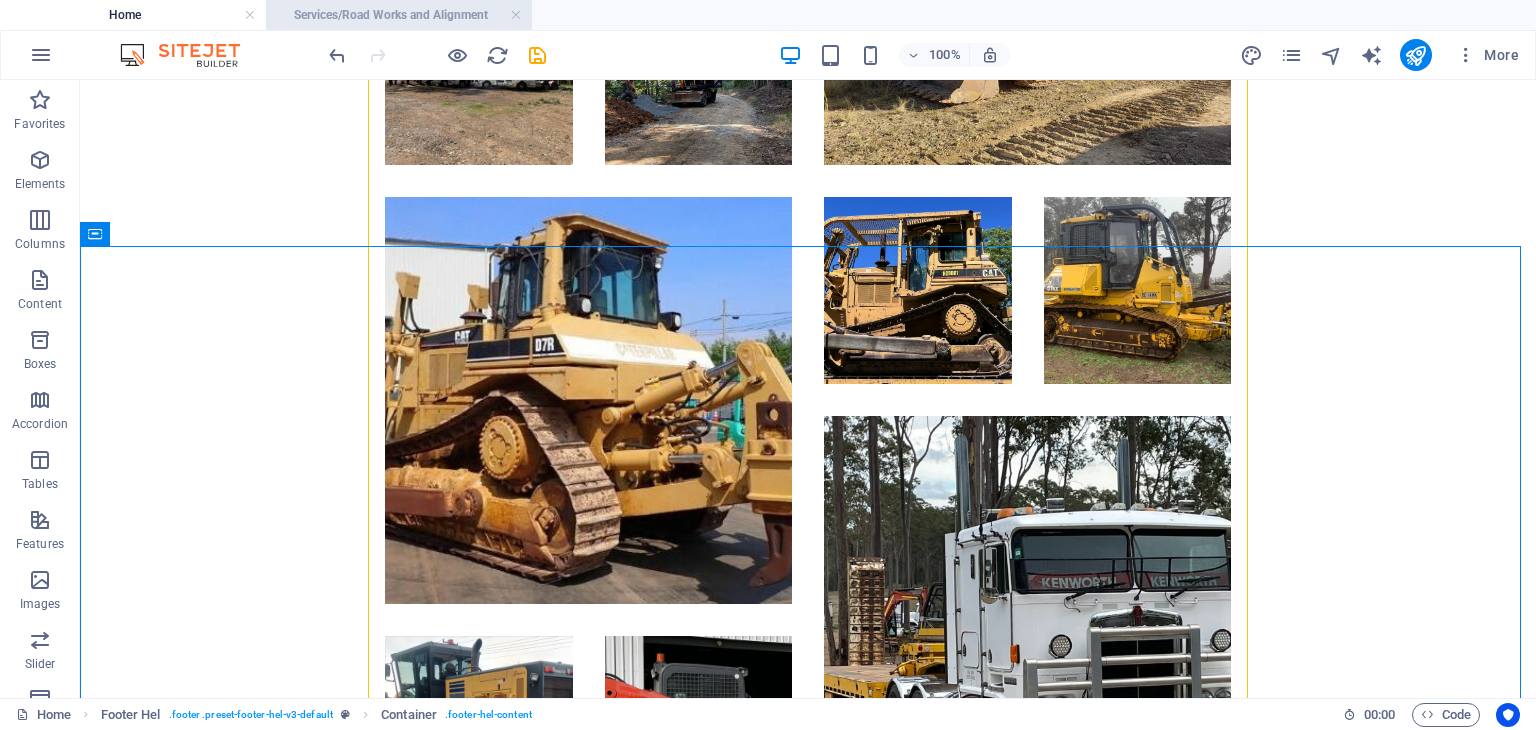 scroll, scrollTop: 0, scrollLeft: 0, axis: both 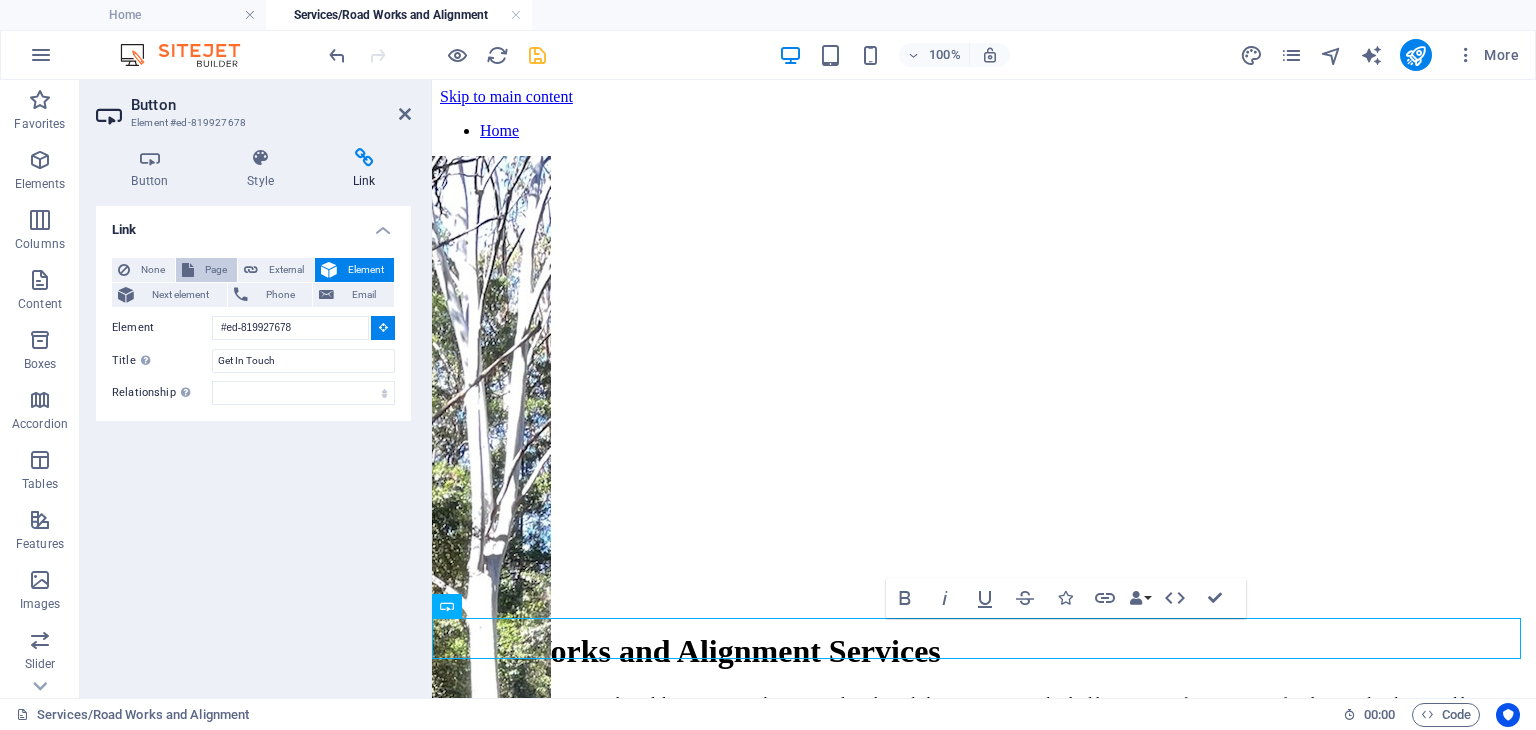 click on "Page" at bounding box center [215, 270] 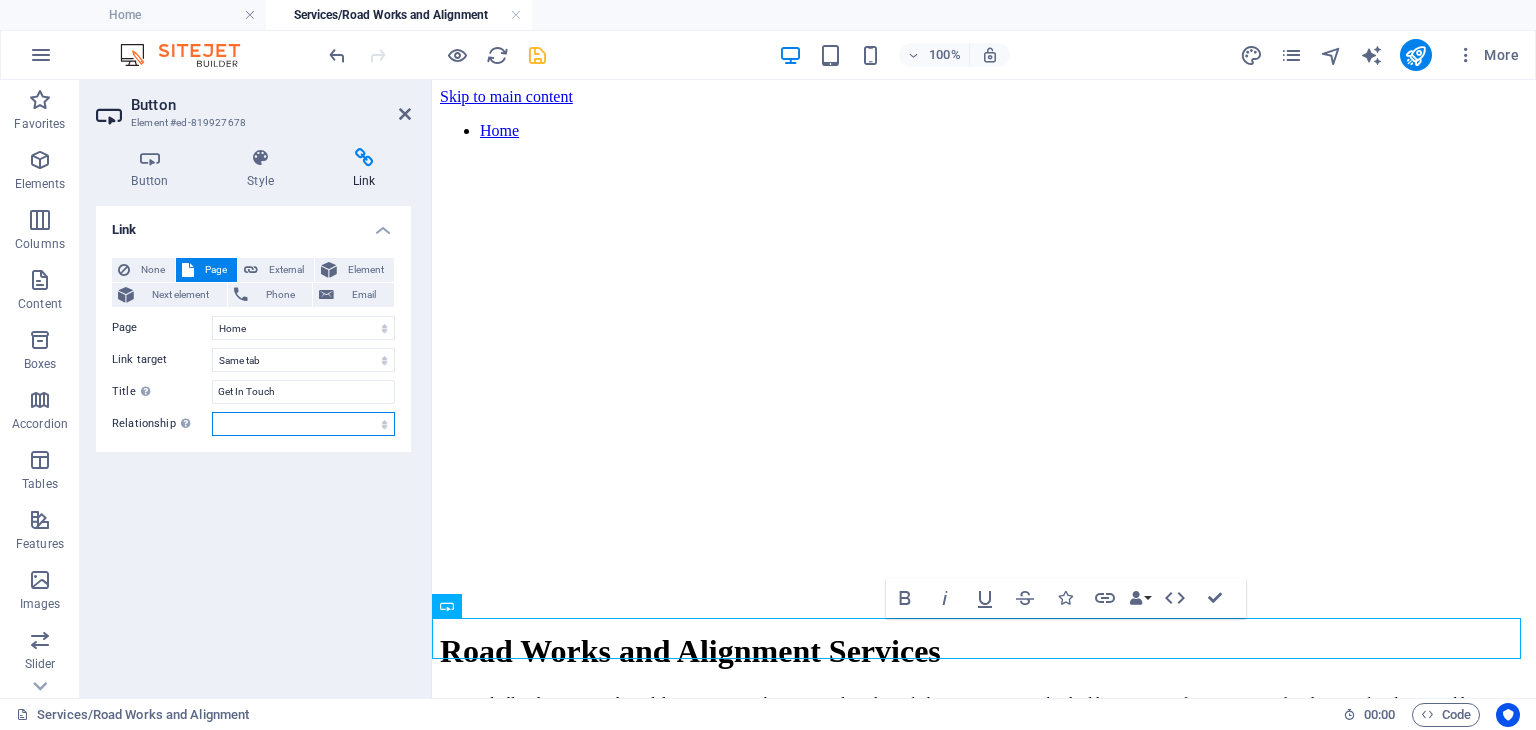 click on "alternate author bookmark external help license next nofollow noreferrer noopener prev search tag" at bounding box center (303, 424) 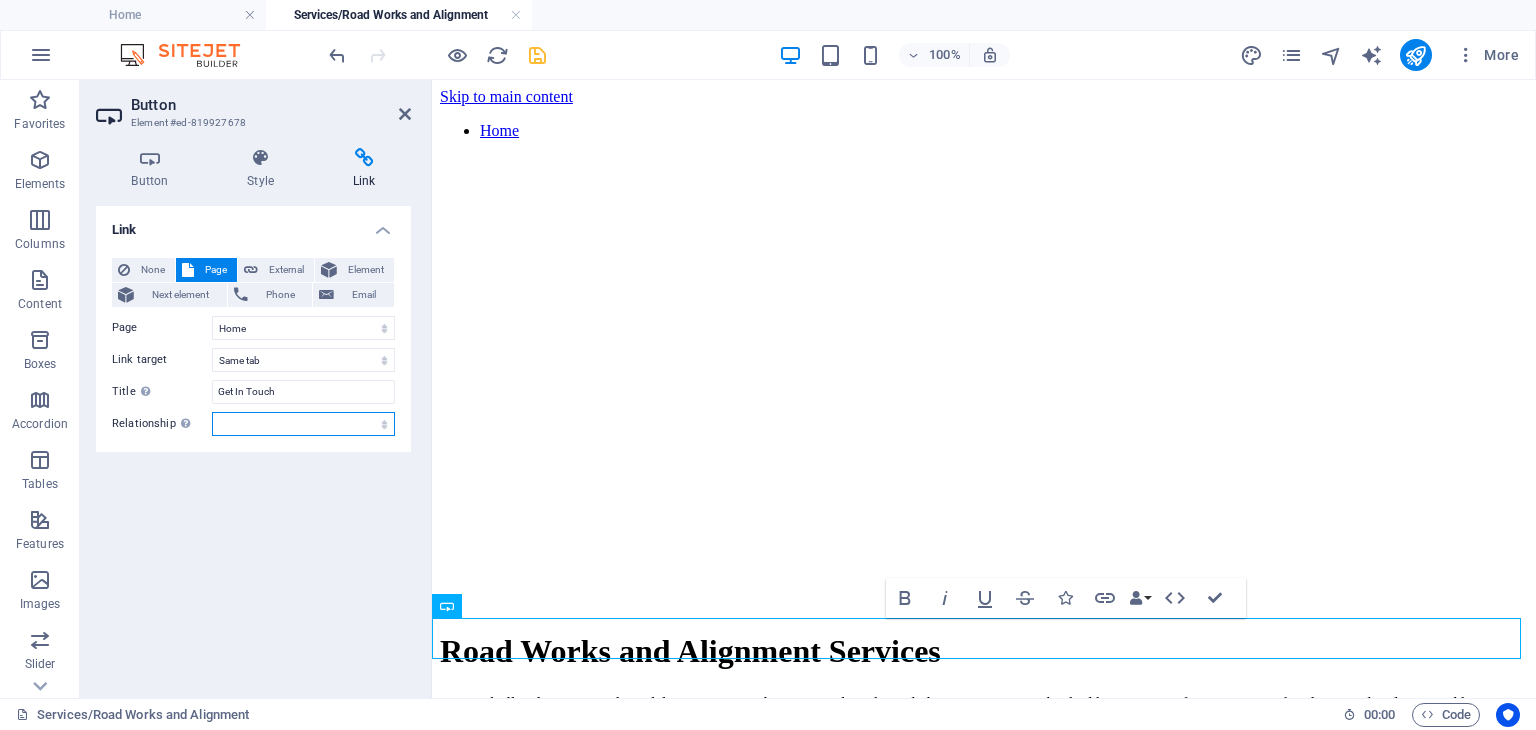click on "alternate author bookmark external help license next nofollow noreferrer noopener prev search tag" at bounding box center [303, 424] 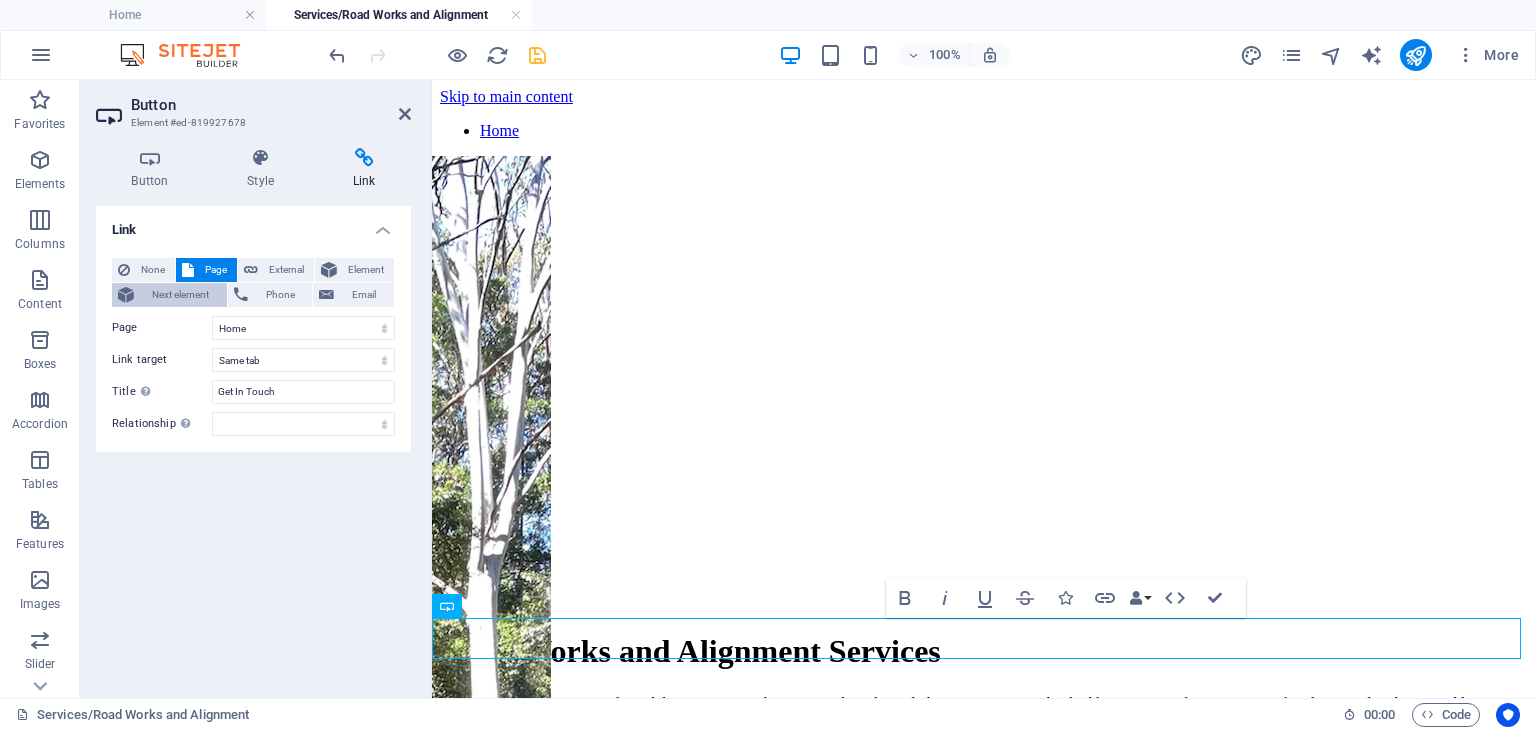 click on "Next element" at bounding box center (180, 295) 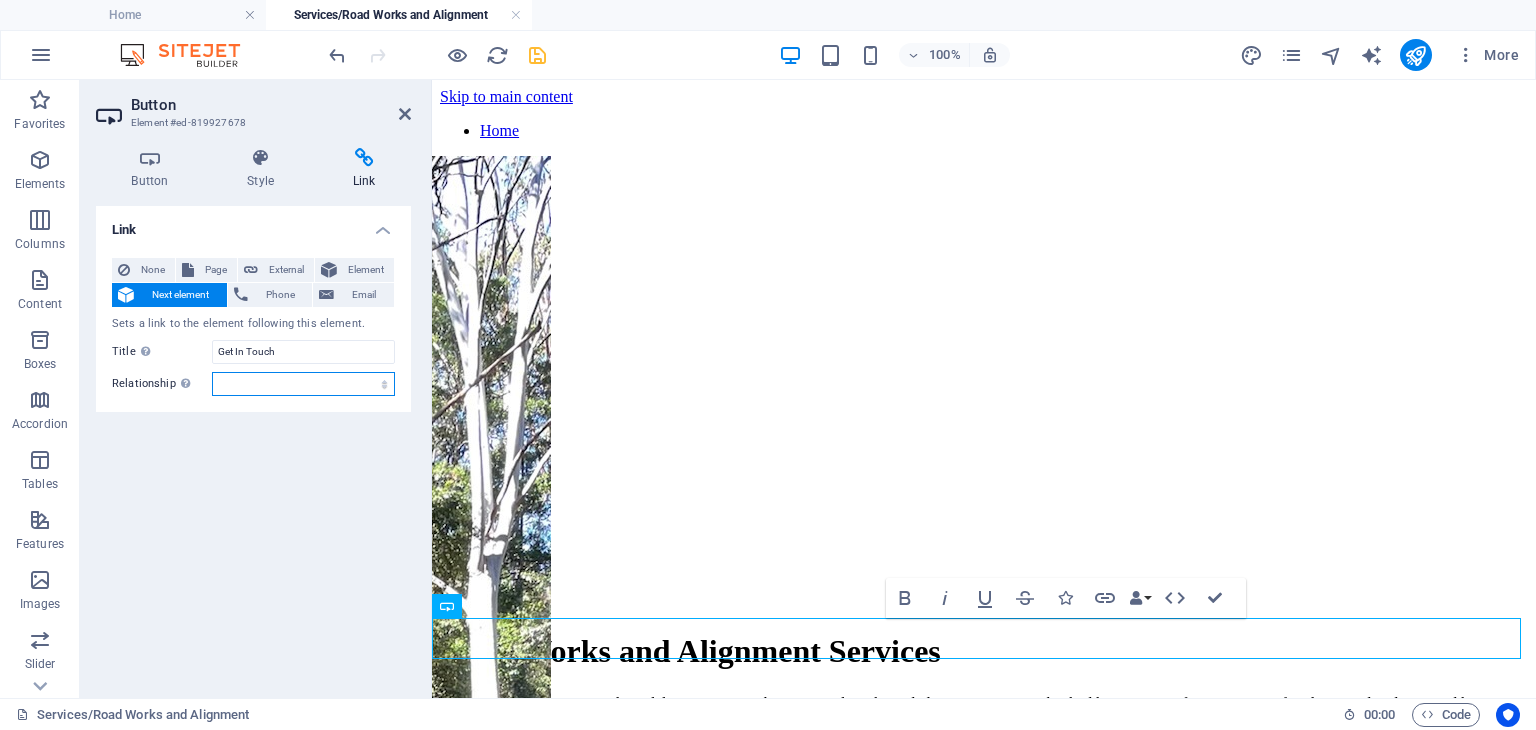 click on "alternate author bookmark external help license next nofollow noreferrer noopener prev search tag" at bounding box center [303, 384] 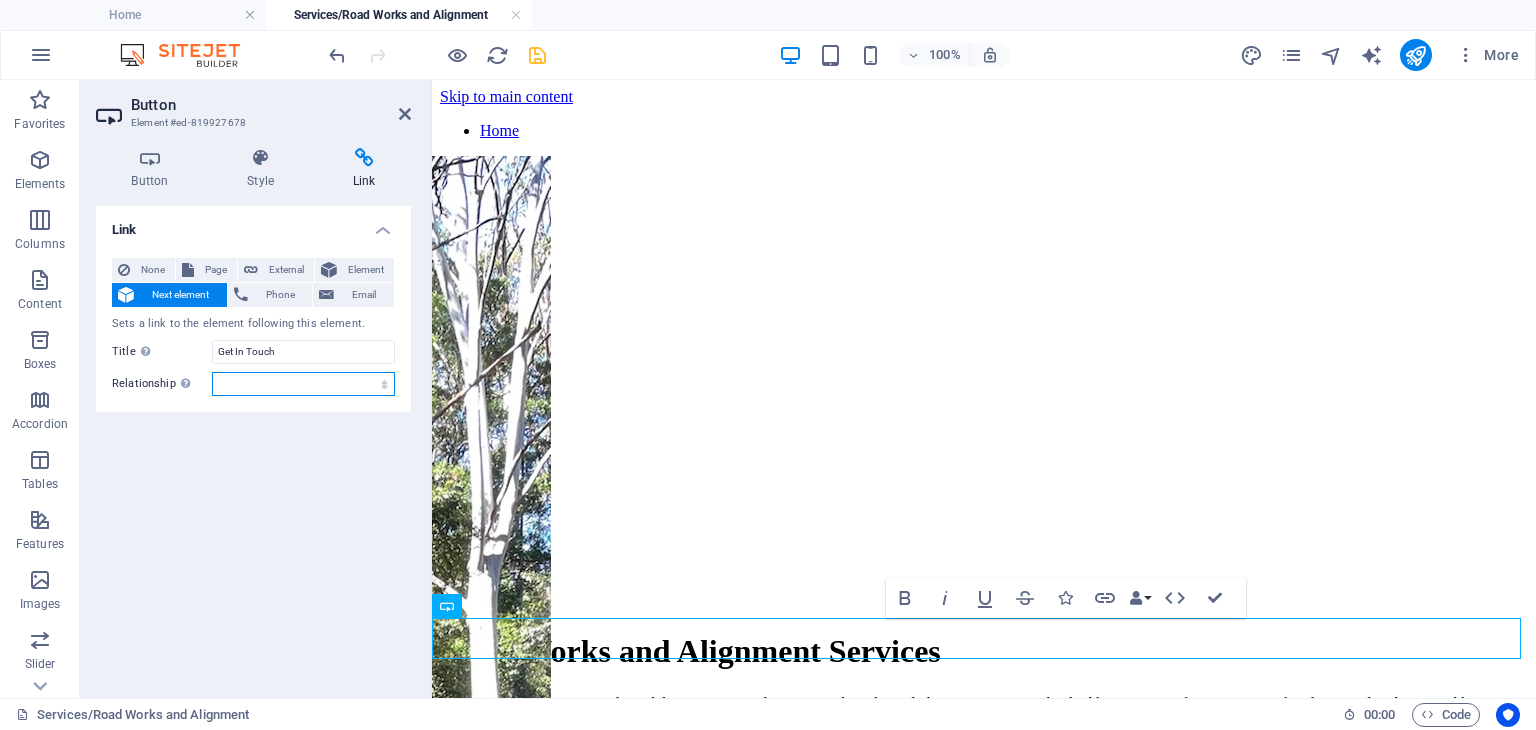 click on "alternate author bookmark external help license next nofollow noreferrer noopener prev search tag" at bounding box center (303, 384) 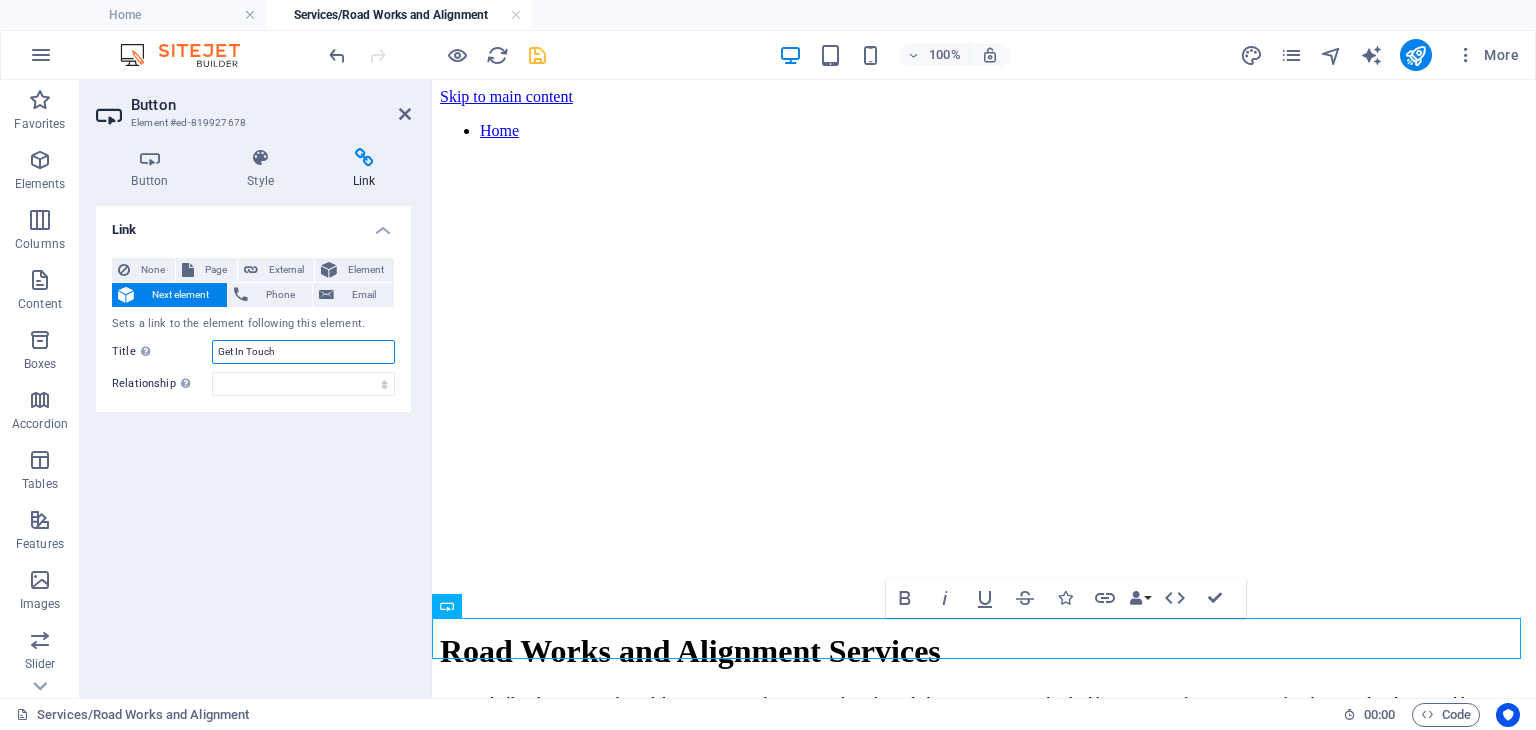 click on "Get In Touch" at bounding box center (303, 352) 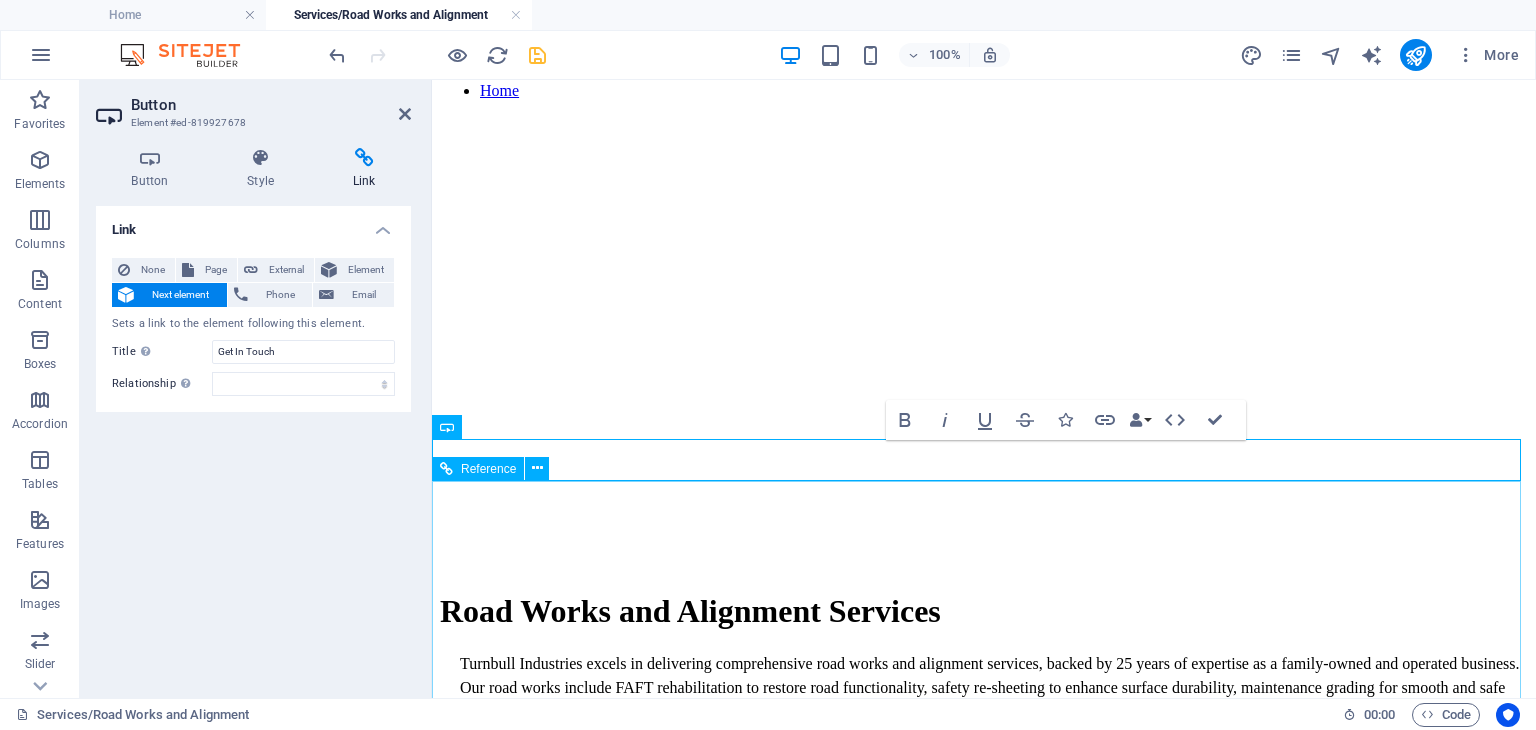 scroll, scrollTop: 0, scrollLeft: 0, axis: both 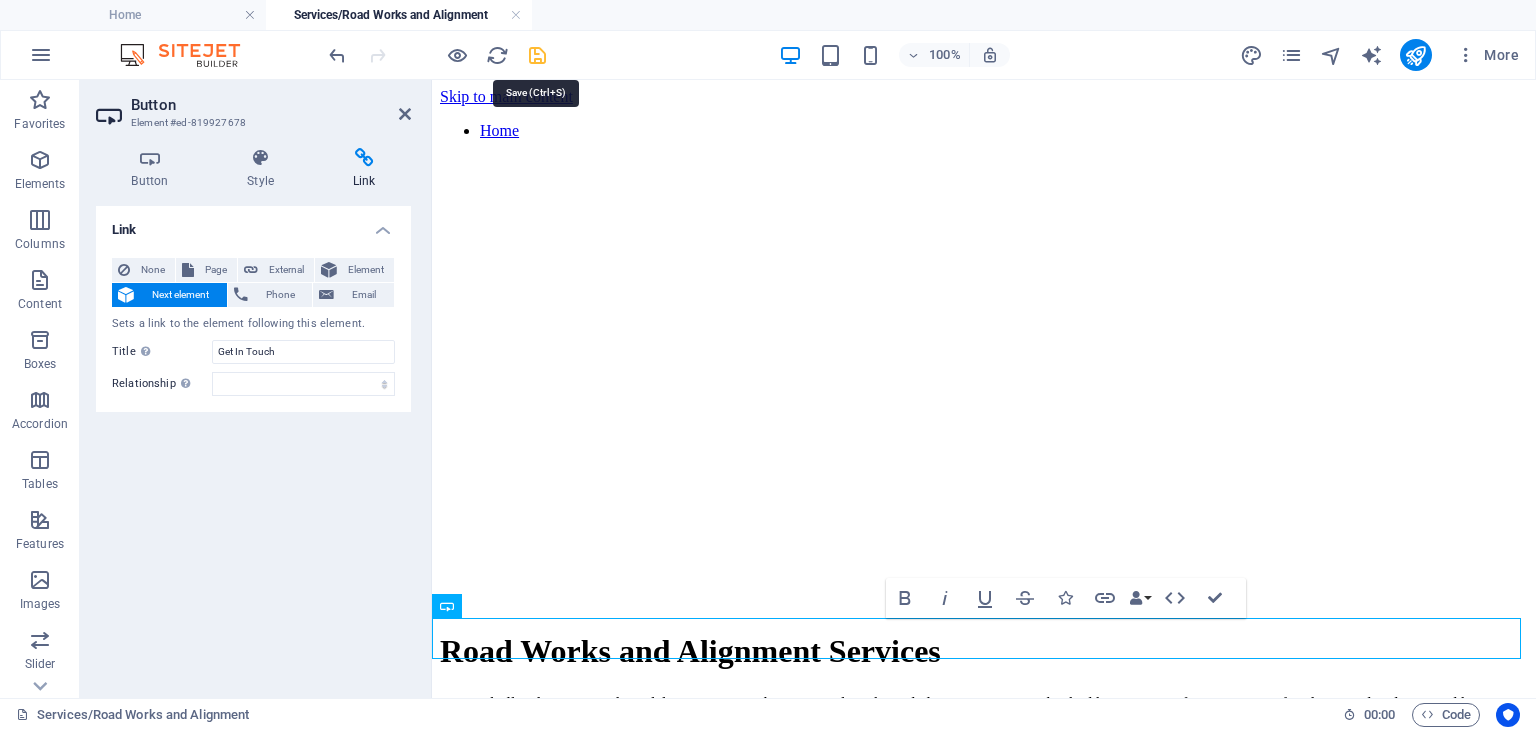 click at bounding box center [537, 55] 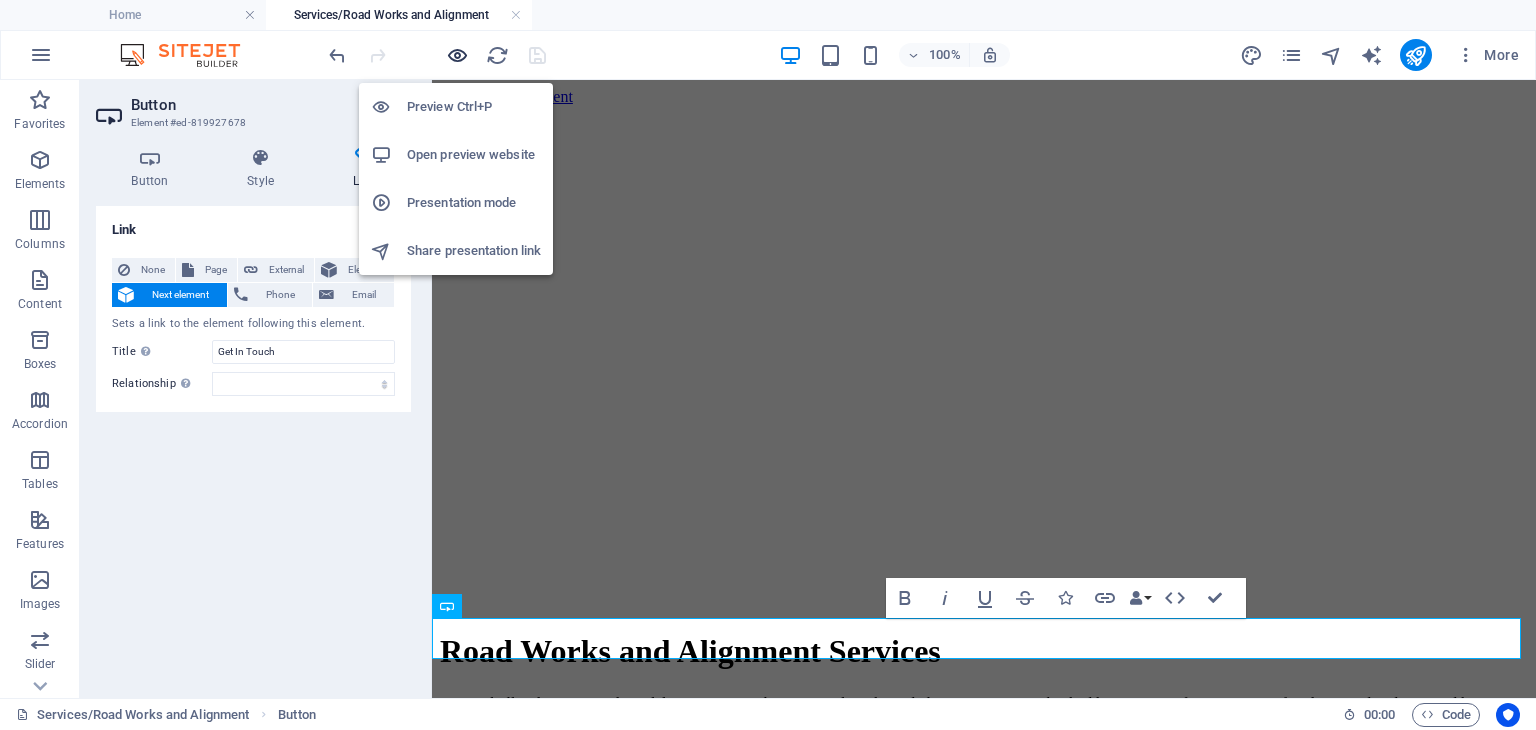 click at bounding box center (457, 55) 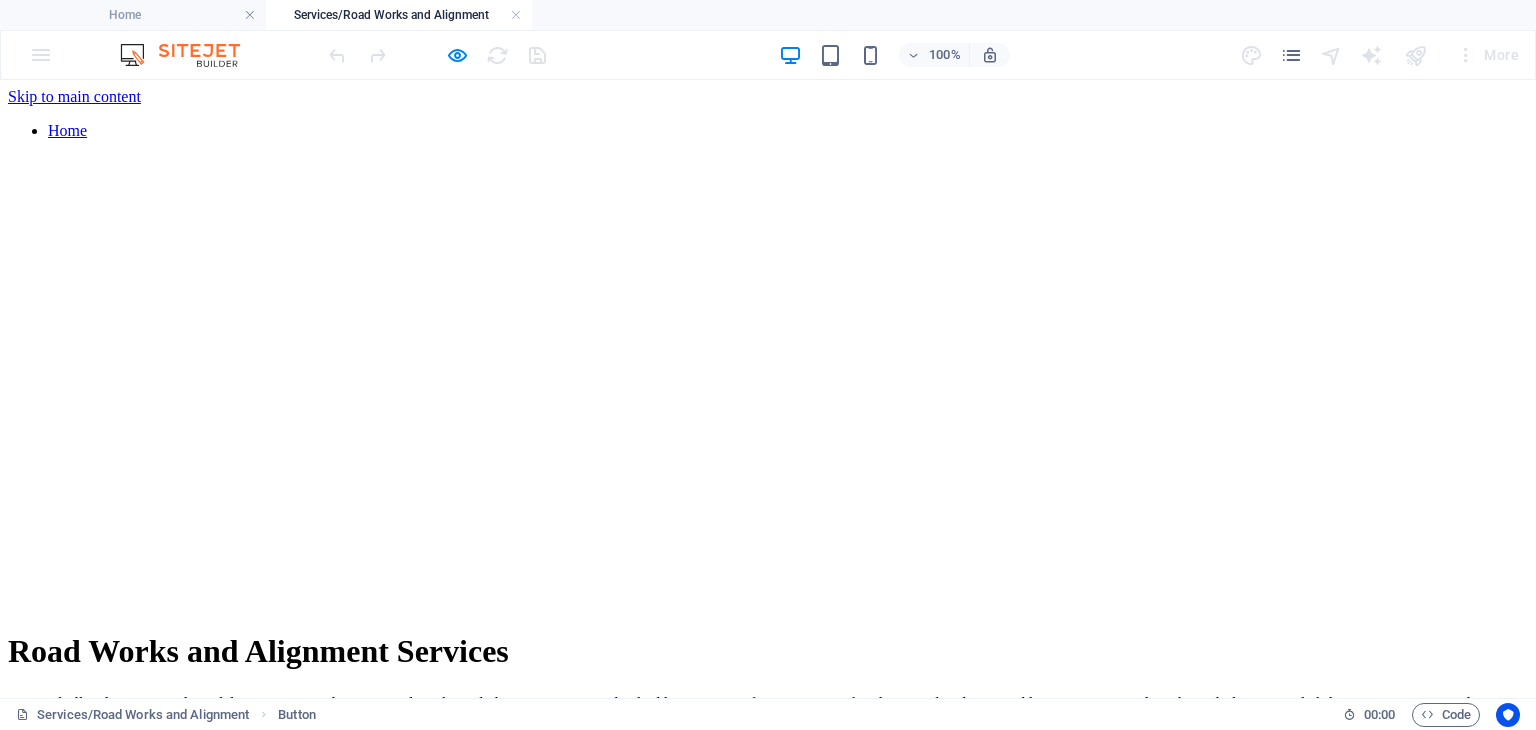 click on "GET A QUOTE" at bounding box center (59, 846) 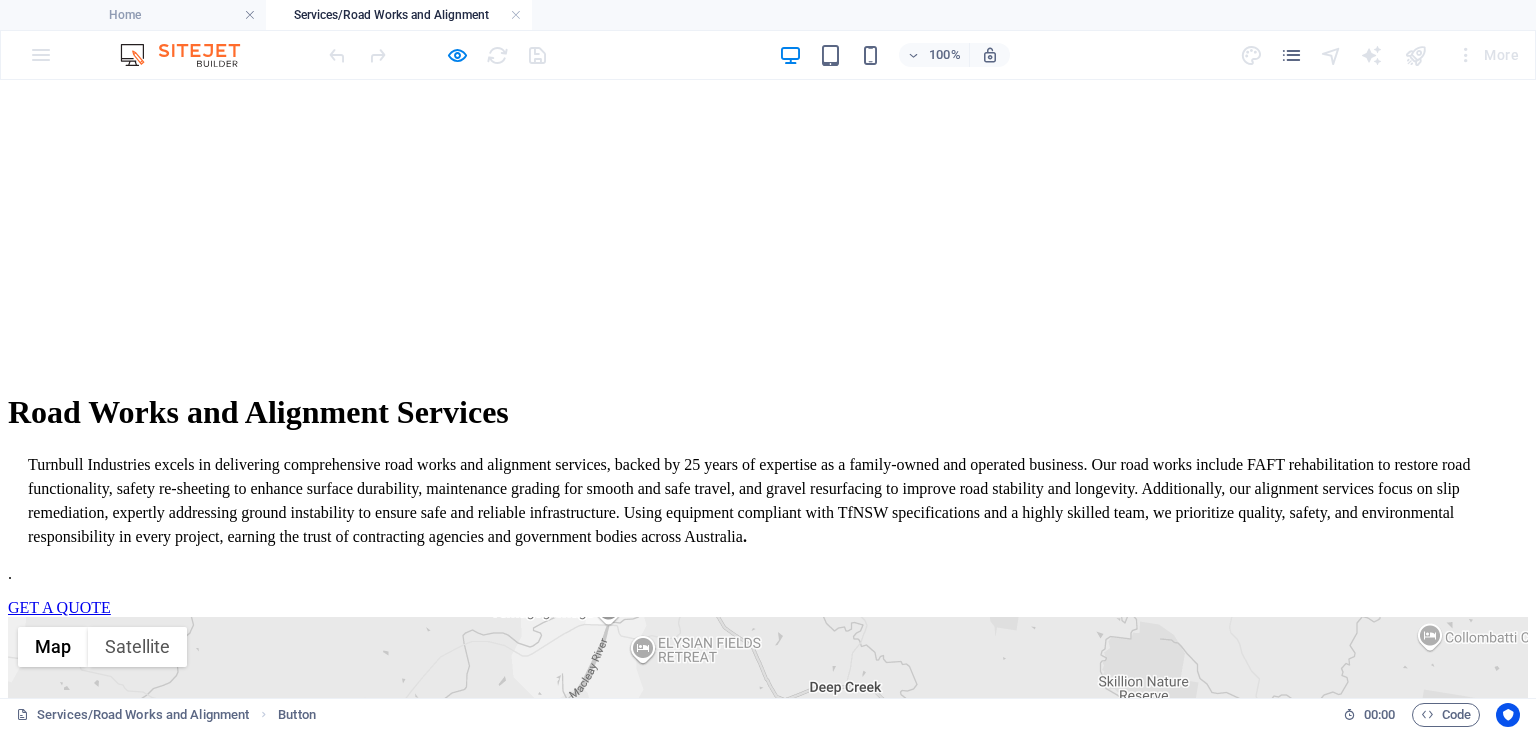 scroll, scrollTop: 361, scrollLeft: 0, axis: vertical 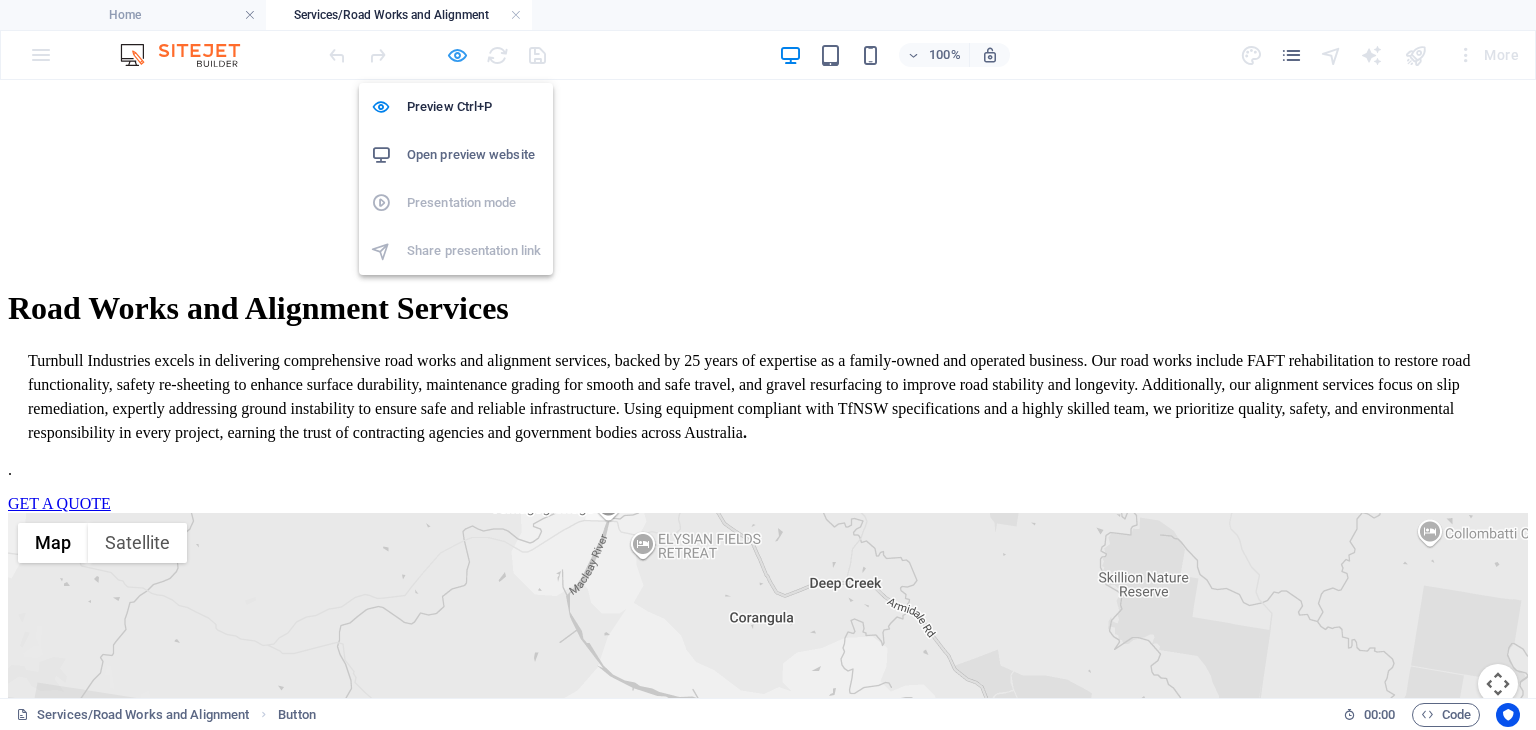 click at bounding box center [457, 55] 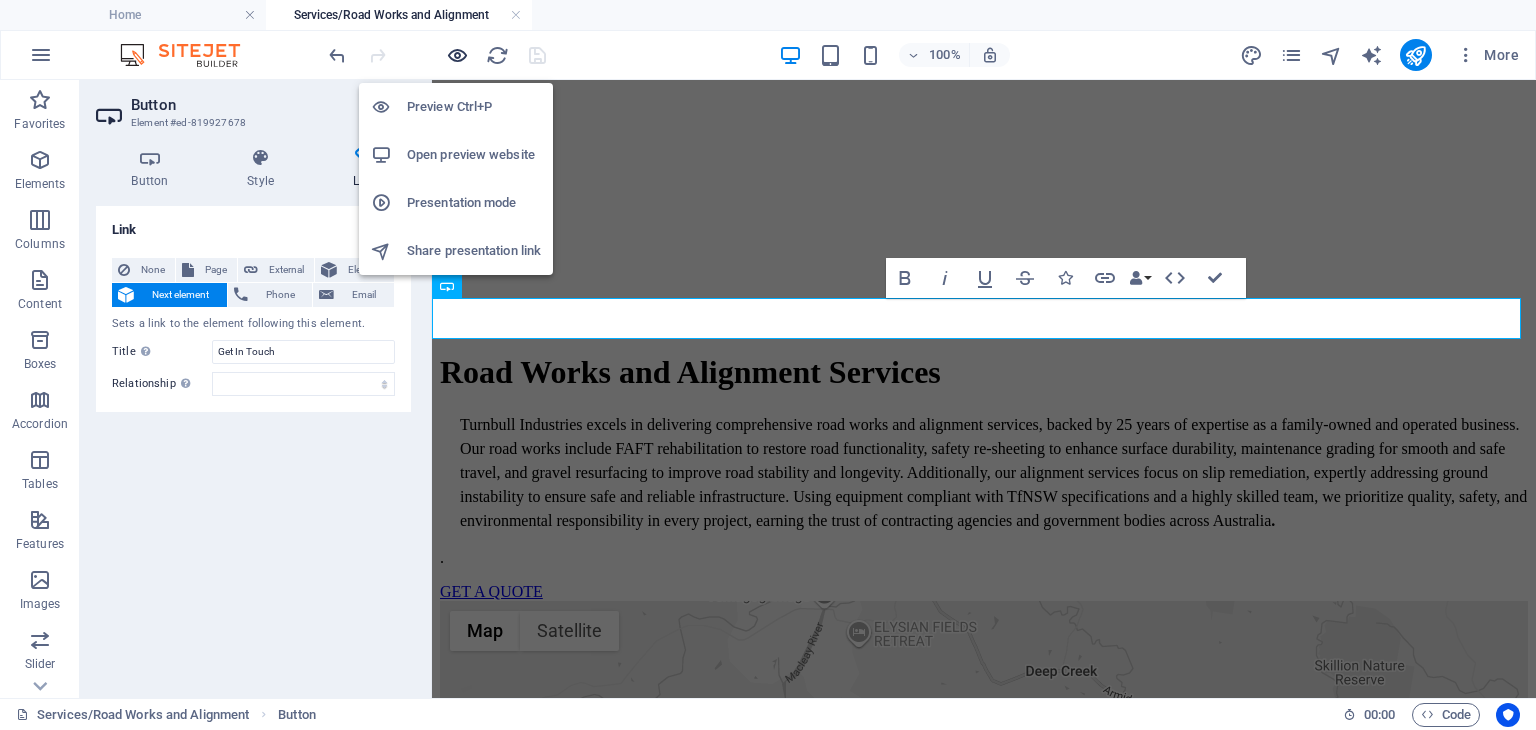 scroll, scrollTop: 320, scrollLeft: 0, axis: vertical 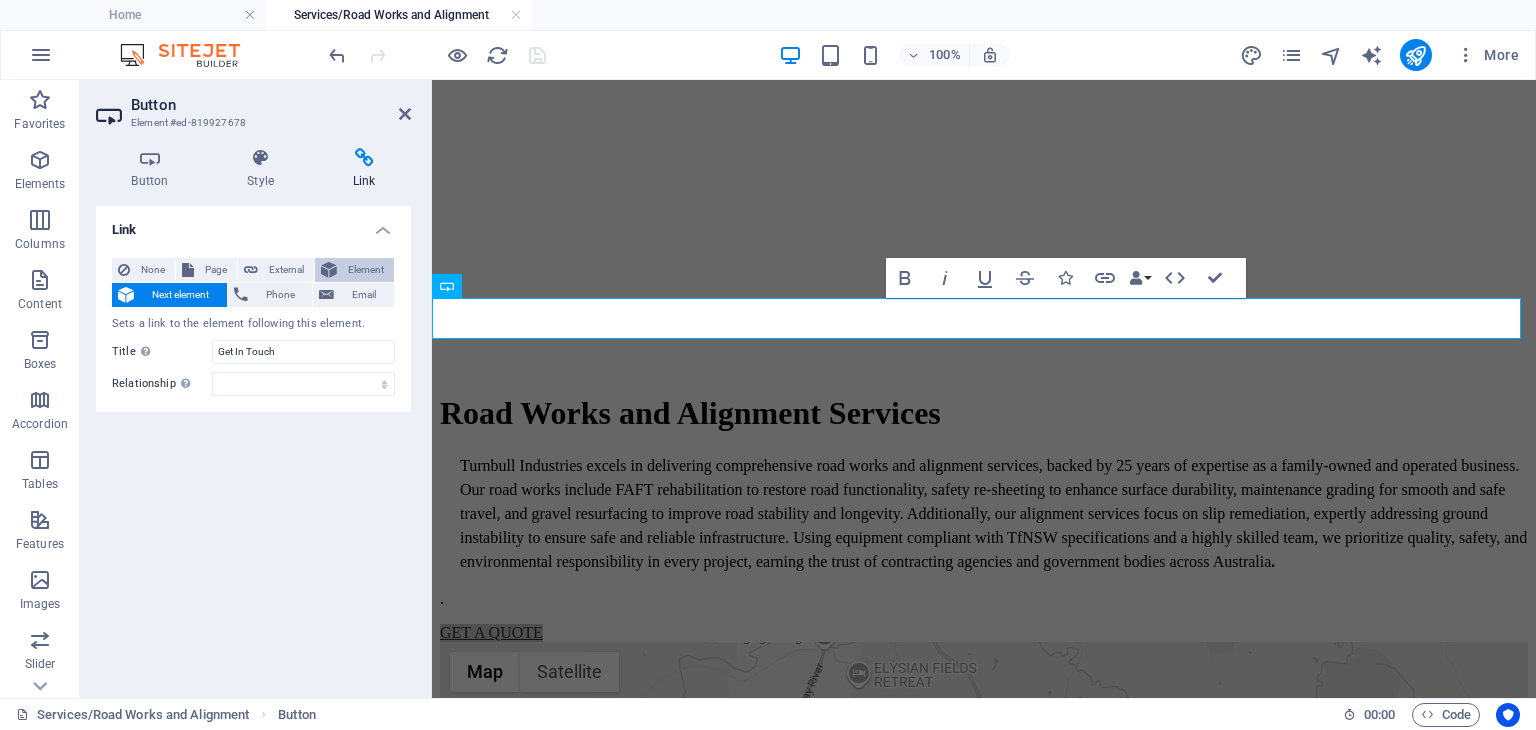 click at bounding box center (329, 270) 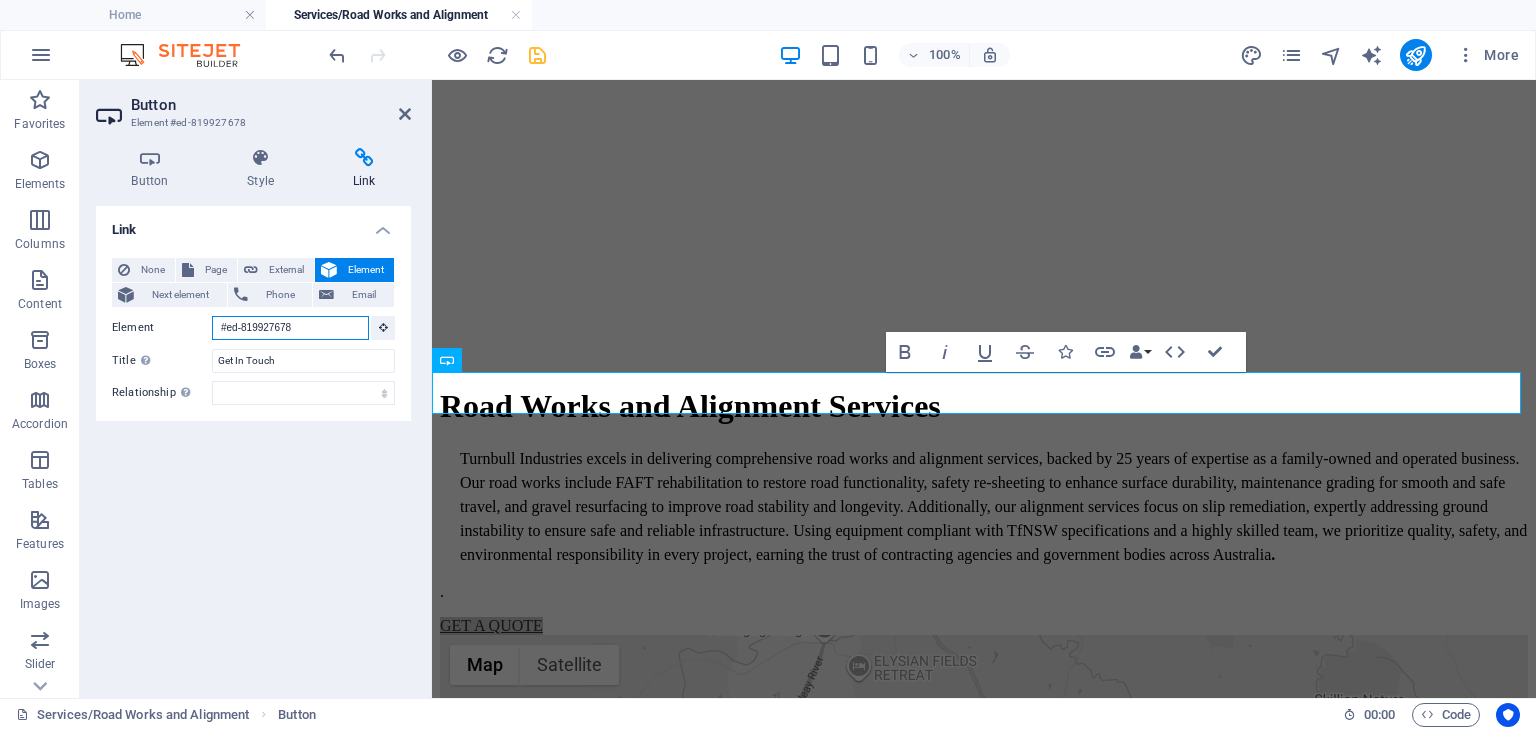 scroll, scrollTop: 238, scrollLeft: 0, axis: vertical 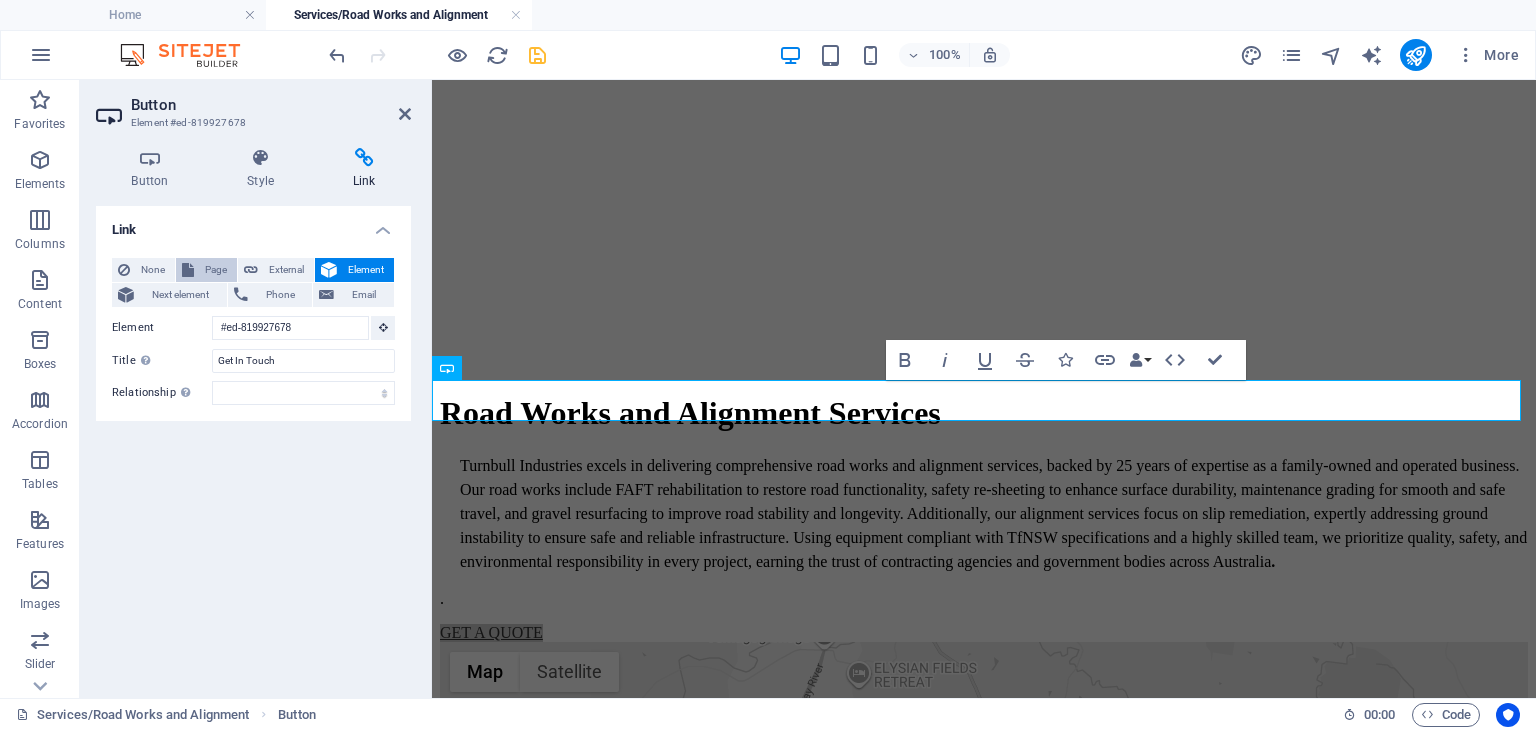 click on "Page" at bounding box center (215, 270) 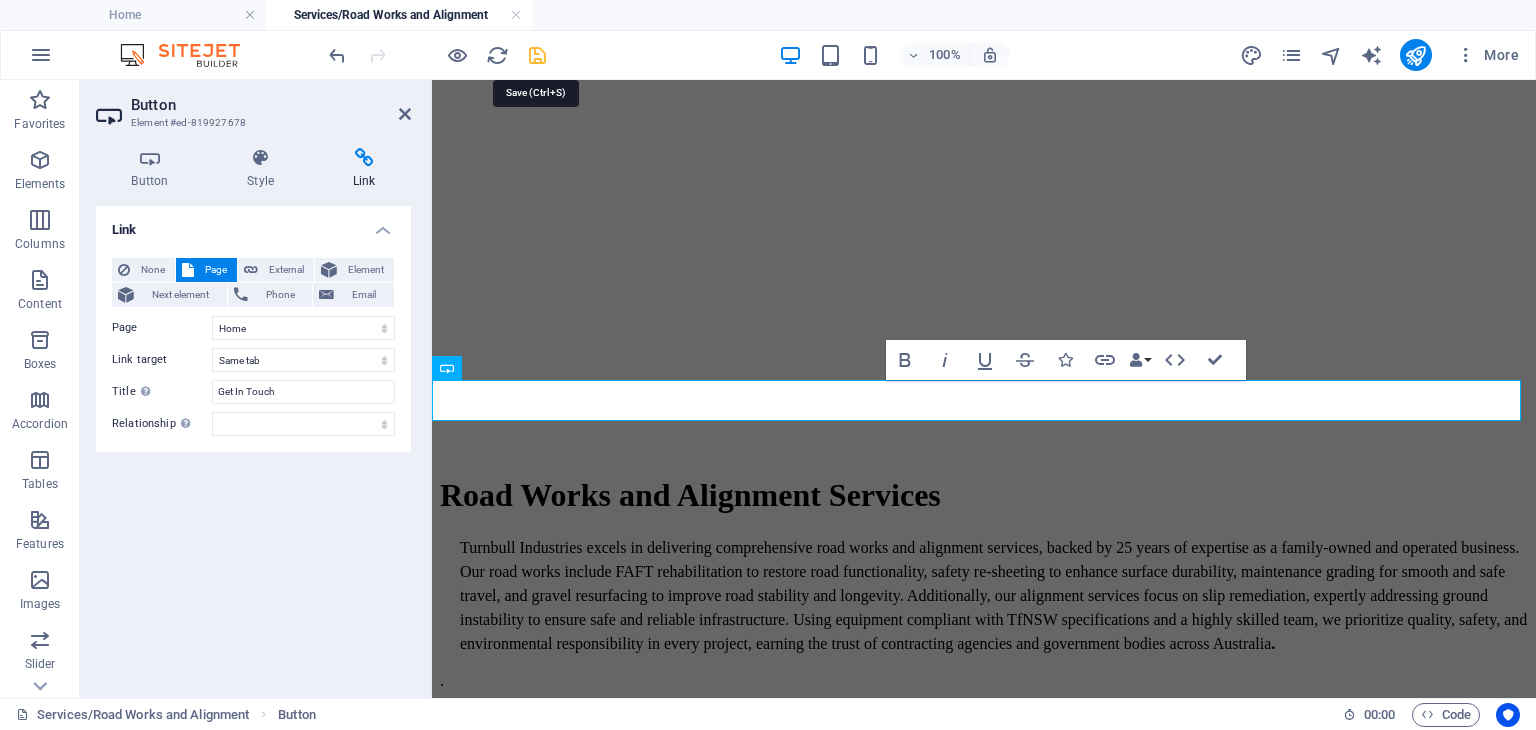 click at bounding box center (537, 55) 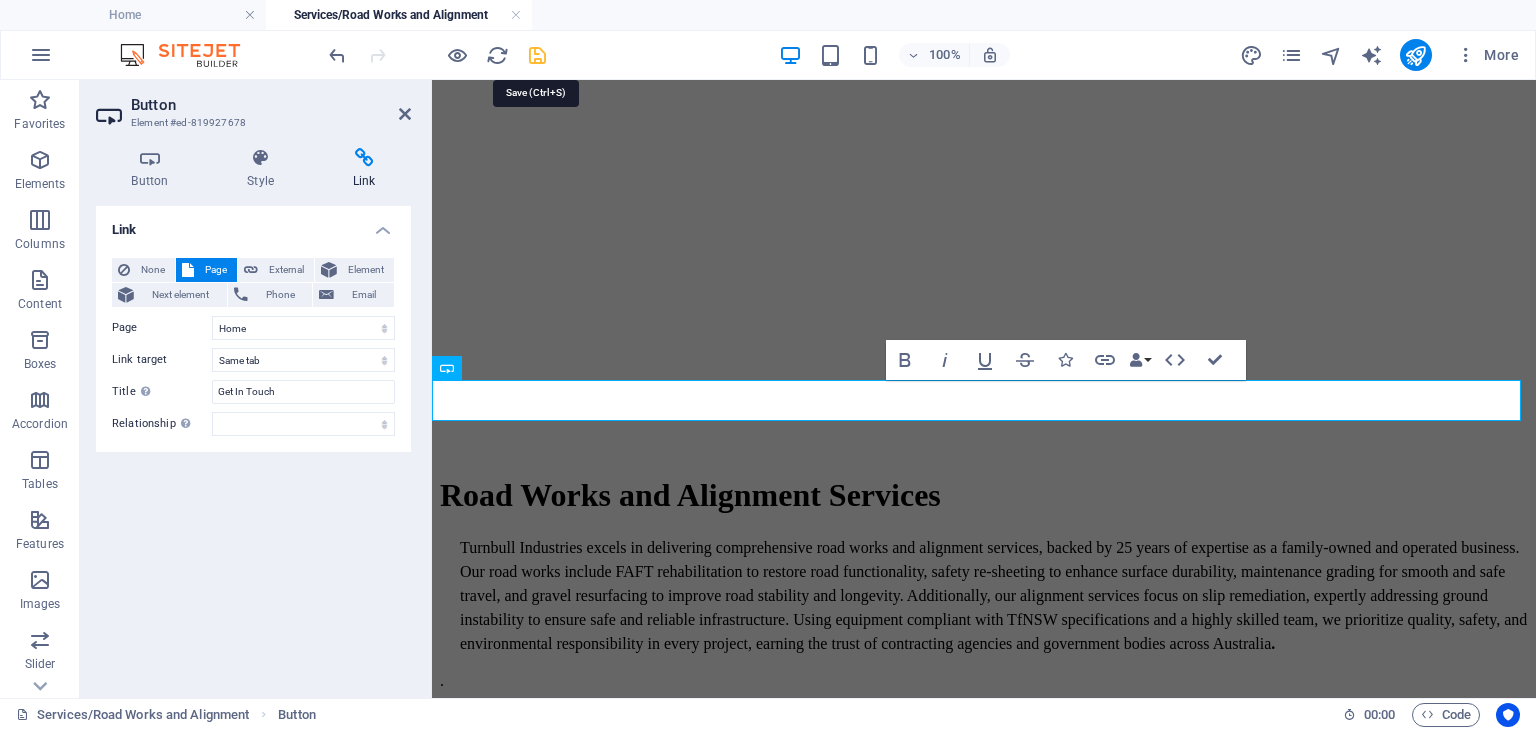 select 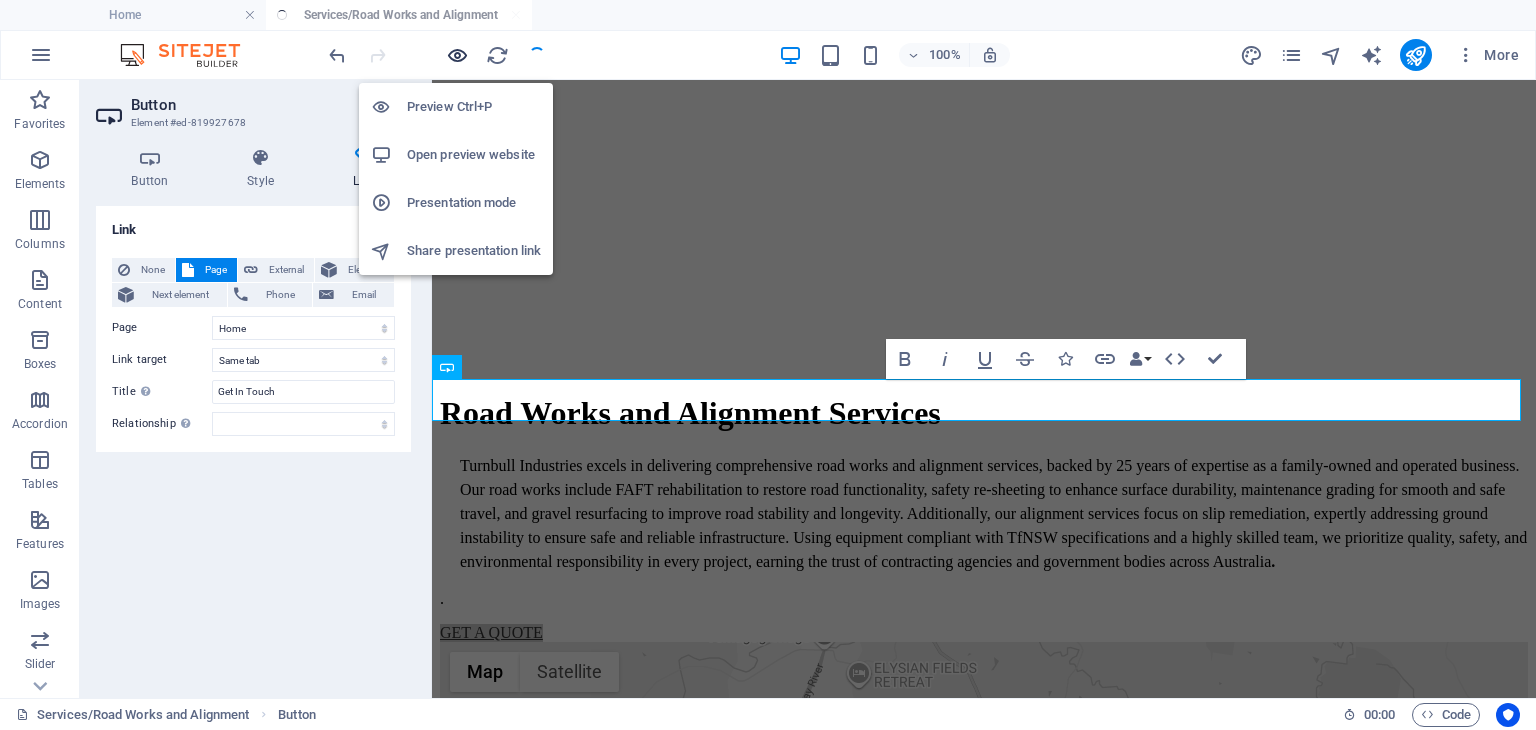 click at bounding box center (457, 55) 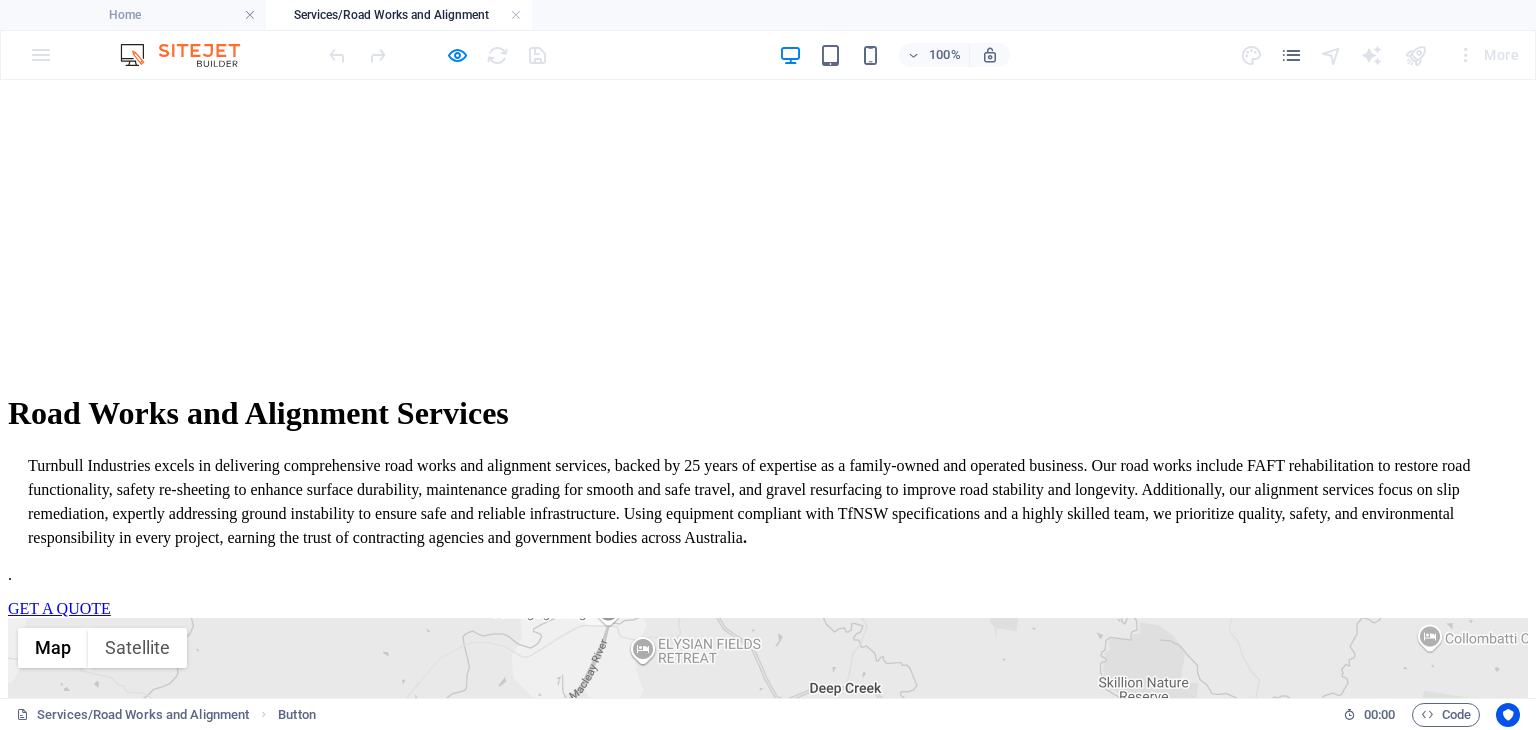 click on "GET A QUOTE" at bounding box center (59, 608) 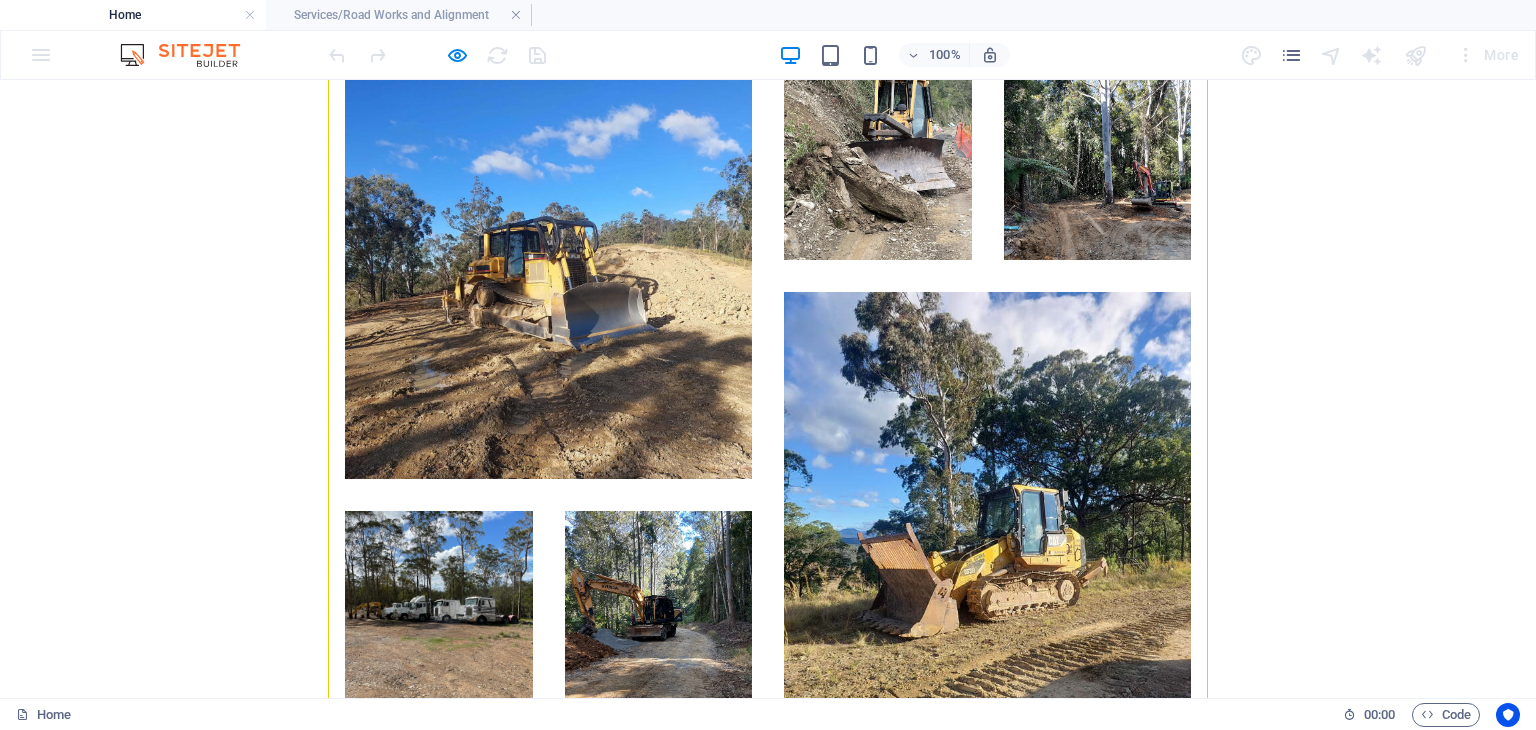 scroll, scrollTop: 3775, scrollLeft: 0, axis: vertical 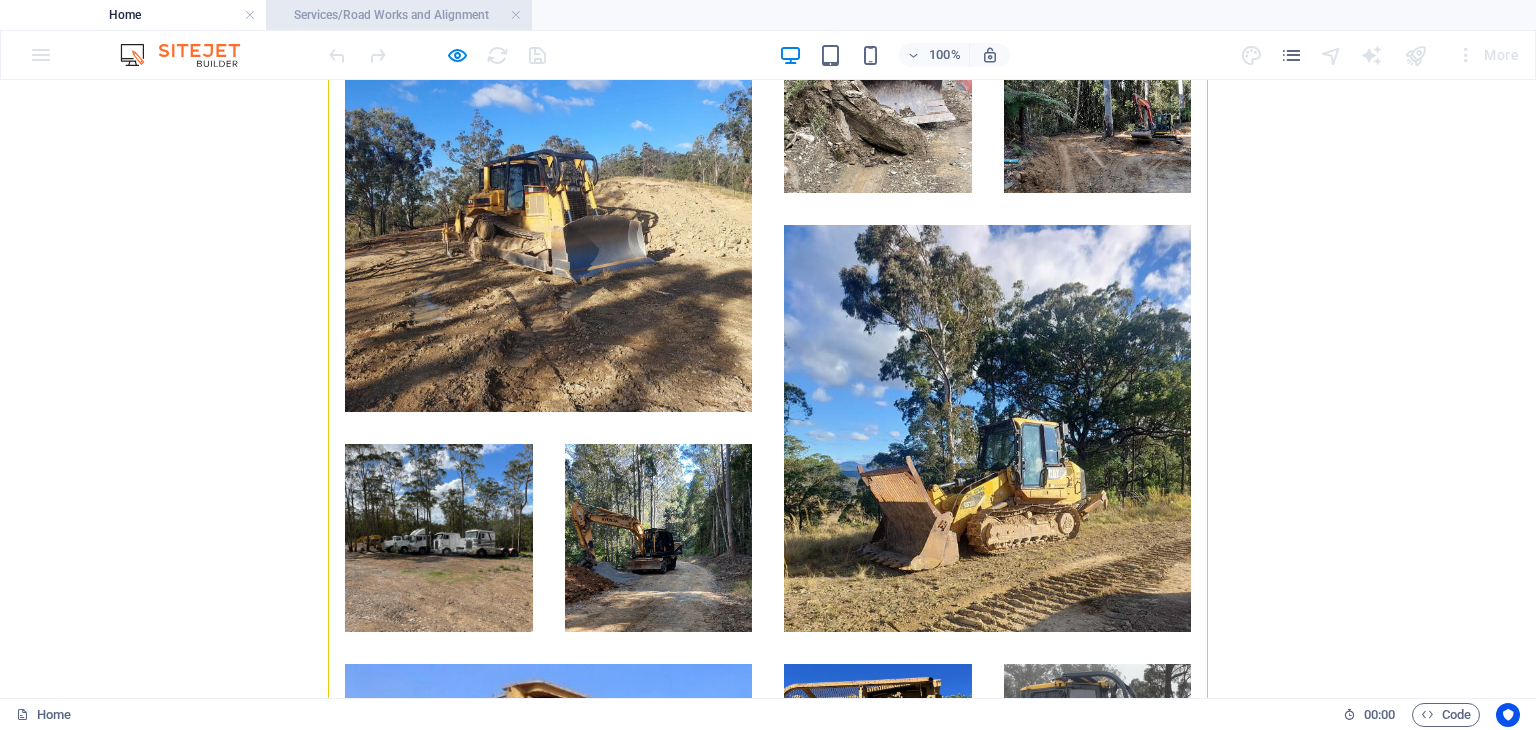click on "Services/Road Works and Alignment" at bounding box center [399, 15] 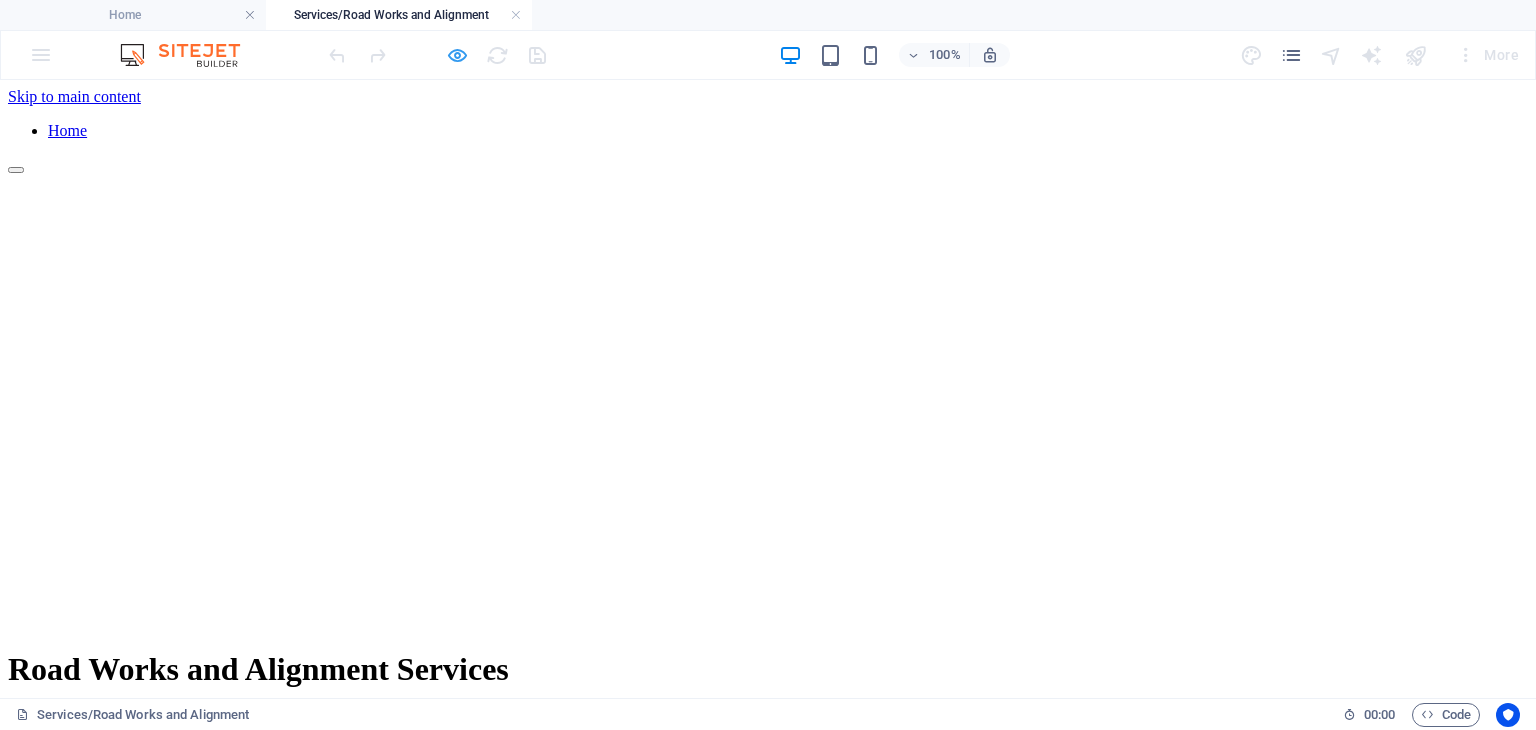 scroll, scrollTop: 238, scrollLeft: 0, axis: vertical 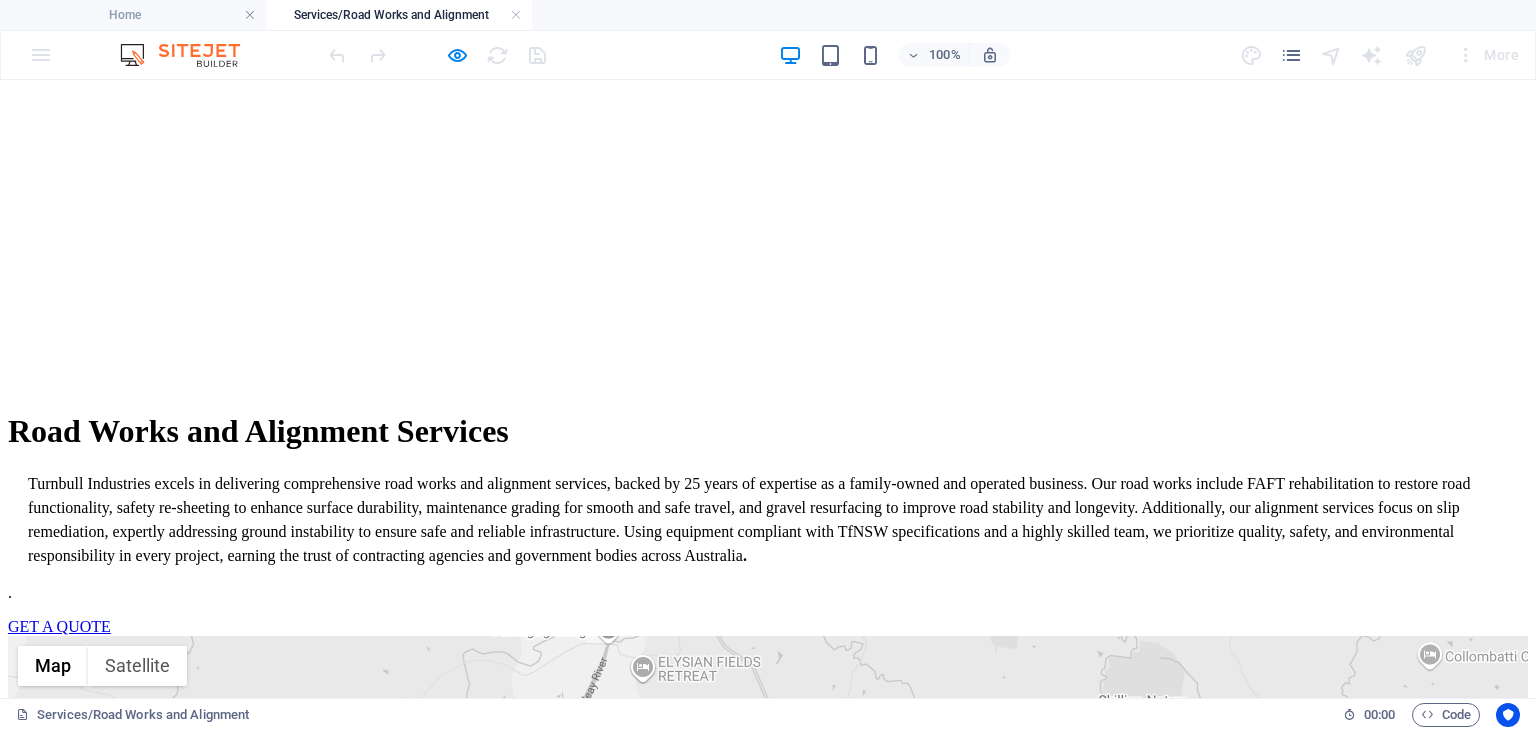 click on "GET A QUOTE" at bounding box center [59, 626] 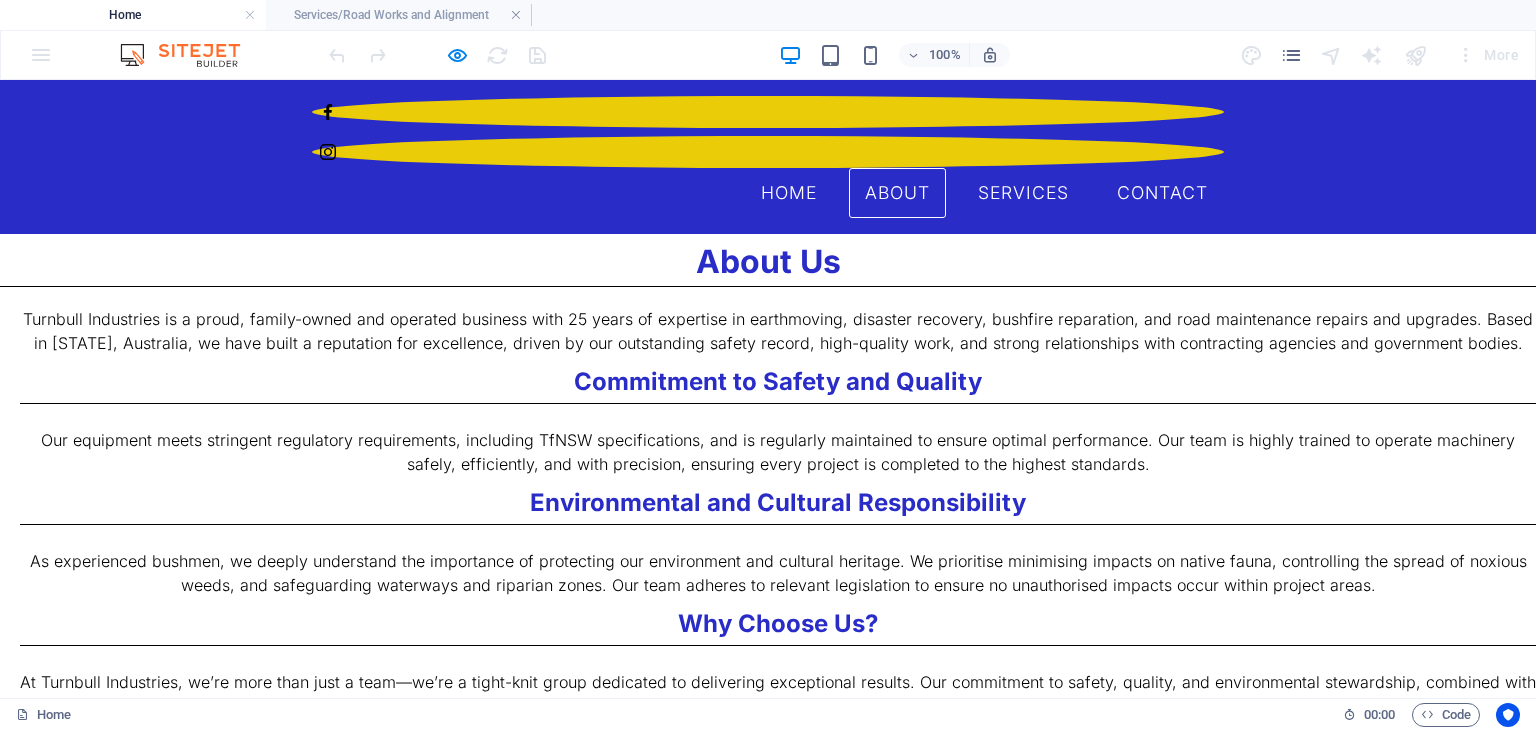 scroll, scrollTop: 975, scrollLeft: 0, axis: vertical 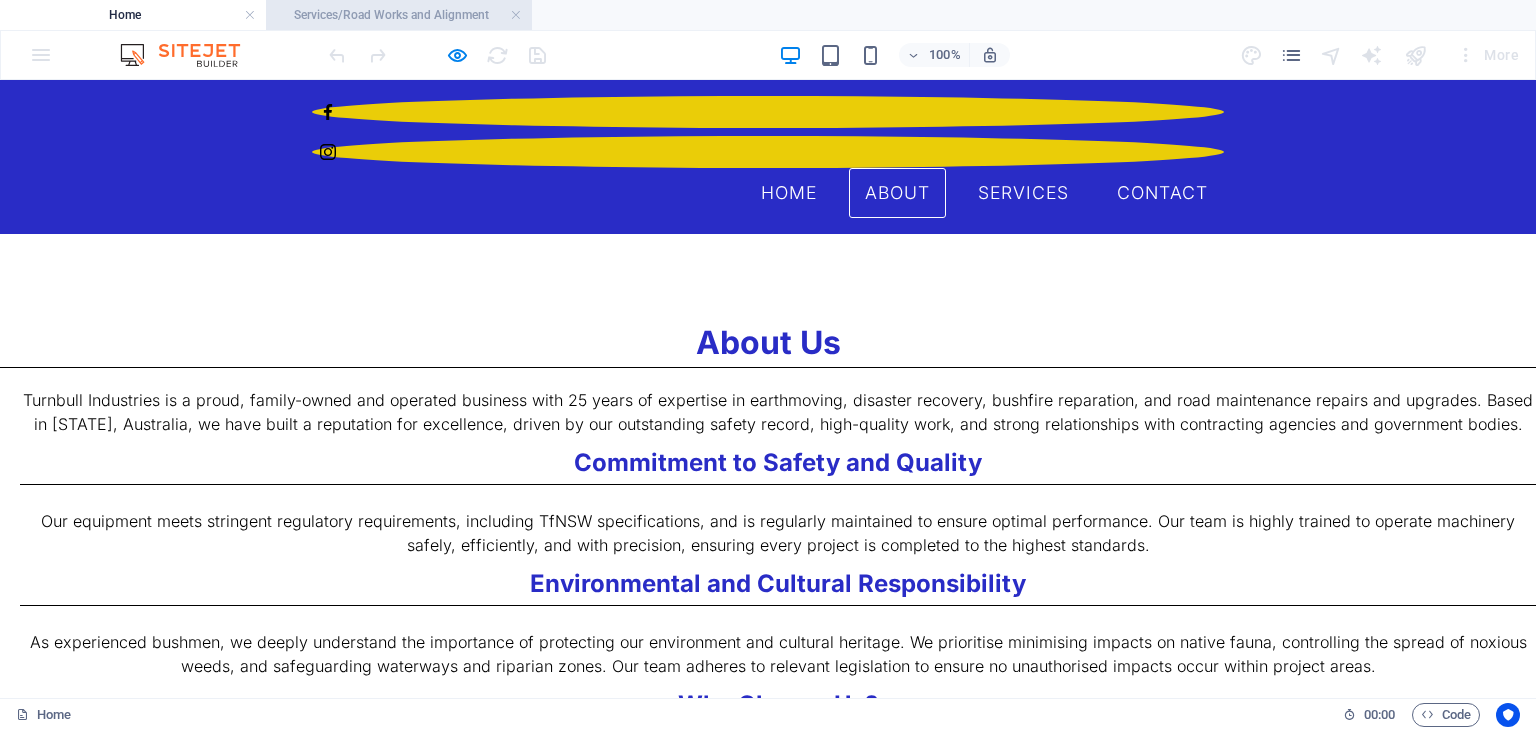 click on "Services/Road Works and Alignment" at bounding box center (399, 15) 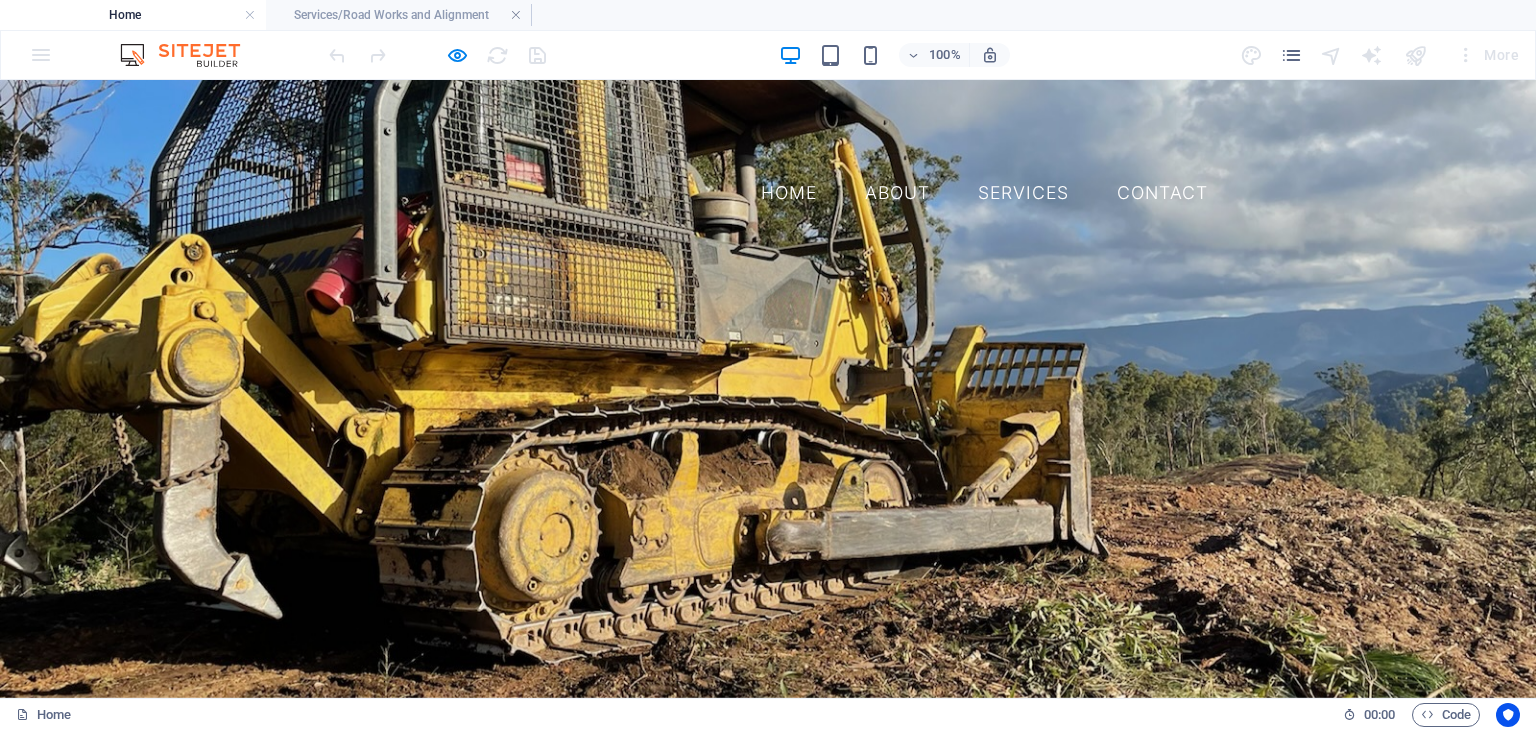 scroll, scrollTop: 238, scrollLeft: 0, axis: vertical 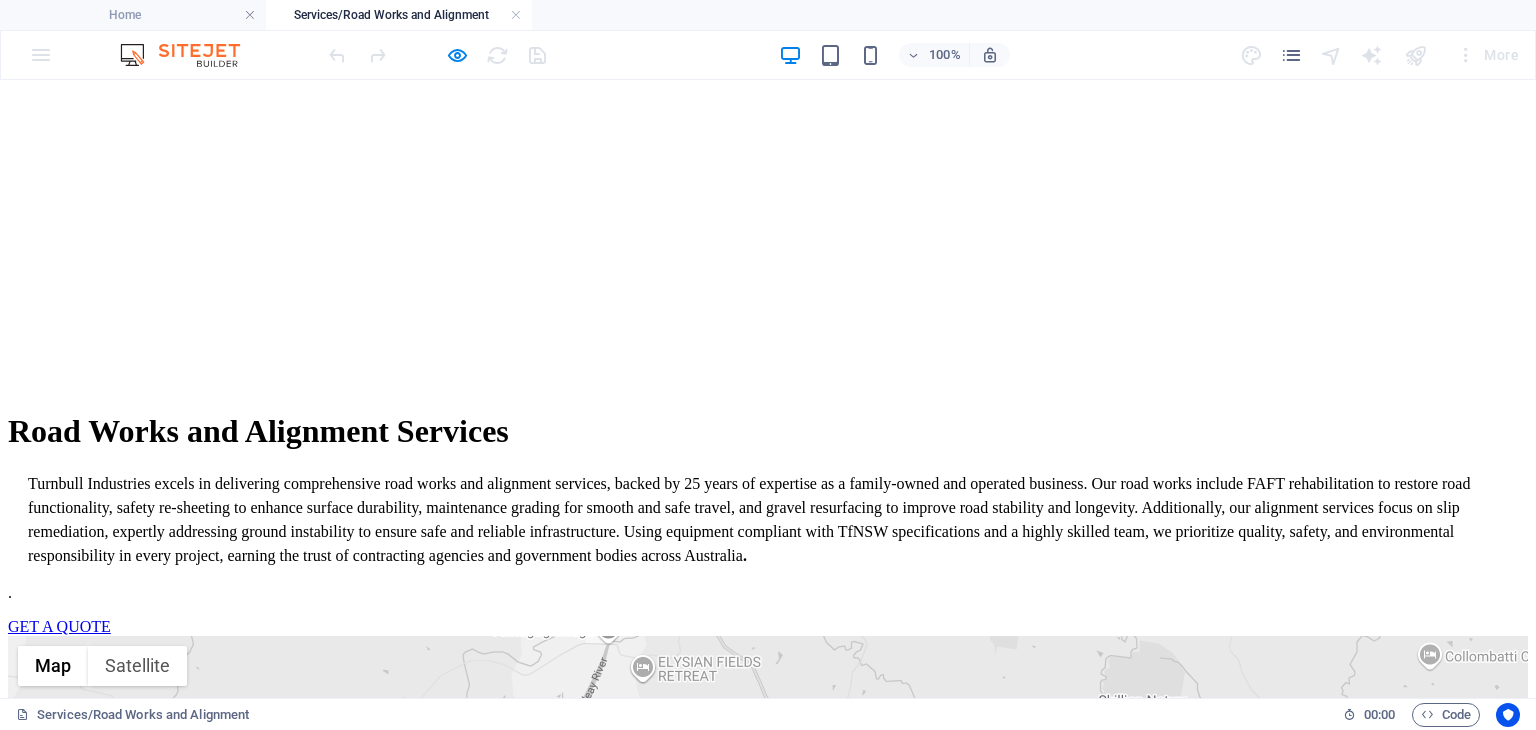 click on "GET A QUOTE" at bounding box center (59, 626) 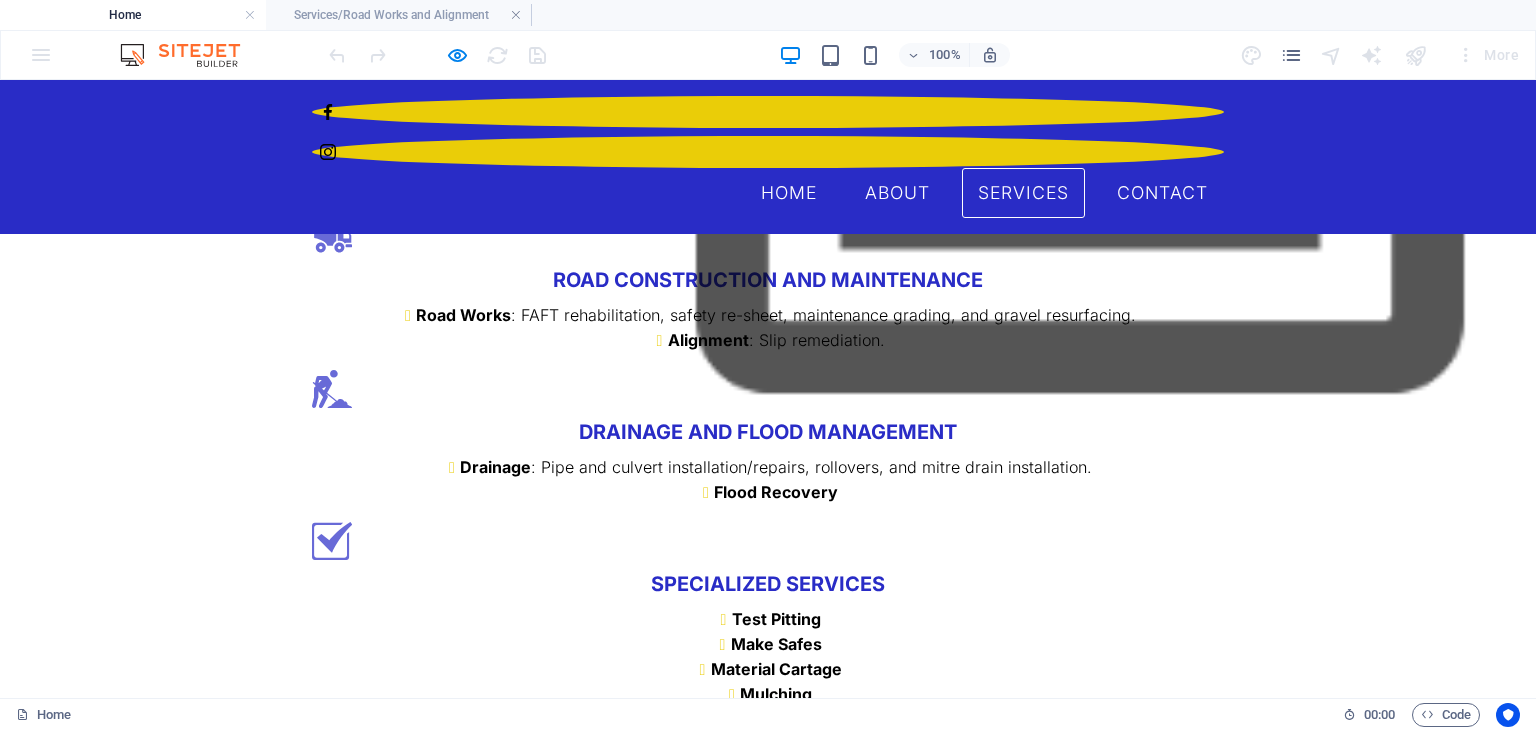 scroll, scrollTop: 2575, scrollLeft: 0, axis: vertical 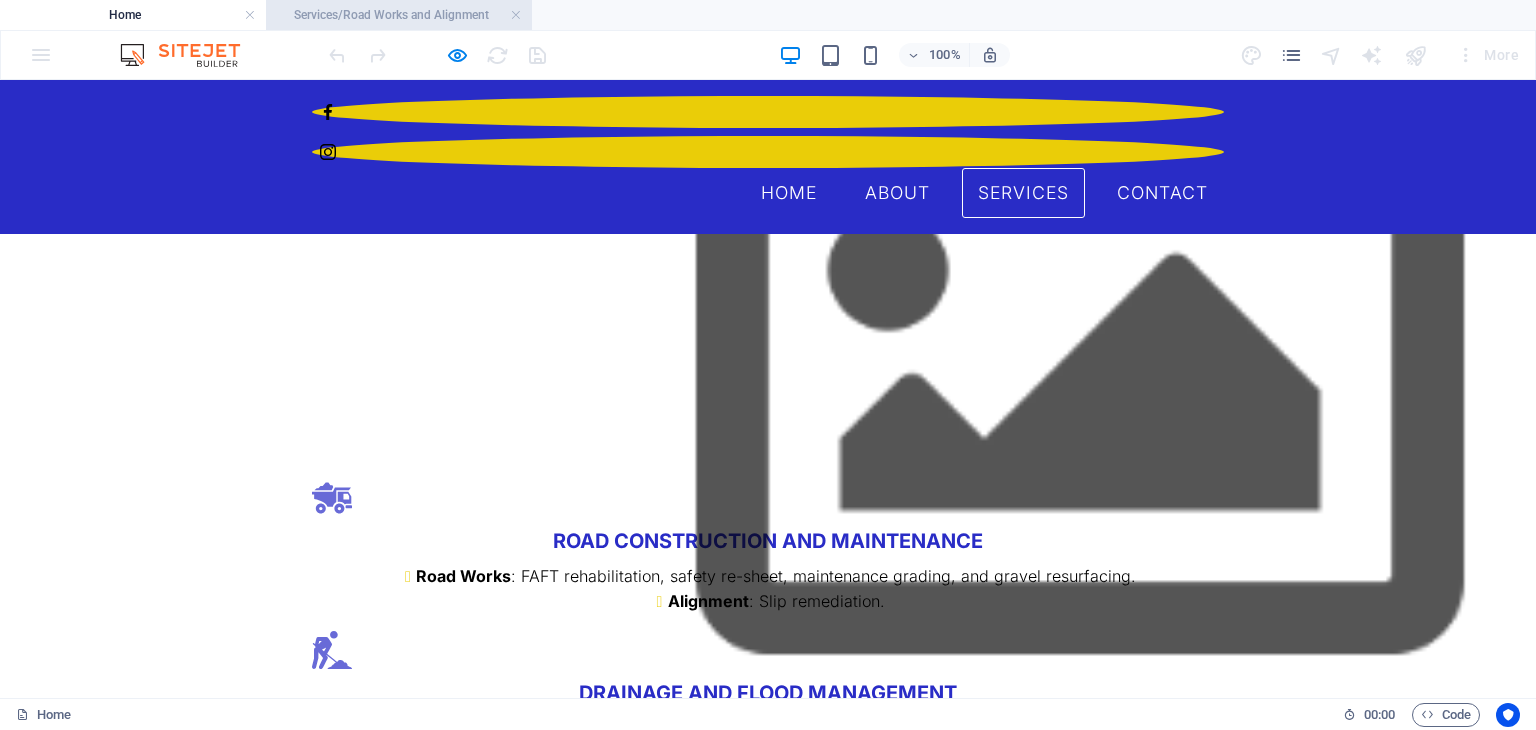 click on "Services/Road Works and Alignment" at bounding box center (399, 15) 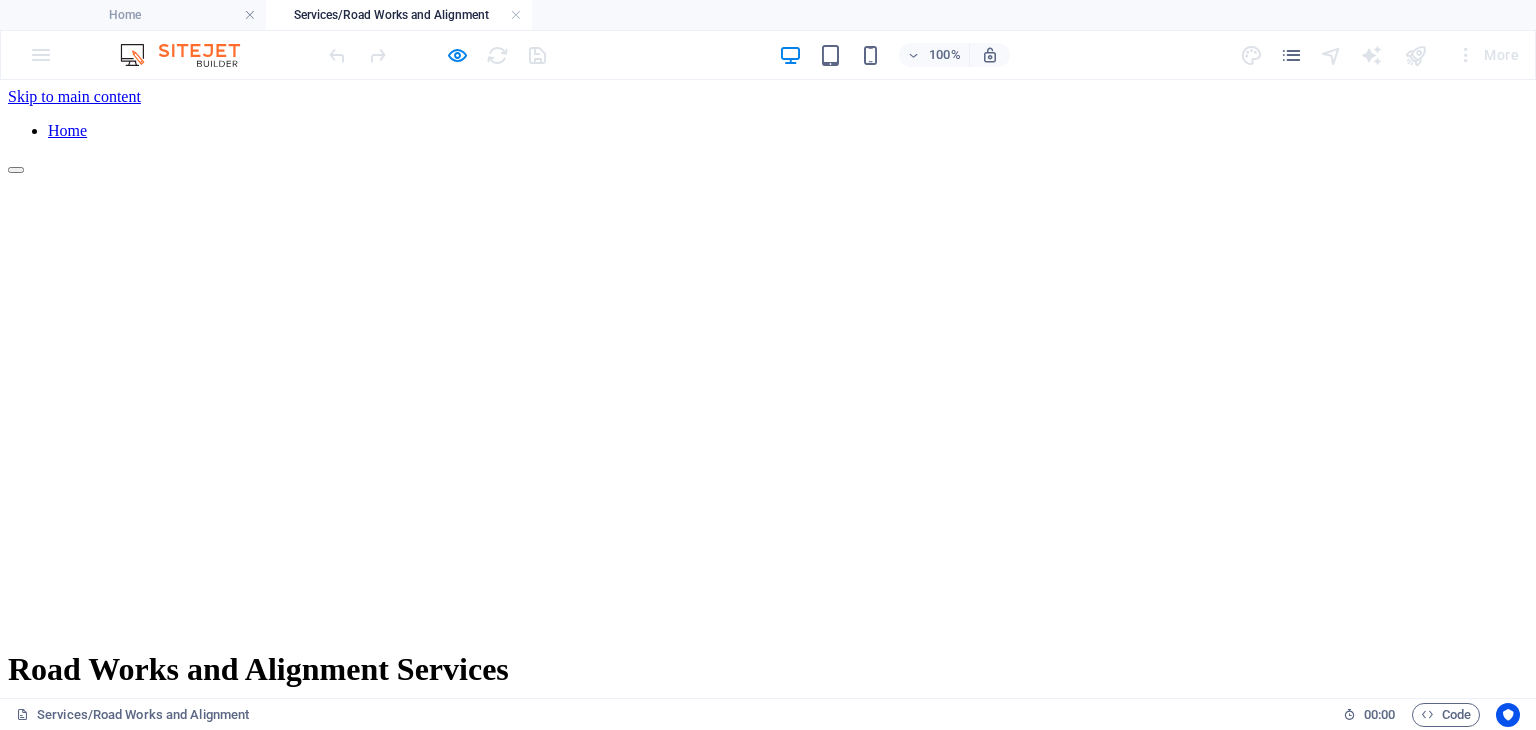 scroll, scrollTop: 238, scrollLeft: 0, axis: vertical 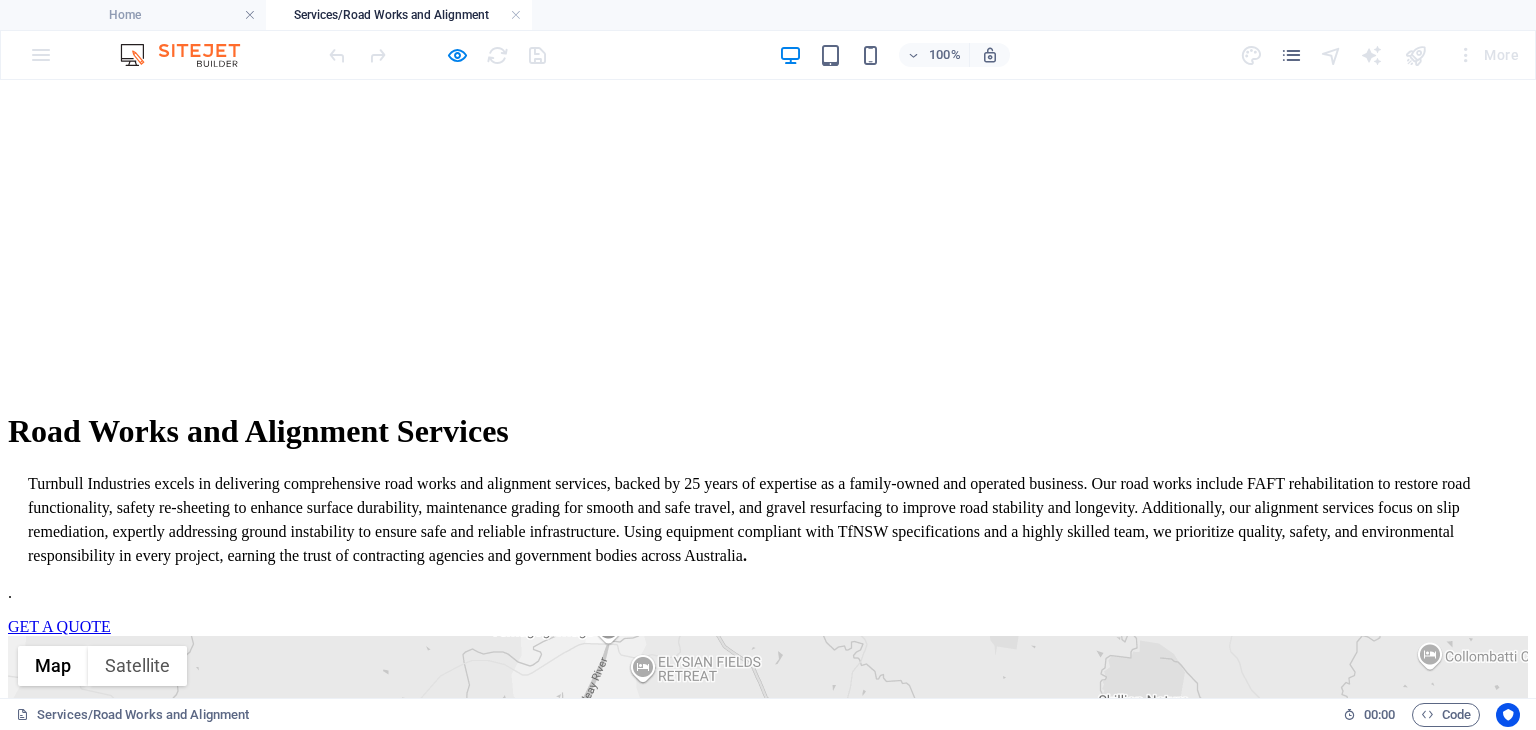 click on "GET A QUOTE" at bounding box center [59, 626] 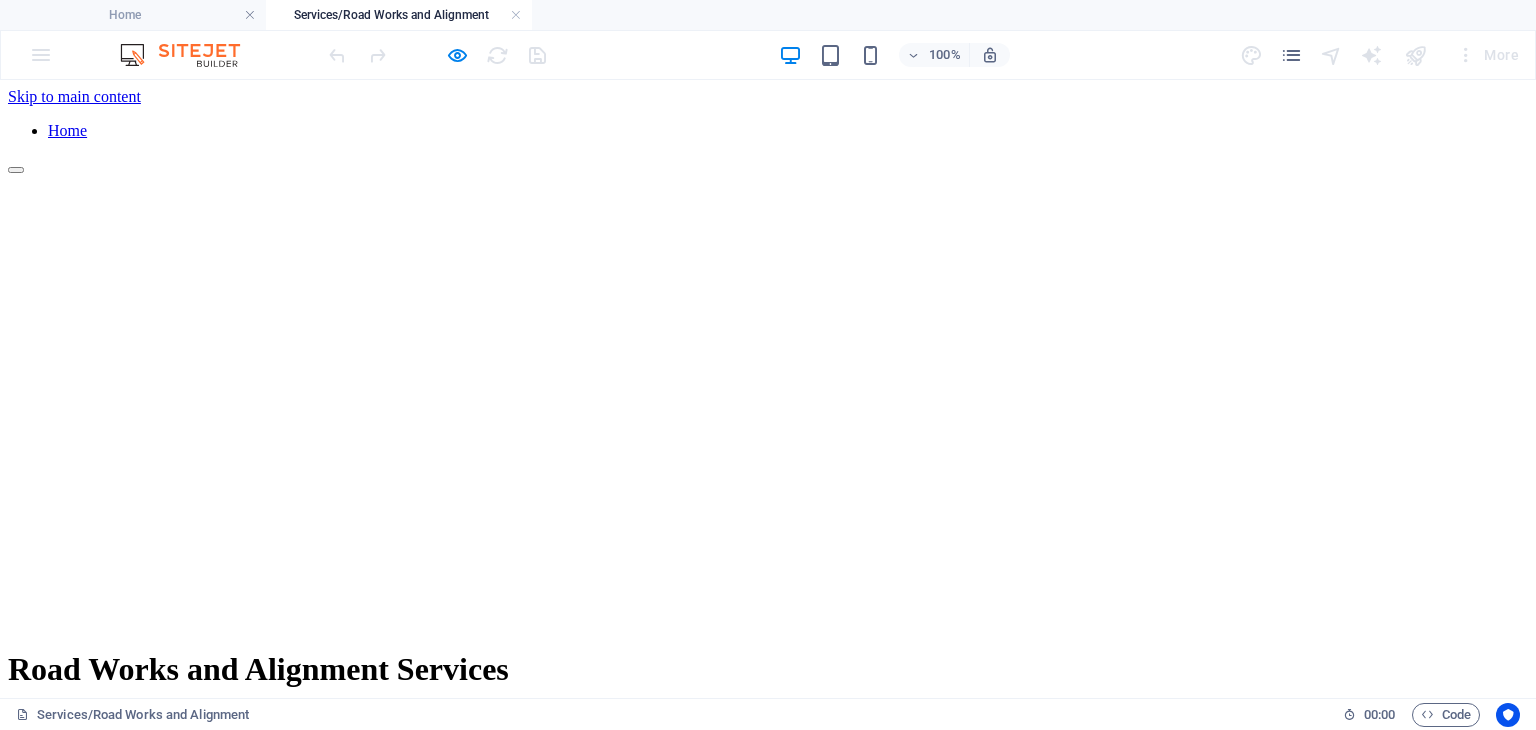 click at bounding box center (0, 0) 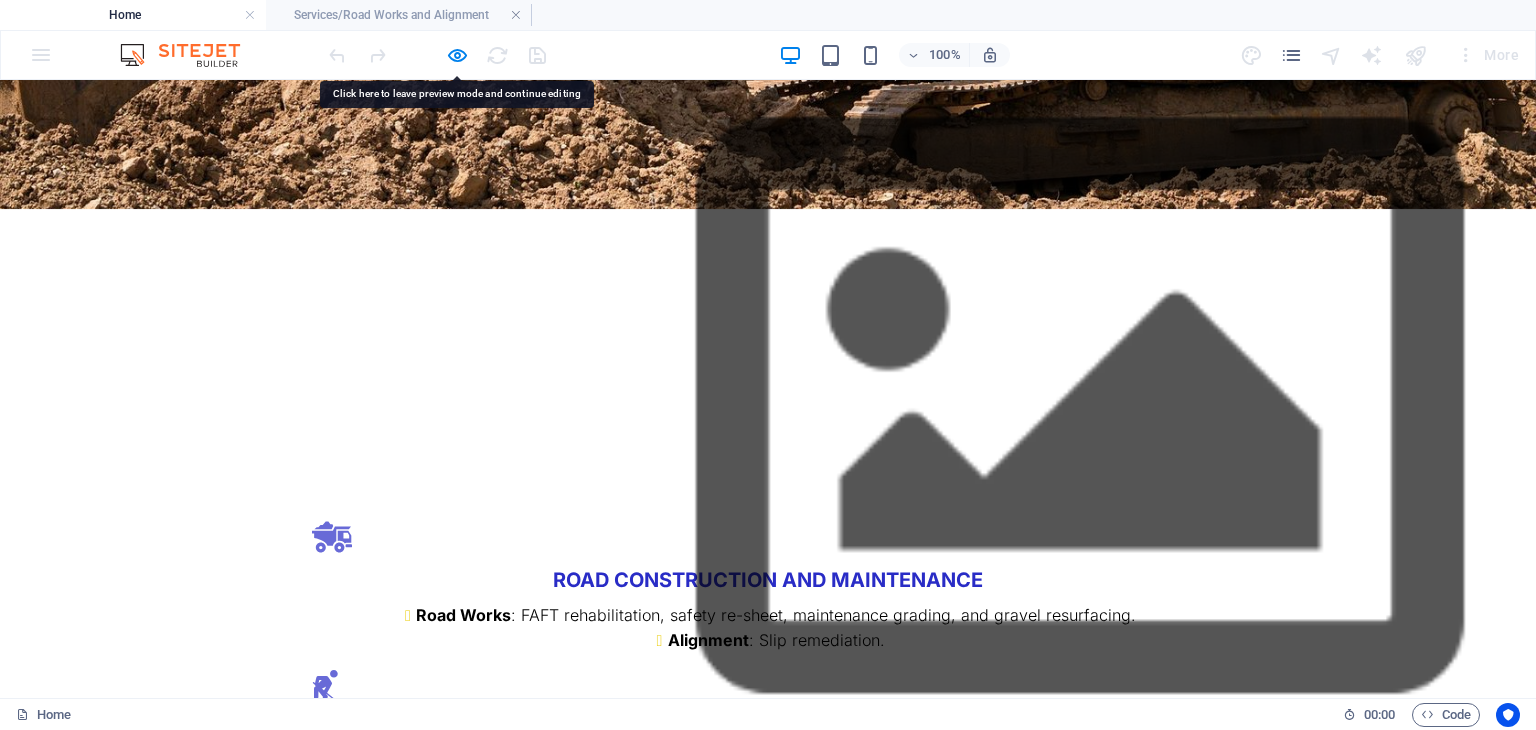 scroll, scrollTop: 3075, scrollLeft: 0, axis: vertical 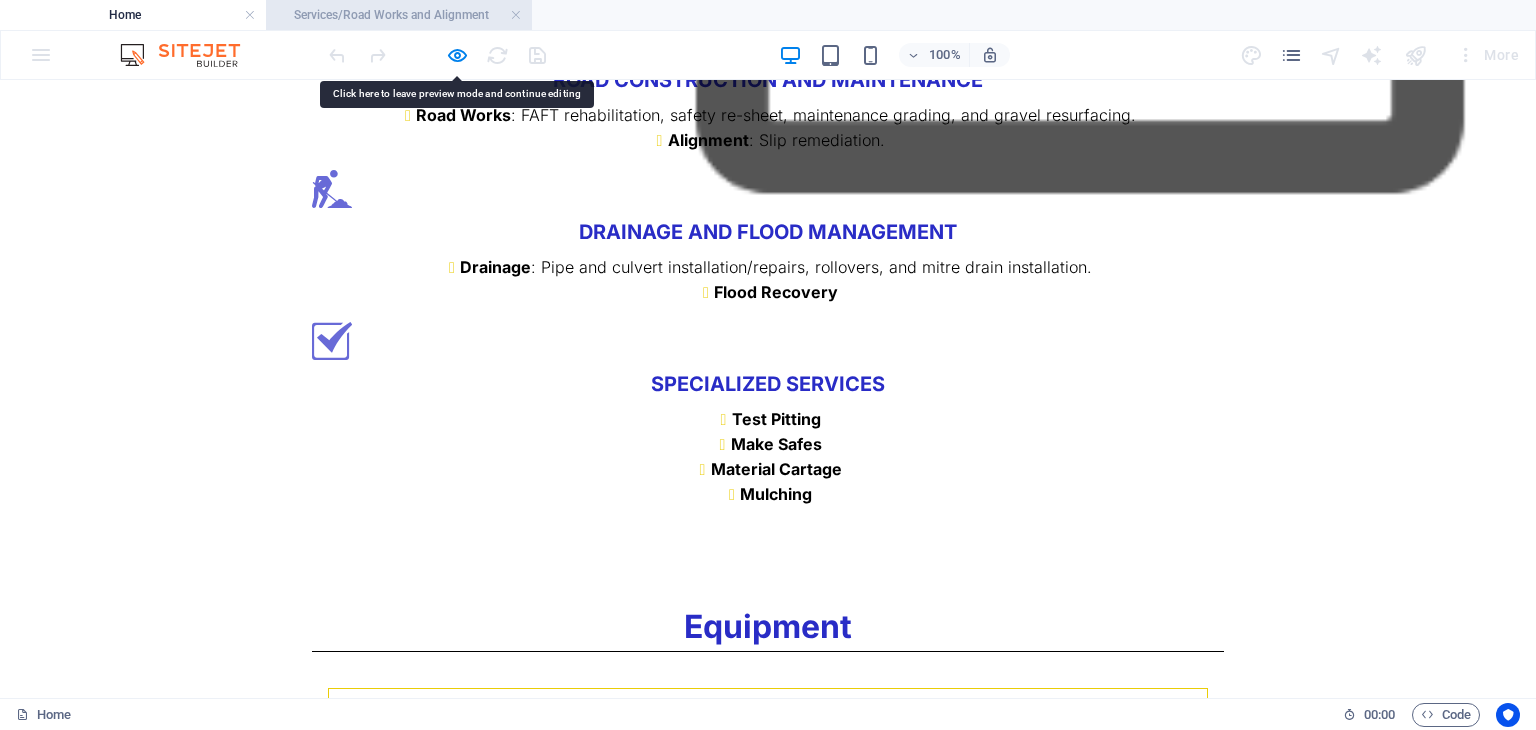 drag, startPoint x: 446, startPoint y: 9, endPoint x: 595, endPoint y: 72, distance: 161.77144 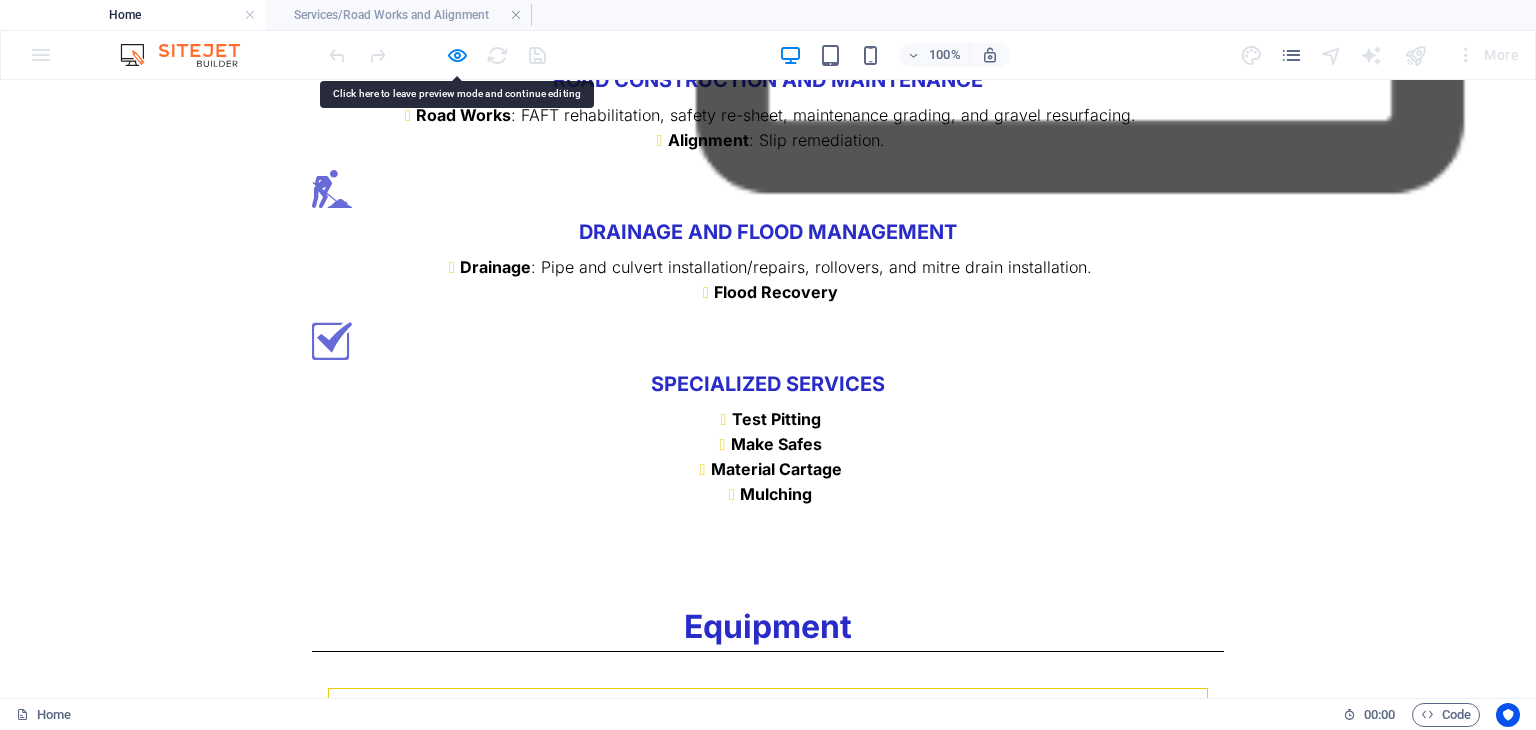 scroll, scrollTop: 0, scrollLeft: 0, axis: both 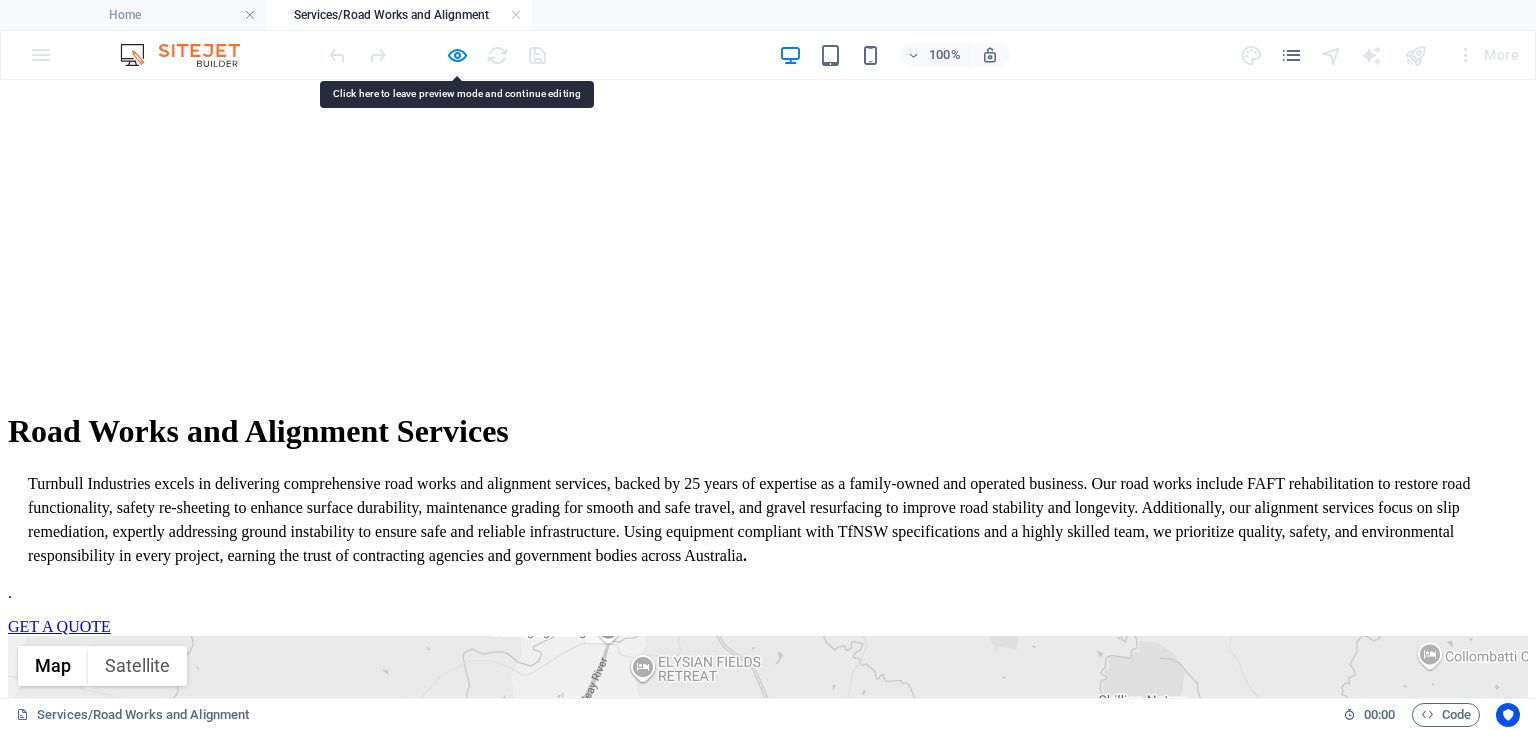 click on "GET A QUOTE" at bounding box center (768, 627) 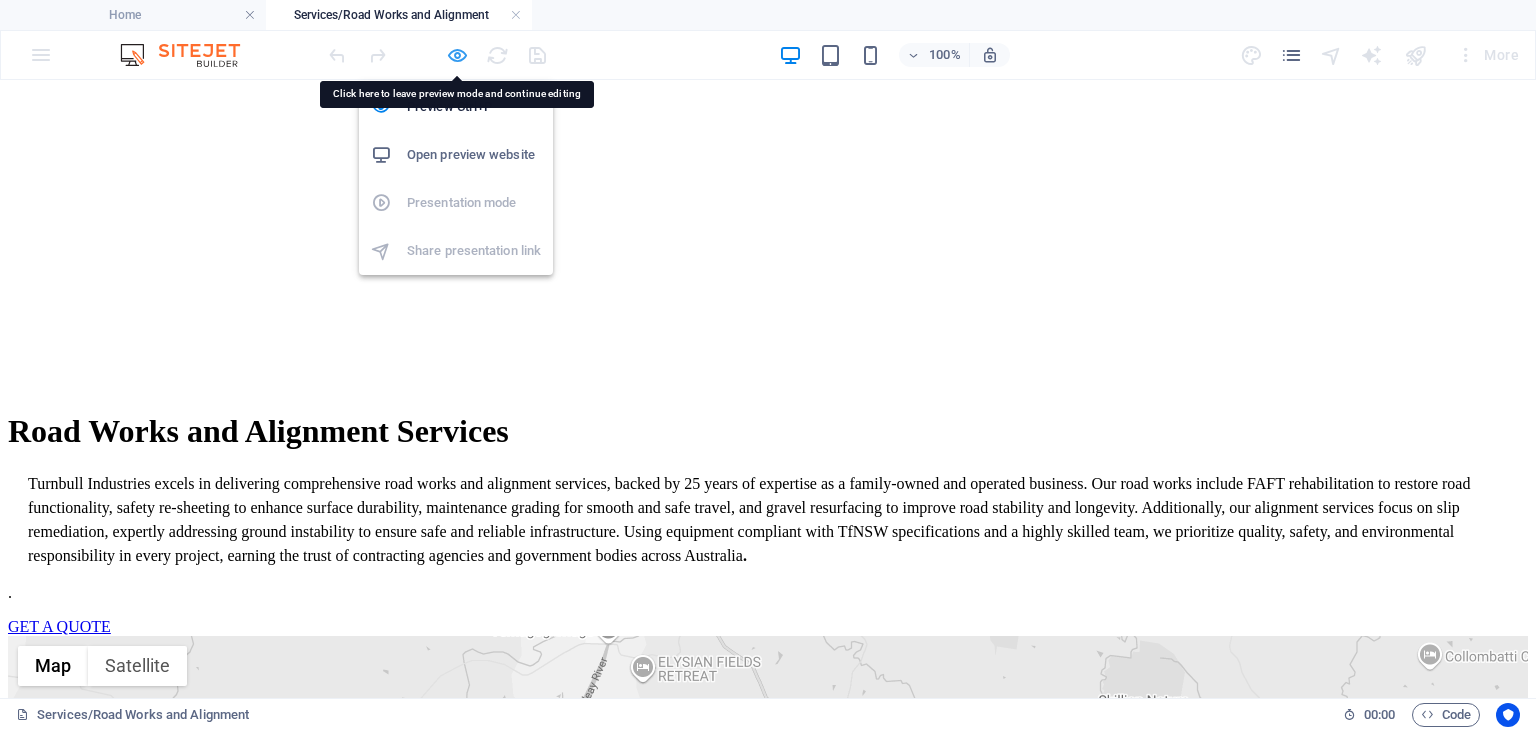 click at bounding box center (457, 55) 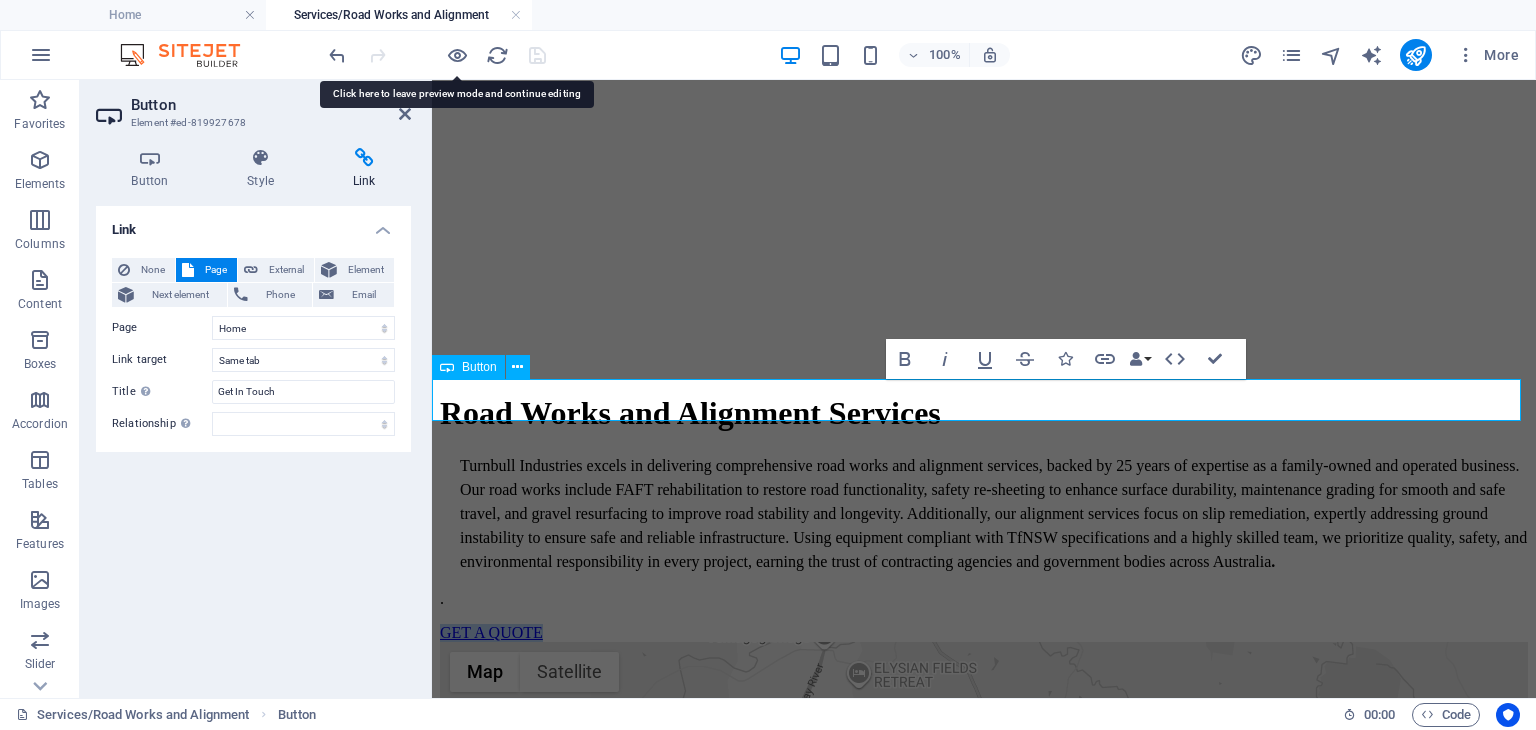 click on "GET A QUOTE" at bounding box center [491, 632] 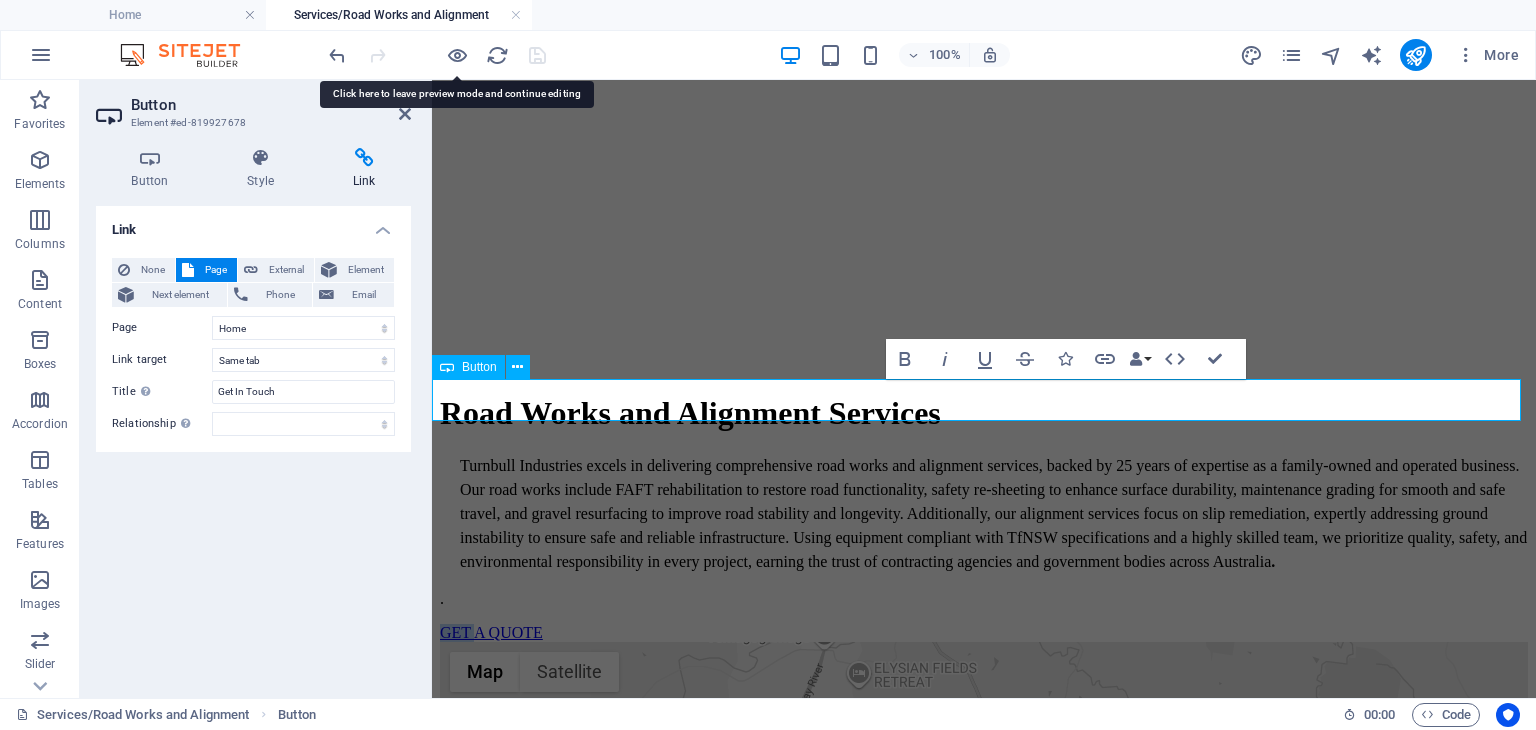 click on "GET A QUOTE" at bounding box center (491, 632) 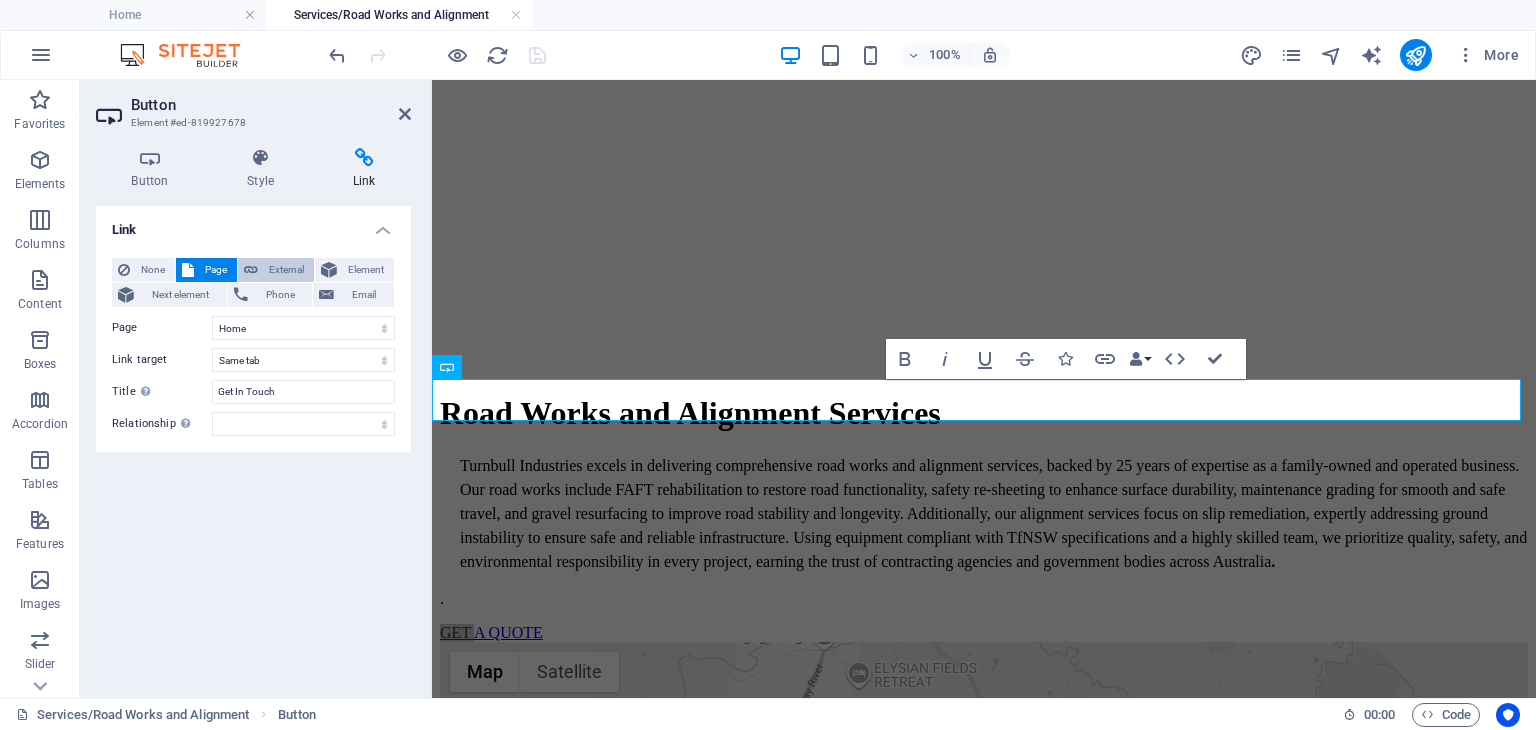 click on "External" at bounding box center [286, 270] 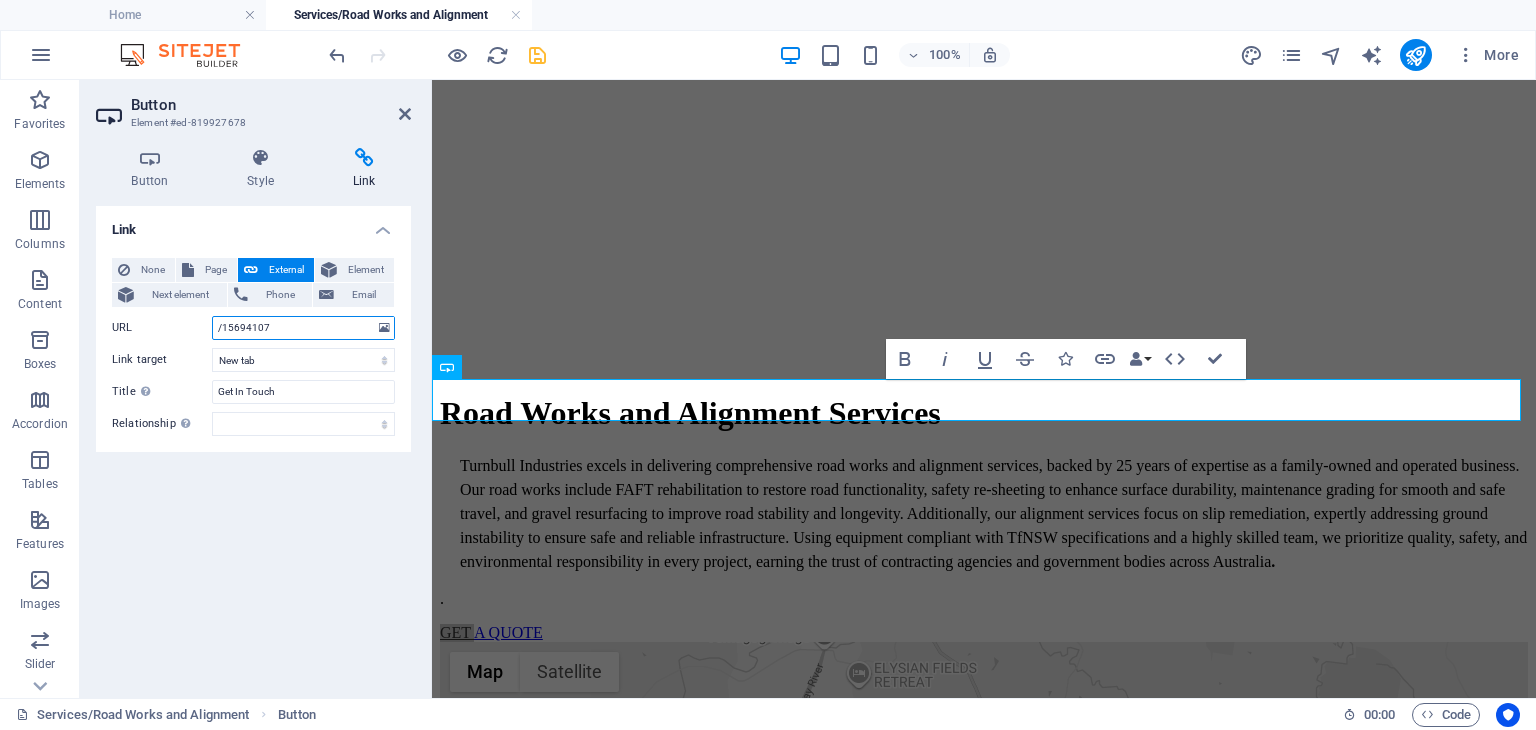 drag, startPoint x: 291, startPoint y: 328, endPoint x: 204, endPoint y: 328, distance: 87 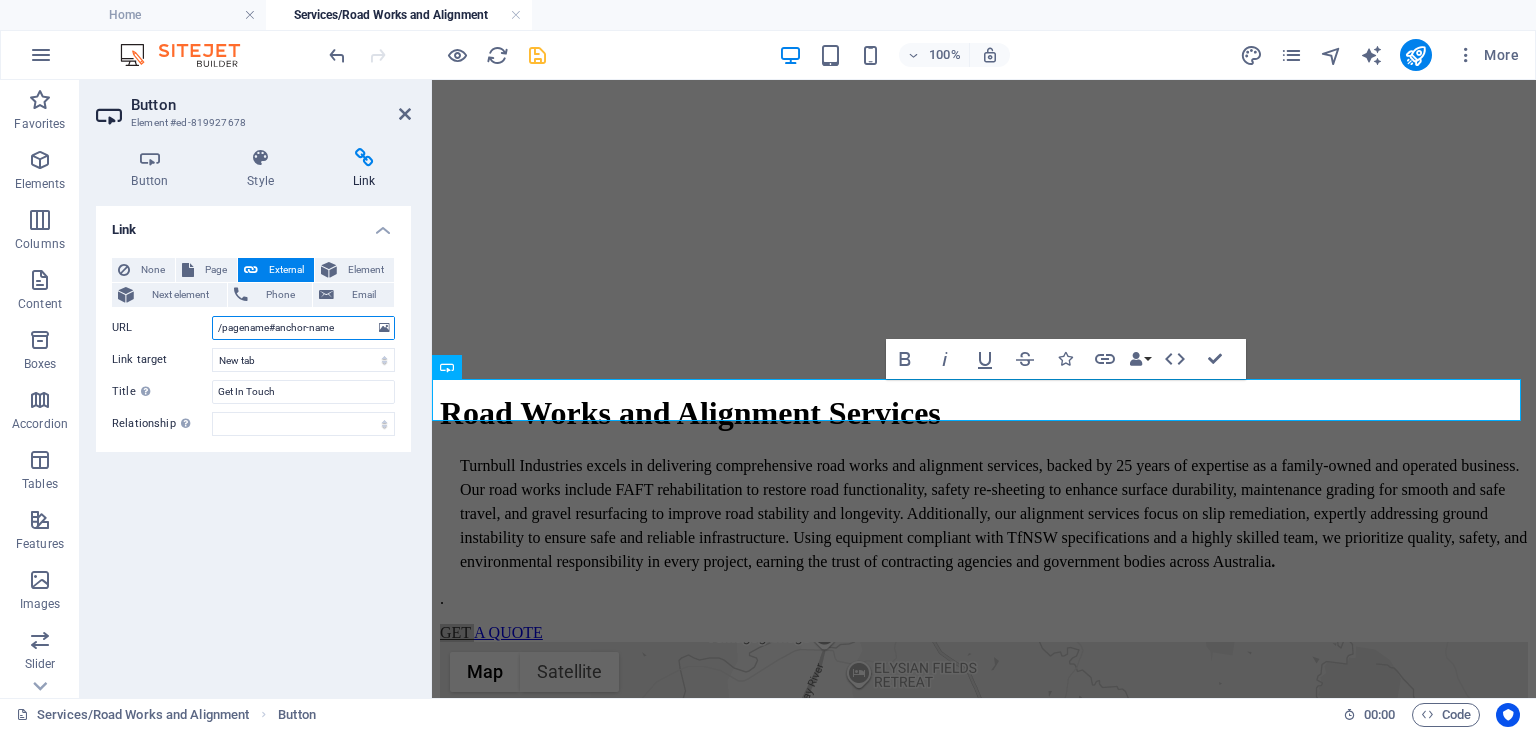 click on "/pagename#anchor-name" at bounding box center [303, 328] 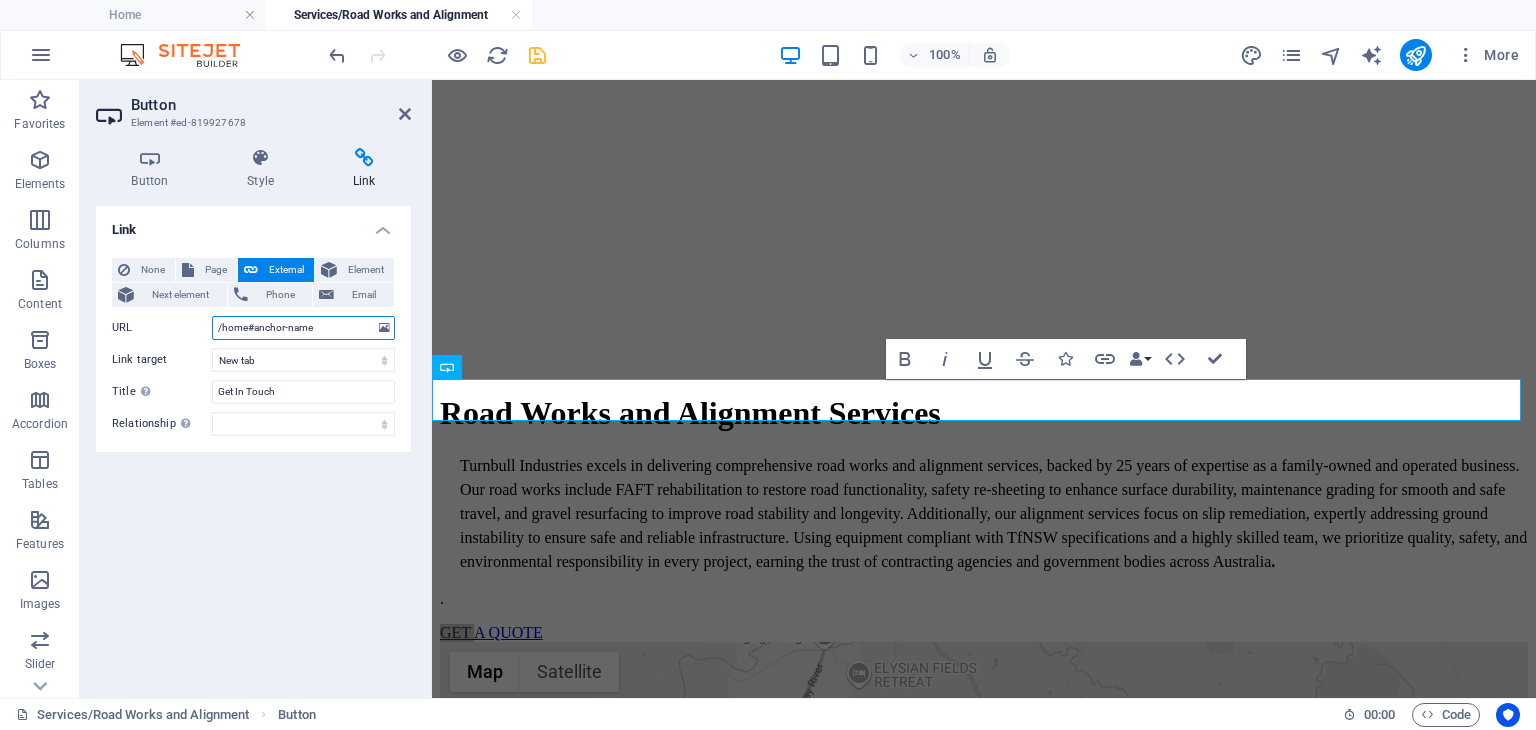drag, startPoint x: 324, startPoint y: 328, endPoint x: 256, endPoint y: 336, distance: 68.46897 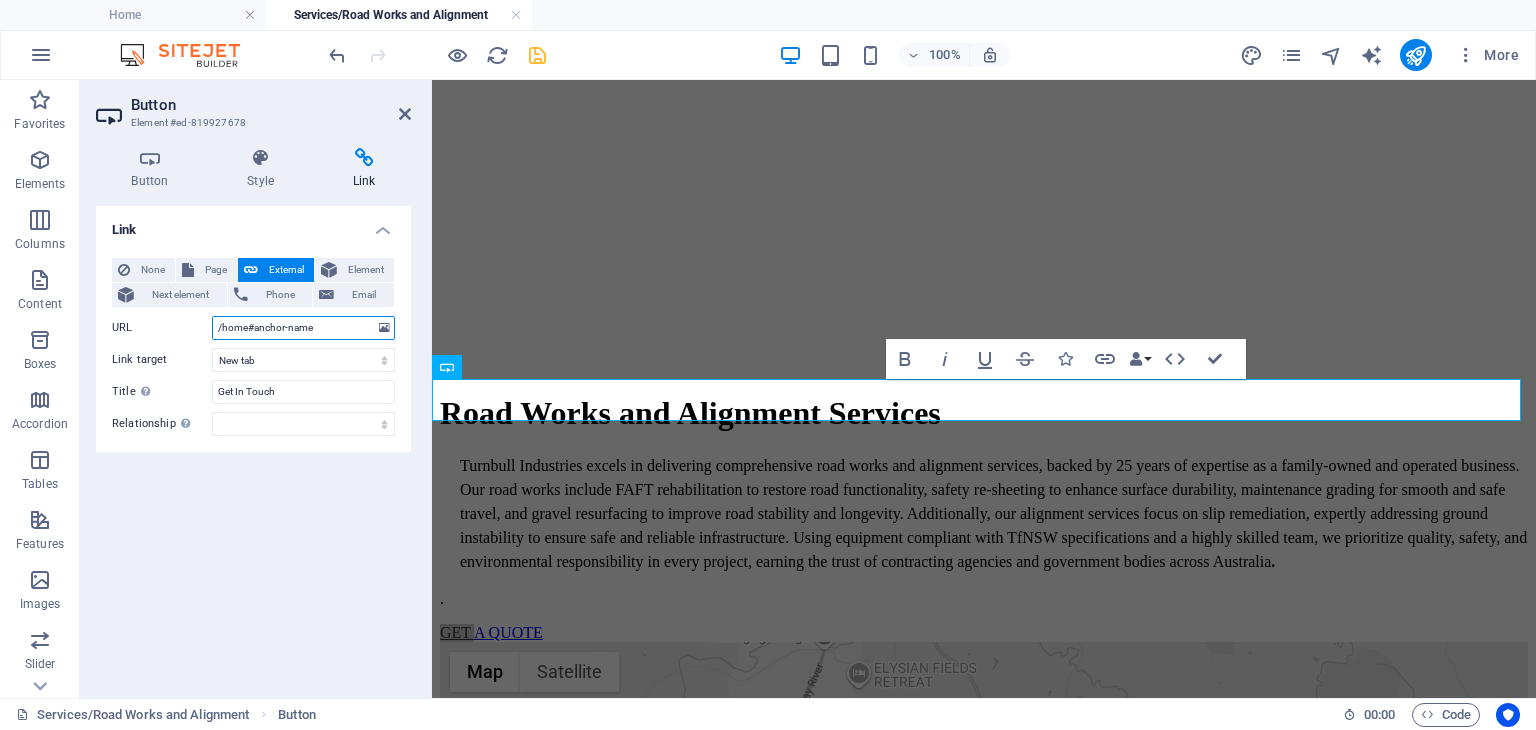 click on "/home#anchor-name" at bounding box center [303, 328] 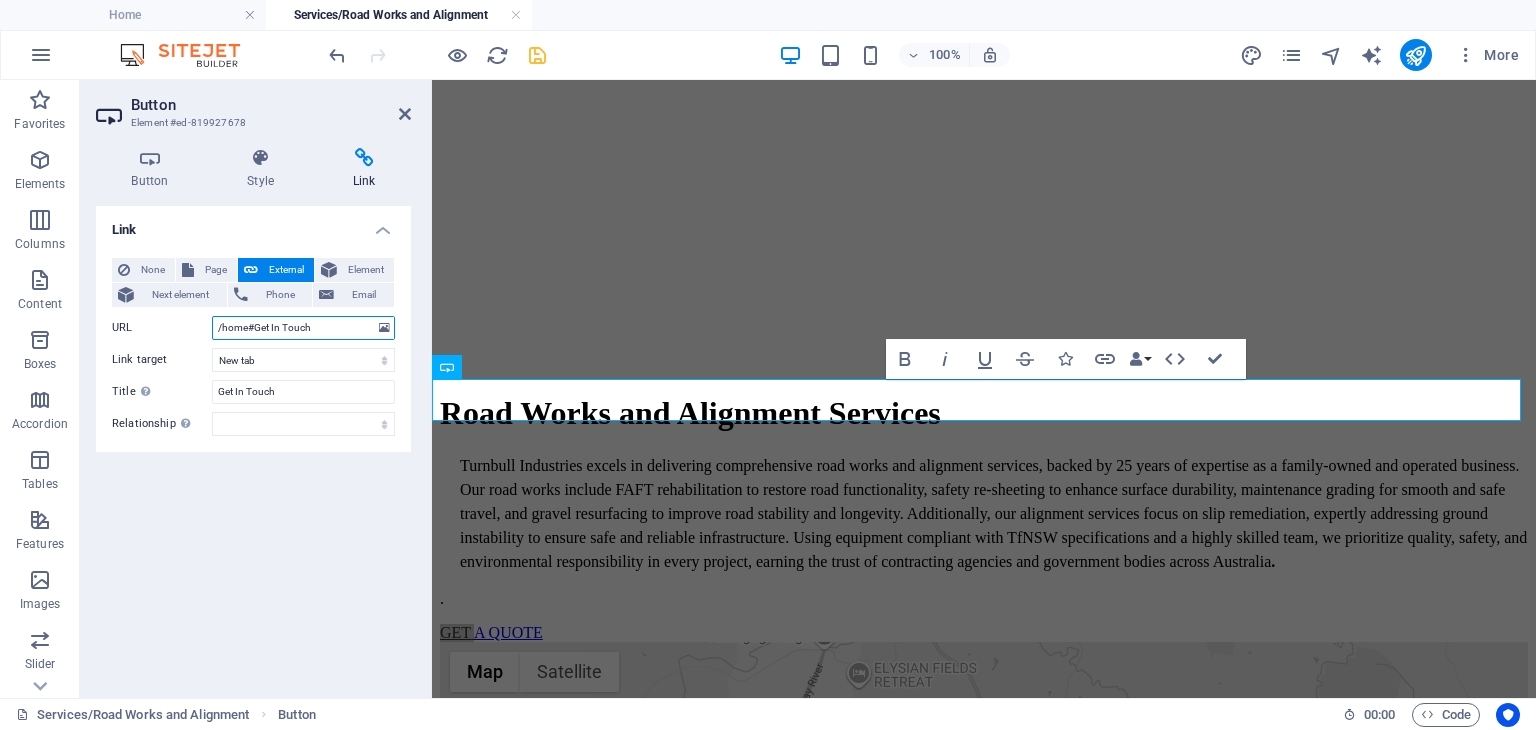 type on "/home#Get In Touch" 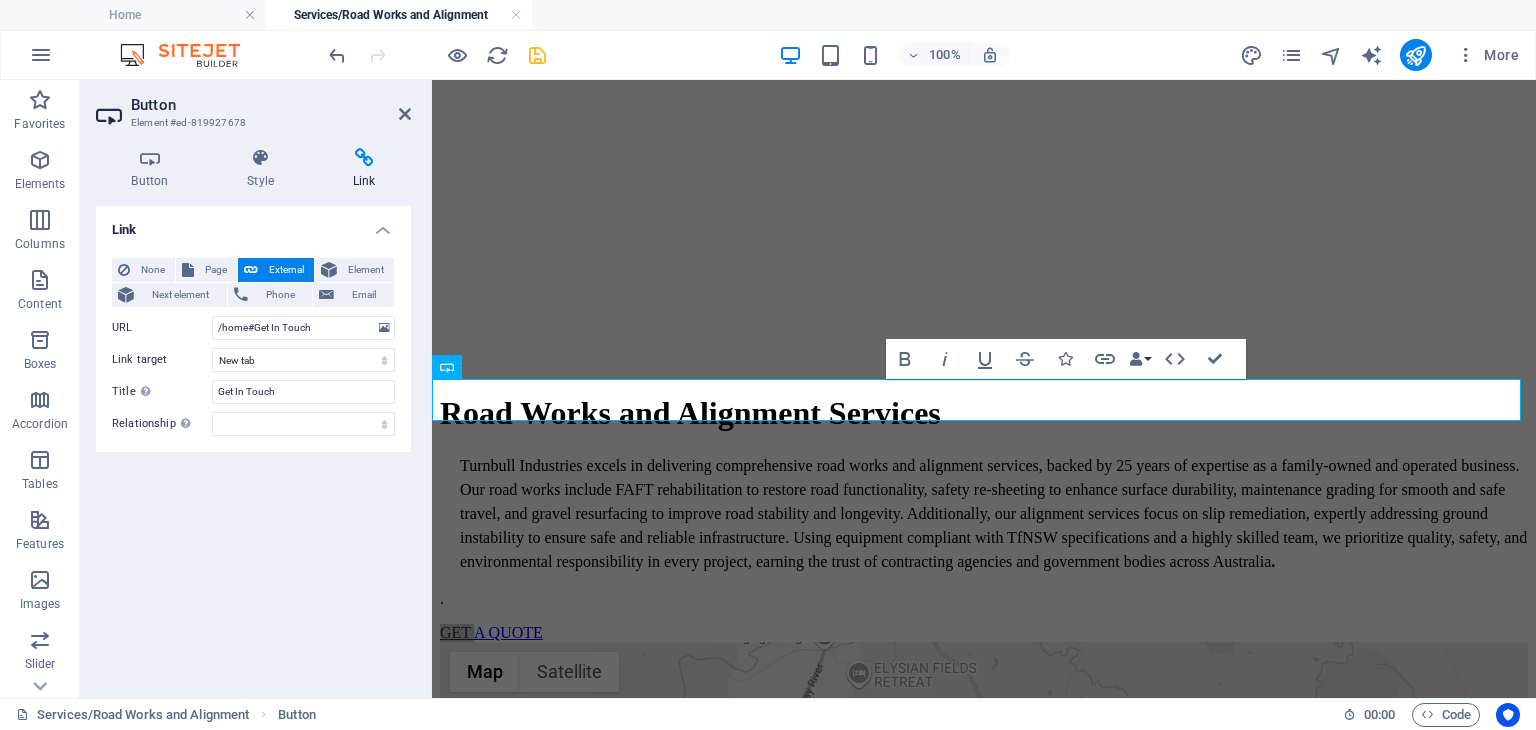 click on "Link None Page External Element Next element Phone Email Page Home Legal Notice Privacy Services/Road Works and Alignment  Drainage and Flood Management Specialised services Element #ed-819927678
URL /home#Get In Touch Phone Email Link target New tab Same tab Overlay Title Additional link description, should not be the same as the link text. The title is most often shown as a tooltip text when the mouse moves over the element. Leave empty if uncertain. Get In Touch Relationship Sets the  relationship of this link to the link target . For example, the value "nofollow" instructs search engines not to follow the link. Can be left empty. alternate author bookmark external help license next nofollow noreferrer noopener prev search tag" at bounding box center [253, 444] 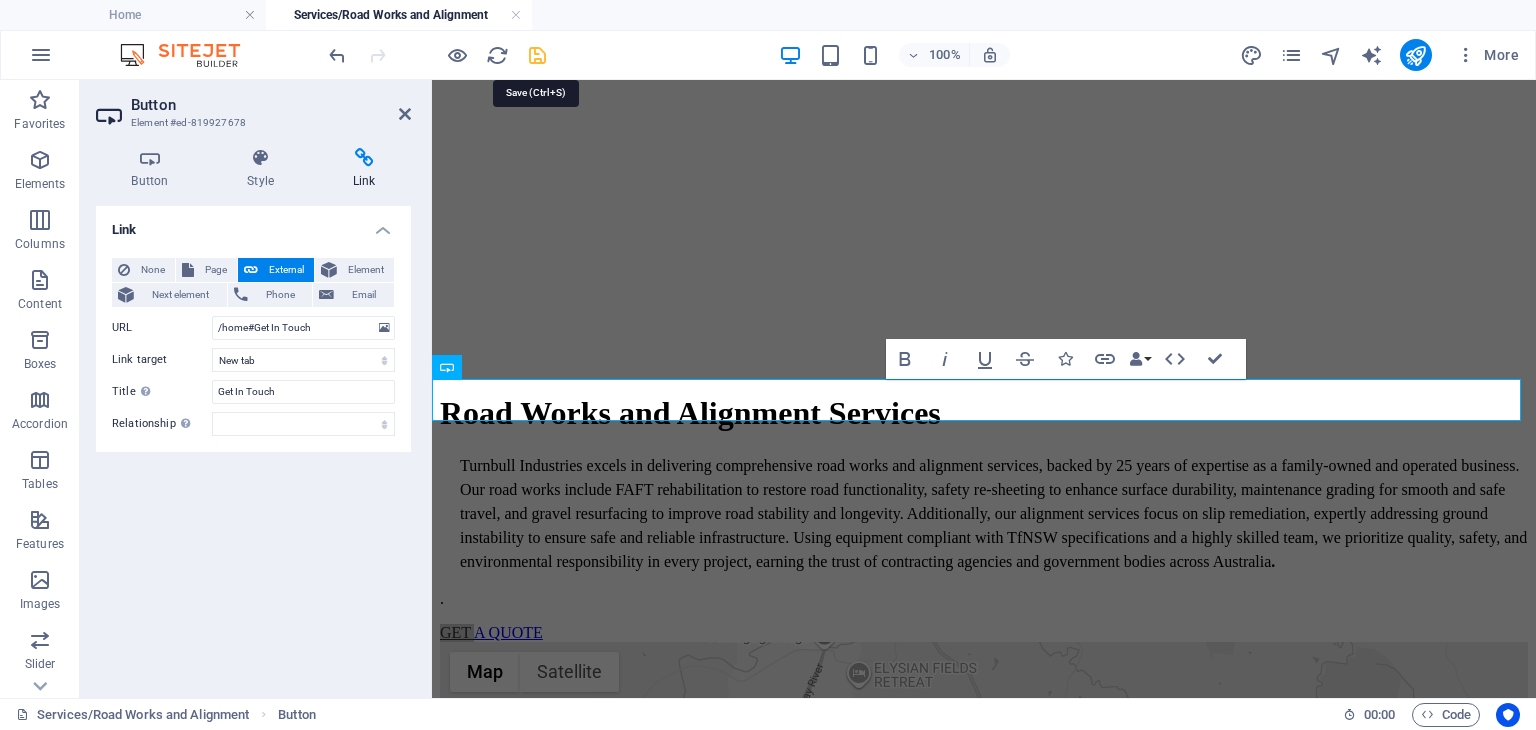 click at bounding box center (537, 55) 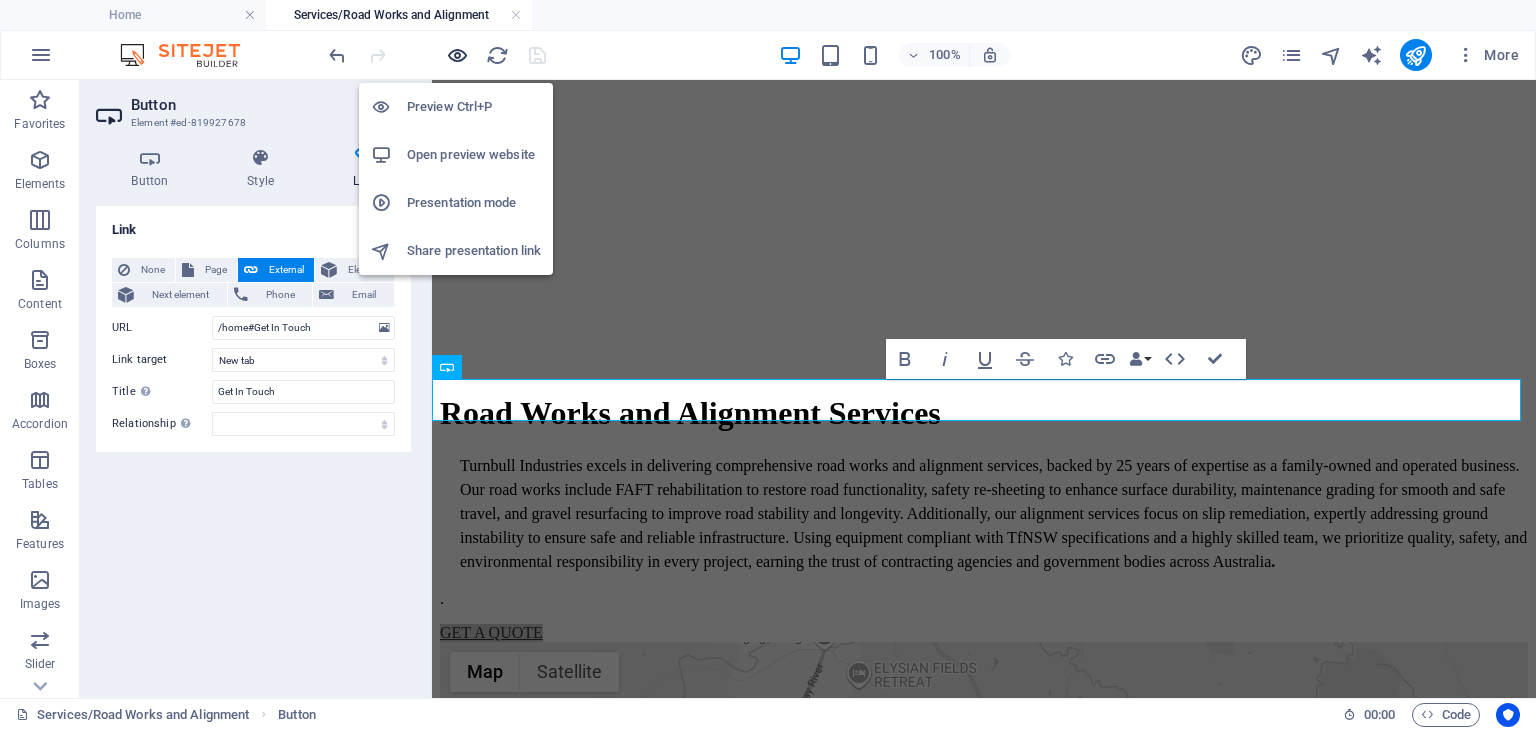 click at bounding box center [457, 55] 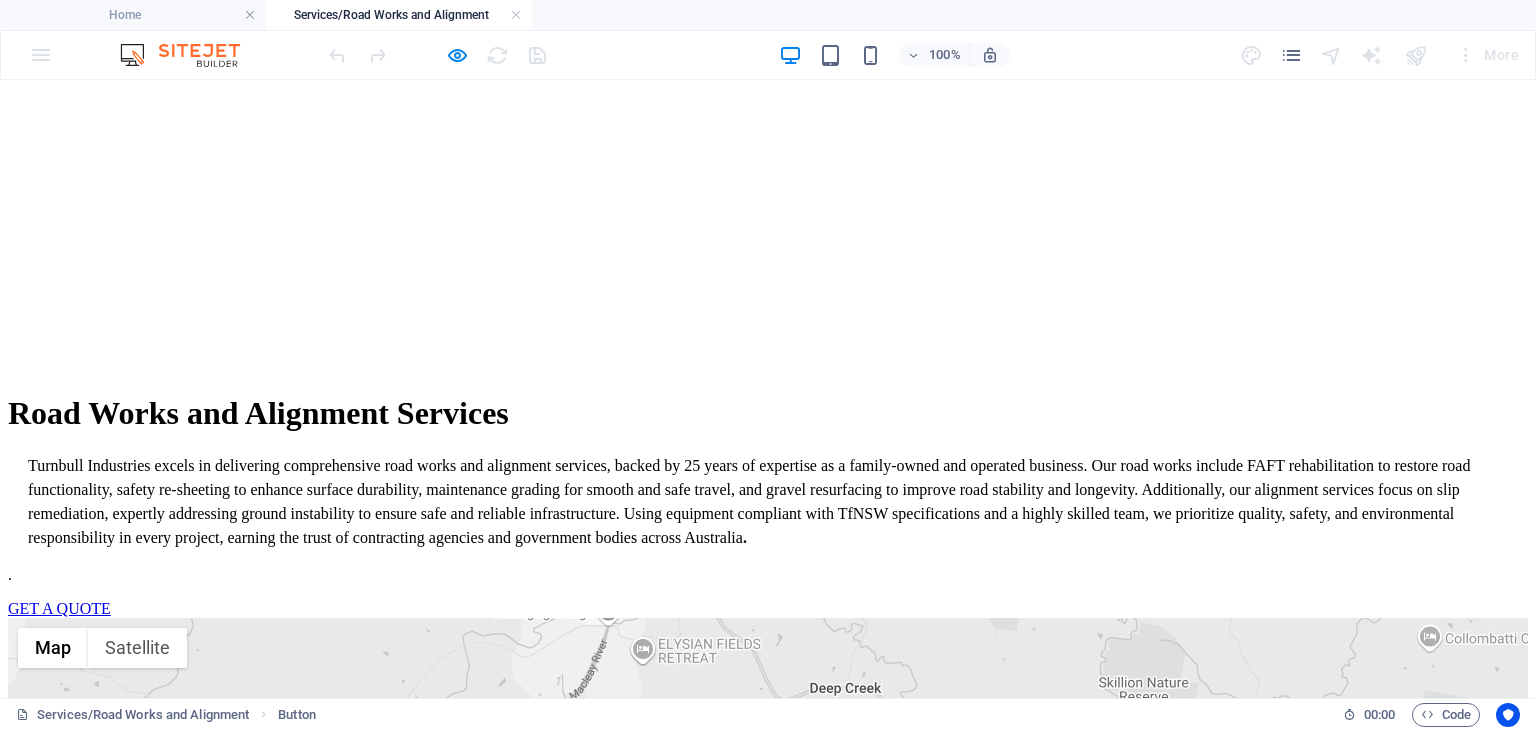 click on "GET A QUOTE" at bounding box center (59, 608) 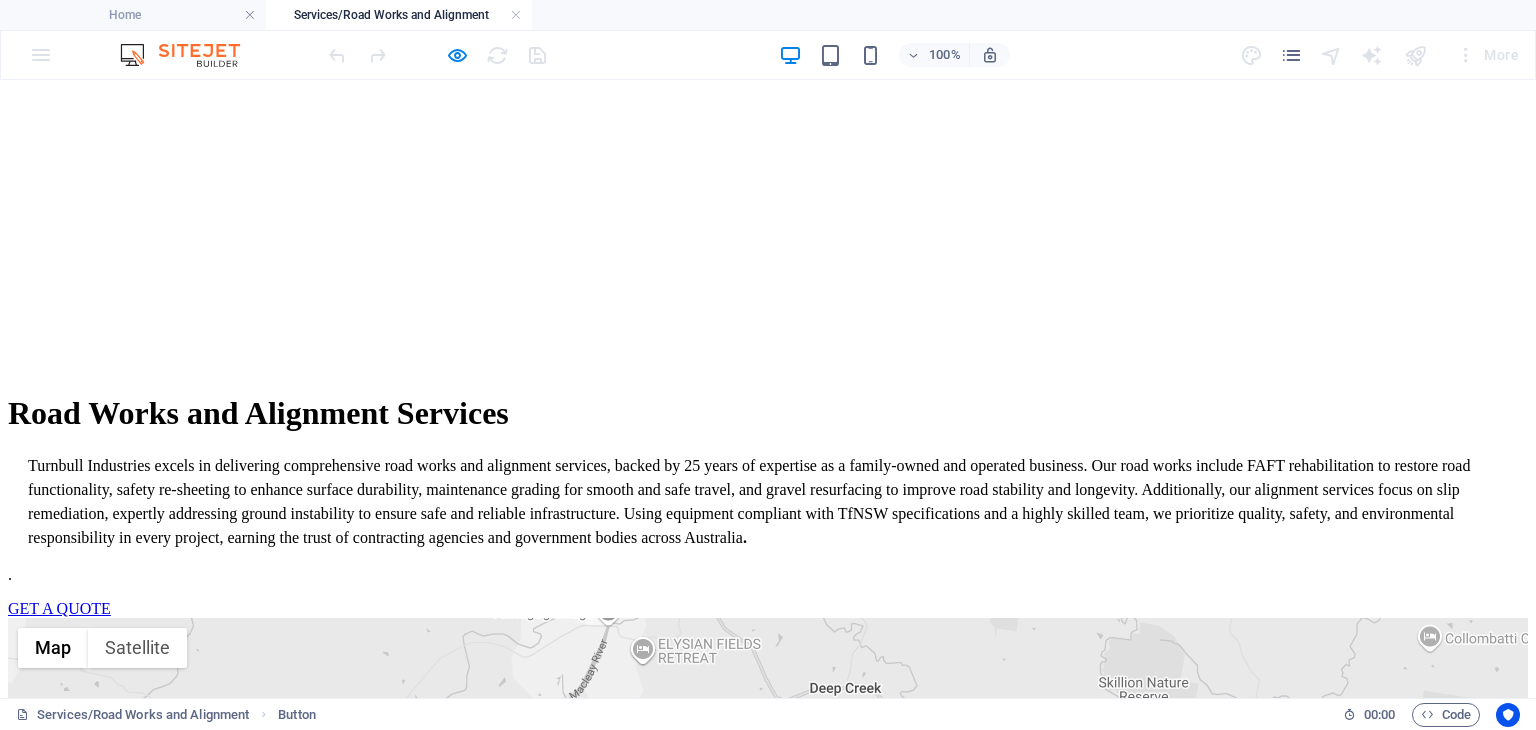 click on "GET A QUOTE" at bounding box center (768, 609) 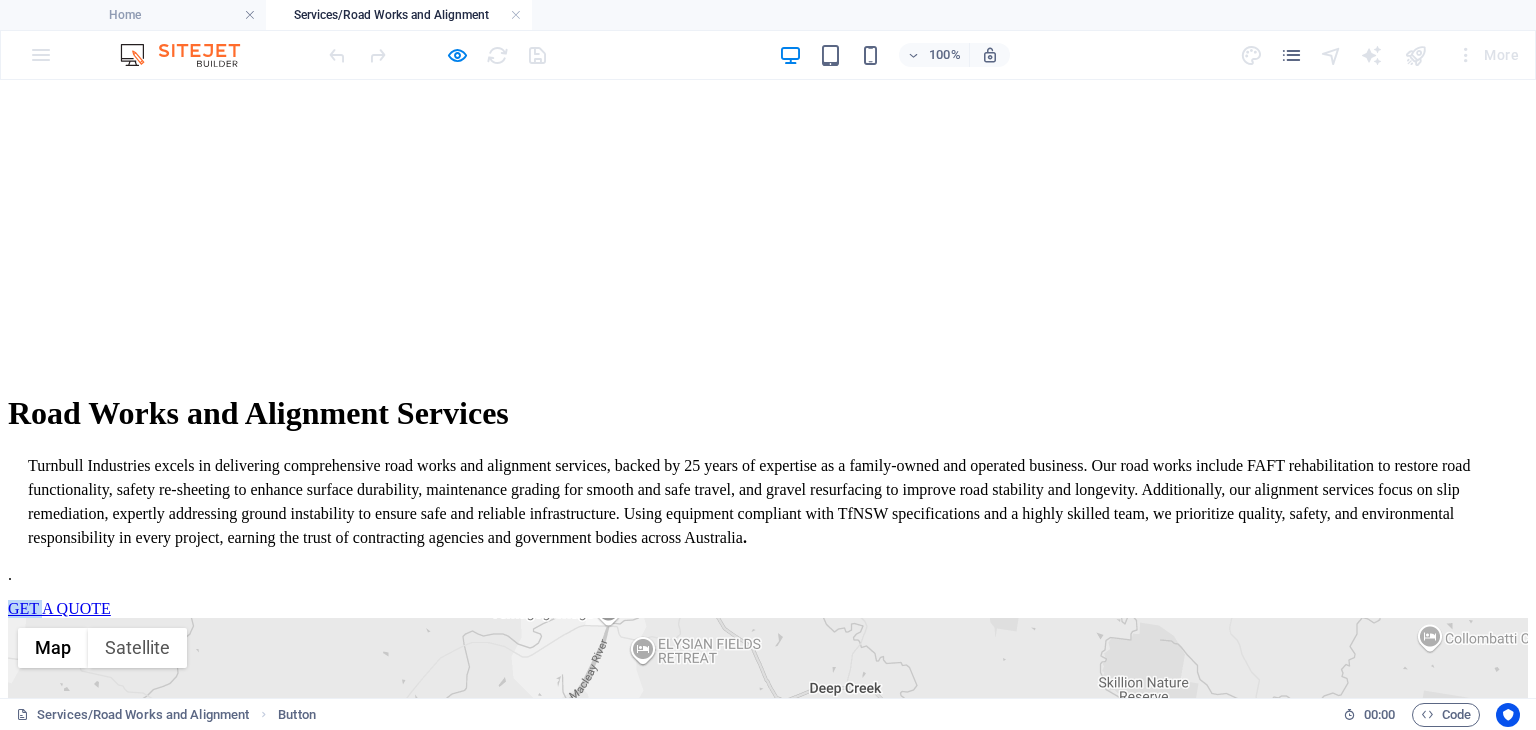 click on "GET A QUOTE" at bounding box center (768, 609) 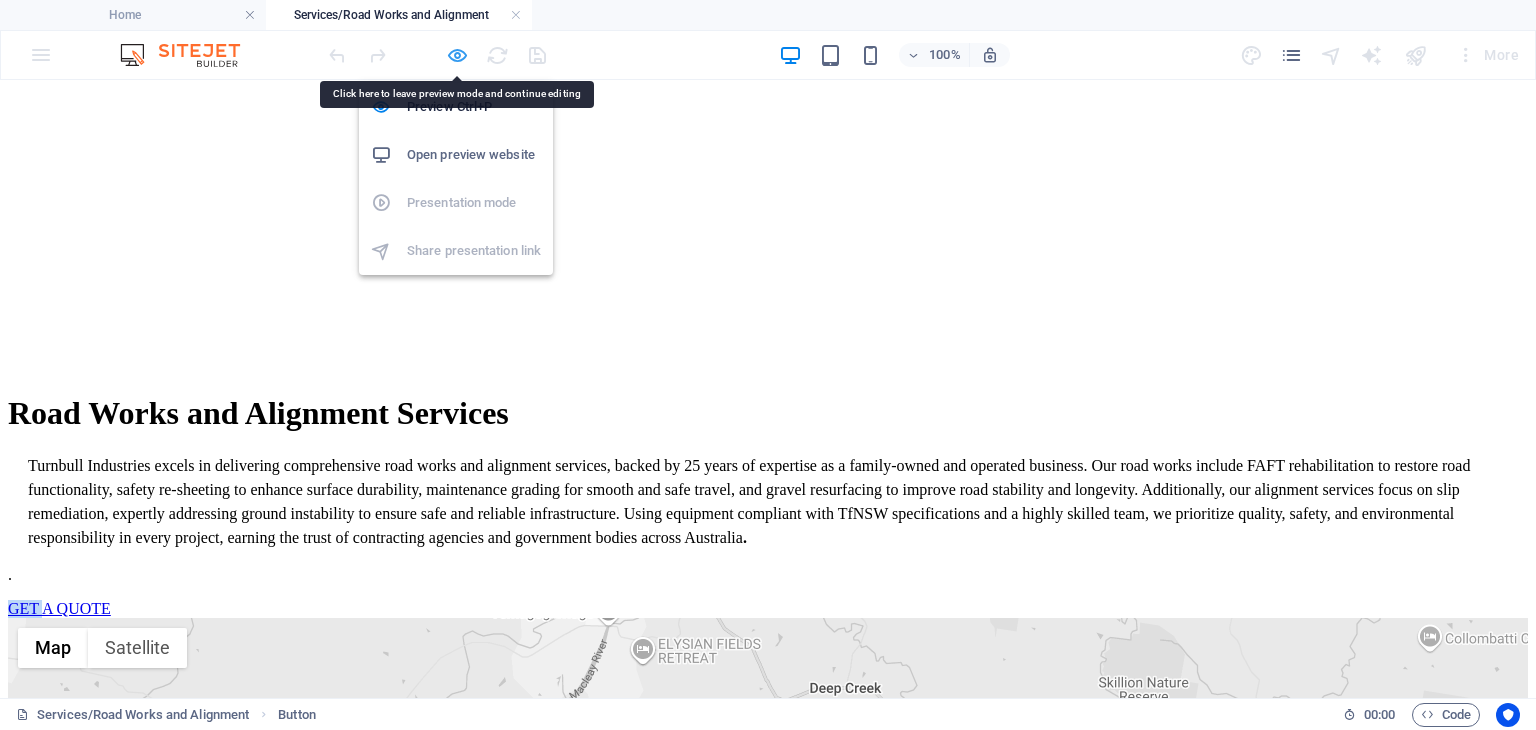 click at bounding box center [457, 55] 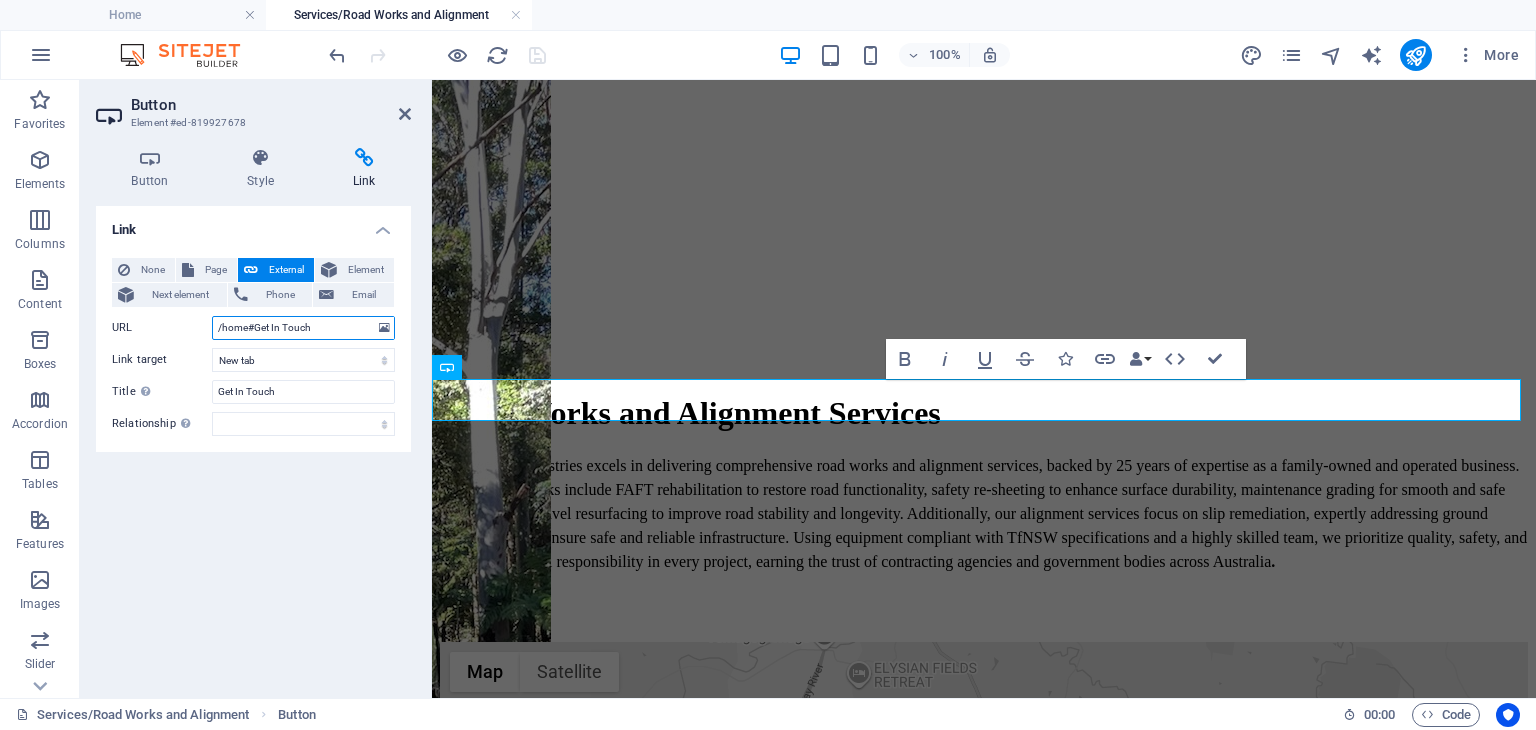 click on "/home#Get In Touch" at bounding box center (303, 328) 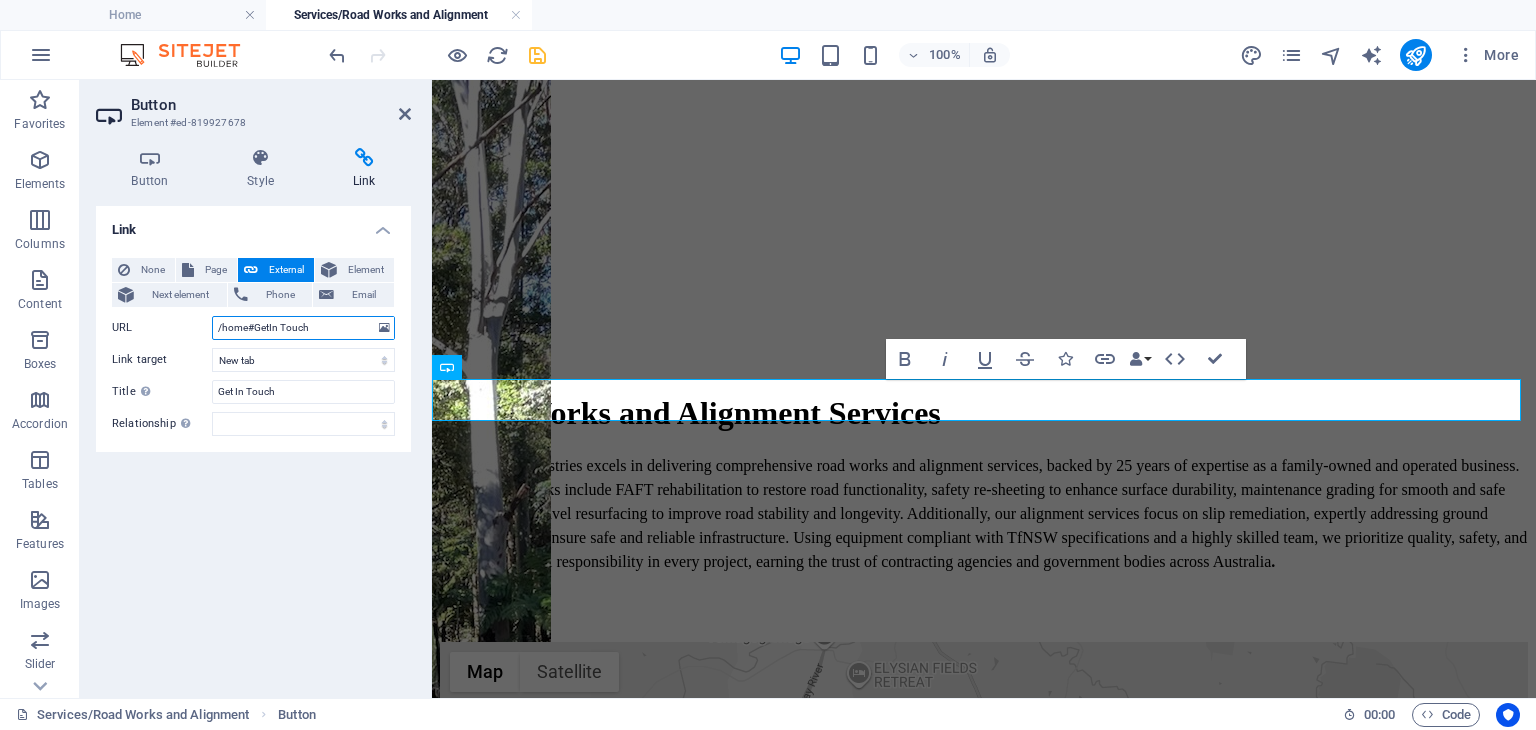 click on "/home#GetIn Touch" at bounding box center [303, 328] 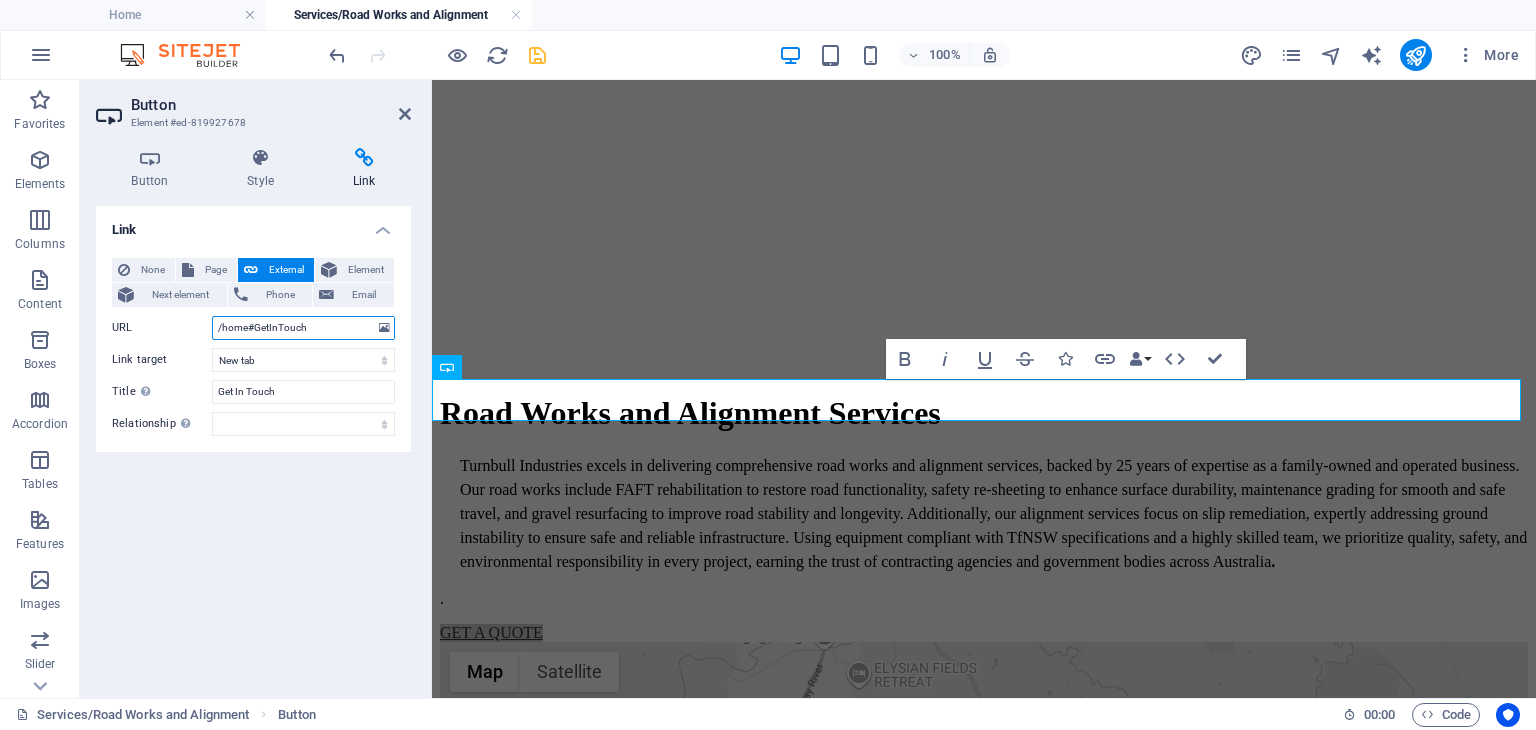 type on "/home#GetInTouch" 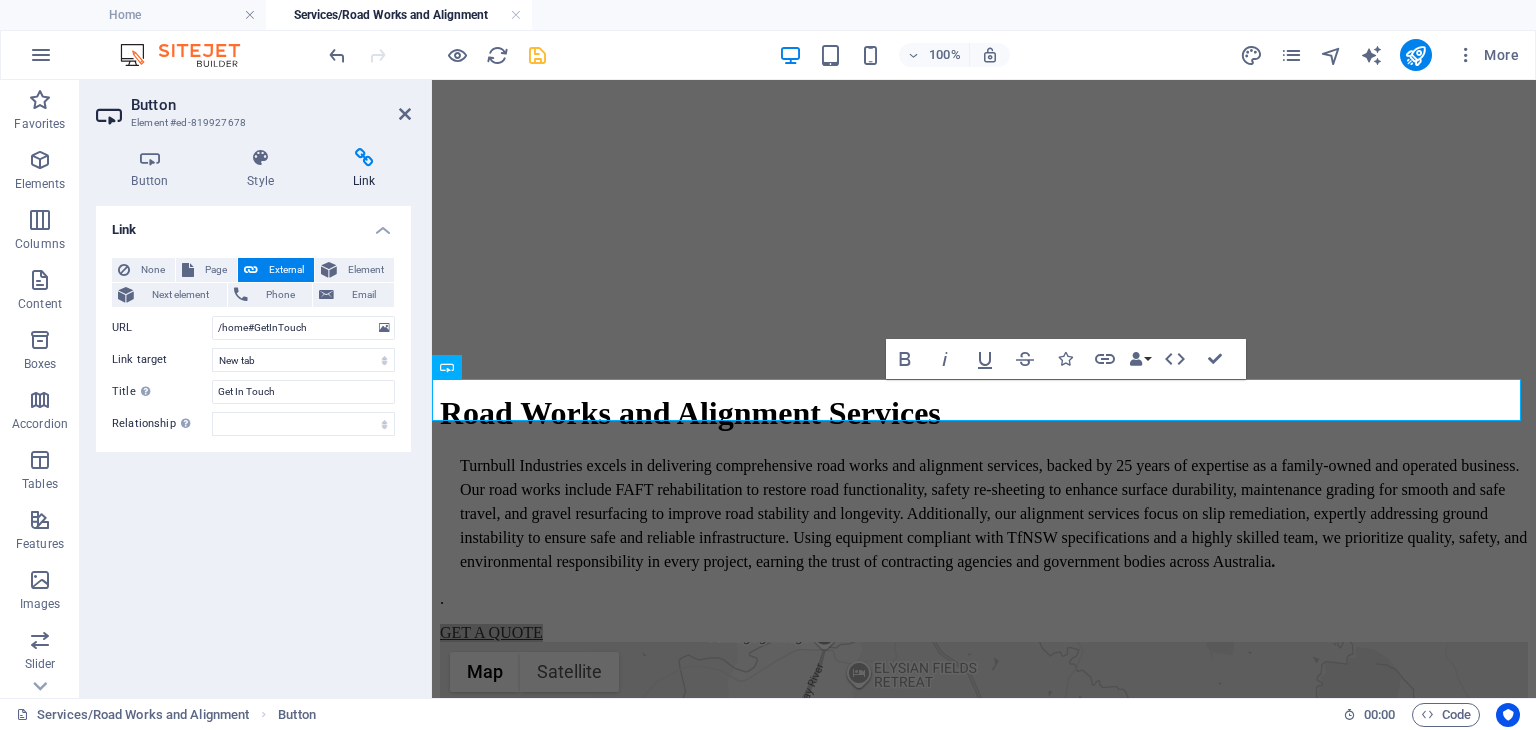 click at bounding box center [537, 55] 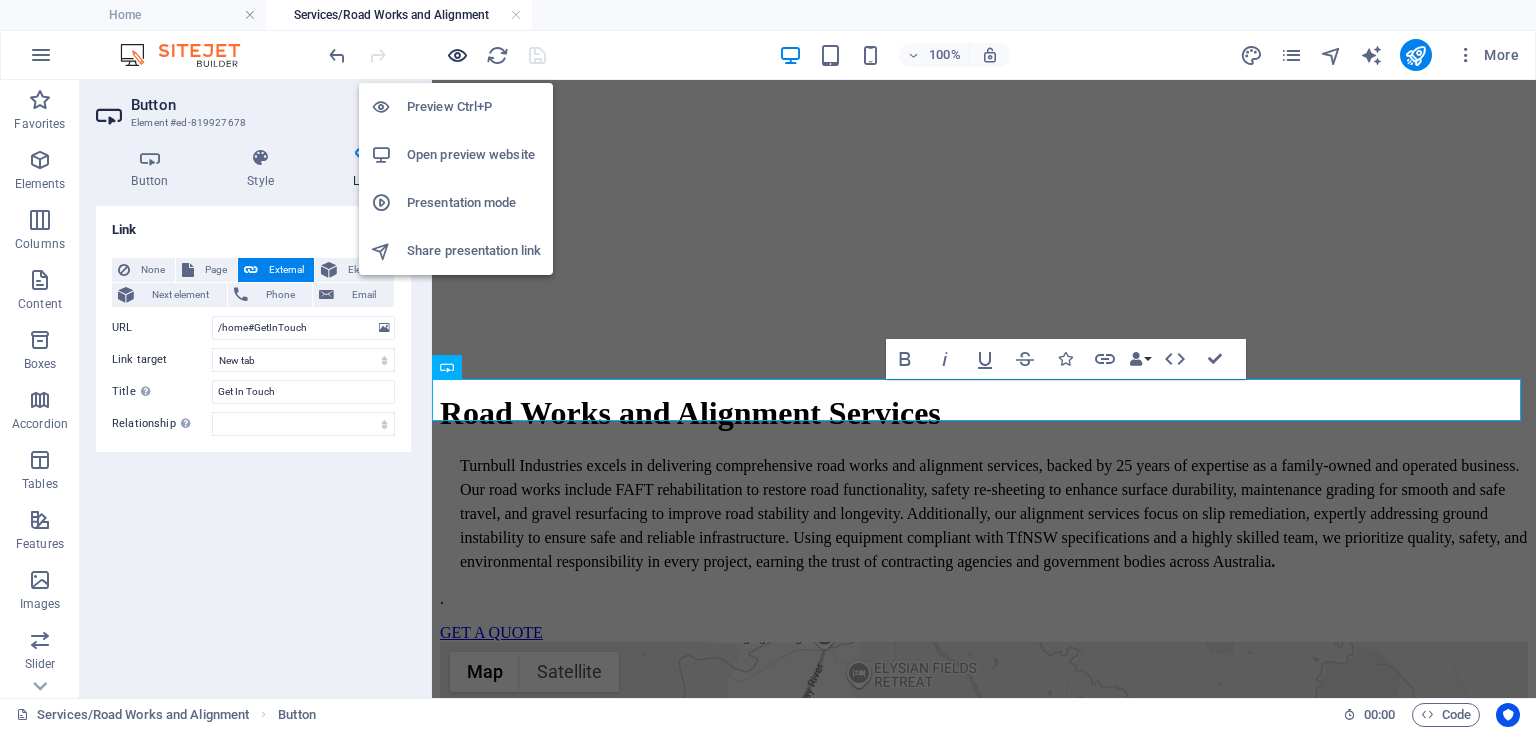 click at bounding box center (457, 55) 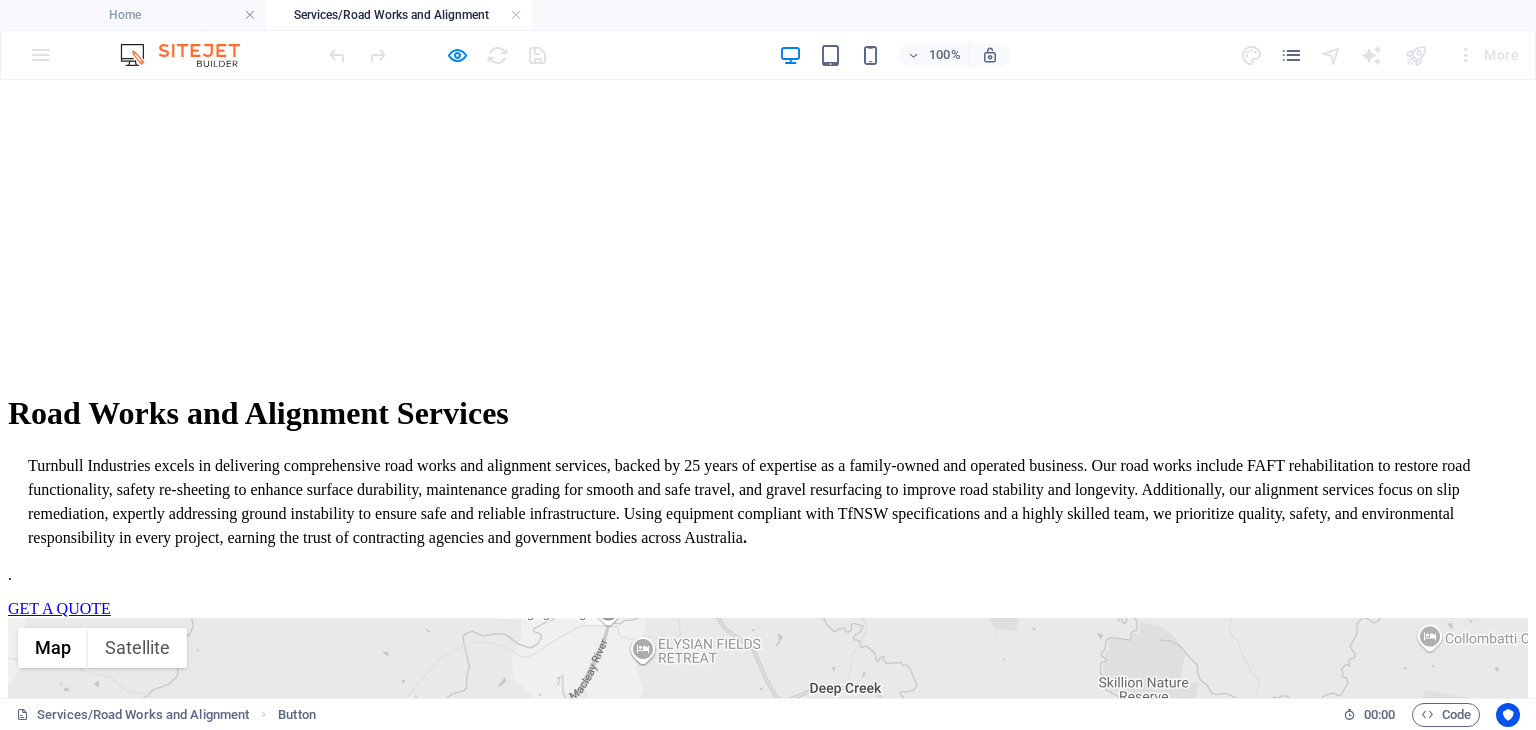 click on "GET A QUOTE" at bounding box center (59, 608) 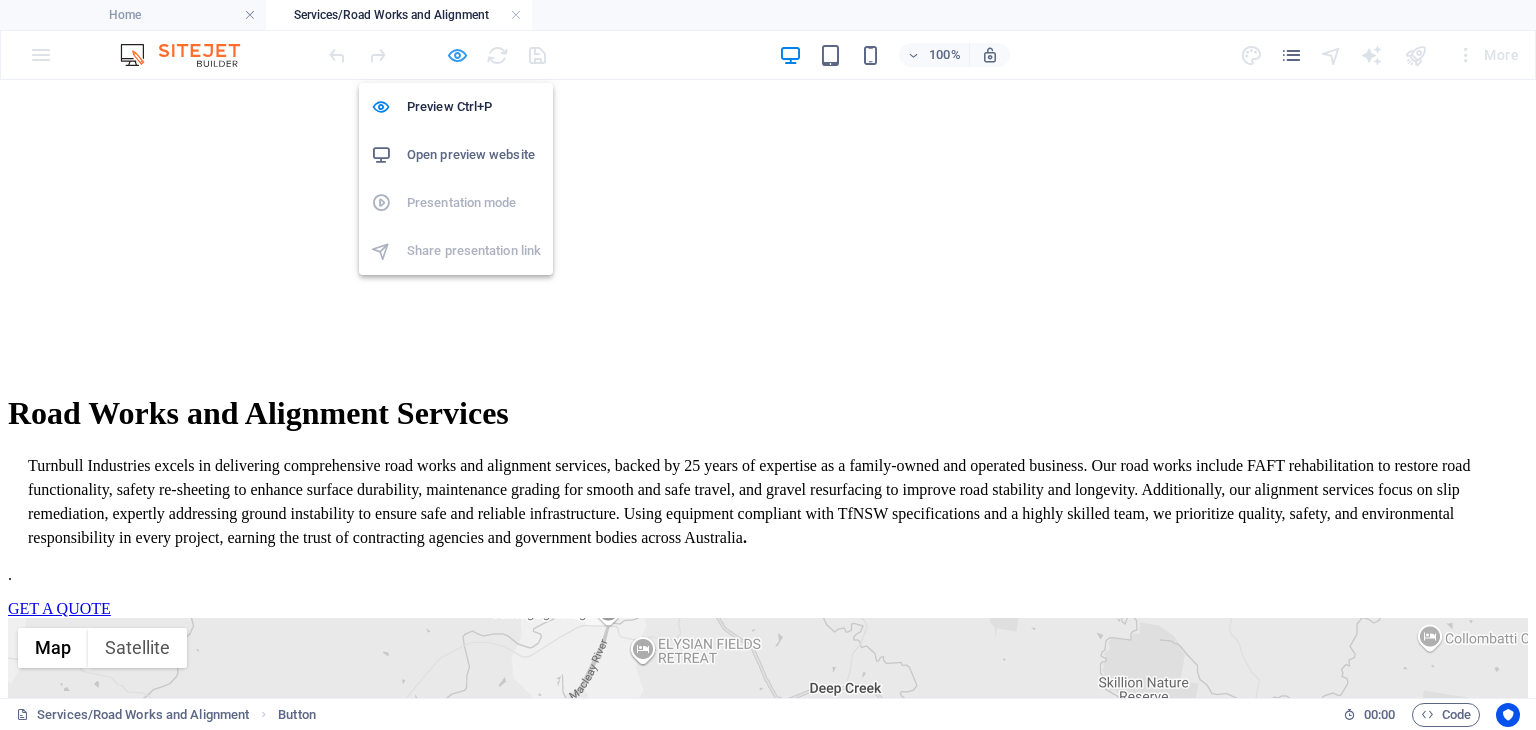 click at bounding box center (457, 55) 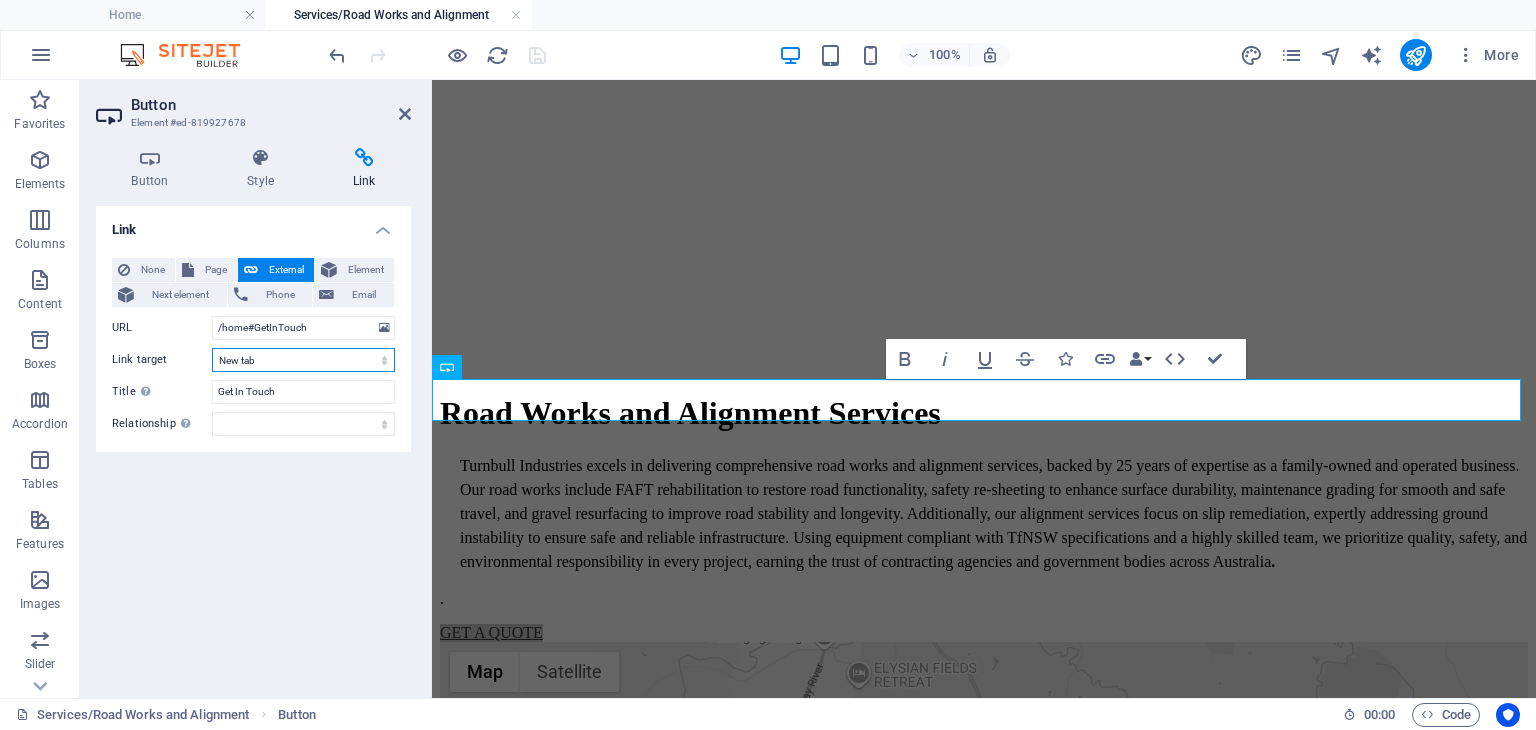 click on "New tab Same tab Overlay" at bounding box center [303, 360] 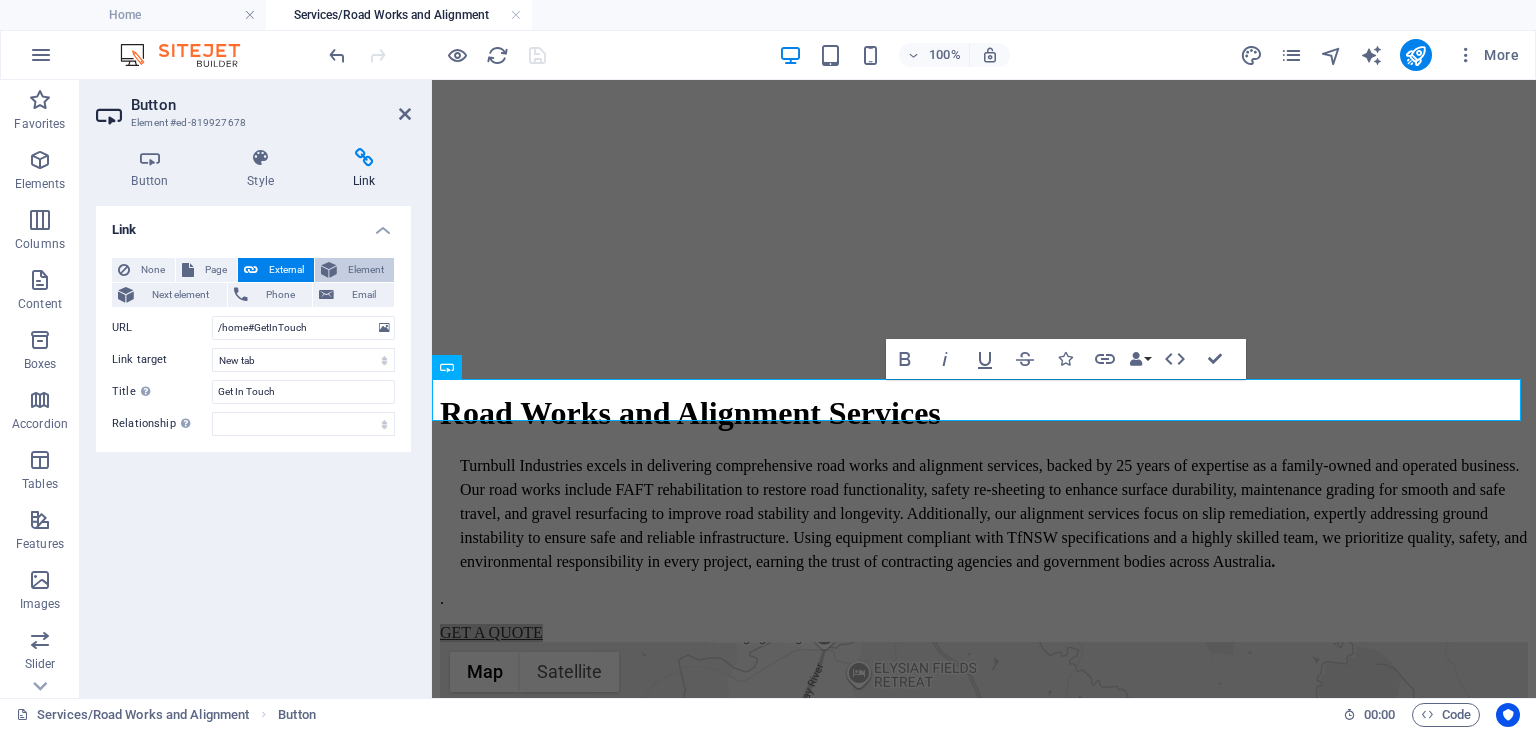 click on "Element" at bounding box center (365, 270) 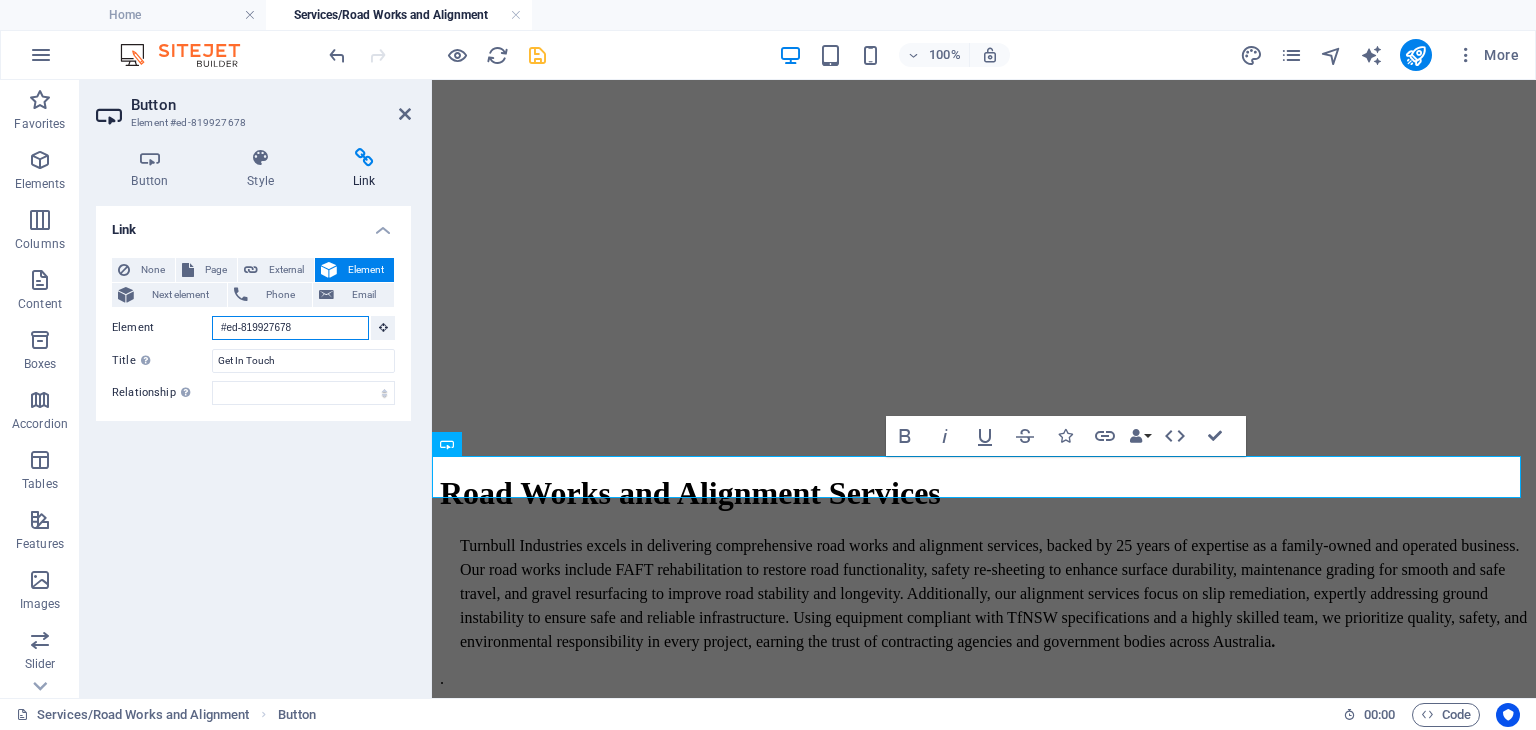 scroll, scrollTop: 75, scrollLeft: 0, axis: vertical 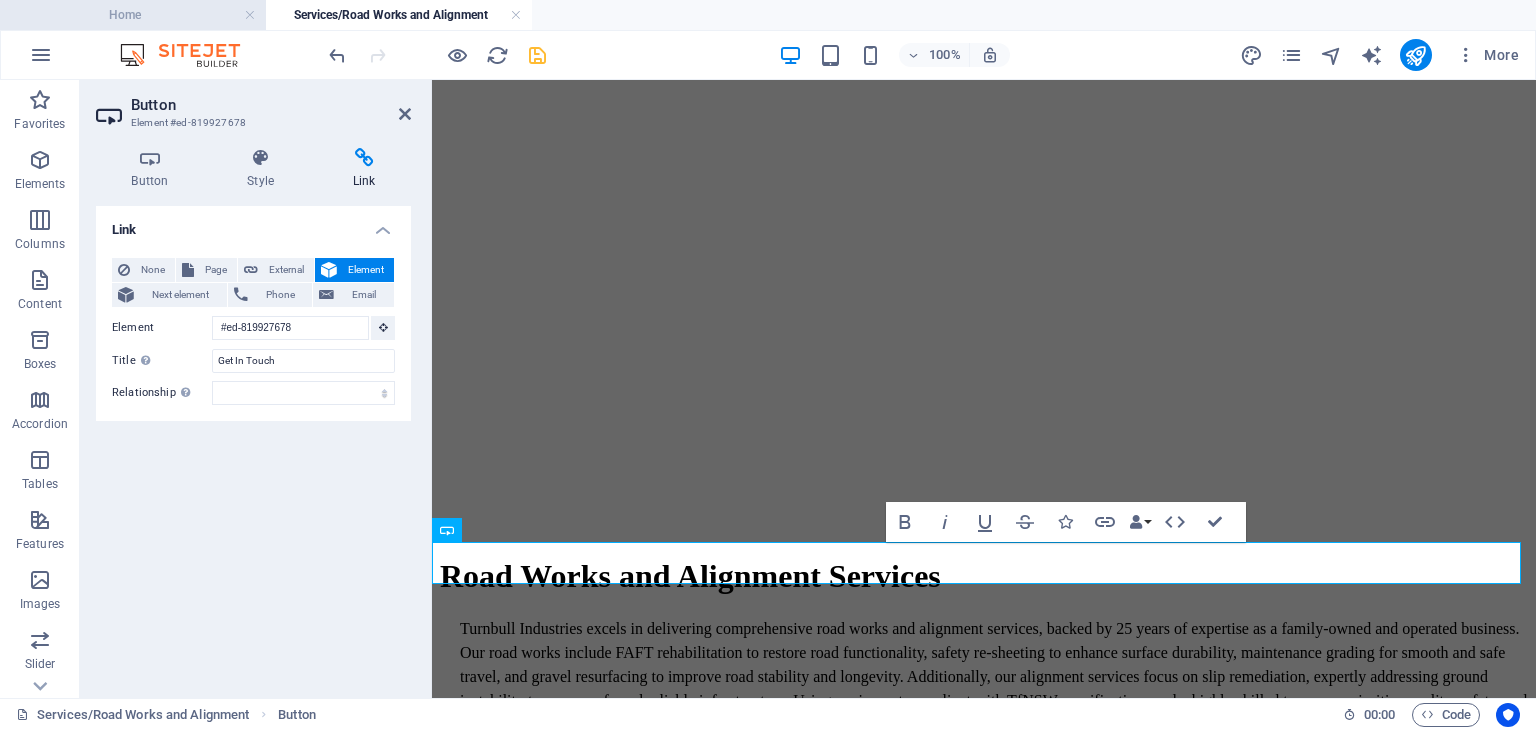 click on "Home" at bounding box center (133, 15) 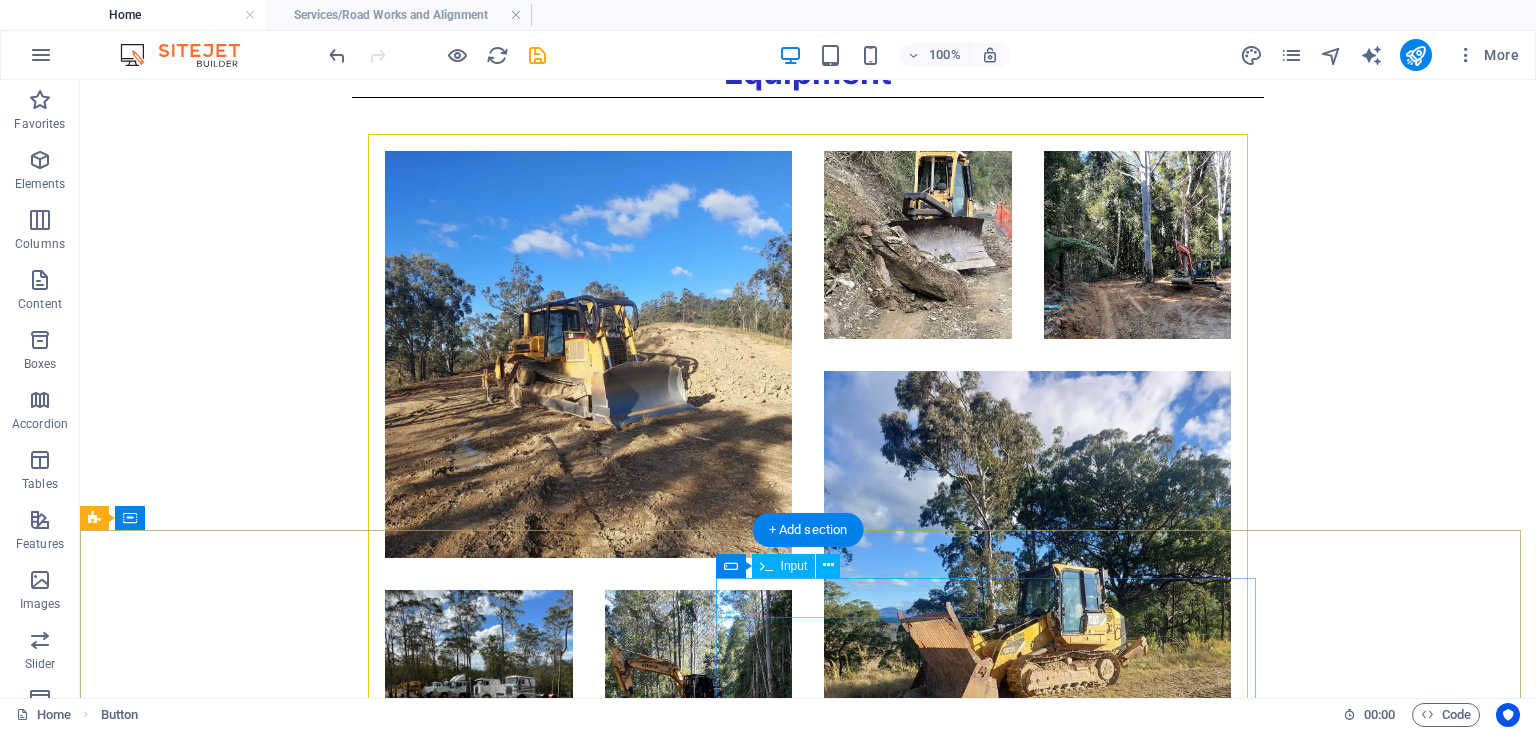 scroll, scrollTop: 3799, scrollLeft: 0, axis: vertical 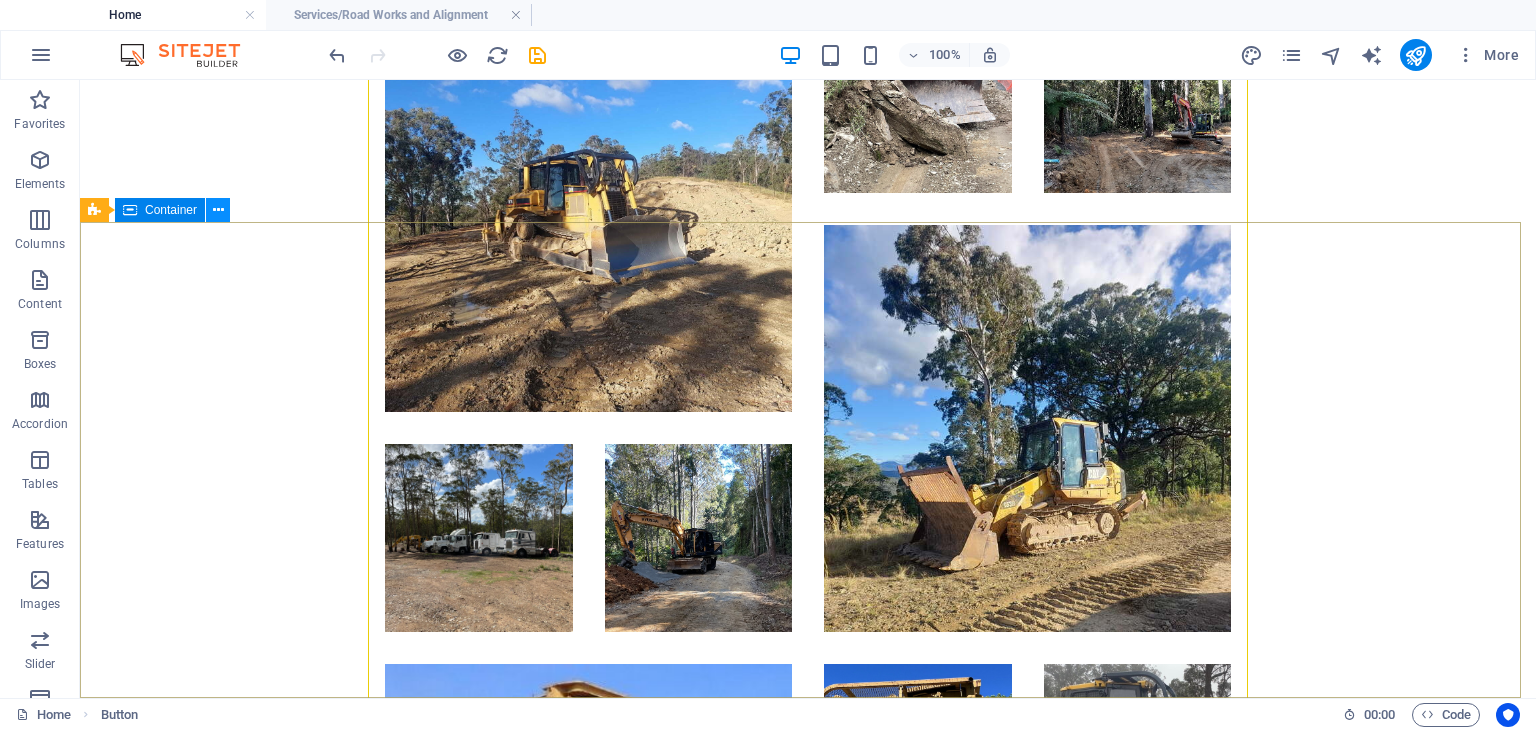 click at bounding box center (218, 210) 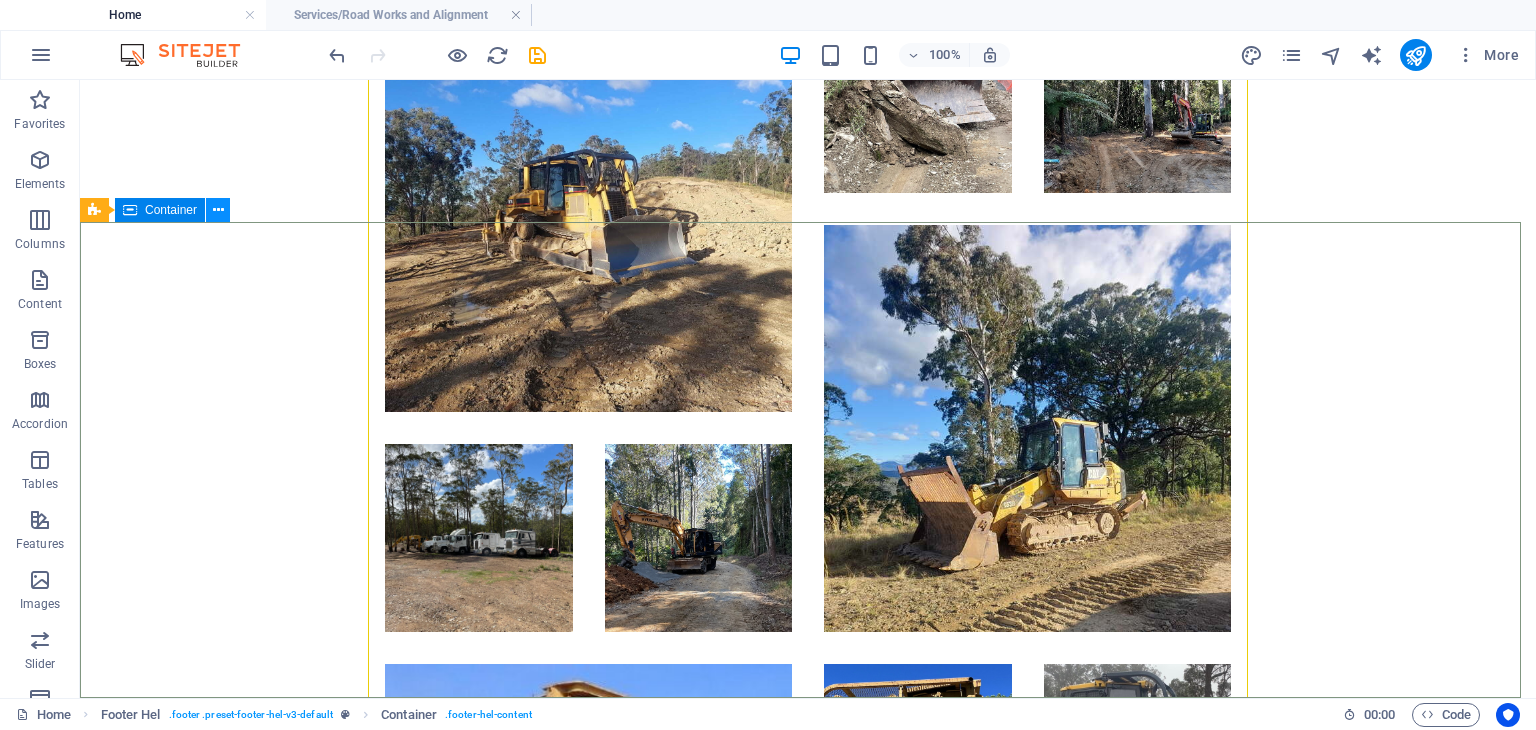 click at bounding box center [218, 210] 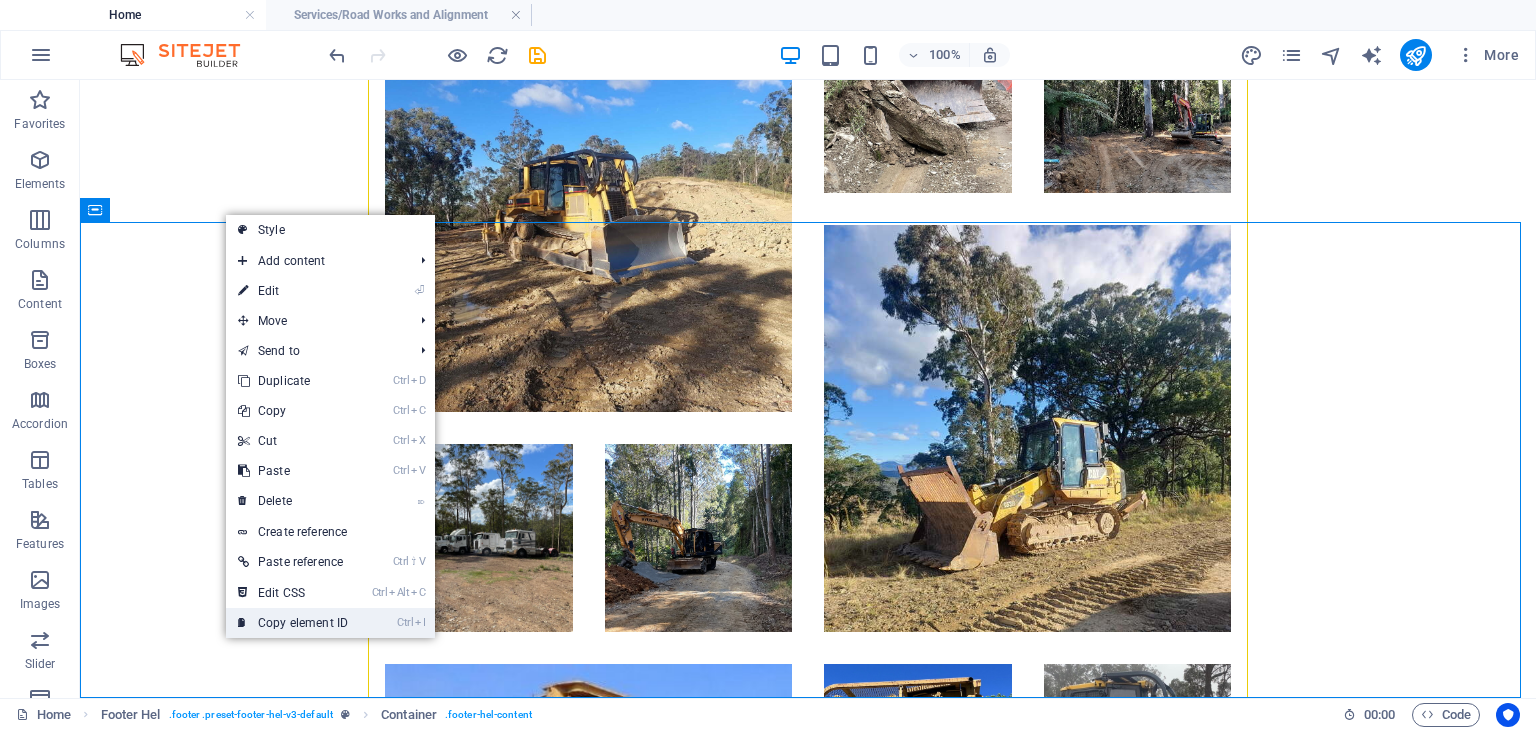 click on "Ctrl I  Copy element ID" at bounding box center (293, 623) 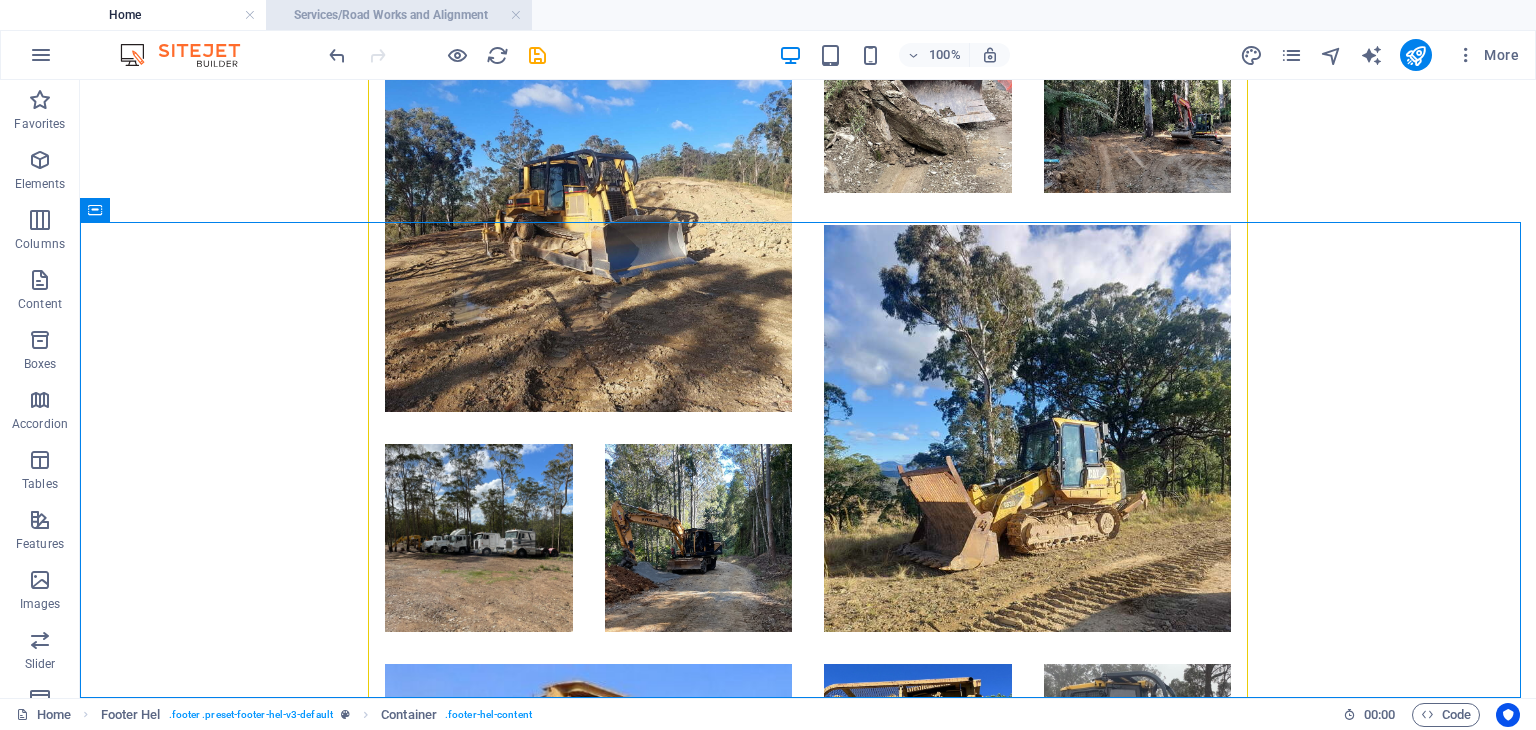 click on "Services/Road Works and Alignment" at bounding box center [399, 15] 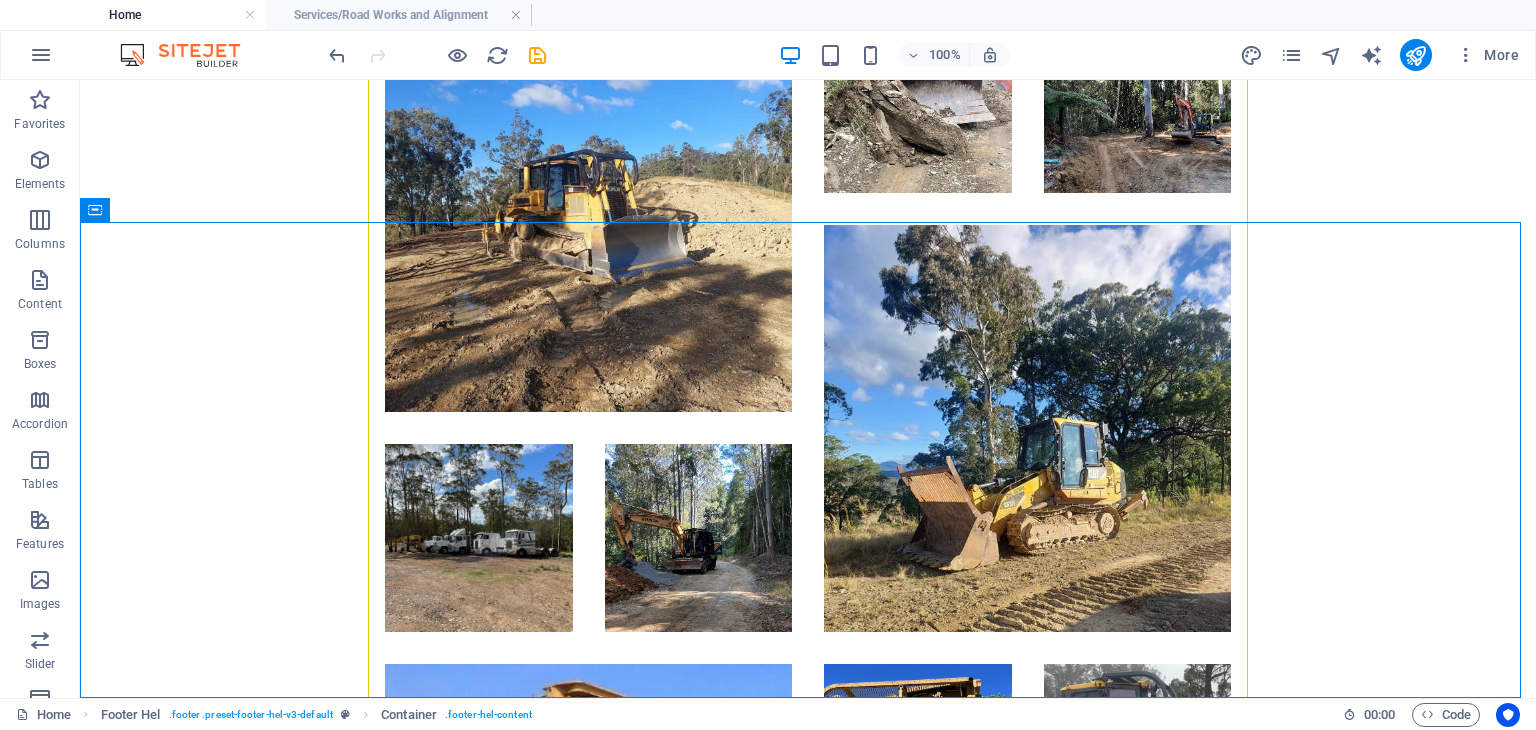 scroll, scrollTop: 0, scrollLeft: 0, axis: both 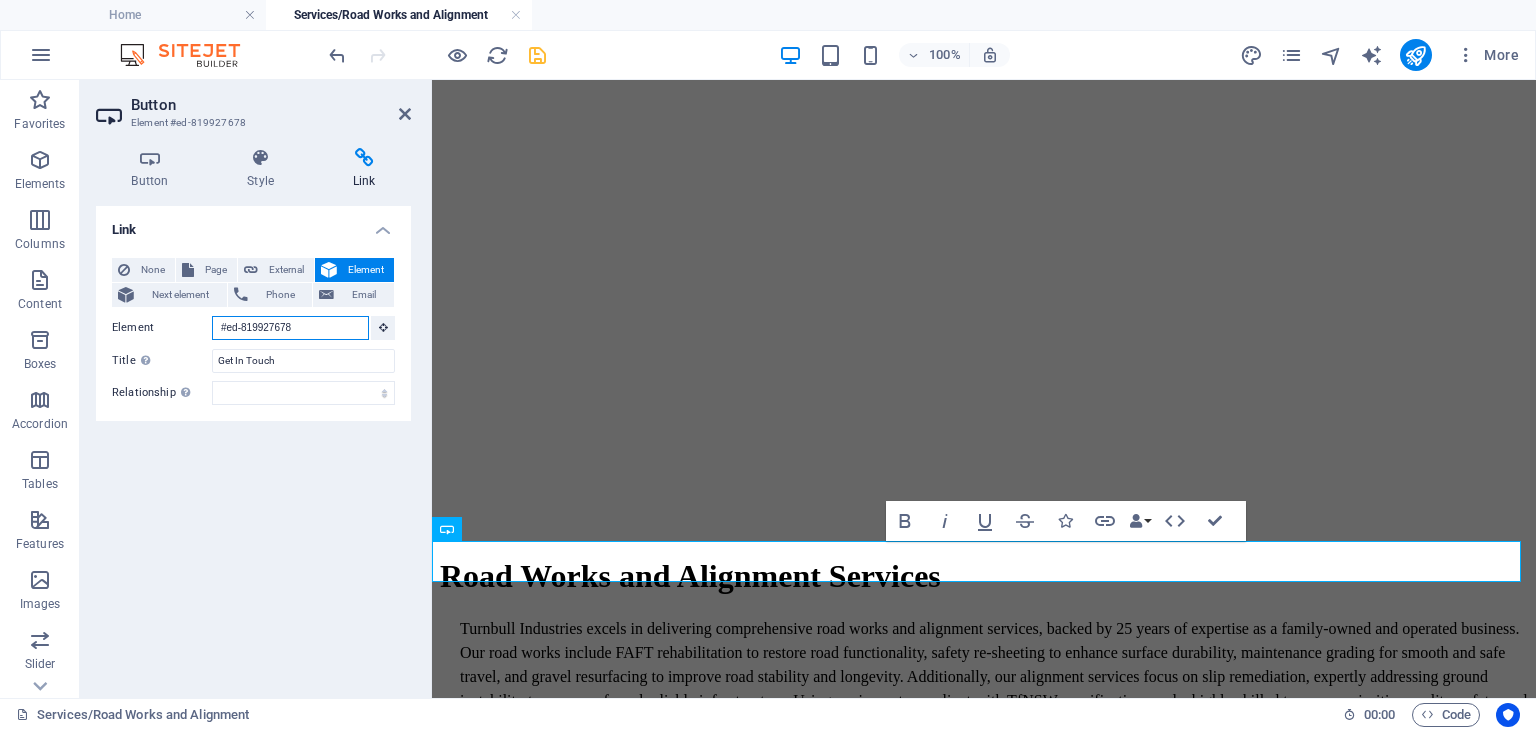 drag, startPoint x: 311, startPoint y: 333, endPoint x: 185, endPoint y: 329, distance: 126.06348 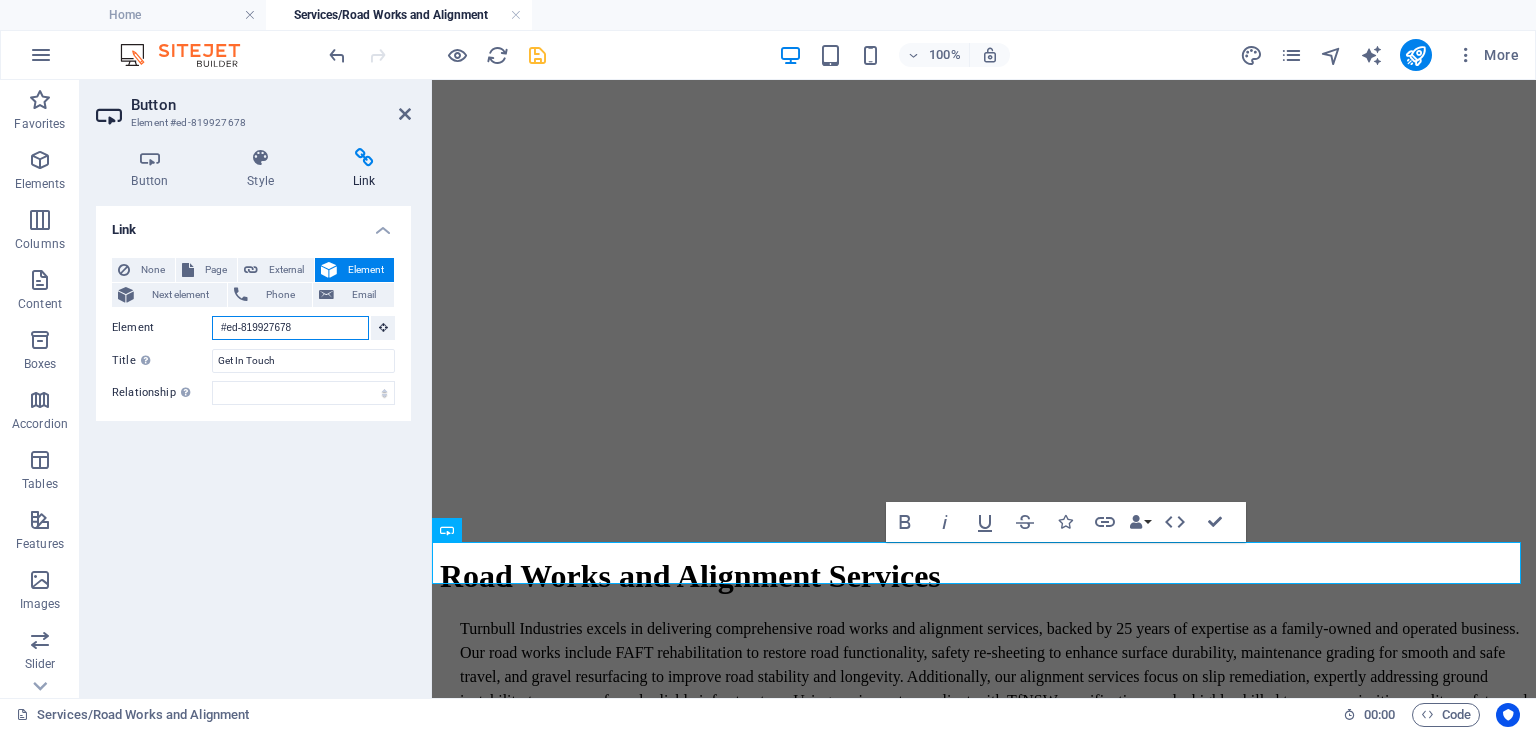paste on "4461964" 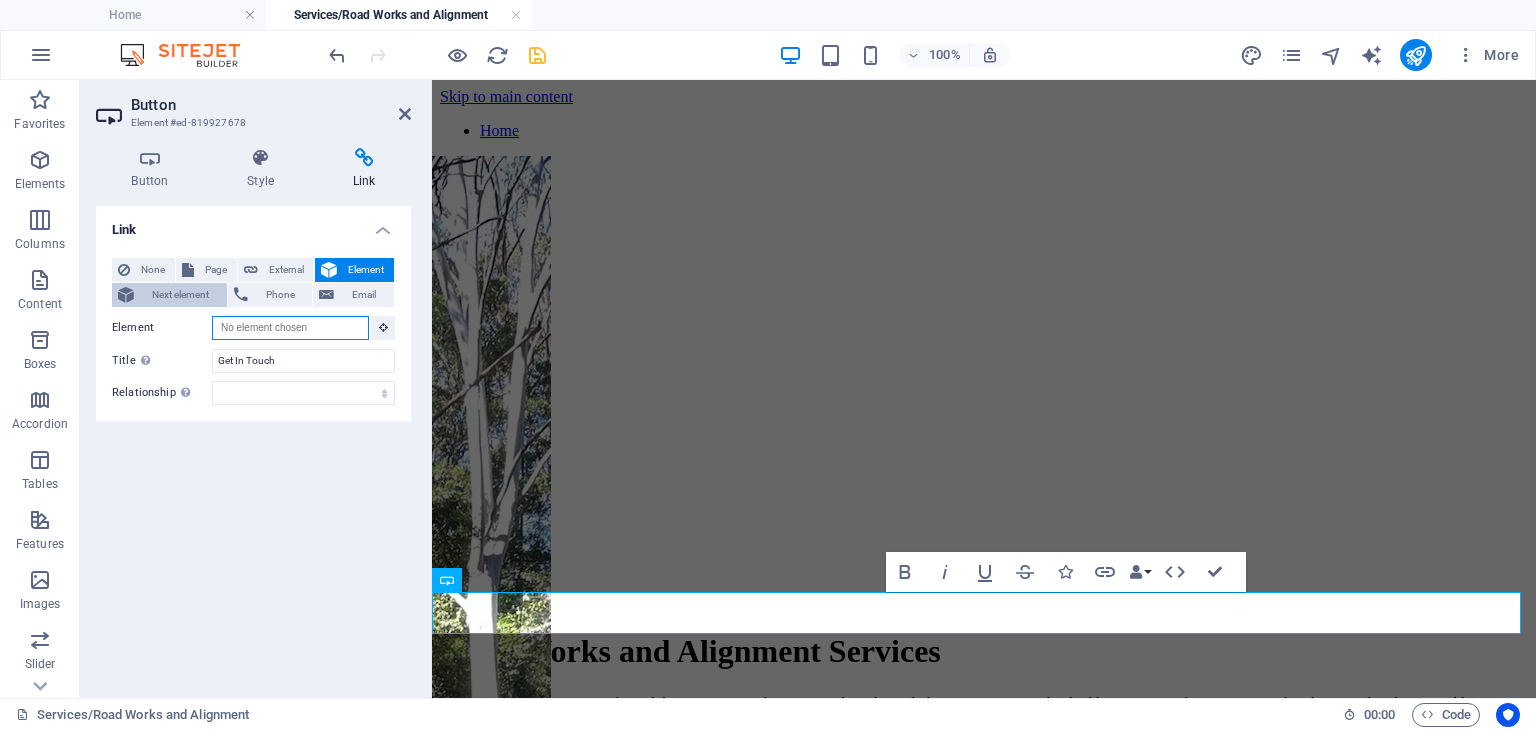 scroll, scrollTop: 75, scrollLeft: 0, axis: vertical 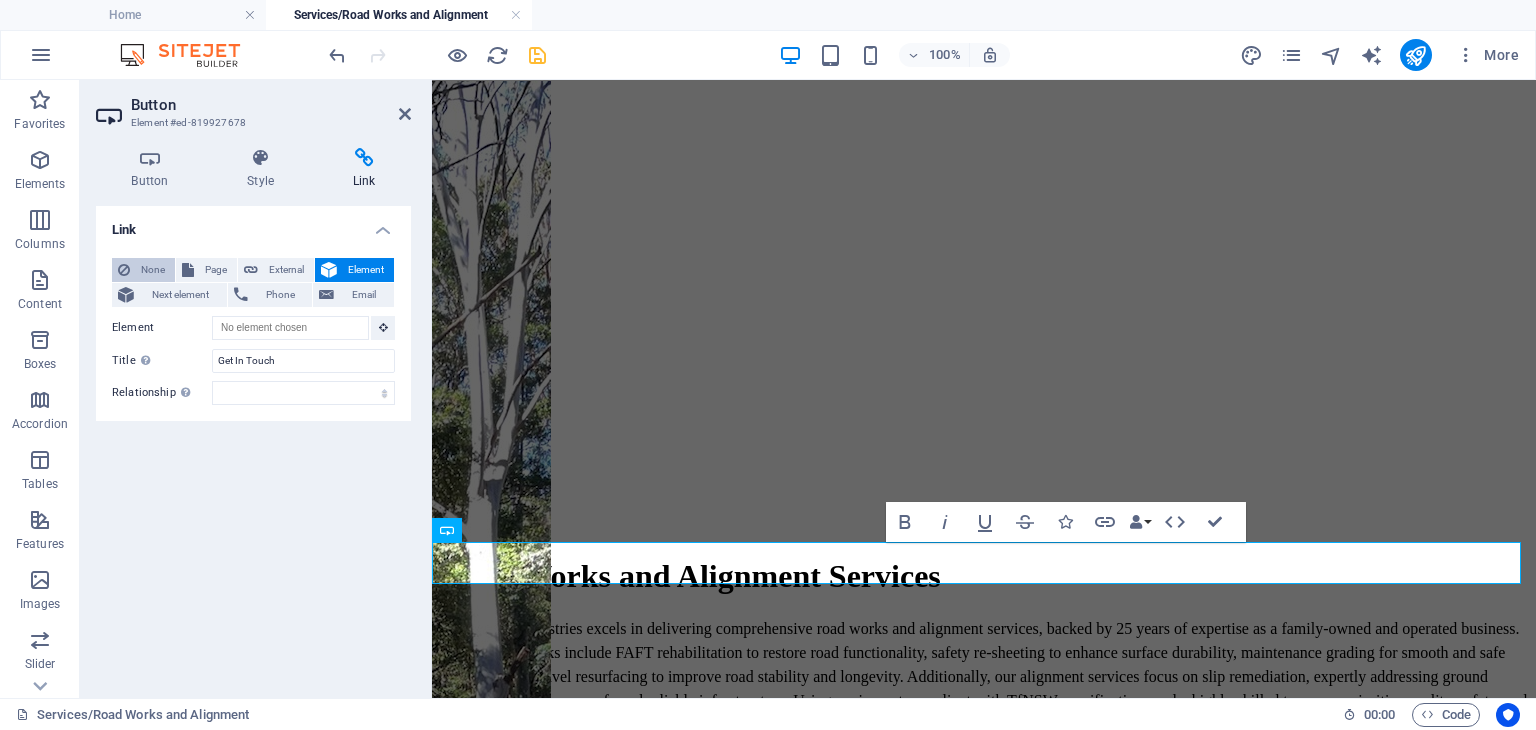 click on "None" at bounding box center [152, 270] 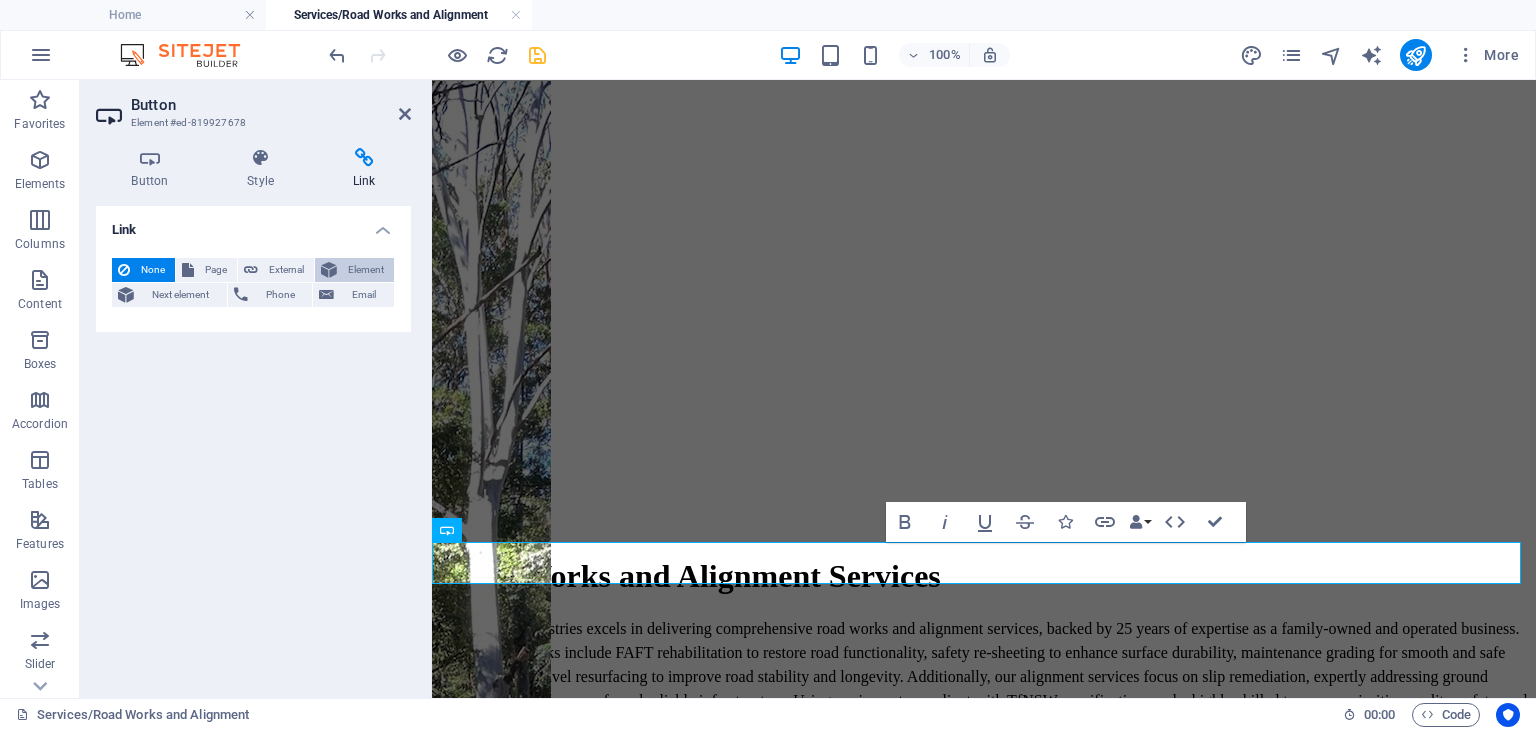 click on "Element" at bounding box center [365, 270] 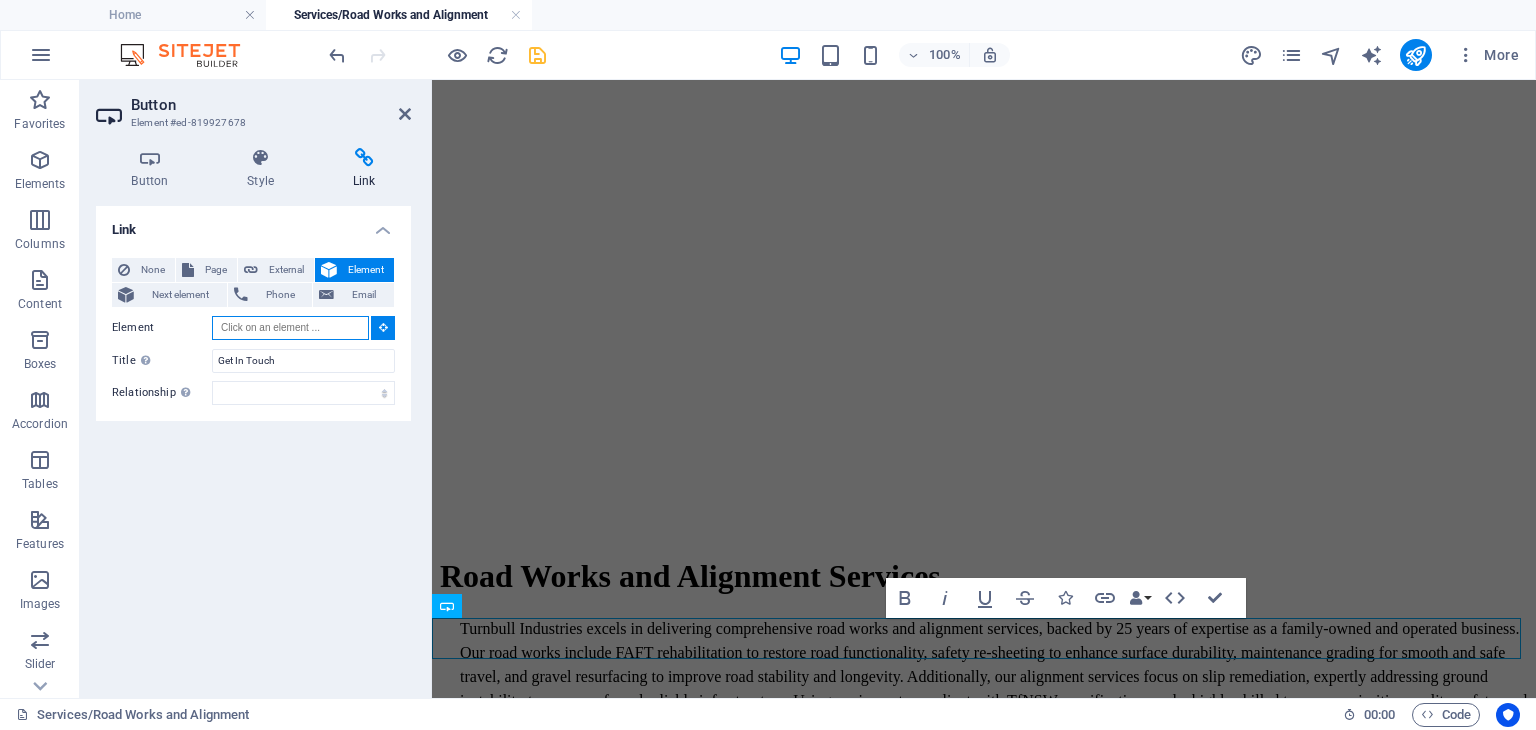 scroll, scrollTop: 0, scrollLeft: 0, axis: both 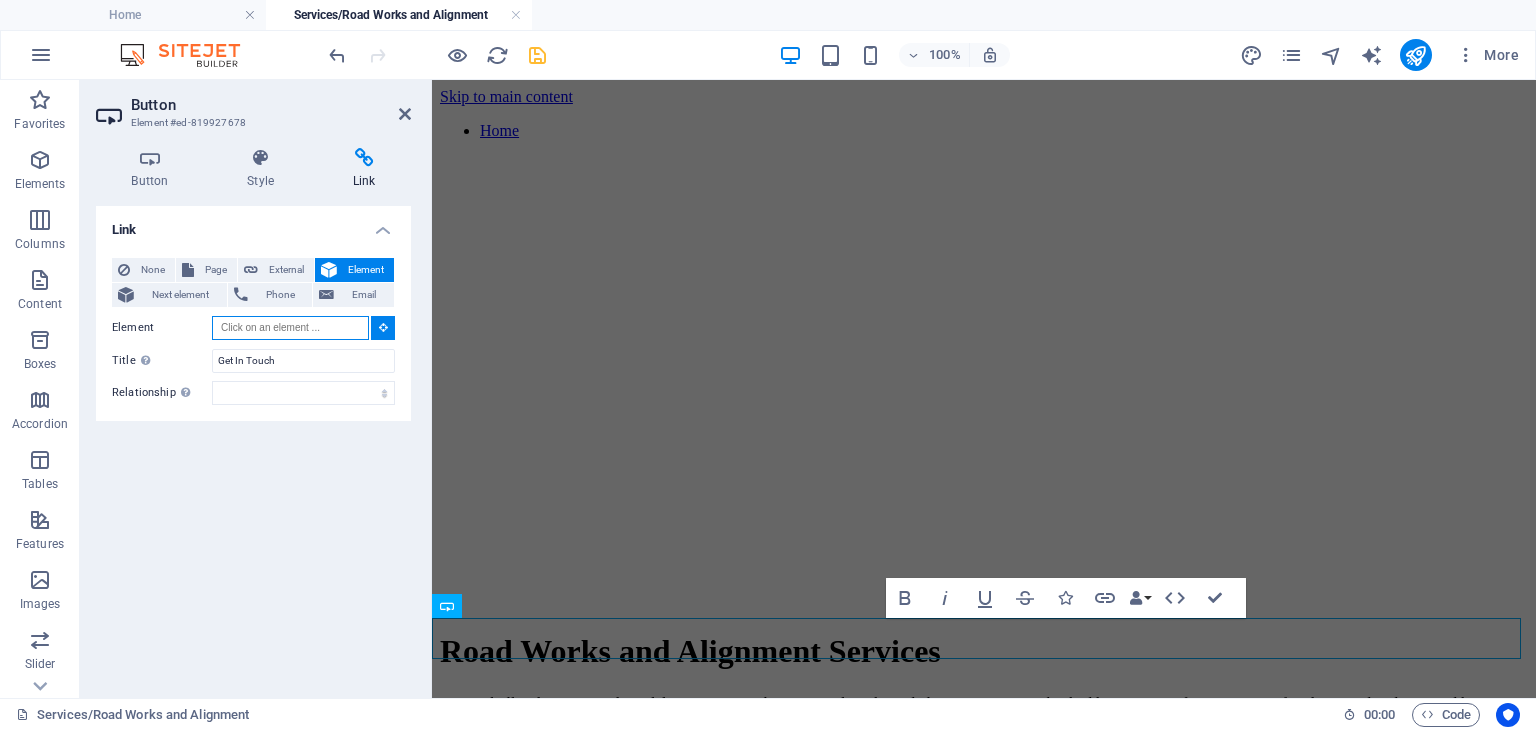click on "Element" at bounding box center [290, 328] 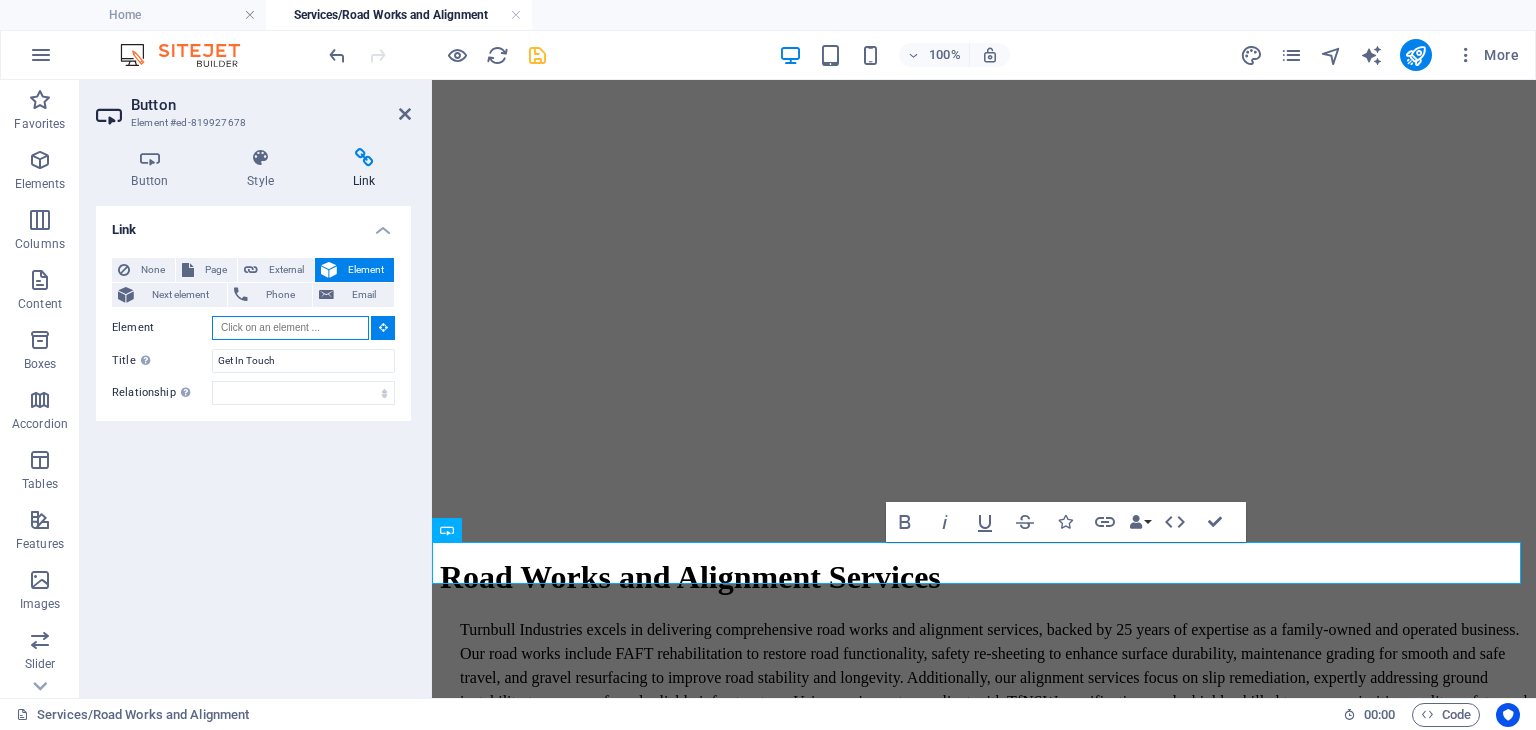 scroll, scrollTop: 75, scrollLeft: 0, axis: vertical 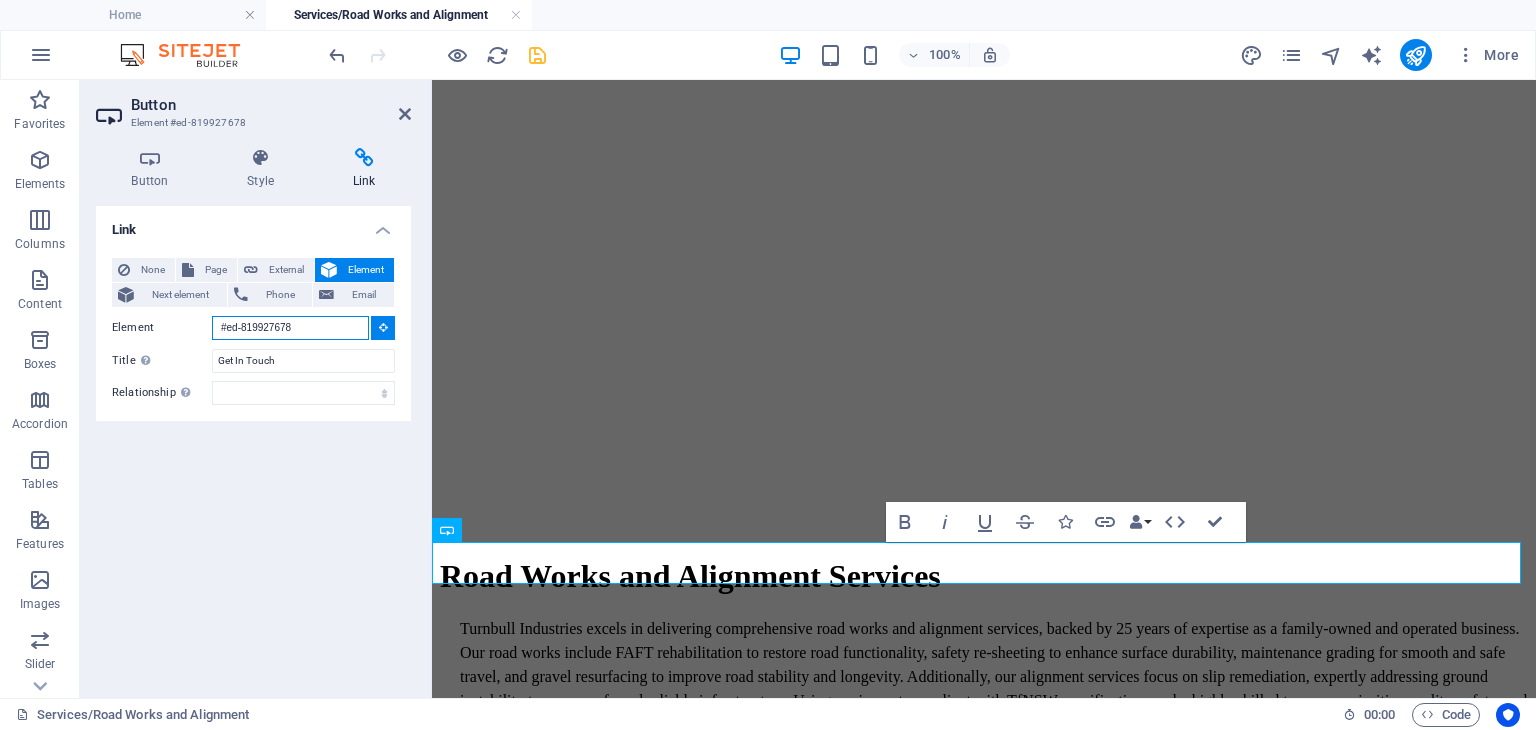 type on "#ed-819927678" 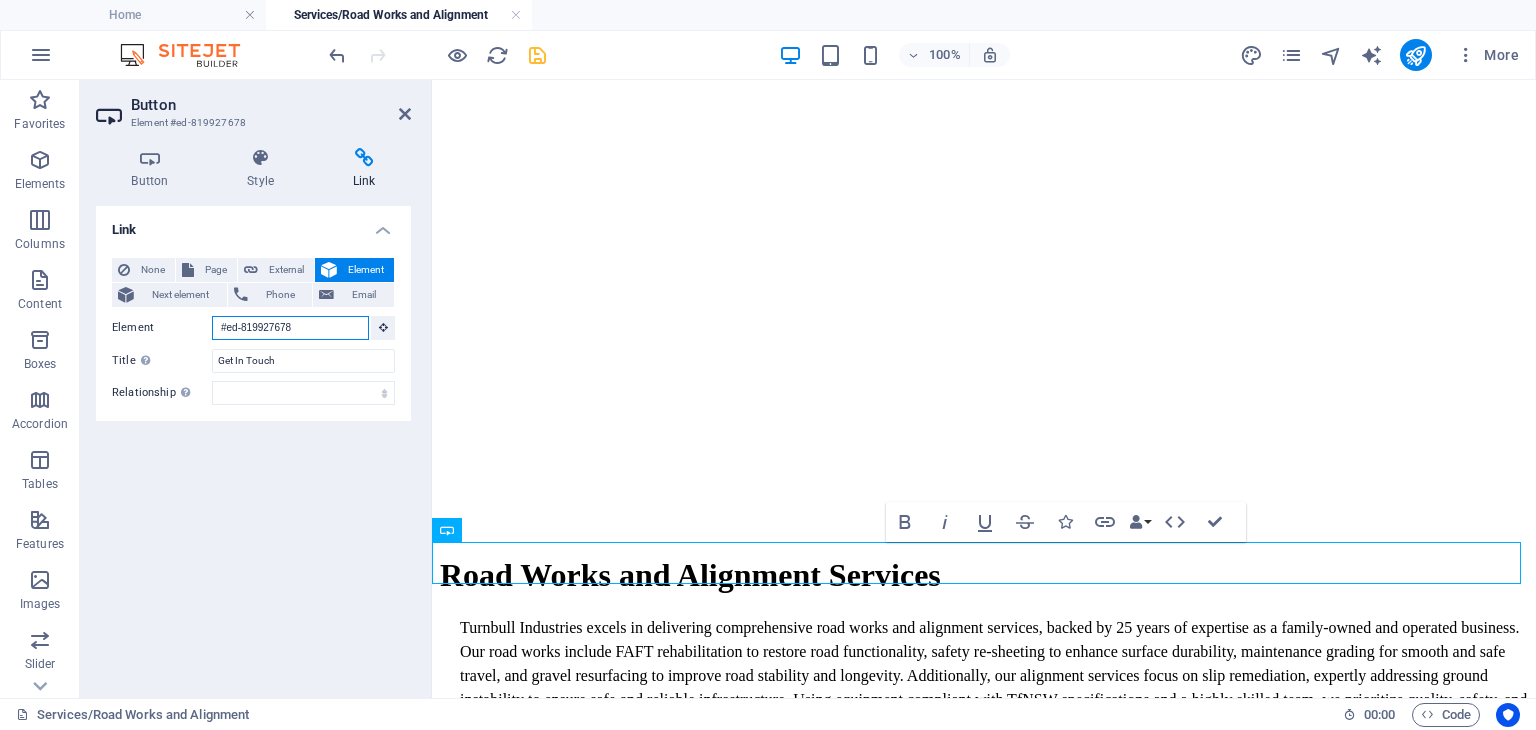 scroll, scrollTop: 75, scrollLeft: 0, axis: vertical 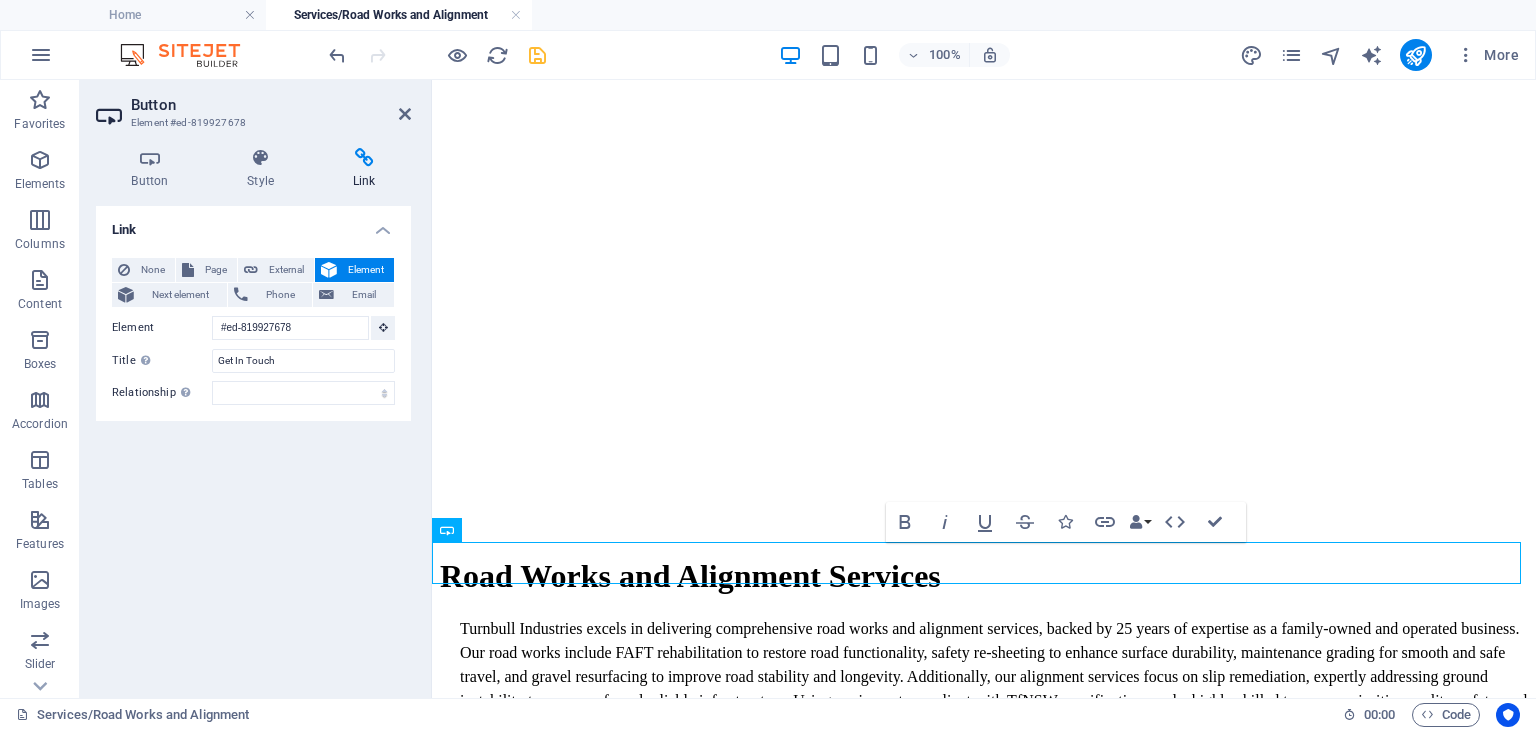 click at bounding box center [537, 55] 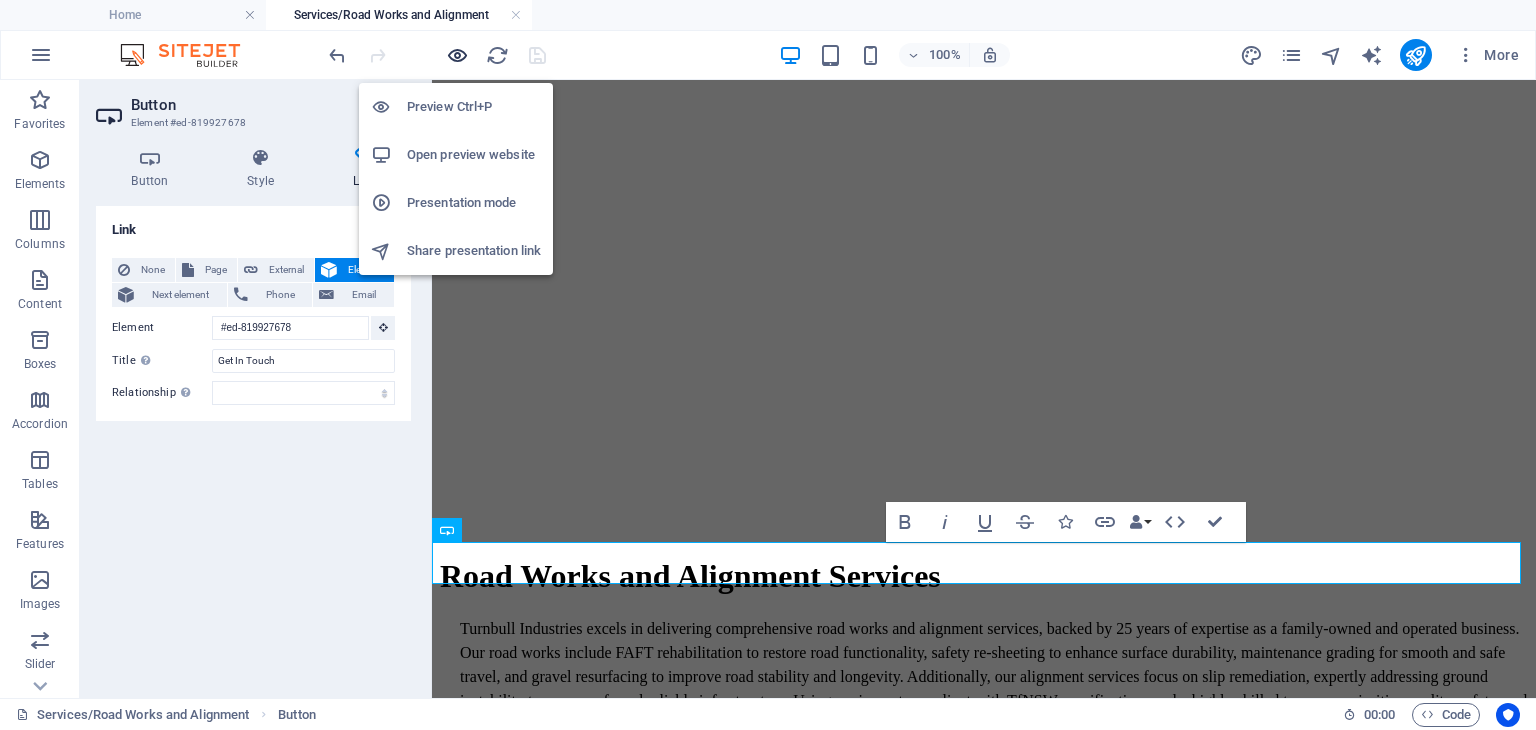 click at bounding box center (457, 55) 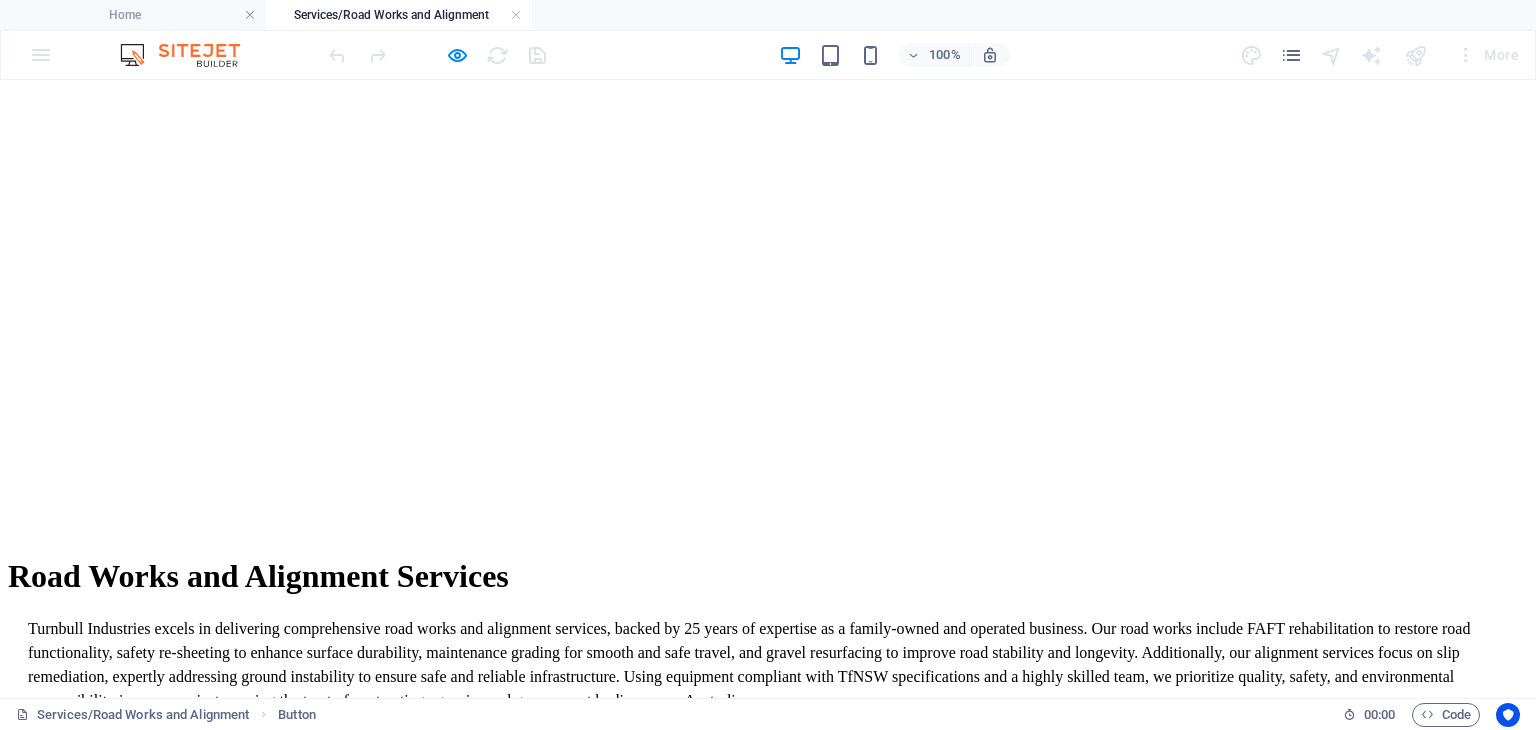click on "GET A QUOTE" at bounding box center (59, 771) 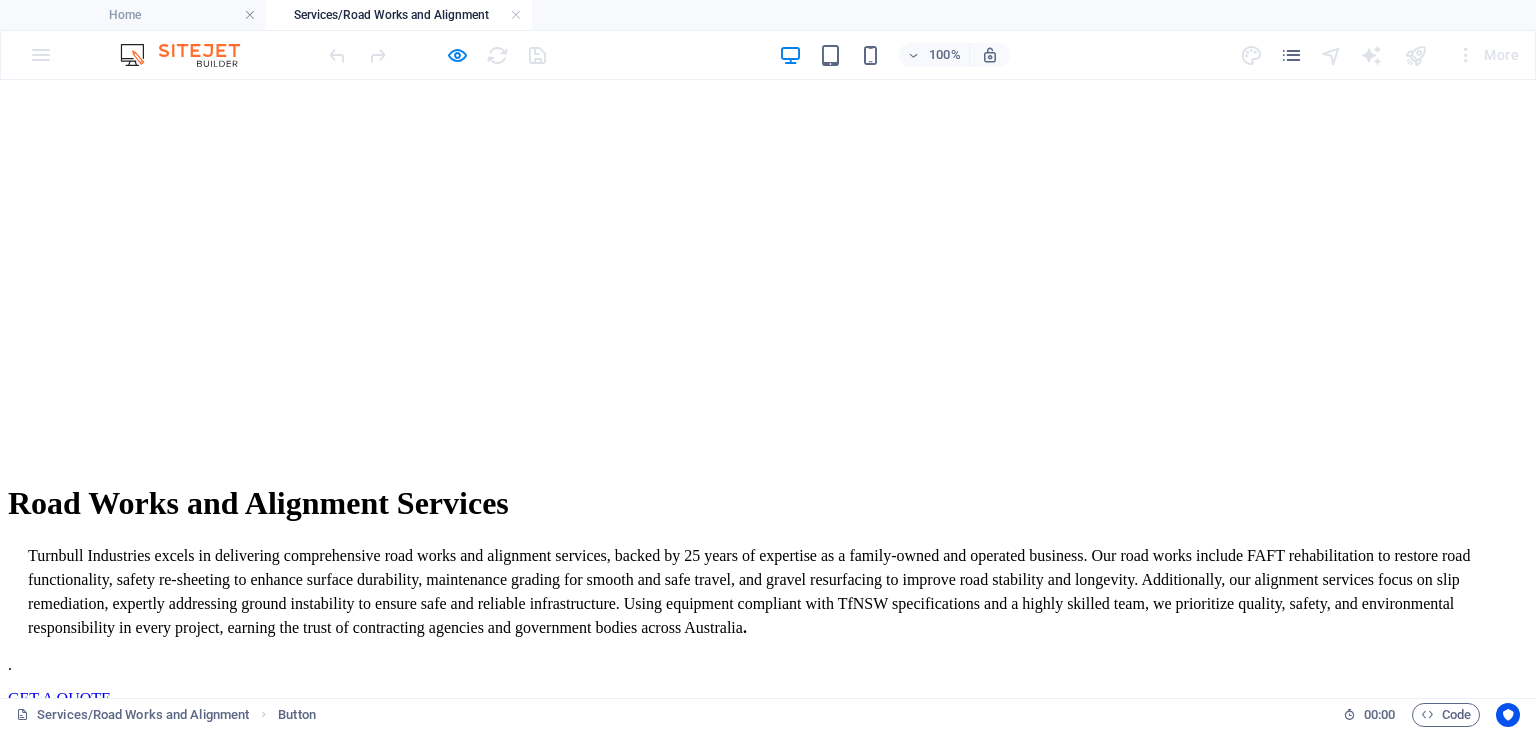 scroll, scrollTop: 361, scrollLeft: 0, axis: vertical 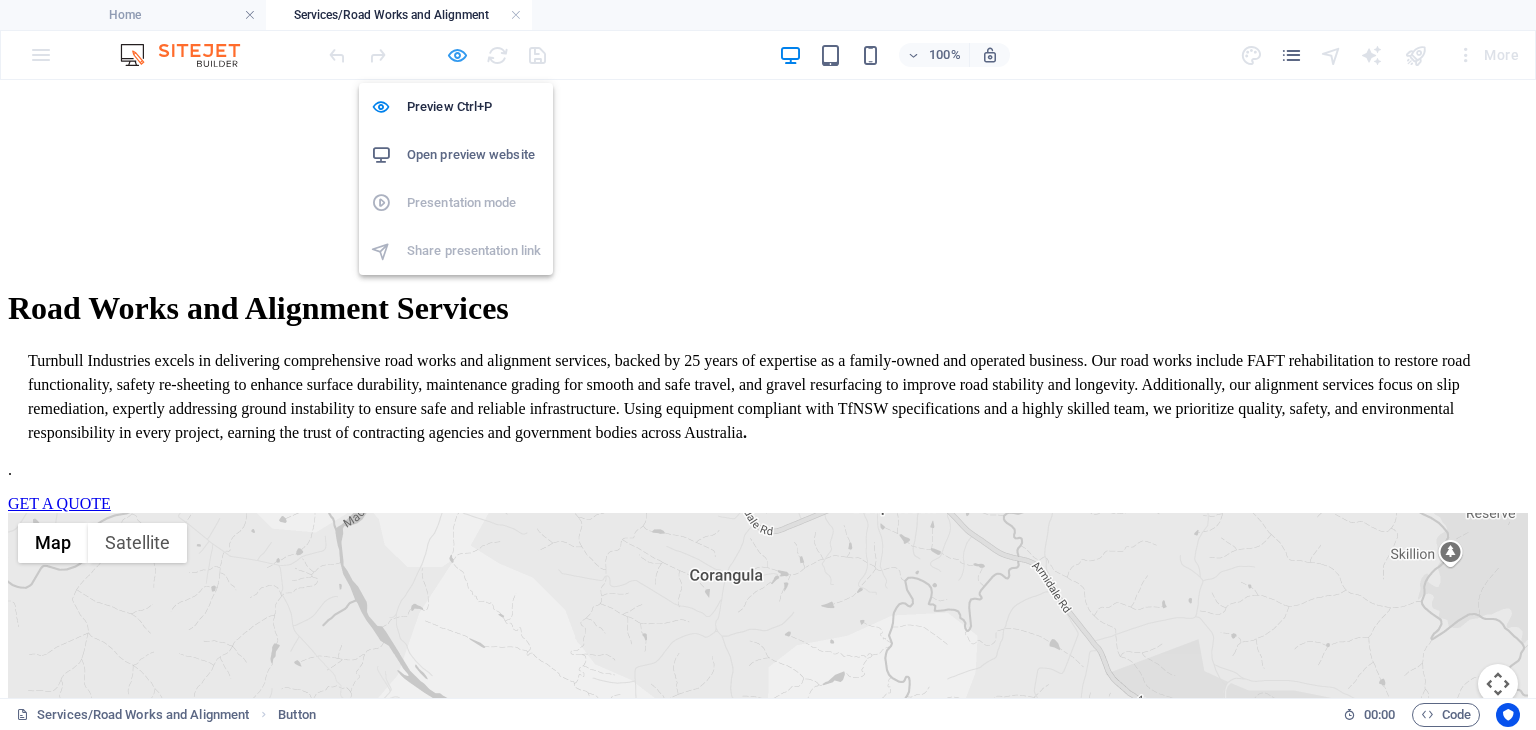 click at bounding box center [457, 55] 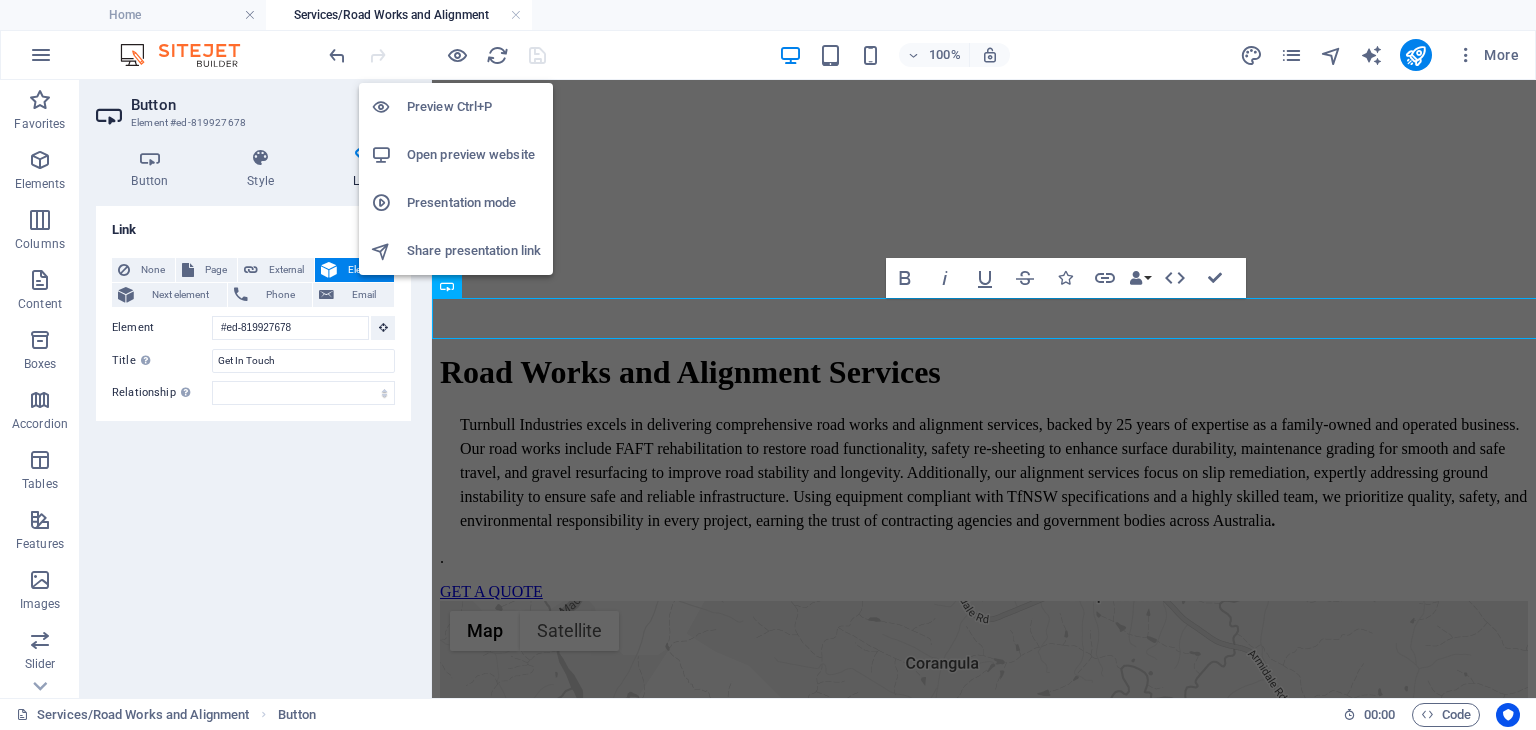 scroll, scrollTop: 320, scrollLeft: 0, axis: vertical 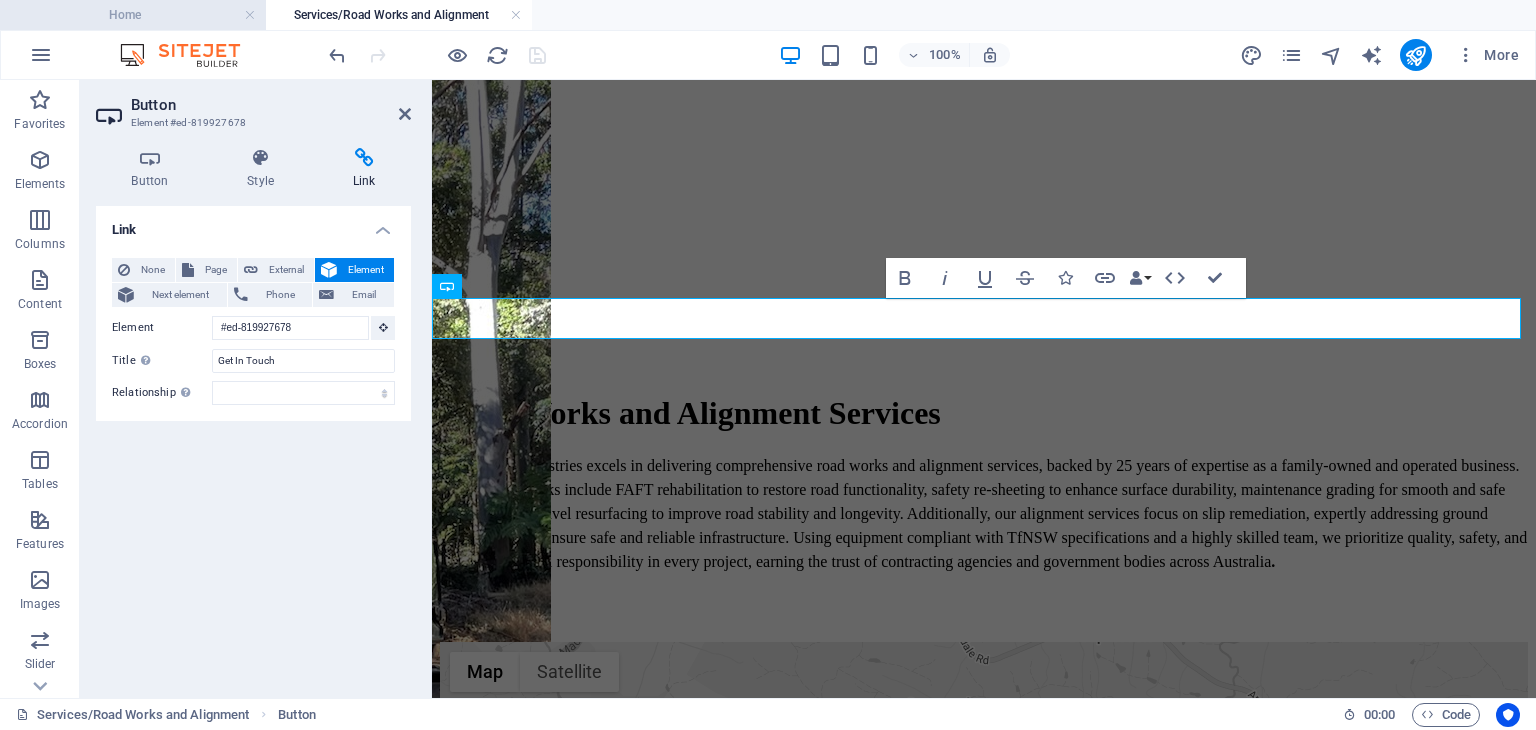 click on "Home" at bounding box center (133, 15) 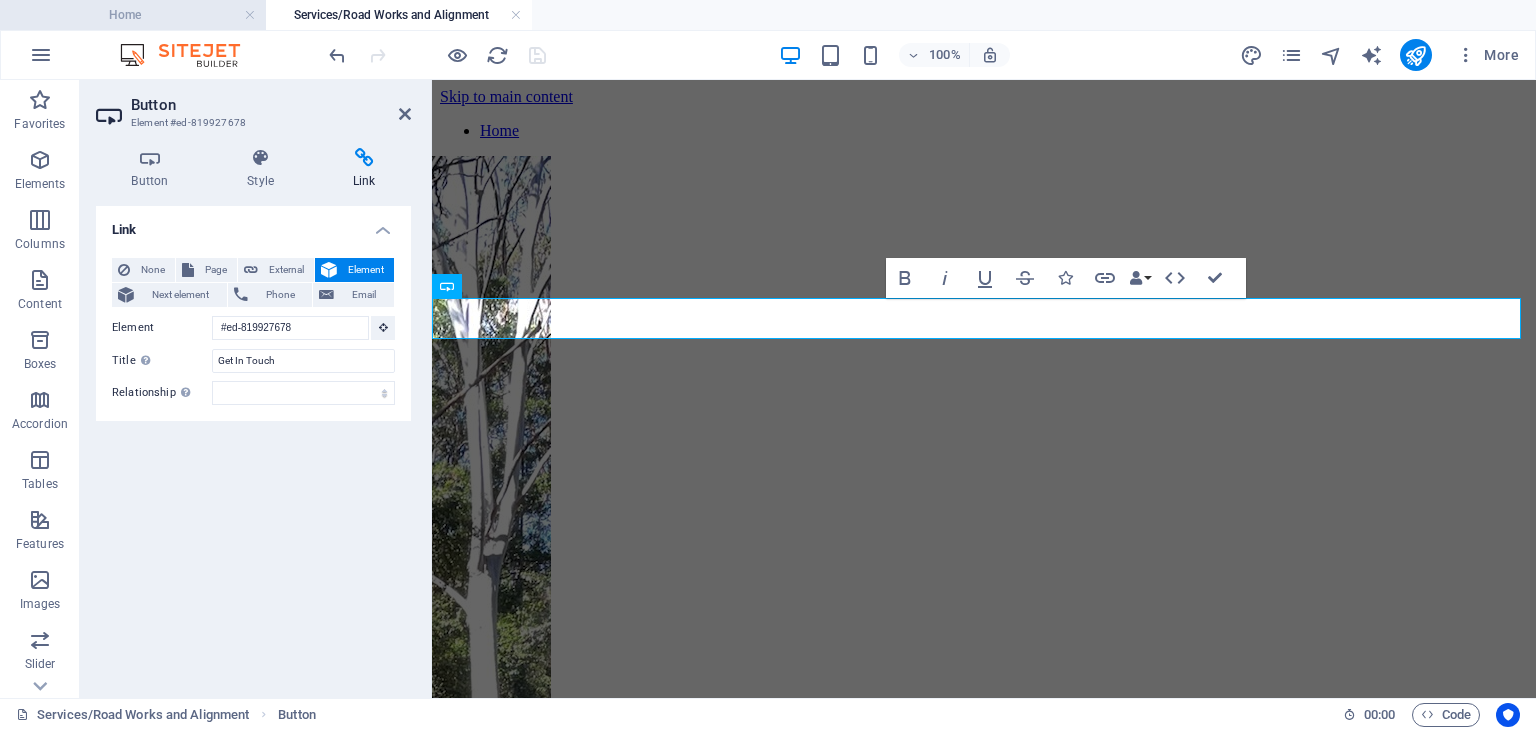 scroll, scrollTop: 3799, scrollLeft: 0, axis: vertical 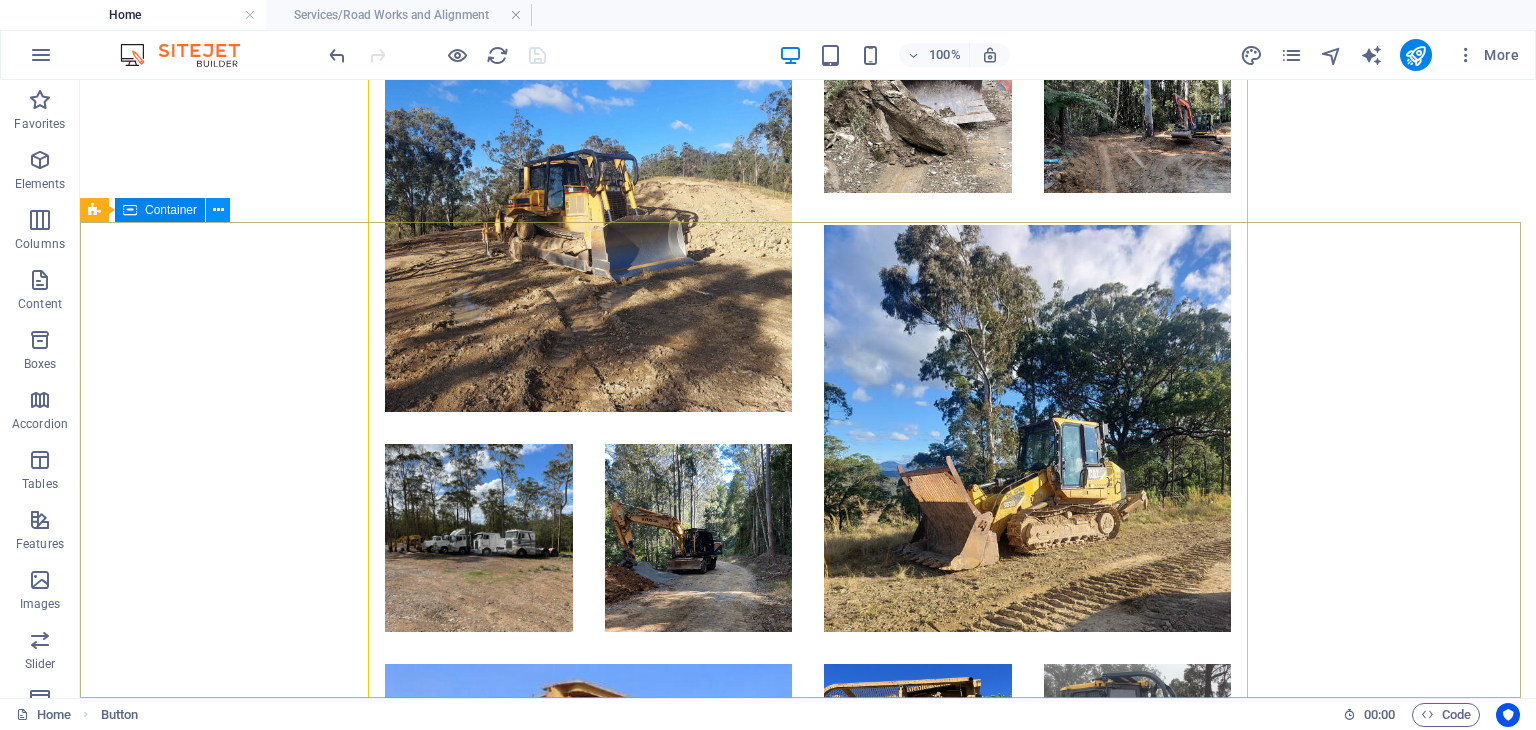 click at bounding box center [218, 210] 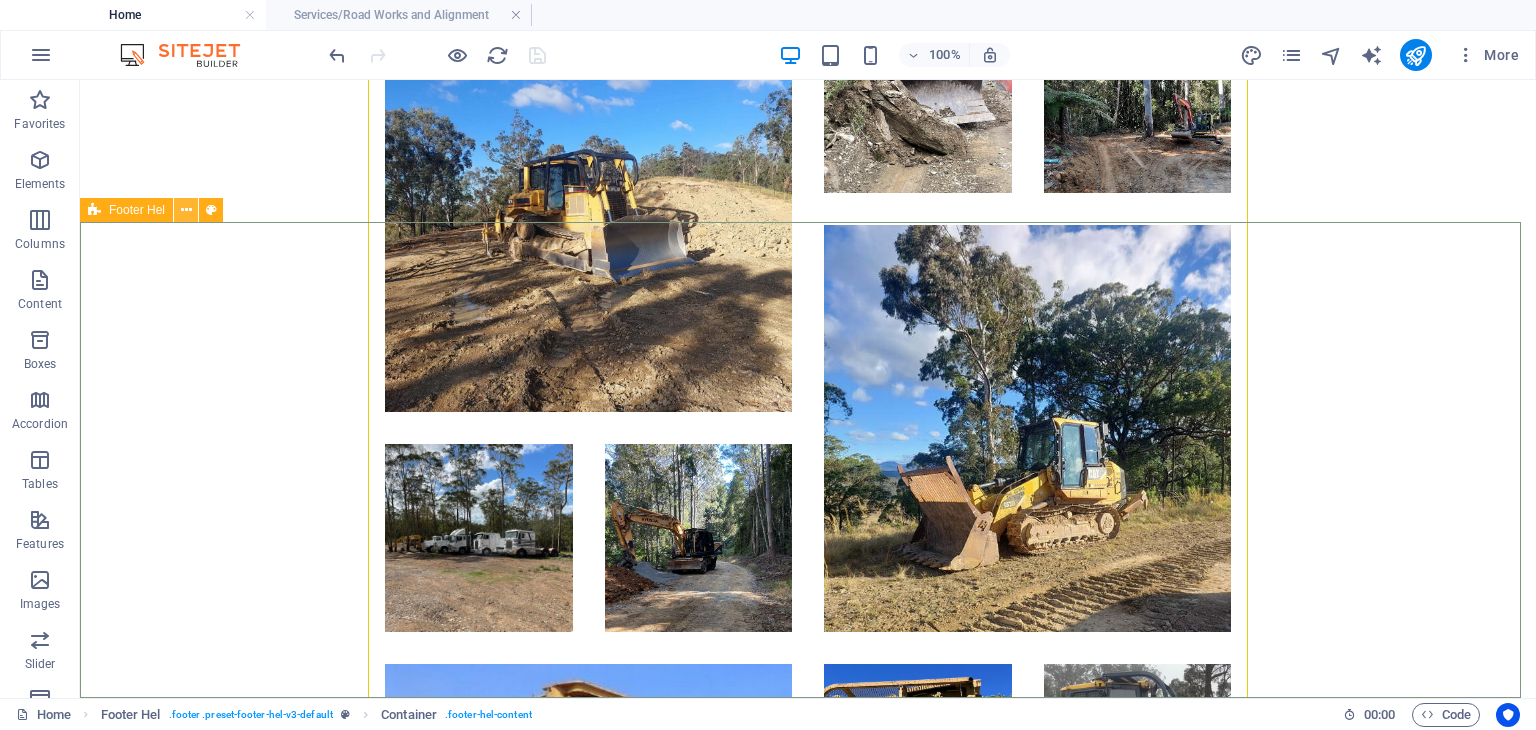 click at bounding box center (186, 210) 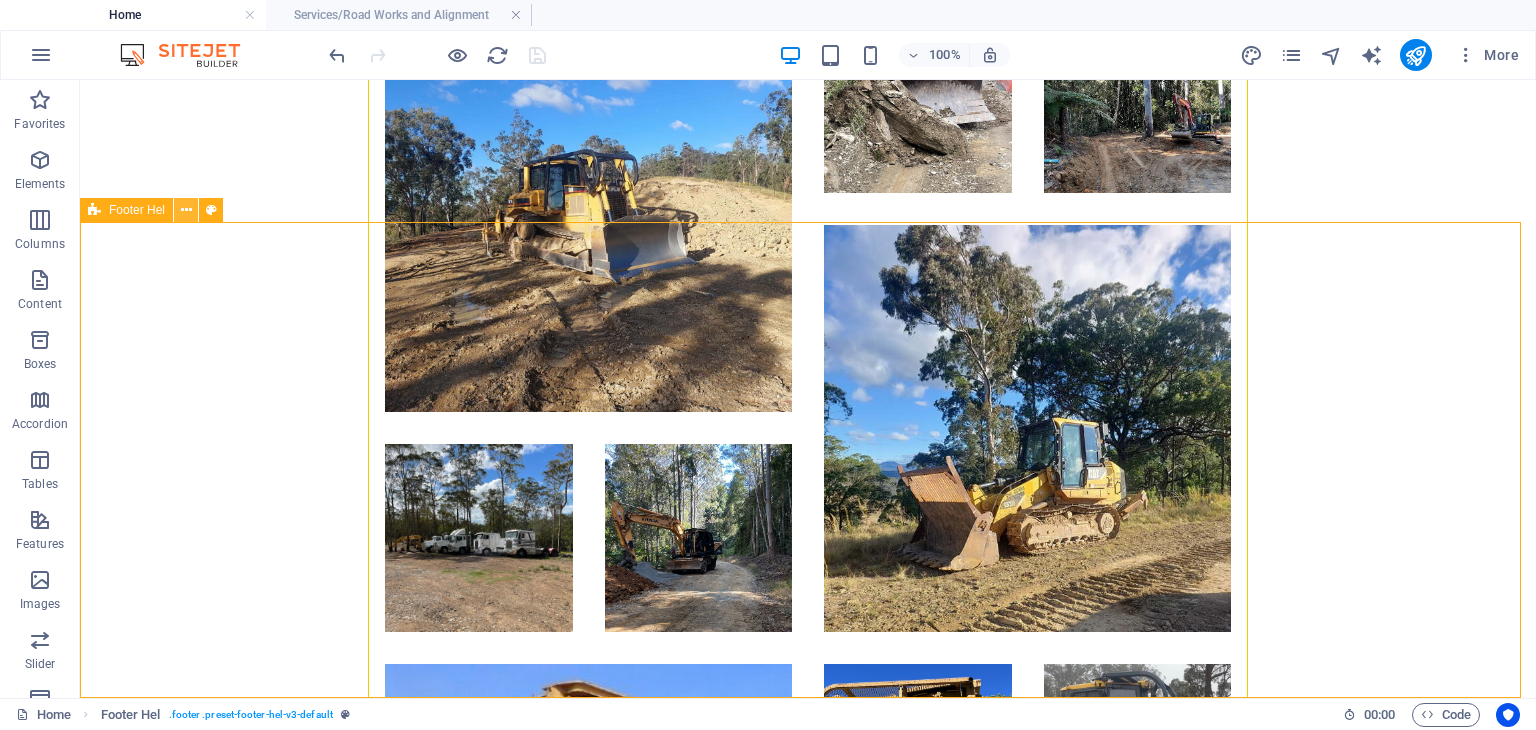 click at bounding box center [186, 210] 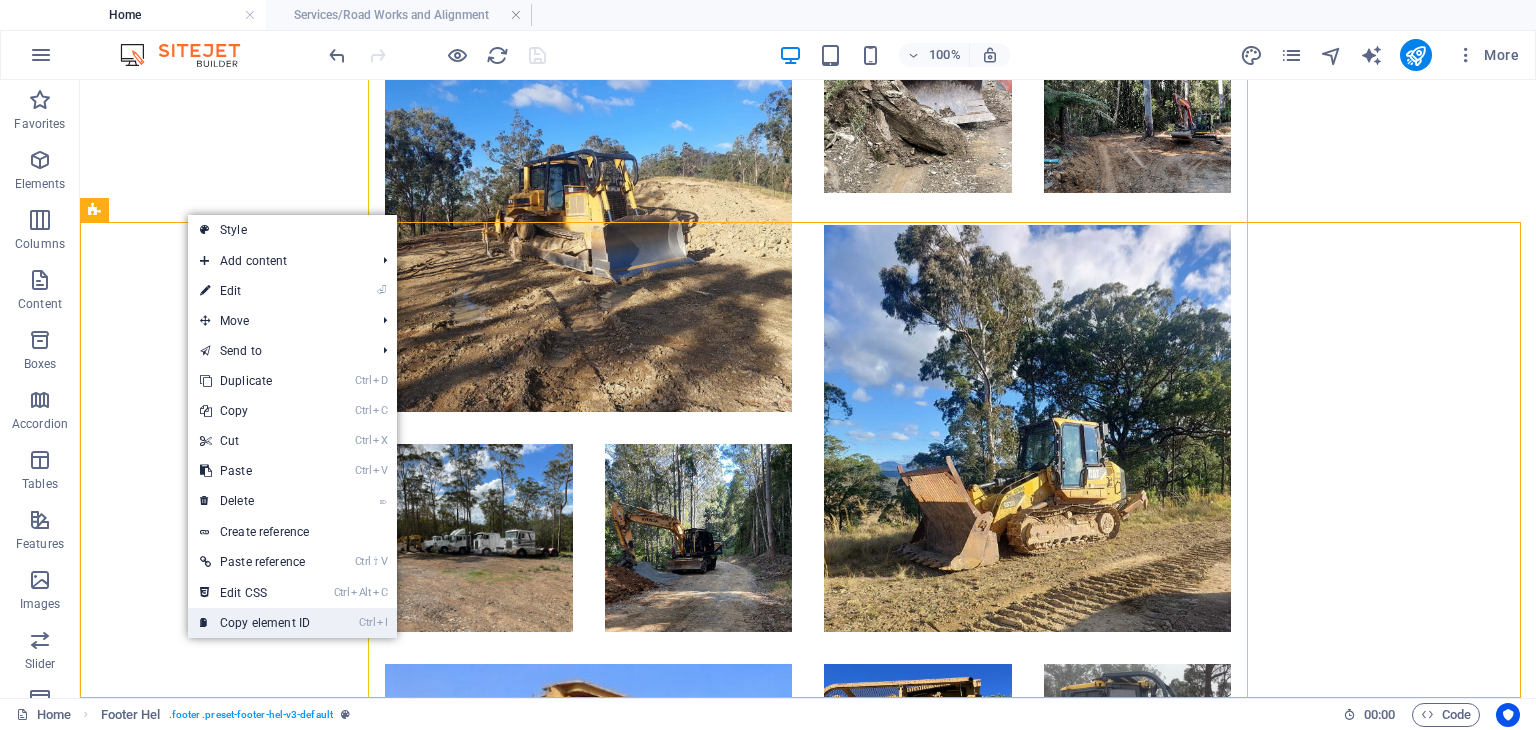 click on "Ctrl I  Copy element ID" at bounding box center [255, 623] 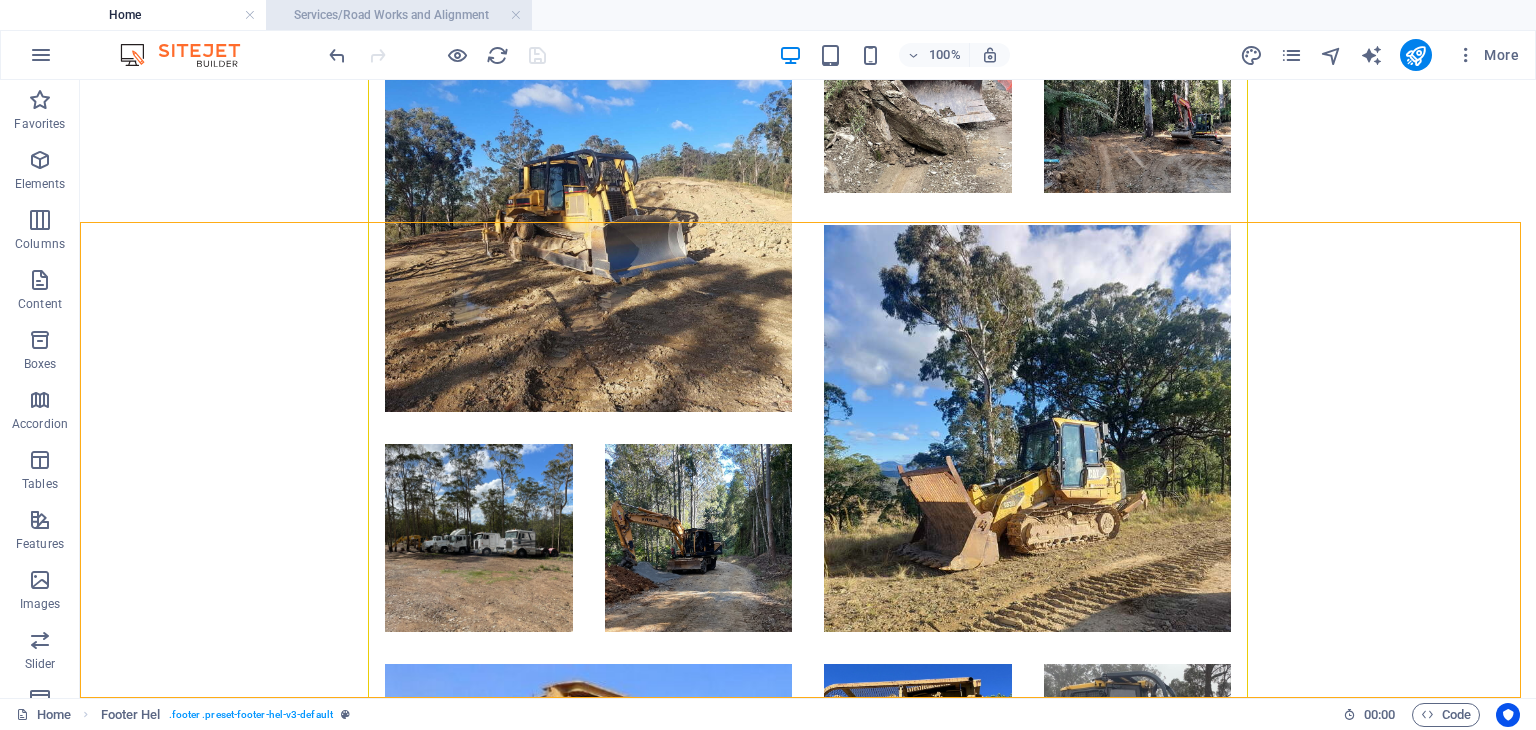 click on "Services/Road Works and Alignment" at bounding box center [399, 15] 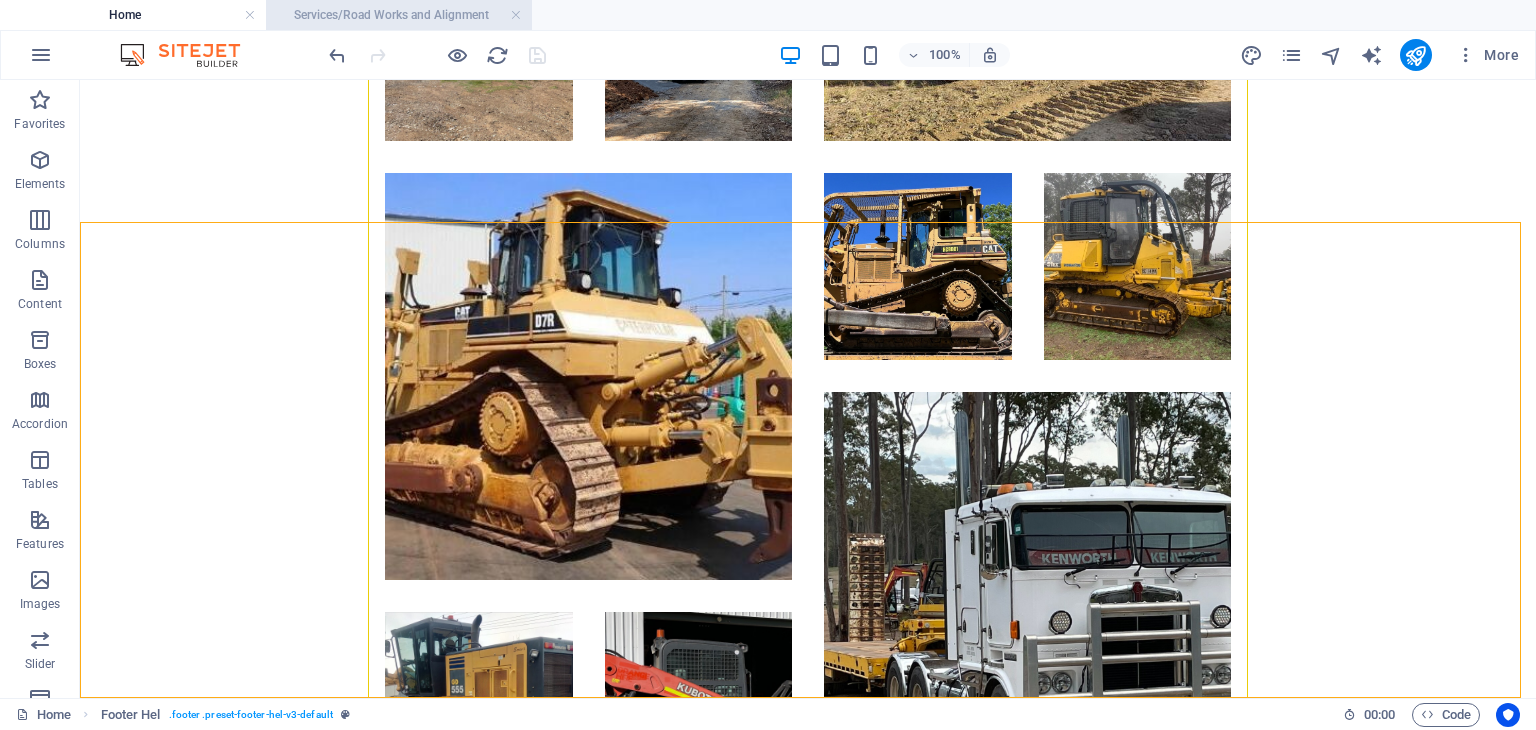 scroll, scrollTop: 0, scrollLeft: 0, axis: both 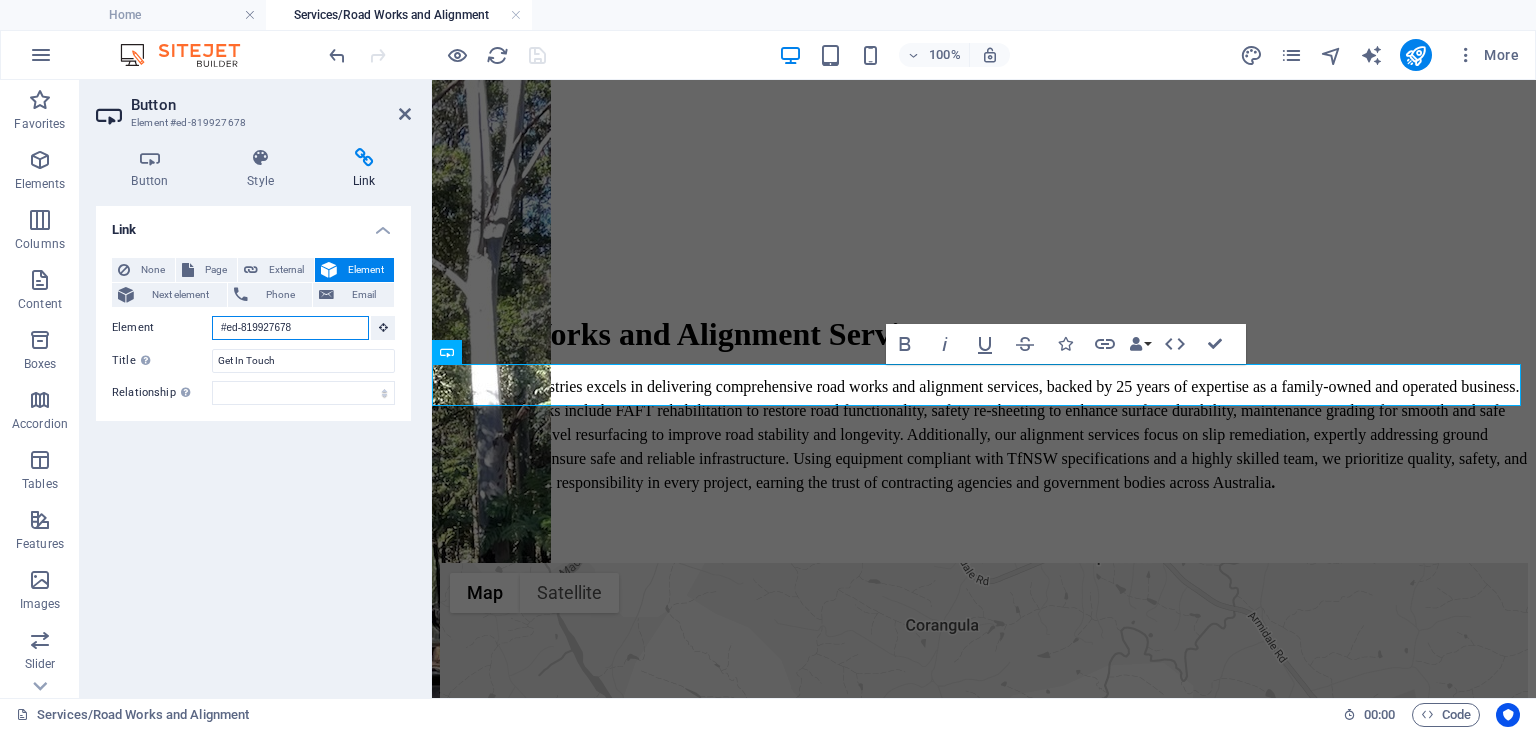 drag, startPoint x: 325, startPoint y: 328, endPoint x: 179, endPoint y: 341, distance: 146.57762 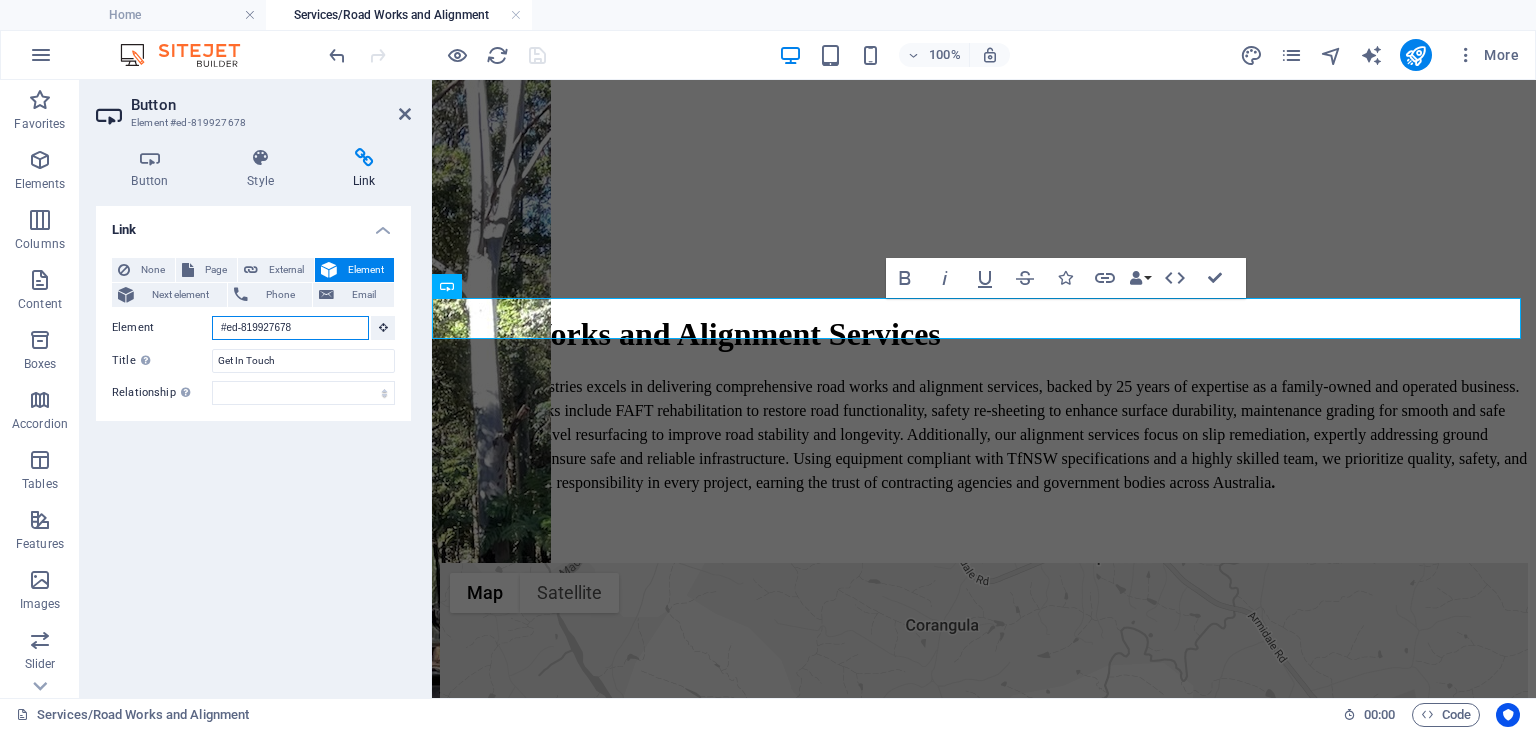 scroll, scrollTop: 320, scrollLeft: 0, axis: vertical 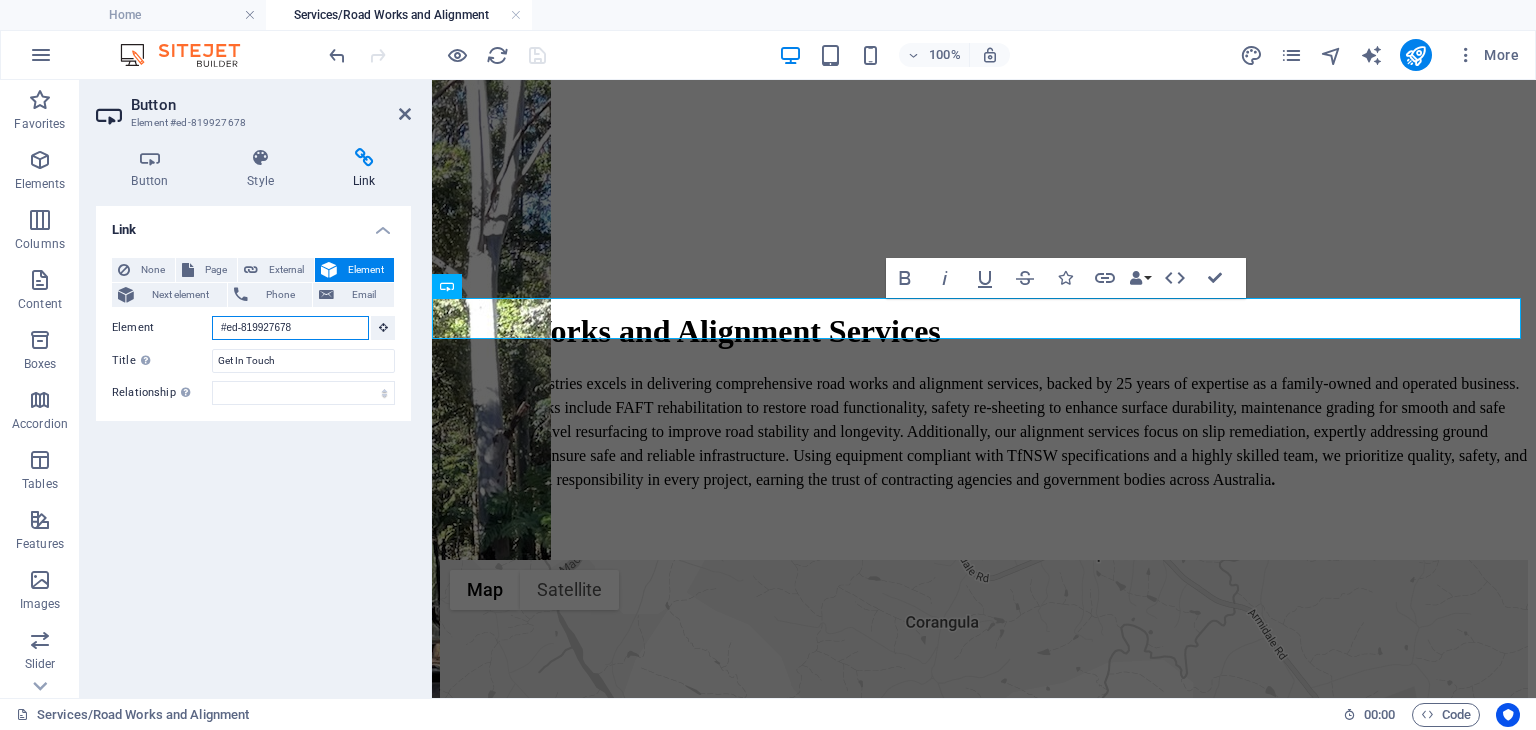 paste on "4461961" 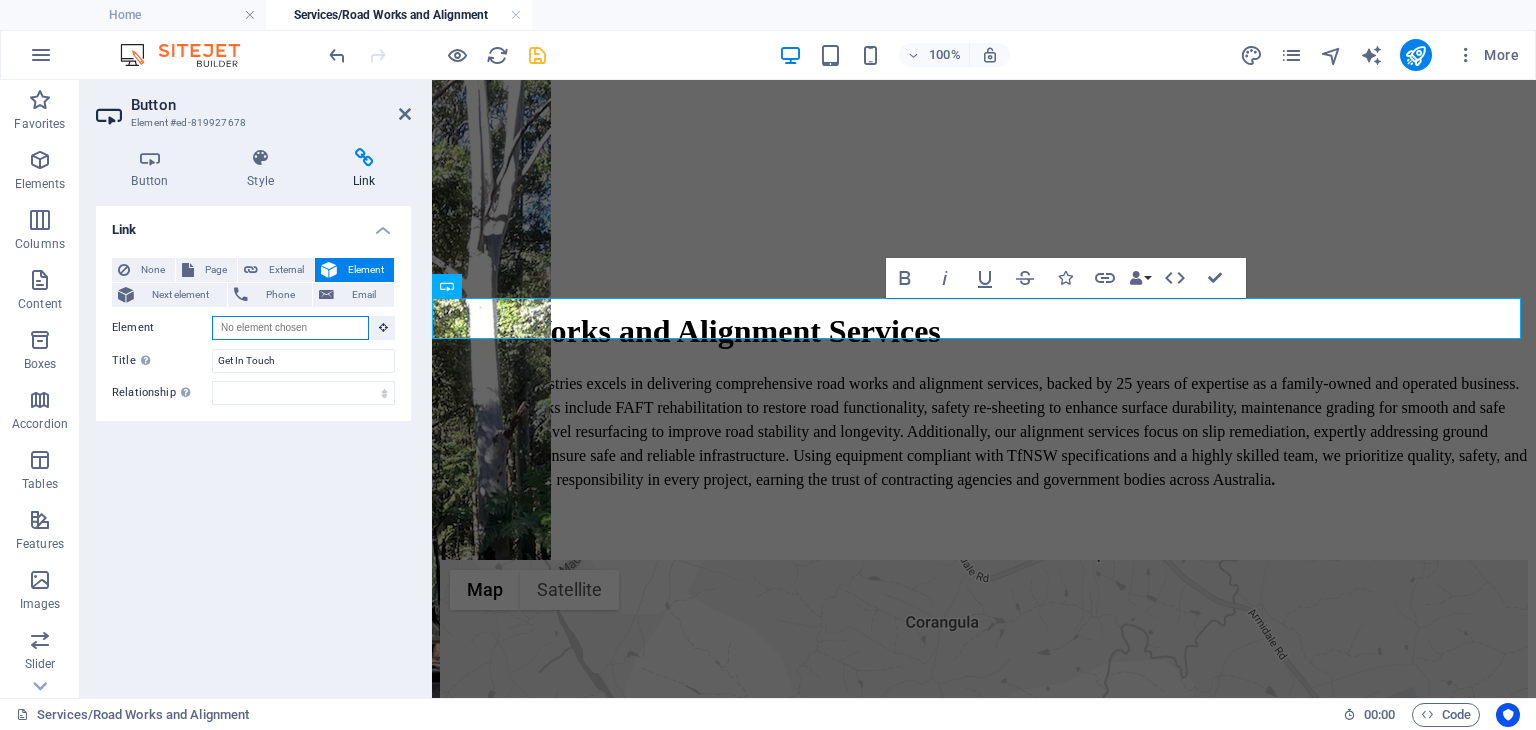 scroll, scrollTop: 0, scrollLeft: 0, axis: both 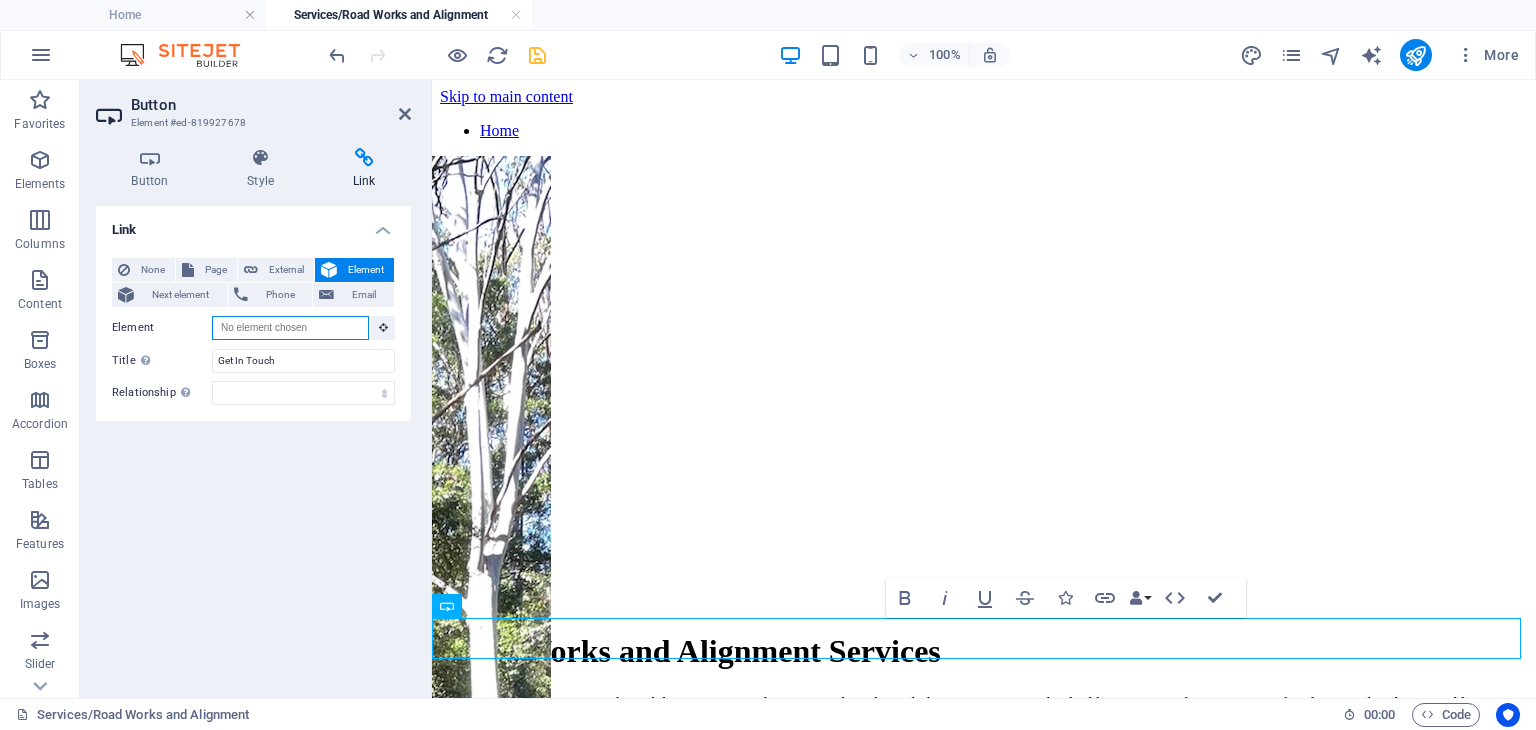 click on "Element" at bounding box center (290, 328) 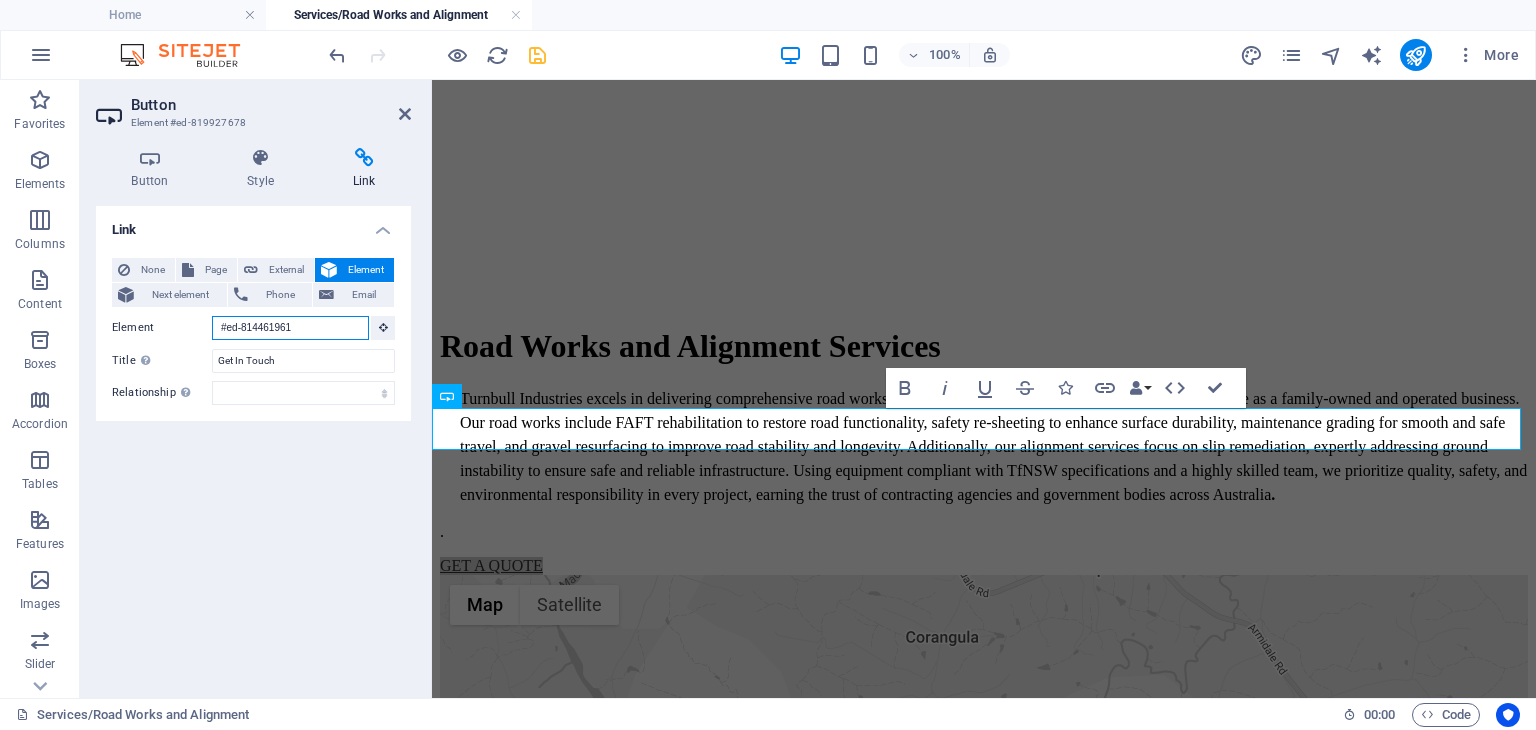 scroll, scrollTop: 320, scrollLeft: 0, axis: vertical 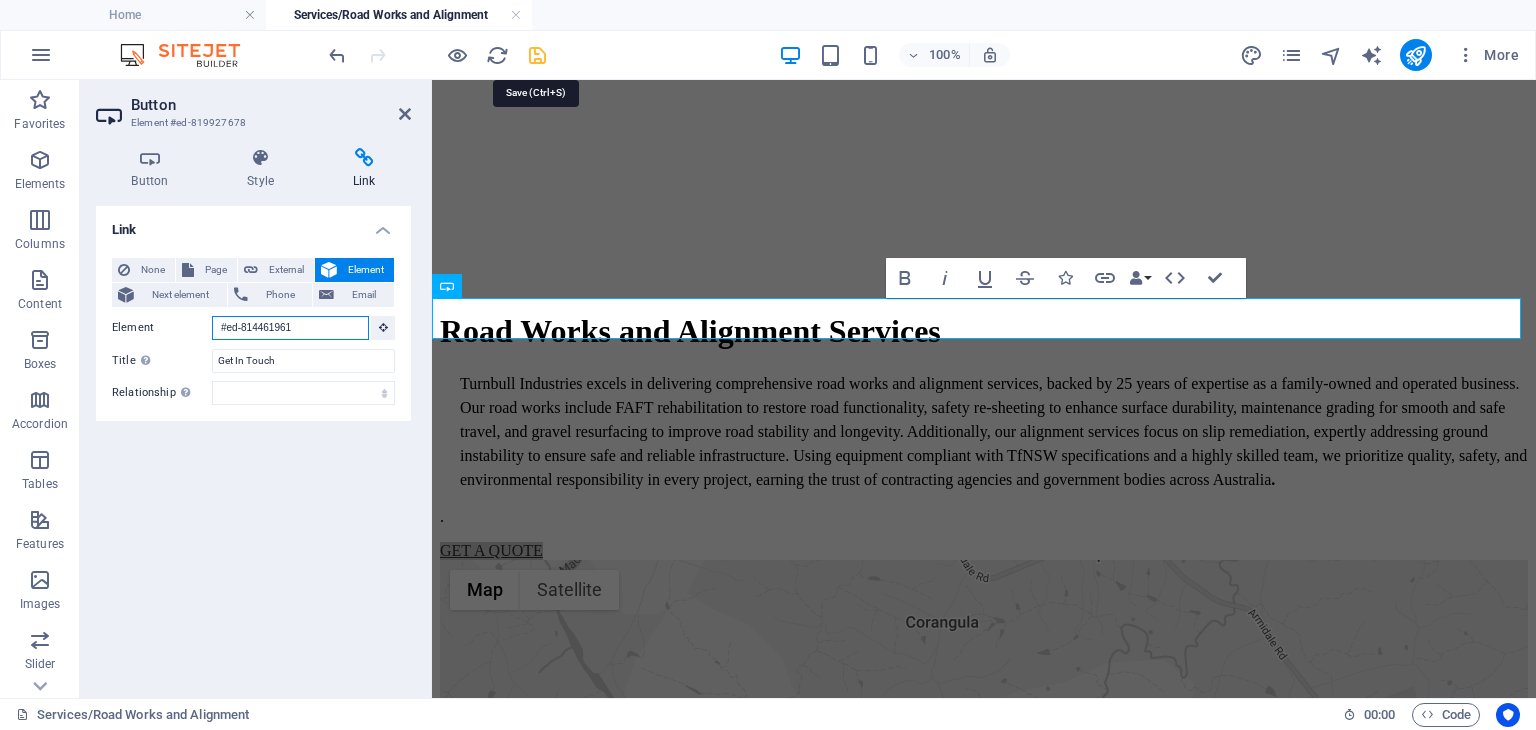 type on "#ed-814461961" 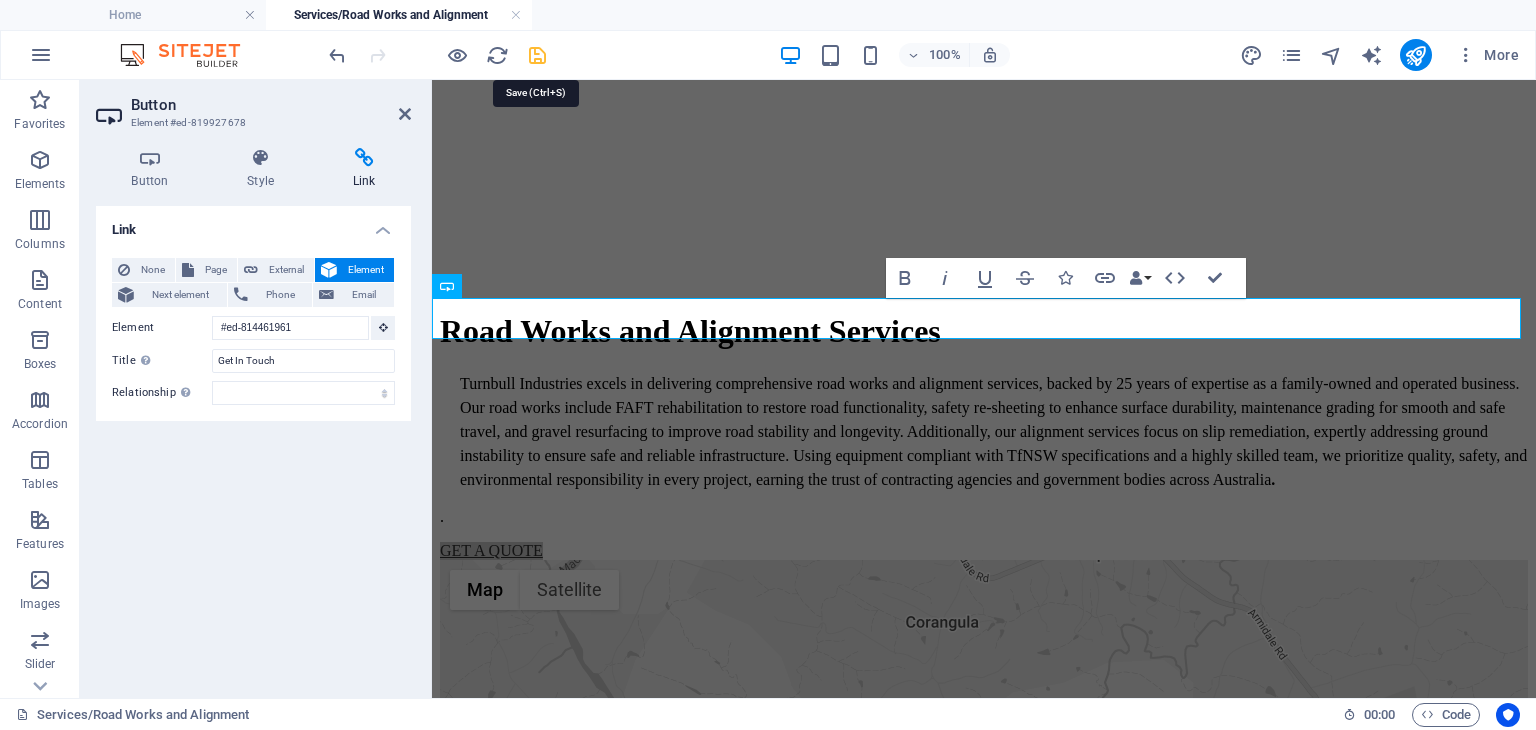 type 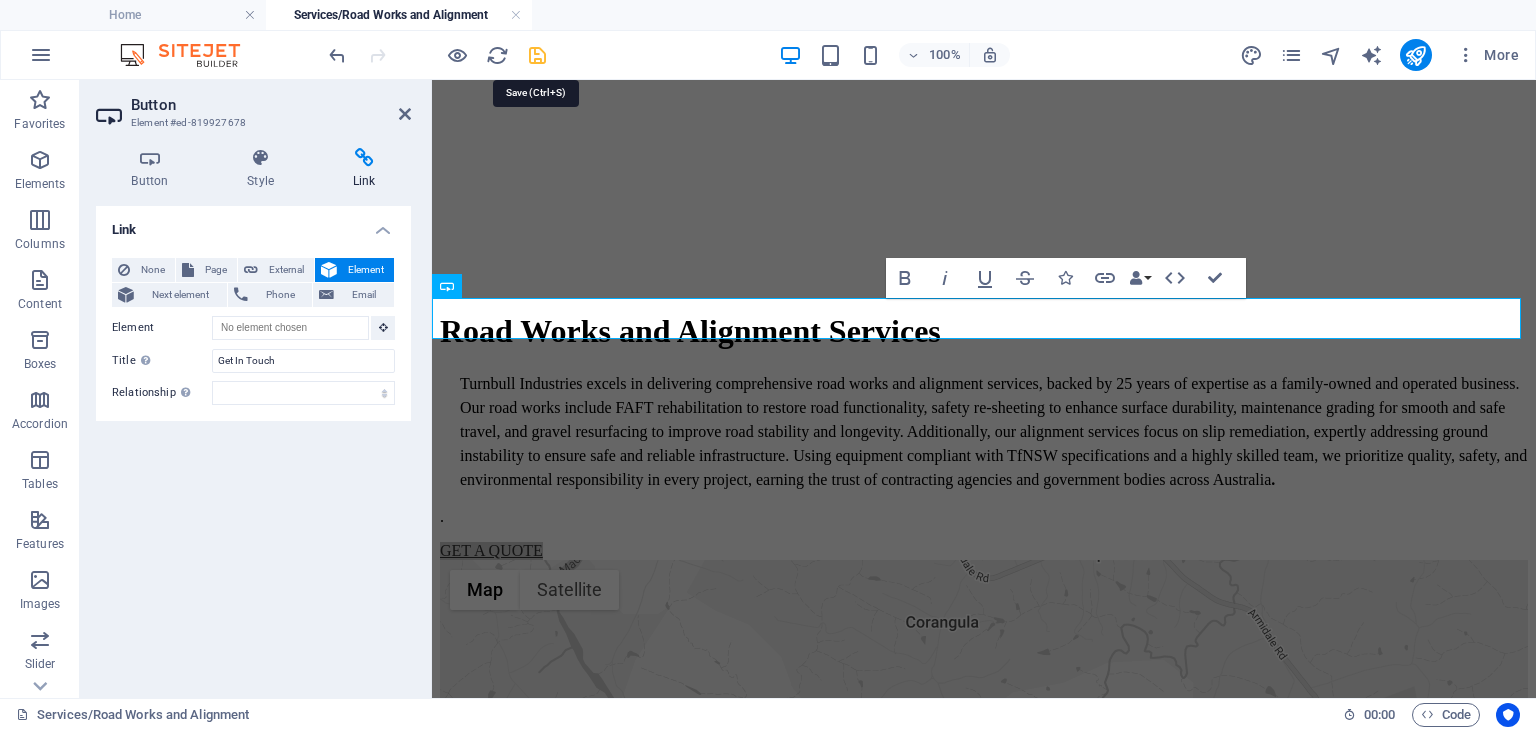 click at bounding box center (537, 55) 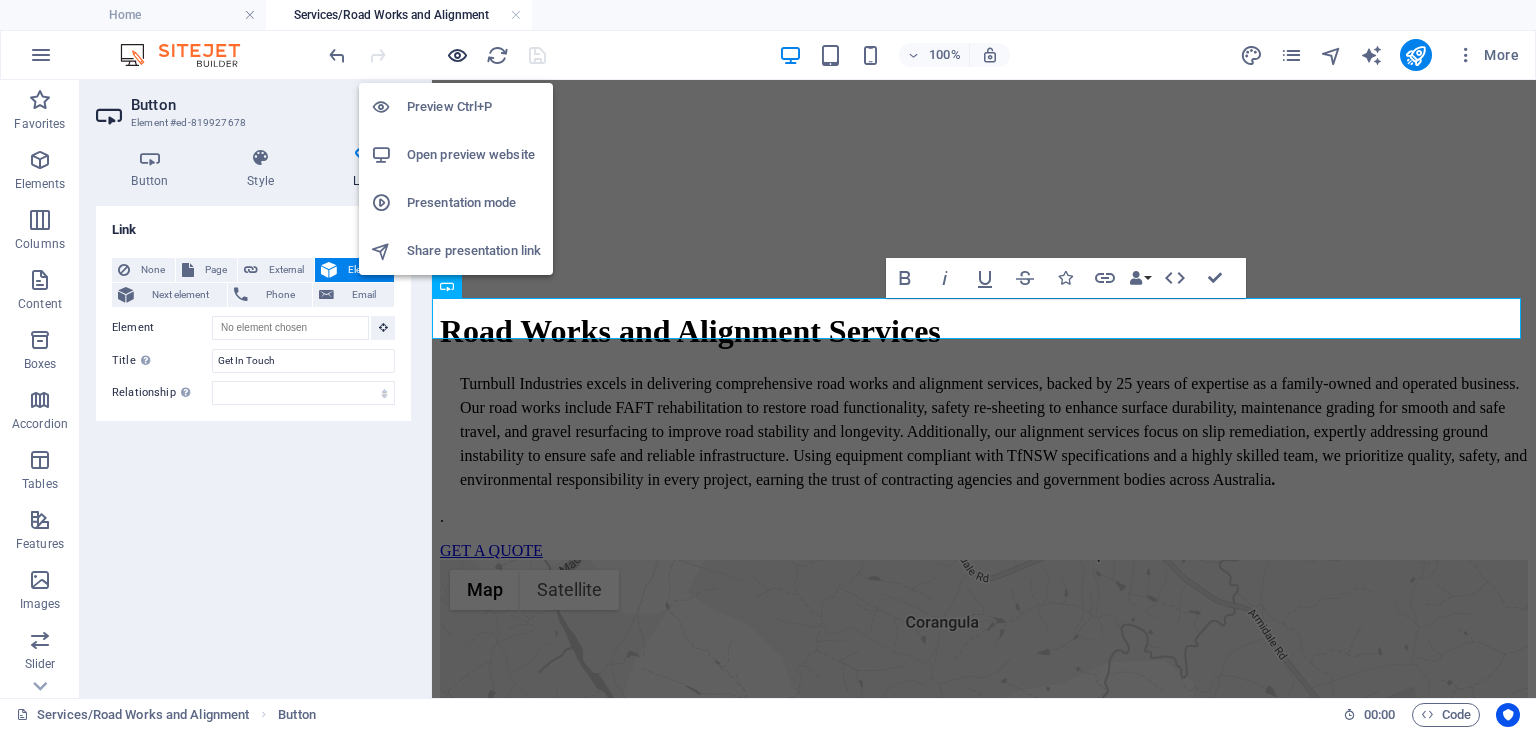 click at bounding box center [457, 55] 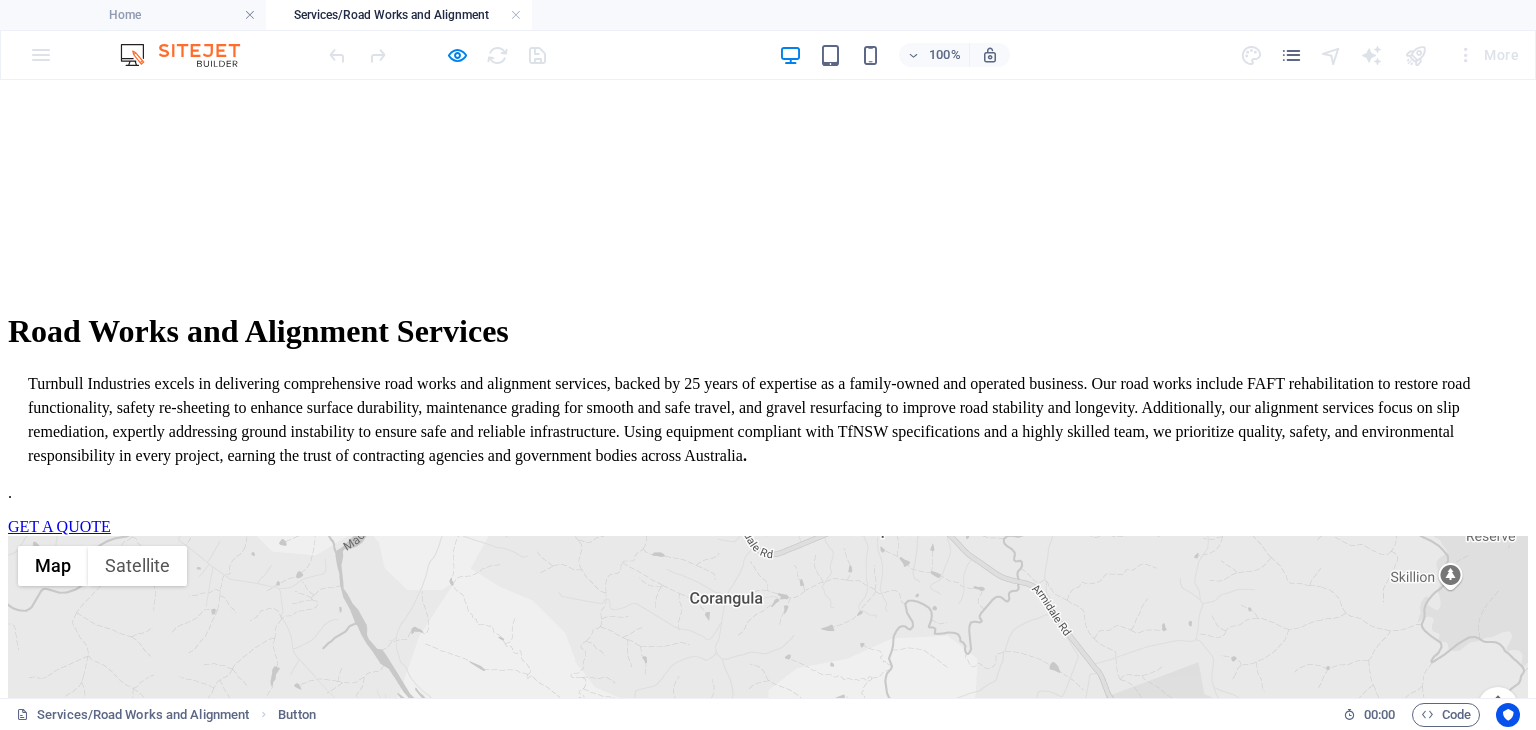 click on "GET A QUOTE" at bounding box center (59, 526) 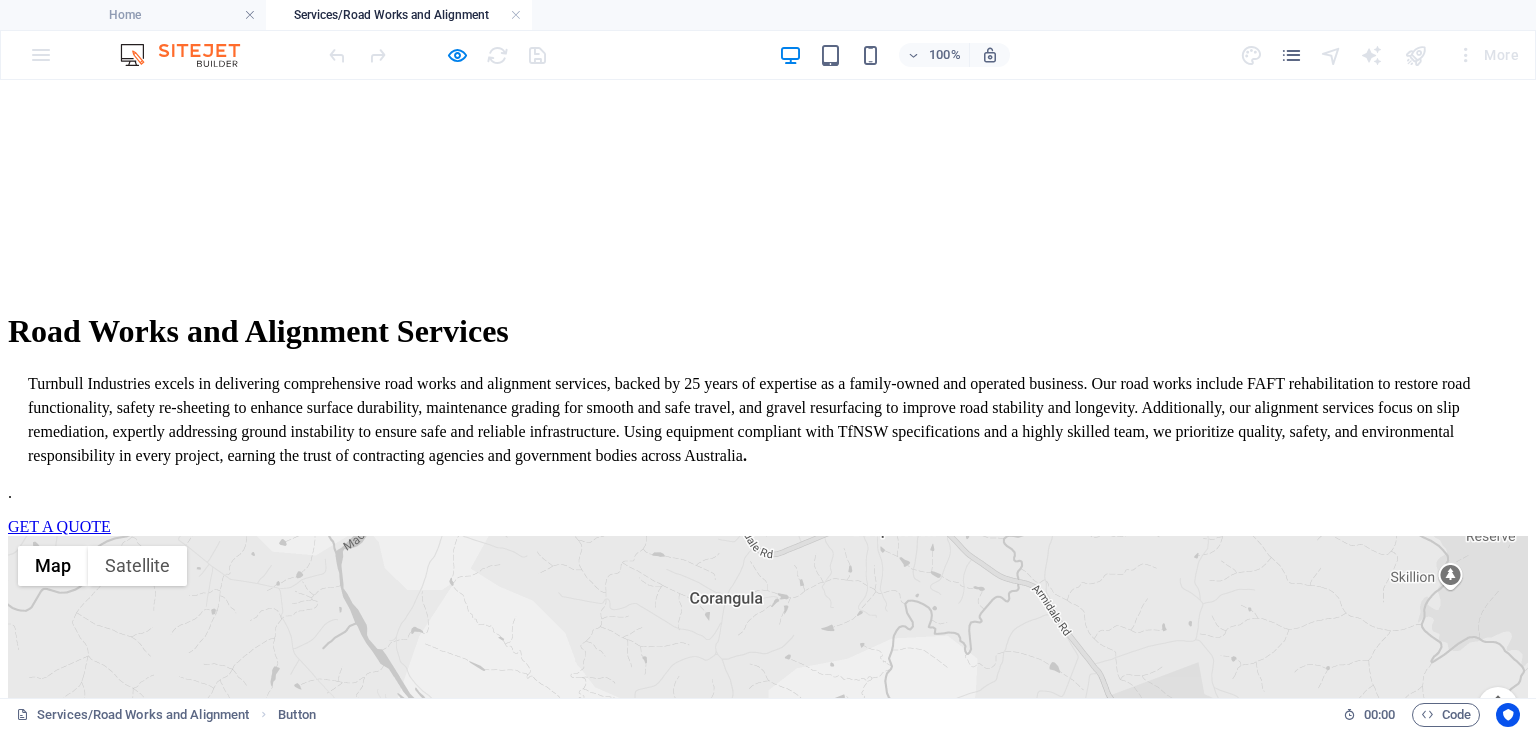 scroll, scrollTop: 361, scrollLeft: 0, axis: vertical 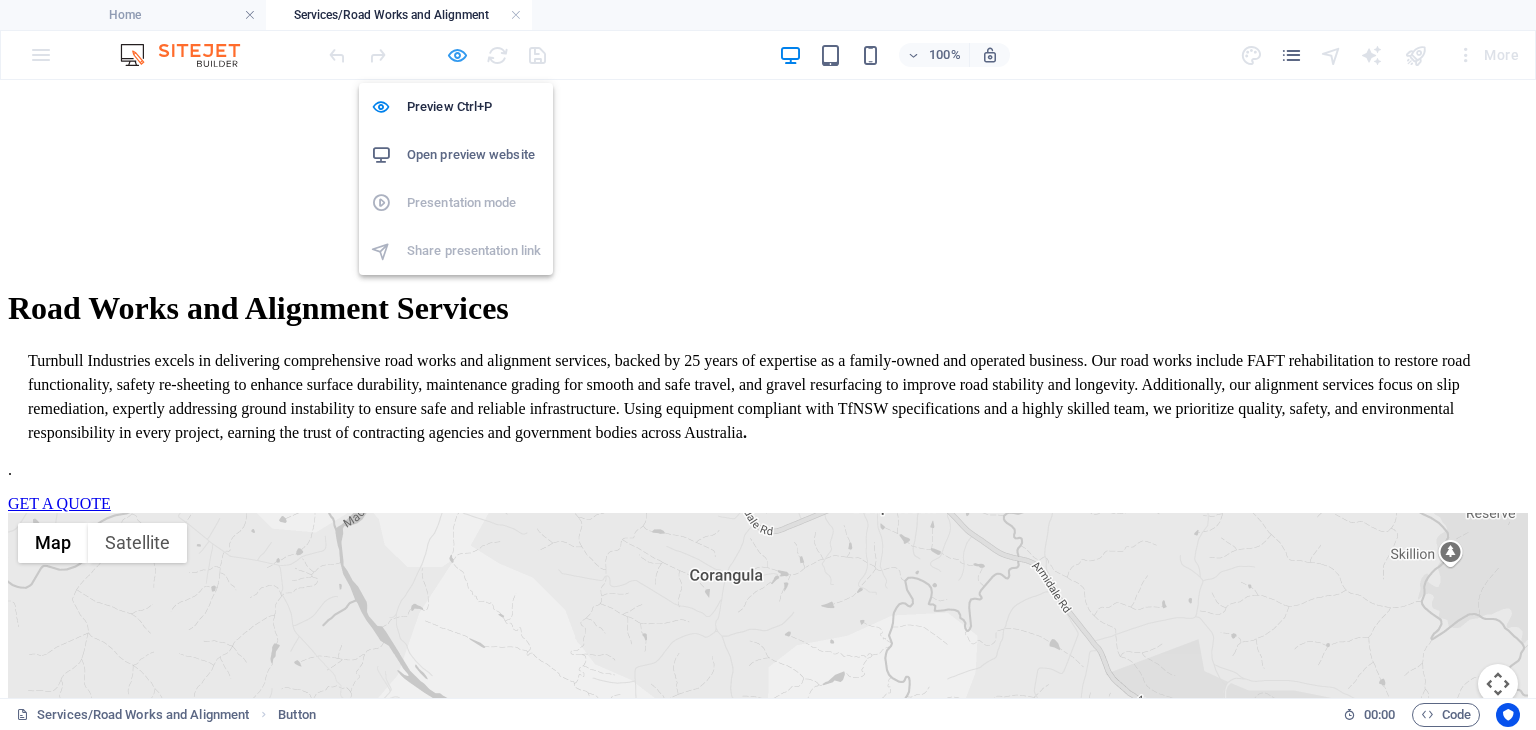 click at bounding box center (457, 55) 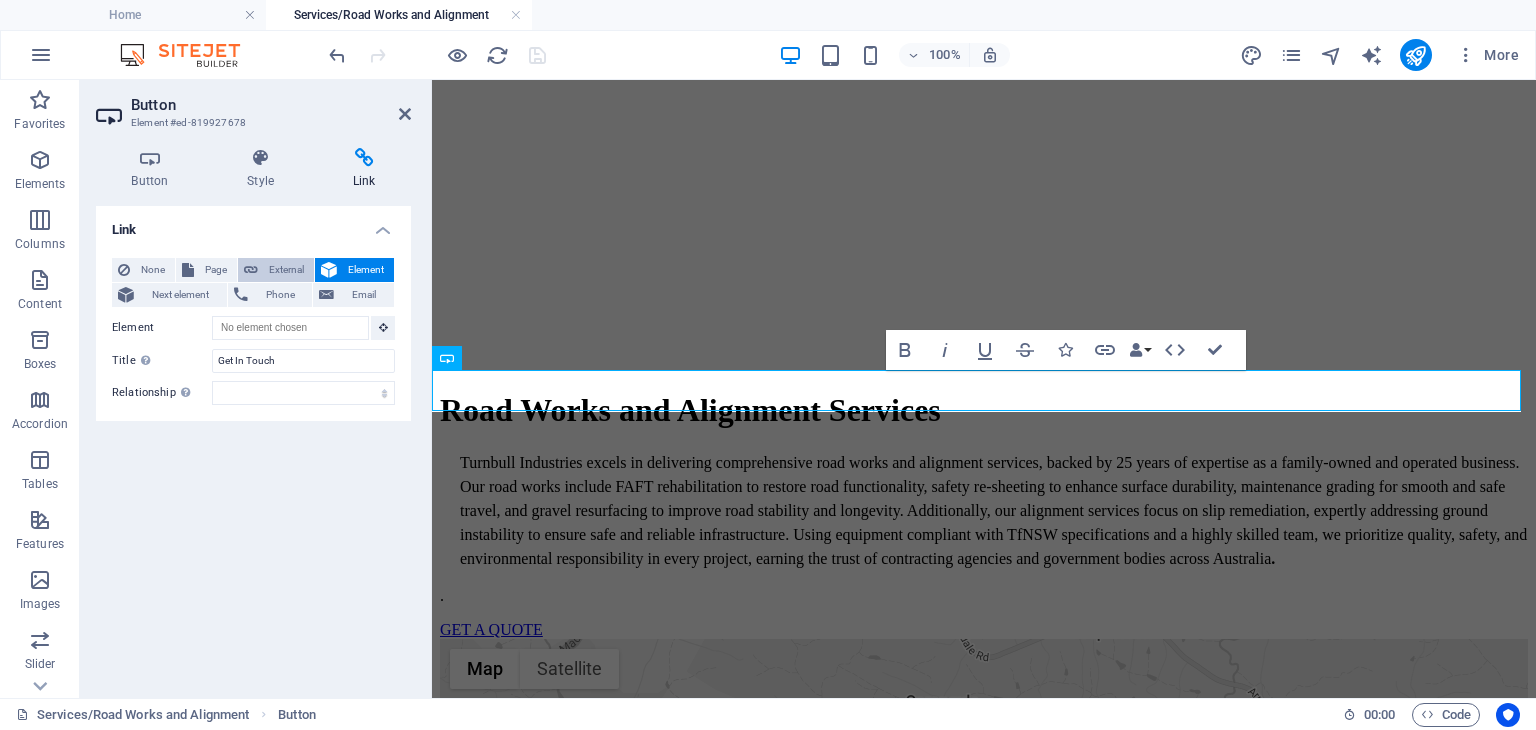 scroll, scrollTop: 238, scrollLeft: 0, axis: vertical 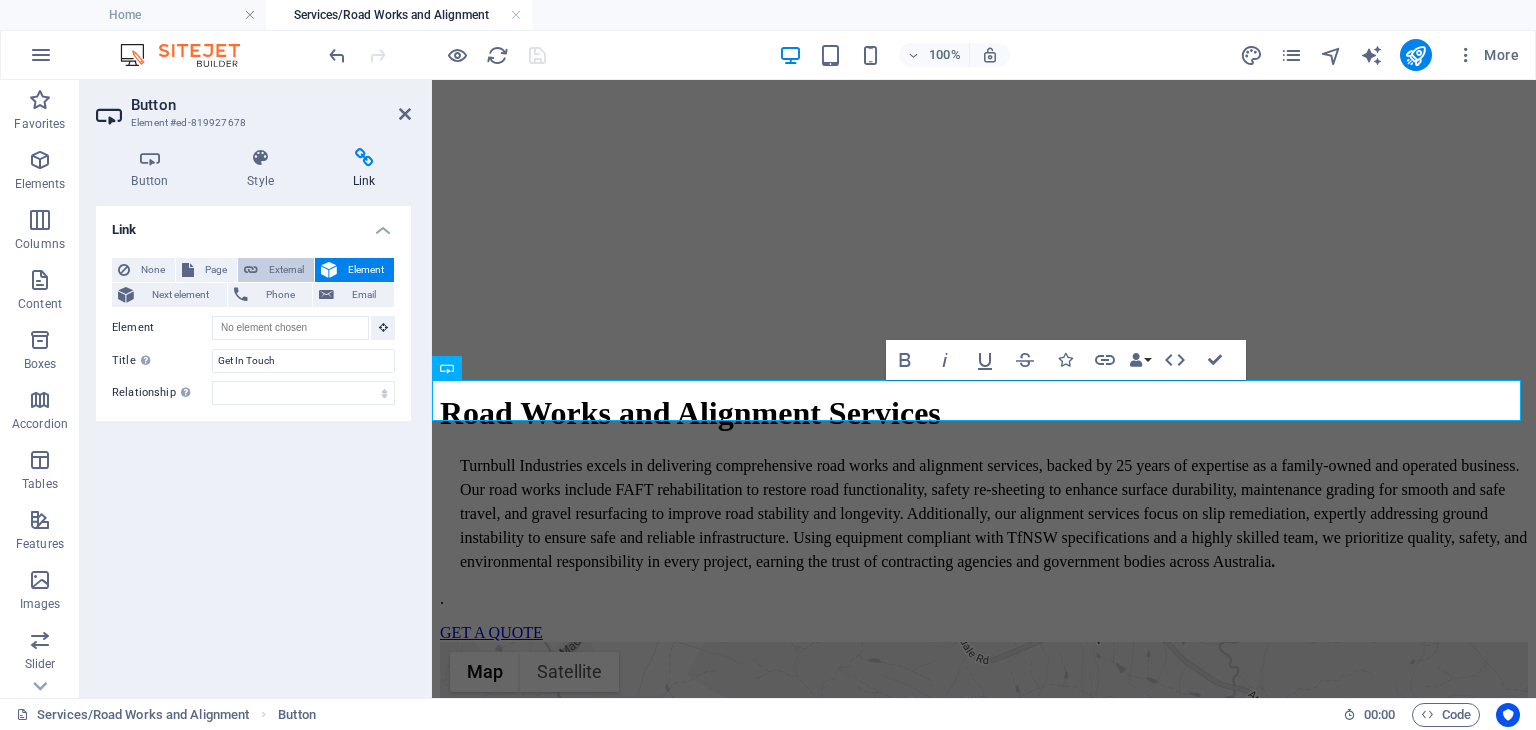 click on "External" at bounding box center [286, 270] 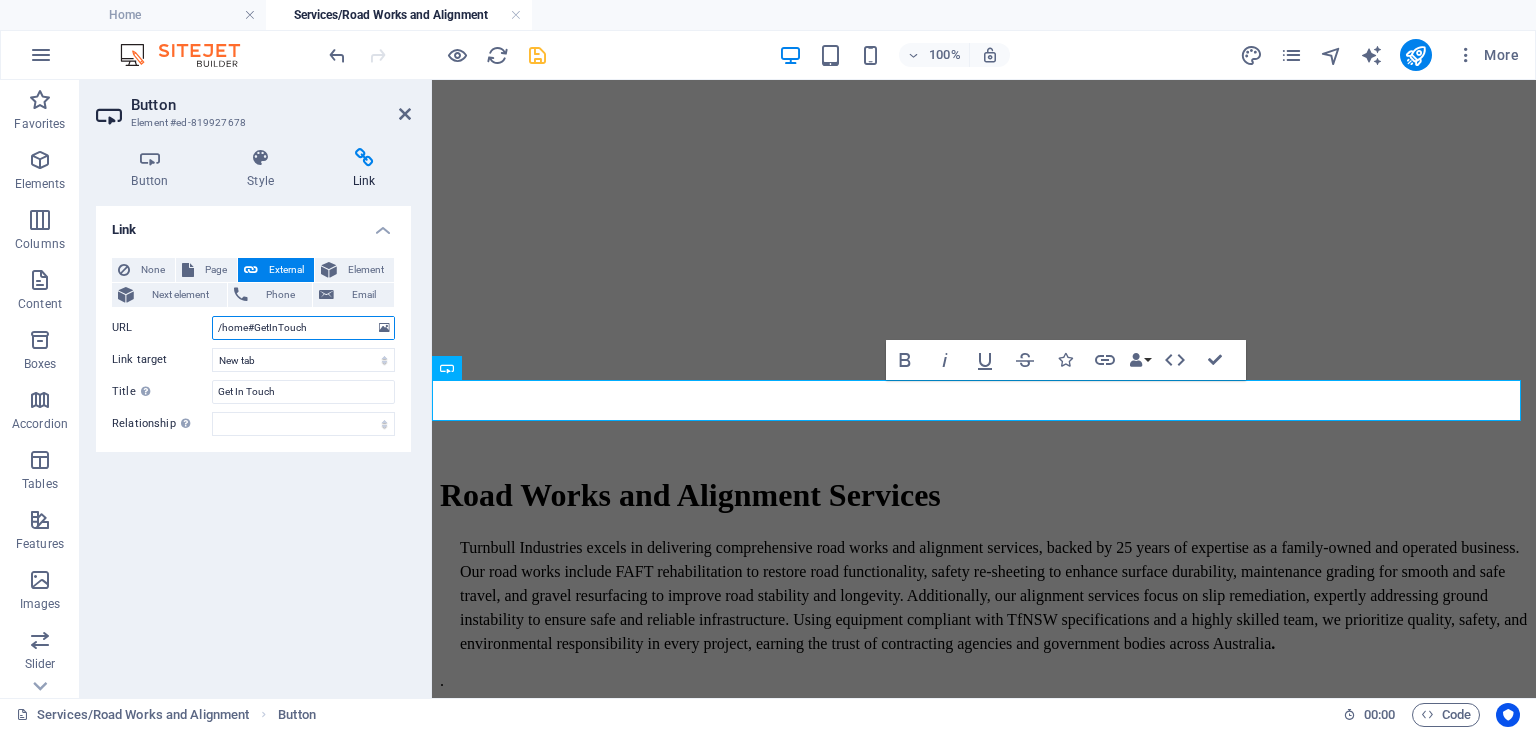 click on "/home#GetInTouch" at bounding box center (303, 328) 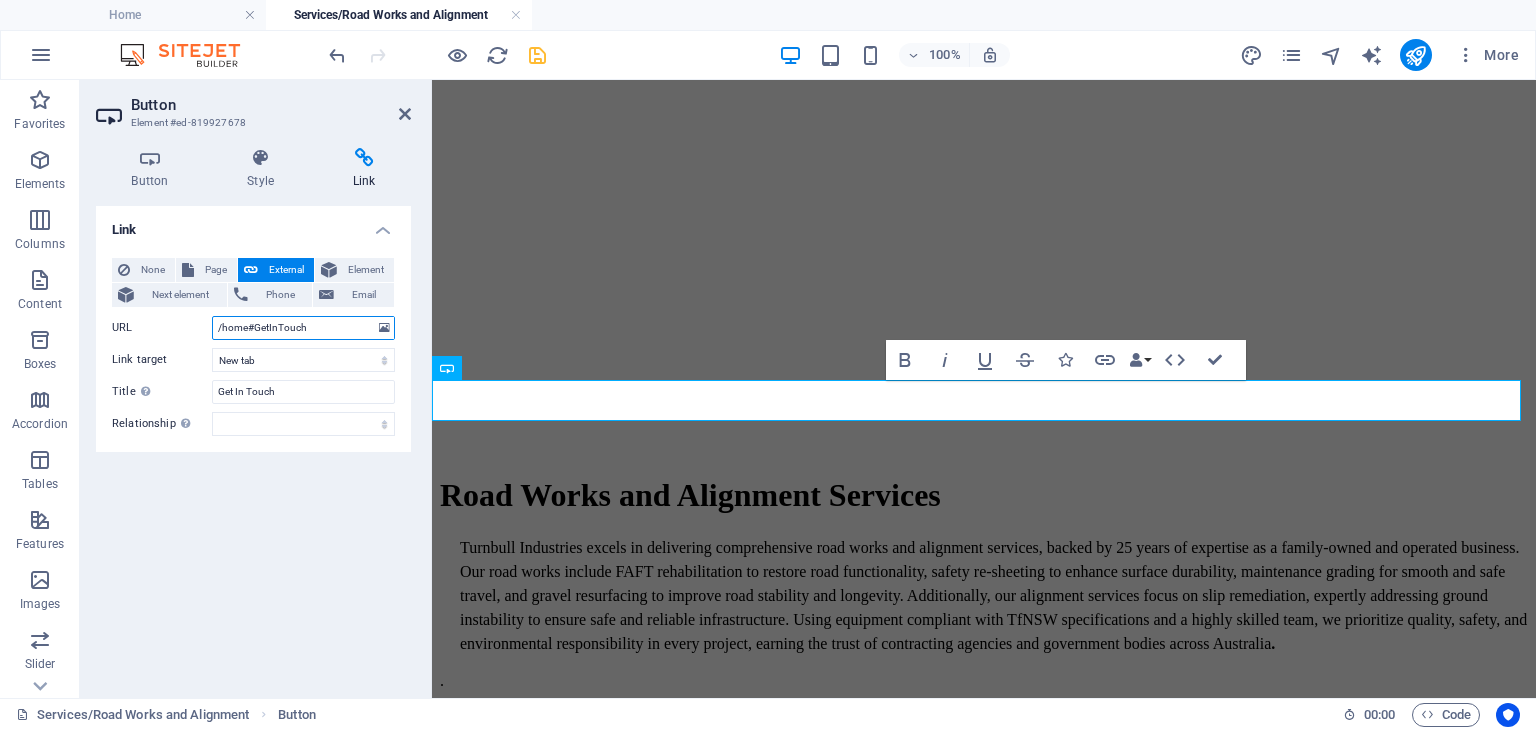 drag, startPoint x: 325, startPoint y: 332, endPoint x: 265, endPoint y: 337, distance: 60.207973 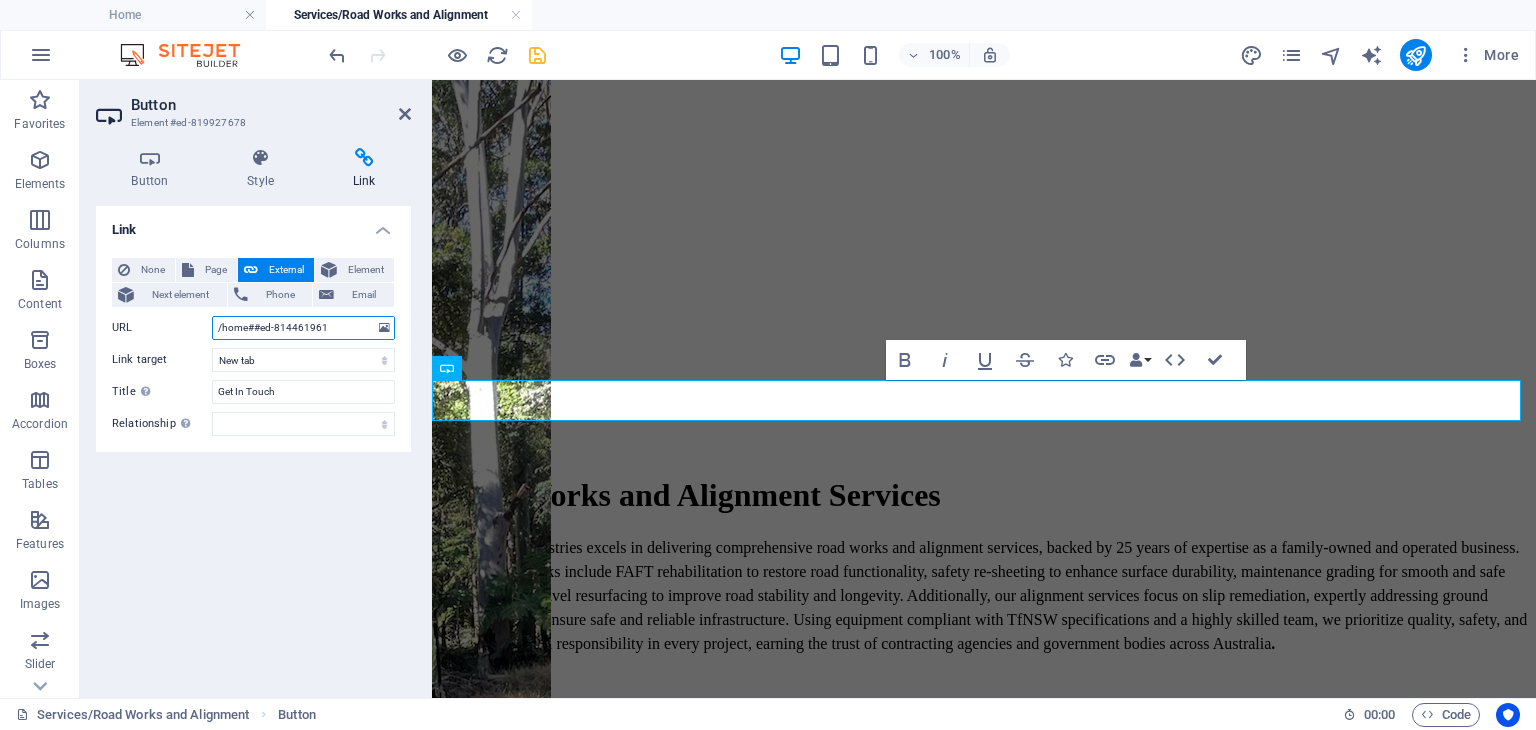 click on "/home##ed-814461961" at bounding box center [303, 328] 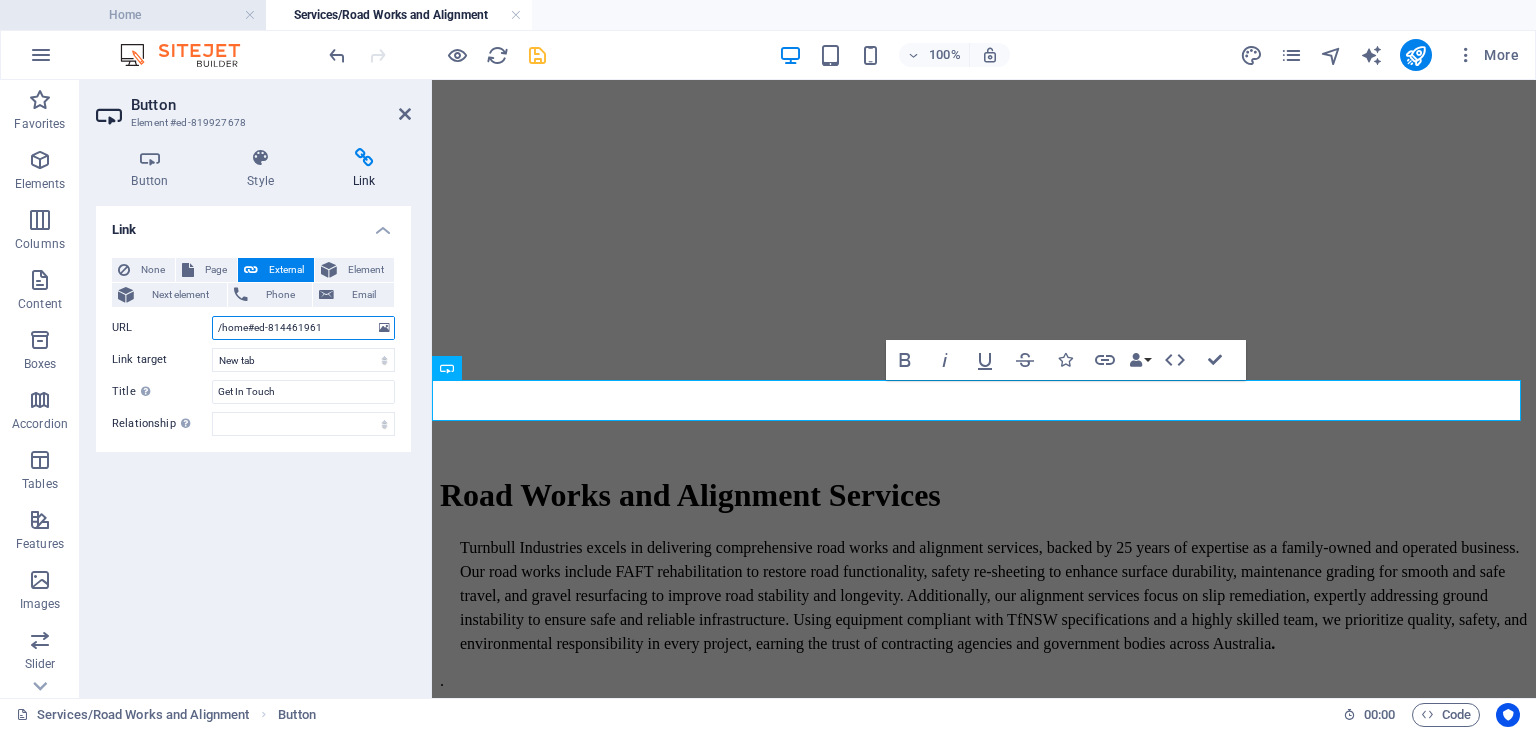type on "/home#ed-814461961" 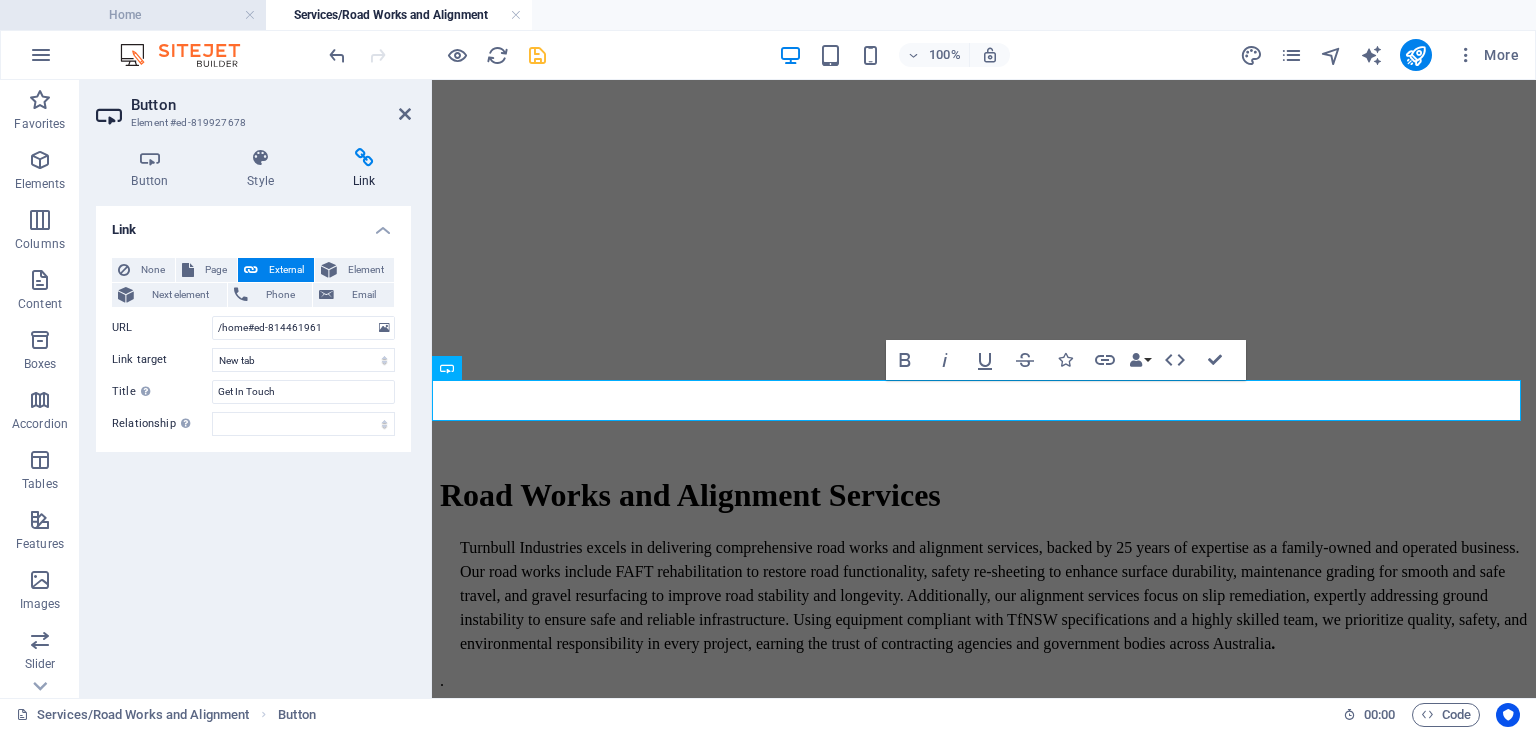 click on "Home" at bounding box center [133, 15] 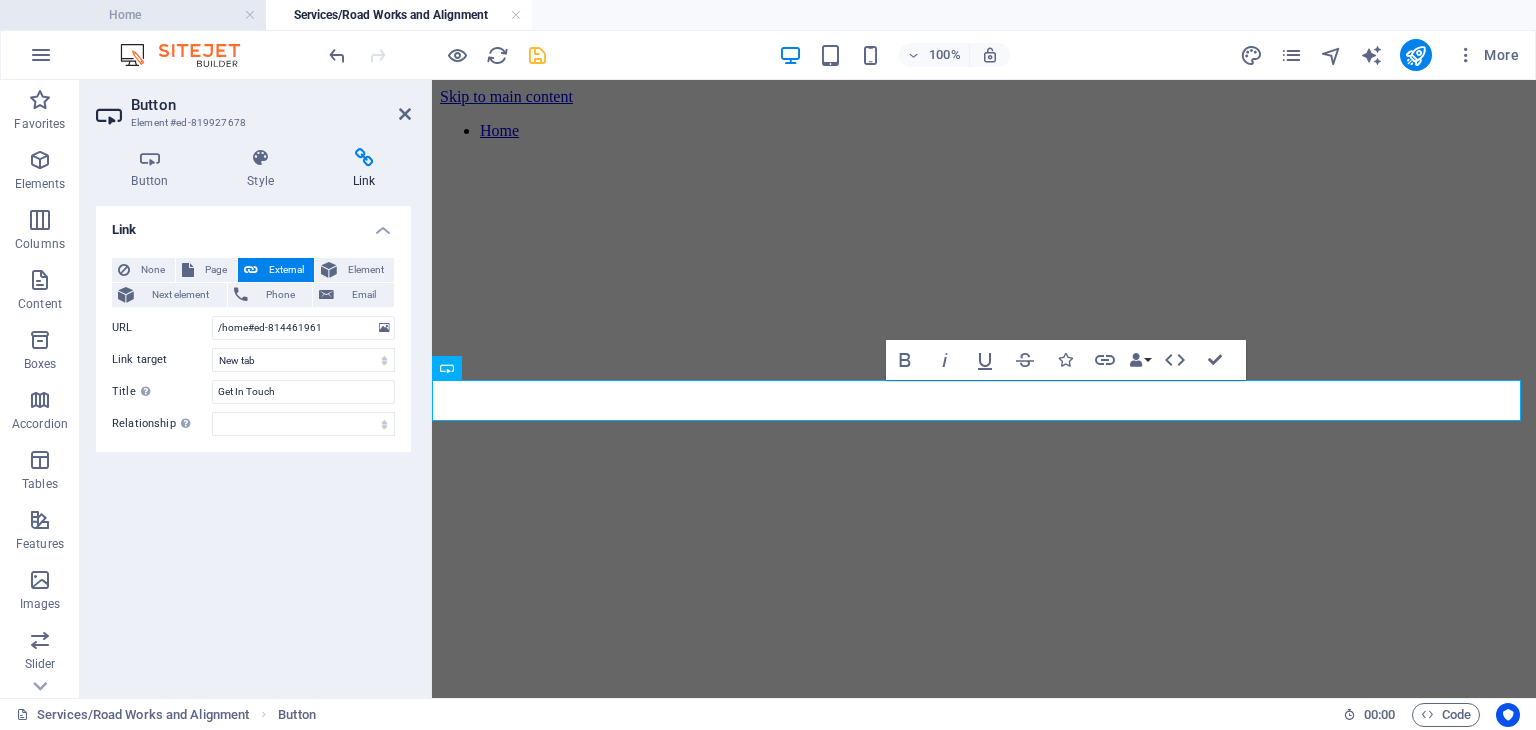 scroll, scrollTop: 3799, scrollLeft: 0, axis: vertical 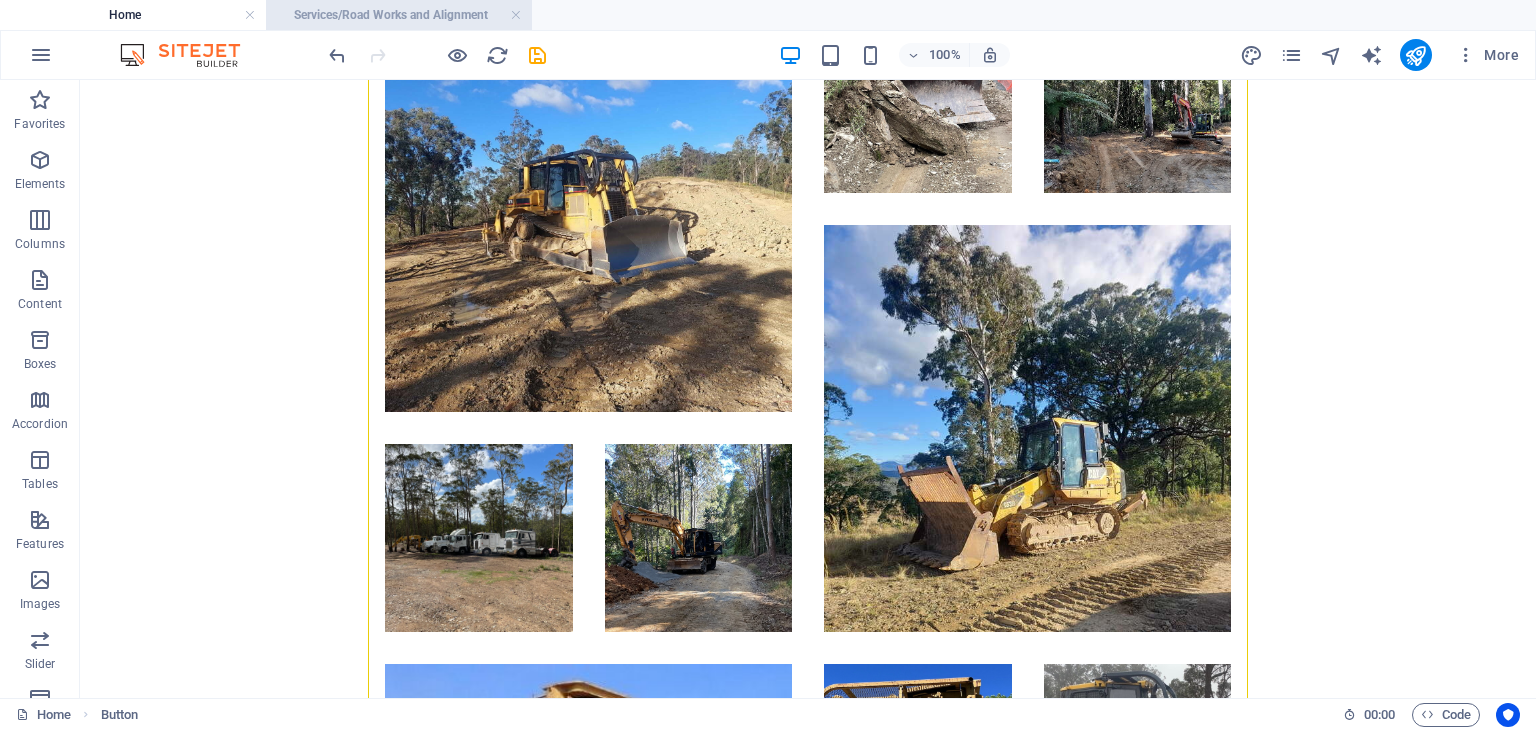 click on "Services/Road Works and Alignment" at bounding box center (399, 15) 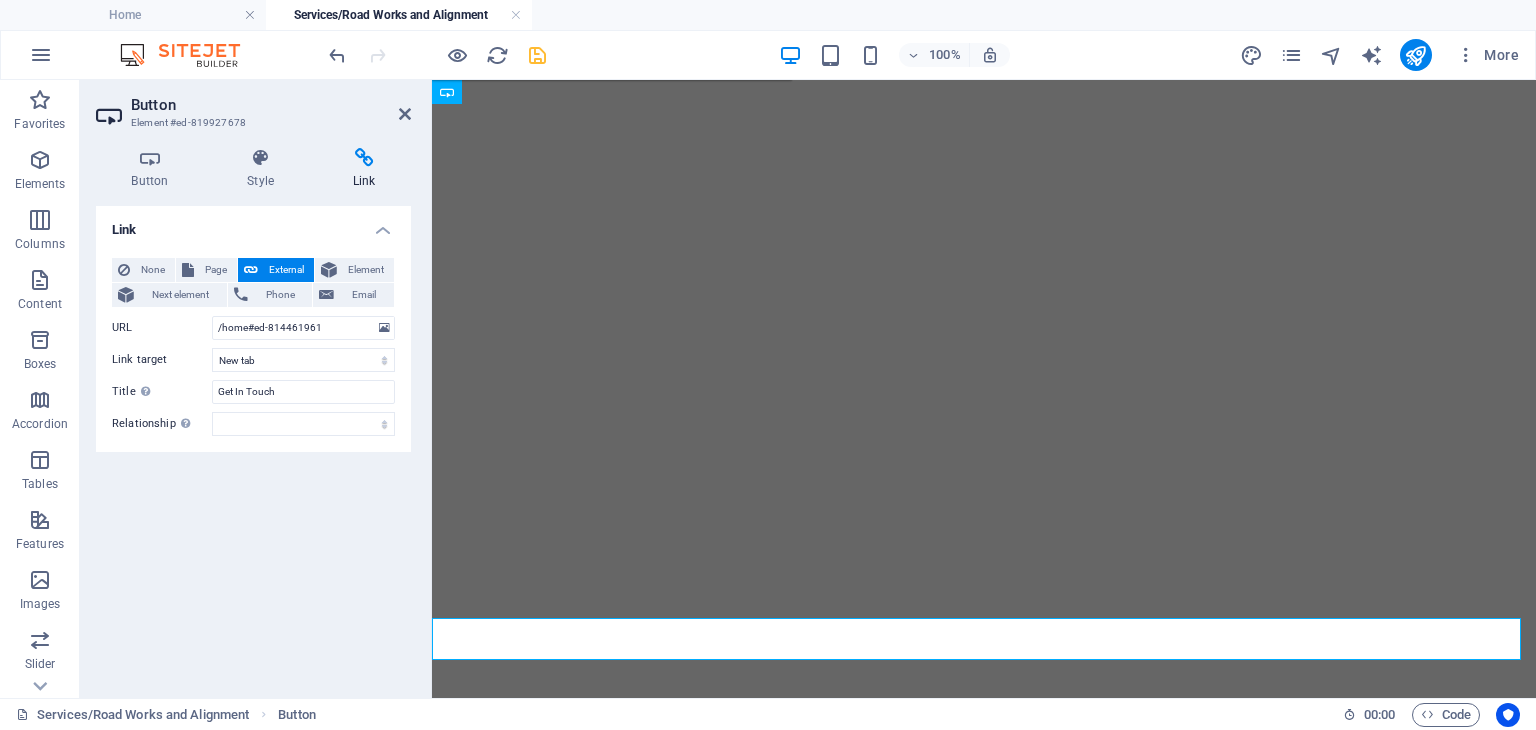 scroll, scrollTop: 0, scrollLeft: 0, axis: both 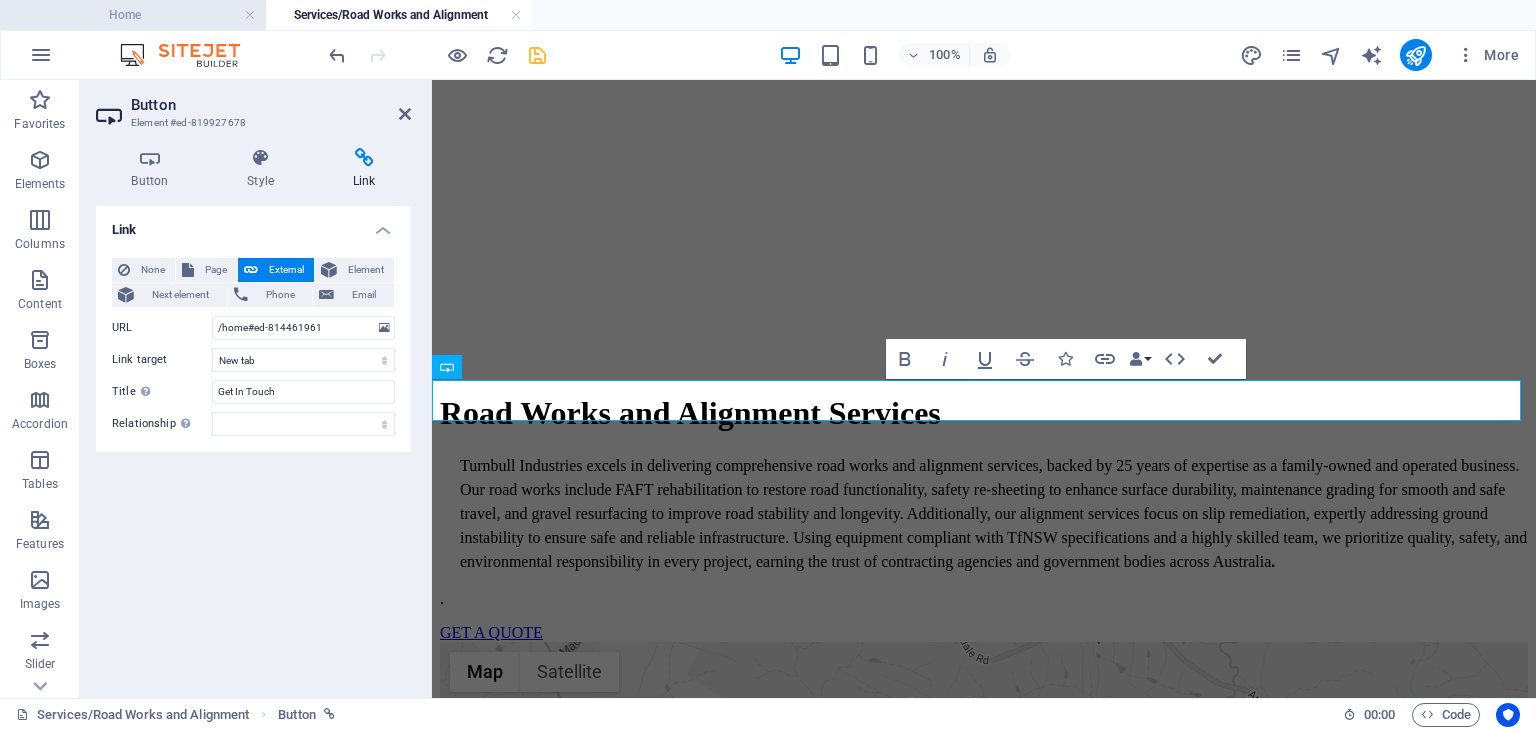 click on "Home" at bounding box center [133, 15] 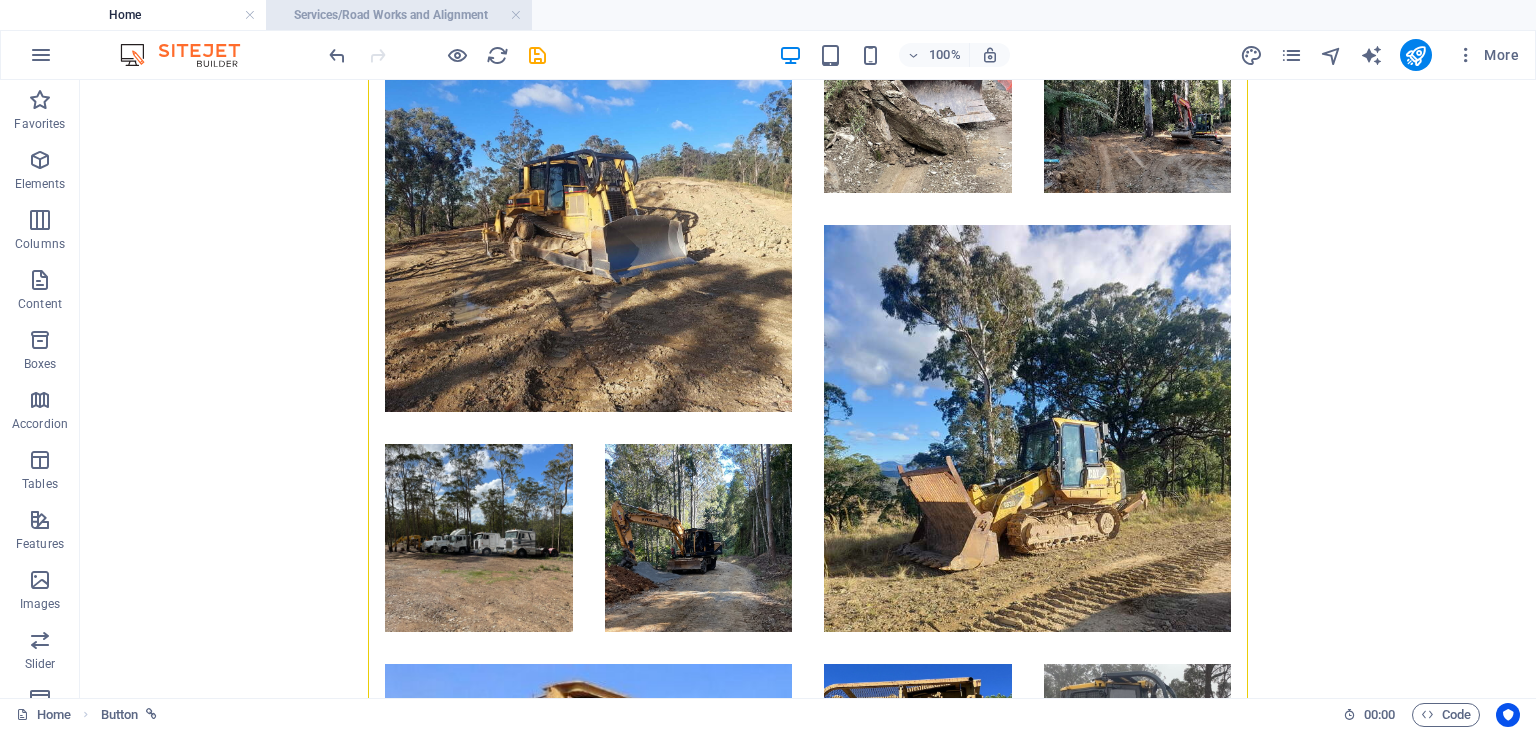 click on "Services/Road Works and Alignment" at bounding box center (399, 15) 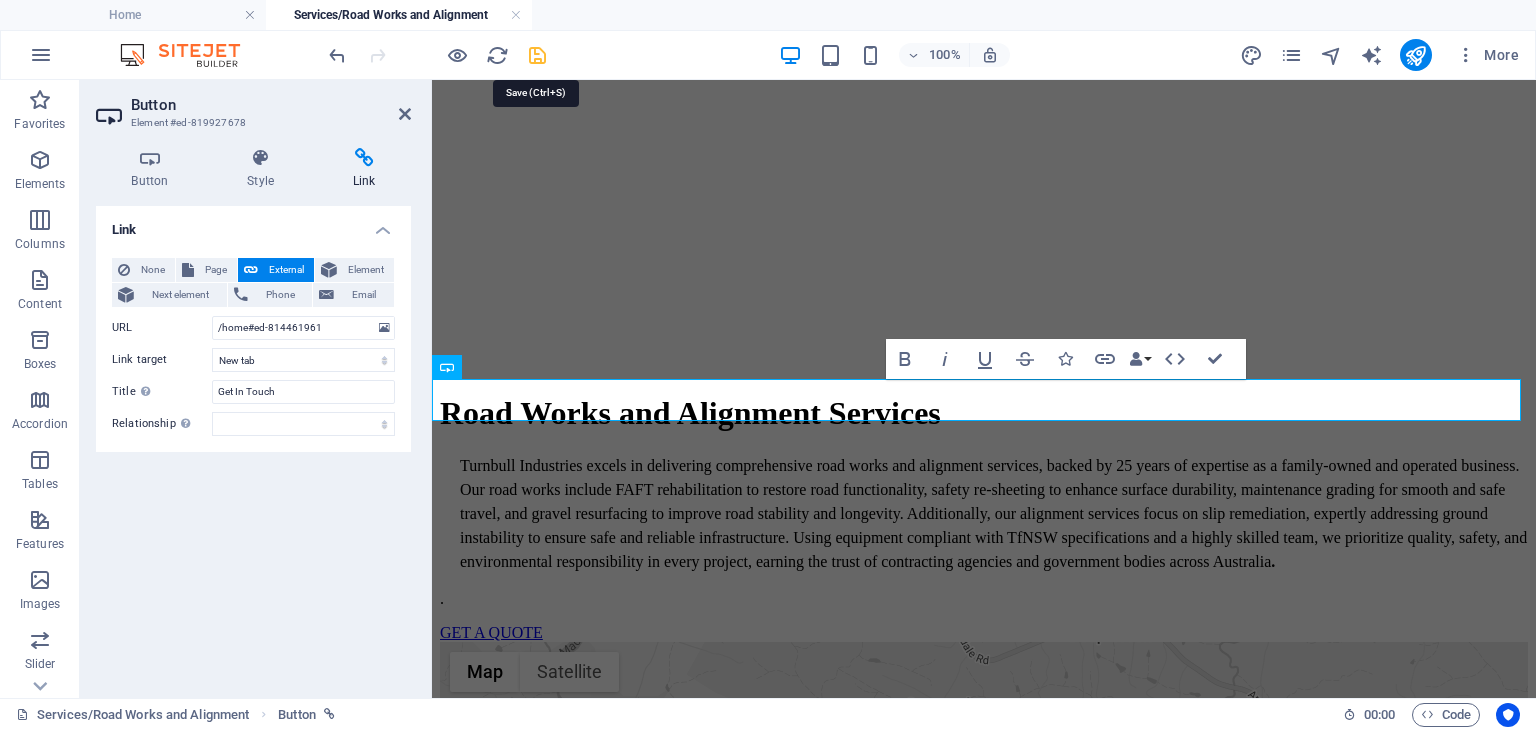 click at bounding box center (537, 55) 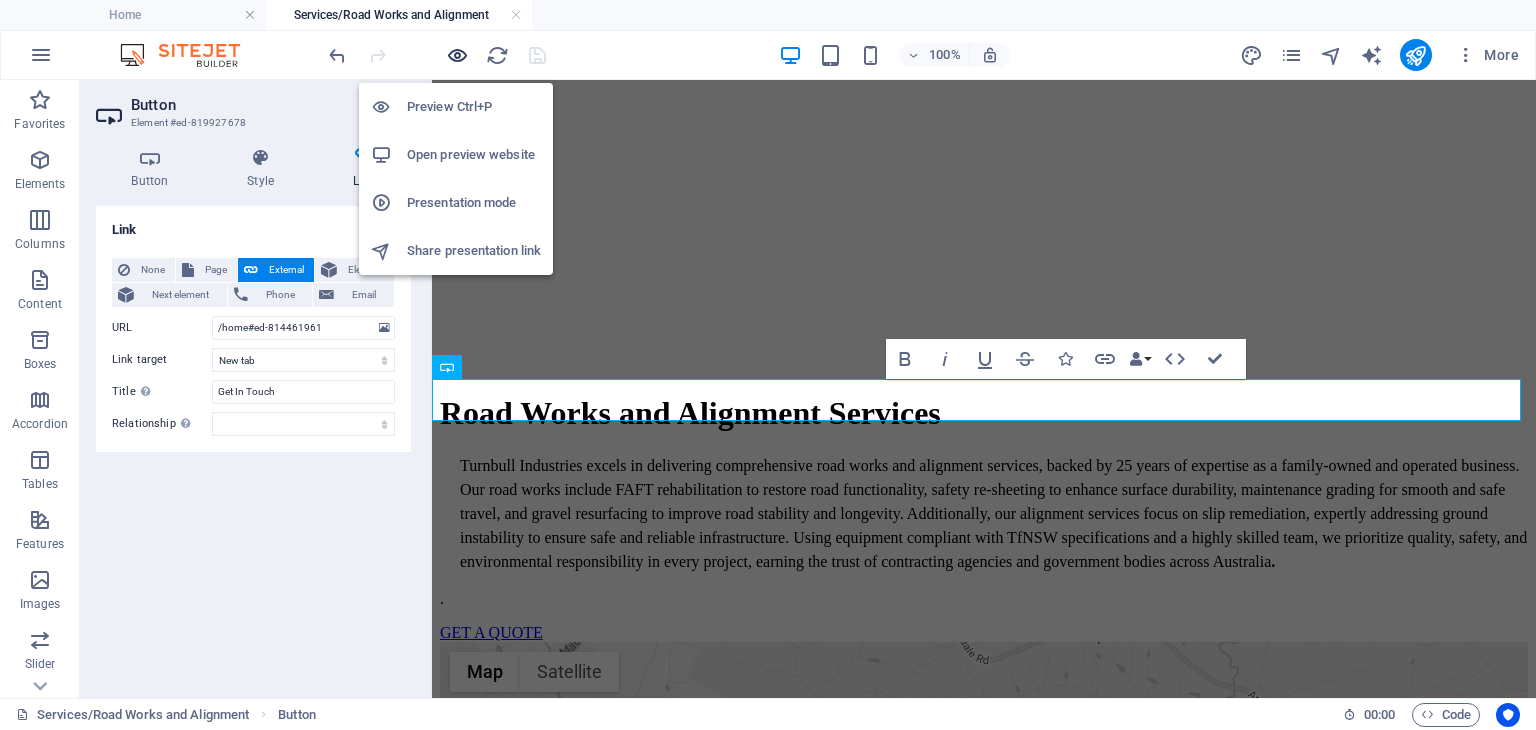click at bounding box center (457, 55) 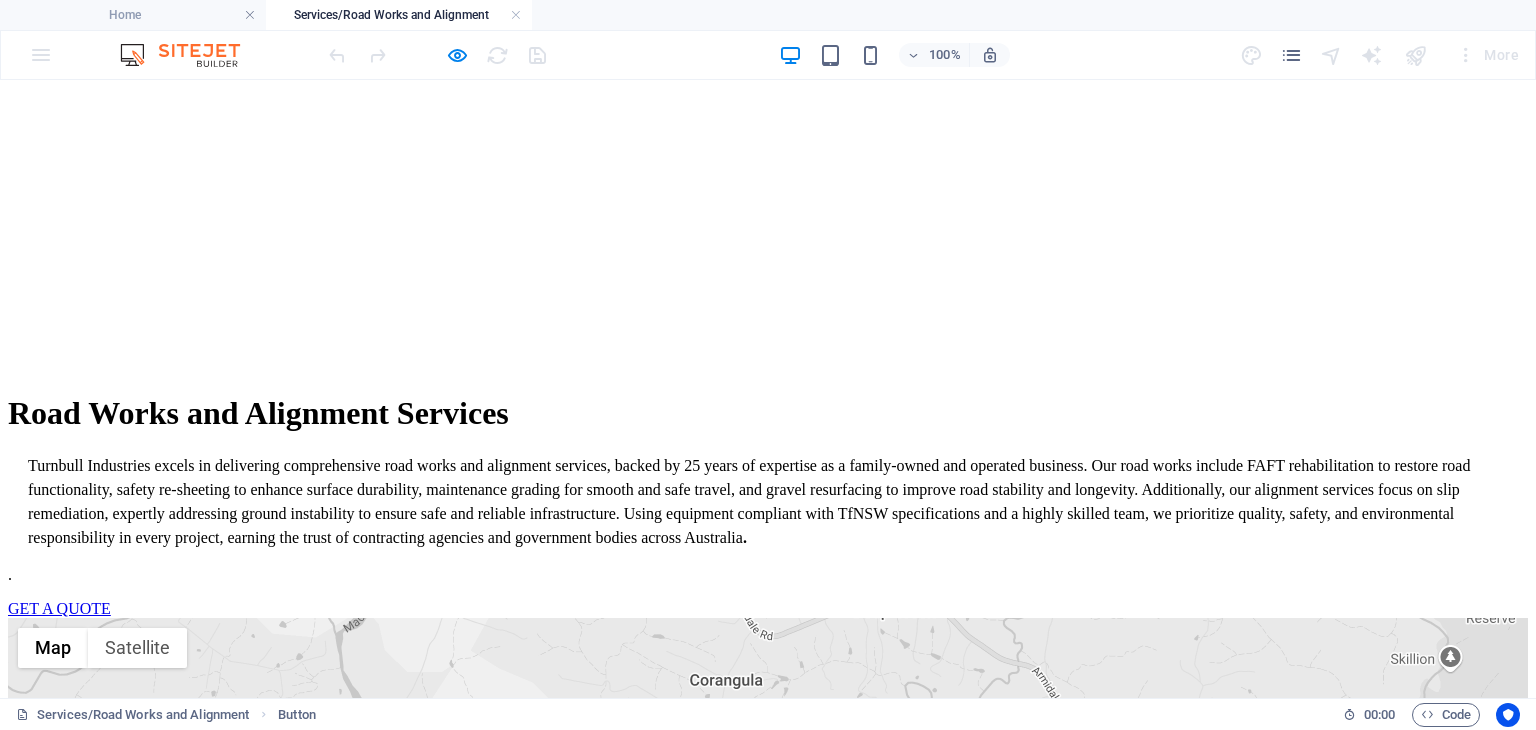 click on "GET A QUOTE" at bounding box center (59, 608) 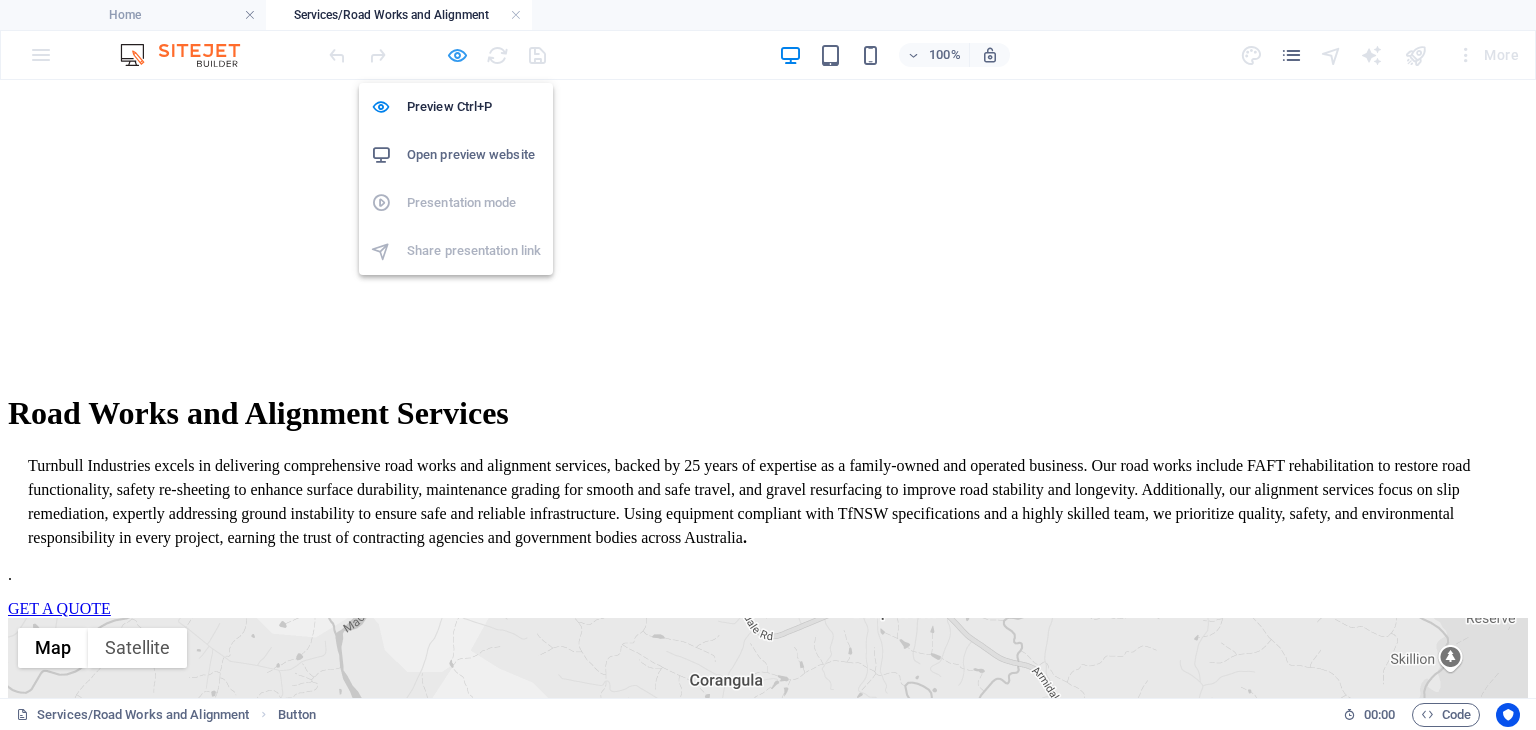 click at bounding box center [457, 55] 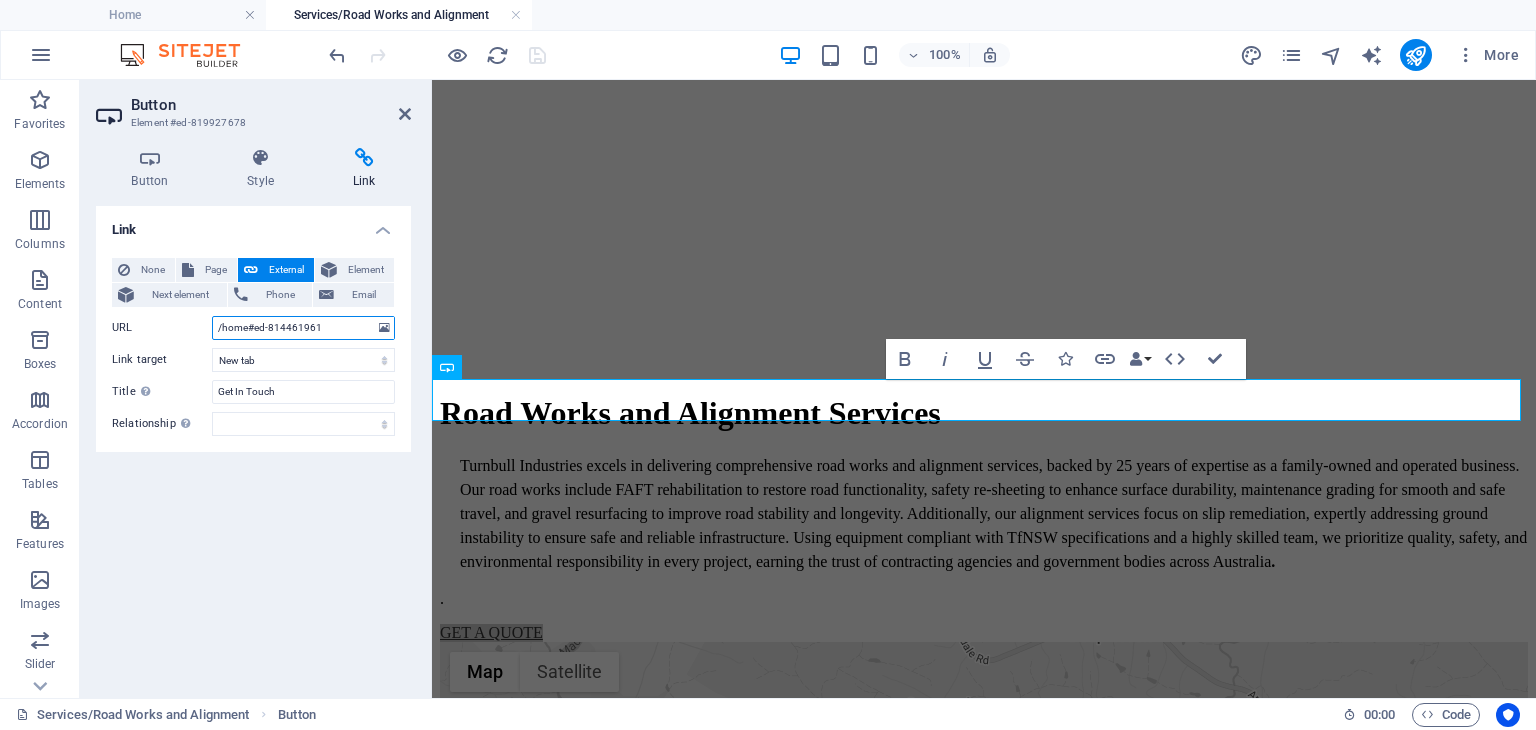 drag, startPoint x: 335, startPoint y: 322, endPoint x: 192, endPoint y: 323, distance: 143.0035 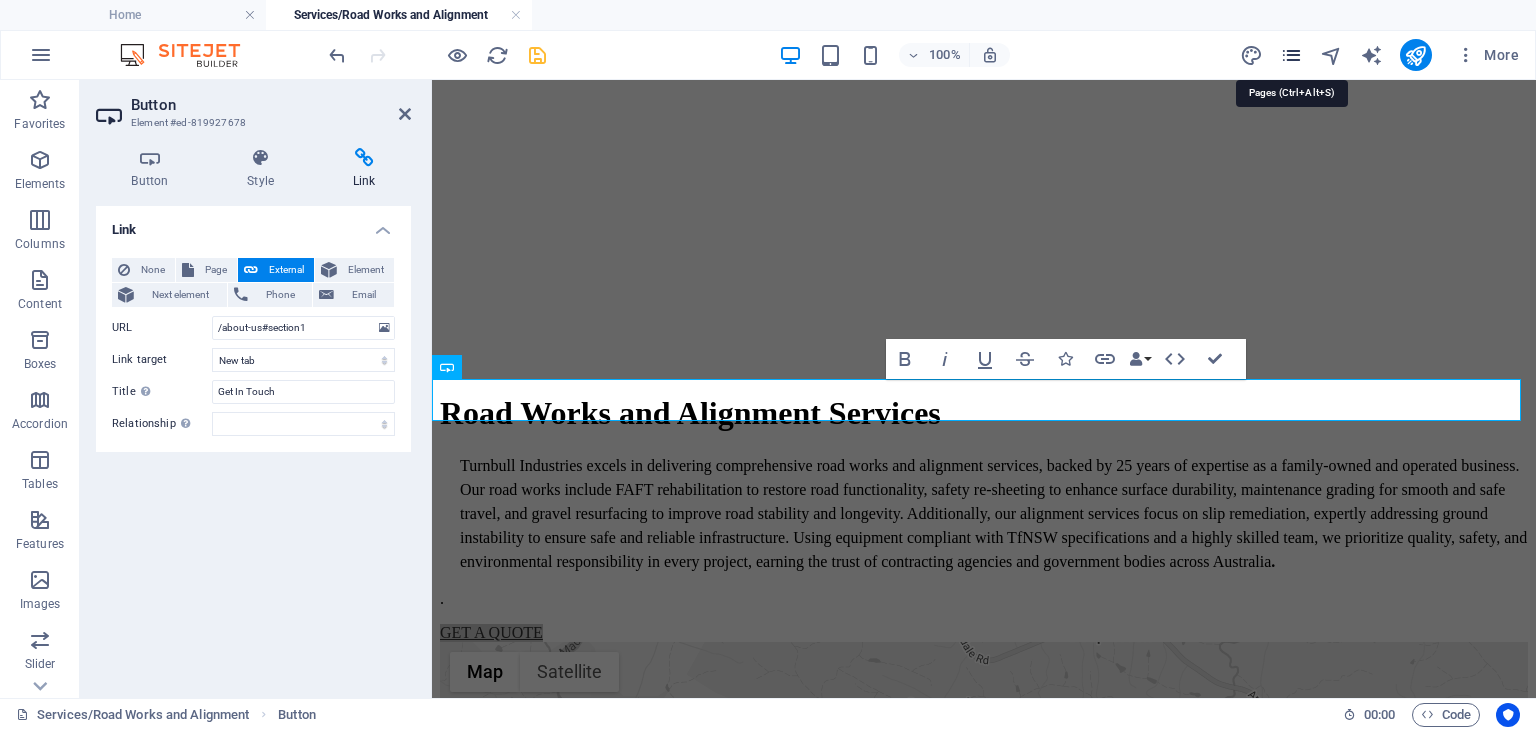 click at bounding box center (1291, 55) 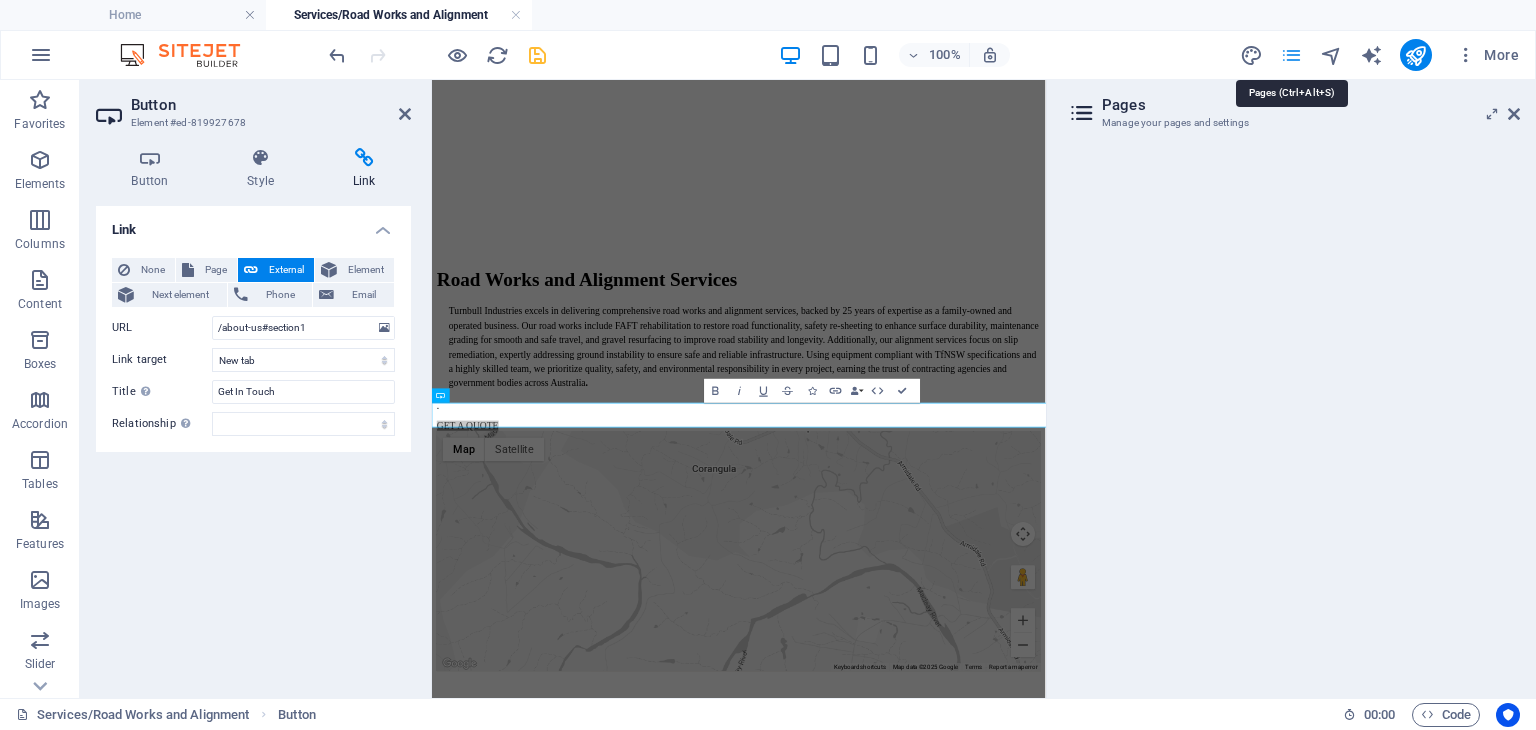 scroll, scrollTop: 0, scrollLeft: 0, axis: both 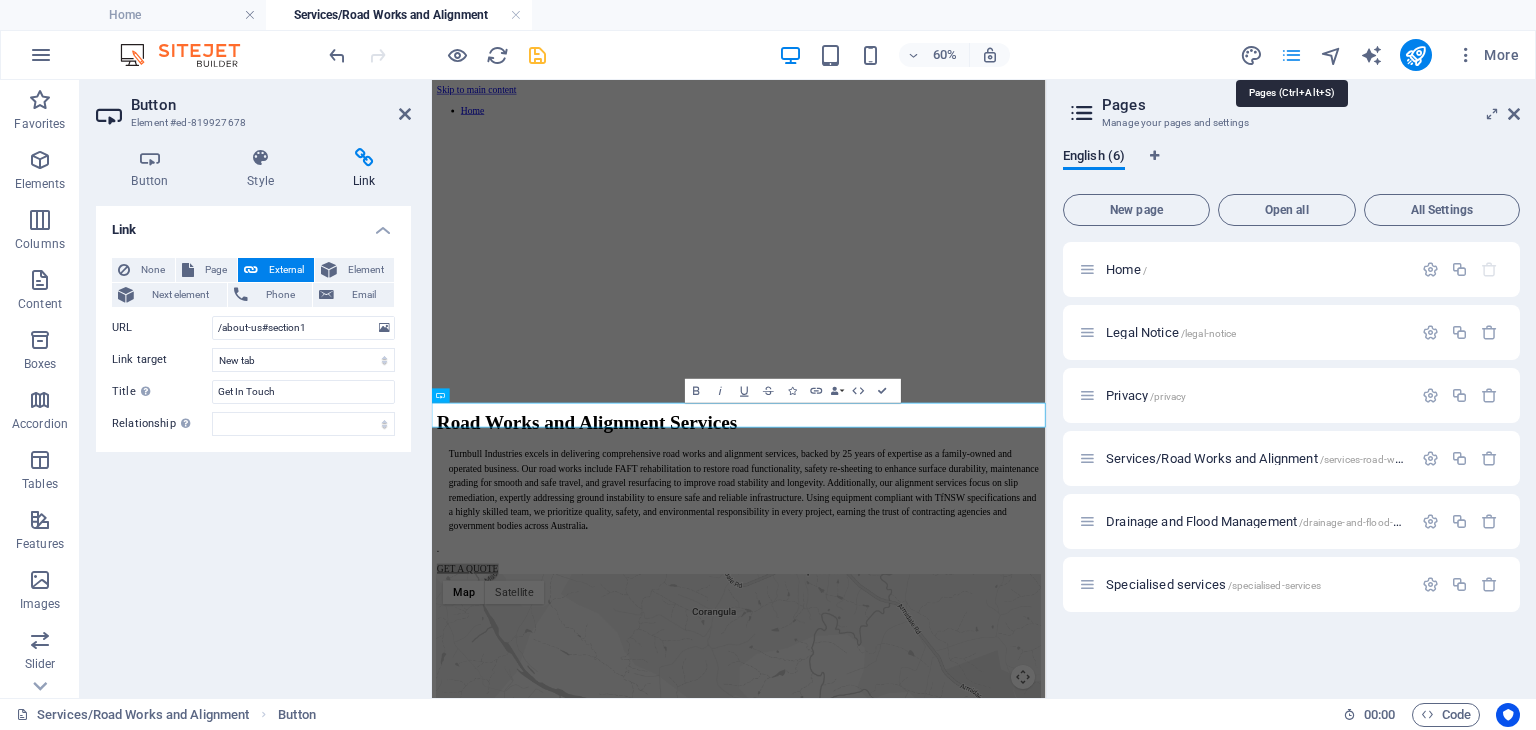 click at bounding box center [1291, 55] 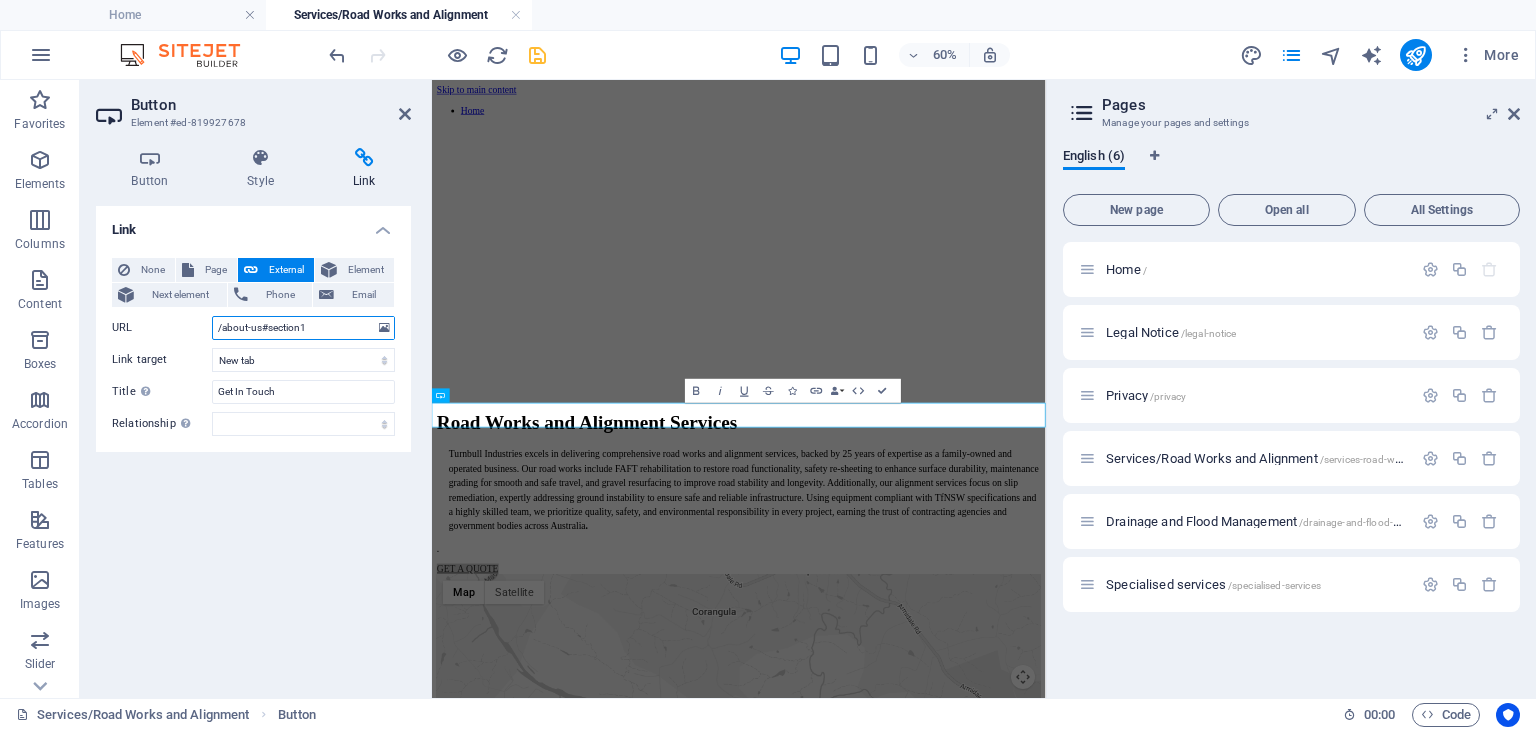 click on "/about-us#section1" at bounding box center (303, 328) 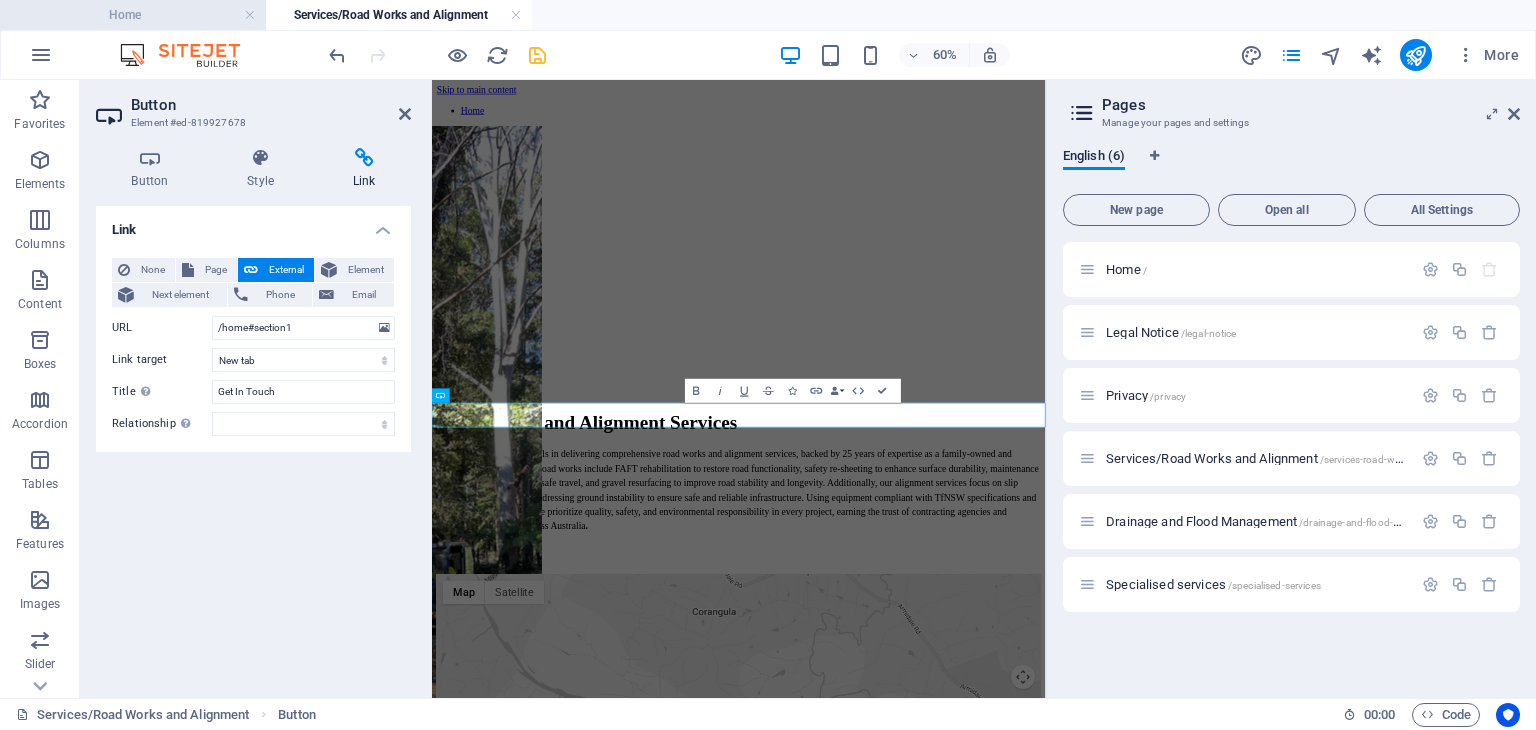 click on "Home" at bounding box center (133, 15) 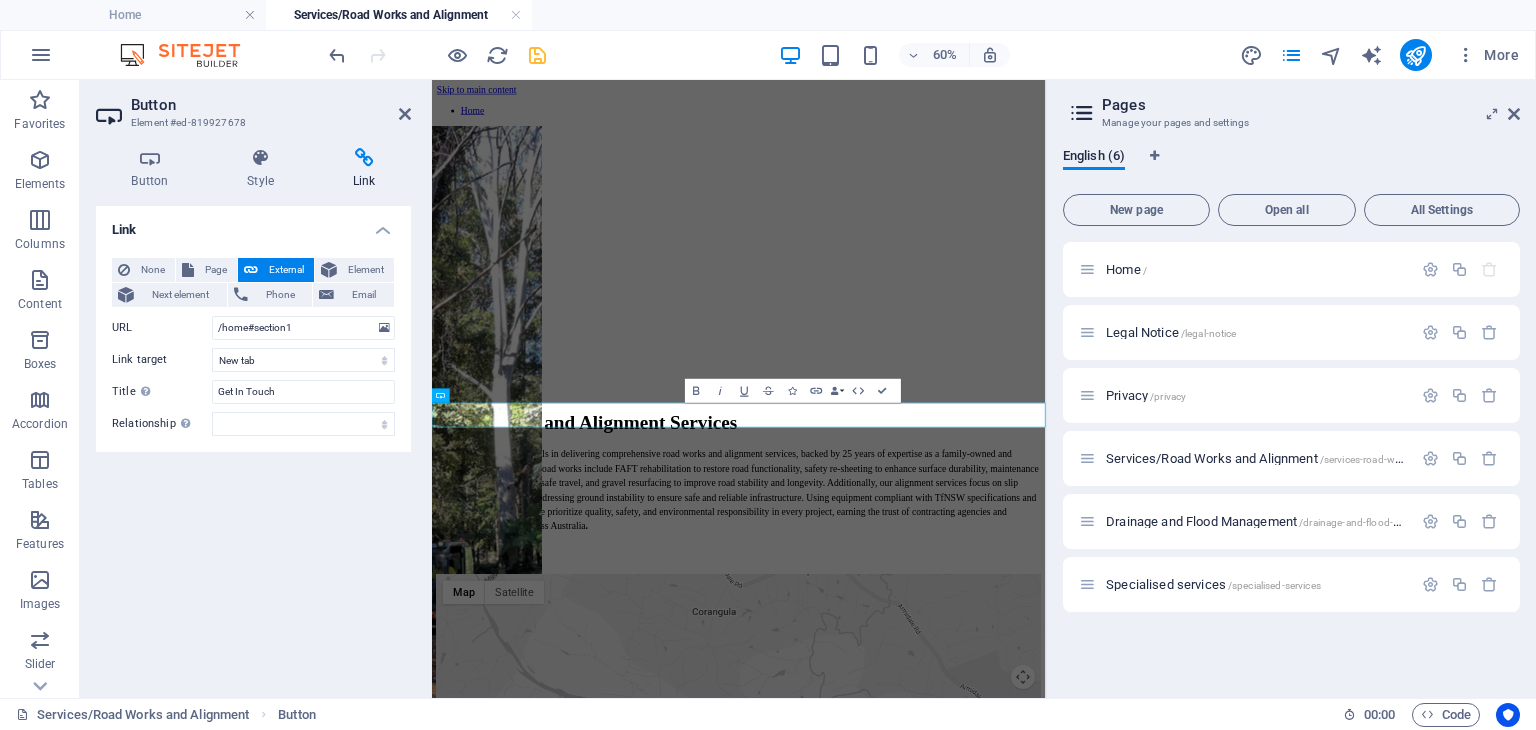 scroll, scrollTop: 3799, scrollLeft: 0, axis: vertical 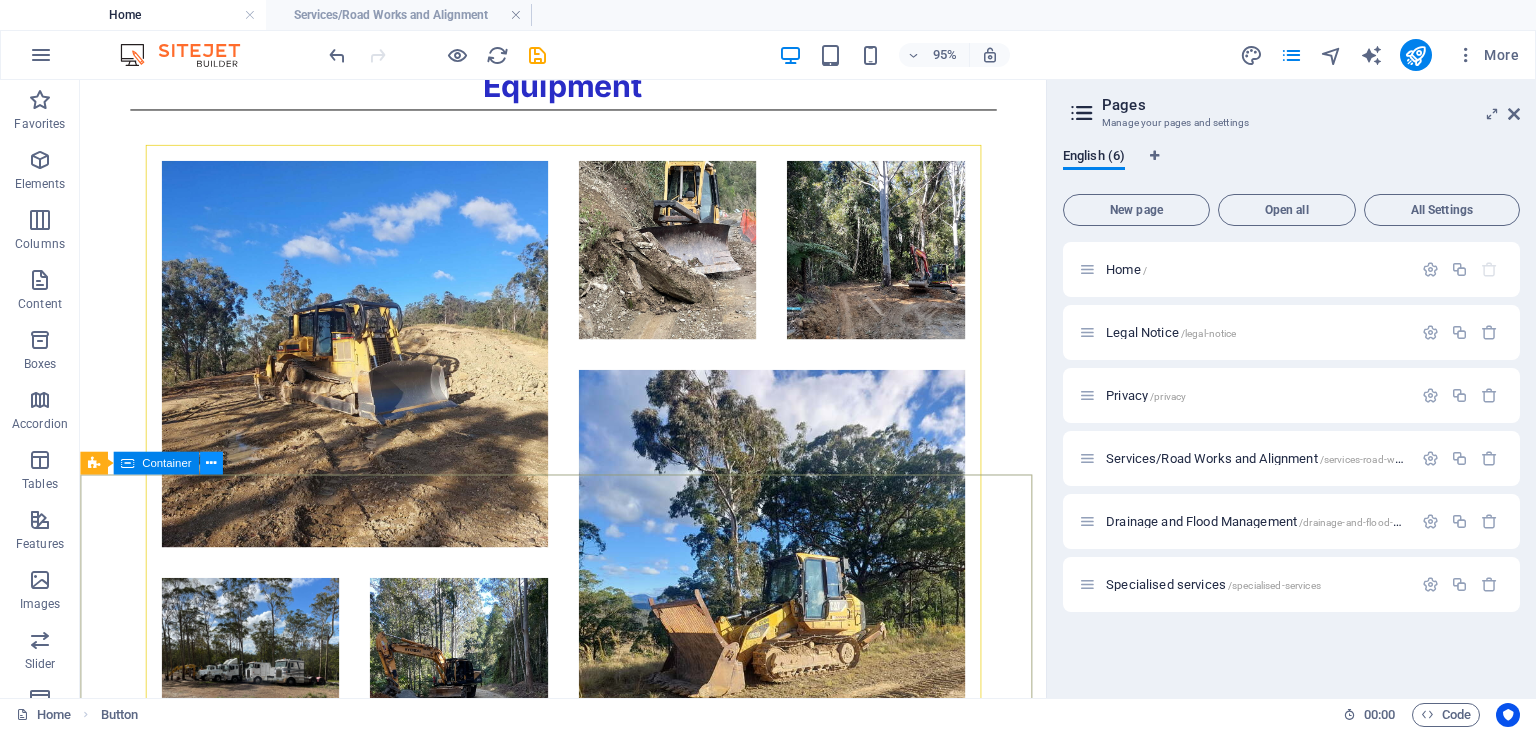 click at bounding box center [211, 463] 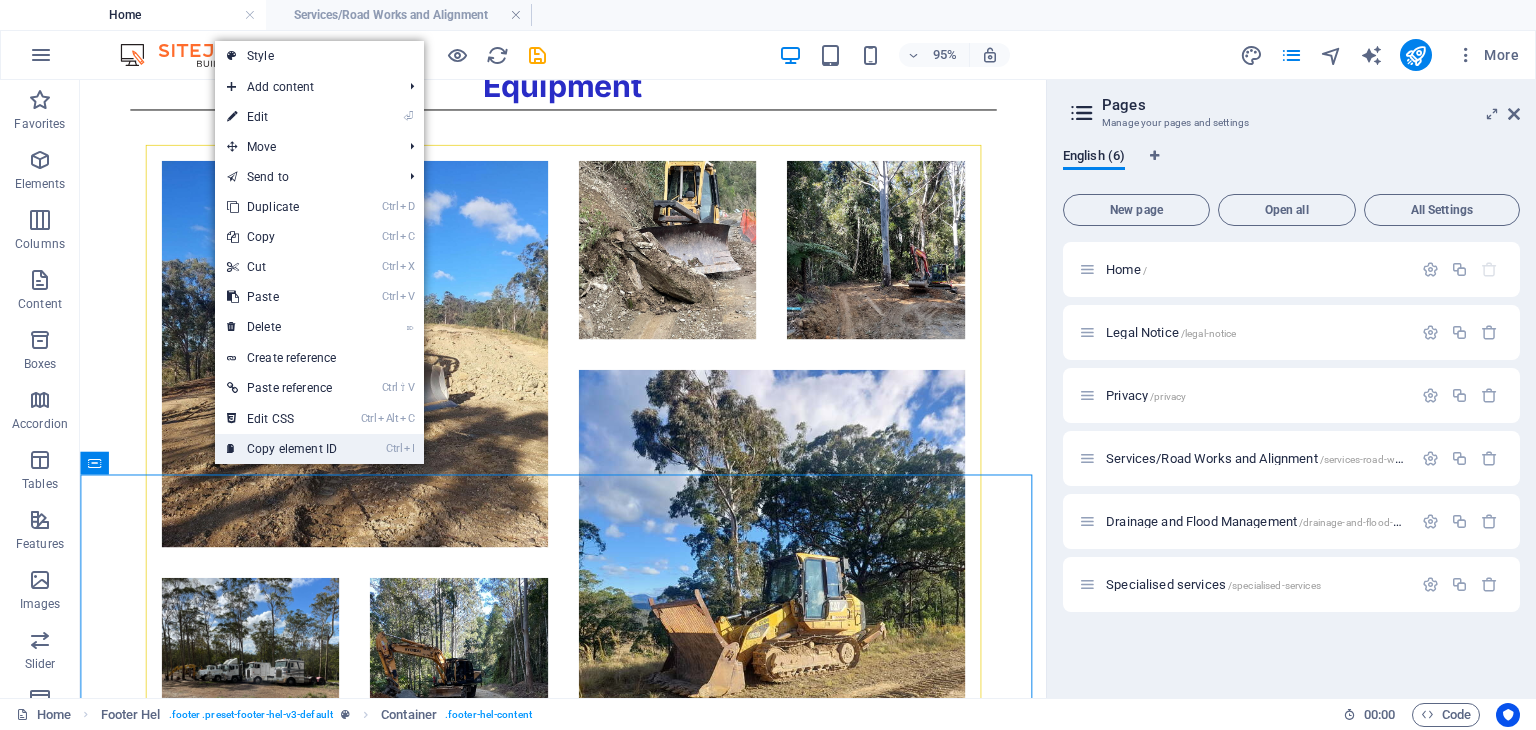 click on "Ctrl I  Copy element ID" at bounding box center (282, 449) 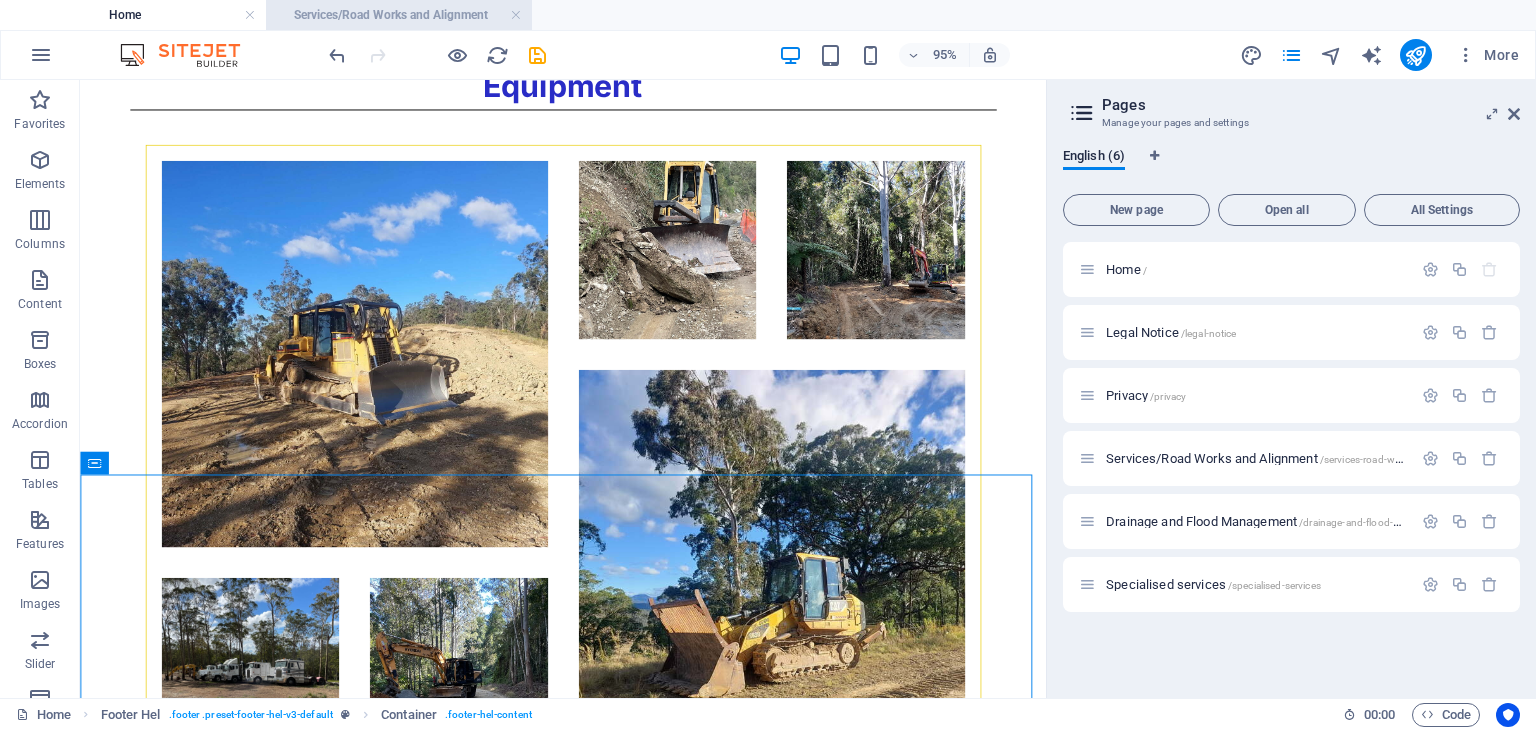 click on "Services/Road Works and Alignment" at bounding box center [399, 15] 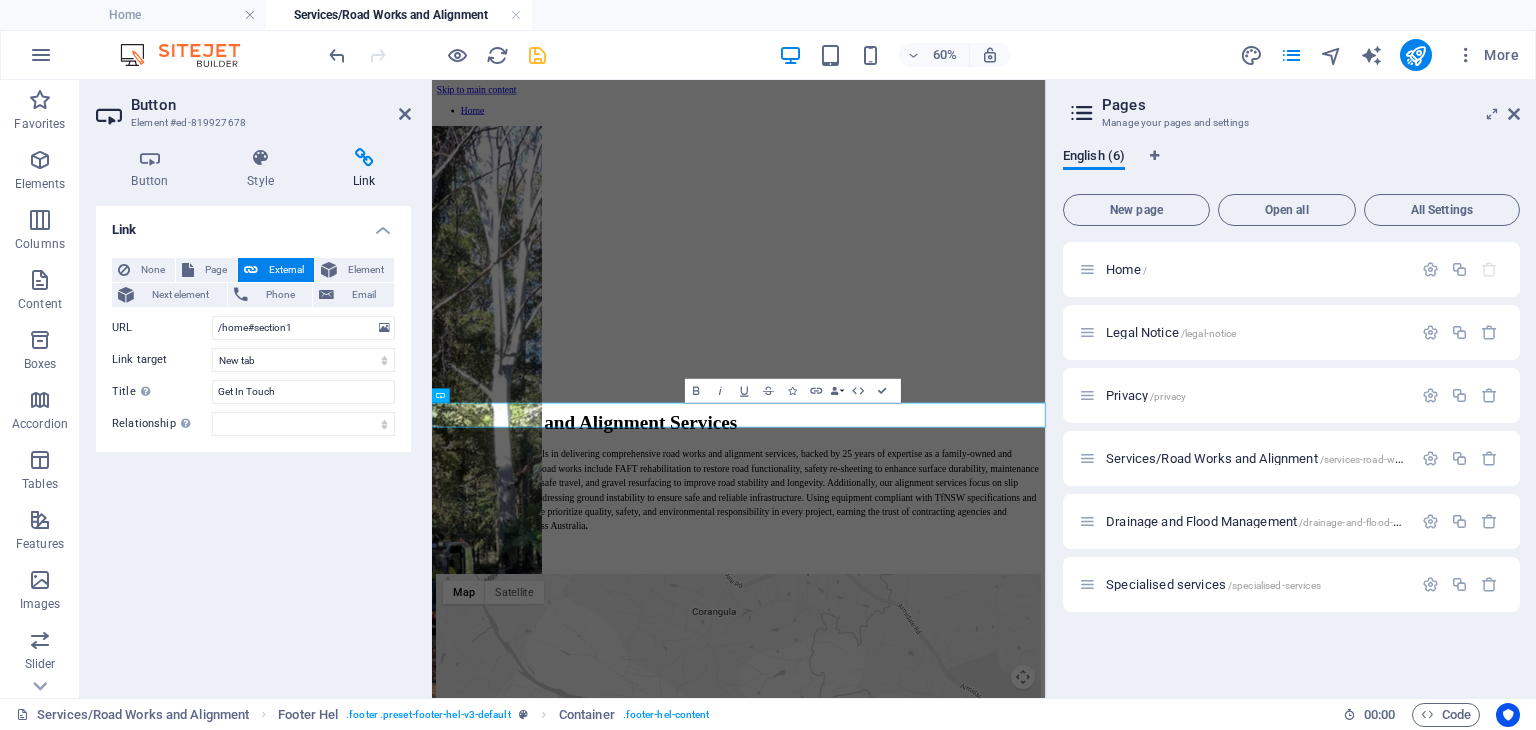 scroll, scrollTop: 0, scrollLeft: 0, axis: both 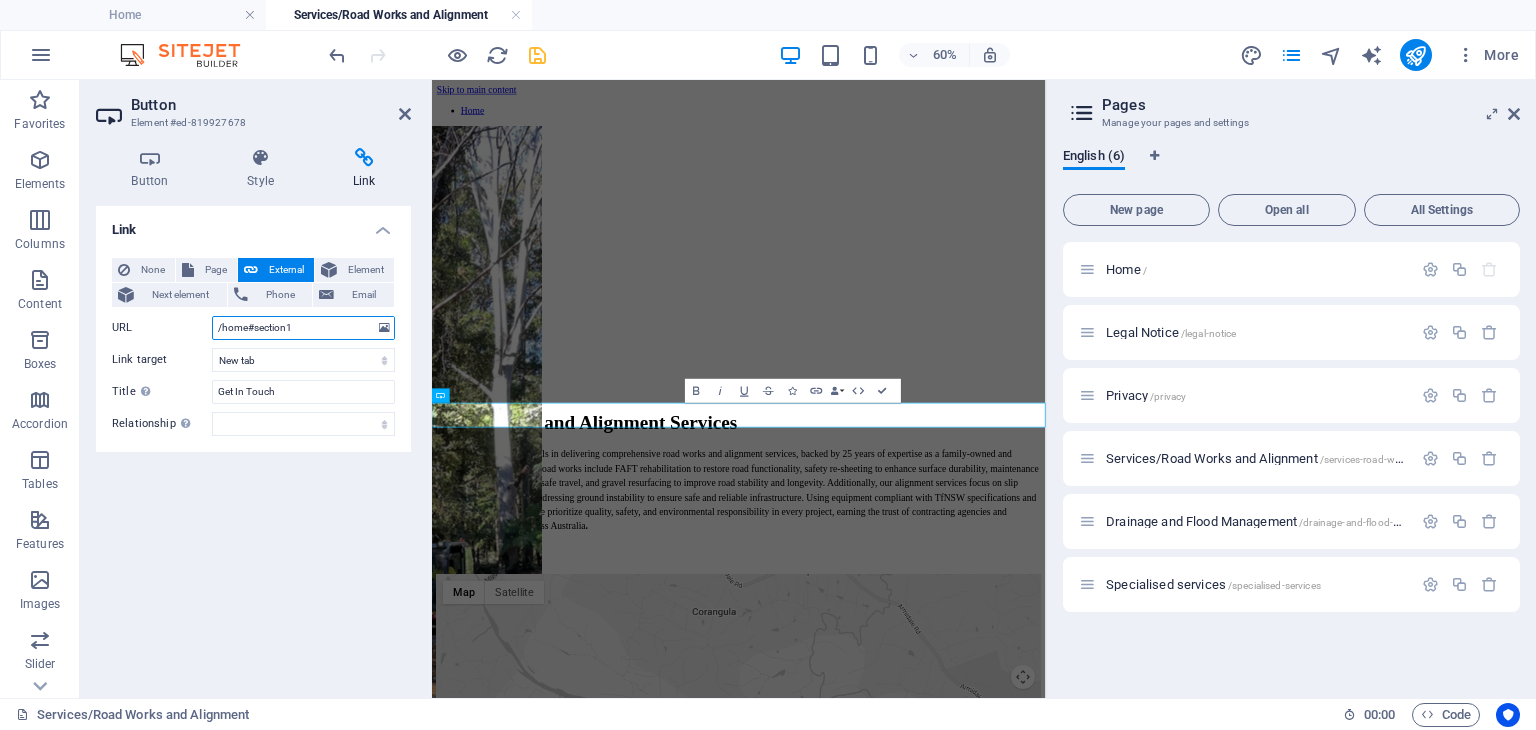 click on "/home#section1" at bounding box center [303, 328] 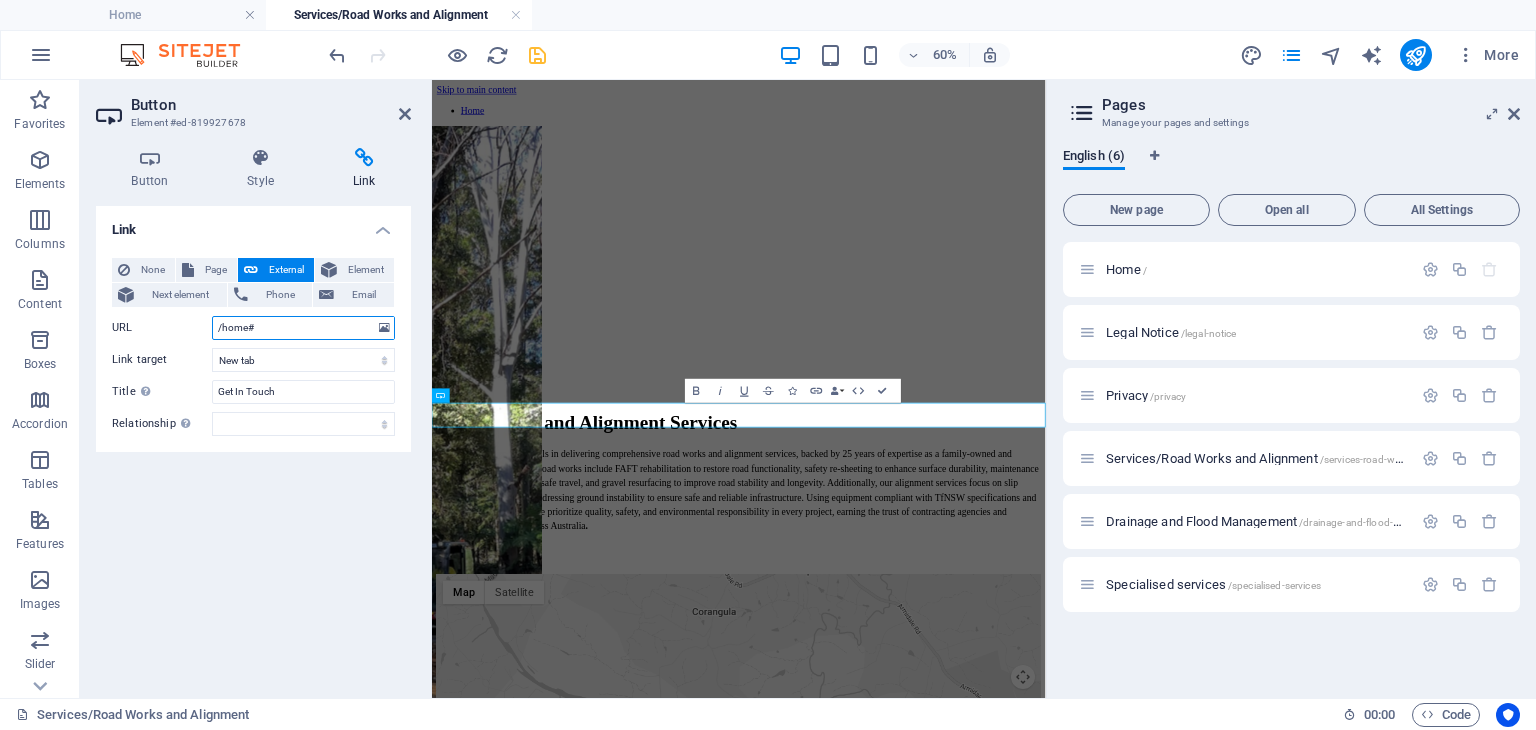 paste on "#ed-814461964" 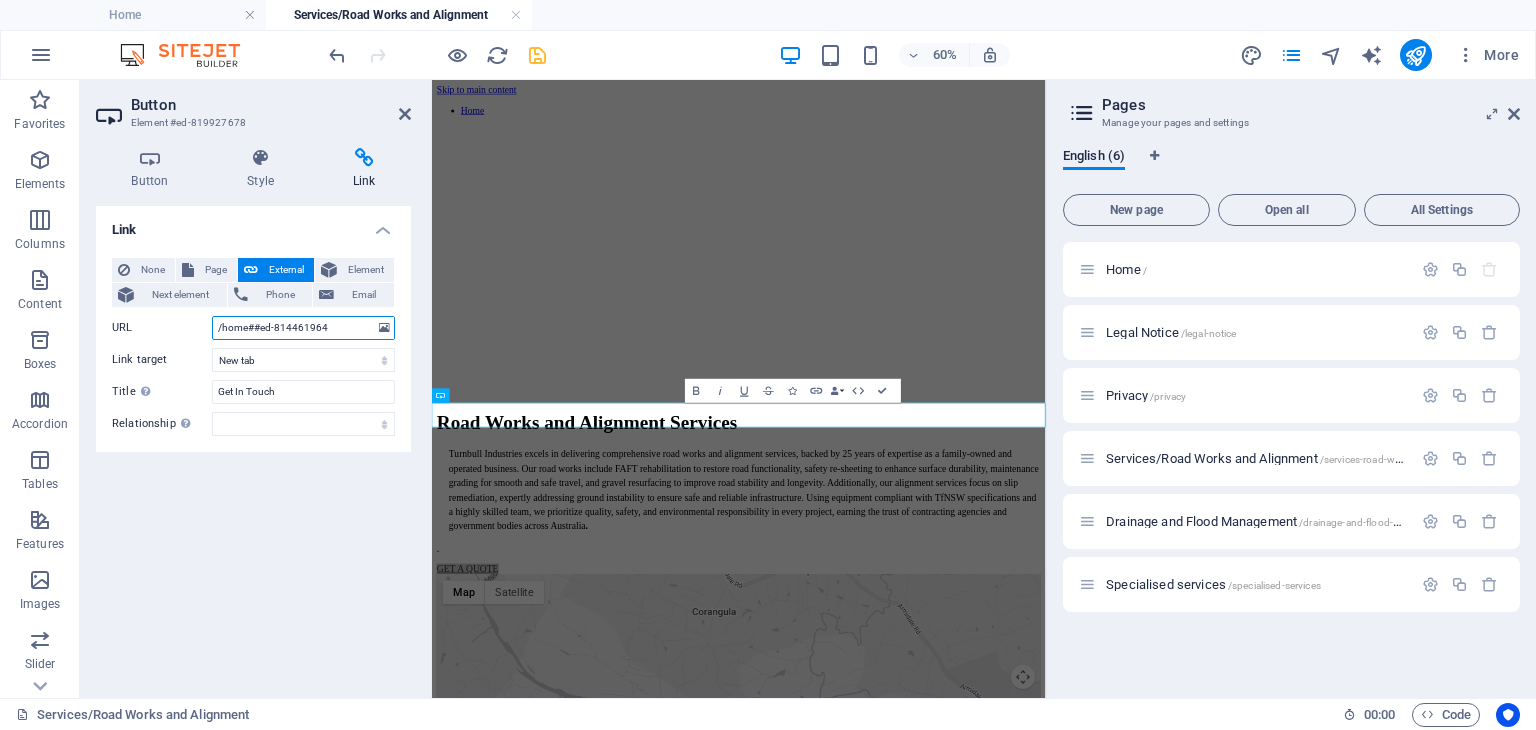 type on "/home##ed-814461964" 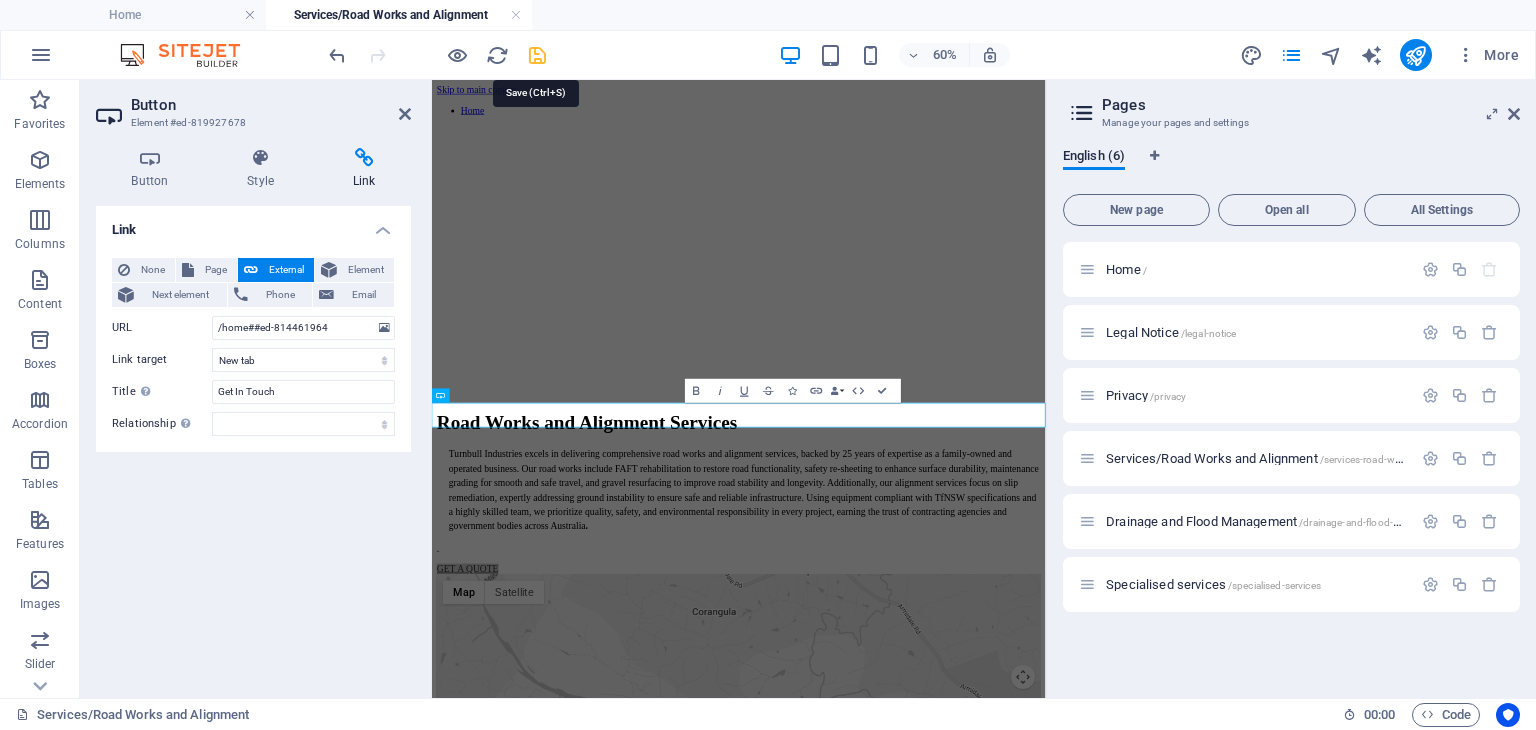 click at bounding box center (537, 55) 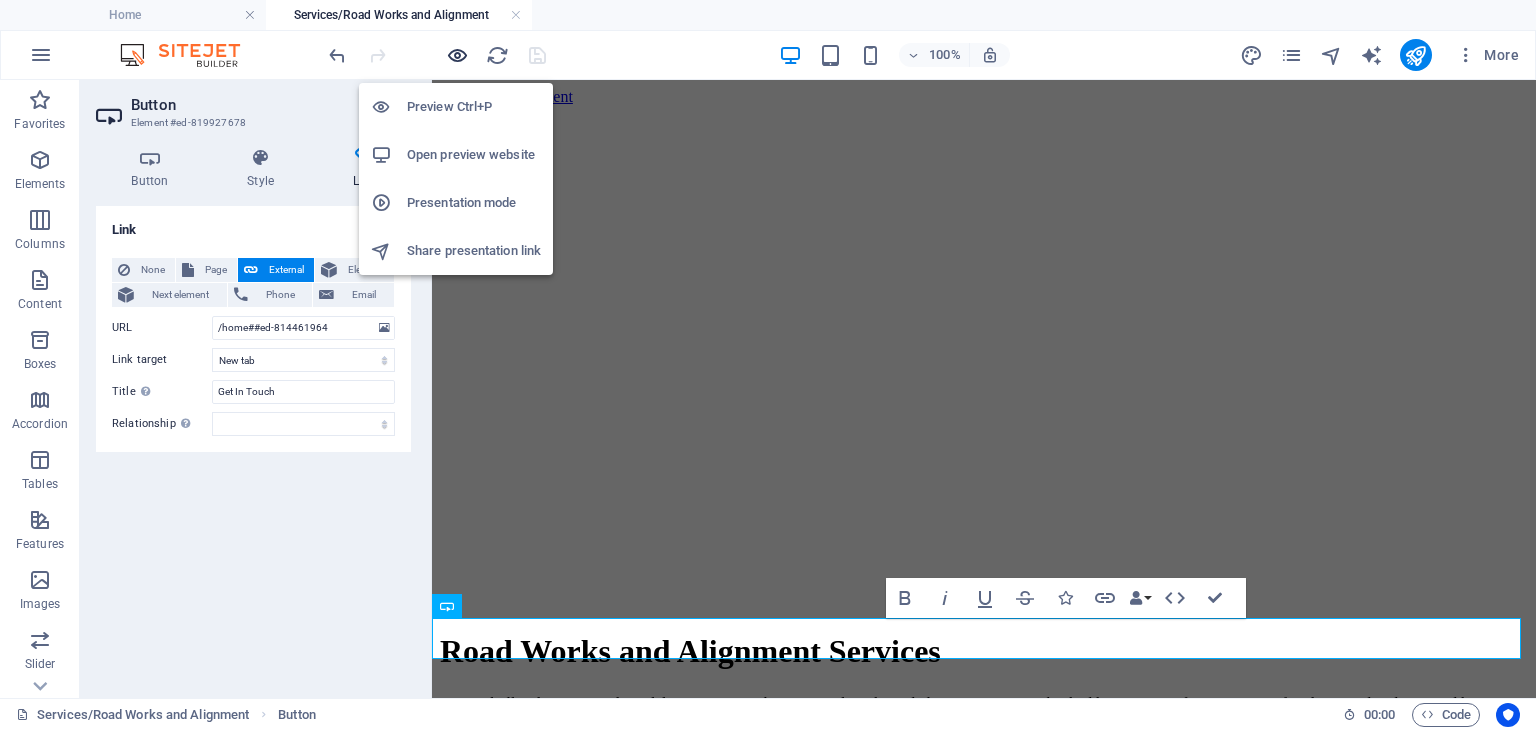click at bounding box center (457, 55) 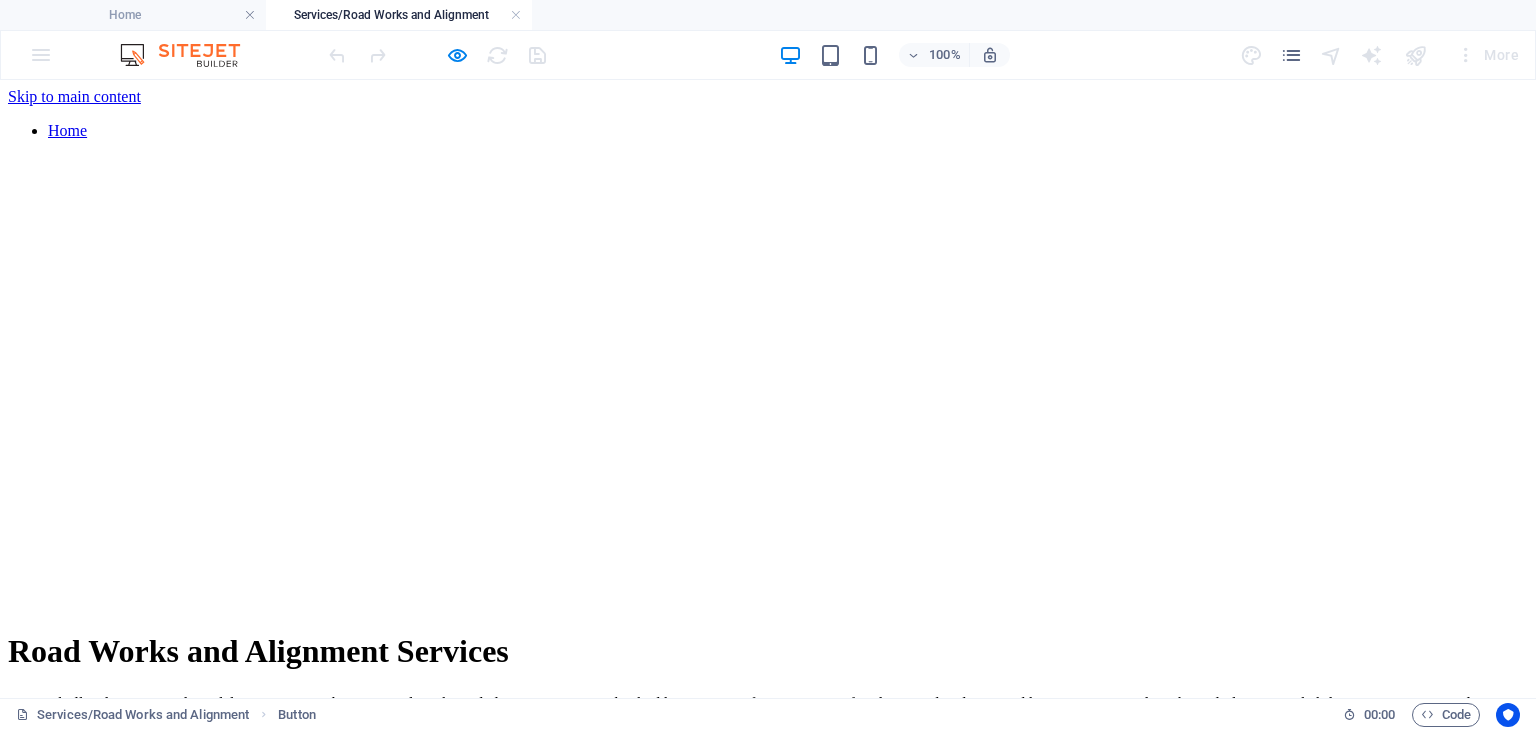 click on "GET A QUOTE" at bounding box center (59, 846) 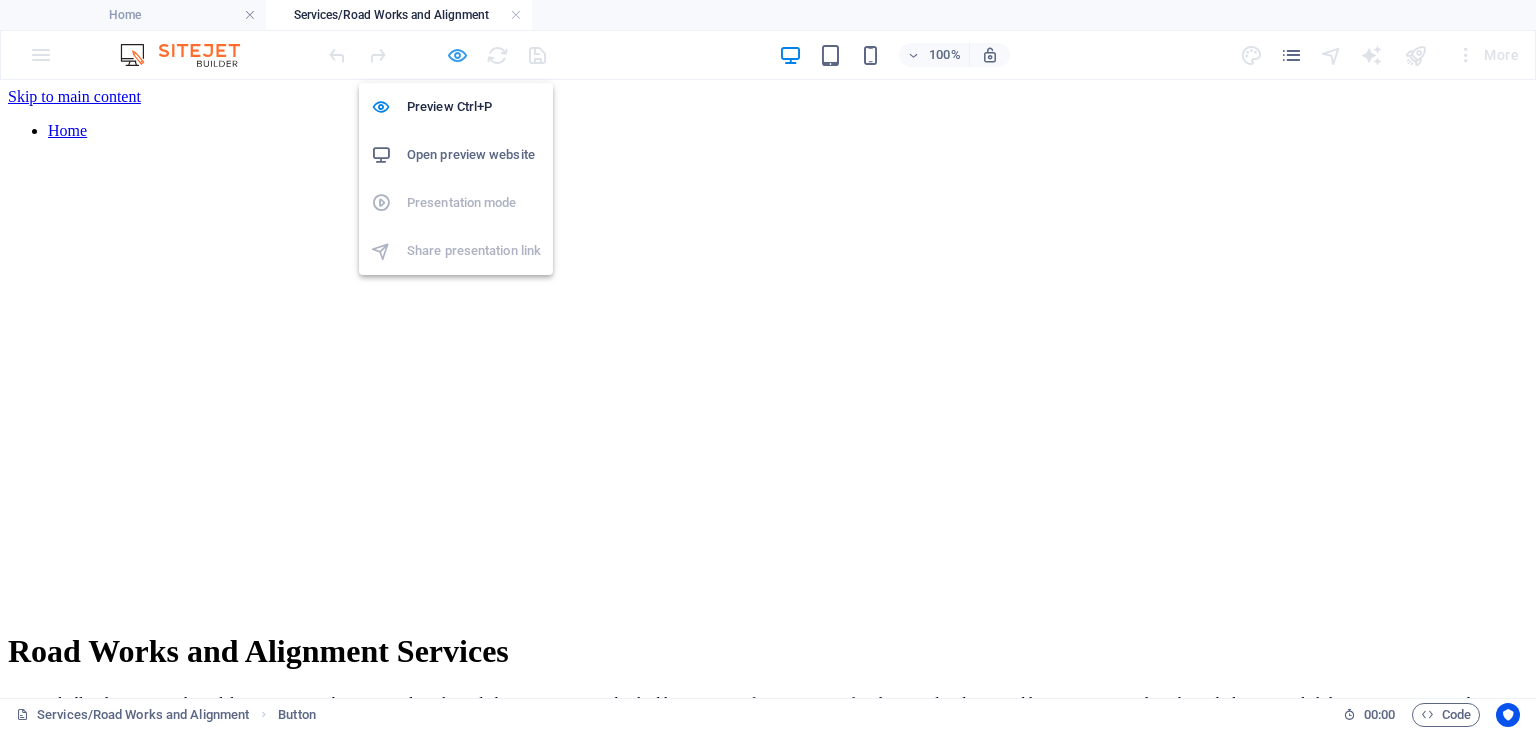 click at bounding box center (457, 55) 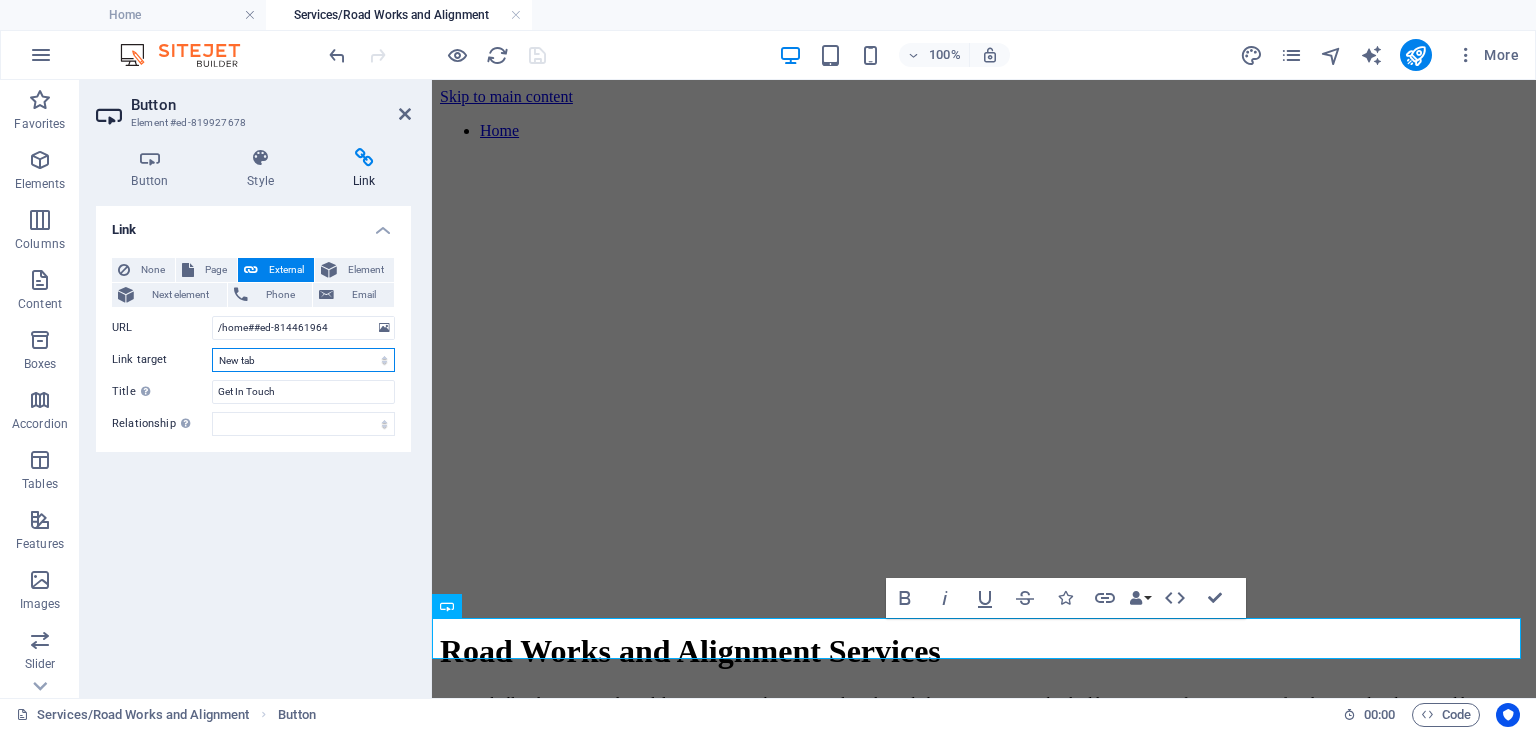 click on "New tab Same tab Overlay" at bounding box center [303, 360] 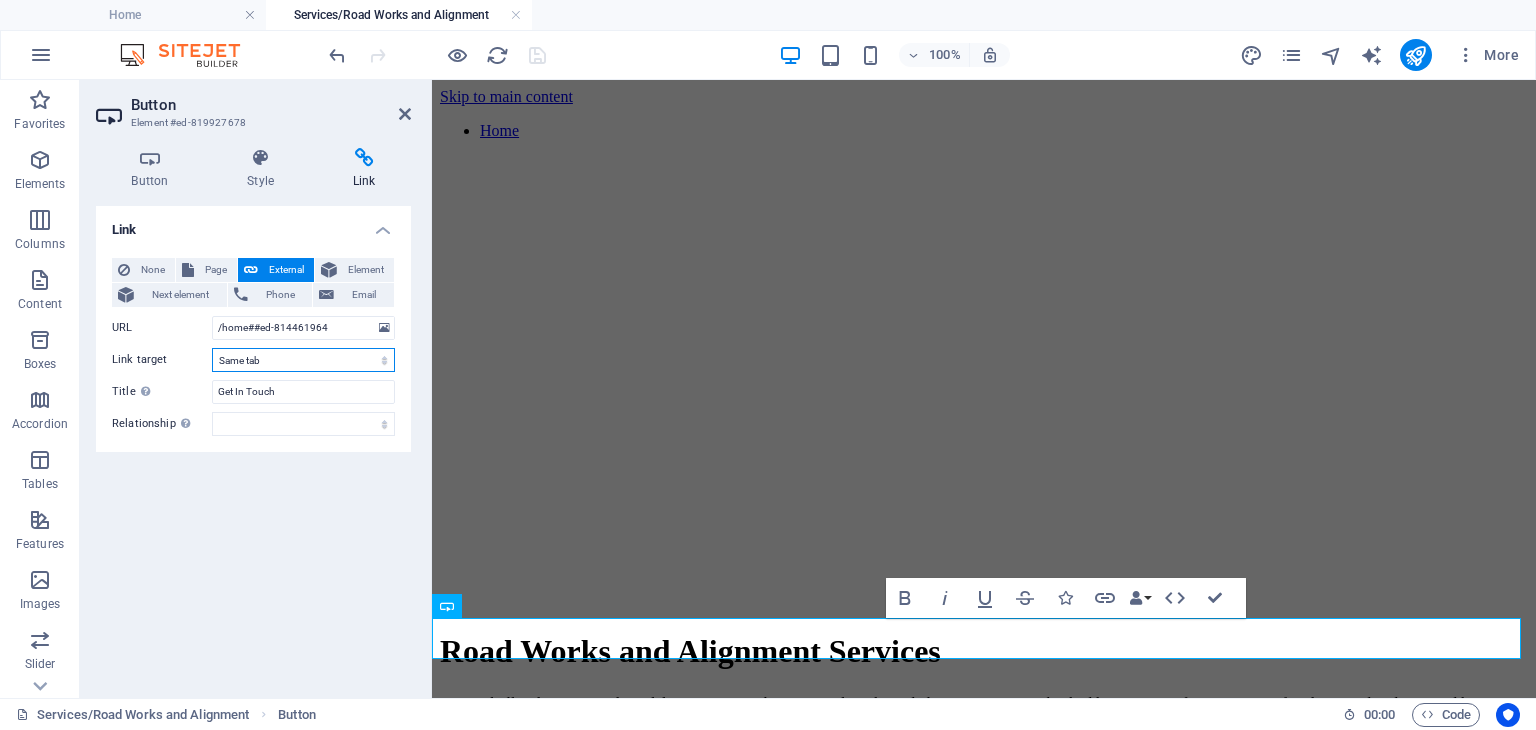 click on "New tab Same tab Overlay" at bounding box center (303, 360) 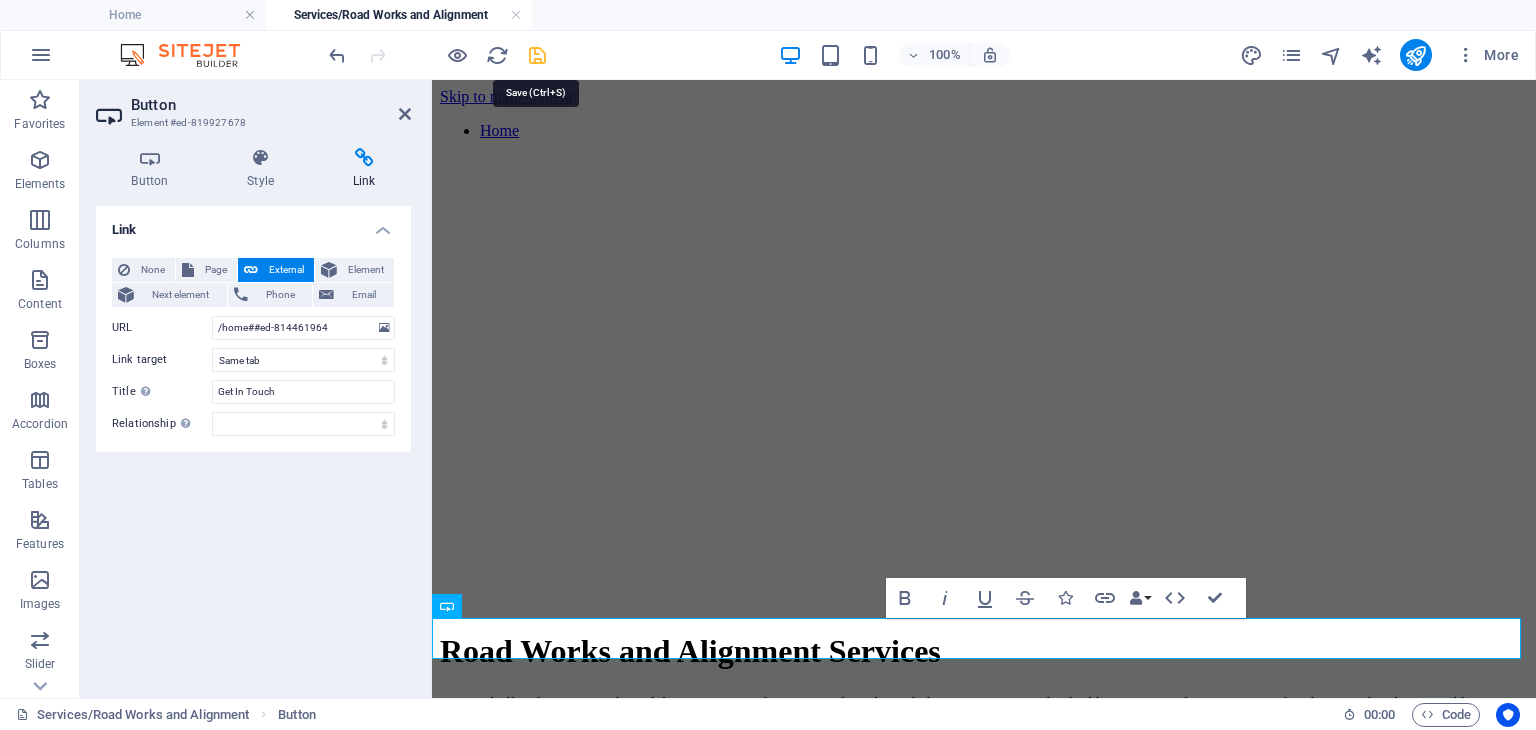 click at bounding box center [537, 55] 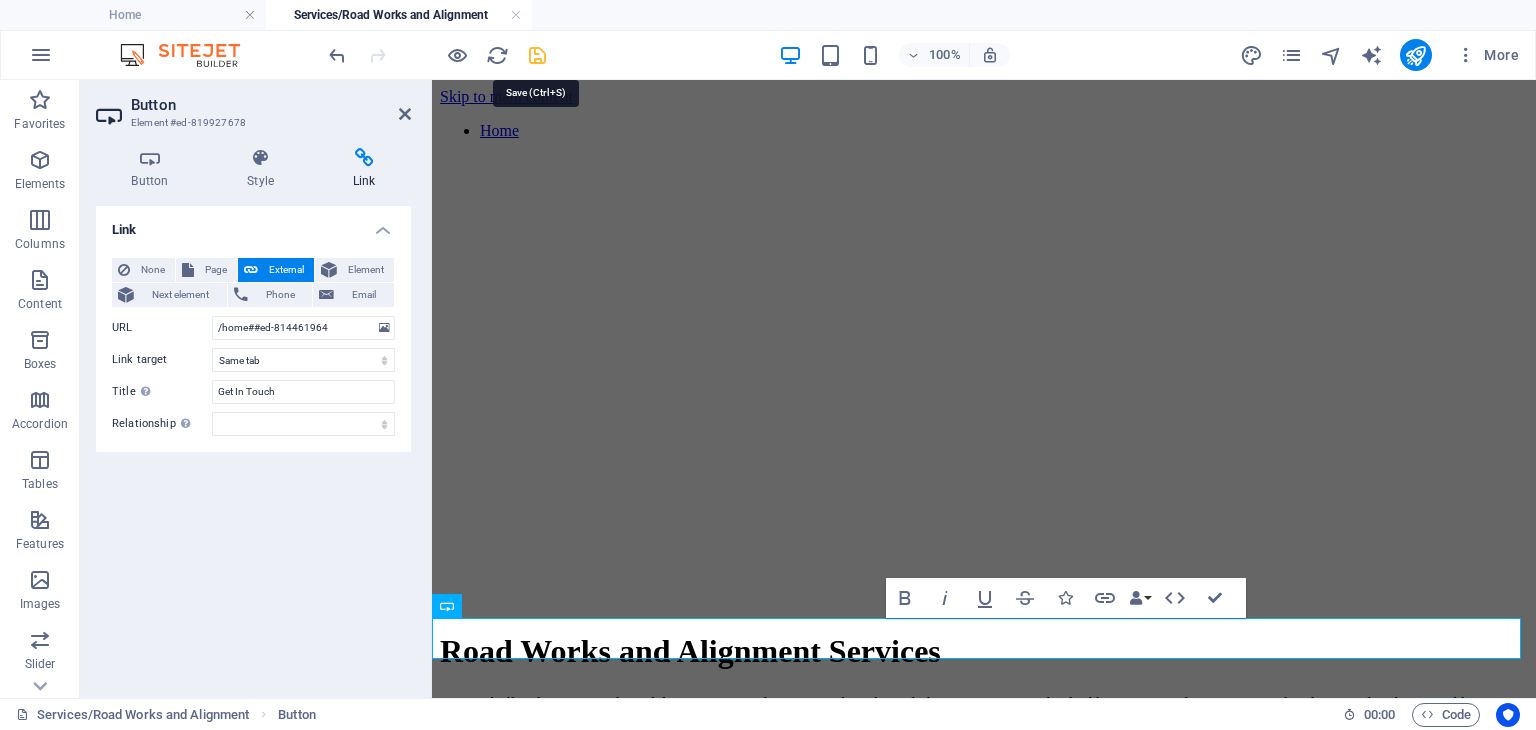 select 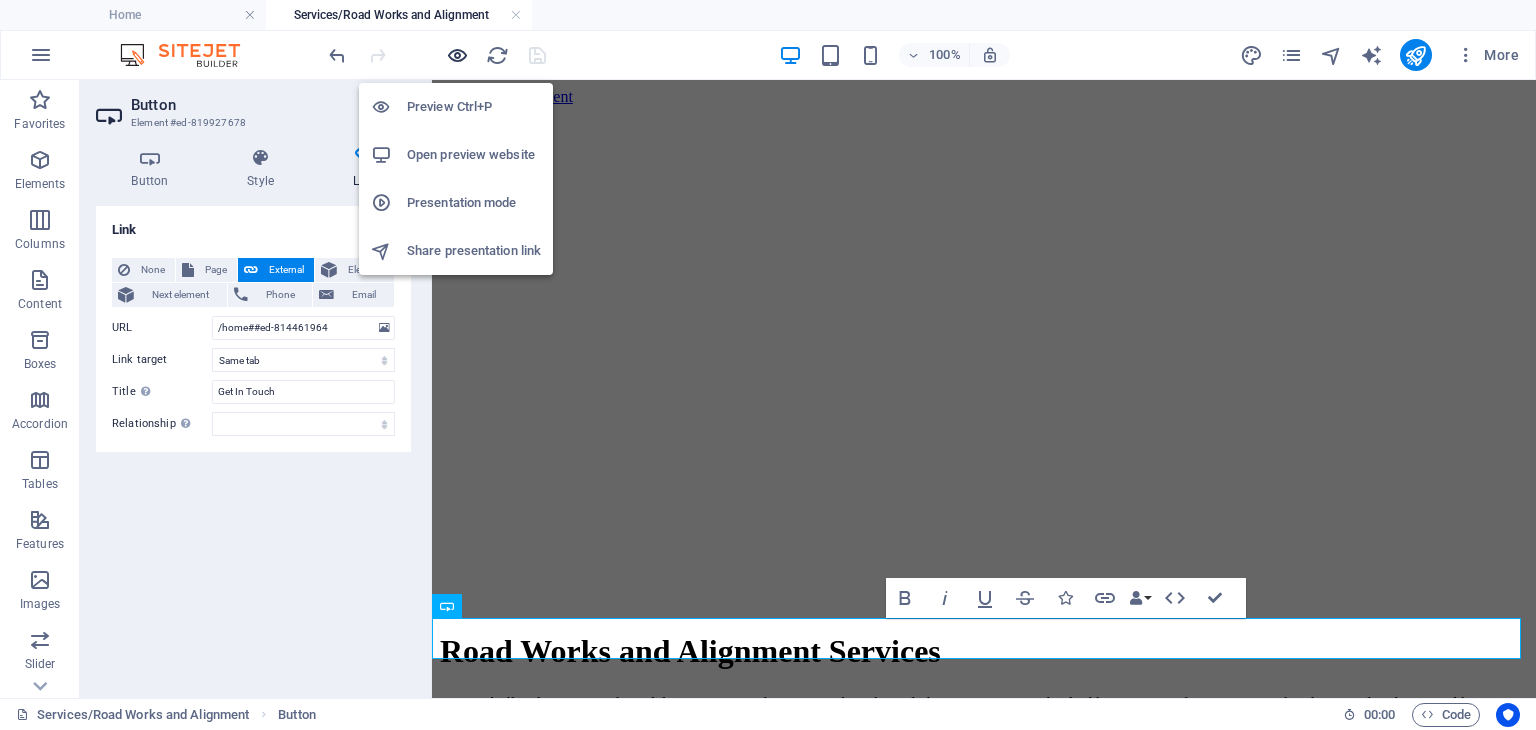 click at bounding box center [457, 55] 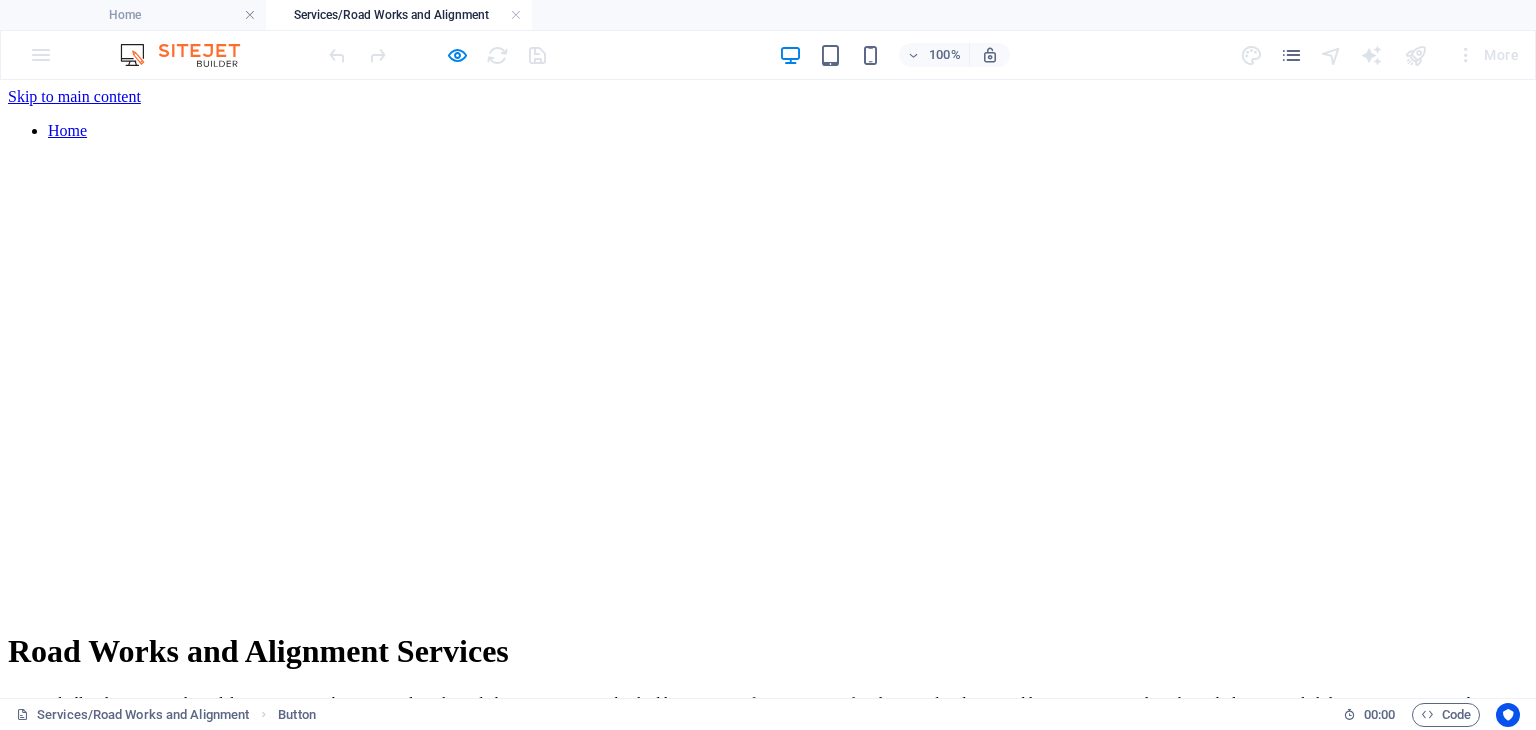 click on "GET A QUOTE" at bounding box center [59, 846] 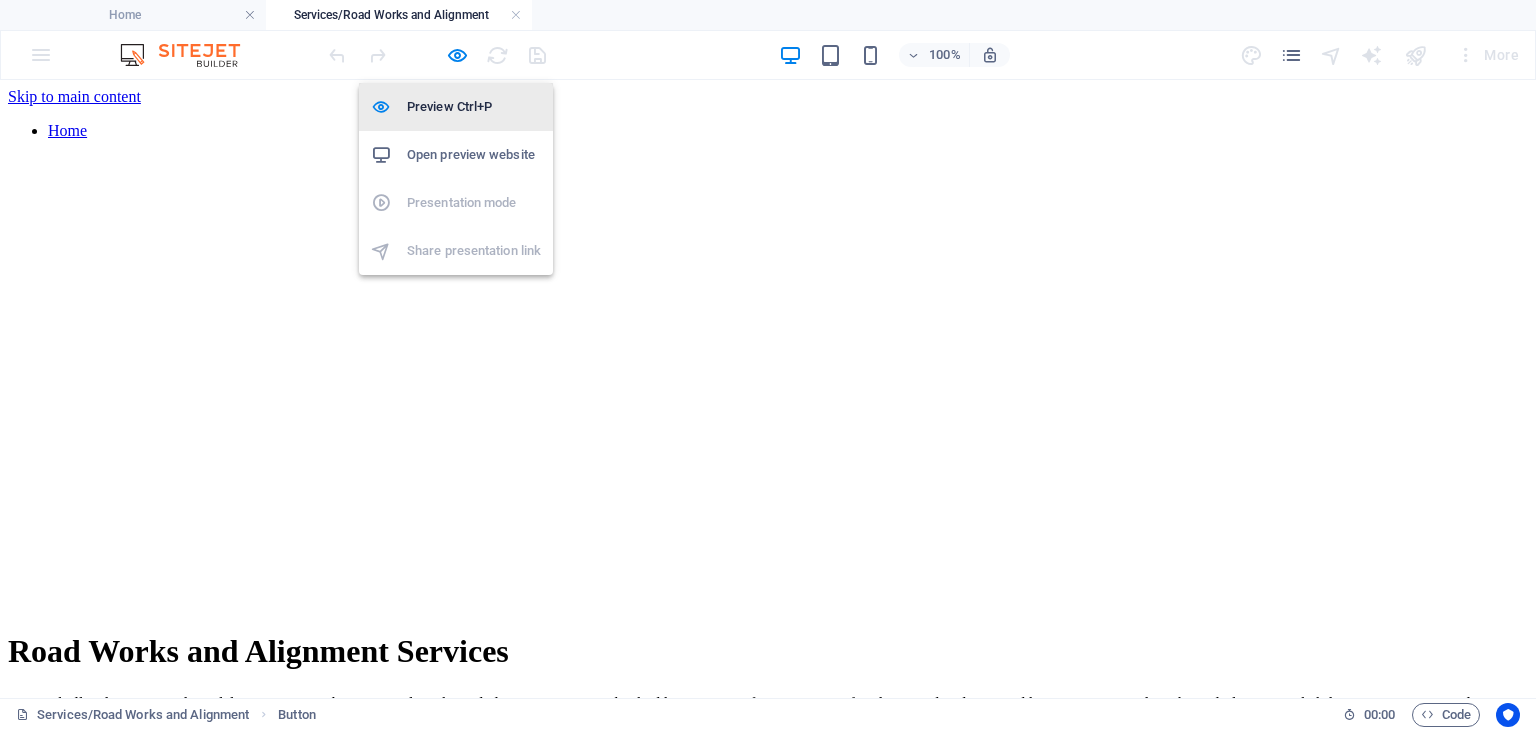 click on "Preview Ctrl+P" at bounding box center (474, 107) 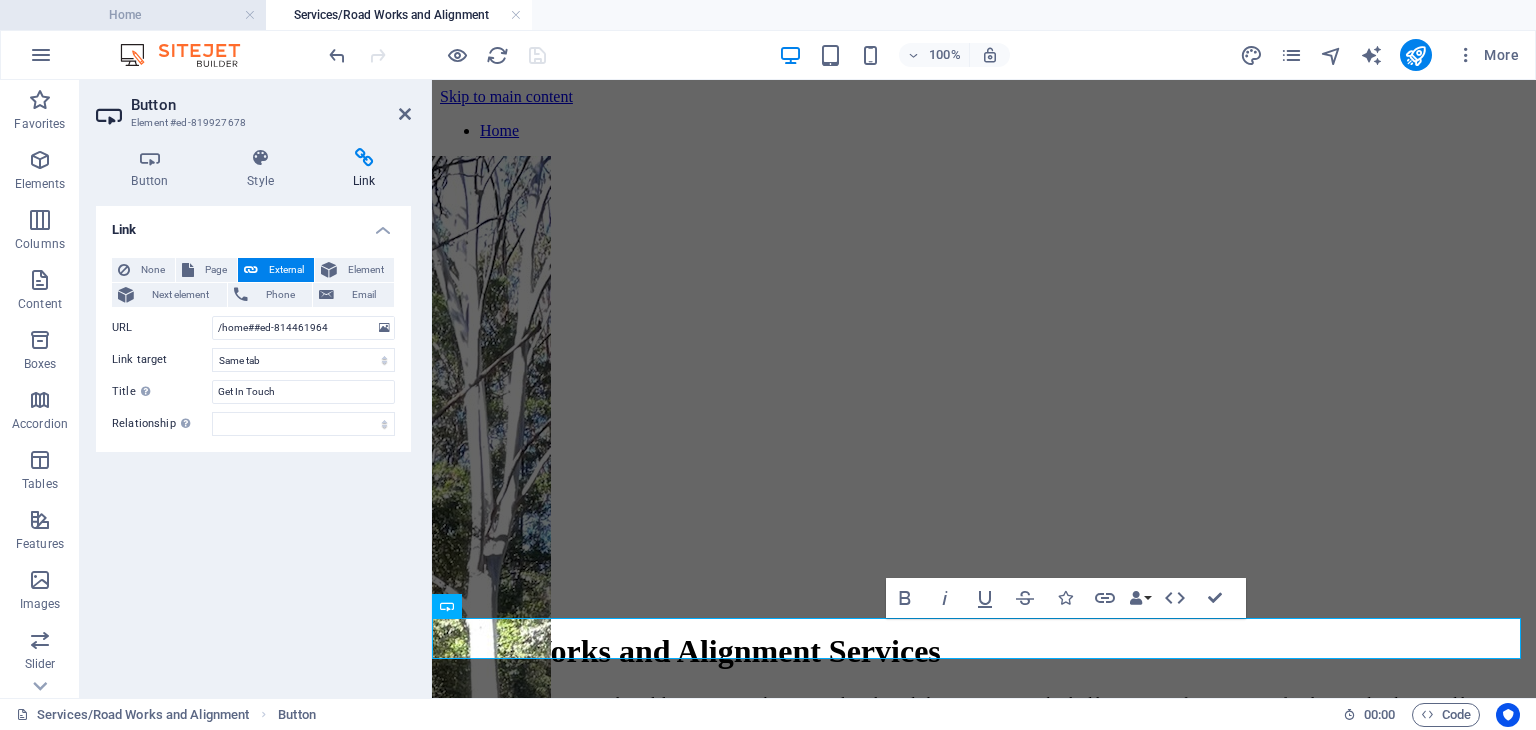 click on "Home" at bounding box center [133, 15] 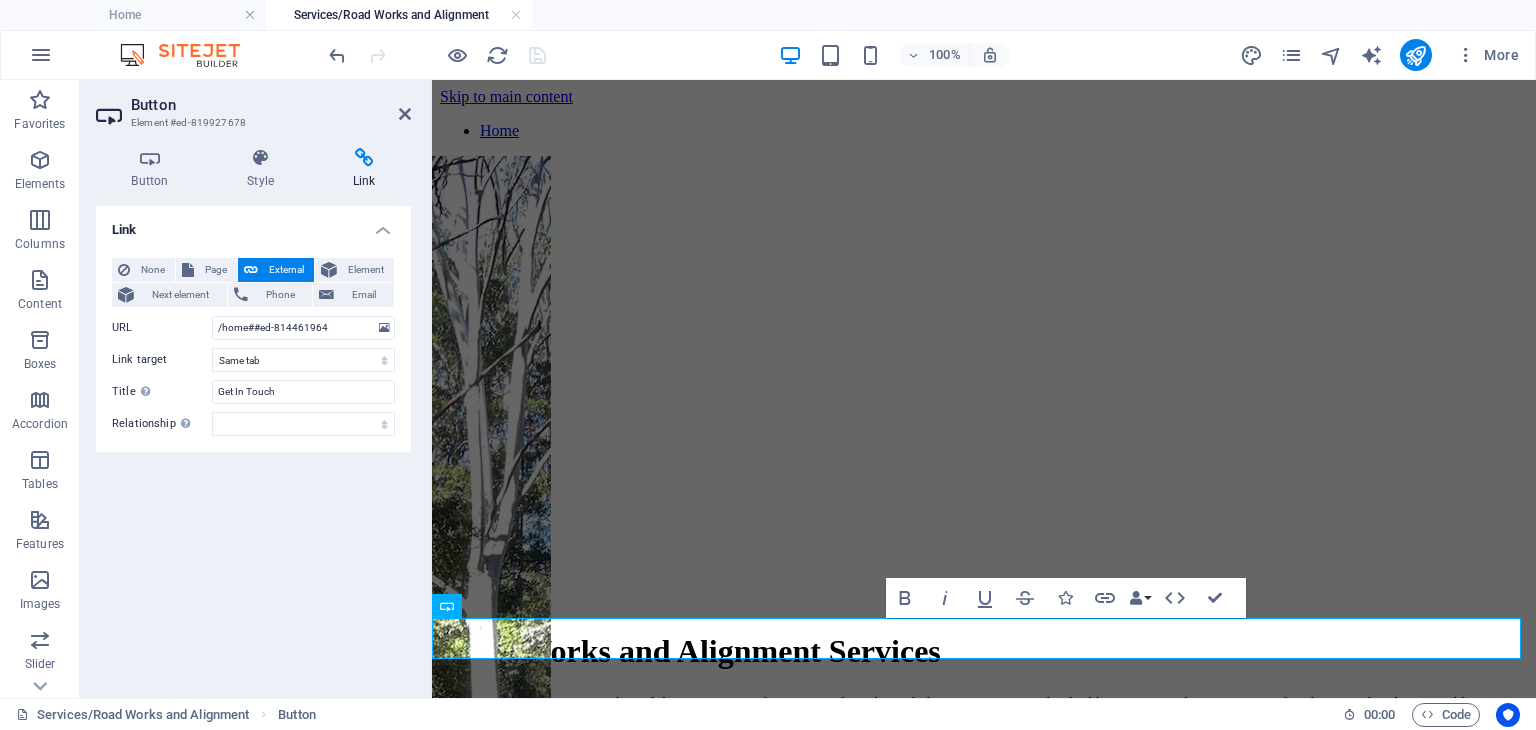 scroll, scrollTop: 3799, scrollLeft: 0, axis: vertical 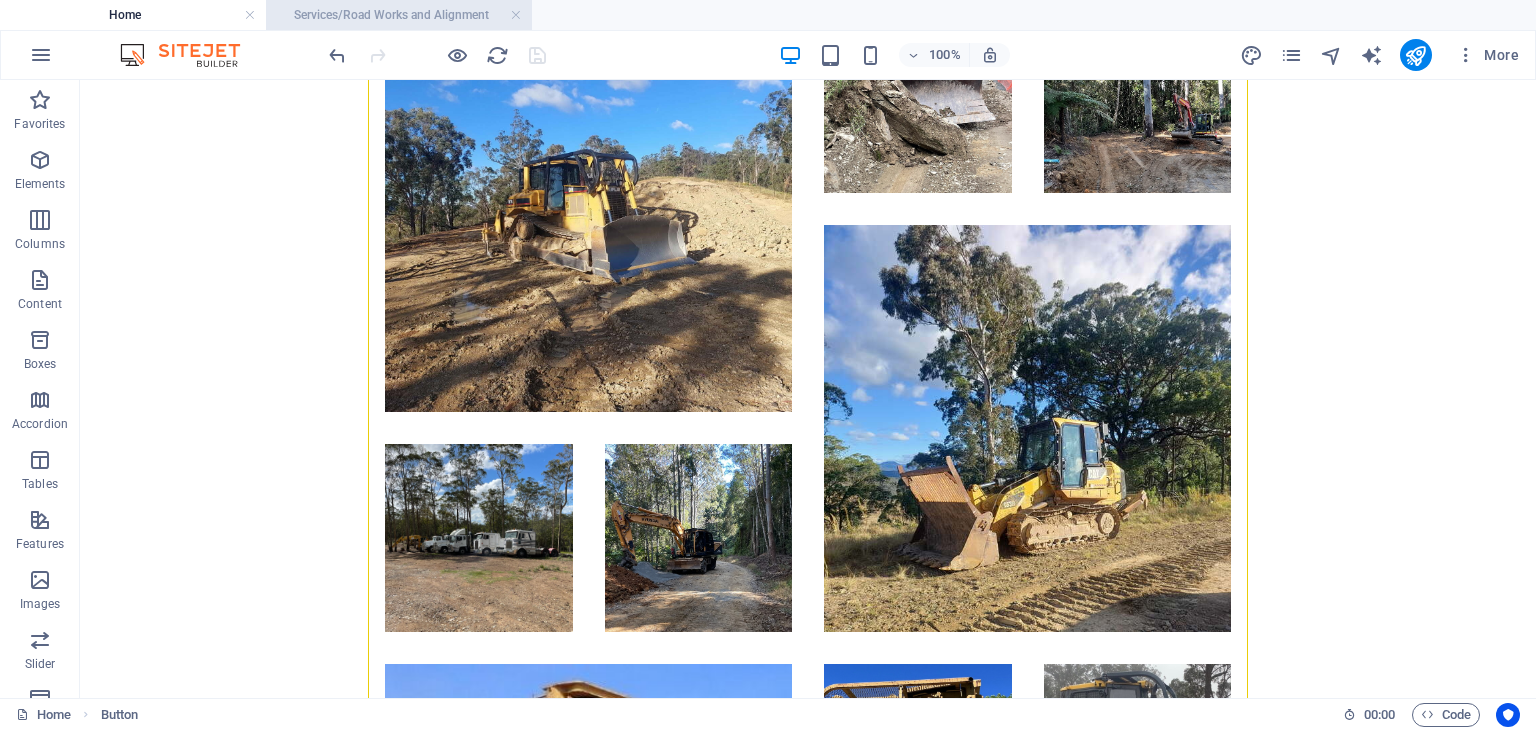click on "Services/Road Works and Alignment" at bounding box center [399, 15] 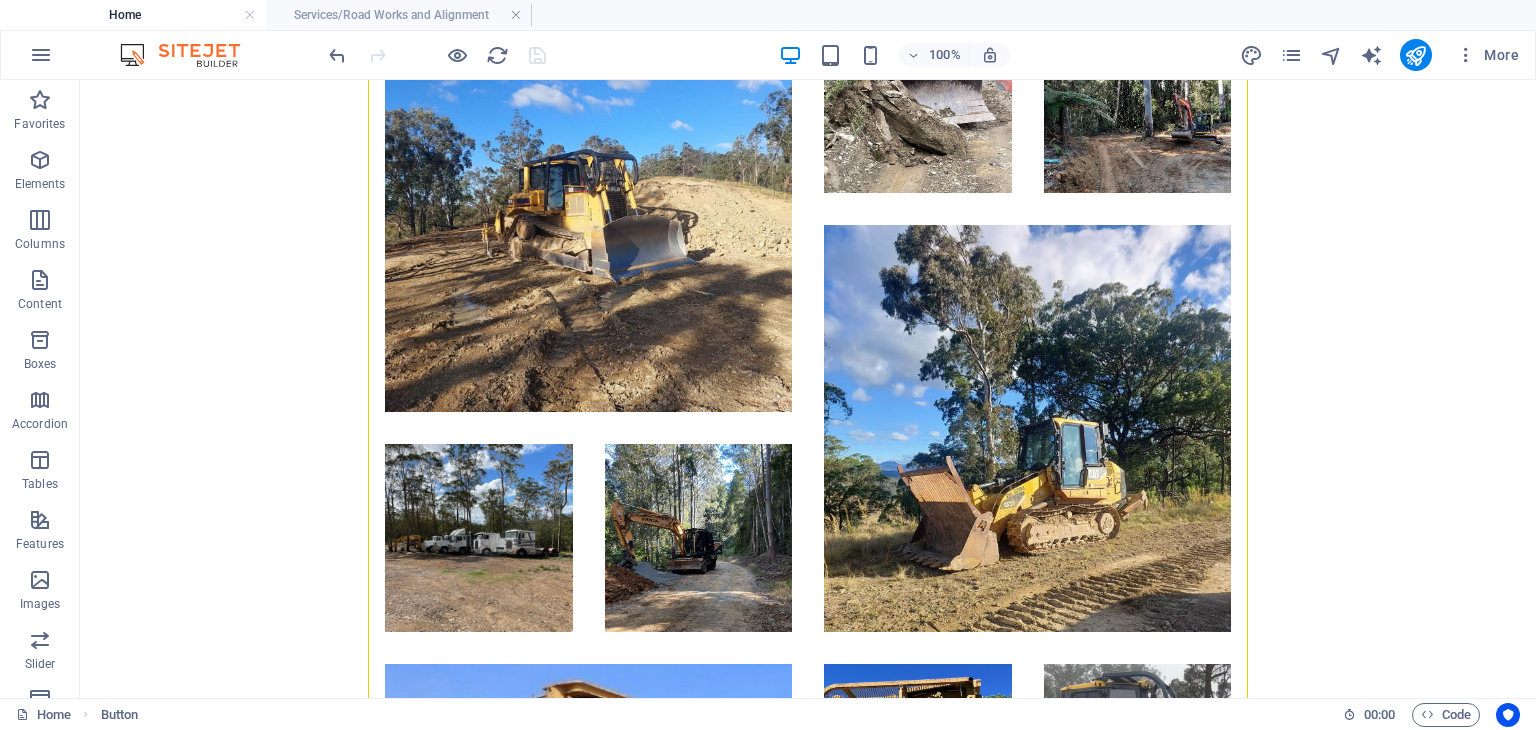 scroll, scrollTop: 0, scrollLeft: 0, axis: both 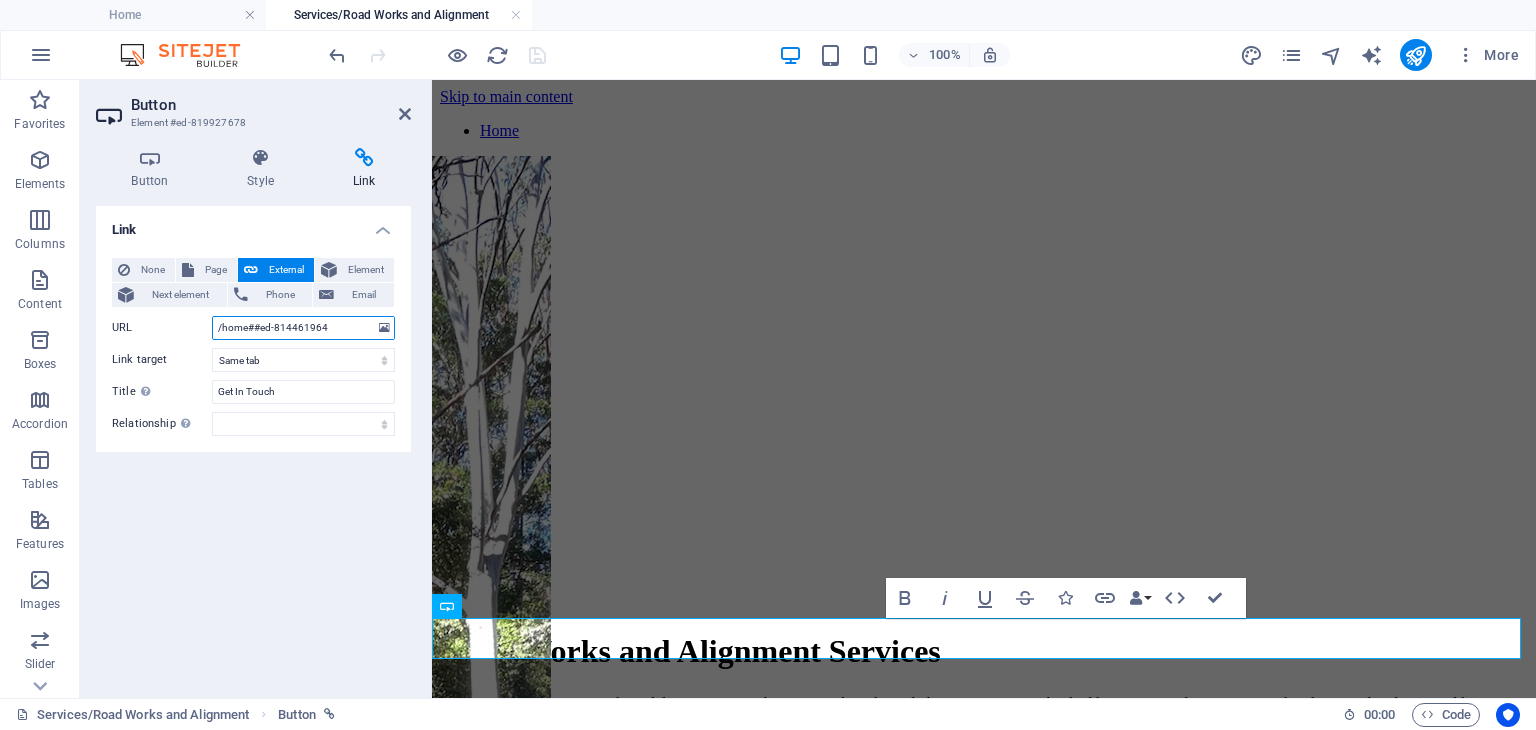 drag, startPoint x: 246, startPoint y: 329, endPoint x: 220, endPoint y: 333, distance: 26.305893 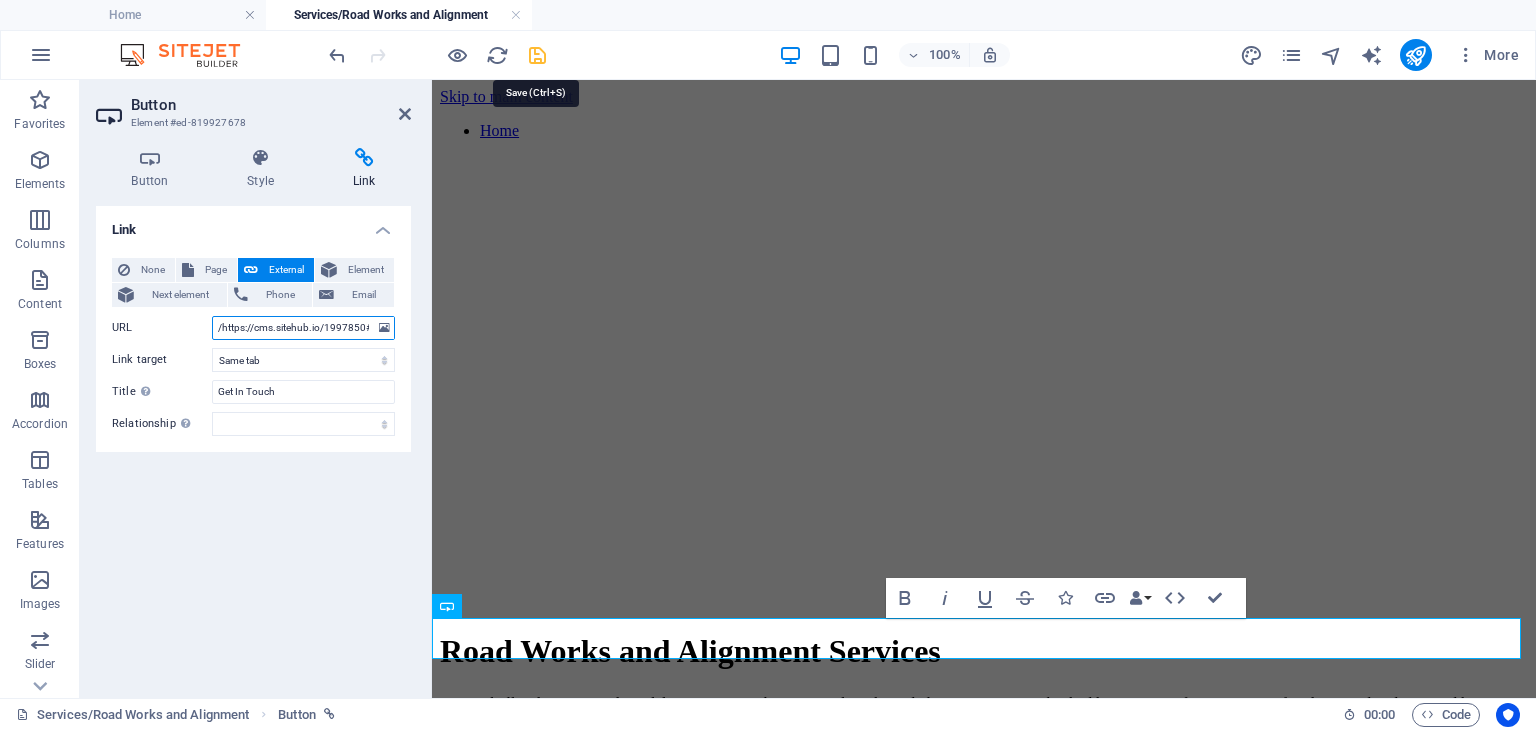 type on "/https://cms.sitehub.io/1997850##ed-814461964" 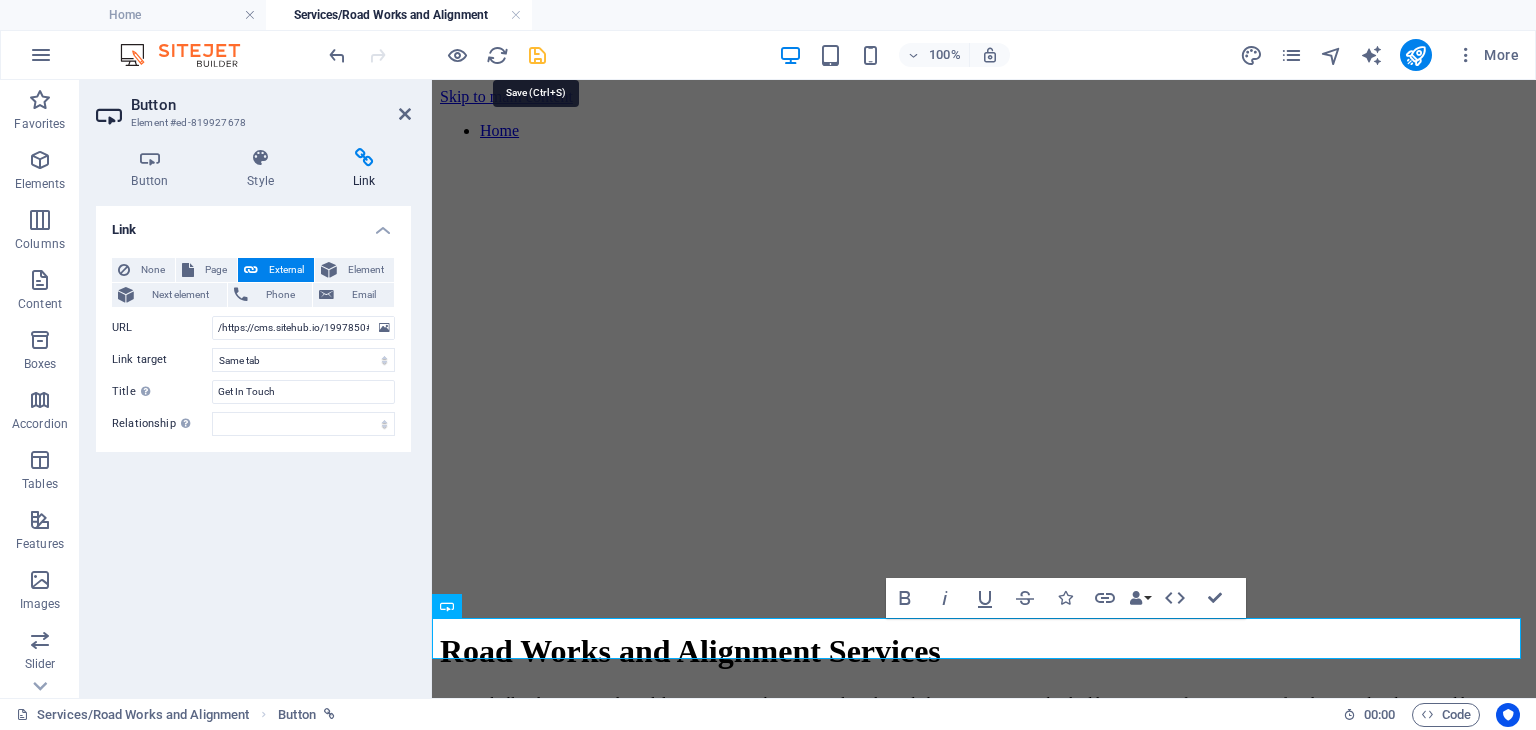 click at bounding box center [537, 55] 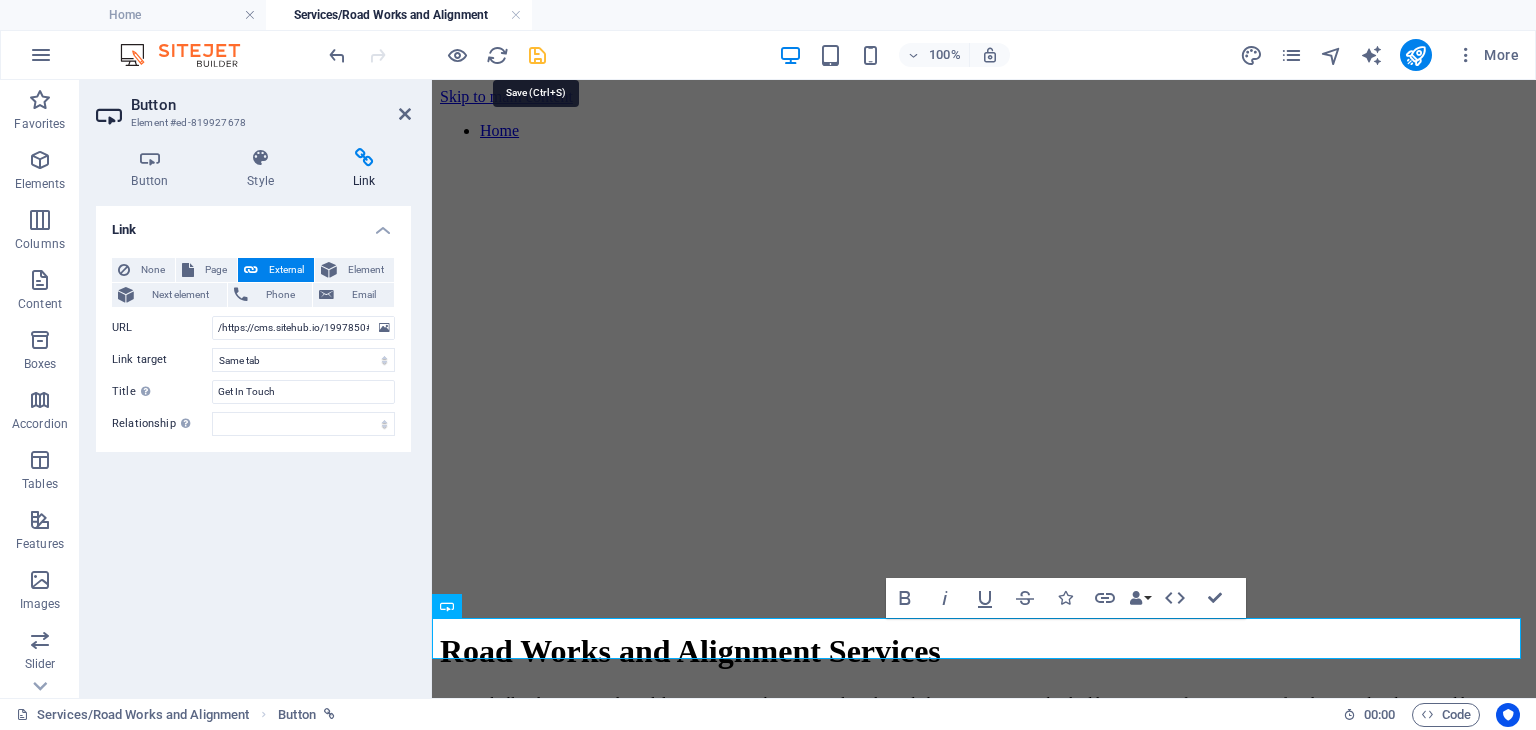 select 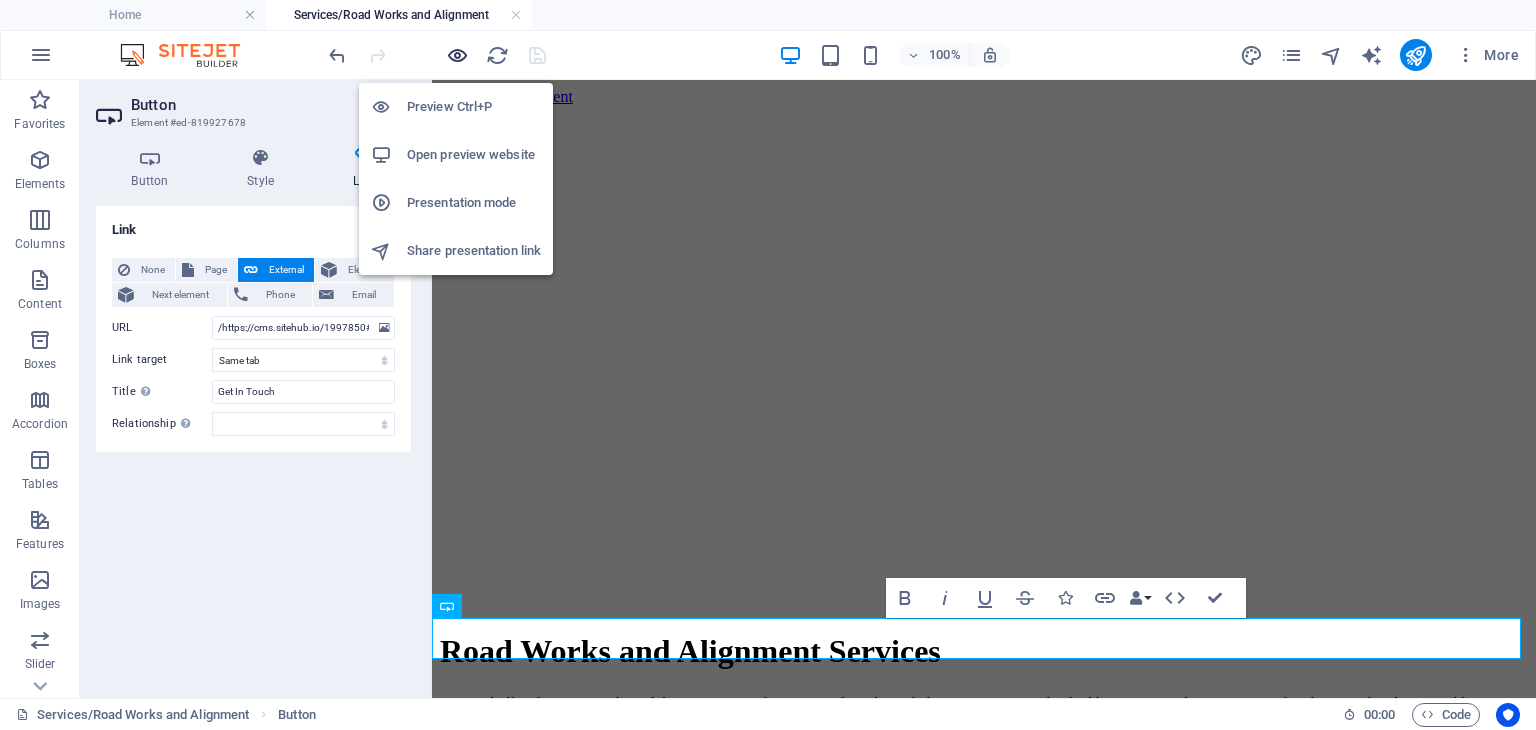 click at bounding box center (457, 55) 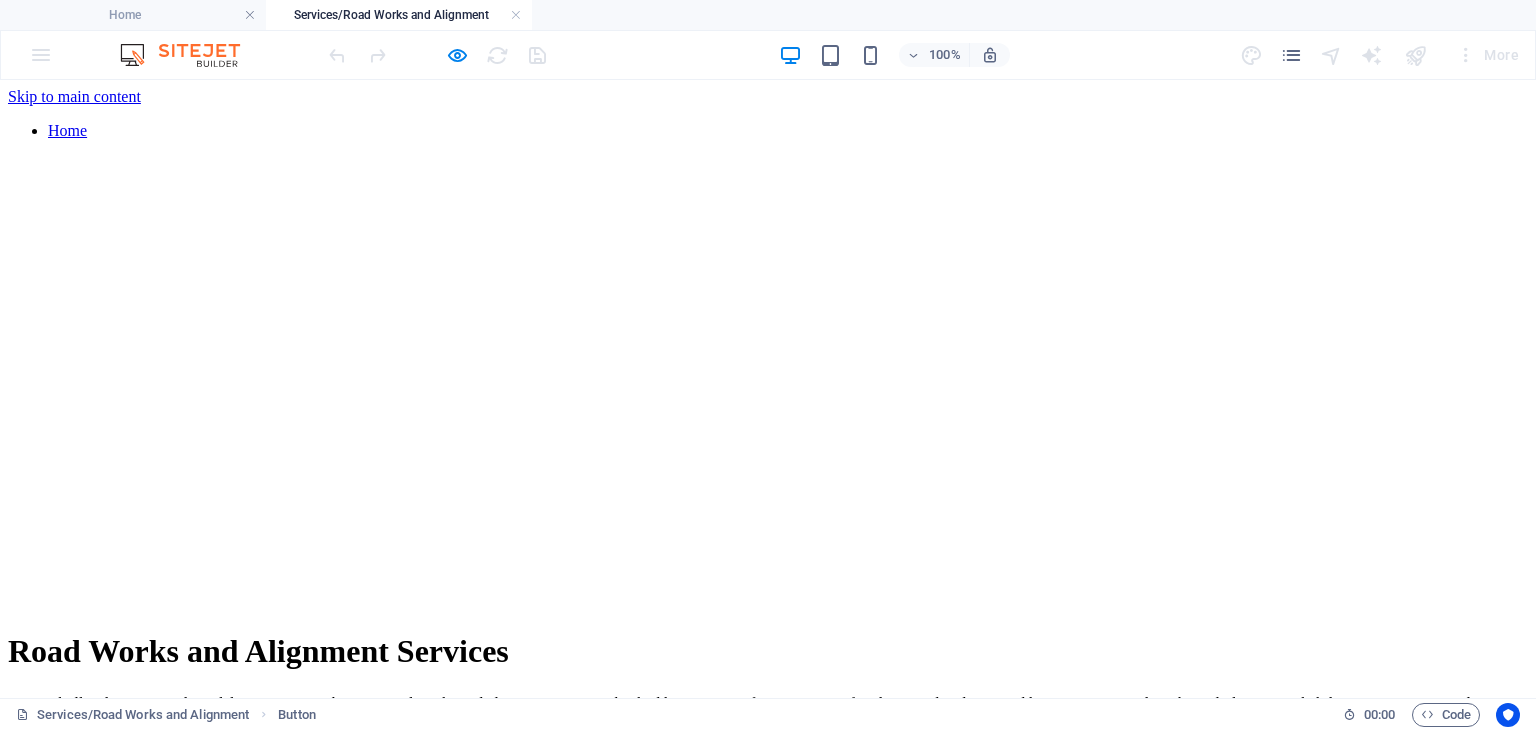 click on "GET A QUOTE" at bounding box center (59, 846) 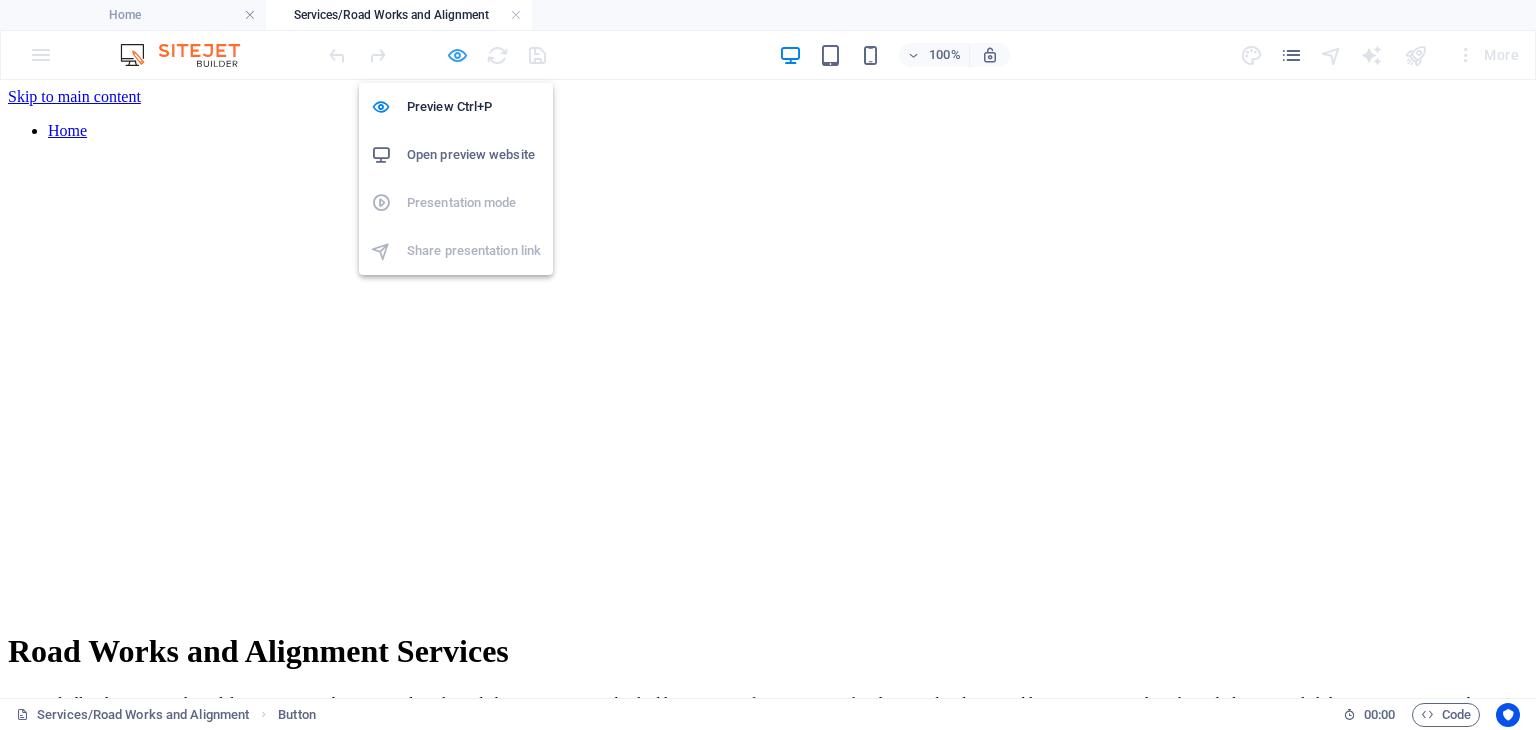 click at bounding box center [457, 55] 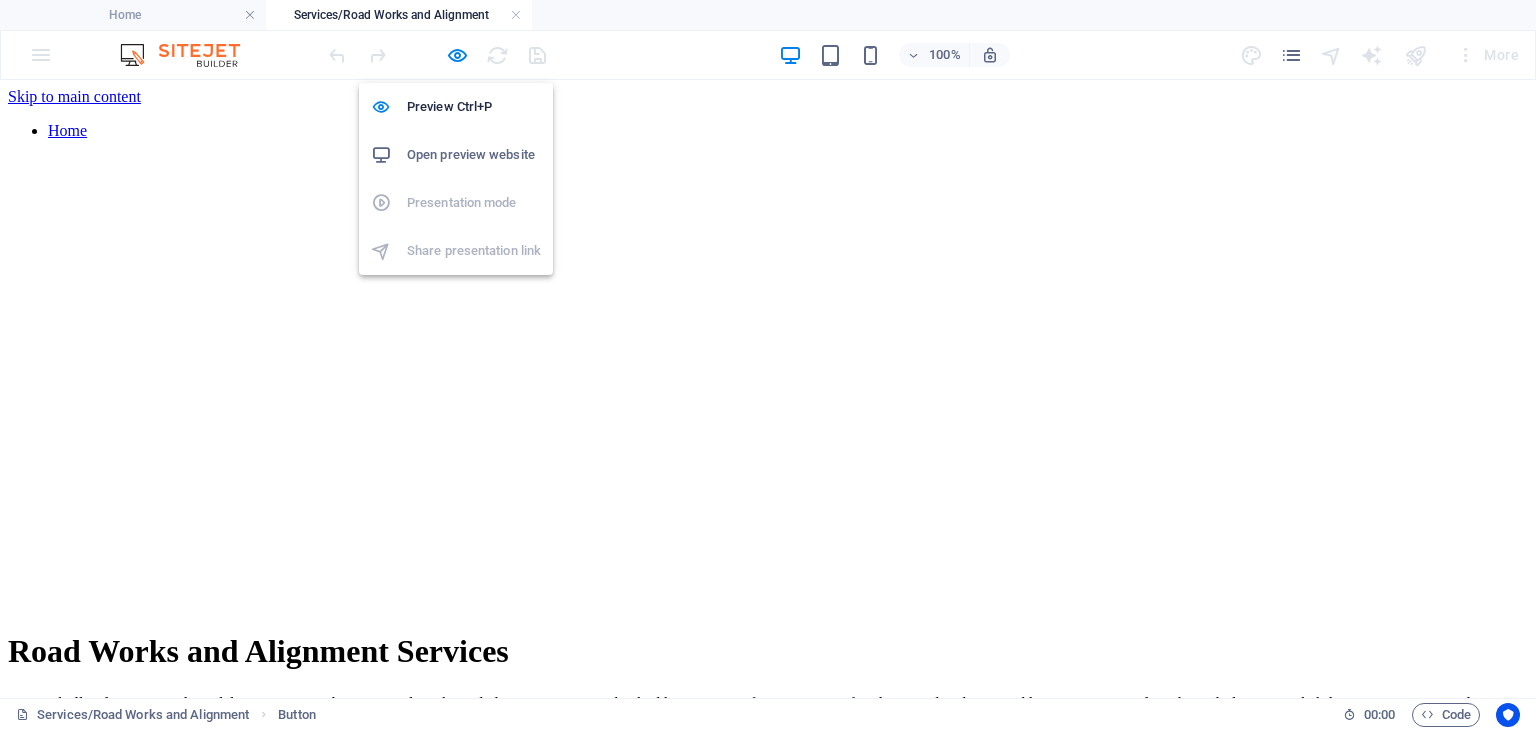 select 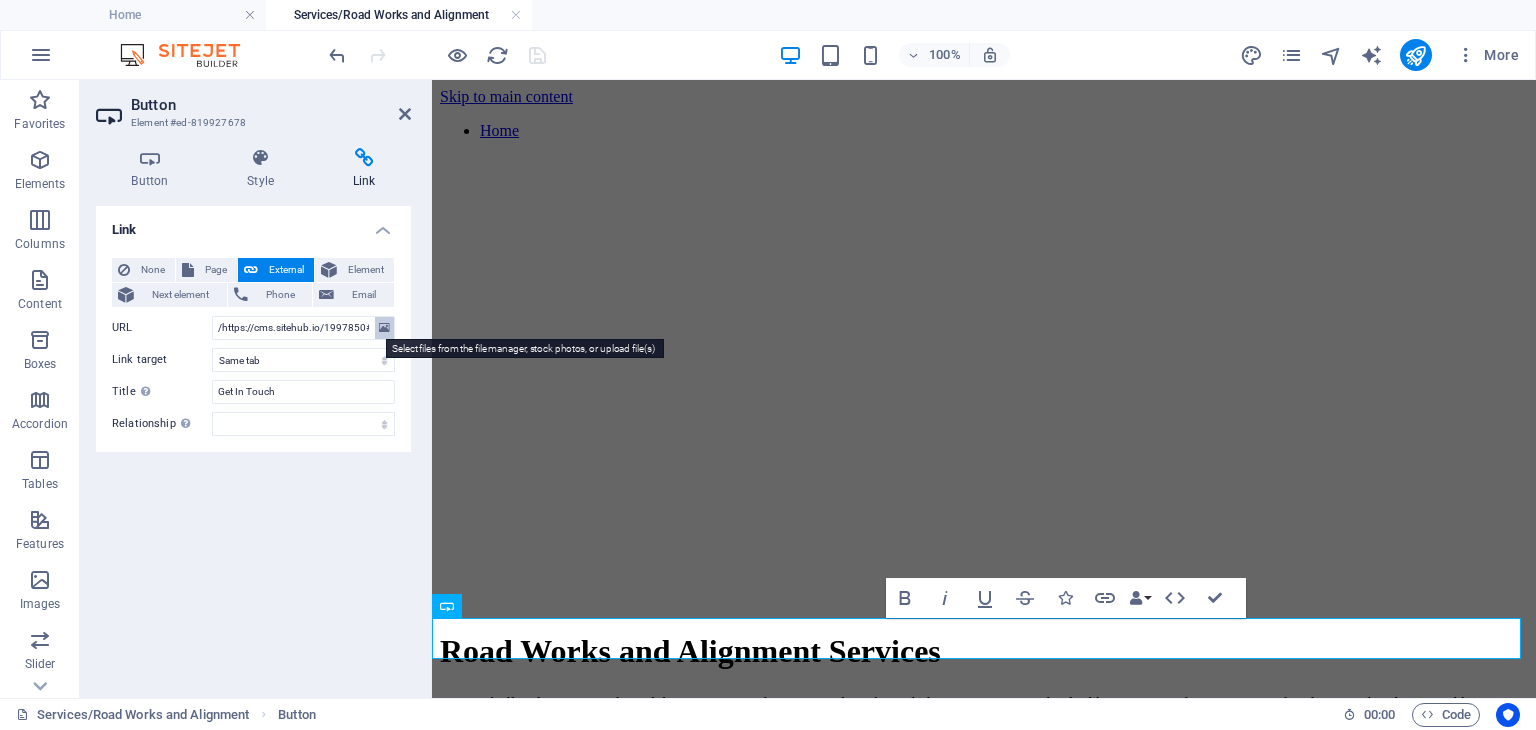 click at bounding box center (384, 328) 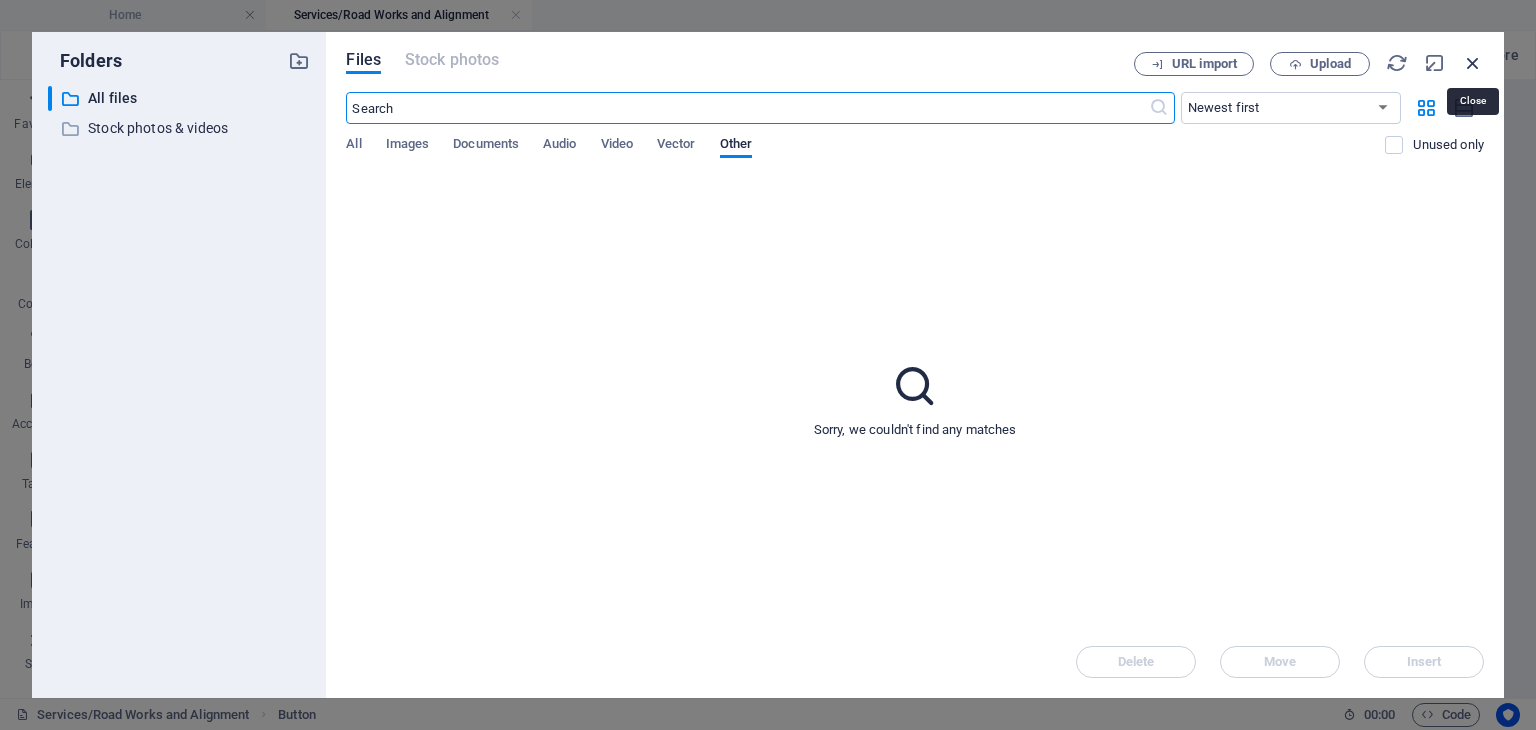 click at bounding box center [1473, 63] 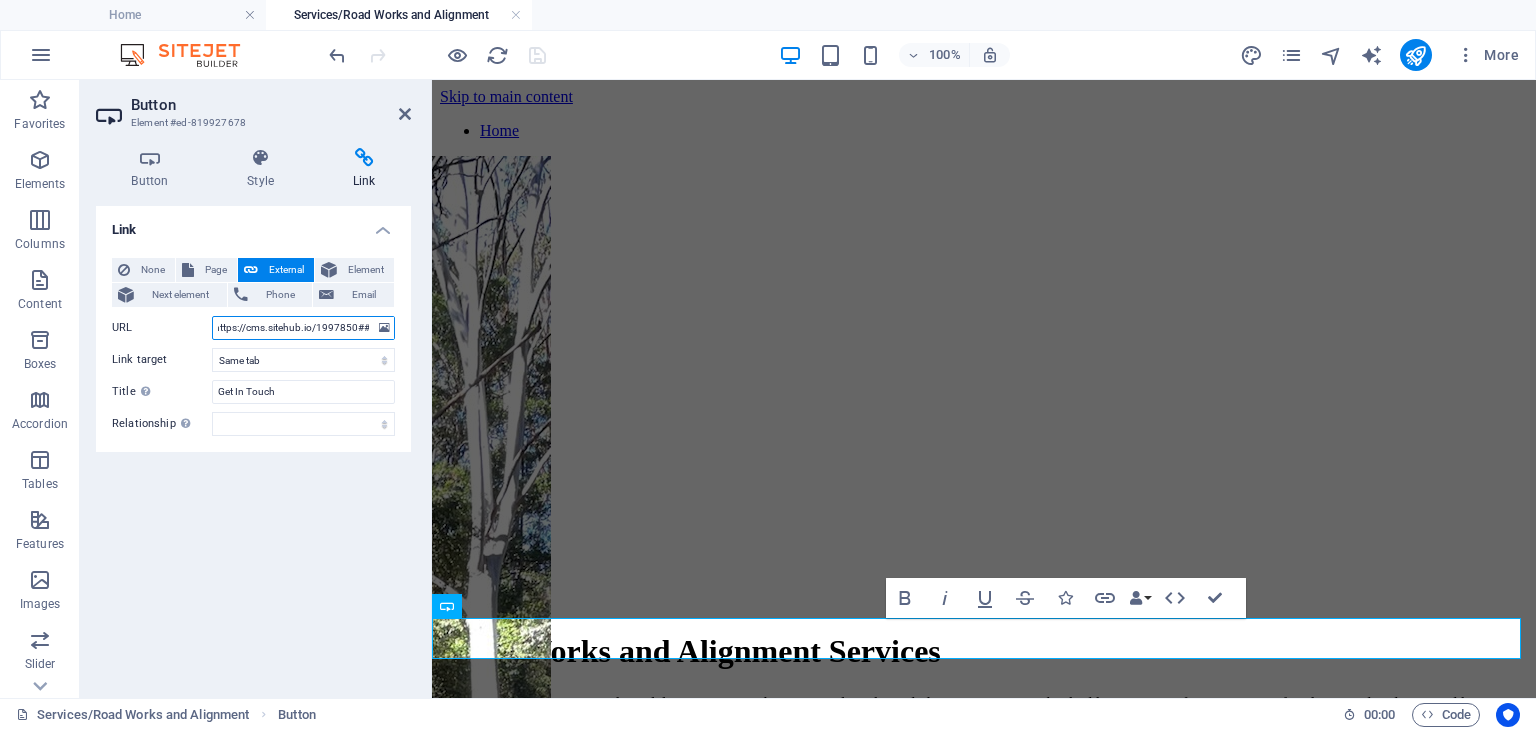 scroll, scrollTop: 0, scrollLeft: 0, axis: both 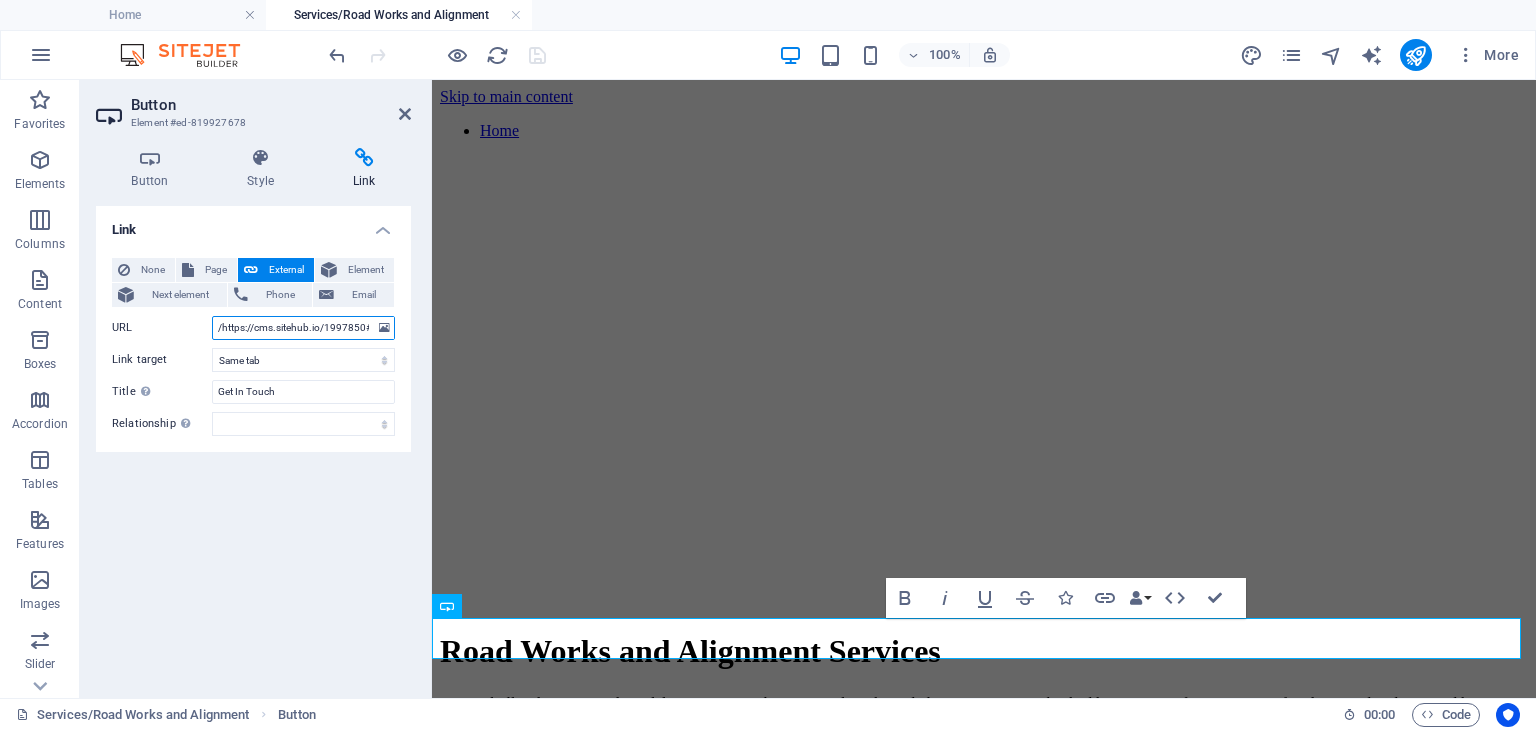 drag, startPoint x: 363, startPoint y: 327, endPoint x: 256, endPoint y: 338, distance: 107.563934 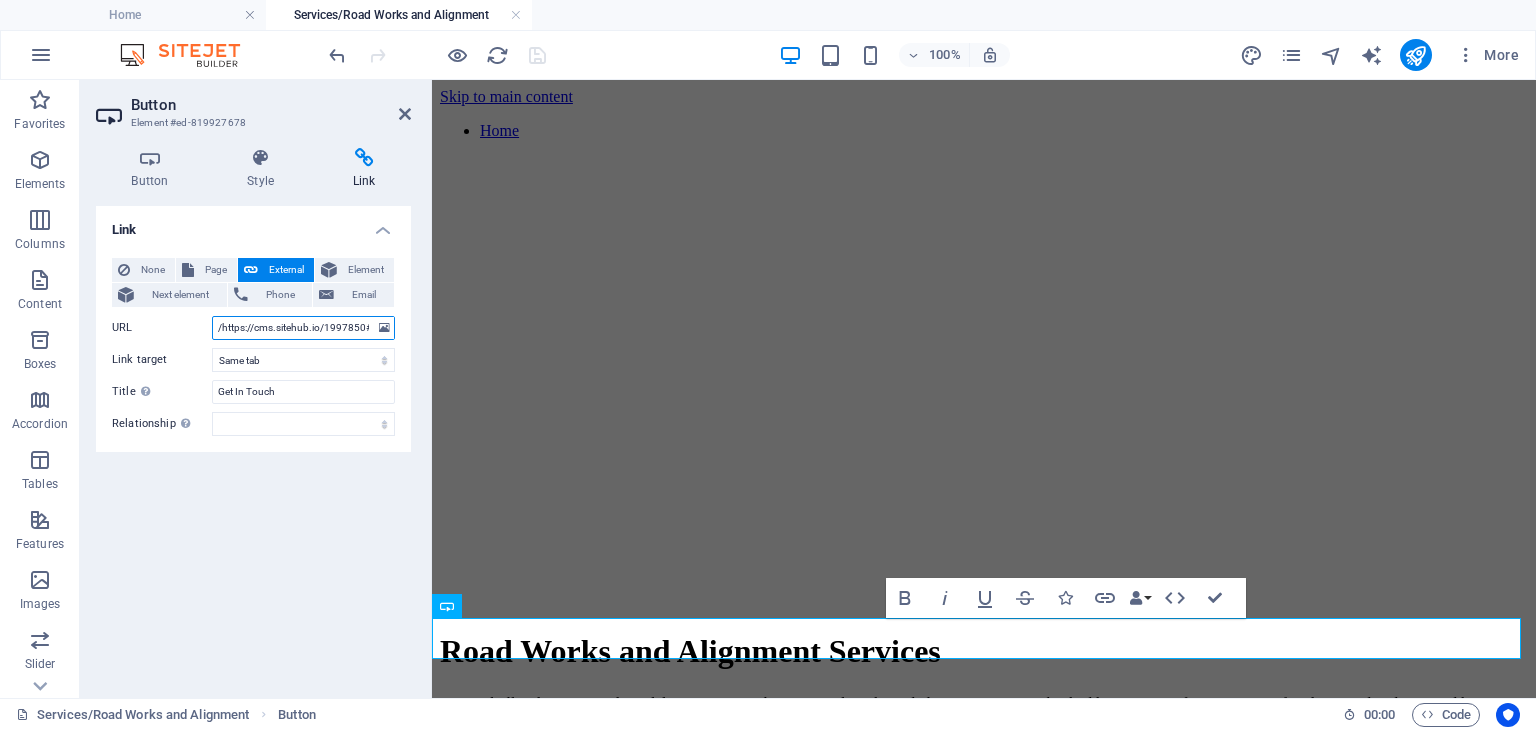 click on "/https://cms.sitehub.io/1997850##ed-814461964" at bounding box center [303, 328] 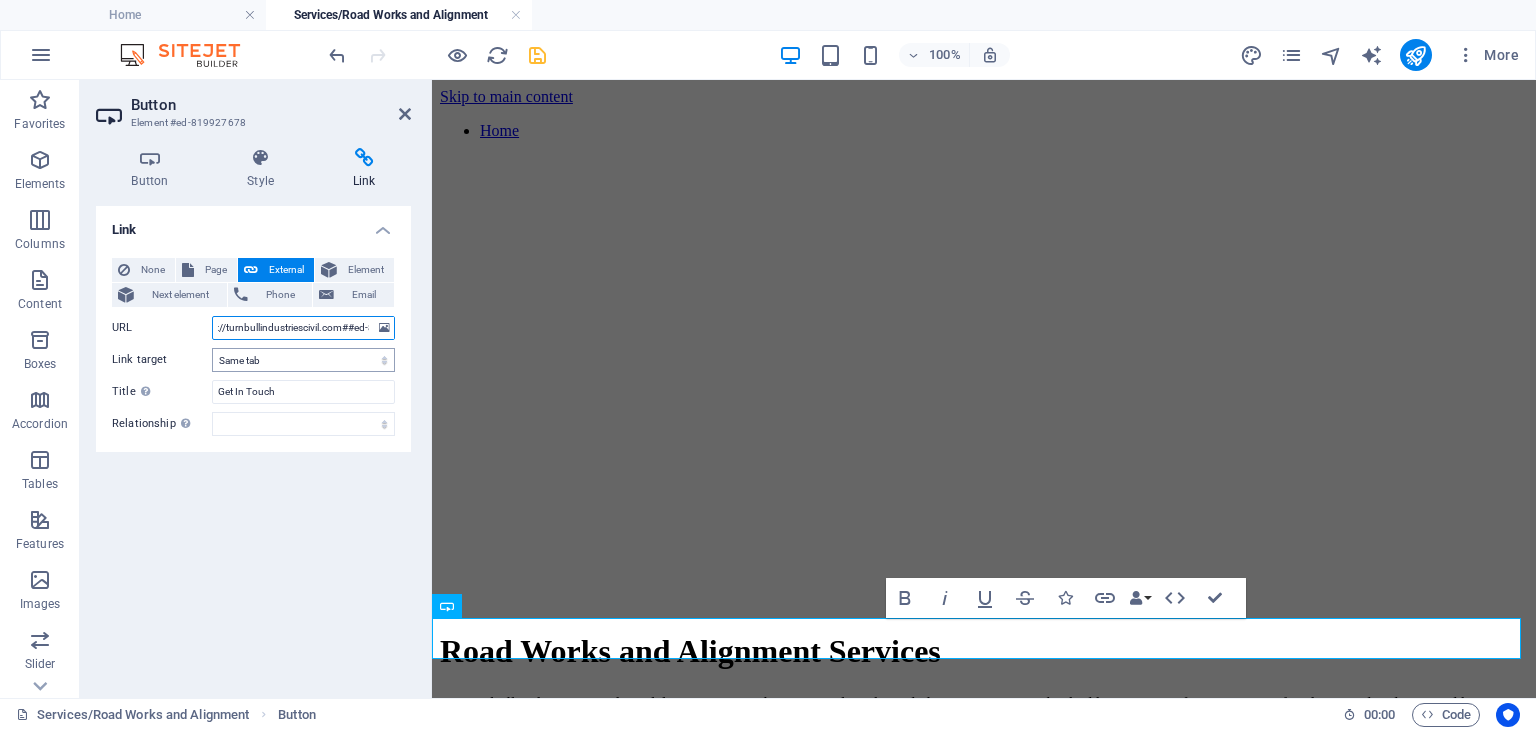 scroll, scrollTop: 0, scrollLeft: 34, axis: horizontal 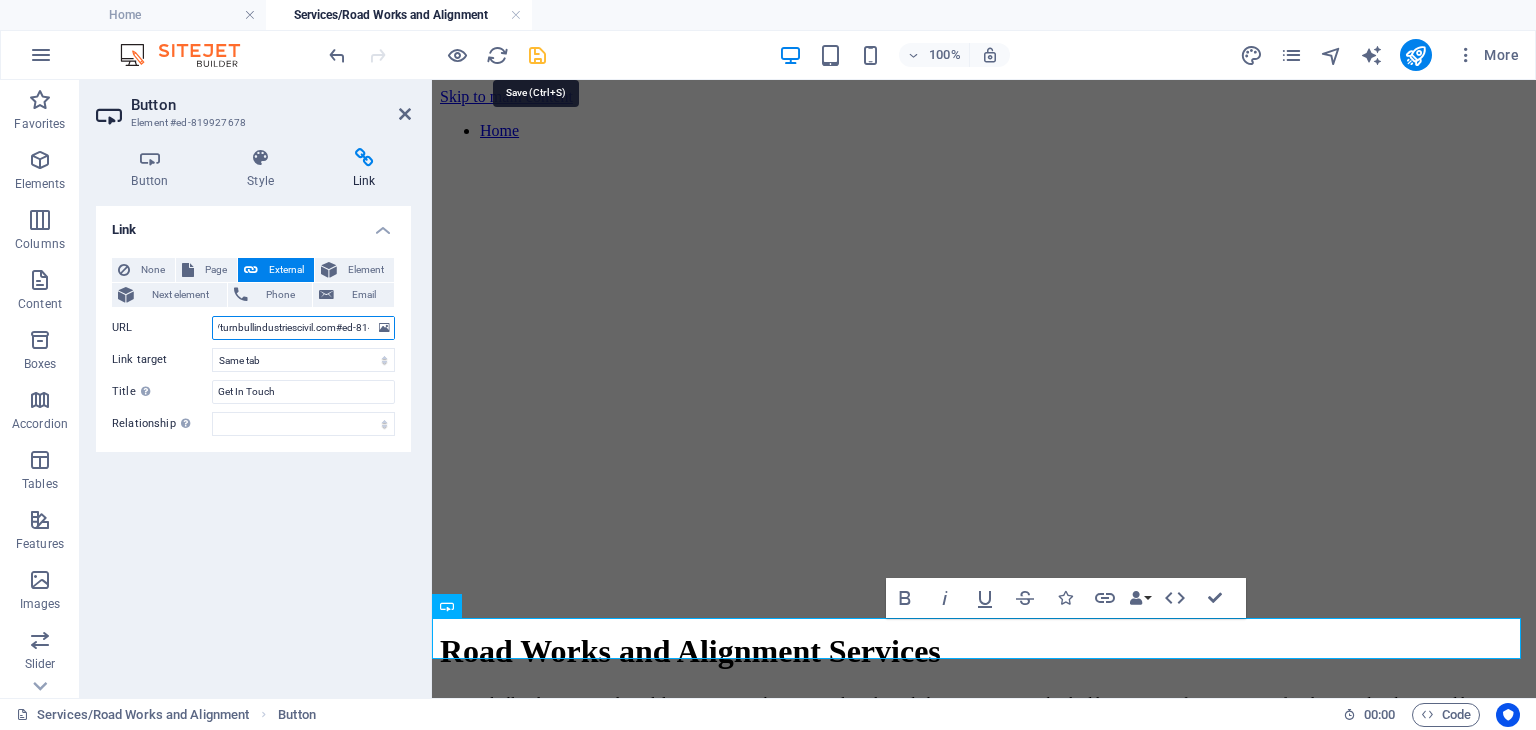 type on "/https://turnbullindustriescivil.com#ed-814461964" 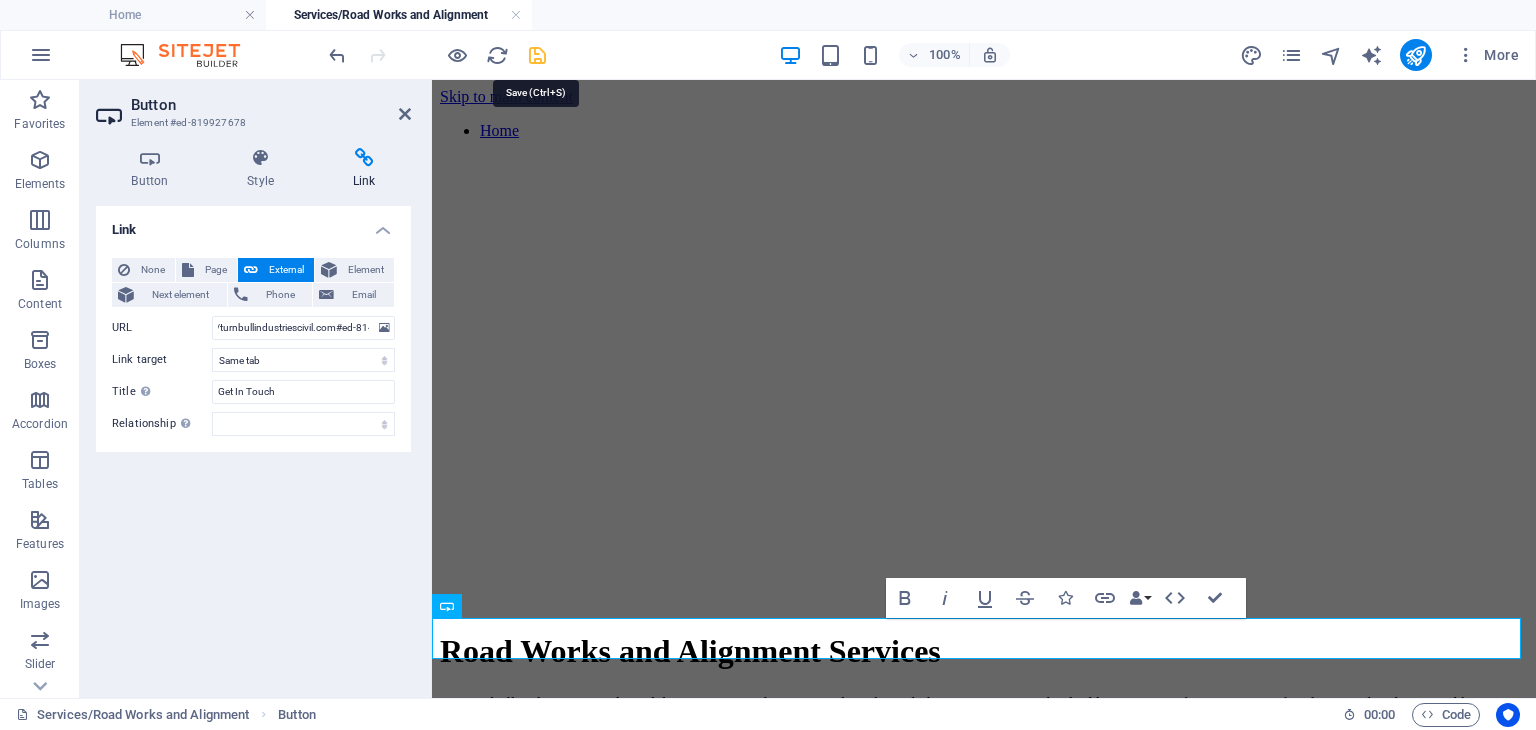 click at bounding box center [537, 55] 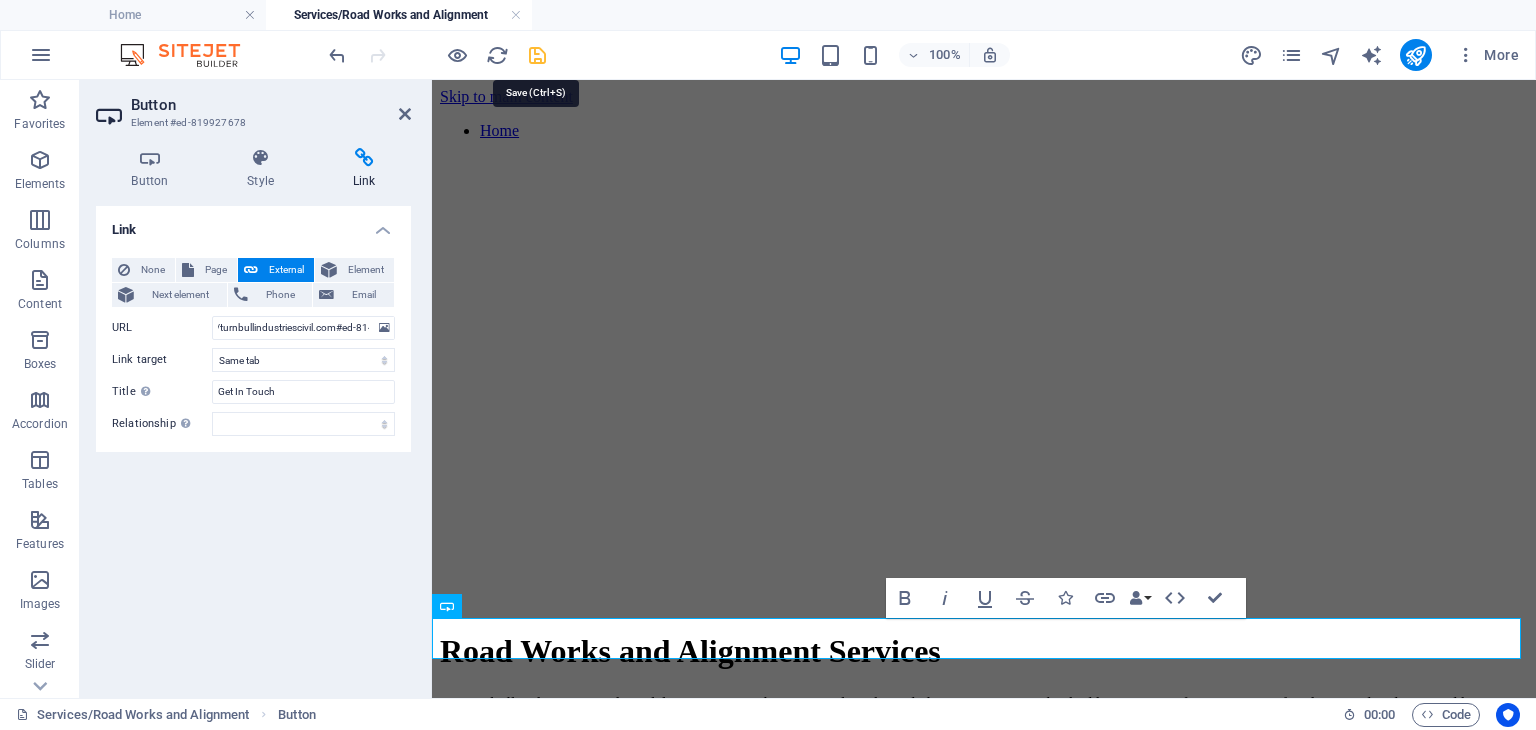 scroll, scrollTop: 0, scrollLeft: 0, axis: both 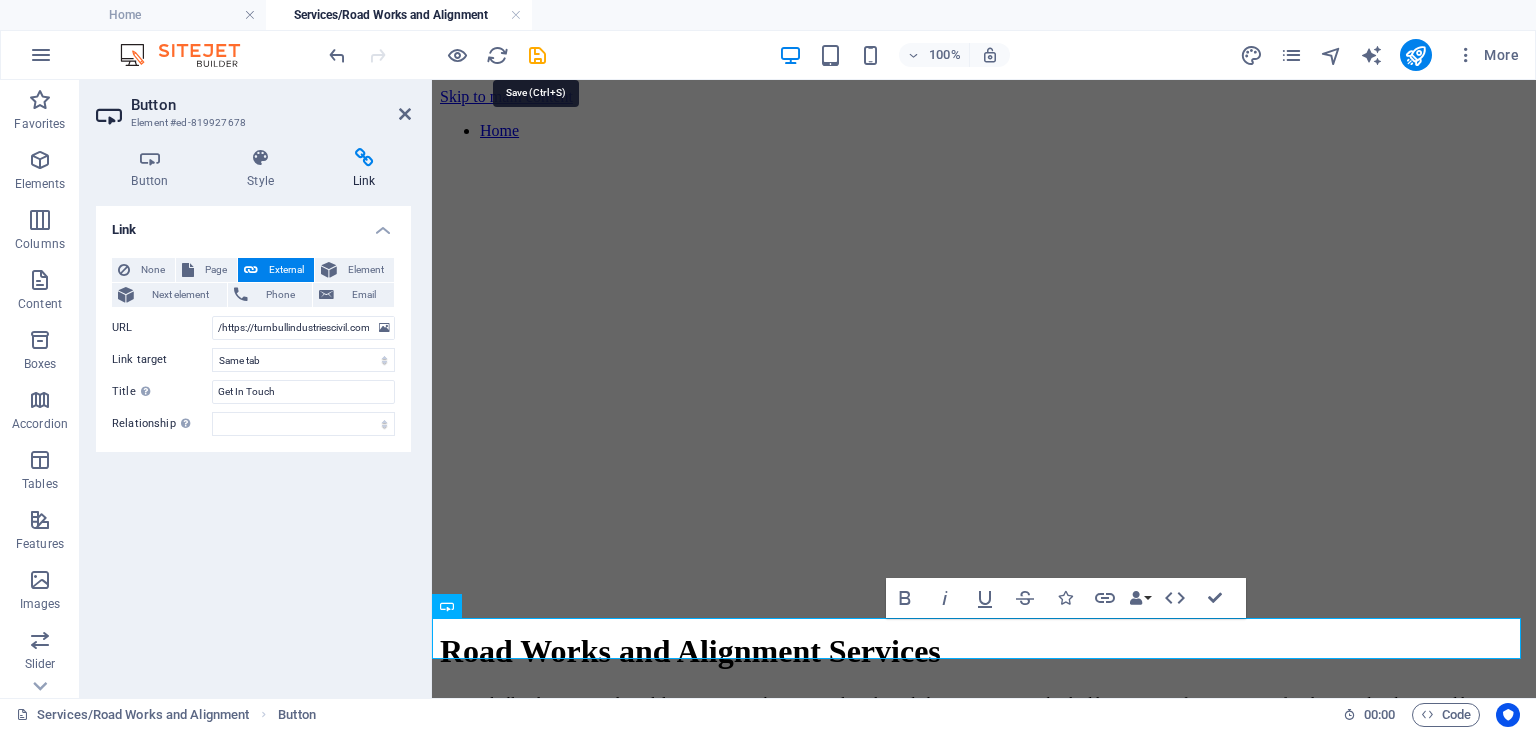 select 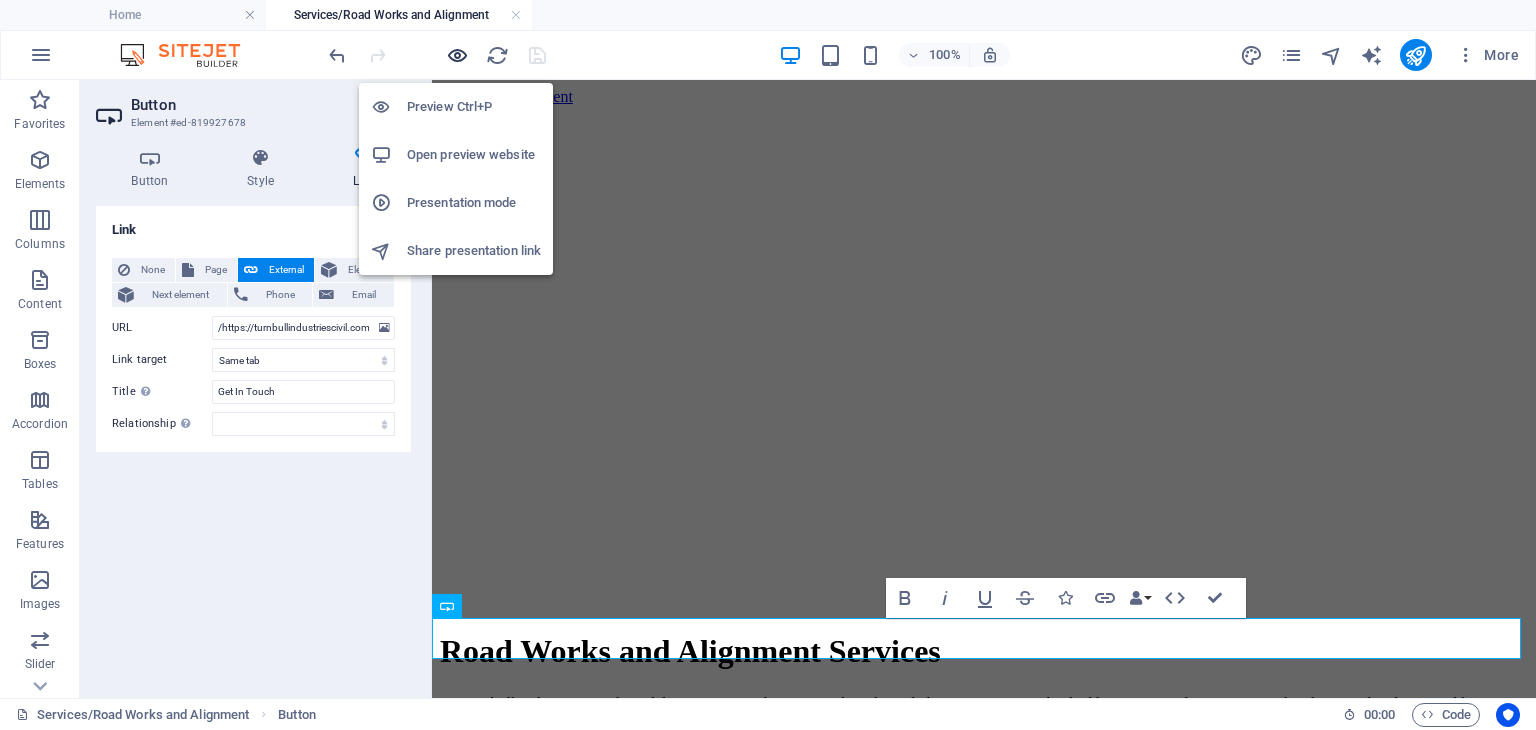 click at bounding box center (457, 55) 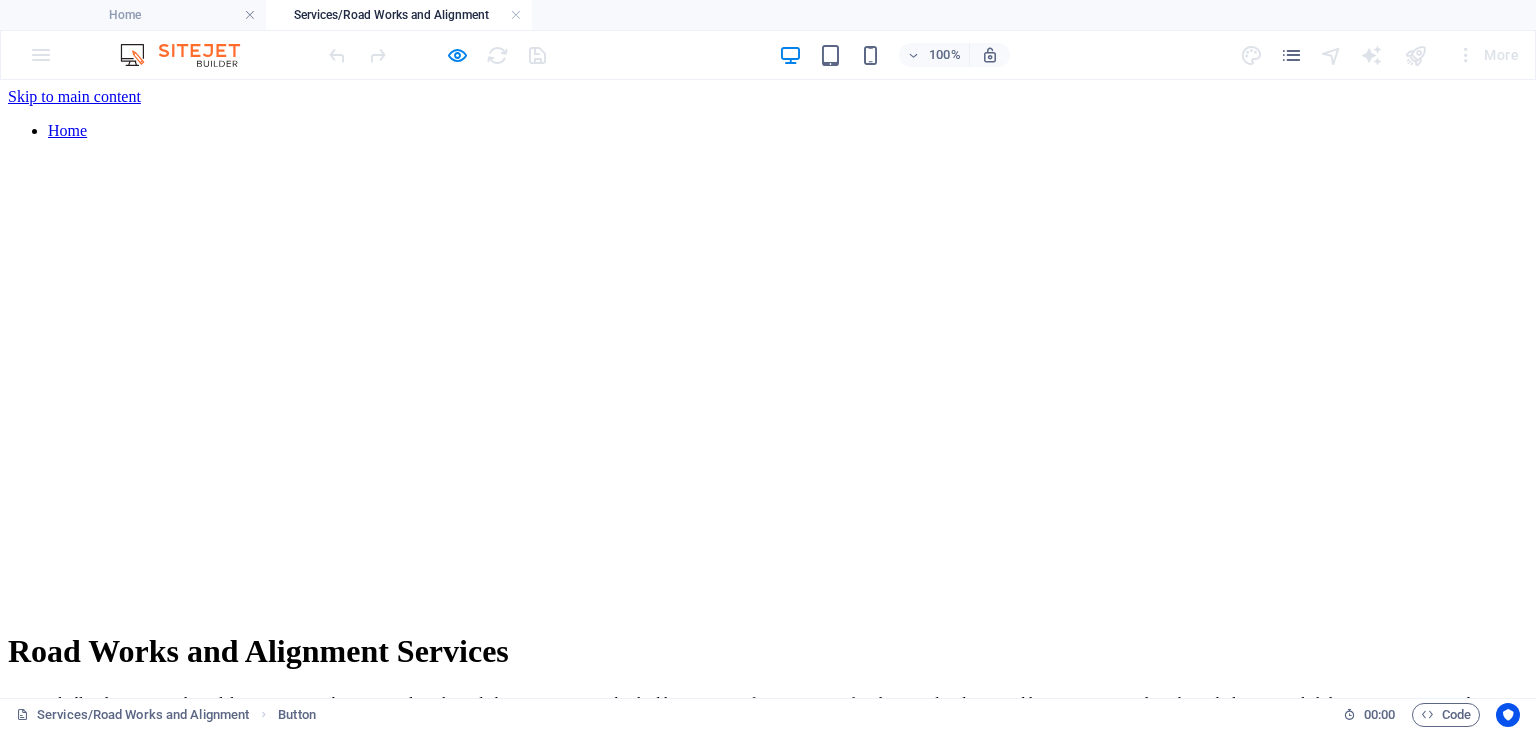 click on "GET A QUOTE" at bounding box center (59, 846) 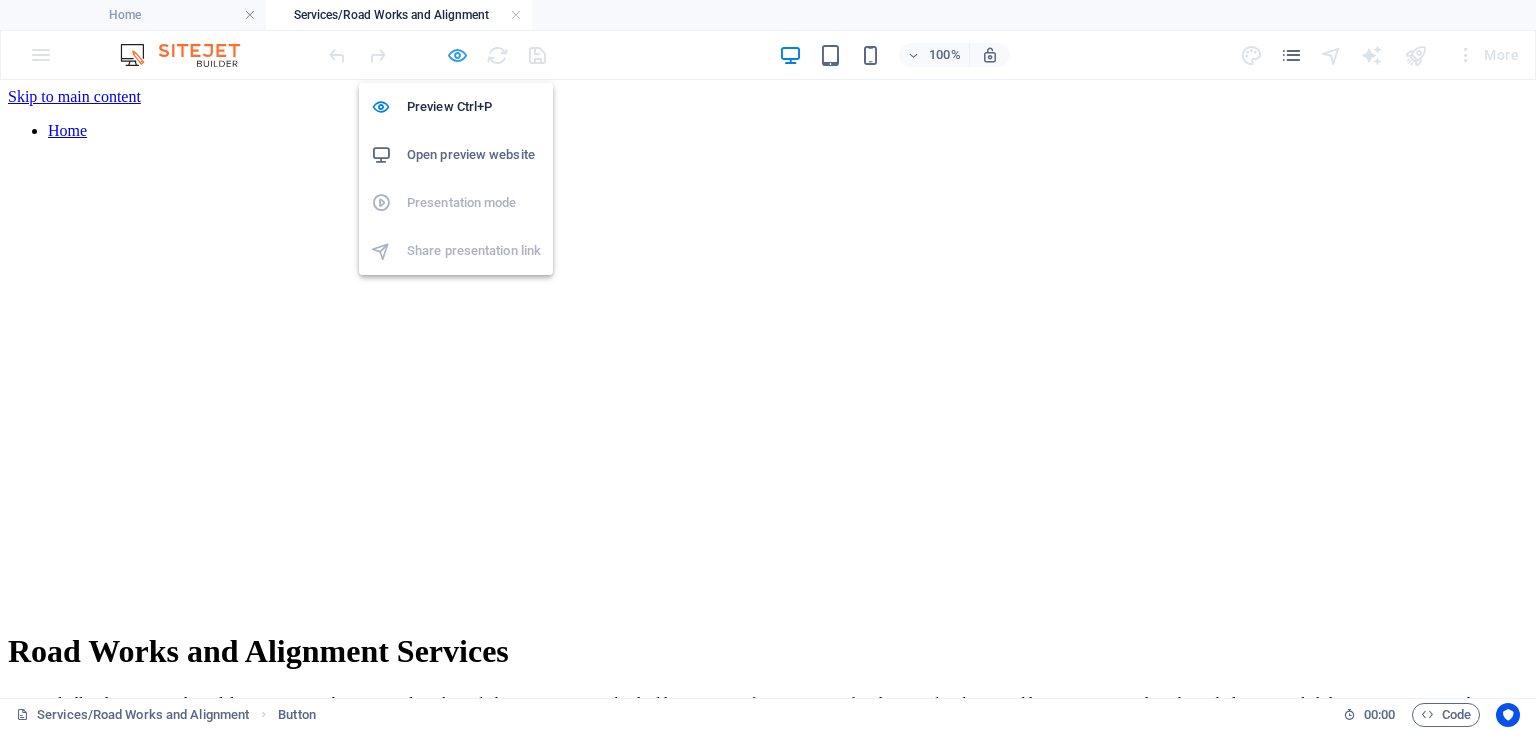 click at bounding box center (457, 55) 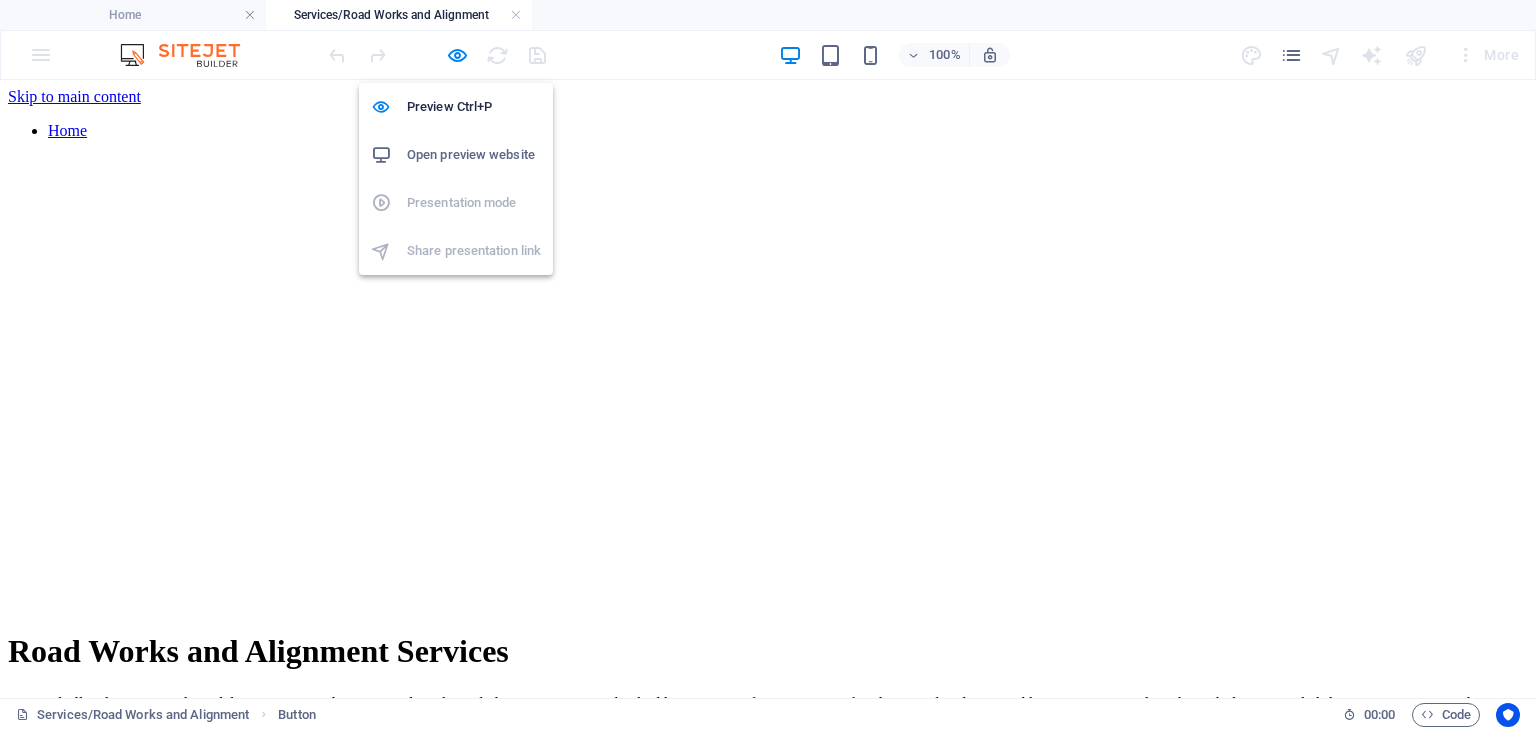 select 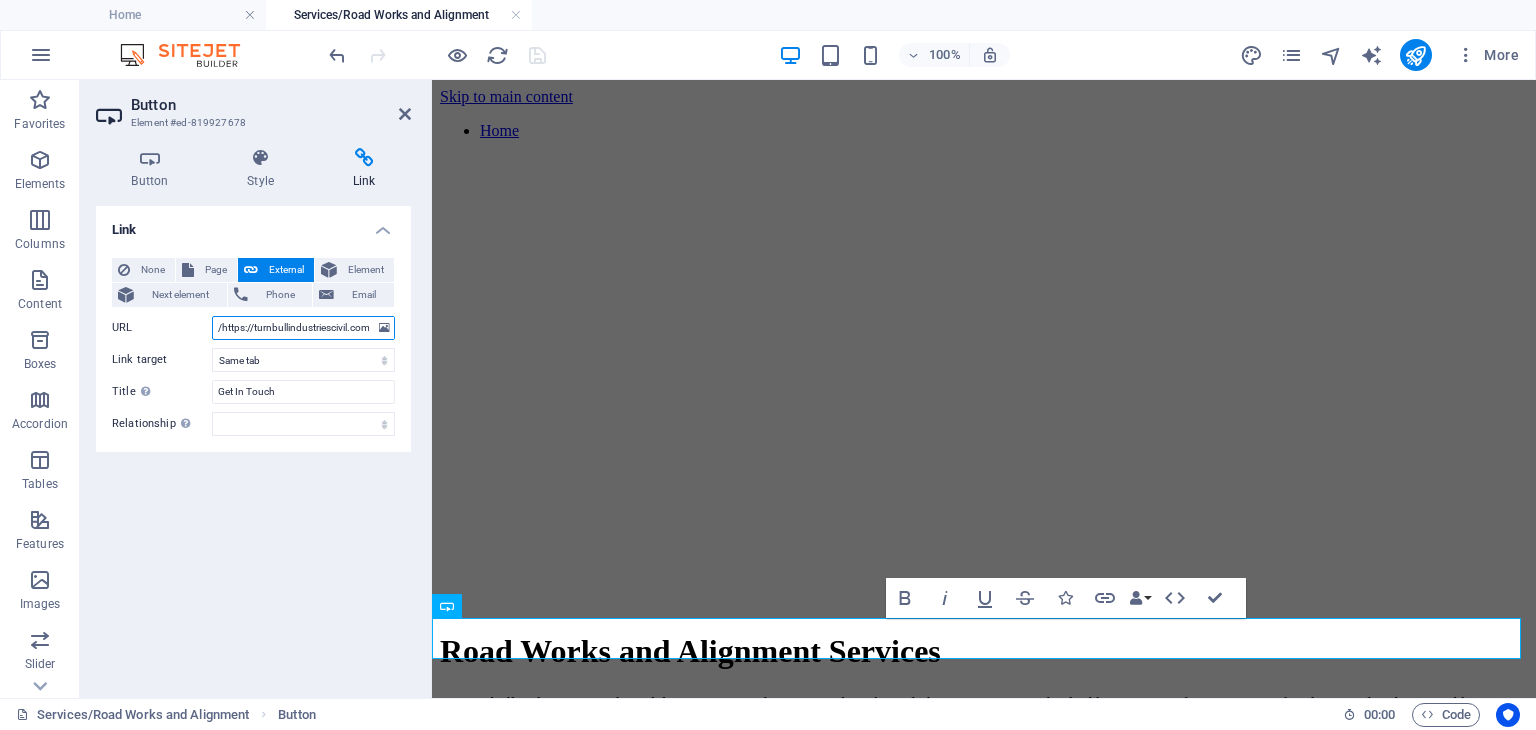 drag, startPoint x: 252, startPoint y: 328, endPoint x: 224, endPoint y: 333, distance: 28.442924 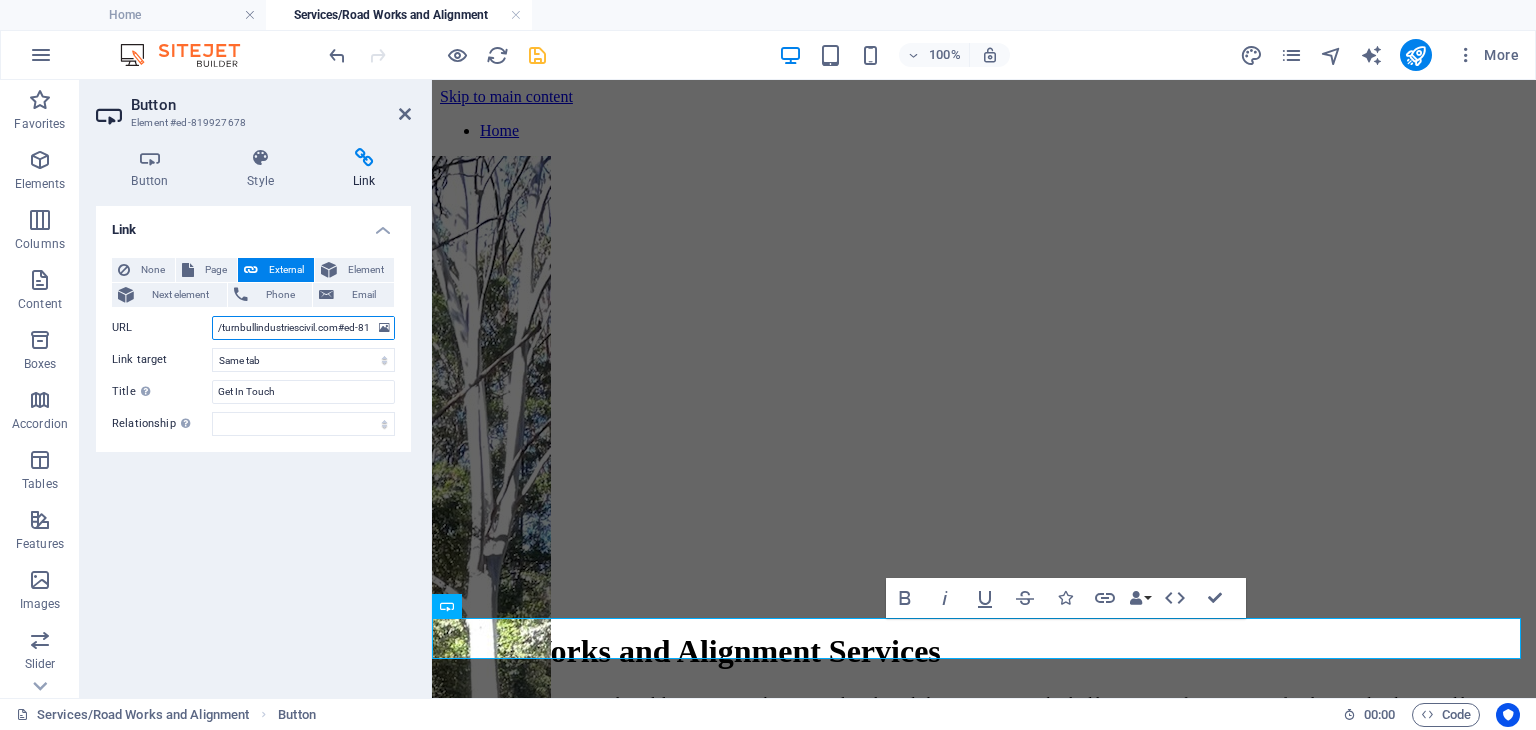 type on "/turnbullindustriescivil.com#ed-814461964" 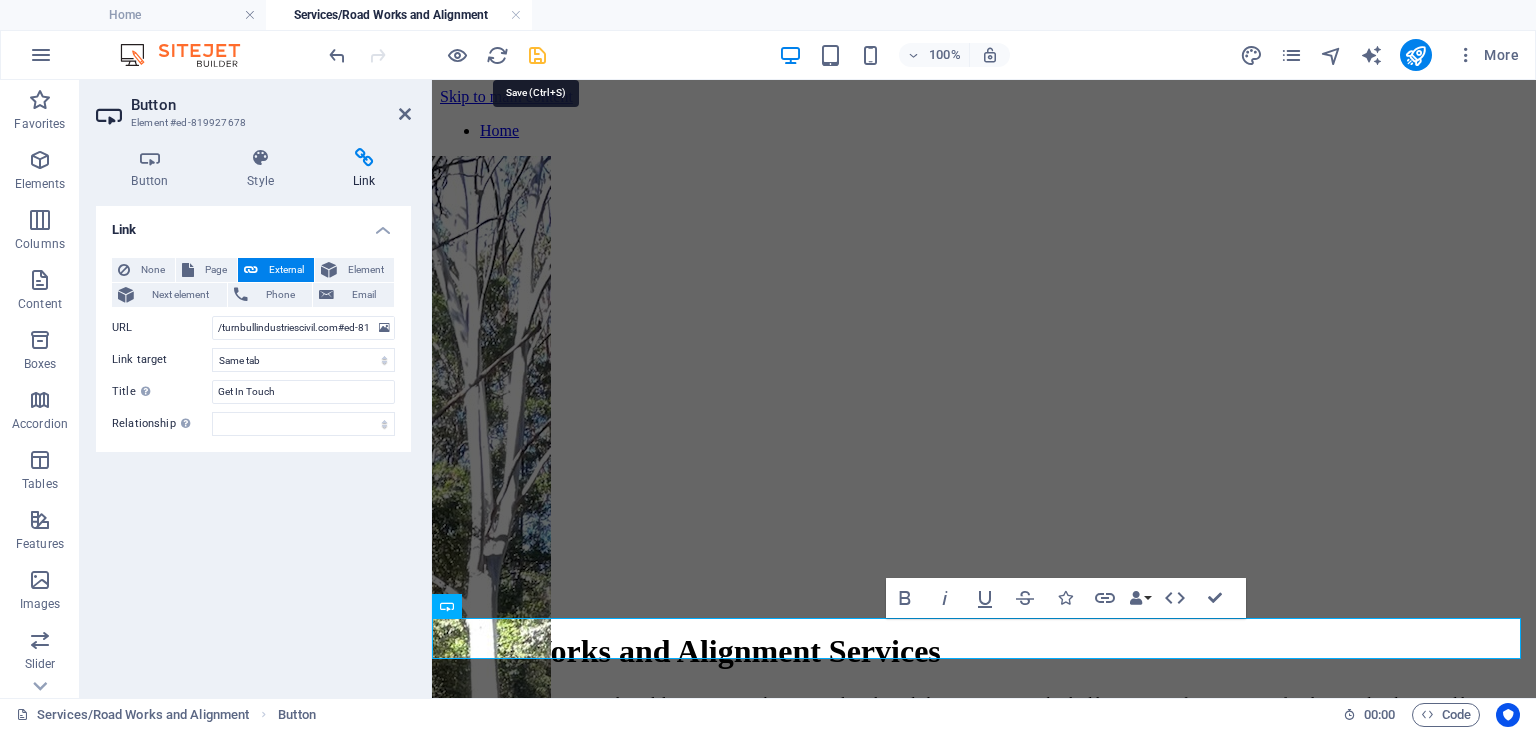 click at bounding box center [537, 55] 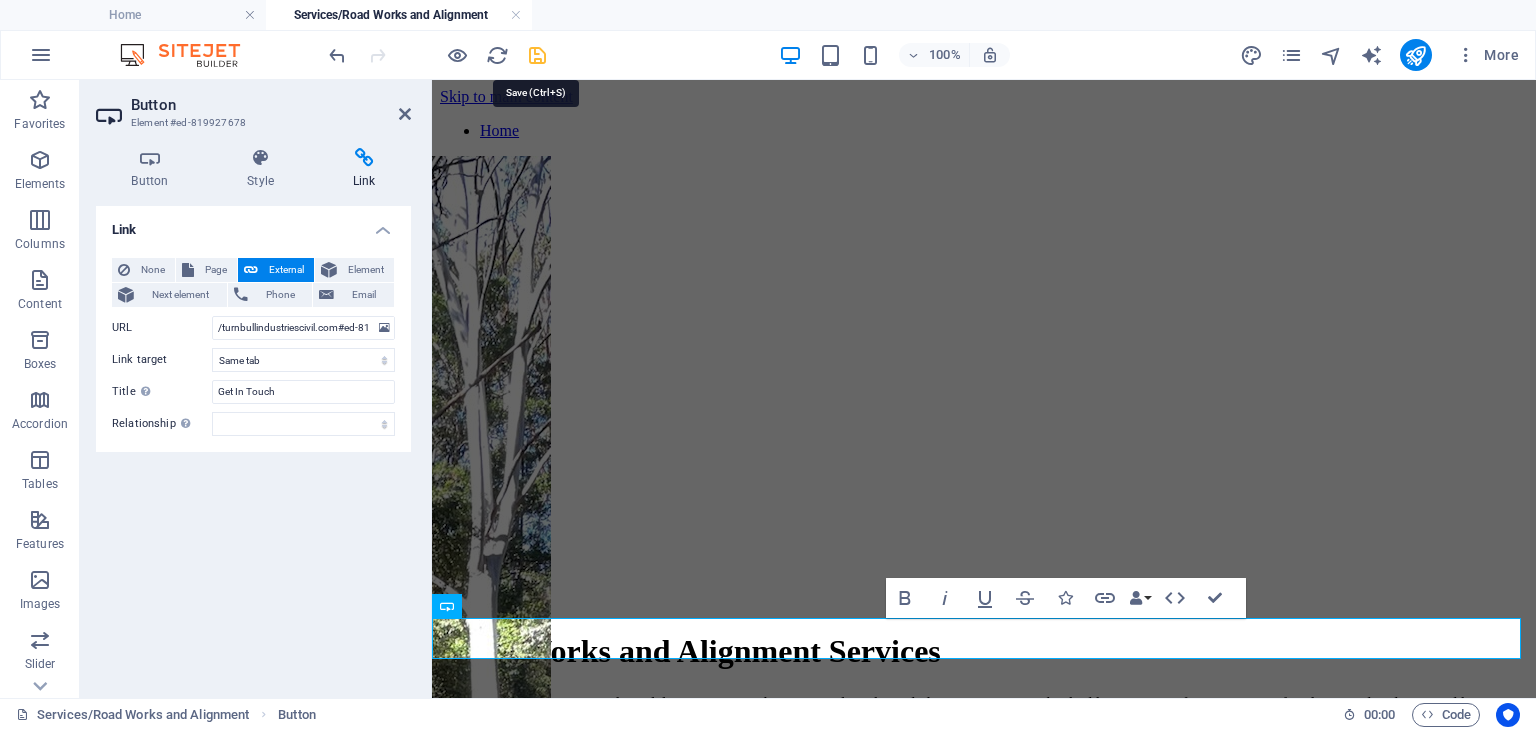 select 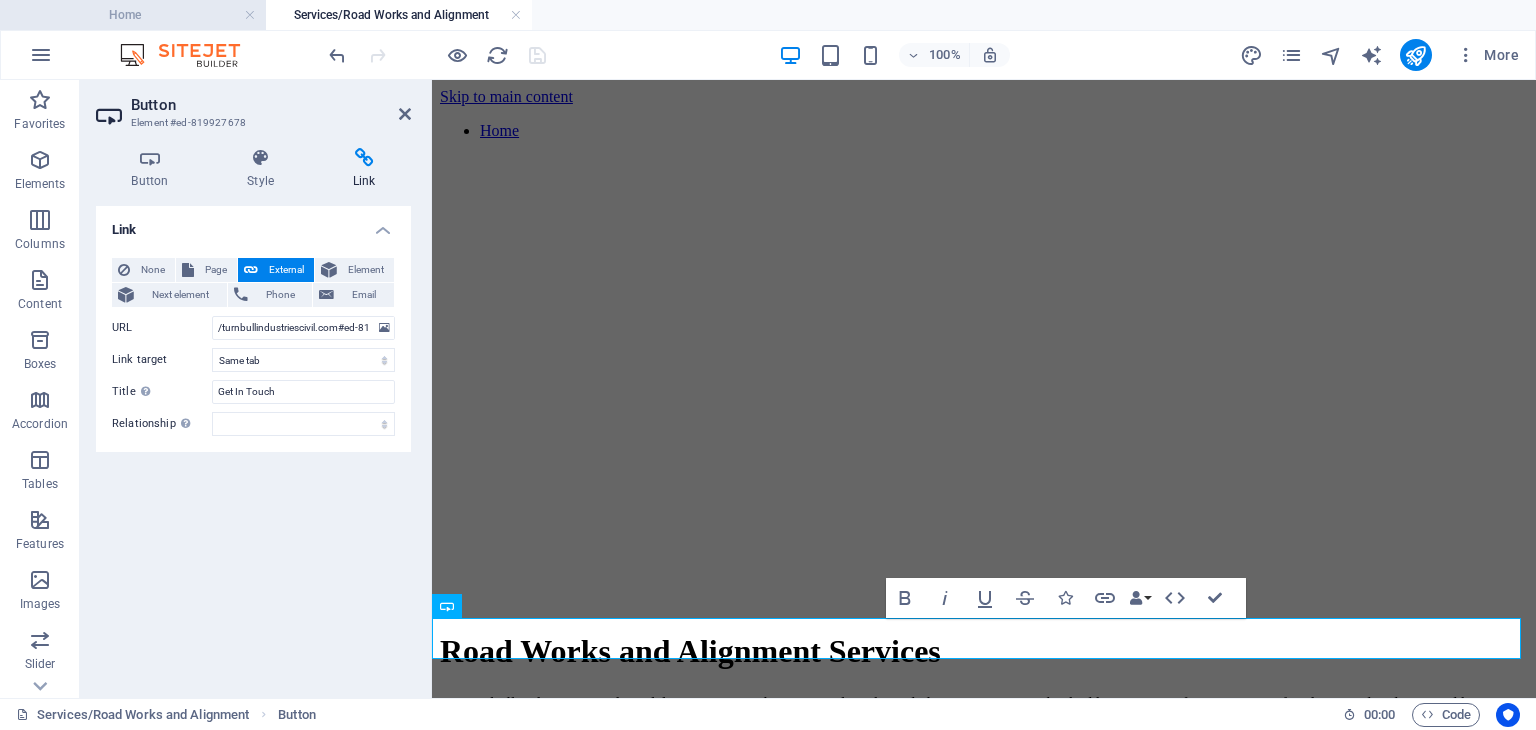 click on "Home" at bounding box center (133, 15) 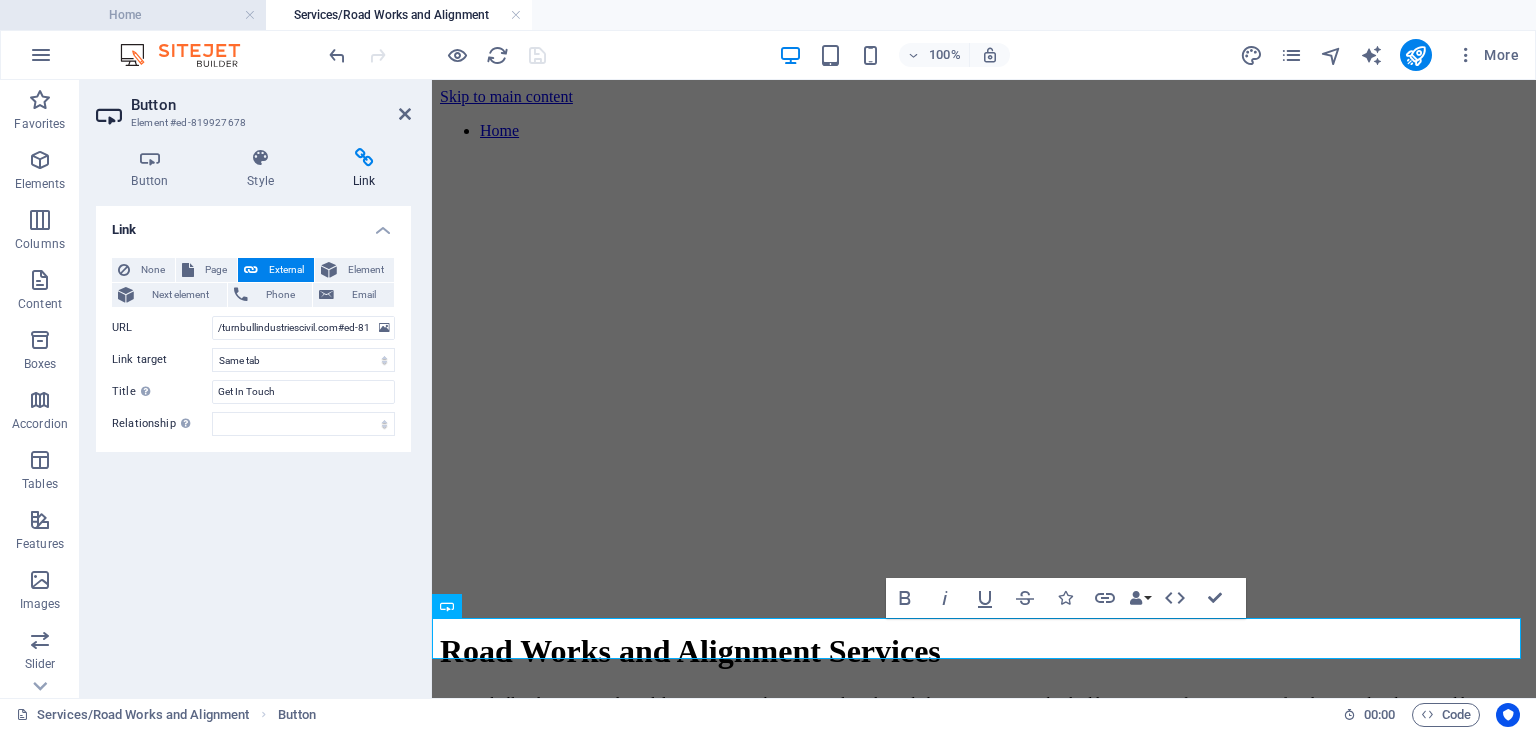 scroll, scrollTop: 3799, scrollLeft: 0, axis: vertical 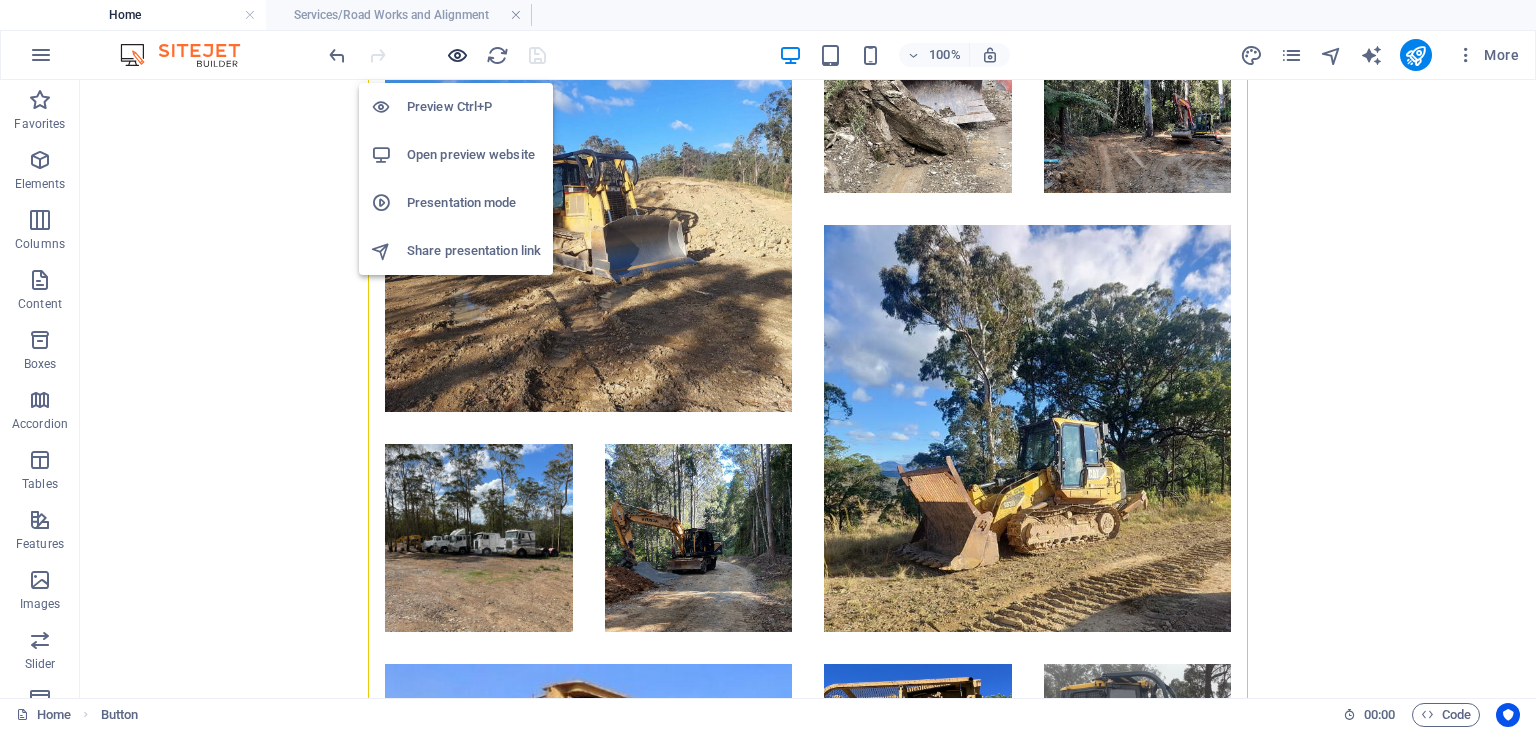 click at bounding box center (457, 55) 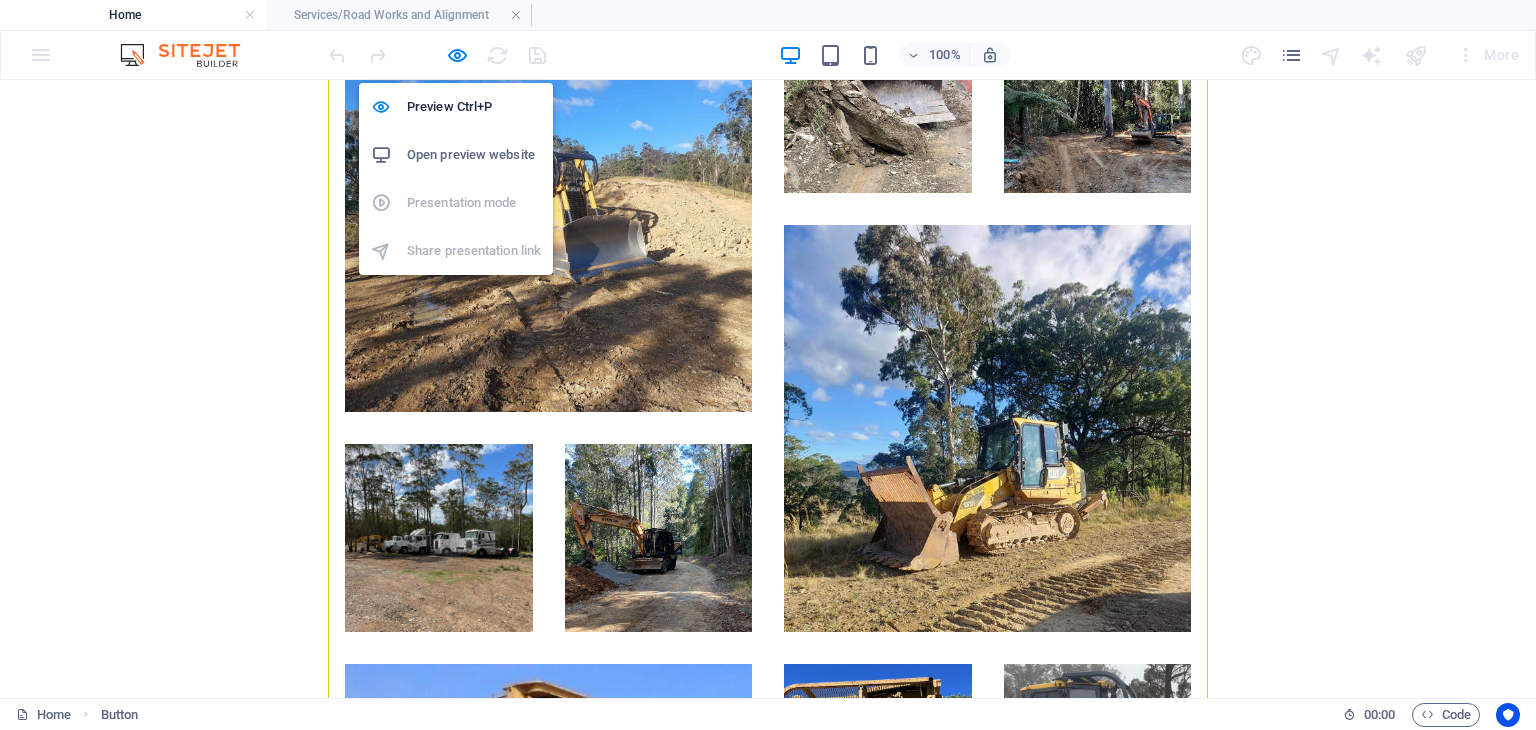 click at bounding box center [457, 55] 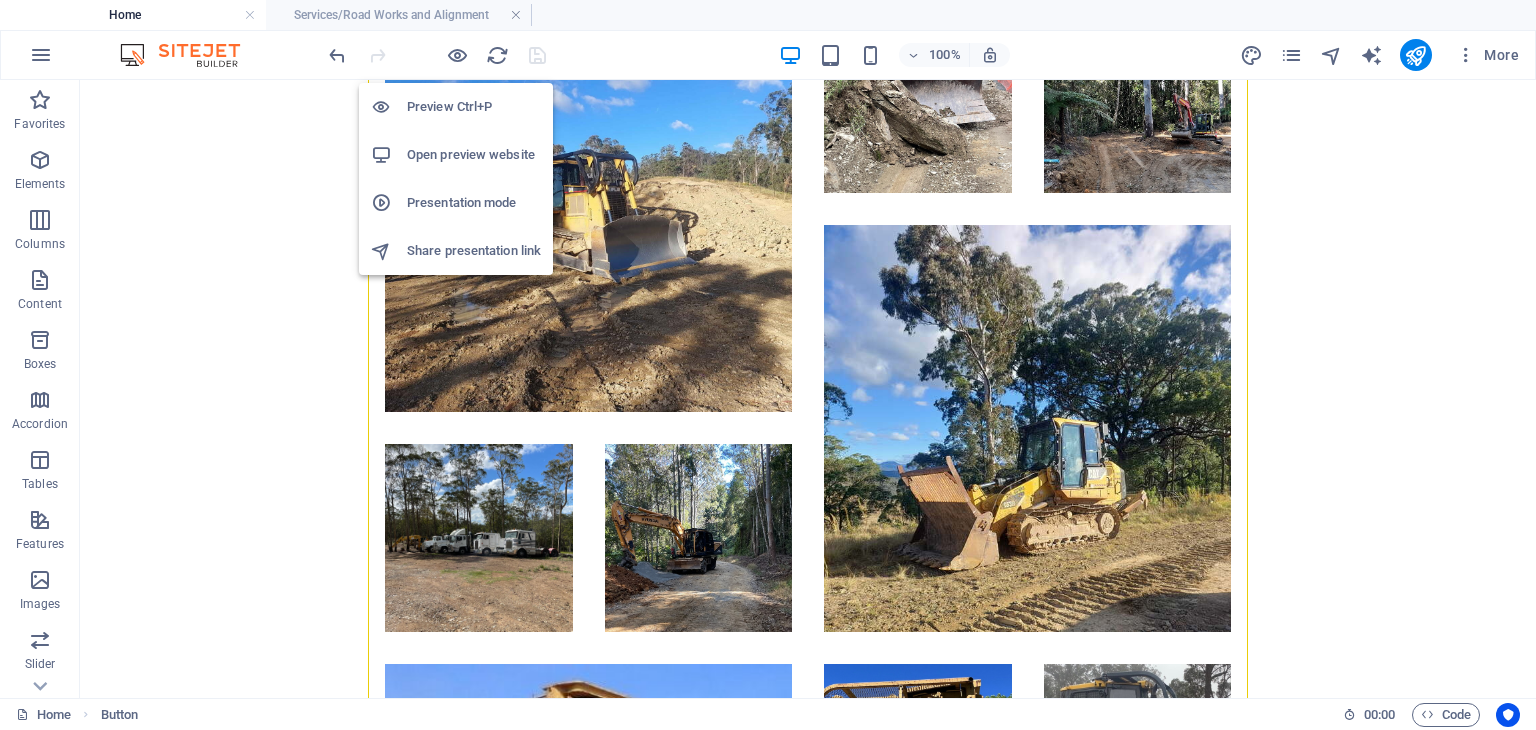 click on "Open preview website" at bounding box center (474, 155) 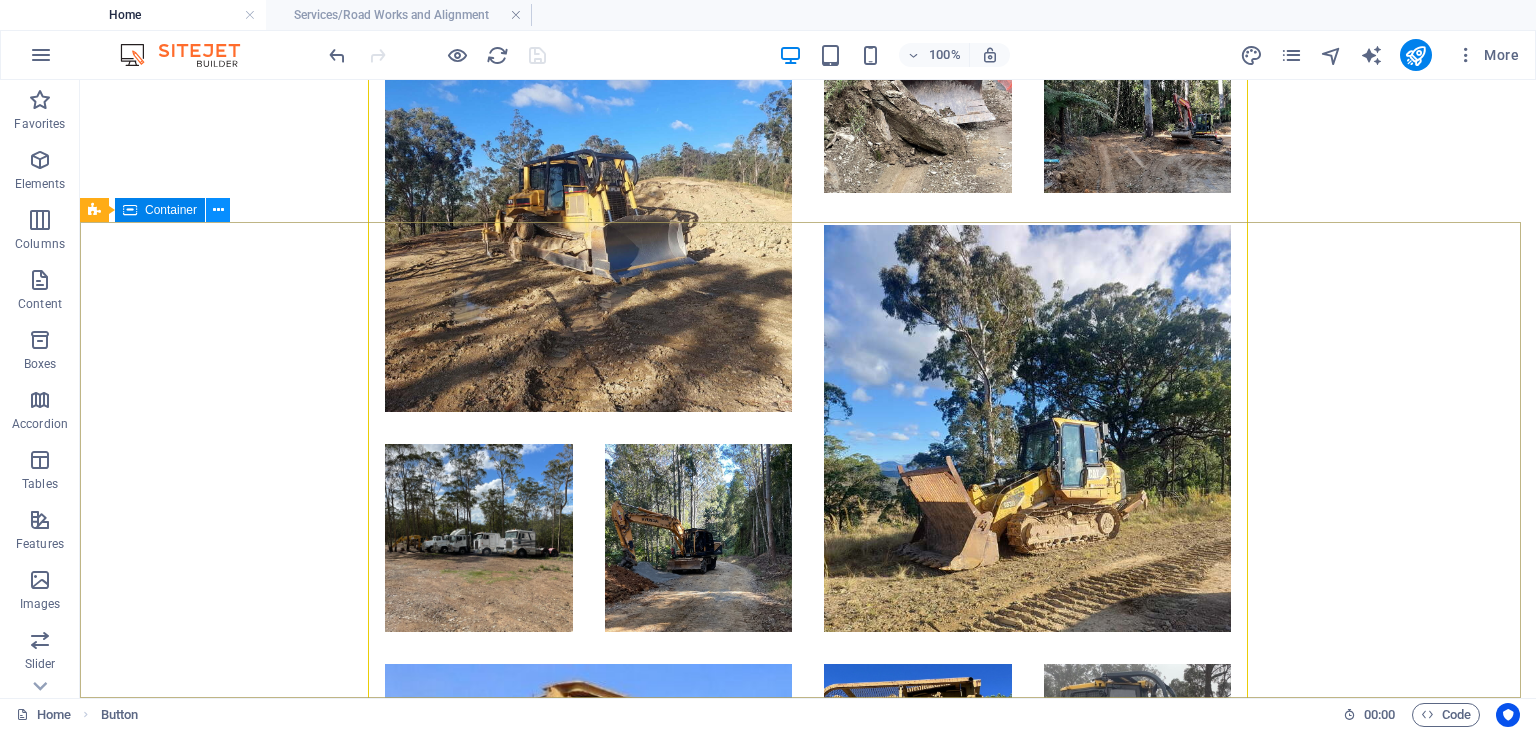 click at bounding box center [218, 210] 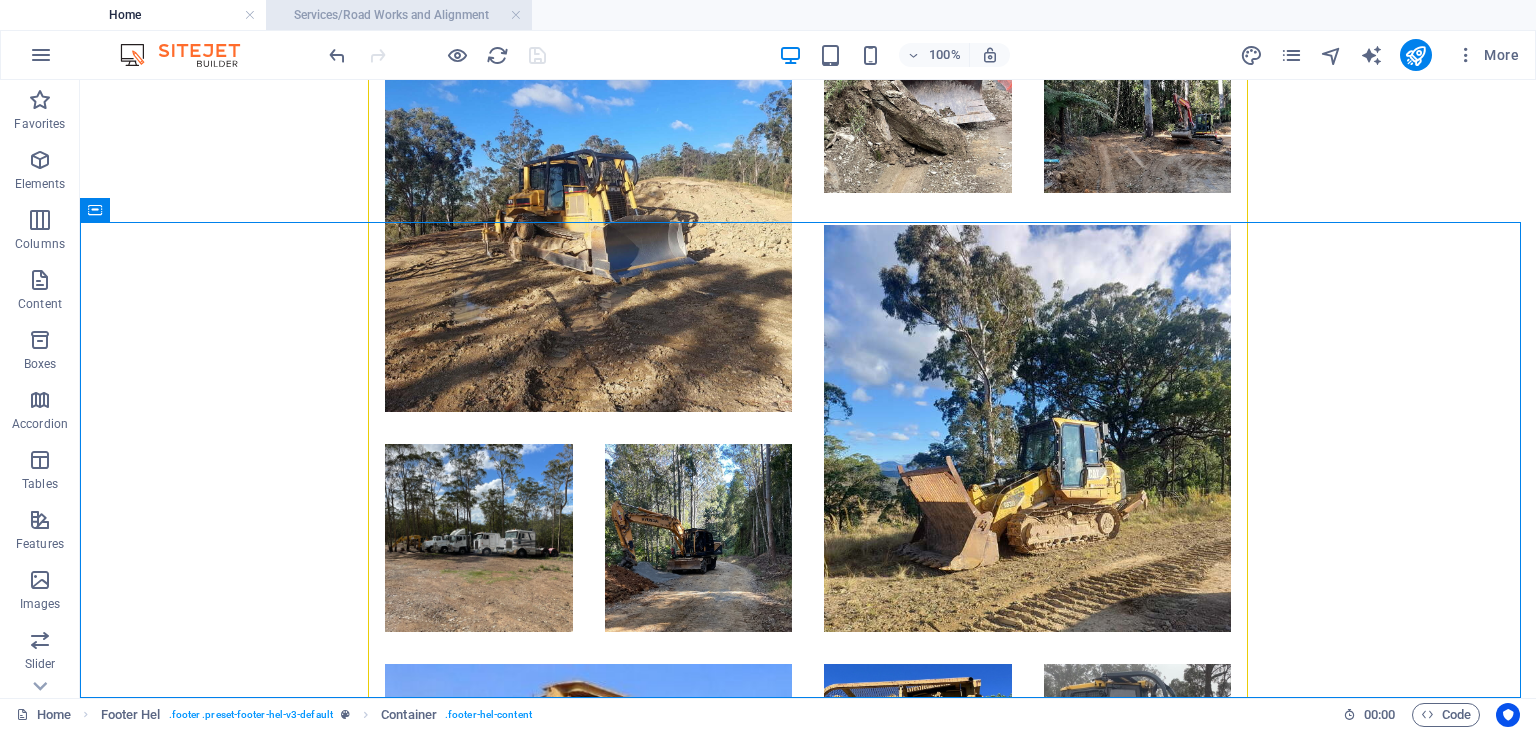 click on "Services/Road Works and Alignment" at bounding box center [399, 15] 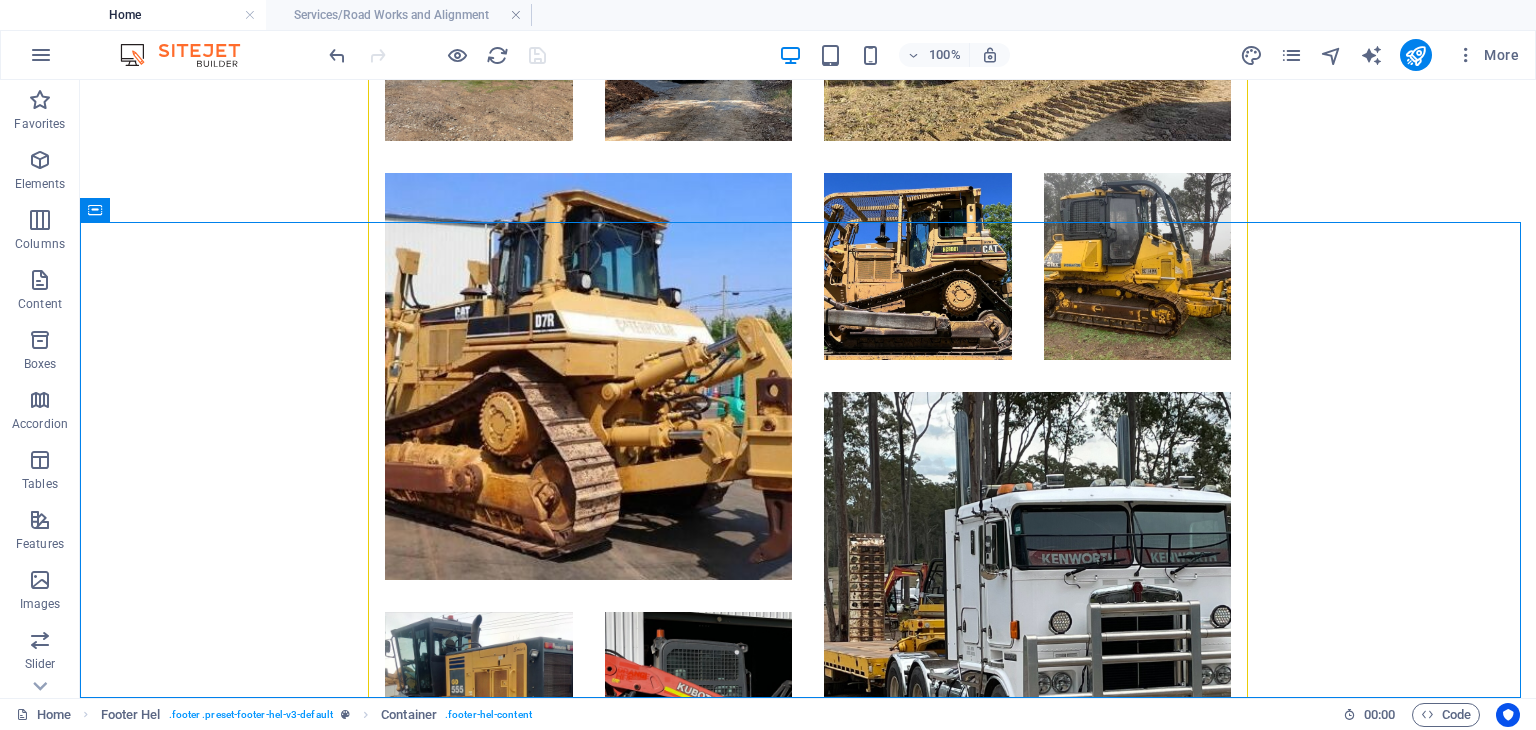 scroll, scrollTop: 0, scrollLeft: 0, axis: both 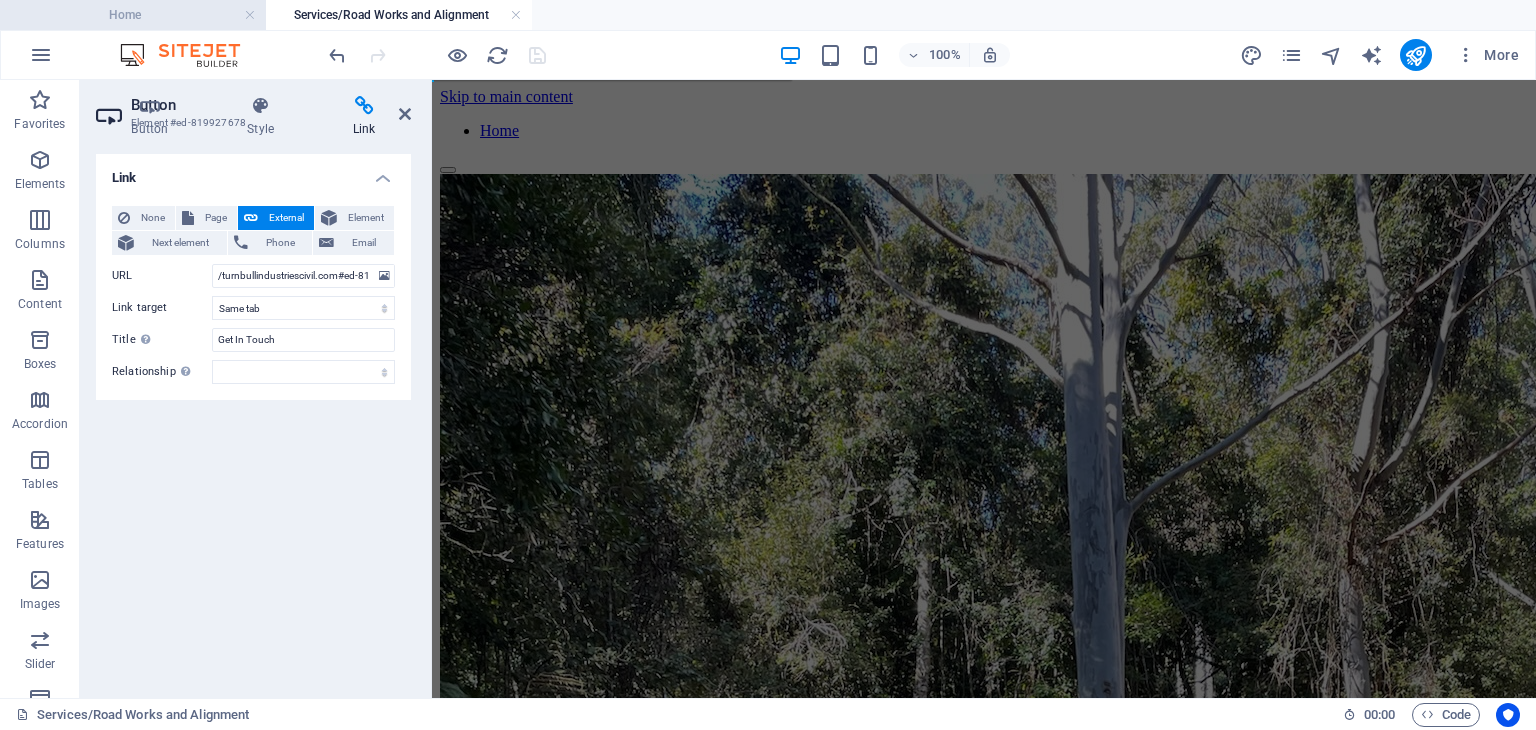 click on "Home" at bounding box center [133, 15] 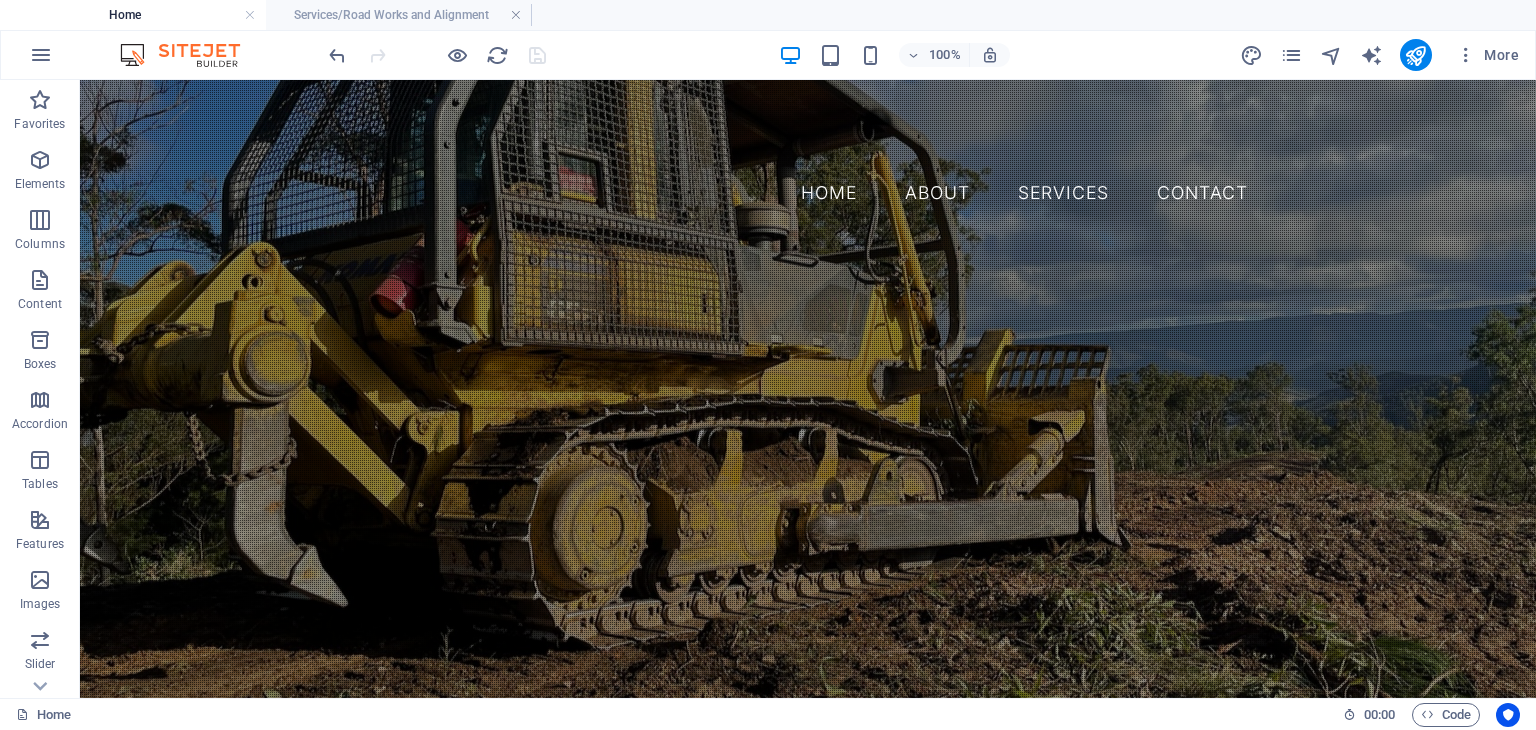 scroll, scrollTop: 3799, scrollLeft: 0, axis: vertical 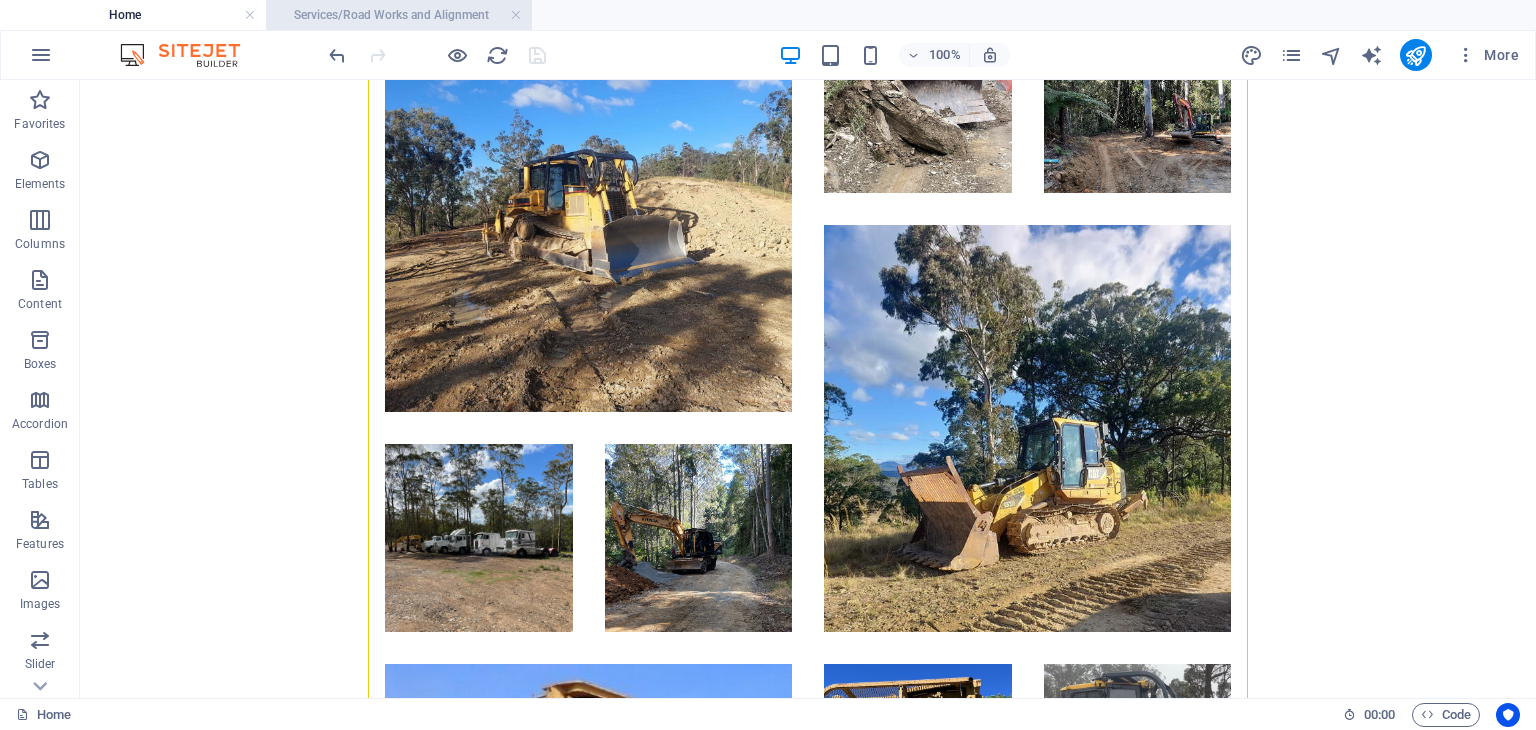 click on "Services/Road Works and Alignment" at bounding box center [399, 15] 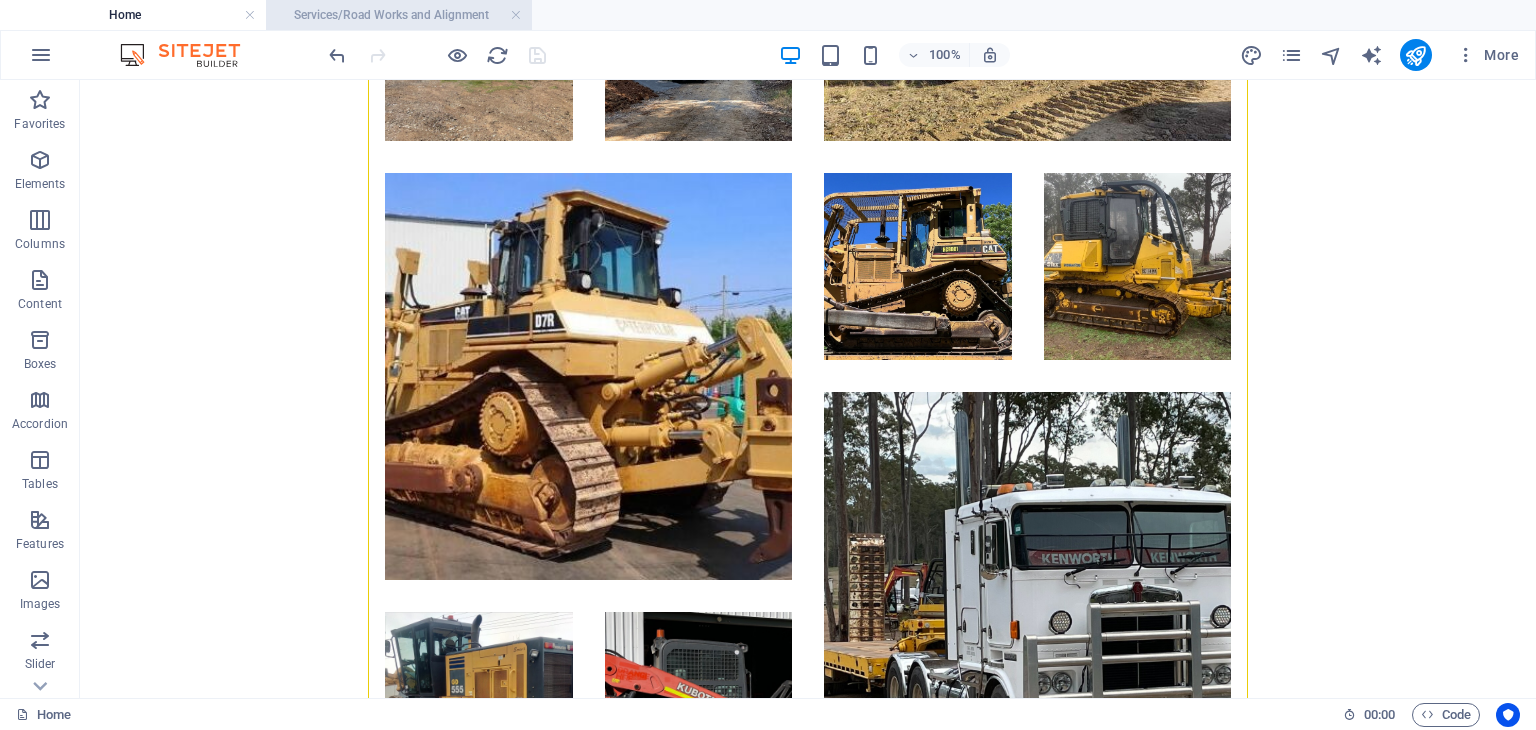 scroll, scrollTop: 0, scrollLeft: 0, axis: both 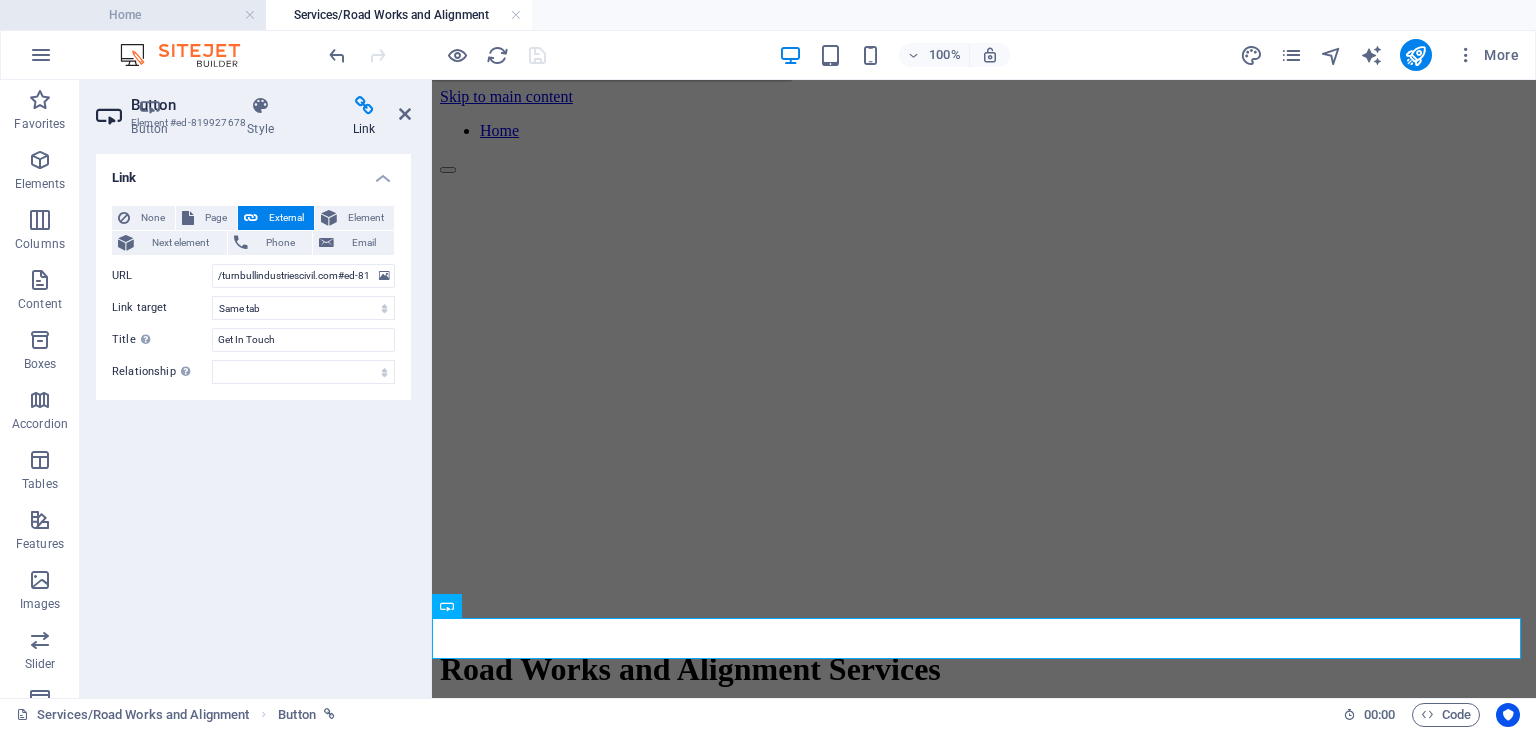 drag, startPoint x: 171, startPoint y: 9, endPoint x: 313, endPoint y: 17, distance: 142.22517 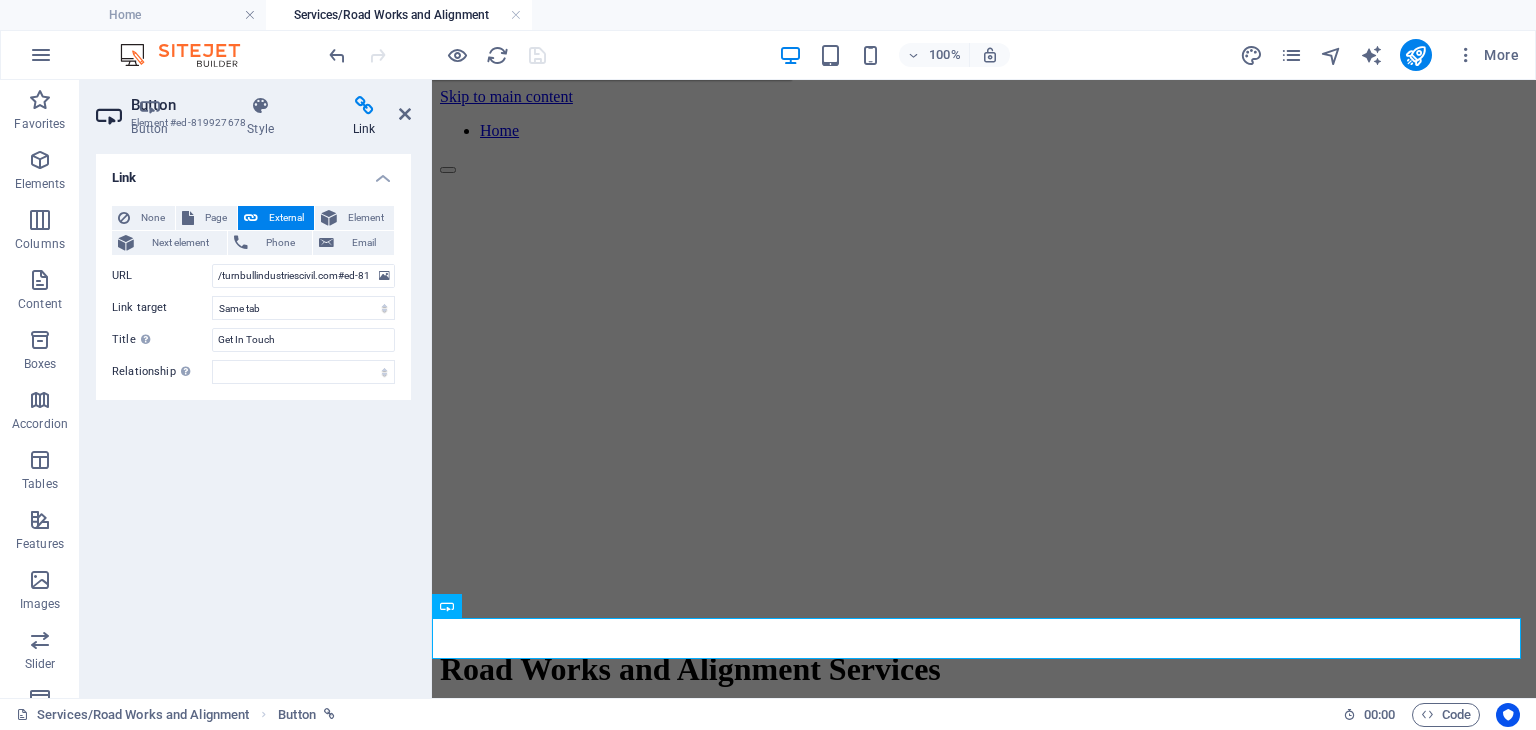 scroll, scrollTop: 3799, scrollLeft: 0, axis: vertical 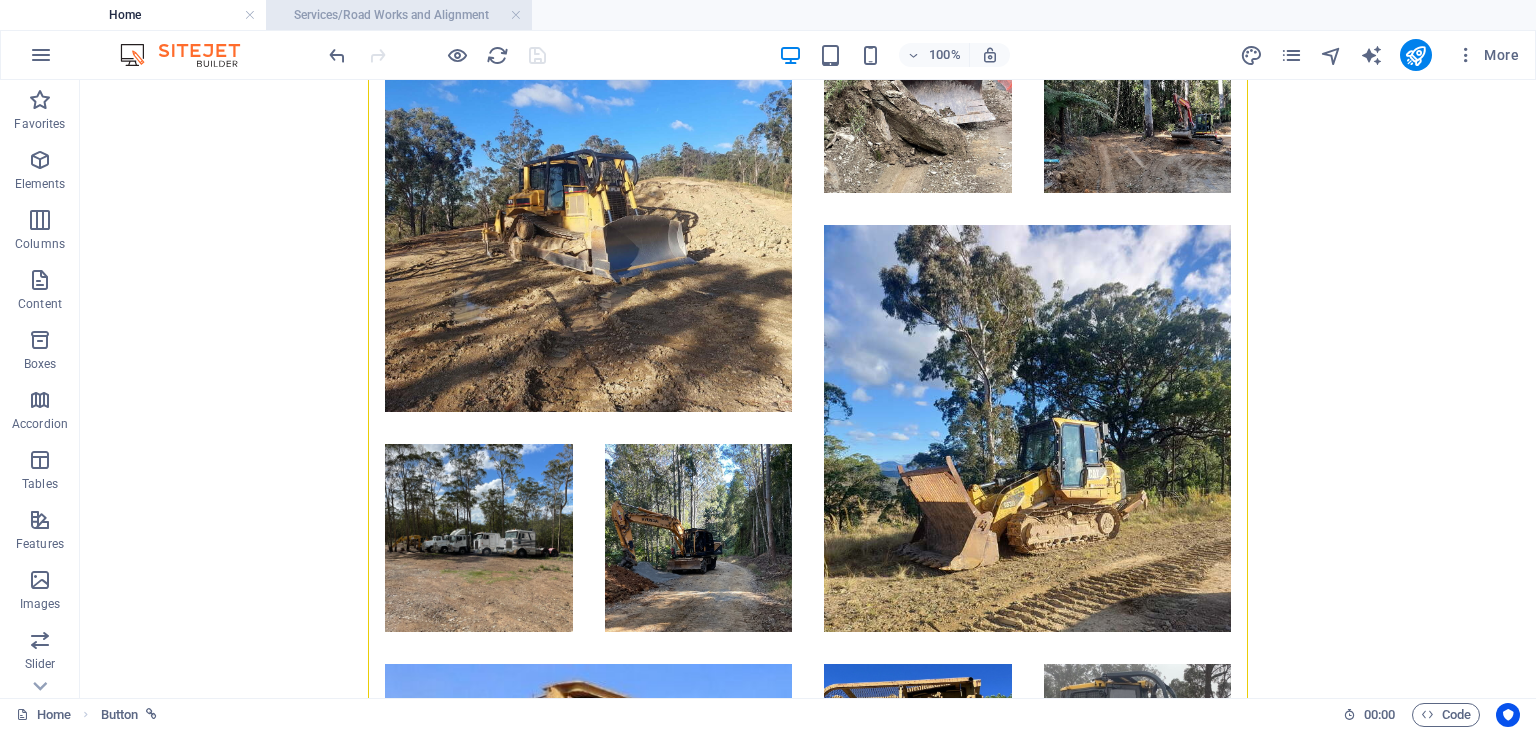 click on "Services/Road Works and Alignment" at bounding box center [399, 15] 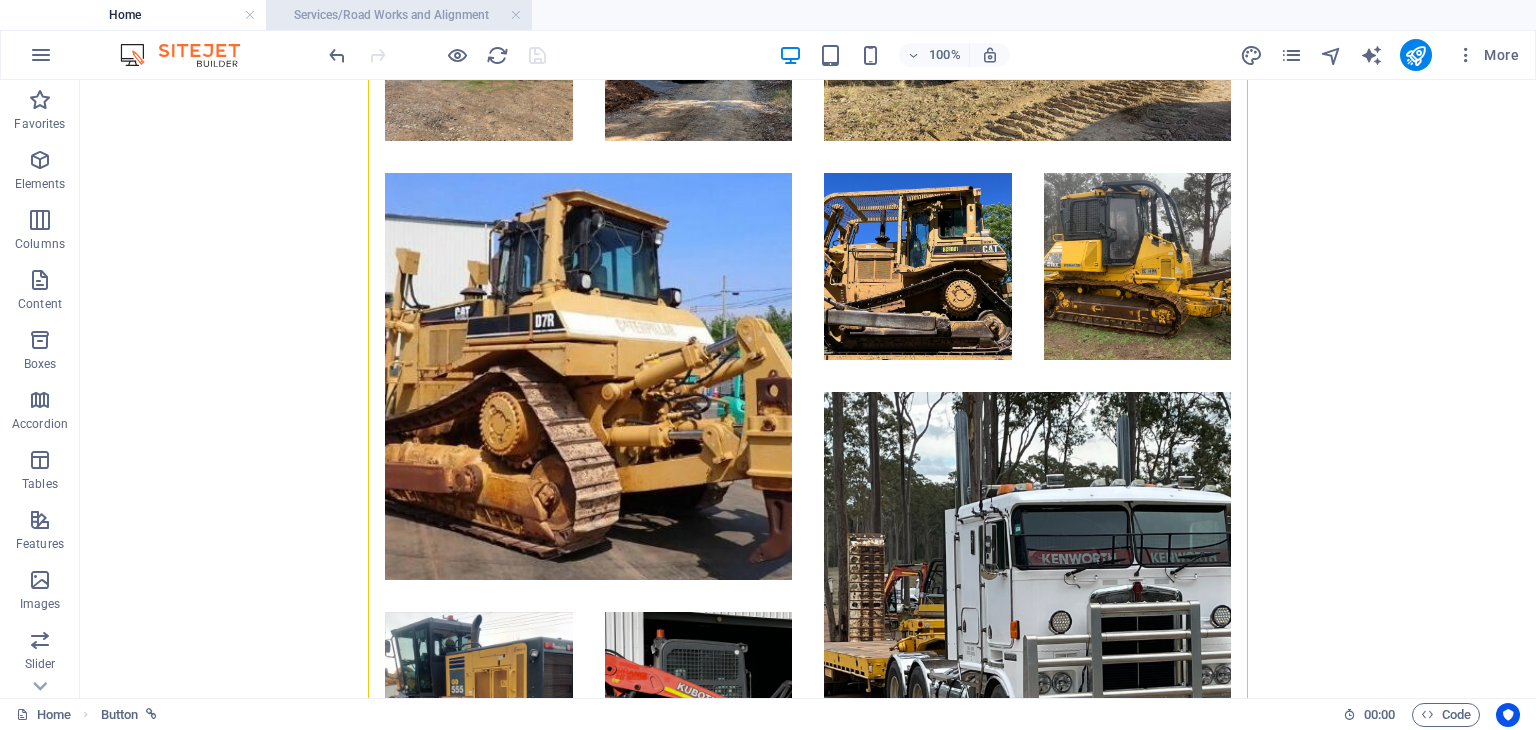 scroll, scrollTop: 0, scrollLeft: 0, axis: both 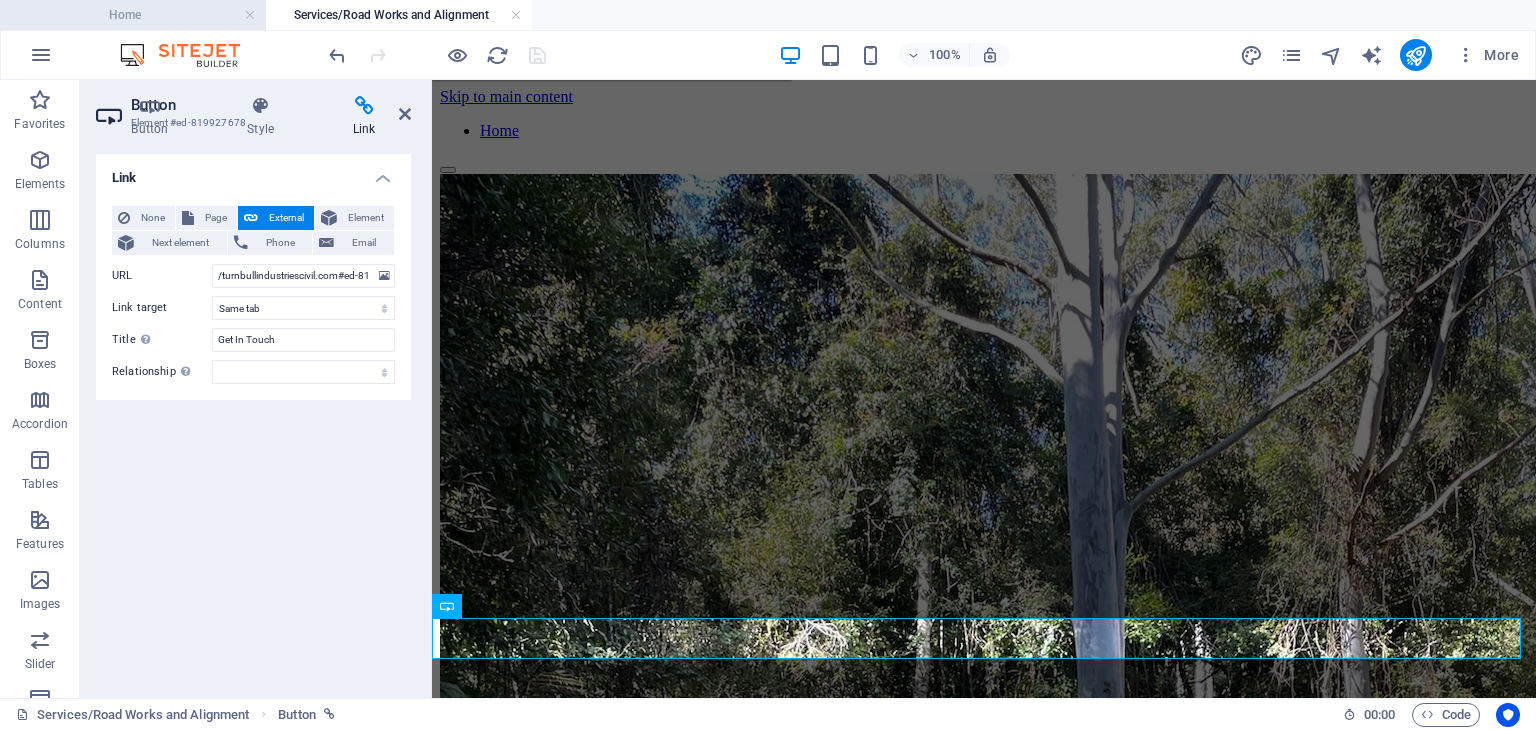 click on "Home" at bounding box center (133, 15) 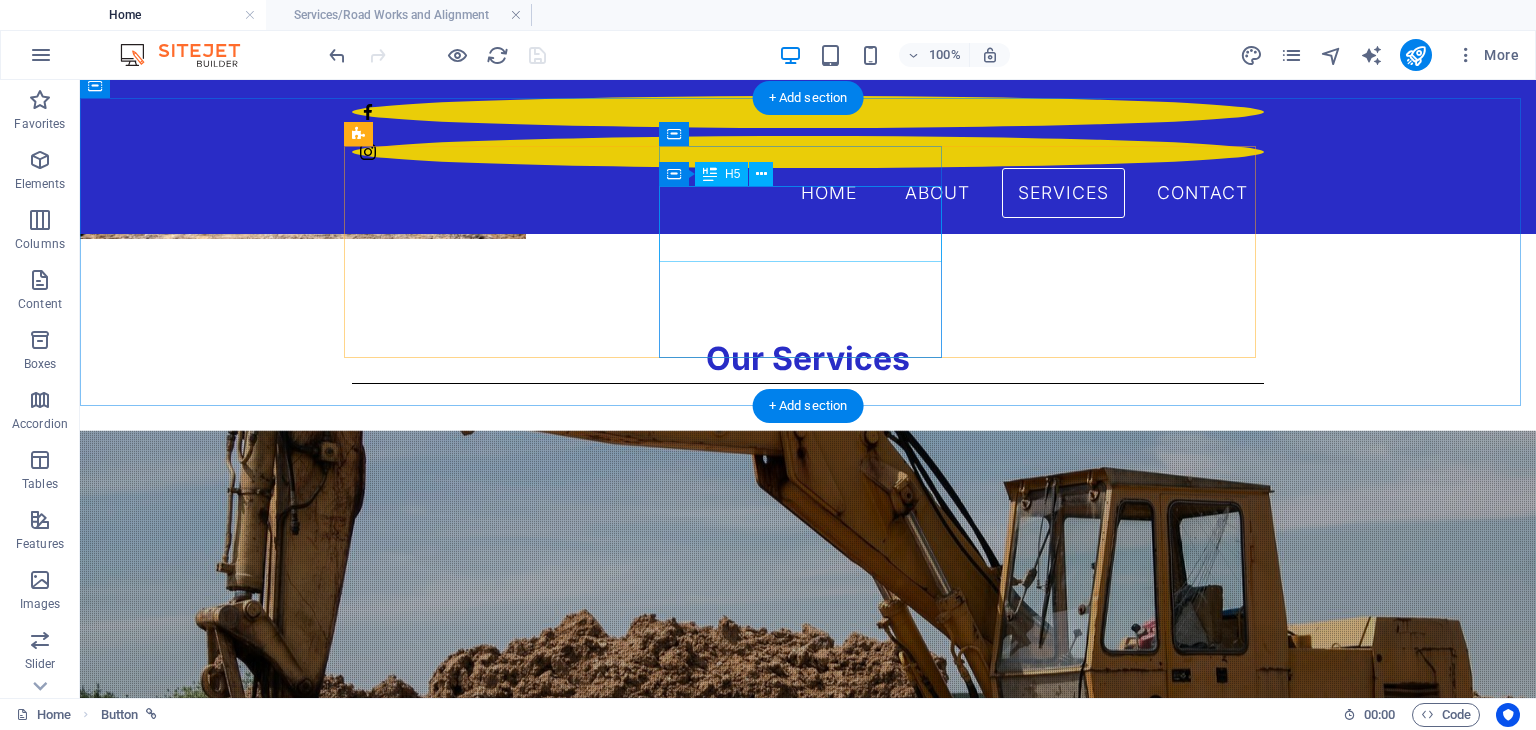 scroll, scrollTop: 1399, scrollLeft: 0, axis: vertical 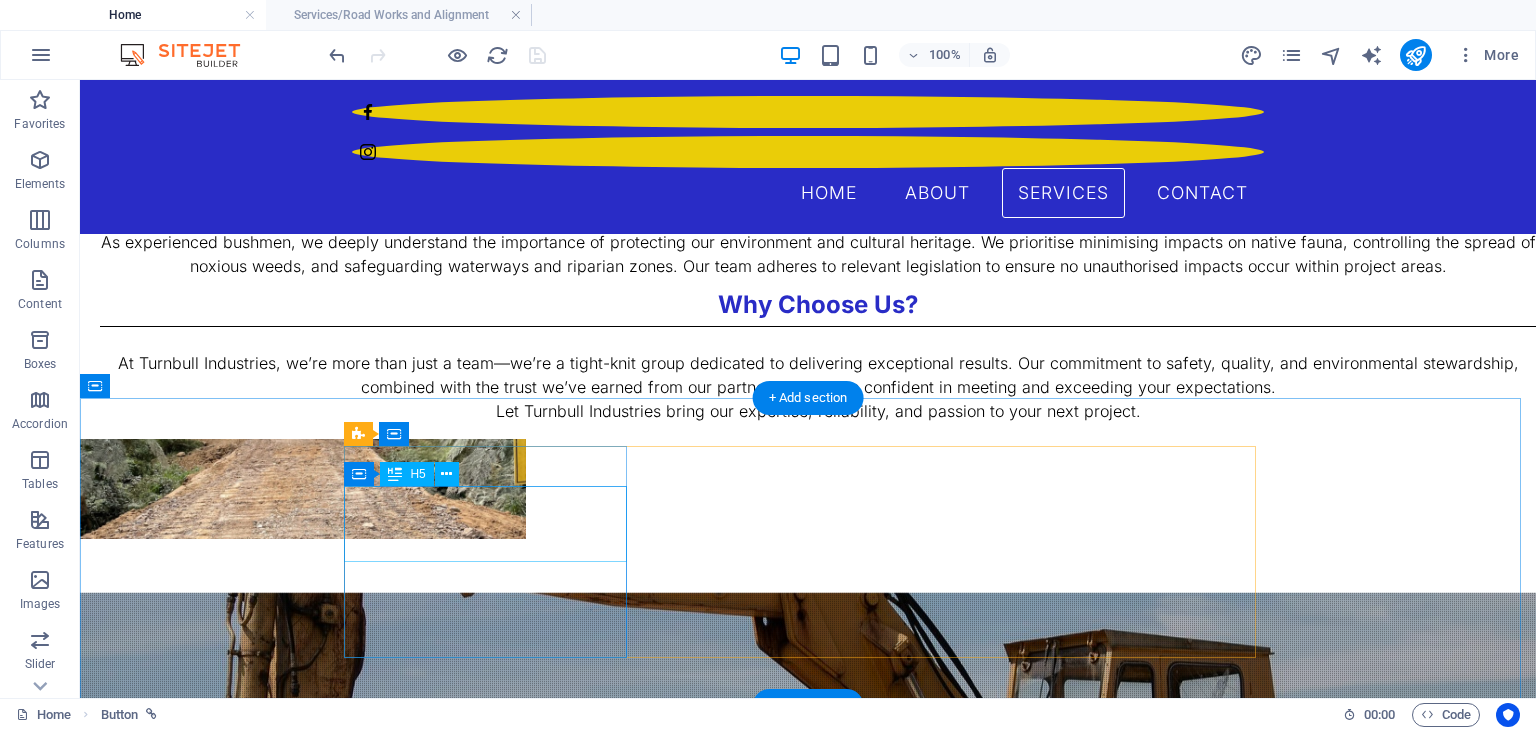 click on "Road Construction and Maintenance" at bounding box center [808, 1741] 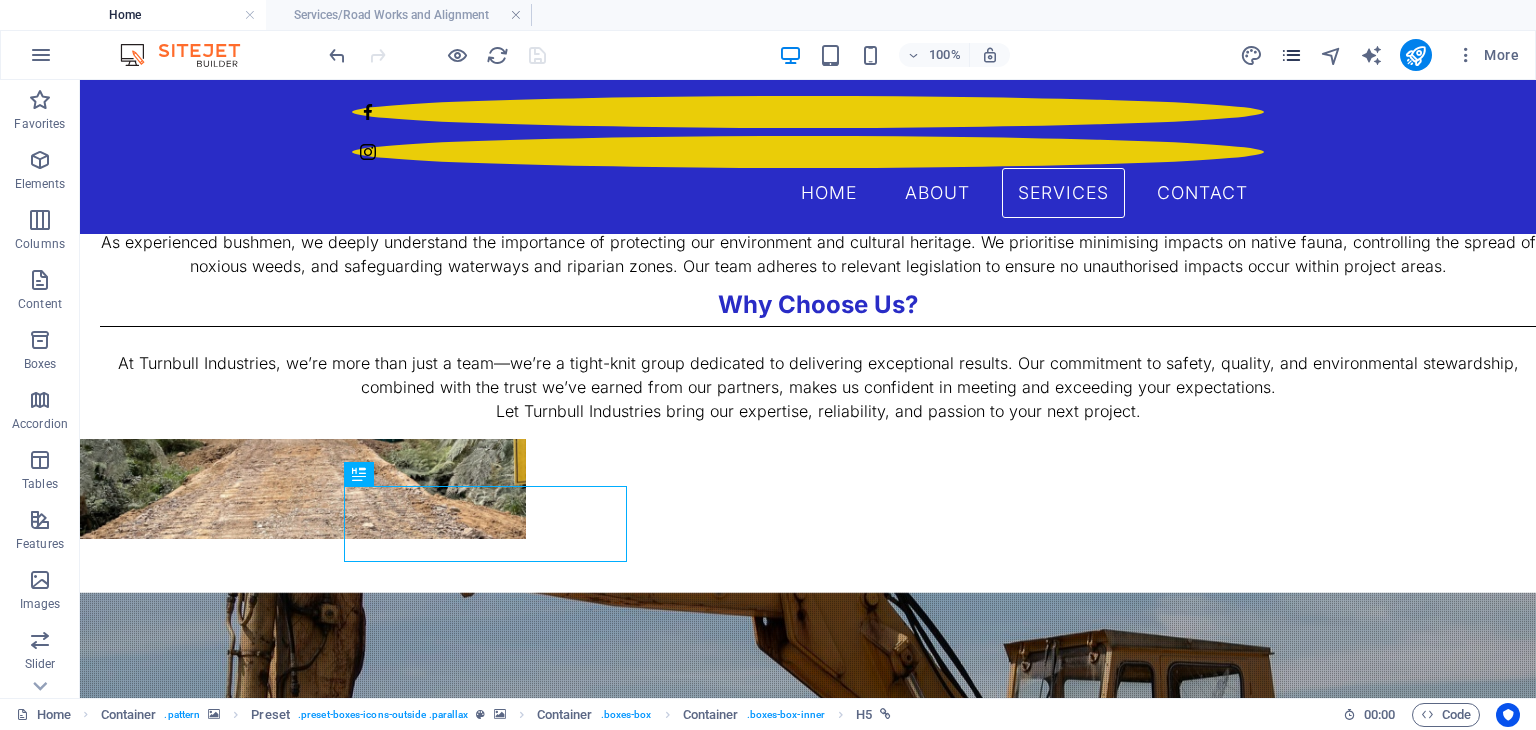click at bounding box center [1291, 55] 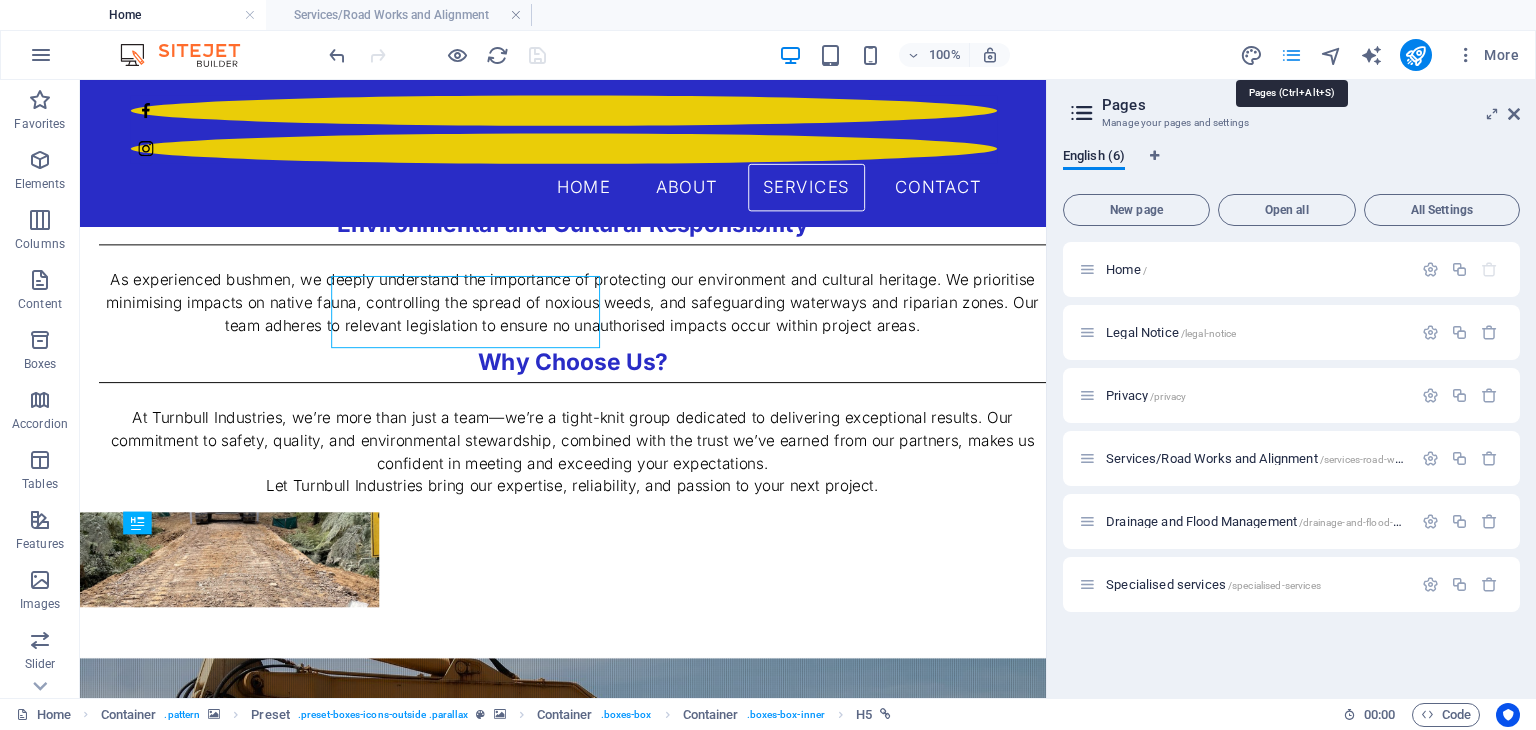 scroll, scrollTop: 1600, scrollLeft: 0, axis: vertical 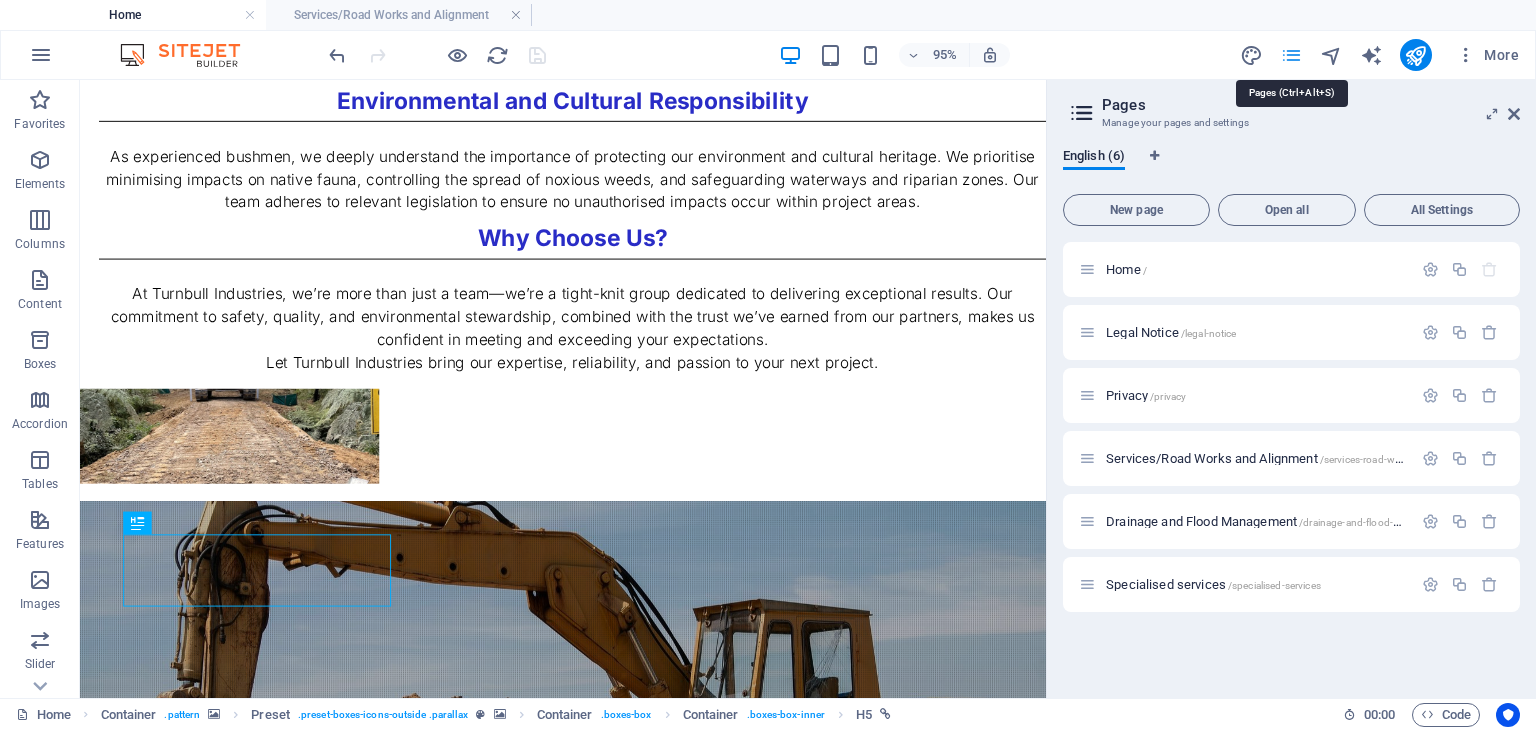 click at bounding box center (1291, 55) 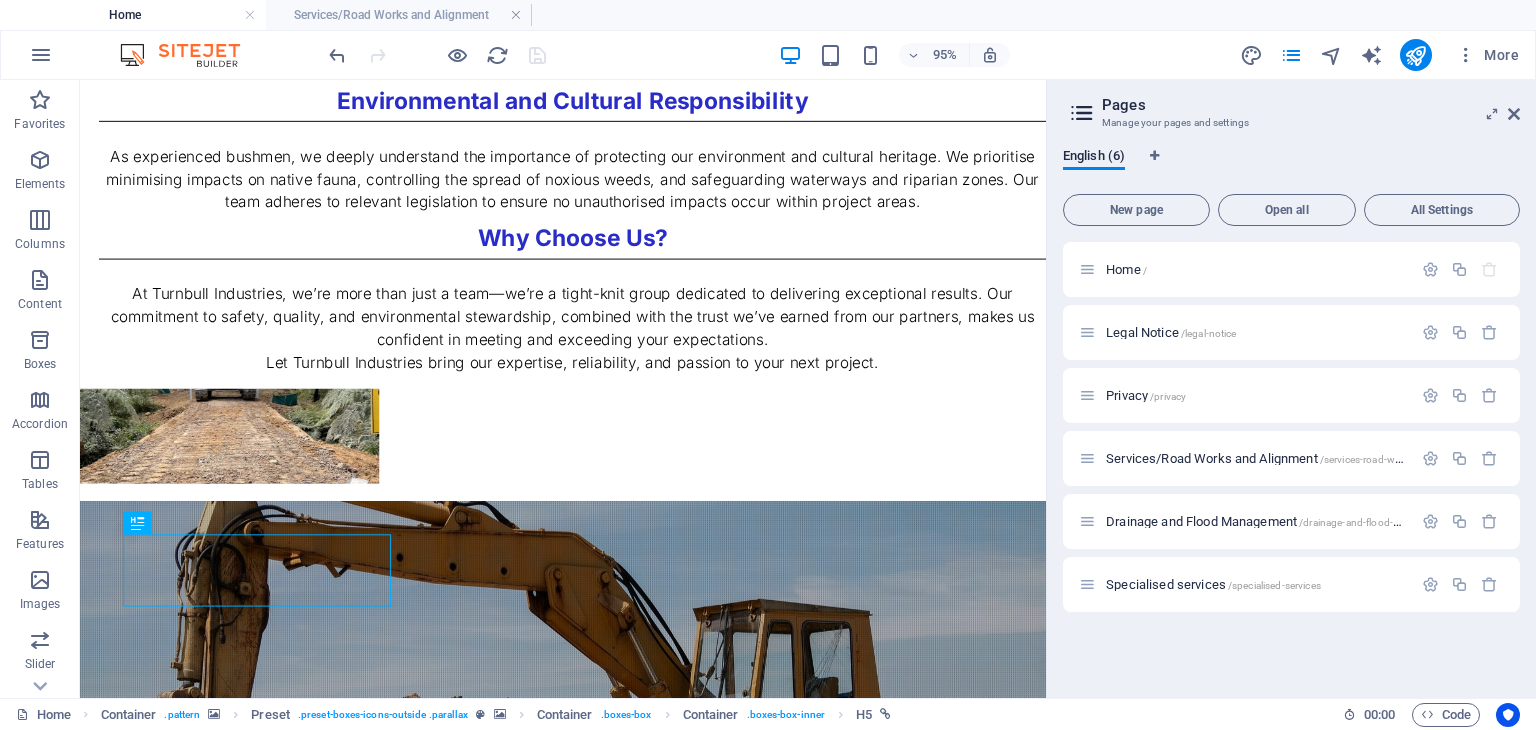 drag, startPoint x: 370, startPoint y: 8, endPoint x: 582, endPoint y: 48, distance: 215.74059 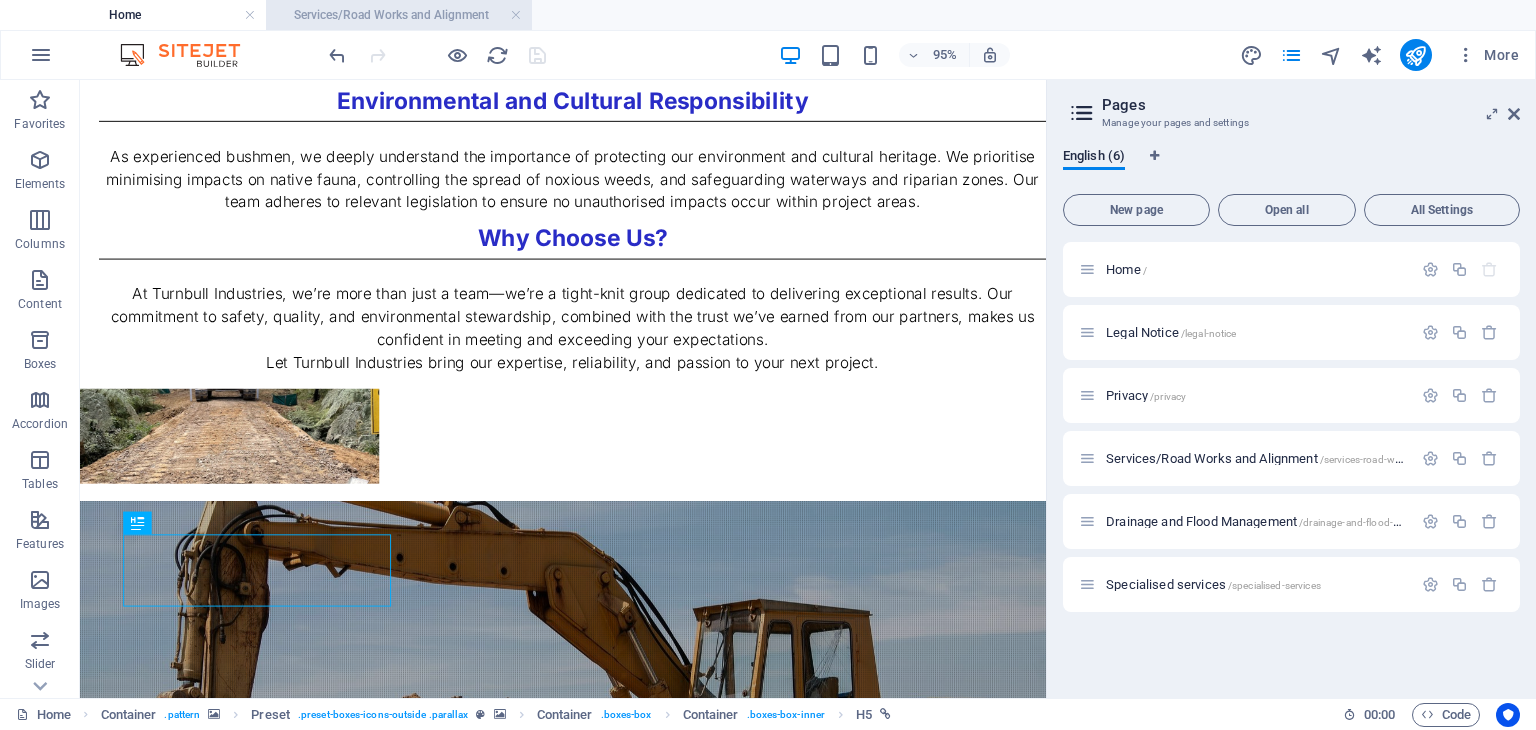 click on "Services/Road Works and Alignment" at bounding box center [399, 15] 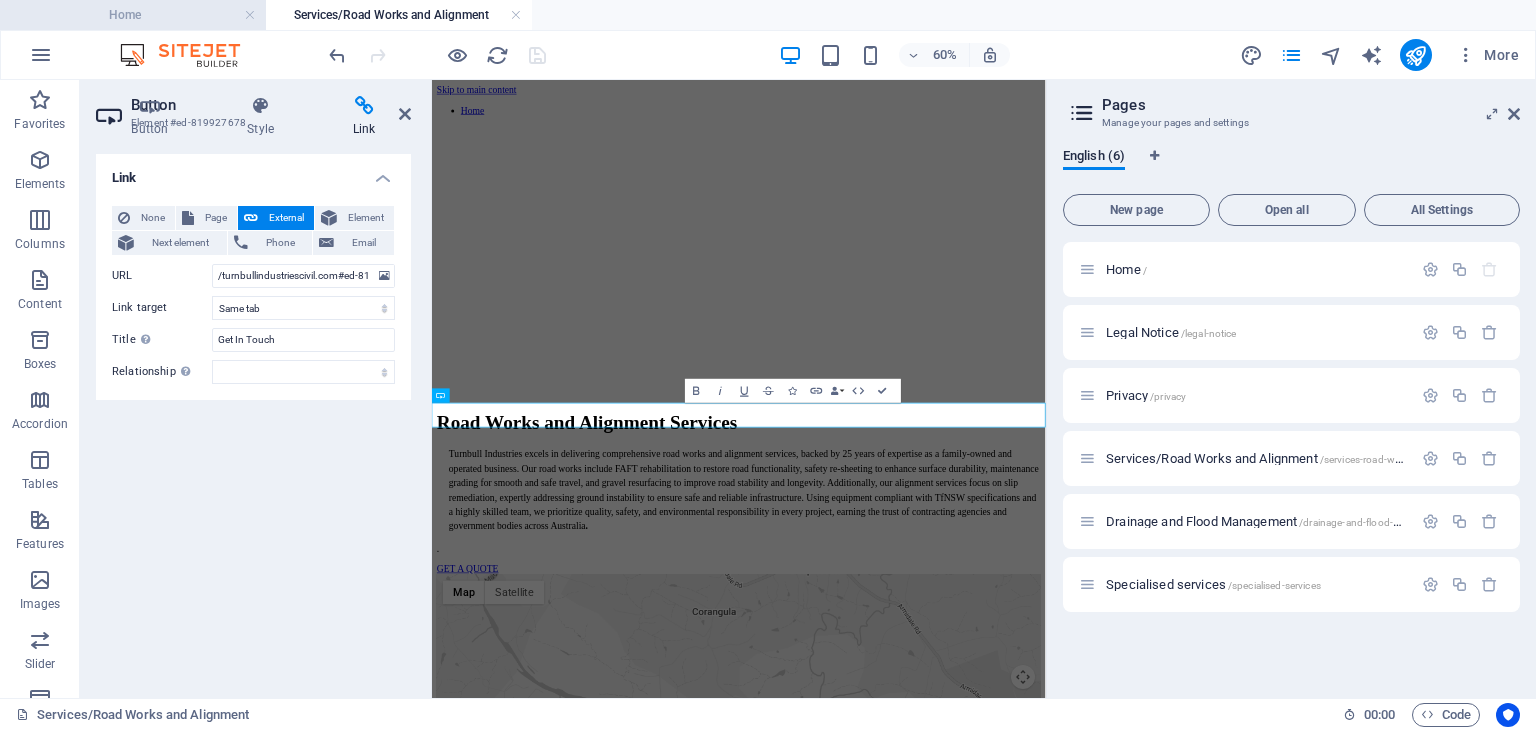 click on "Home" at bounding box center [133, 15] 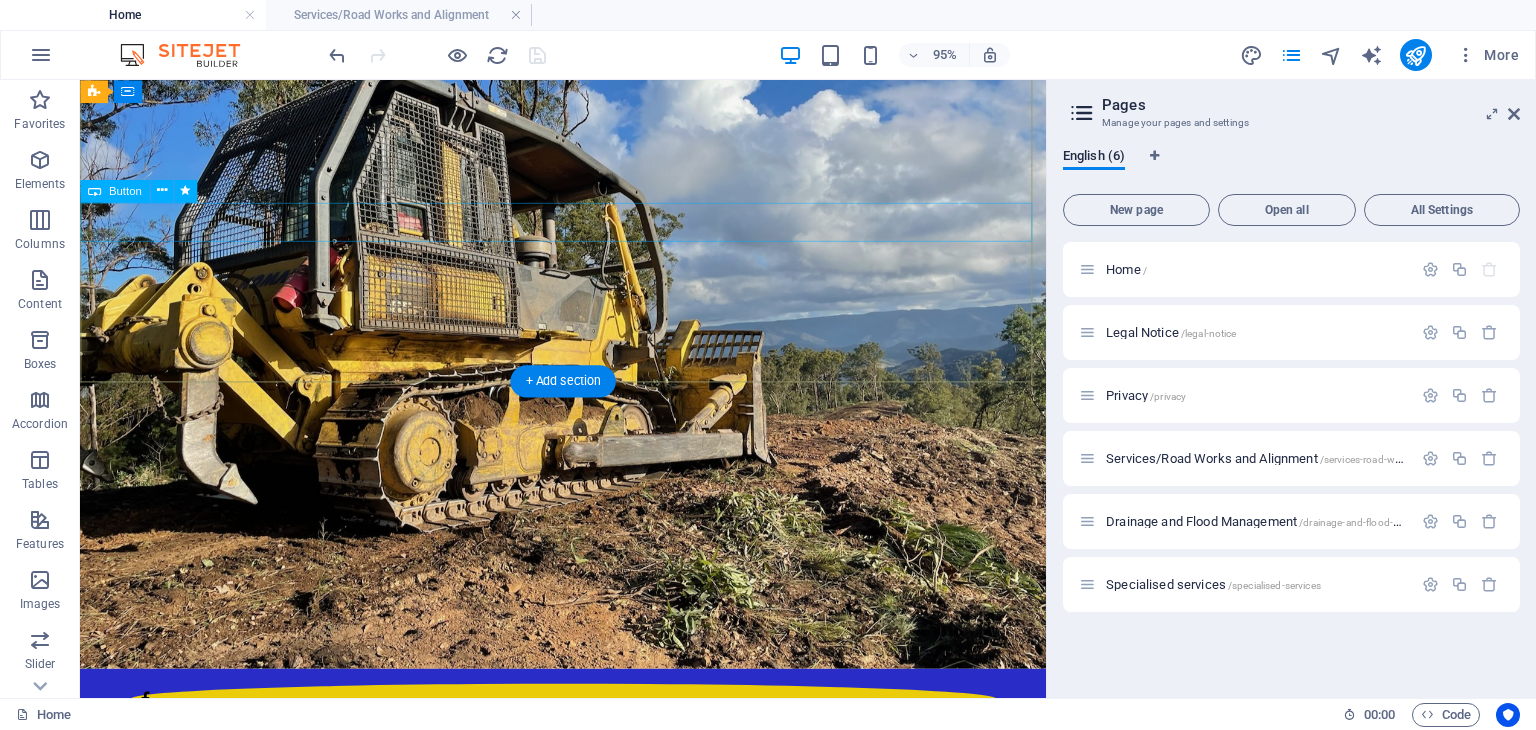 scroll, scrollTop: 0, scrollLeft: 0, axis: both 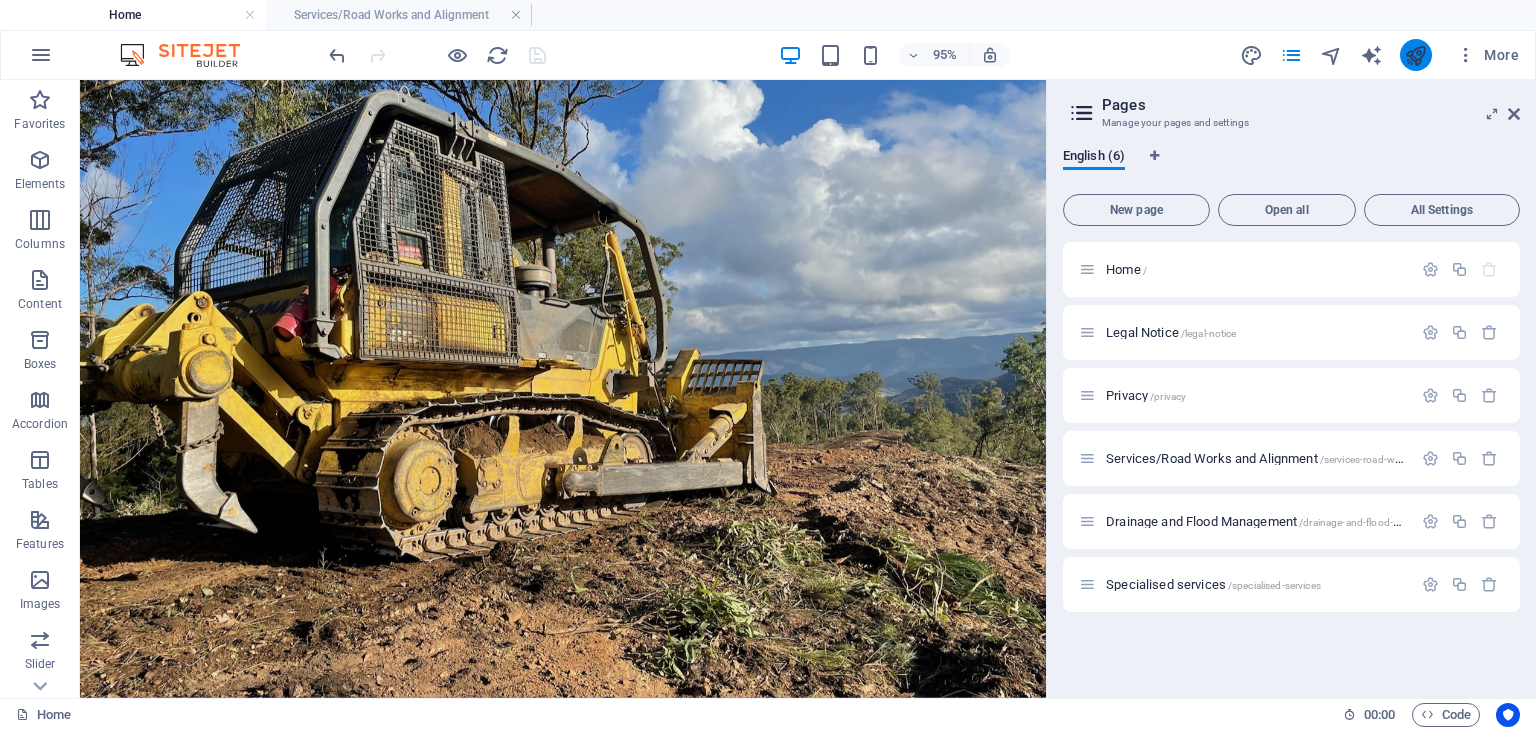 click at bounding box center (1415, 55) 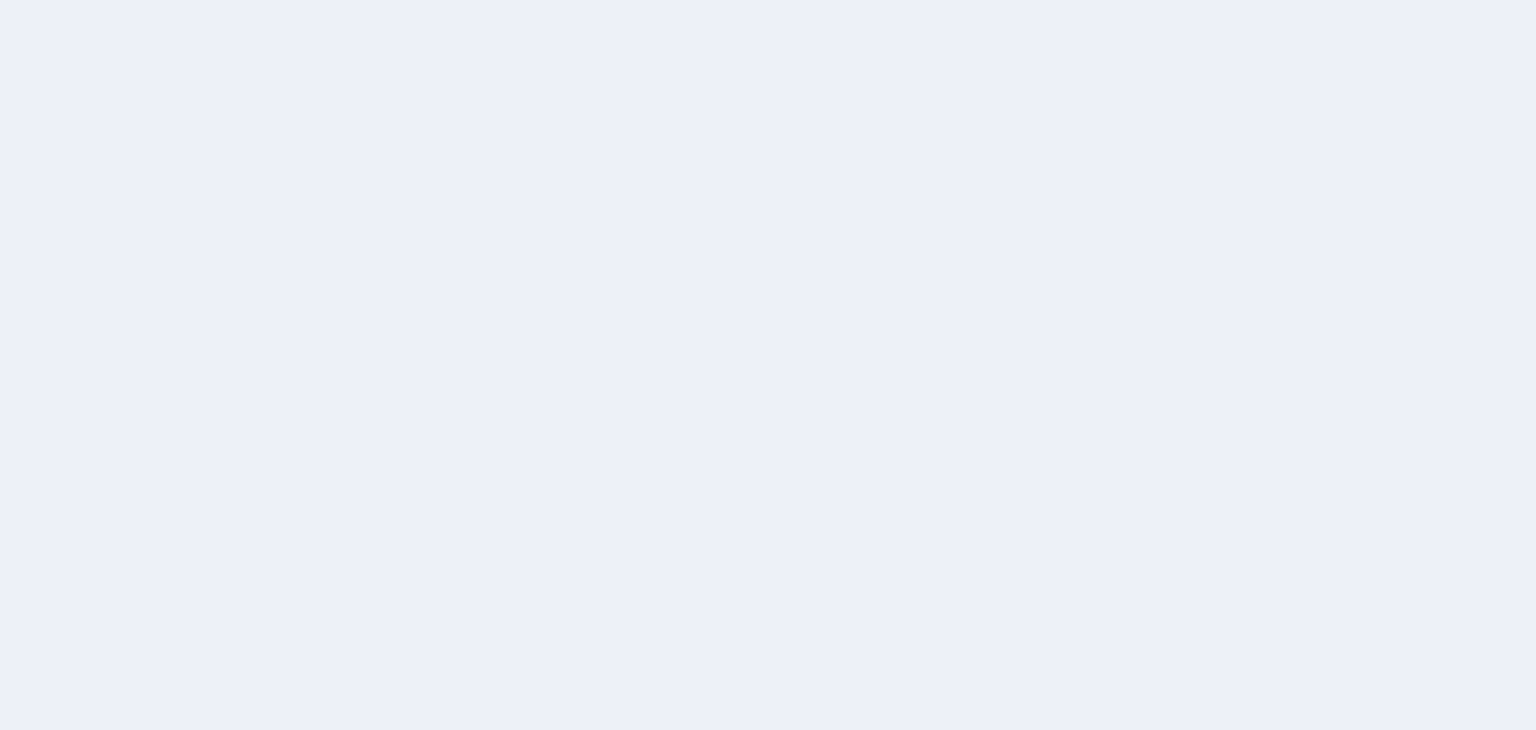 scroll, scrollTop: 0, scrollLeft: 0, axis: both 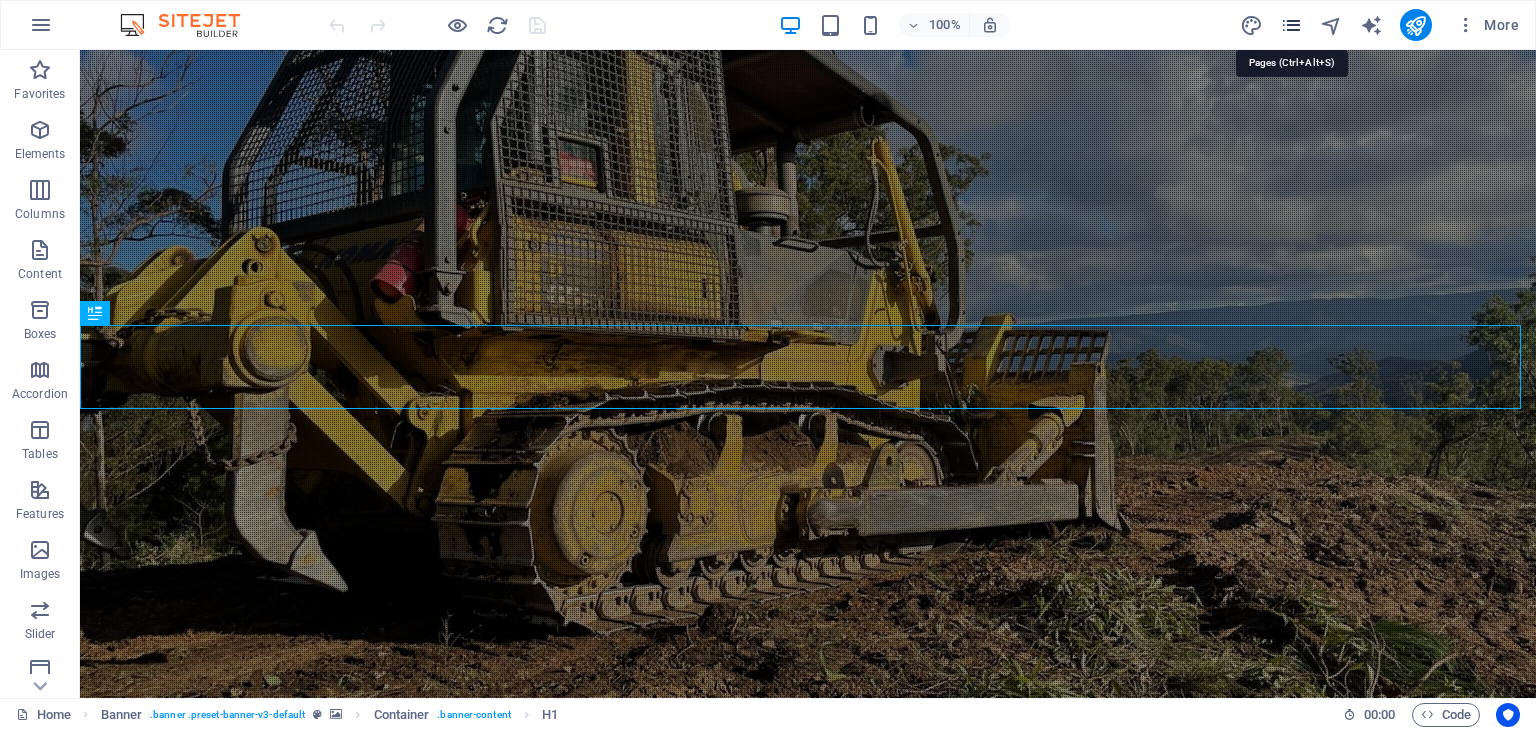 click at bounding box center (1291, 25) 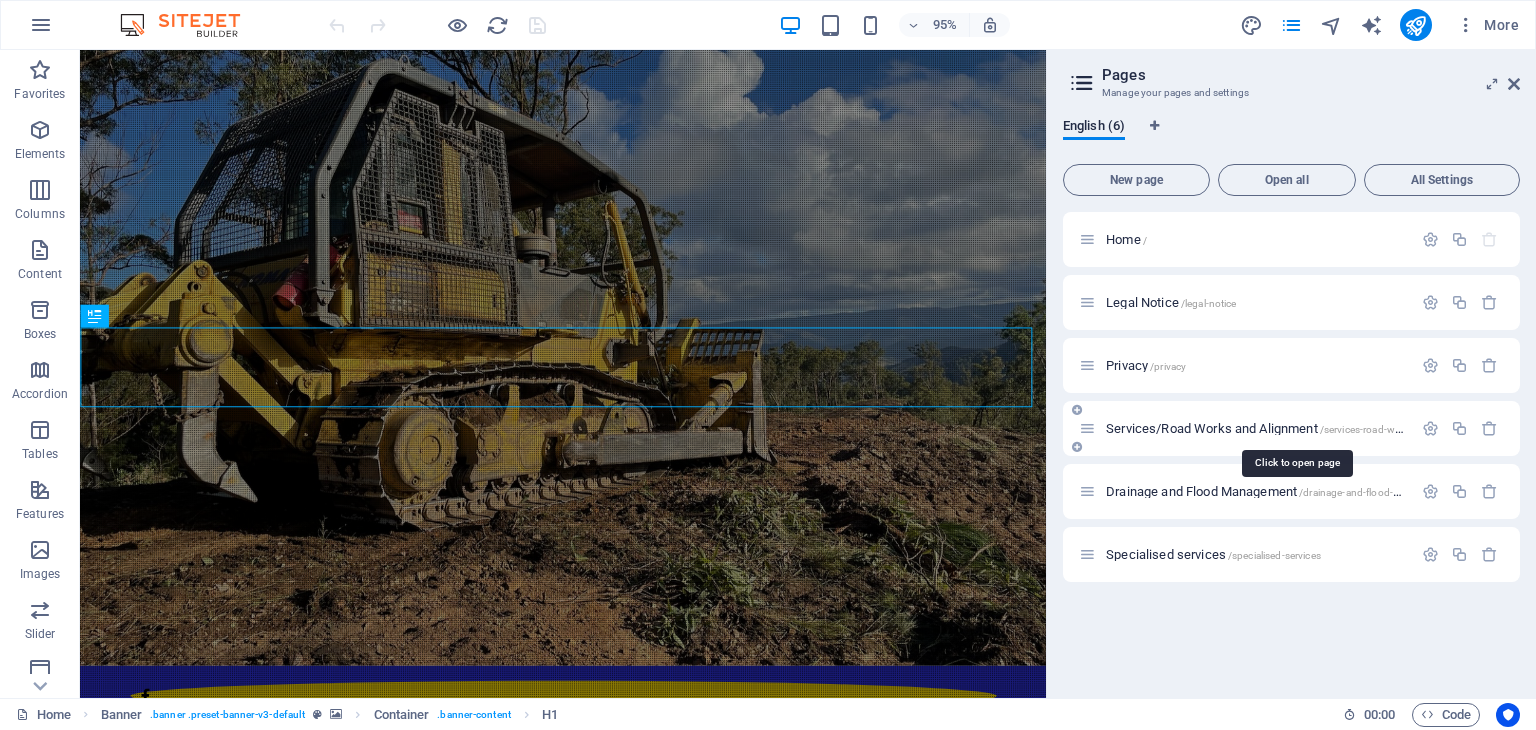 click on "Services/Road Works and Alignment  /services-road-works-and-alignment" at bounding box center (1245, 428) 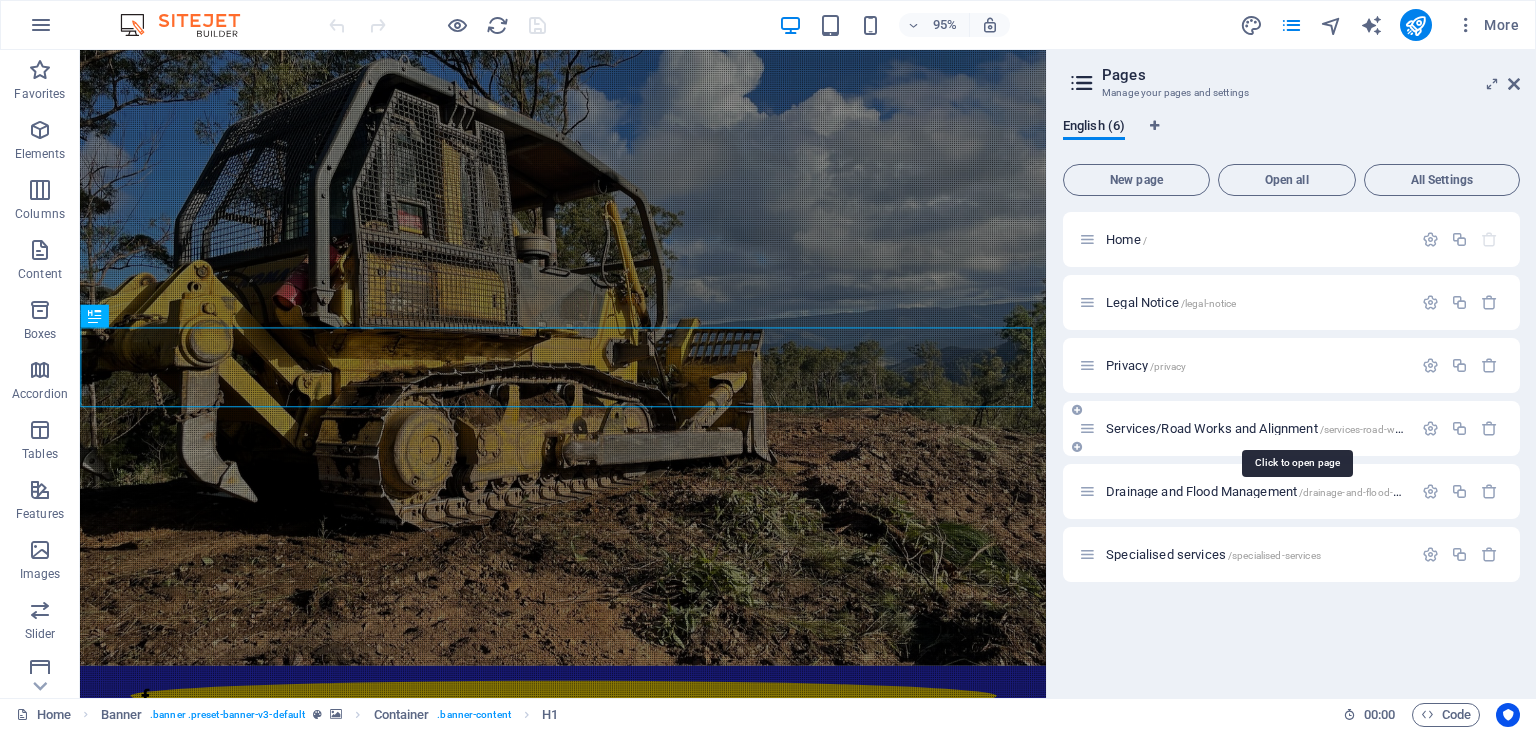 click on "Services/Road Works and Alignment  /services-road-works-and-alignment" at bounding box center (1294, 428) 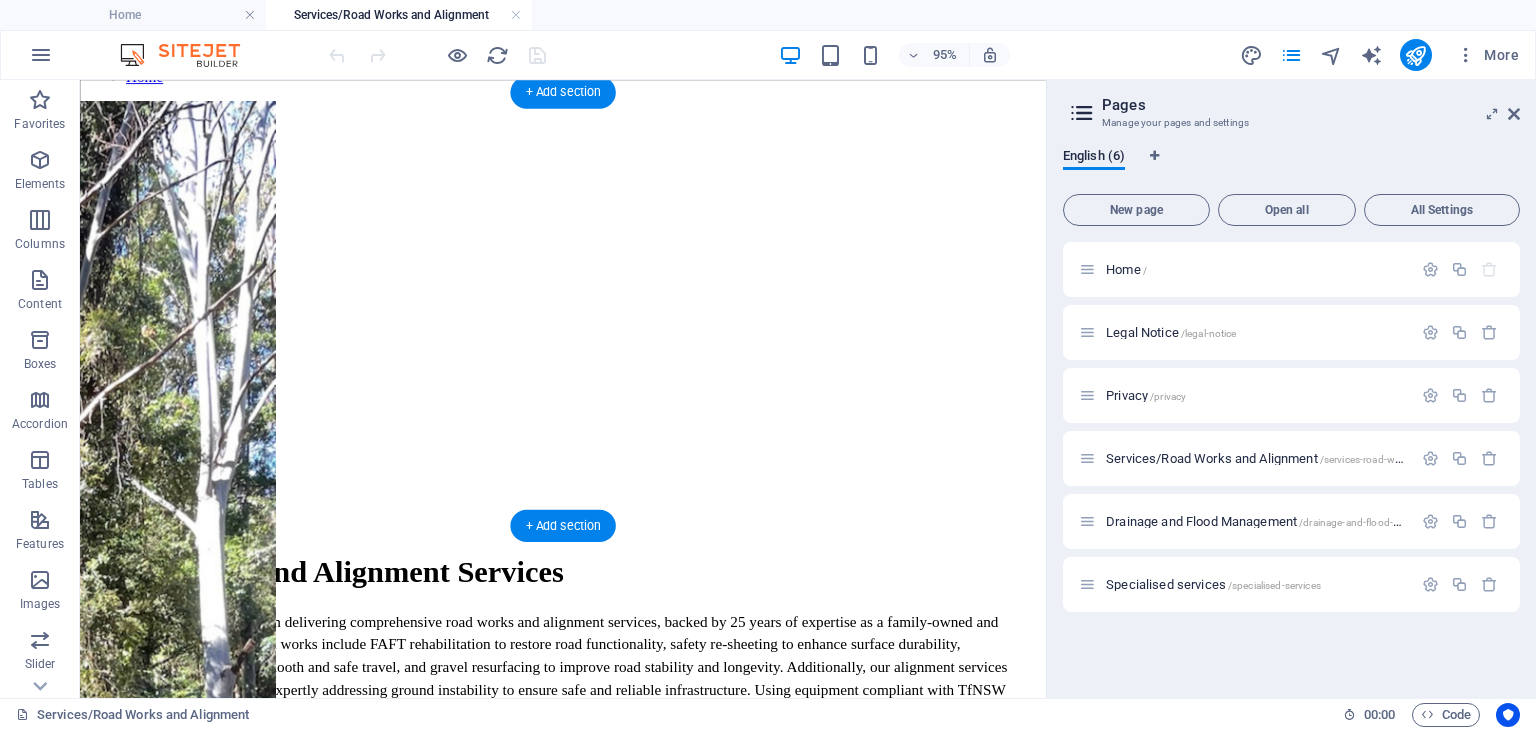 scroll, scrollTop: 100, scrollLeft: 0, axis: vertical 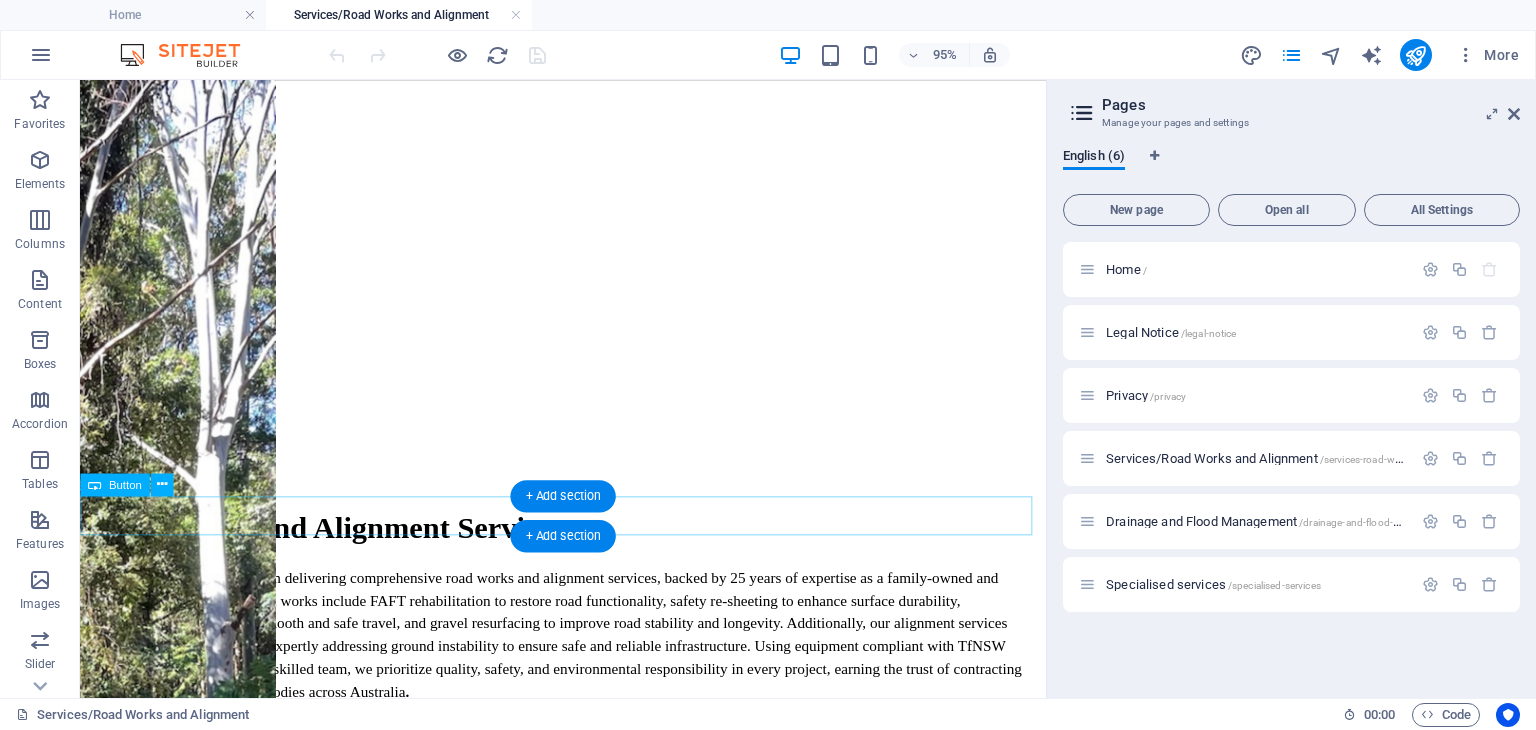 click on "GET A QUOTE" at bounding box center [588, 795] 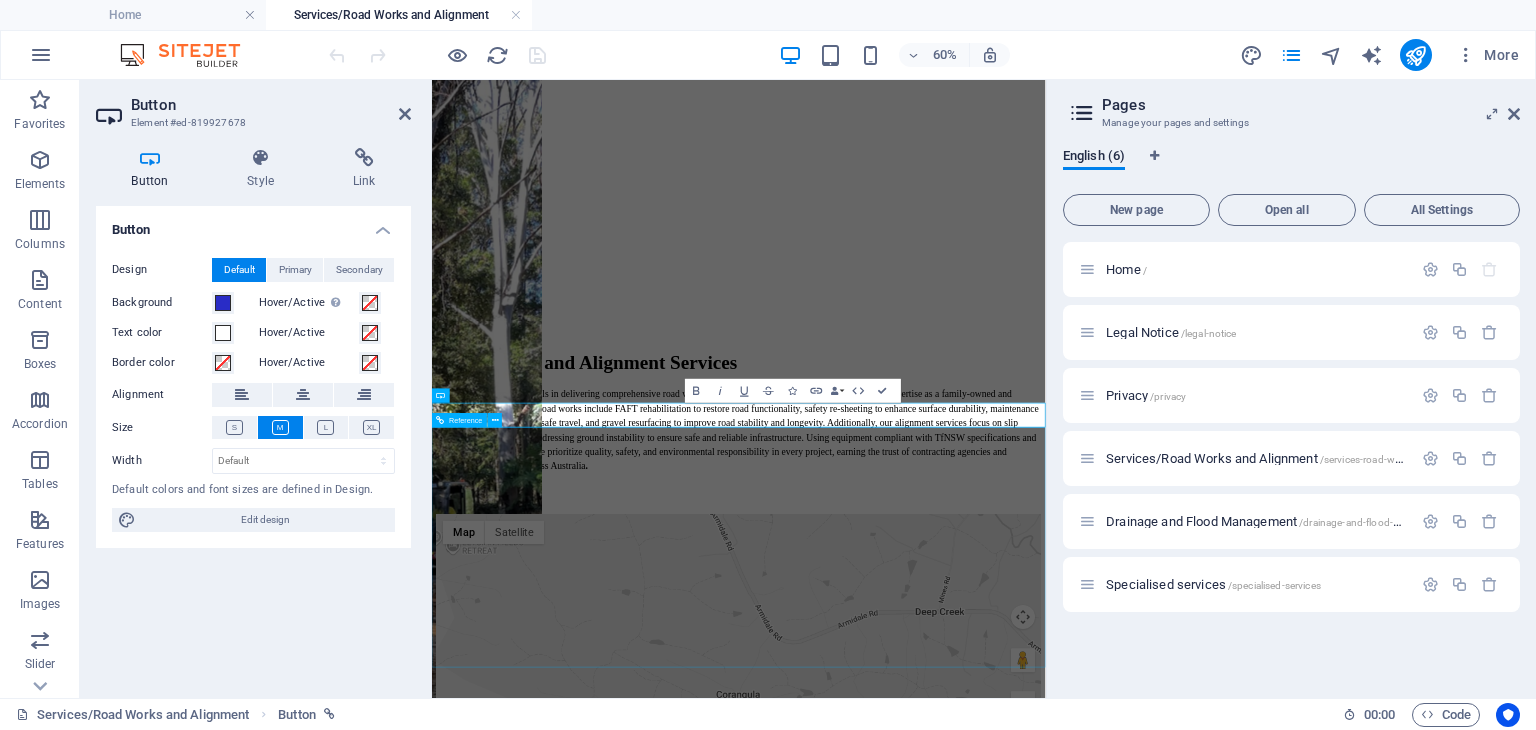 scroll, scrollTop: 0, scrollLeft: 0, axis: both 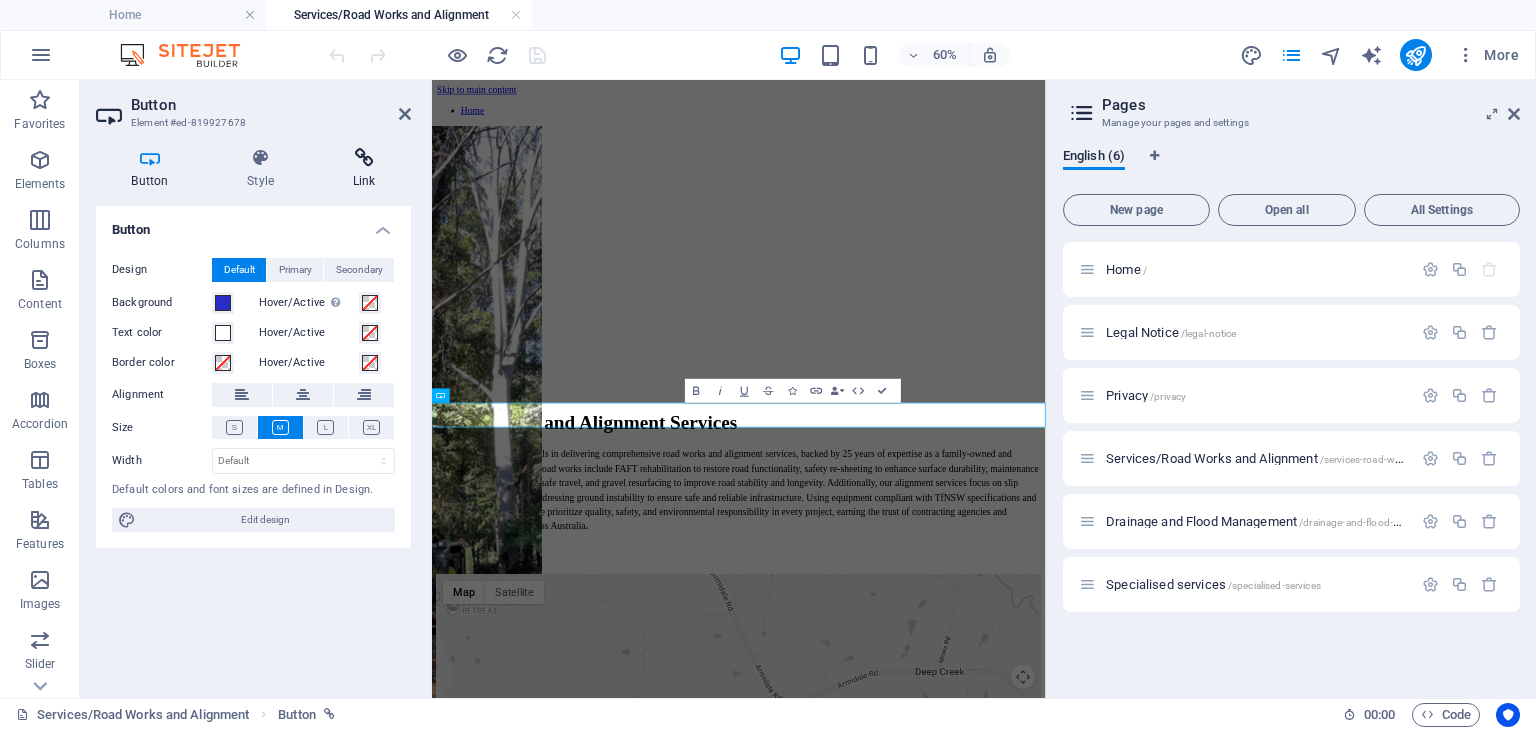click on "Link" at bounding box center [364, 169] 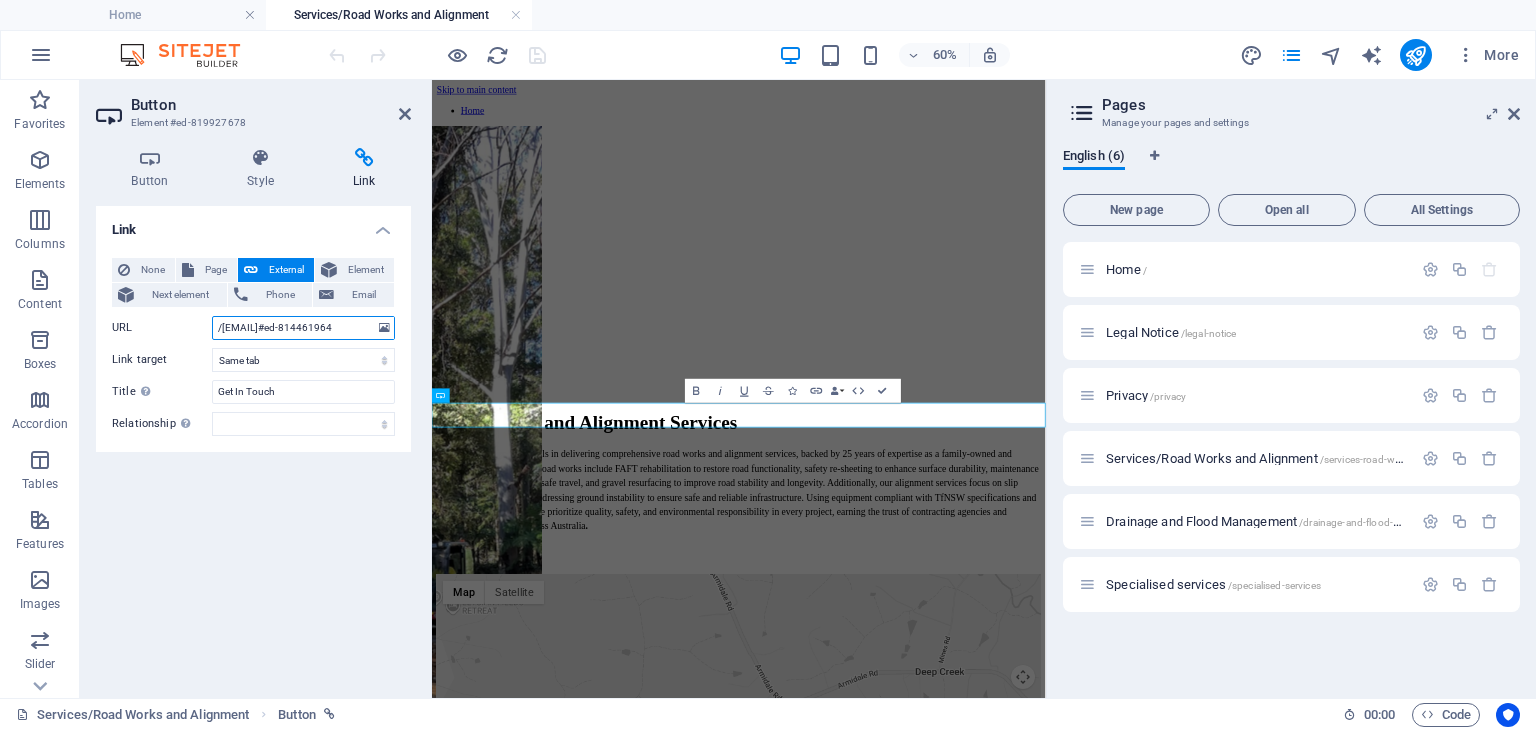 scroll, scrollTop: 0, scrollLeft: 40, axis: horizontal 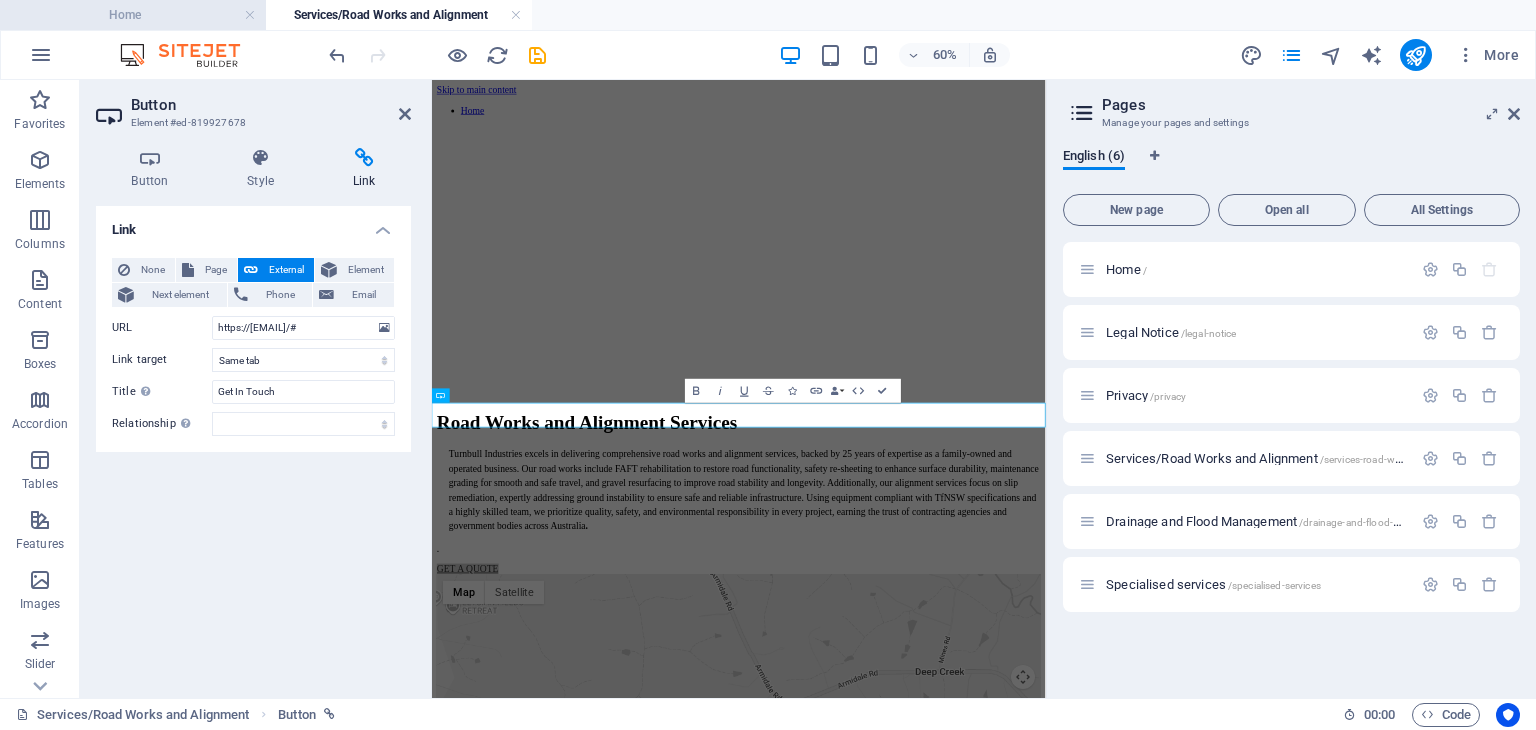 click on "Home" at bounding box center (133, 15) 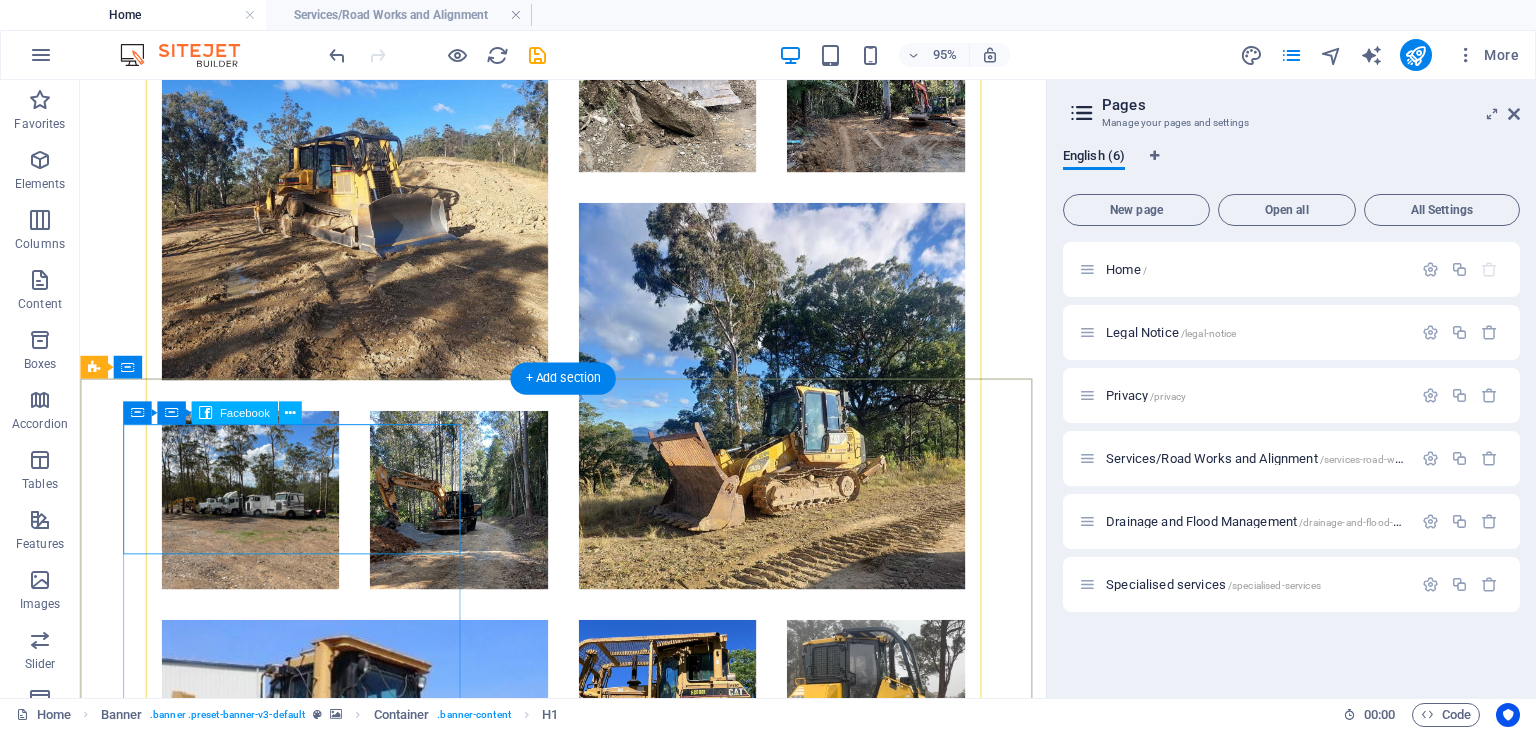 scroll, scrollTop: 4039, scrollLeft: 0, axis: vertical 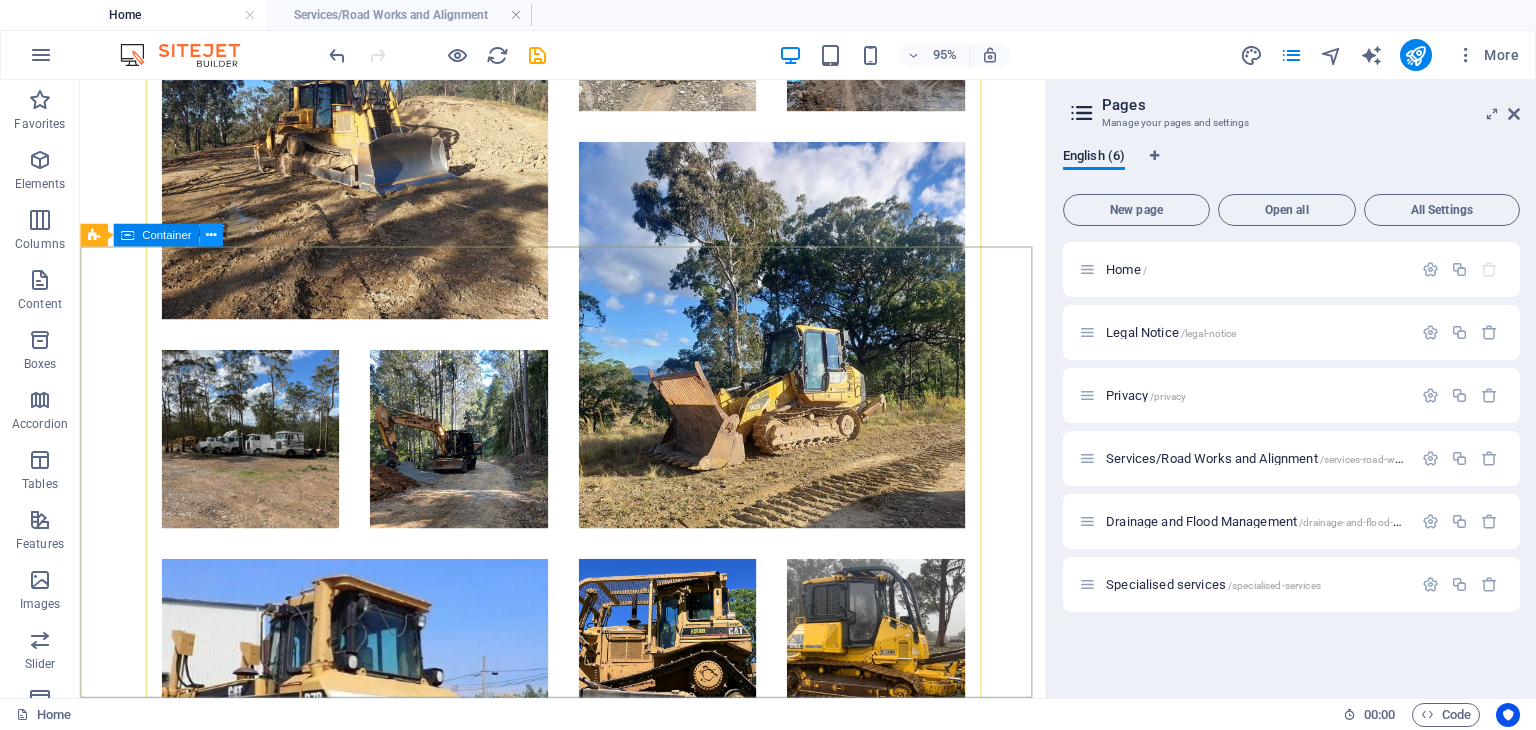 click at bounding box center [211, 235] 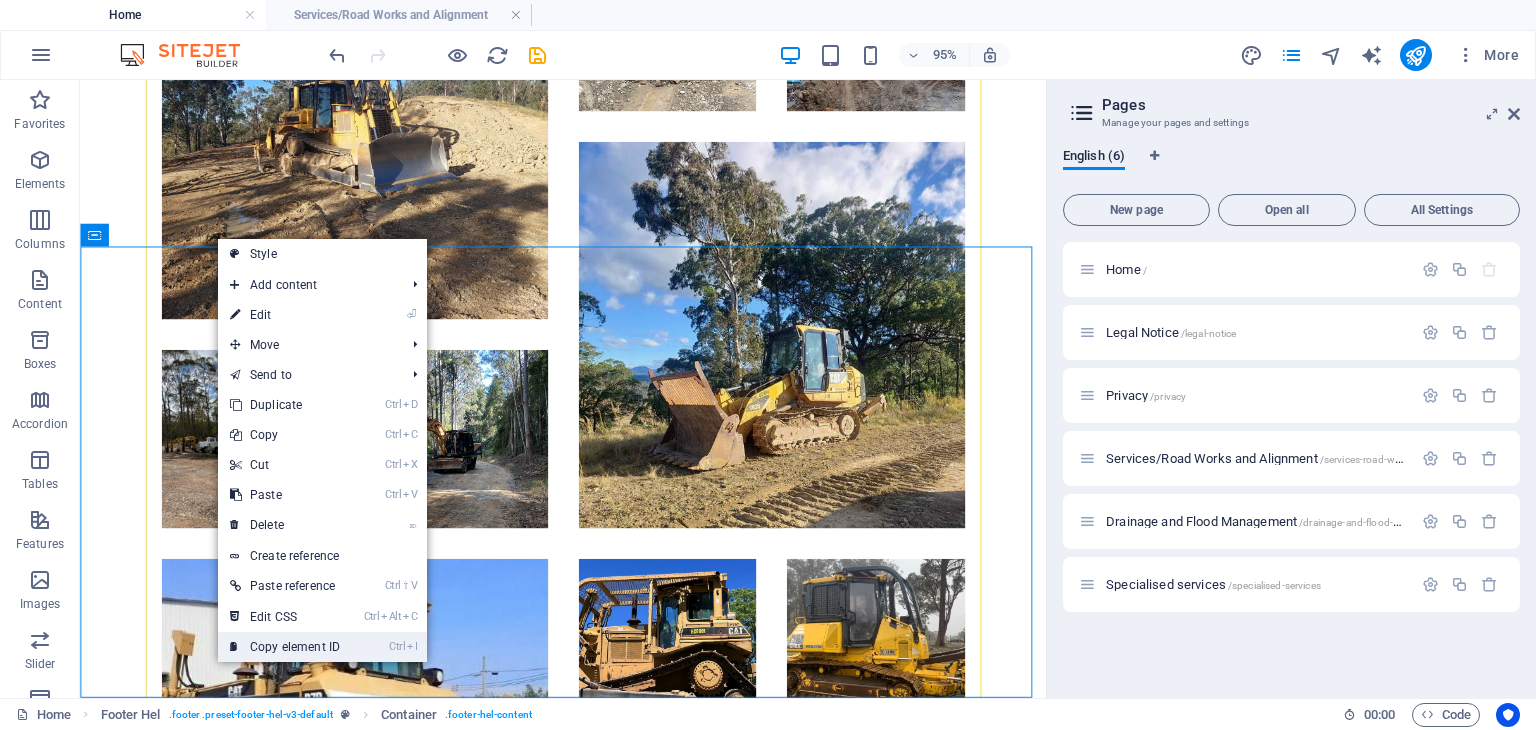 click on "Ctrl I  Copy element ID" at bounding box center [285, 647] 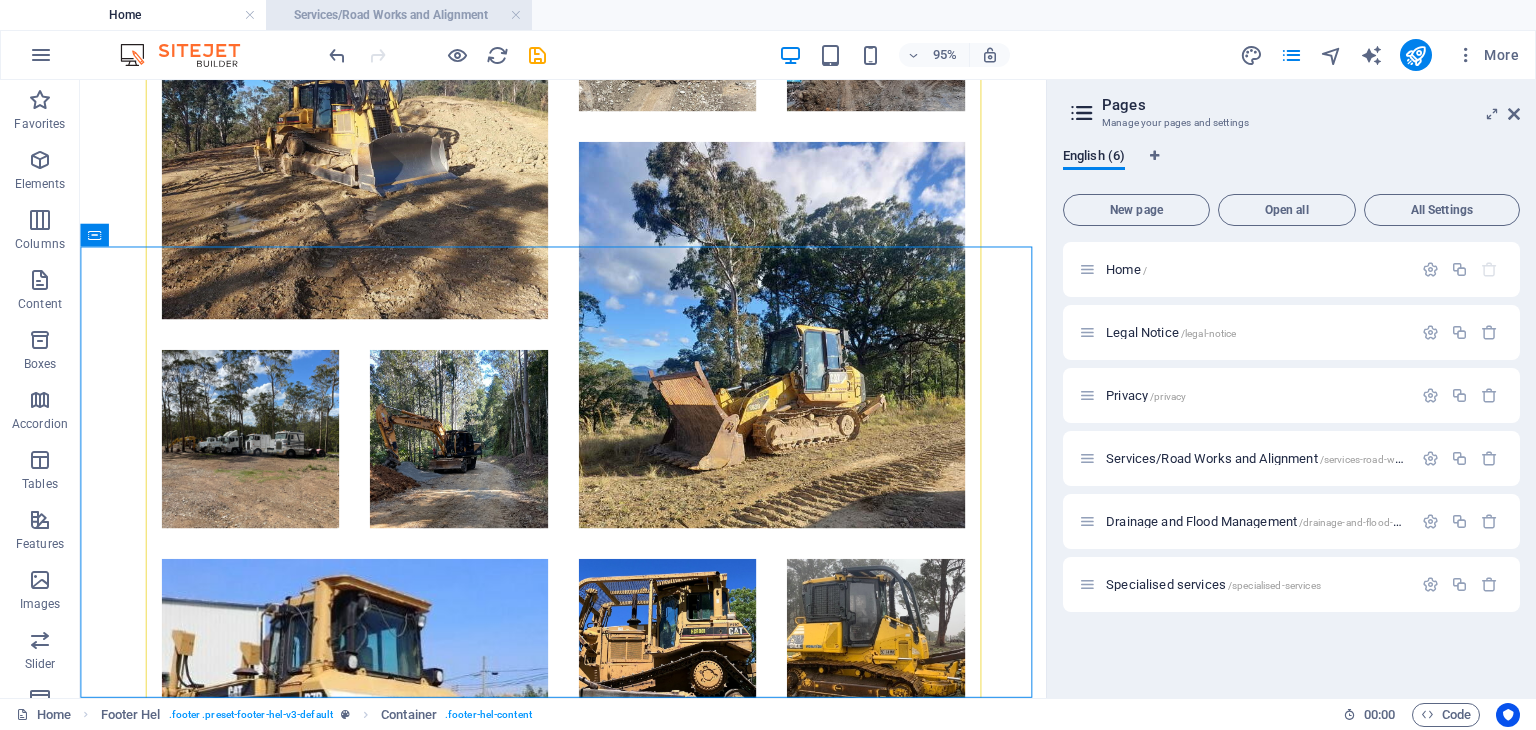 click on "Services/Road Works and Alignment" at bounding box center [399, 15] 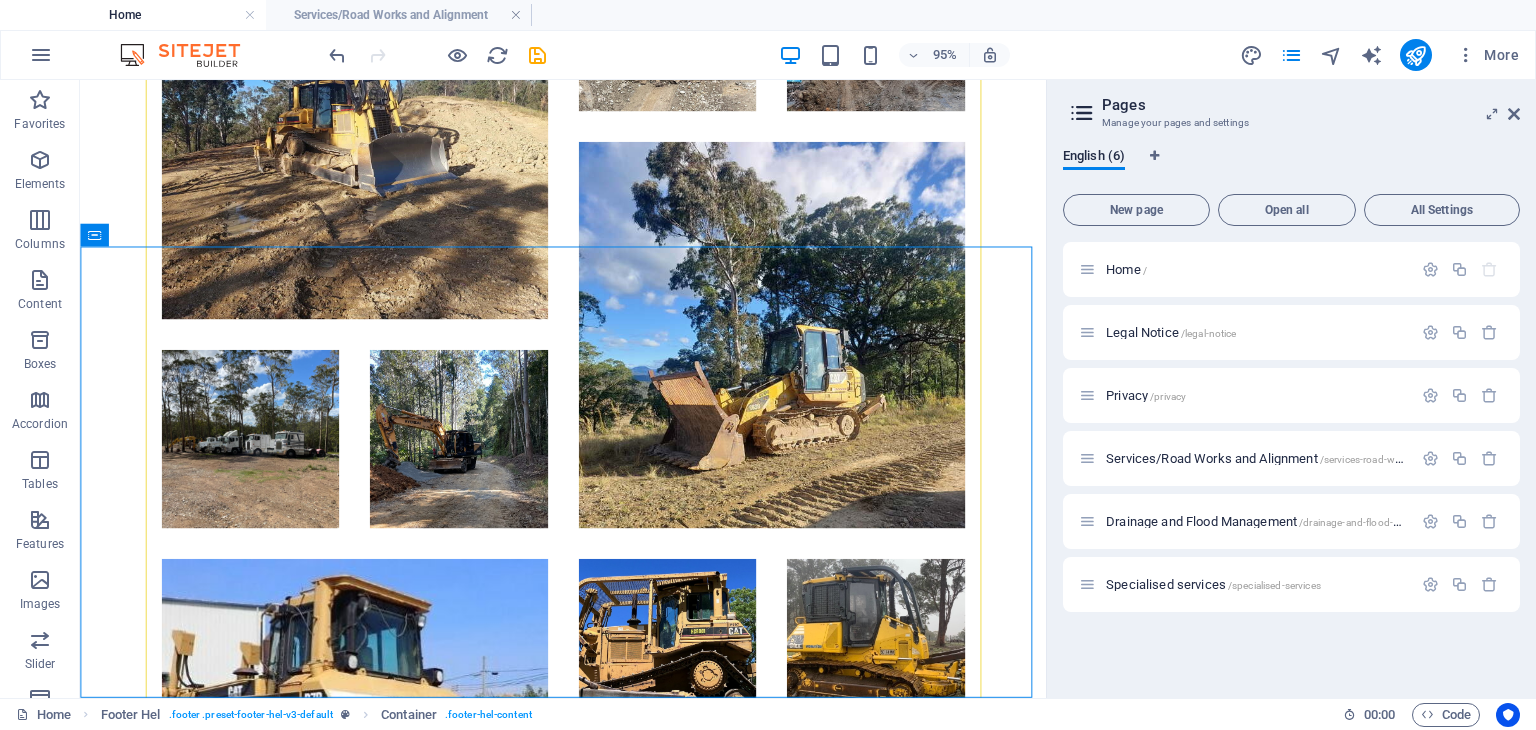 scroll, scrollTop: 0, scrollLeft: 0, axis: both 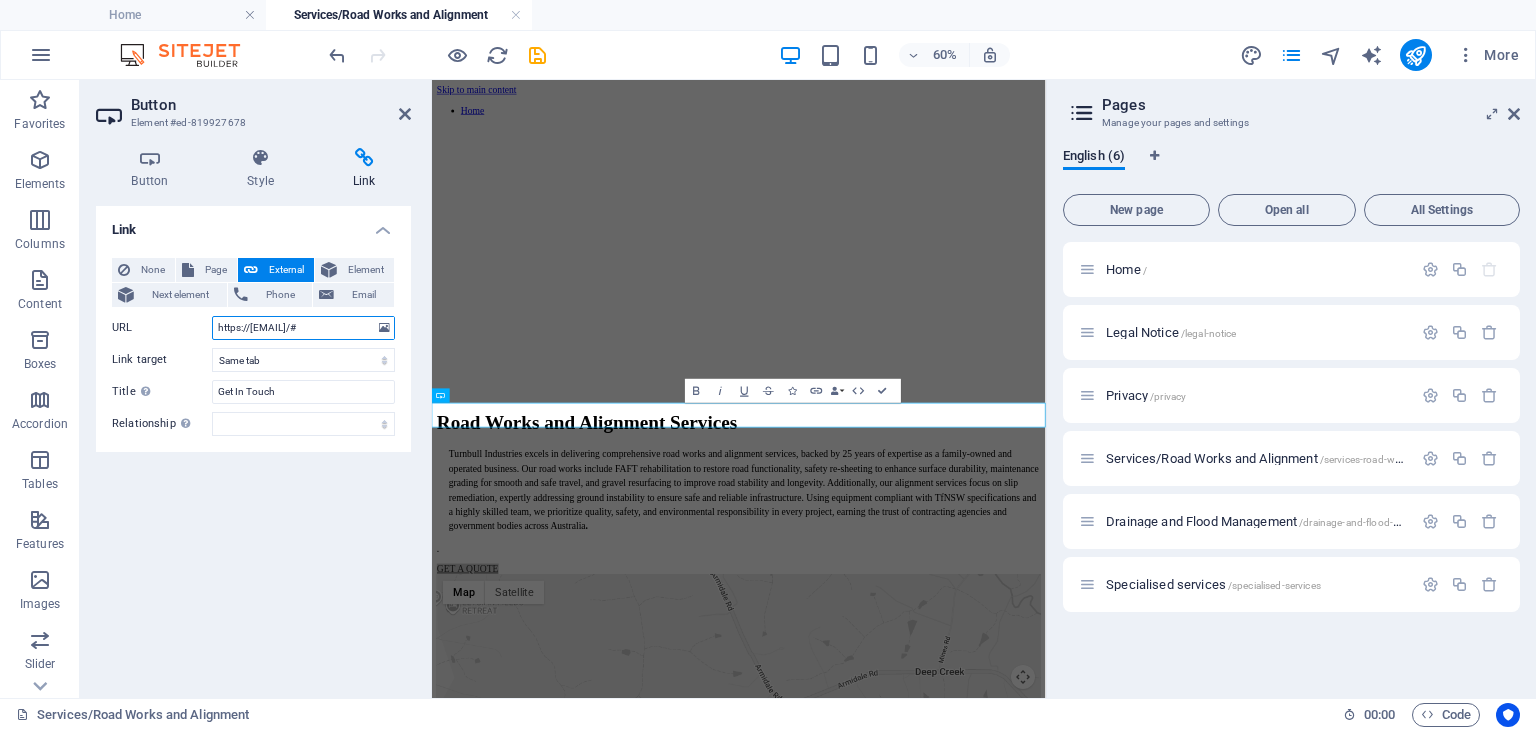 click on "https://turnbullindustriescivil.com/#" at bounding box center [303, 328] 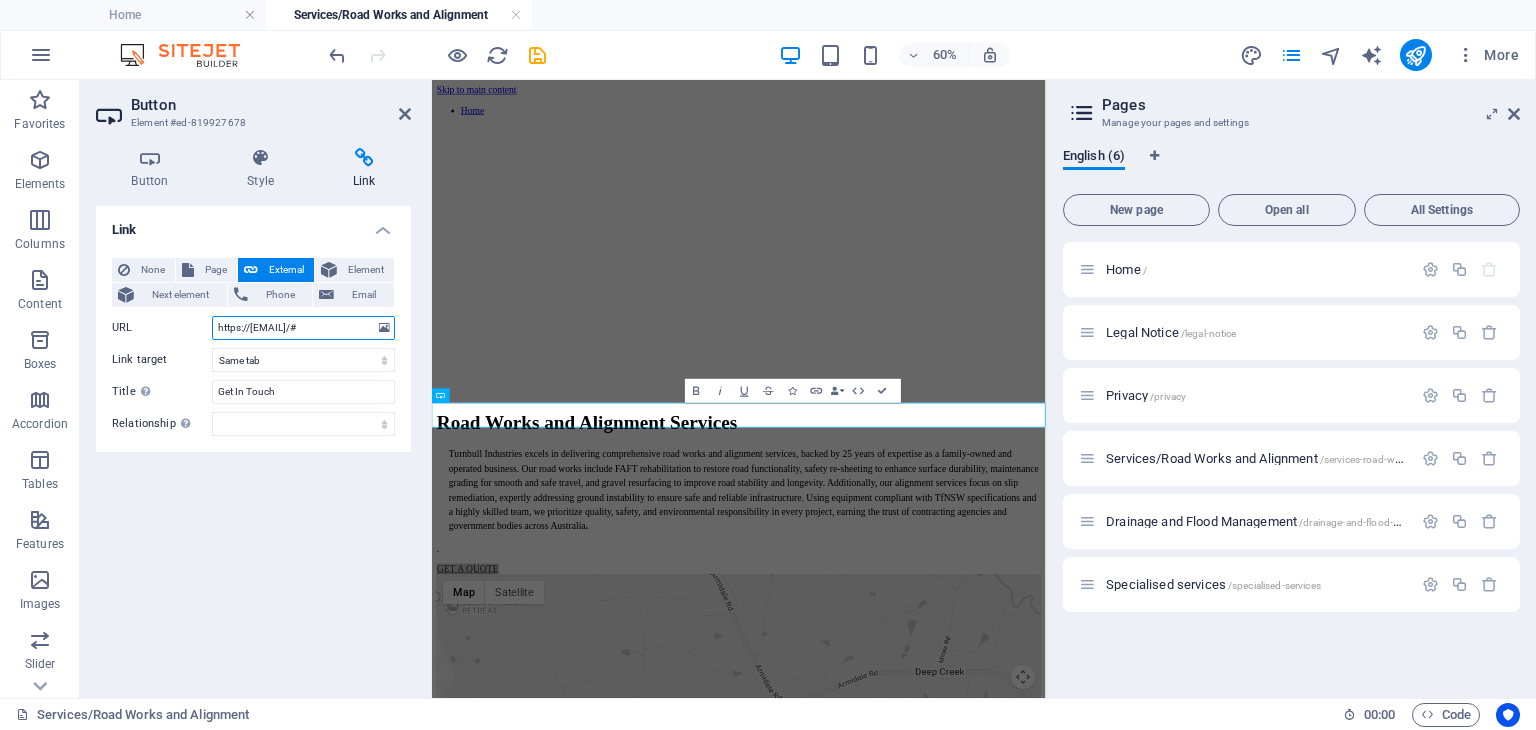scroll, scrollTop: 0, scrollLeft: 8, axis: horizontal 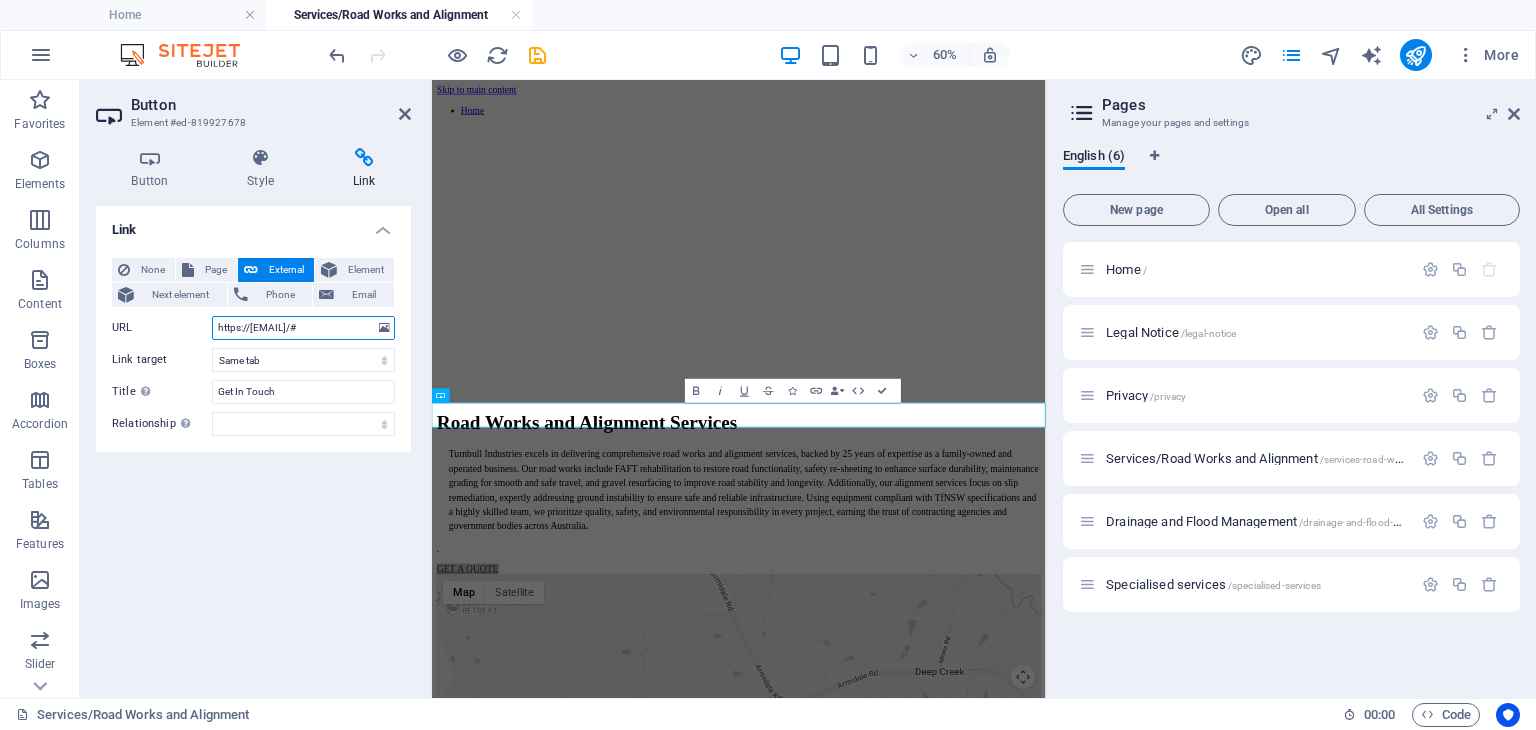 paste on "#ed-814461964" 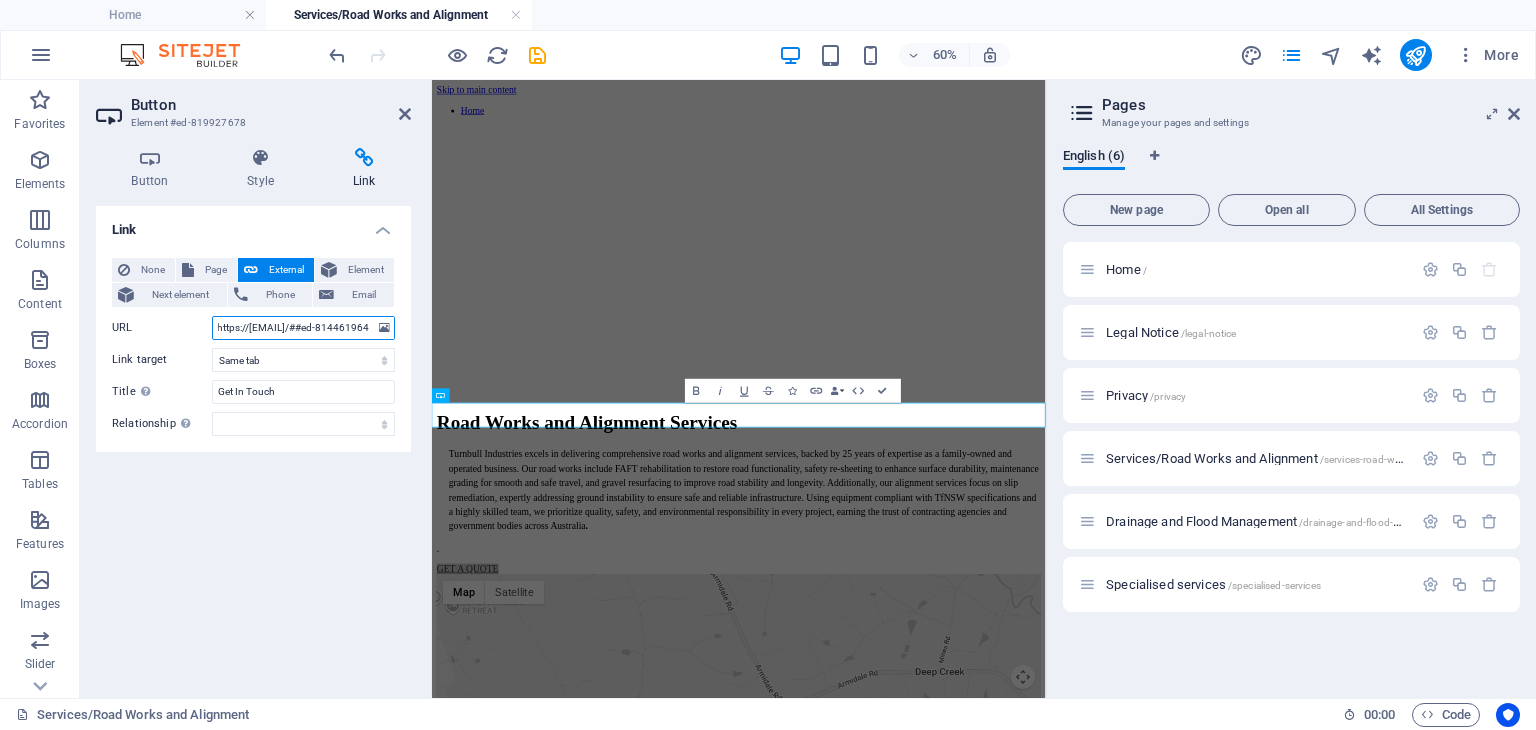 scroll, scrollTop: 0, scrollLeft: 78, axis: horizontal 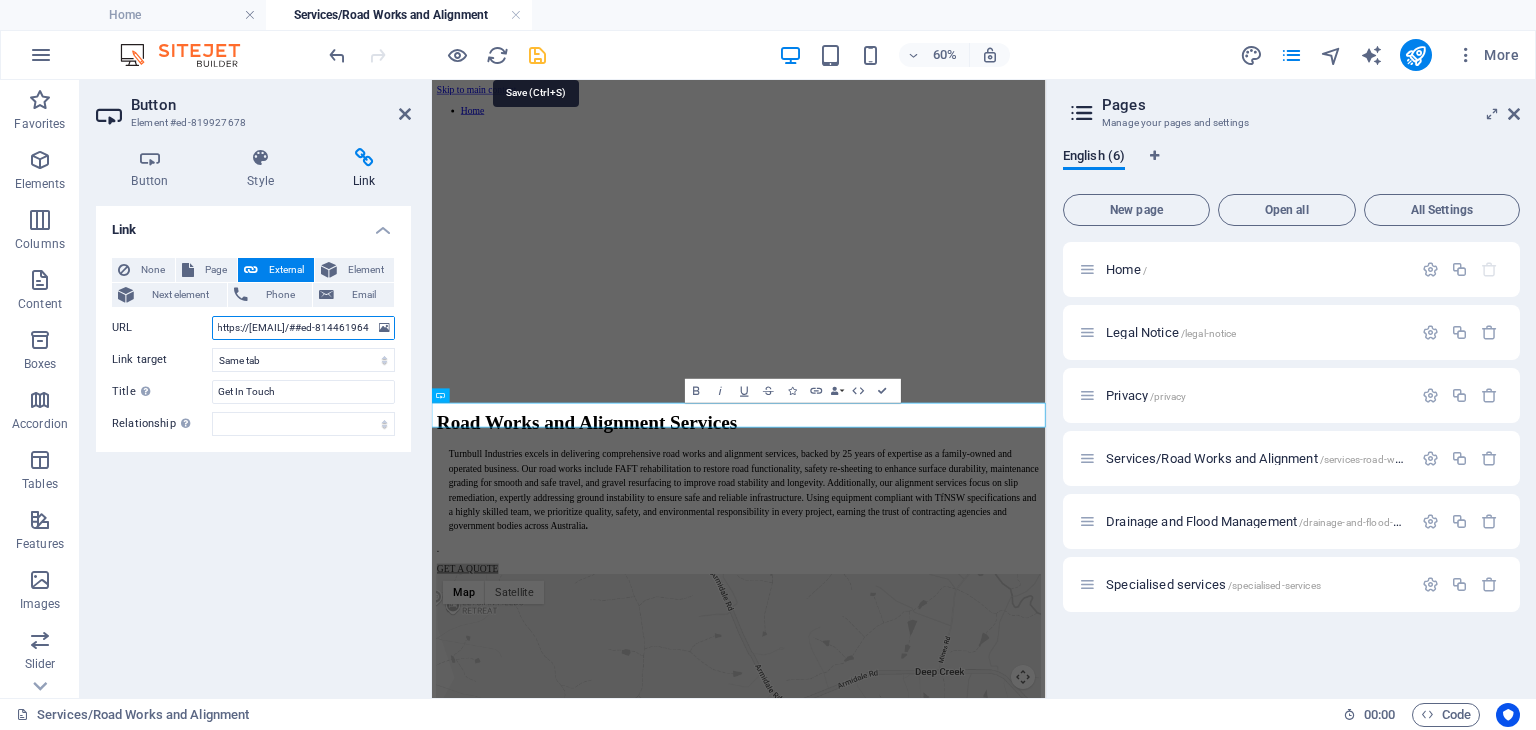 type on "https://turnbullindustriescivil.com/##ed-814461964" 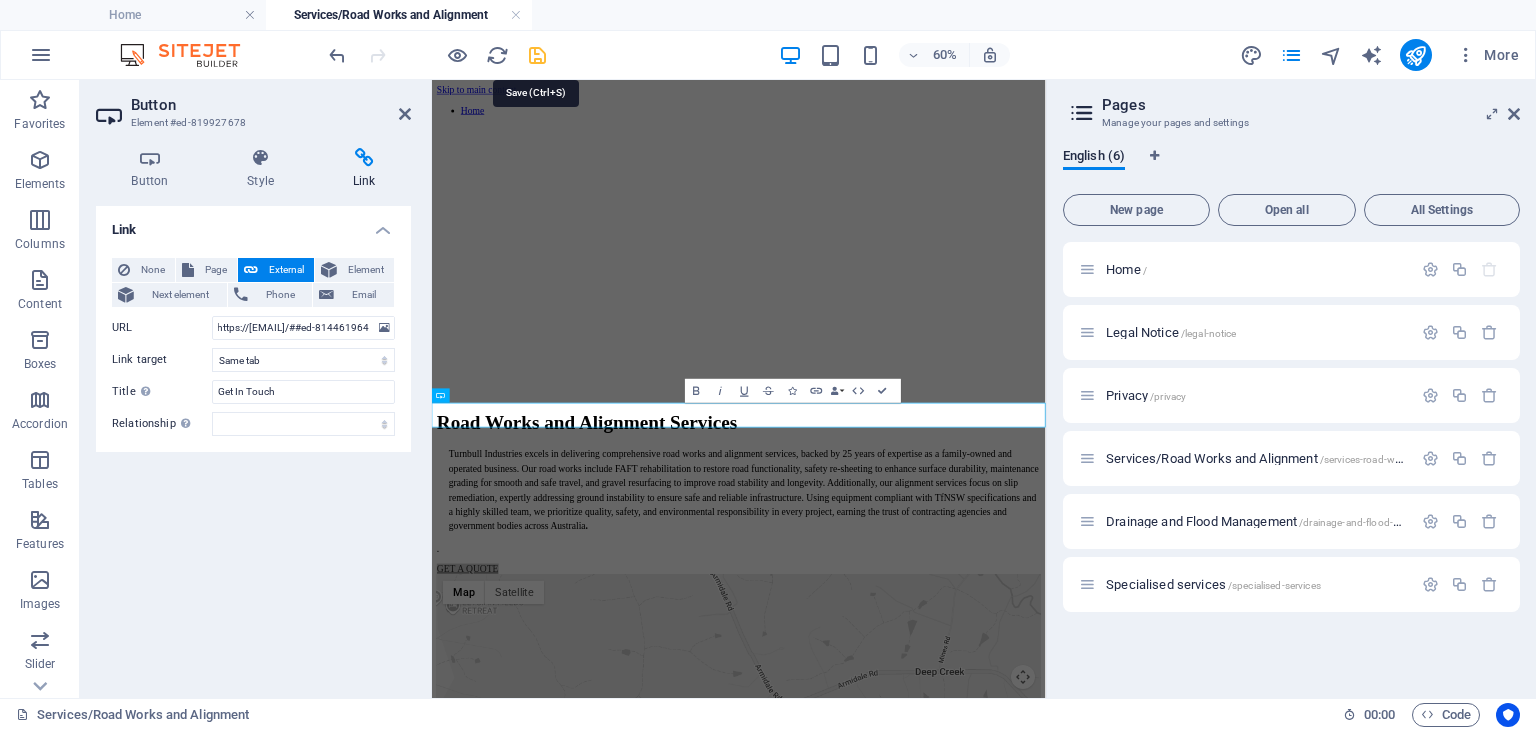 click at bounding box center [537, 55] 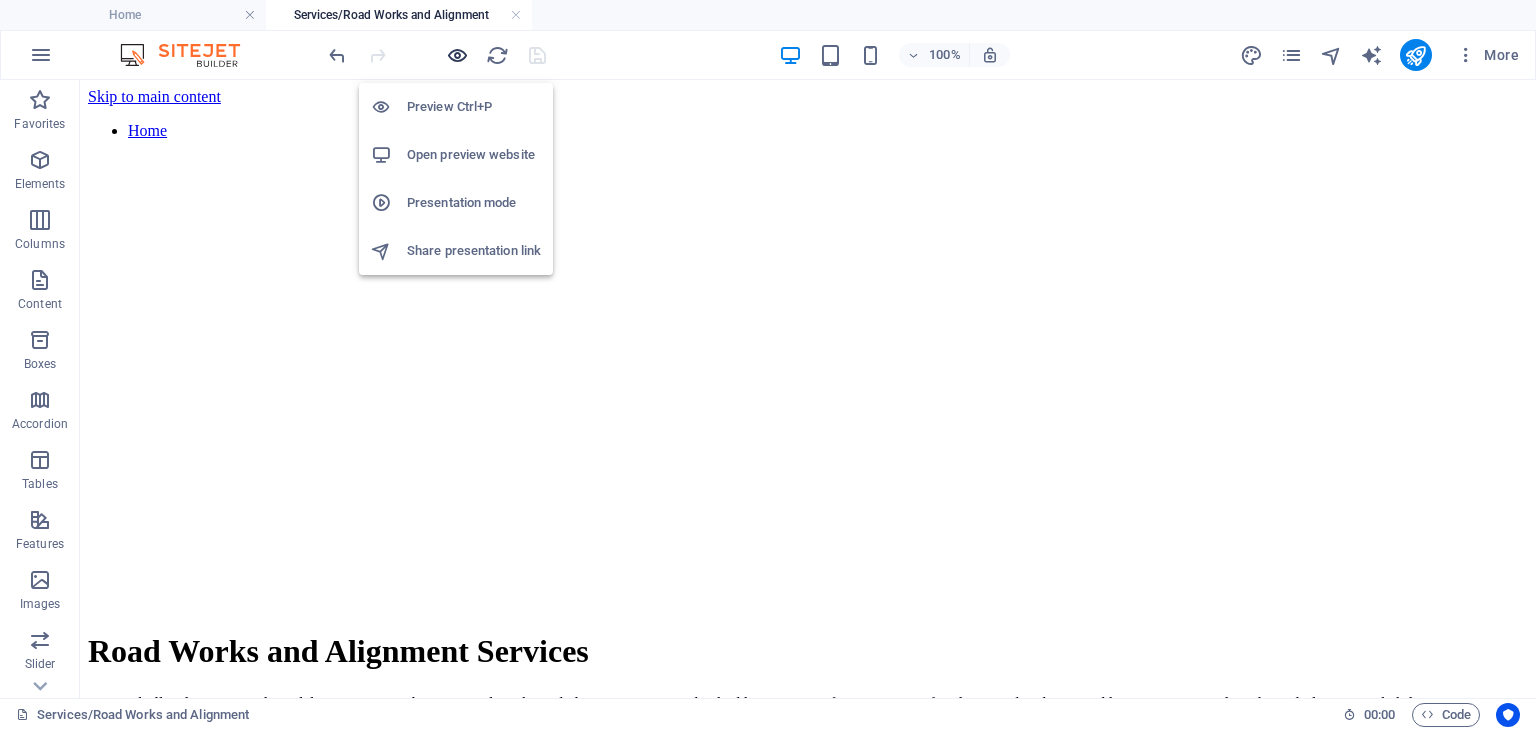 click at bounding box center [457, 55] 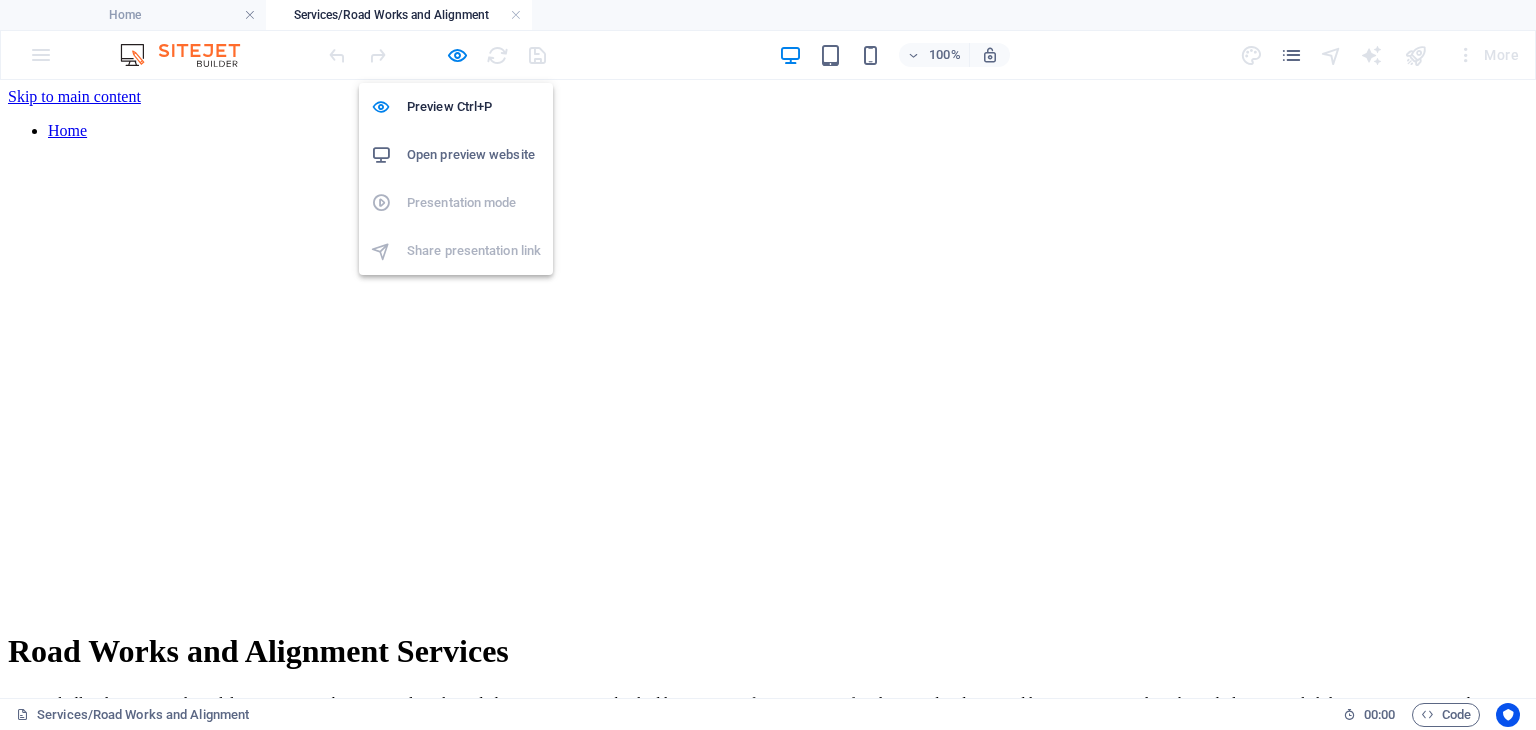 click on "Open preview website" at bounding box center (474, 155) 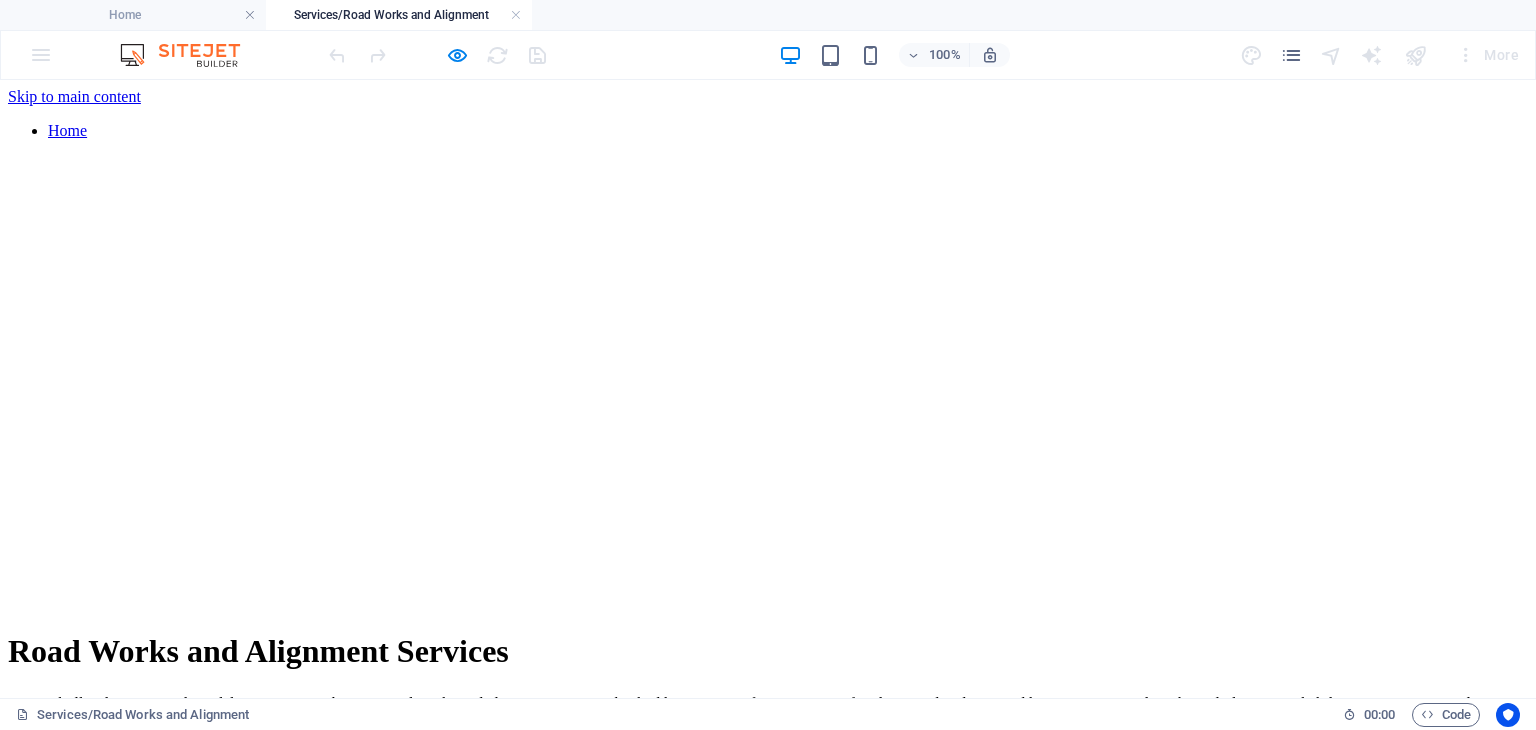 click on "GET A QUOTE" at bounding box center (59, 846) 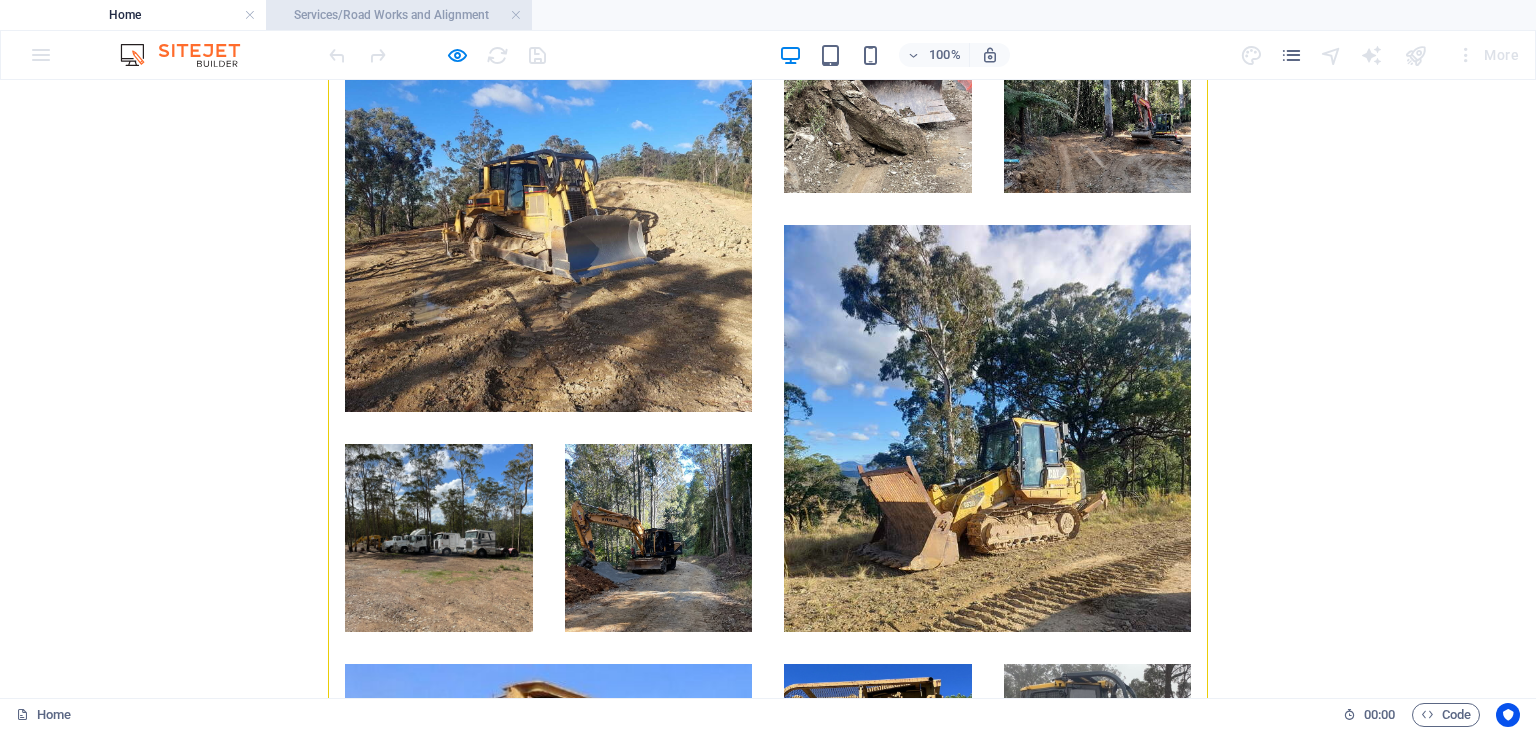 click on "Services/Road Works and Alignment" at bounding box center [399, 15] 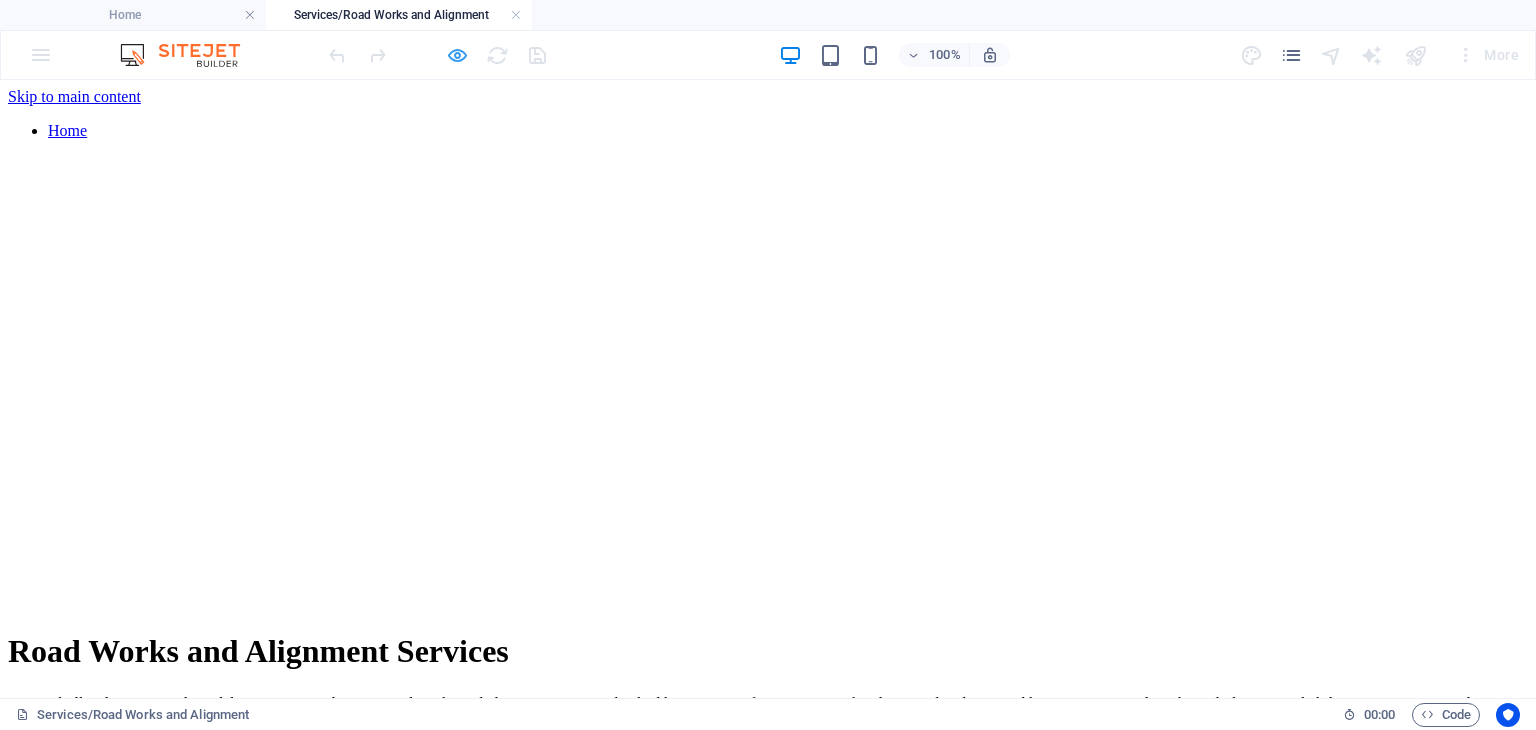 scroll, scrollTop: 0, scrollLeft: 0, axis: both 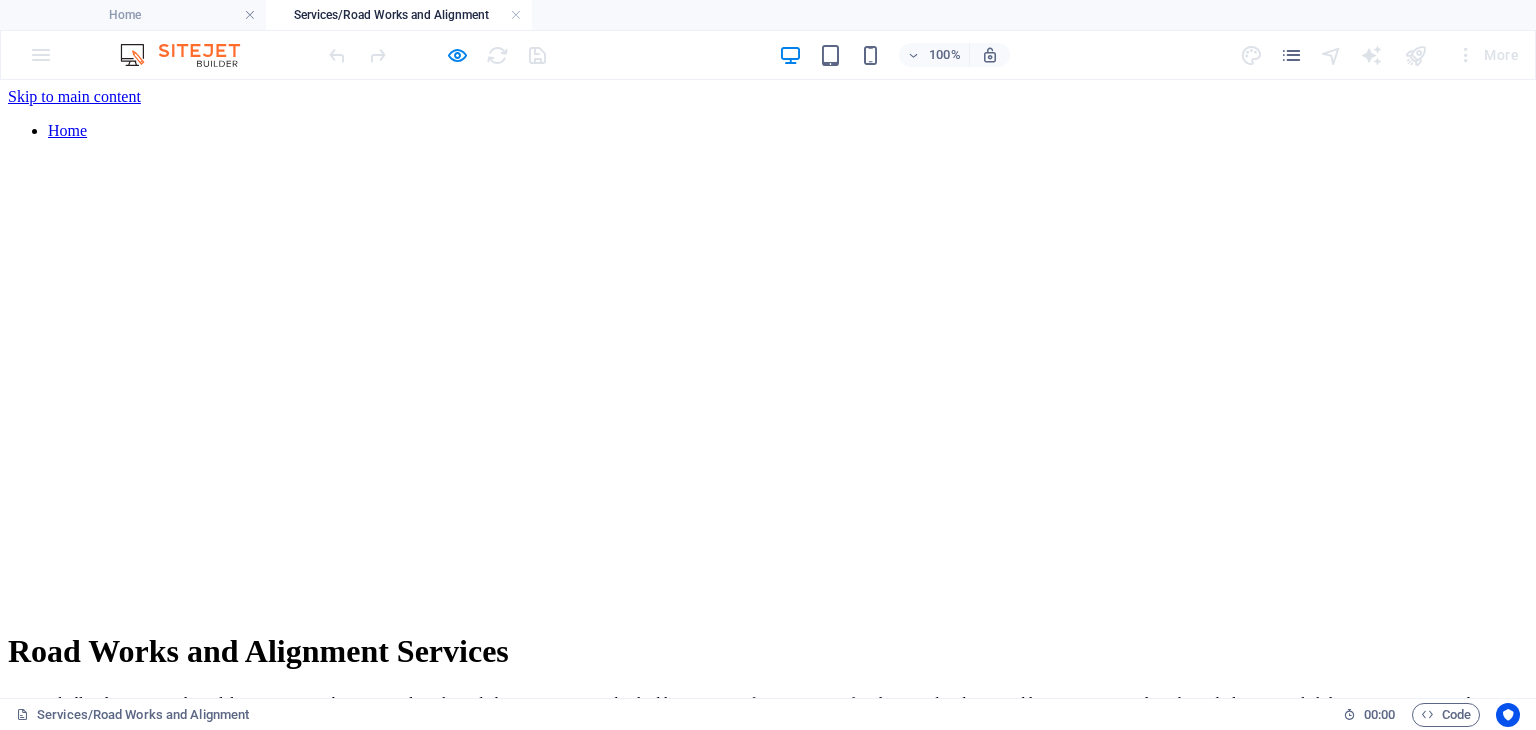 click on "GET A QUOTE" at bounding box center (59, 846) 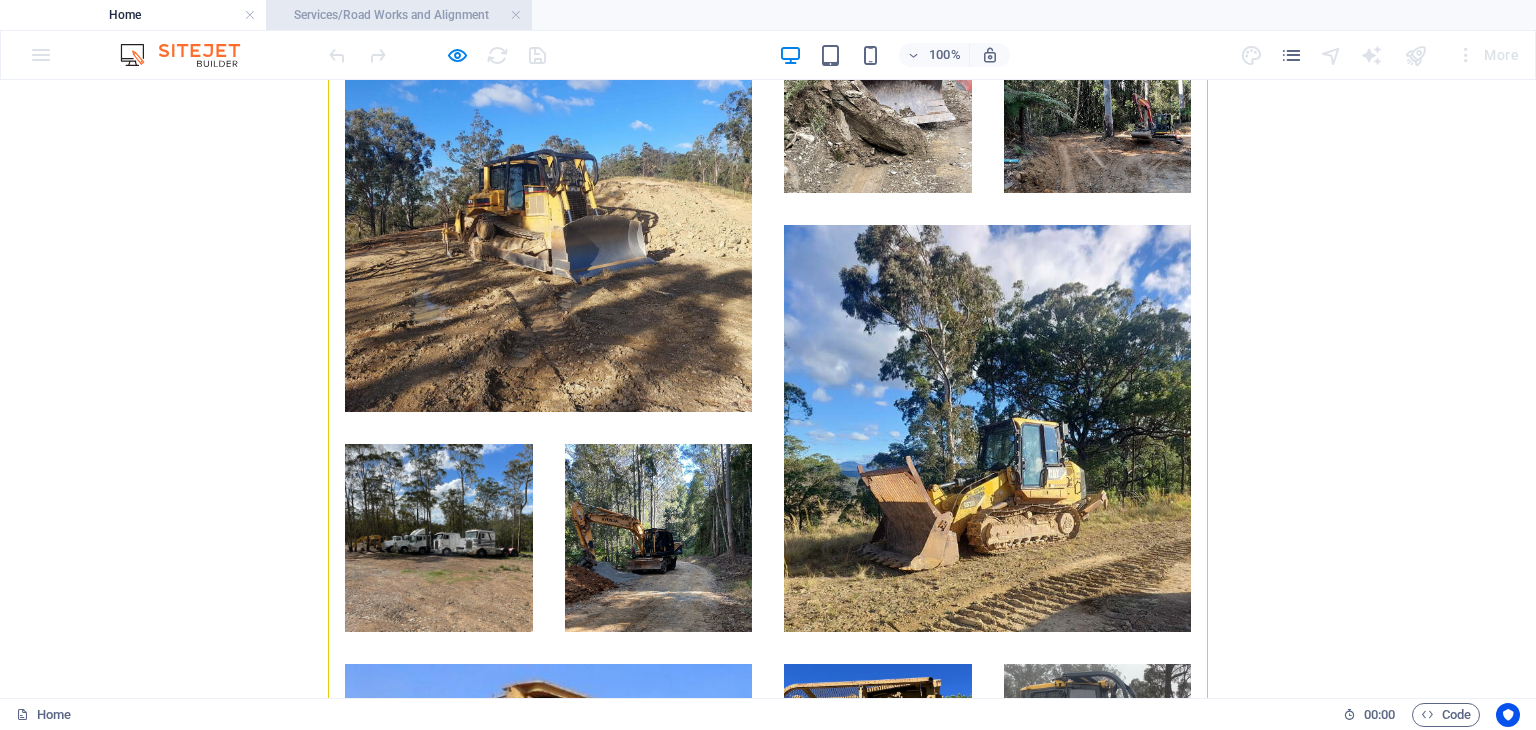click on "Services/Road Works and Alignment" at bounding box center [399, 15] 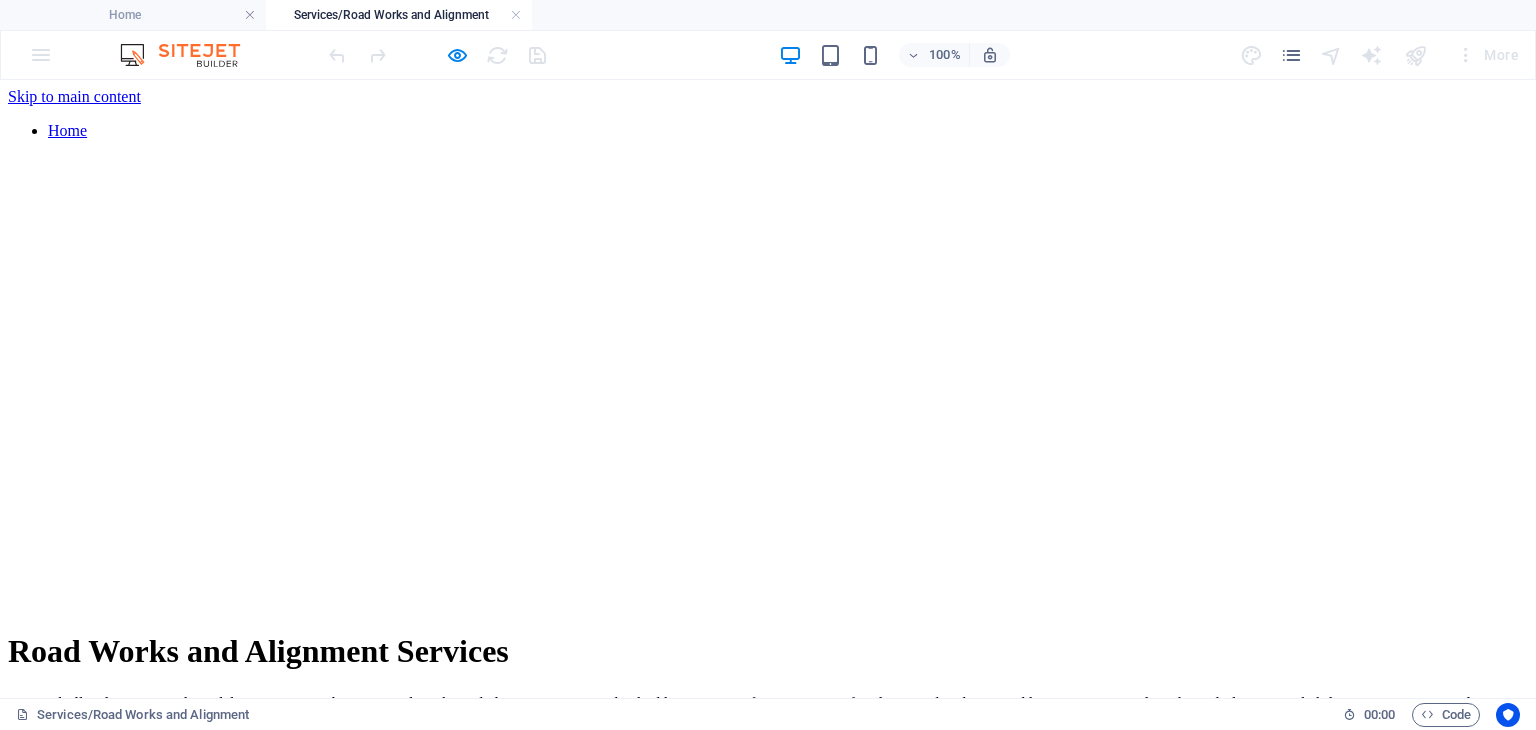 scroll, scrollTop: 0, scrollLeft: 0, axis: both 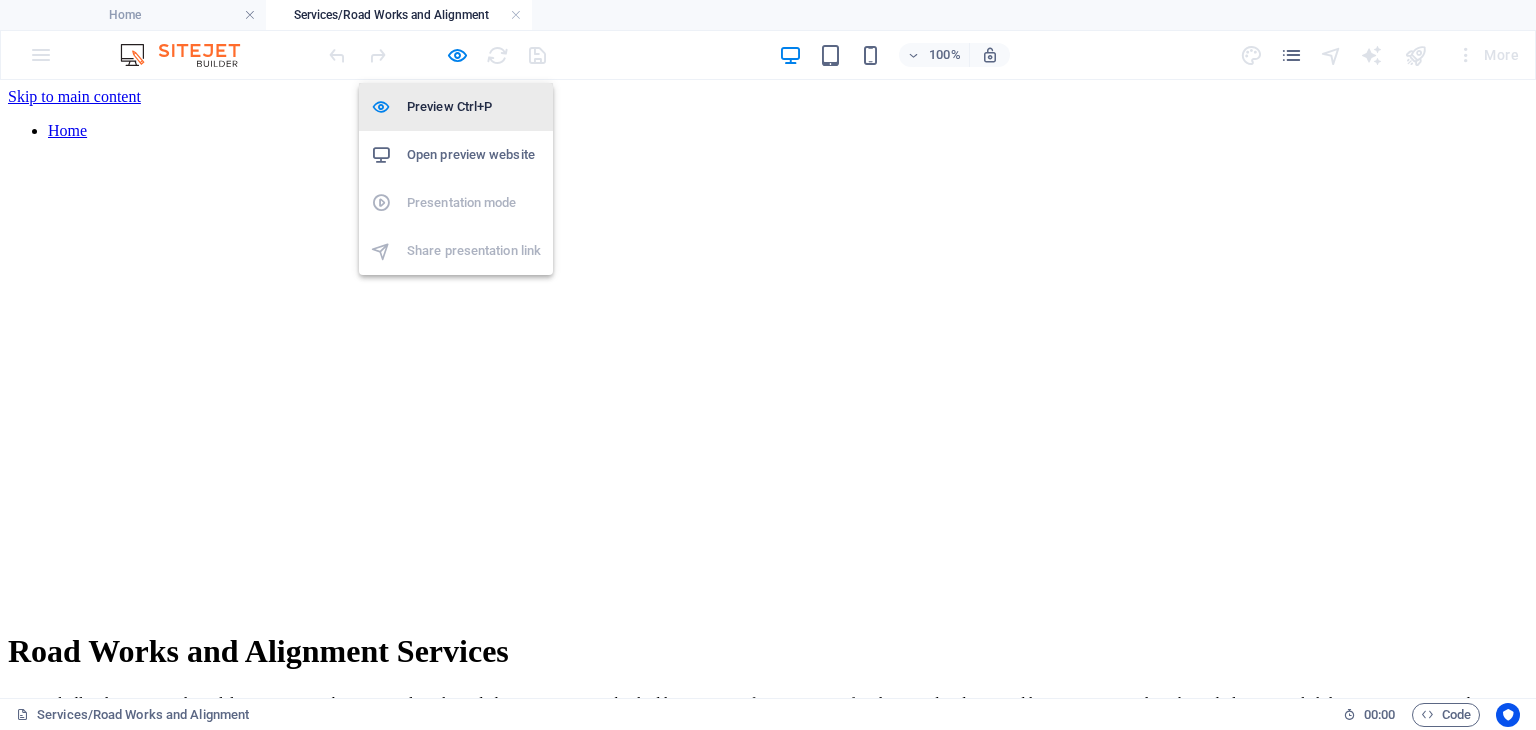 click on "Preview Ctrl+P" at bounding box center [474, 107] 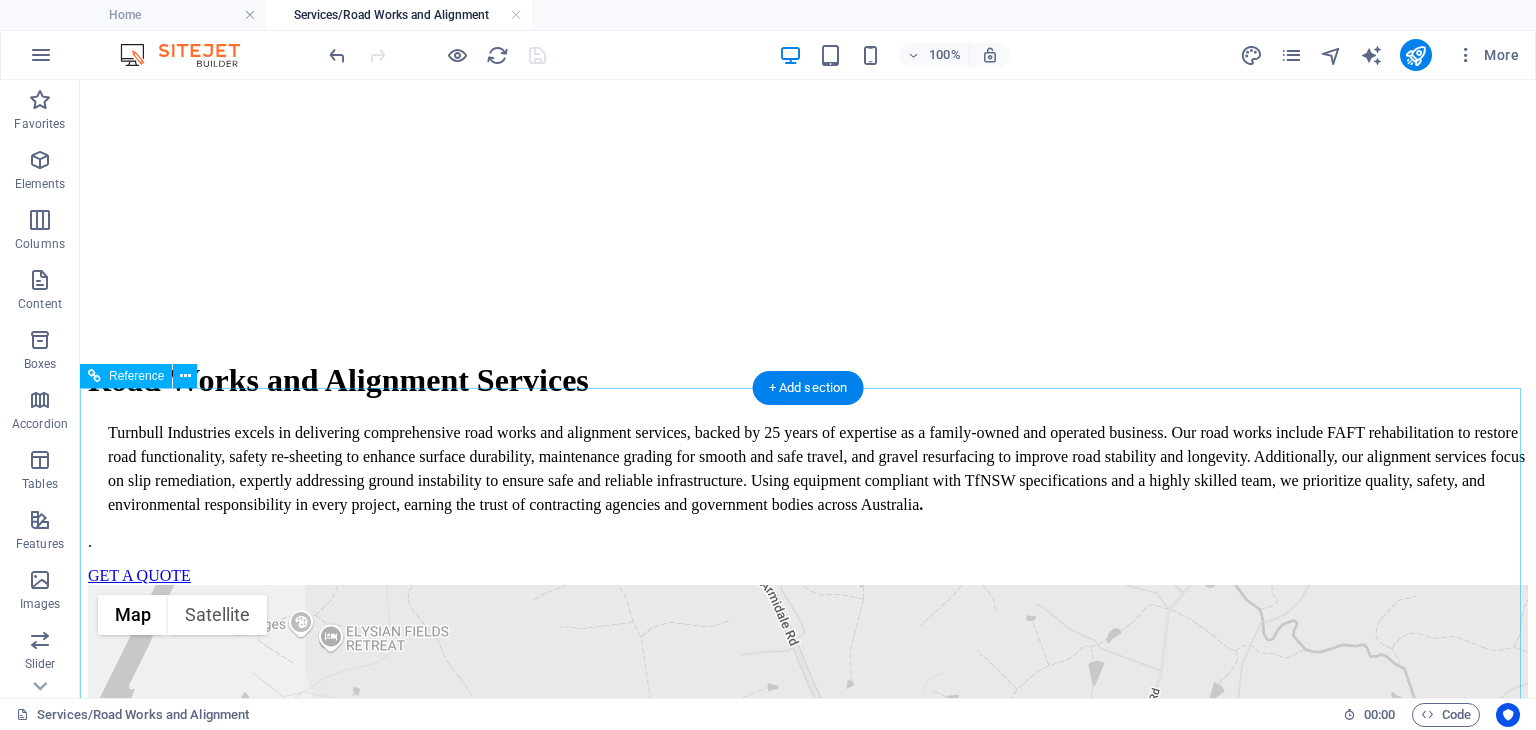 scroll, scrollTop: 361, scrollLeft: 0, axis: vertical 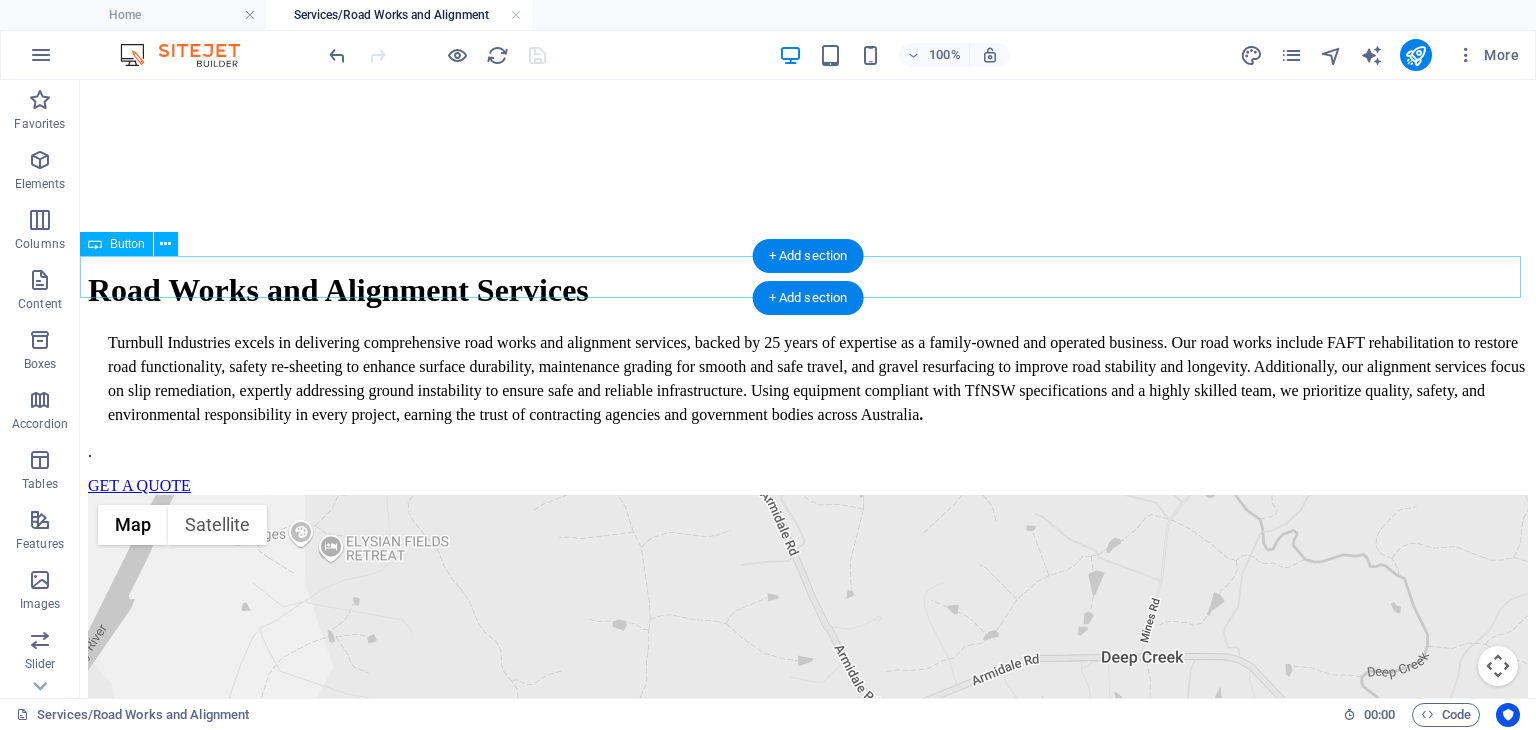 click on "GET A QUOTE" at bounding box center [808, 486] 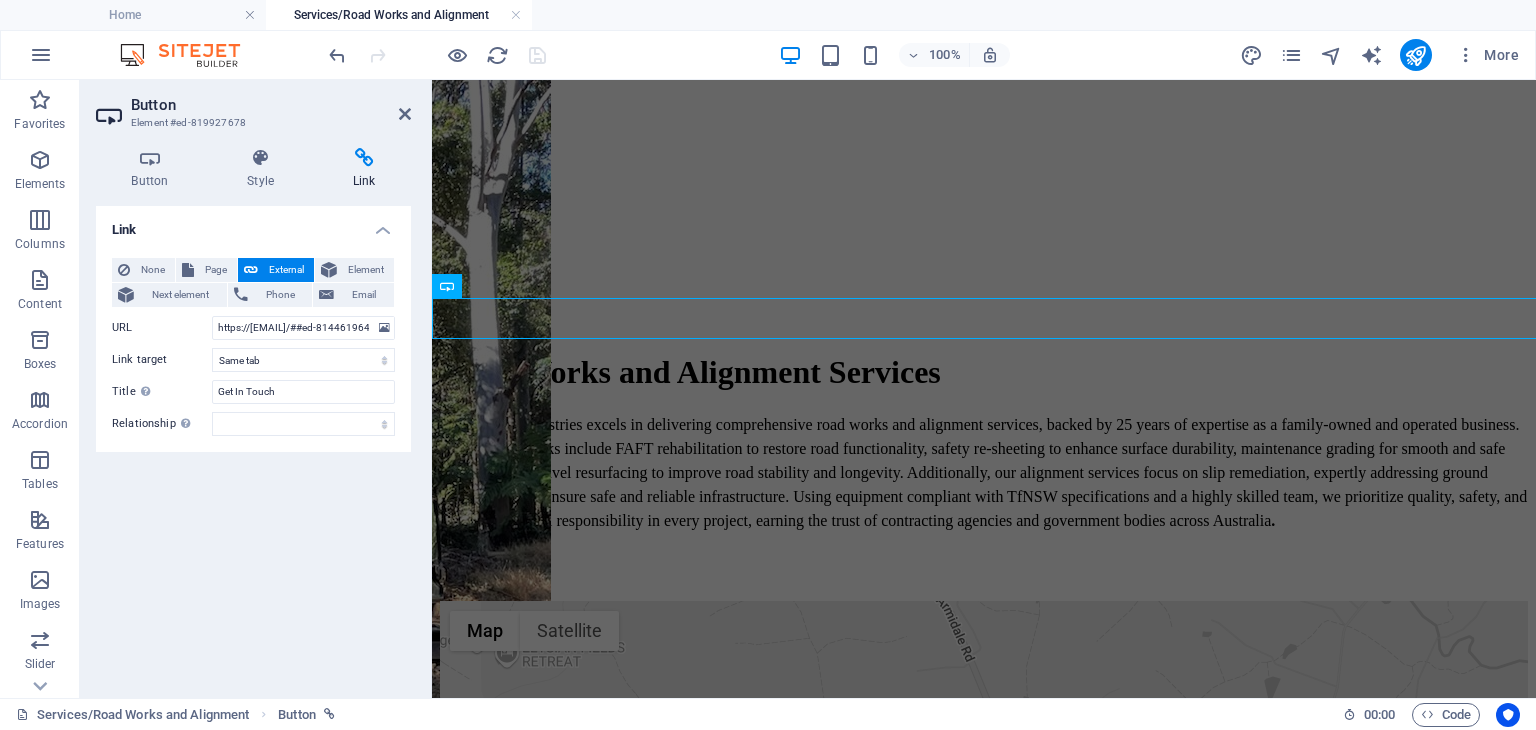 scroll, scrollTop: 320, scrollLeft: 0, axis: vertical 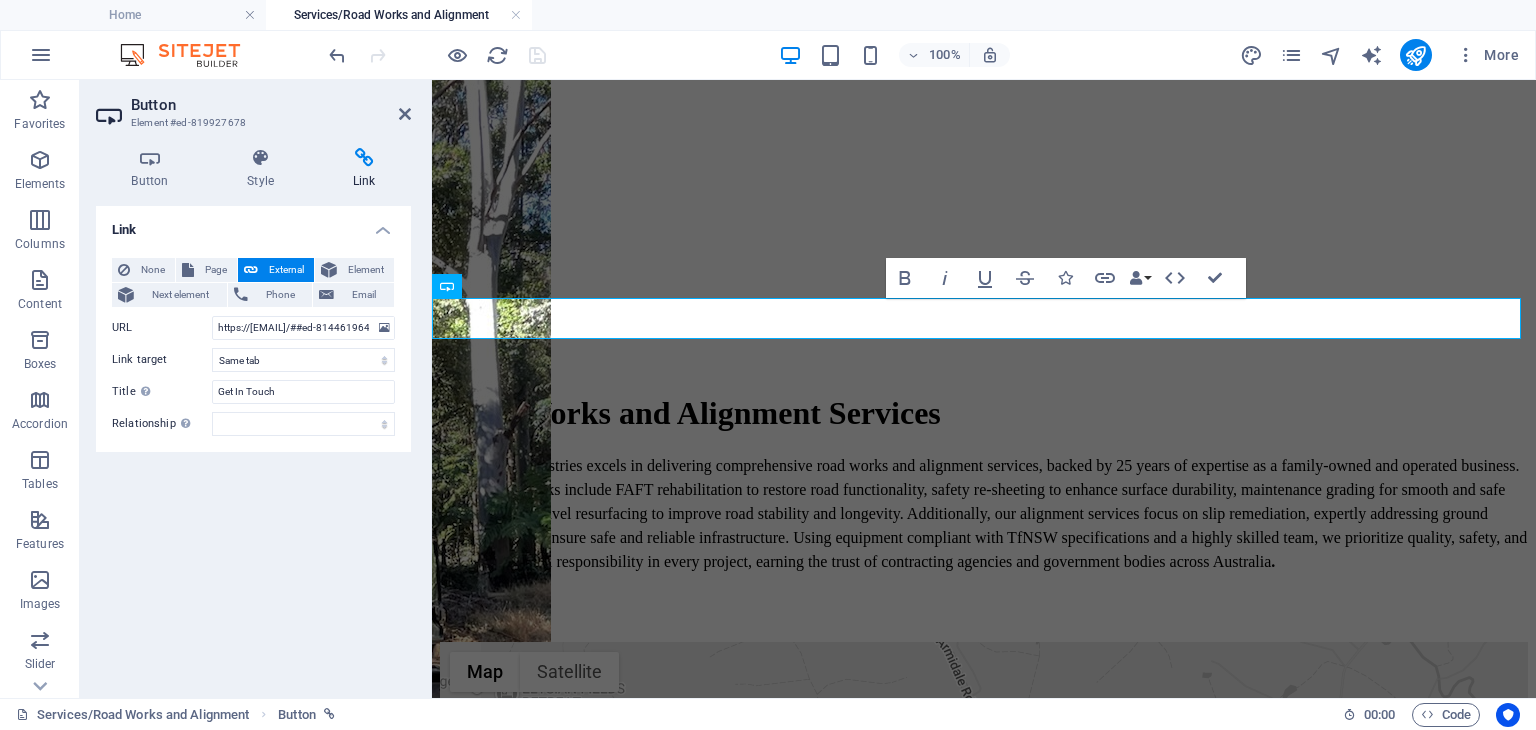 click at bounding box center (437, 55) 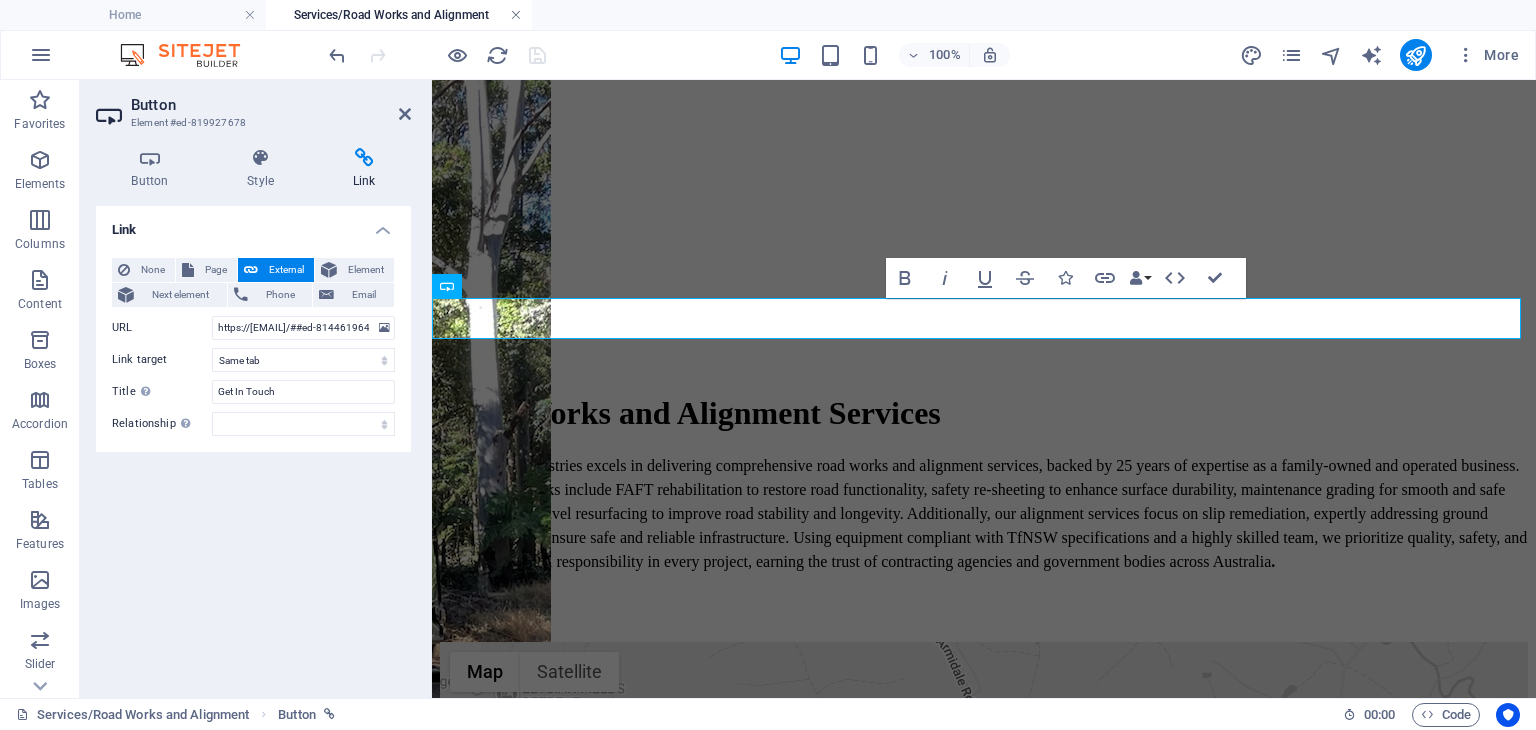 click at bounding box center [516, 15] 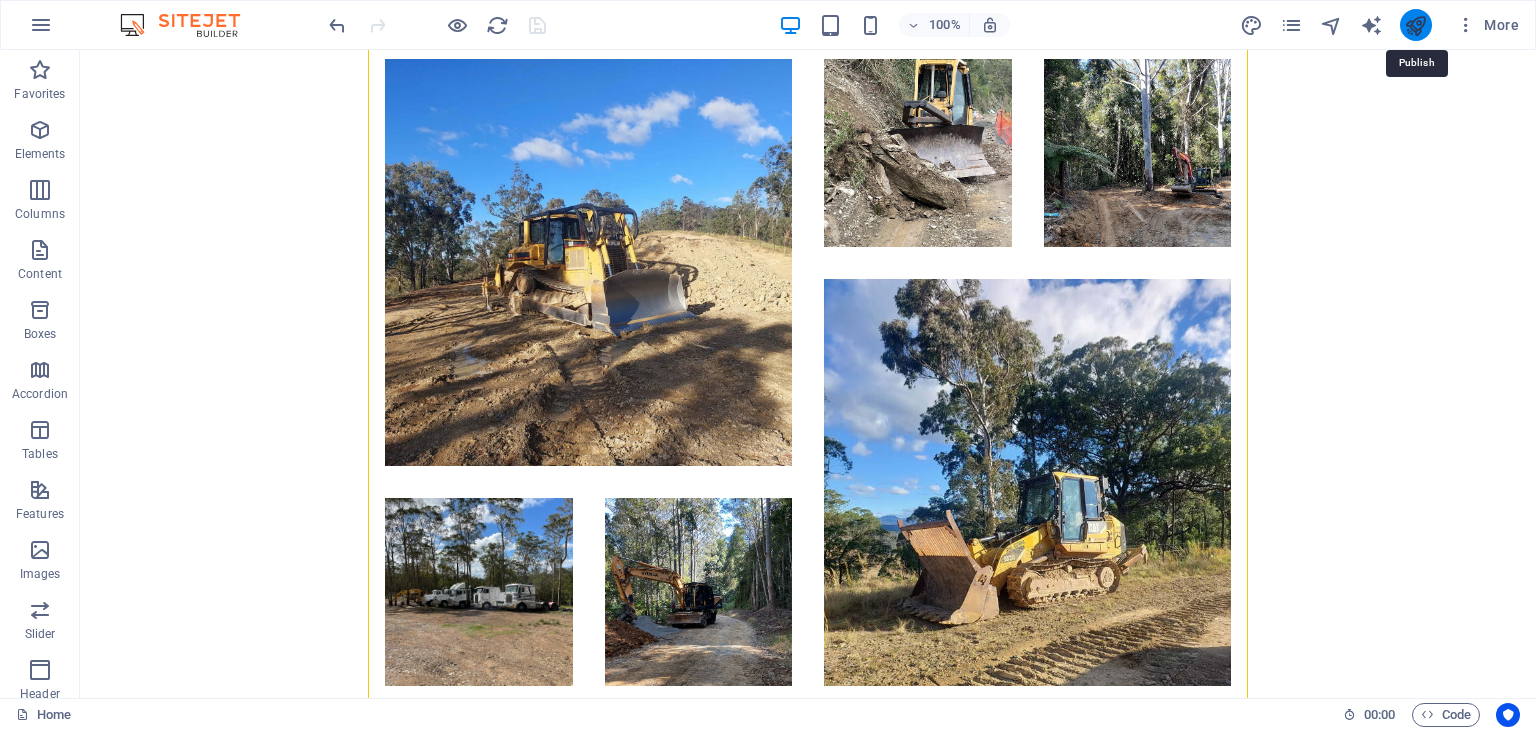 click at bounding box center [1415, 25] 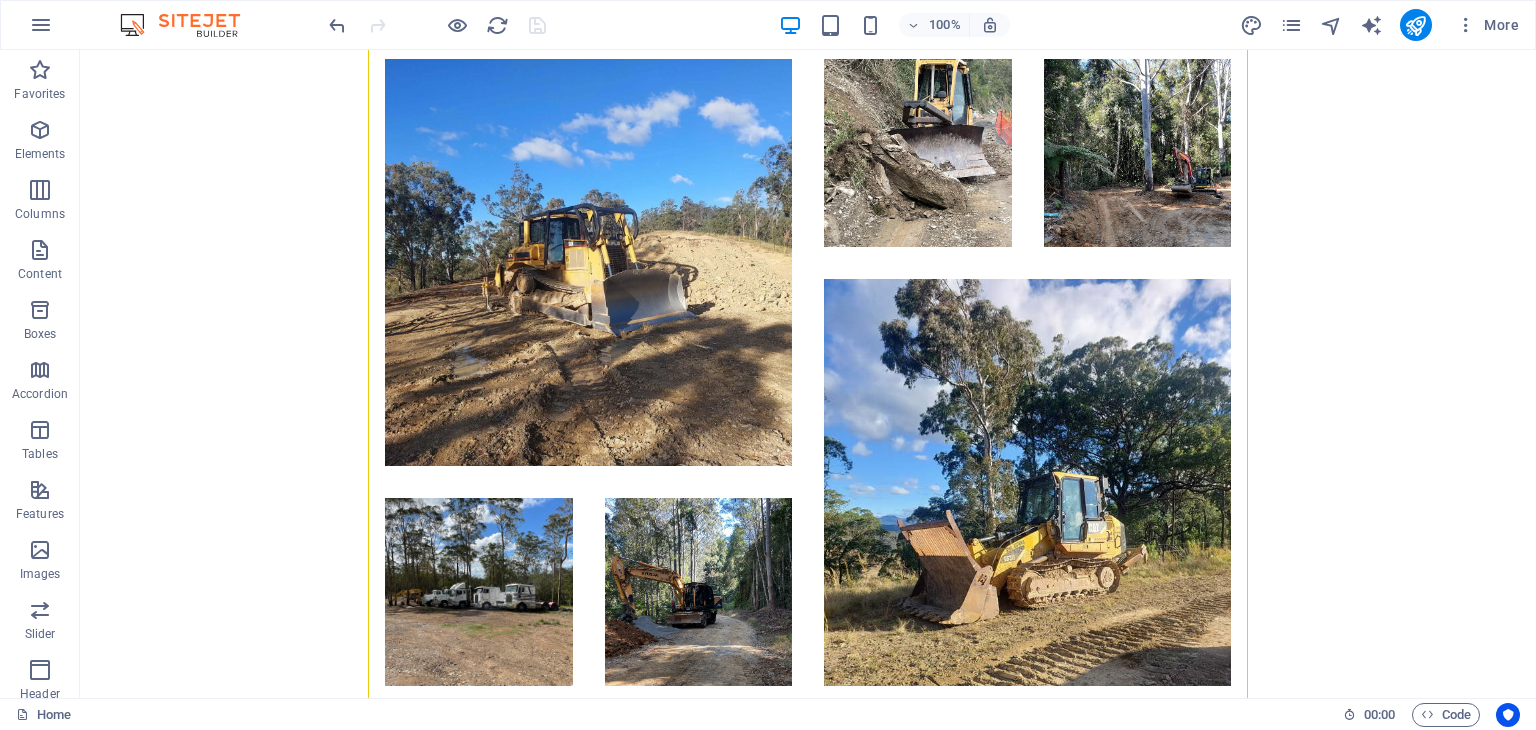 click on "More" at bounding box center [1383, 25] 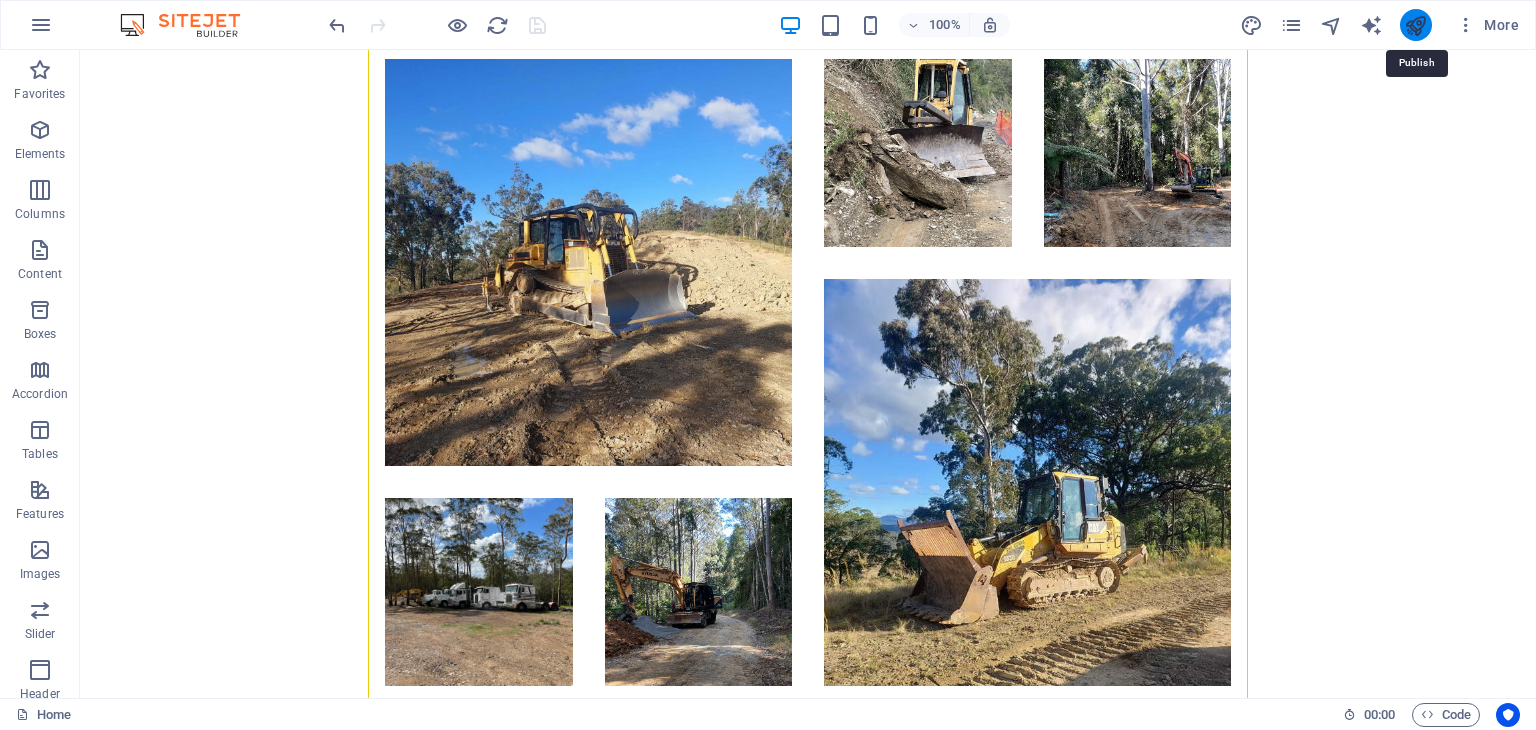 click at bounding box center [1415, 25] 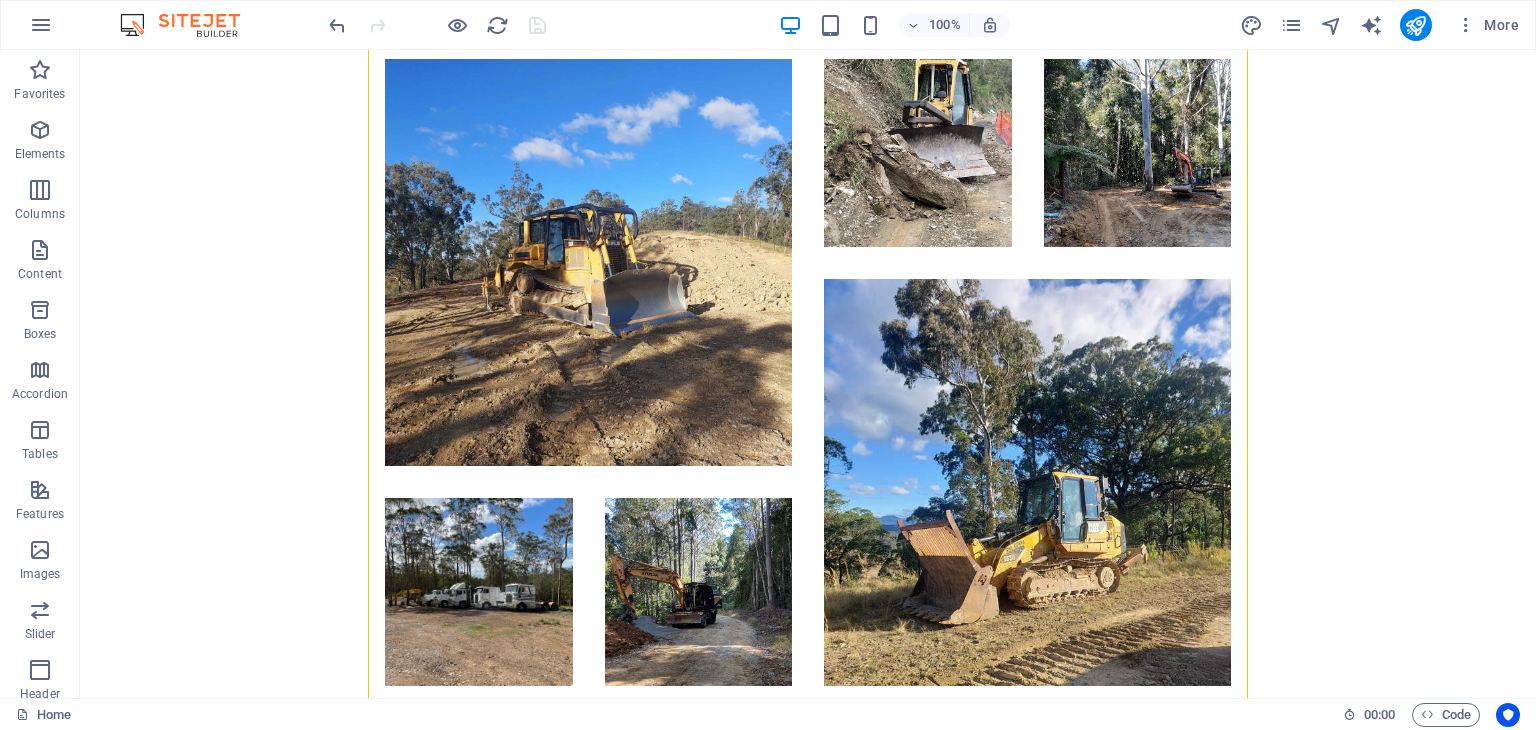 click at bounding box center (437, 25) 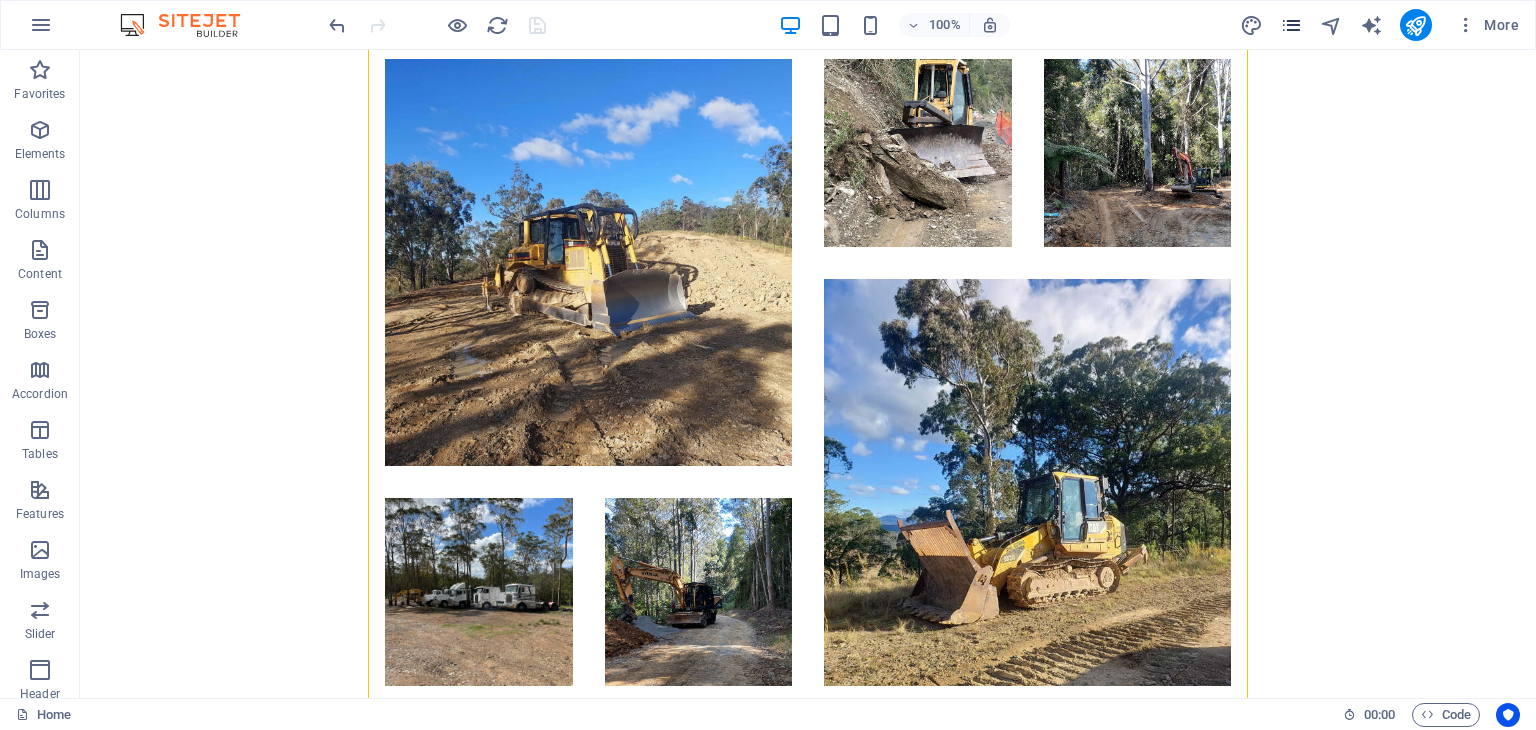 click at bounding box center [1291, 25] 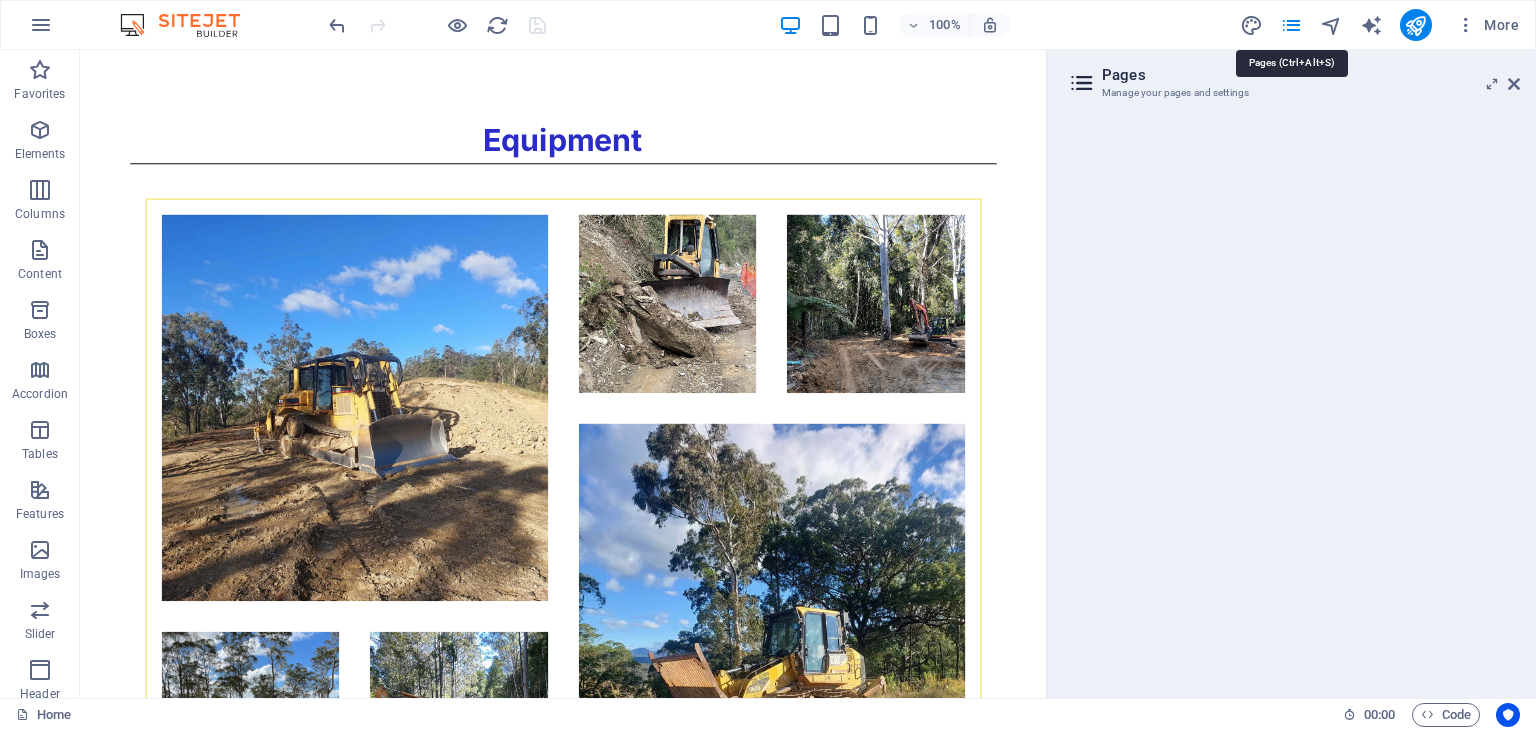 scroll, scrollTop: 4039, scrollLeft: 0, axis: vertical 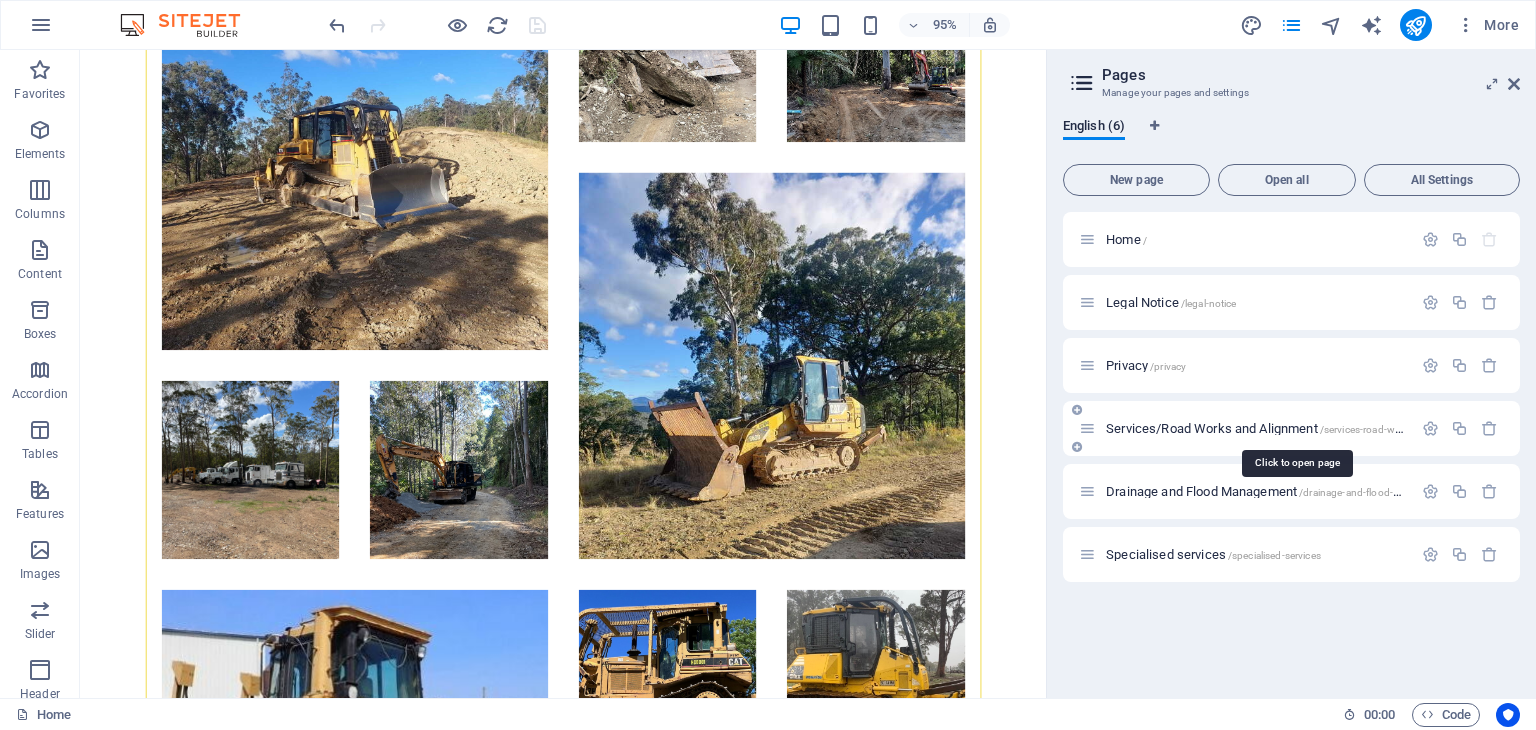 click on "Services/Road Works and Alignment  /services-road-works-and-alignment" at bounding box center [1294, 428] 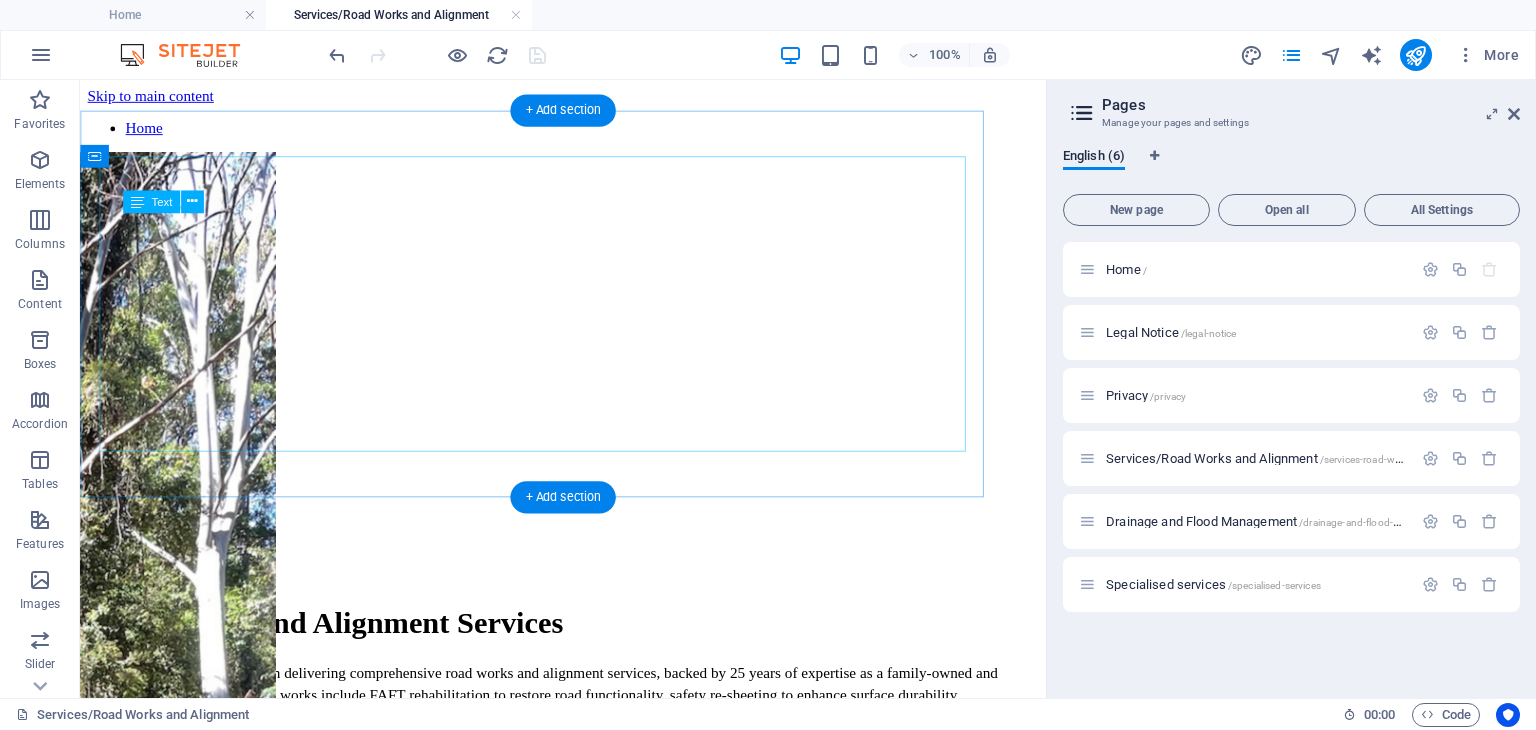 scroll, scrollTop: 0, scrollLeft: 0, axis: both 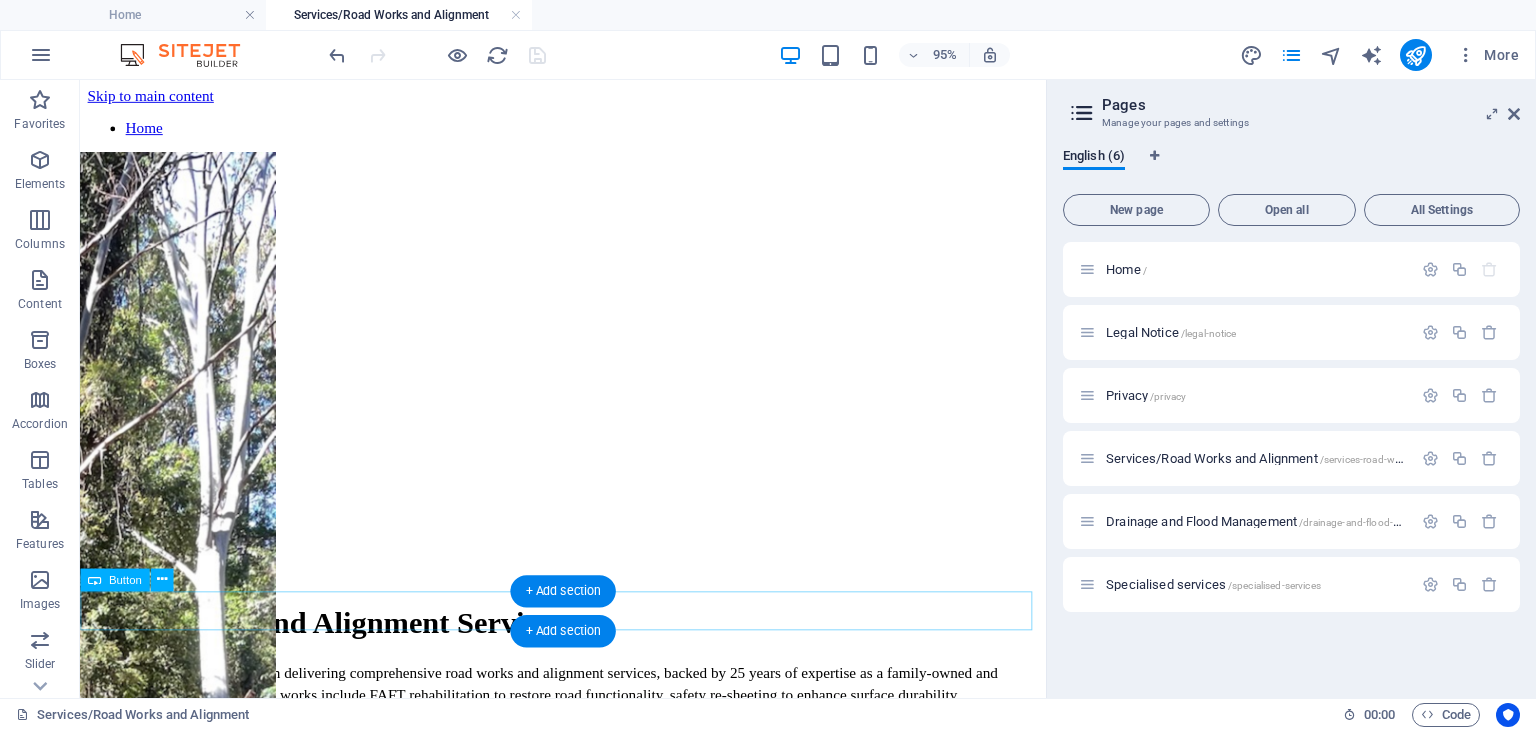 click on "GET A QUOTE" at bounding box center (588, 895) 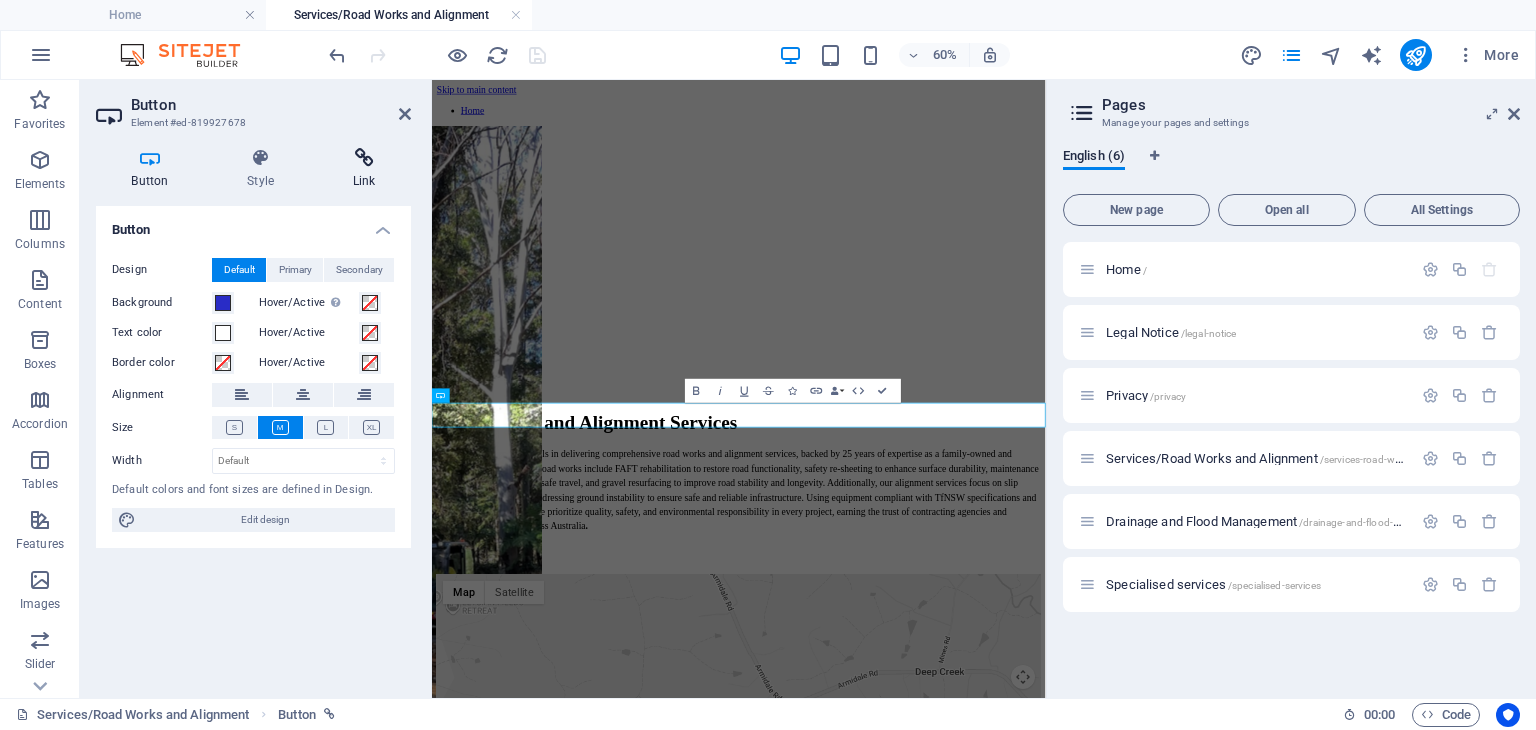 click at bounding box center [364, 158] 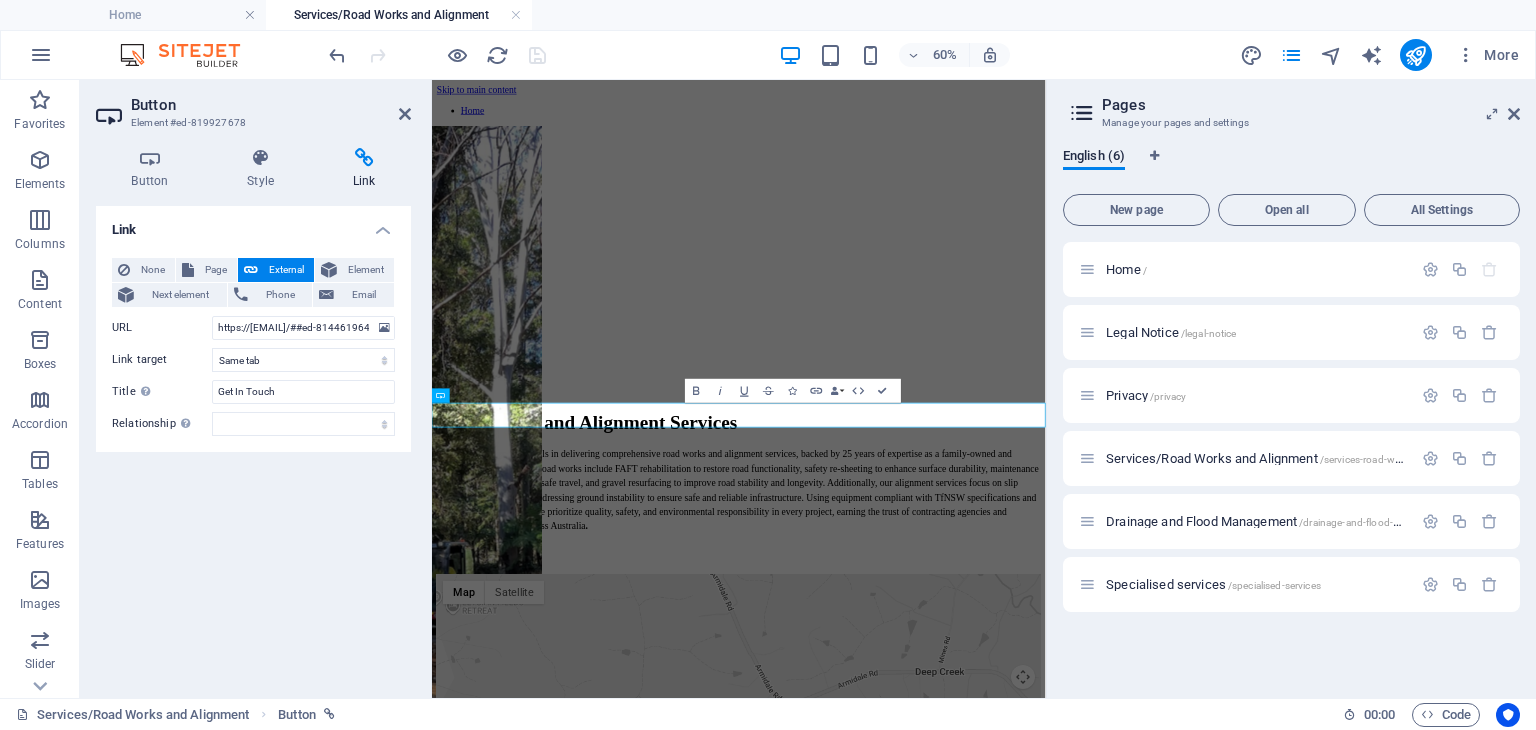 click at bounding box center (437, 55) 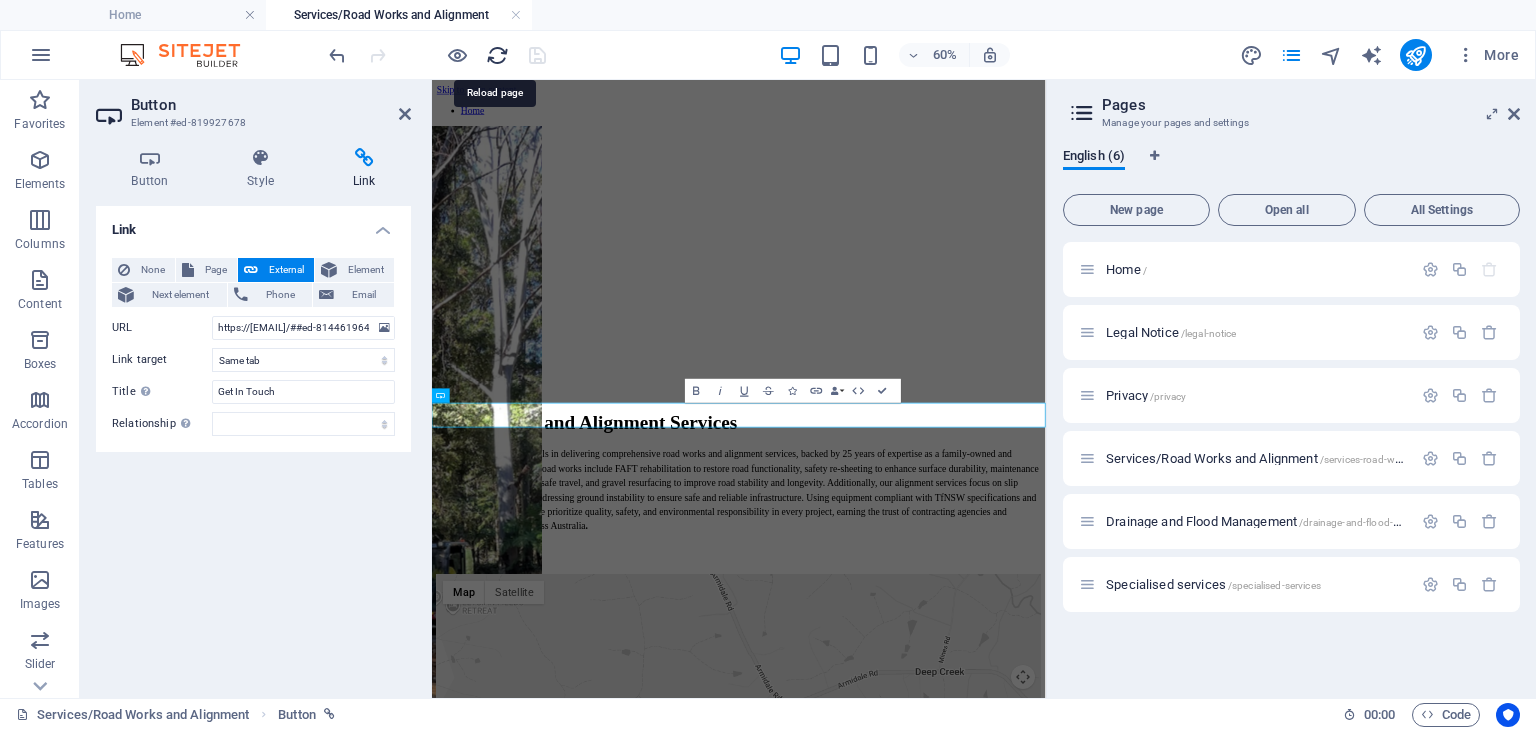 click at bounding box center [497, 55] 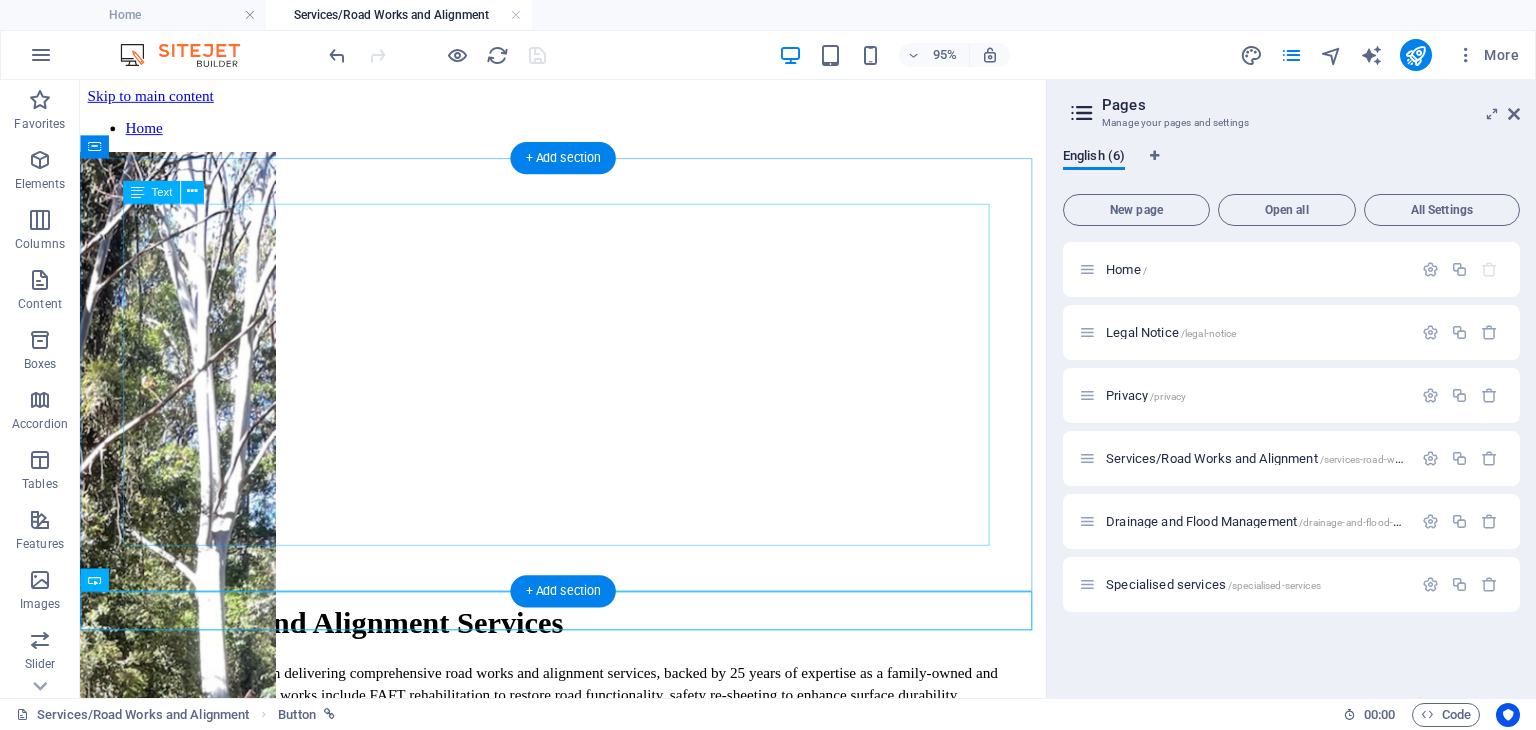 scroll, scrollTop: 0, scrollLeft: 0, axis: both 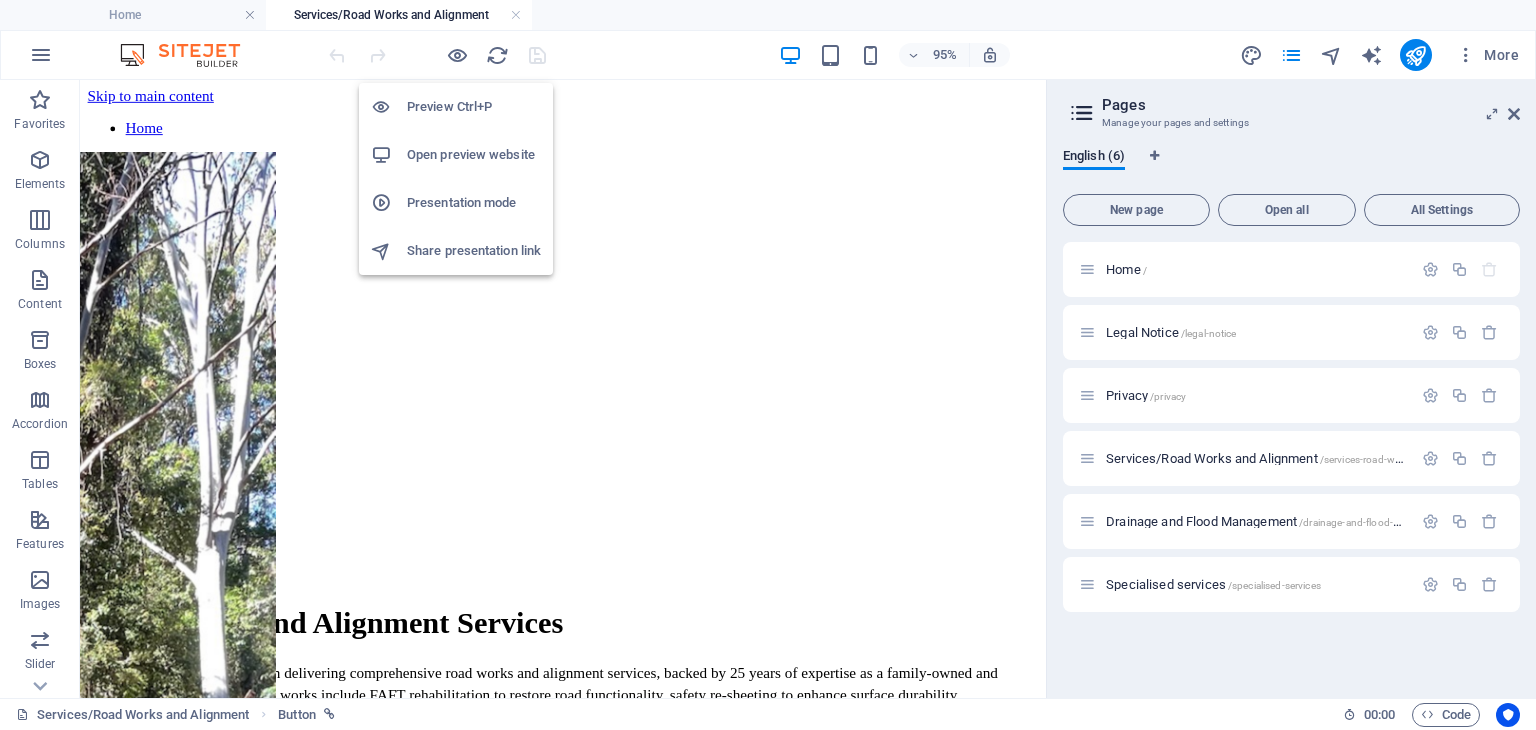 click on "Open preview website" at bounding box center [474, 155] 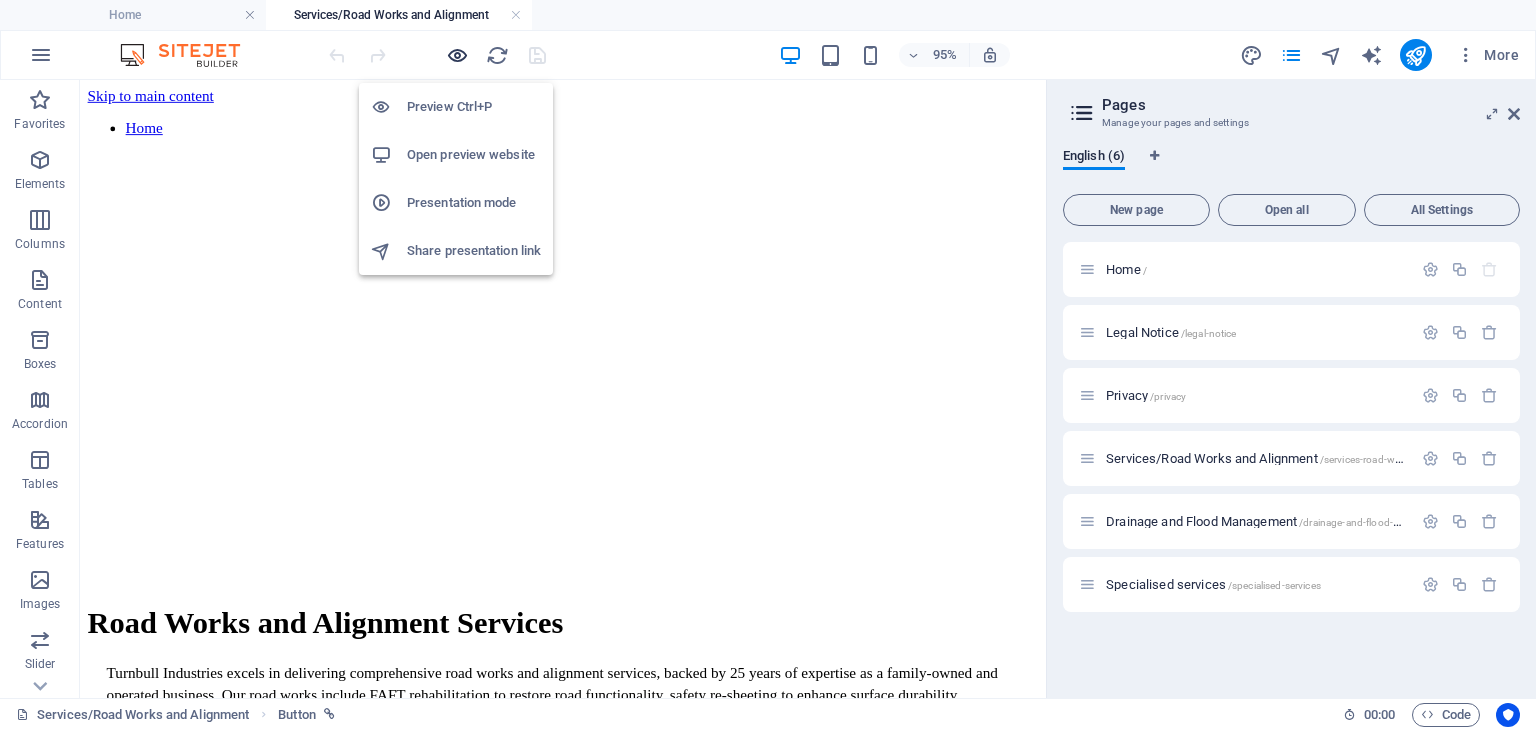 click at bounding box center (457, 55) 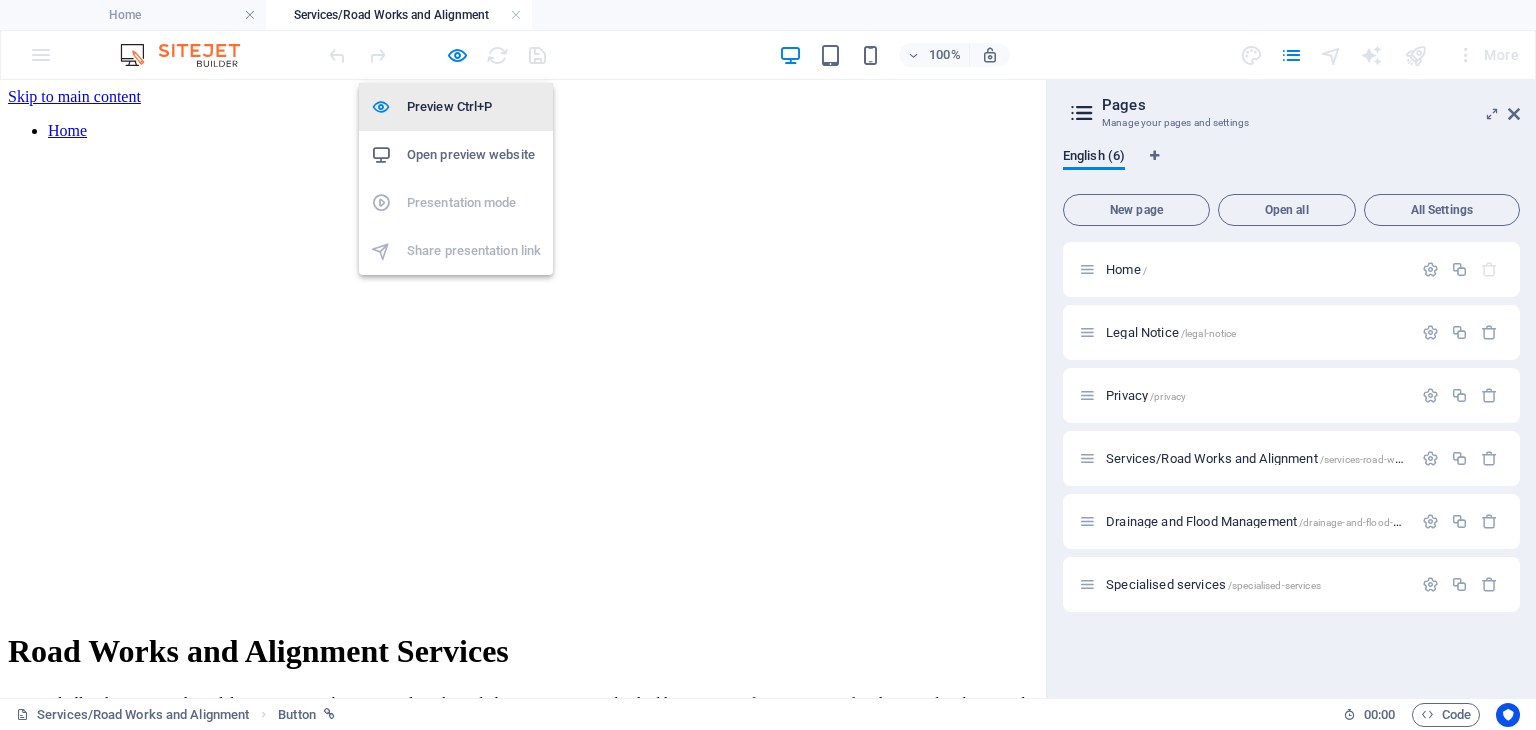 click on "Preview Ctrl+P" at bounding box center [474, 107] 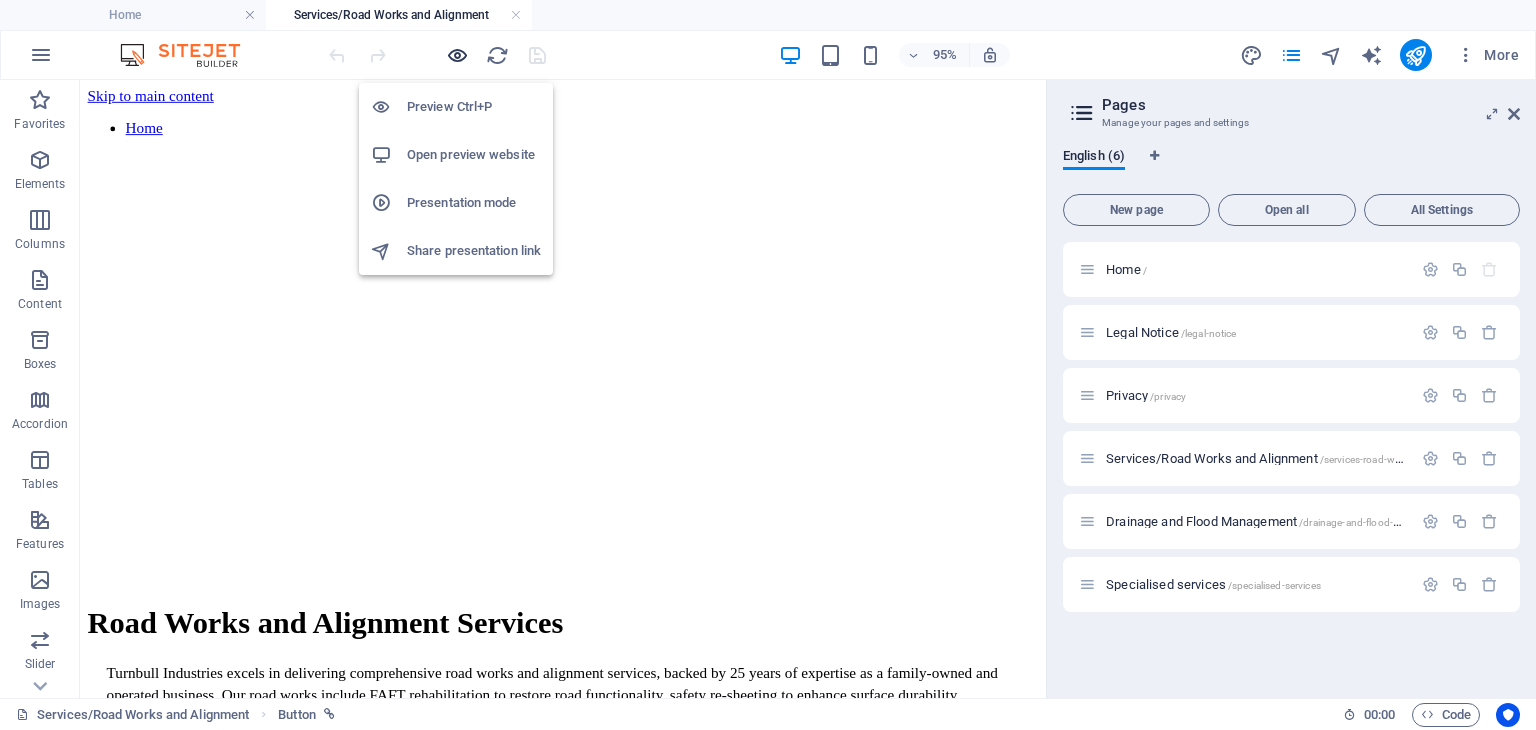 click at bounding box center (457, 55) 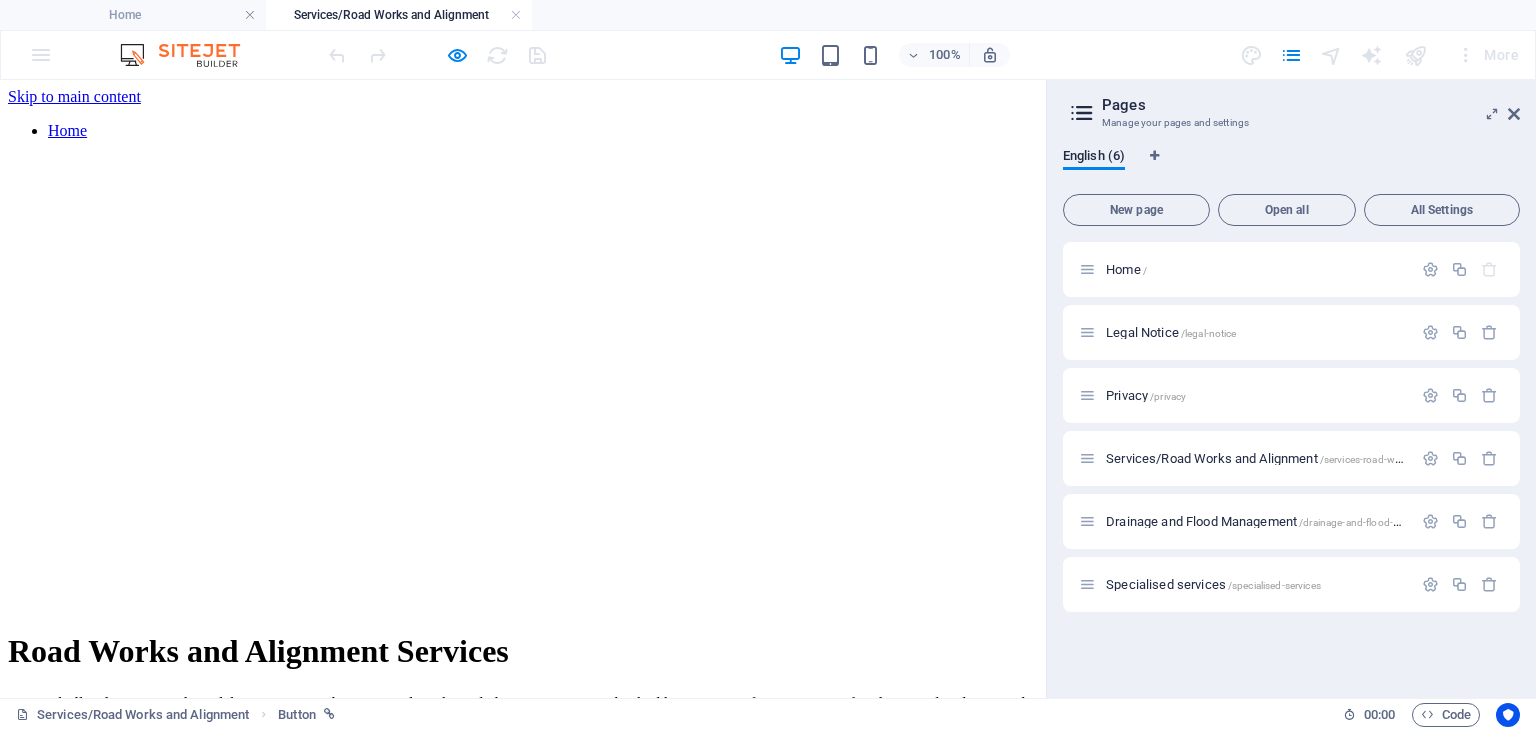 click on "GET A QUOTE" at bounding box center [59, 894] 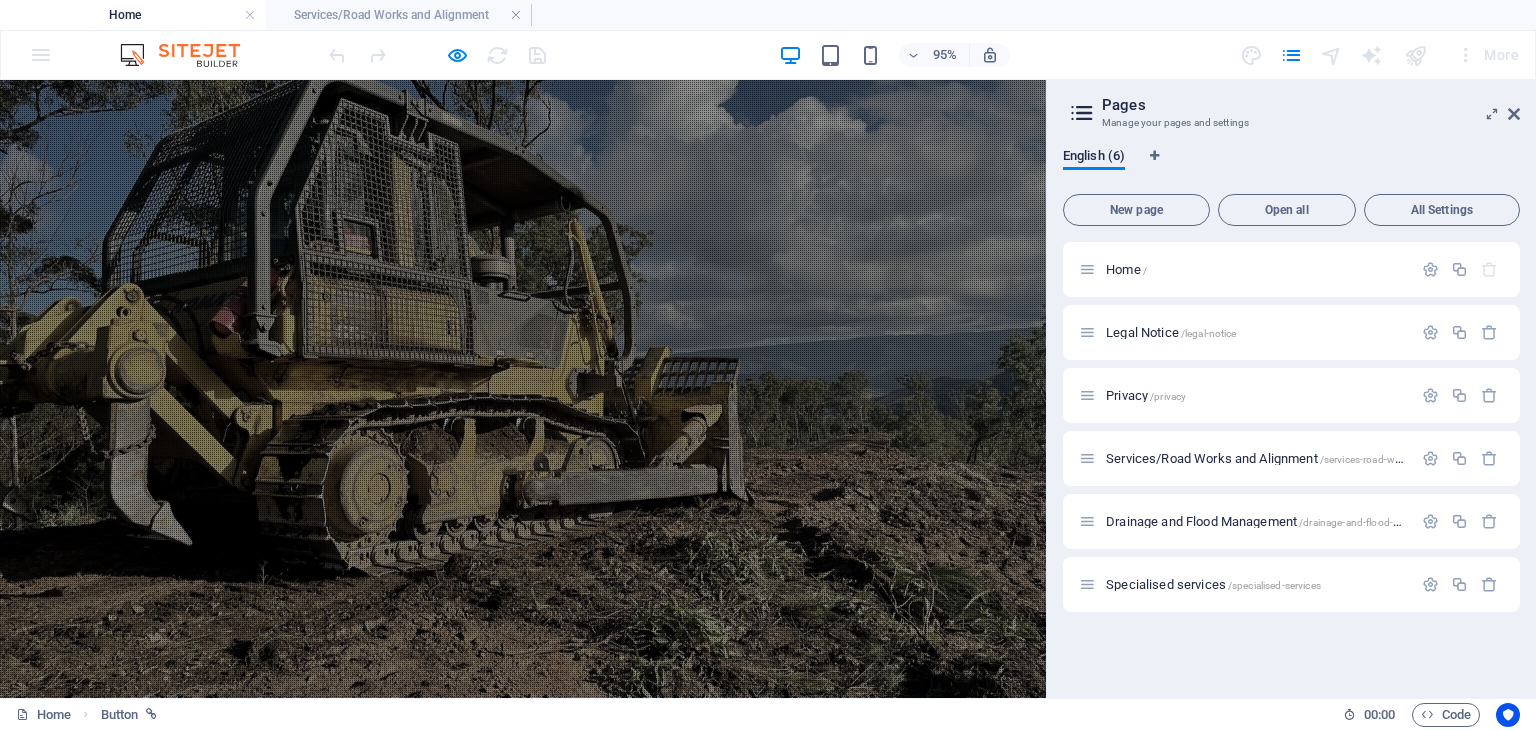 scroll, scrollTop: 3991, scrollLeft: 0, axis: vertical 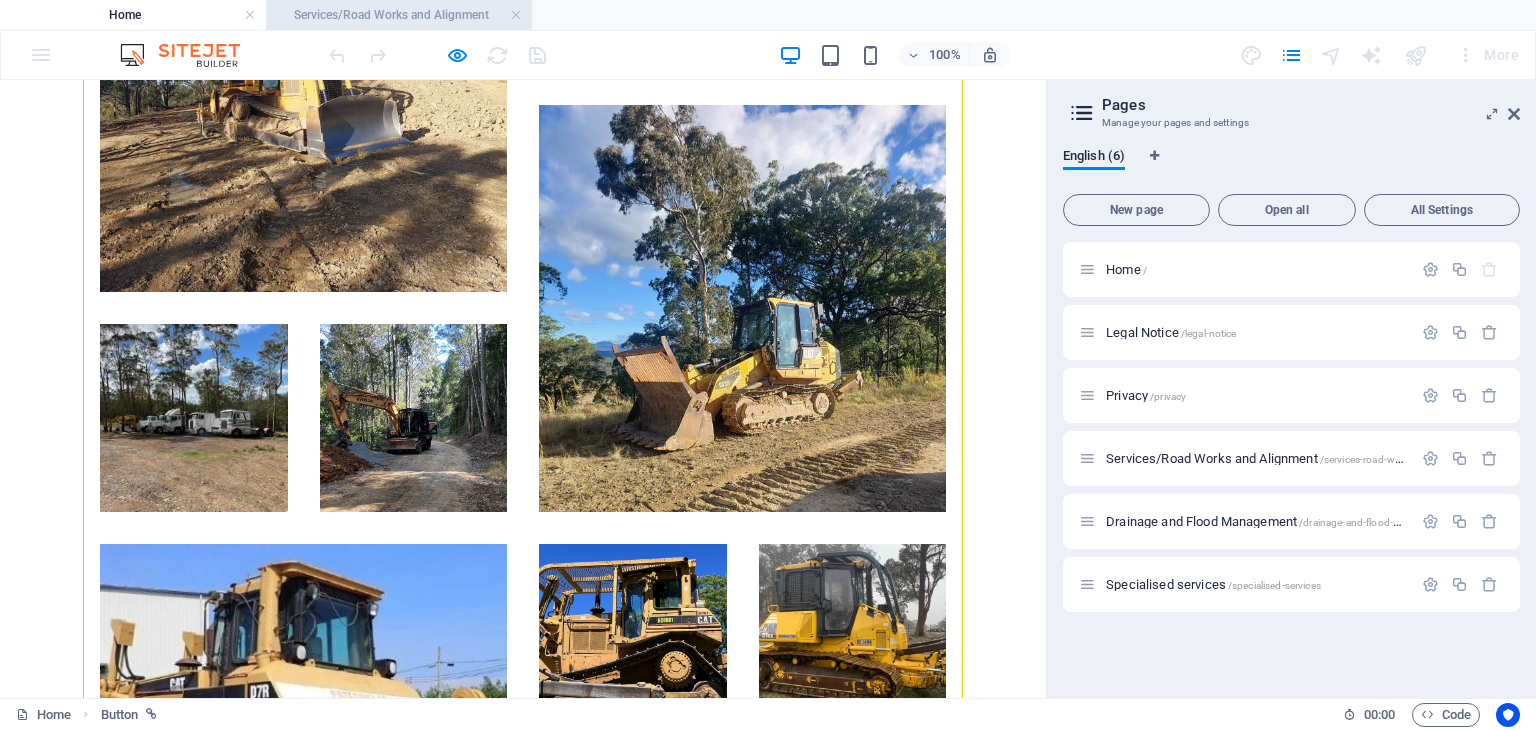 click on "Services/Road Works and Alignment" at bounding box center (399, 15) 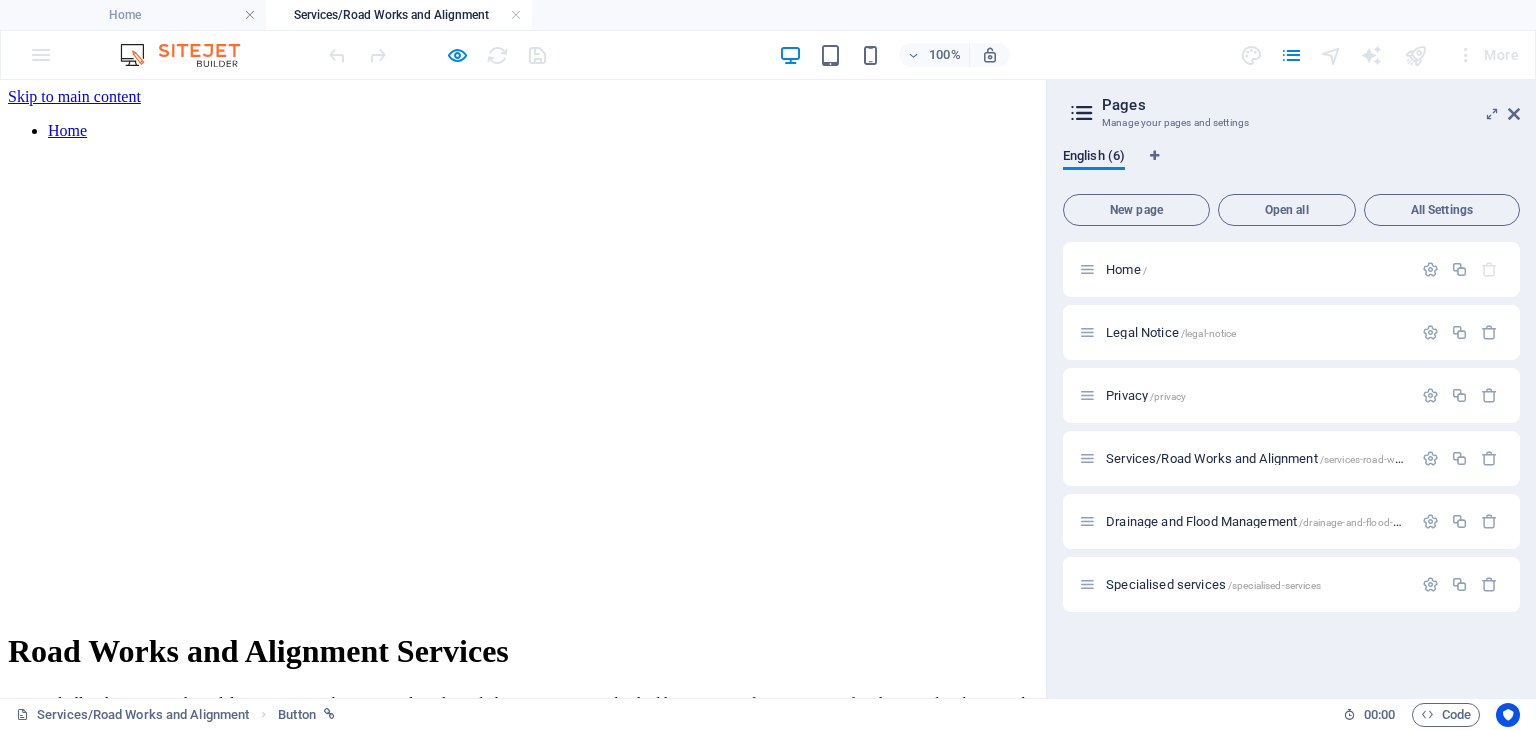 scroll, scrollTop: 0, scrollLeft: 0, axis: both 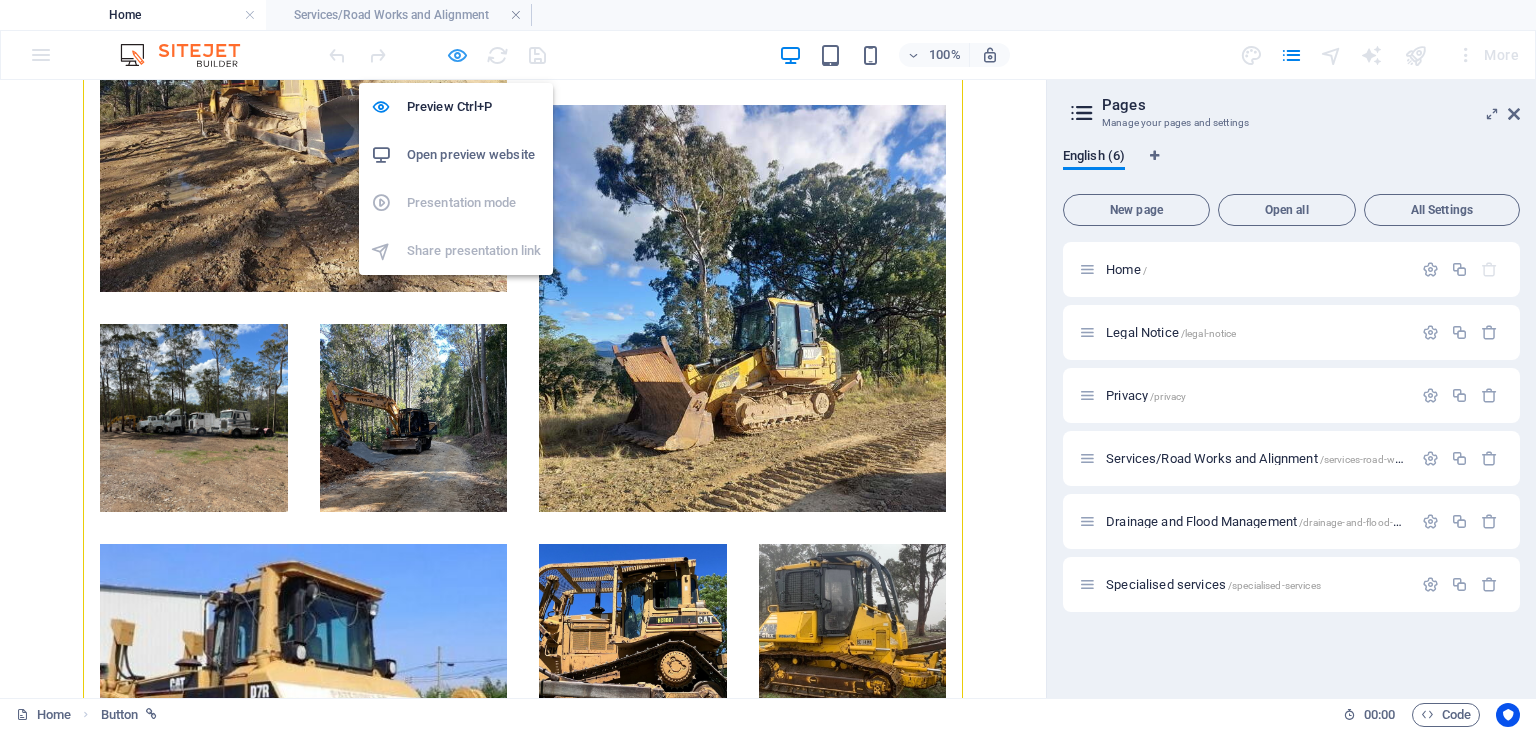 click at bounding box center [457, 55] 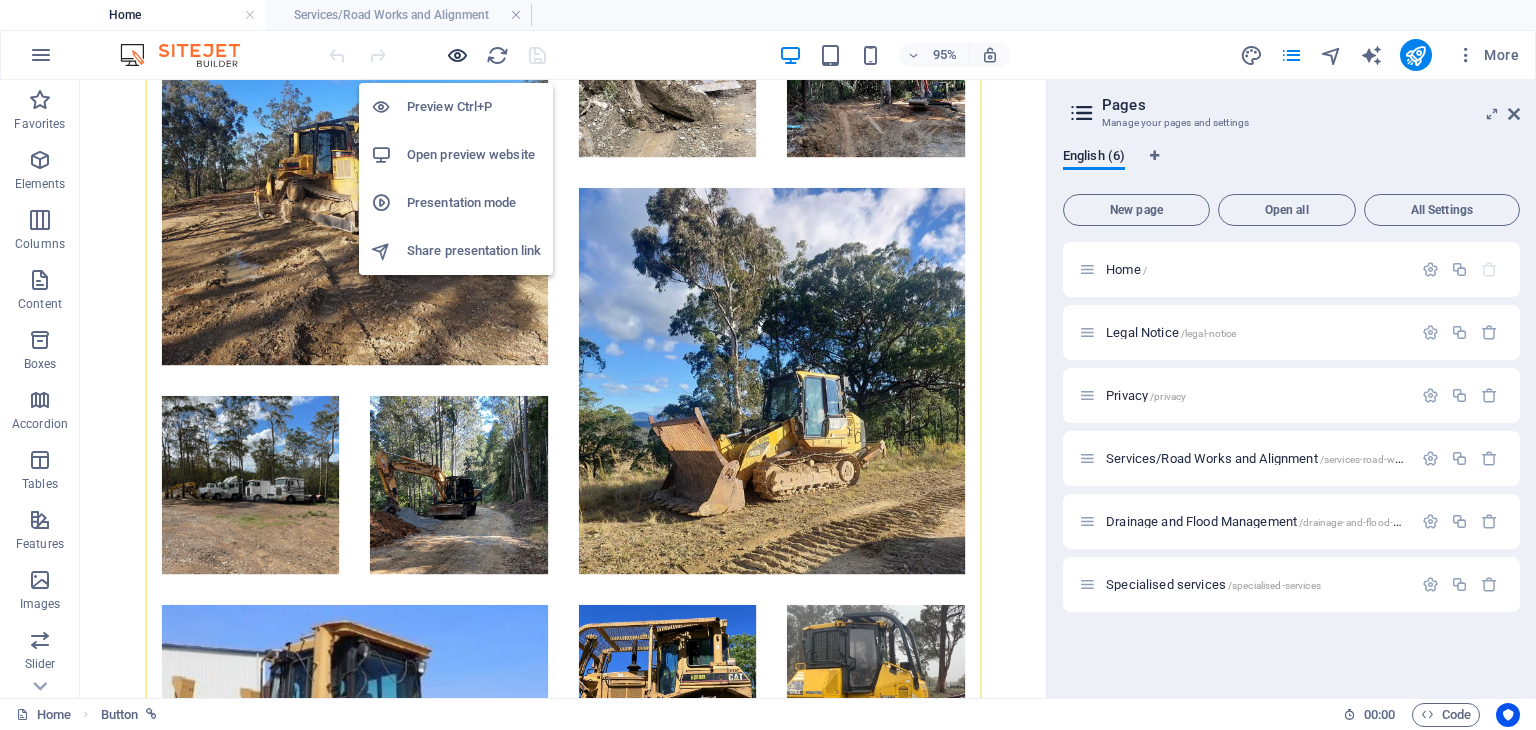 scroll, scrollTop: 4039, scrollLeft: 0, axis: vertical 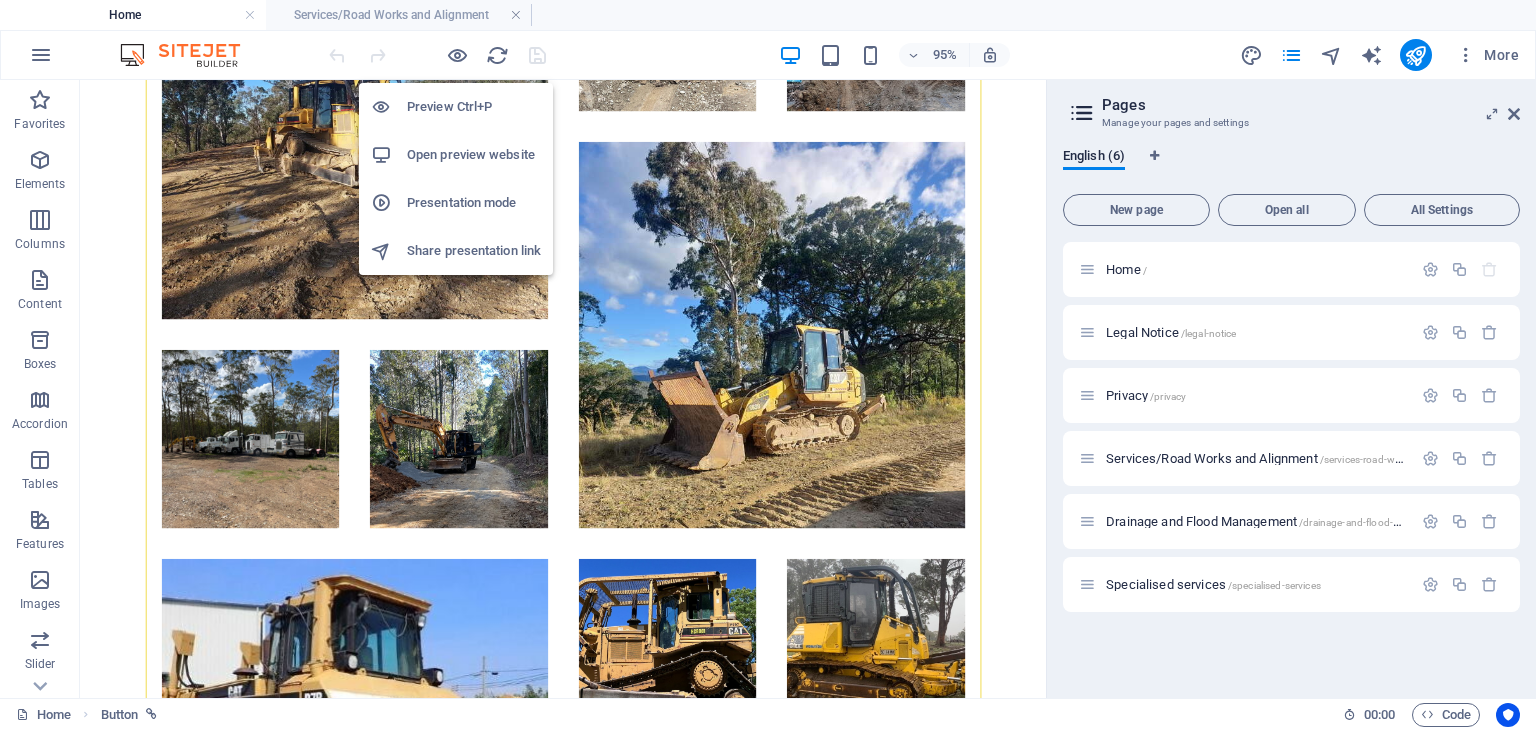 click on "Open preview website" at bounding box center (474, 155) 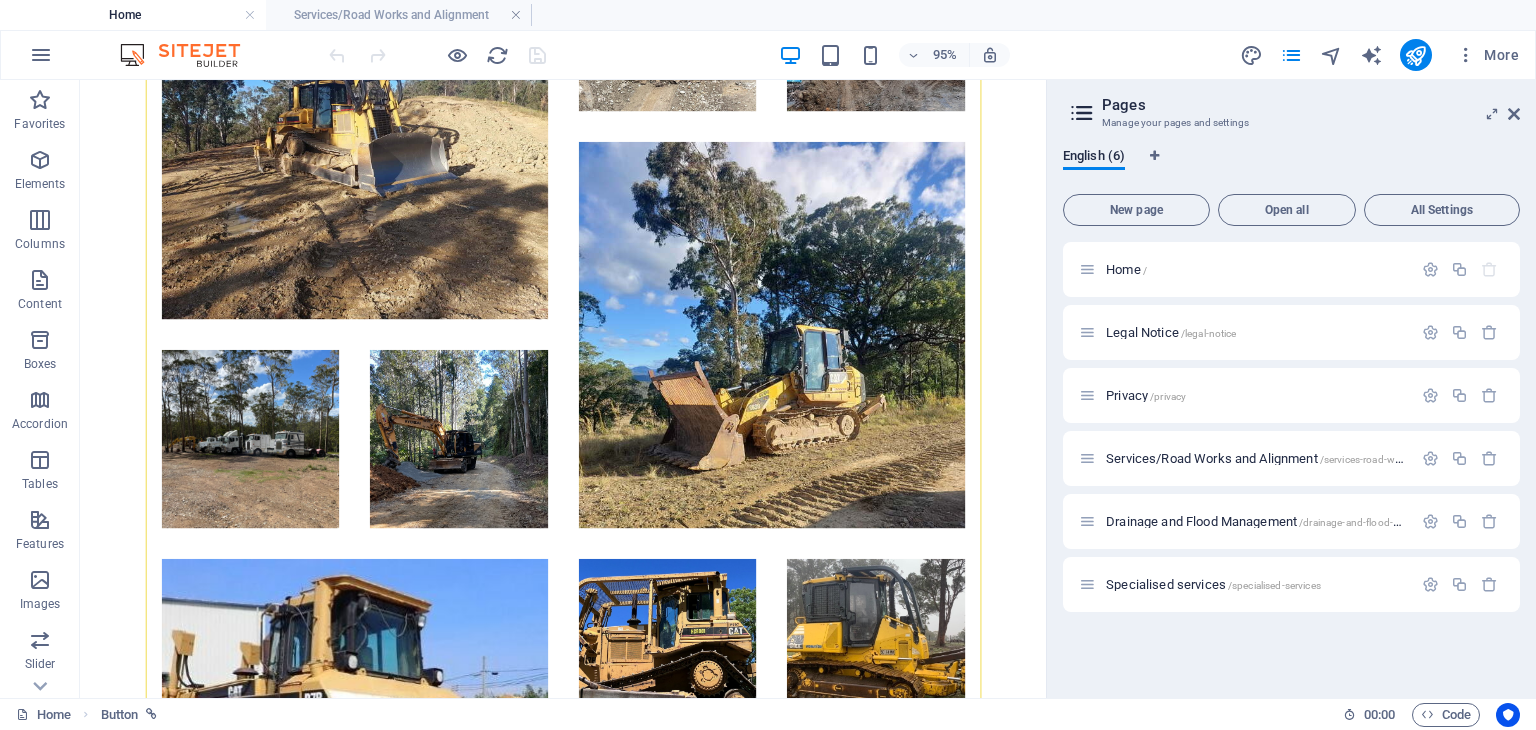 click at bounding box center [437, 55] 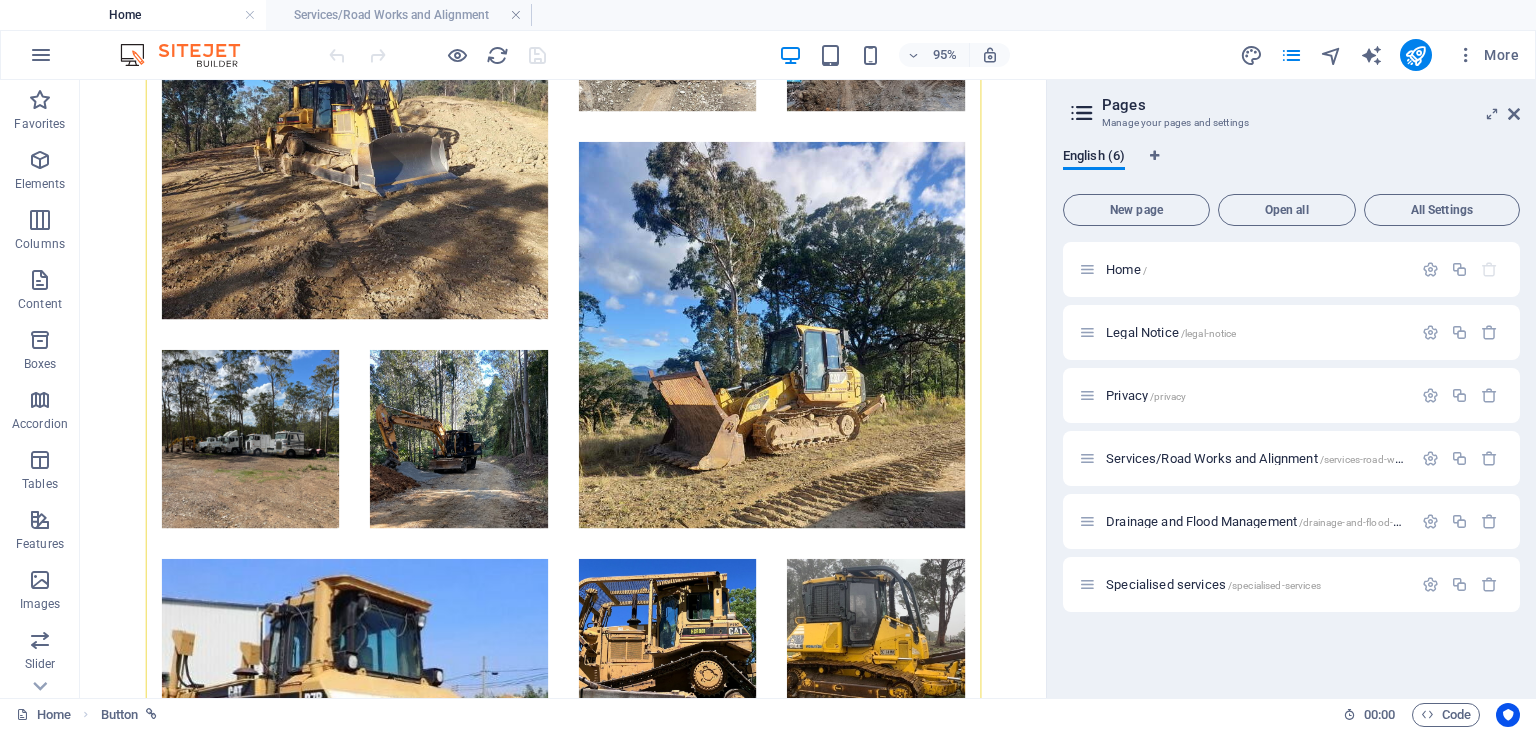 click on "More" at bounding box center (1383, 55) 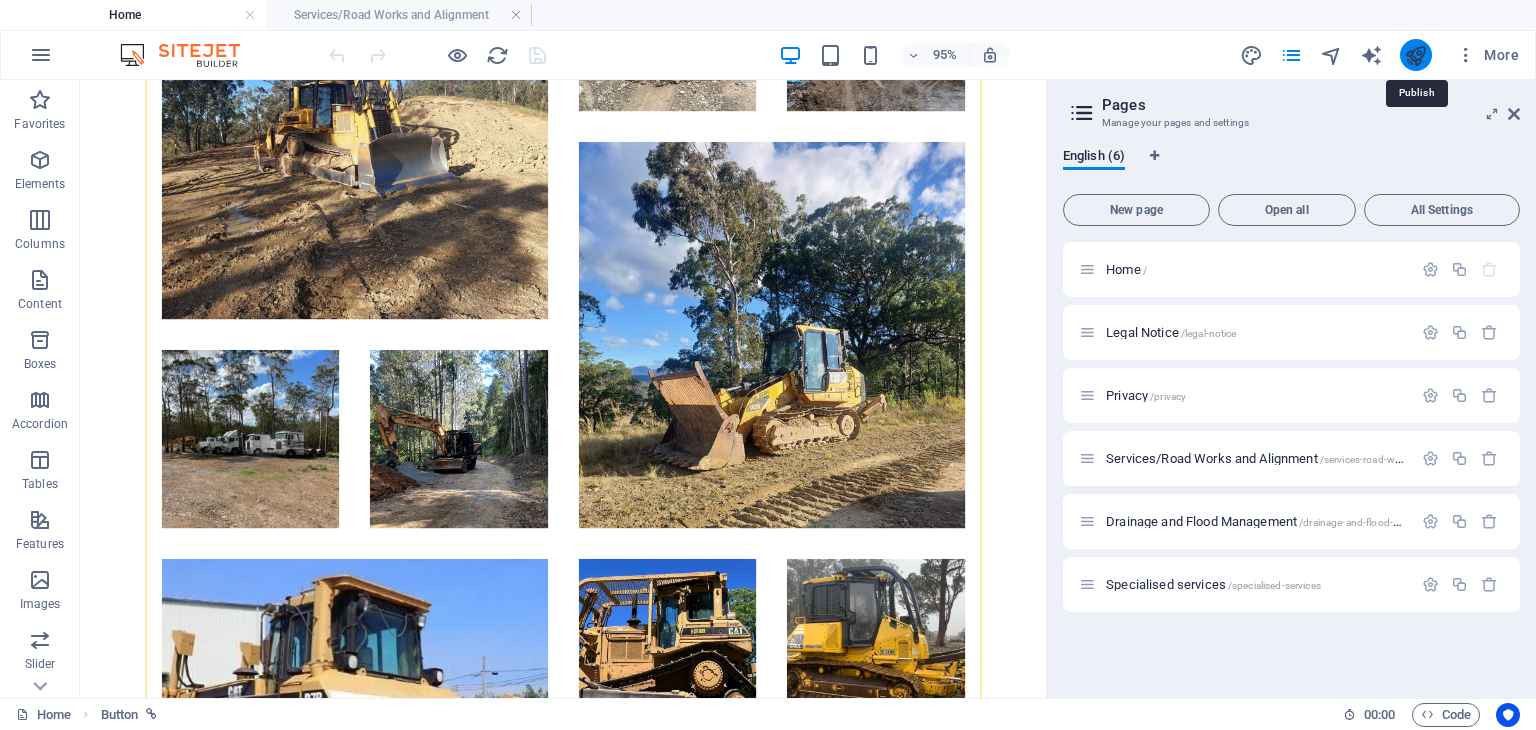 click at bounding box center (1415, 55) 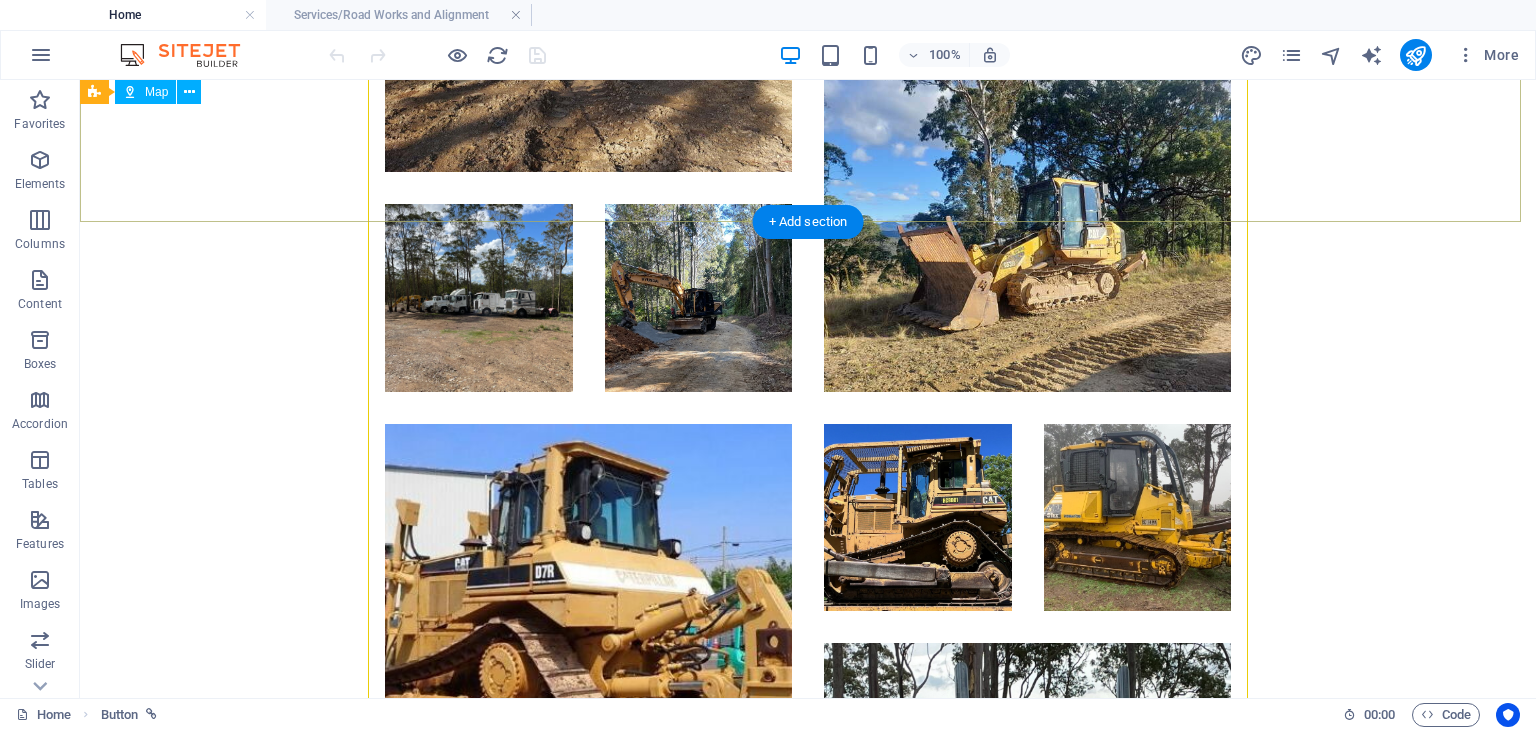 scroll, scrollTop: 3799, scrollLeft: 0, axis: vertical 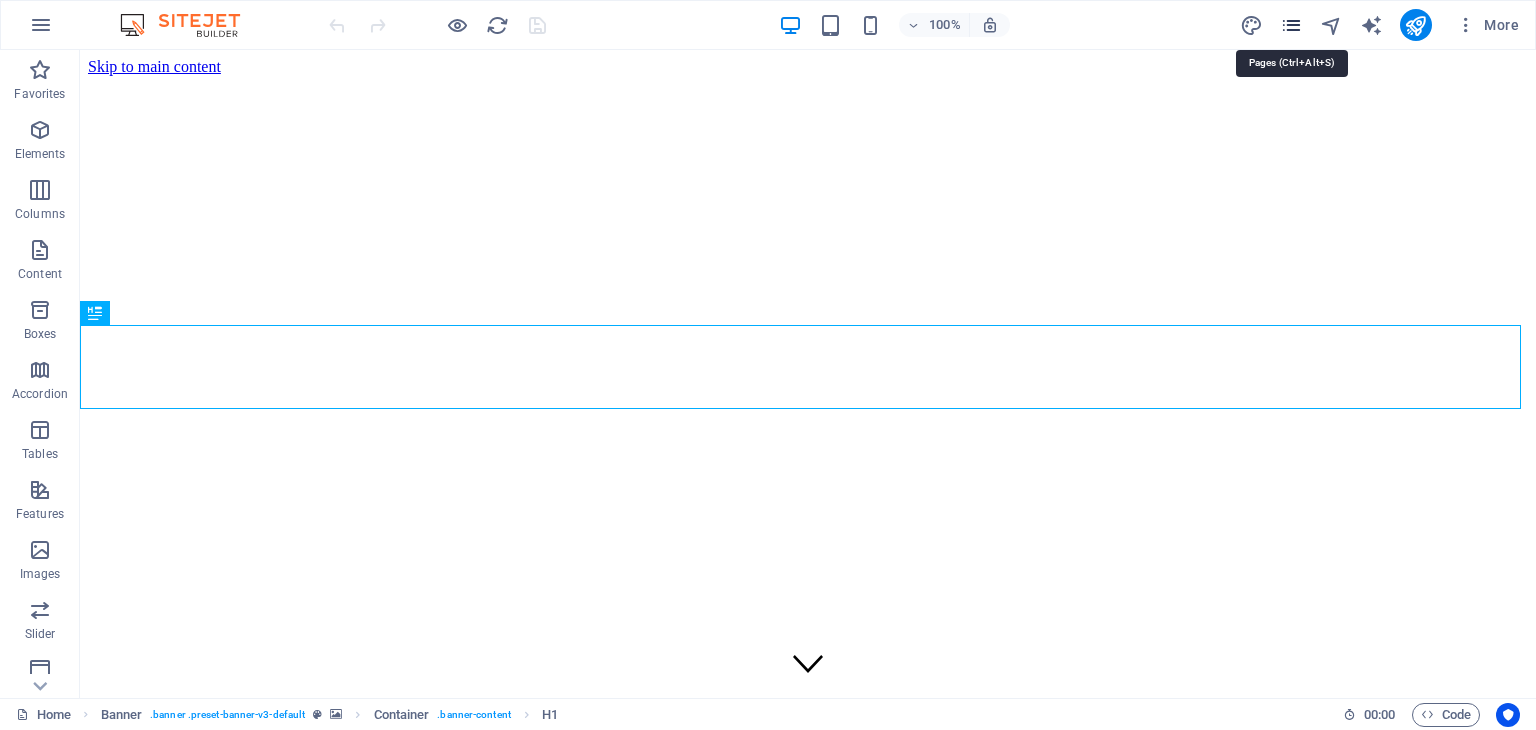 click at bounding box center [1291, 25] 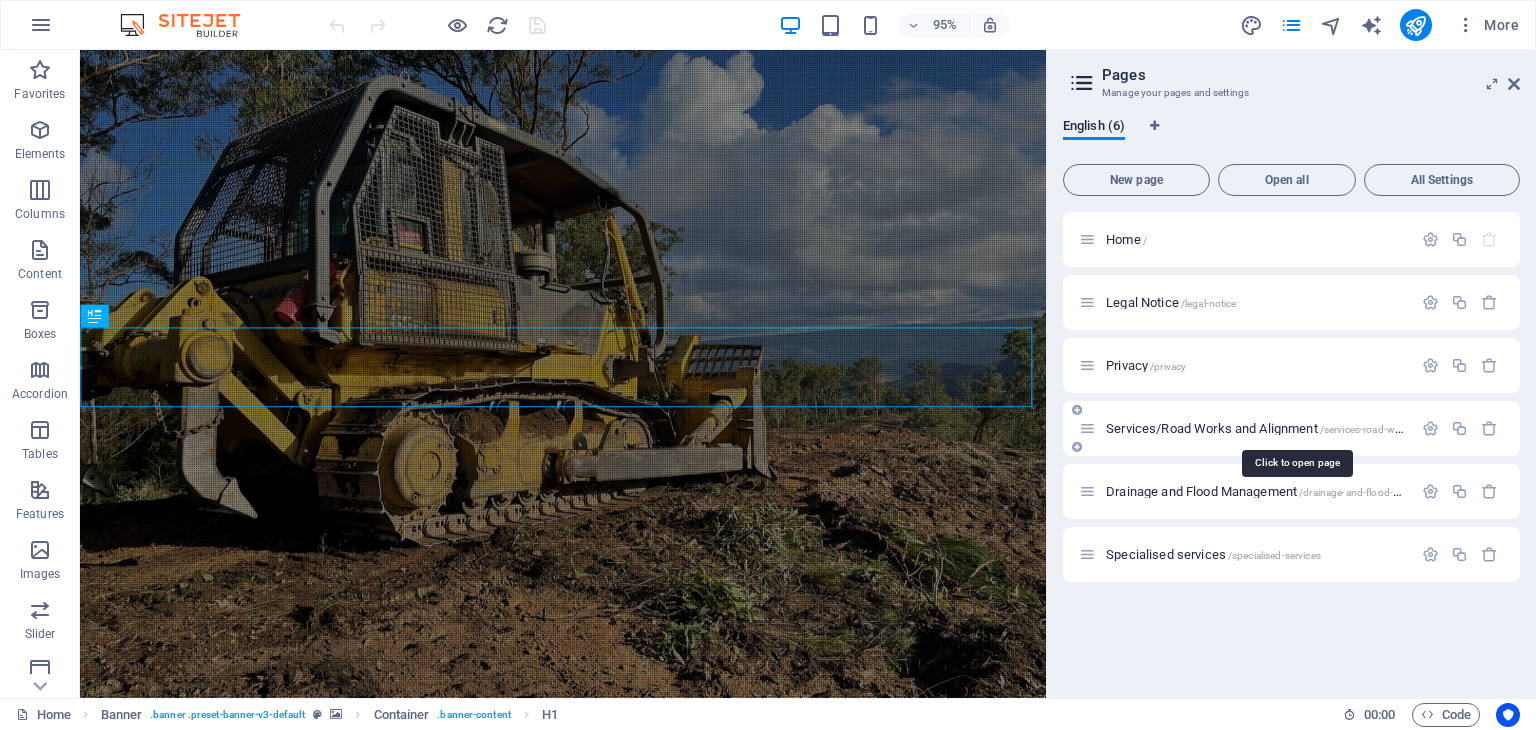 click on "Services/Road Works and Alignment  /services-road-works-and-alignment" at bounding box center (1294, 428) 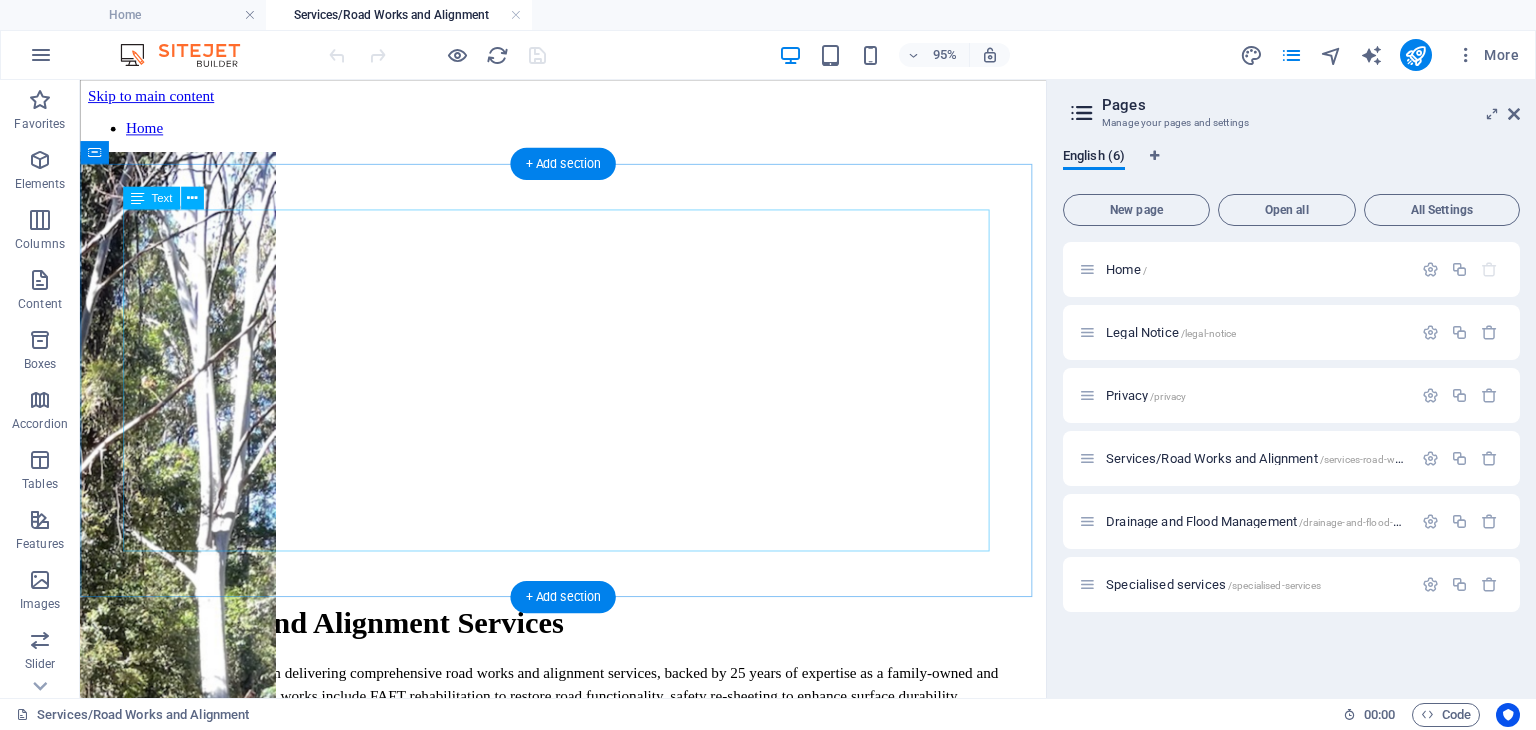 scroll, scrollTop: 0, scrollLeft: 0, axis: both 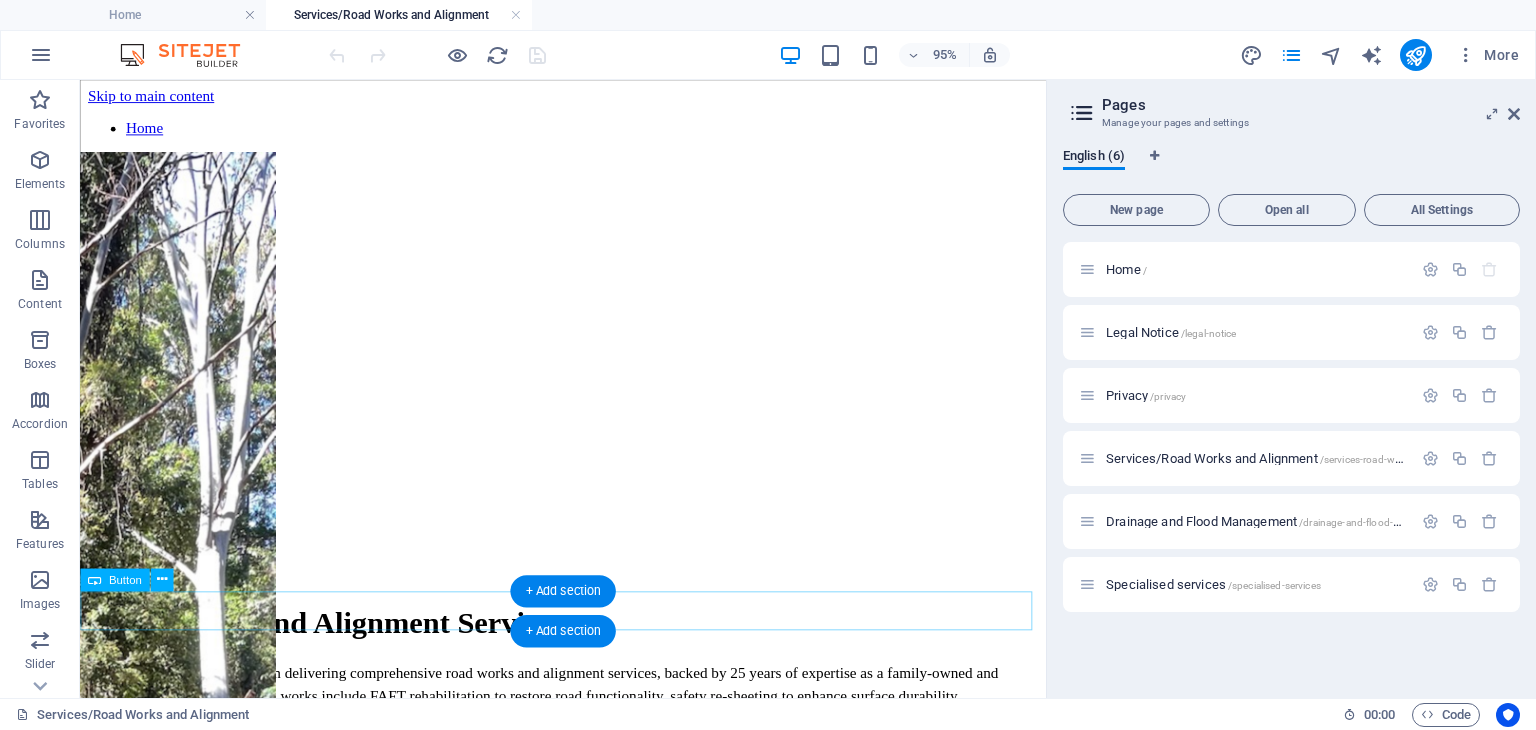 click on "GET A QUOTE" at bounding box center (588, 895) 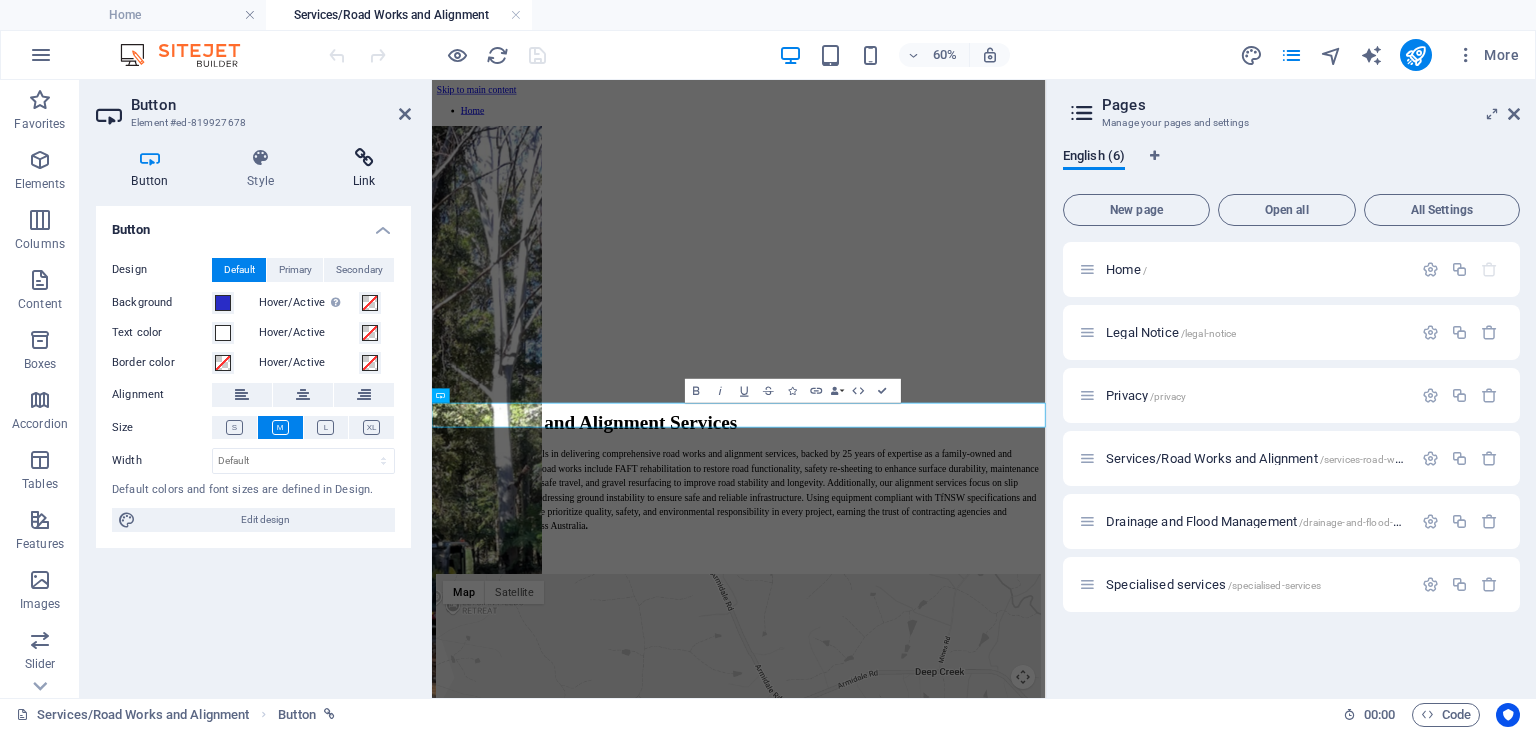 click on "Link" at bounding box center [364, 169] 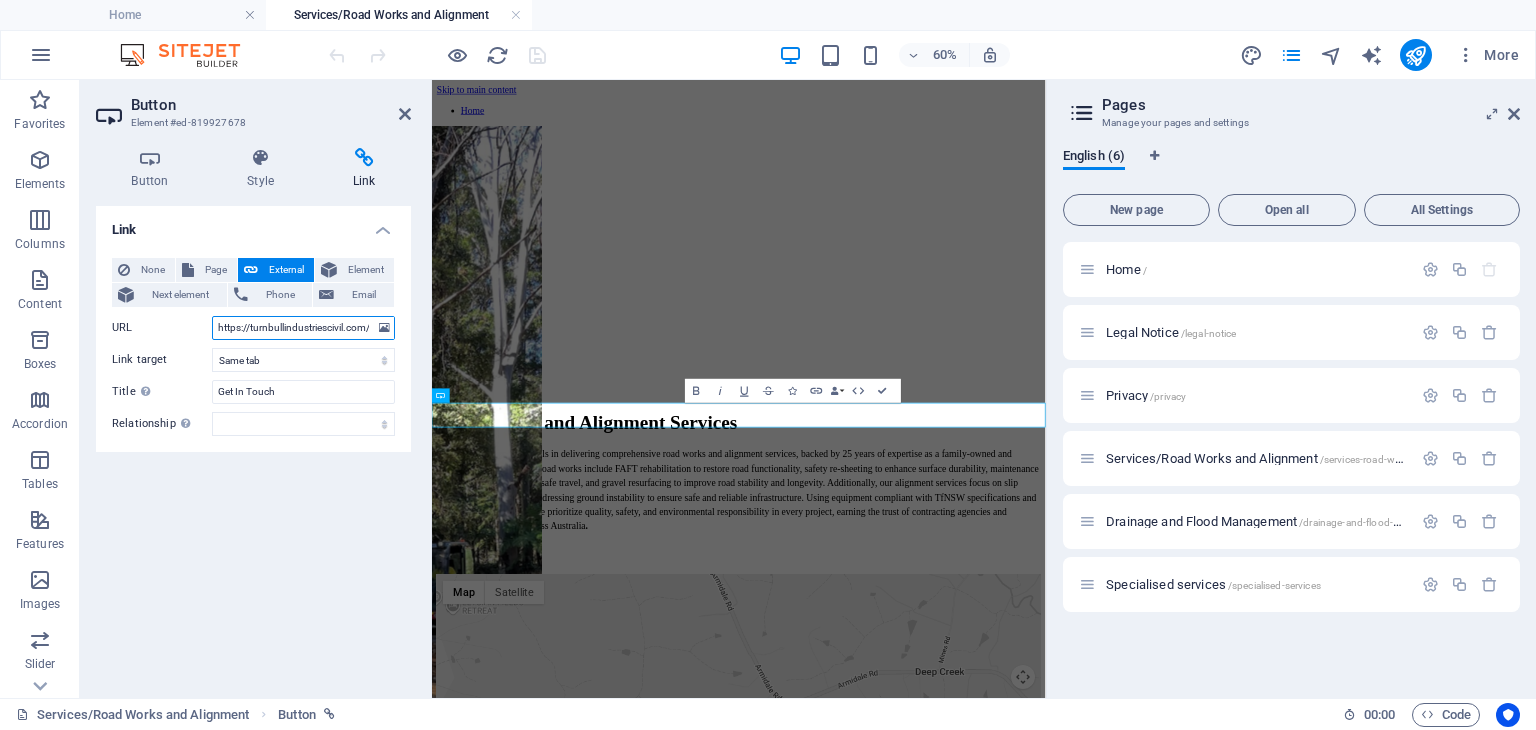 click on "https://turnbullindustriescivil.com/##ed-814461964" at bounding box center [303, 328] 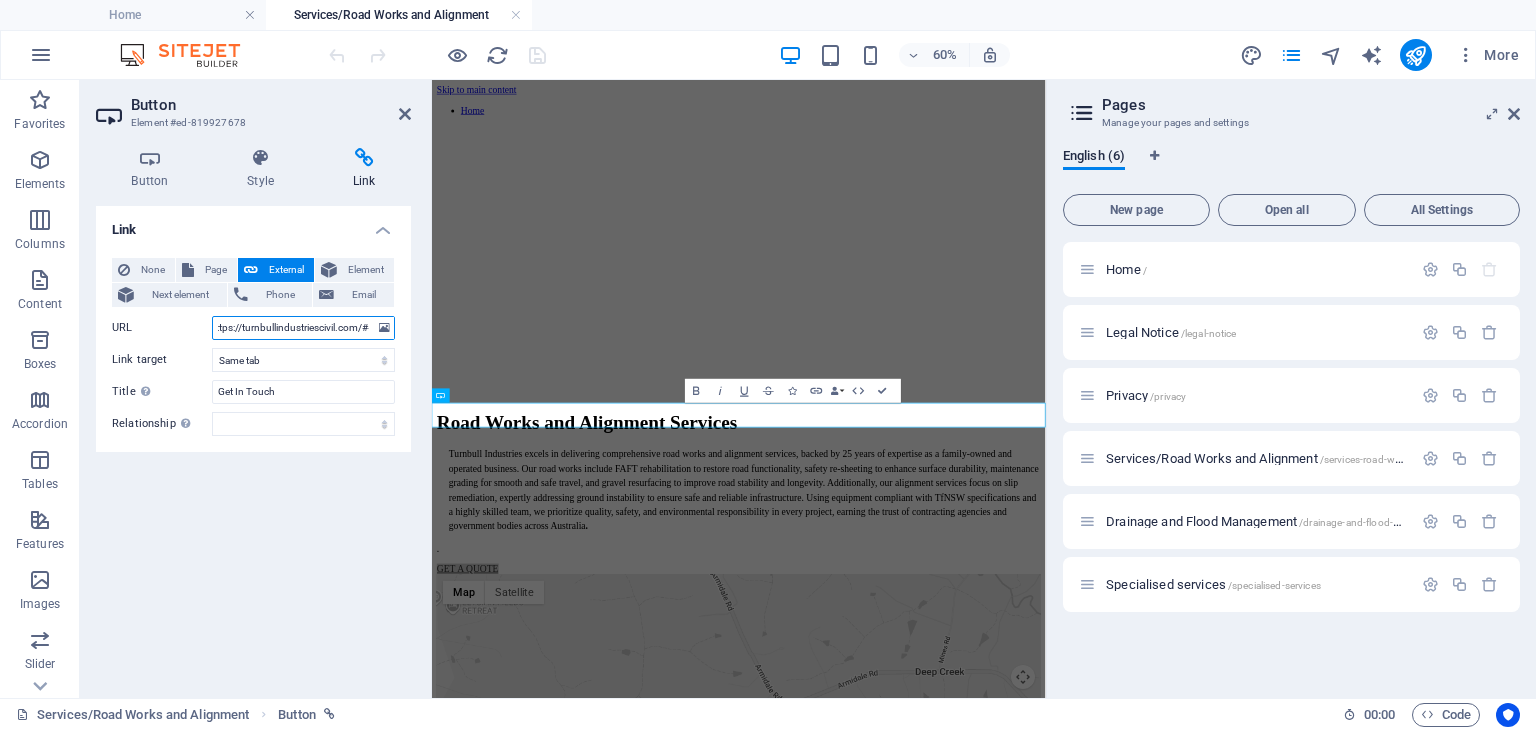 scroll, scrollTop: 0, scrollLeft: 15, axis: horizontal 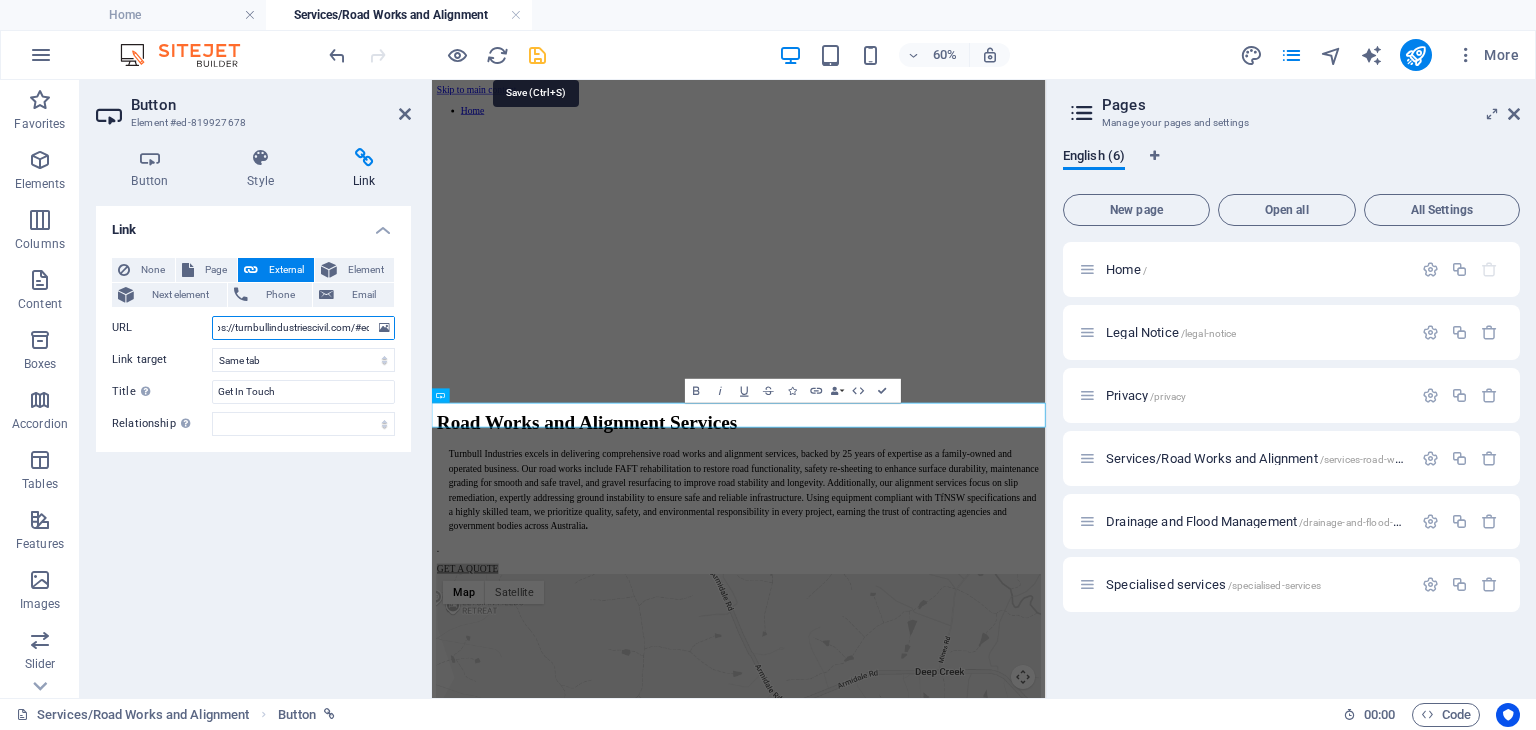 type on "https://turnbullindustriescivil.com/#ed-814461964" 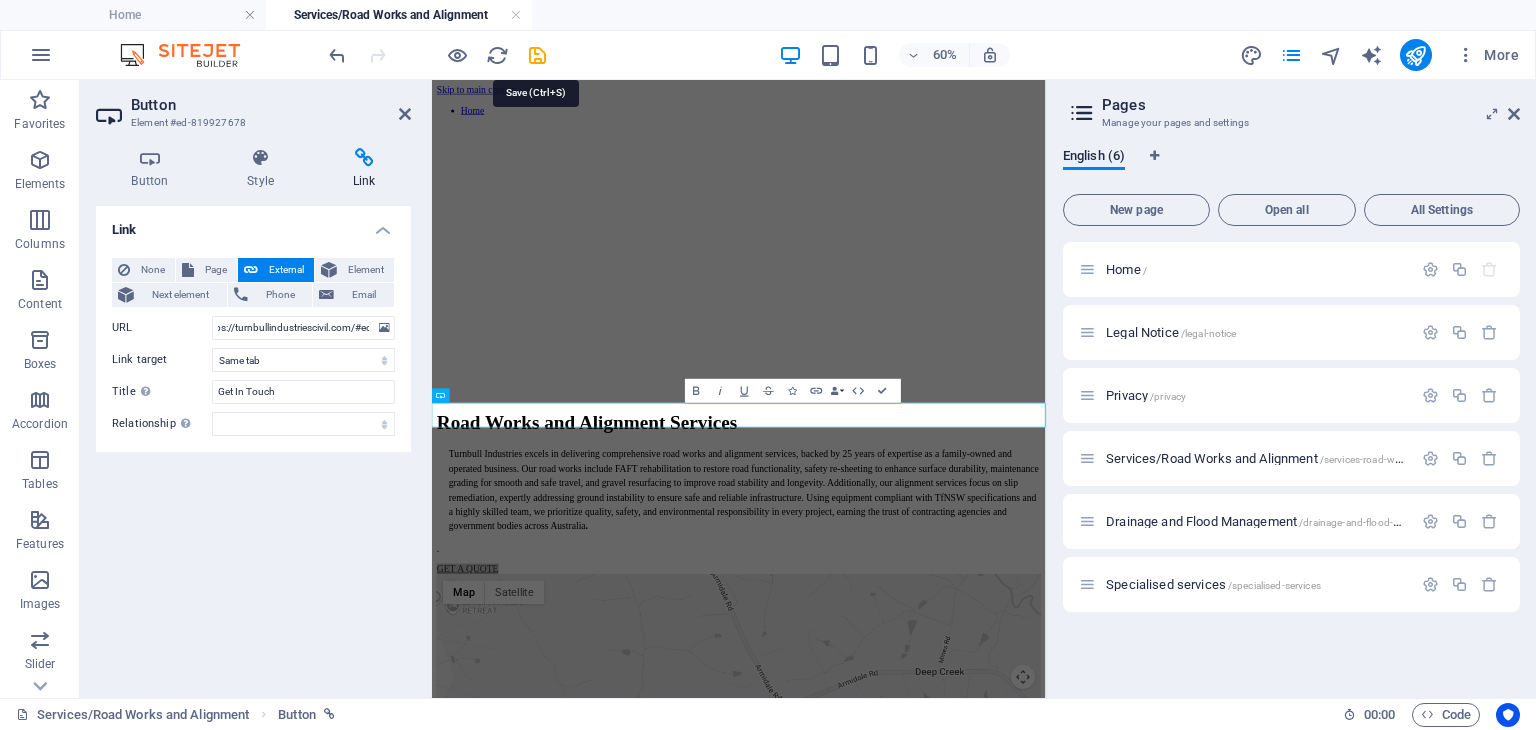 click at bounding box center [537, 55] 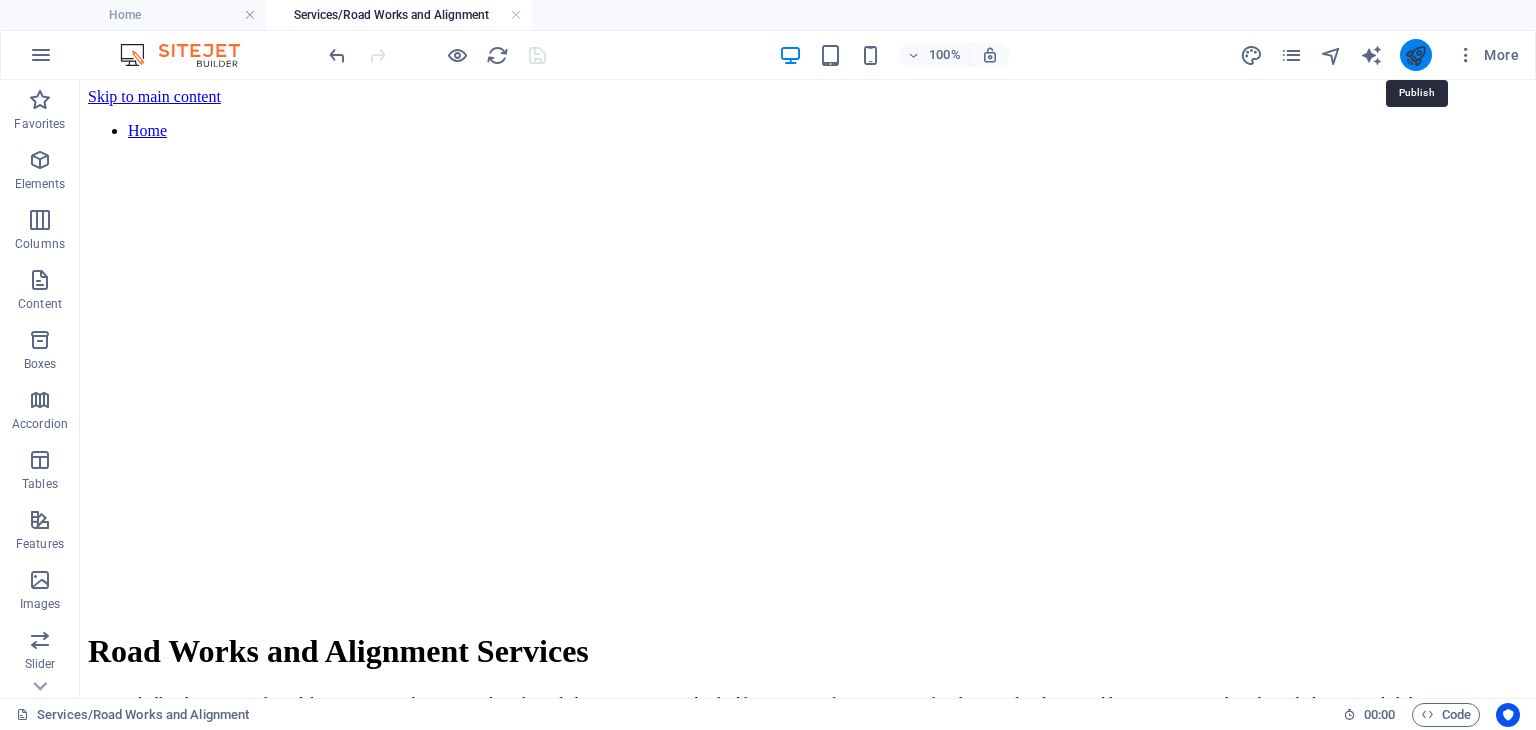 click at bounding box center [1415, 55] 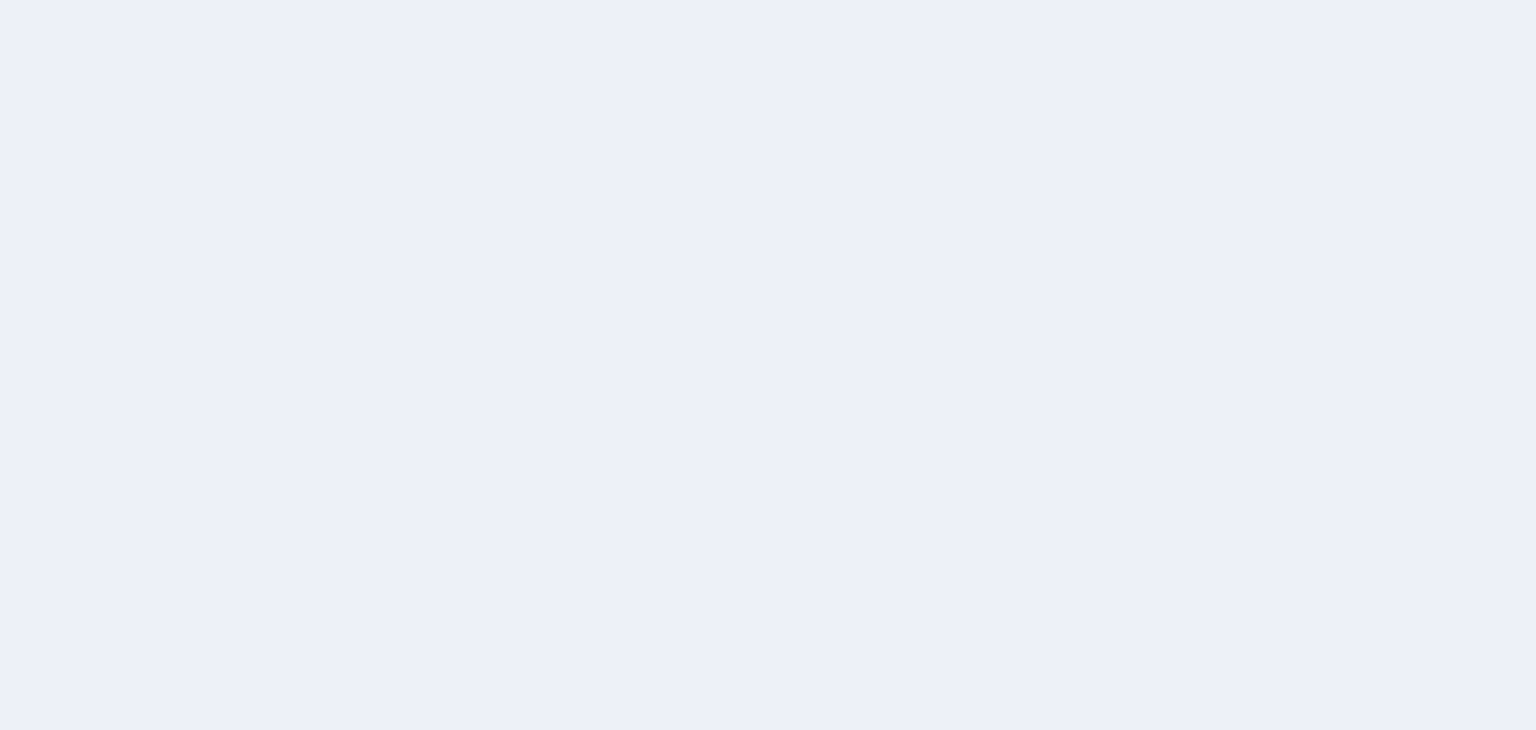 scroll, scrollTop: 0, scrollLeft: 0, axis: both 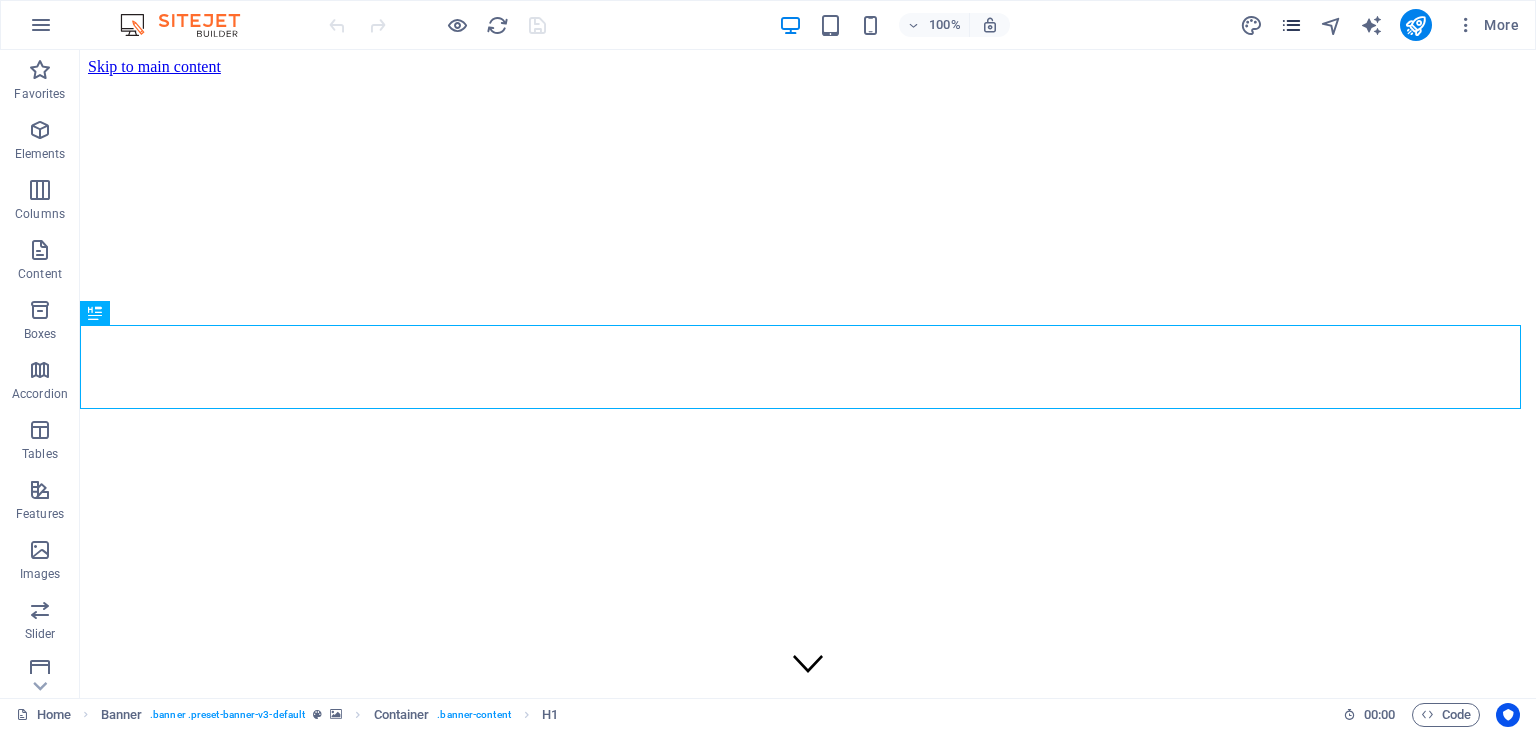 click at bounding box center [1291, 25] 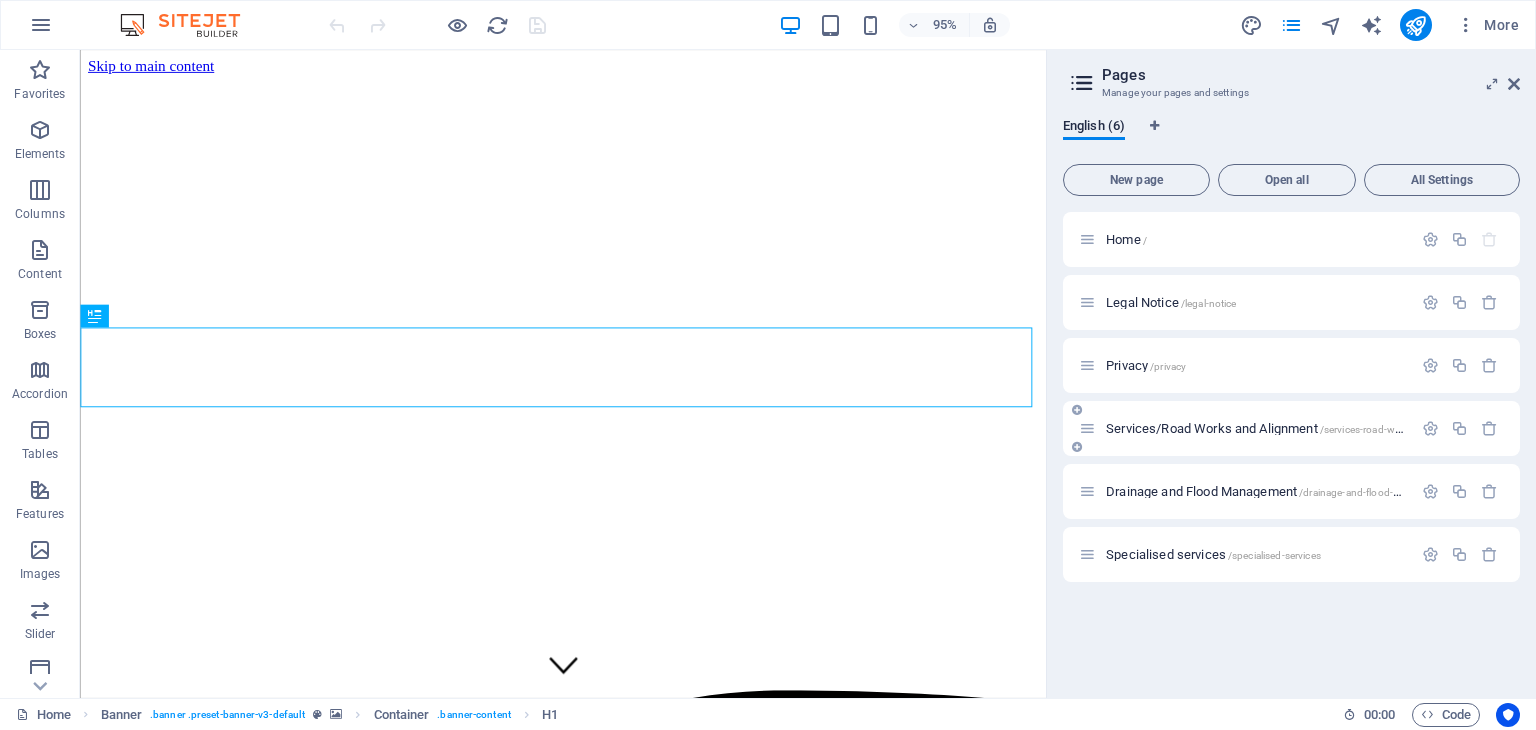 click on "Services/Road Works and Alignment  /services-road-works-and-alignment" at bounding box center (1245, 428) 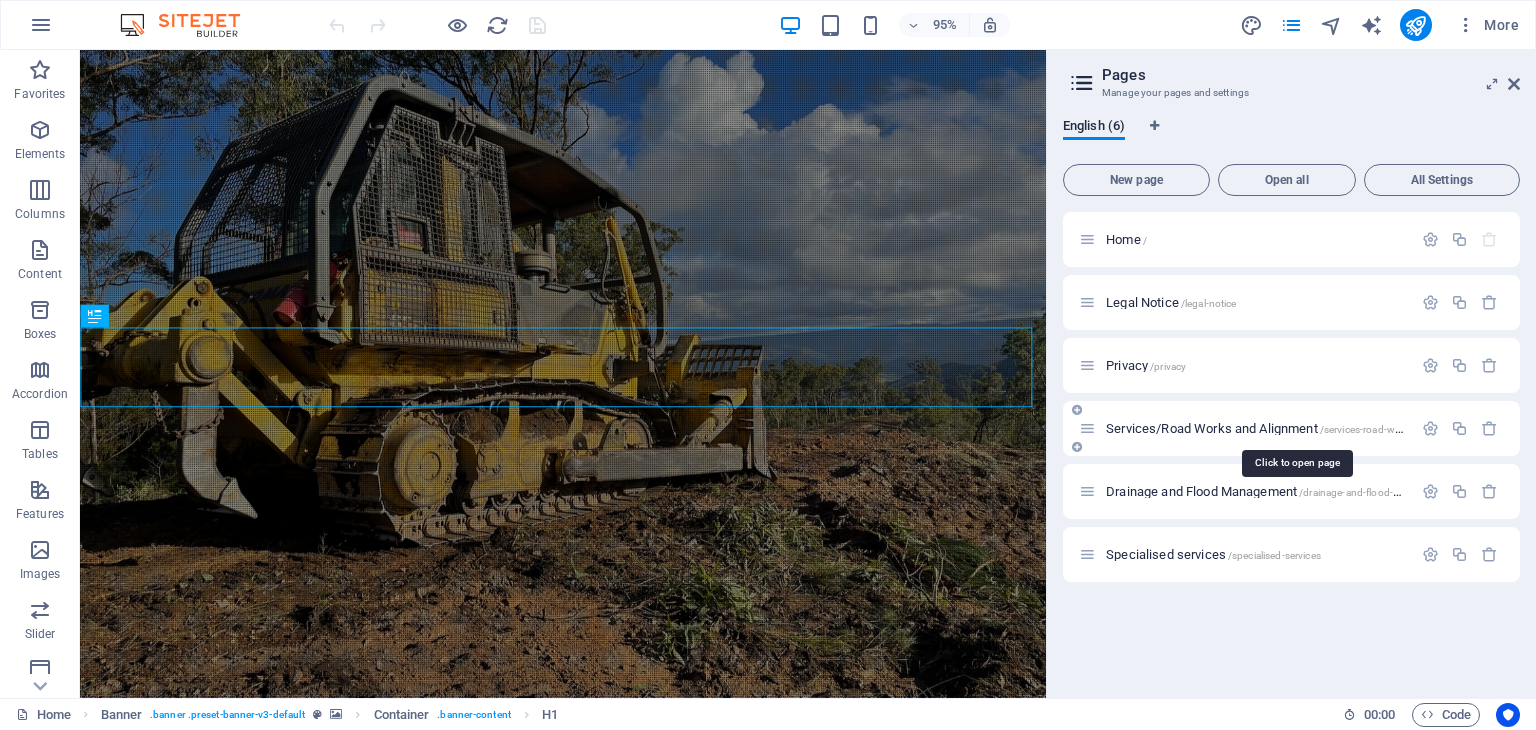 click on "Services/Road Works and Alignment  /services-road-works-and-alignment" at bounding box center (1294, 428) 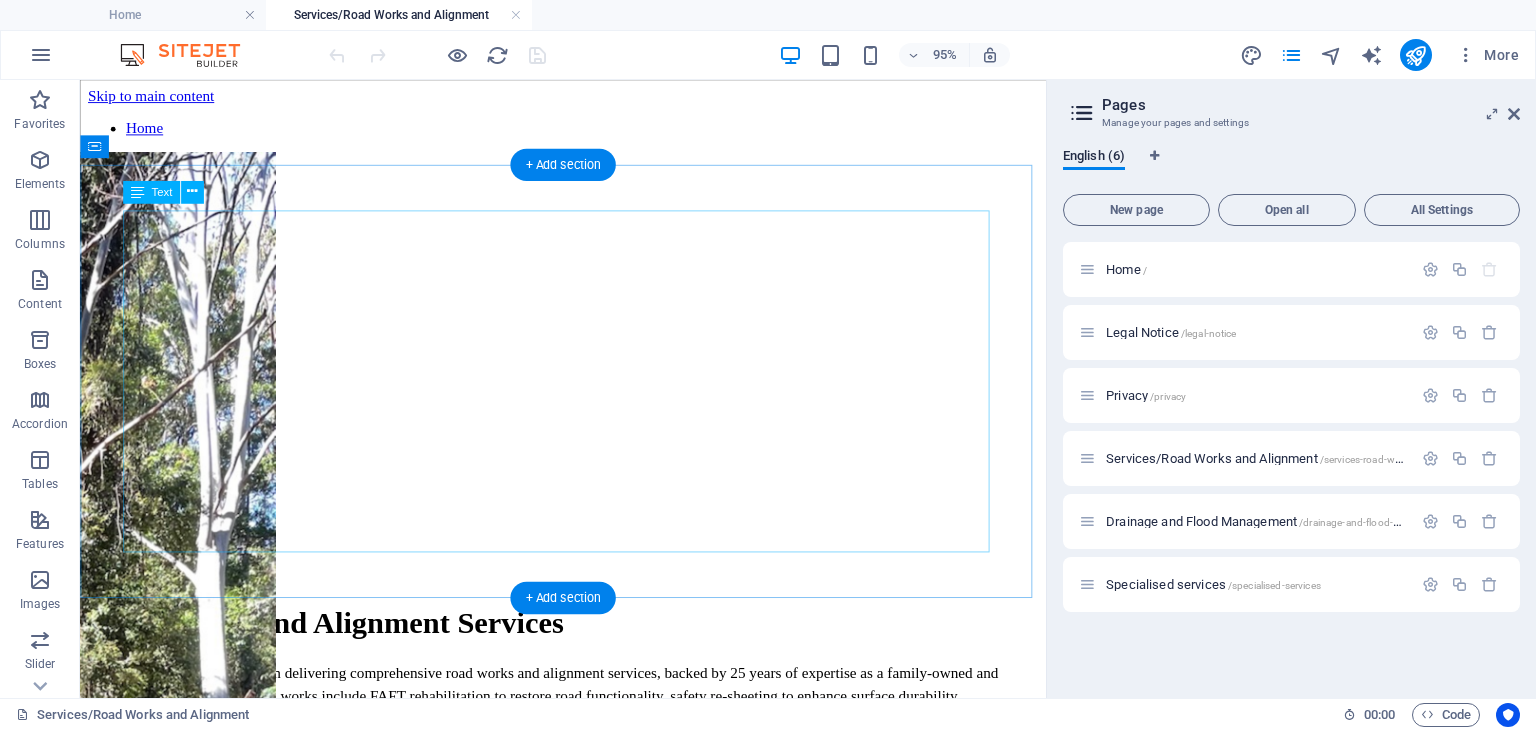 scroll, scrollTop: 0, scrollLeft: 0, axis: both 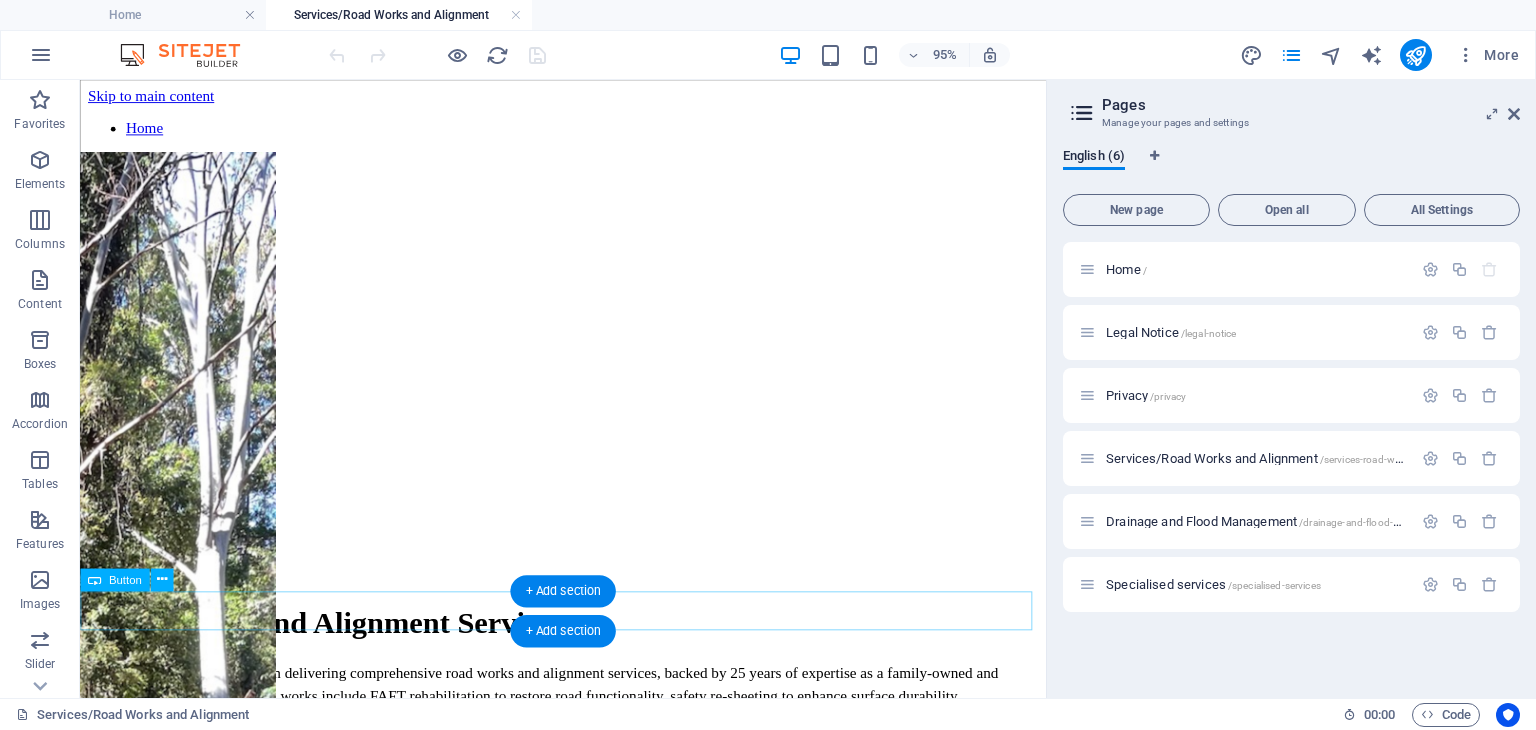 click on "GET A QUOTE" at bounding box center [588, 895] 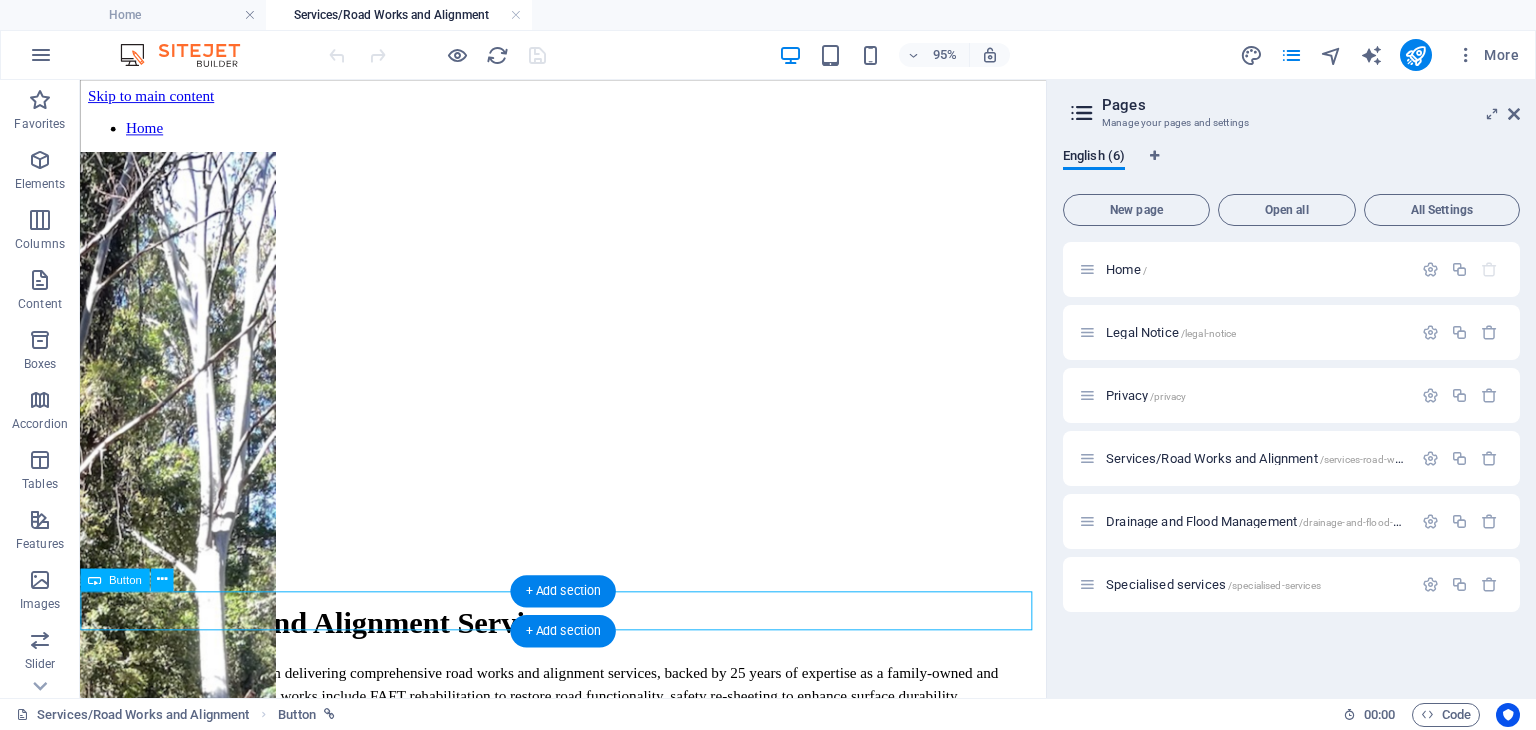 click on "GET A QUOTE" at bounding box center (588, 895) 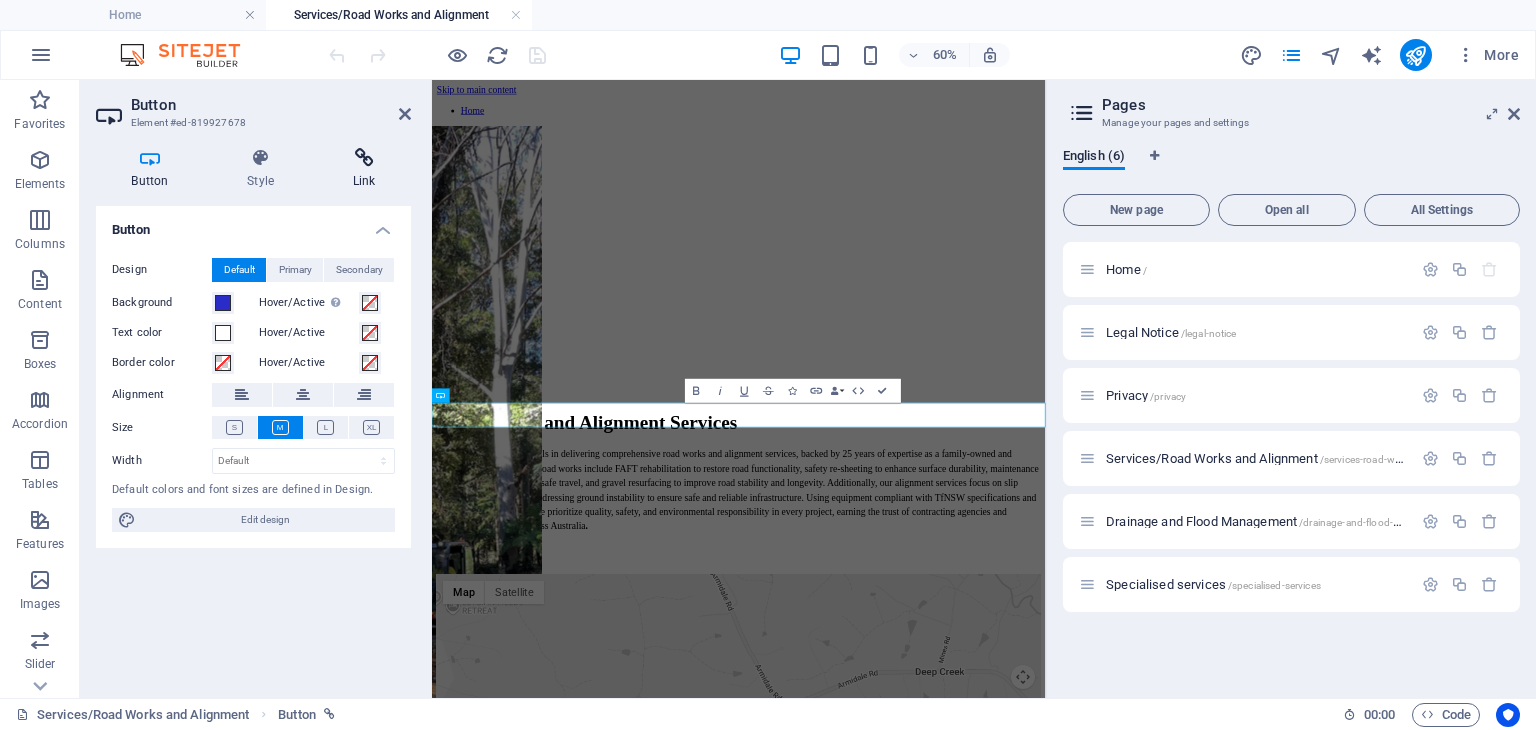 click at bounding box center (364, 158) 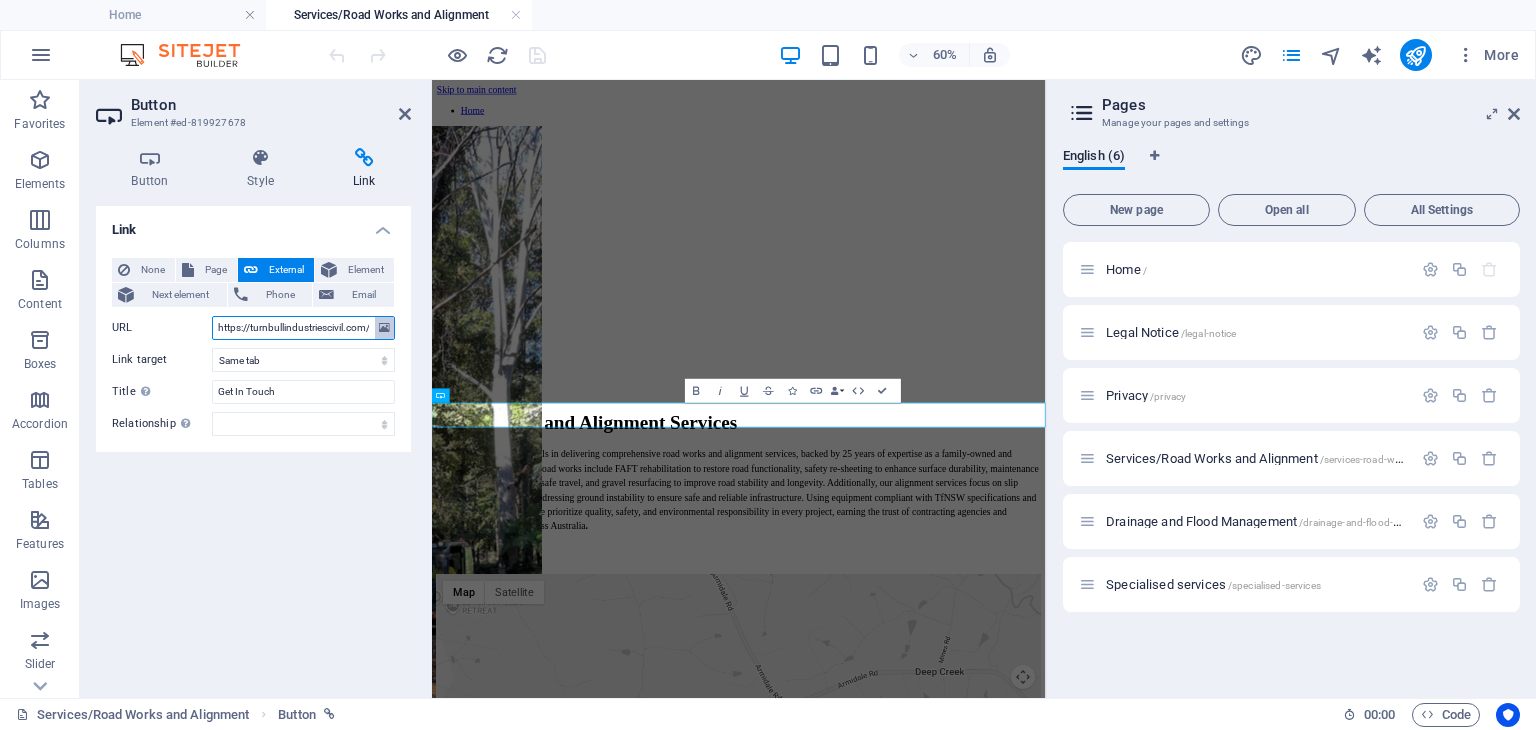 scroll, scrollTop: 0, scrollLeft: 72, axis: horizontal 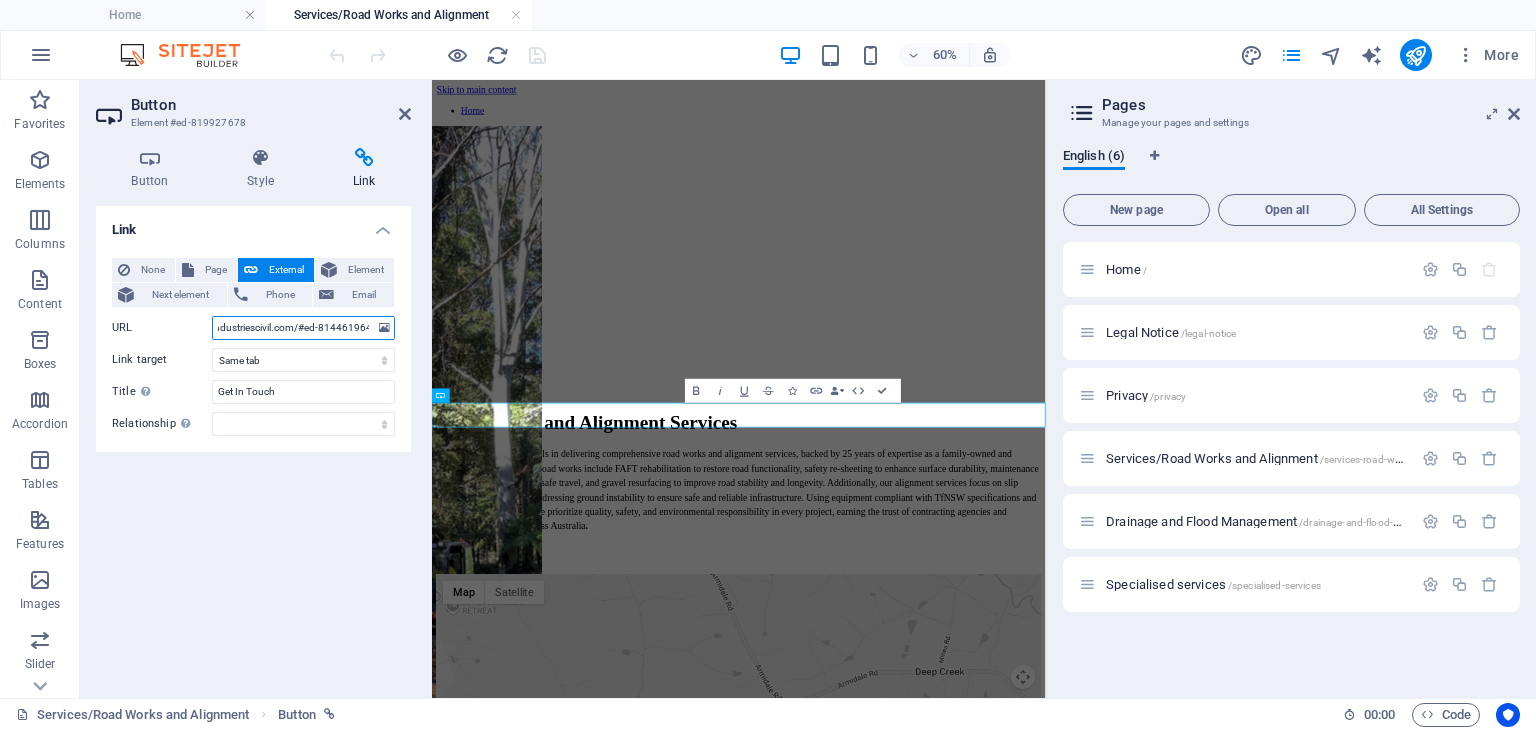 drag, startPoint x: 214, startPoint y: 325, endPoint x: 408, endPoint y: 326, distance: 194.00258 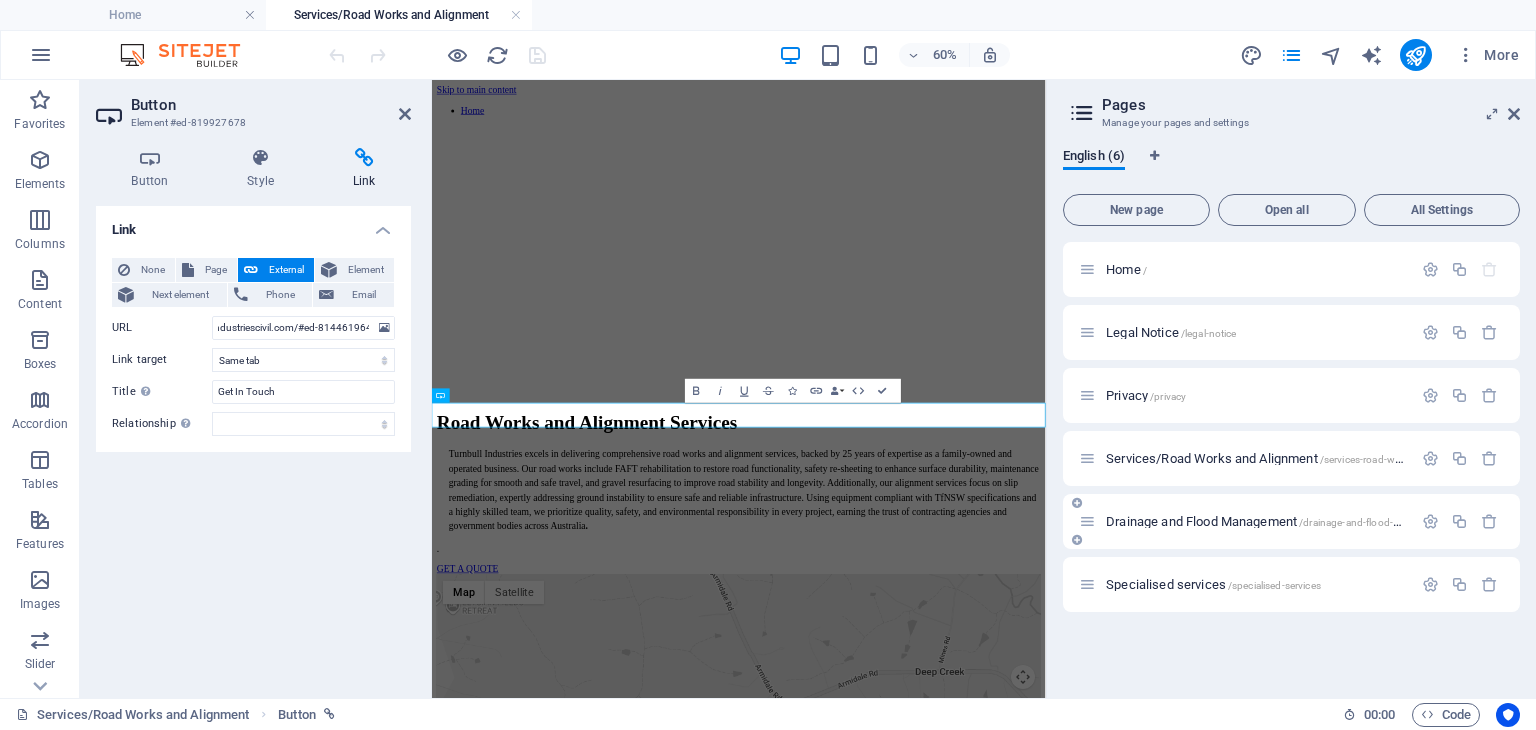 click on "Drainage and Flood Management /drainage-and-flood-management" at bounding box center [1279, 521] 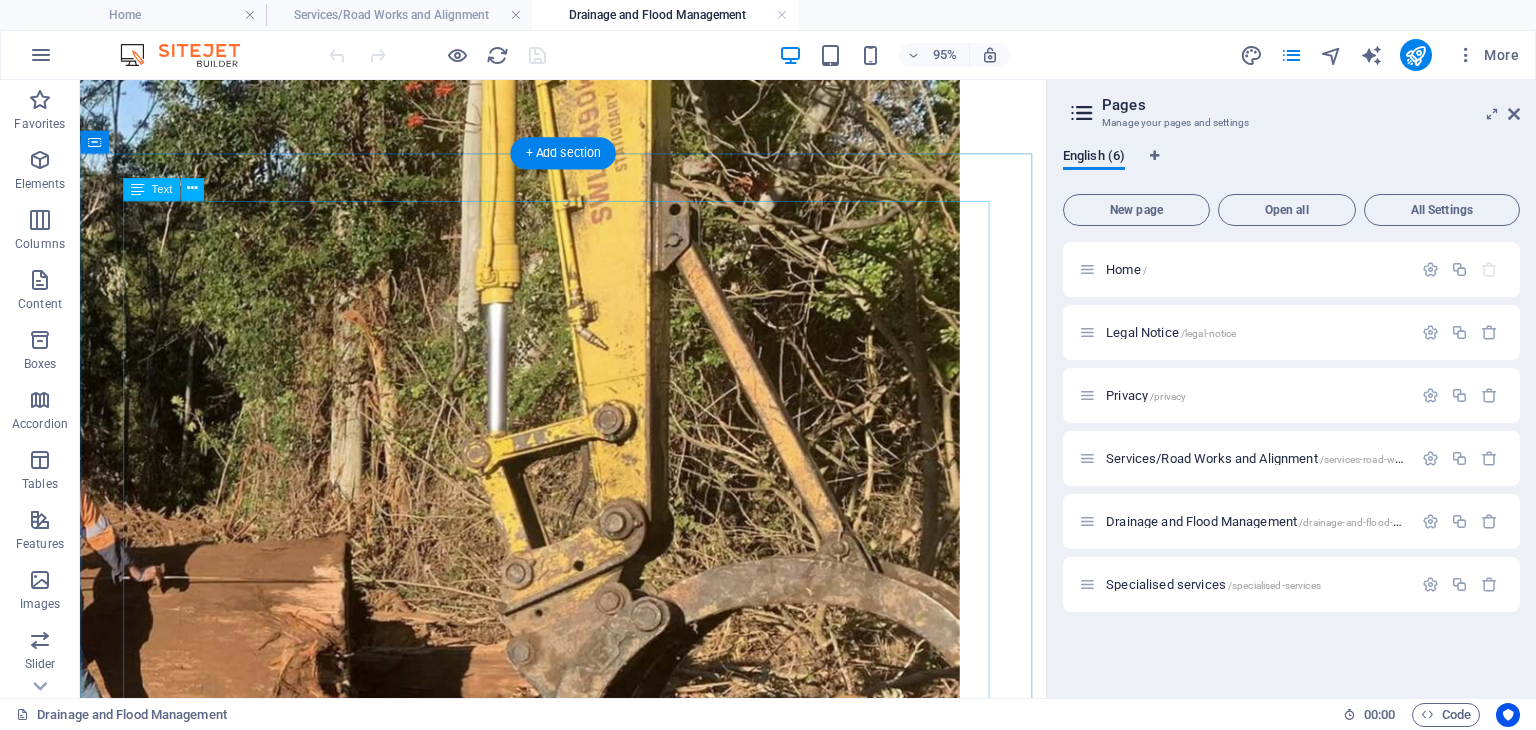 scroll, scrollTop: 200, scrollLeft: 0, axis: vertical 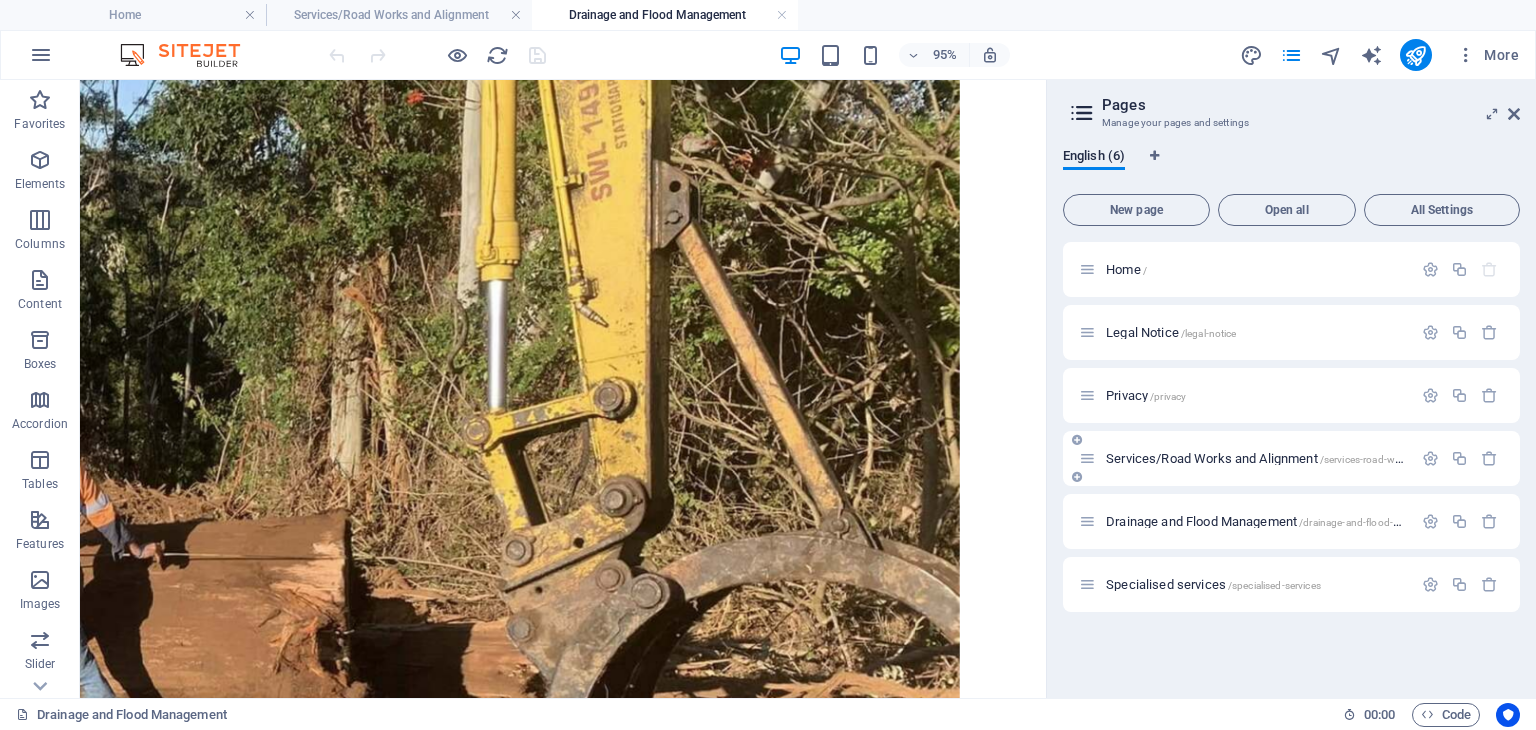 click on "Services/Road Works and Alignment  /services-road-works-and-alignment" at bounding box center (1294, 458) 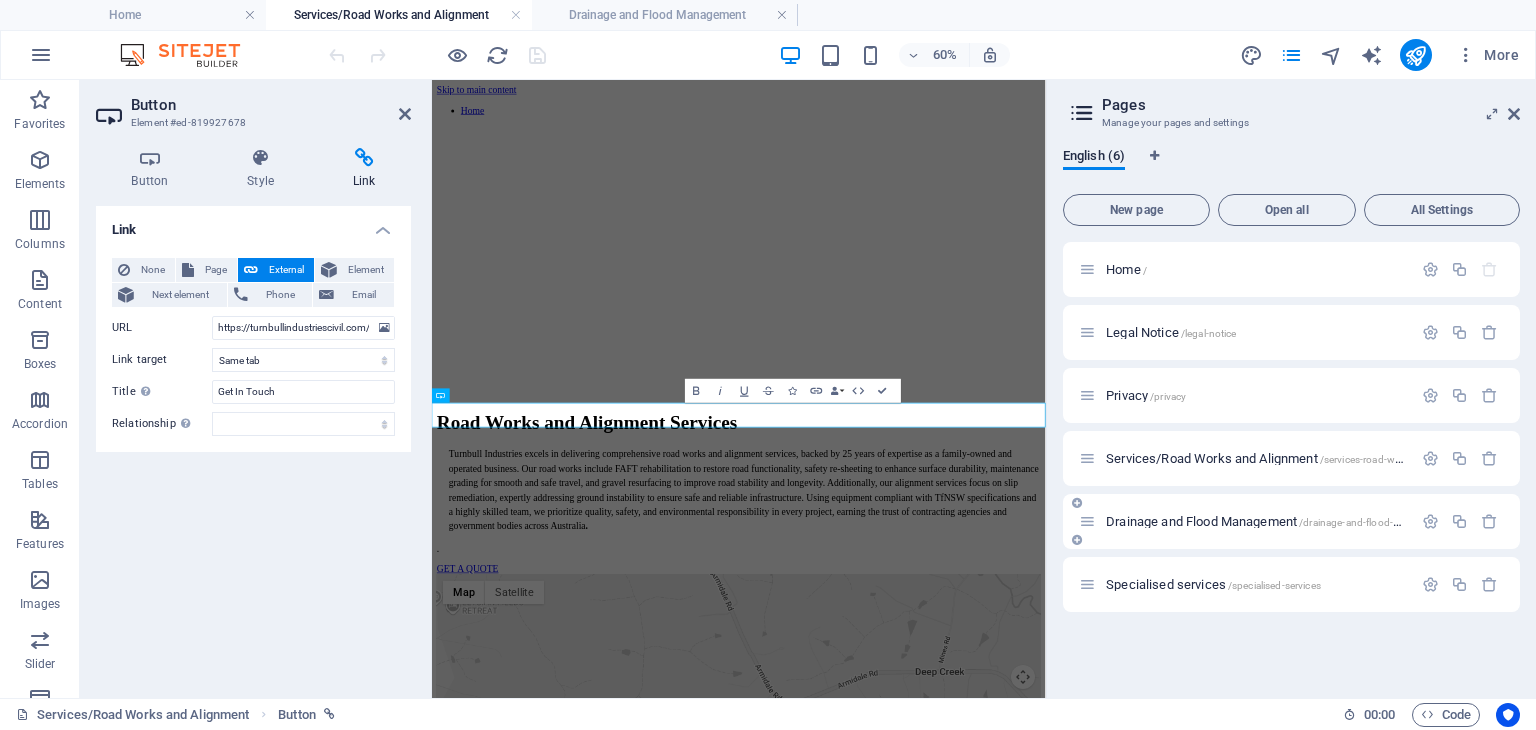 click on "Drainage and Flood Management /drainage-and-flood-management" at bounding box center [1245, 521] 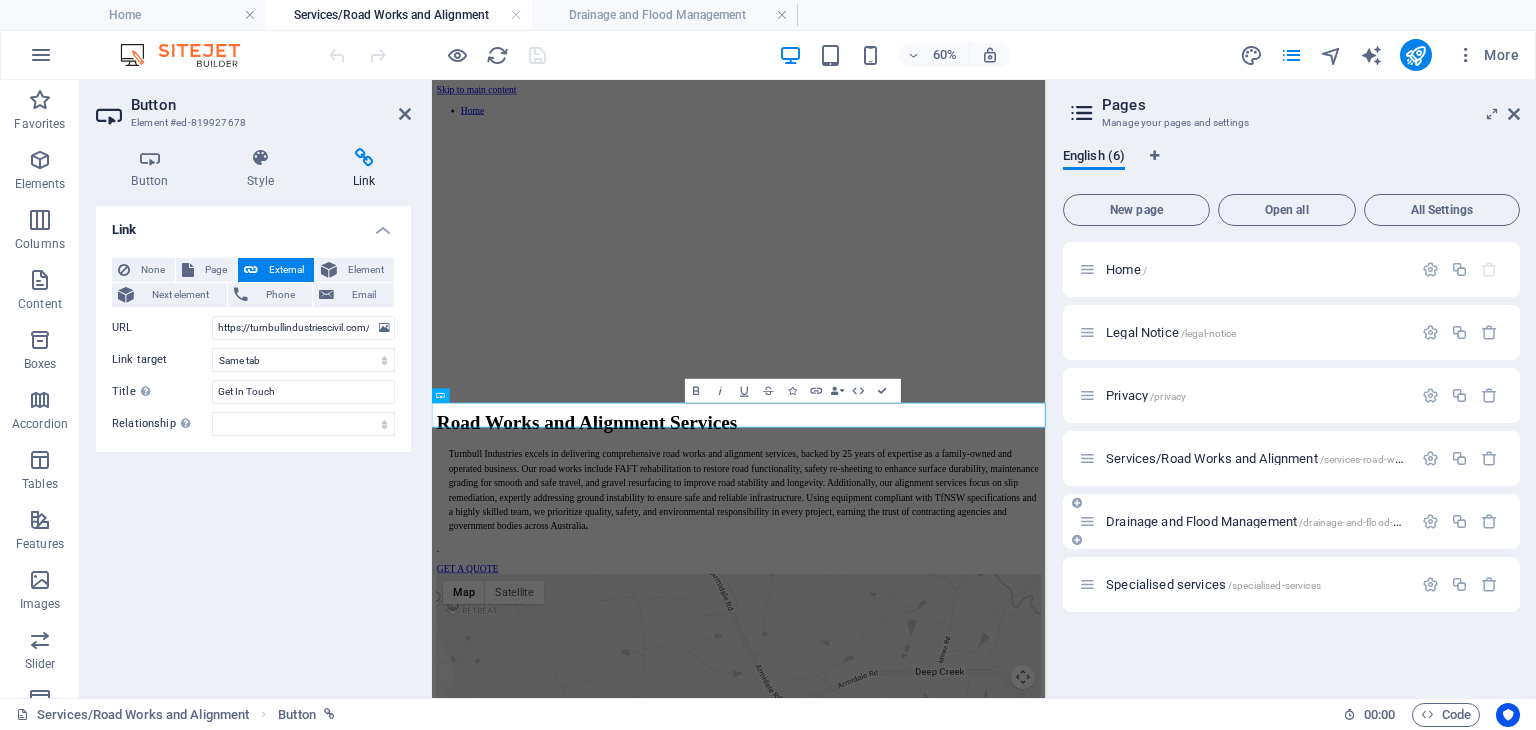 click on "Drainage and Flood Management /drainage-and-flood-management" at bounding box center (1279, 521) 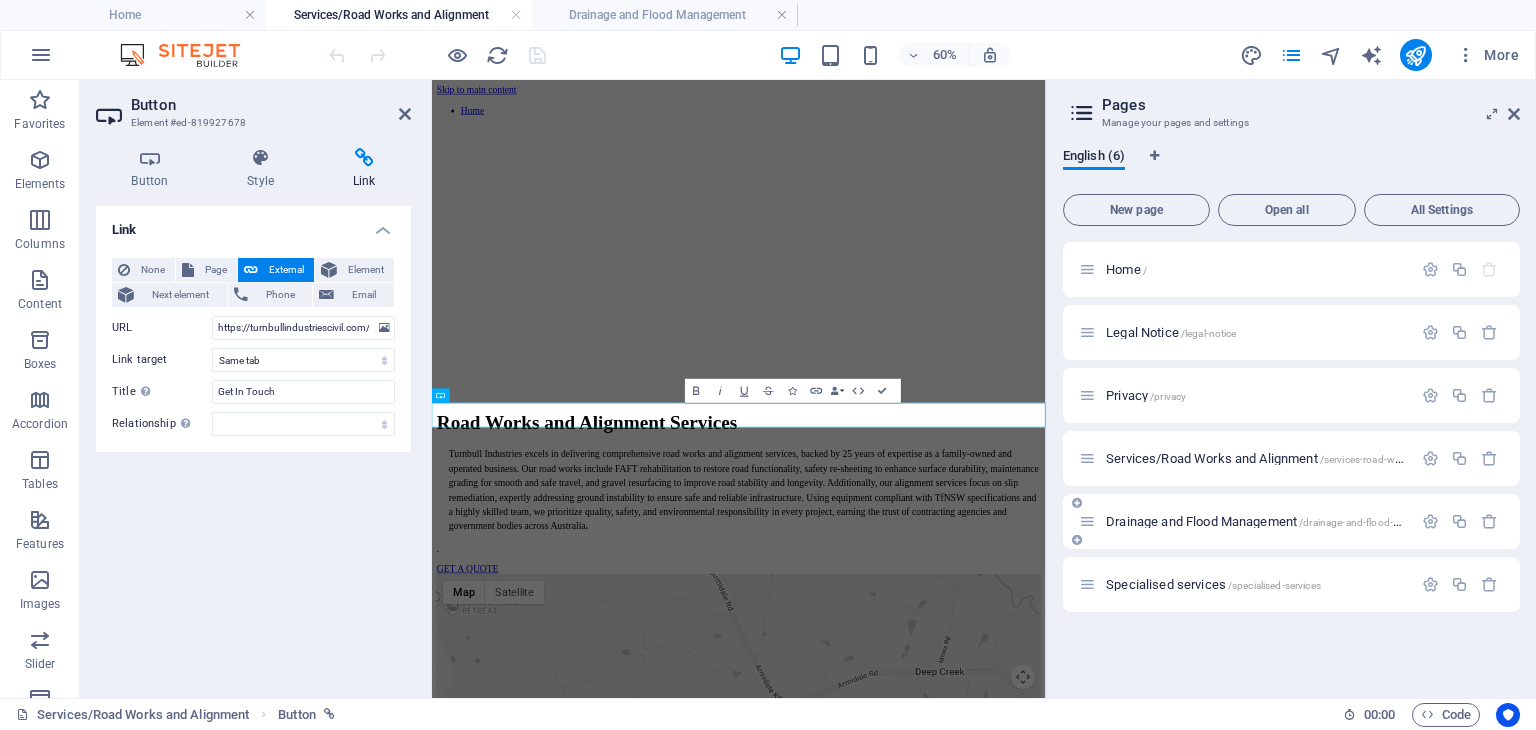 scroll, scrollTop: 200, scrollLeft: 0, axis: vertical 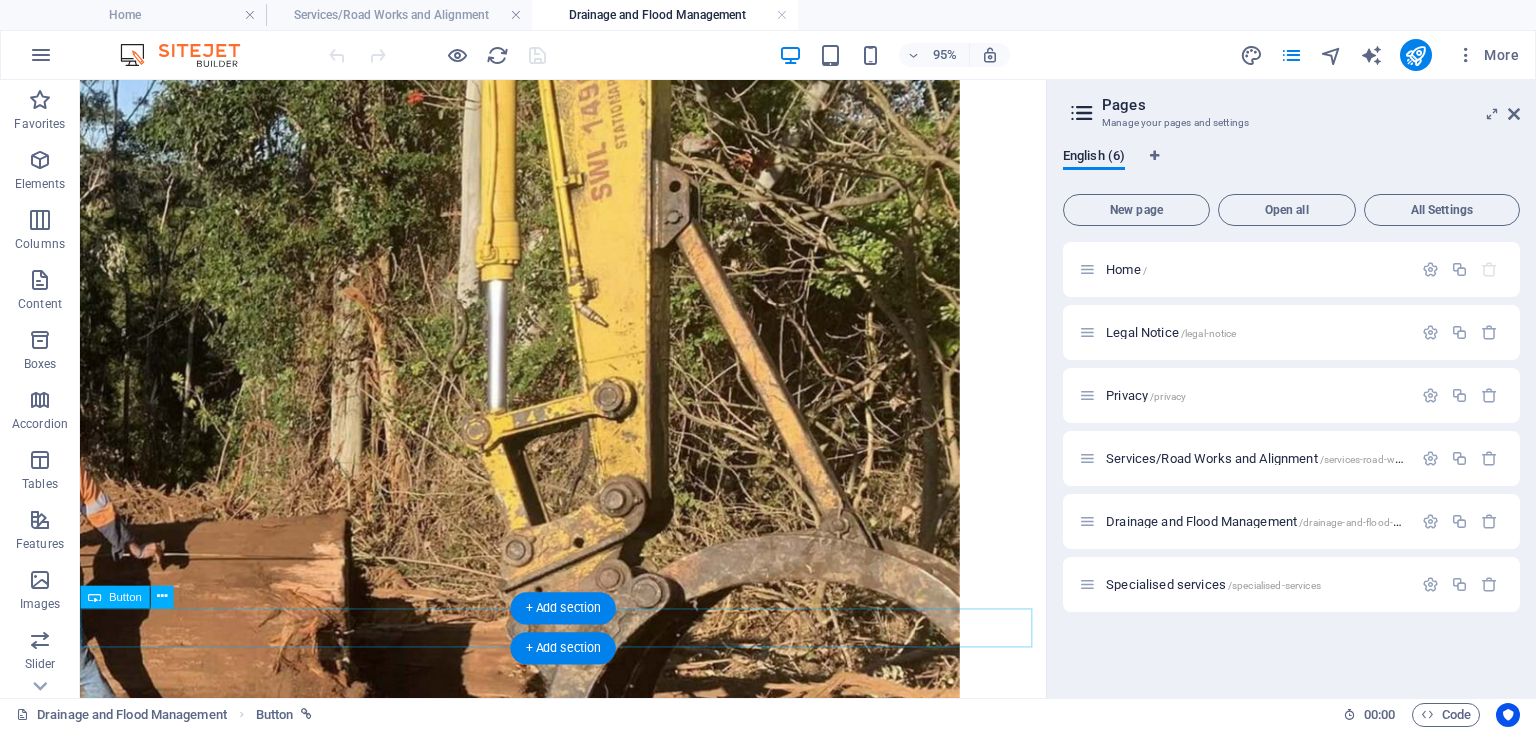 click on "GET A QUOTE" at bounding box center (588, 1321) 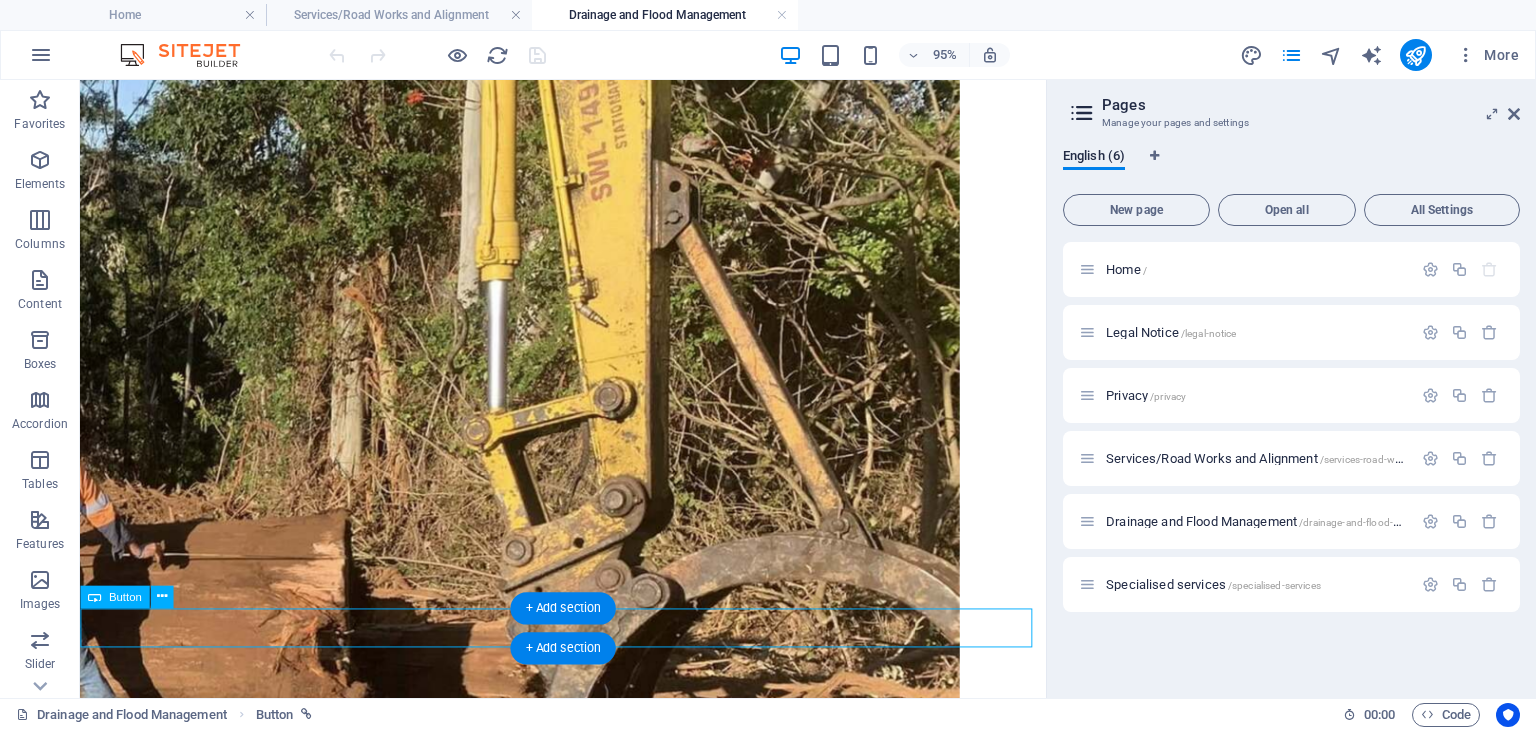 click on "GET A QUOTE" at bounding box center (588, 1321) 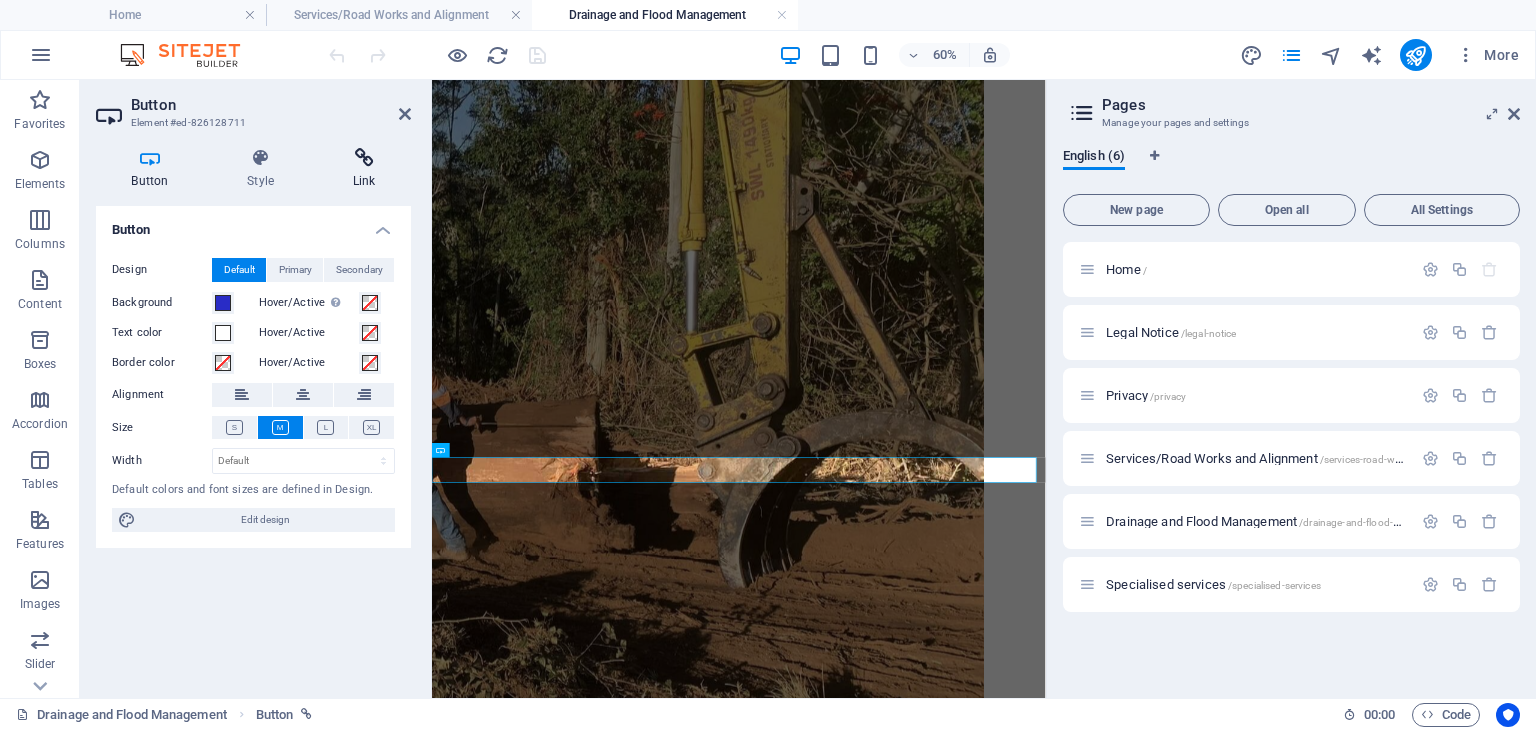 click at bounding box center (364, 158) 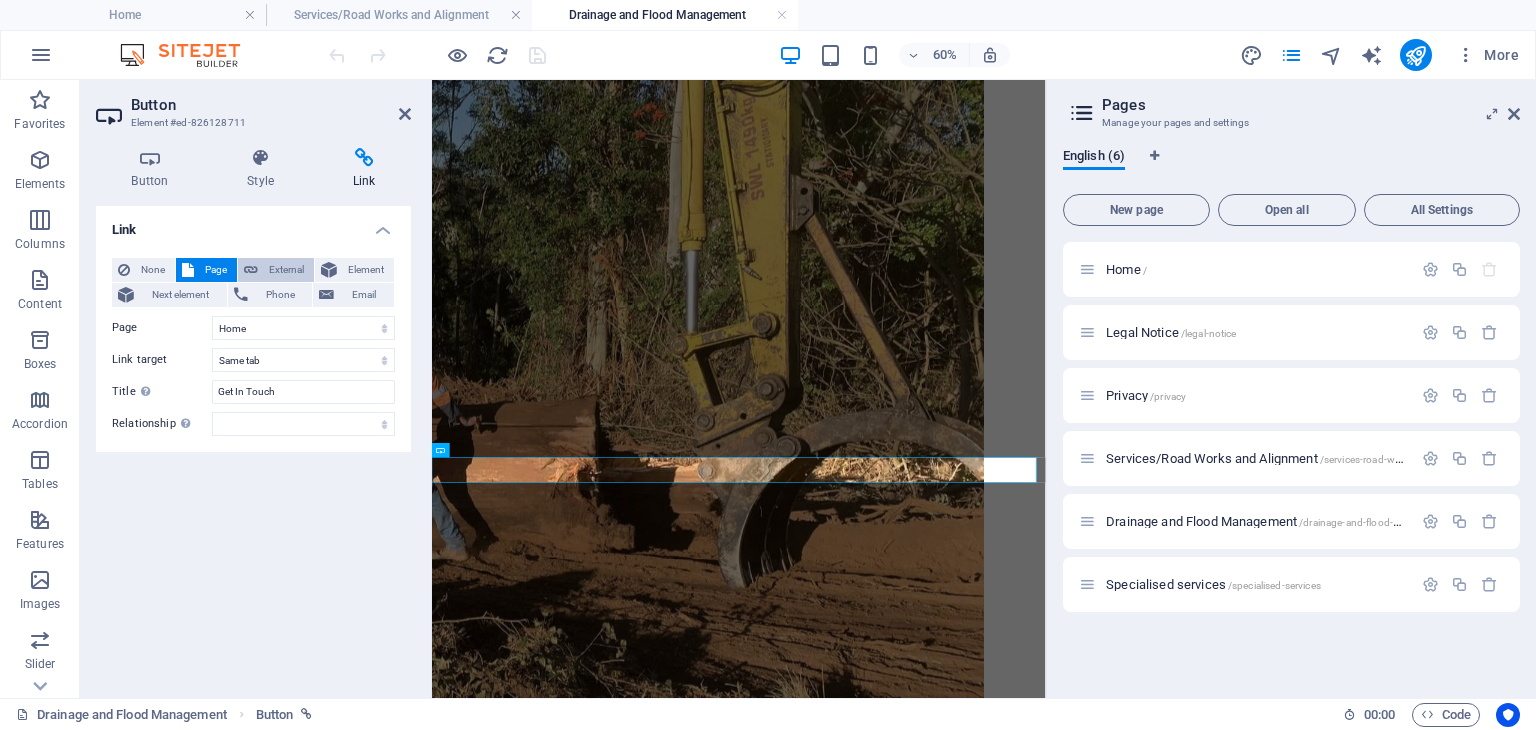 click on "External" at bounding box center [286, 270] 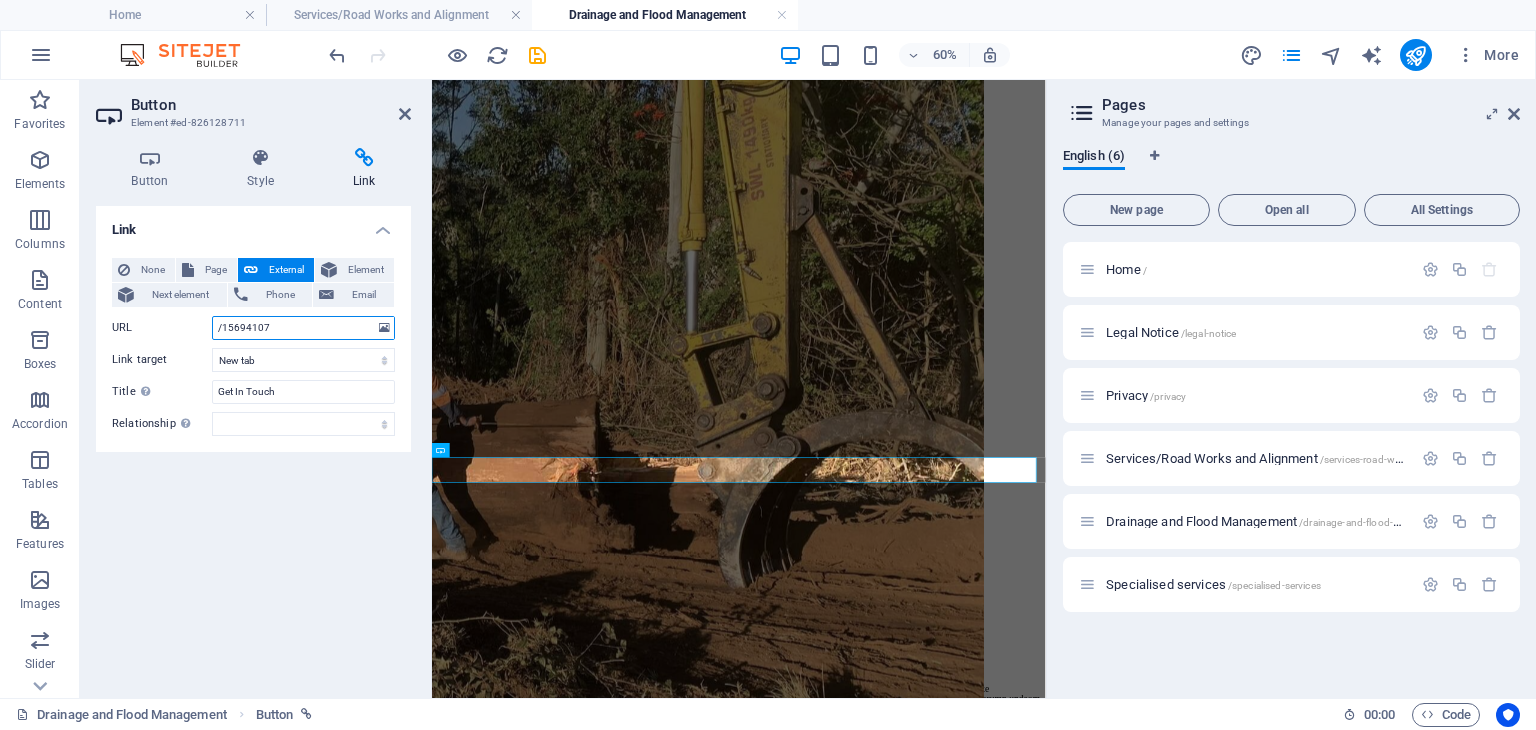 drag, startPoint x: 288, startPoint y: 329, endPoint x: 165, endPoint y: 329, distance: 123 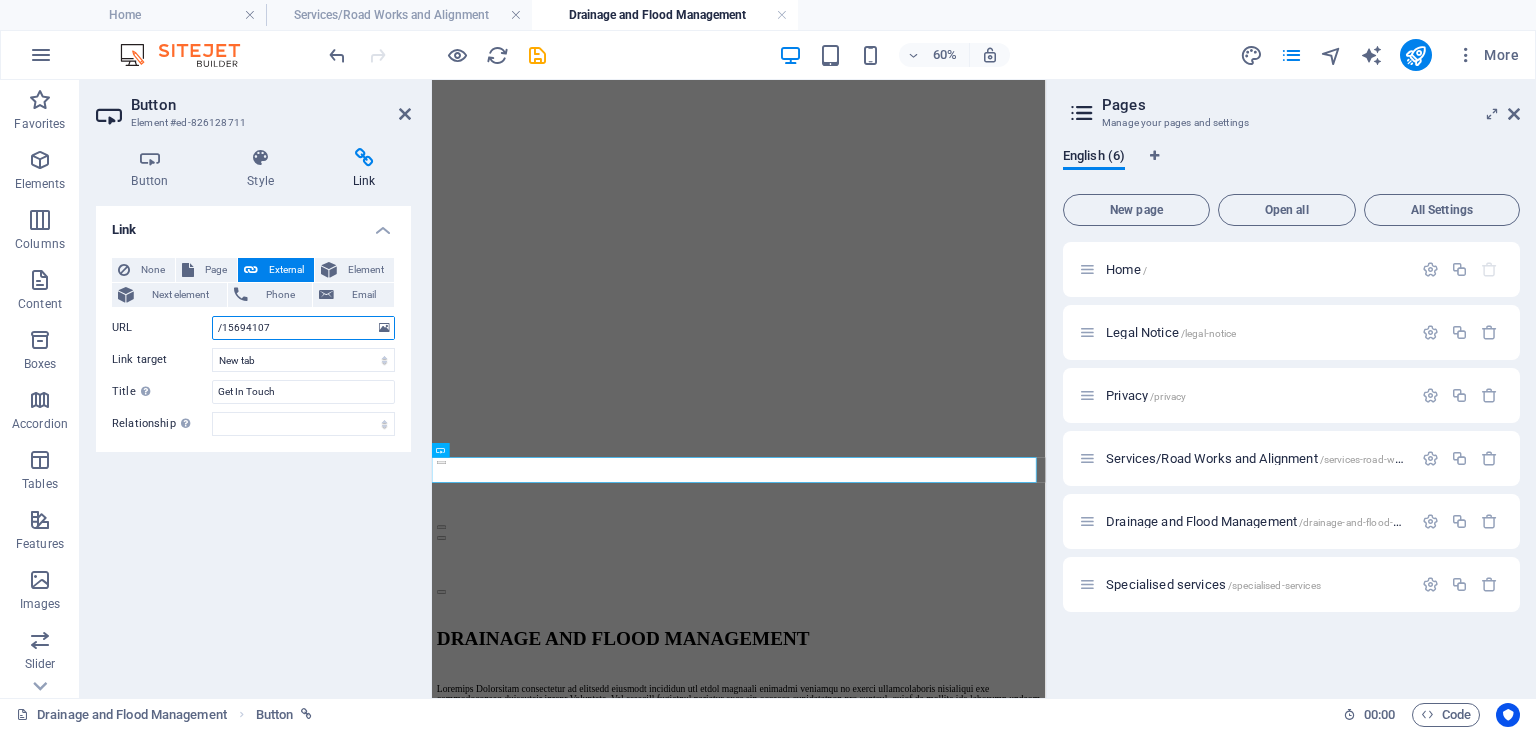 paste on "https://turnbullindustriescivil.com/#ed-814461964" 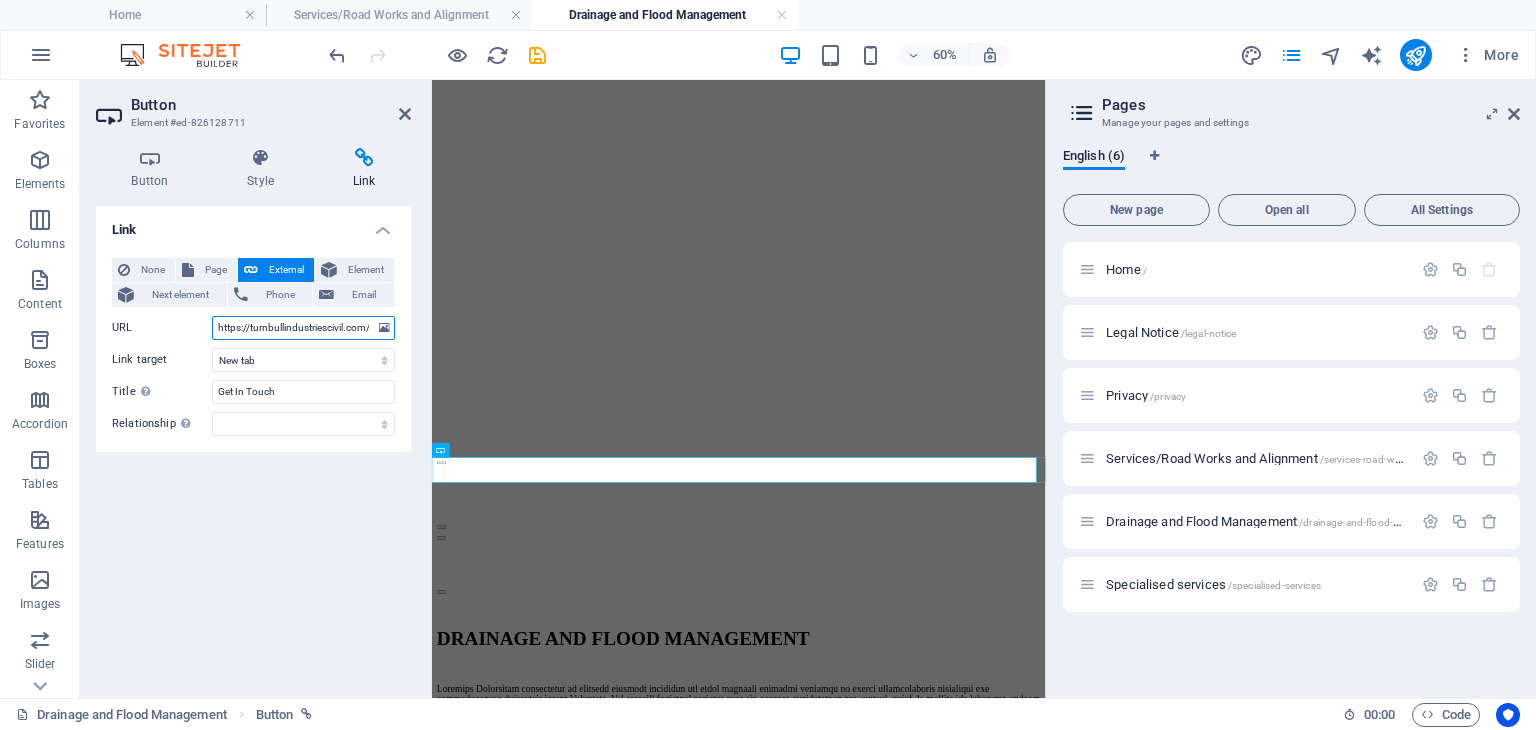 scroll, scrollTop: 0, scrollLeft: 72, axis: horizontal 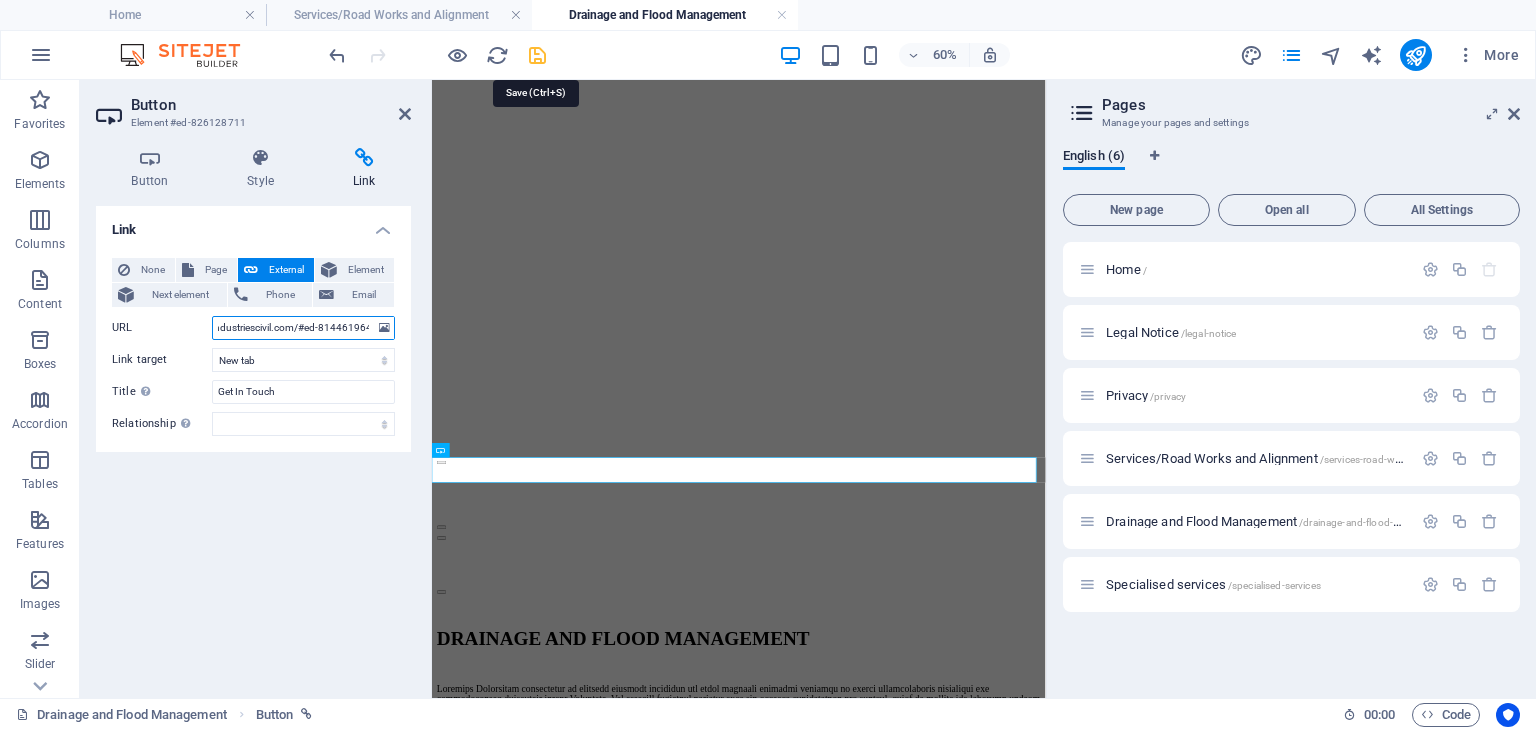 type on "https://turnbullindustriescivil.com/#ed-814461964" 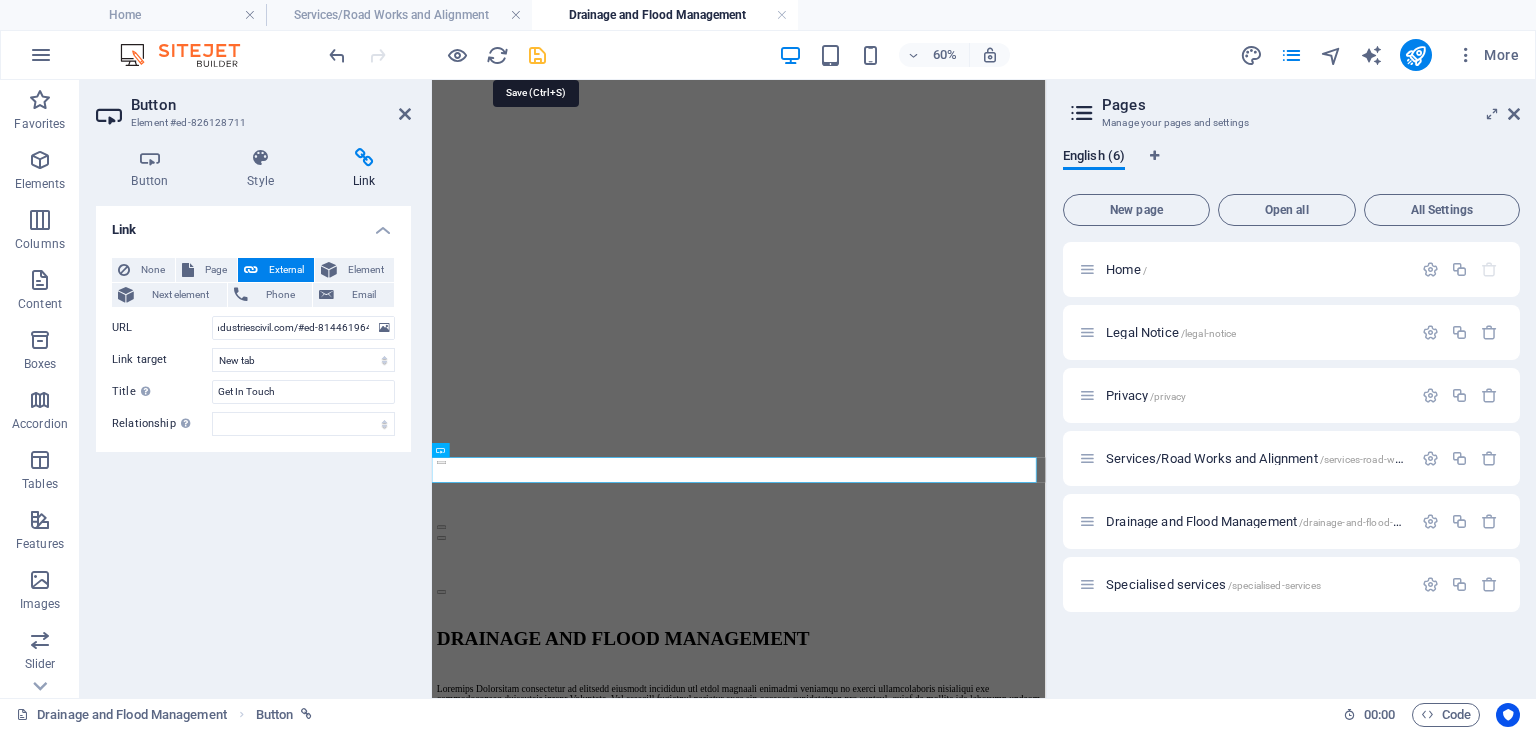 click at bounding box center [537, 55] 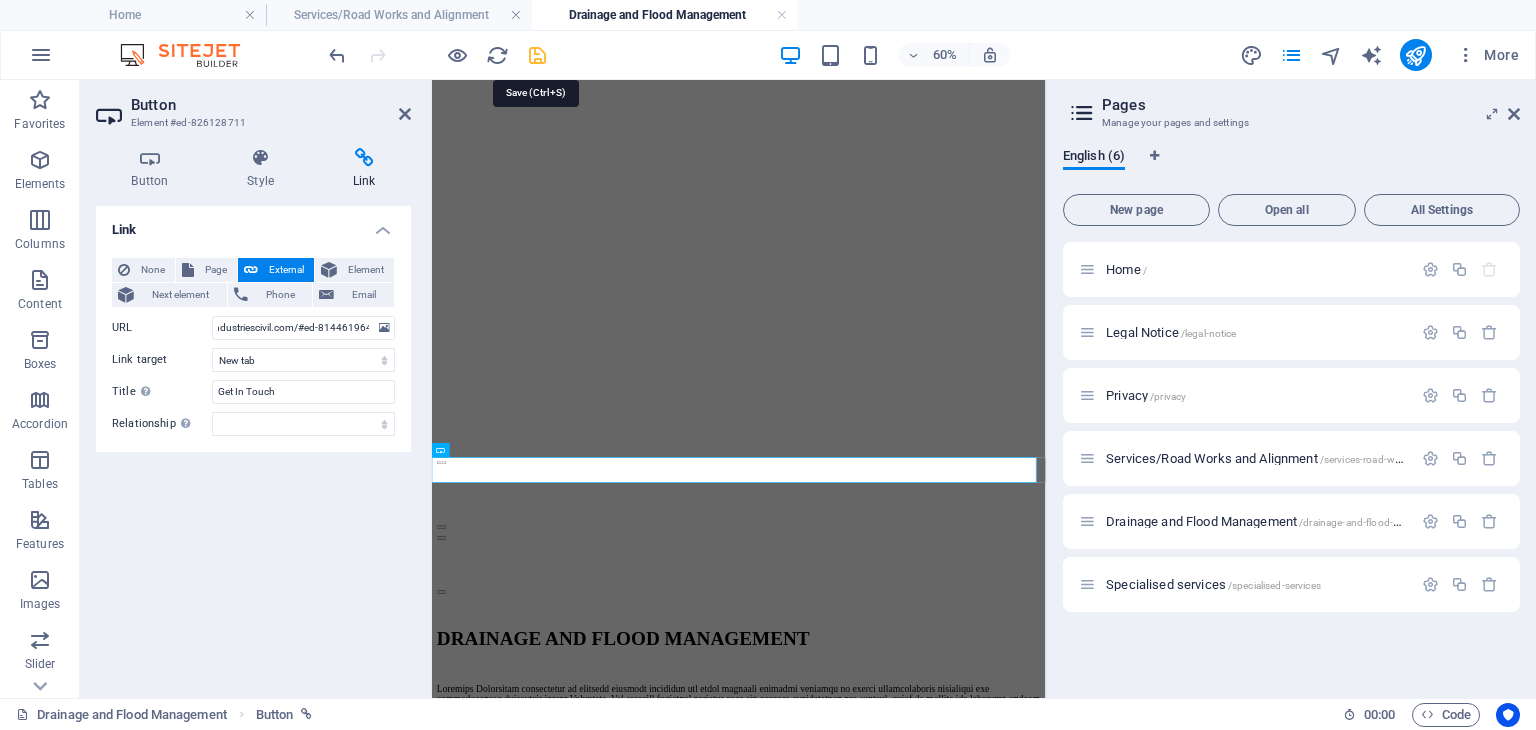 scroll, scrollTop: 0, scrollLeft: 0, axis: both 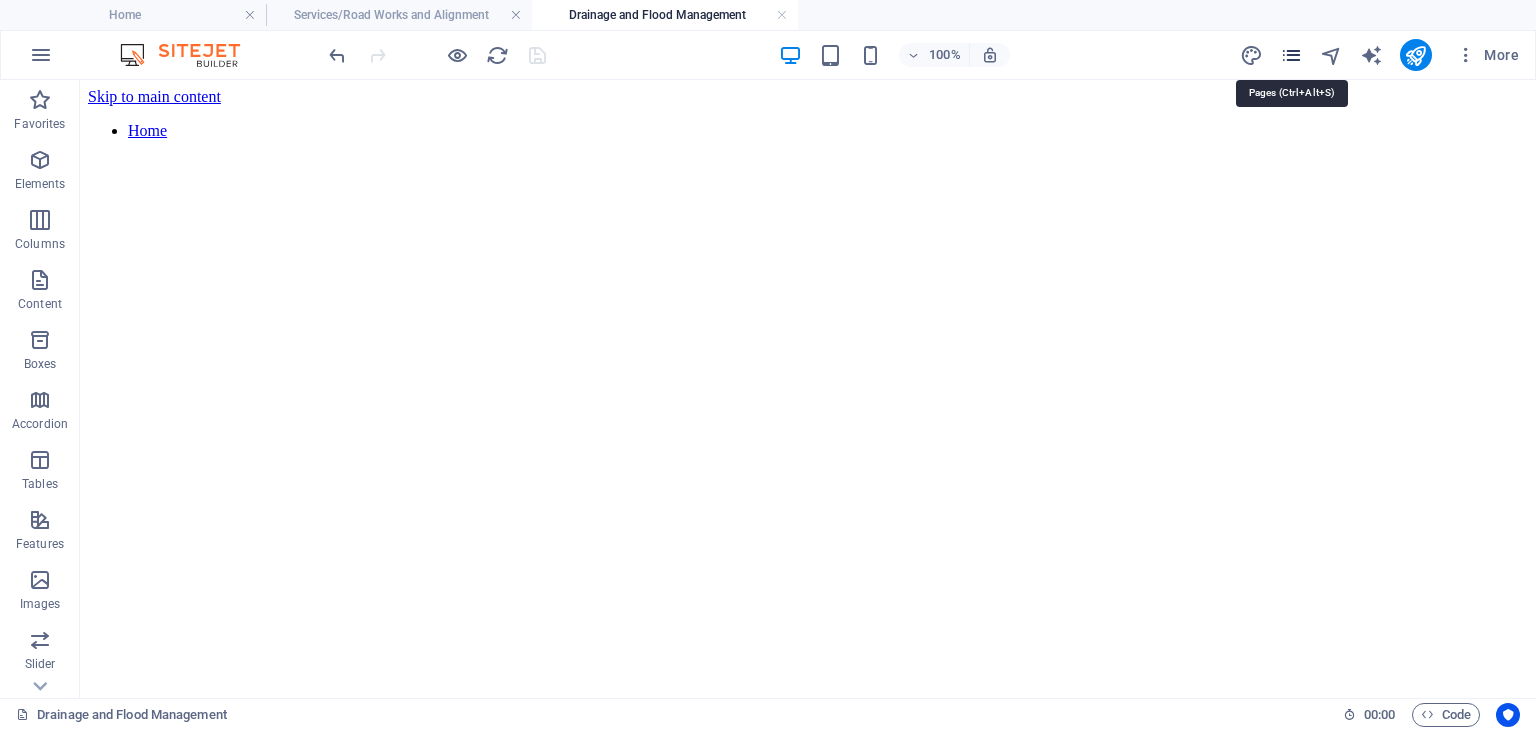 click at bounding box center [1291, 55] 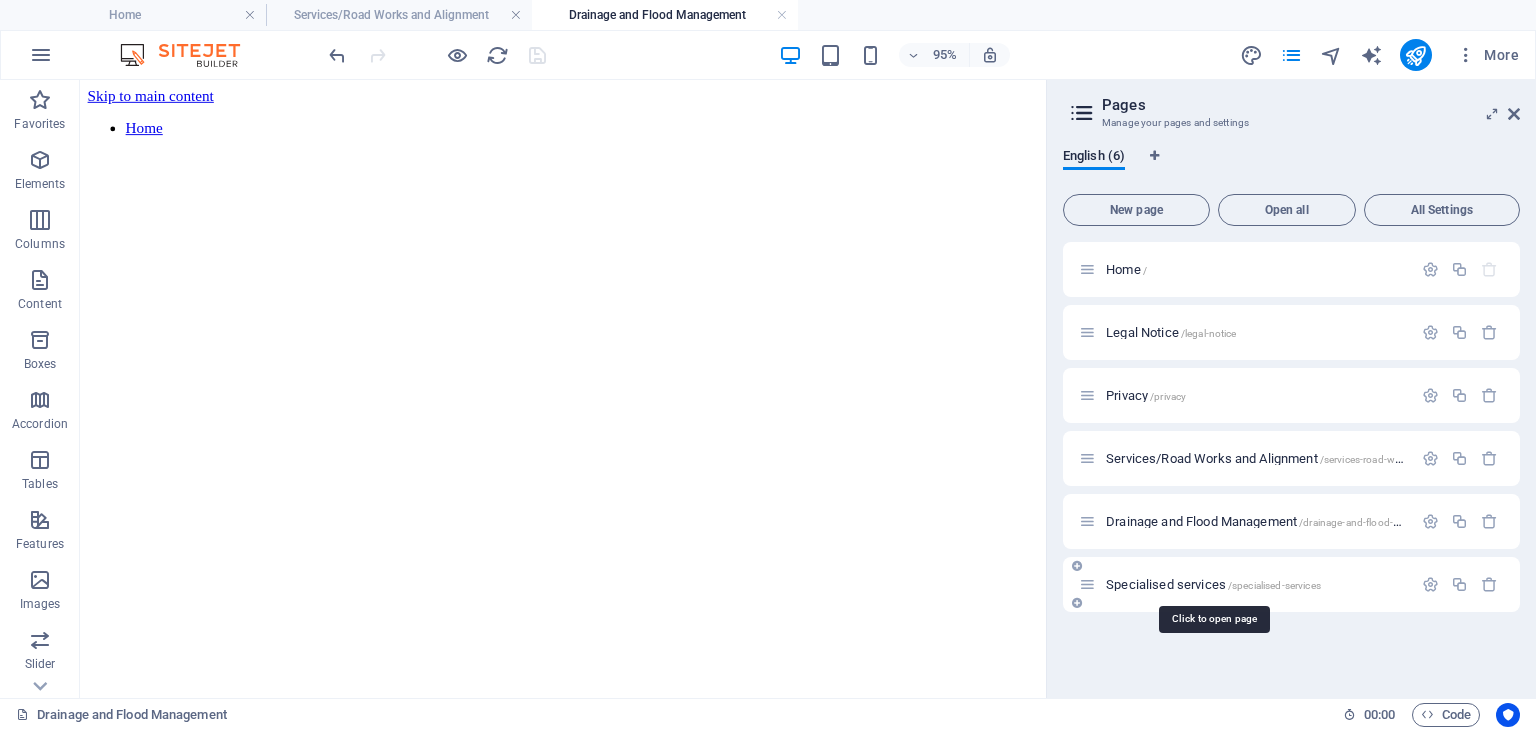 click on "Specialised services /specialised-services" at bounding box center [1213, 584] 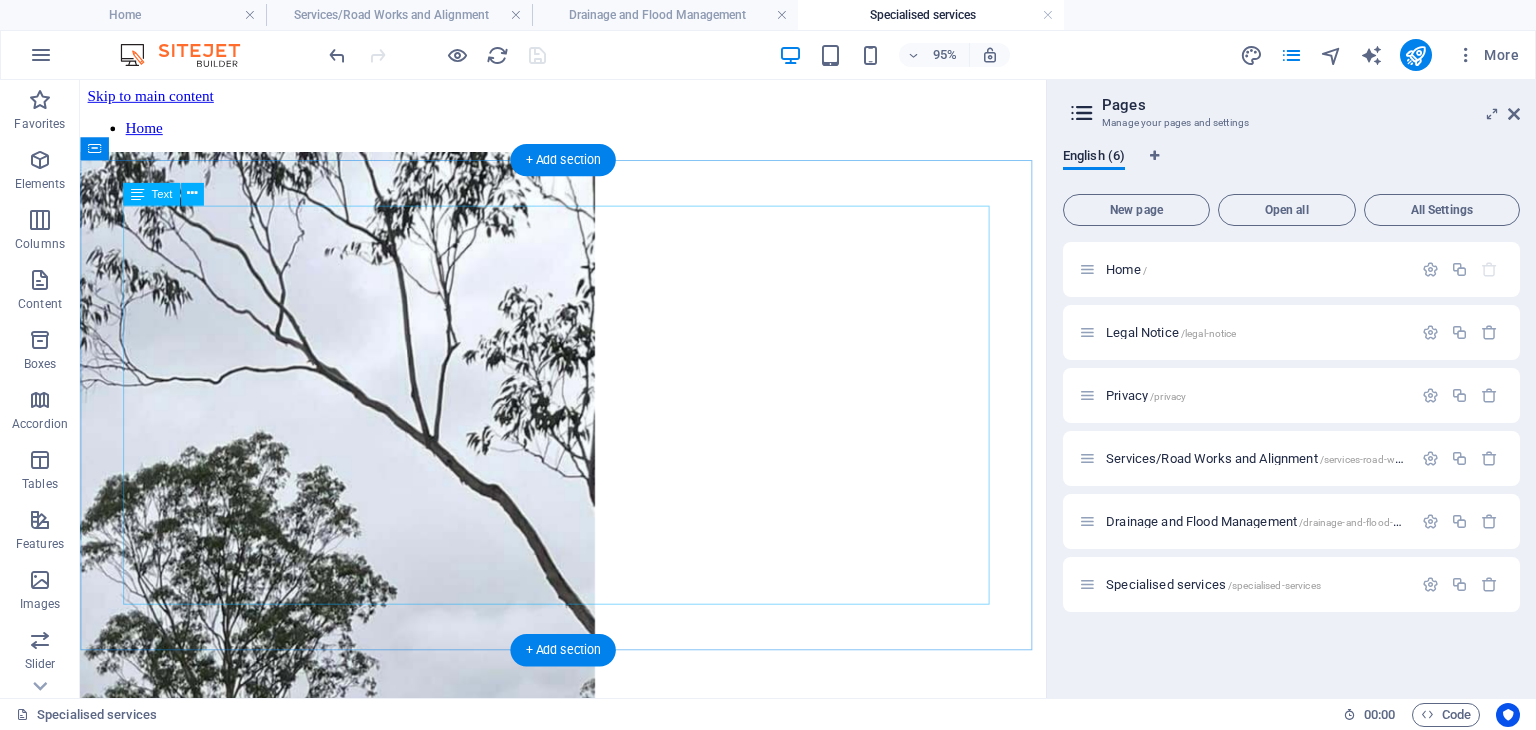scroll, scrollTop: 0, scrollLeft: 0, axis: both 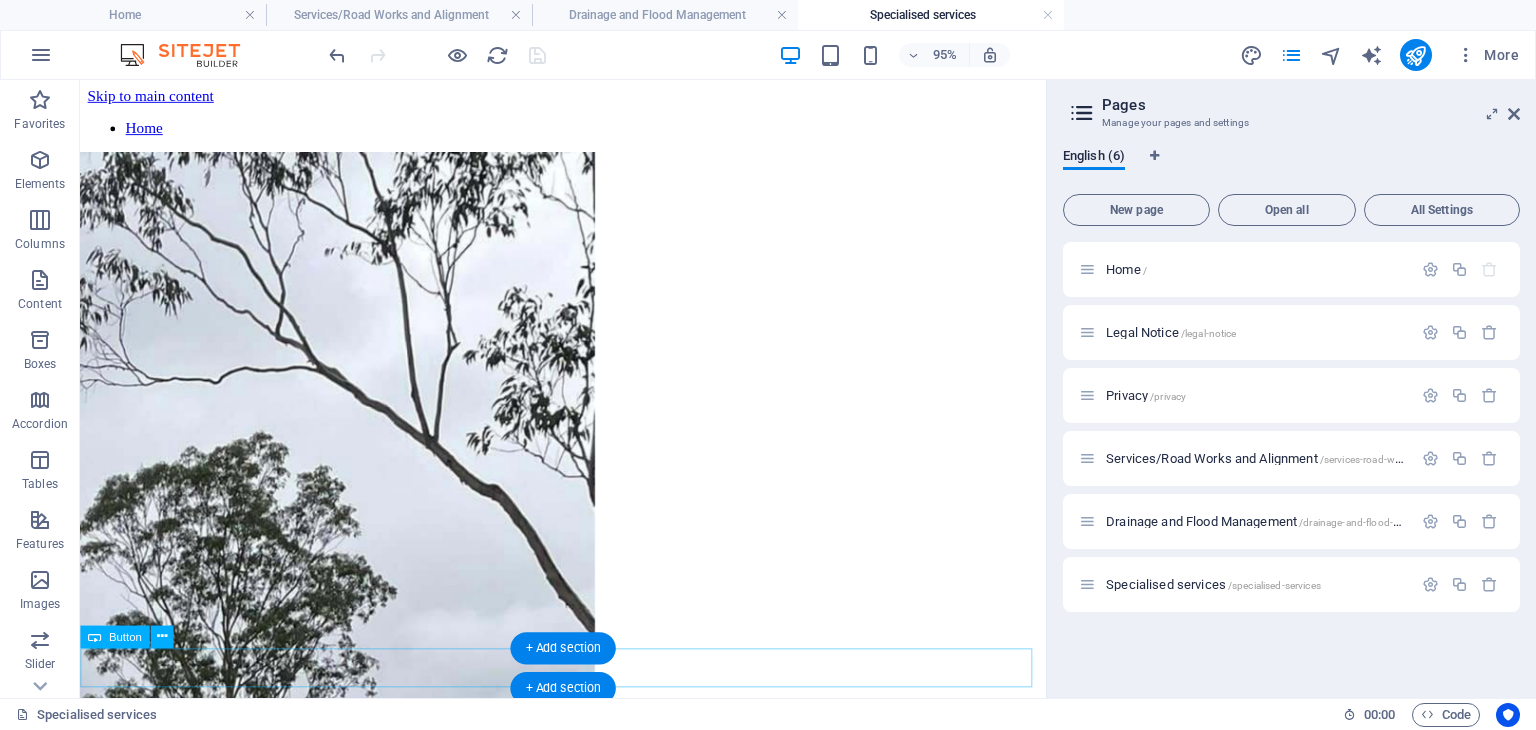 click on "GET A QUOTE" at bounding box center [588, 1041] 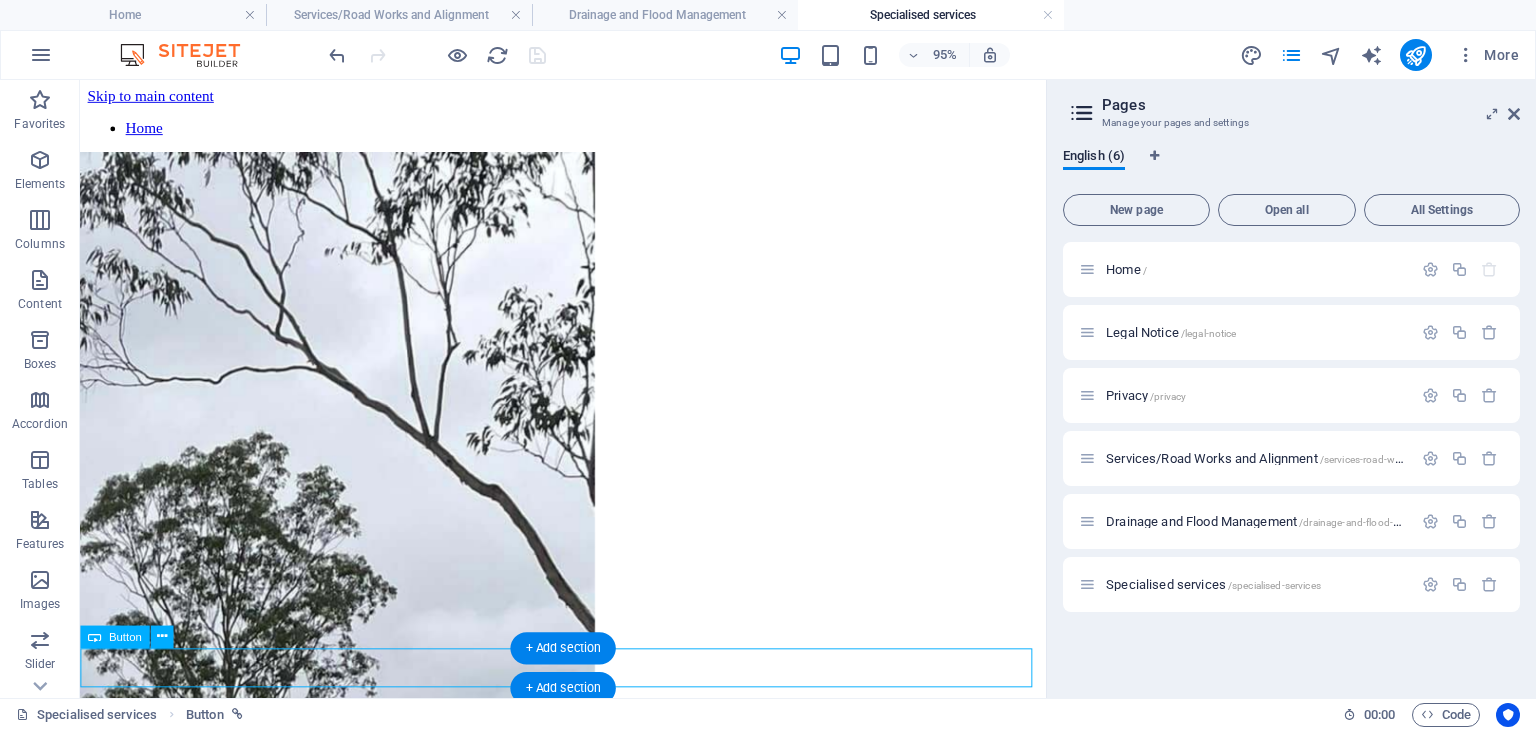 click on "GET A QUOTE" at bounding box center (588, 1041) 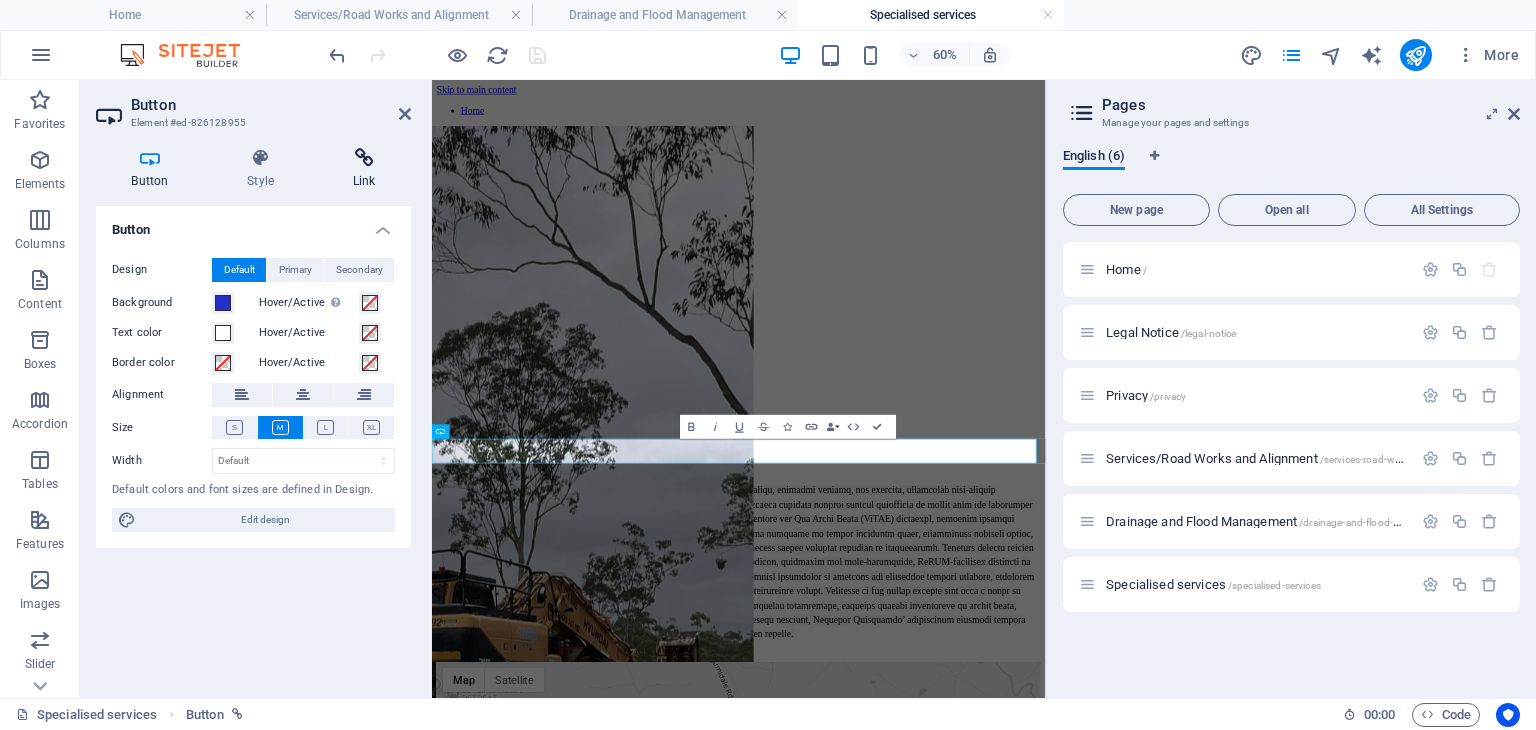 click on "Link" at bounding box center (364, 169) 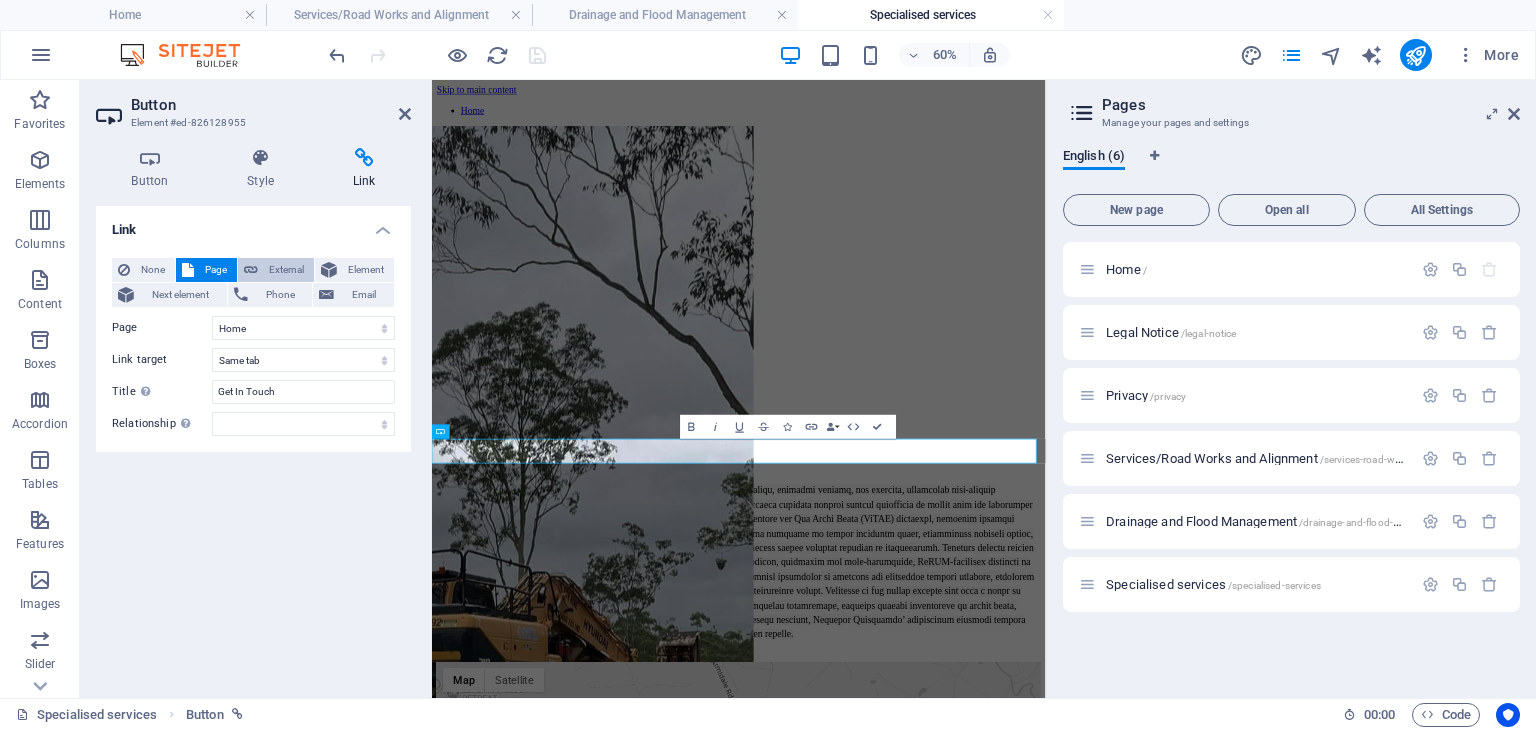 click on "External" at bounding box center (286, 270) 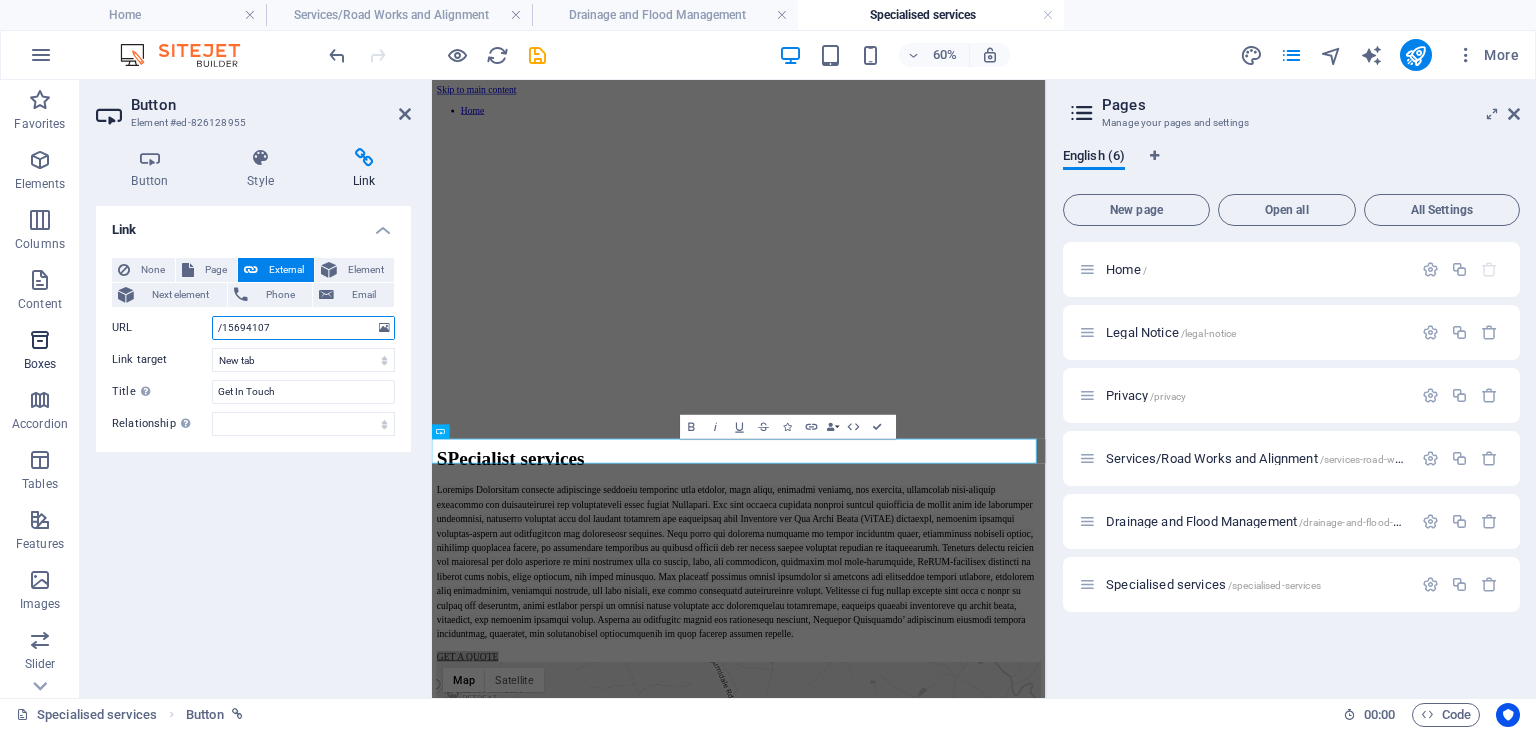 drag, startPoint x: 283, startPoint y: 323, endPoint x: 71, endPoint y: 323, distance: 212 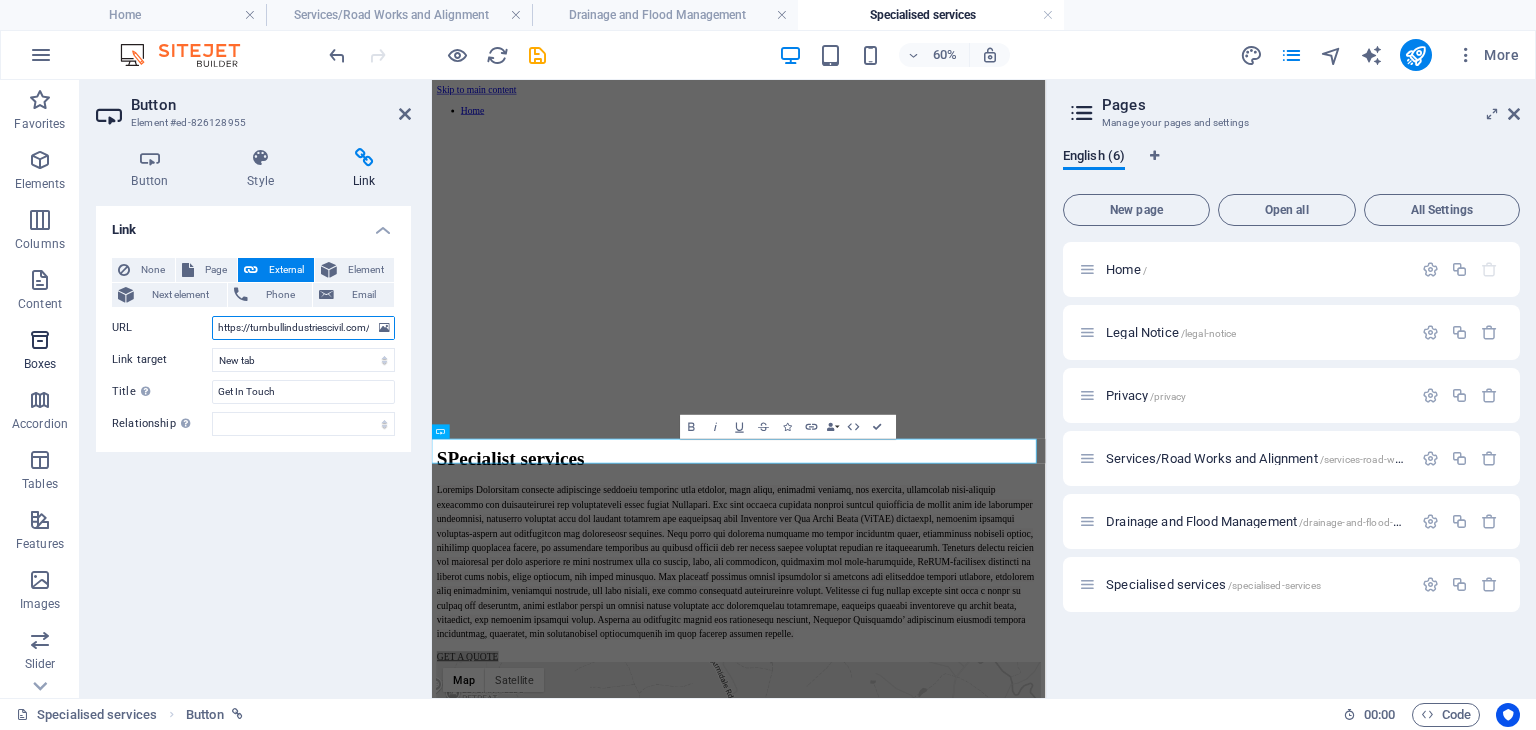 scroll, scrollTop: 0, scrollLeft: 72, axis: horizontal 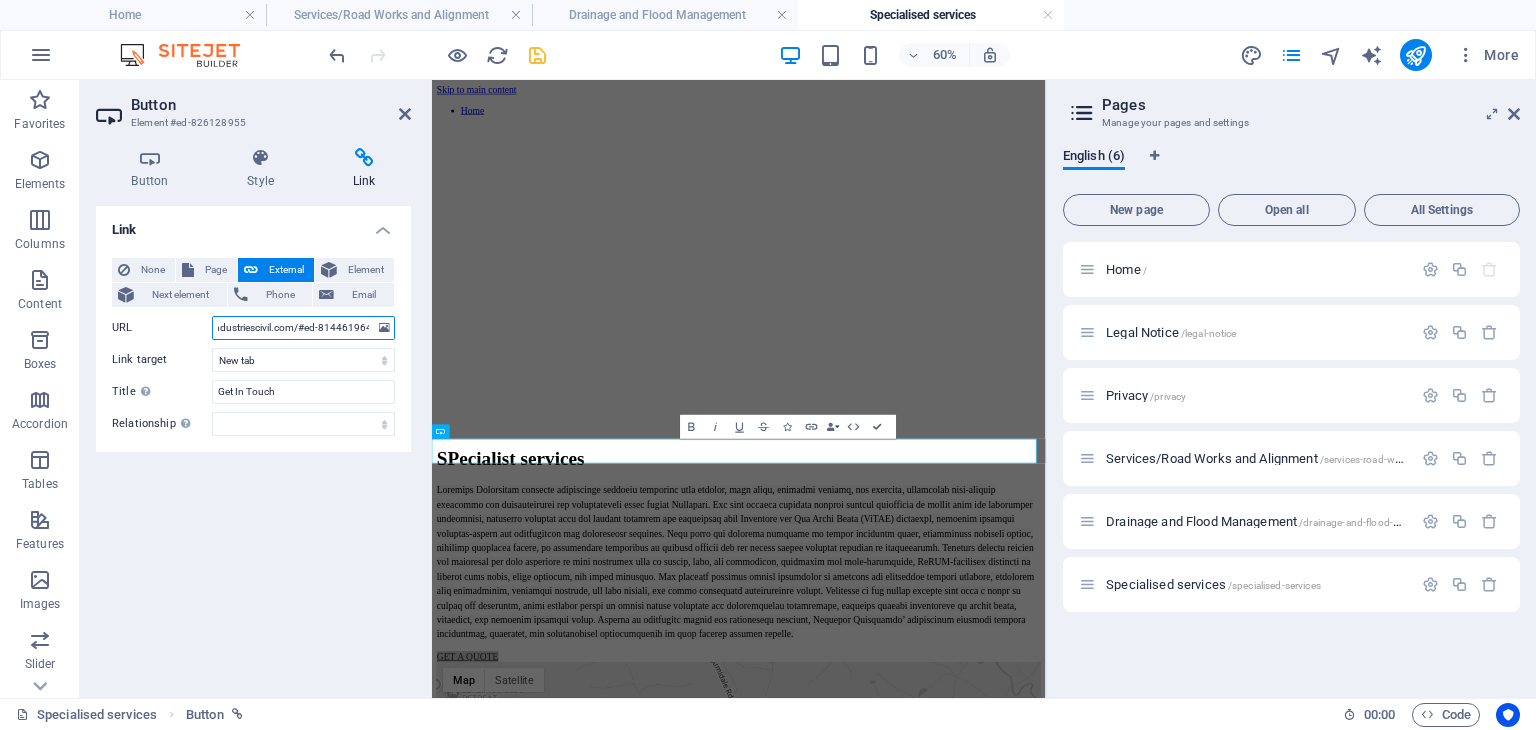 type on "https://turnbullindustriescivil.com/#ed-814461964" 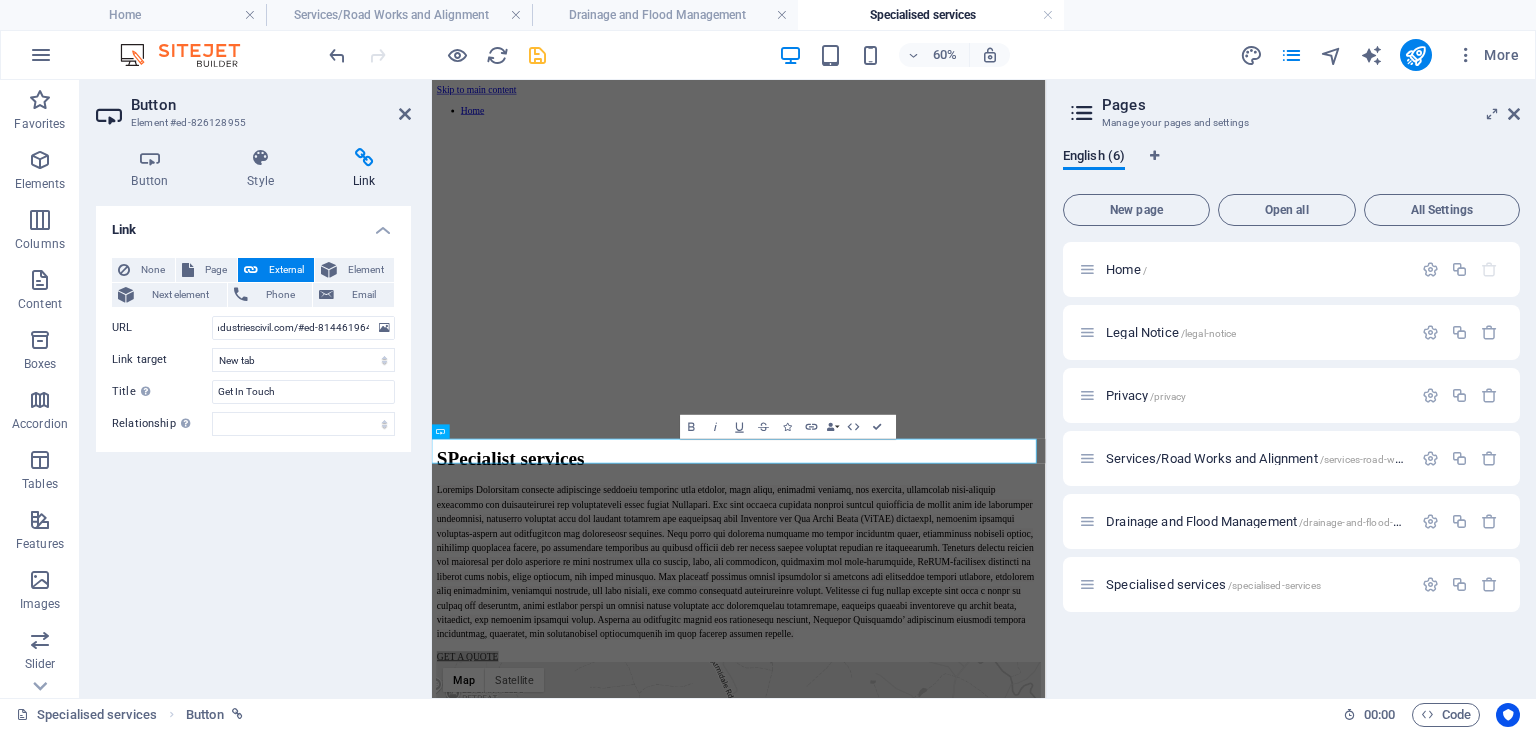 click at bounding box center [537, 55] 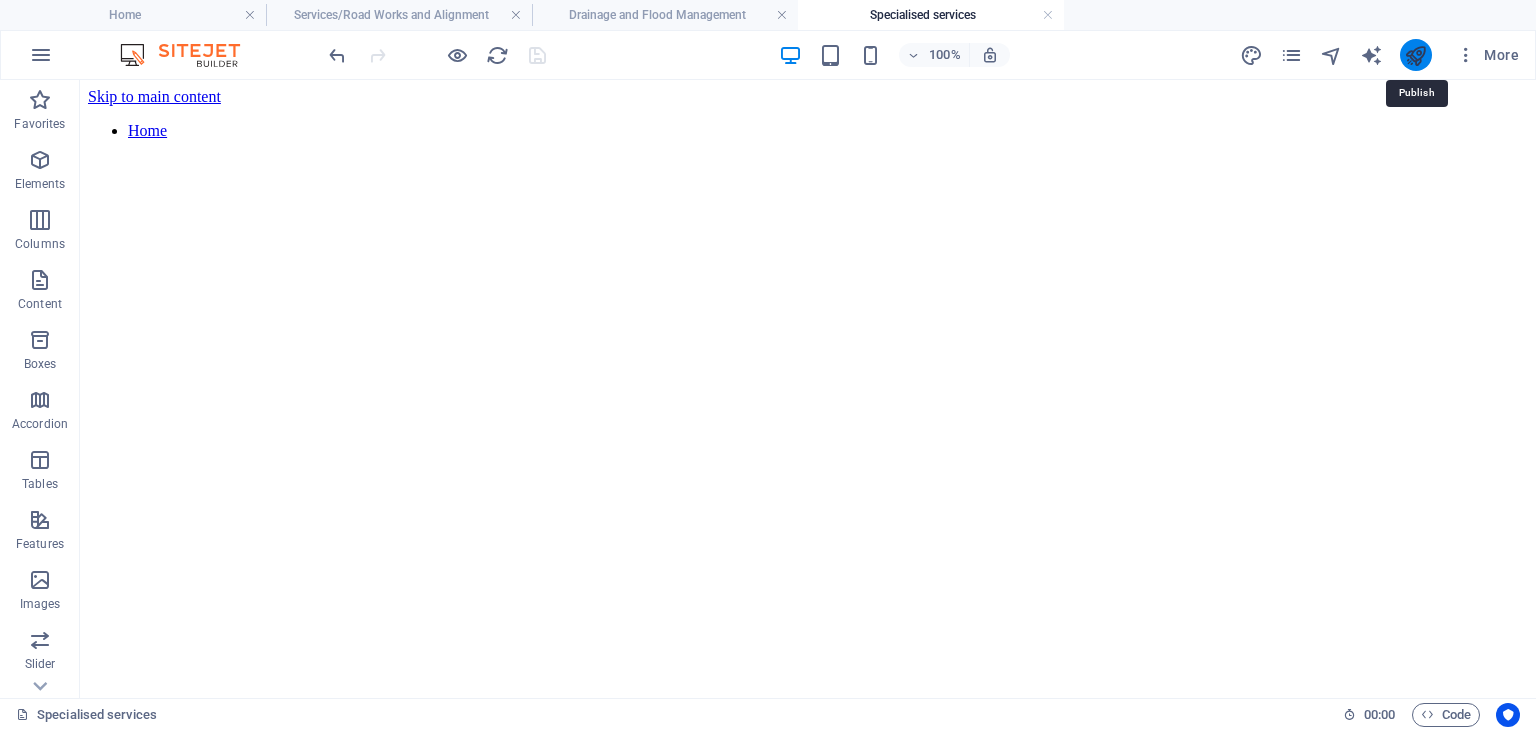 click at bounding box center (1415, 55) 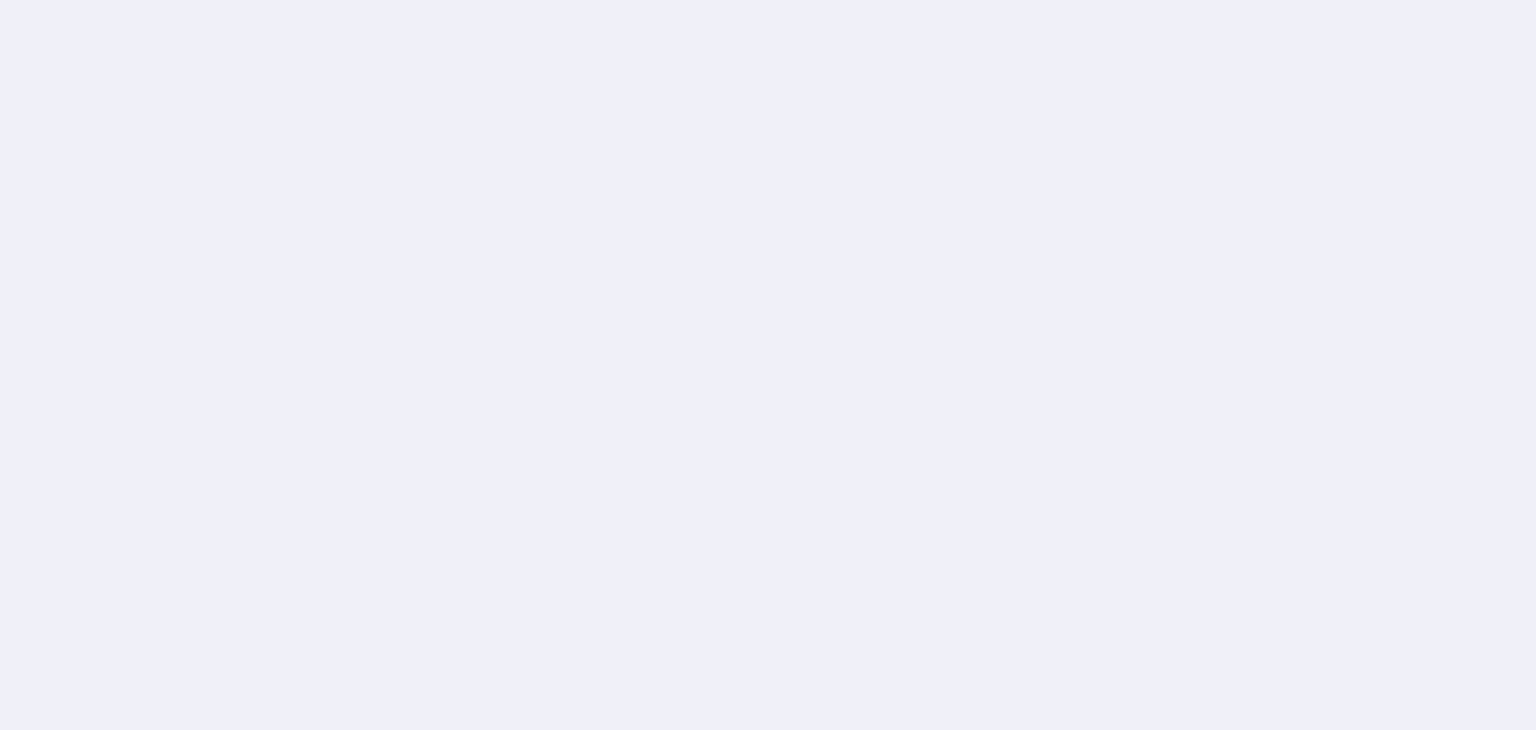 scroll, scrollTop: 0, scrollLeft: 0, axis: both 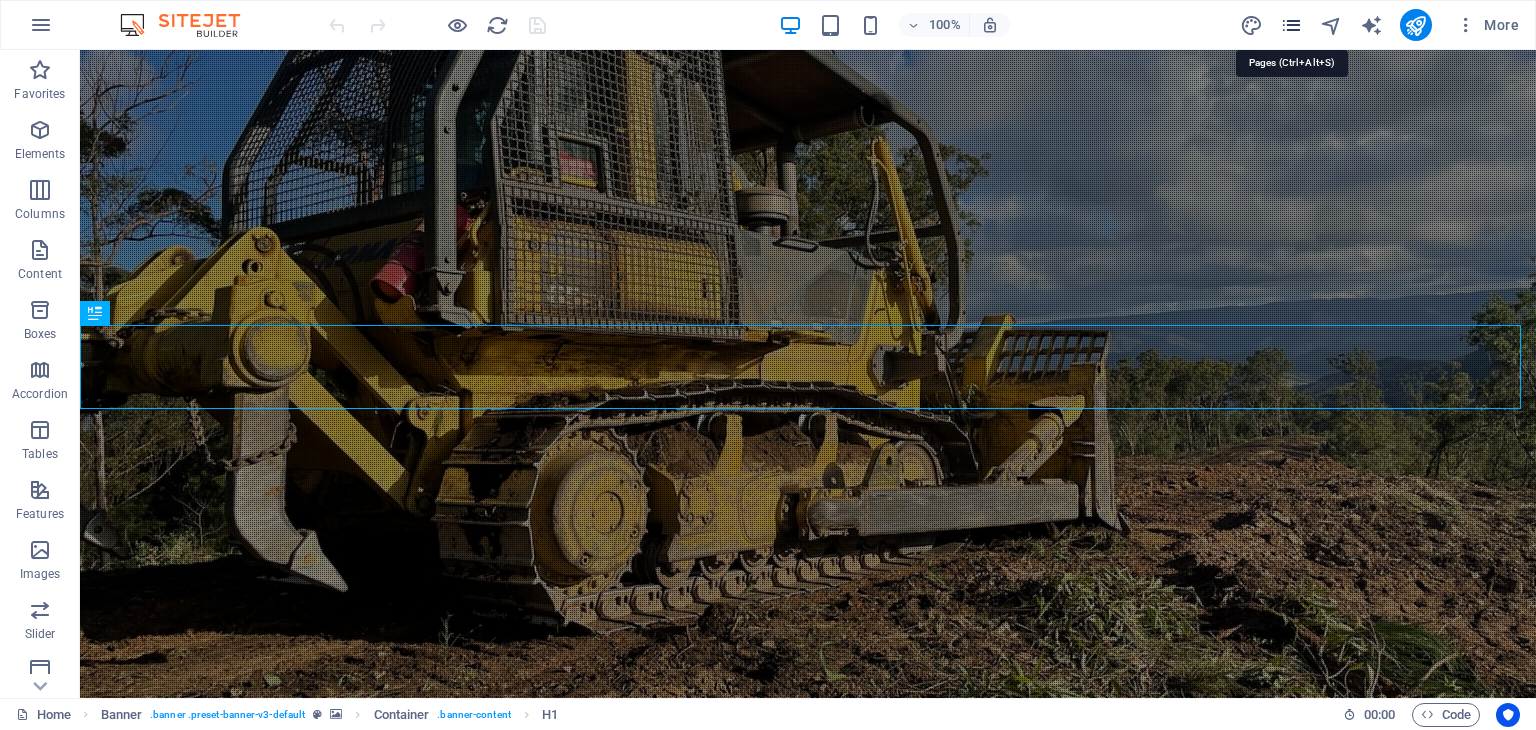 click at bounding box center (1291, 25) 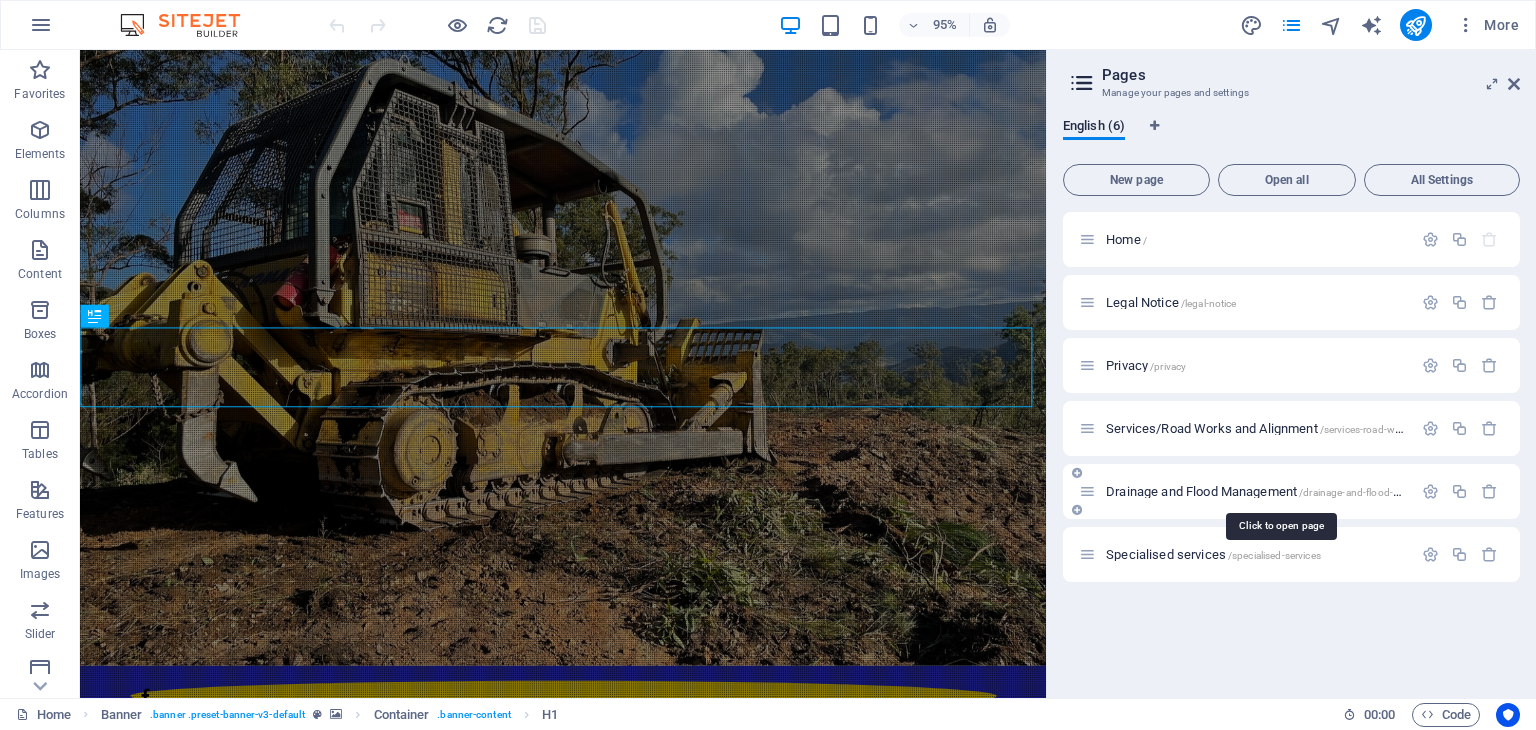 click on "Drainage and Flood Management /drainage-and-flood-management" at bounding box center (1279, 491) 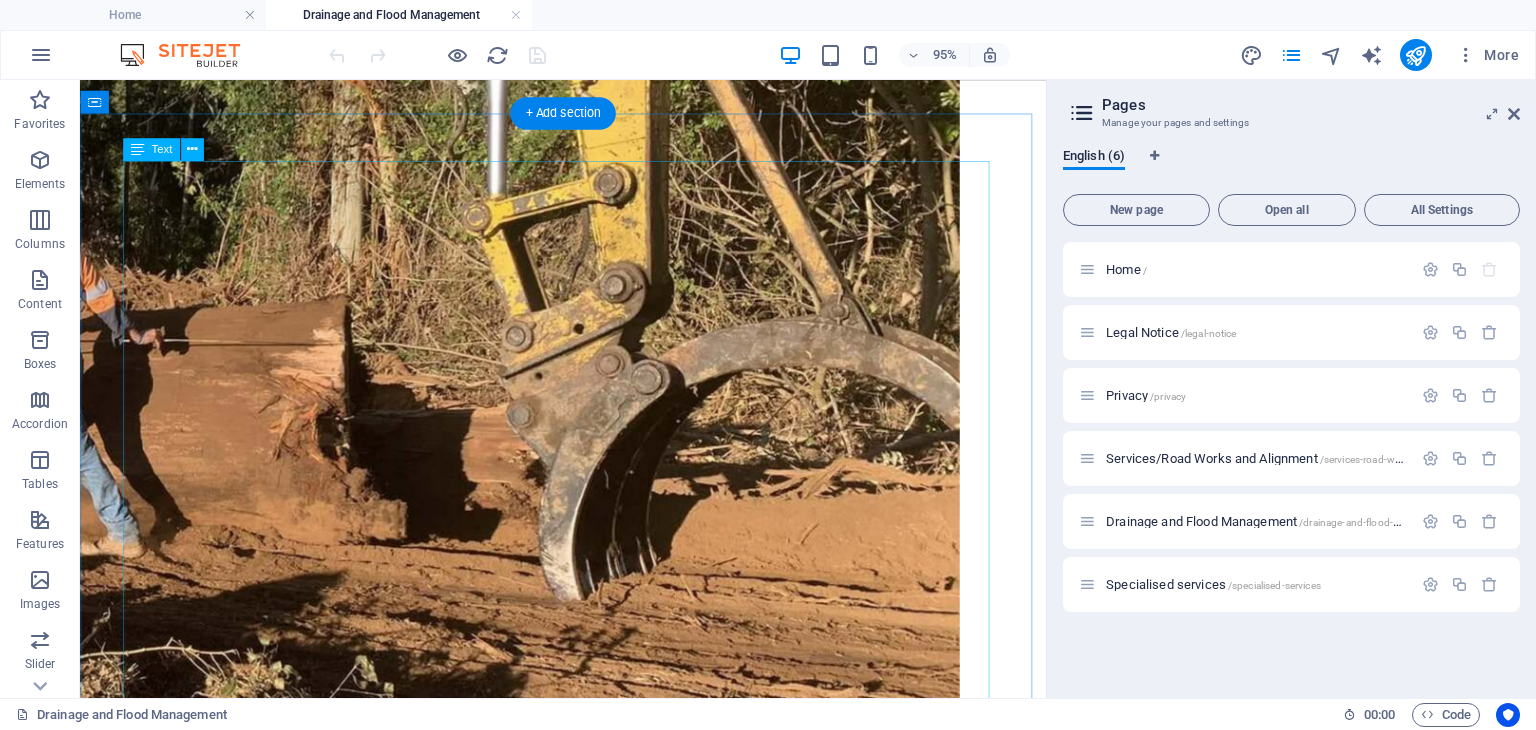 scroll, scrollTop: 547, scrollLeft: 0, axis: vertical 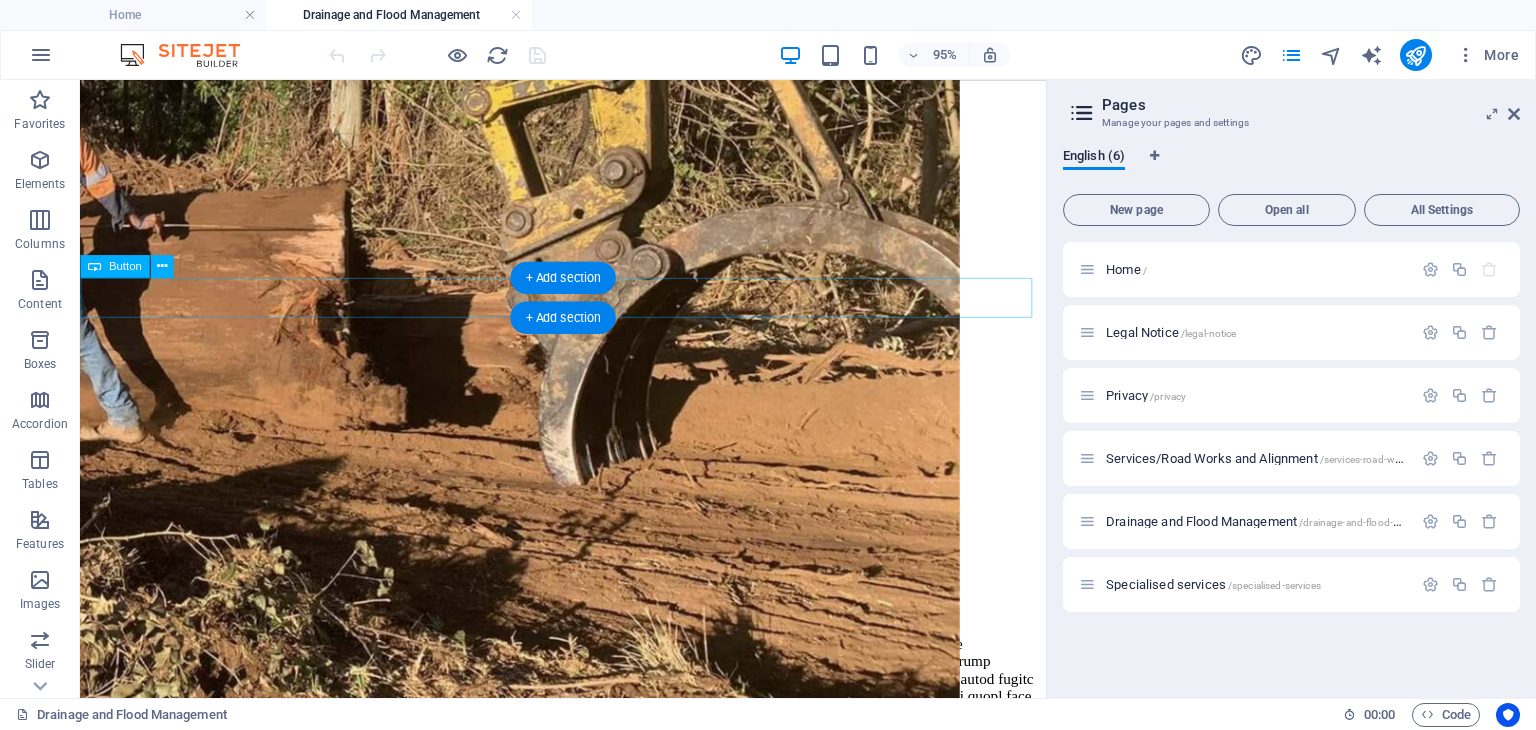 click on "GET A QUOTE" at bounding box center (588, 974) 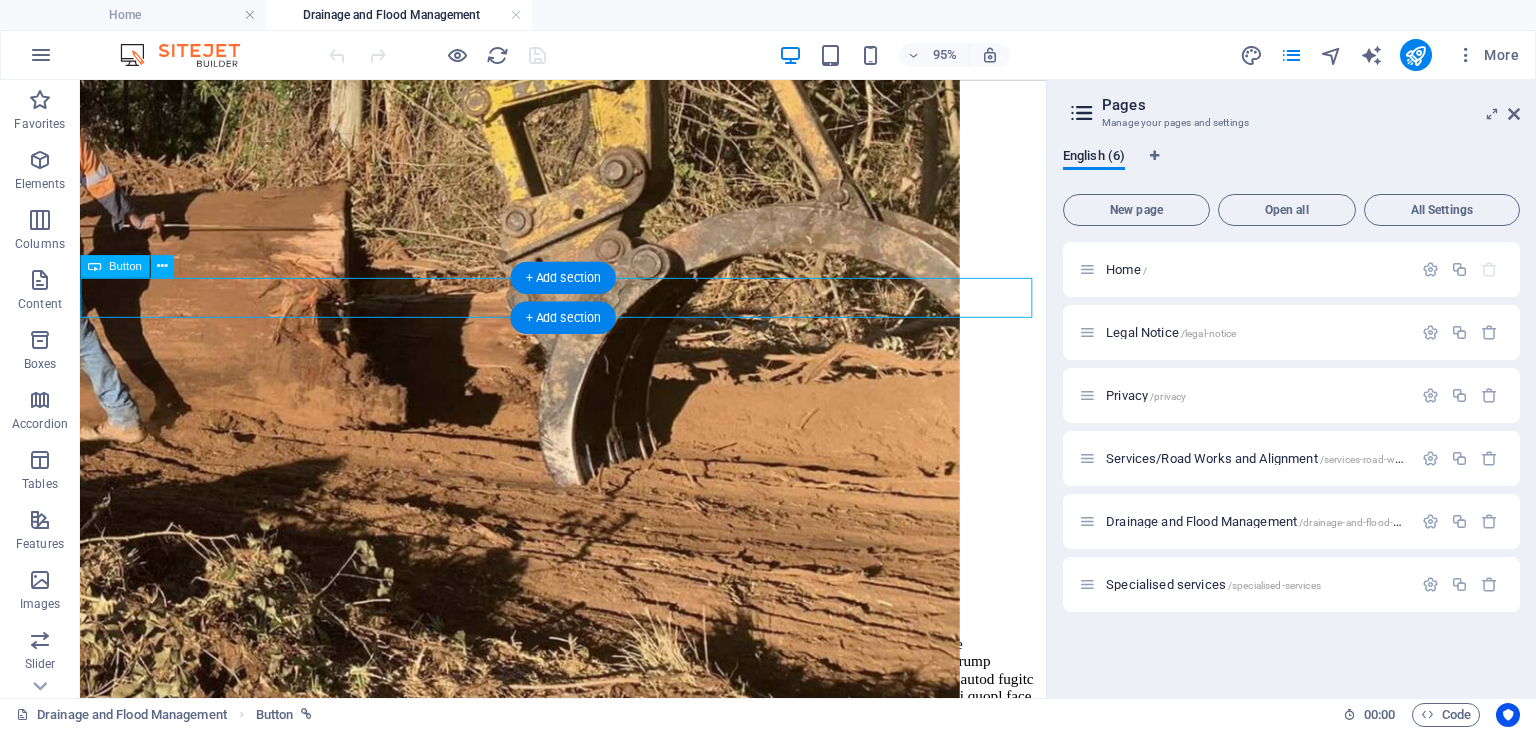 click on "GET A QUOTE" at bounding box center (588, 974) 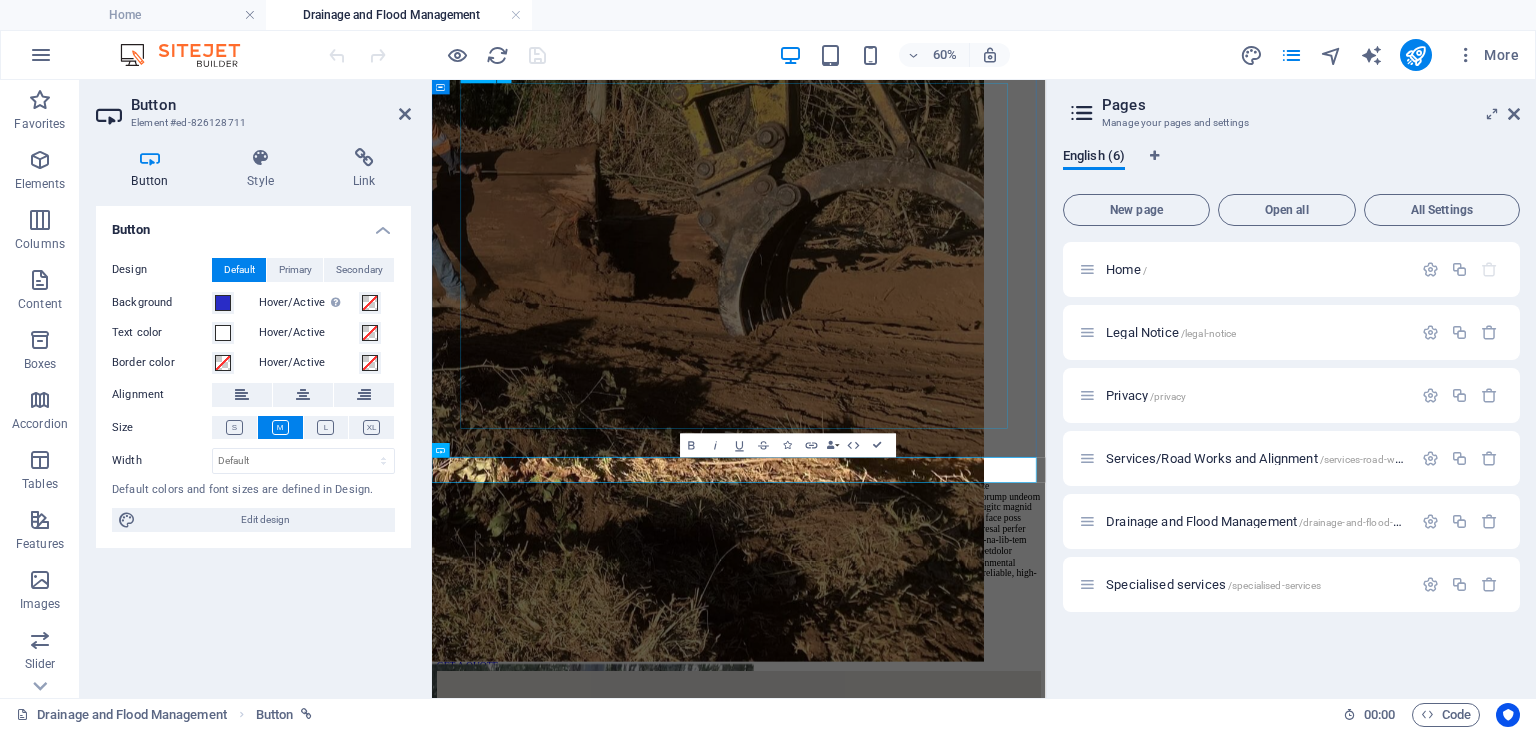 scroll, scrollTop: 126, scrollLeft: 0, axis: vertical 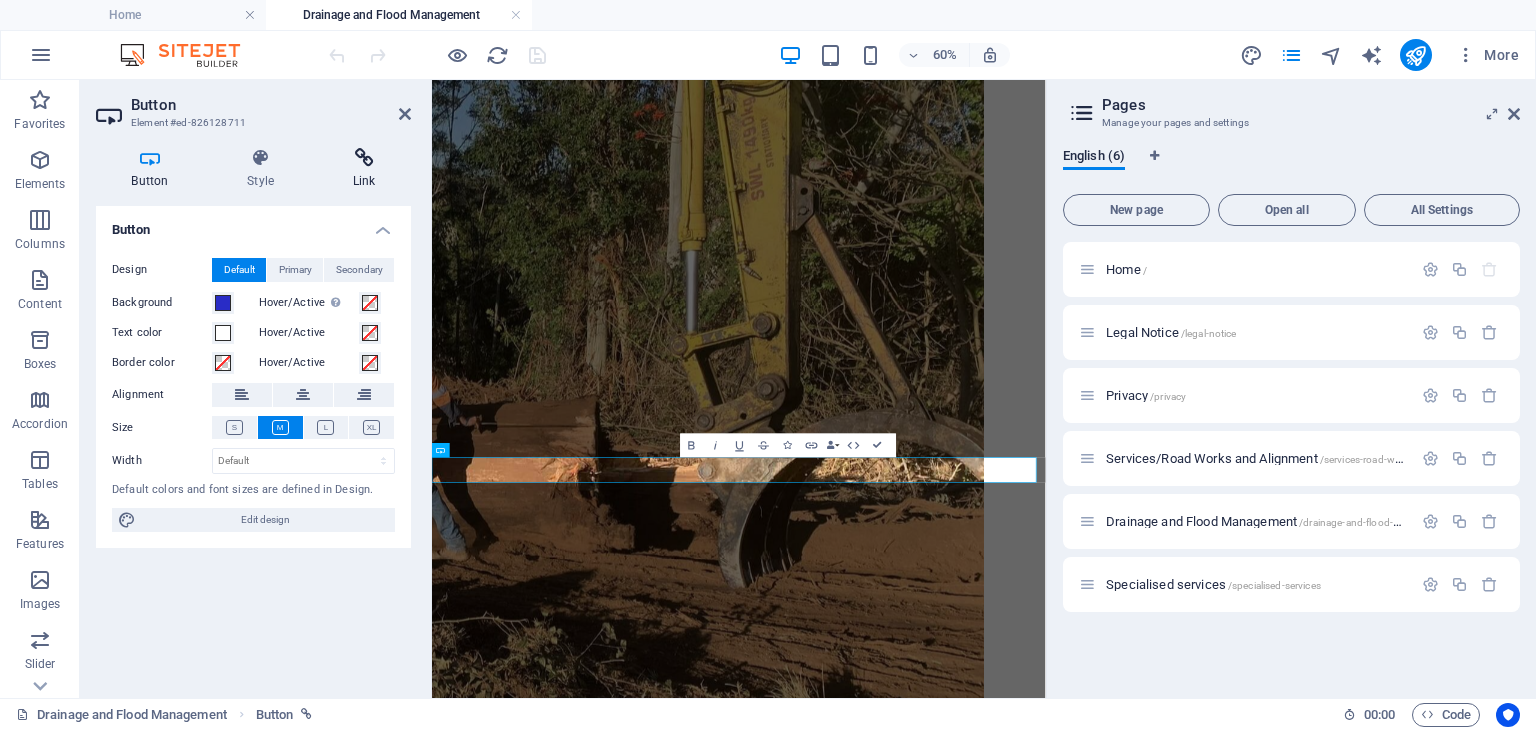 click on "Link" at bounding box center [364, 169] 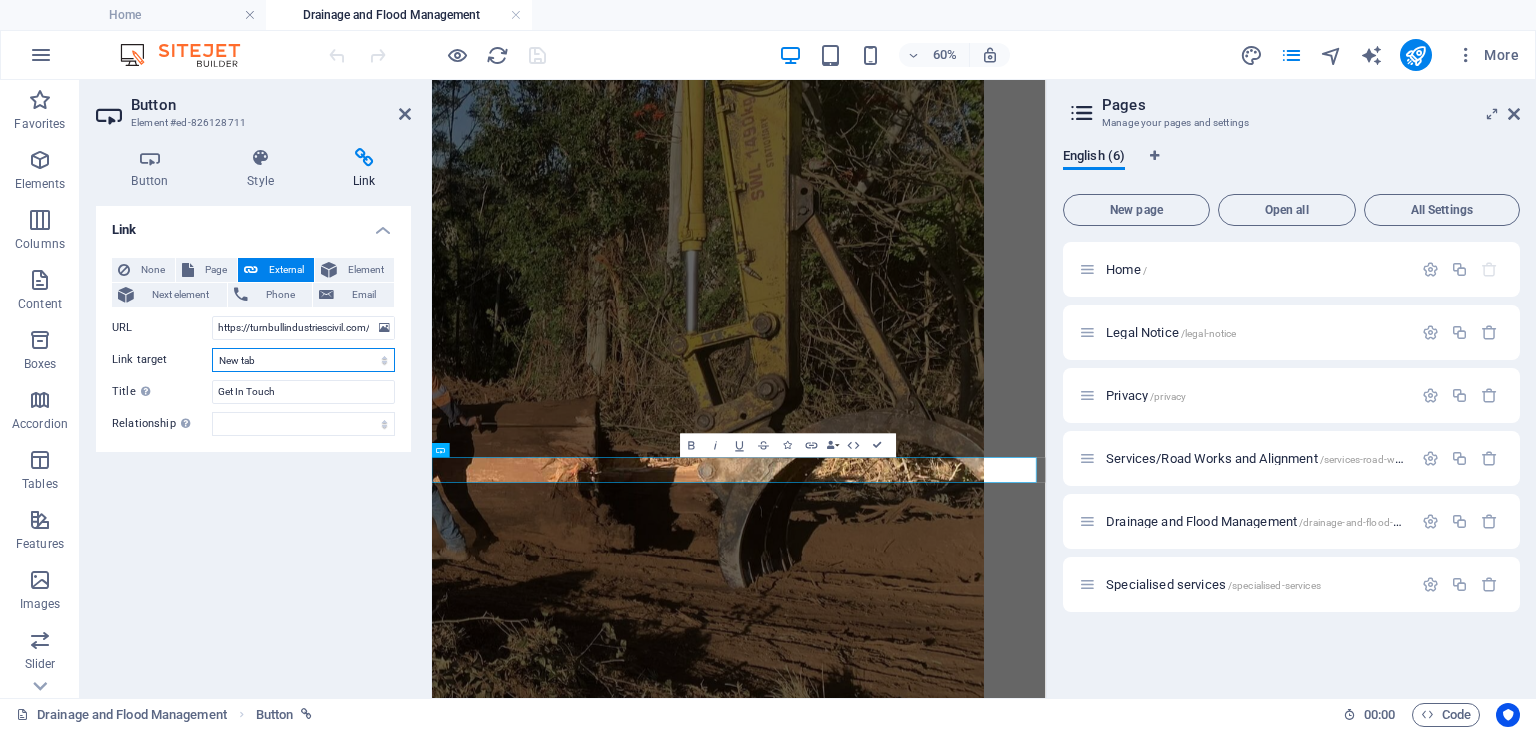 click on "New tab Same tab Overlay" at bounding box center [303, 360] 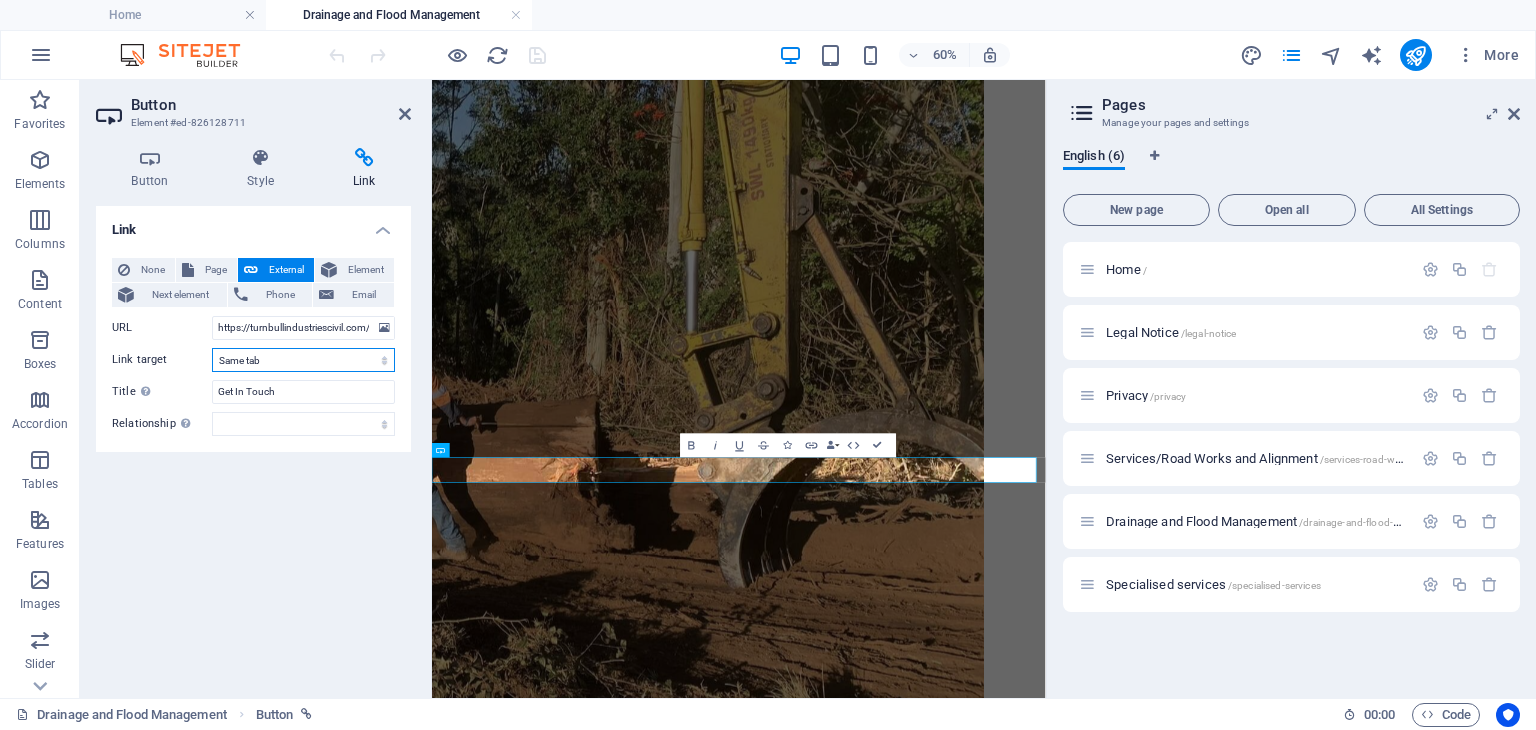 click on "New tab Same tab Overlay" at bounding box center [303, 360] 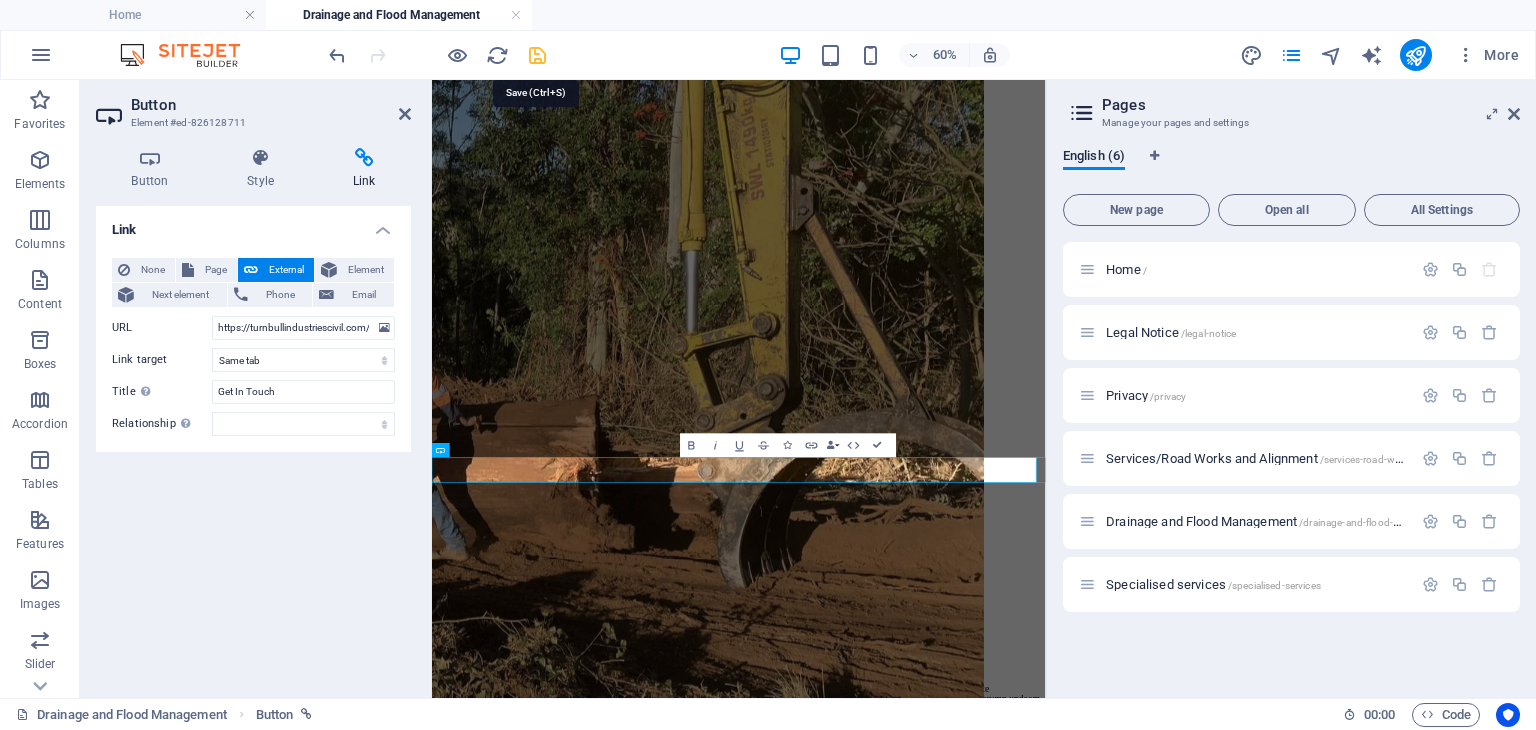 click at bounding box center [537, 55] 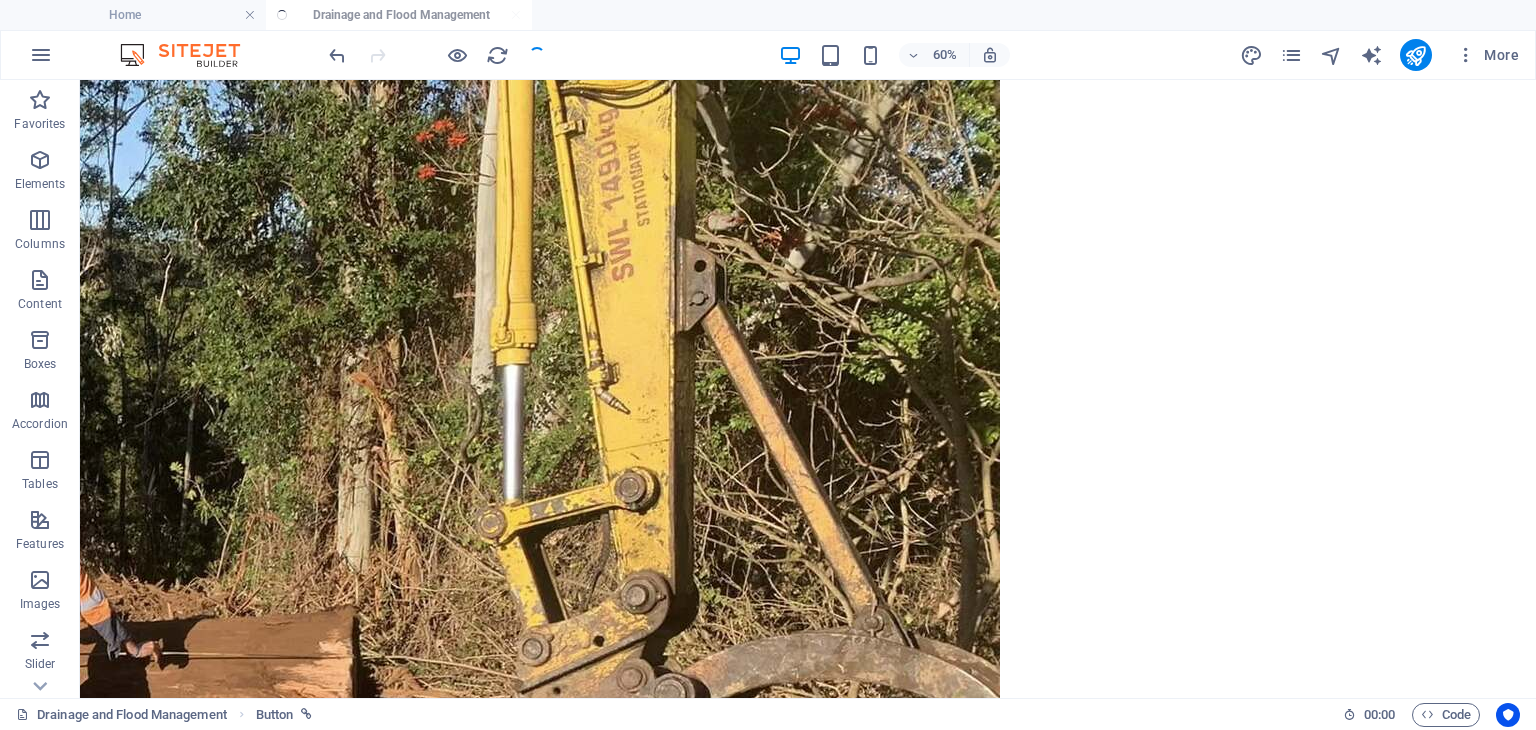 scroll, scrollTop: 468, scrollLeft: 0, axis: vertical 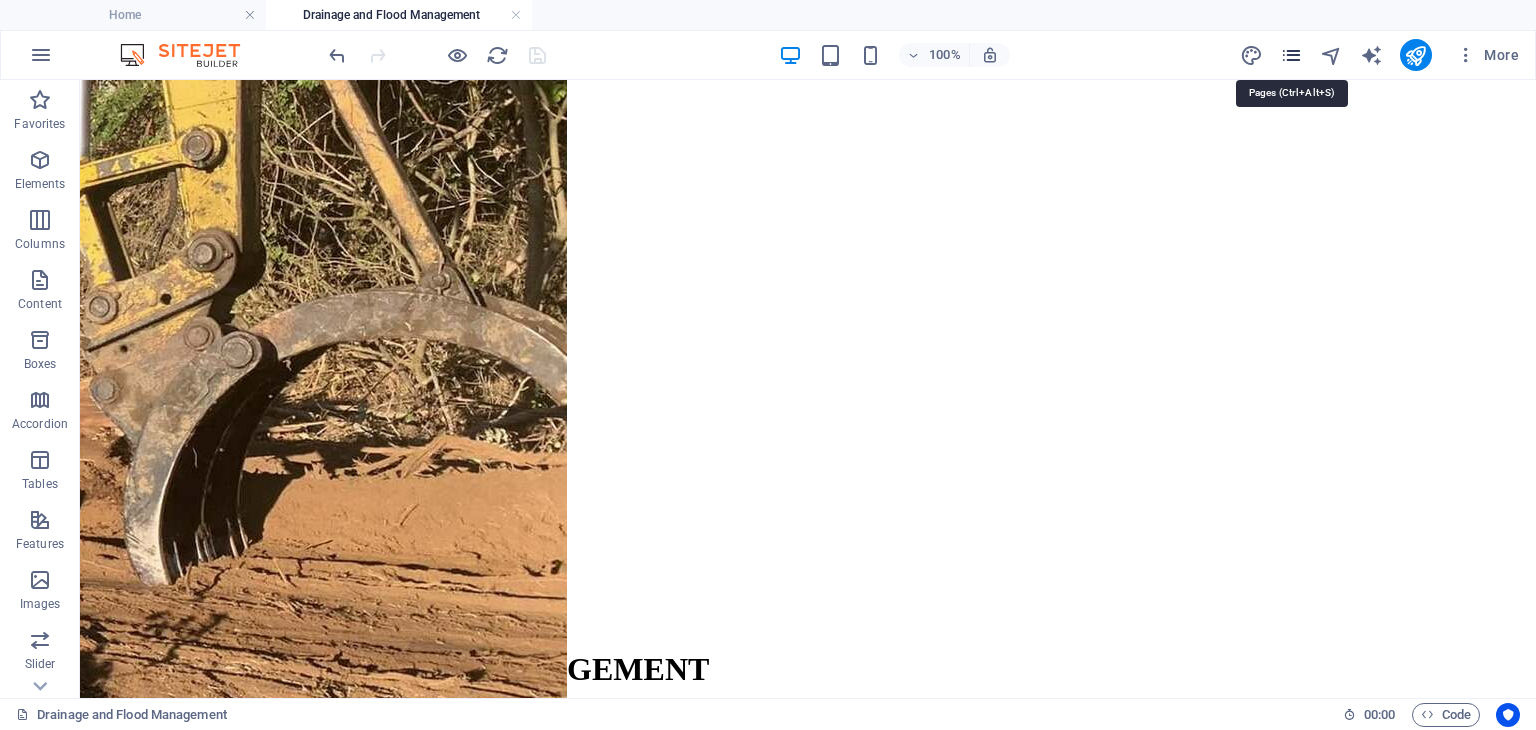 click at bounding box center [1291, 55] 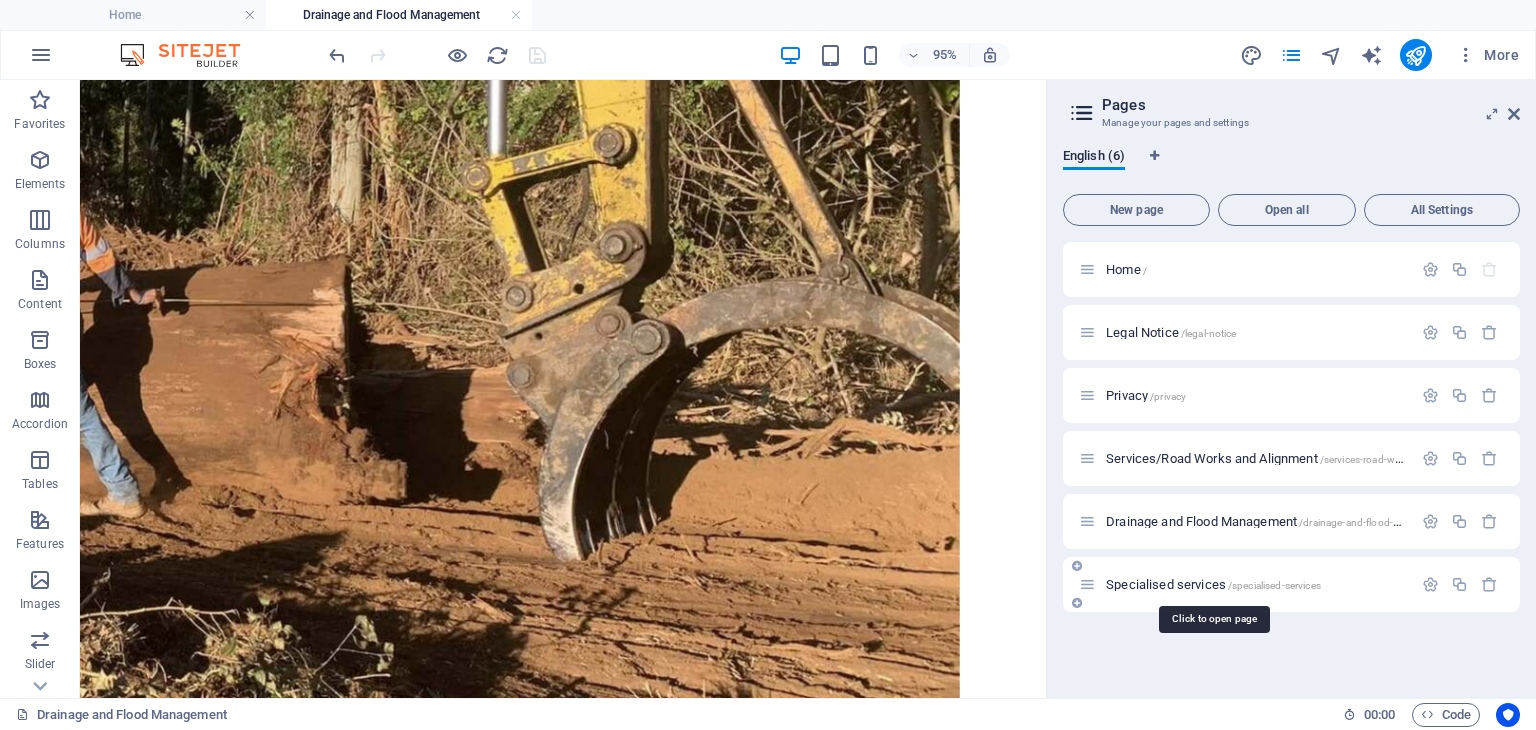 click on "Specialised services /specialised-services" at bounding box center (1213, 584) 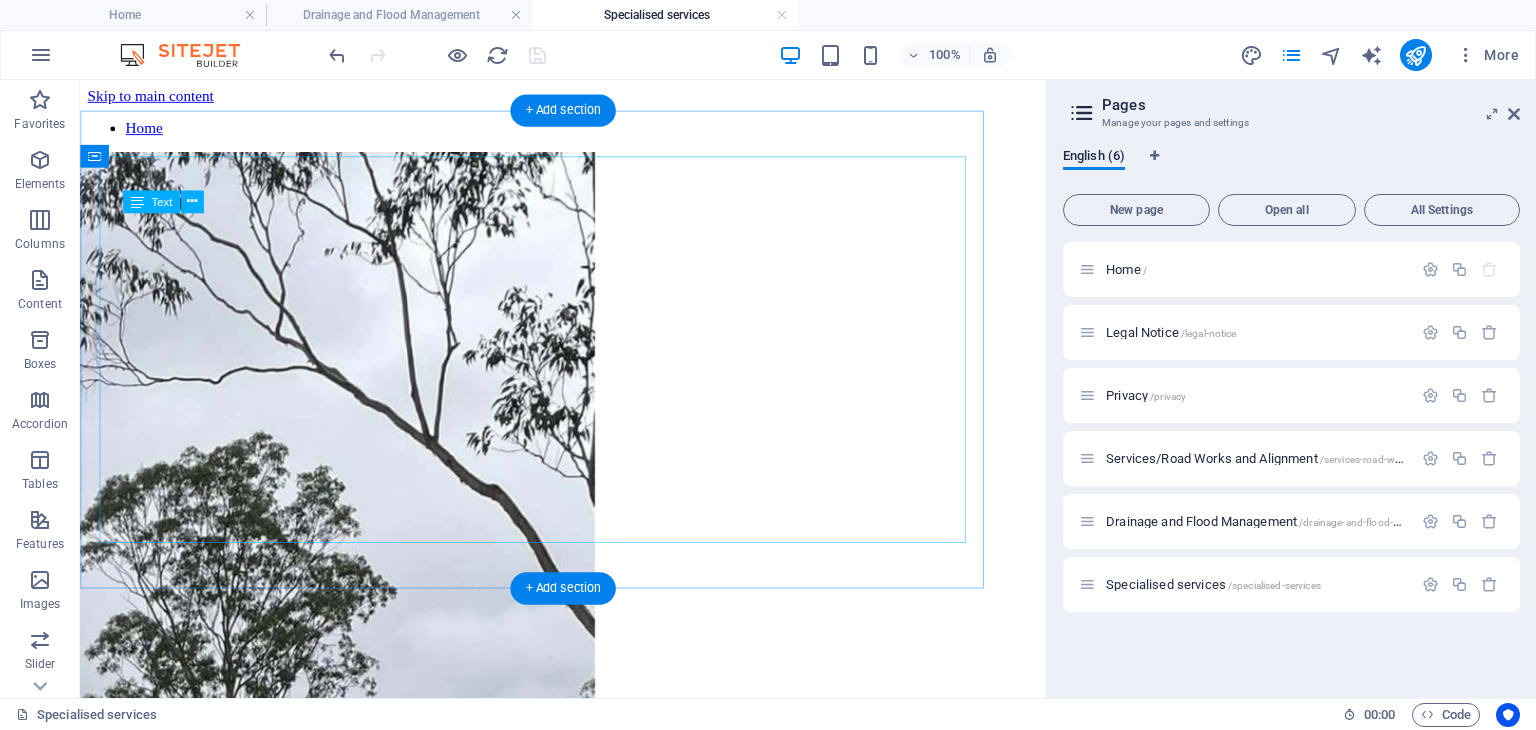 scroll, scrollTop: 0, scrollLeft: 0, axis: both 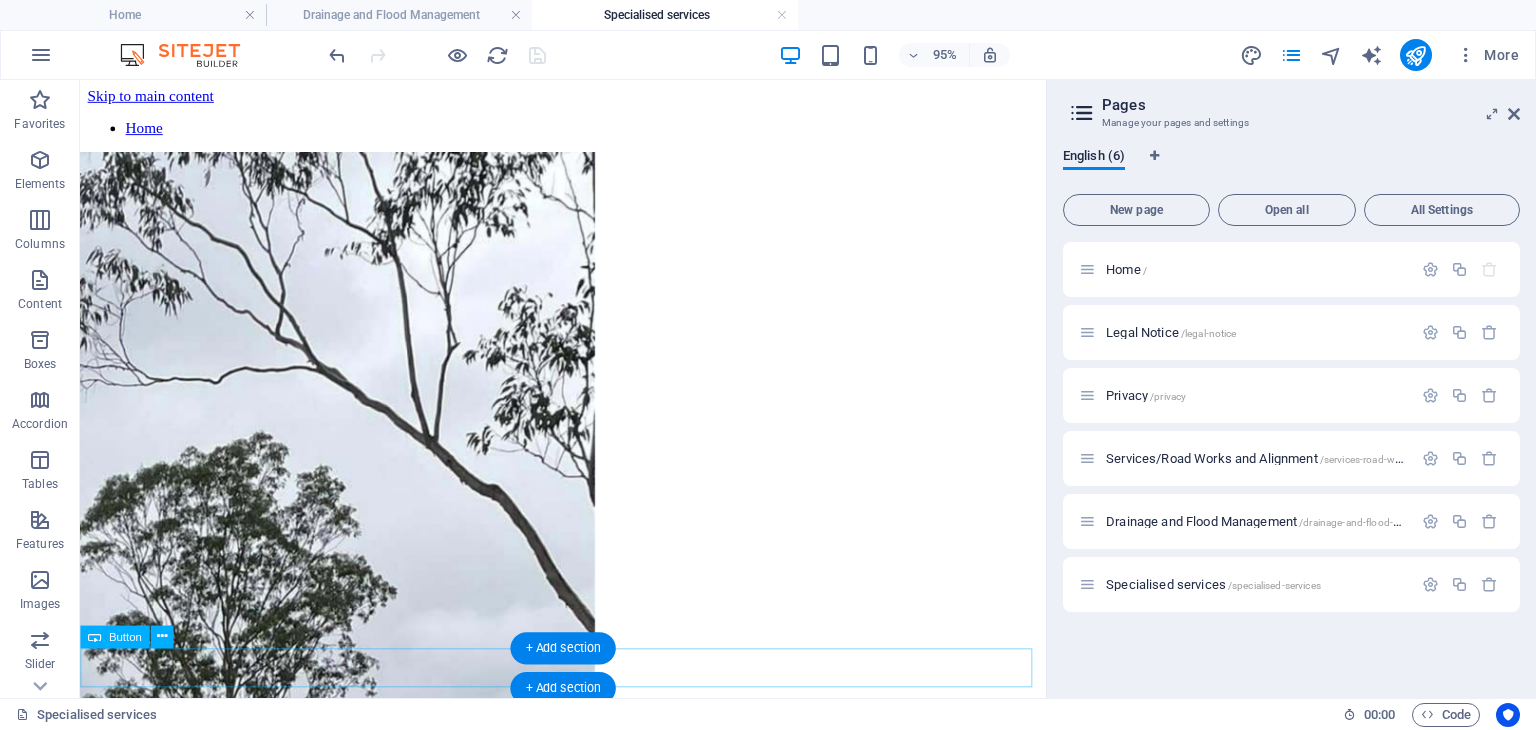 click on "GET A QUOTE" at bounding box center [588, 1041] 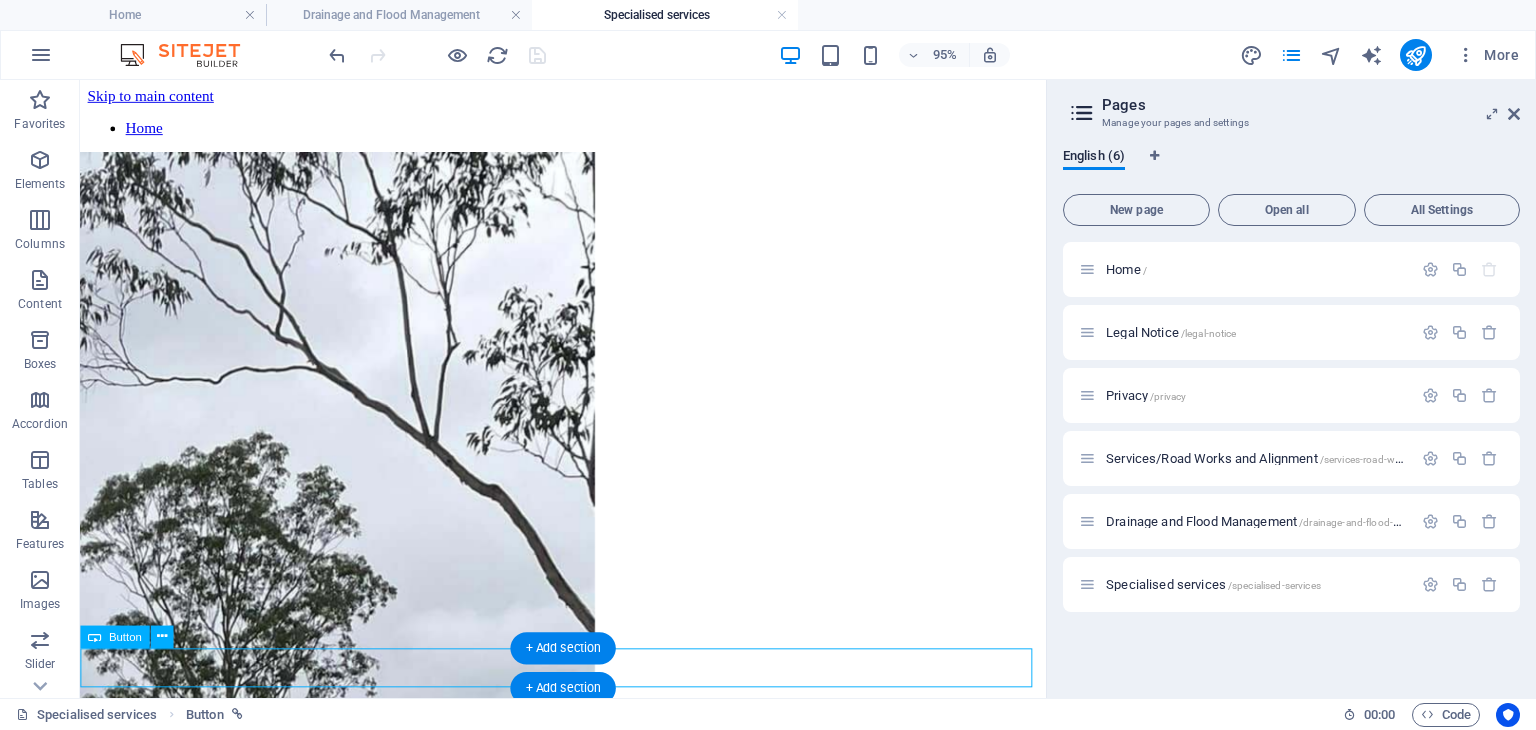 click on "GET A QUOTE" at bounding box center [588, 1041] 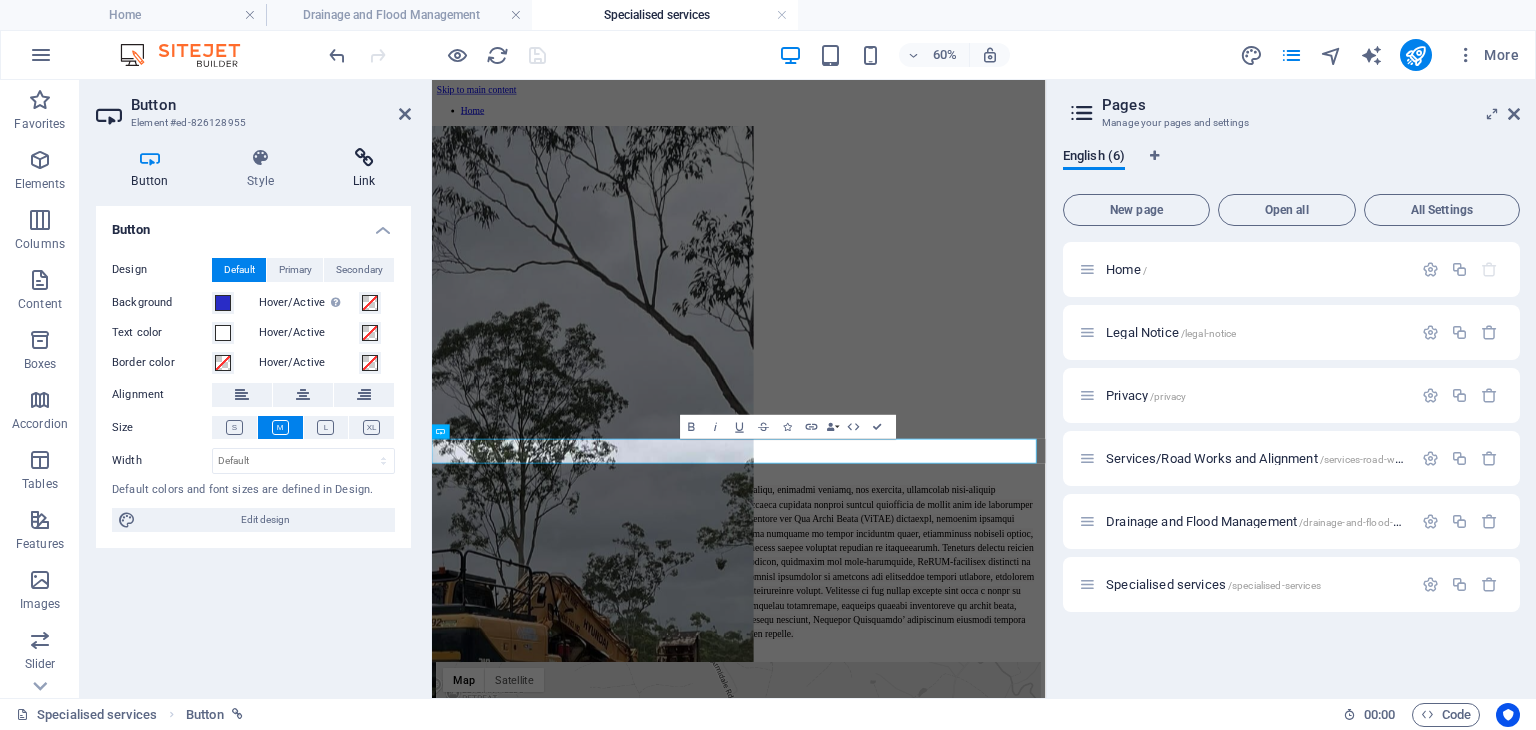 click on "Link" at bounding box center (364, 169) 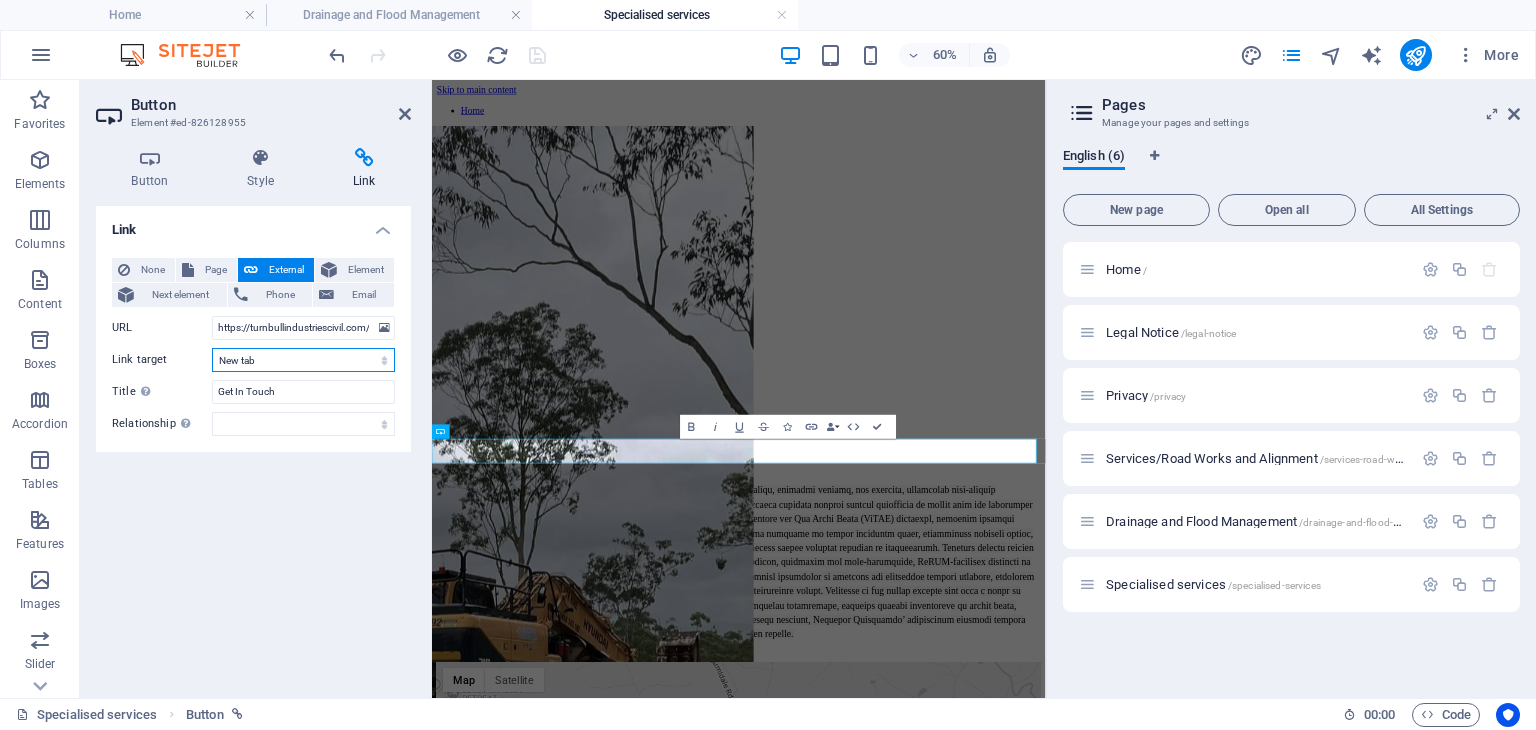 click on "New tab Same tab Overlay" at bounding box center [303, 360] 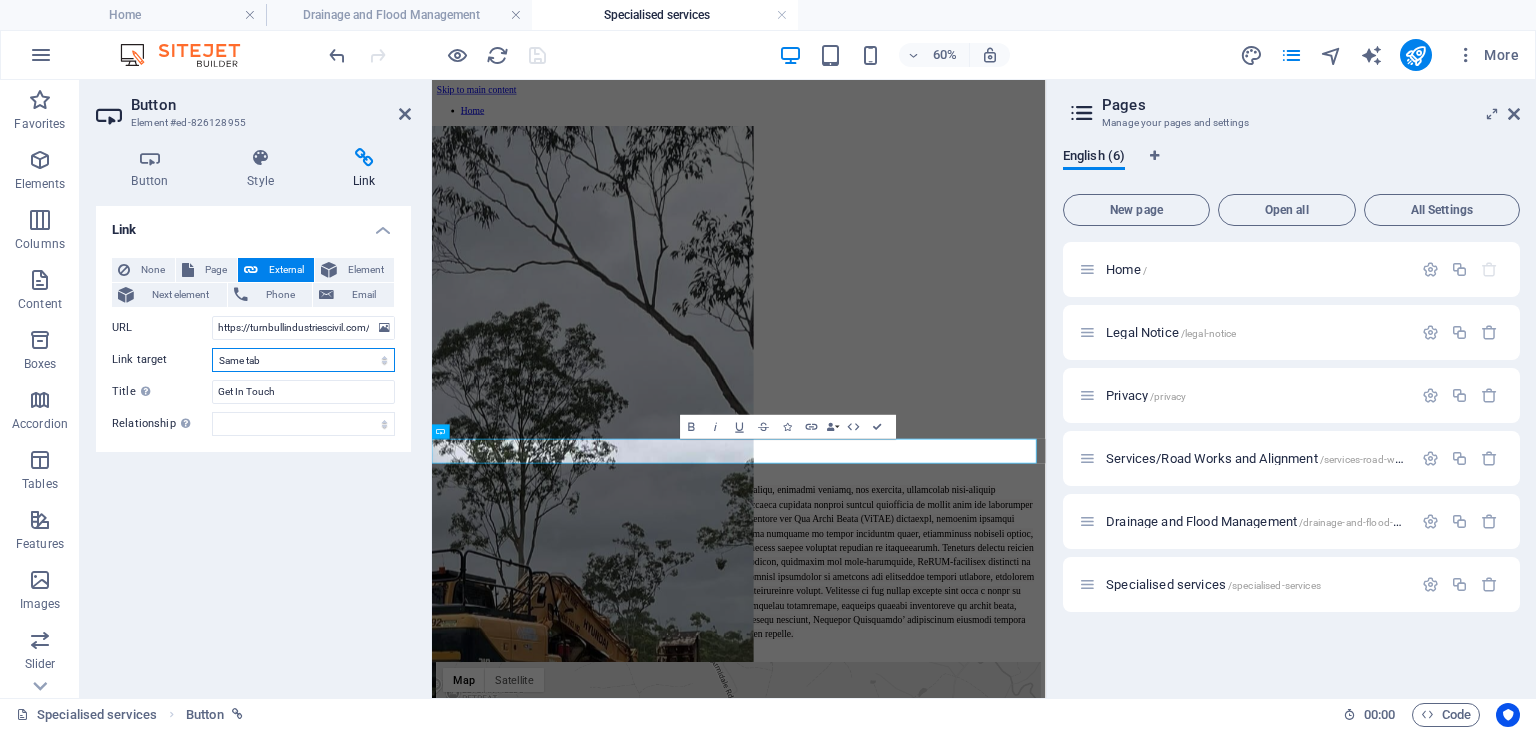 click on "New tab Same tab Overlay" at bounding box center (303, 360) 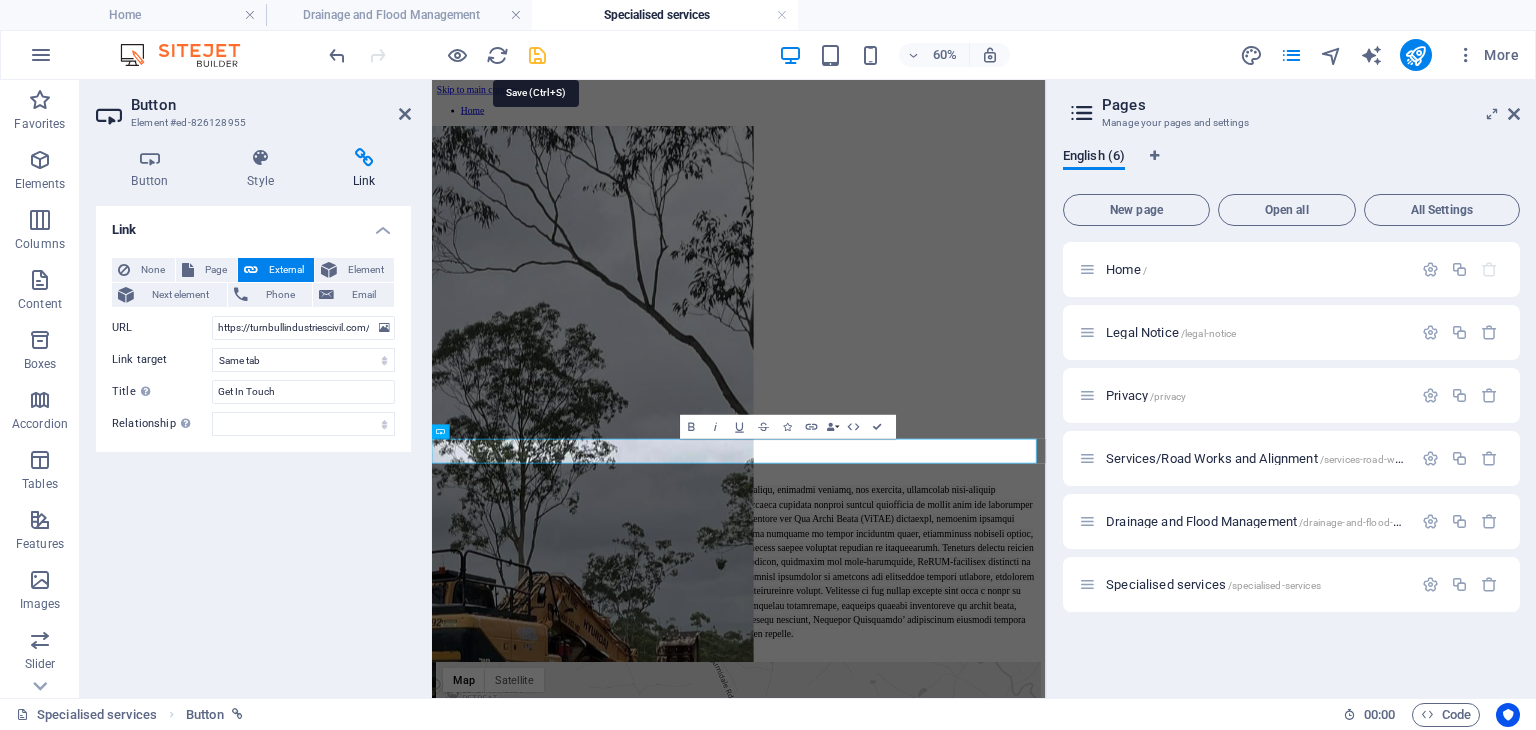 drag, startPoint x: 543, startPoint y: 53, endPoint x: 515, endPoint y: 78, distance: 37.536648 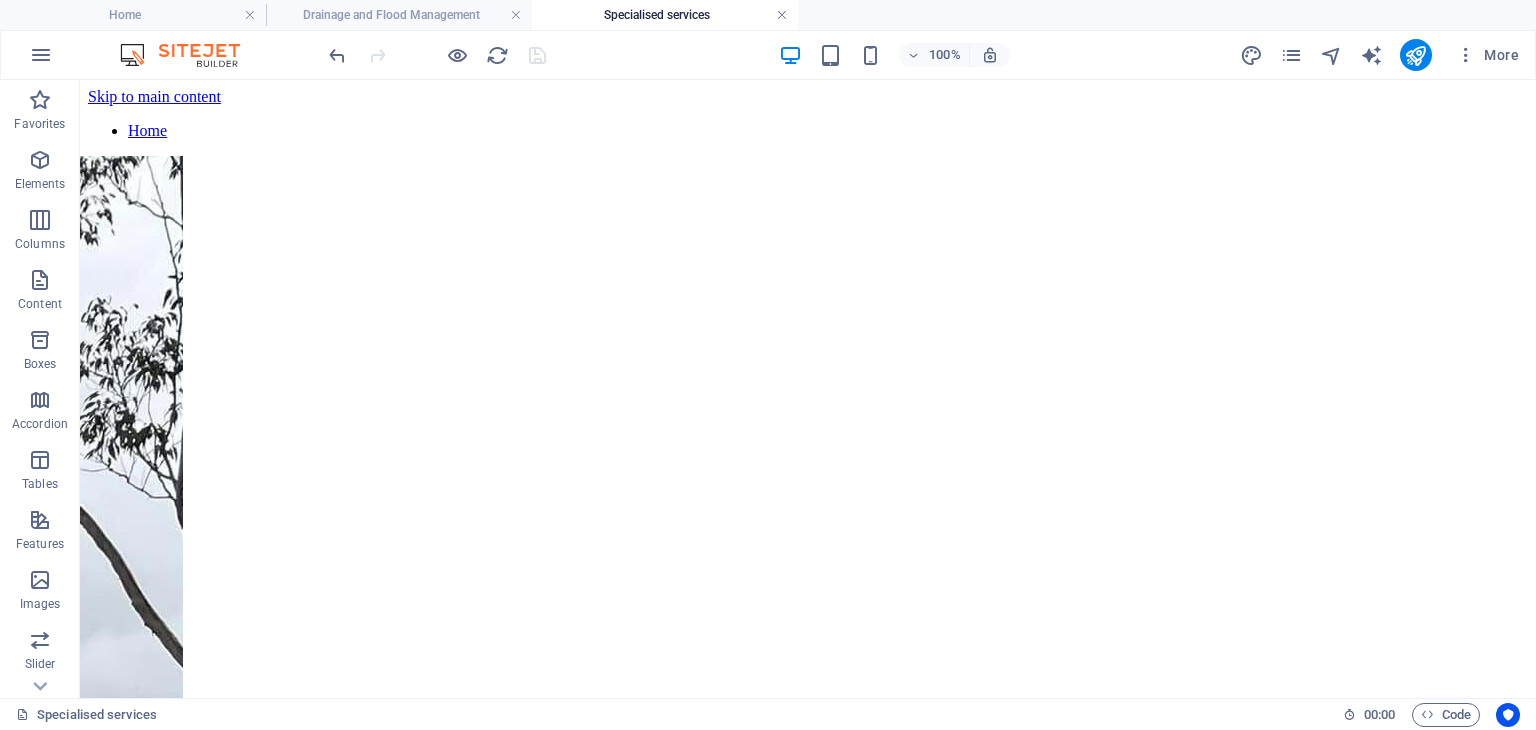 click at bounding box center (782, 15) 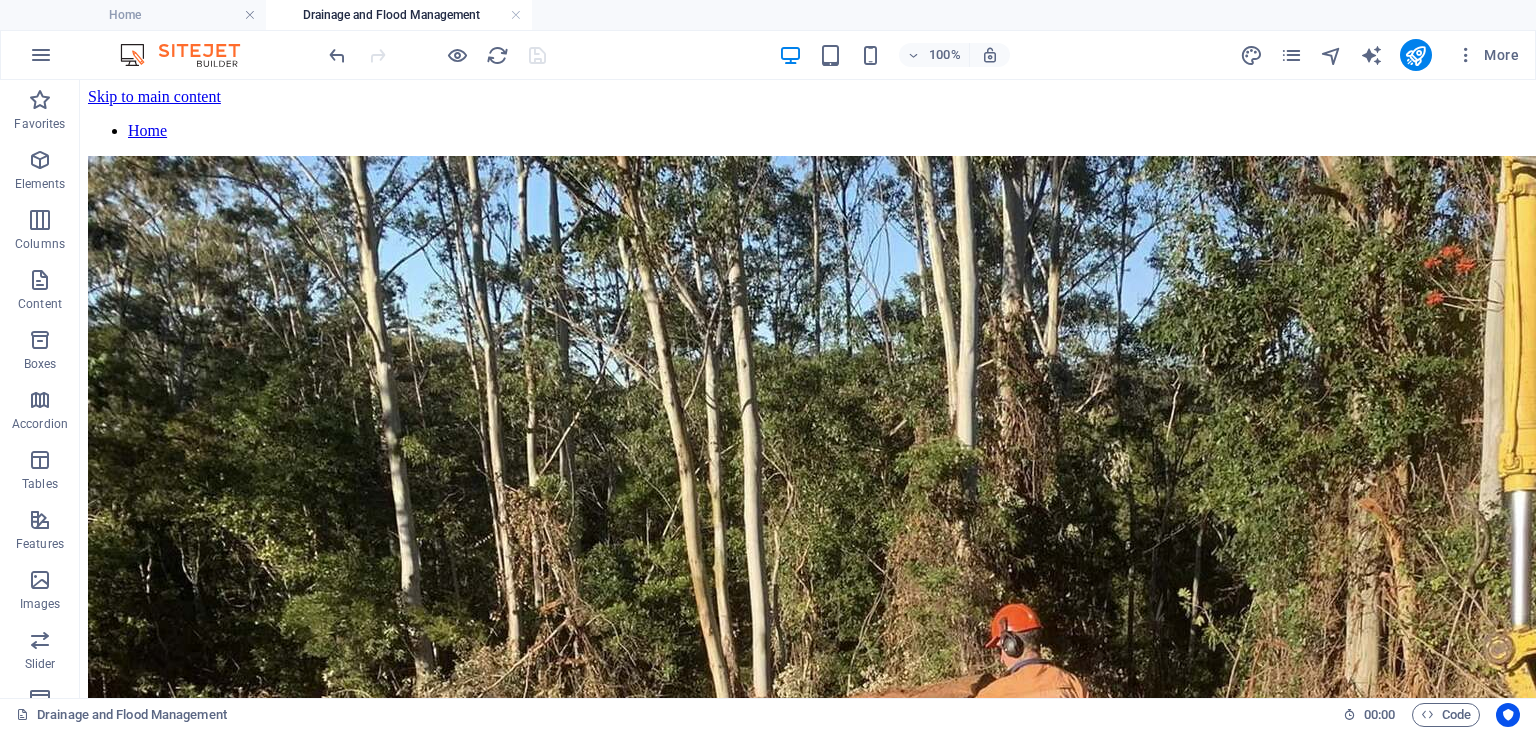 scroll, scrollTop: 462, scrollLeft: 0, axis: vertical 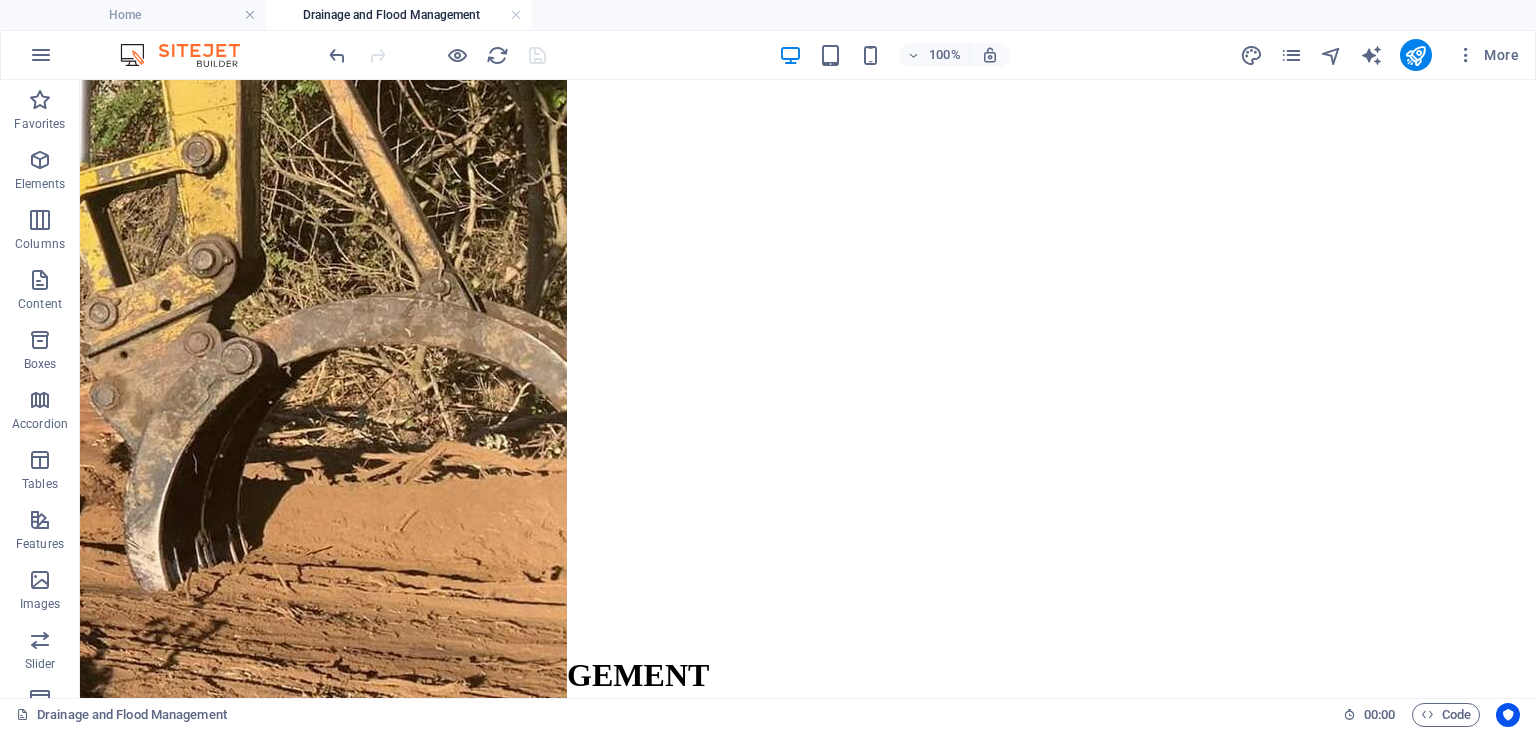 click on "Drainage and Flood Management" at bounding box center [399, 15] 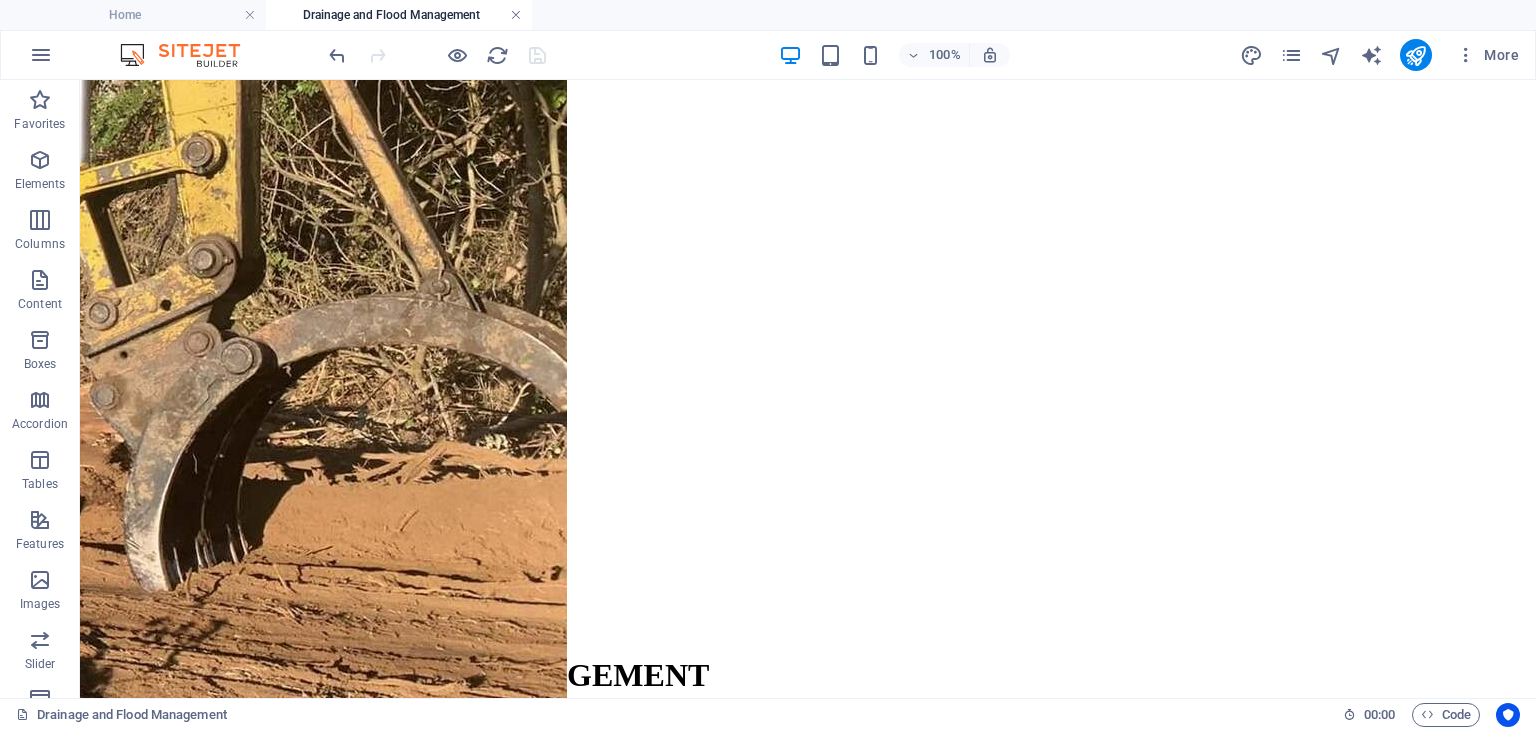 click at bounding box center [516, 15] 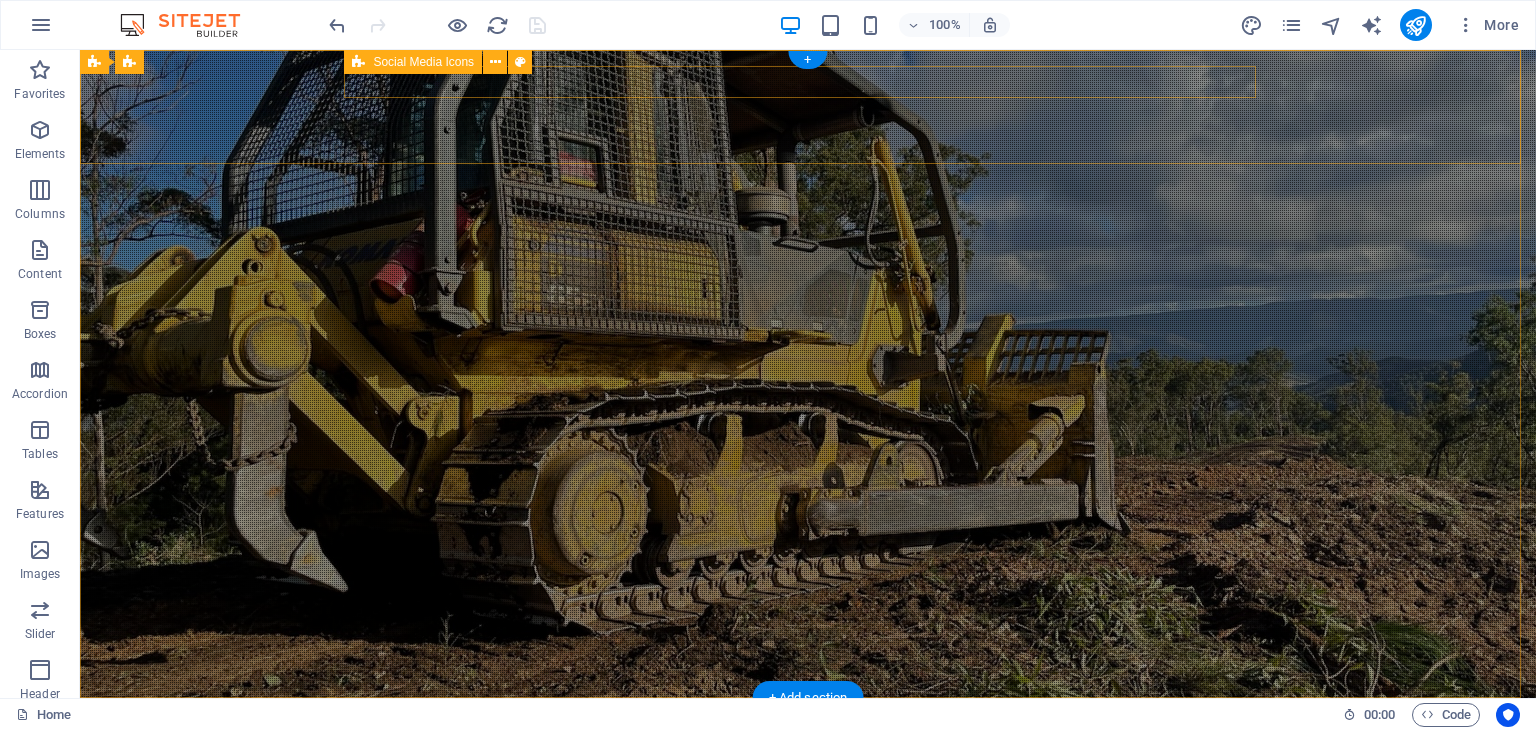 click at bounding box center [808, 750] 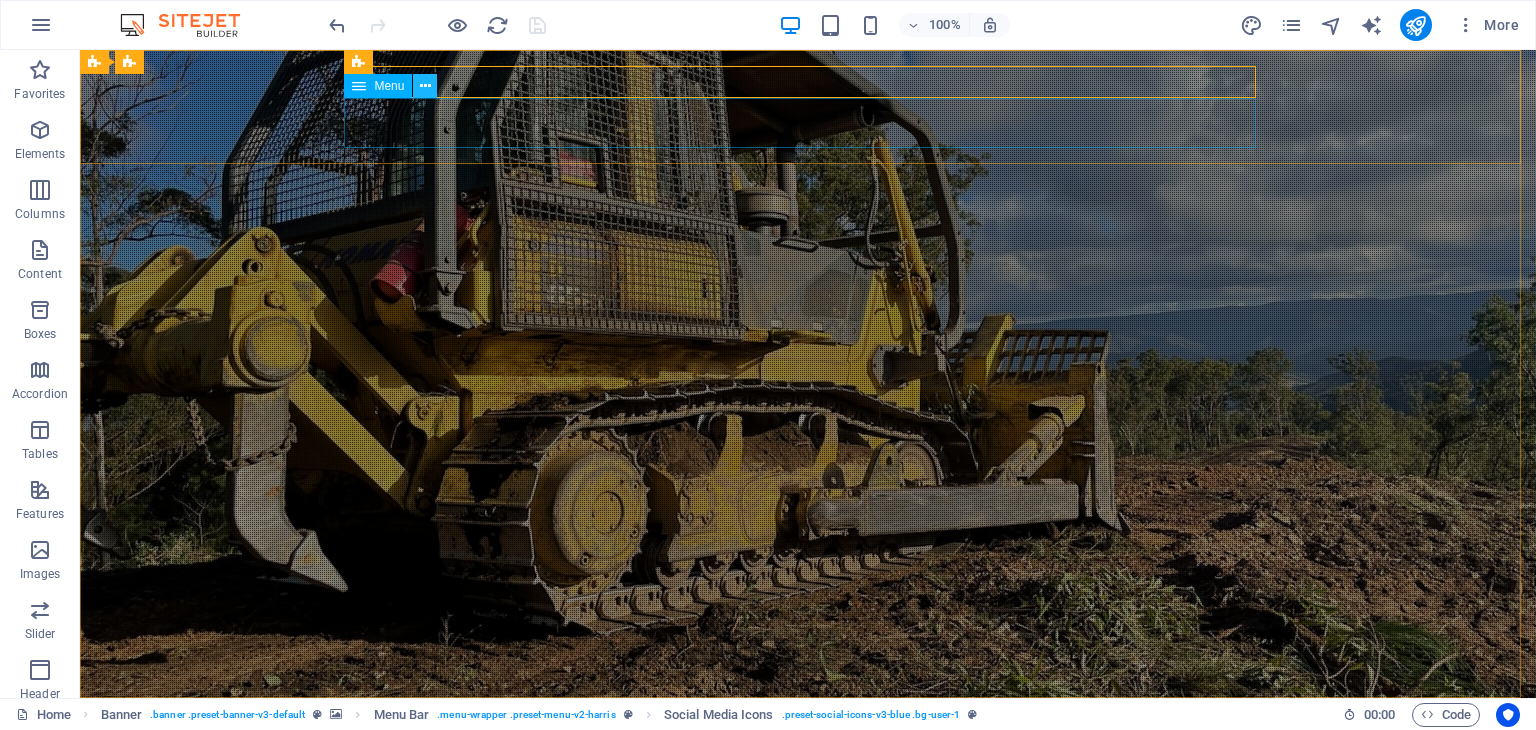 click at bounding box center [425, 86] 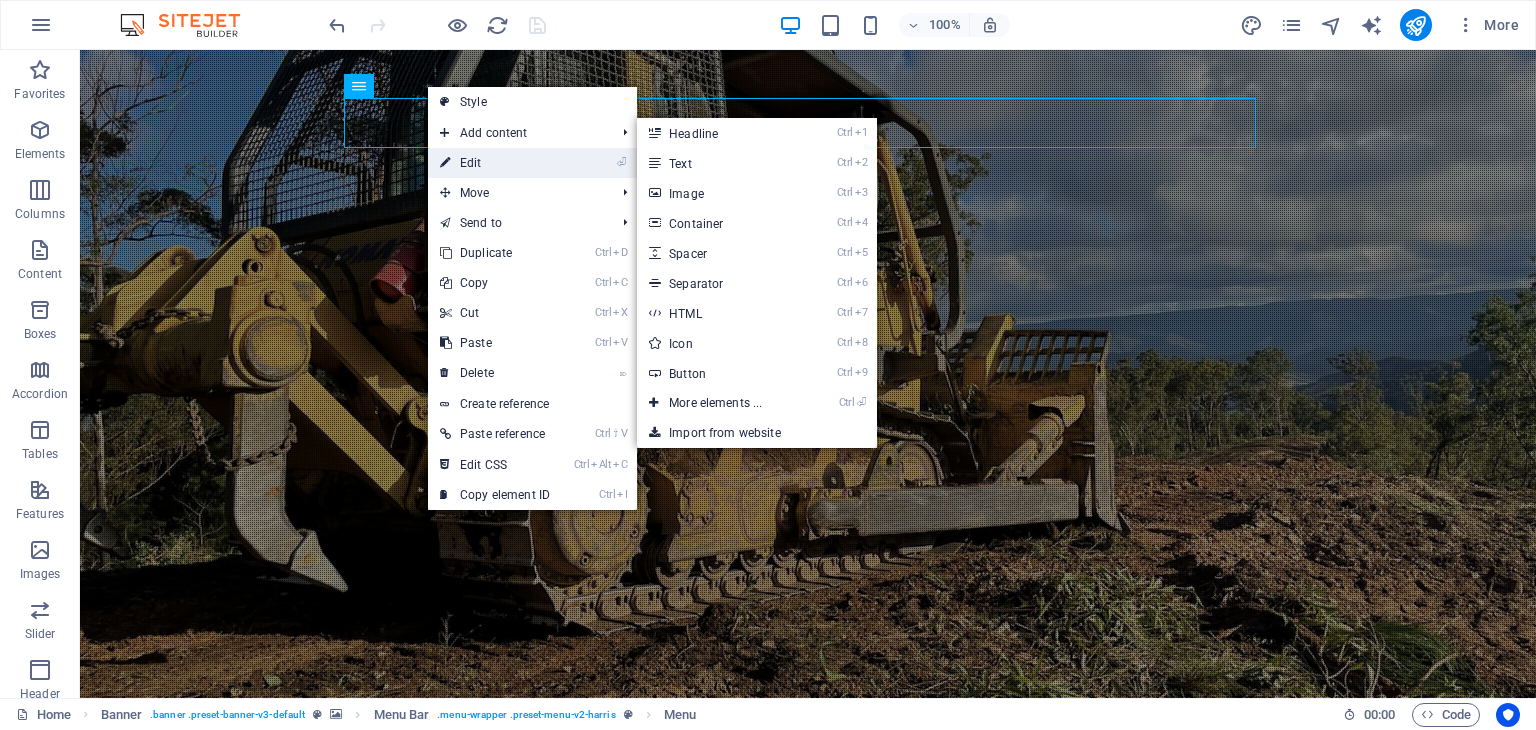 click on "⏎  Edit" at bounding box center [495, 163] 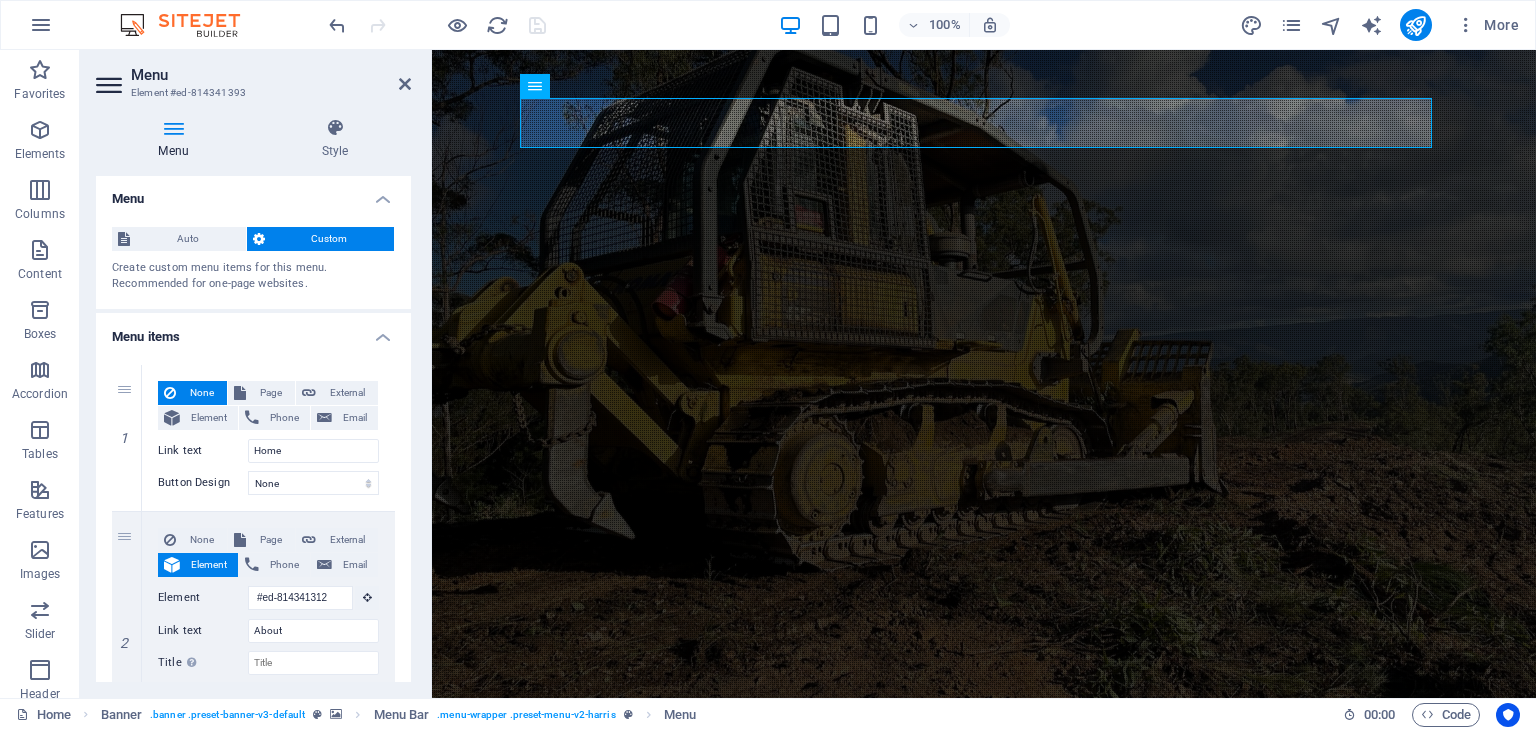 scroll, scrollTop: 0, scrollLeft: 0, axis: both 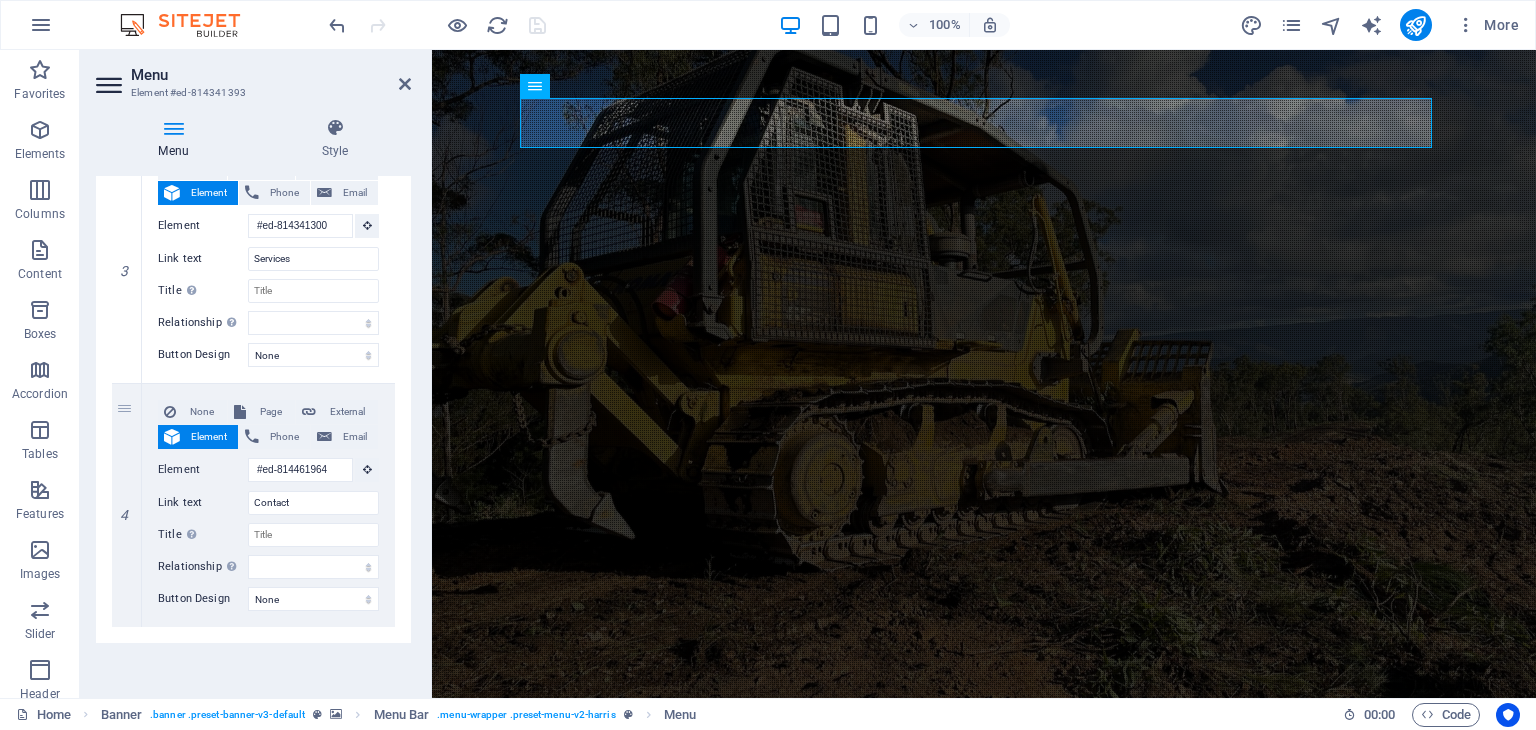 click on "Menu Auto Custom Create custom menu items for this menu. Recommended for one-page websites. Manage pages Menu items 1 None Page External Element Phone Email Page Home Legal Notice Privacy Services/Road Works and Alignment Drainage and Flood Management Specialised services Element URL Phone Email Link text Home Link target New tab Same tab Overlay Title Additional link description, should not be the same as the link text. The title is most often shown as a tooltip text when the mouse moves over the element. Leave empty if uncertain. Relationship Sets the relationship of this link to the link target . For example, the value "nofollow" instructs search engines not to follow the link. Can be left empty. alternate author bookmark external help license next nofollow noreferrer noopener prev search tag Button Design None Default Primary Secondary 2 None Page External Element Phone Email Page Home Legal Notice Privacy Services/Road Works and Alignment Drainage and Flood Management Element 3" at bounding box center [253, 429] 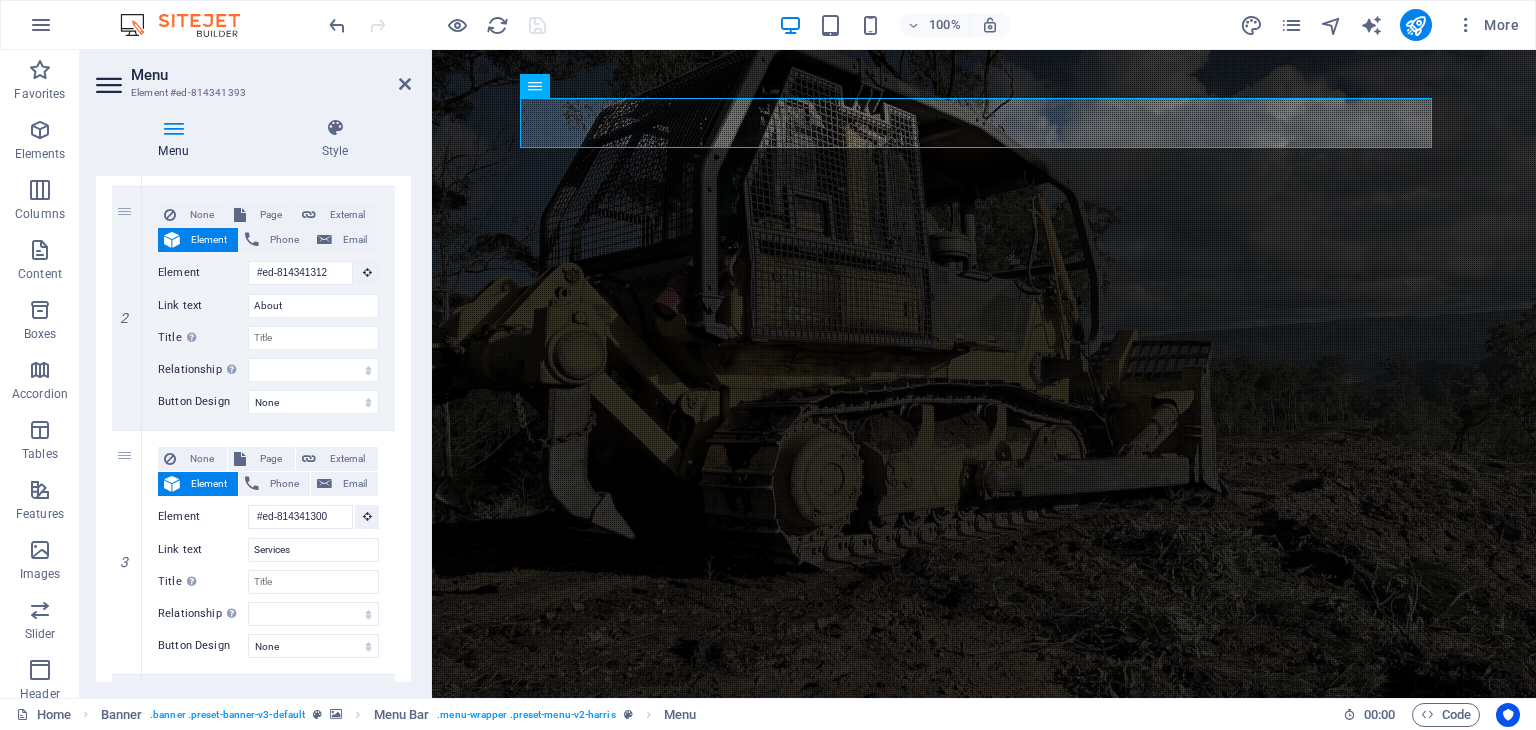 scroll, scrollTop: 0, scrollLeft: 0, axis: both 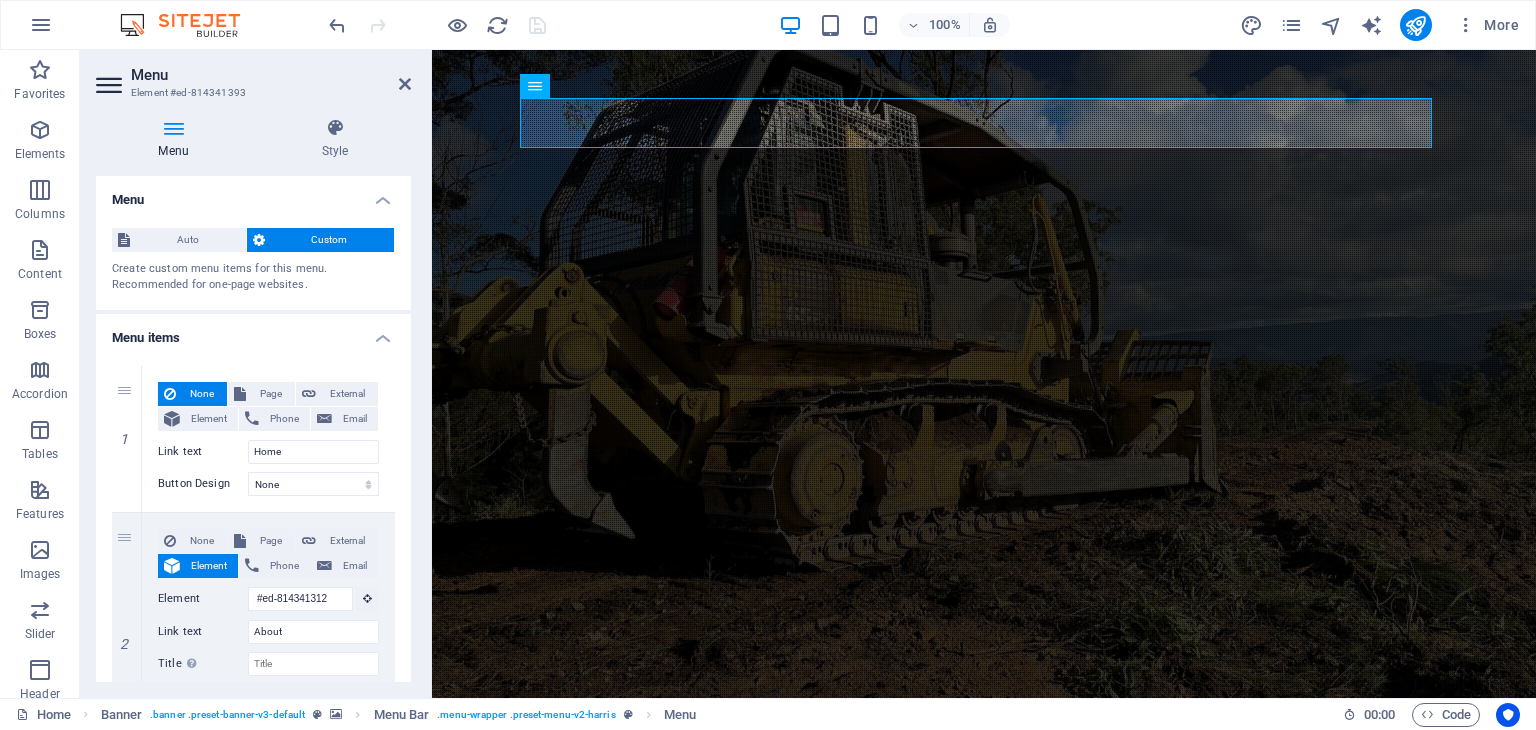 click on "Menu items" at bounding box center (253, 332) 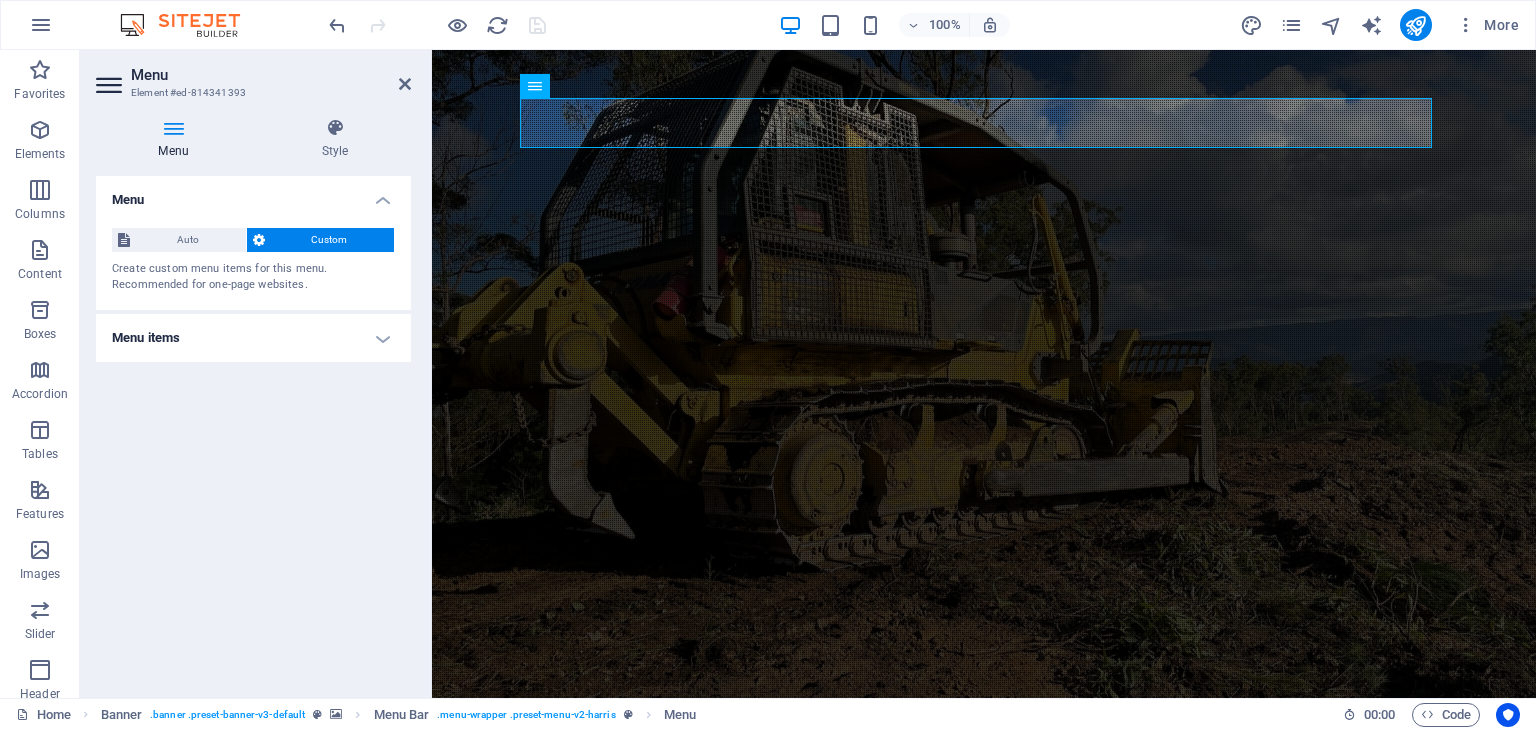 click on "Menu items" at bounding box center (253, 338) 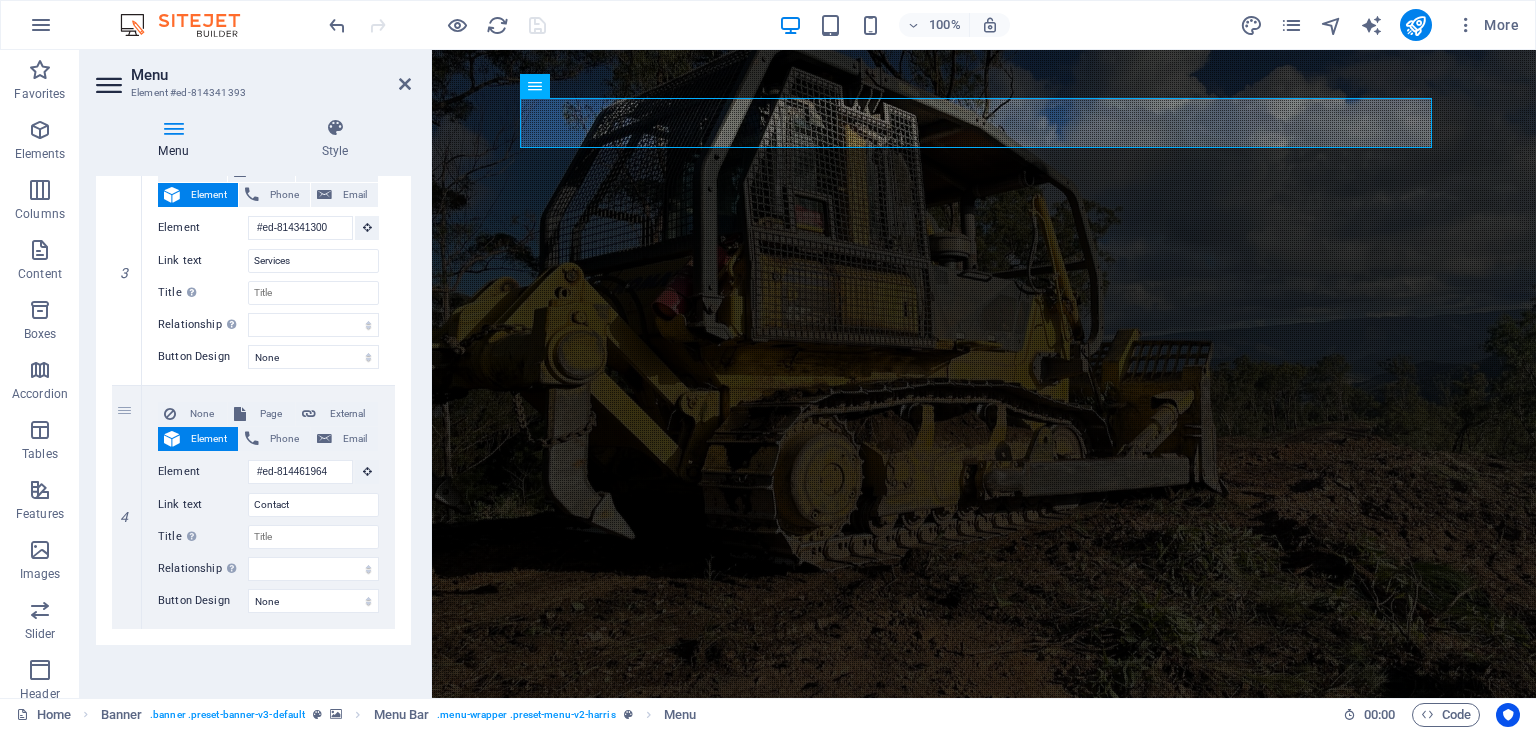 scroll, scrollTop: 617, scrollLeft: 0, axis: vertical 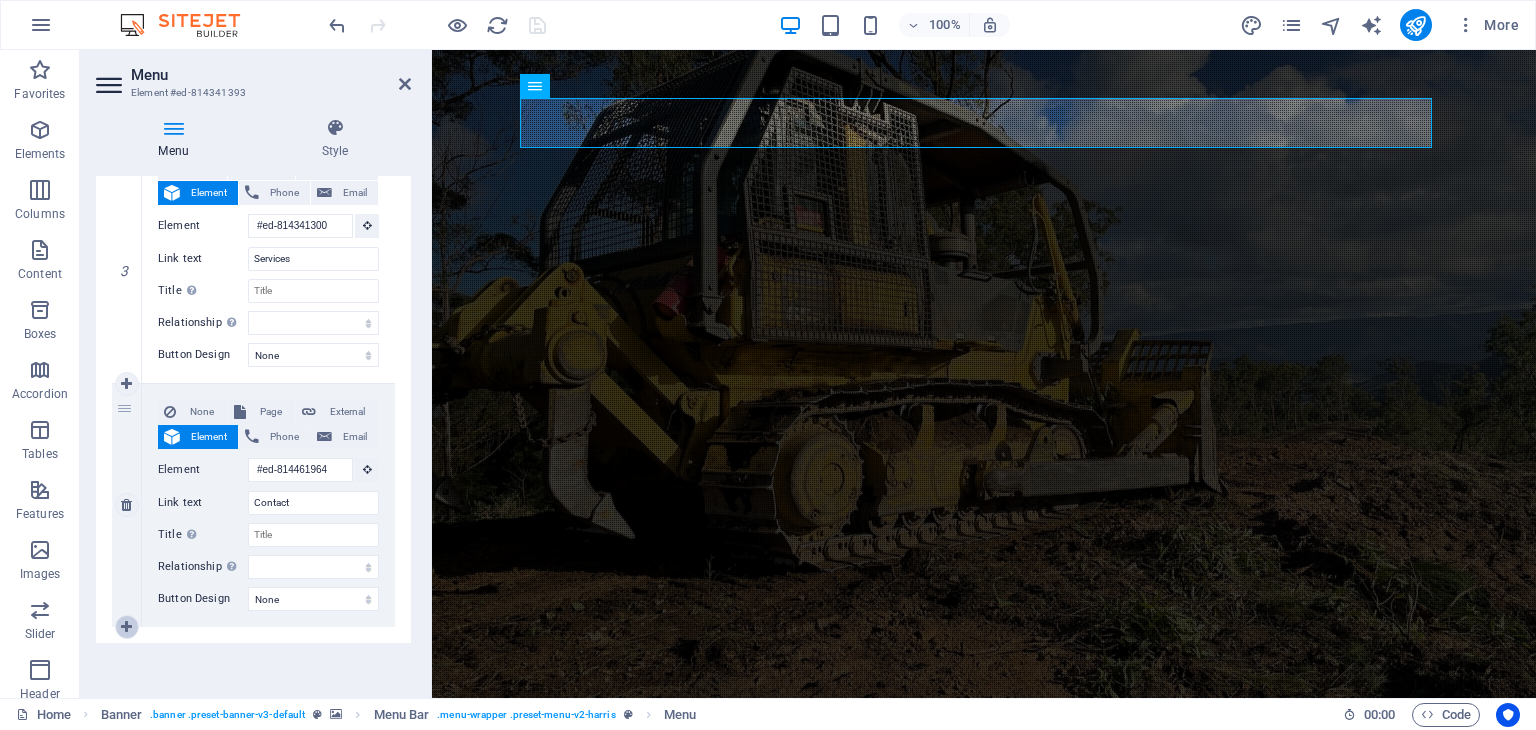 click at bounding box center (126, 627) 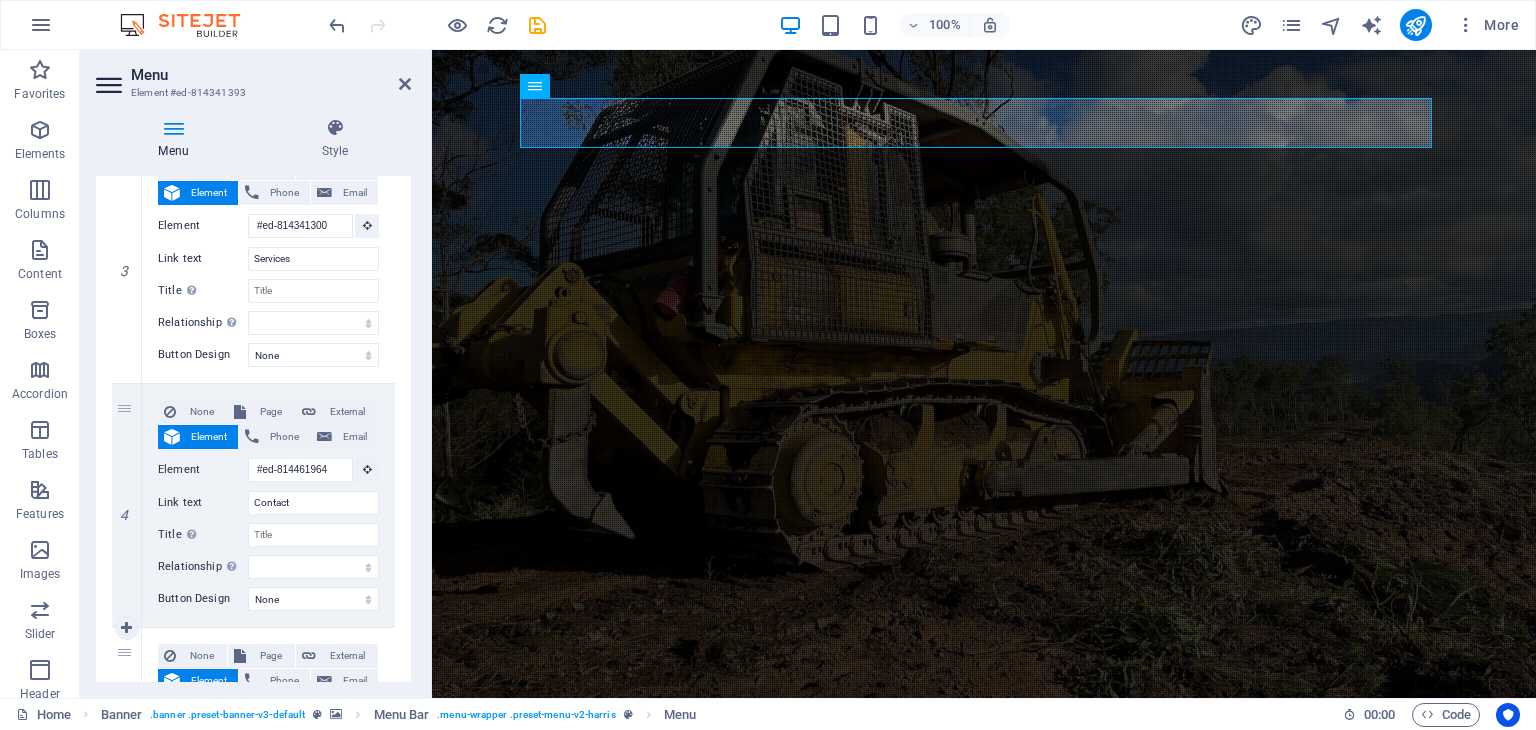 scroll, scrollTop: 861, scrollLeft: 0, axis: vertical 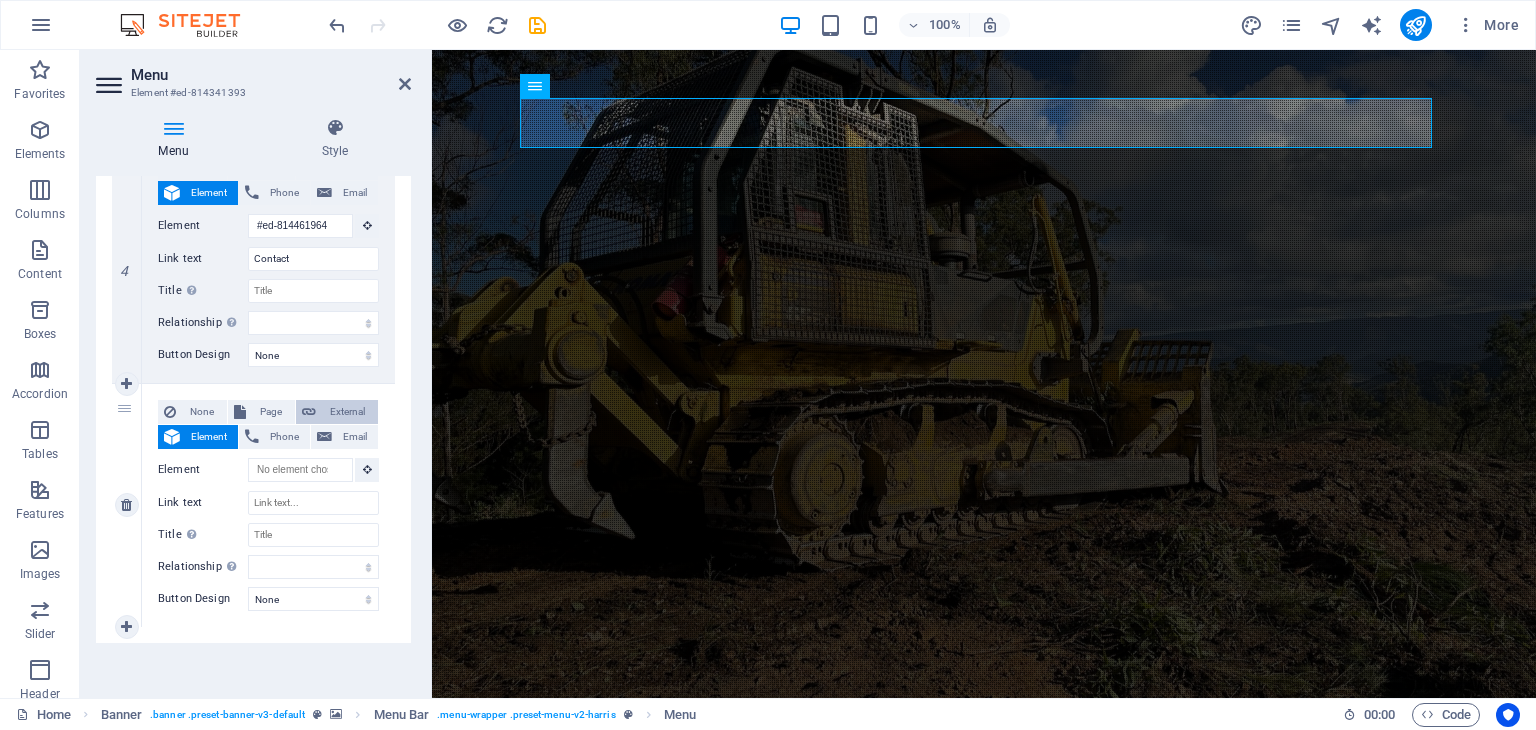 click on "External" at bounding box center (347, 412) 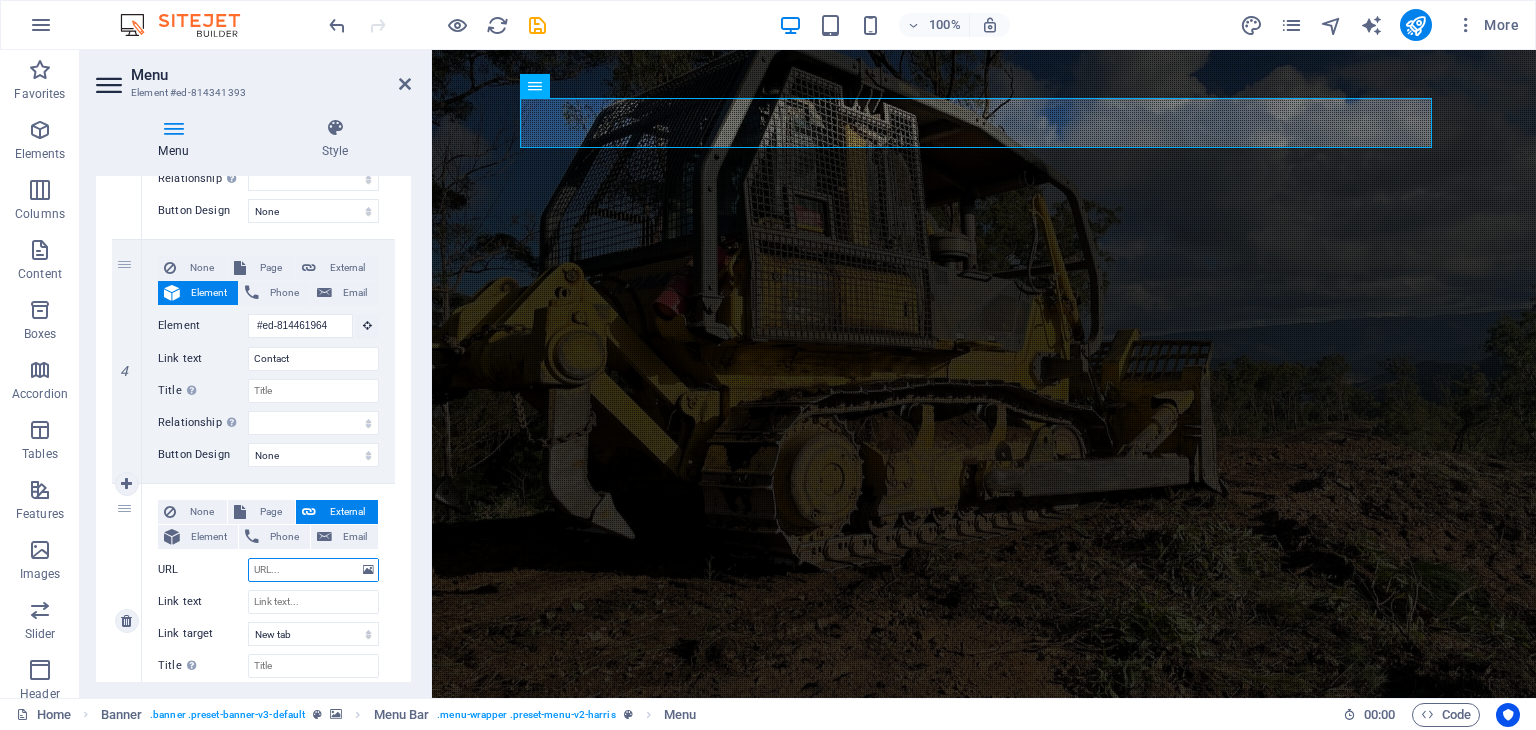 scroll, scrollTop: 861, scrollLeft: 0, axis: vertical 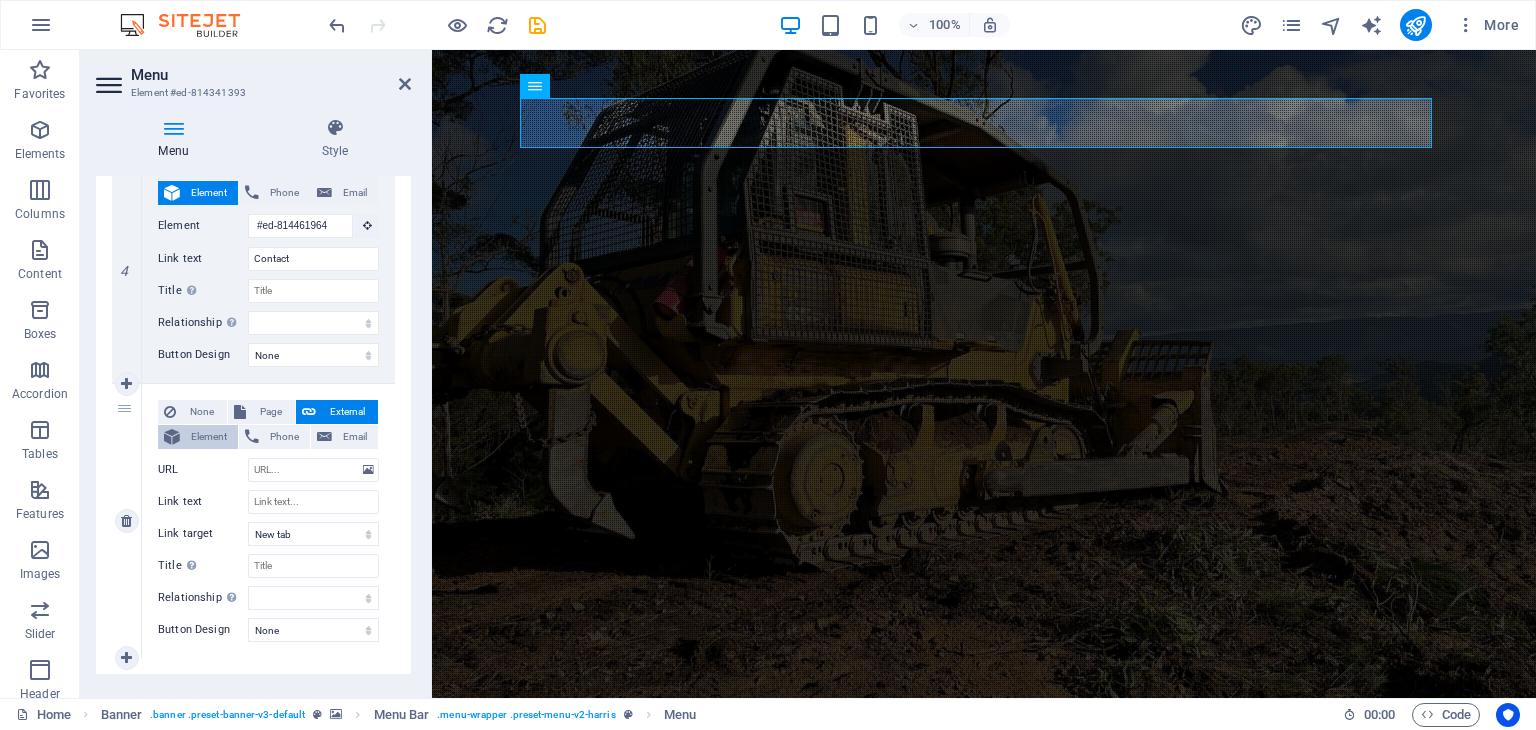 click on "Element" at bounding box center (209, 437) 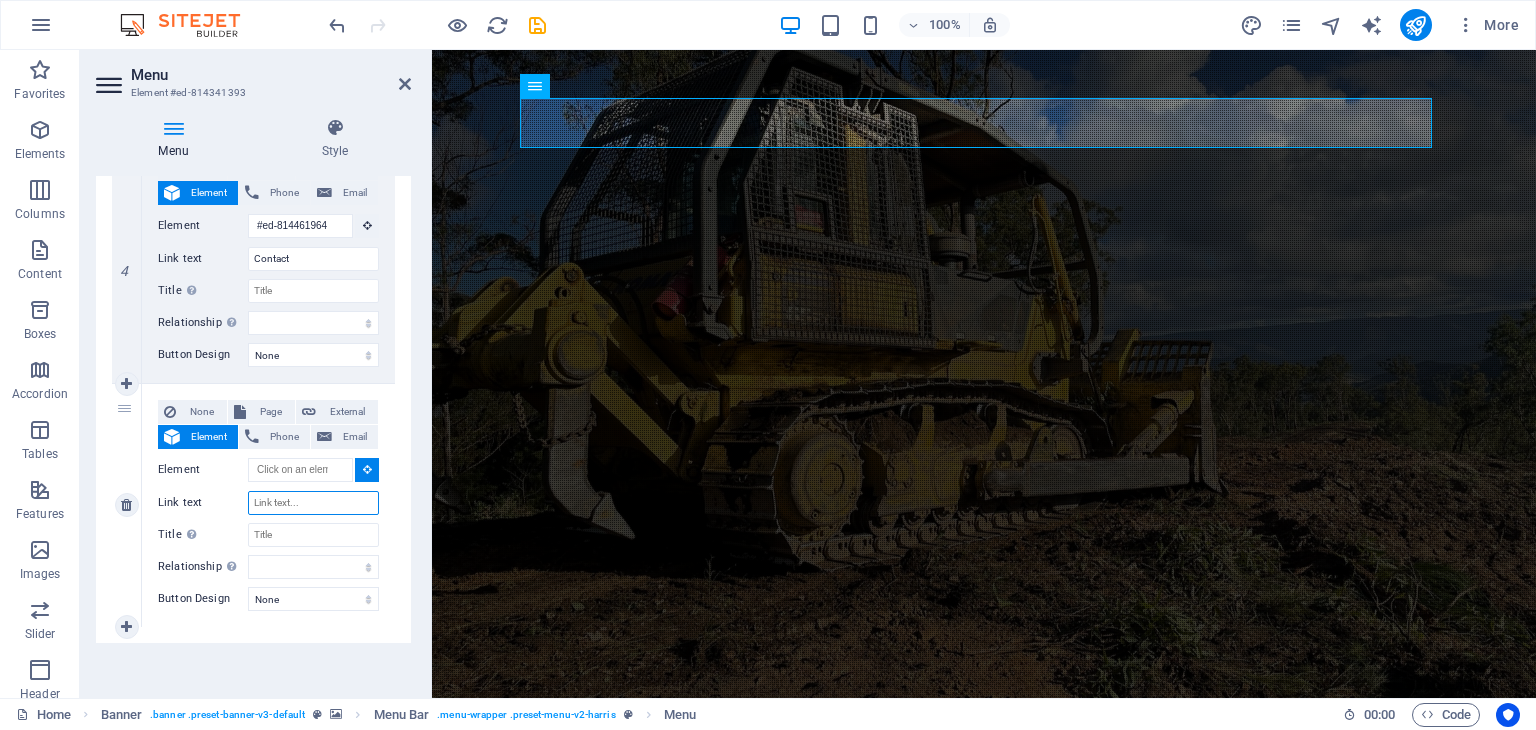 click on "Link text" at bounding box center (313, 503) 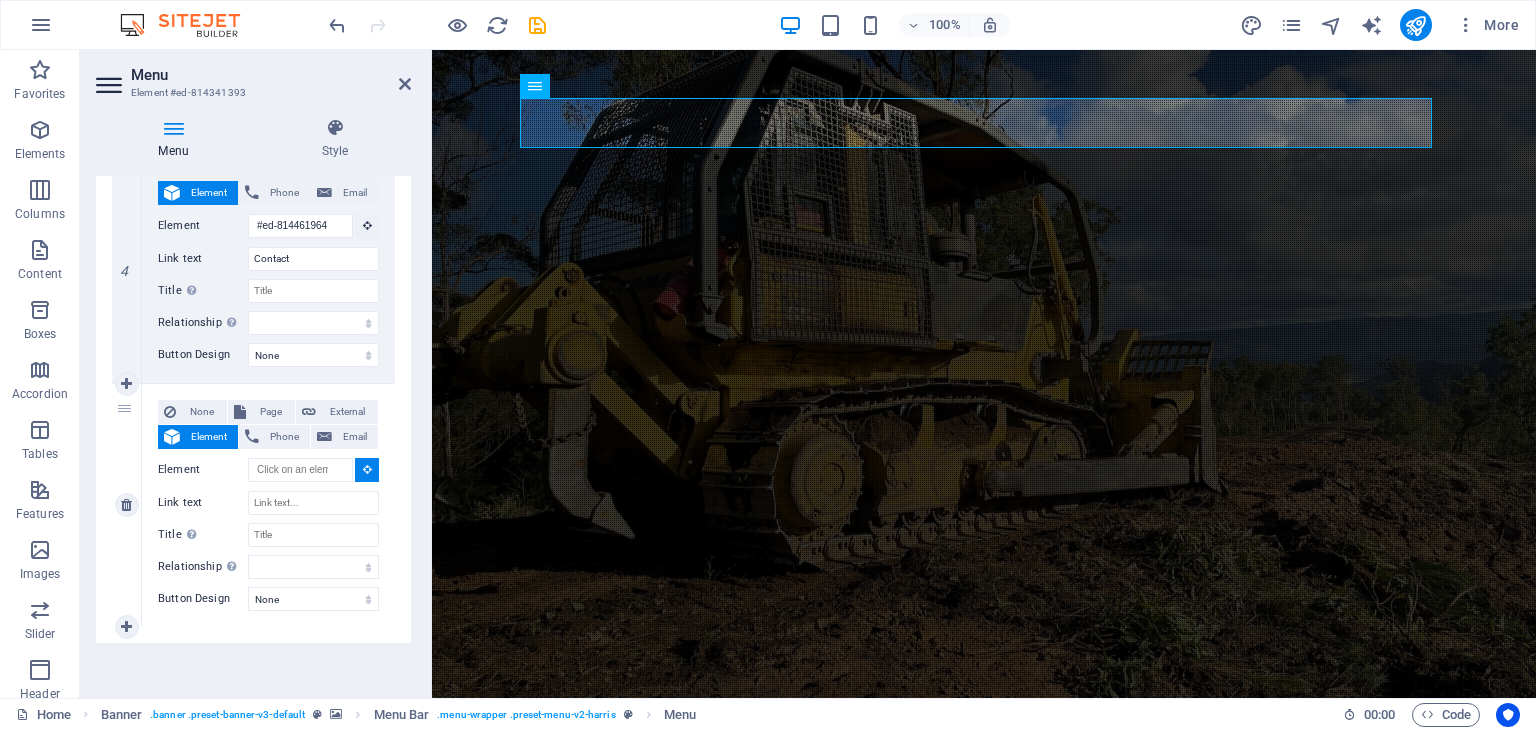 click on "5" at bounding box center (127, 505) 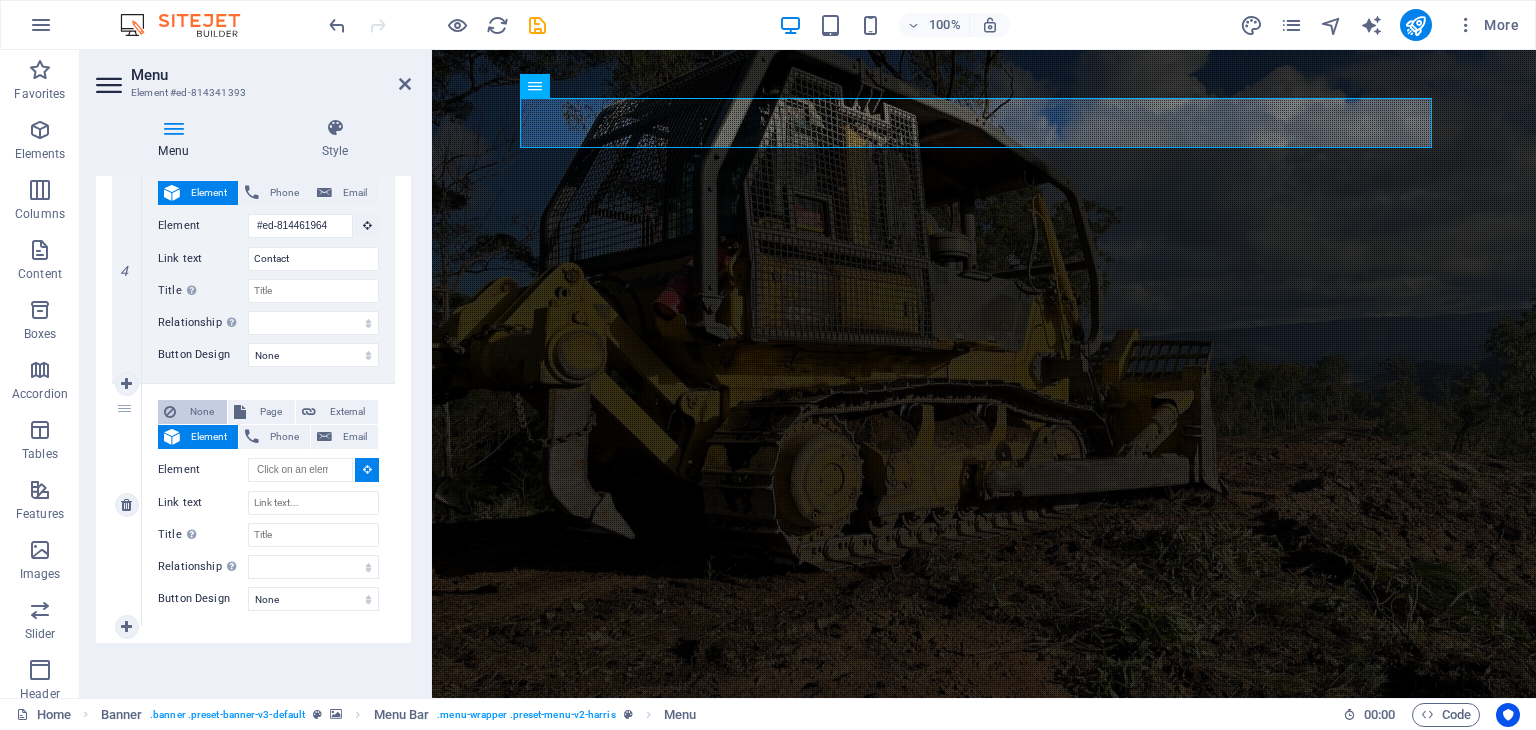 click on "None" at bounding box center (201, 412) 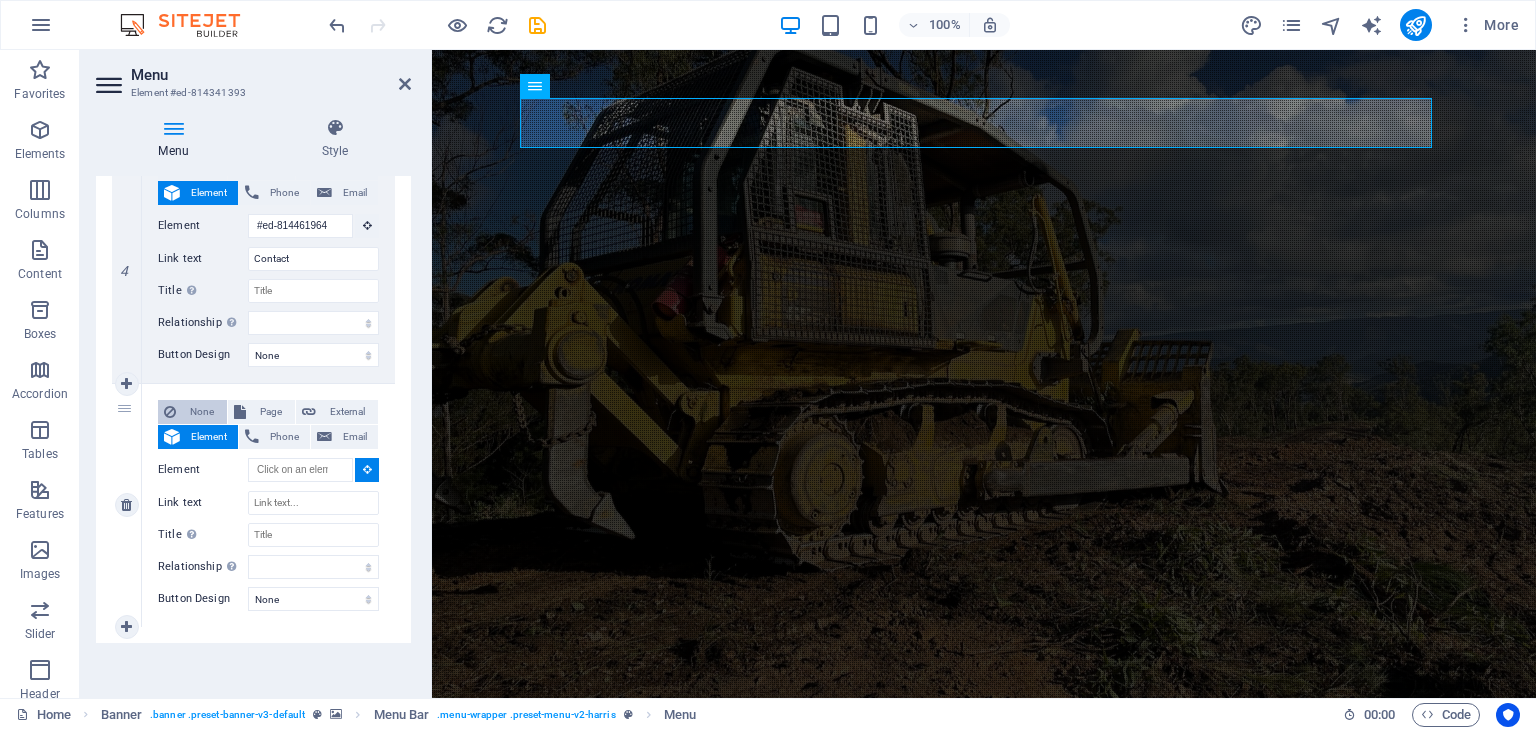 scroll, scrollTop: 724, scrollLeft: 0, axis: vertical 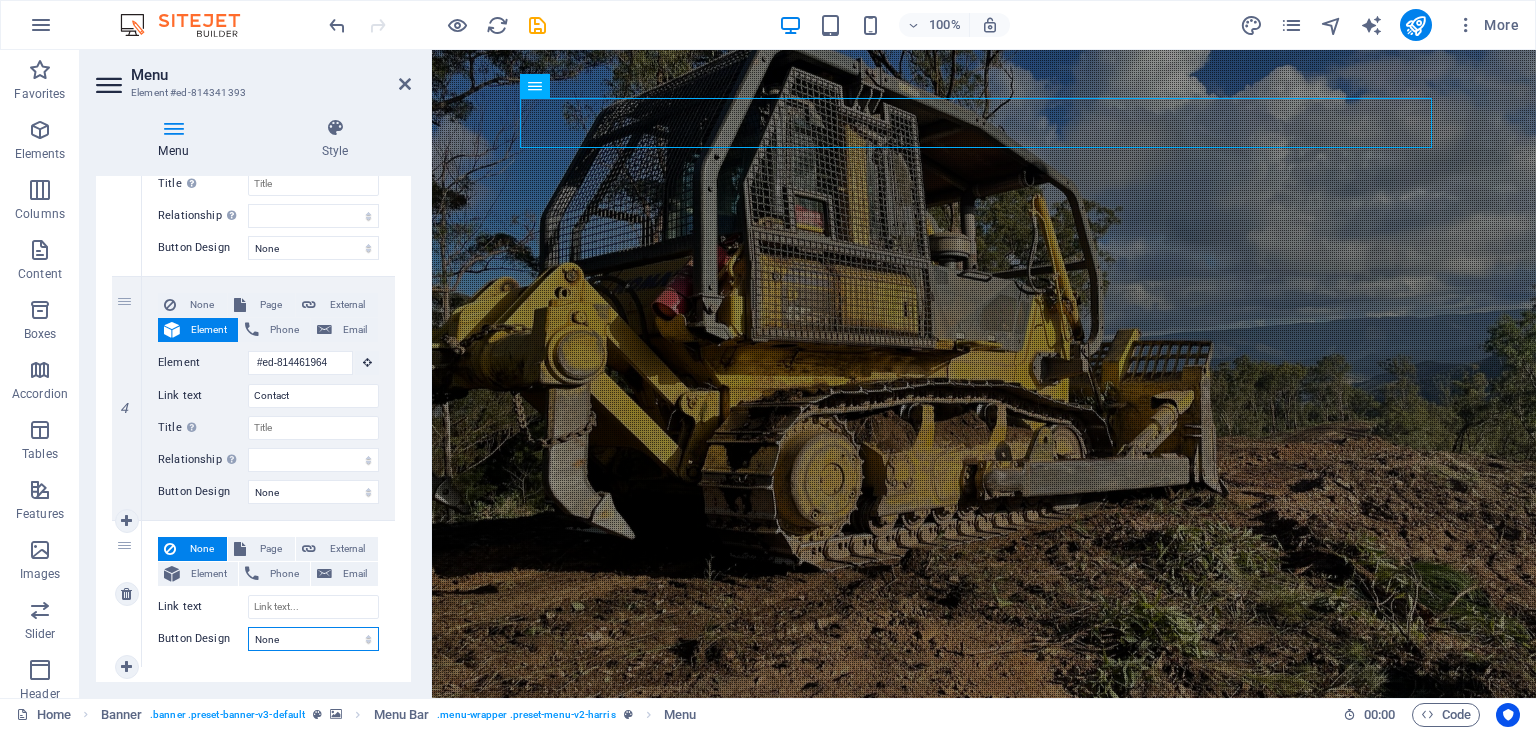 click on "None Default Primary Secondary" at bounding box center (313, 639) 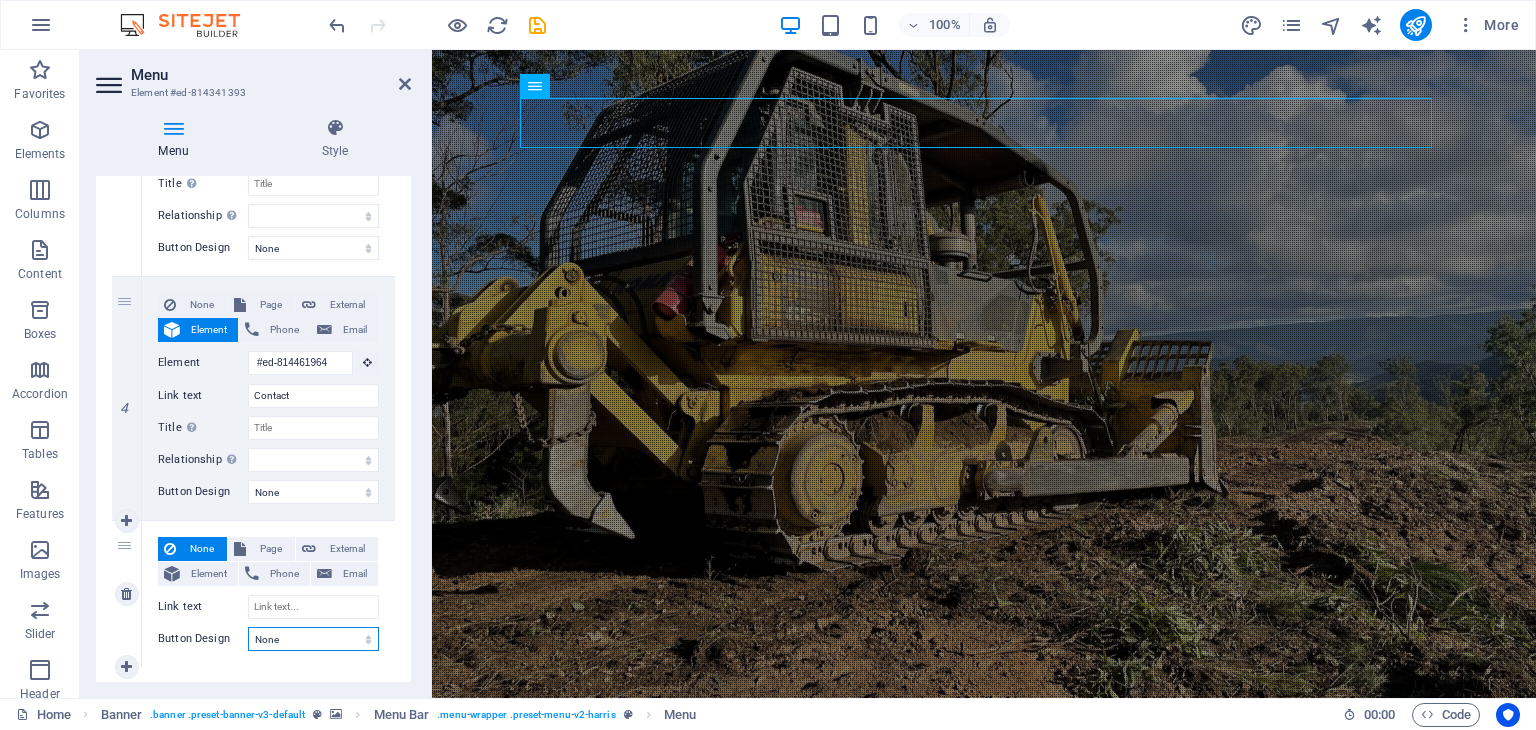select on "default" 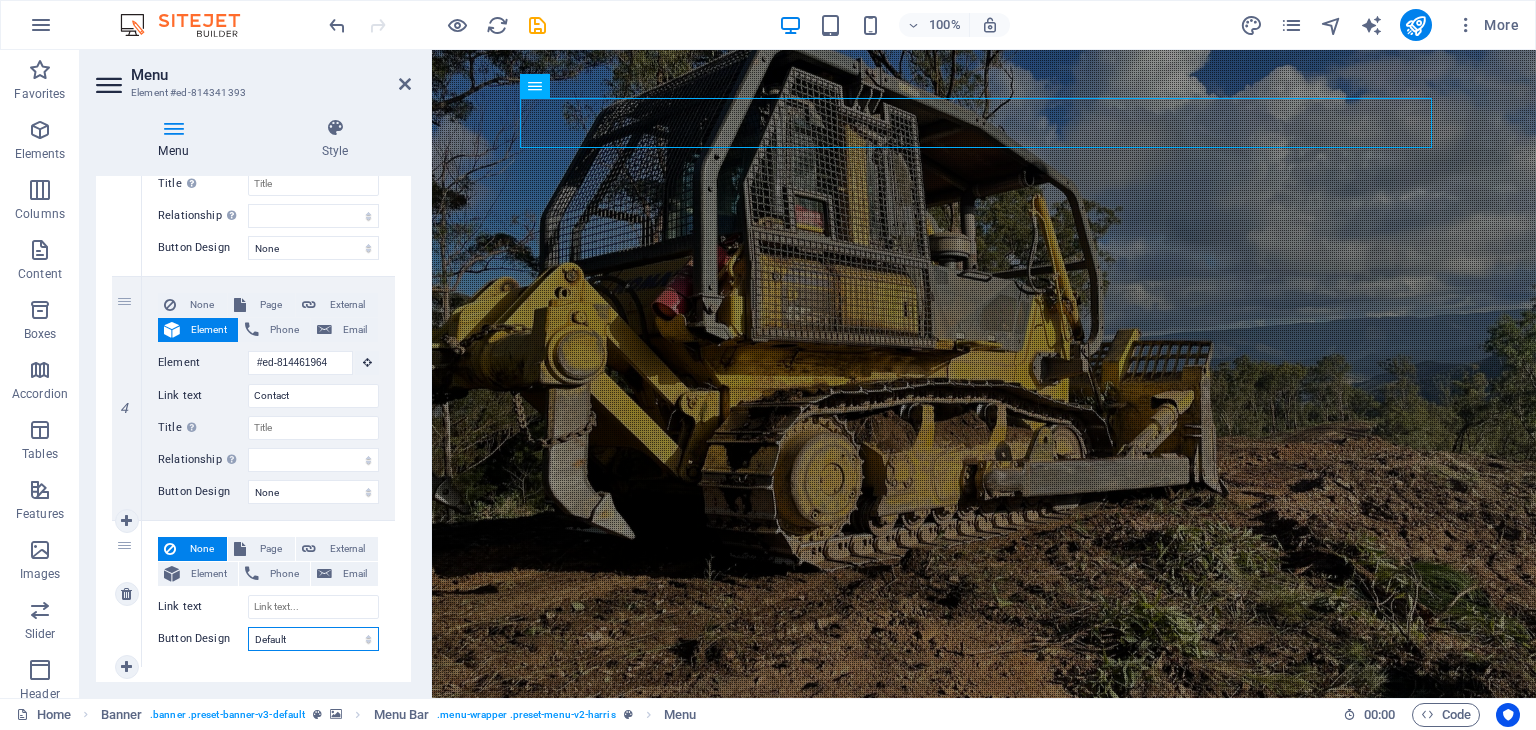 click on "None Default Primary Secondary" at bounding box center [313, 639] 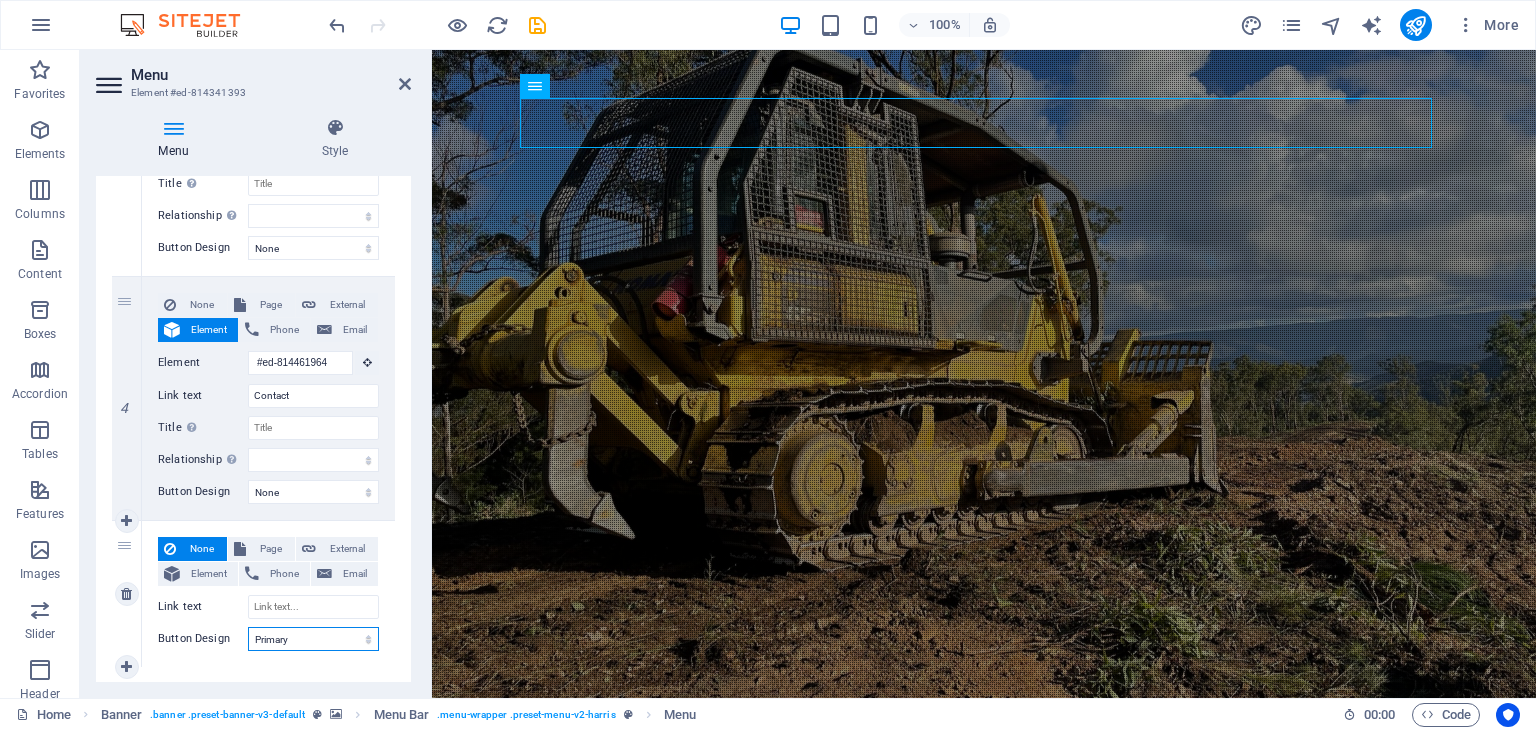click on "None Default Primary Secondary" at bounding box center (313, 639) 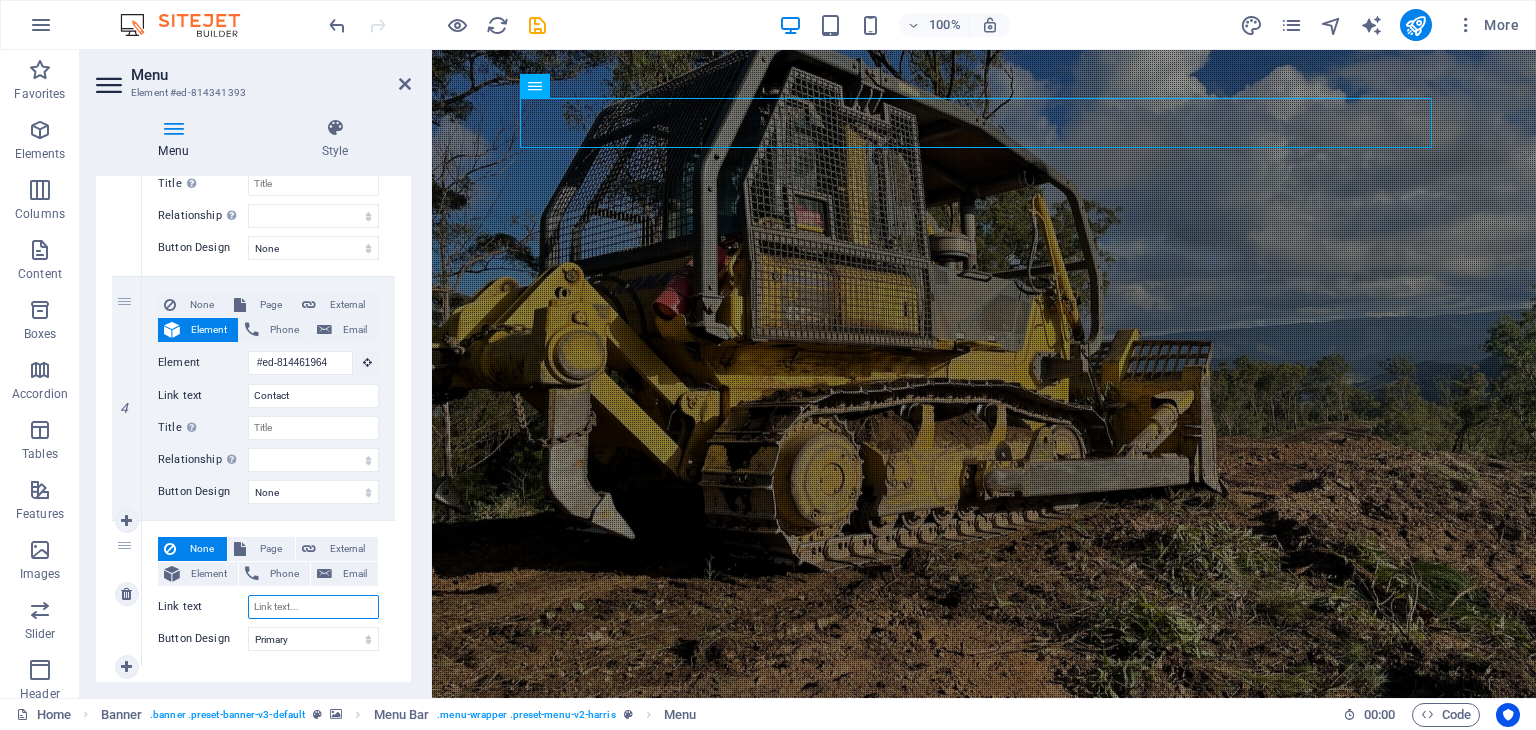 click on "Link text" at bounding box center [313, 607] 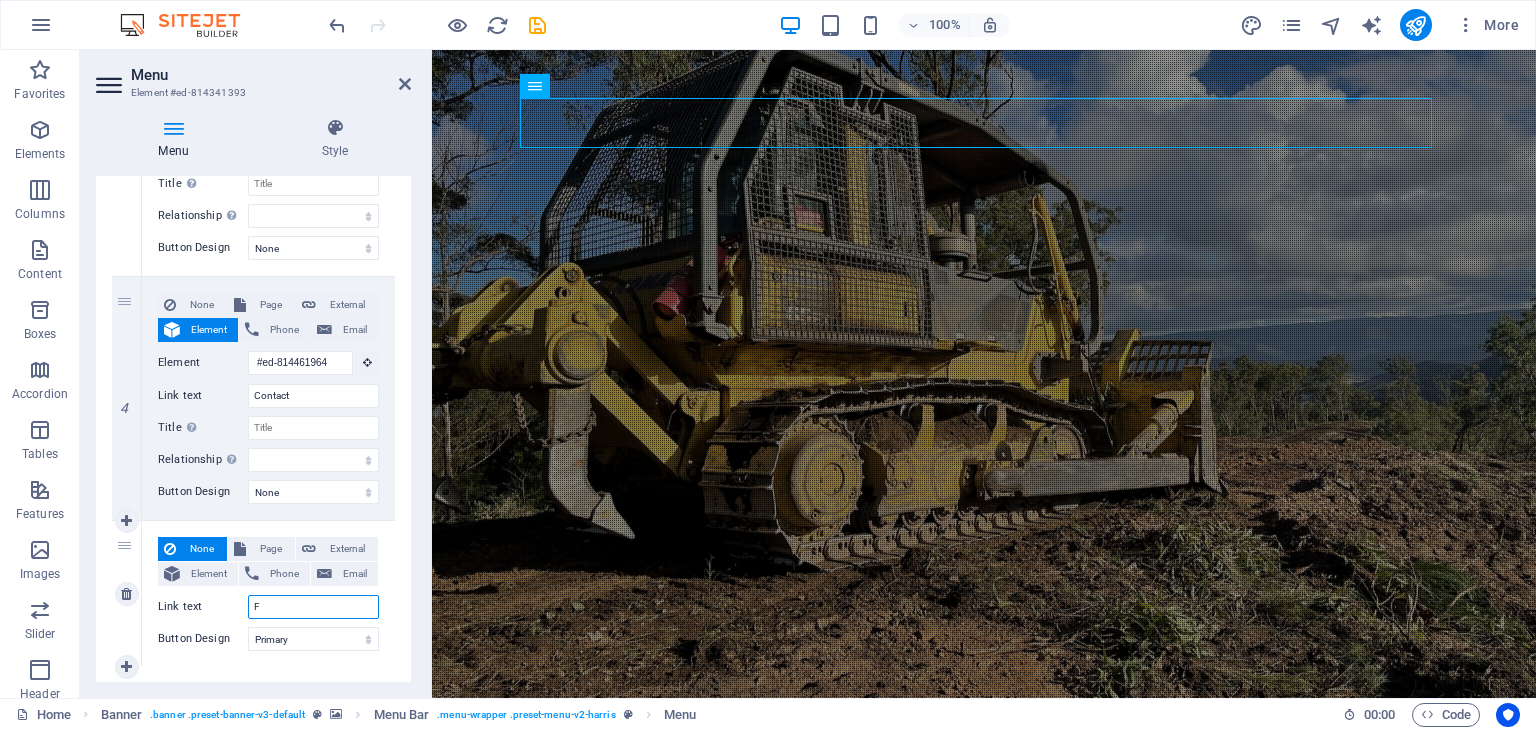type on "FA" 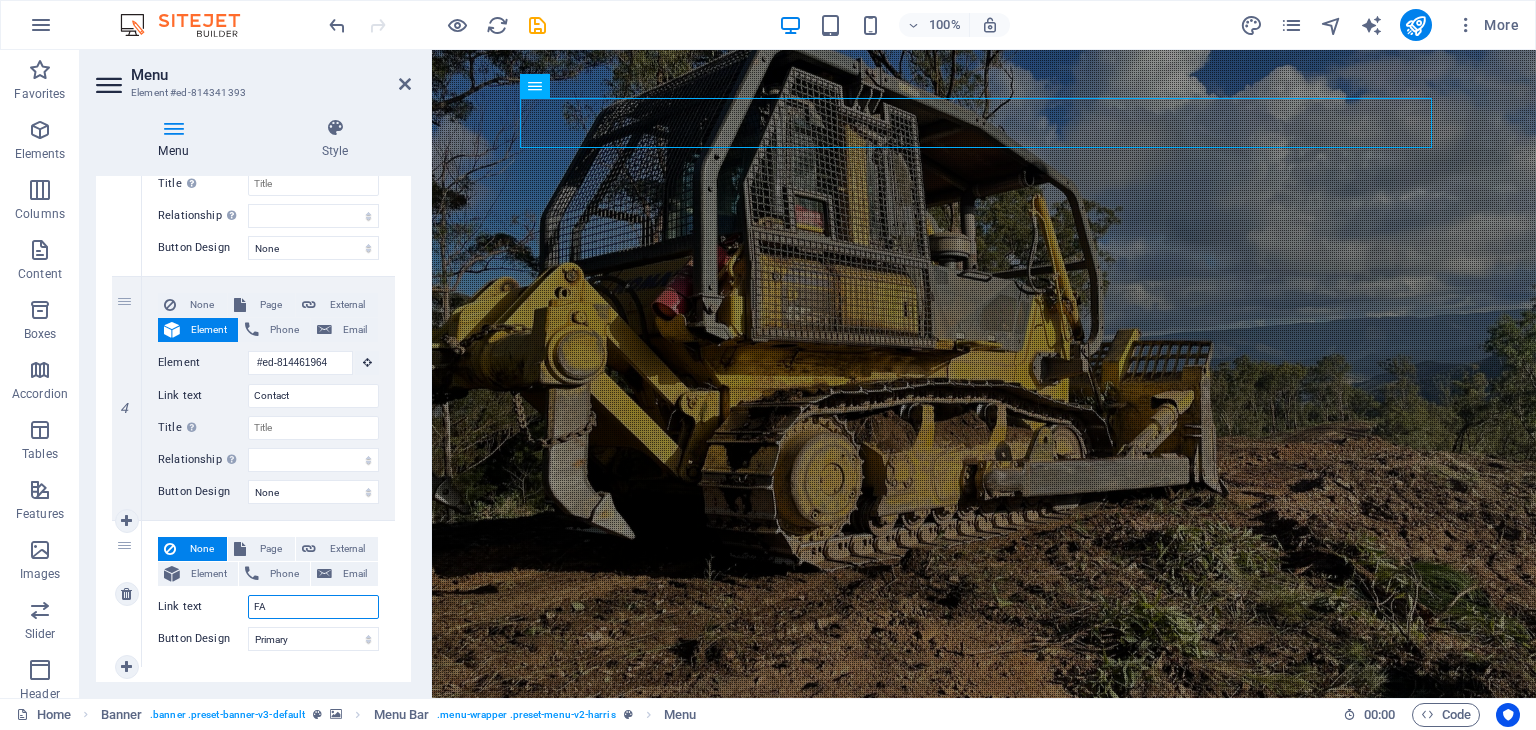 select 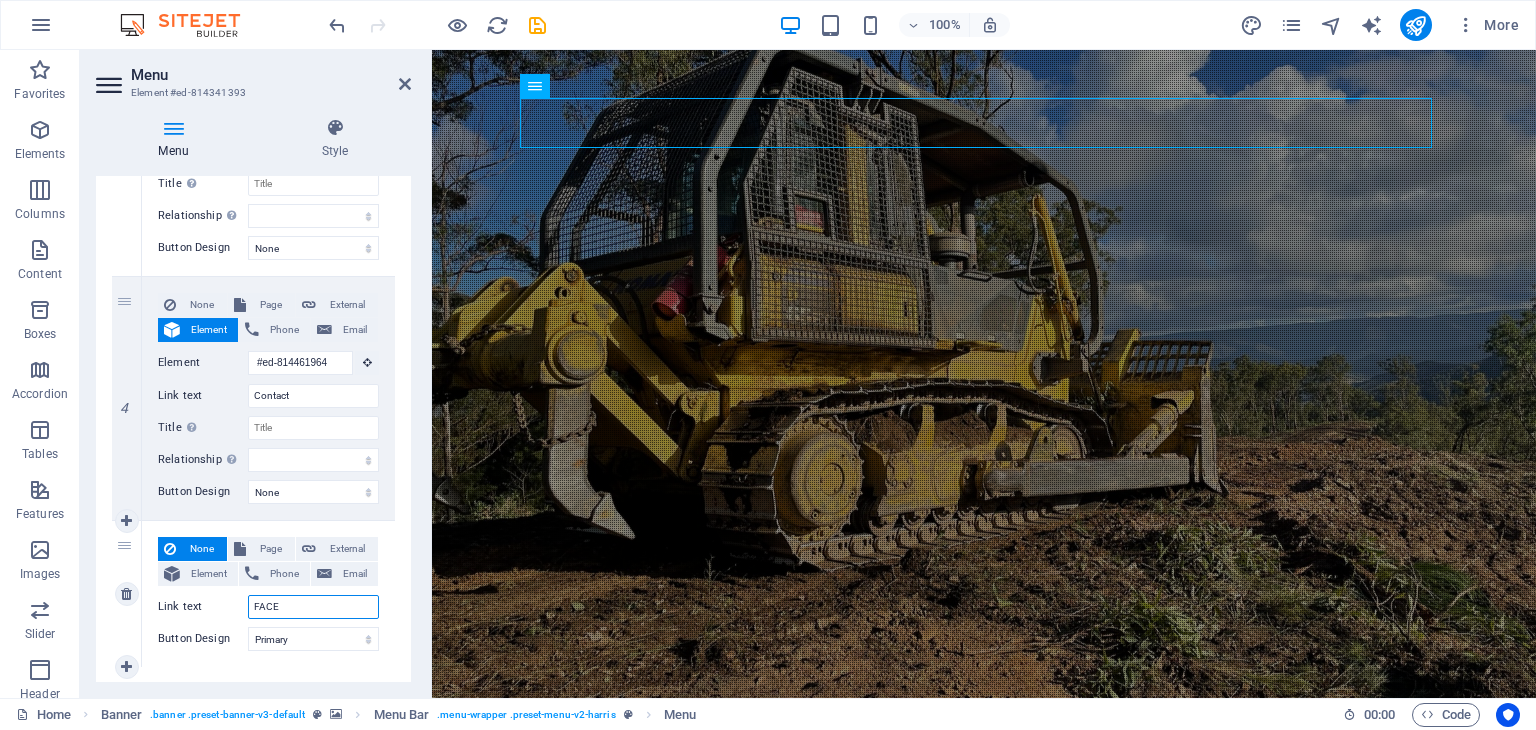 type on "FACEB" 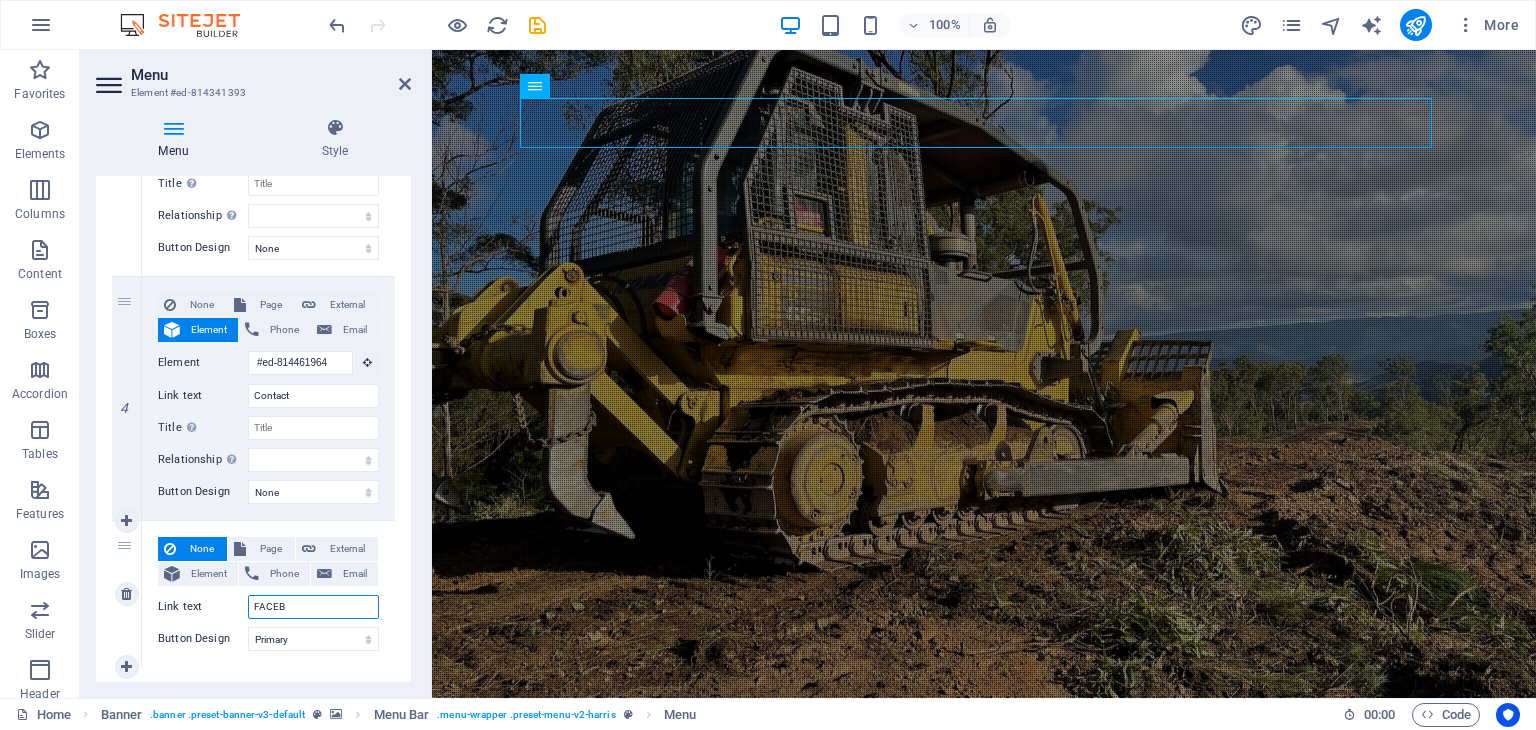 select 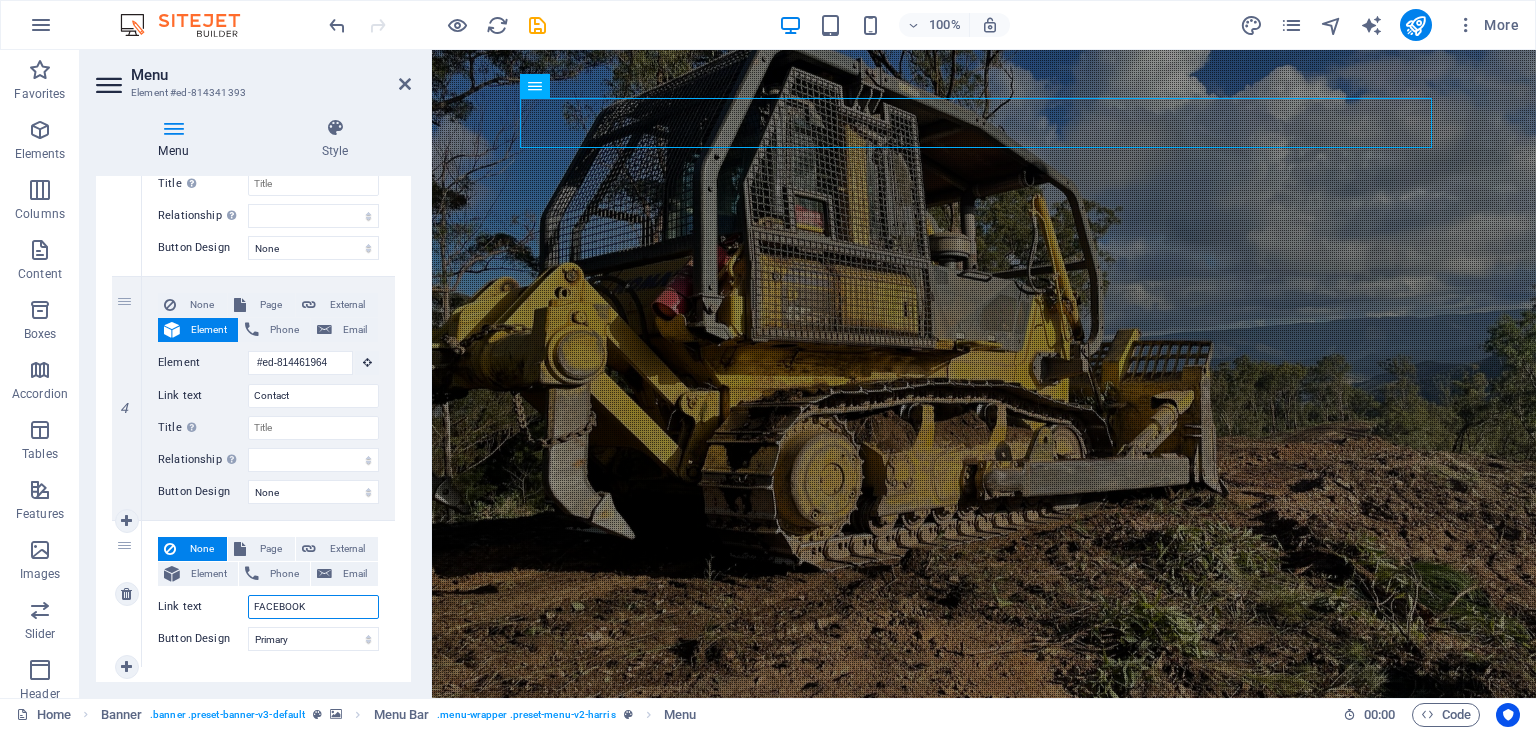 type on "FACEBOOK" 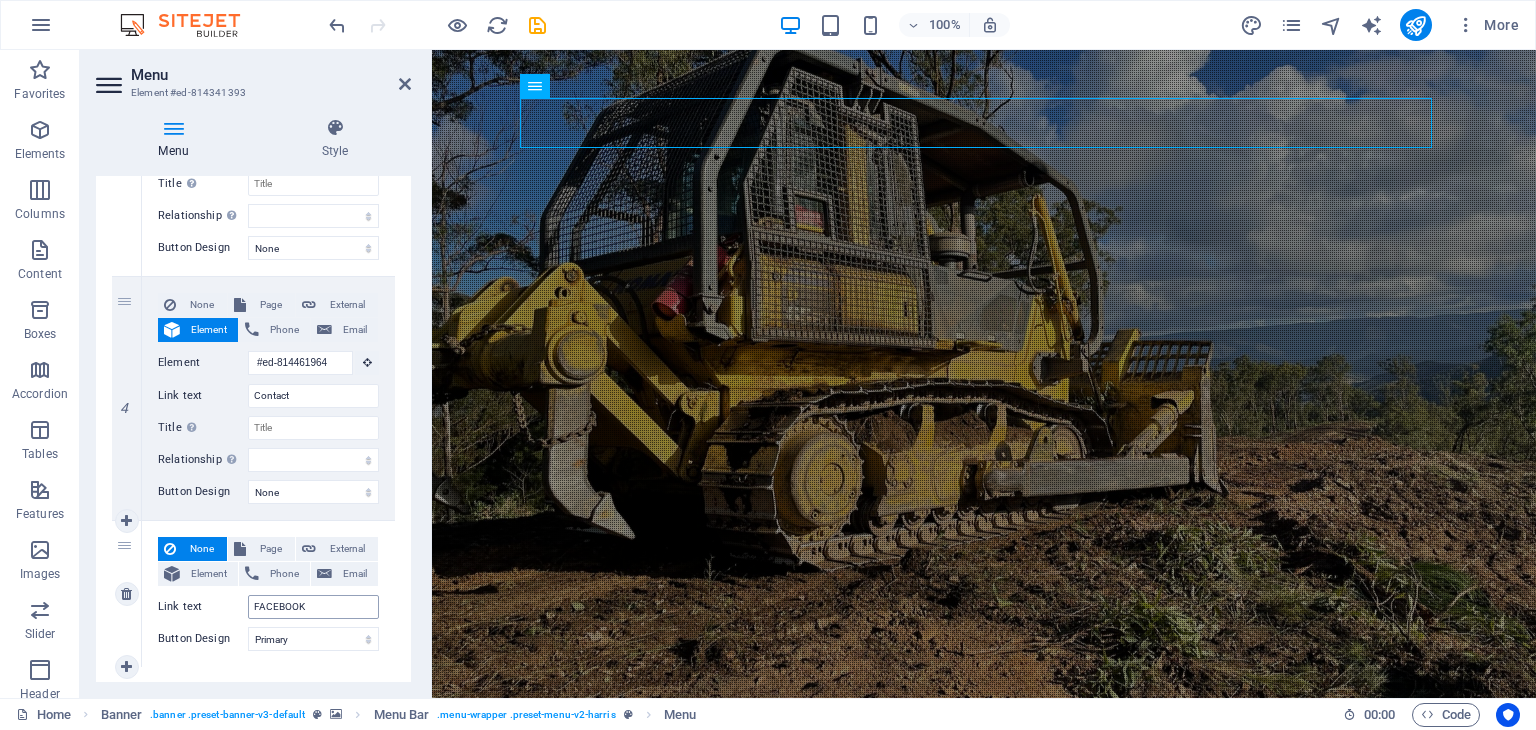 select 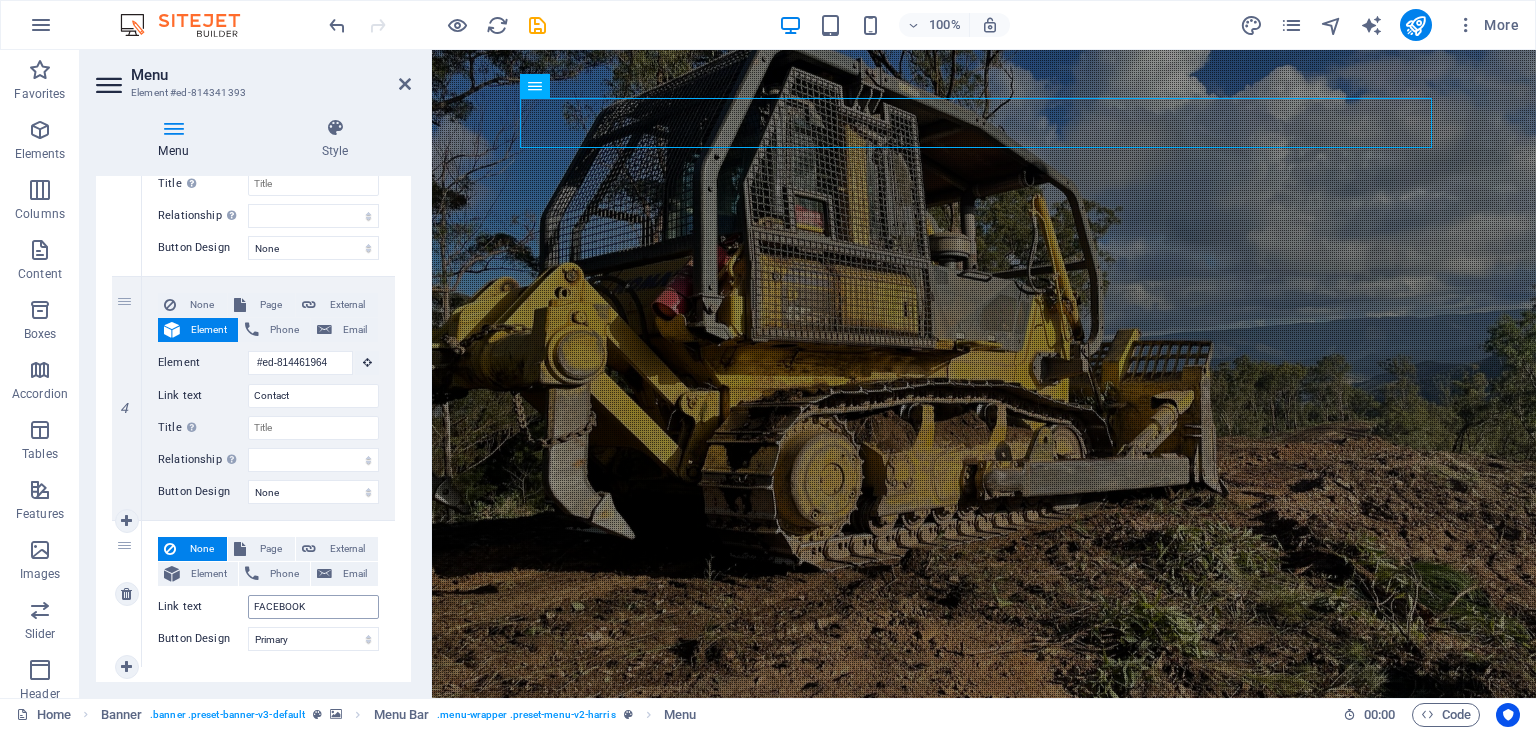 select 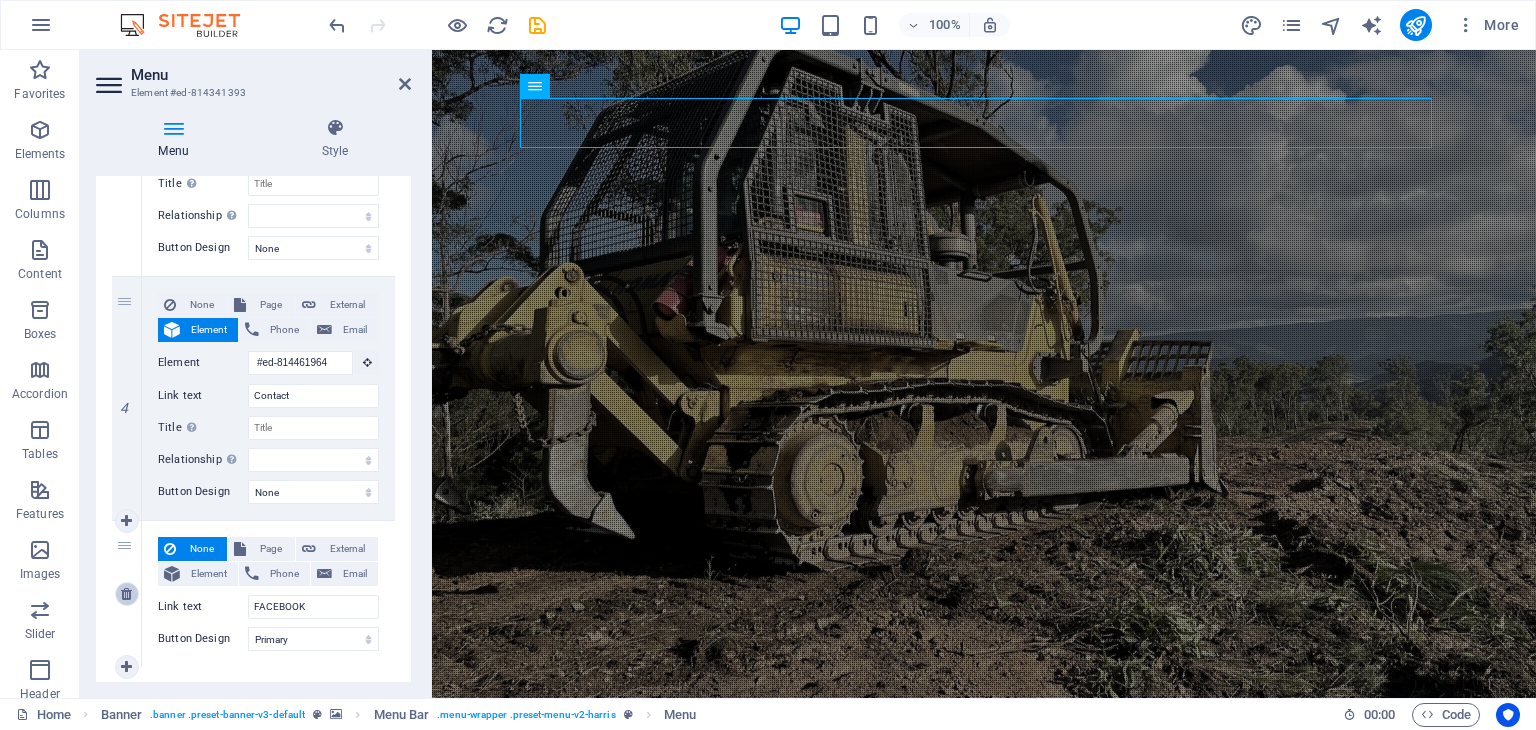 click at bounding box center (126, 594) 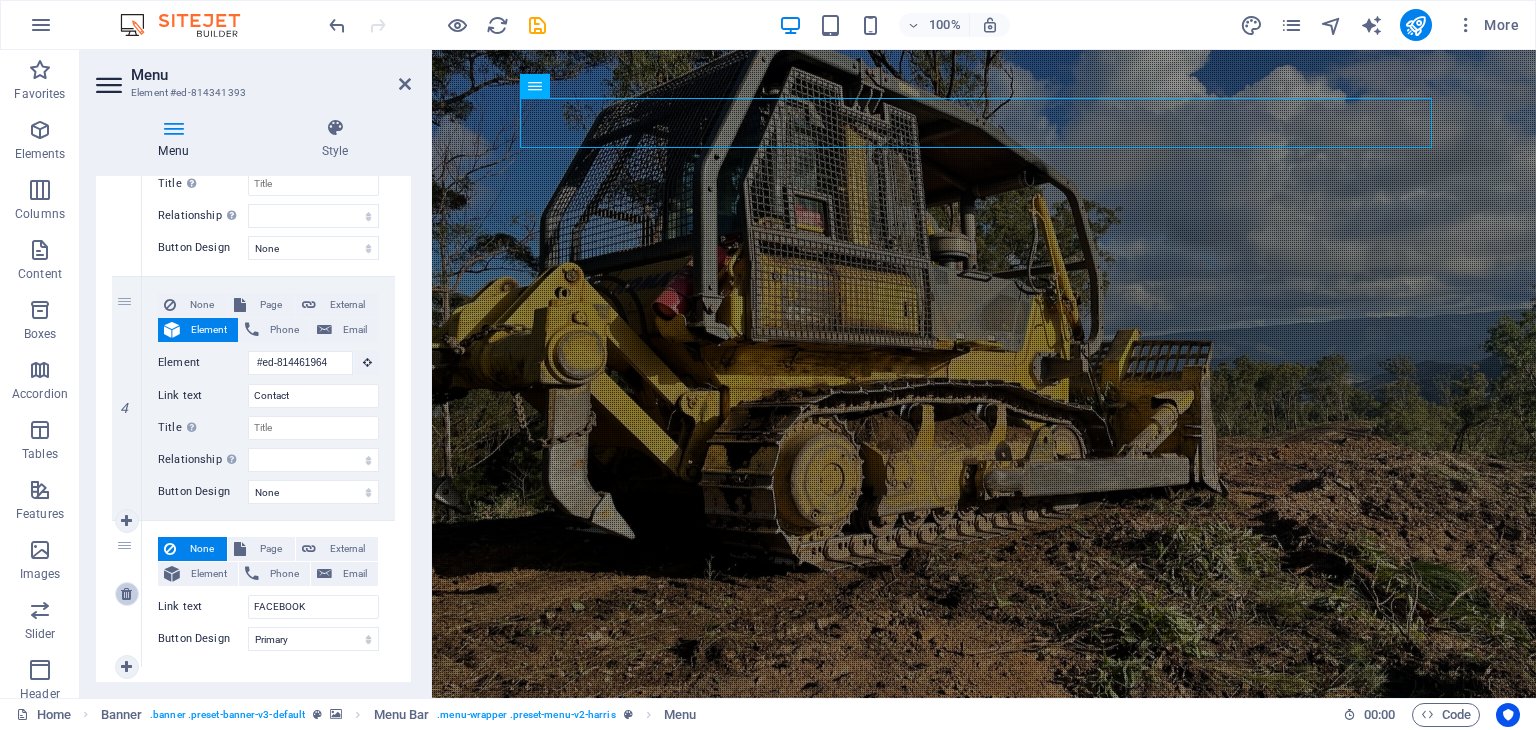 scroll, scrollTop: 617, scrollLeft: 0, axis: vertical 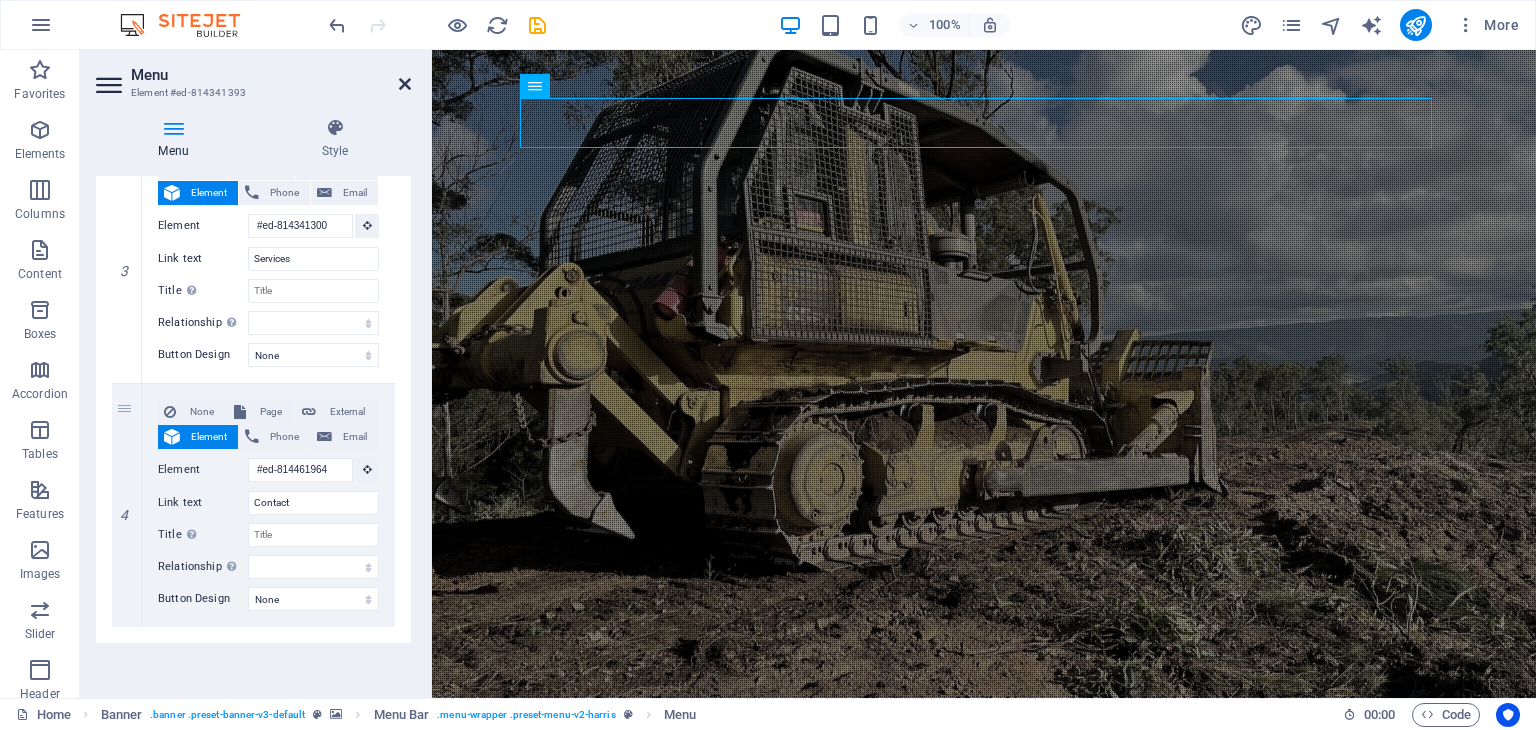 drag, startPoint x: 405, startPoint y: 81, endPoint x: 311, endPoint y: 68, distance: 94.89468 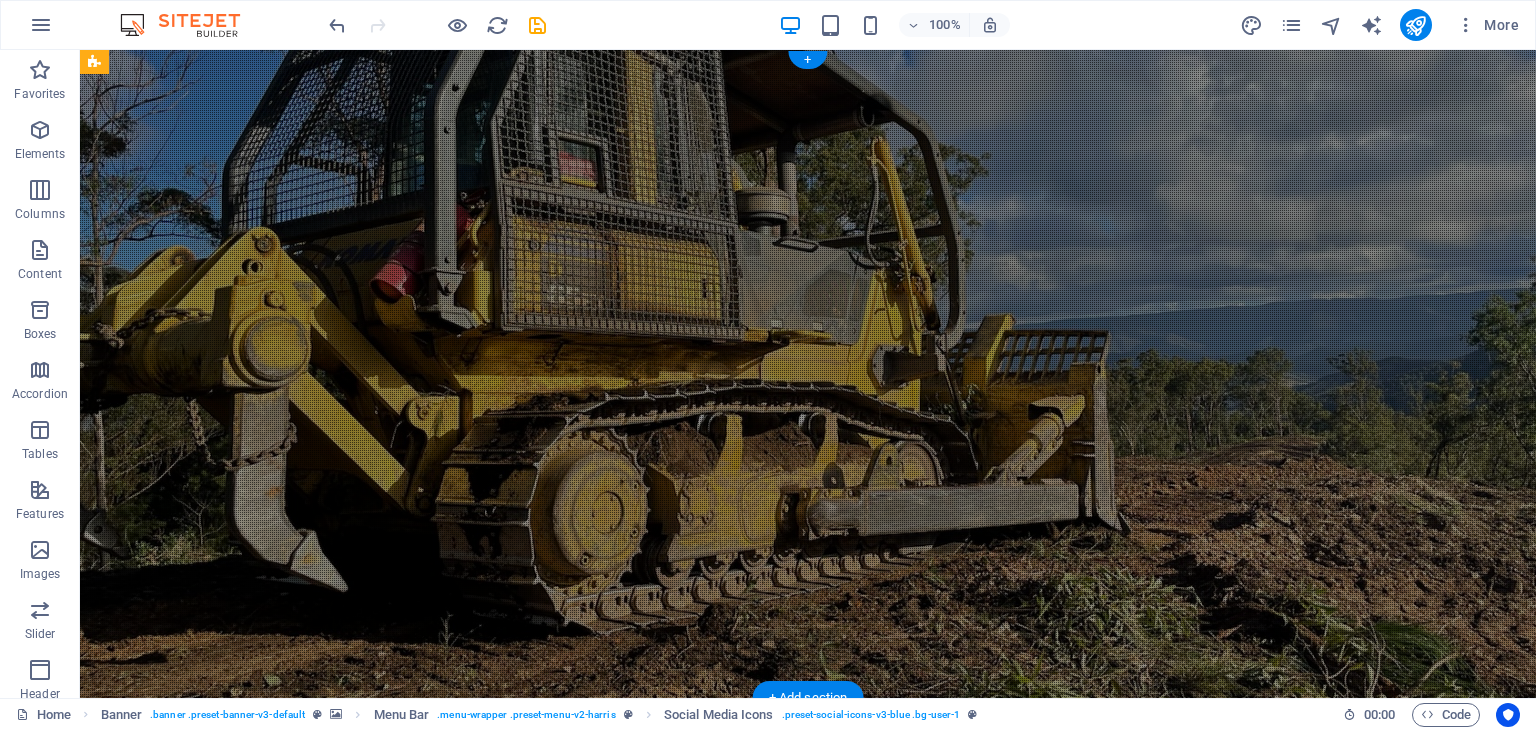 drag, startPoint x: 689, startPoint y: 68, endPoint x: 698, endPoint y: 79, distance: 14.21267 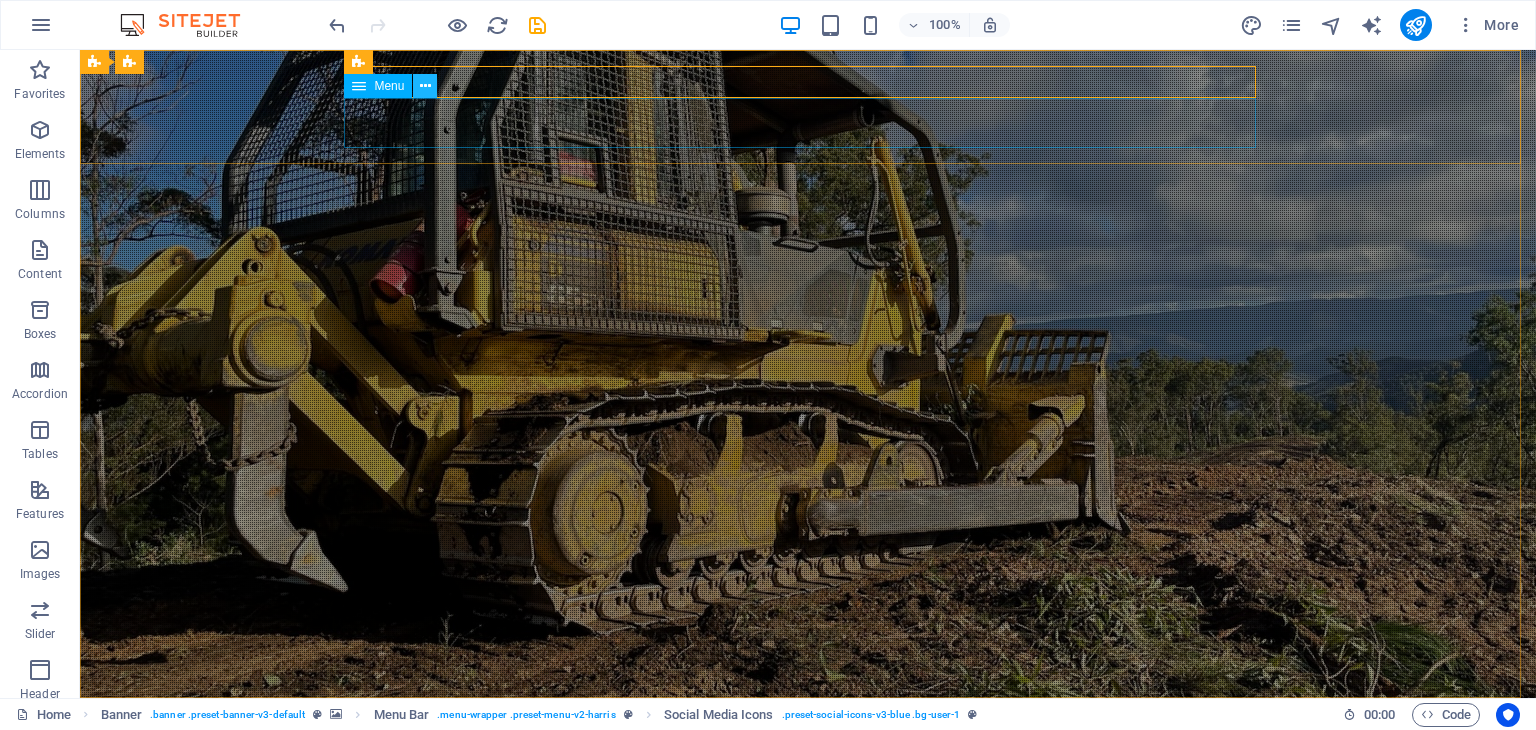 click at bounding box center (425, 86) 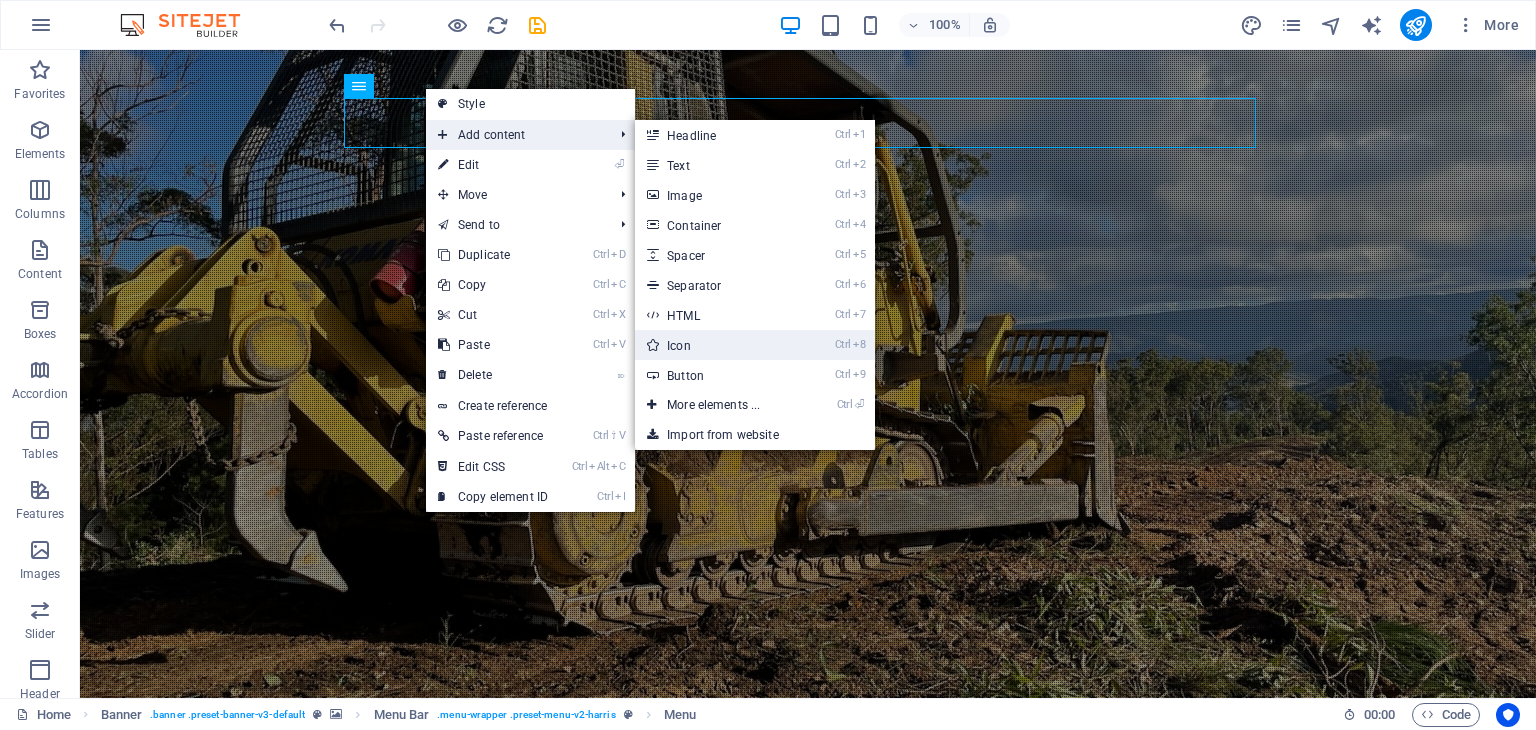 click on "Ctrl 8  Icon" at bounding box center [717, 345] 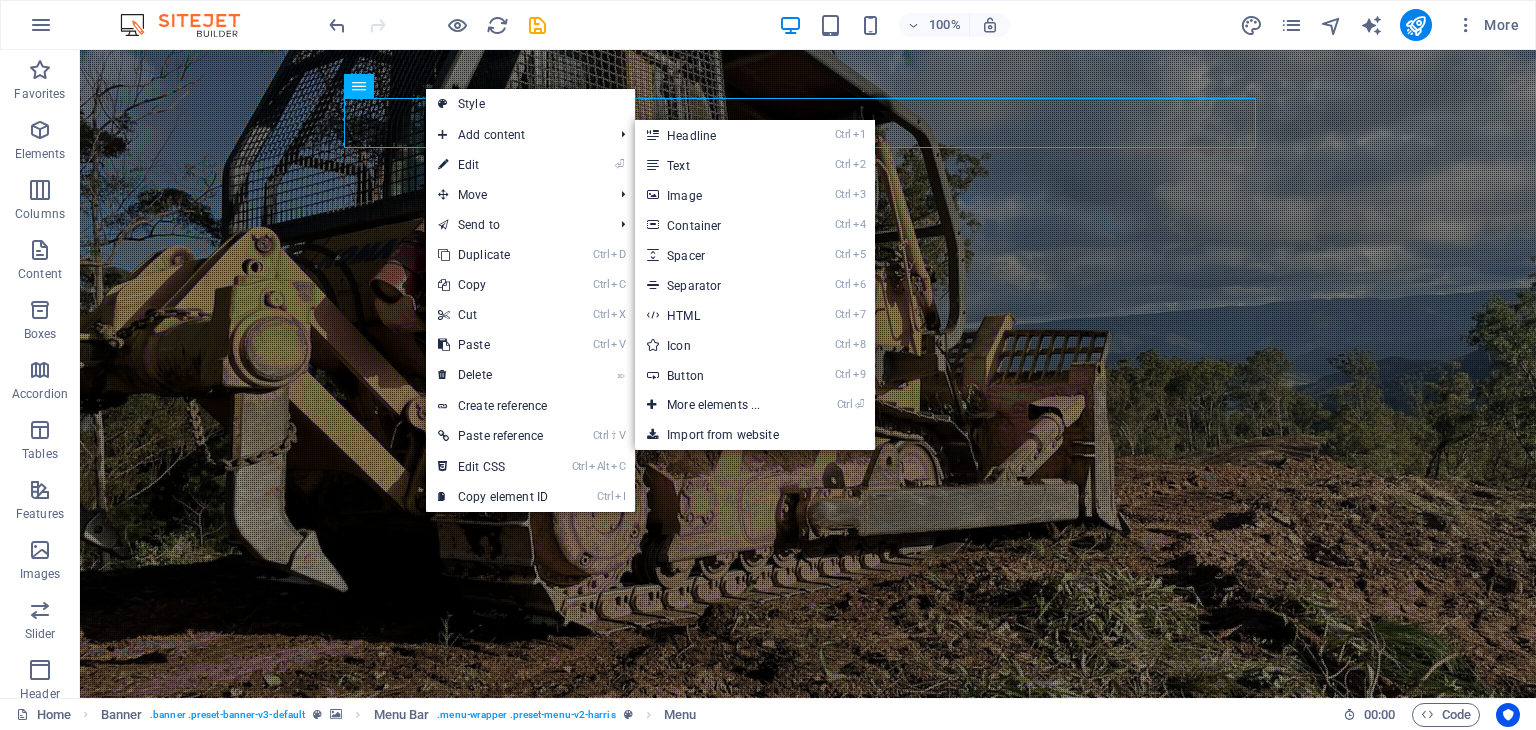 select on "xMidYMid" 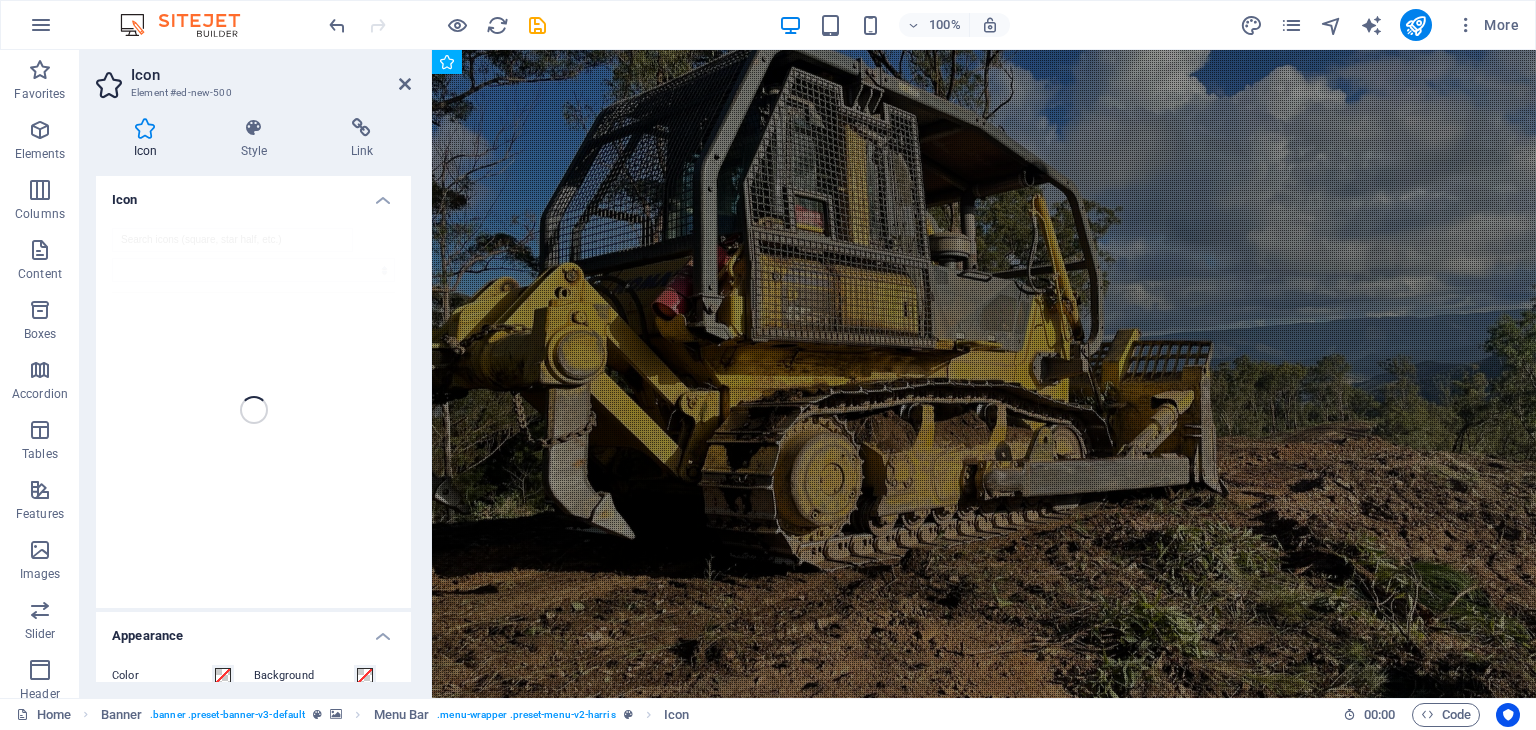 drag, startPoint x: 989, startPoint y: 195, endPoint x: 903, endPoint y: 241, distance: 97.52948 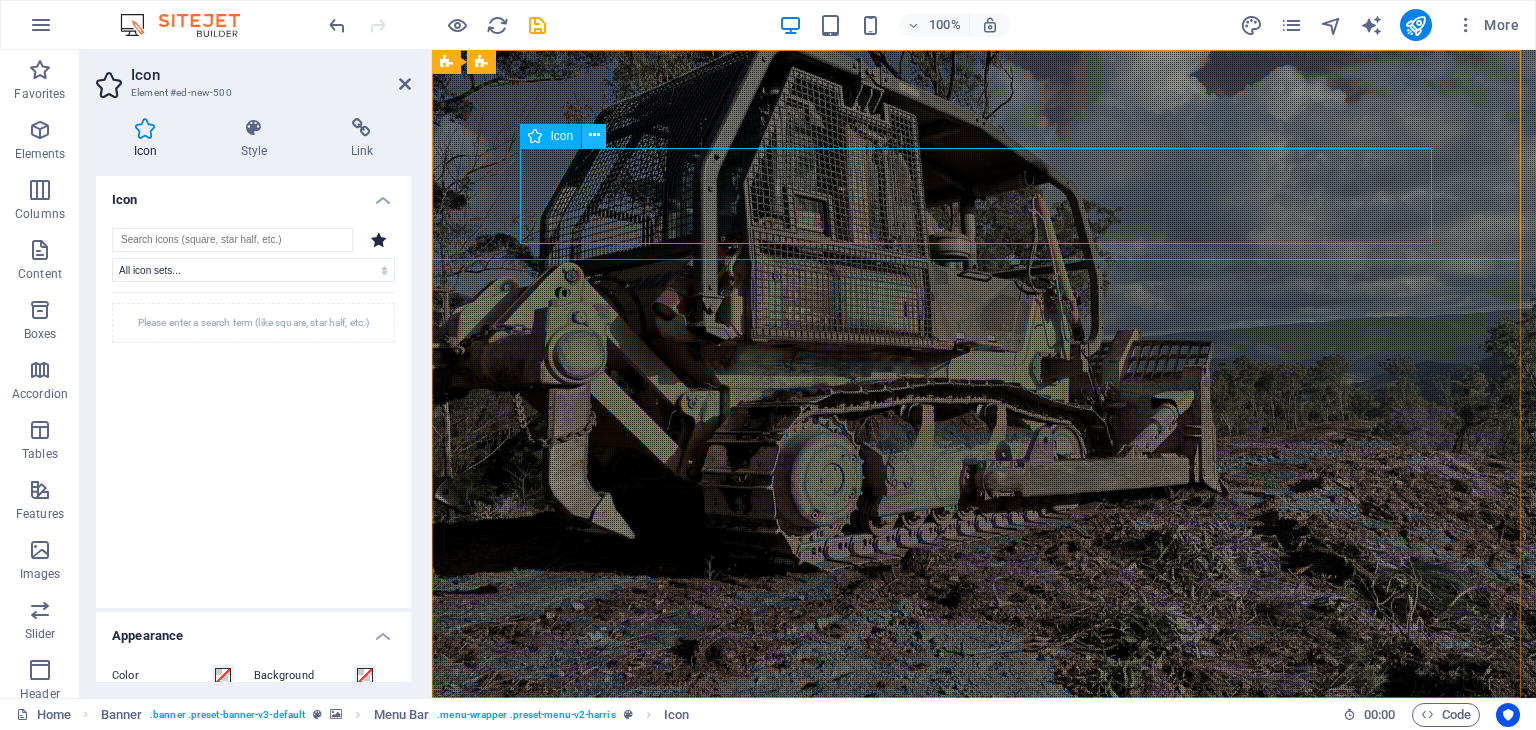 click at bounding box center (594, 135) 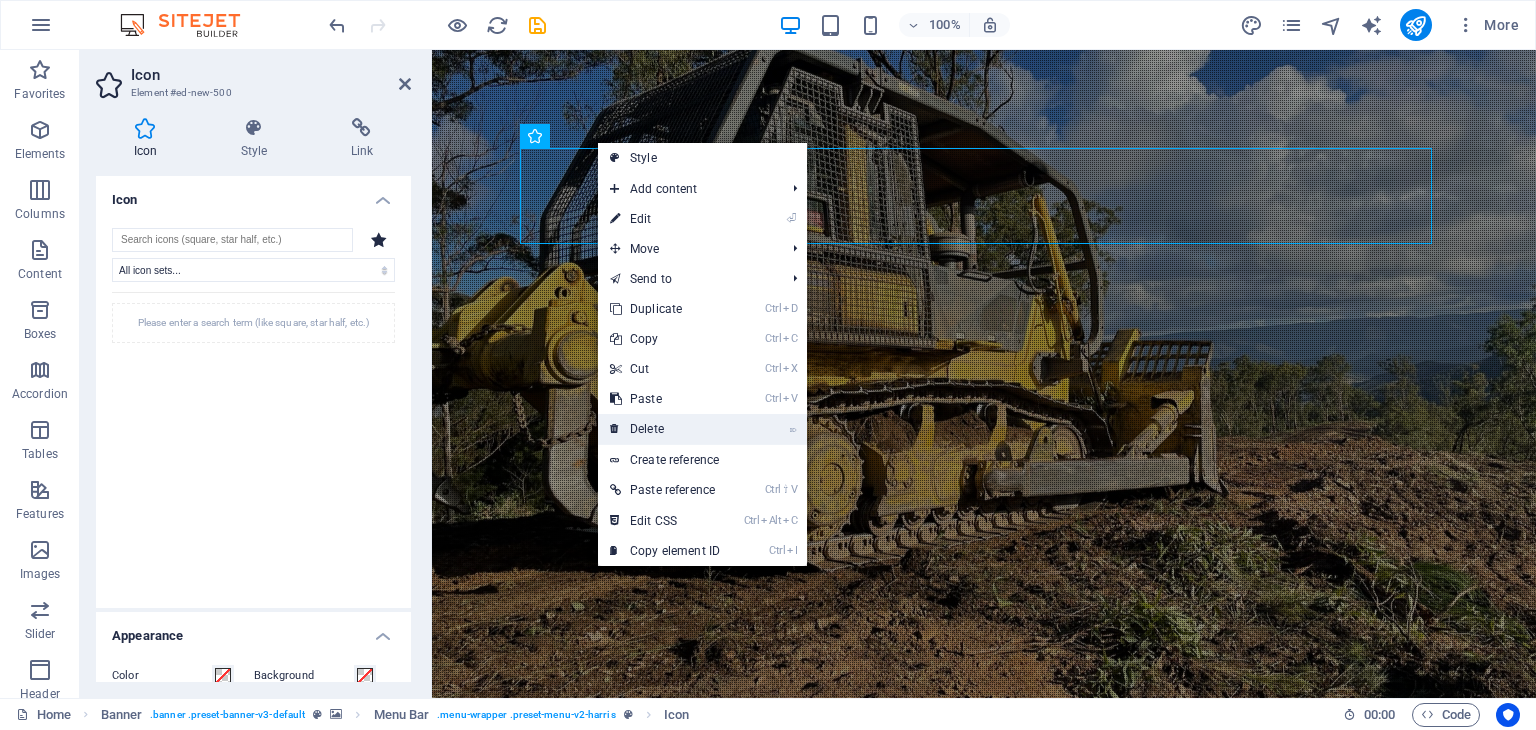 click on "⌦  Delete" at bounding box center [665, 429] 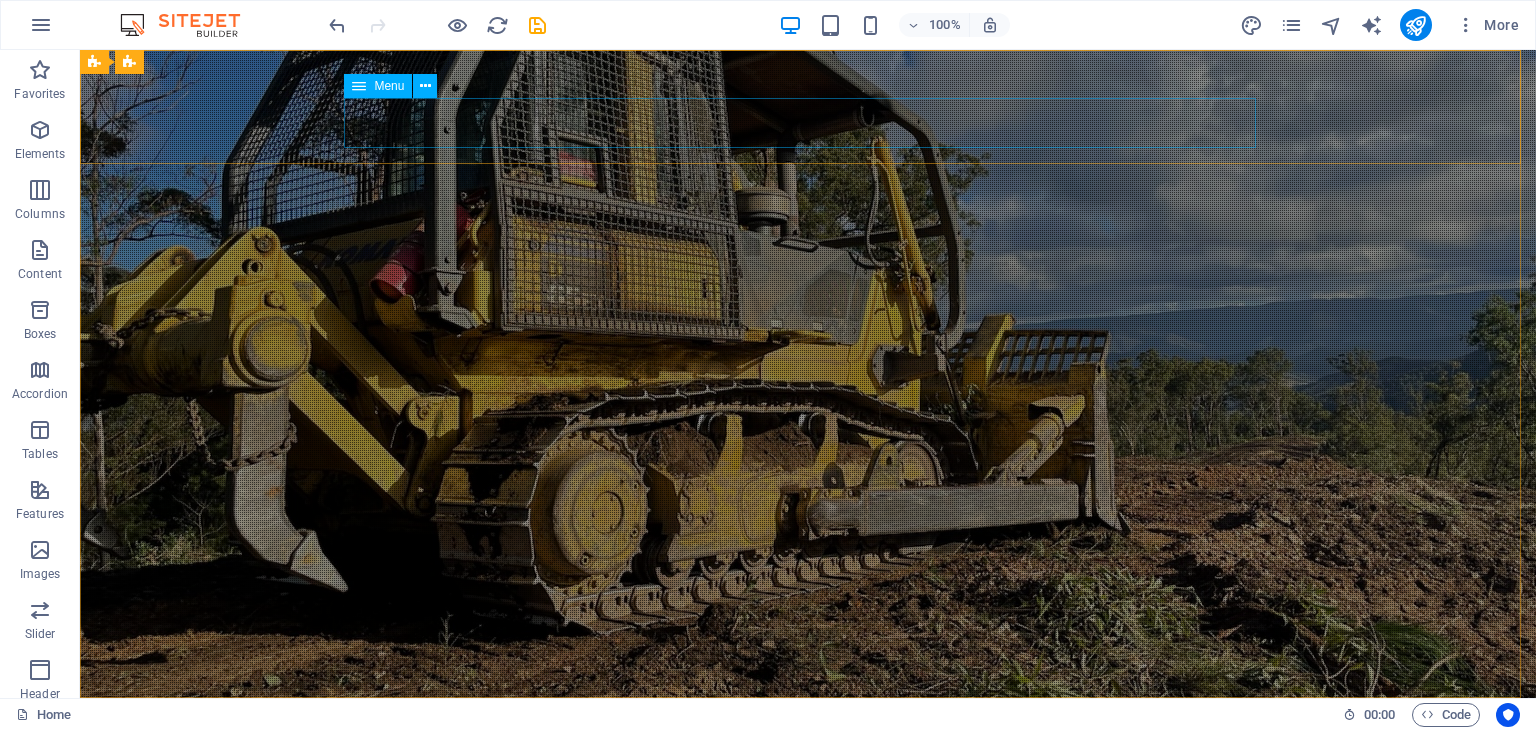 click on "Menu" at bounding box center (378, 86) 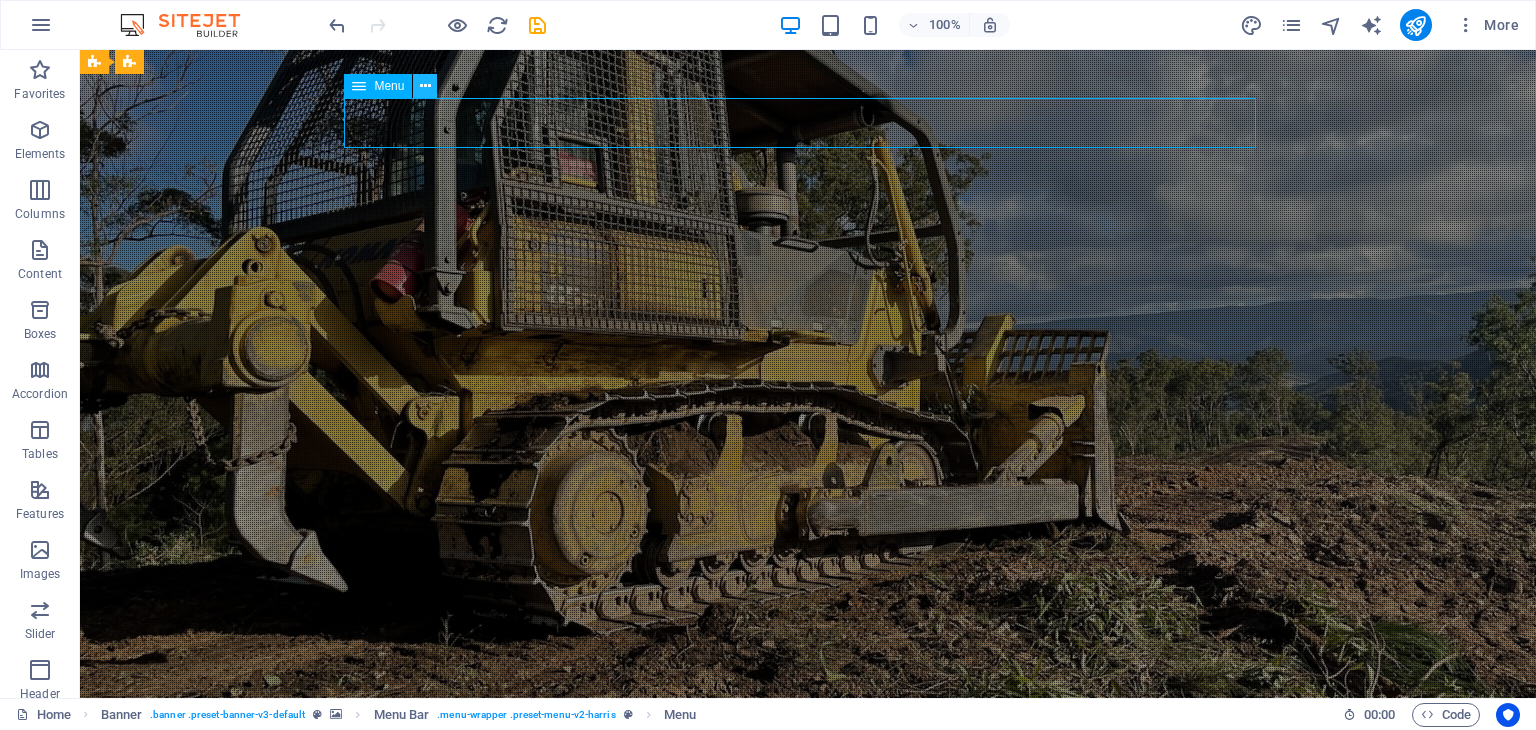 click at bounding box center [425, 86] 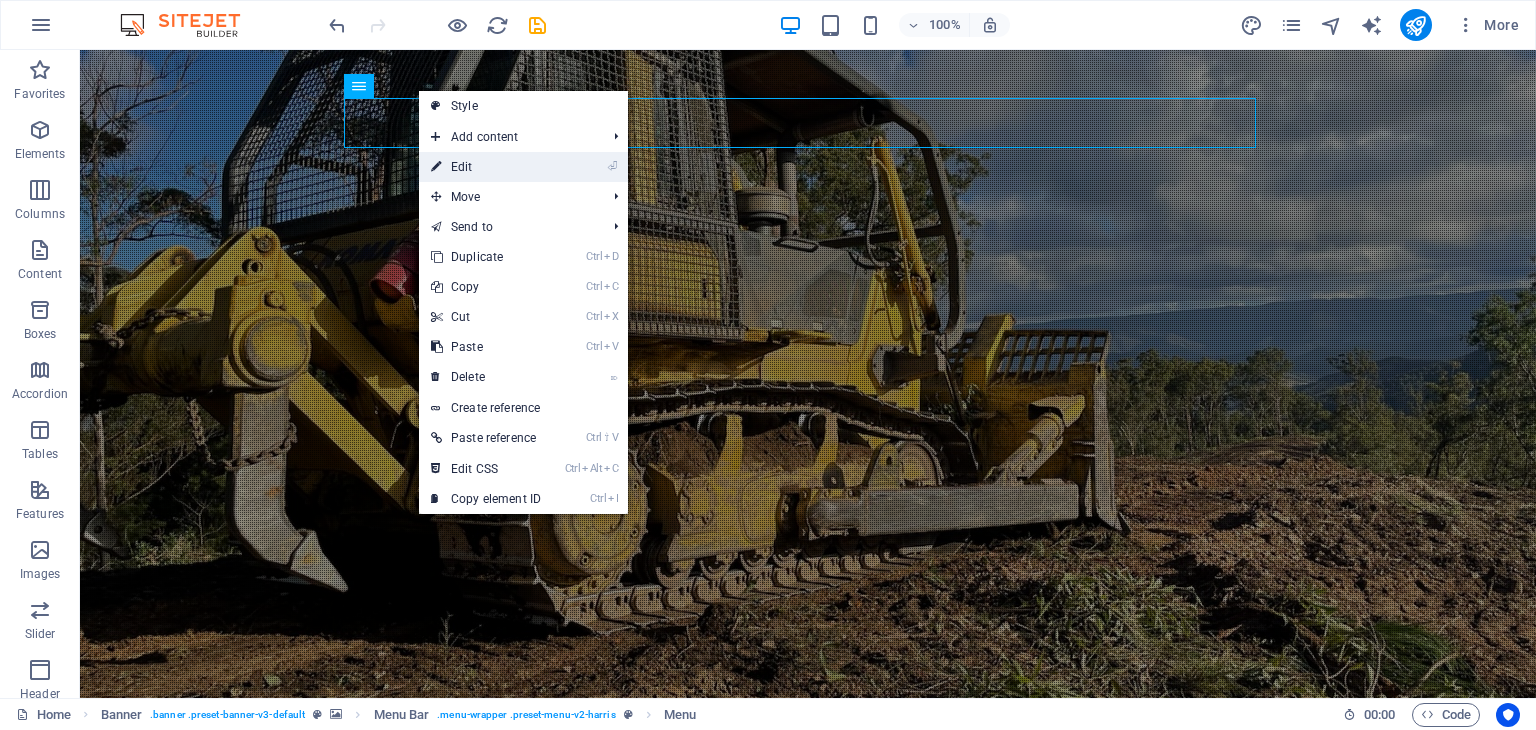 click on "⏎  Edit" at bounding box center [486, 167] 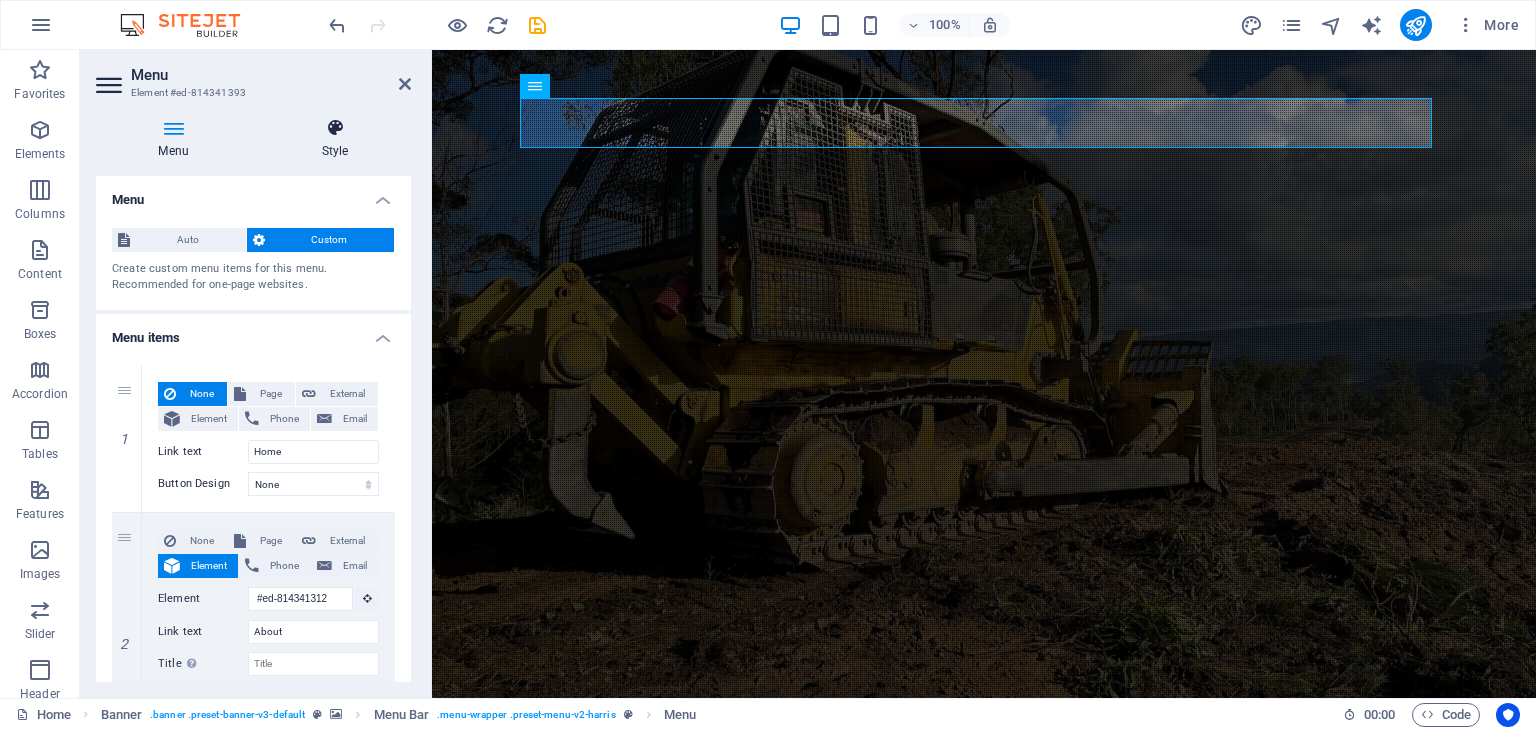 click on "Style" at bounding box center [335, 139] 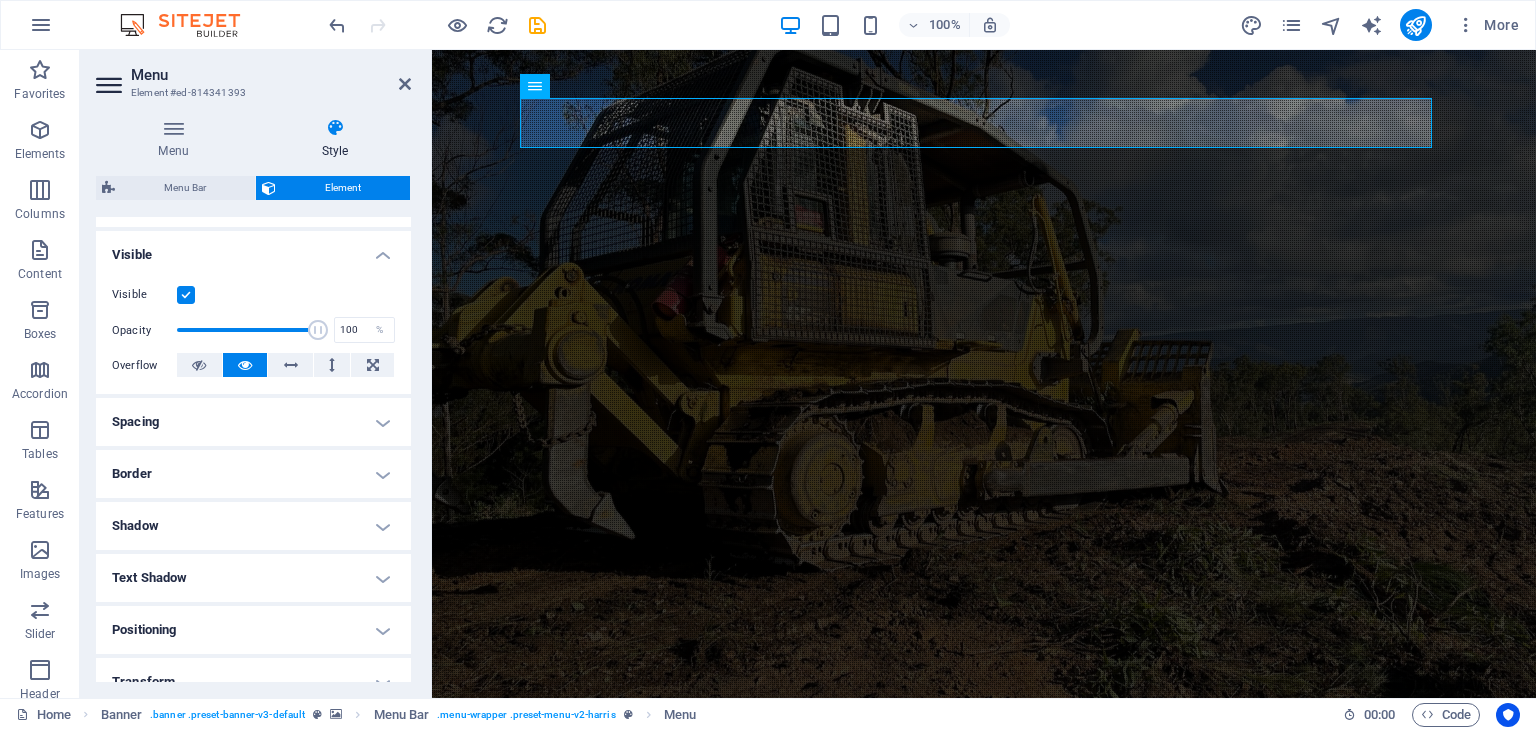 scroll, scrollTop: 0, scrollLeft: 0, axis: both 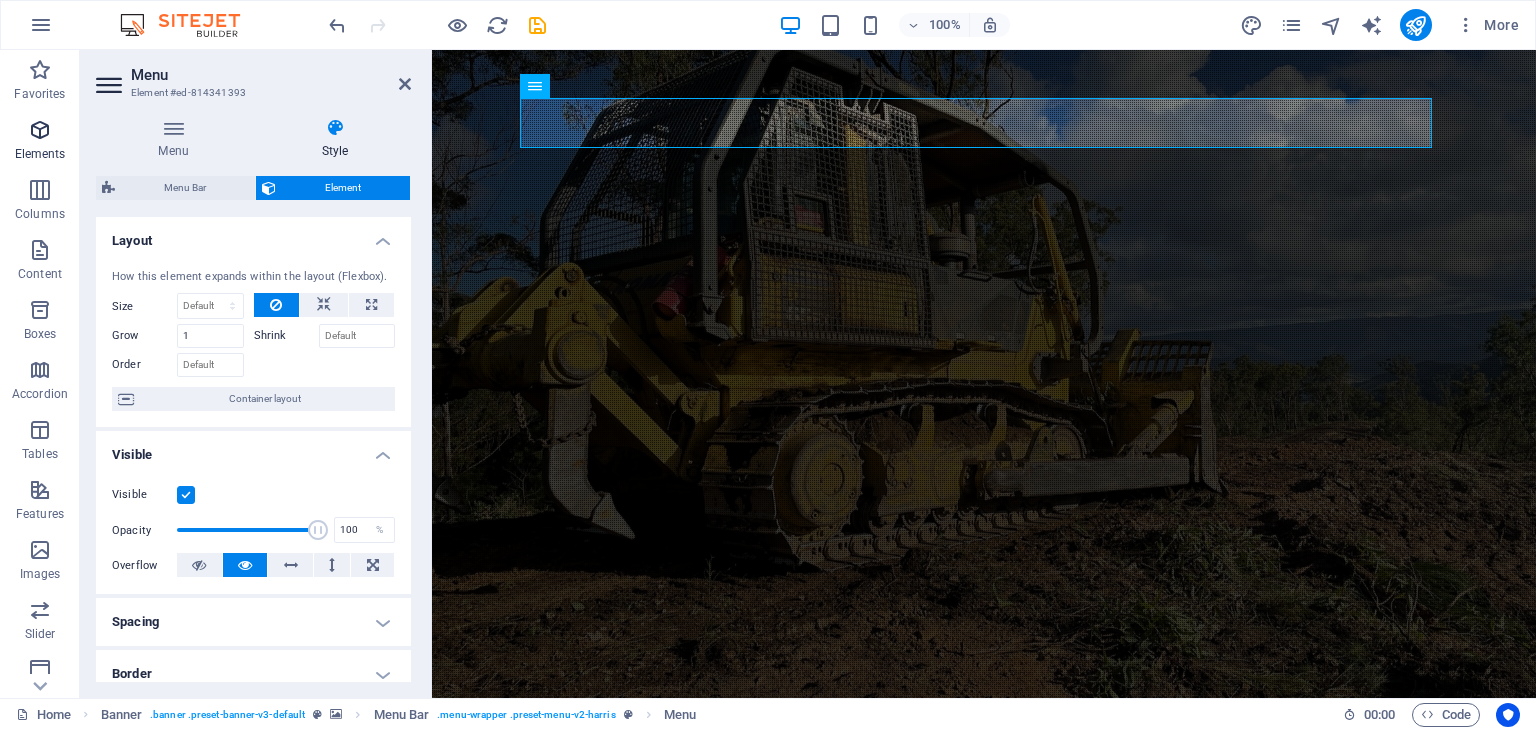 click on "Elements" at bounding box center [40, 154] 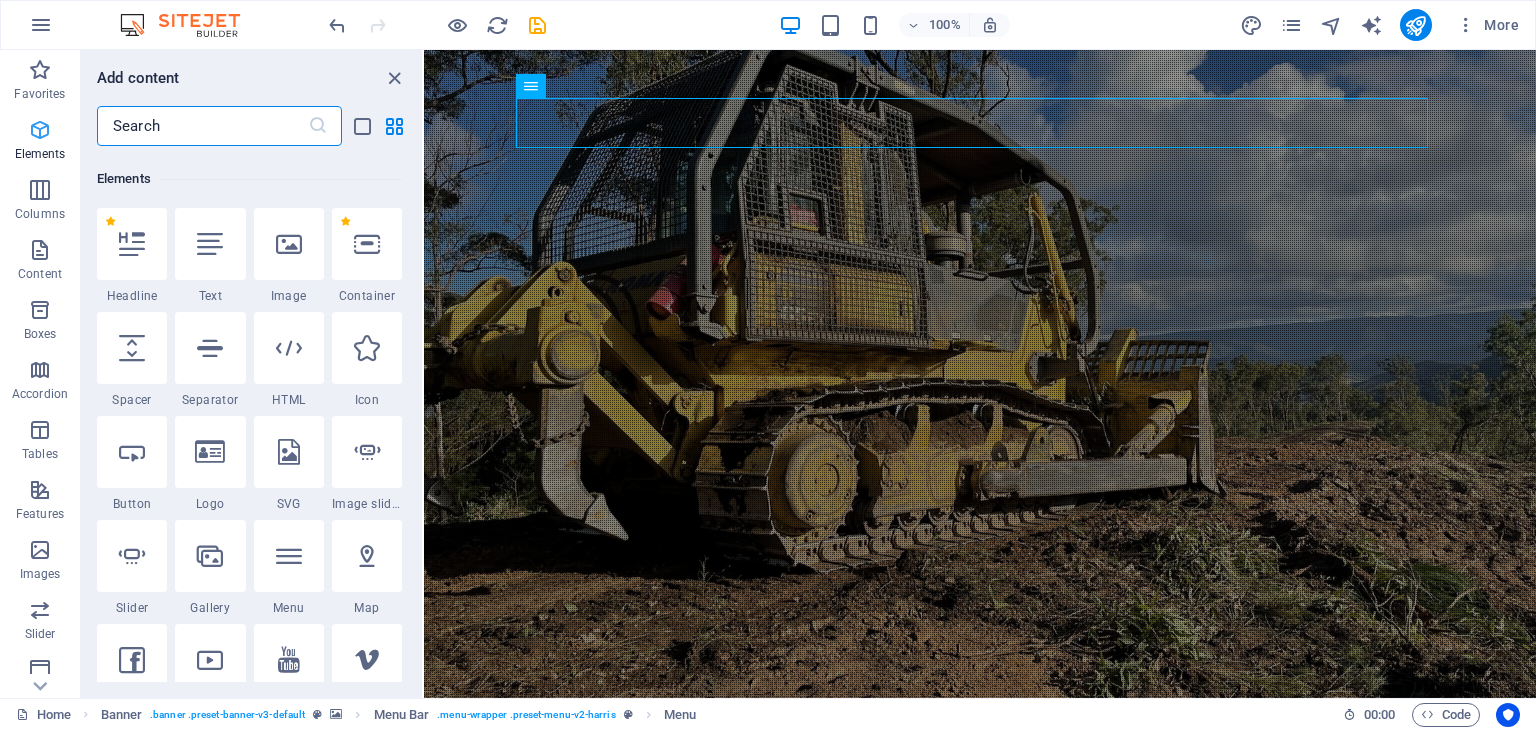 scroll, scrollTop: 212, scrollLeft: 0, axis: vertical 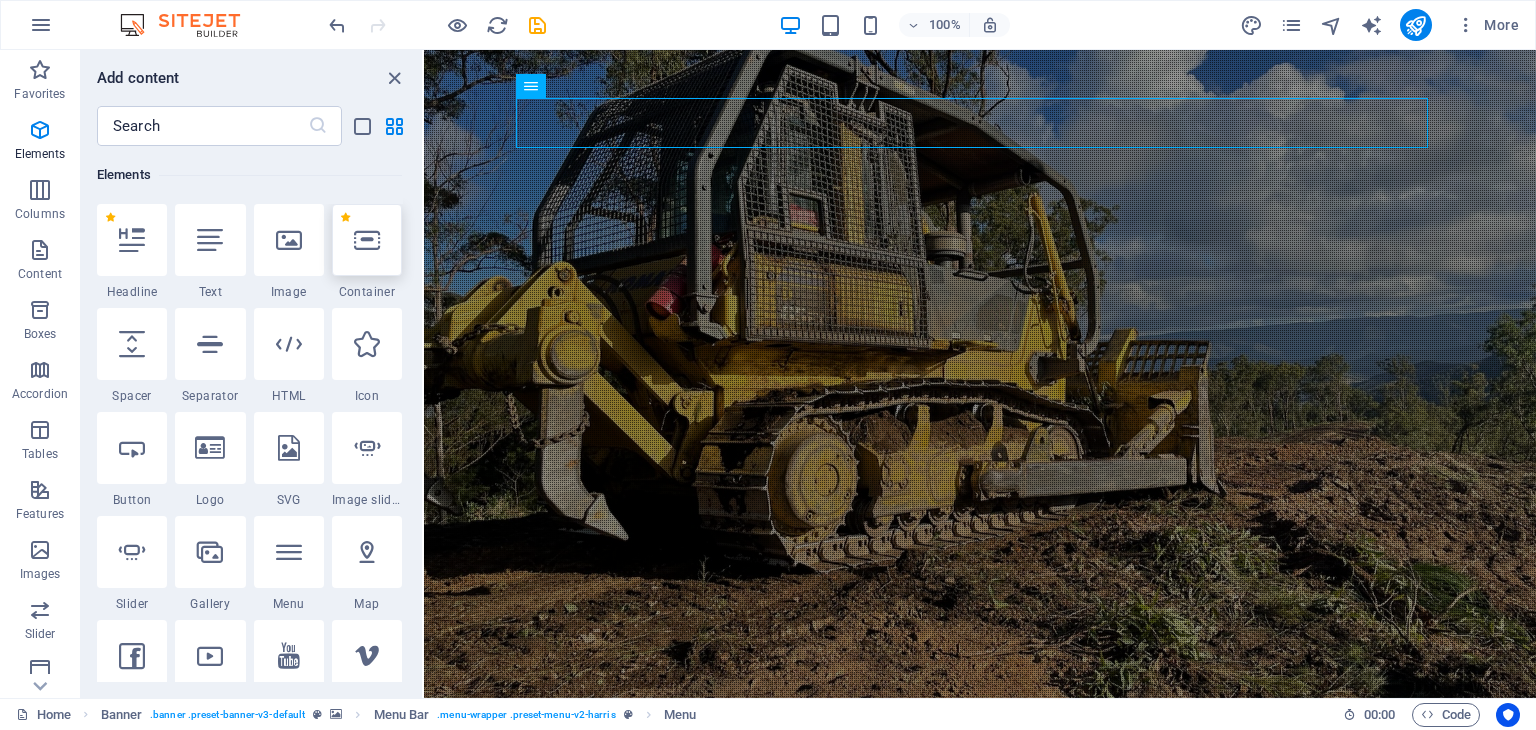 click at bounding box center [367, 240] 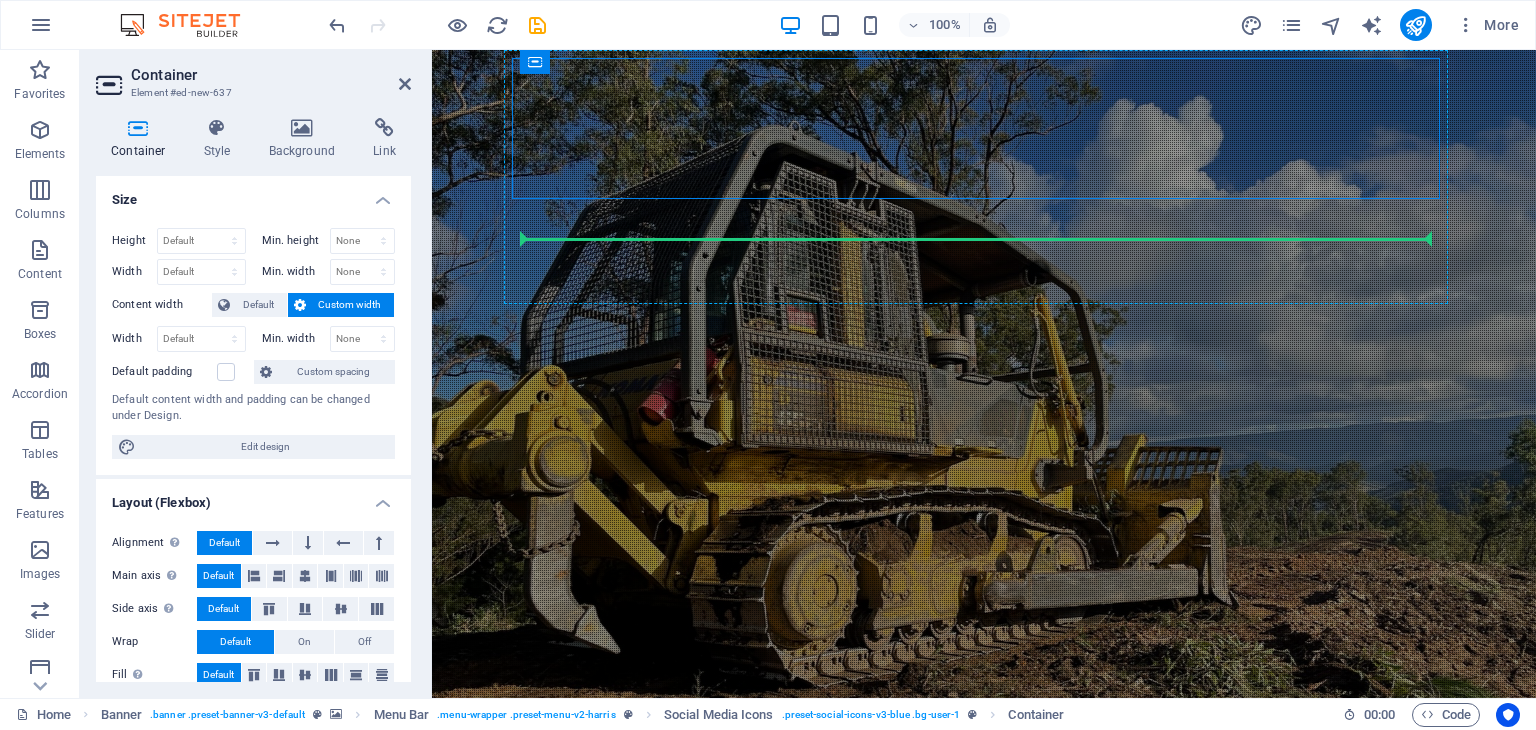 drag, startPoint x: 877, startPoint y: 140, endPoint x: 871, endPoint y: 257, distance: 117.15375 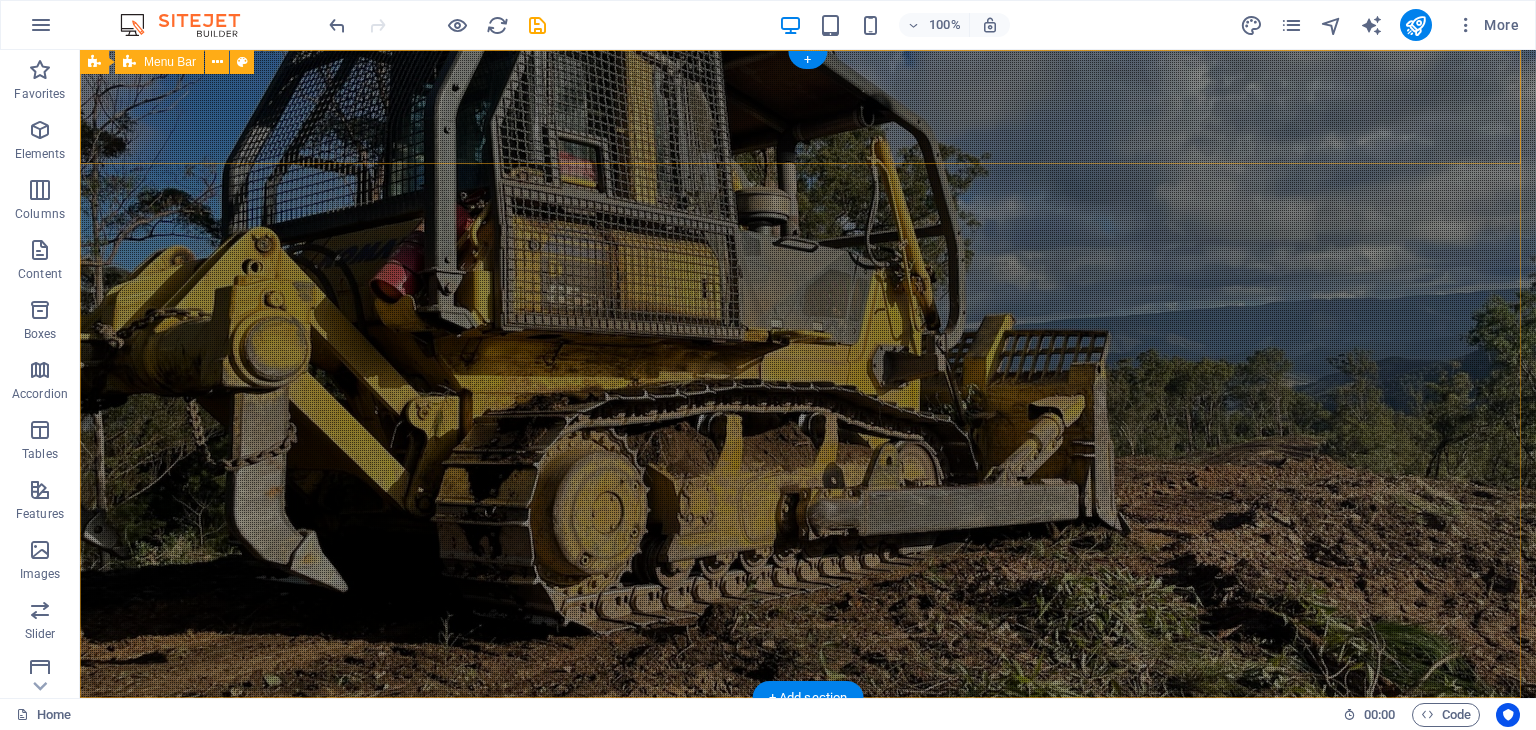 click on "Home About Services Contact" at bounding box center [808, 775] 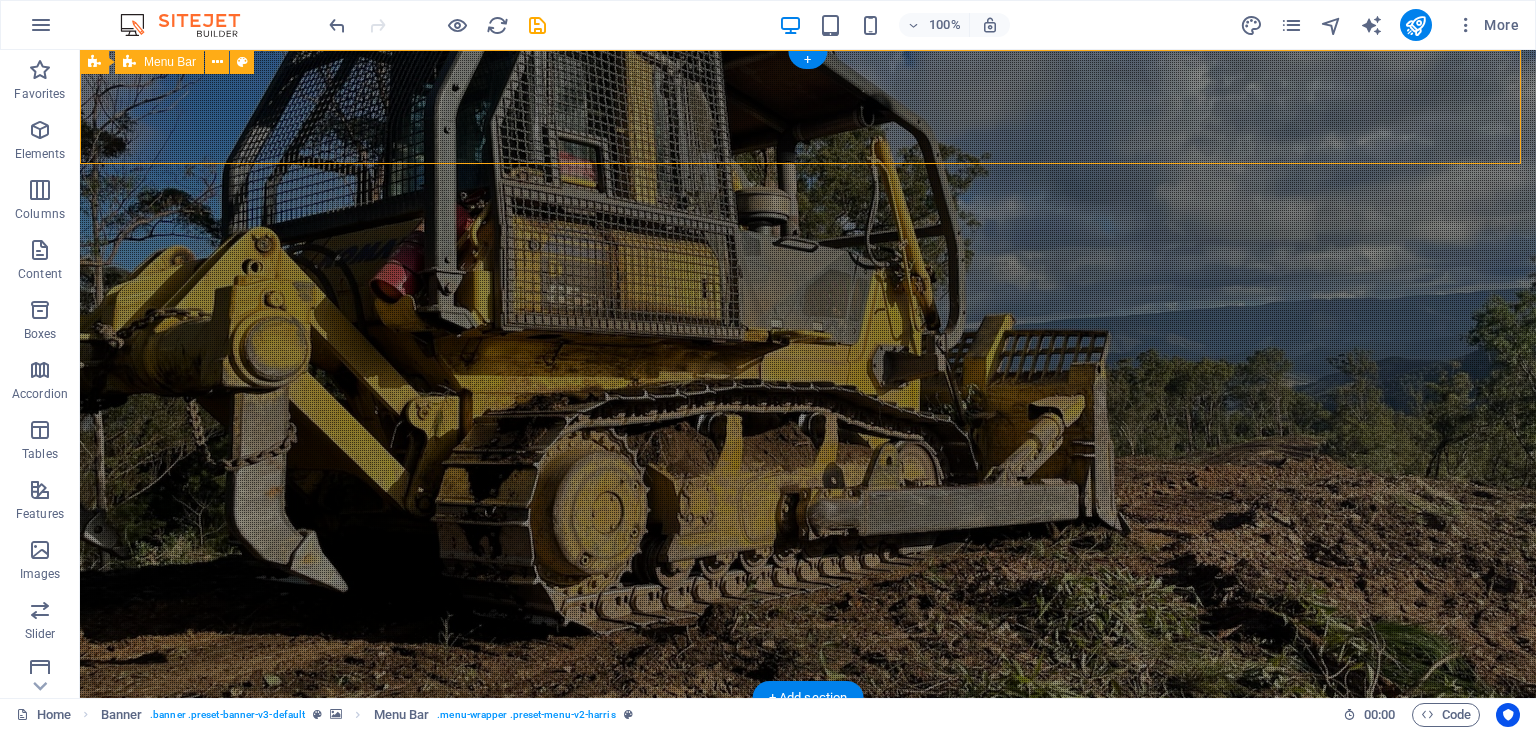 click on "Home About Services Contact" at bounding box center [808, 775] 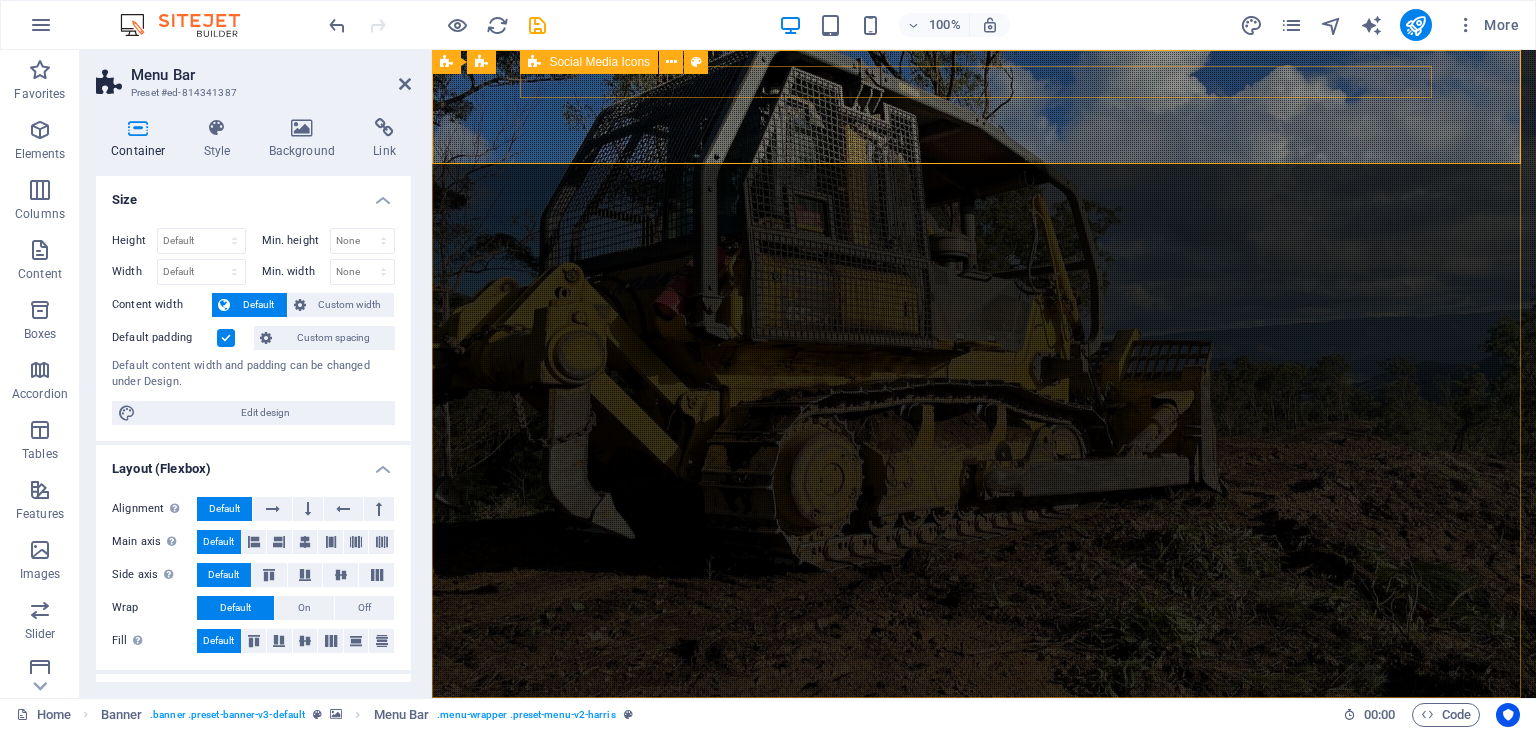 click at bounding box center [984, 750] 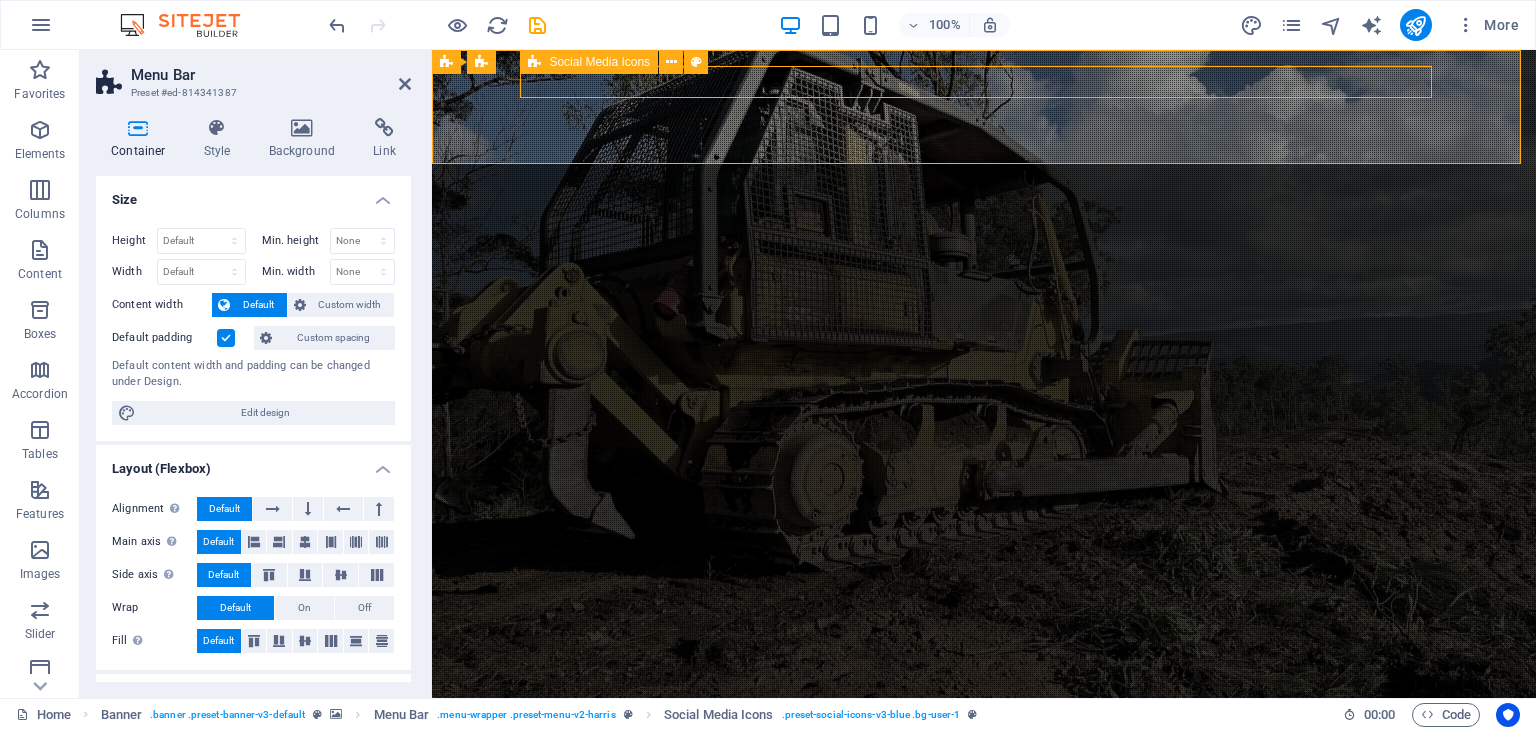 click at bounding box center [984, 750] 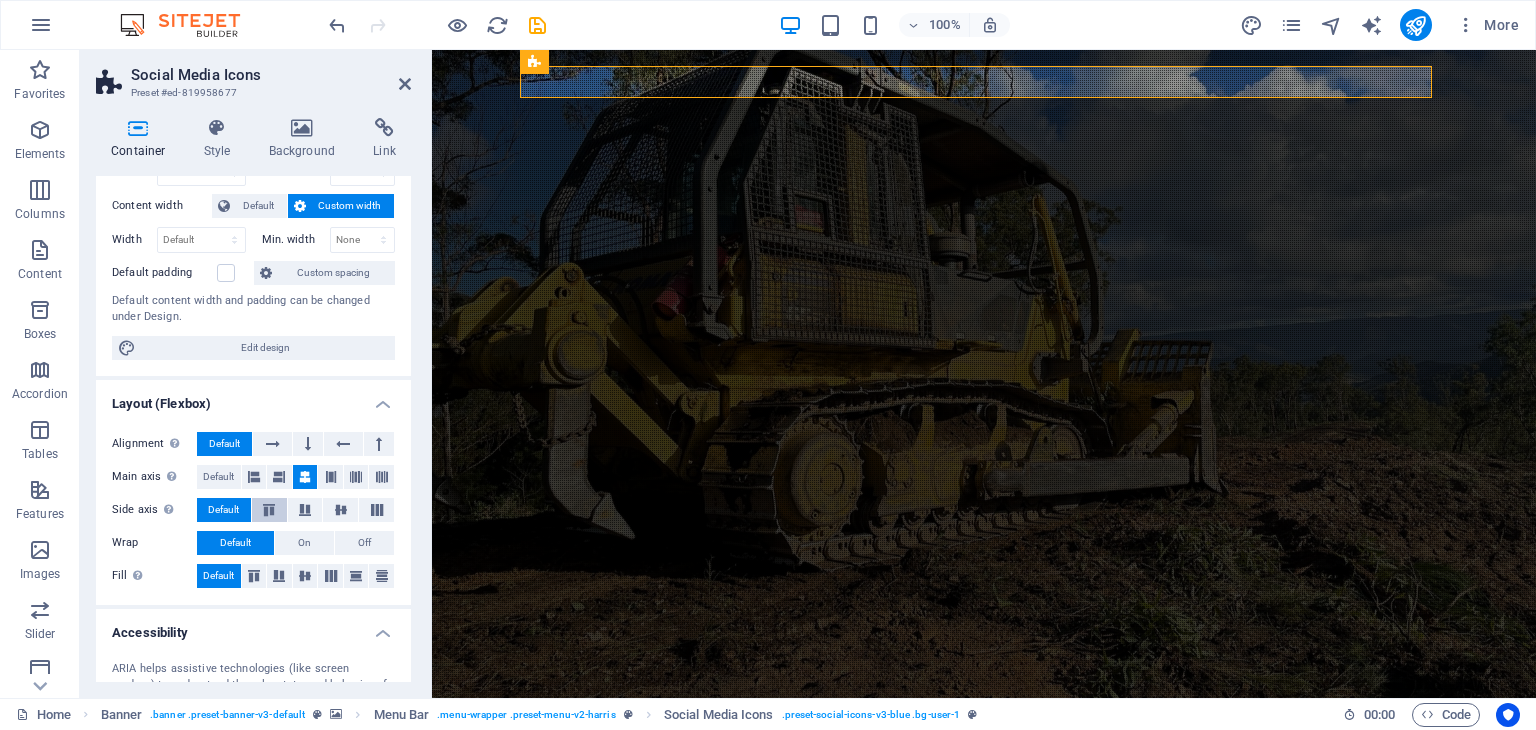 scroll, scrollTop: 100, scrollLeft: 0, axis: vertical 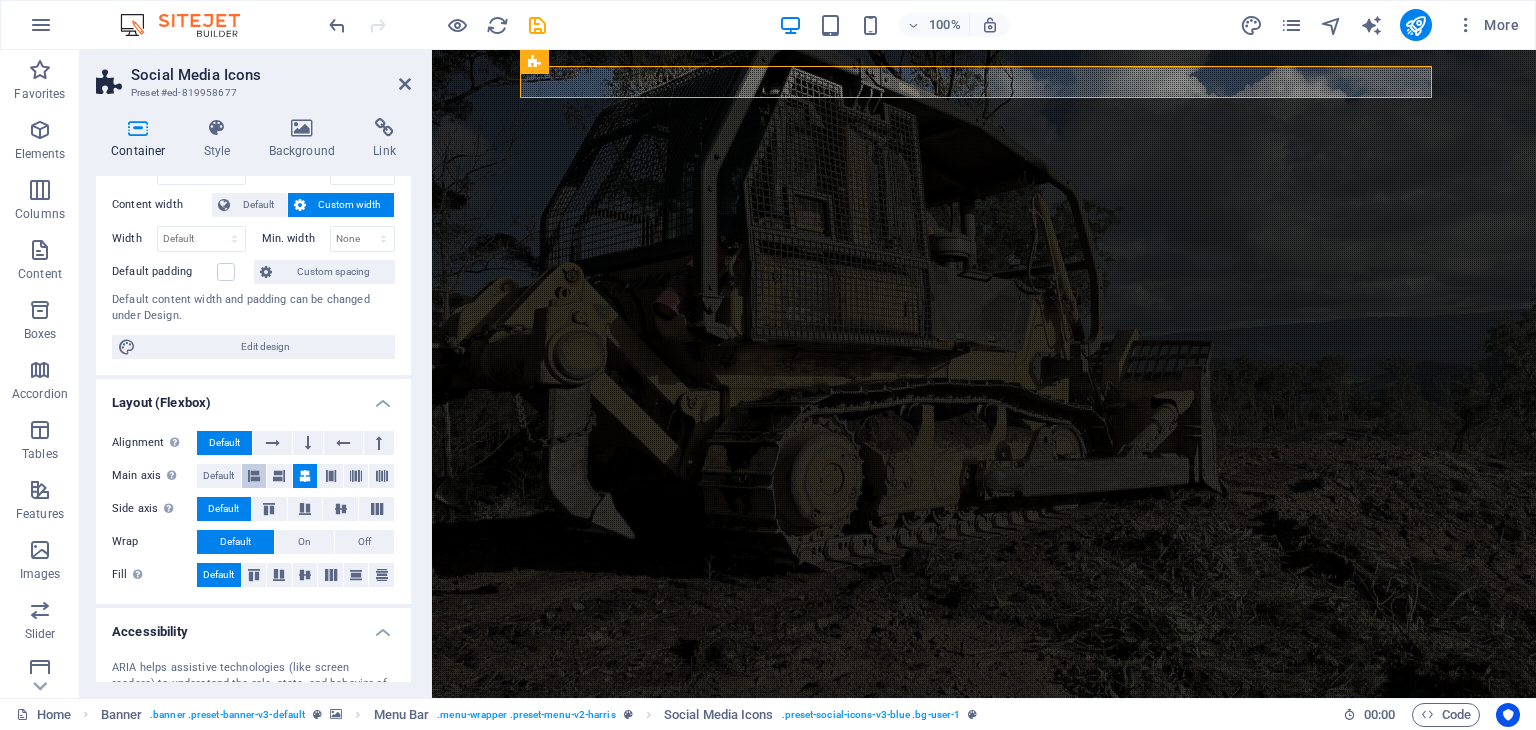 click at bounding box center [254, 476] 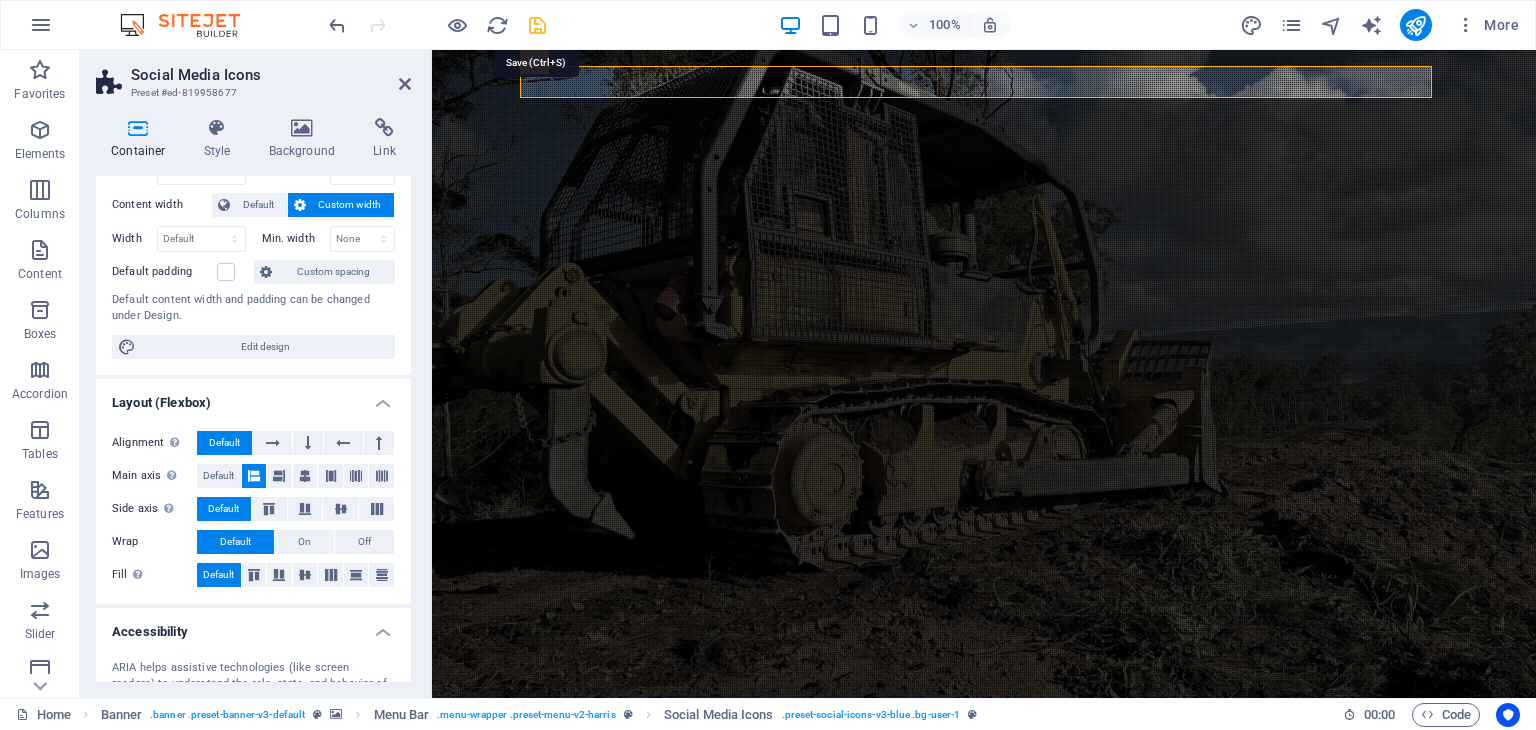 click at bounding box center (537, 25) 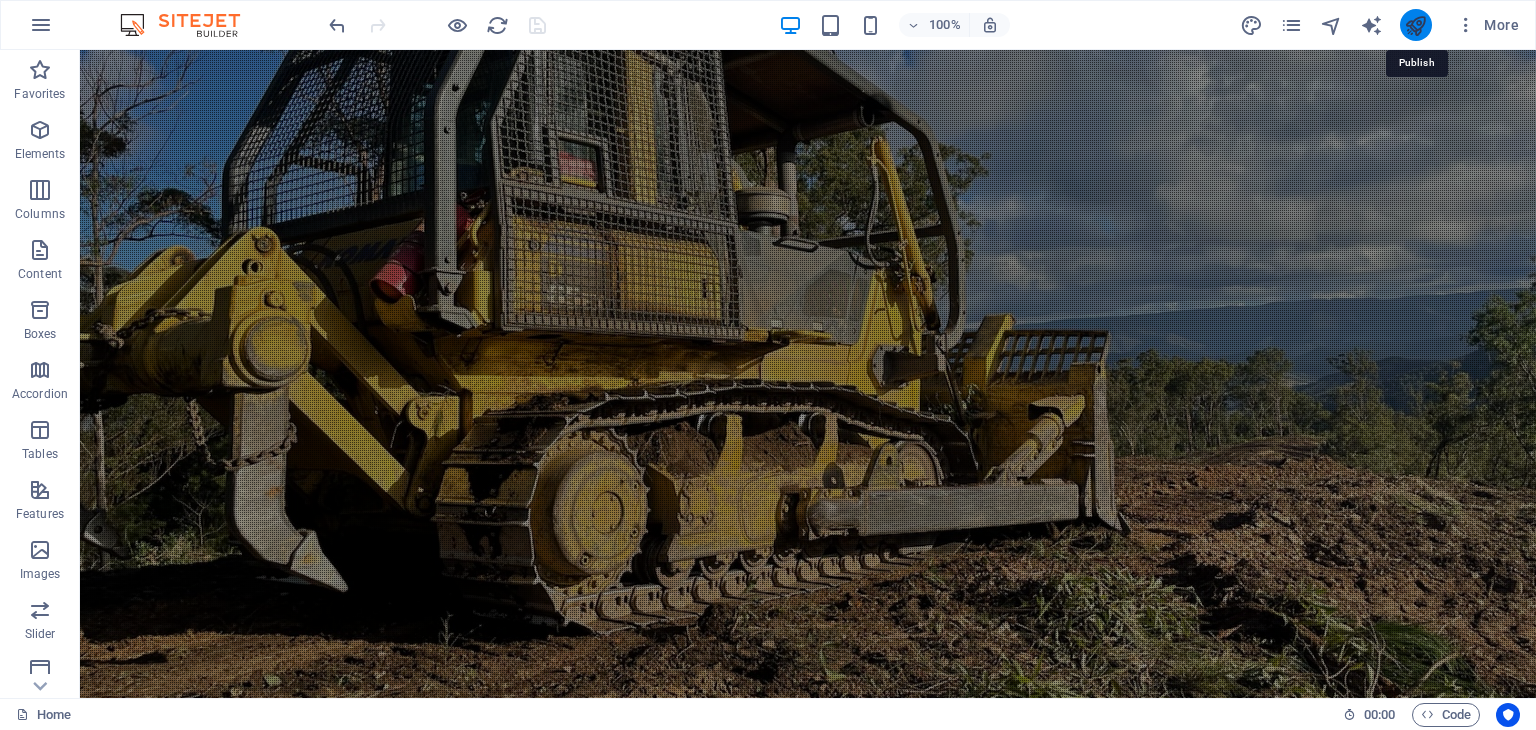 click at bounding box center (1415, 25) 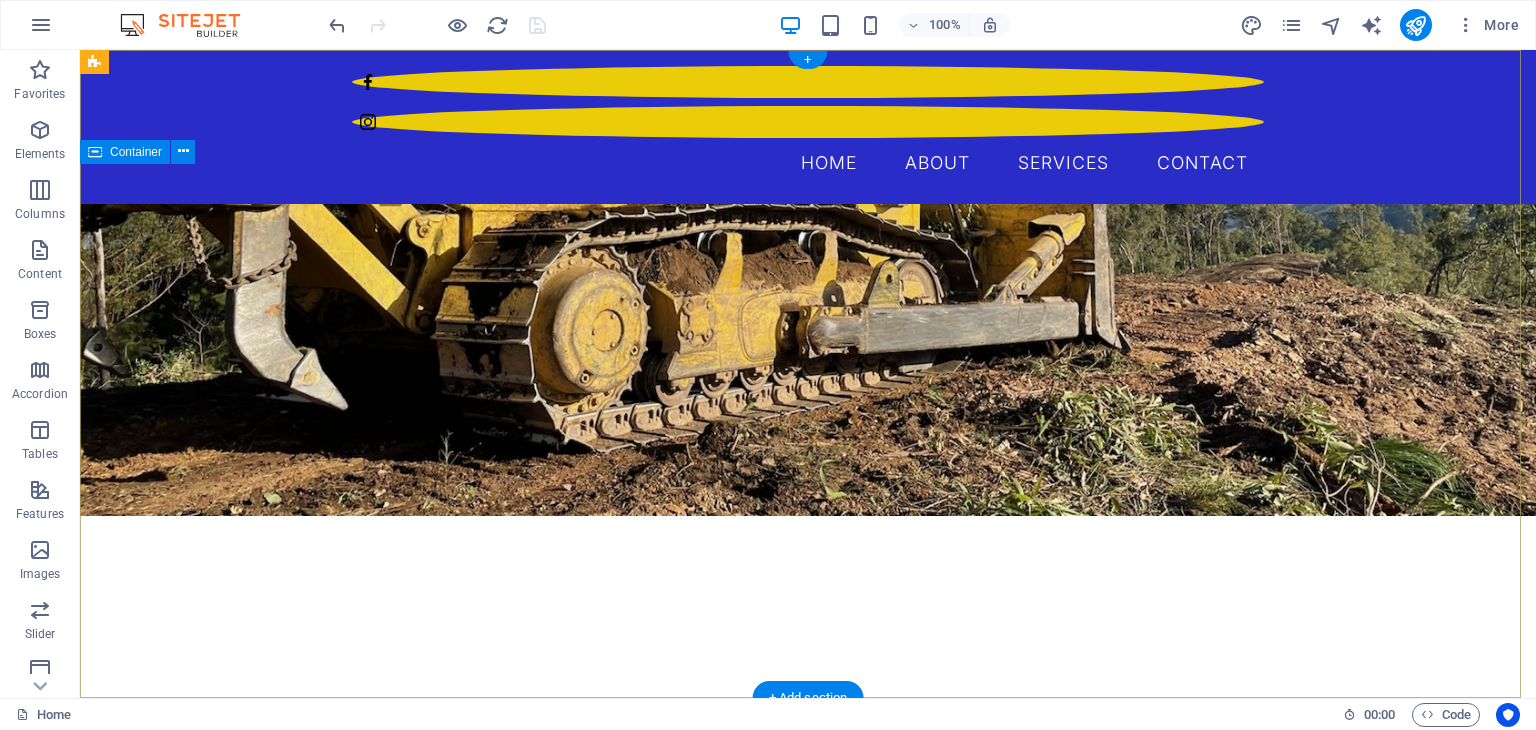 scroll, scrollTop: 0, scrollLeft: 0, axis: both 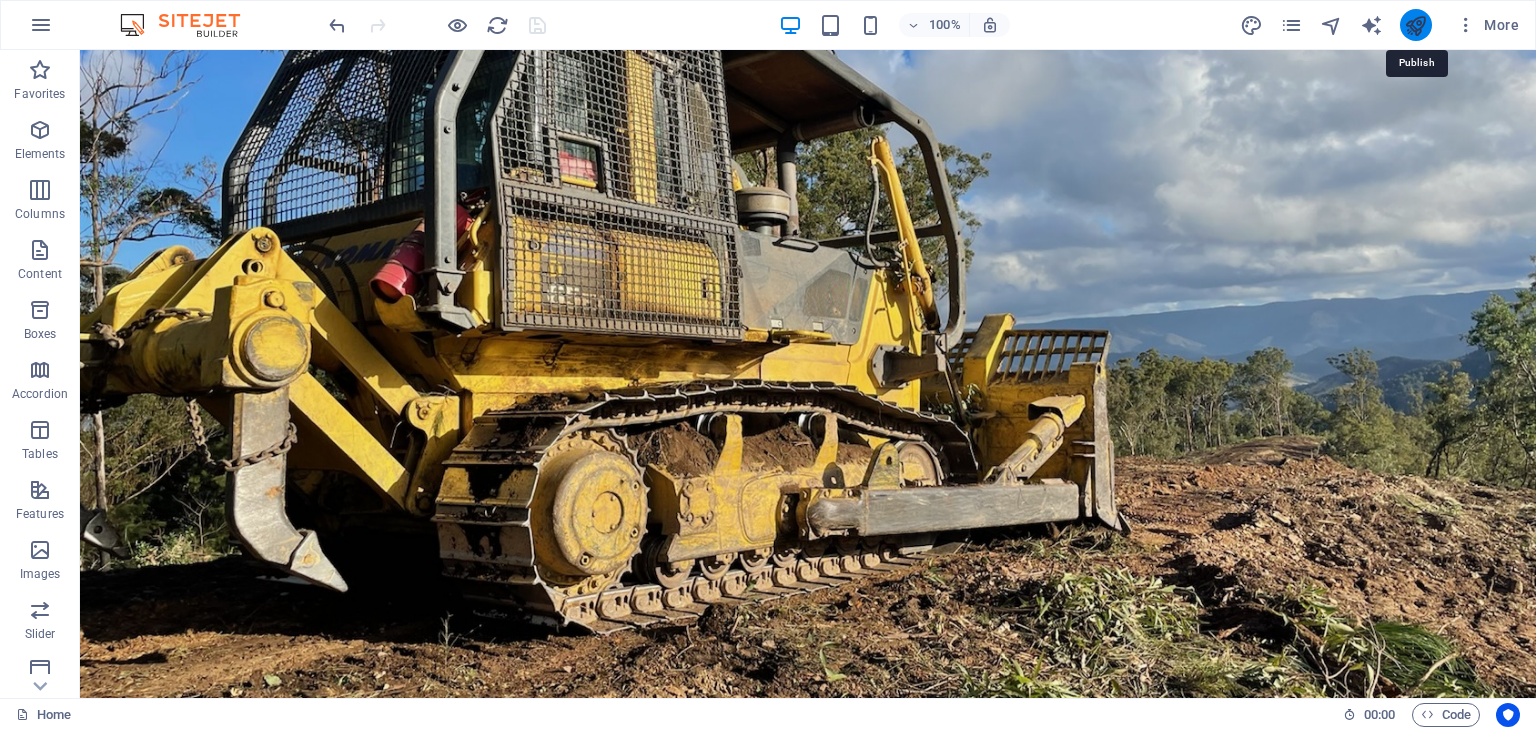 click at bounding box center (1415, 25) 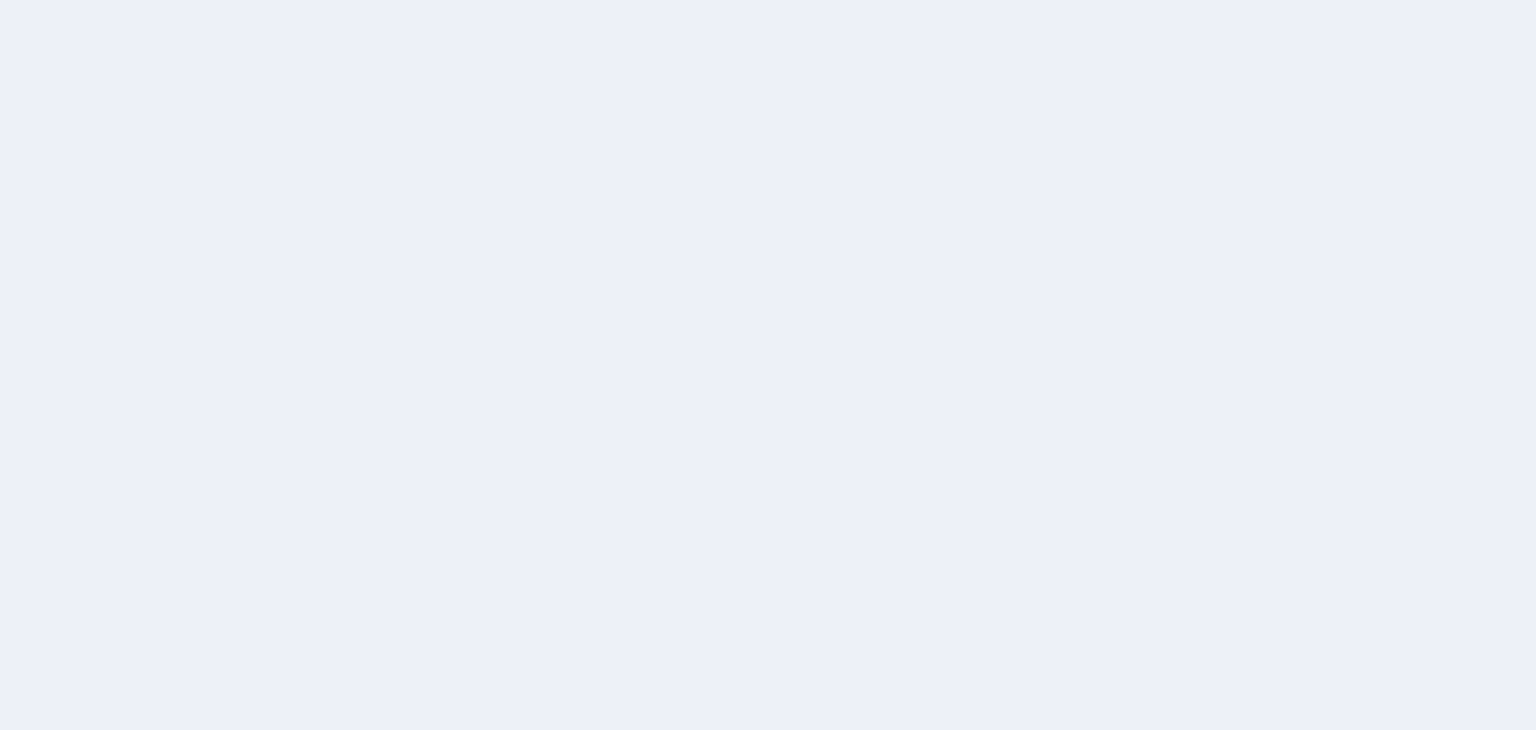scroll, scrollTop: 0, scrollLeft: 0, axis: both 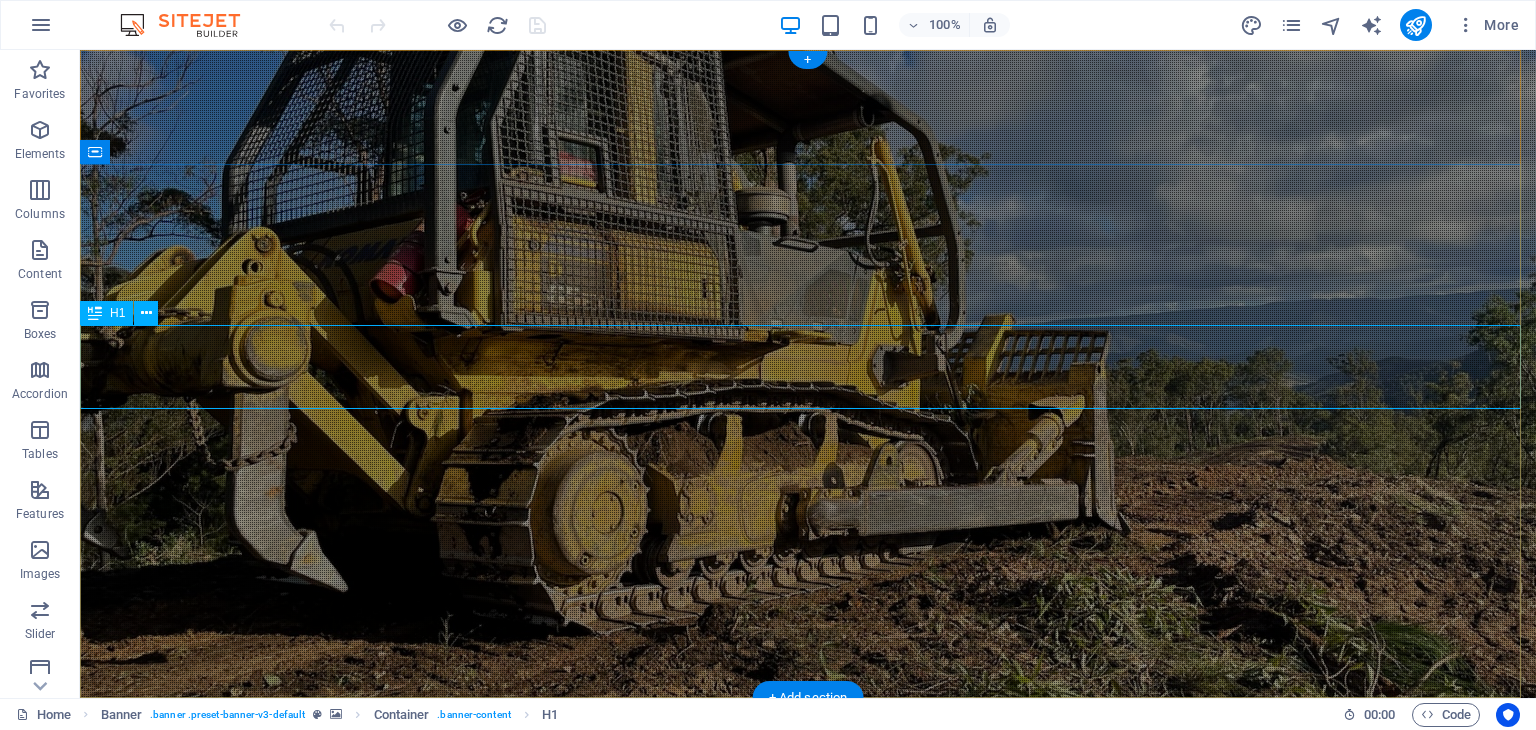 click on "Turnbull Industries" at bounding box center [808, 957] 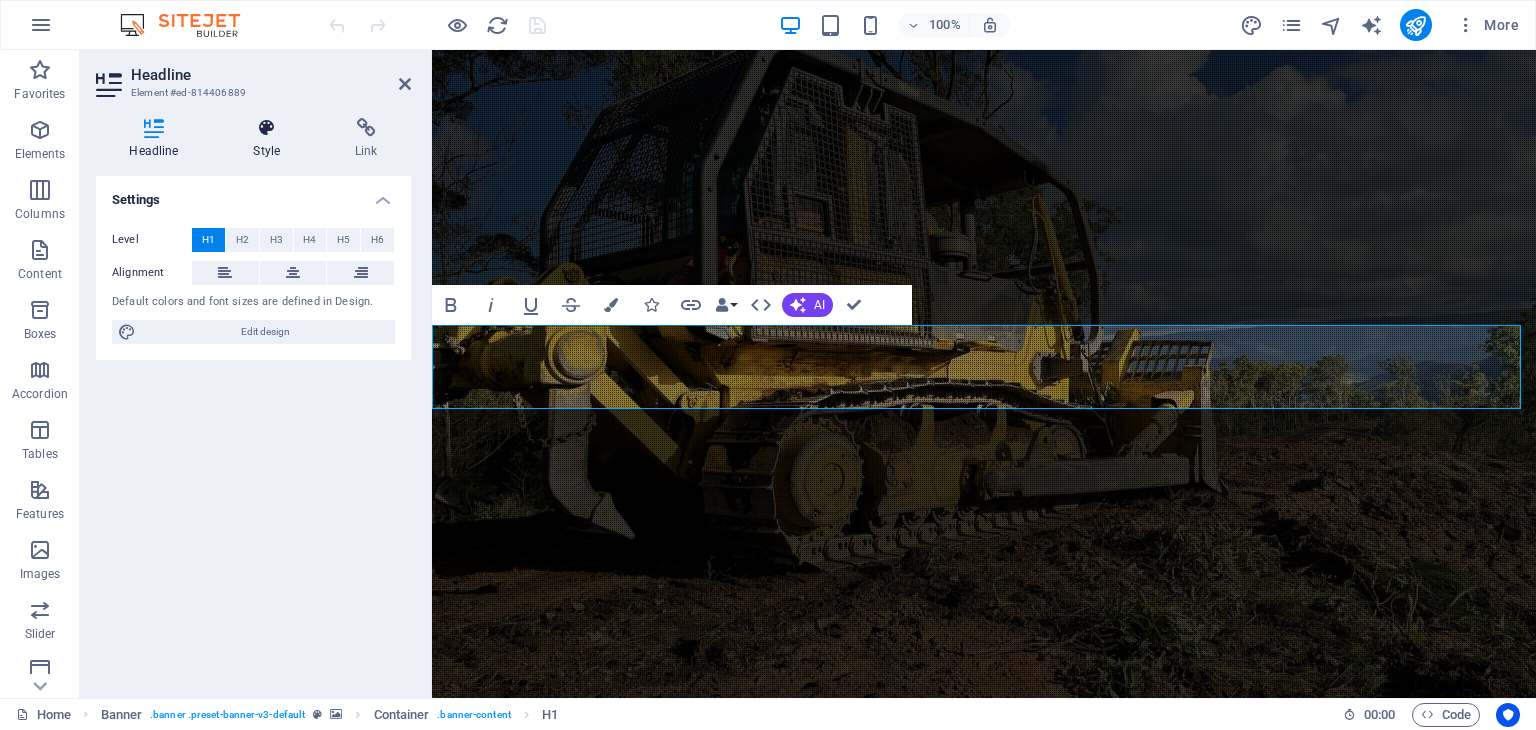 click at bounding box center (267, 128) 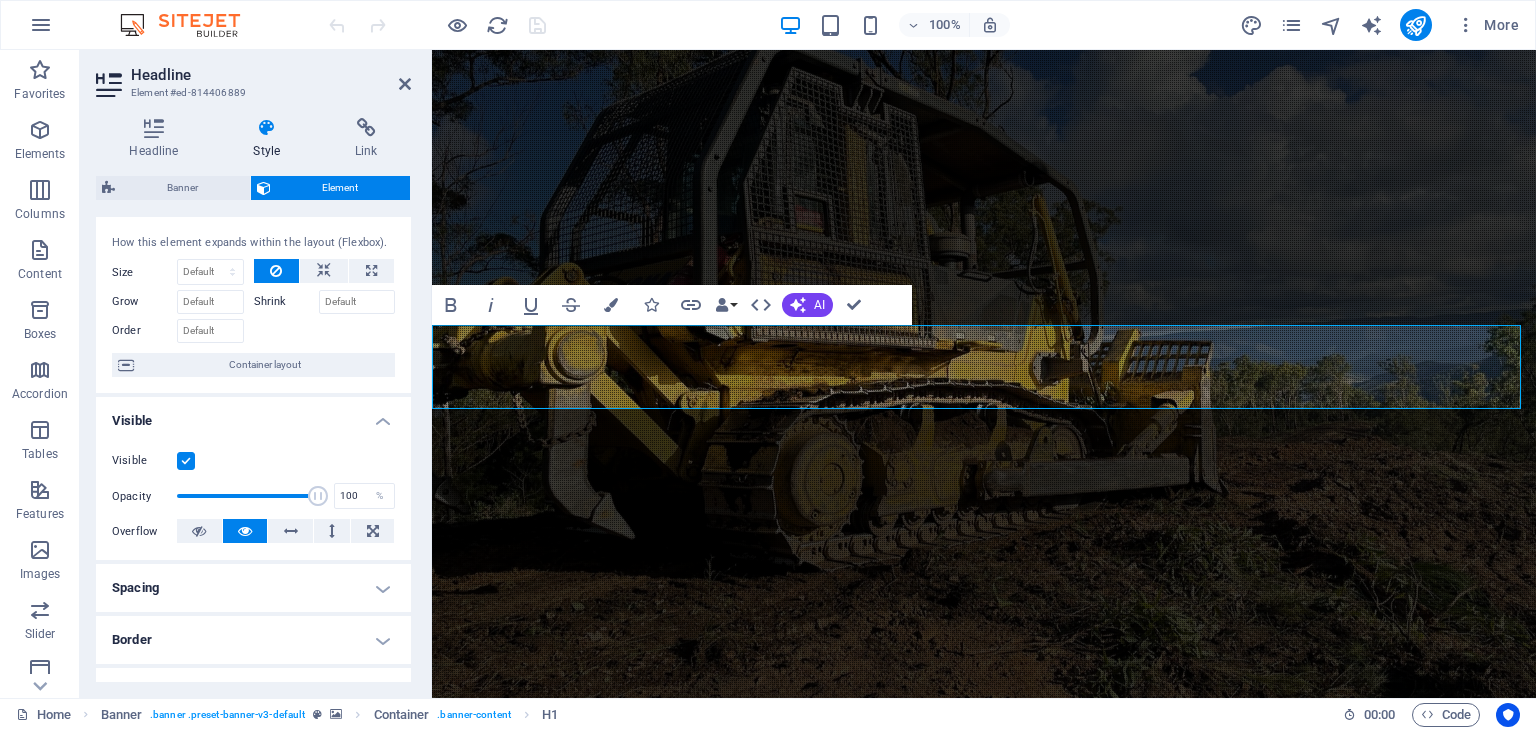 scroll, scrollTop: 0, scrollLeft: 0, axis: both 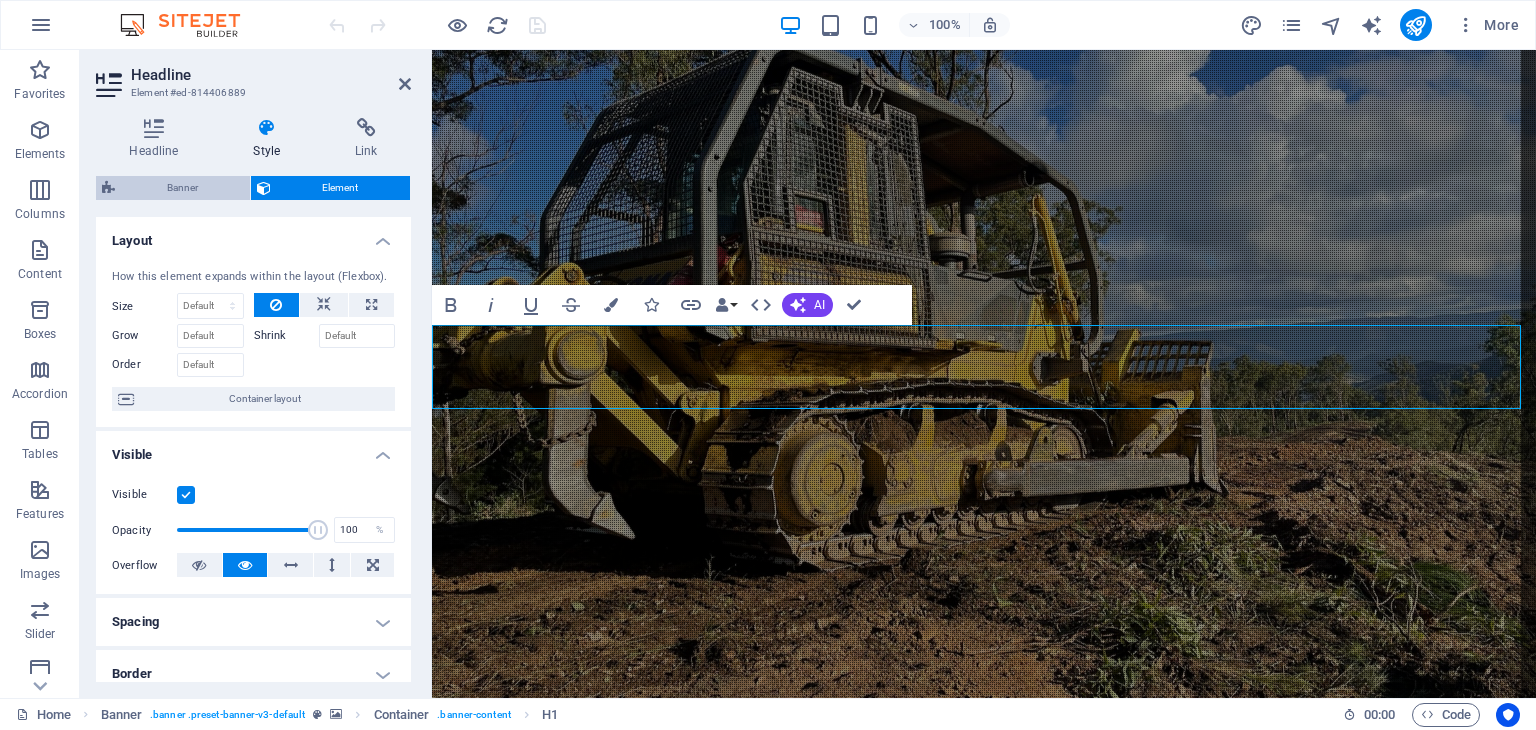 click on "Banner" at bounding box center (182, 188) 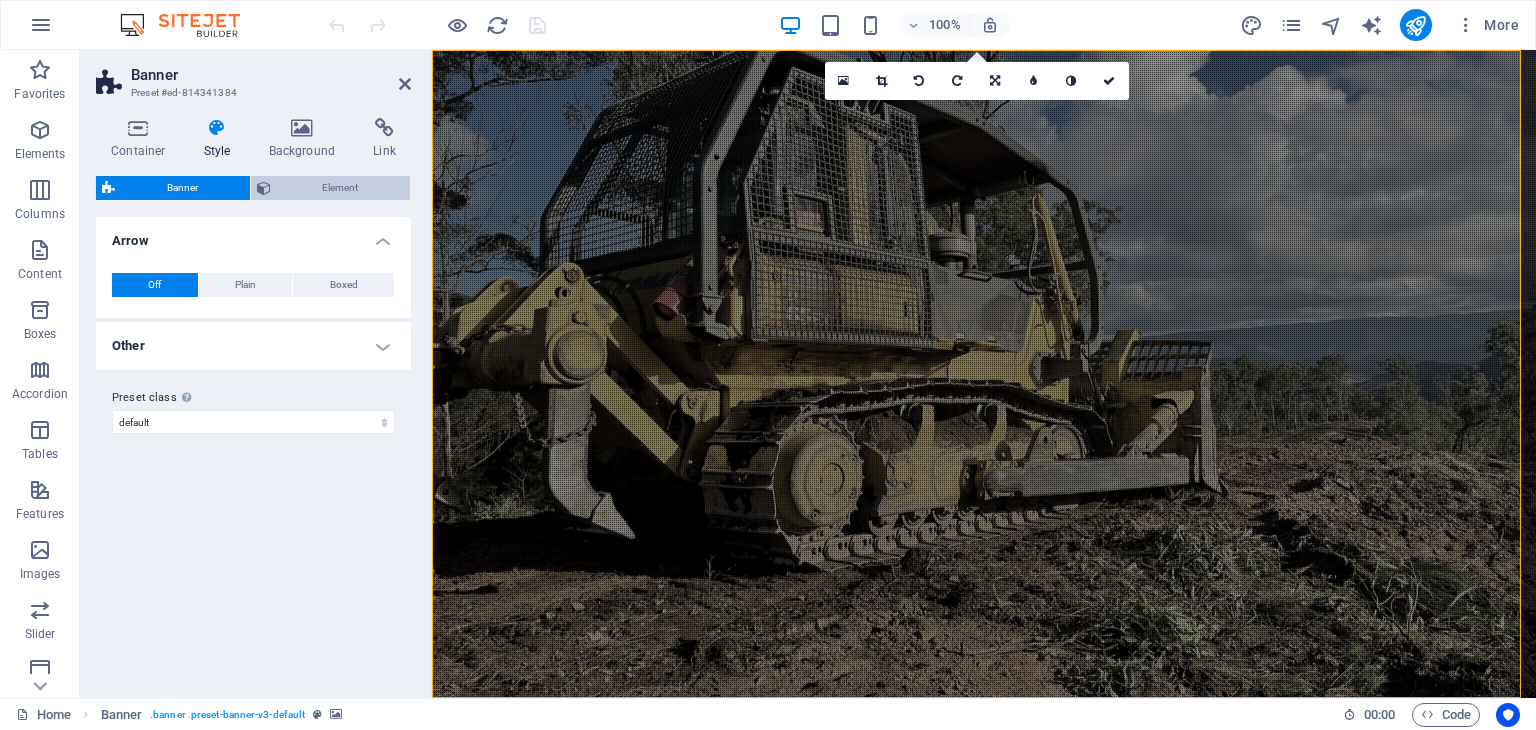 click on "Element" at bounding box center (341, 188) 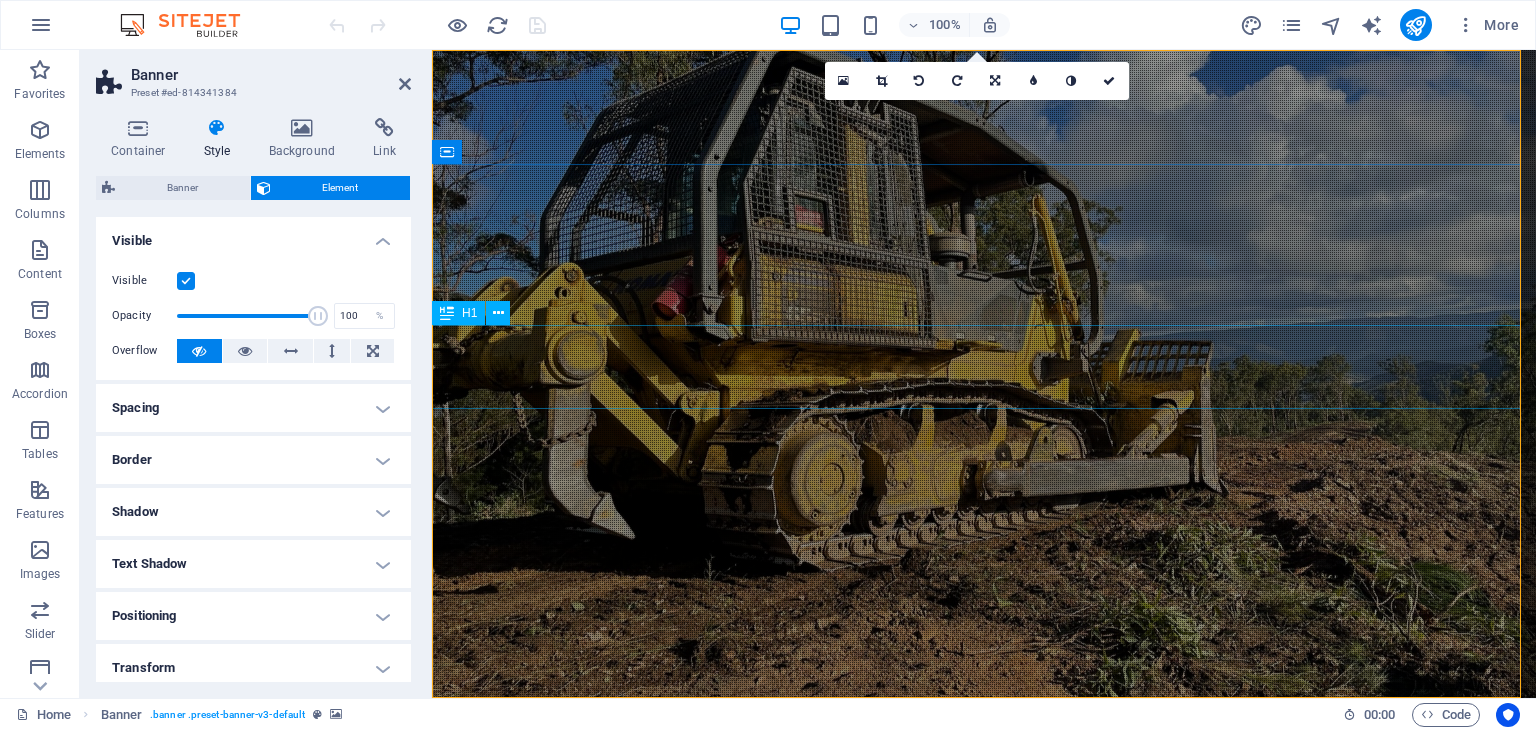 click on "Turnbull Industries" at bounding box center (984, 957) 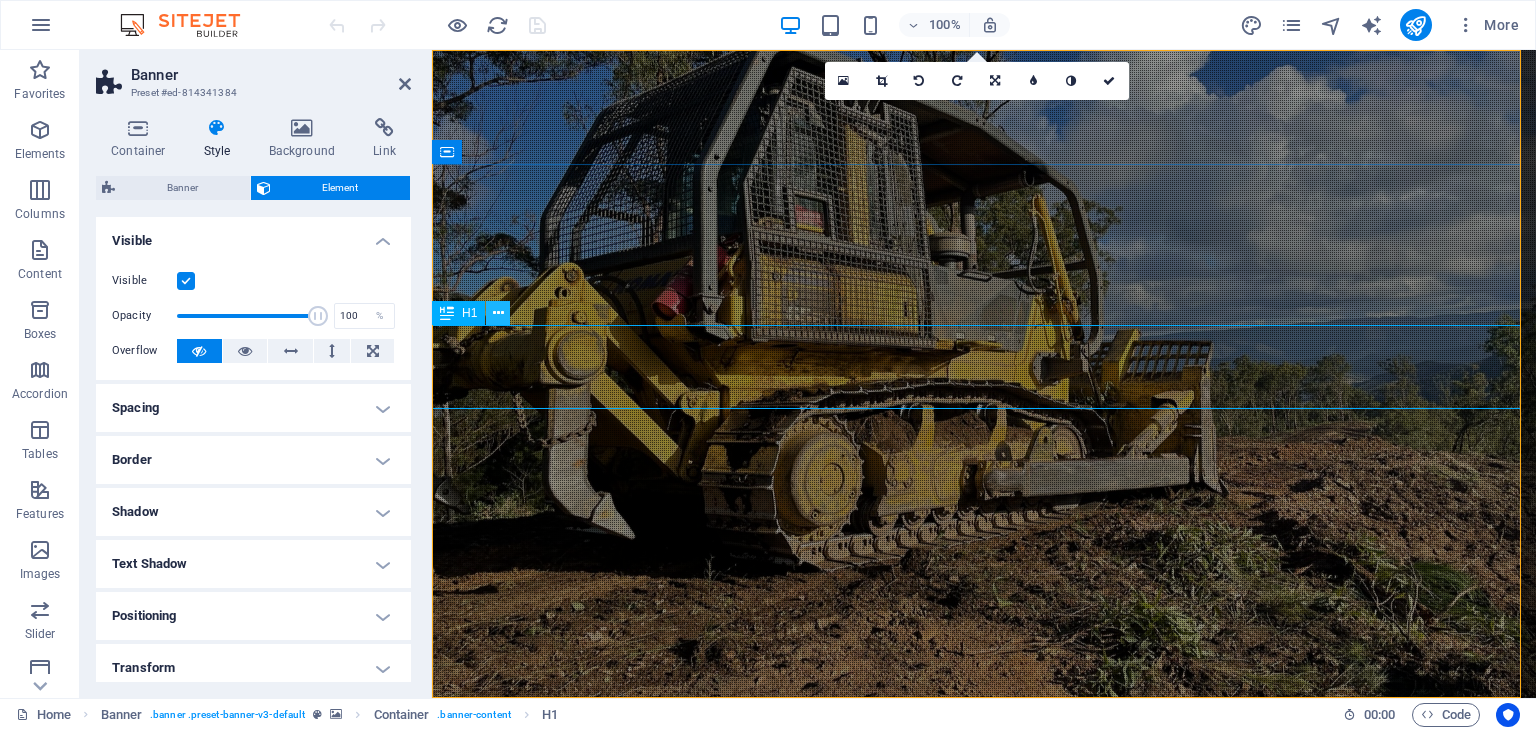 click at bounding box center [498, 313] 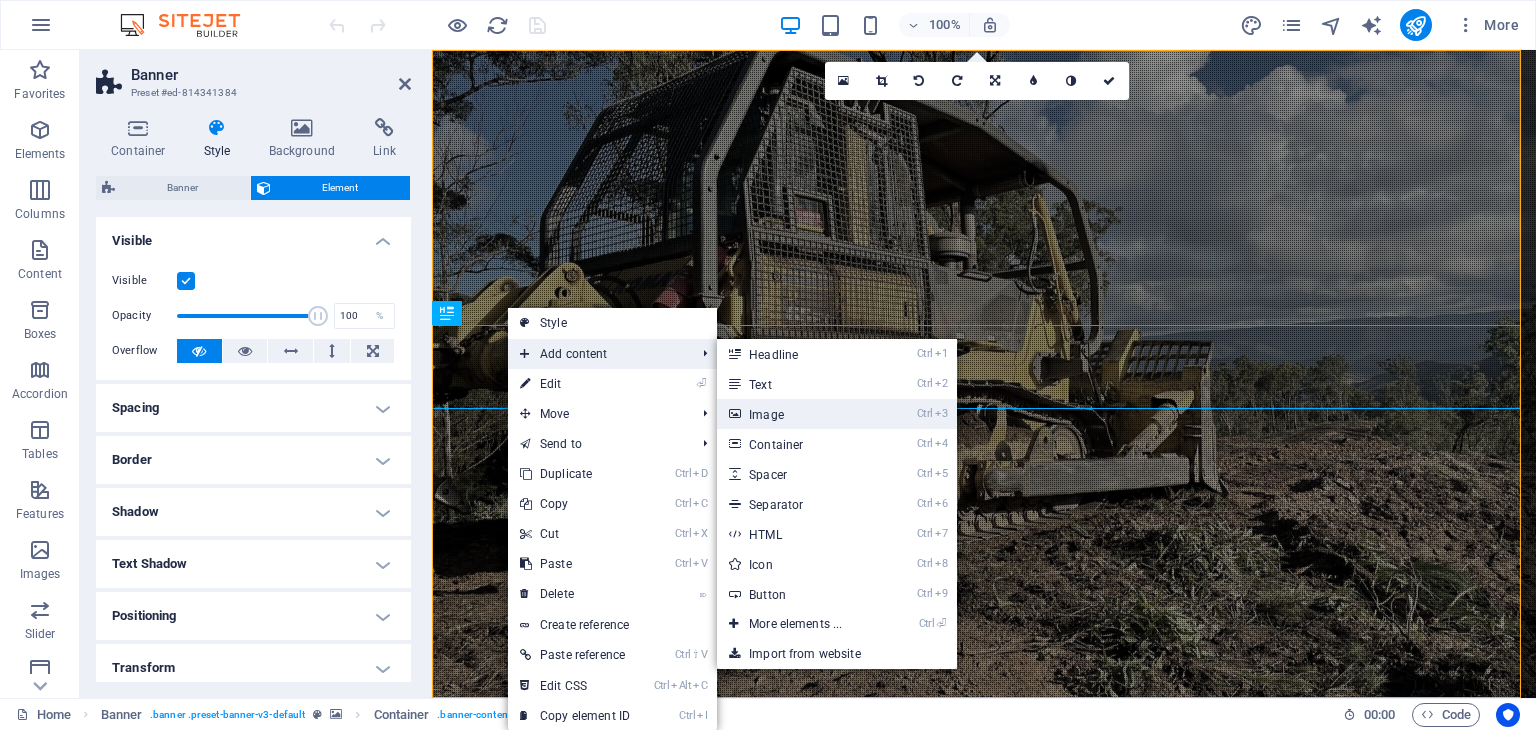 click on "Ctrl 3  Image" at bounding box center [799, 414] 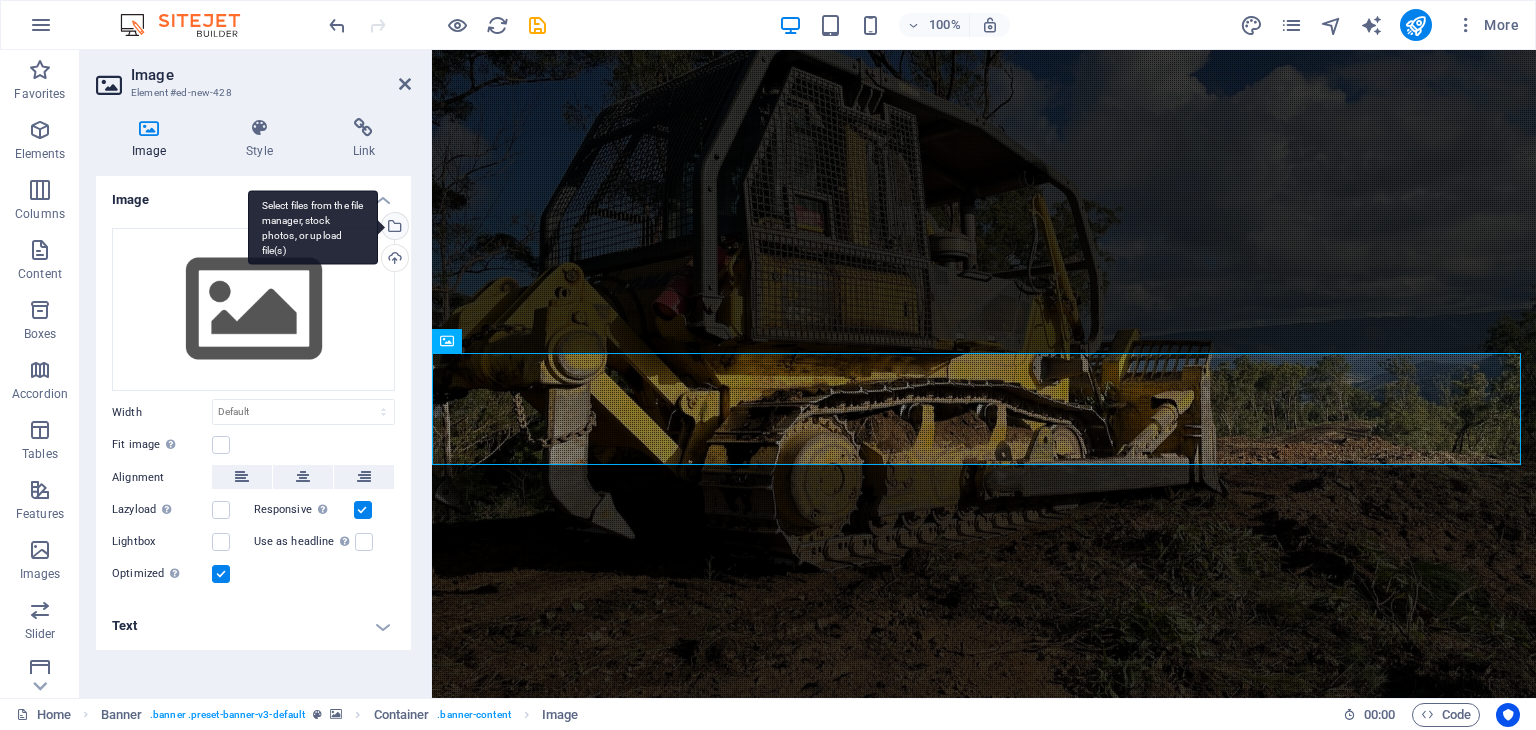 click on "Select files from the file manager, stock photos, or upload file(s)" at bounding box center [393, 228] 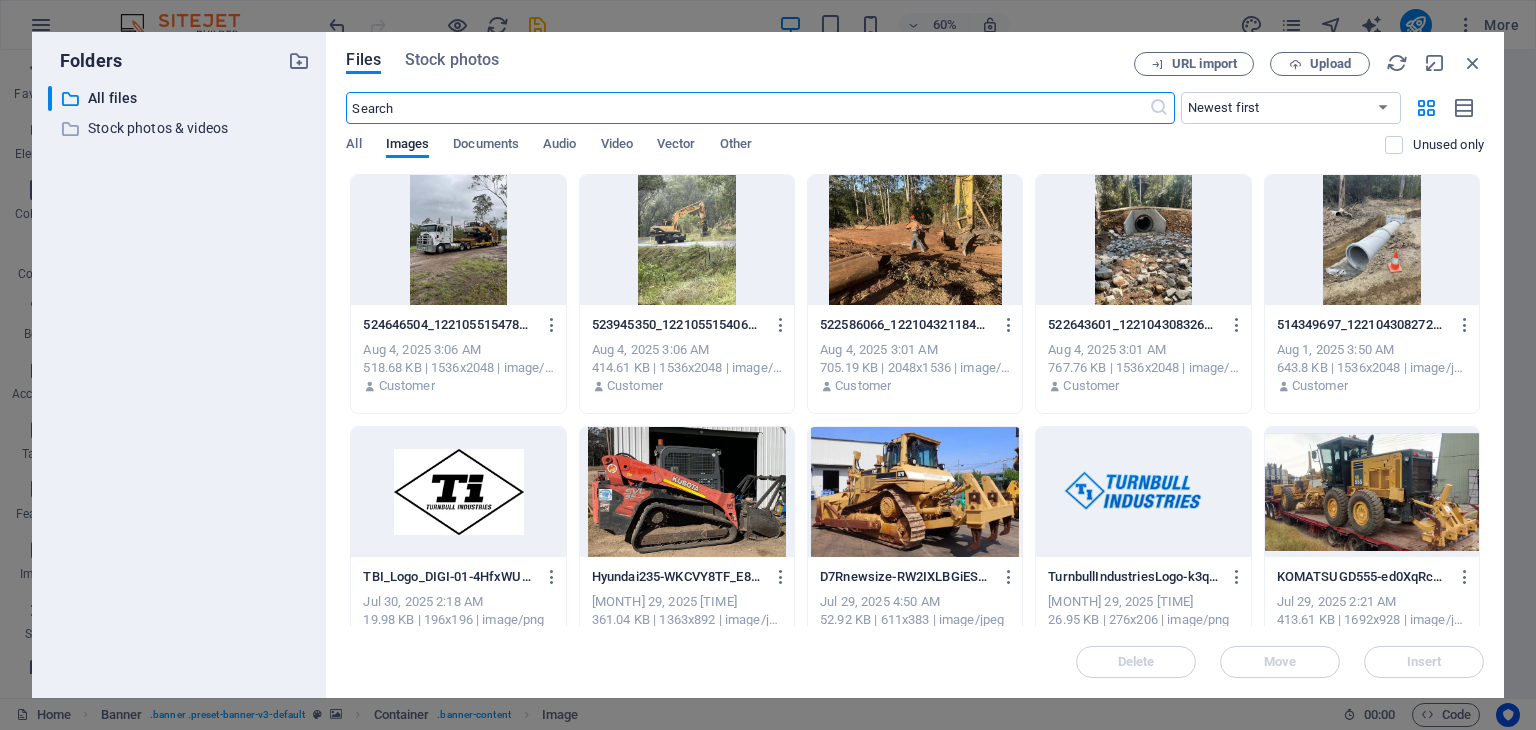 click at bounding box center (1143, 492) 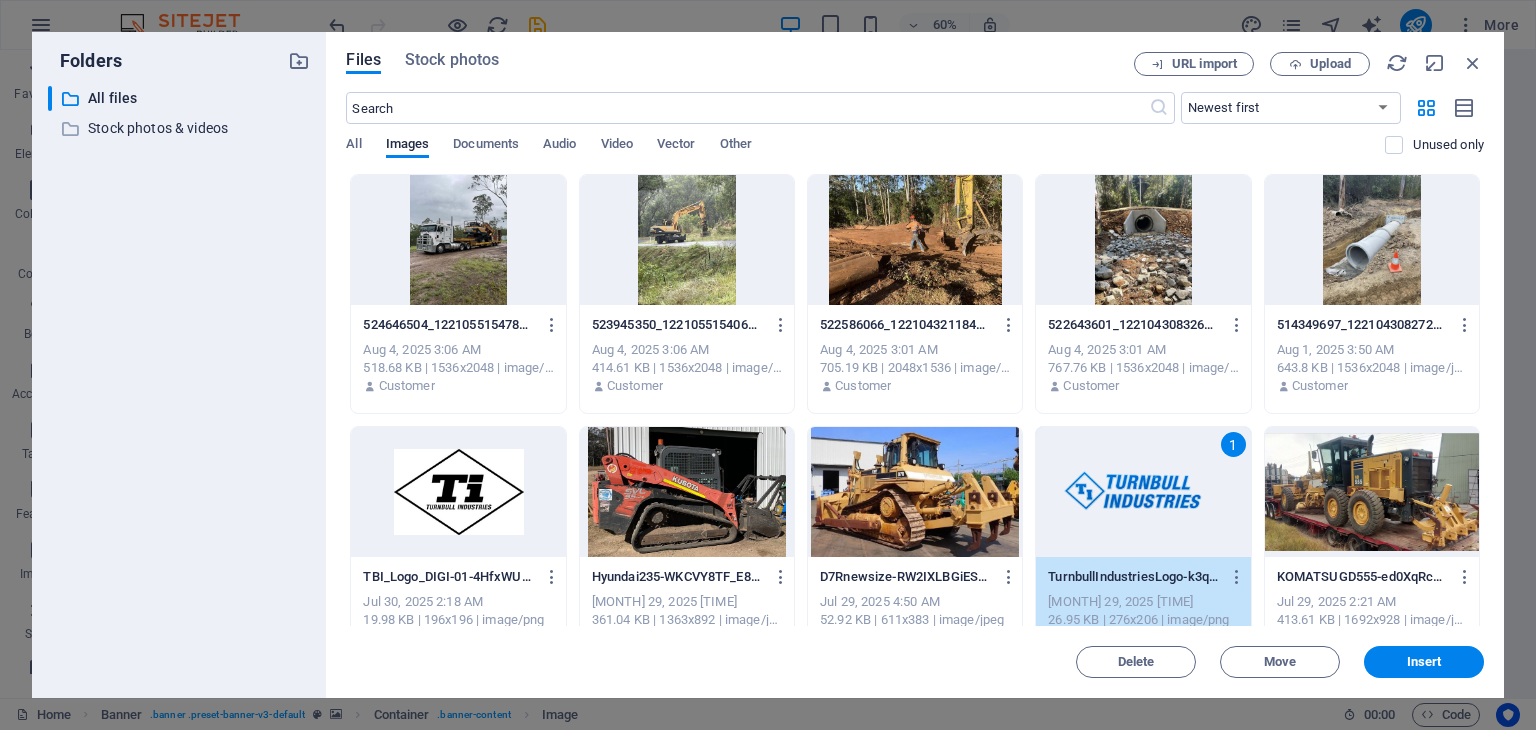 click on "1" at bounding box center [1143, 492] 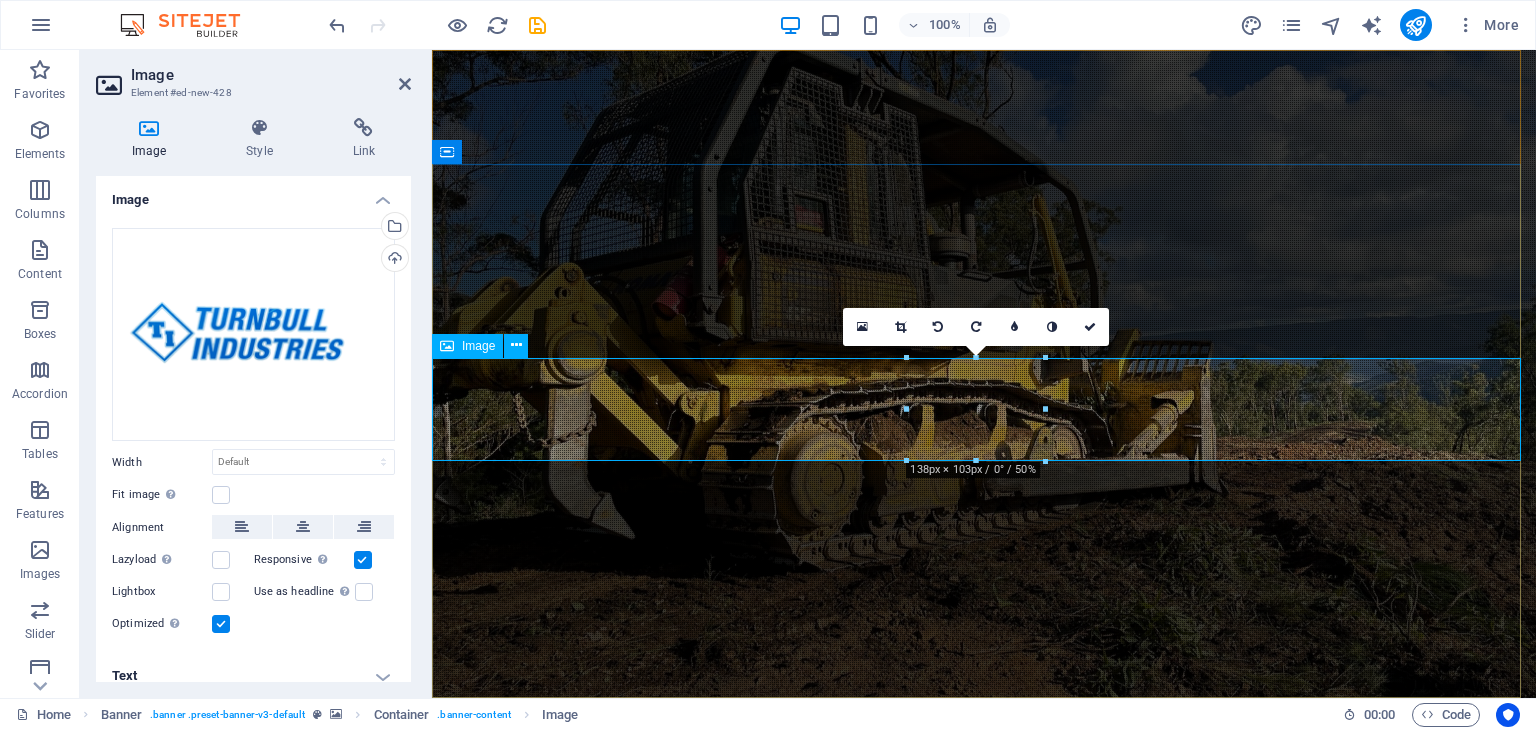 drag, startPoint x: 895, startPoint y: 408, endPoint x: 874, endPoint y: 412, distance: 21.377558 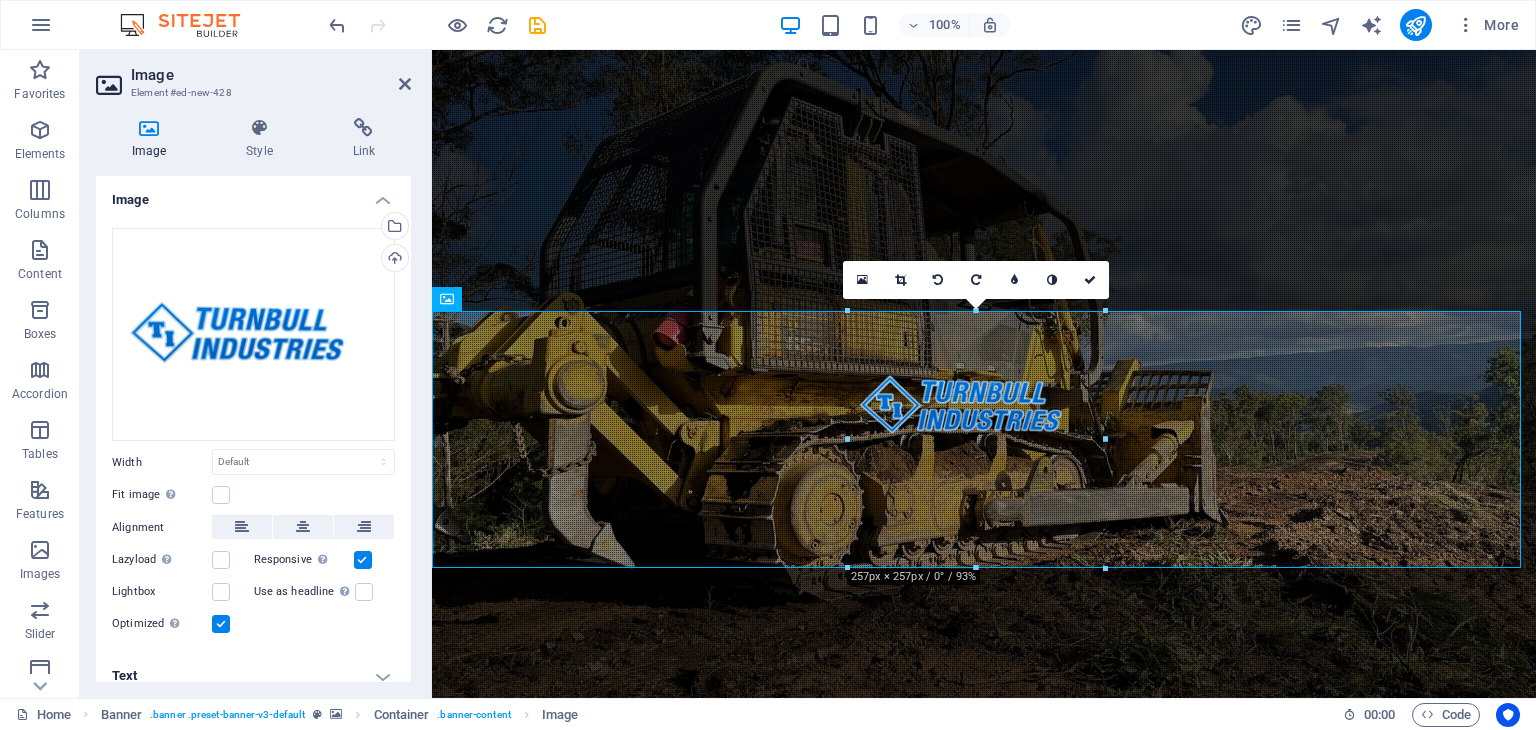 click at bounding box center [976, 439] 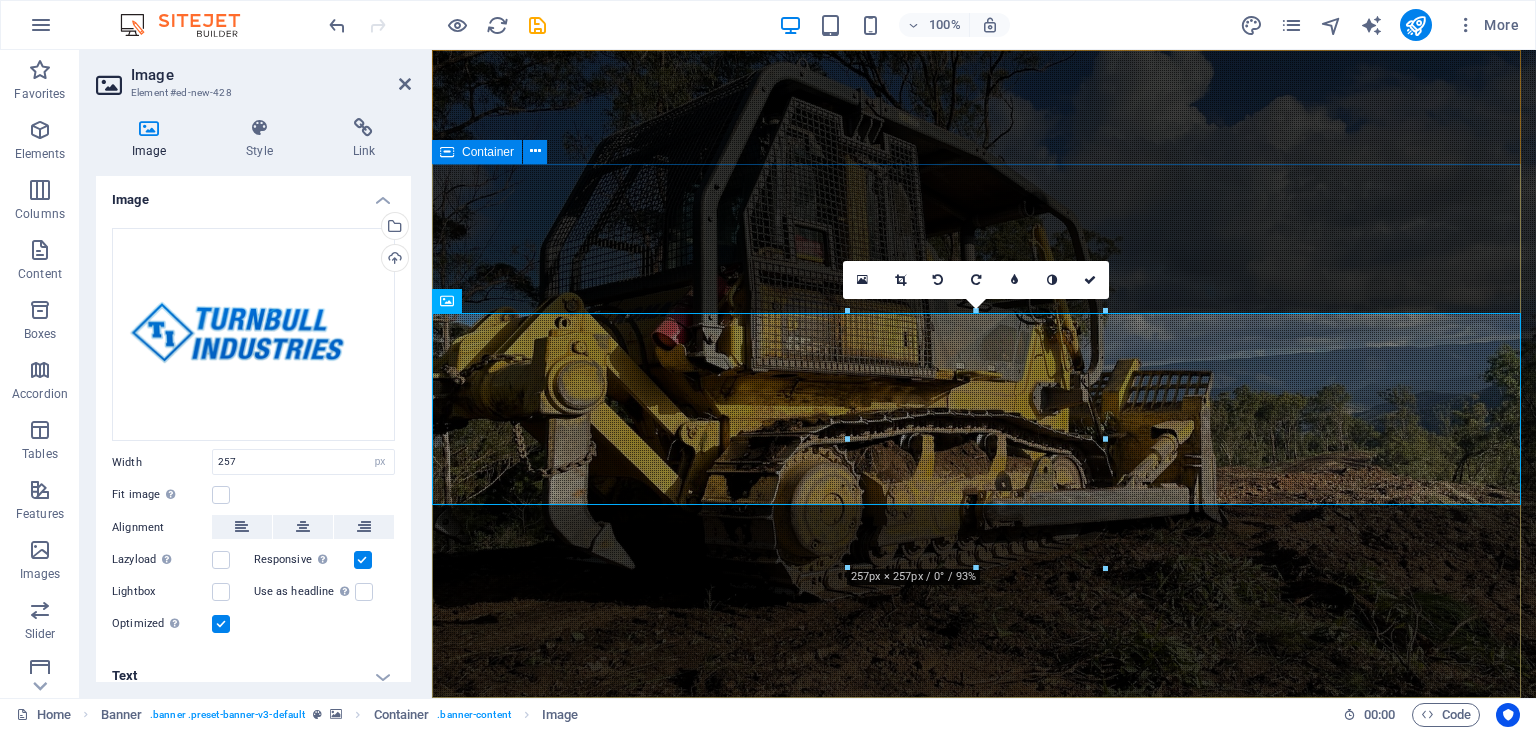 click on "Turnbull Industries Professional road works, drainage solutions, and infrastructure services in [STATE] Learn more" at bounding box center [984, 1177] 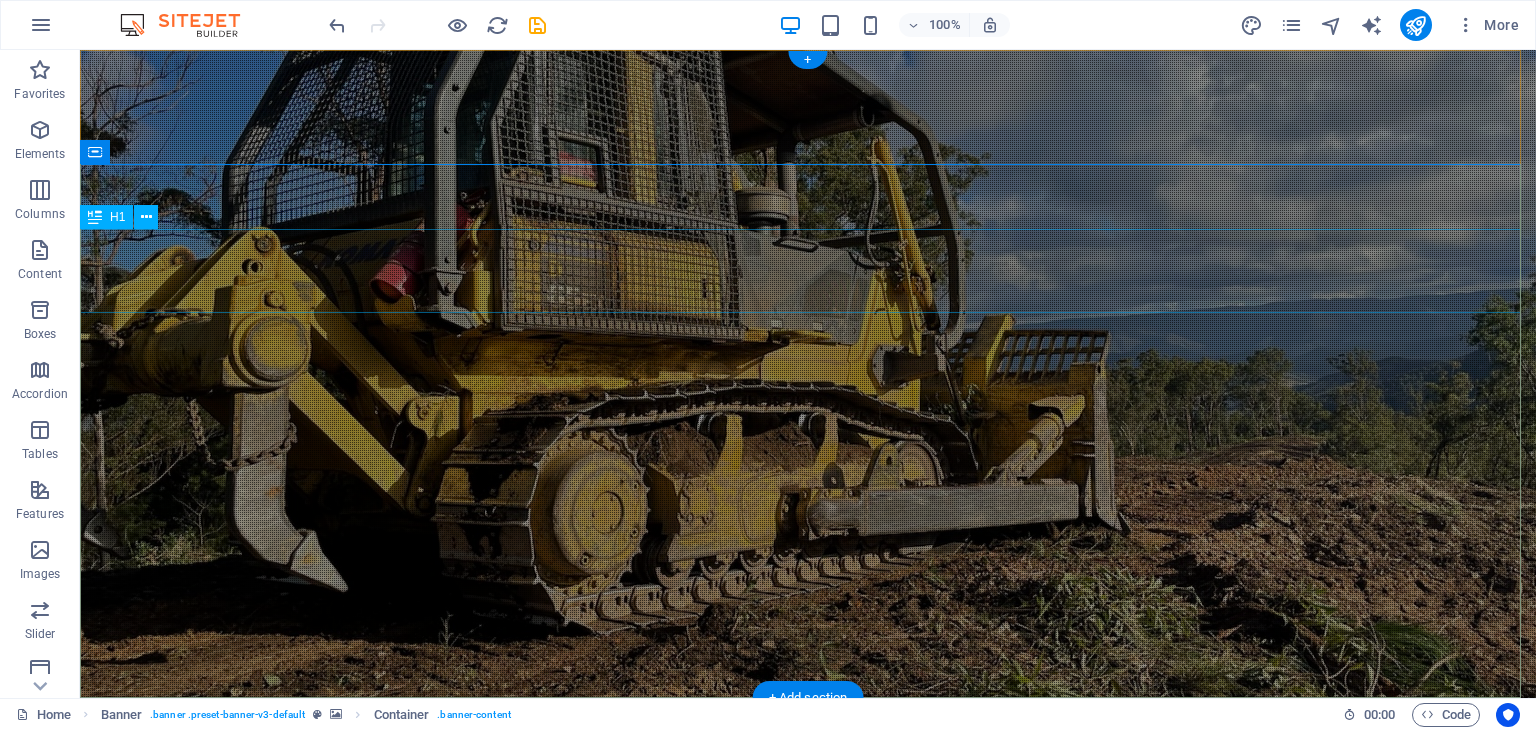 click on "Turnbull Industries" at bounding box center [808, 957] 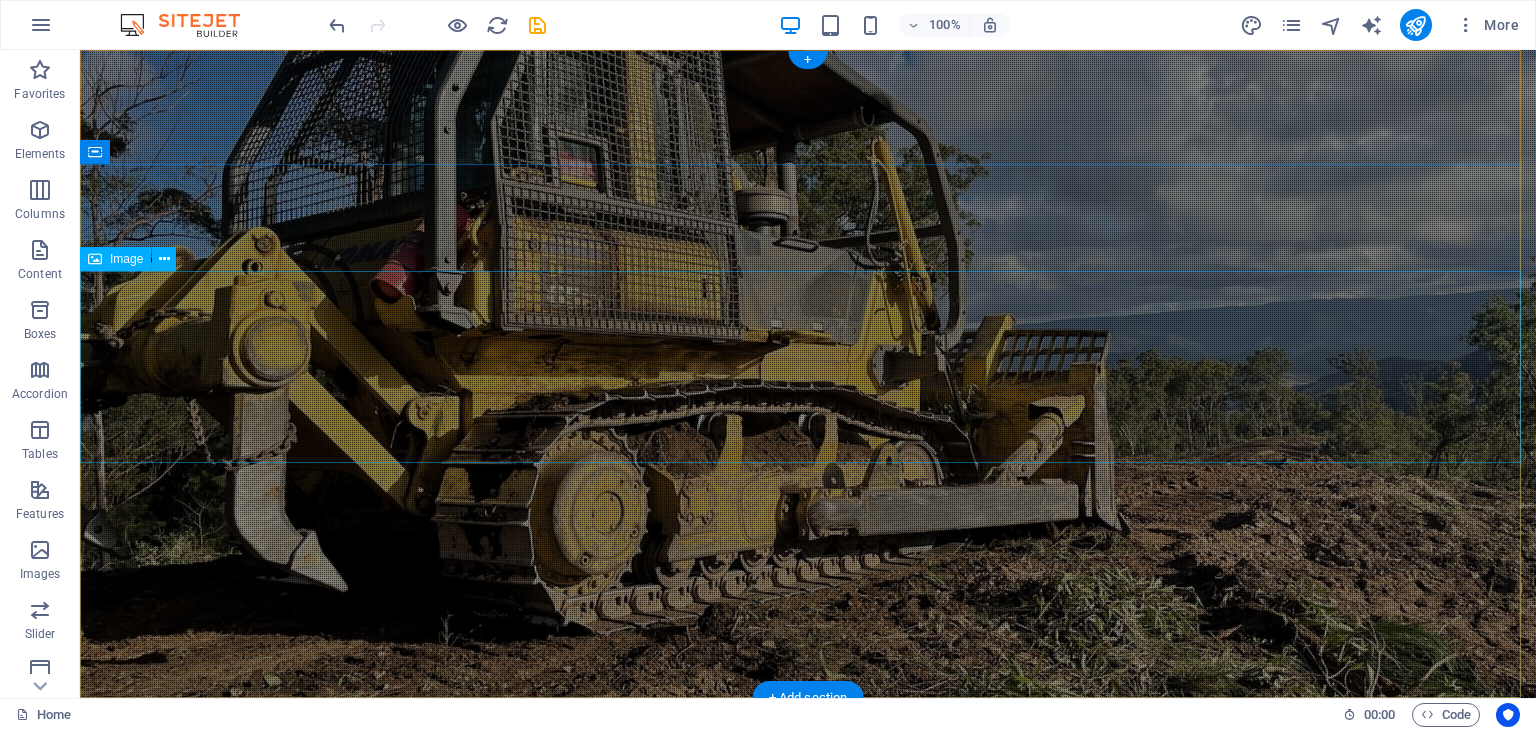 click at bounding box center [808, 1011] 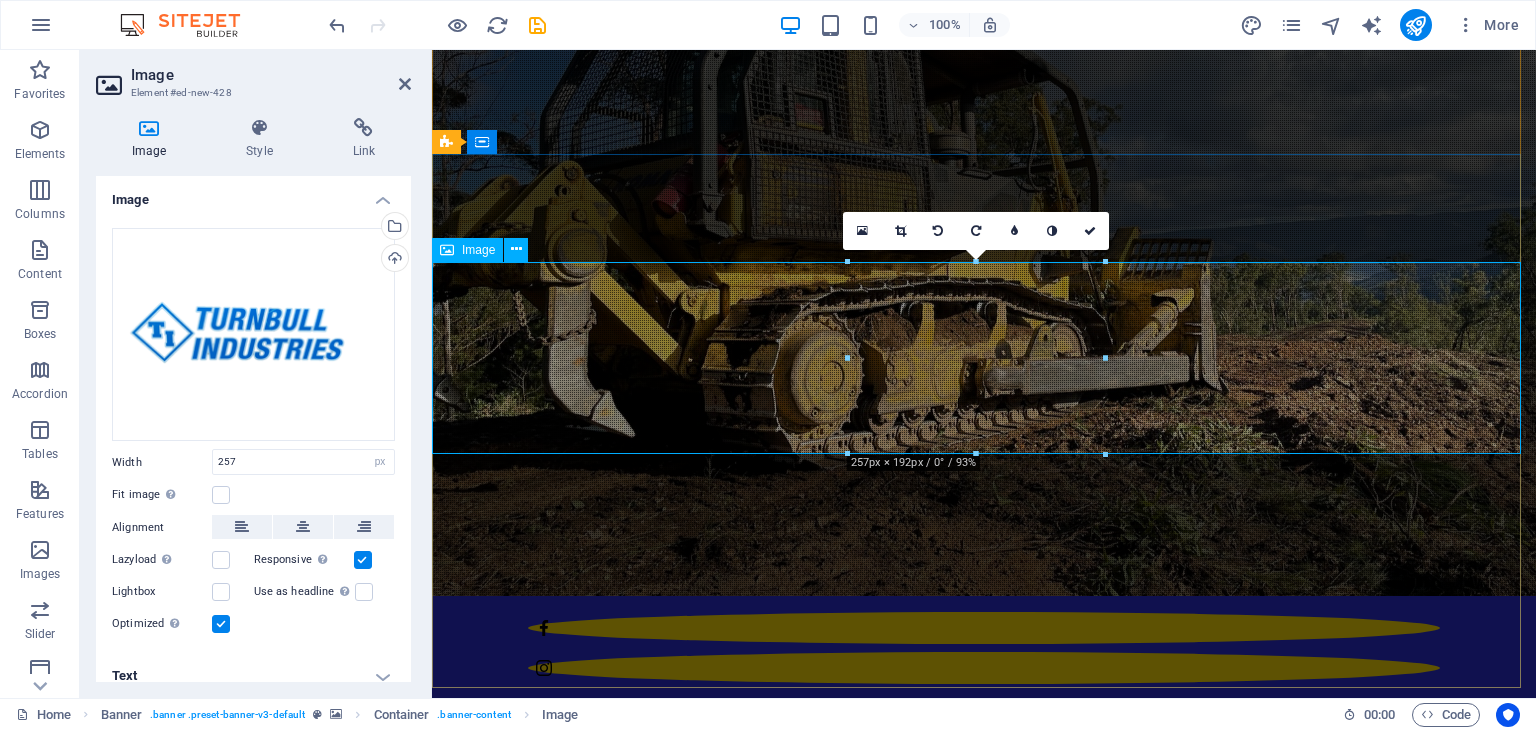 scroll, scrollTop: 0, scrollLeft: 0, axis: both 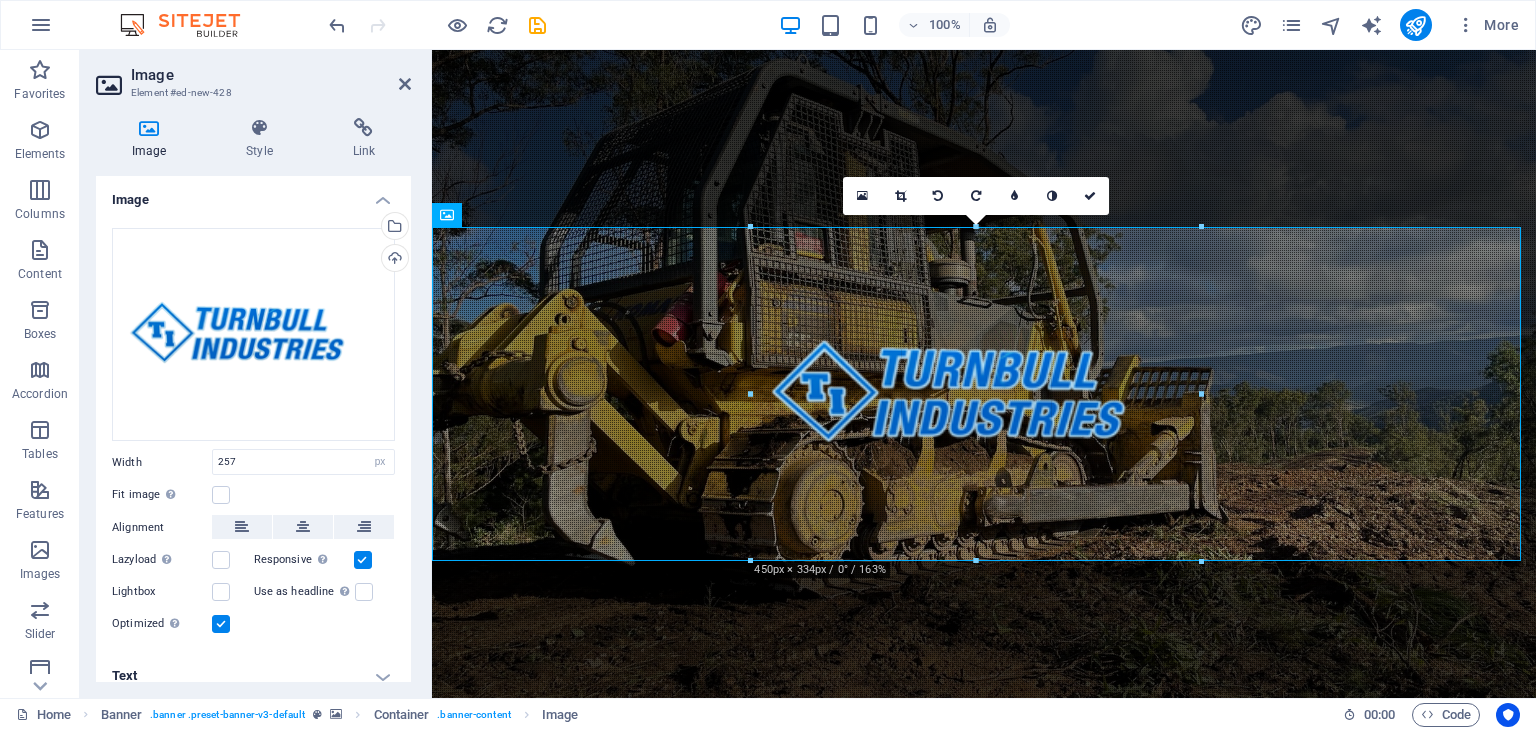 drag, startPoint x: 848, startPoint y: 370, endPoint x: 221, endPoint y: 333, distance: 628.09076 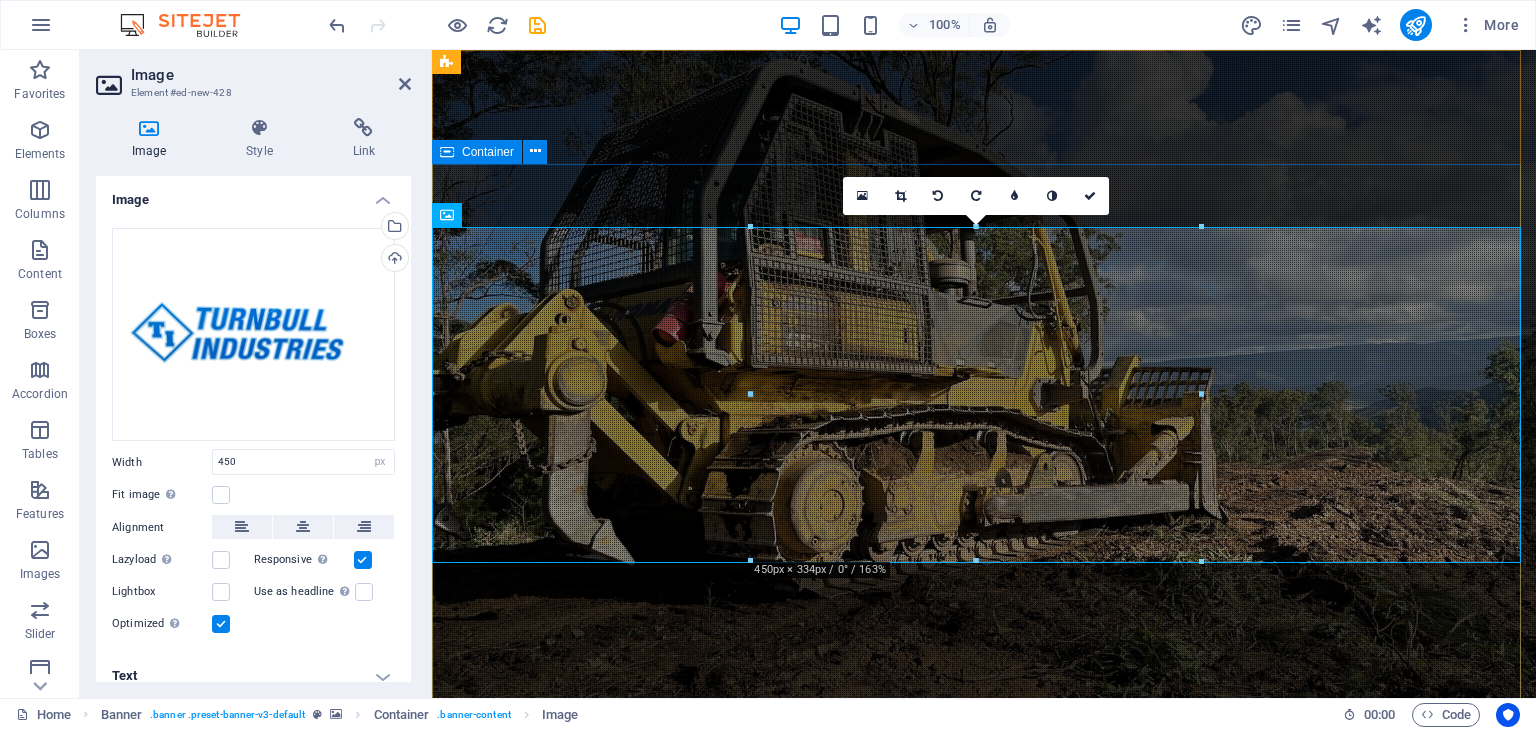 click on "Professional road works, drainage solutions, and infrastructure services in [STATE] Learn more" at bounding box center (984, 1200) 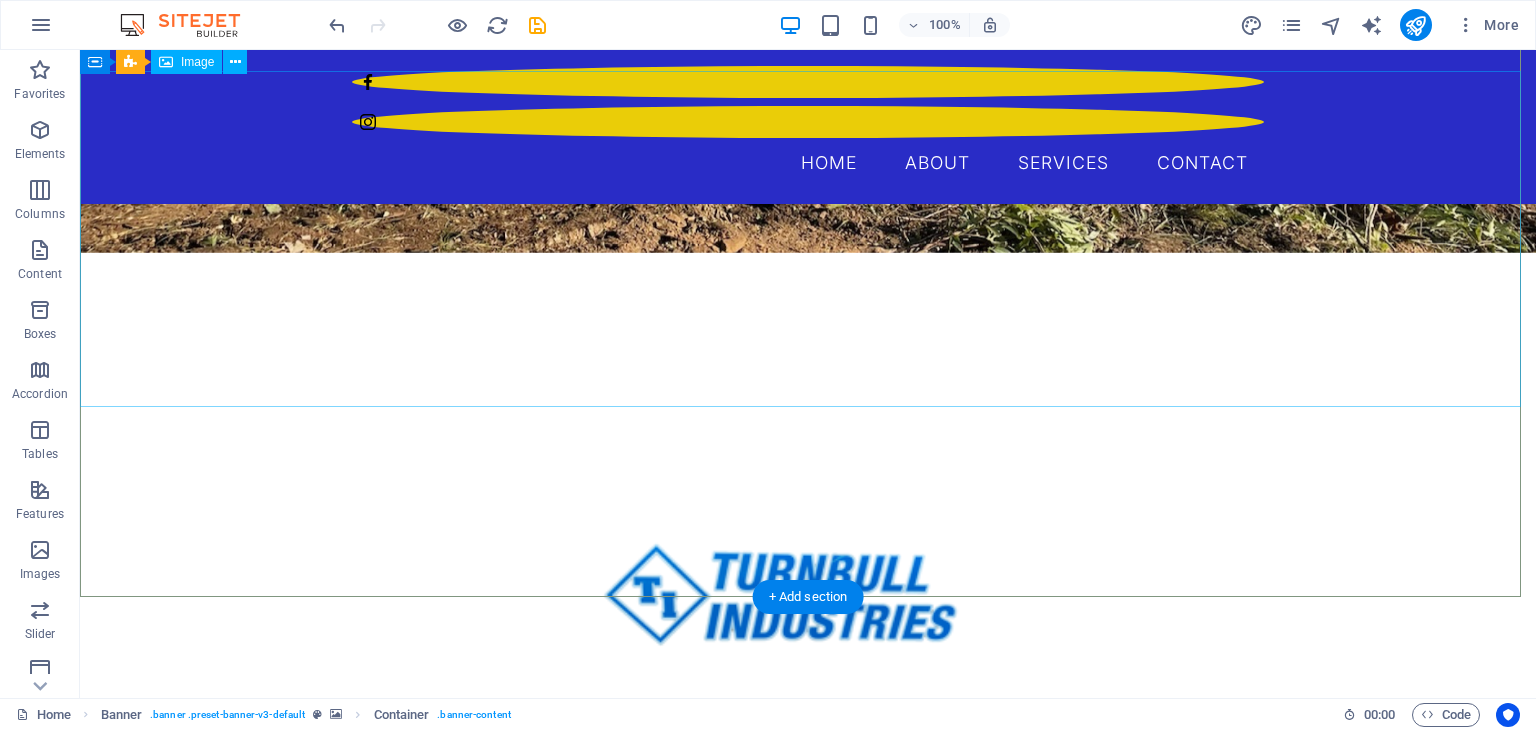 scroll, scrollTop: 0, scrollLeft: 0, axis: both 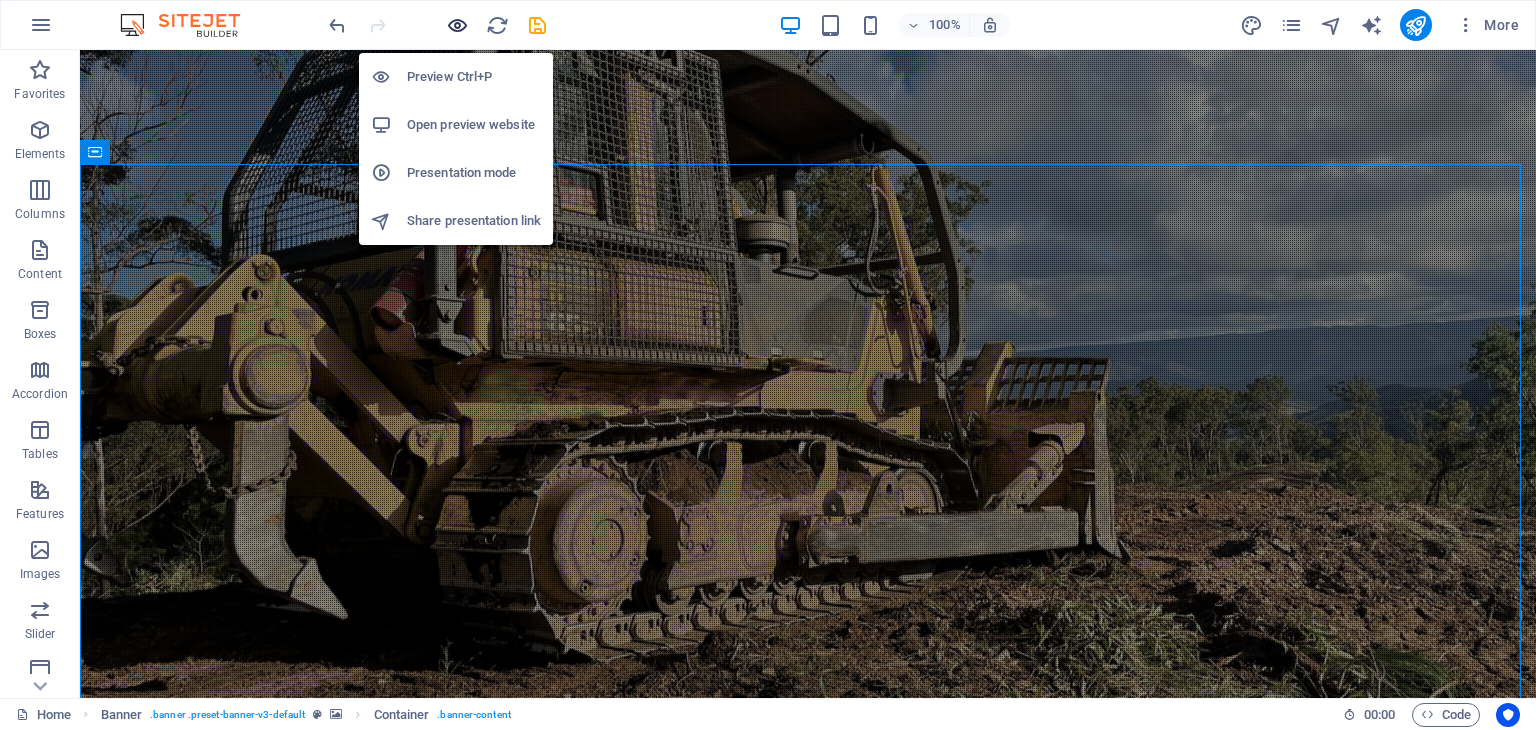 click at bounding box center (457, 25) 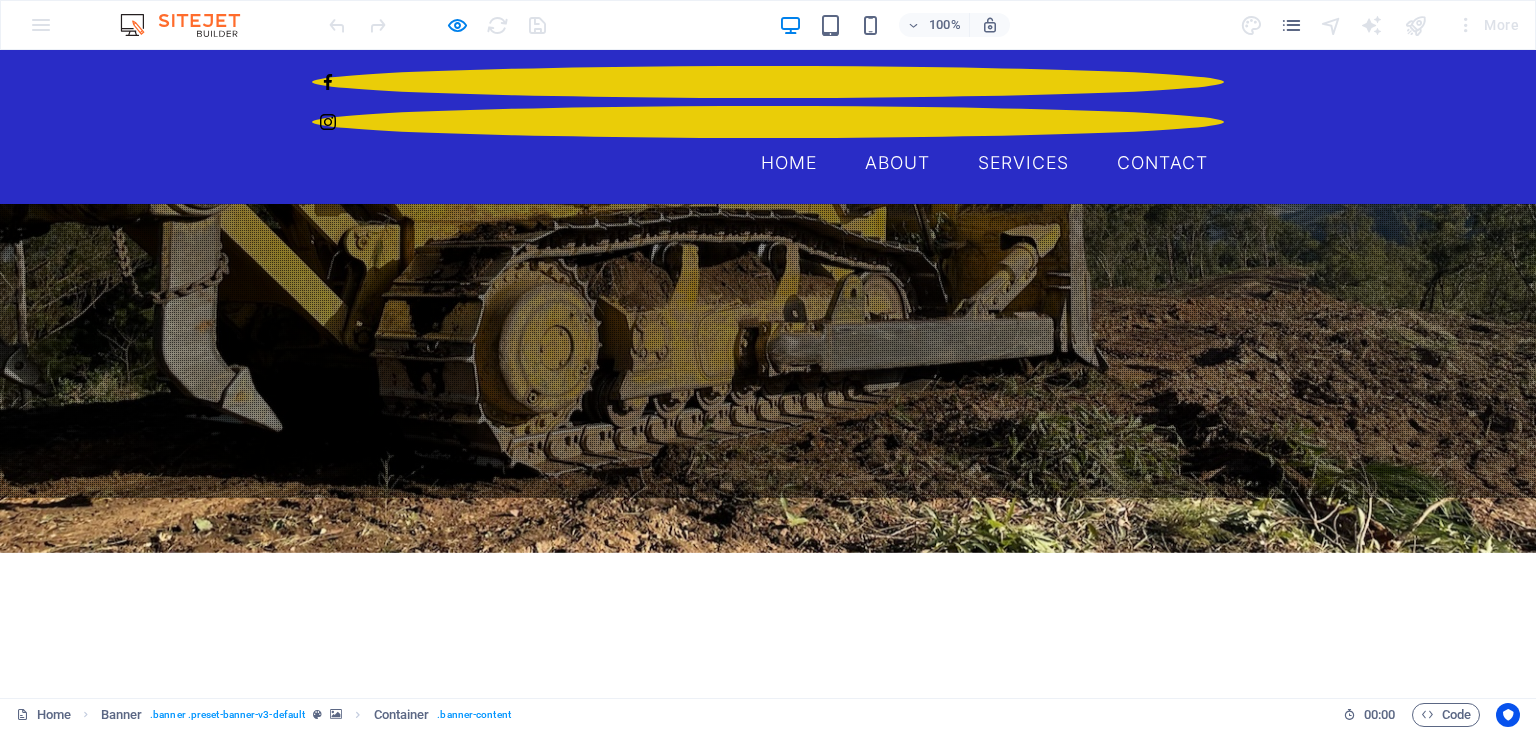 scroll, scrollTop: 0, scrollLeft: 0, axis: both 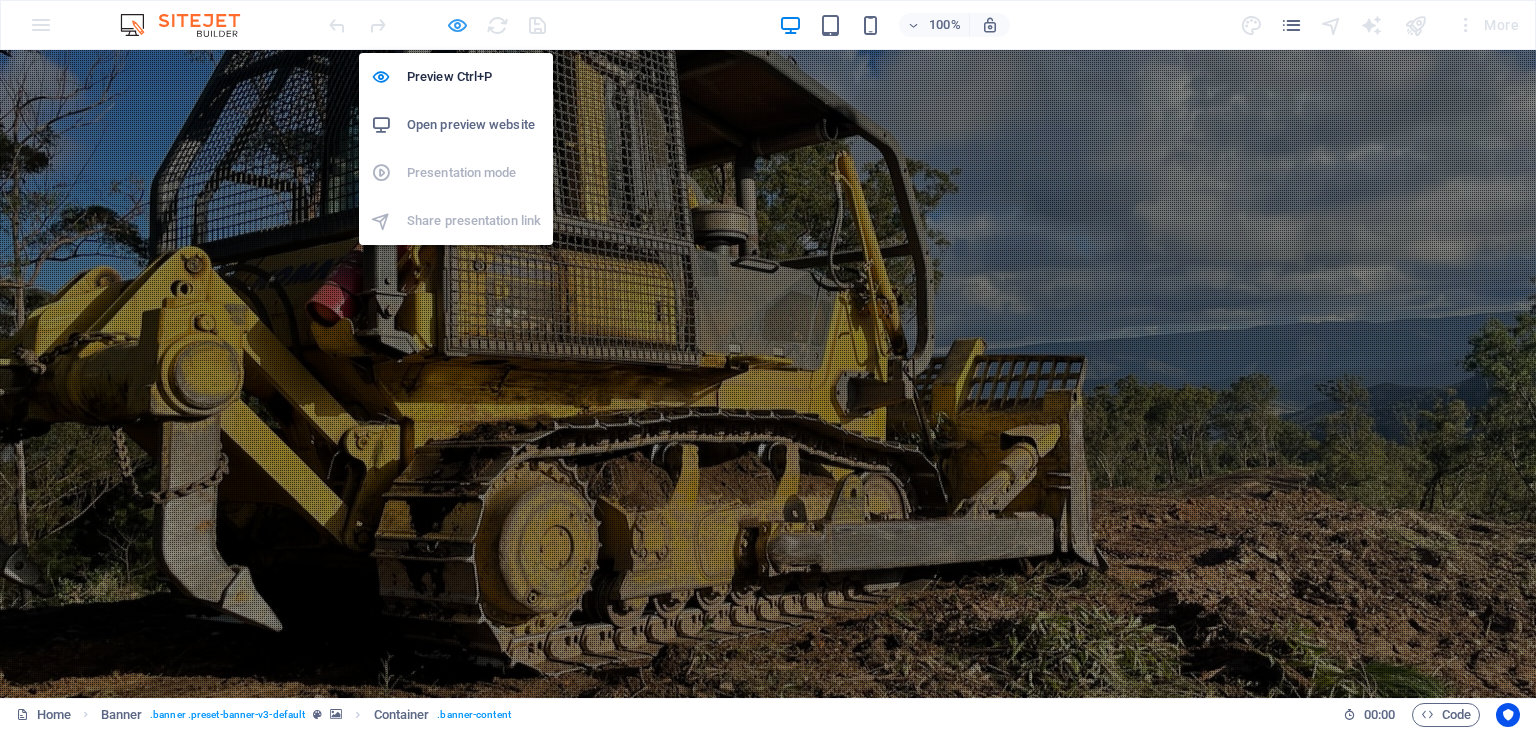 click at bounding box center [457, 25] 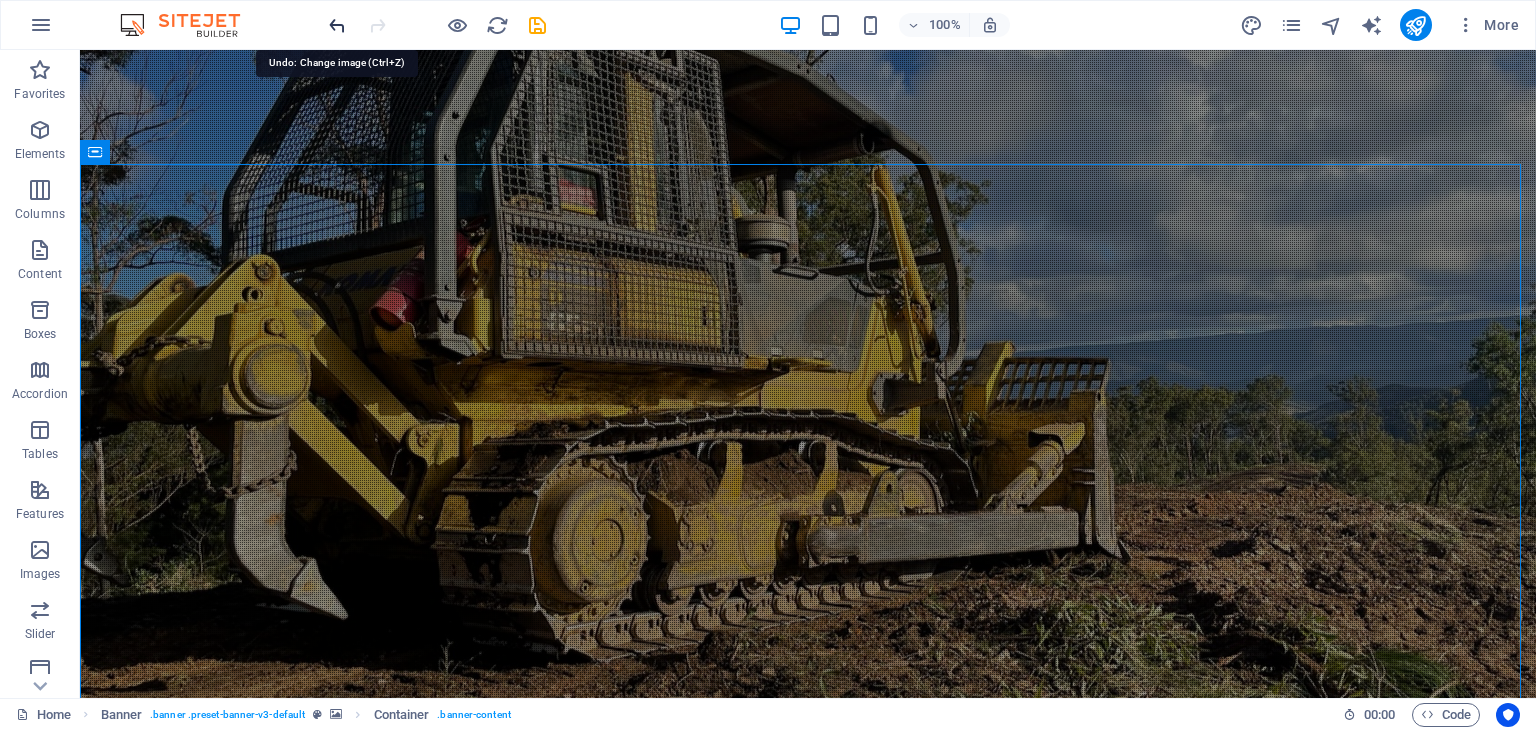 click at bounding box center [337, 25] 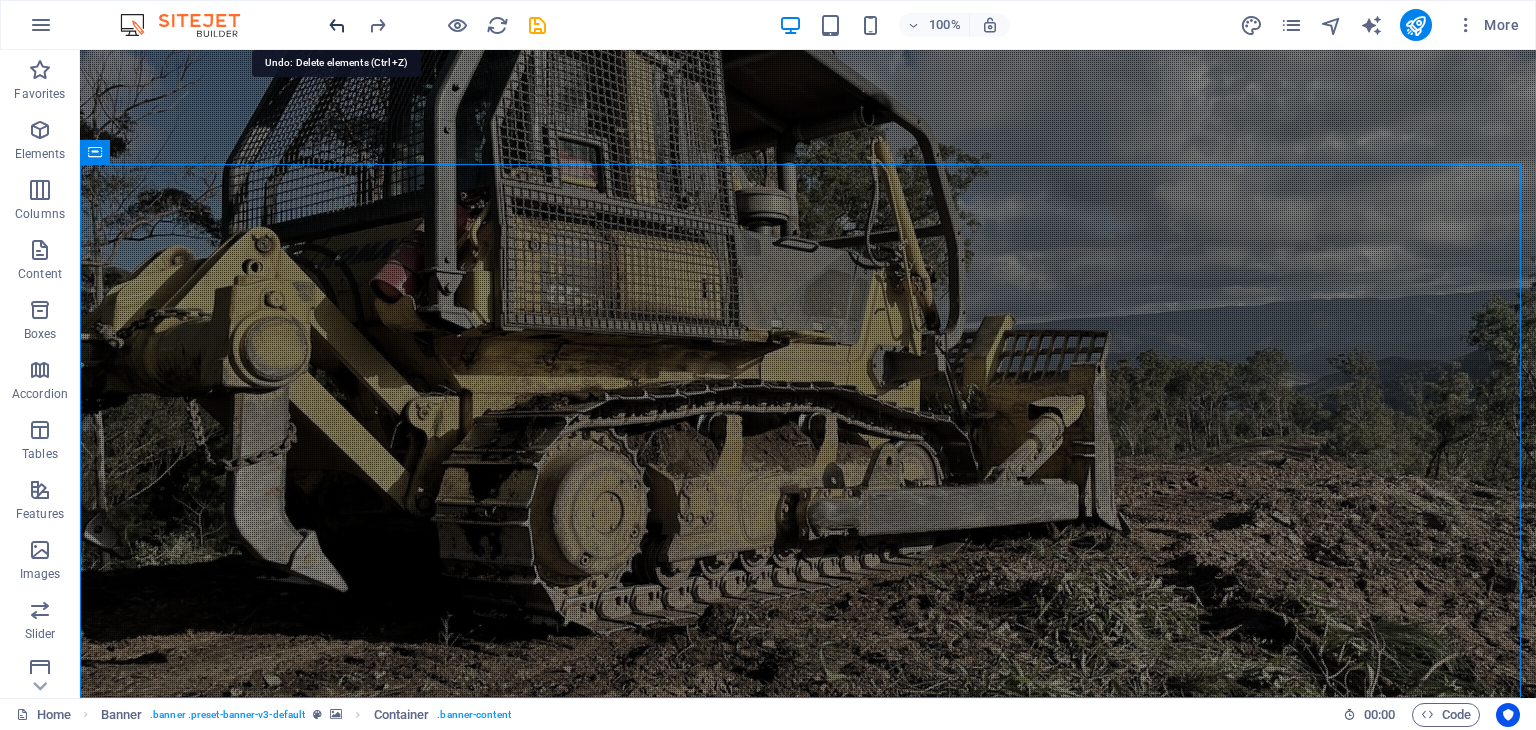 click at bounding box center [337, 25] 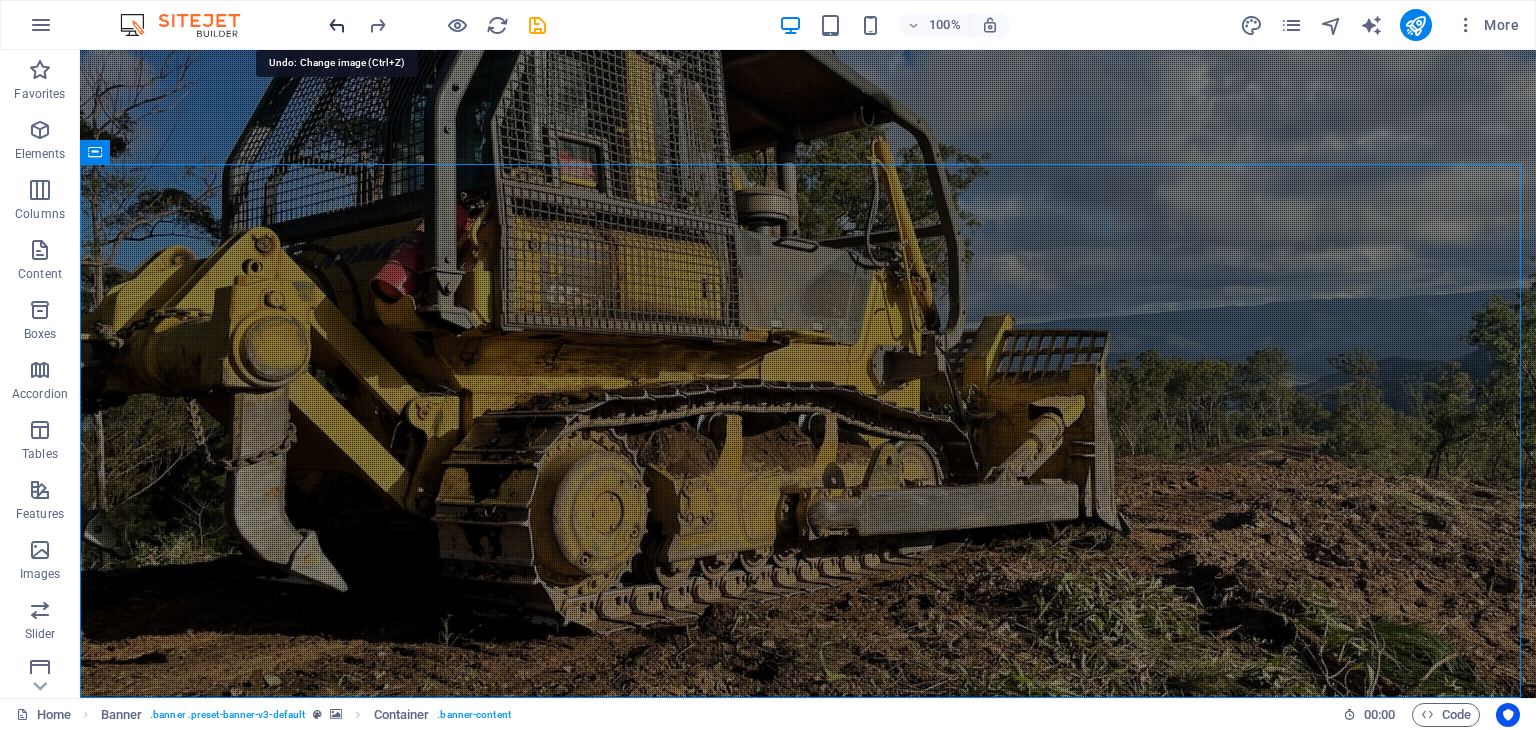 click at bounding box center (337, 25) 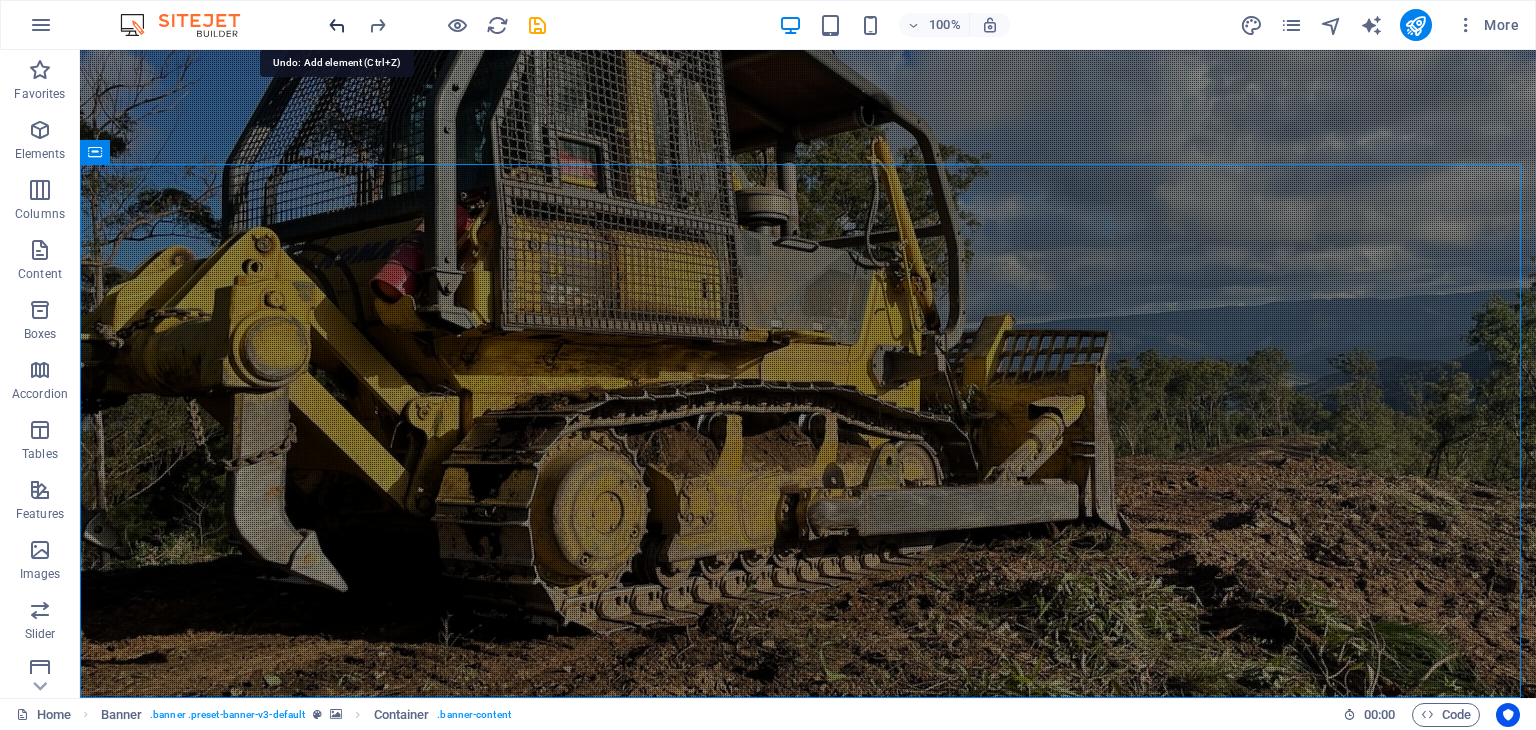 click at bounding box center [337, 25] 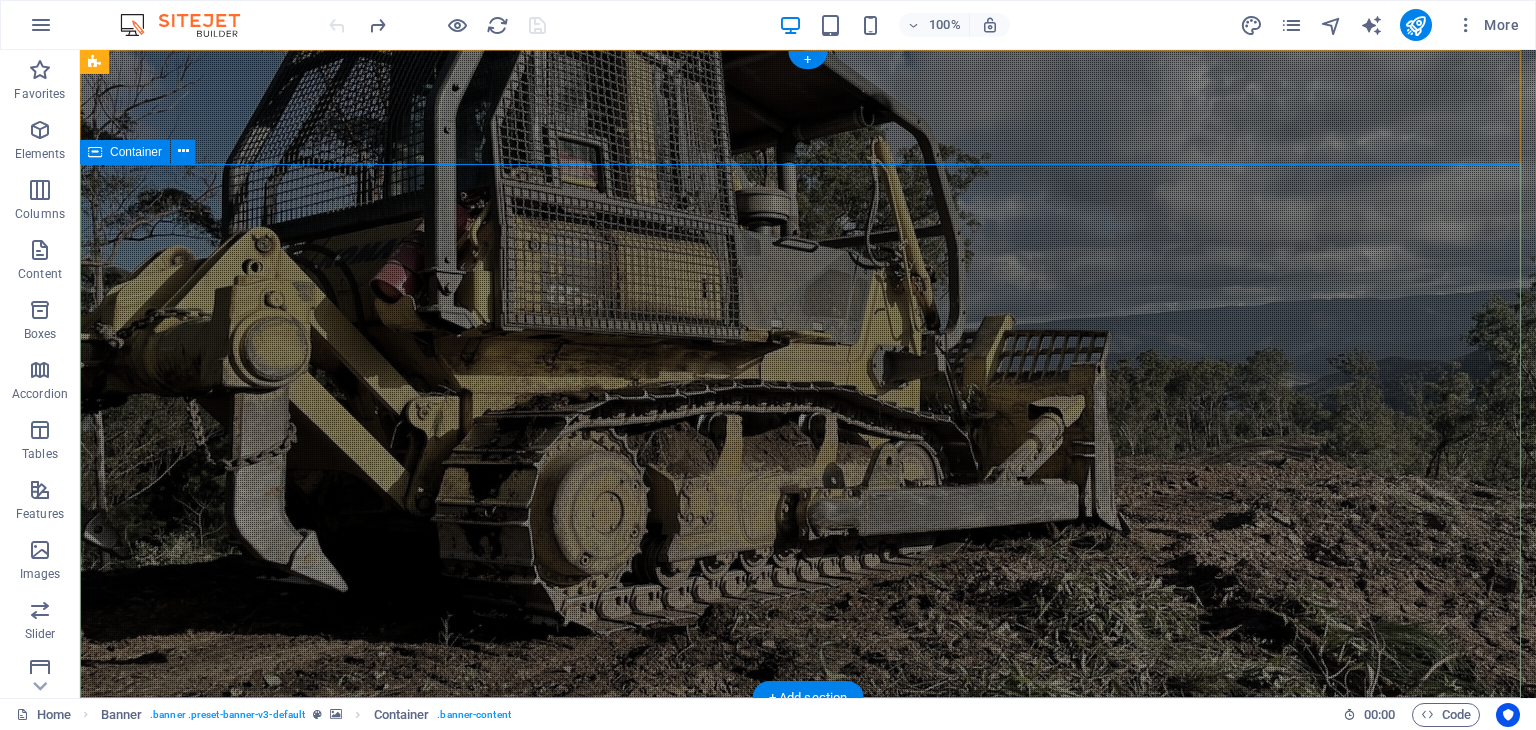 click on "Turnbull Industries Professional road works, drainage solutions, and infrastructure services in [STATE] Learn more" at bounding box center [808, 1021] 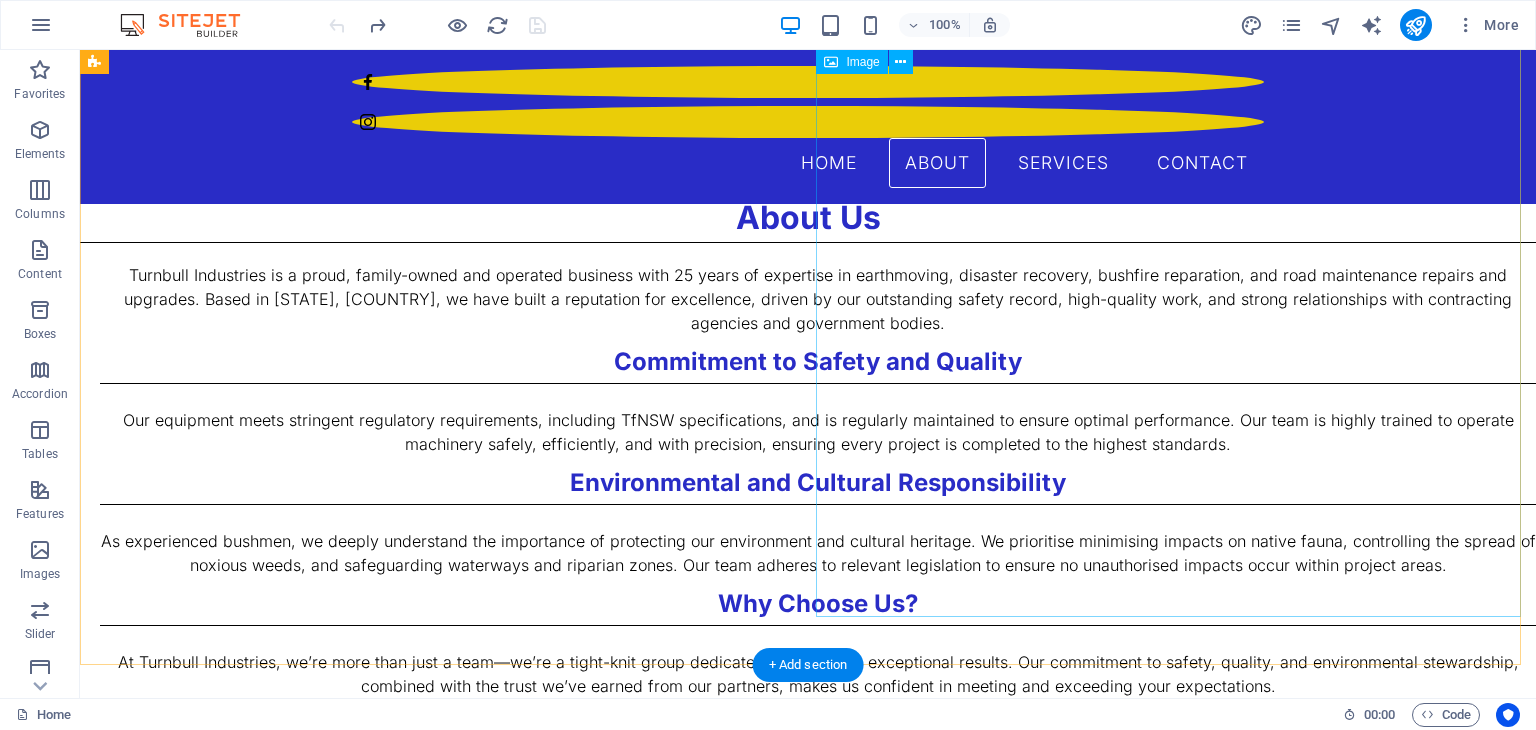 scroll, scrollTop: 800, scrollLeft: 0, axis: vertical 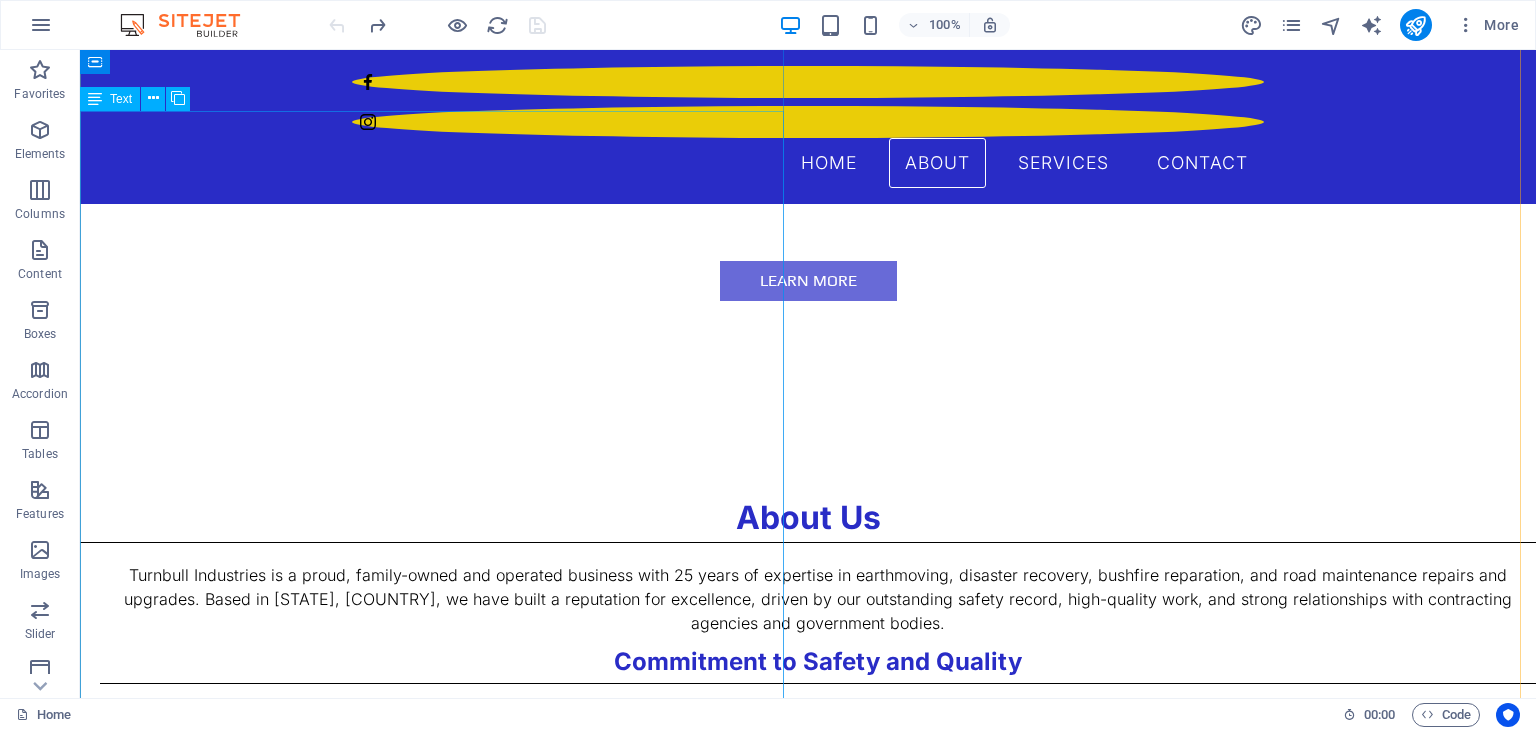 click on "Turnbull Industries is a proud, family-owned and operated business with 25 years of expertise in earthmoving, disaster recovery, bushfire reparation, and road maintenance repairs and upgrades. Based in [STATE], [COUNTRY], we have built a reputation for excellence, driven by our outstanding safety record, high-quality work, and strong relationships with contracting agencies and government bodies. Commitment to Safety and Quality Our equipment meets stringent regulatory requirements, including TfNSW specifications, and is regularly maintained to ensure optimal performance. Our team is highly trained to operate machinery safely, efficiently, and with precision, ensuring every project is completed to the highest standards. Environmental and Cultural Responsibility Why Choose Us? Let Turnbull Industries bring our expertise, reliability, and passion to your next project." at bounding box center [808, 792] 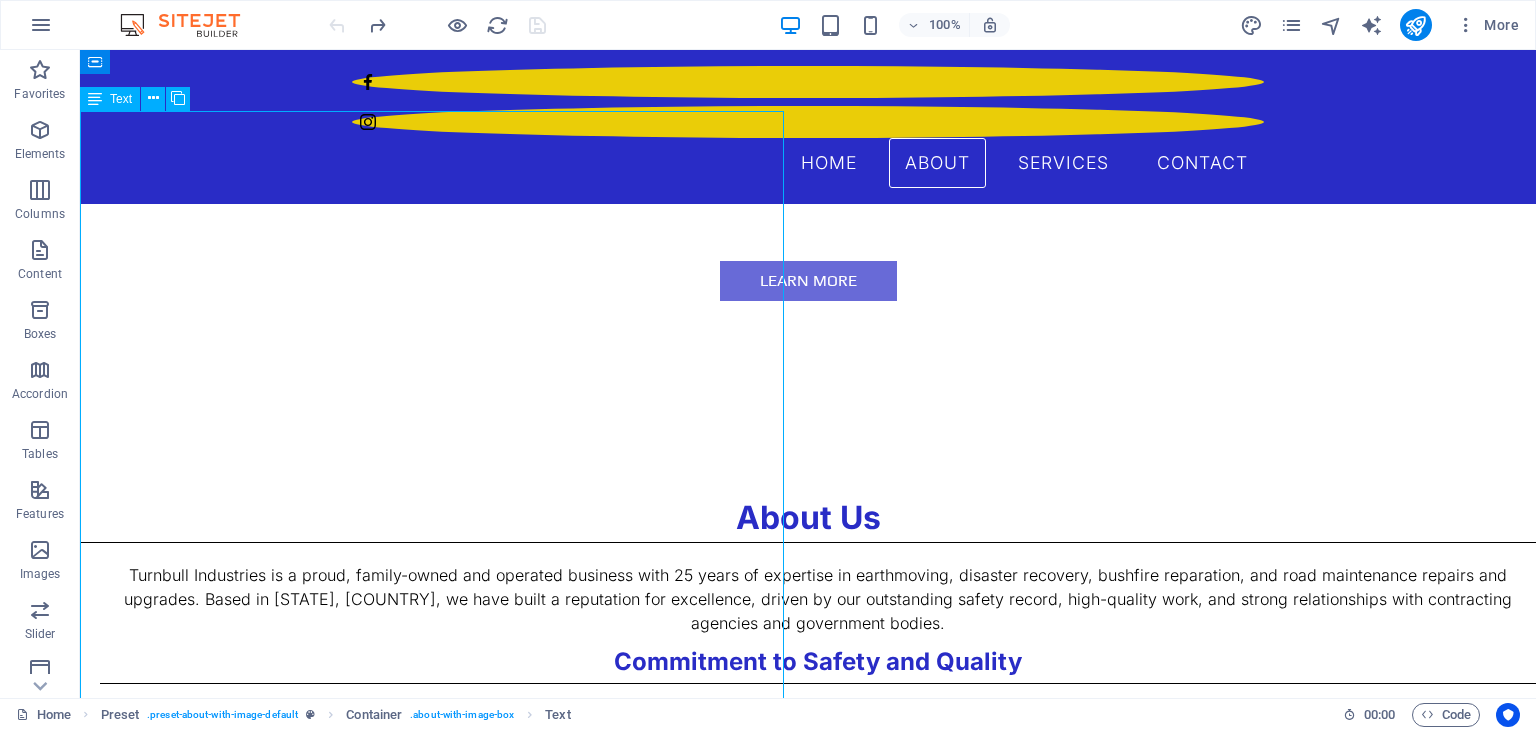 click on "Turnbull Industries is a proud, family-owned and operated business with 25 years of expertise in earthmoving, disaster recovery, bushfire reparation, and road maintenance repairs and upgrades. Based in [STATE], [COUNTRY], we have built a reputation for excellence, driven by our outstanding safety record, high-quality work, and strong relationships with contracting agencies and government bodies. Commitment to Safety and Quality Our equipment meets stringent regulatory requirements, including TfNSW specifications, and is regularly maintained to ensure optimal performance. Our team is highly trained to operate machinery safely, efficiently, and with precision, ensuring every project is completed to the highest standards. Environmental and Cultural Responsibility Why Choose Us? Let Turnbull Industries bring our expertise, reliability, and passion to your next project." at bounding box center (808, 792) 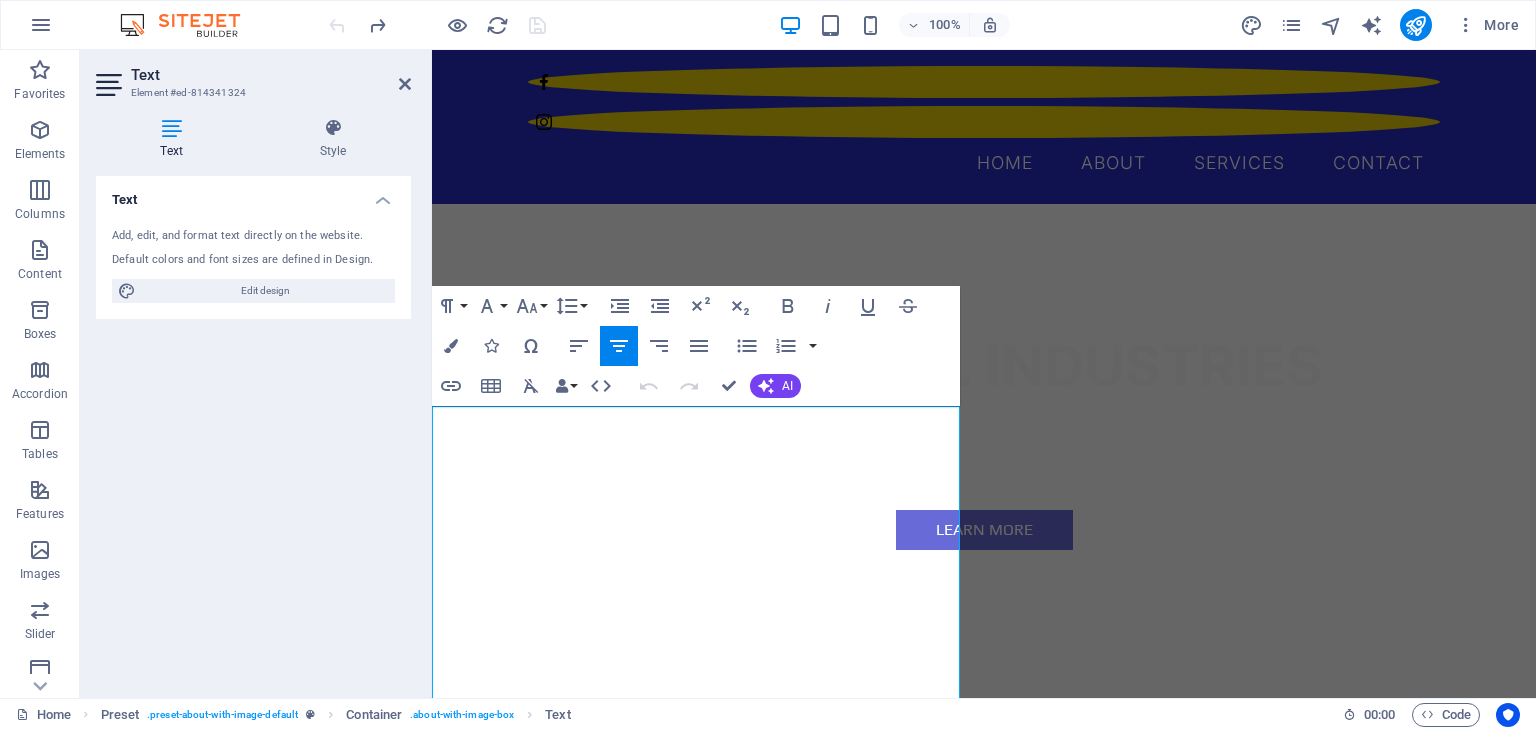scroll, scrollTop: 500, scrollLeft: 0, axis: vertical 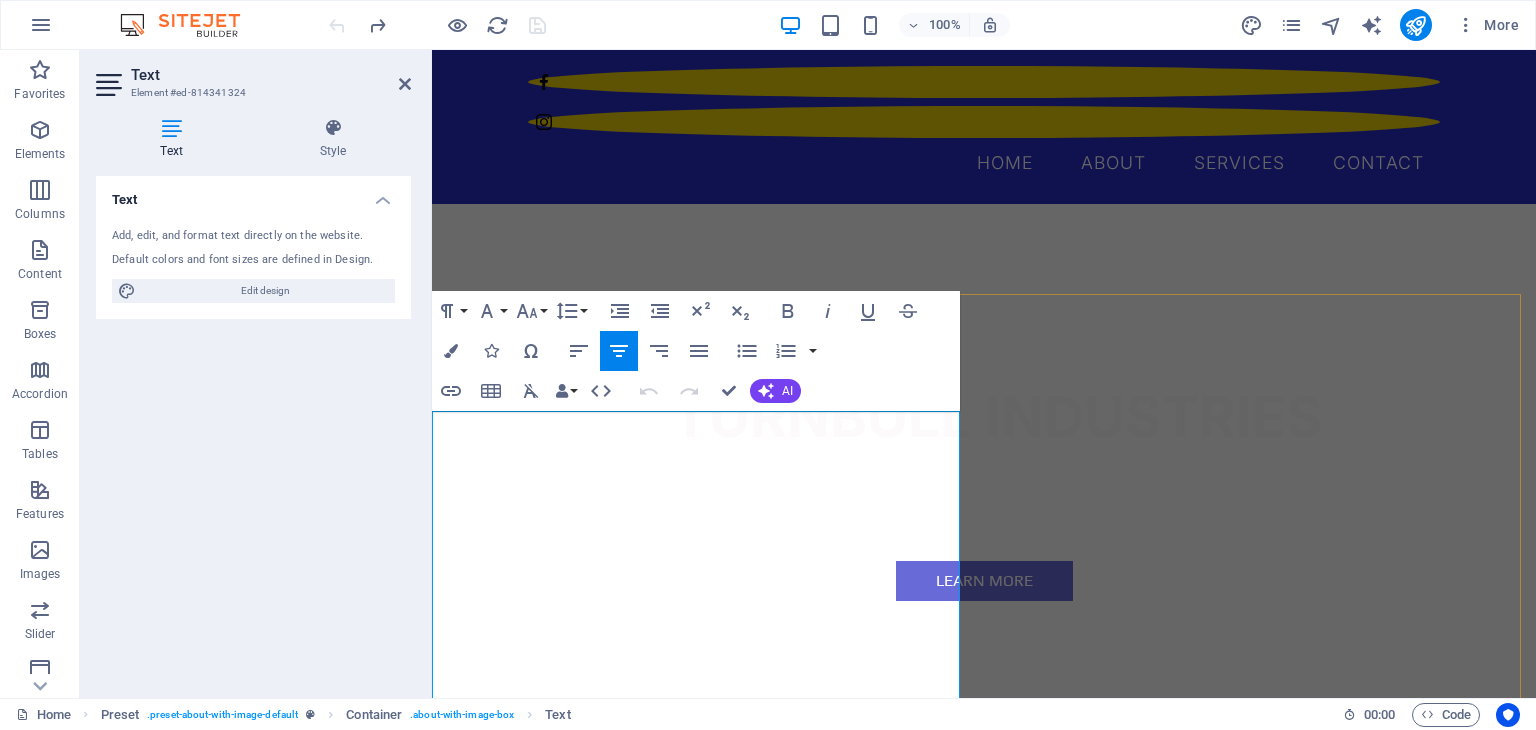 click on "Turnbull Industries is a proud, family-owned and operated business with 25 years of expertise in earthmoving, disaster recovery, bushfire reparation, and road maintenance repairs and upgrades. Based in [STATE], [COUNTRY], we have built a reputation for excellence, driven by our outstanding safety record, high-quality work, and strong relationships with contracting agencies and government bodies." at bounding box center (994, 899) 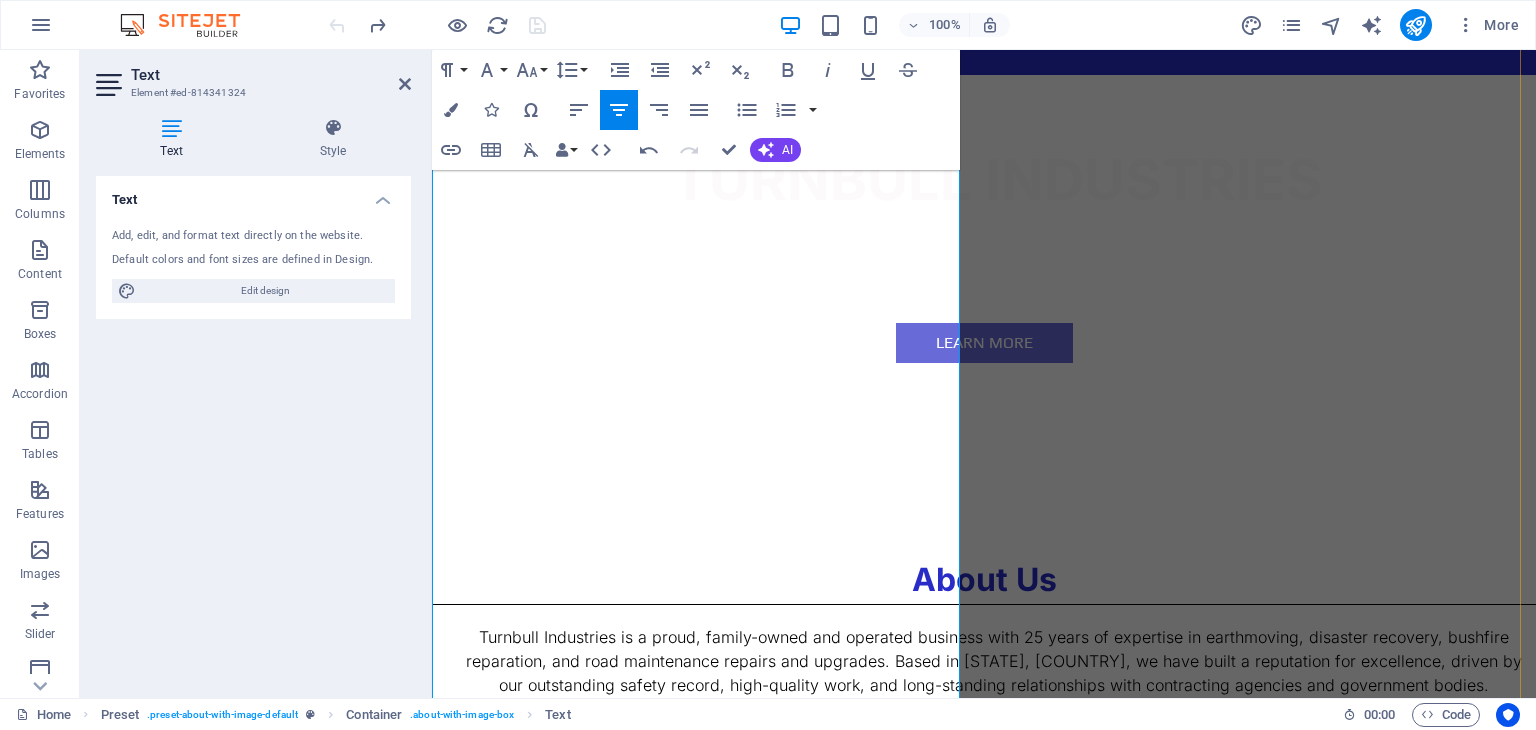scroll, scrollTop: 800, scrollLeft: 0, axis: vertical 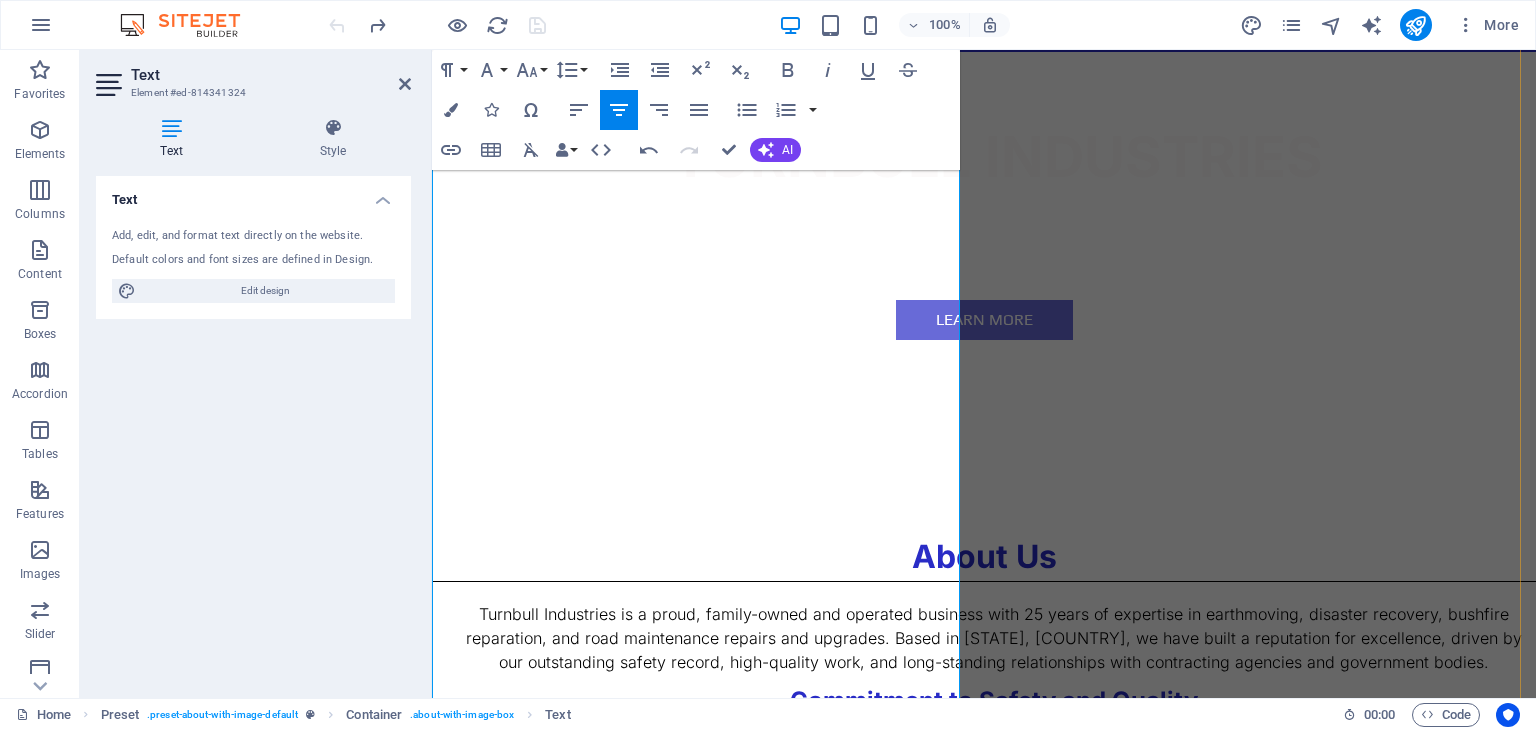 drag, startPoint x: 839, startPoint y: 461, endPoint x: 584, endPoint y: 415, distance: 259.1158 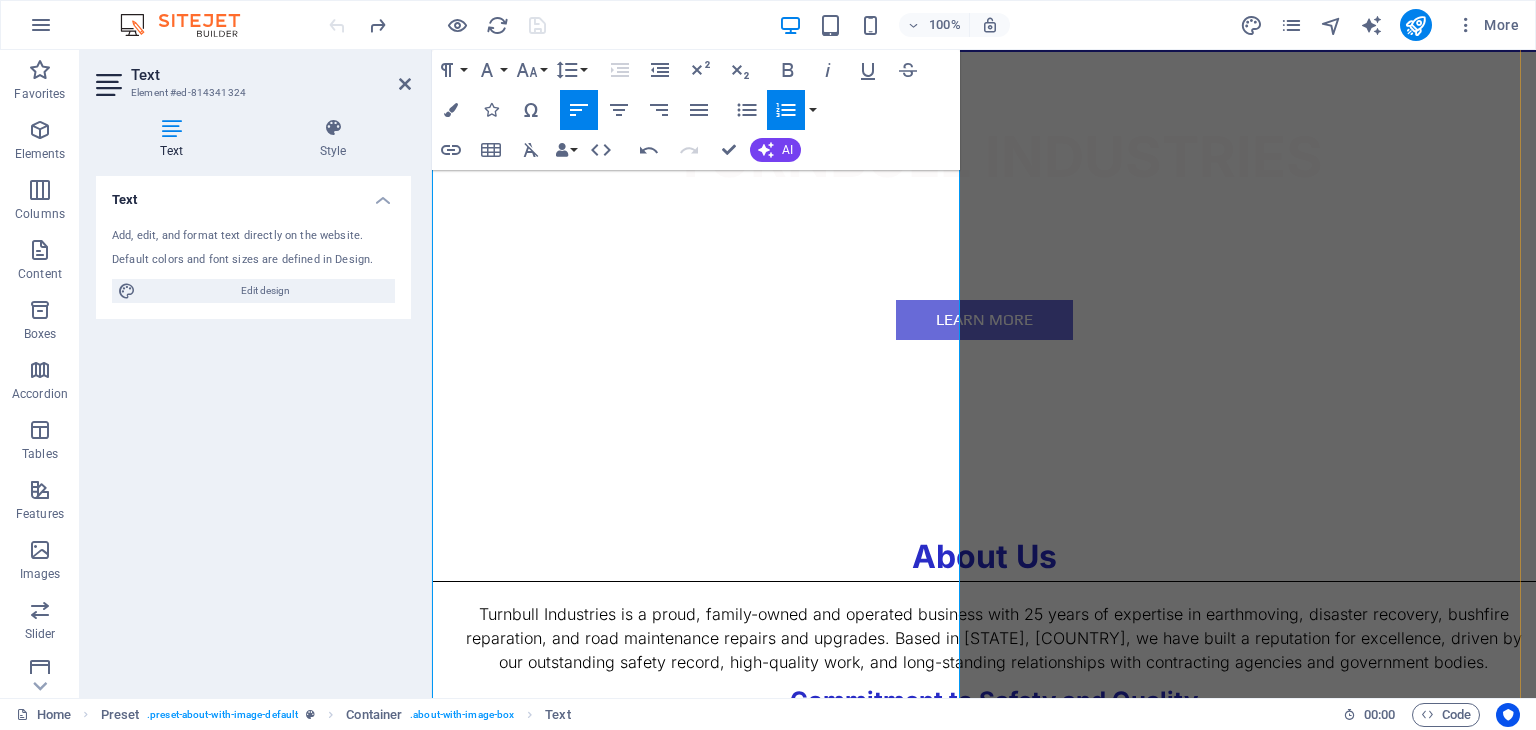 click on "Our team is highly trained in the safe, efficient, and precise operation of all machinery, ensuring that every project is completed to the highest possible standards." at bounding box center (991, 805) 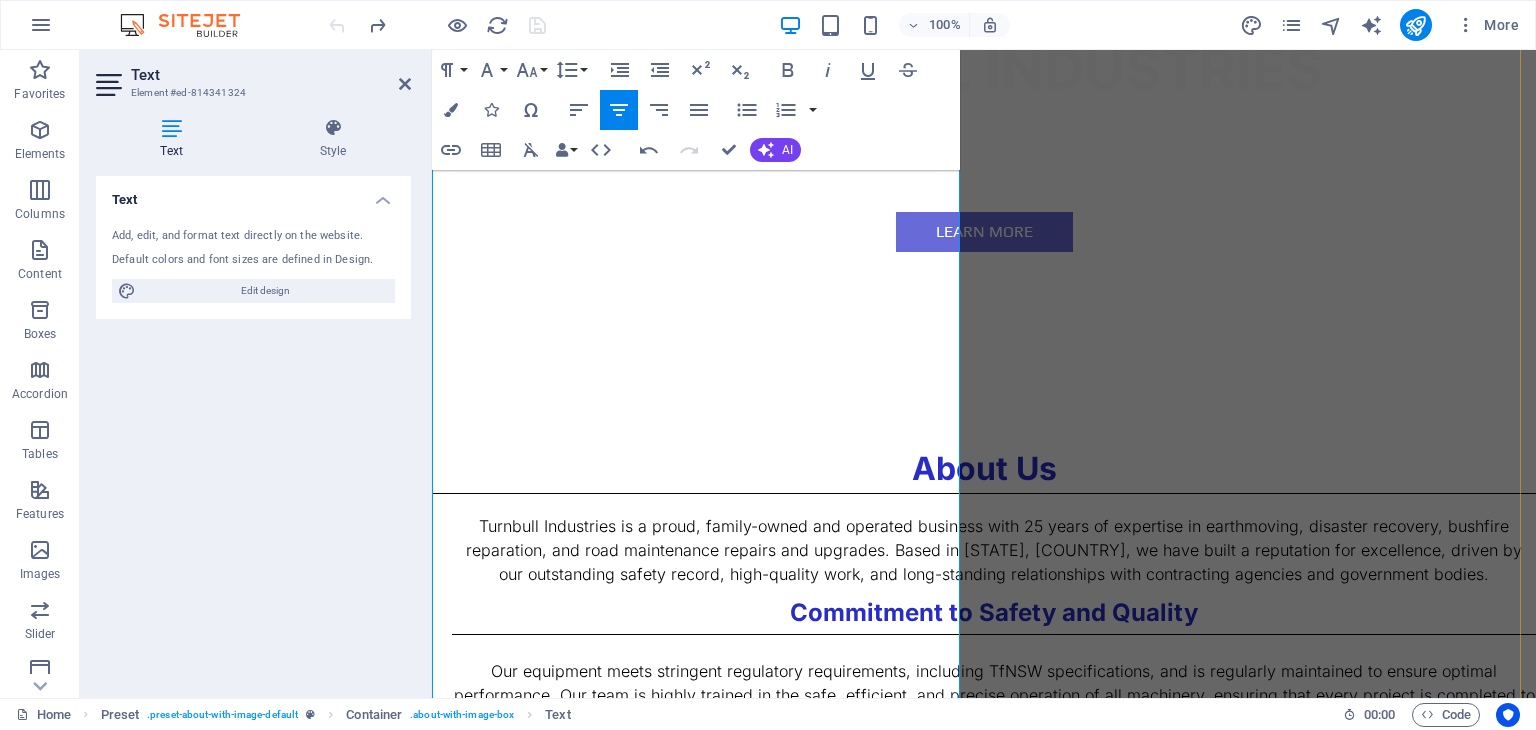 scroll, scrollTop: 1000, scrollLeft: 0, axis: vertical 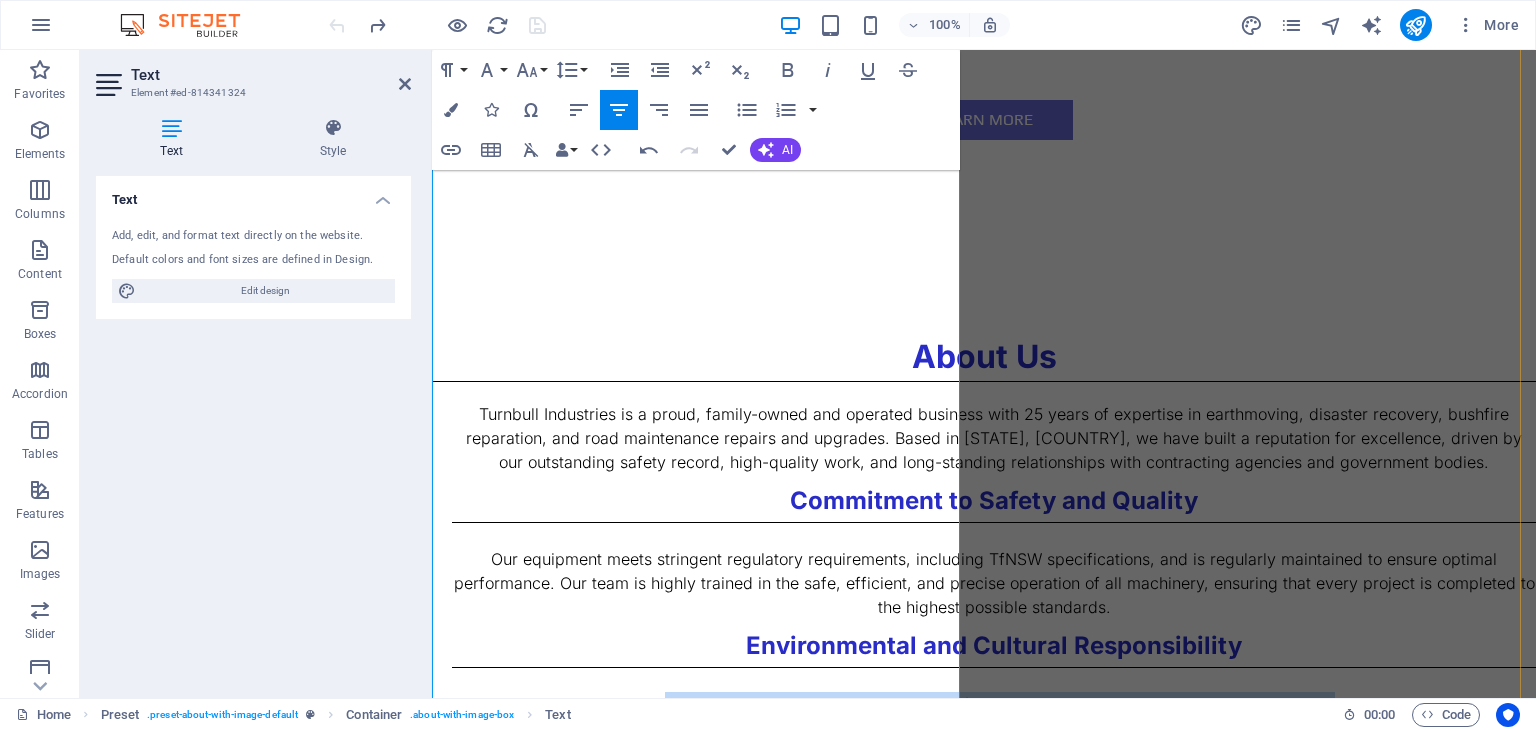 drag, startPoint x: 834, startPoint y: 378, endPoint x: 656, endPoint y: 361, distance: 178.80995 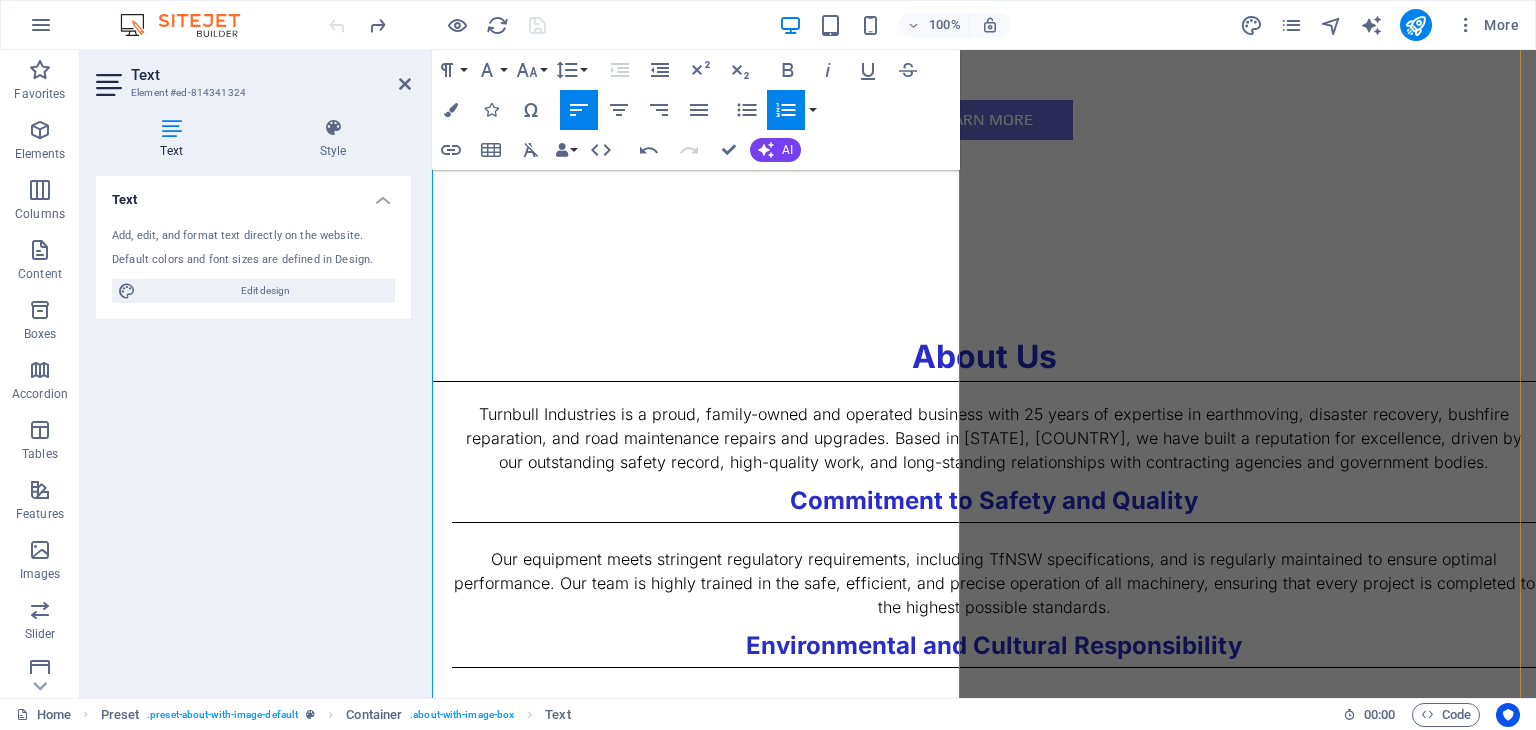 click on "we have a deep understanding of the importance of protecting both the environment and cultural heritage" at bounding box center (991, 726) 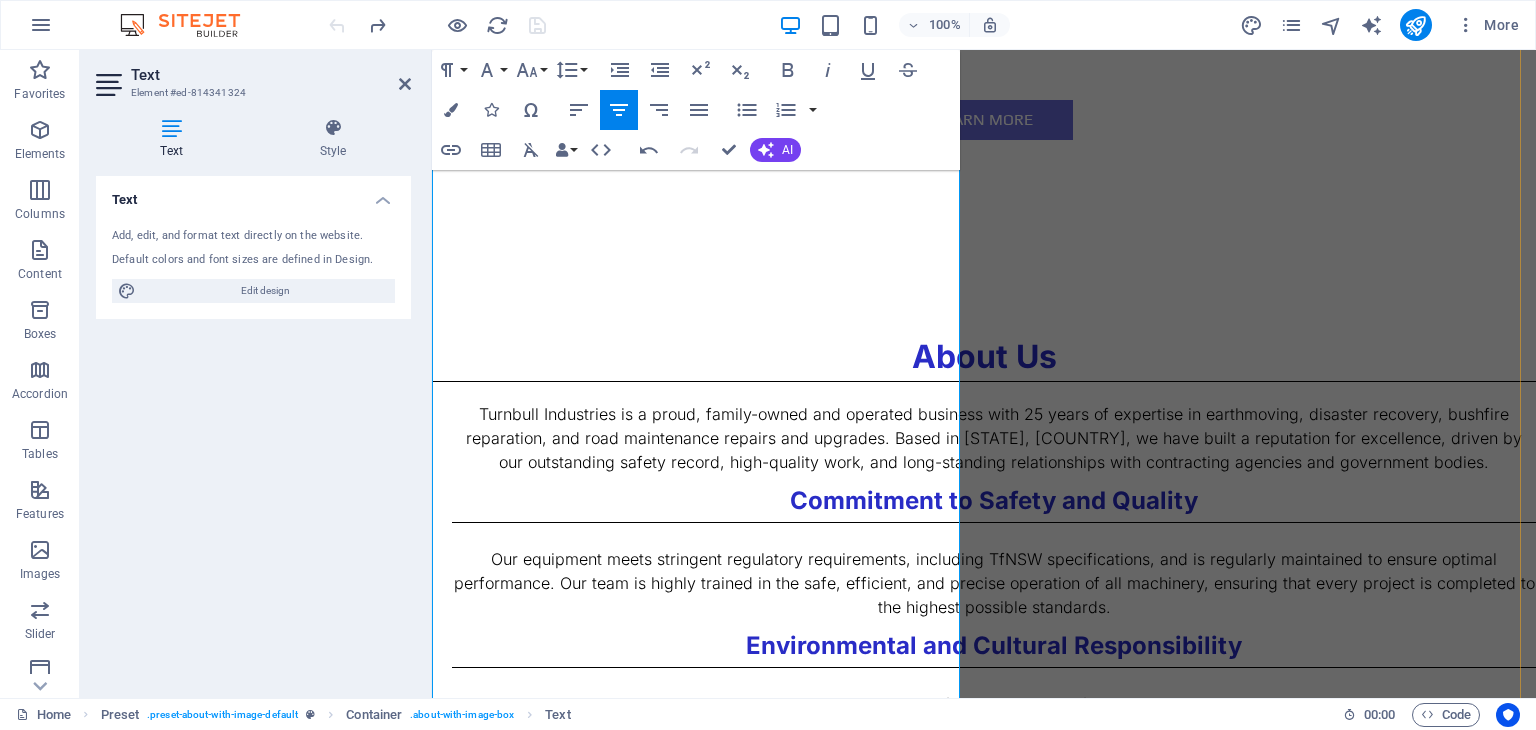 click on ". We prioritise minimising impacts on native fauna, controlling the spread of noxious weeds, and safeguarding waterways and riparian zones. Our team adheres to relevant legislation to ensure no unauthorised impacts occur within project areas." at bounding box center (994, 740) 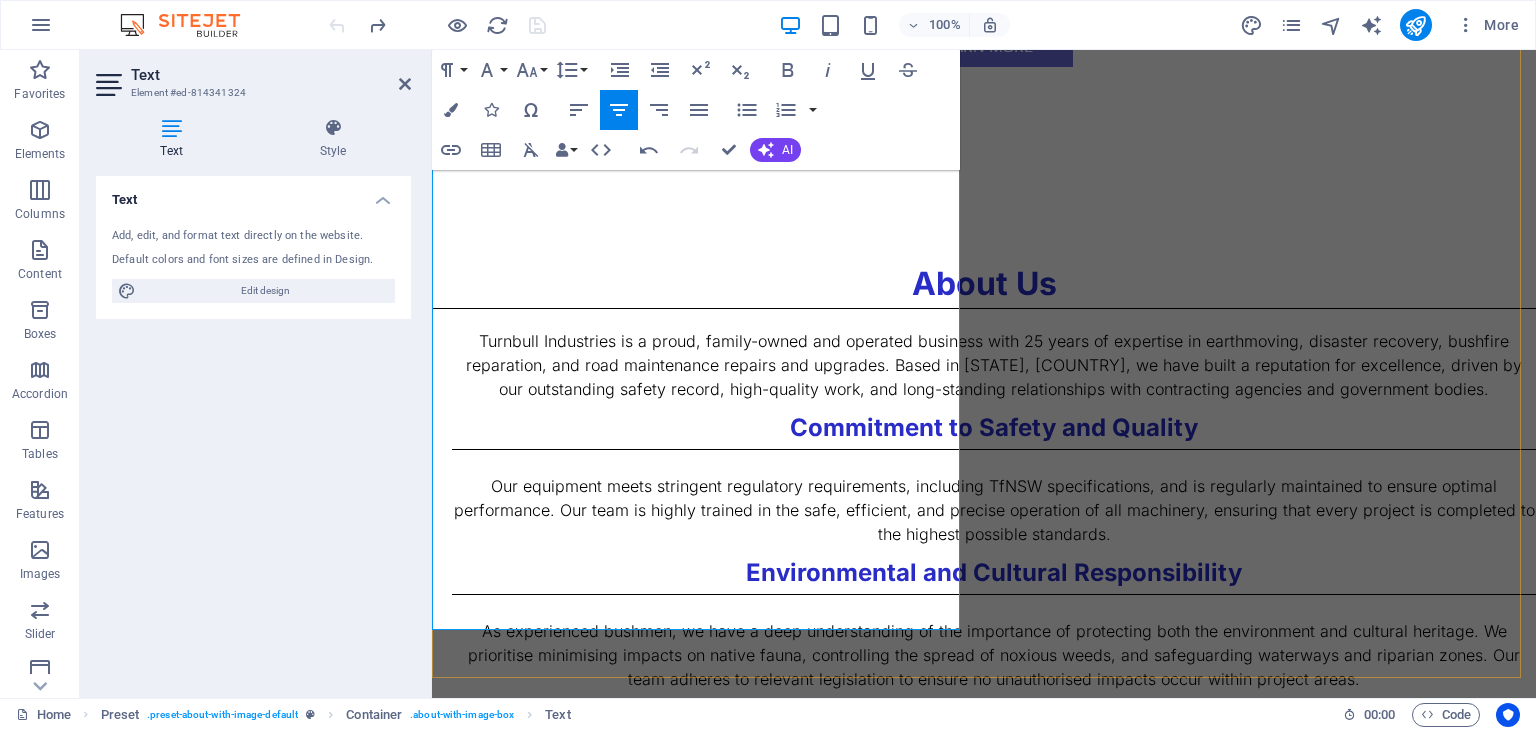 scroll, scrollTop: 1100, scrollLeft: 0, axis: vertical 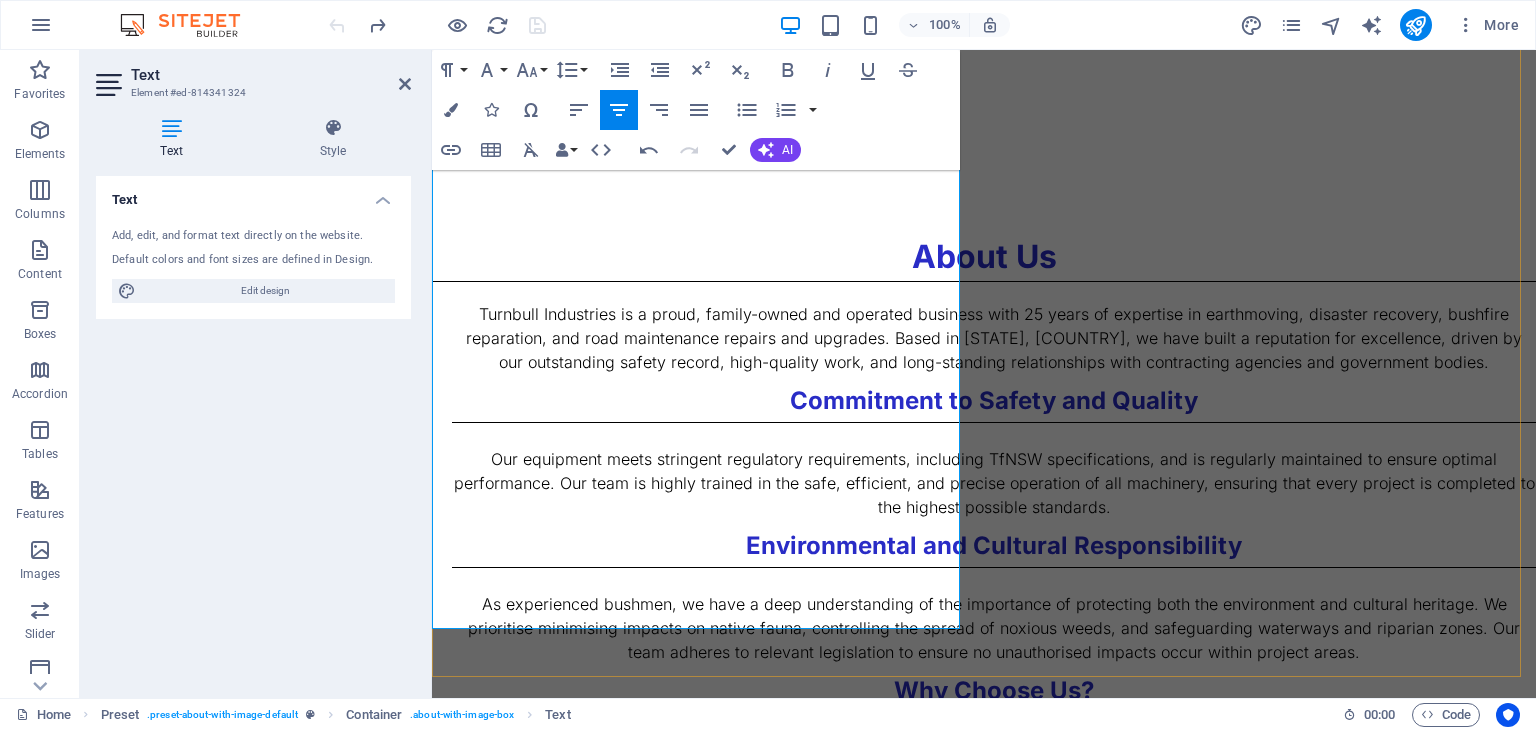 click on "Let Turnbull Industries bring our expertise, reliability, and passion to your next project." at bounding box center (994, 821) 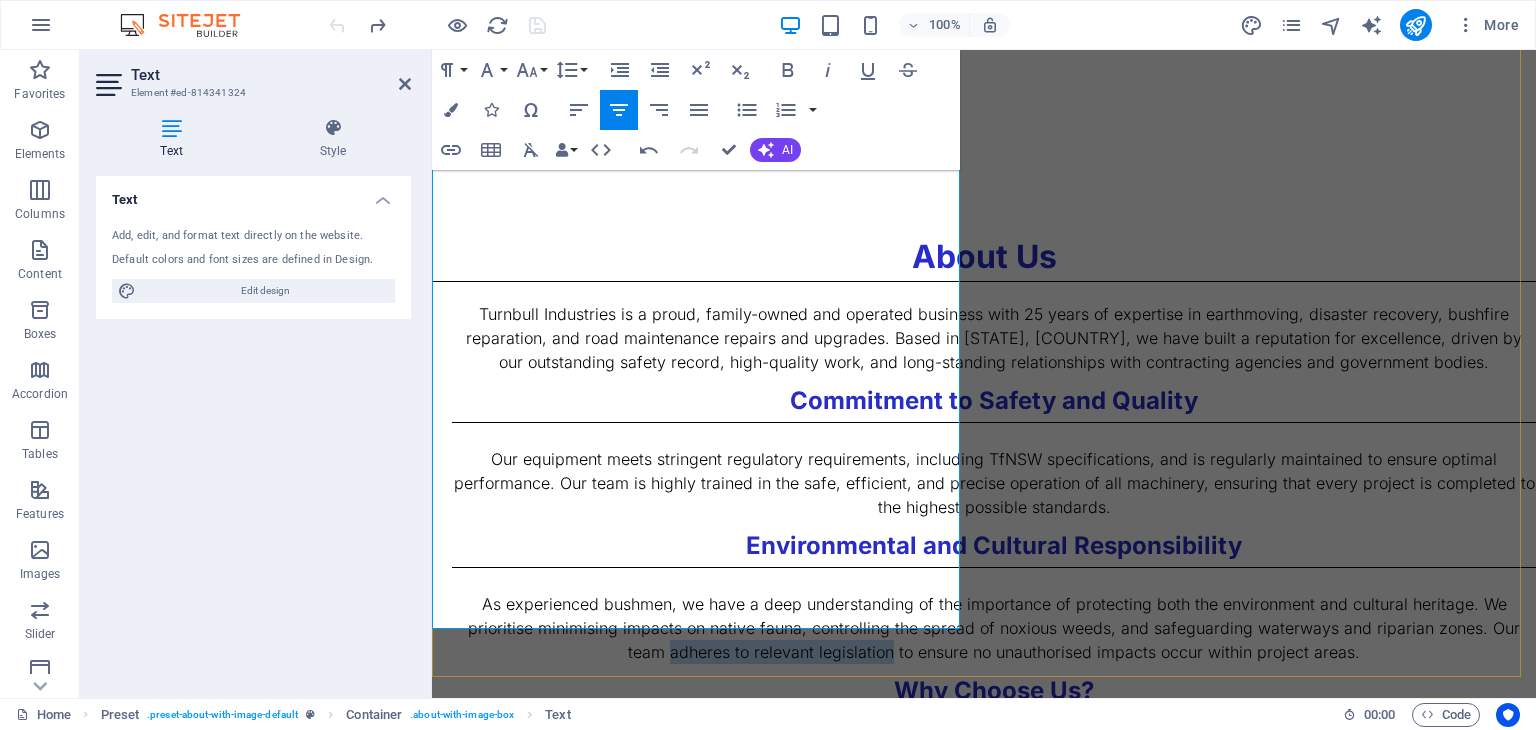 drag, startPoint x: 831, startPoint y: 352, endPoint x: 614, endPoint y: 360, distance: 217.14742 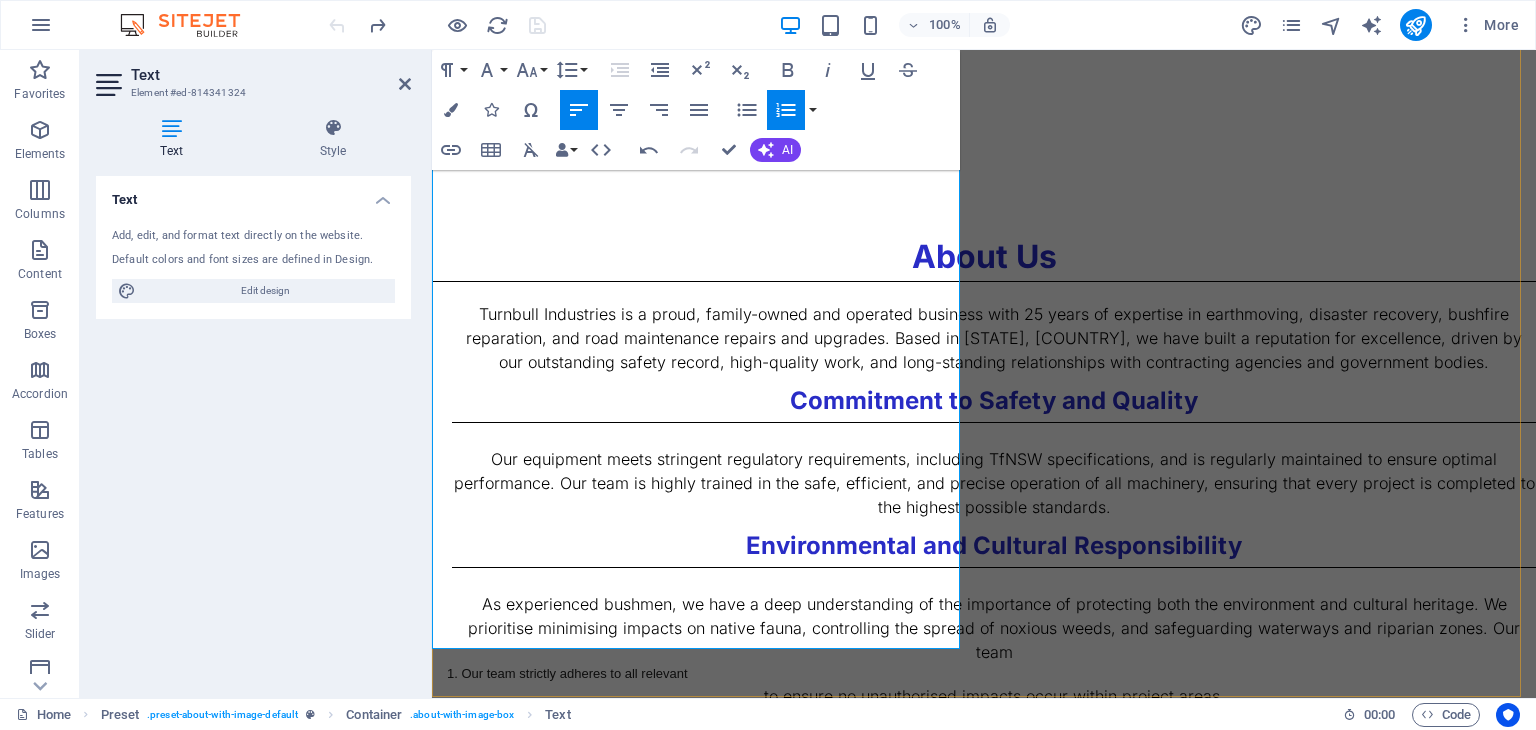 click on "Our team strictly adheres to all relevant" at bounding box center (991, 674) 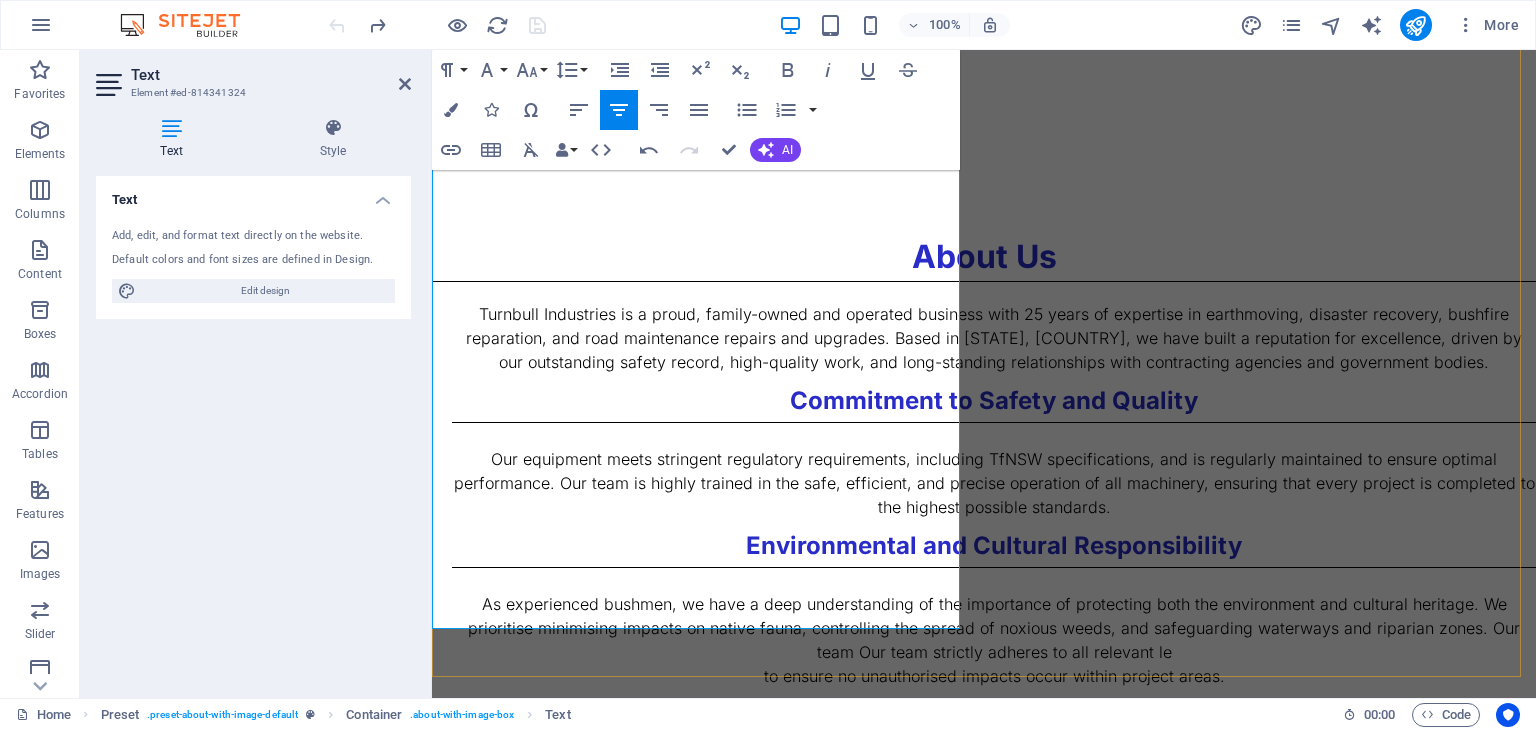 click on "As experienced bushmen, we have a deep understanding of the importance of protecting both the environment and cultural heritage. We prioritise minimising impacts on native fauna, controlling the spread of noxious weeds, and safeguarding waterways and riparian zones. Our team Our team strictly adheres to all relevant le" at bounding box center (994, 628) 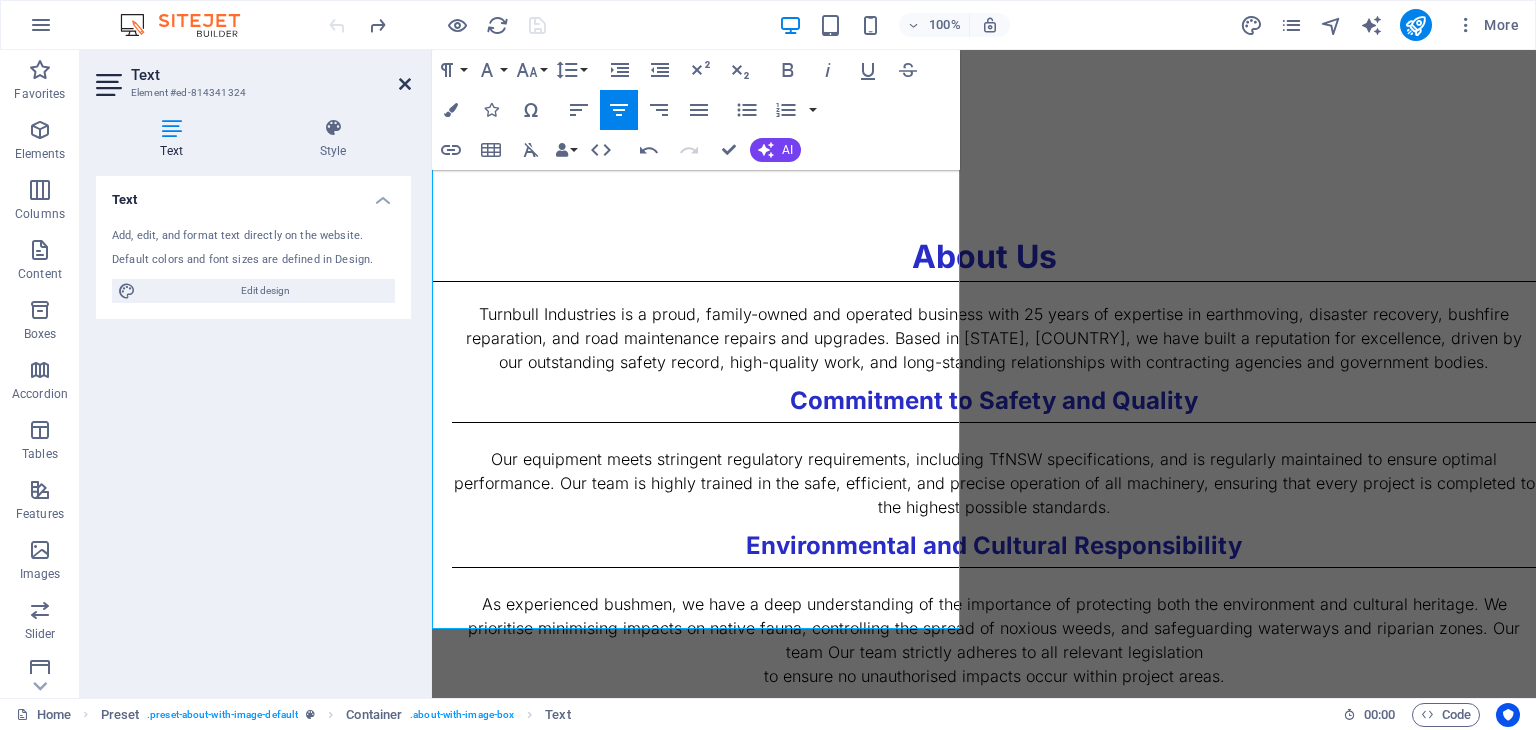 click at bounding box center (405, 84) 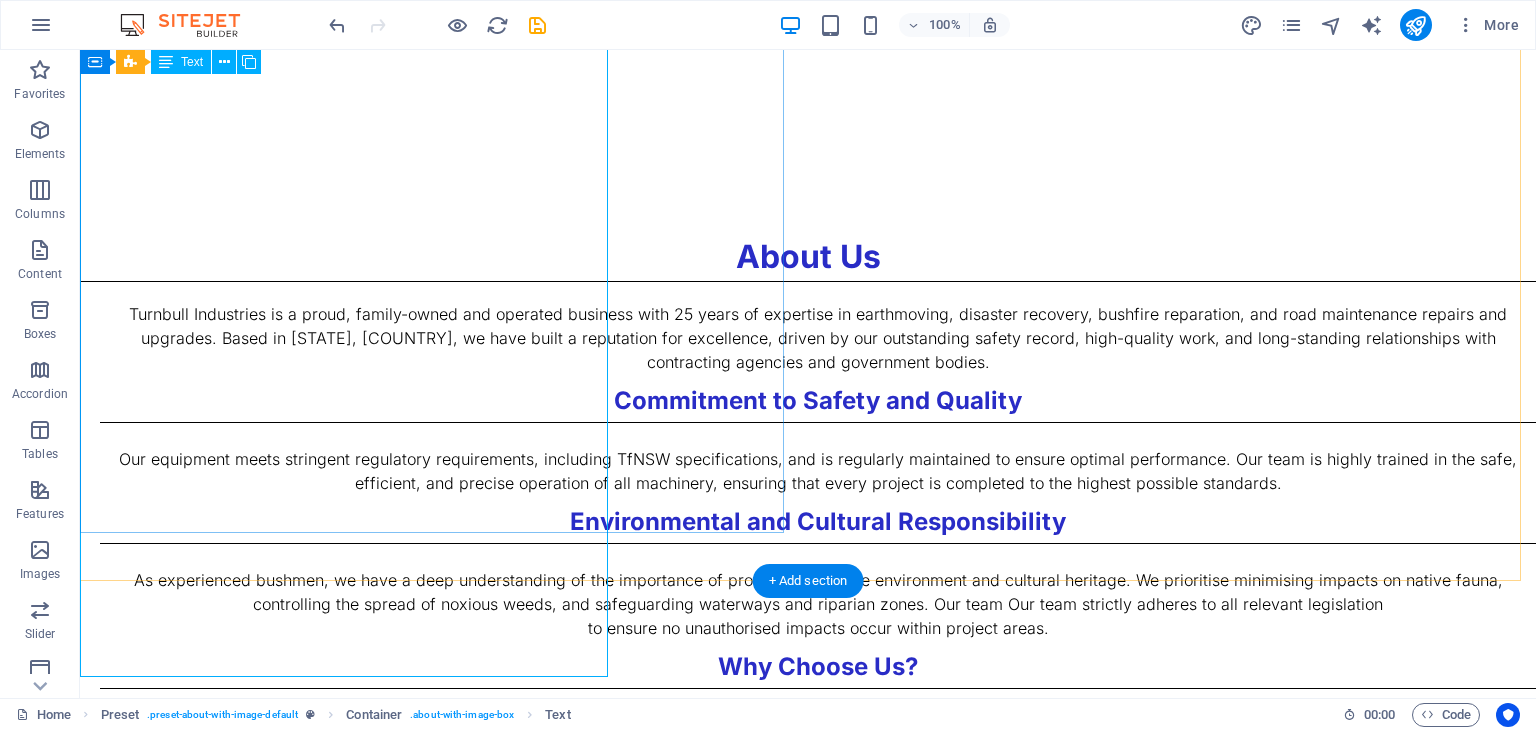 scroll, scrollTop: 1052, scrollLeft: 0, axis: vertical 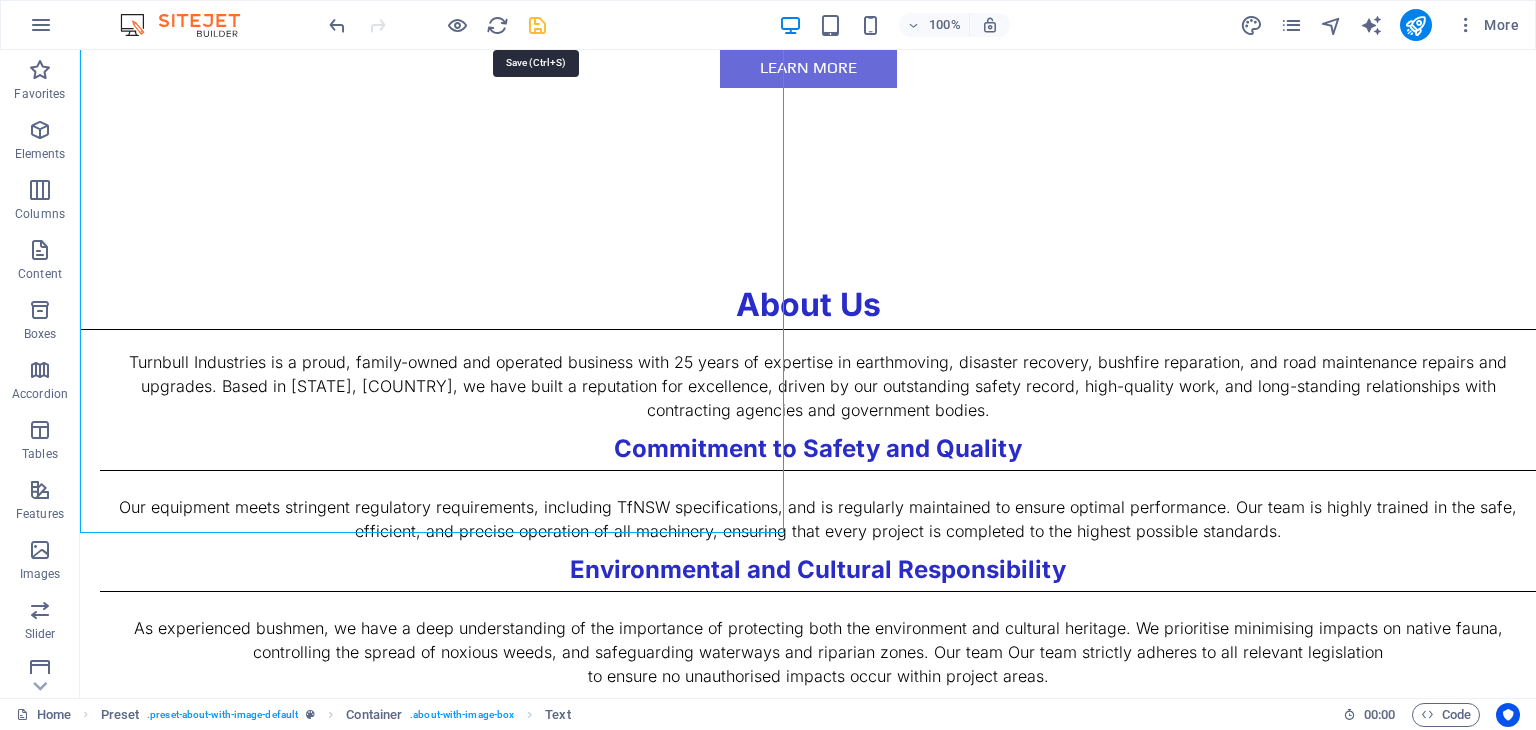 click at bounding box center (537, 25) 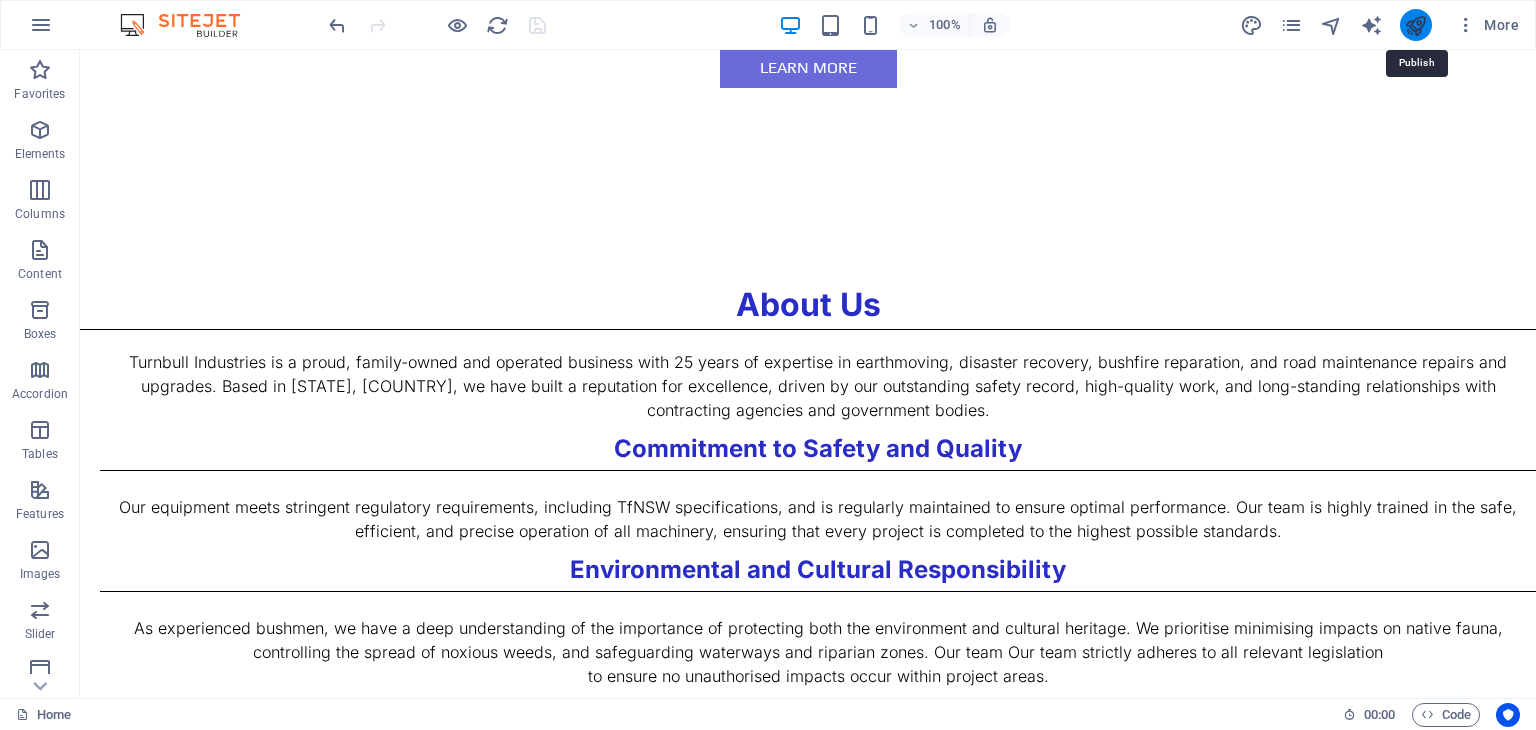 click at bounding box center [1415, 25] 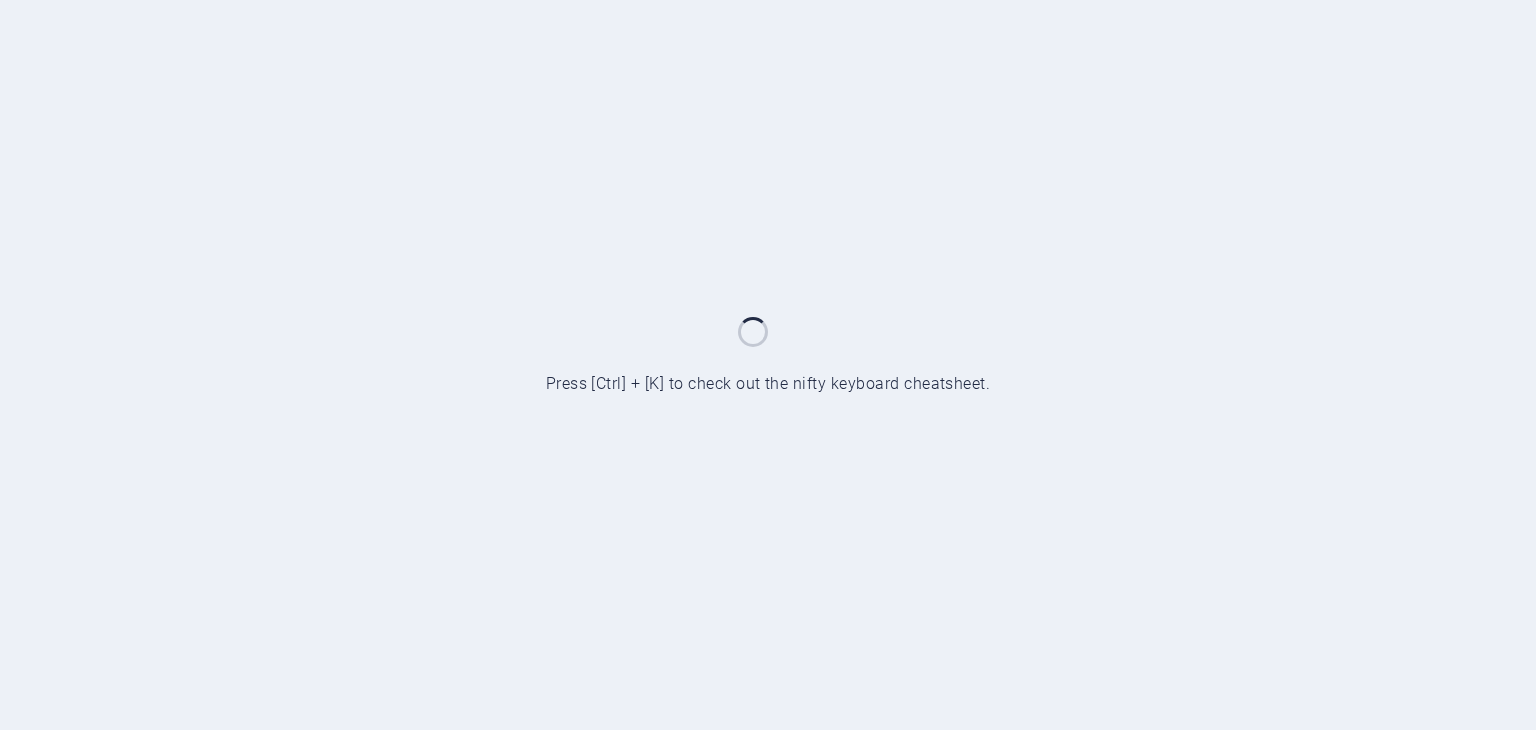 scroll, scrollTop: 0, scrollLeft: 0, axis: both 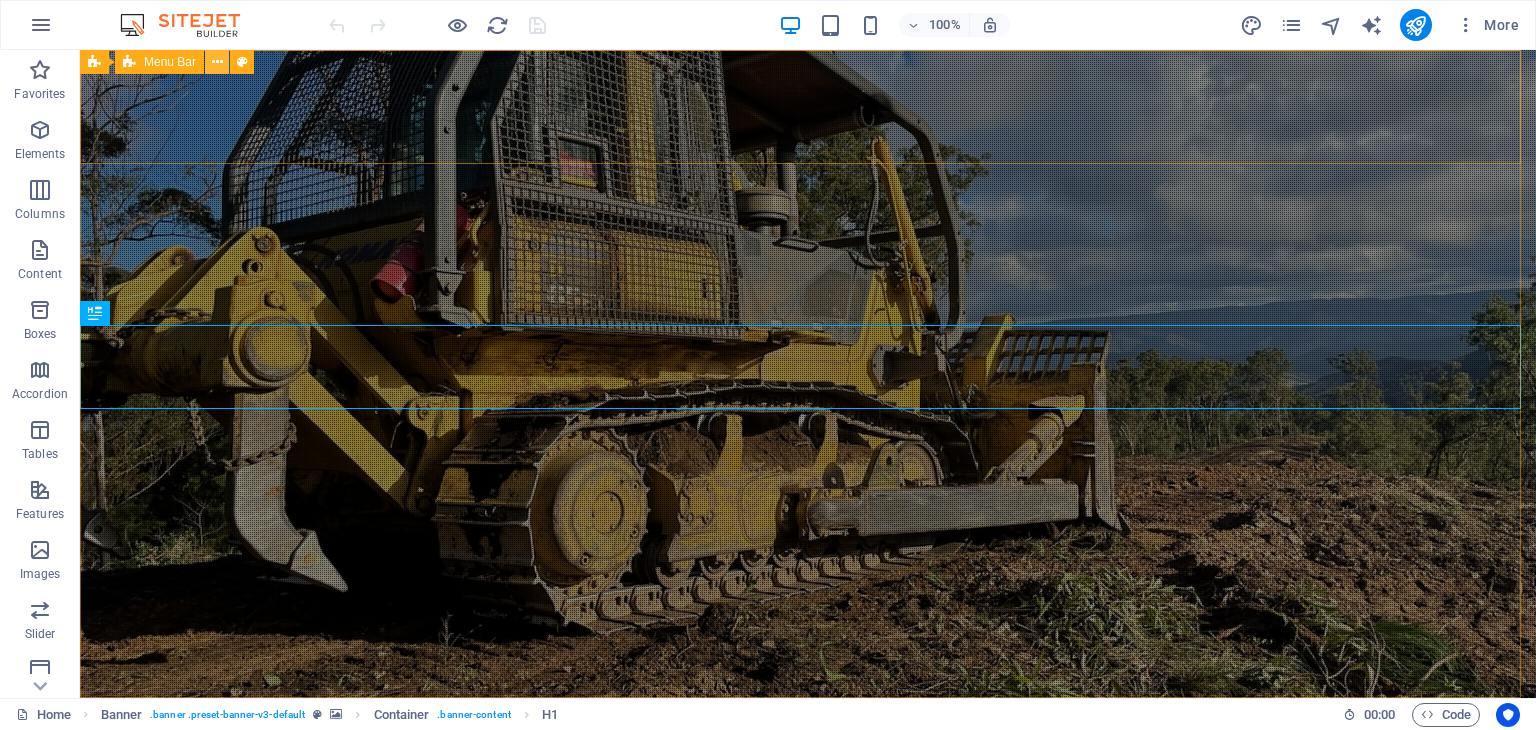 click at bounding box center [217, 62] 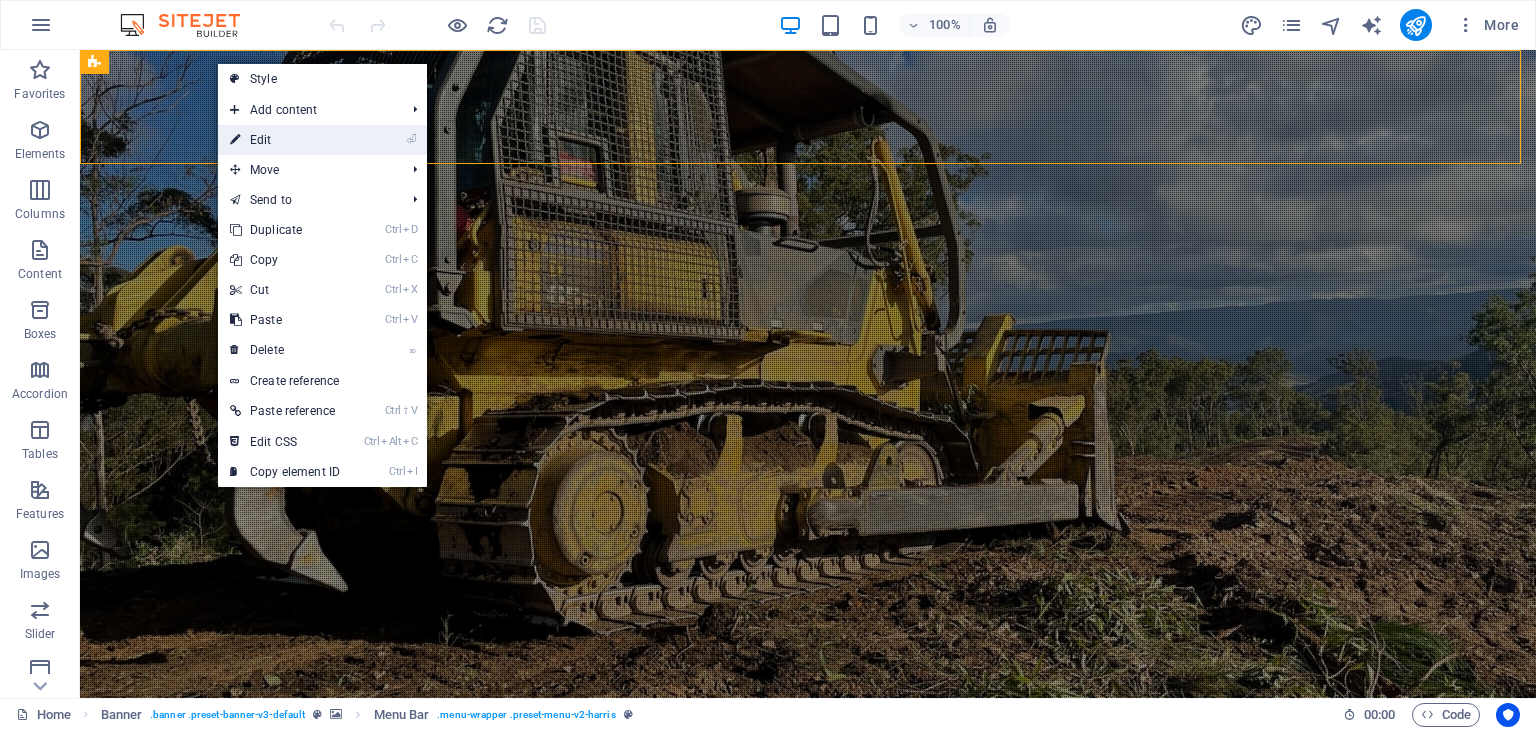 click on "⏎  Edit" at bounding box center [285, 140] 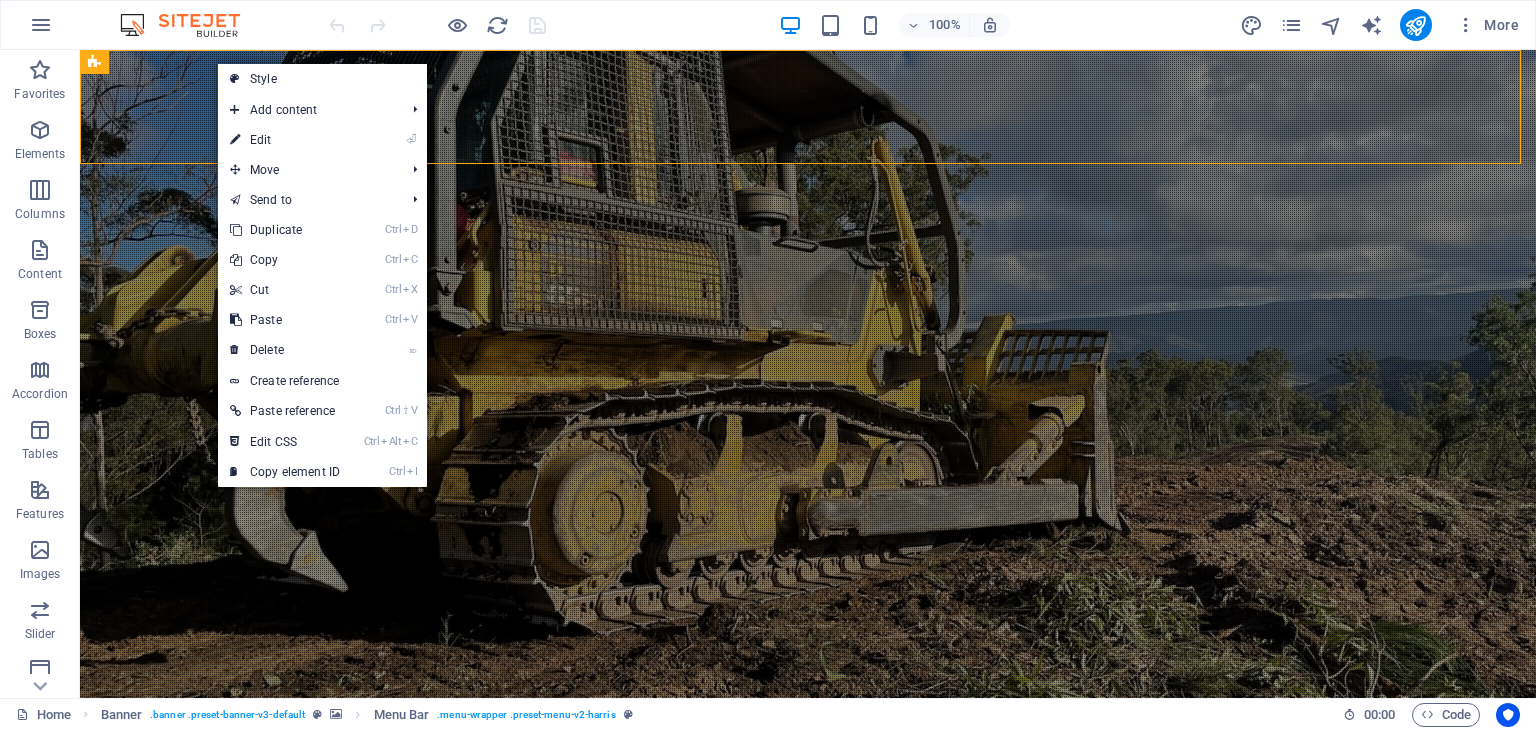 select on "header" 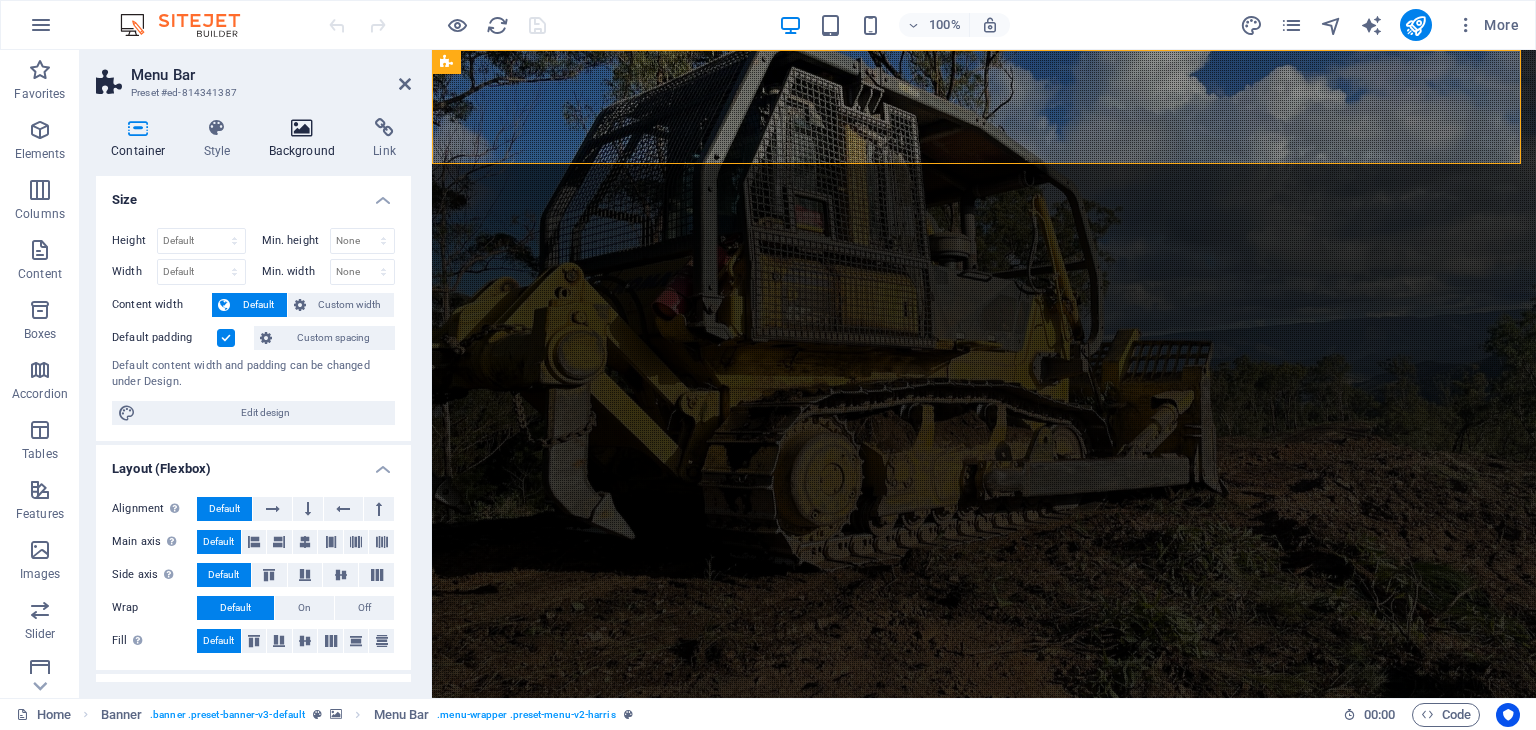 click at bounding box center (302, 128) 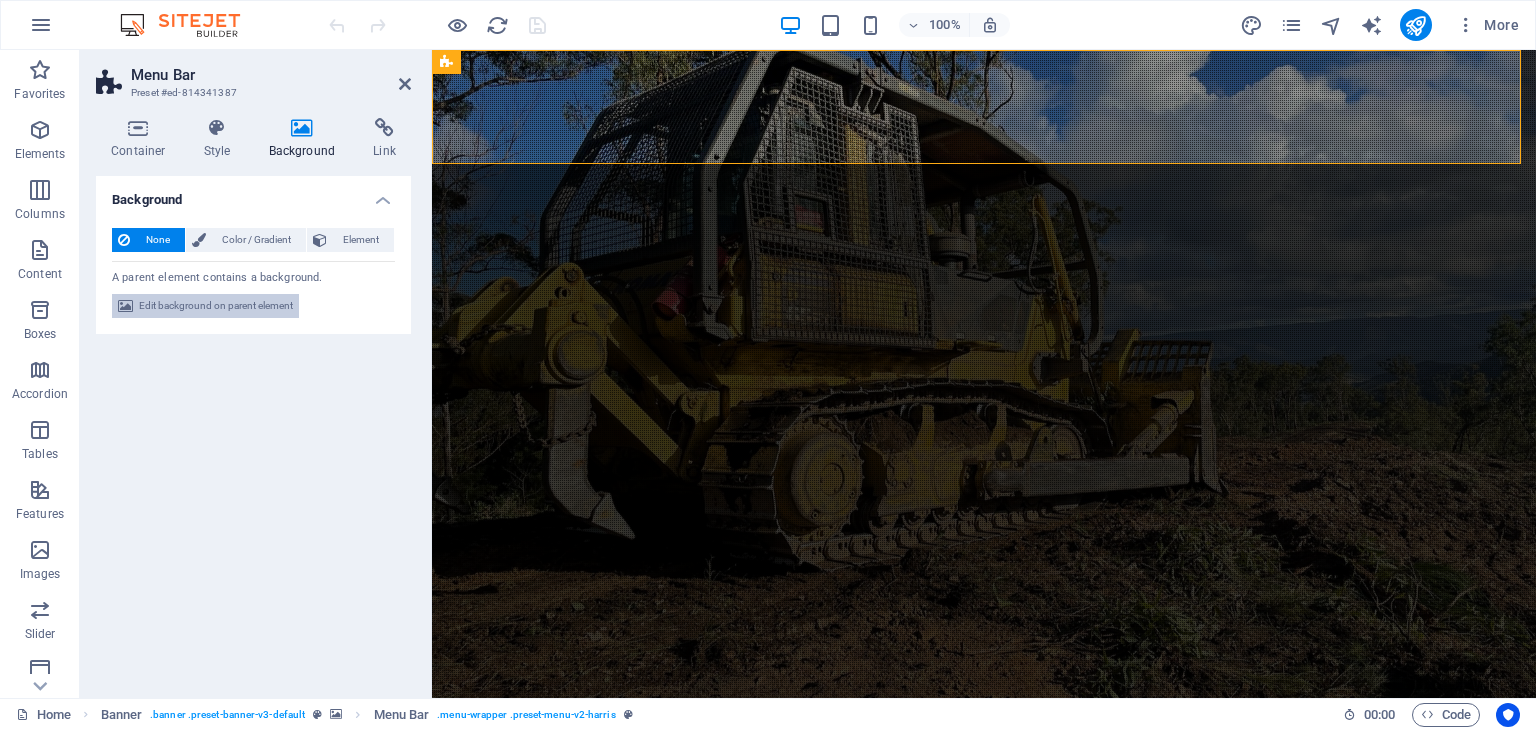 click on "Edit background on parent element" at bounding box center (216, 306) 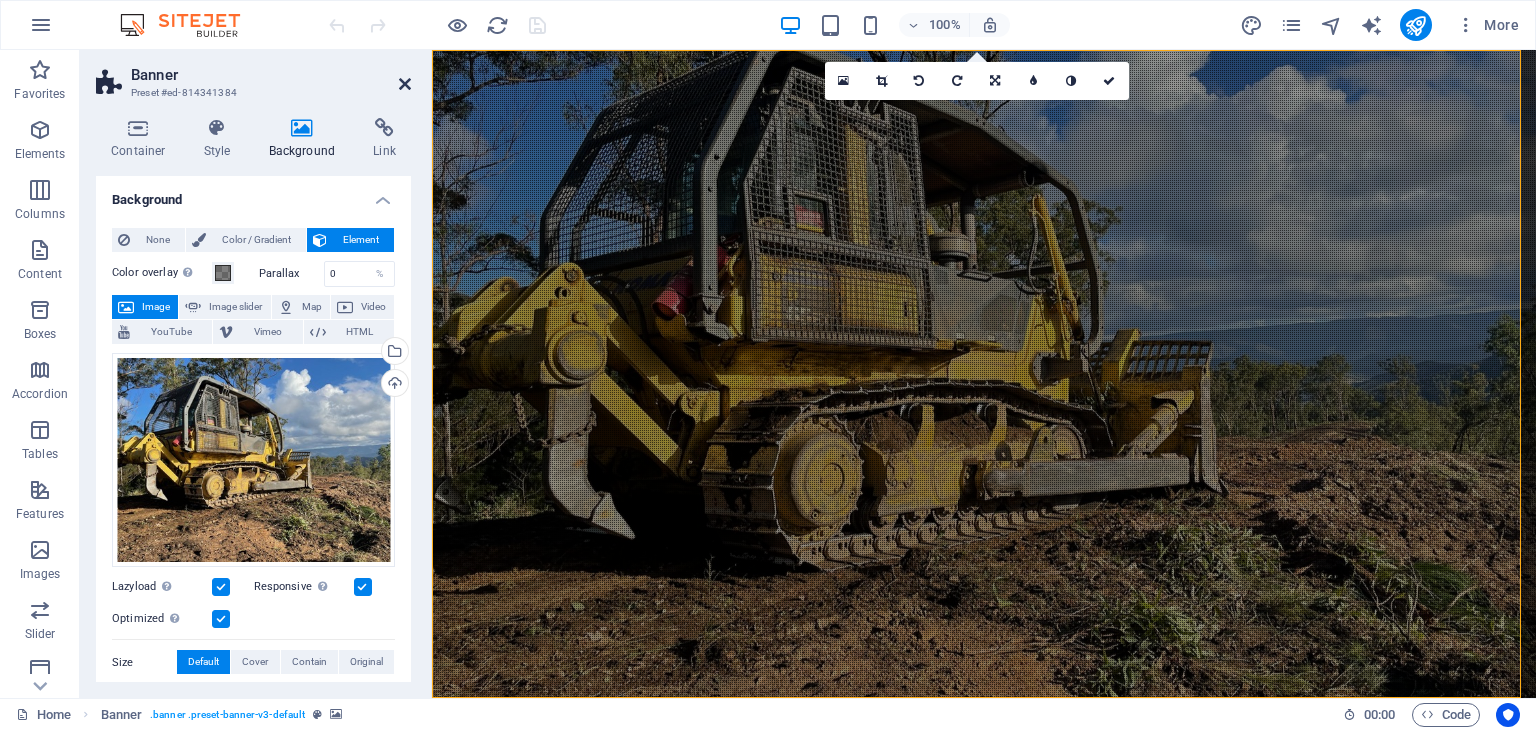 click at bounding box center (405, 84) 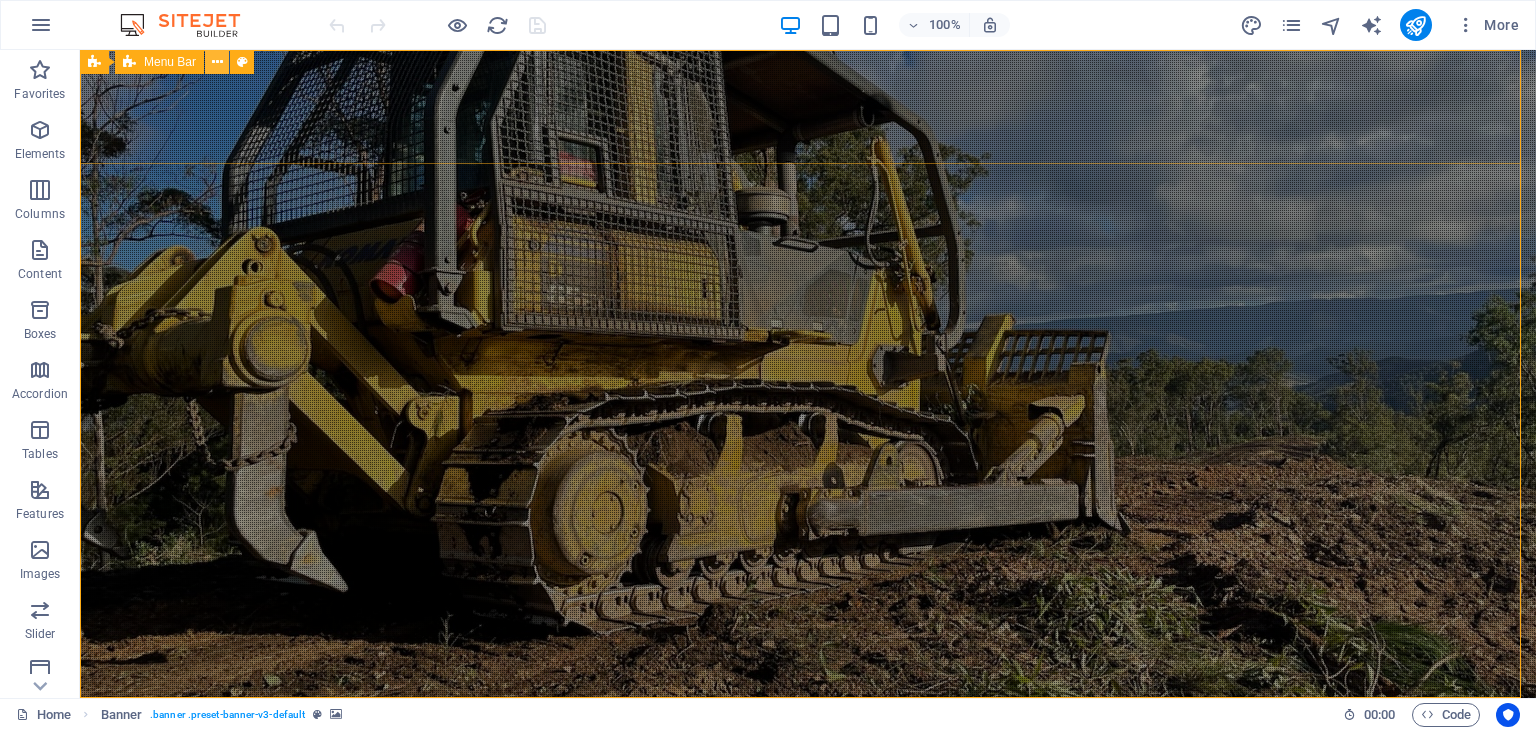 click at bounding box center (217, 62) 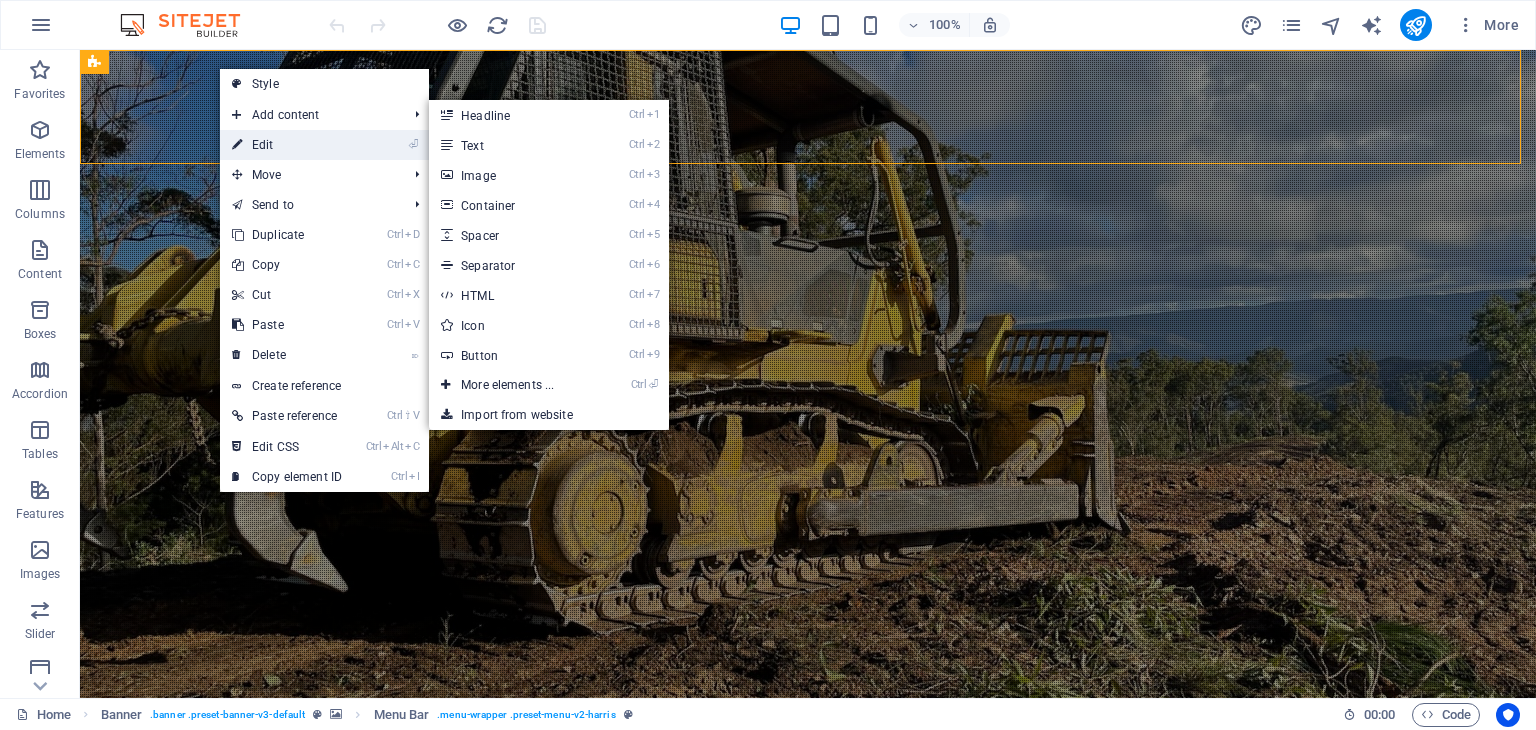 click on "⏎  Edit" at bounding box center [287, 145] 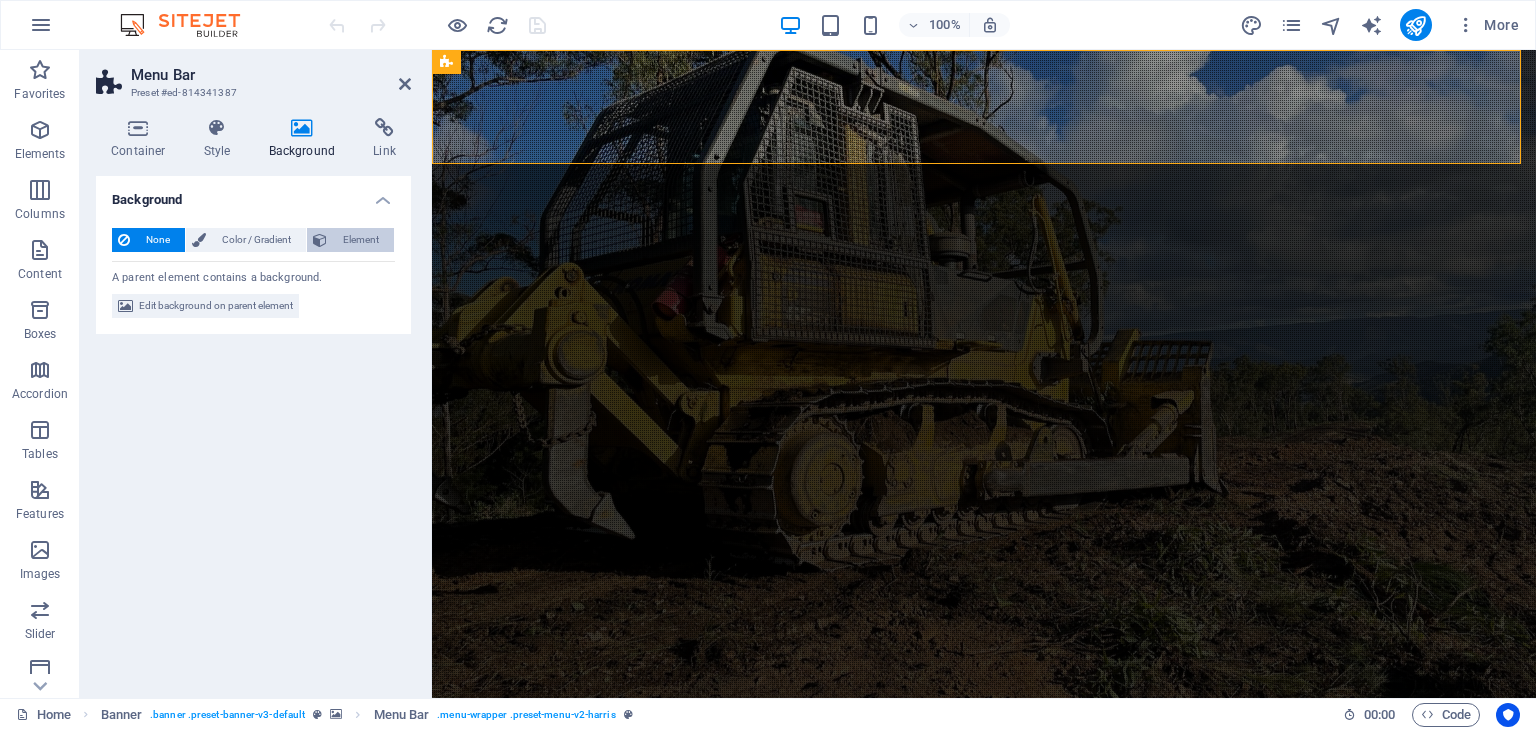 click on "Element" at bounding box center (360, 240) 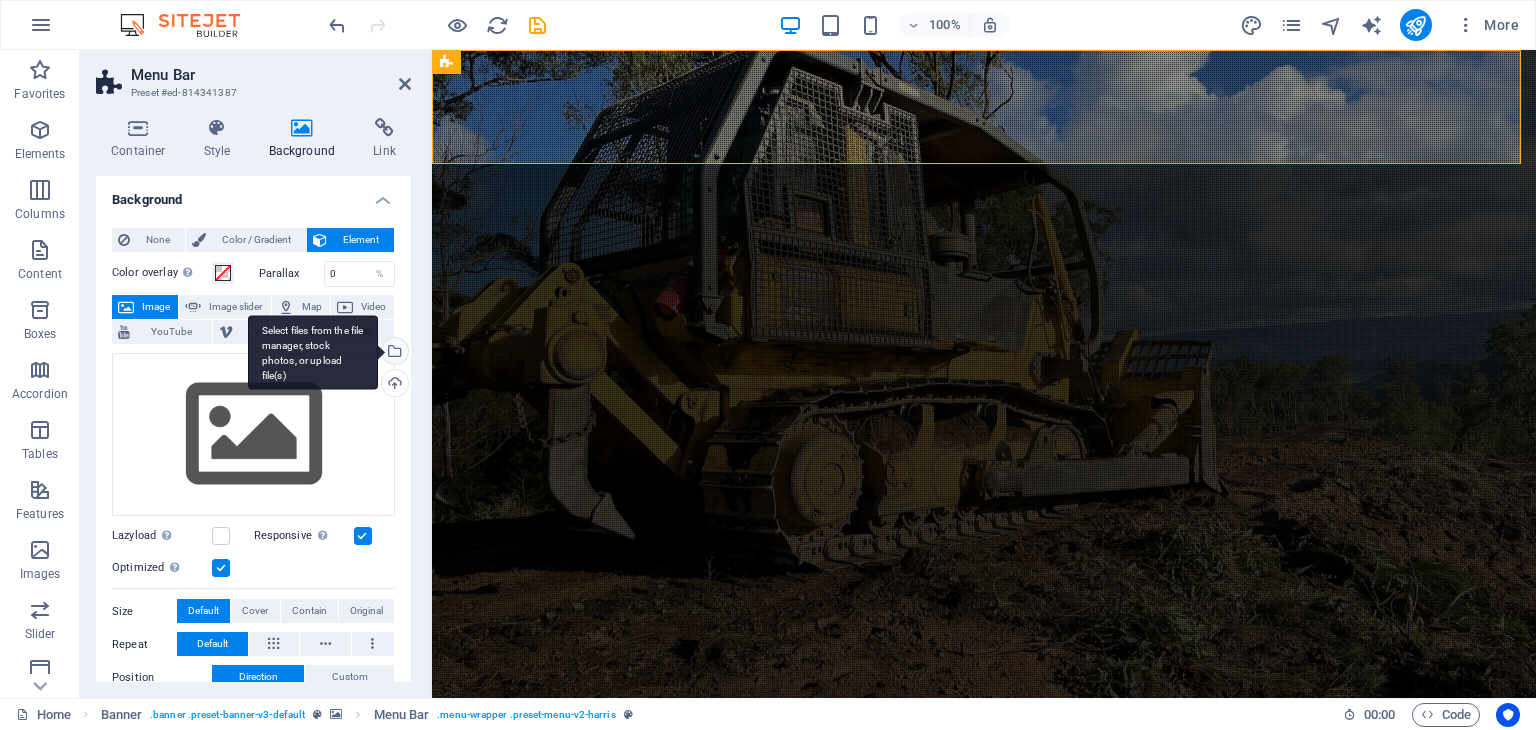 click on "Select files from the file manager, stock photos, or upload file(s)" at bounding box center (313, 352) 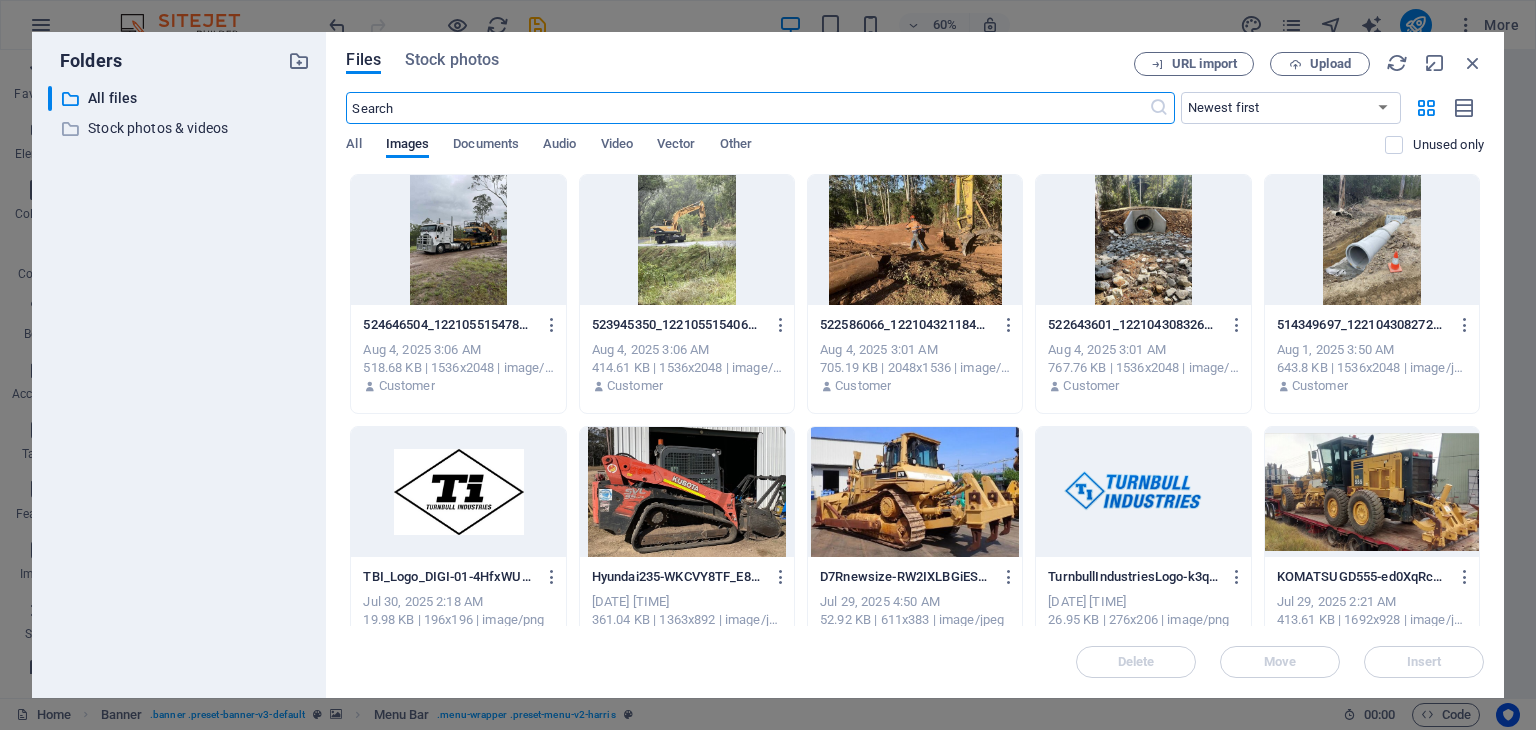 click at bounding box center (1143, 492) 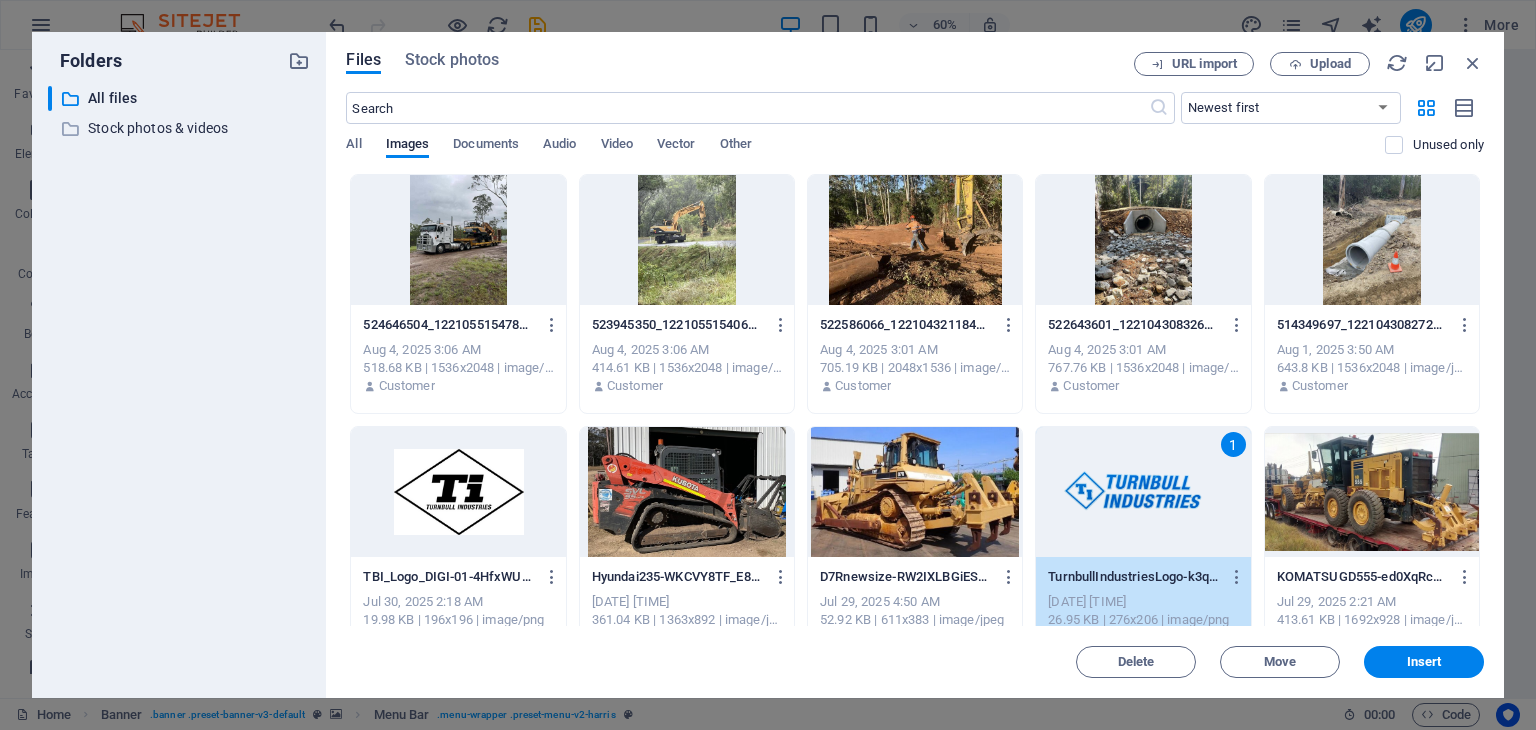 click on "1" at bounding box center (1143, 492) 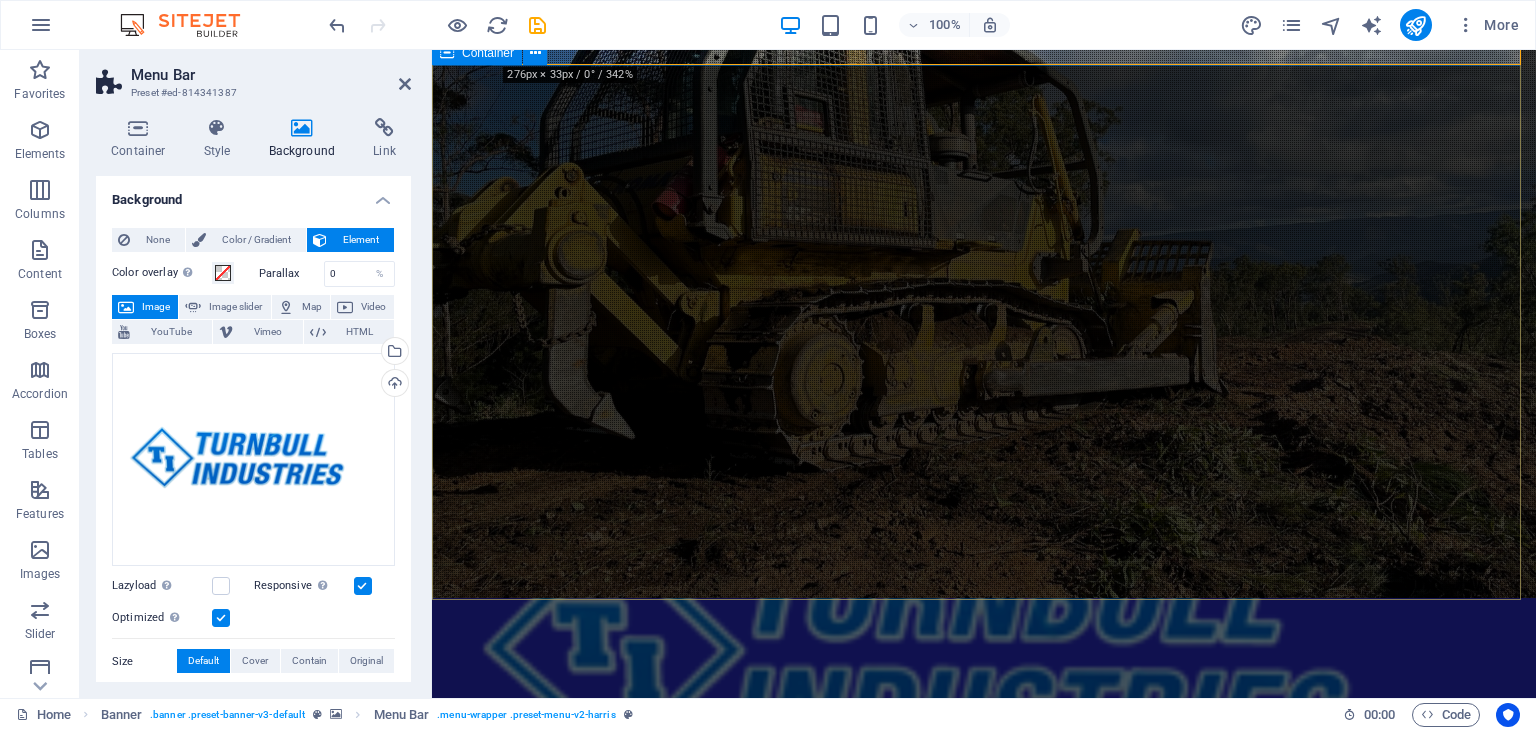 scroll, scrollTop: 0, scrollLeft: 0, axis: both 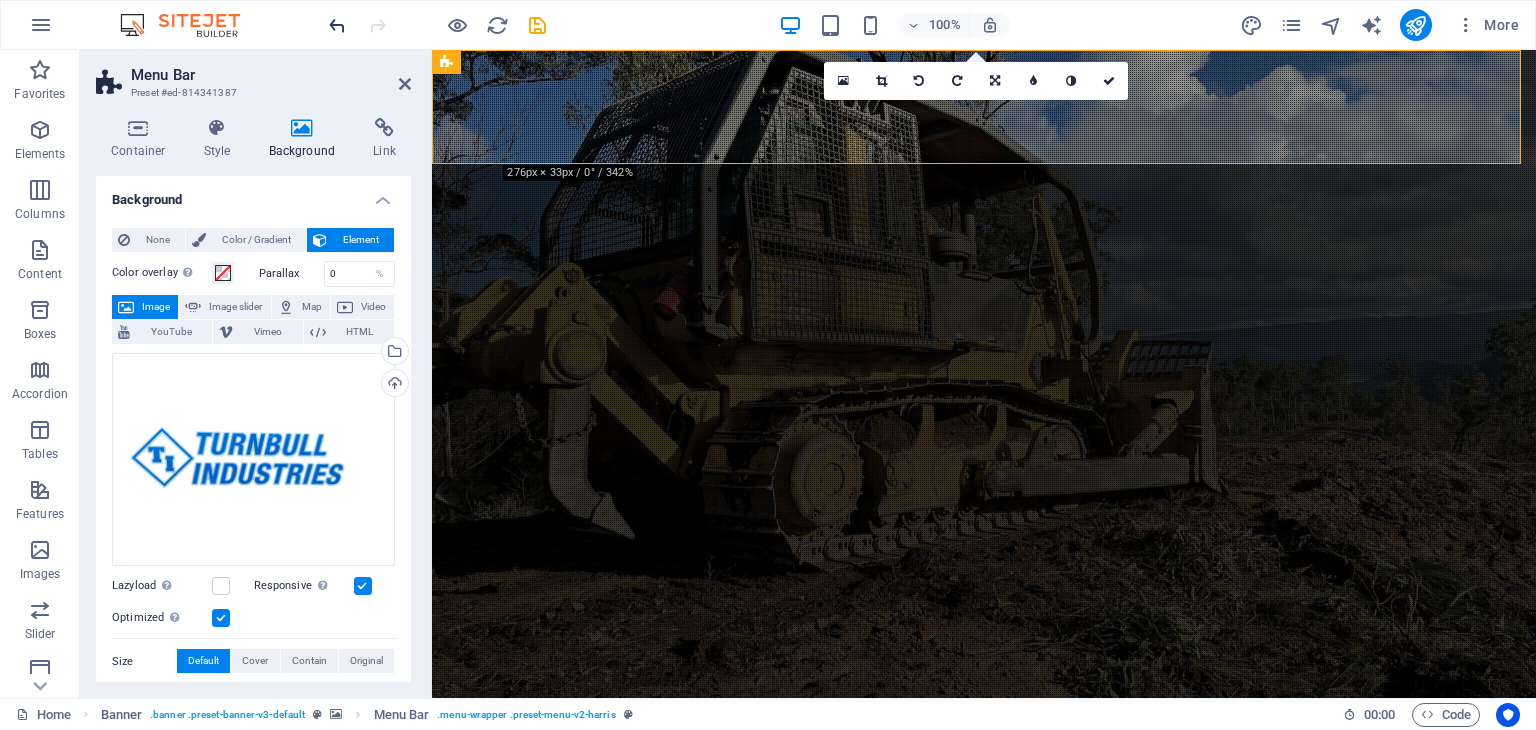 click at bounding box center (337, 25) 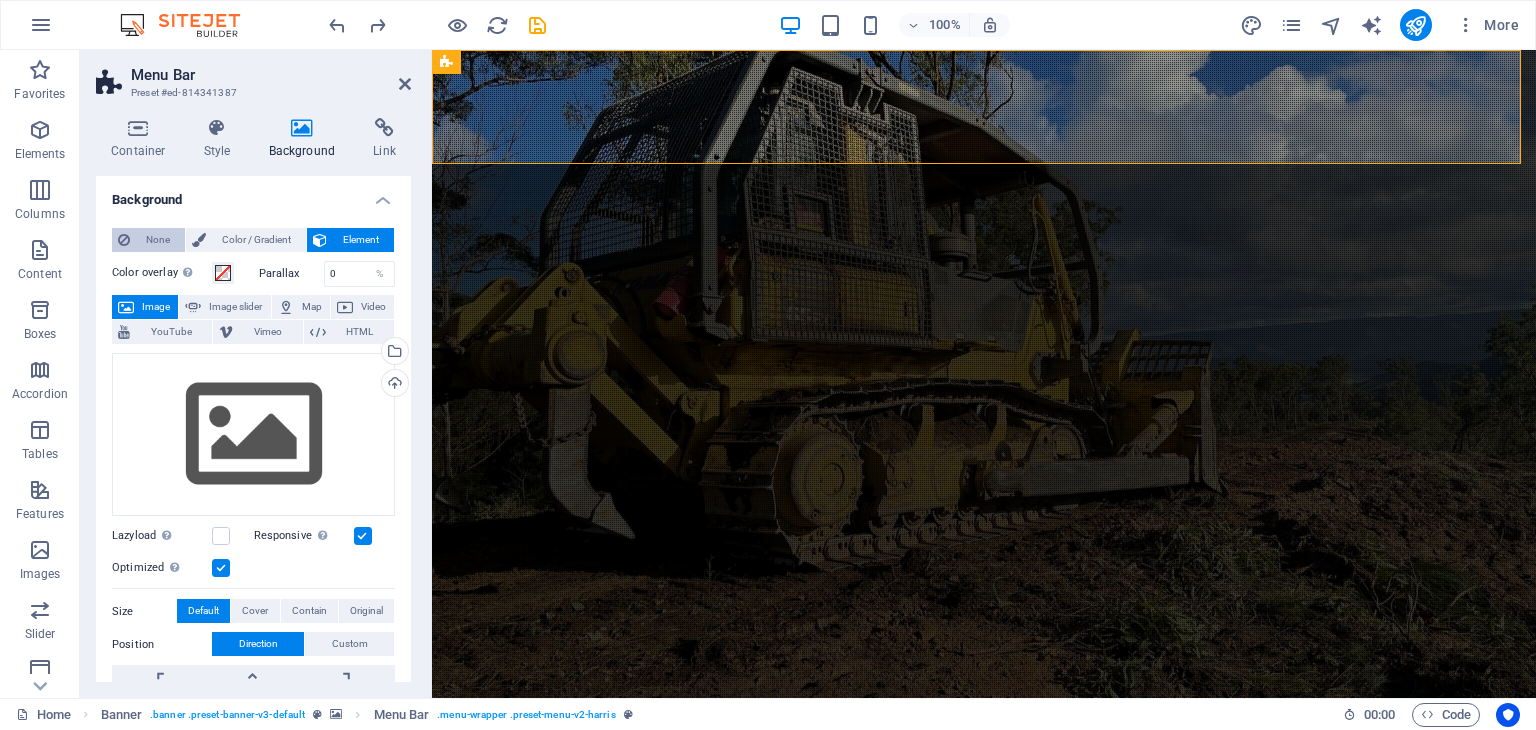 click on "None" at bounding box center (157, 240) 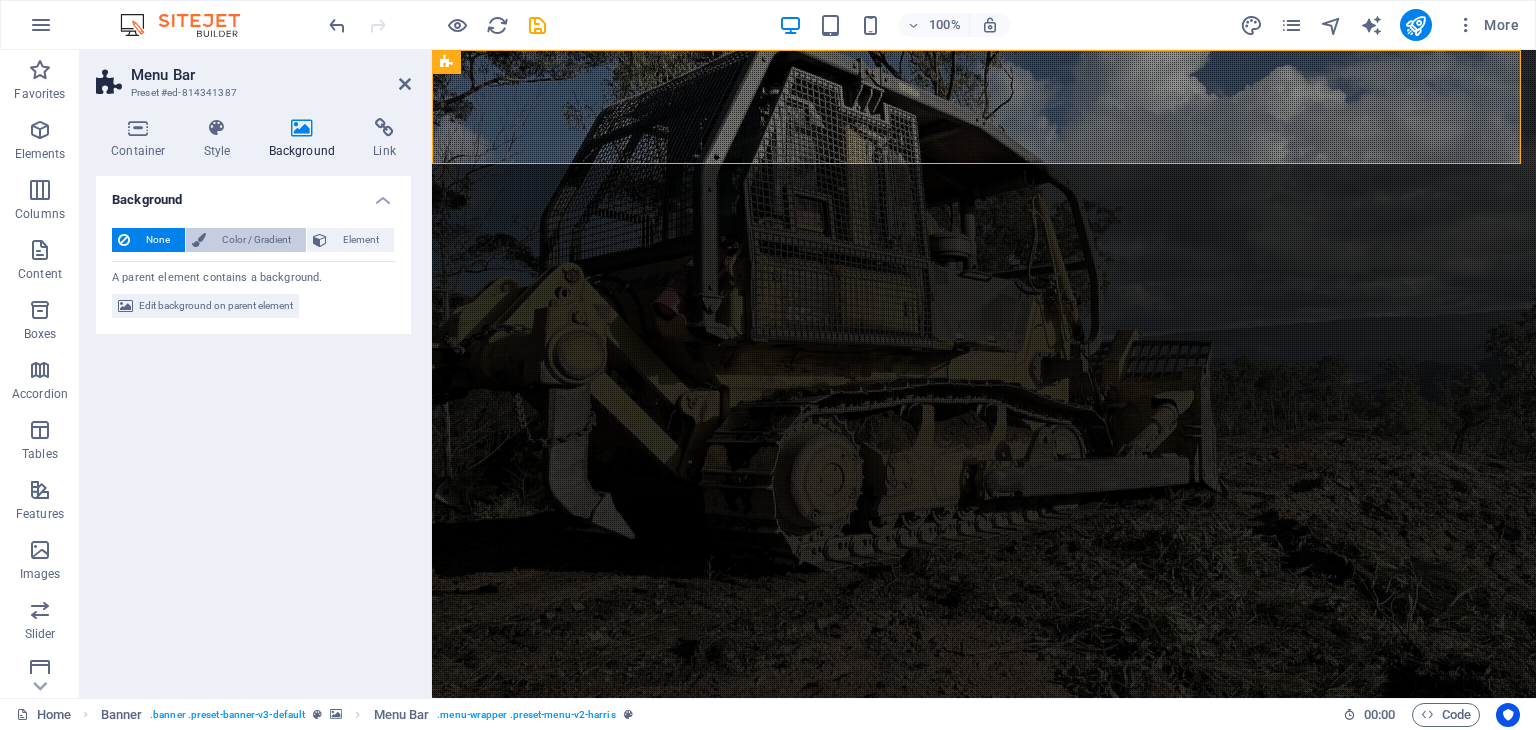 click on "Color / Gradient" at bounding box center [256, 240] 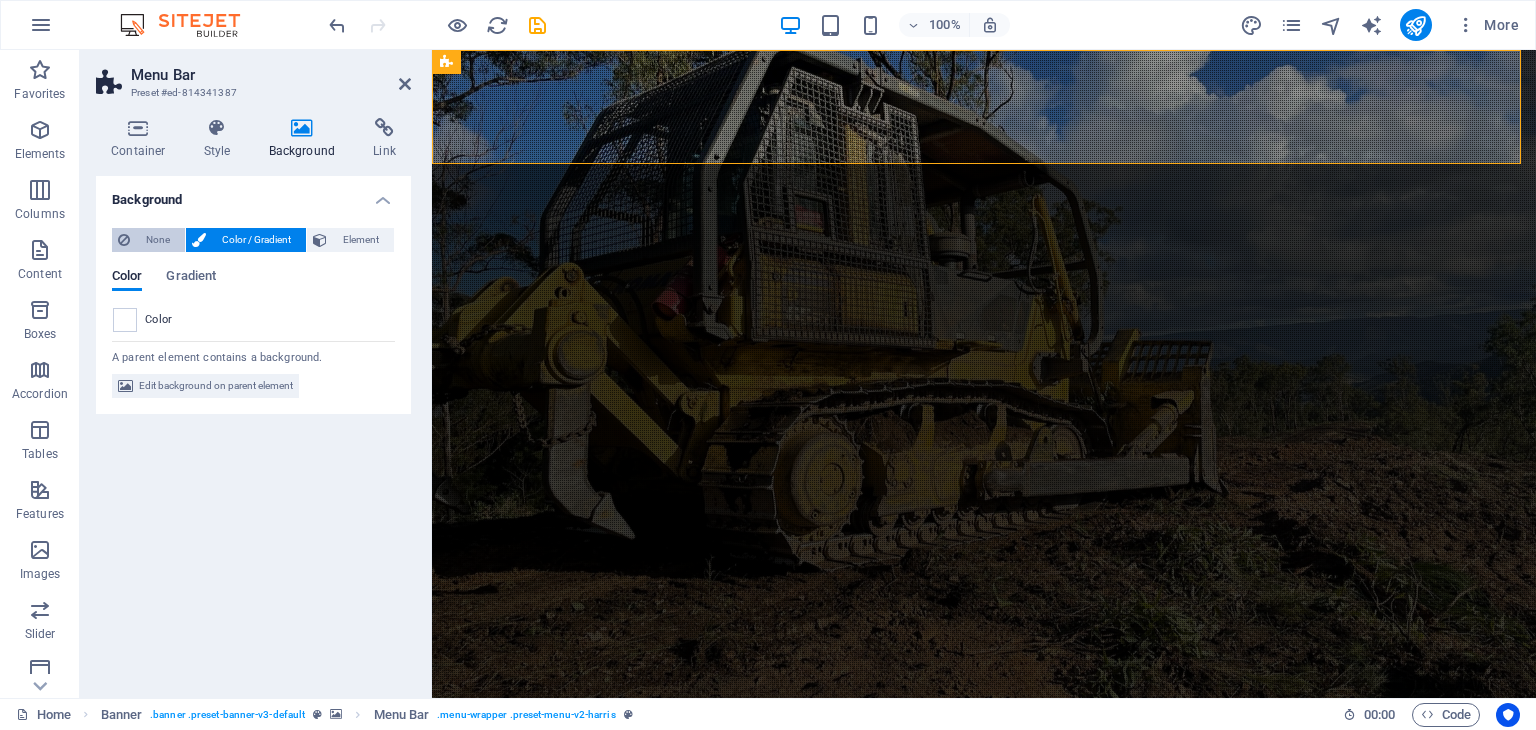 click at bounding box center [124, 240] 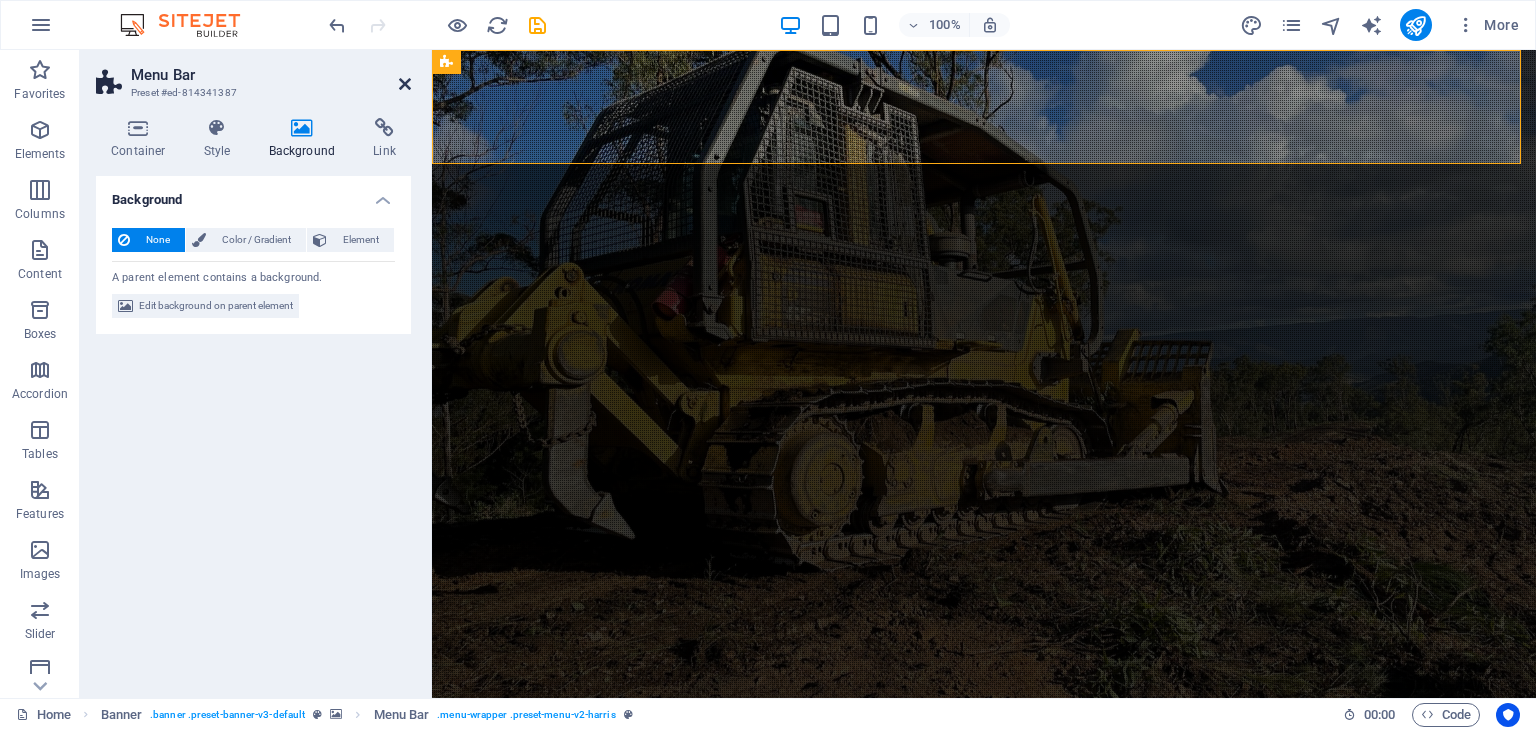 click at bounding box center (405, 84) 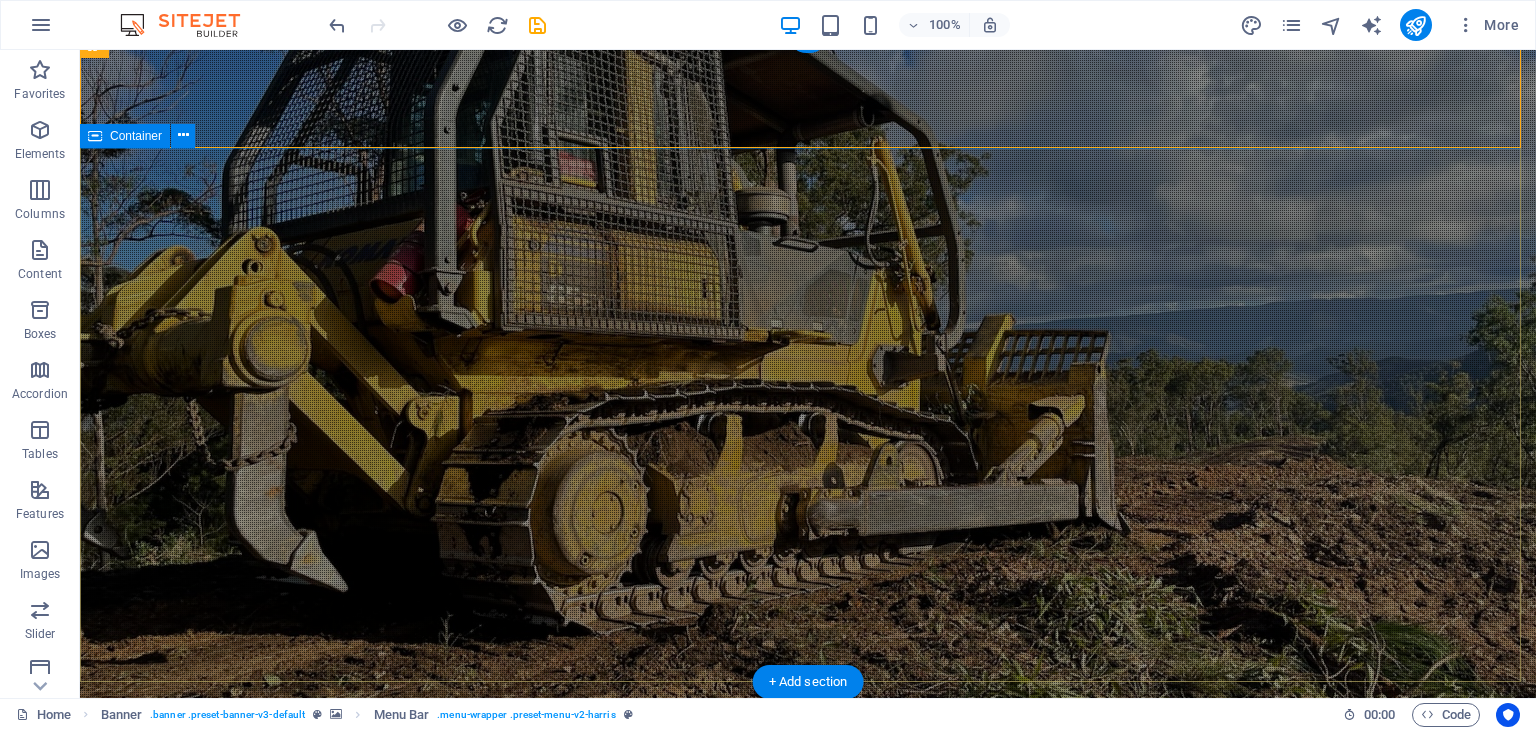 scroll, scrollTop: 100, scrollLeft: 0, axis: vertical 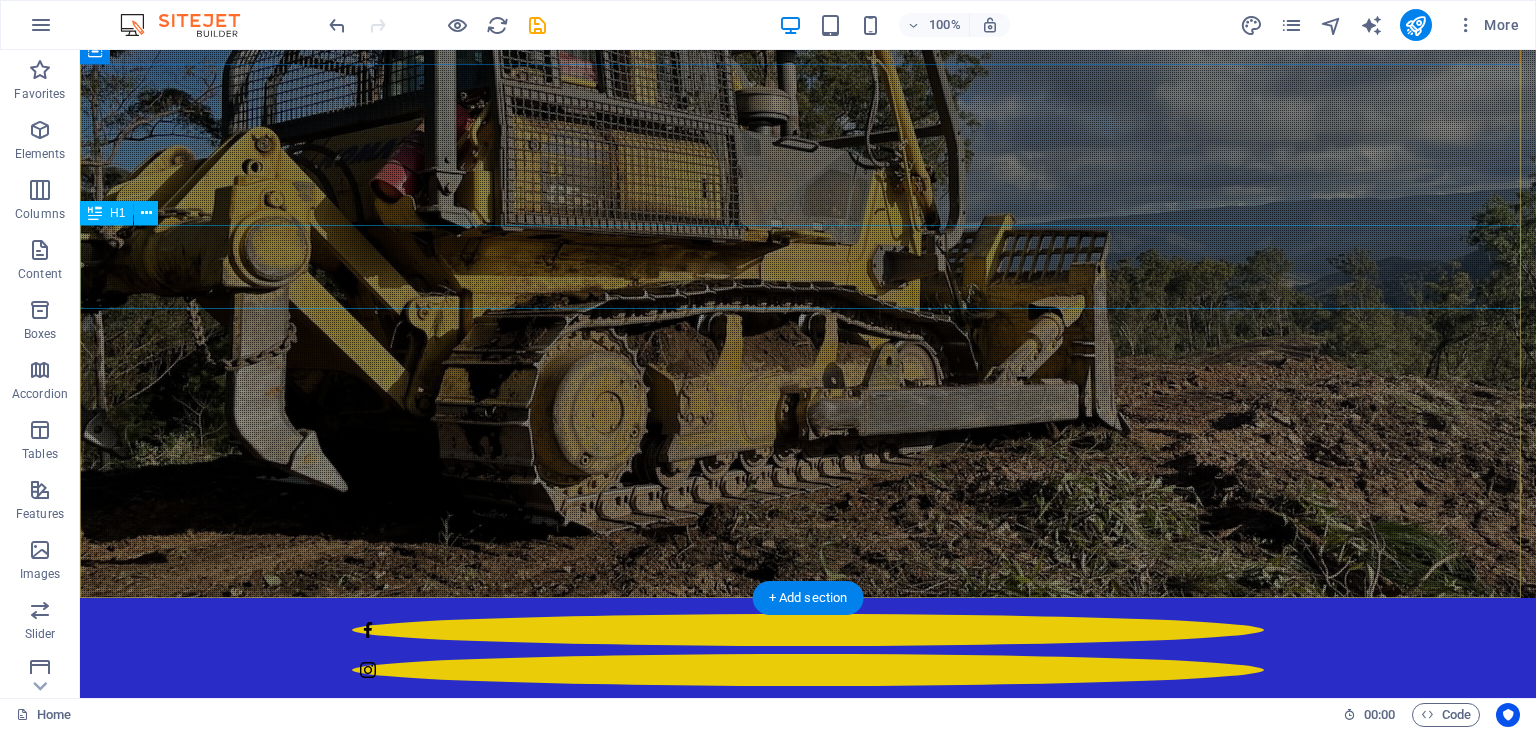 click on "Turnbull Industries" at bounding box center [808, 857] 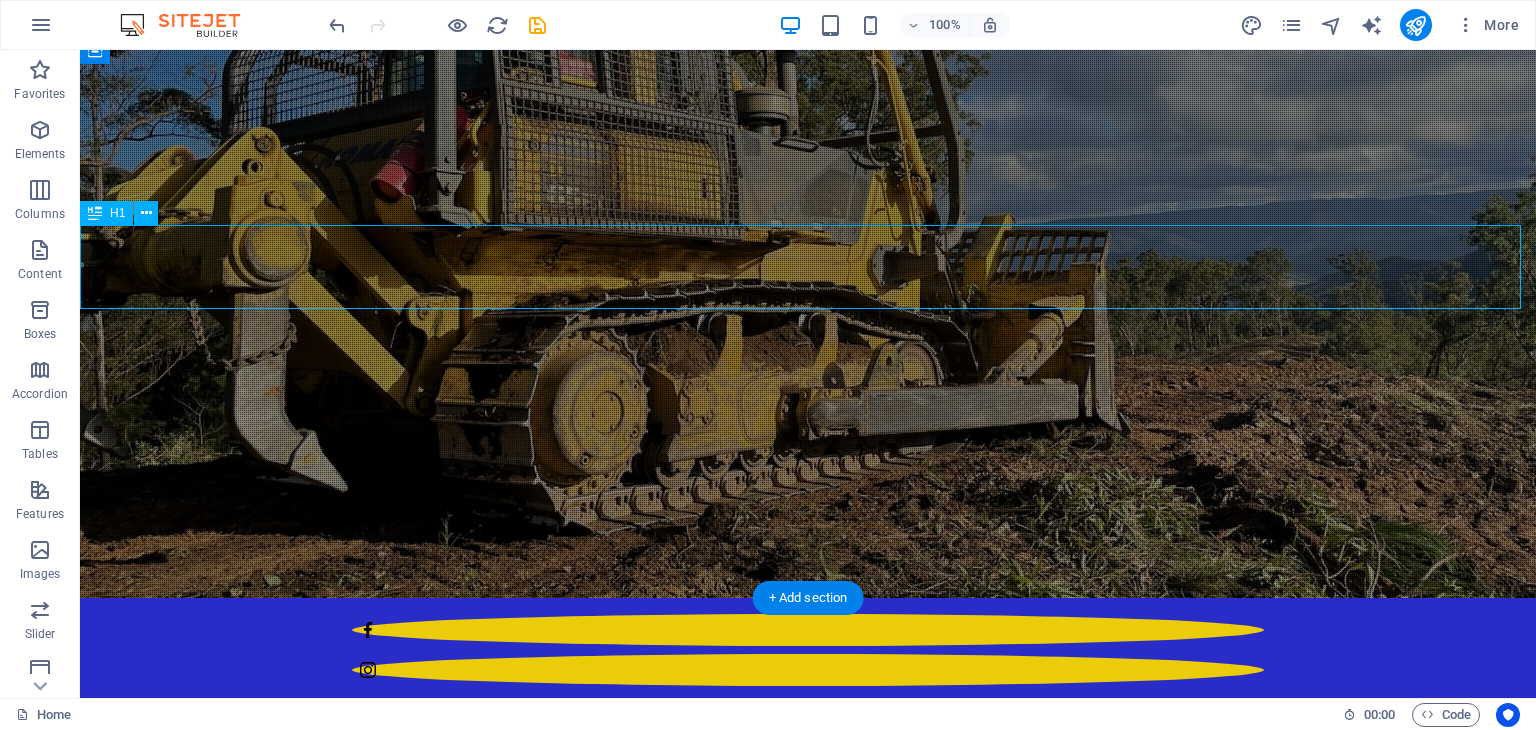 click on "Turnbull Industries" at bounding box center (808, 857) 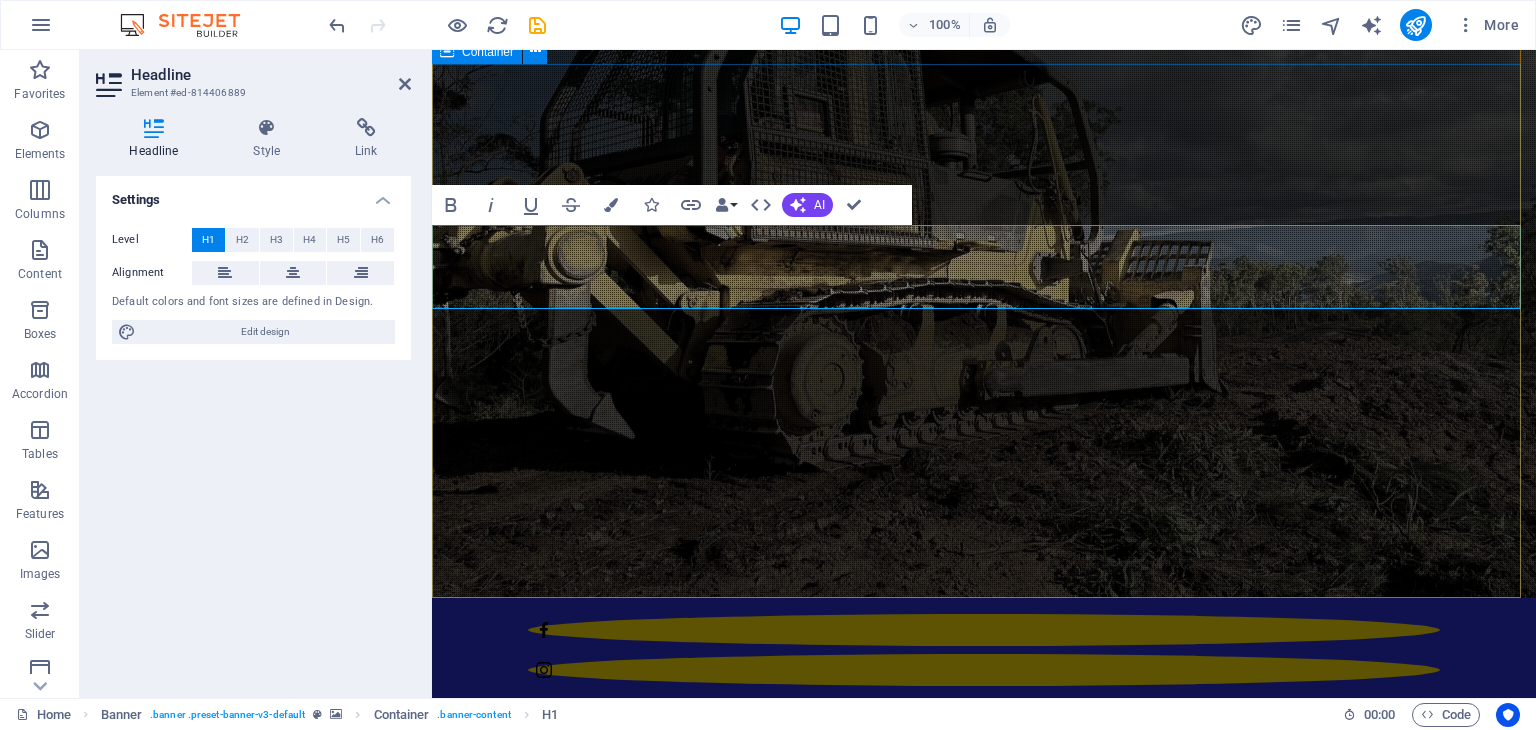 click on "Turnbull Industries Professional road works, drainage solutions, and infrastructure services in [STATE_CODE] Learn more" at bounding box center (984, 921) 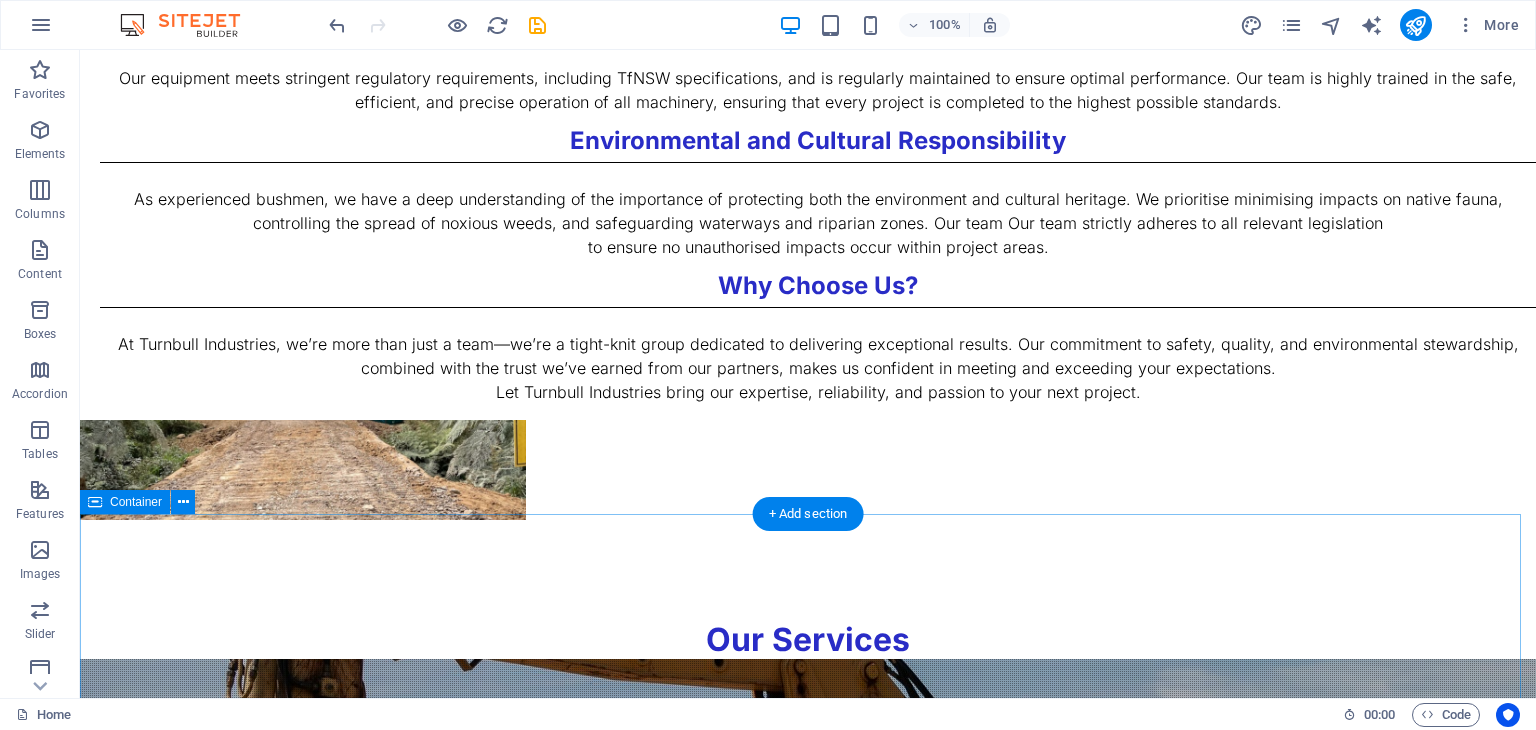 scroll, scrollTop: 1600, scrollLeft: 0, axis: vertical 